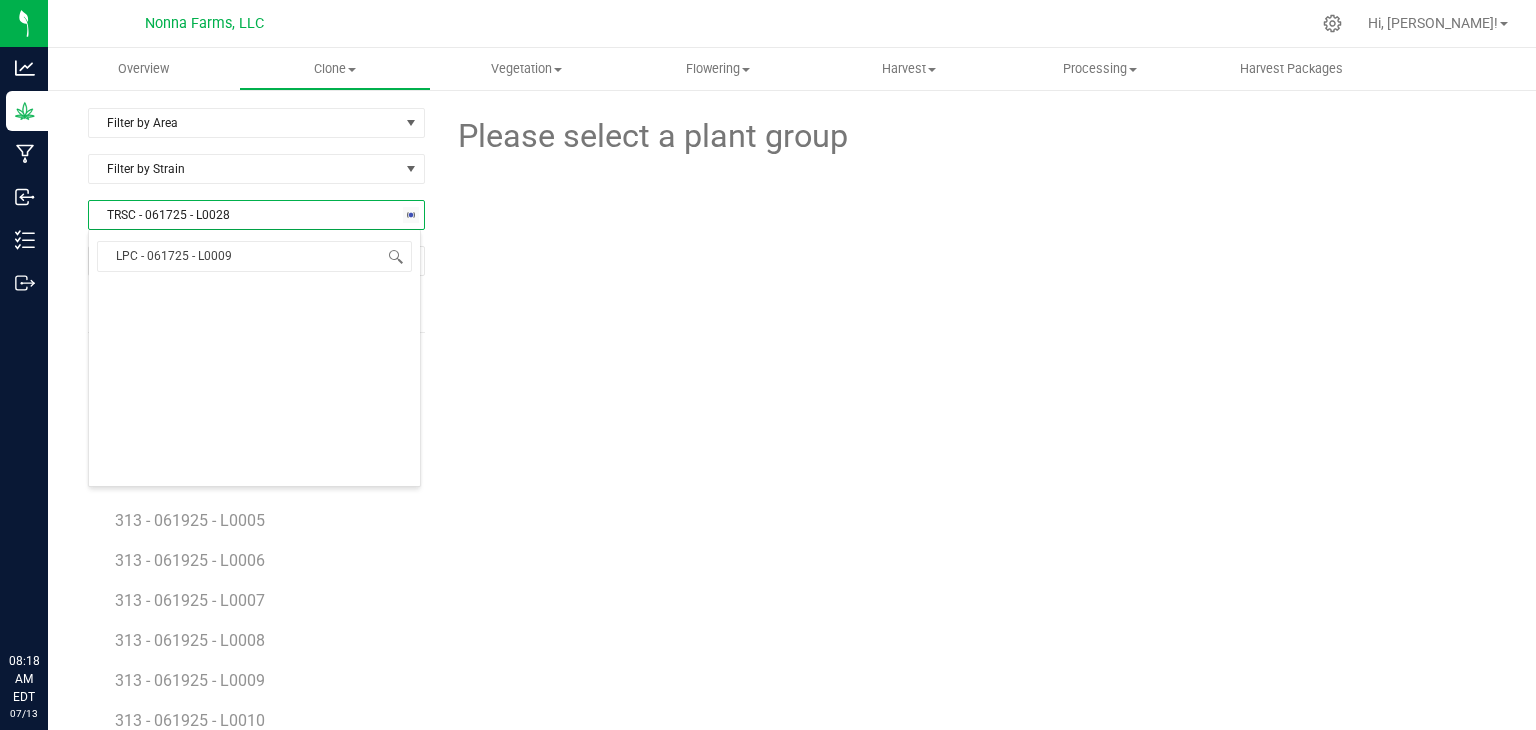 scroll, scrollTop: 0, scrollLeft: 0, axis: both 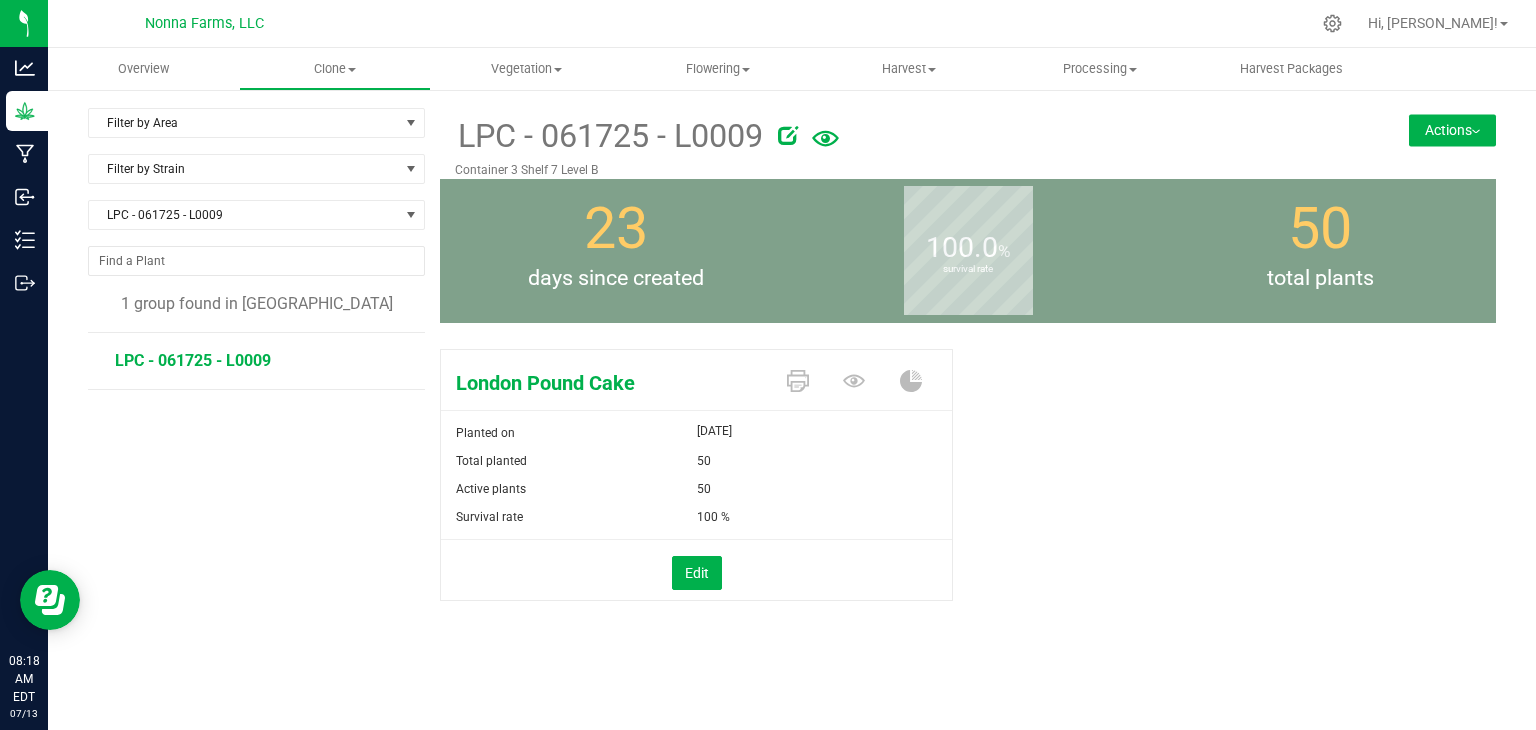 click on "Actions" at bounding box center (1452, 130) 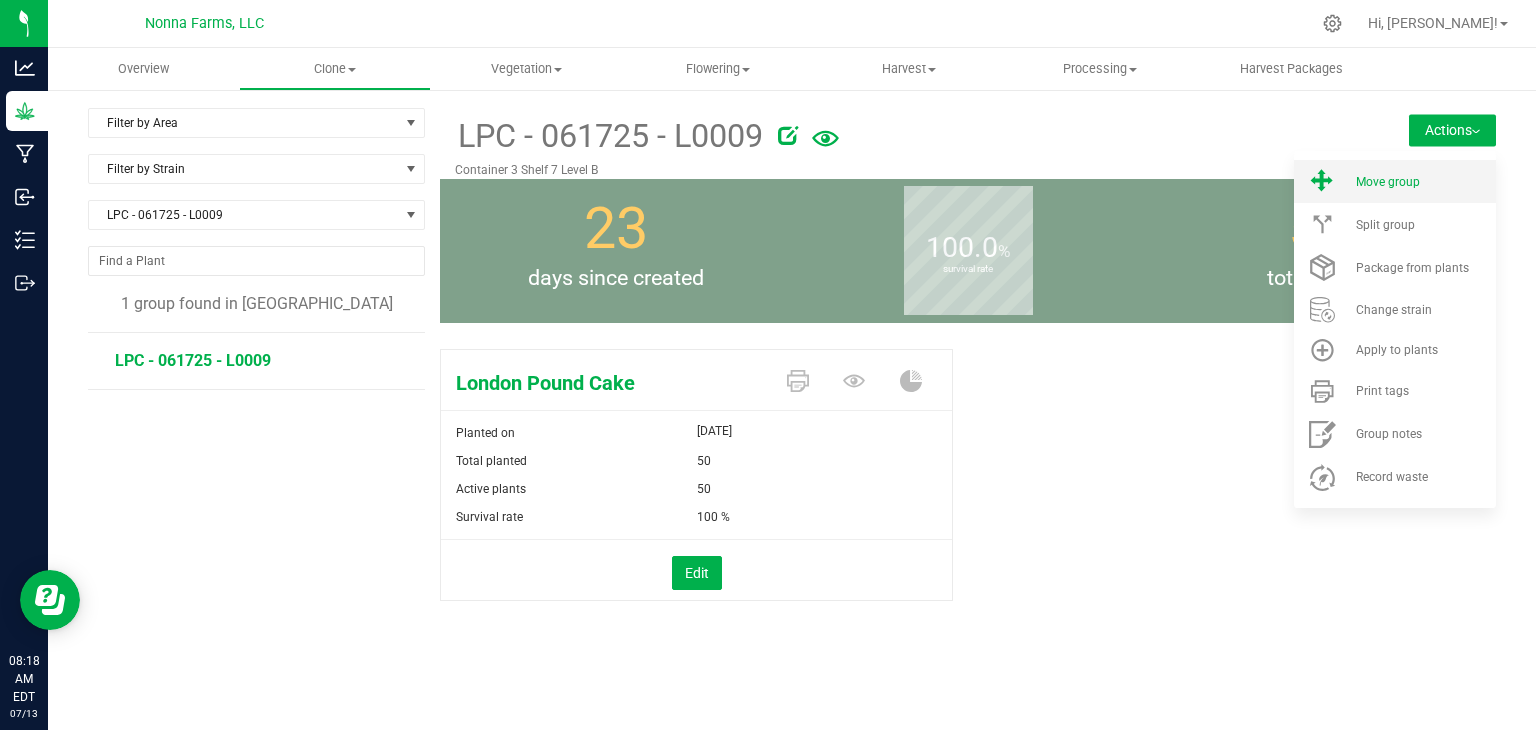 click on "Move group" at bounding box center [1388, 182] 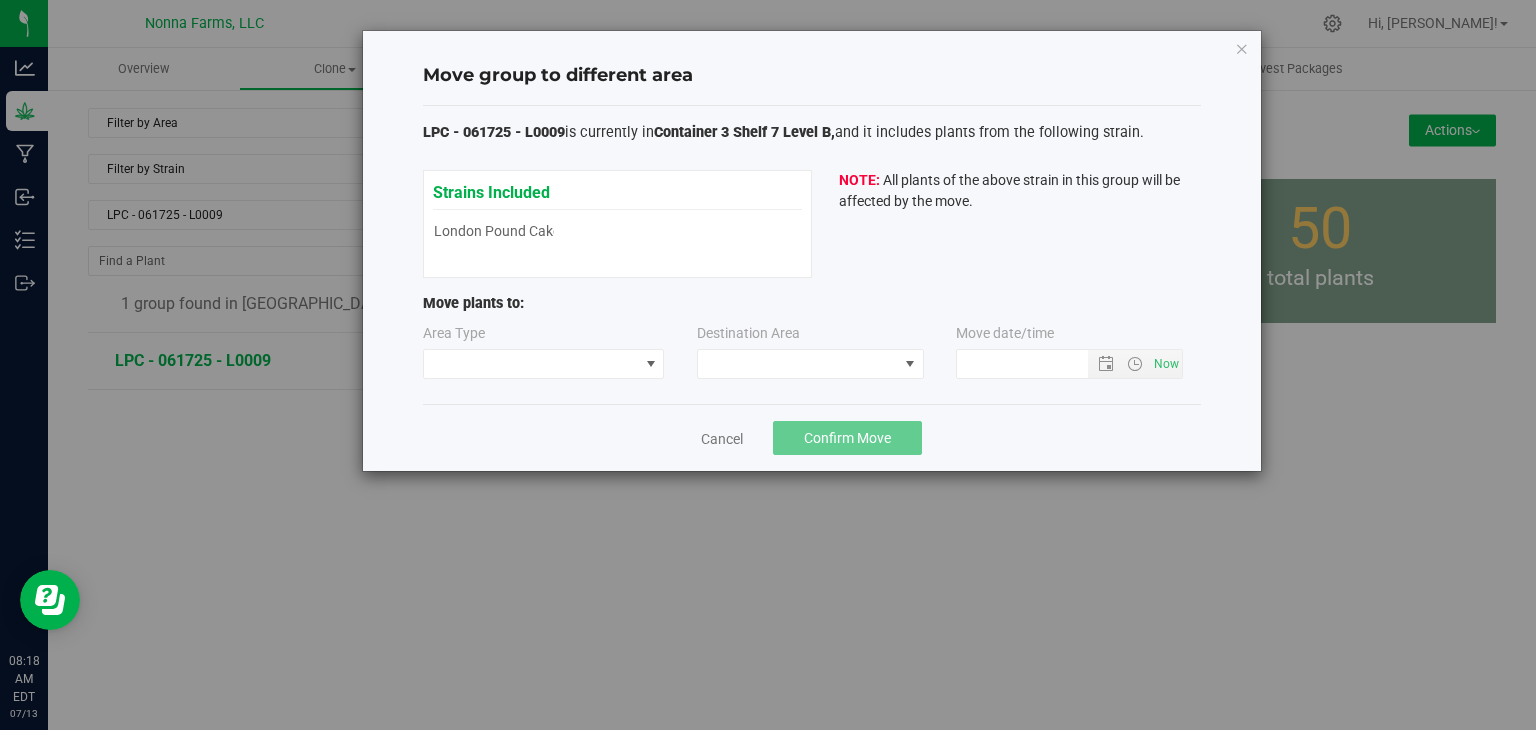 type on "[DATE] 8:18 AM" 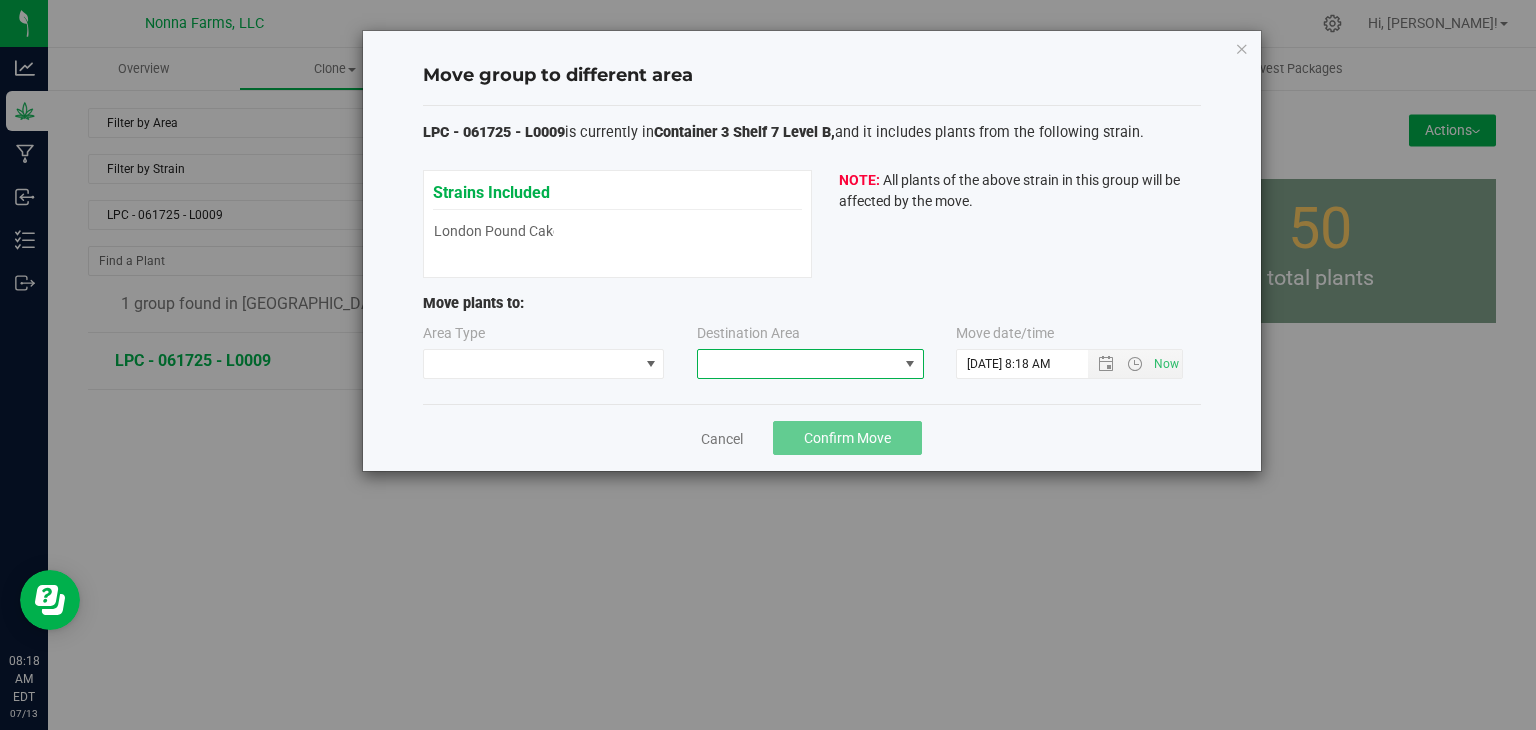 click at bounding box center (798, 364) 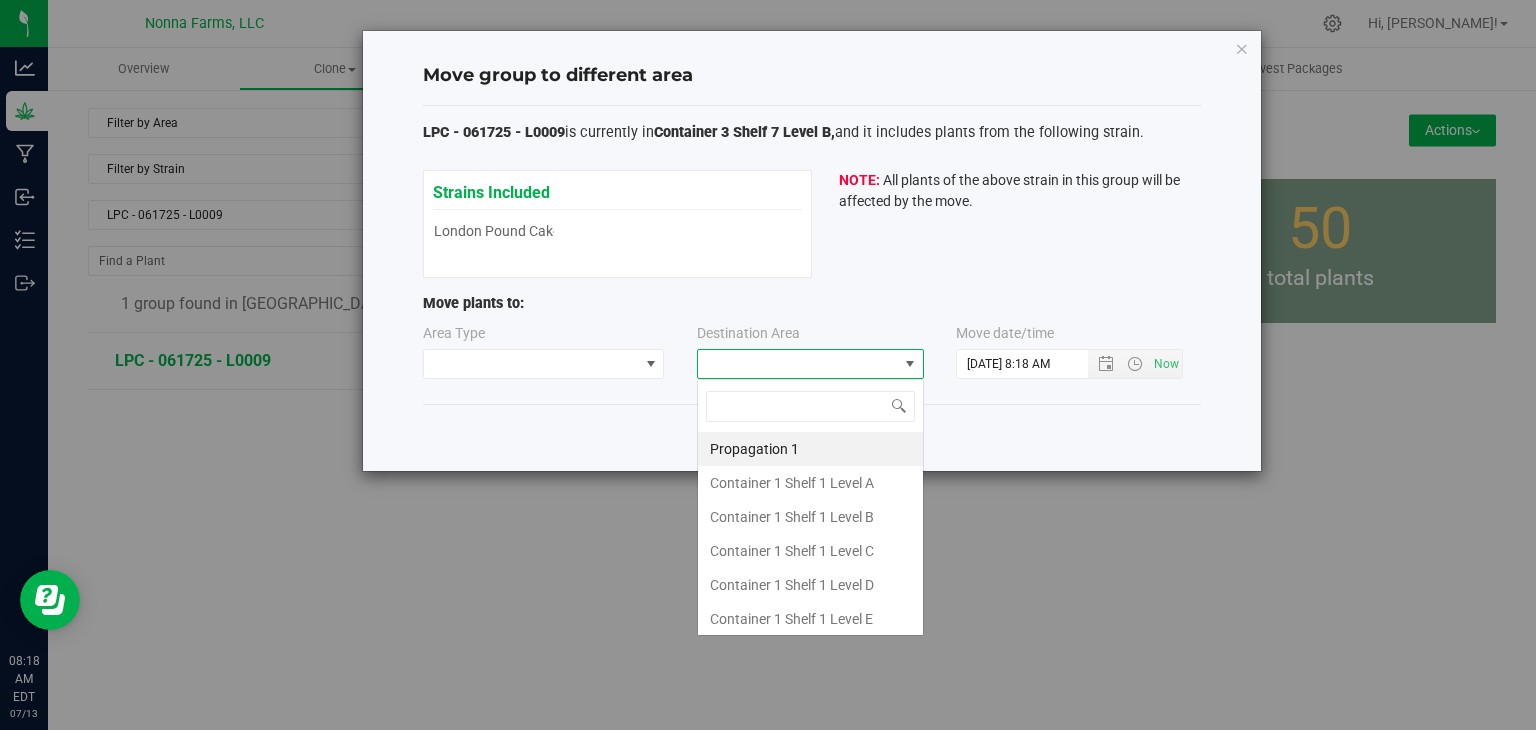 scroll, scrollTop: 99970, scrollLeft: 99772, axis: both 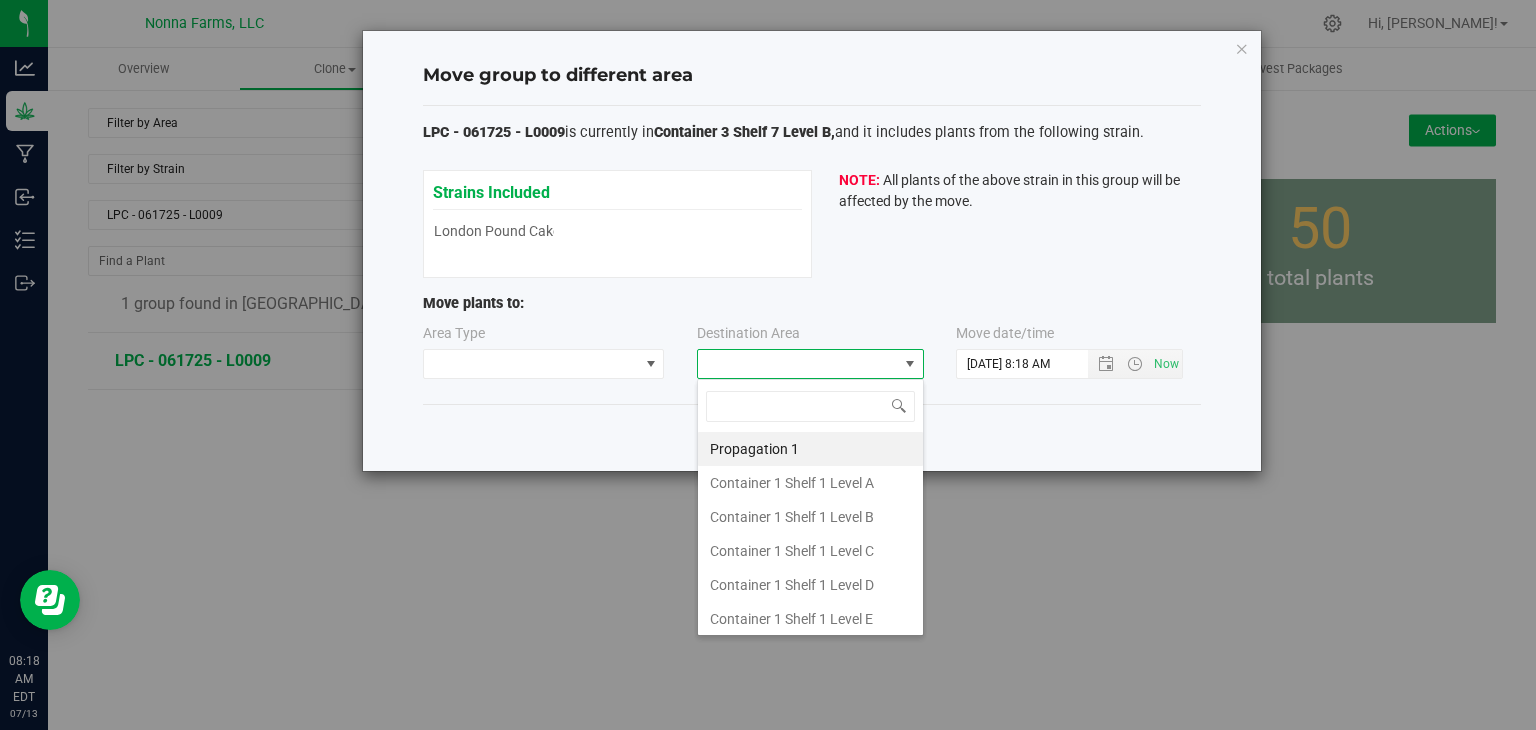 type on "z" 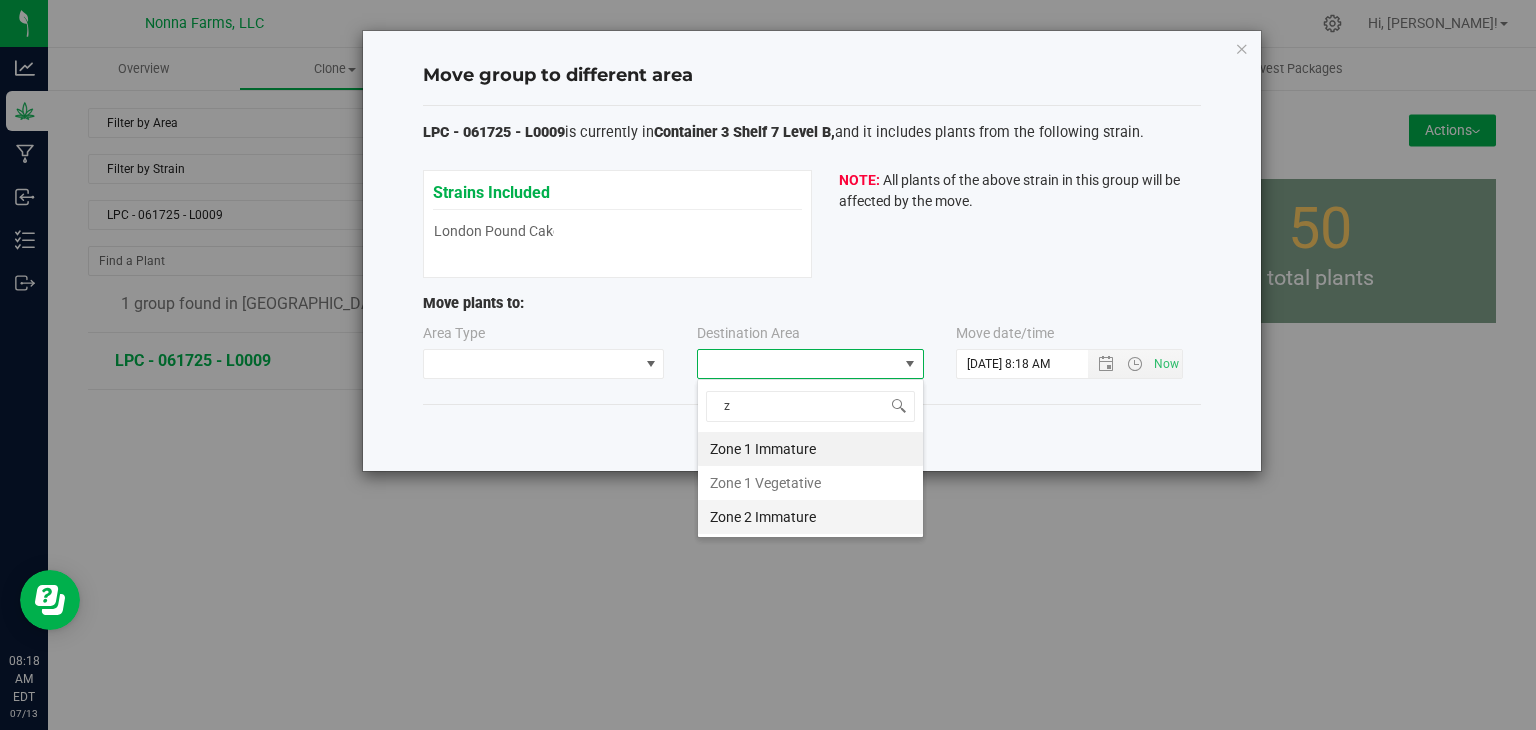 click on "Zone 2 Immature" at bounding box center (810, 517) 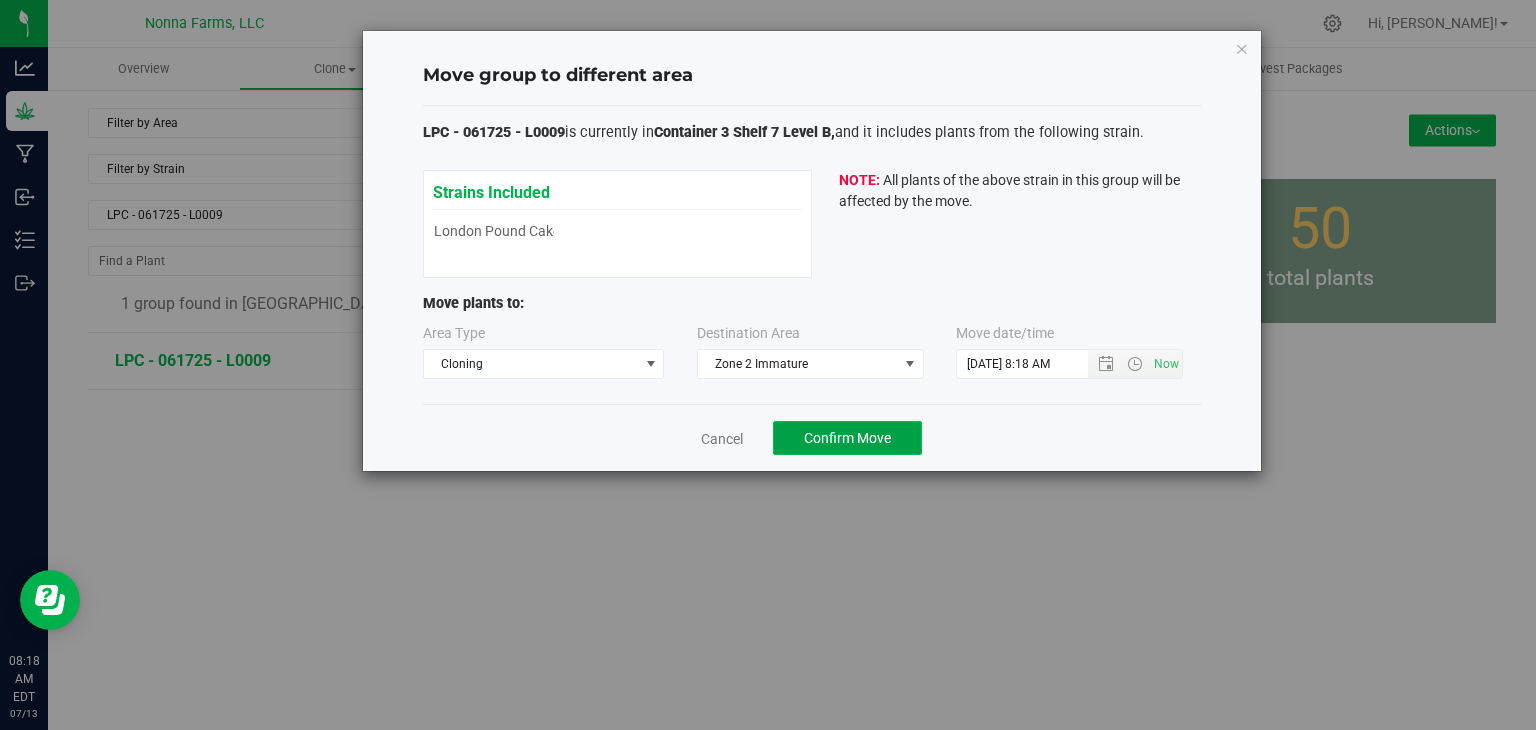 click on "Confirm Move" 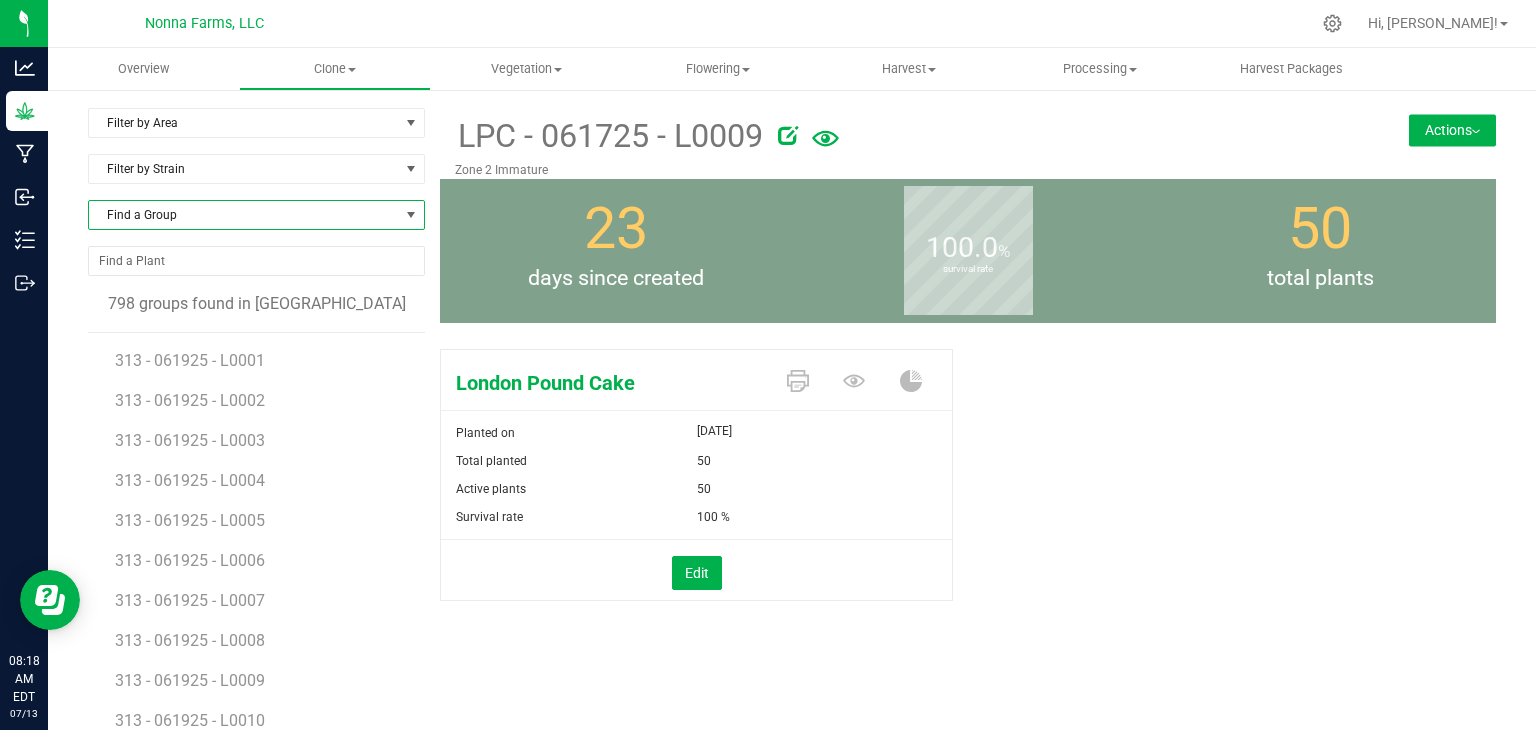 click on "Find a Group" at bounding box center (244, 215) 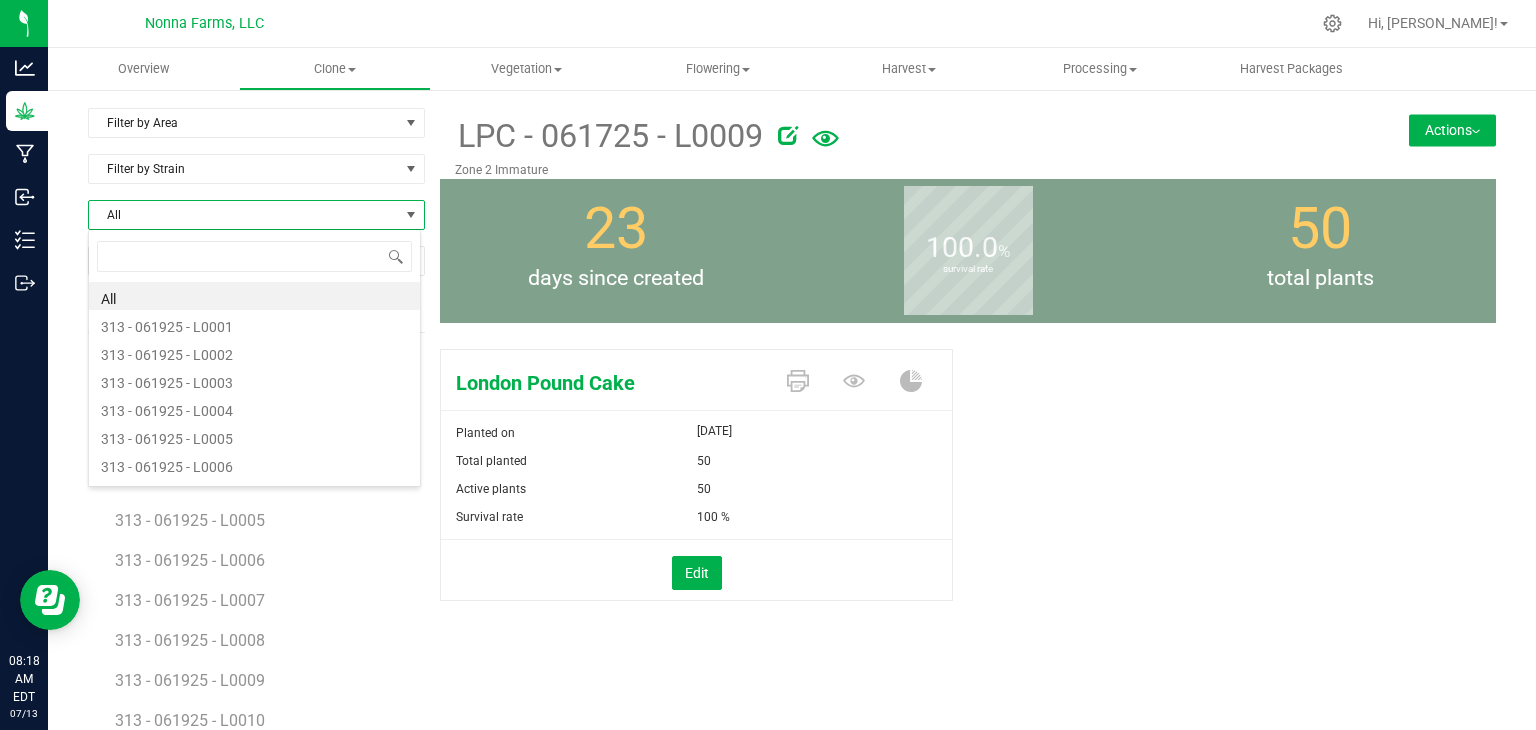 scroll, scrollTop: 99970, scrollLeft: 99666, axis: both 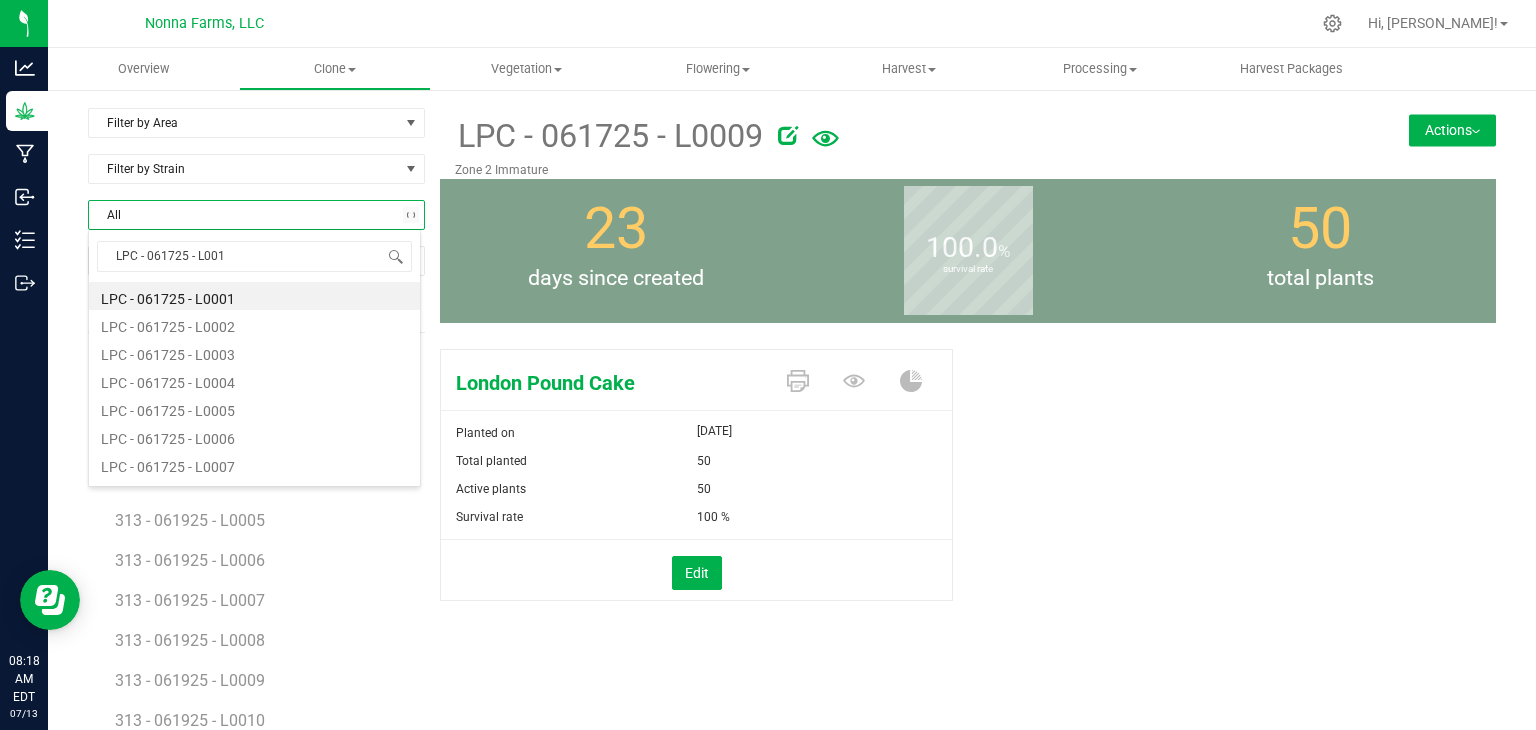 type on "LPC - 061725 - L0010" 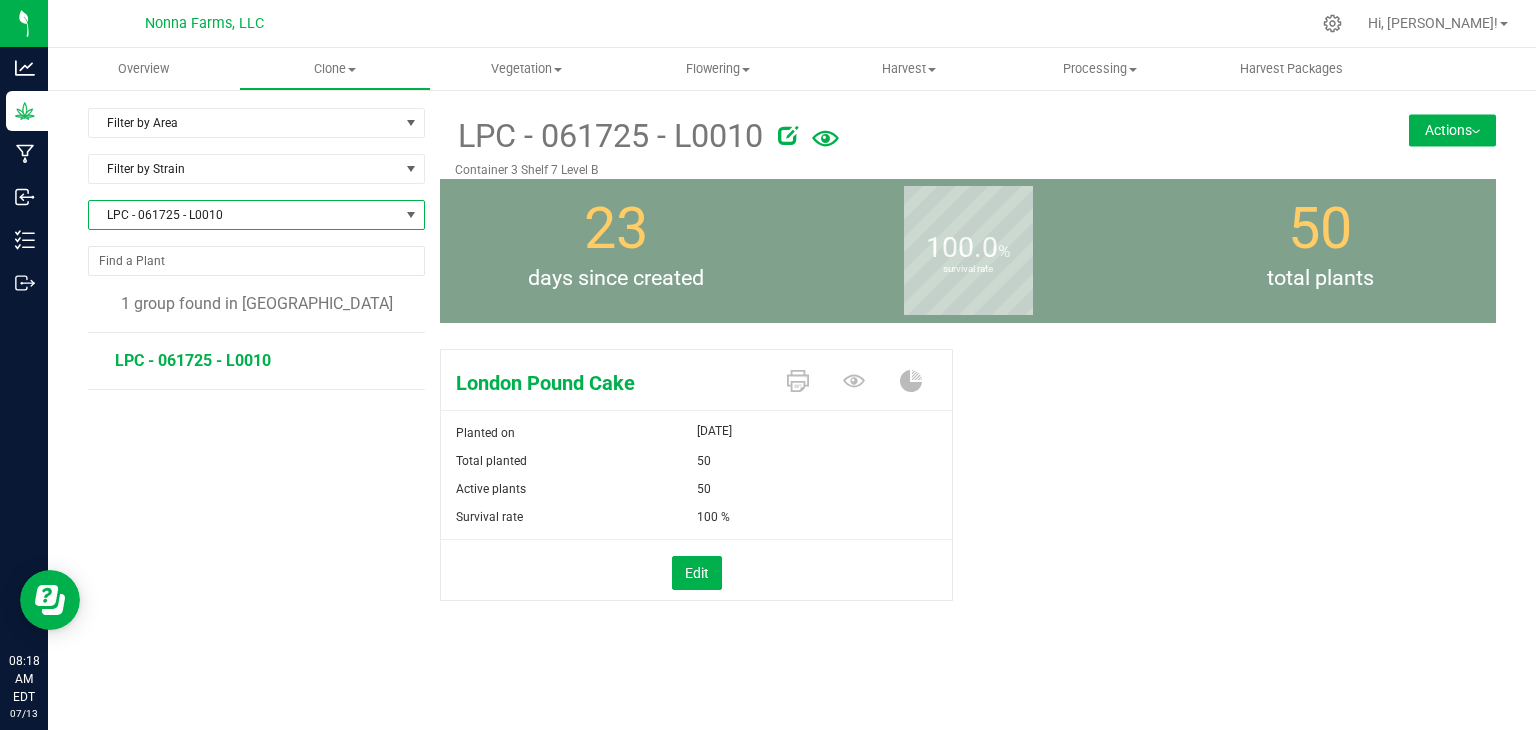 click on "Actions" at bounding box center [1452, 130] 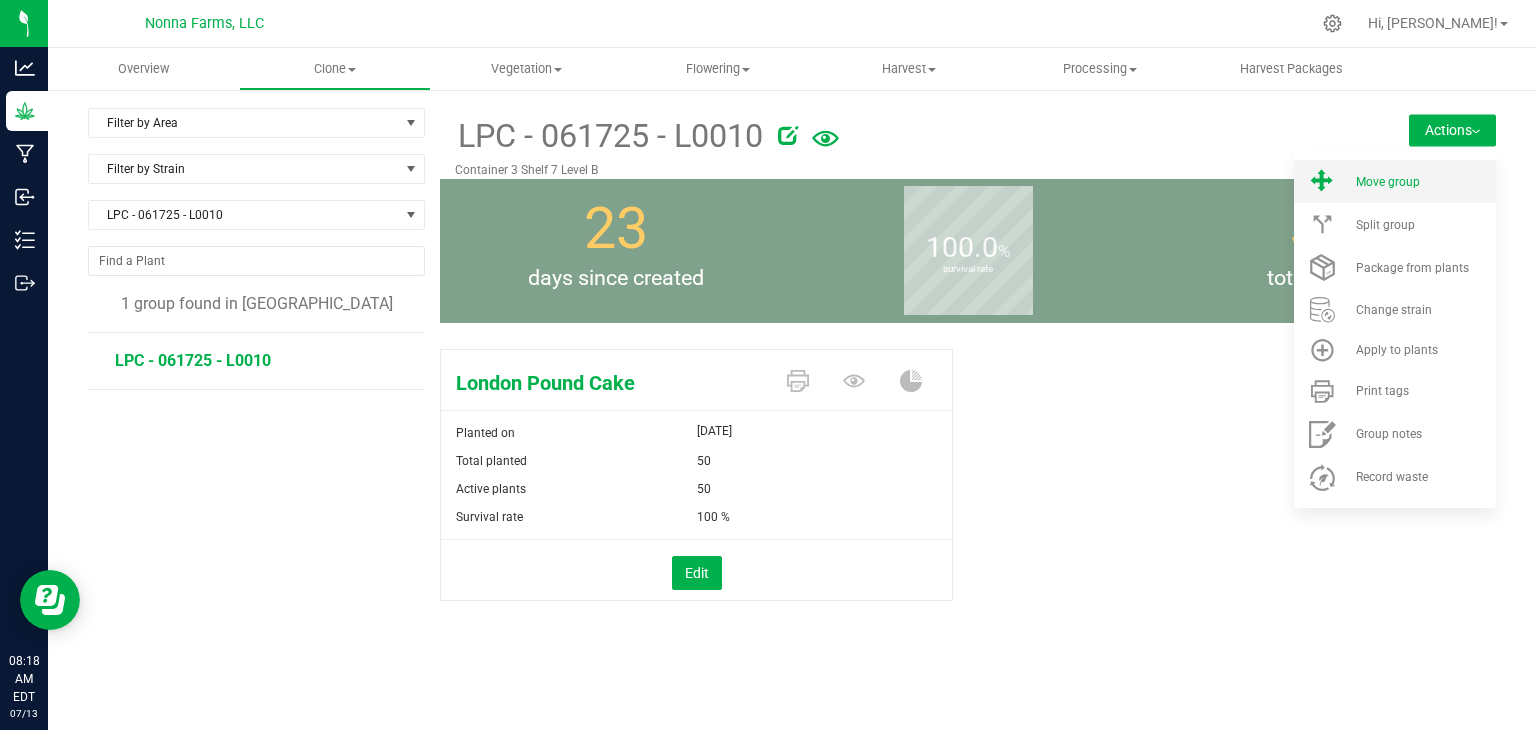 click on "Move group" at bounding box center (1424, 182) 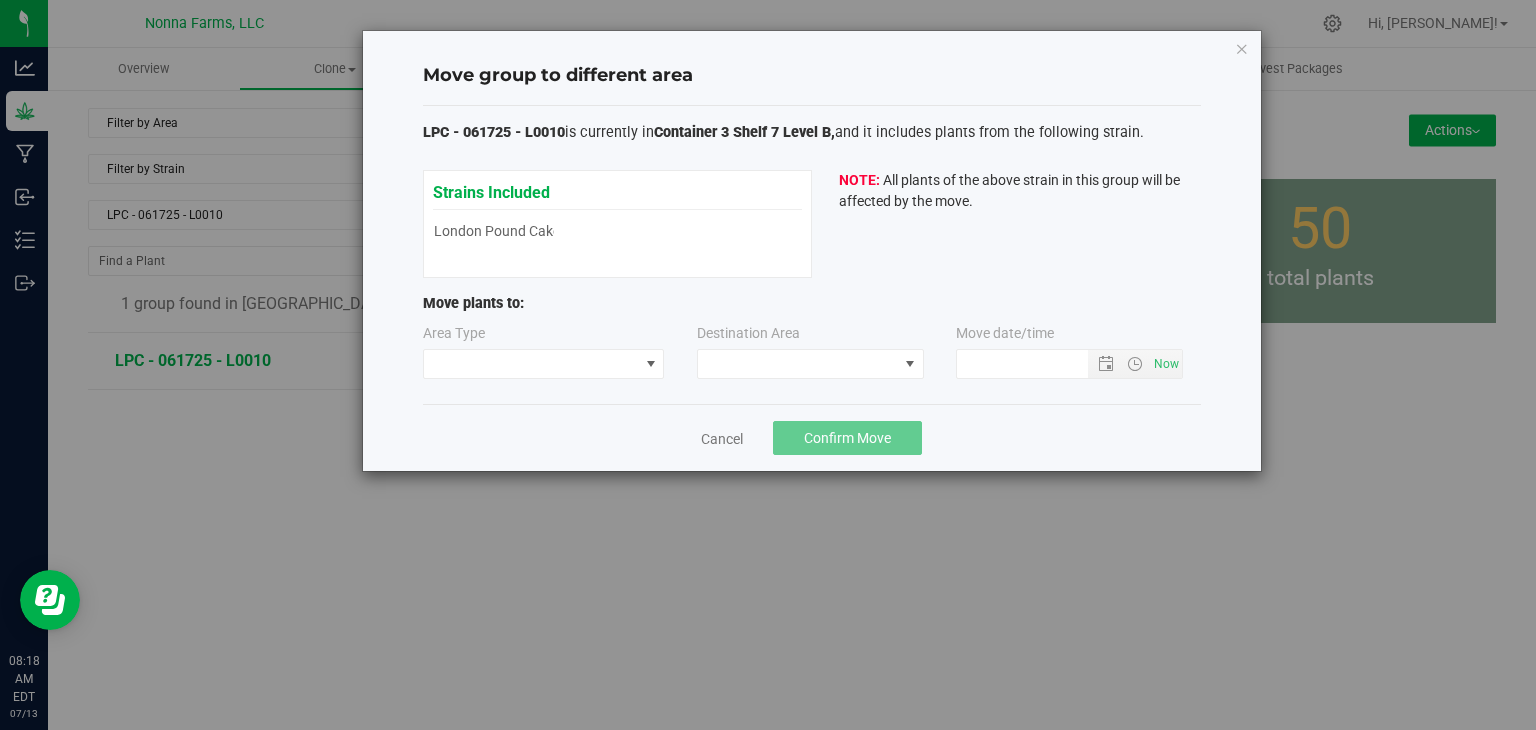 type on "[DATE] 8:18 AM" 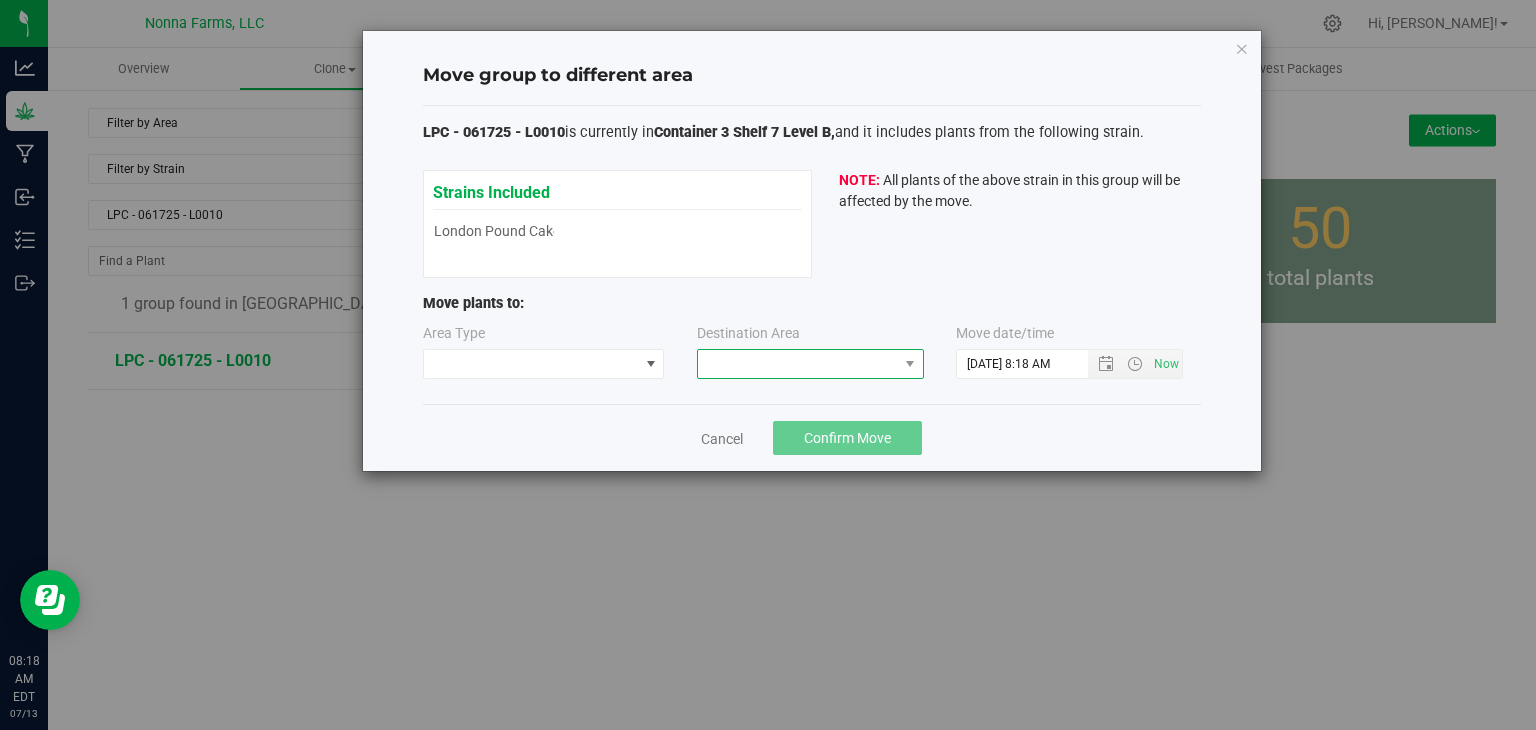click at bounding box center [798, 364] 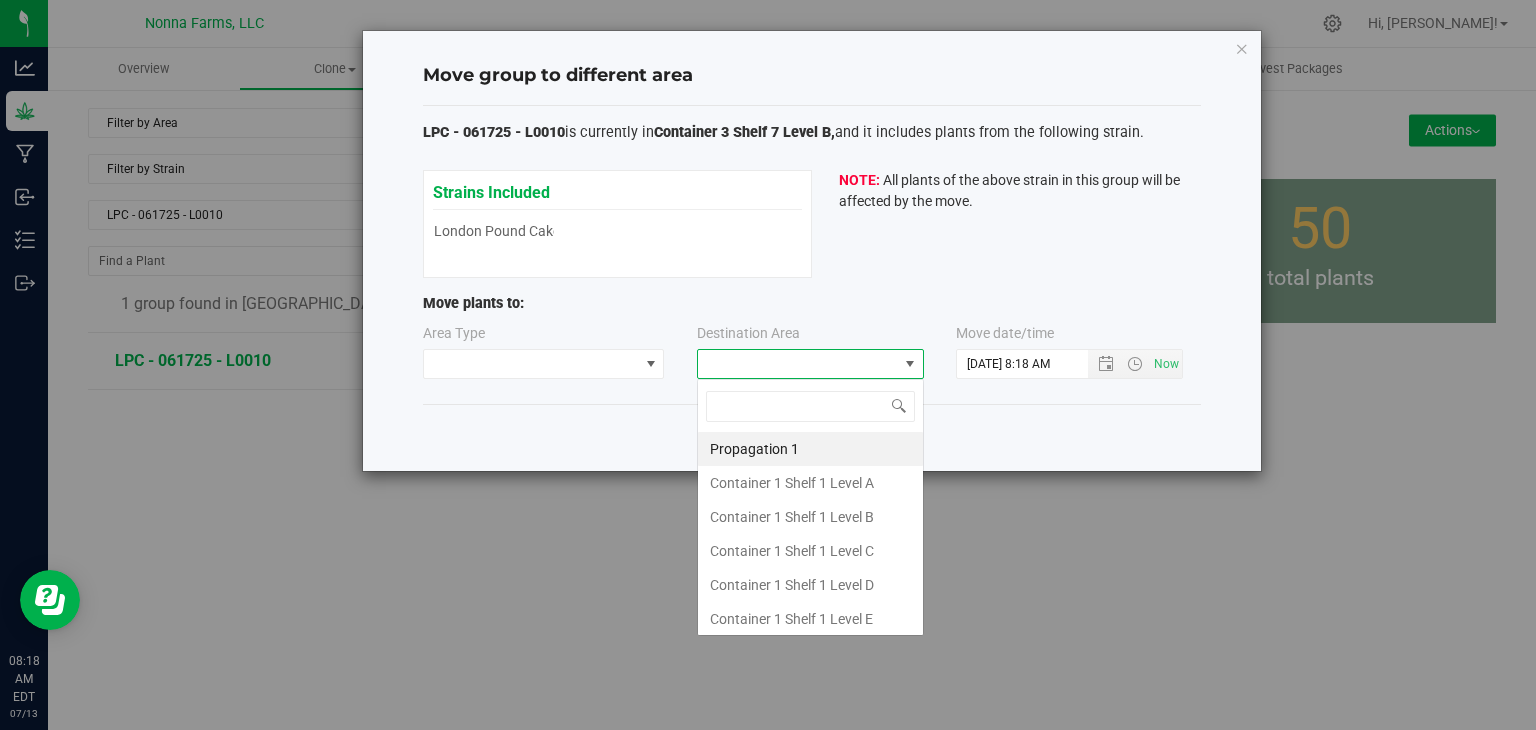 scroll, scrollTop: 99970, scrollLeft: 99772, axis: both 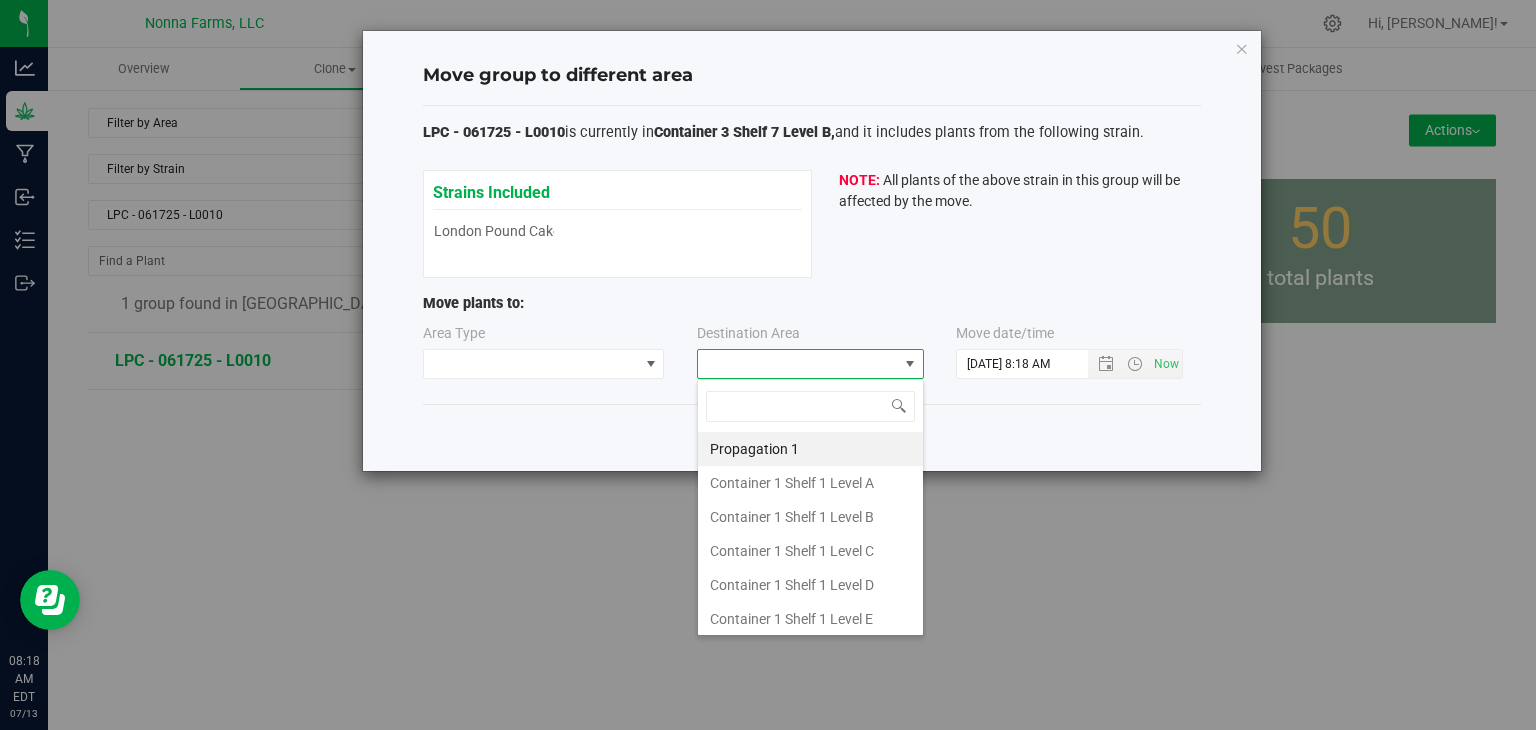 type on "z" 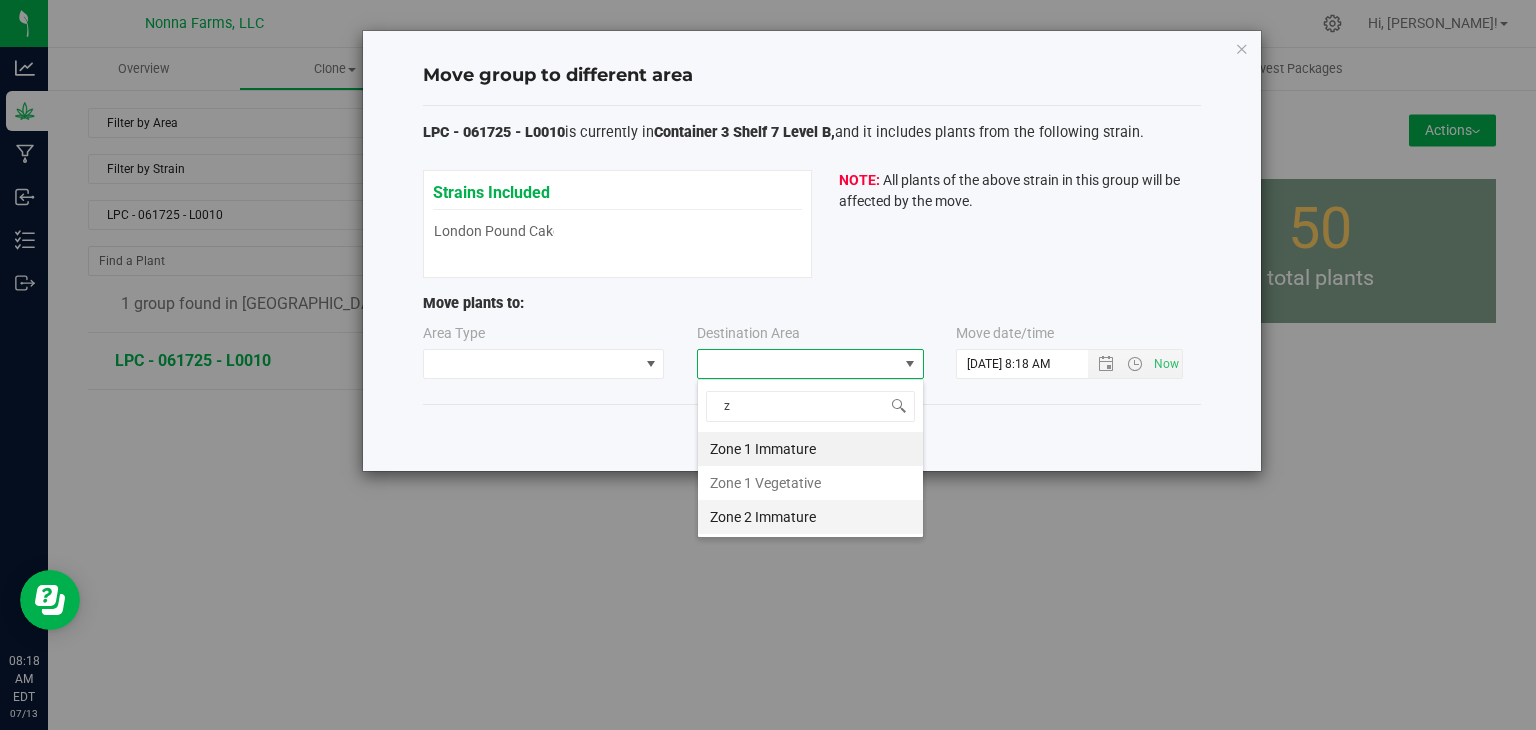 click on "Zone 2 Immature" at bounding box center [810, 517] 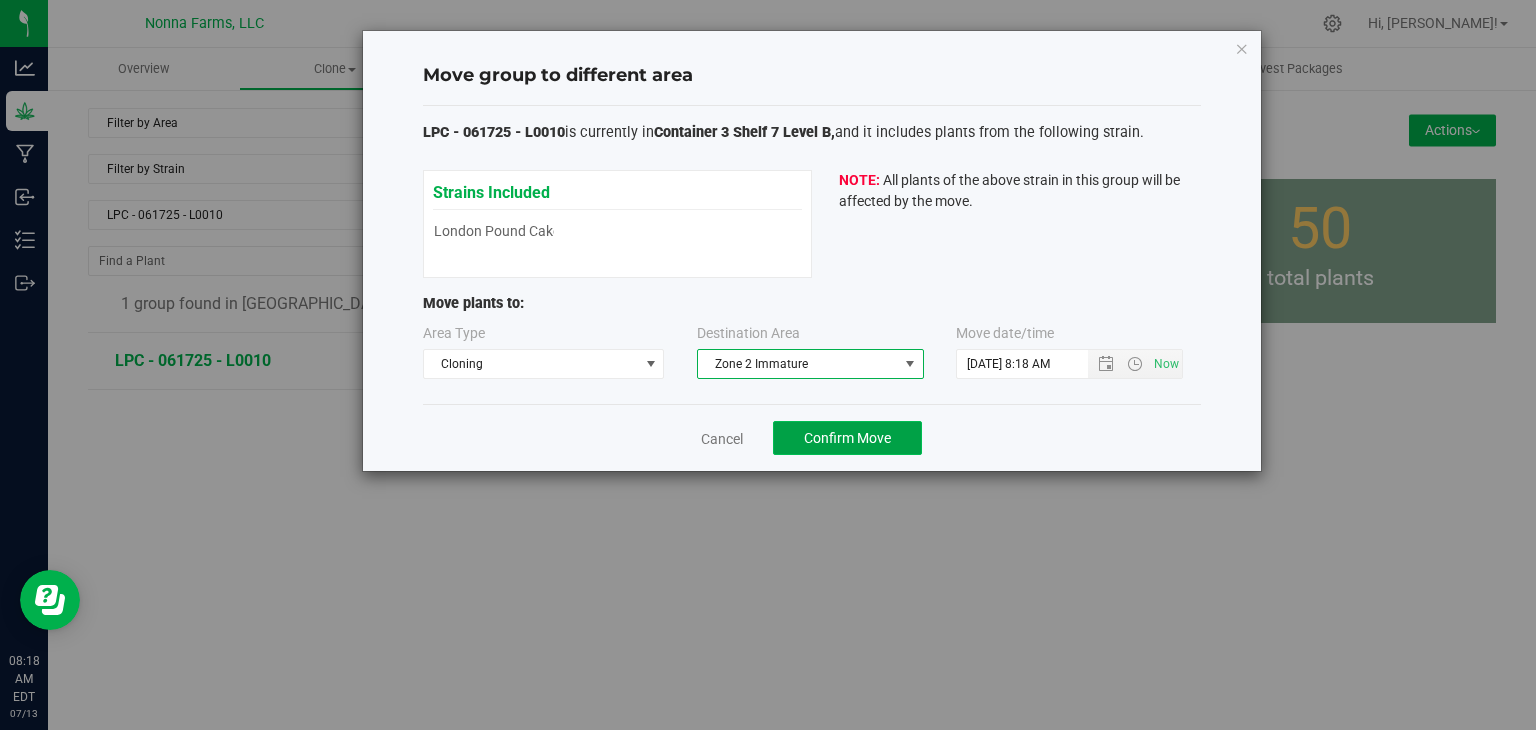 click on "Confirm Move" 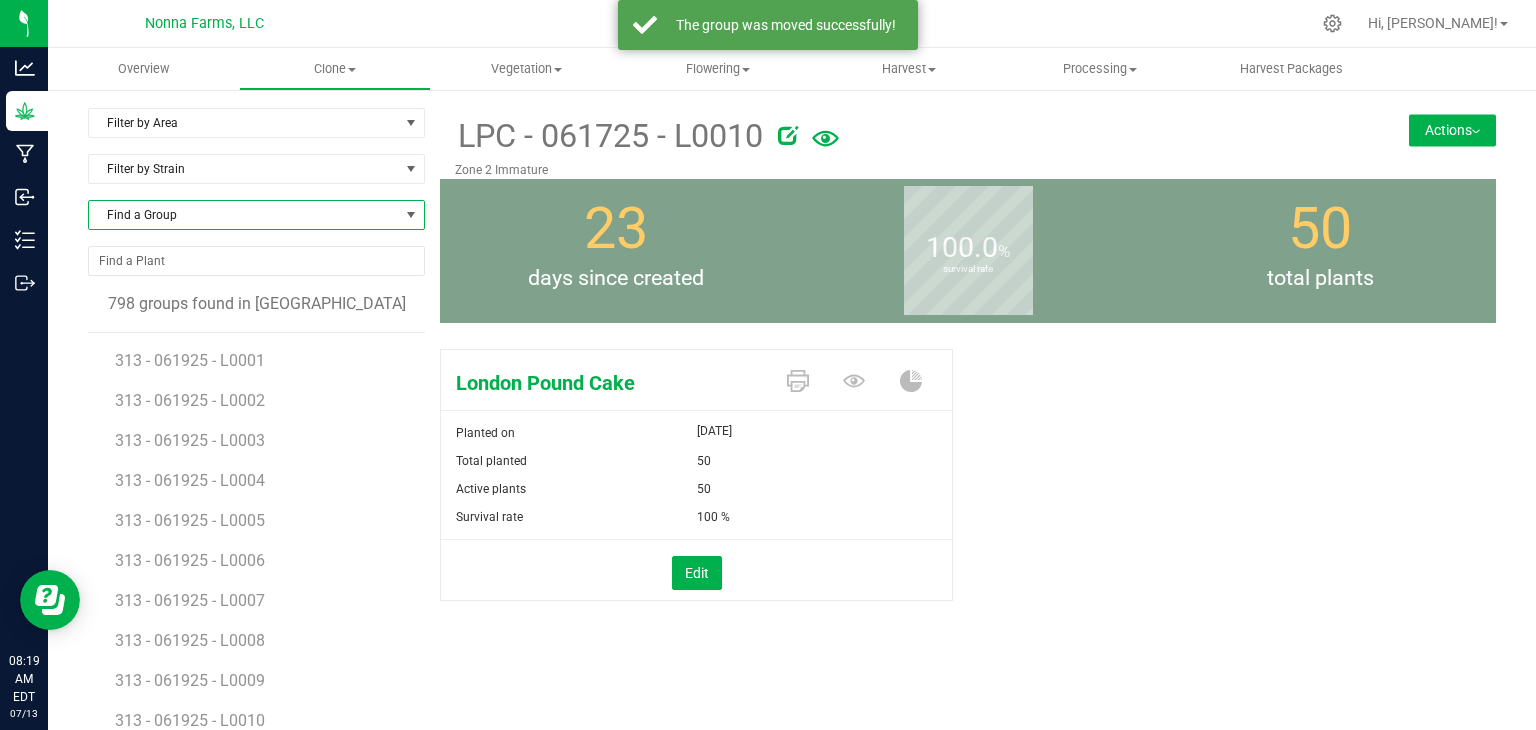 click on "Find a Group" at bounding box center (244, 215) 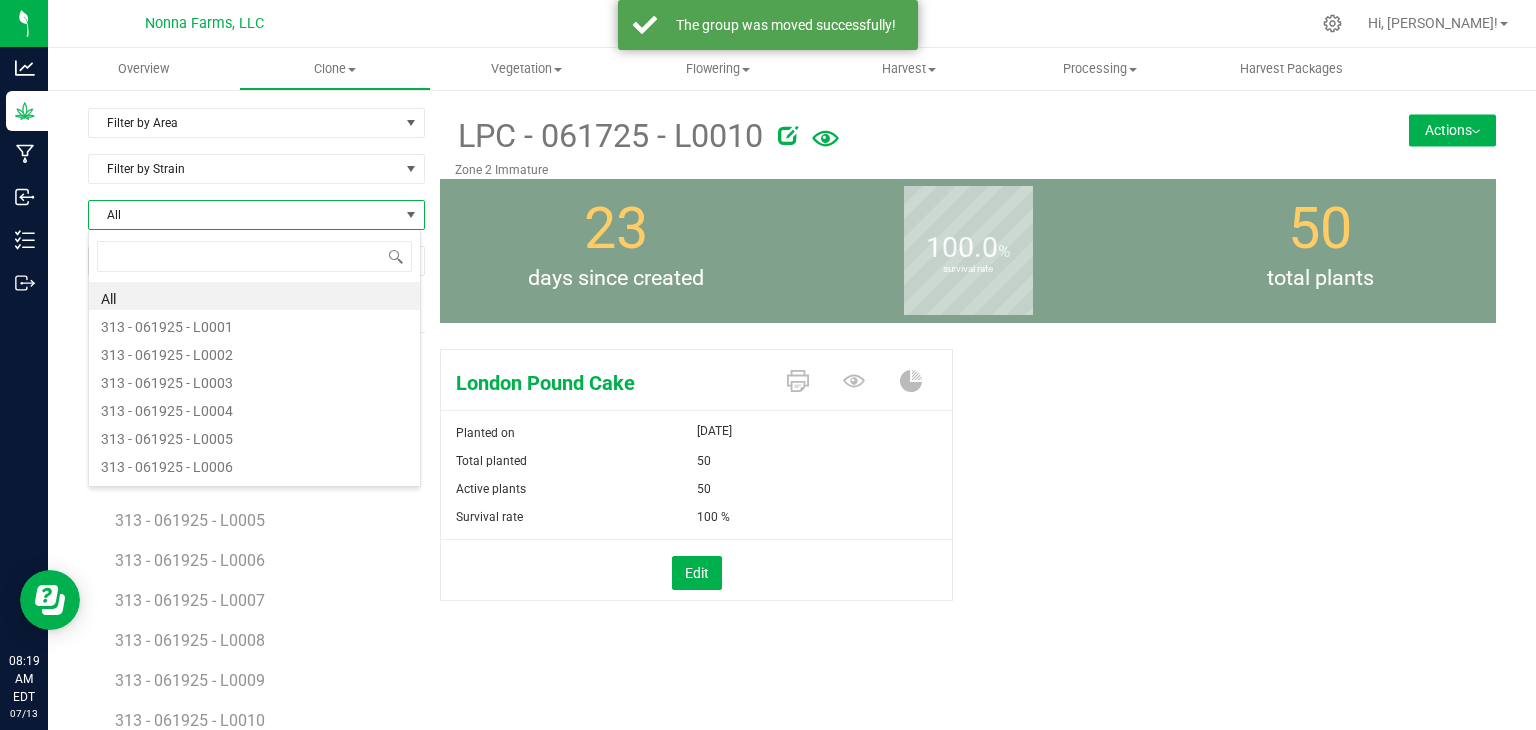 scroll, scrollTop: 99970, scrollLeft: 99666, axis: both 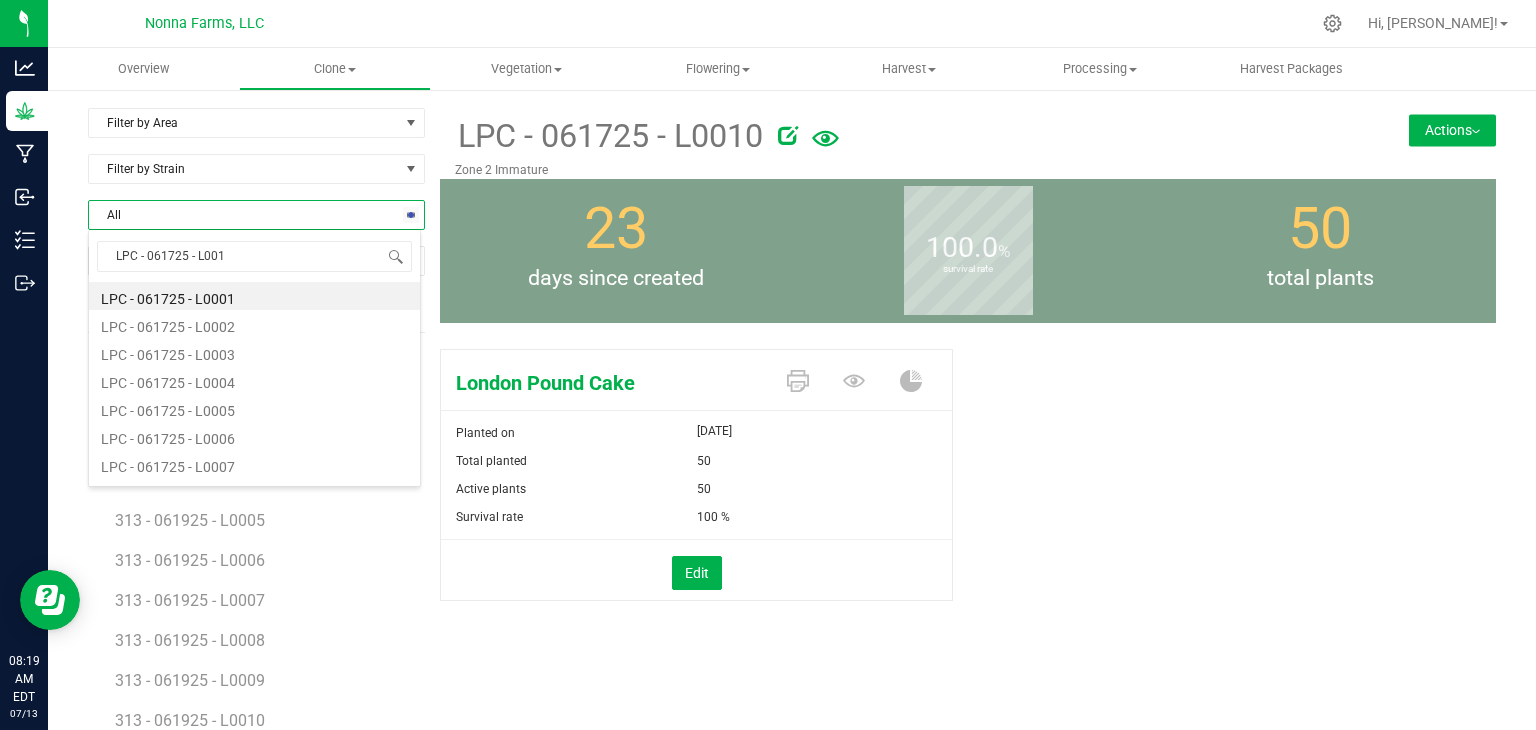 type on "LPC - 061725 - L0011" 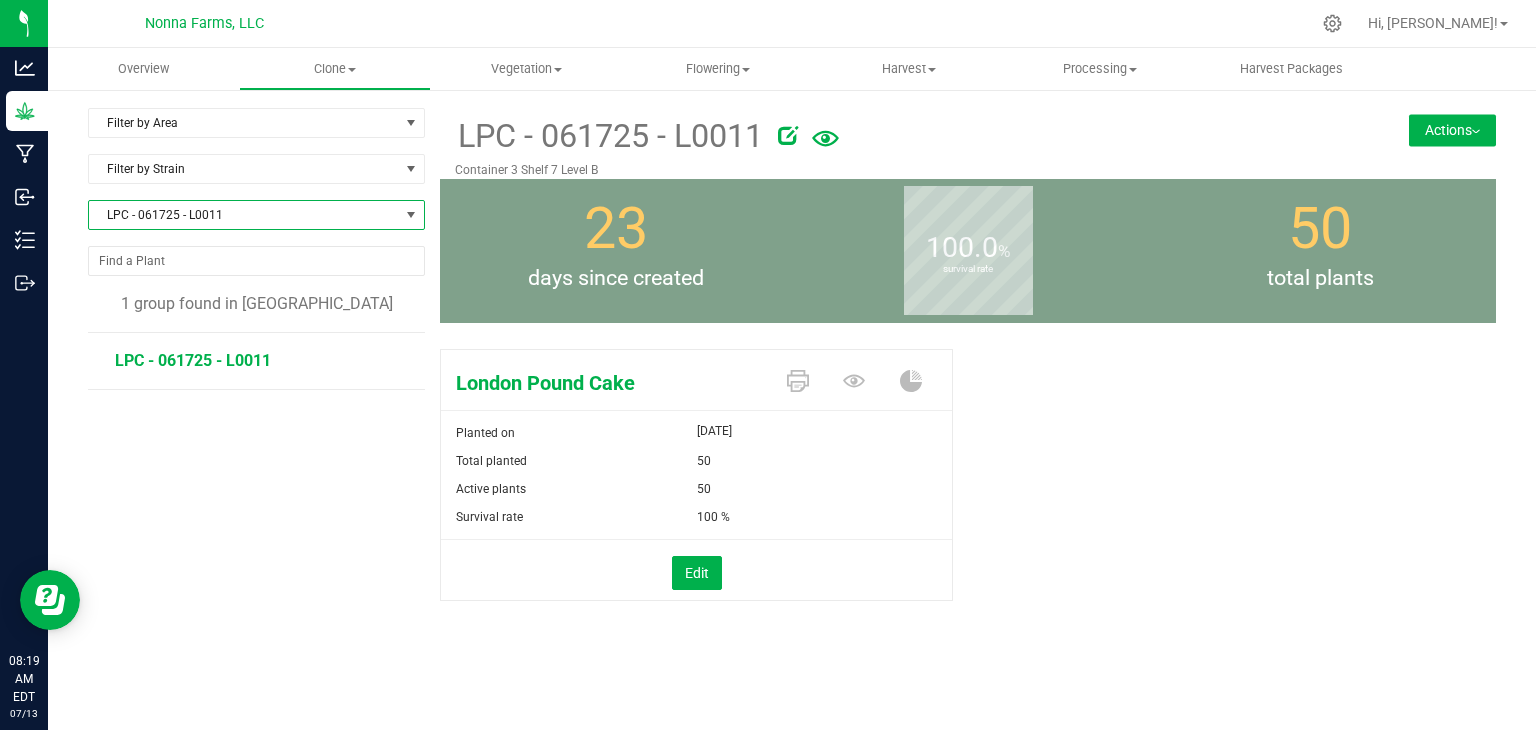 click on "Actions" at bounding box center [1452, 130] 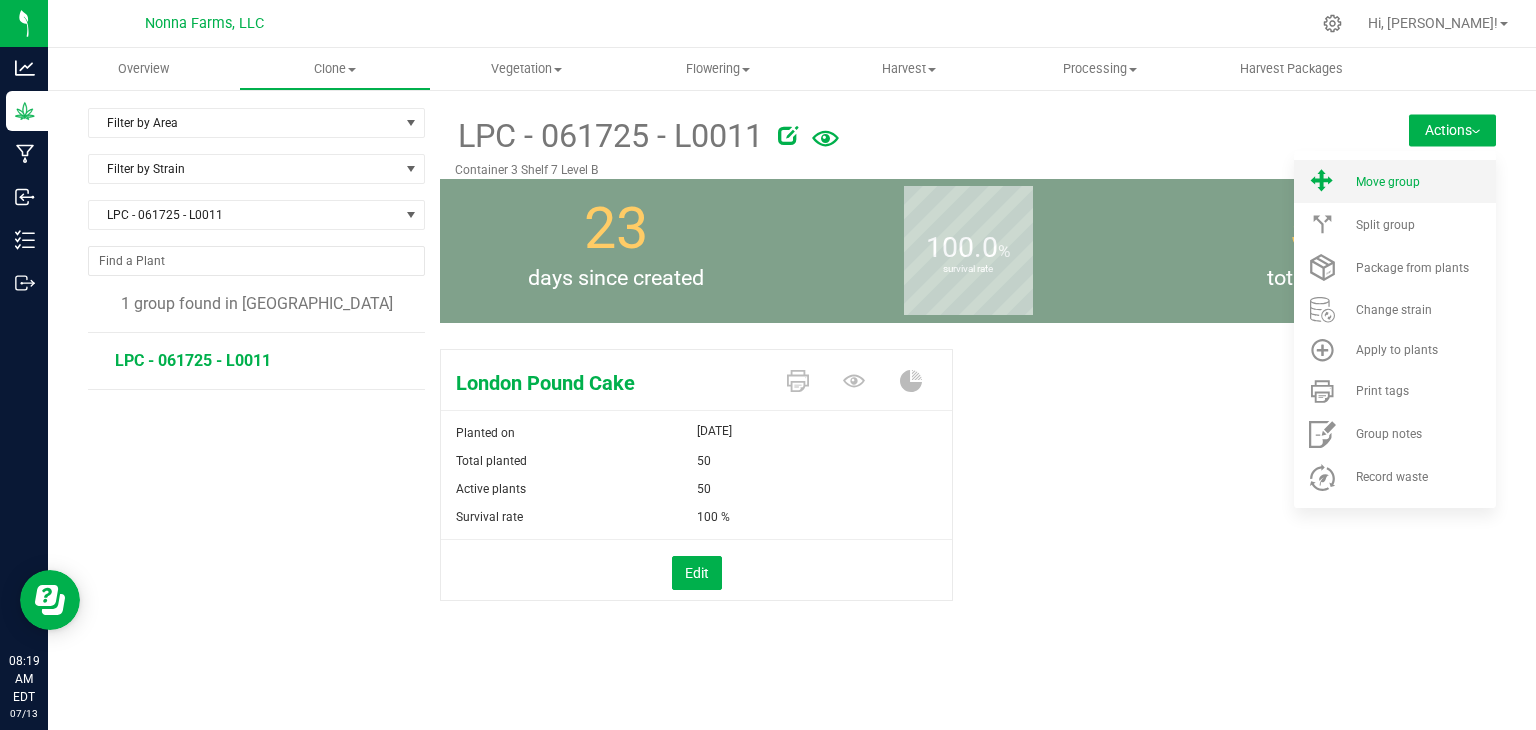 click on "Move group" at bounding box center (1424, 182) 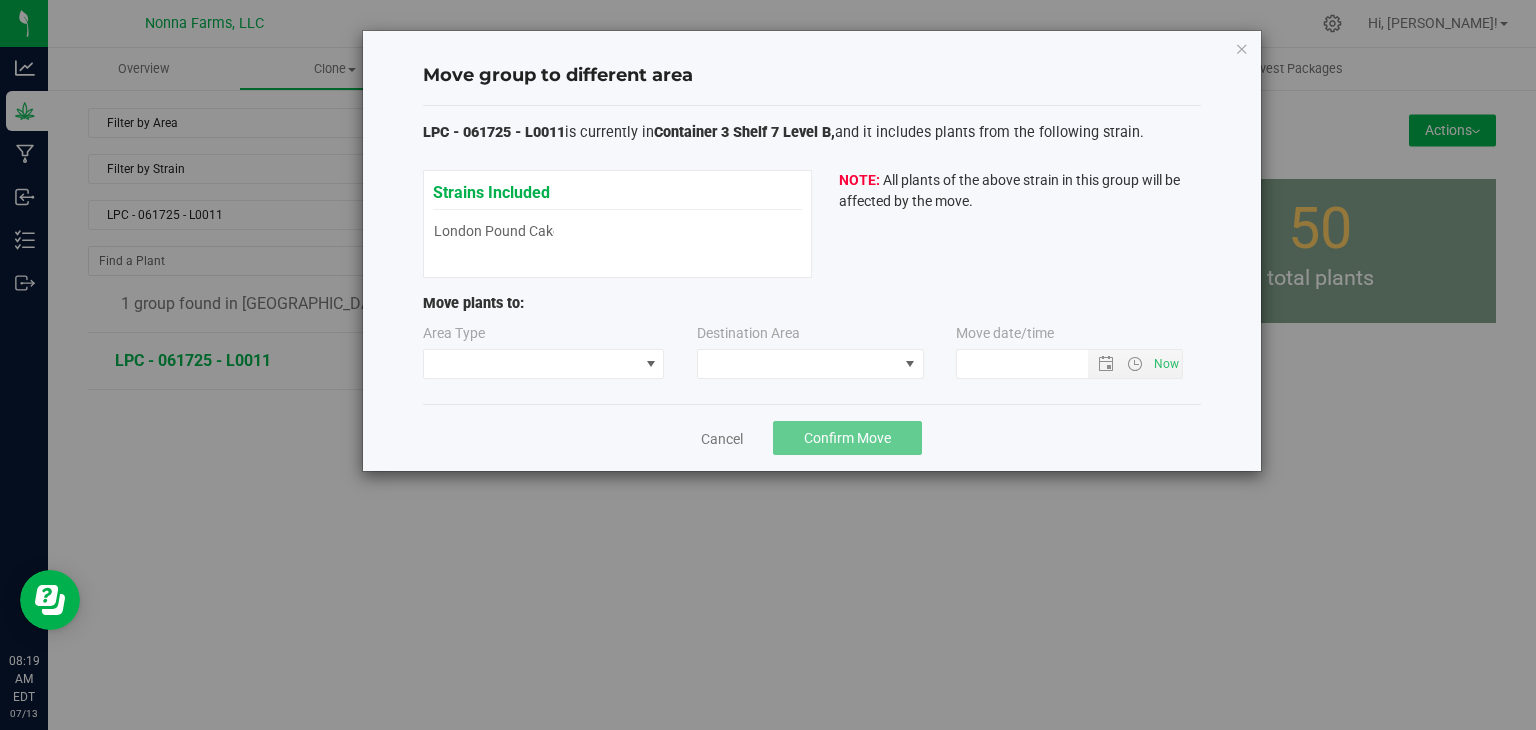 type on "[DATE] 8:19 AM" 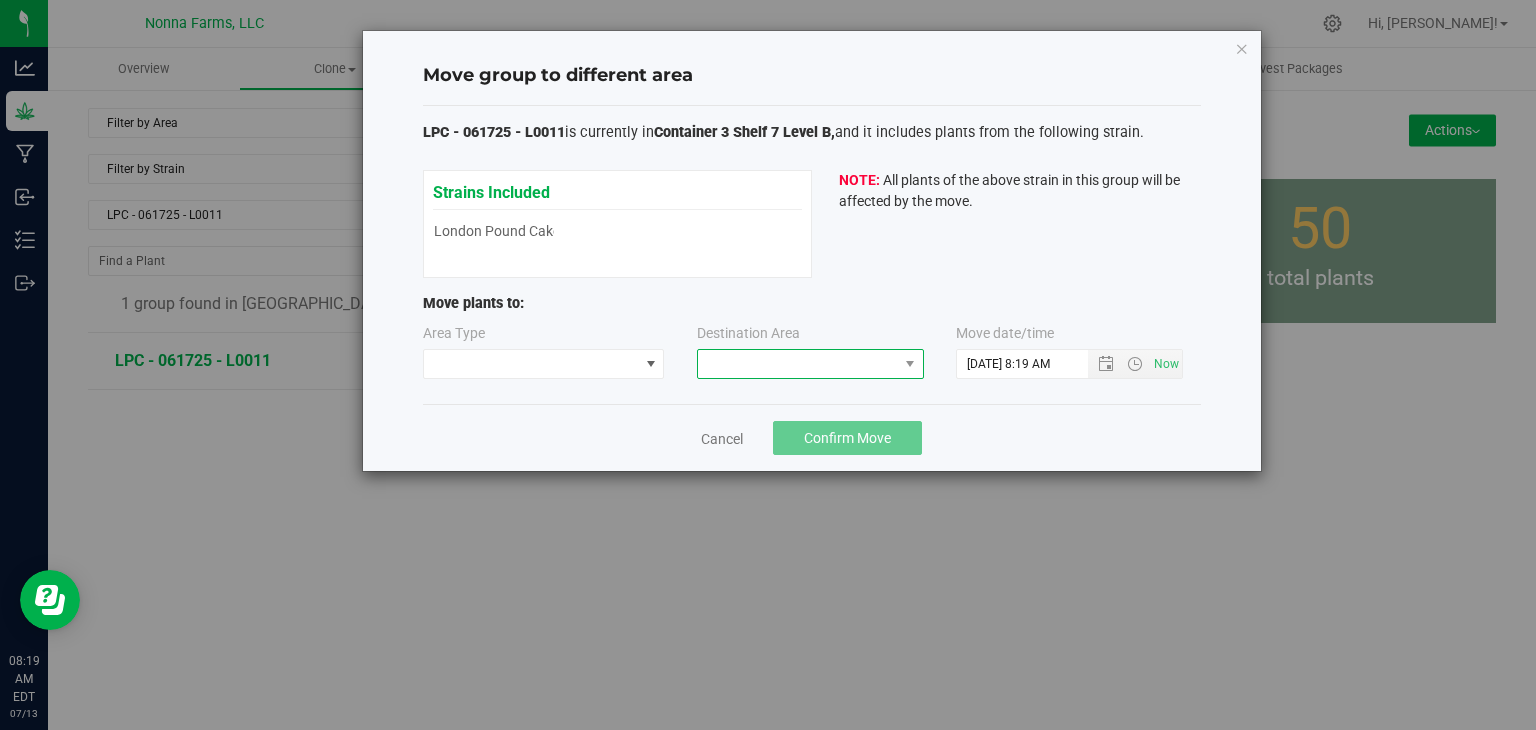 click at bounding box center [798, 364] 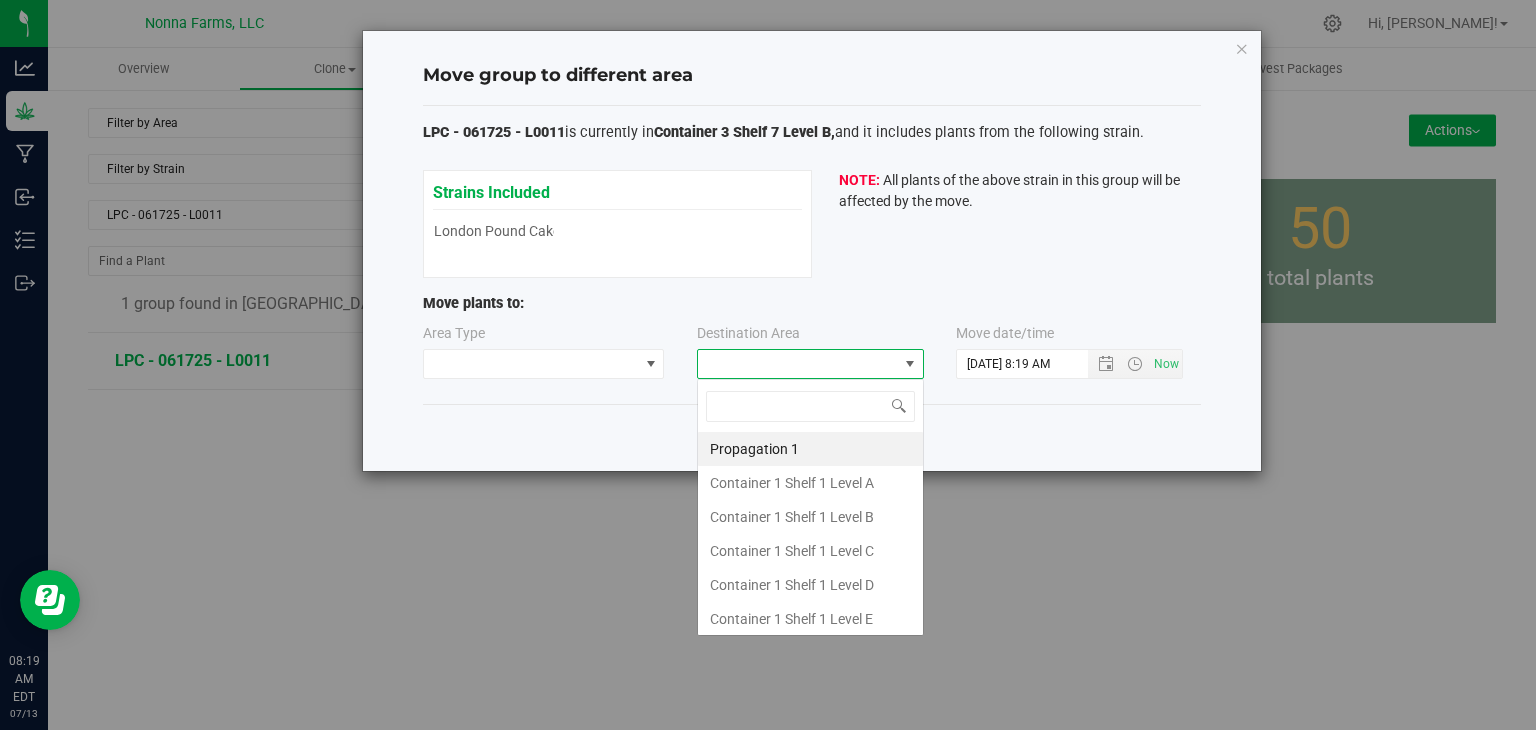 scroll, scrollTop: 99970, scrollLeft: 99772, axis: both 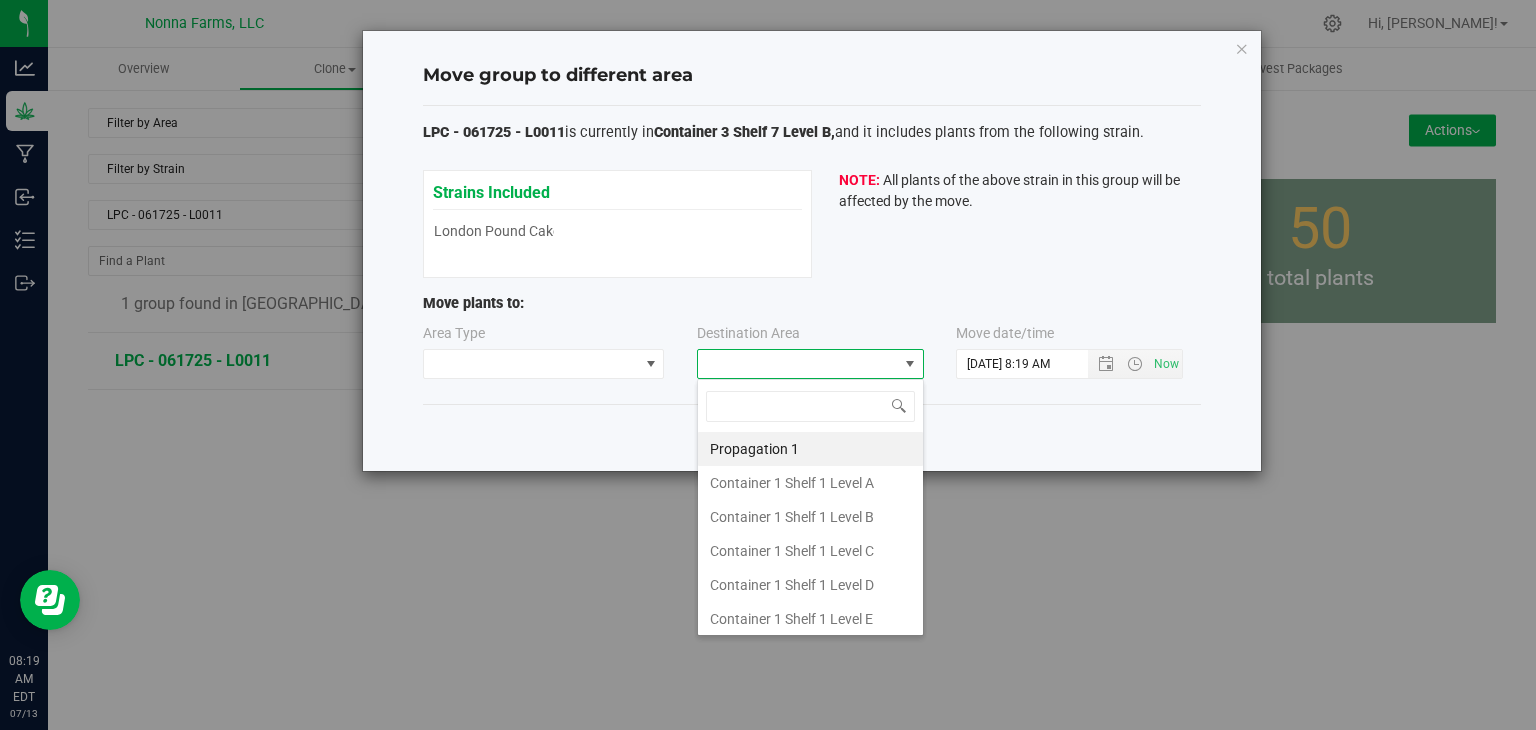 type on "z" 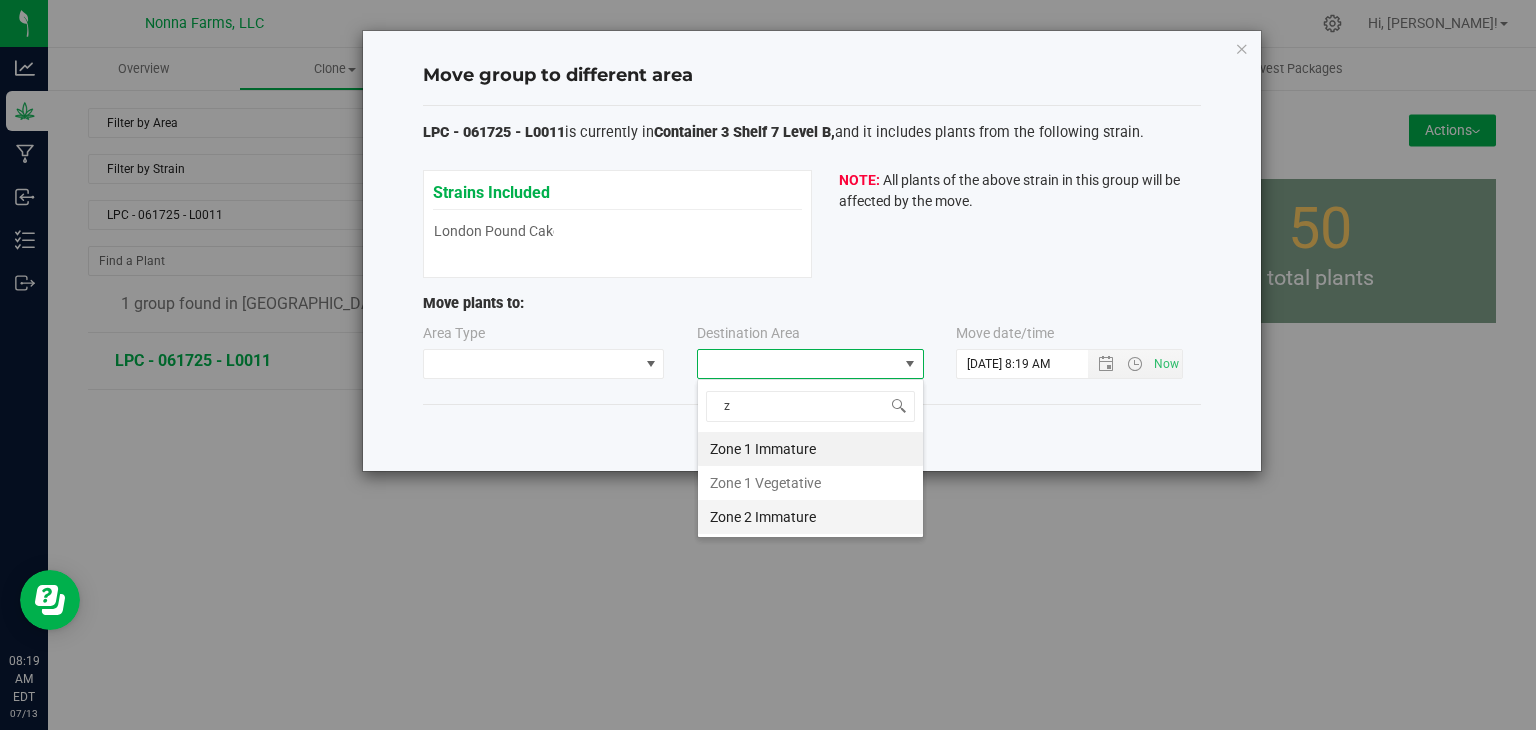 click on "Zone 2 Immature" at bounding box center [810, 517] 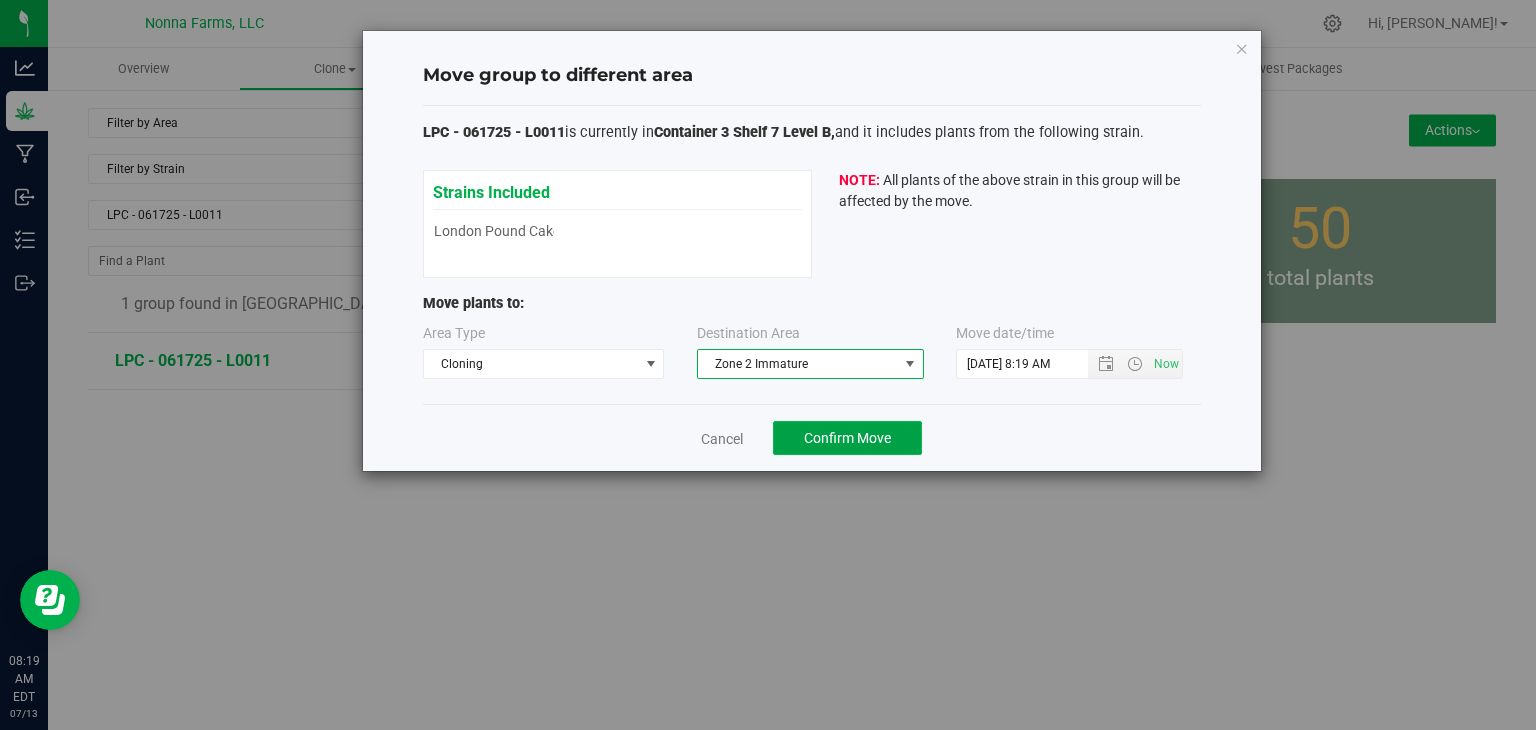 click on "Confirm Move" 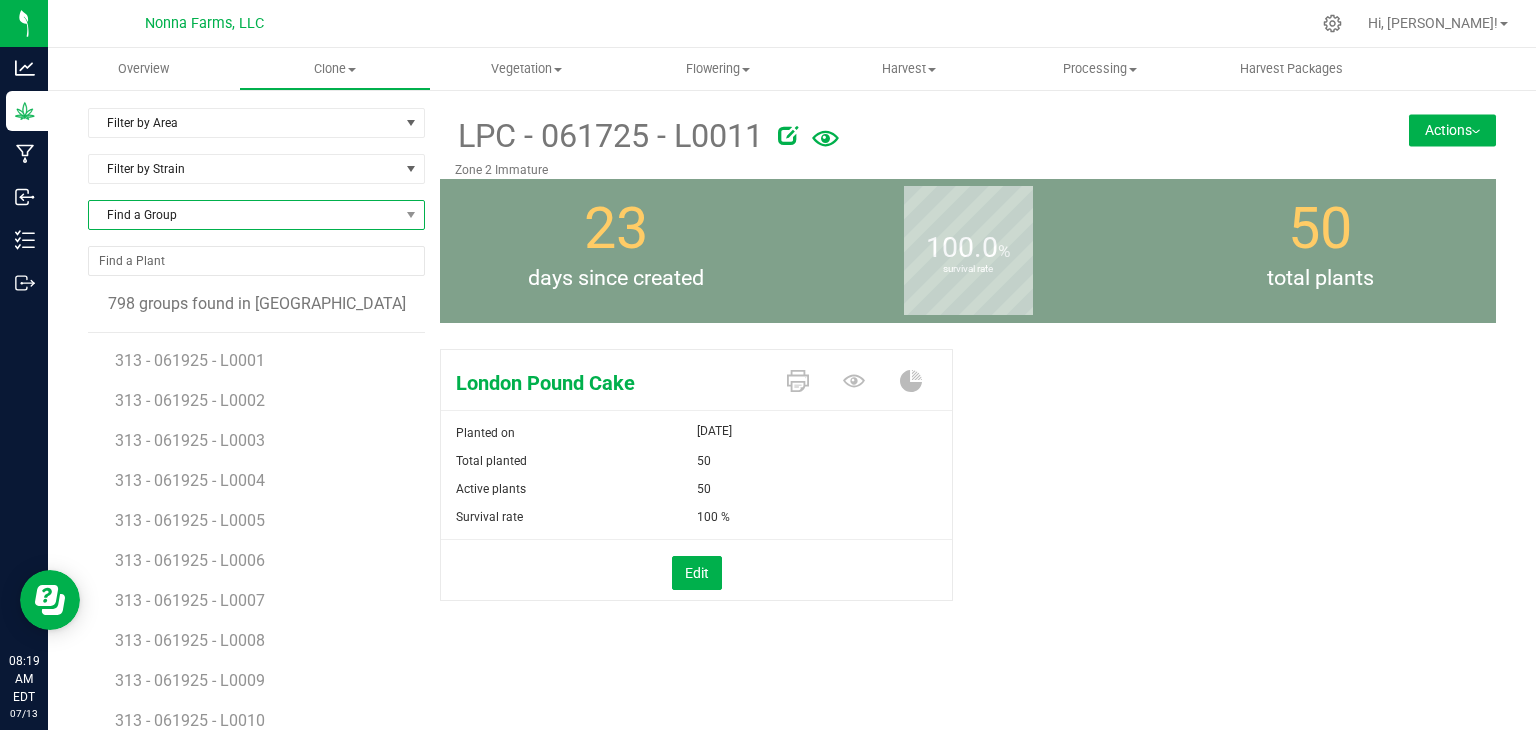 click on "Find a Group" at bounding box center [244, 215] 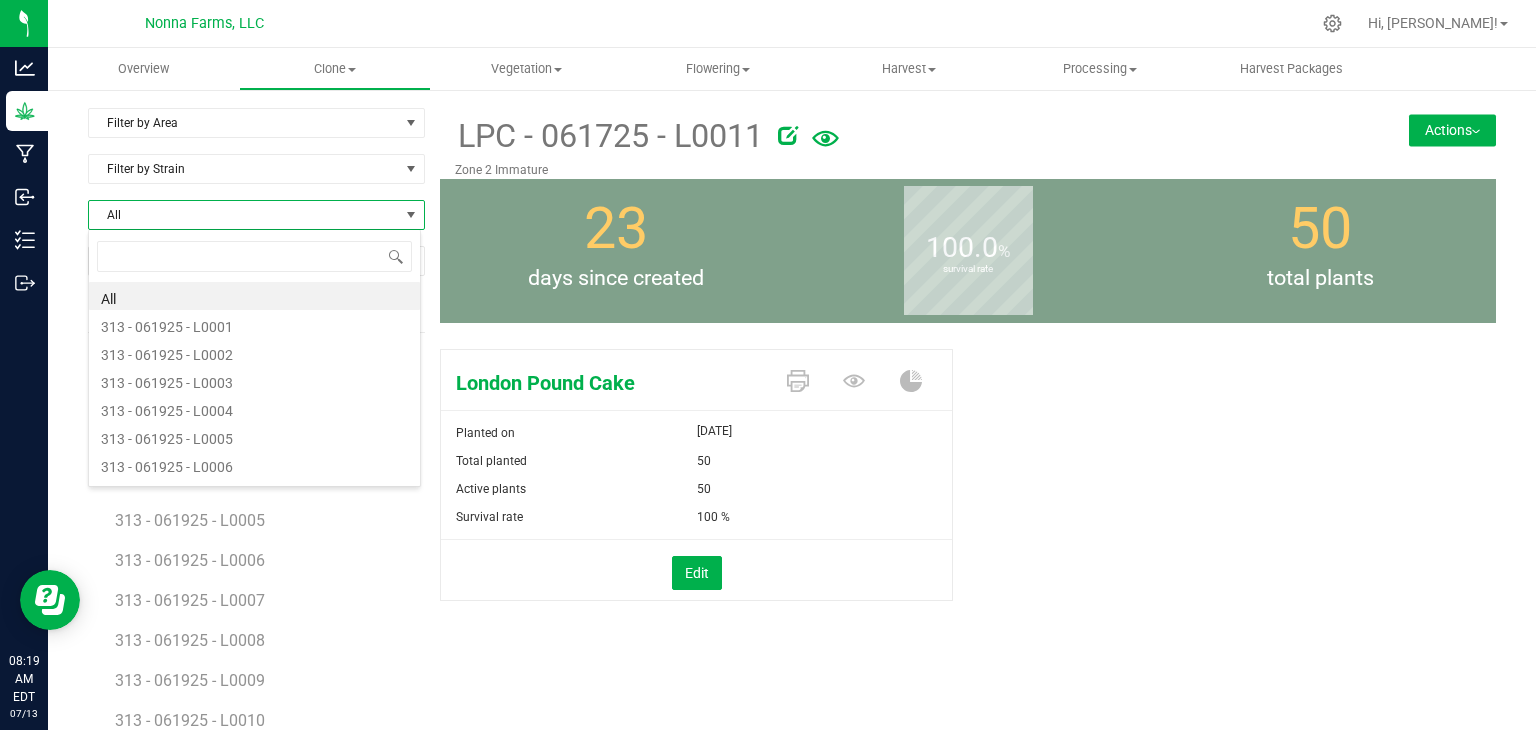 scroll, scrollTop: 99970, scrollLeft: 99666, axis: both 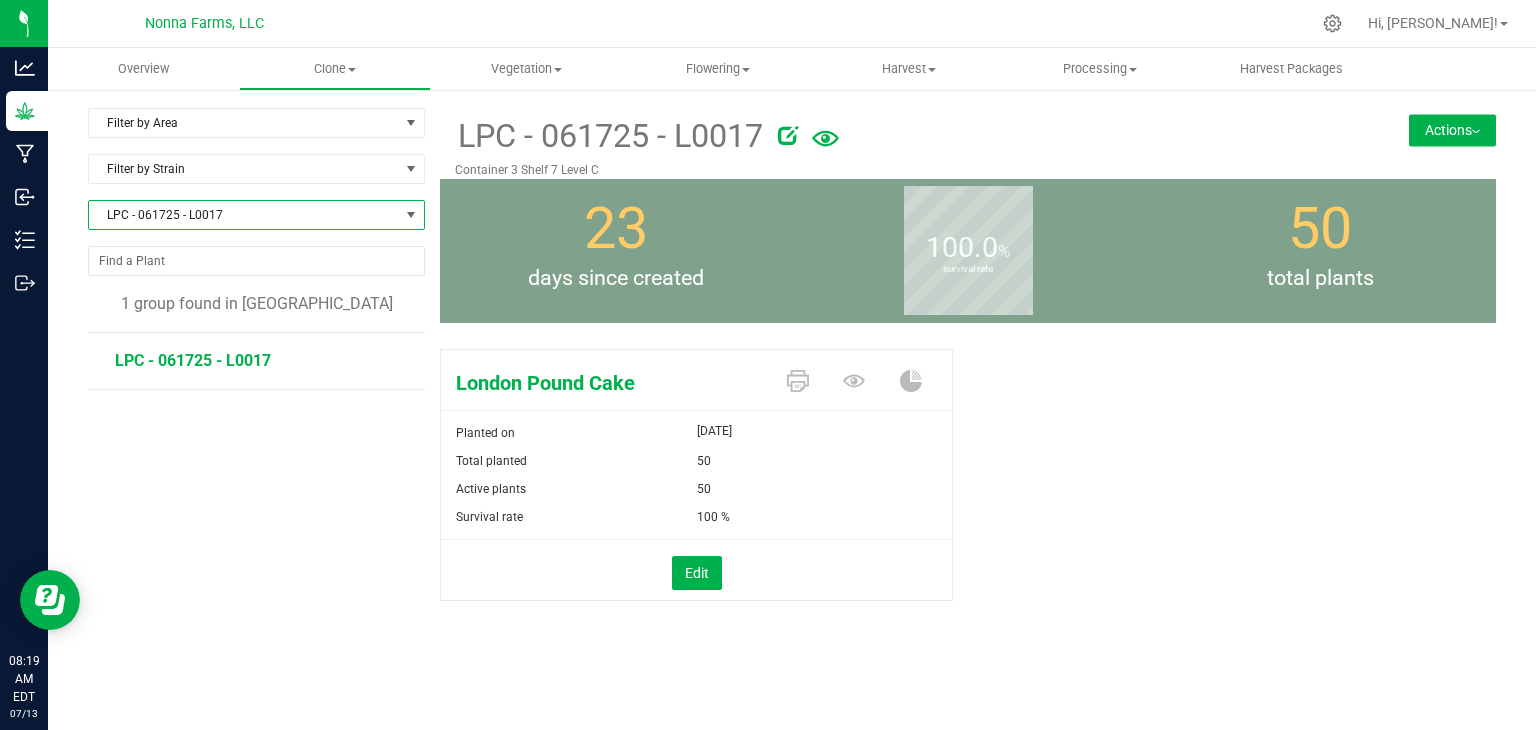 click on "Actions" at bounding box center [1452, 130] 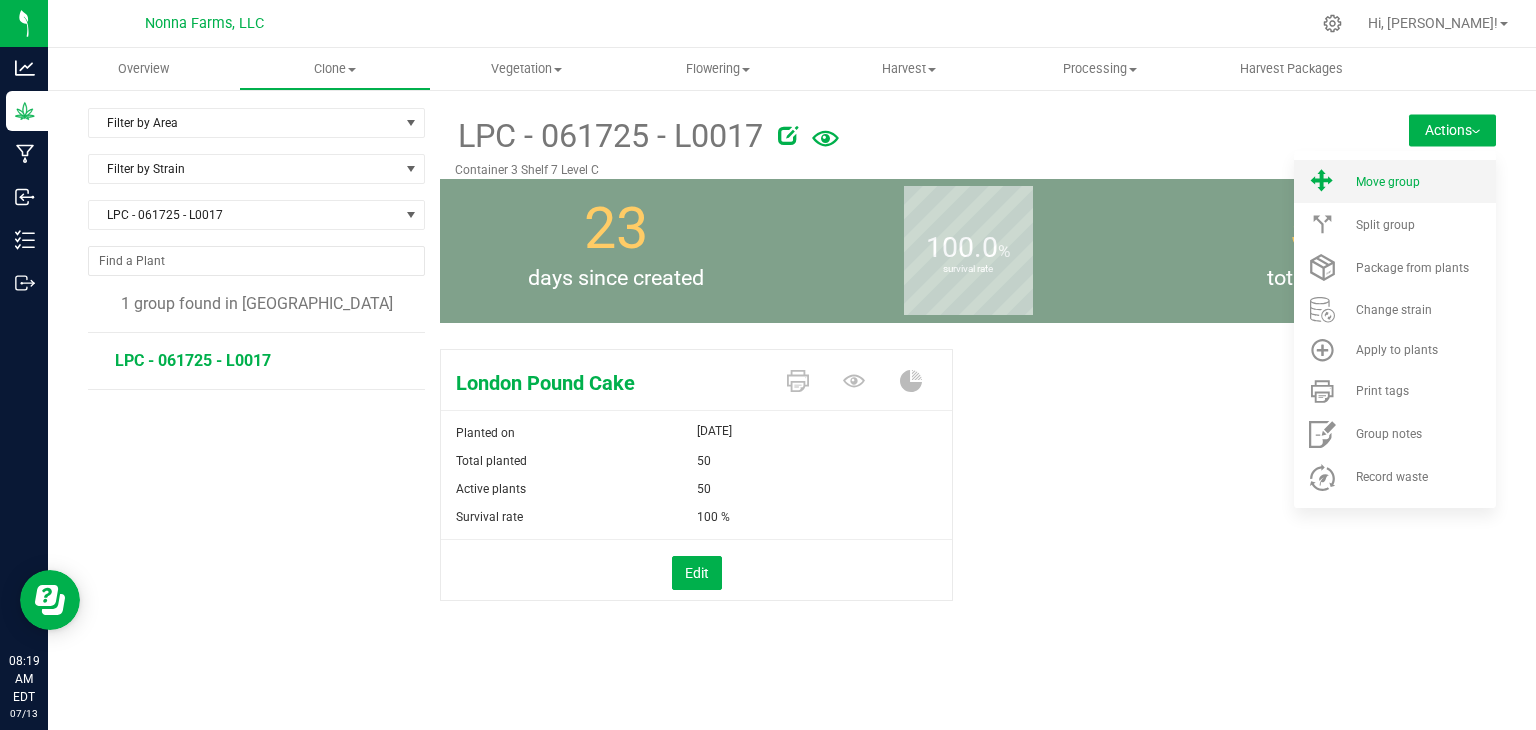 click on "Move group" at bounding box center [1395, 181] 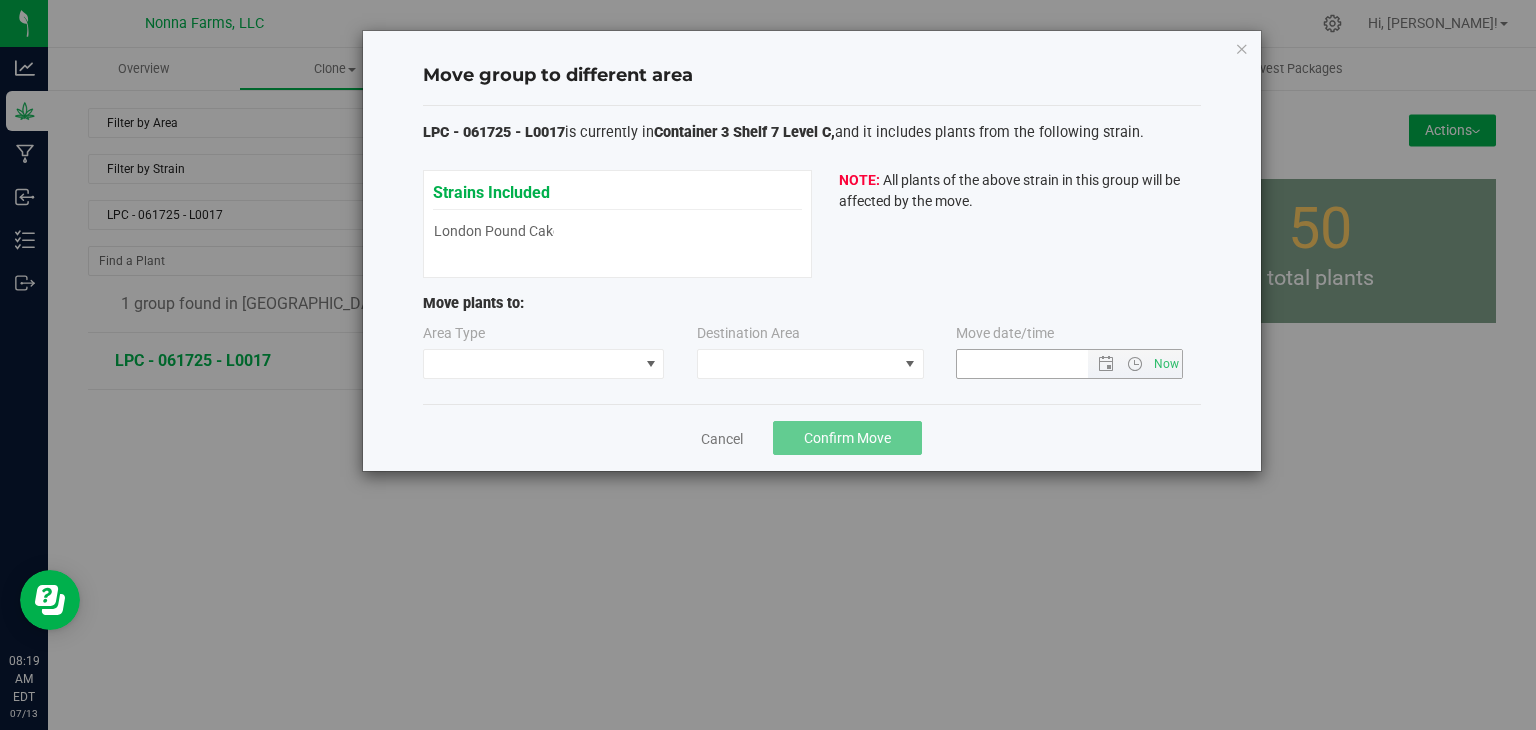type on "[DATE] 8:19 AM" 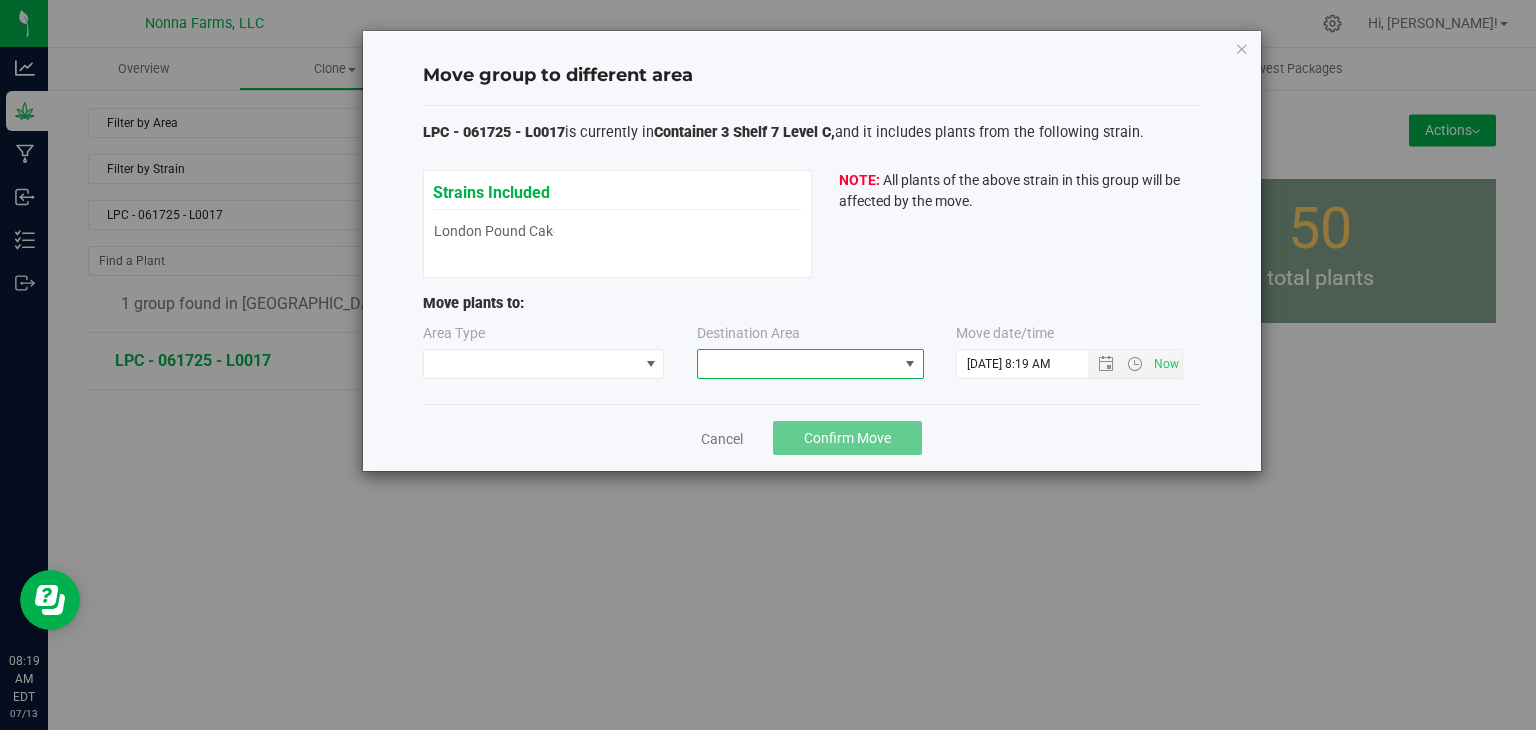 click at bounding box center [798, 364] 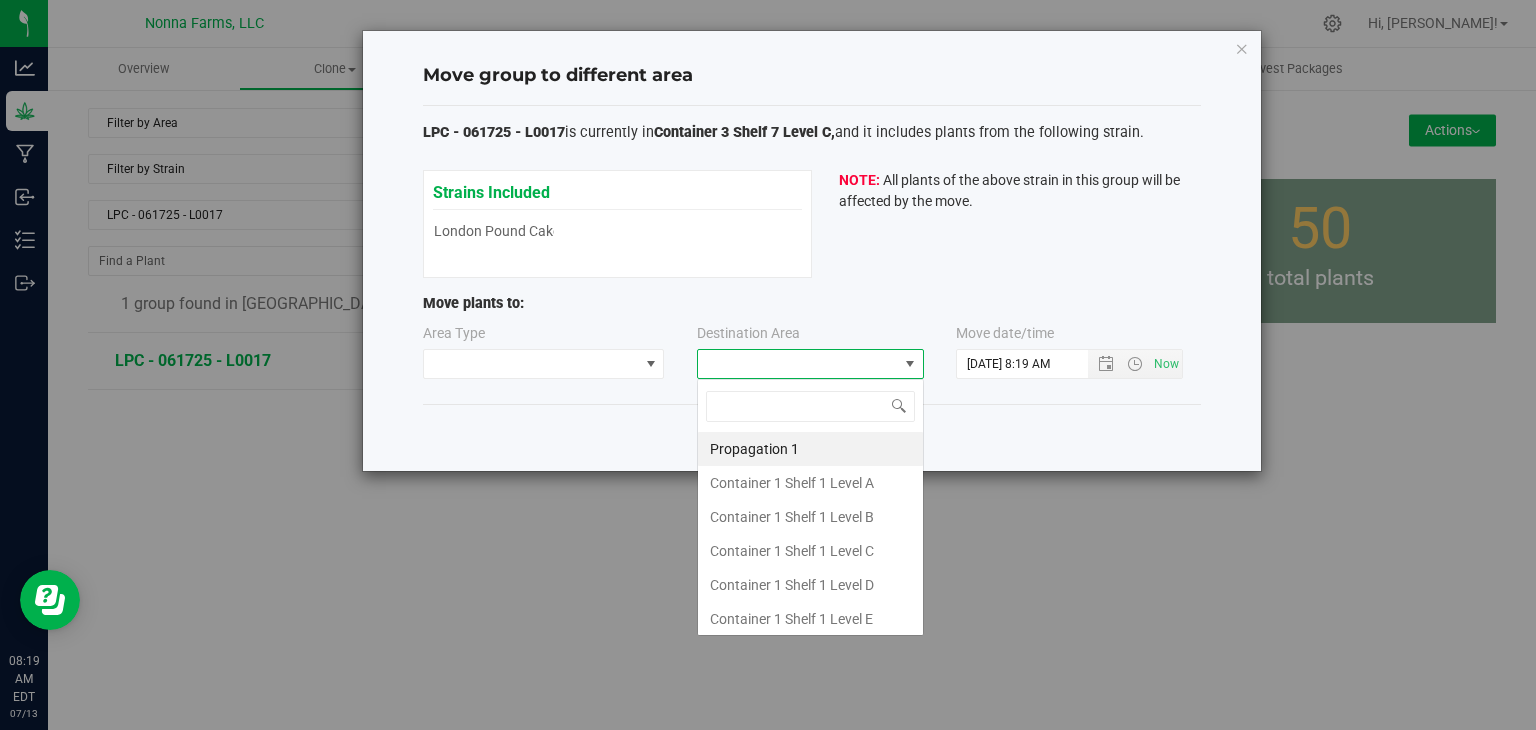 scroll, scrollTop: 99970, scrollLeft: 99772, axis: both 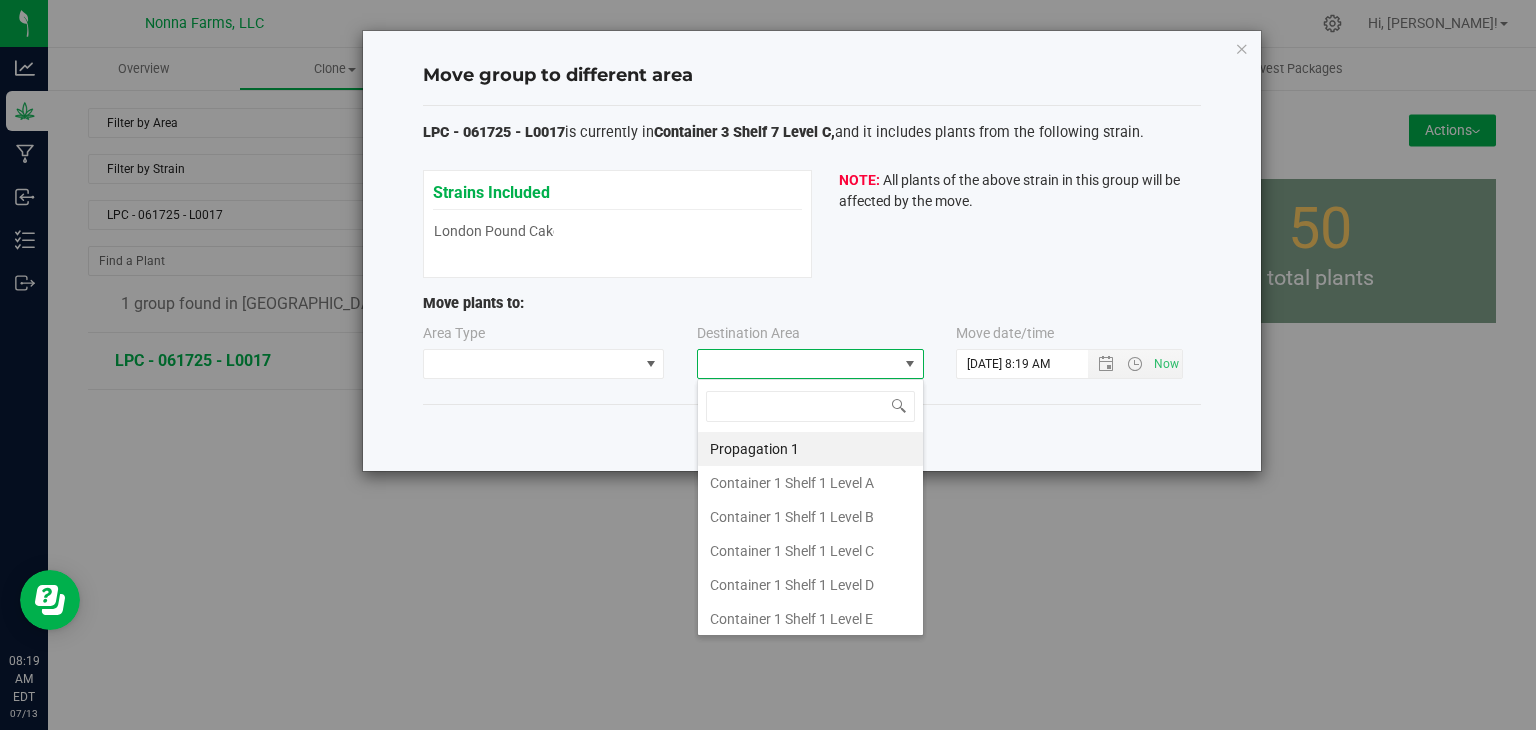 type on "z" 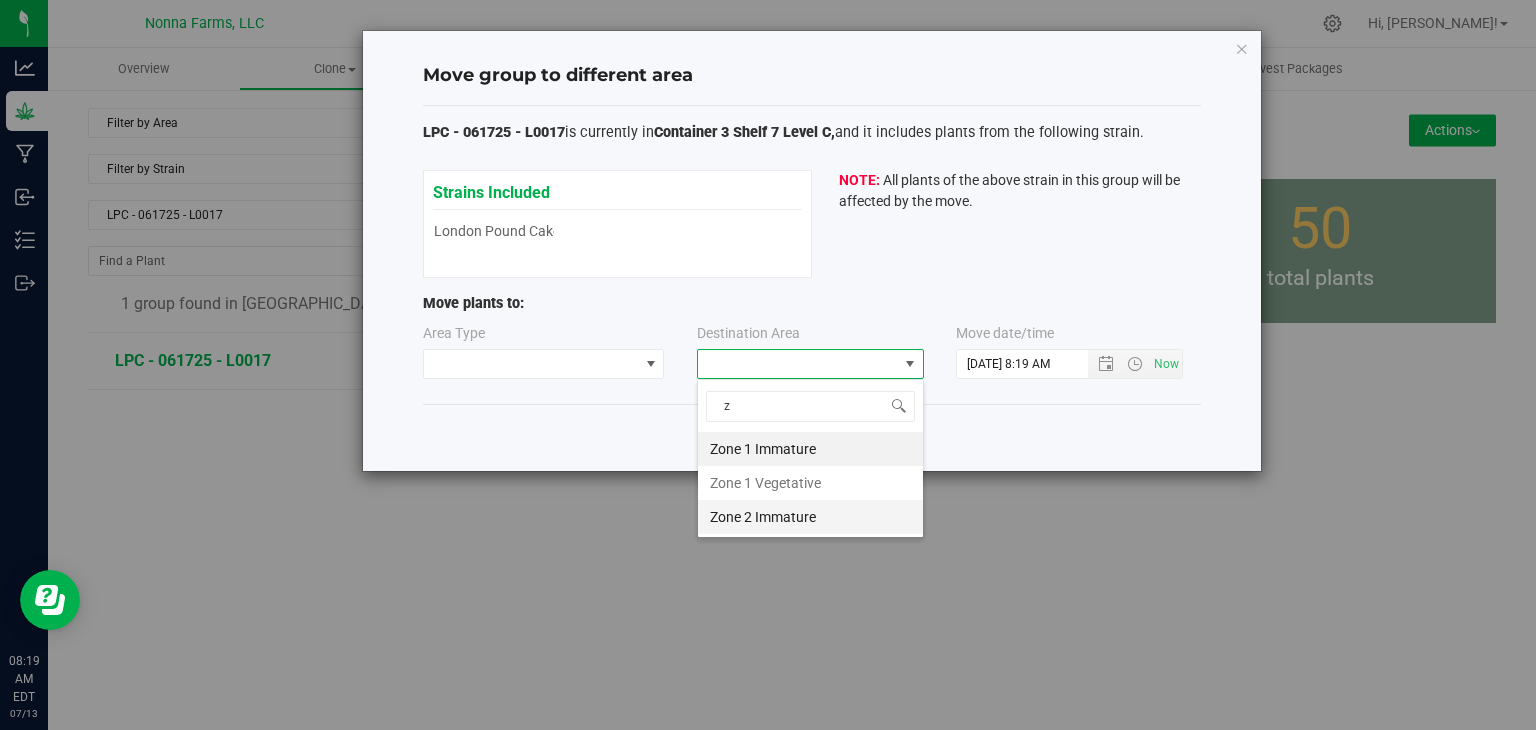 click on "Zone 2 Immature" at bounding box center [810, 517] 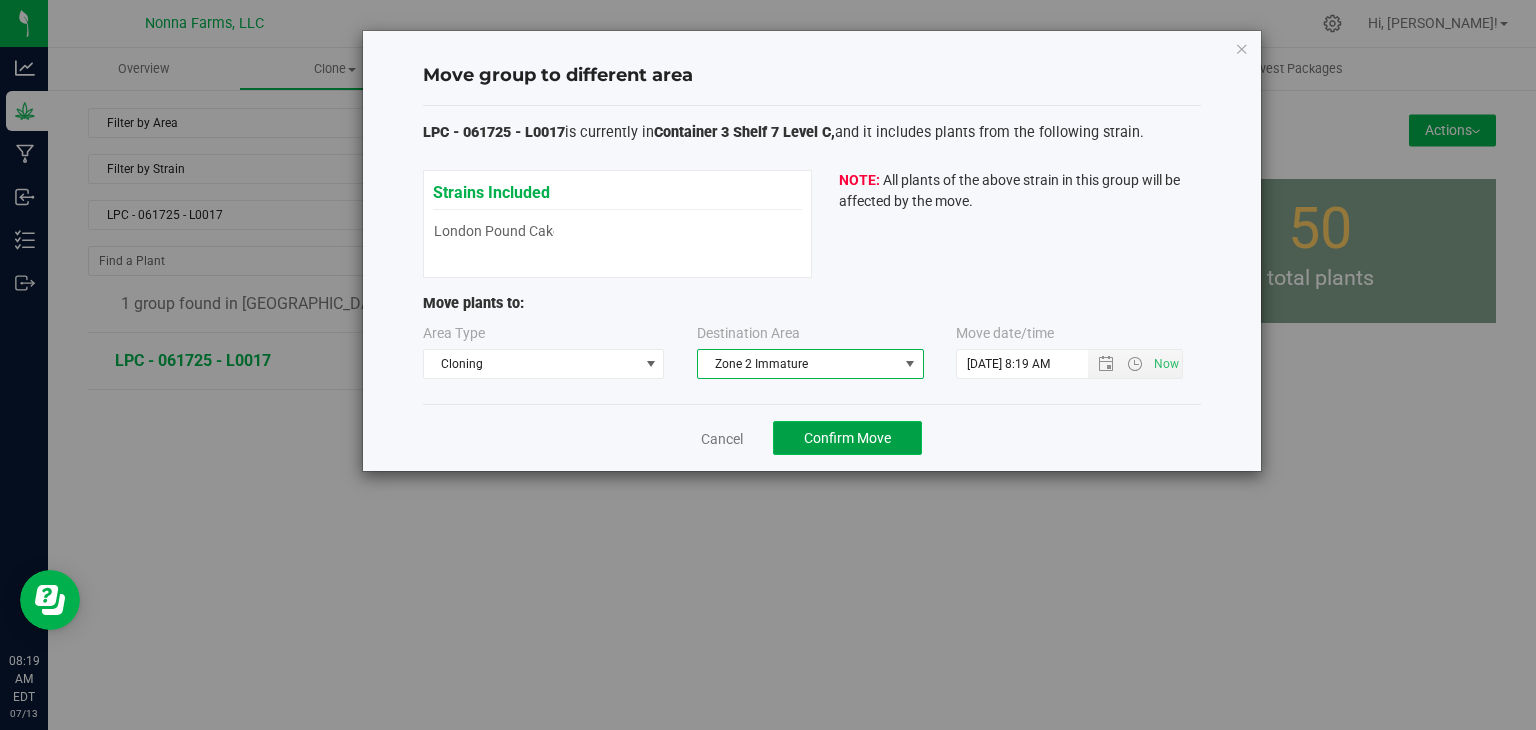 click on "Confirm Move" 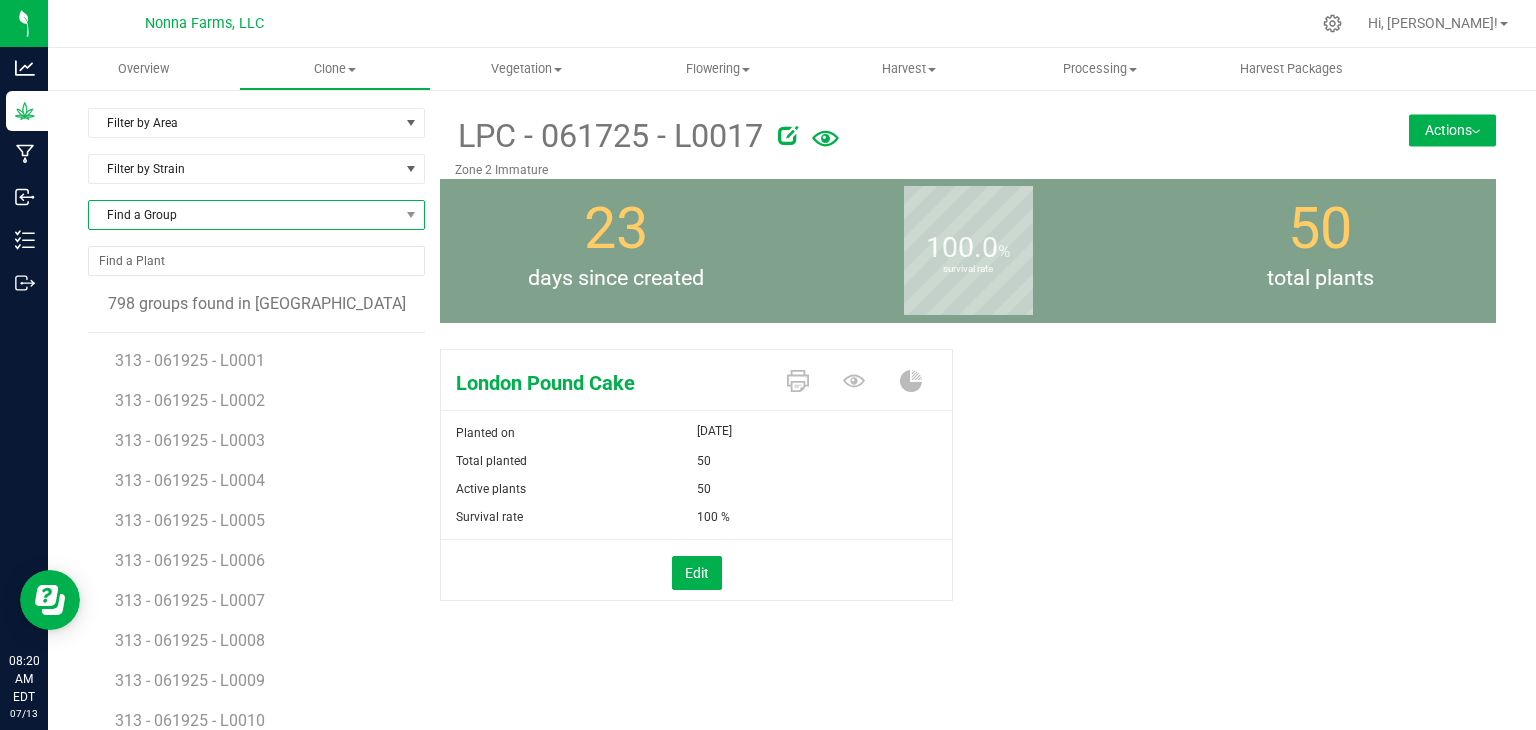 click on "Find a Group" at bounding box center [244, 215] 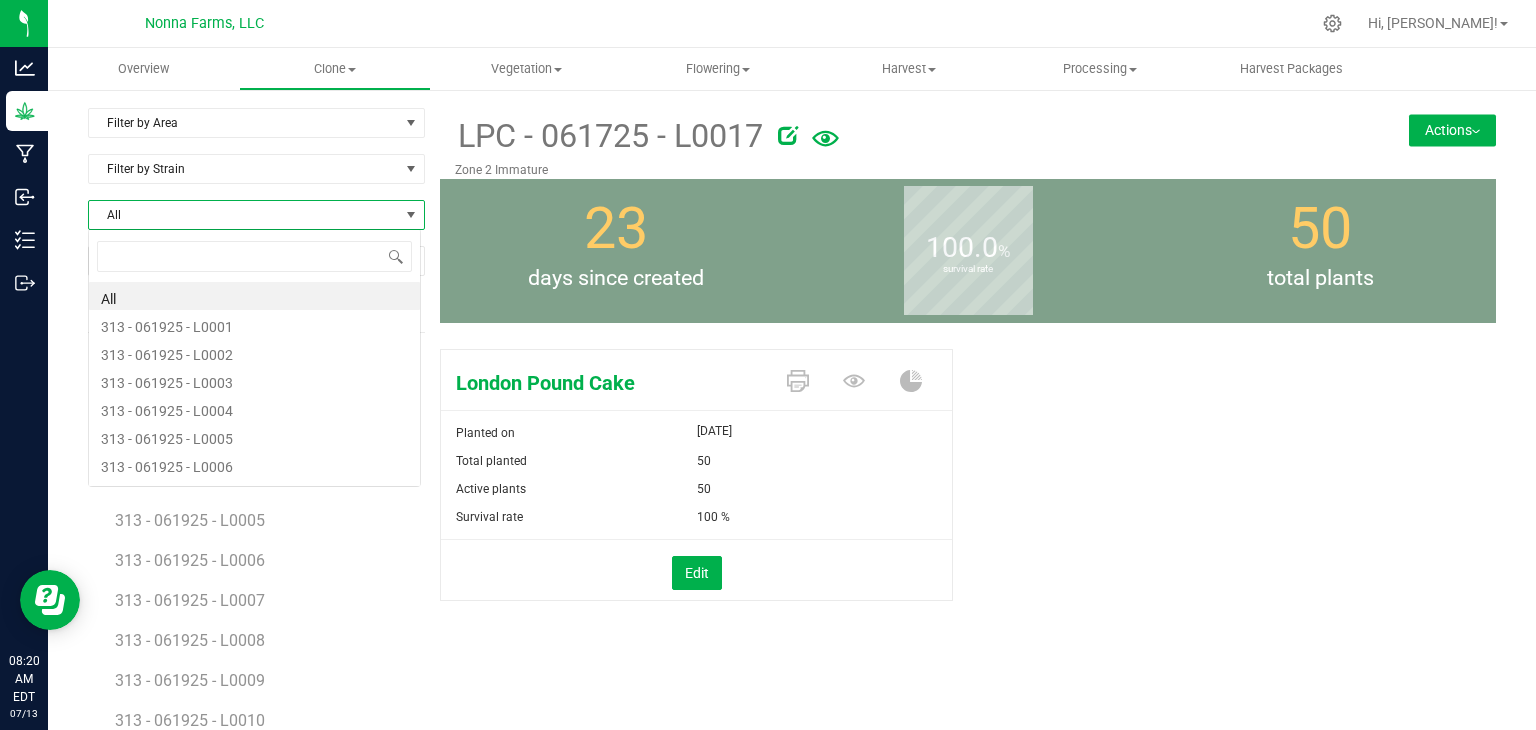 scroll, scrollTop: 99970, scrollLeft: 99666, axis: both 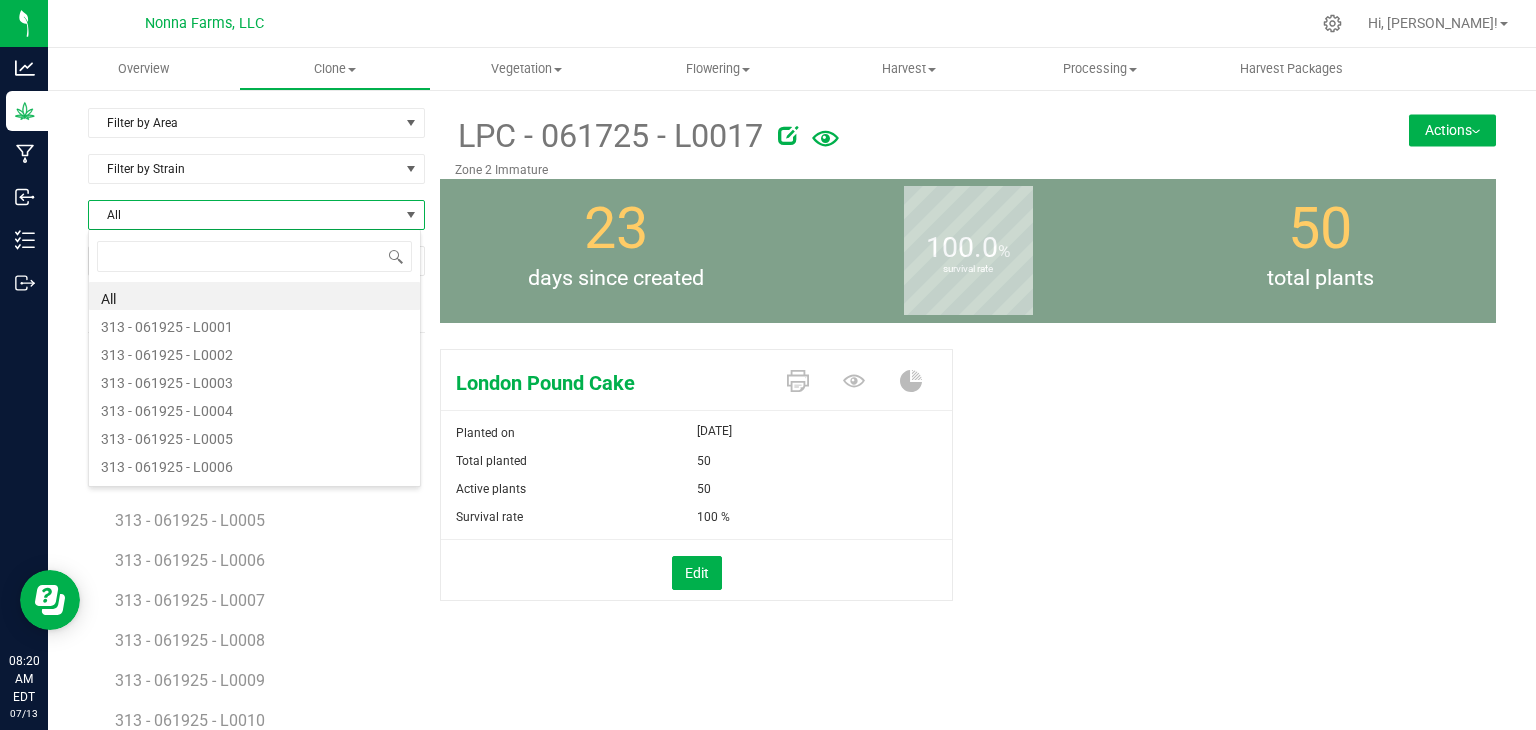 type on "LPC - 062125 - L0001" 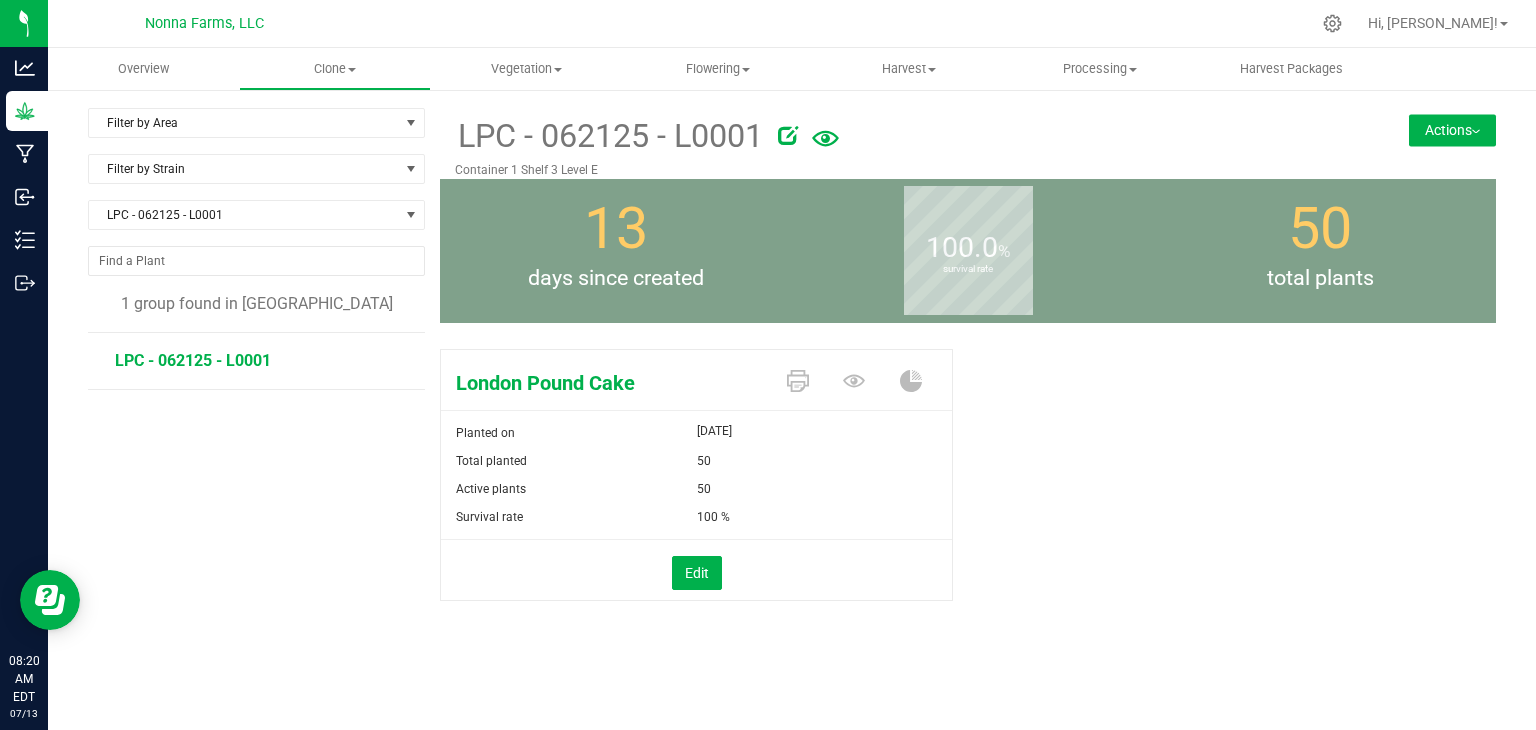 click on "Actions" at bounding box center [1452, 130] 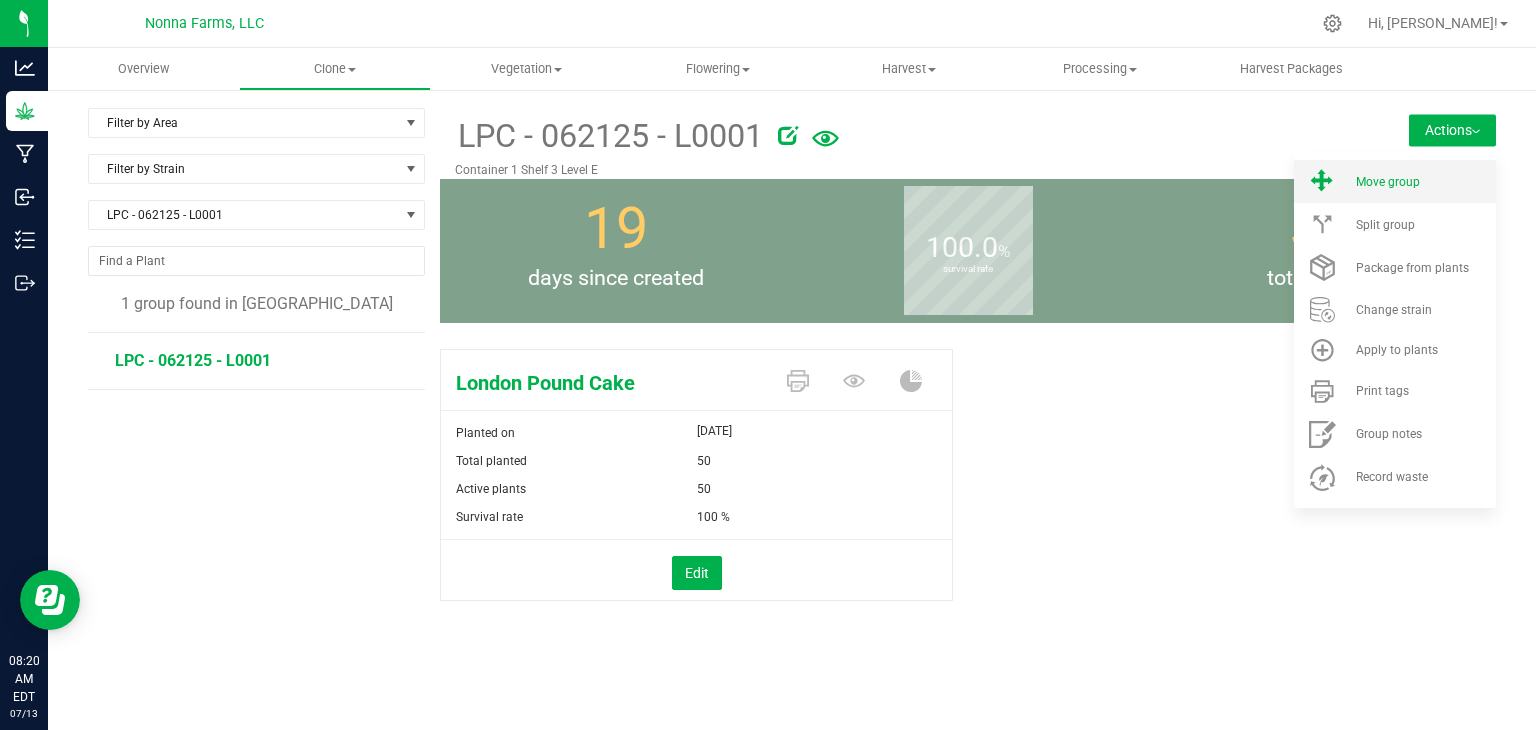 click on "Move group" at bounding box center [1388, 182] 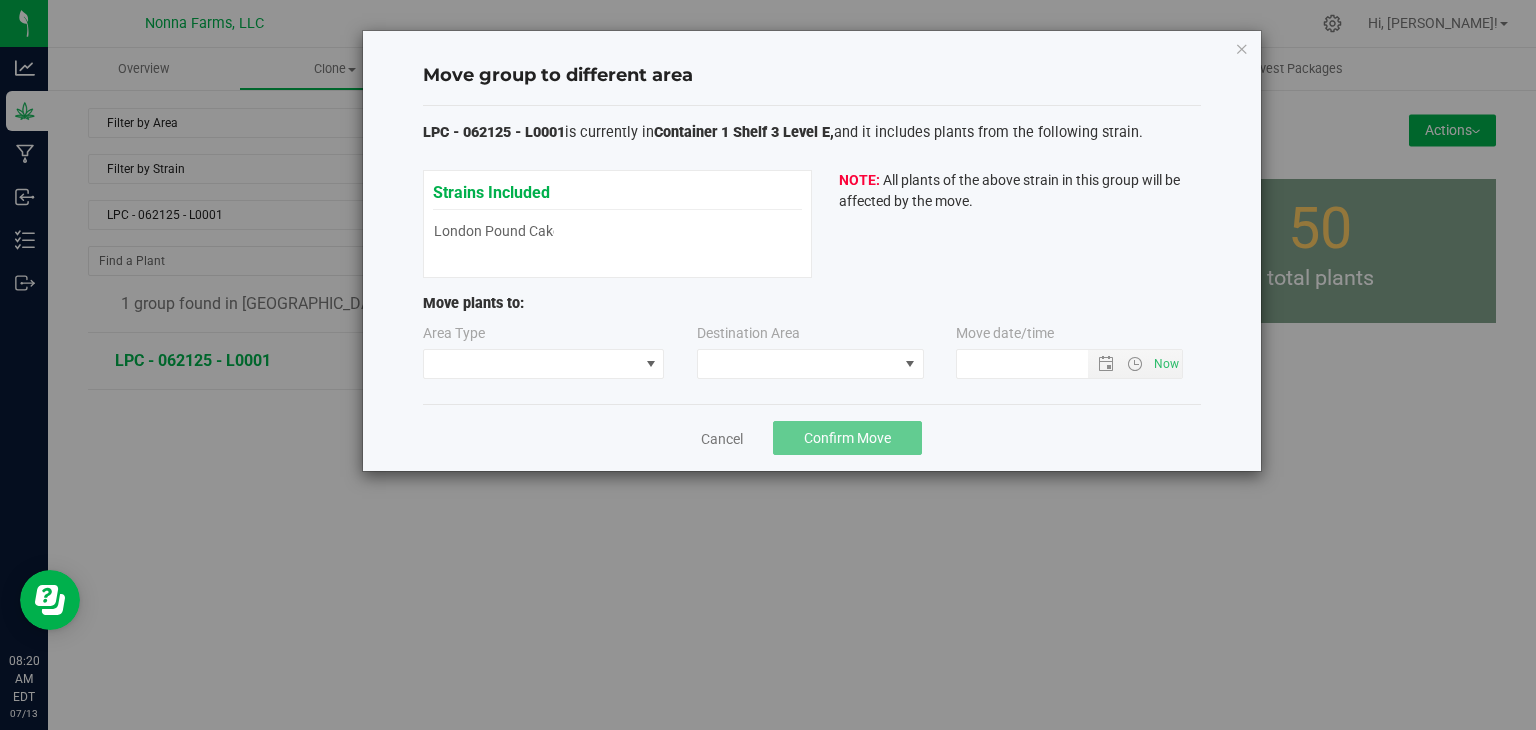 type on "[DATE] 8:20 AM" 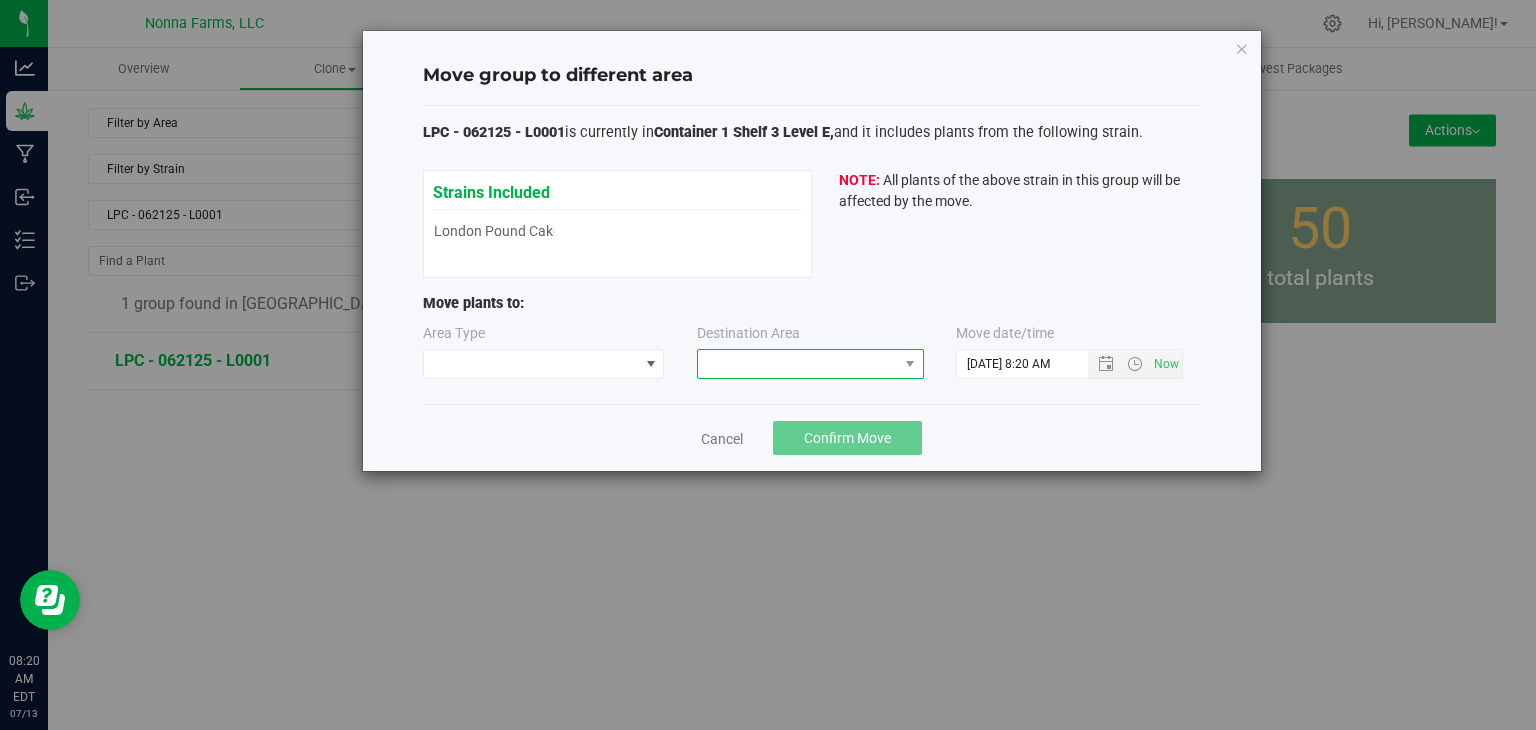 click at bounding box center (798, 364) 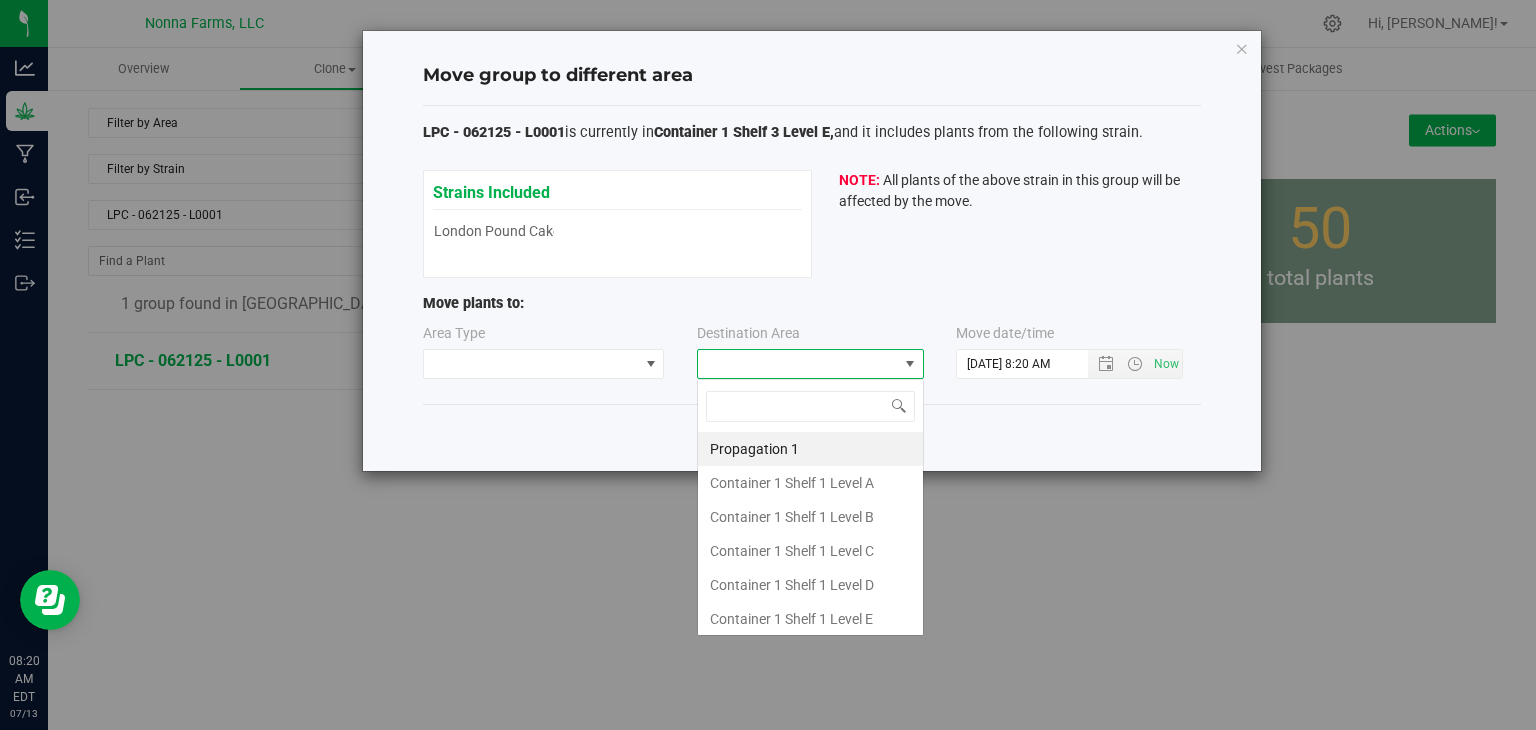 scroll, scrollTop: 99970, scrollLeft: 99772, axis: both 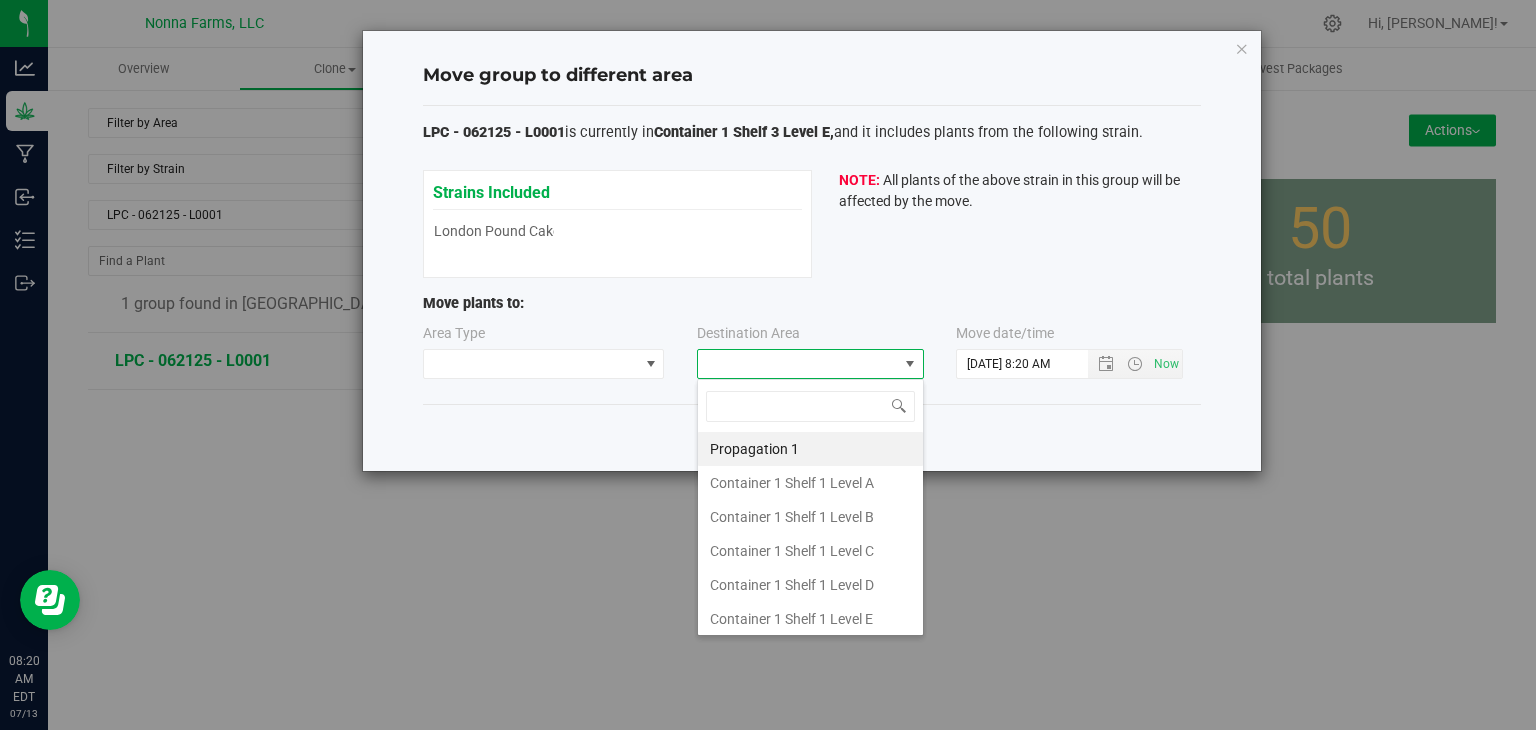 type on "z" 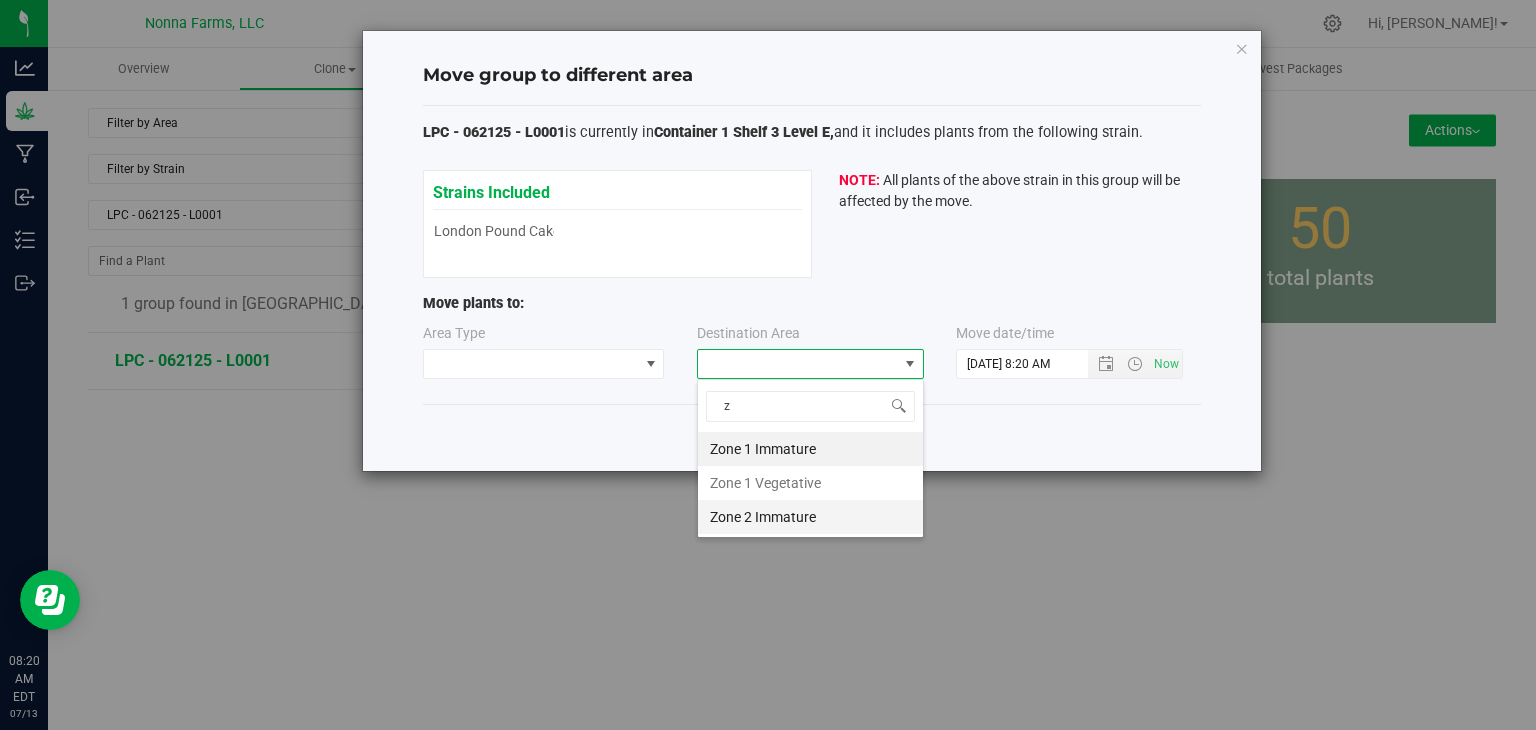 click on "Zone 2 Immature" at bounding box center (810, 517) 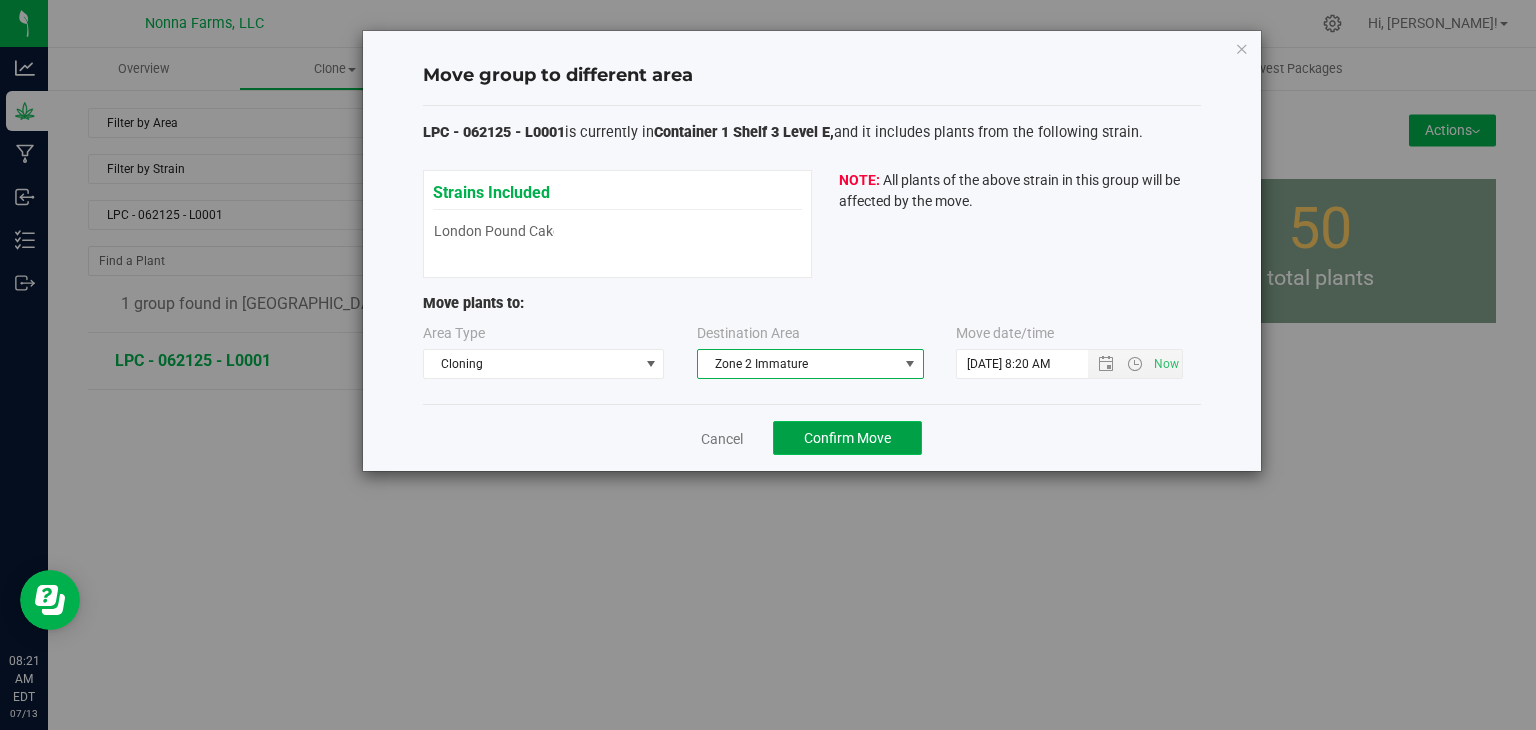 click on "Confirm Move" 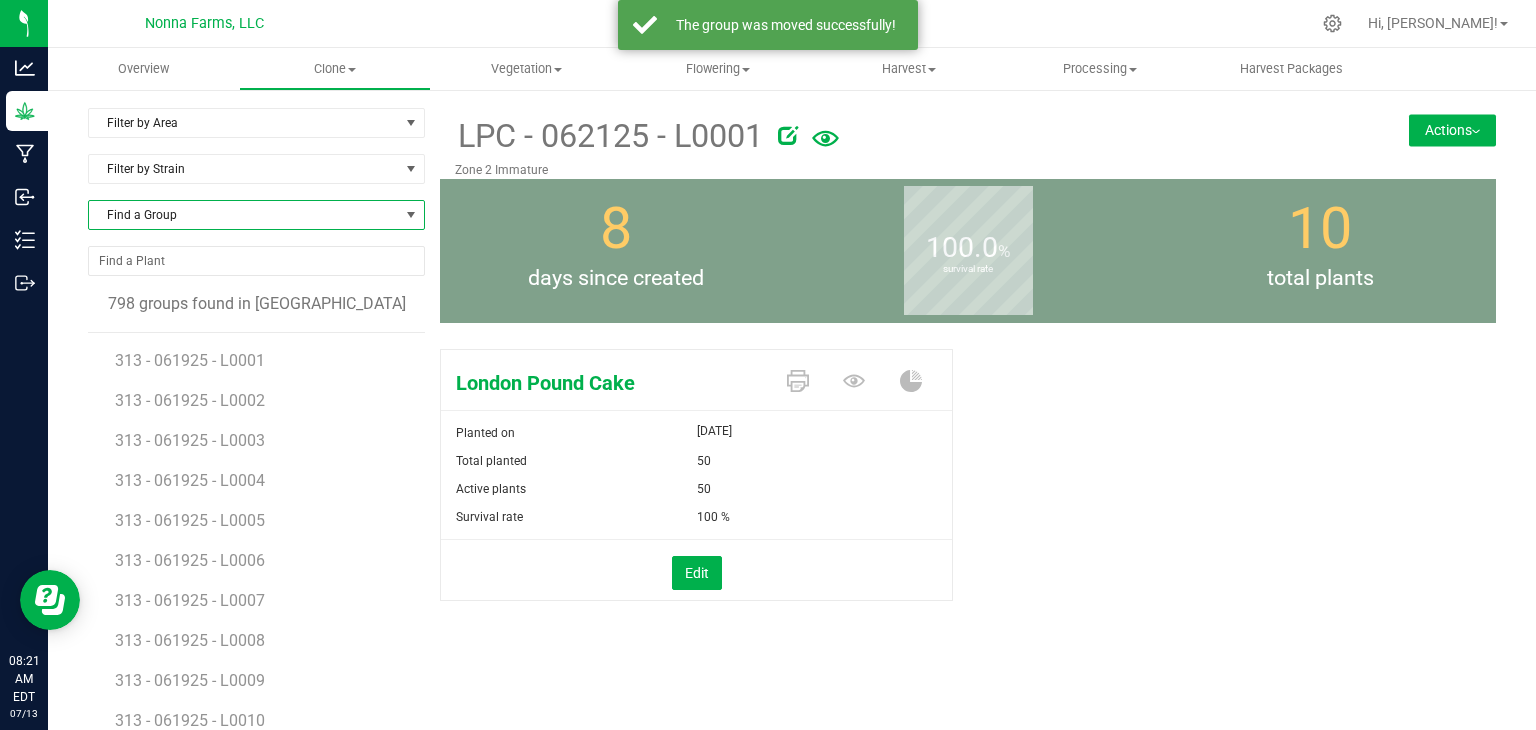 click on "Find a Group" at bounding box center (244, 215) 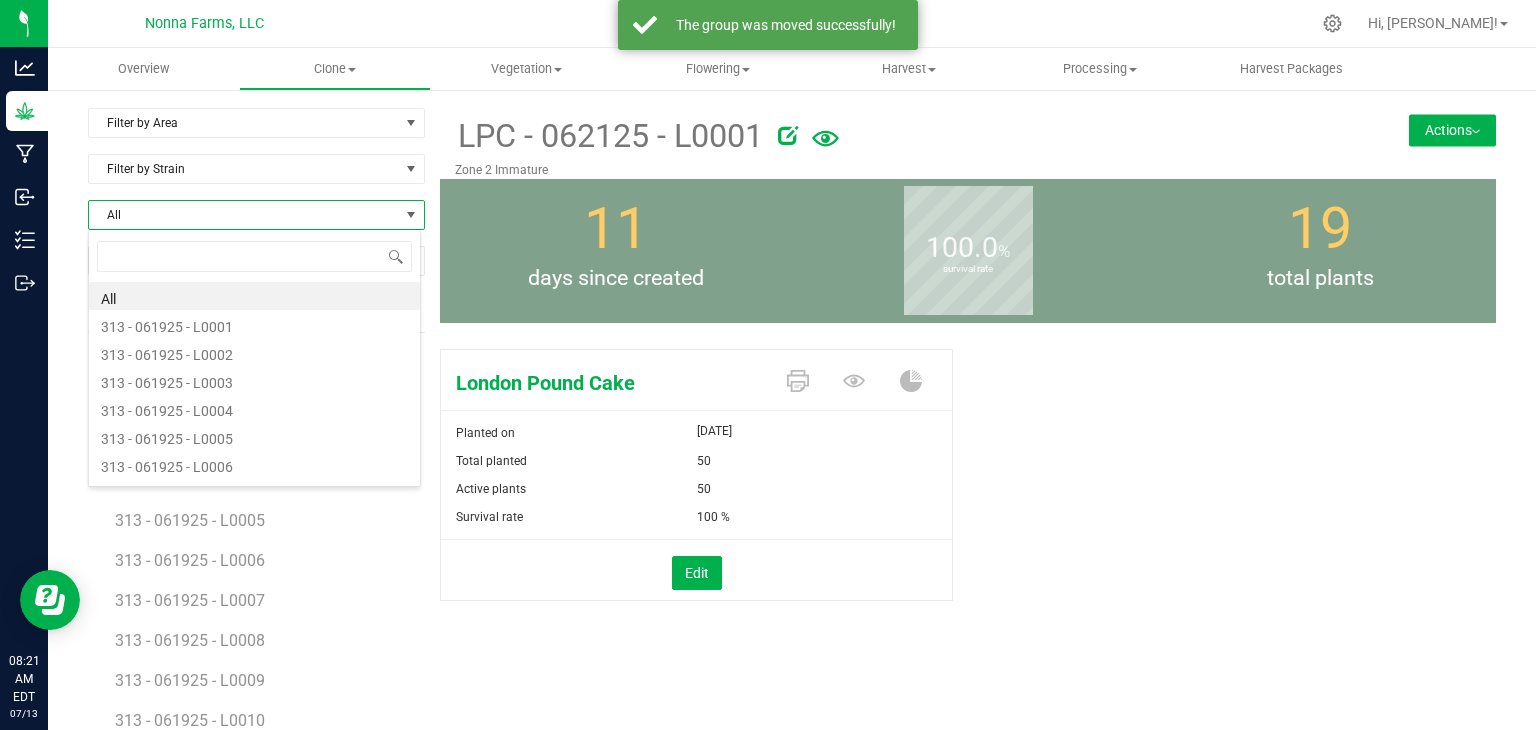 scroll, scrollTop: 99970, scrollLeft: 99666, axis: both 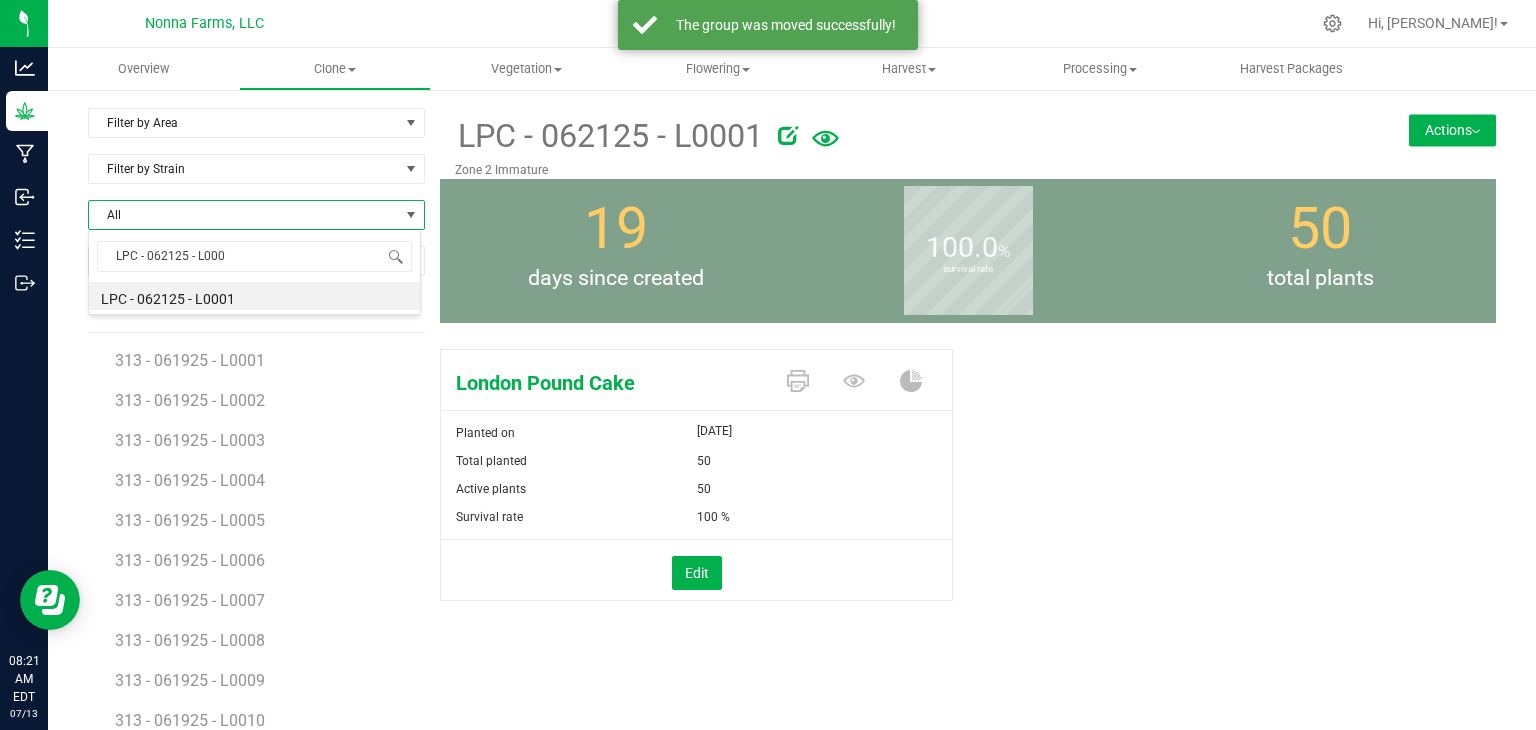 type on "LPC - 062125 - L0002" 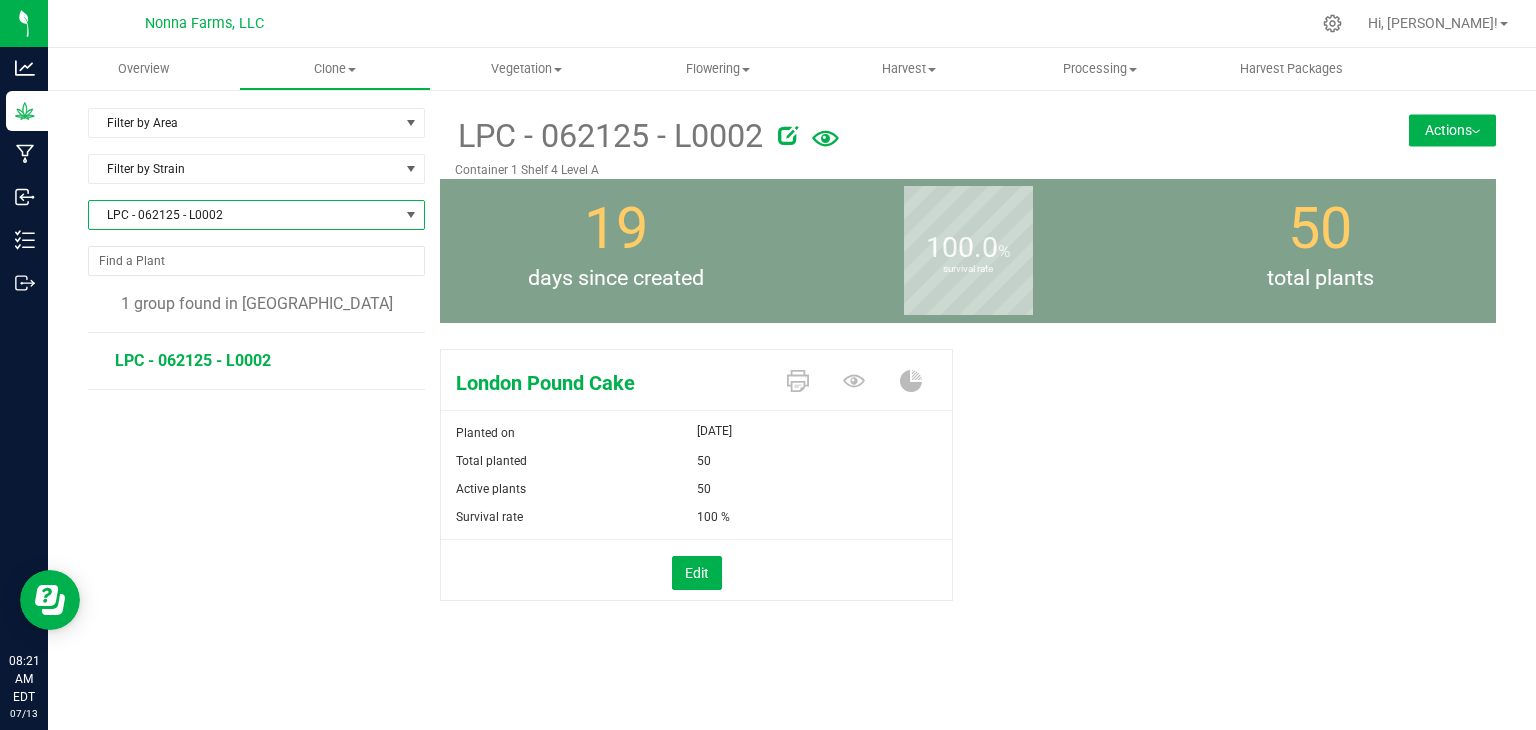 click on "Actions" at bounding box center [1452, 130] 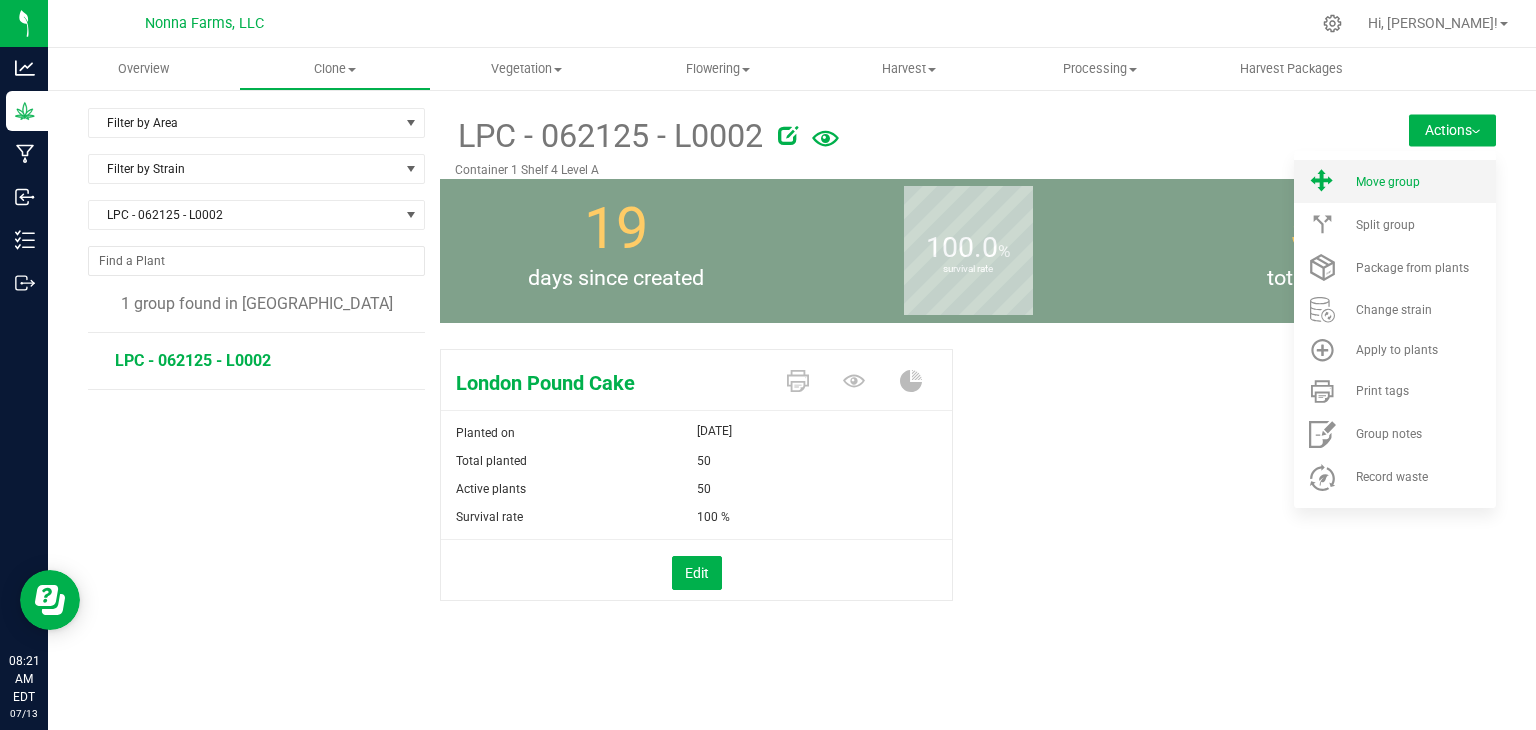 click on "Move group" at bounding box center [1395, 181] 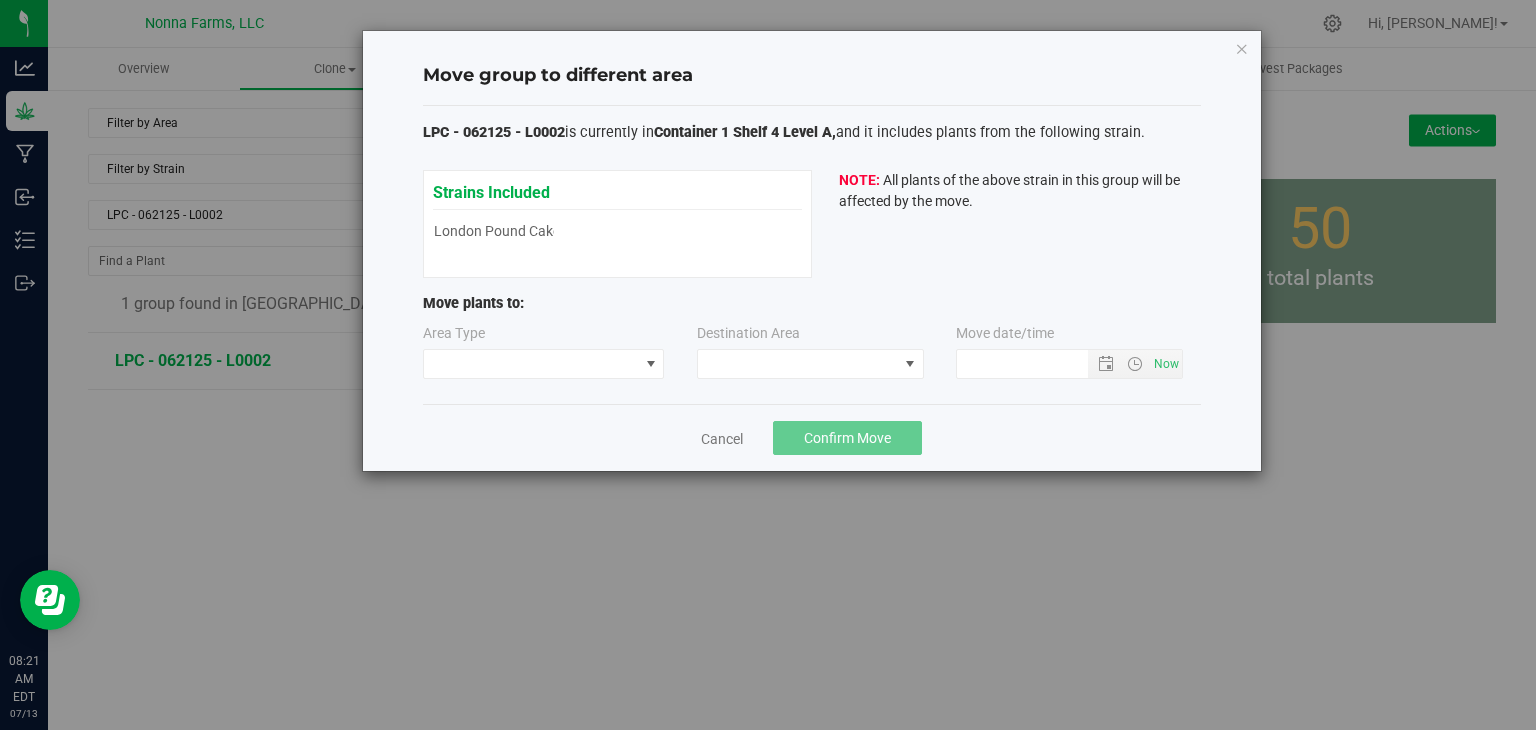 type on "[DATE] 8:21 AM" 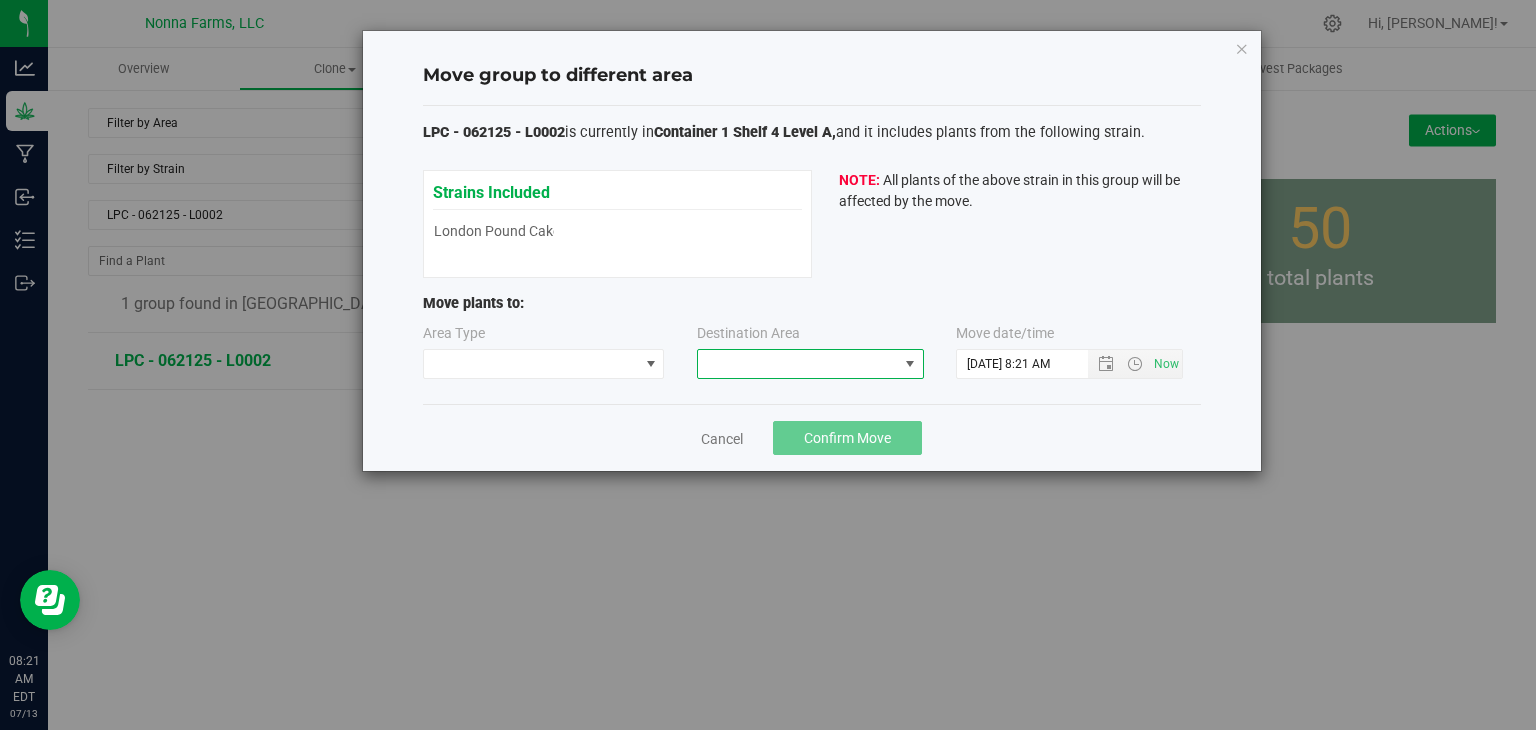 click at bounding box center [798, 364] 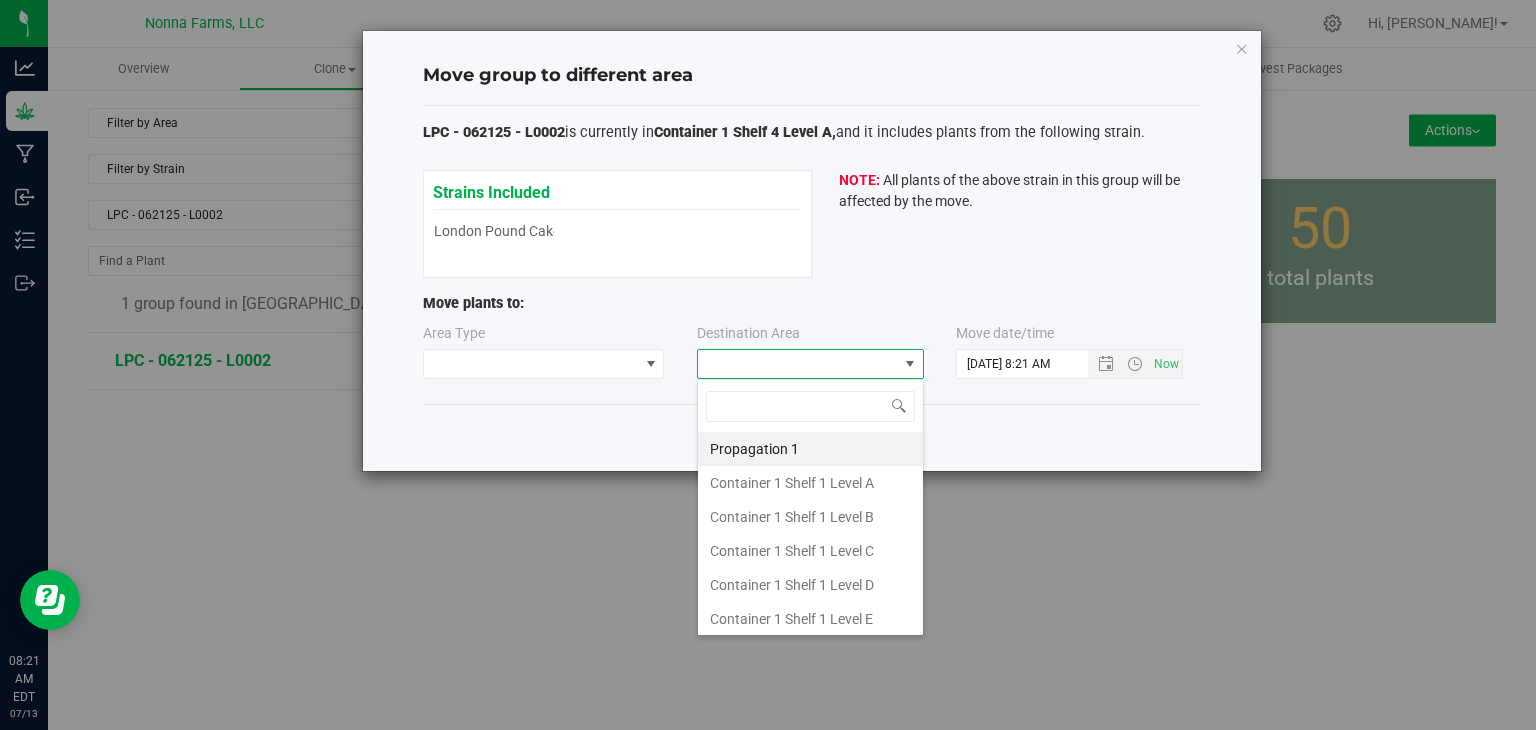 type on "z" 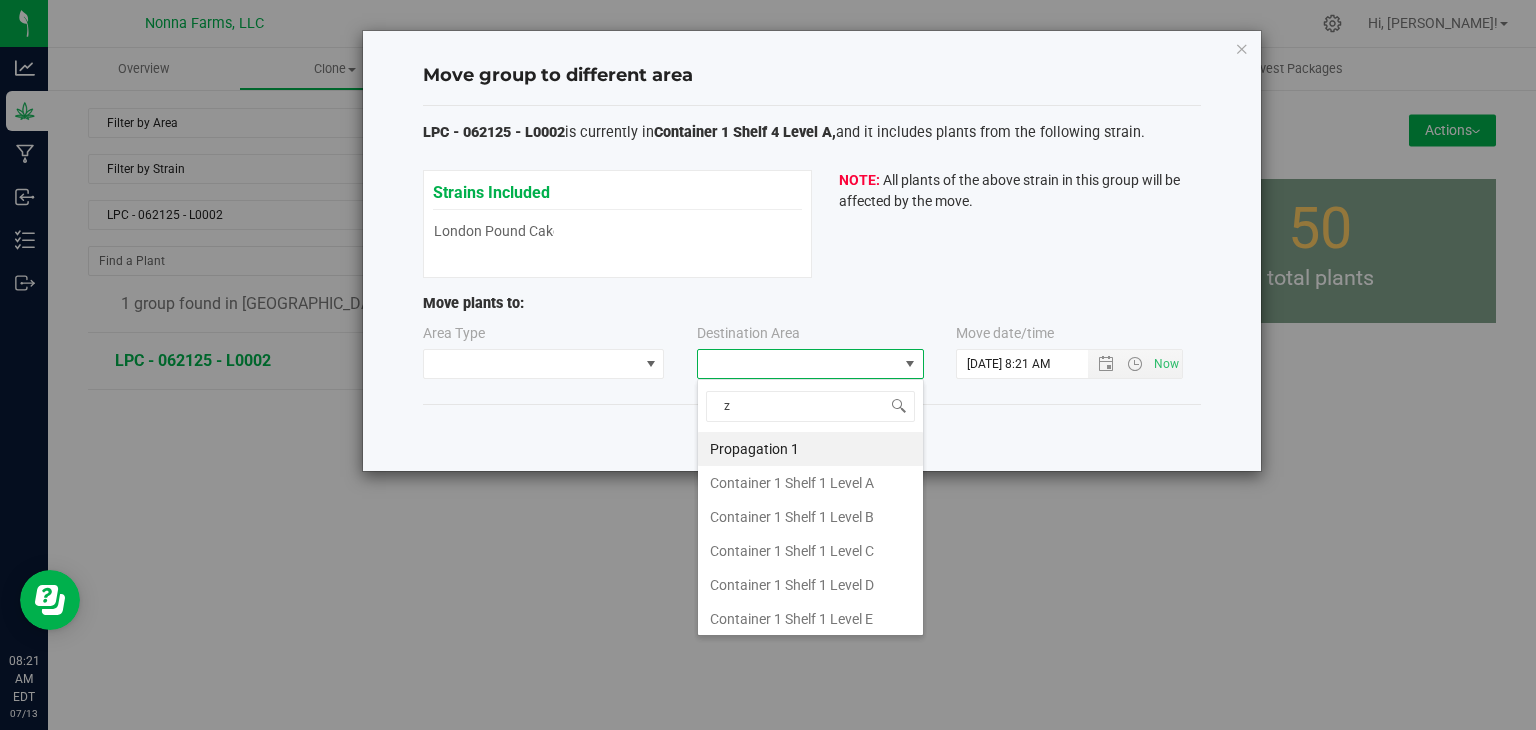 scroll, scrollTop: 99970, scrollLeft: 99772, axis: both 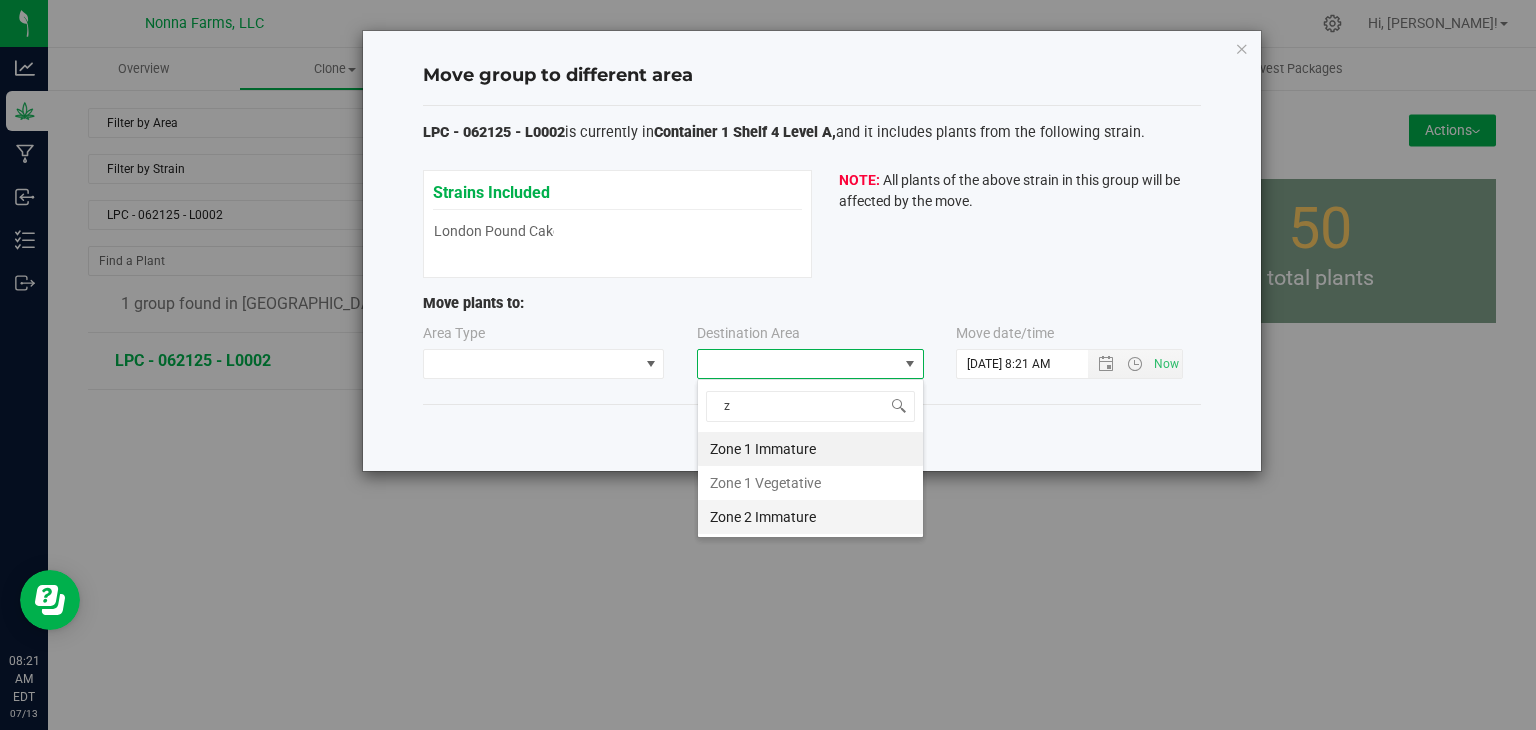 click on "Zone 2 Immature" at bounding box center (810, 517) 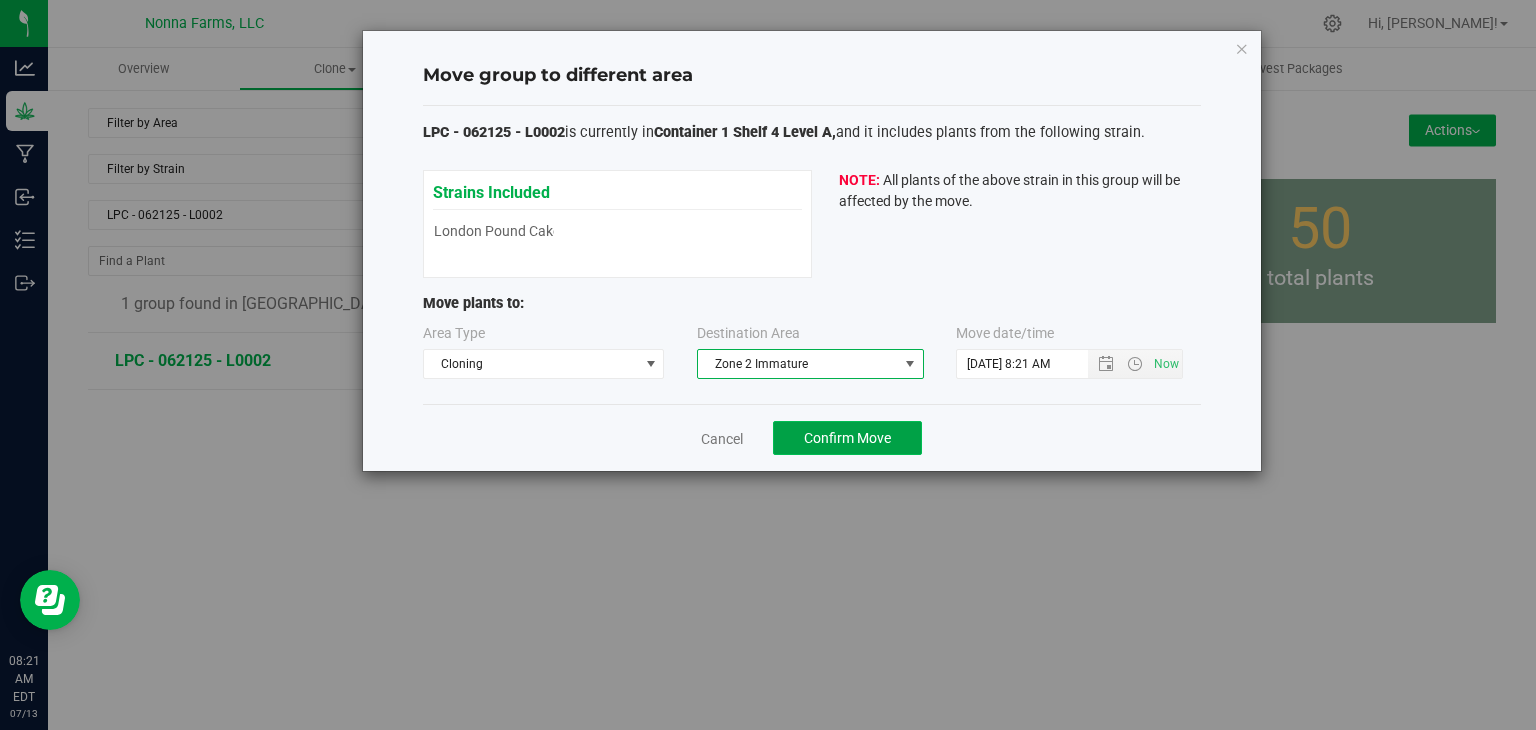 click on "Confirm Move" 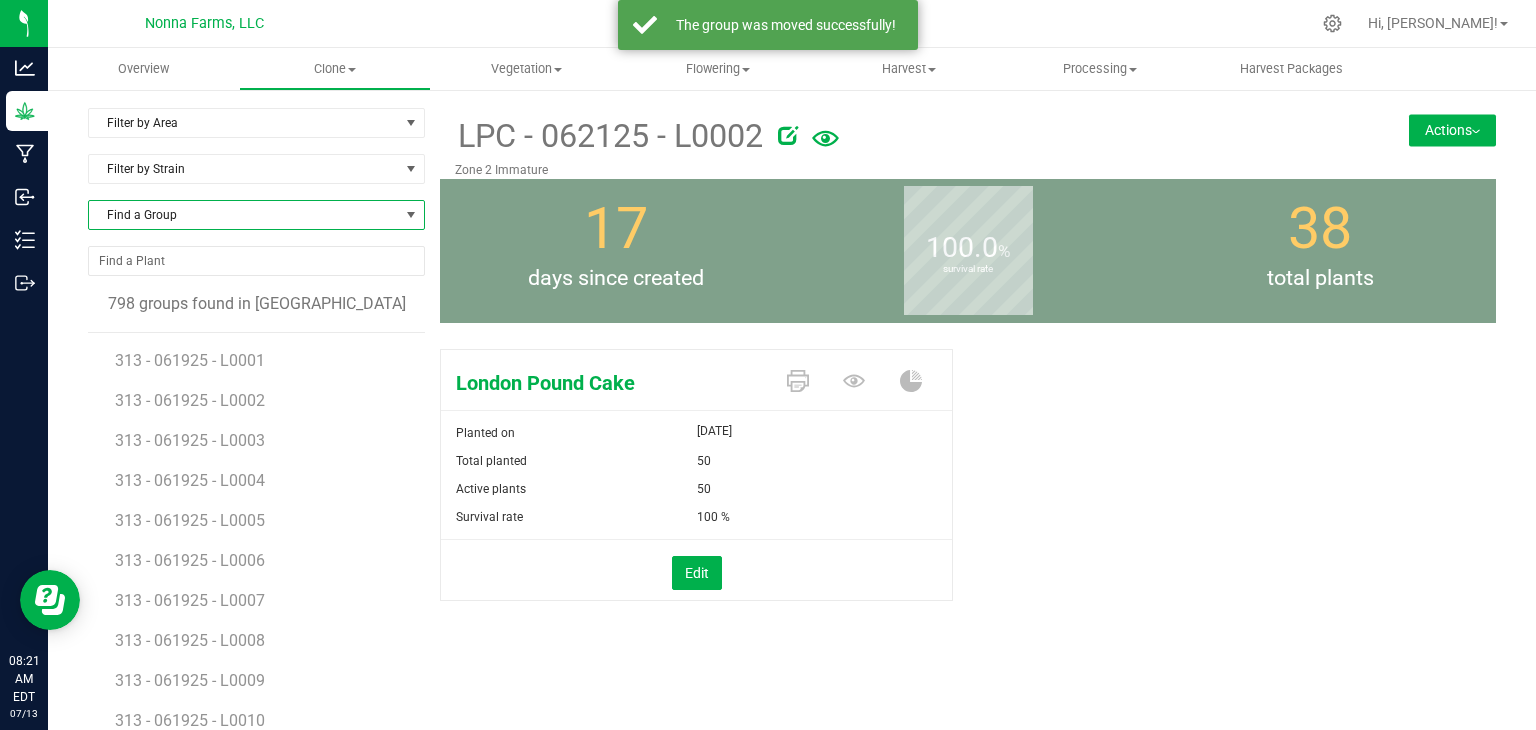 click on "Find a Group" at bounding box center [244, 215] 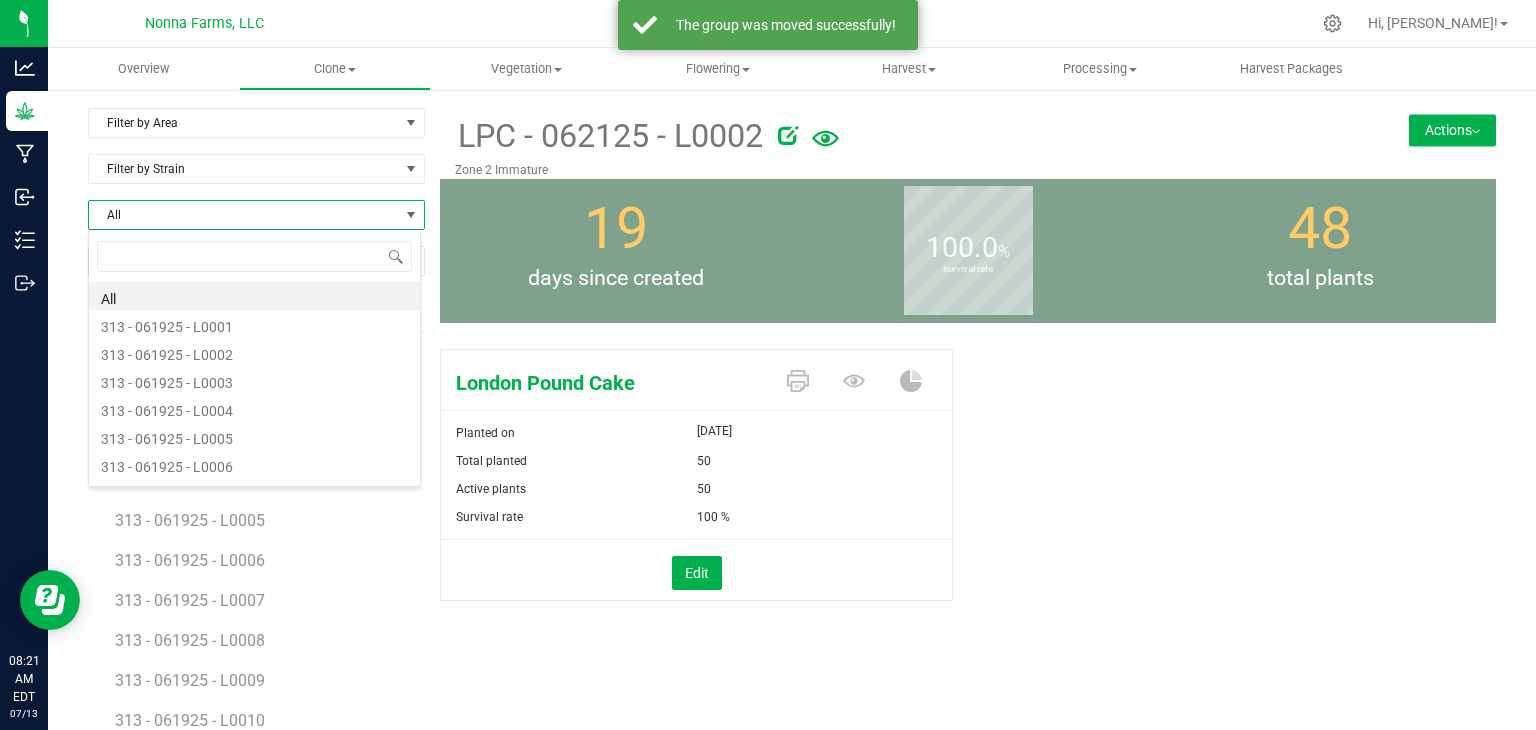 scroll, scrollTop: 99970, scrollLeft: 99666, axis: both 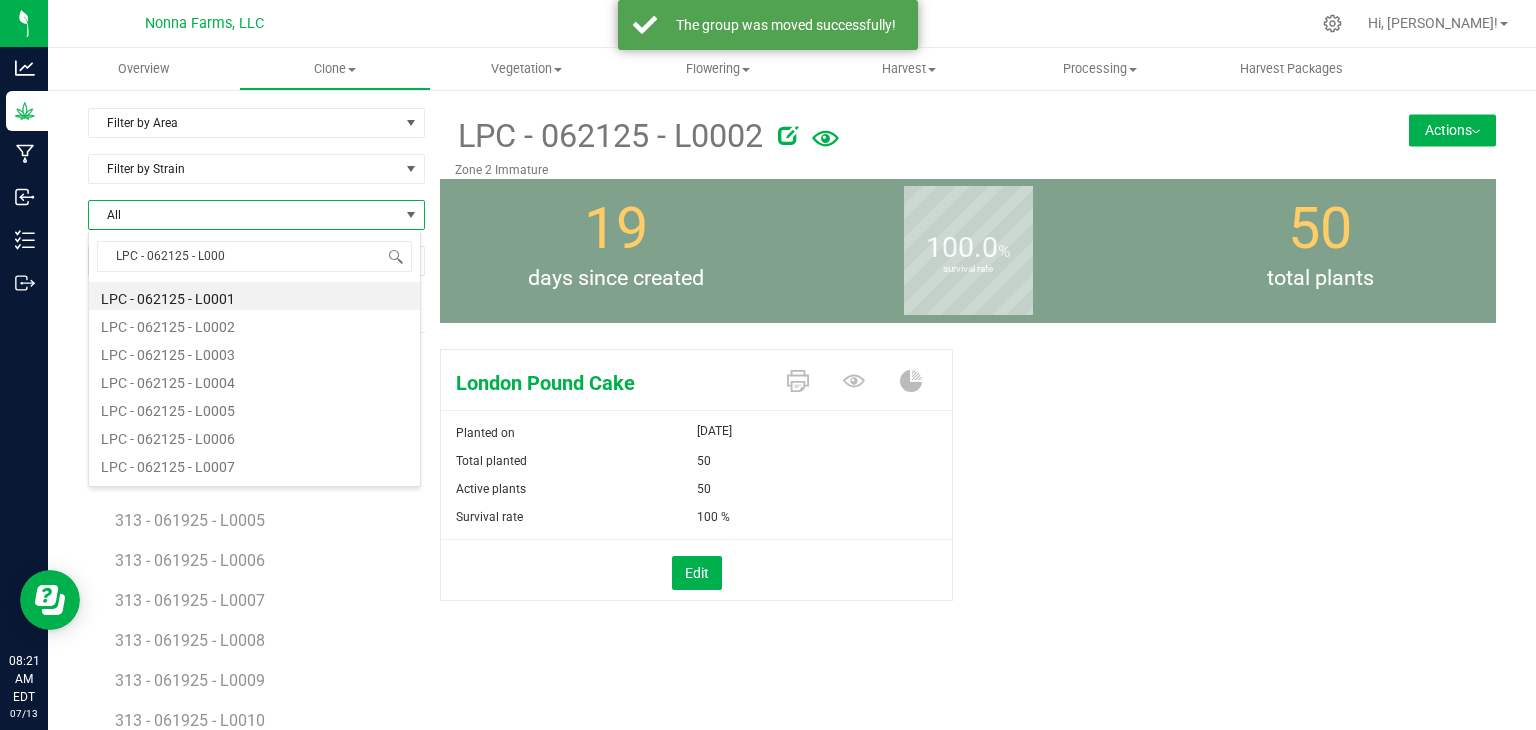 type on "LPC - 062125 - L0003" 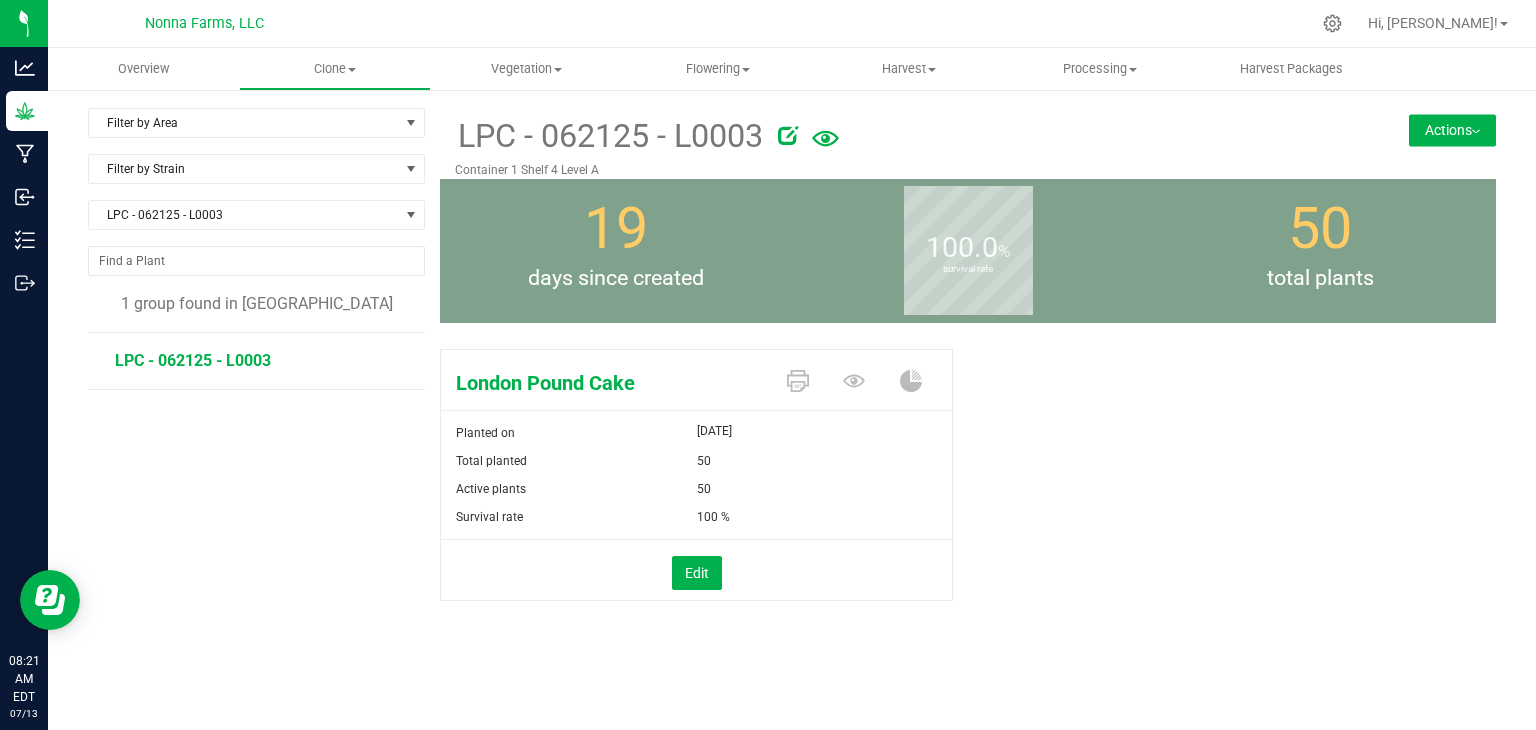 click on "Actions" at bounding box center (1452, 130) 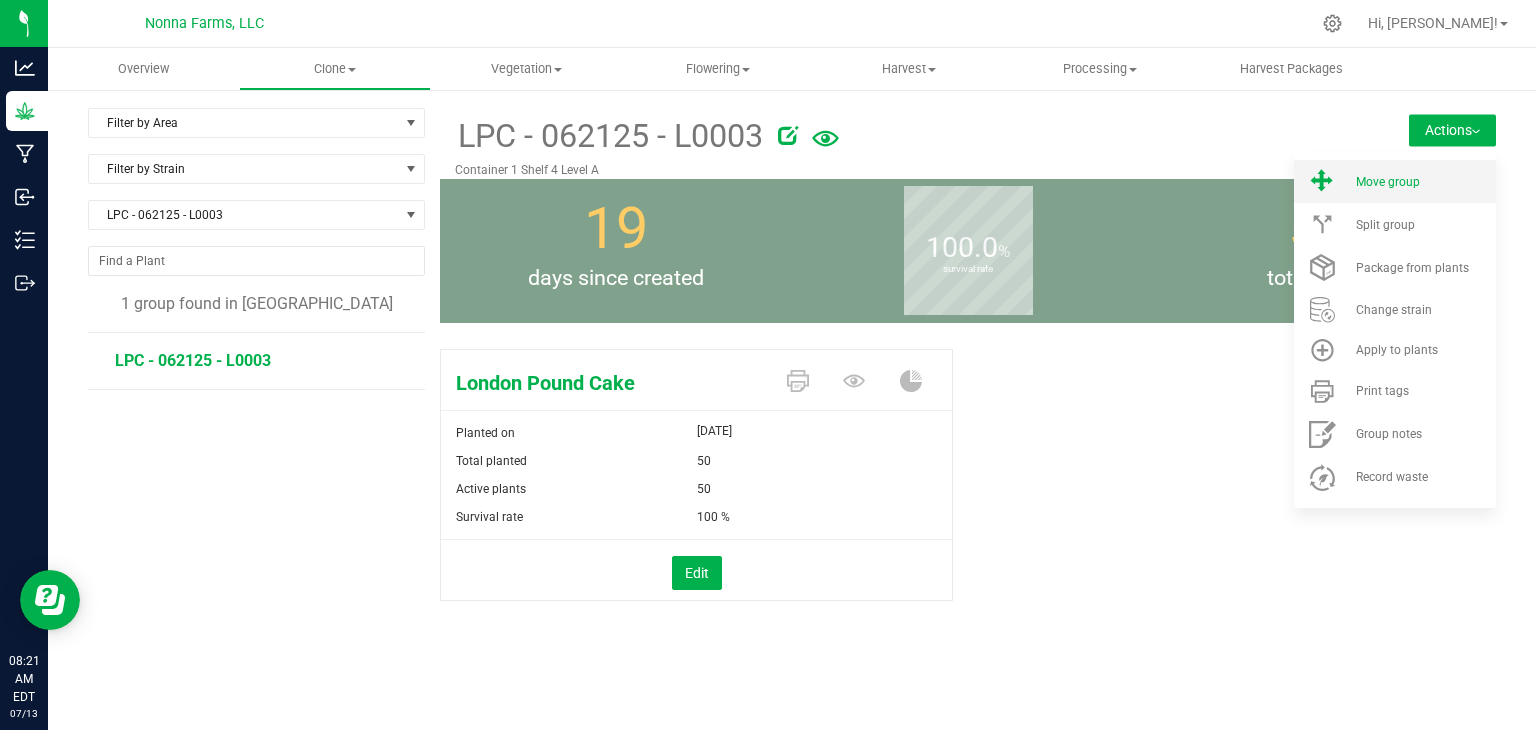 click on "Move group" at bounding box center [1388, 182] 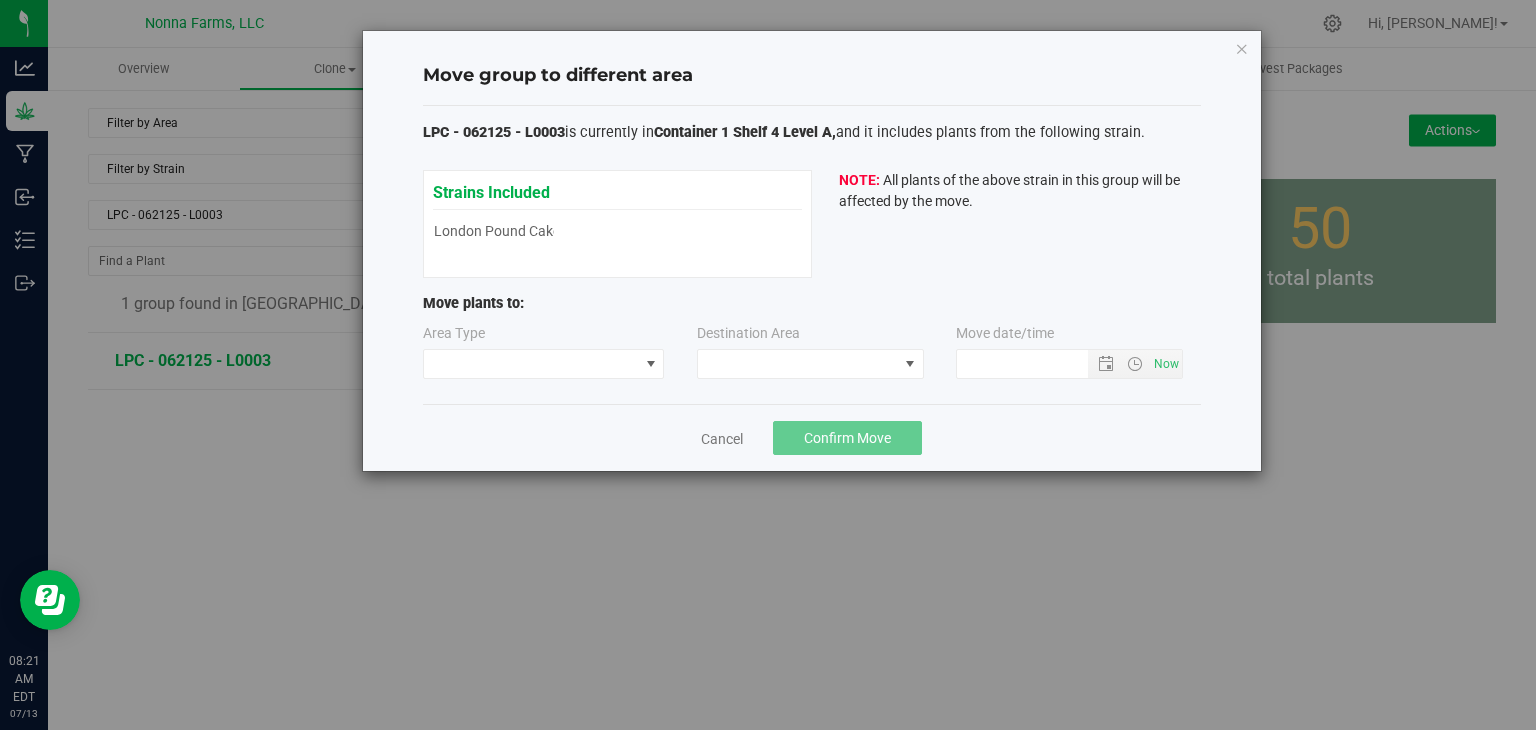 type on "[DATE] 8:21 AM" 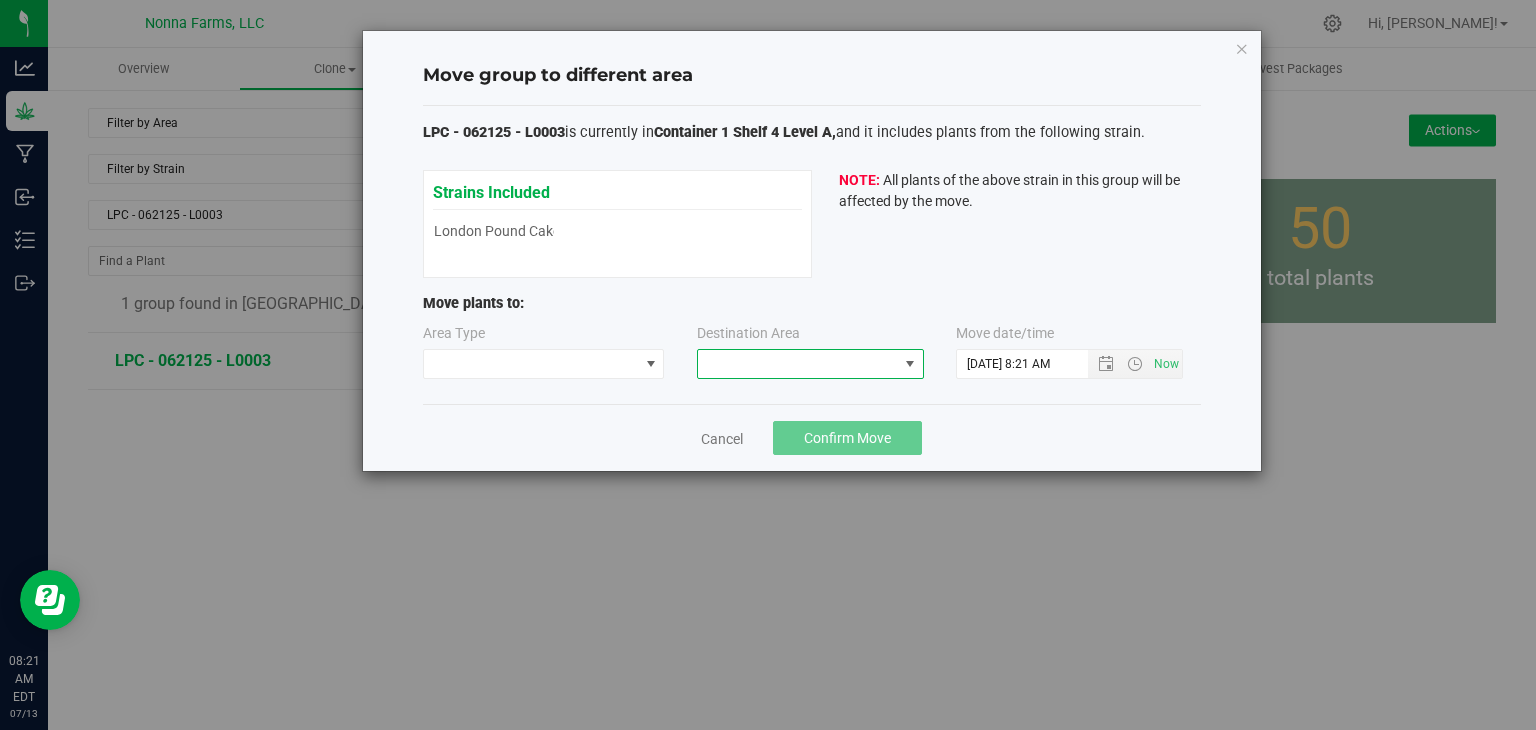click at bounding box center (798, 364) 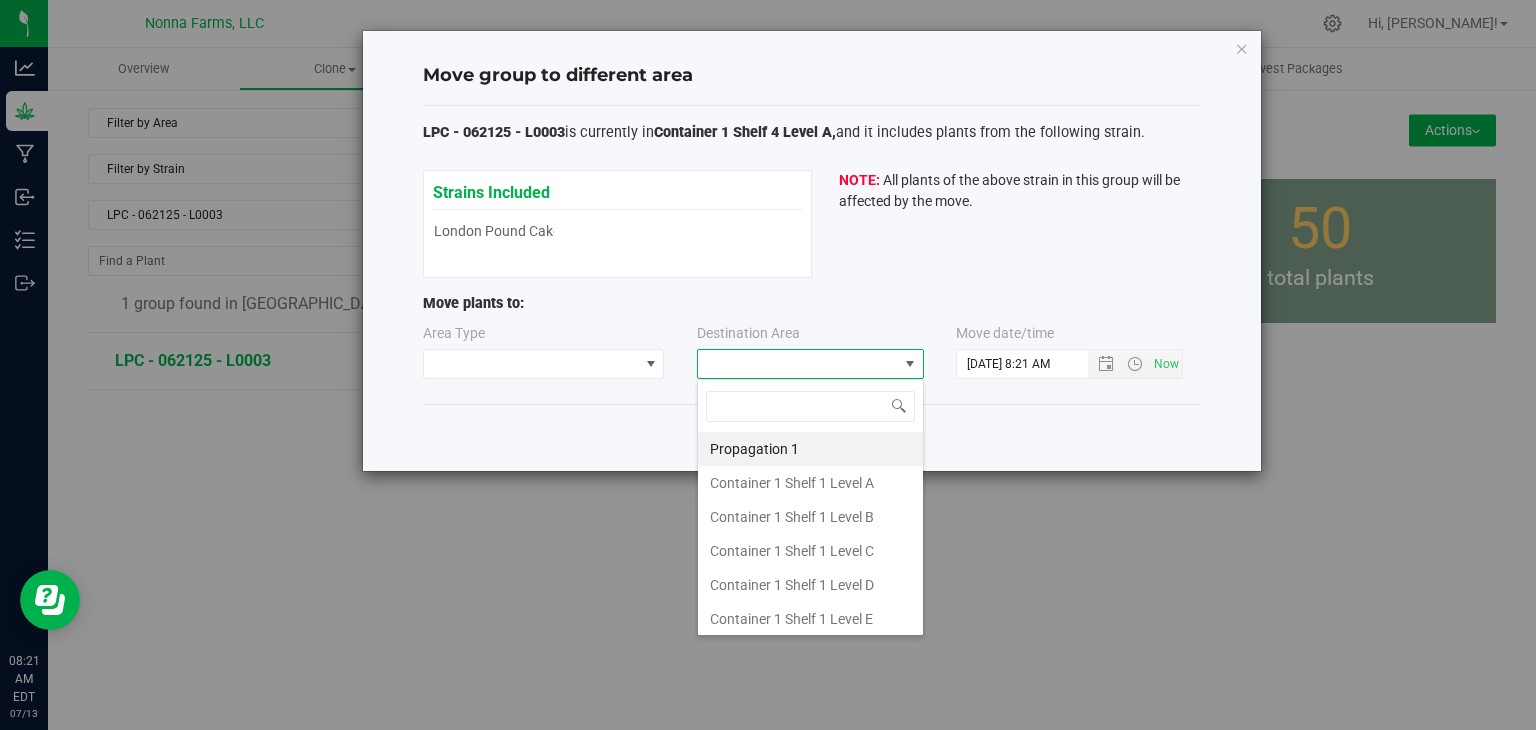scroll, scrollTop: 99970, scrollLeft: 99772, axis: both 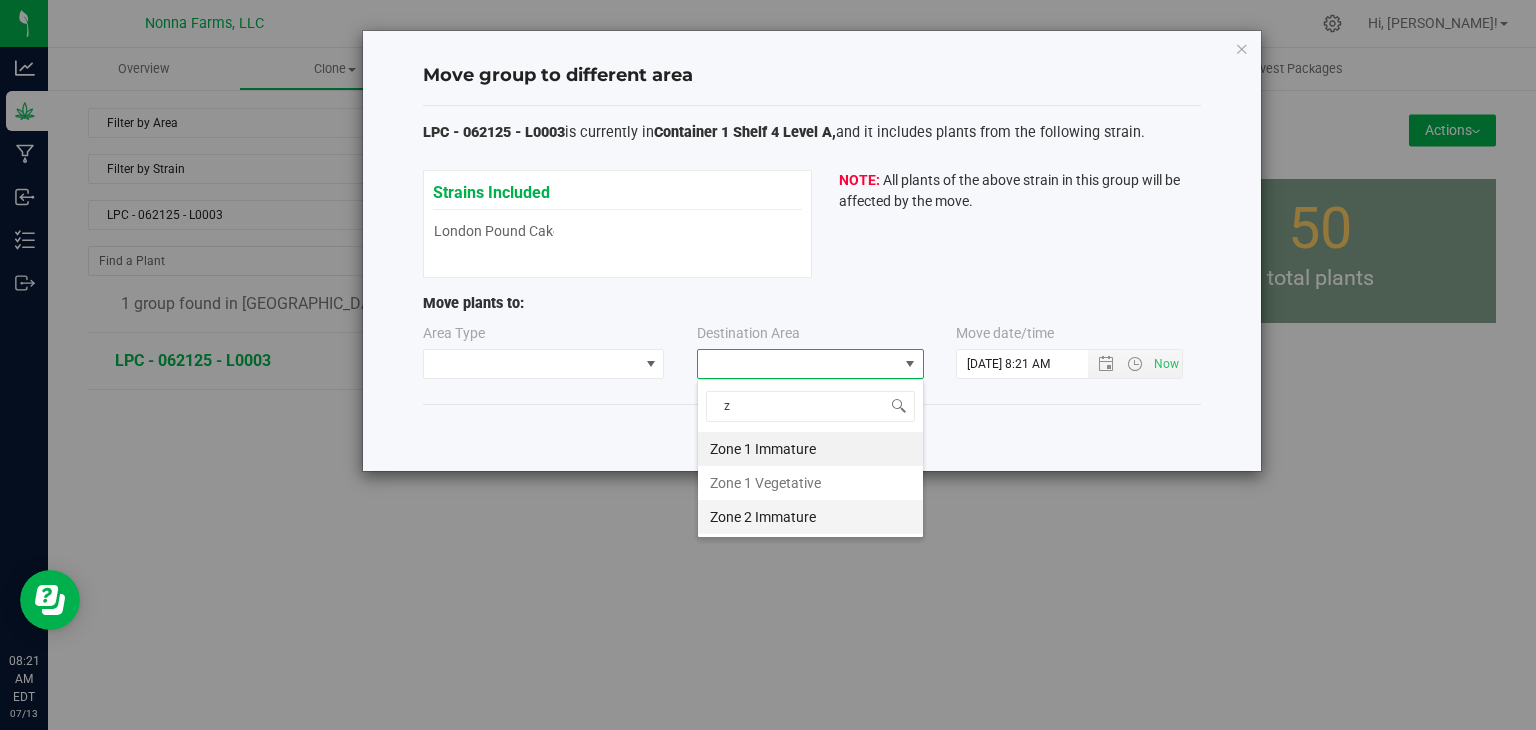 click on "Zone 2 Immature" at bounding box center (810, 517) 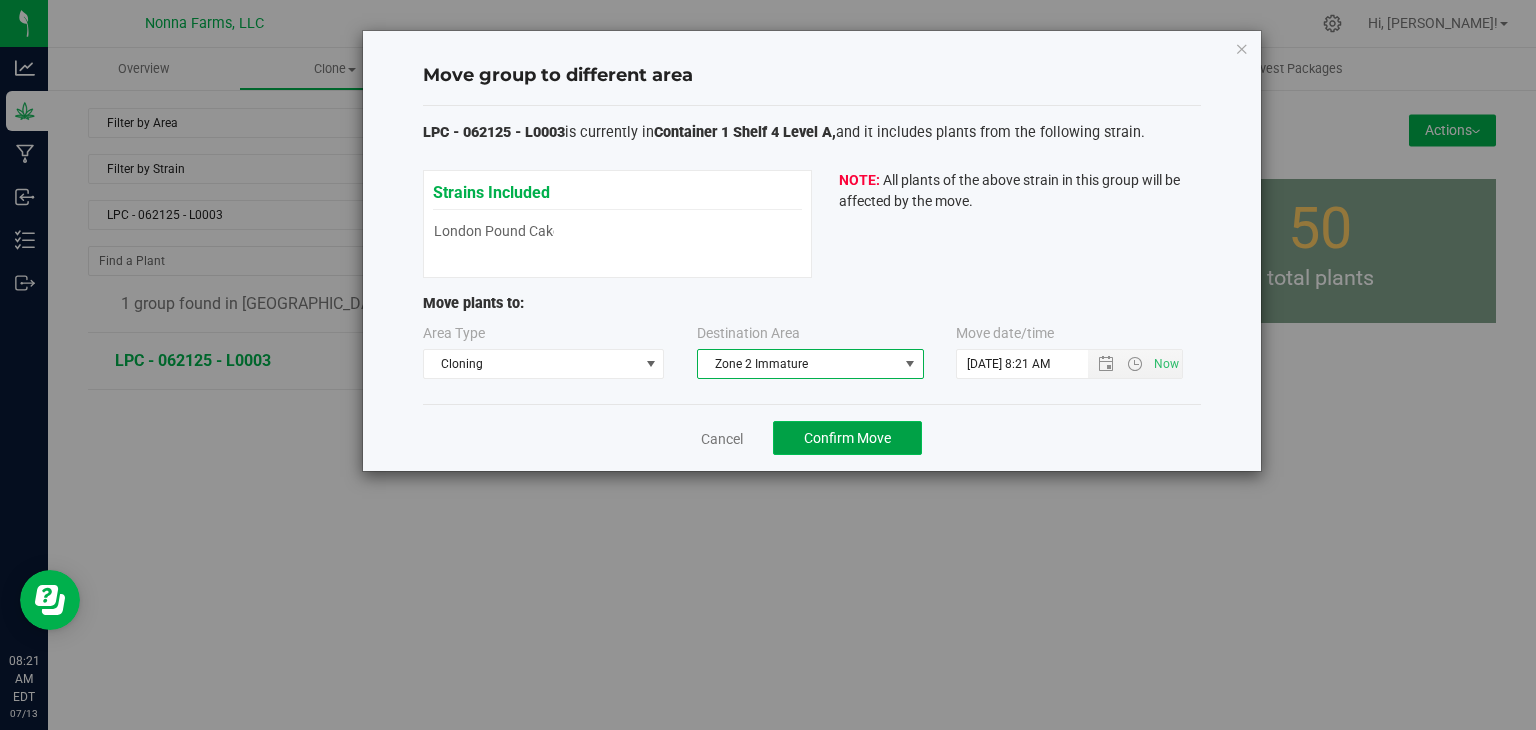 click on "Confirm Move" 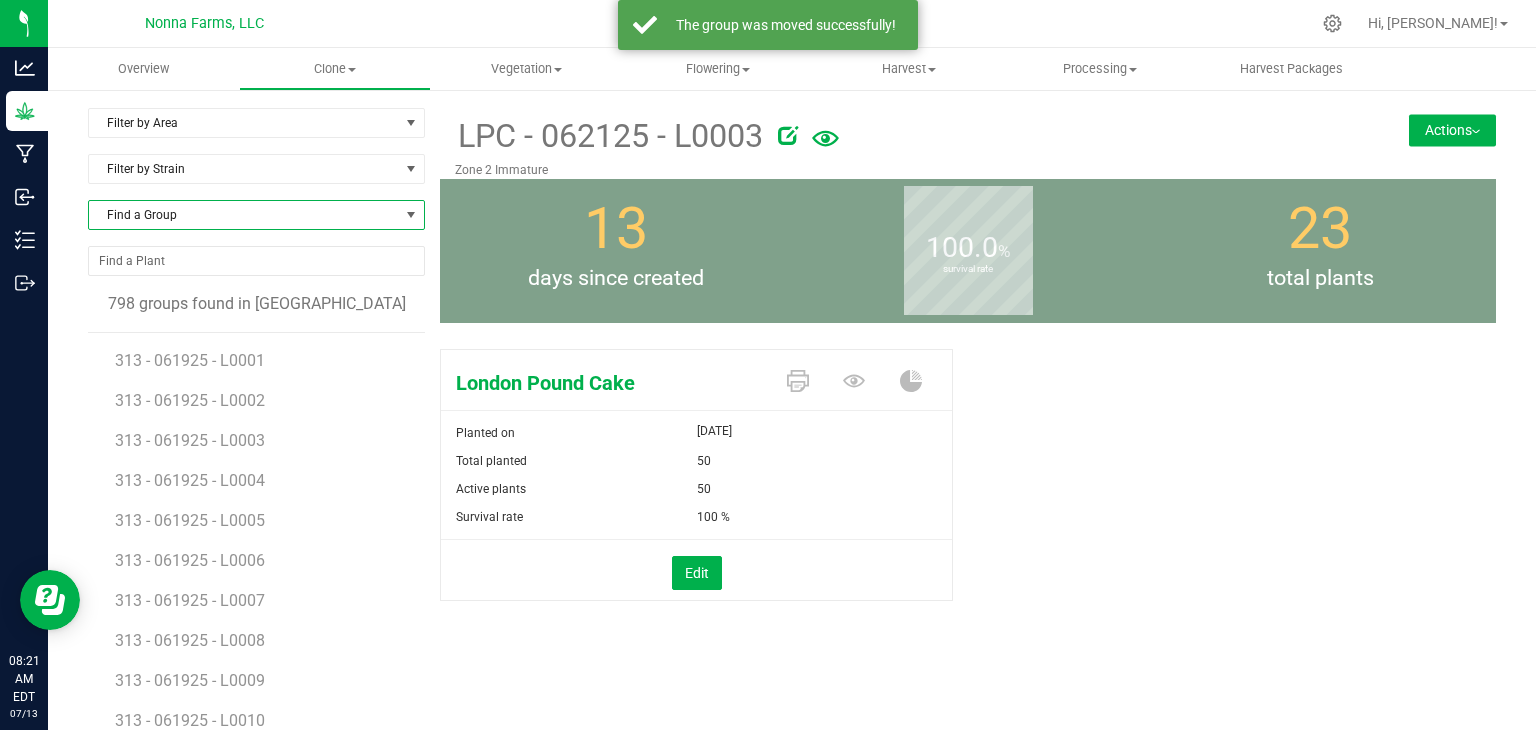 click on "Find a Group" at bounding box center (244, 215) 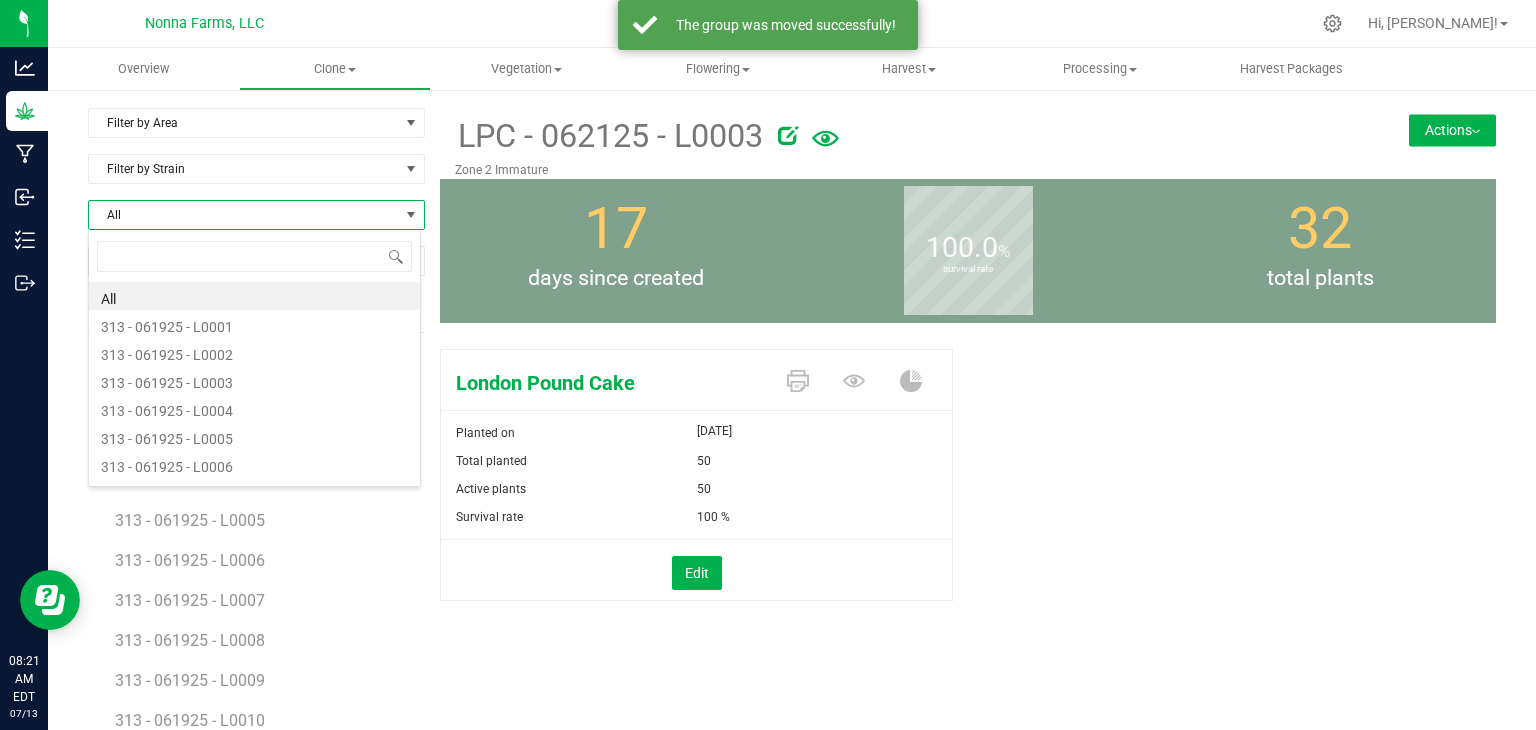 scroll, scrollTop: 99970, scrollLeft: 99666, axis: both 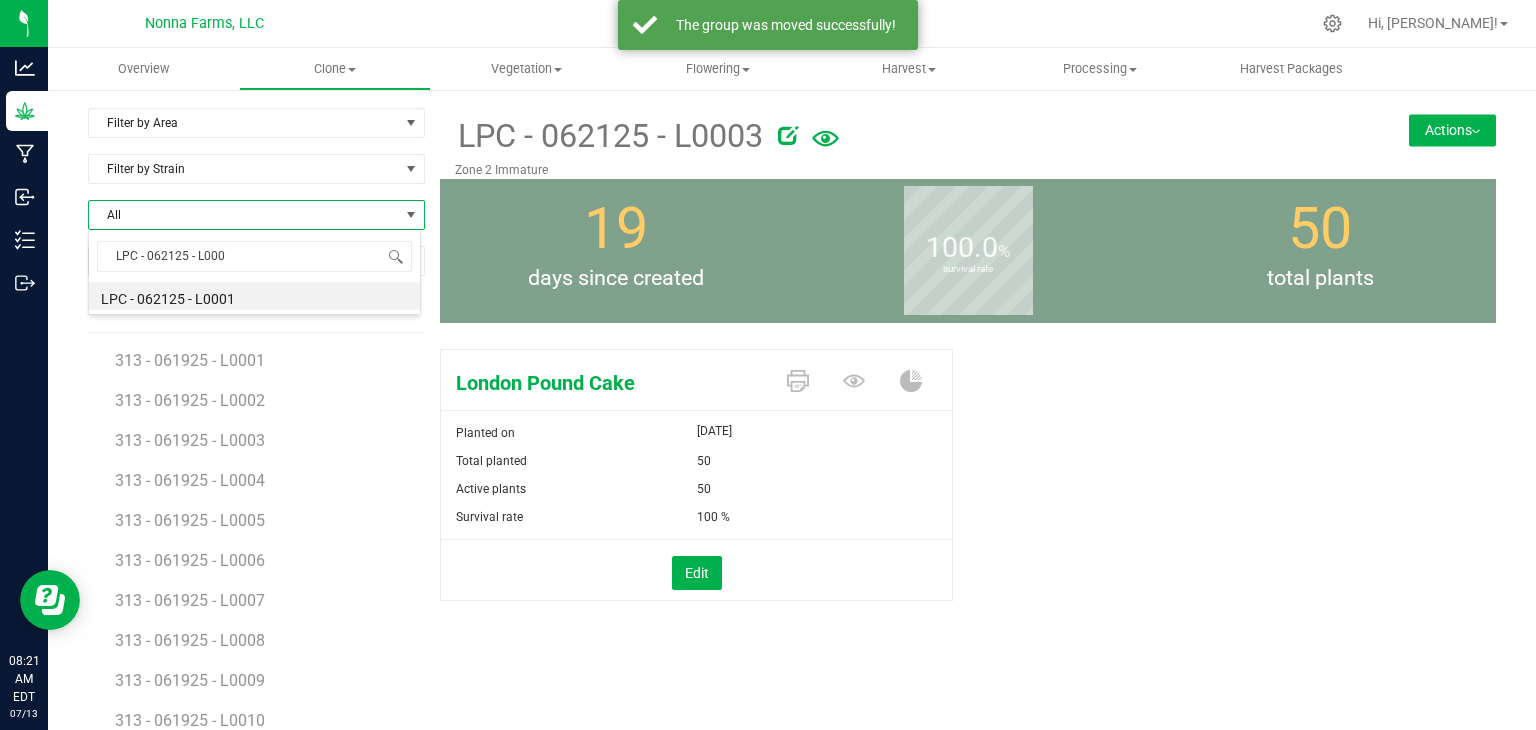 type on "LPC - 062125 - L0002" 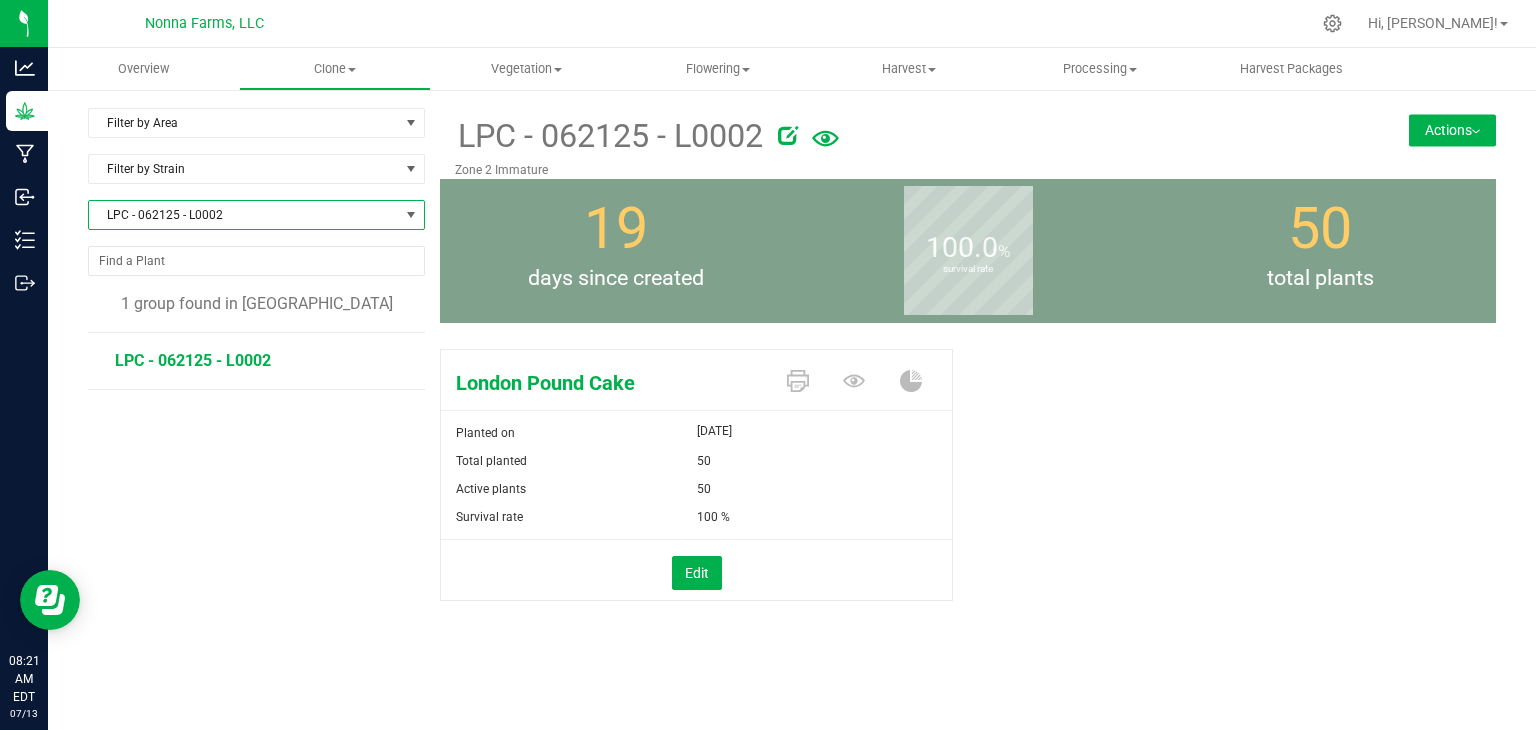 click on "LPC - 062125 - L0002" at bounding box center (244, 215) 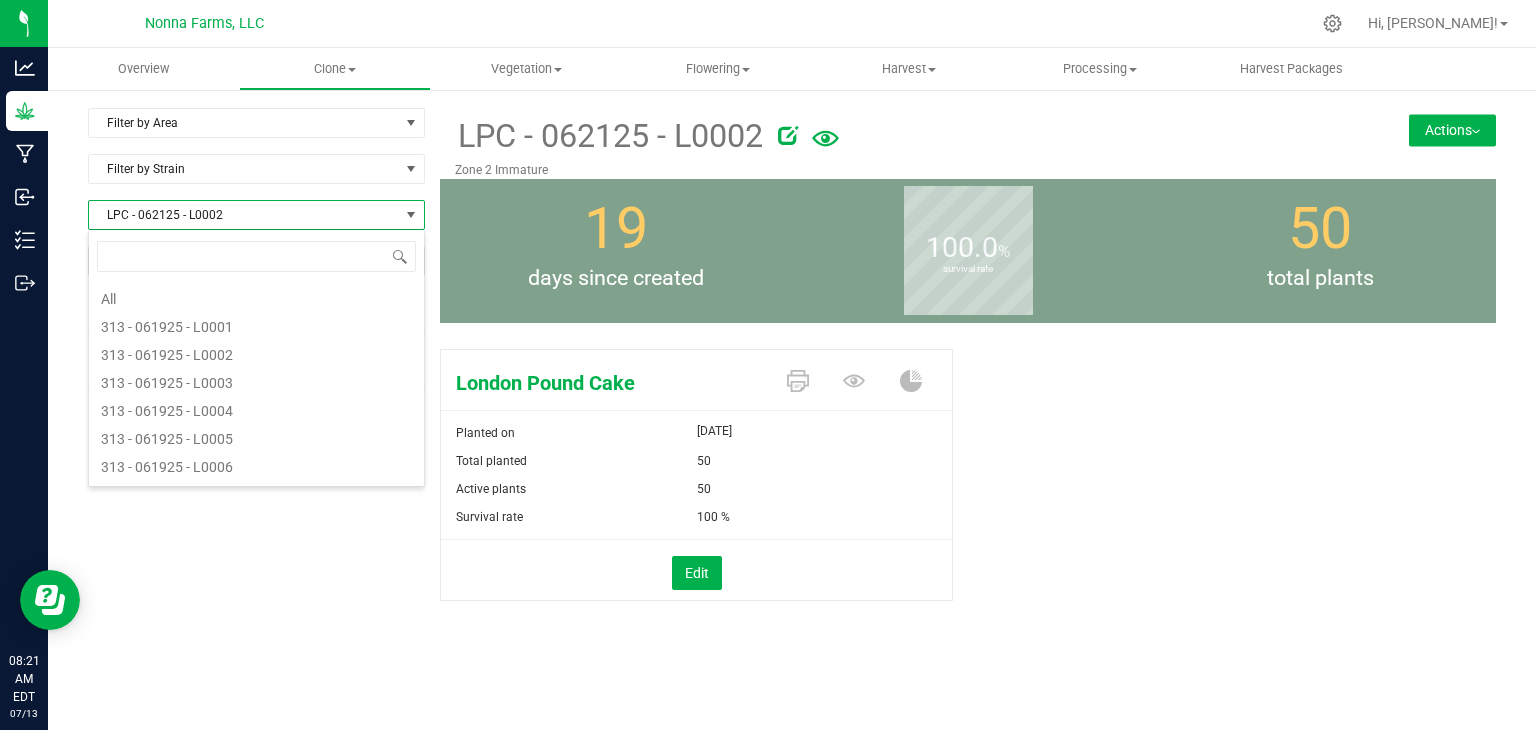 scroll, scrollTop: 4252, scrollLeft: 0, axis: vertical 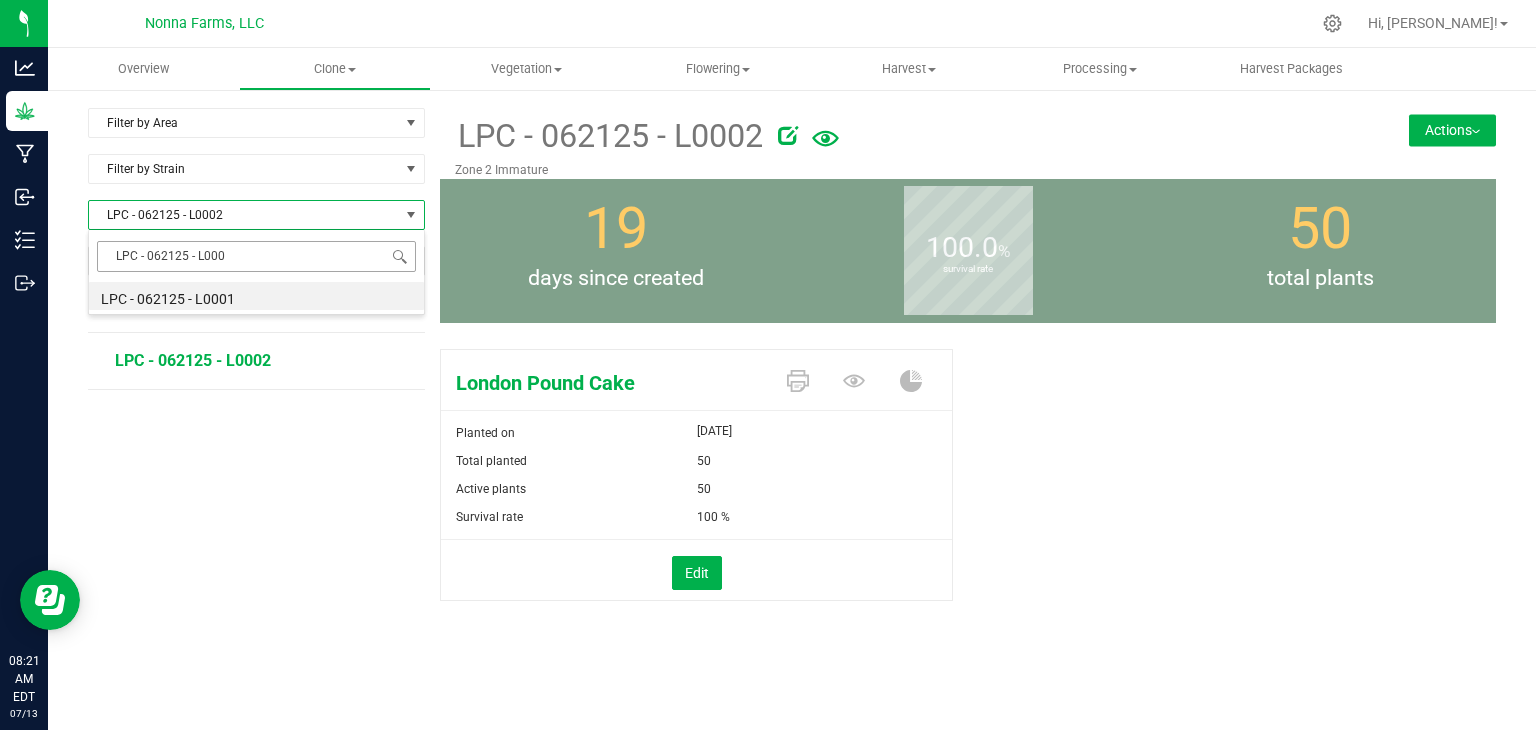 type on "LPC - 062125 - L0004" 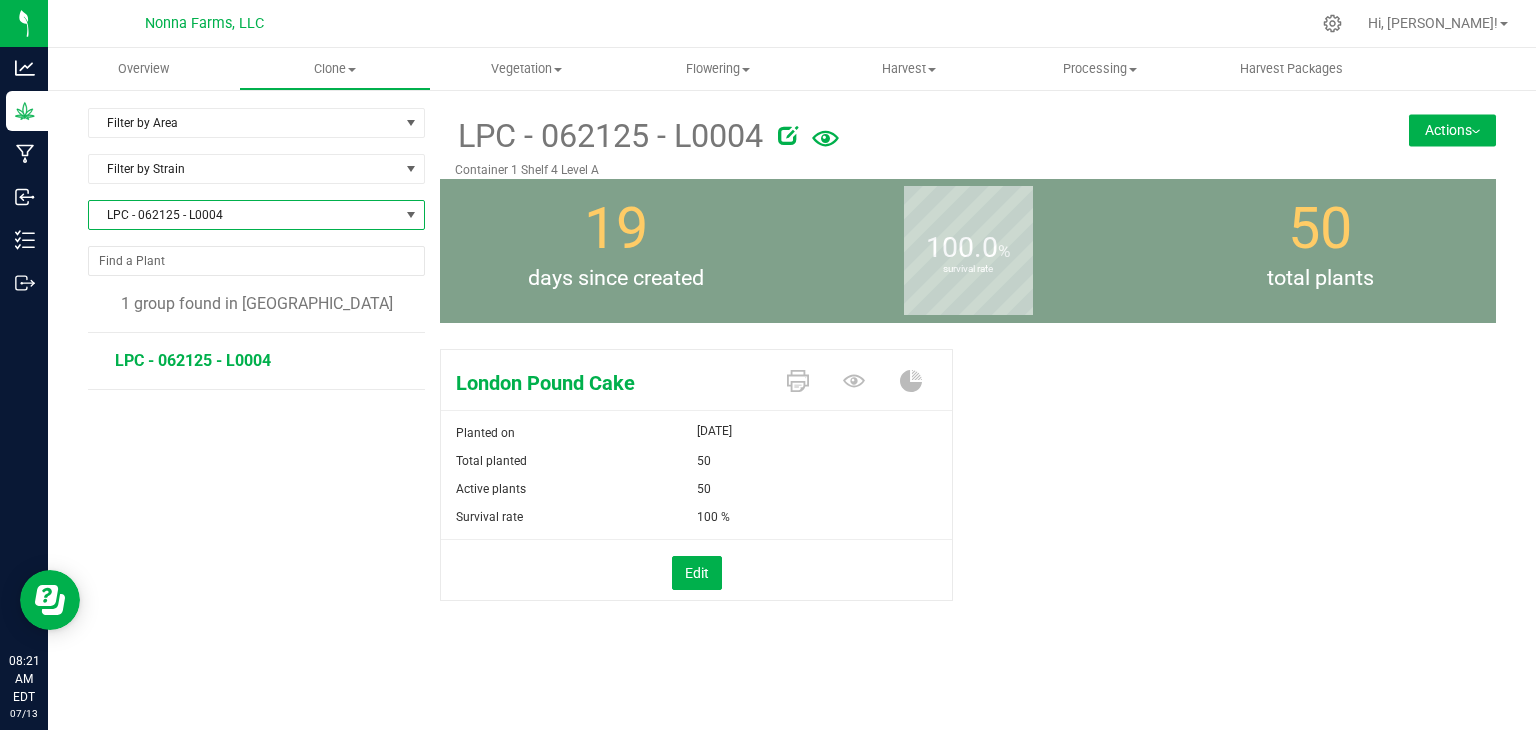 click on "Actions" at bounding box center [1452, 130] 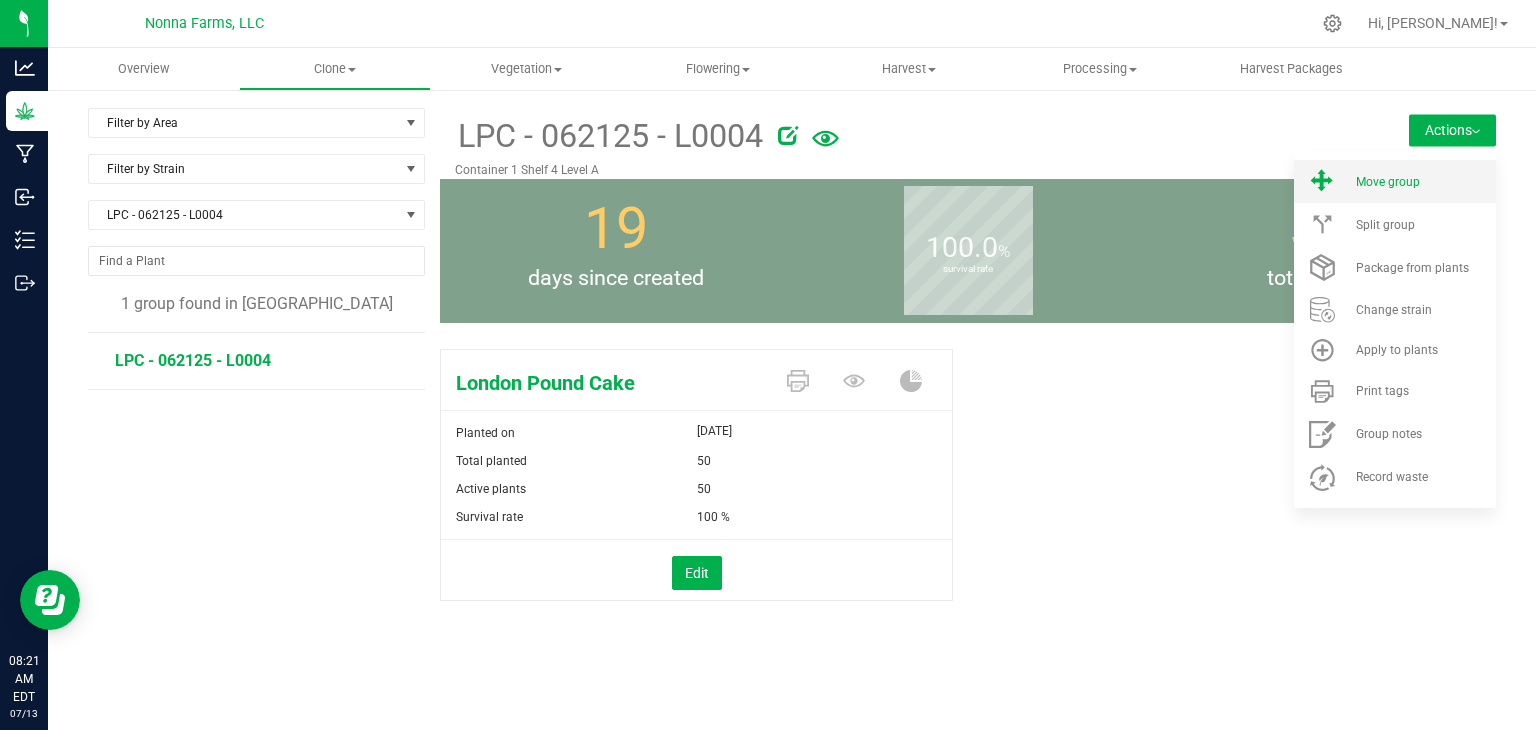 click on "Move group" at bounding box center (1424, 182) 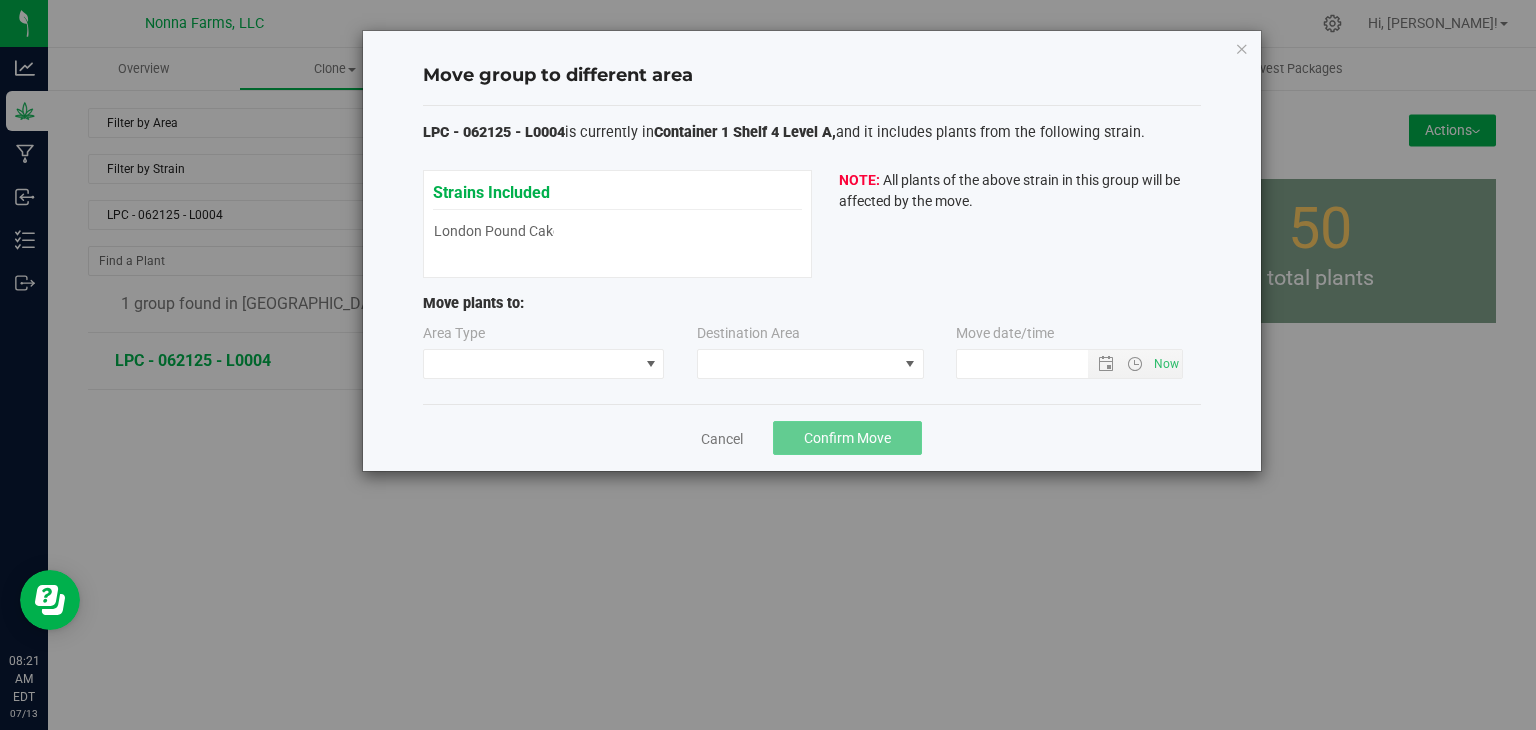 type on "[DATE] 8:21 AM" 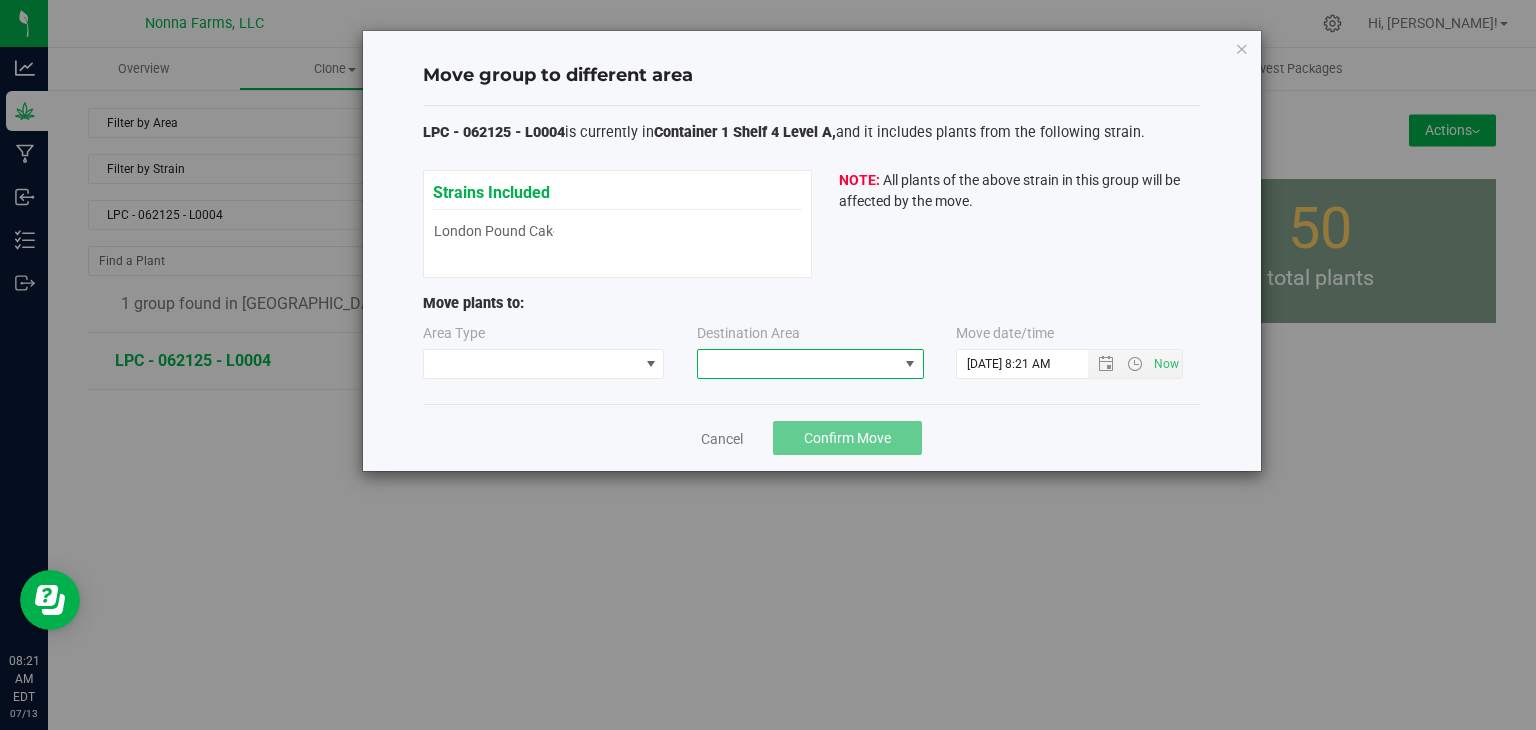click at bounding box center (798, 364) 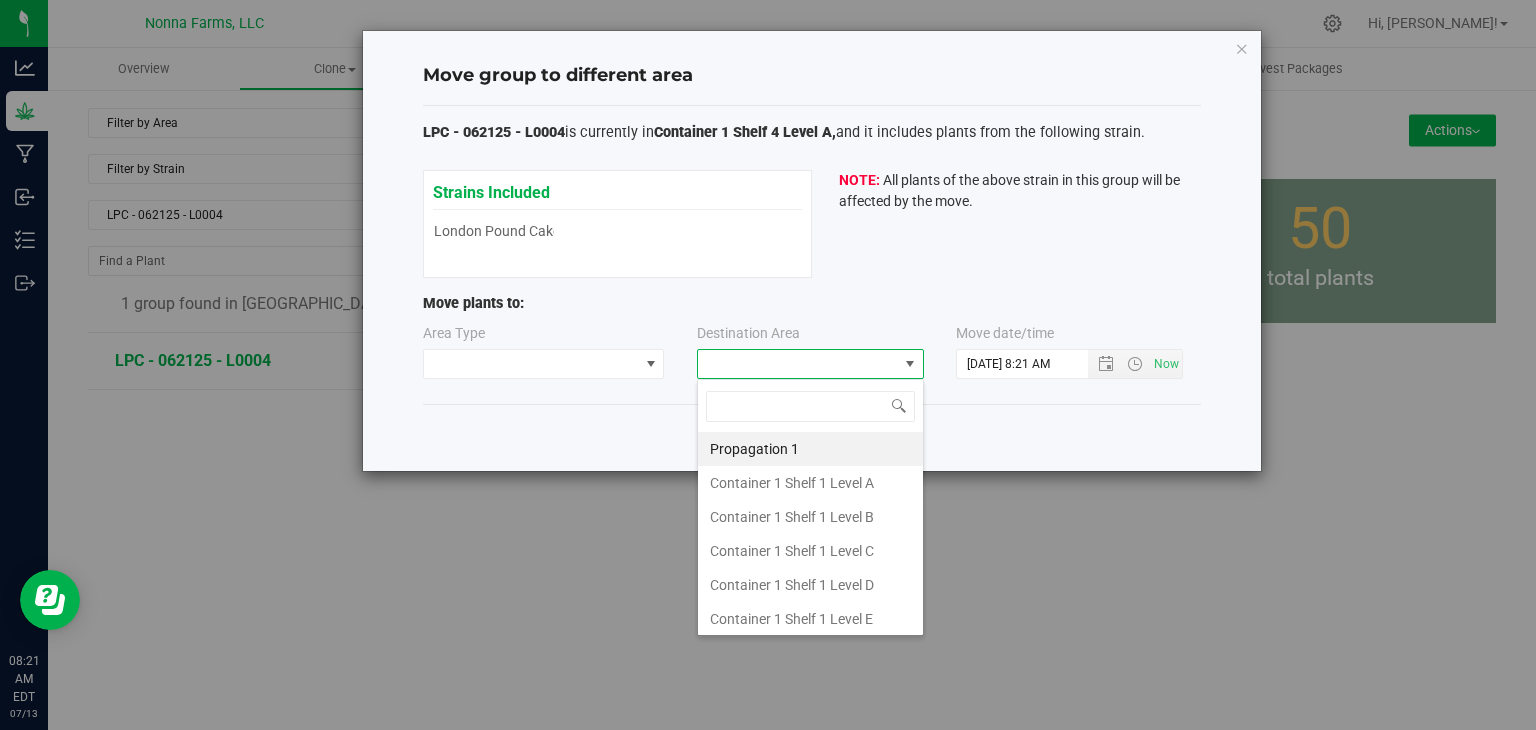 type on "z" 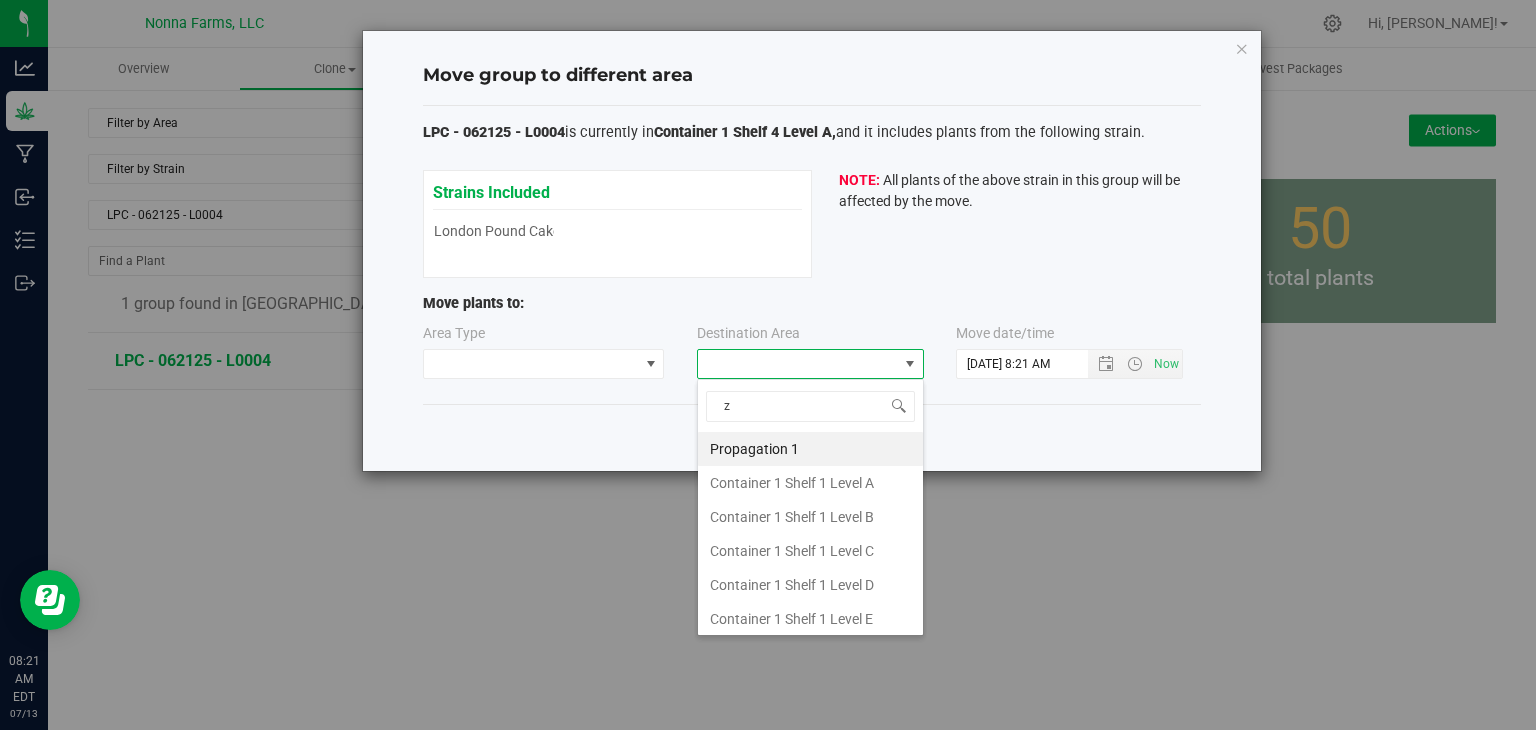 scroll, scrollTop: 99970, scrollLeft: 99772, axis: both 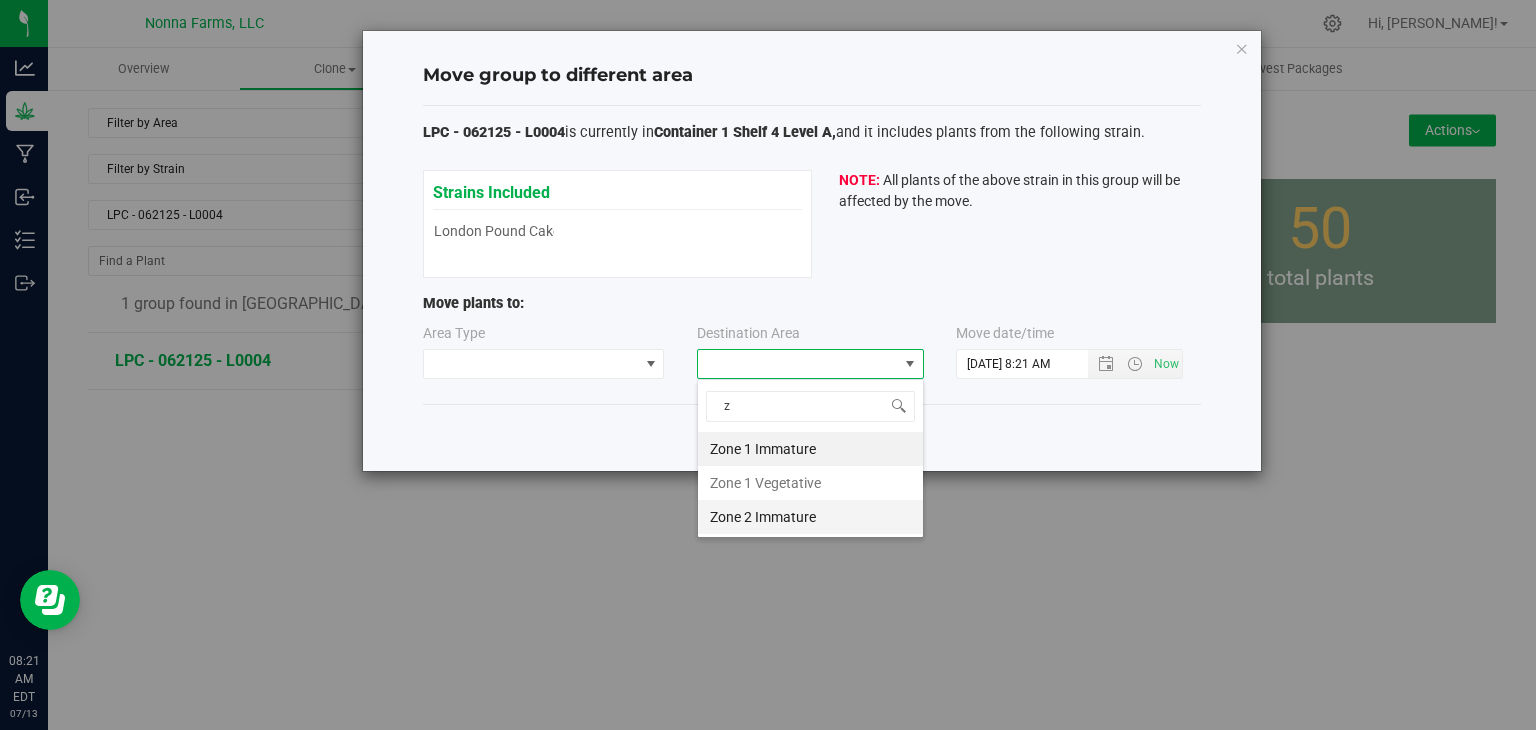 click on "Zone 2 Immature" at bounding box center (810, 517) 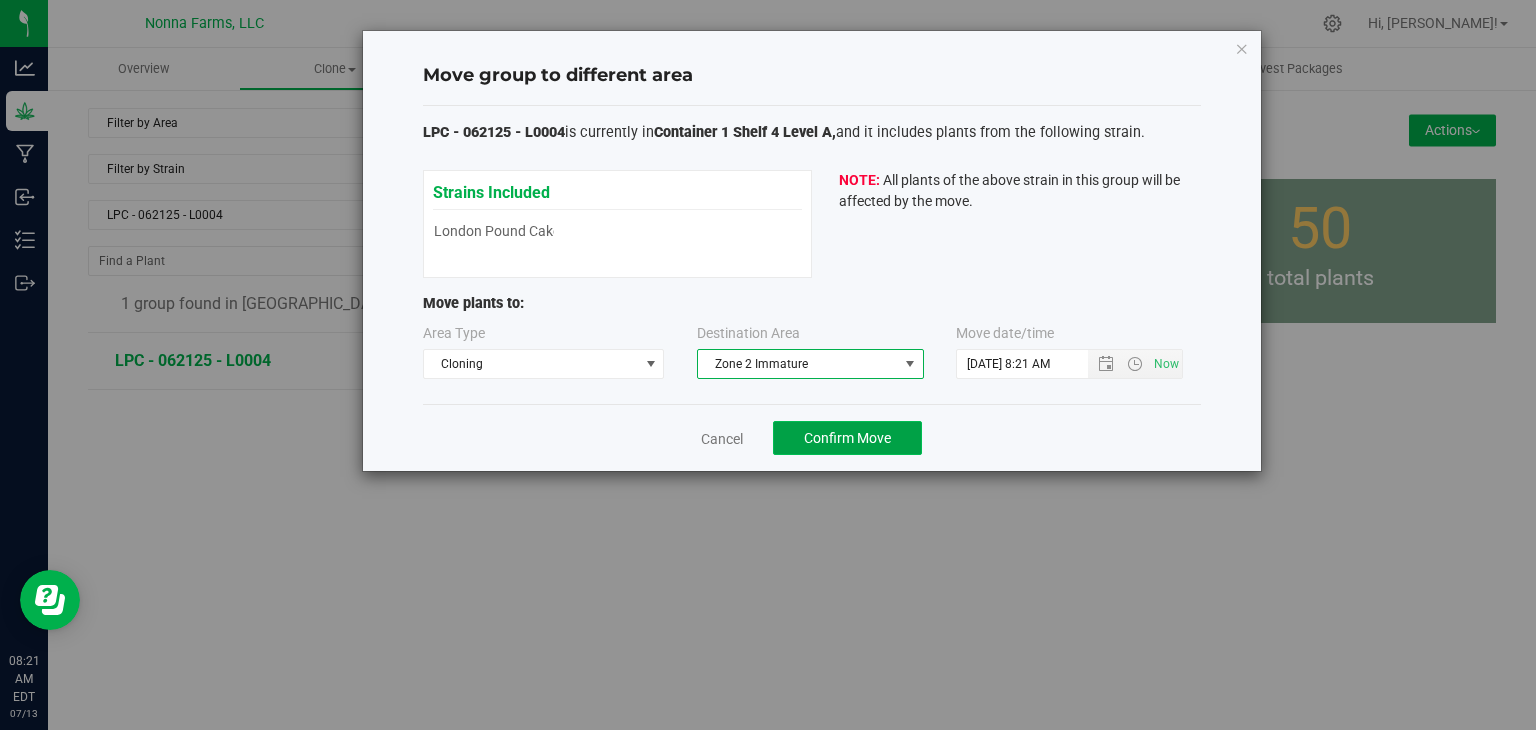 click on "Confirm Move" 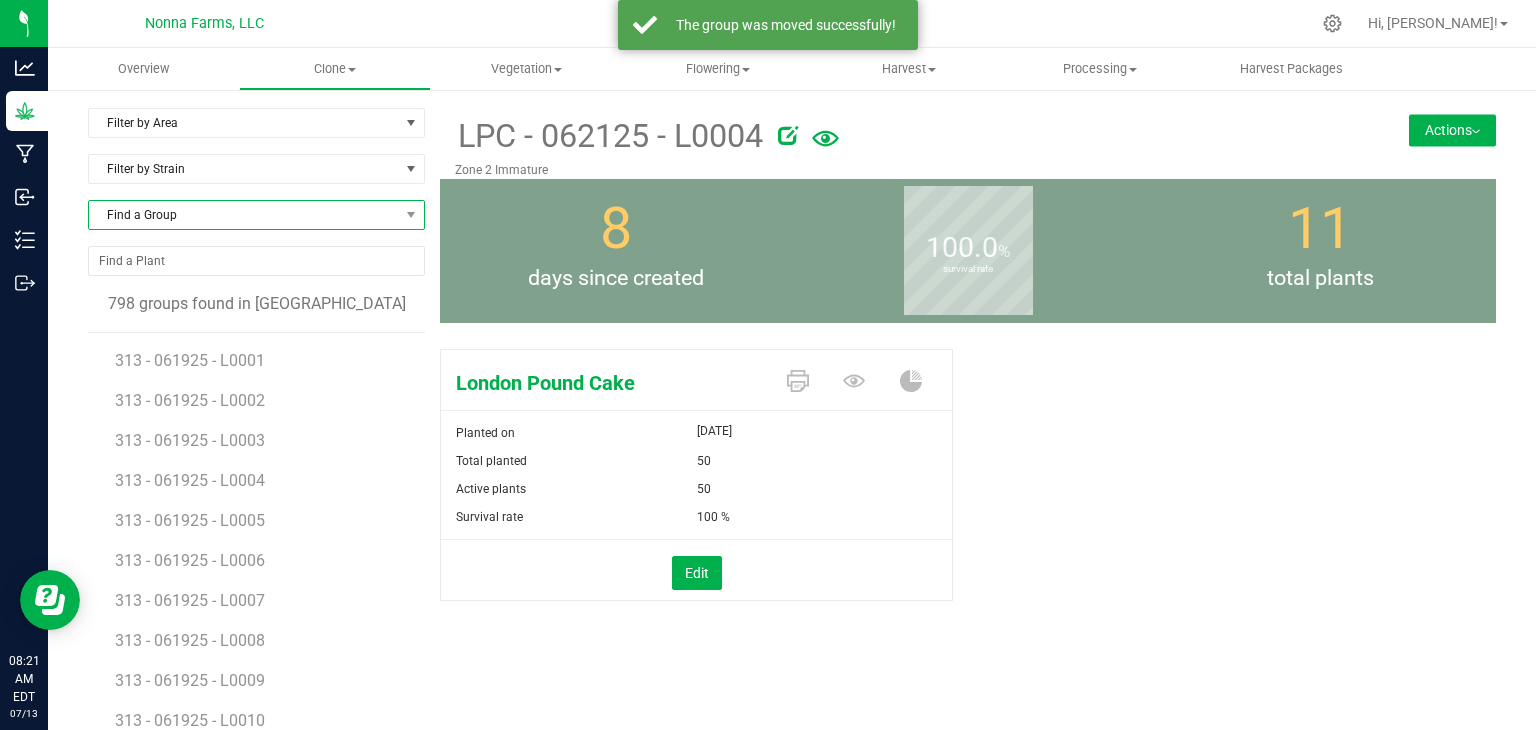 click on "Find a Group" at bounding box center [244, 215] 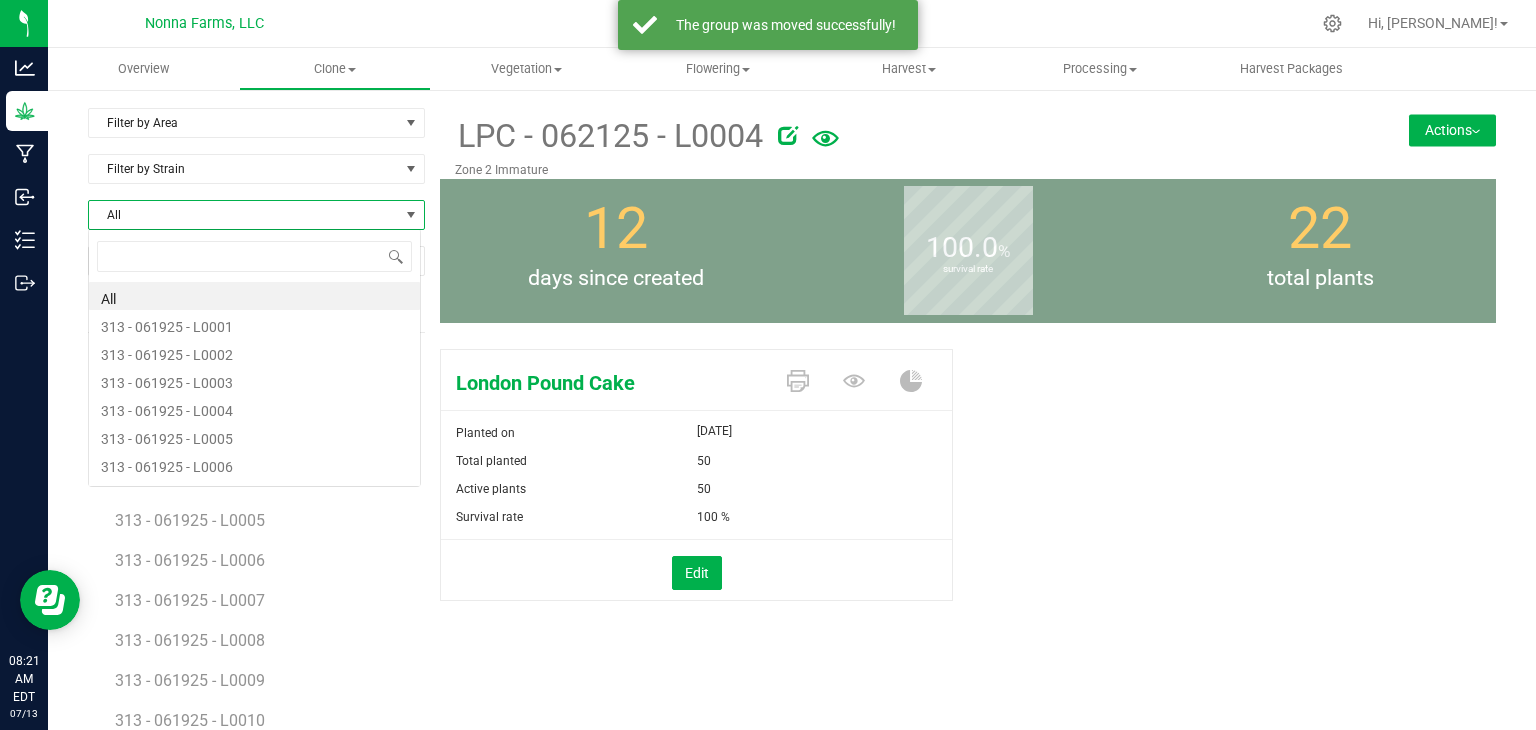 scroll, scrollTop: 99970, scrollLeft: 99666, axis: both 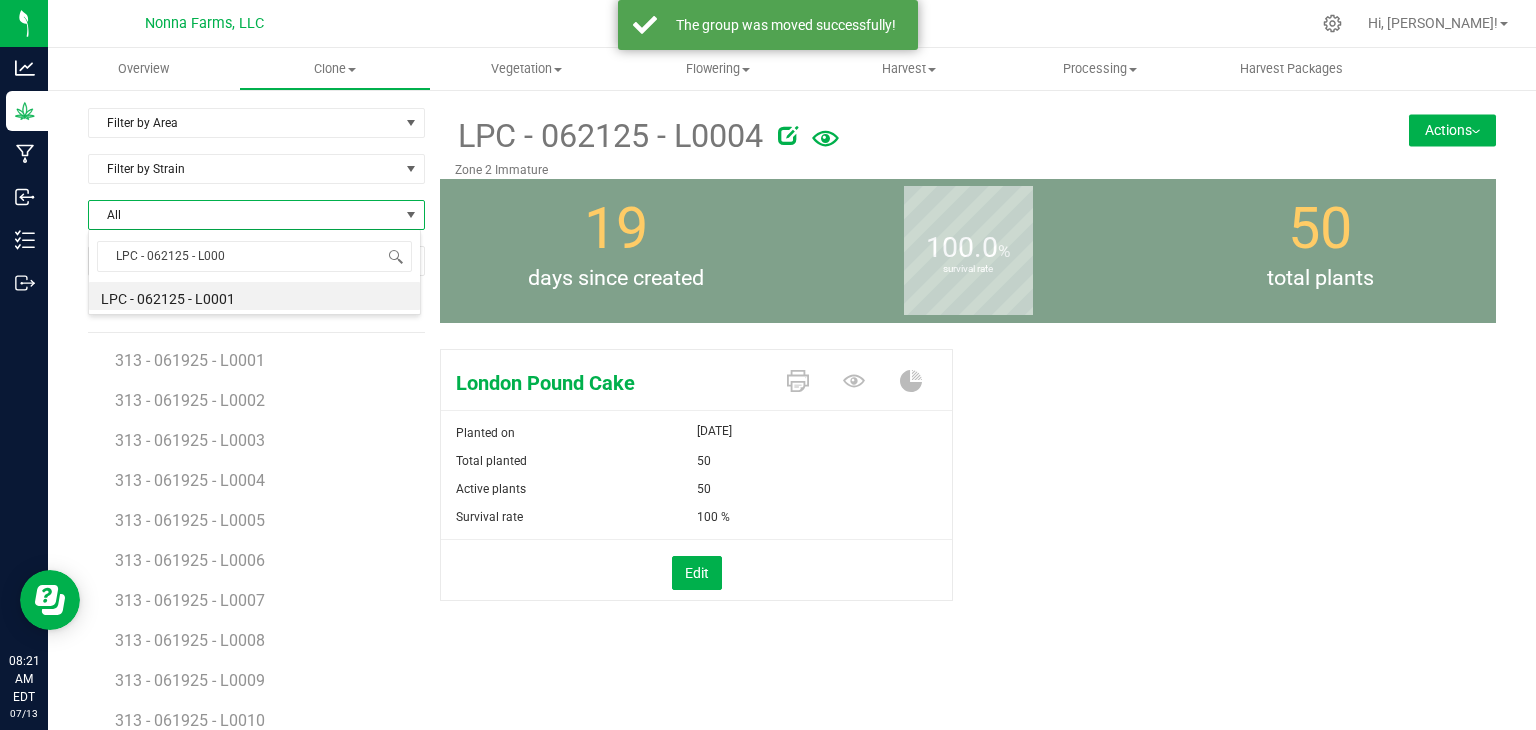 type on "LPC - 062125 - L0005" 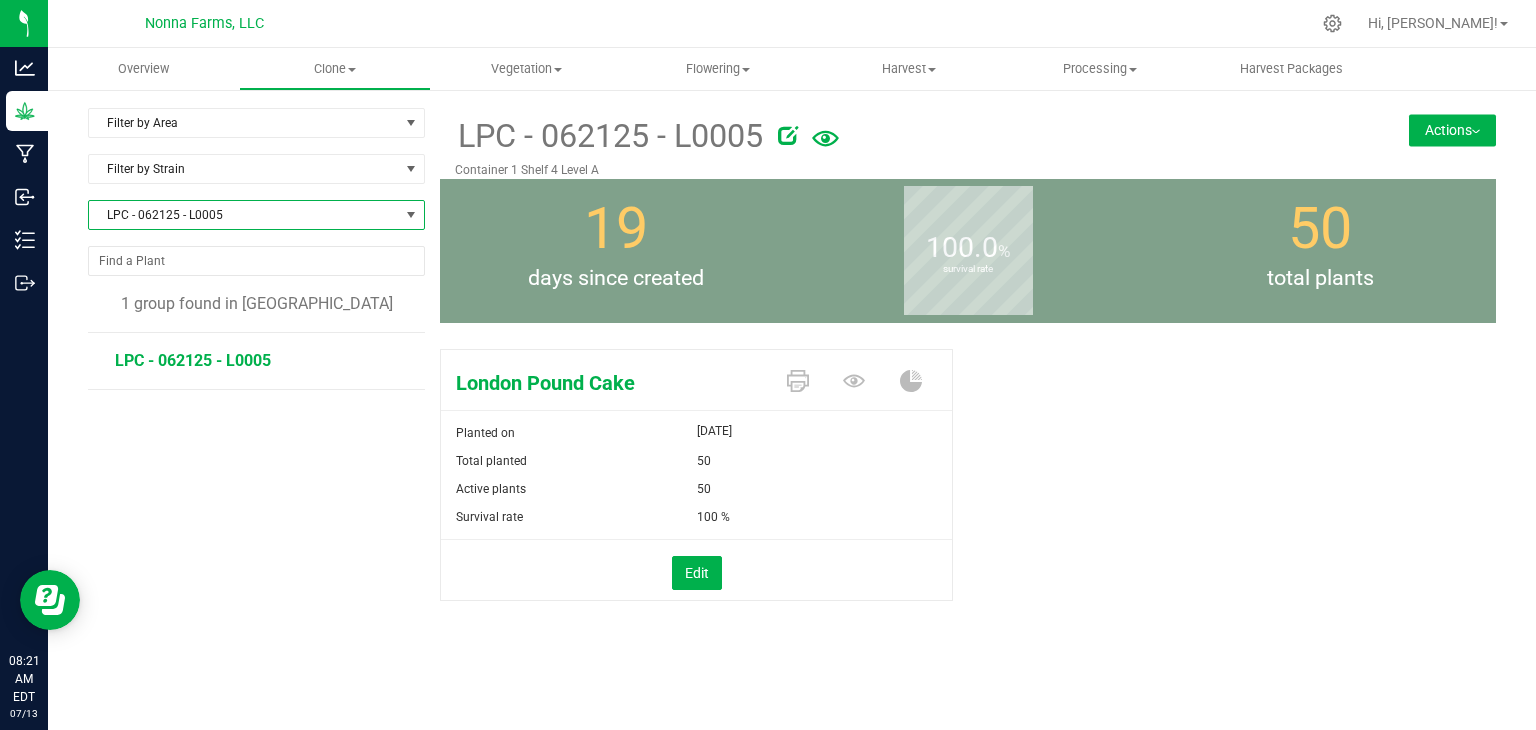 click on "Actions" at bounding box center [1452, 130] 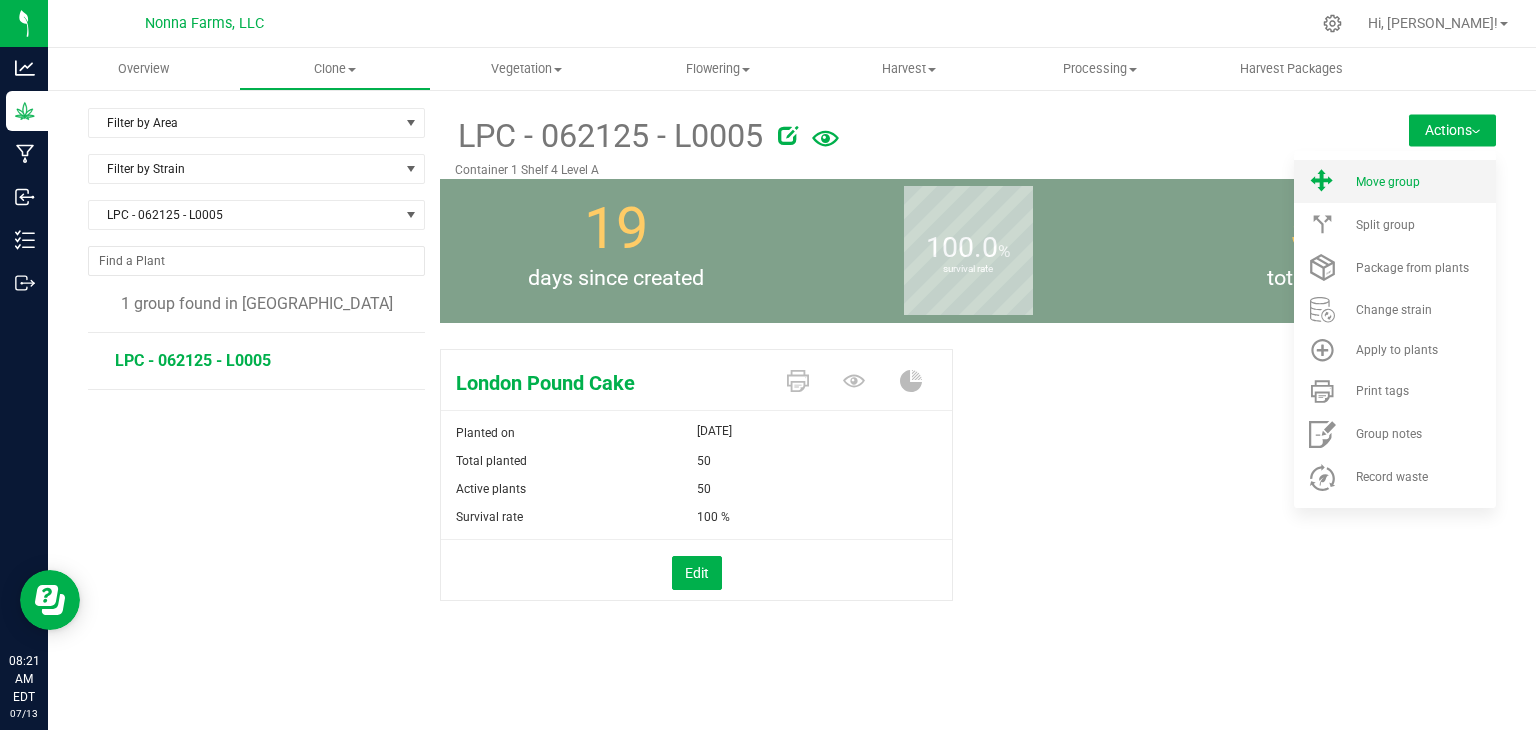 click on "Move group" at bounding box center (1424, 182) 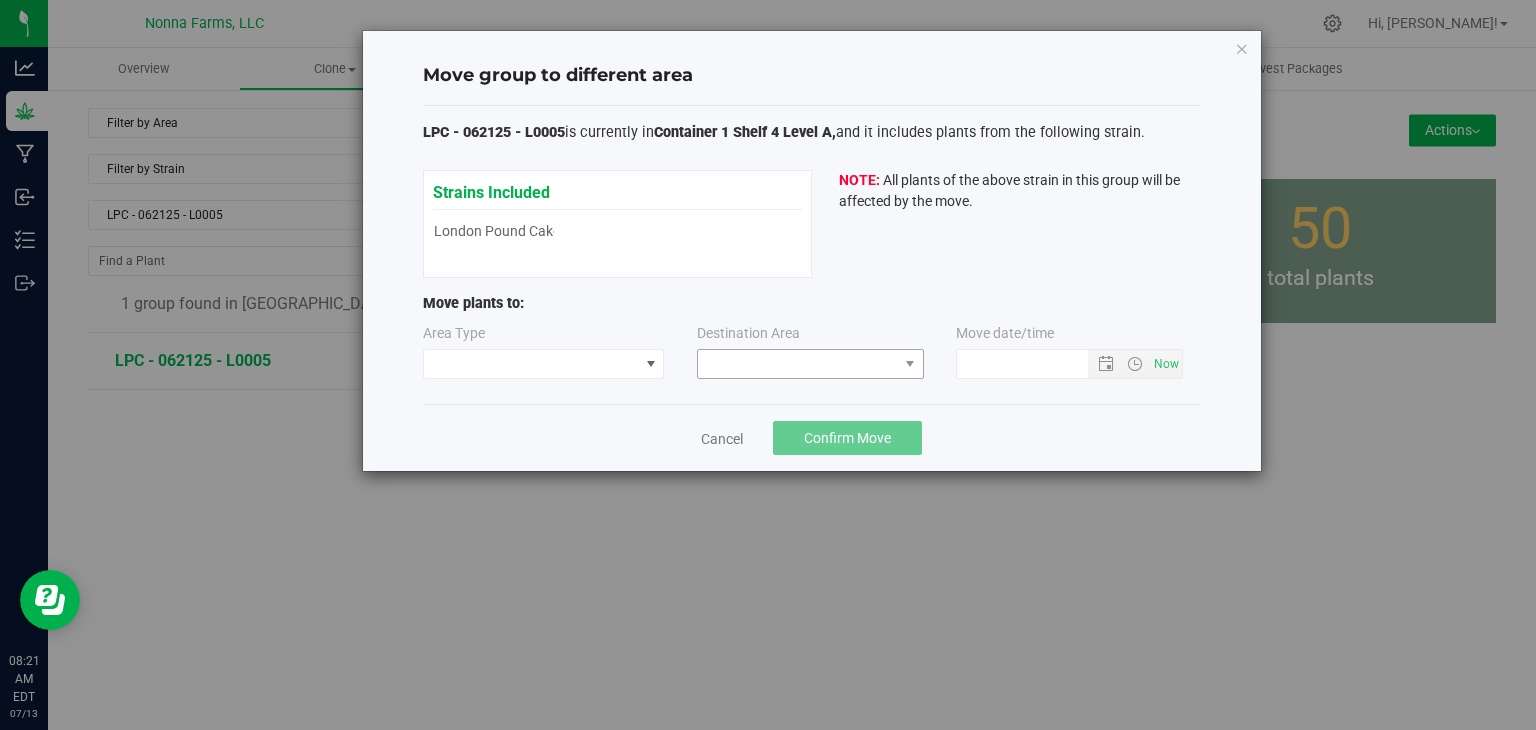 type on "[DATE] 8:21 AM" 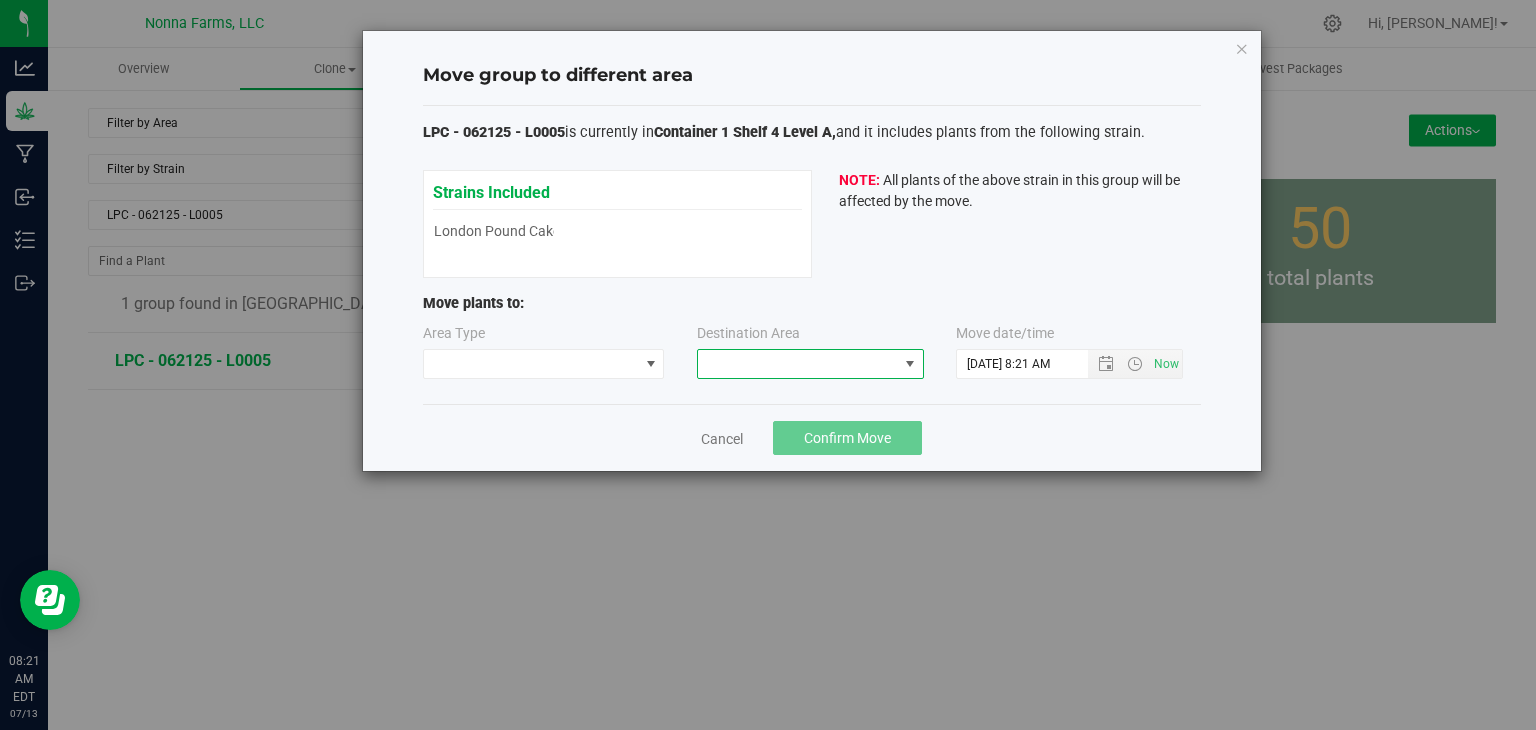 click at bounding box center (798, 364) 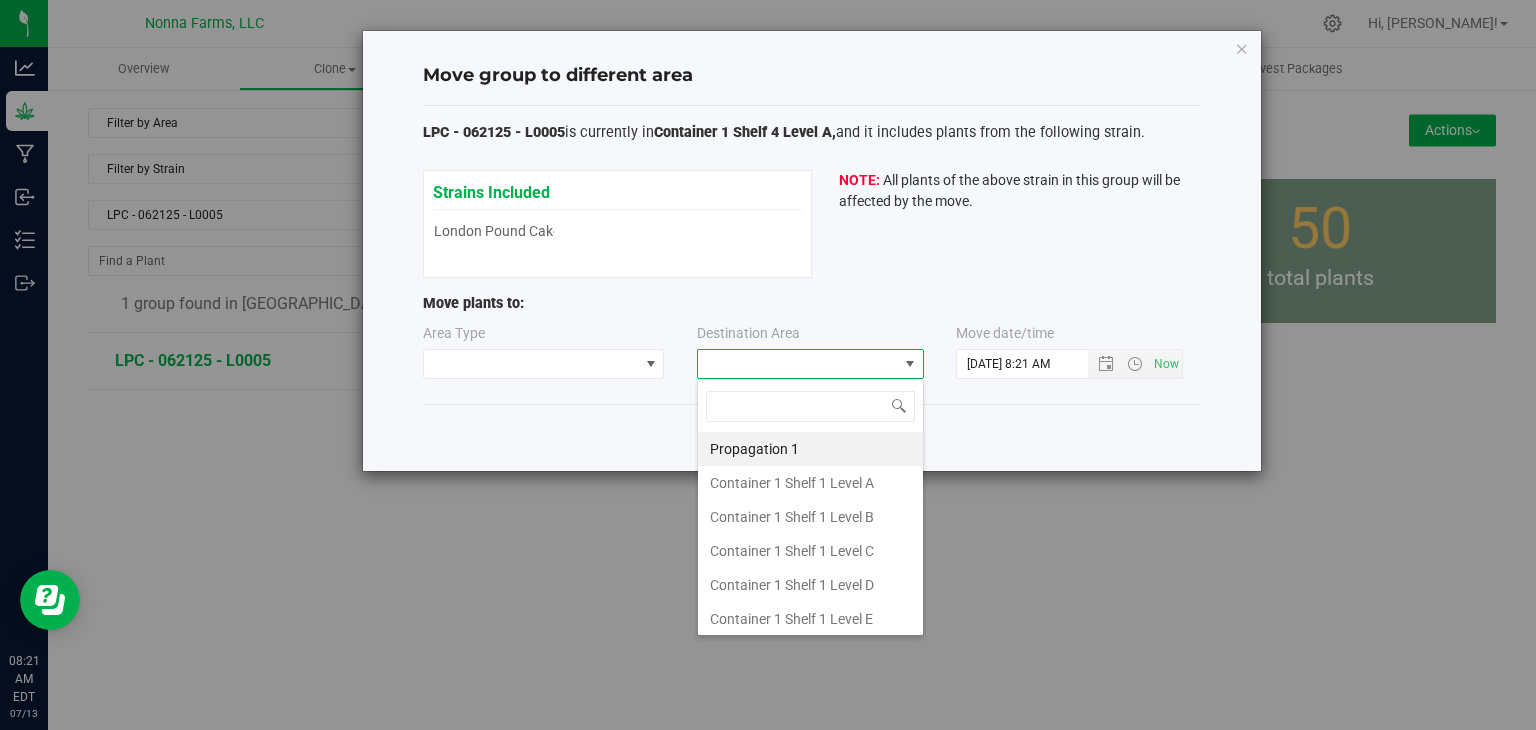 scroll, scrollTop: 99970, scrollLeft: 99772, axis: both 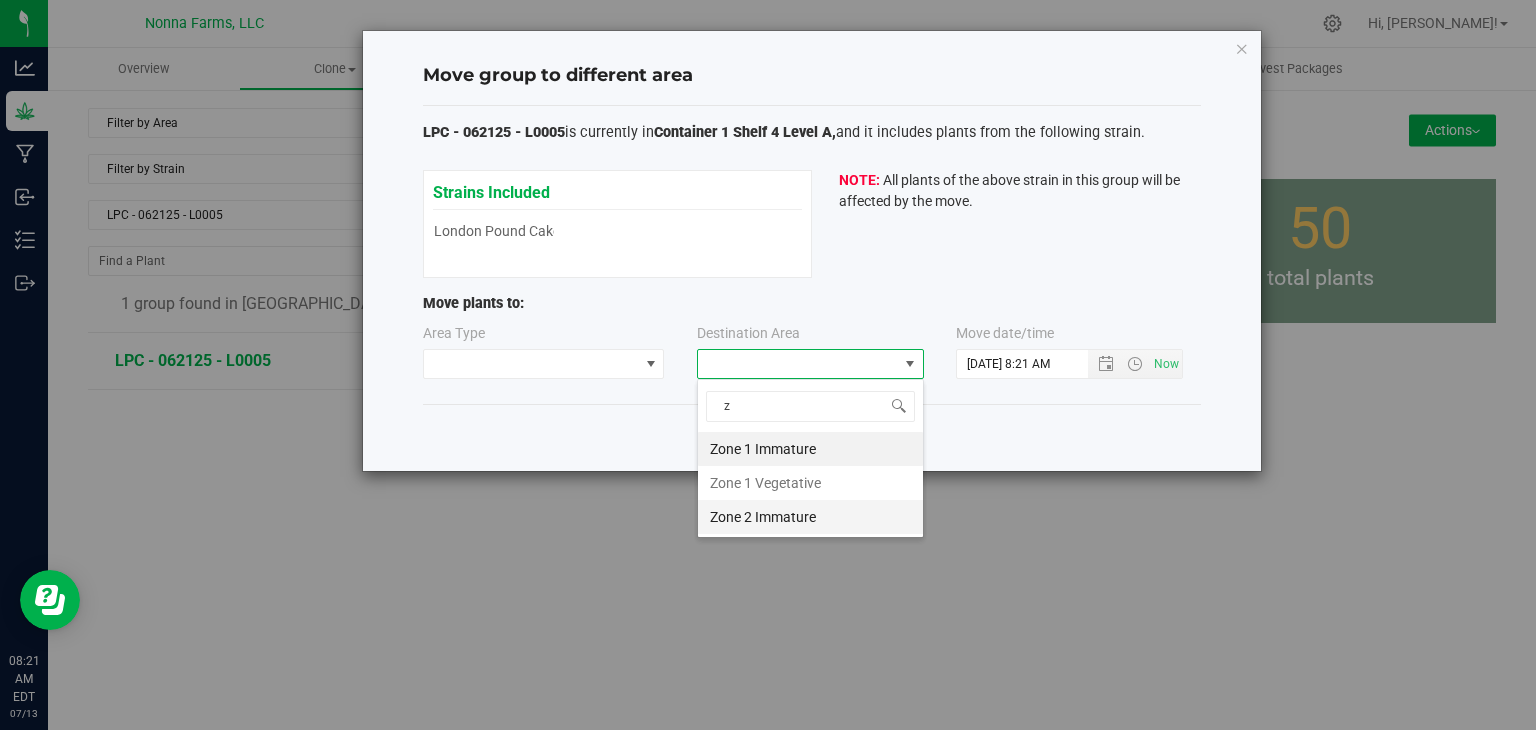 click on "Zone 2 Immature" at bounding box center [810, 517] 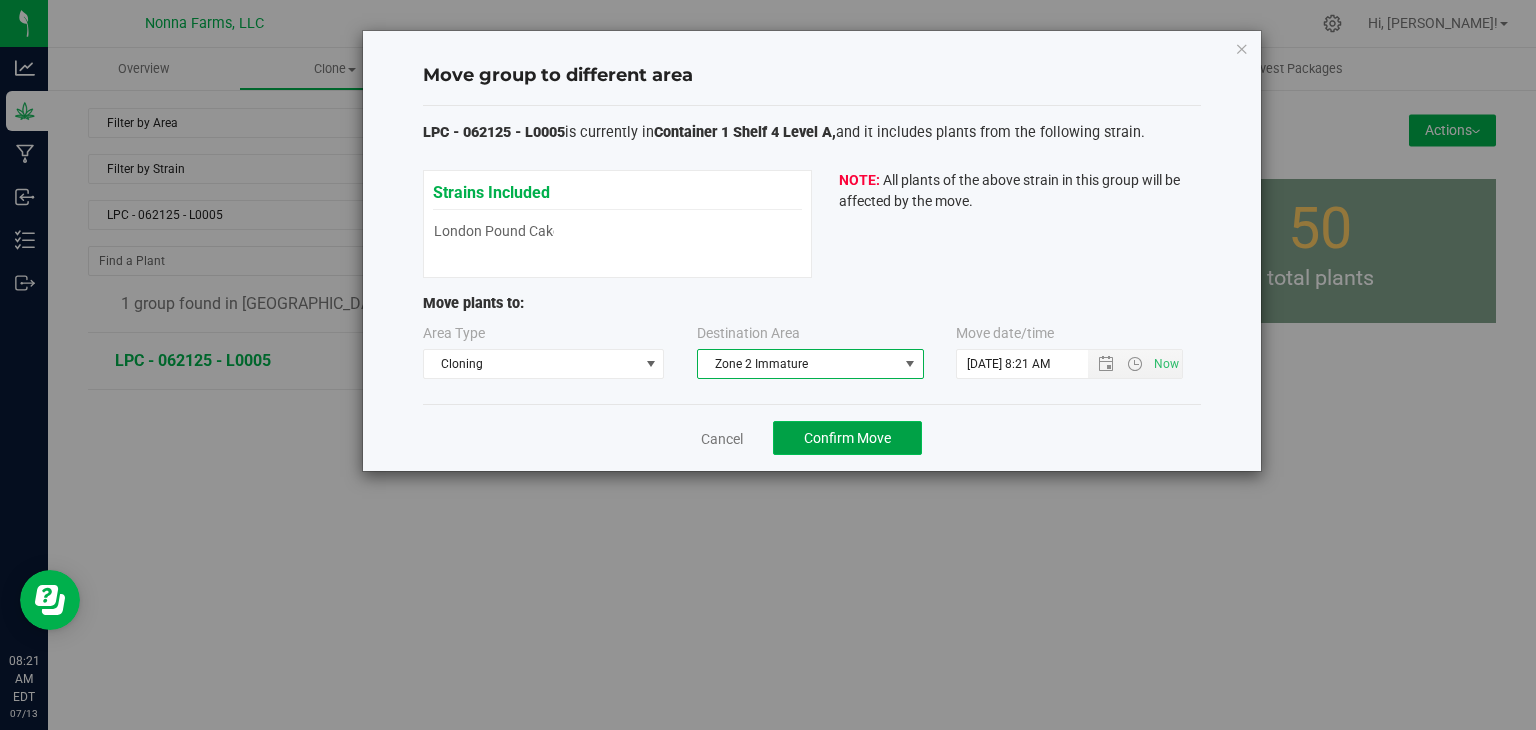click on "Confirm Move" 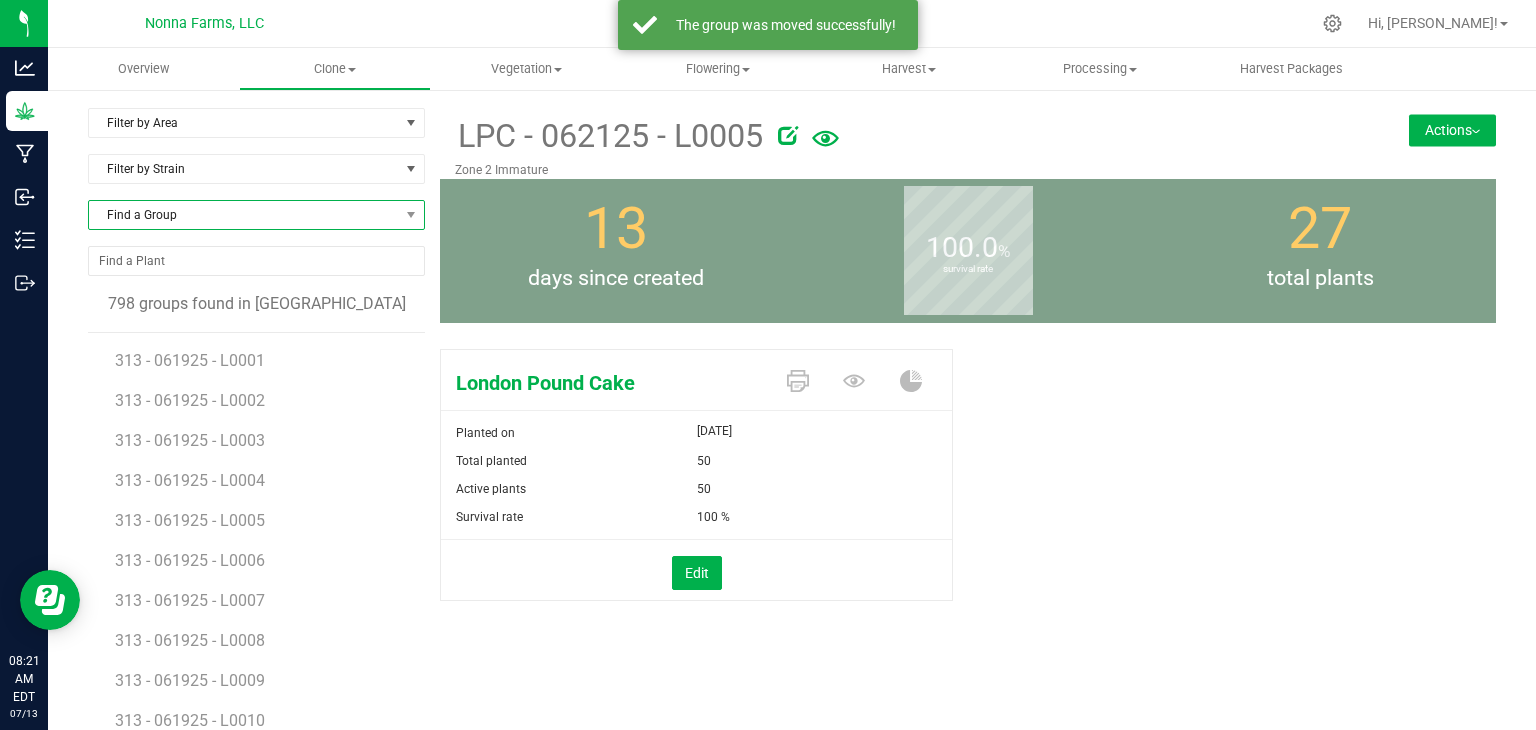 click on "Find a Group" at bounding box center (244, 215) 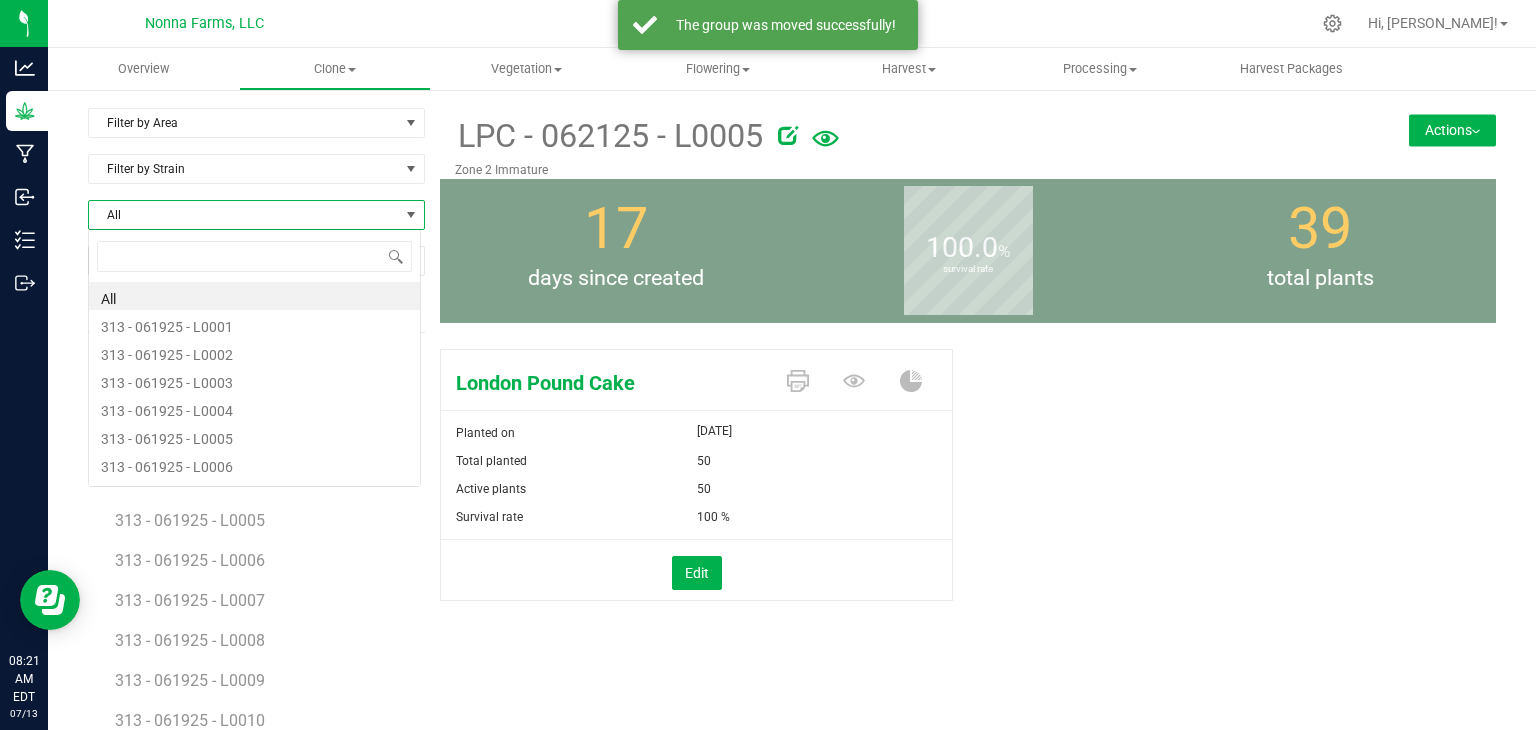 scroll, scrollTop: 99970, scrollLeft: 99666, axis: both 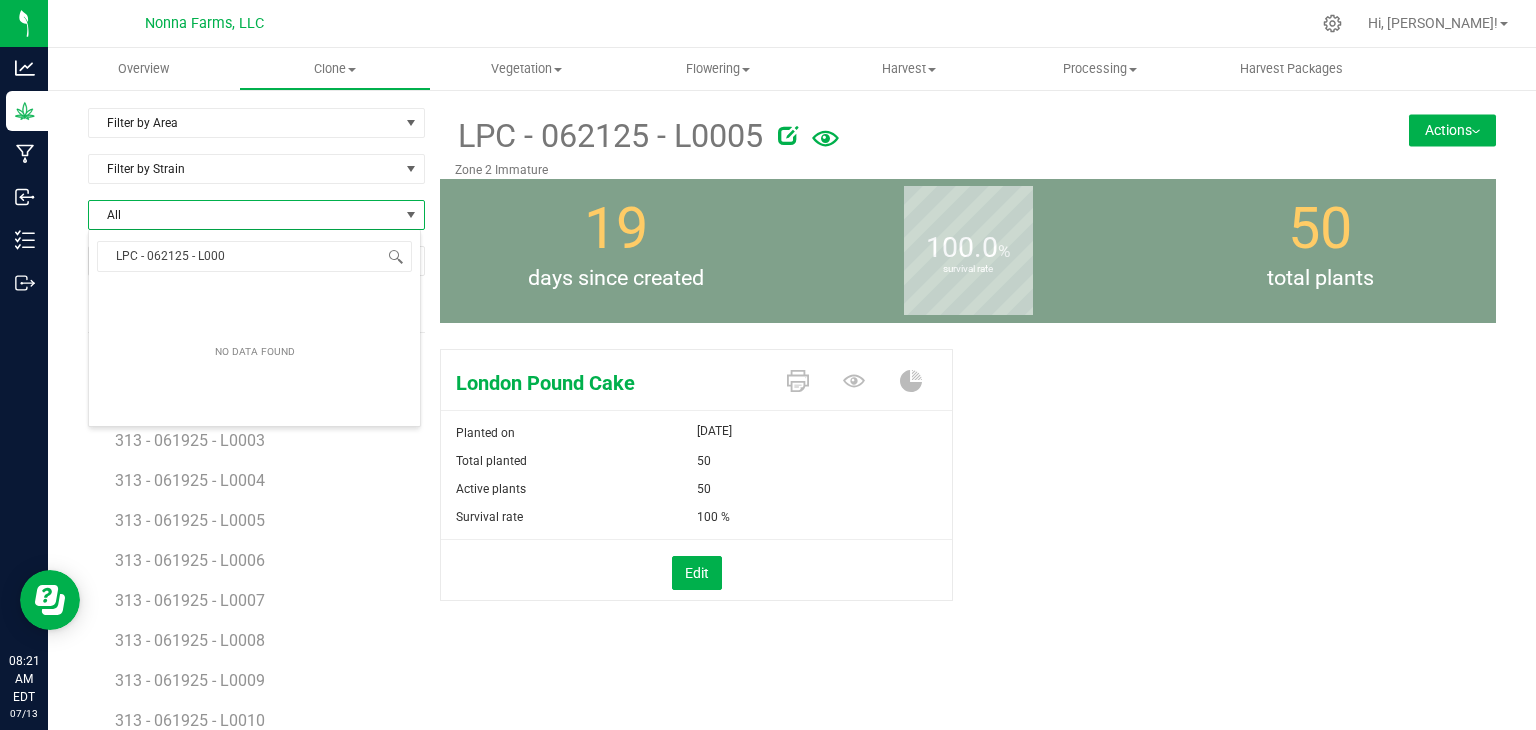 type on "LPC - 062125 - L0006" 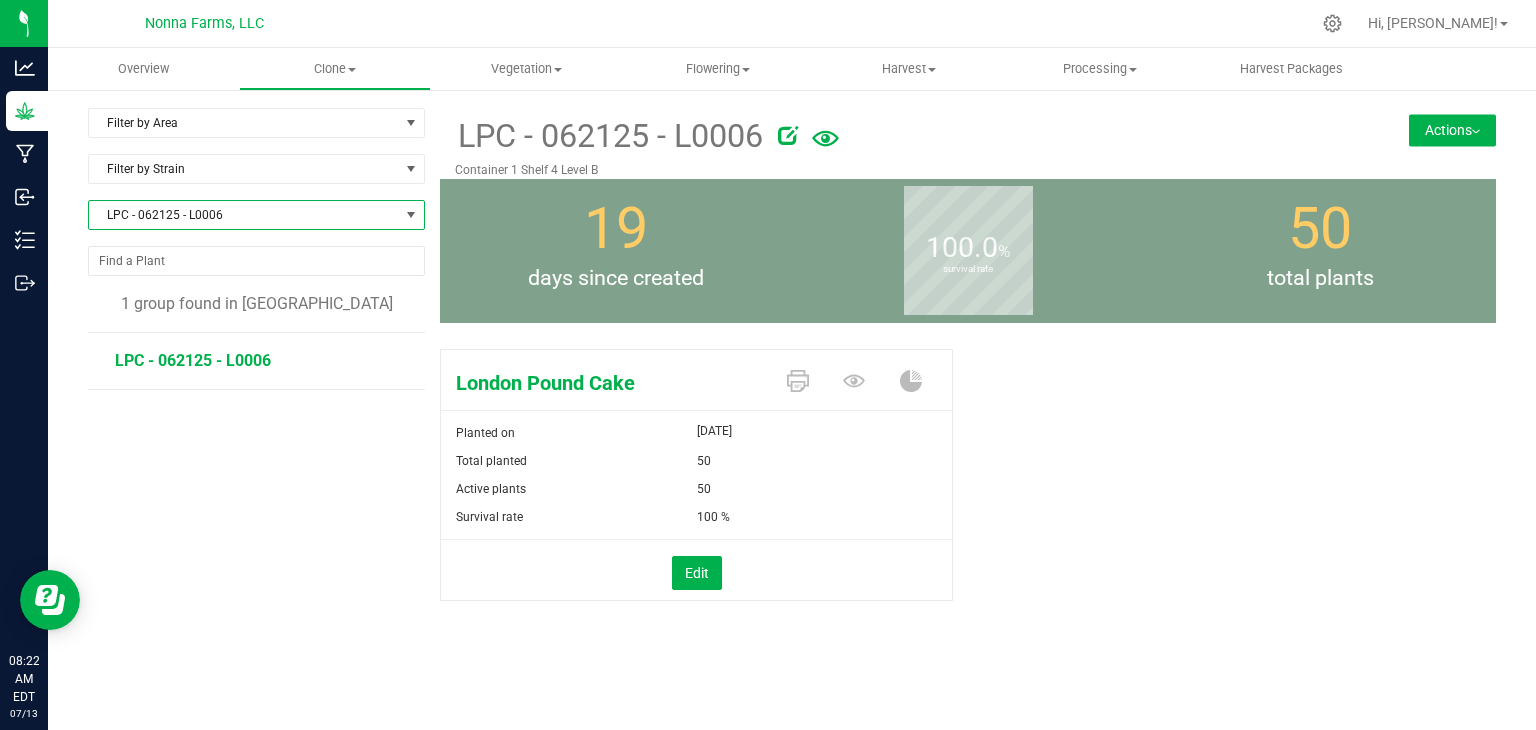 click on "Actions" at bounding box center (1452, 130) 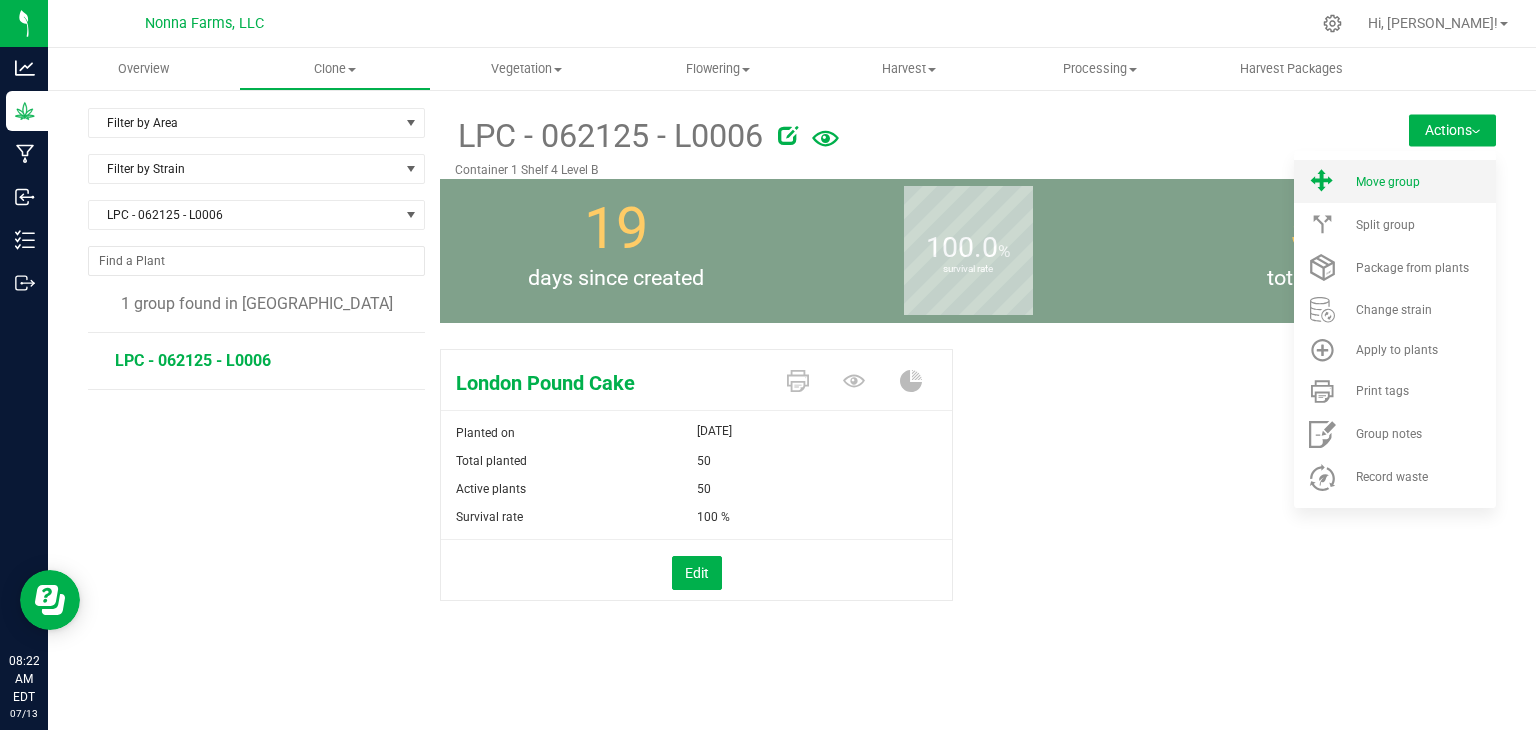 click on "Move group" at bounding box center (1424, 182) 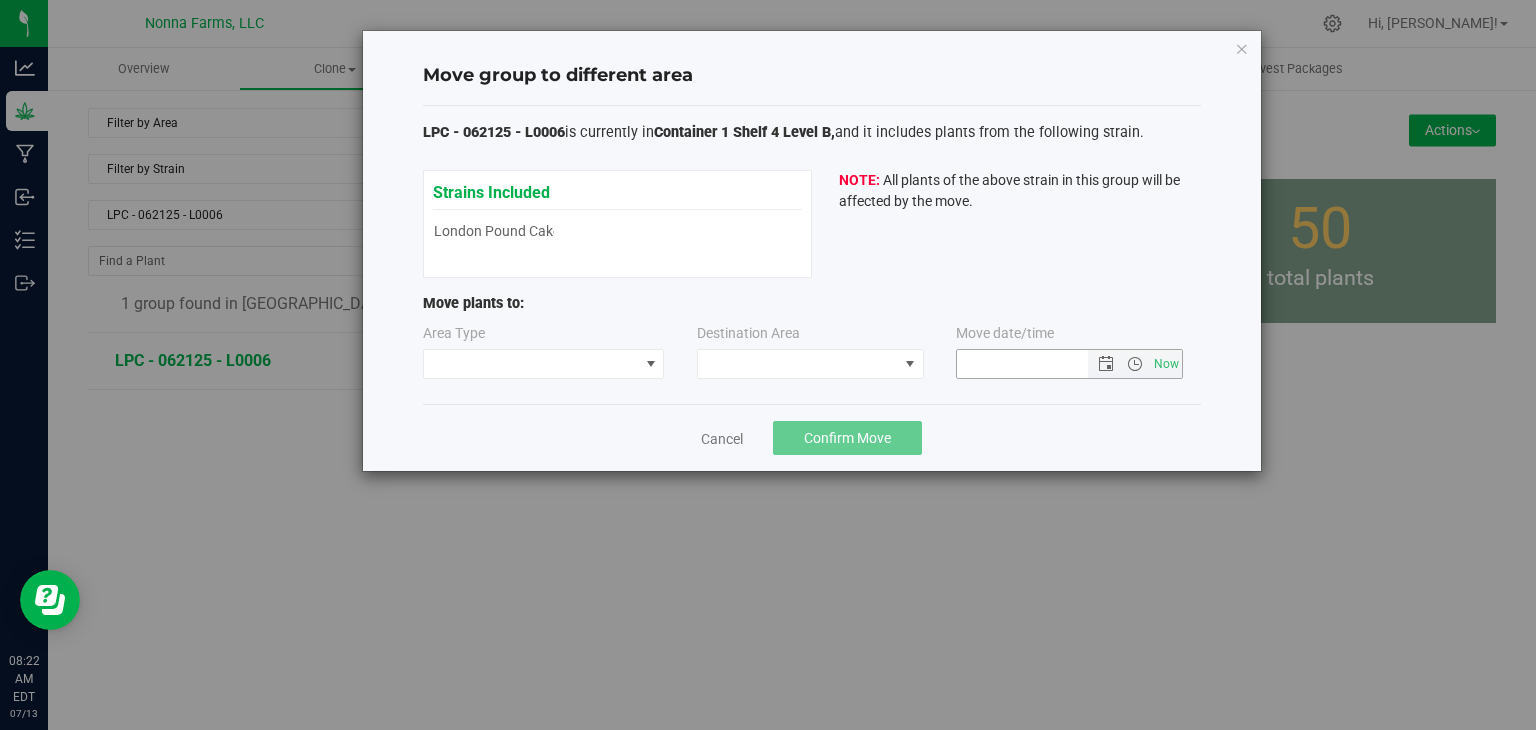 type on "[DATE] 8:22 AM" 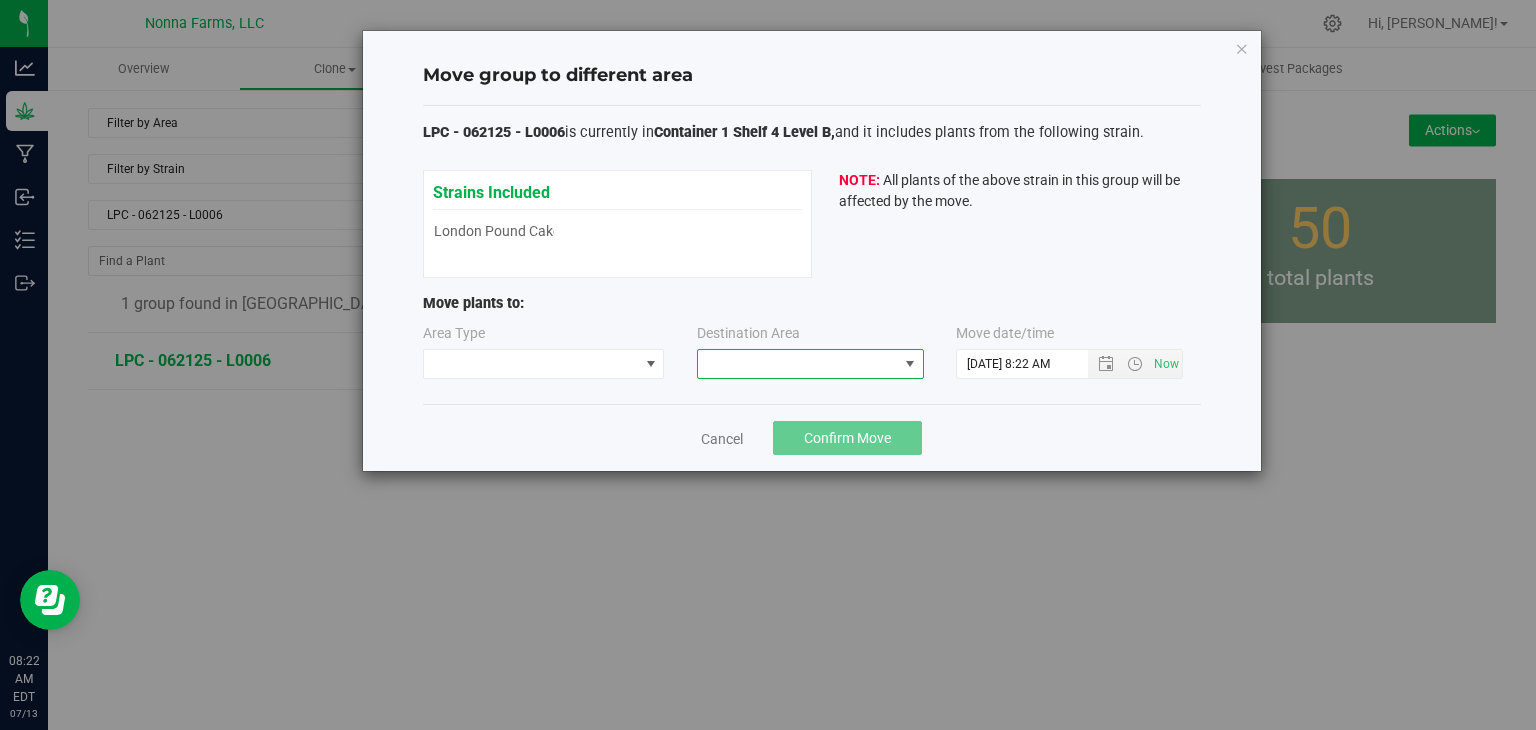 click at bounding box center [798, 364] 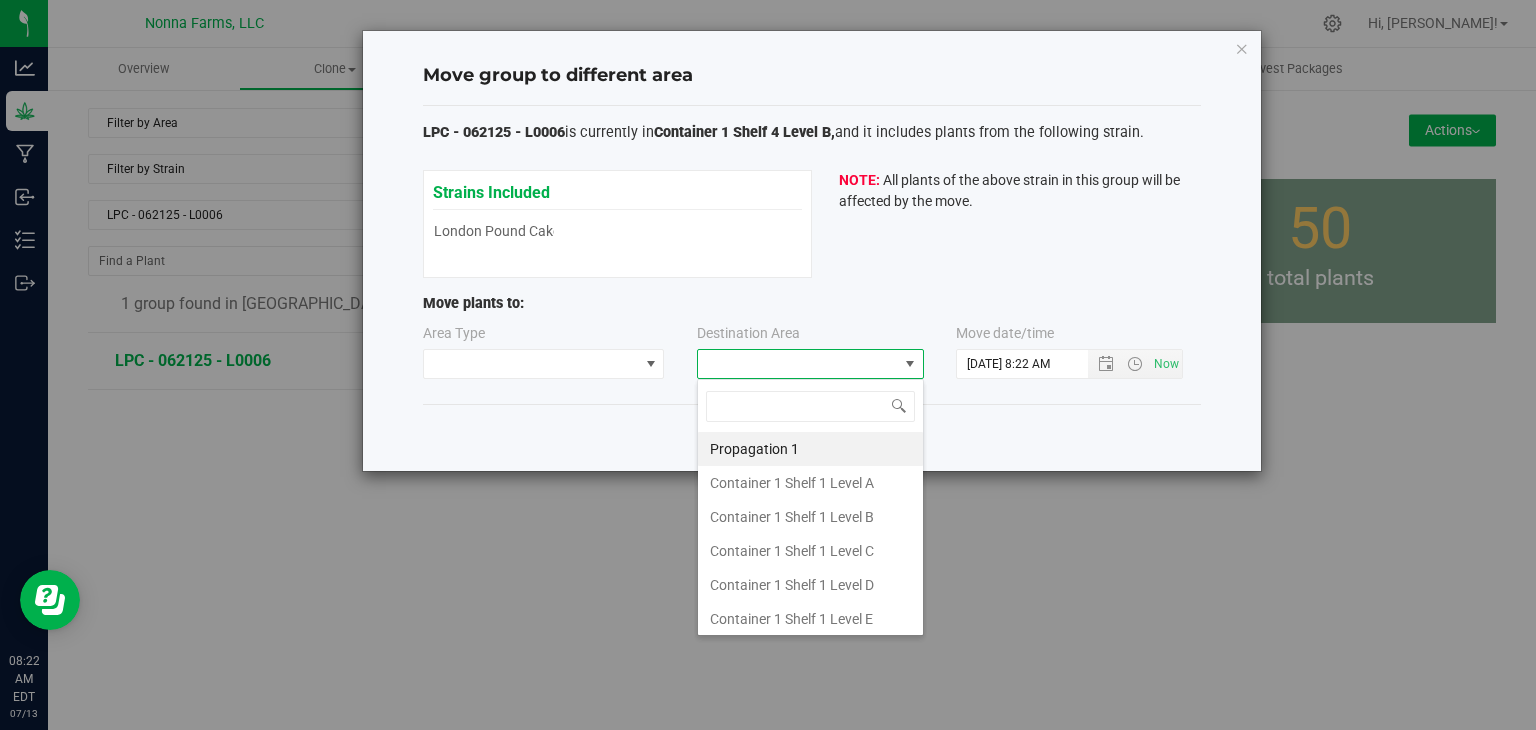 type on "z" 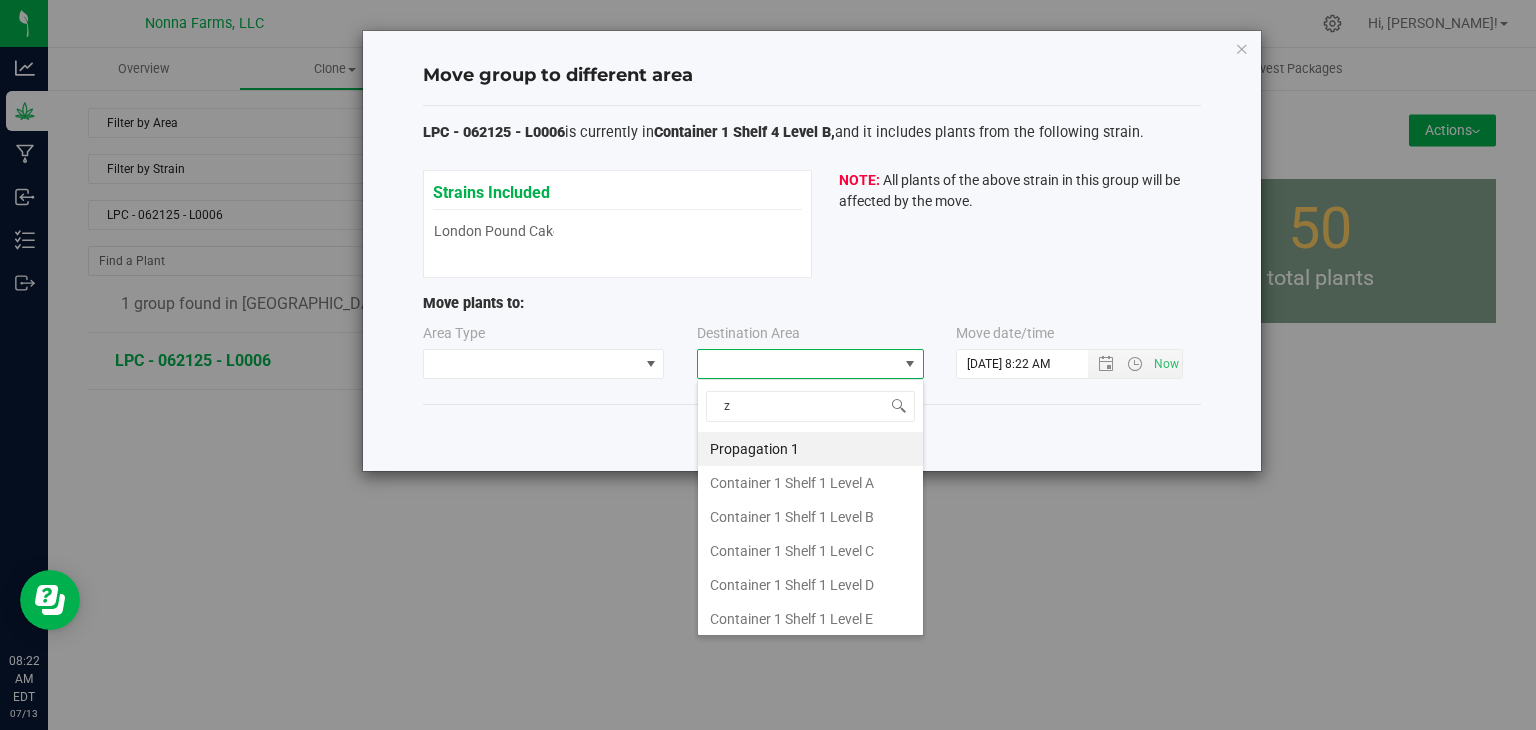 scroll, scrollTop: 99970, scrollLeft: 99772, axis: both 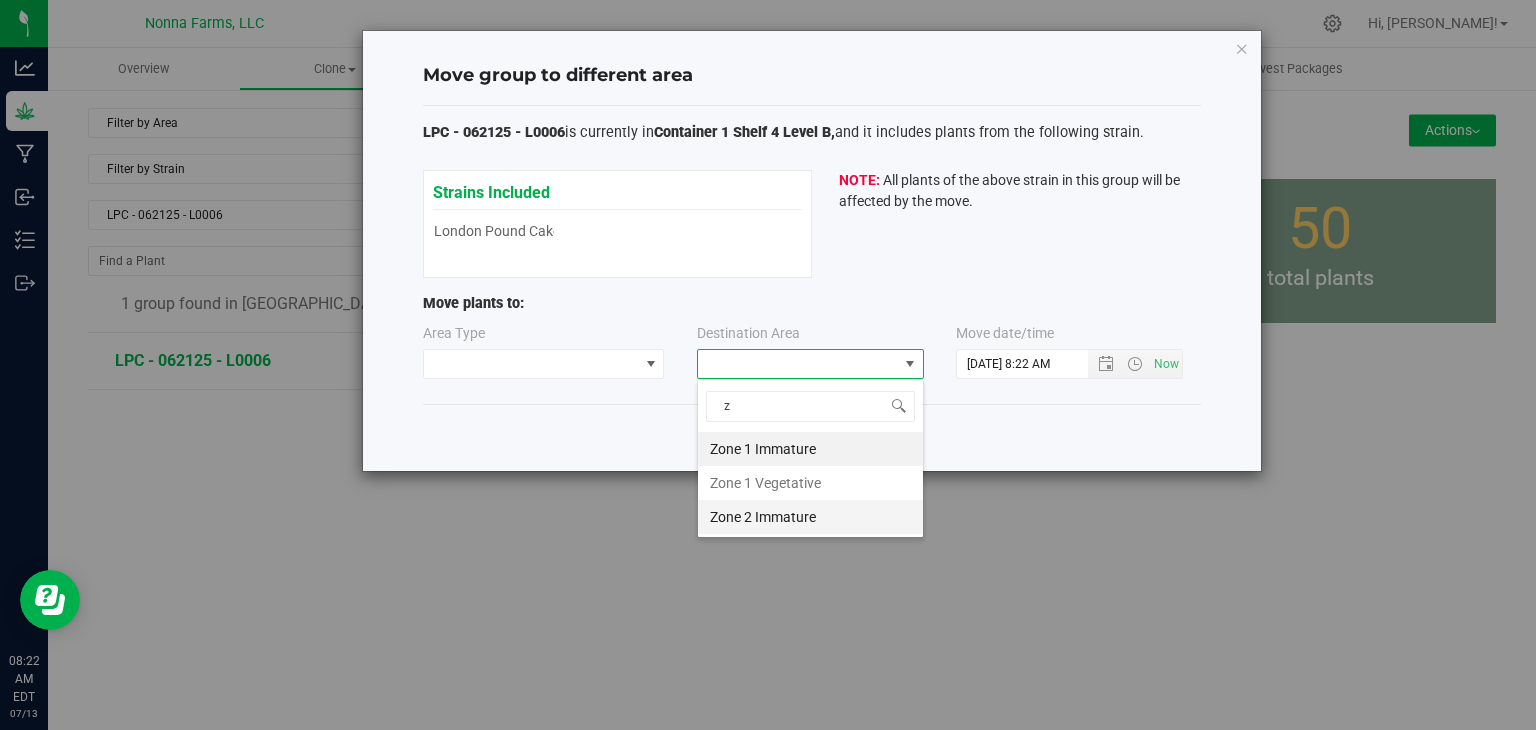 click on "Zone 2 Immature" at bounding box center [810, 517] 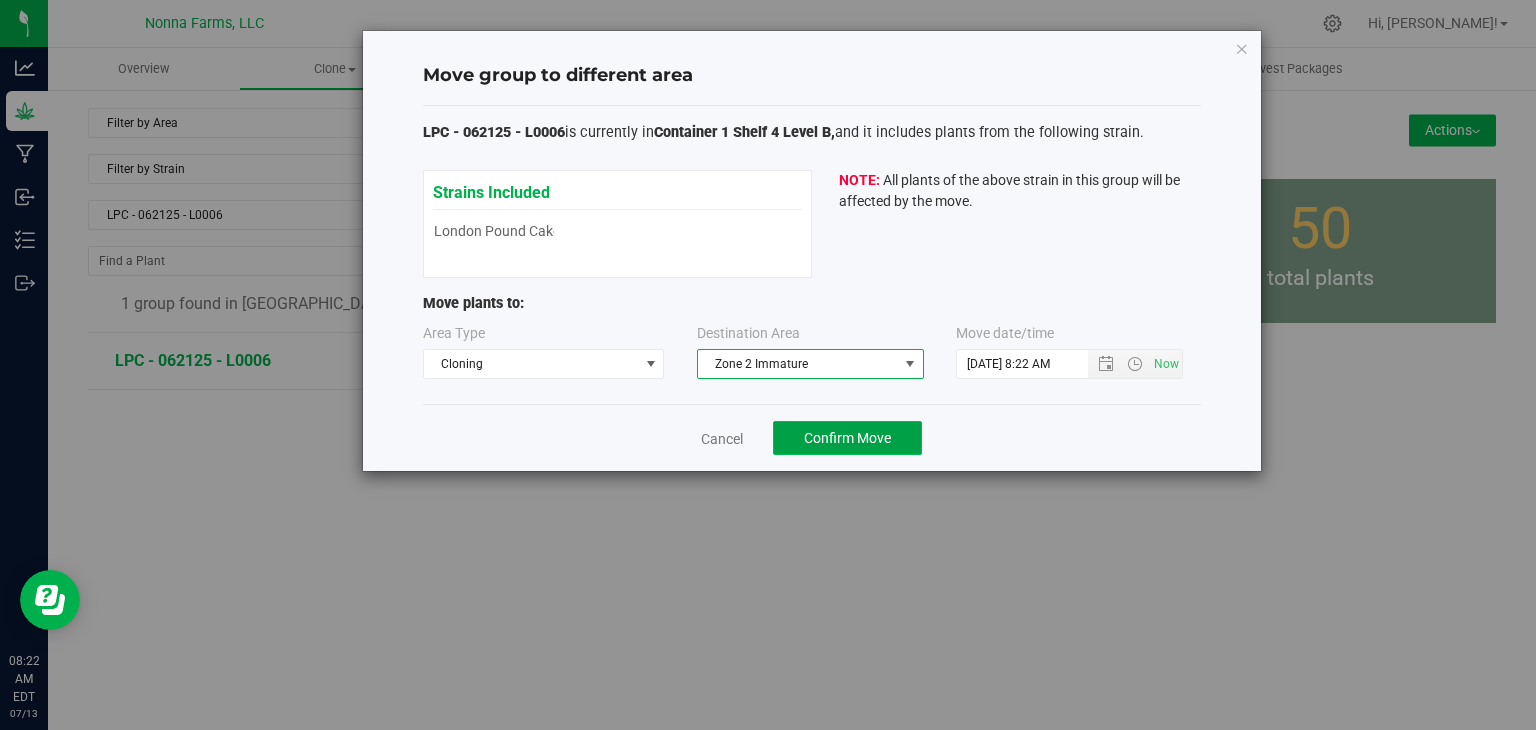 click on "Confirm Move" 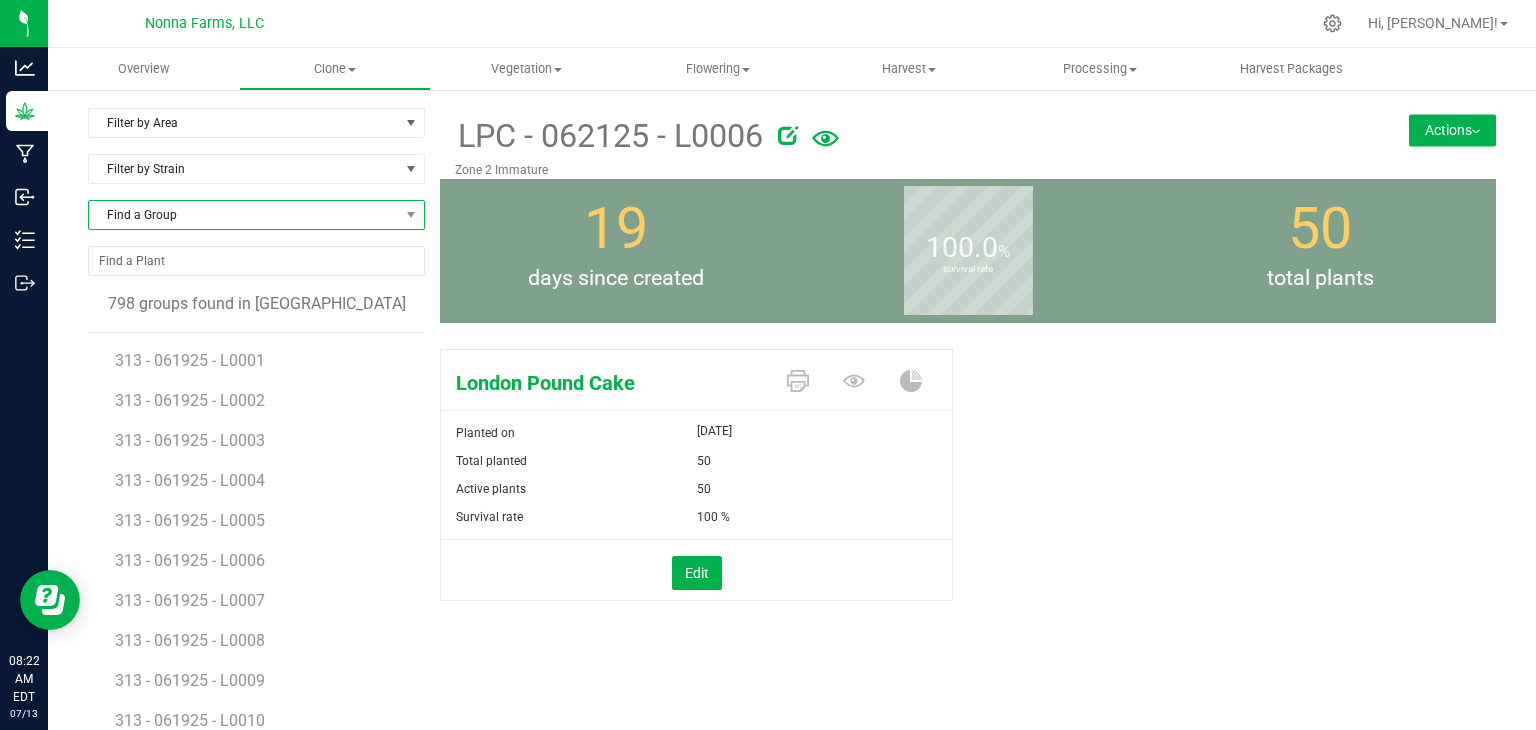 click on "Find a Group" at bounding box center (244, 215) 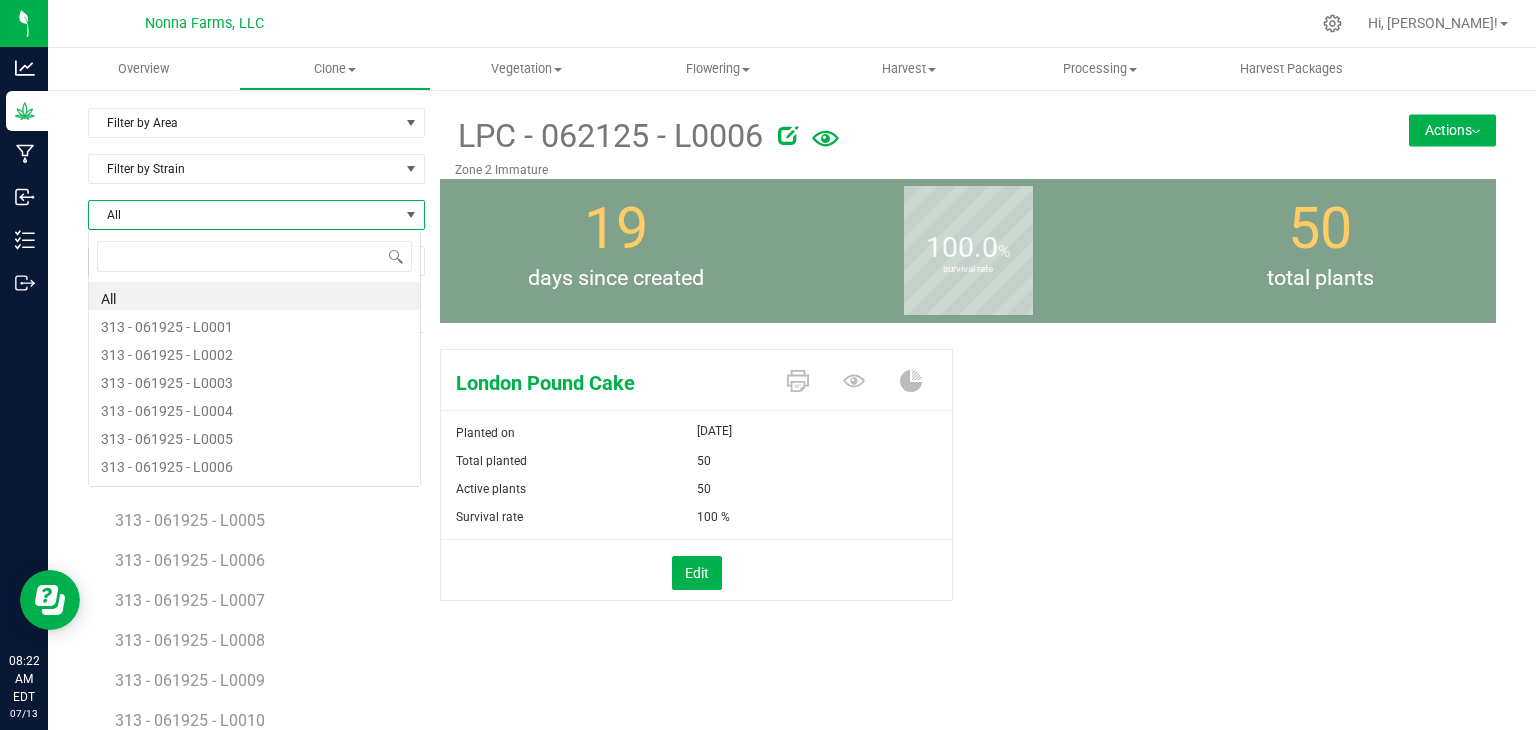 scroll, scrollTop: 99970, scrollLeft: 99666, axis: both 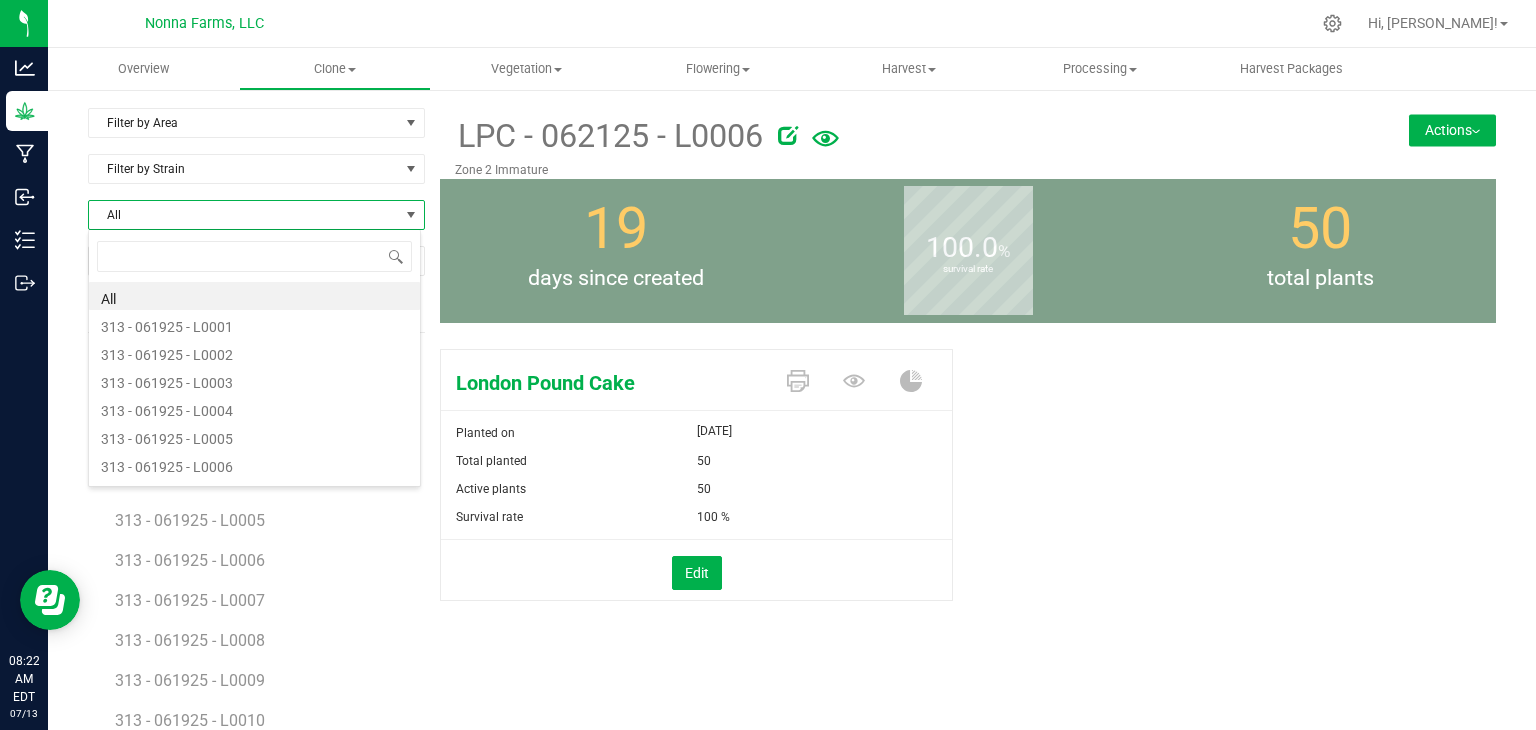 type on "LPC - 062525 - L0001" 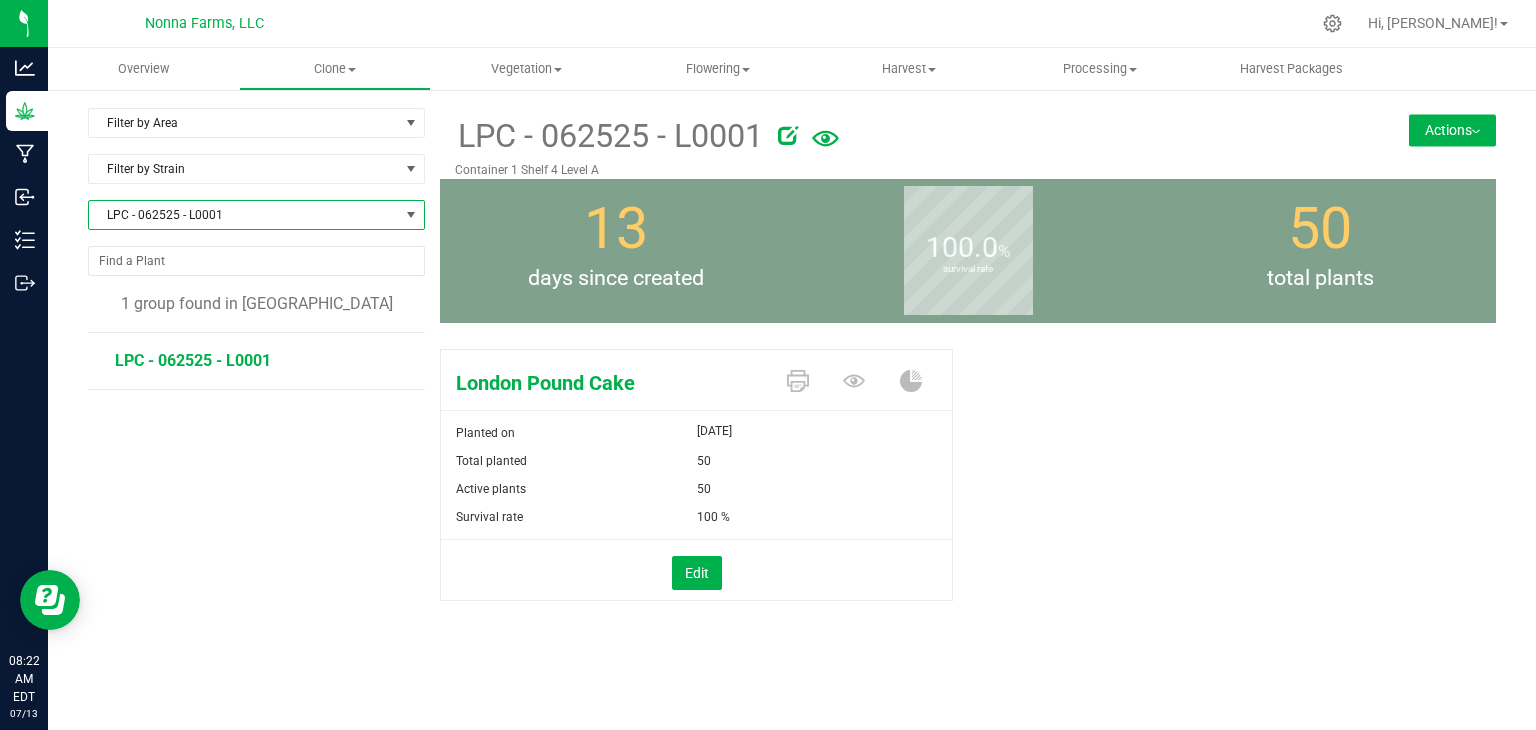 click on "Actions" at bounding box center [1452, 130] 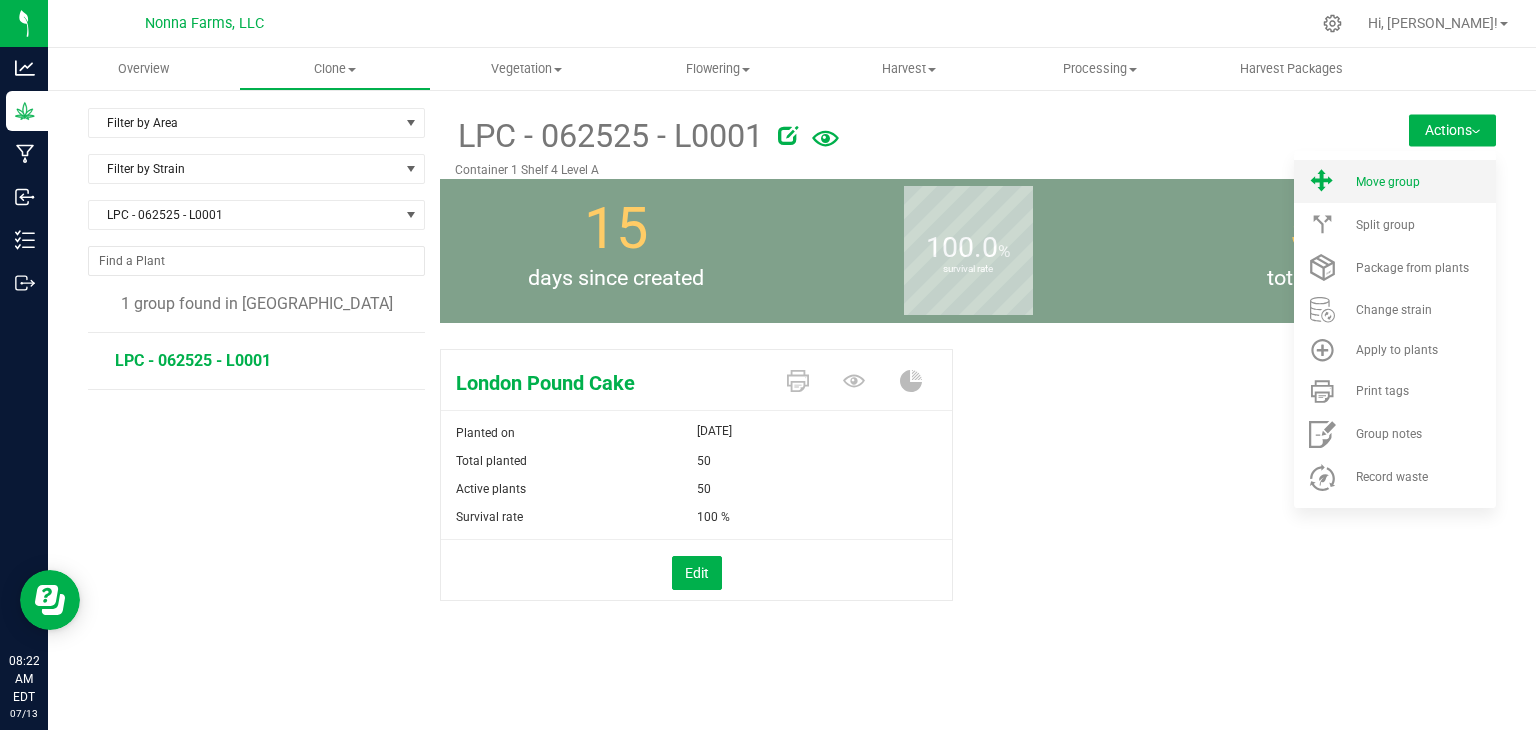 click on "Move group" at bounding box center [1395, 181] 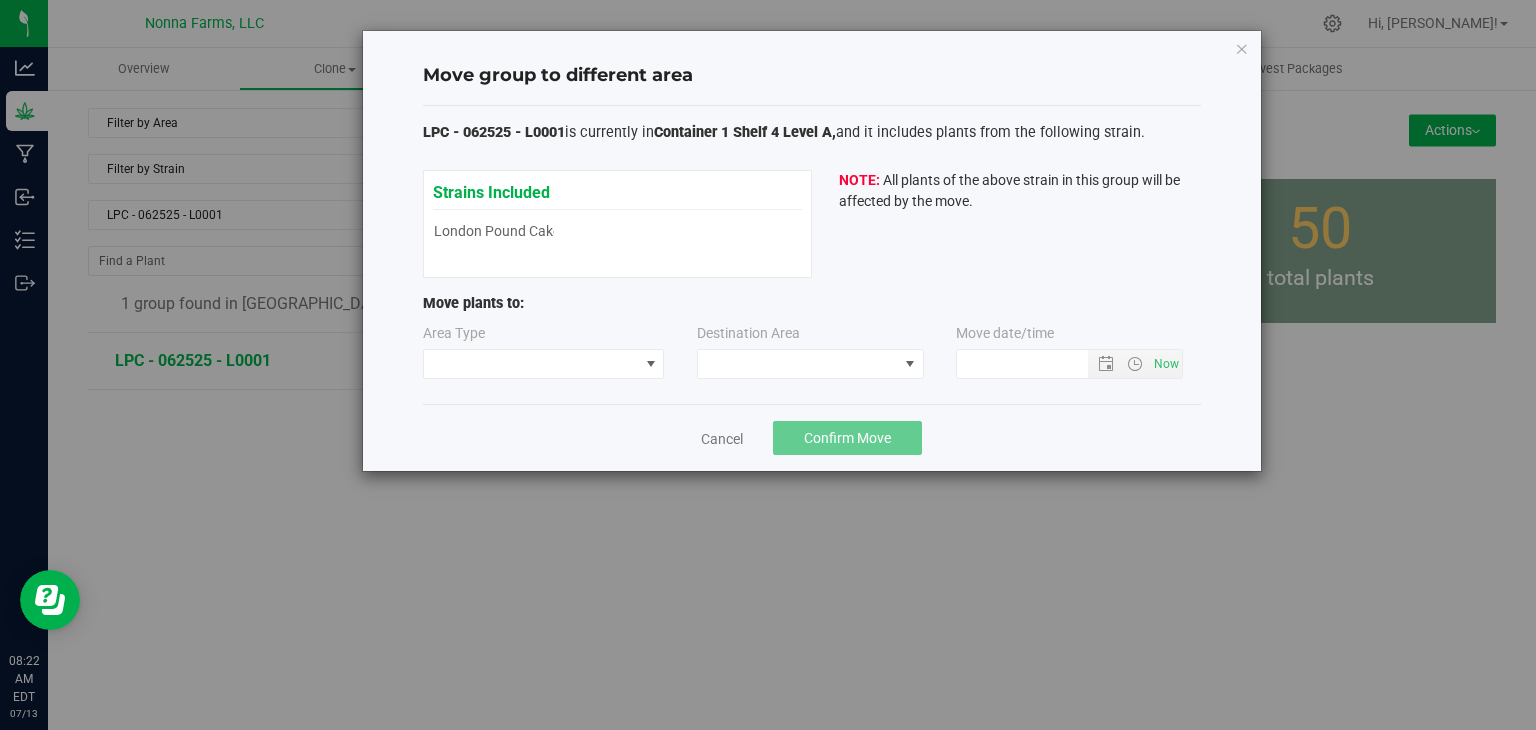 type on "[DATE] 8:22 AM" 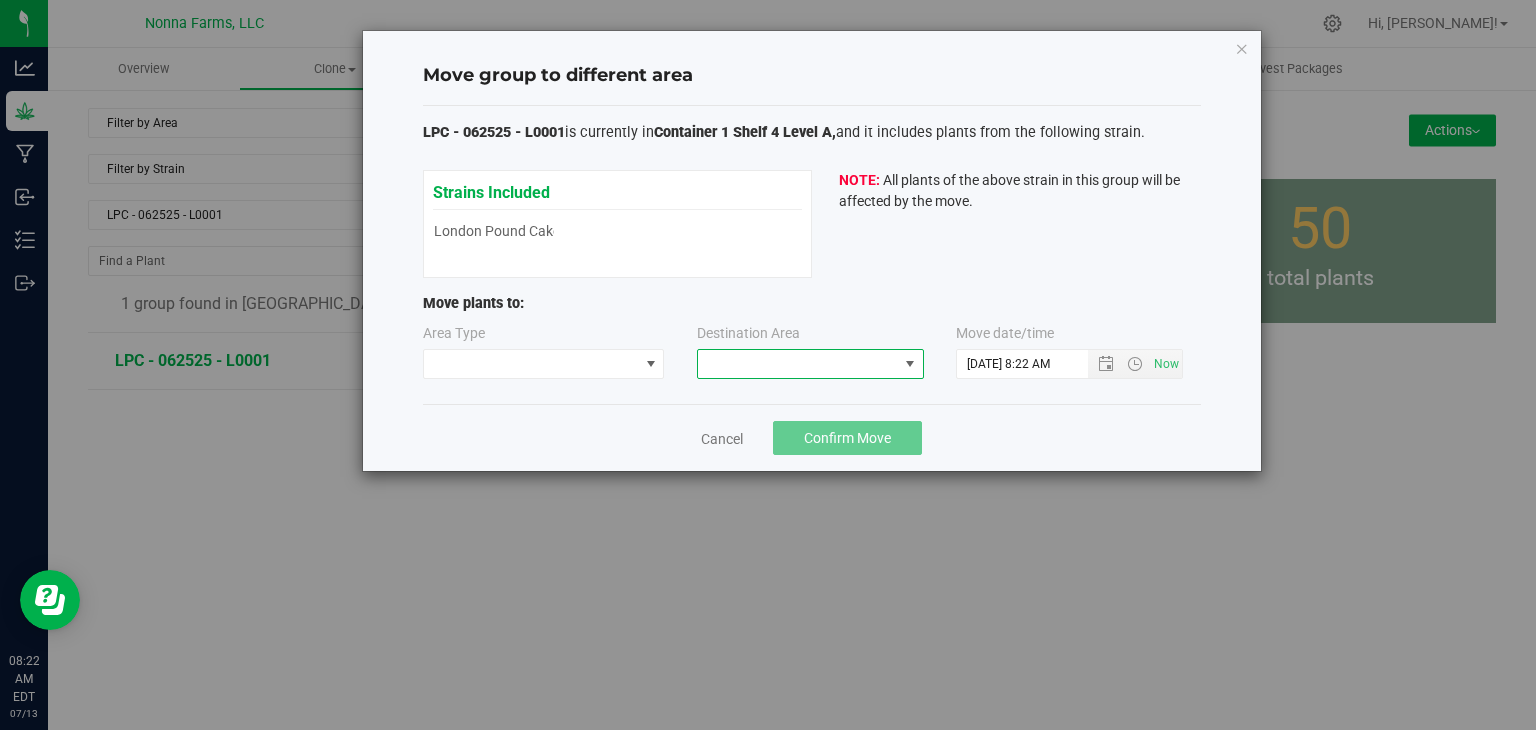 click at bounding box center (798, 364) 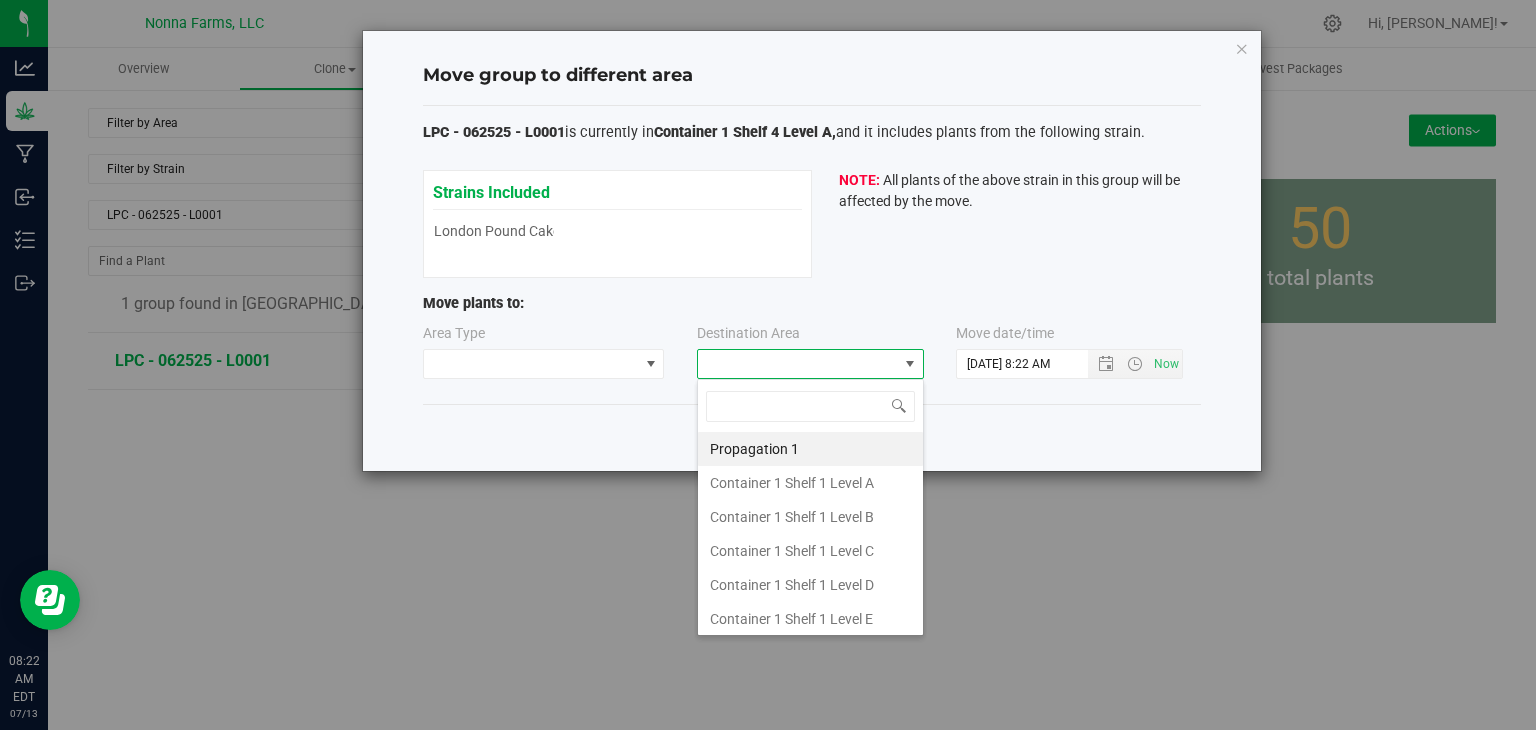 scroll, scrollTop: 99970, scrollLeft: 99772, axis: both 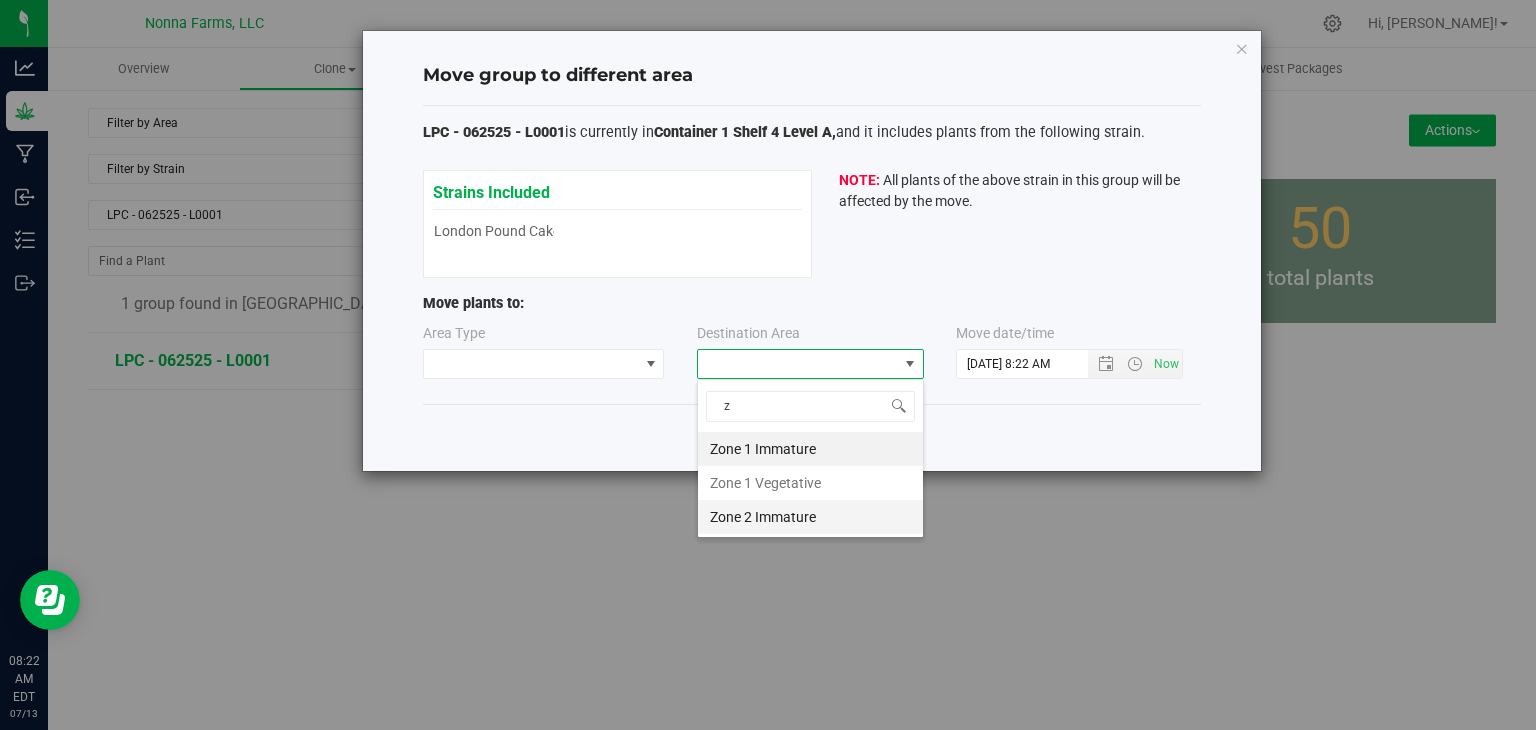 click on "Zone 2 Immature" at bounding box center [810, 517] 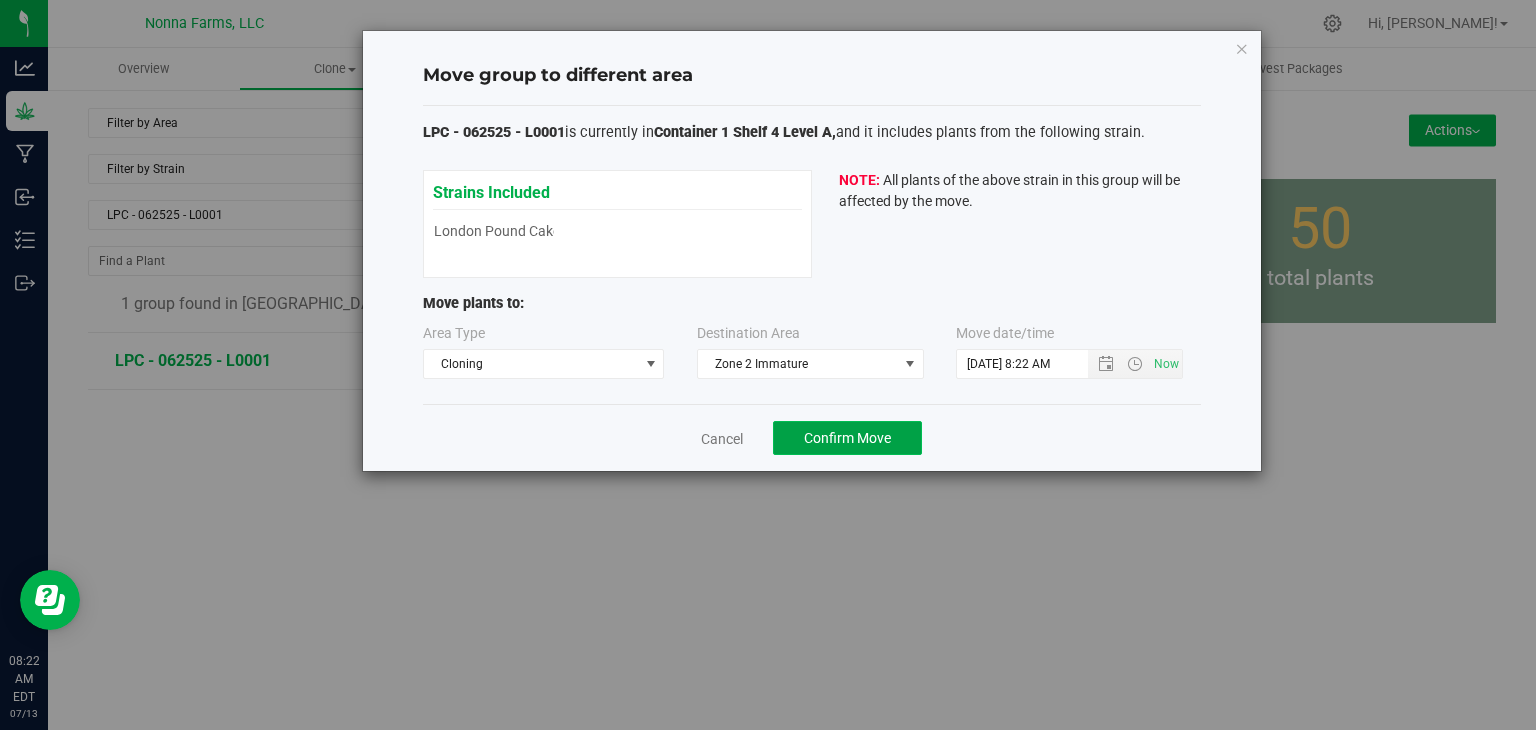 click on "Confirm Move" 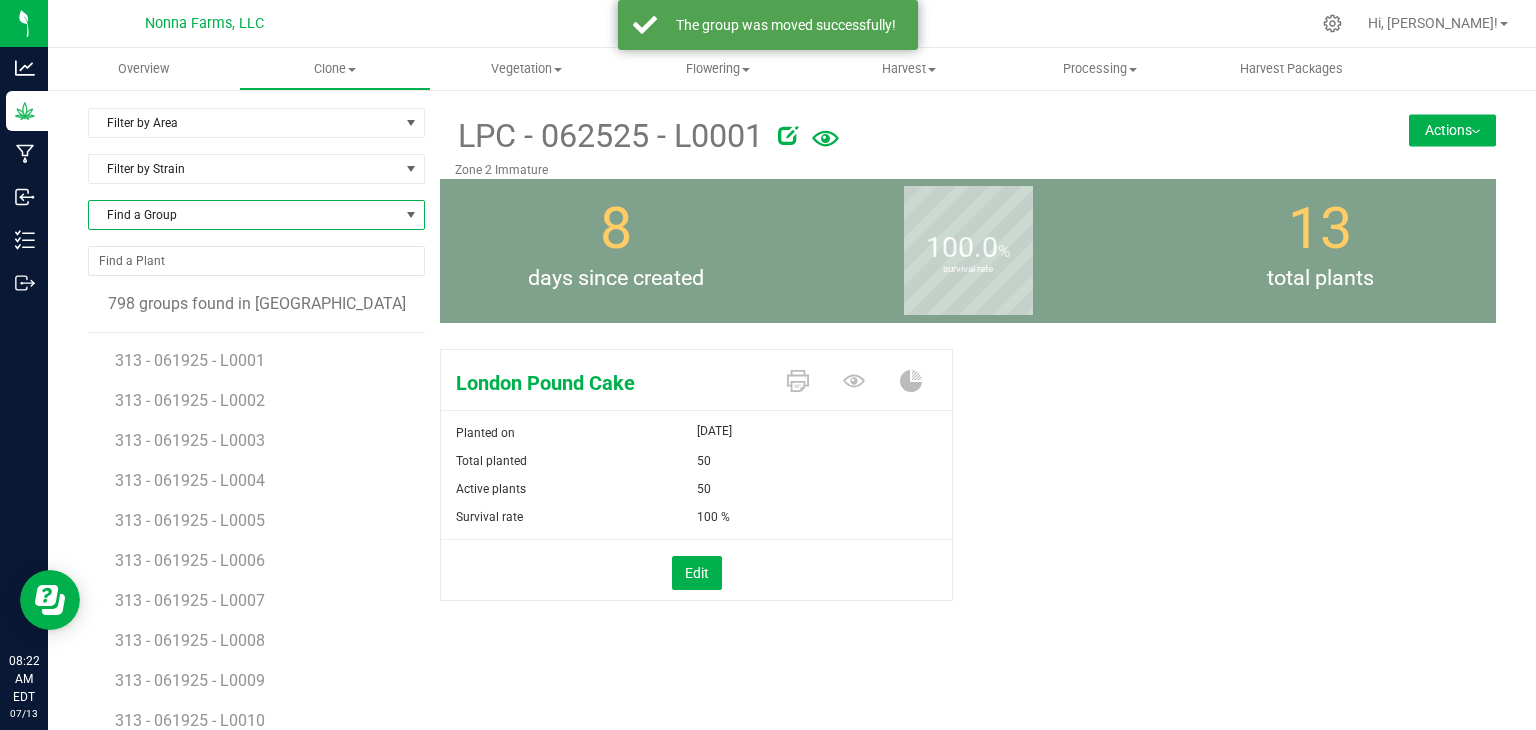 click on "Find a Group" at bounding box center (244, 215) 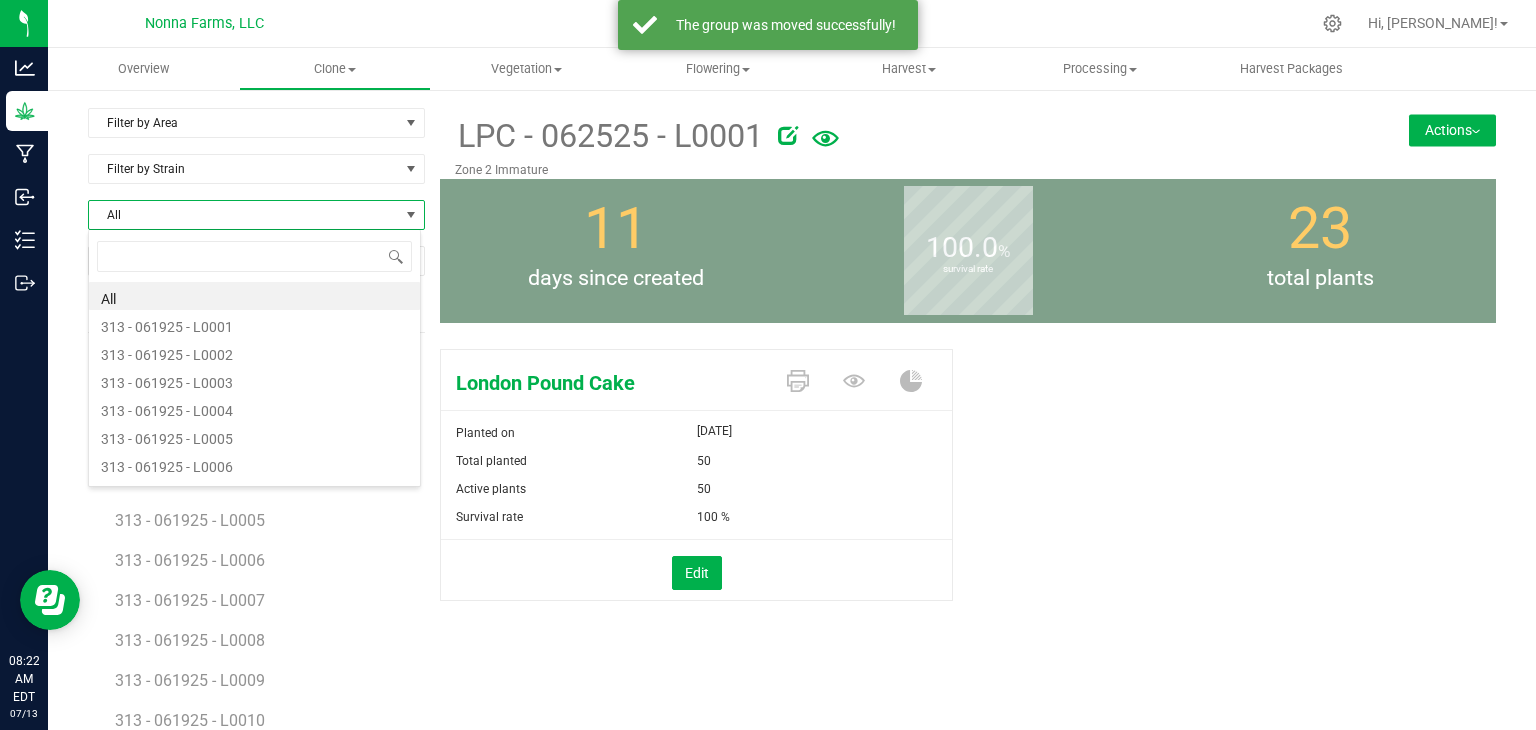 scroll, scrollTop: 99970, scrollLeft: 99666, axis: both 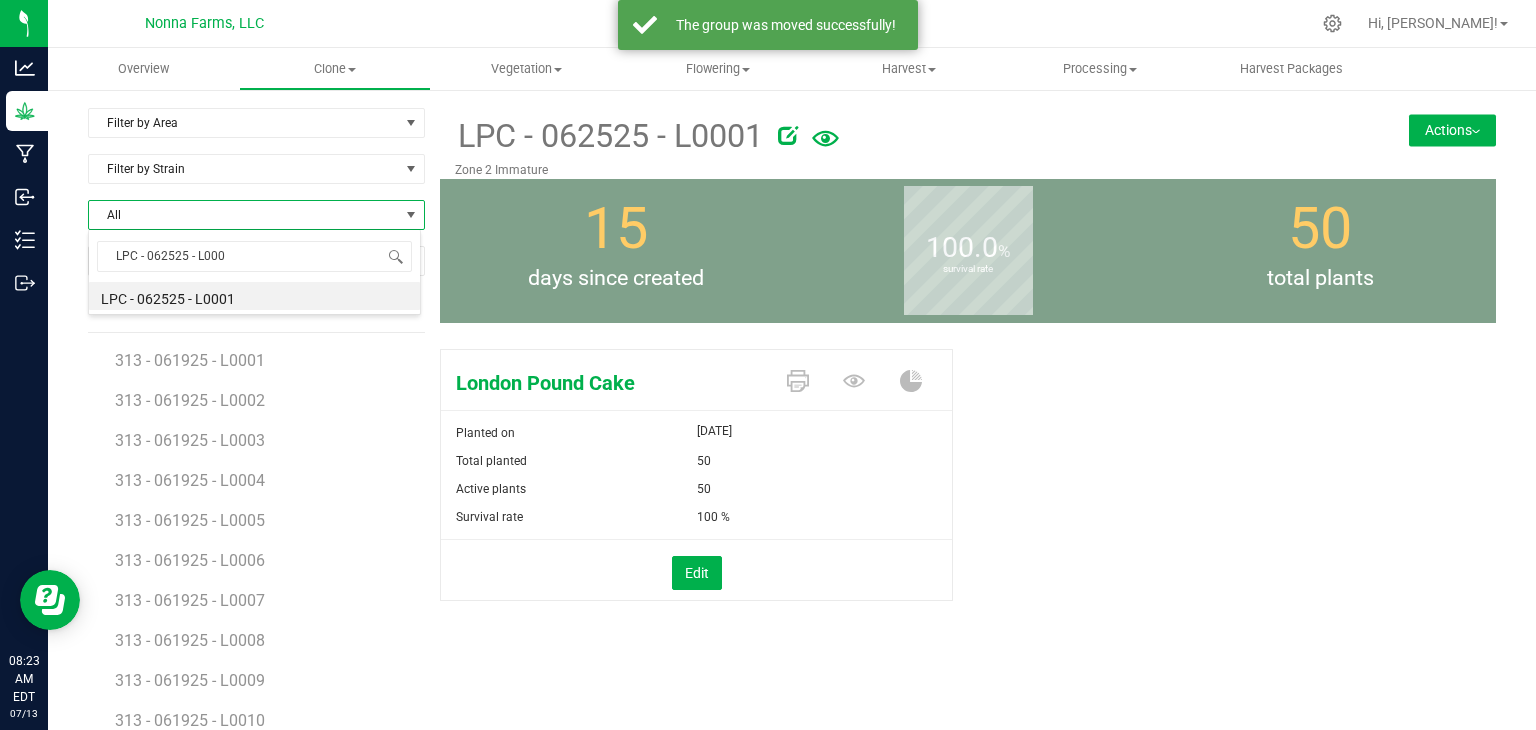type on "LPC - 062525 - L0002" 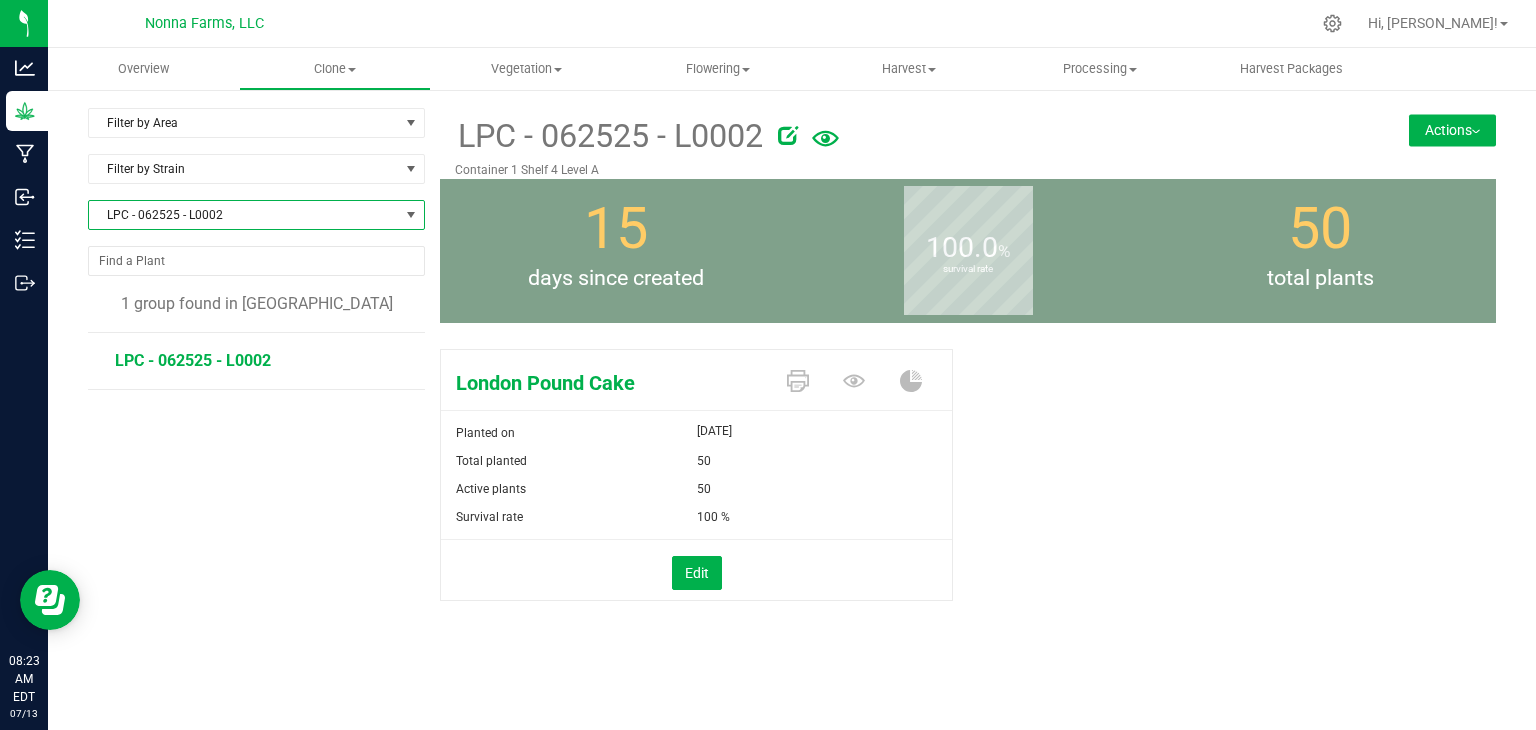 click on "Actions" at bounding box center (1452, 130) 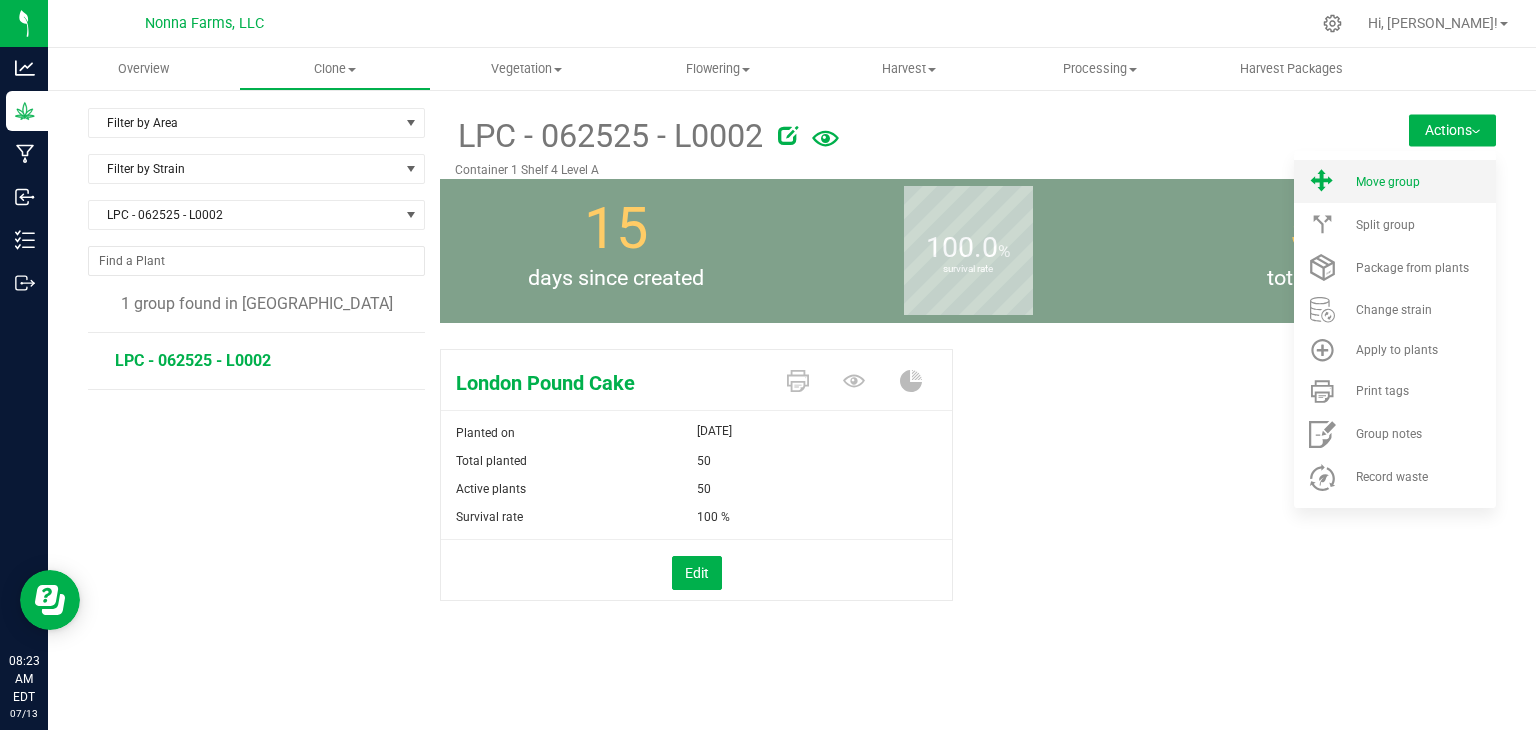 click on "Move group" at bounding box center (1388, 182) 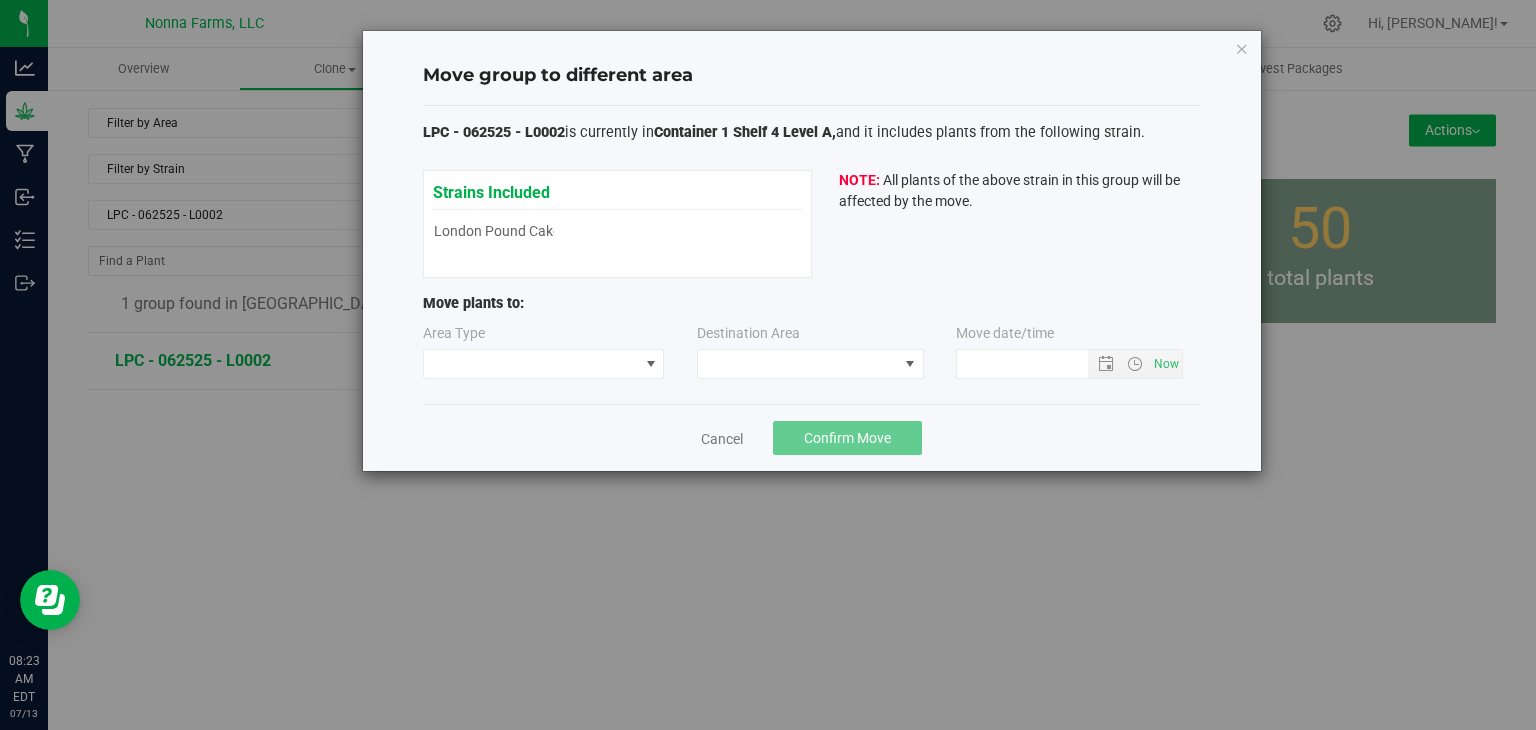 type on "[DATE] 8:23 AM" 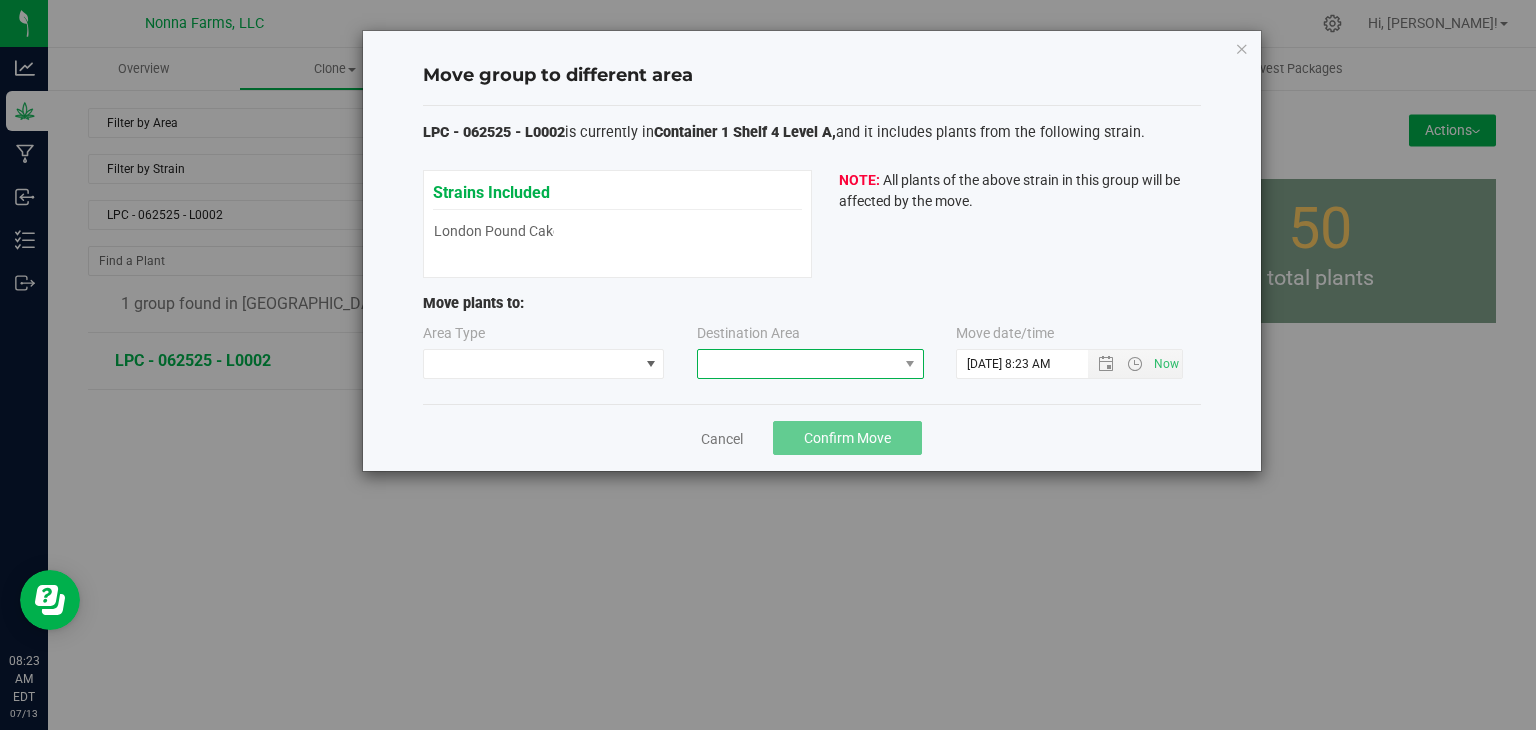 click at bounding box center (798, 364) 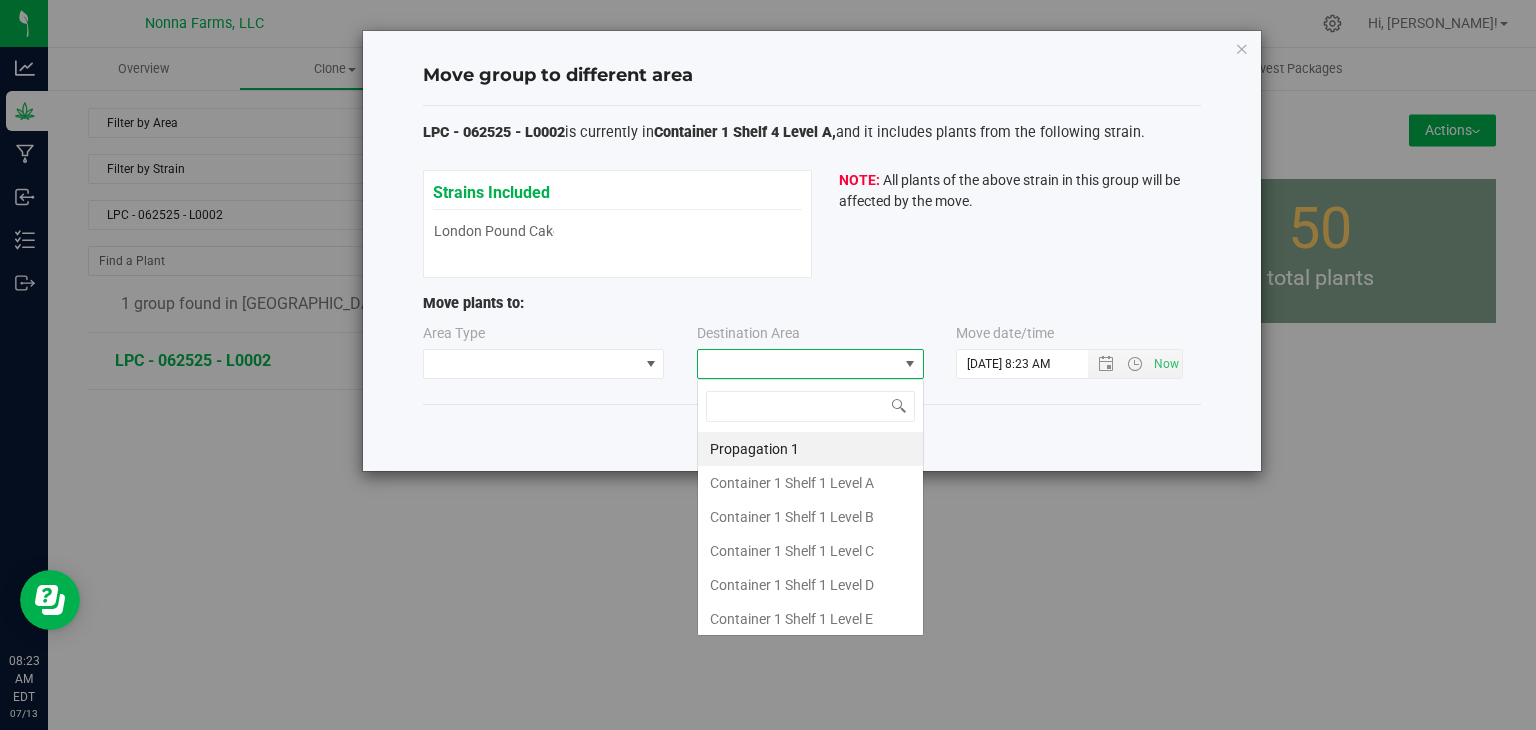 scroll, scrollTop: 99970, scrollLeft: 99772, axis: both 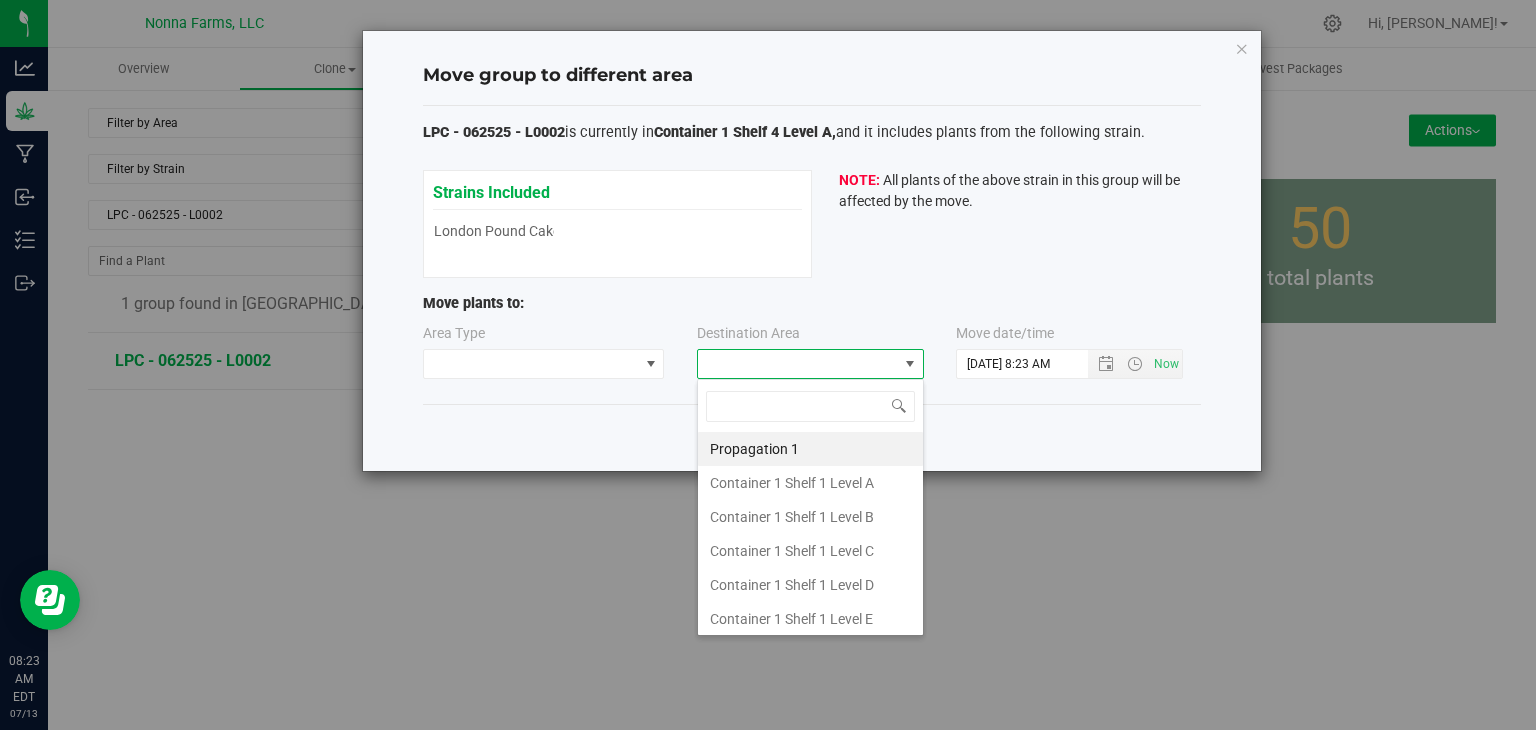 type on "z" 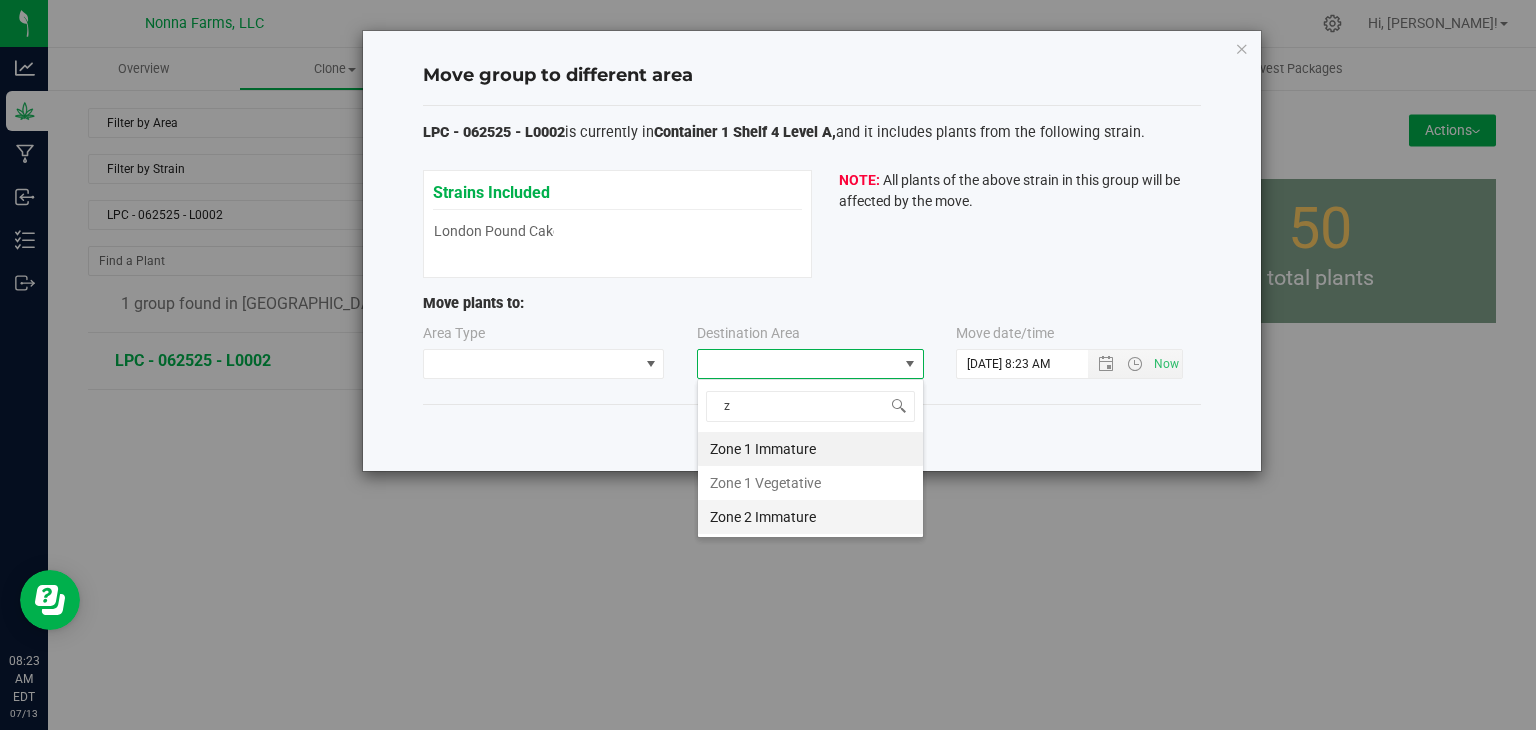click on "Zone 2 Immature" at bounding box center [810, 517] 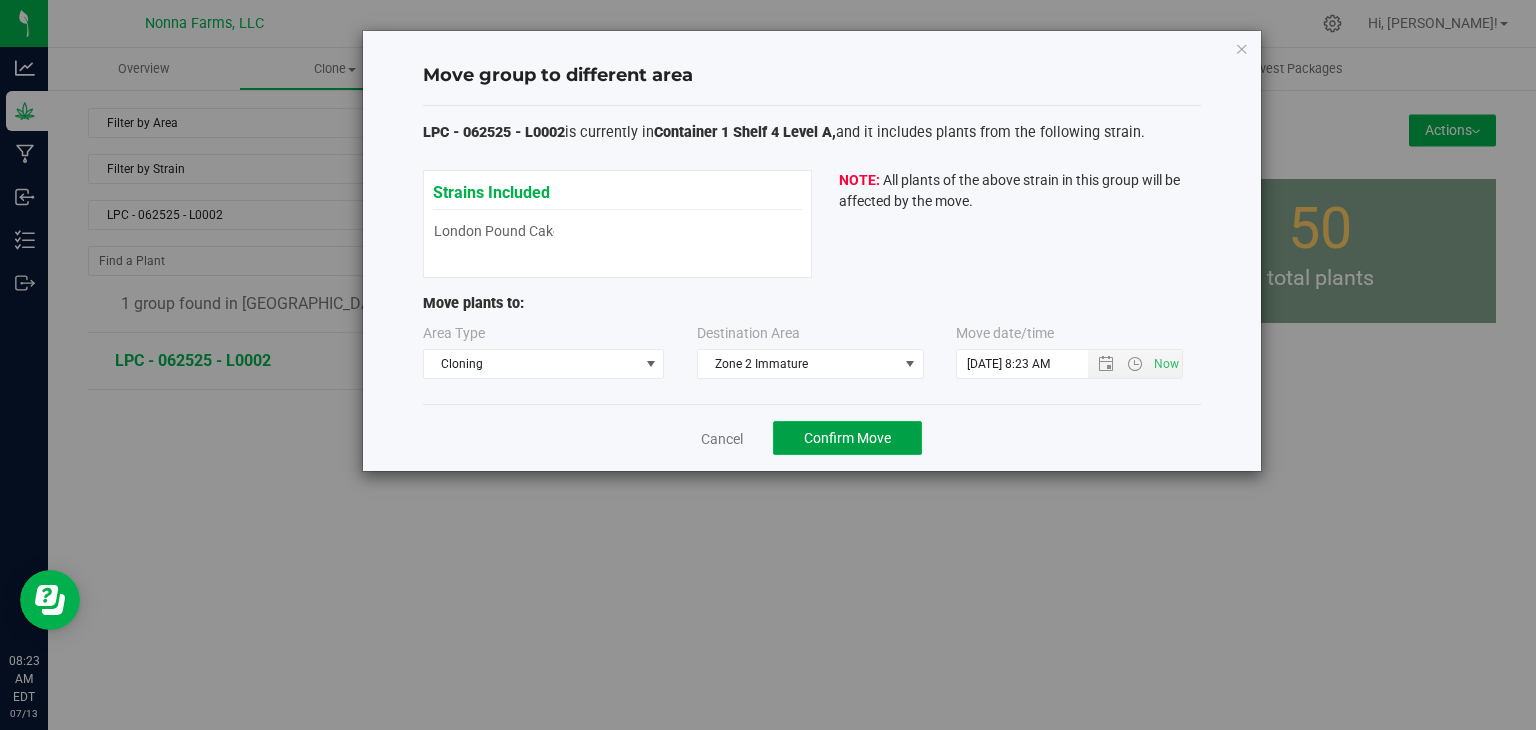 click on "Confirm Move" 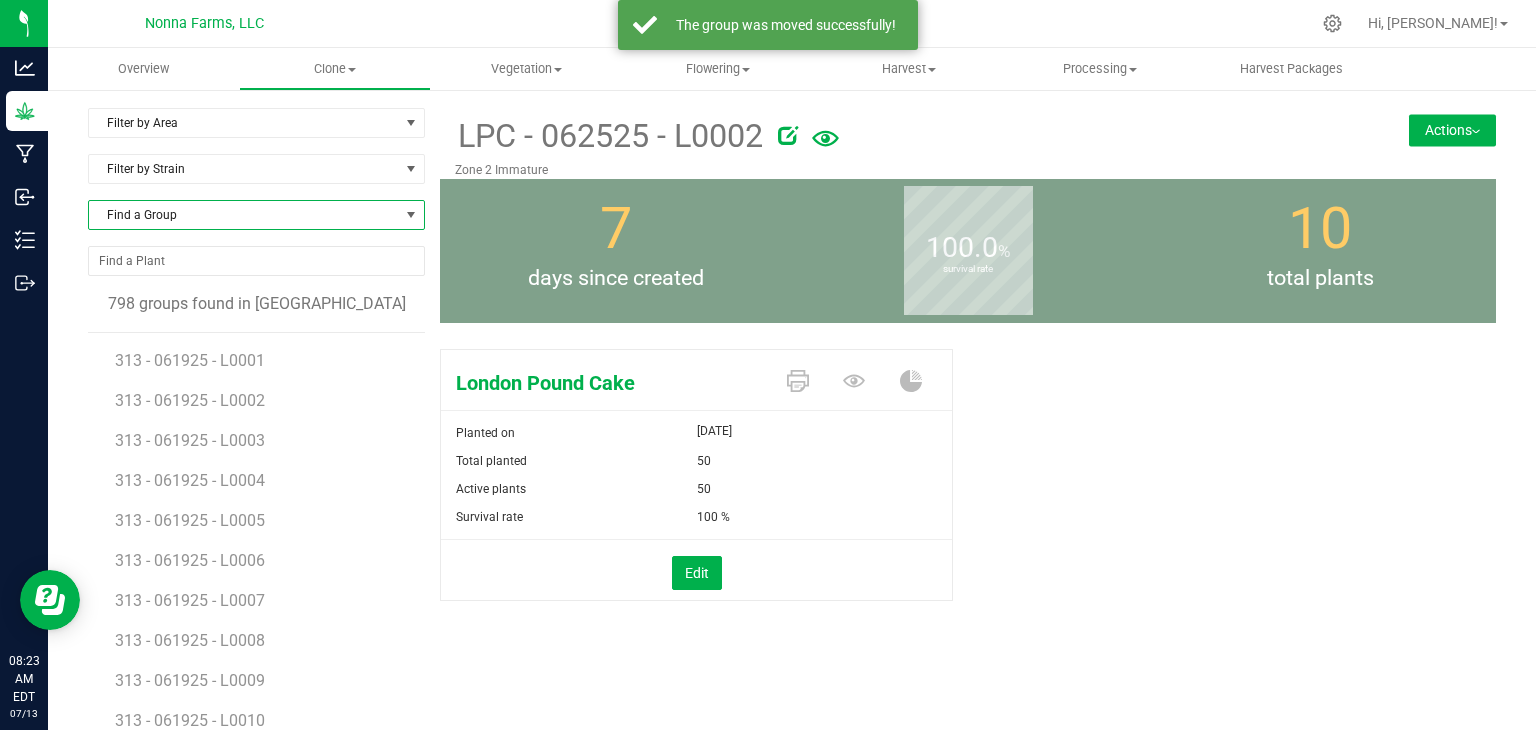 click on "Find a Group" at bounding box center [244, 215] 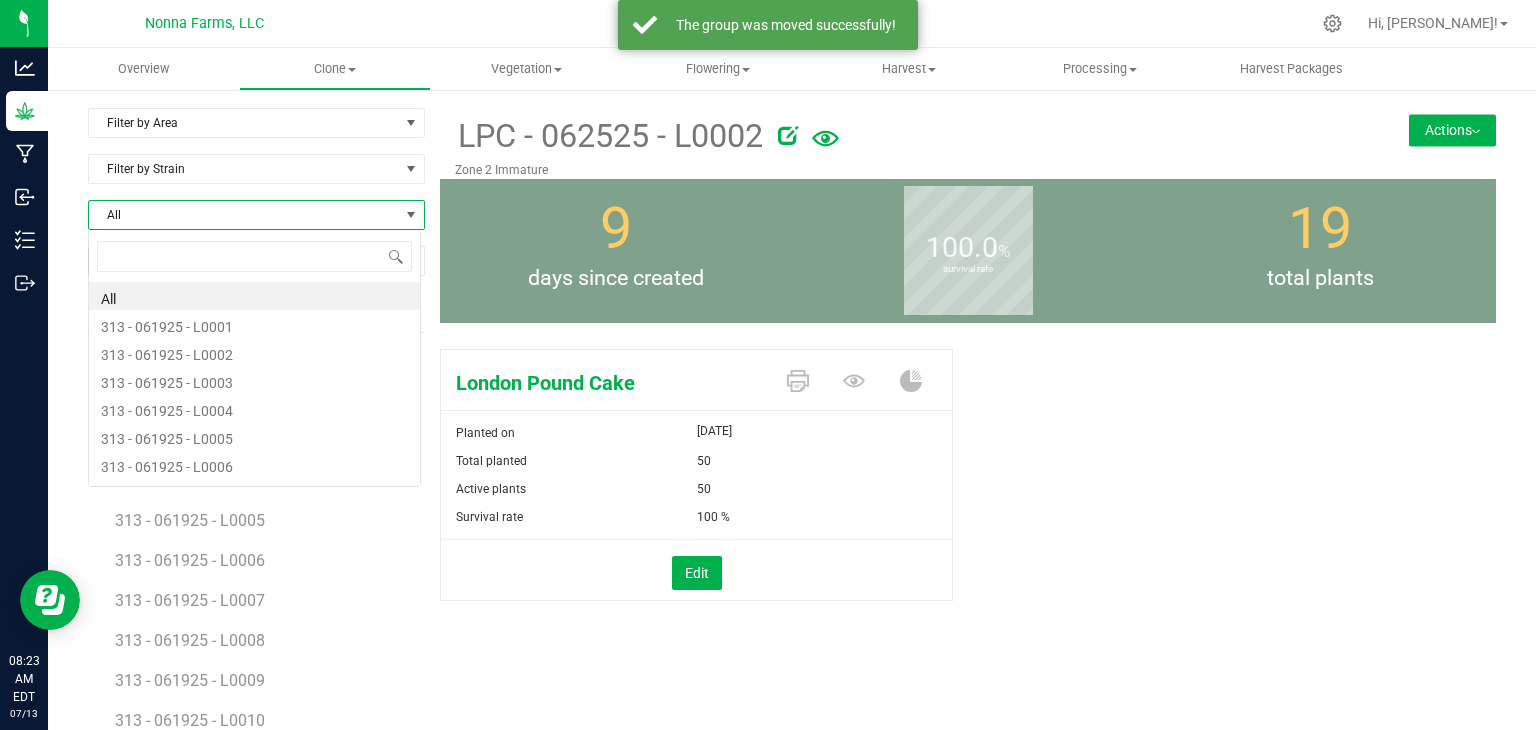 scroll, scrollTop: 99970, scrollLeft: 99666, axis: both 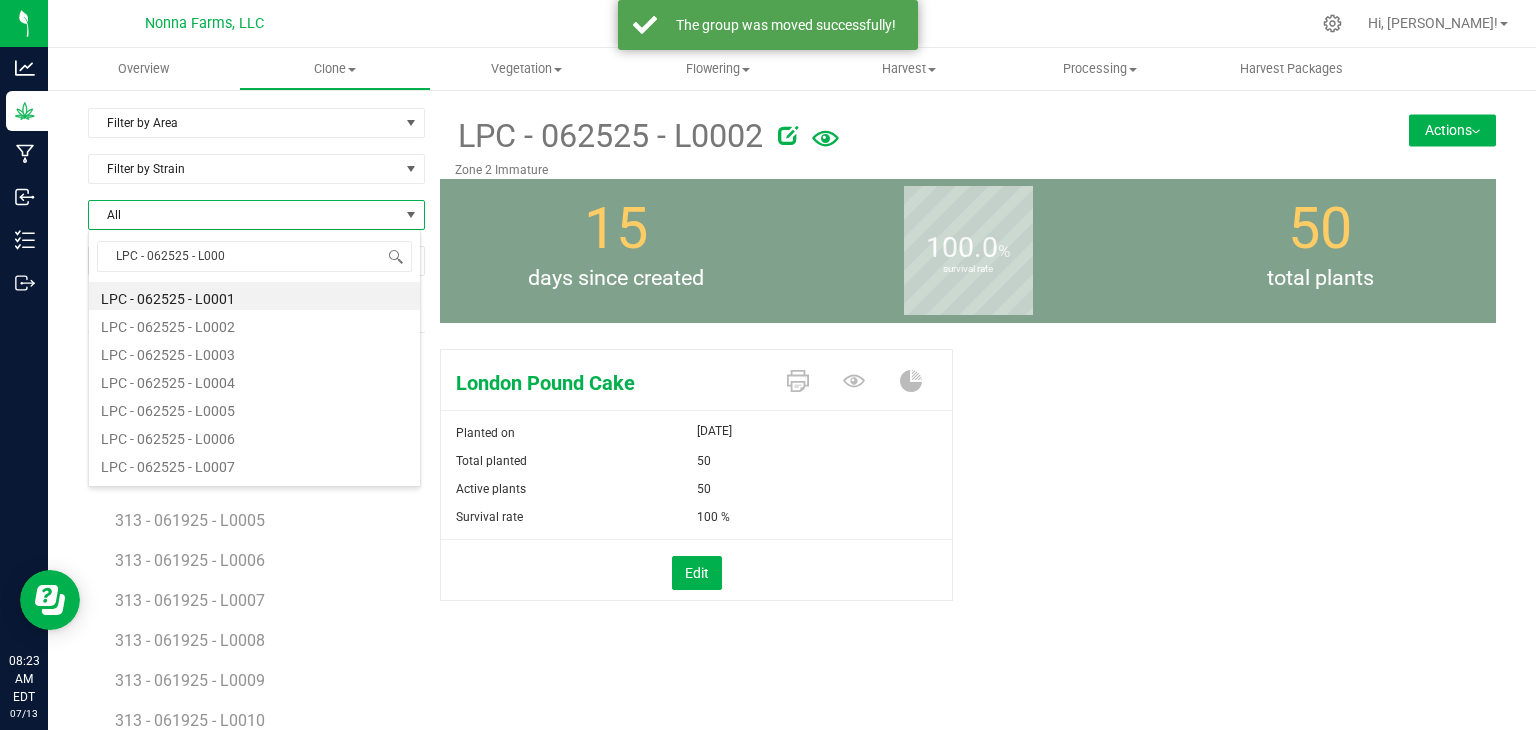 type on "LPC - 062525 - L0003" 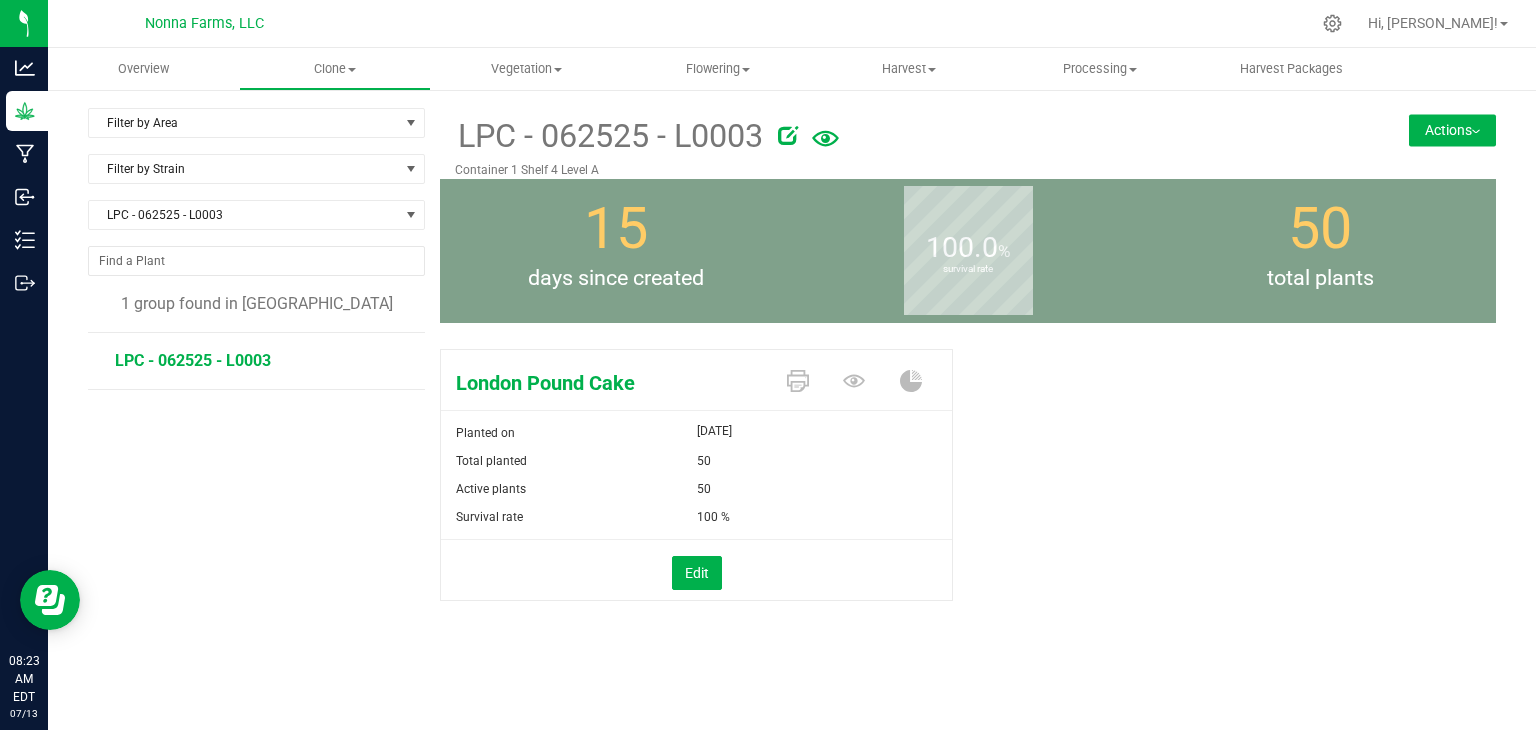 click on "Actions" at bounding box center (1452, 130) 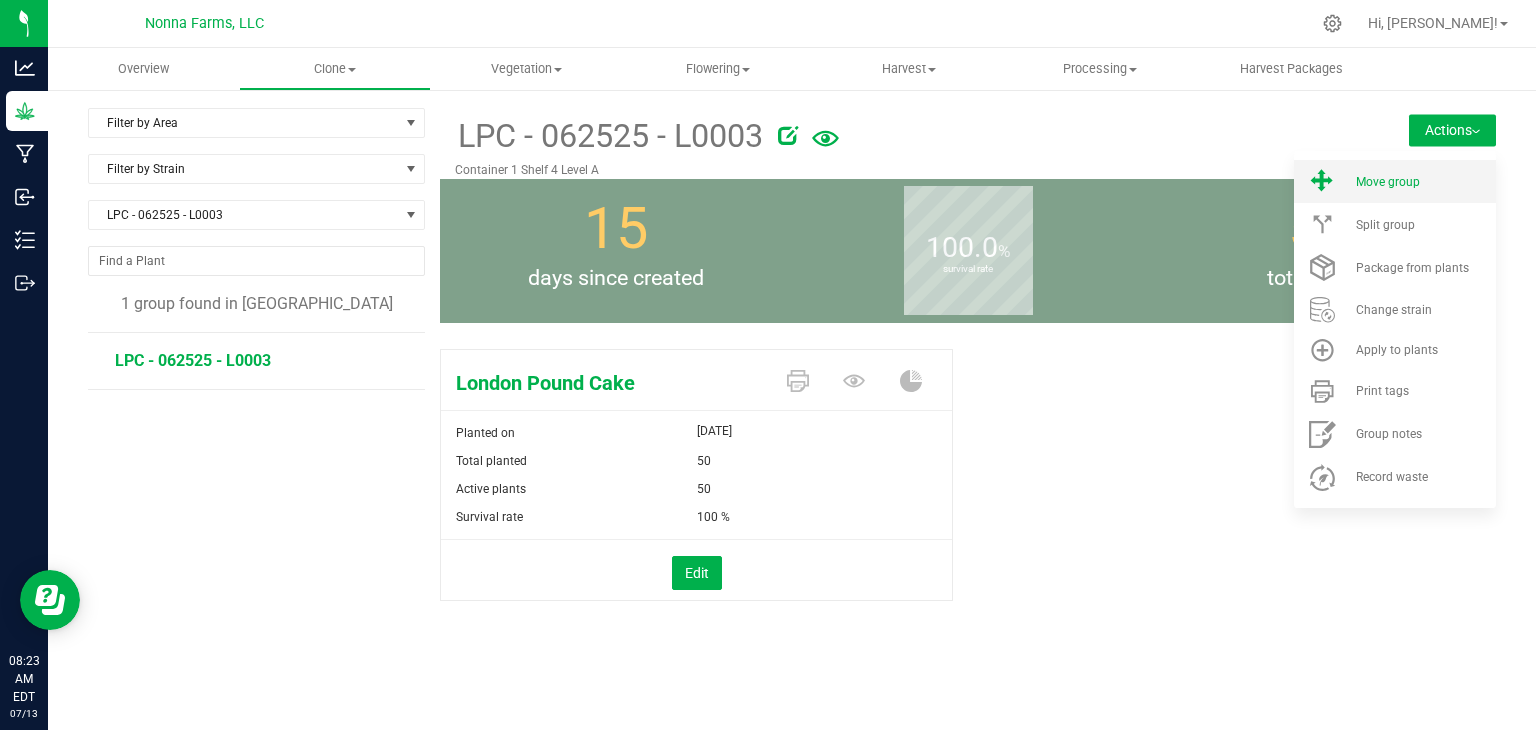 click on "Move group" at bounding box center (1395, 181) 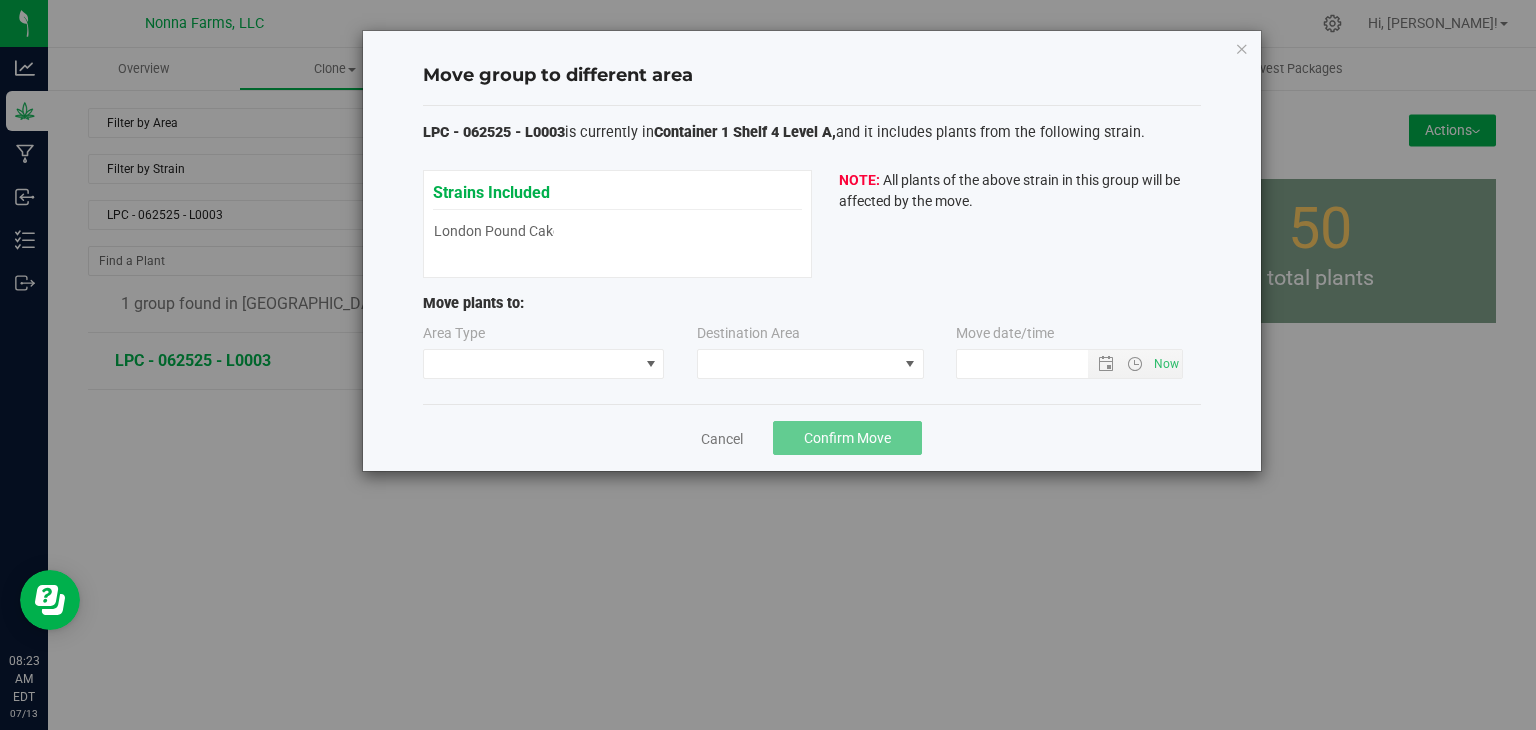 type on "[DATE] 8:23 AM" 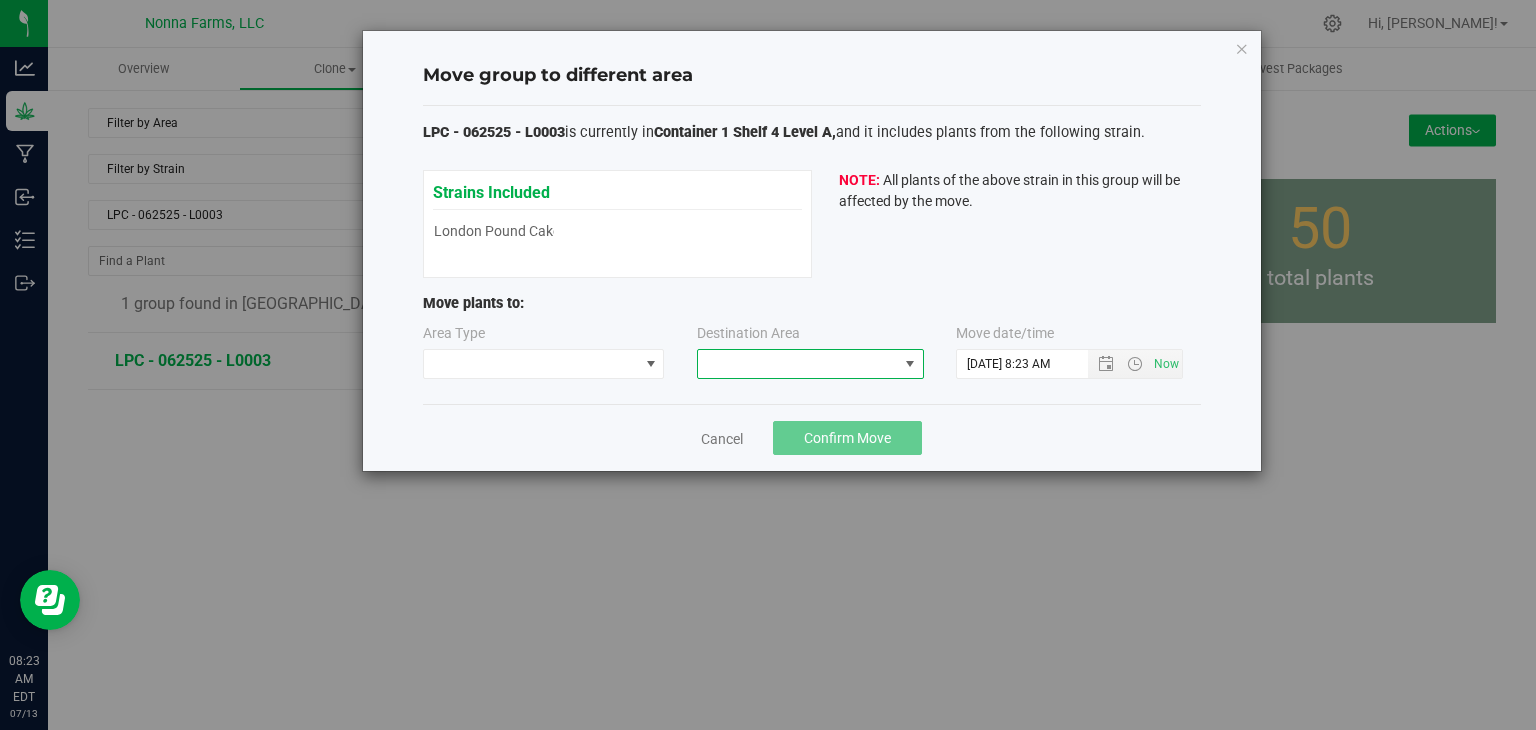 click at bounding box center (798, 364) 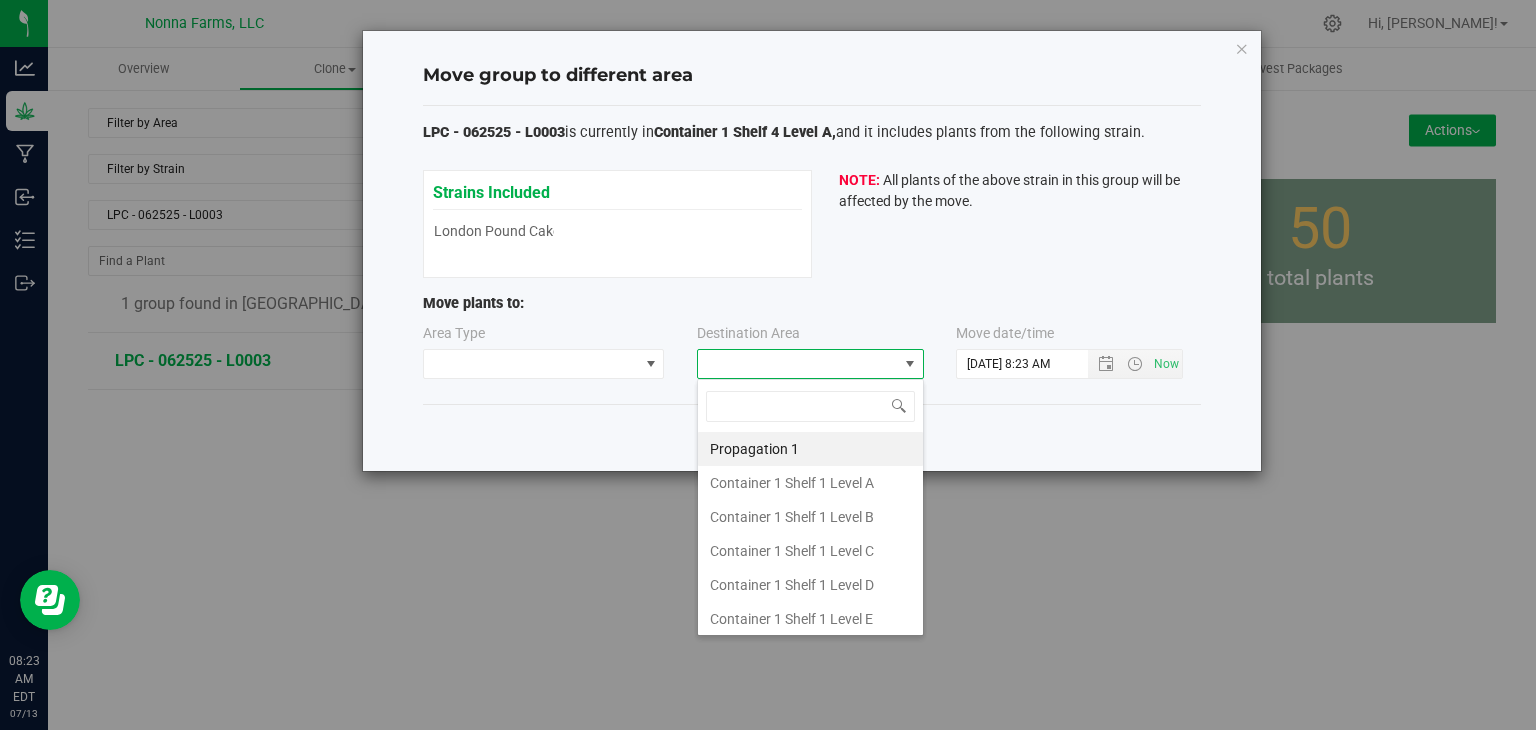 scroll, scrollTop: 99970, scrollLeft: 99772, axis: both 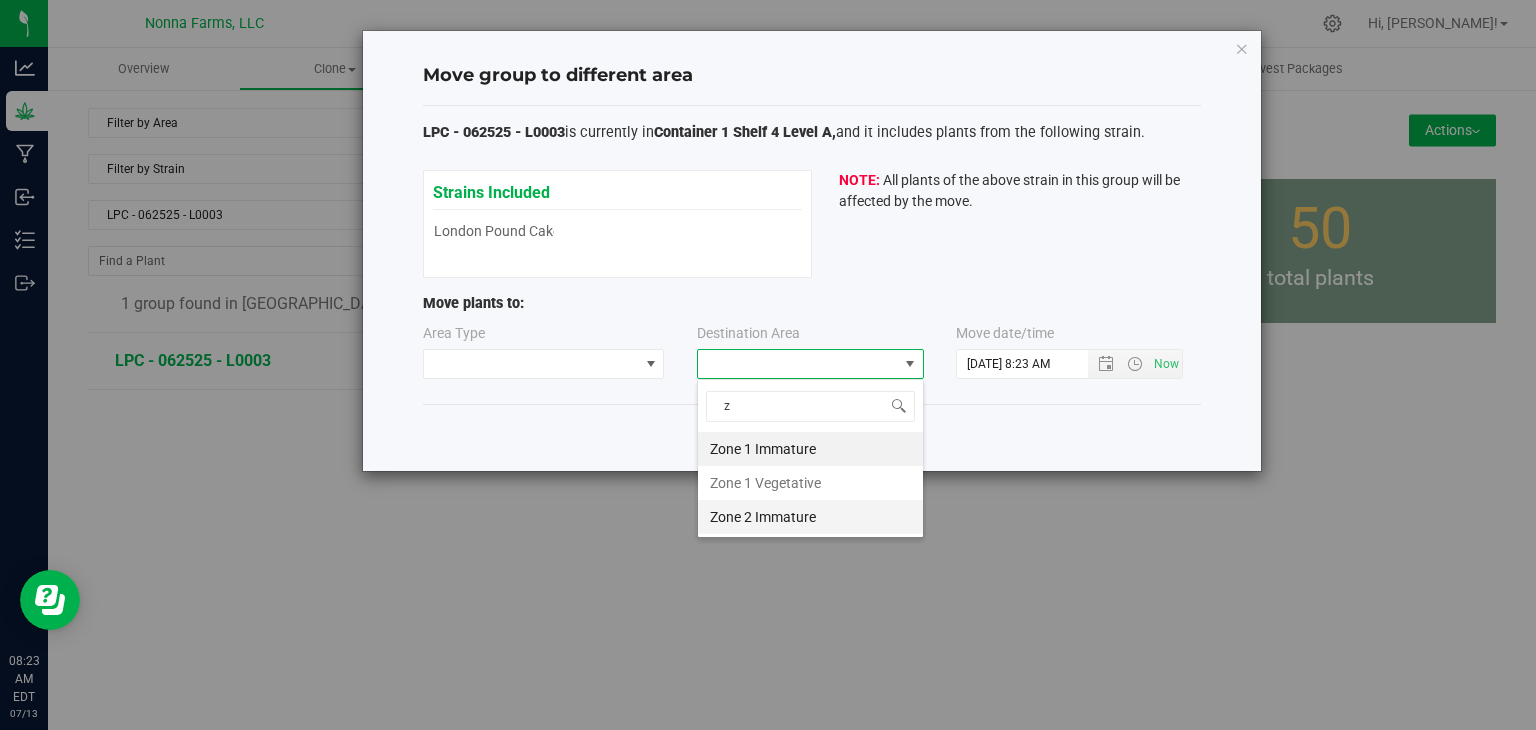 click on "Zone 2 Immature" at bounding box center (810, 517) 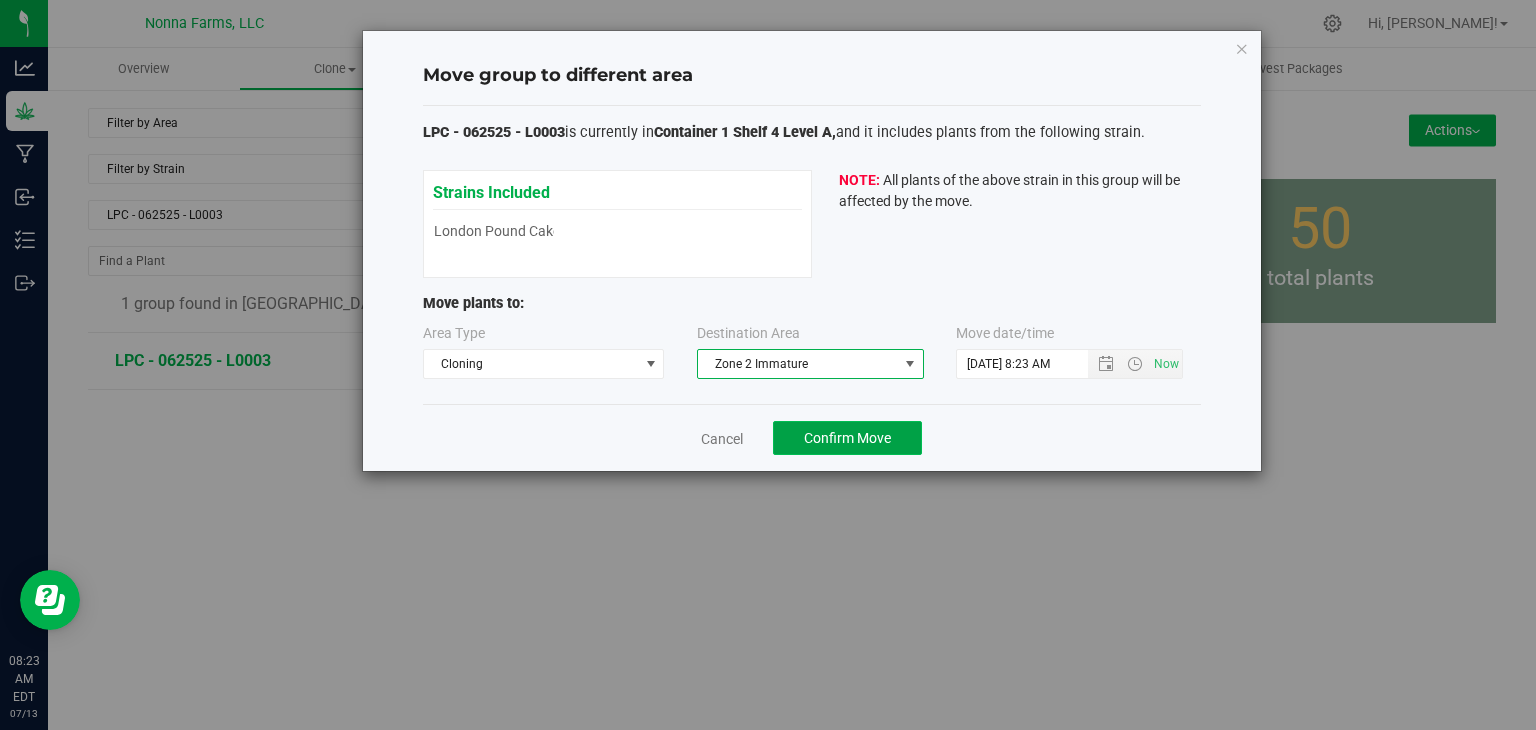 click on "Confirm Move" 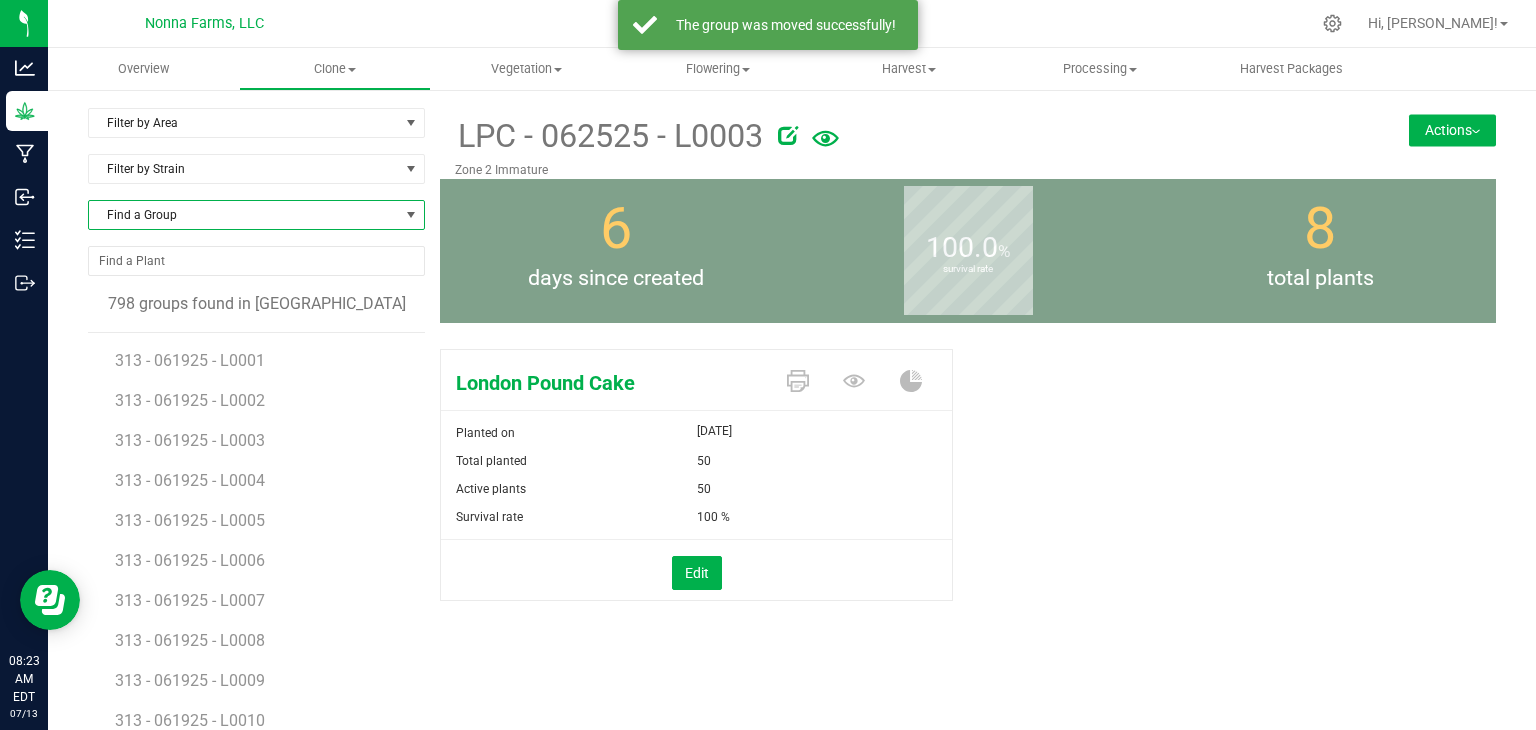 click on "Find a Group" at bounding box center (244, 215) 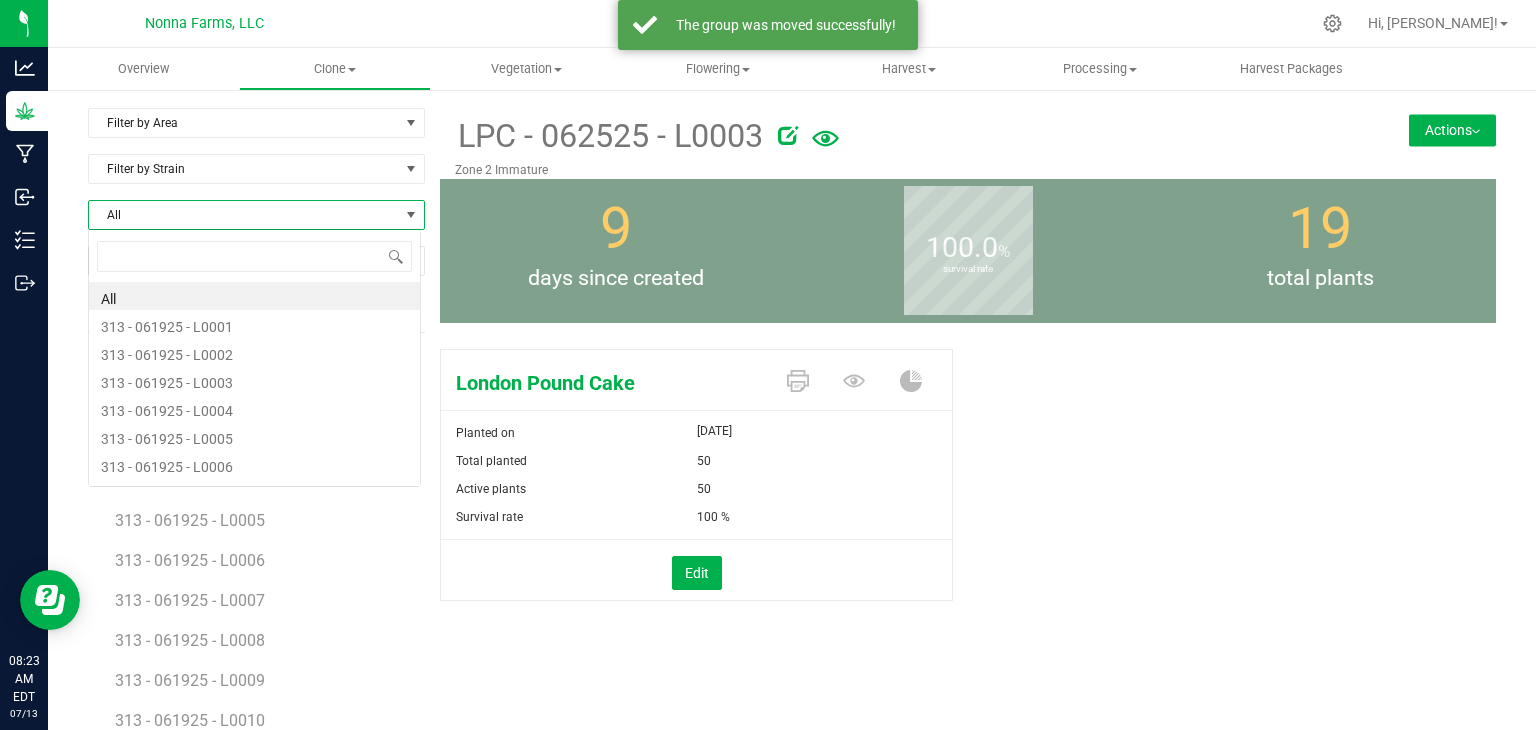 scroll, scrollTop: 99970, scrollLeft: 99666, axis: both 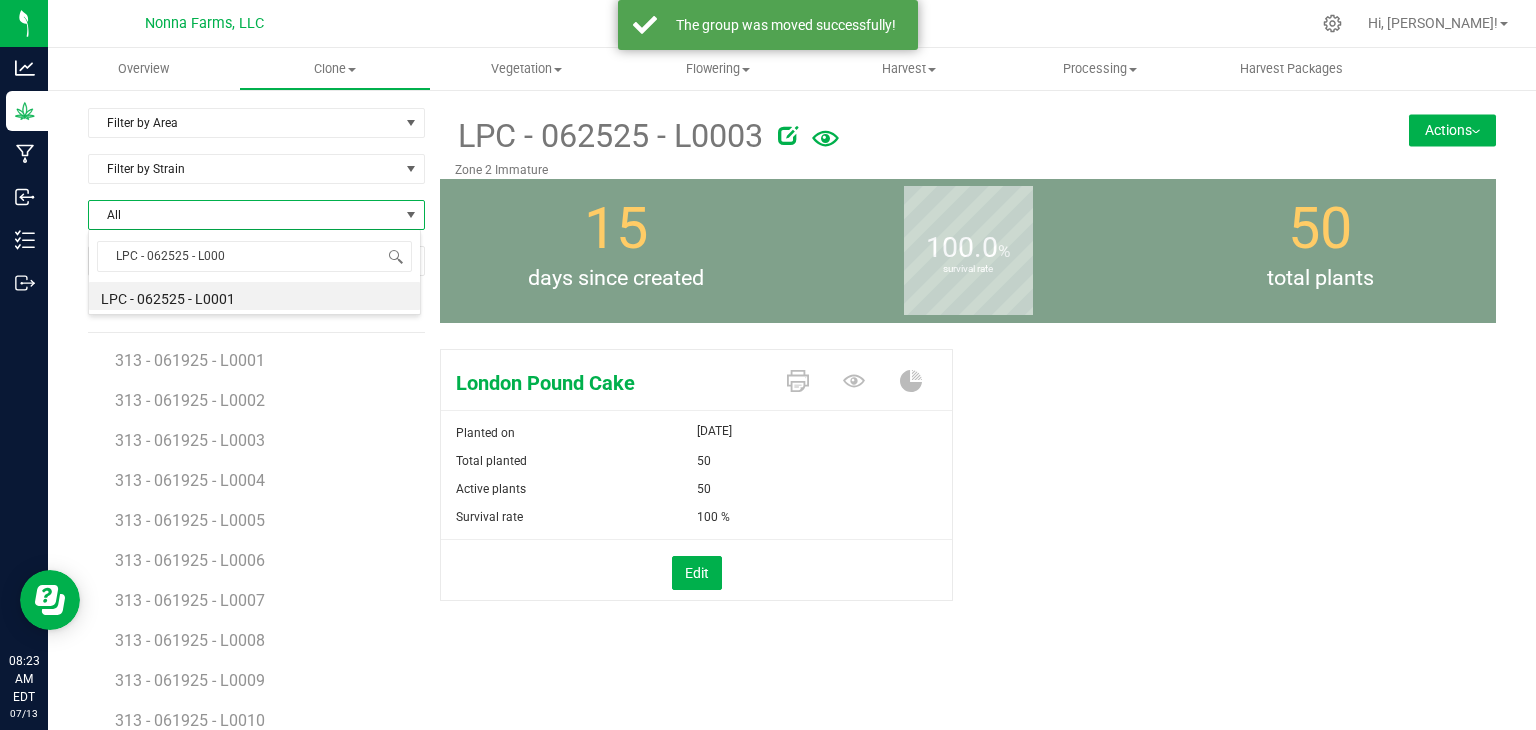 type on "LPC - 062525 - L0004" 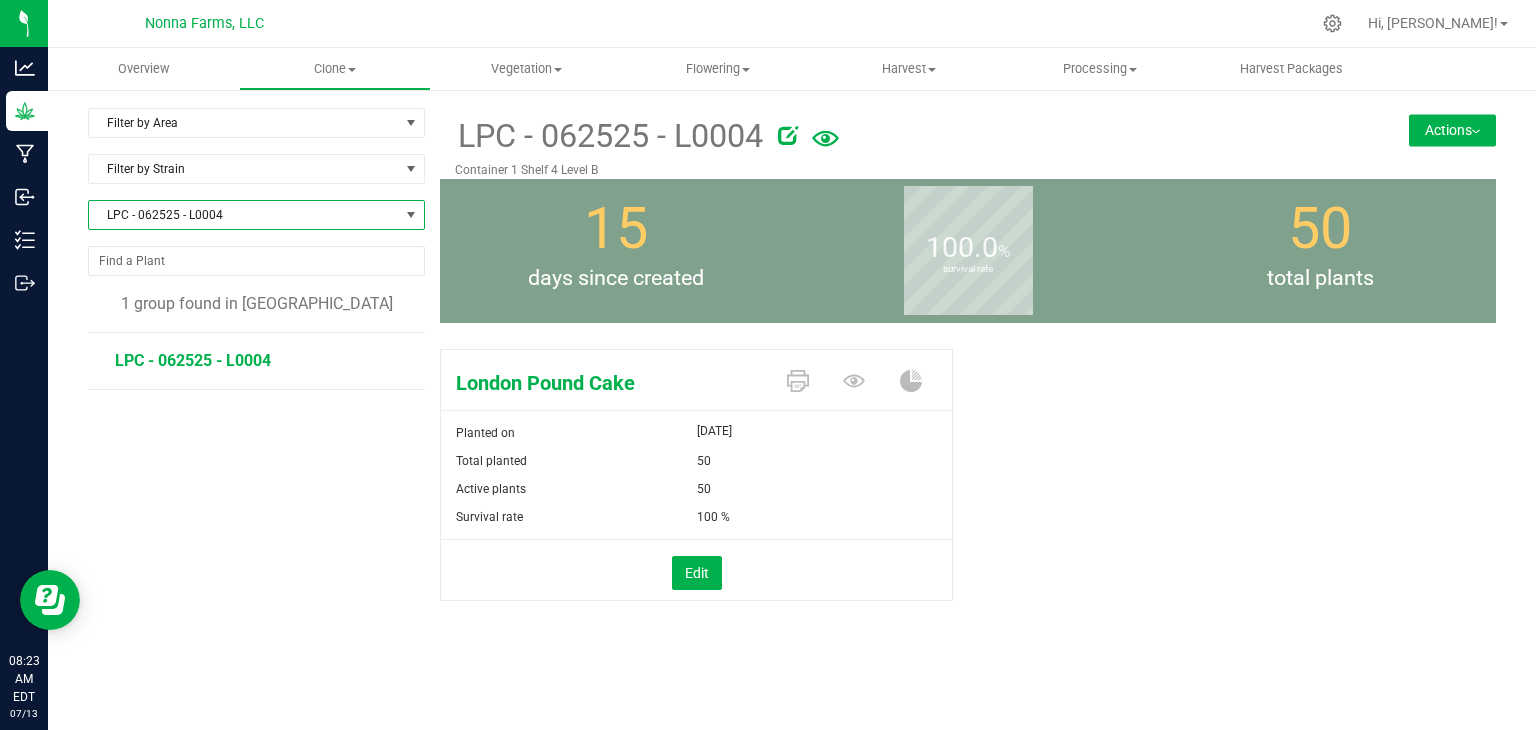 click on "Actions" at bounding box center (1452, 130) 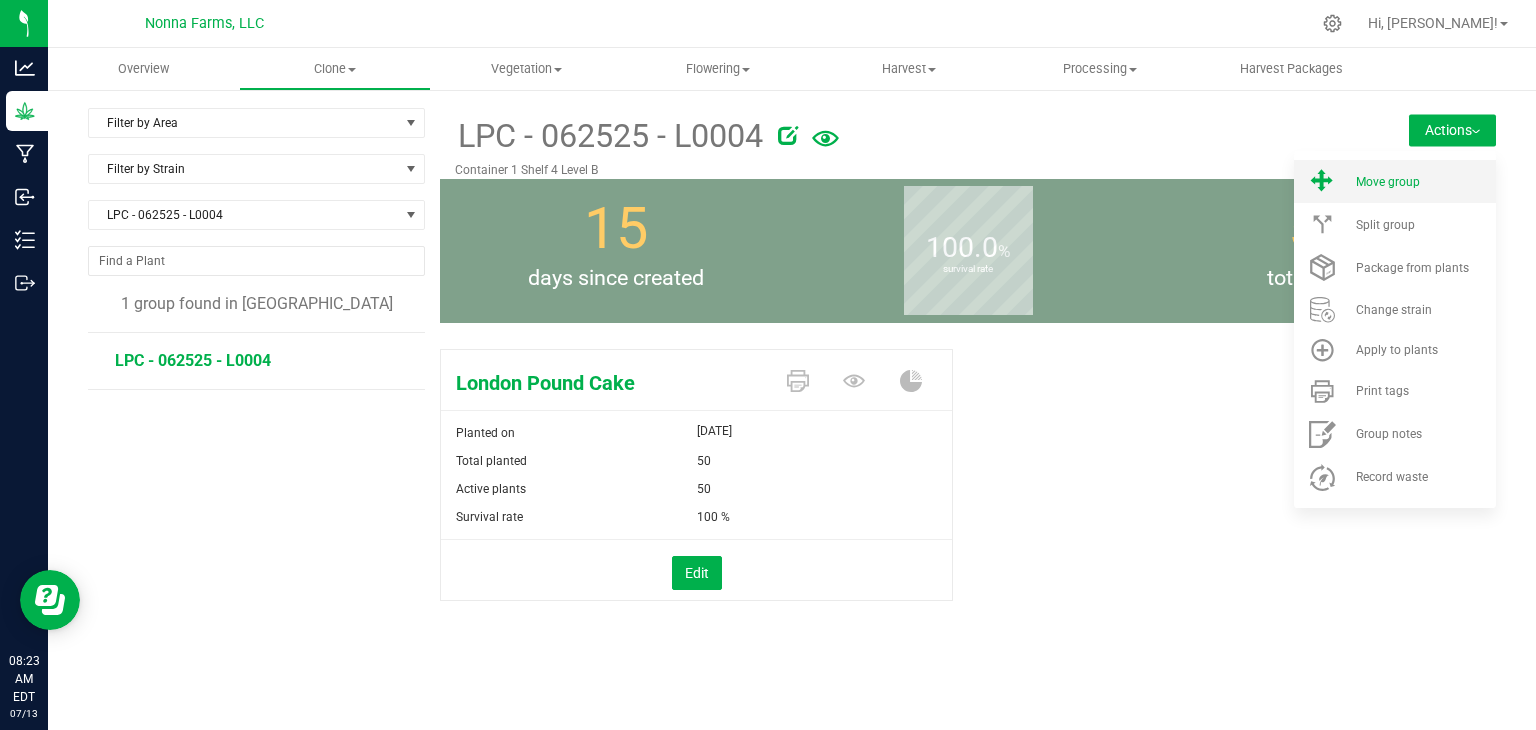 click on "Move group" at bounding box center (1395, 181) 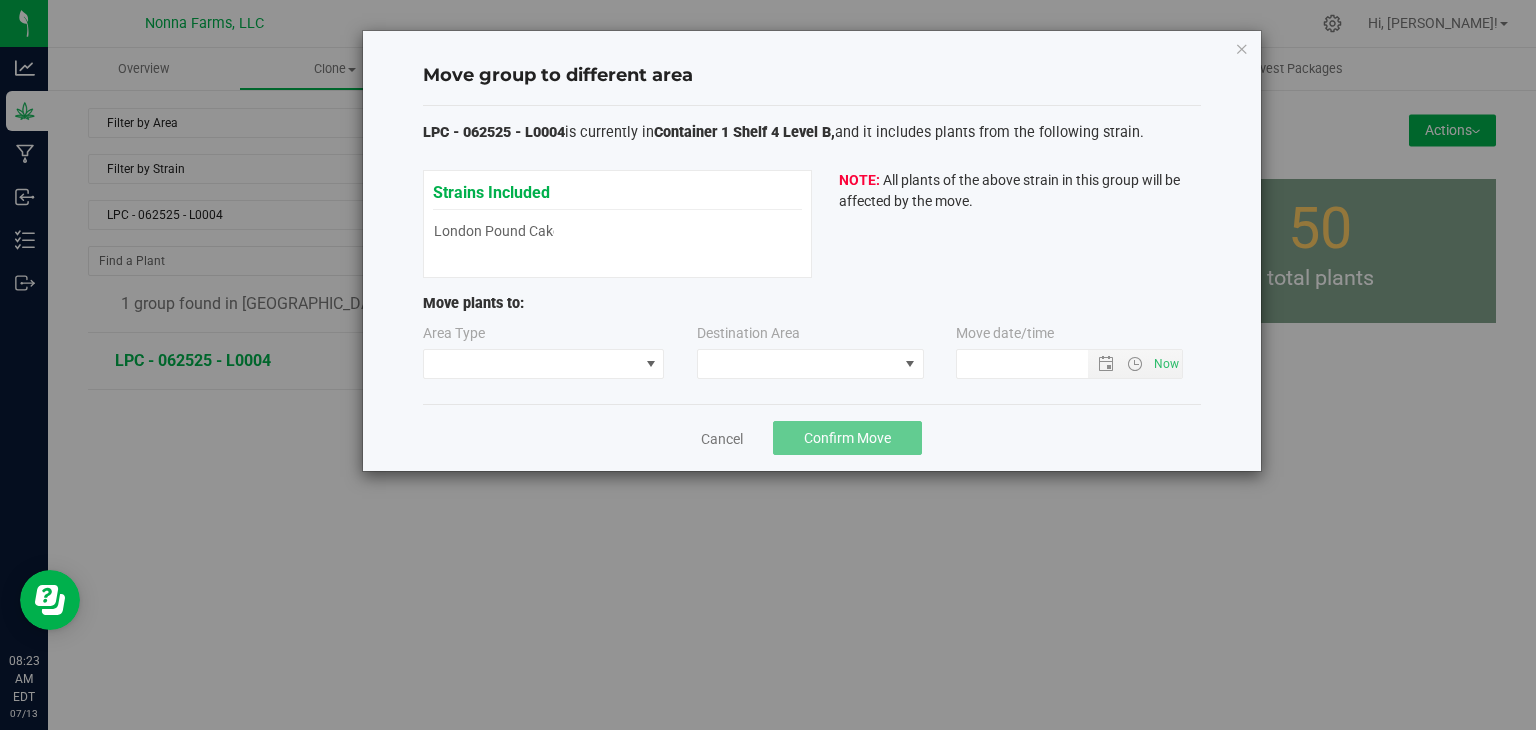 type on "[DATE] 8:23 AM" 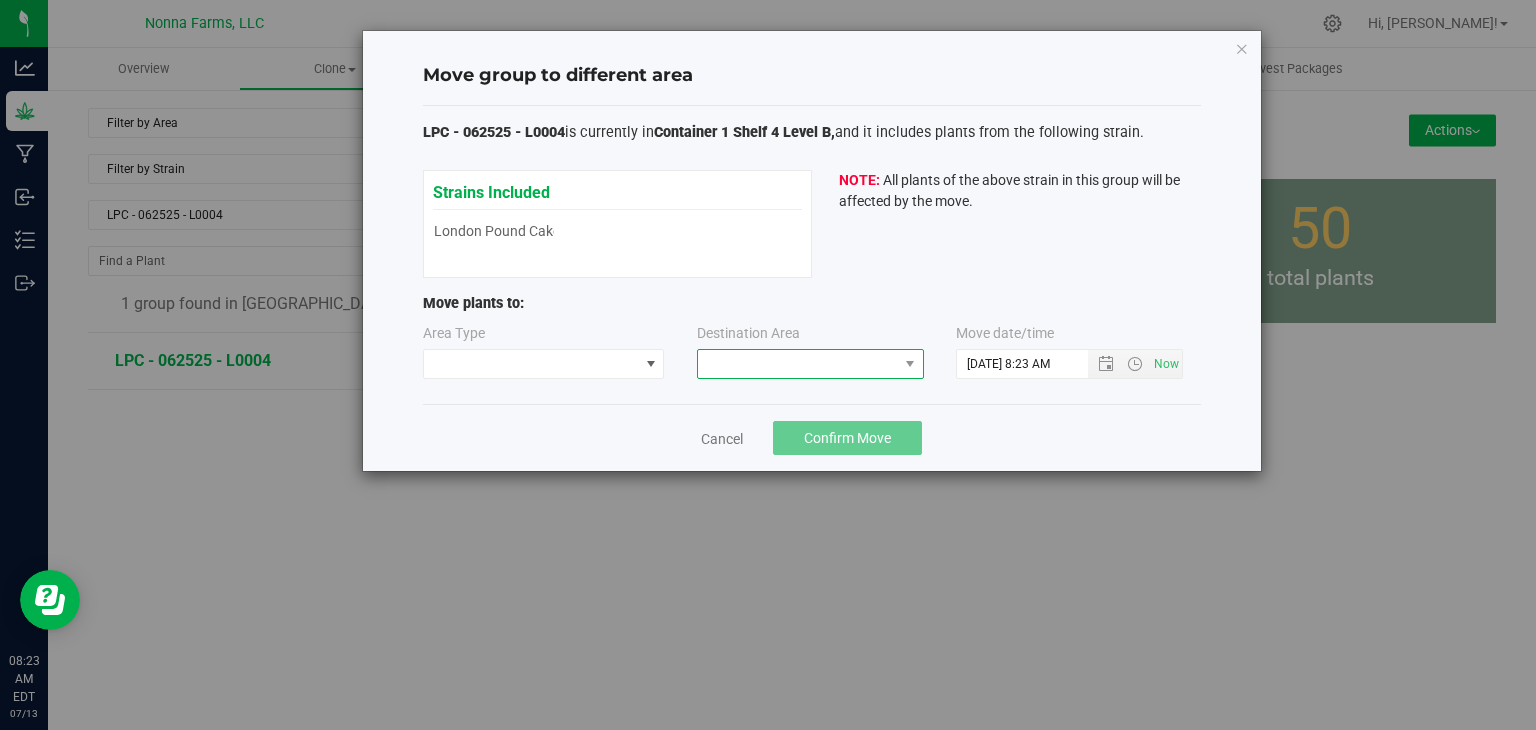 click at bounding box center (798, 364) 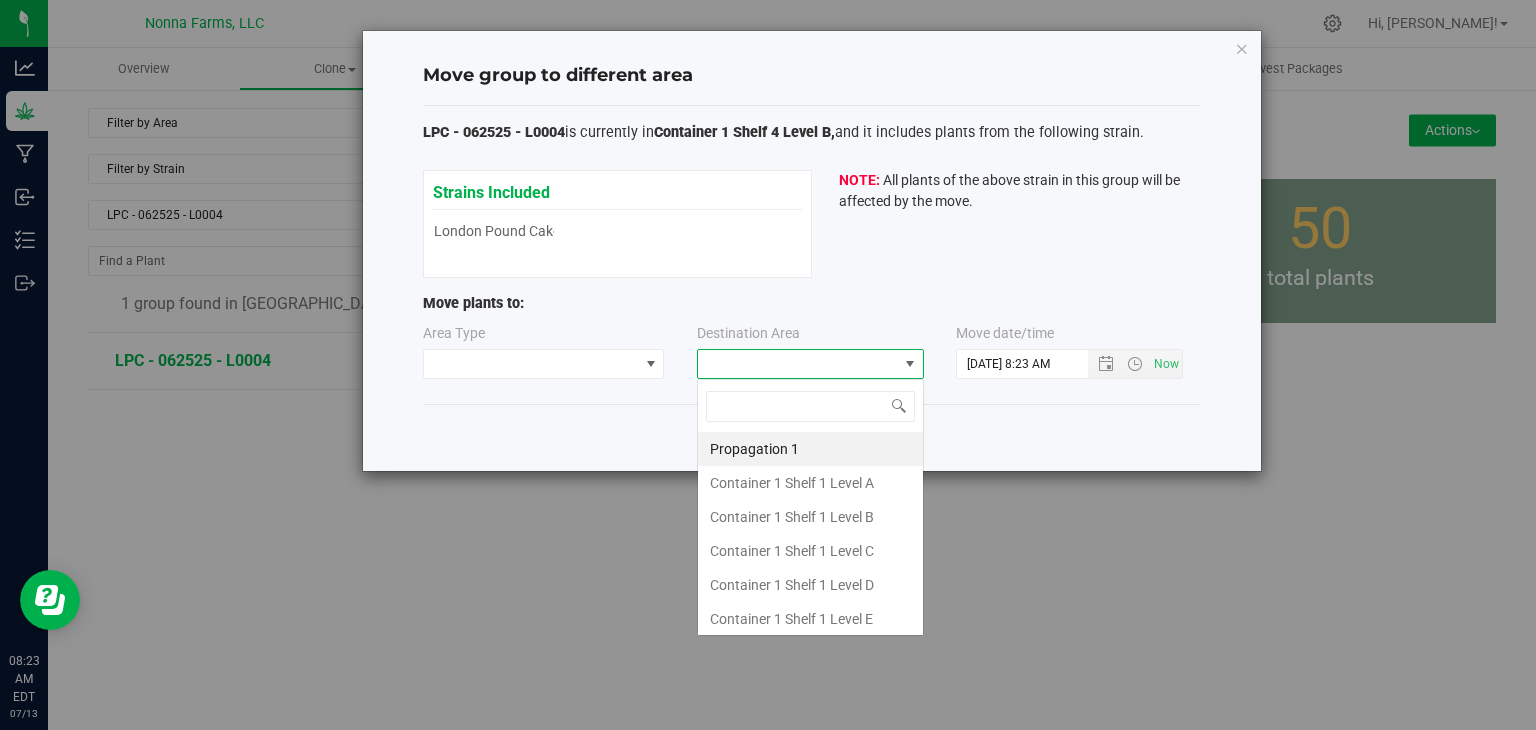 scroll, scrollTop: 99970, scrollLeft: 99772, axis: both 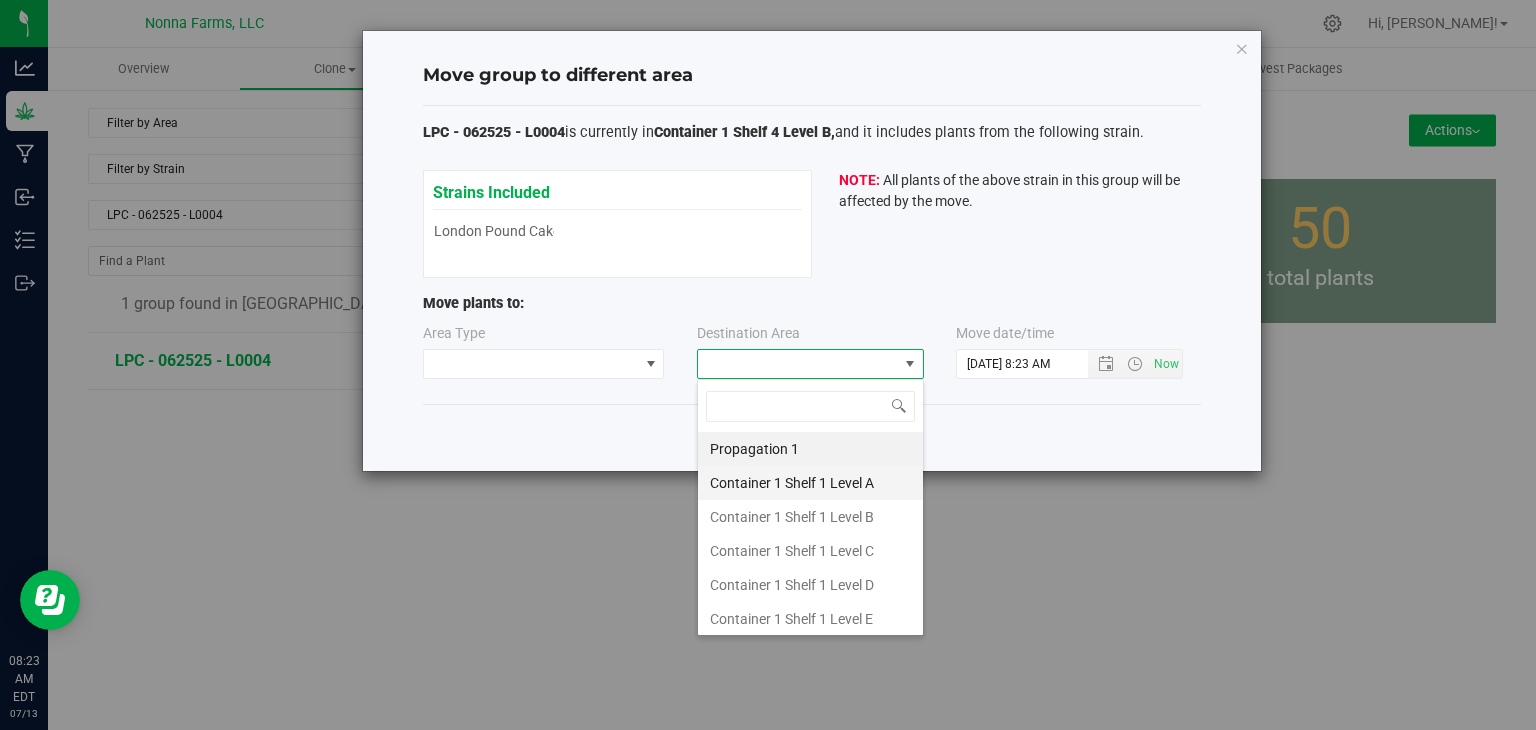 type on "z" 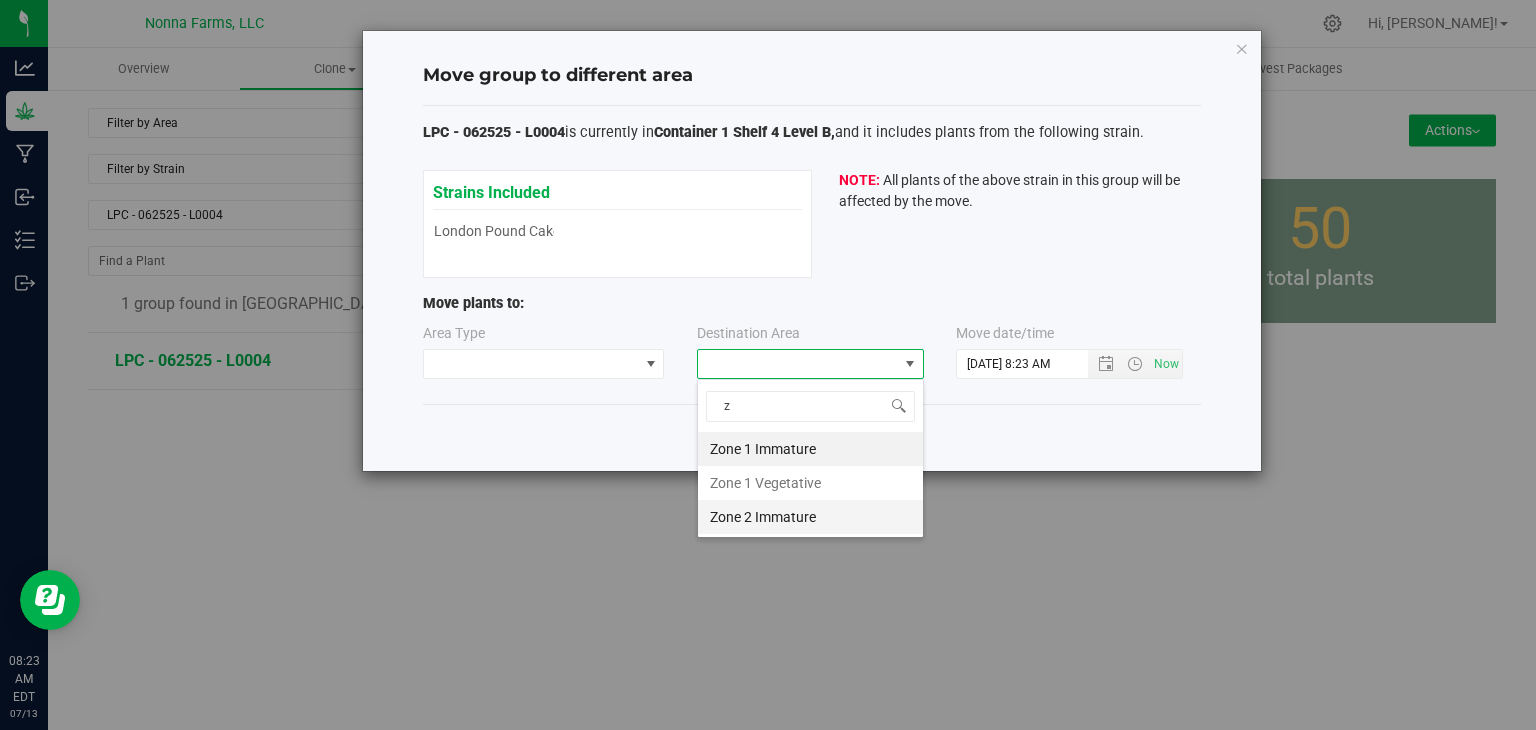 click on "Zone 2 Immature" at bounding box center [810, 517] 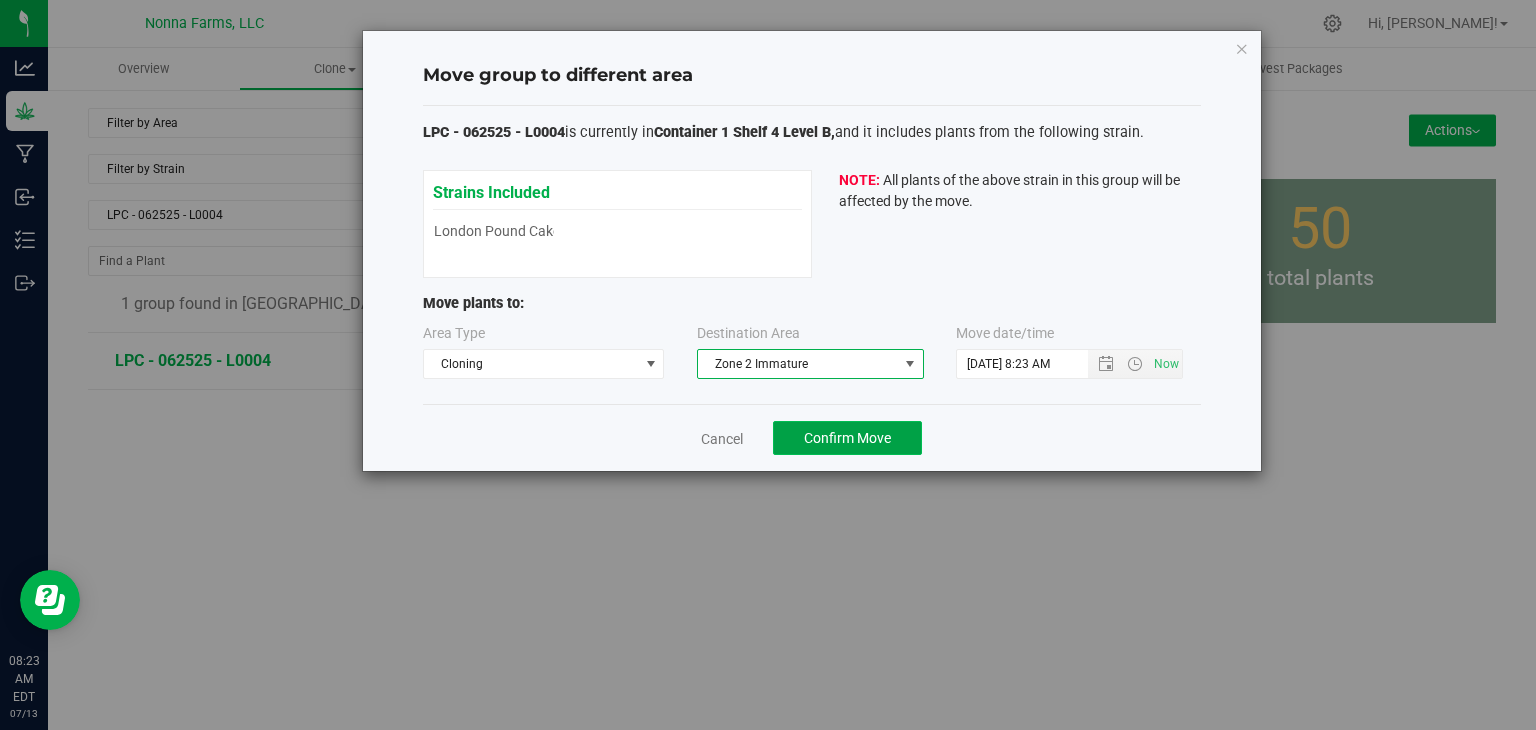click on "Confirm Move" 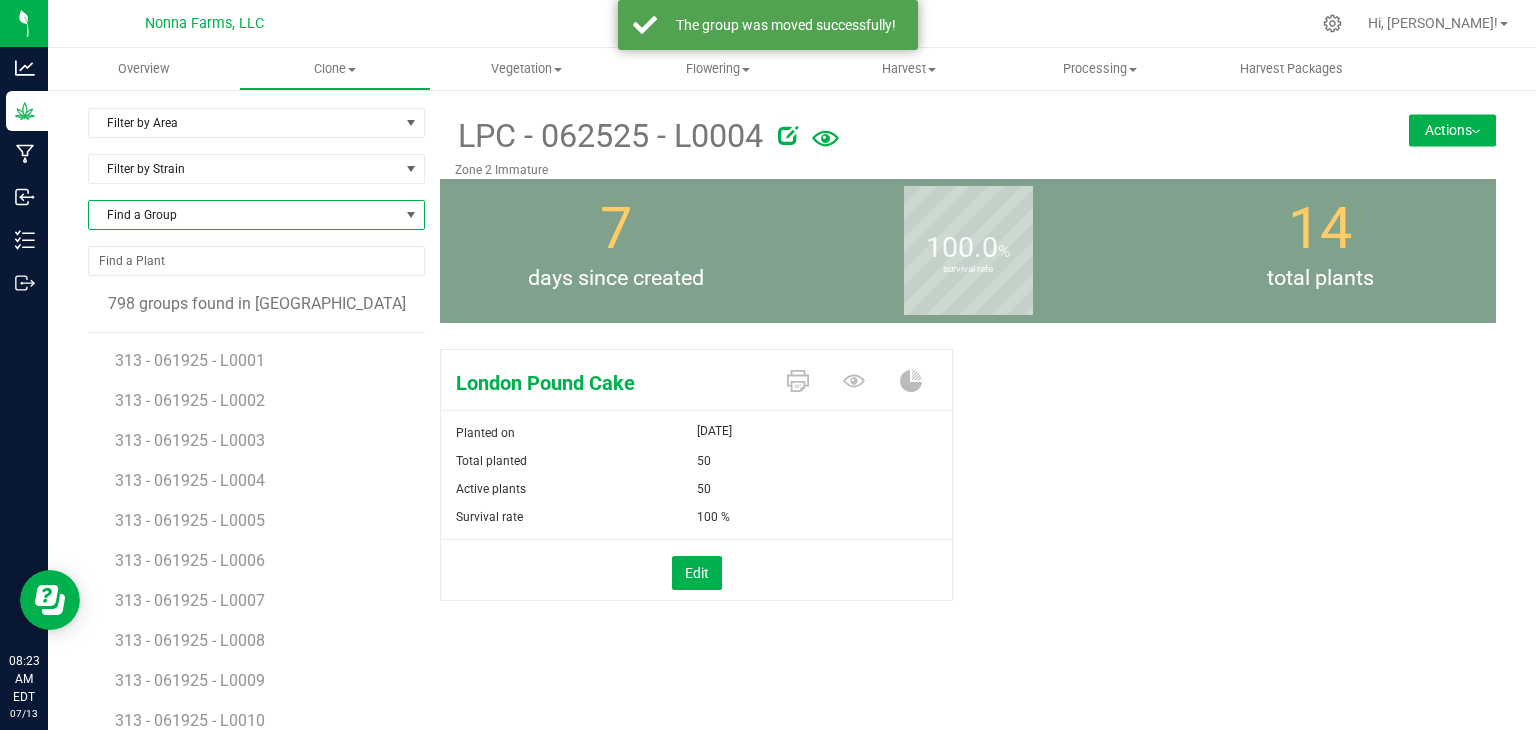 click on "Find a Group" at bounding box center (244, 215) 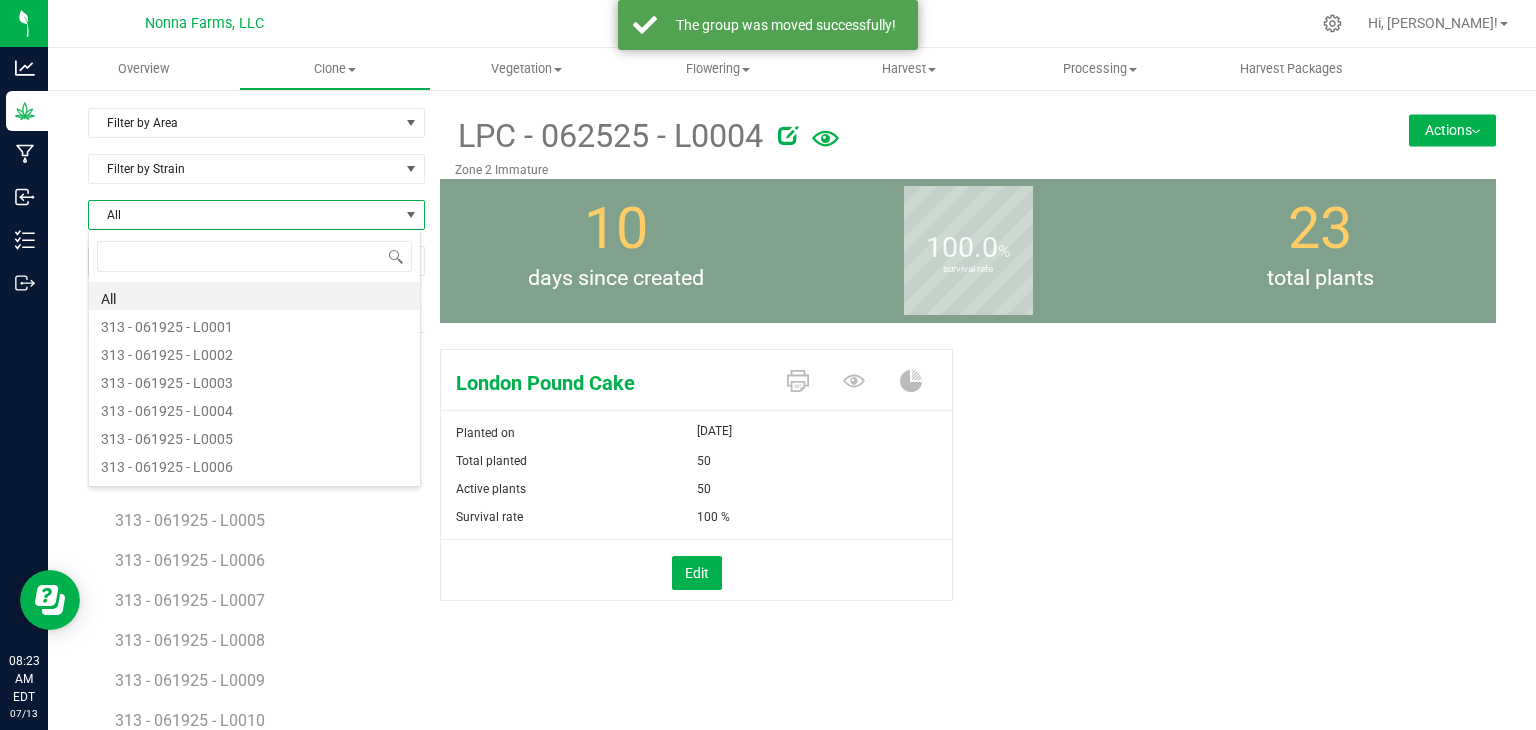 scroll, scrollTop: 99970, scrollLeft: 99666, axis: both 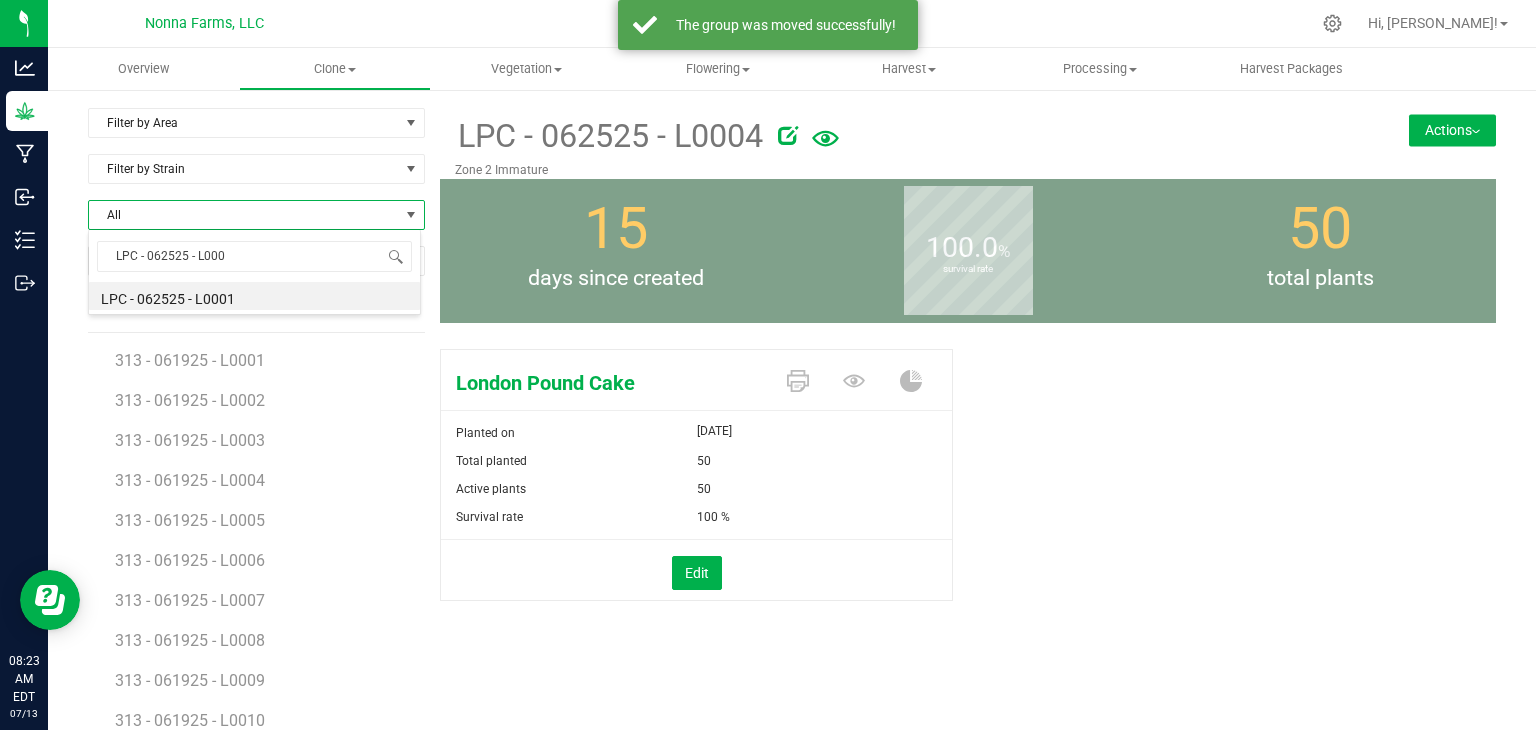 type on "LPC - 062525 - L0005" 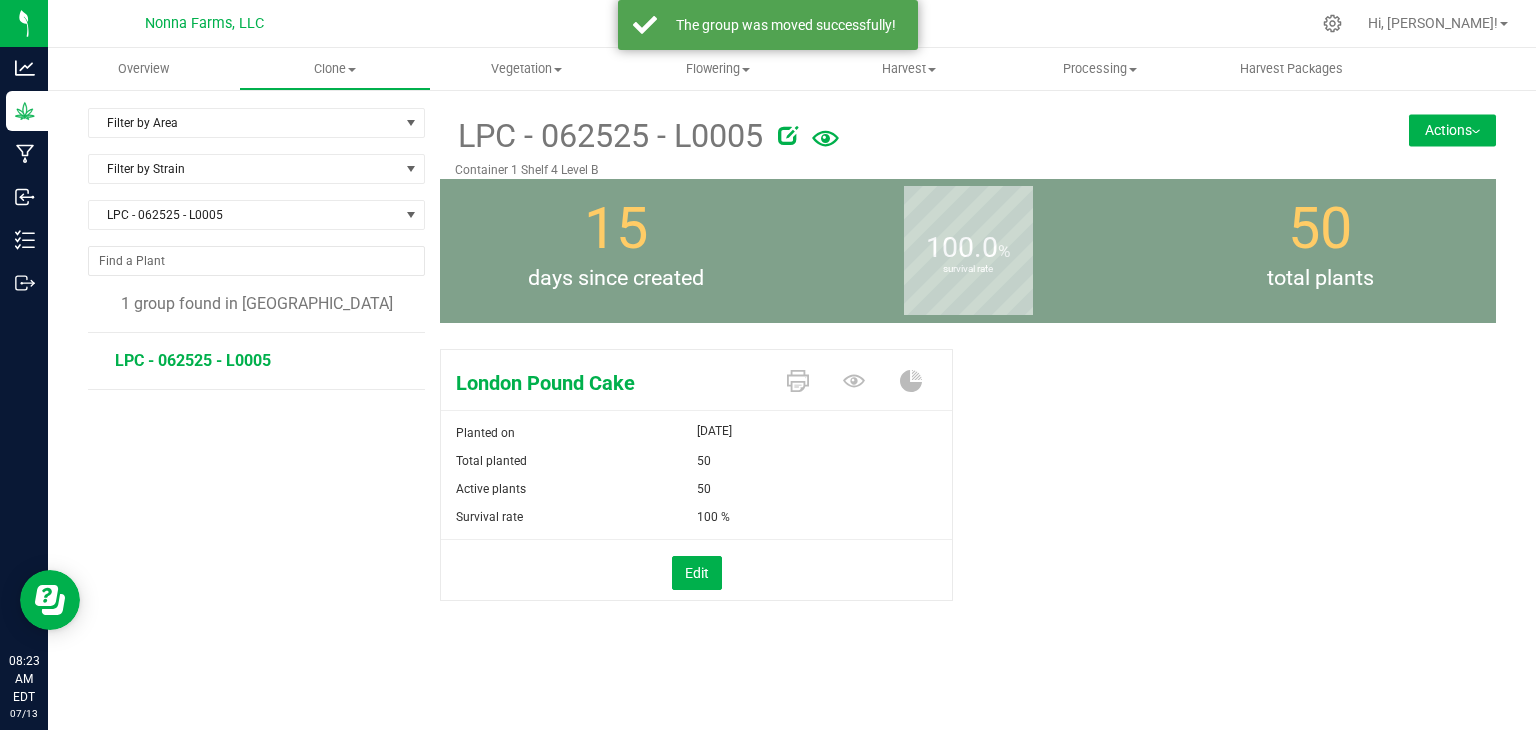 drag, startPoint x: 1457, startPoint y: 125, endPoint x: 1440, endPoint y: 169, distance: 47.169907 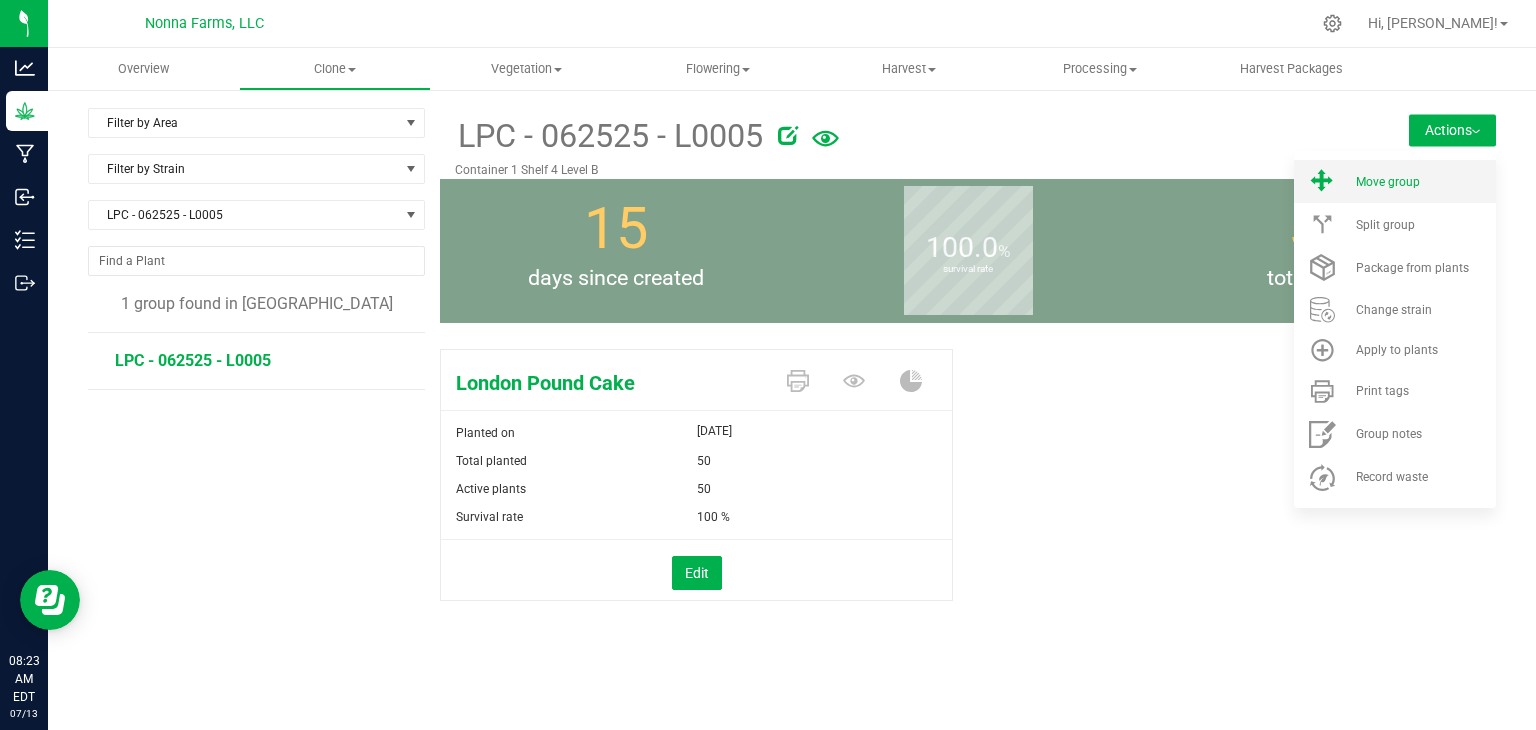 click on "Move group" at bounding box center [1395, 181] 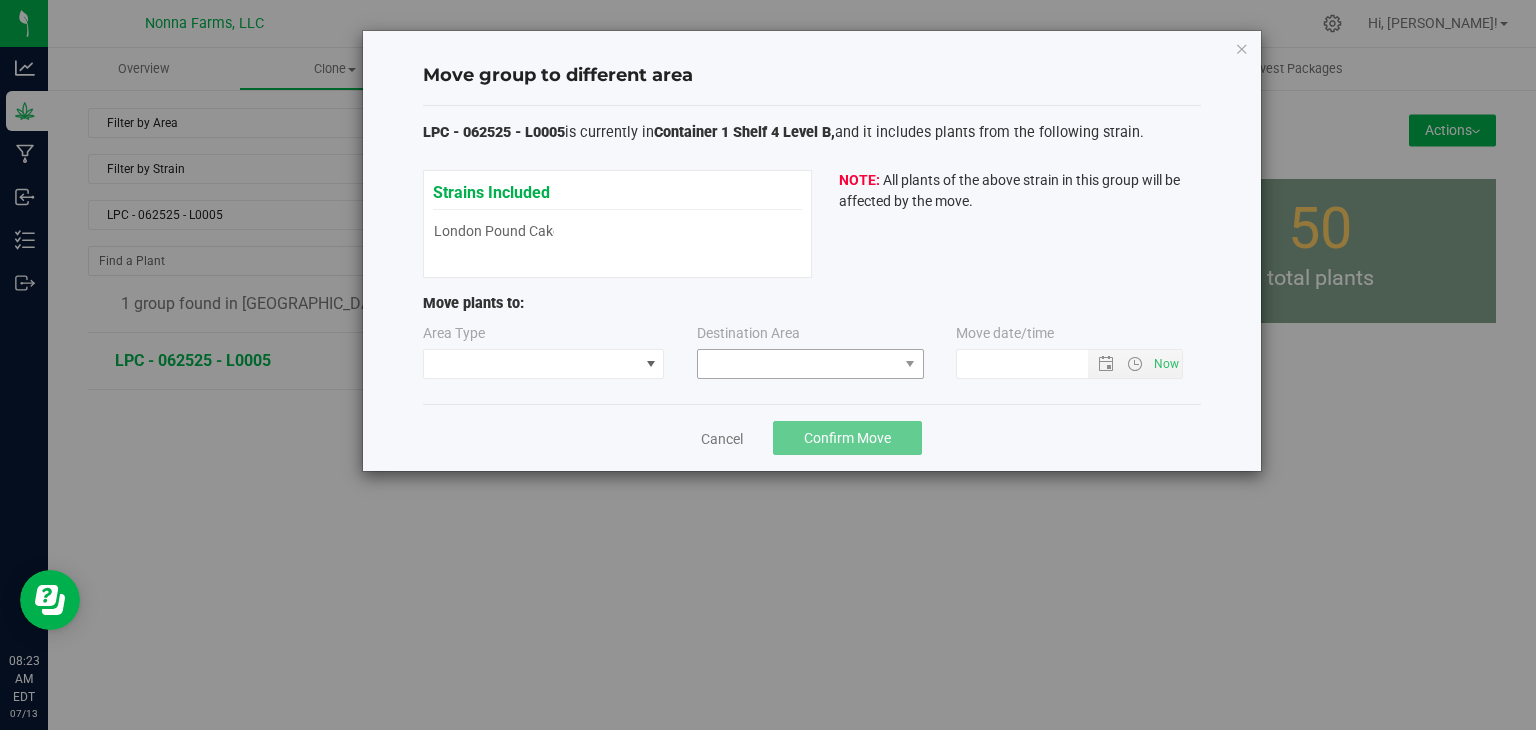 type on "[DATE] 8:23 AM" 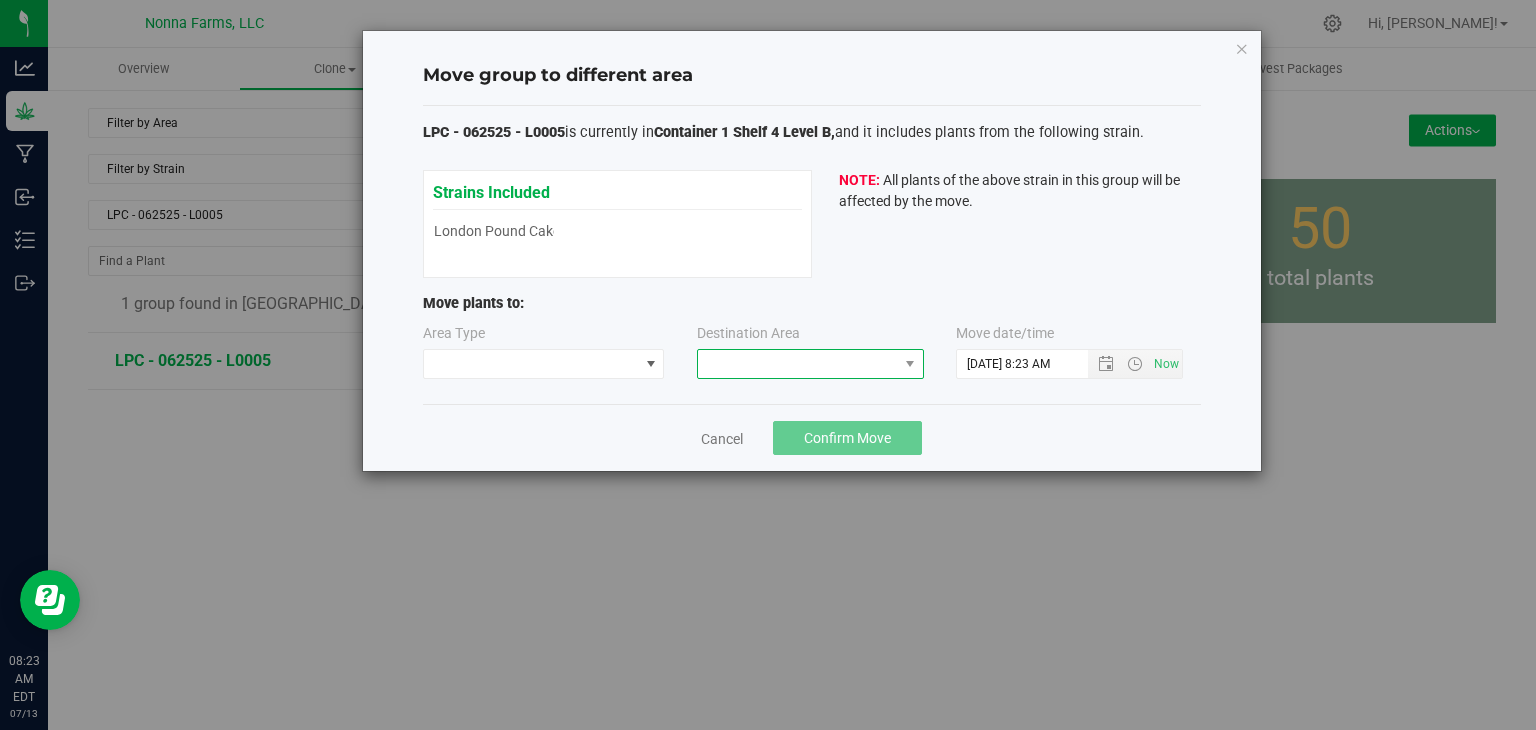click at bounding box center [798, 364] 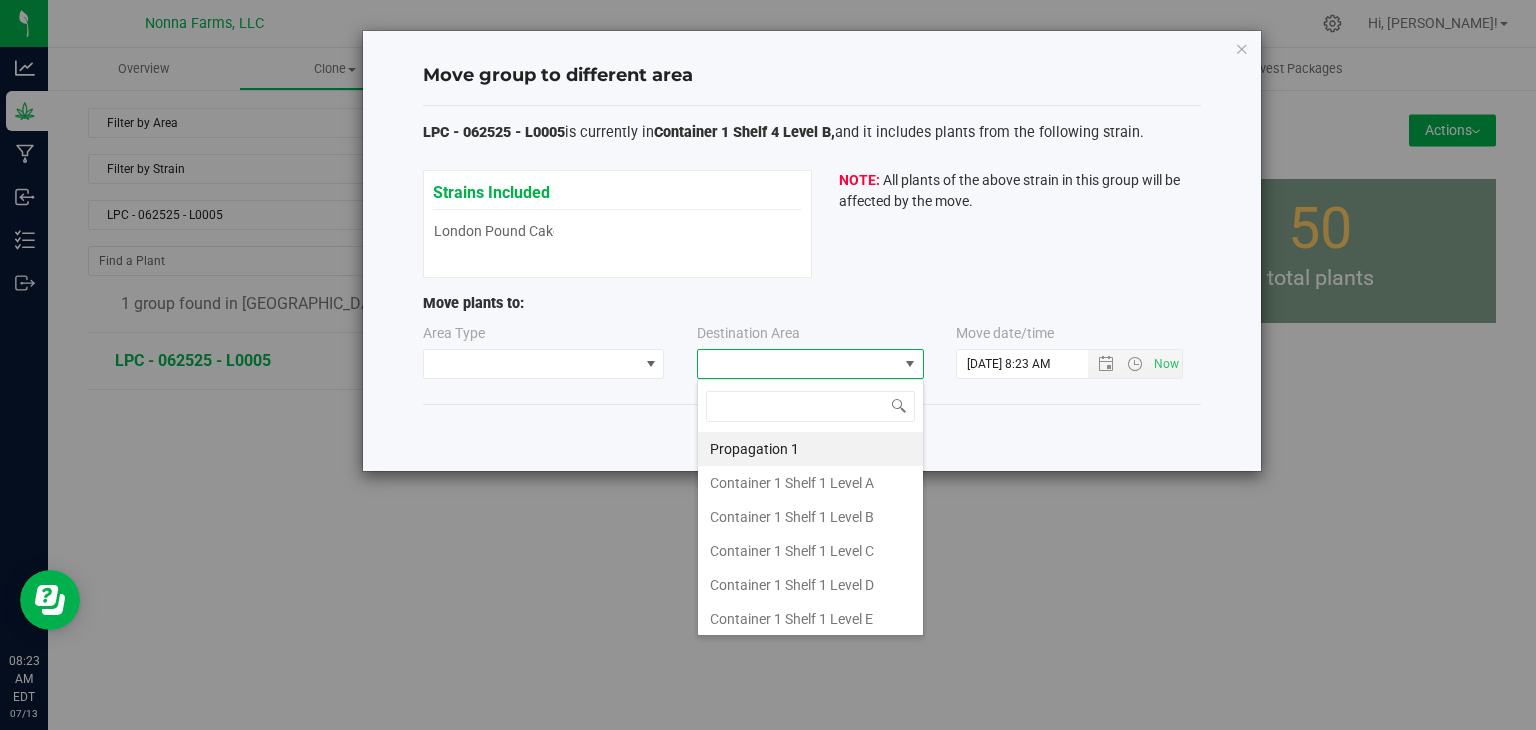 type on "z" 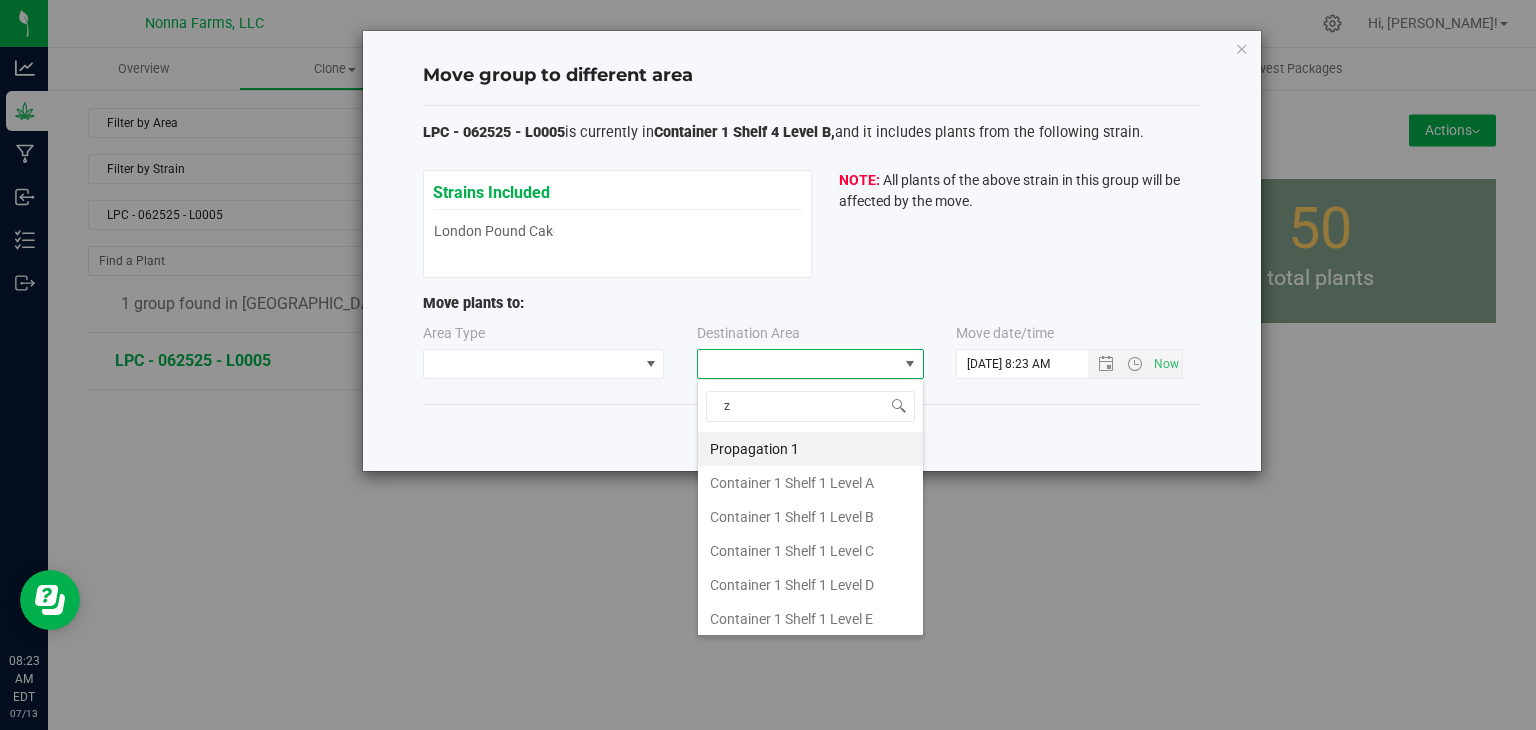 scroll, scrollTop: 99970, scrollLeft: 99772, axis: both 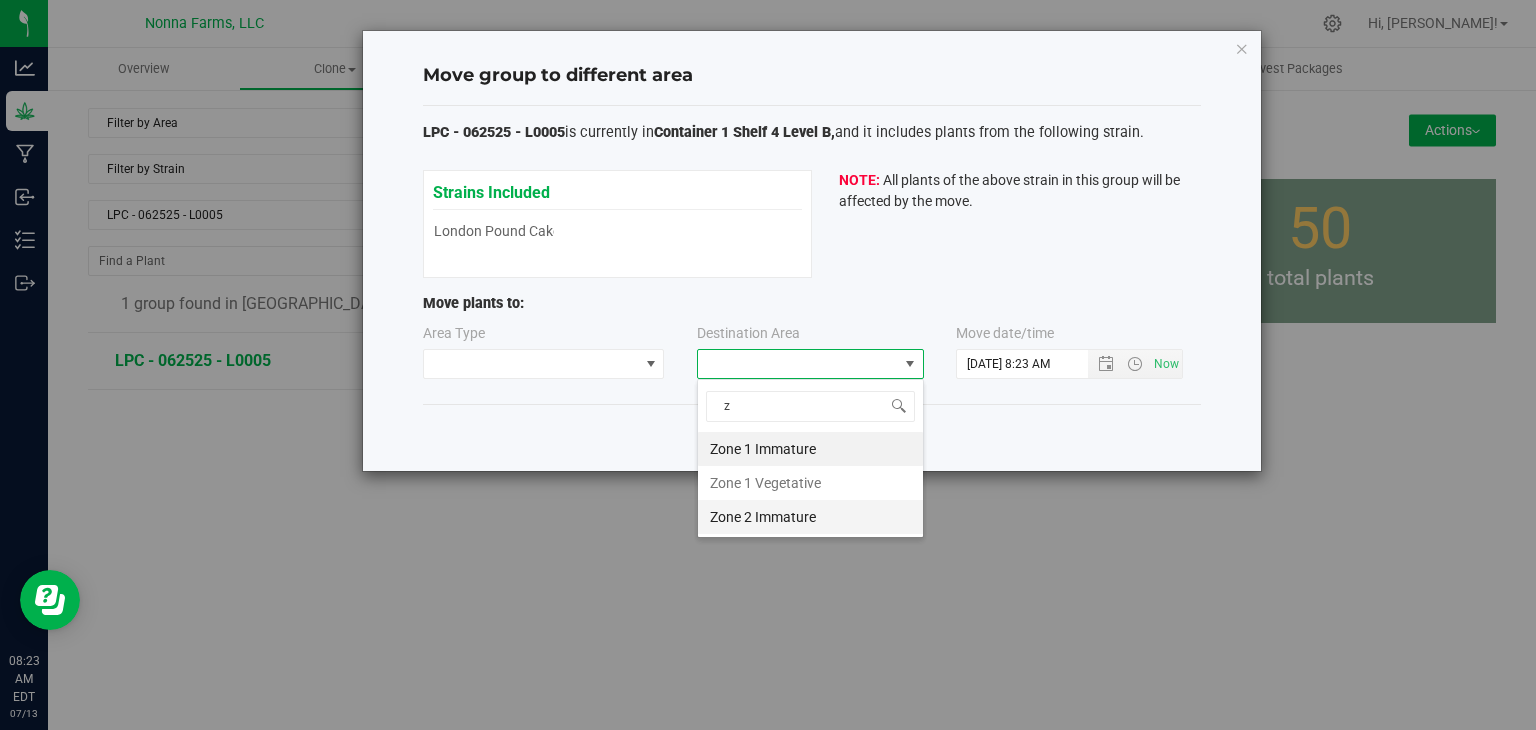click on "Zone 2 Immature" at bounding box center (810, 517) 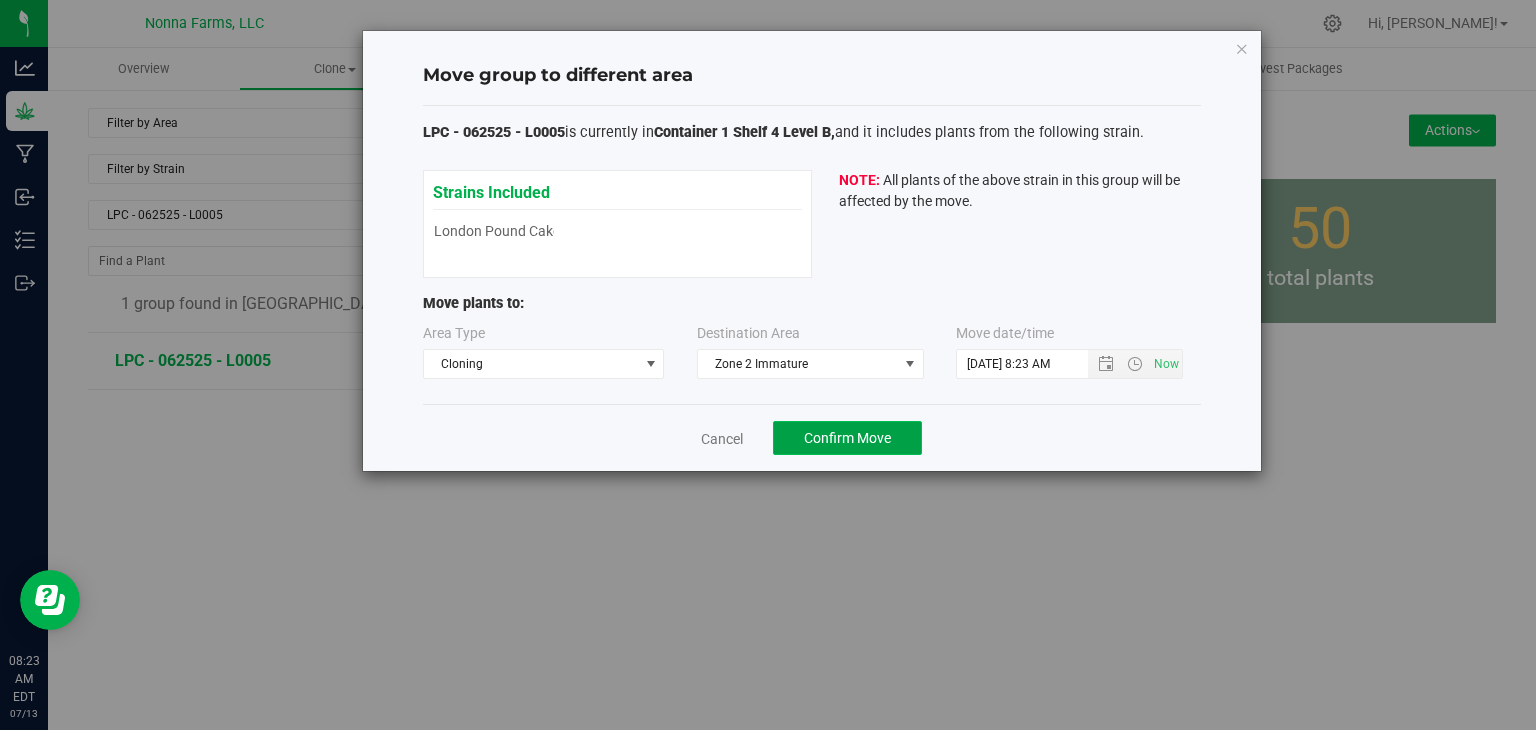 click on "Confirm Move" 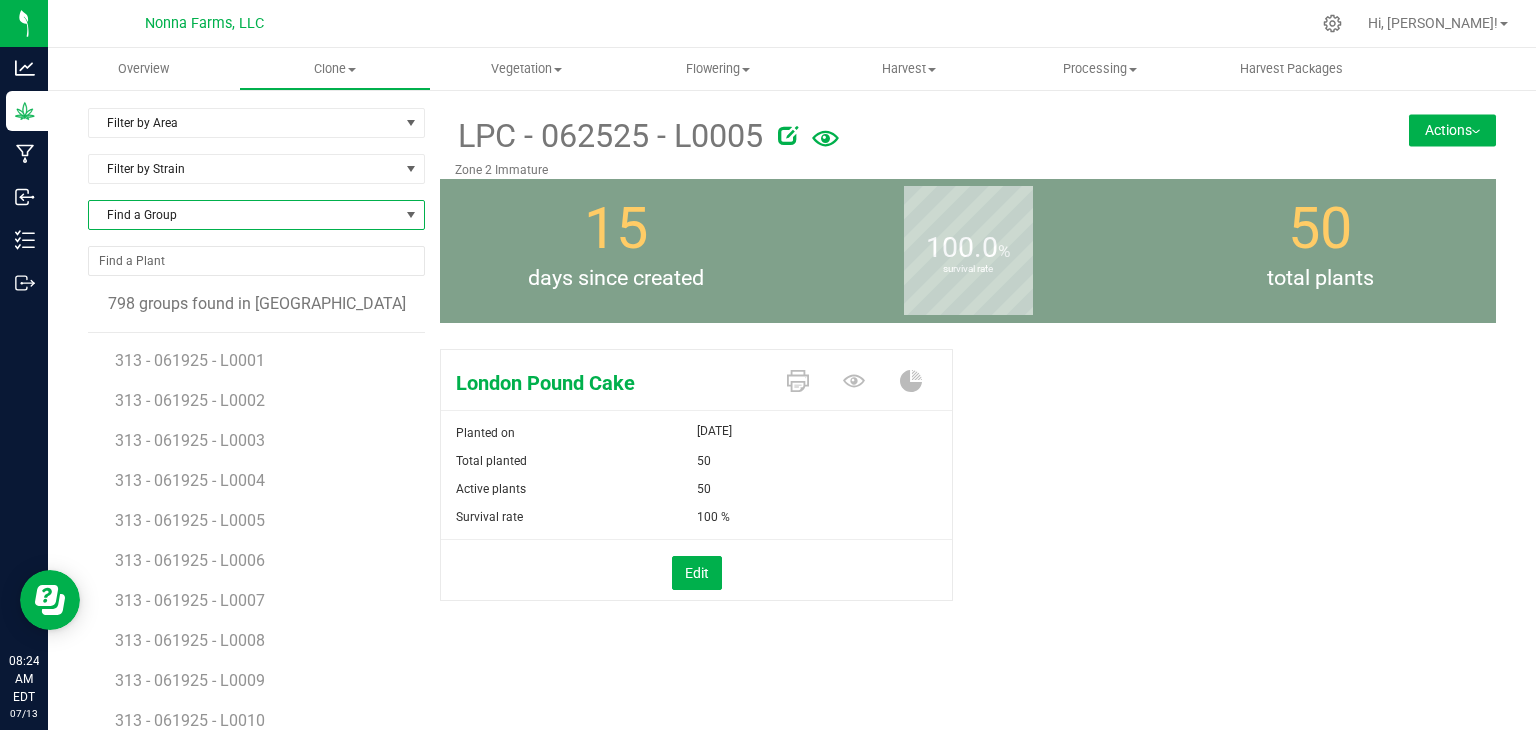 click on "Find a Group" at bounding box center [244, 215] 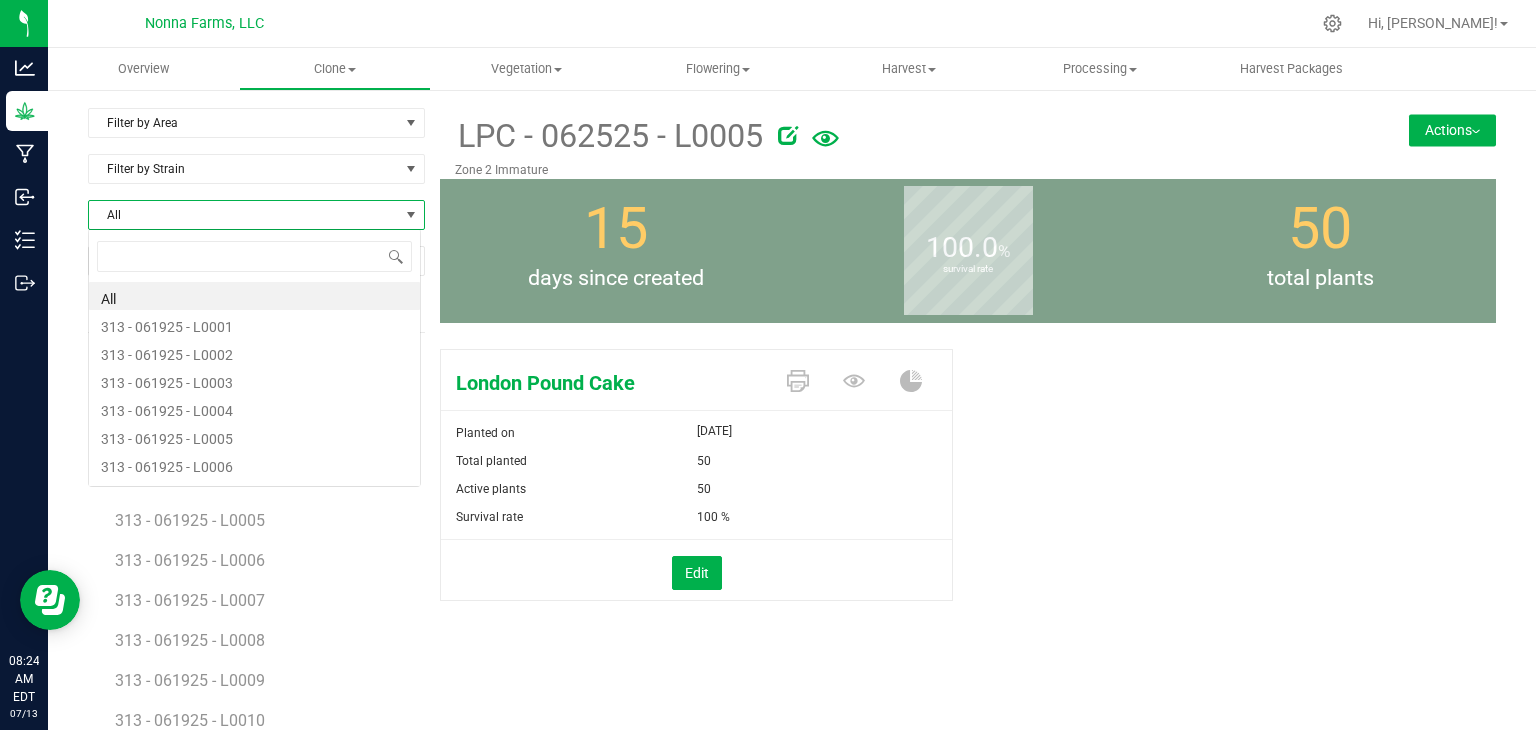 scroll, scrollTop: 99970, scrollLeft: 99666, axis: both 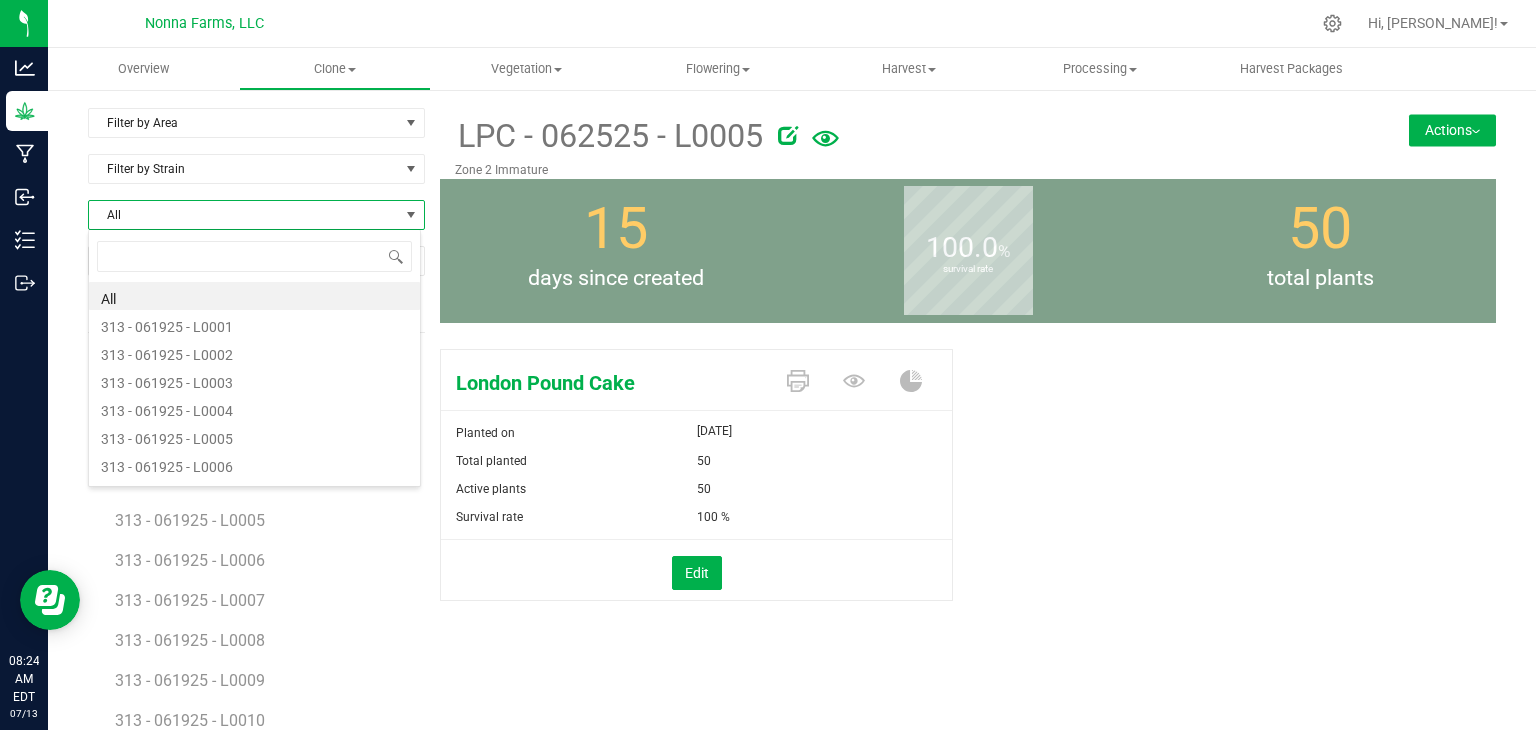 type on "SZ - 061025 - L0006" 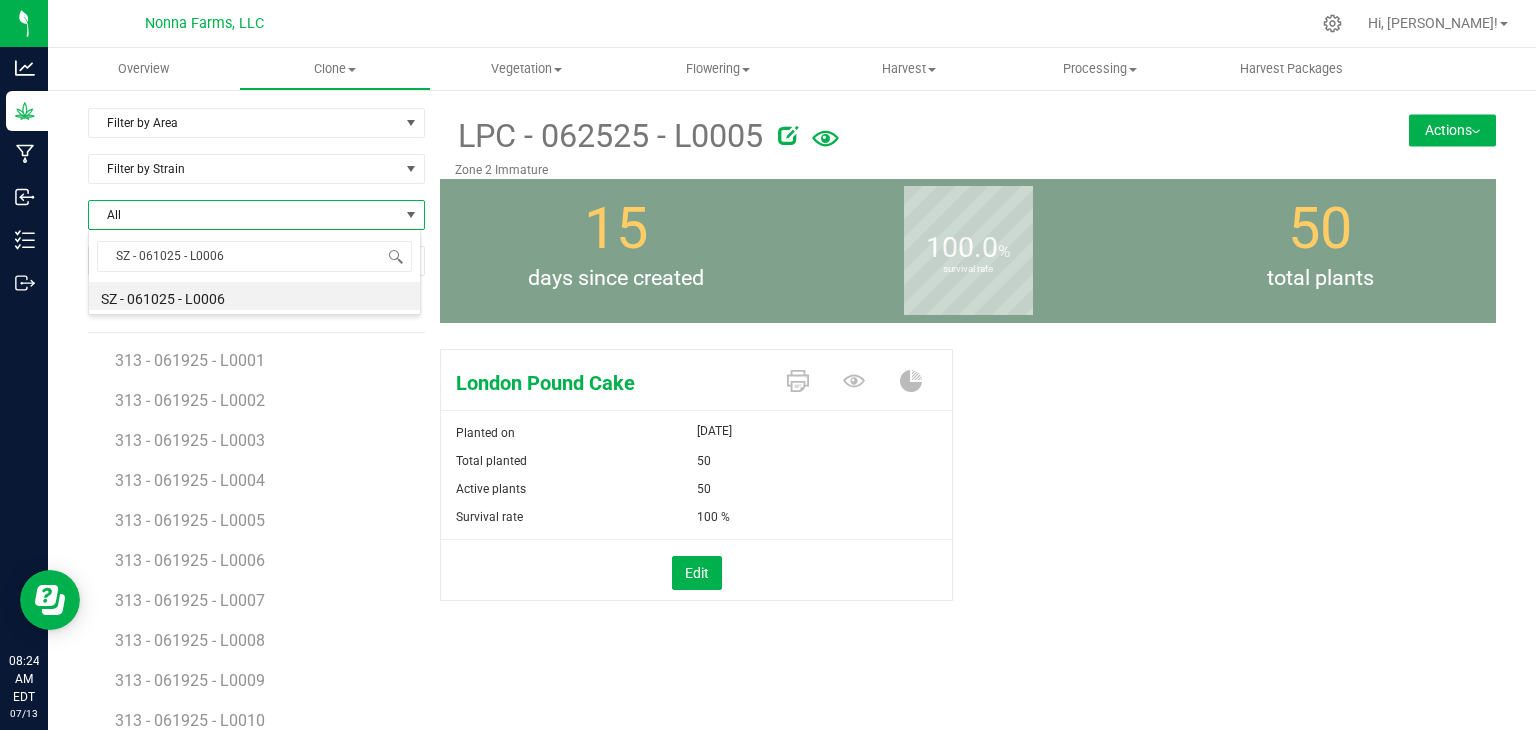 click on "SZ - 061025 - L0006" at bounding box center (254, 296) 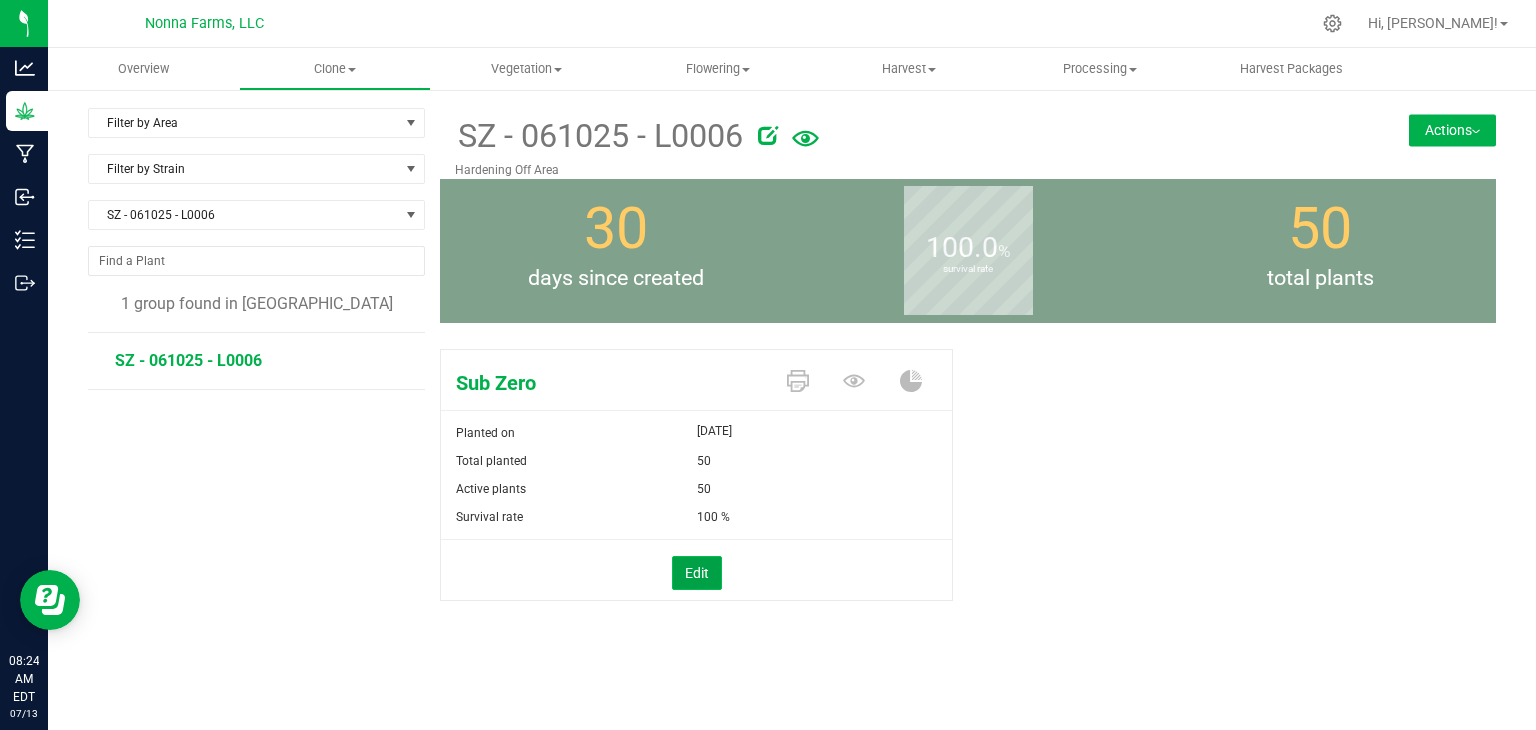 click on "Edit" at bounding box center [697, 573] 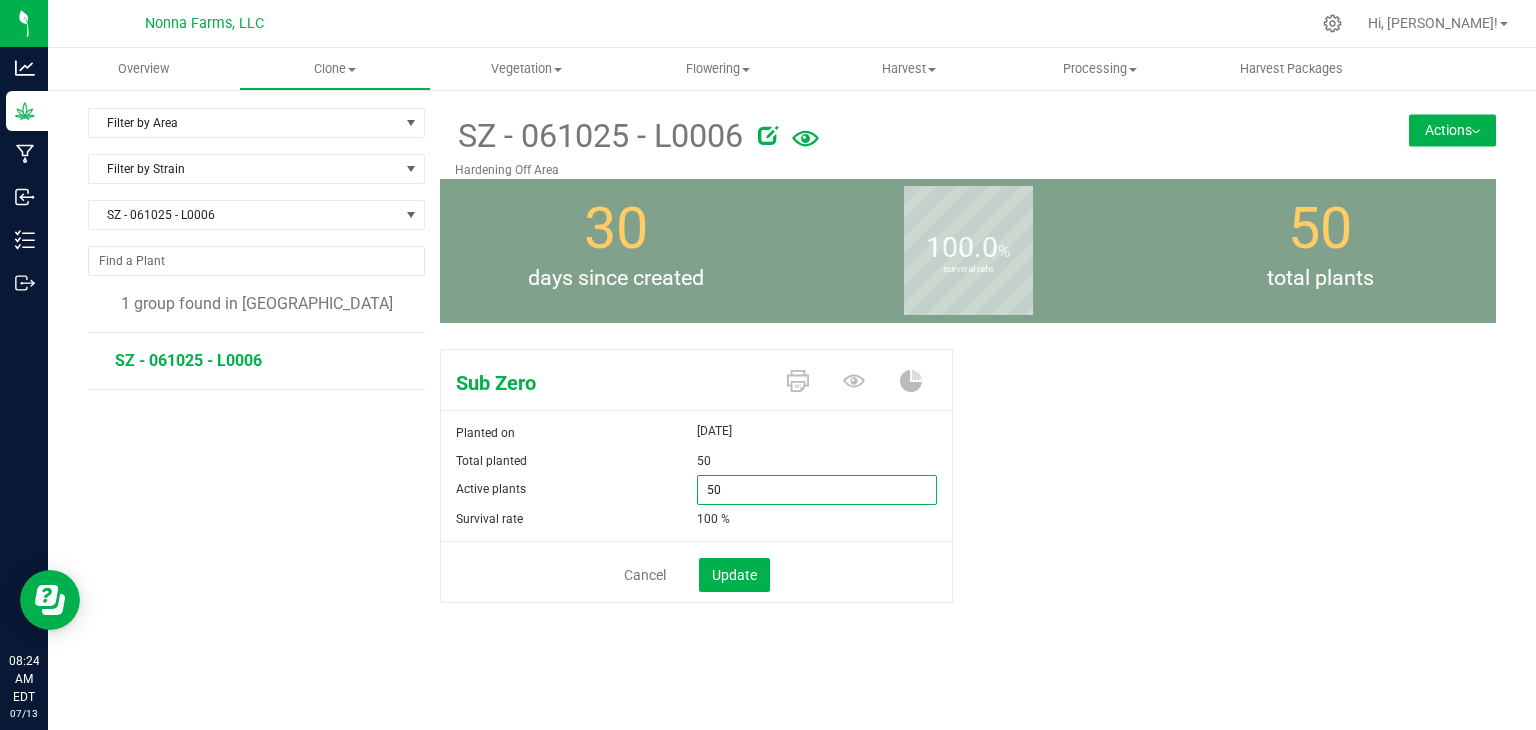 drag, startPoint x: 764, startPoint y: 485, endPoint x: 640, endPoint y: 485, distance: 124 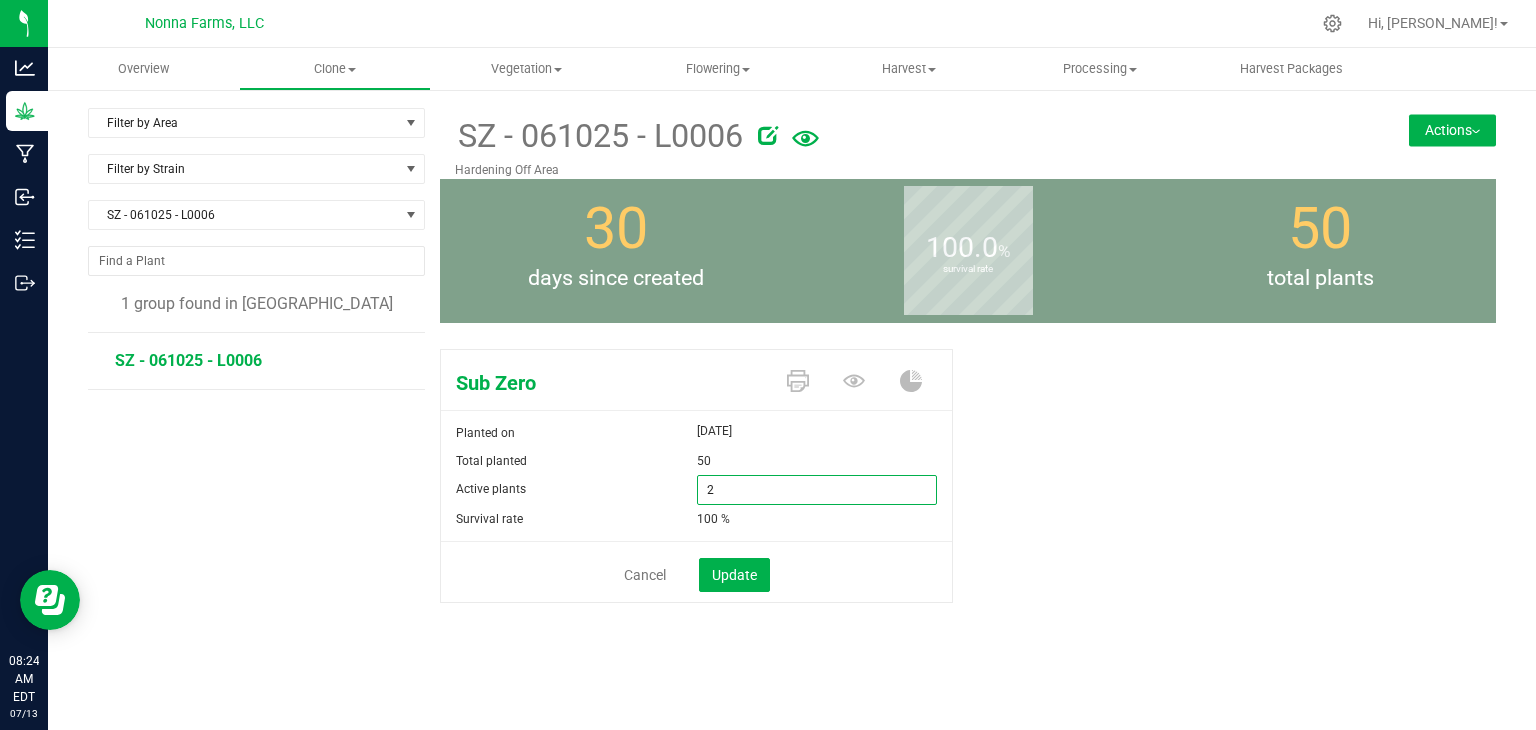 type on "25" 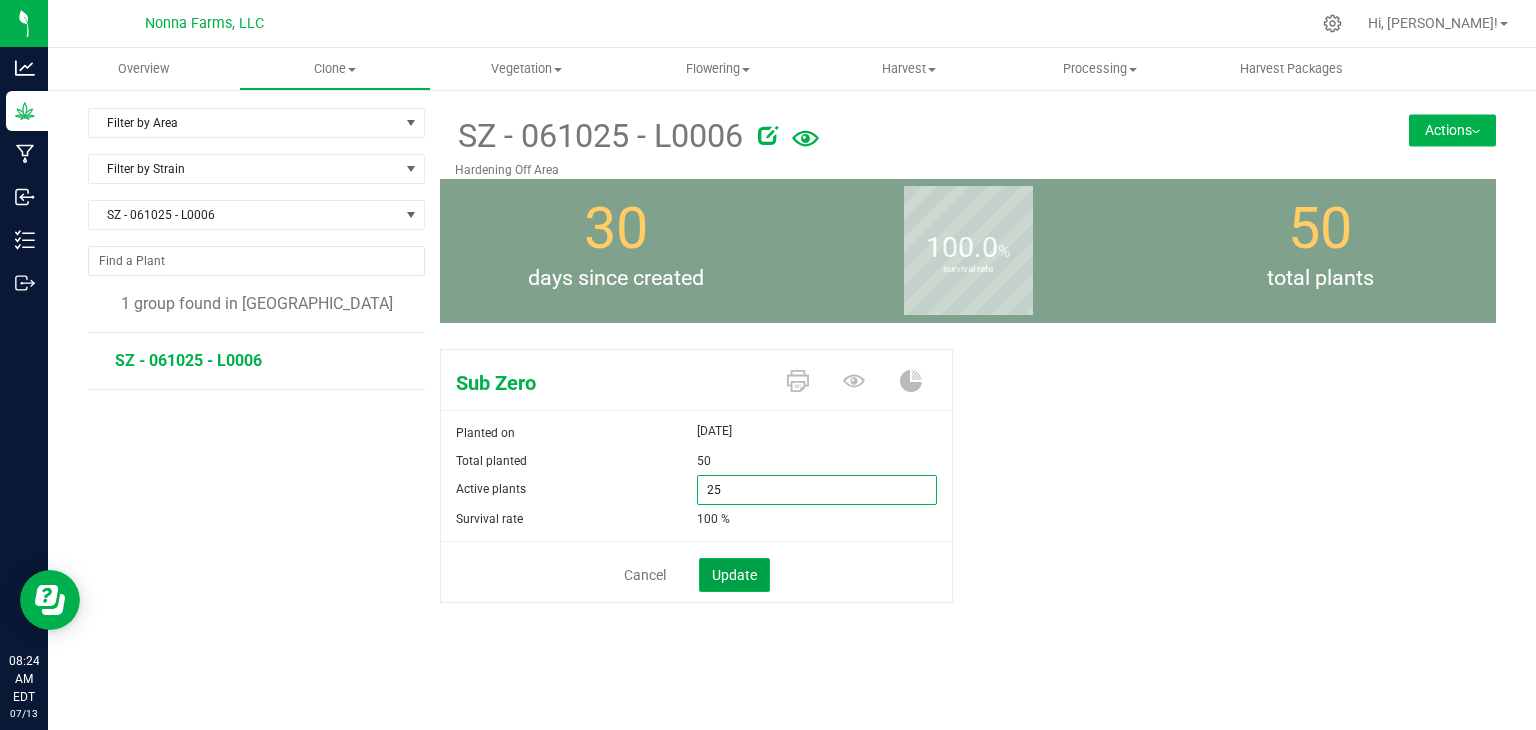 type on "25" 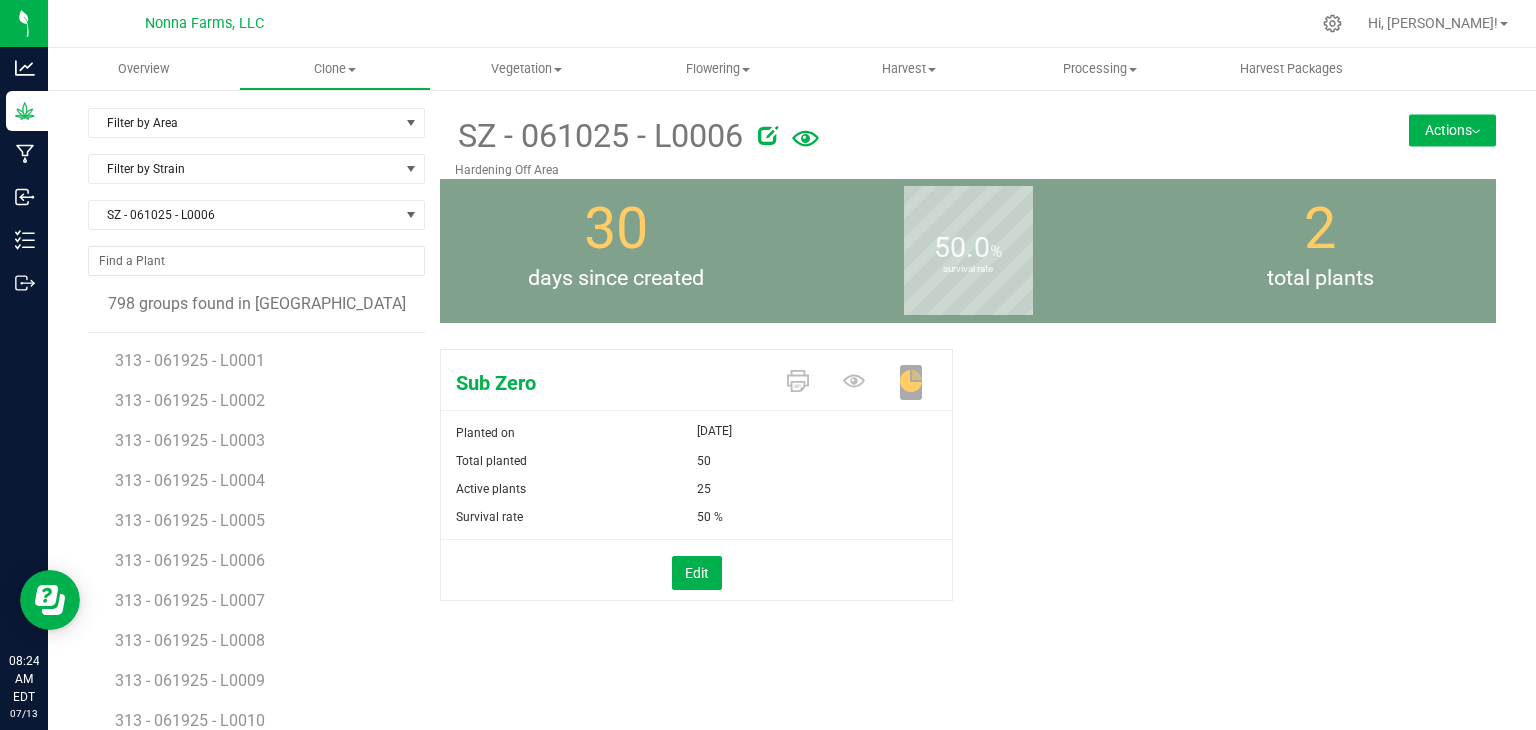 click on "Actions" at bounding box center [1452, 130] 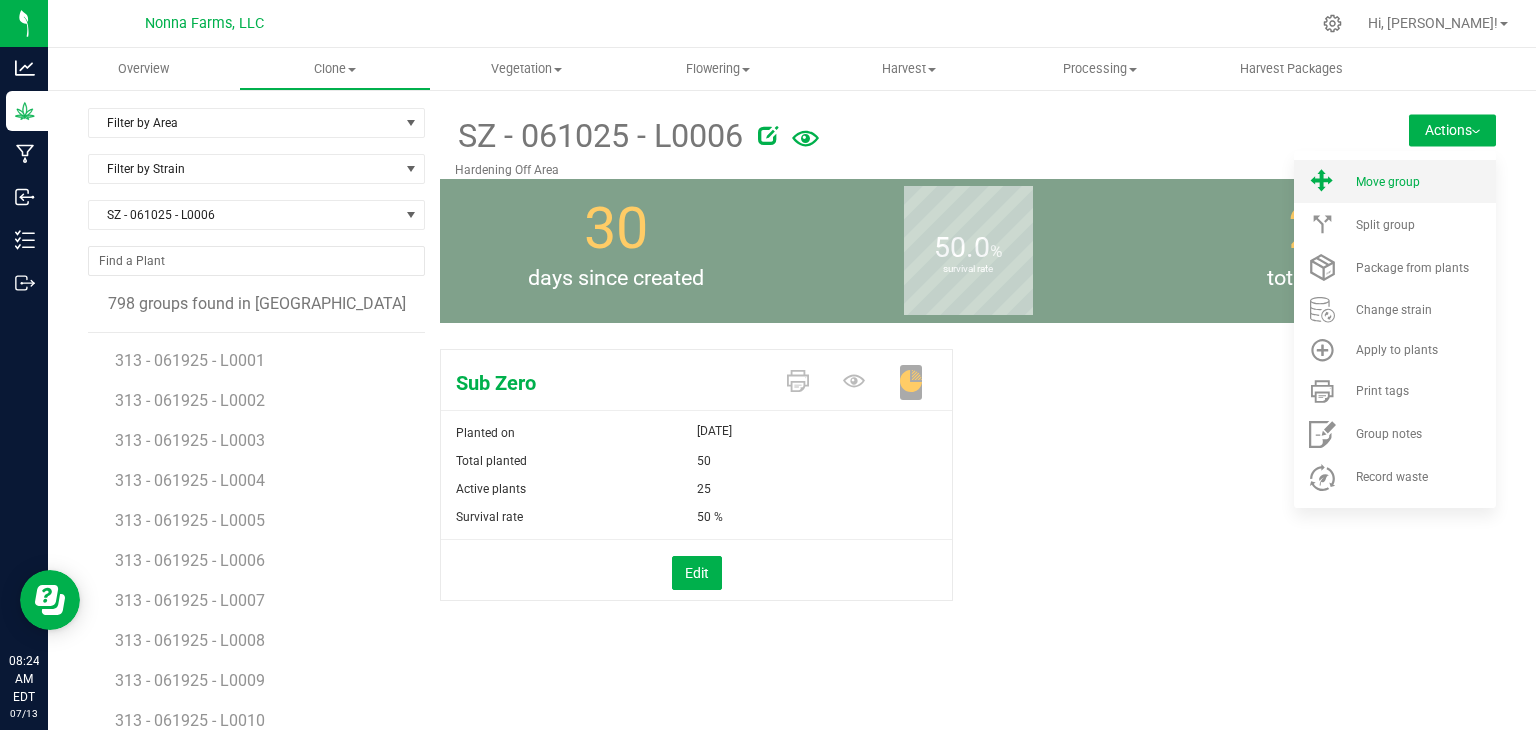 click on "Move group" at bounding box center [1395, 181] 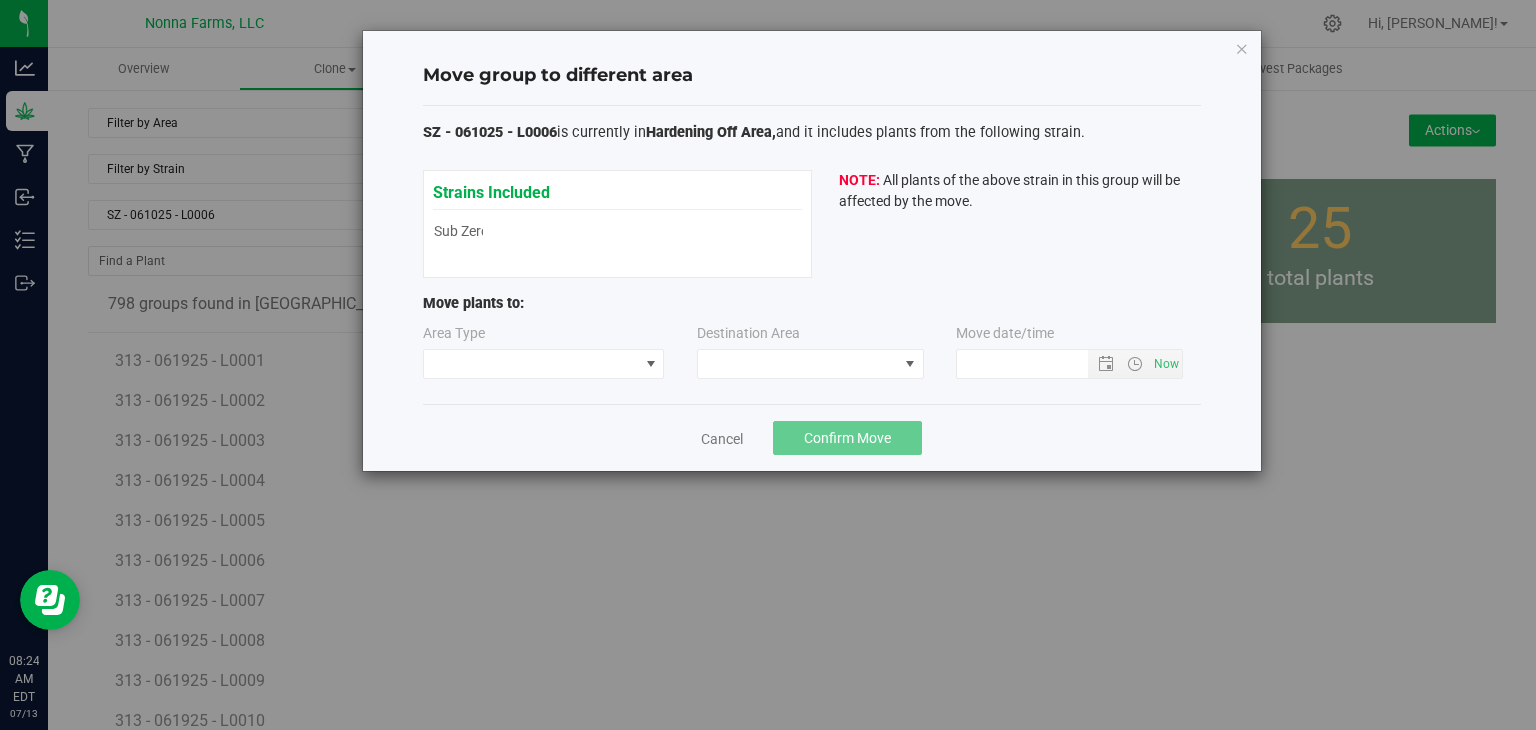type on "7/13/2025 8:24 AM" 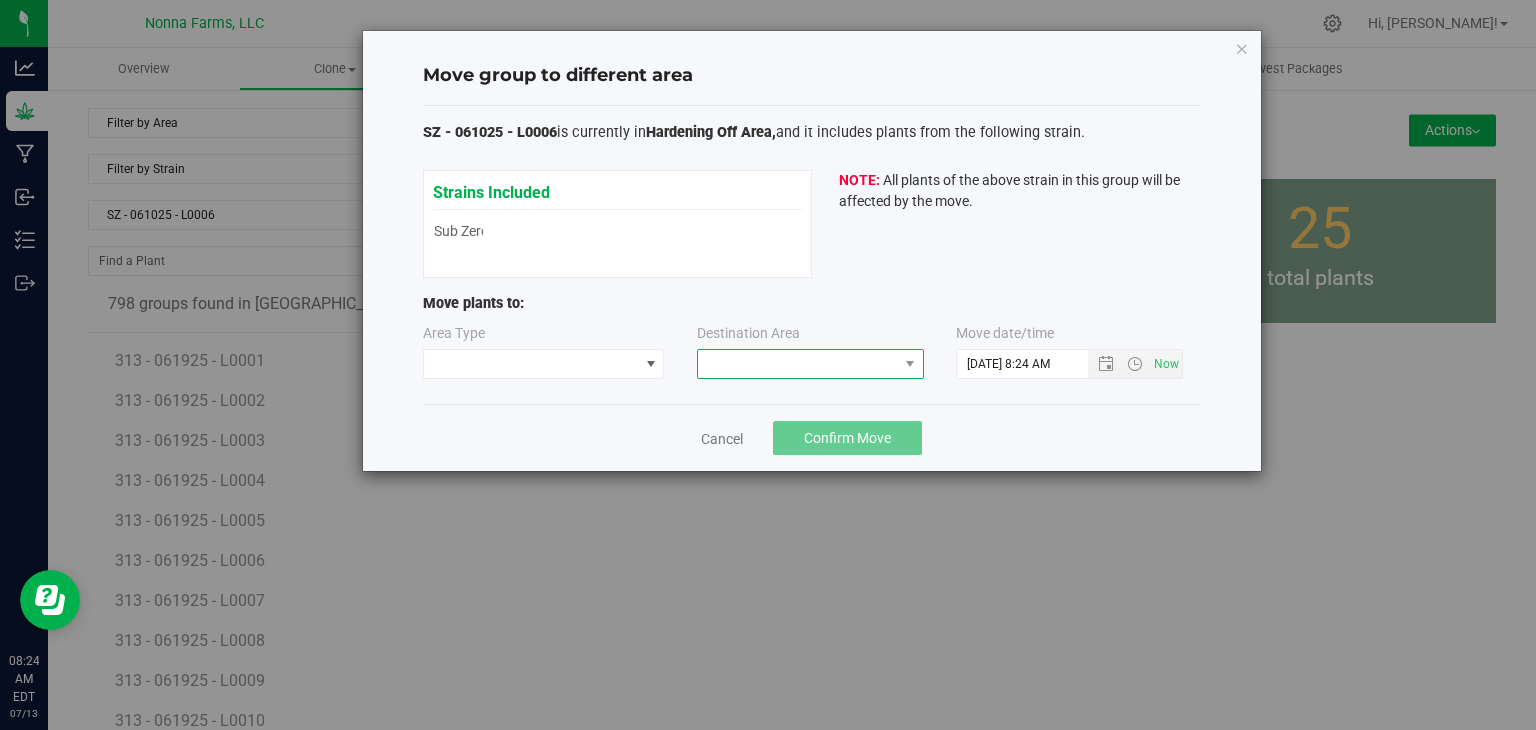 click at bounding box center [798, 364] 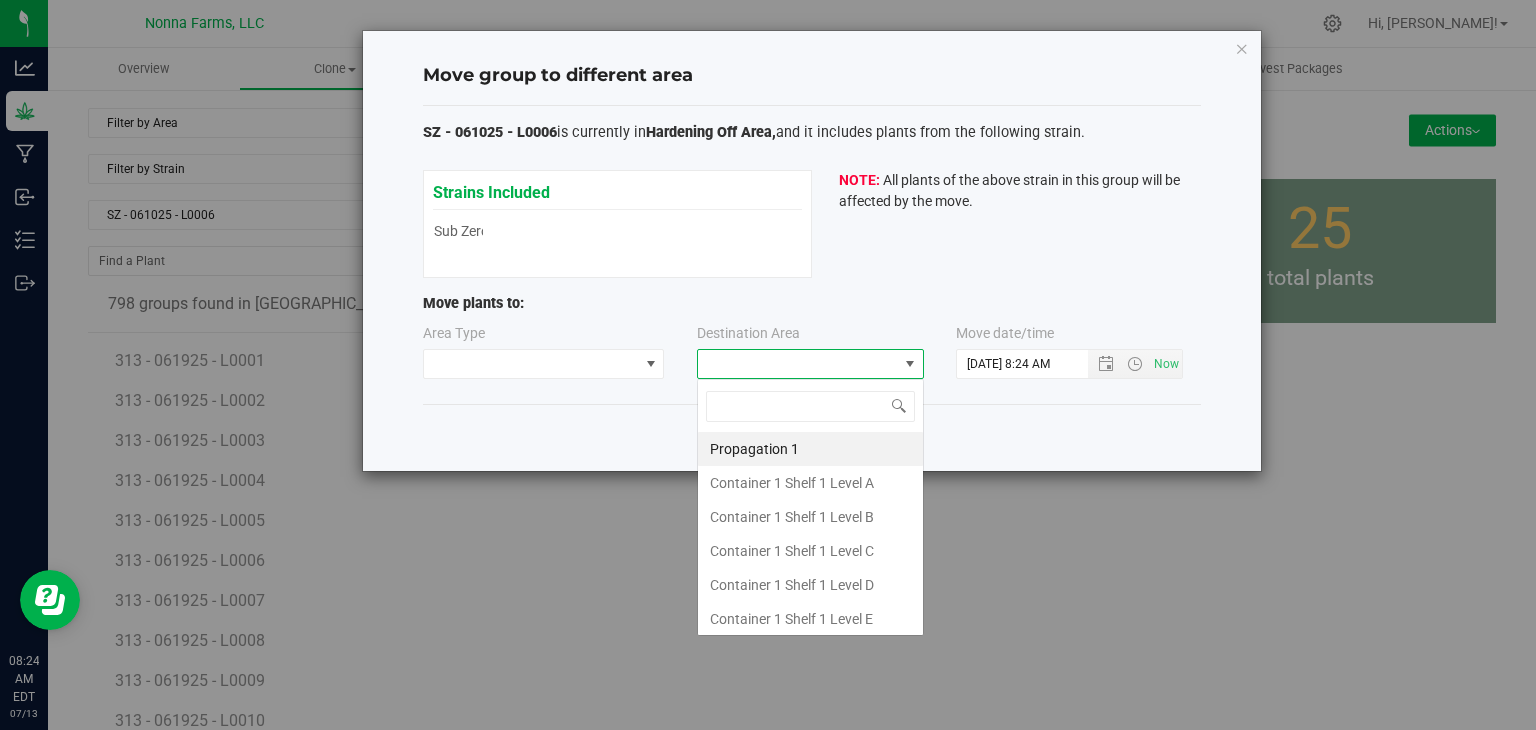 scroll, scrollTop: 99970, scrollLeft: 99772, axis: both 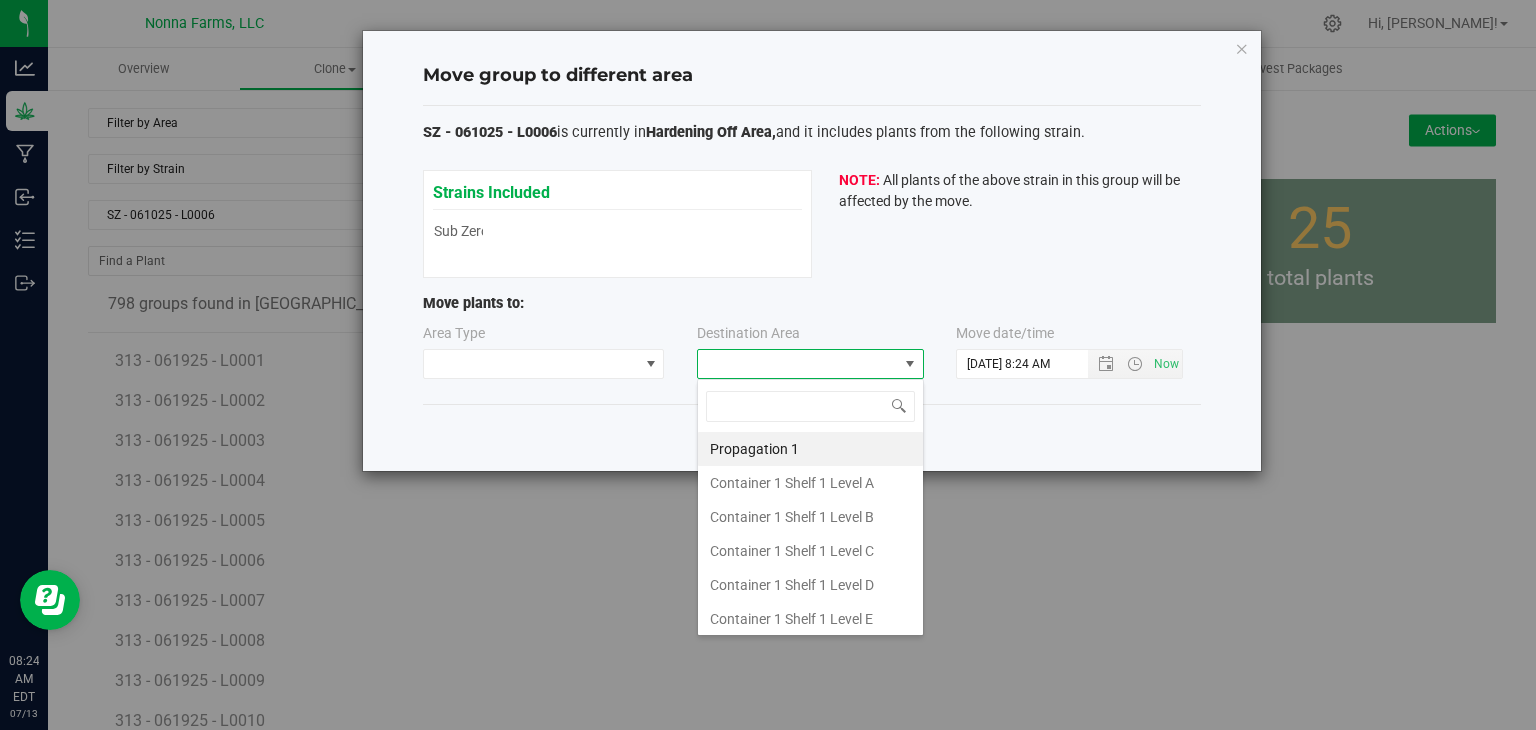 type on "z" 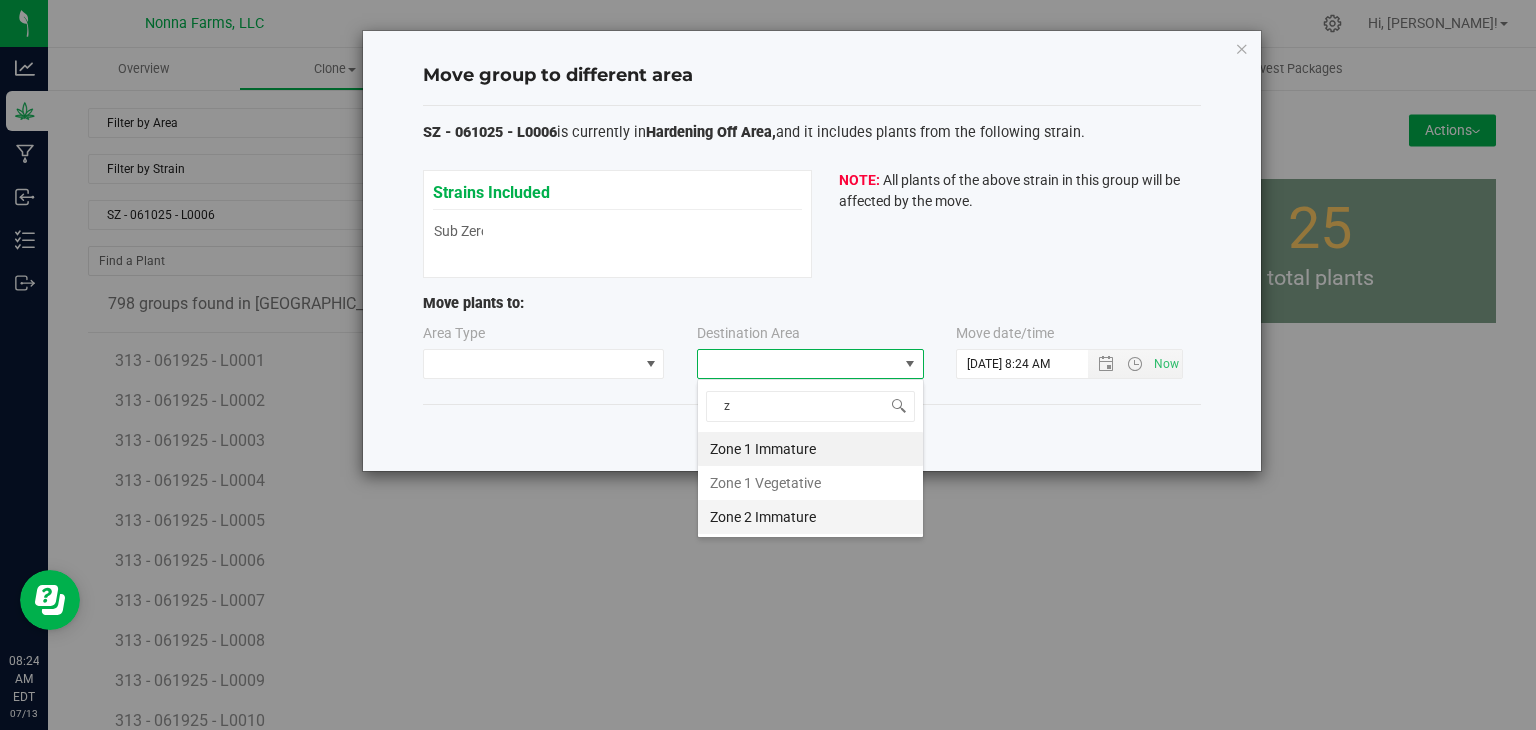 click on "Zone 2 Immature" at bounding box center [810, 517] 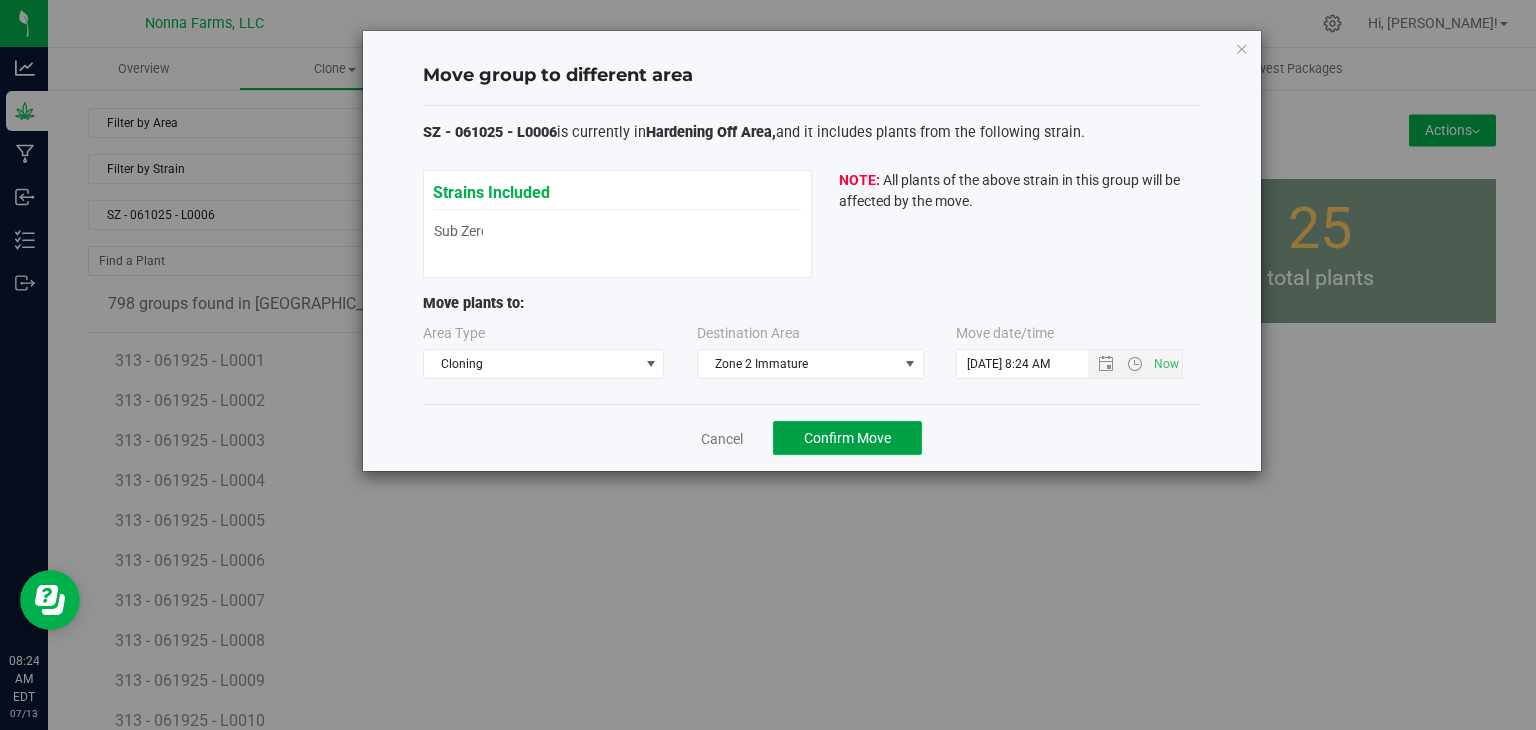 click on "Confirm Move" 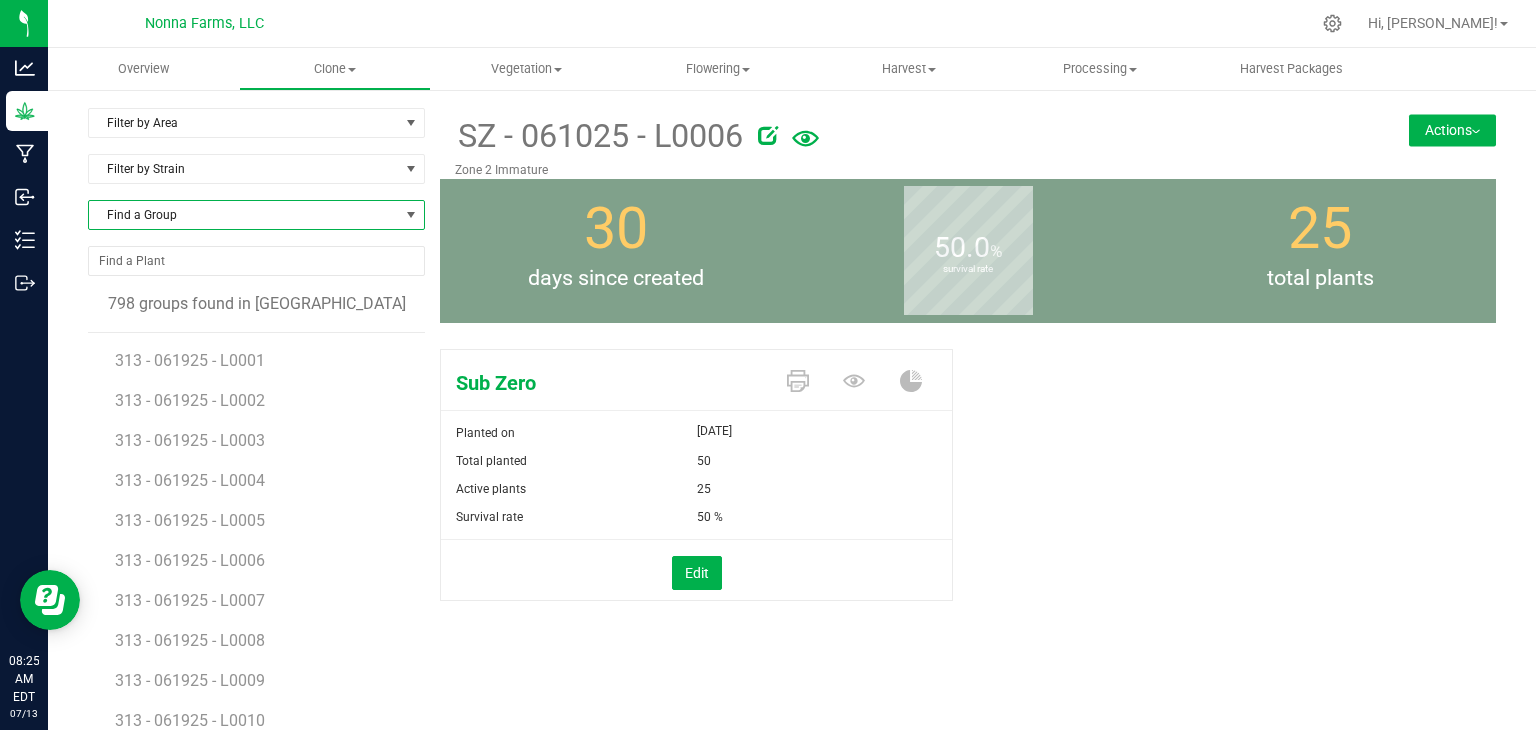 click on "Find a Group" at bounding box center [244, 215] 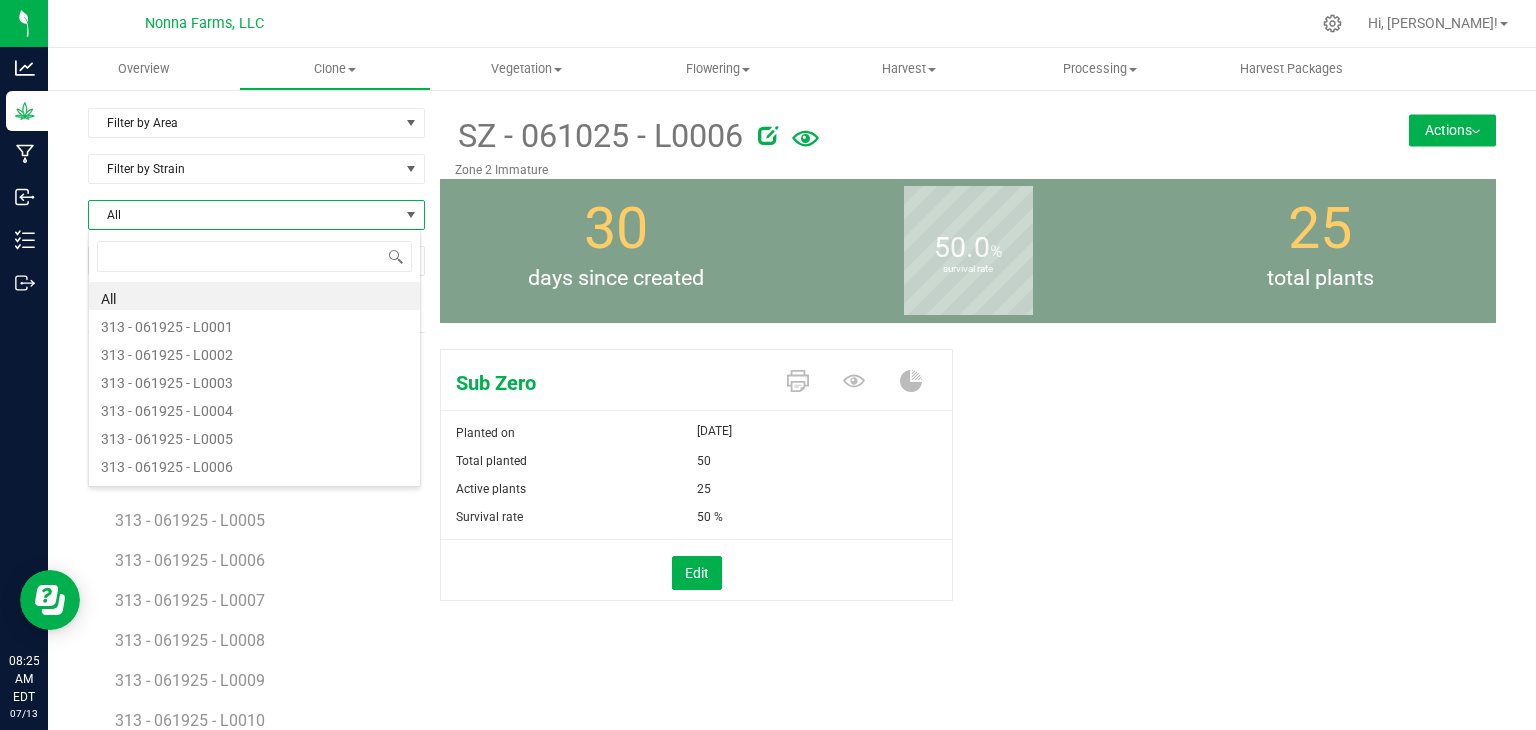 scroll, scrollTop: 99970, scrollLeft: 99666, axis: both 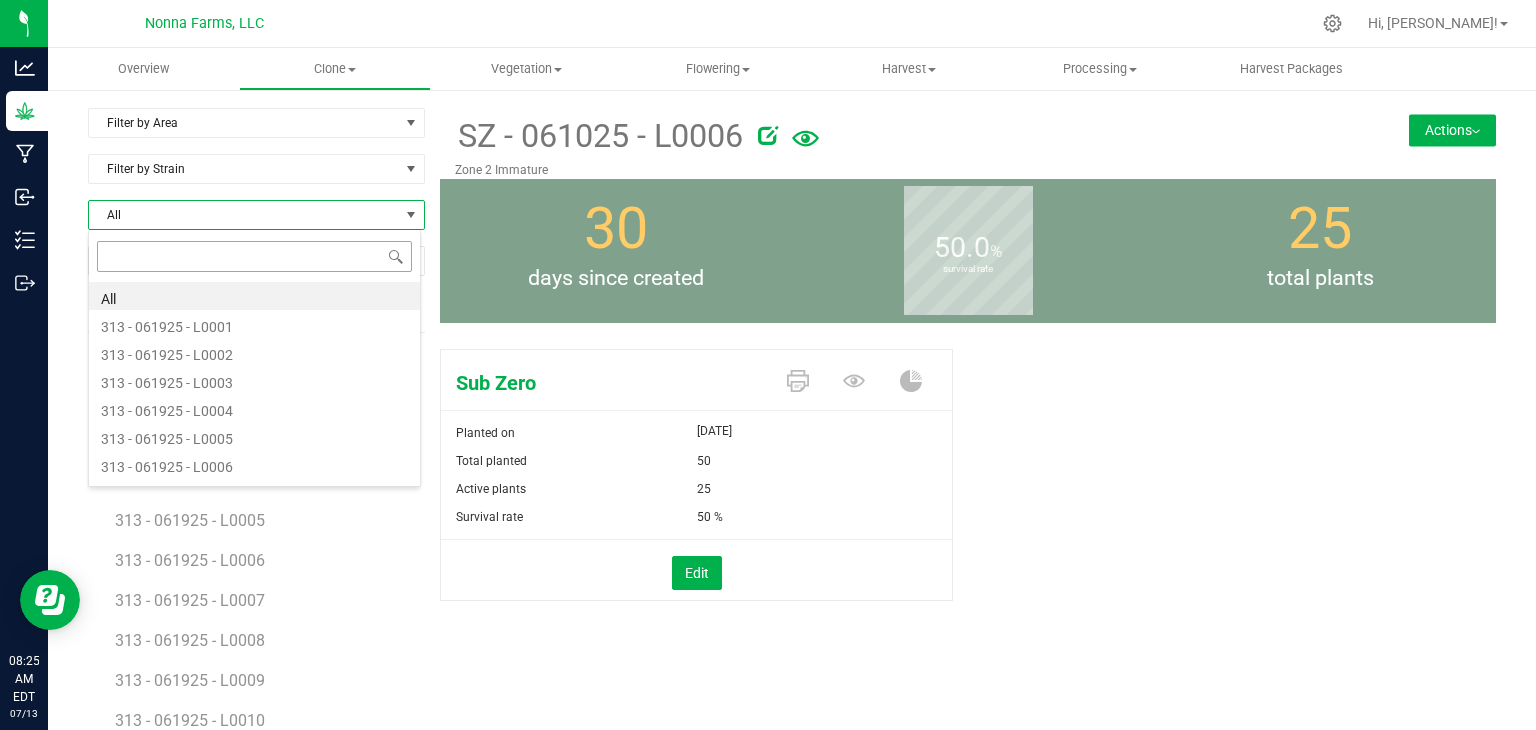 type on "SZ - 061925 - L0006" 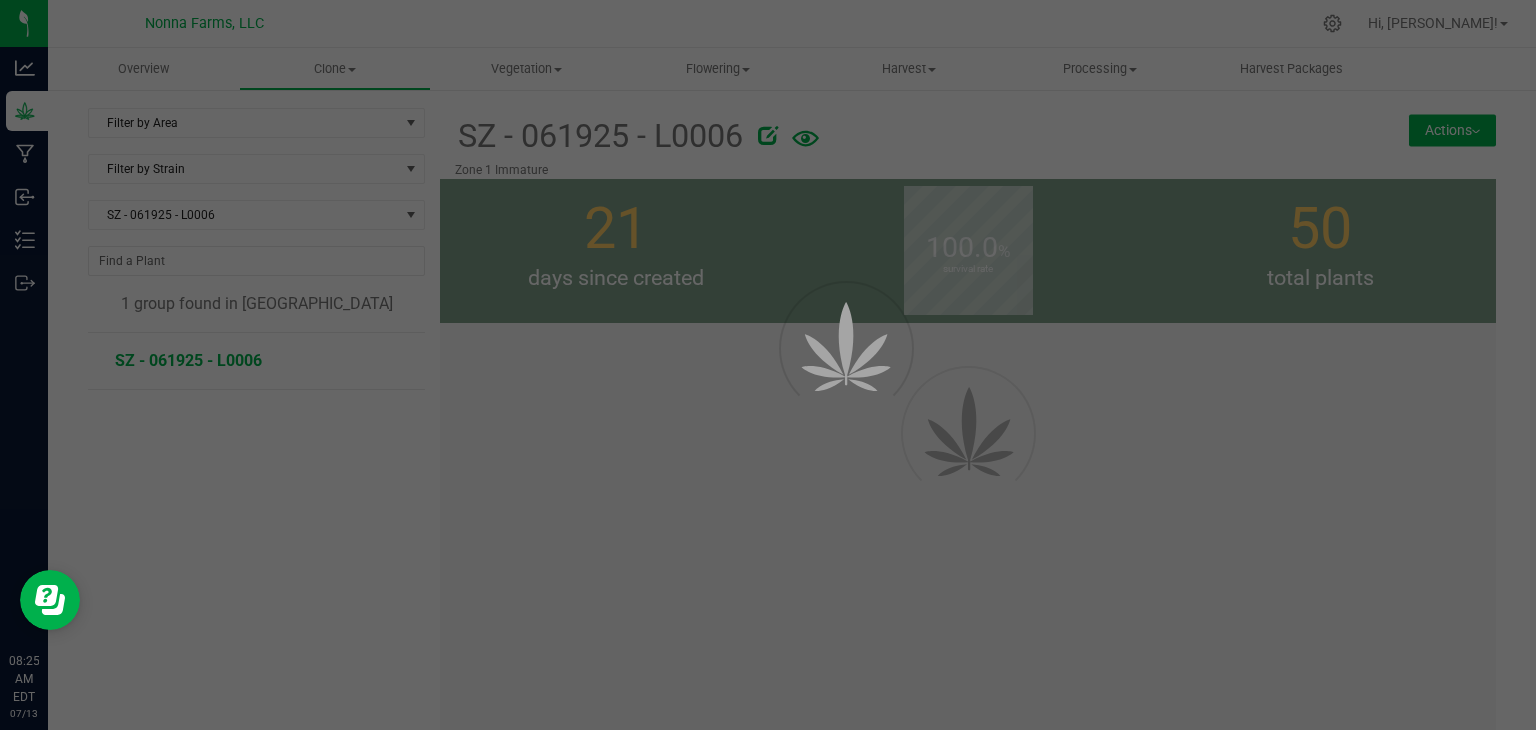 click at bounding box center [768, 365] 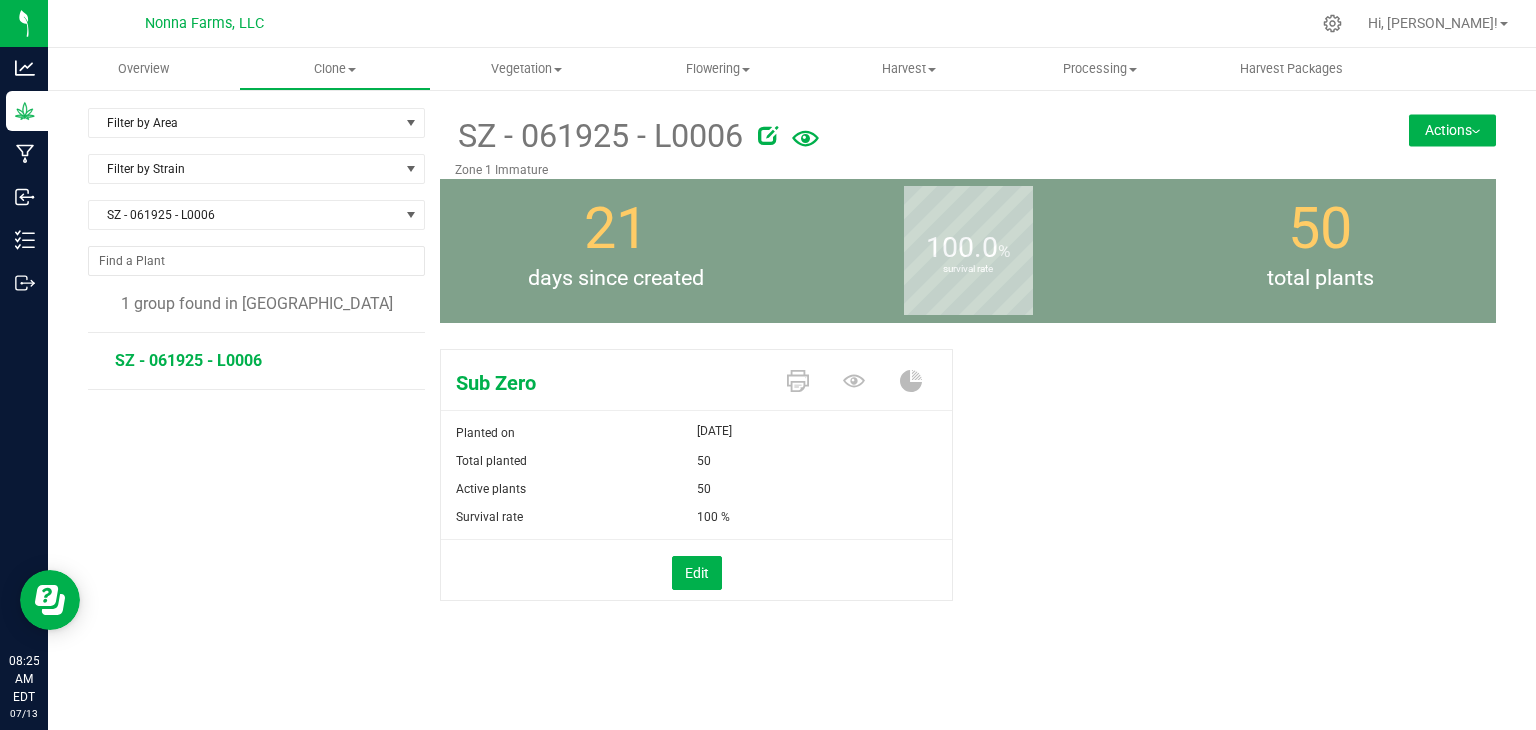 click on "Actions" at bounding box center (1452, 130) 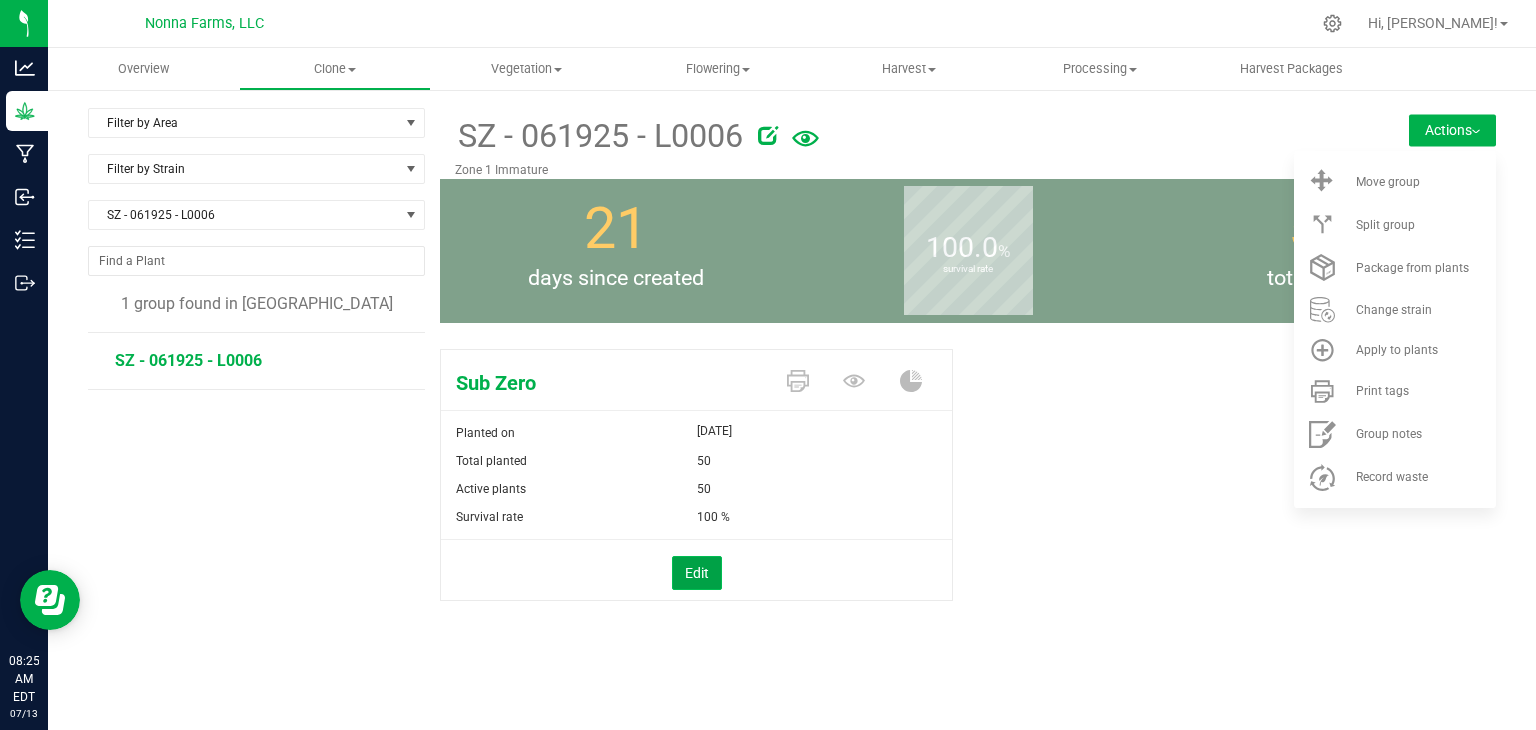 click on "Edit" at bounding box center [697, 573] 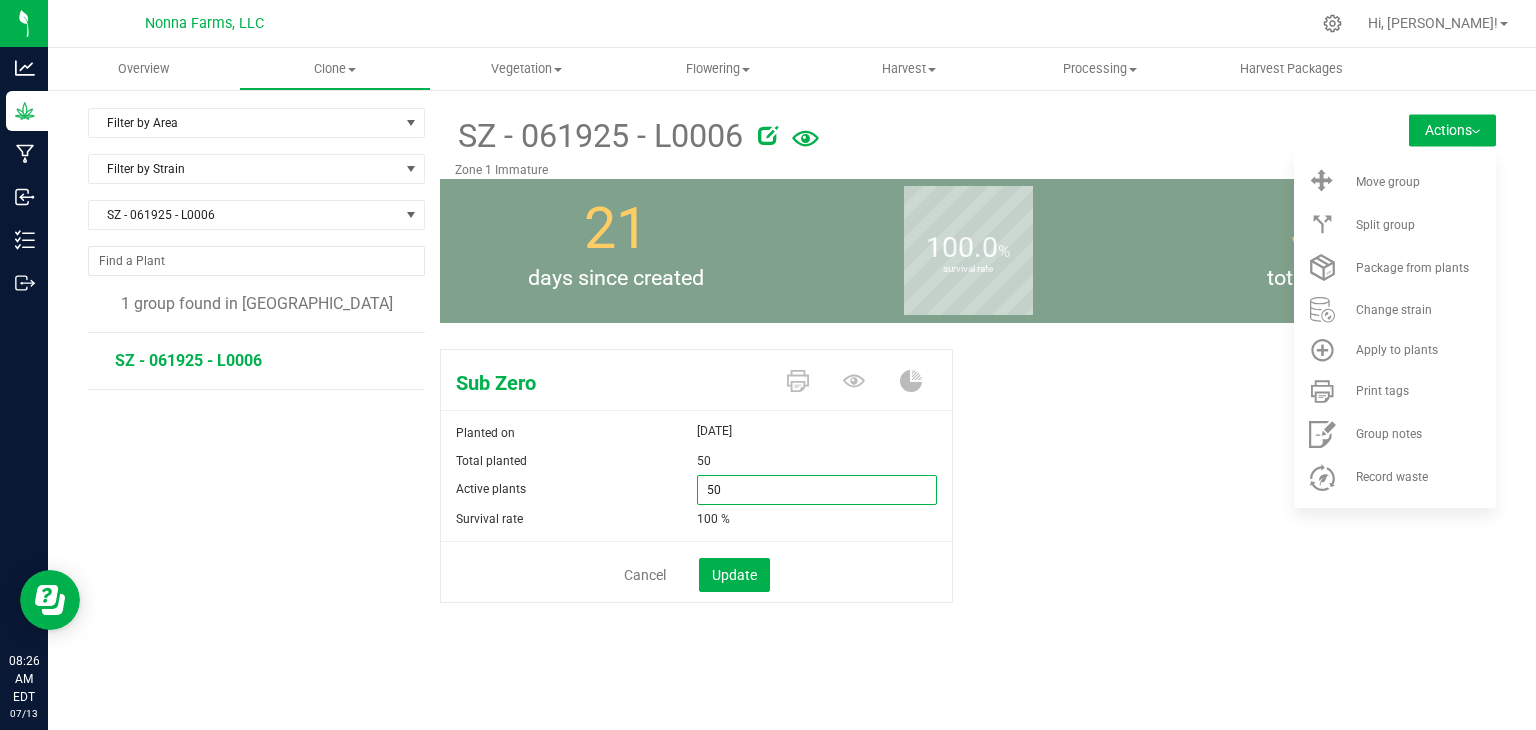 drag, startPoint x: 703, startPoint y: 488, endPoint x: 684, endPoint y: 485, distance: 19.235384 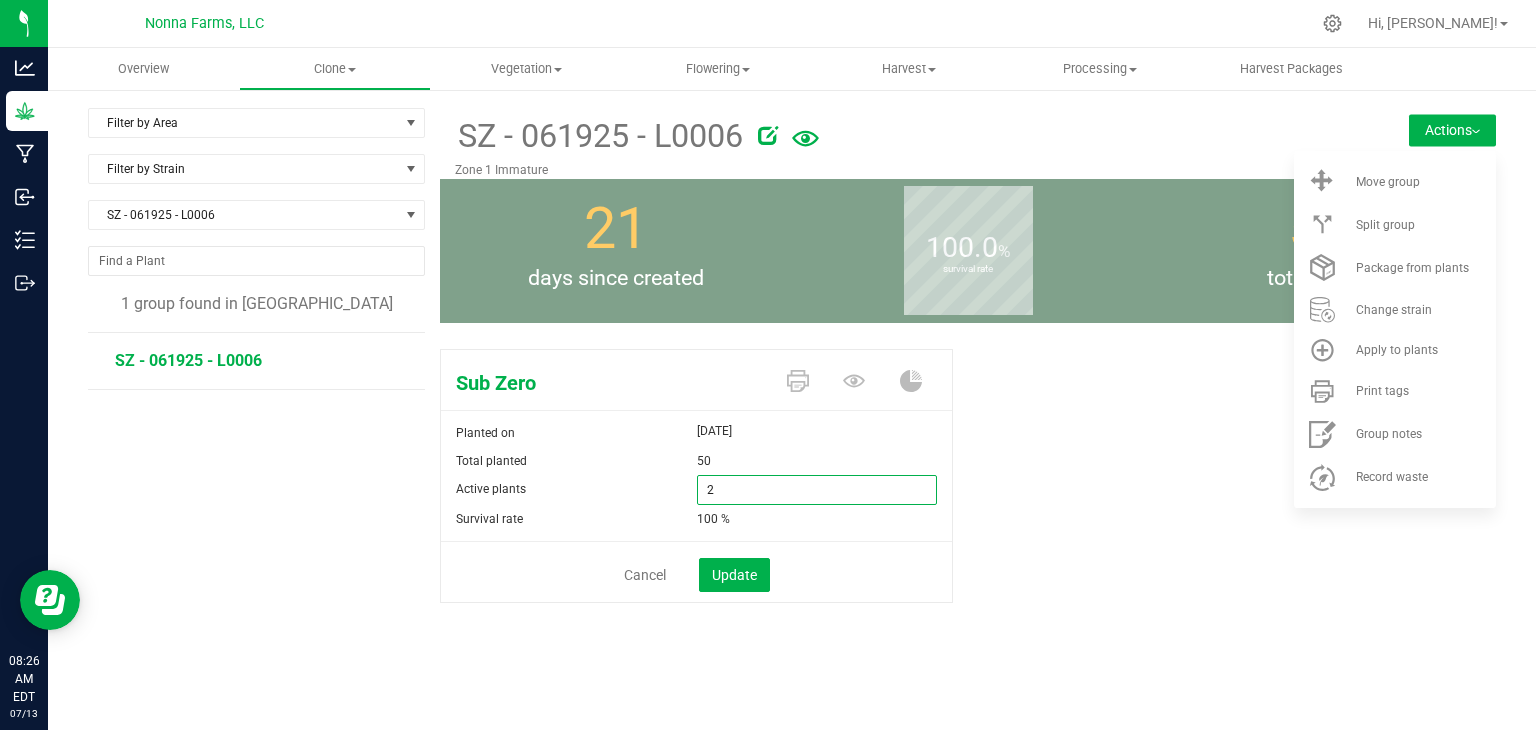 type on "25" 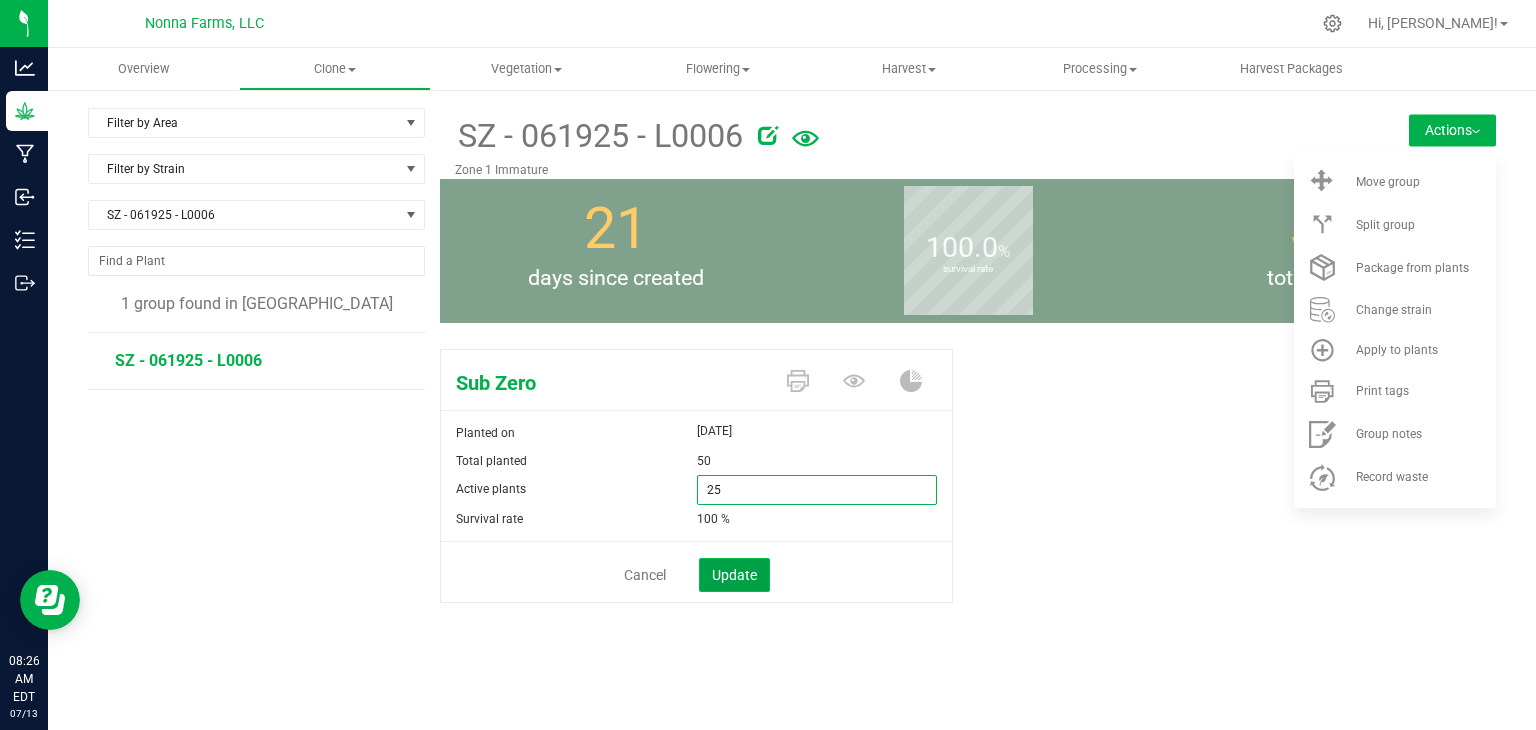 type on "25" 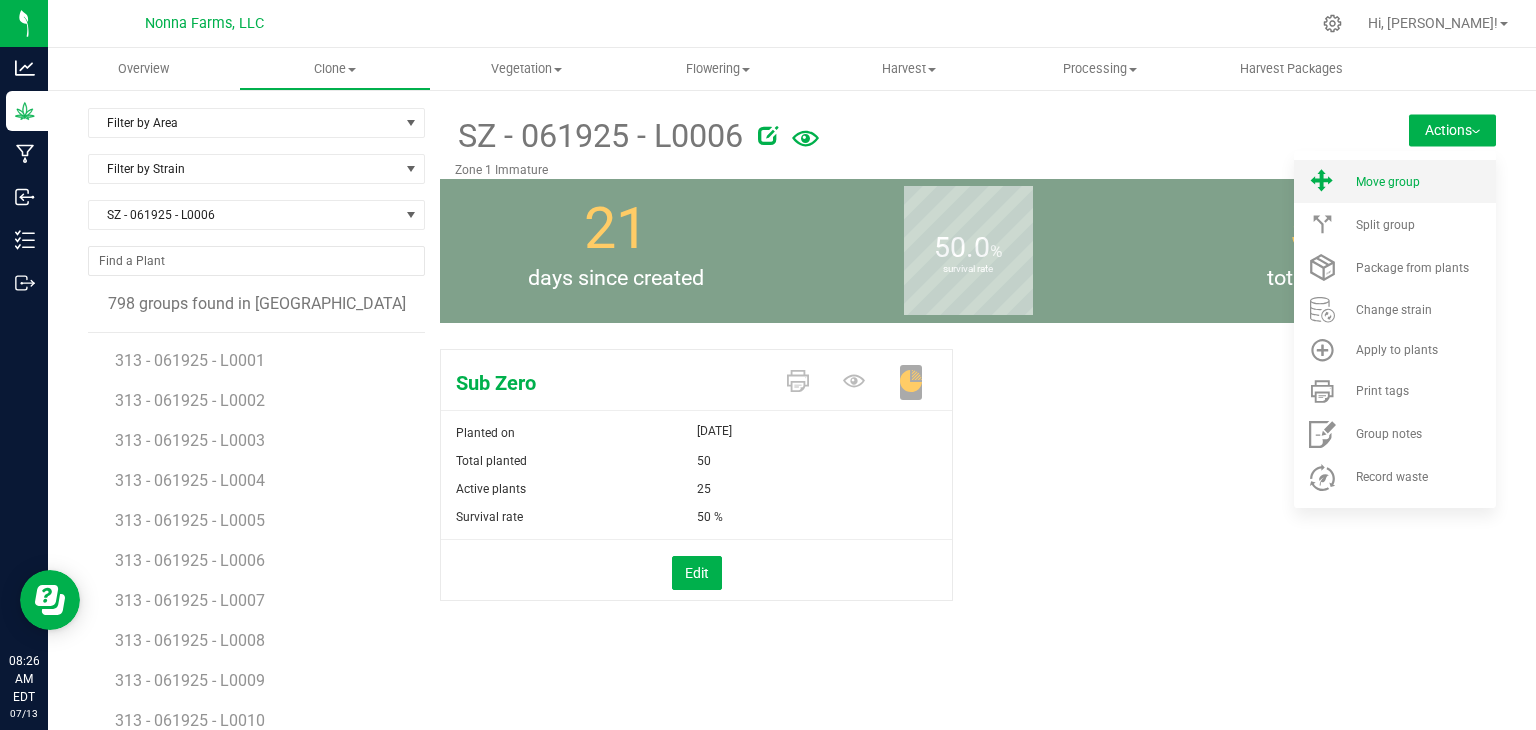 click on "Move group" at bounding box center [1388, 182] 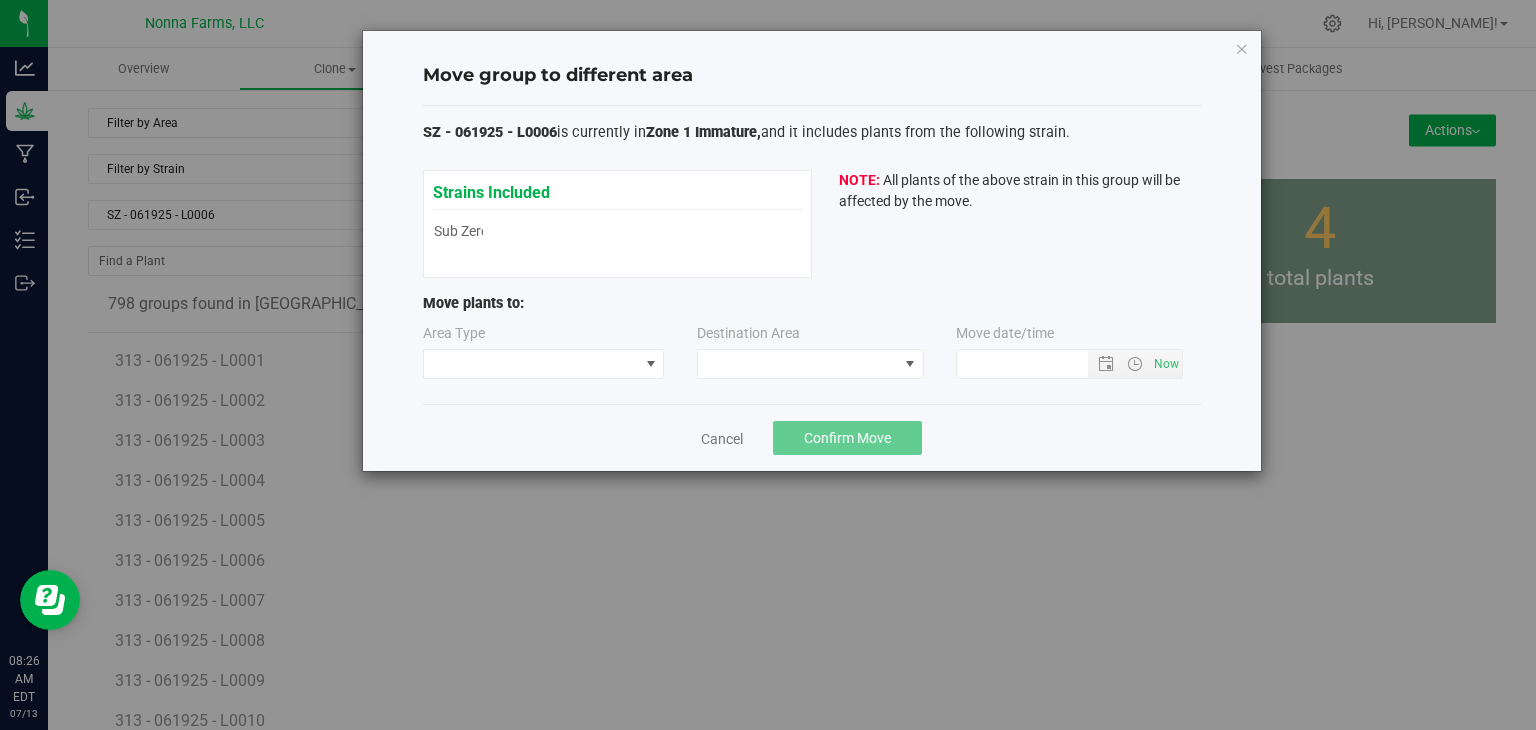 type on "7/13/2025 8:26 AM" 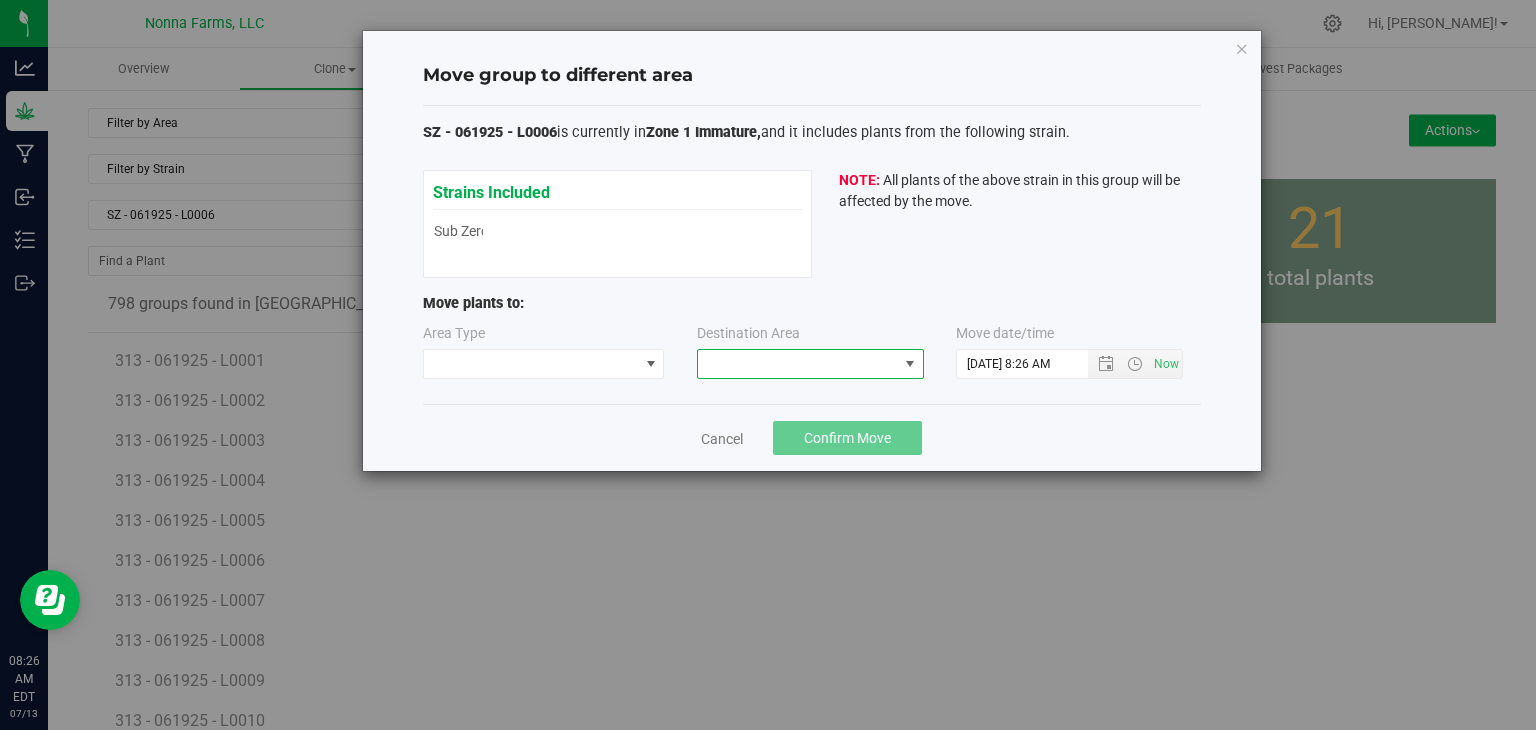 click at bounding box center [798, 364] 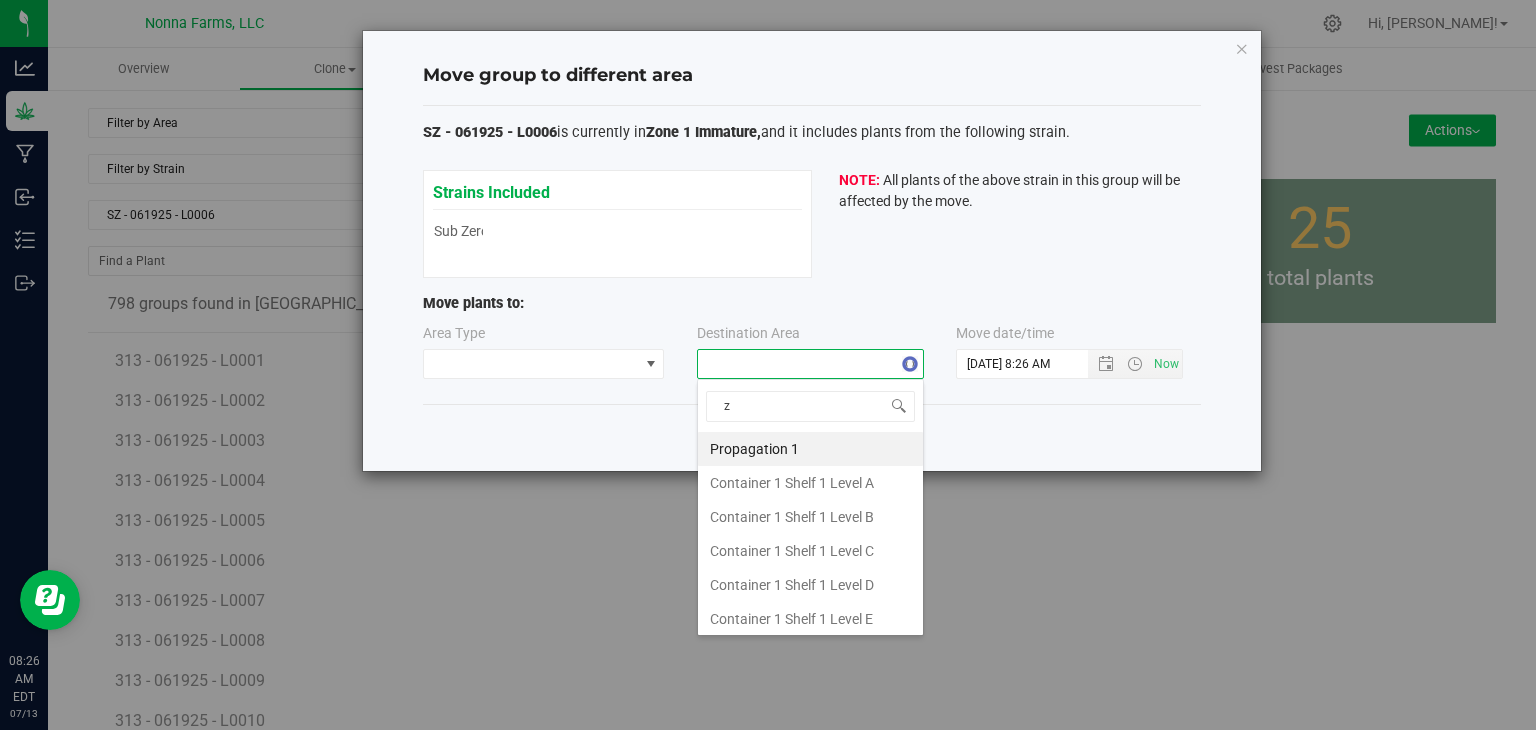 scroll, scrollTop: 99970, scrollLeft: 99772, axis: both 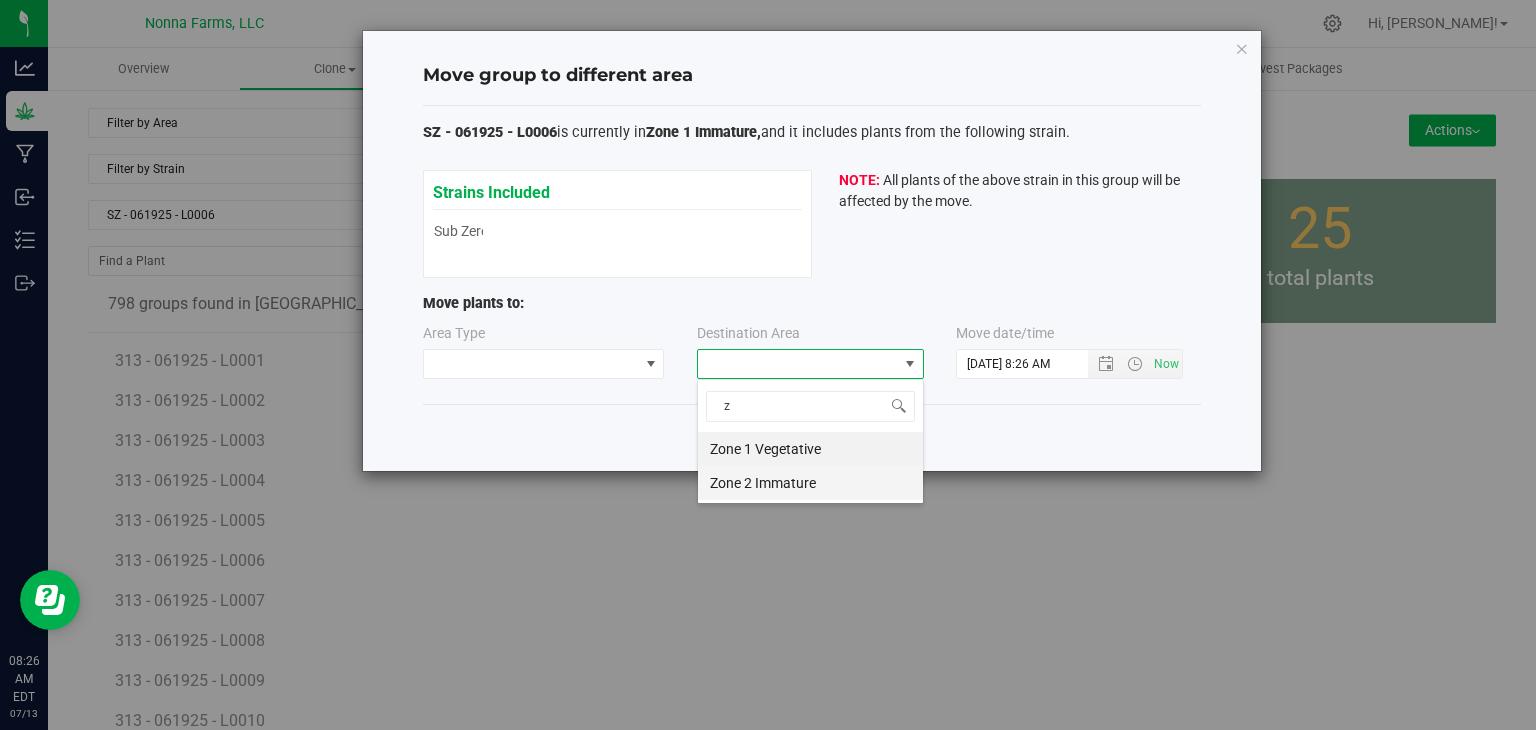 click on "Zone 2 Immature" at bounding box center (810, 483) 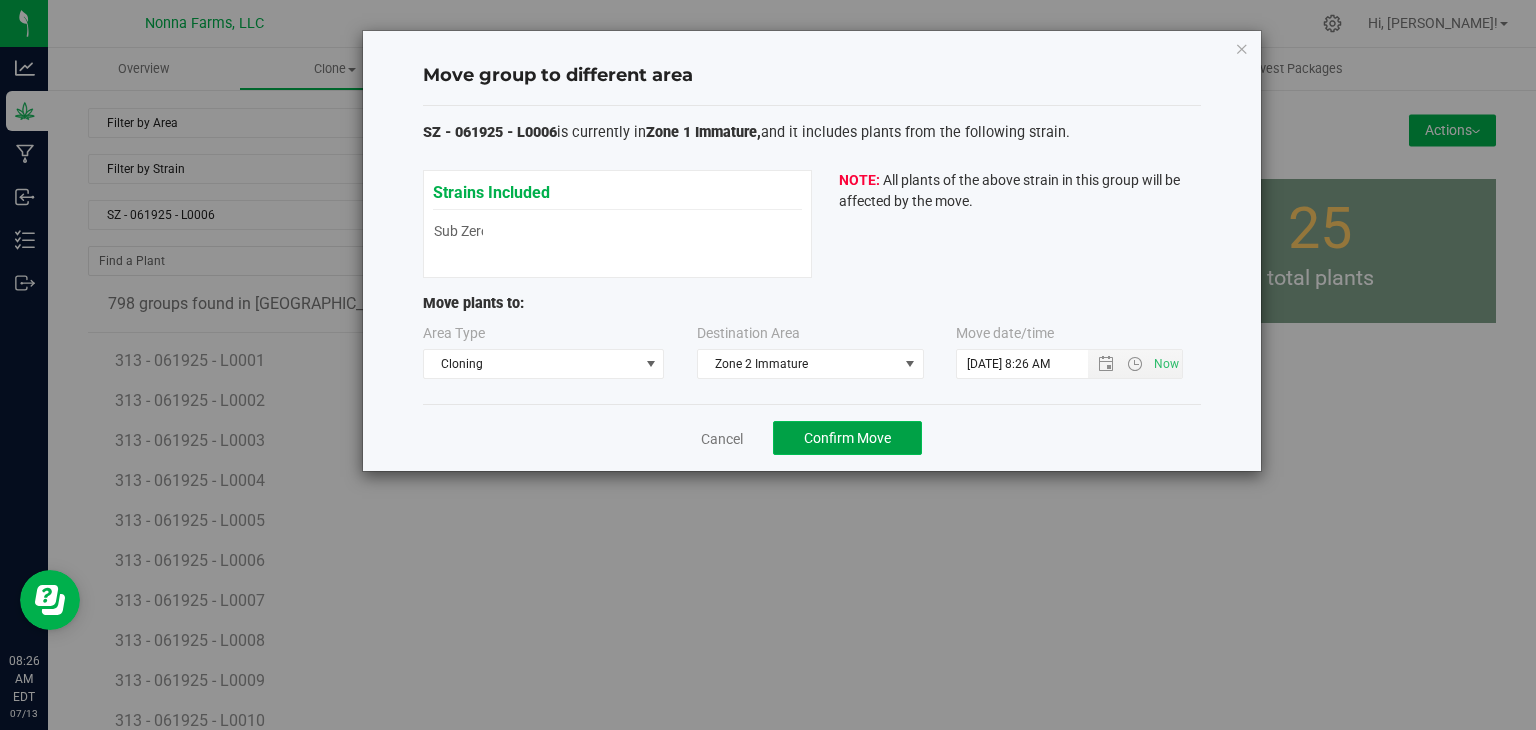click on "Confirm Move" 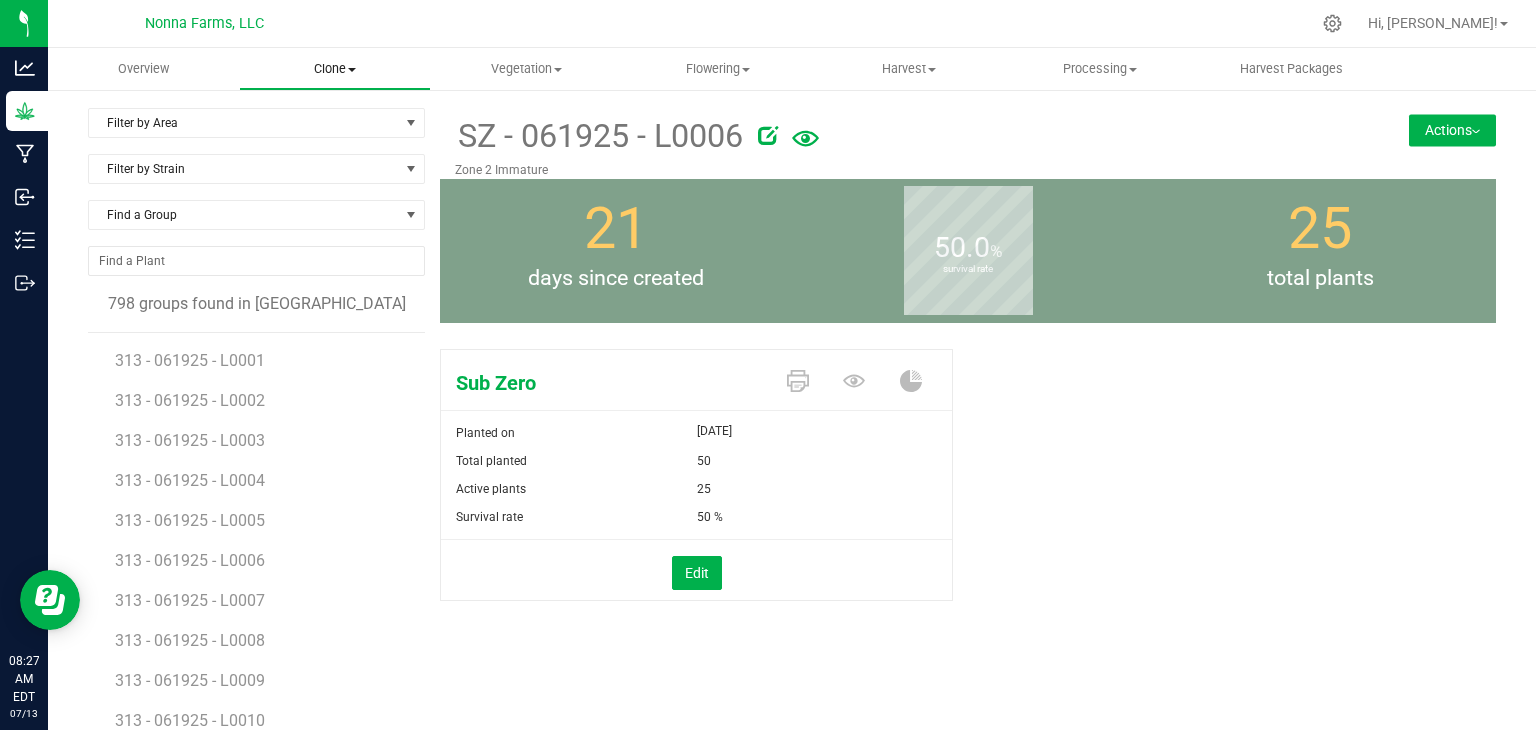 click on "Clone" at bounding box center (334, 69) 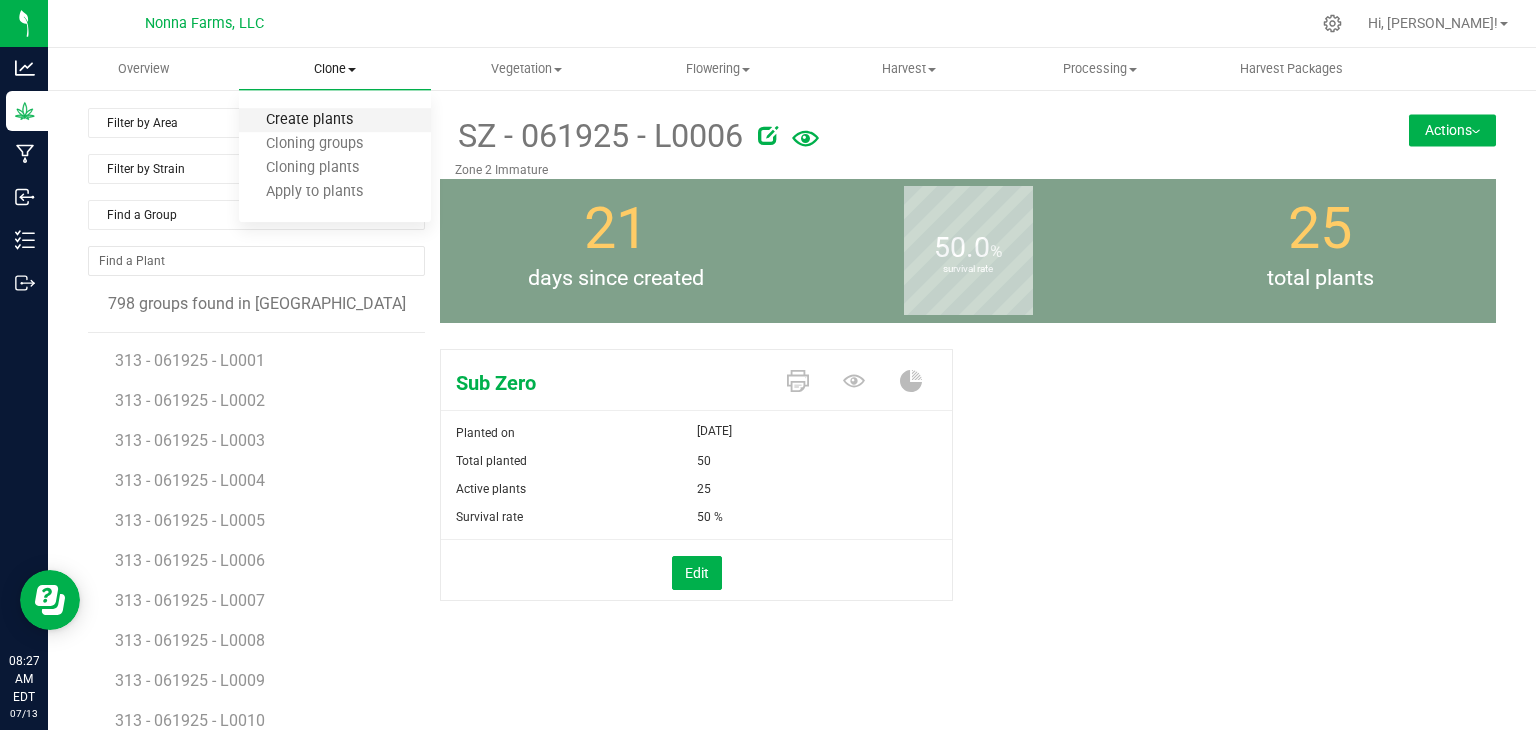 click on "Create plants" at bounding box center [309, 120] 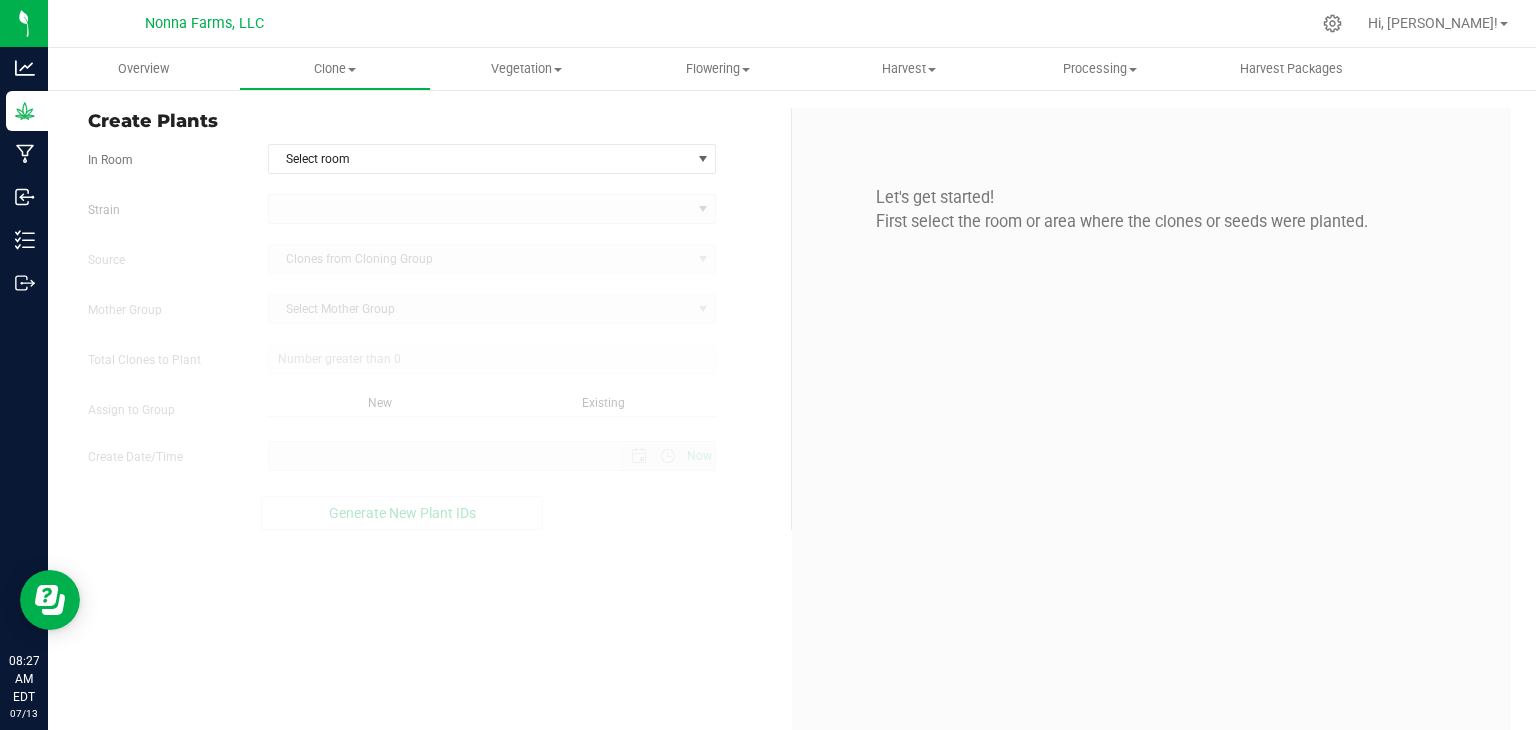 type on "0" 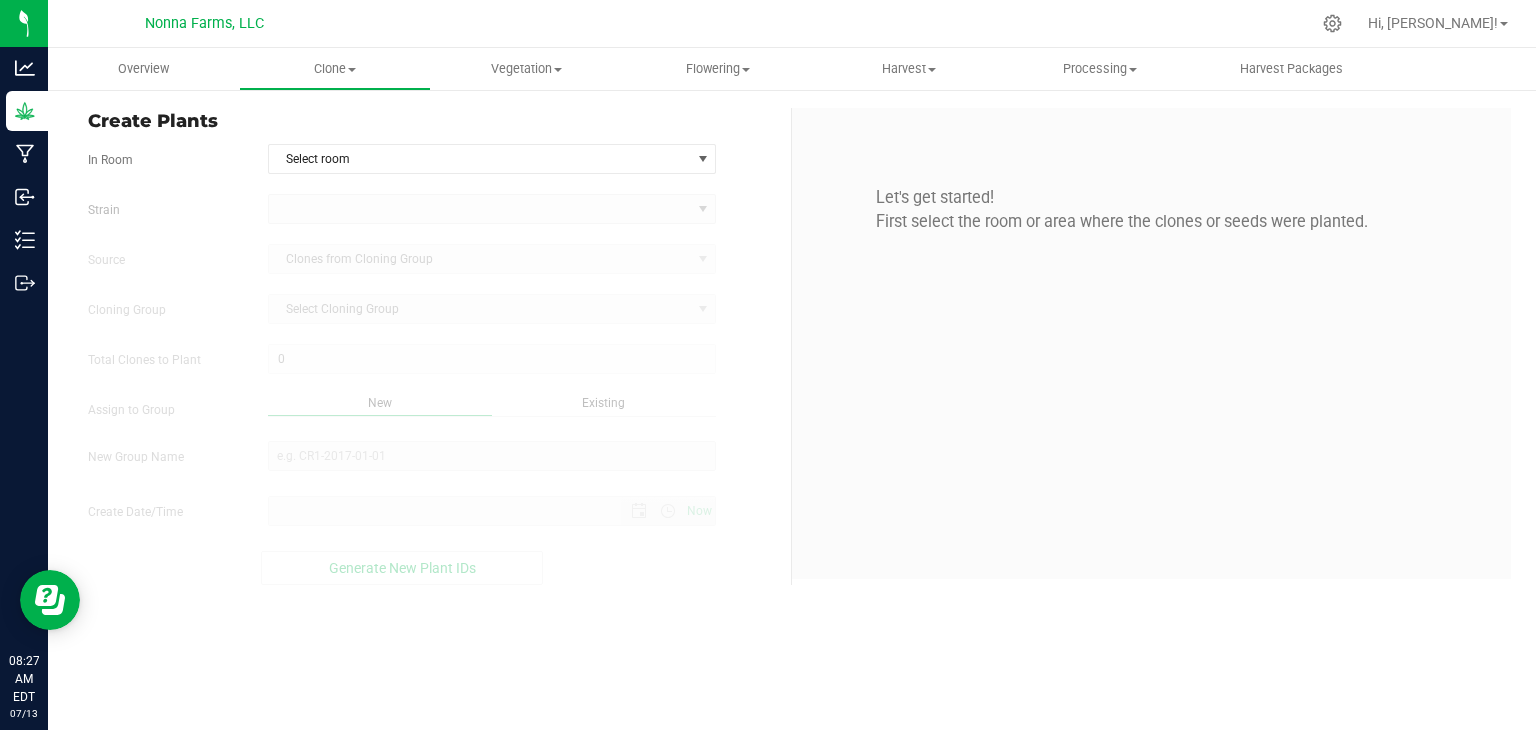type on "7/13/2025 8:27 AM" 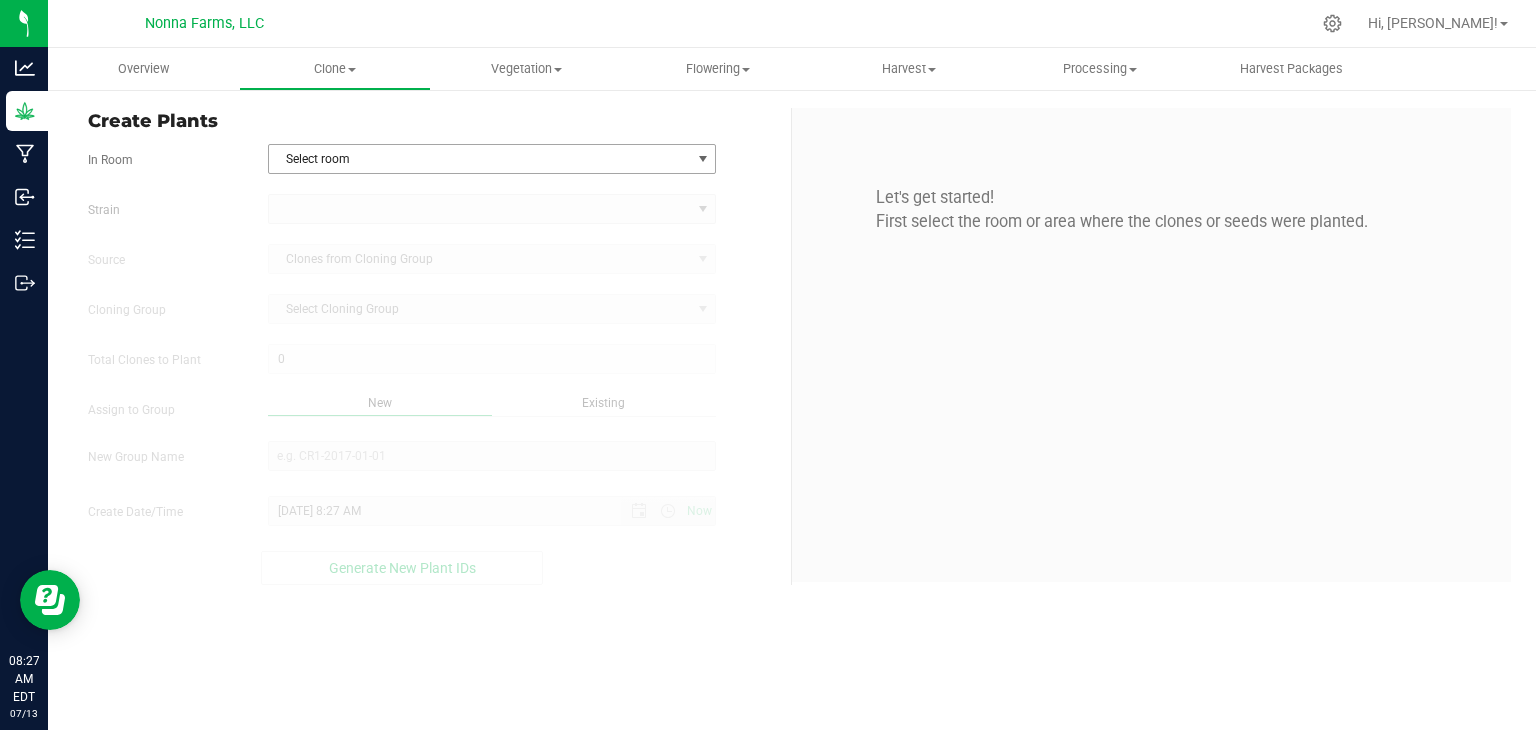 click on "Select room" at bounding box center (480, 159) 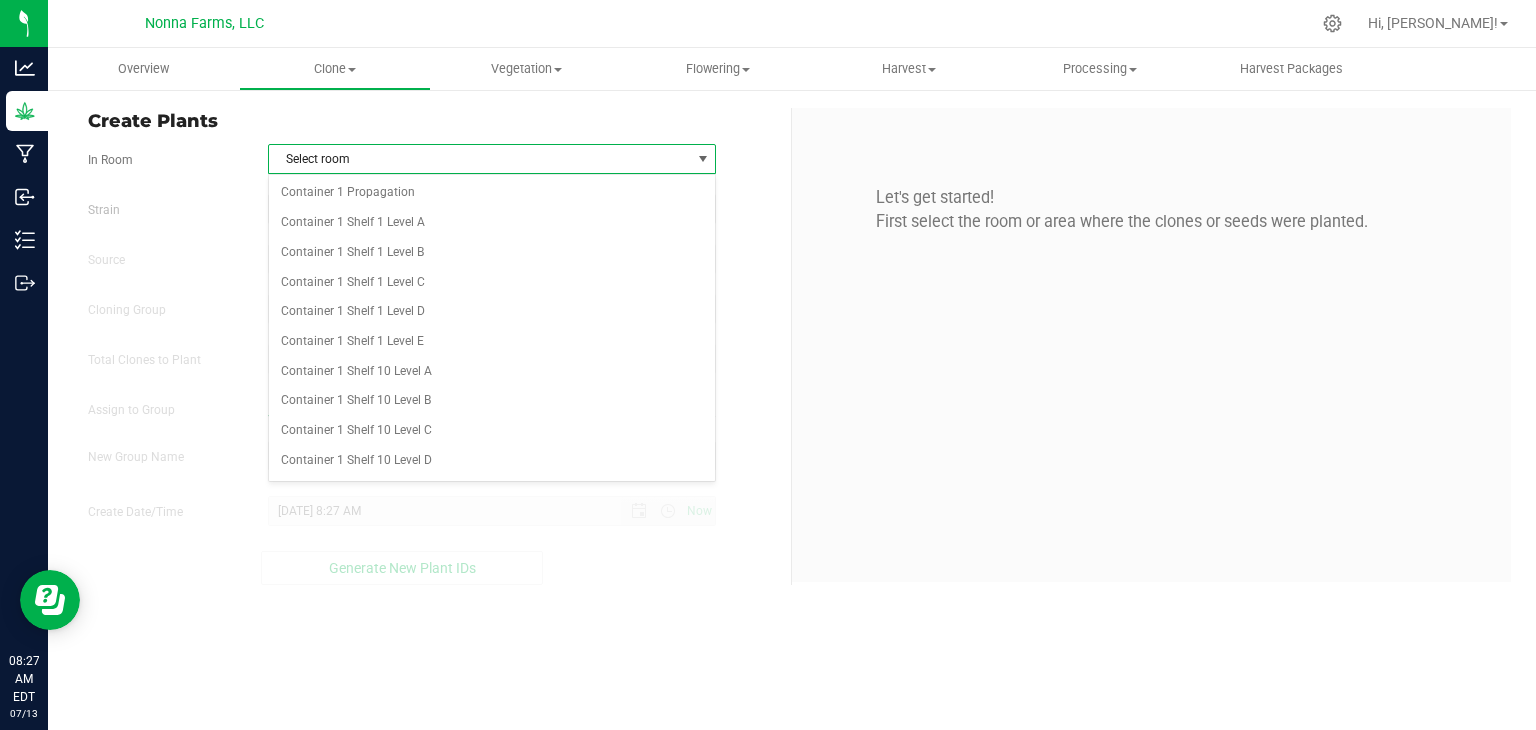 scroll, scrollTop: 7819, scrollLeft: 0, axis: vertical 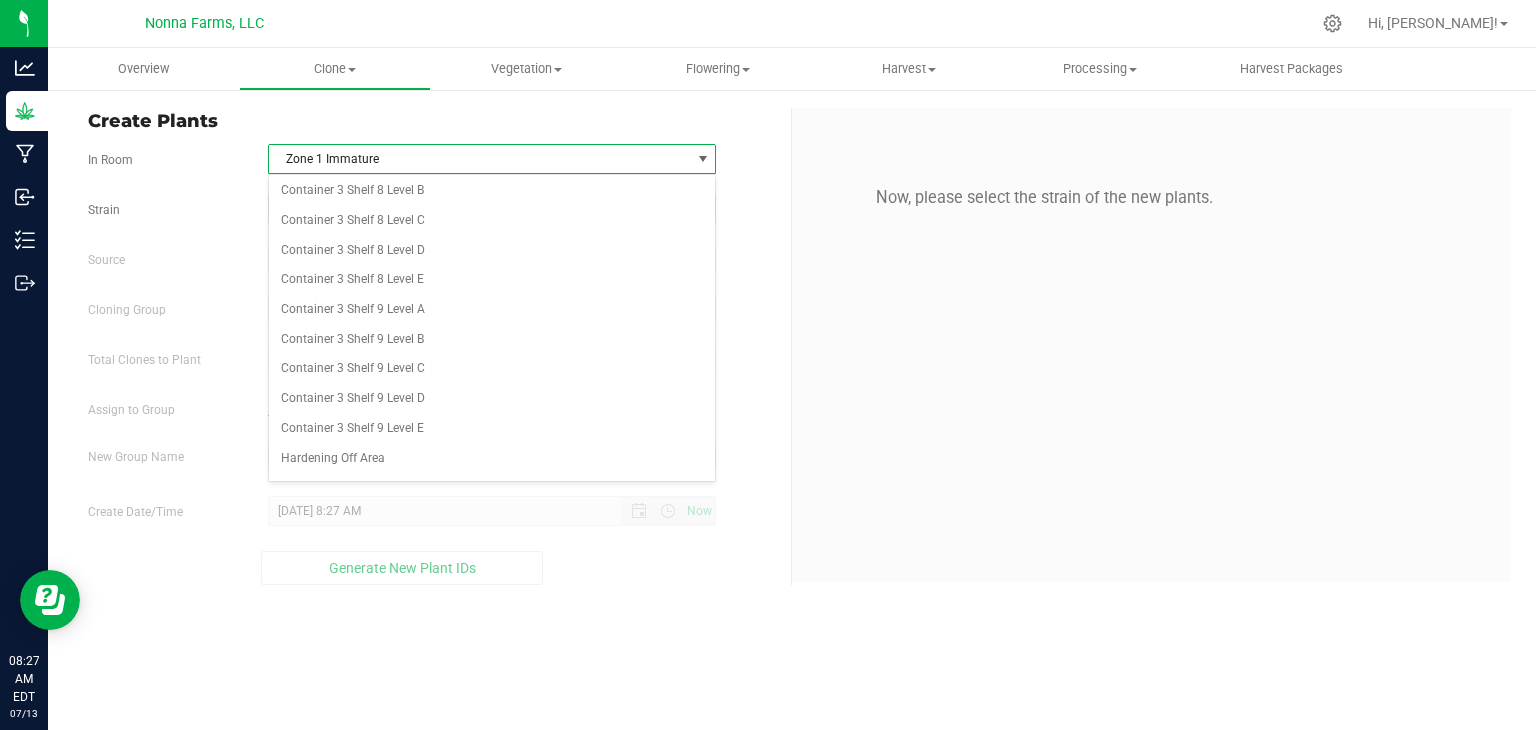 click on "Zone 2 Immature" at bounding box center [492, 578] 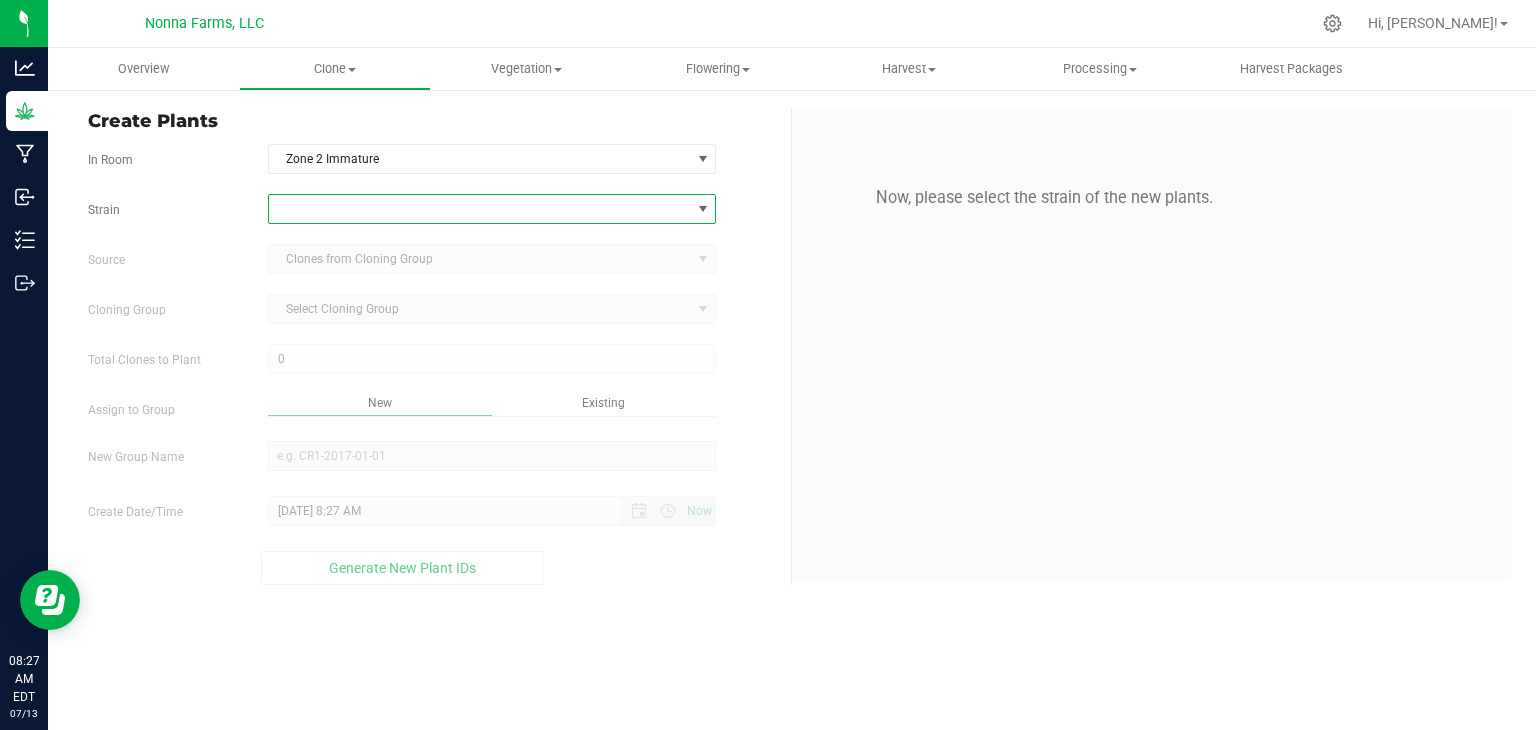 click at bounding box center [480, 209] 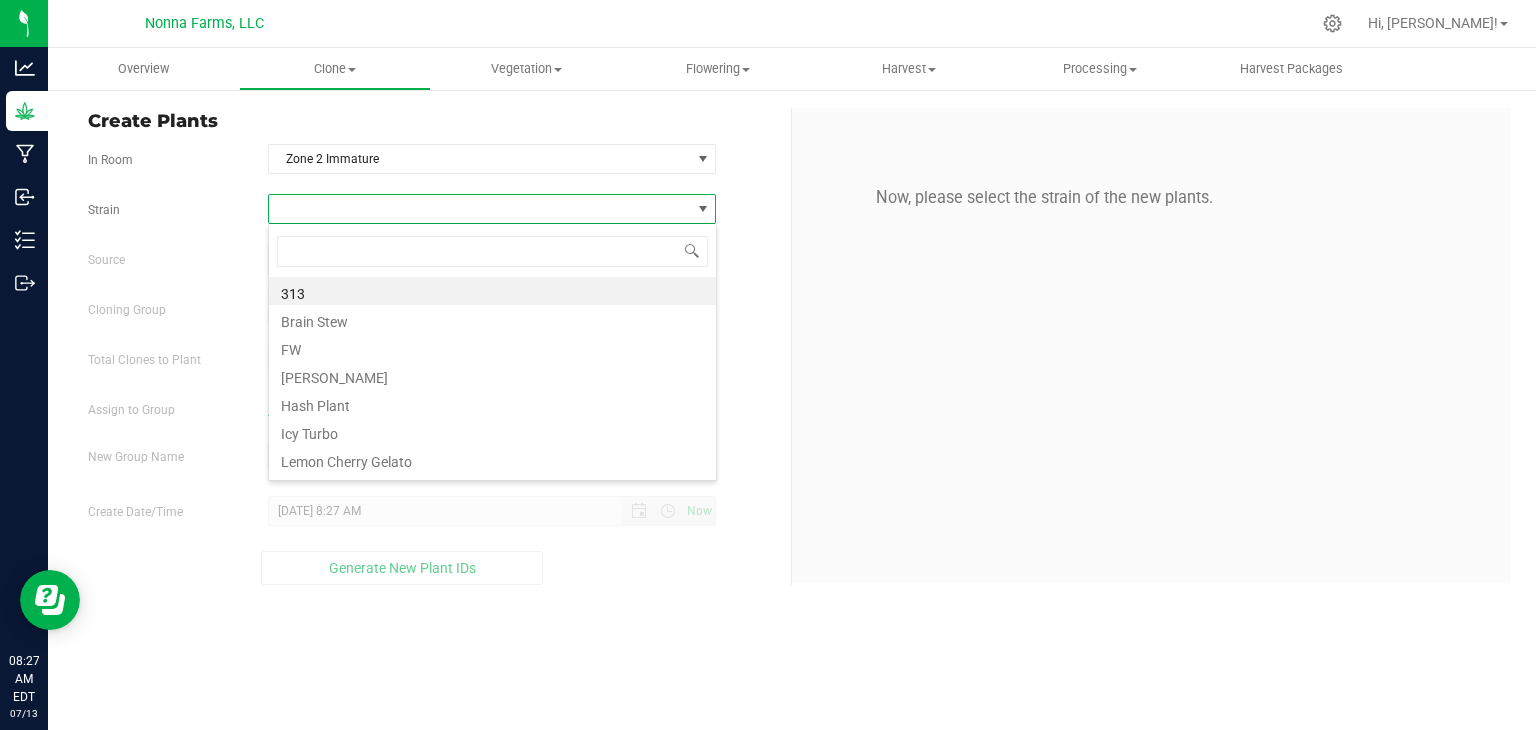 scroll, scrollTop: 99970, scrollLeft: 99551, axis: both 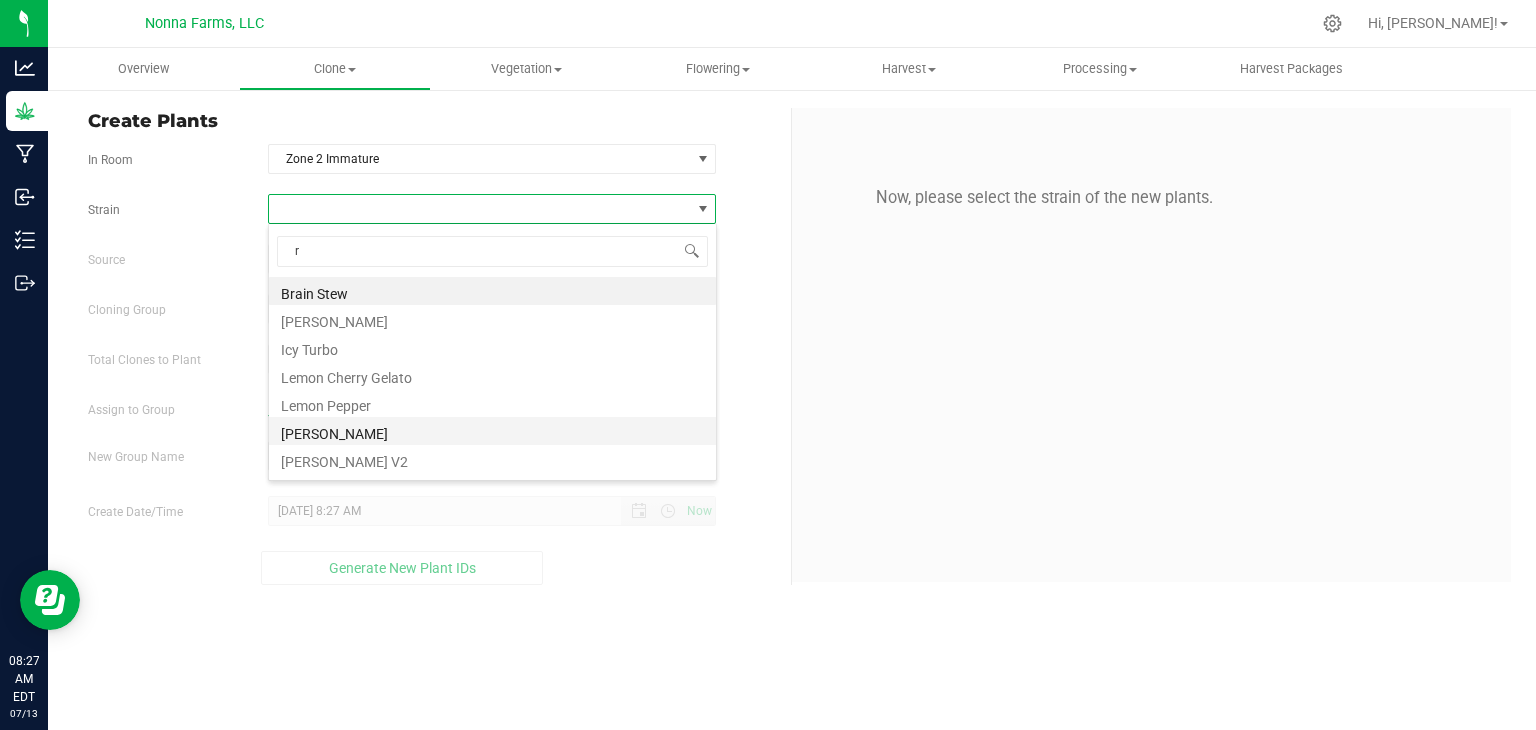 click on "[PERSON_NAME]" at bounding box center (492, 431) 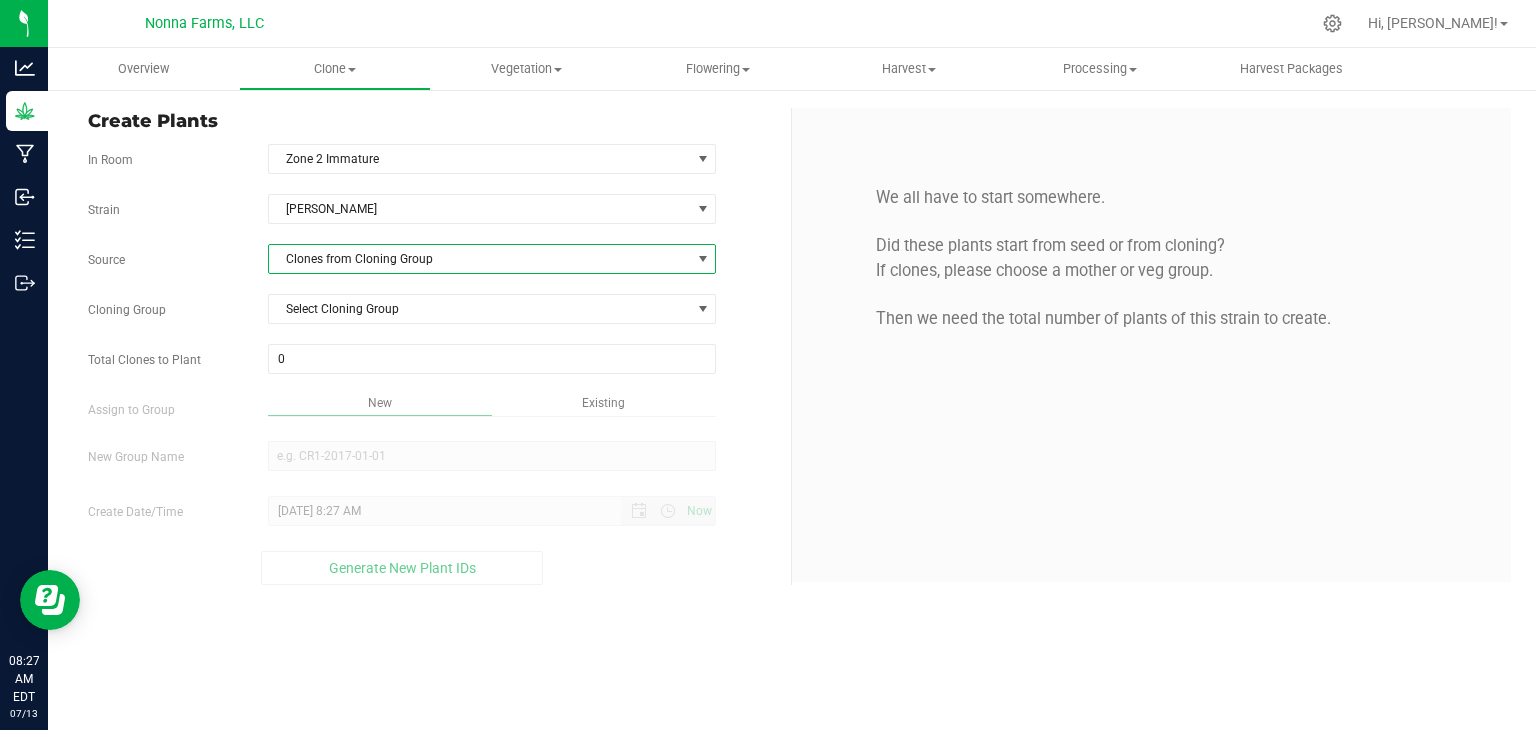 click on "Clones from Cloning Group" at bounding box center (480, 259) 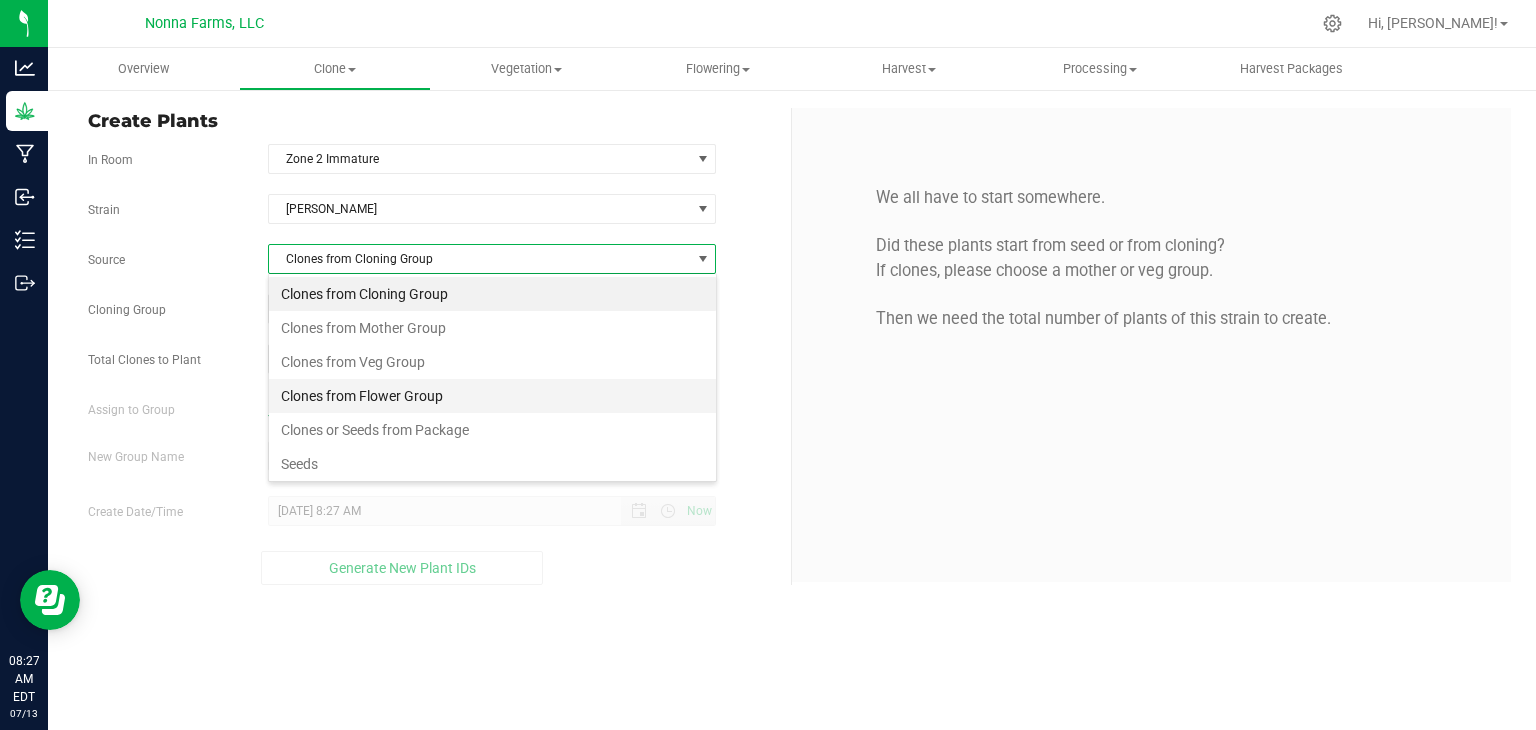 scroll, scrollTop: 99970, scrollLeft: 99551, axis: both 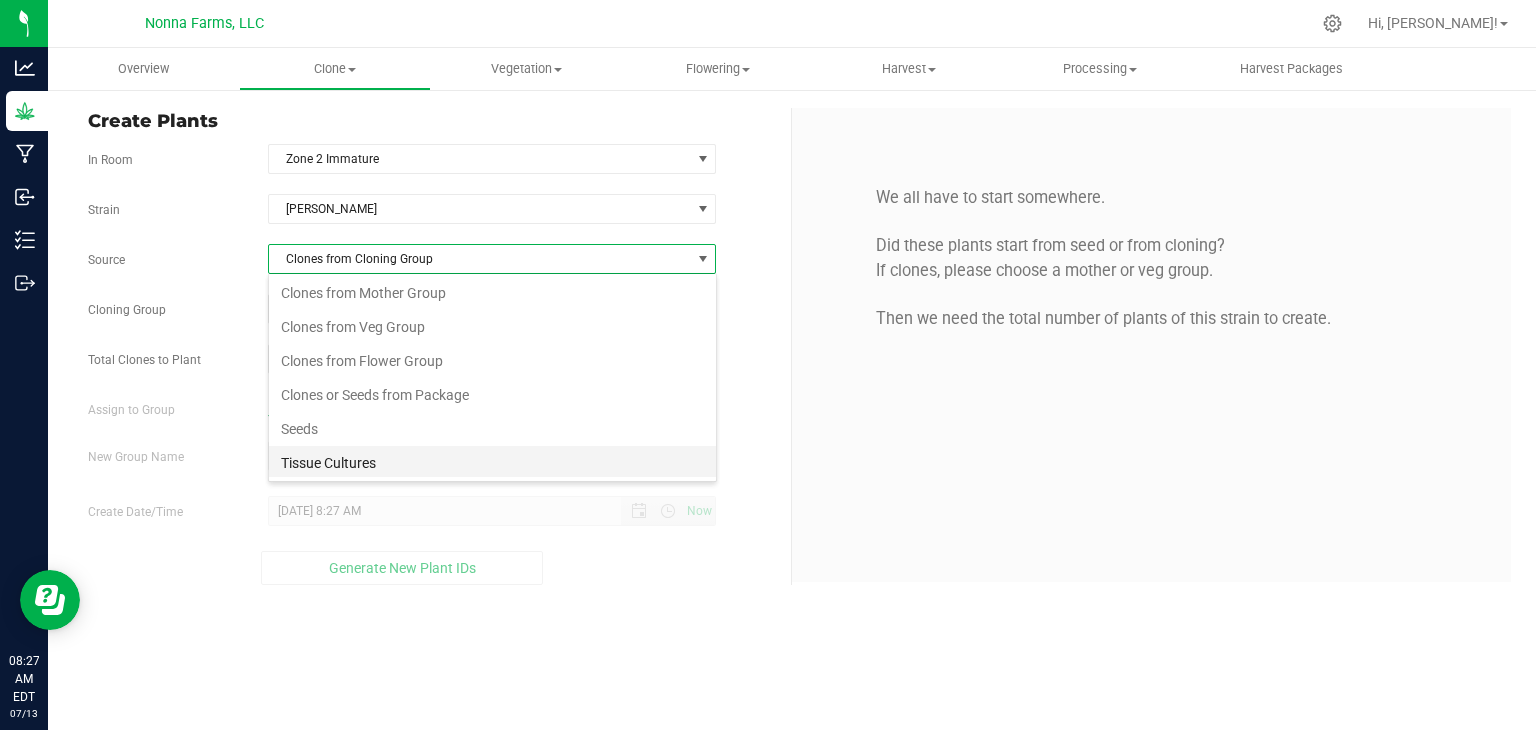click on "Tissue Cultures" at bounding box center (492, 463) 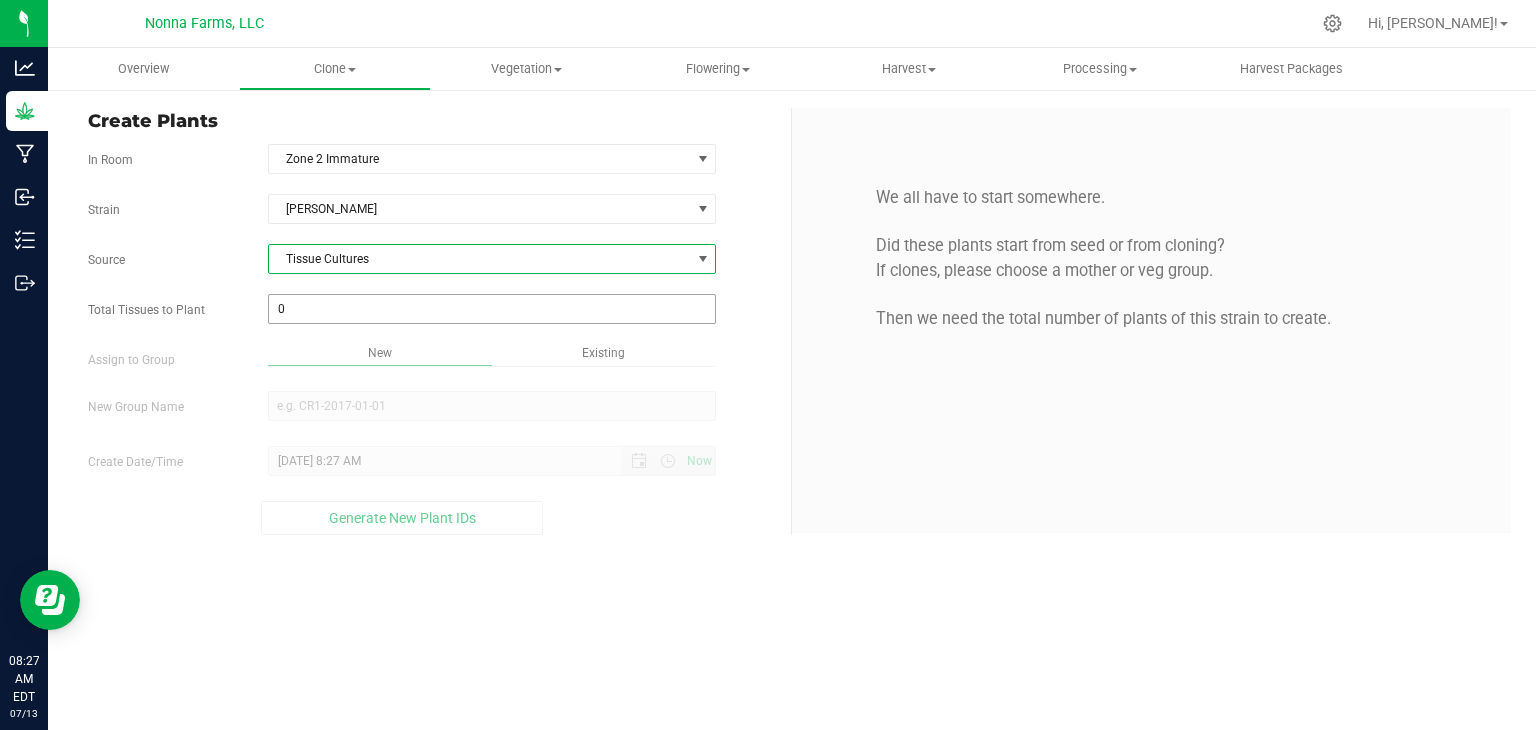type 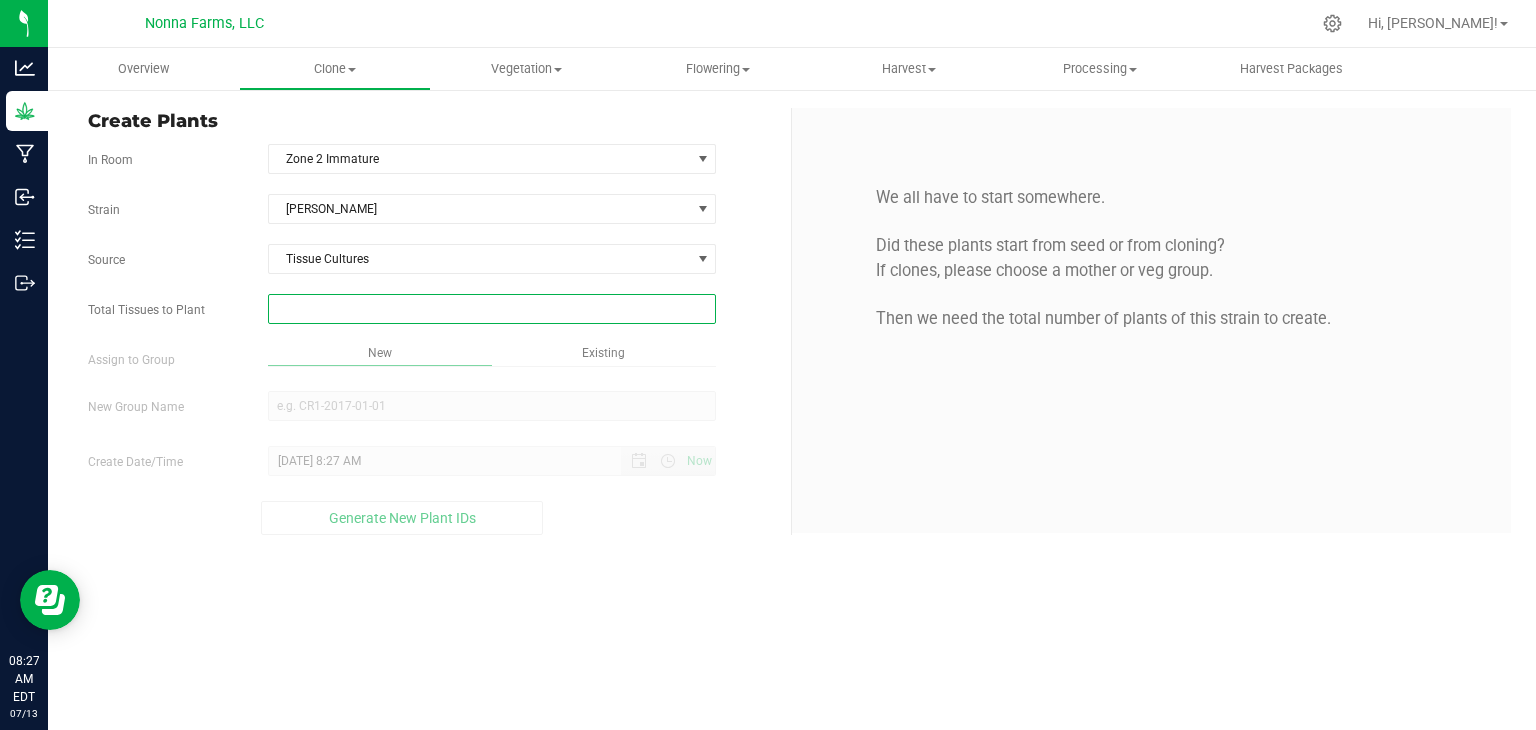click at bounding box center [492, 309] 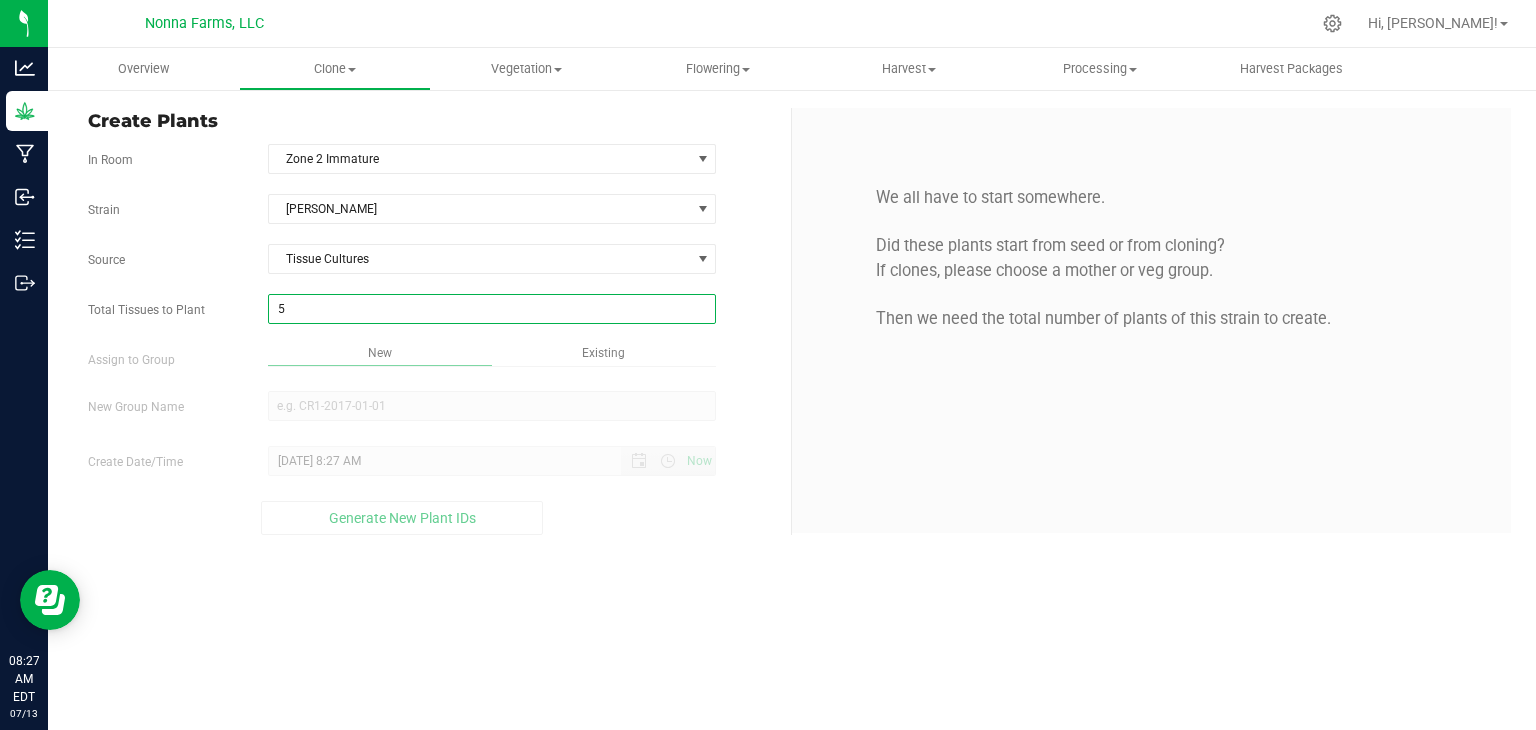 type on "50" 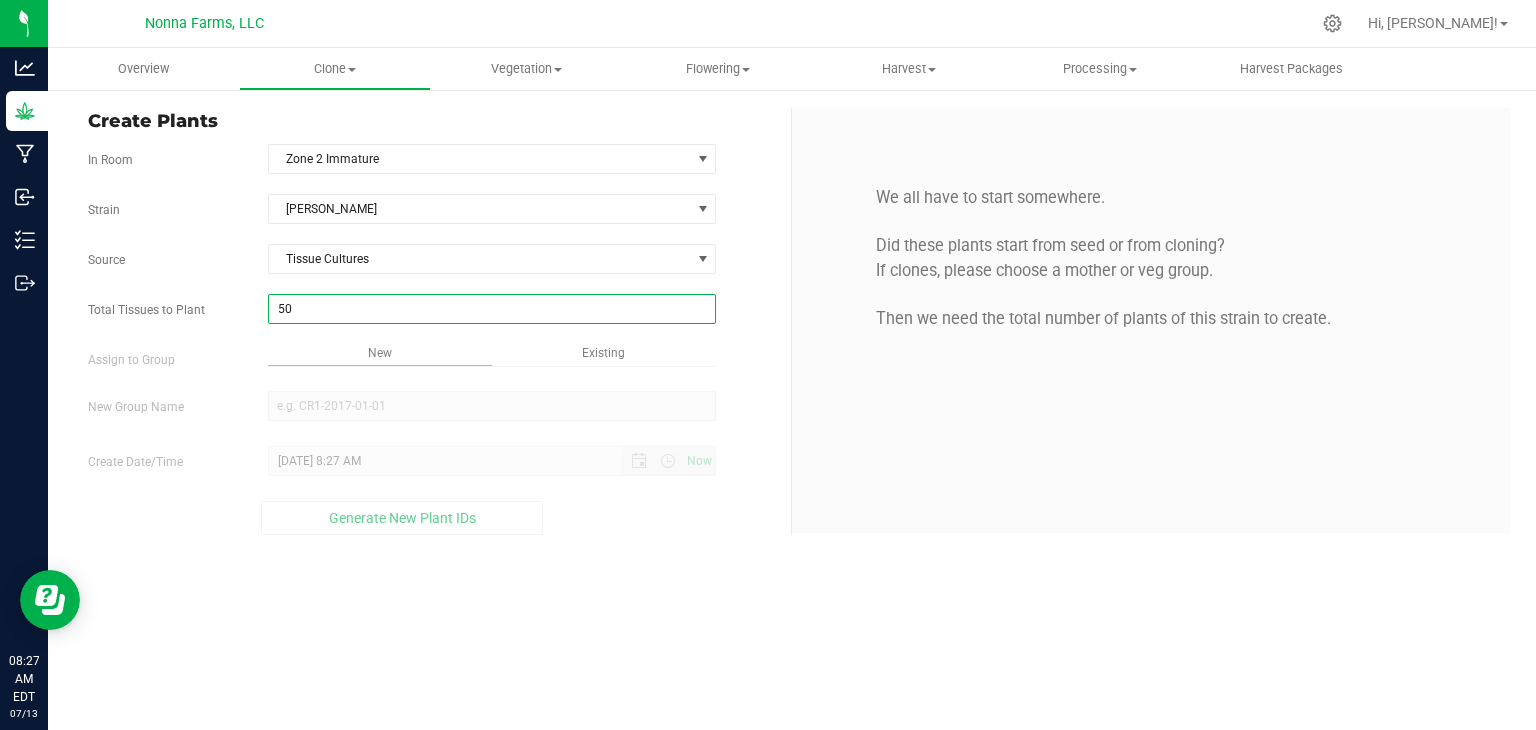 type on "50" 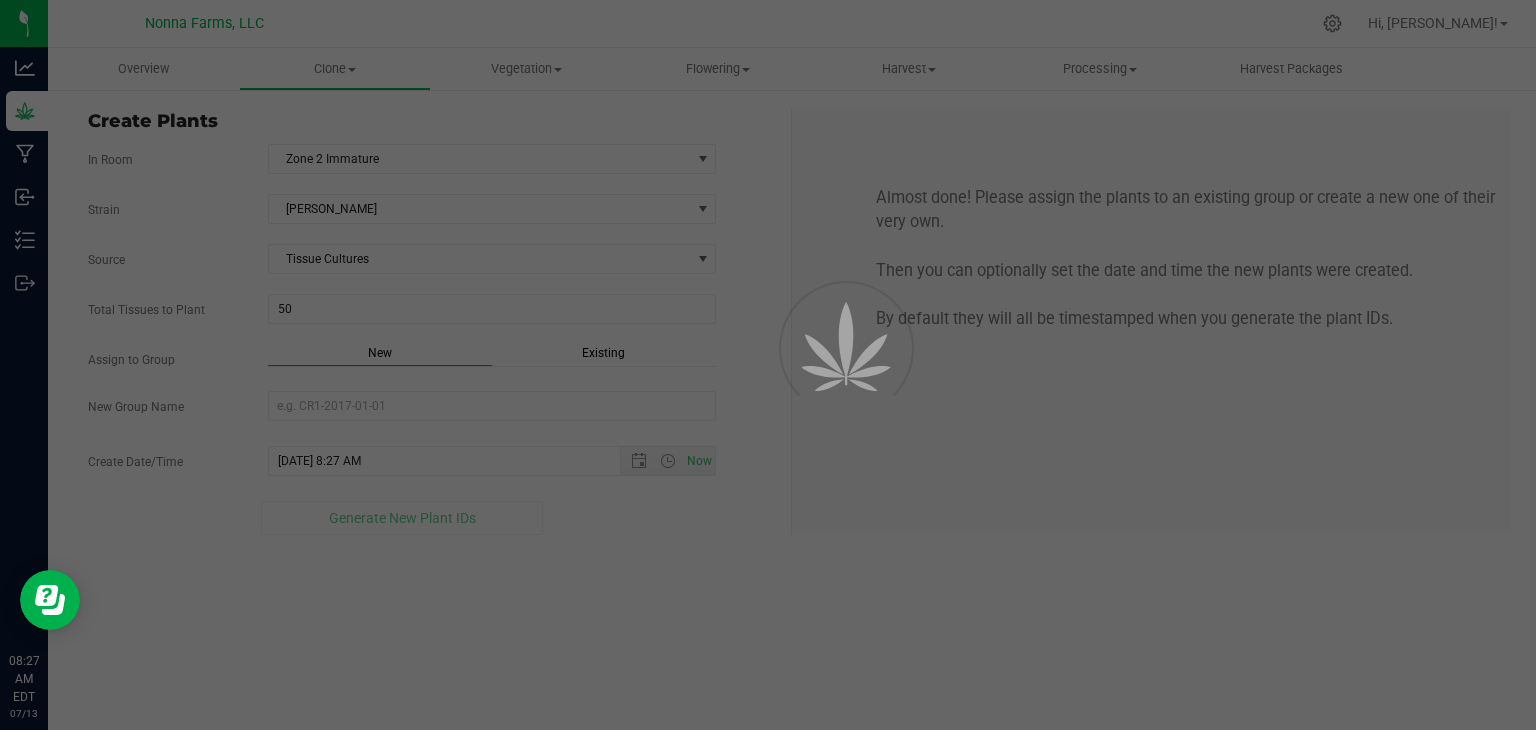 click on "Overview
Clone
Create plants
Cloning groups
Cloning plants
Apply to plants
Vegetation" at bounding box center (792, 389) 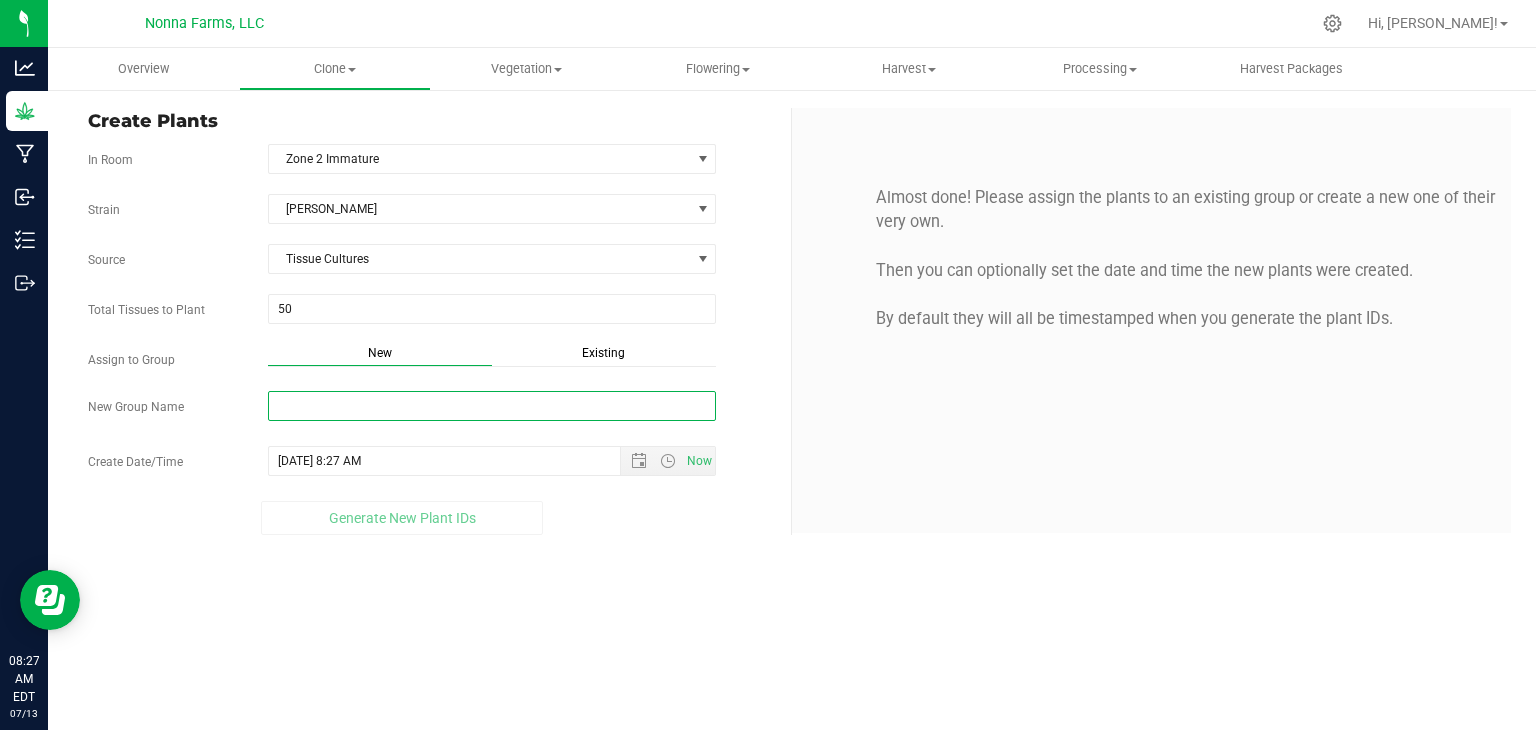 click on "New Group Name" at bounding box center [492, 406] 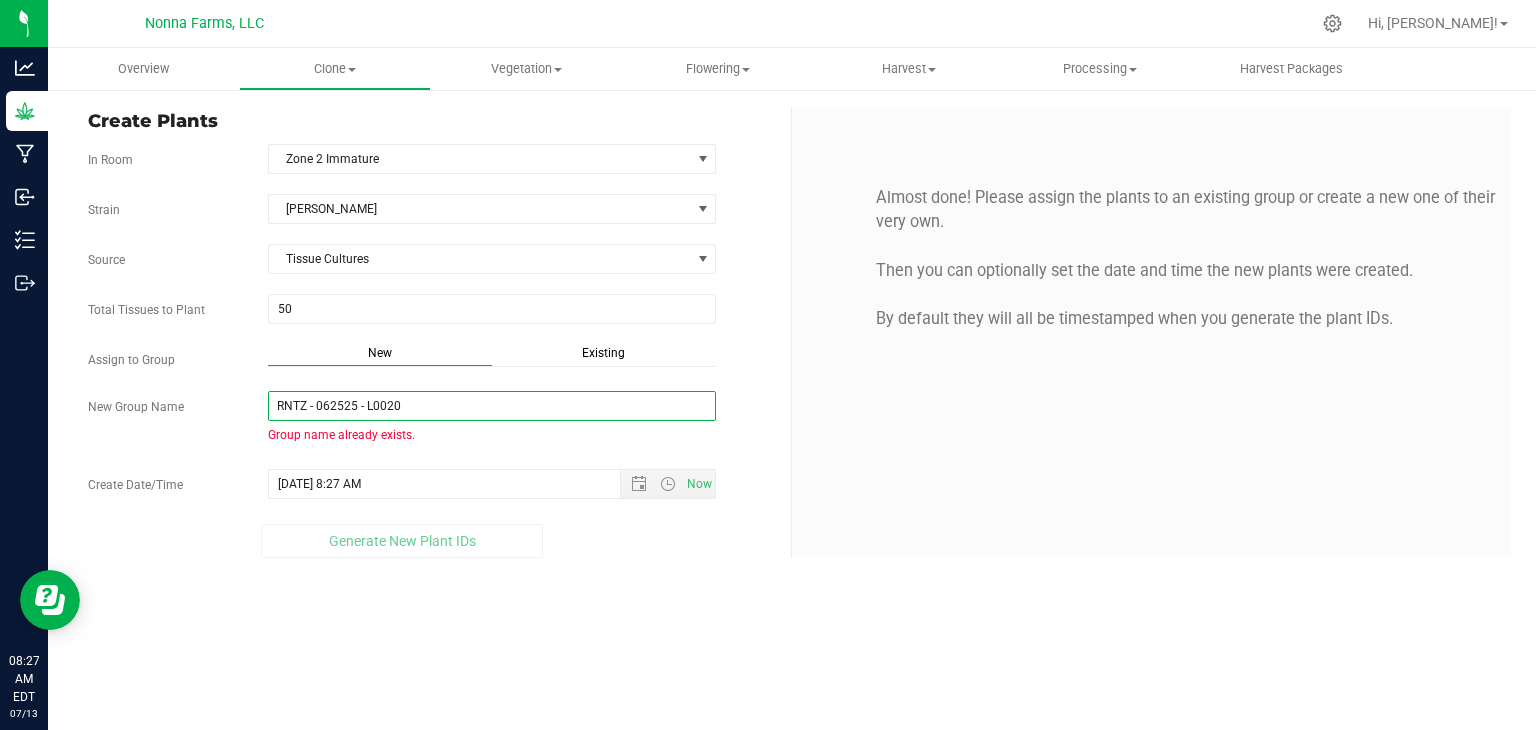 click on "RNTZ - 062525 - L0020" at bounding box center (492, 406) 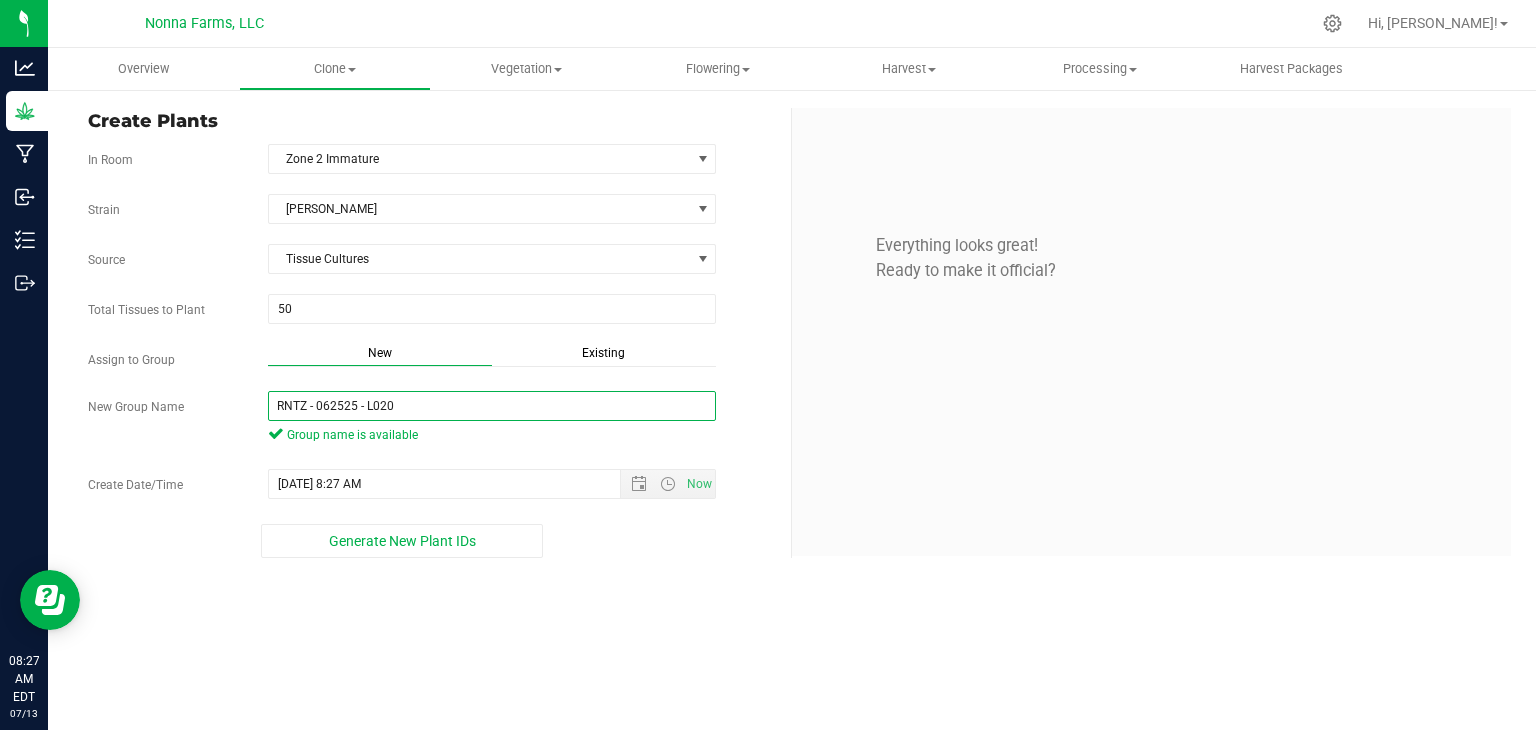 type on "RNTZ - 062525 - L020" 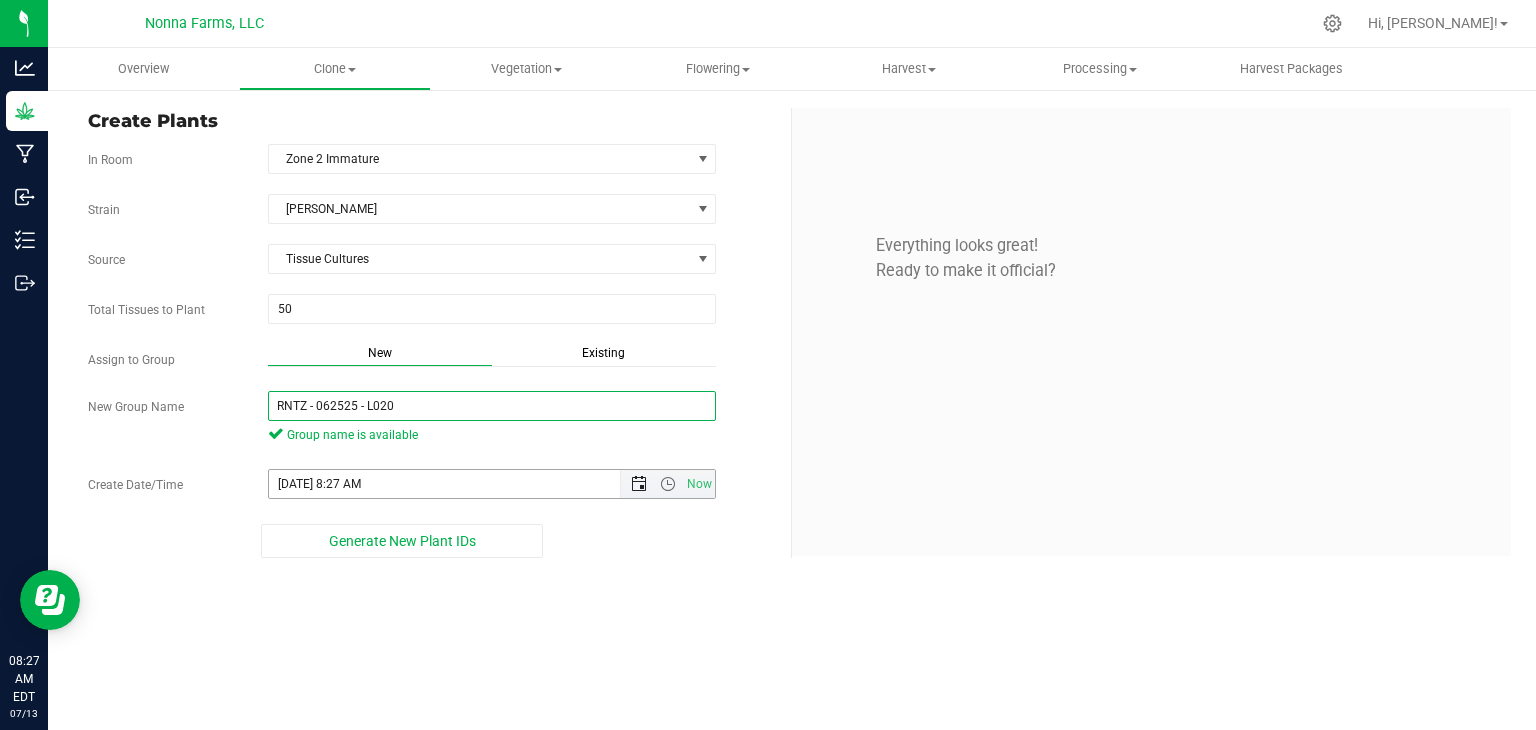 click at bounding box center [639, 484] 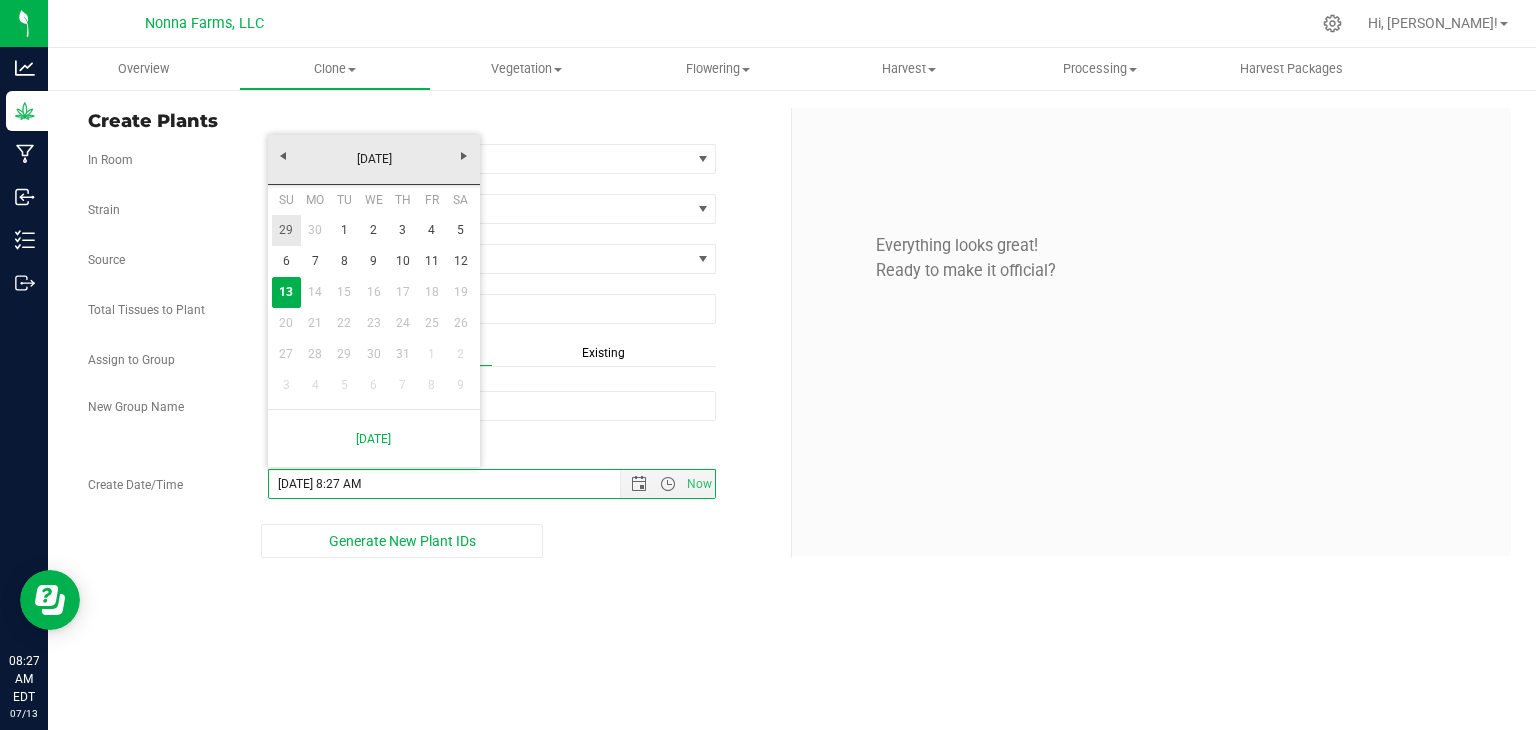 click on "29" at bounding box center [286, 230] 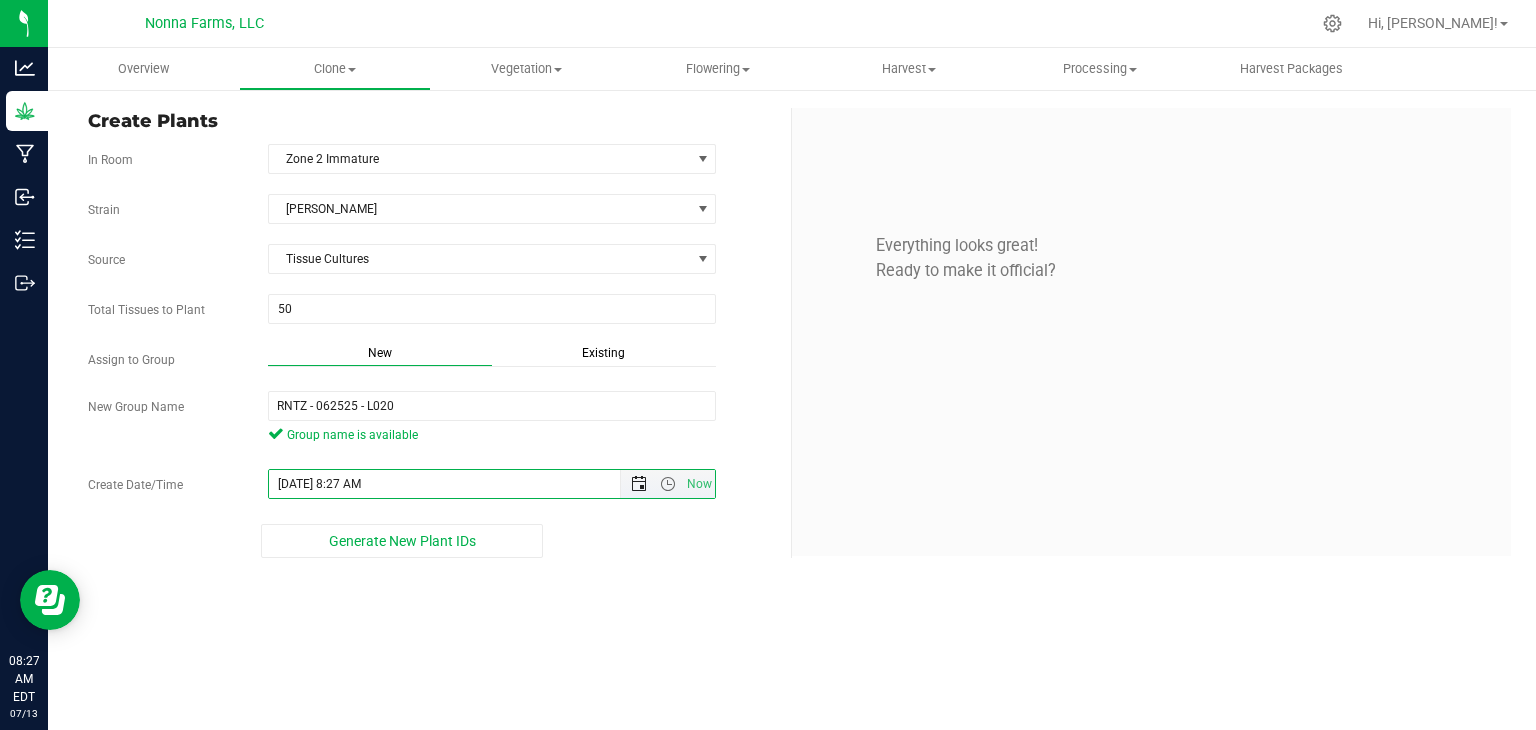 click at bounding box center [639, 484] 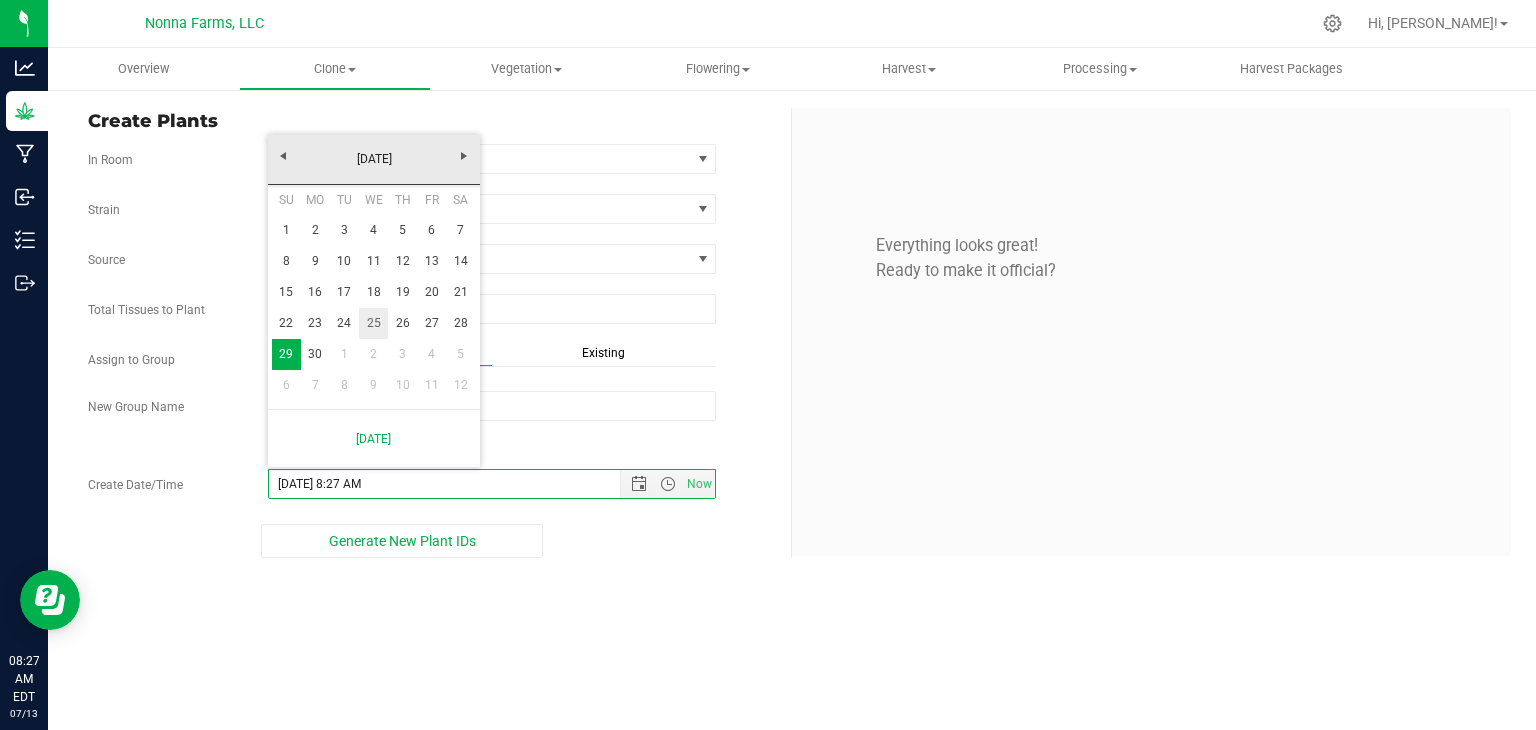 click on "25" at bounding box center (373, 323) 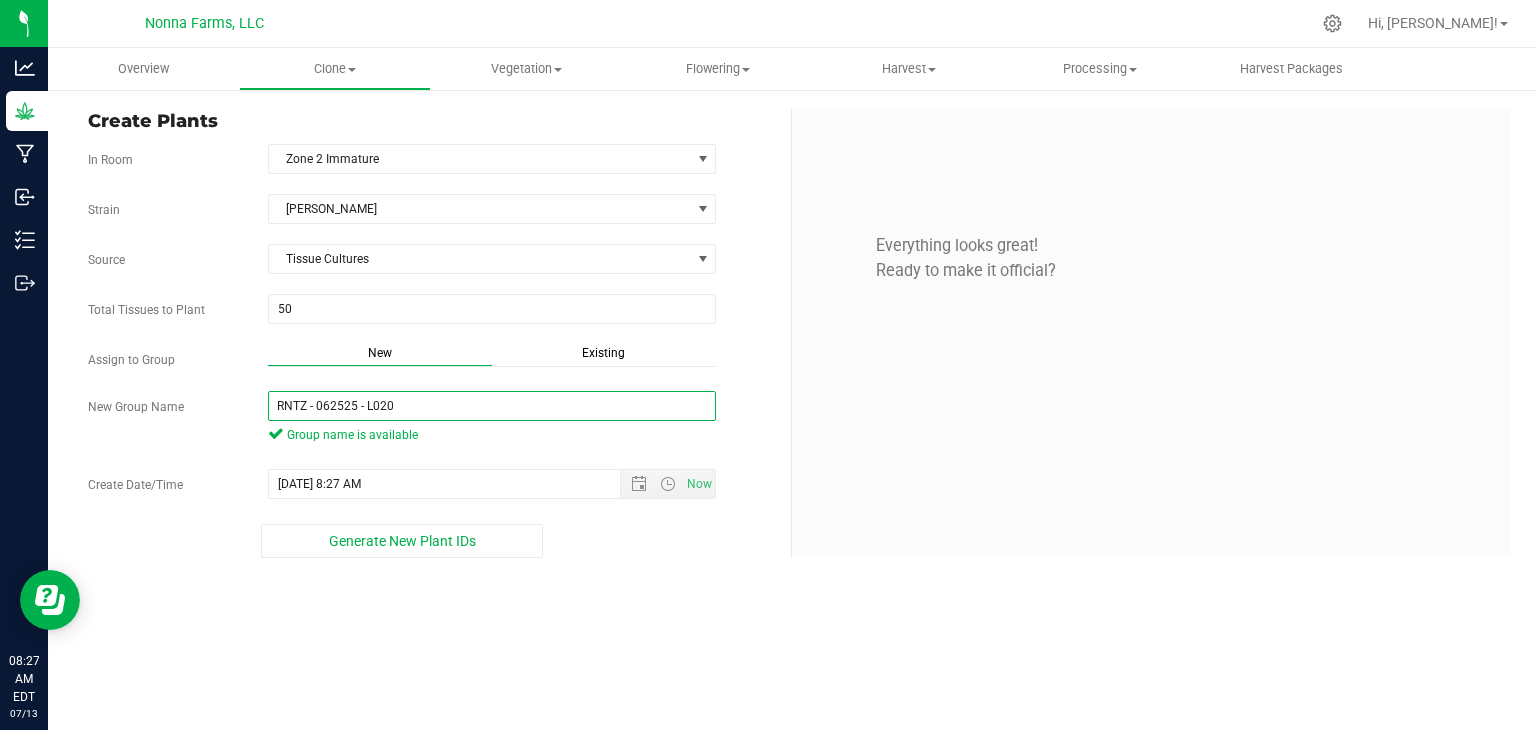 drag, startPoint x: 414, startPoint y: 401, endPoint x: 121, endPoint y: 371, distance: 294.53183 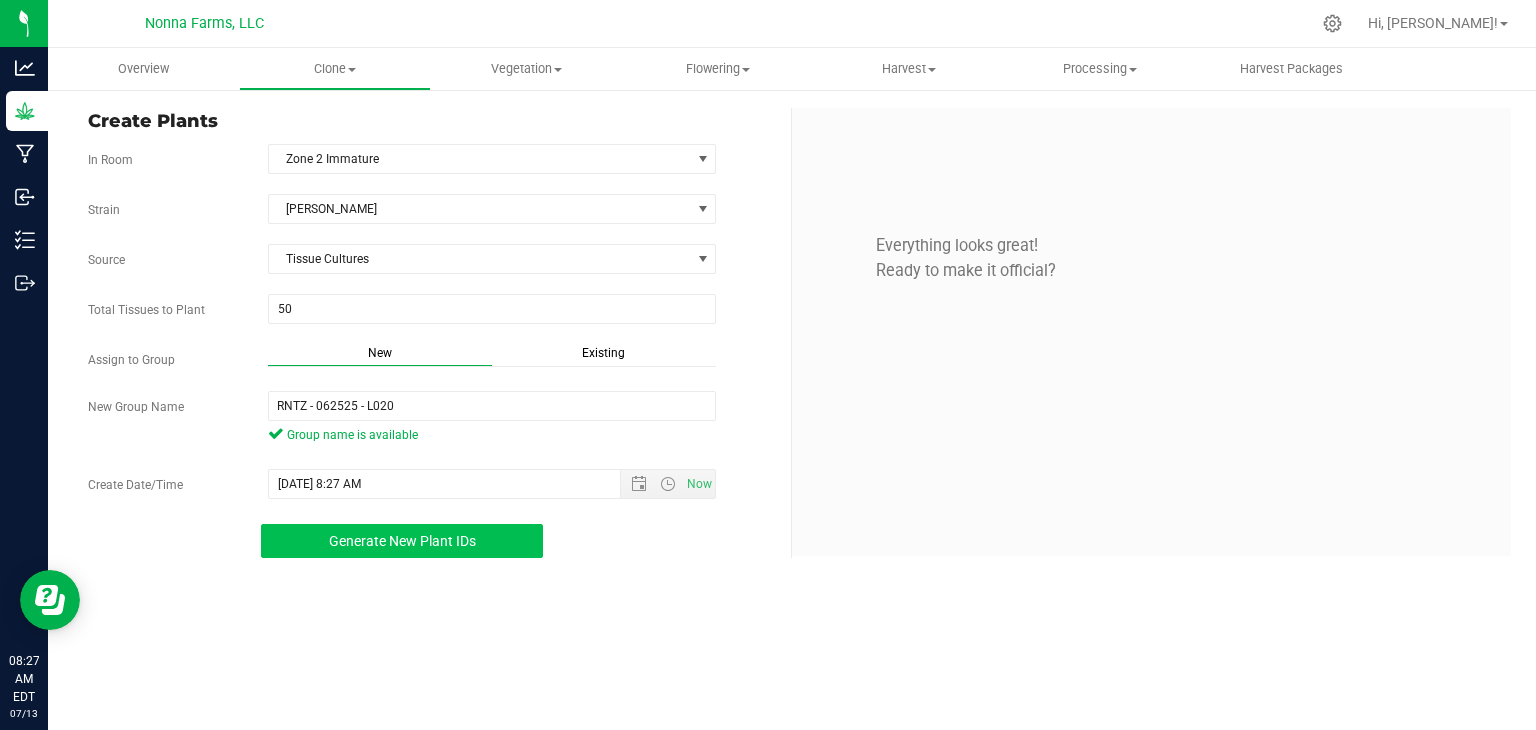 click on "Generate New Plant IDs" at bounding box center (402, 541) 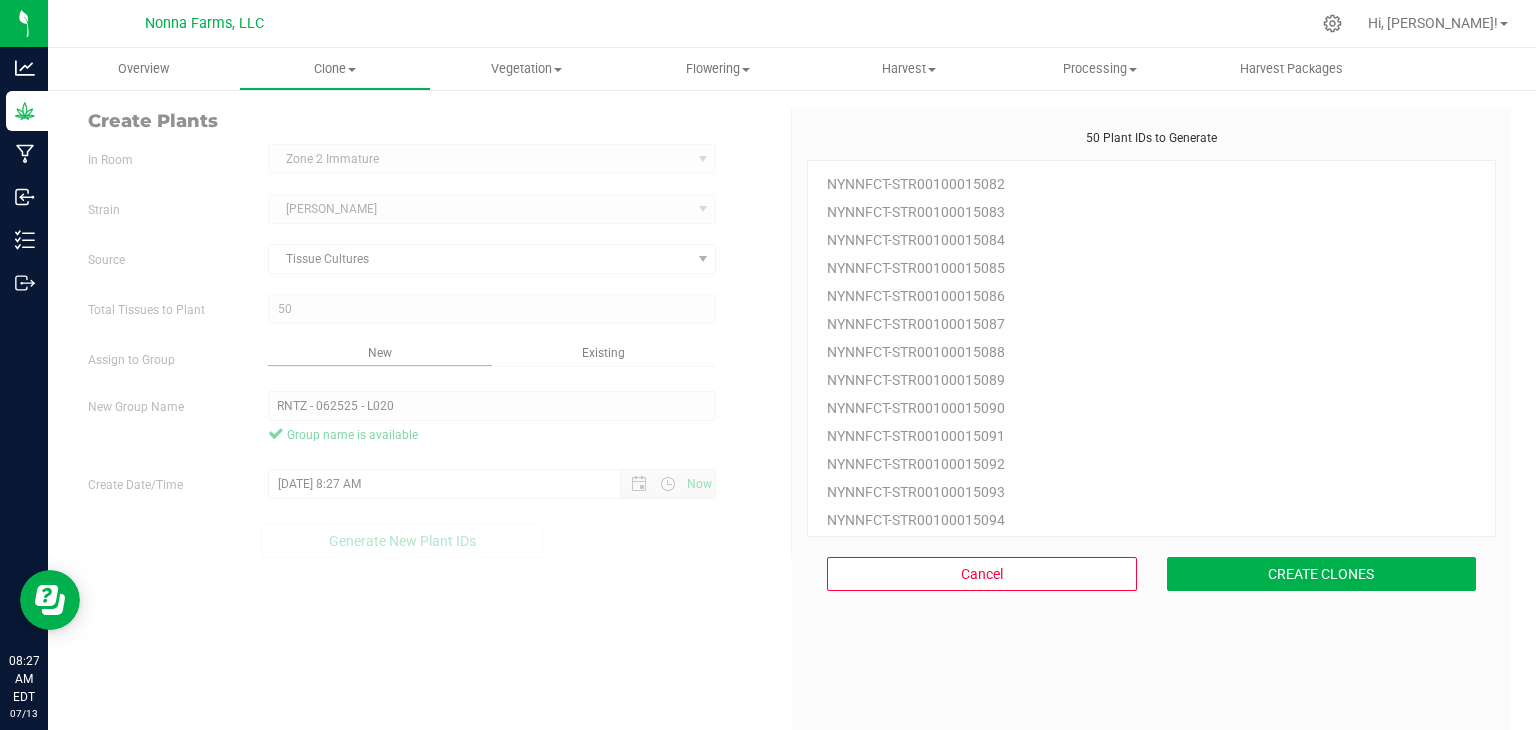 scroll, scrollTop: 60, scrollLeft: 0, axis: vertical 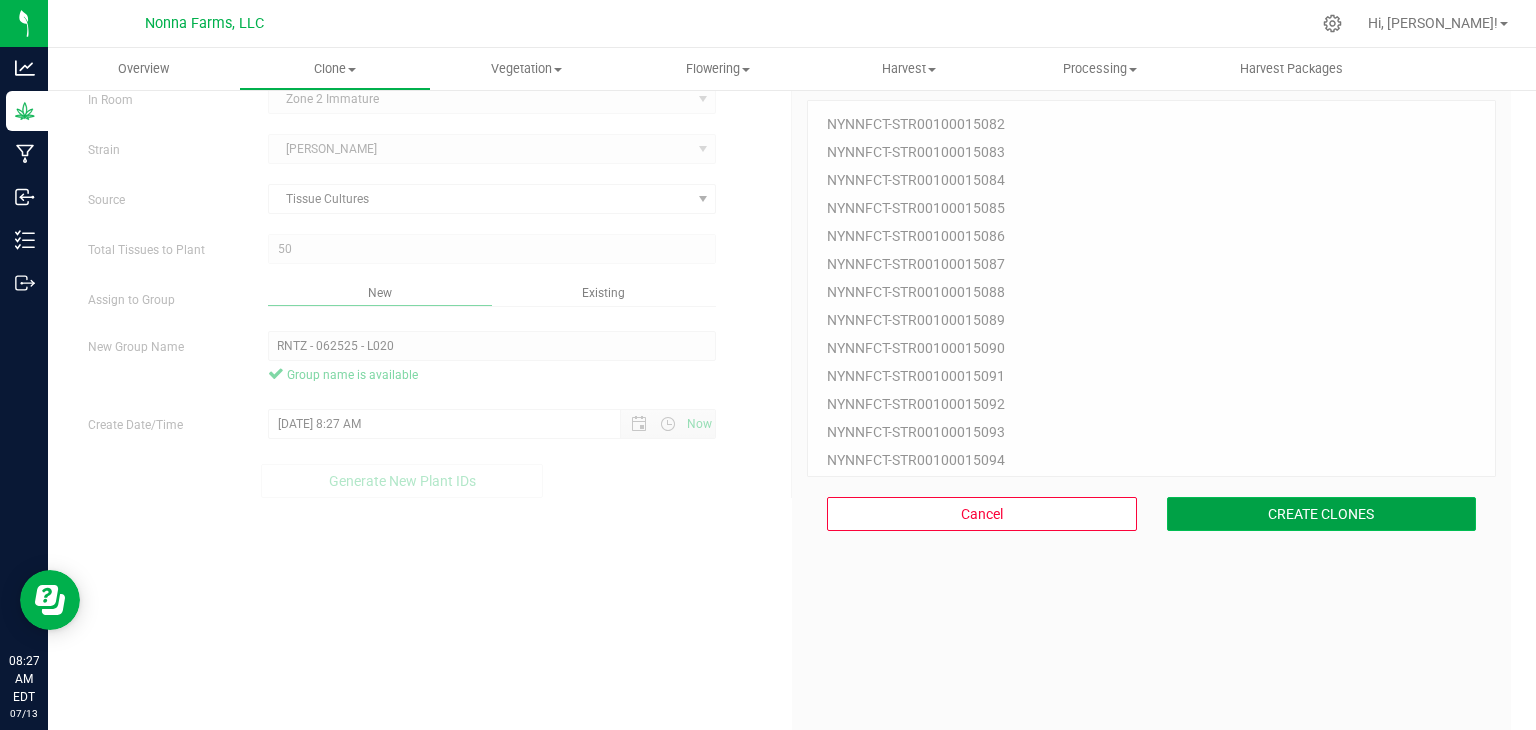 click on "CREATE CLONES" at bounding box center [1322, 514] 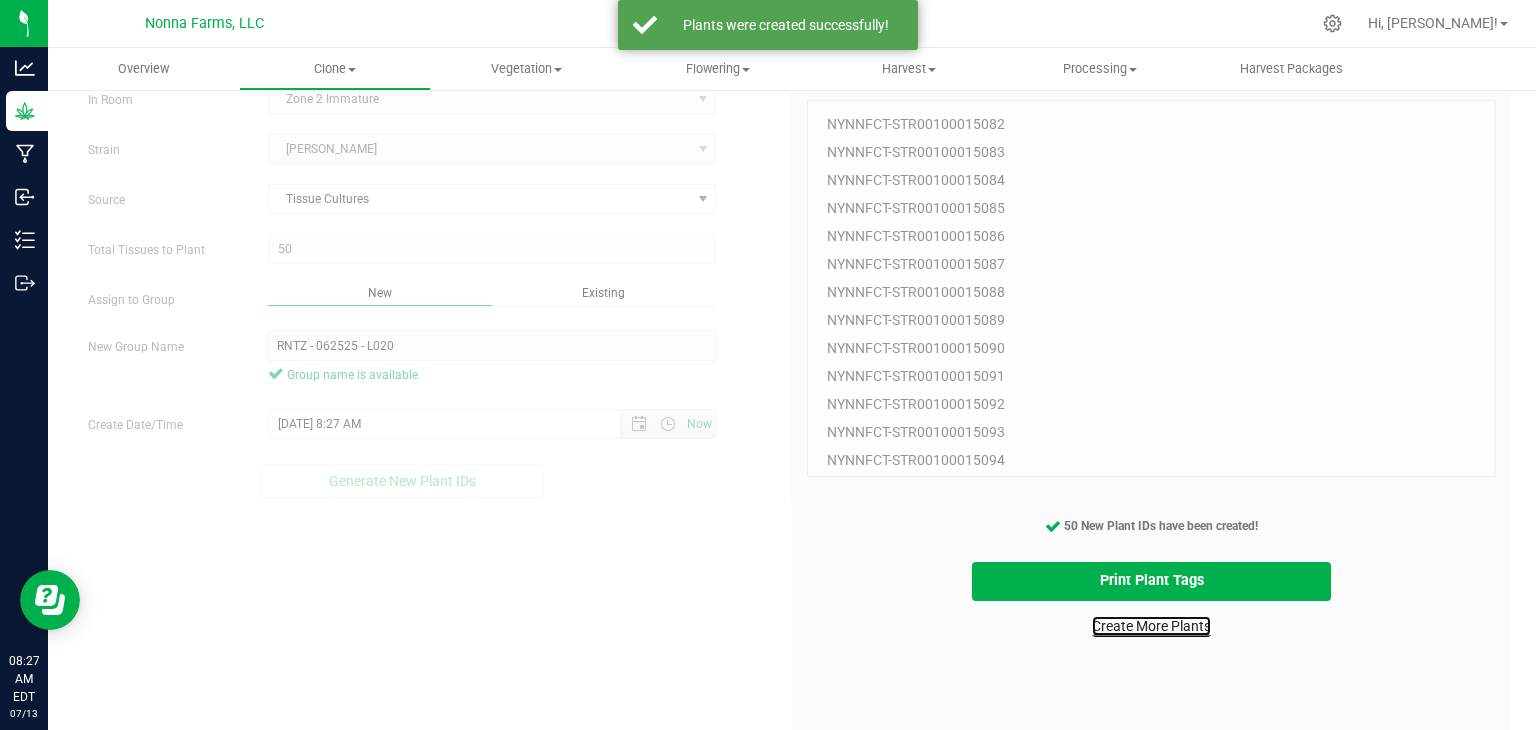 click on "Create More Plants" at bounding box center [1151, 626] 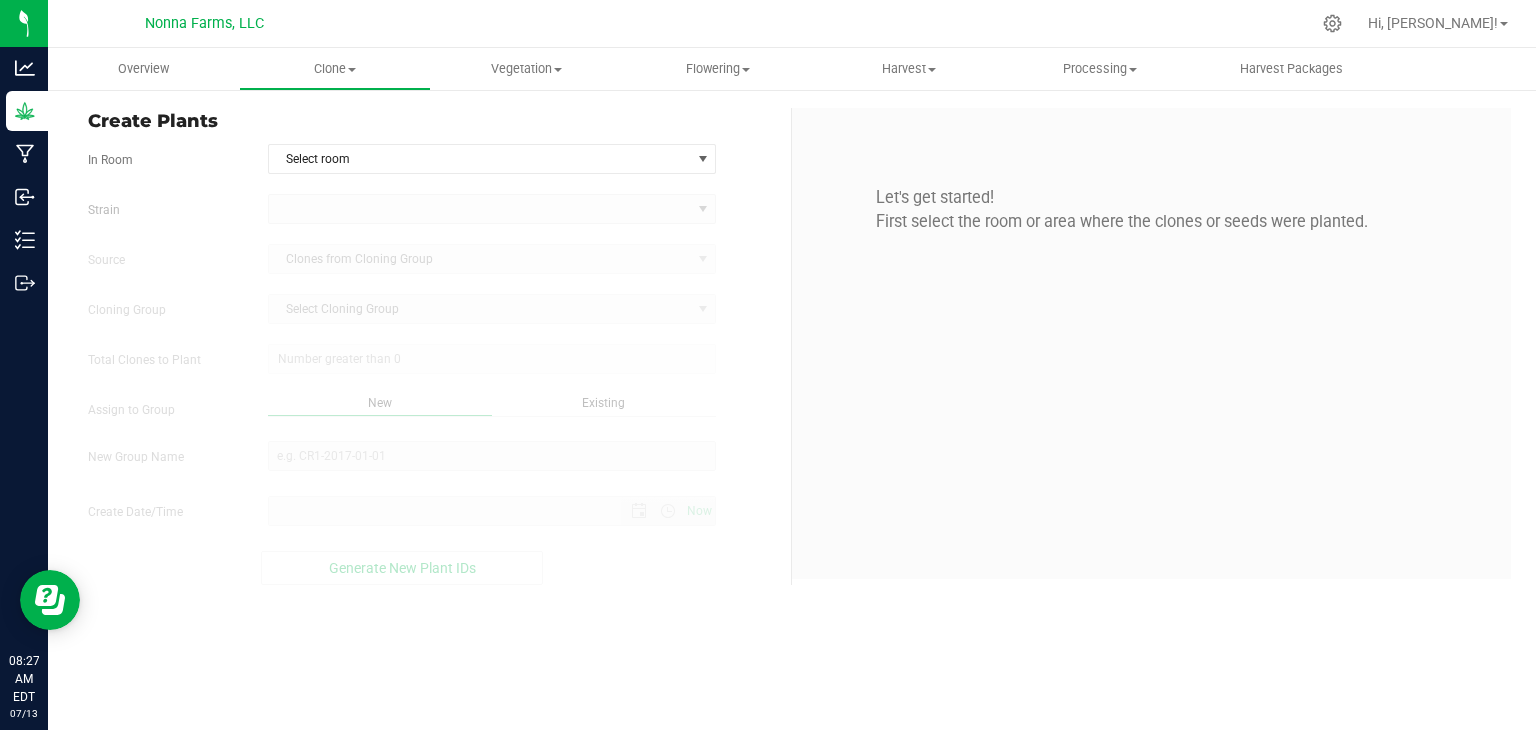 type on "7/13/2025 8:27 AM" 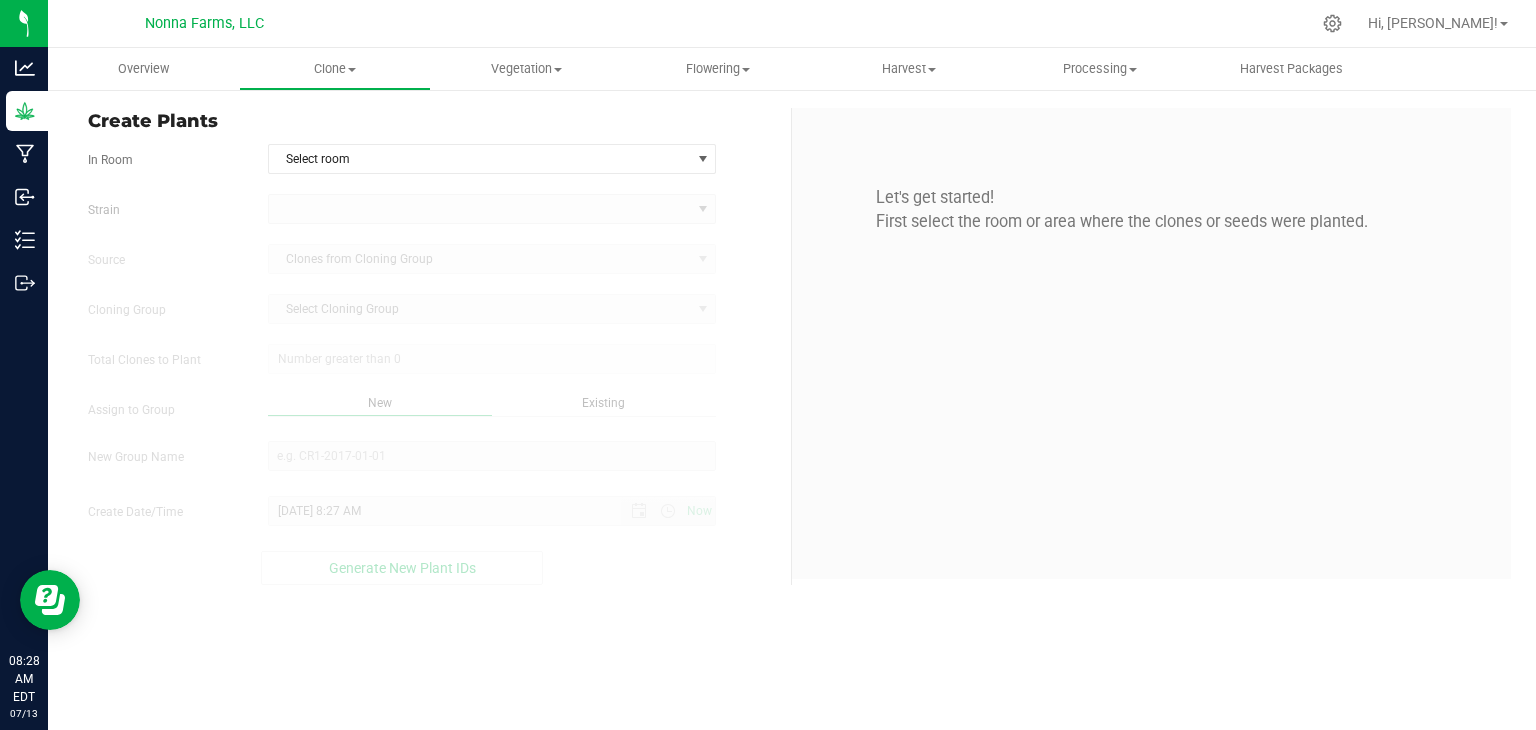 scroll, scrollTop: 0, scrollLeft: 0, axis: both 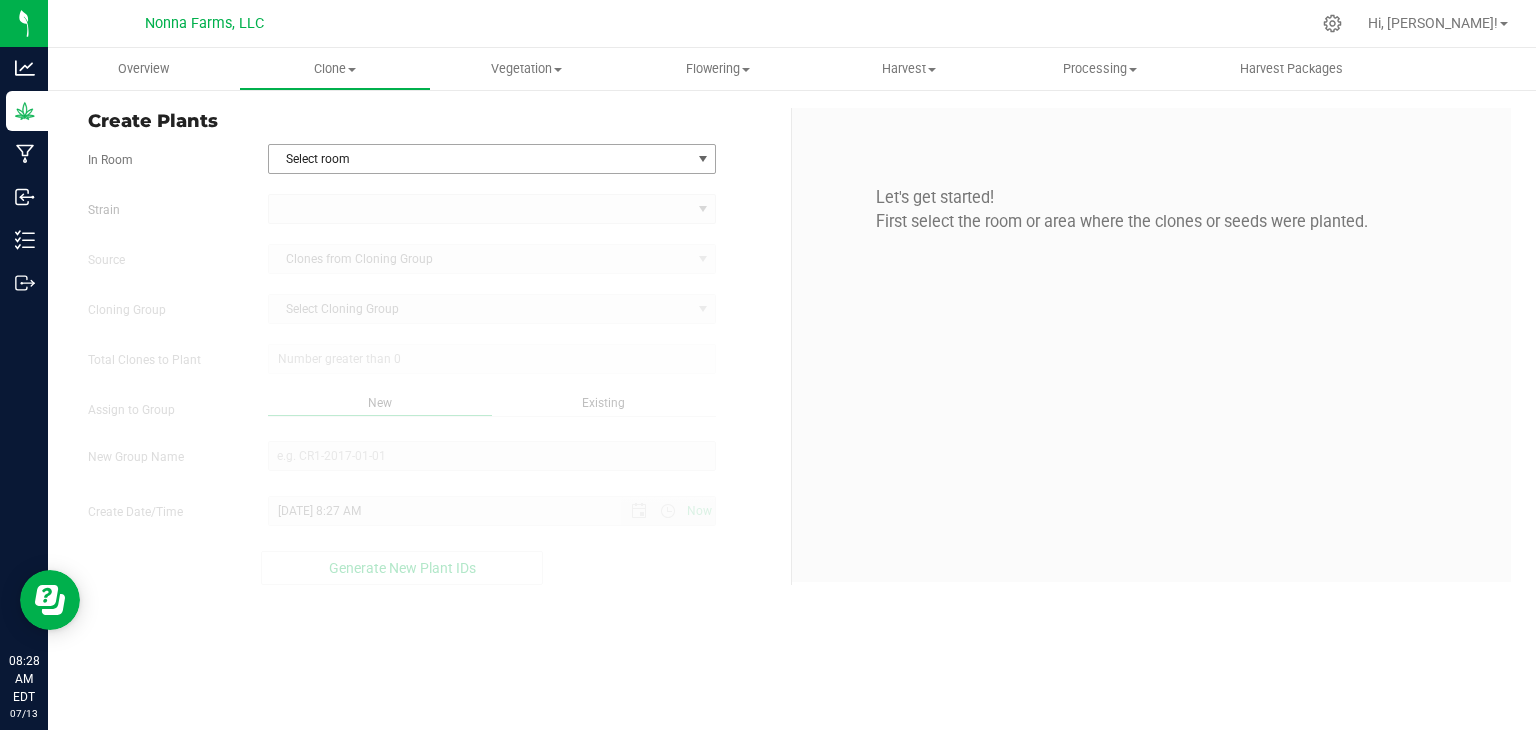 click on "Select room" at bounding box center [480, 159] 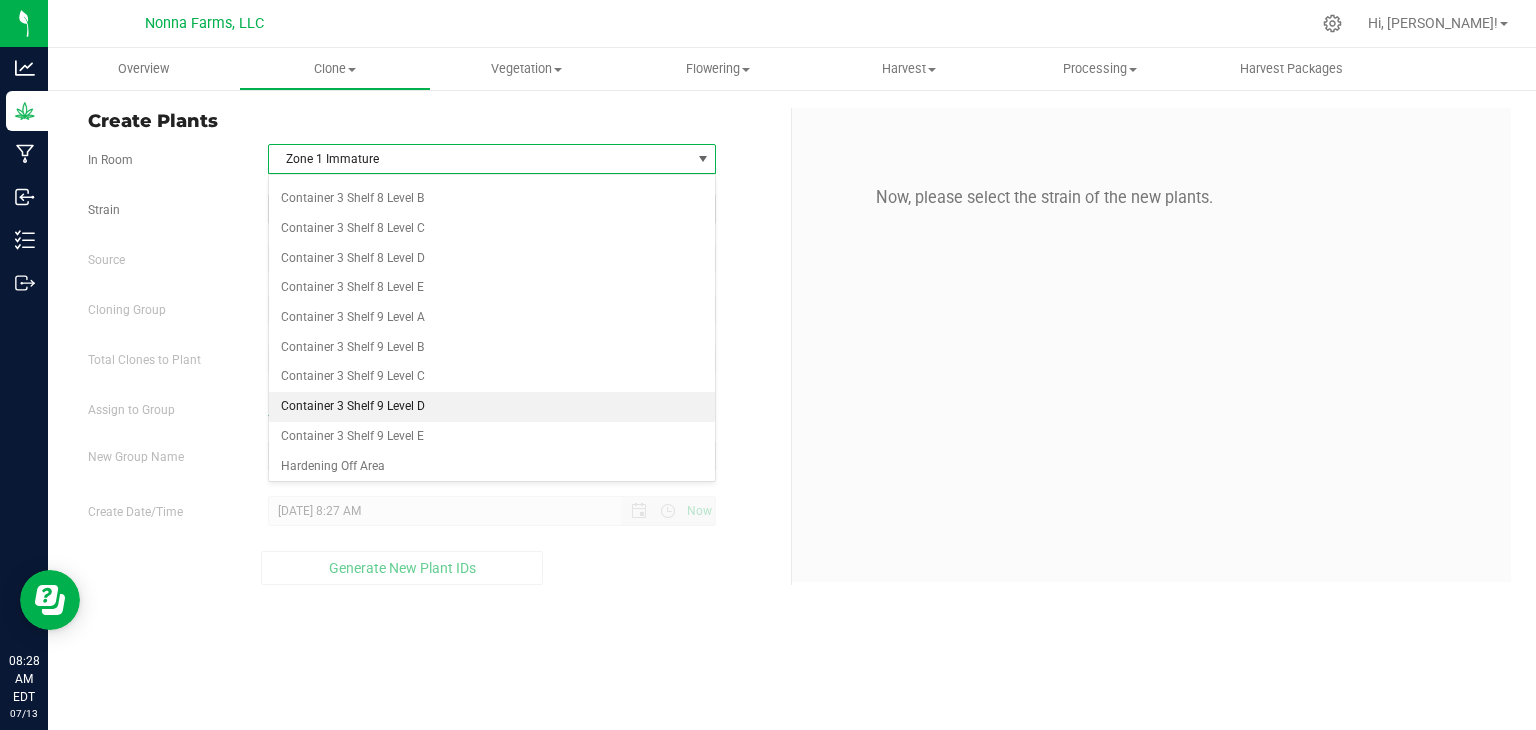 scroll, scrollTop: 7848, scrollLeft: 0, axis: vertical 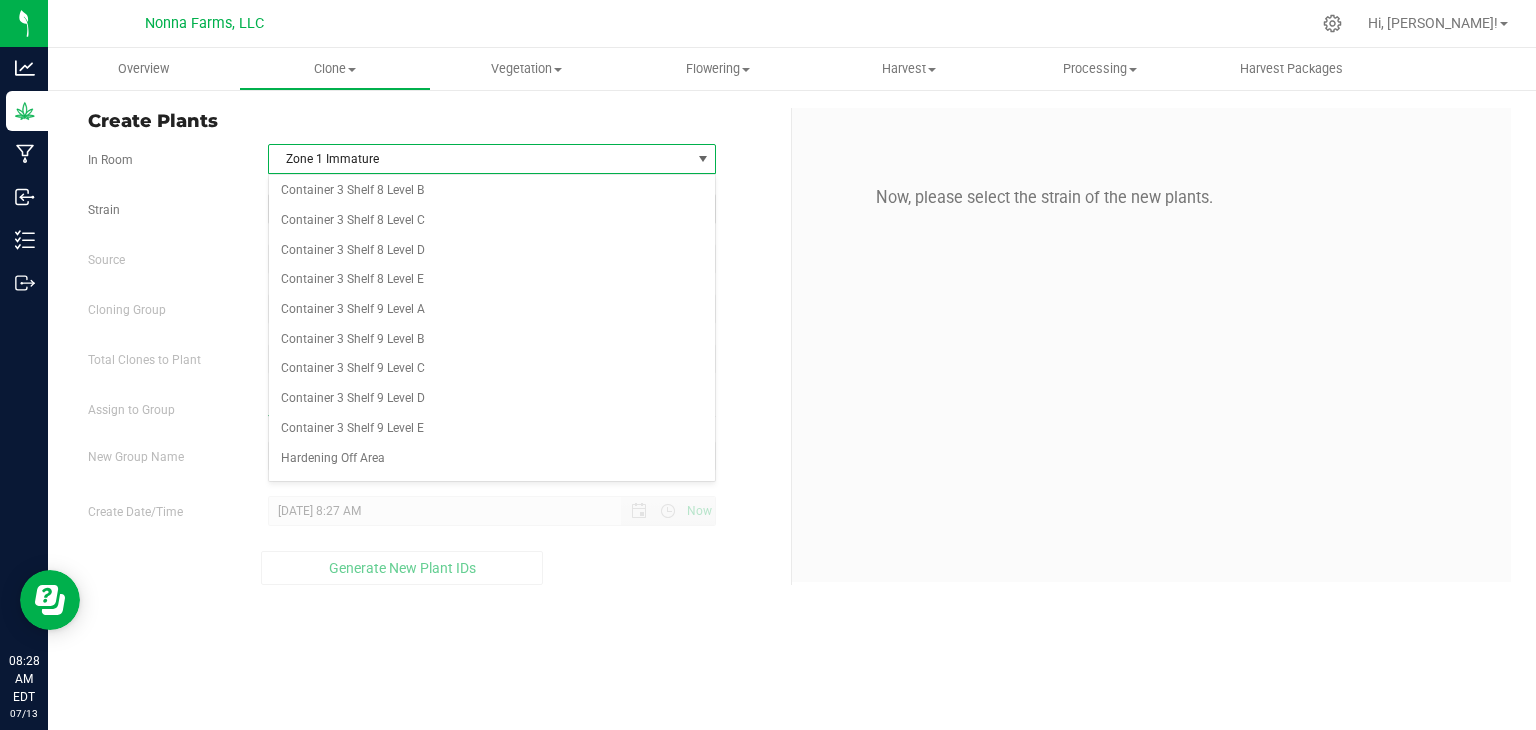 click on "Zone 2 Immature" at bounding box center (492, 578) 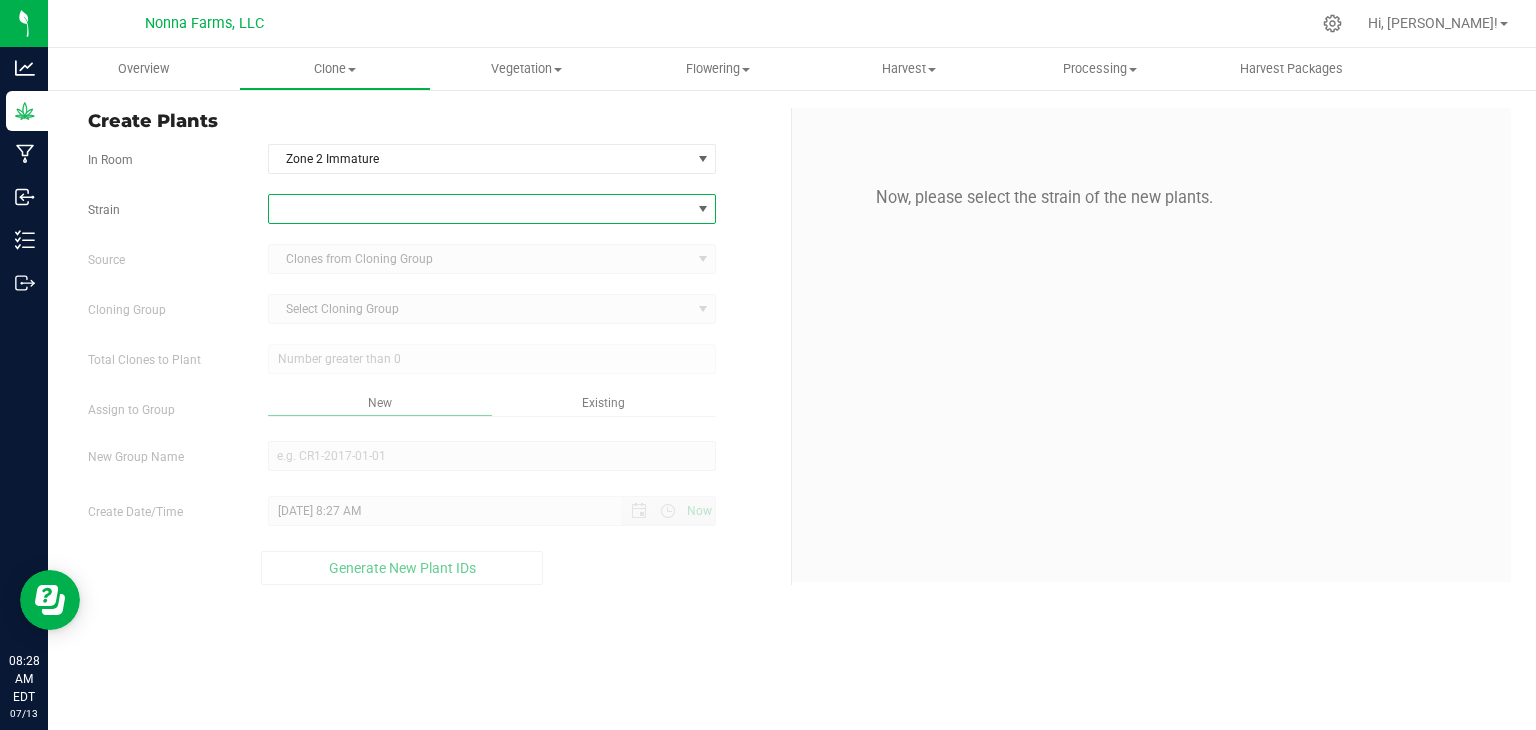 click at bounding box center [480, 209] 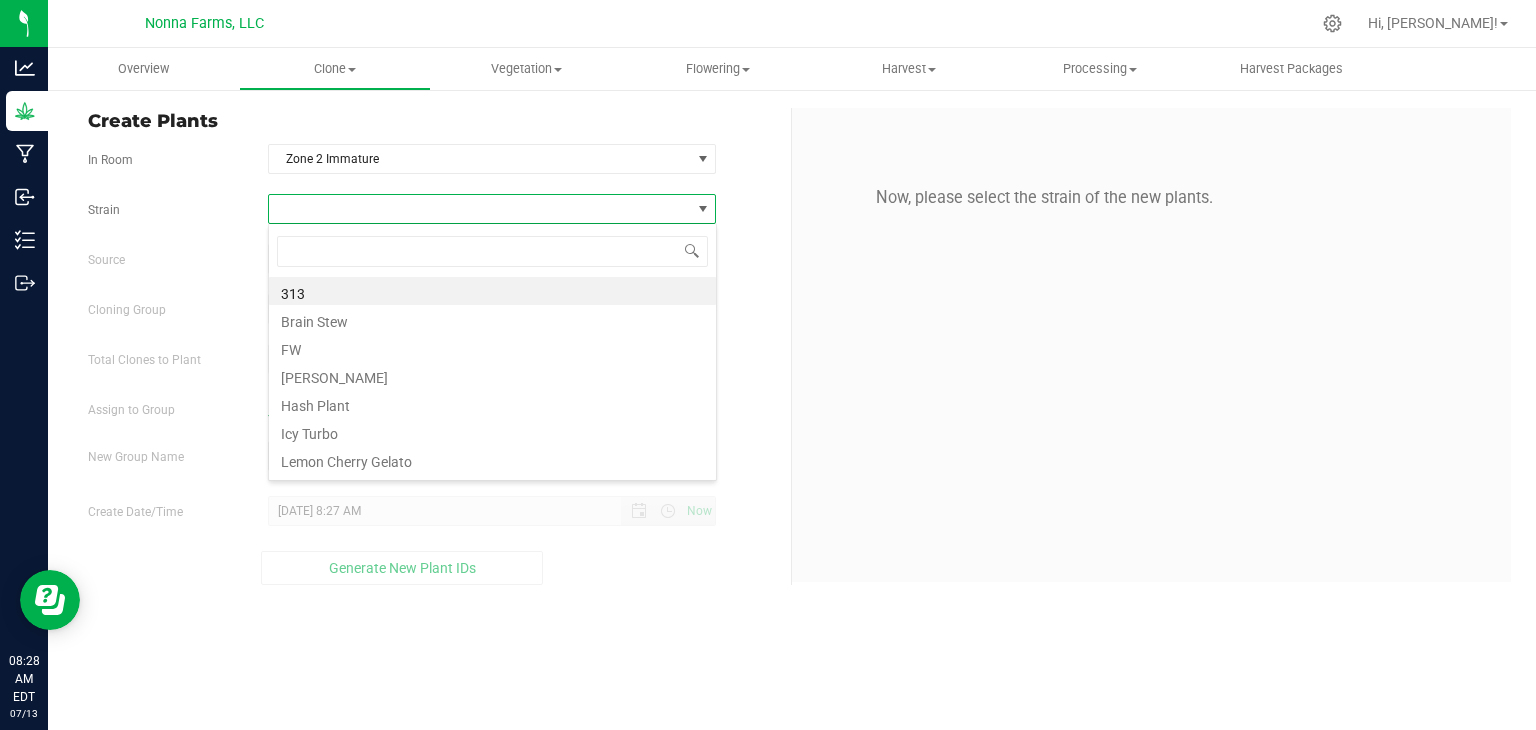 scroll, scrollTop: 99970, scrollLeft: 99551, axis: both 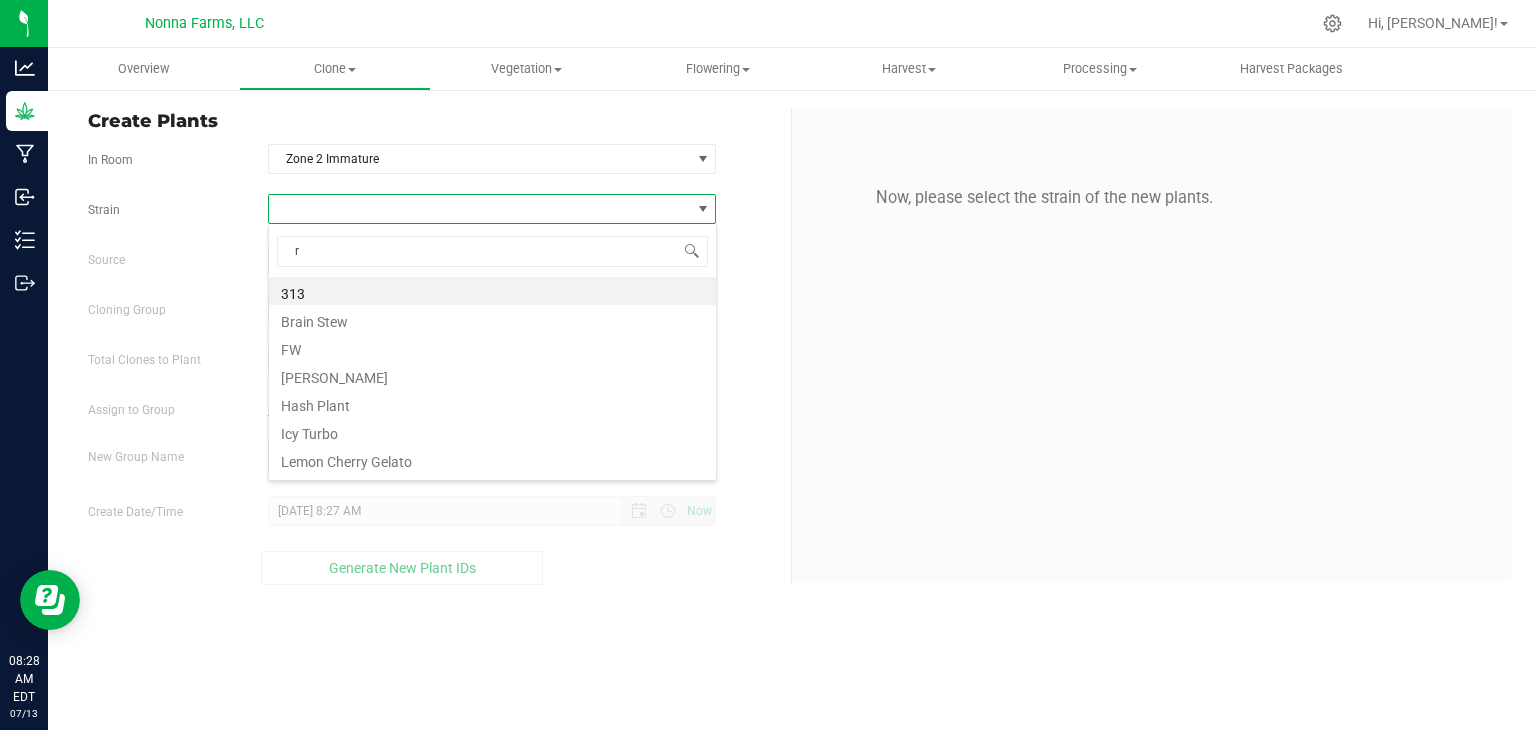 type on "ru" 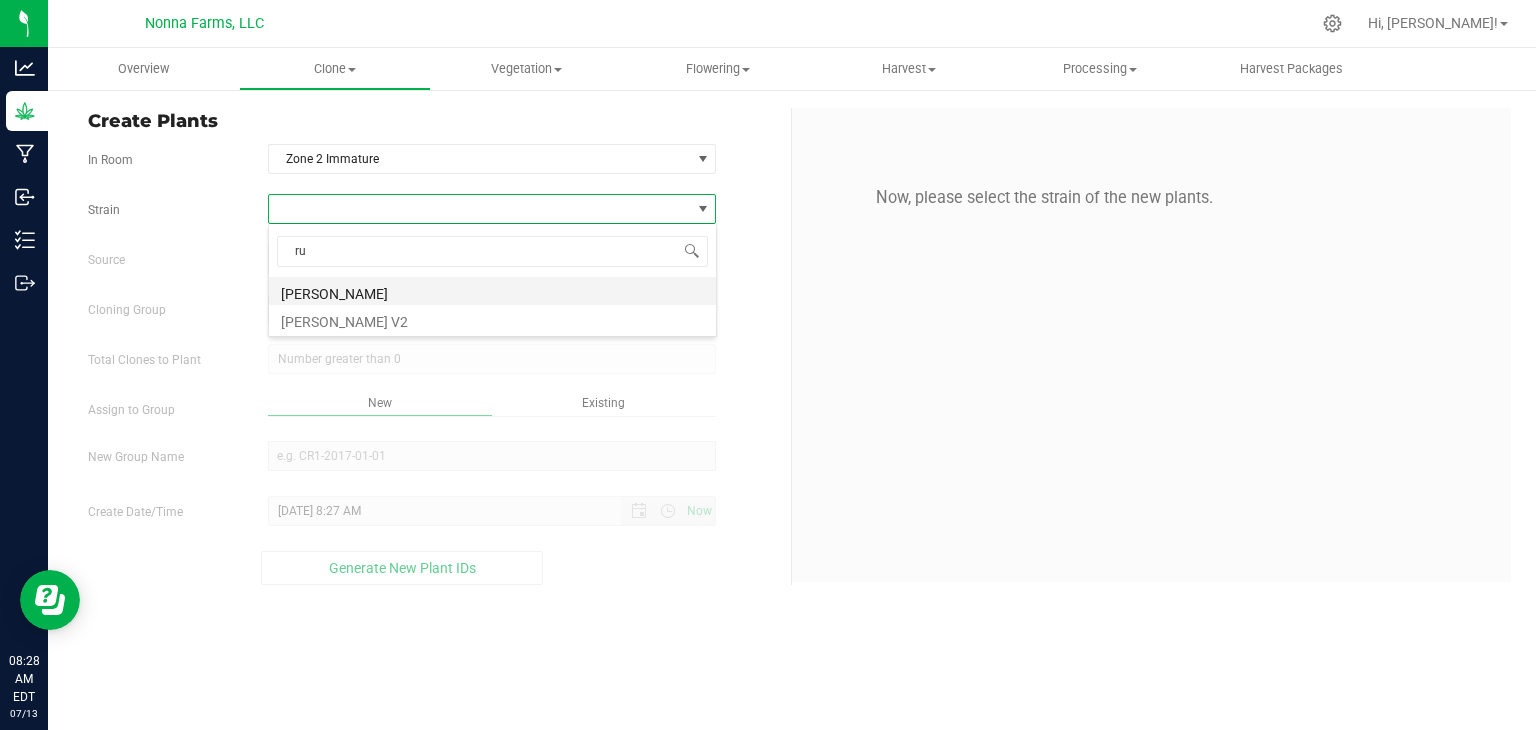 click on "[PERSON_NAME]" at bounding box center (492, 291) 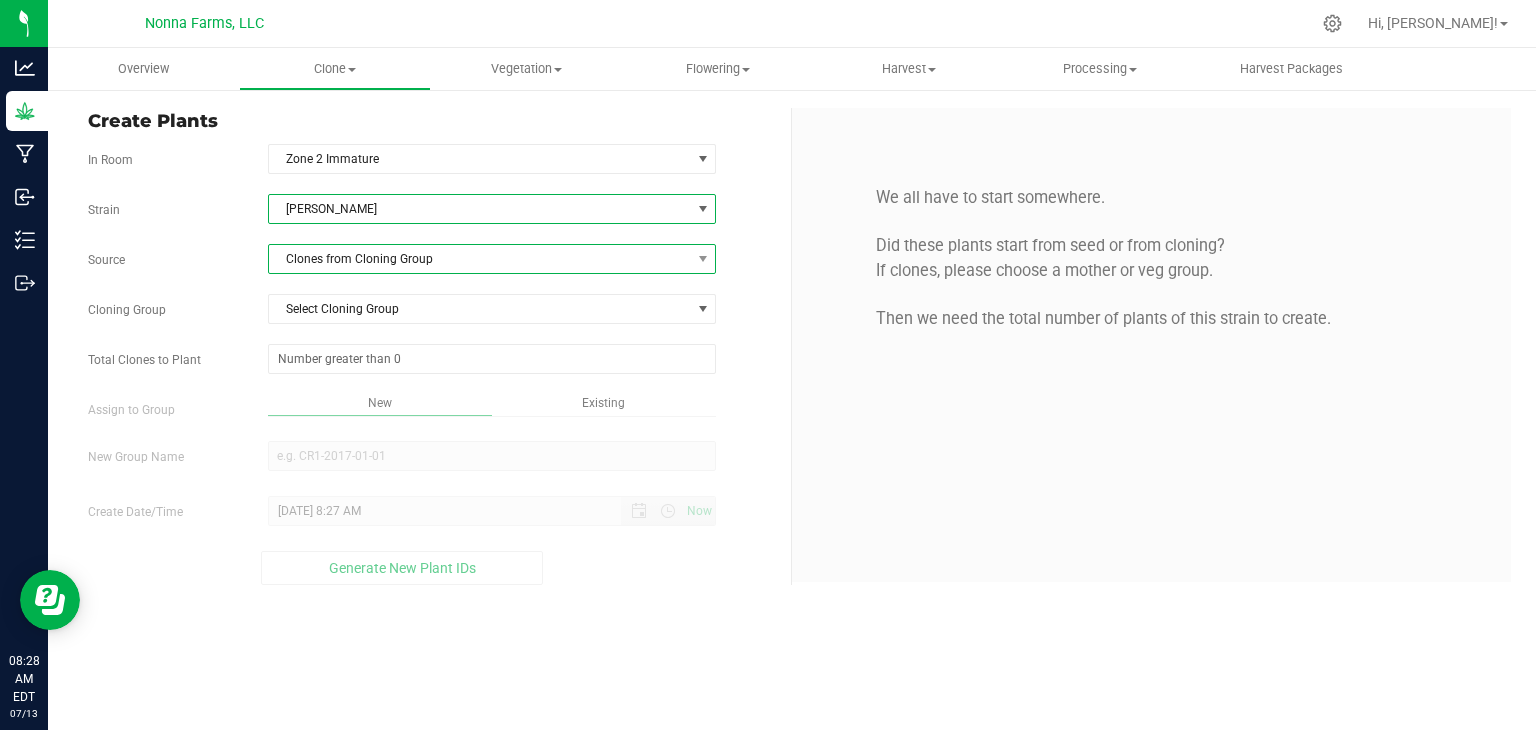 click on "Clones from Cloning Group" at bounding box center [480, 259] 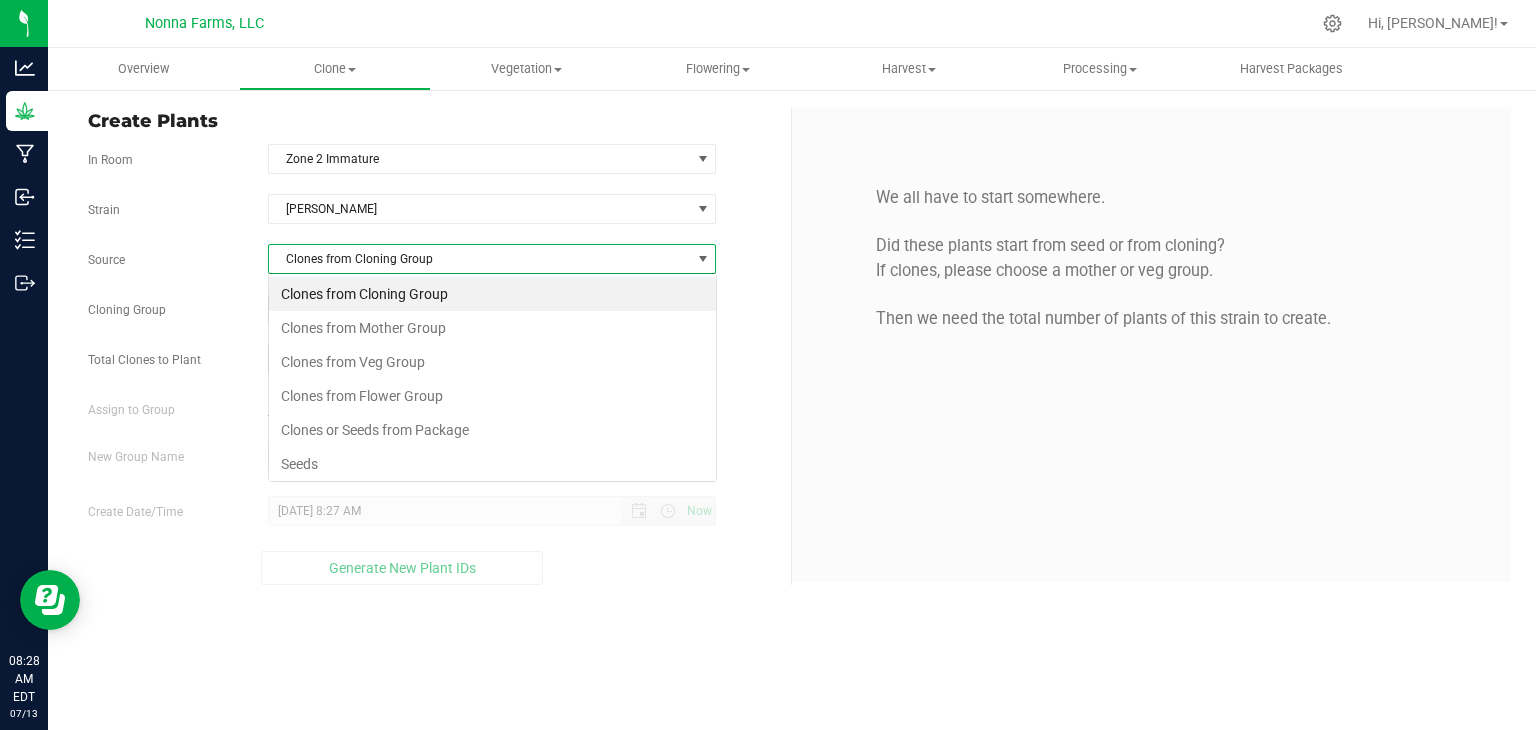 scroll, scrollTop: 99970, scrollLeft: 99551, axis: both 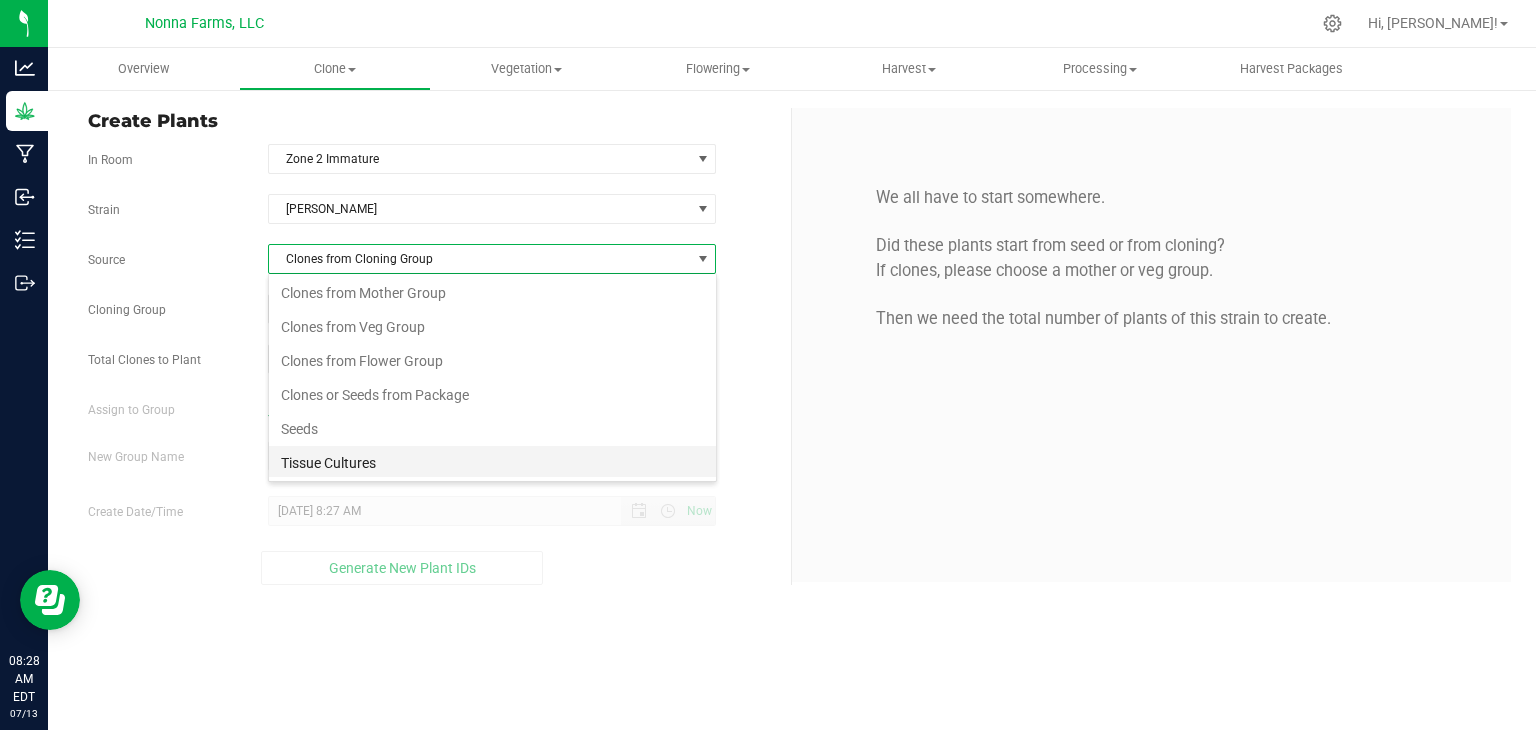 click on "Tissue Cultures" at bounding box center [492, 463] 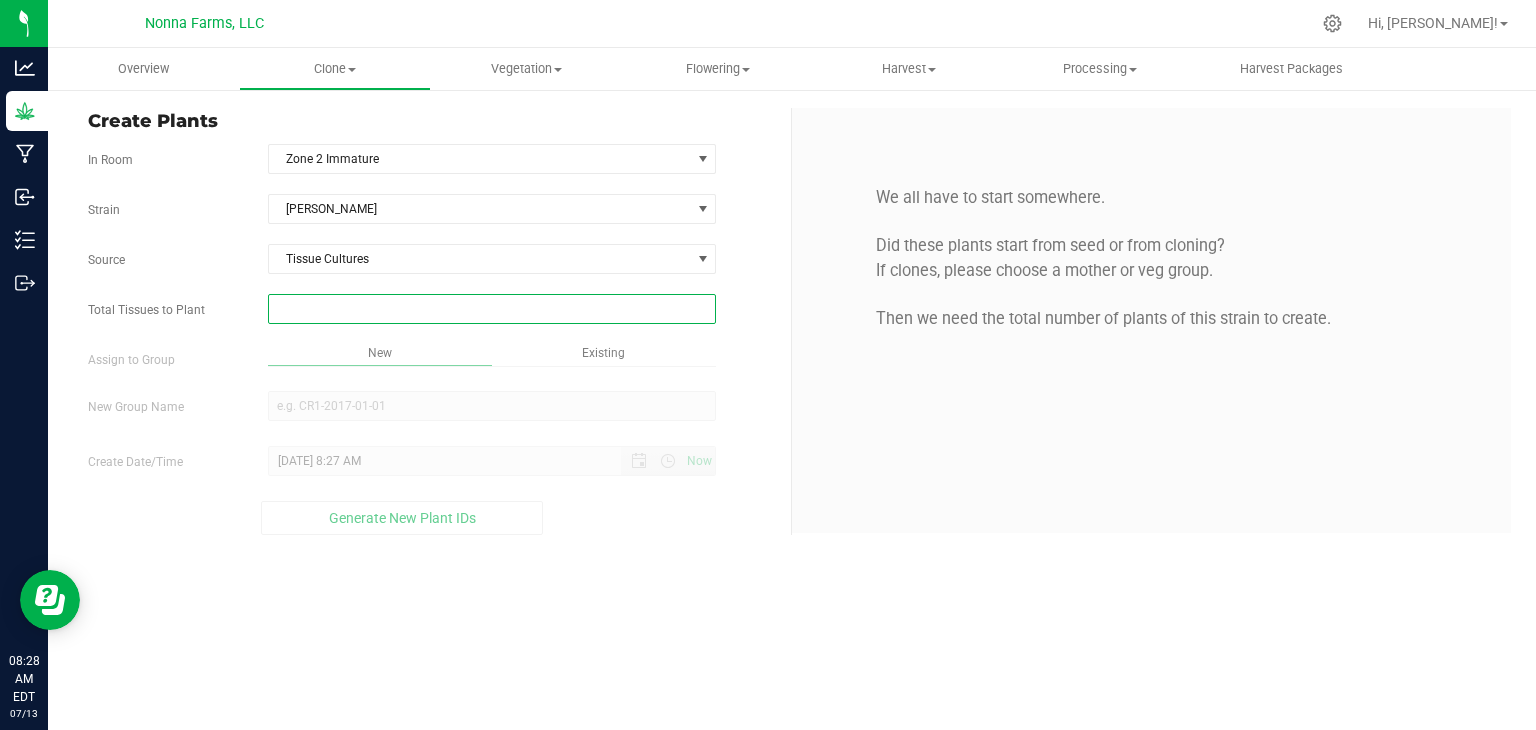 click at bounding box center [492, 309] 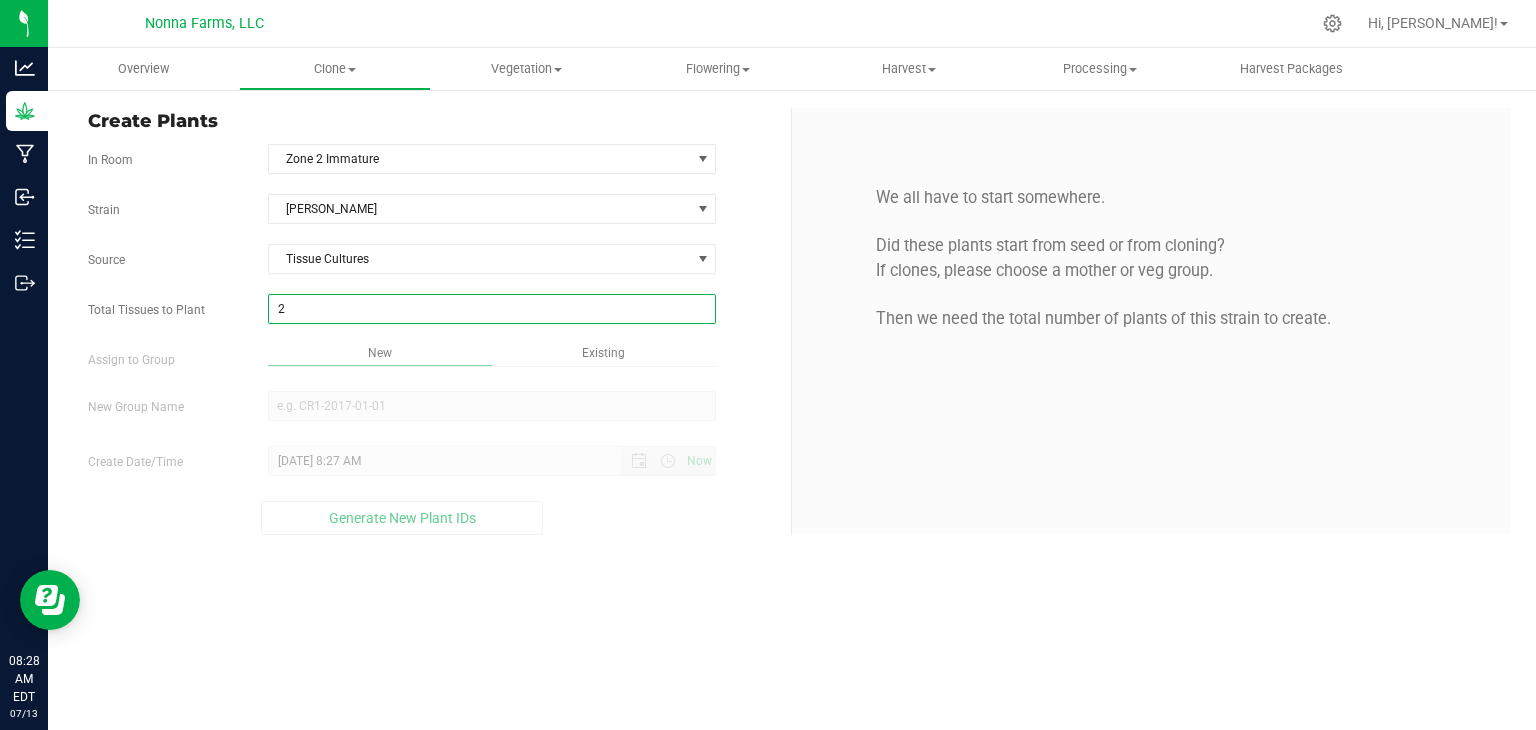 type on "25" 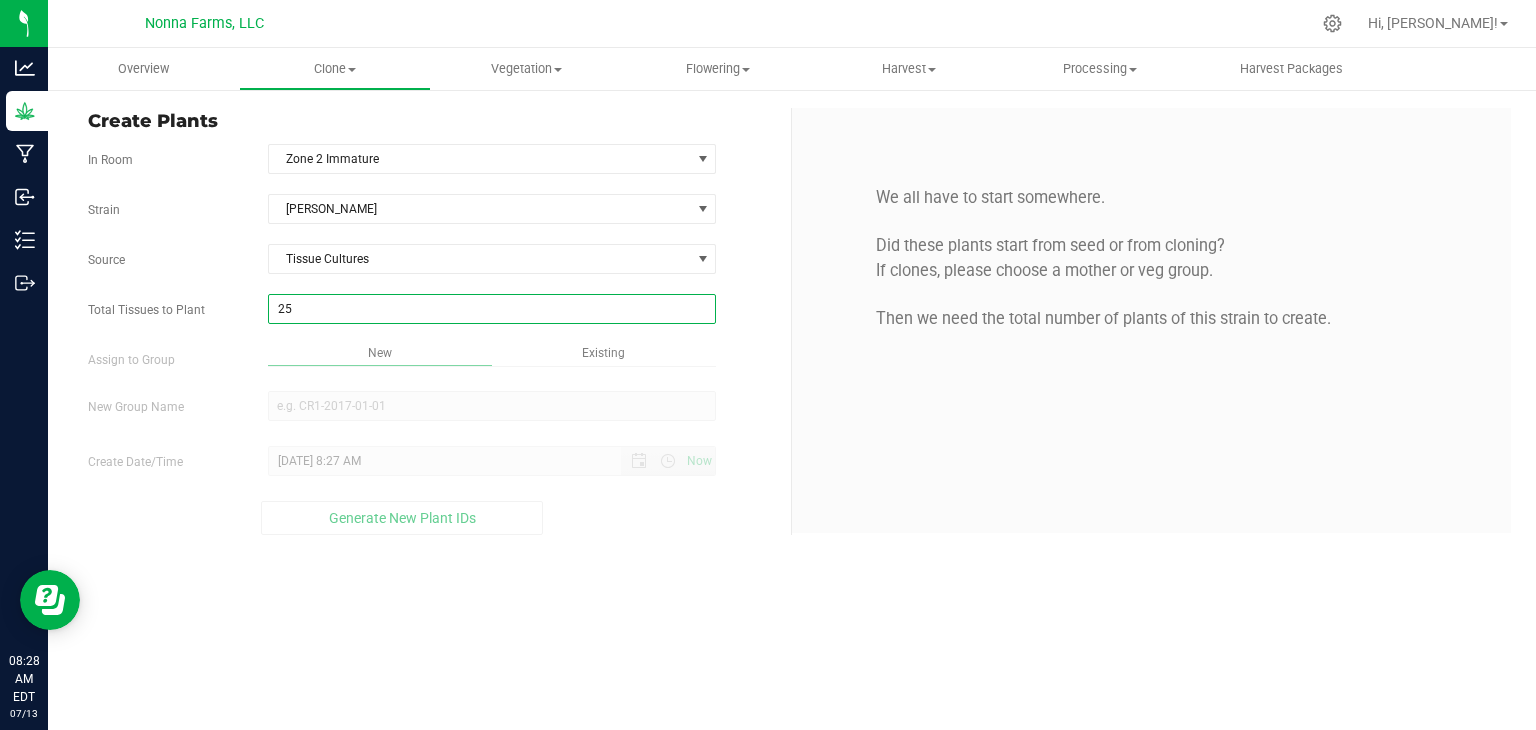 type on "25" 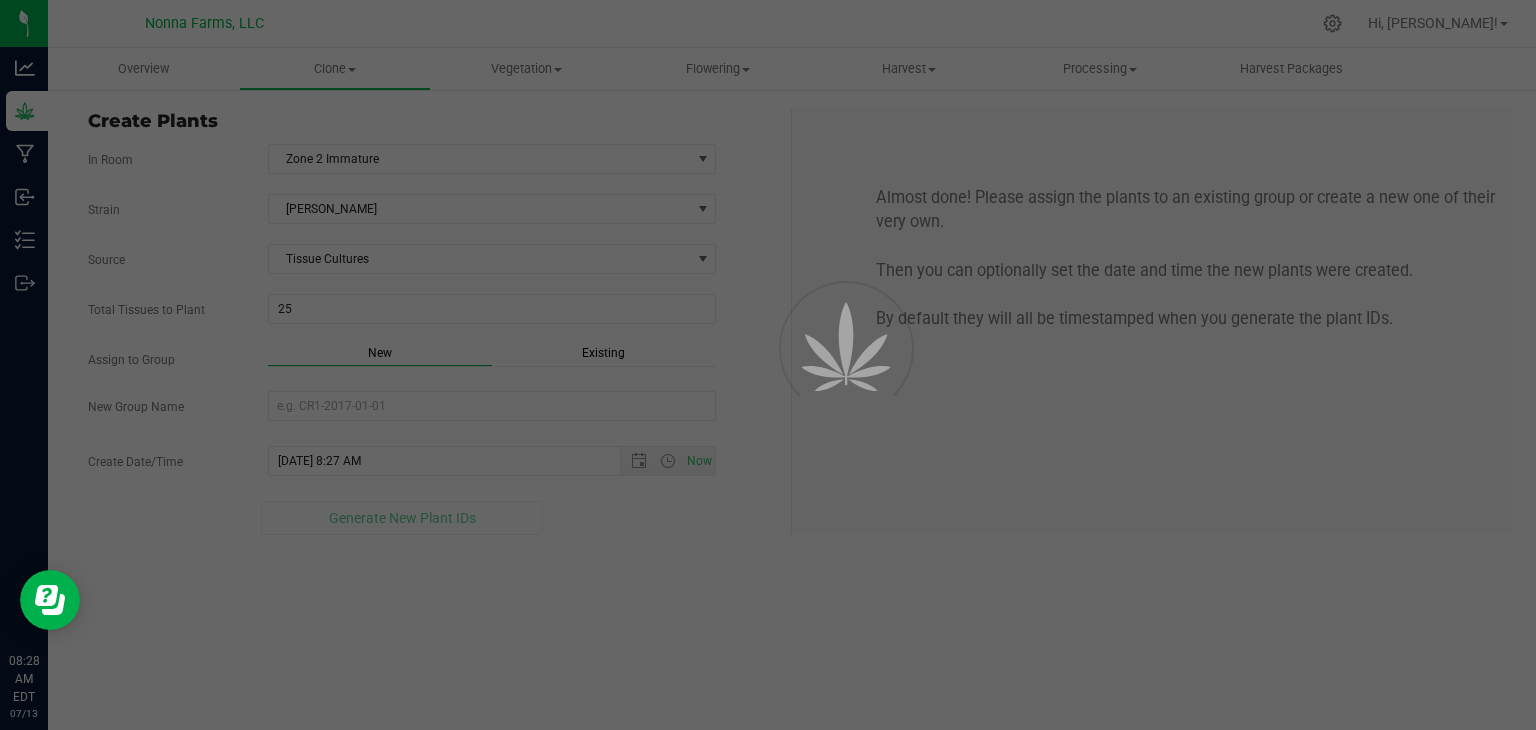 click on "Overview
Clone
Create plants
Cloning groups
Cloning plants
Apply to plants
Vegetation" at bounding box center [792, 389] 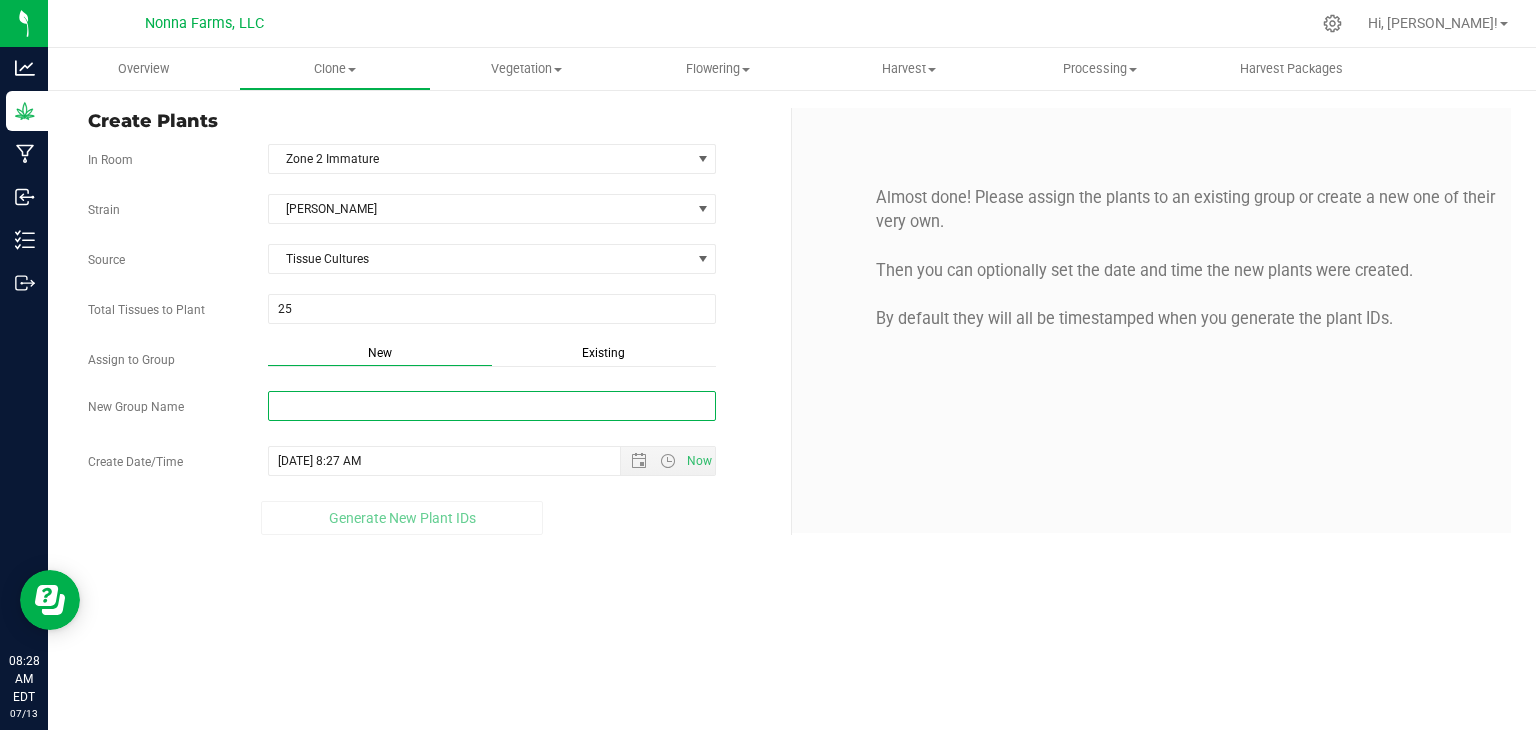 click on "New Group Name" at bounding box center (492, 406) 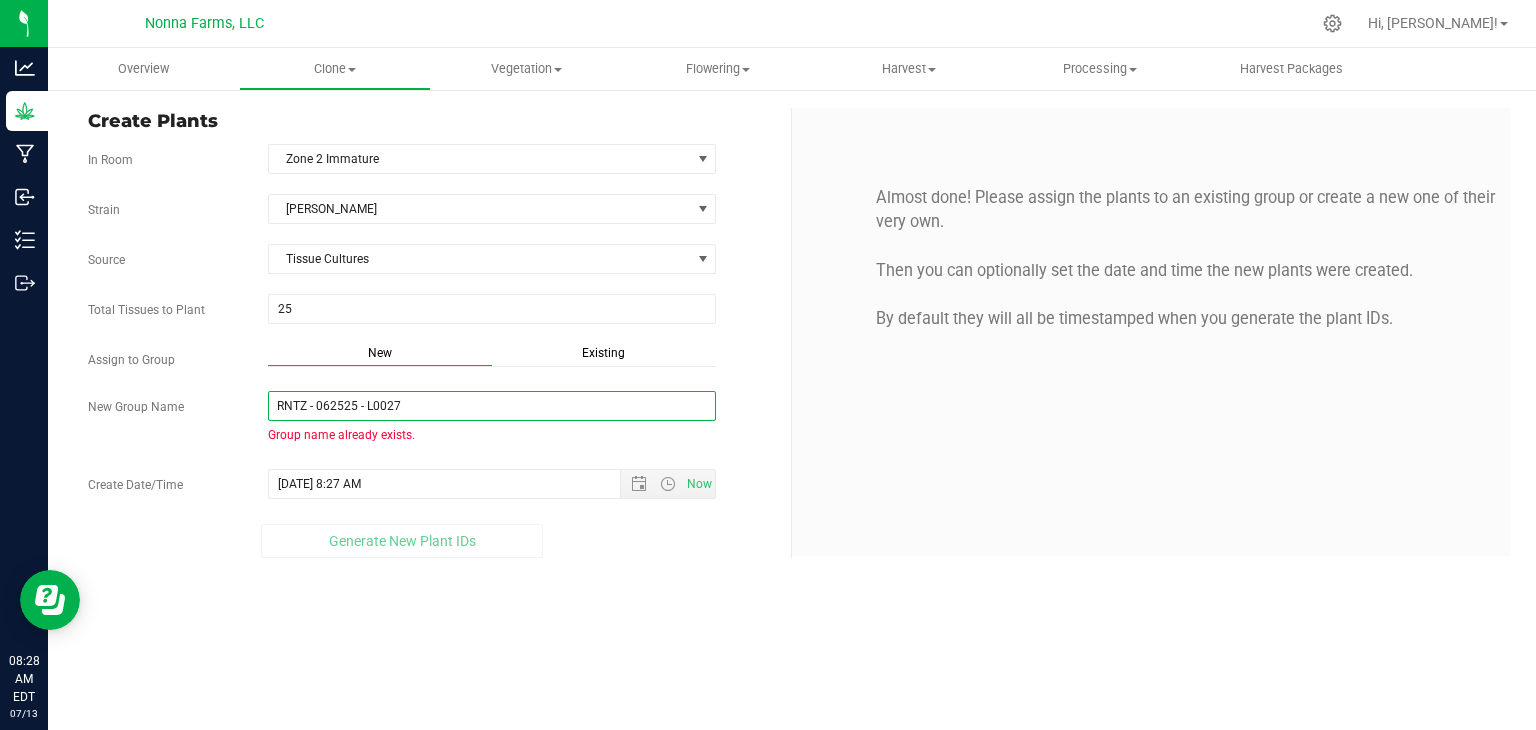 click on "RNTZ - 062525 - L0027" at bounding box center (492, 406) 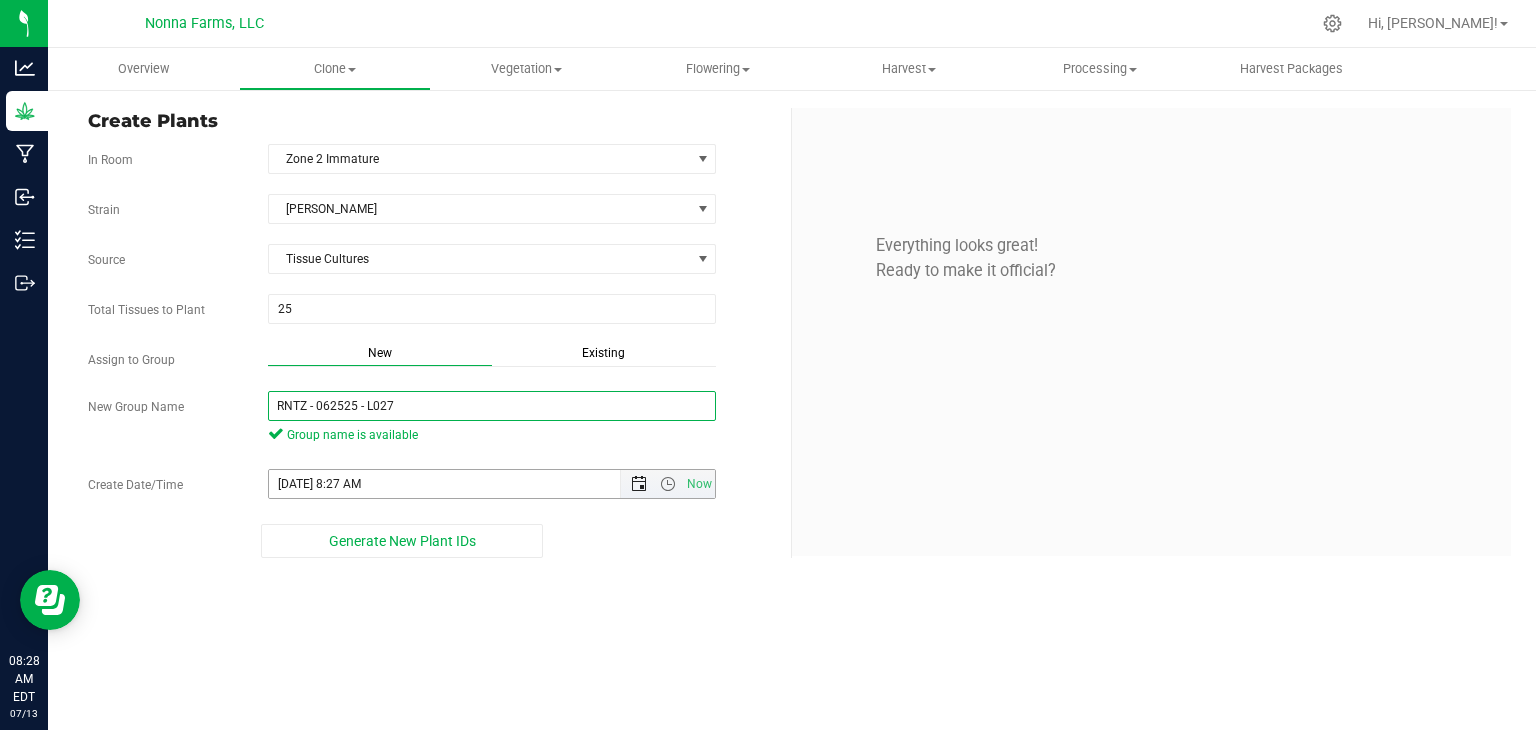 click at bounding box center (639, 484) 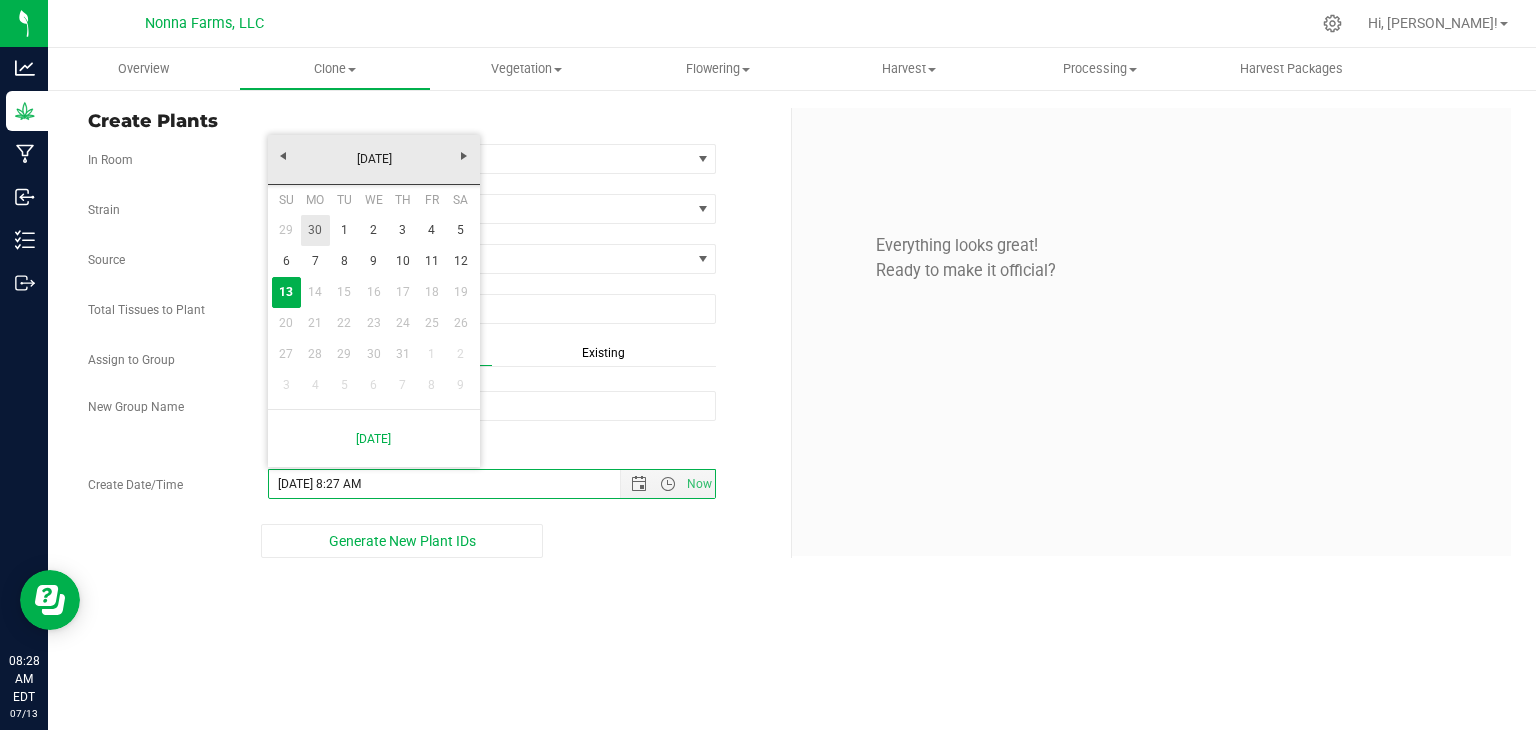 click on "30" at bounding box center [315, 230] 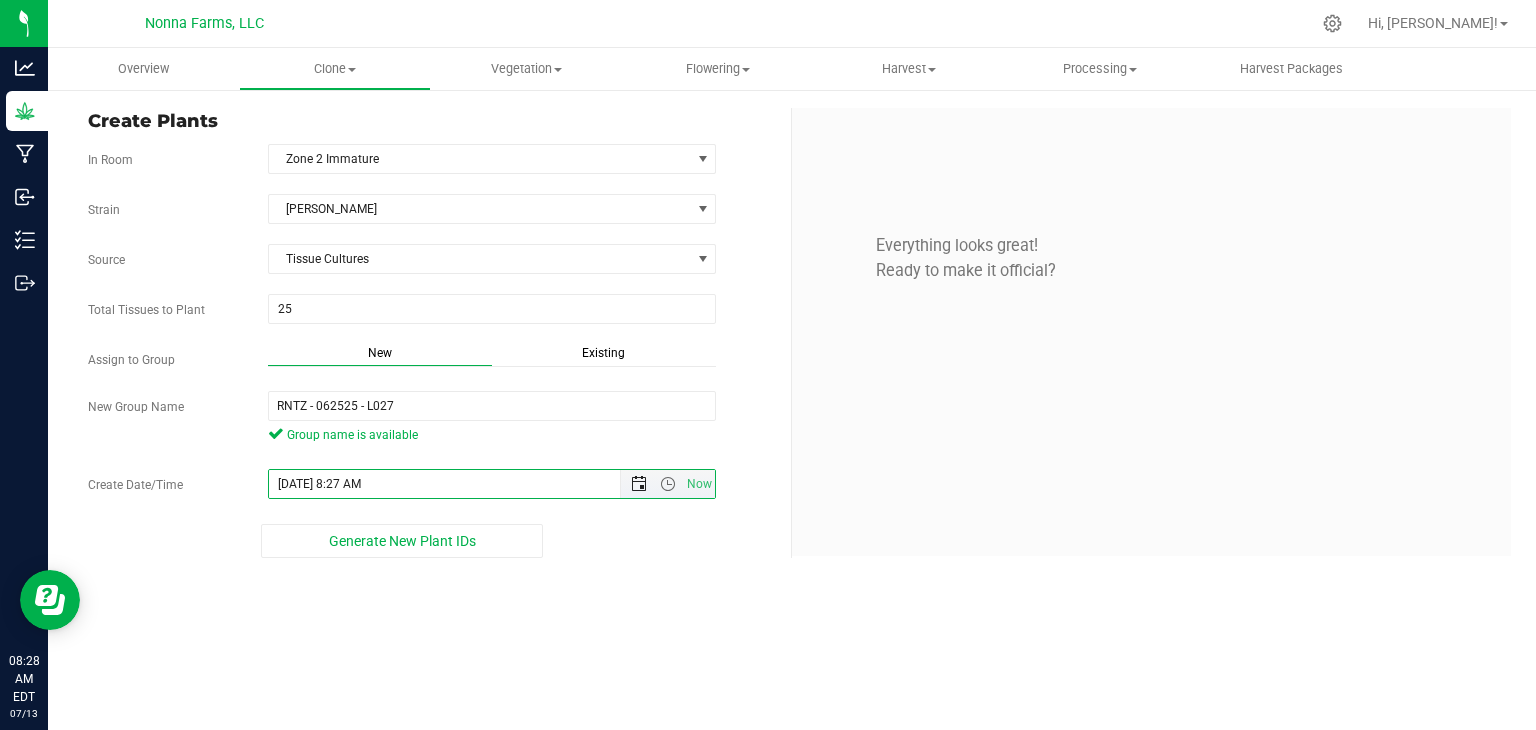 click at bounding box center (639, 484) 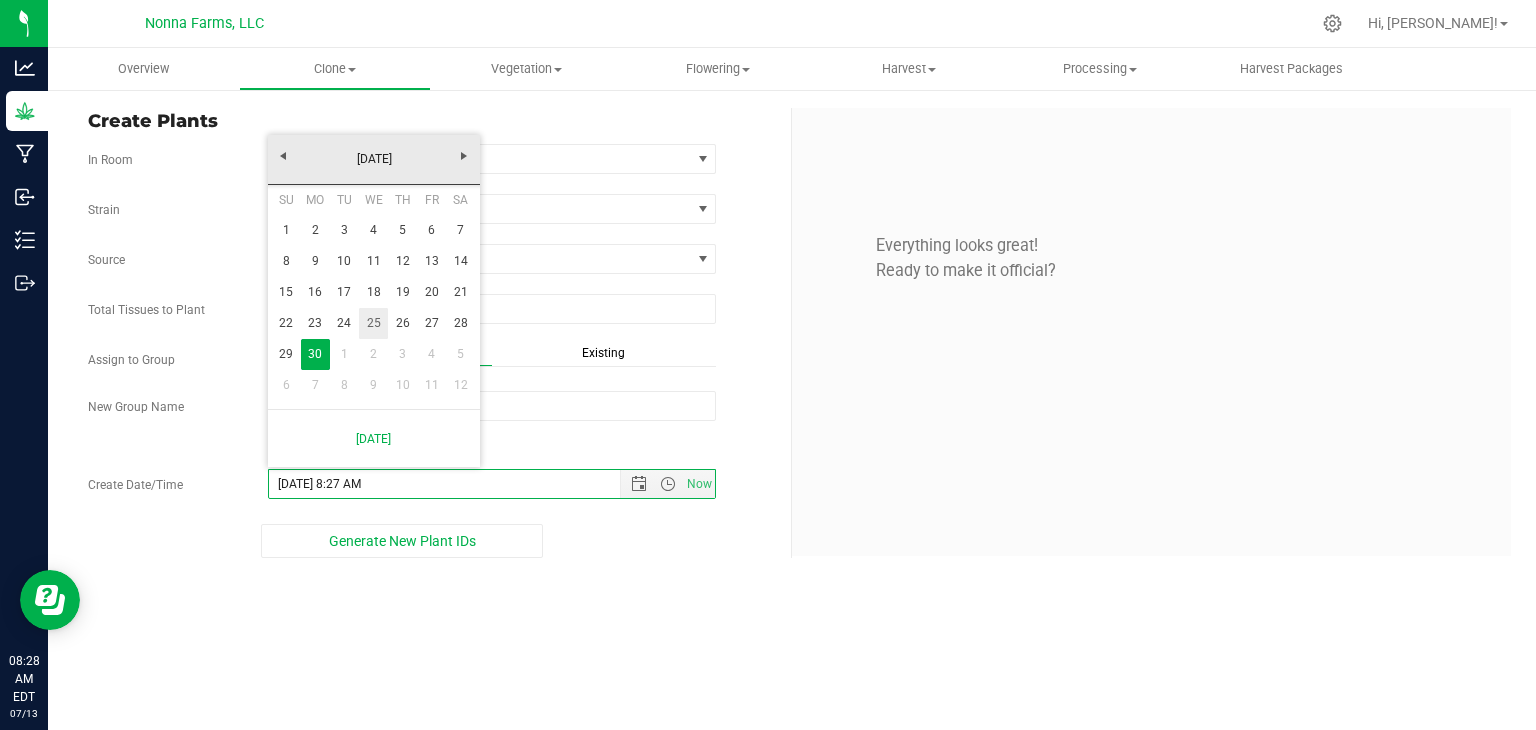 click on "25" at bounding box center (373, 323) 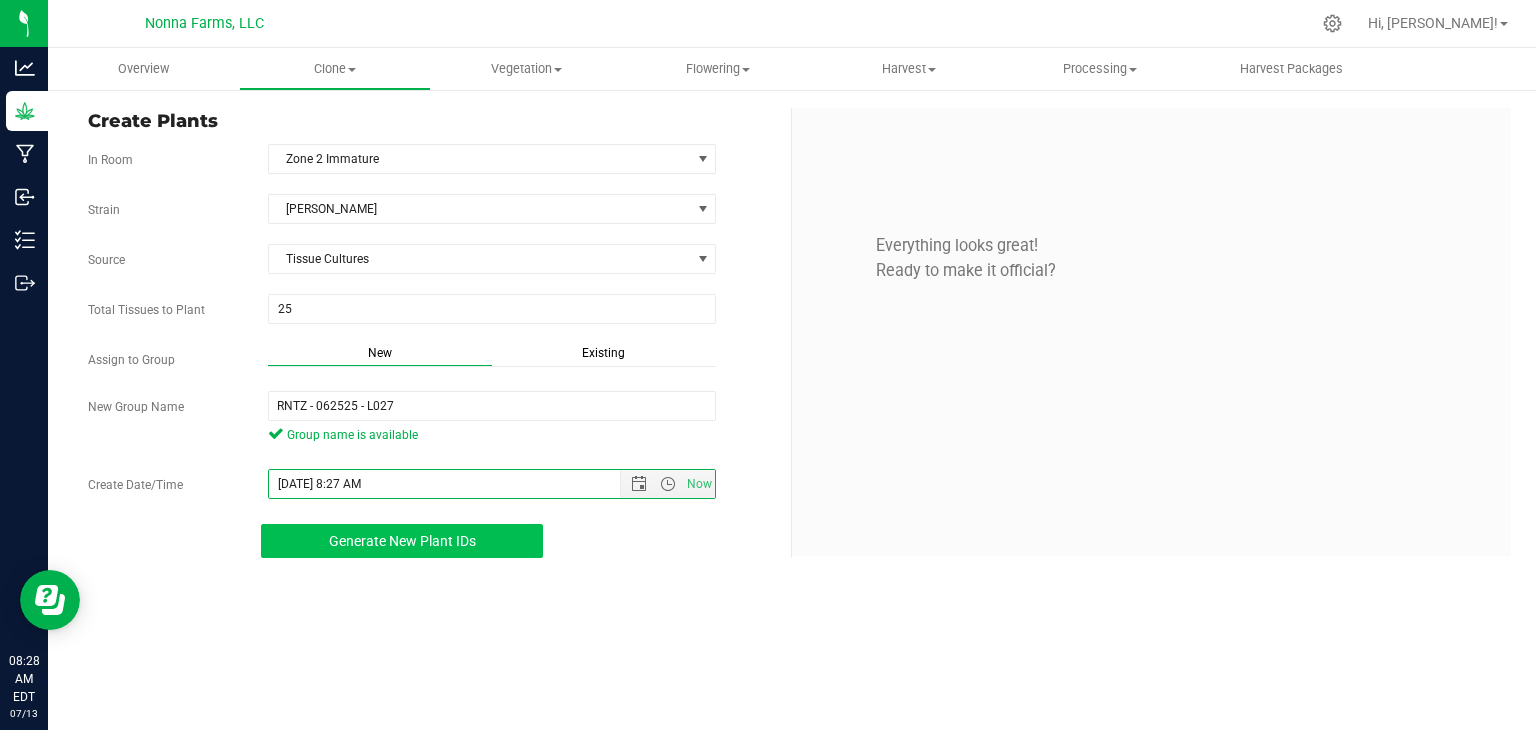 click on "Generate New Plant IDs" at bounding box center (402, 541) 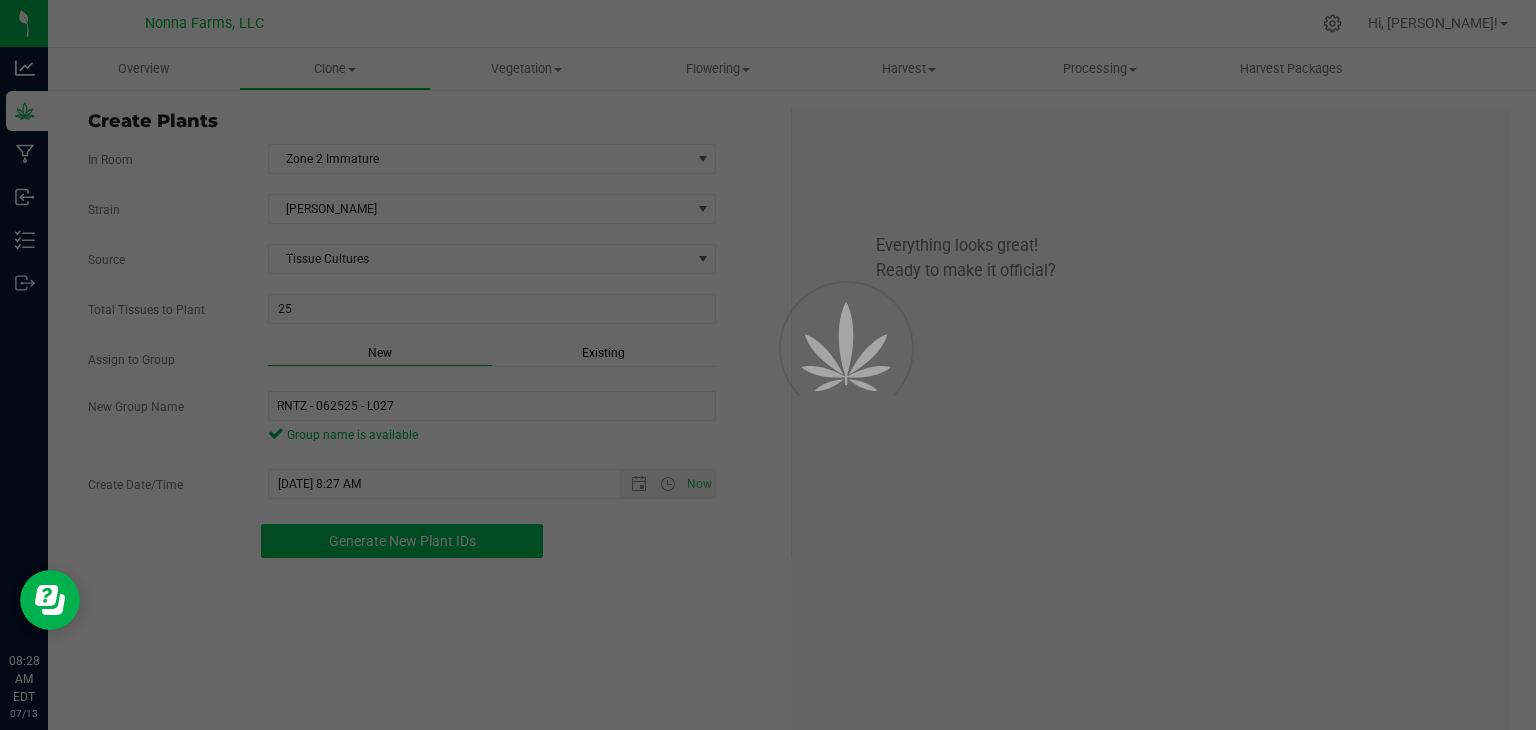 scroll, scrollTop: 60, scrollLeft: 0, axis: vertical 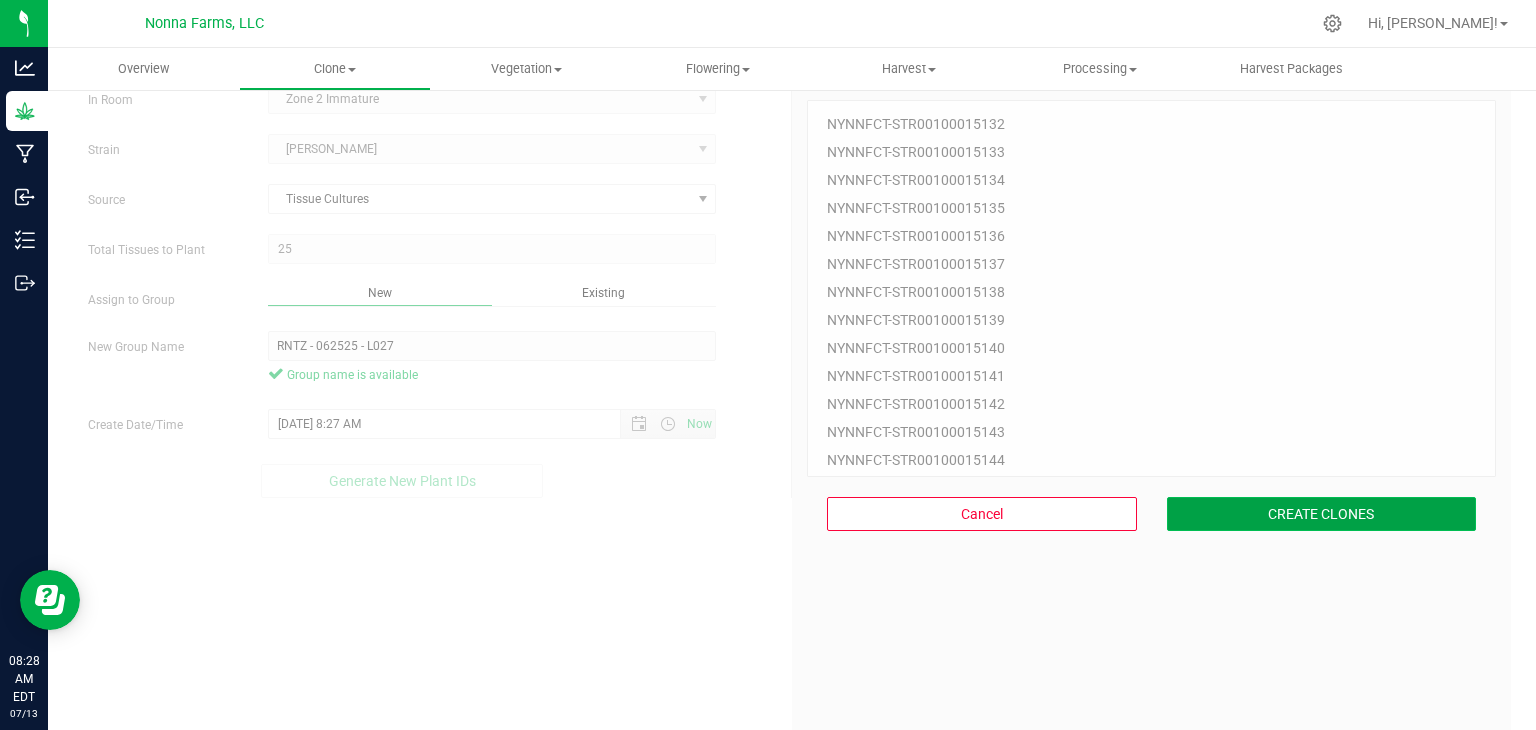 click on "CREATE CLONES" at bounding box center (1322, 514) 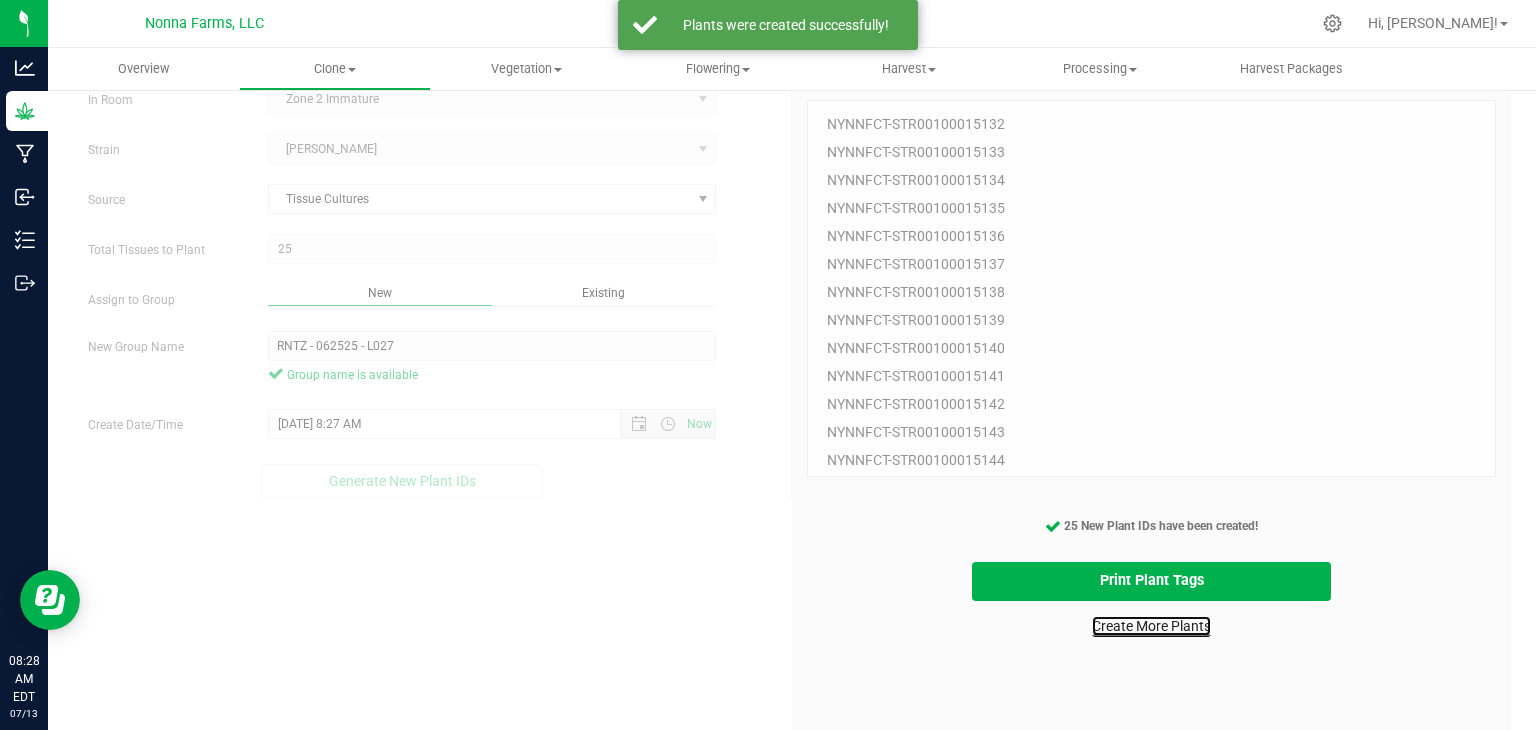 click on "Create More Plants" at bounding box center (1151, 626) 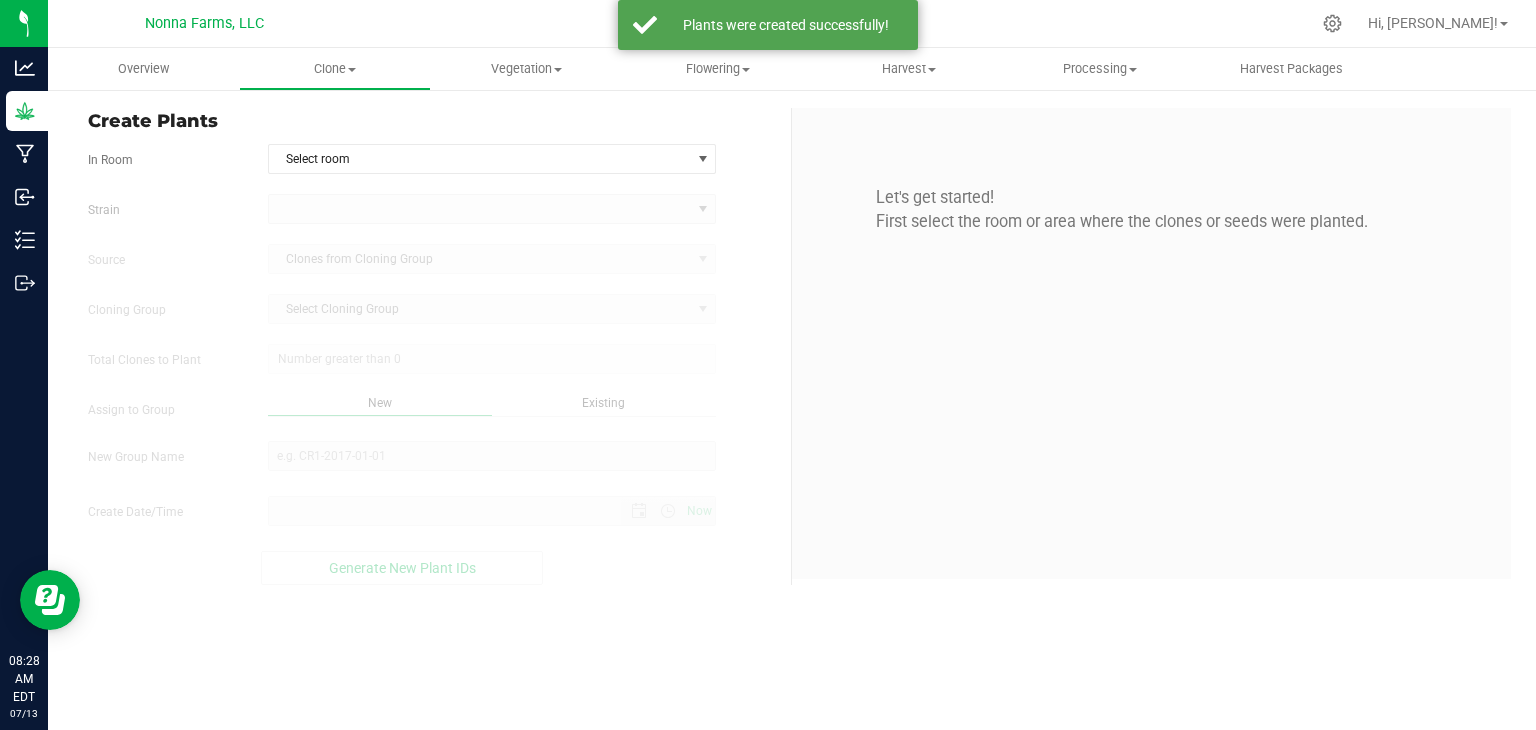 scroll, scrollTop: 0, scrollLeft: 0, axis: both 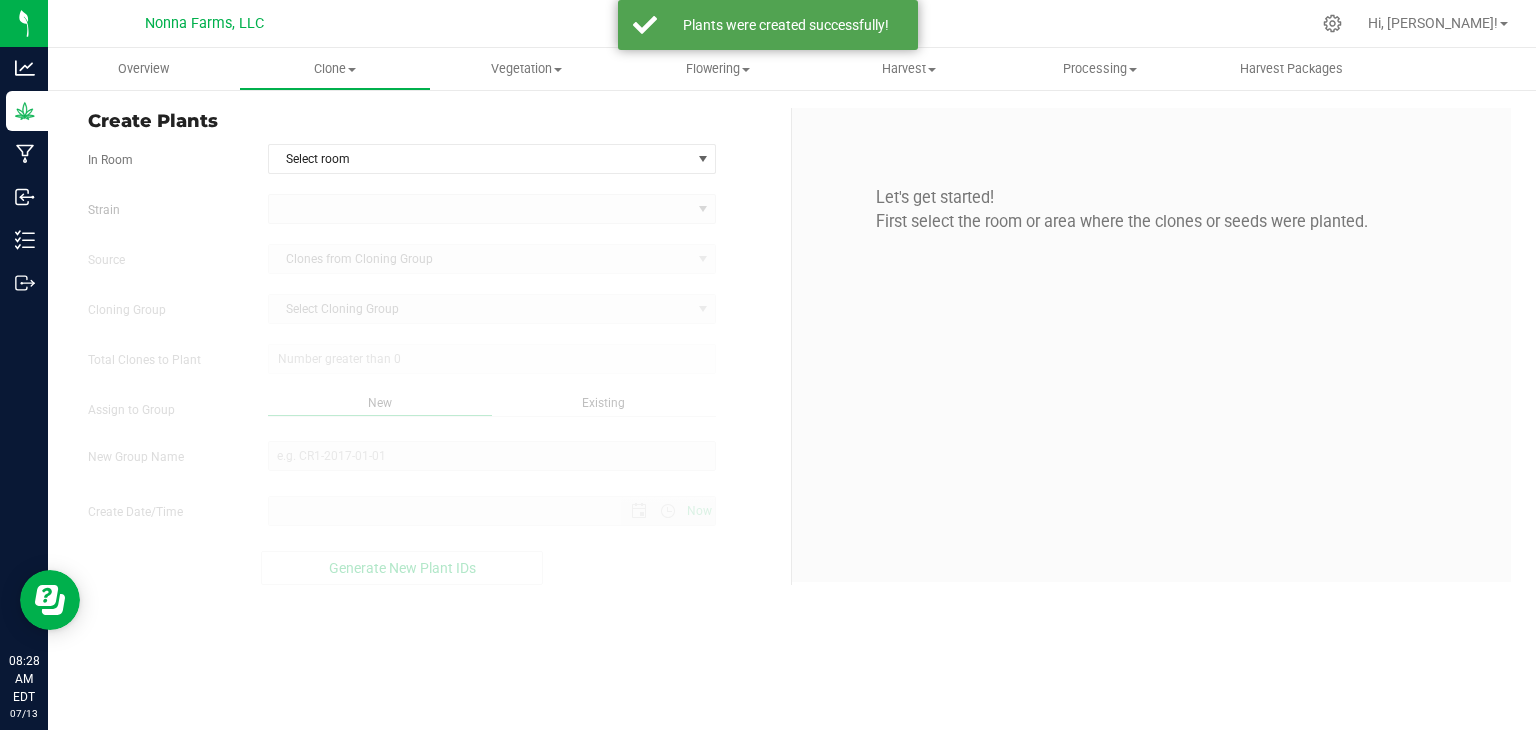 type on "7/13/2025 8:28 AM" 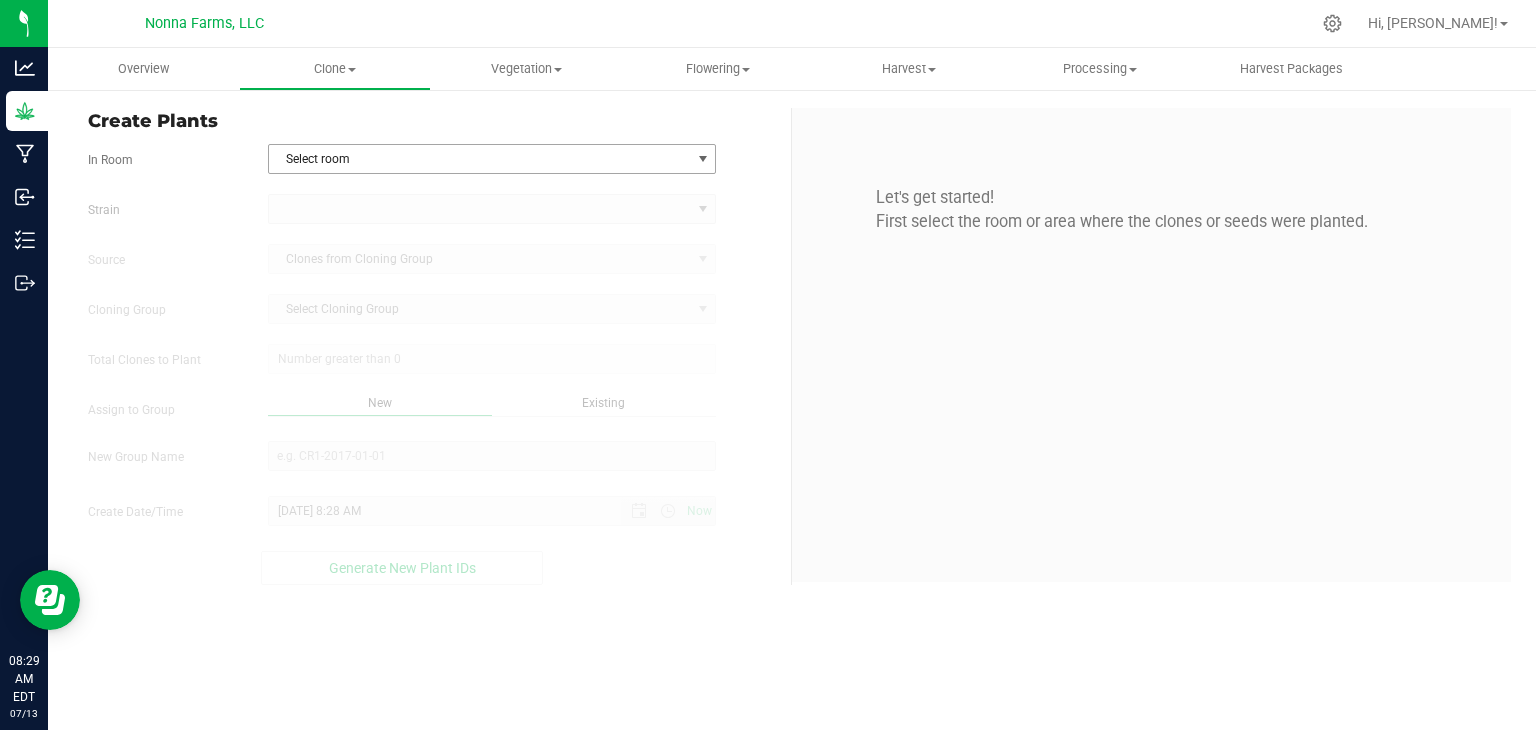 click on "Select room" at bounding box center (480, 159) 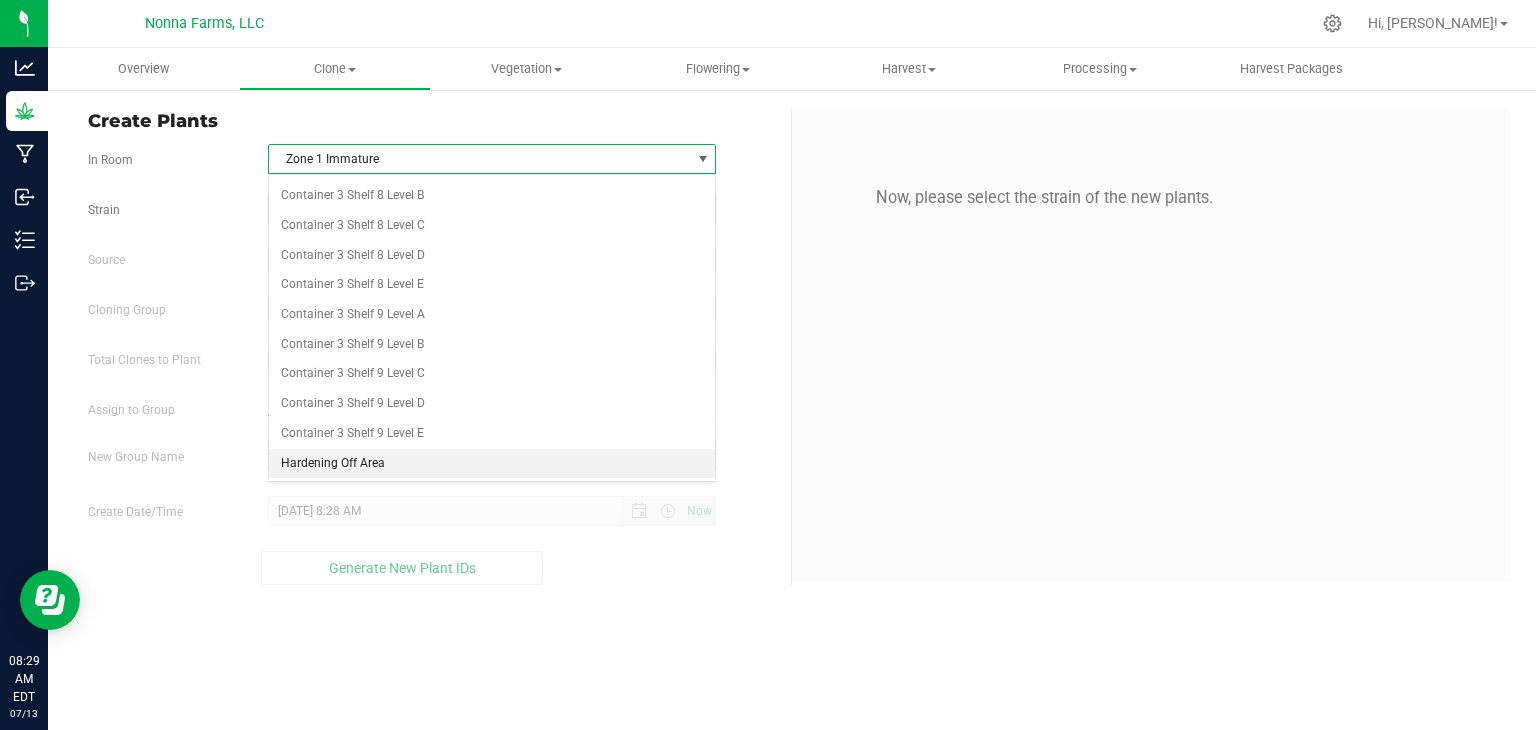 scroll, scrollTop: 7848, scrollLeft: 0, axis: vertical 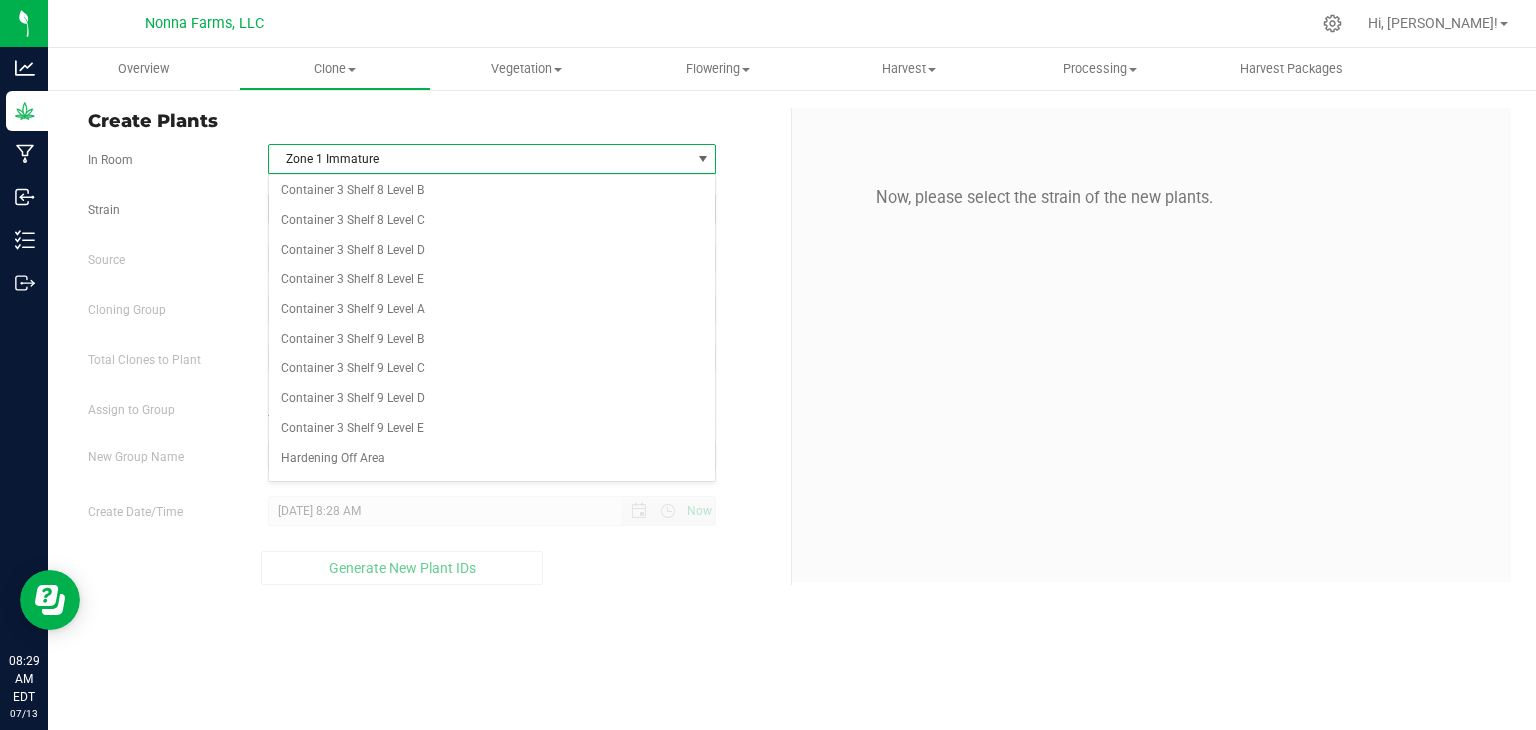 click on "Zone 2 Immature" at bounding box center [492, 578] 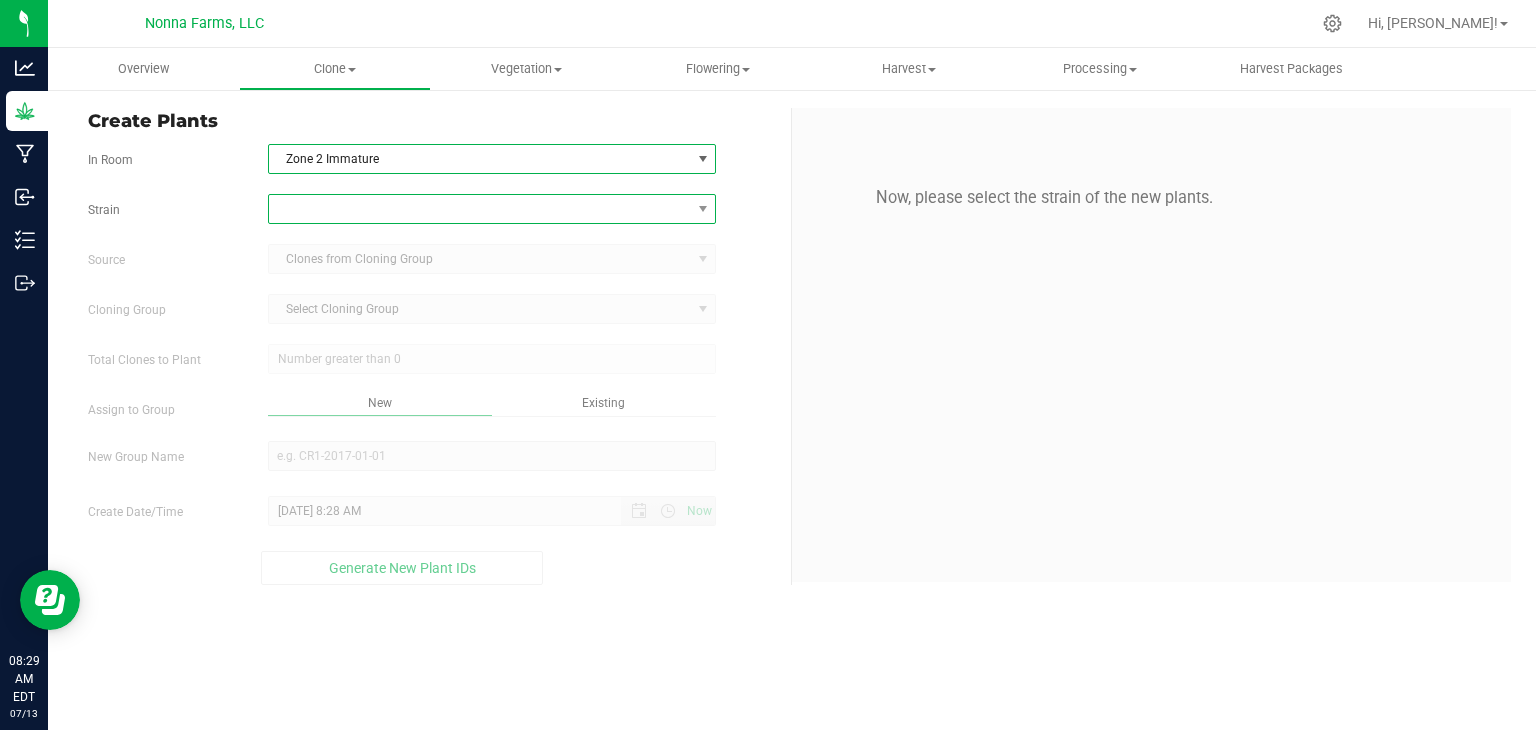 click at bounding box center [480, 209] 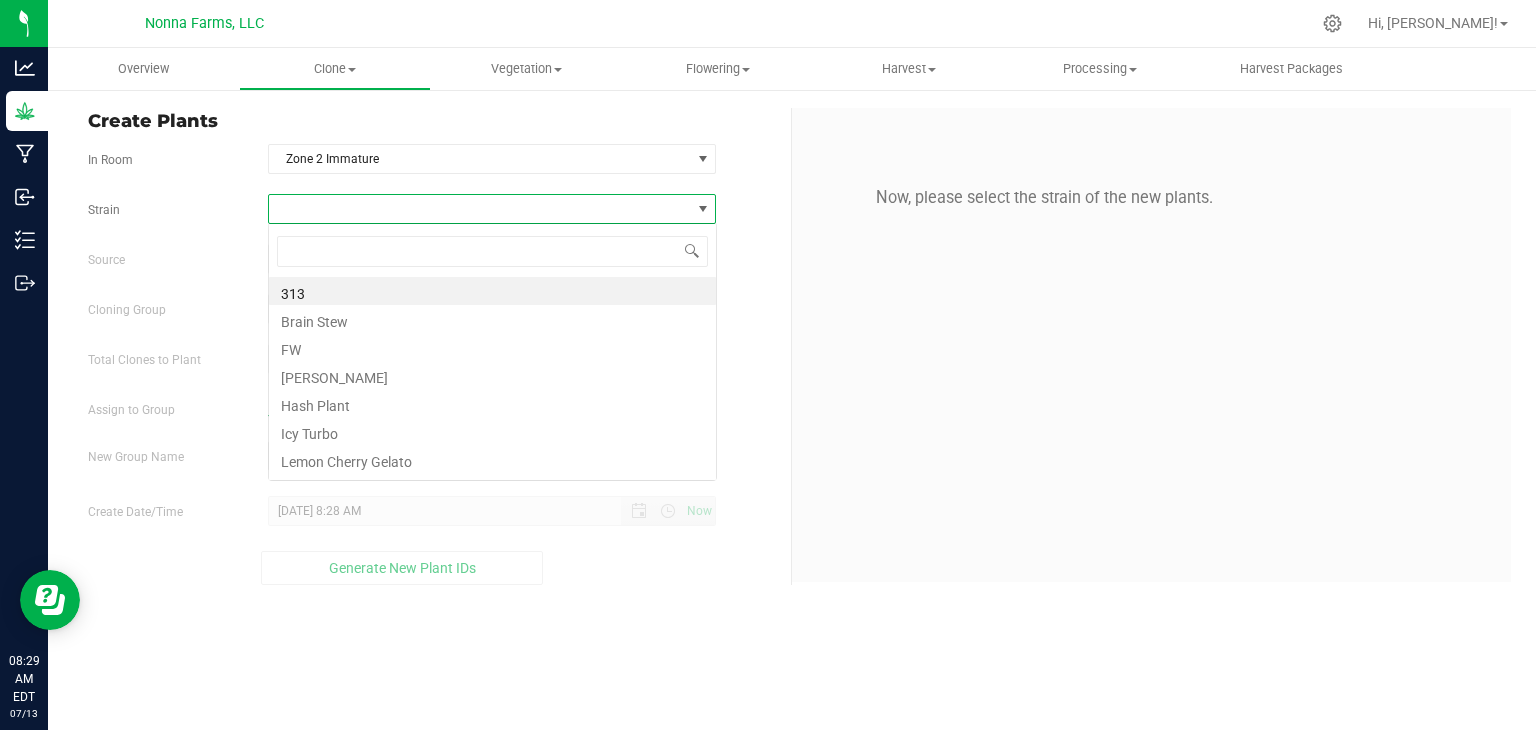 scroll, scrollTop: 99970, scrollLeft: 99551, axis: both 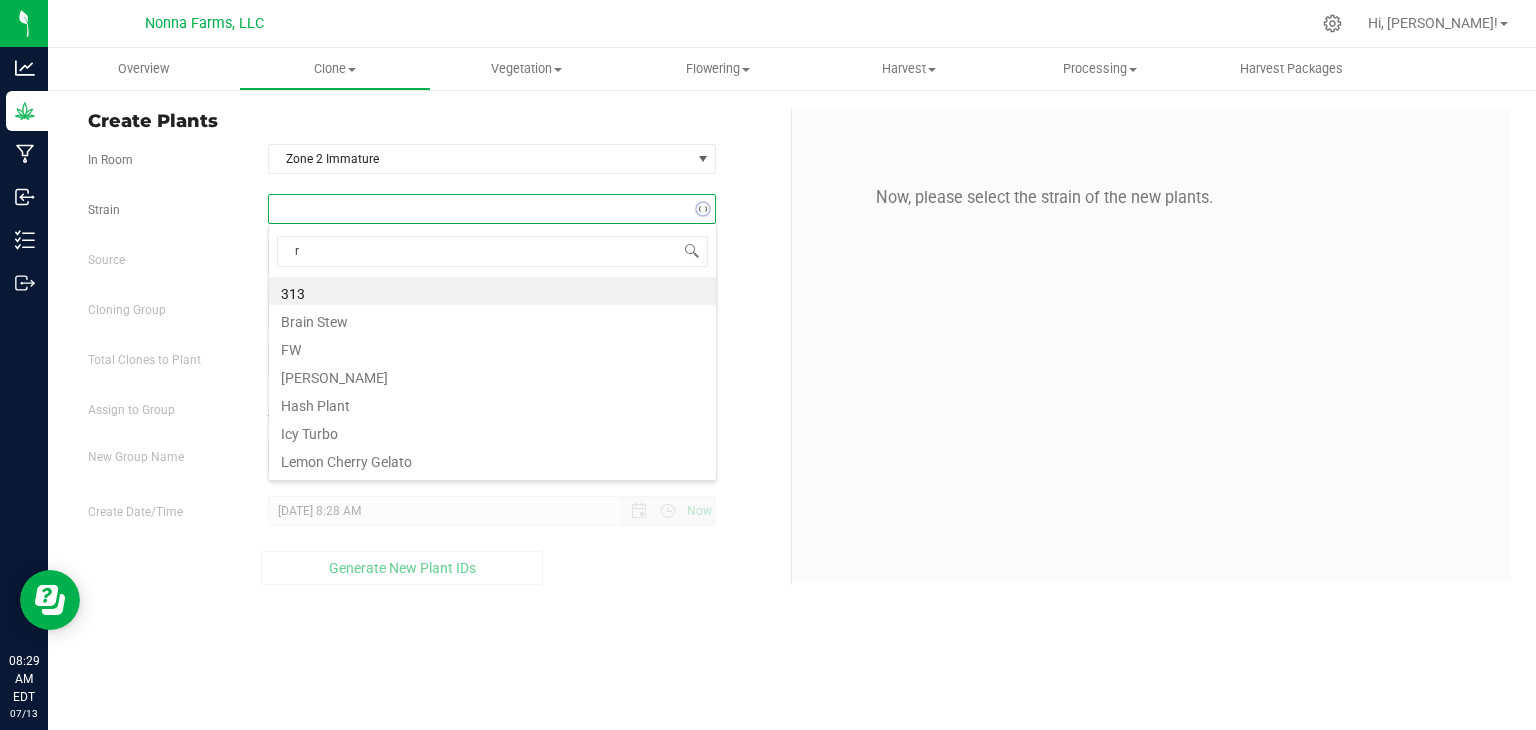 type on "ru" 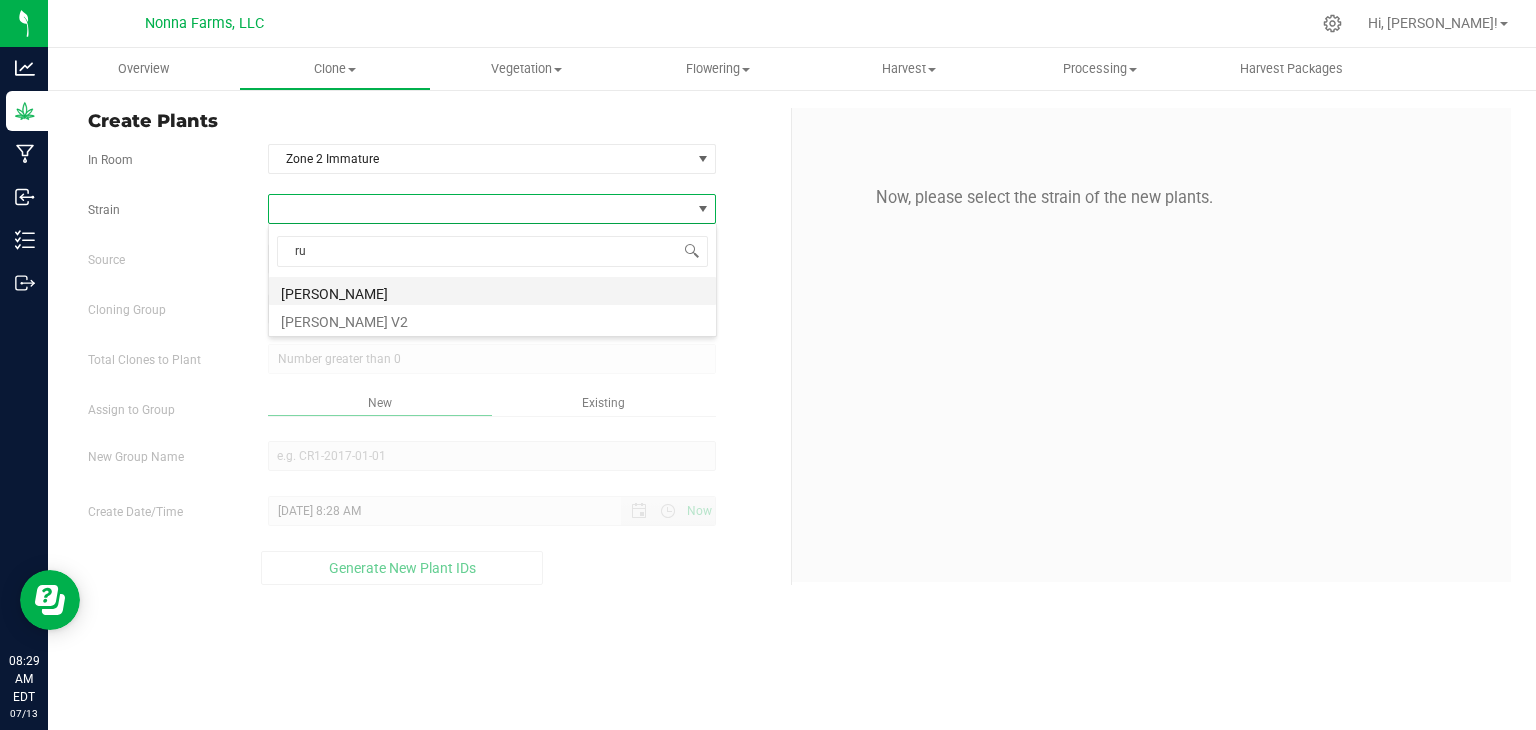 click on "[PERSON_NAME]" at bounding box center [492, 291] 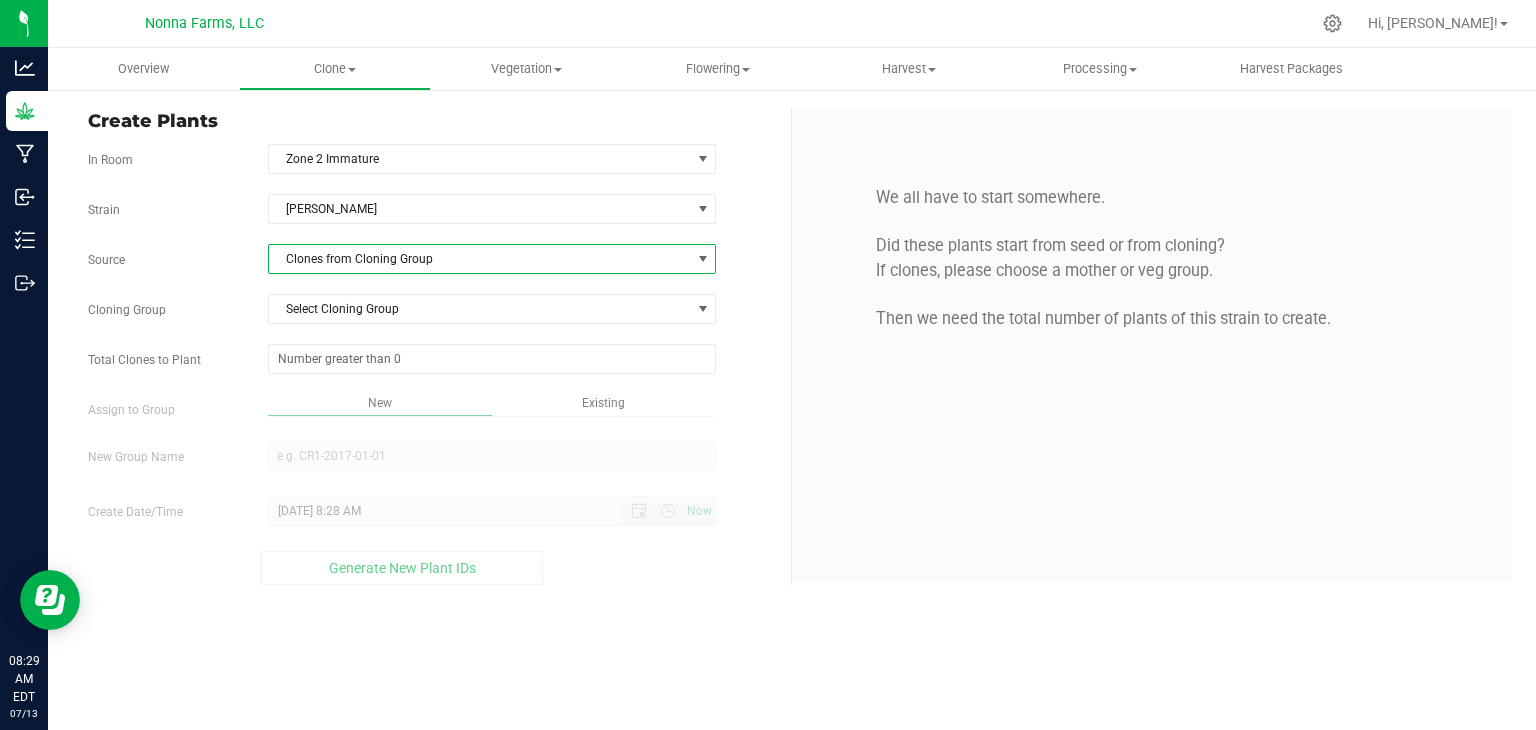 click on "Clones from Cloning Group" at bounding box center [480, 259] 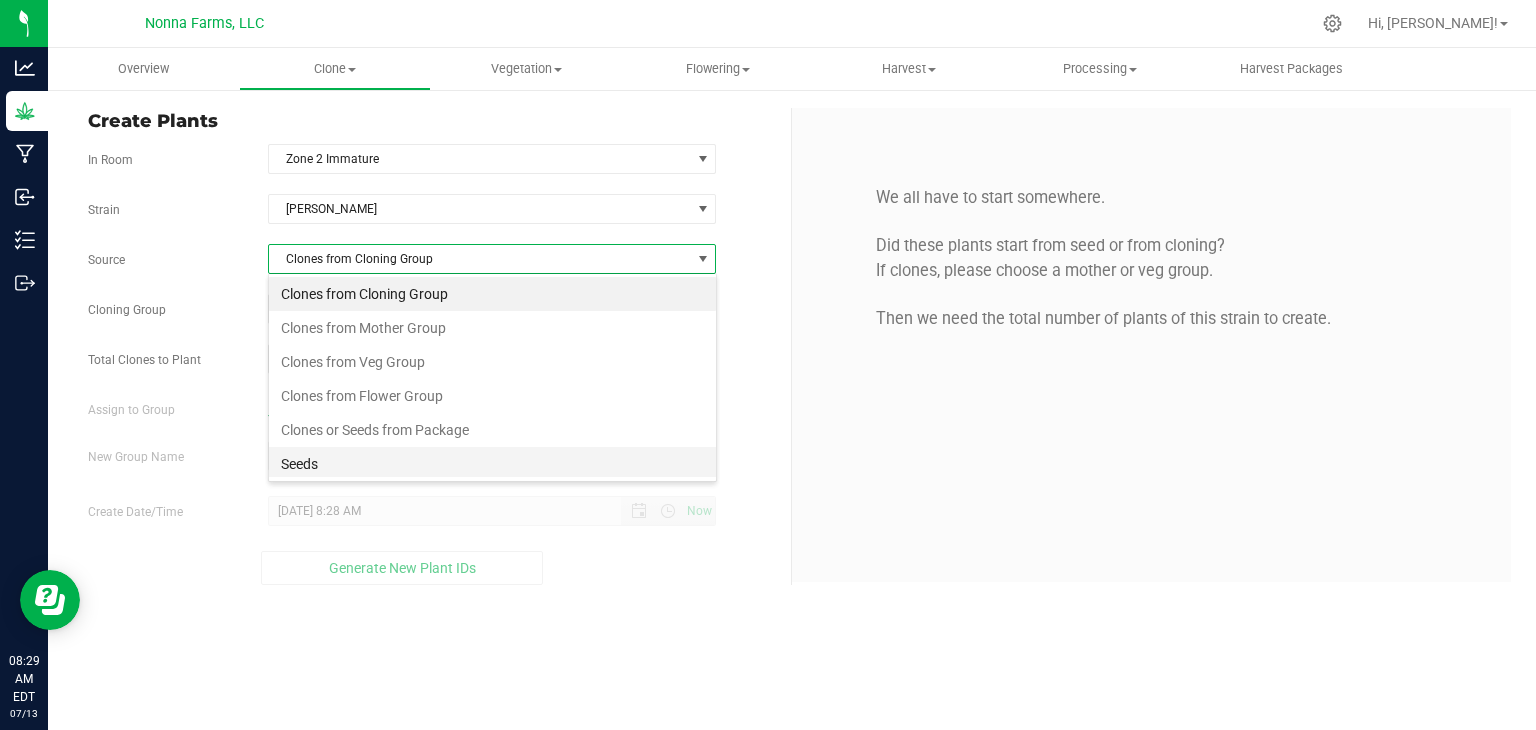 scroll, scrollTop: 30, scrollLeft: 0, axis: vertical 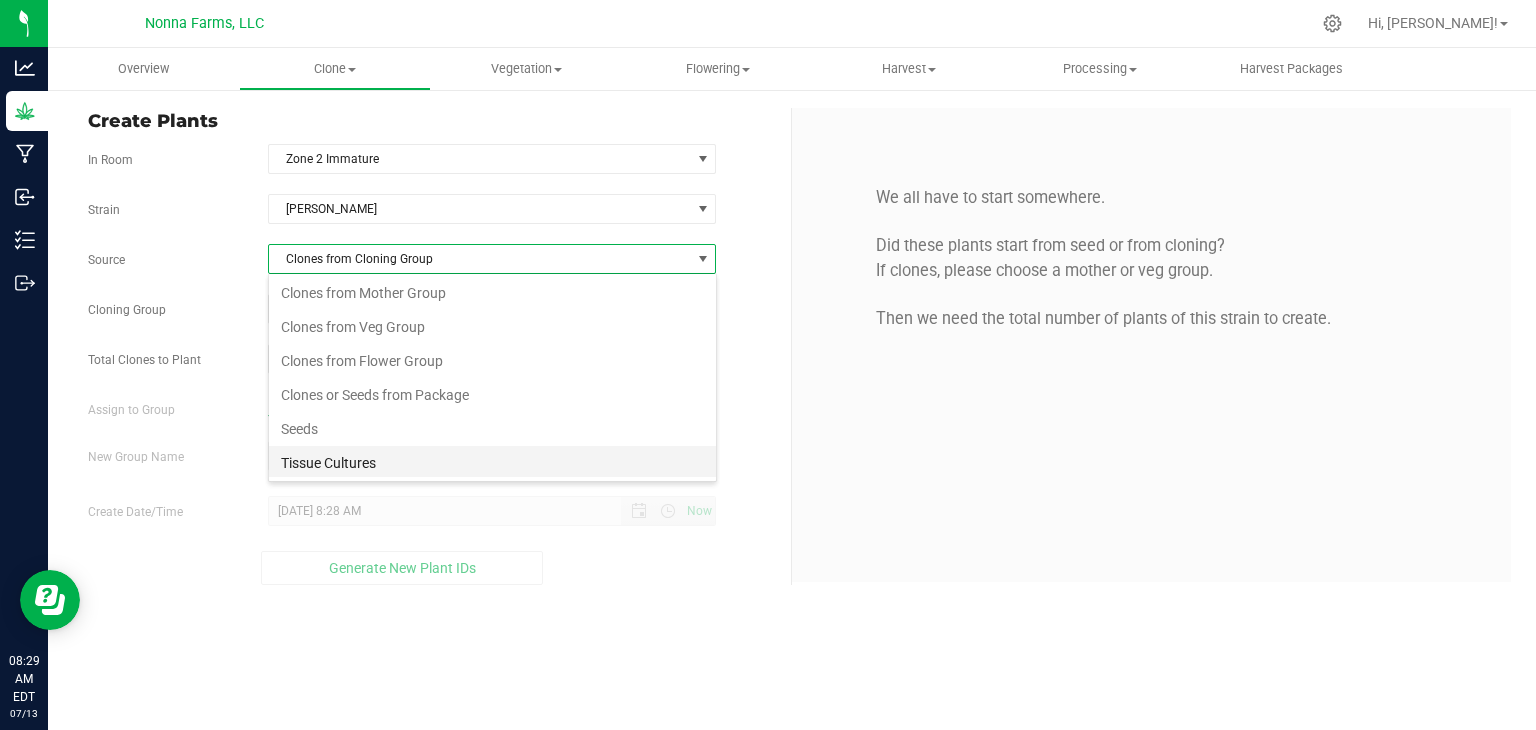 click on "Tissue Cultures" at bounding box center (492, 463) 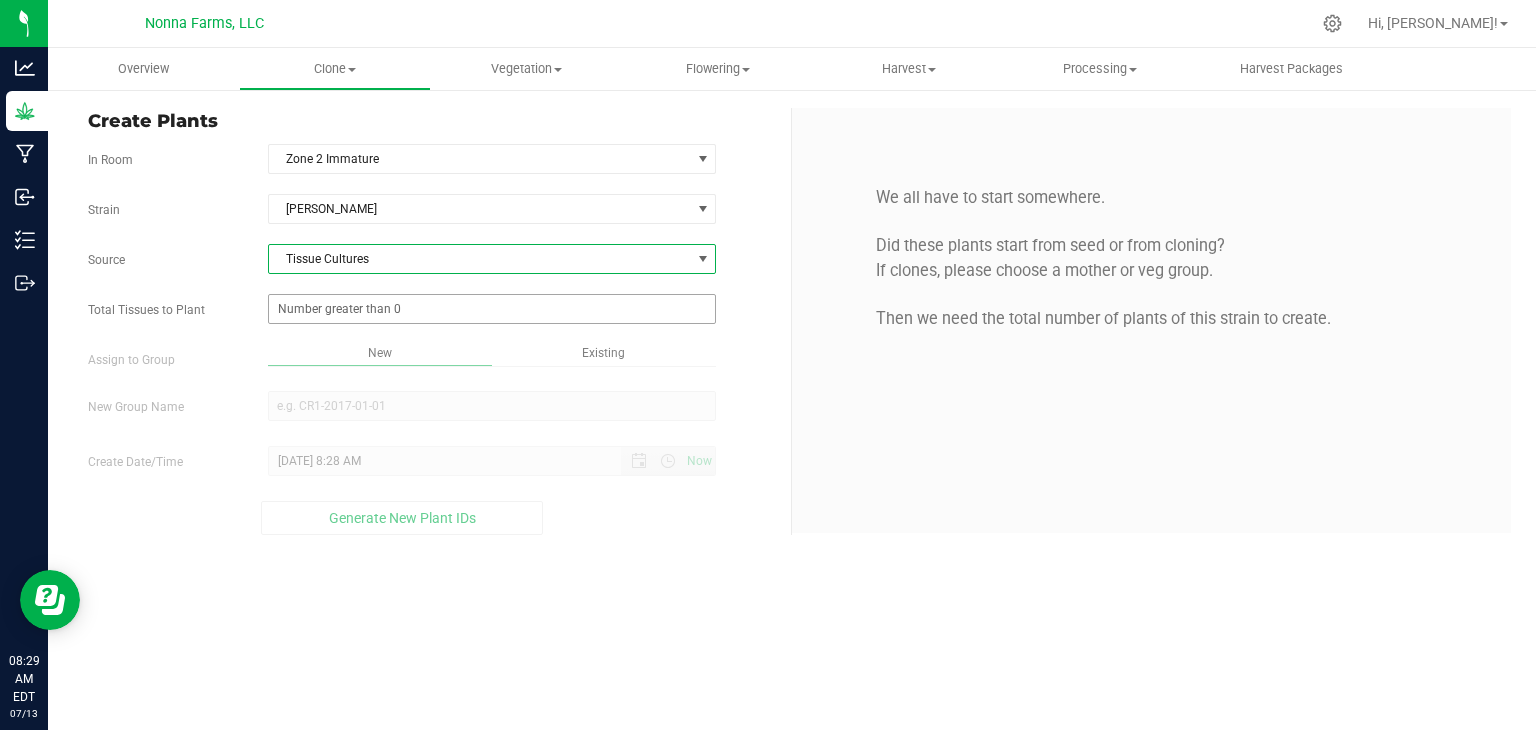 click at bounding box center (492, 309) 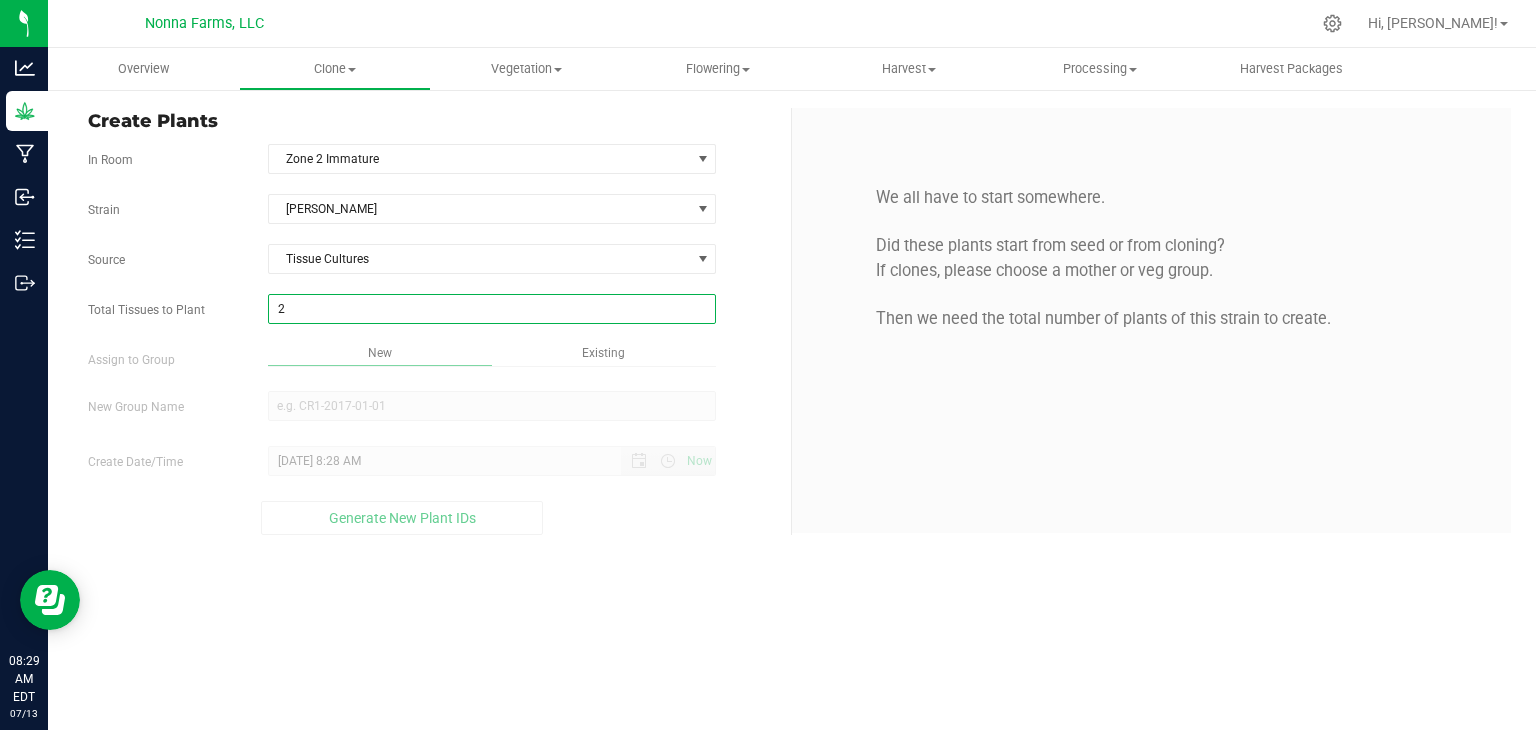 type on "25" 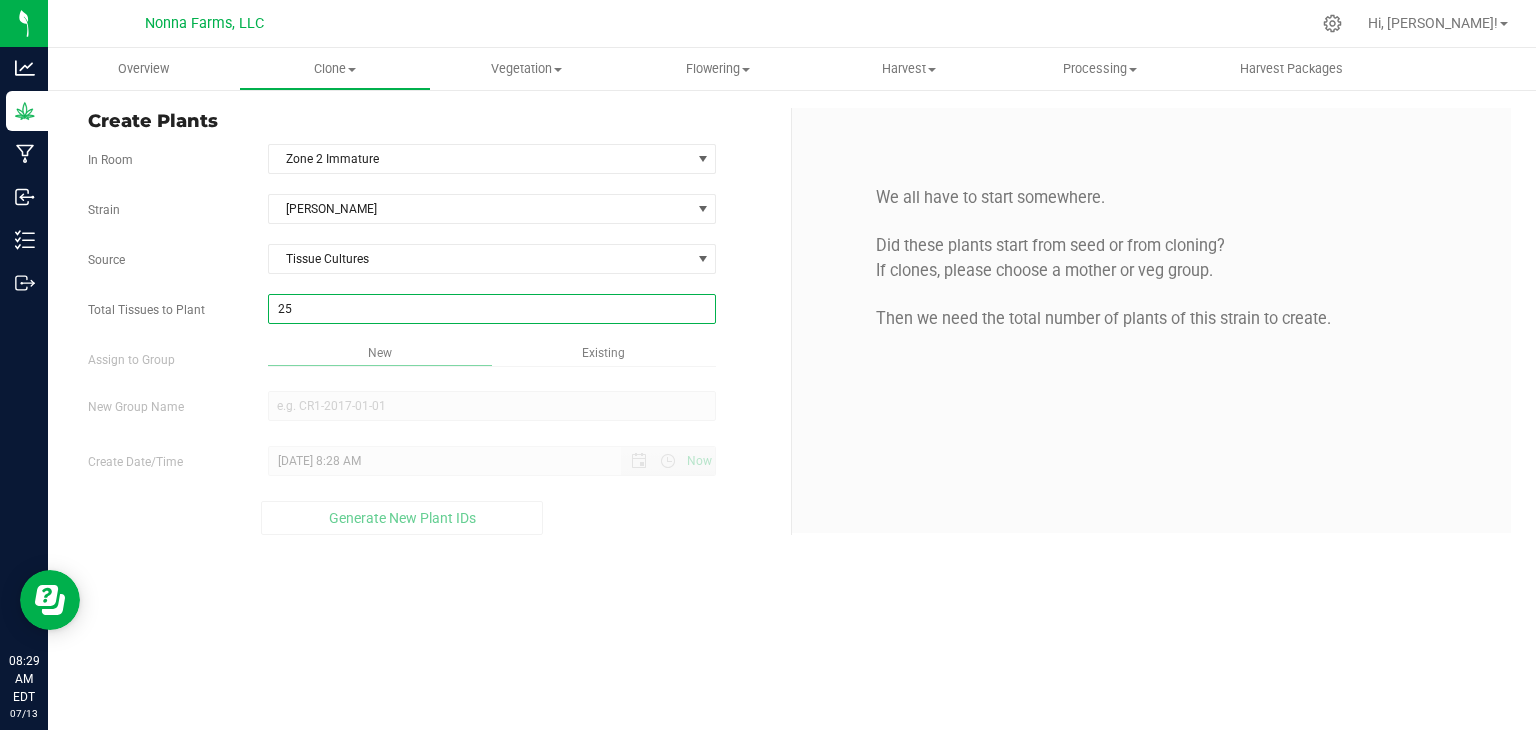 type on "25" 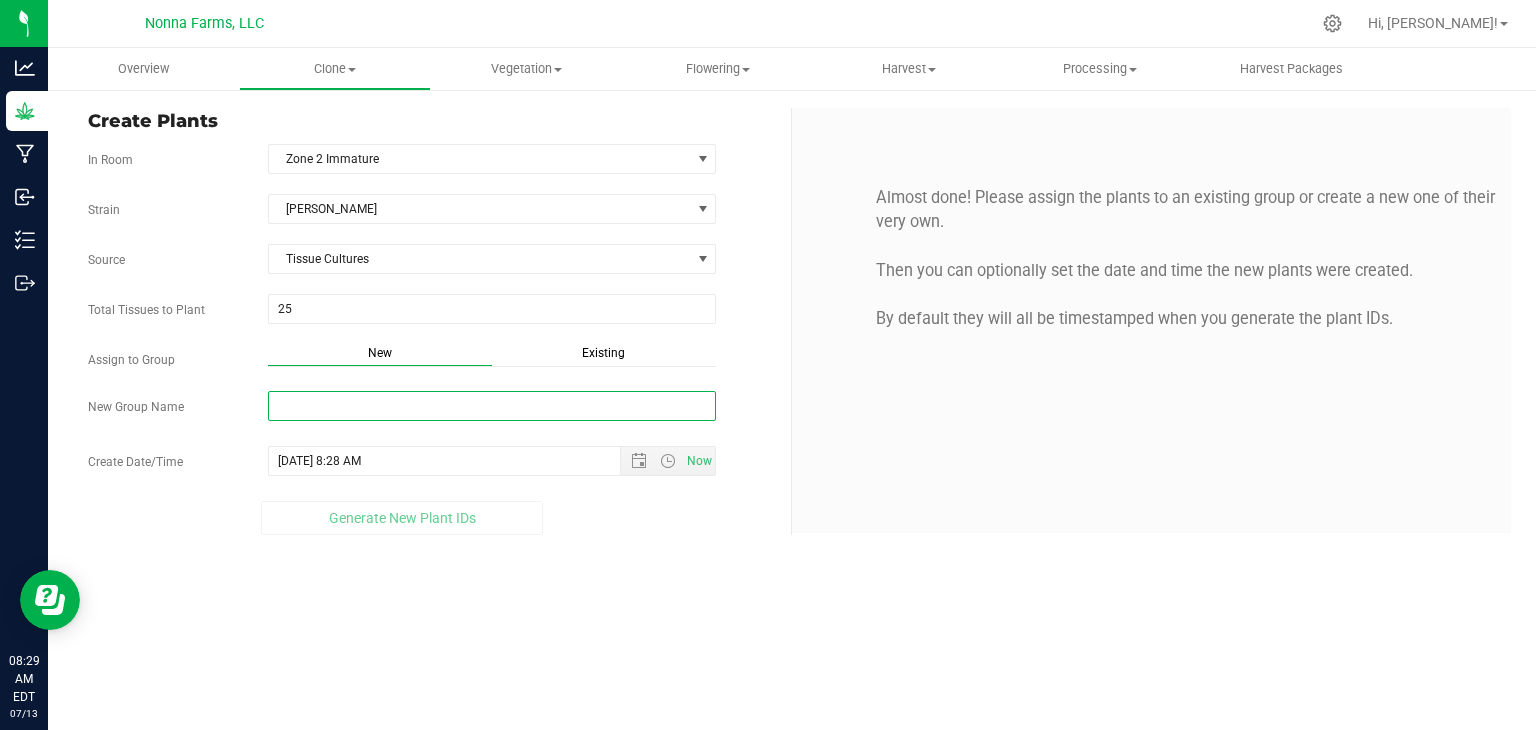 click on "New Group Name" at bounding box center (492, 406) 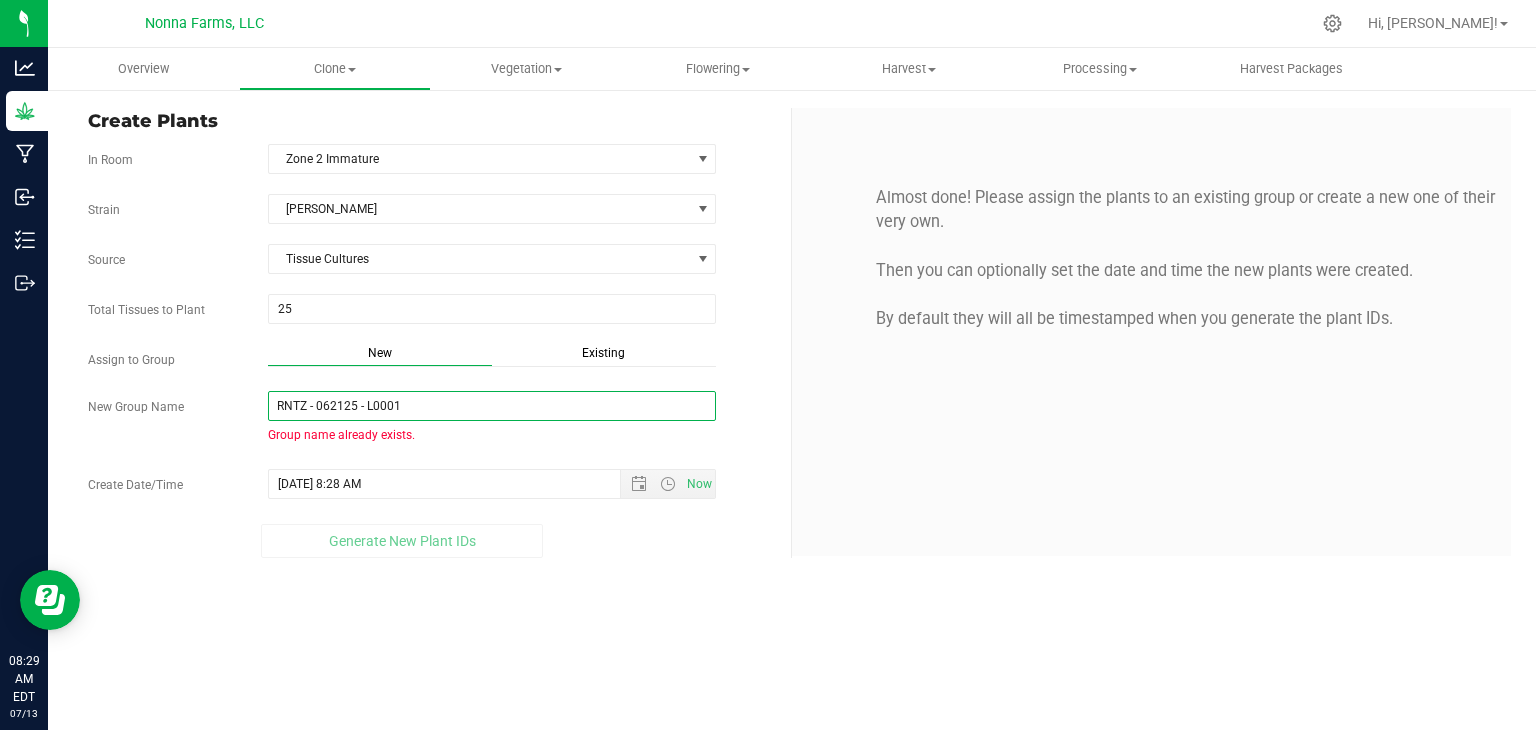 click on "RNTZ - 062125 - L0001" at bounding box center (492, 406) 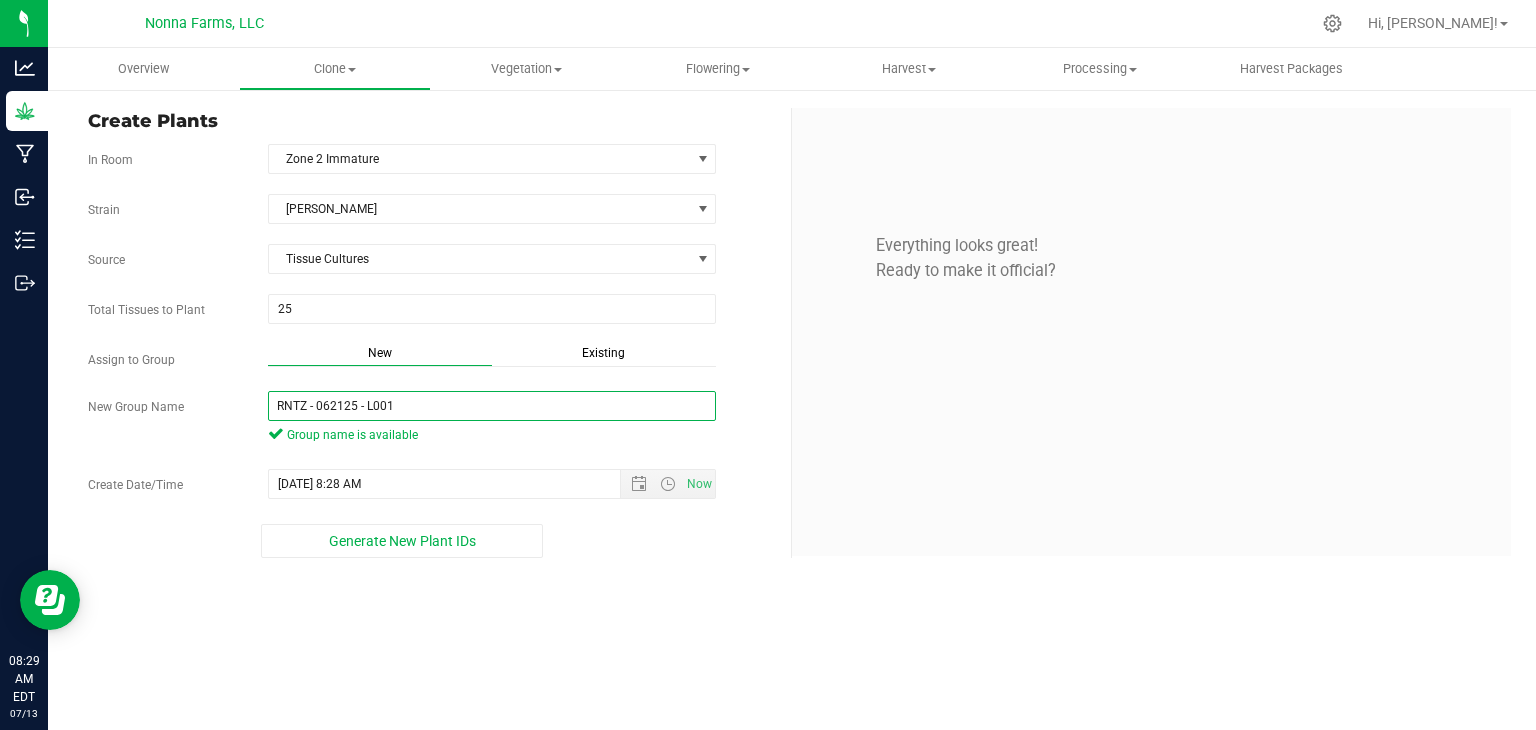 drag, startPoint x: 416, startPoint y: 409, endPoint x: 64, endPoint y: 405, distance: 352.02274 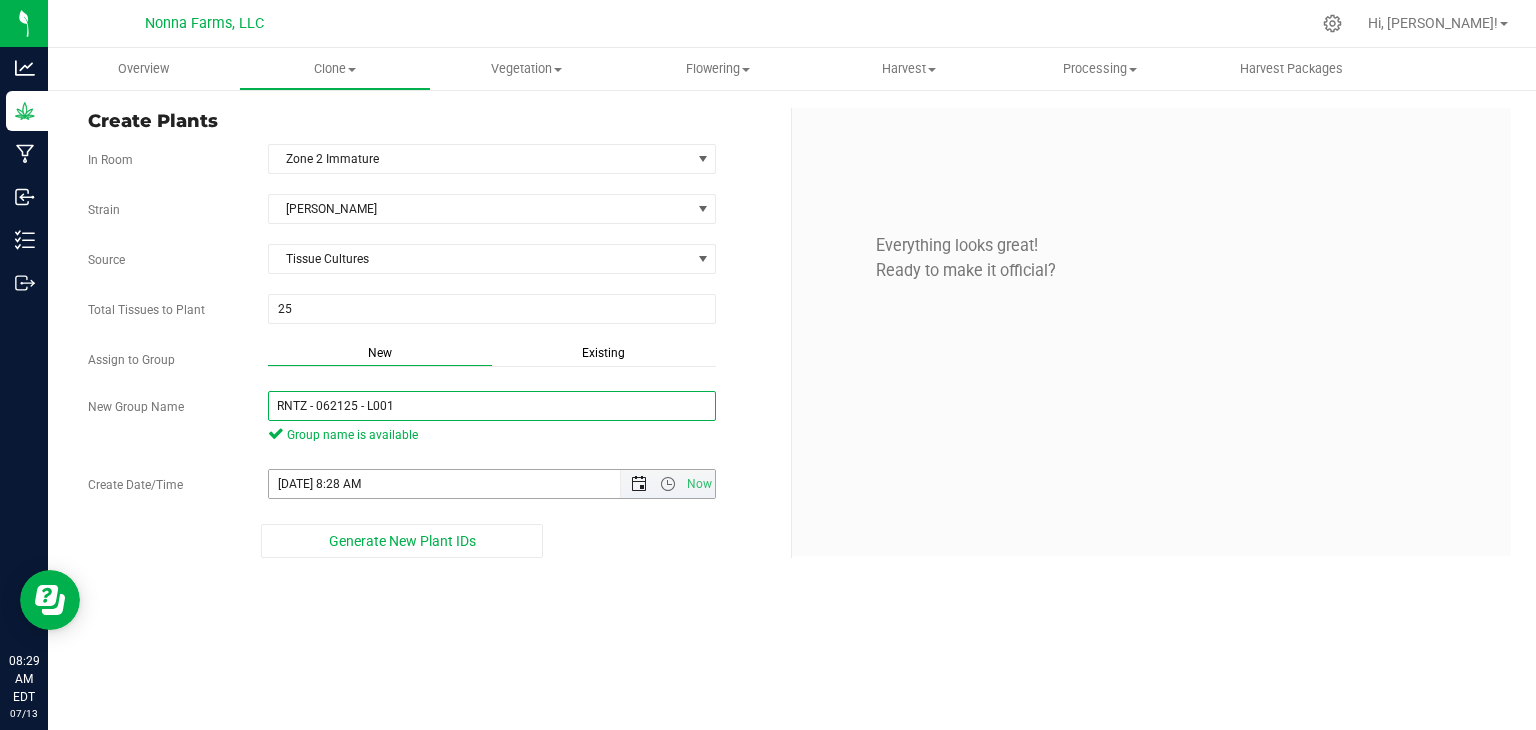 click at bounding box center (639, 484) 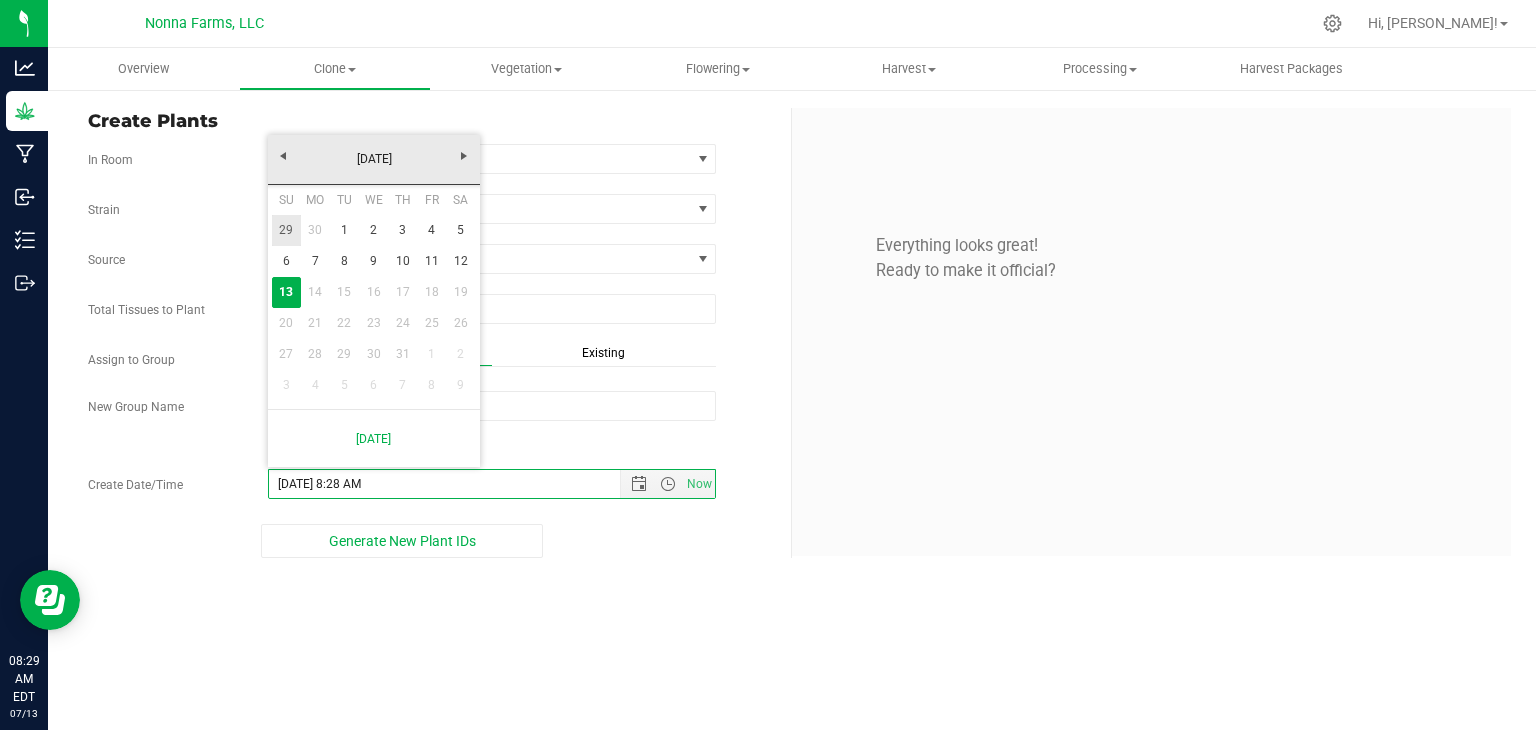 click on "29" at bounding box center (286, 230) 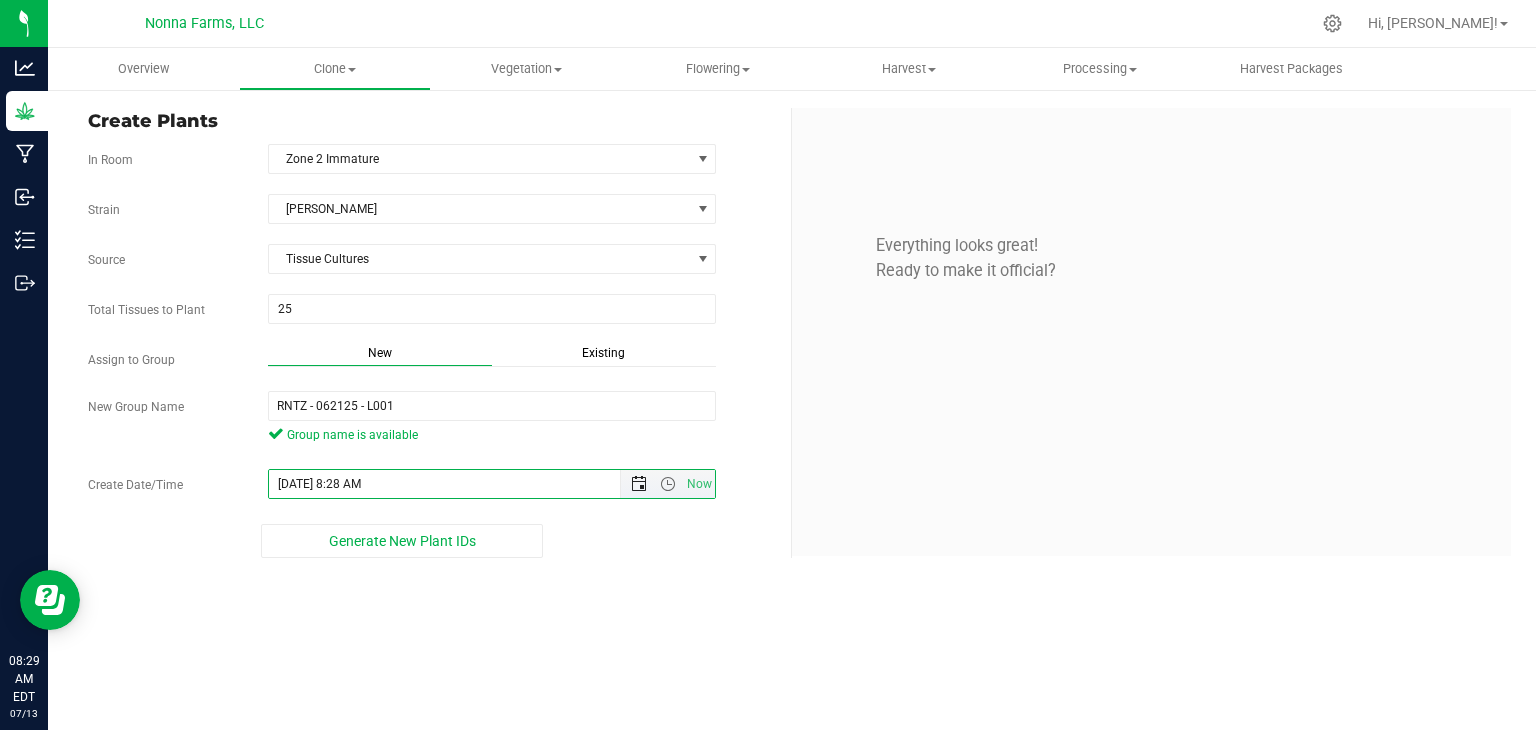 click at bounding box center [639, 484] 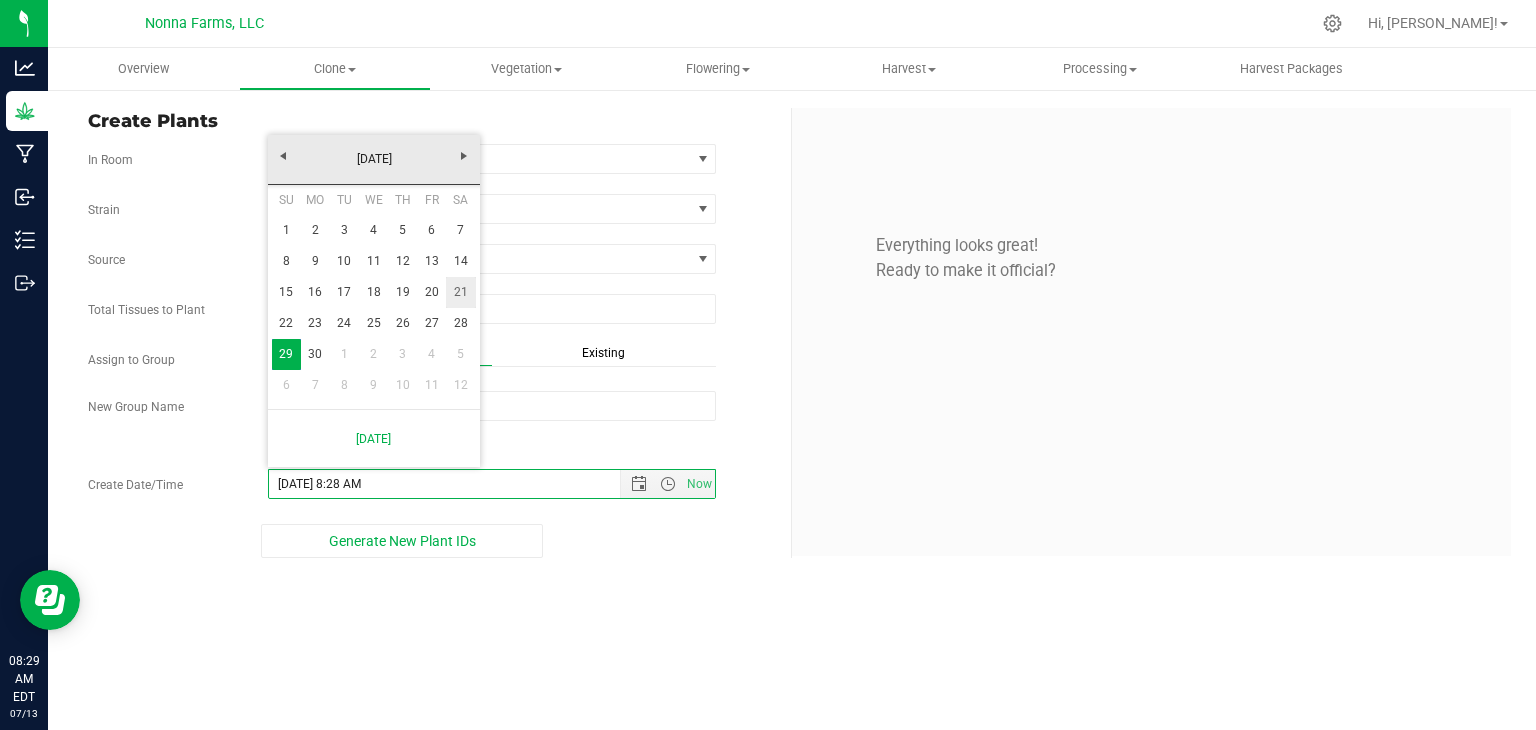 click on "21" at bounding box center (460, 292) 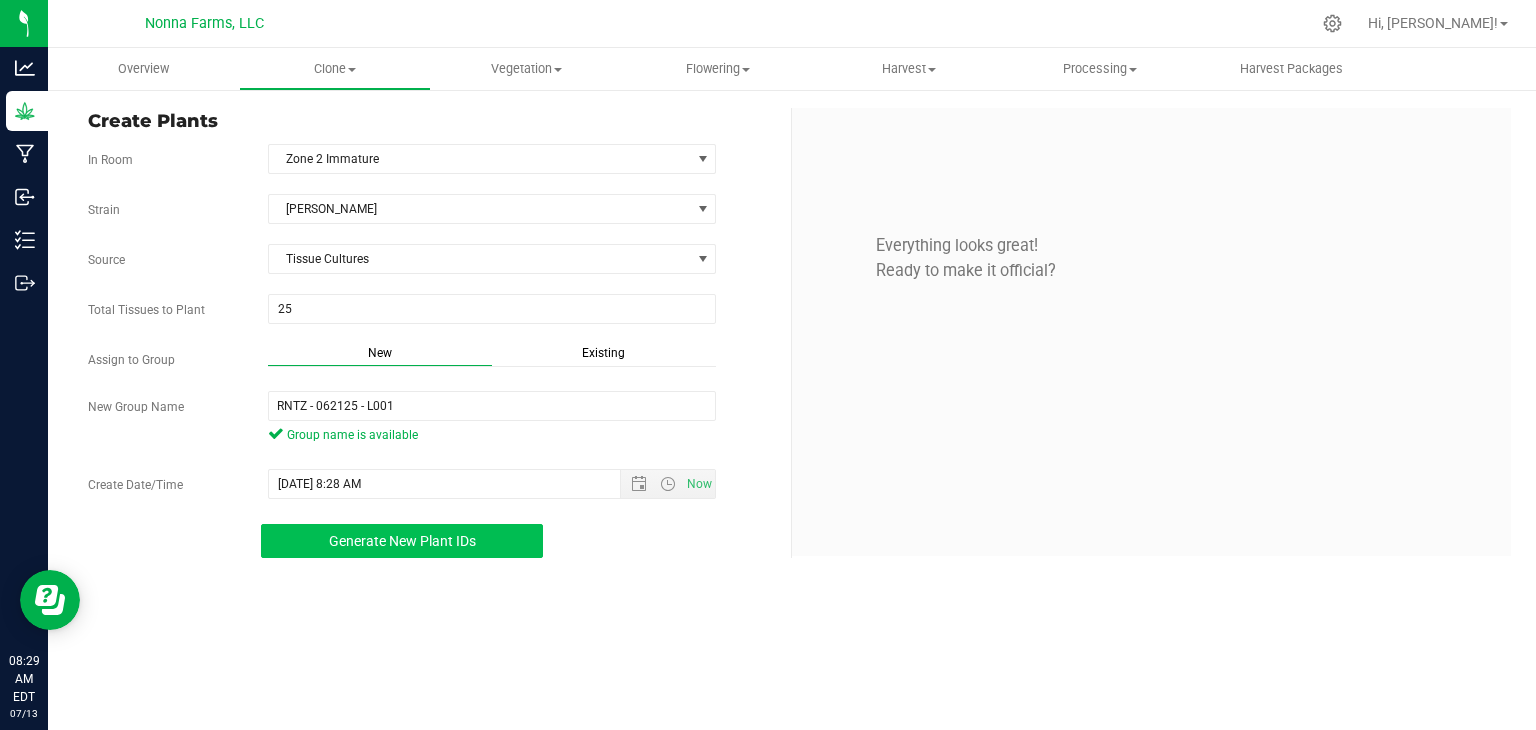 click on "Generate New Plant IDs" at bounding box center [402, 541] 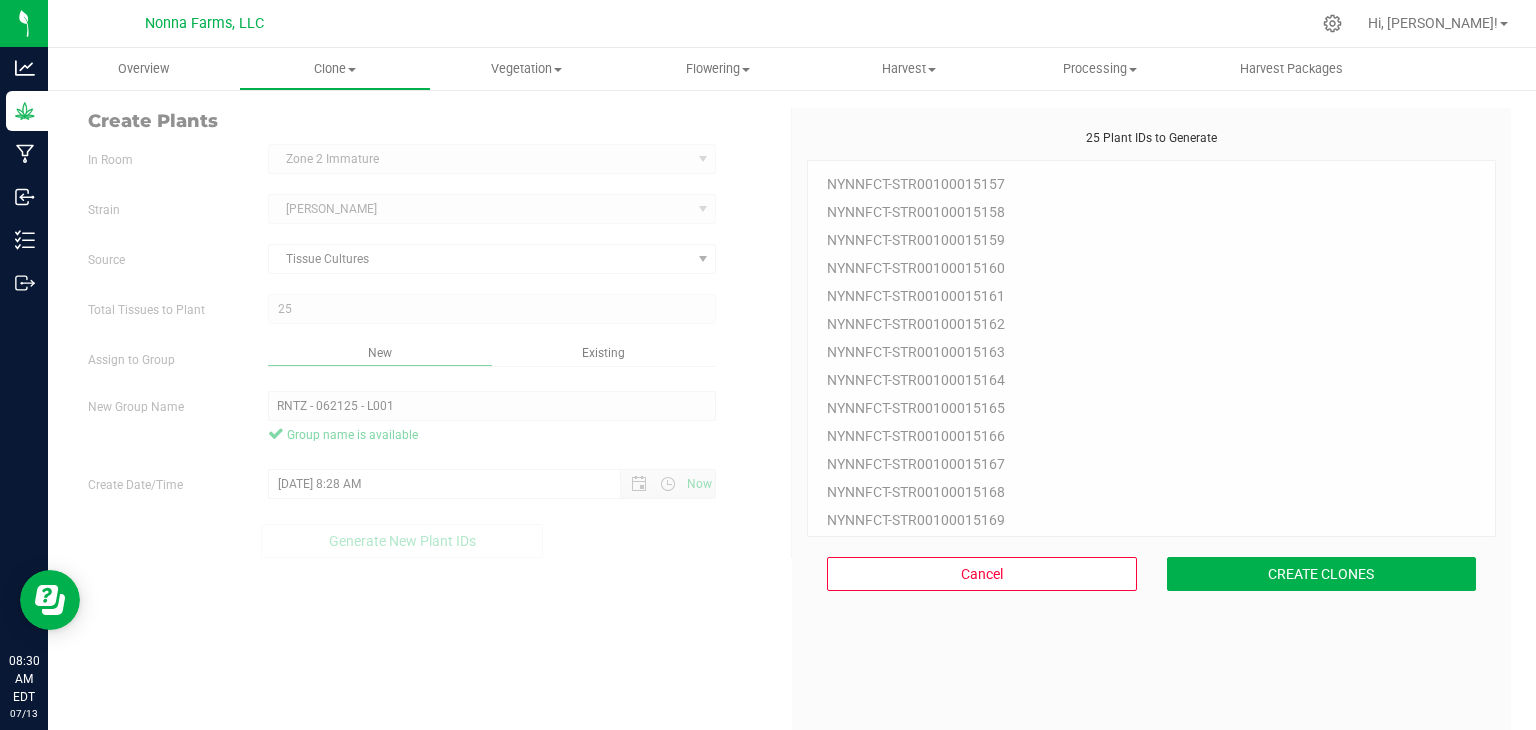 scroll, scrollTop: 60, scrollLeft: 0, axis: vertical 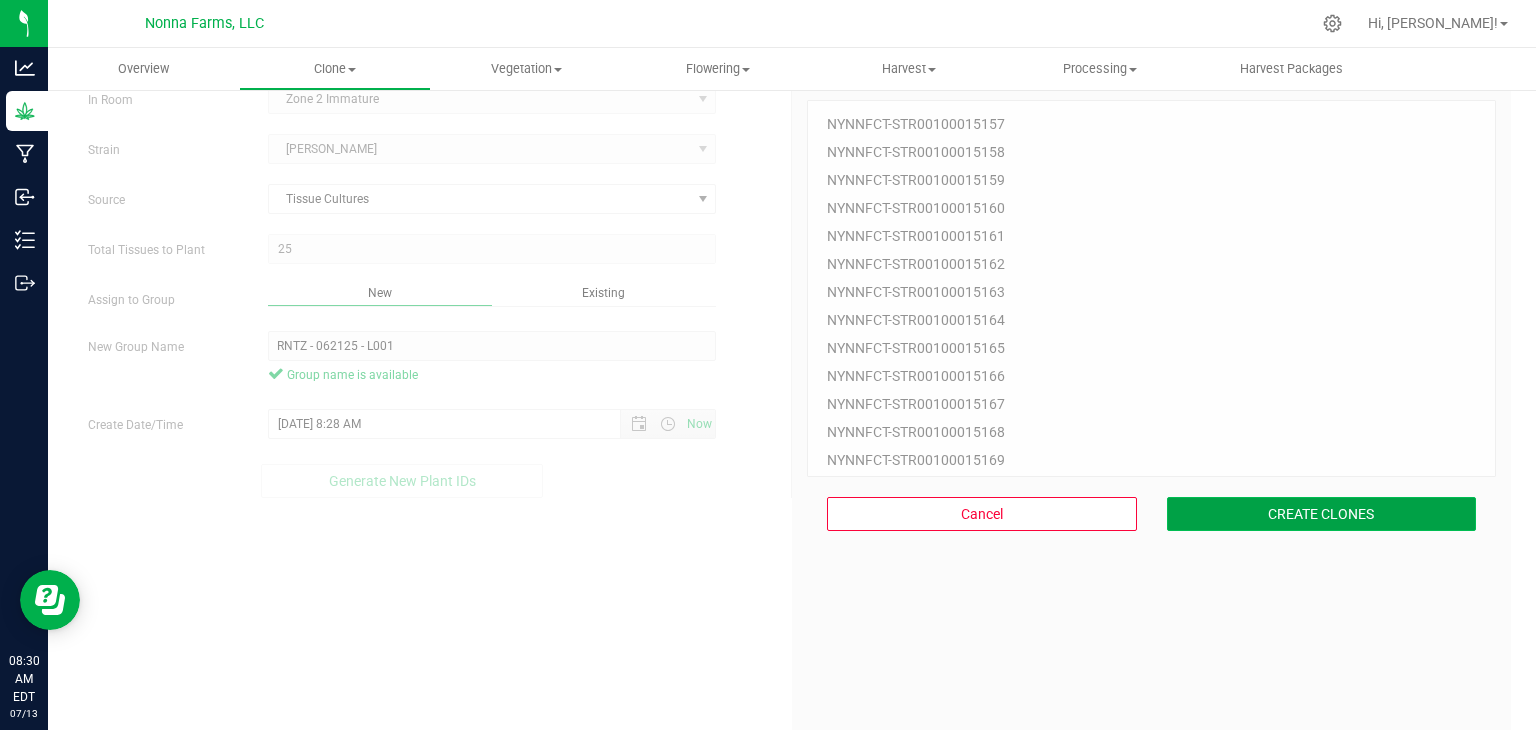 click on "CREATE CLONES" at bounding box center [1322, 514] 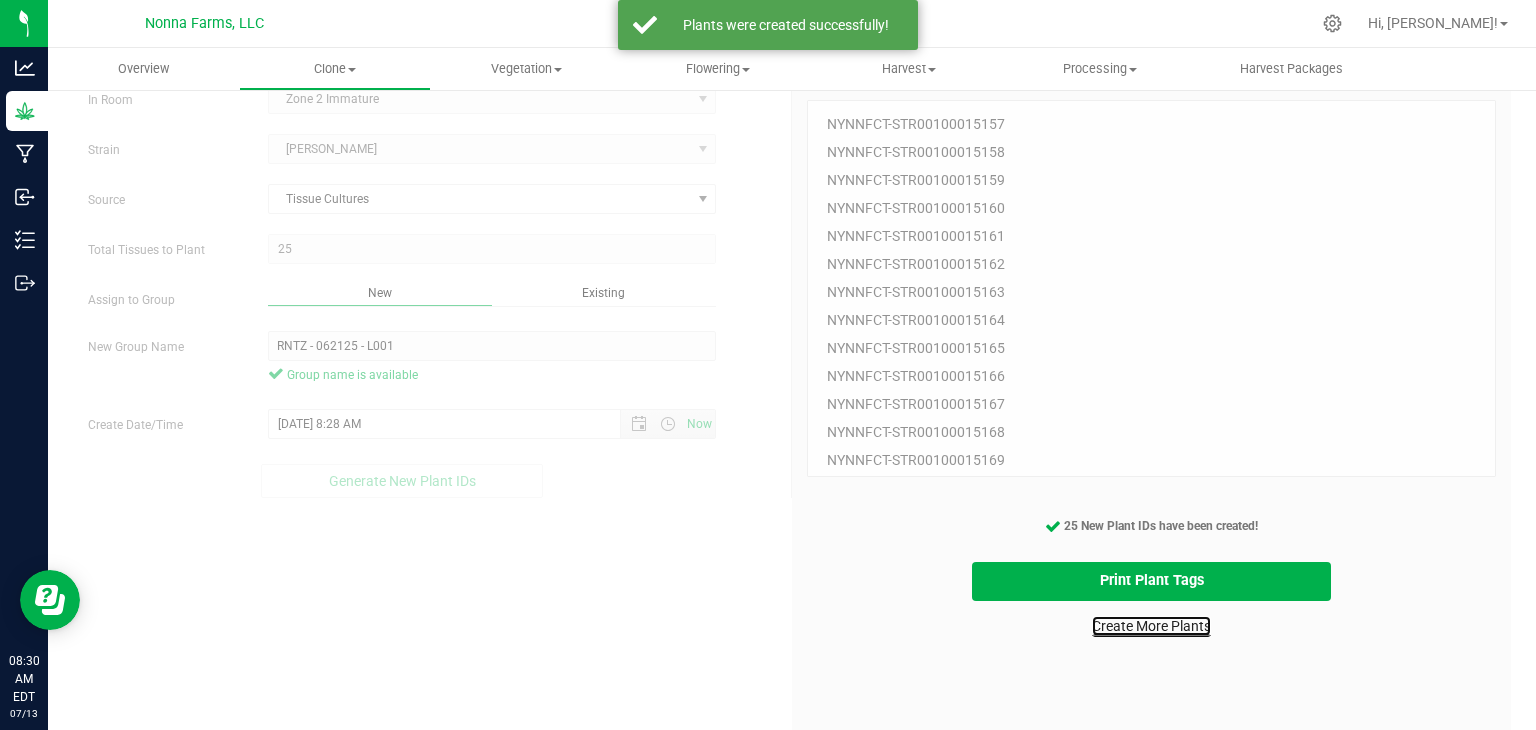 click on "Create More Plants" at bounding box center [1151, 626] 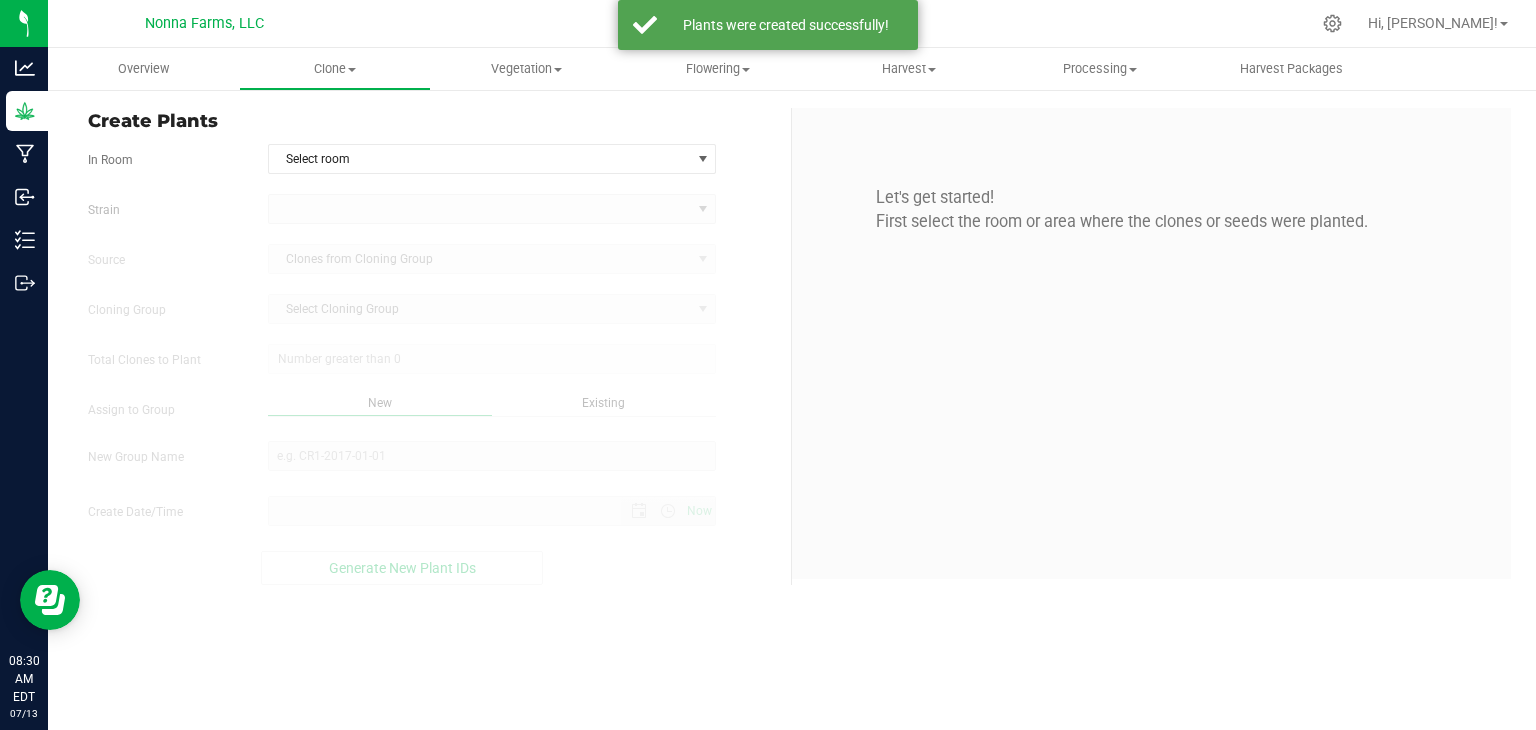 scroll, scrollTop: 0, scrollLeft: 0, axis: both 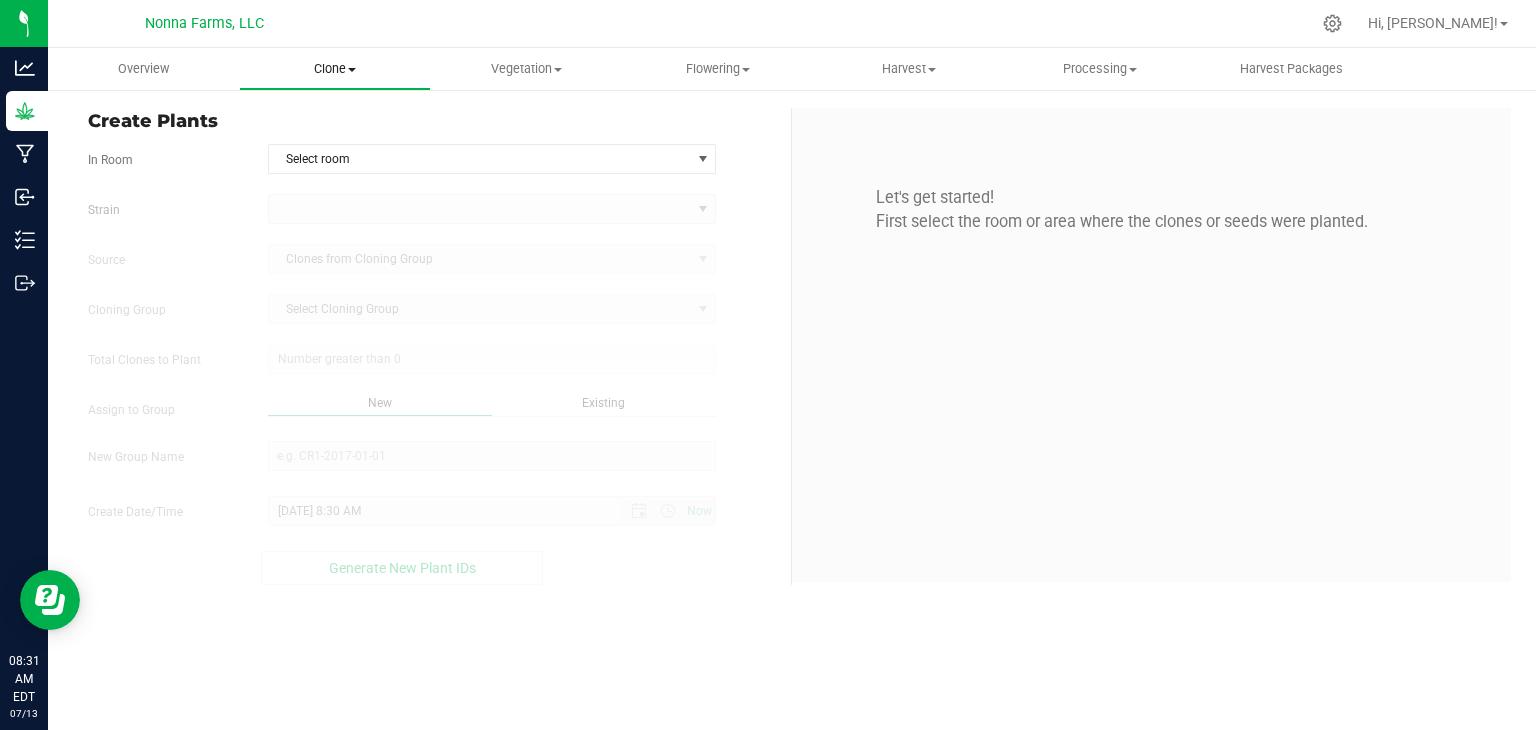 click on "Clone" at bounding box center [334, 69] 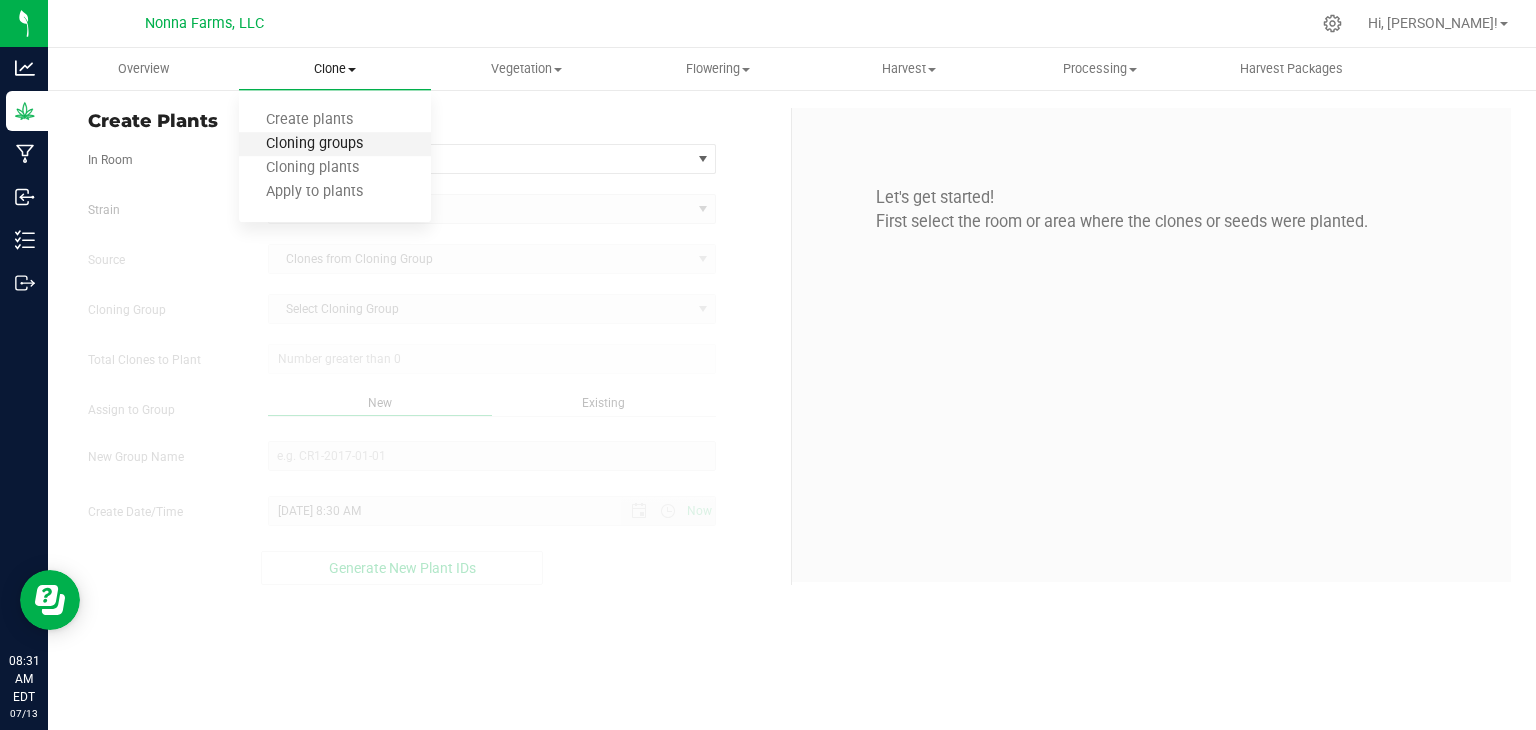 click on "Cloning groups" at bounding box center [314, 144] 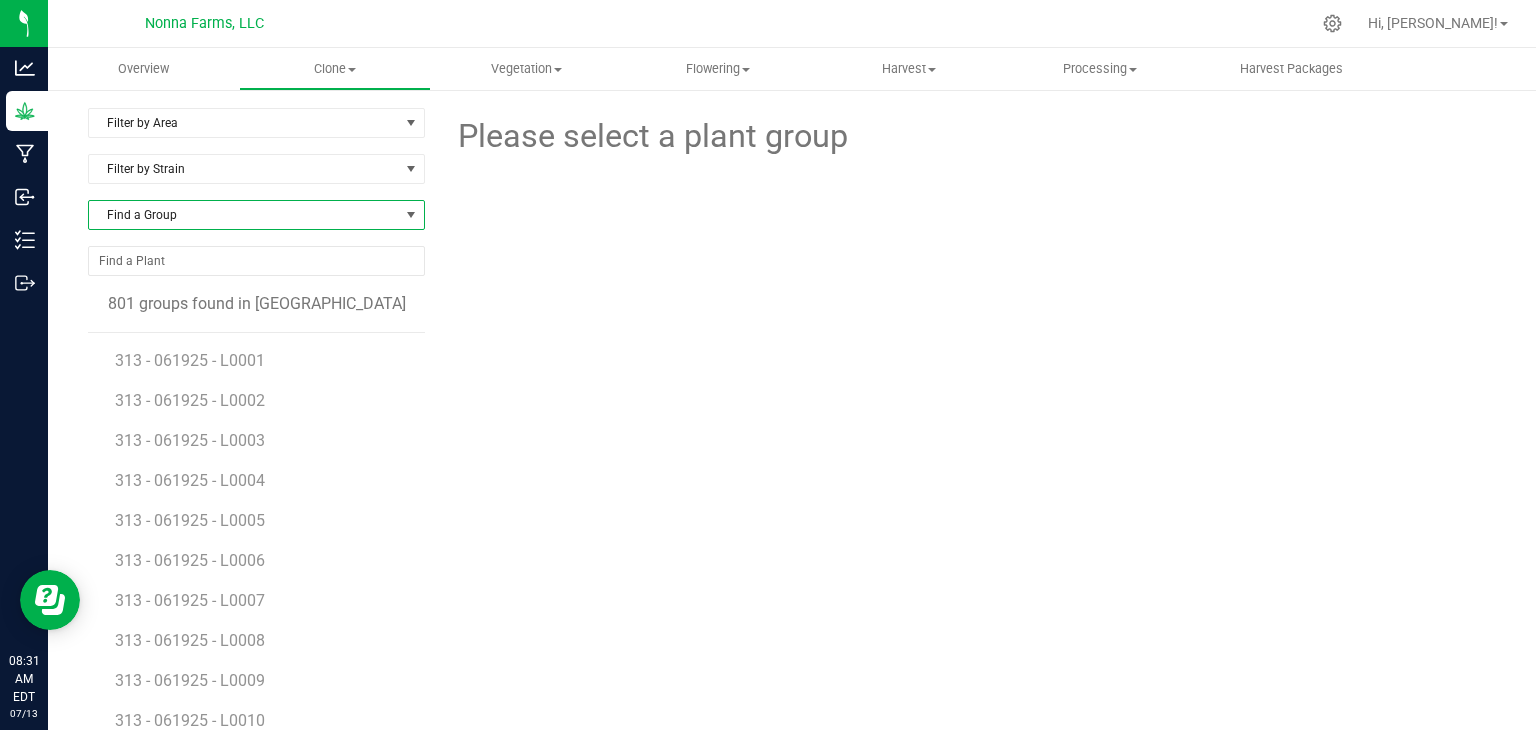 click on "Find a Group" at bounding box center [244, 215] 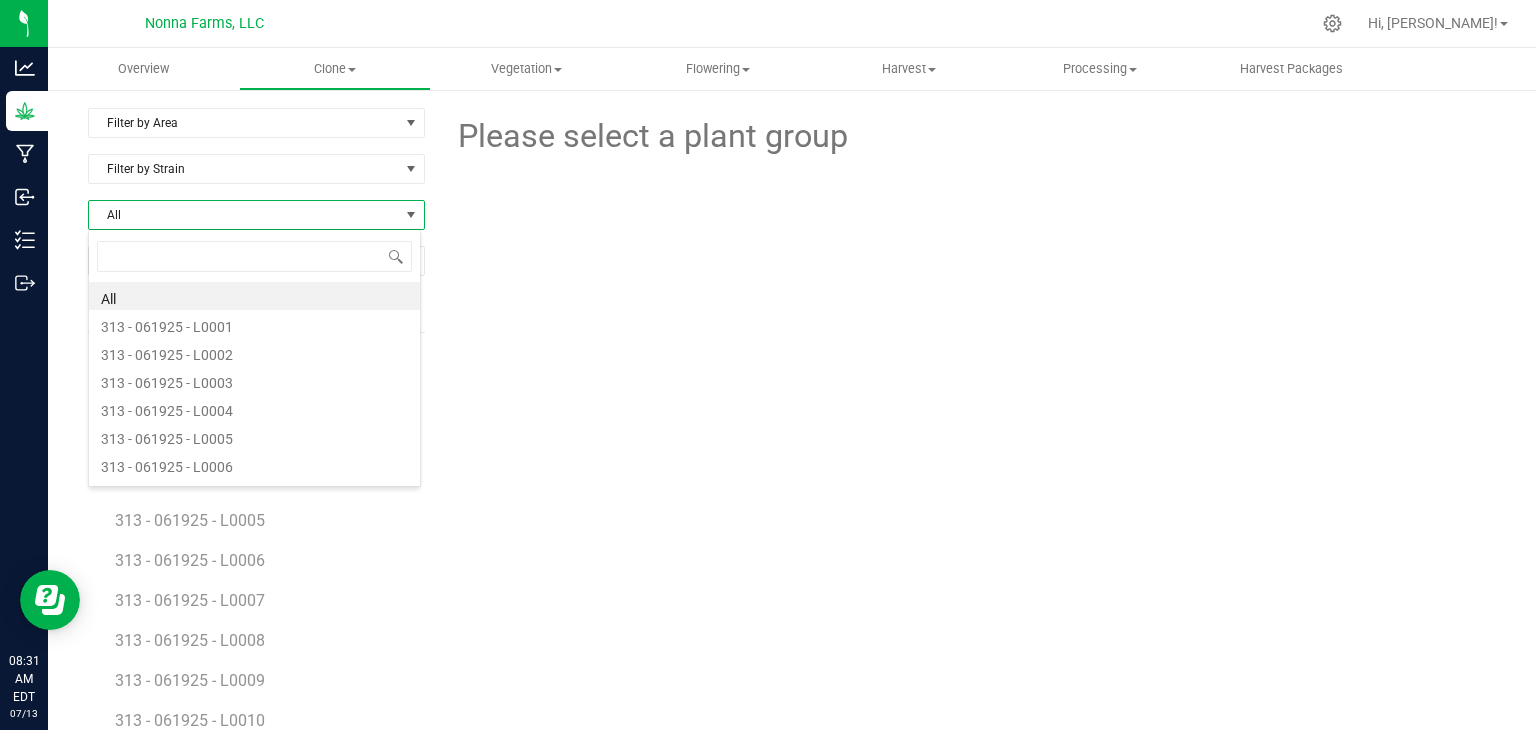 scroll, scrollTop: 99970, scrollLeft: 99666, axis: both 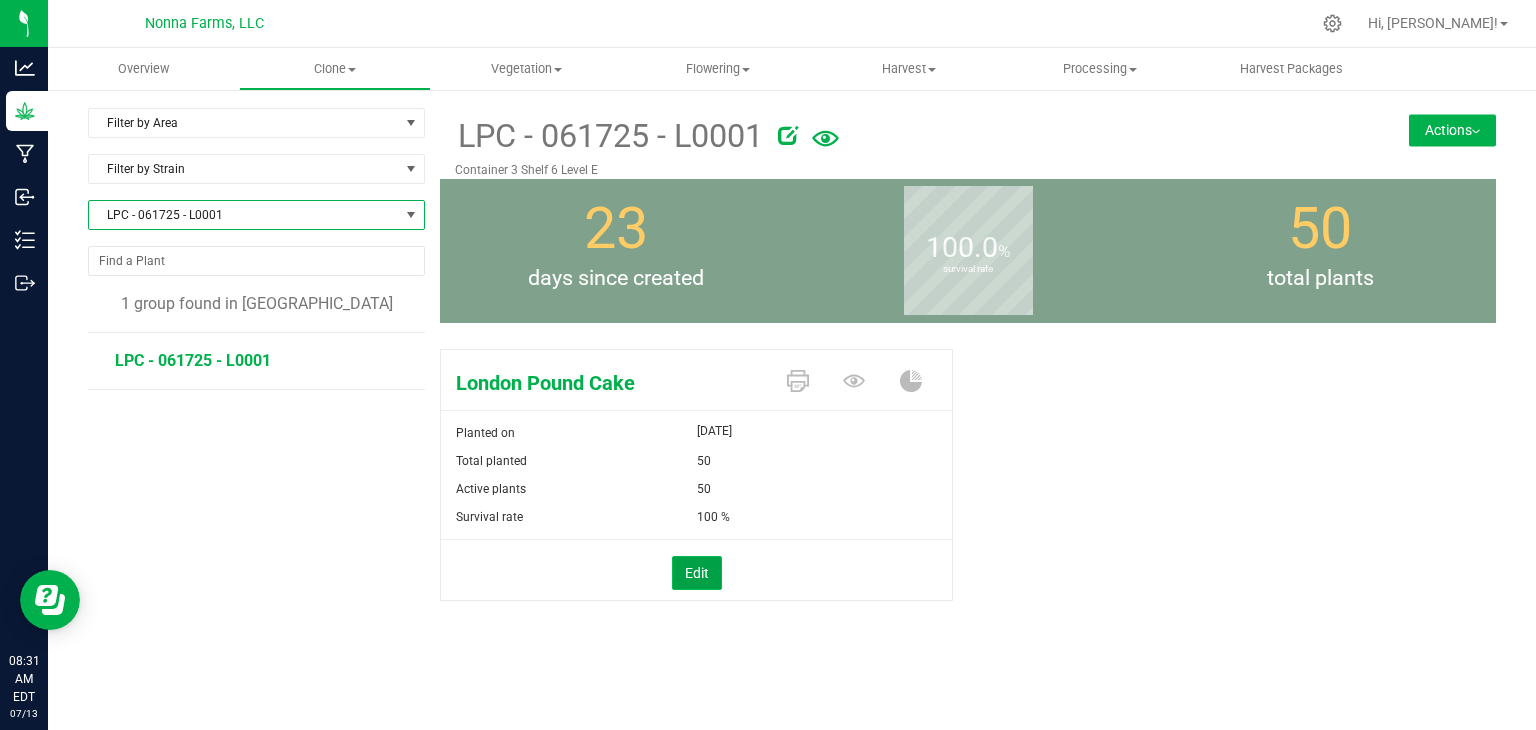 click on "Edit" at bounding box center (697, 573) 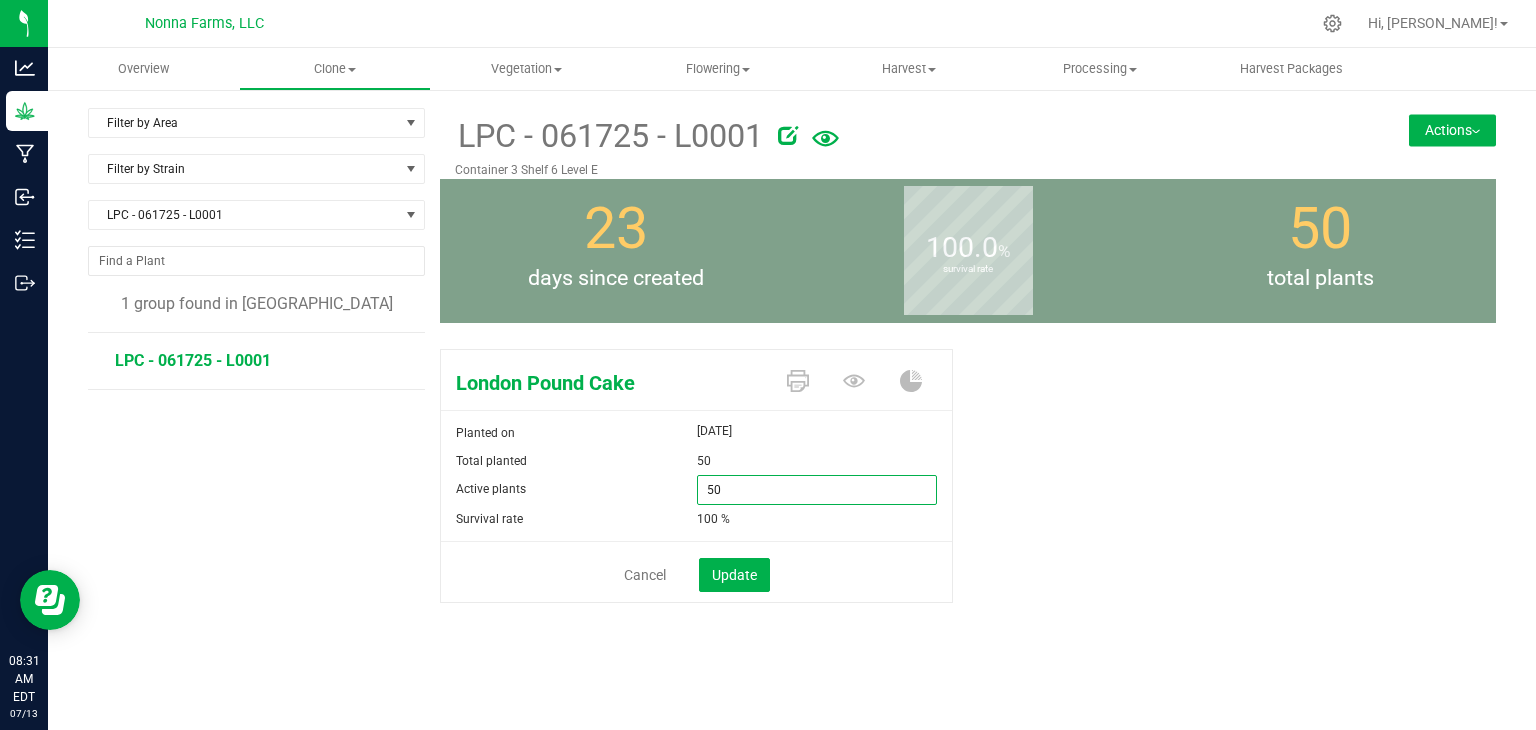 drag, startPoint x: 727, startPoint y: 497, endPoint x: 658, endPoint y: 489, distance: 69.46222 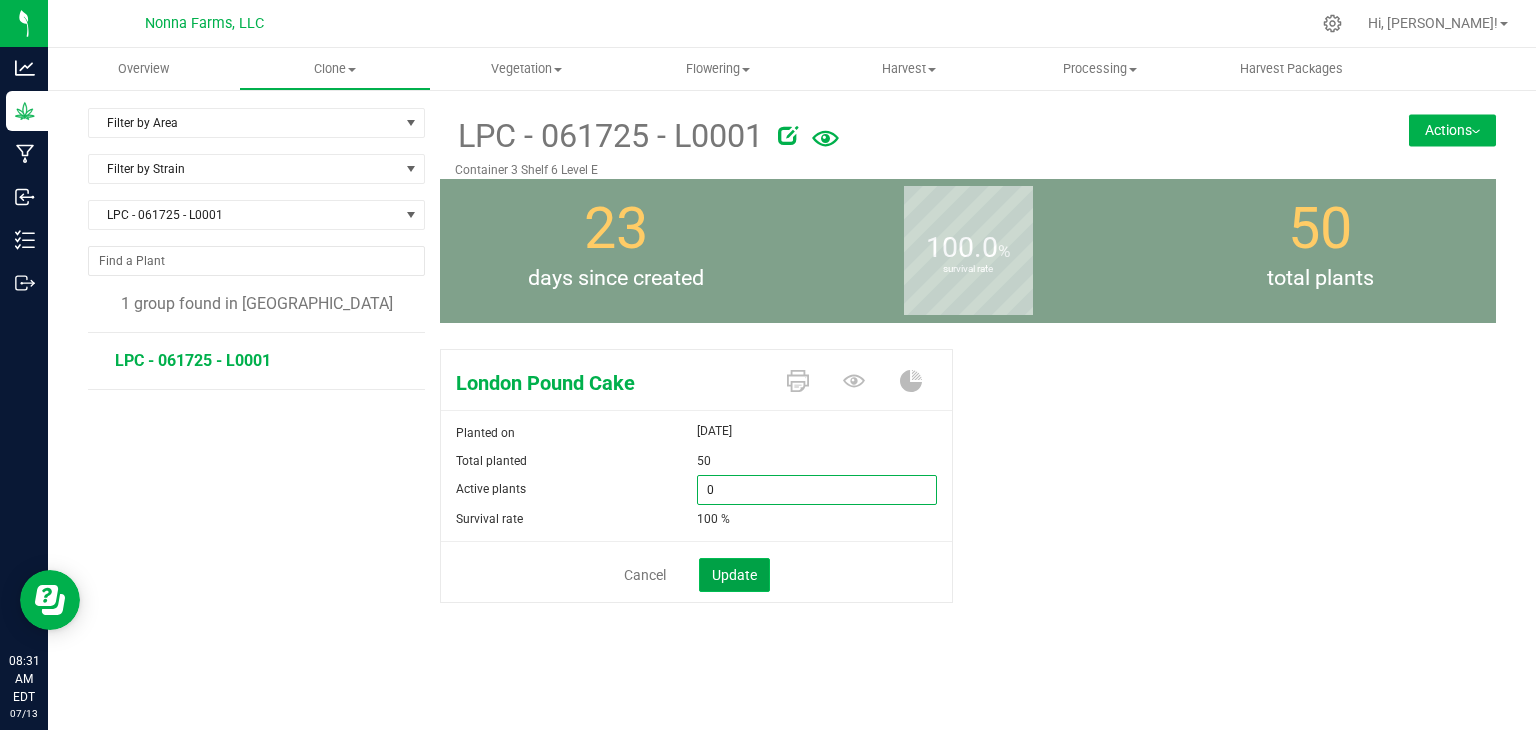 type on "0" 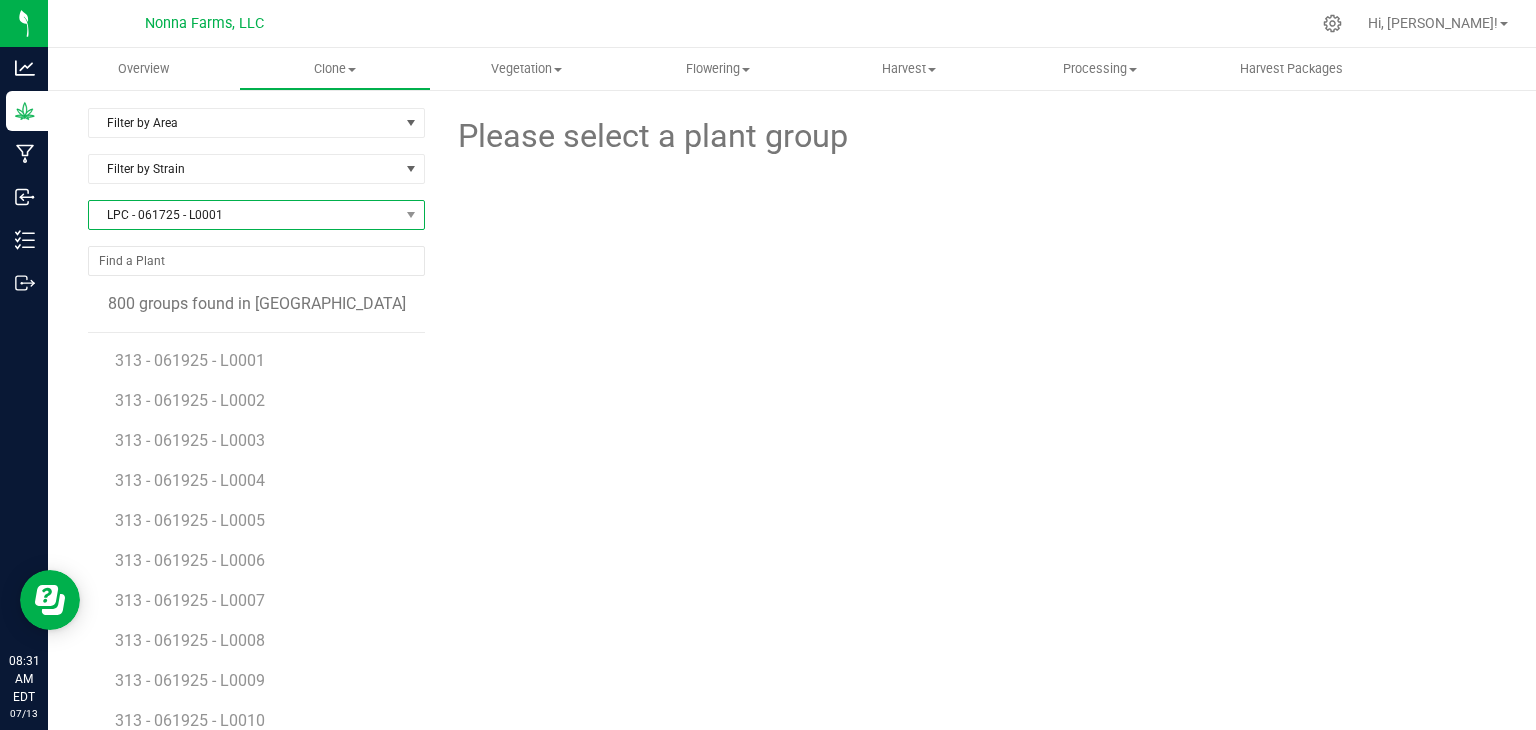 click on "LPC - 061725 - L0001" at bounding box center (244, 215) 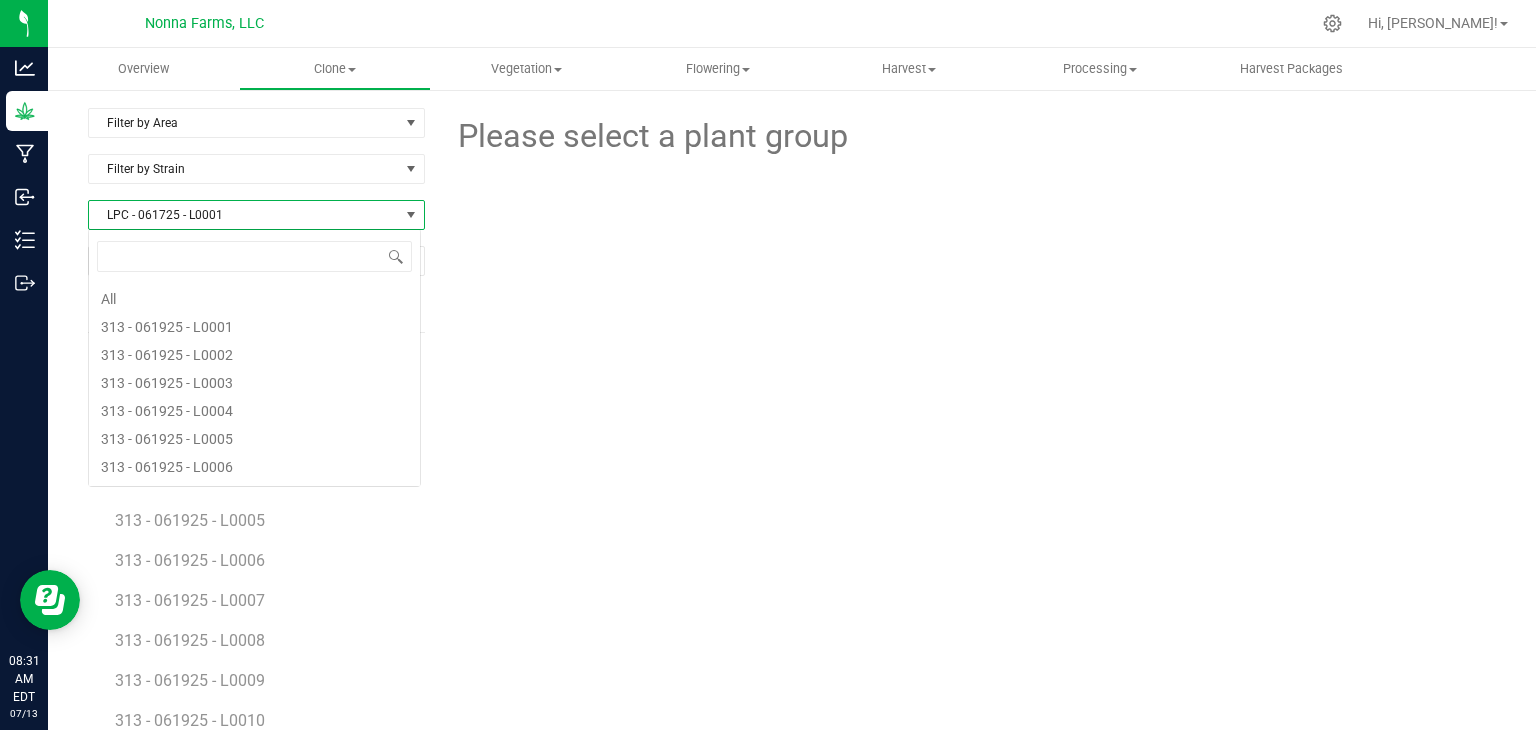scroll, scrollTop: 99970, scrollLeft: 99666, axis: both 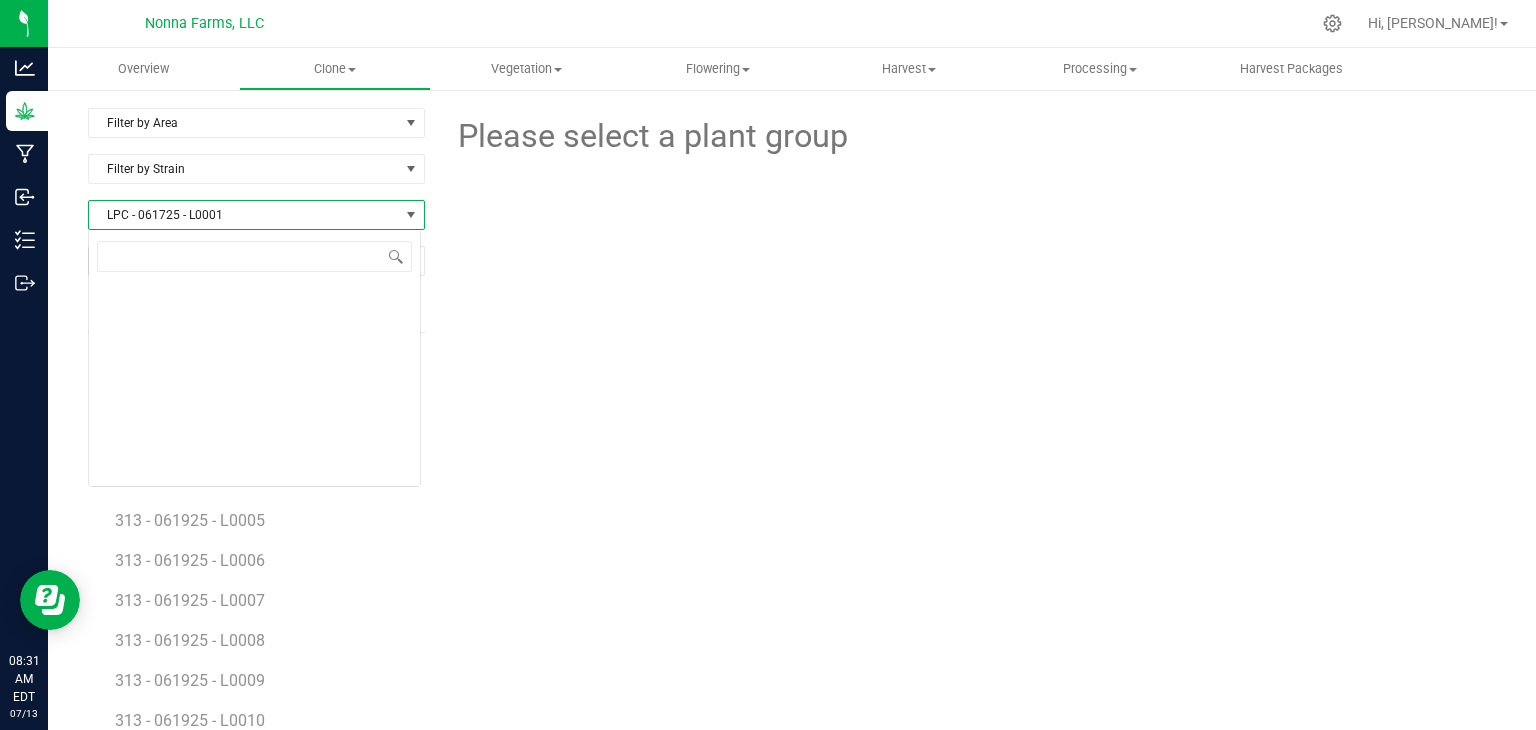 type on "LPC - 061725 - L0002" 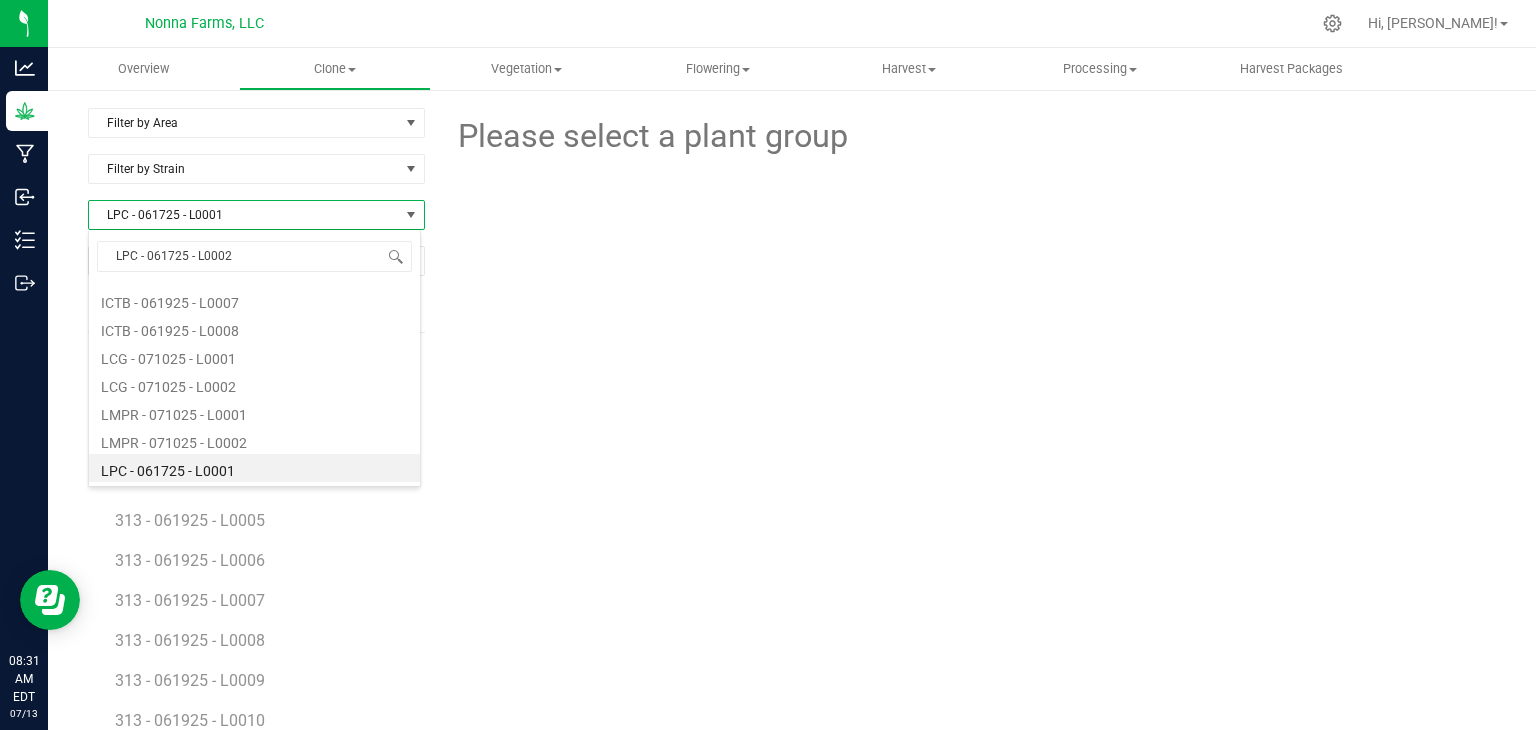 scroll, scrollTop: 0, scrollLeft: 0, axis: both 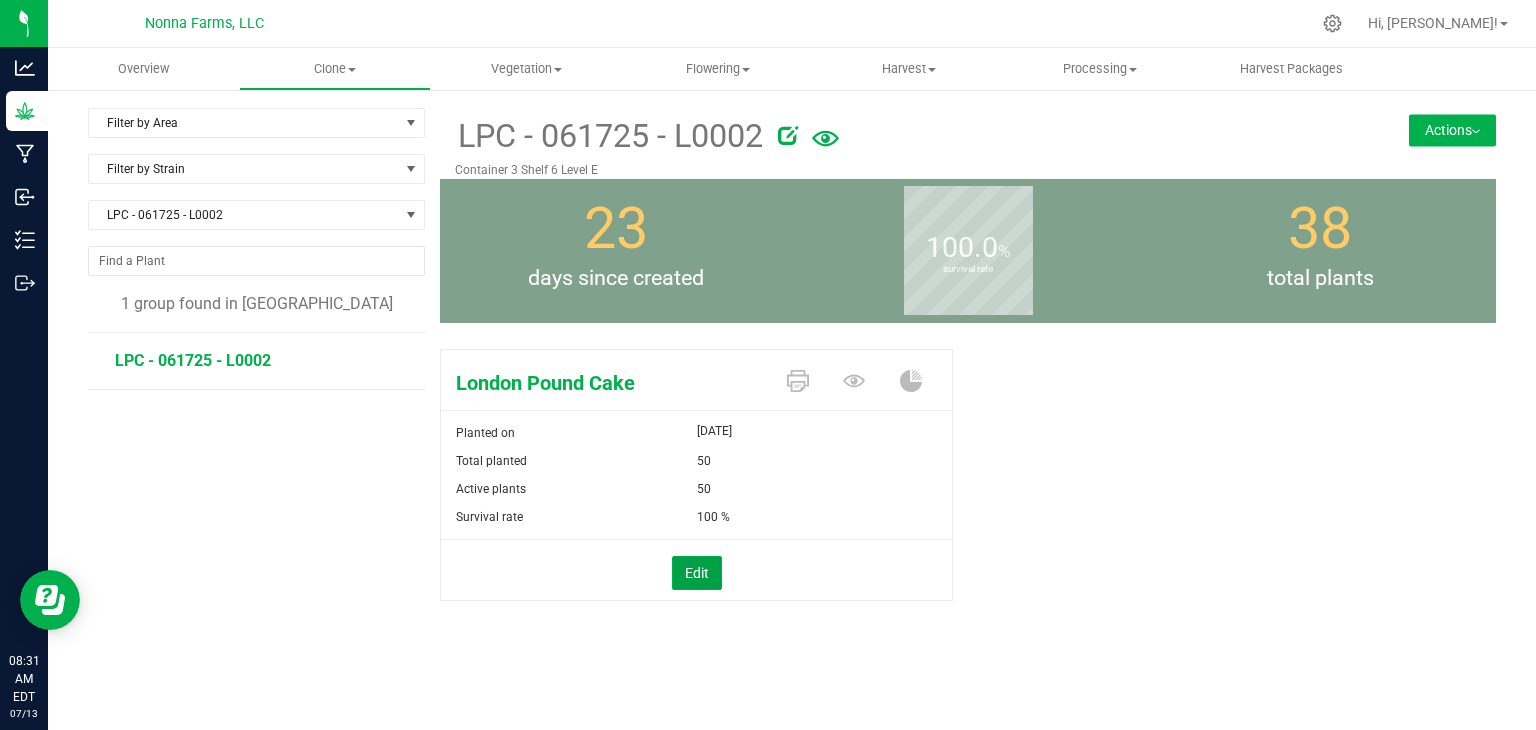 drag, startPoint x: 687, startPoint y: 585, endPoint x: 718, endPoint y: 532, distance: 61.400326 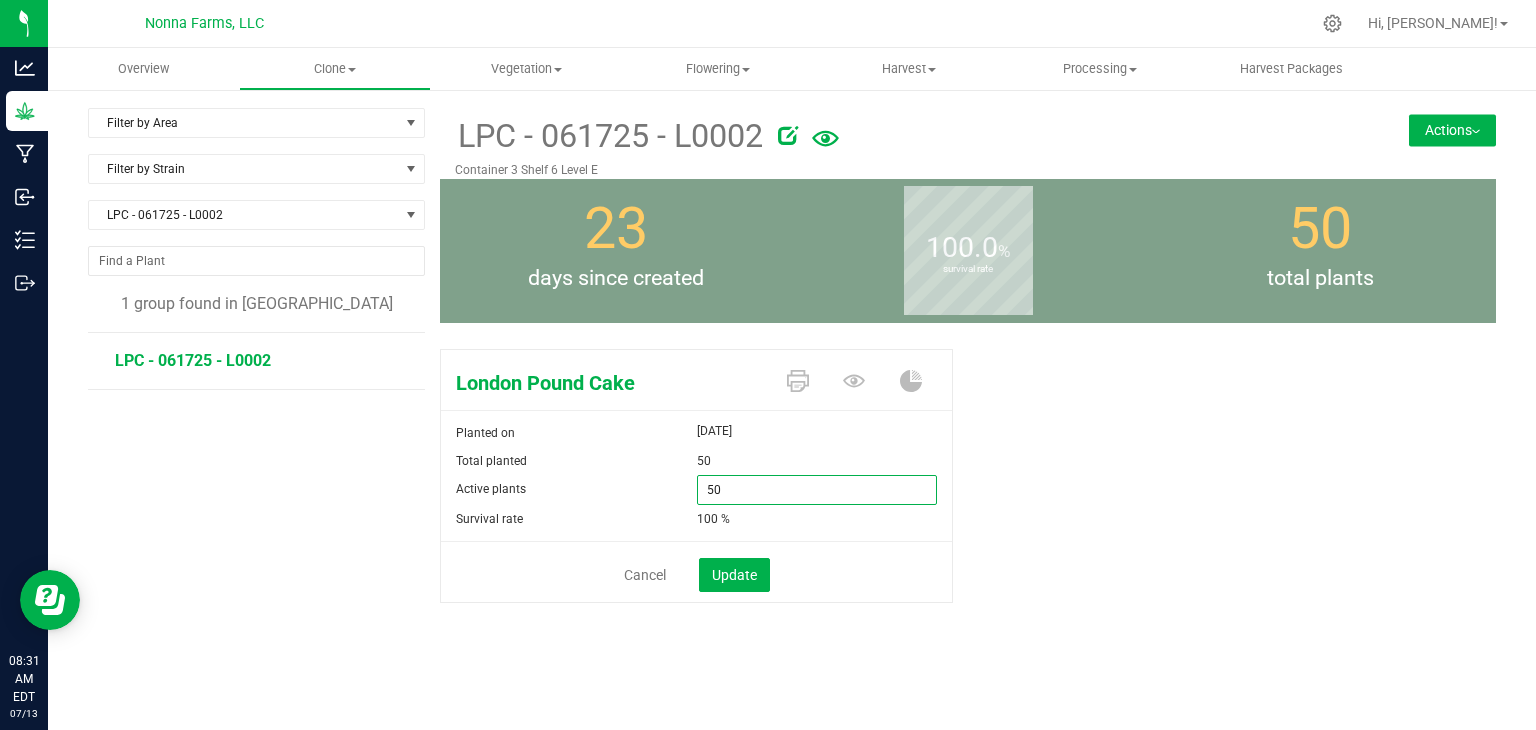 drag, startPoint x: 719, startPoint y: 479, endPoint x: 673, endPoint y: 485, distance: 46.389652 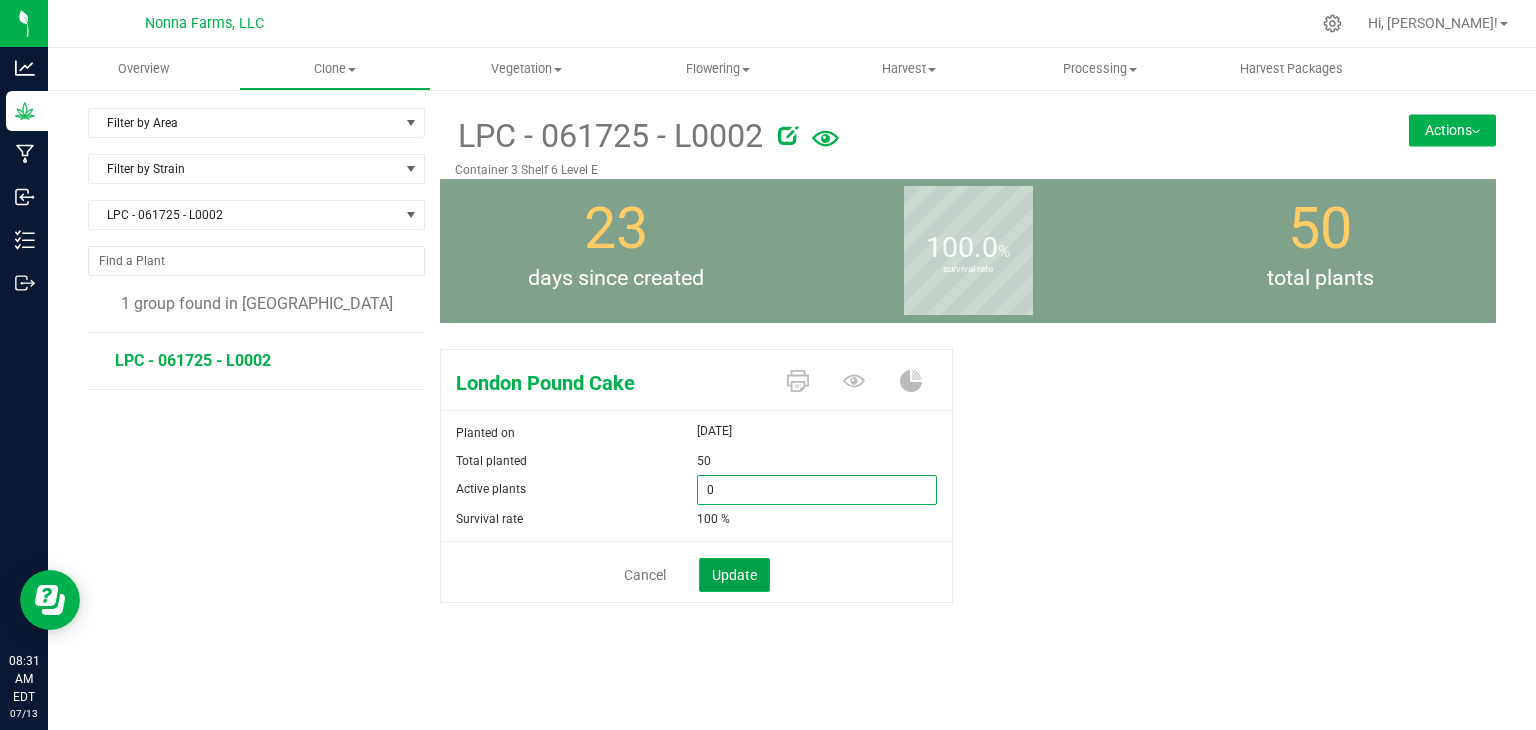 type on "0" 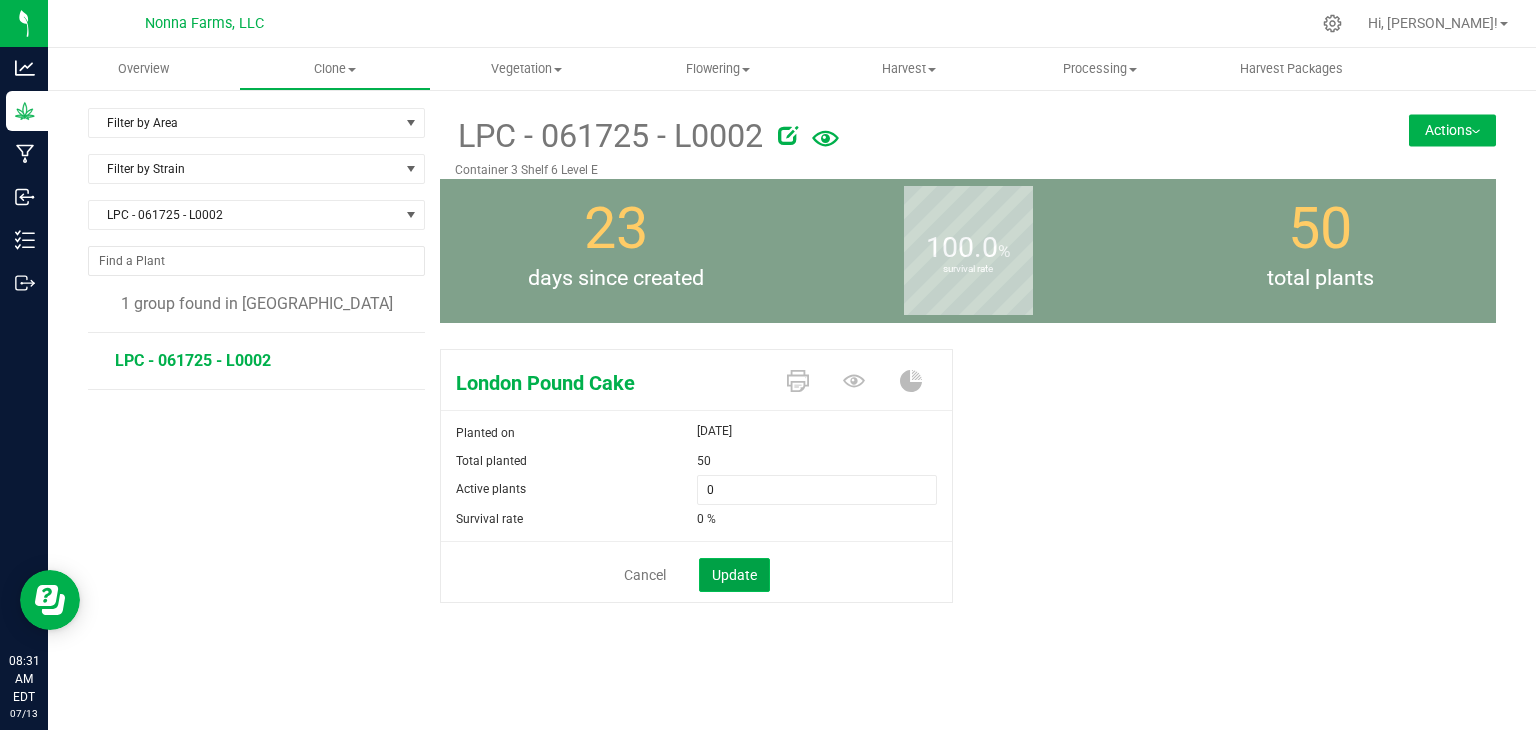 click on "Update" 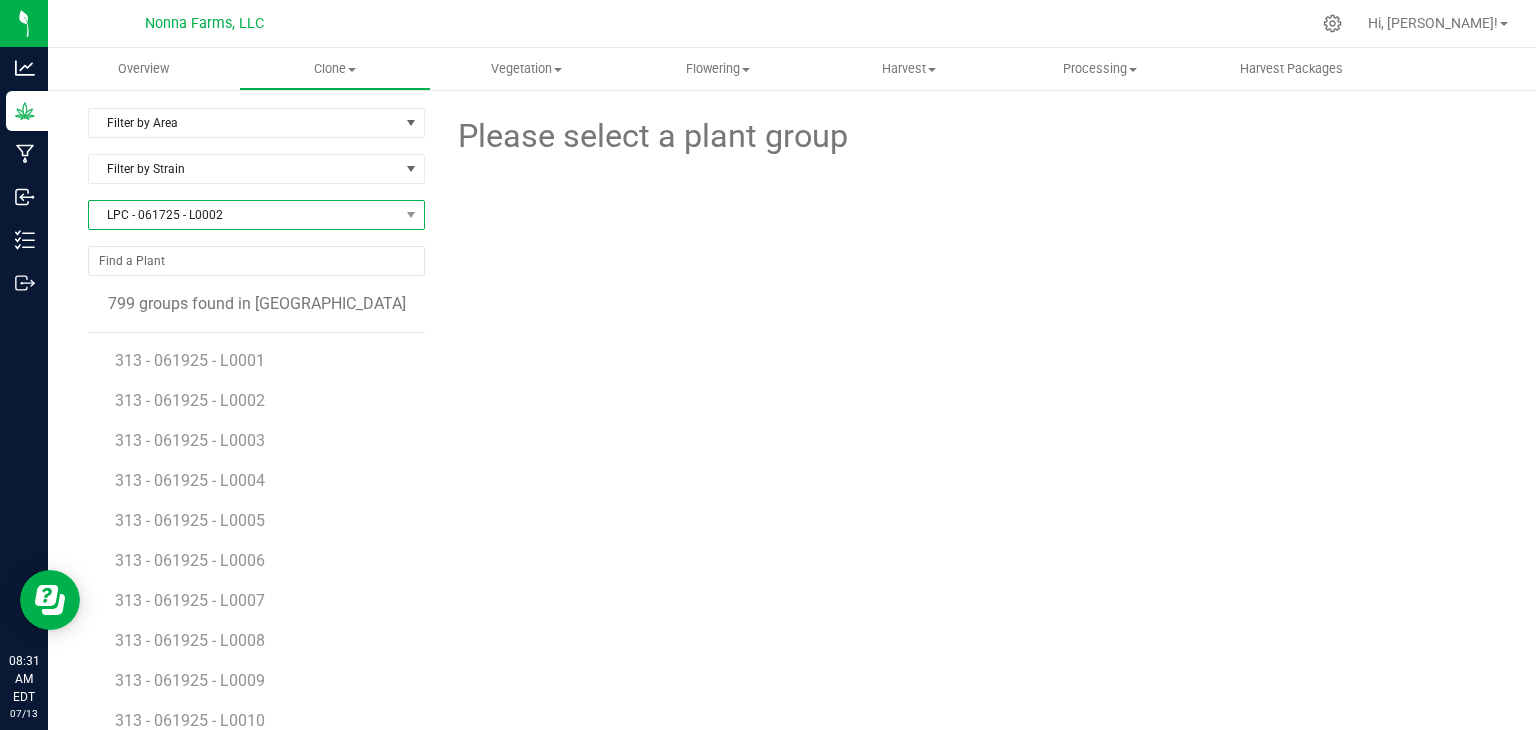 click on "LPC - 061725 - L0002" at bounding box center (244, 215) 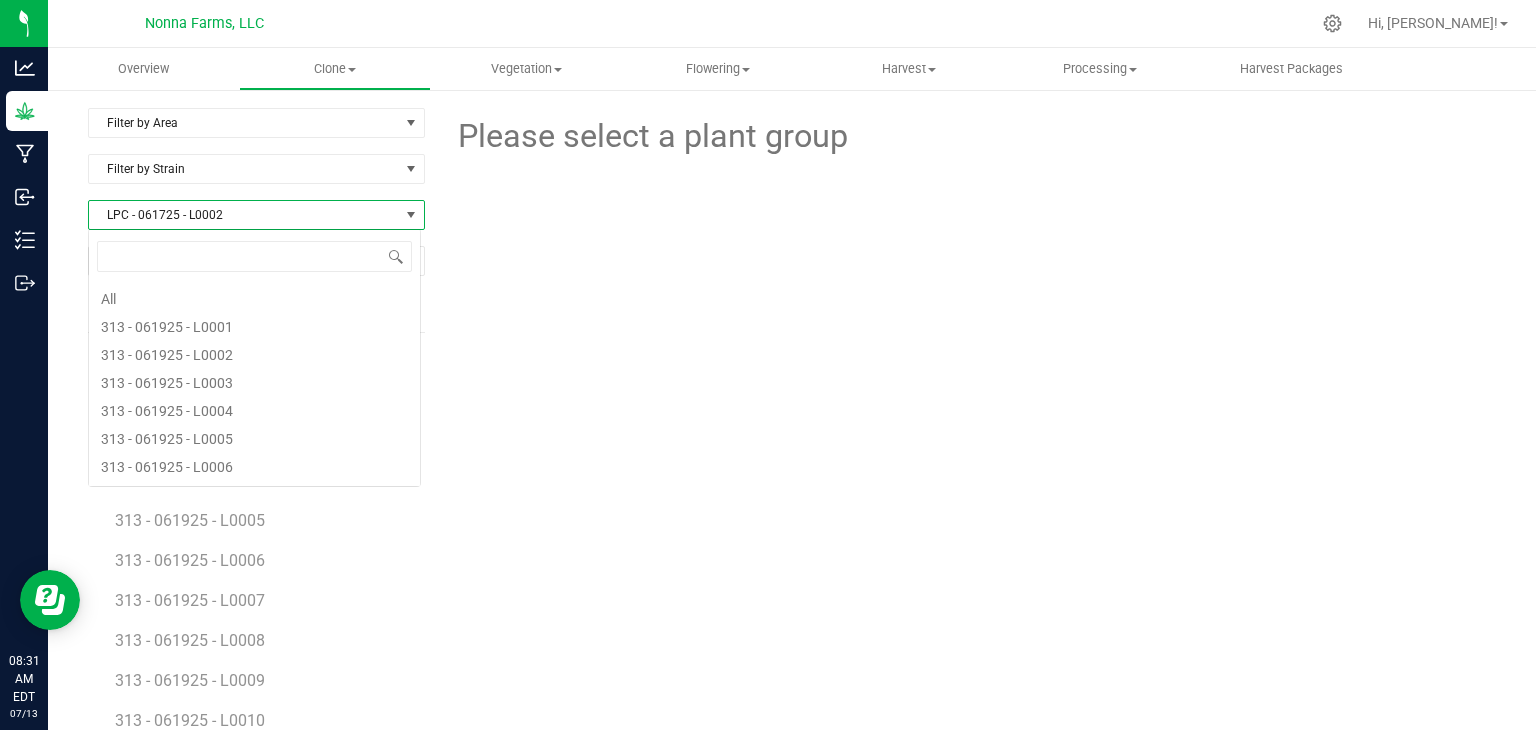 scroll, scrollTop: 99970, scrollLeft: 99666, axis: both 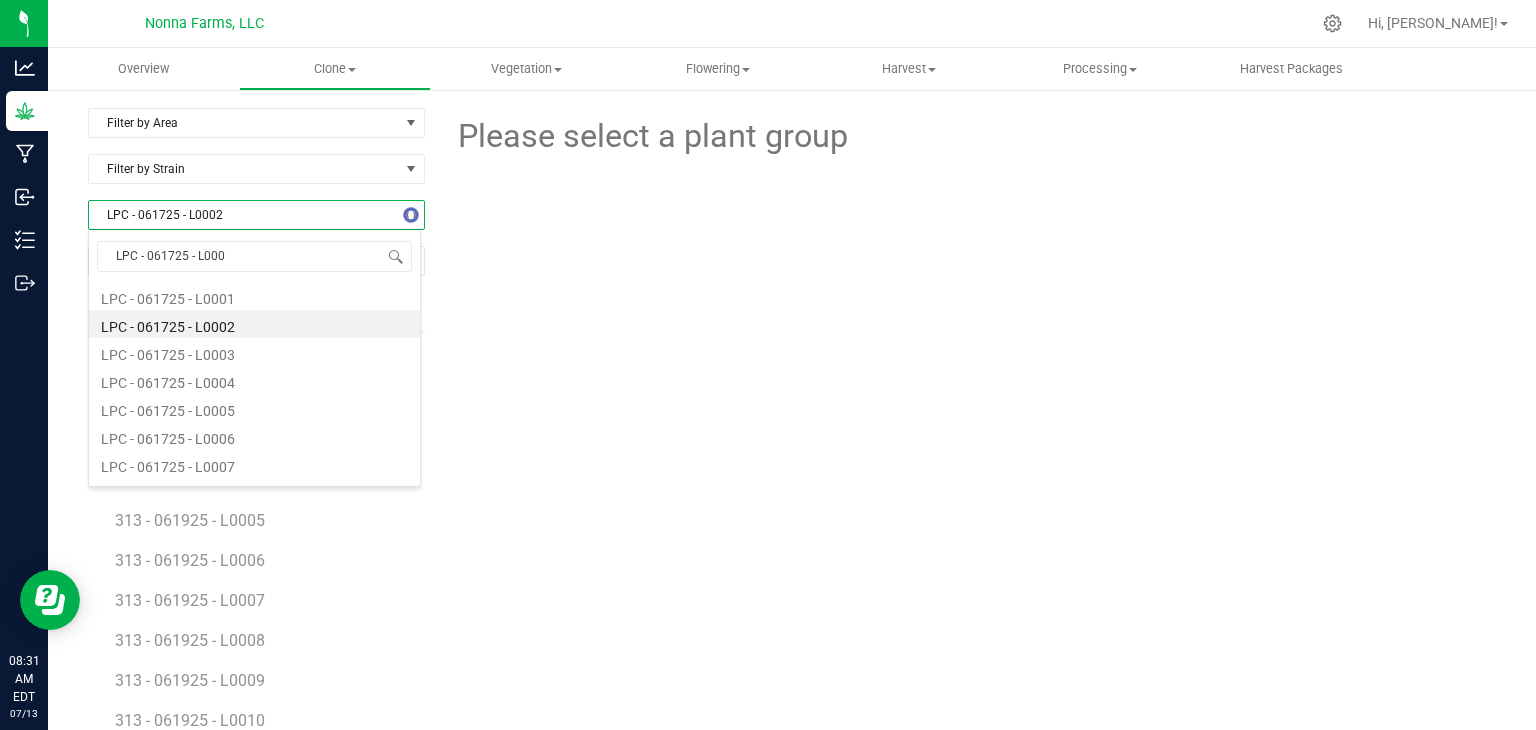 type on "LPC - 061725 - L0003" 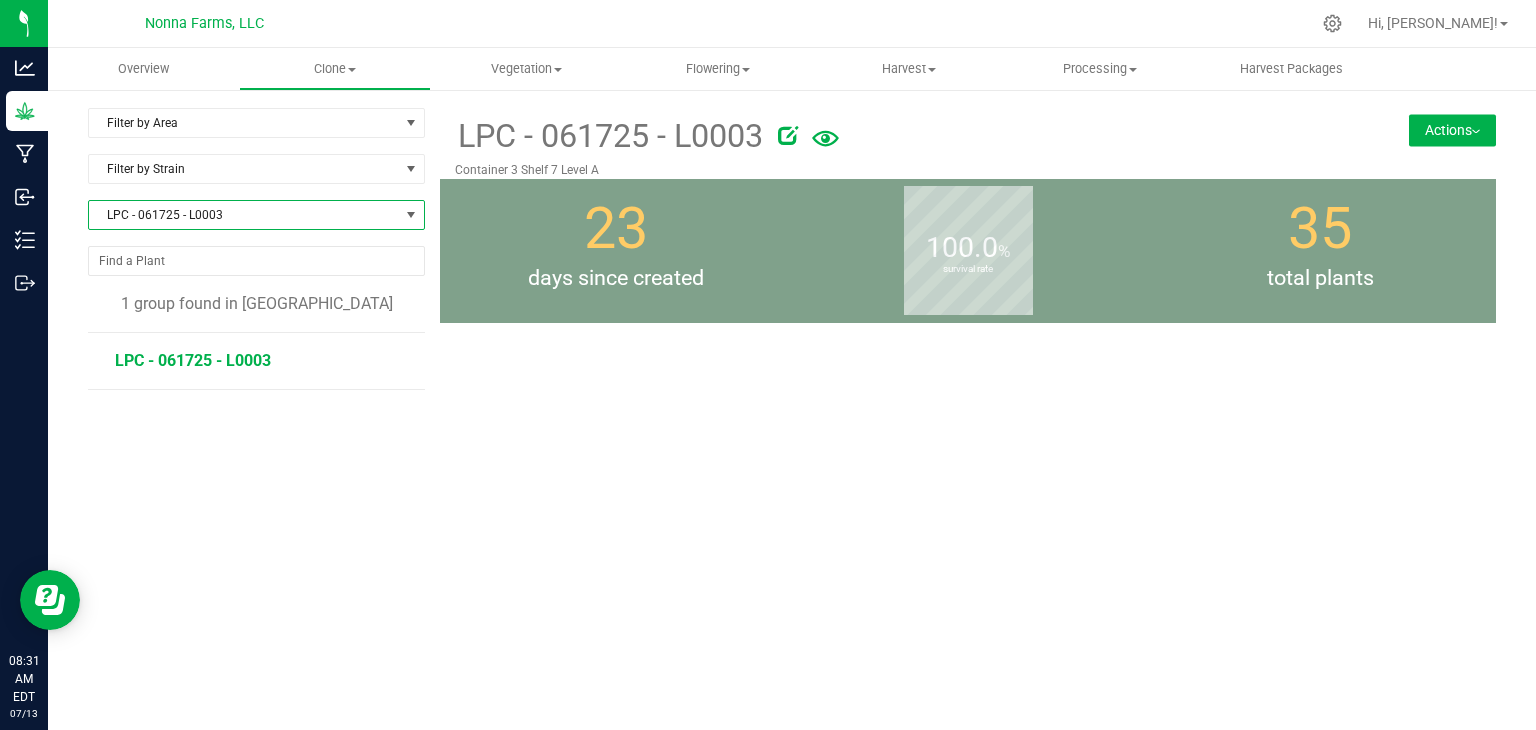 click on "LPC - 061725 - L0003" at bounding box center [193, 360] 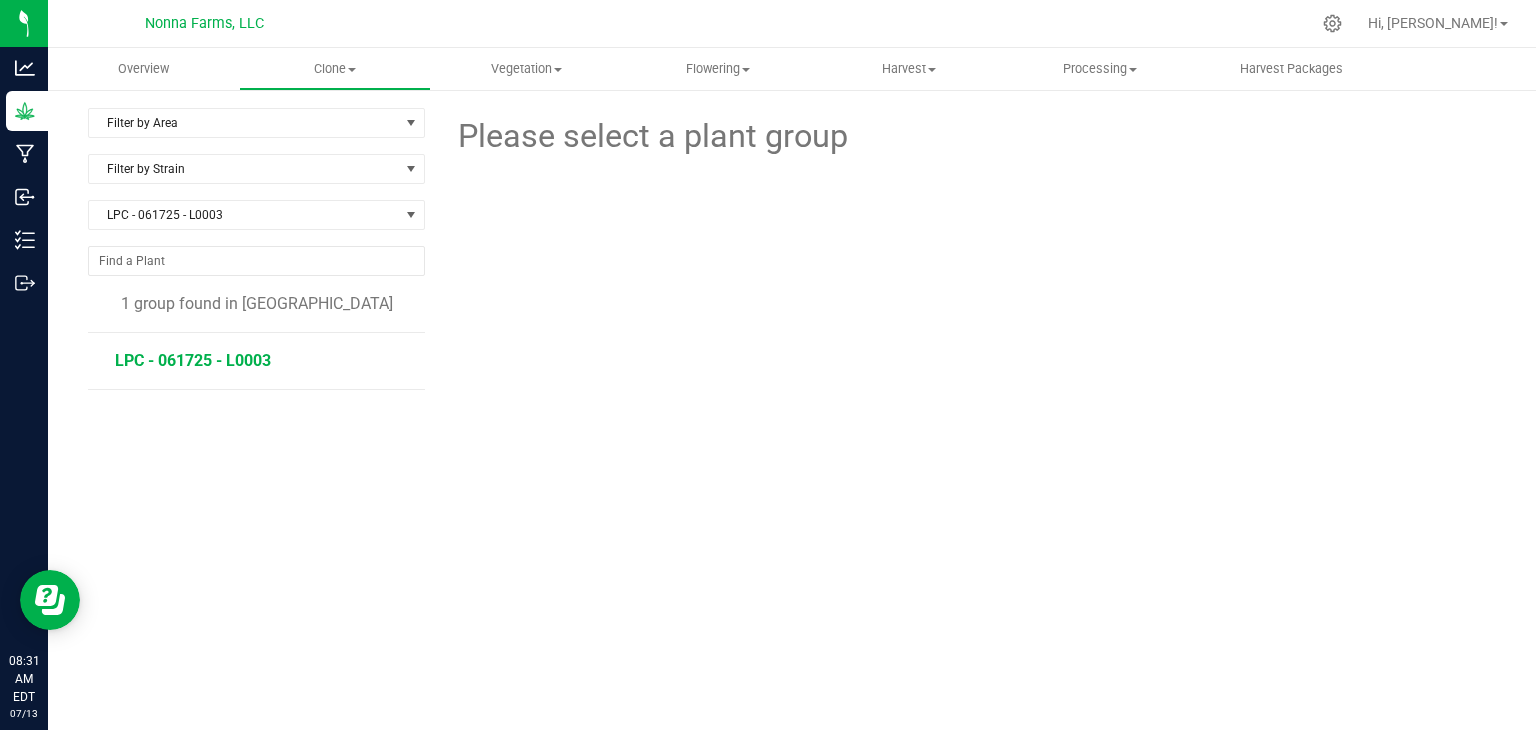 click on "LPC - 061725 - L0003" at bounding box center [193, 360] 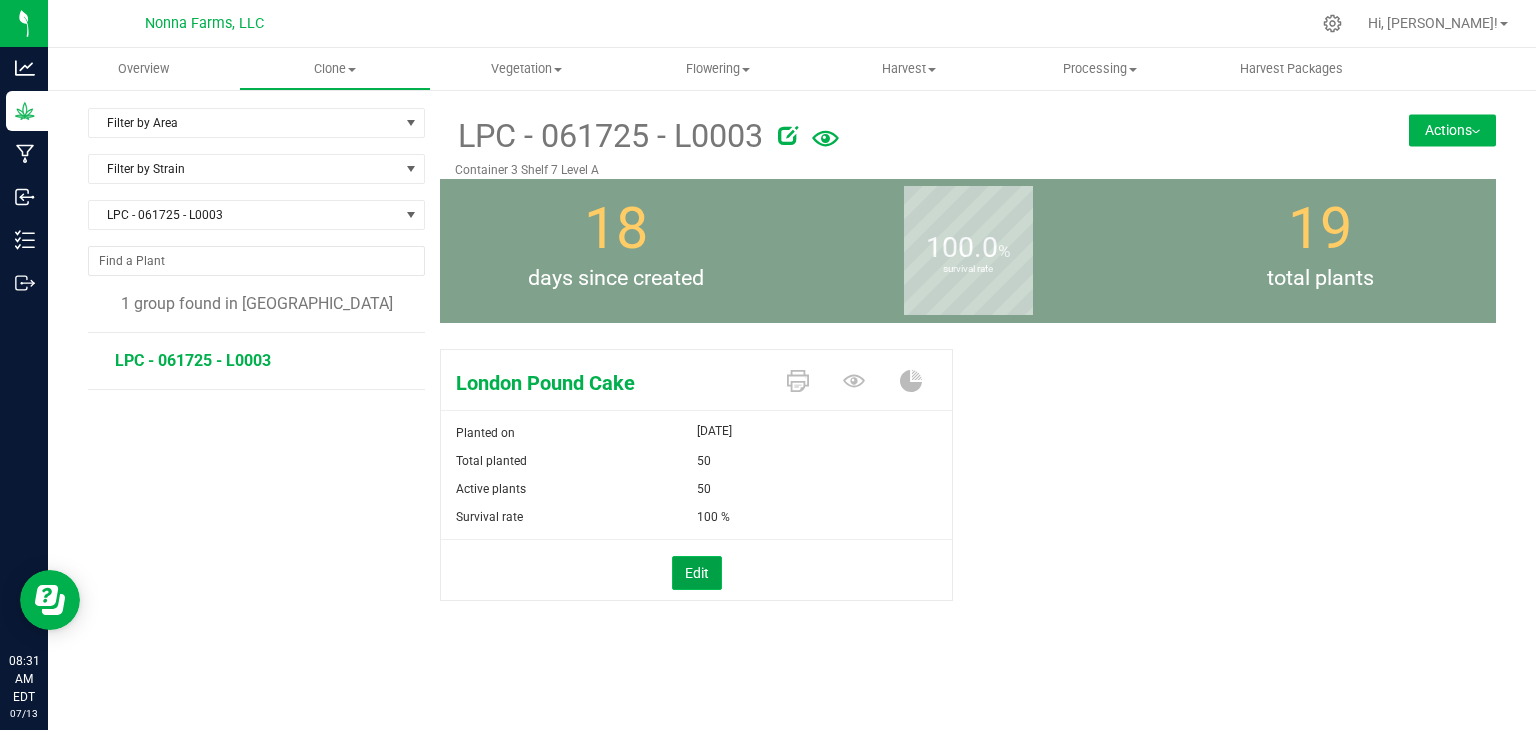 click on "Edit" at bounding box center [697, 573] 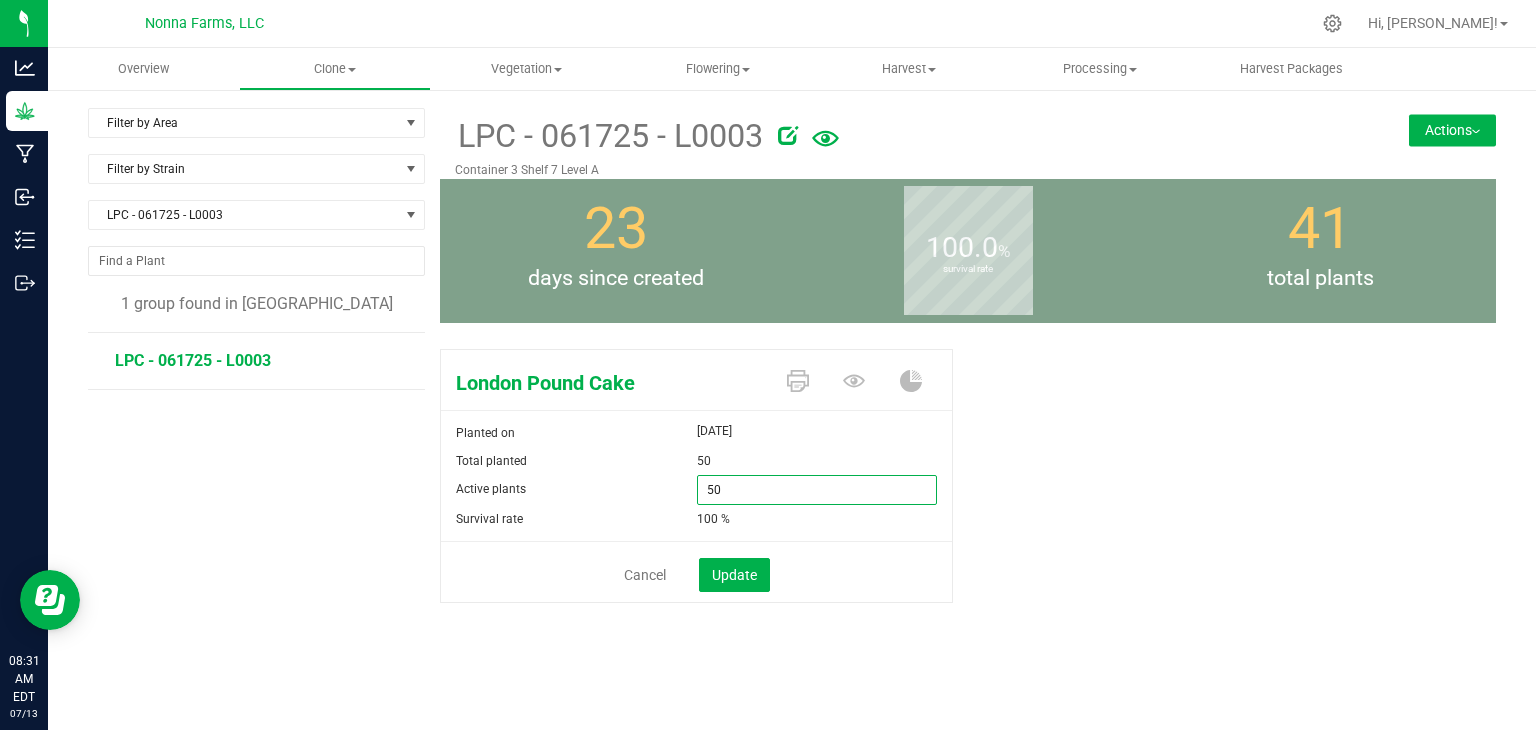 drag, startPoint x: 672, startPoint y: 490, endPoint x: 636, endPoint y: 489, distance: 36.013885 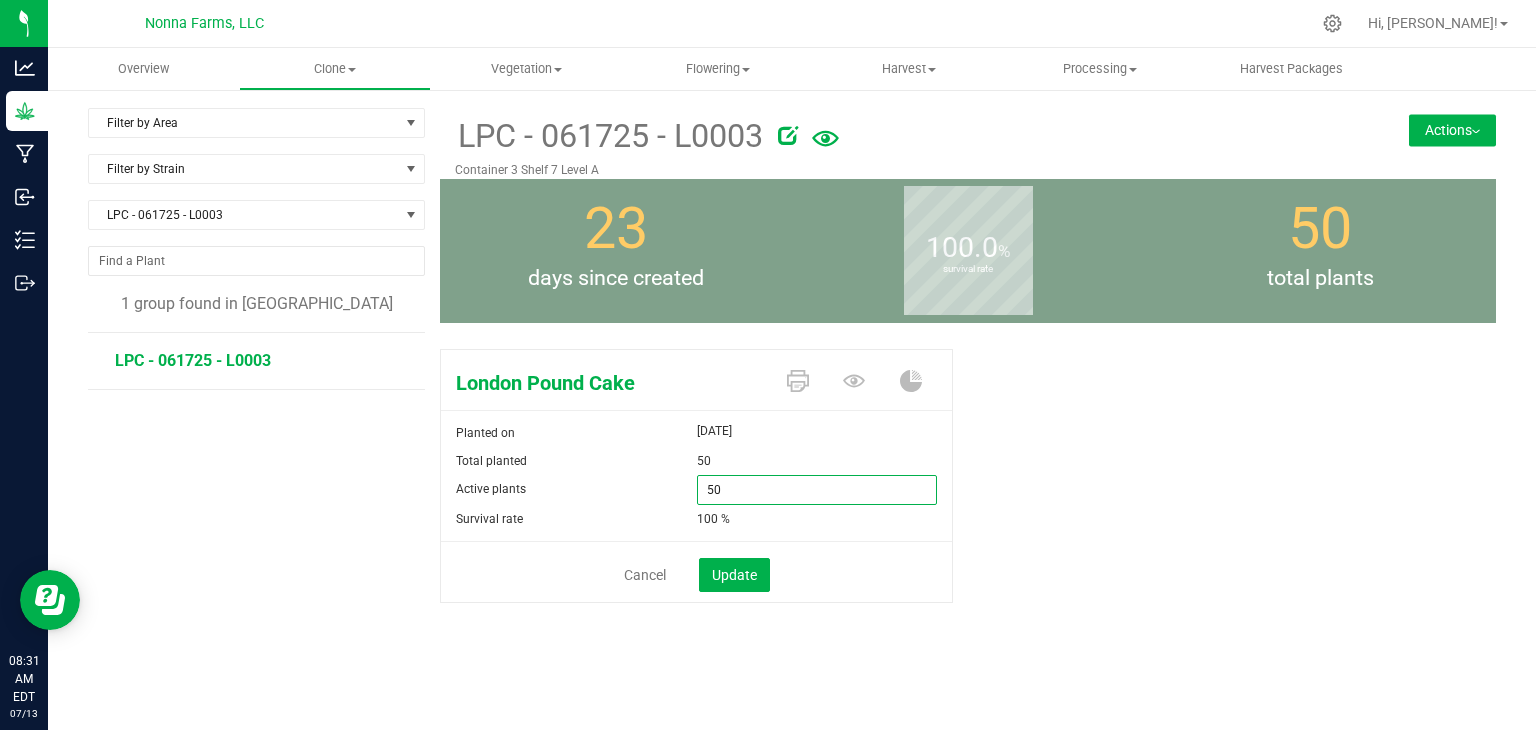 type on "0" 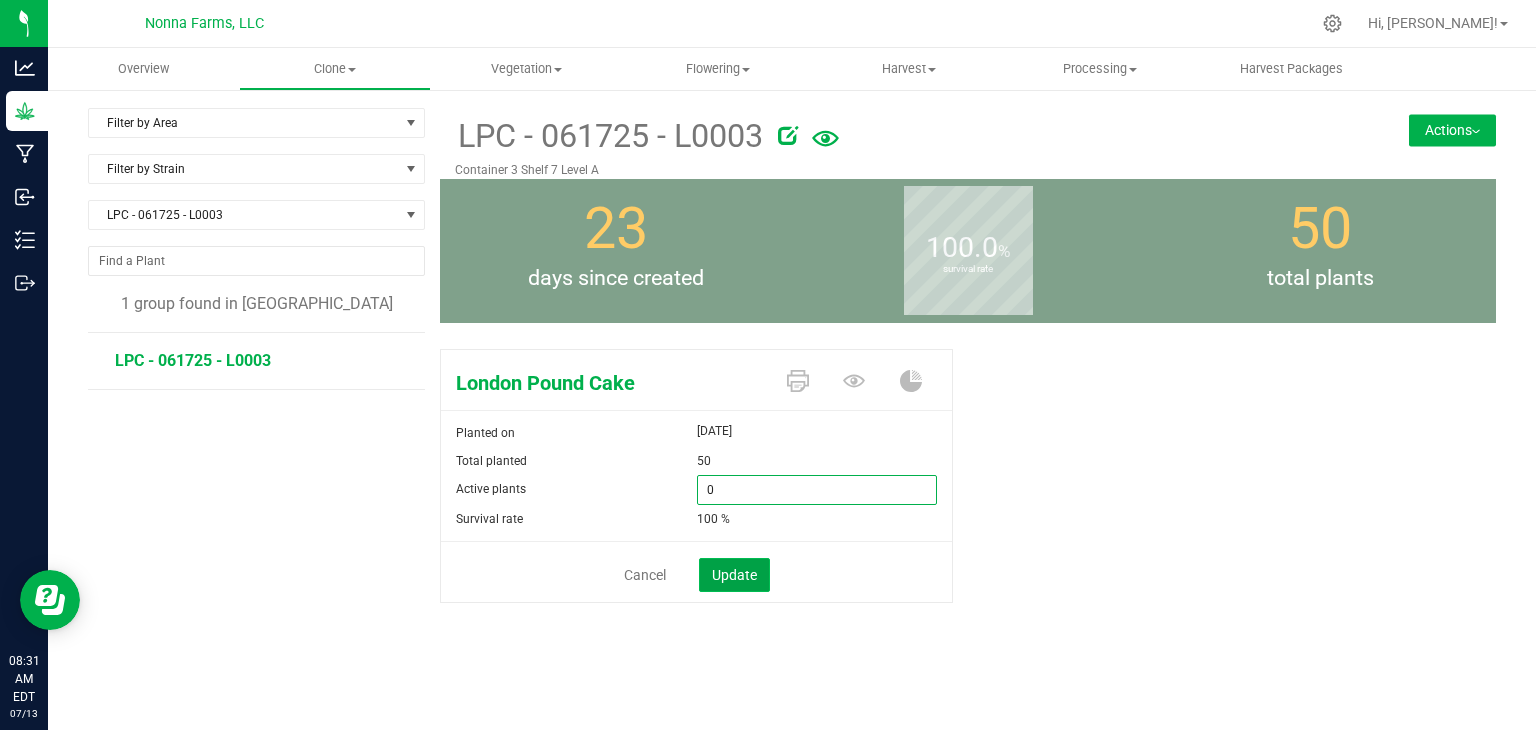type on "0" 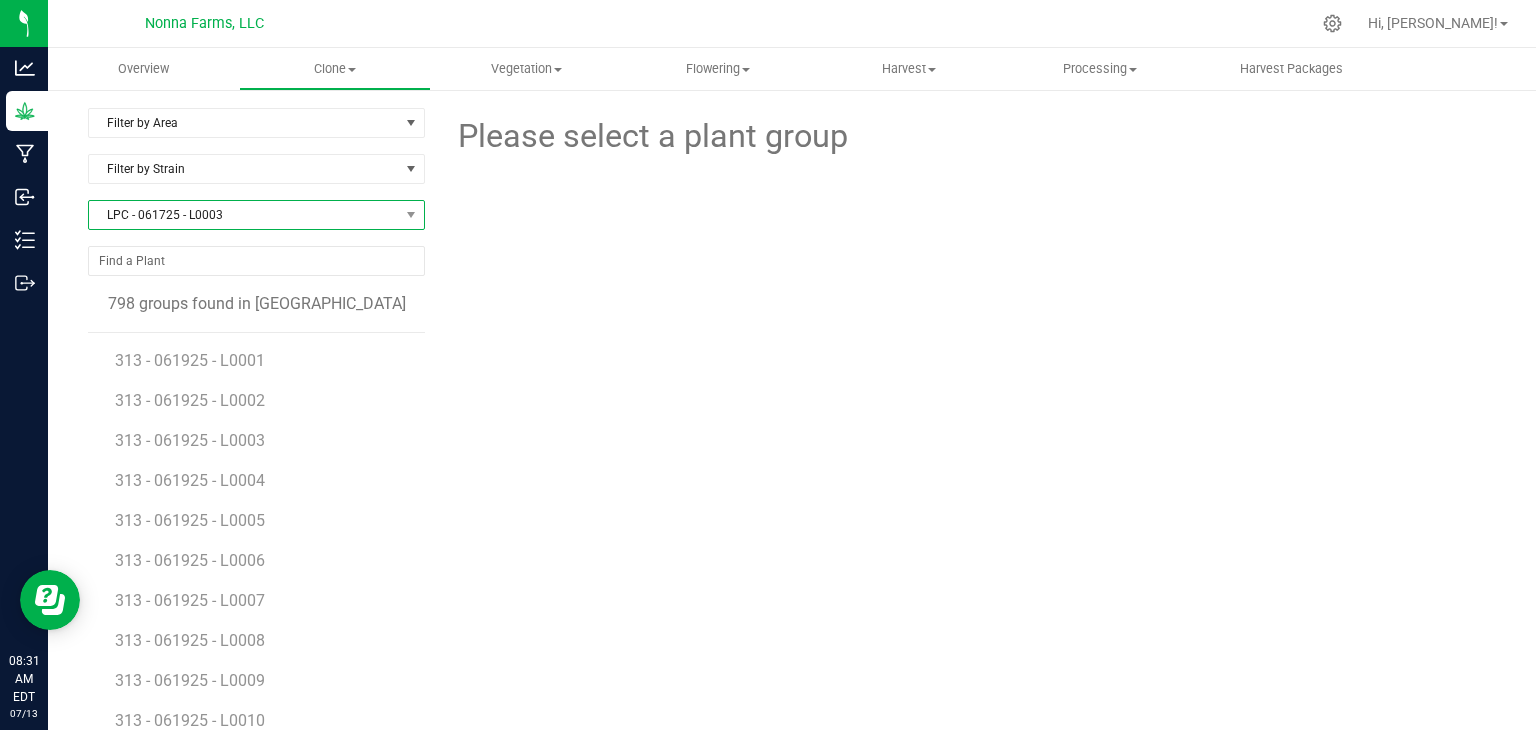 click on "LPC - 061725 - L0003" at bounding box center [244, 215] 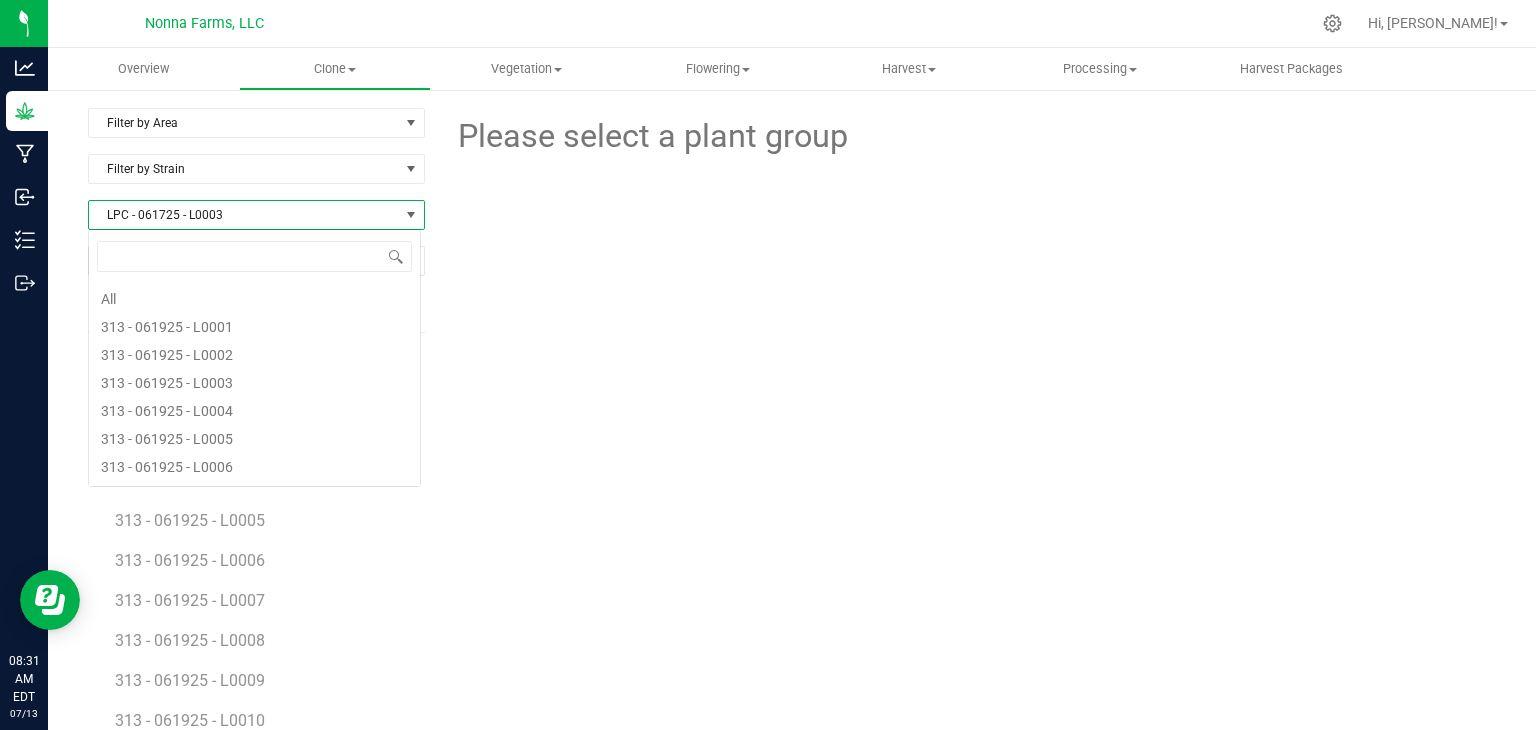 scroll, scrollTop: 3328, scrollLeft: 0, axis: vertical 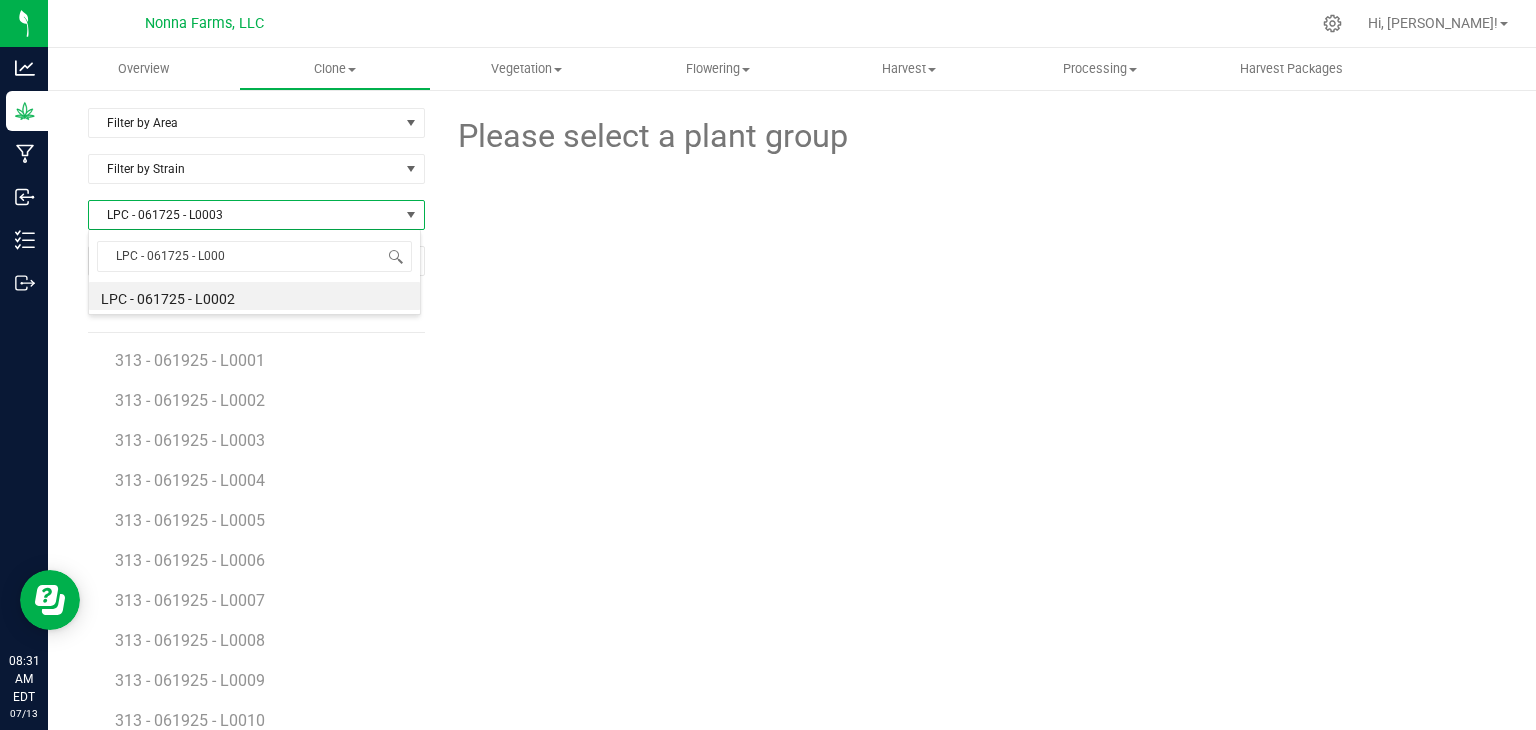 type on "LPC - 061725 - L0004" 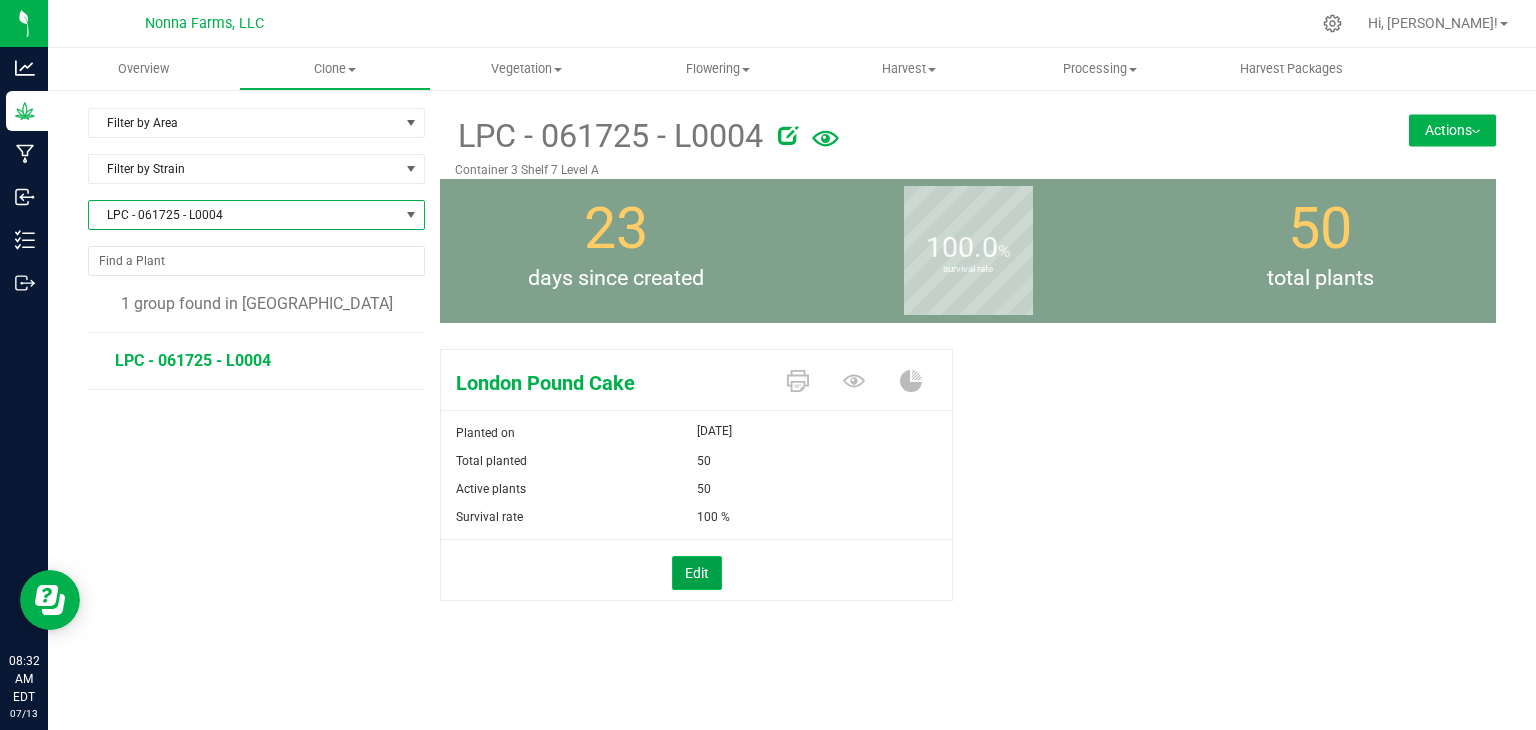 click on "Edit" at bounding box center (697, 573) 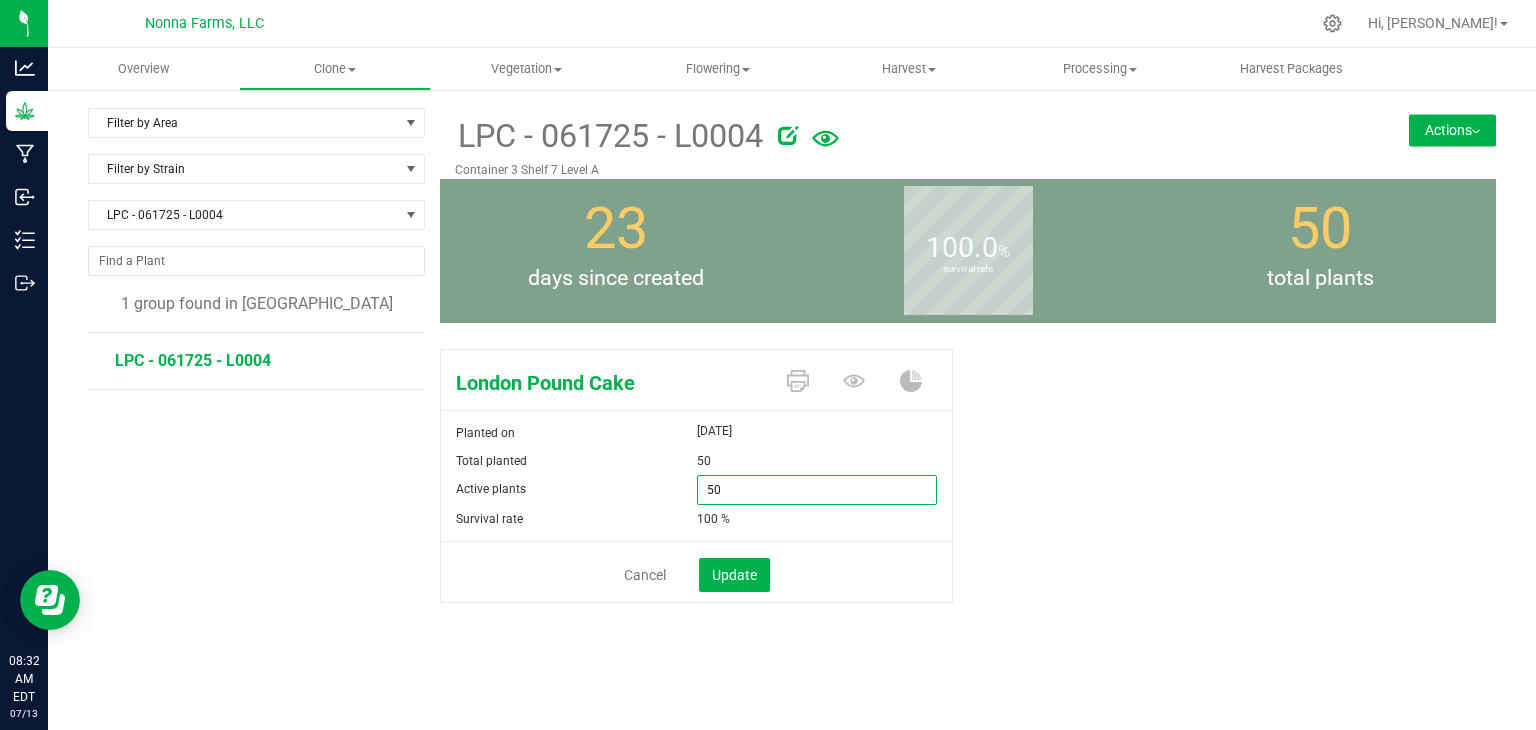 drag, startPoint x: 758, startPoint y: 494, endPoint x: 630, endPoint y: 484, distance: 128.39003 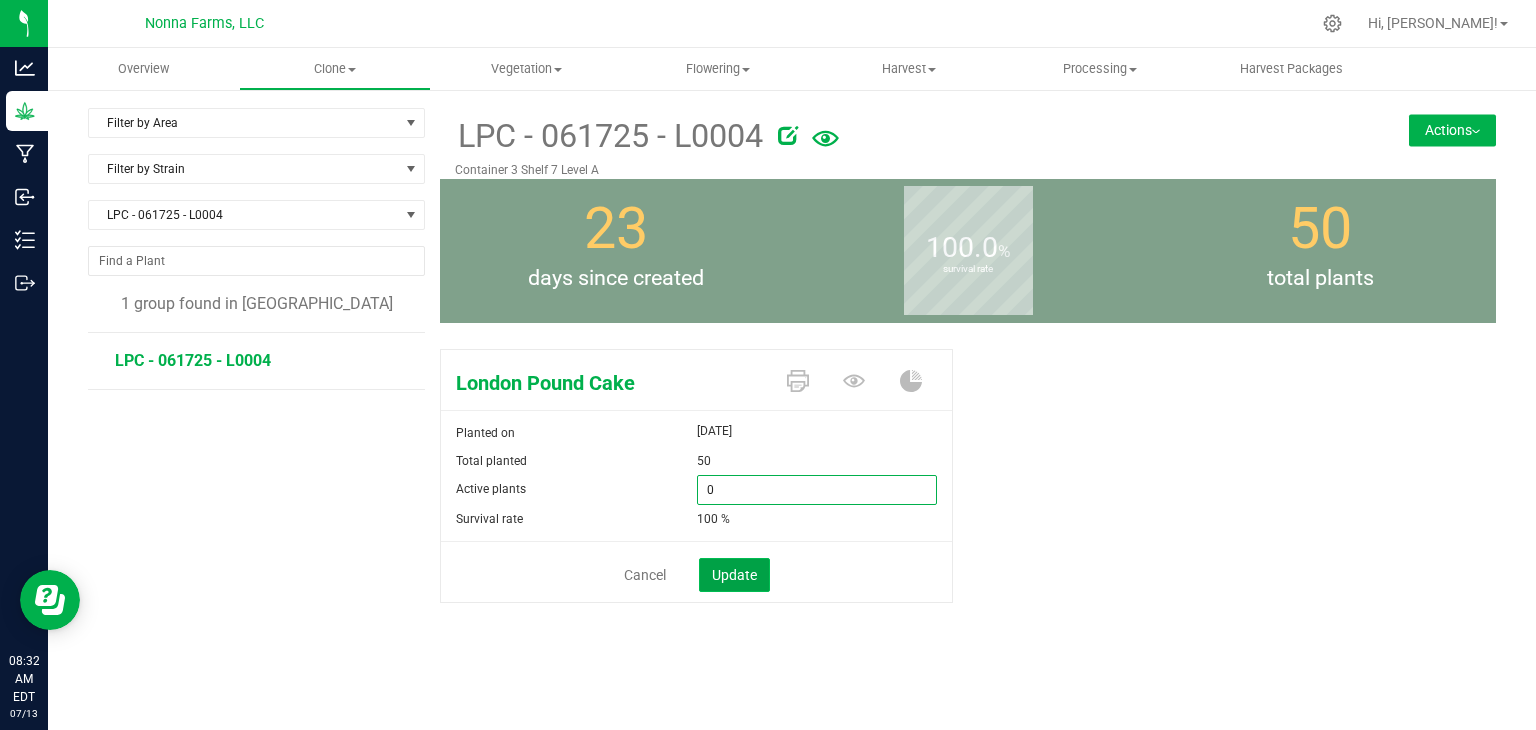 type on "0" 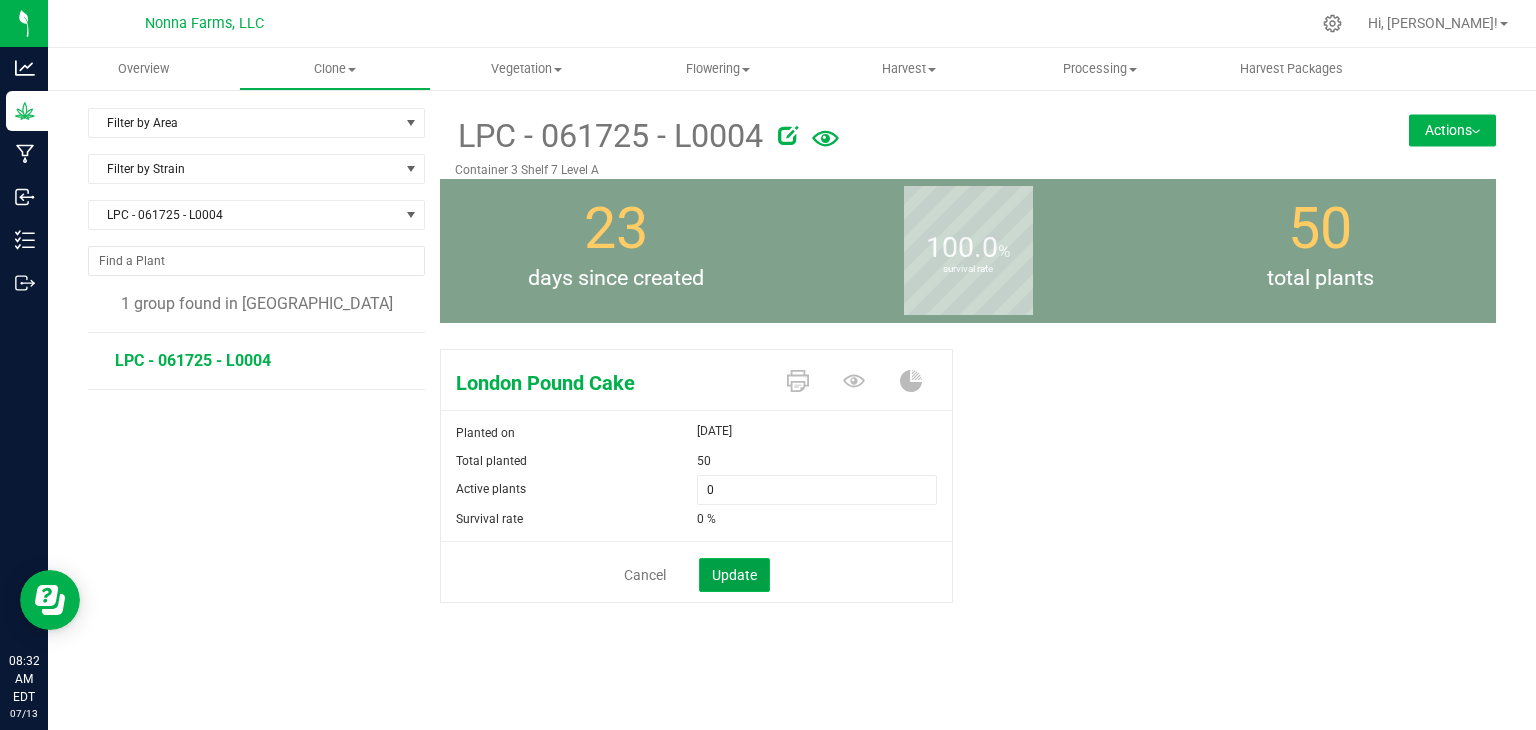click on "Update" 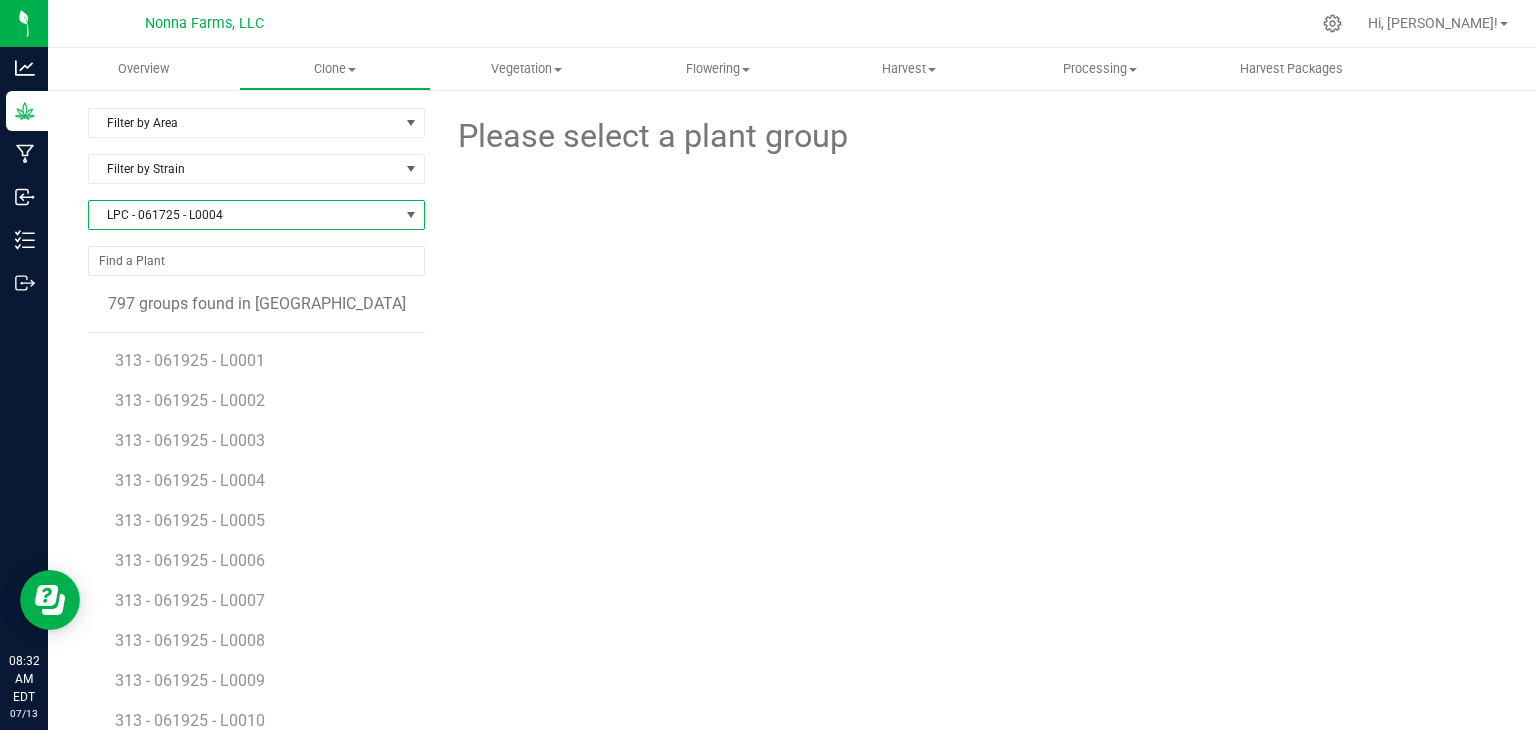 click on "LPC - 061725 - L0004" at bounding box center (244, 215) 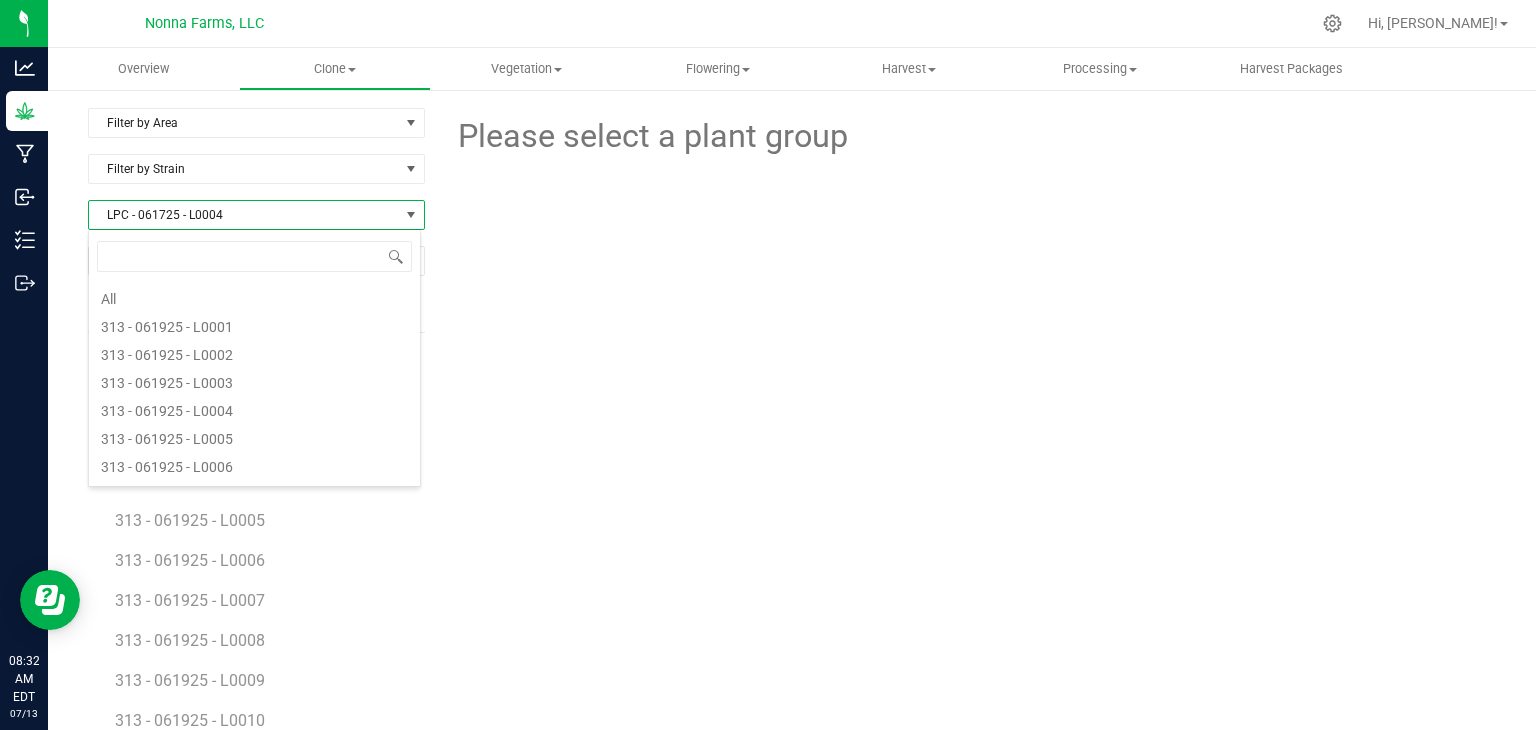 scroll, scrollTop: 3356, scrollLeft: 0, axis: vertical 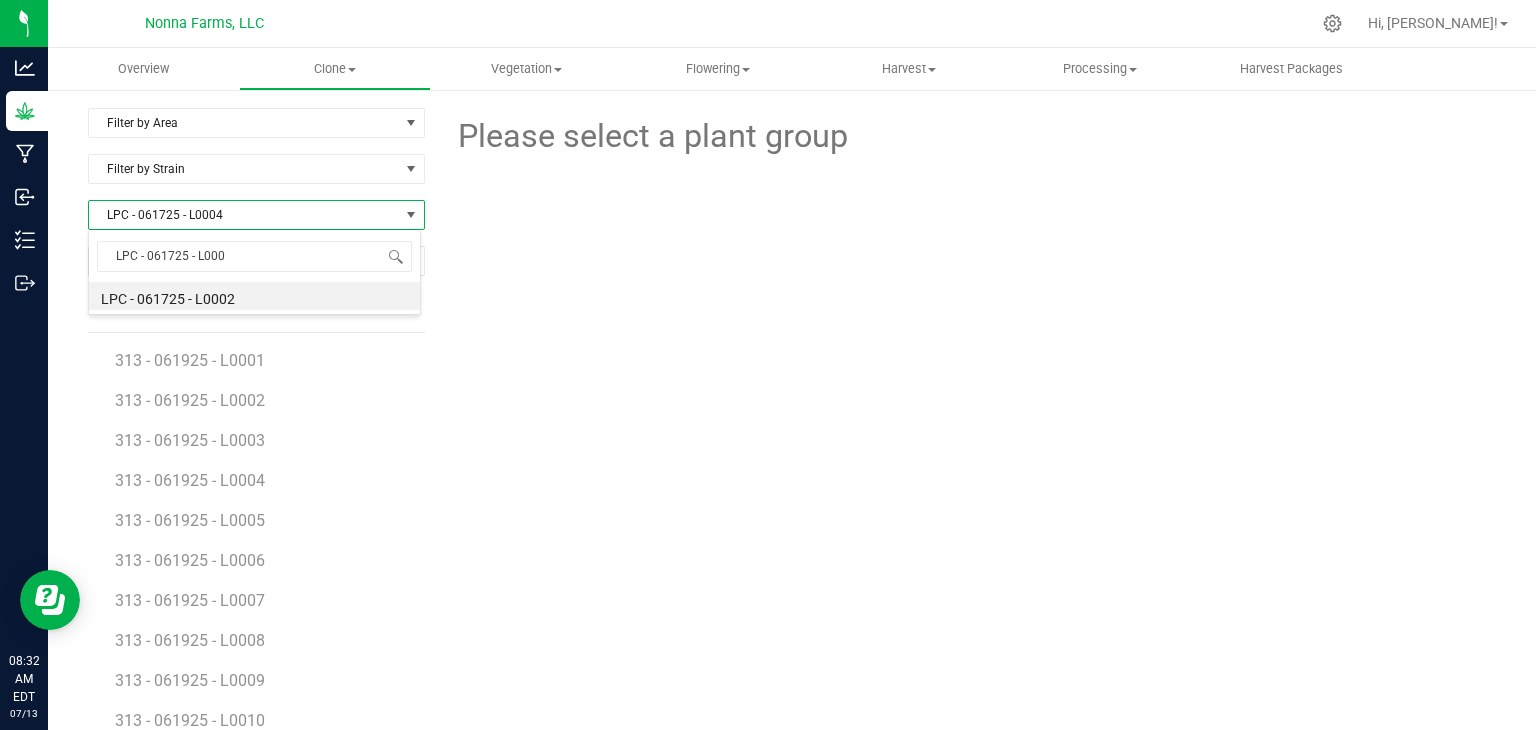 type on "LPC - 061725 - L0005" 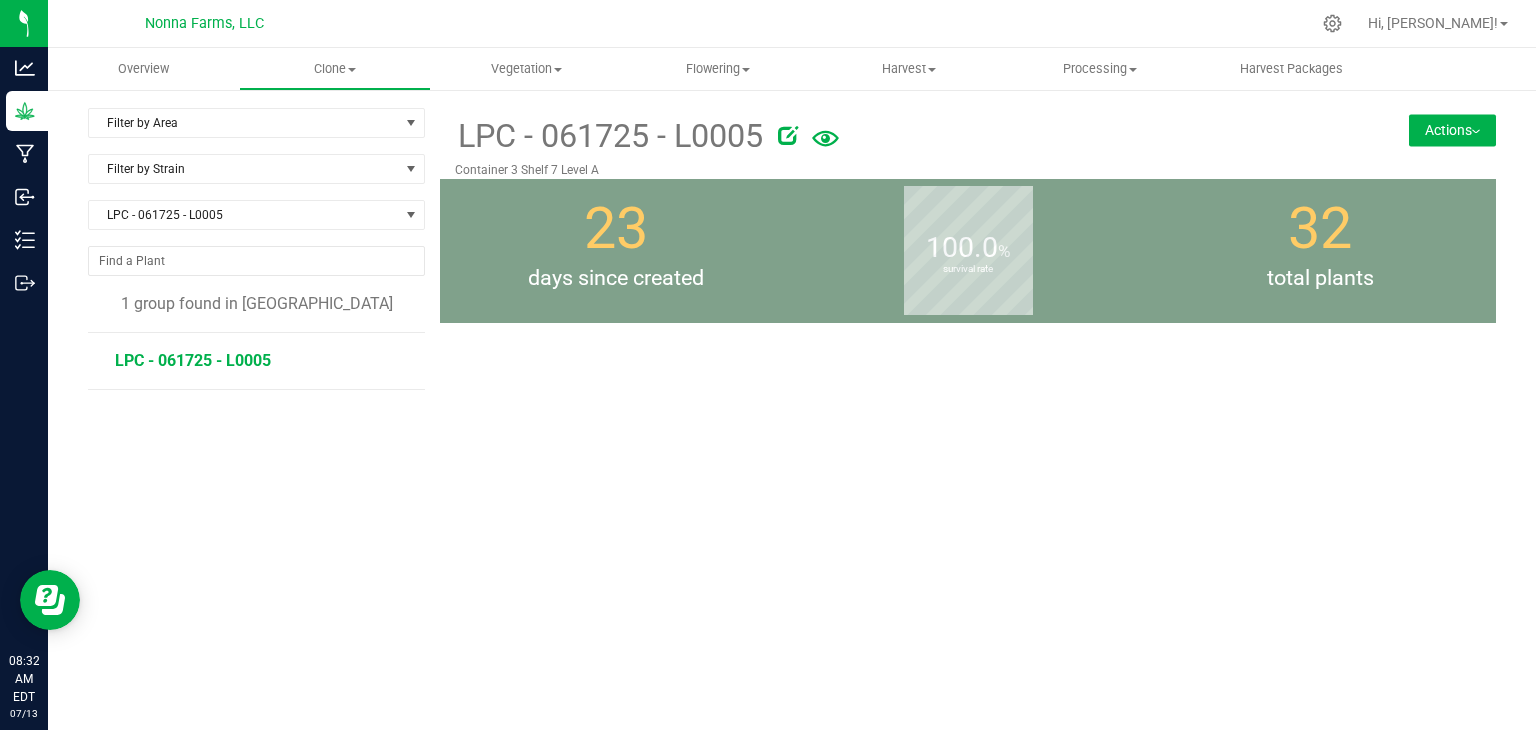 click on "LPC - 061725 - L0005" at bounding box center (193, 360) 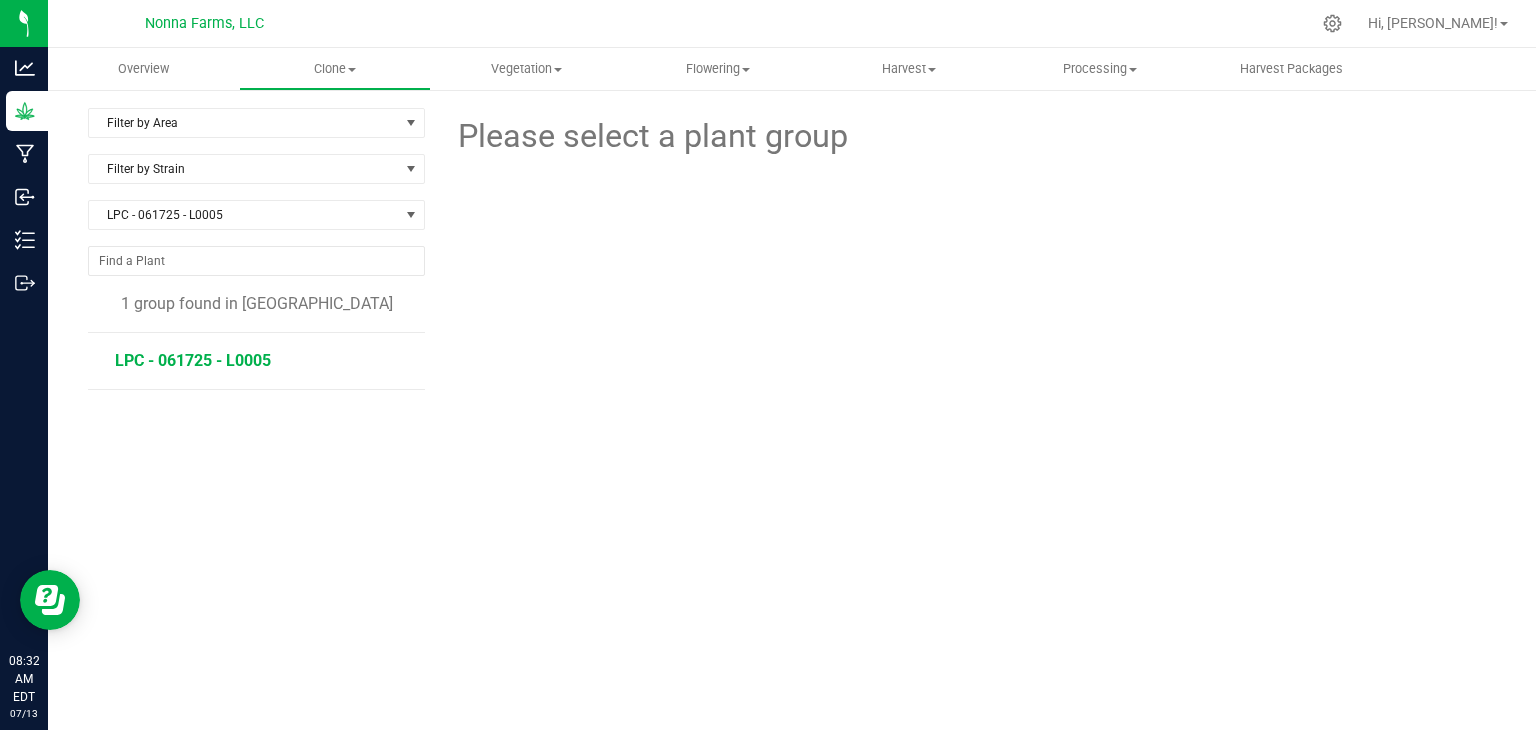 click on "LPC - 061725 - L0005" at bounding box center [193, 360] 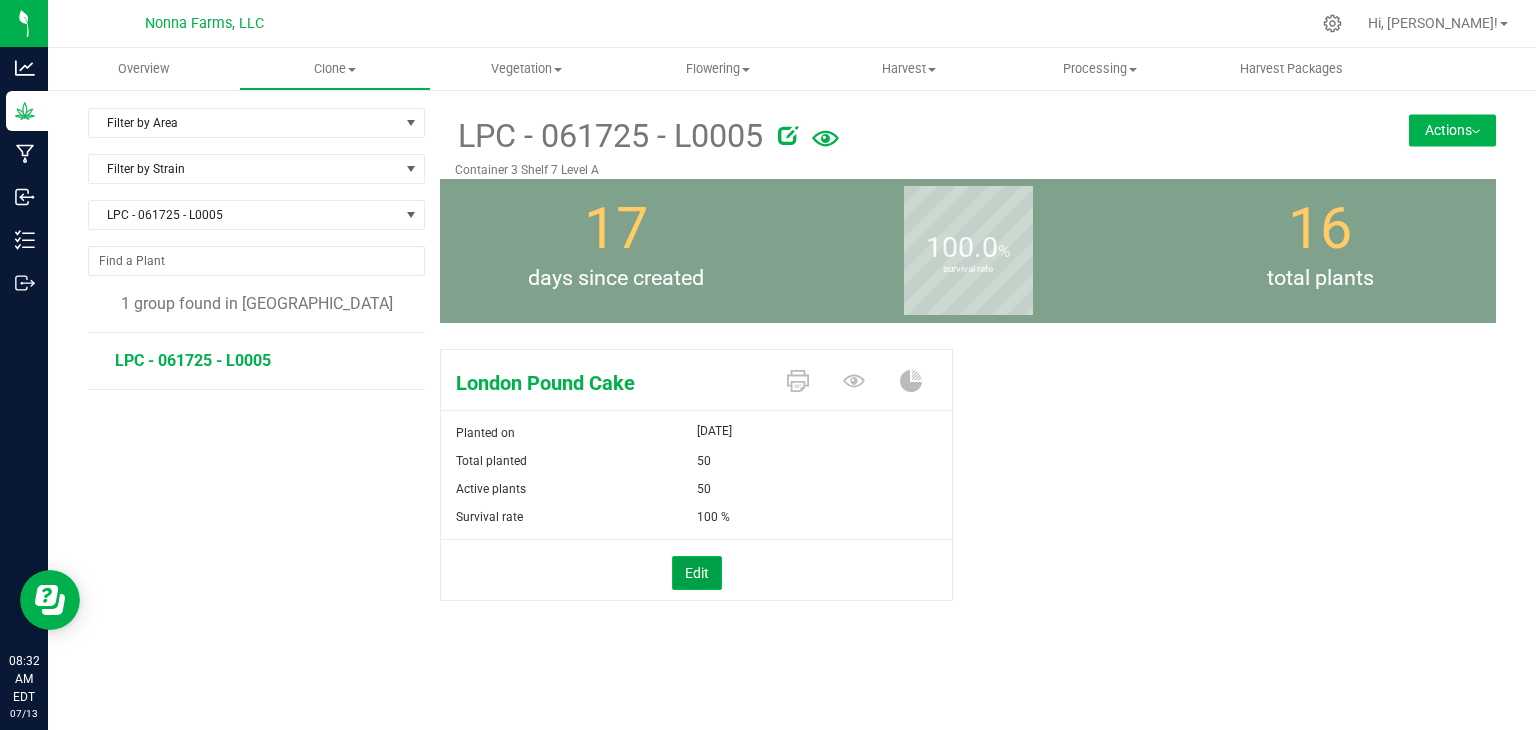click on "Edit" at bounding box center (697, 573) 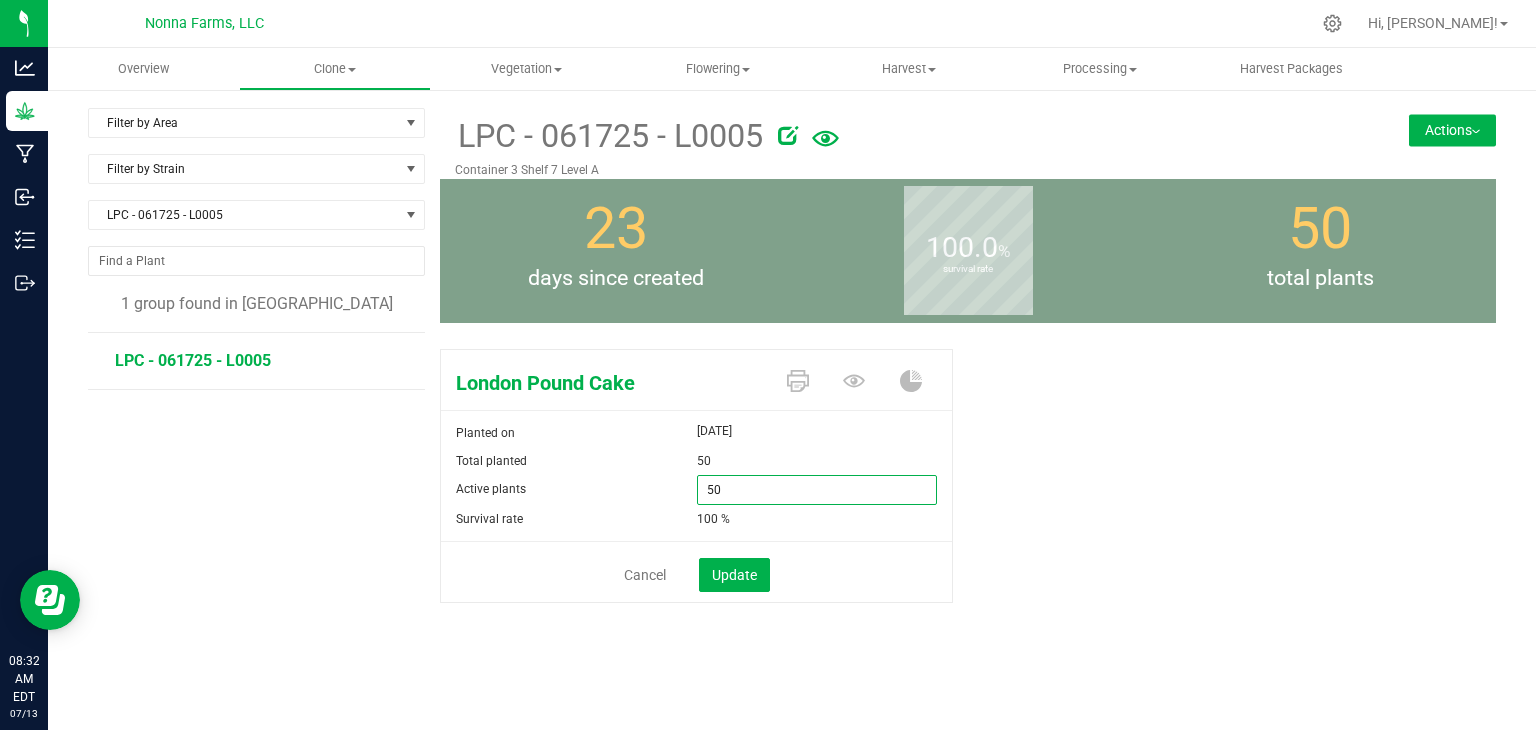drag, startPoint x: 743, startPoint y: 483, endPoint x: 588, endPoint y: 481, distance: 155.01291 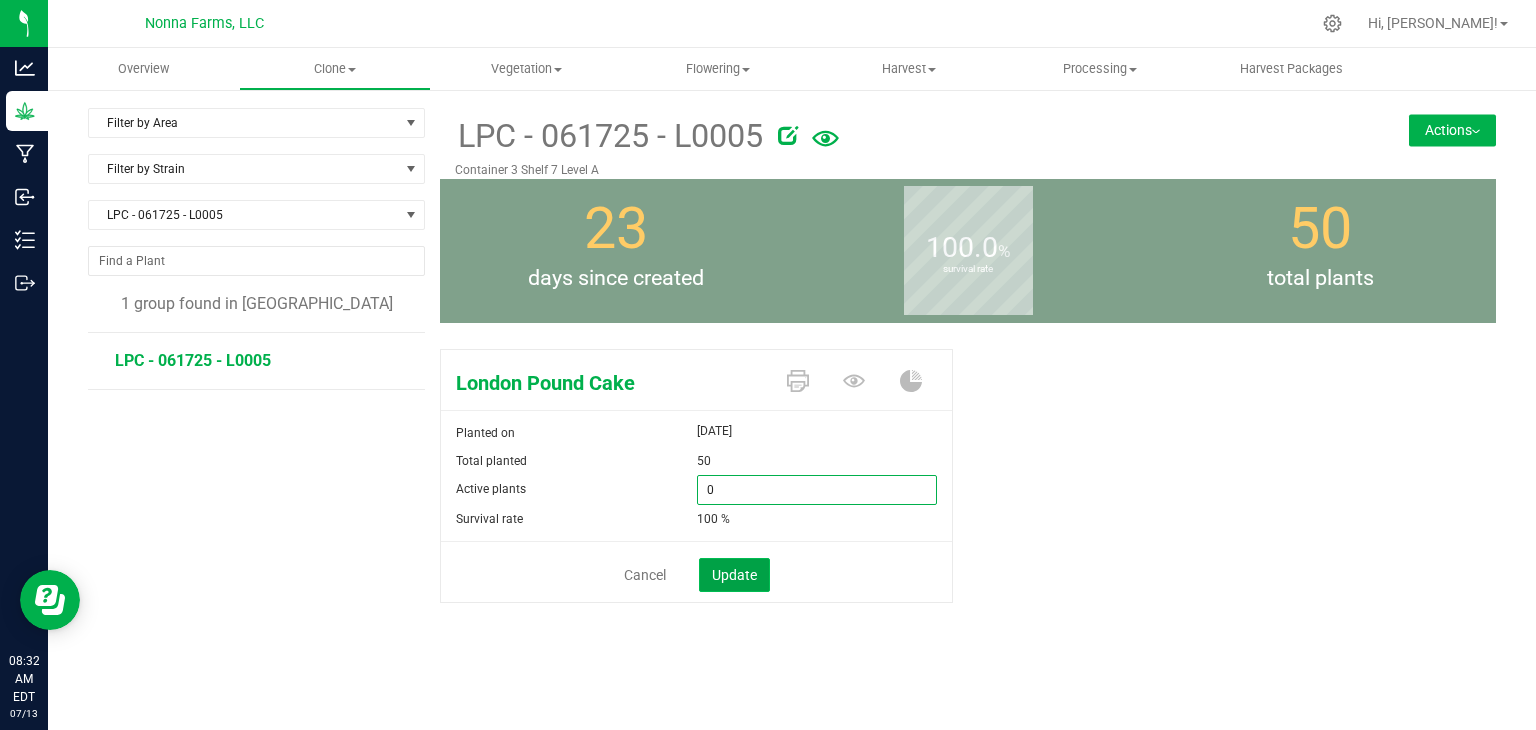 type on "0" 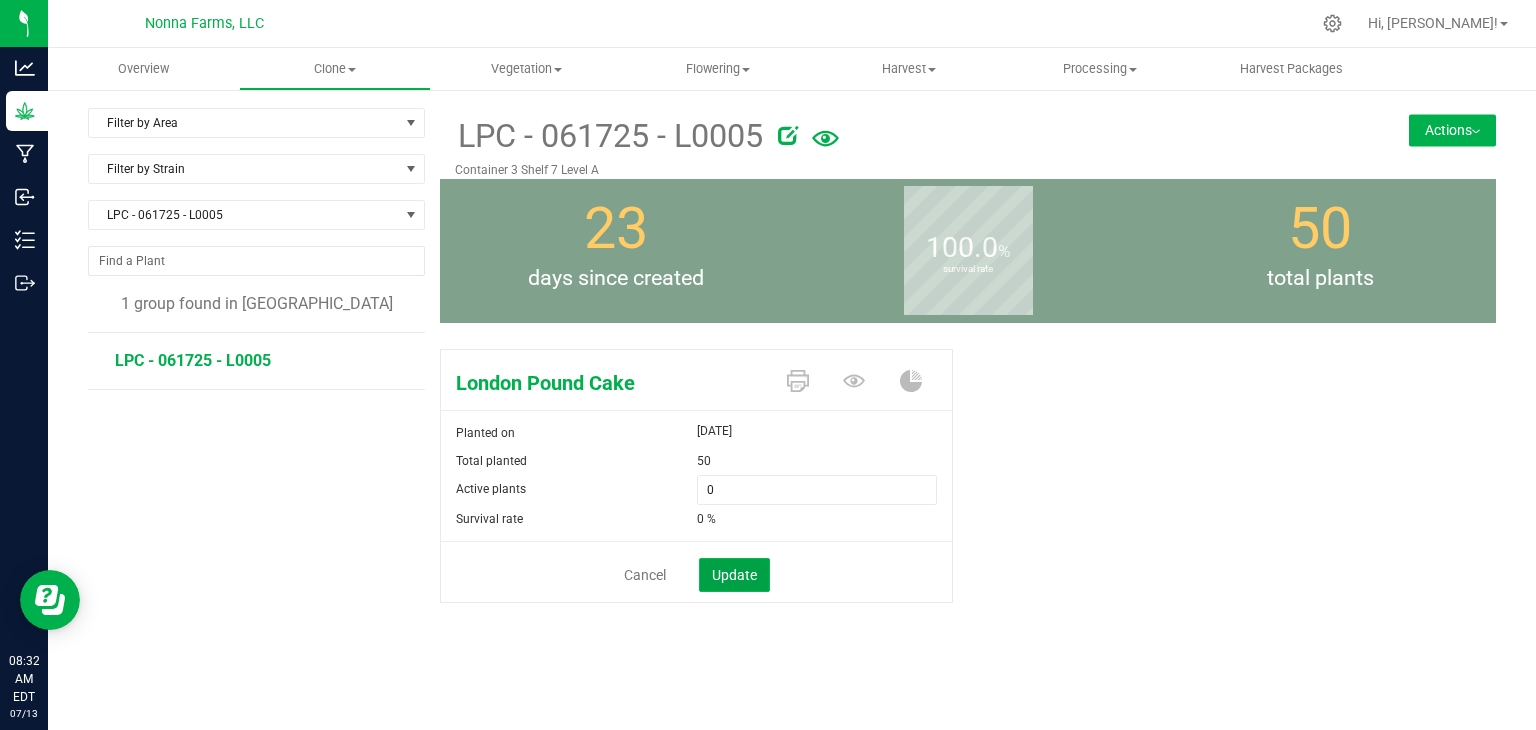 click on "Update" 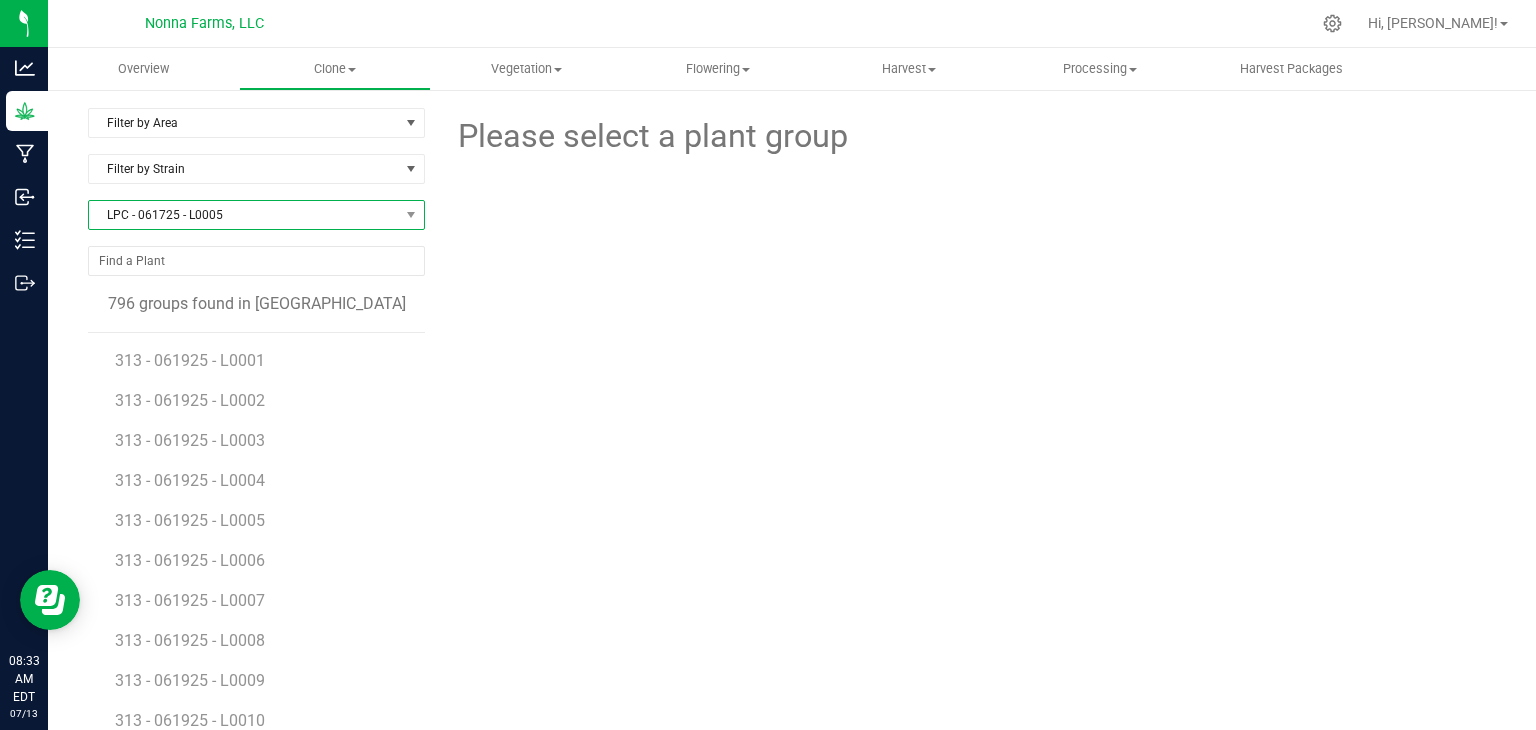 click on "LPC - 061725 - L0005" at bounding box center [244, 215] 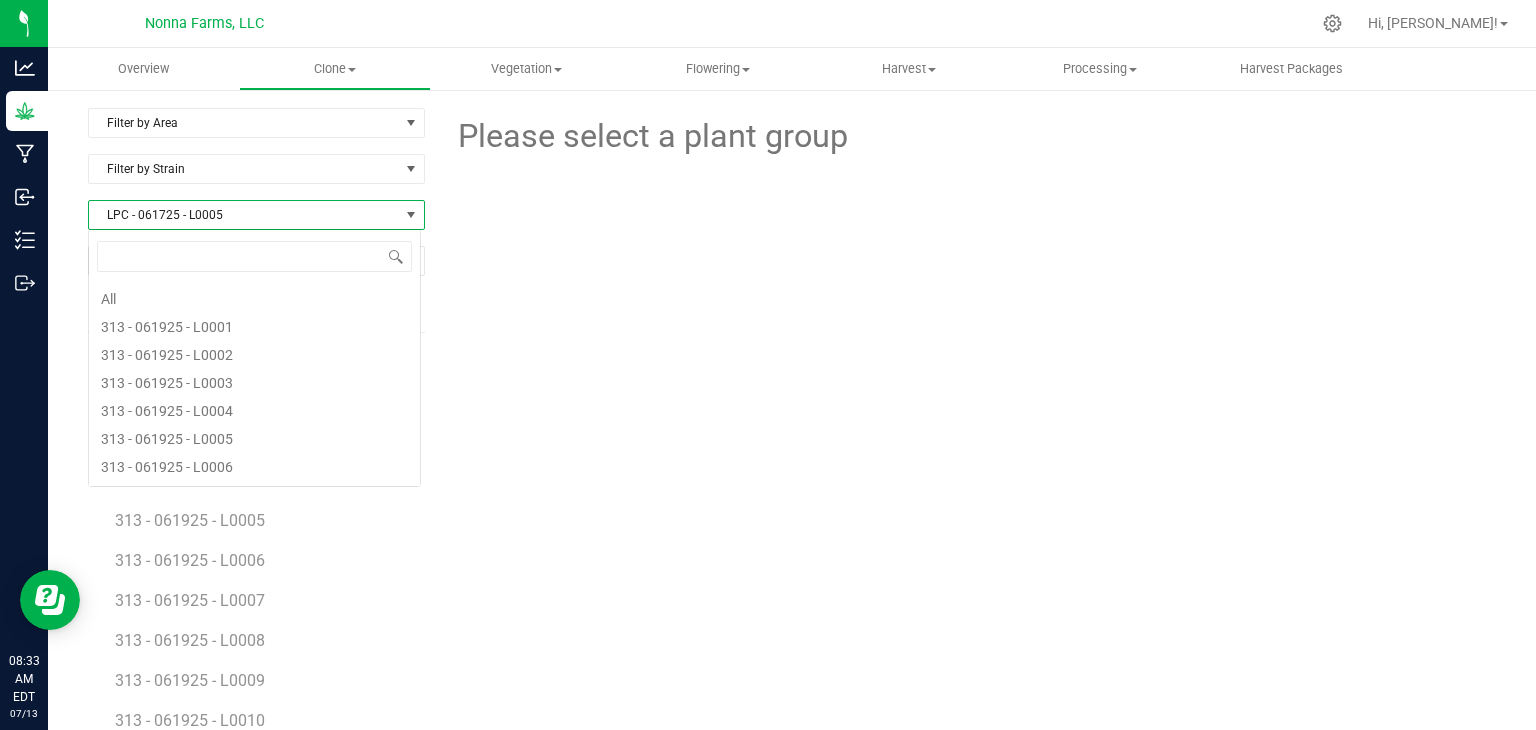 scroll, scrollTop: 99970, scrollLeft: 99666, axis: both 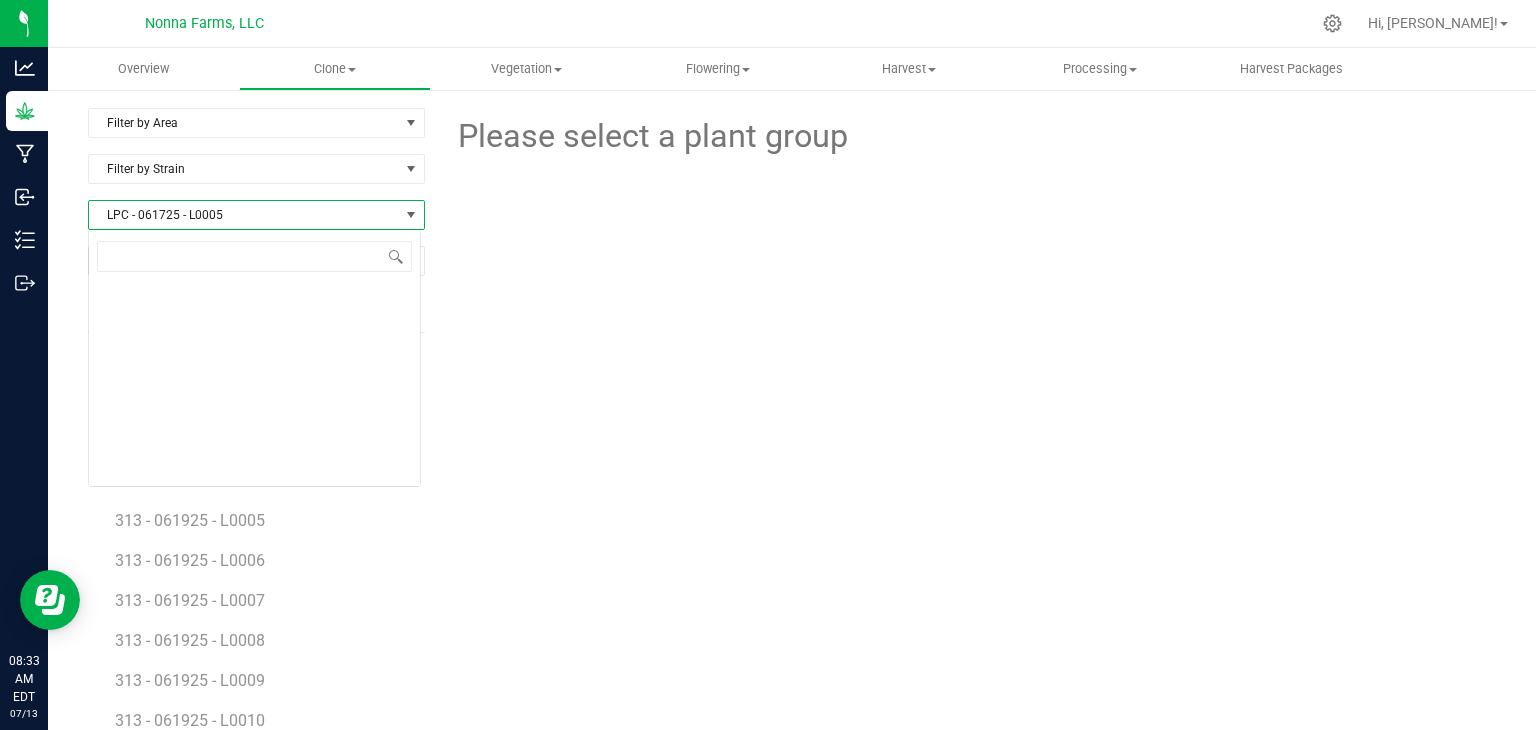 type on "LPC - 061725 - L0006" 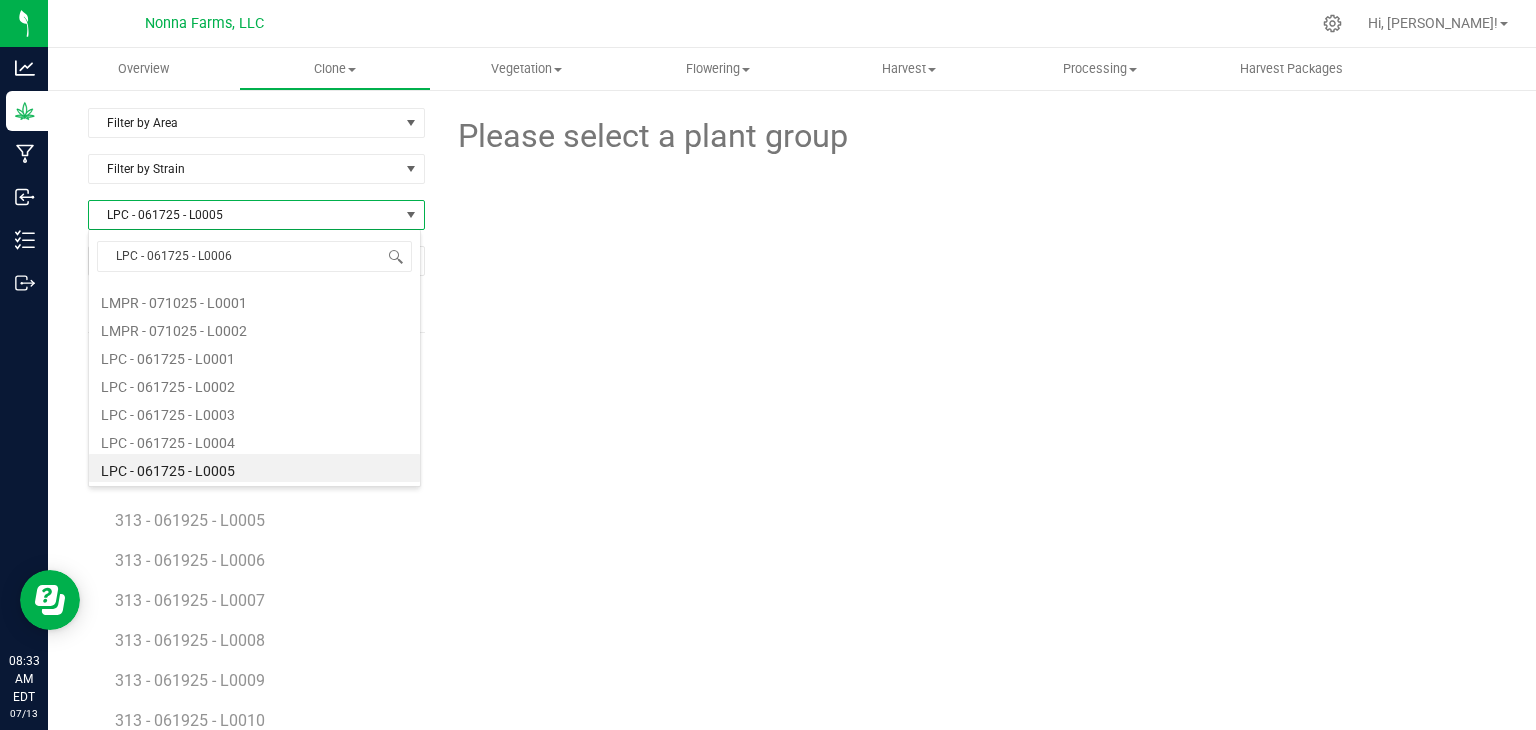 scroll, scrollTop: 0, scrollLeft: 0, axis: both 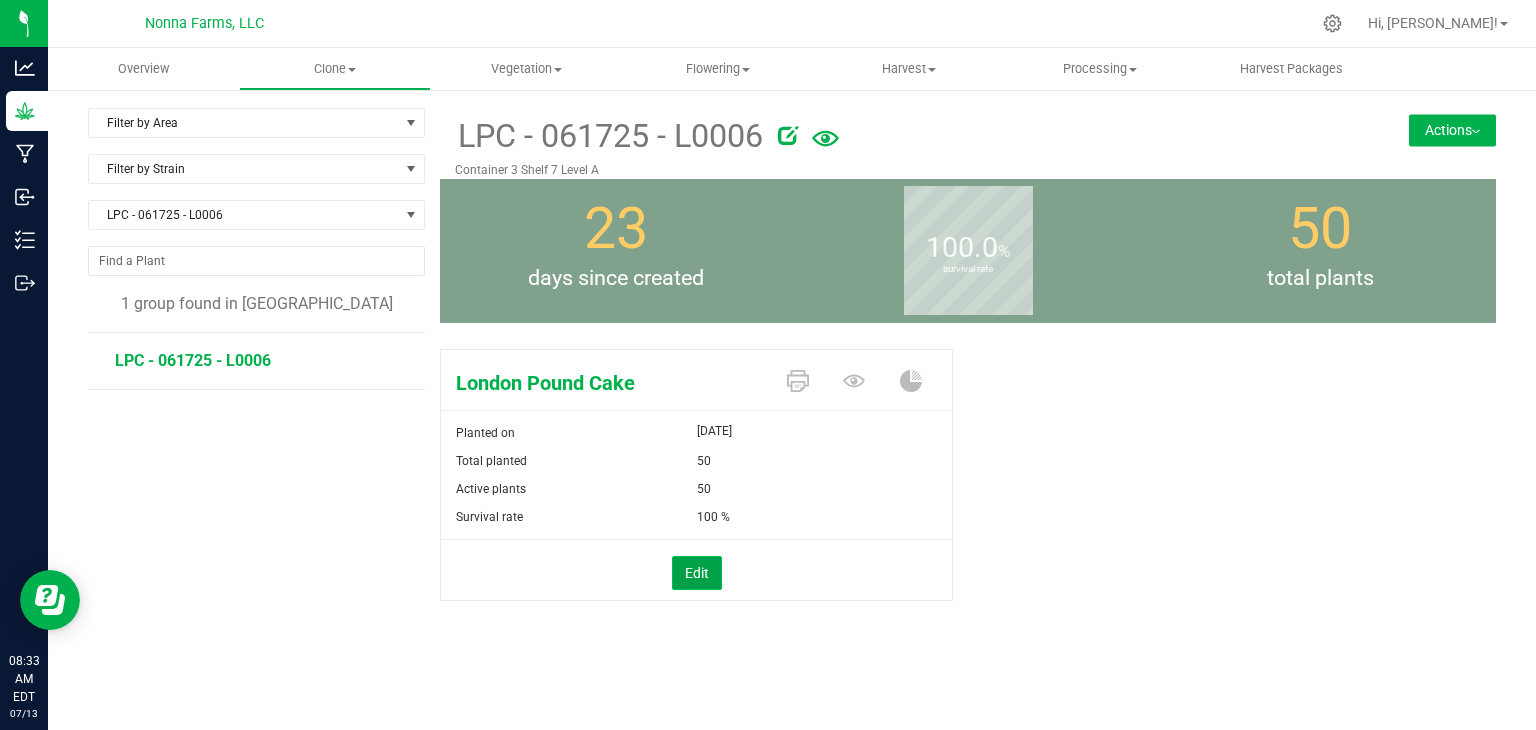 click on "Edit" at bounding box center (697, 573) 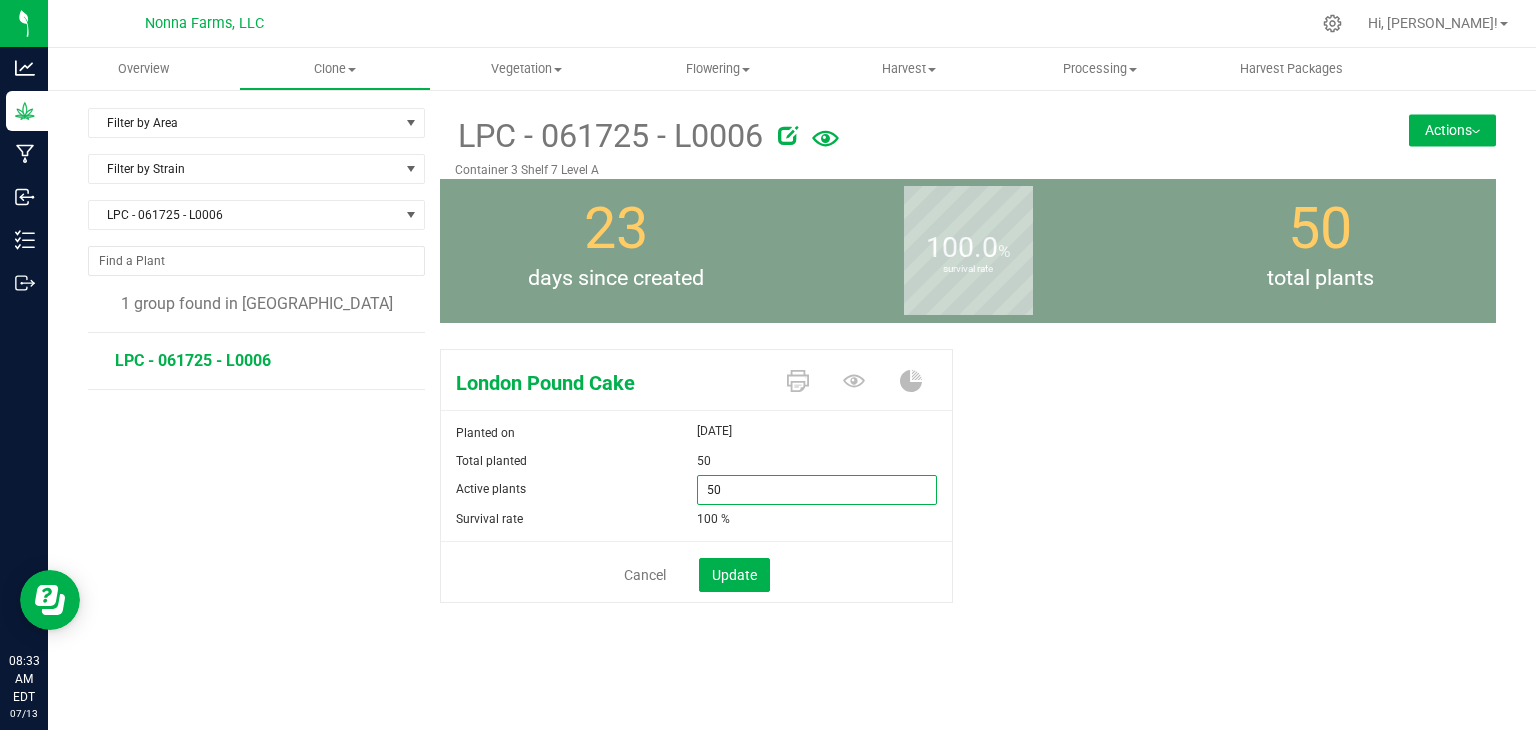 drag, startPoint x: 755, startPoint y: 488, endPoint x: 634, endPoint y: 469, distance: 122.48265 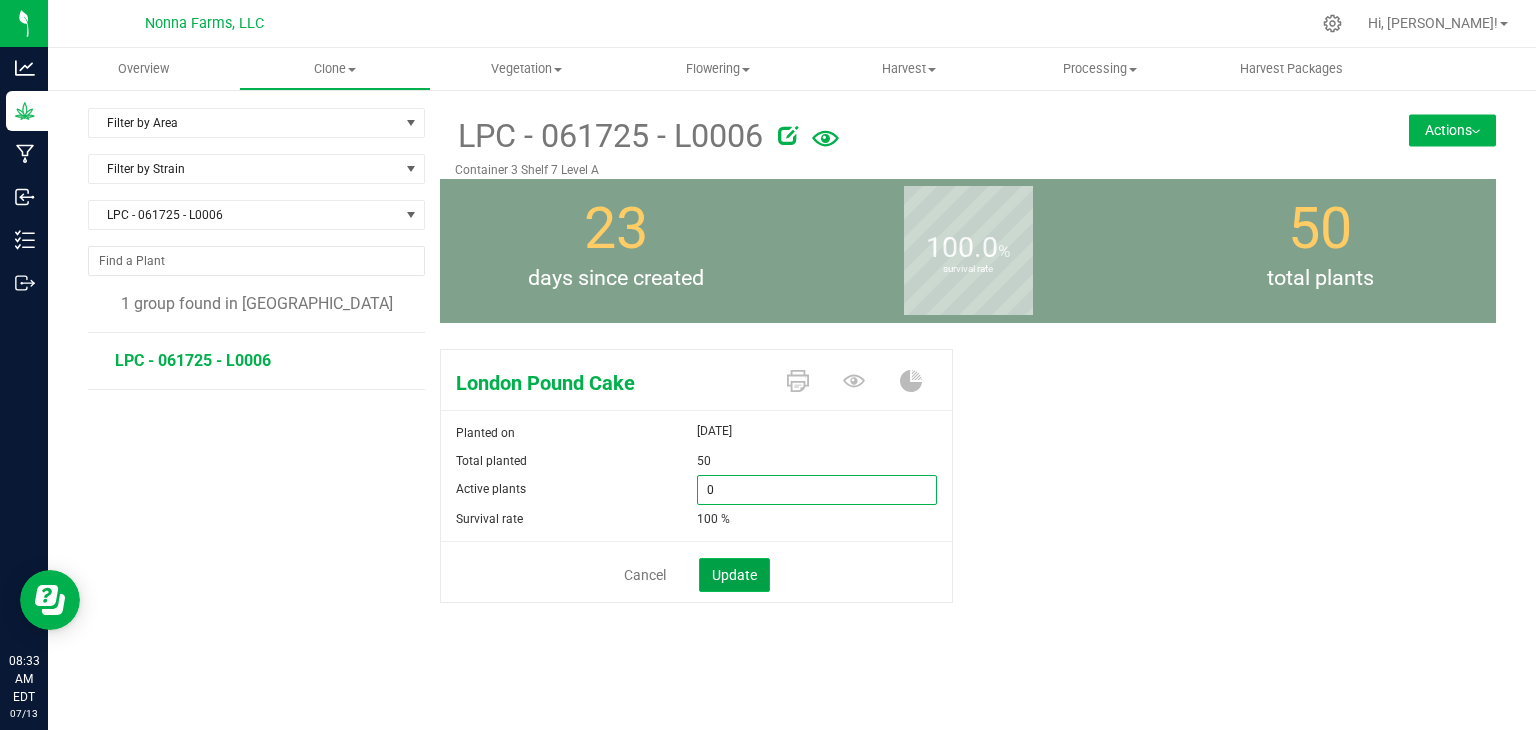 type on "0" 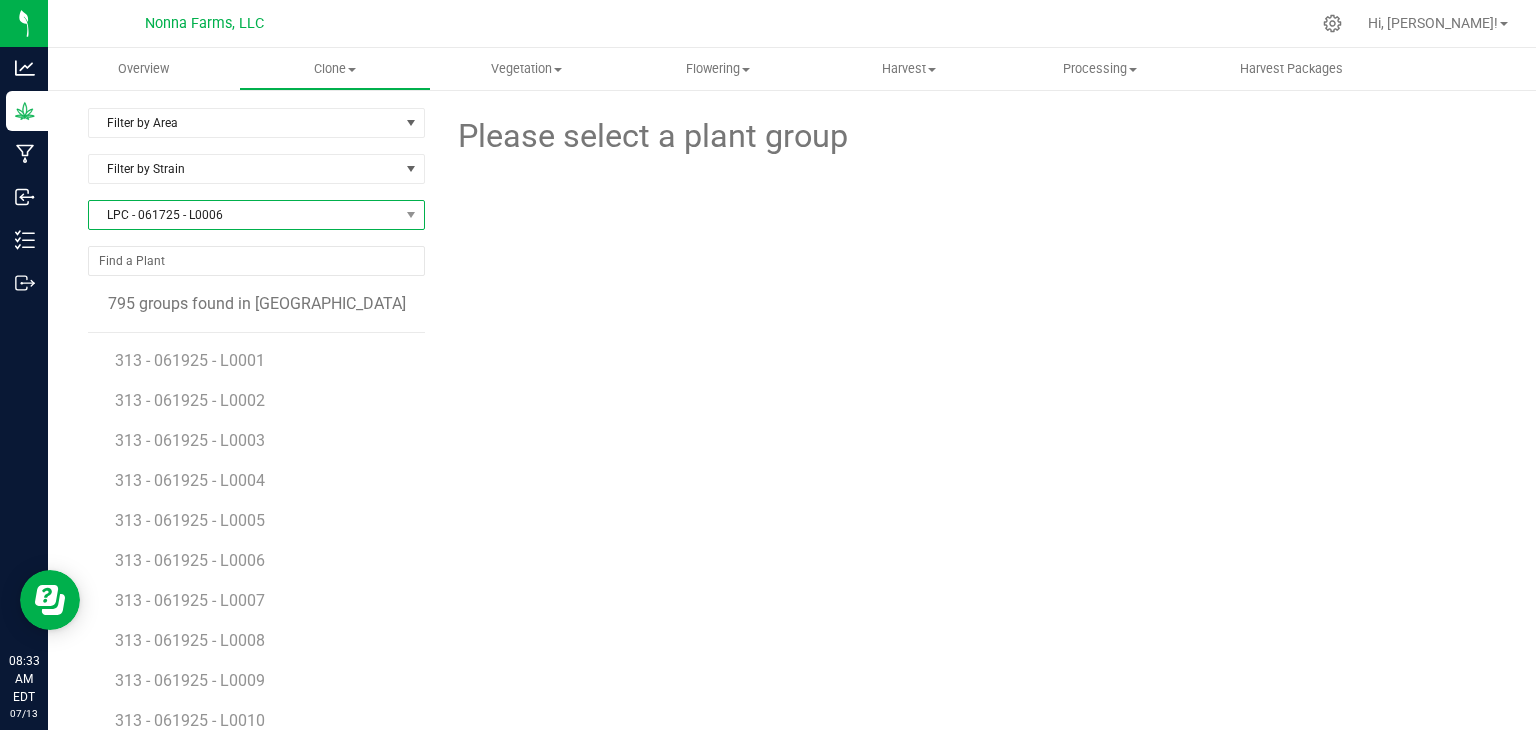 click on "LPC - 061725 - L0006" at bounding box center [244, 215] 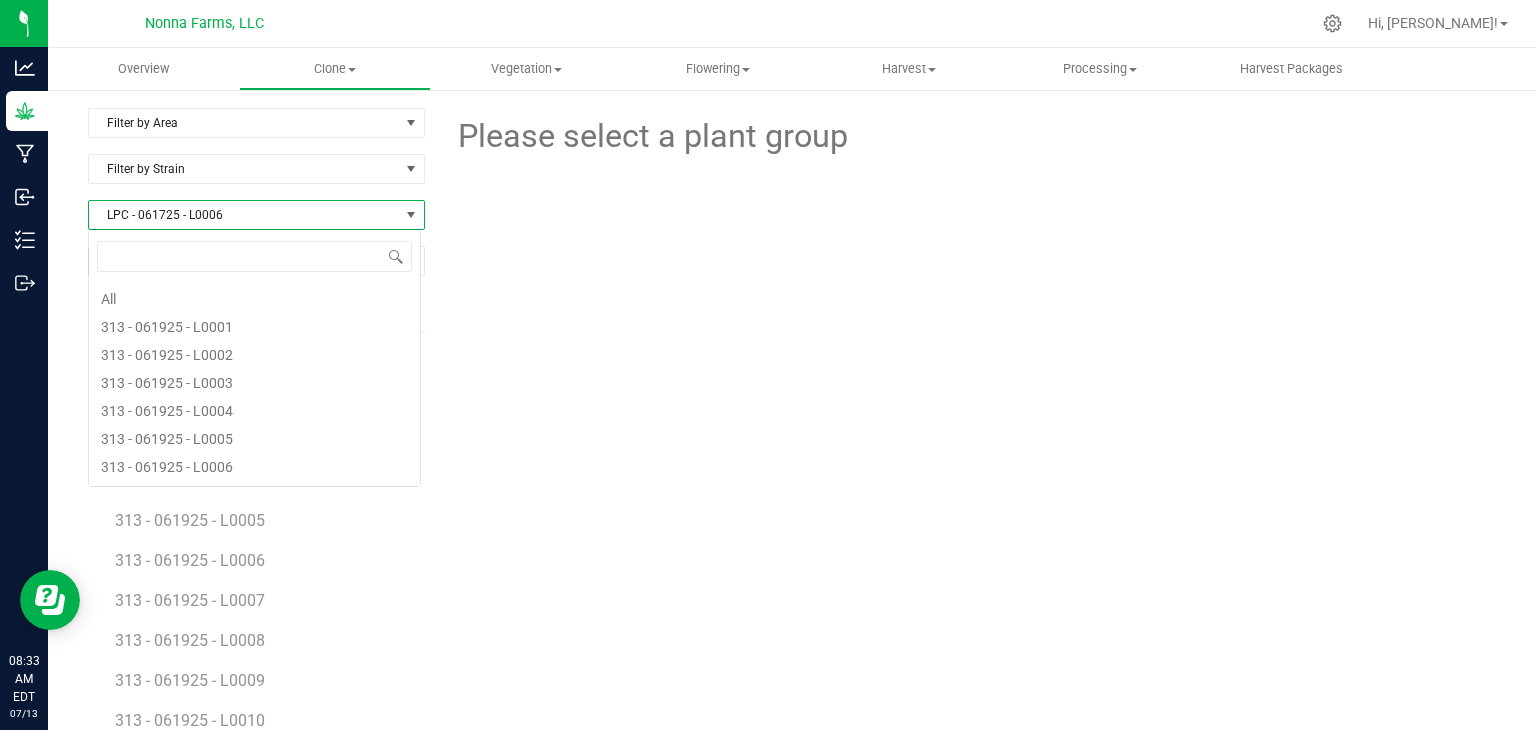 scroll, scrollTop: 3412, scrollLeft: 0, axis: vertical 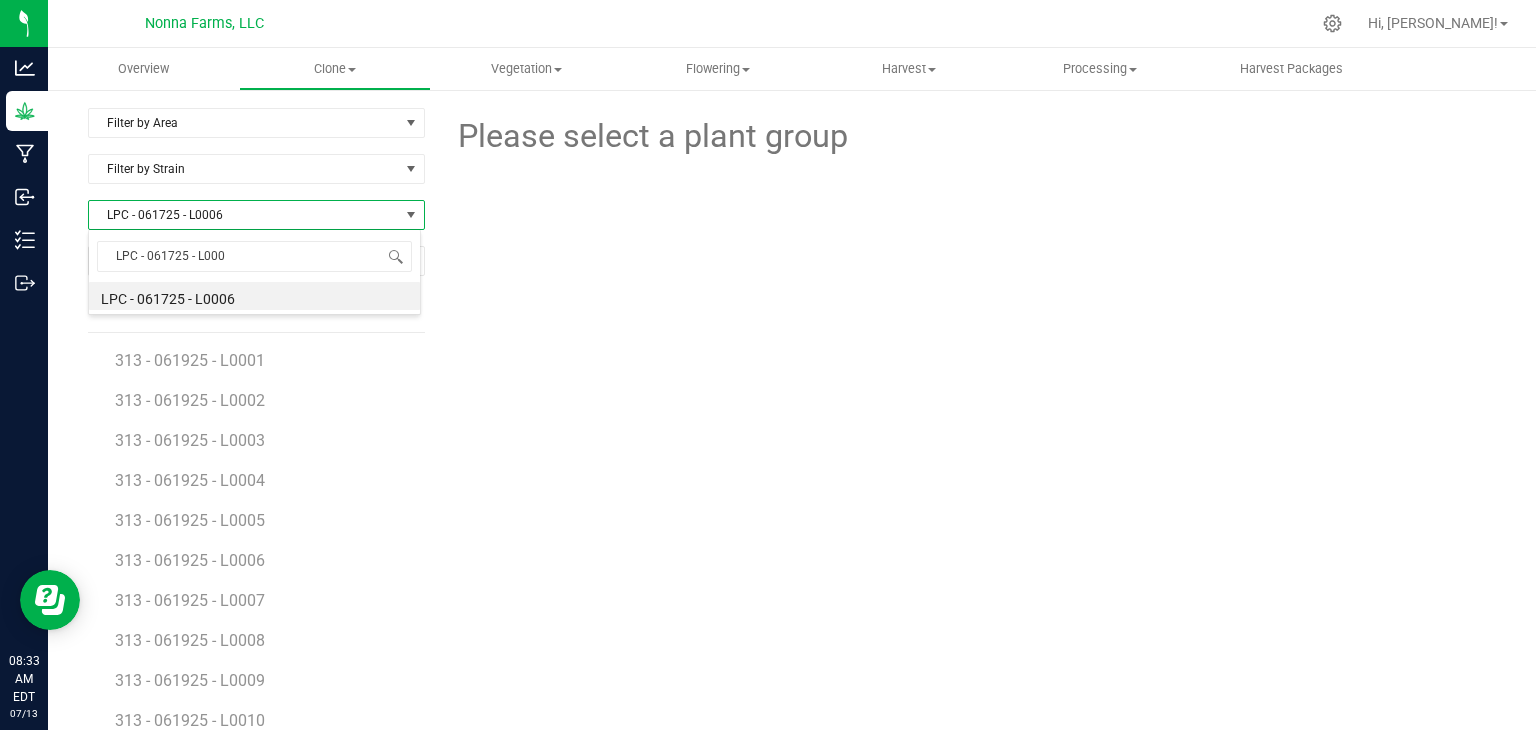 type on "LPC - 061725 - L0007" 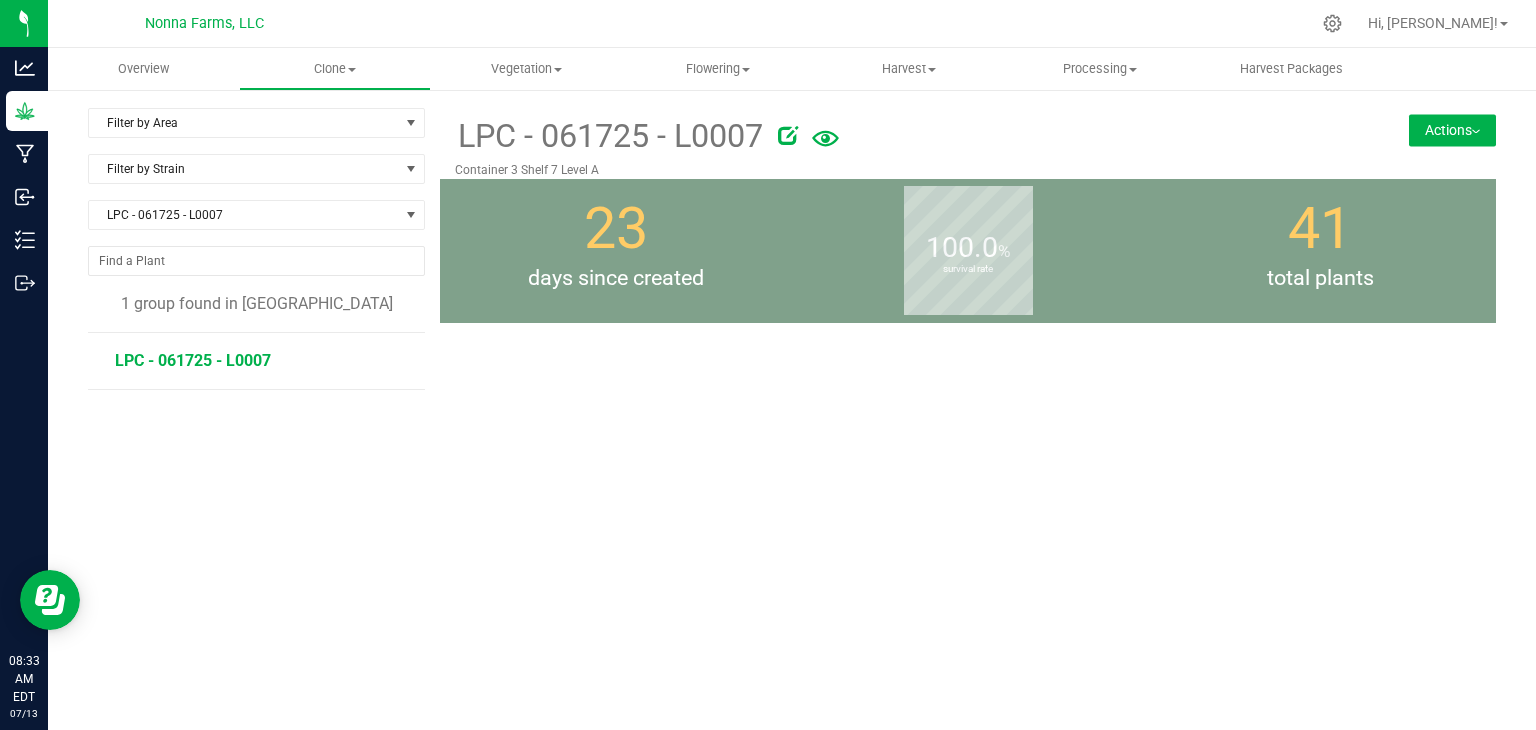 click on "LPC - 061725 - L0007" at bounding box center [193, 360] 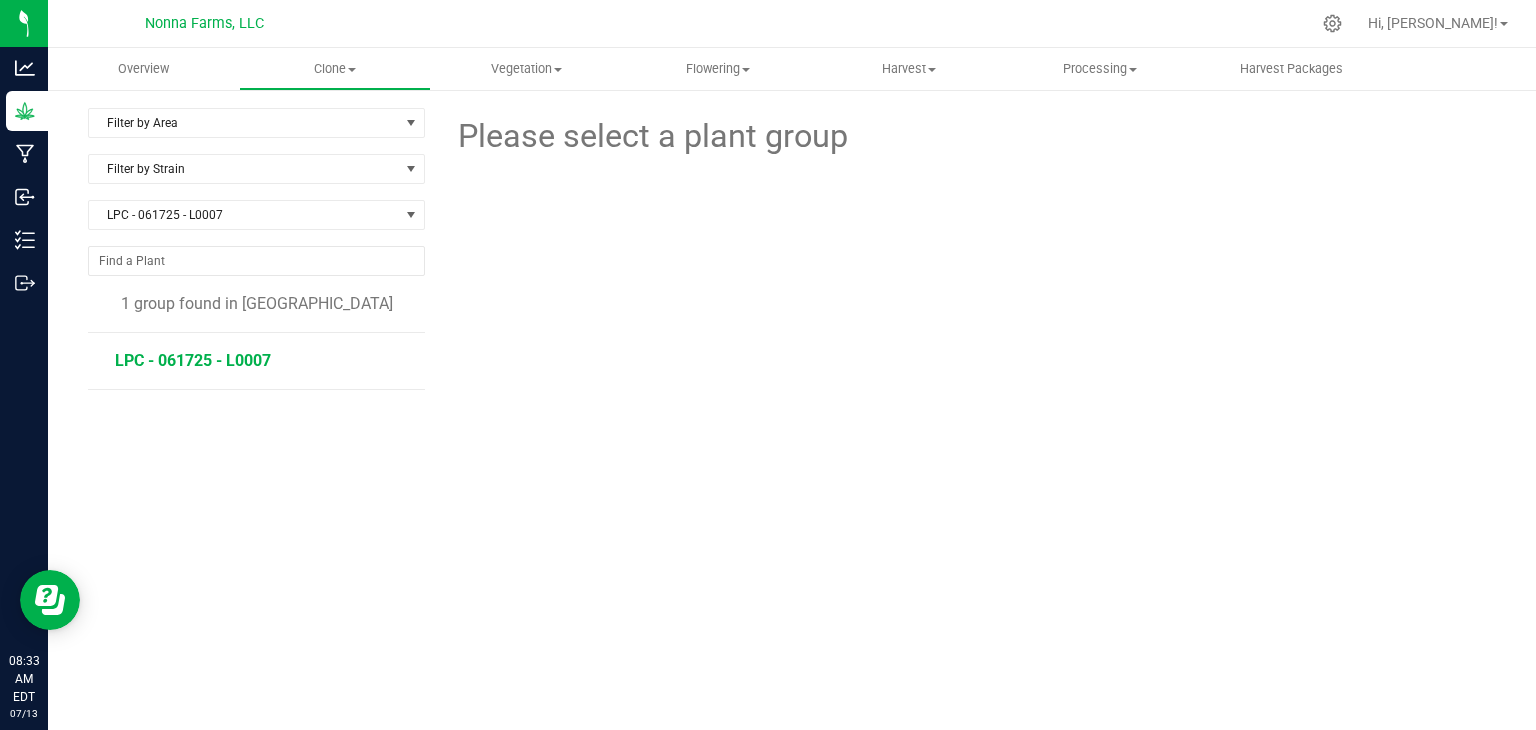 click on "LPC - 061725 - L0007" at bounding box center (193, 360) 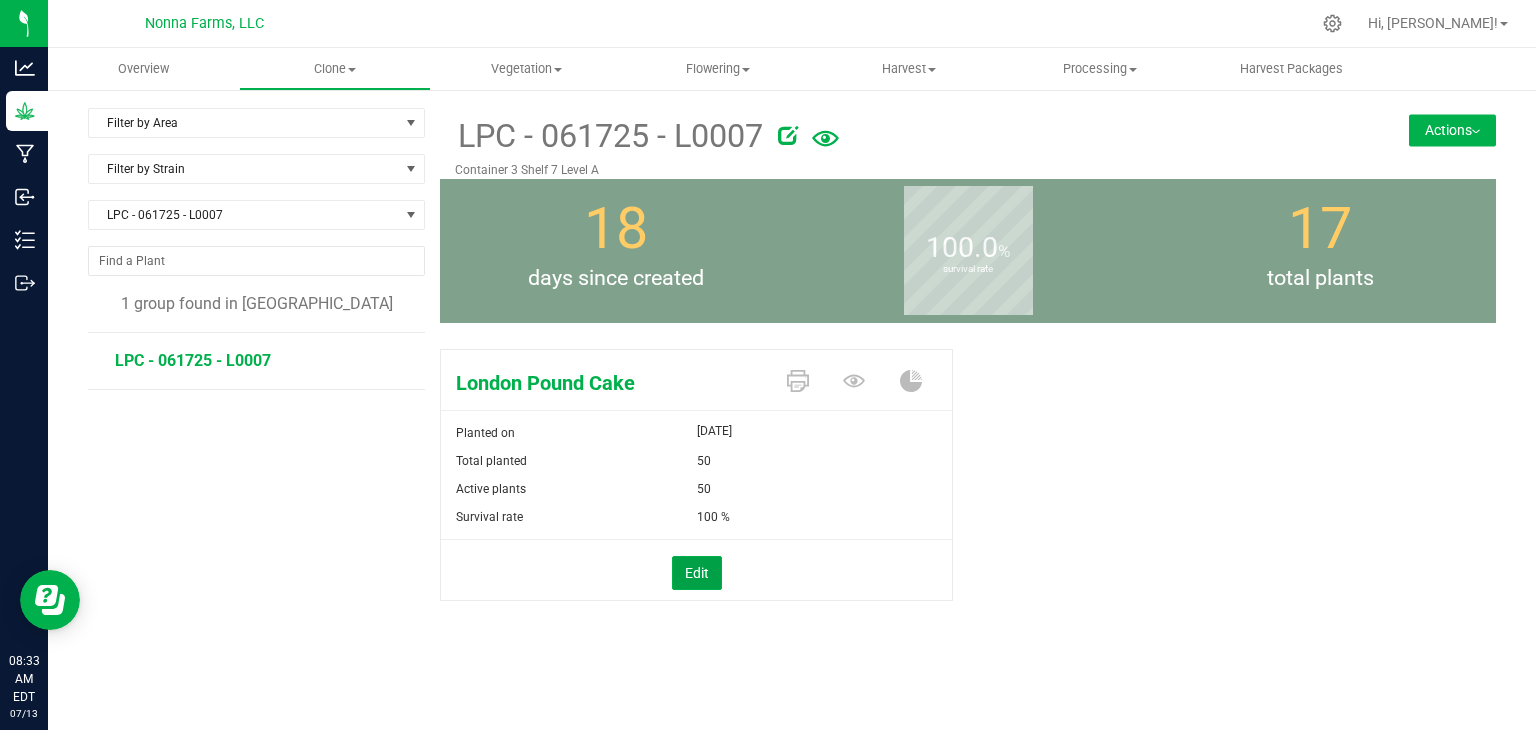 drag, startPoint x: 680, startPoint y: 569, endPoint x: 738, endPoint y: 506, distance: 85.632935 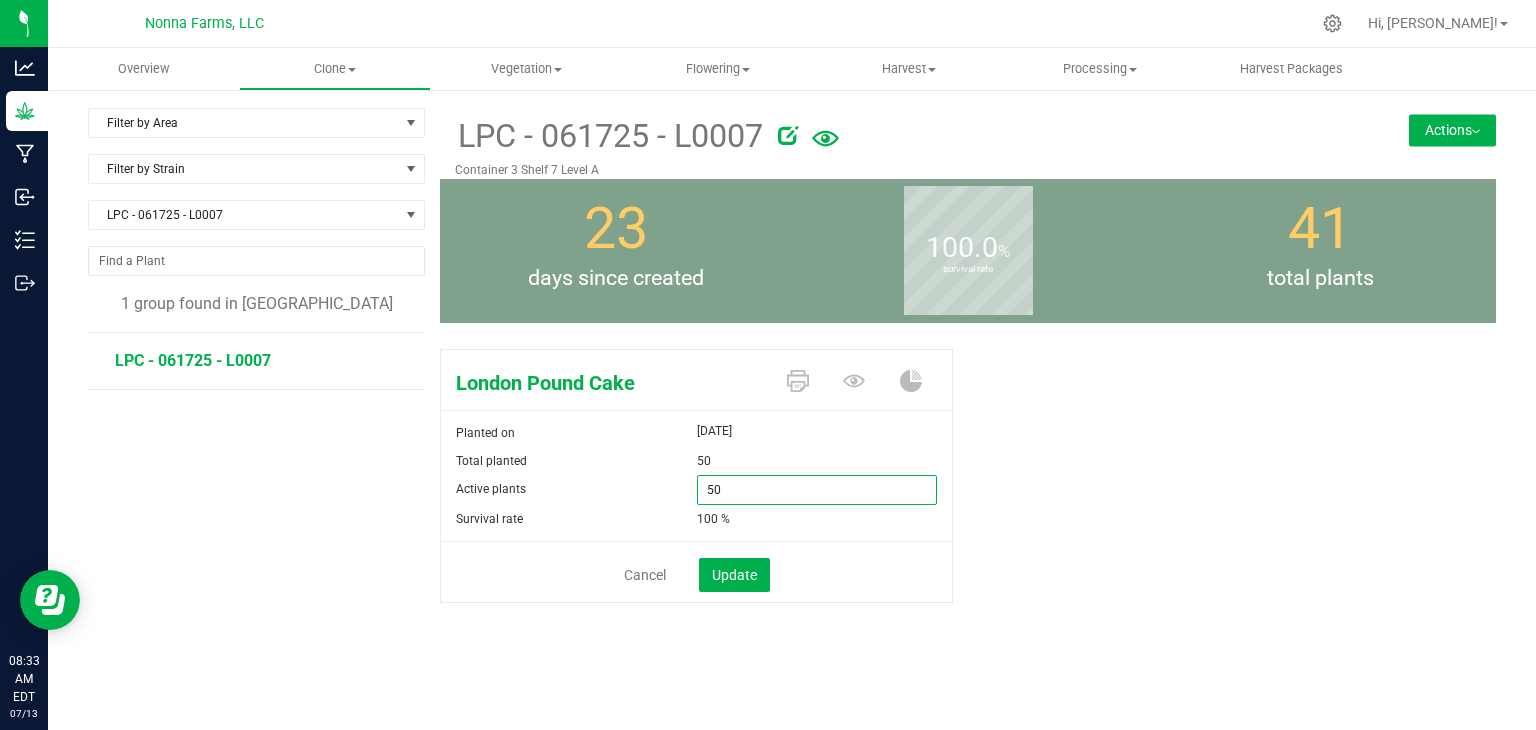 drag, startPoint x: 729, startPoint y: 485, endPoint x: 672, endPoint y: 483, distance: 57.035076 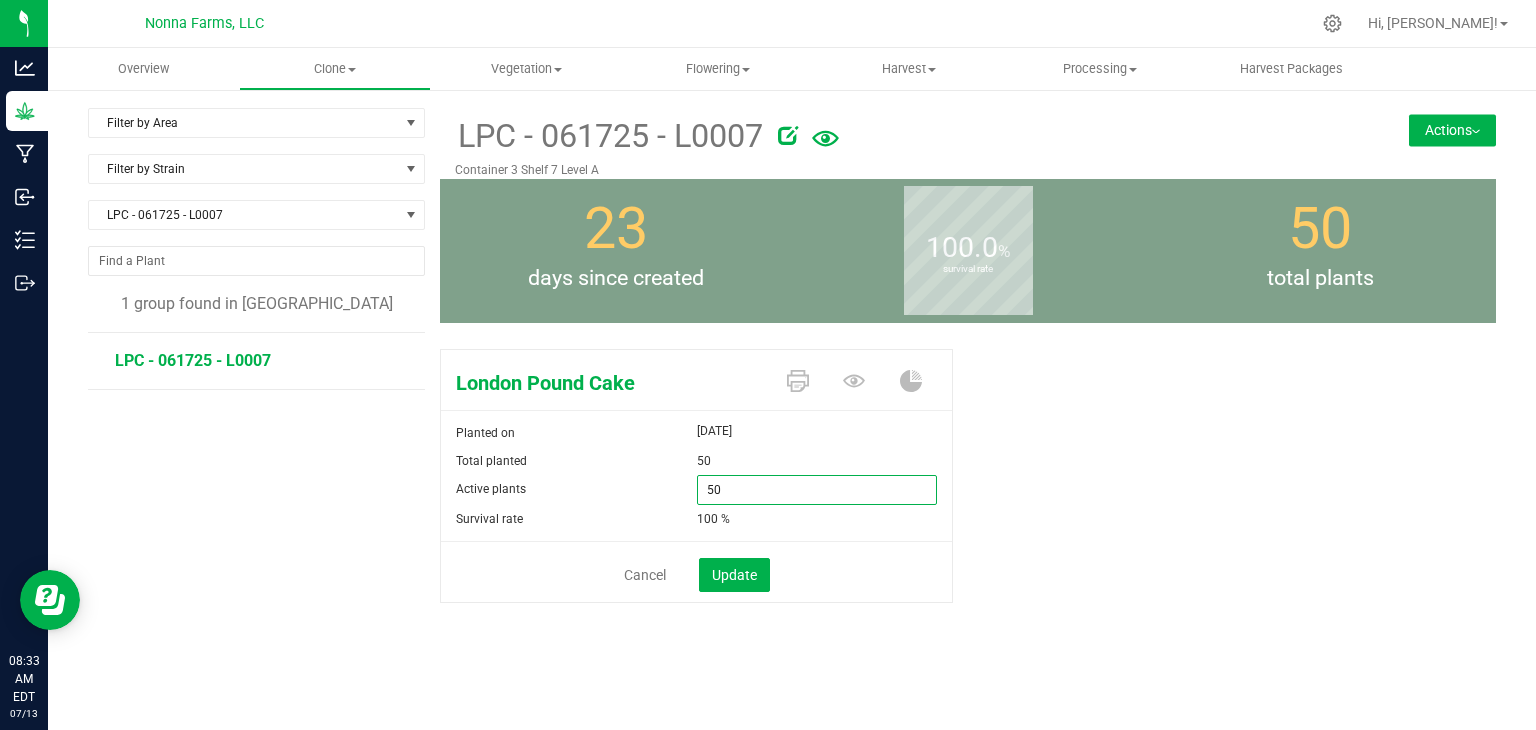 type on "0" 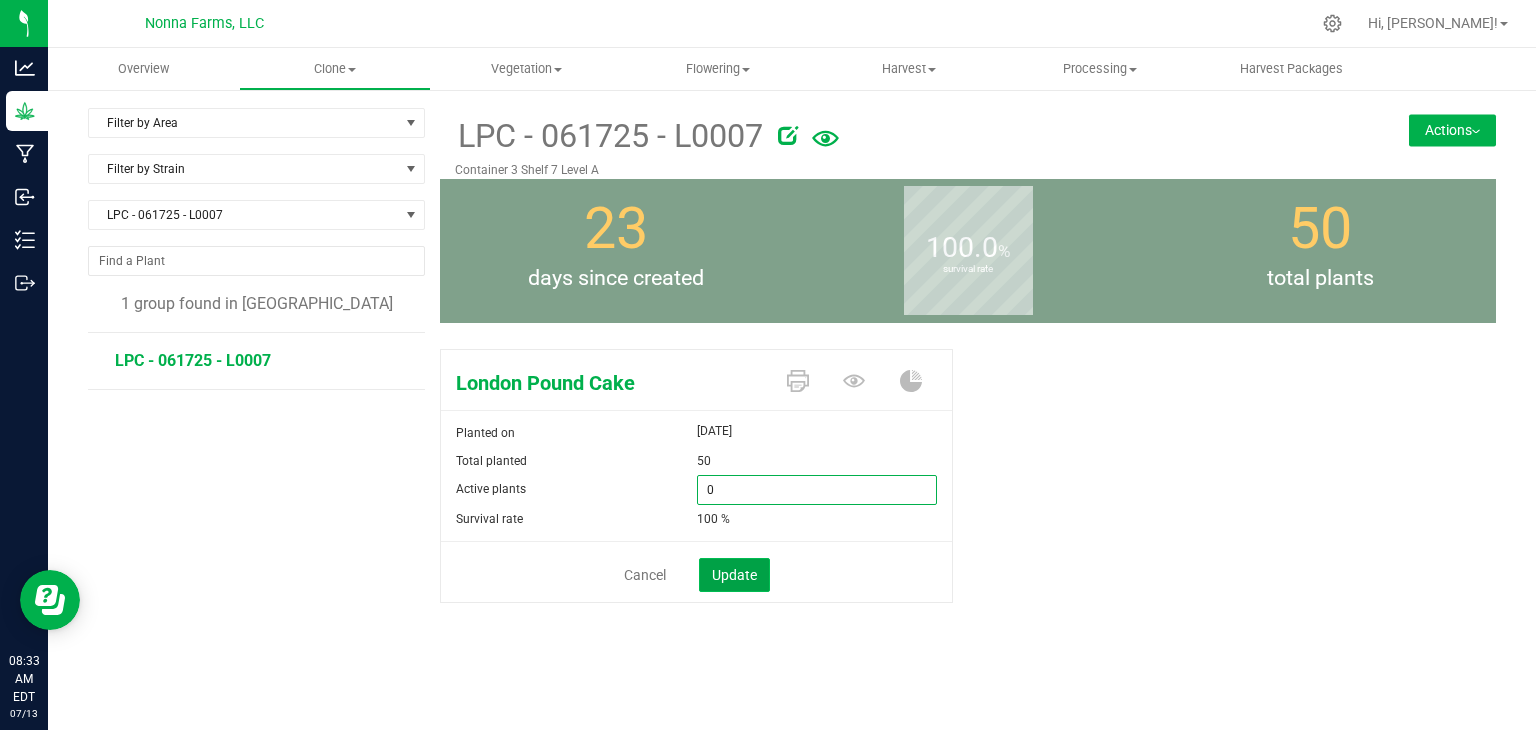 type on "0" 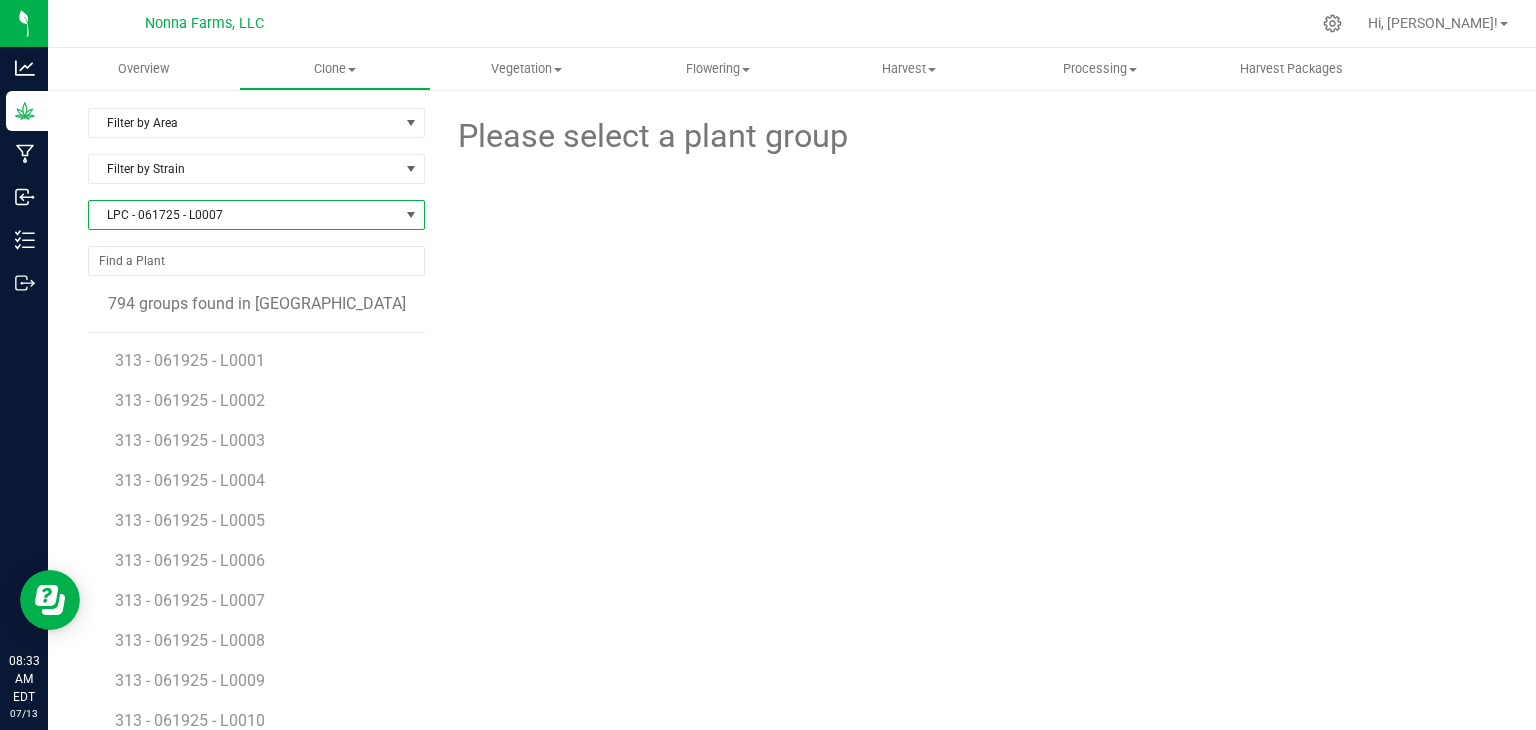 click on "LPC - 061725 - L0007" at bounding box center (244, 215) 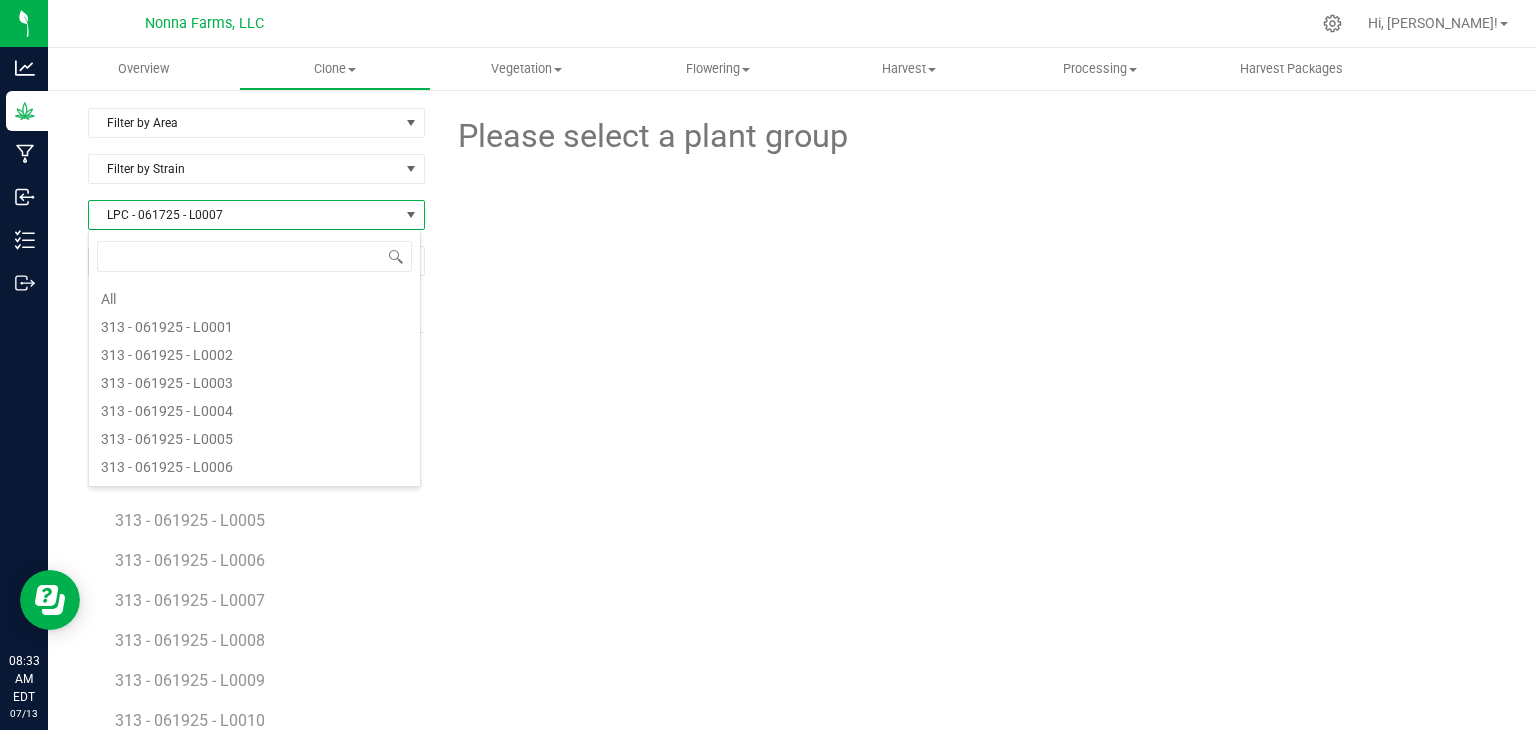 scroll, scrollTop: 3440, scrollLeft: 0, axis: vertical 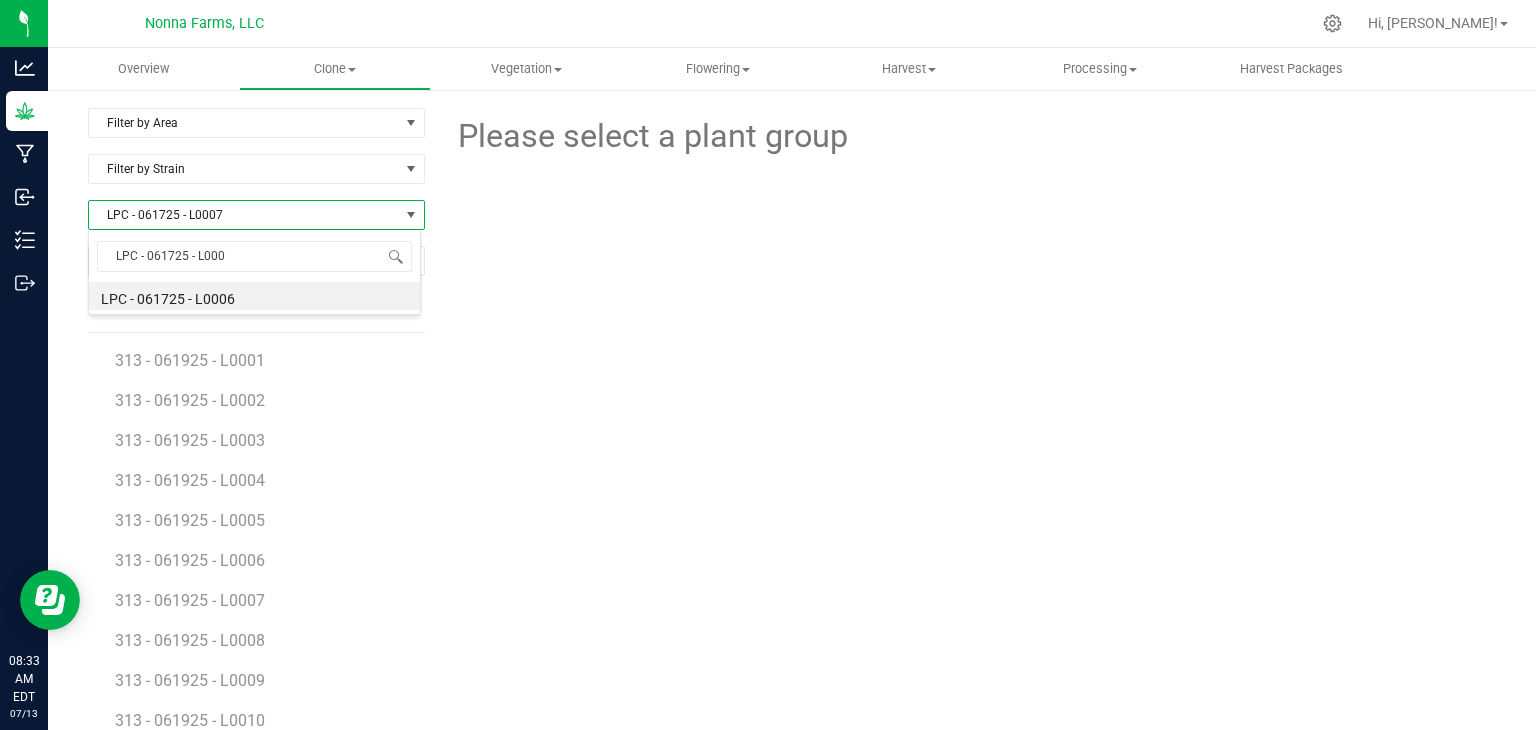 type on "LPC - 061725 - L0008" 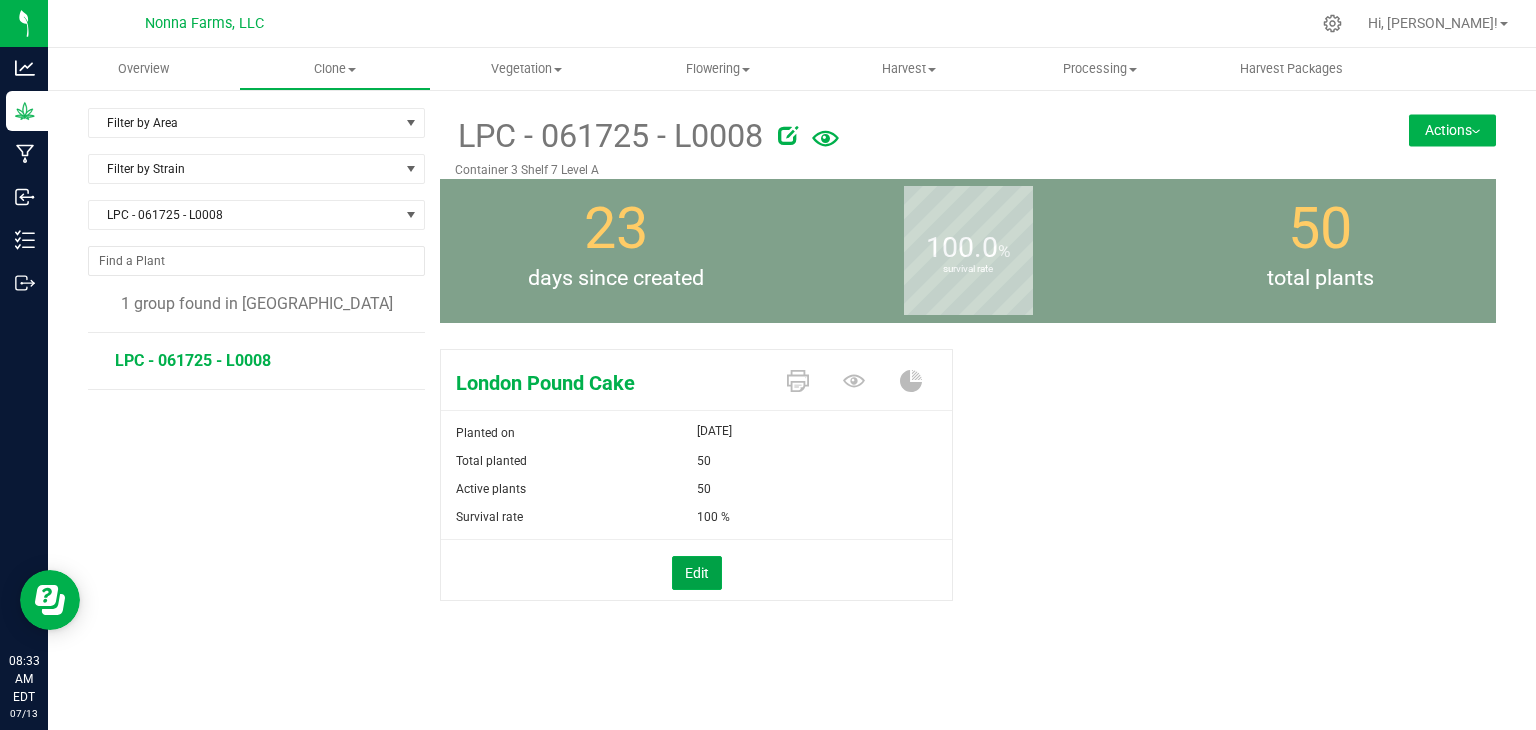 drag, startPoint x: 705, startPoint y: 572, endPoint x: 738, endPoint y: 532, distance: 51.855568 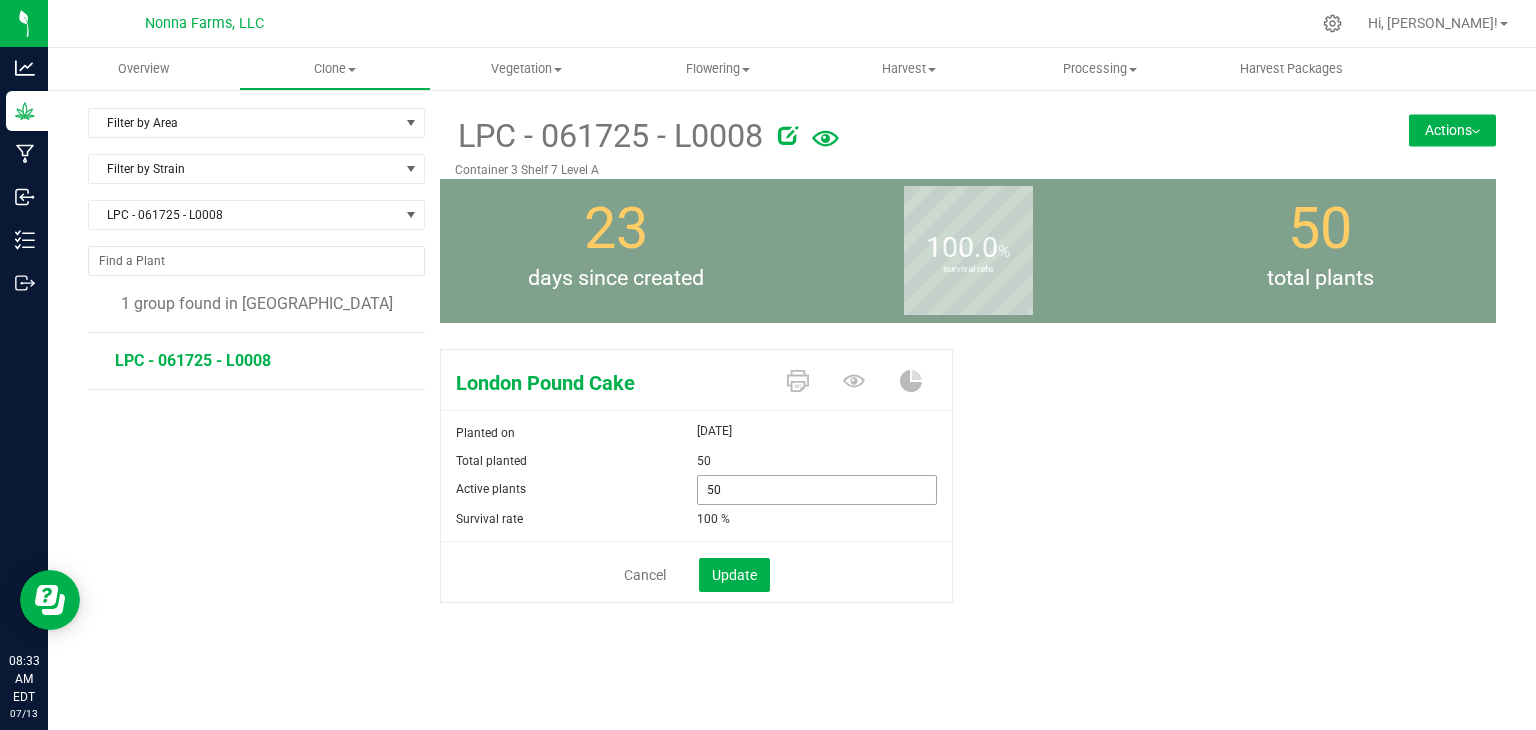 drag, startPoint x: 747, startPoint y: 497, endPoint x: 684, endPoint y: 473, distance: 67.41662 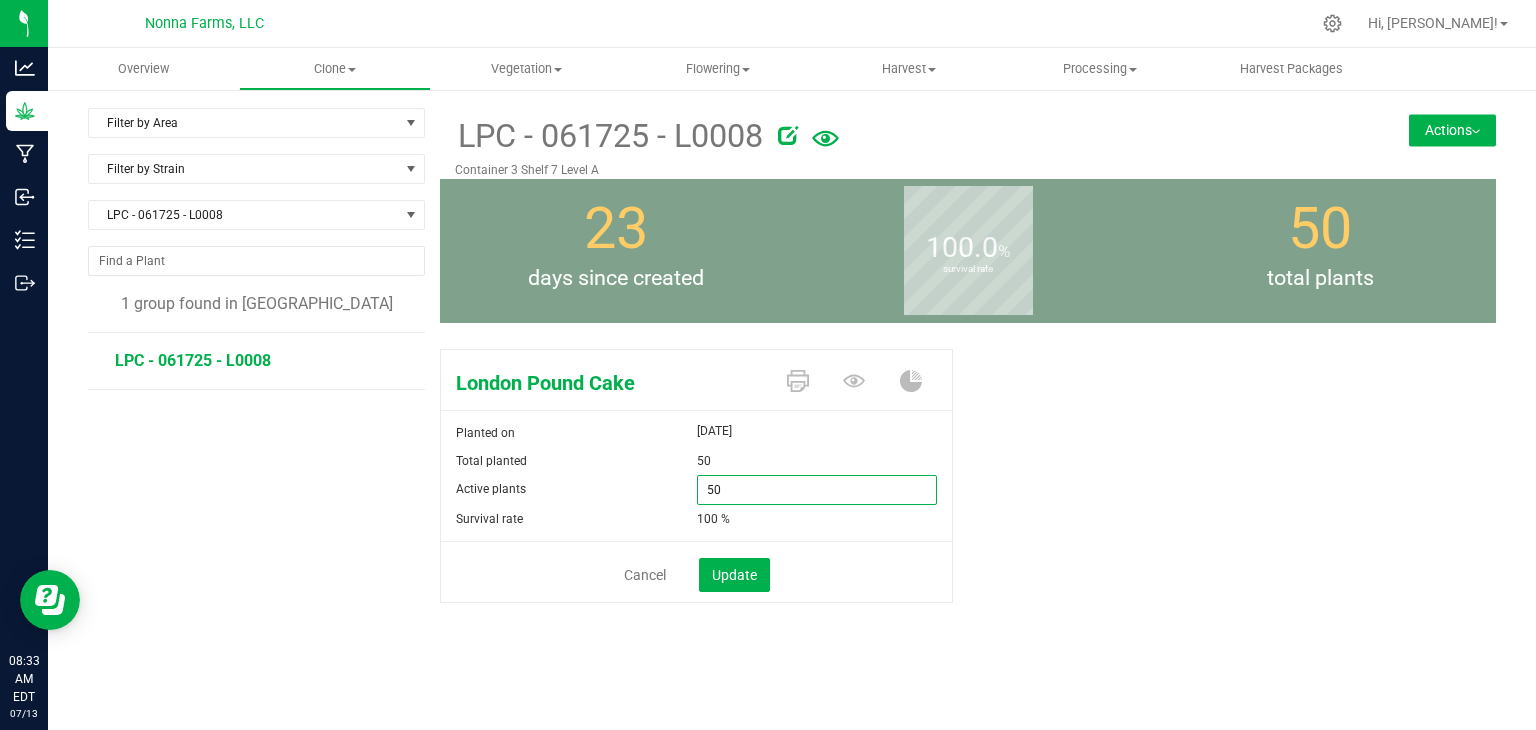 type on "0" 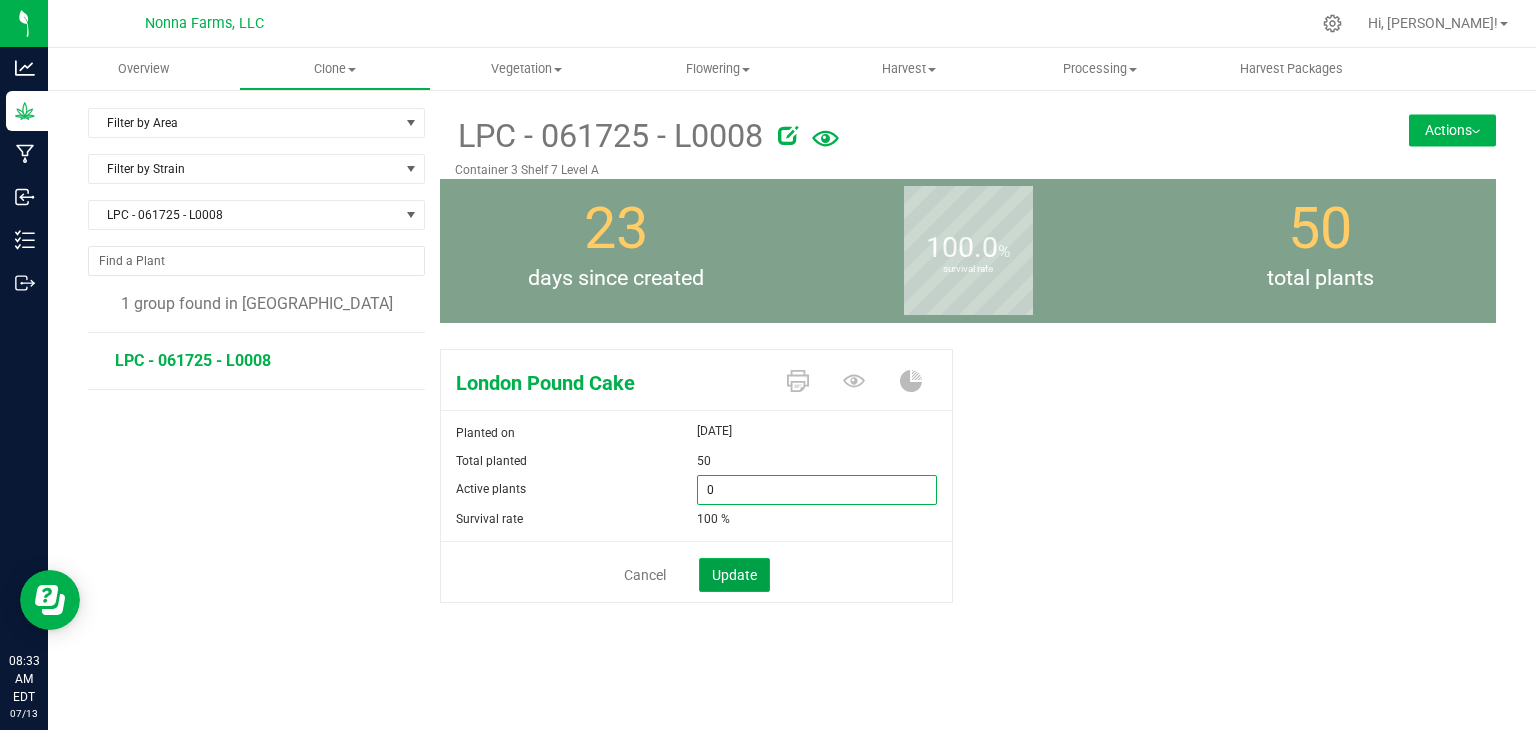 type on "0" 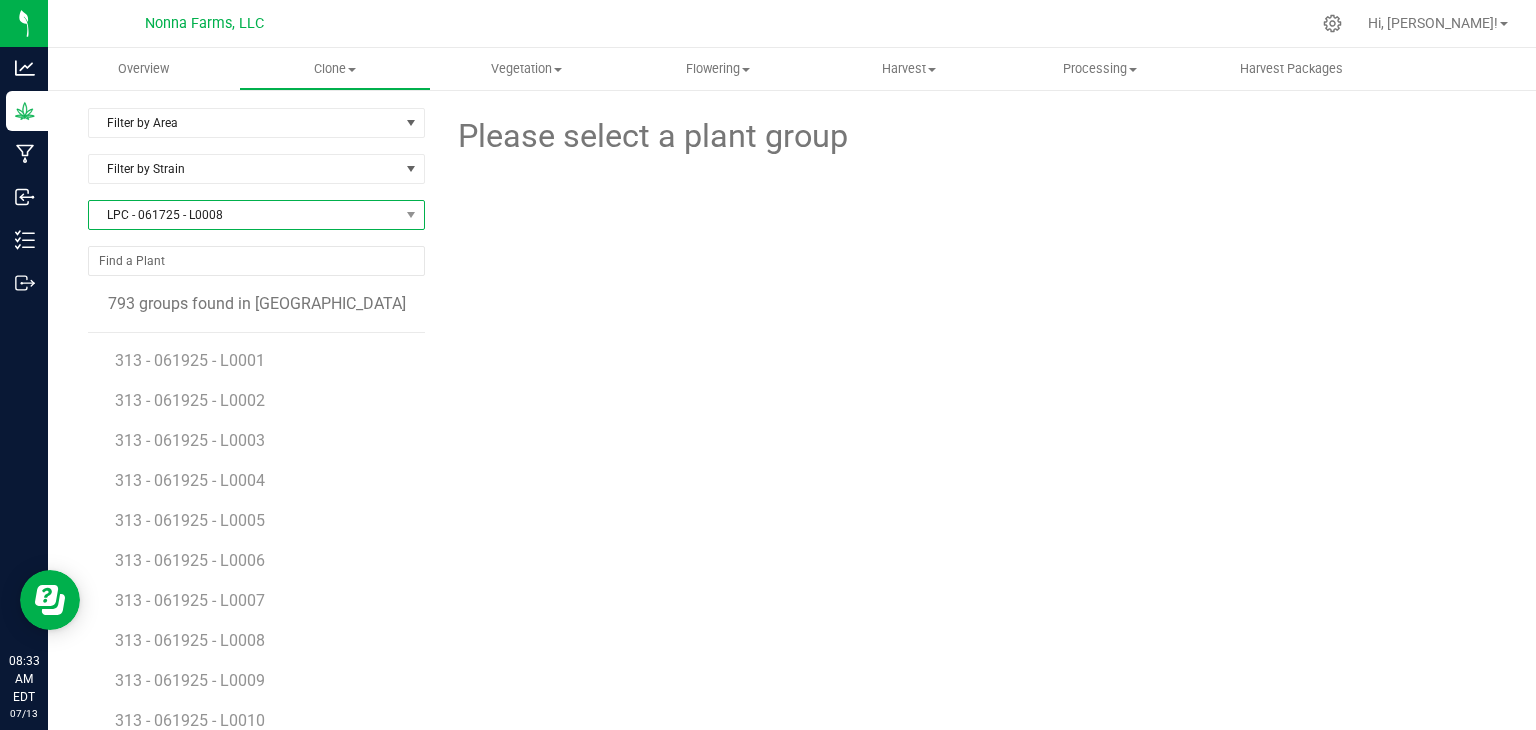 click on "LPC - 061725 - L0008" at bounding box center (244, 215) 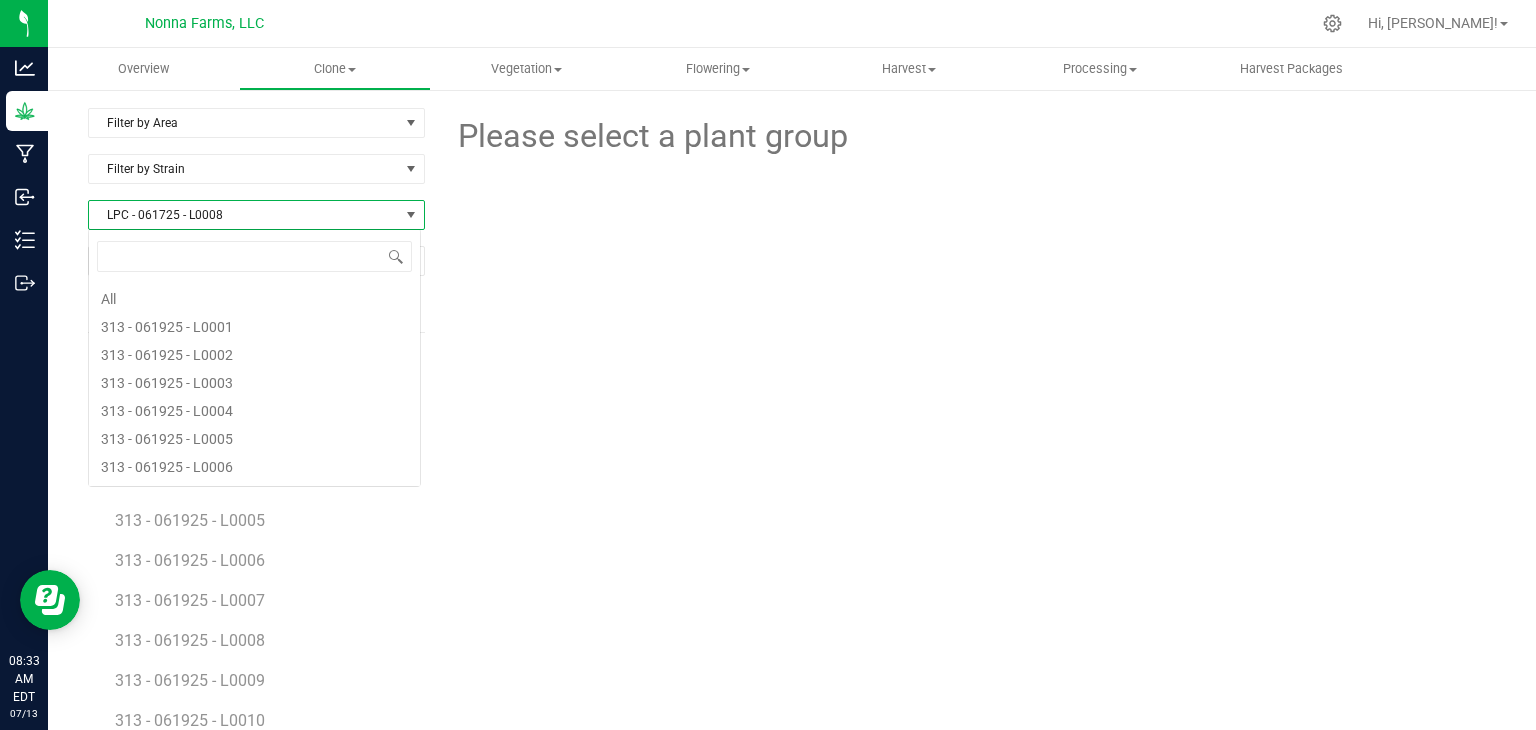scroll, scrollTop: 3468, scrollLeft: 0, axis: vertical 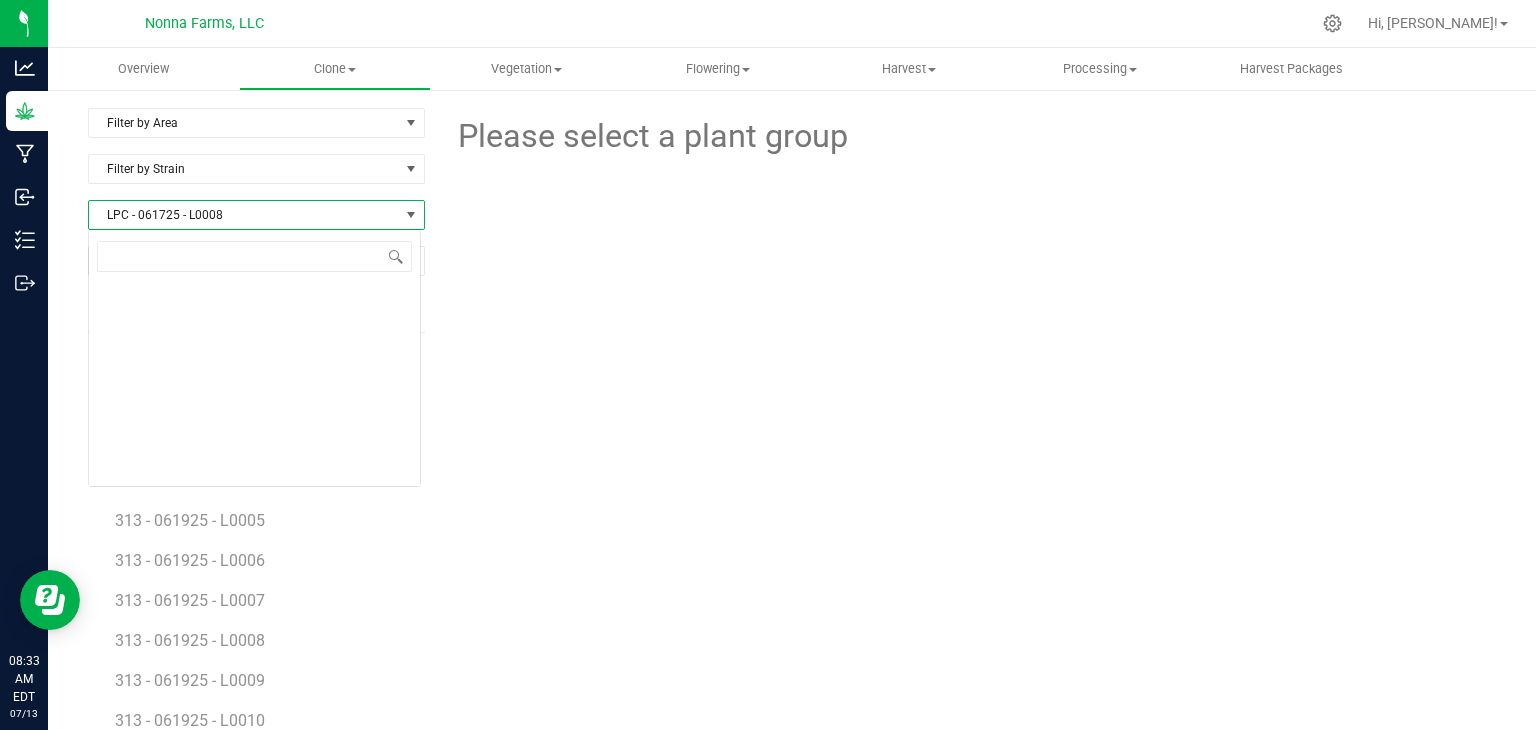 type on "LPC - 061725 - L0012" 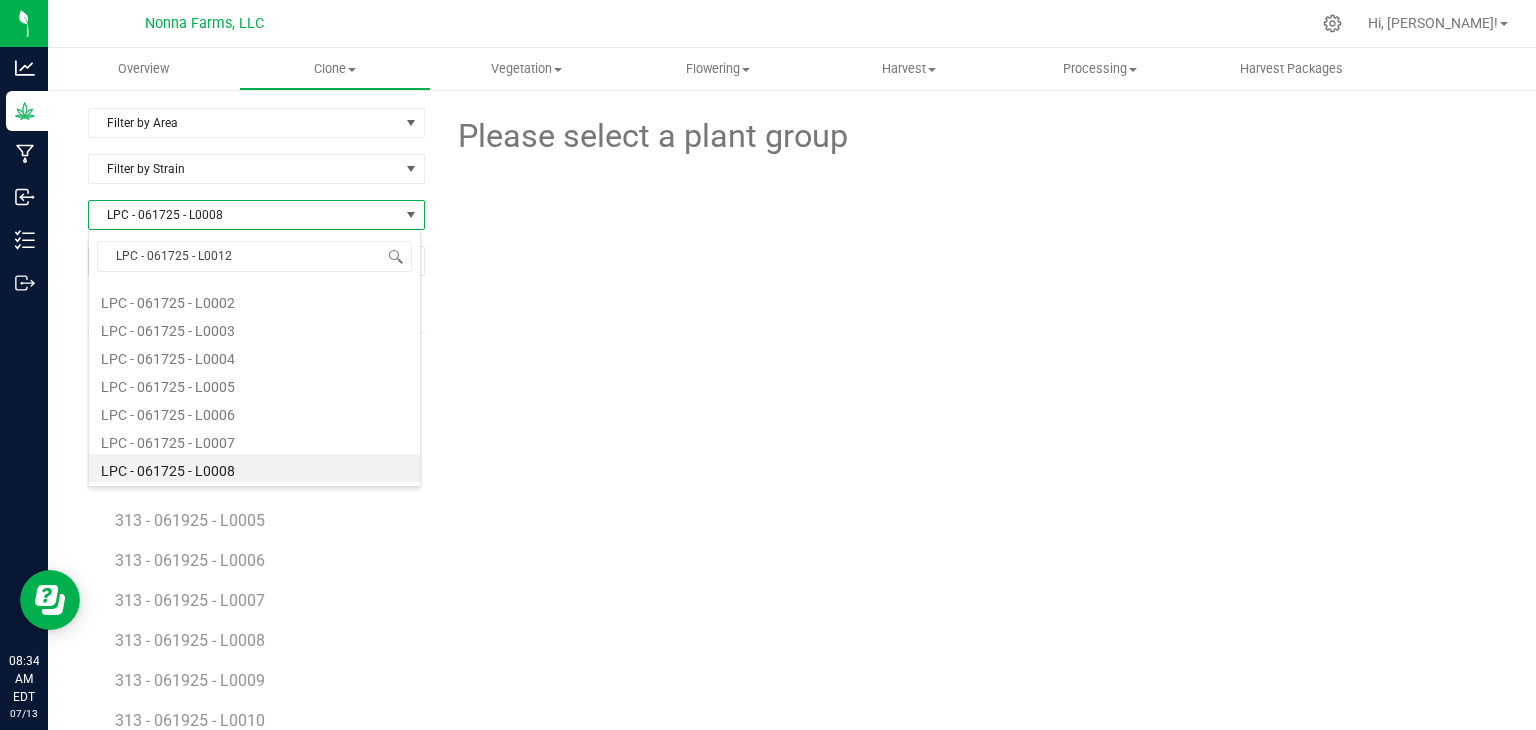 scroll, scrollTop: 0, scrollLeft: 0, axis: both 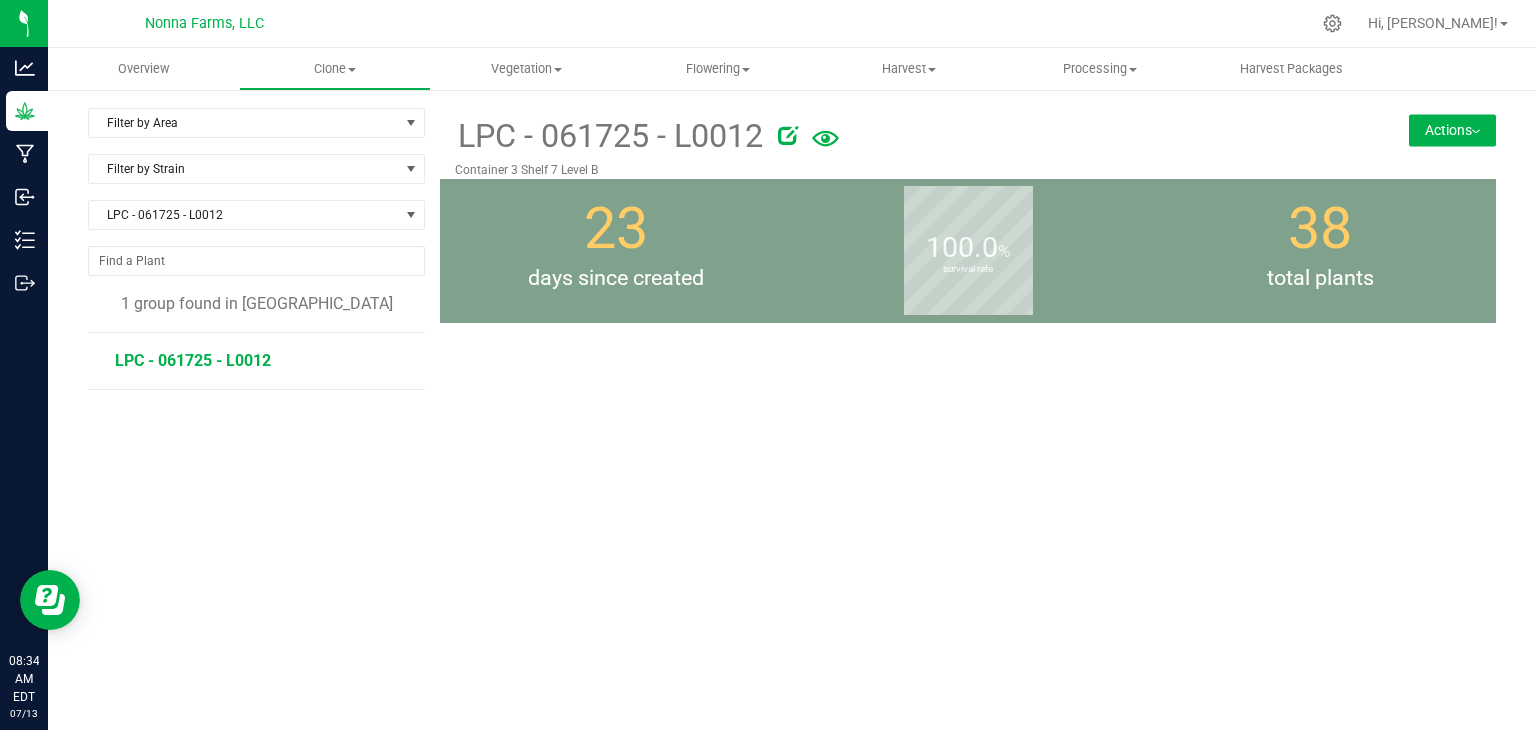 click on "LPC - 061725 - L0012" at bounding box center [193, 360] 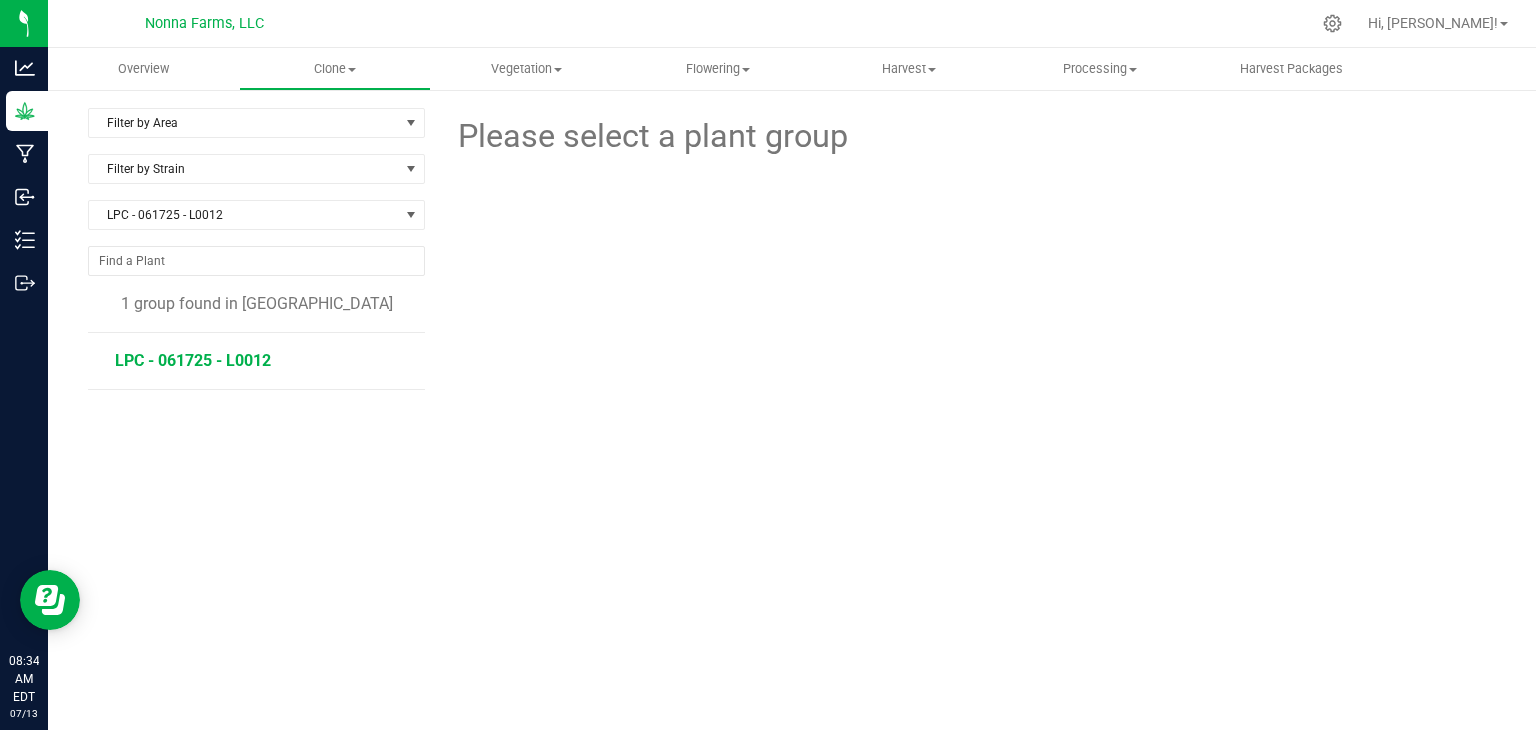 click on "LPC - 061725 - L0012" at bounding box center [193, 360] 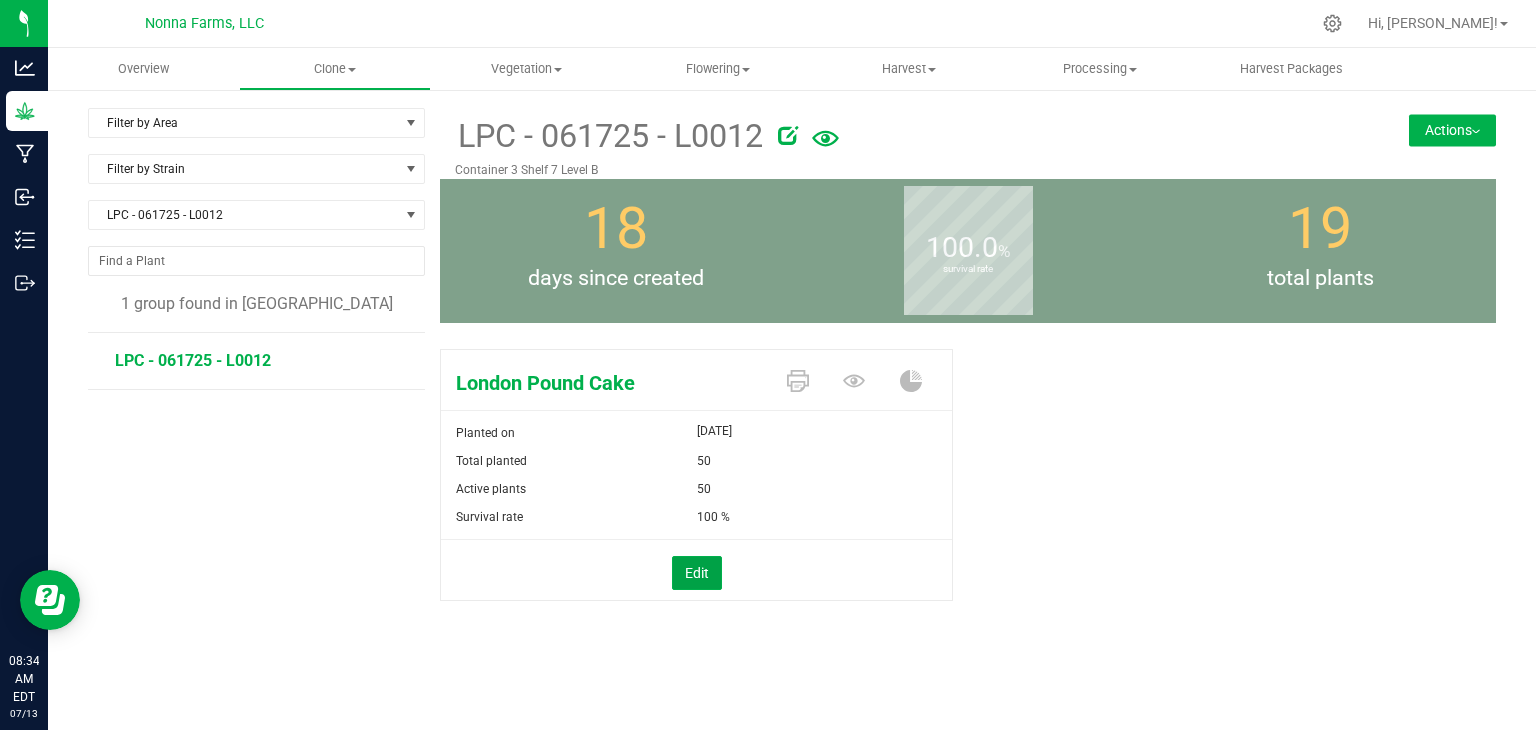 drag, startPoint x: 696, startPoint y: 574, endPoint x: 724, endPoint y: 518, distance: 62.609905 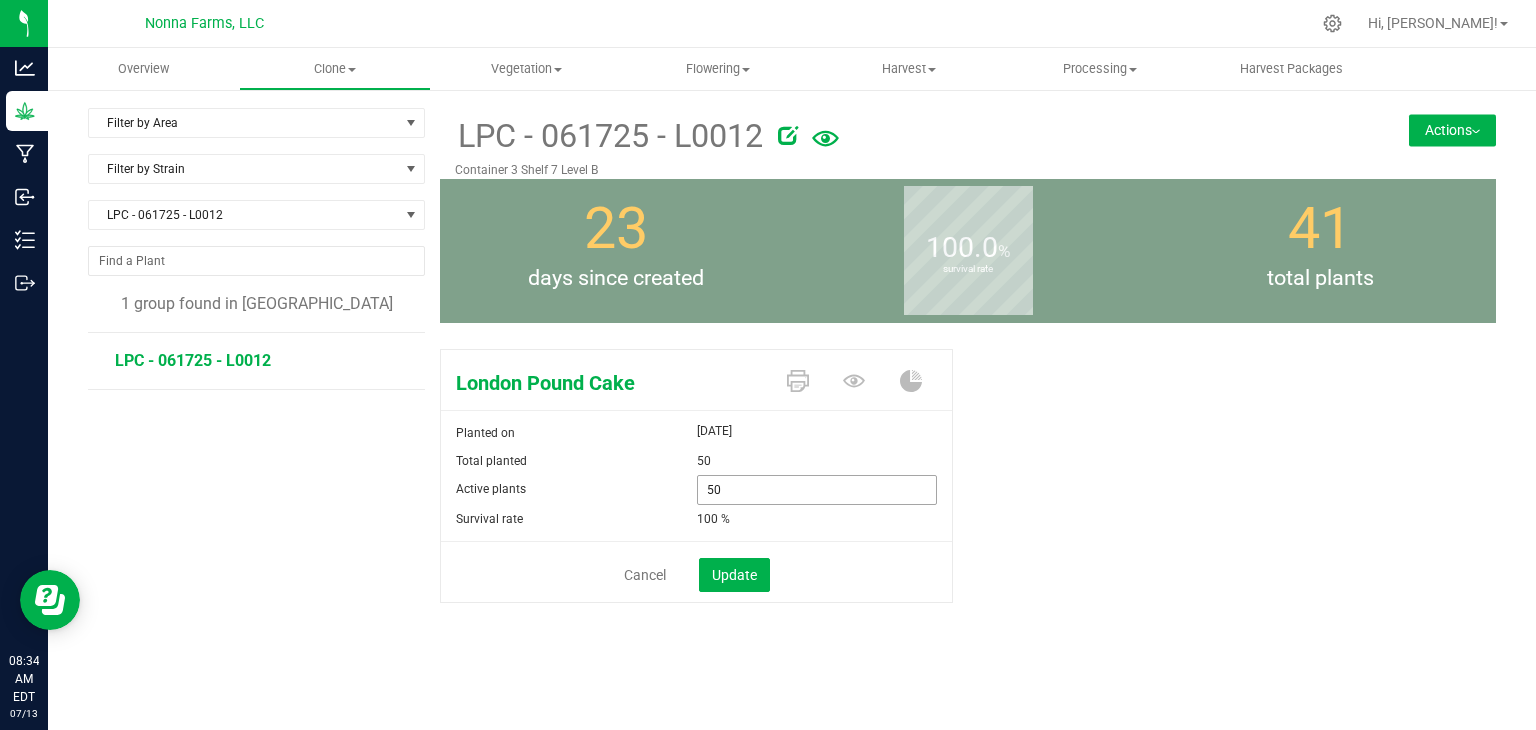 drag, startPoint x: 743, startPoint y: 488, endPoint x: 660, endPoint y: 472, distance: 84.5281 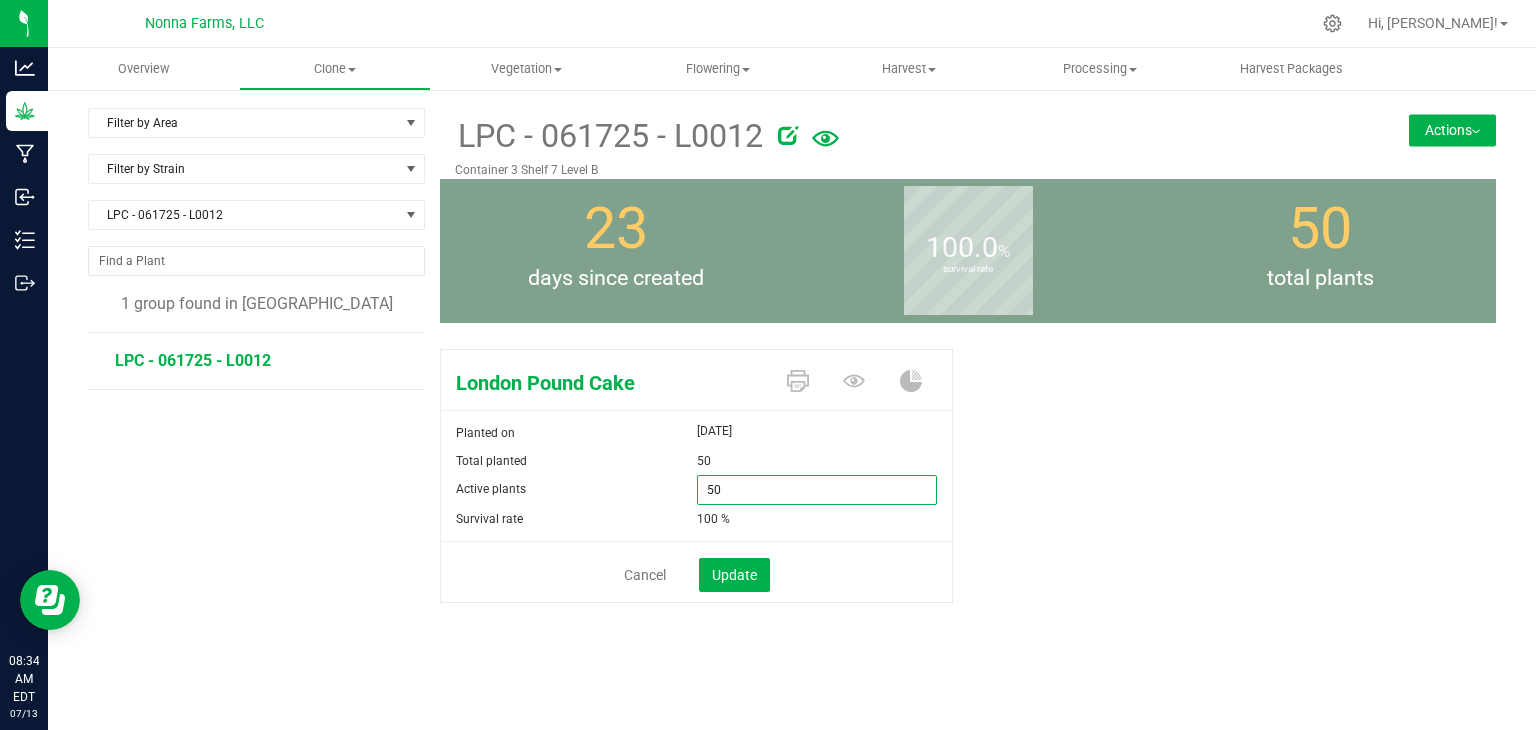 type on "0" 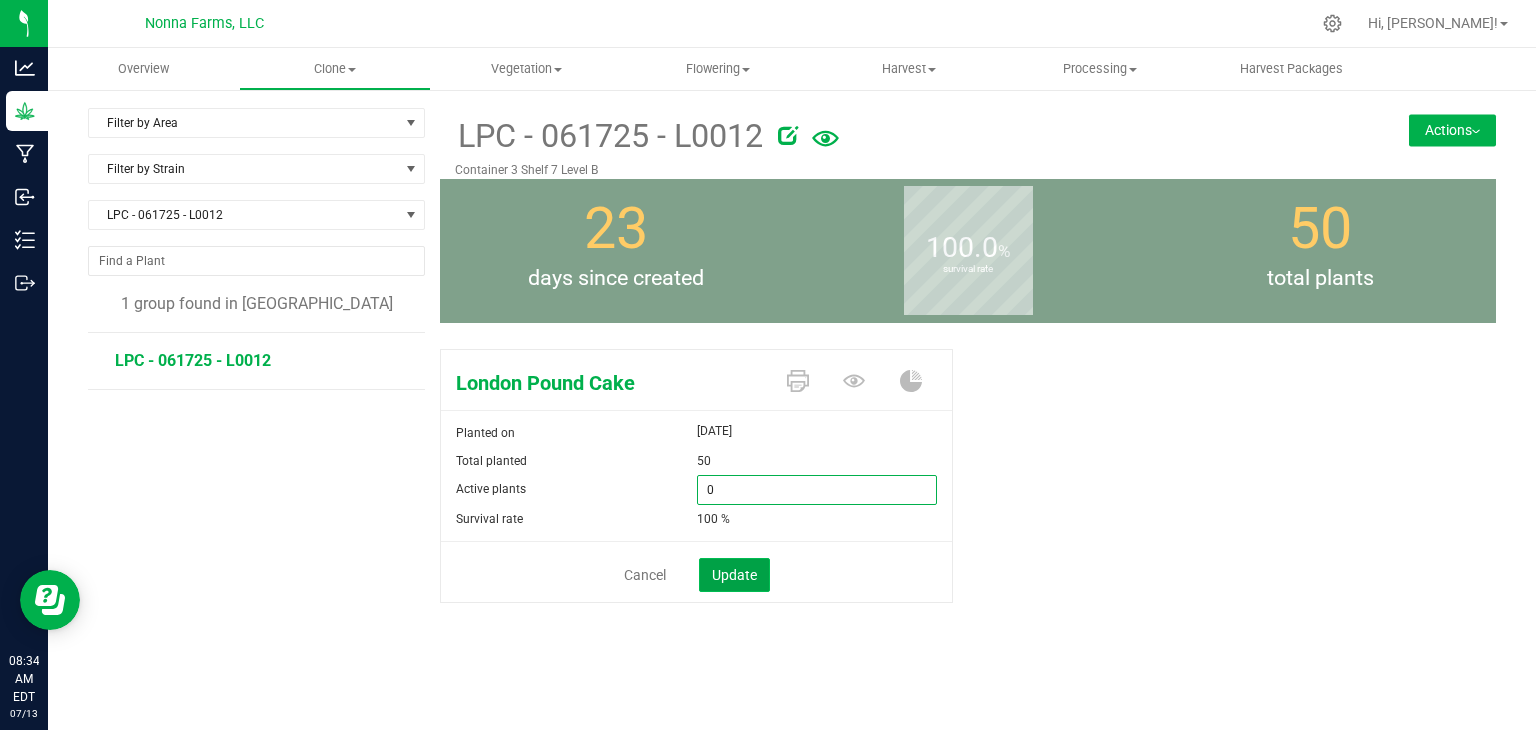 type on "0" 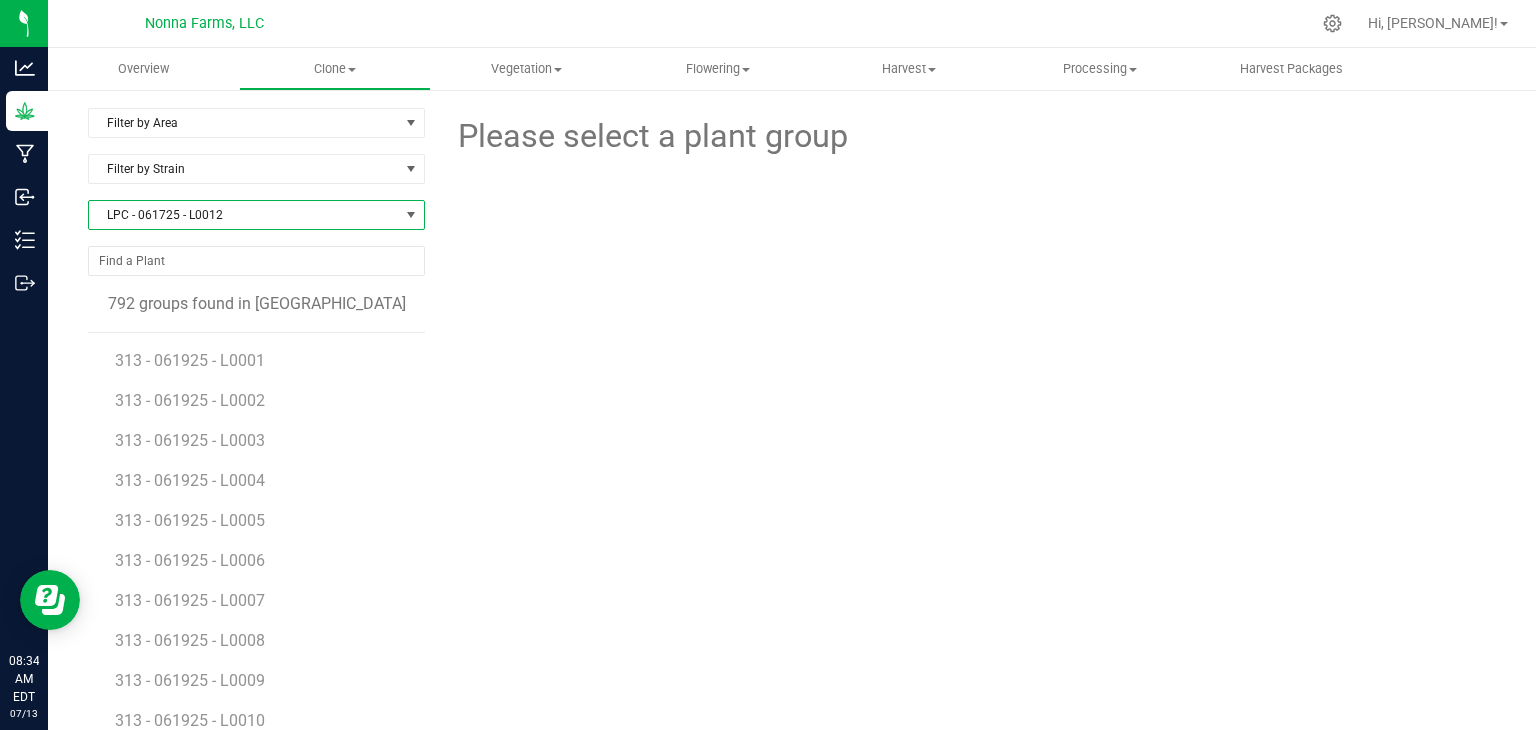 click on "LPC - 061725 - L0012" at bounding box center [244, 215] 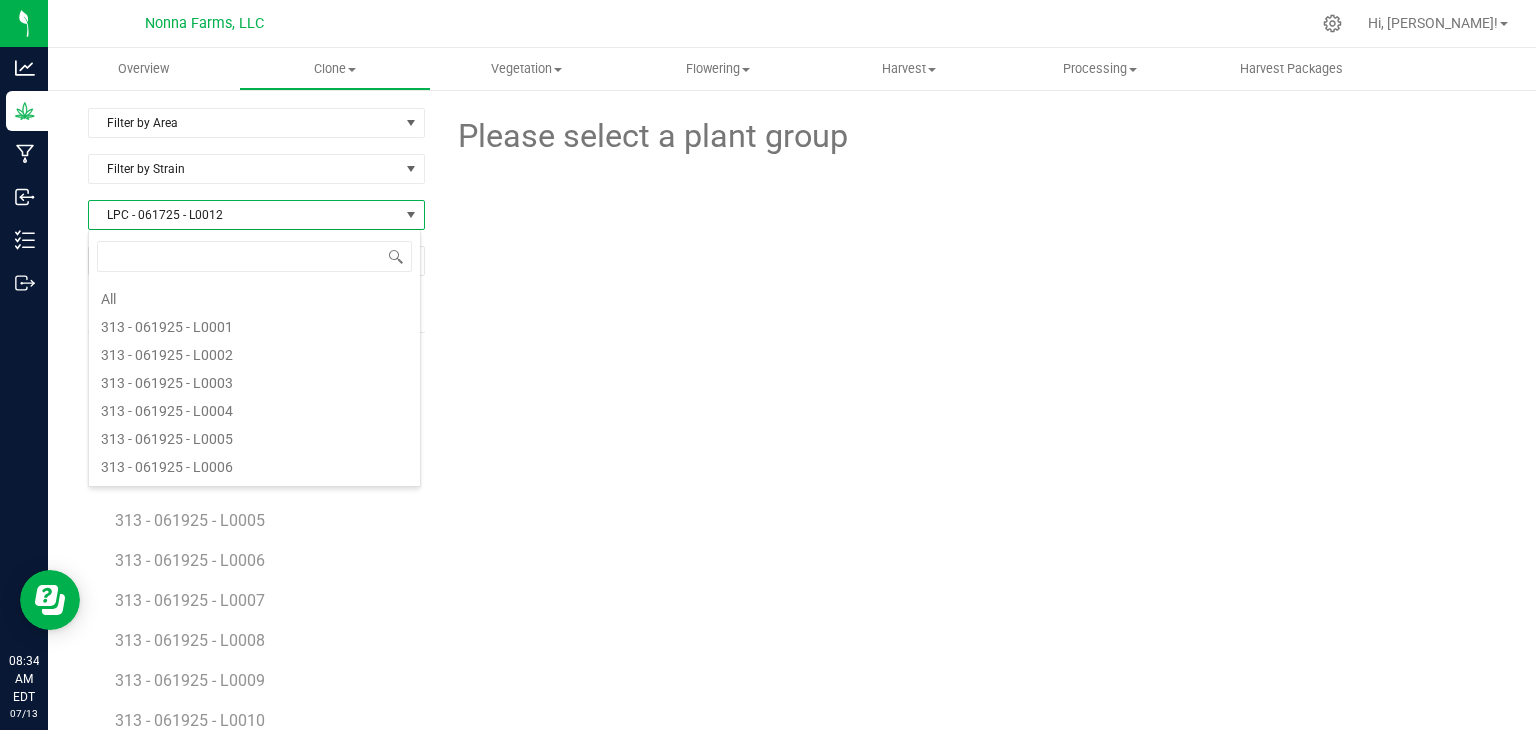 scroll, scrollTop: 3580, scrollLeft: 0, axis: vertical 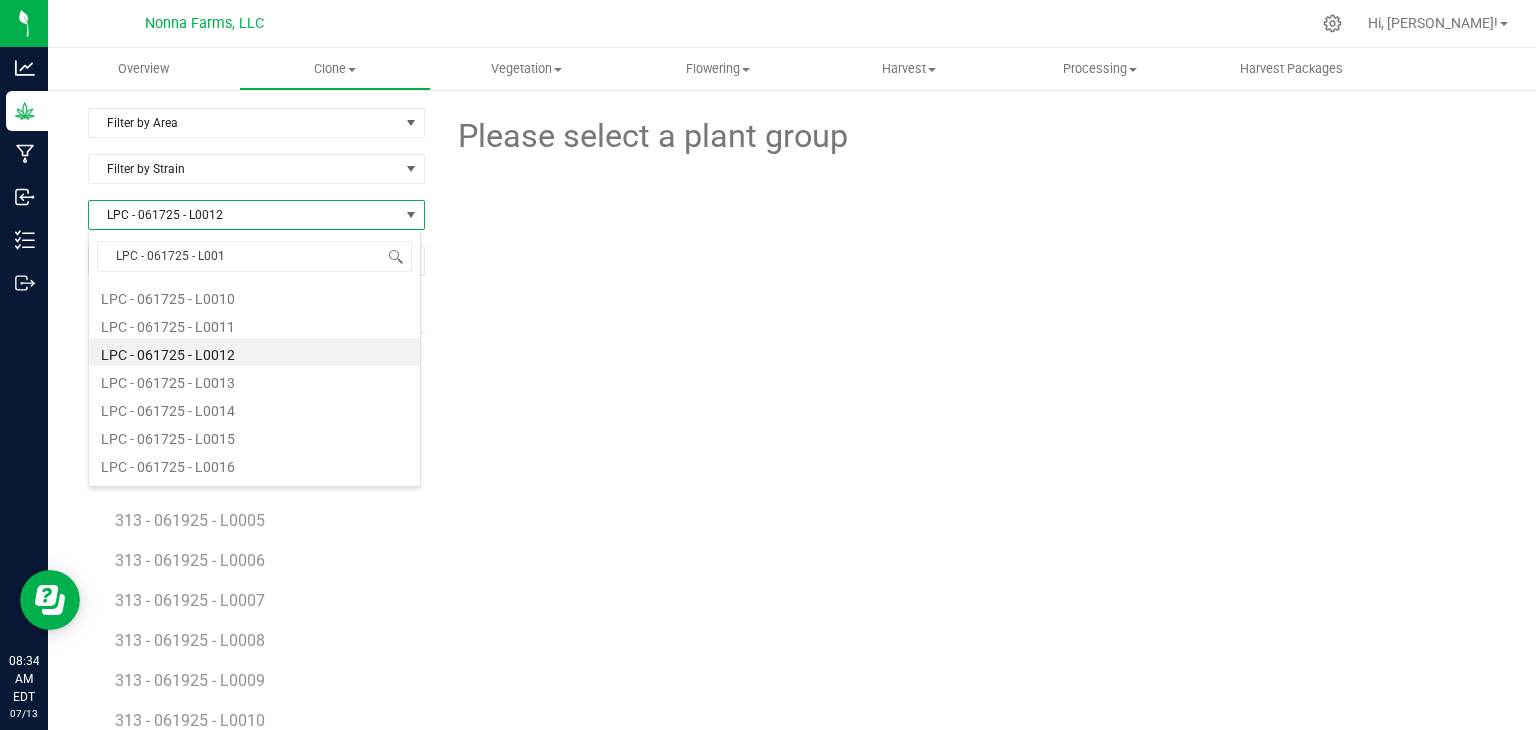 type on "LPC - 061725 - L0013" 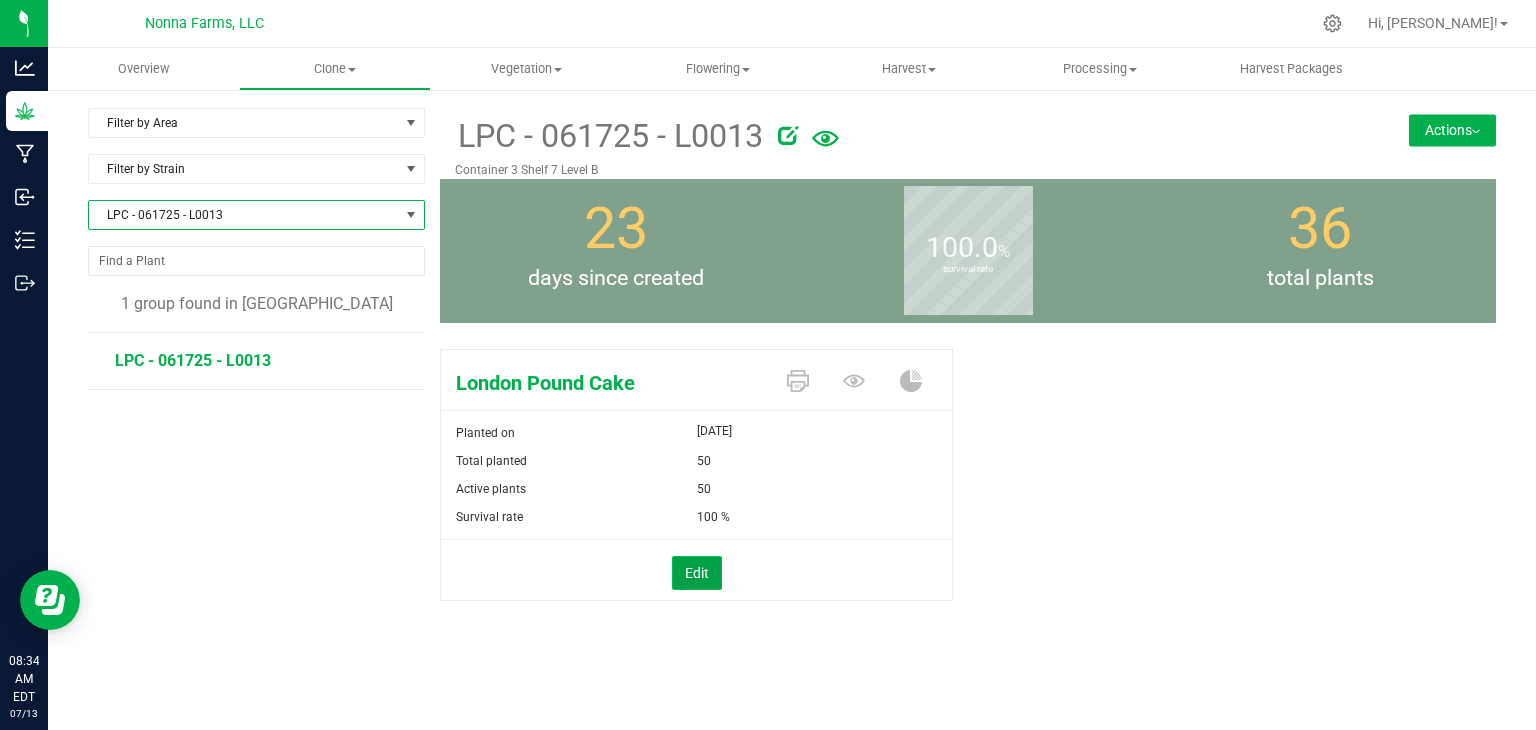 click on "Edit" at bounding box center [697, 573] 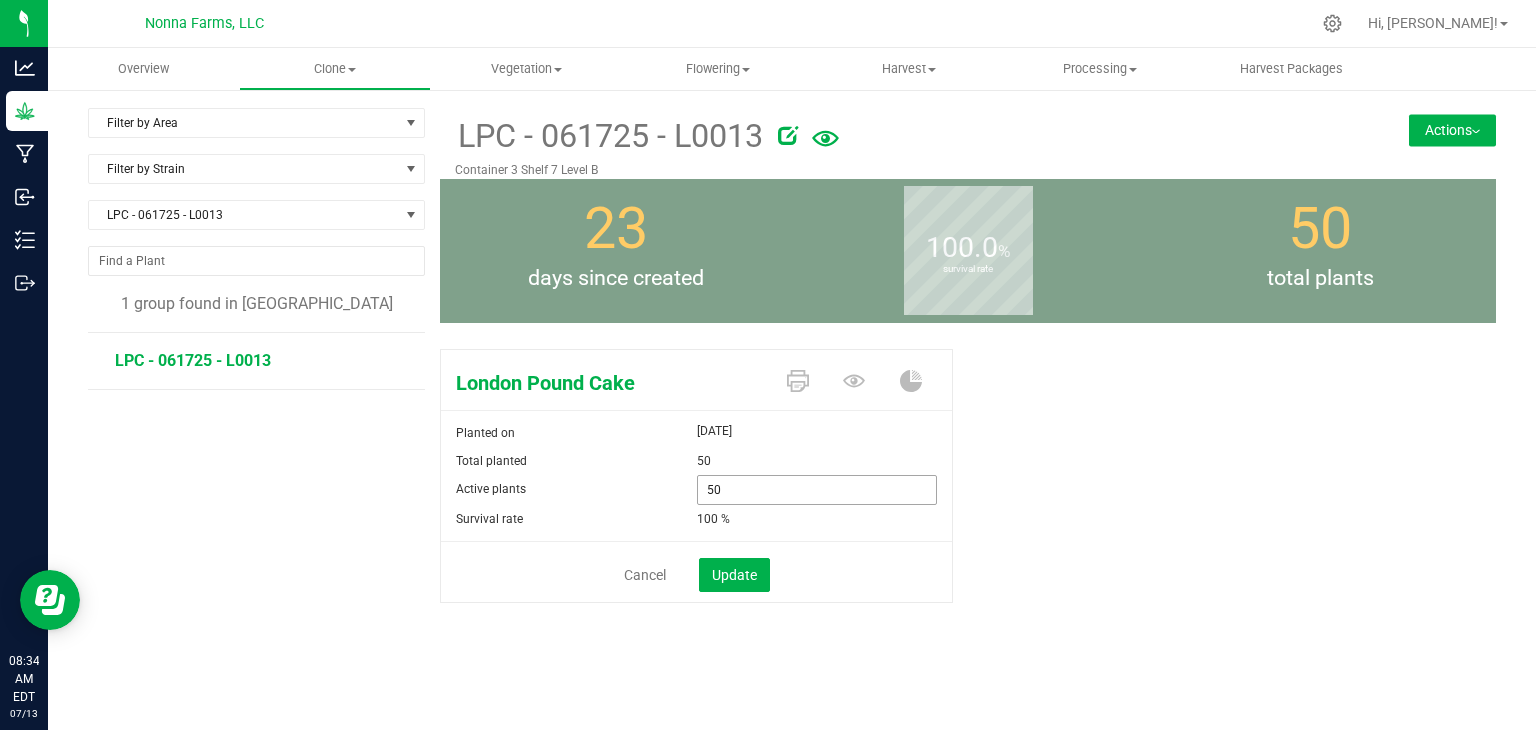 drag, startPoint x: 753, startPoint y: 488, endPoint x: 611, endPoint y: 480, distance: 142.22517 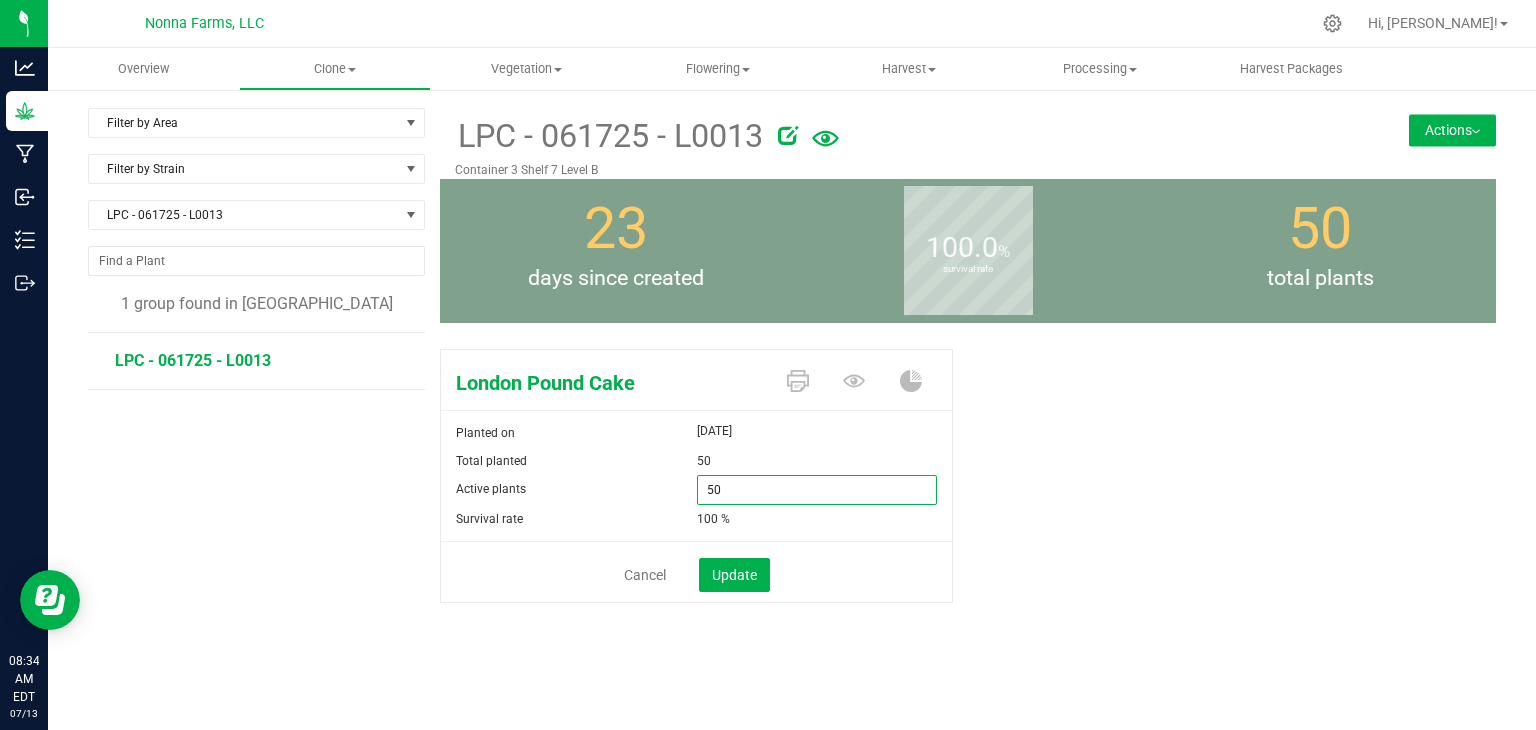 type on "0" 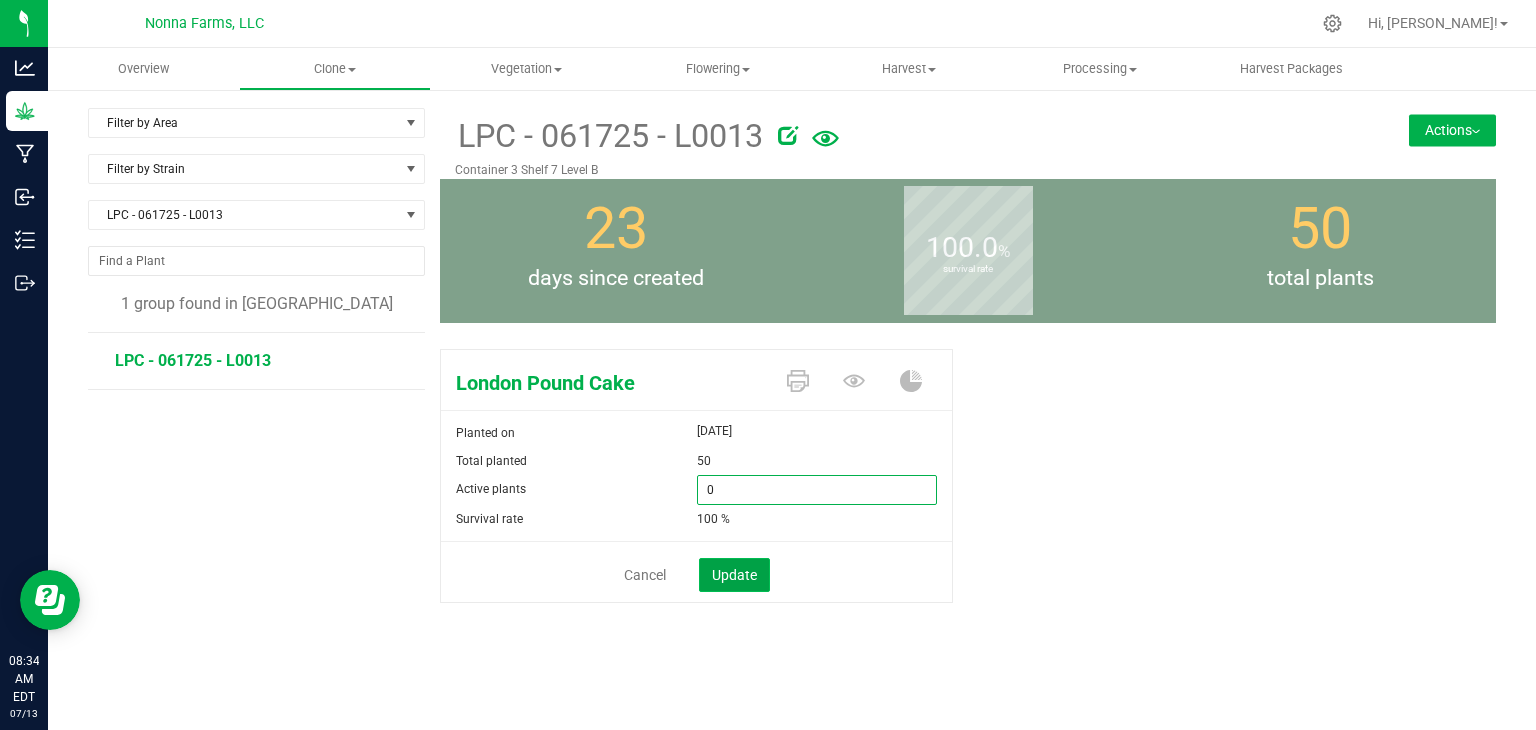 type on "0" 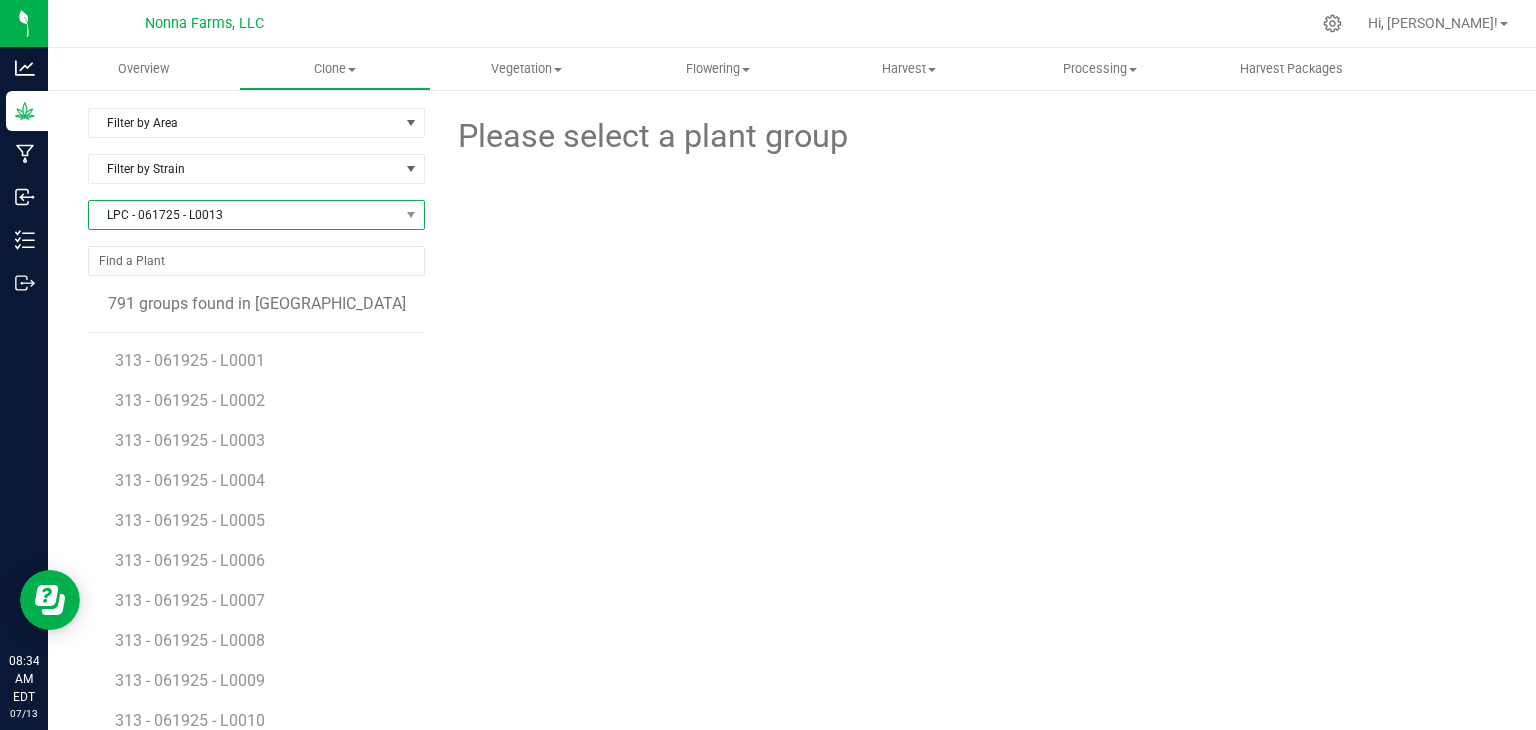 click on "LPC - 061725 - L0013" at bounding box center [244, 215] 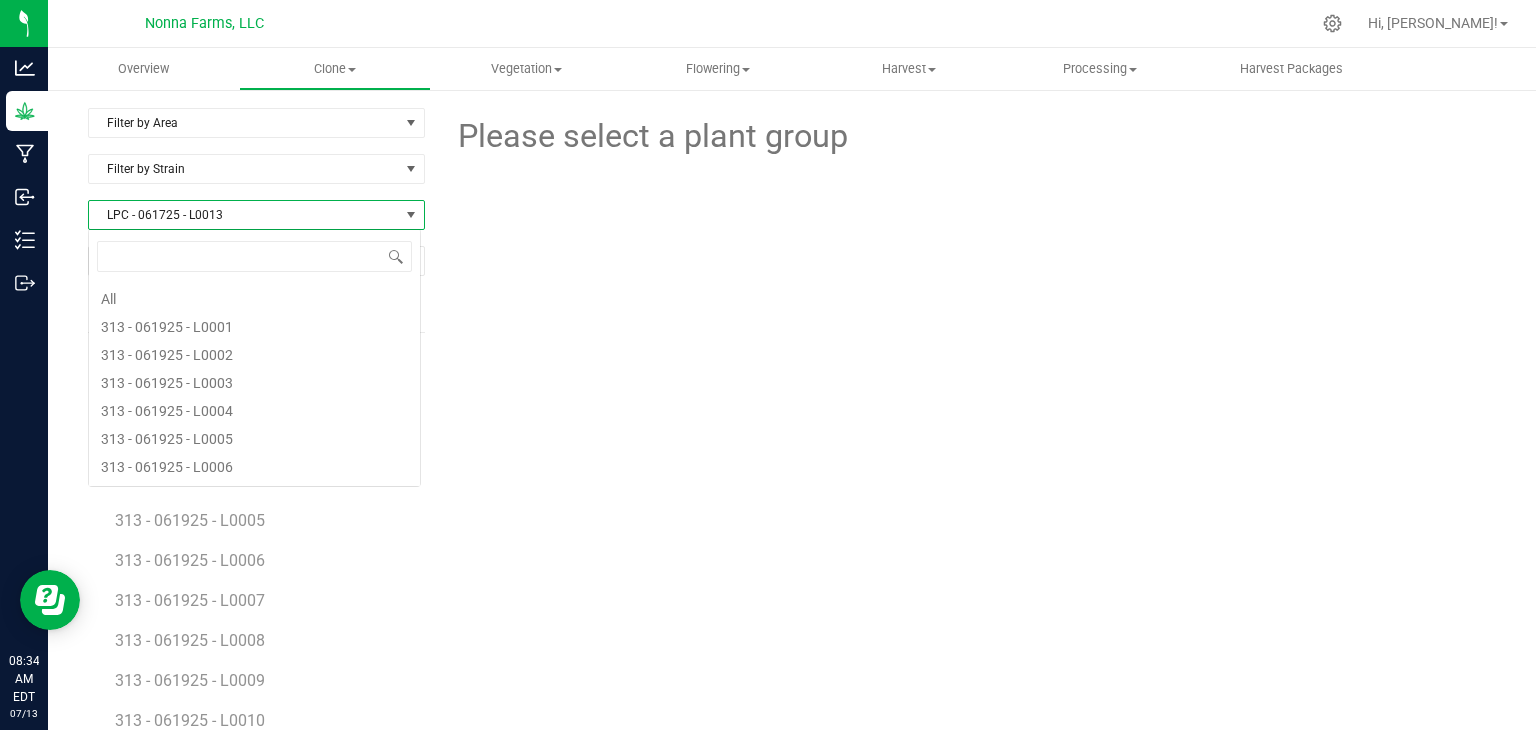 scroll, scrollTop: 3608, scrollLeft: 0, axis: vertical 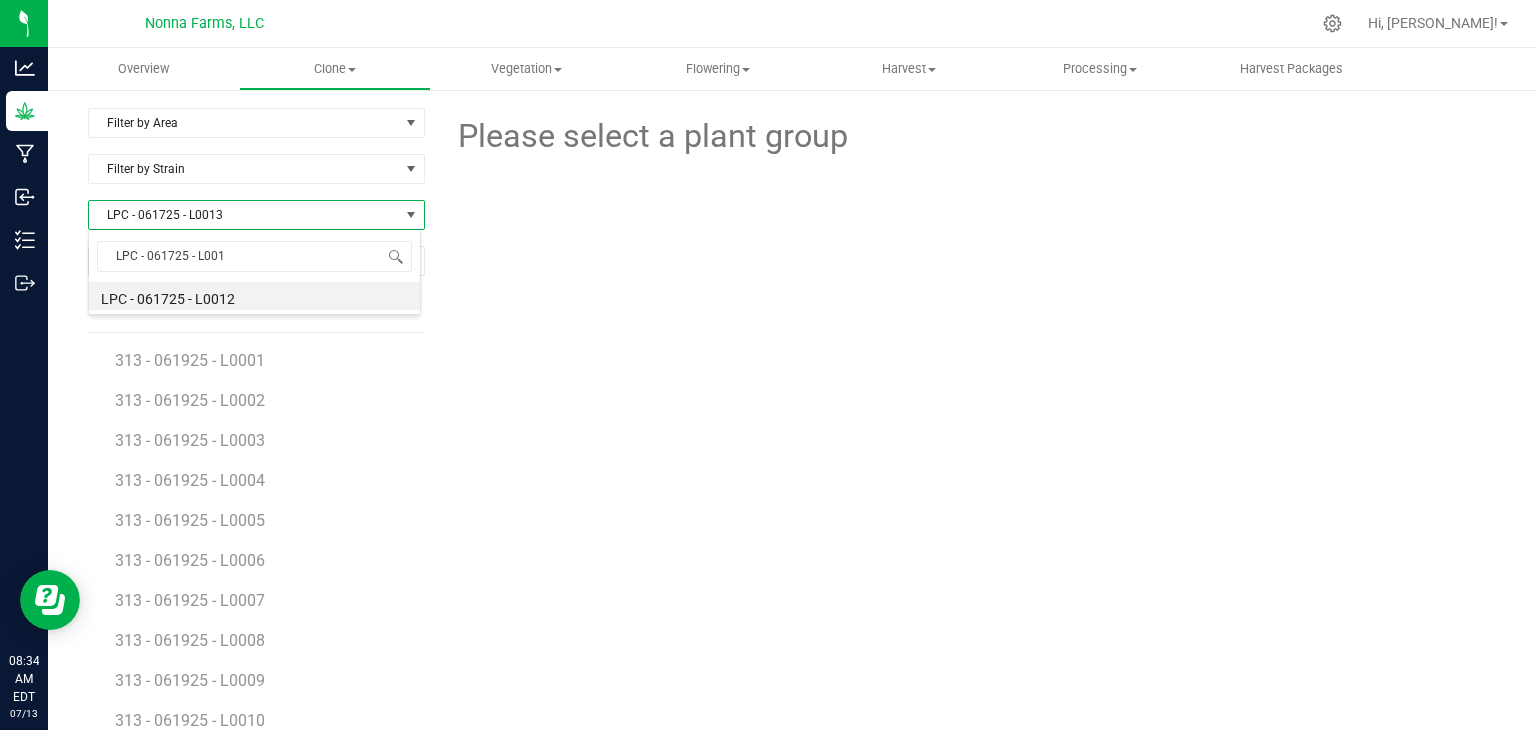 type on "LPC - 061725 - L0014" 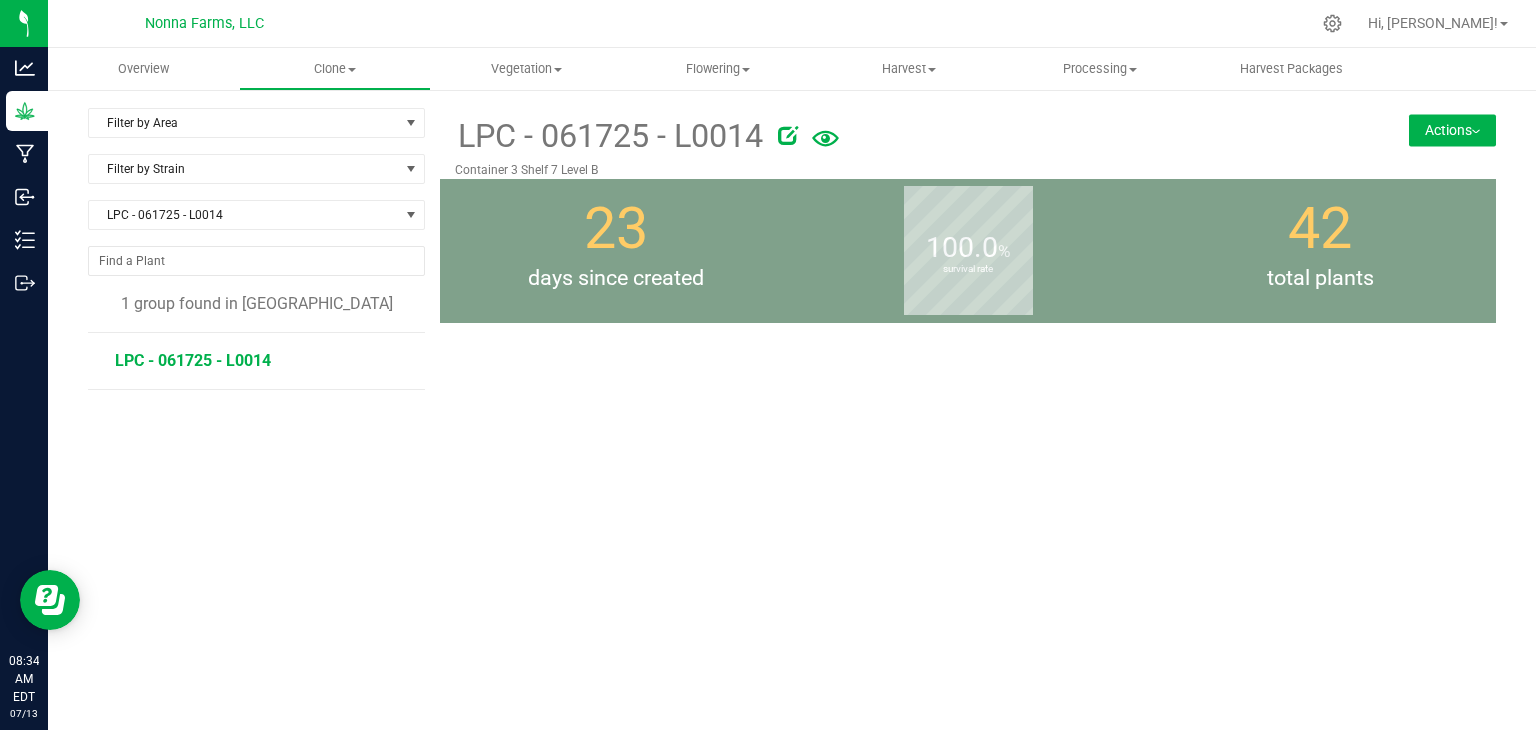 click on "LPC - 061725 - L0014" at bounding box center [263, 361] 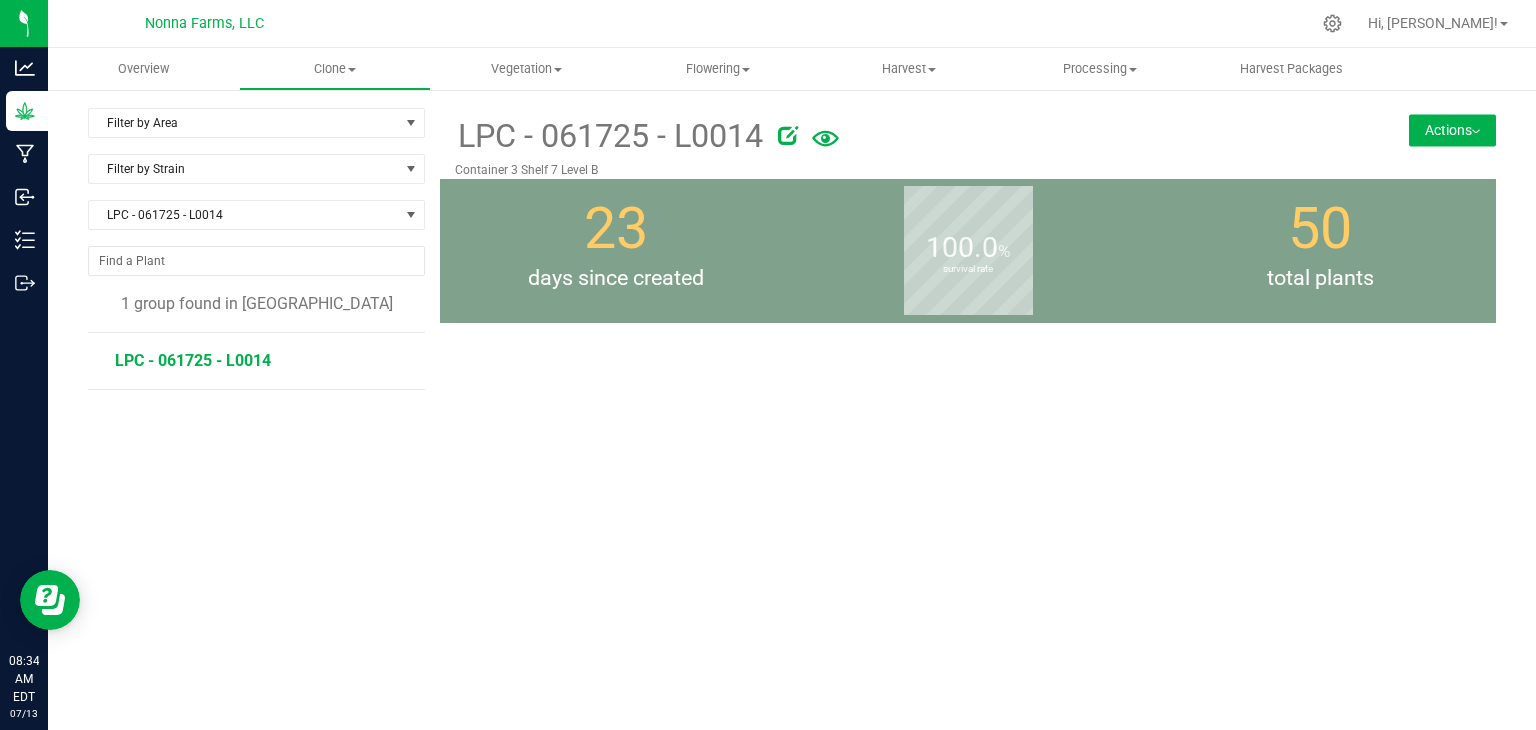 click on "LPC - 061725 - L0014" at bounding box center [193, 360] 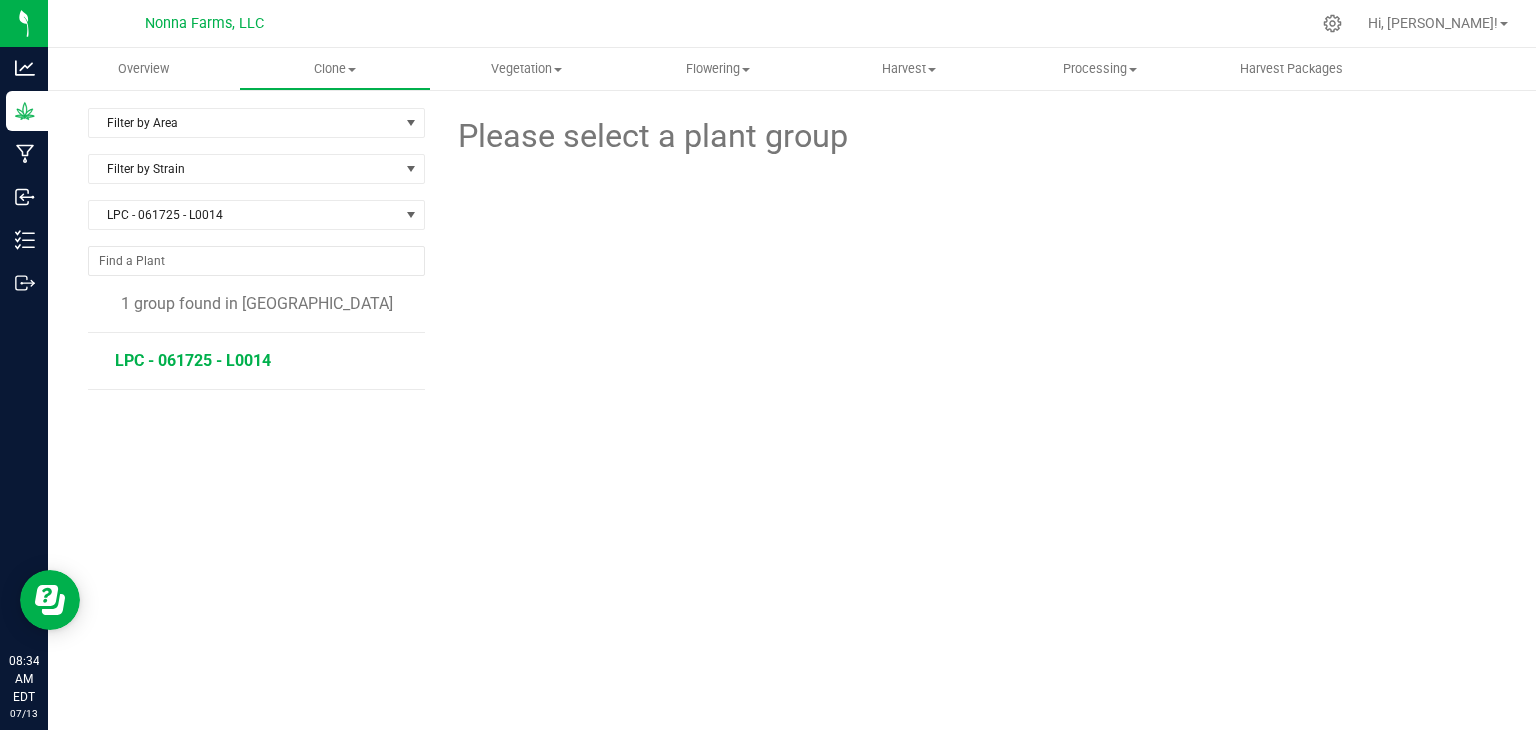click on "LPC - 061725 - L0014" at bounding box center (193, 360) 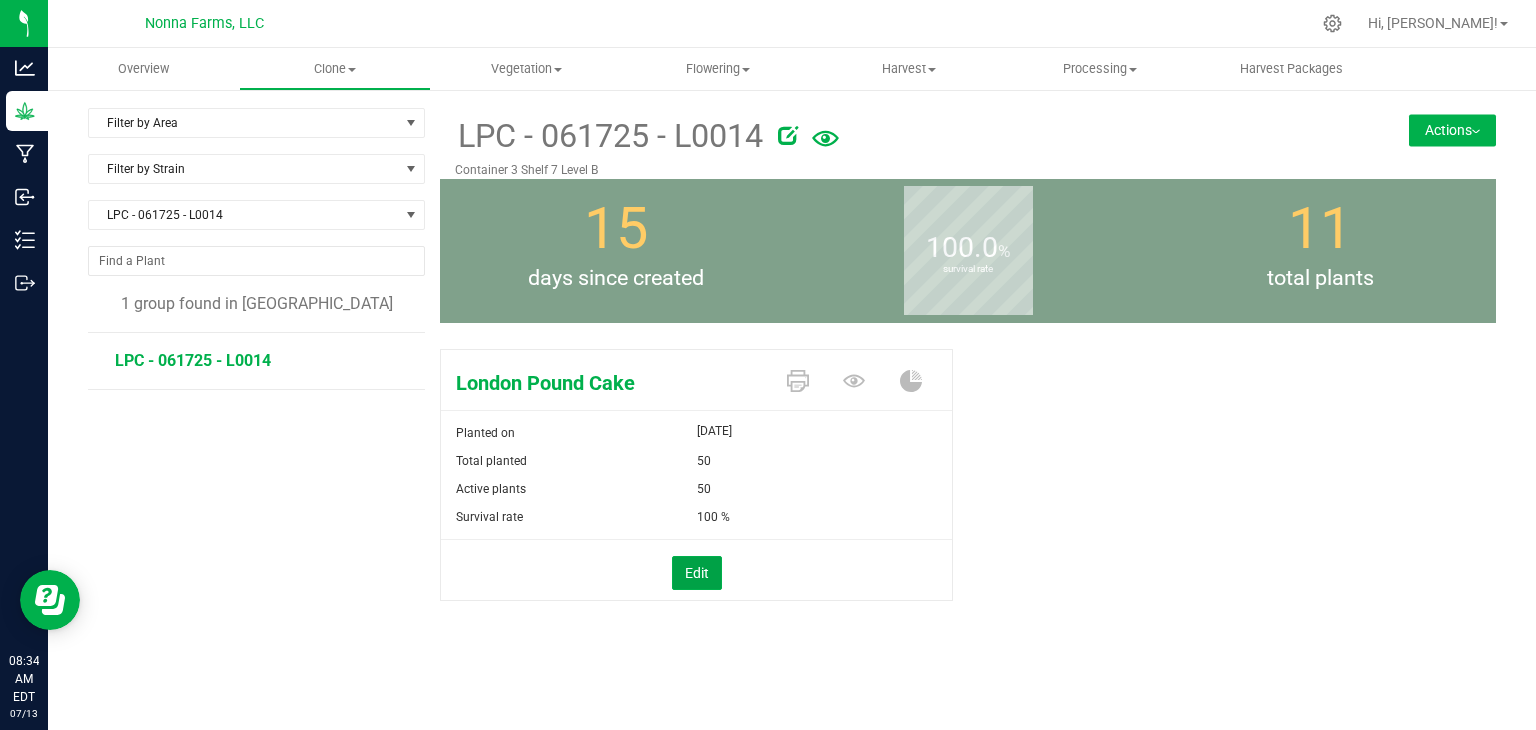 drag, startPoint x: 708, startPoint y: 577, endPoint x: 734, endPoint y: 514, distance: 68.154236 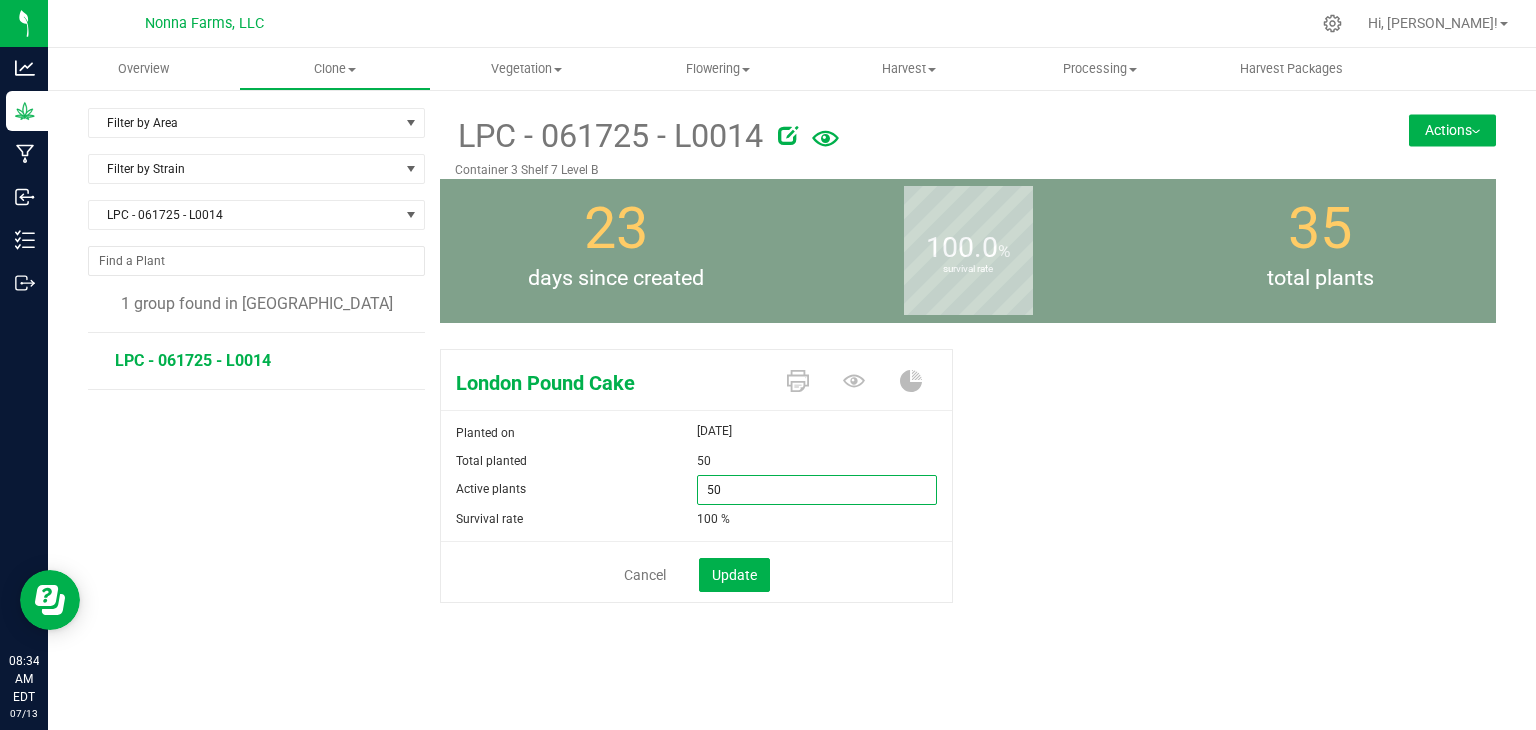 drag, startPoint x: 628, startPoint y: 473, endPoint x: 615, endPoint y: 470, distance: 13.341664 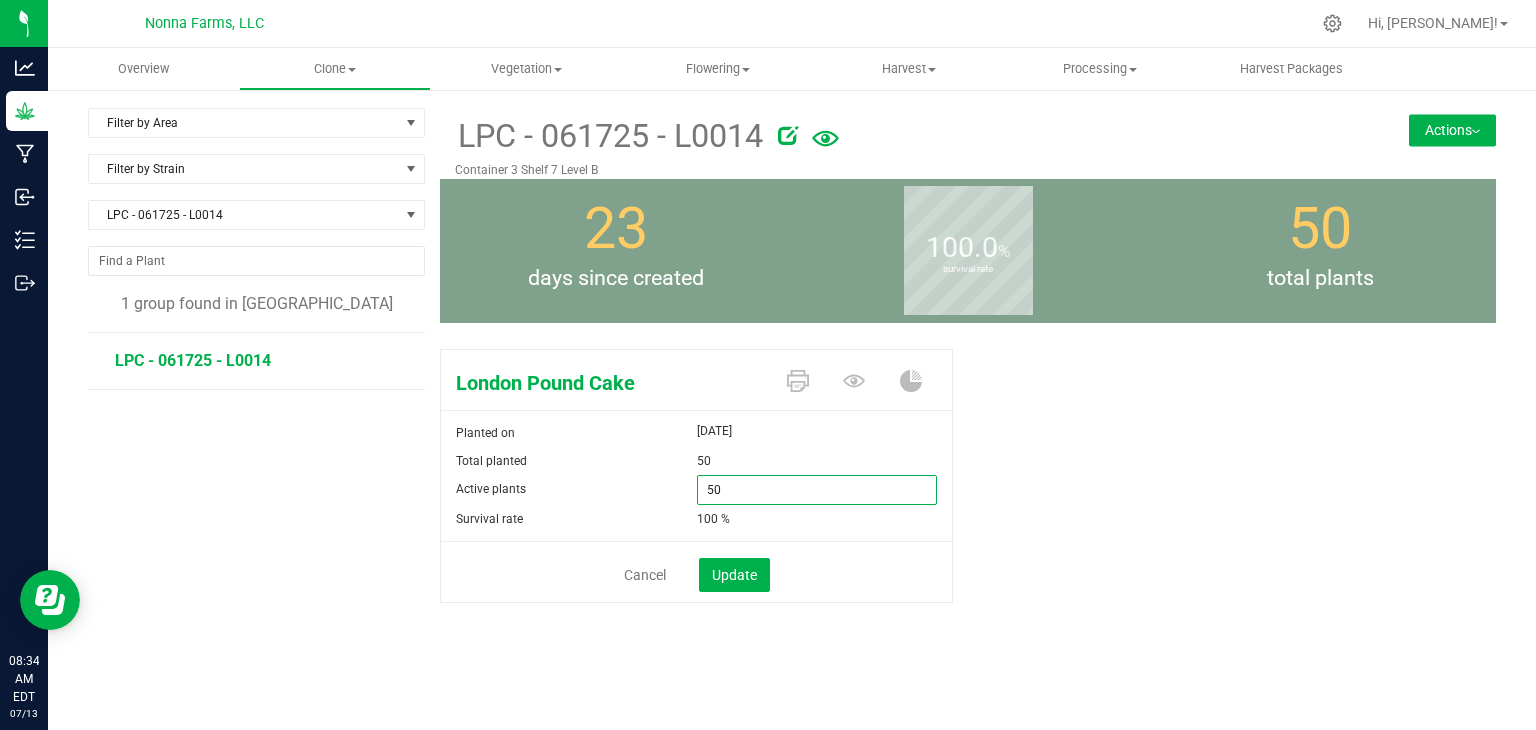 type on "0" 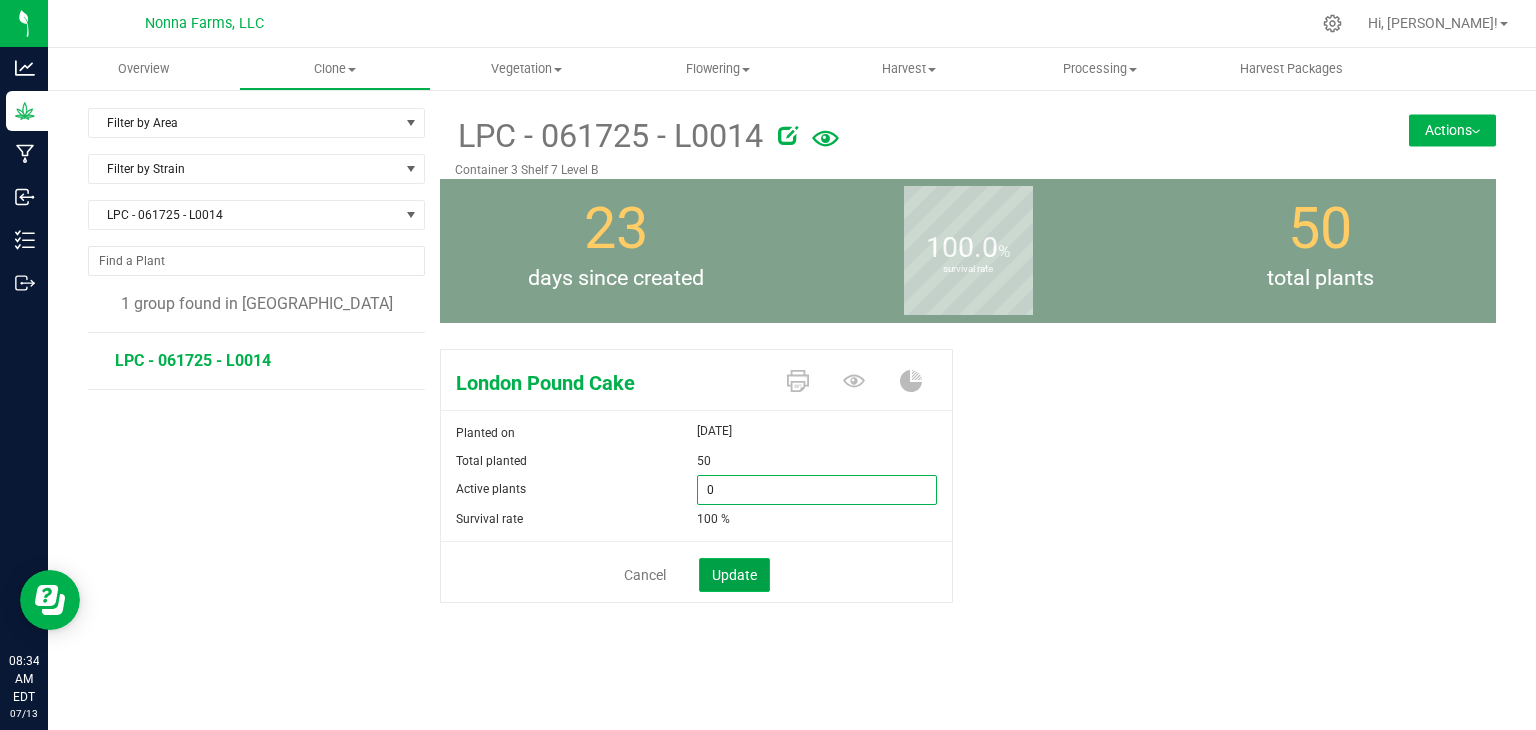 type on "0" 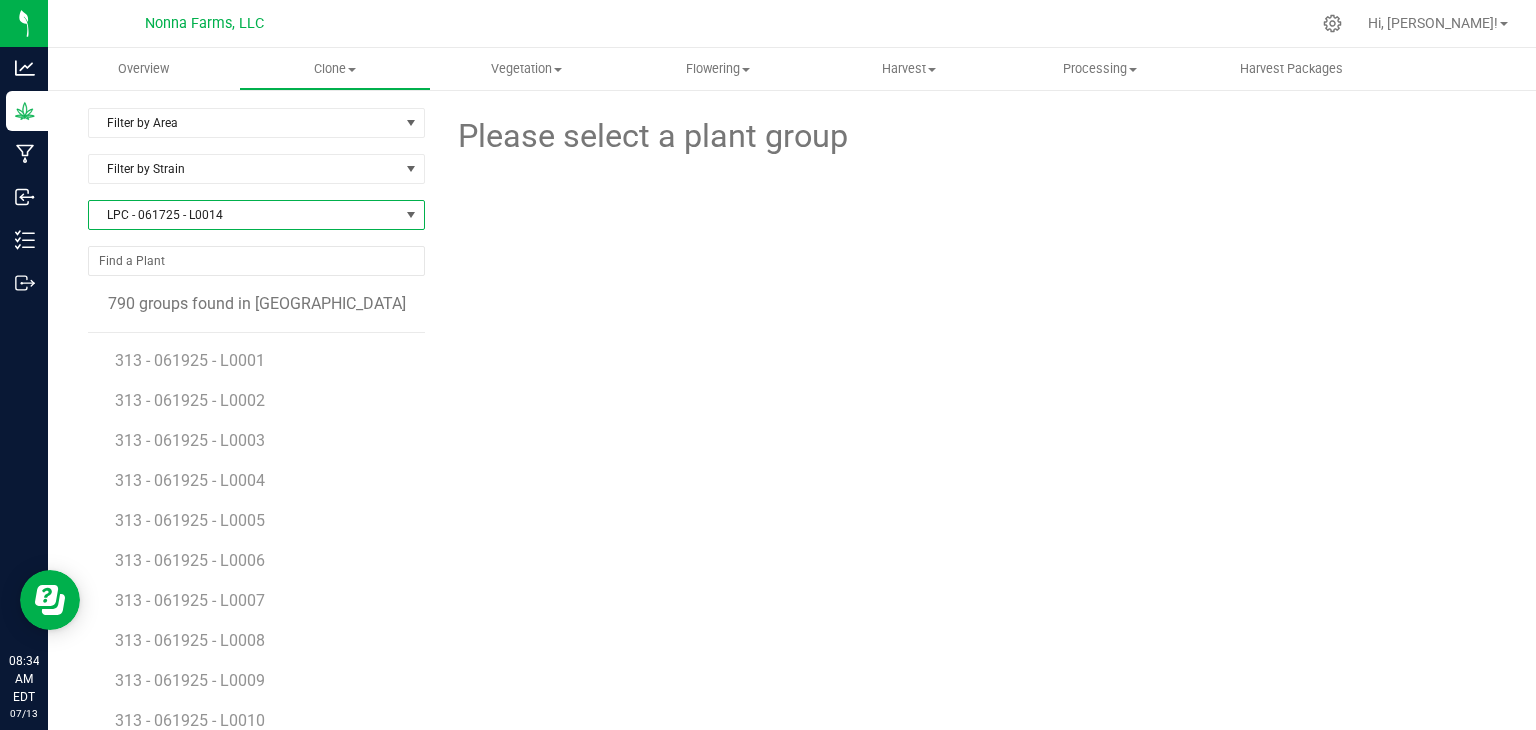click on "LPC - 061725 - L0014" at bounding box center [244, 215] 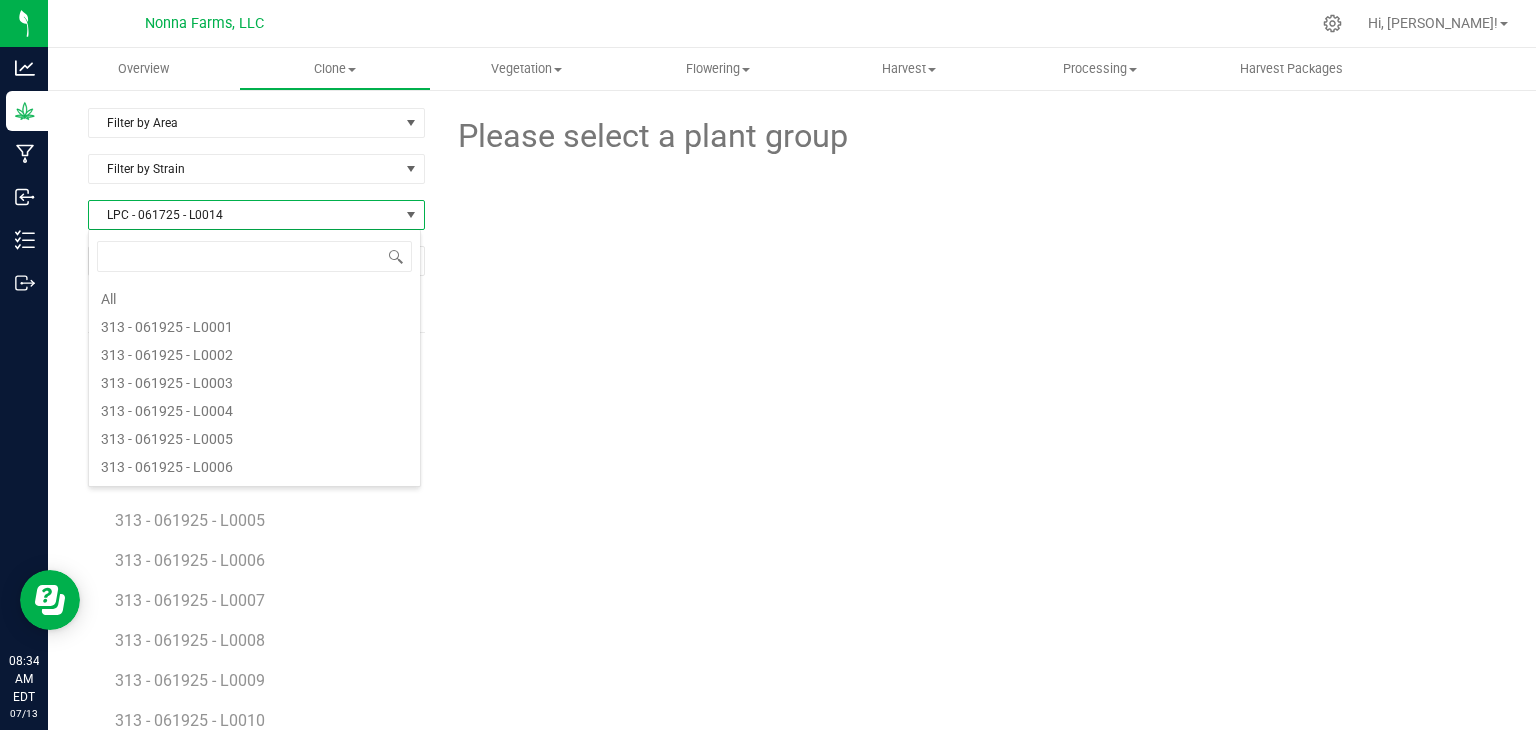 scroll, scrollTop: 3636, scrollLeft: 0, axis: vertical 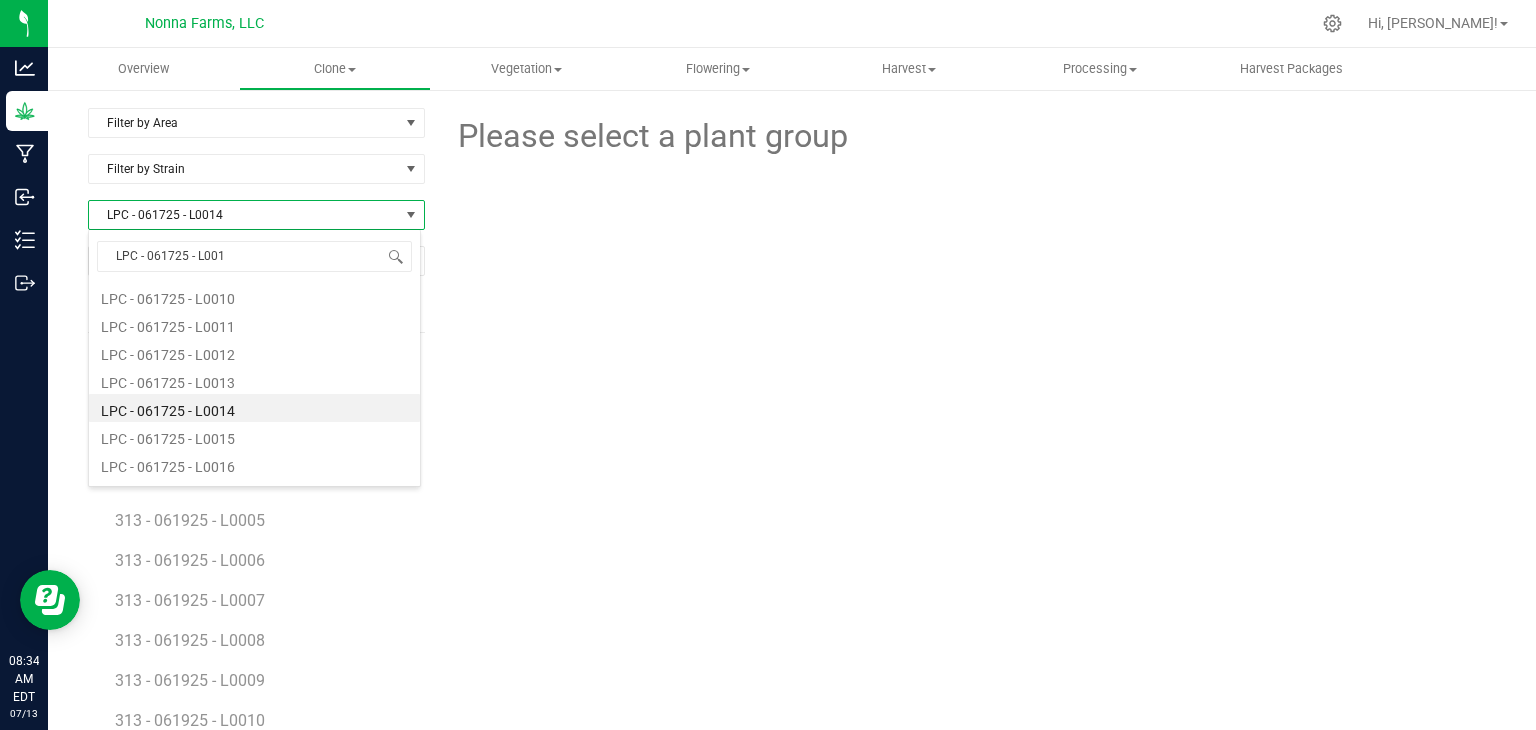 type on "LPC - 061725 - L0015" 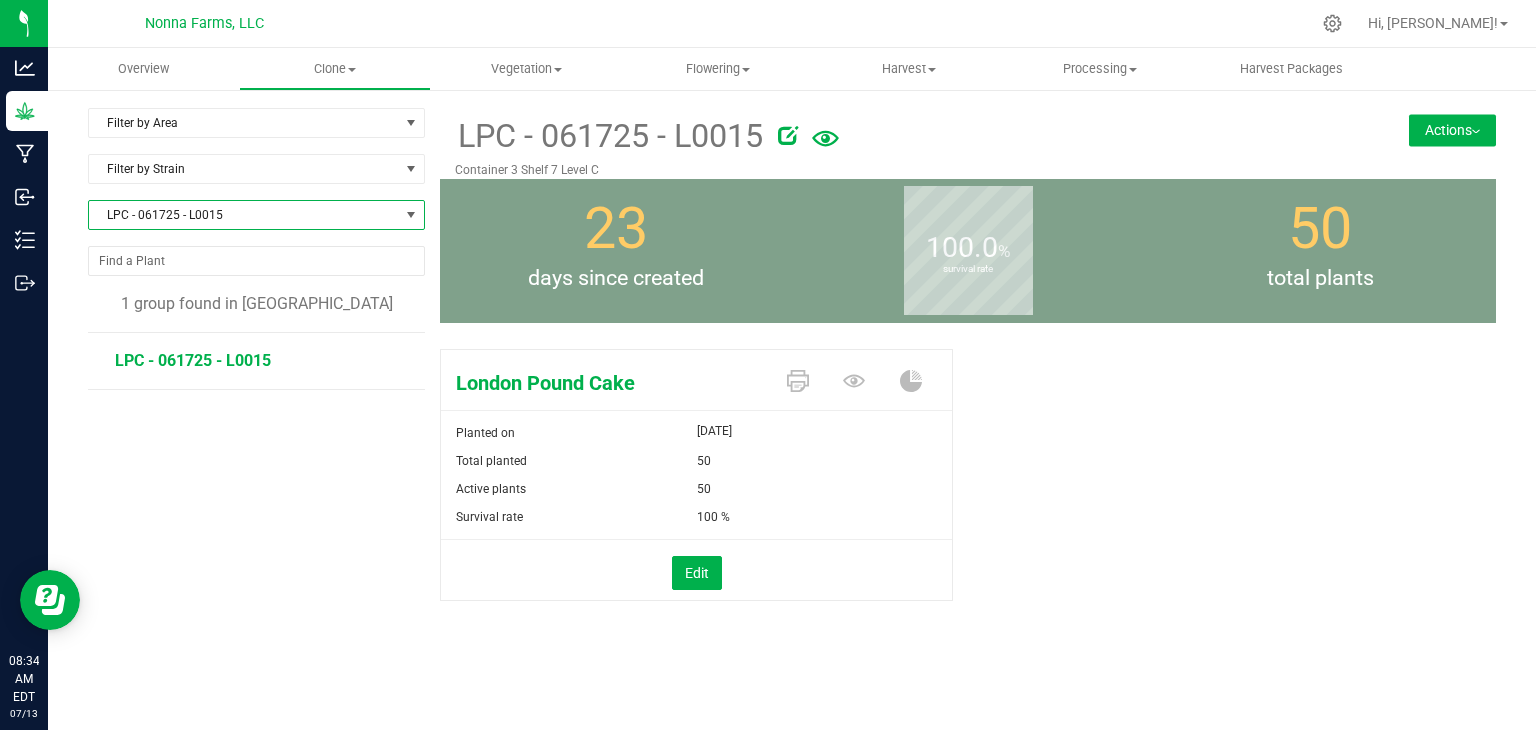 click on "LPC - 061725 - L0015" at bounding box center (193, 360) 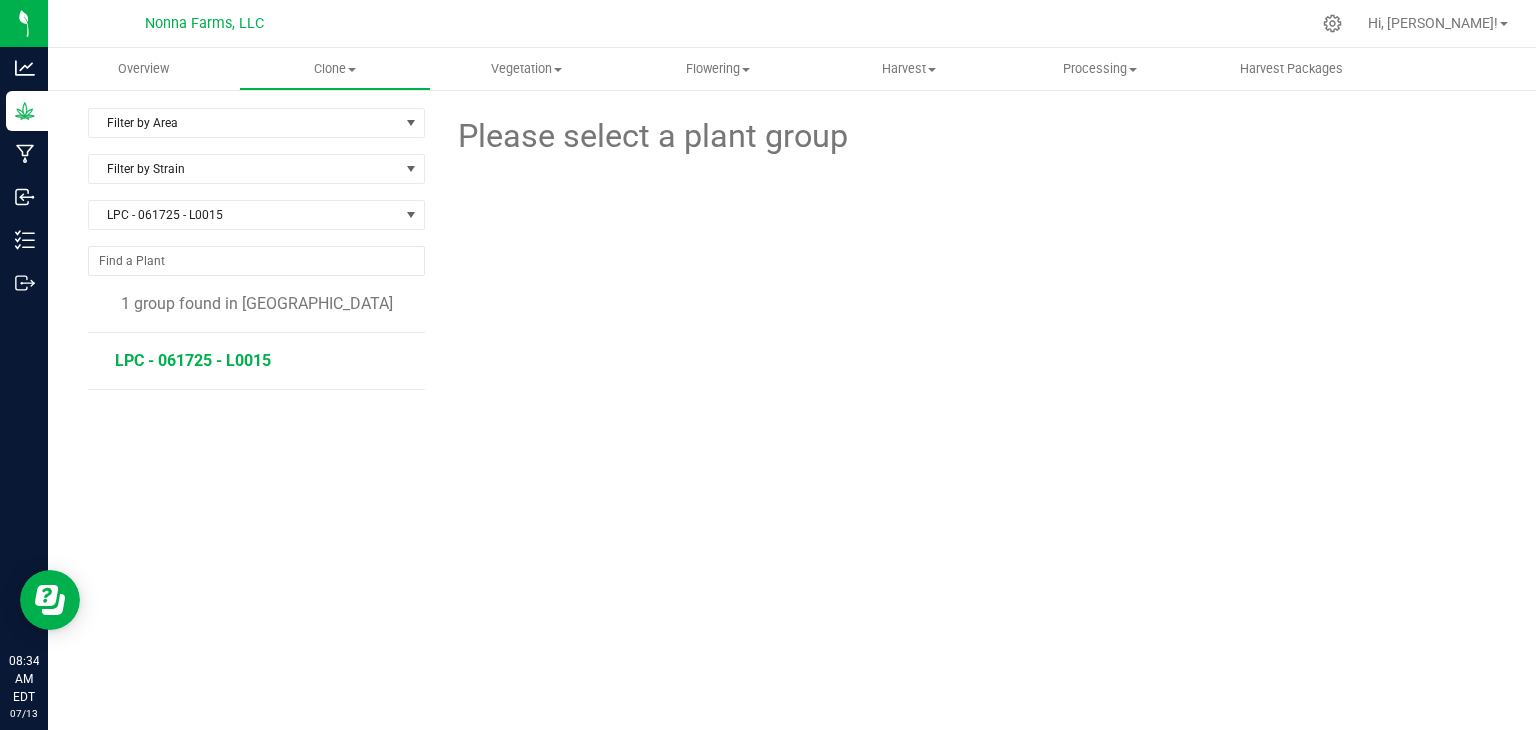 click on "LPC - 061725 - L0015" at bounding box center (263, 361) 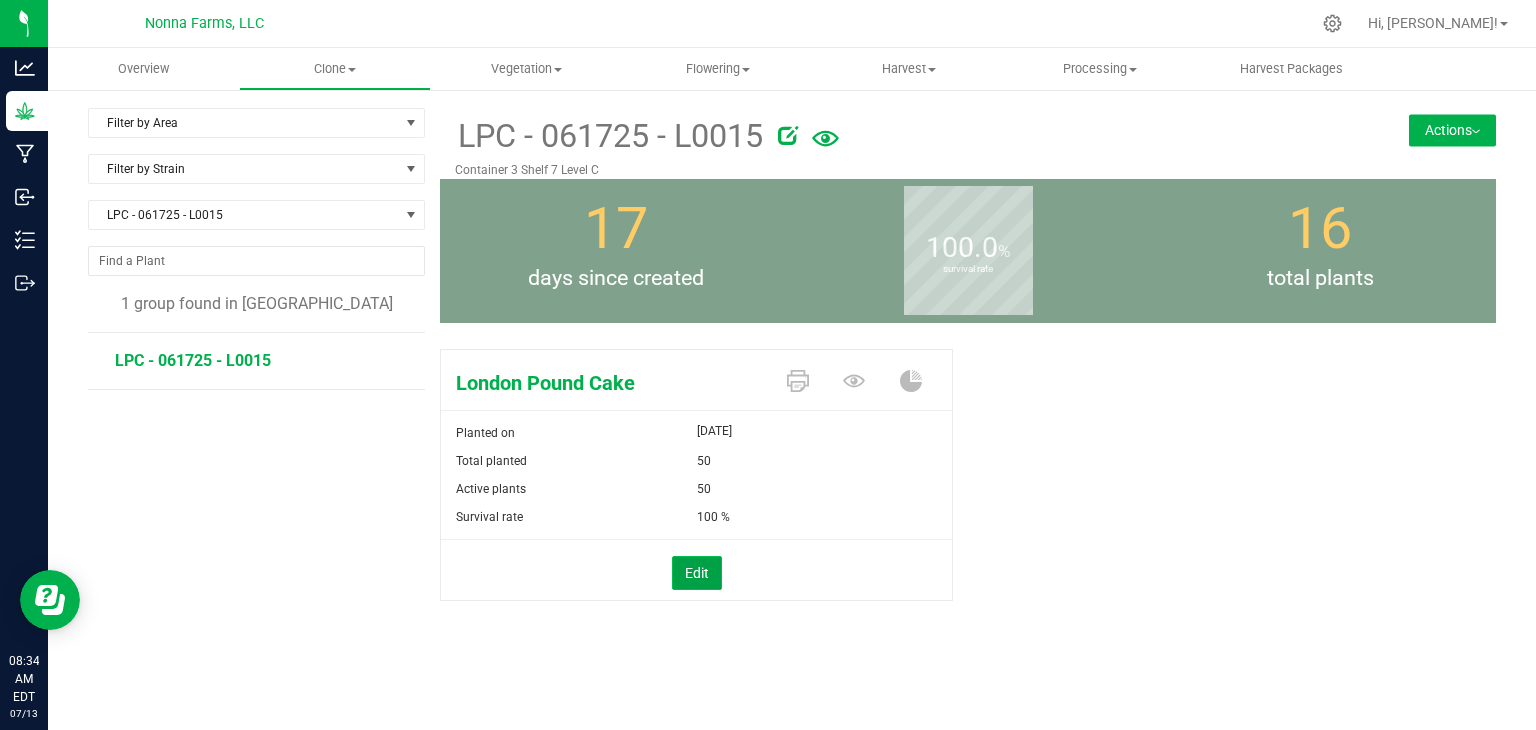click on "Edit" at bounding box center (697, 573) 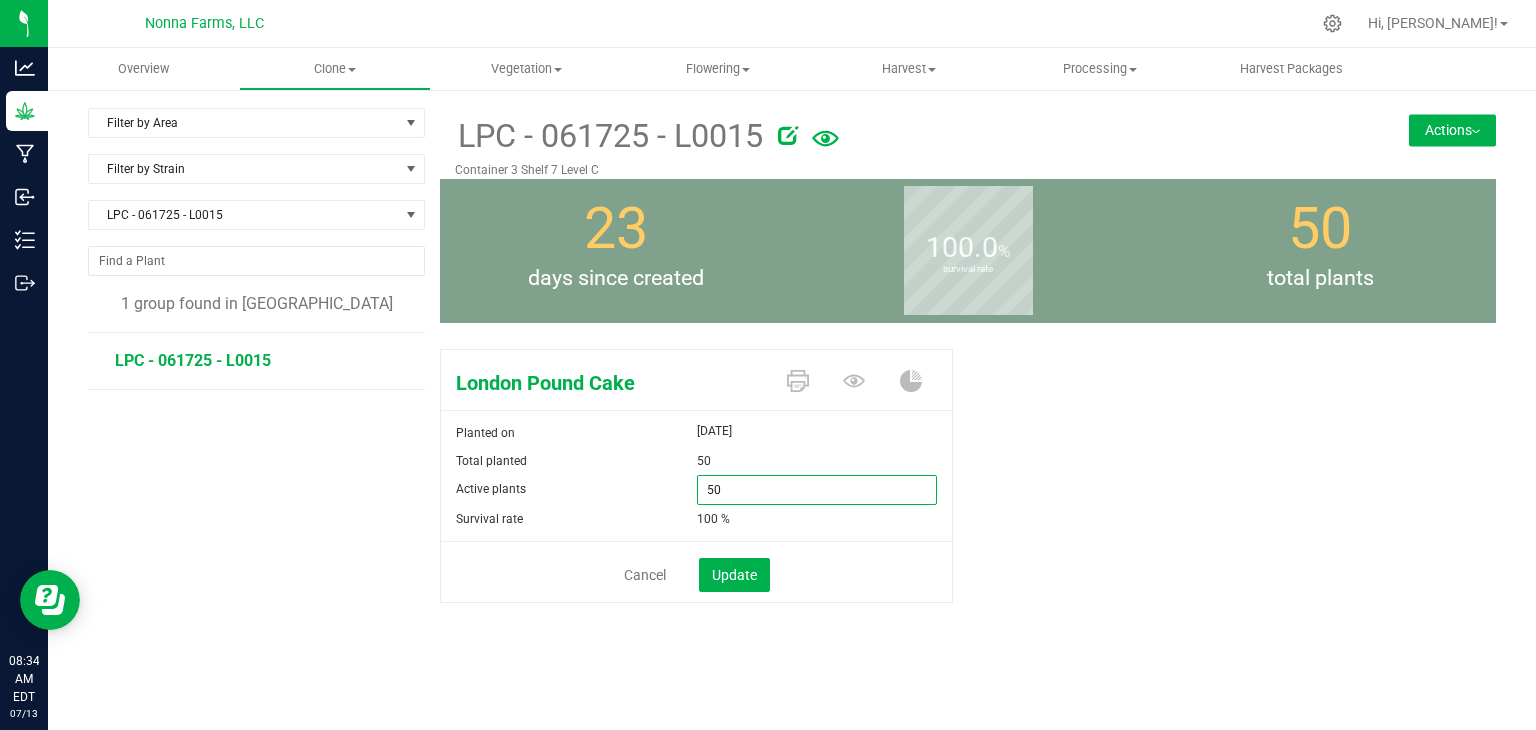 drag, startPoint x: 753, startPoint y: 482, endPoint x: 646, endPoint y: 477, distance: 107.11676 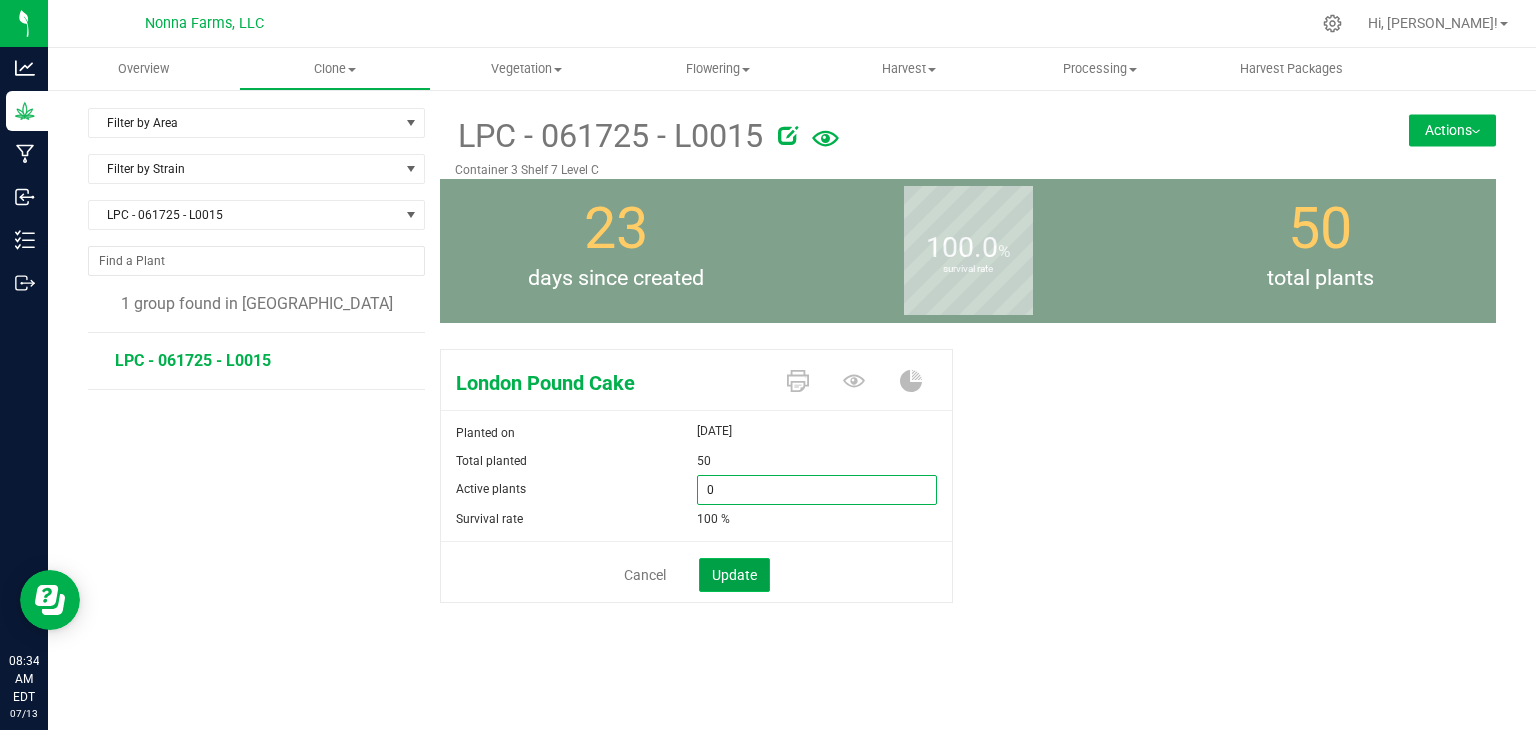 type on "0" 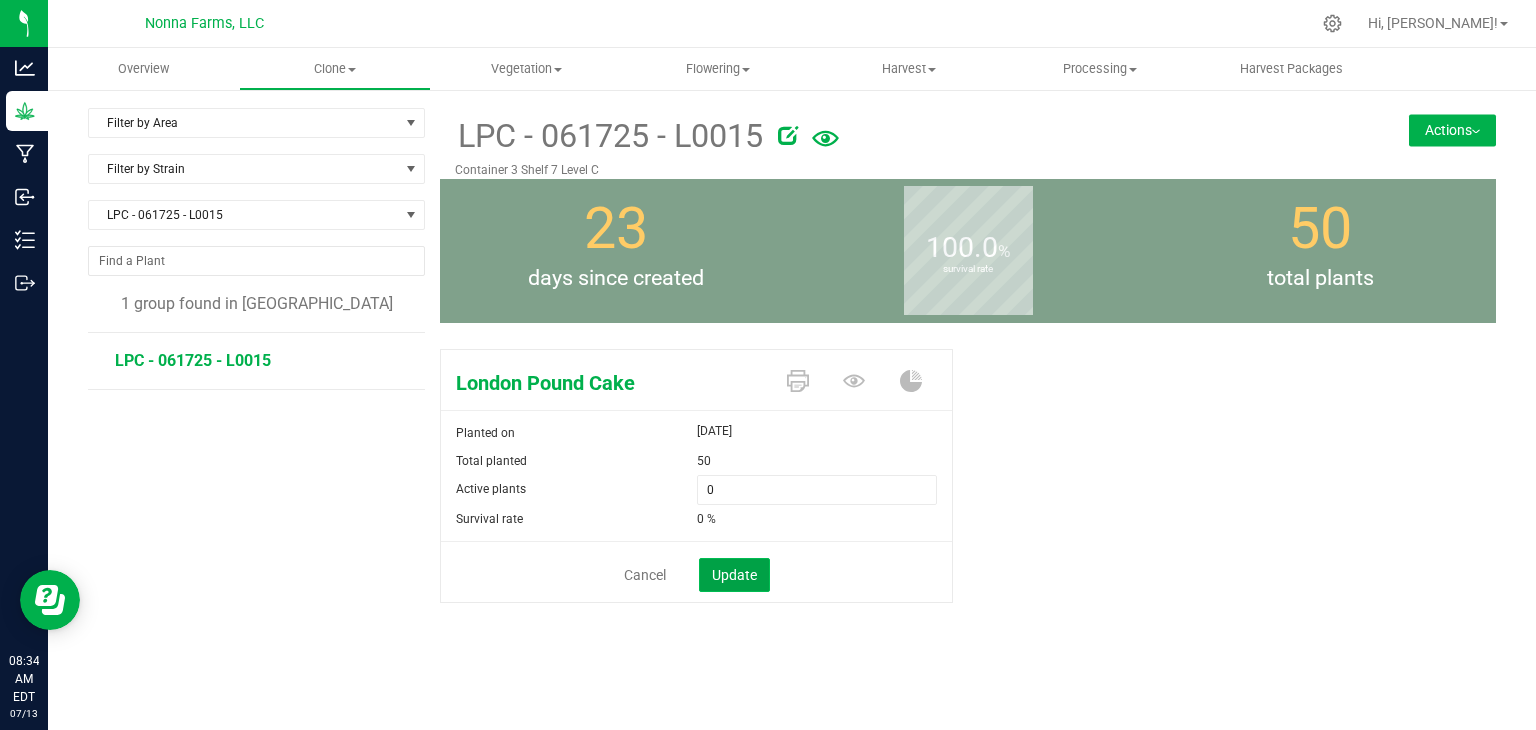 click on "Update" 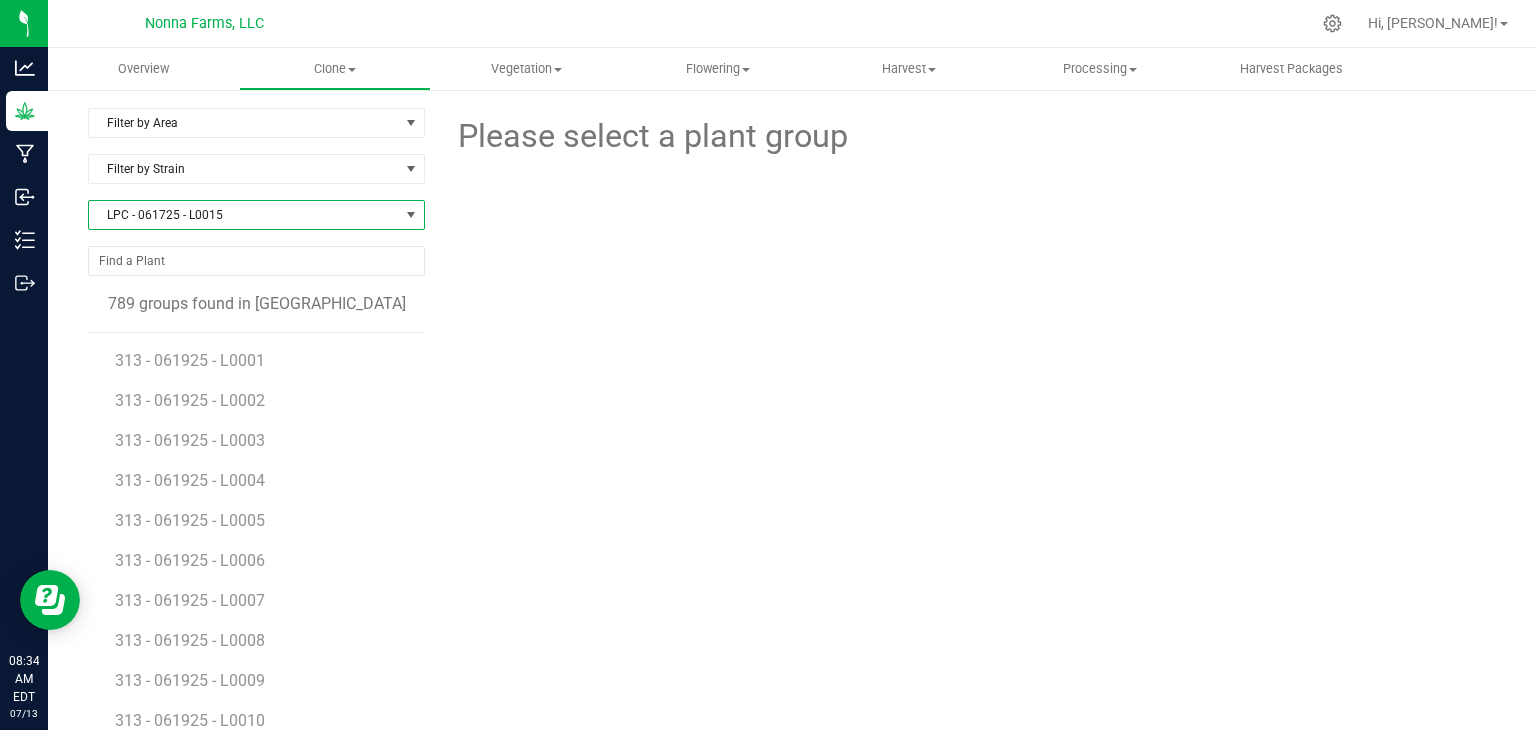 click on "LPC - 061725 - L0015" at bounding box center [244, 215] 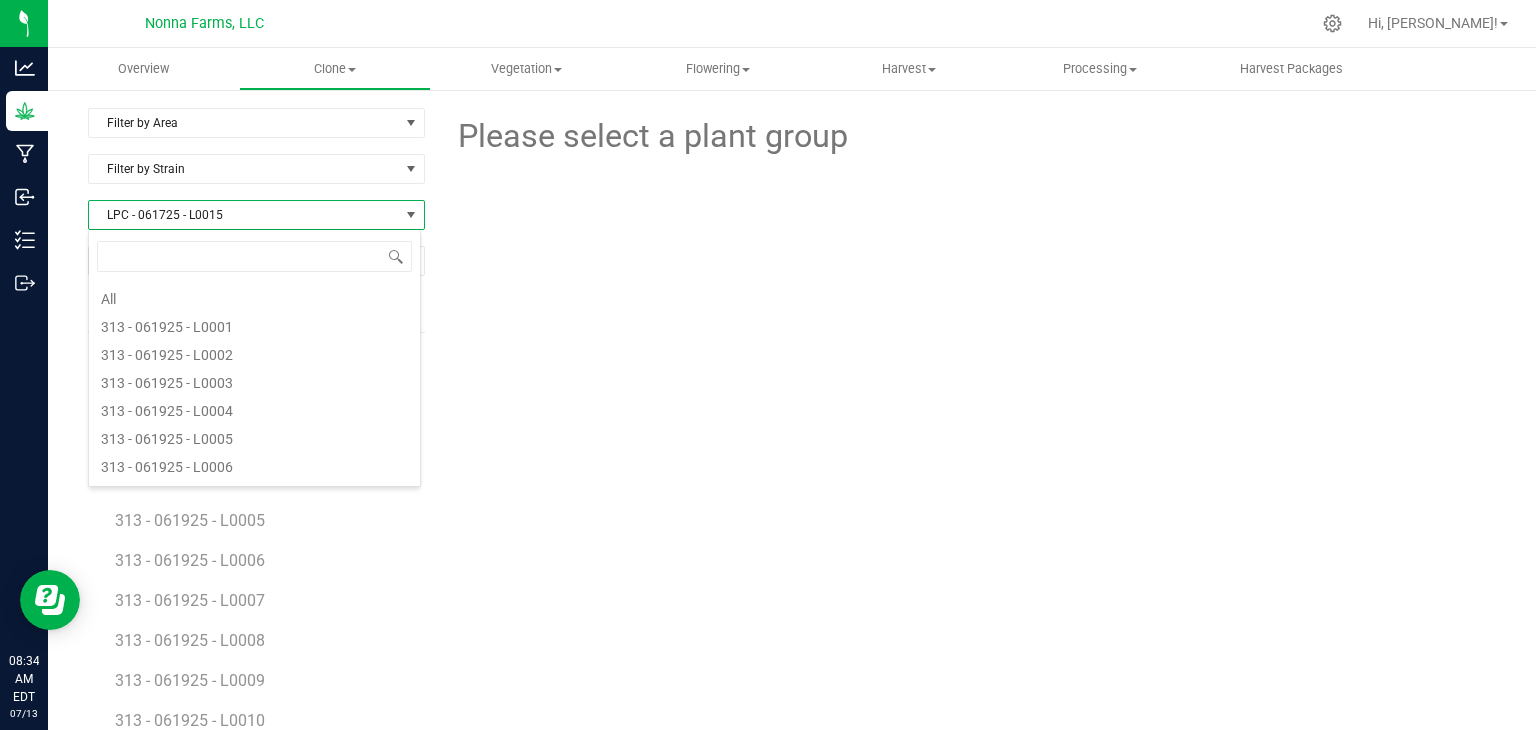 scroll, scrollTop: 3664, scrollLeft: 0, axis: vertical 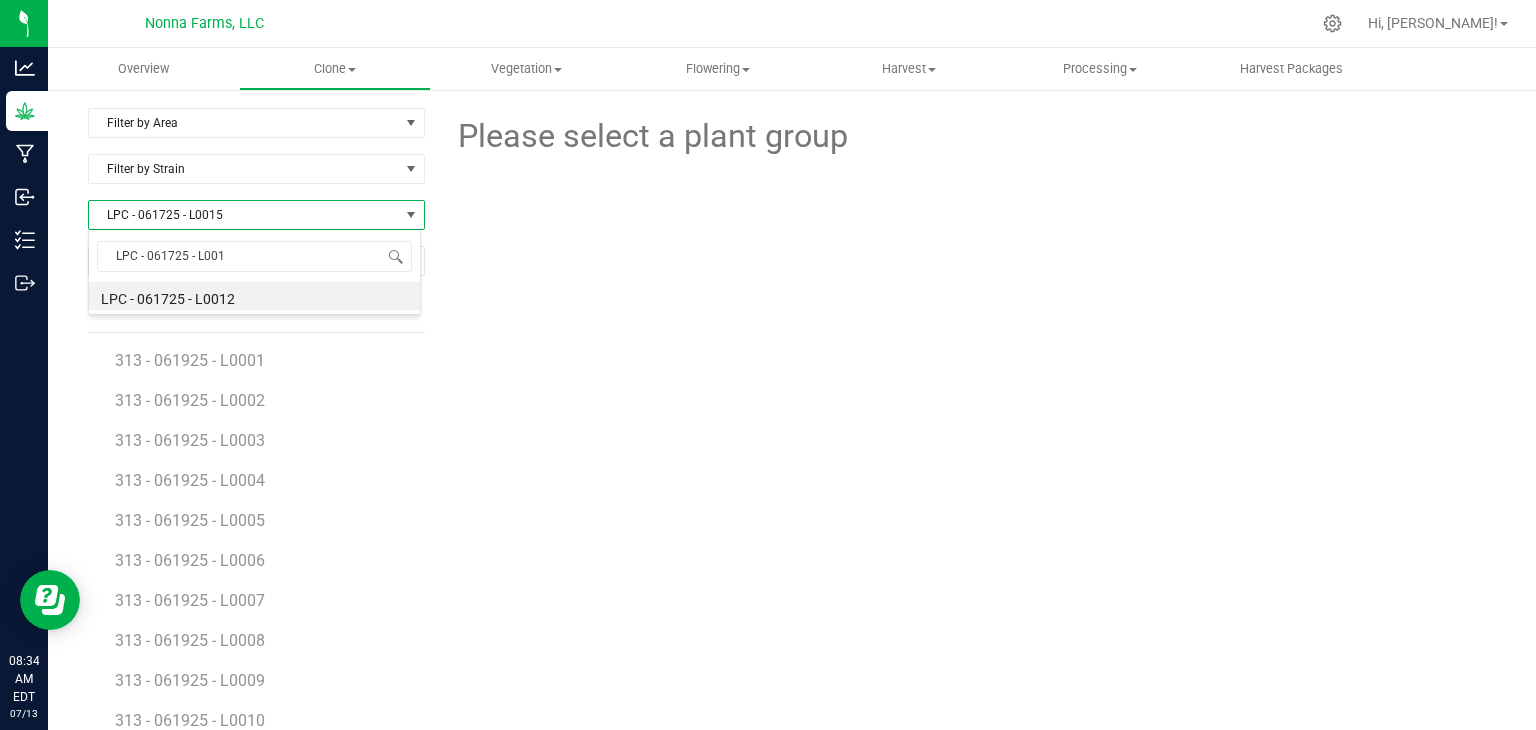 type on "LPC - 061725 - L0016" 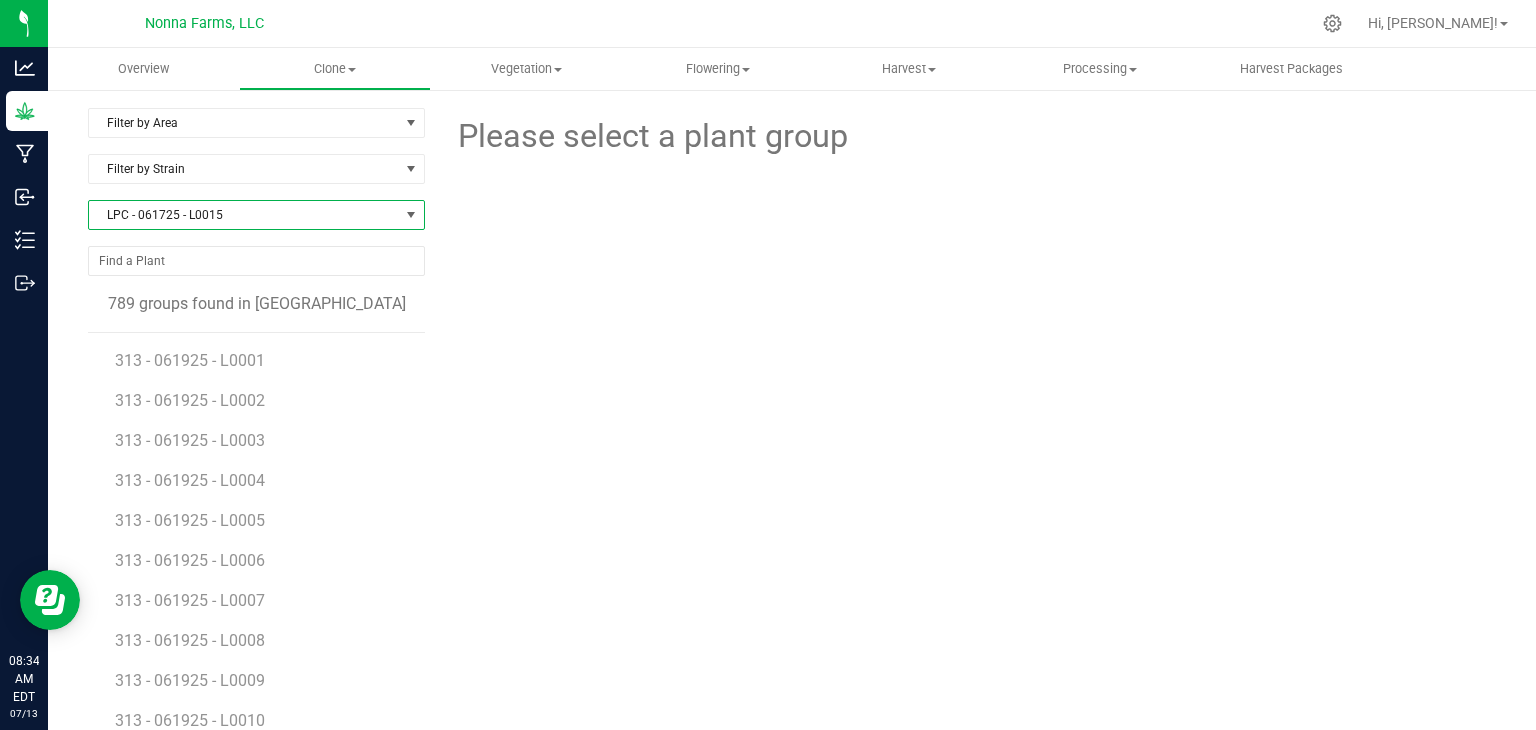click on "LPC - 061725 - L0015" at bounding box center (244, 215) 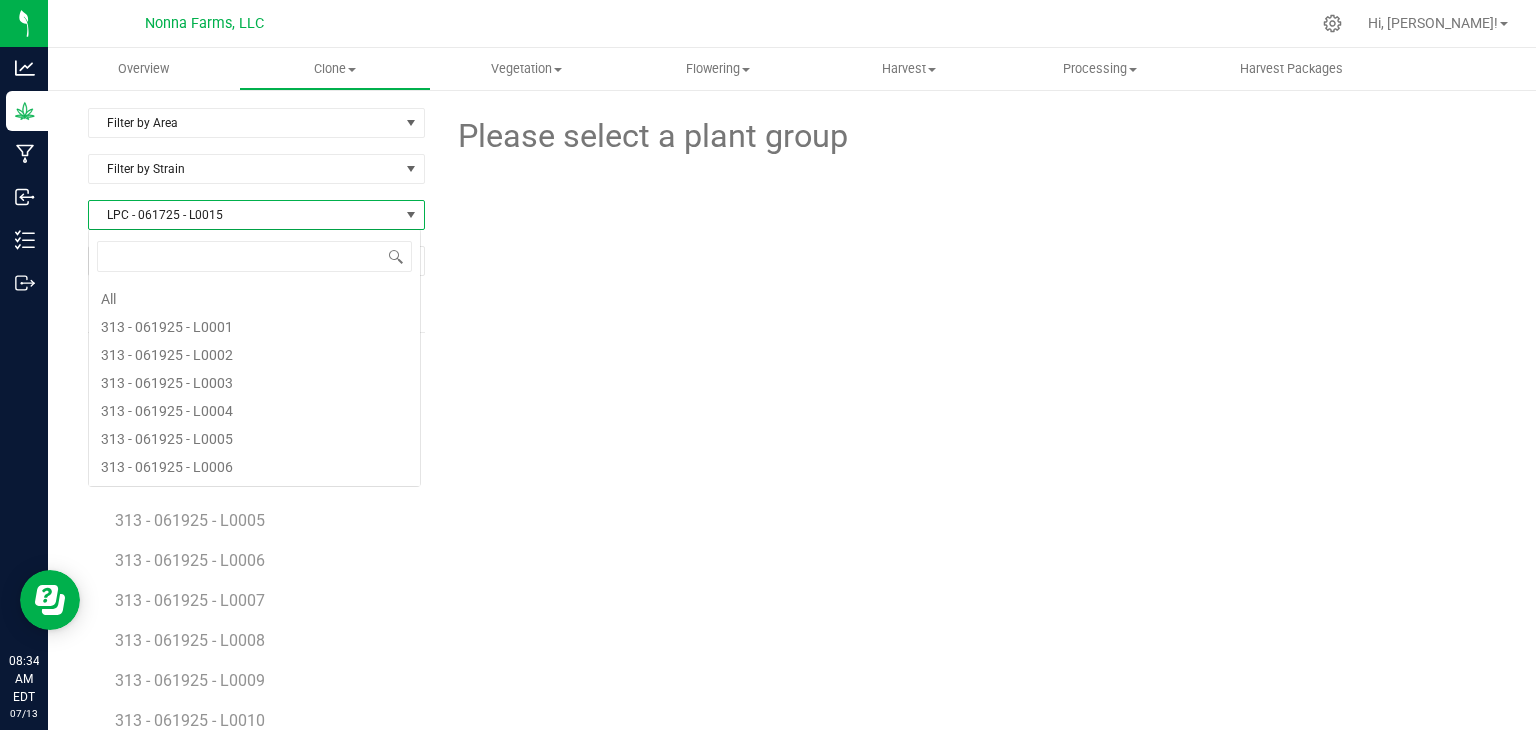 scroll, scrollTop: 3664, scrollLeft: 0, axis: vertical 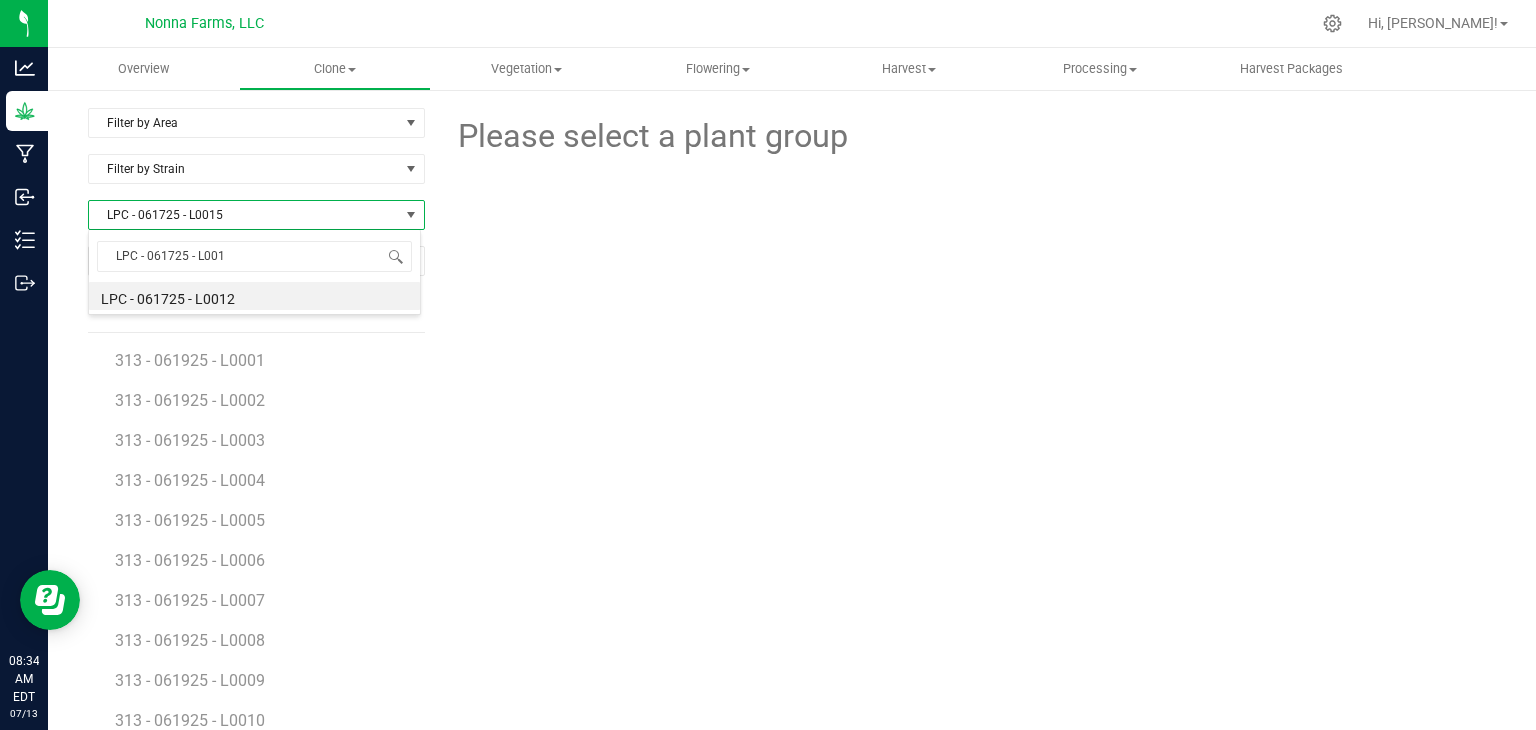 type on "LPC - 061725 - L0016" 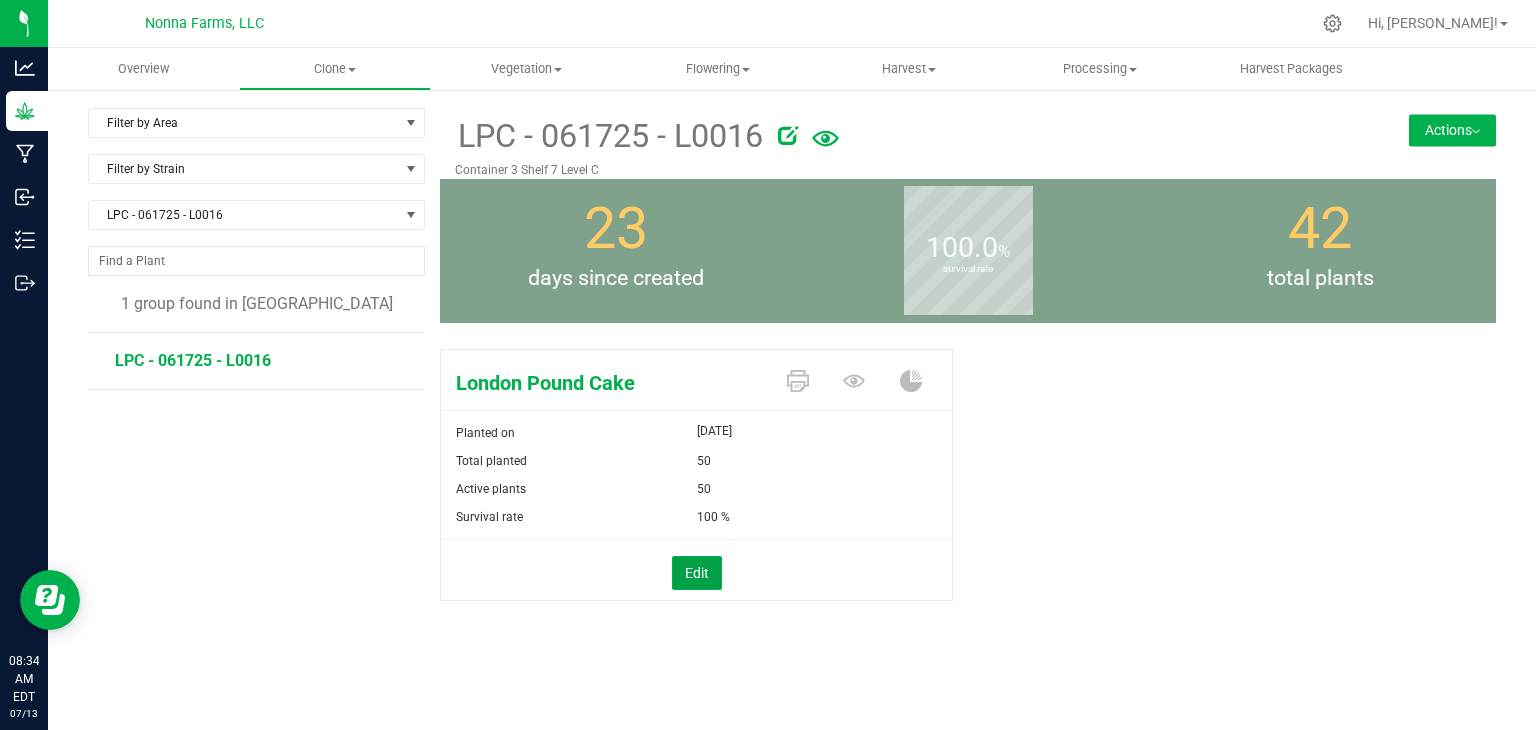drag, startPoint x: 699, startPoint y: 569, endPoint x: 748, endPoint y: 510, distance: 76.6942 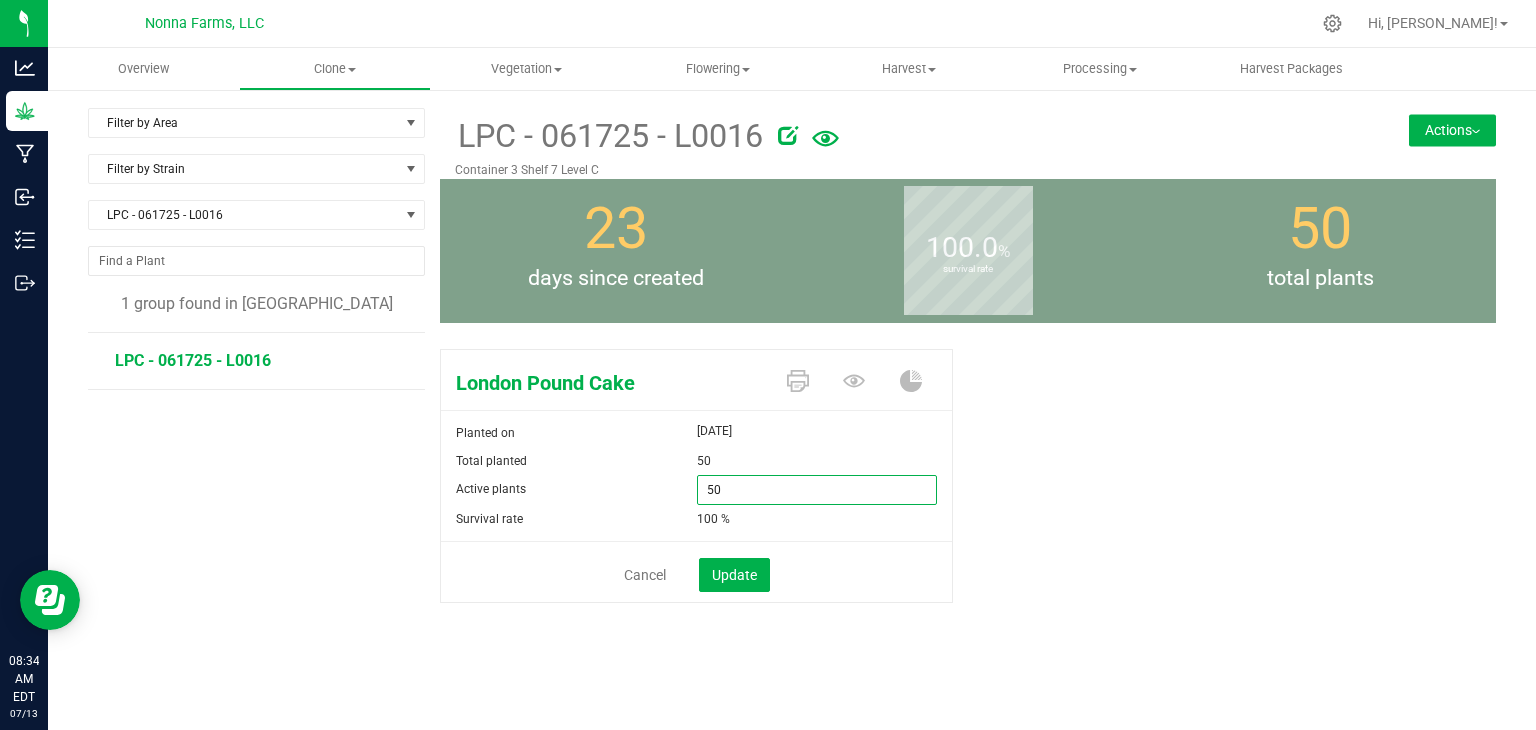 drag, startPoint x: 624, startPoint y: 481, endPoint x: 609, endPoint y: 481, distance: 15 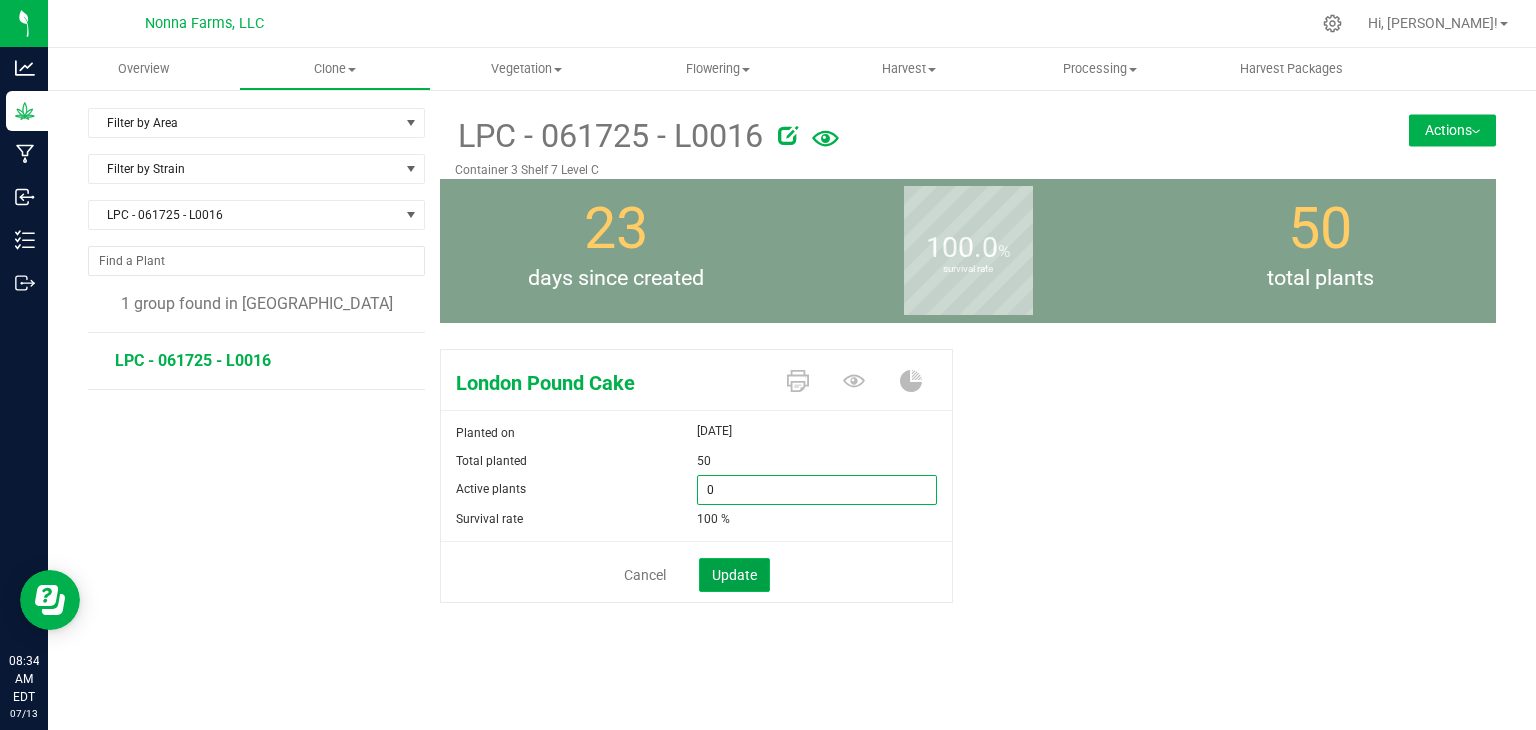 type on "0" 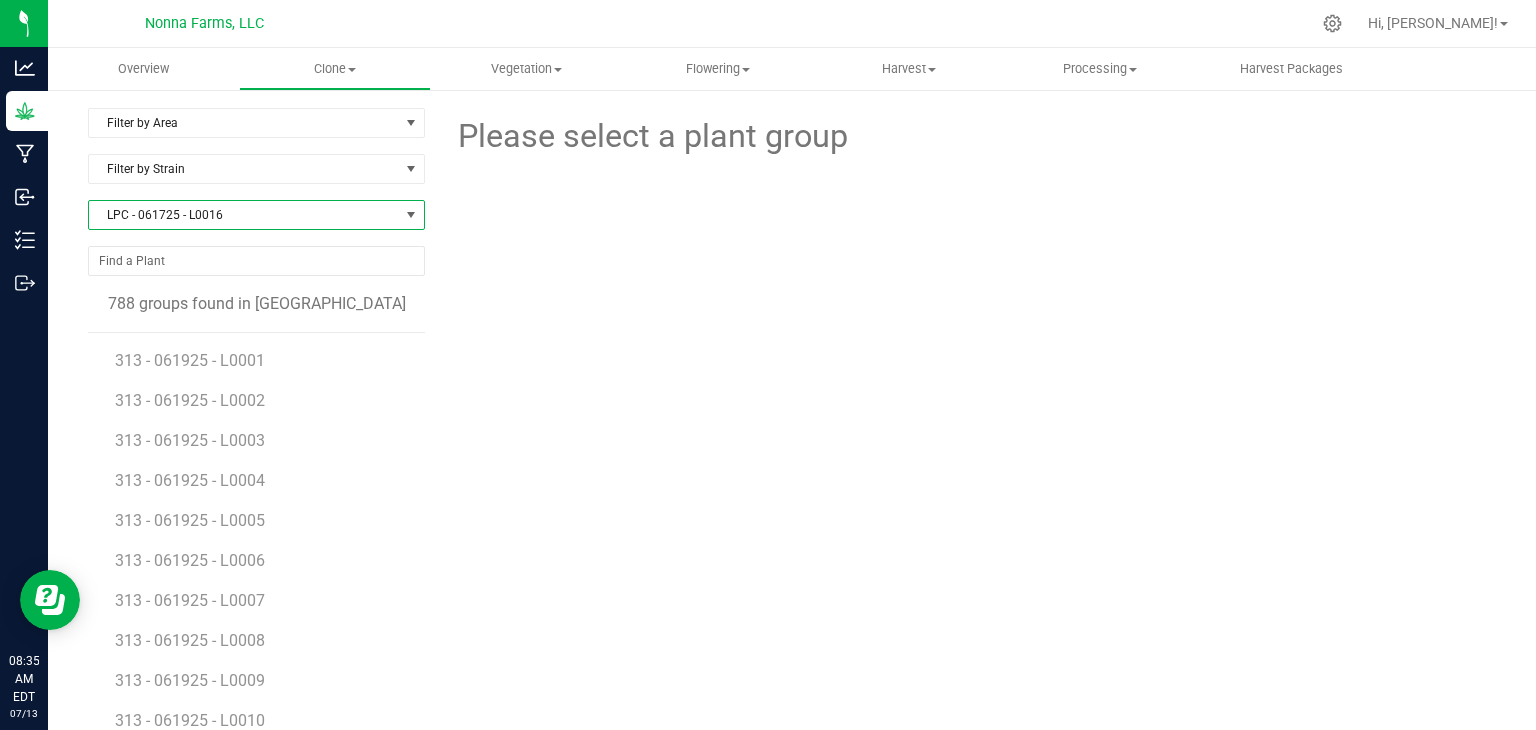 click on "LPC - 061725 - L0016" at bounding box center (244, 215) 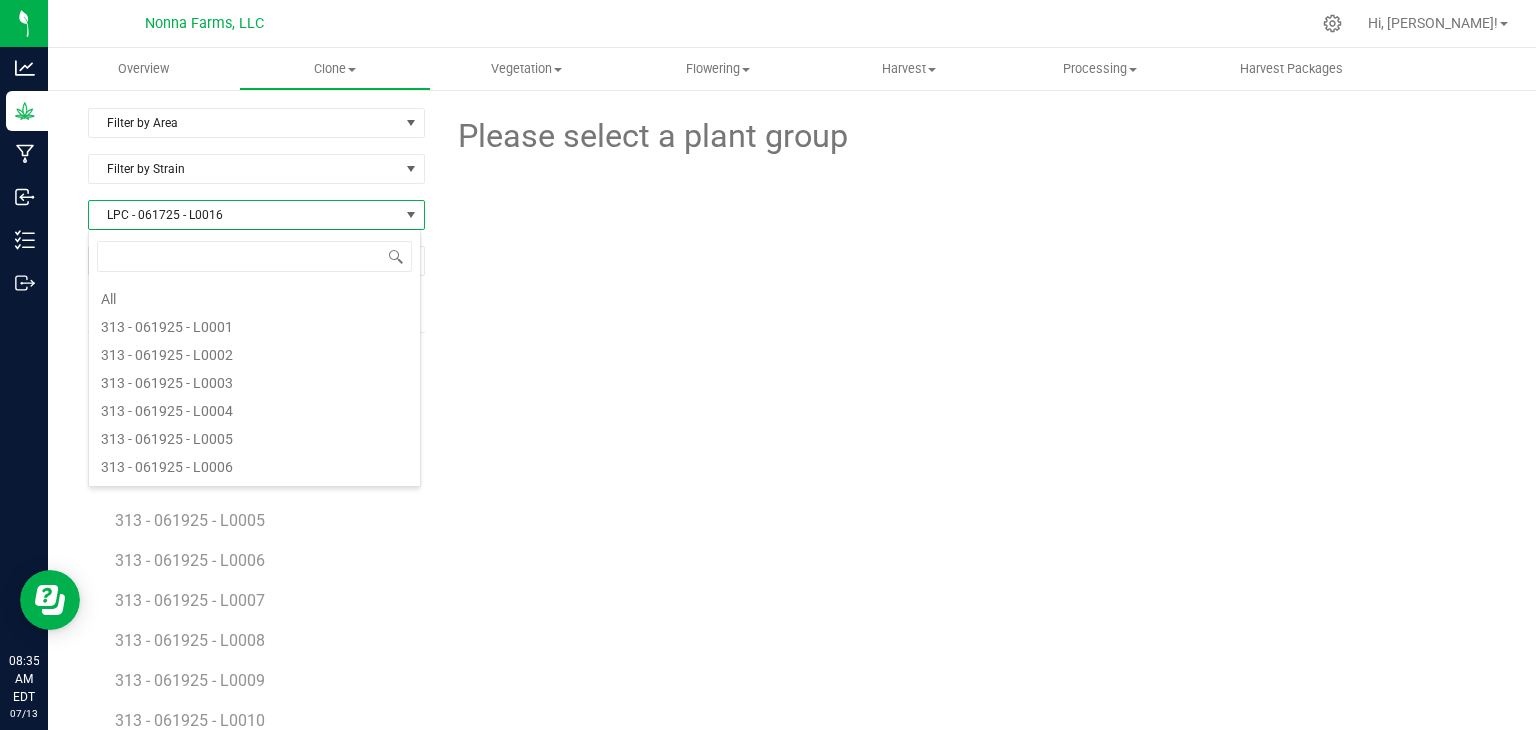 scroll, scrollTop: 3692, scrollLeft: 0, axis: vertical 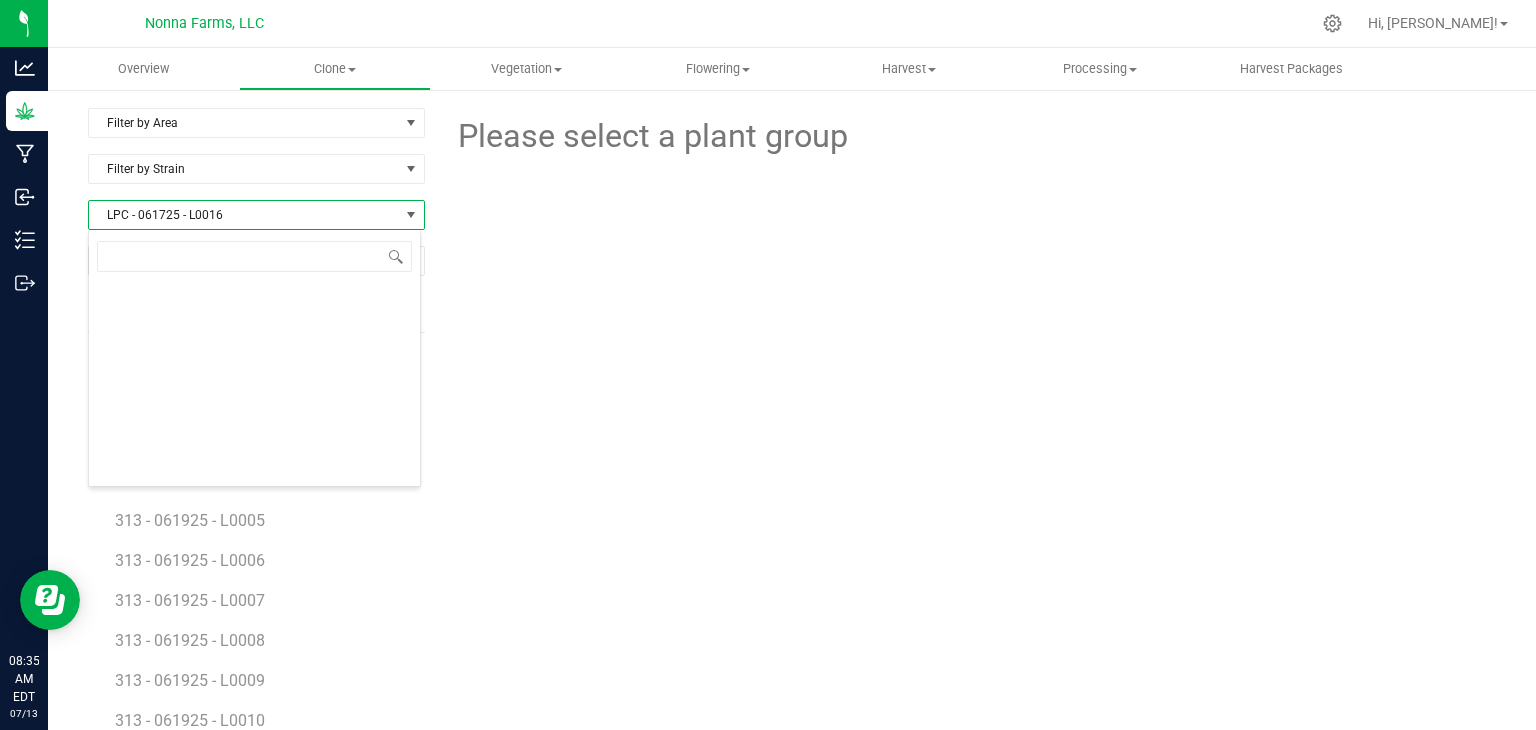 type on "LPC - 061725 - L0018" 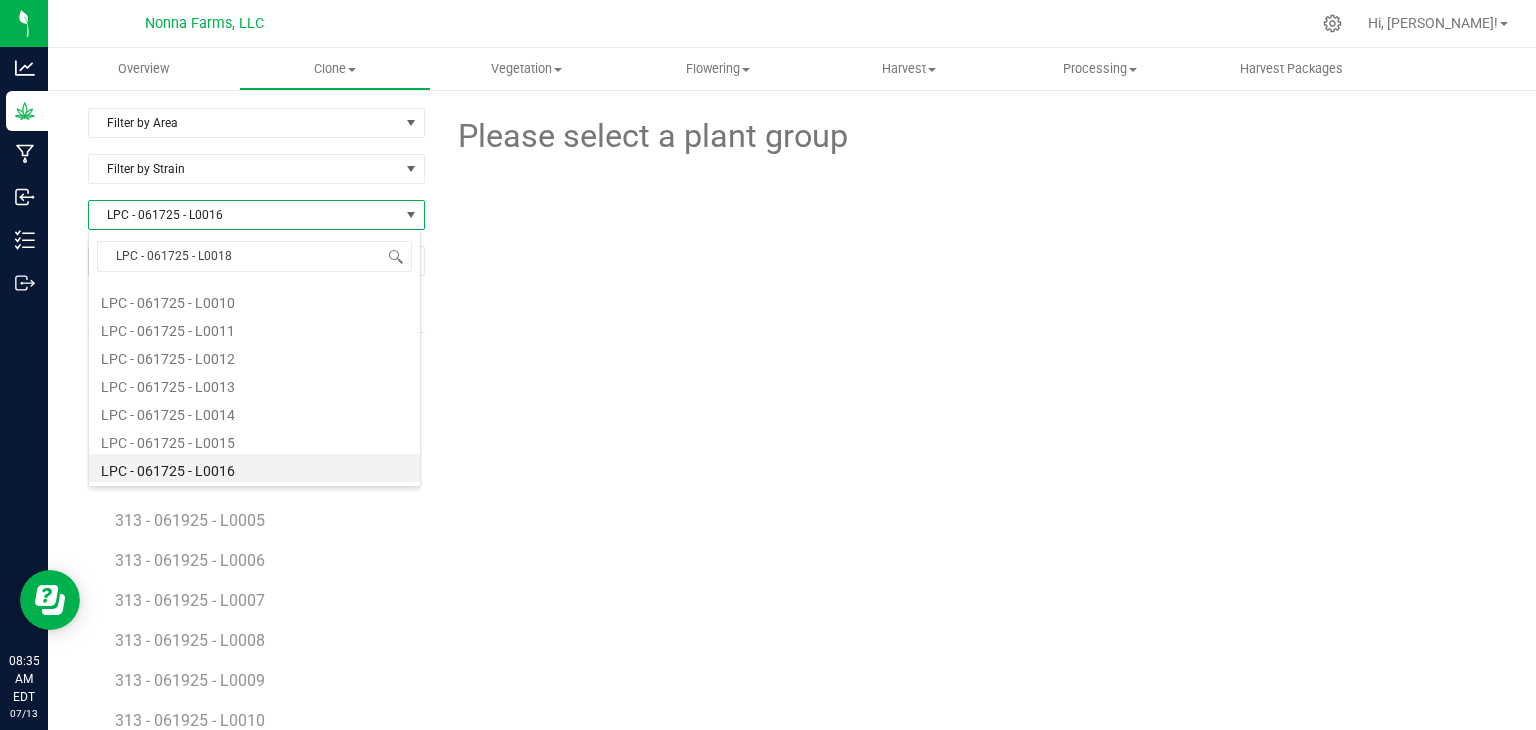 scroll, scrollTop: 0, scrollLeft: 0, axis: both 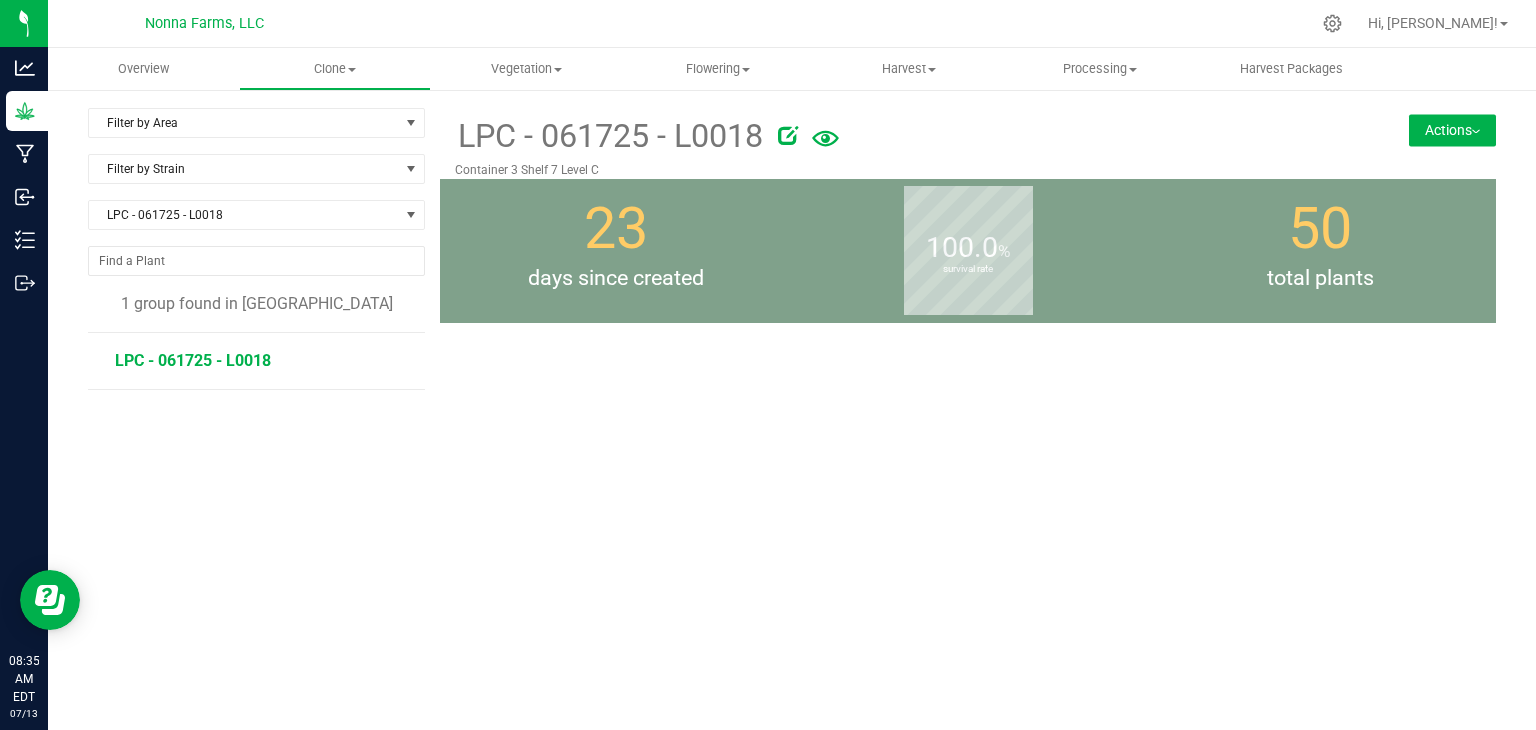 click on "LPC - 061725 - L0018" at bounding box center [193, 360] 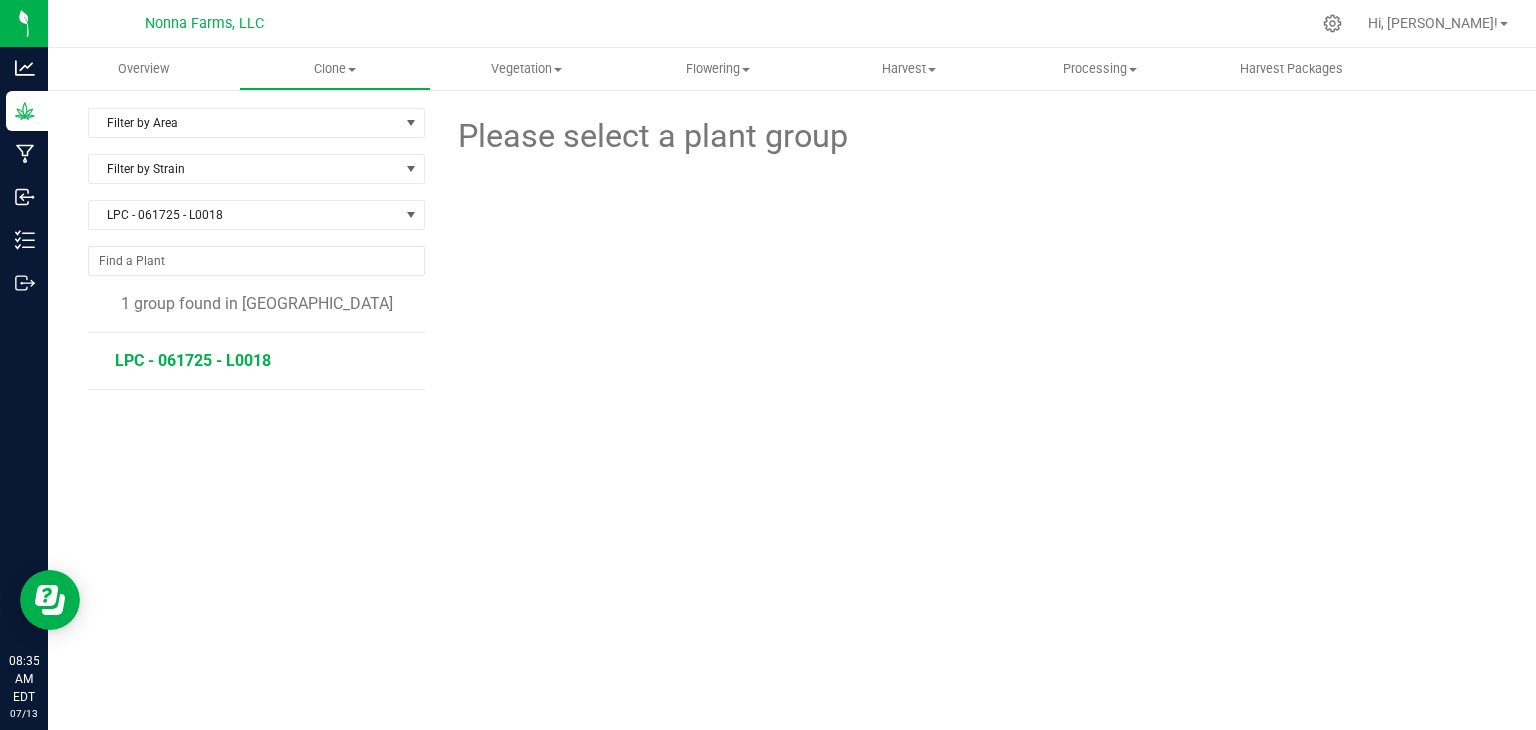 click on "LPC - 061725 - L0018" at bounding box center [193, 360] 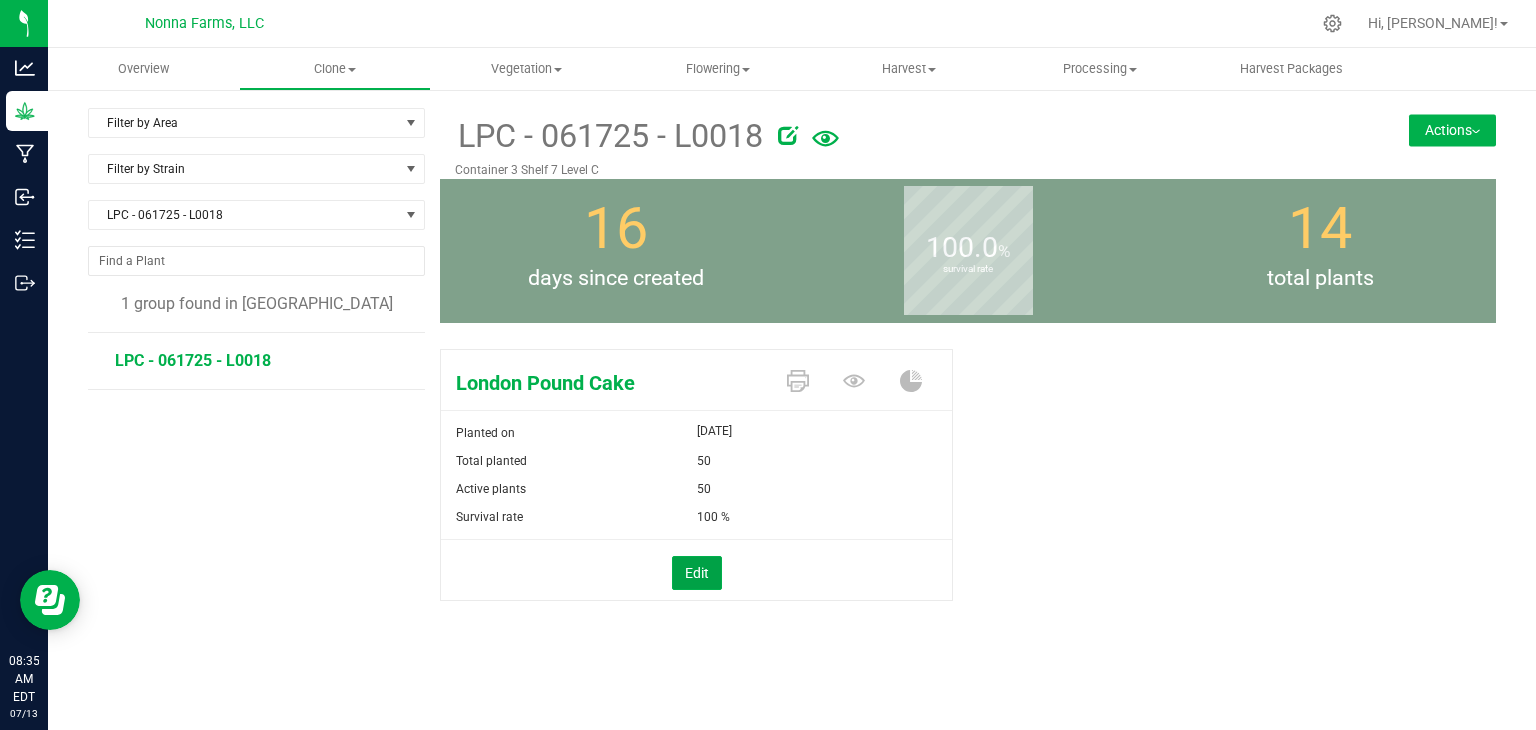 drag, startPoint x: 700, startPoint y: 572, endPoint x: 766, endPoint y: 504, distance: 94.76286 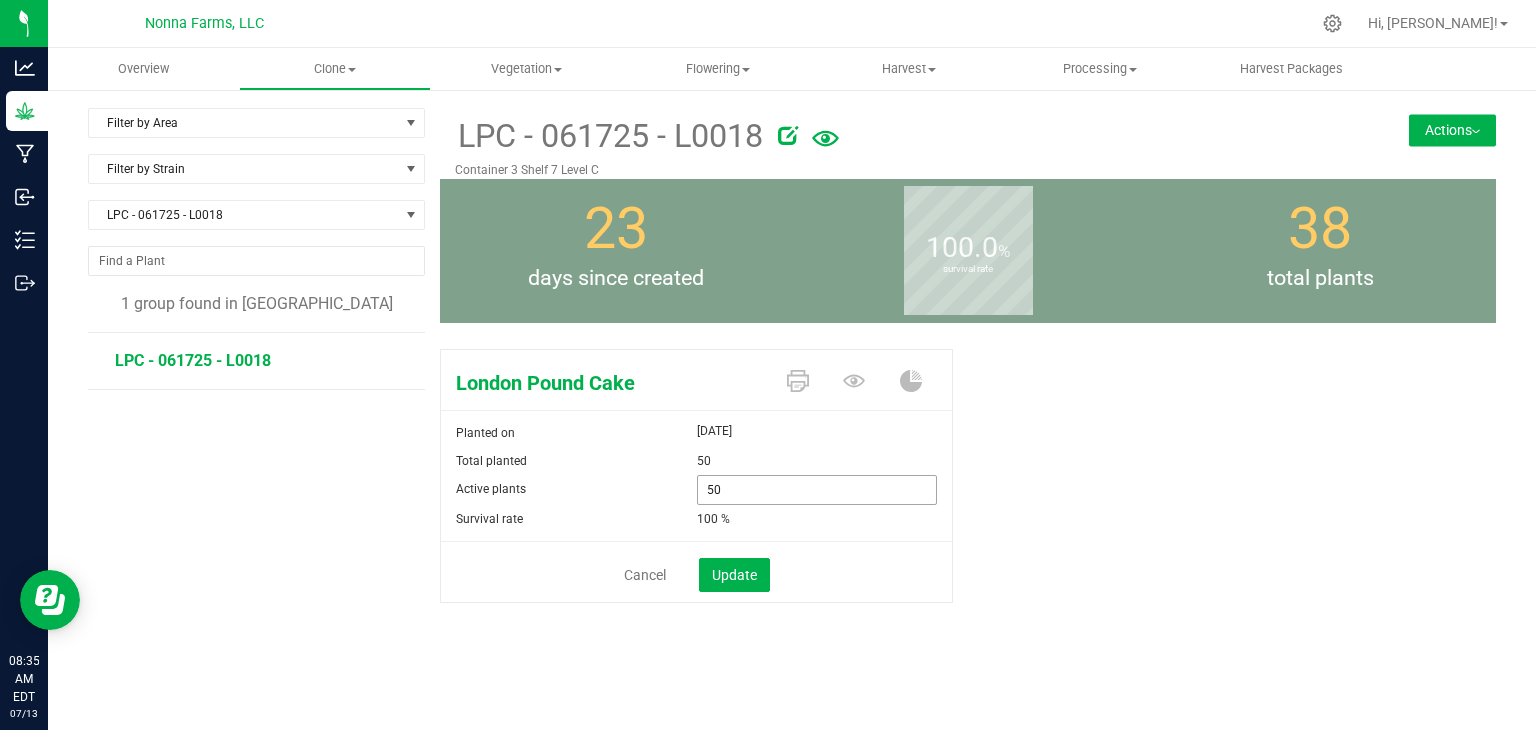 drag, startPoint x: 767, startPoint y: 504, endPoint x: 767, endPoint y: 493, distance: 11 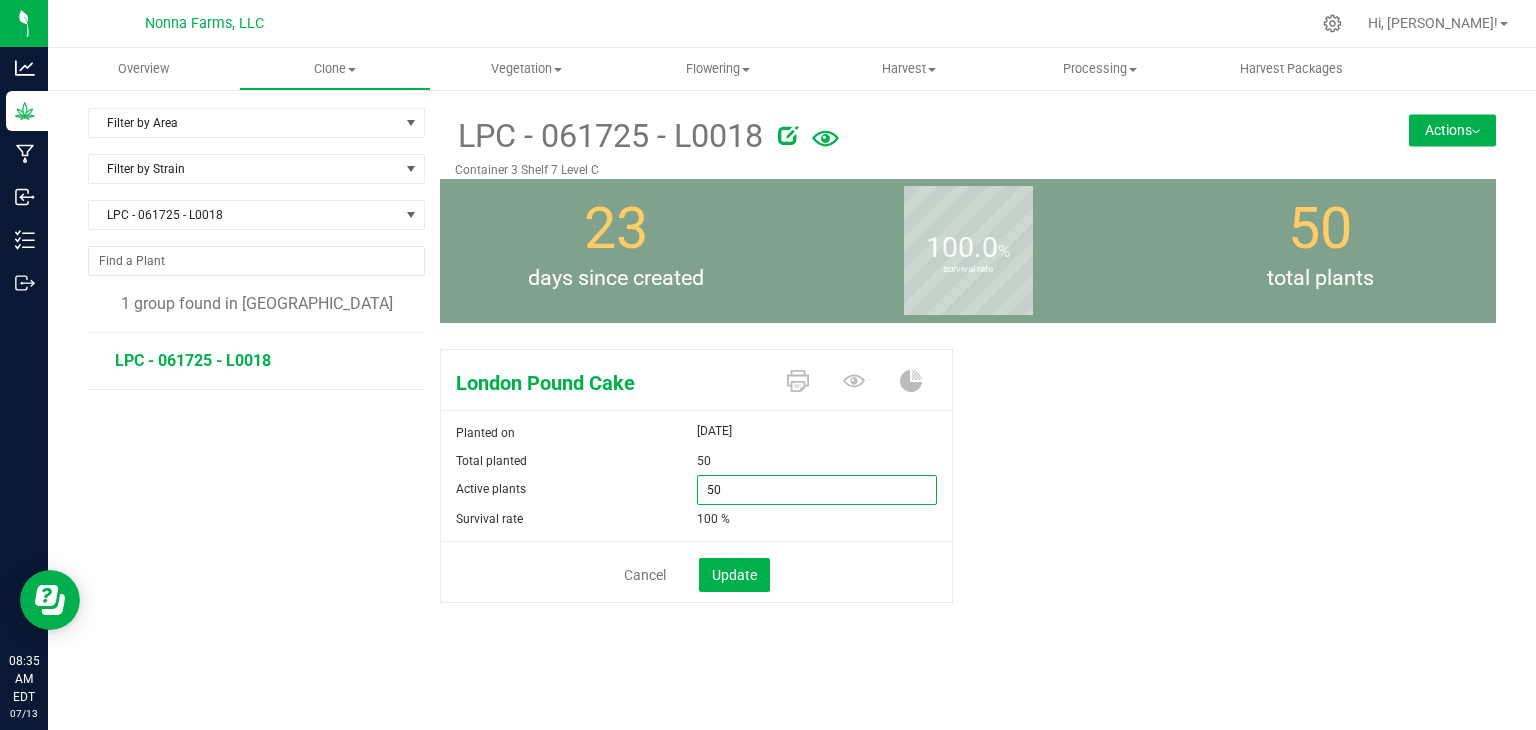 drag, startPoint x: 767, startPoint y: 493, endPoint x: 616, endPoint y: 486, distance: 151.16217 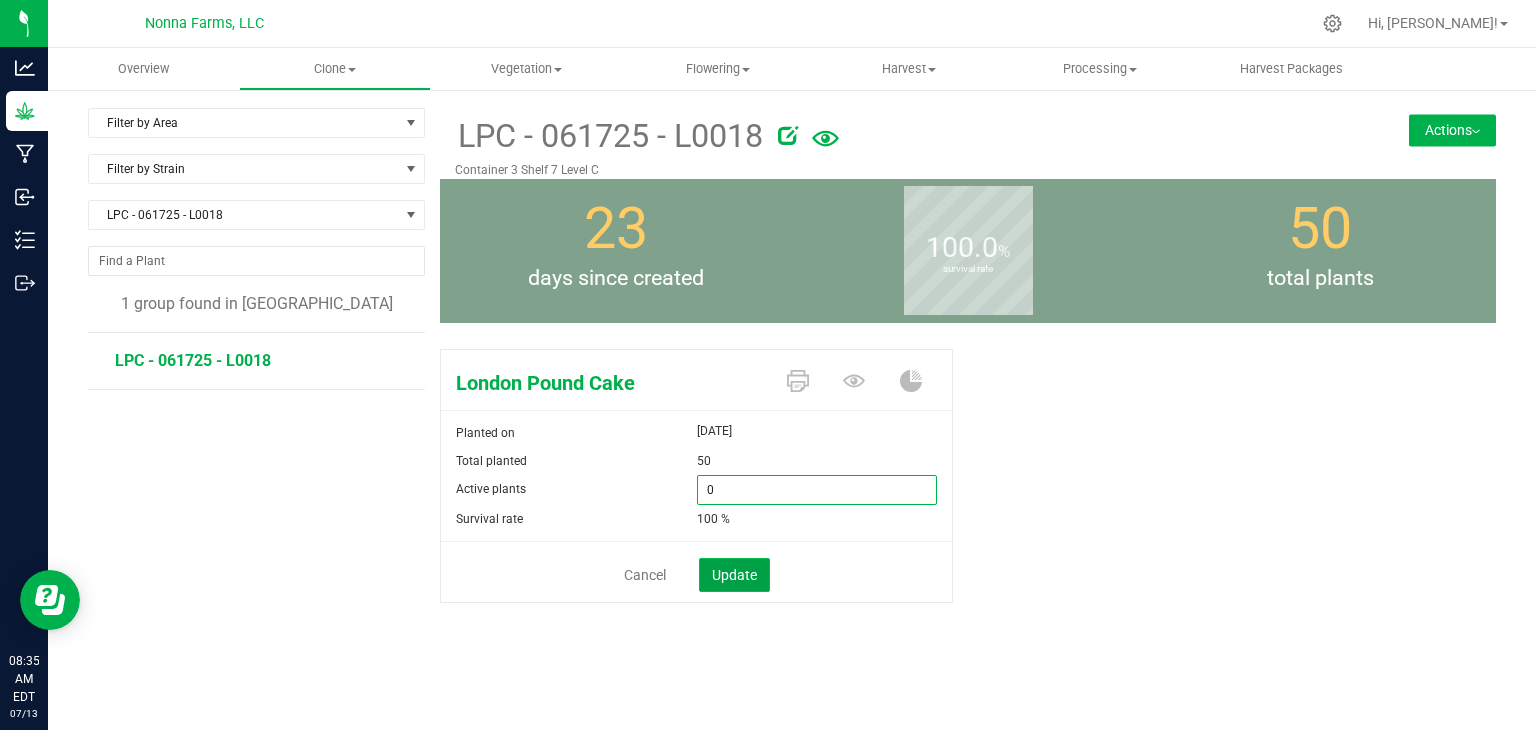 type on "0" 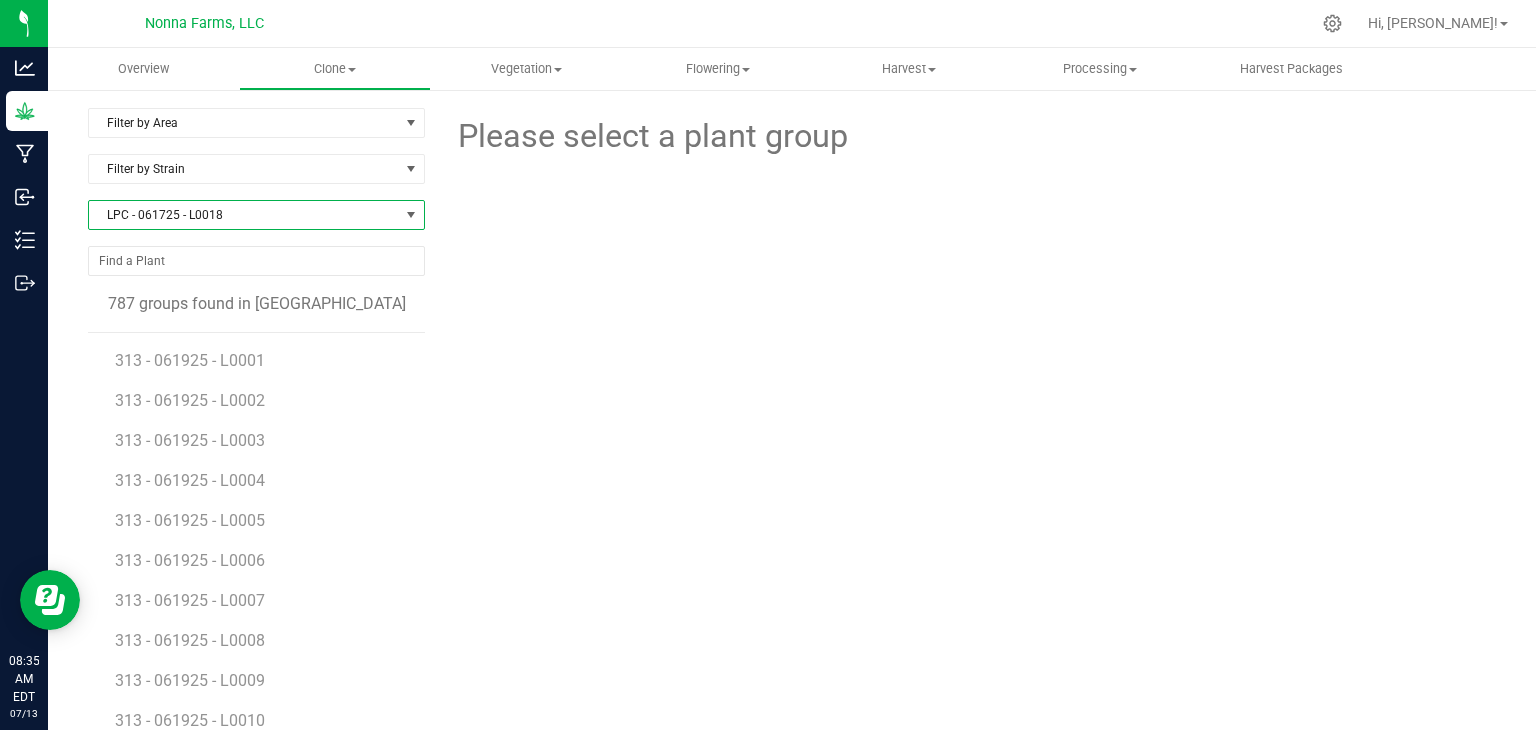 click on "LPC - 061725 - L0018" at bounding box center [244, 215] 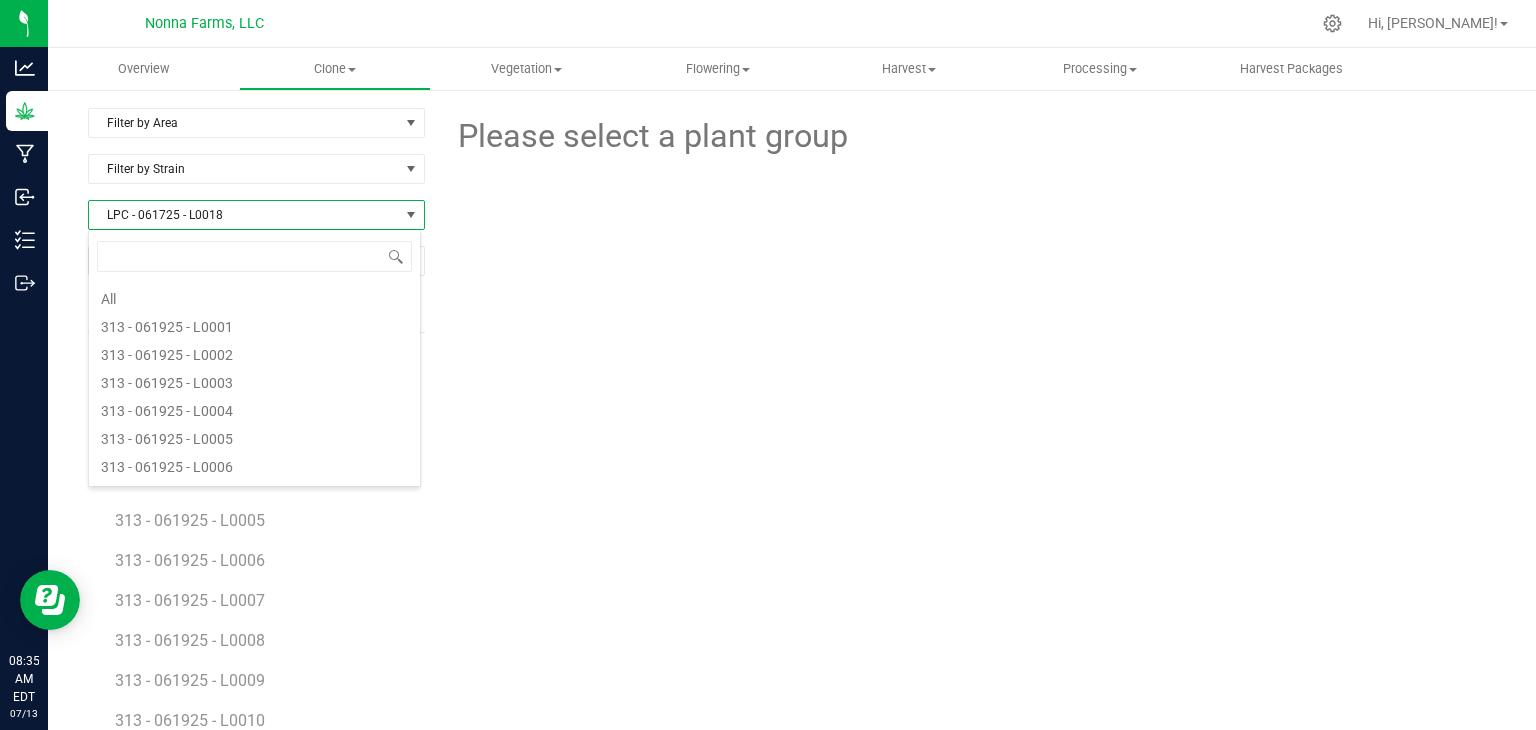 scroll, scrollTop: 3748, scrollLeft: 0, axis: vertical 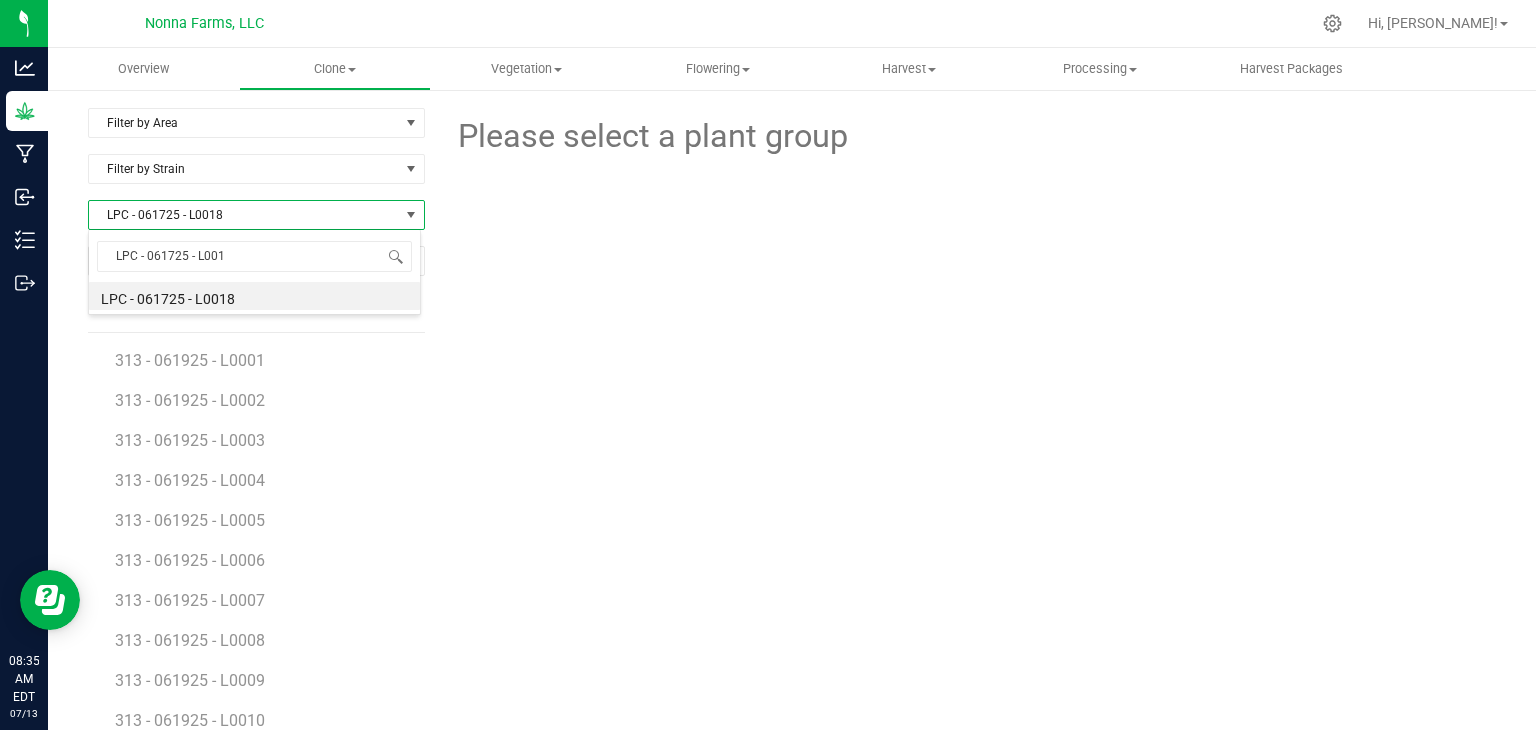type on "LPC - 061725 - L0019" 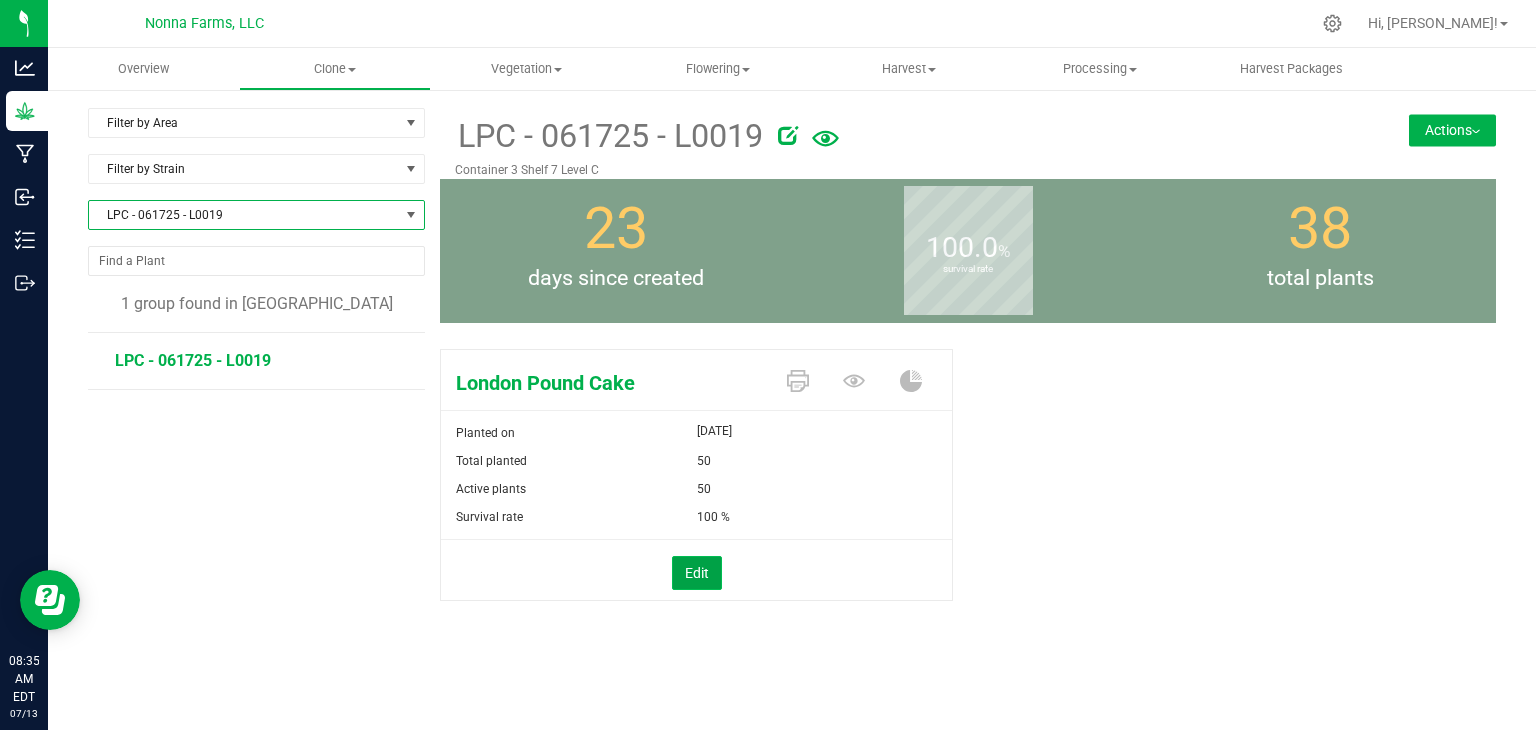 click on "Edit" at bounding box center [697, 573] 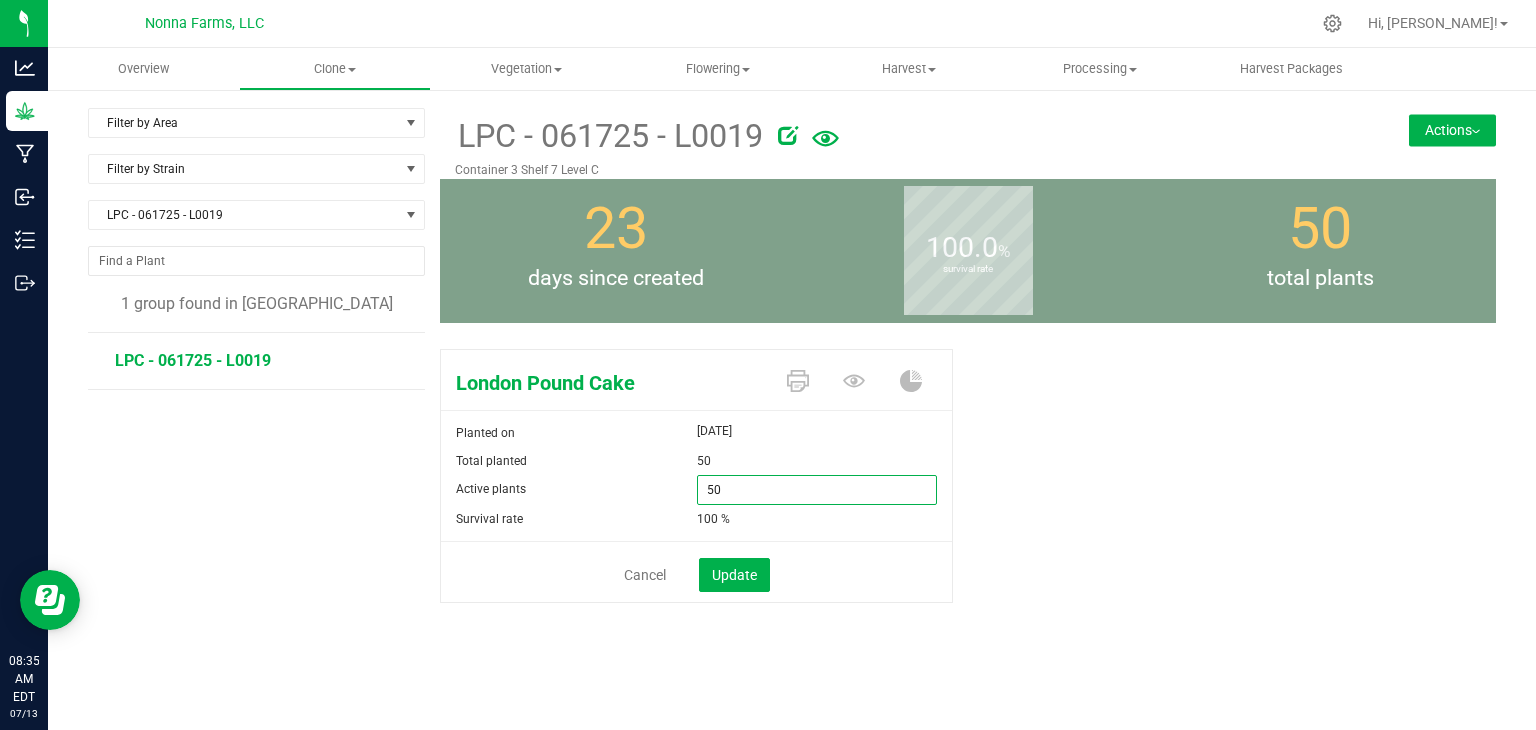 drag, startPoint x: 743, startPoint y: 487, endPoint x: 615, endPoint y: 475, distance: 128.56126 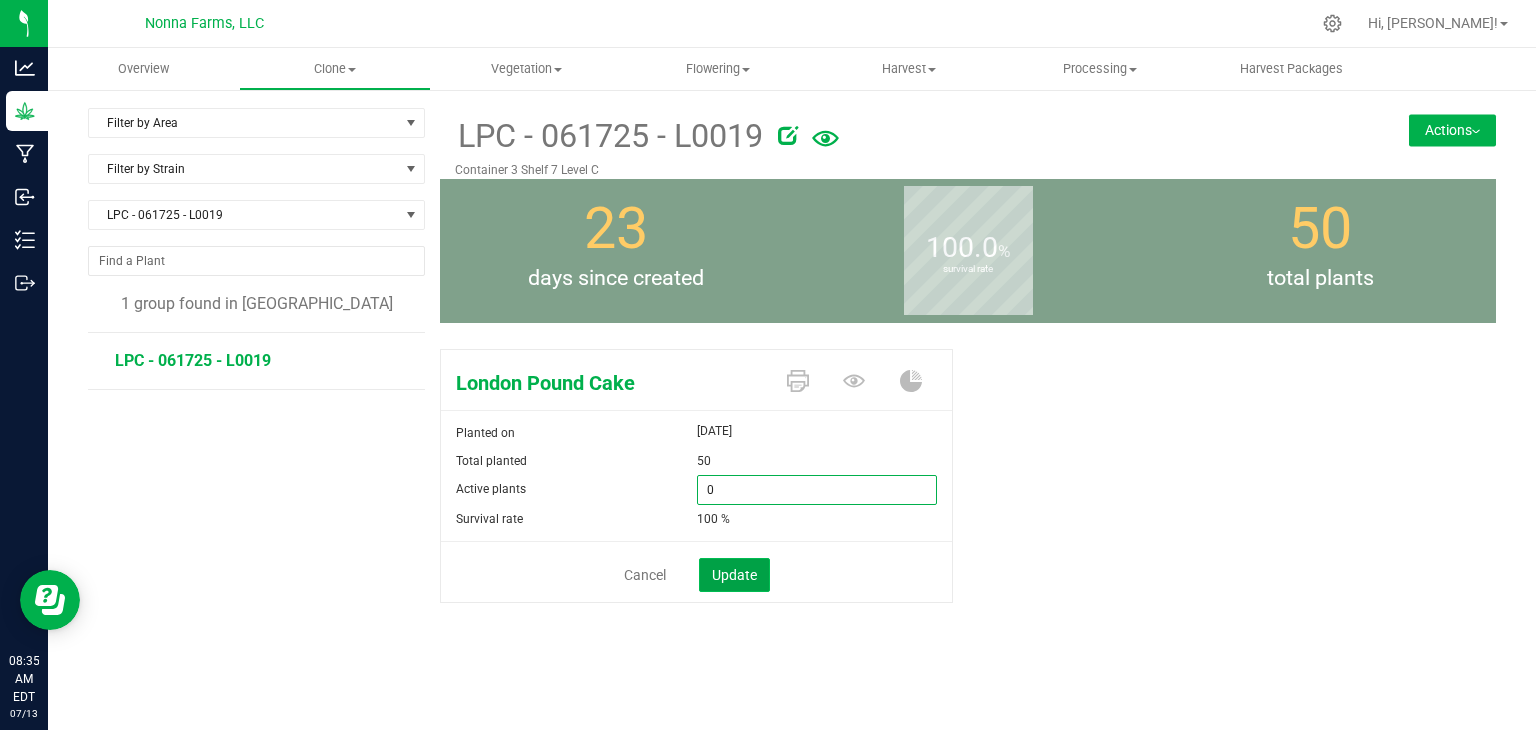 type on "0" 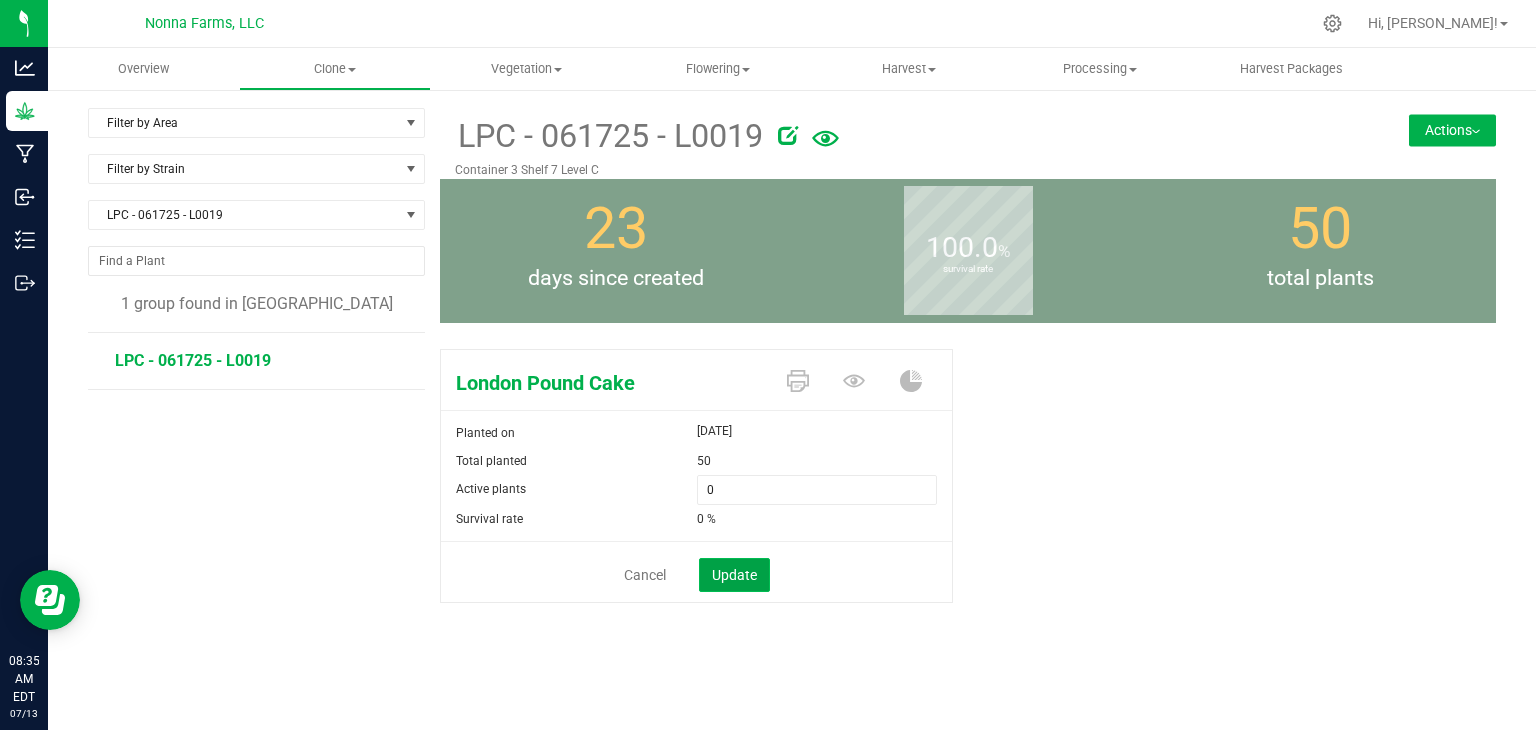click on "Update" 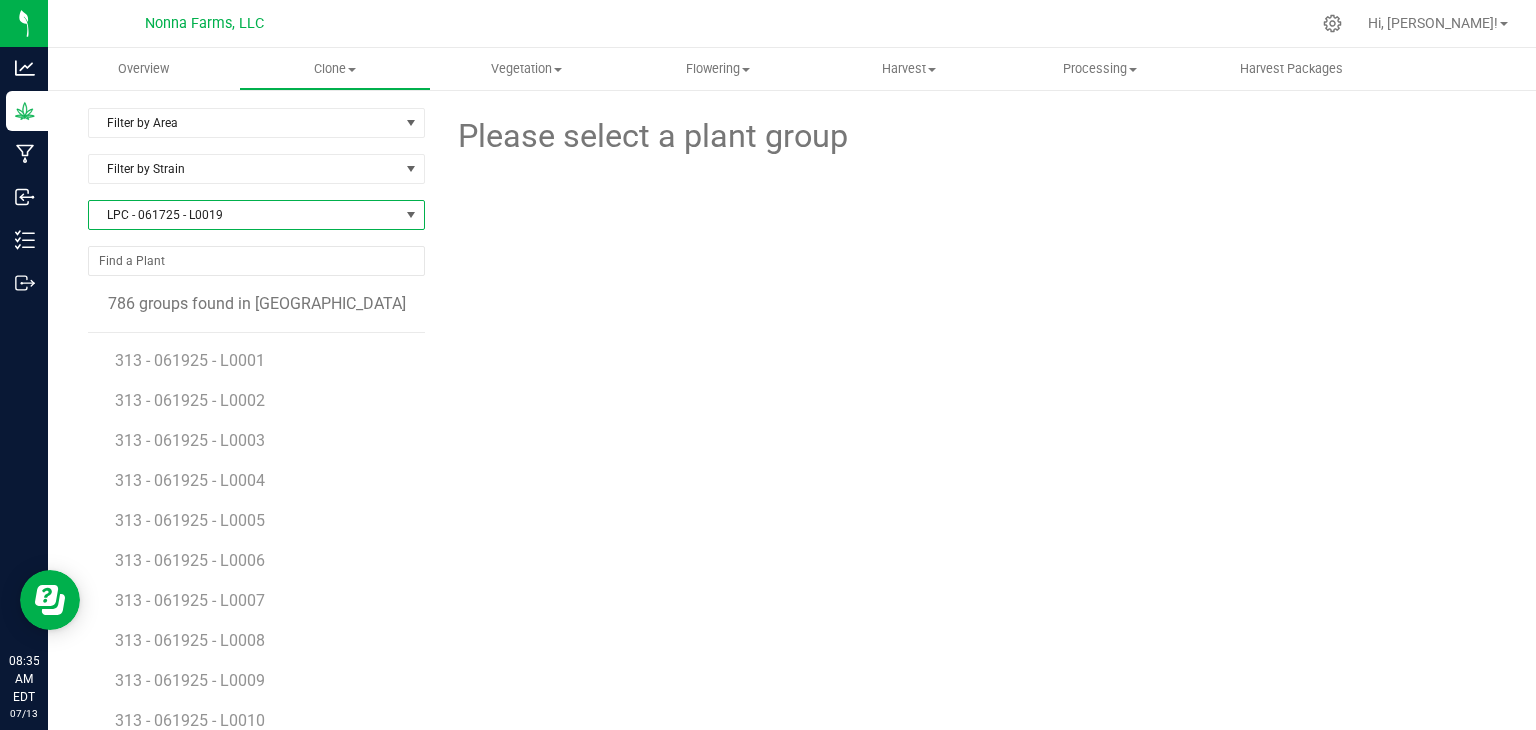click on "LPC - 061725 - L0019" at bounding box center (244, 215) 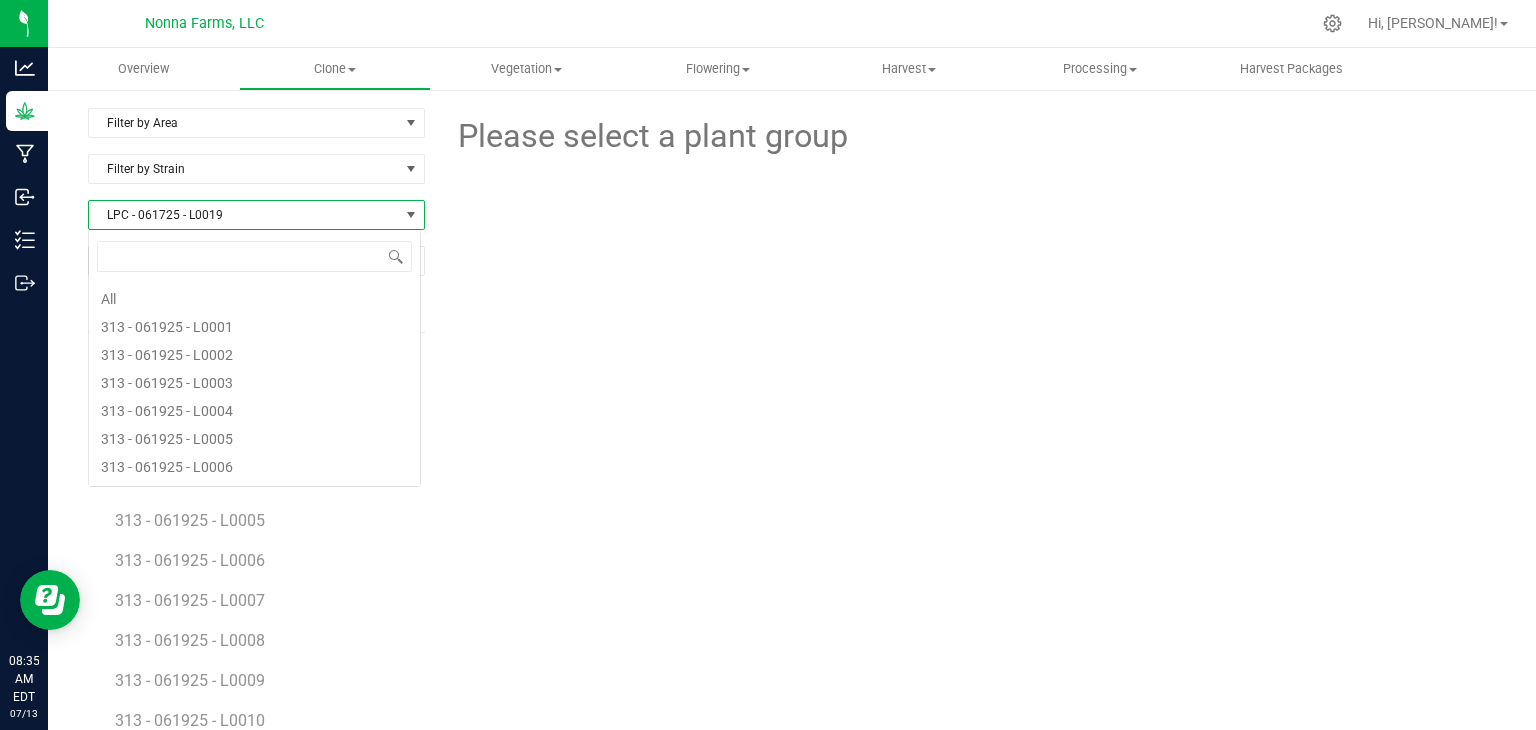 scroll, scrollTop: 3776, scrollLeft: 0, axis: vertical 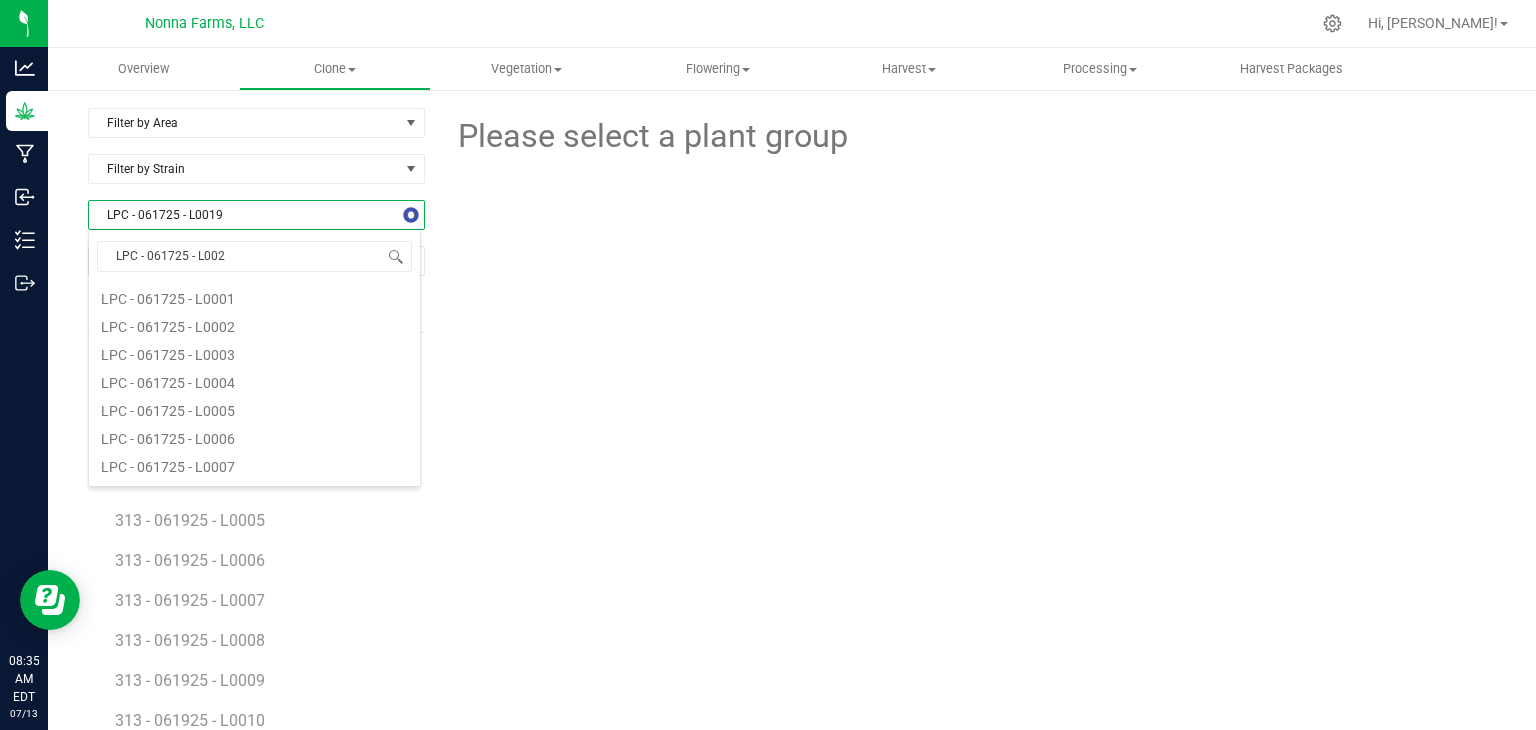 type on "LPC - 061725 - L0020" 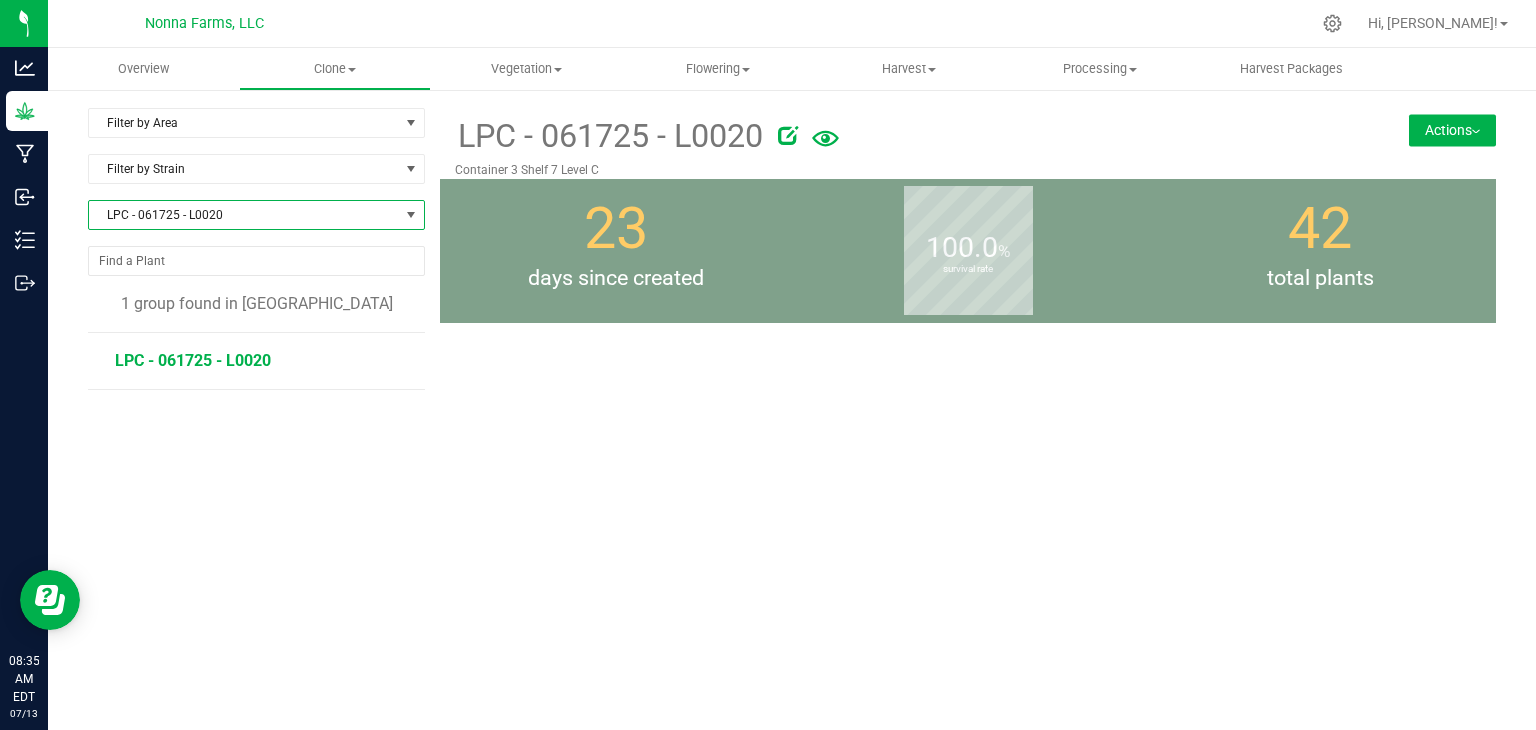click on "LPC - 061725 - L0020" at bounding box center (193, 360) 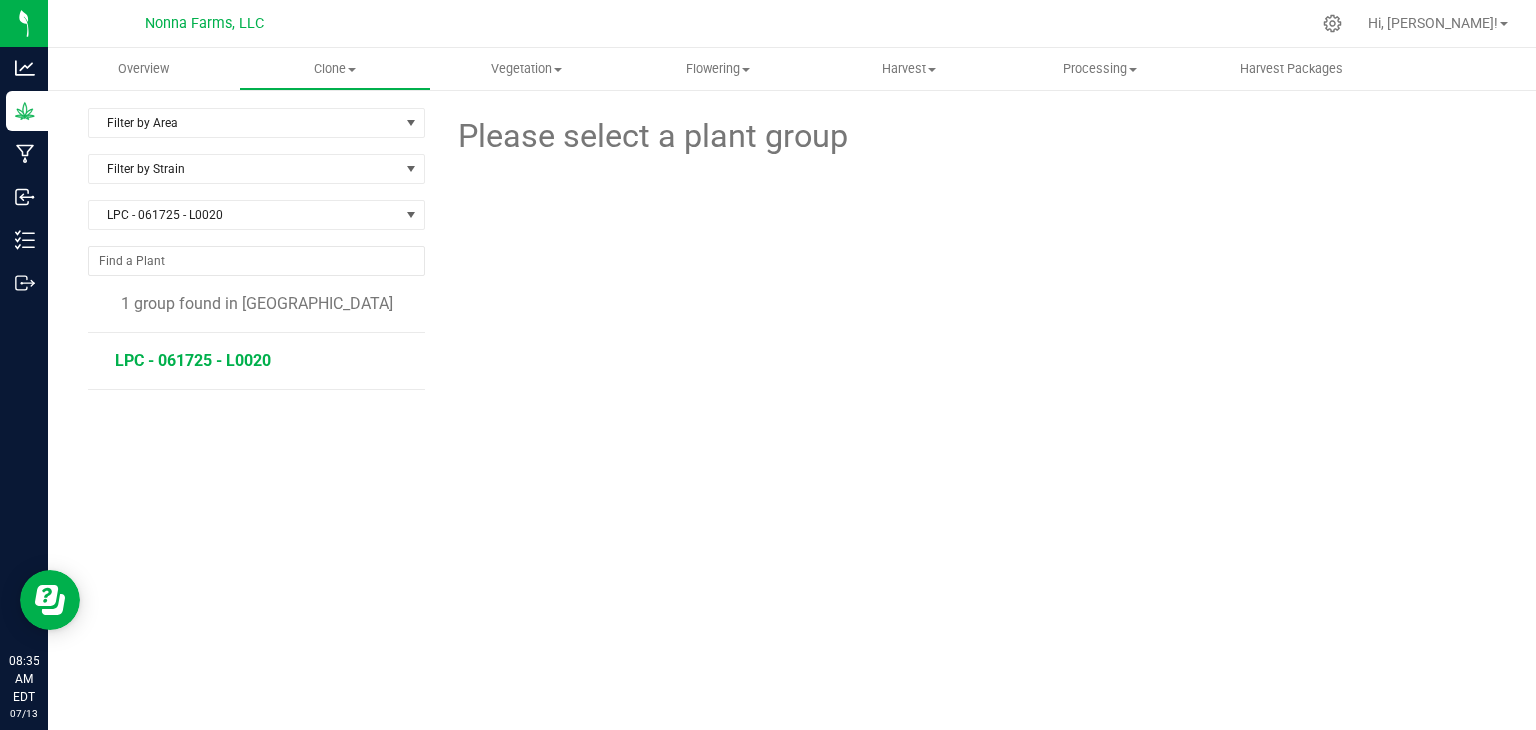 click on "LPC - 061725 - L0020" at bounding box center (193, 360) 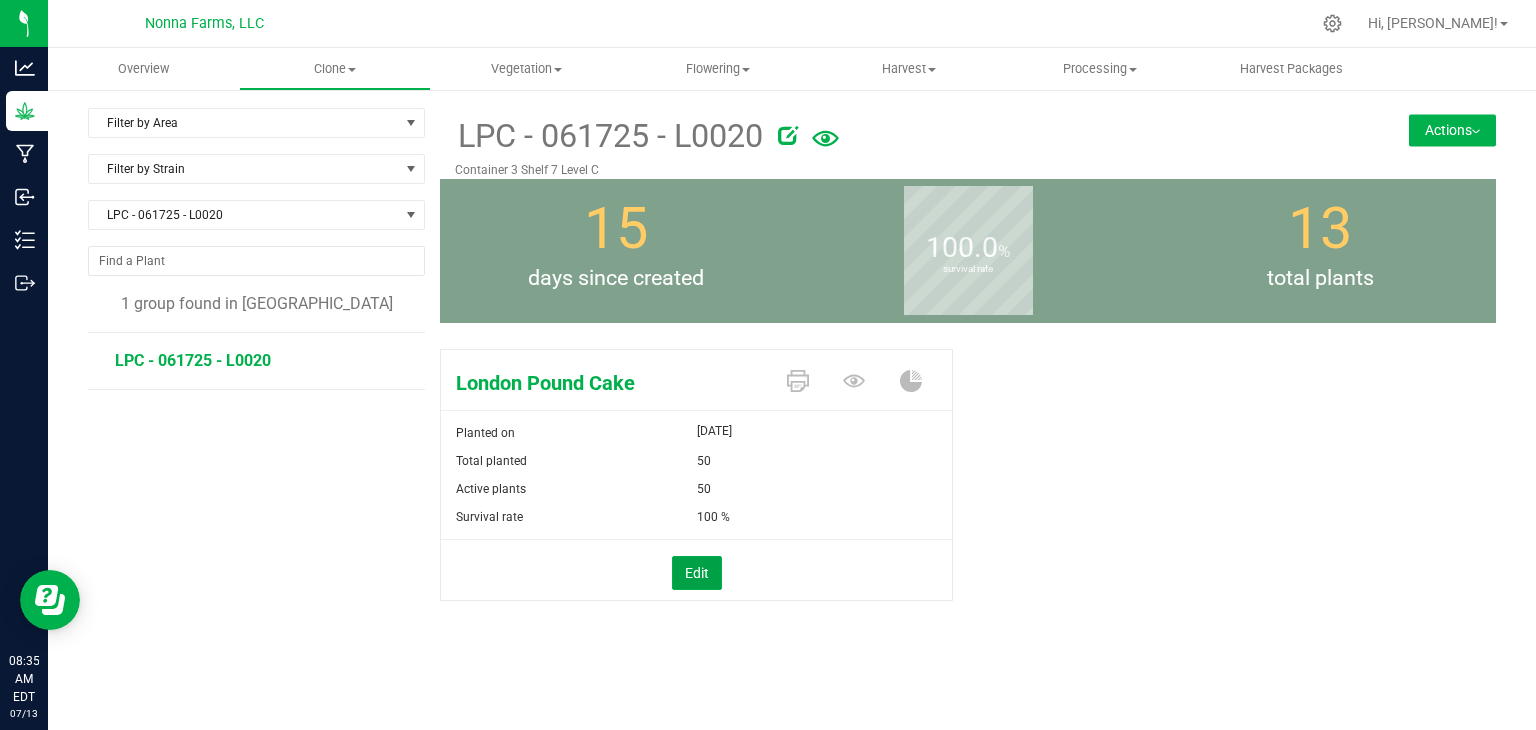 click on "Edit" at bounding box center [696, 570] 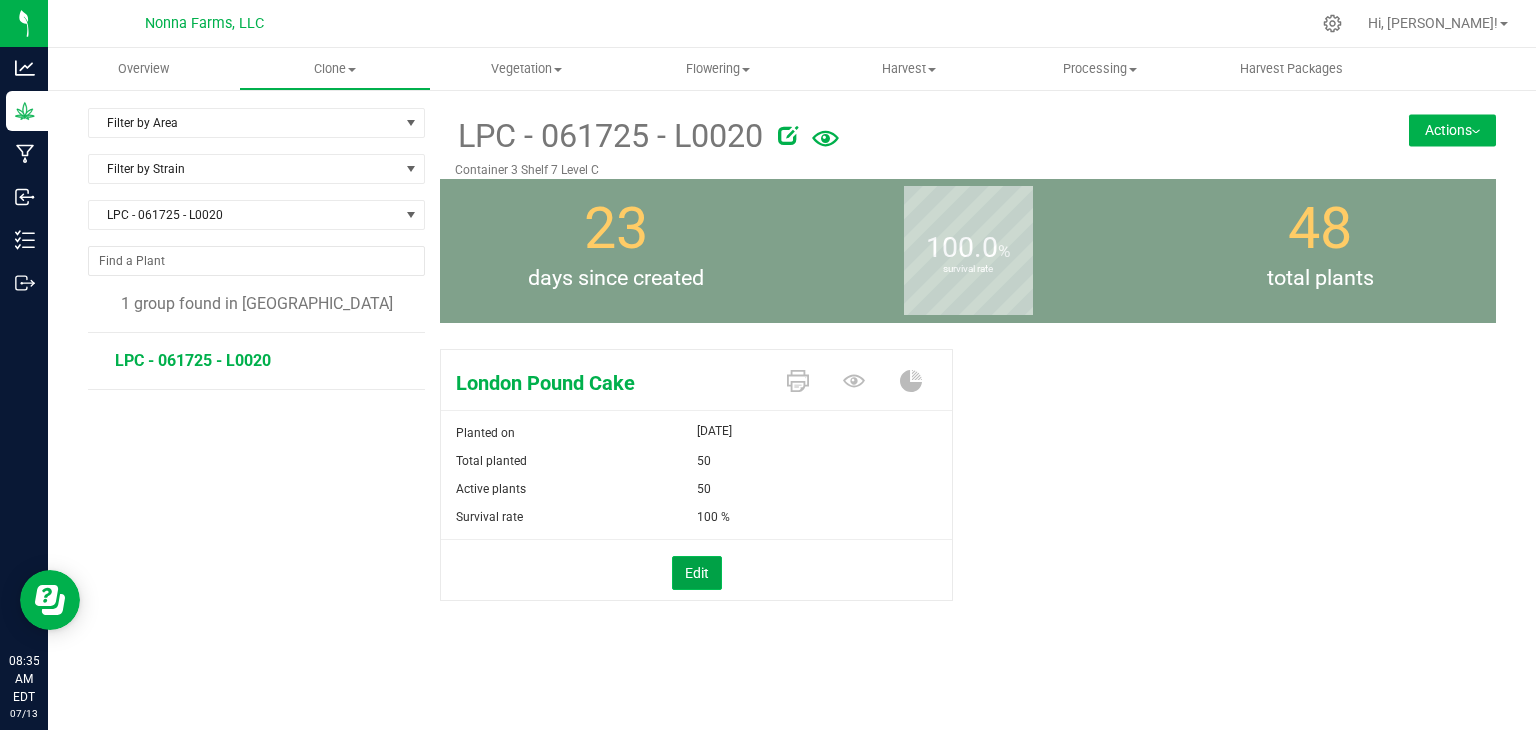 click on "Edit" at bounding box center (697, 573) 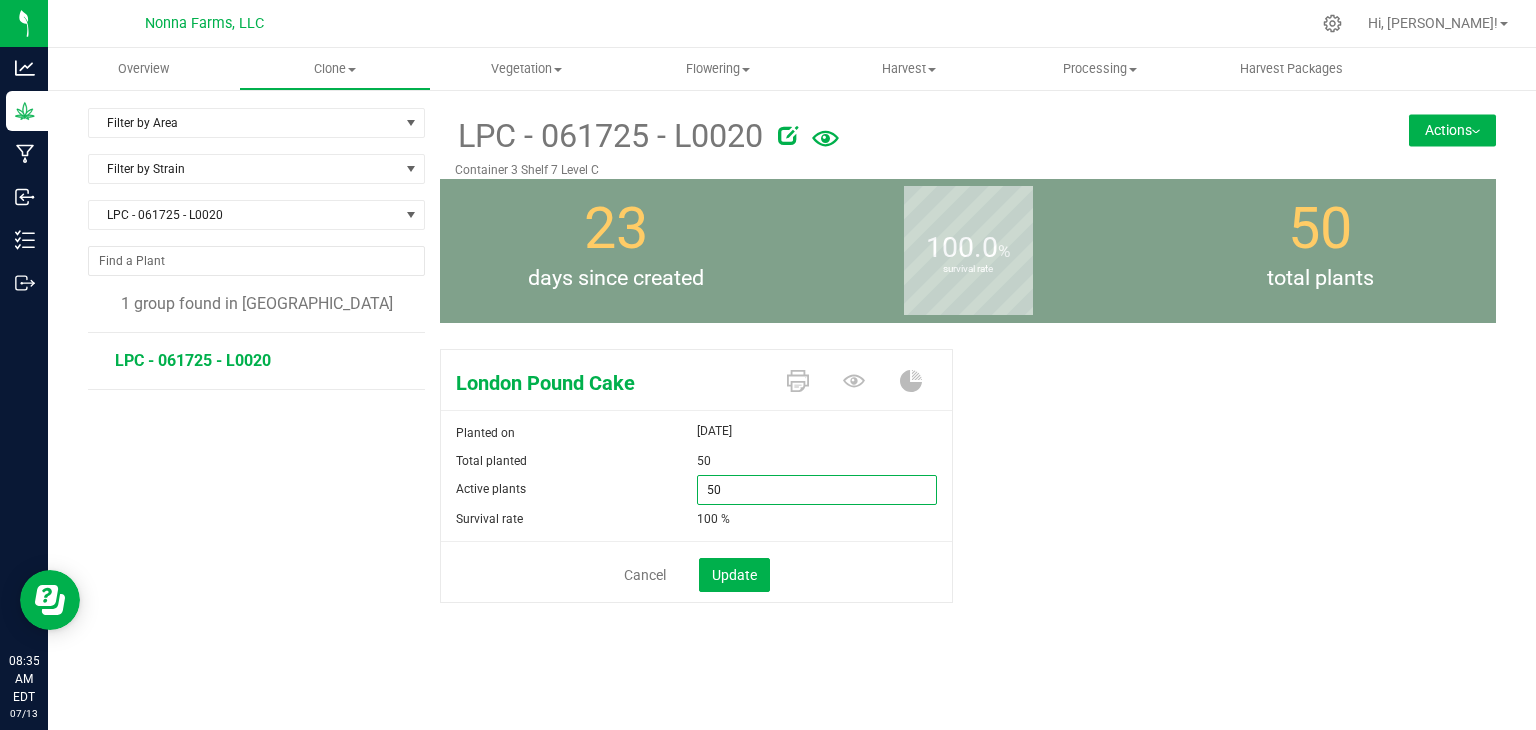 drag, startPoint x: 804, startPoint y: 493, endPoint x: 596, endPoint y: 466, distance: 209.74509 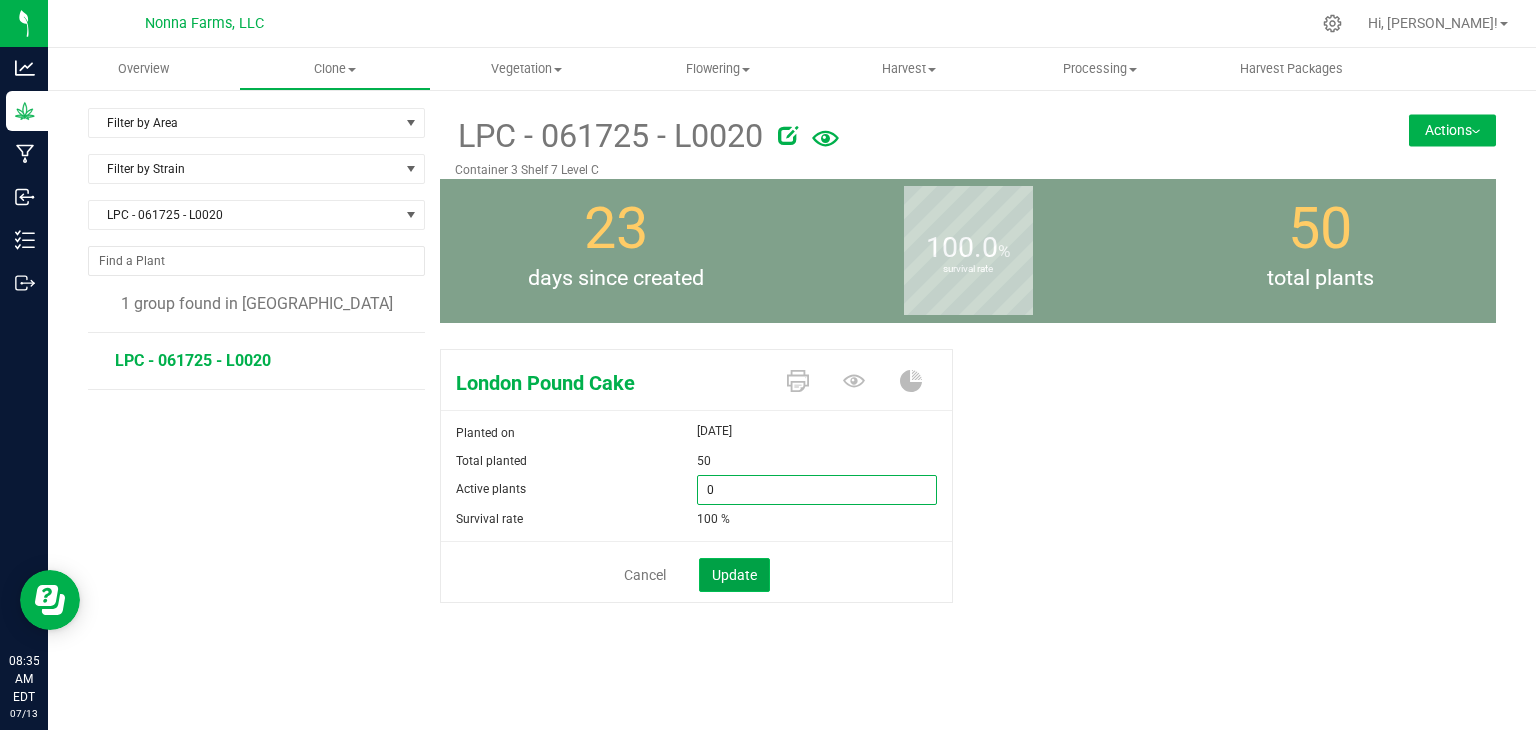 type on "0" 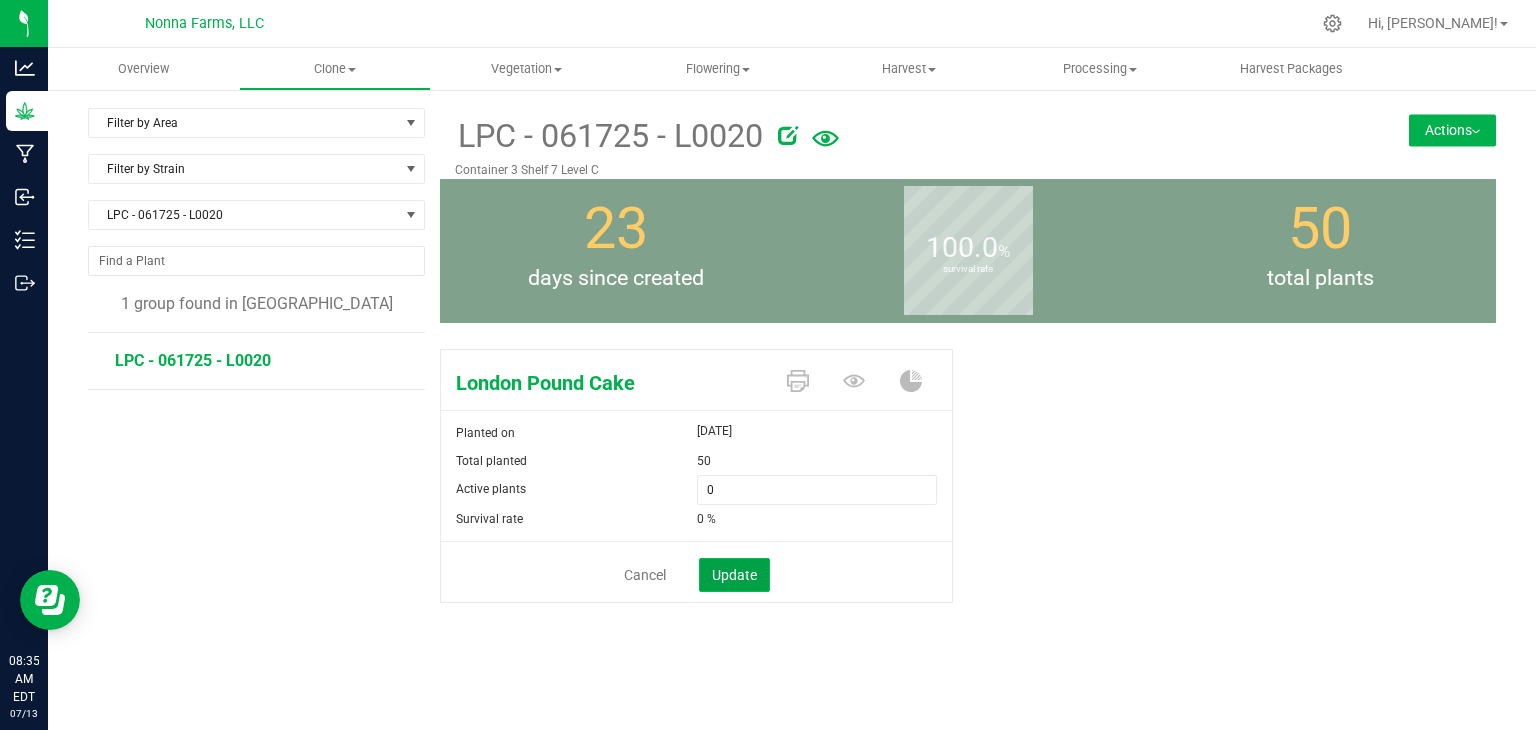 click on "Update" 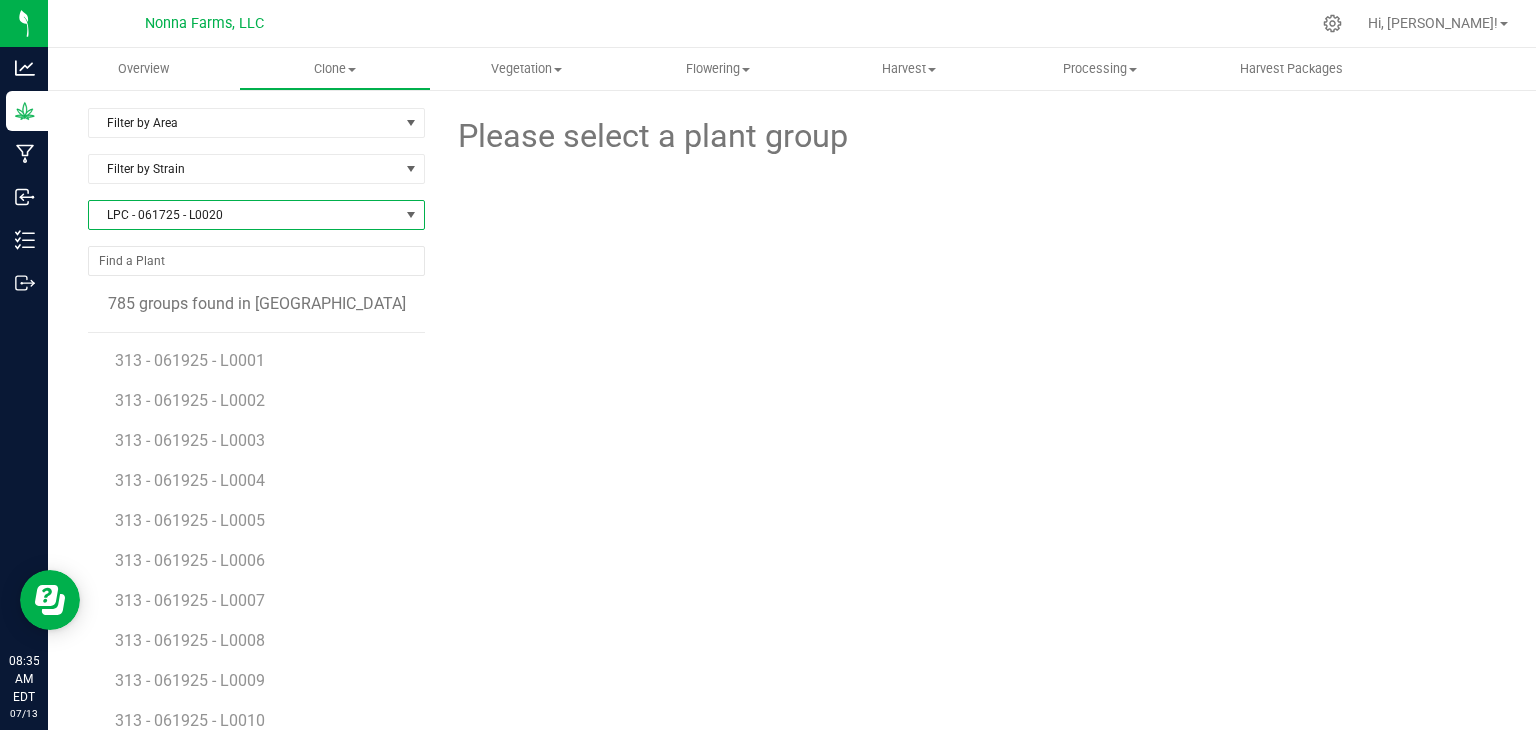 click on "LPC - 061725 - L0020" at bounding box center [244, 215] 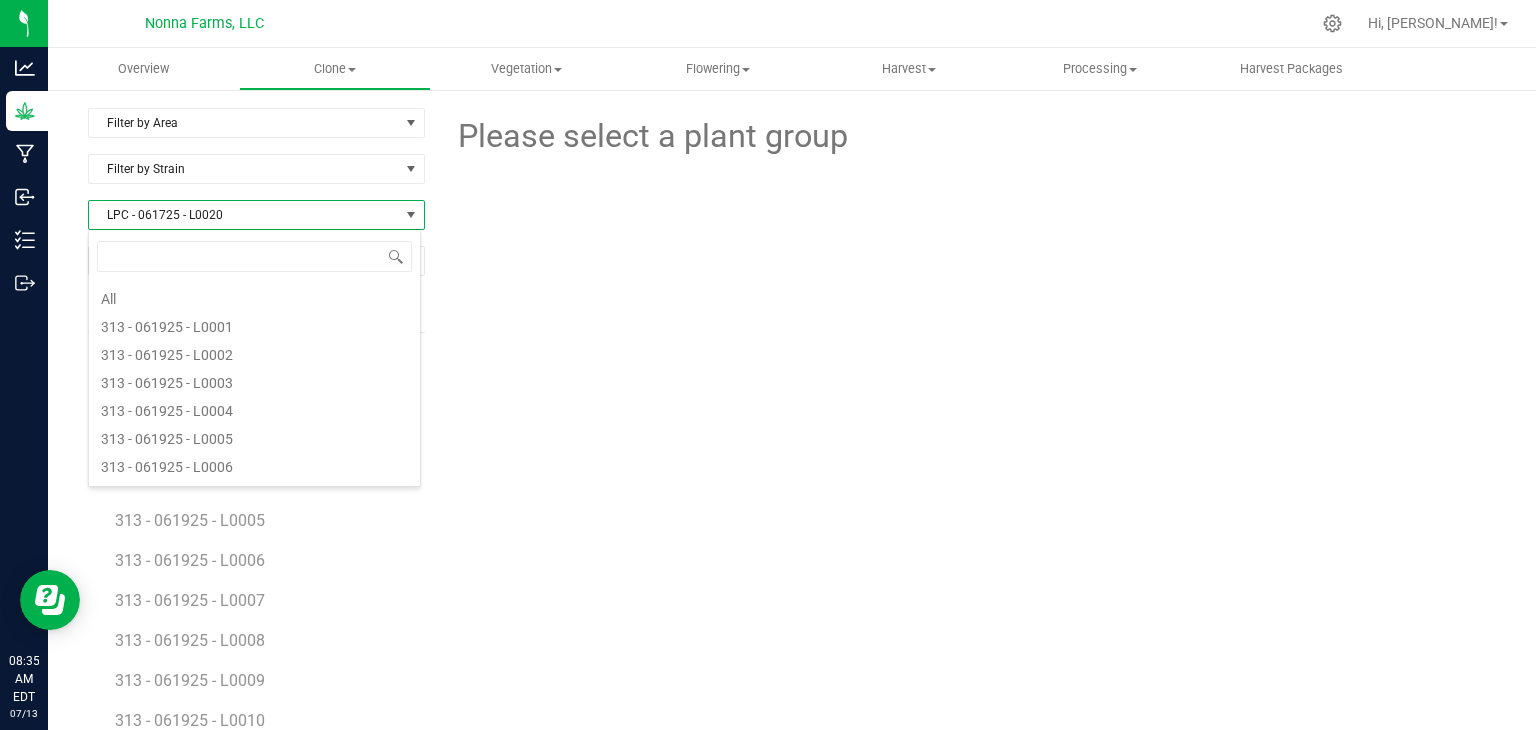 type on "LPC - 061725 - L0021" 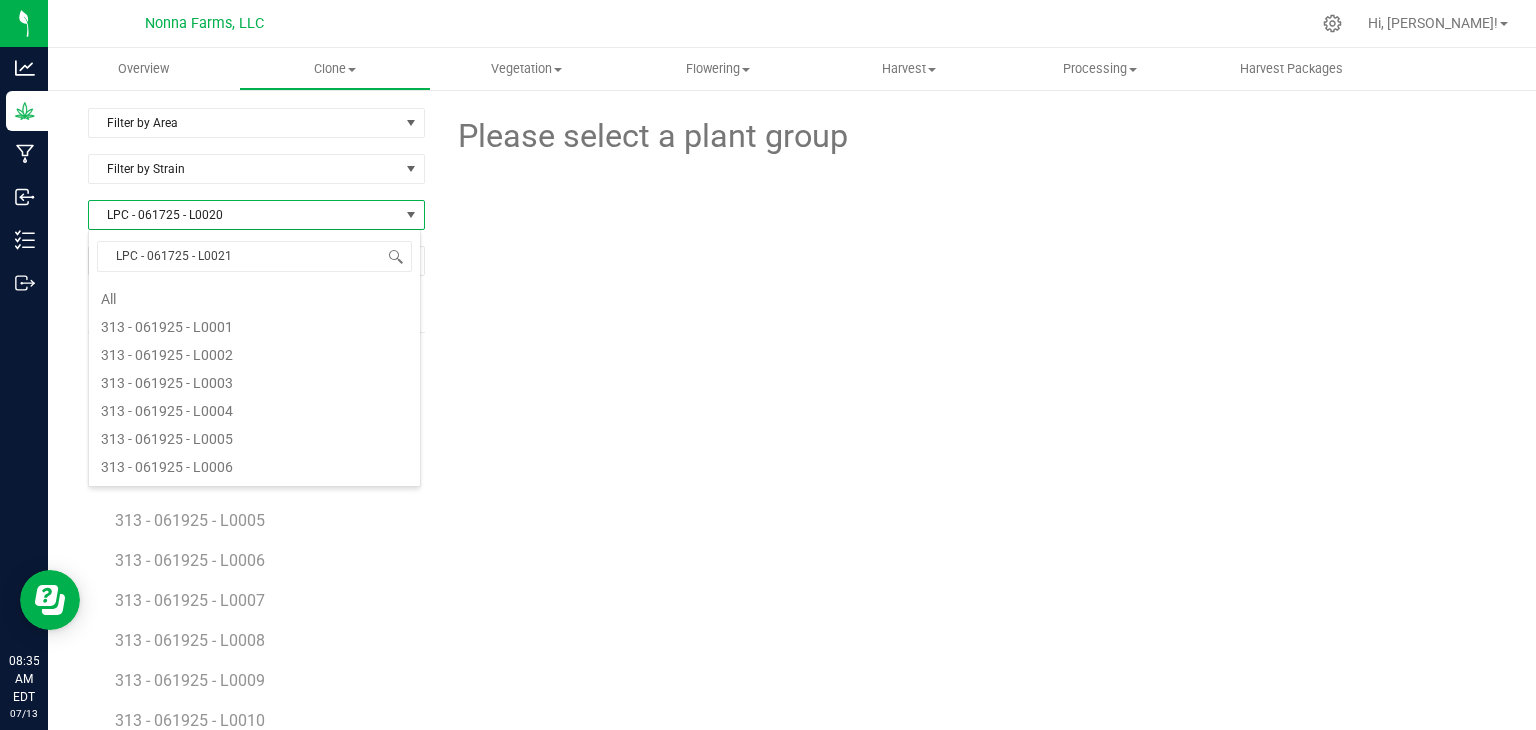 scroll, scrollTop: 3804, scrollLeft: 0, axis: vertical 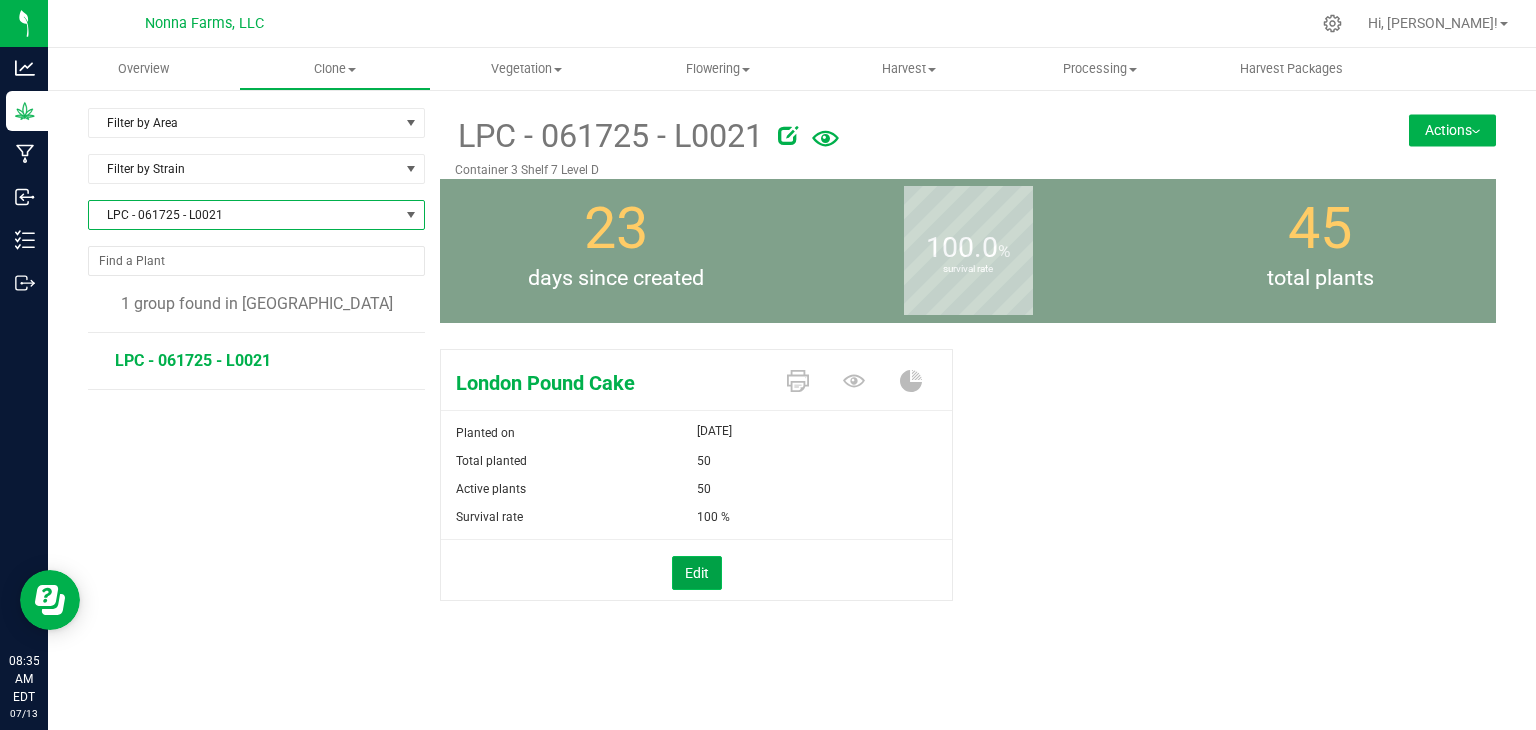click on "Edit" at bounding box center [697, 573] 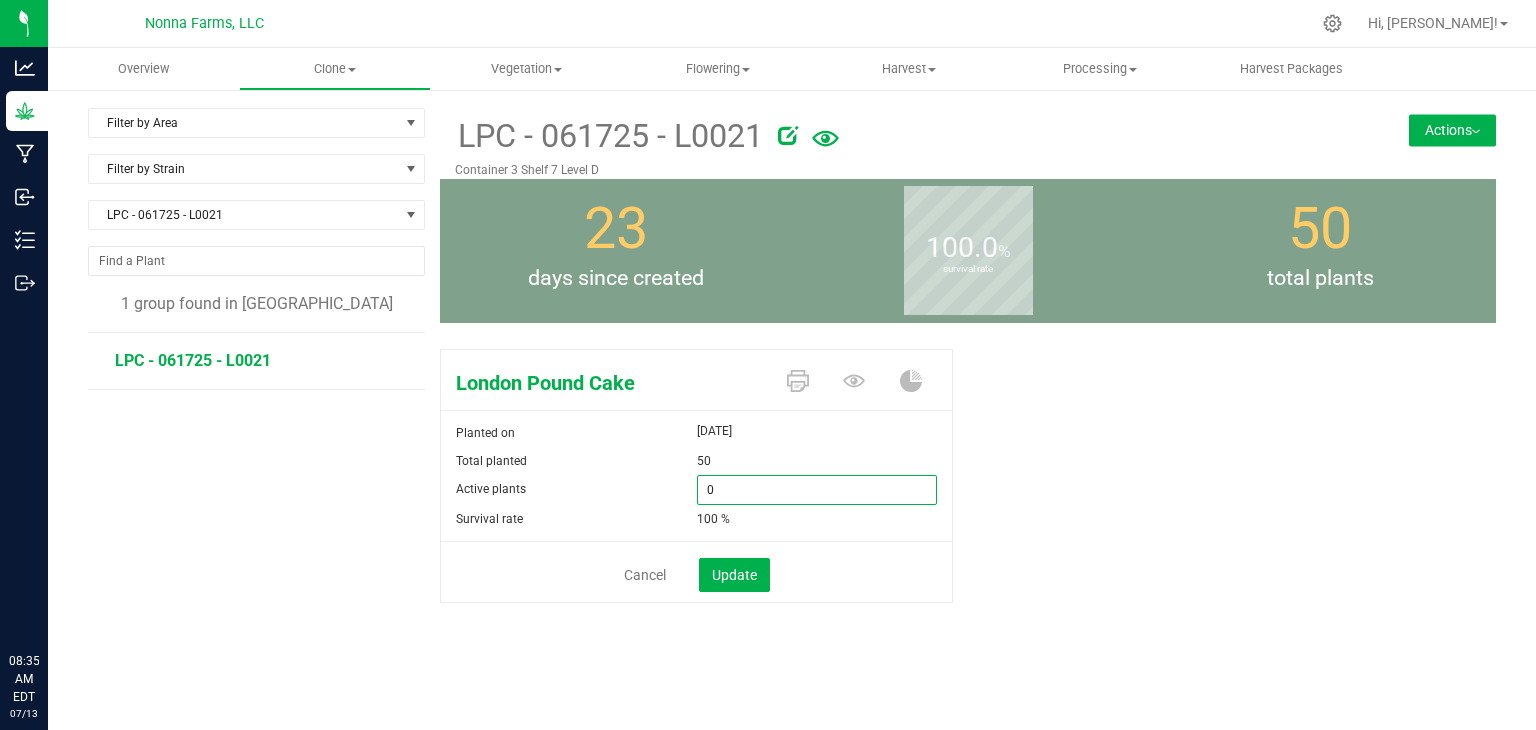 scroll, scrollTop: 0, scrollLeft: 0, axis: both 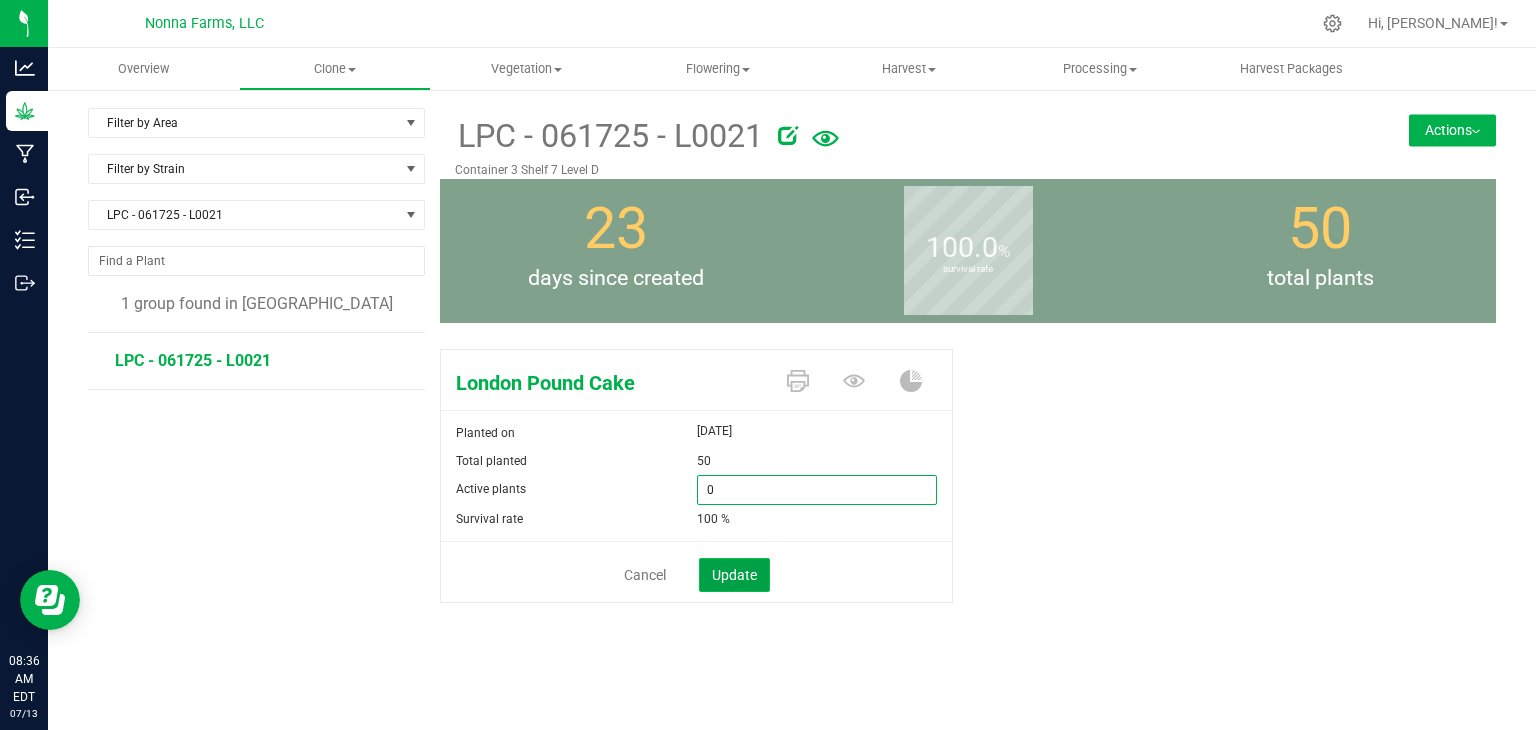 type on "0" 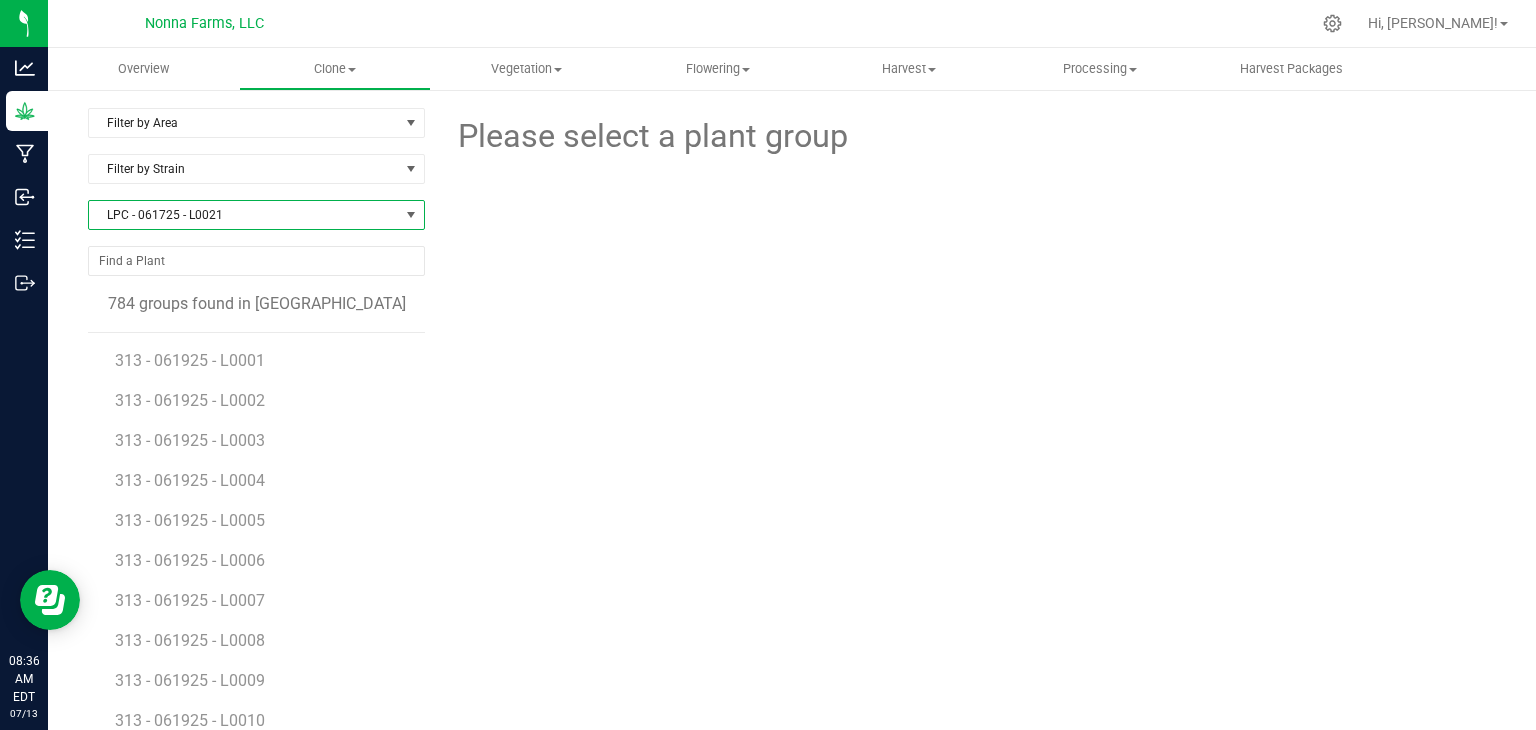 click on "LPC - 061725 - L0021" at bounding box center [244, 215] 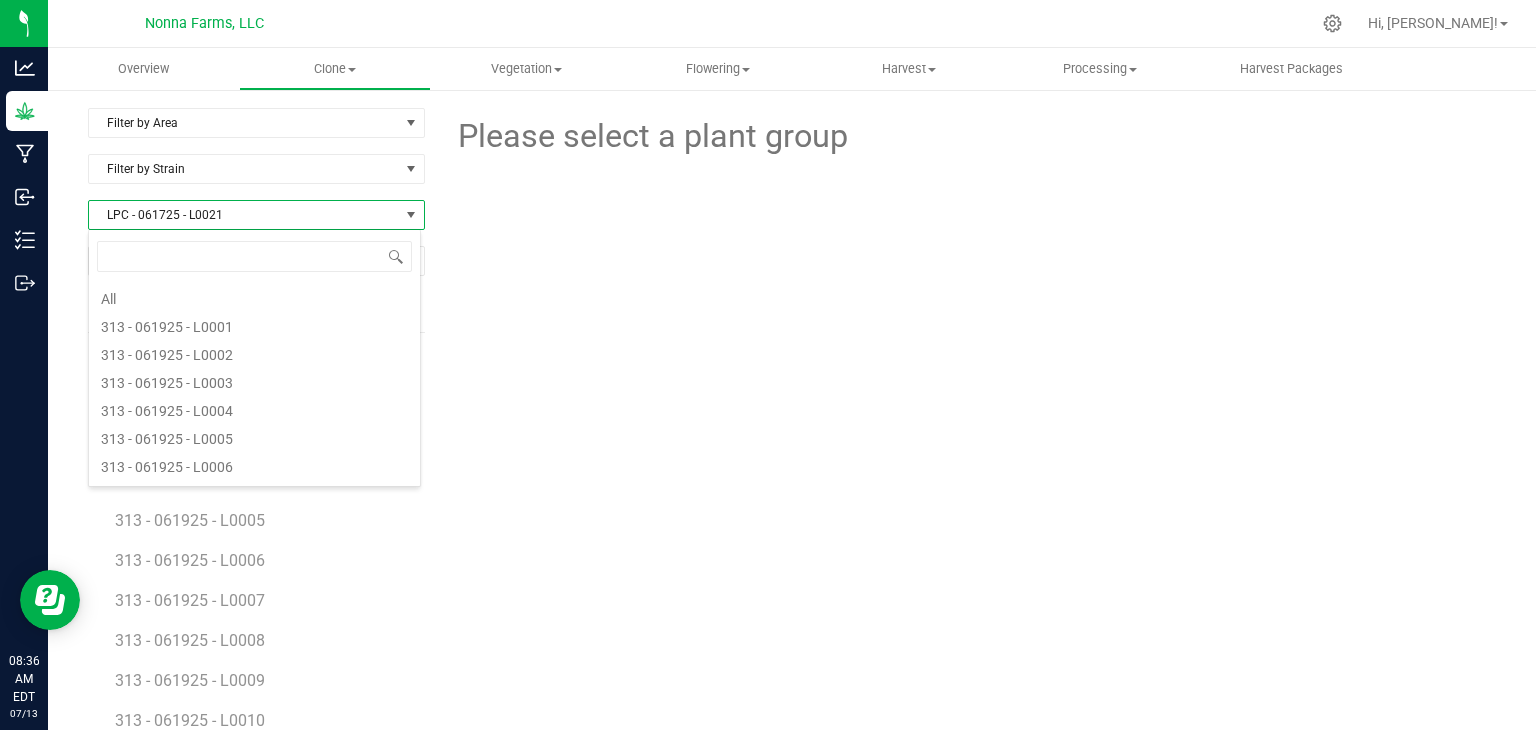 scroll, scrollTop: 3832, scrollLeft: 0, axis: vertical 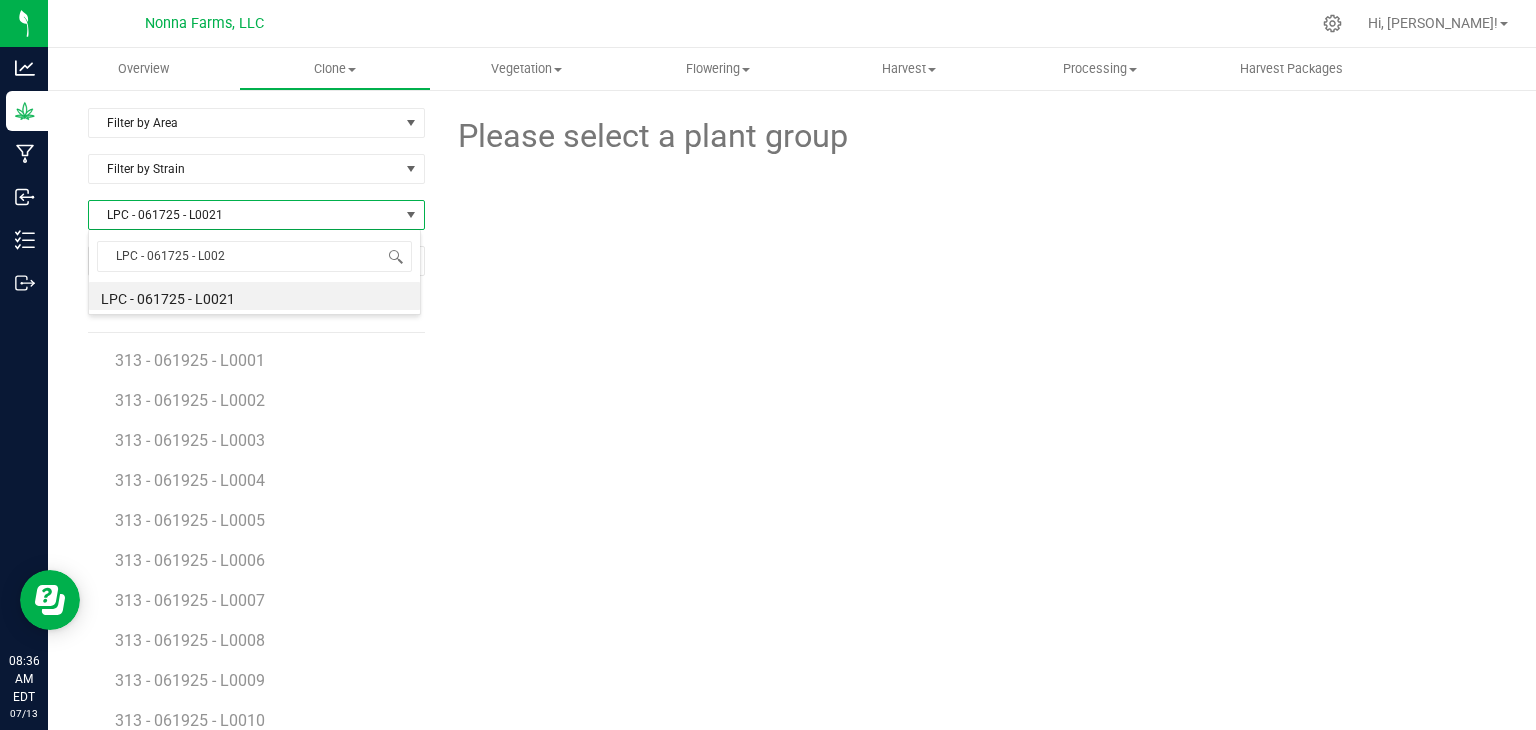 type on "LPC - 061725 - L0022" 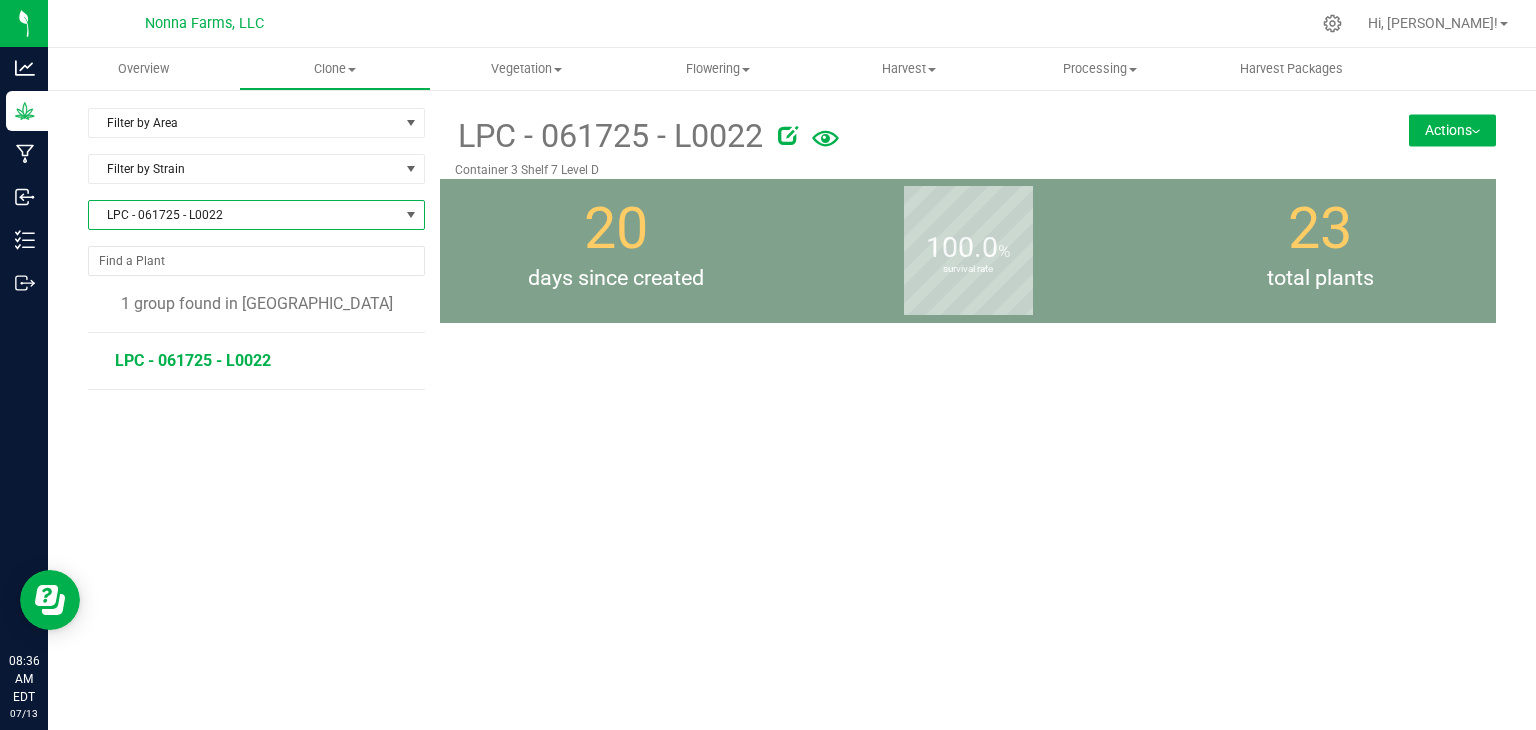 click on "LPC - 061725 - L0022" at bounding box center (193, 360) 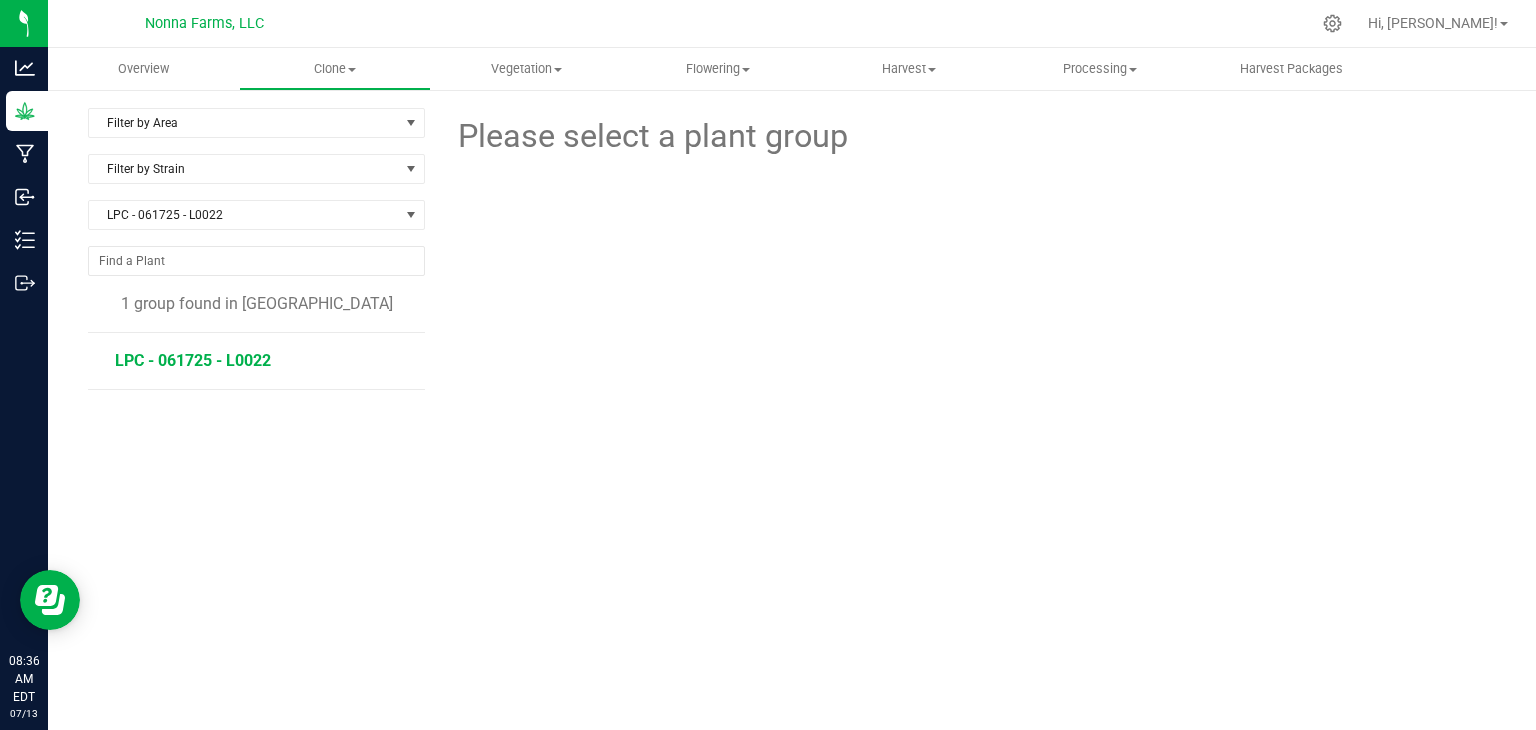 click on "LPC - 061725 - L0022" at bounding box center (193, 360) 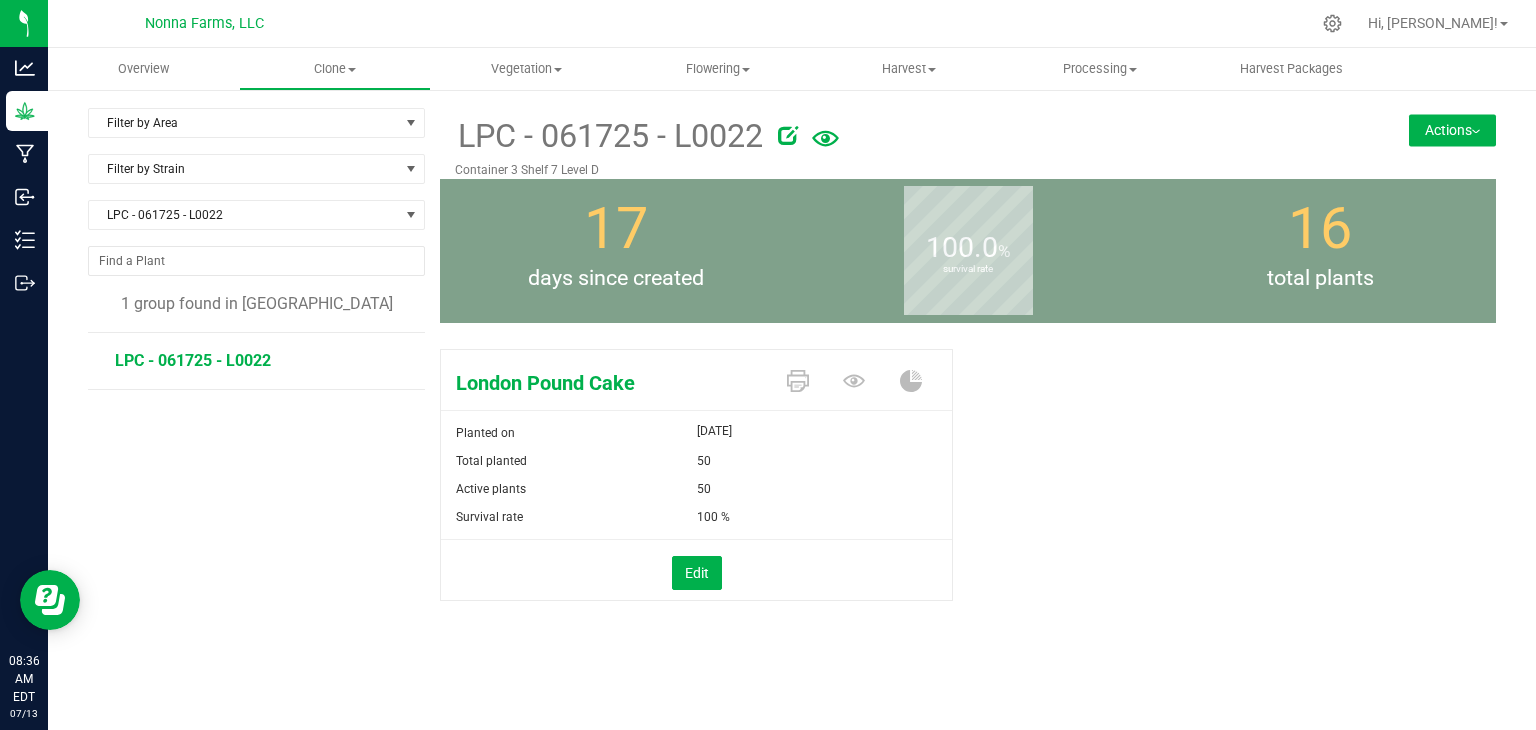 click on "Edit" at bounding box center (696, 570) 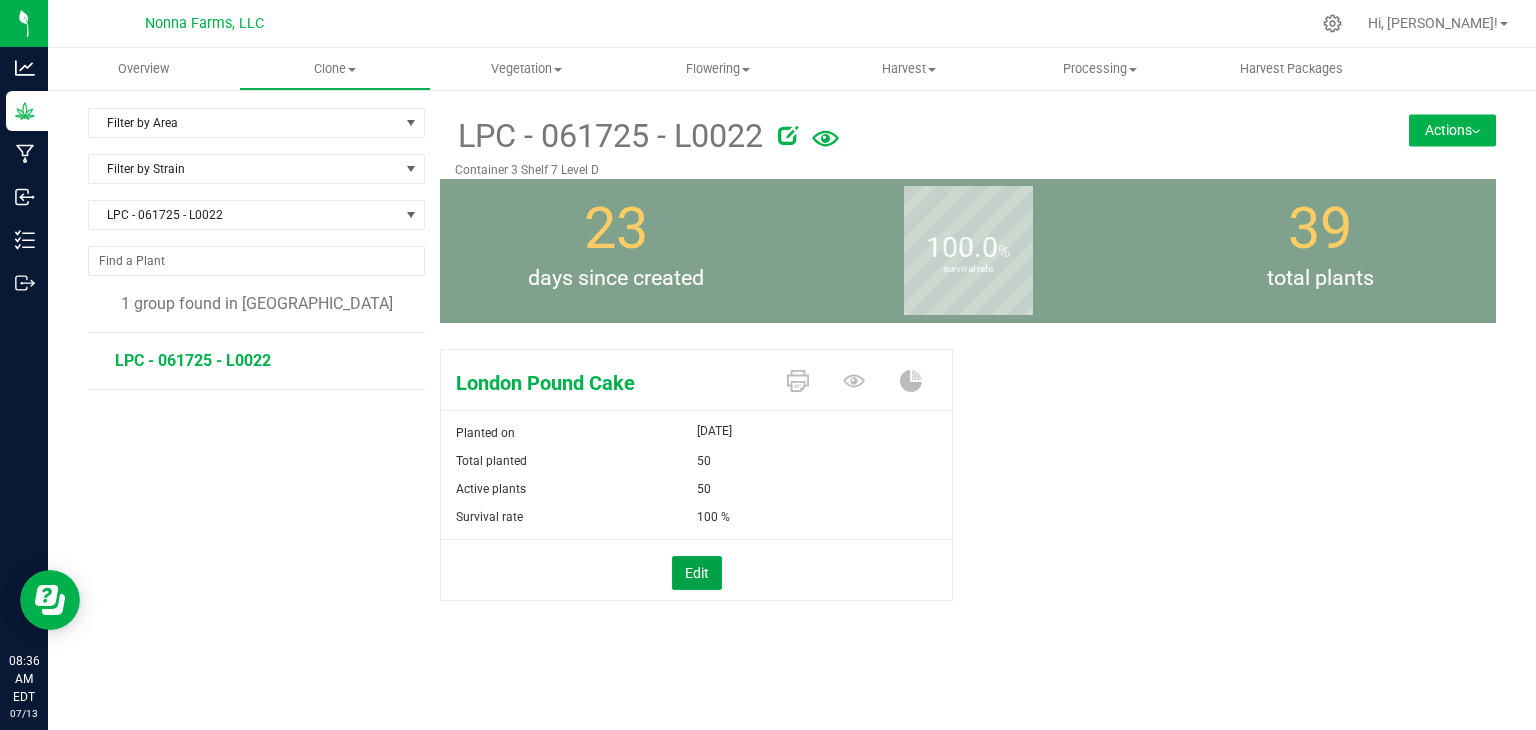 drag, startPoint x: 686, startPoint y: 570, endPoint x: 740, endPoint y: 538, distance: 62.76942 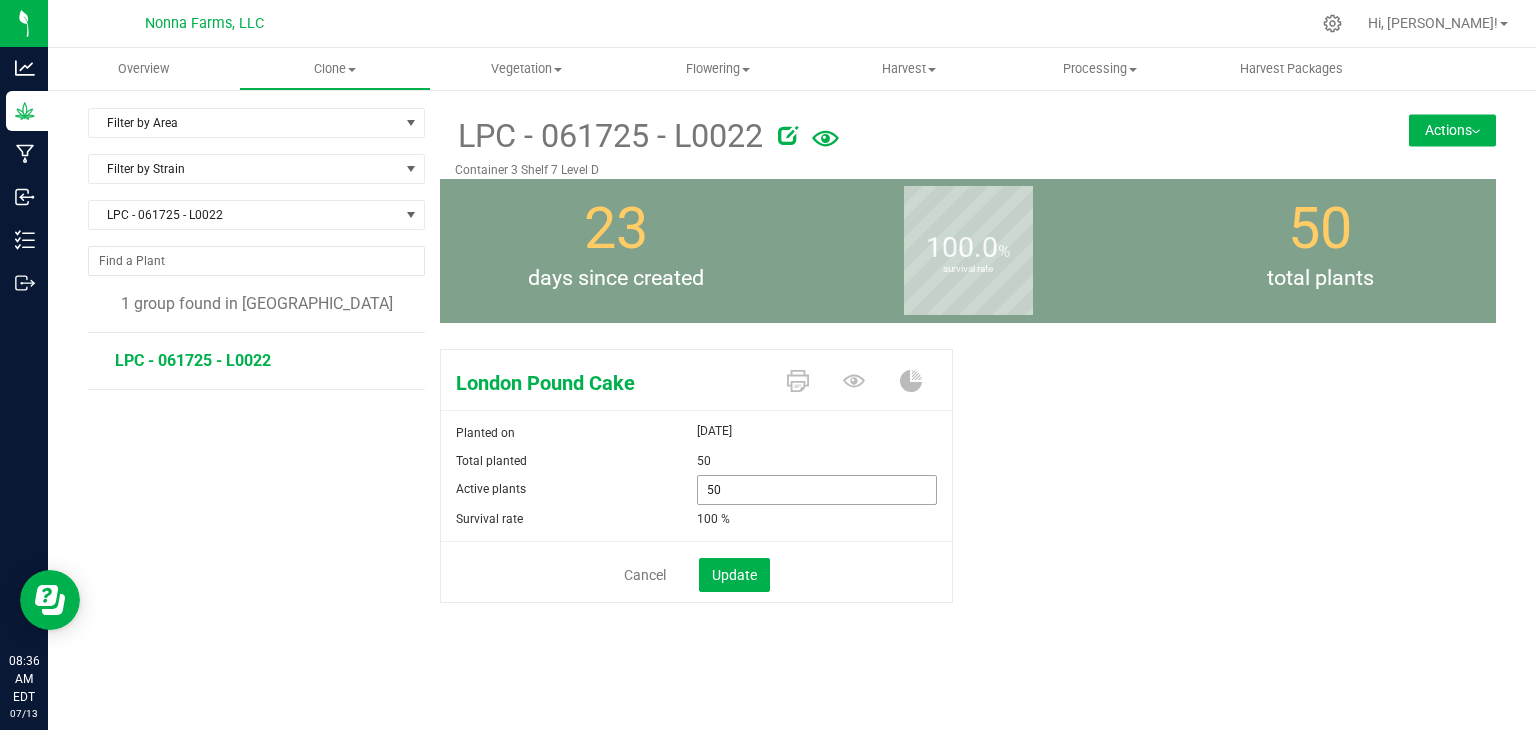 drag, startPoint x: 780, startPoint y: 475, endPoint x: 624, endPoint y: 480, distance: 156.08011 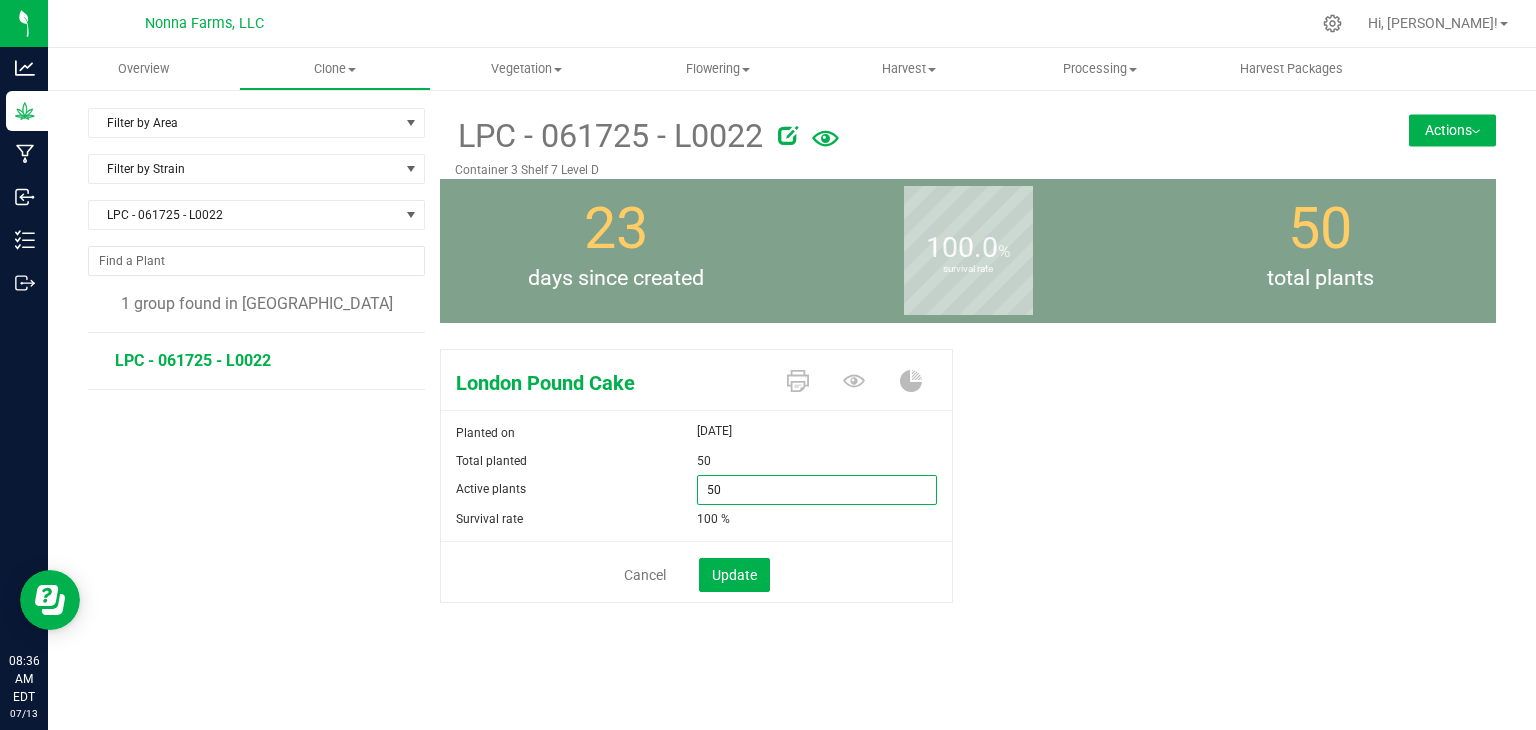type on "0" 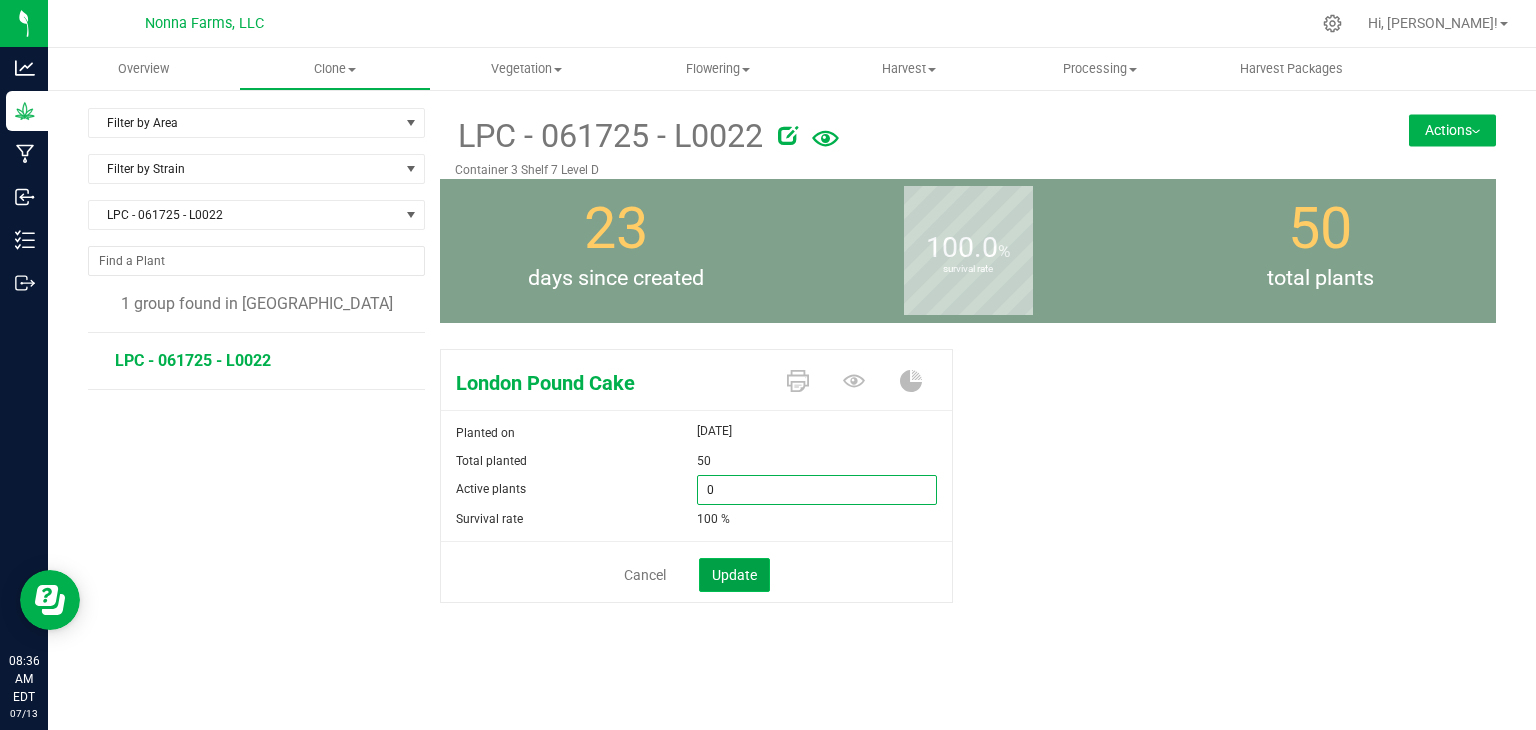 type on "0" 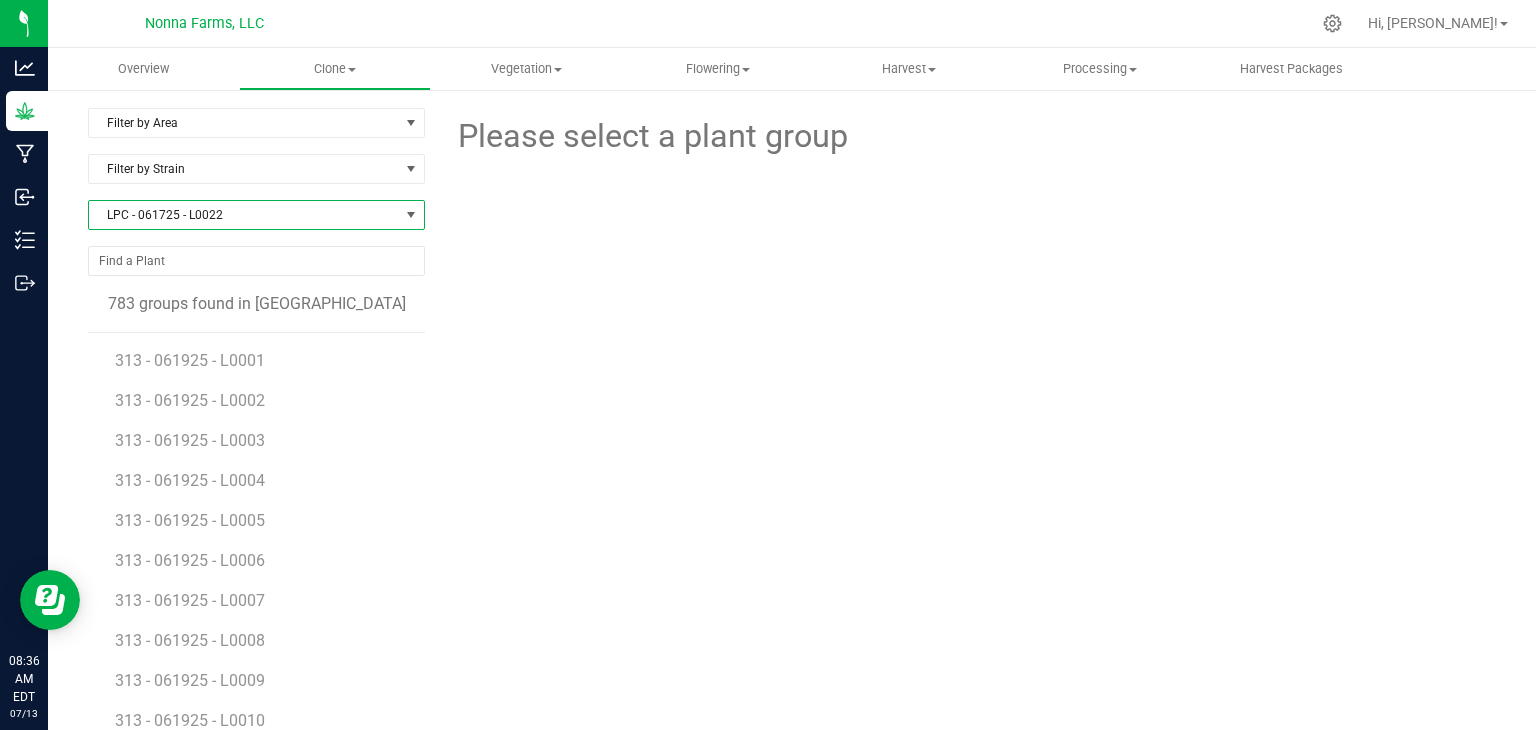 click on "LPC - 061725 - L0022" at bounding box center [244, 215] 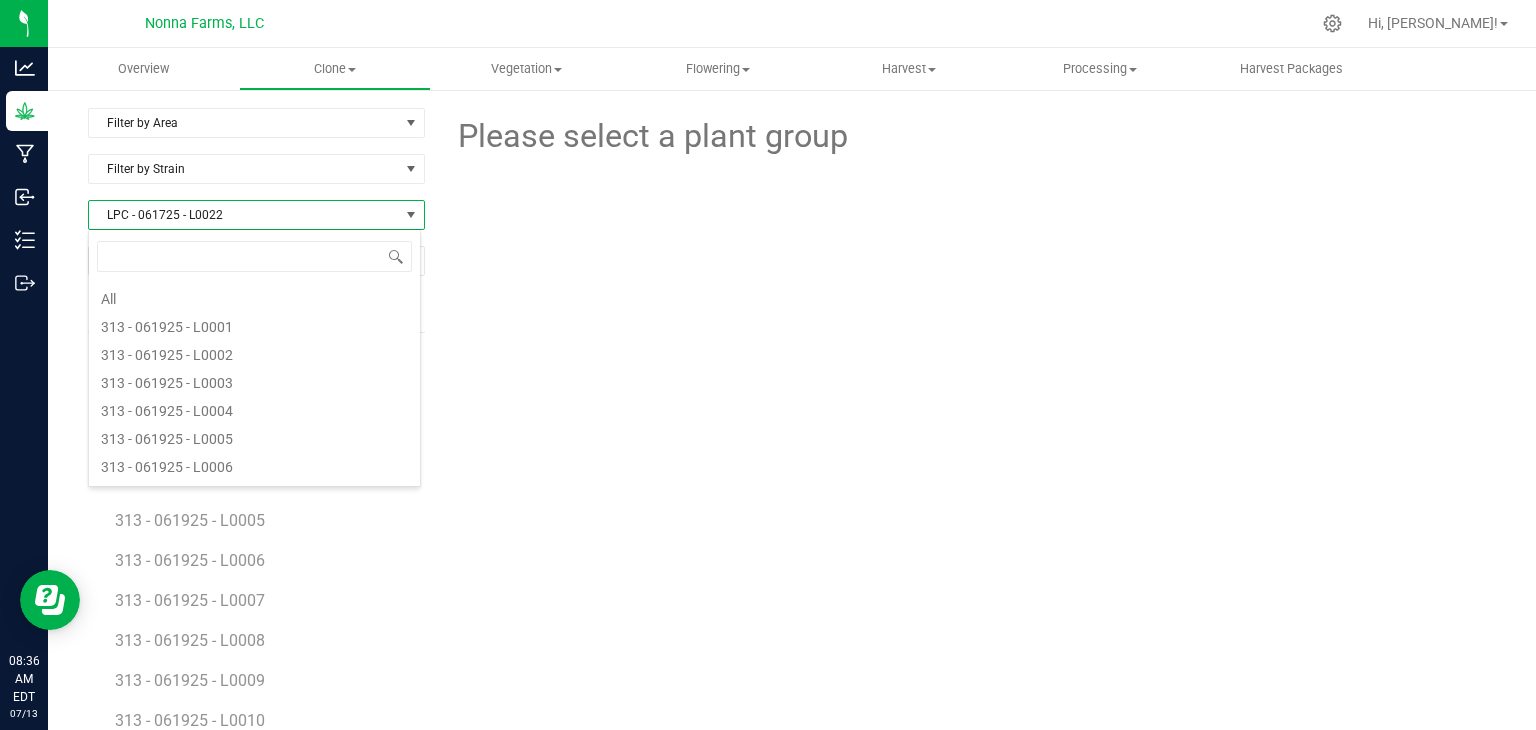 scroll, scrollTop: 3860, scrollLeft: 0, axis: vertical 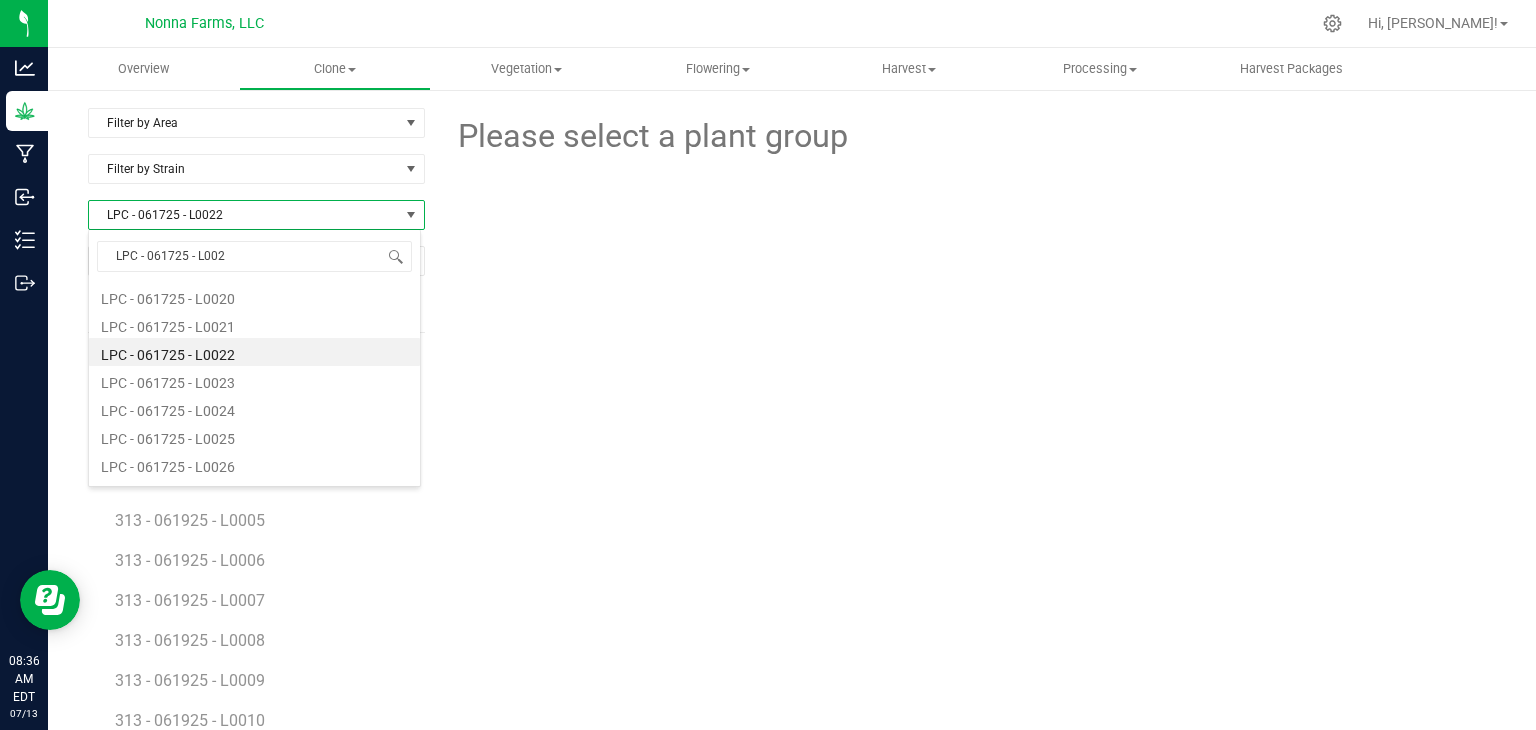 type on "LPC - 061725 - L0023" 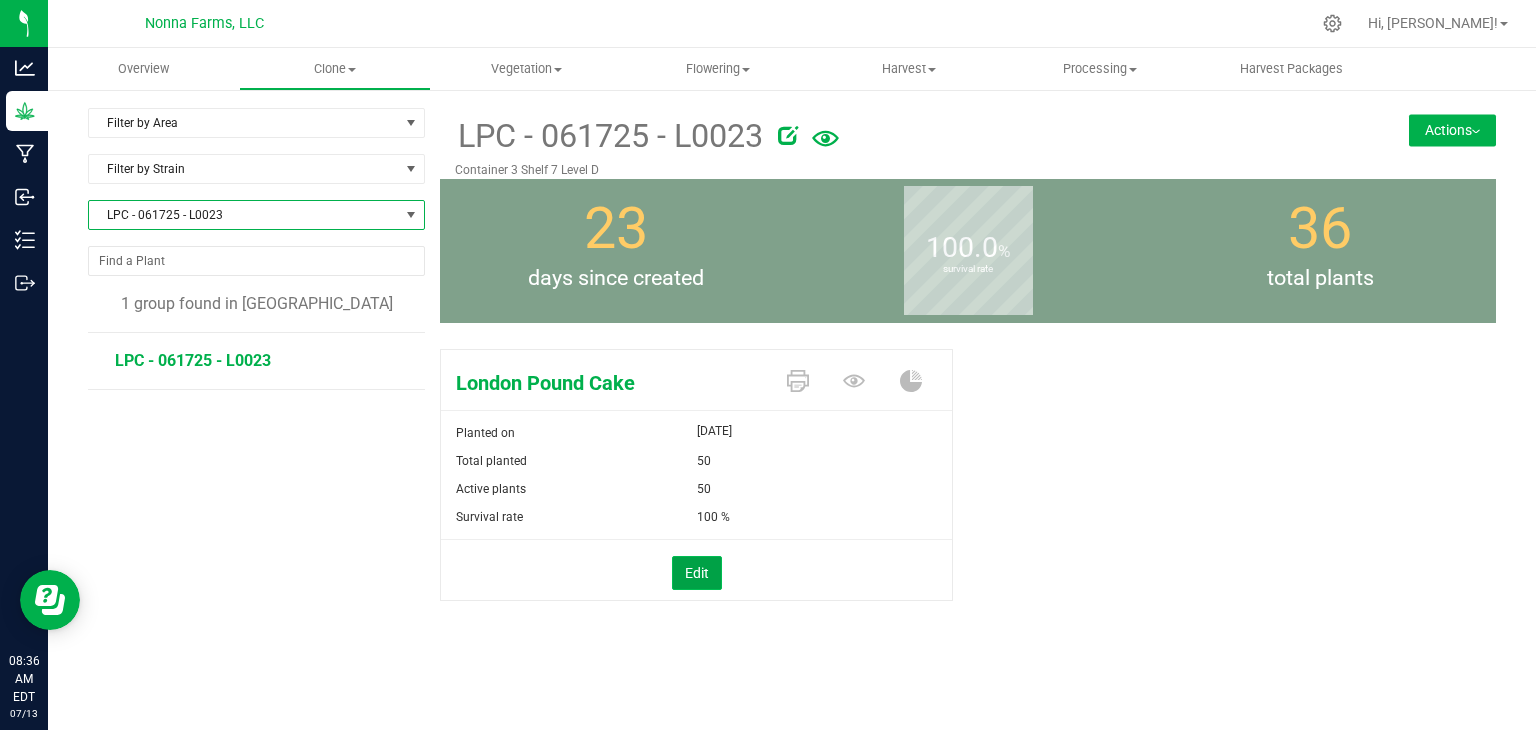 click on "Edit" at bounding box center (697, 573) 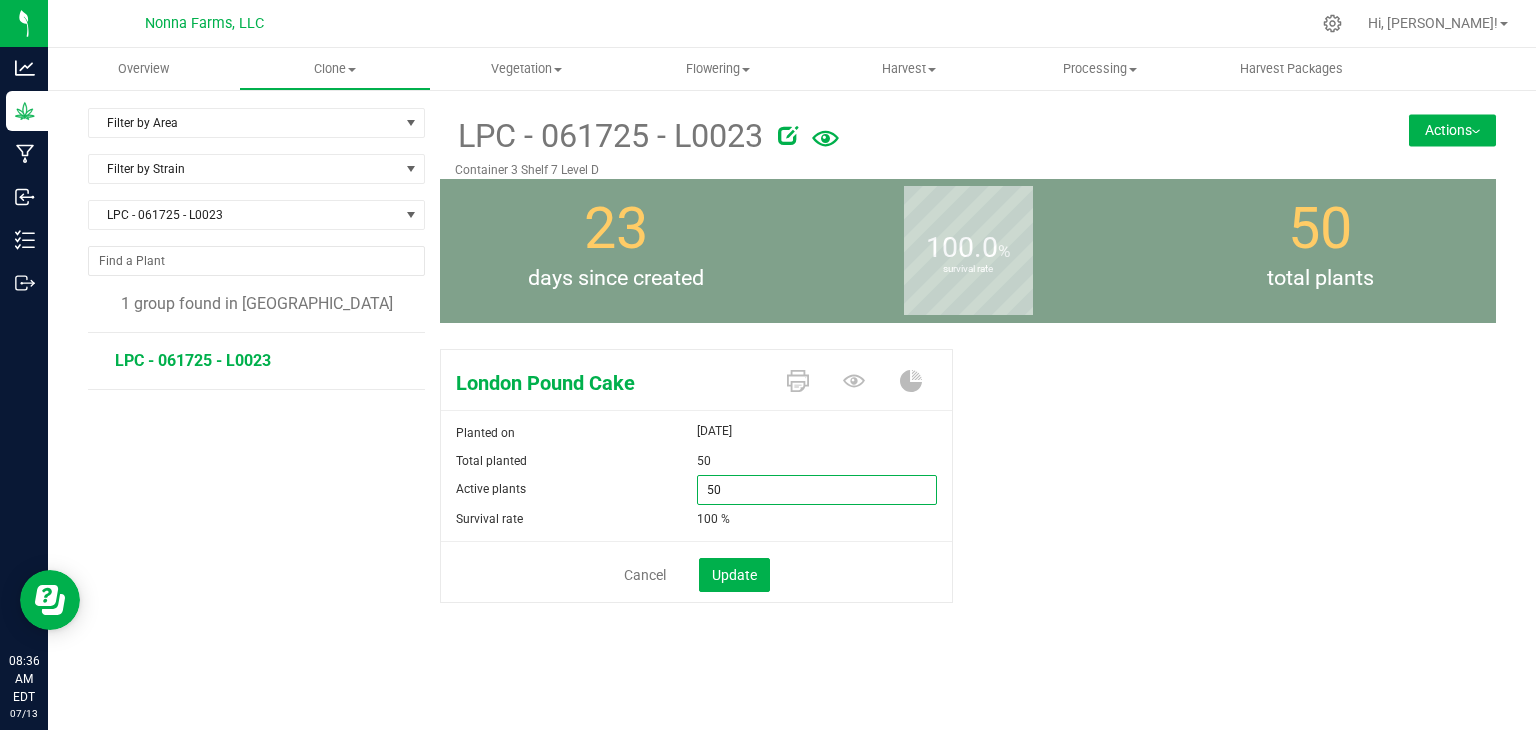drag, startPoint x: 720, startPoint y: 486, endPoint x: 640, endPoint y: 489, distance: 80.05623 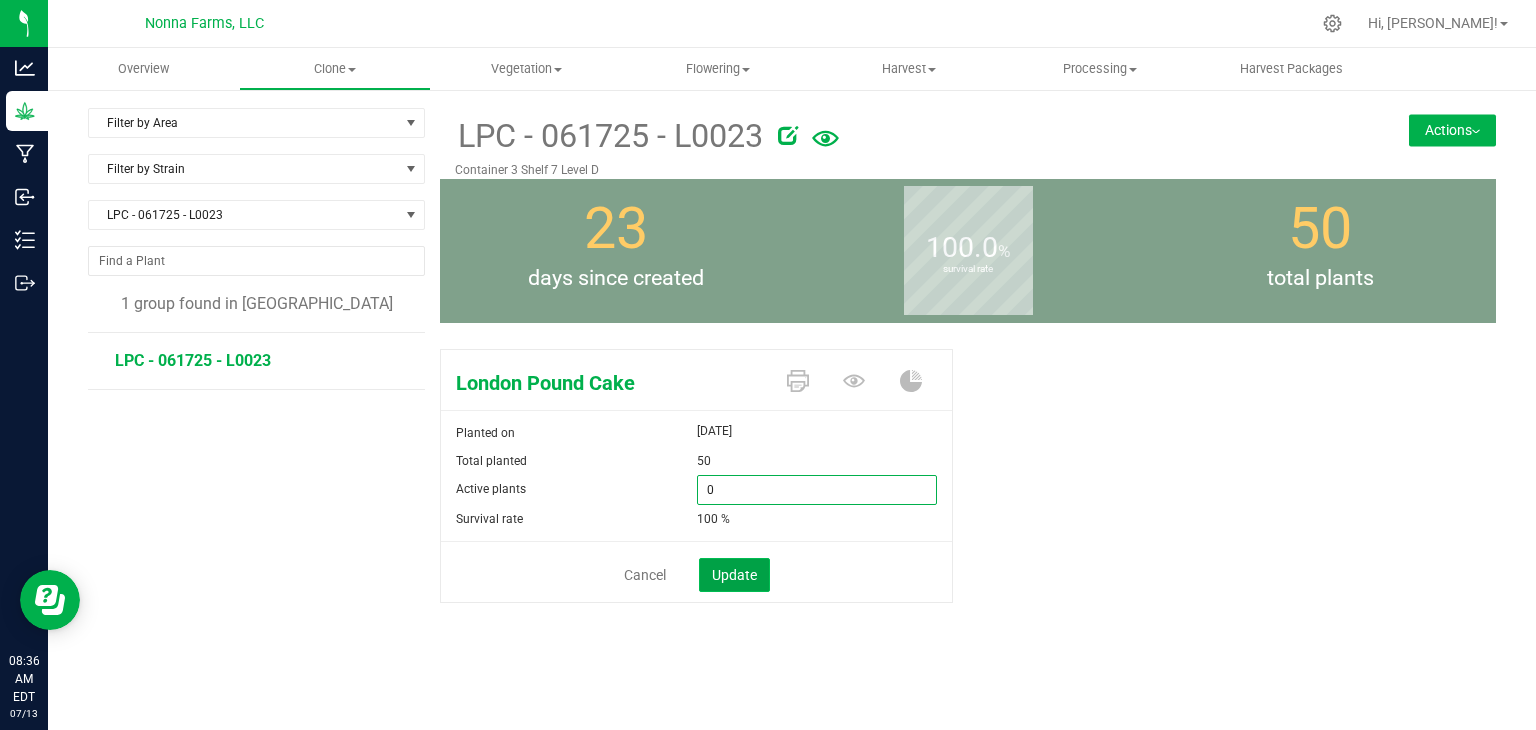 type on "0" 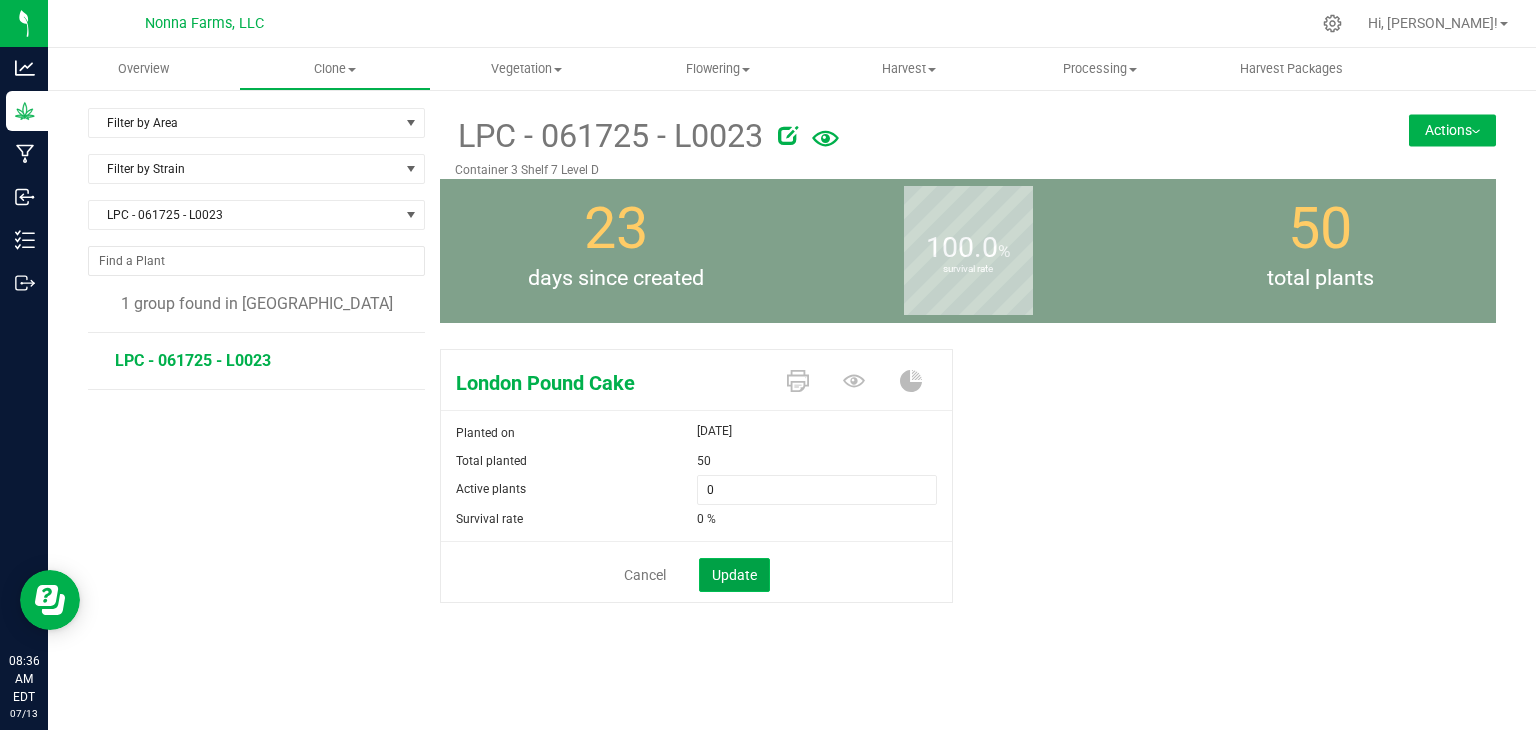 click on "Update" 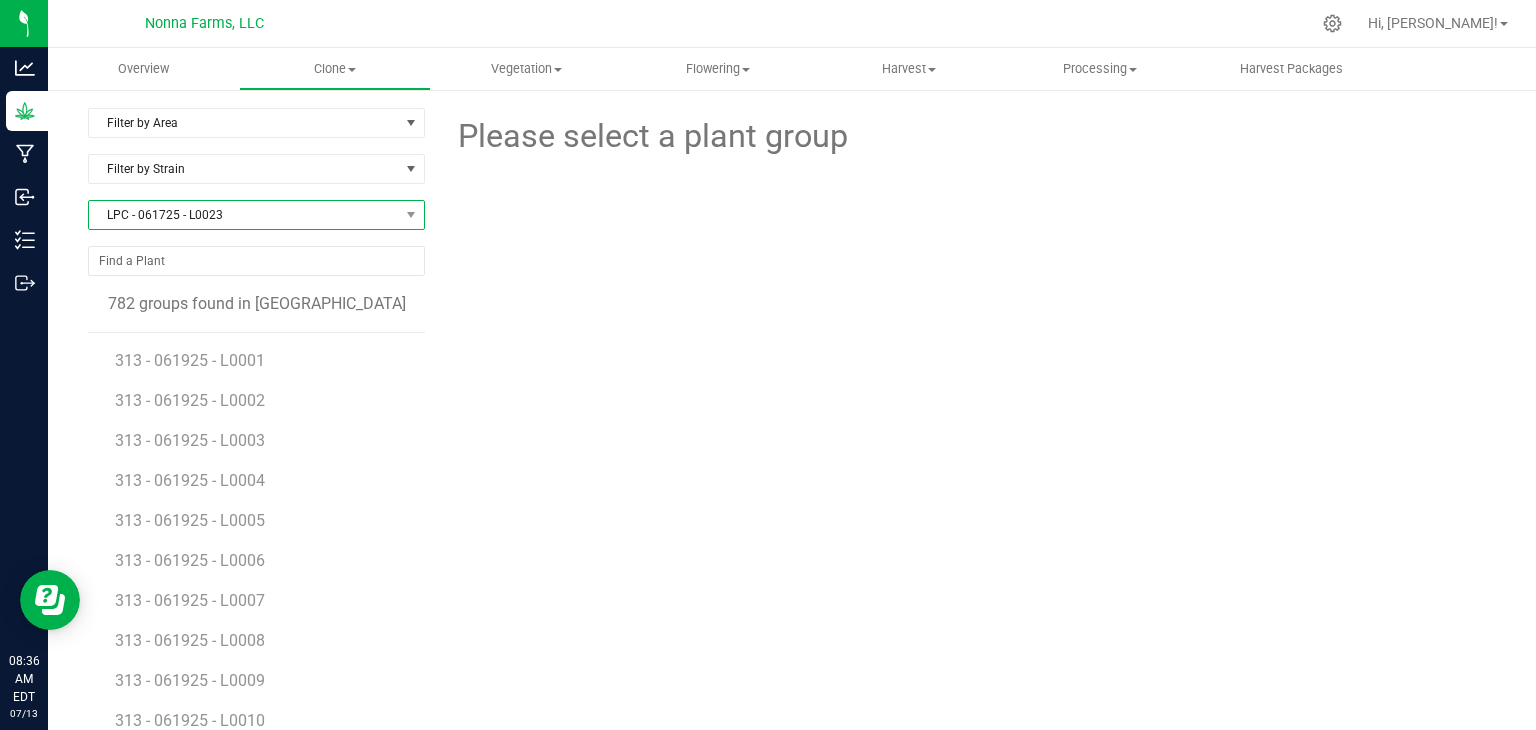 click on "LPC - 061725 - L0023" at bounding box center (244, 215) 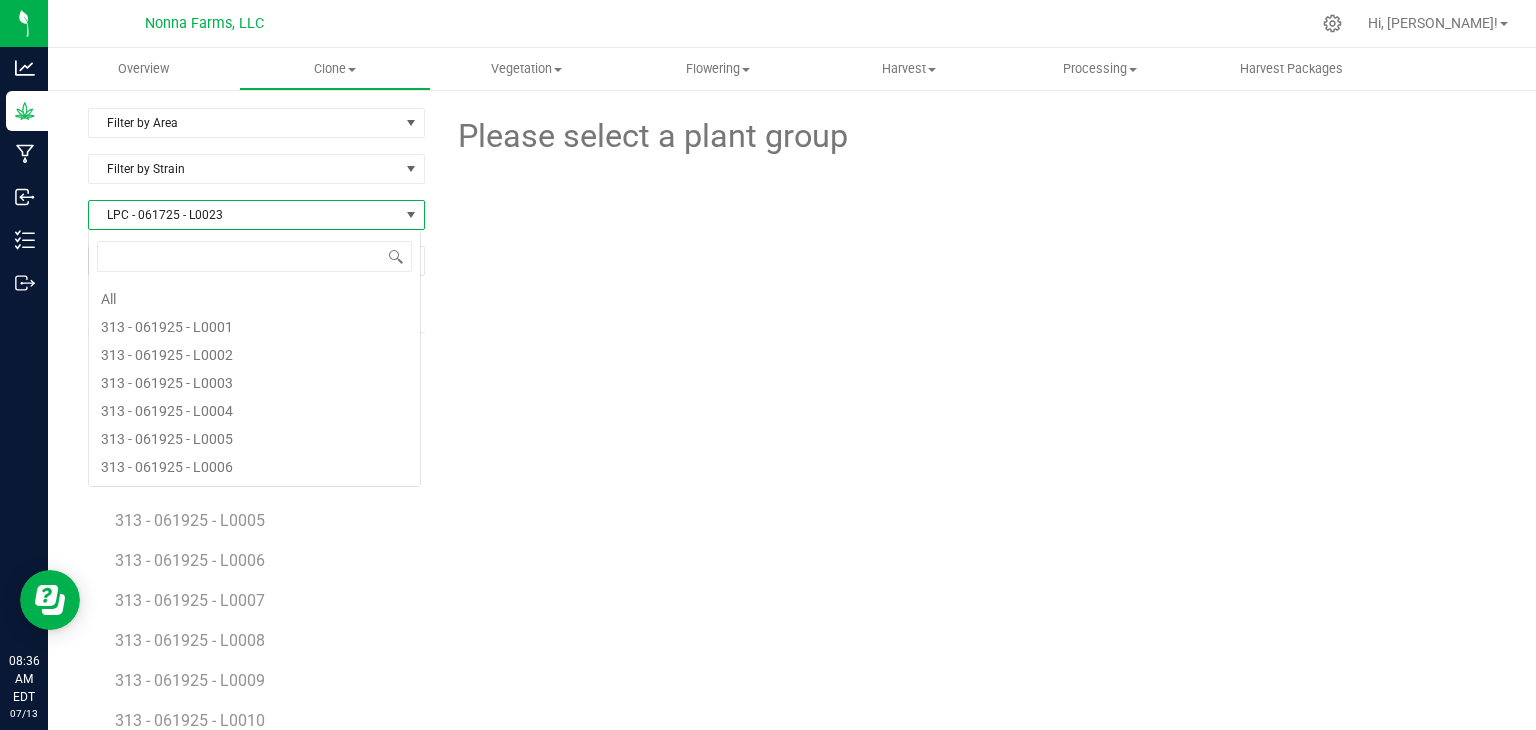 scroll, scrollTop: 99970, scrollLeft: 99666, axis: both 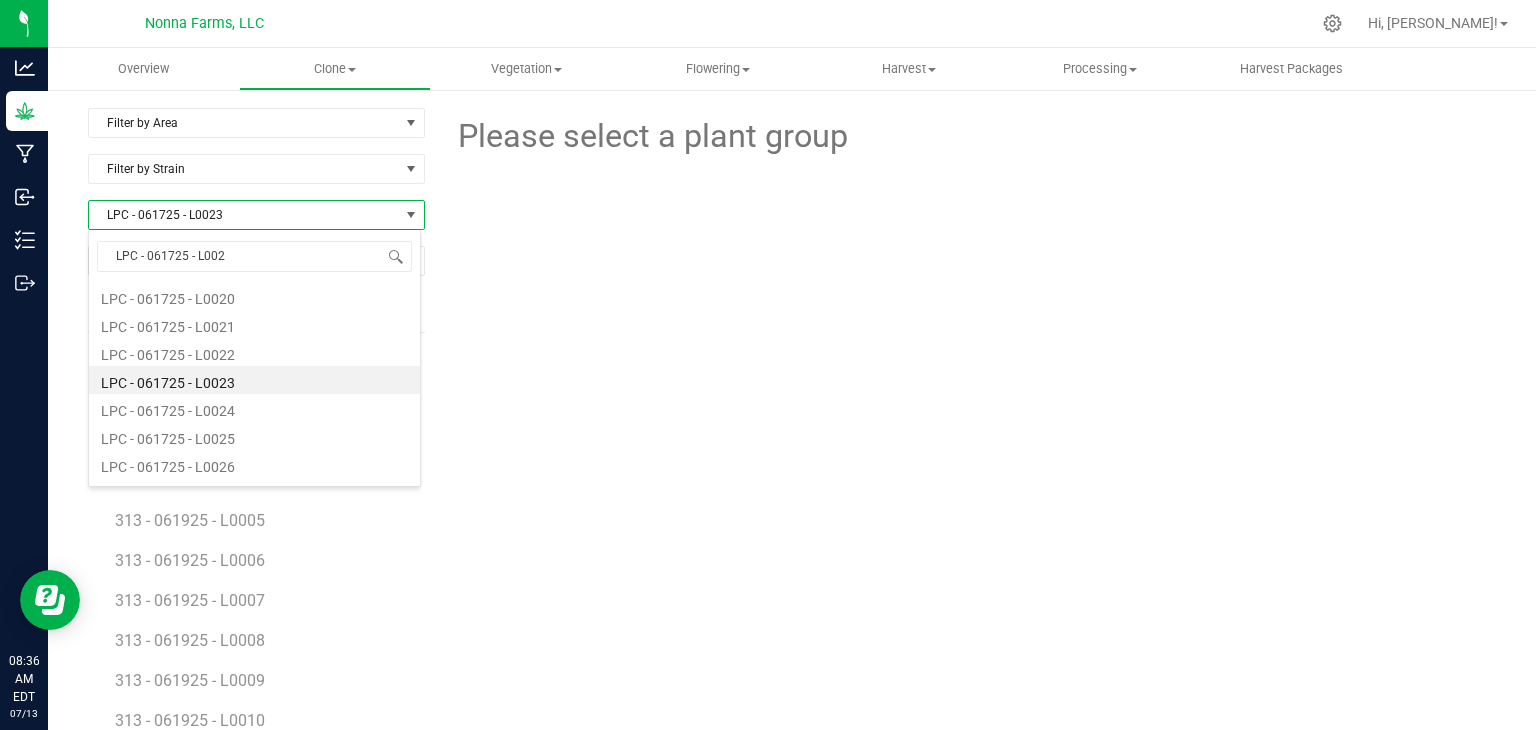 type on "LPC - 061725 - L0024" 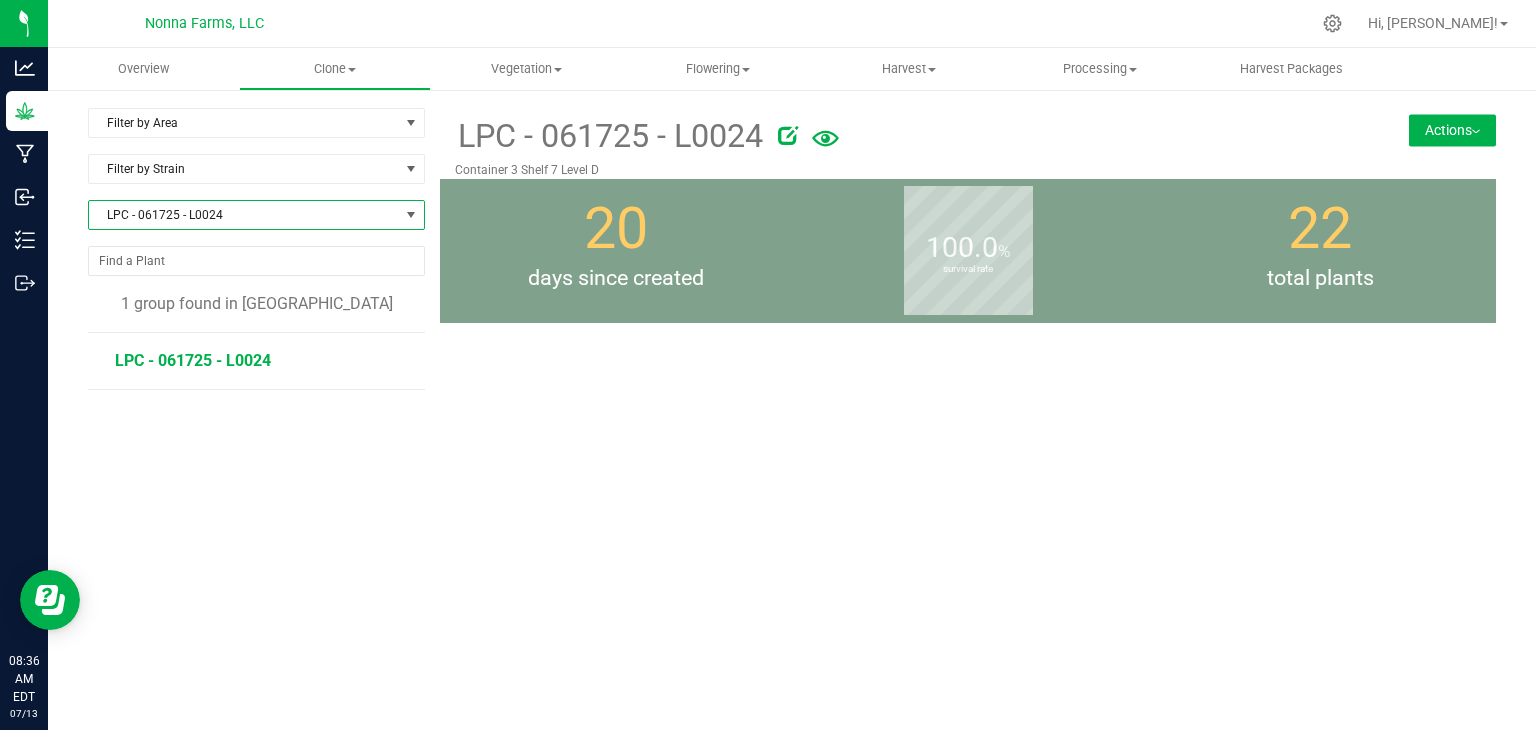 click on "LPC - 061725 - L0024" at bounding box center (193, 360) 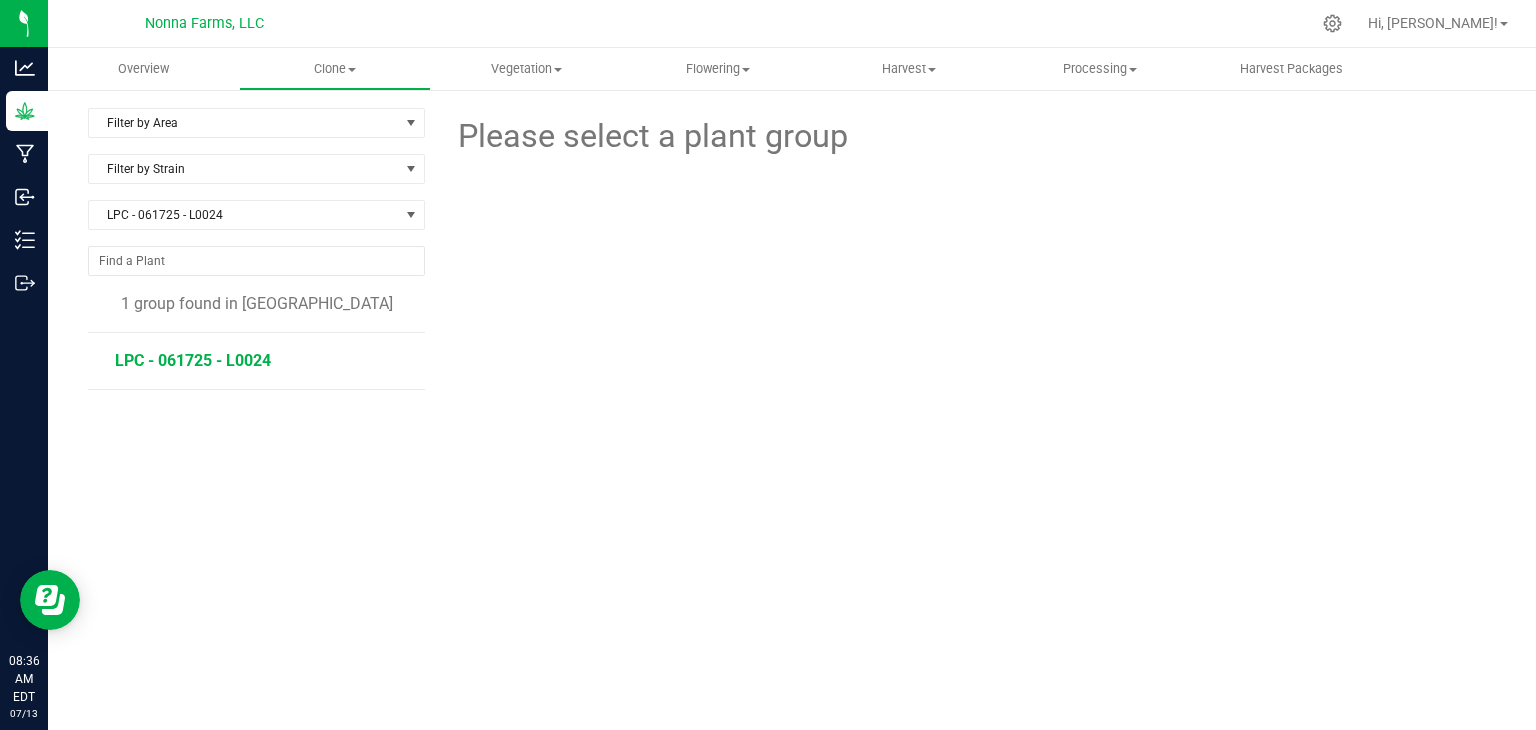 click on "LPC - 061725 - L0024" at bounding box center (193, 360) 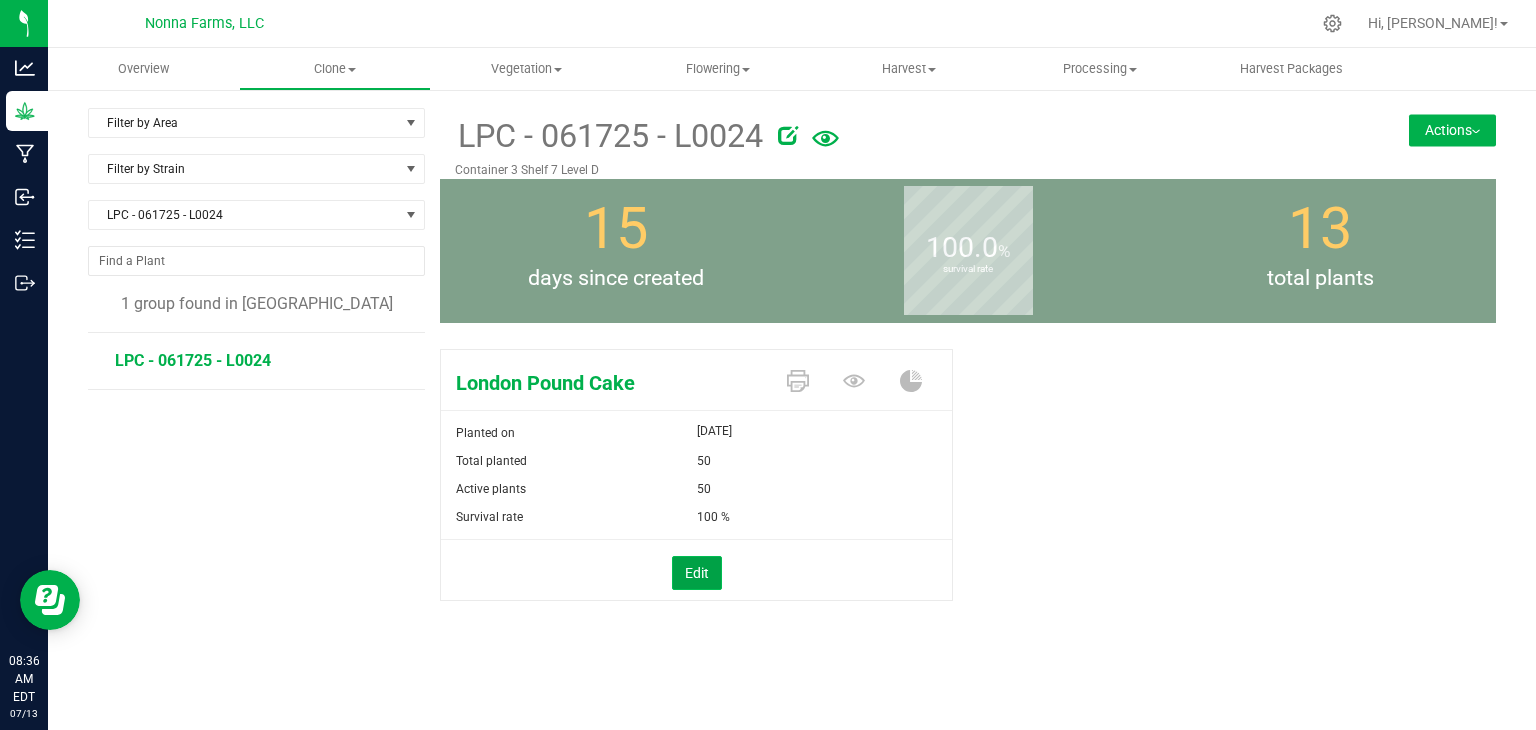 click on "Edit" at bounding box center [697, 573] 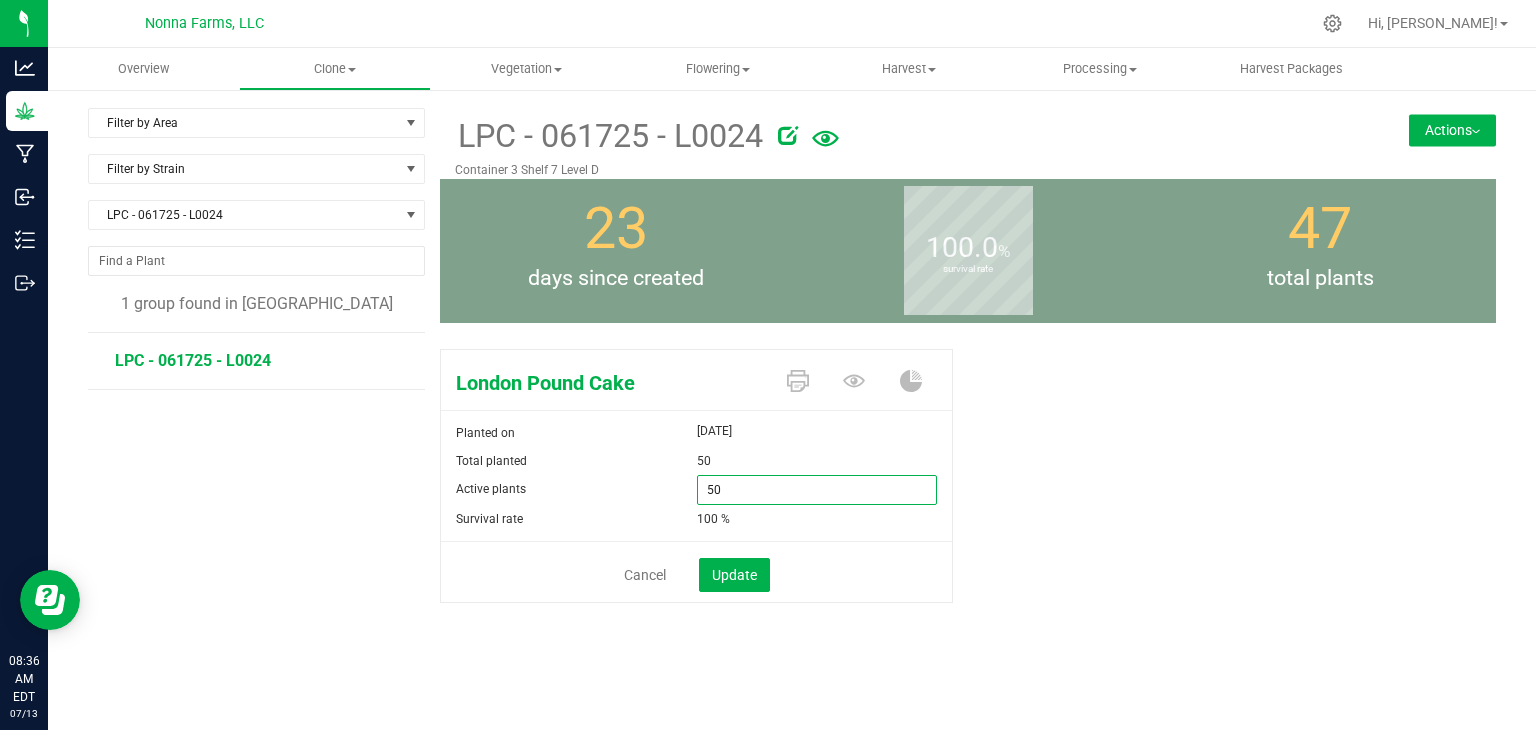 drag, startPoint x: 737, startPoint y: 486, endPoint x: 674, endPoint y: 477, distance: 63.63961 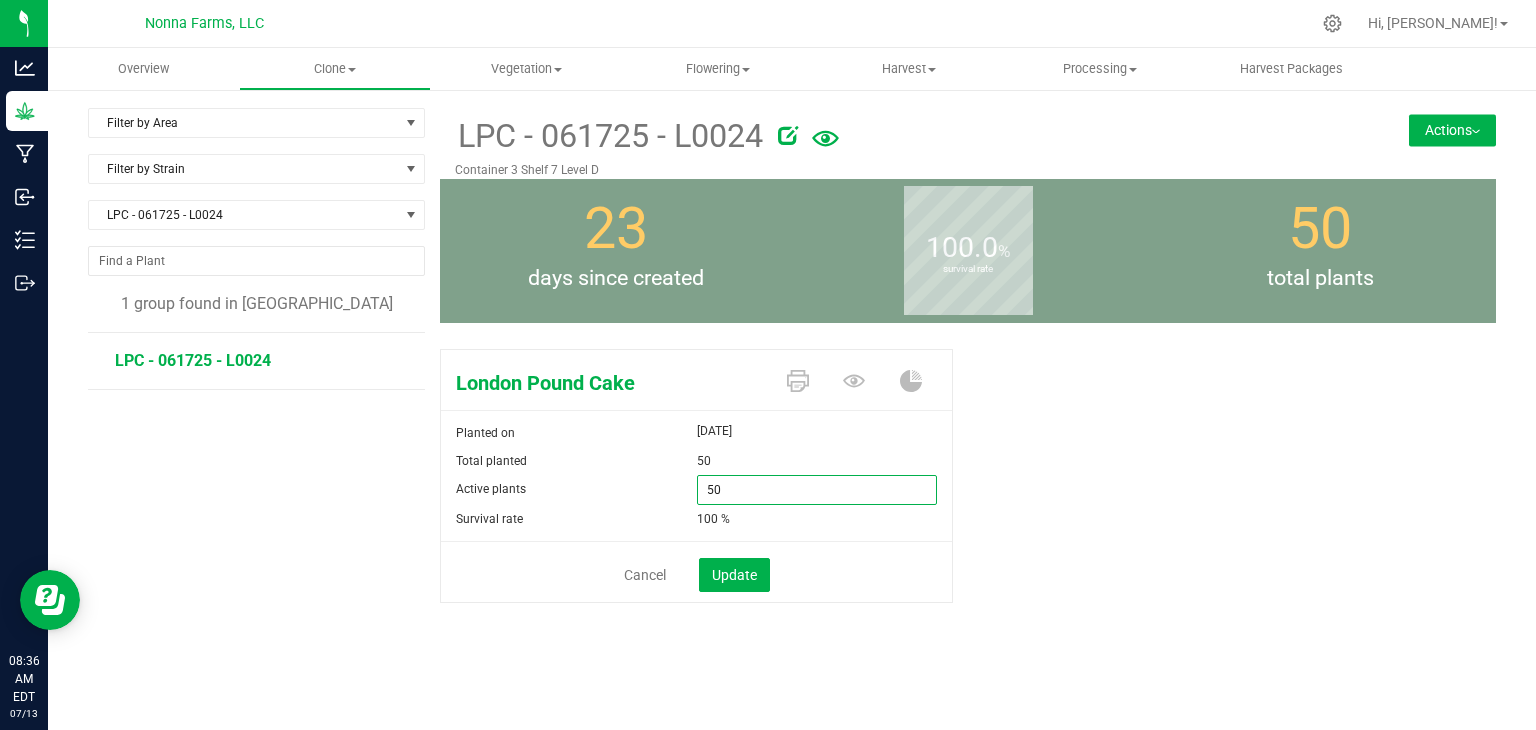 type on "0" 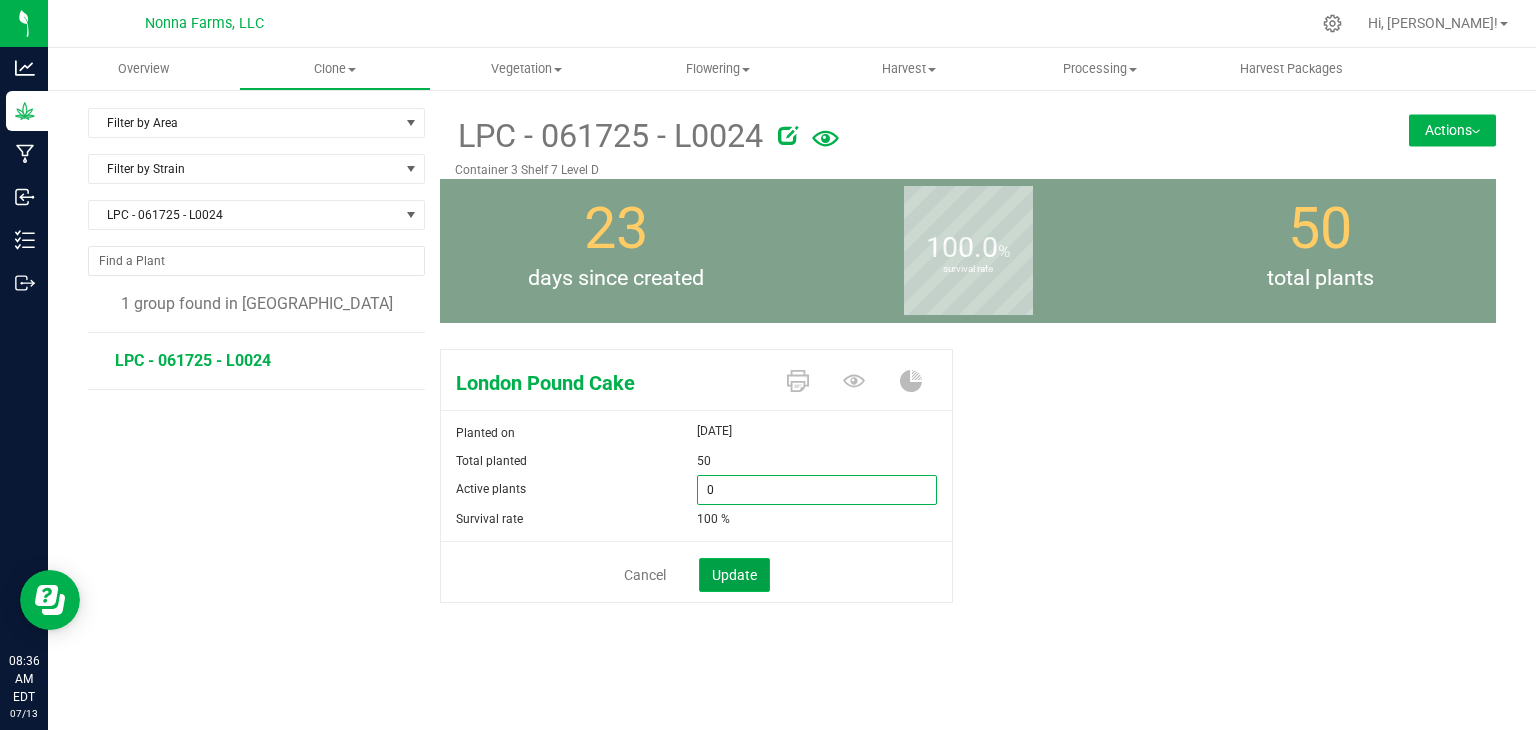 type on "0" 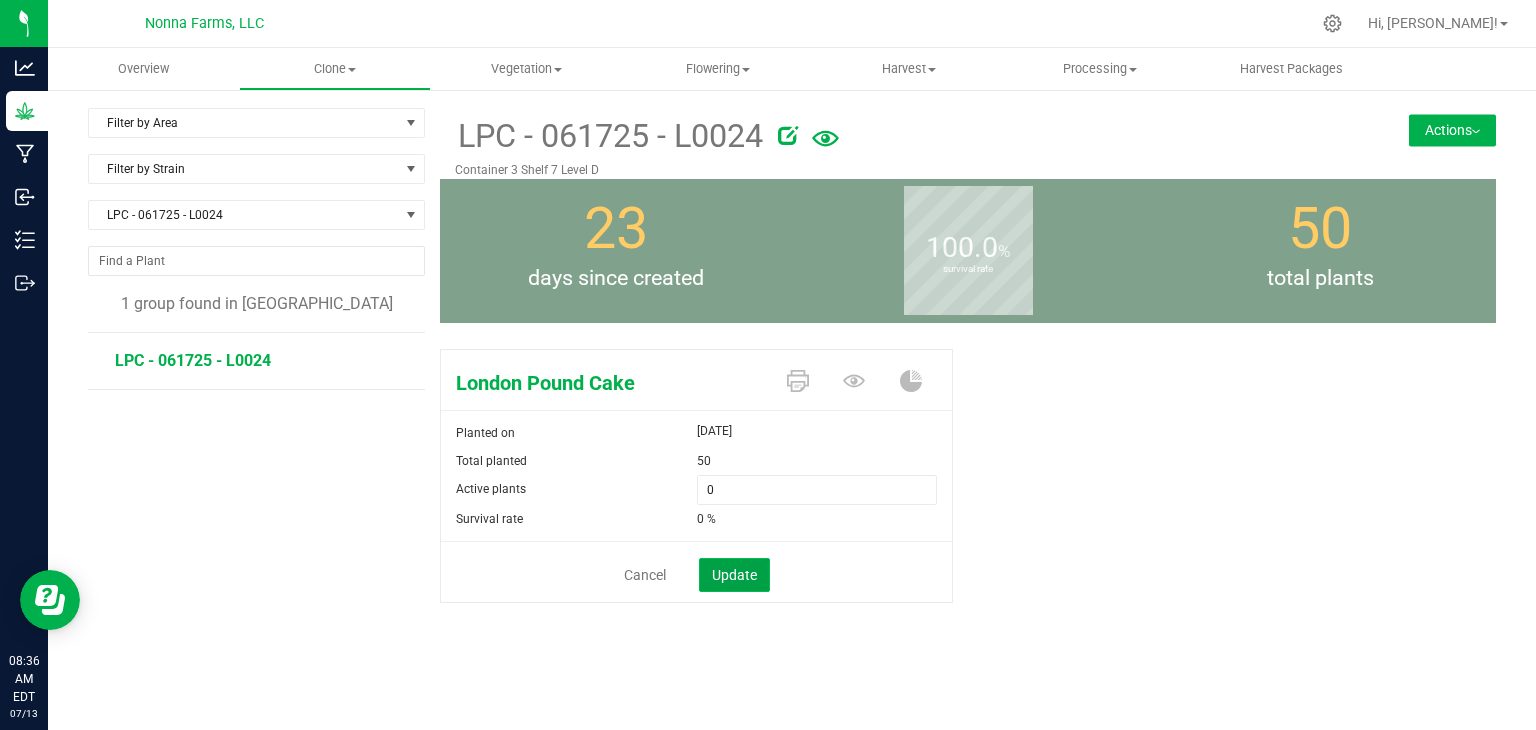 click on "Update" 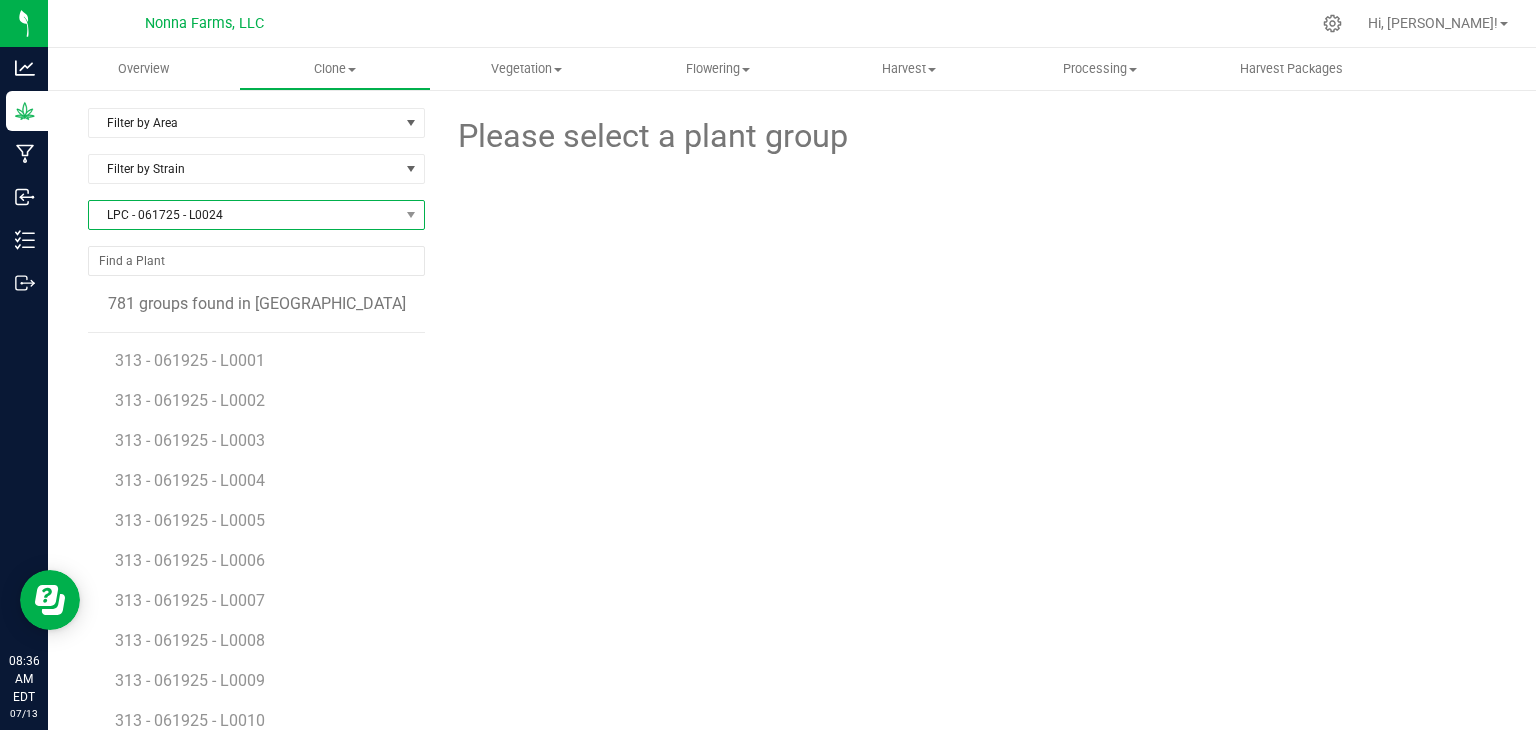 click on "LPC - 061725 - L0024" at bounding box center (244, 215) 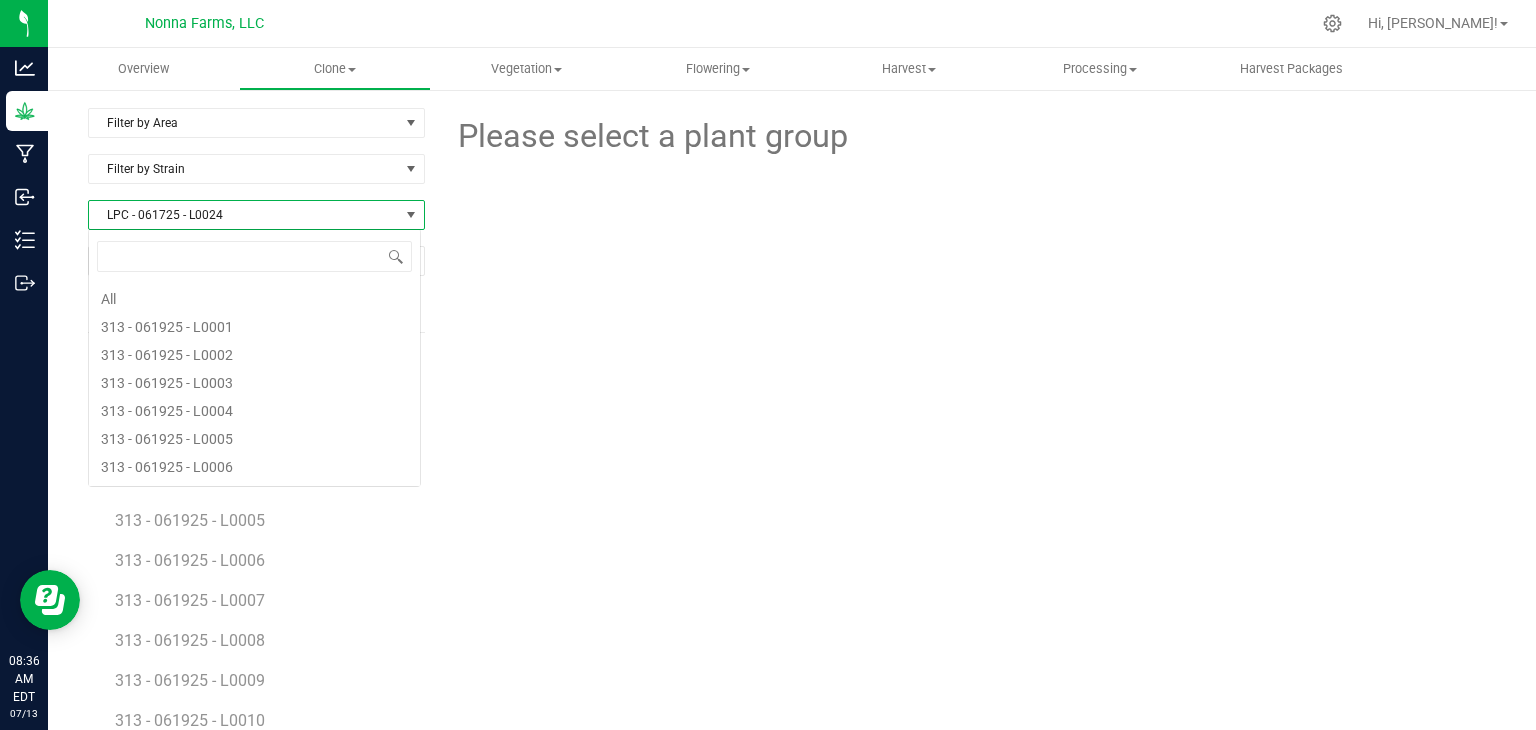 scroll, scrollTop: 3916, scrollLeft: 0, axis: vertical 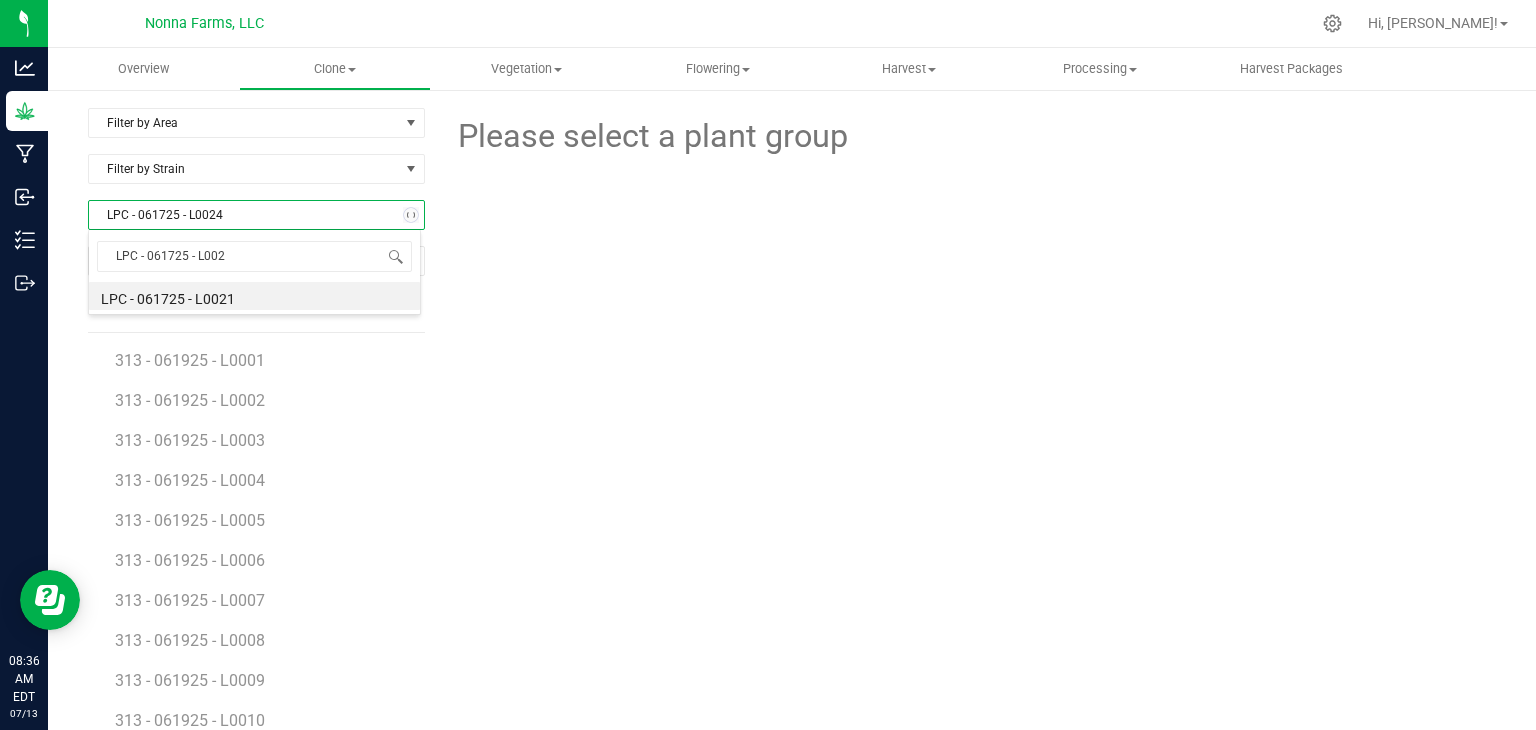 type on "LPC - 061725 - L0025" 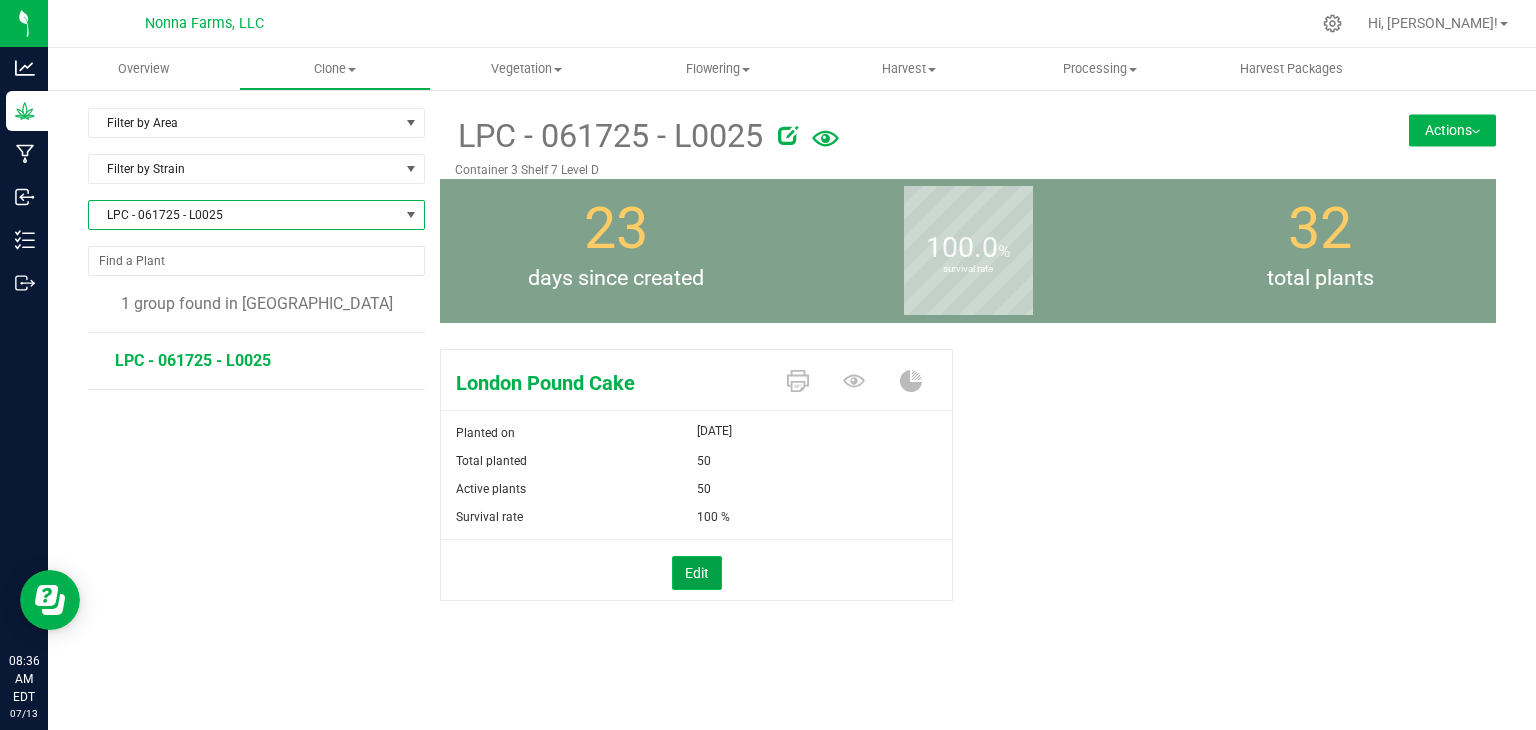 click on "Edit" at bounding box center (697, 573) 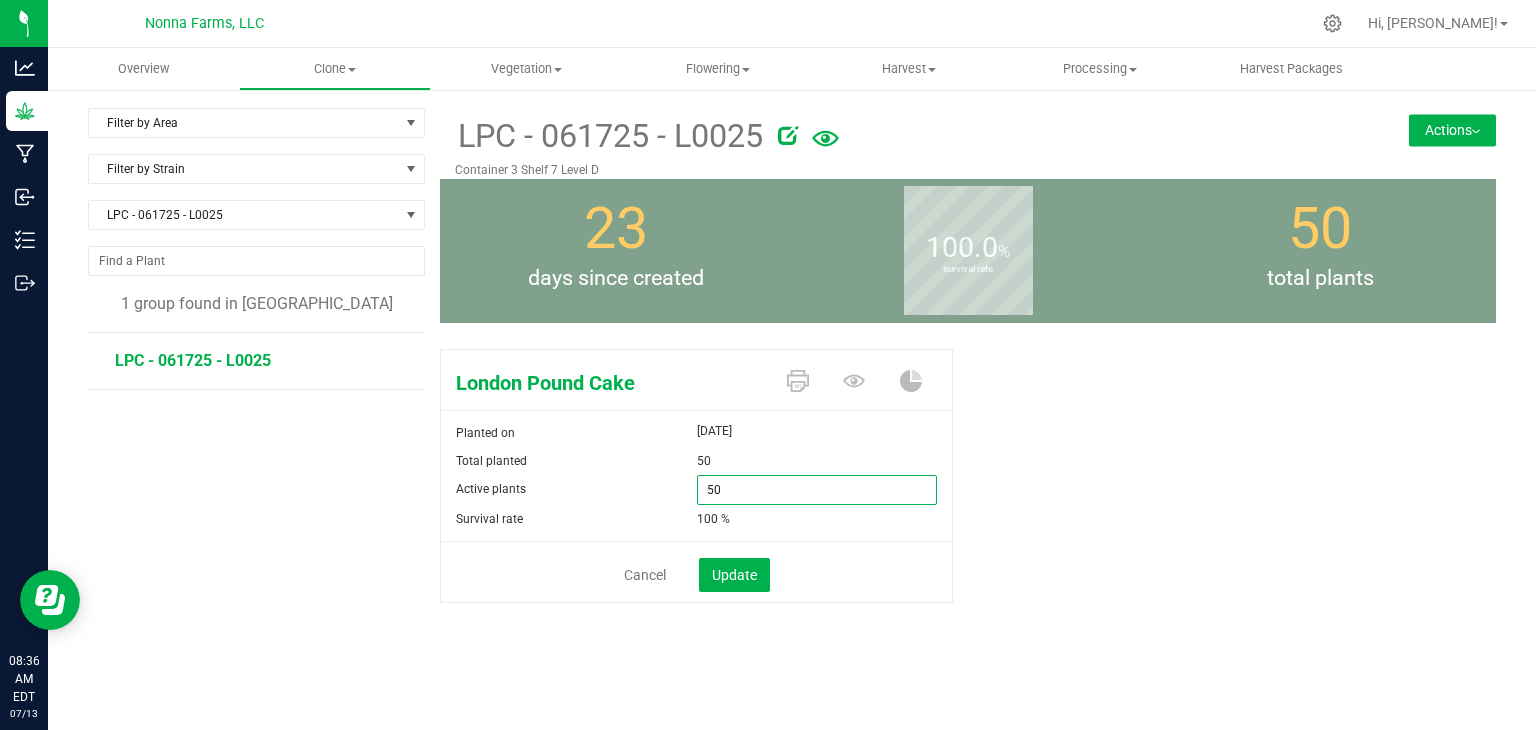 drag, startPoint x: 760, startPoint y: 501, endPoint x: 544, endPoint y: 481, distance: 216.92395 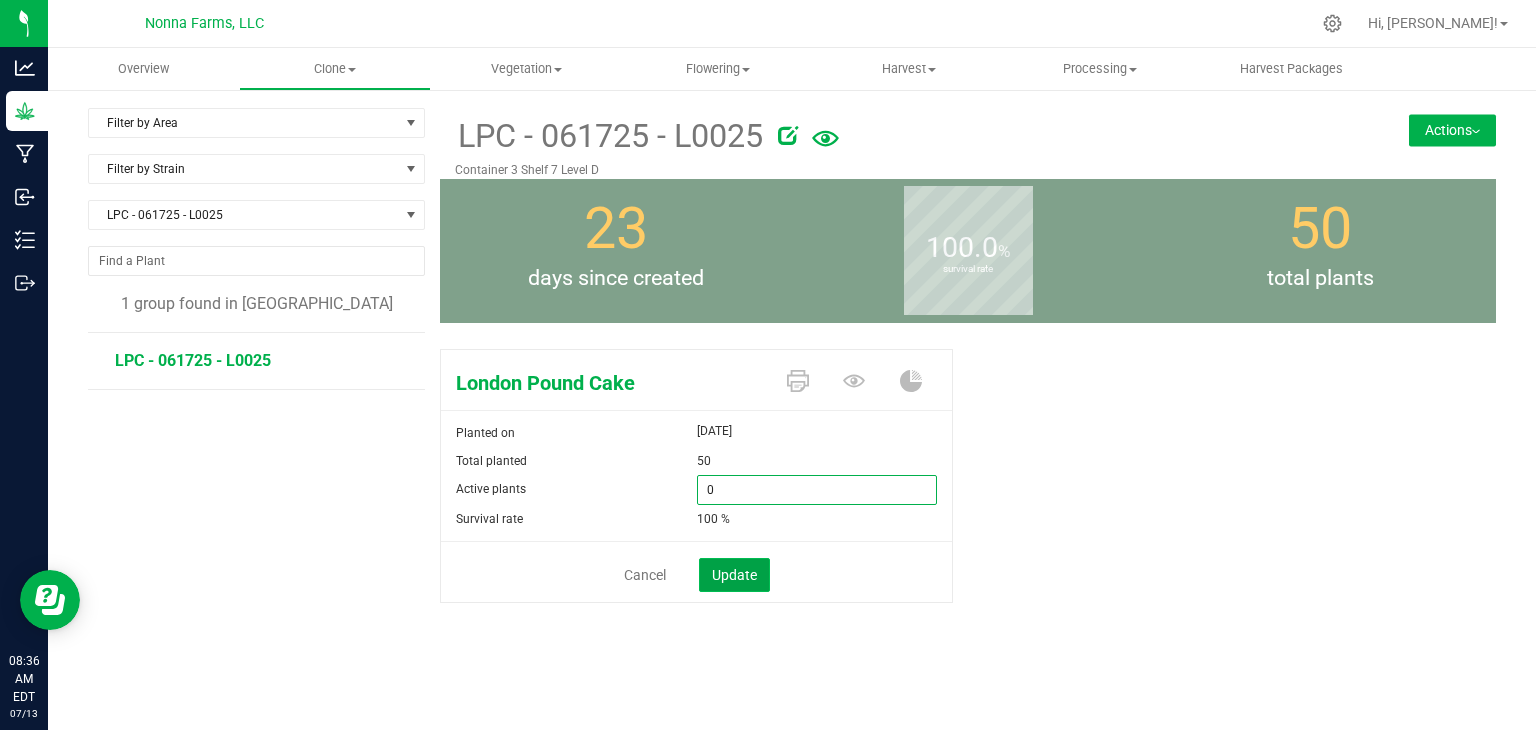 type on "0" 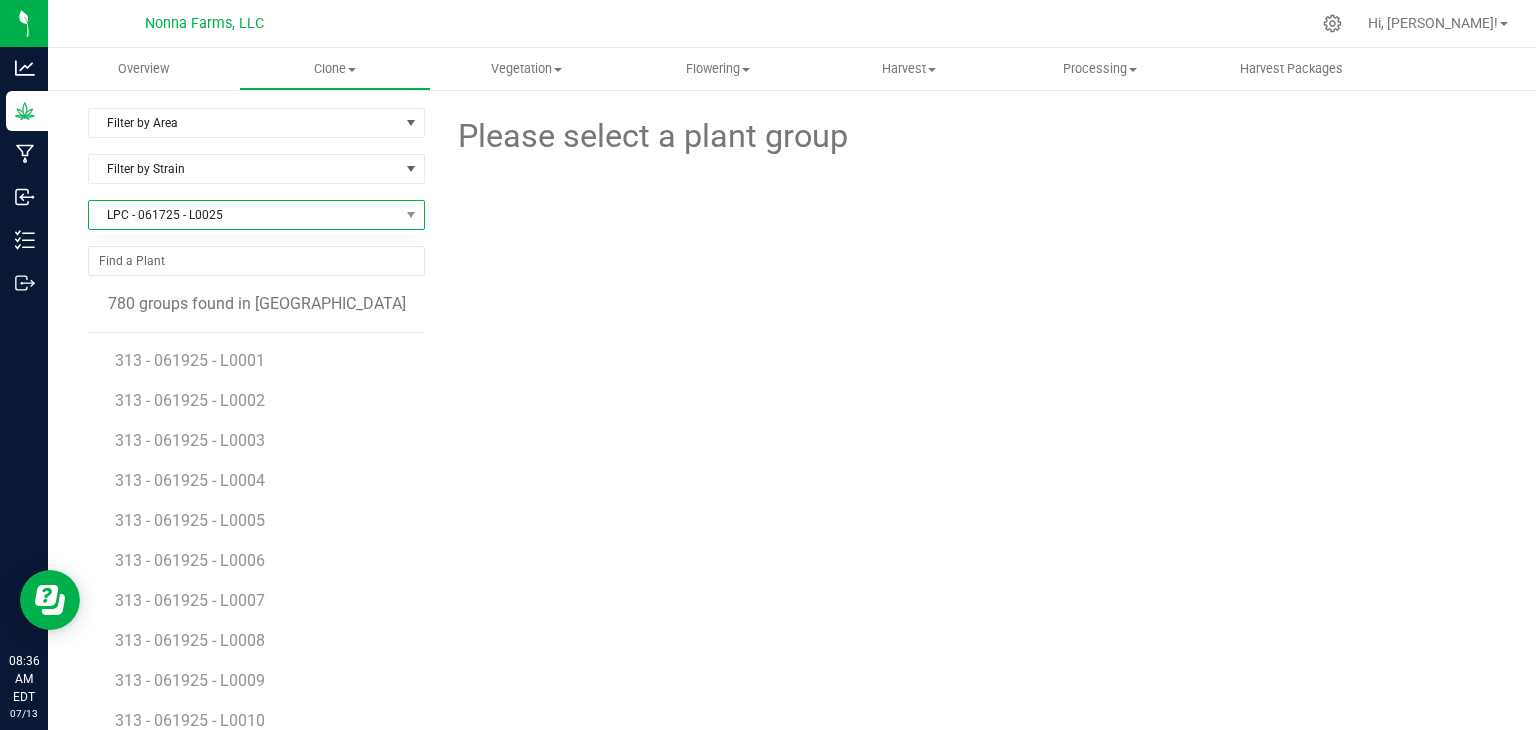 click on "LPC - 061725 - L0025" at bounding box center (244, 215) 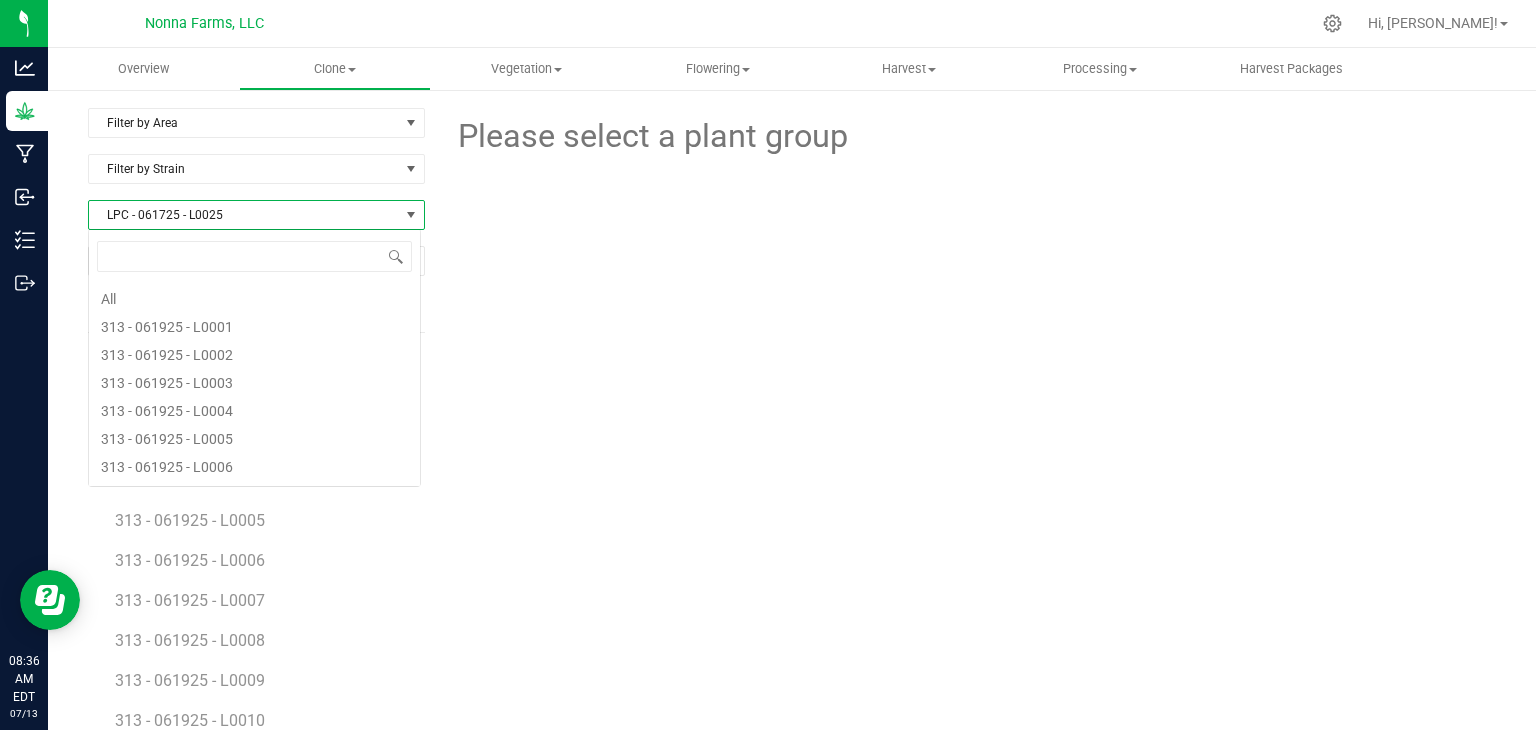 scroll, scrollTop: 3944, scrollLeft: 0, axis: vertical 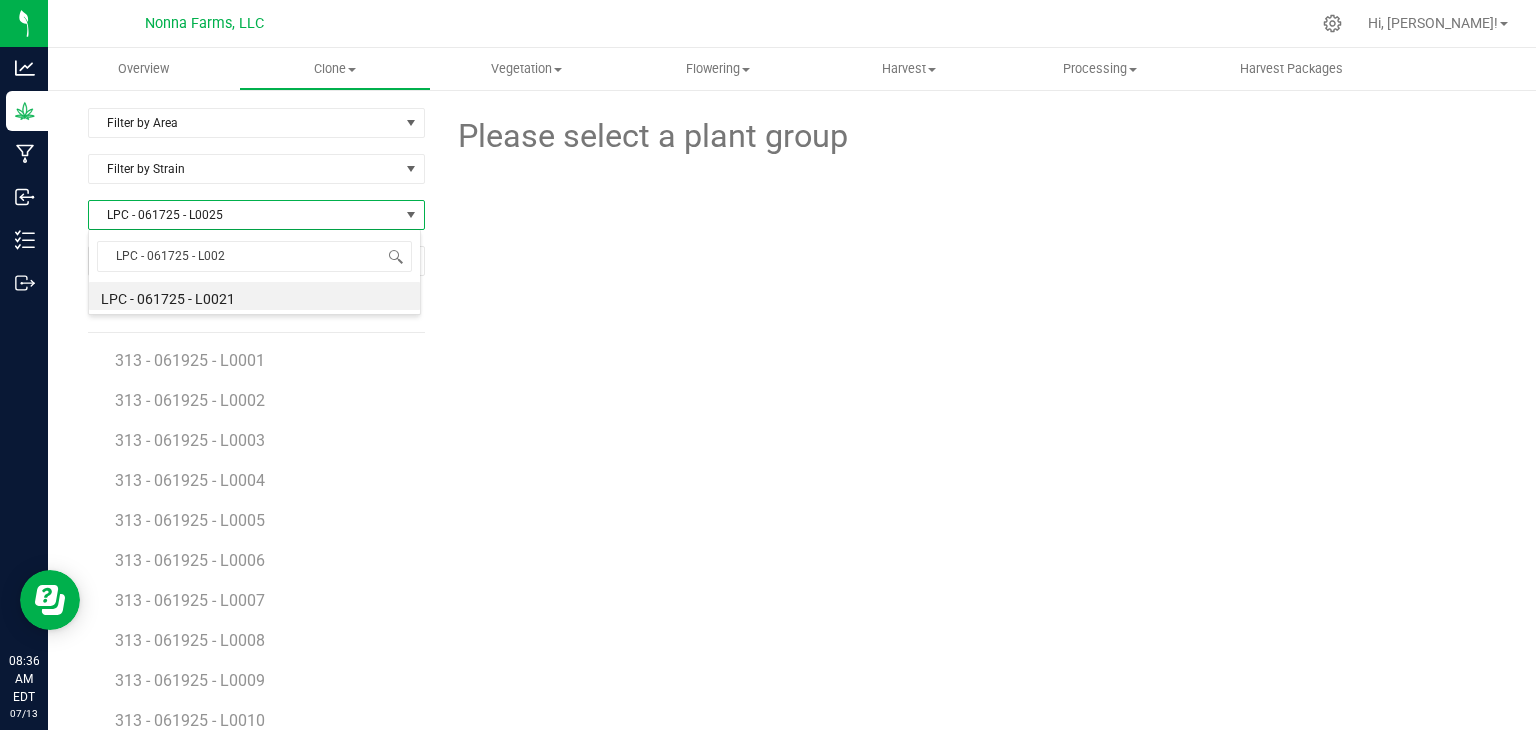 type on "LPC - 061725 - L0026" 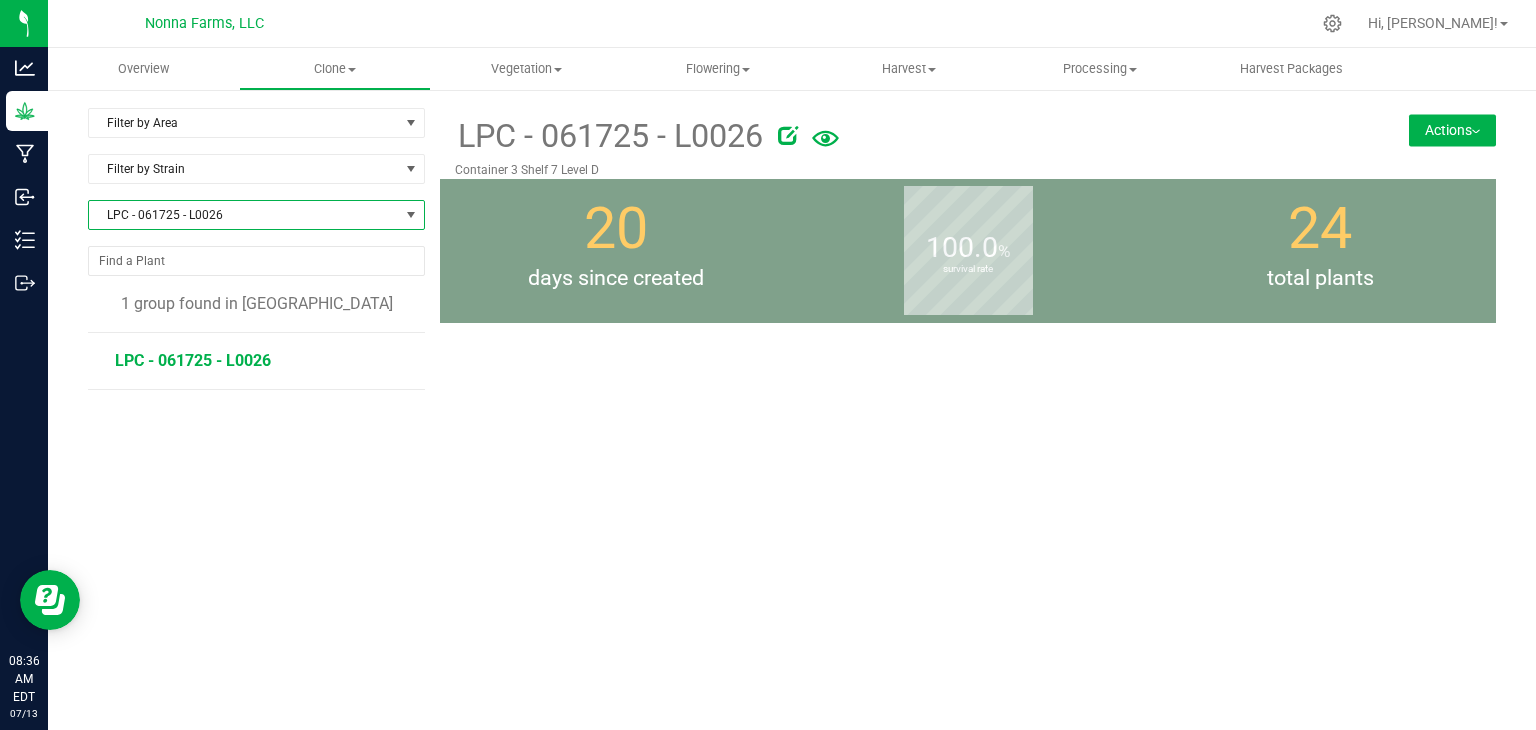 click on "LPC - 061725 - L0026" at bounding box center (193, 360) 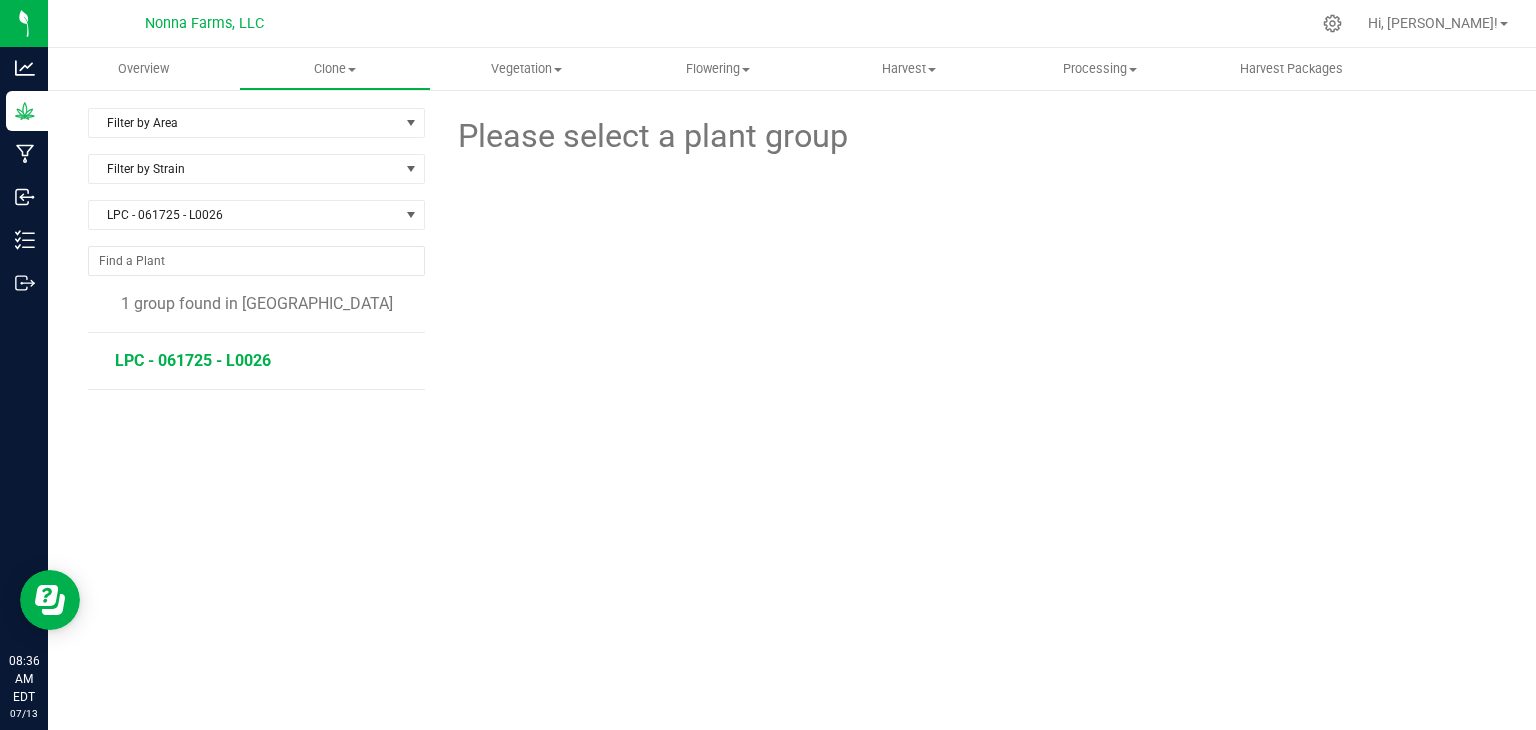 click on "LPC - 061725 - L0026" at bounding box center (193, 360) 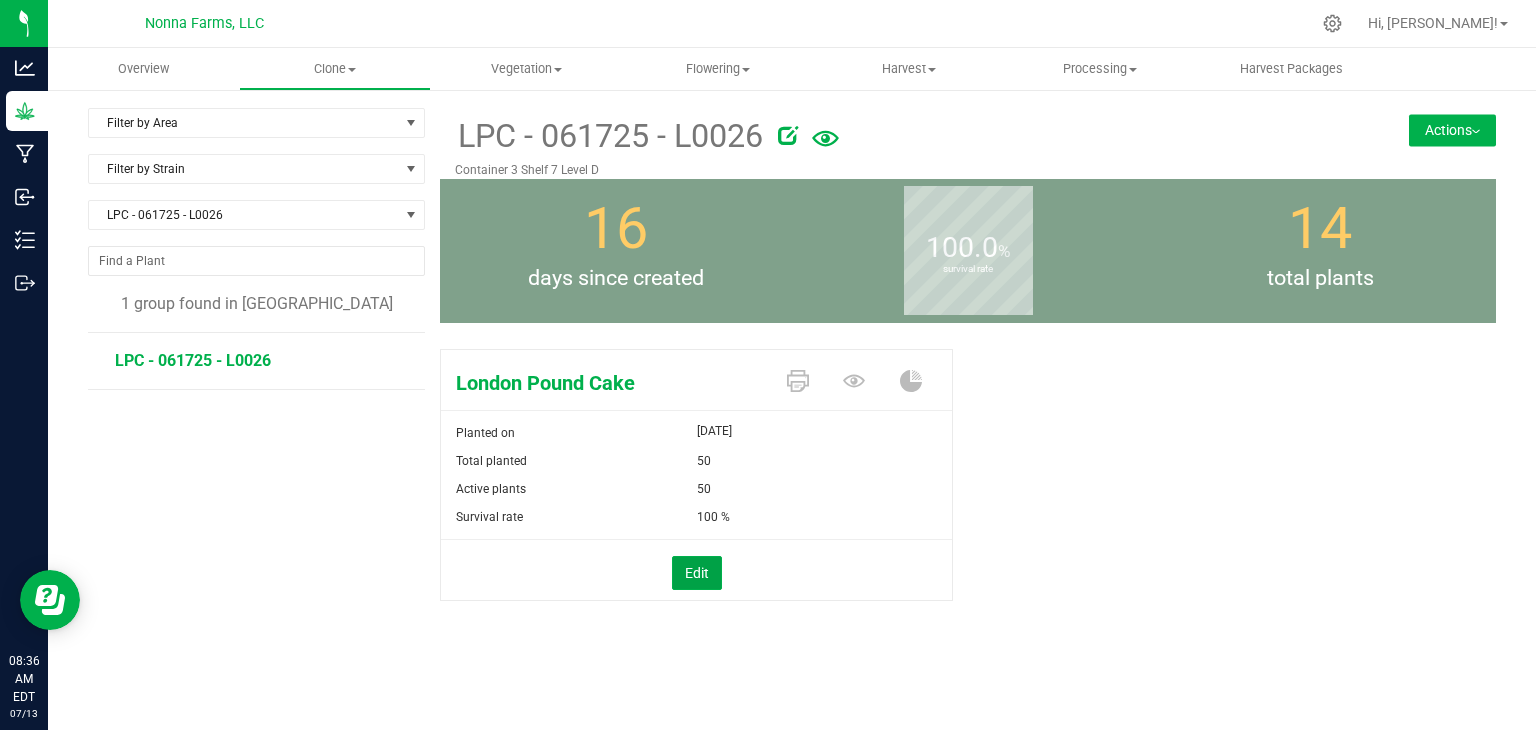 drag, startPoint x: 679, startPoint y: 571, endPoint x: 739, endPoint y: 506, distance: 88.45903 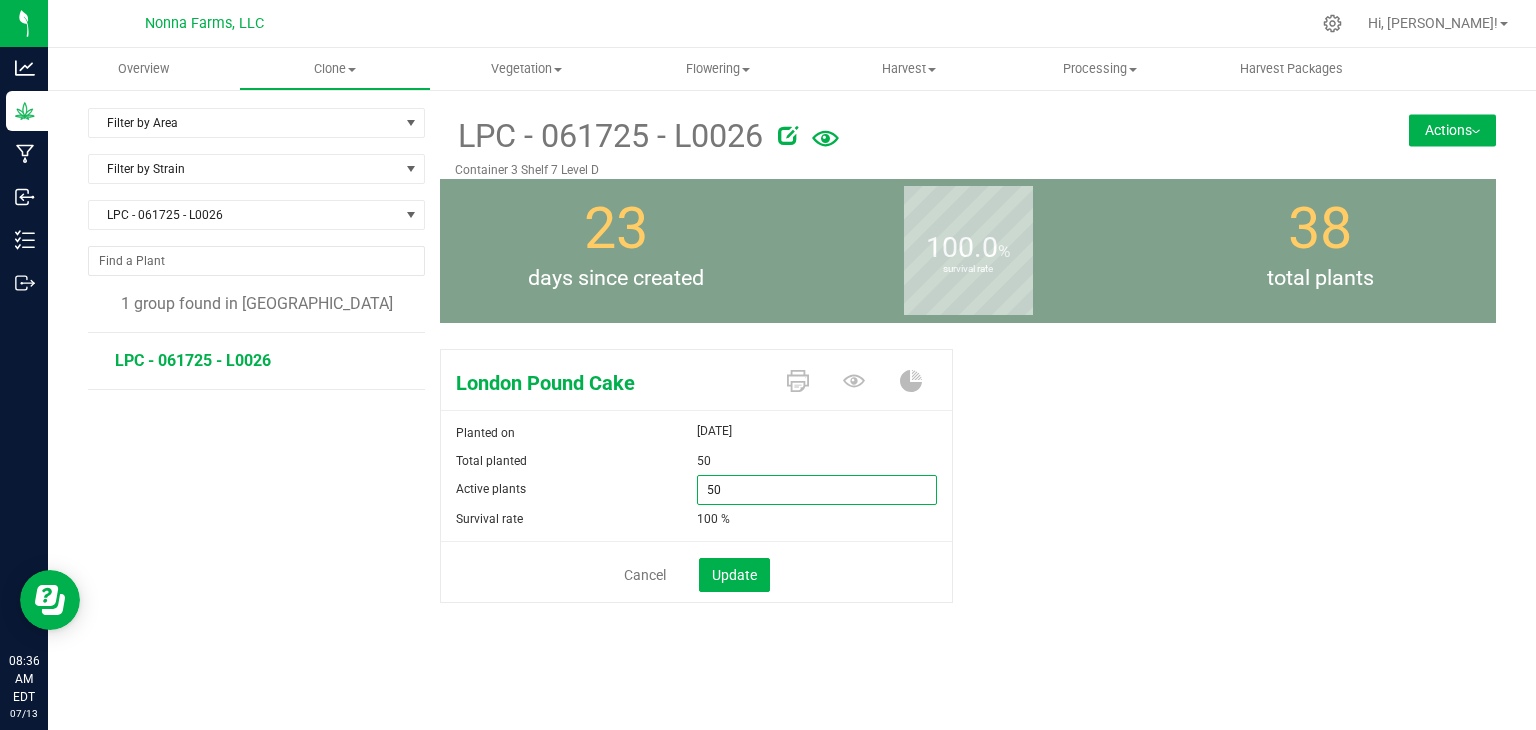 drag, startPoint x: 769, startPoint y: 477, endPoint x: 605, endPoint y: 483, distance: 164.10973 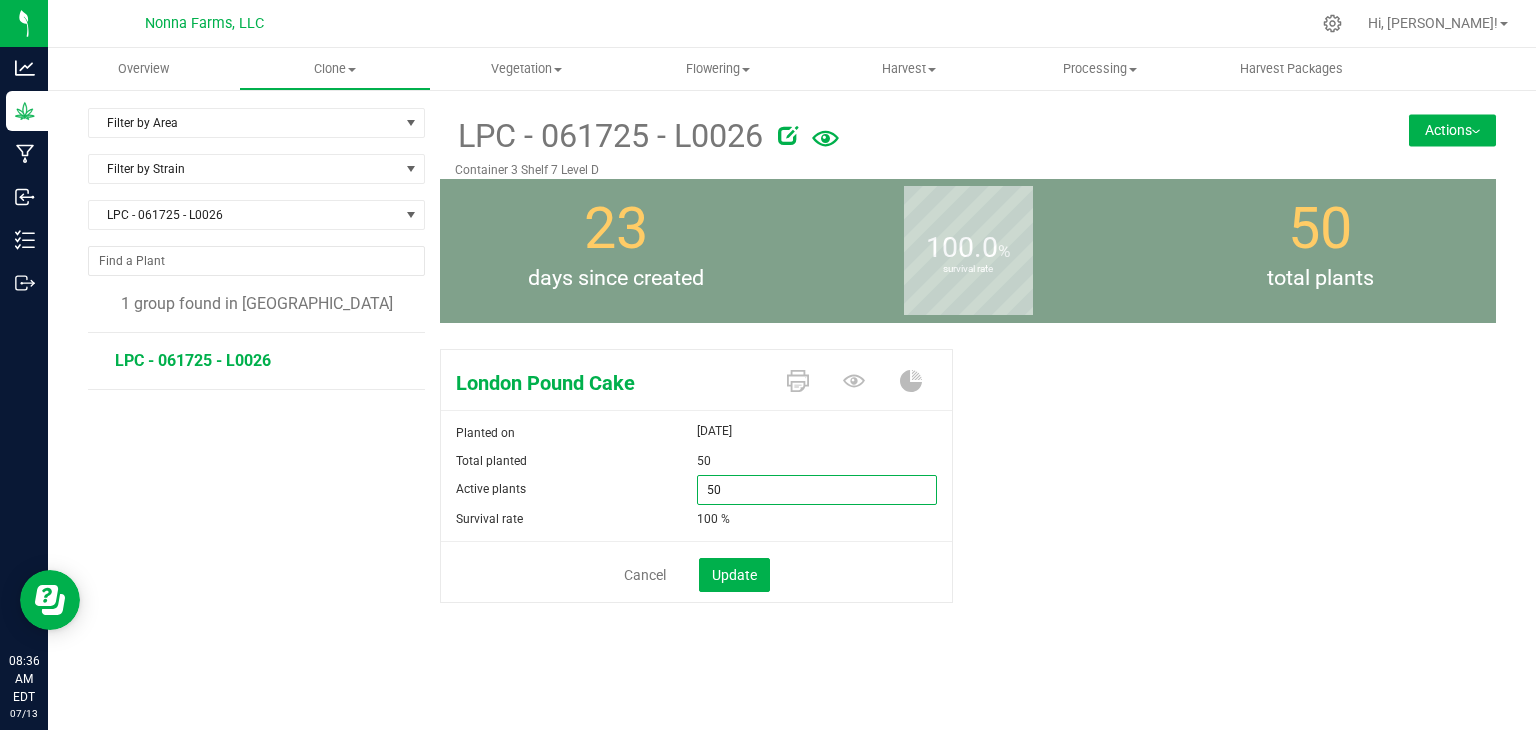 type on "5" 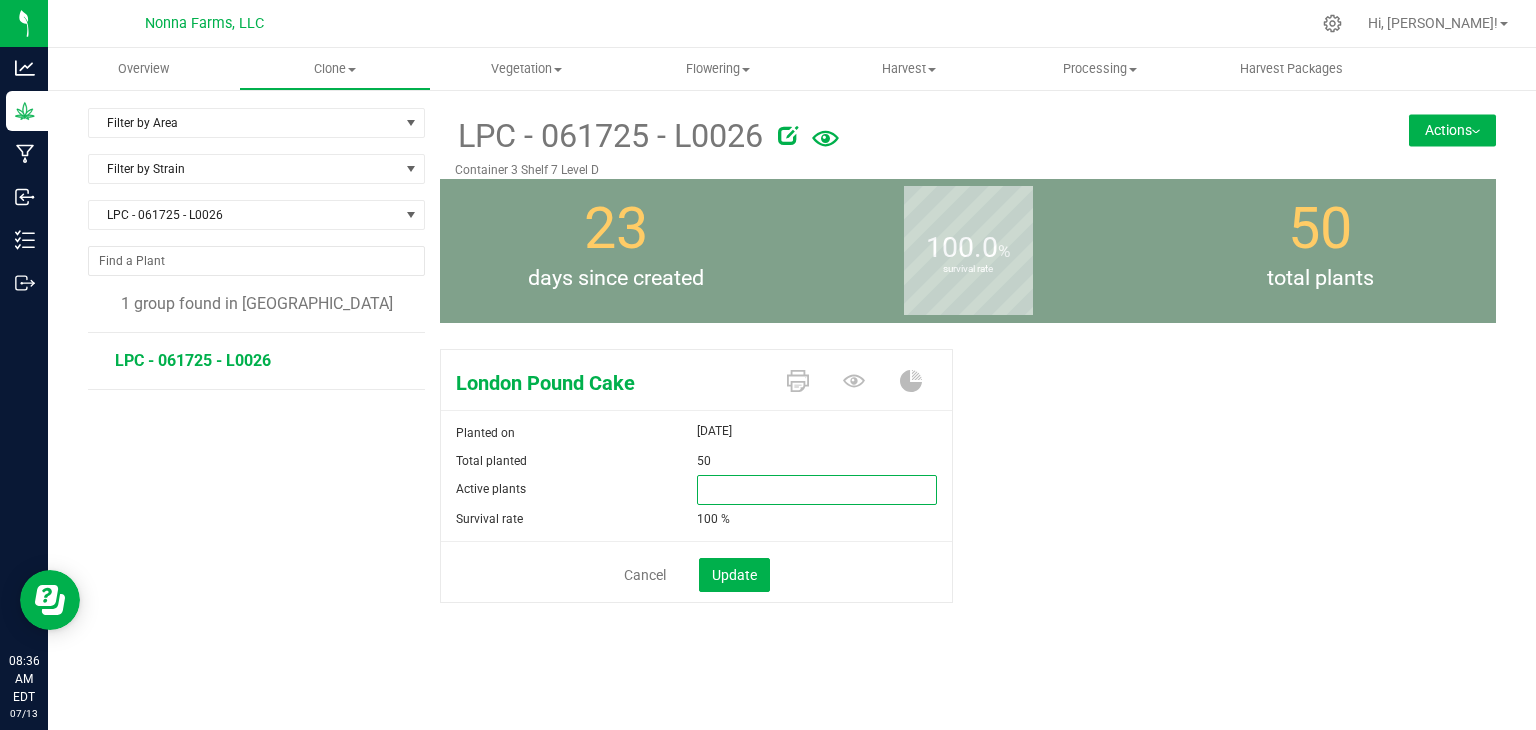 type on "0" 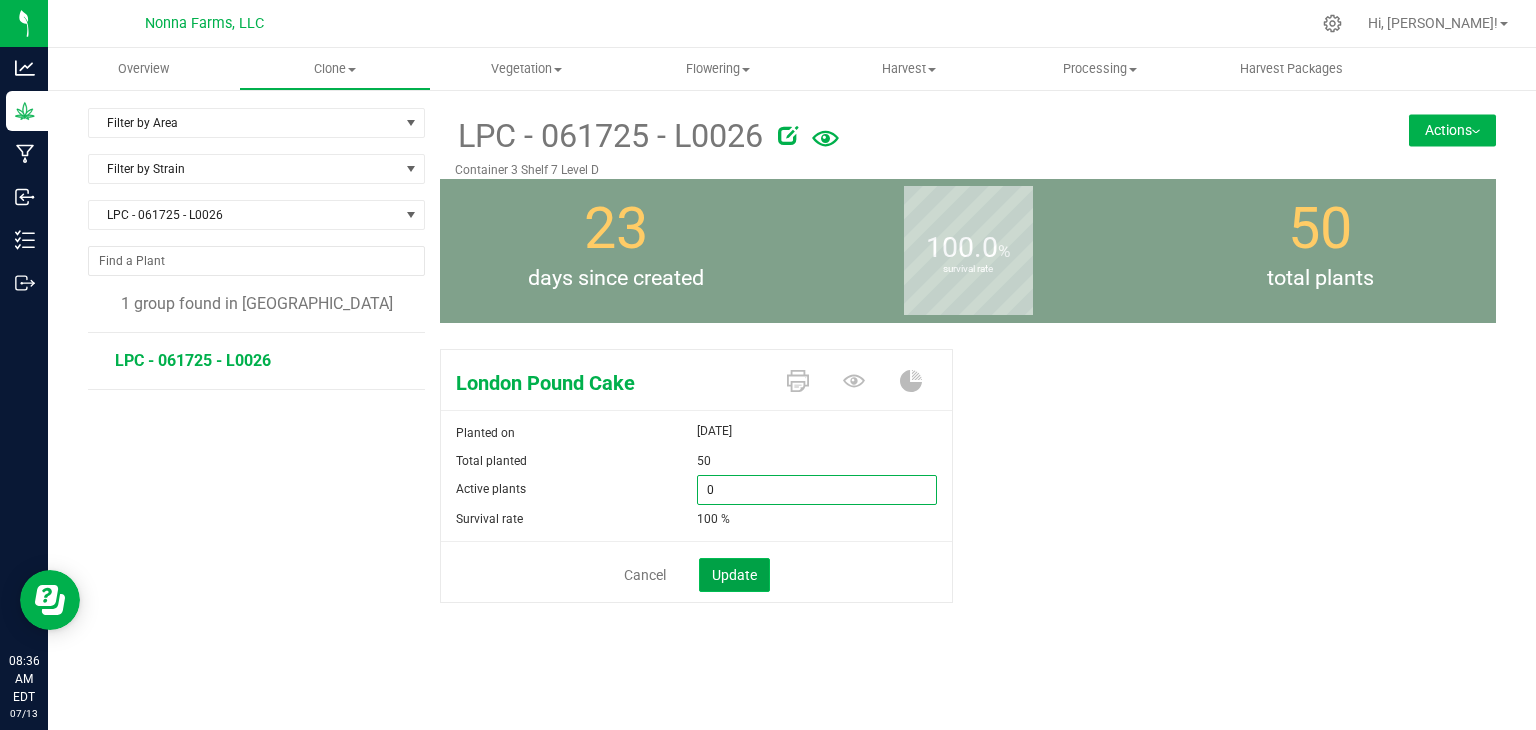 type on "0" 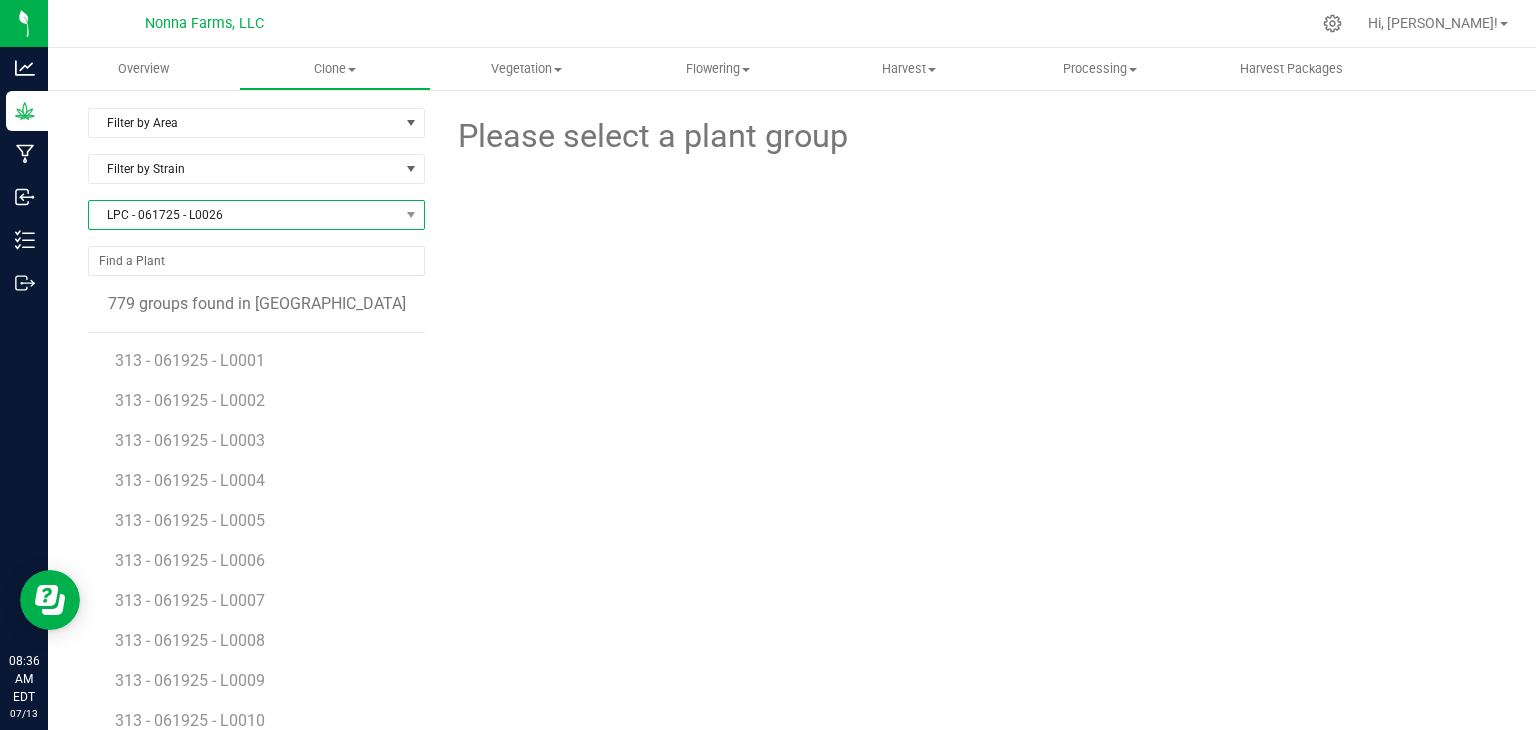 click on "LPC - 061725 - L0026" at bounding box center [244, 215] 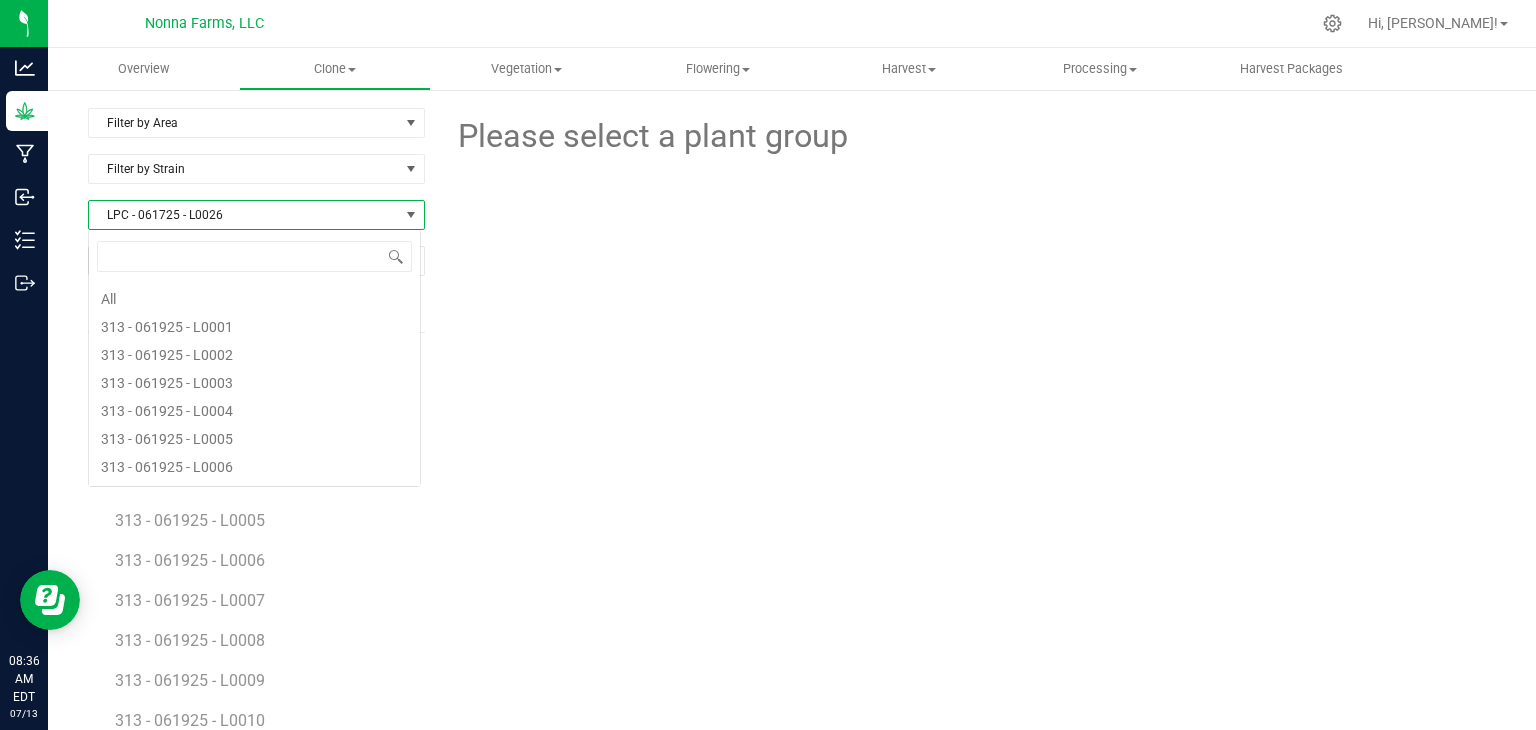 scroll, scrollTop: 99970, scrollLeft: 99666, axis: both 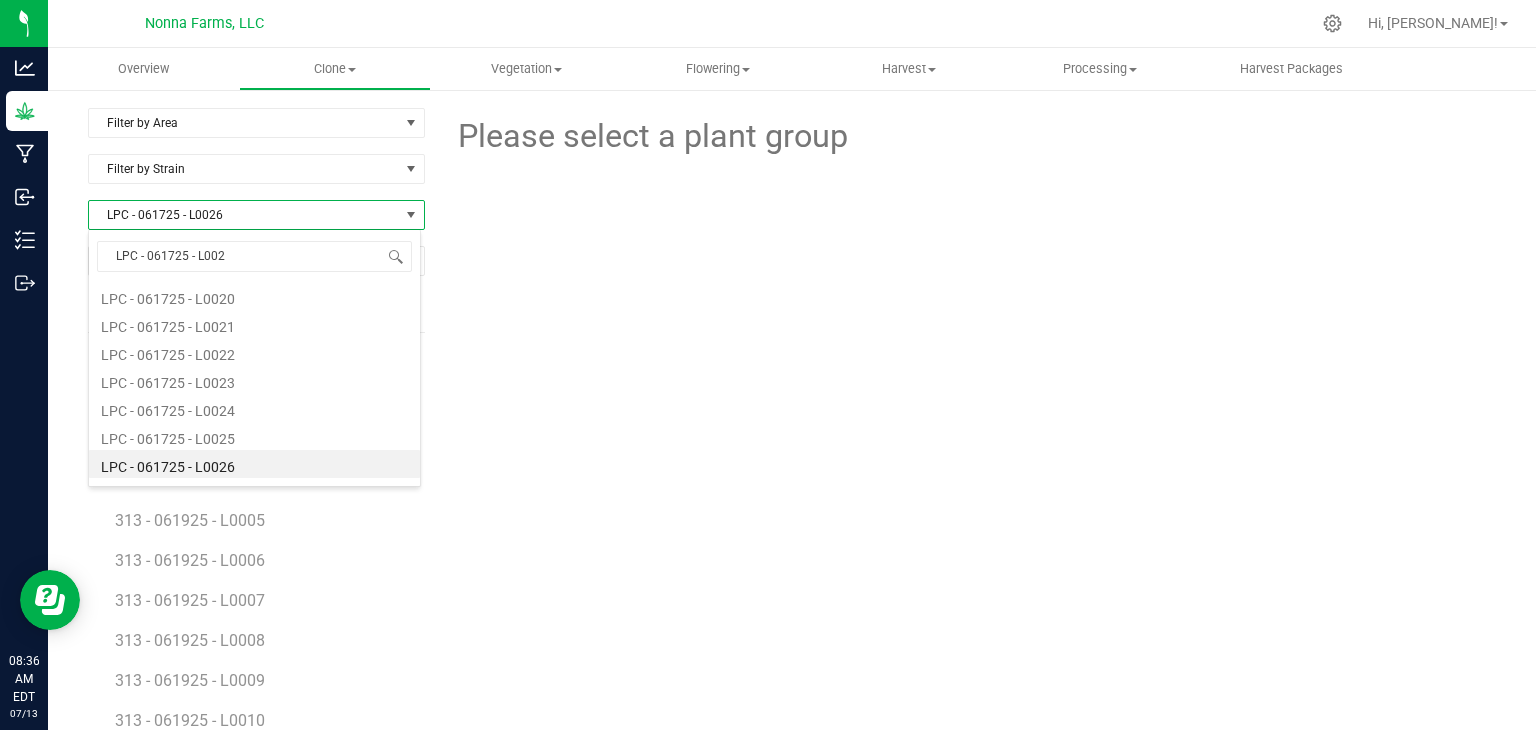 type on "LPC - 061725 - L0027" 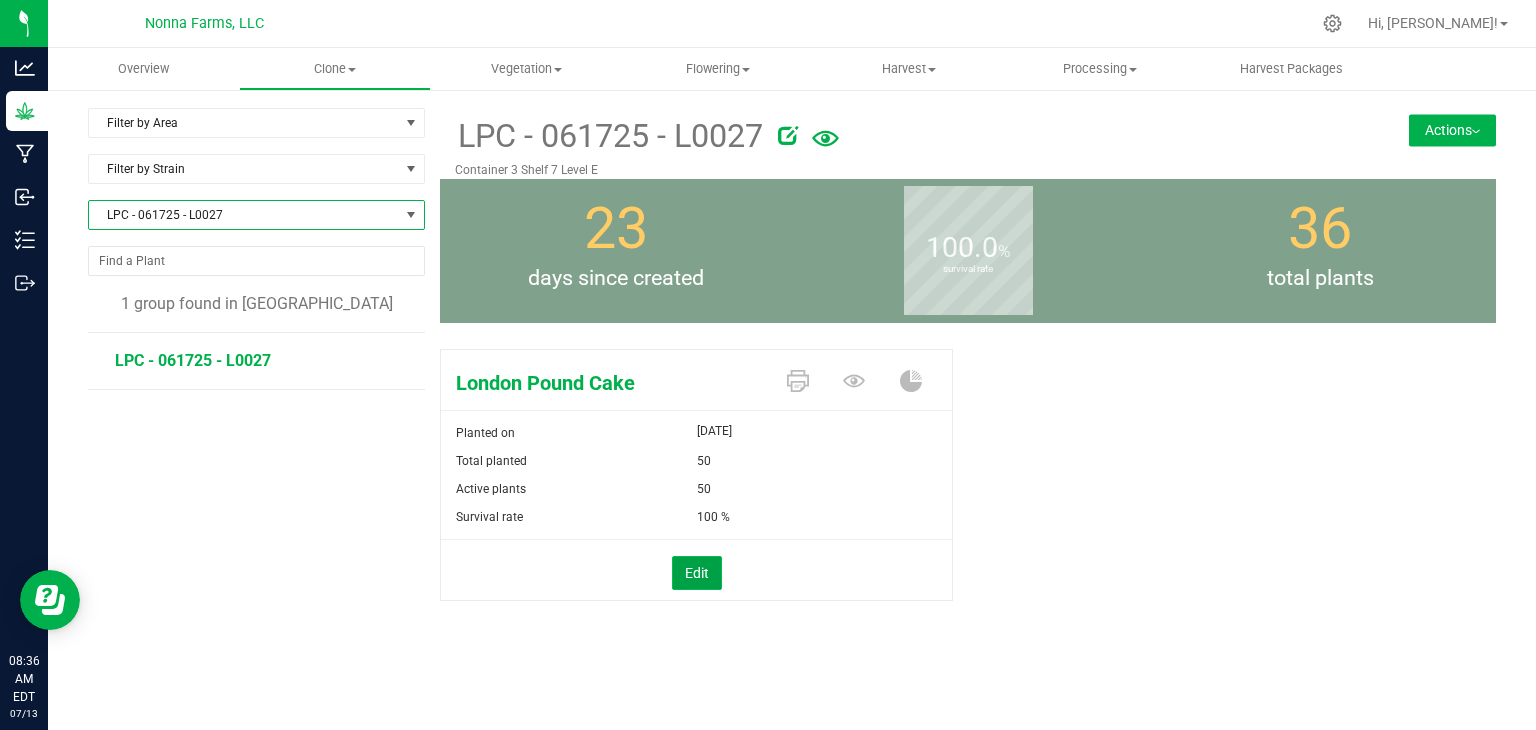 click on "Edit" at bounding box center (697, 573) 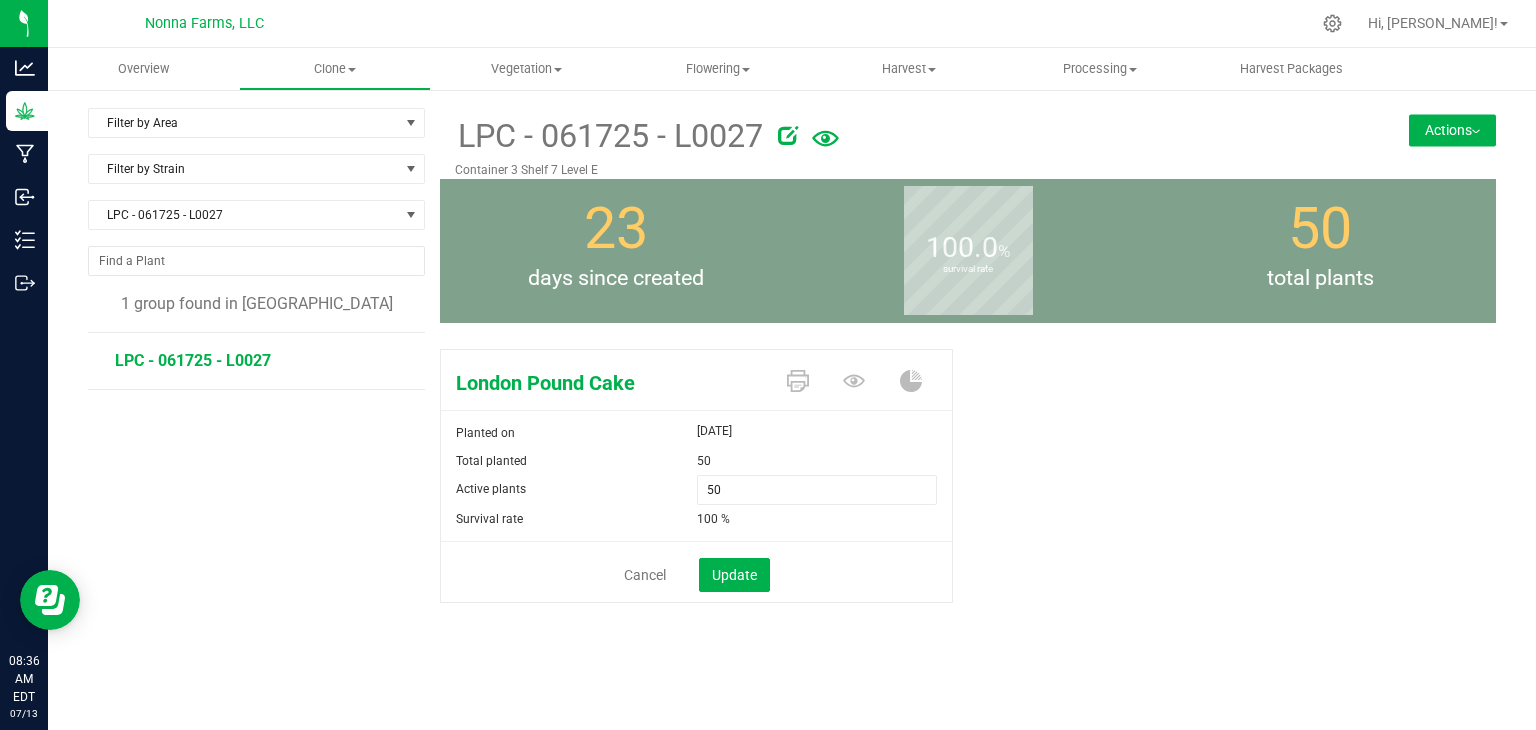 drag, startPoint x: 745, startPoint y: 471, endPoint x: 660, endPoint y: 480, distance: 85.47514 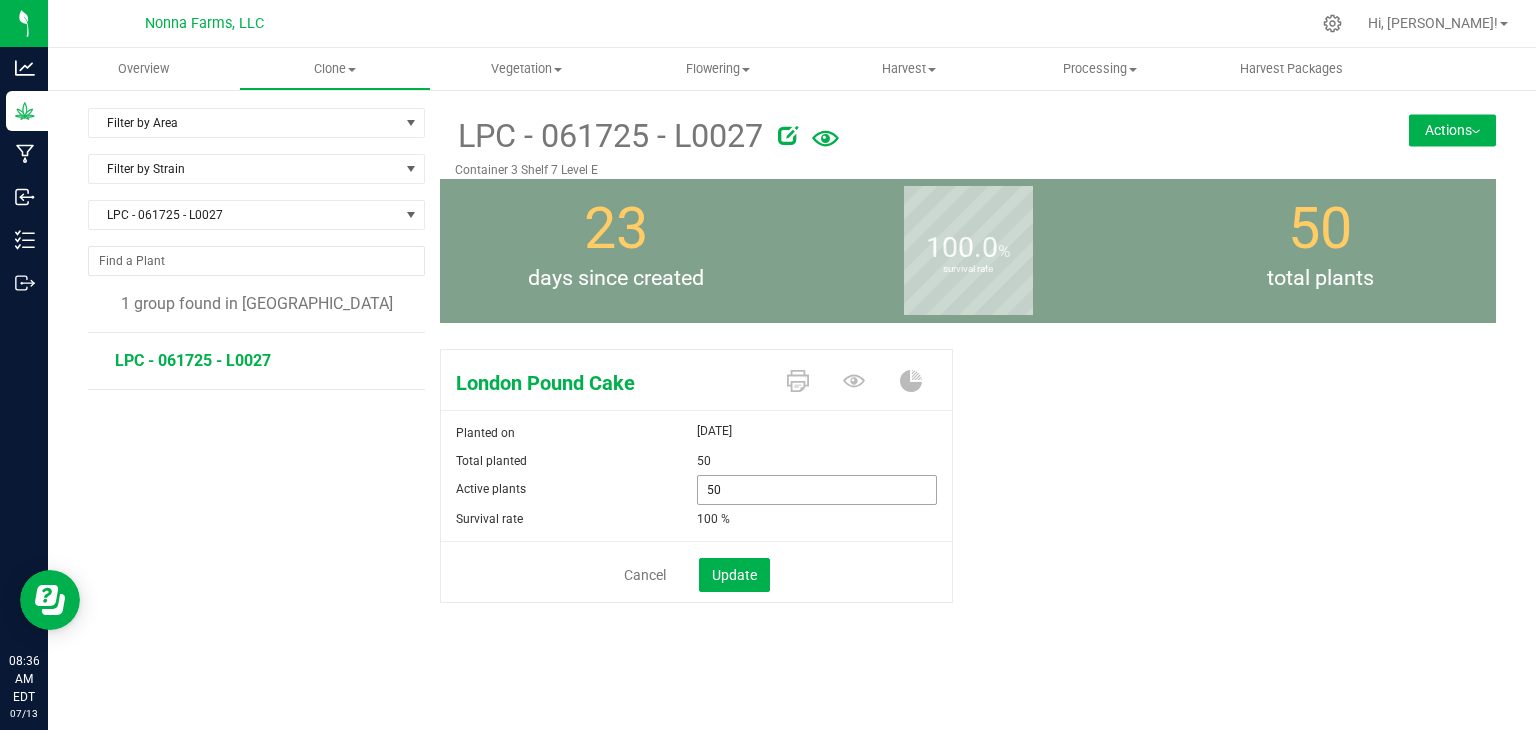 click on "50 50" at bounding box center [817, 490] 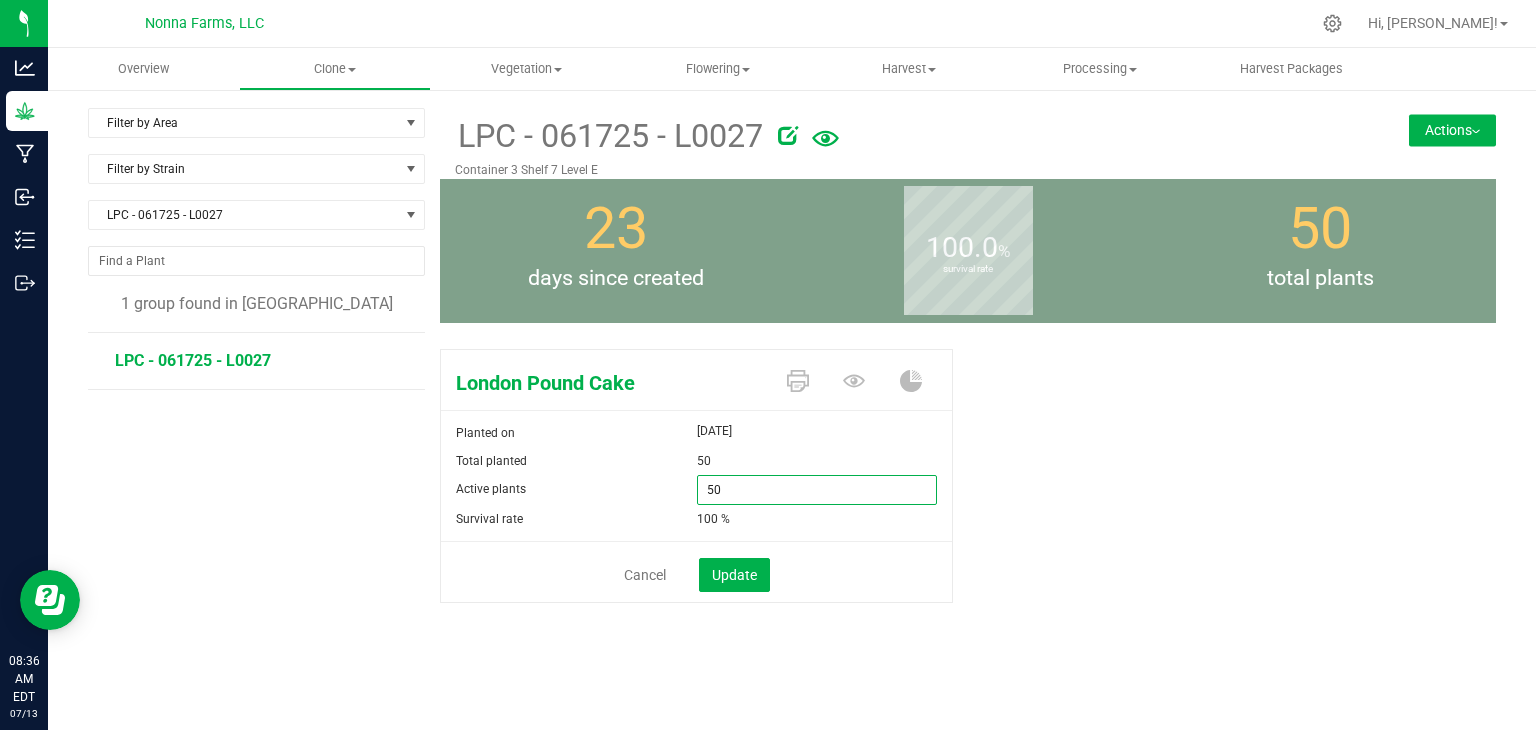 drag, startPoint x: 769, startPoint y: 499, endPoint x: 616, endPoint y: 489, distance: 153.32645 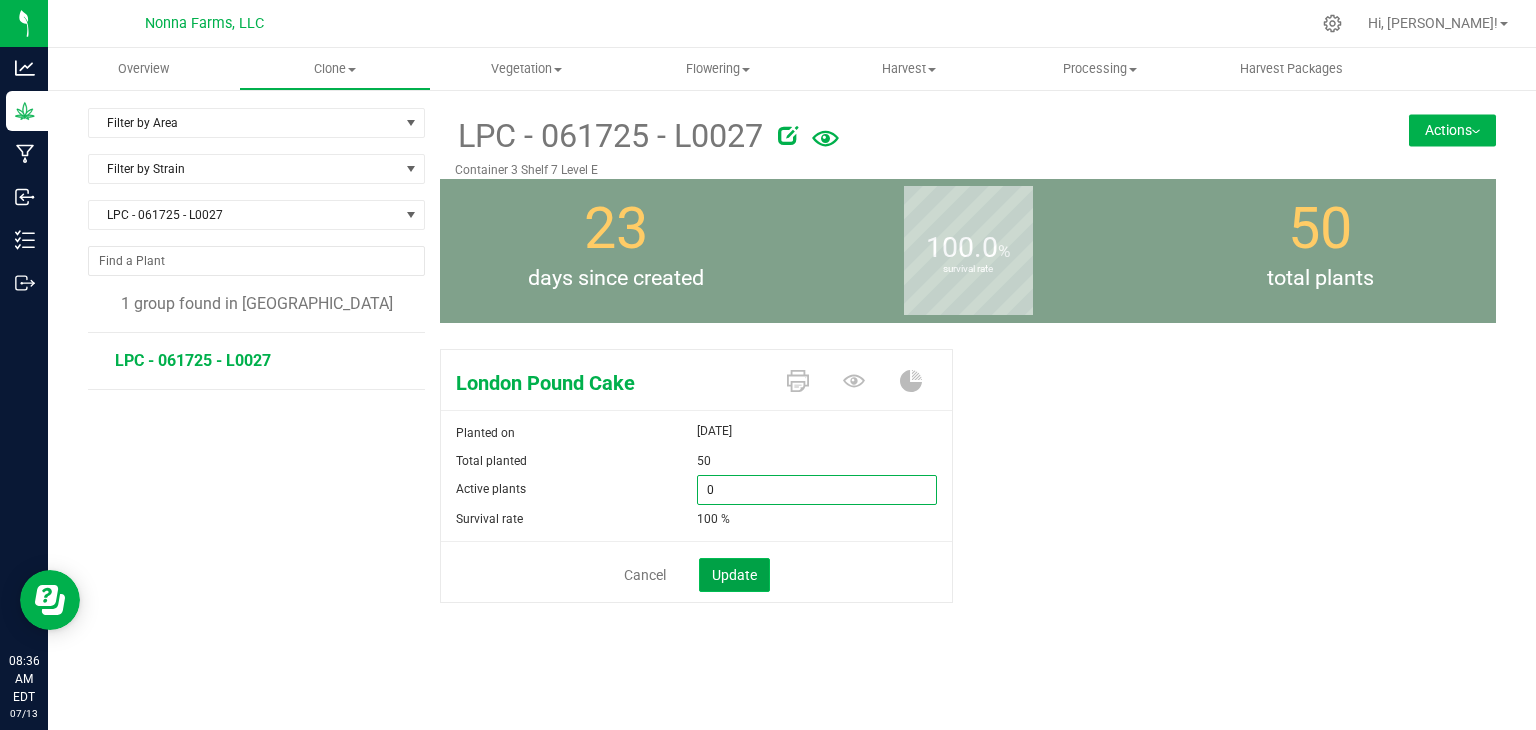 type on "0" 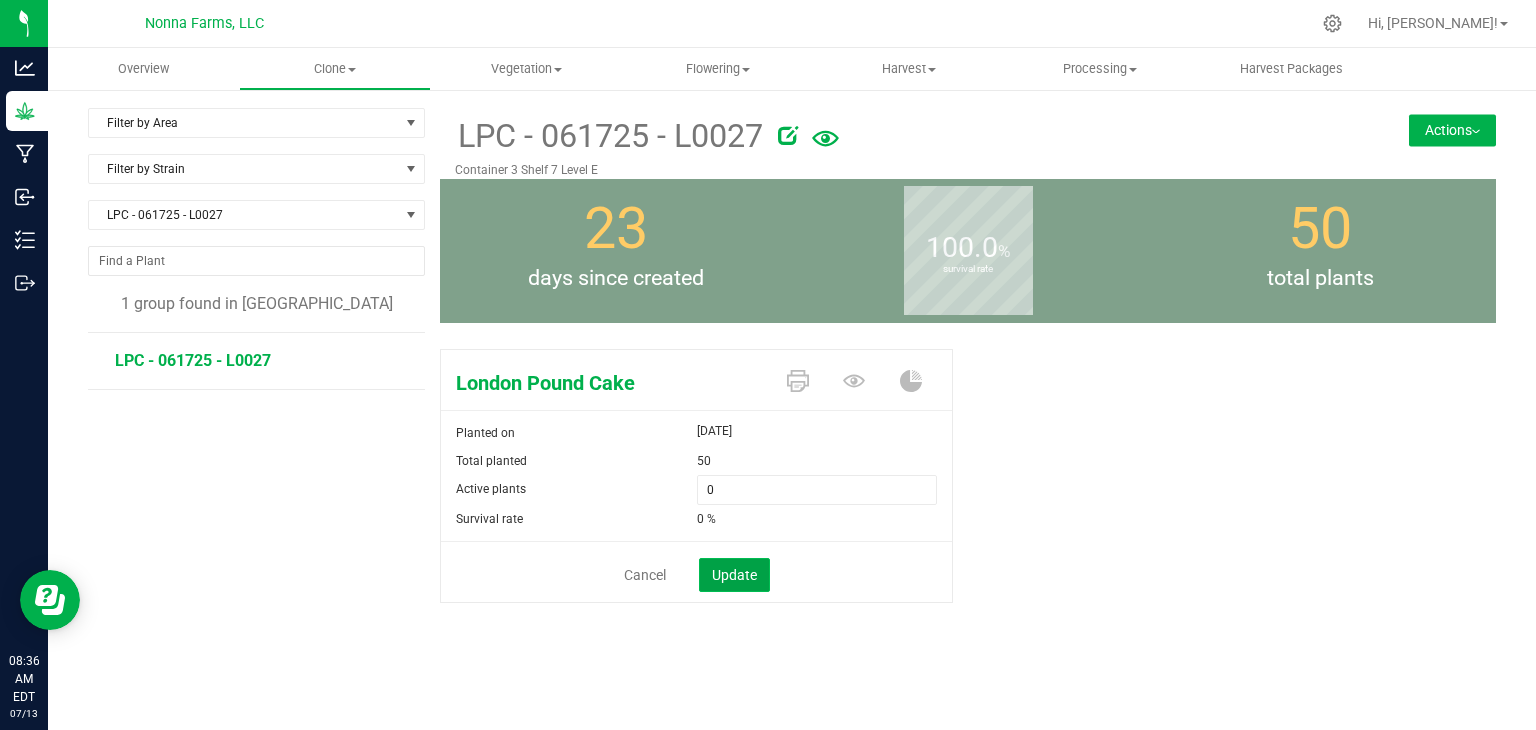 click on "Update" 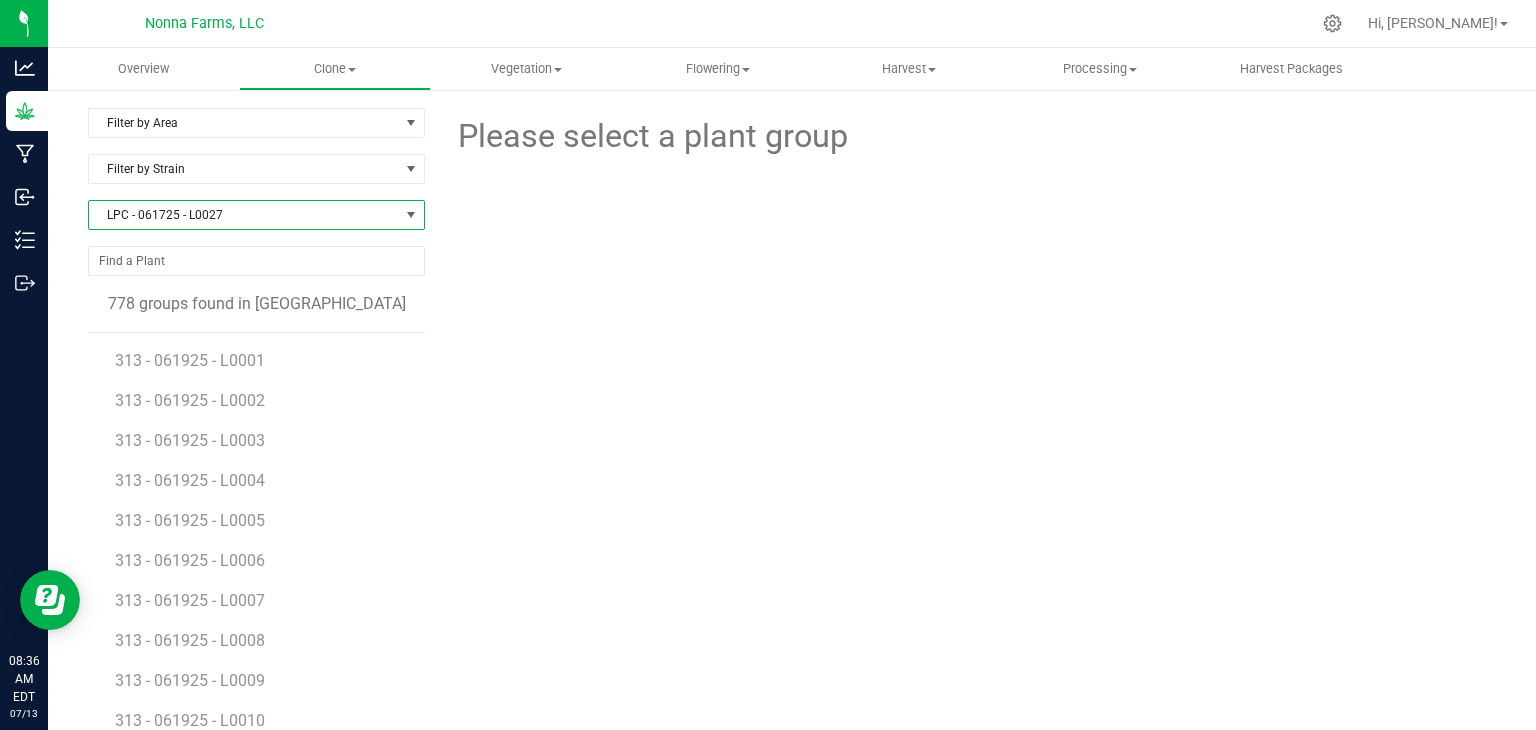 click on "LPC - 061725 - L0027" at bounding box center [244, 215] 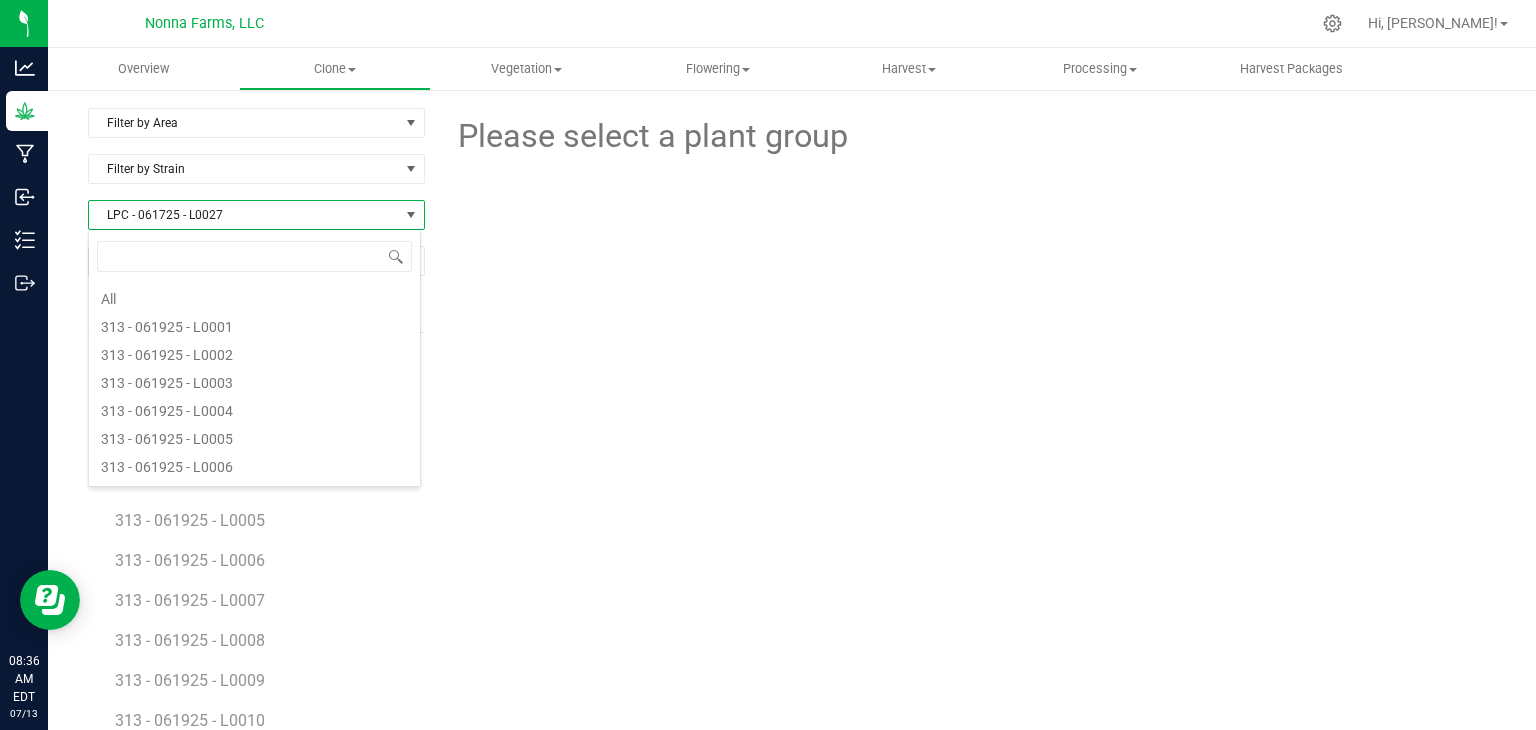 scroll, scrollTop: 4000, scrollLeft: 0, axis: vertical 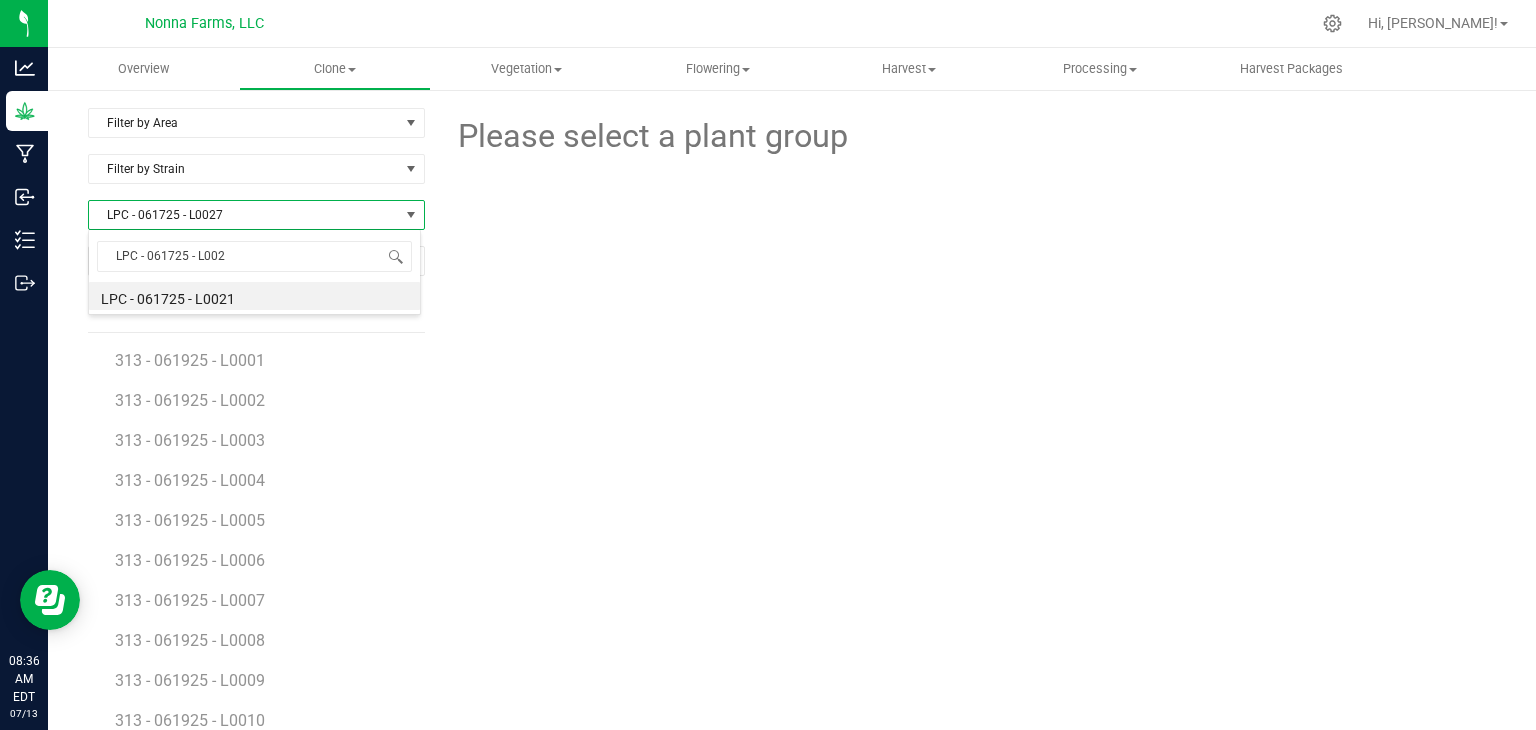 type on "LPC - 061725 - L0028" 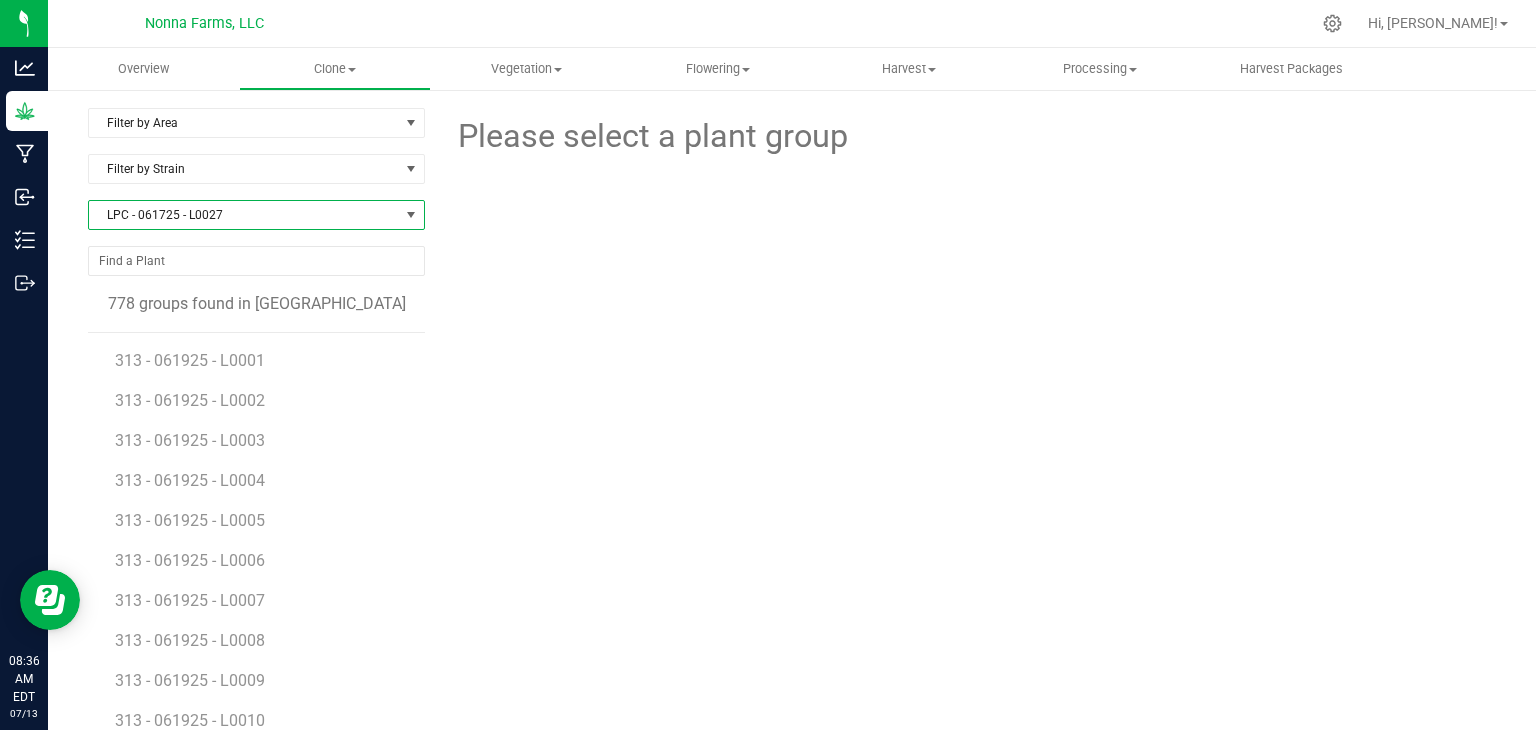 click on "LPC - 061725 - L0027" at bounding box center [244, 215] 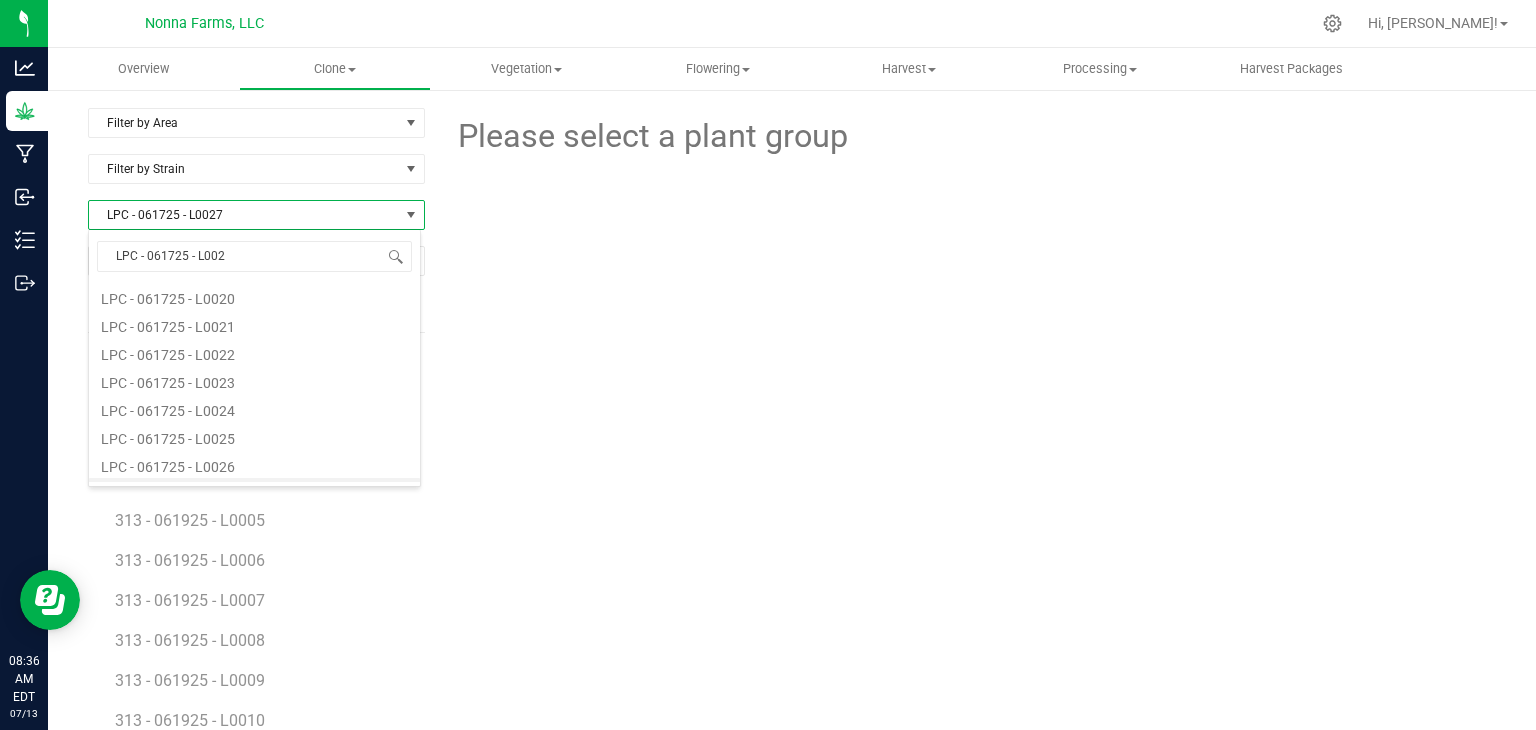 type on "LPC - 061725 - L0028" 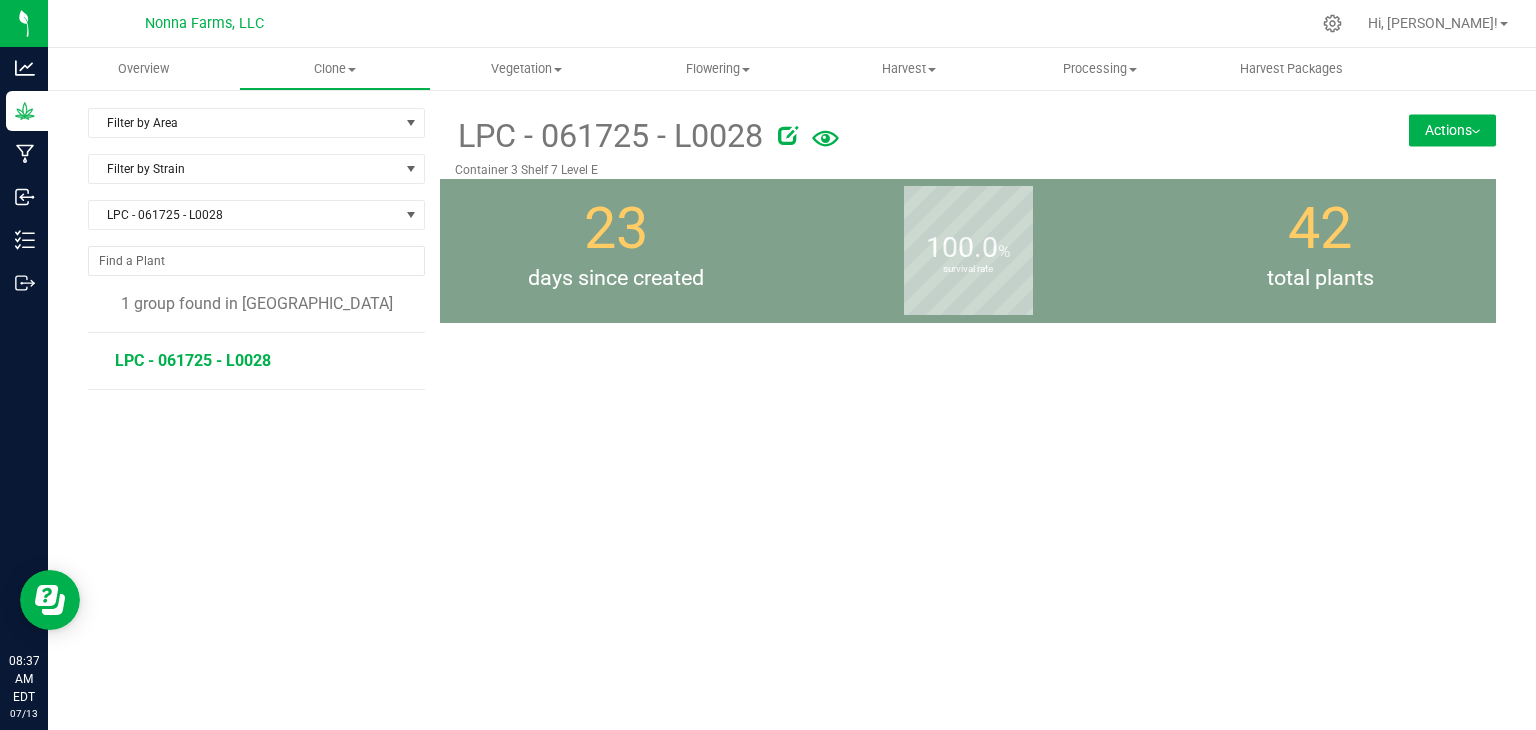 click on "LPC - 061725 - L0028" at bounding box center (193, 360) 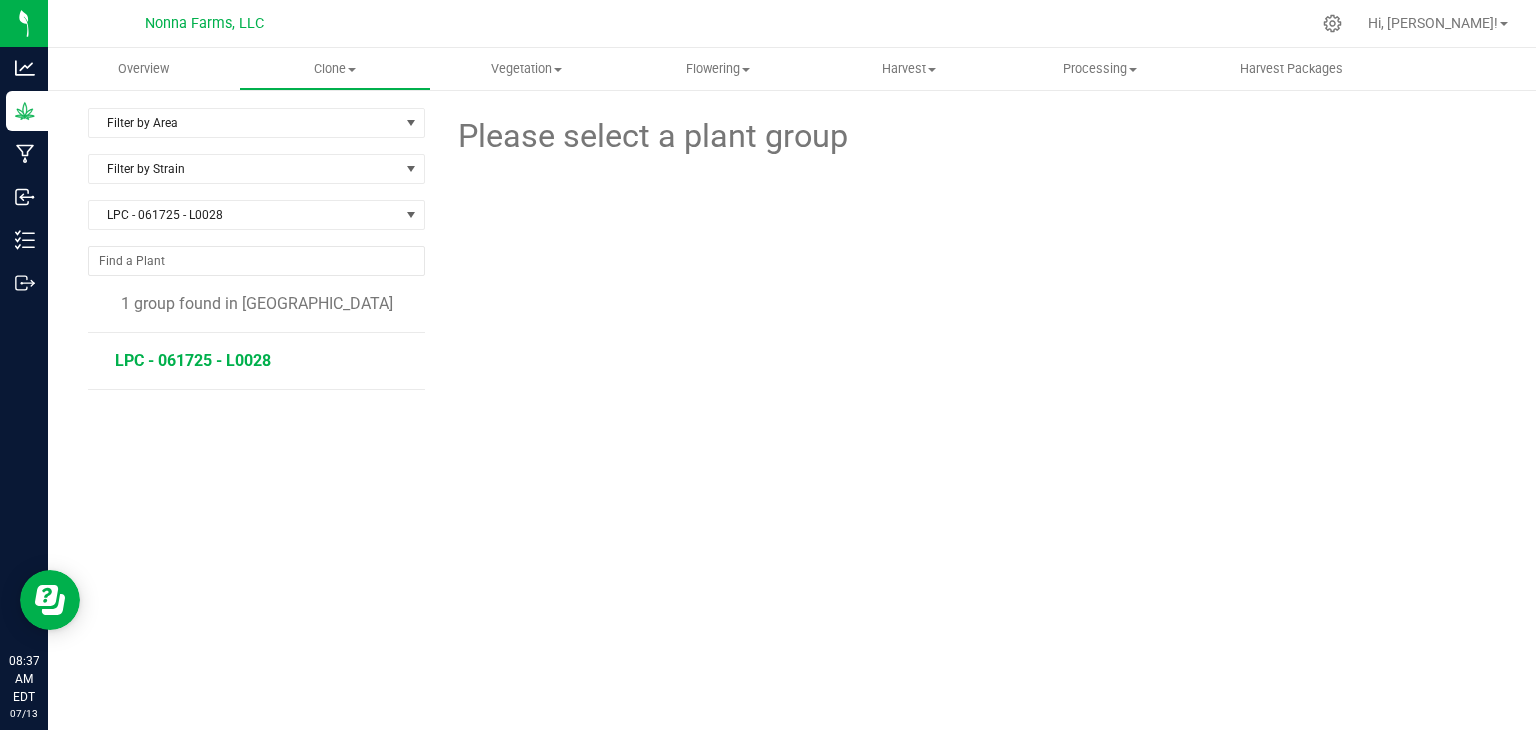 click on "LPC - 061725 - L0028" at bounding box center [193, 360] 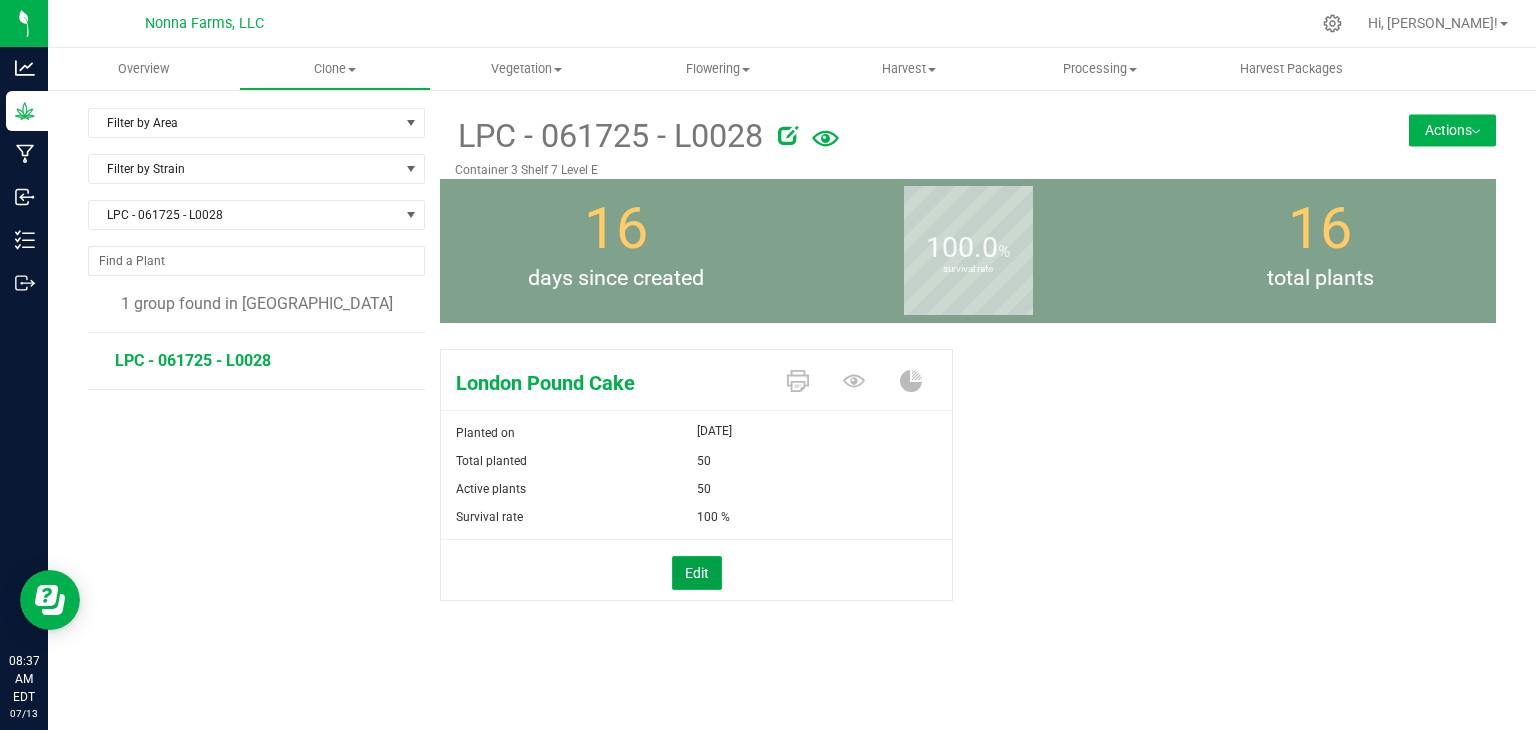 click on "Edit" at bounding box center [697, 573] 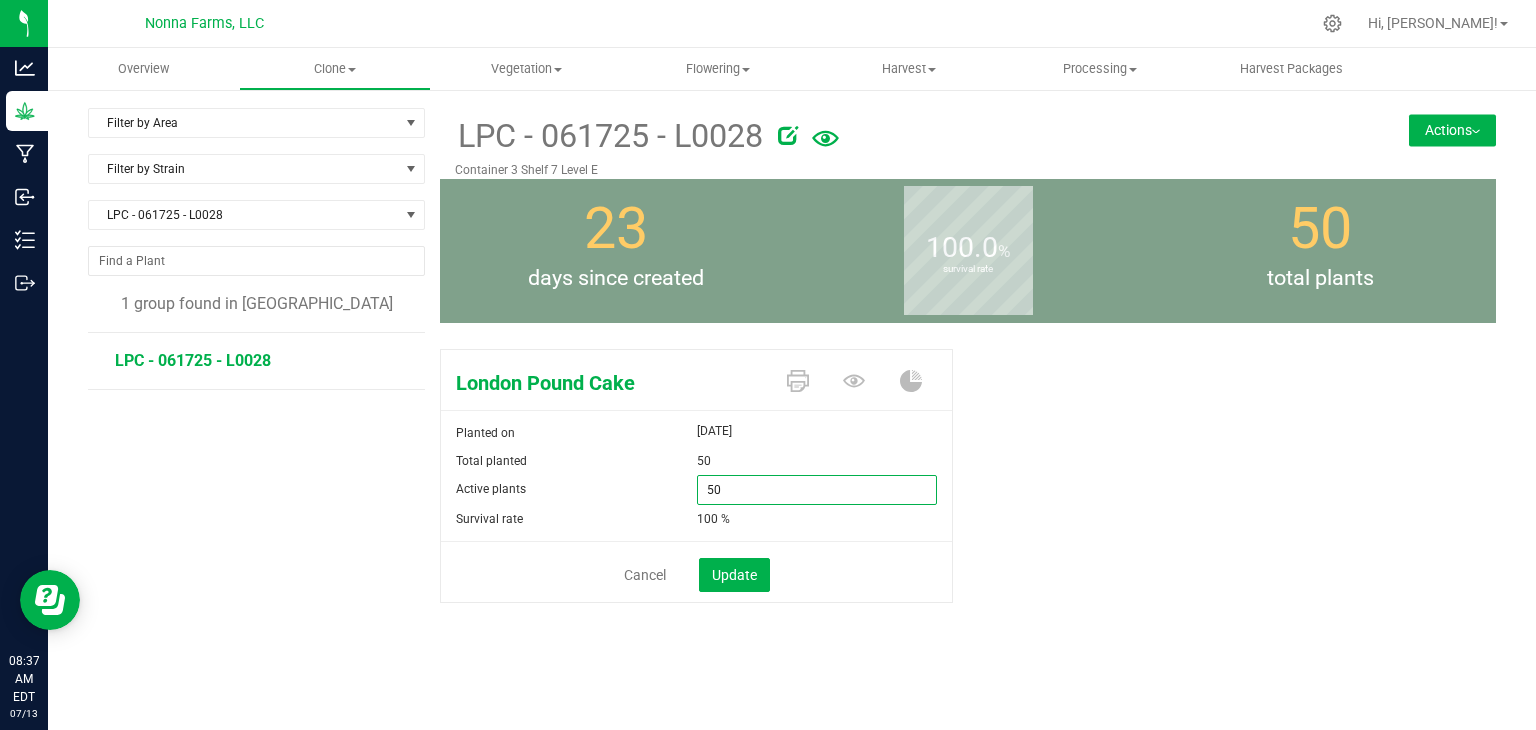 drag, startPoint x: 741, startPoint y: 495, endPoint x: 608, endPoint y: 493, distance: 133.01503 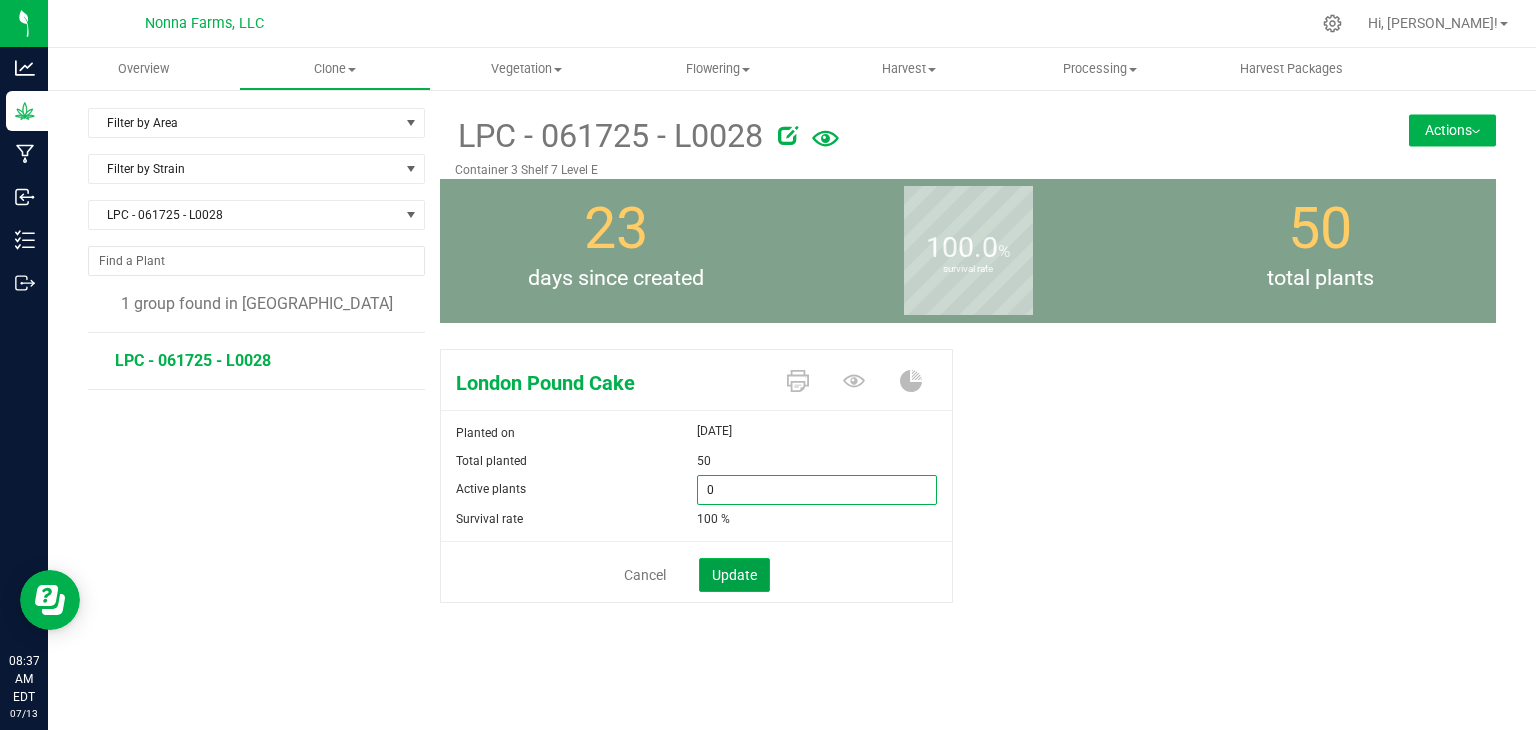 type on "0" 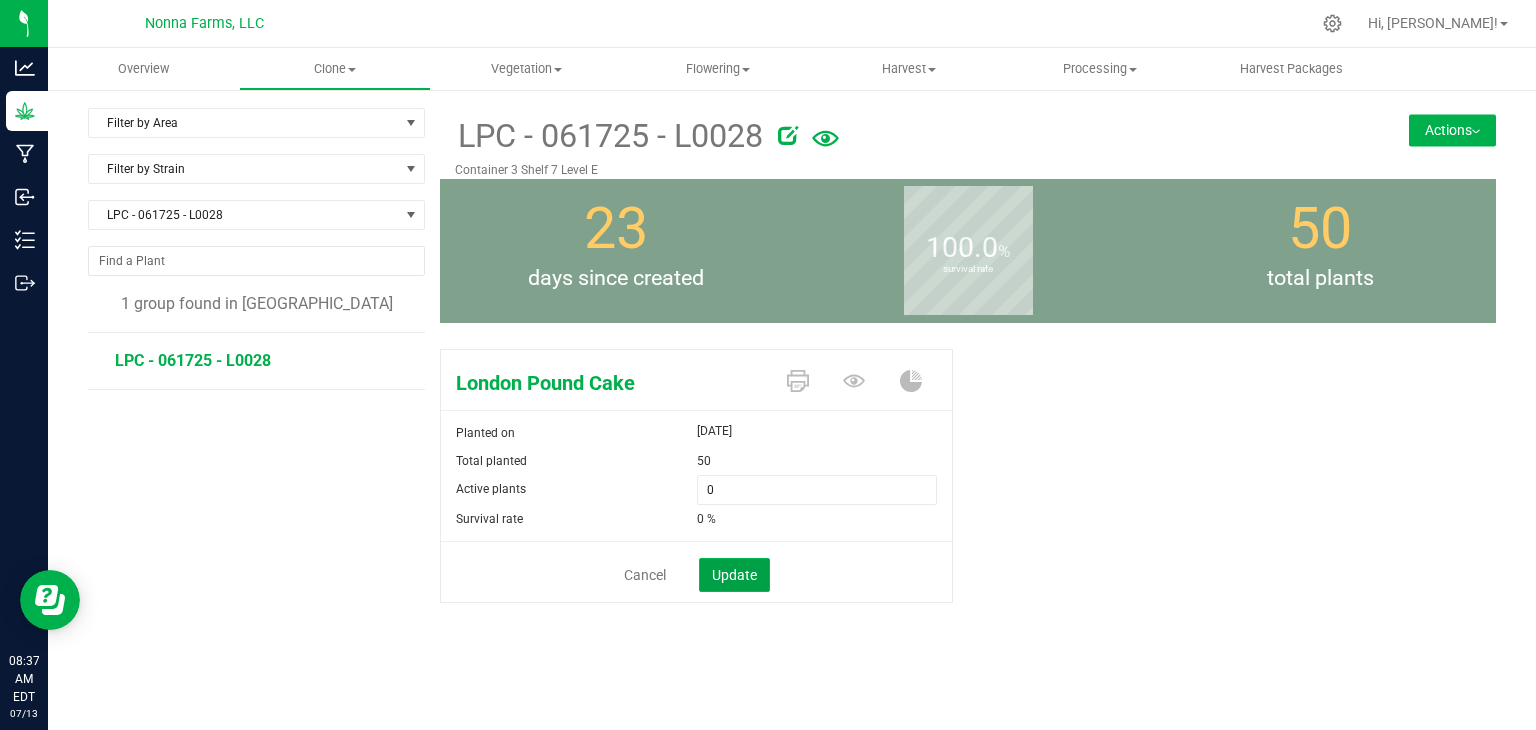click on "Update" 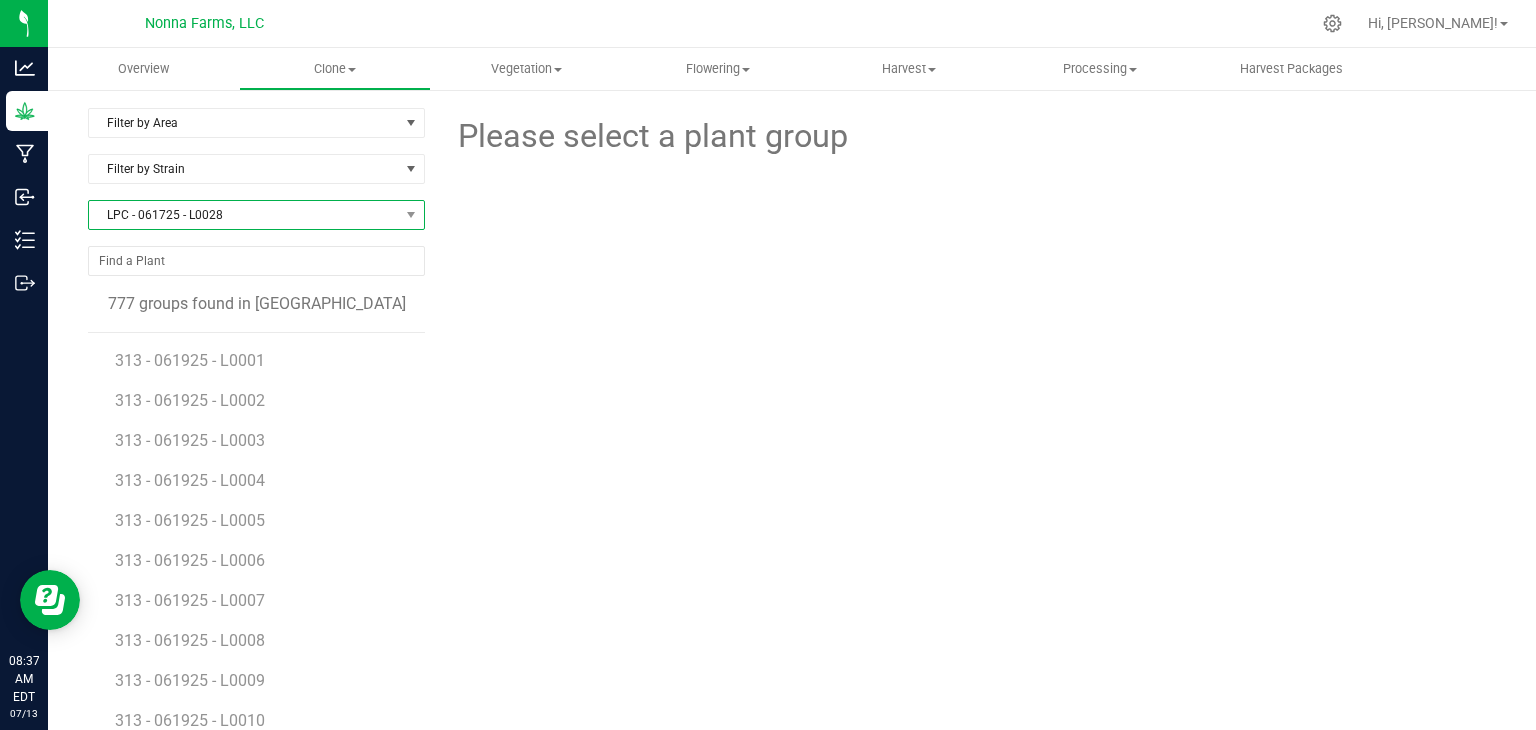 click on "LPC - 061725 - L0028" at bounding box center [244, 215] 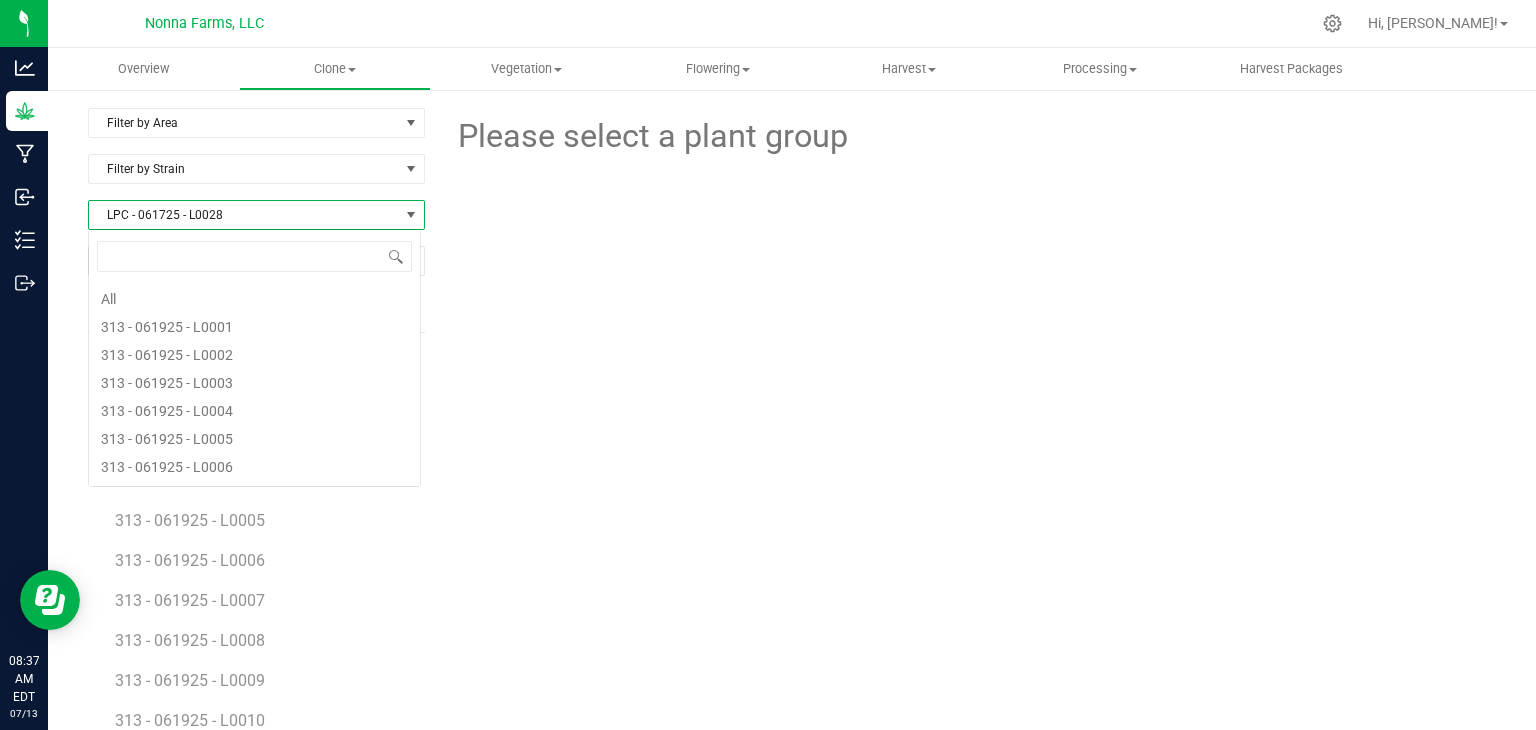 scroll, scrollTop: 99970, scrollLeft: 99666, axis: both 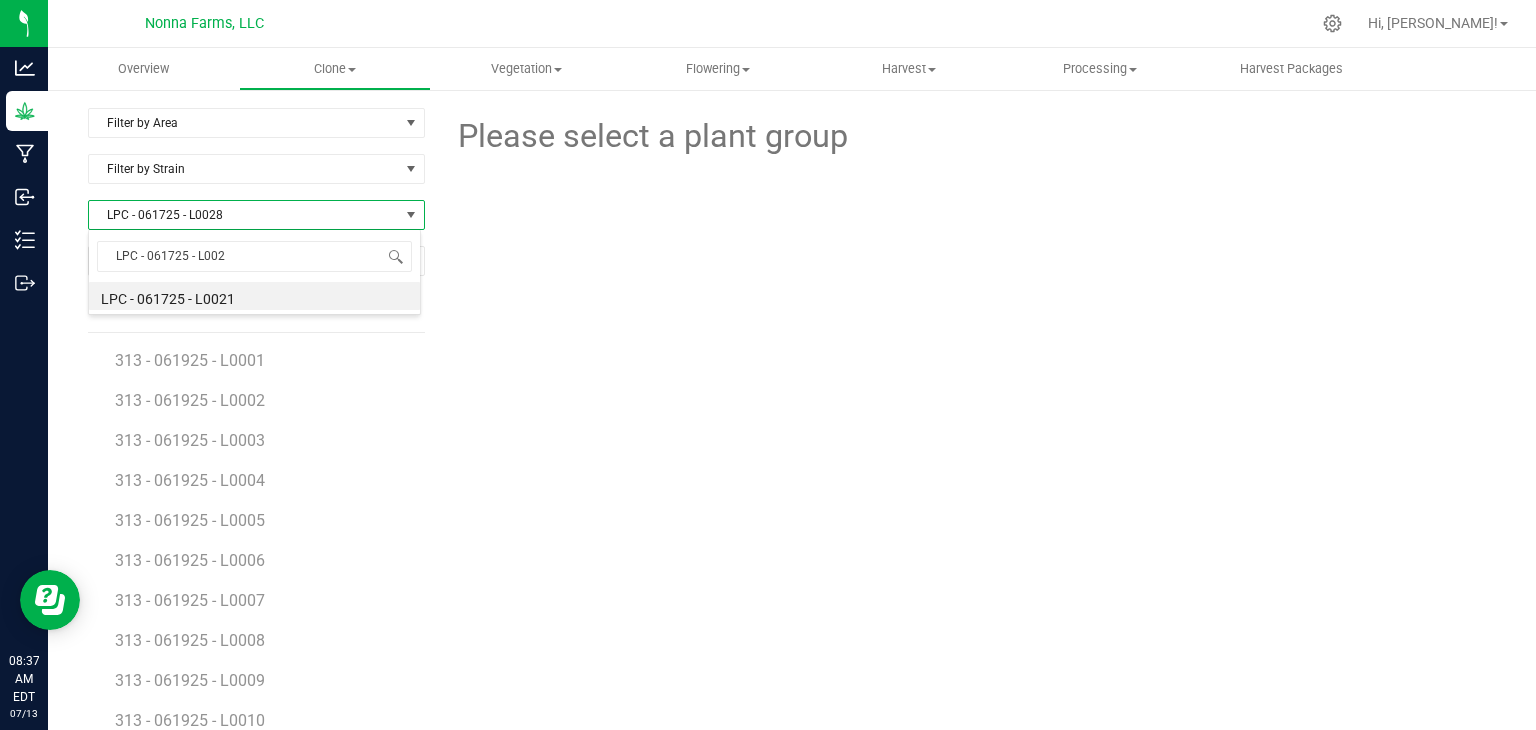 type on "LPC - 061725 - L0029" 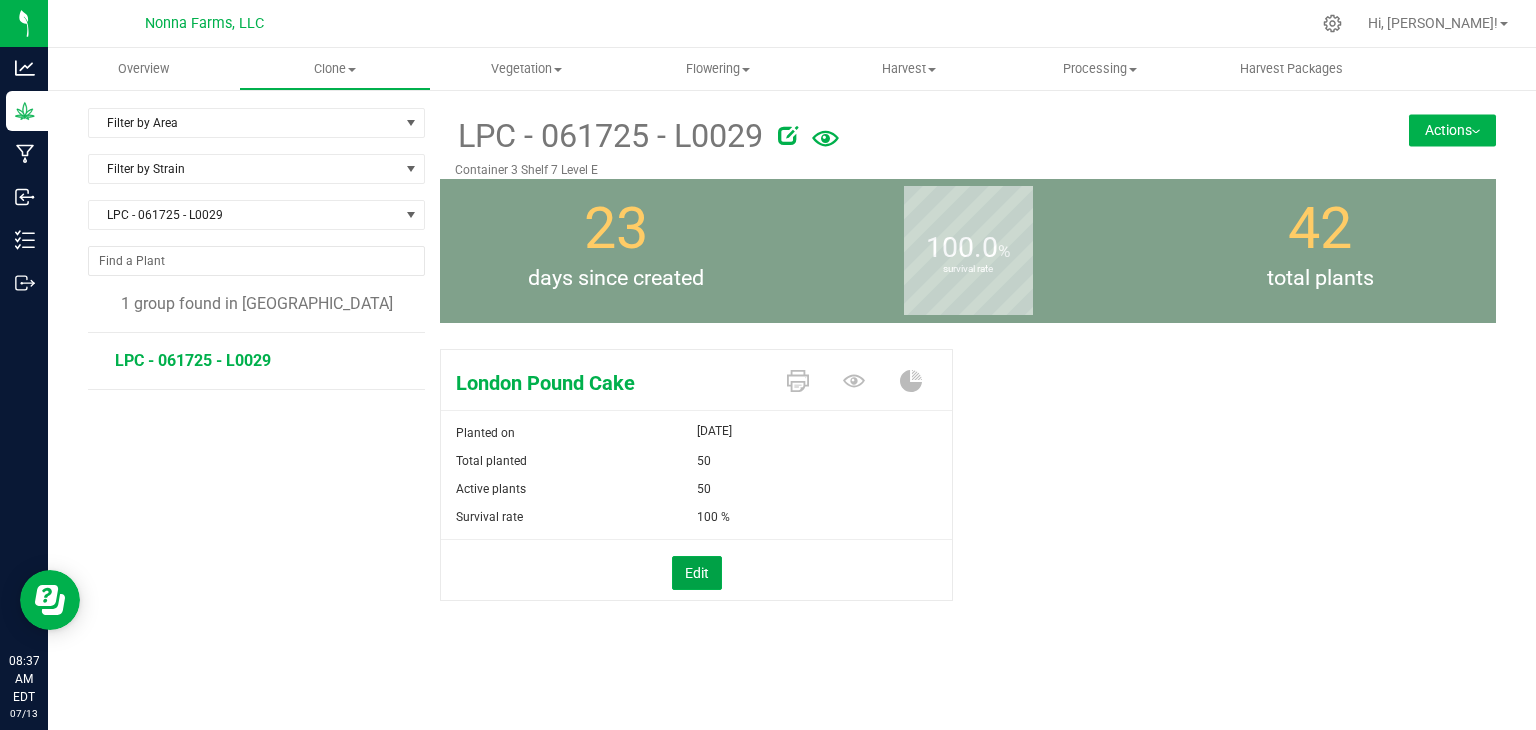 drag, startPoint x: 687, startPoint y: 567, endPoint x: 733, endPoint y: 505, distance: 77.201035 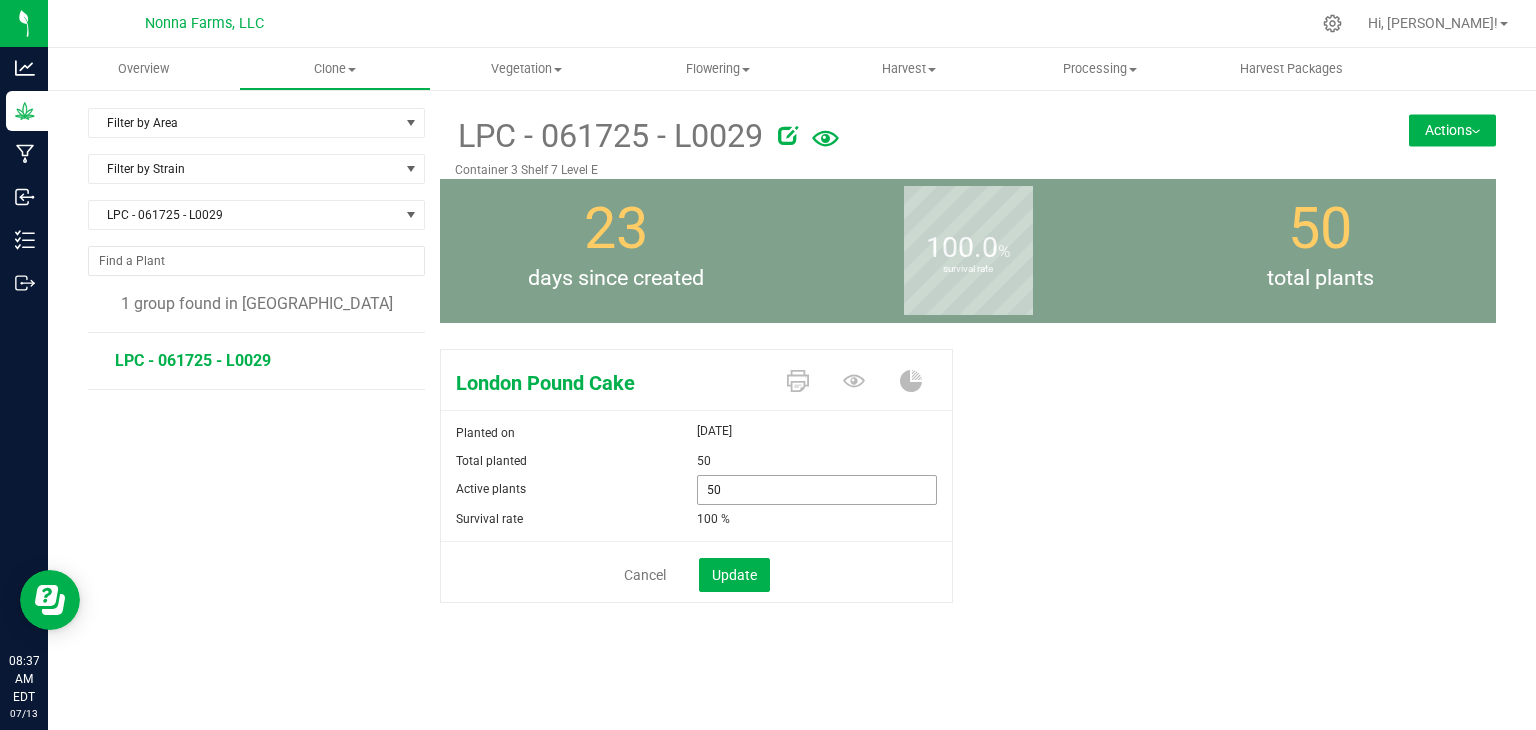 drag, startPoint x: 737, startPoint y: 483, endPoint x: 638, endPoint y: 483, distance: 99 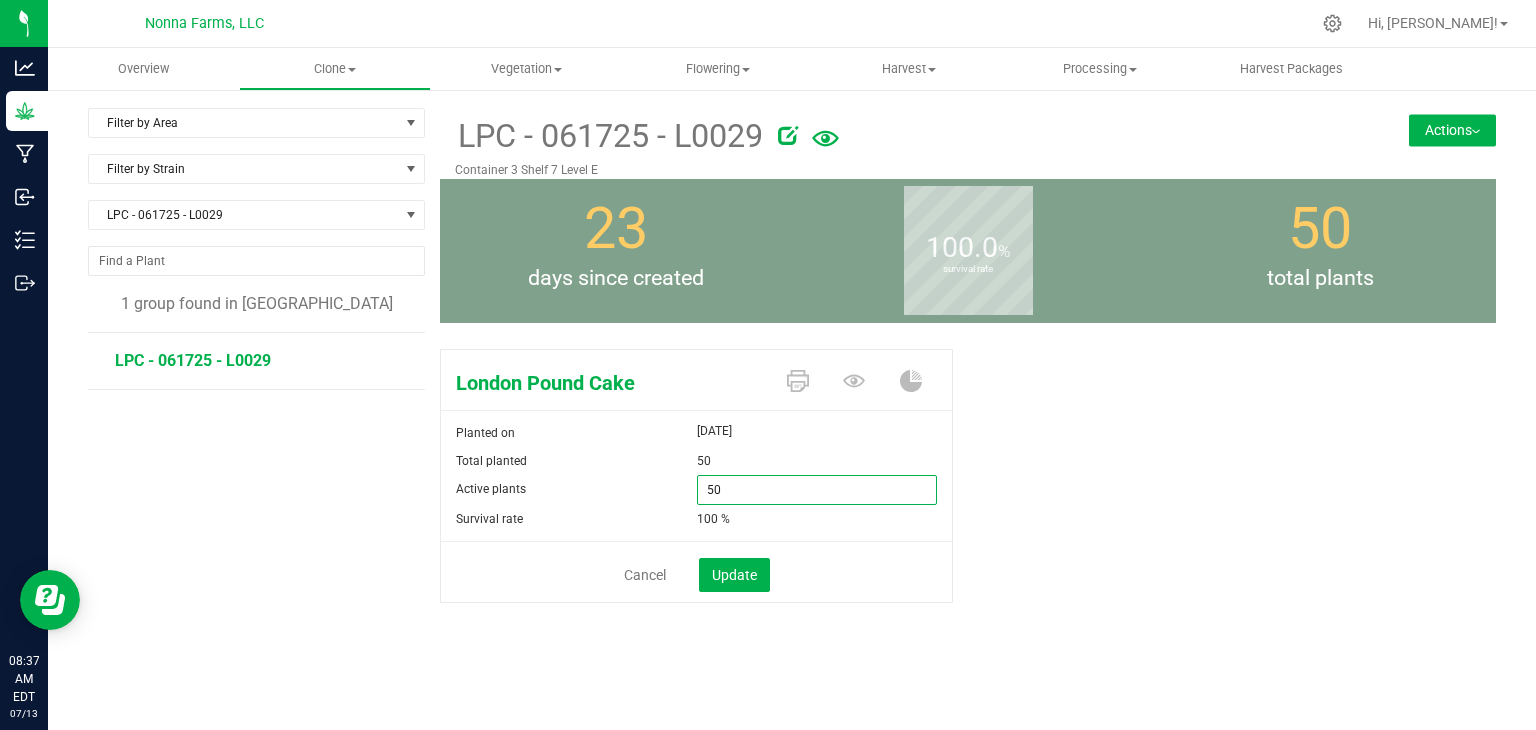 type on "0" 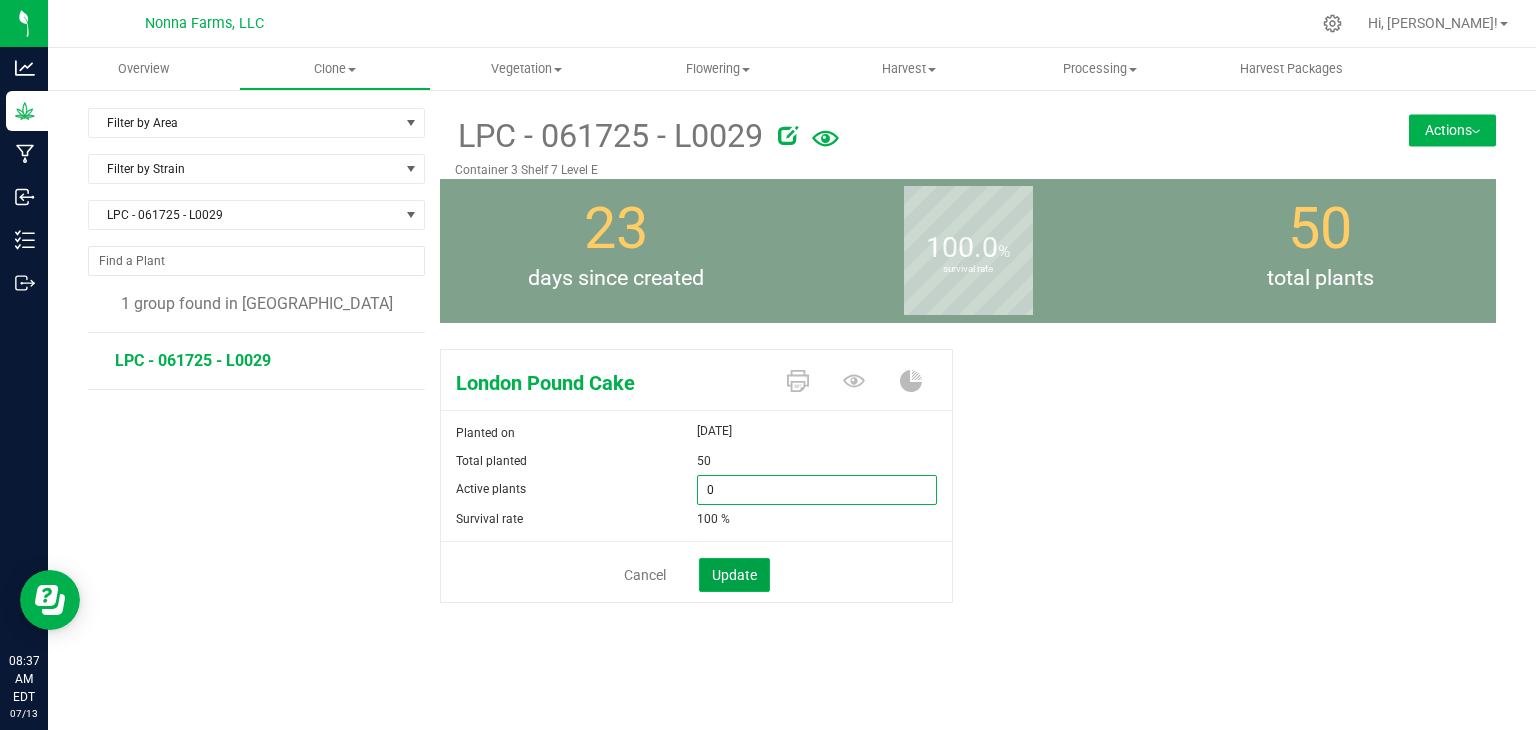 type on "0" 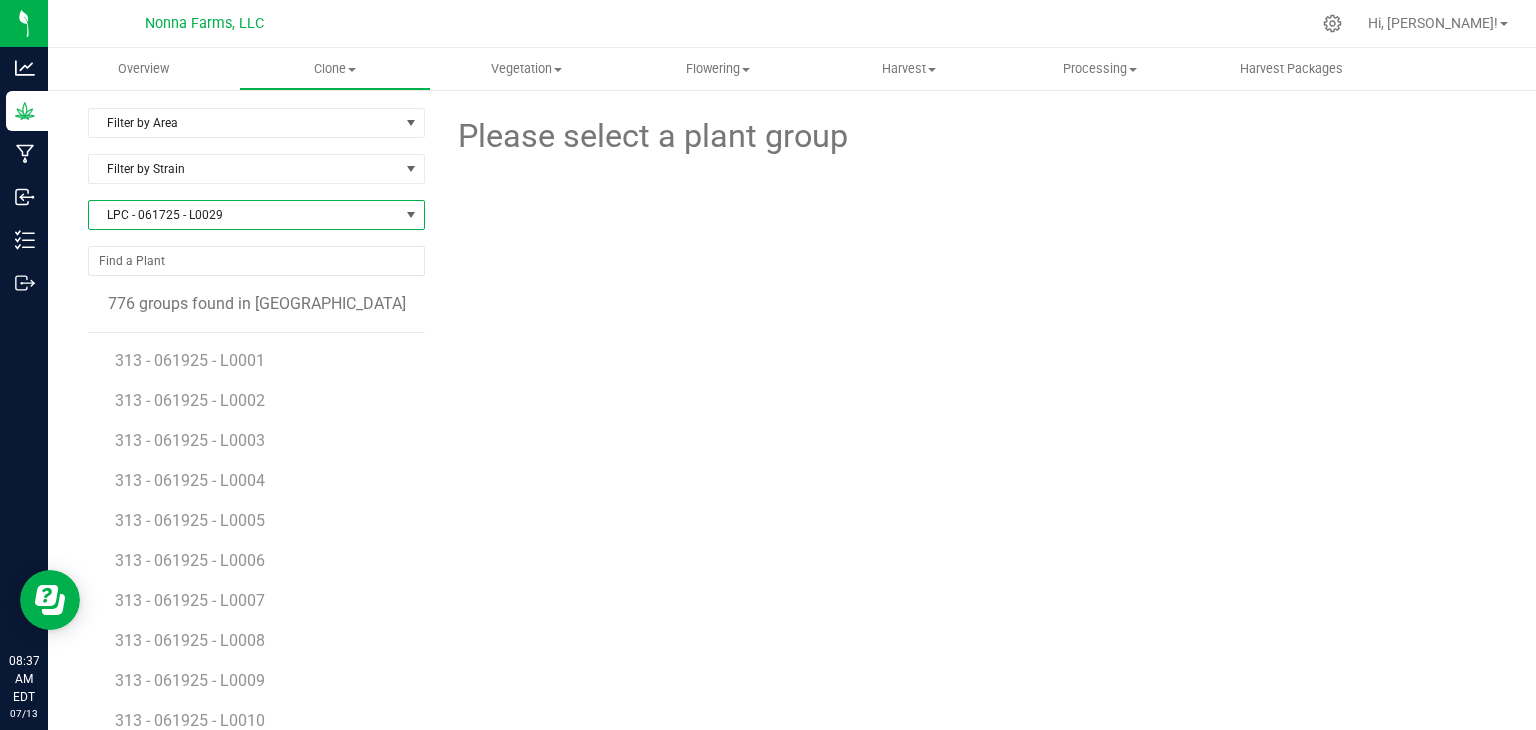 click on "LPC - 061725 - L0029" at bounding box center [244, 215] 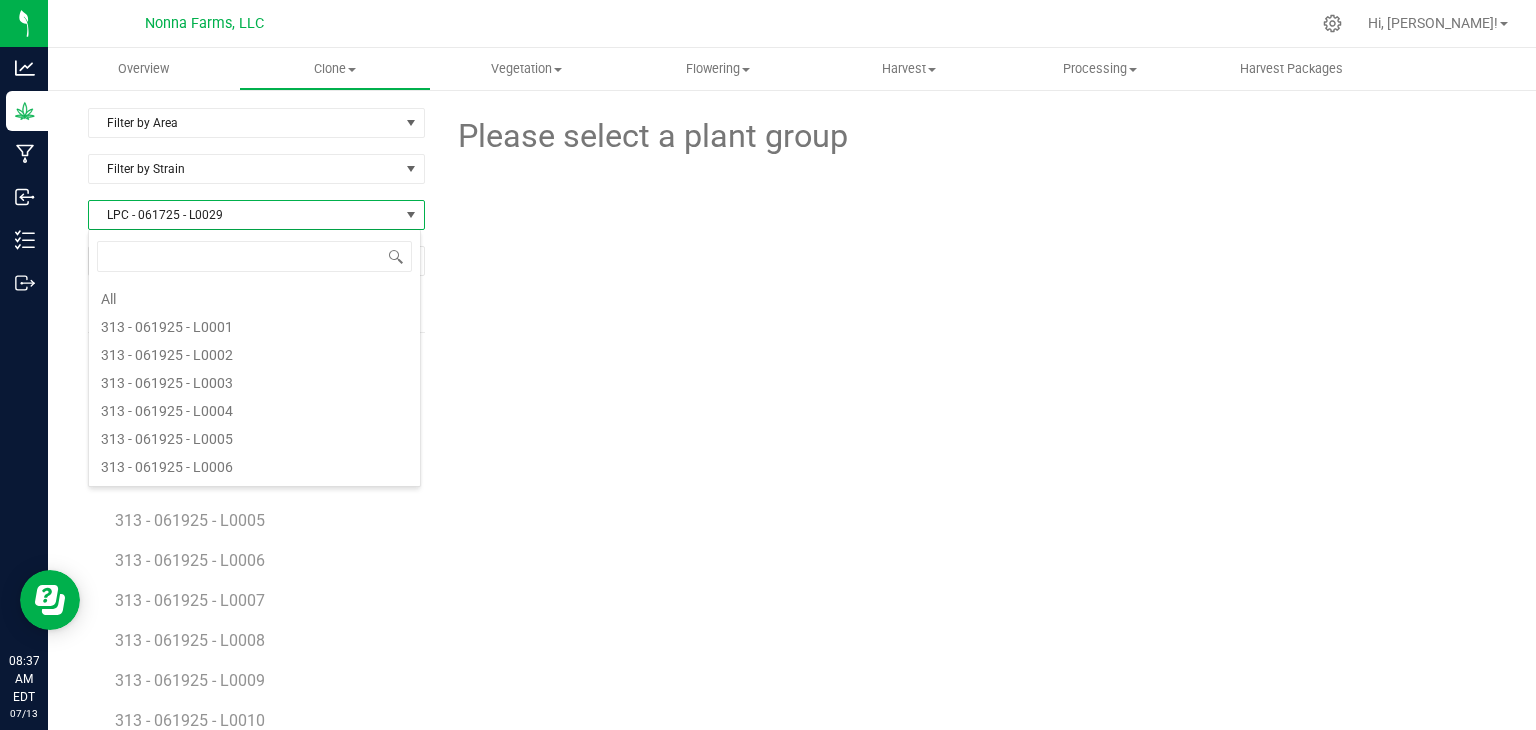 scroll, scrollTop: 4056, scrollLeft: 0, axis: vertical 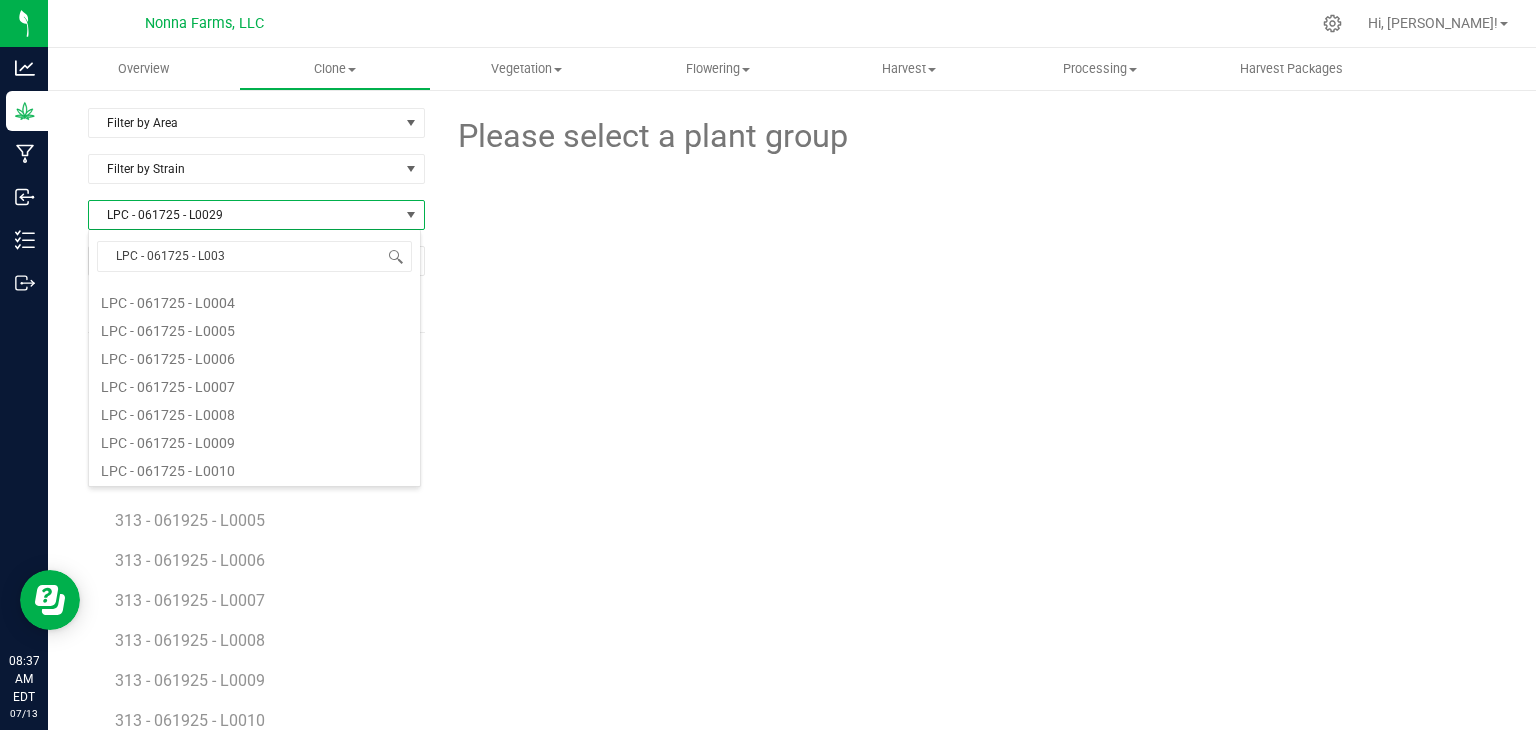 type on "LPC - 061725 - L0030" 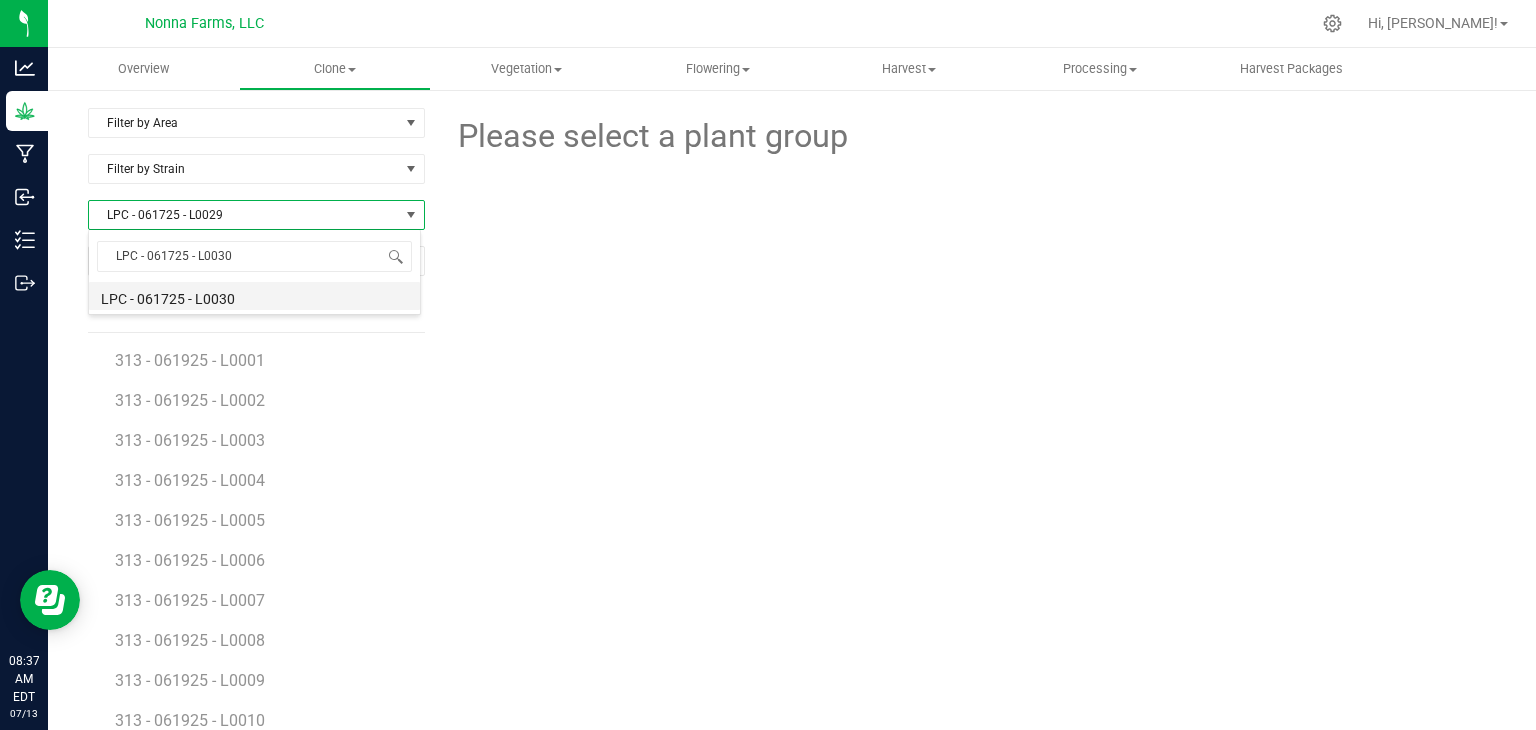 click on "LPC - 061725 - L0030" at bounding box center (254, 296) 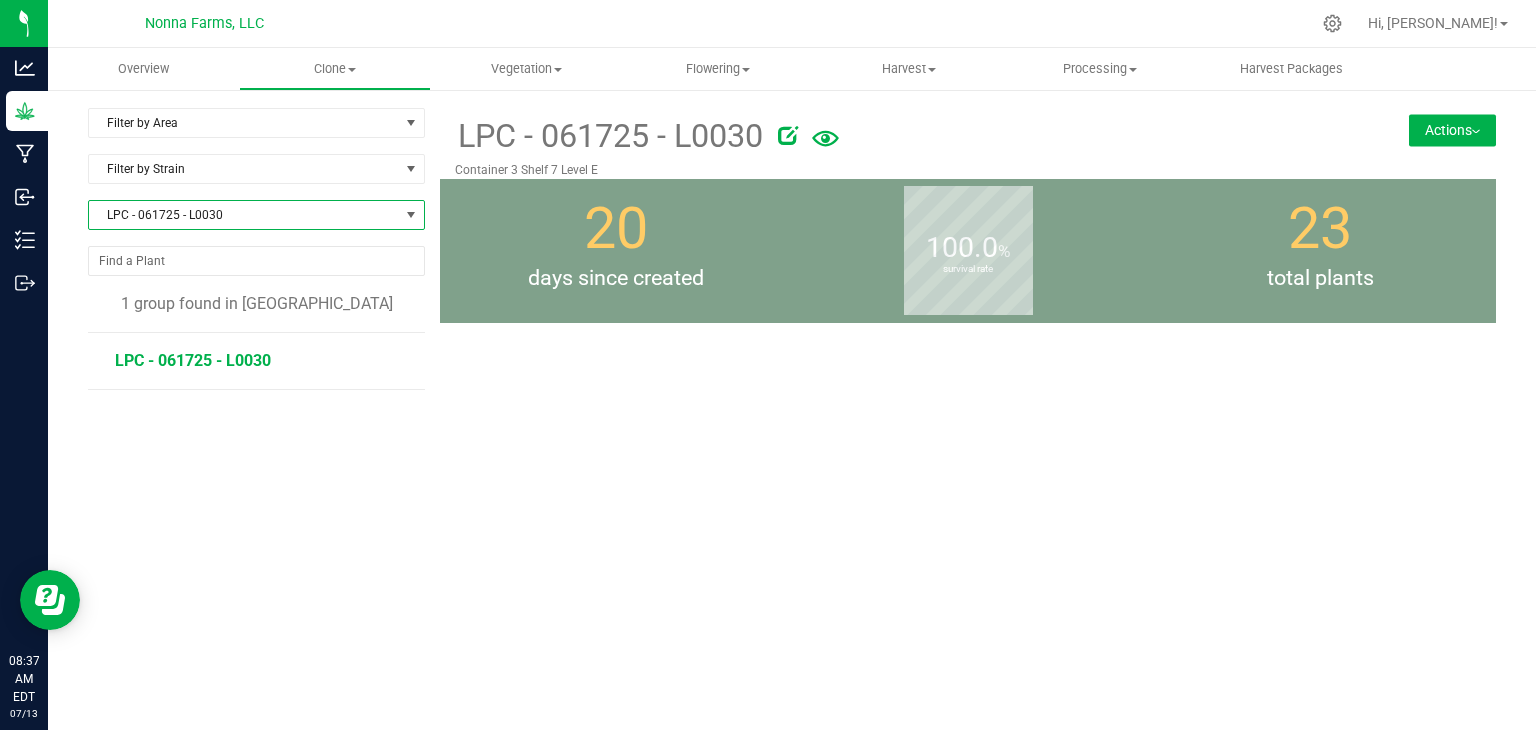 click on "LPC - 061725 - L0030" at bounding box center (193, 360) 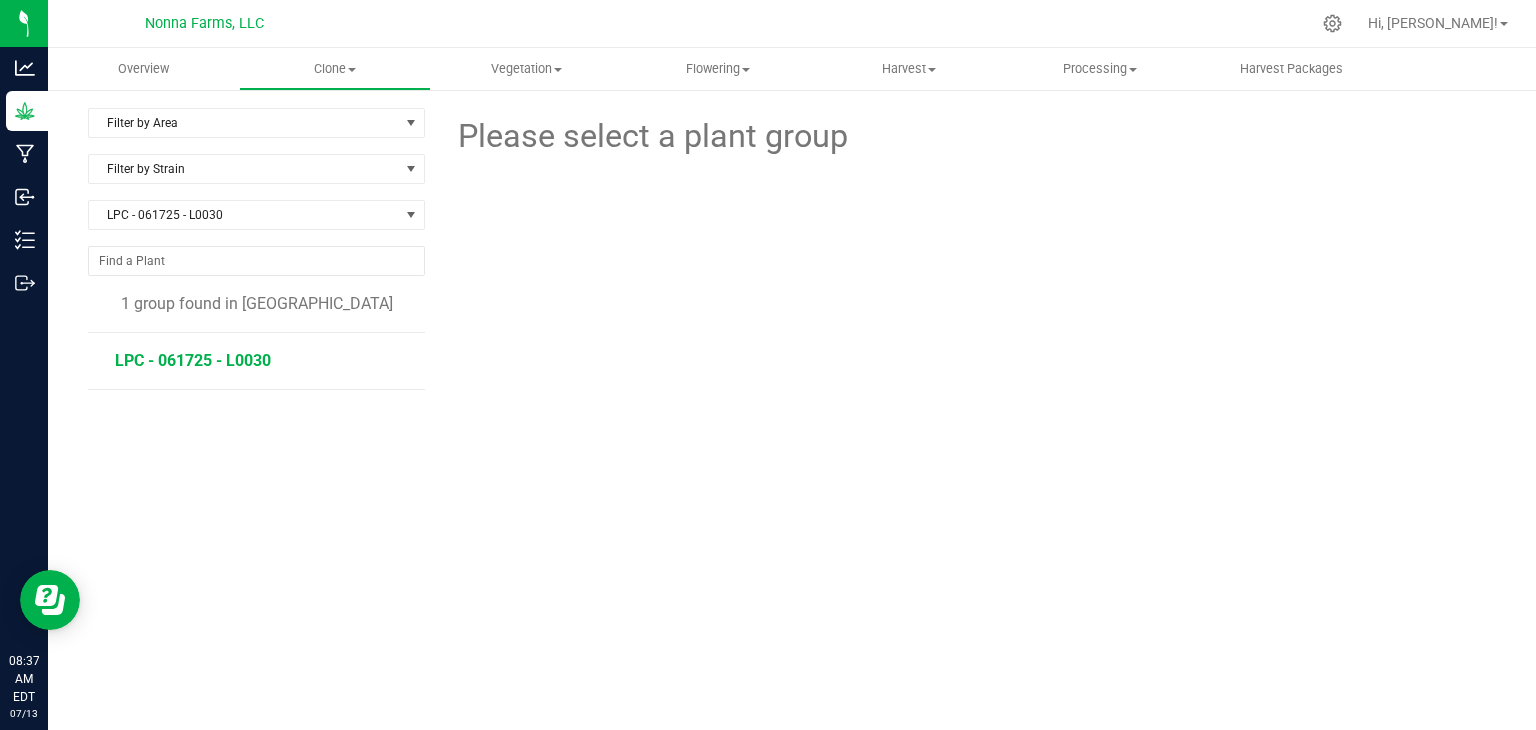 click on "LPC - 061725 - L0030" at bounding box center (193, 360) 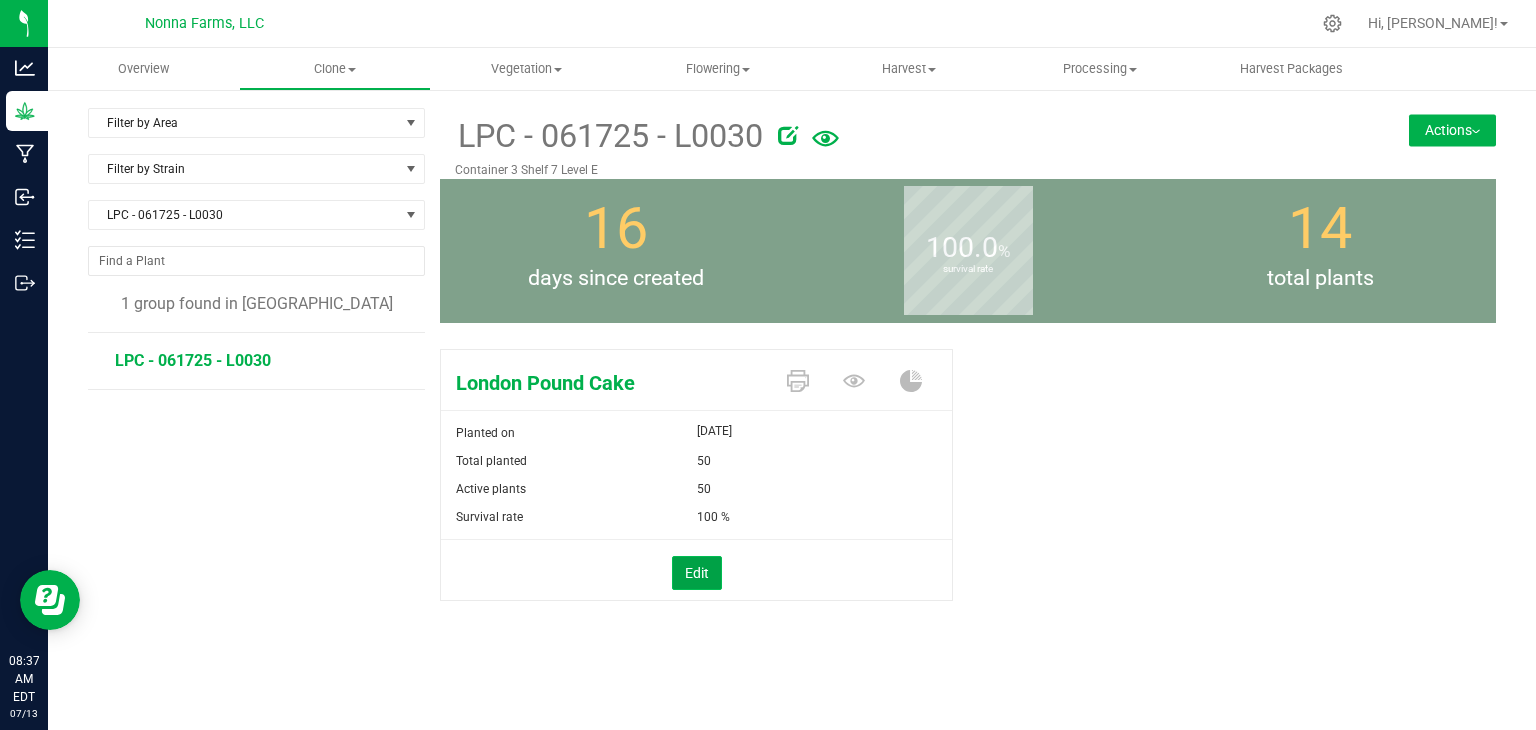 click on "Edit" at bounding box center [697, 573] 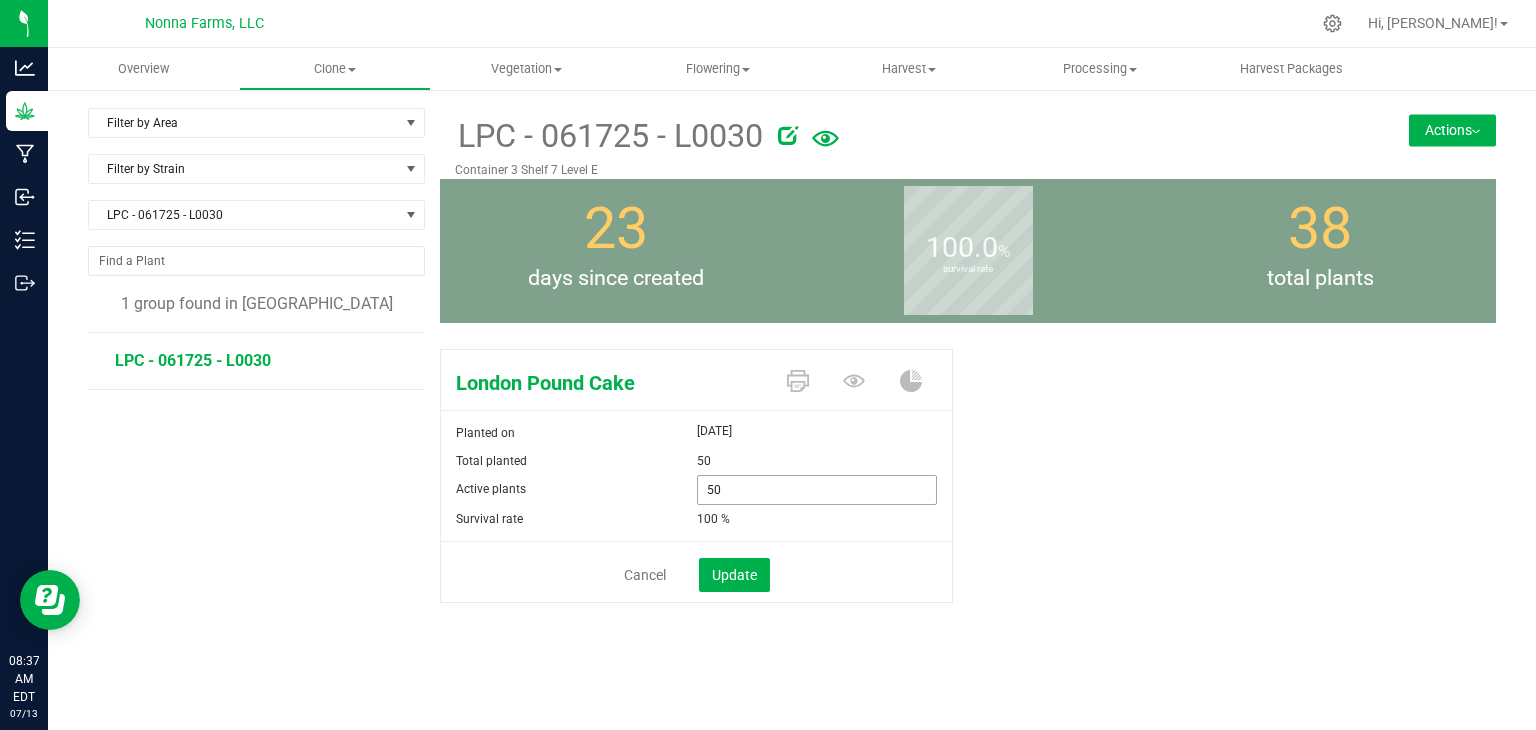click on "Active plants
50 50" at bounding box center (696, 490) 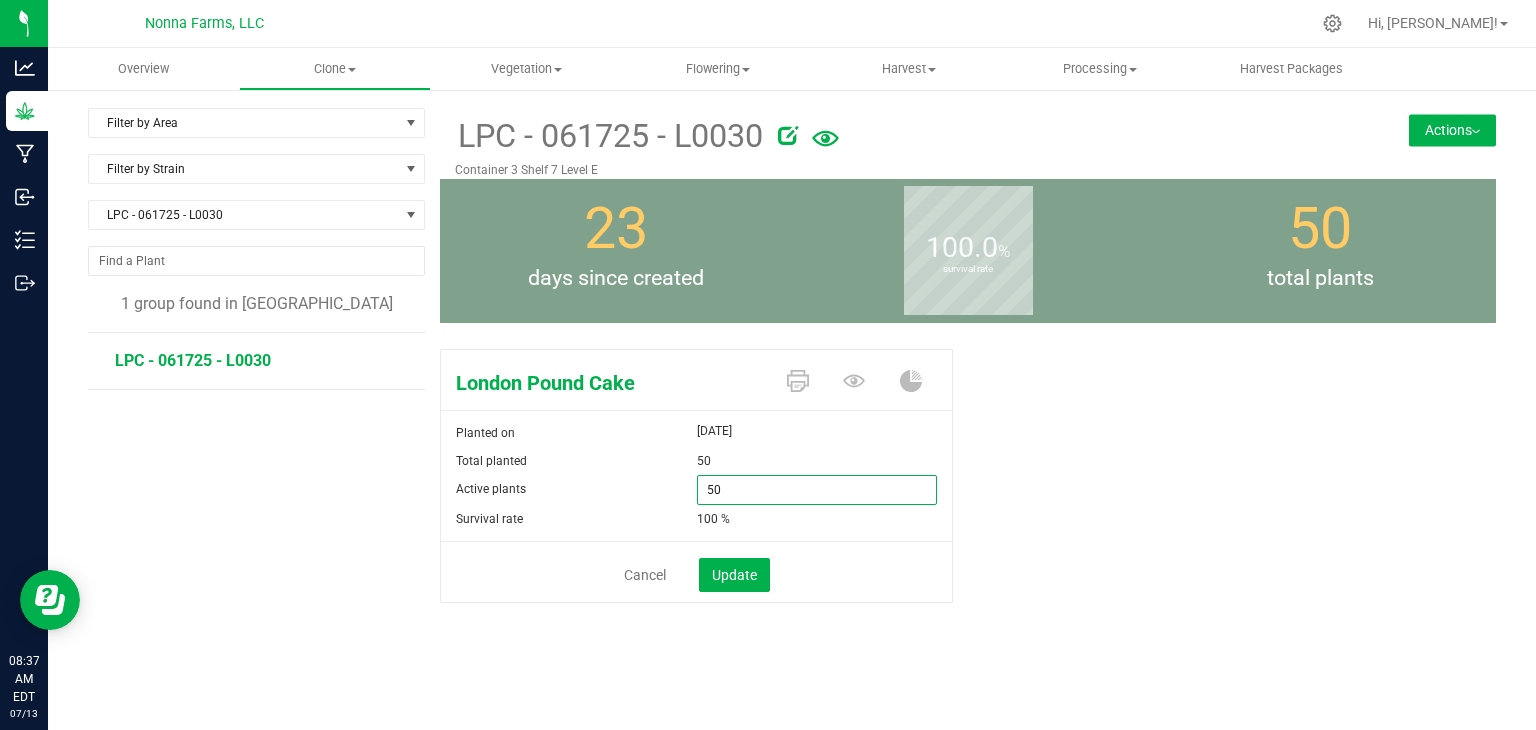 type on "0" 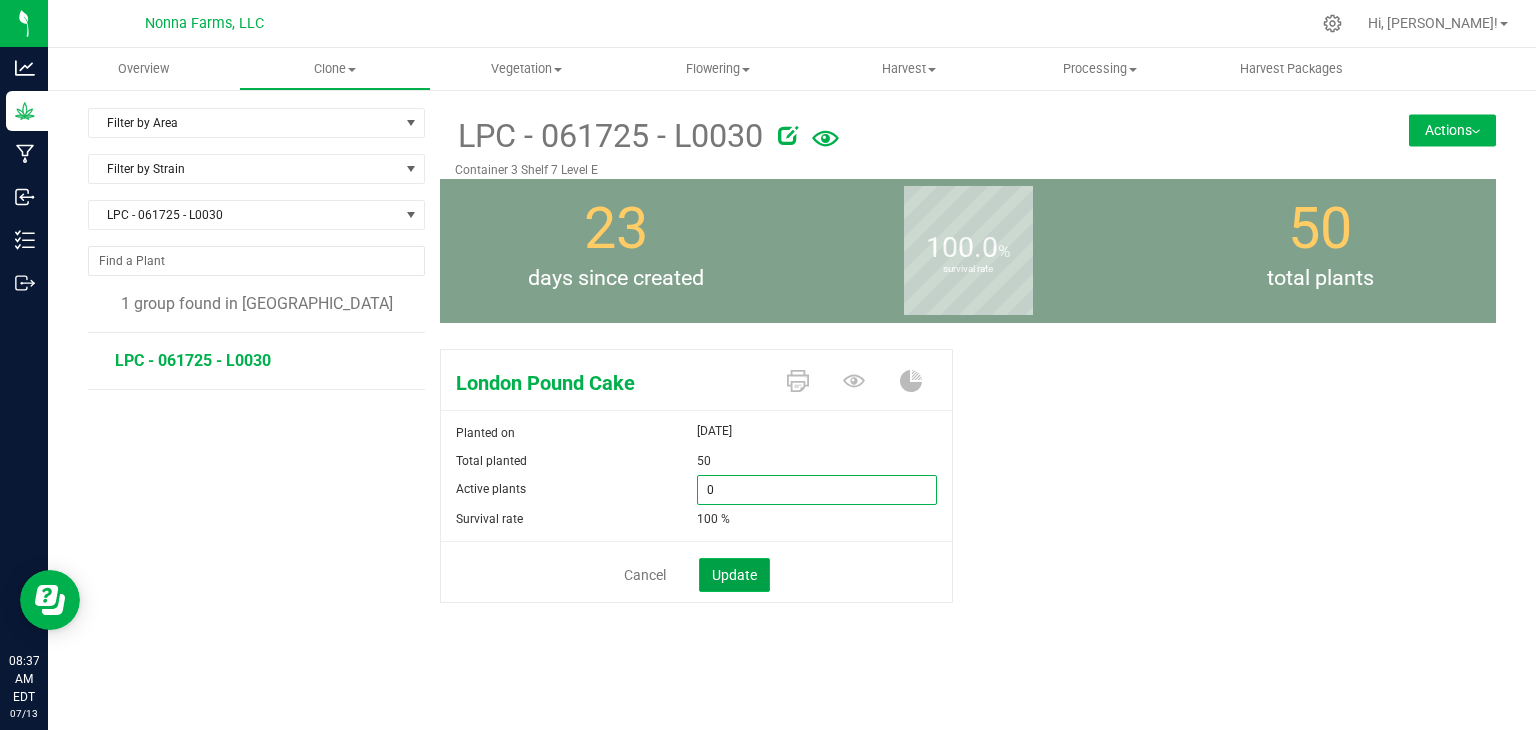 type on "0" 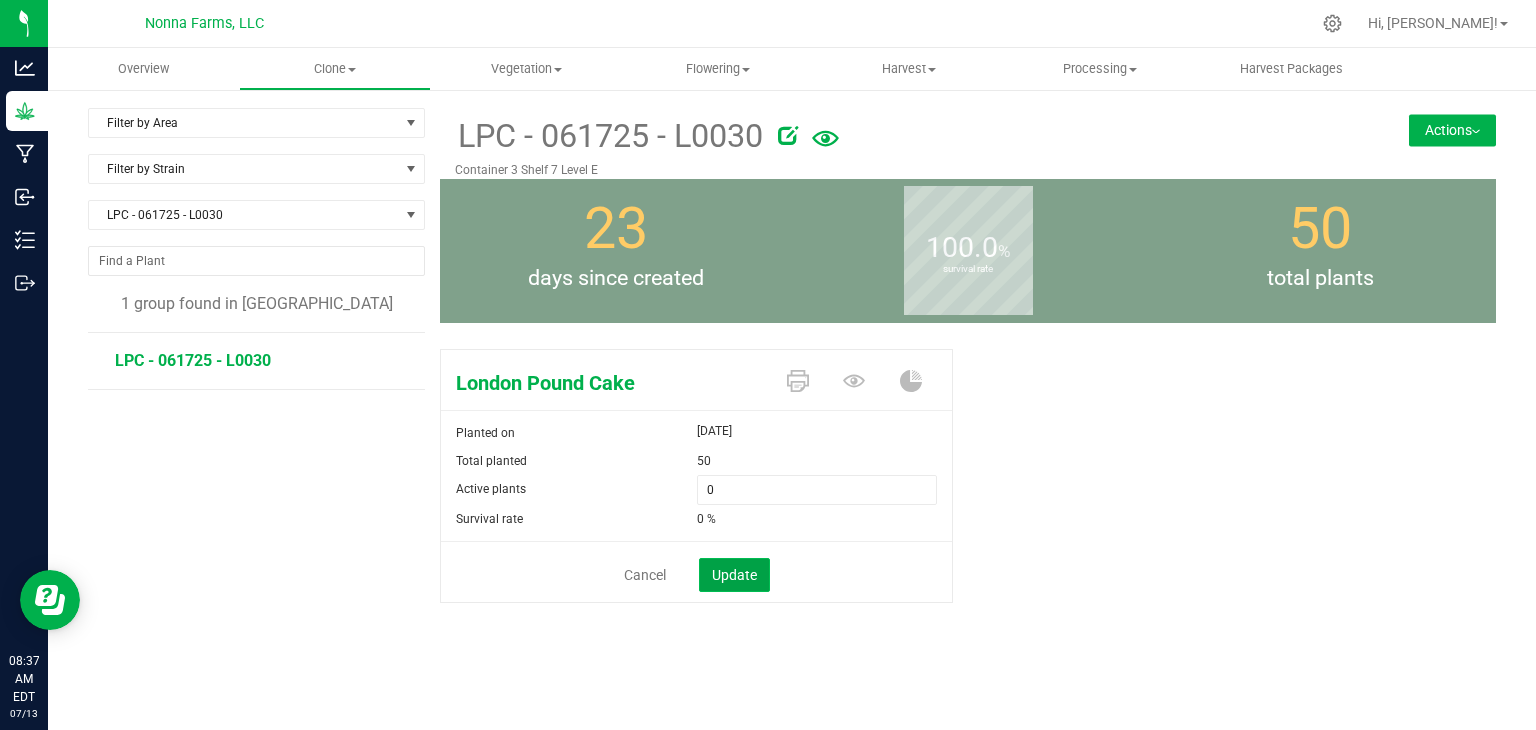 click on "Update" 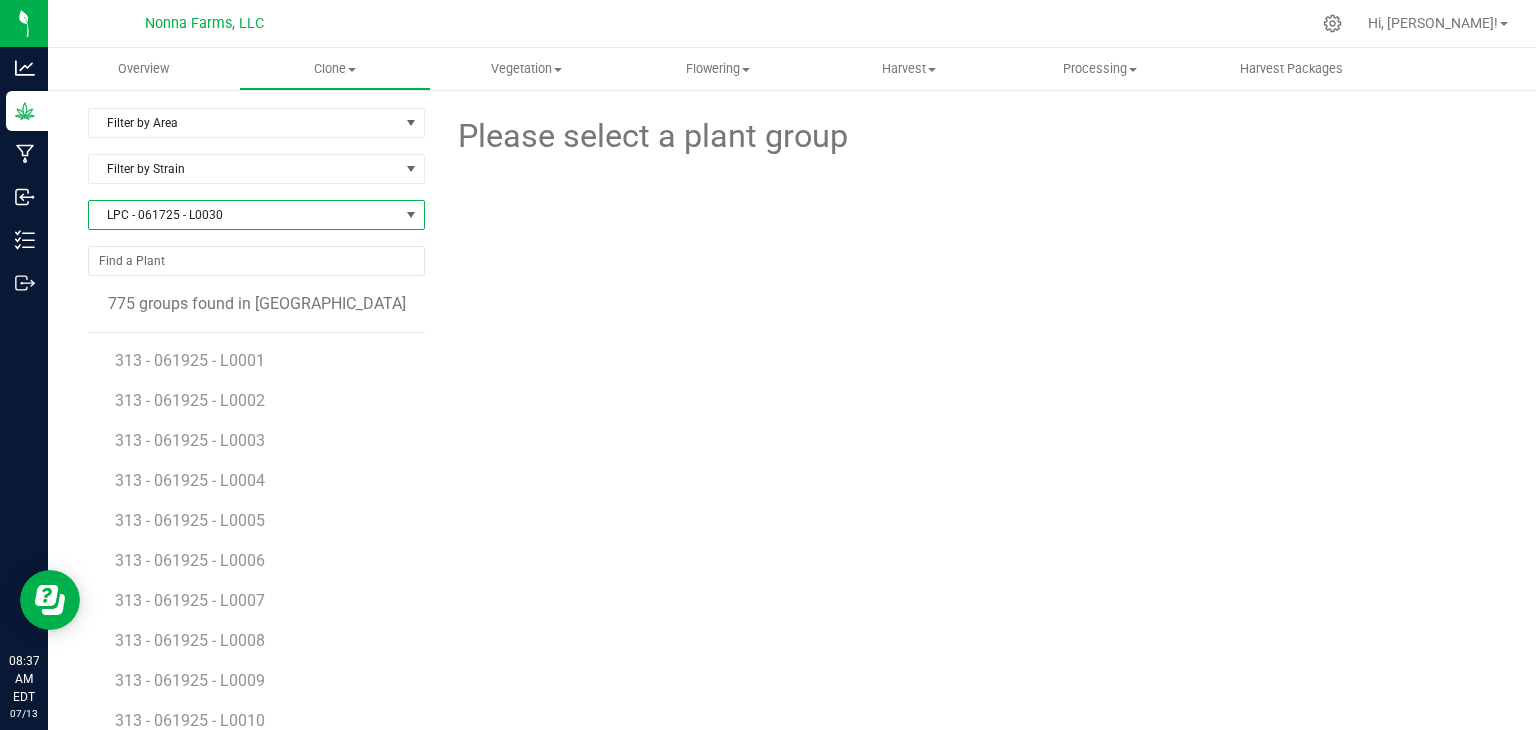 click on "LPC - 061725 - L0030" at bounding box center (244, 215) 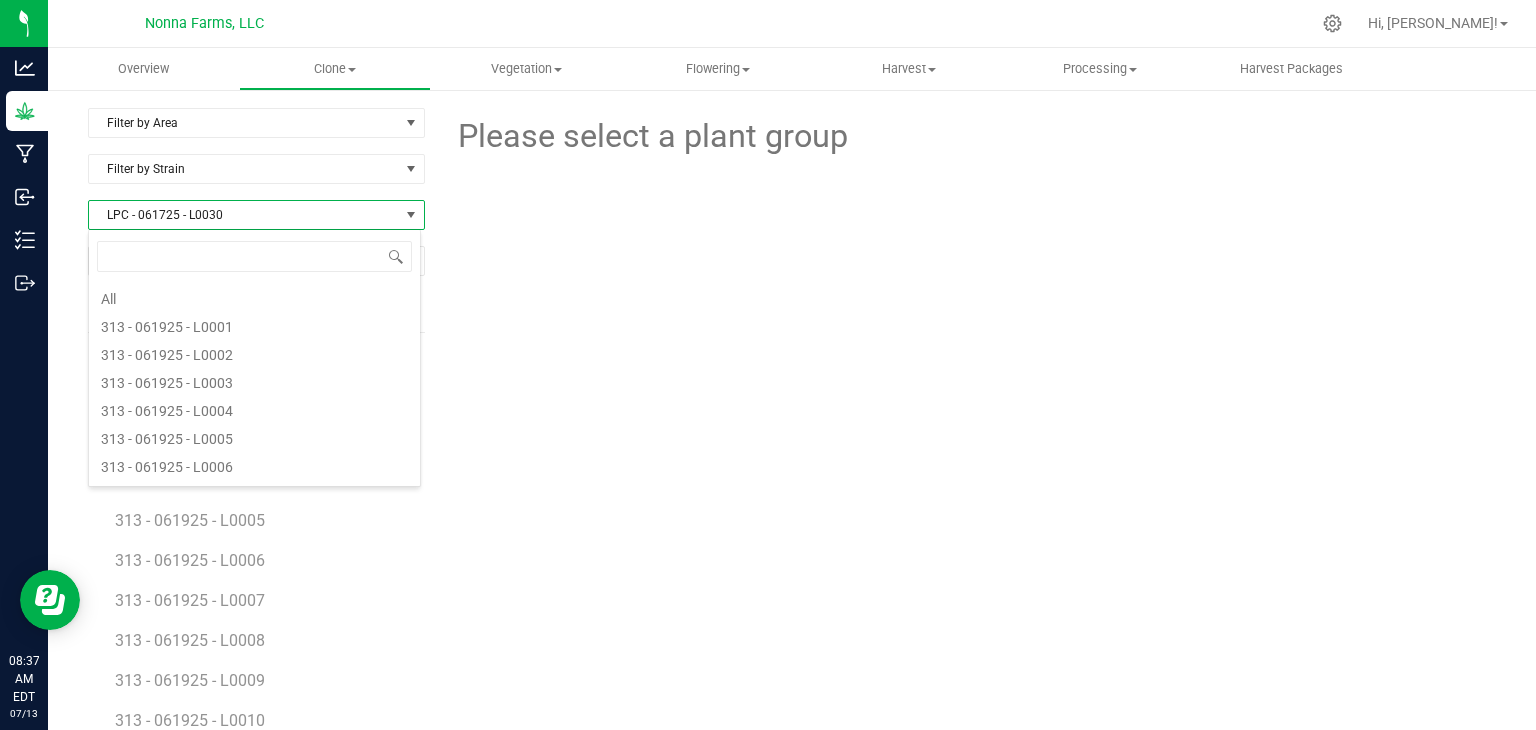 scroll, scrollTop: 4084, scrollLeft: 0, axis: vertical 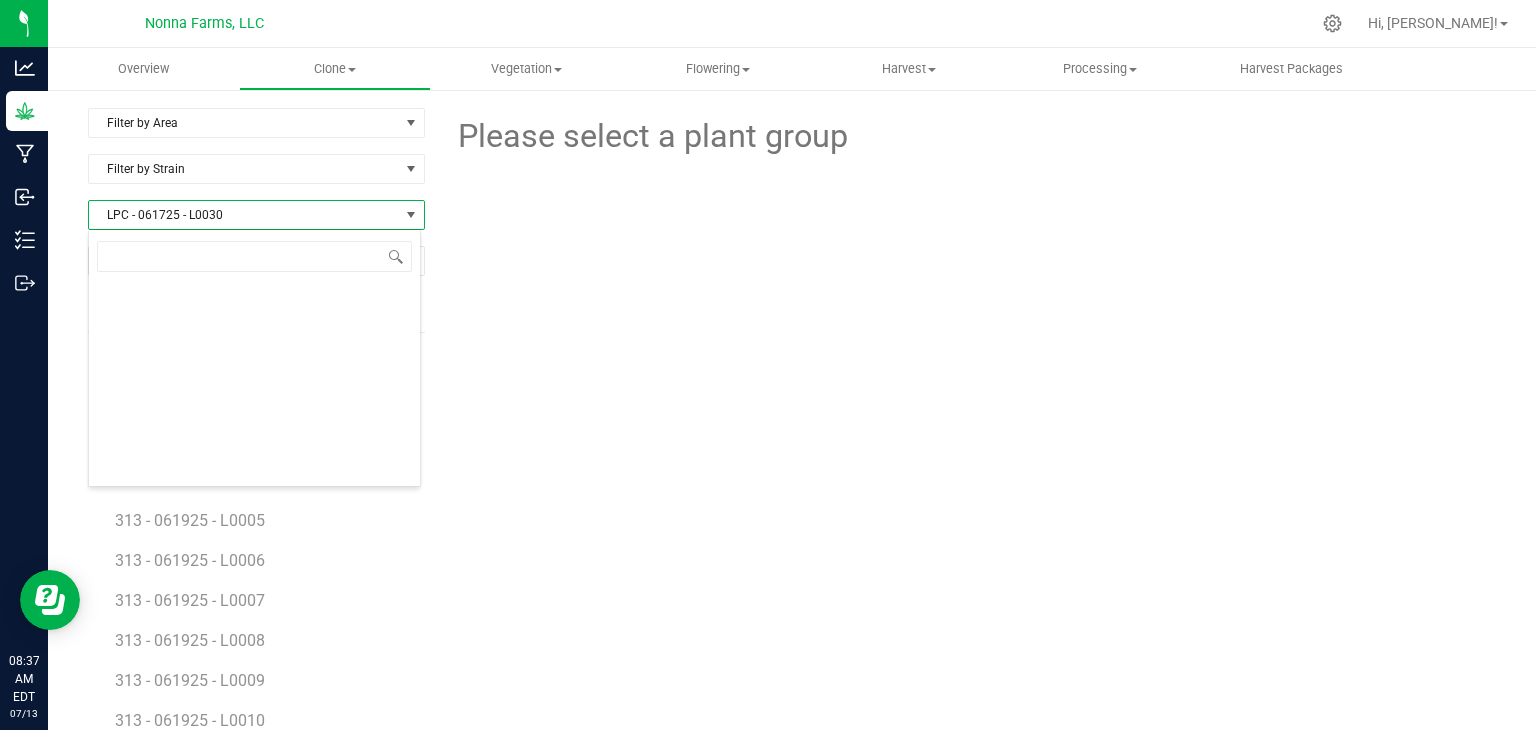 type on "LPC - 061725 - L0031" 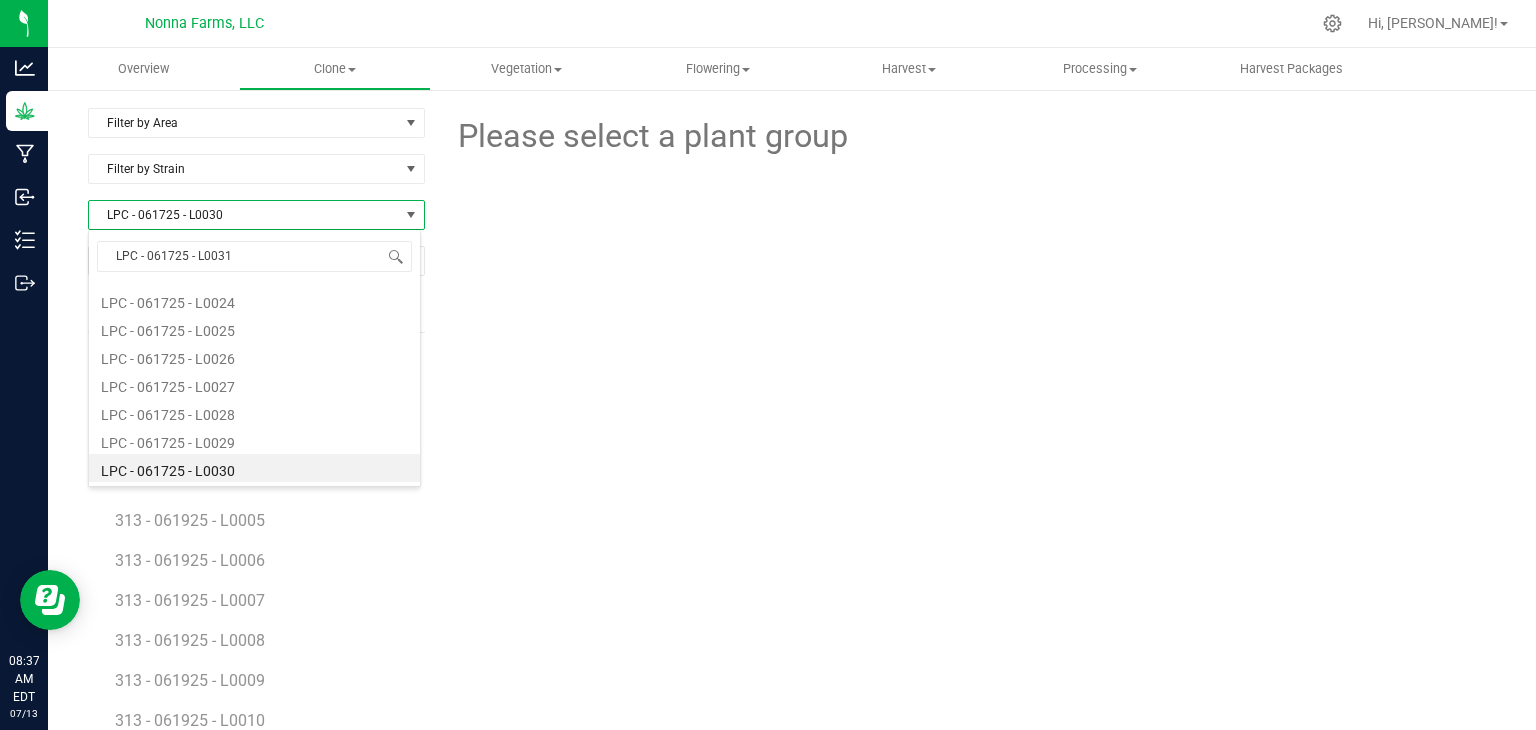 scroll, scrollTop: 0, scrollLeft: 0, axis: both 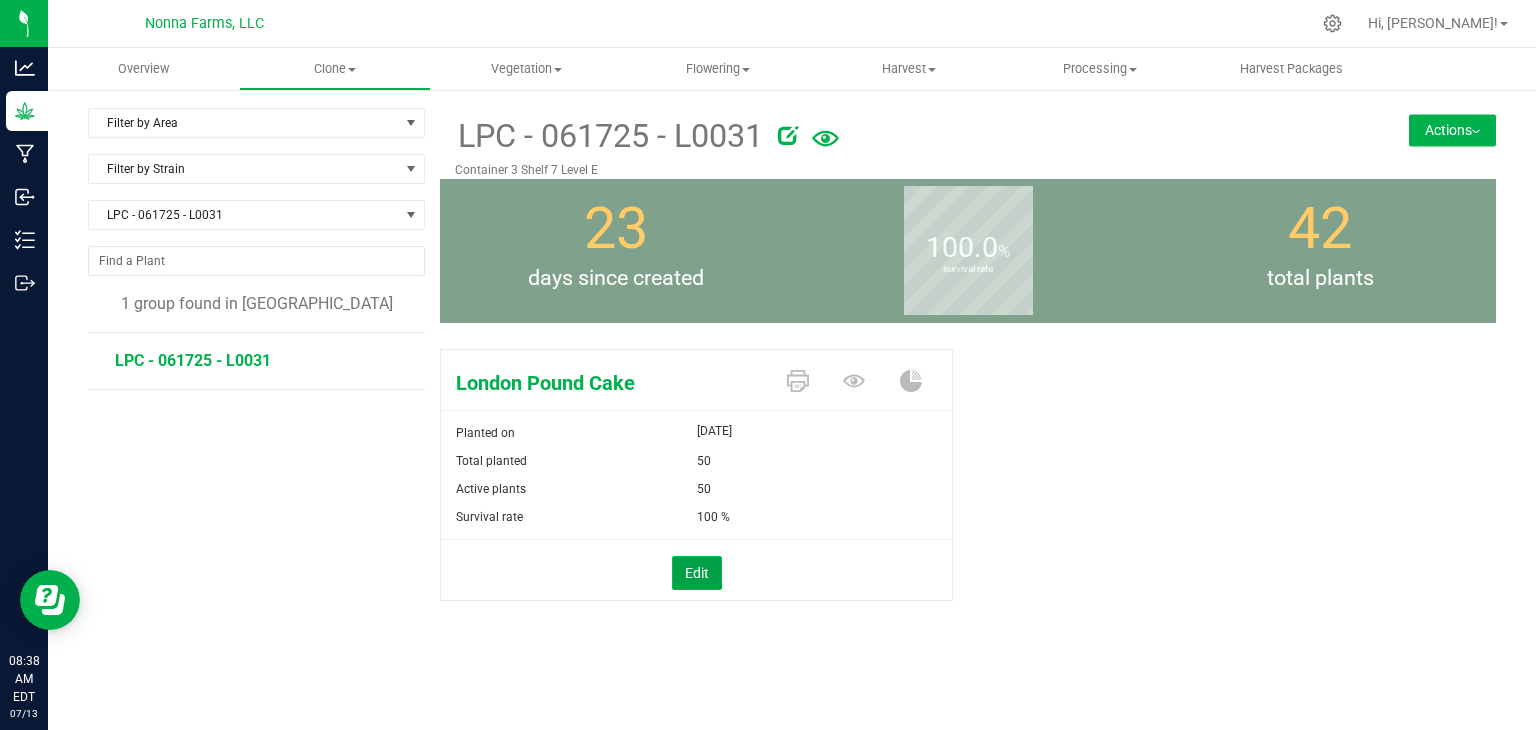 click on "Edit" at bounding box center (697, 573) 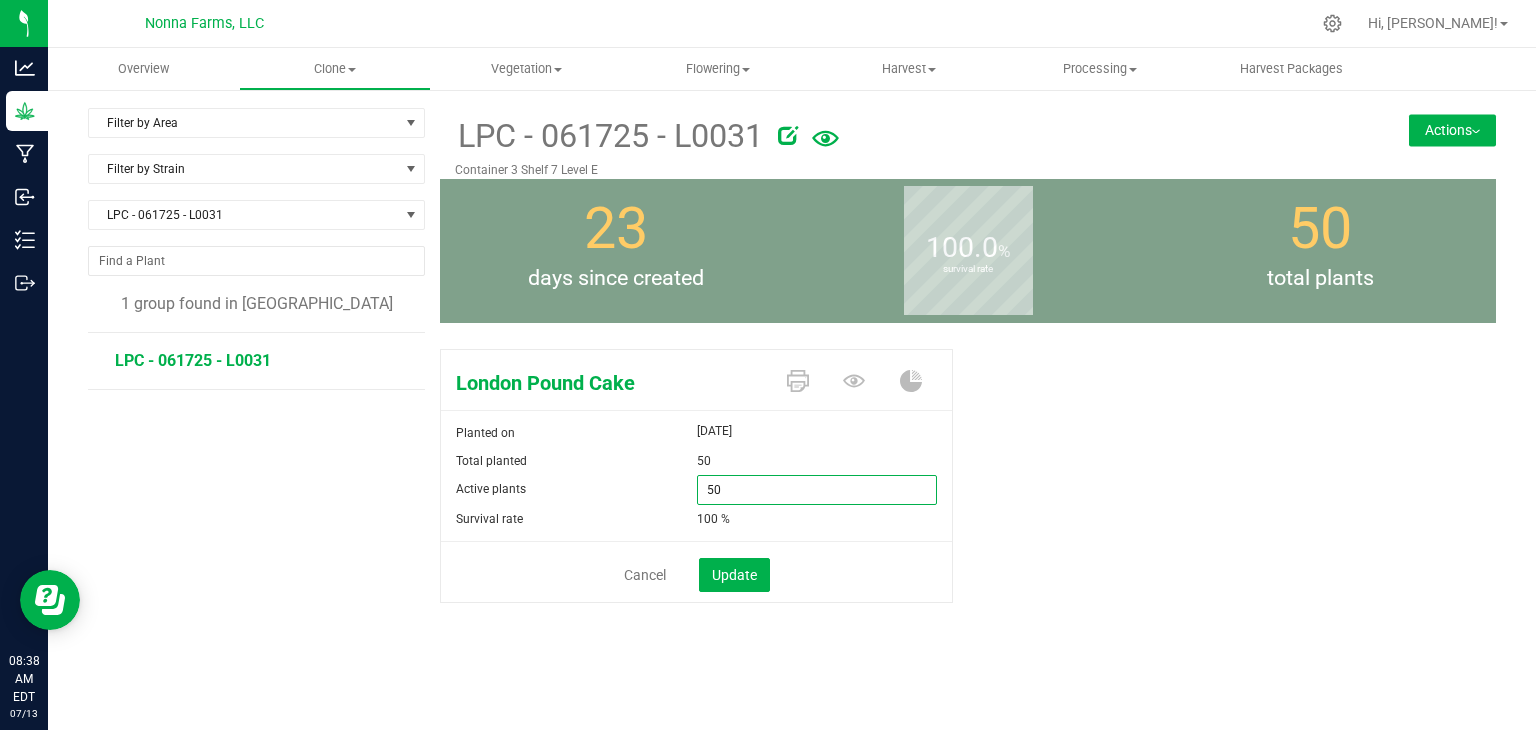 drag, startPoint x: 735, startPoint y: 504, endPoint x: 636, endPoint y: 492, distance: 99.724625 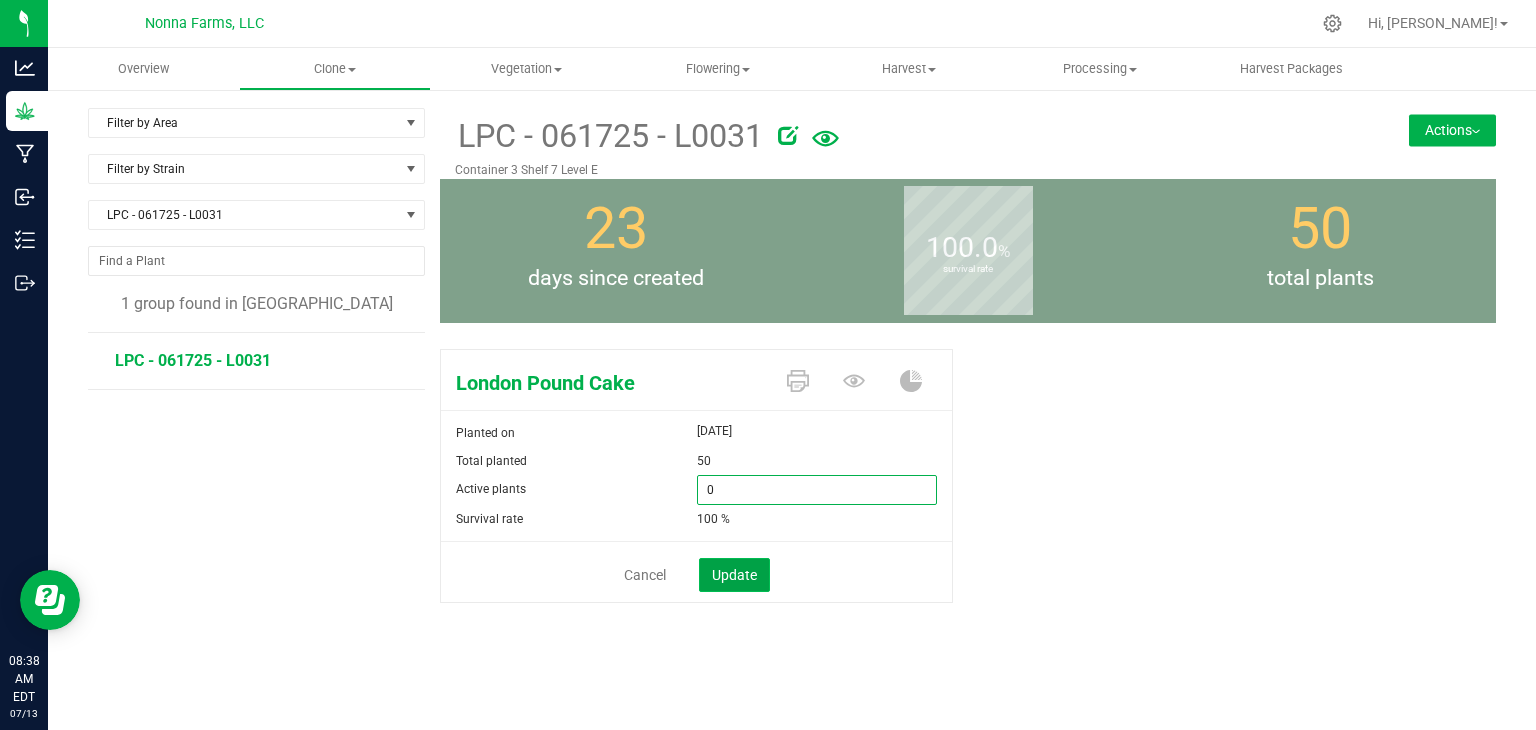 type on "0" 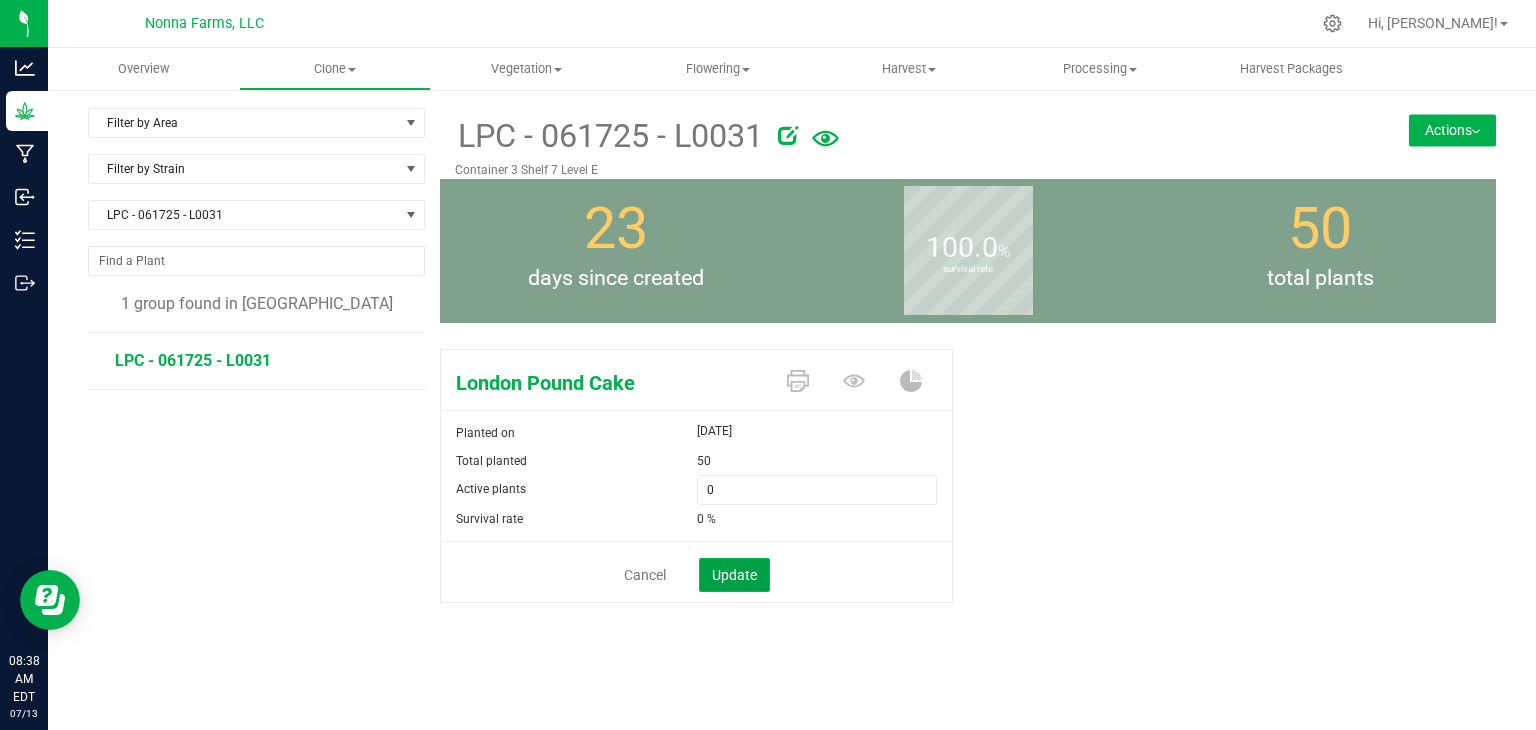click on "Update" 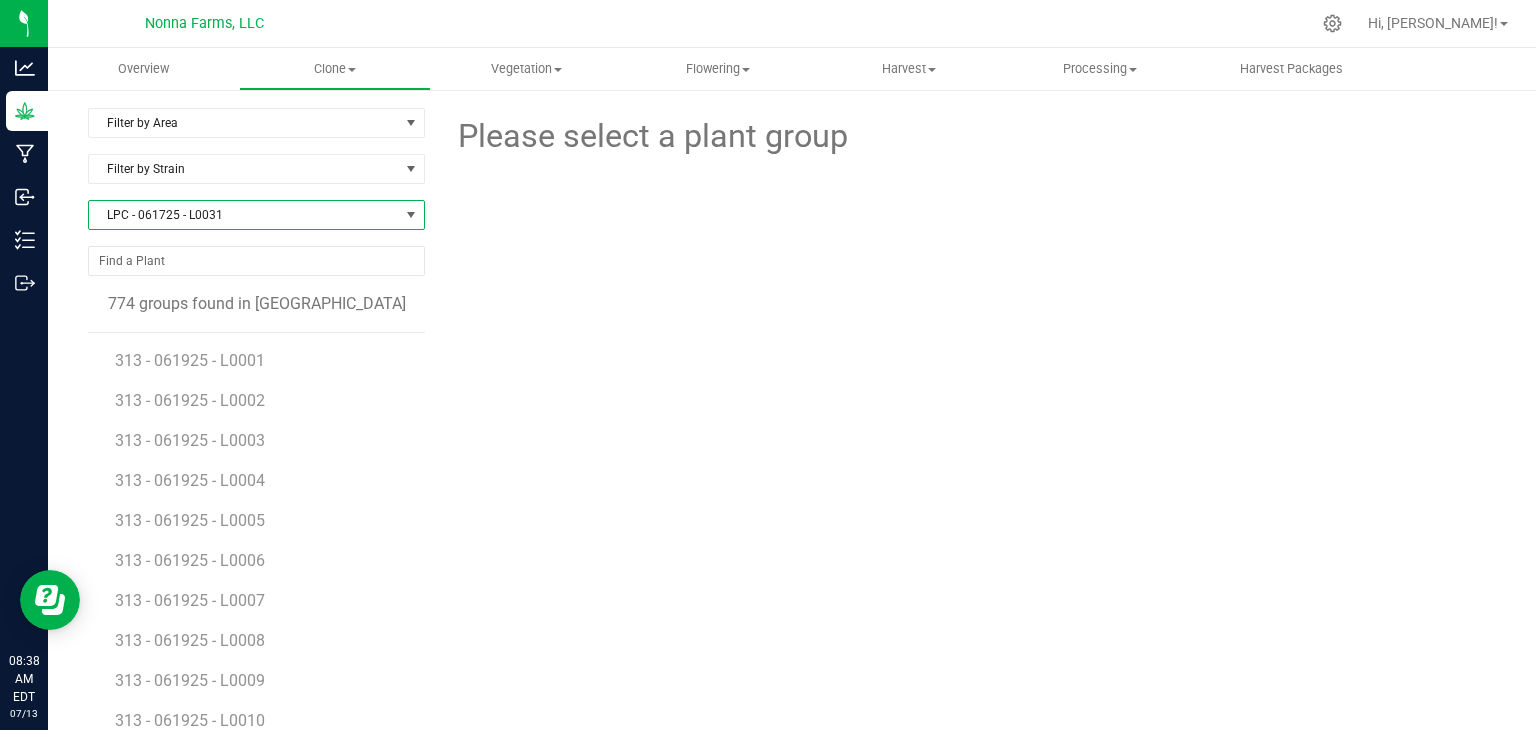 click on "LPC - 061725 - L0031" at bounding box center (244, 215) 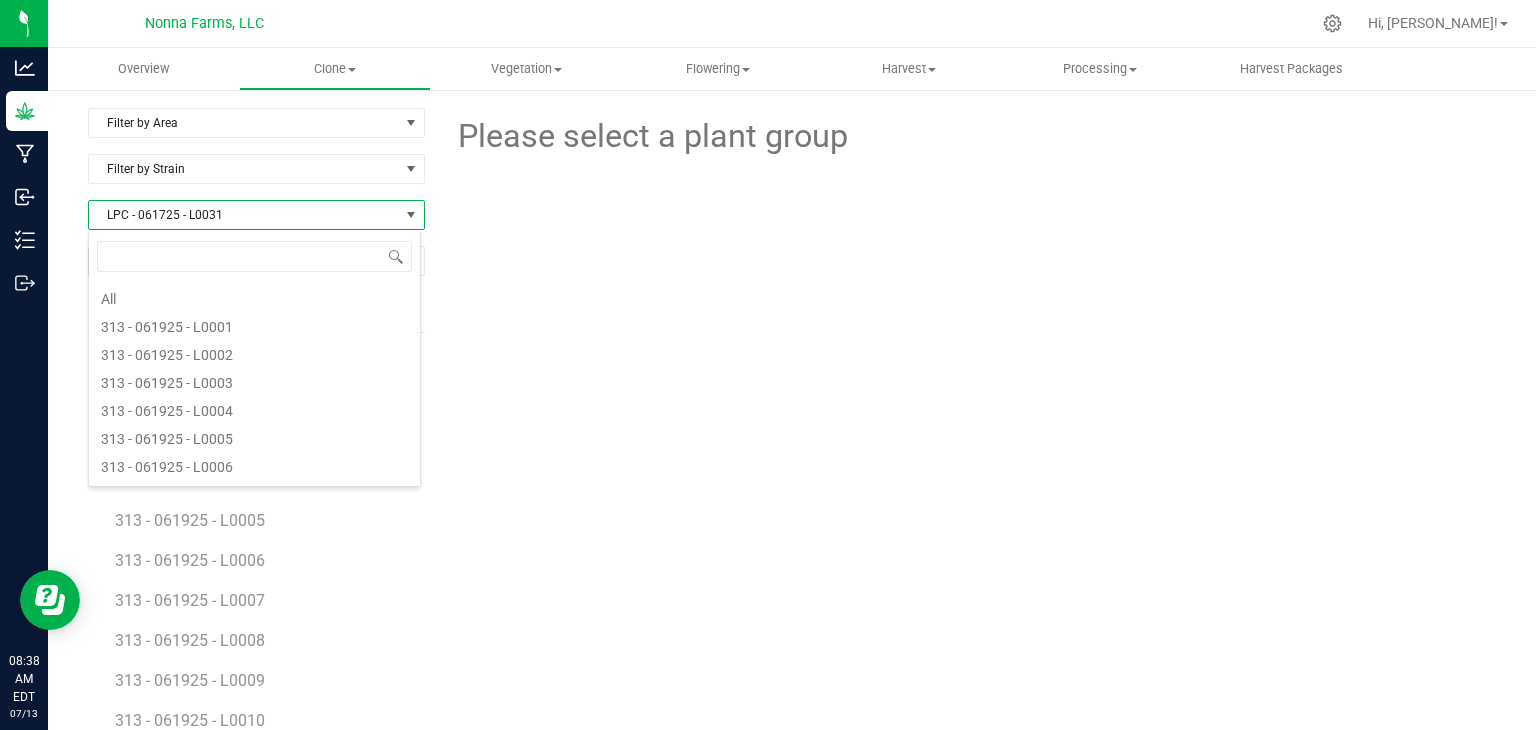scroll, scrollTop: 4112, scrollLeft: 0, axis: vertical 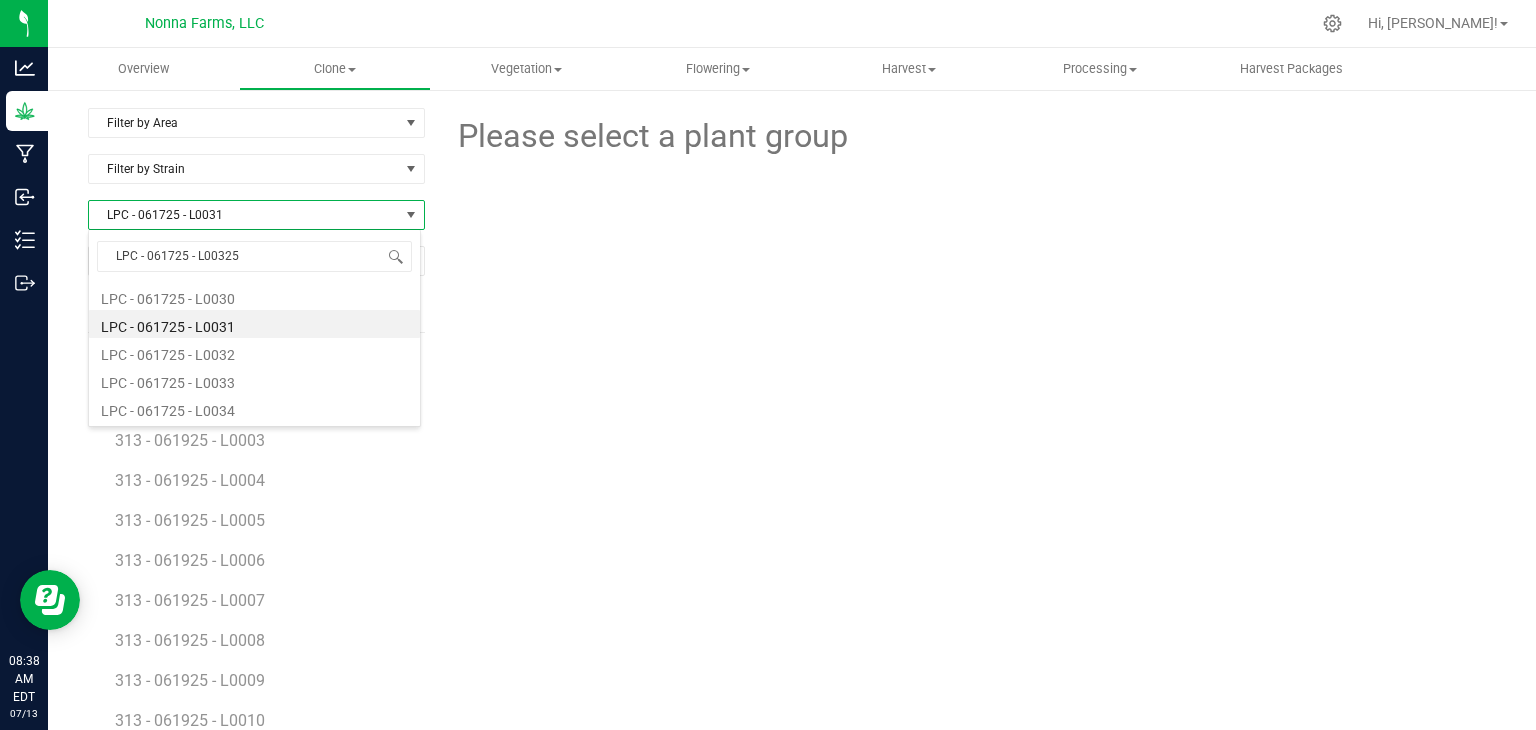 type on "LPC - 061725 - L0032" 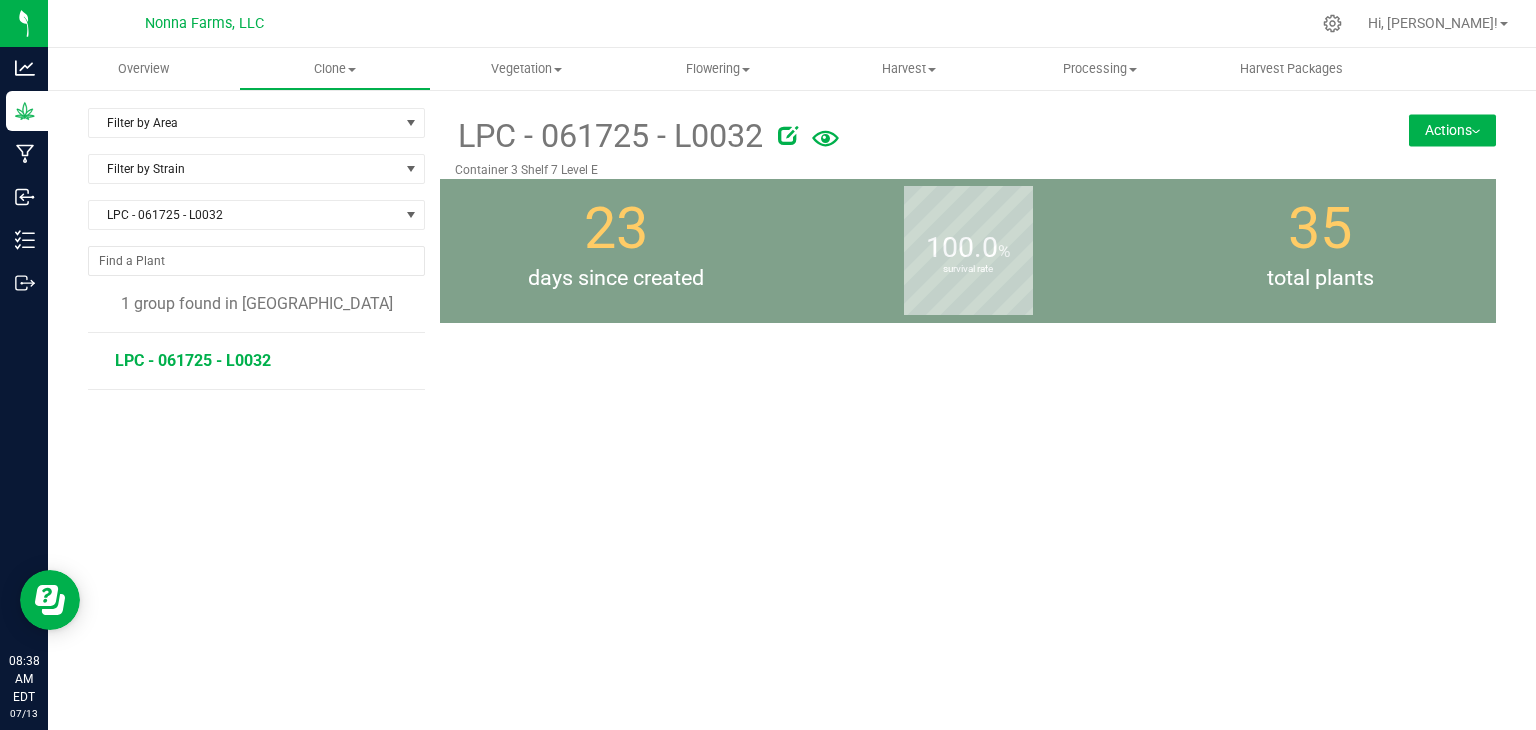 click on "LPC - 061725 - L0032" at bounding box center (193, 360) 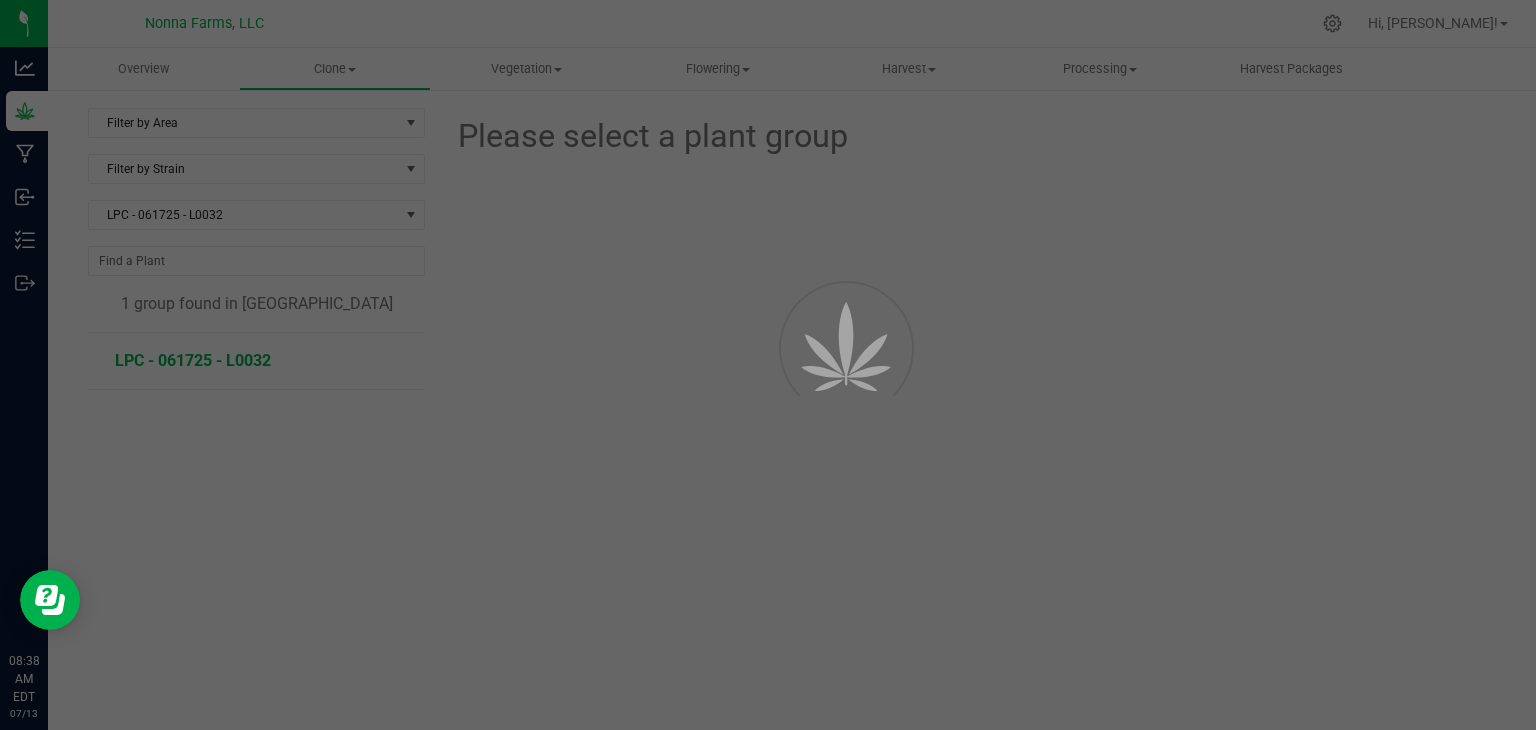 click on "LPC - 061725 - L0032" at bounding box center (193, 360) 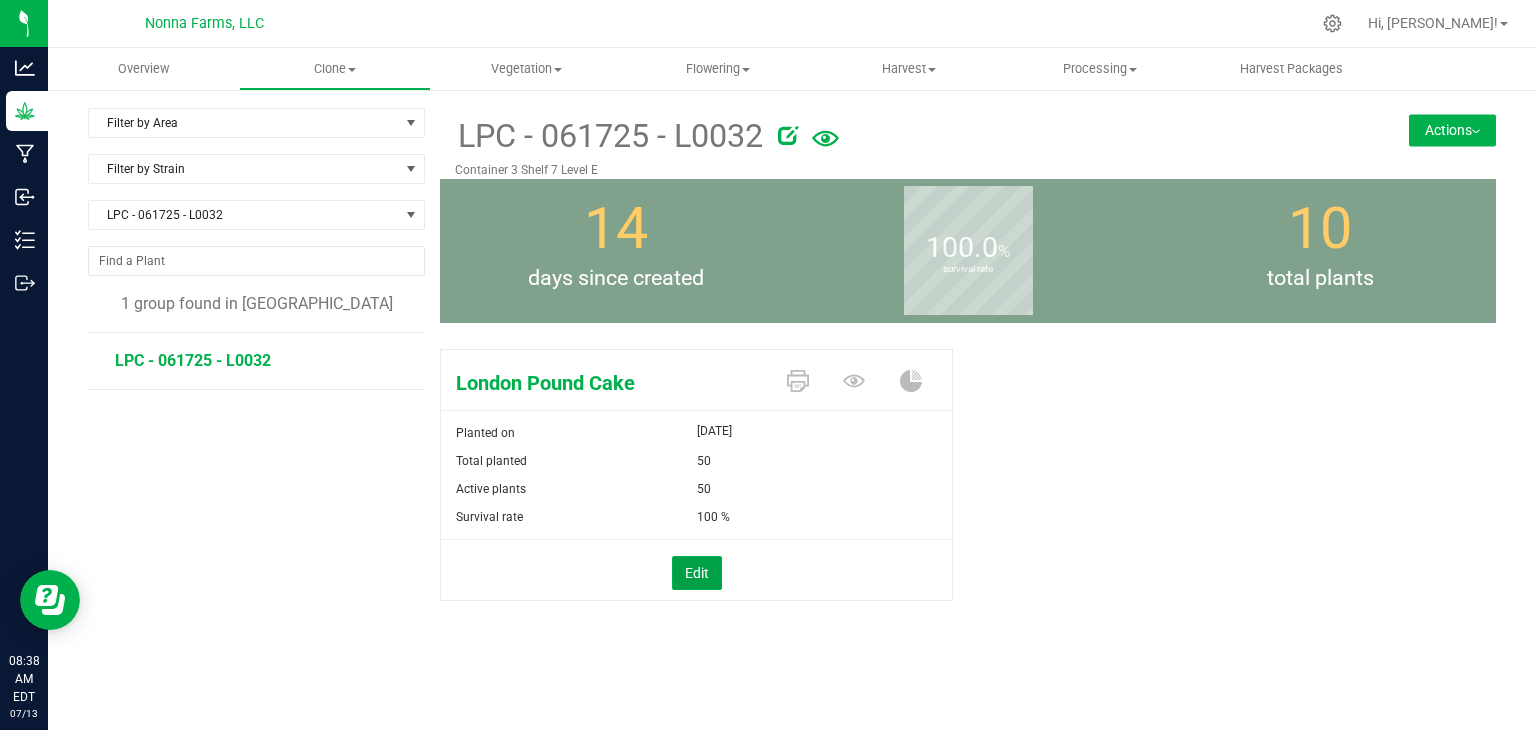 drag, startPoint x: 680, startPoint y: 575, endPoint x: 744, endPoint y: 505, distance: 94.847244 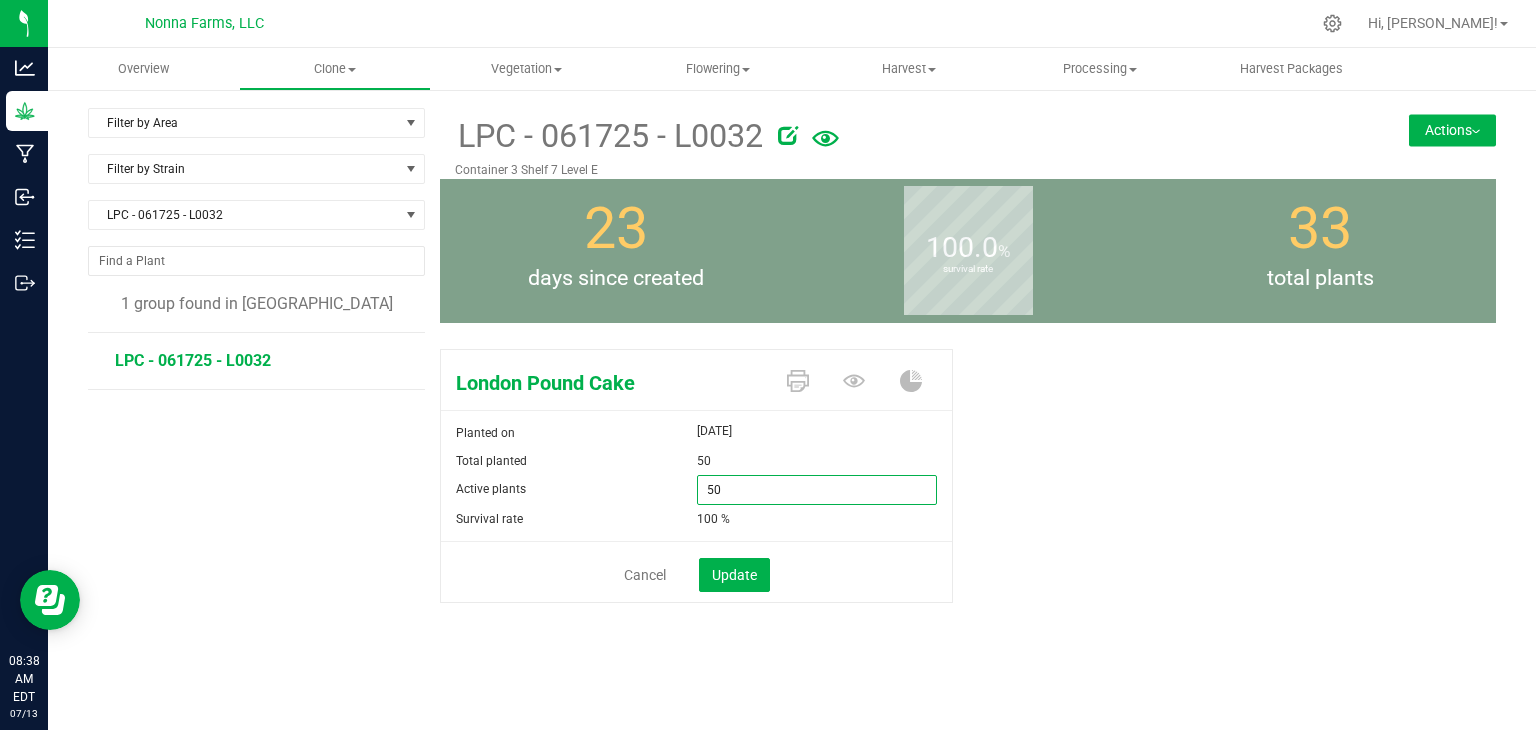 drag, startPoint x: 744, startPoint y: 505, endPoint x: 648, endPoint y: 492, distance: 96.87621 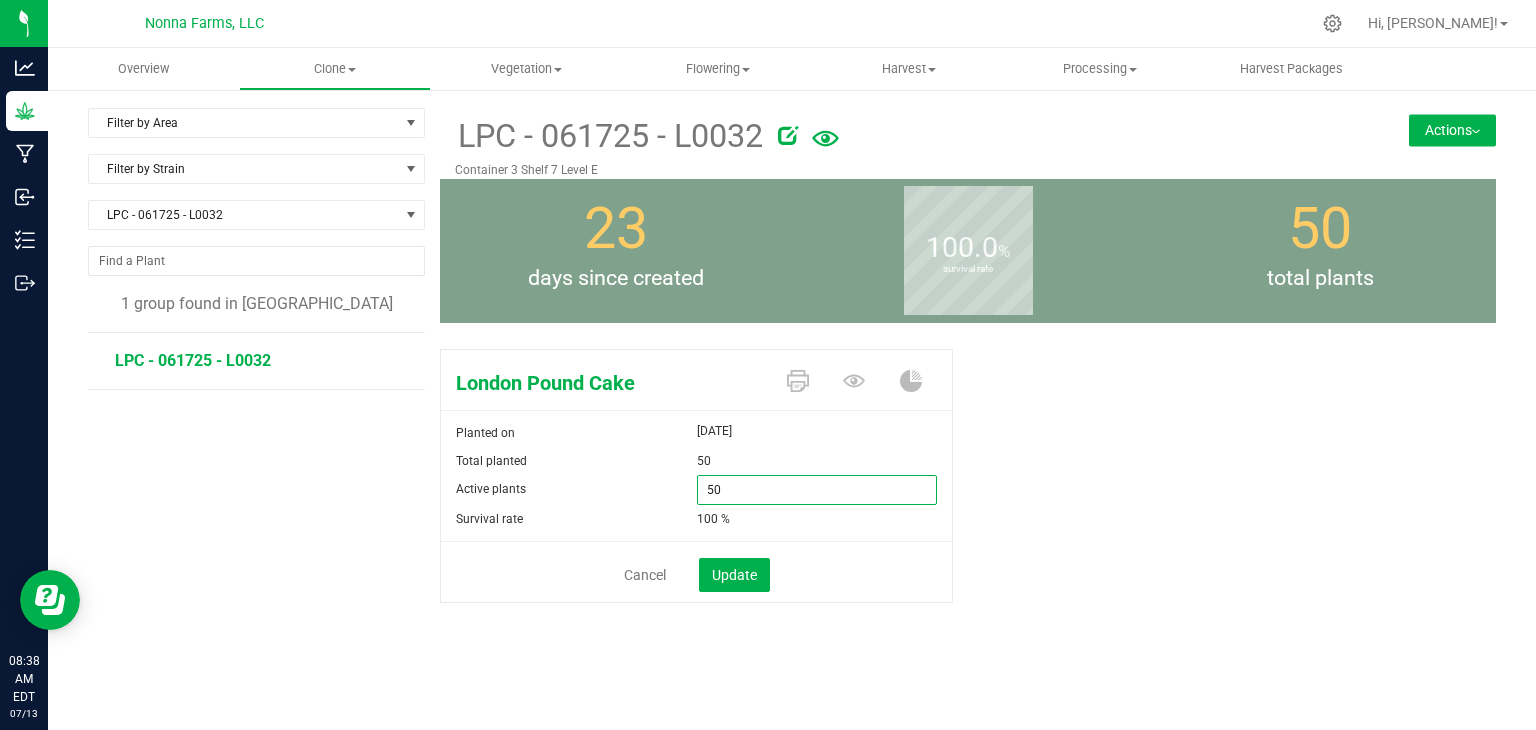 type on "0" 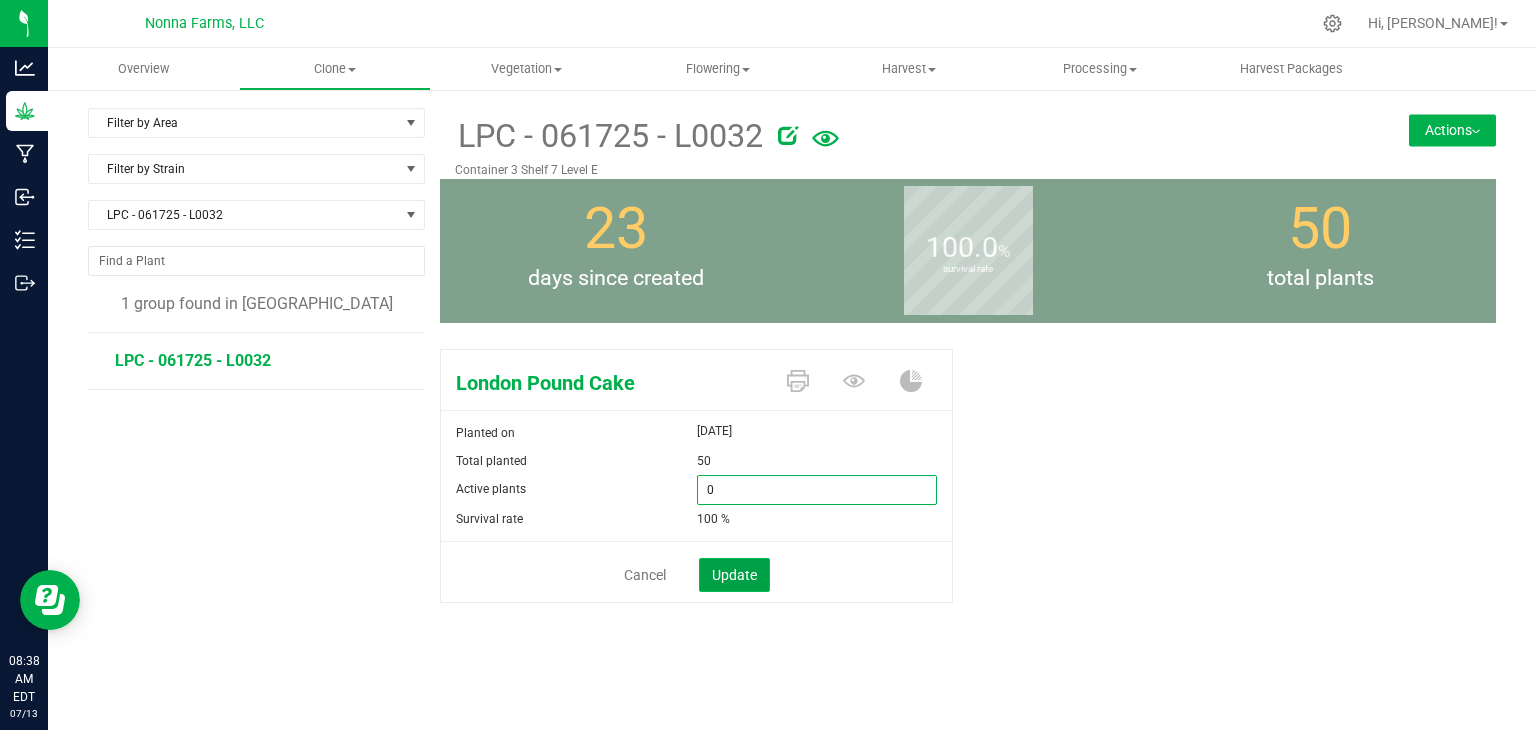 type on "0" 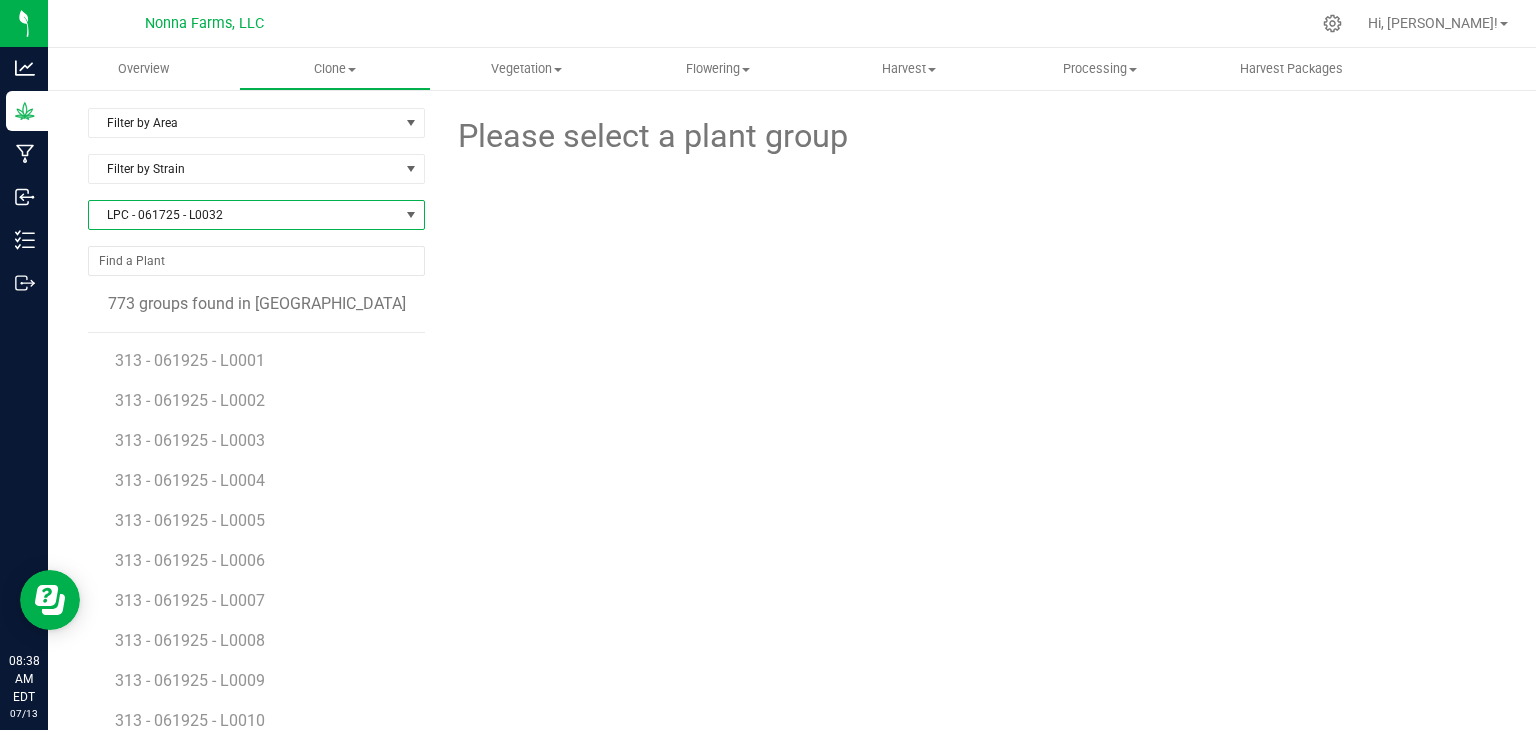 click on "LPC - 061725 - L0032" at bounding box center [244, 215] 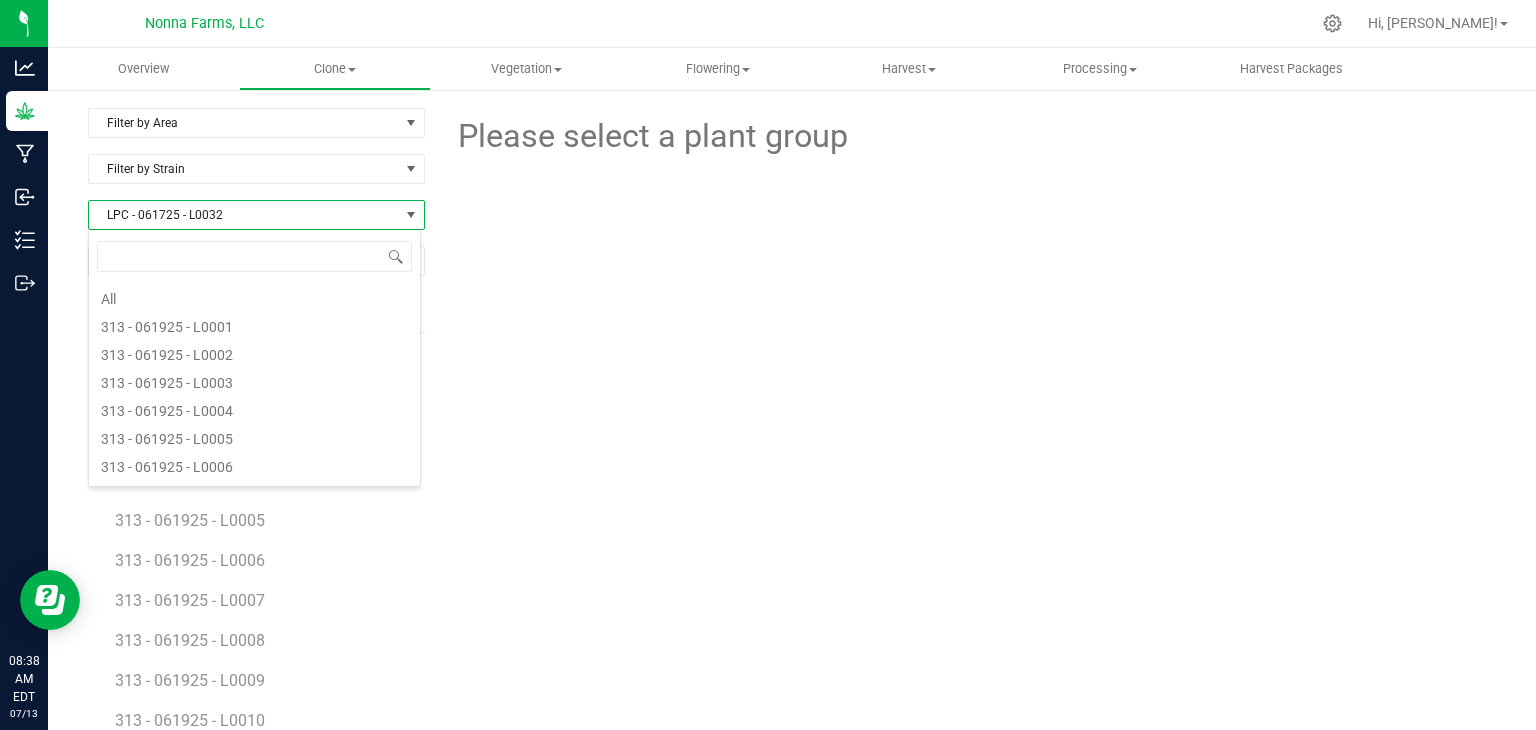 scroll, scrollTop: 4140, scrollLeft: 0, axis: vertical 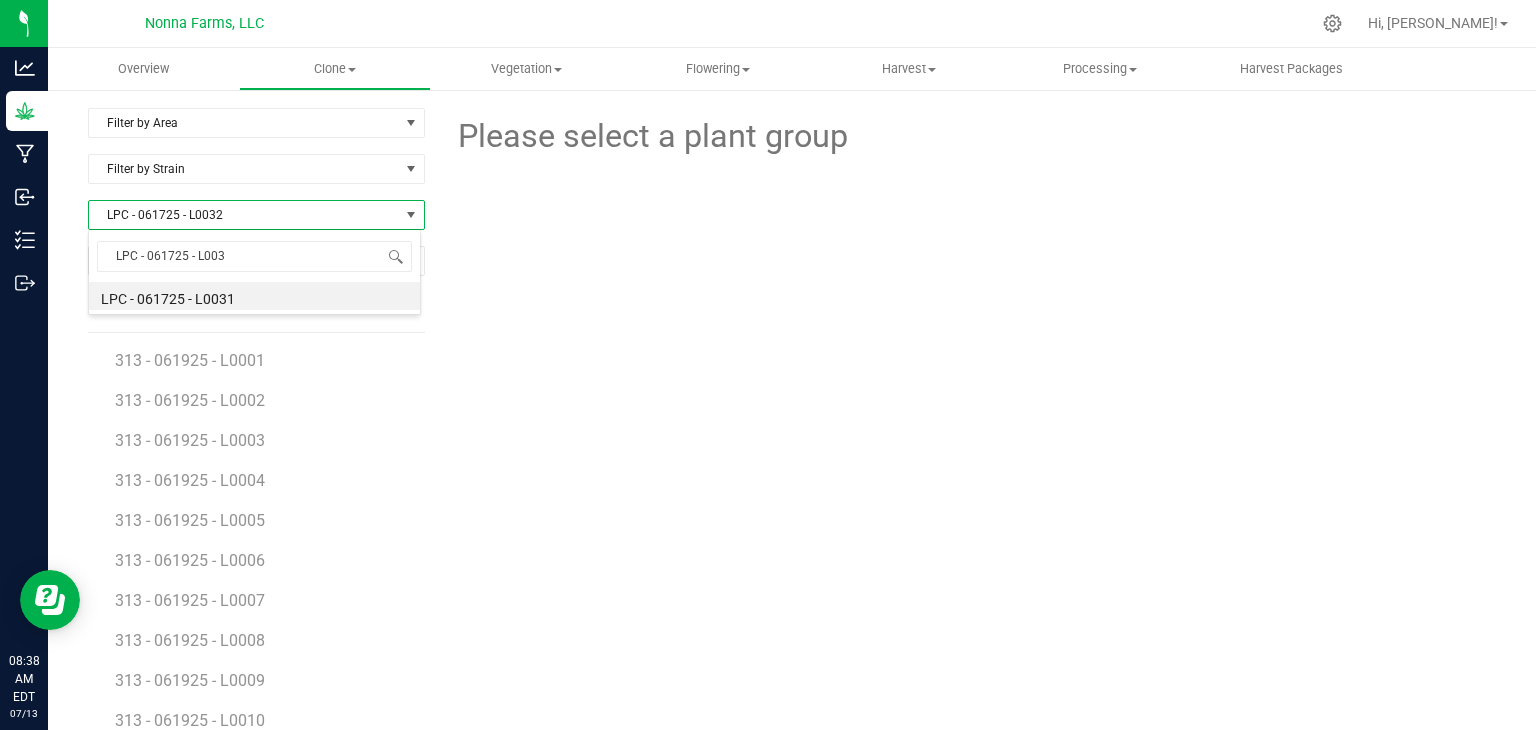type on "LPC - 061725 - L0033" 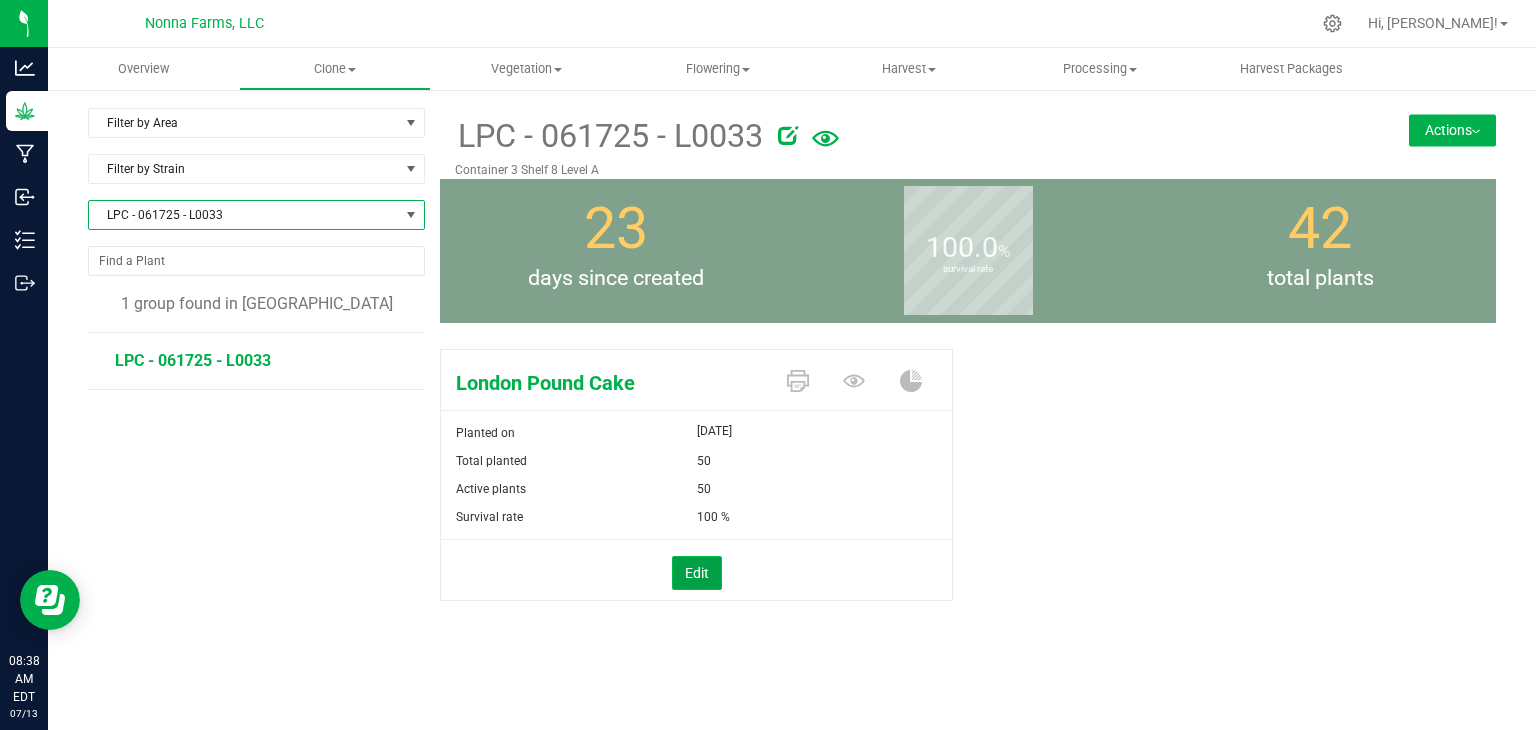 click on "Edit" at bounding box center [697, 573] 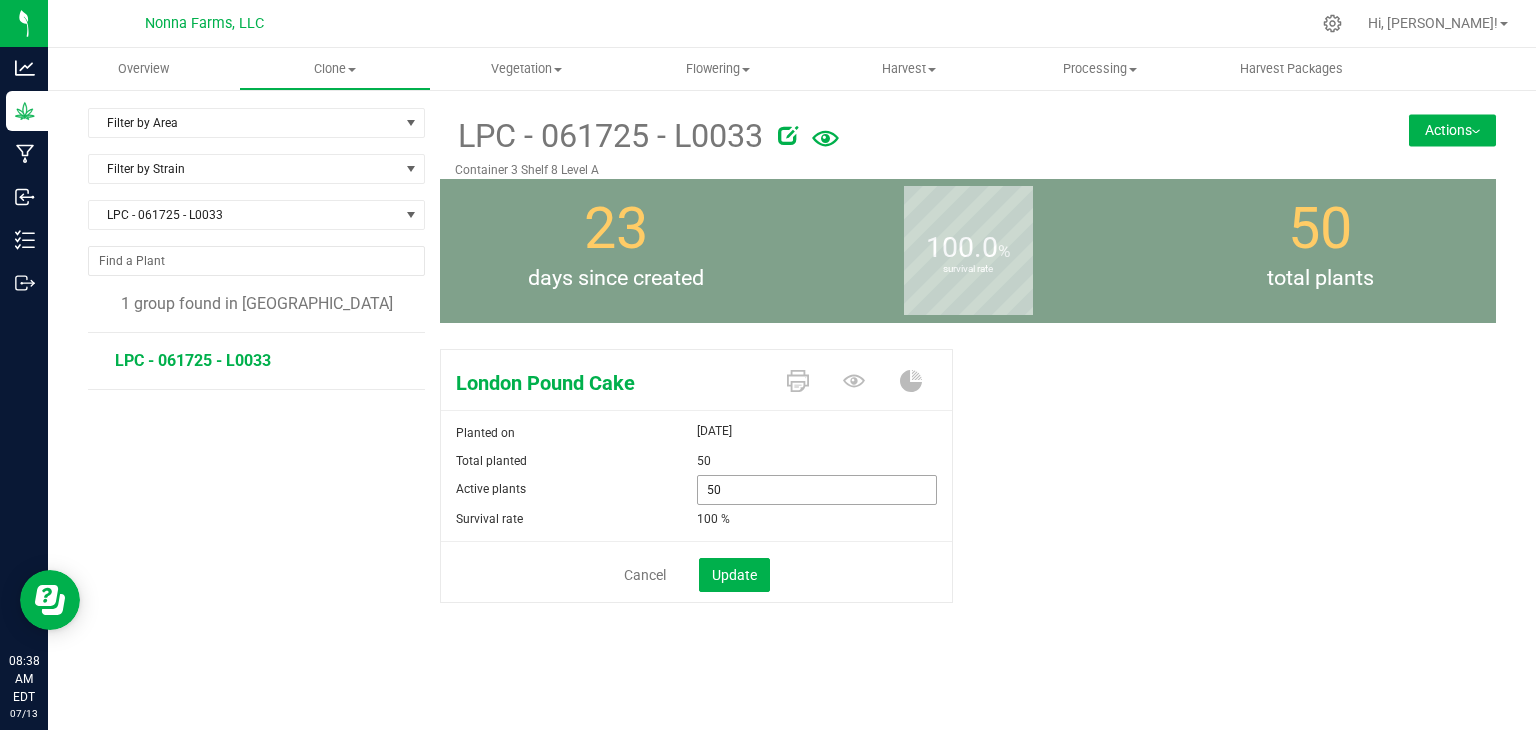 drag, startPoint x: 756, startPoint y: 485, endPoint x: 612, endPoint y: 477, distance: 144.22205 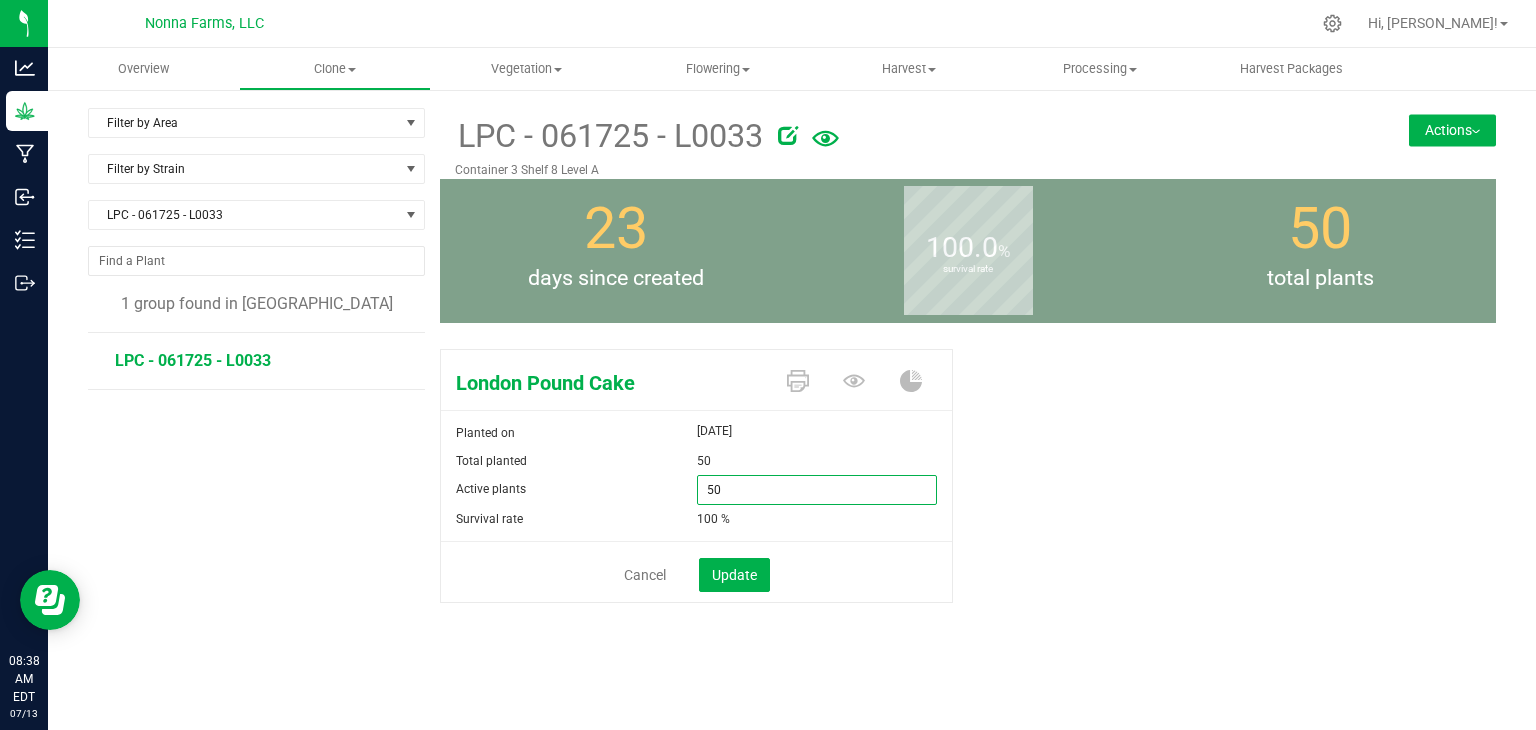 type on "0" 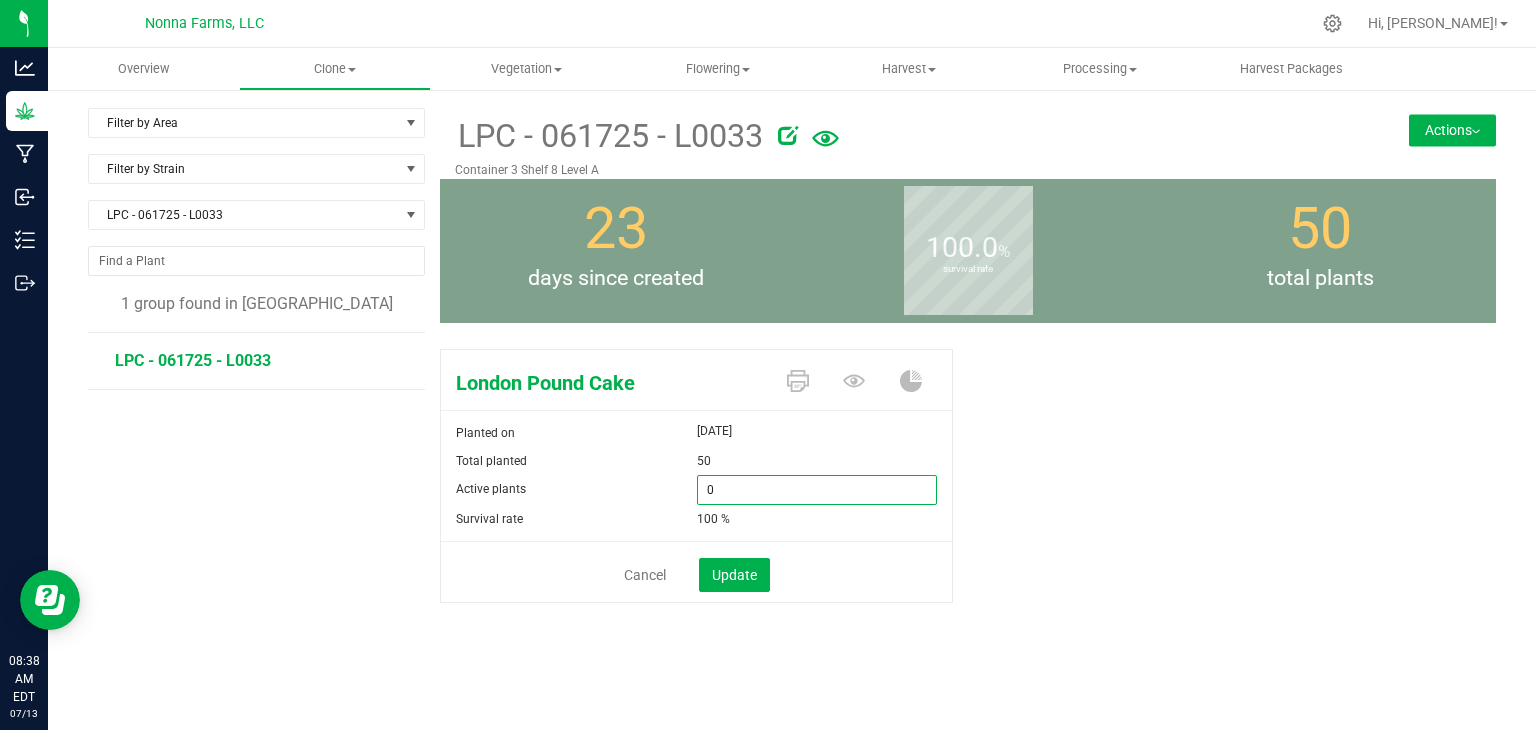 type on "0" 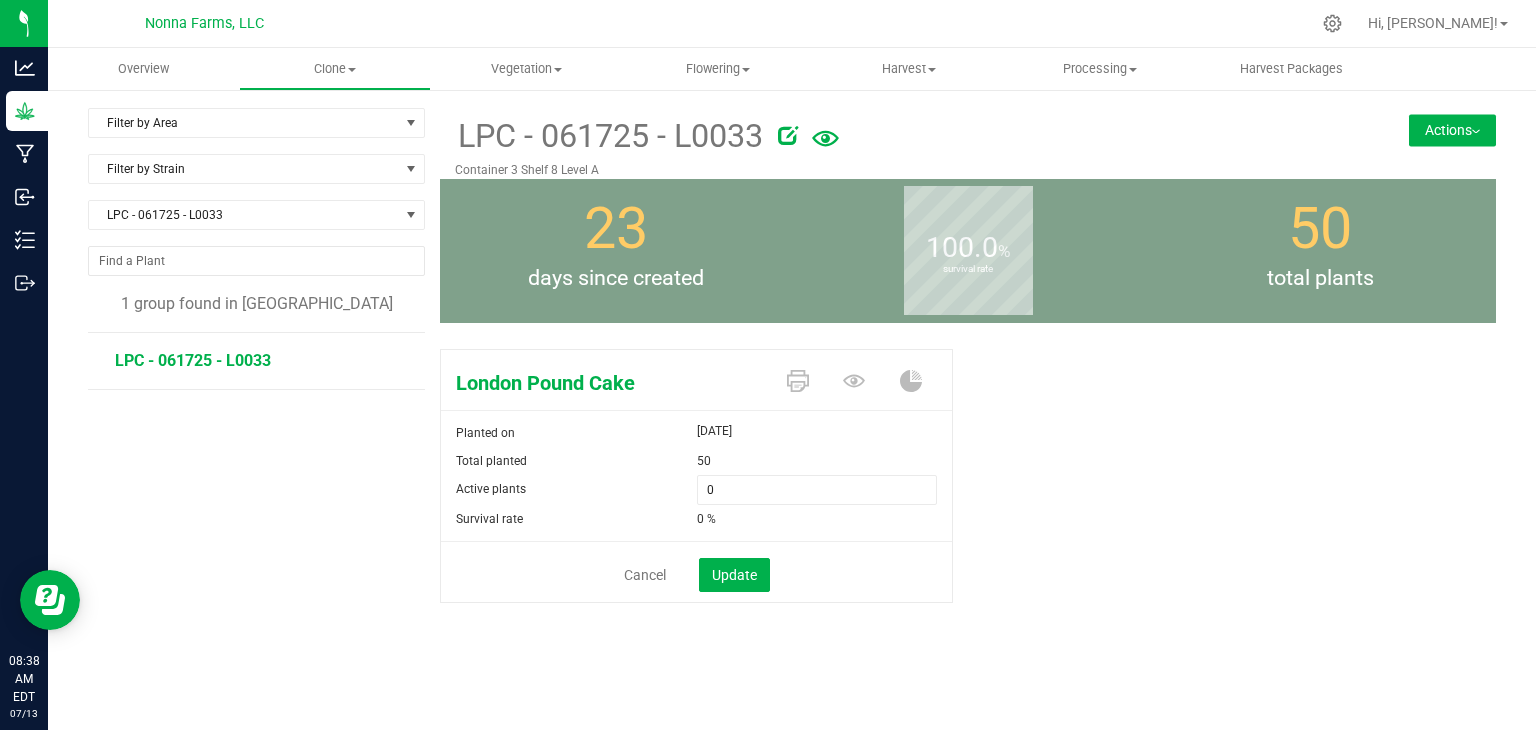 click on "Cancel
Update" at bounding box center (696, 572) 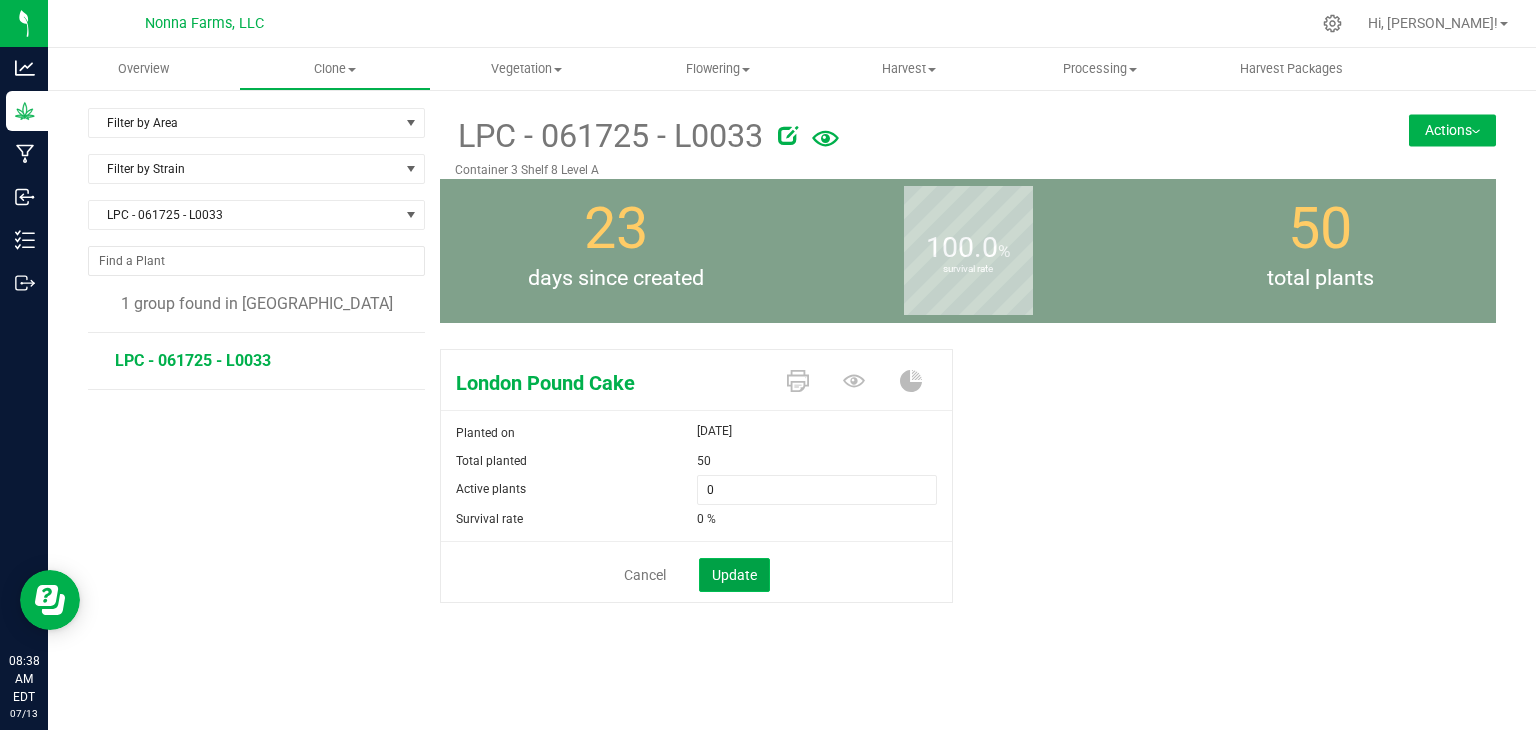click on "Update" 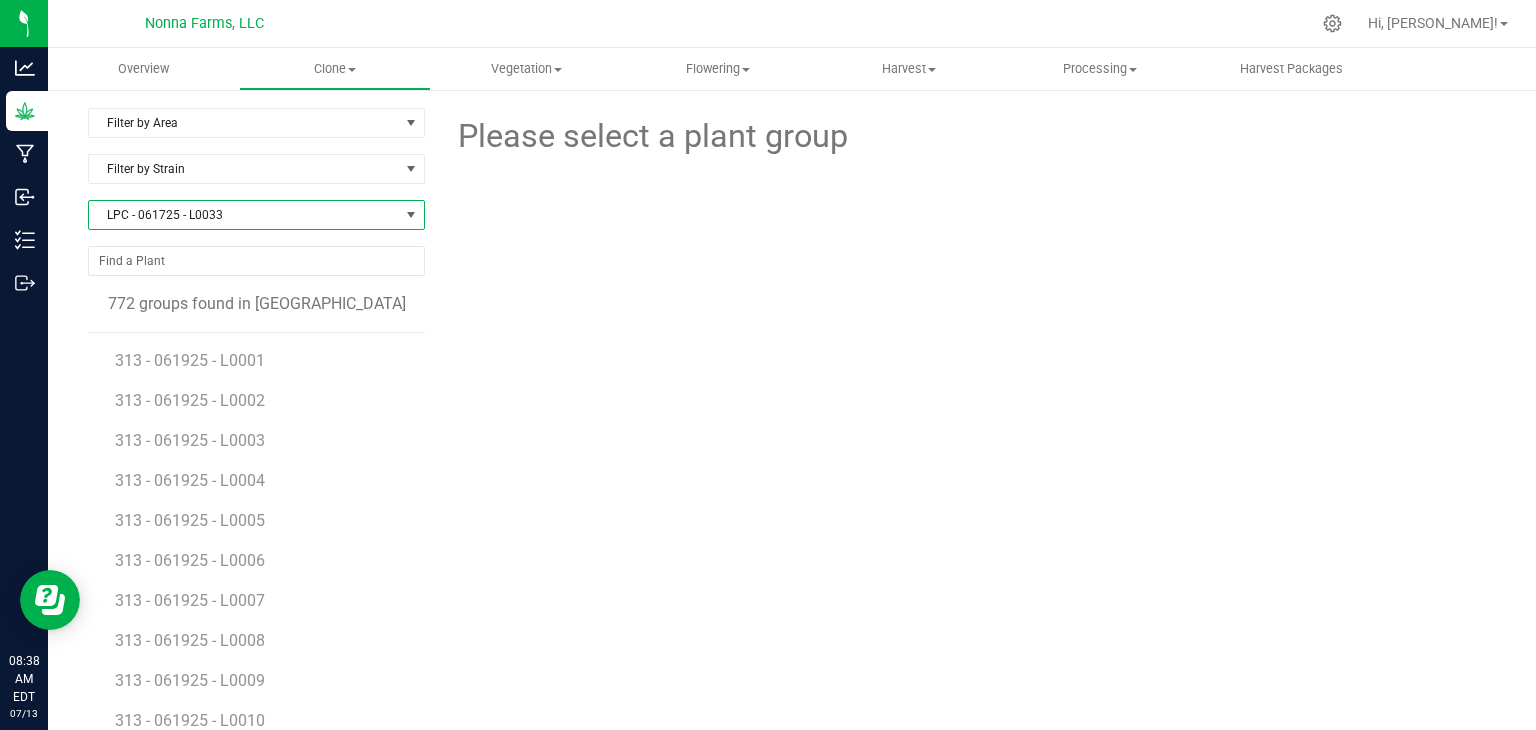 click on "LPC - 061725 - L0033" at bounding box center [244, 215] 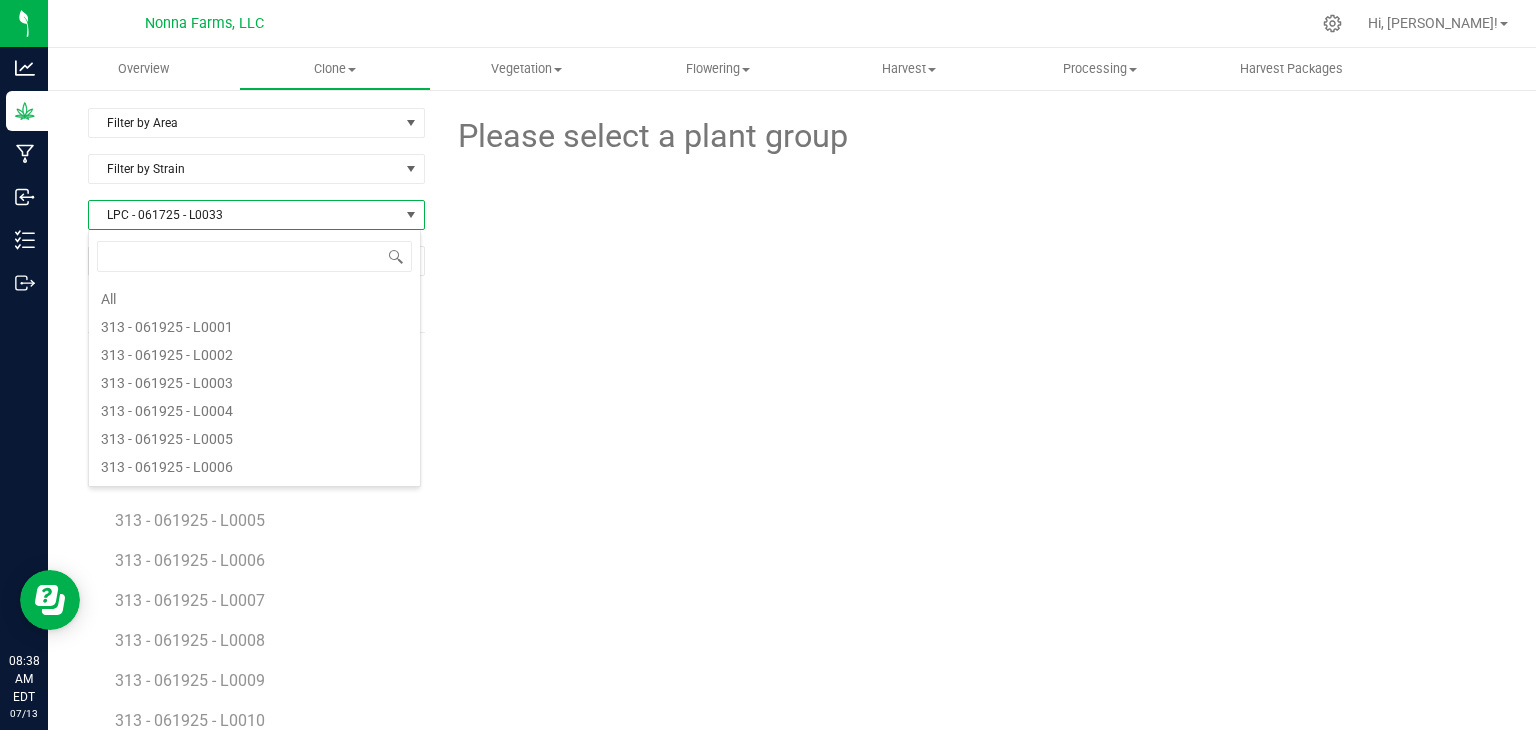 scroll, scrollTop: 4168, scrollLeft: 0, axis: vertical 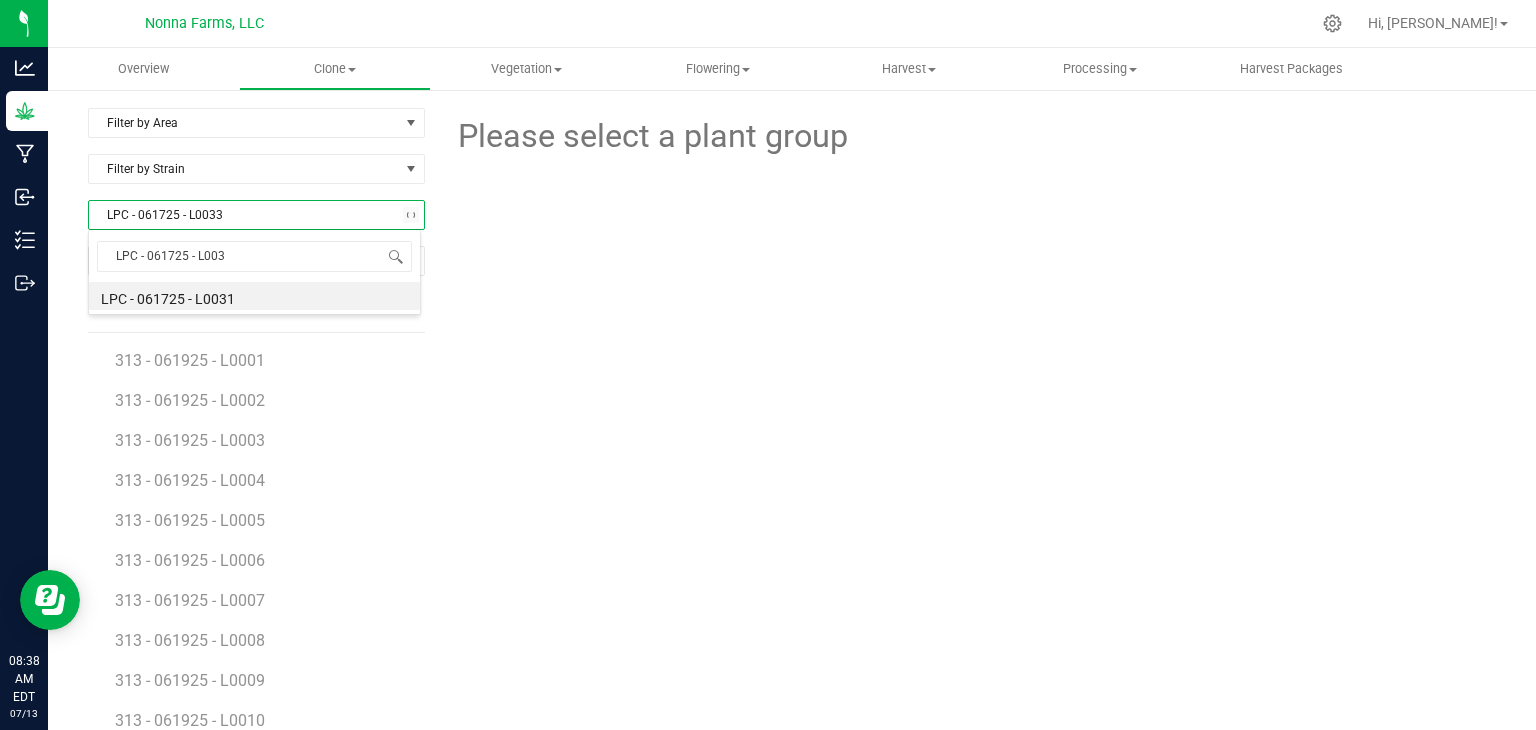 type on "LPC - 061725 - L0034" 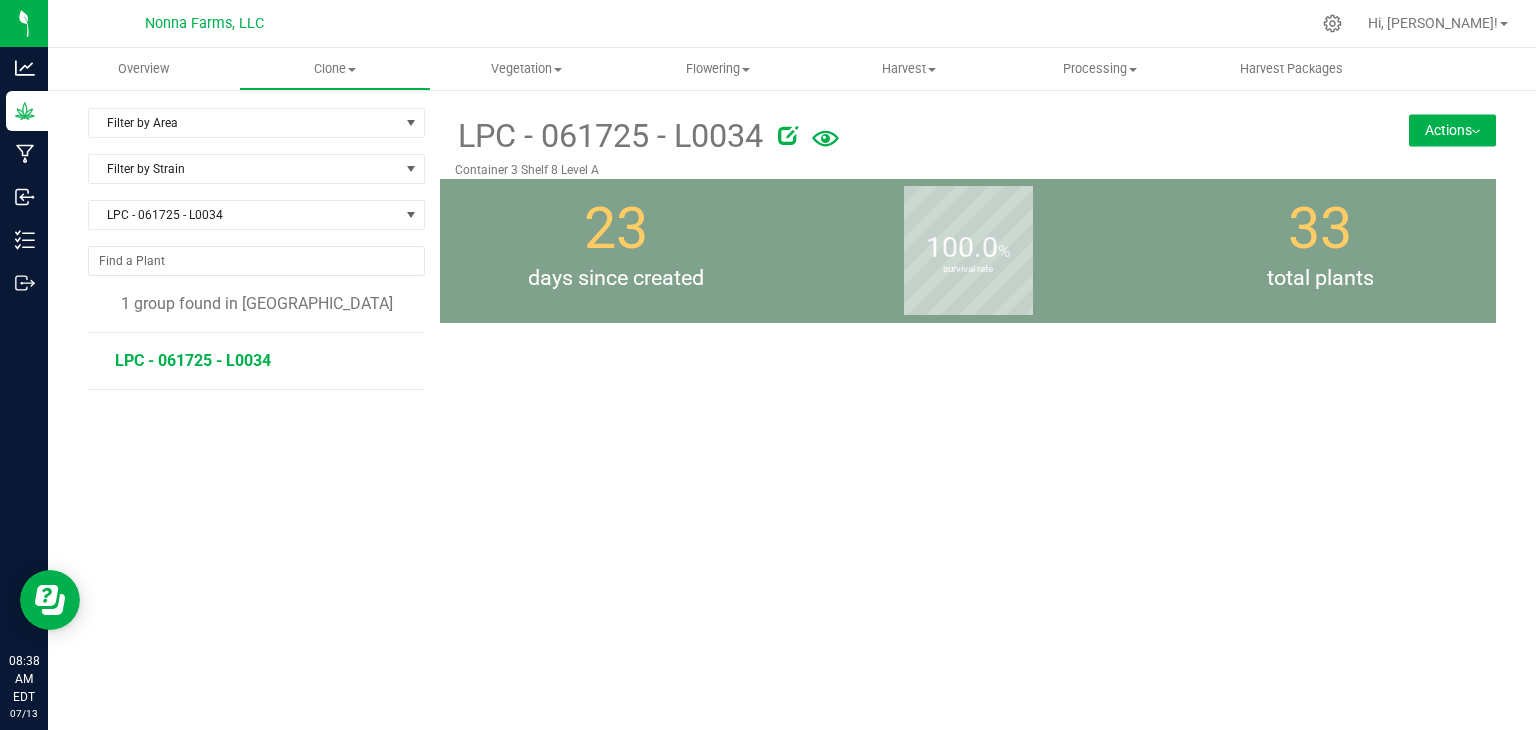 click on "LPC - 061725 - L0034" at bounding box center (193, 360) 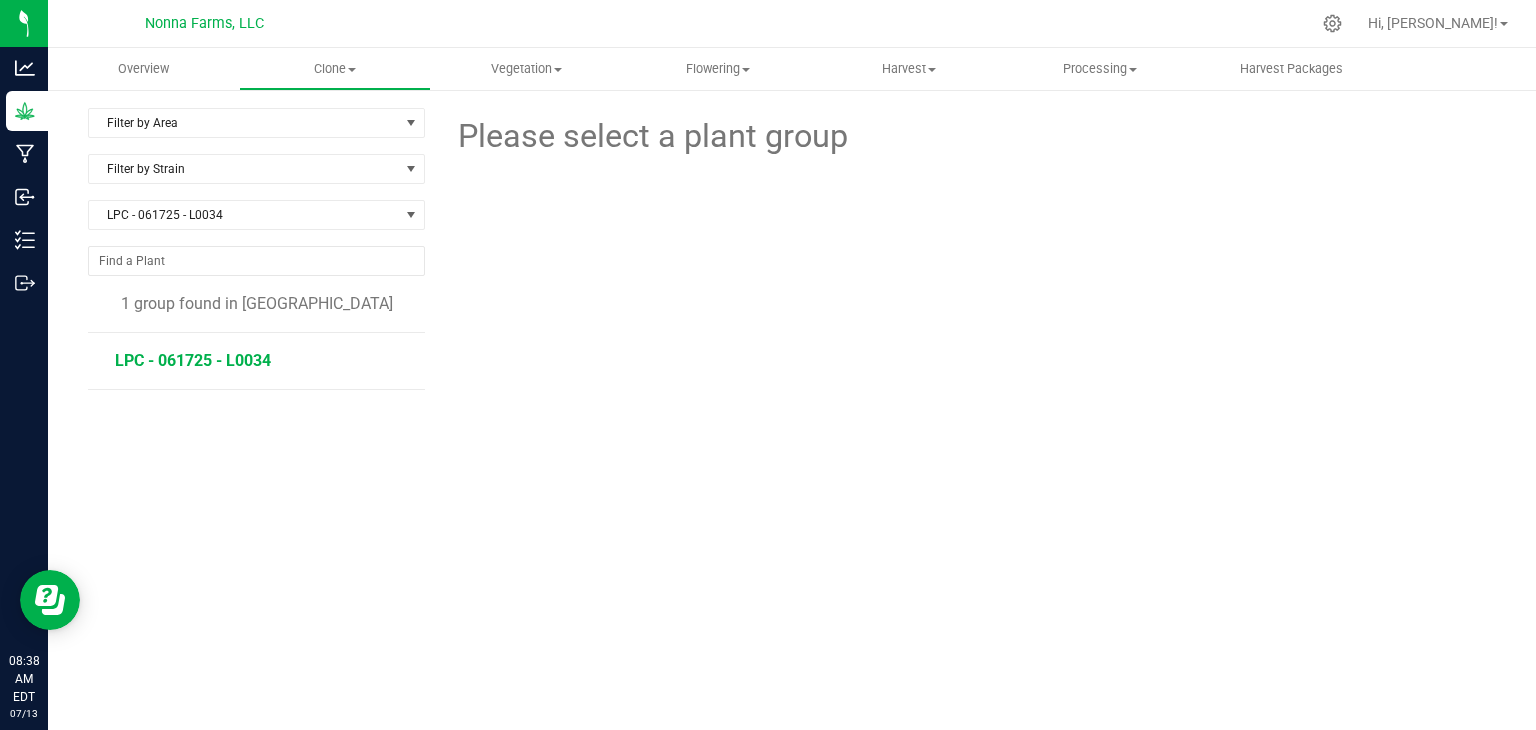 click on "LPC - 061725 - L0034" at bounding box center [193, 360] 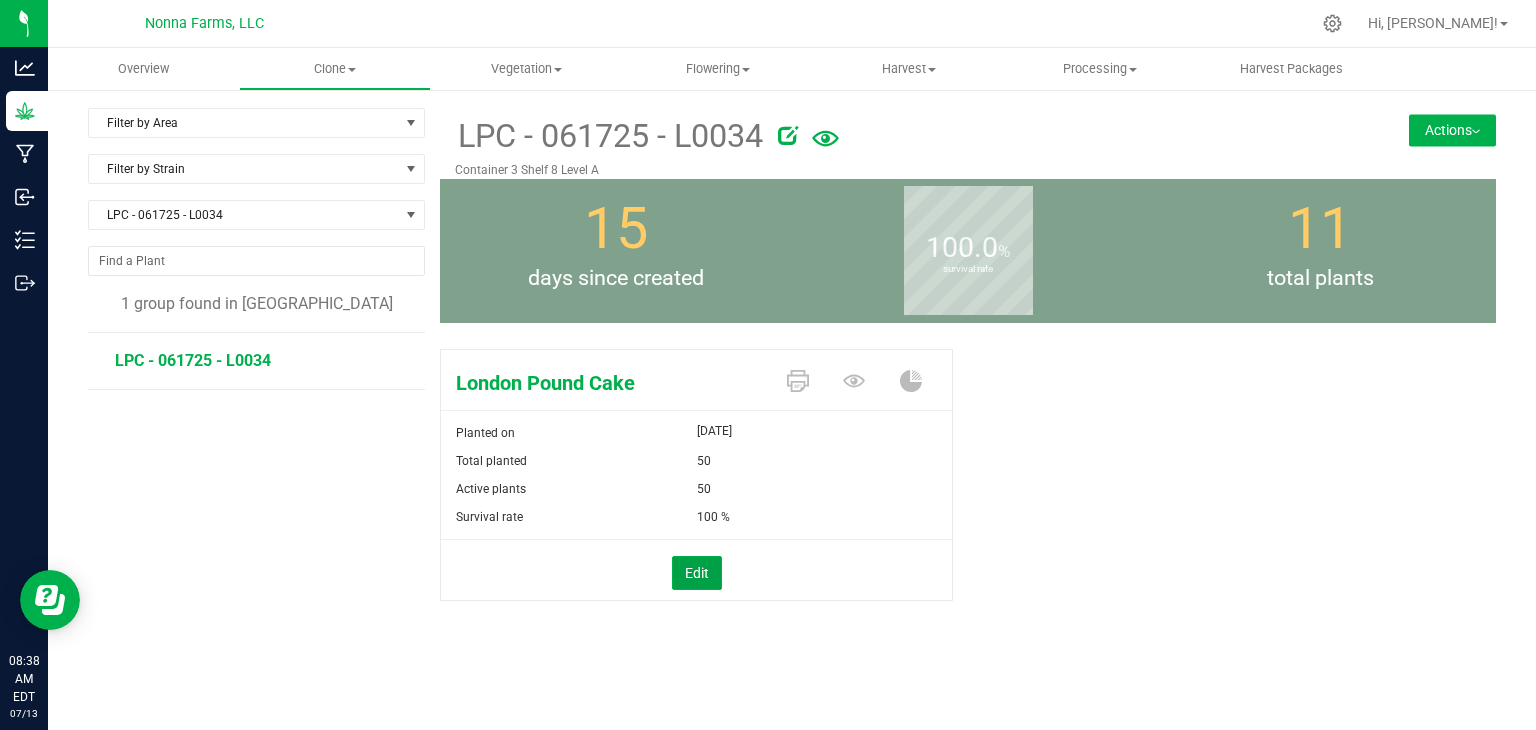 drag, startPoint x: 700, startPoint y: 581, endPoint x: 741, endPoint y: 533, distance: 63.126858 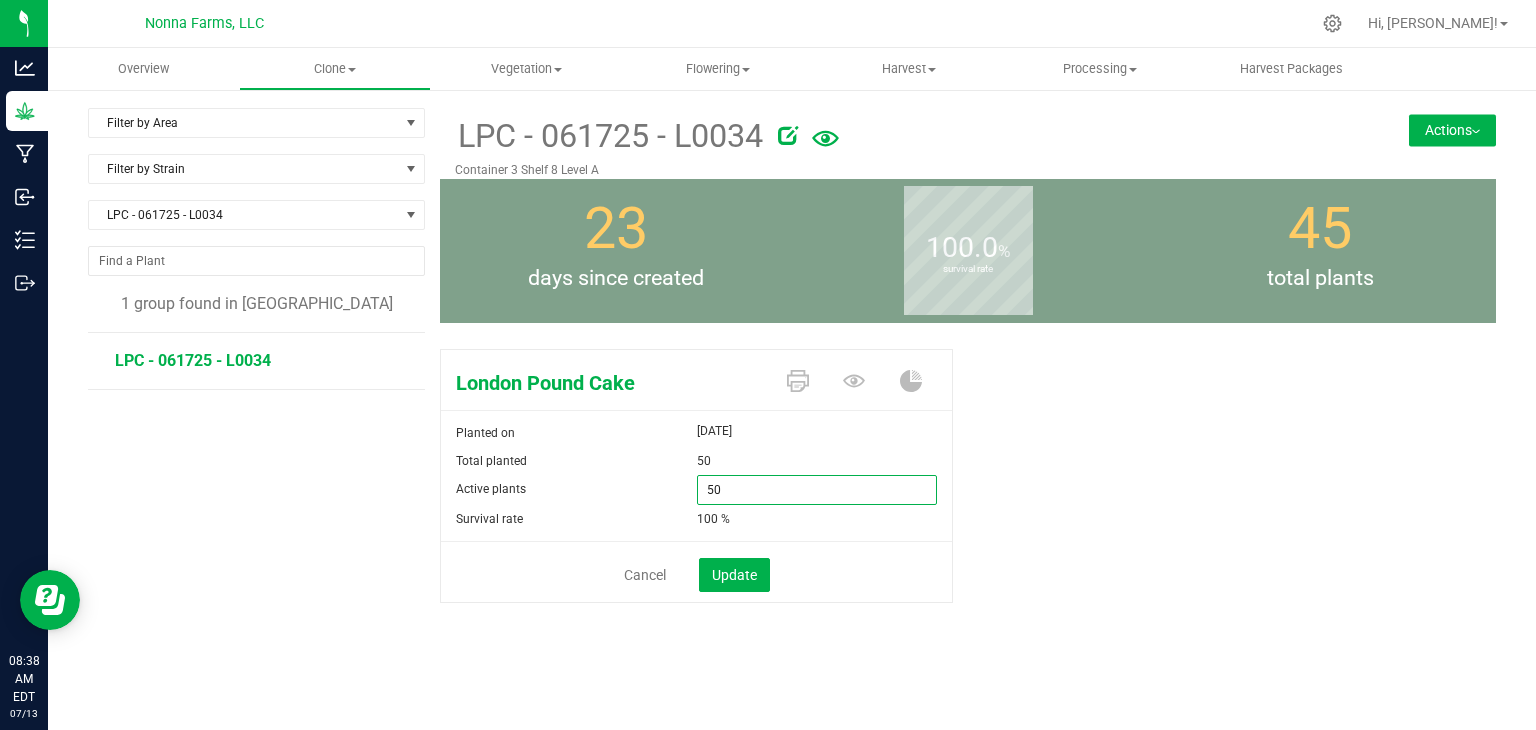 drag, startPoint x: 736, startPoint y: 486, endPoint x: 613, endPoint y: 481, distance: 123.101585 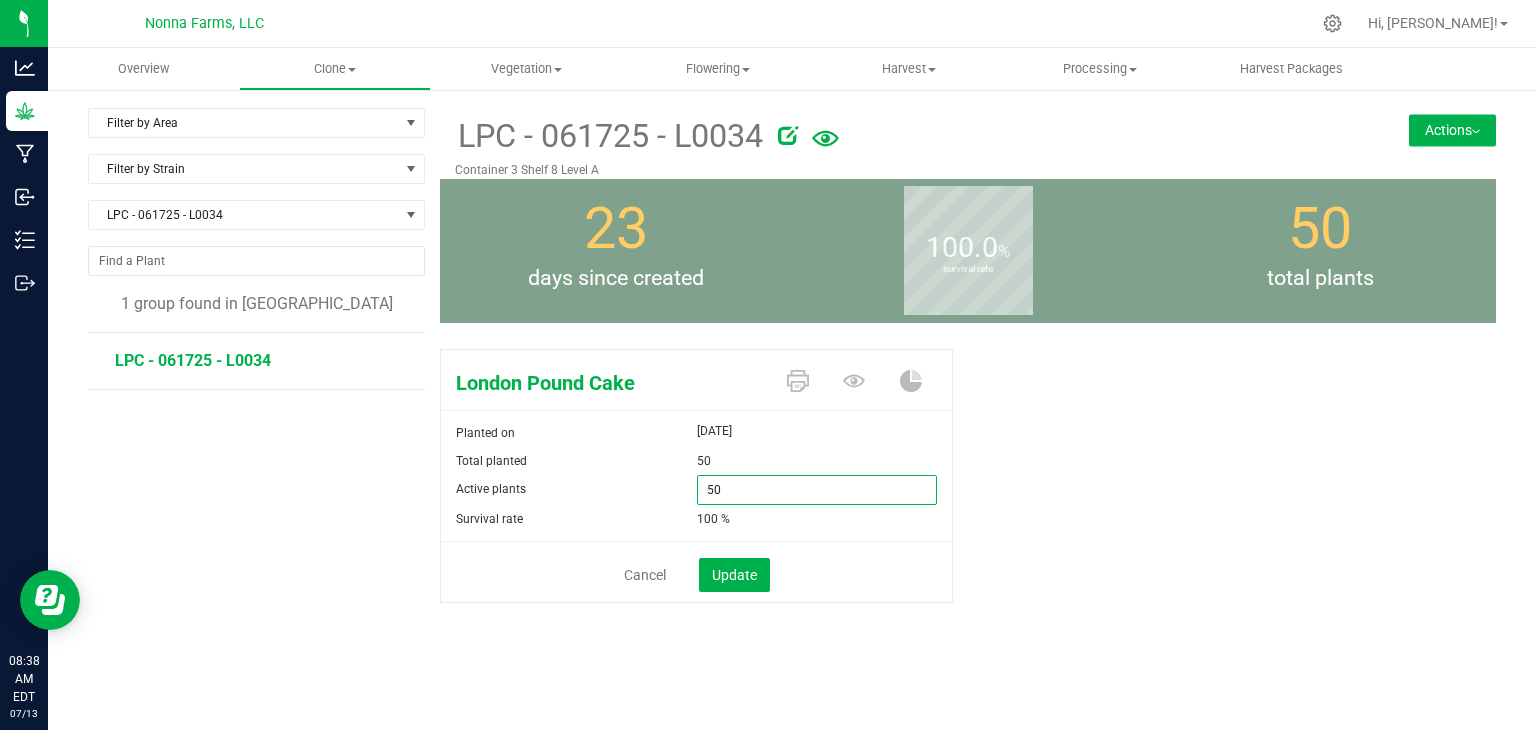 type on "0" 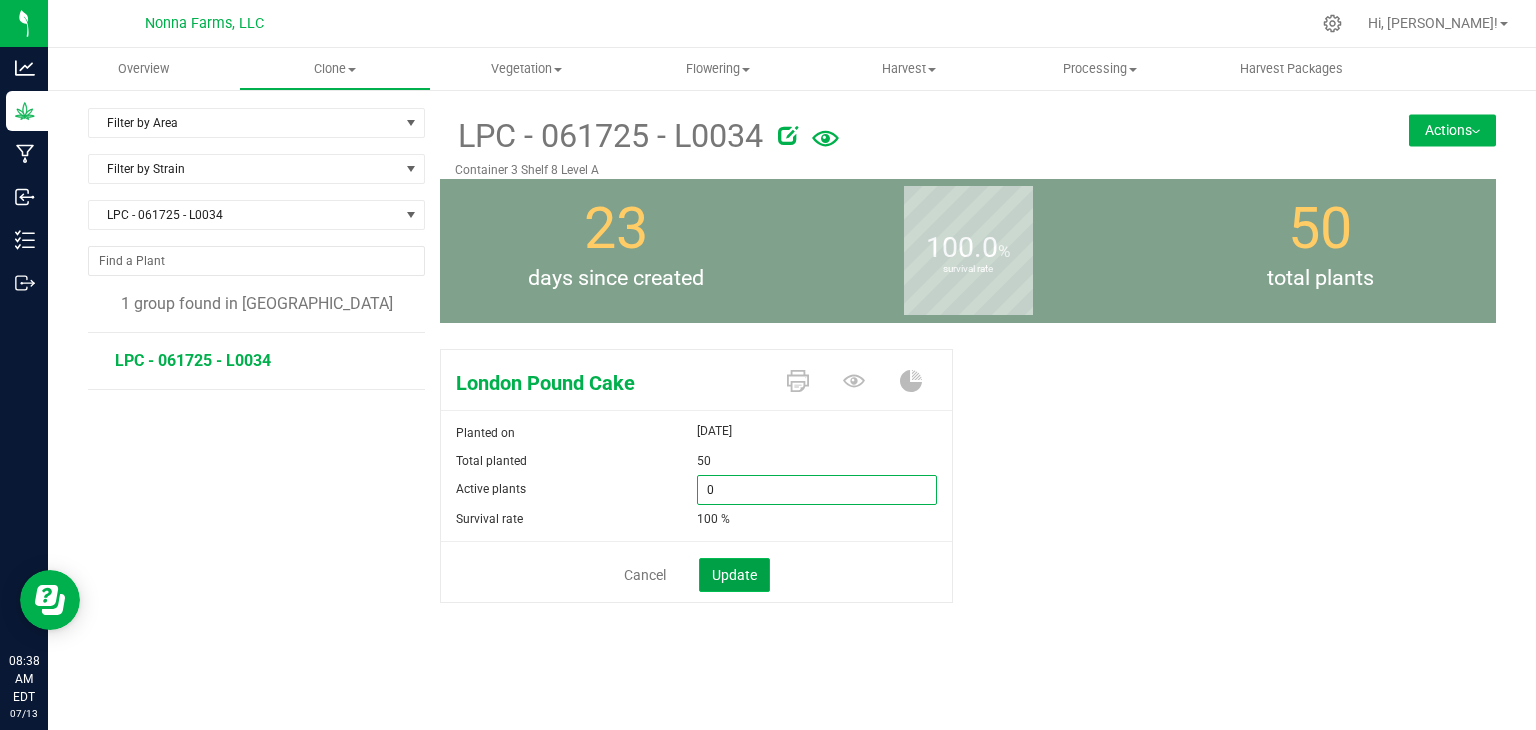 type on "0" 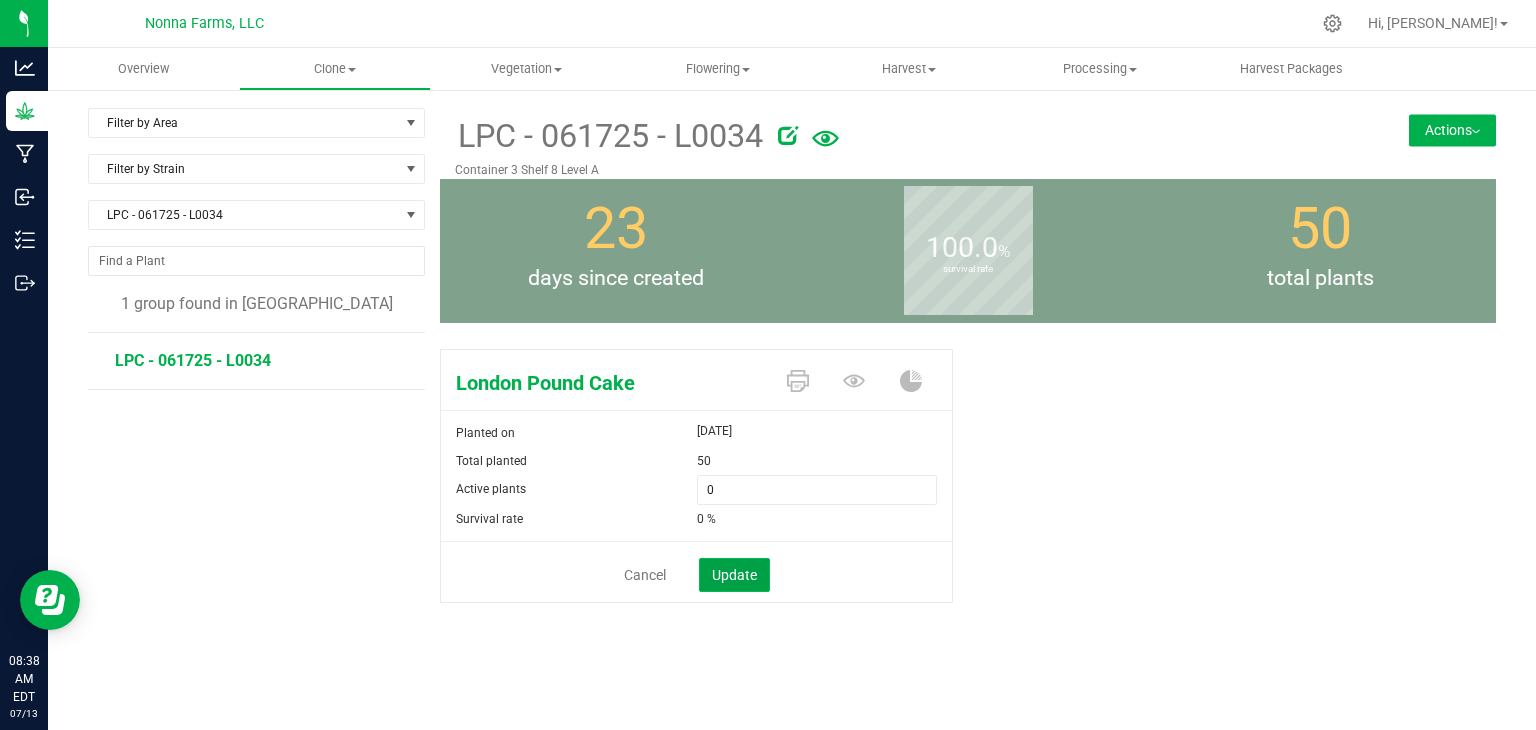 click on "Update" 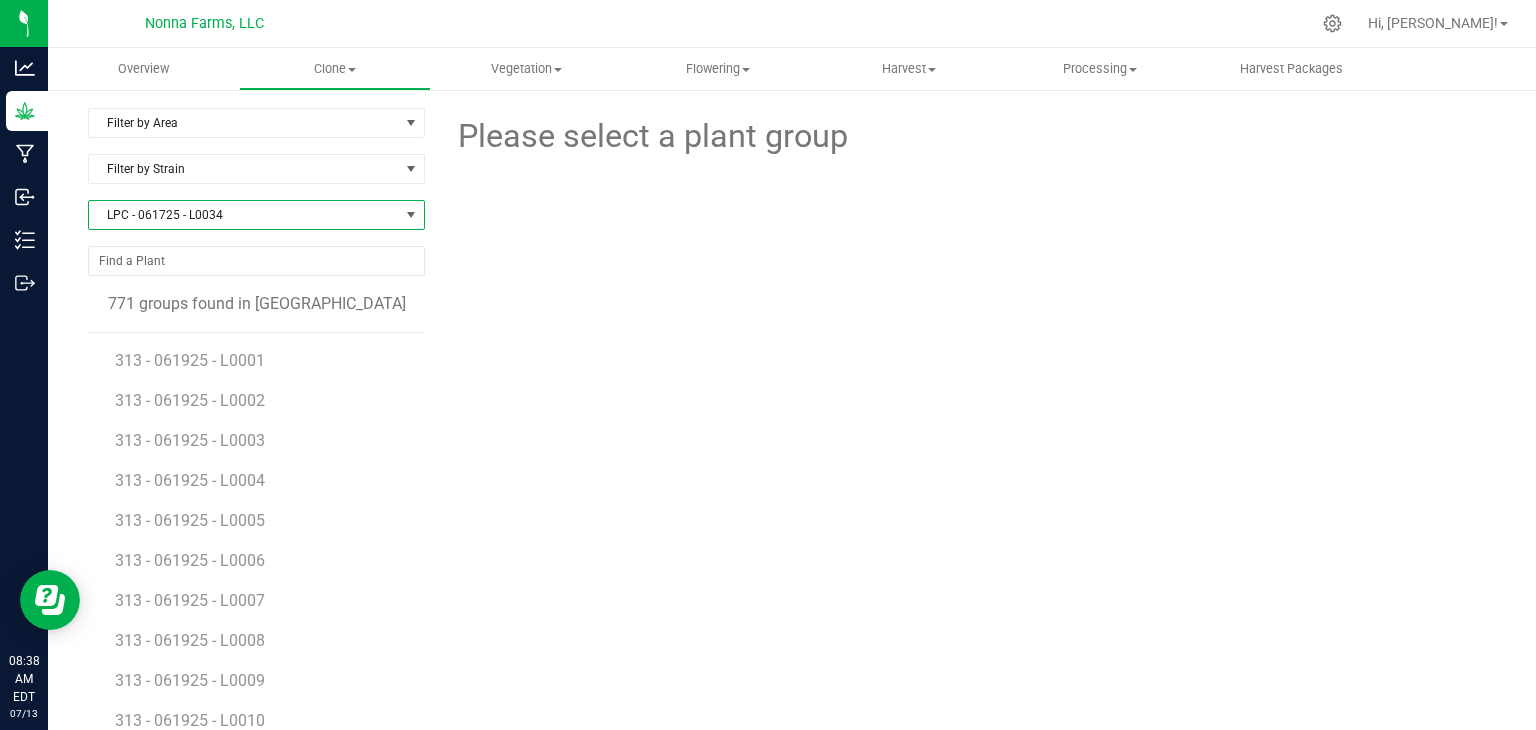 click on "LPC - 061725 - L0034" at bounding box center [244, 215] 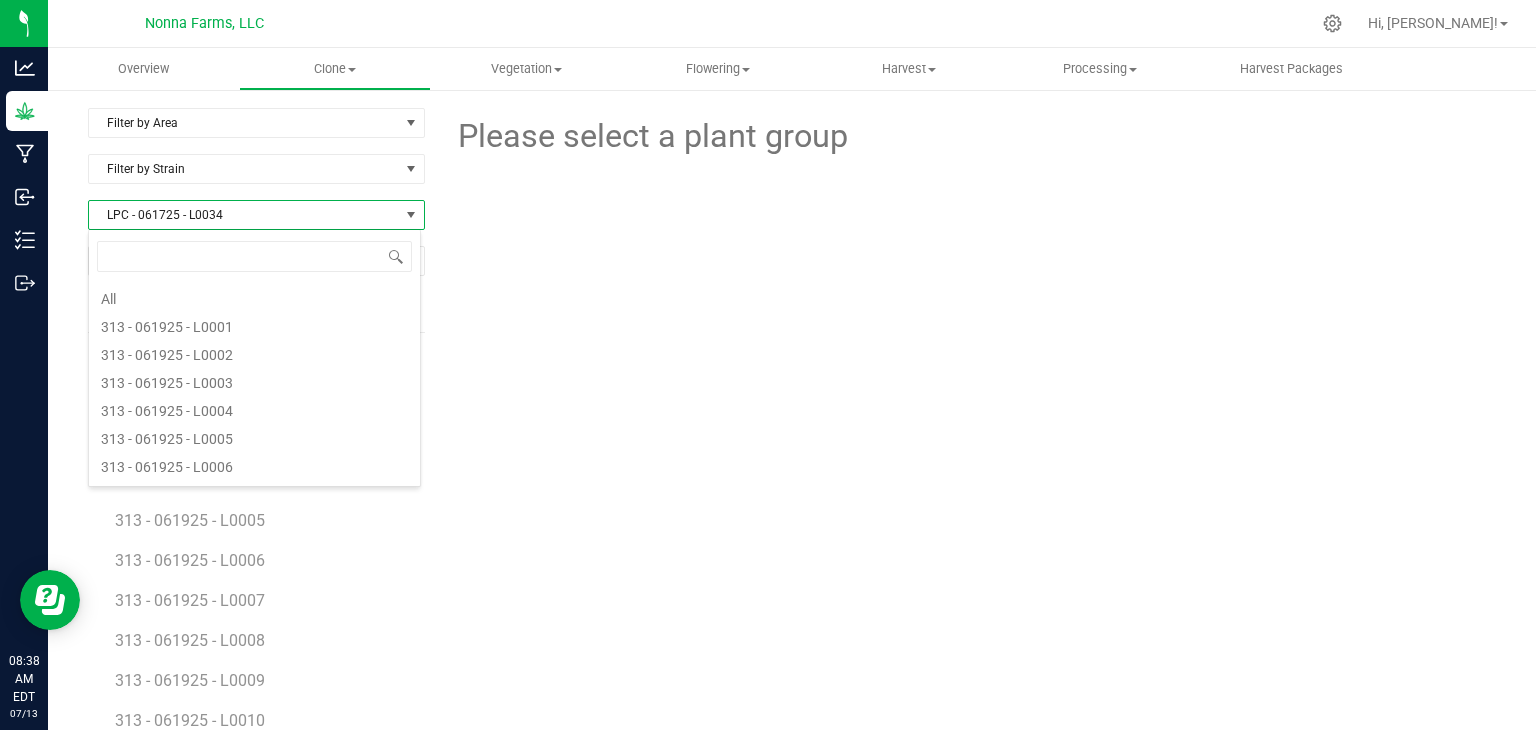 type on "SZ - 061925 - L0001" 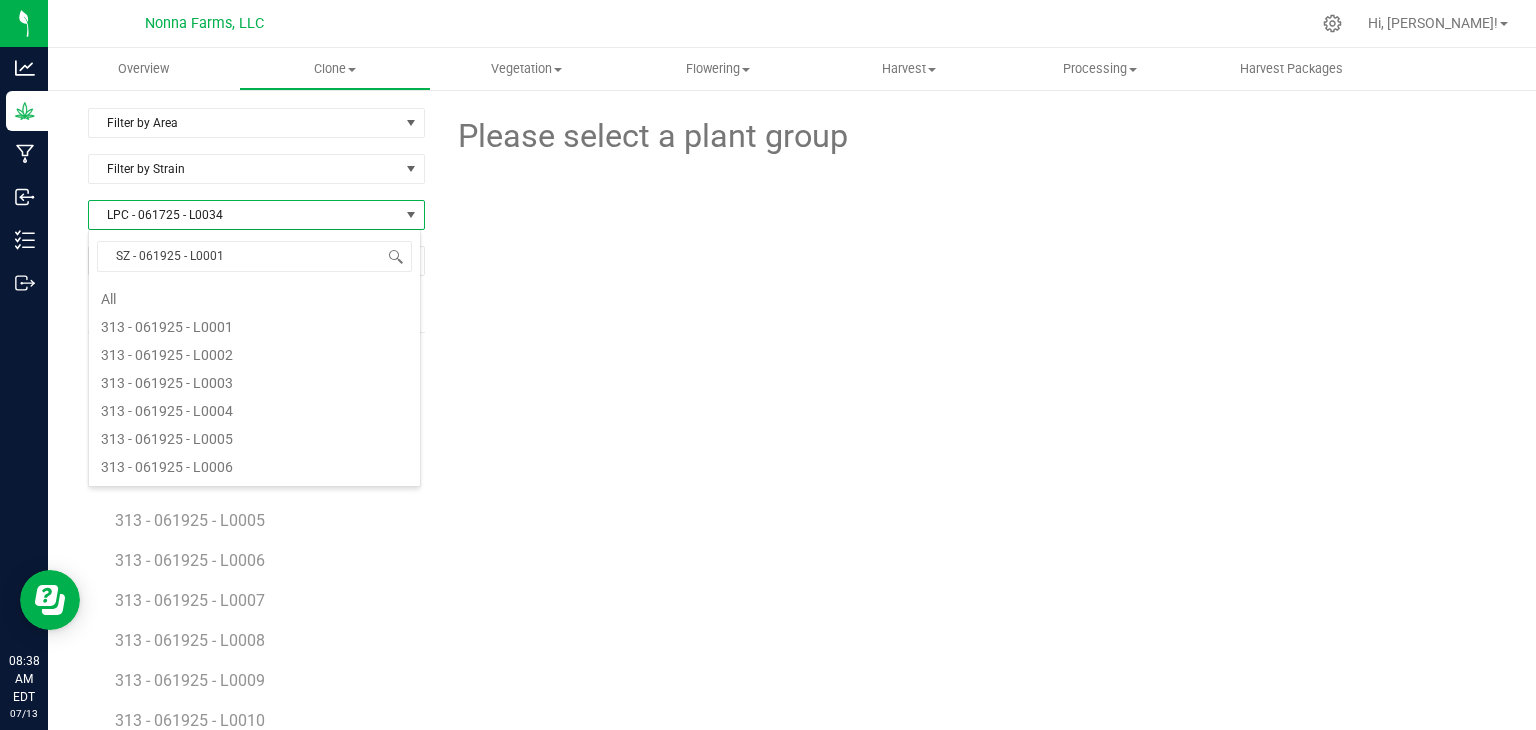 scroll, scrollTop: 4196, scrollLeft: 0, axis: vertical 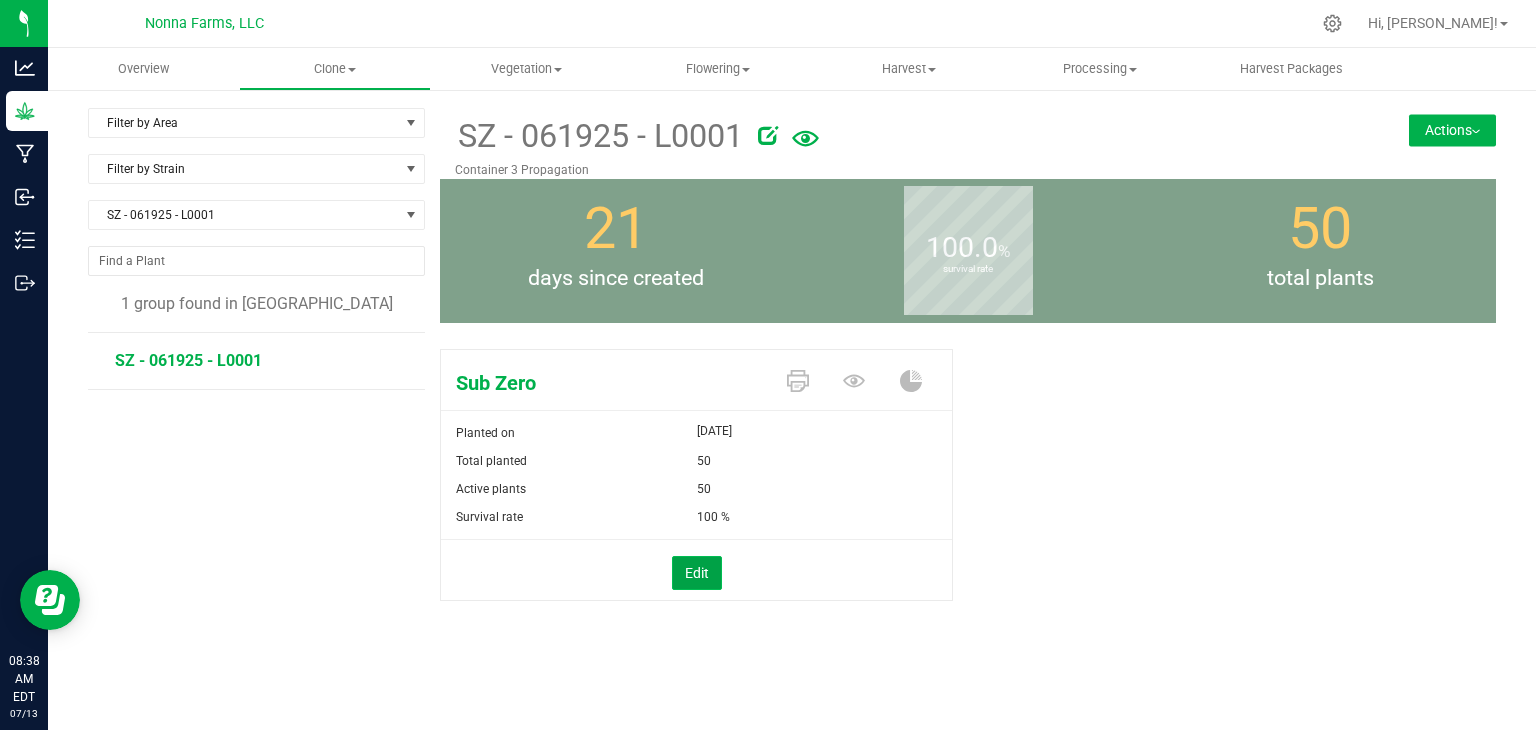 click on "Edit" at bounding box center (697, 573) 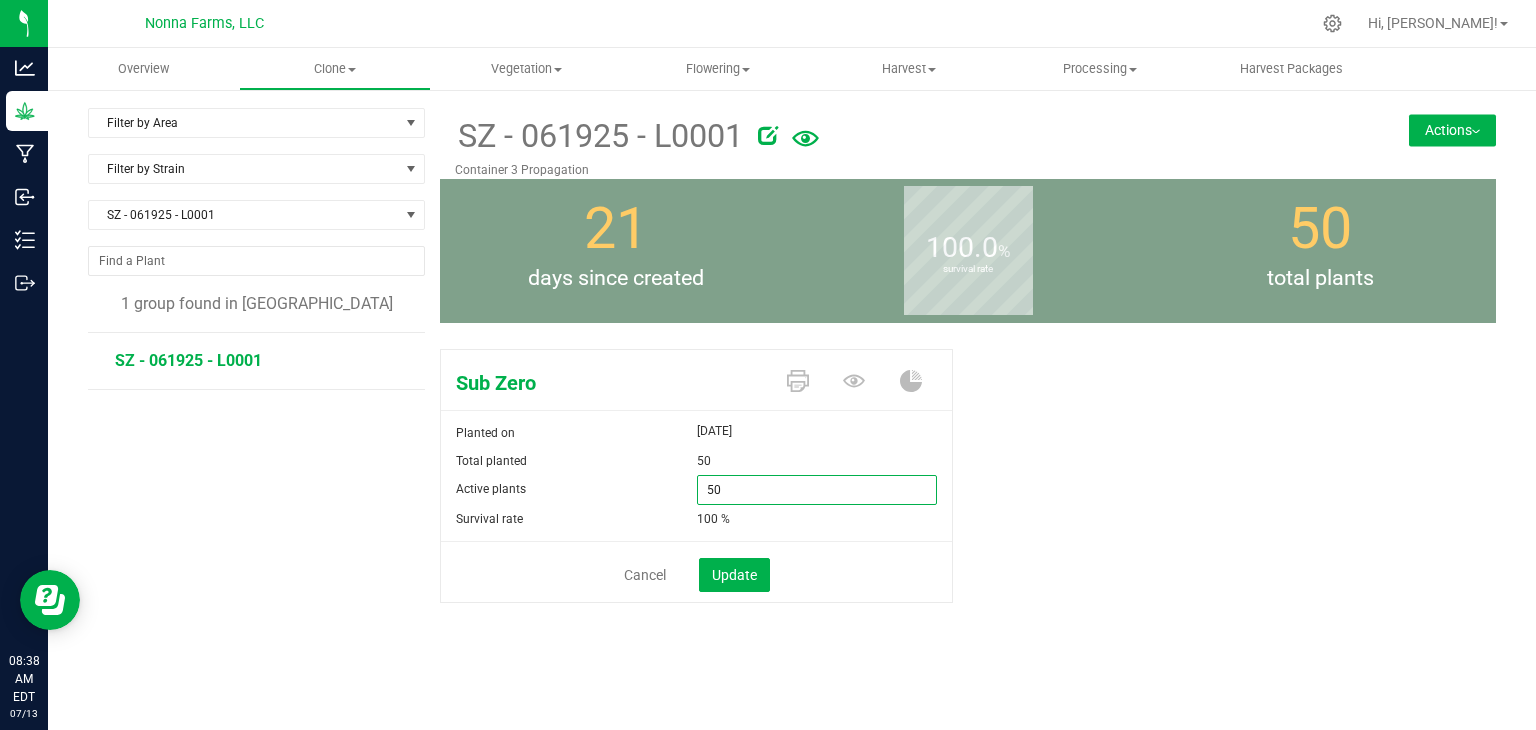 drag, startPoint x: 756, startPoint y: 481, endPoint x: 615, endPoint y: 485, distance: 141.05673 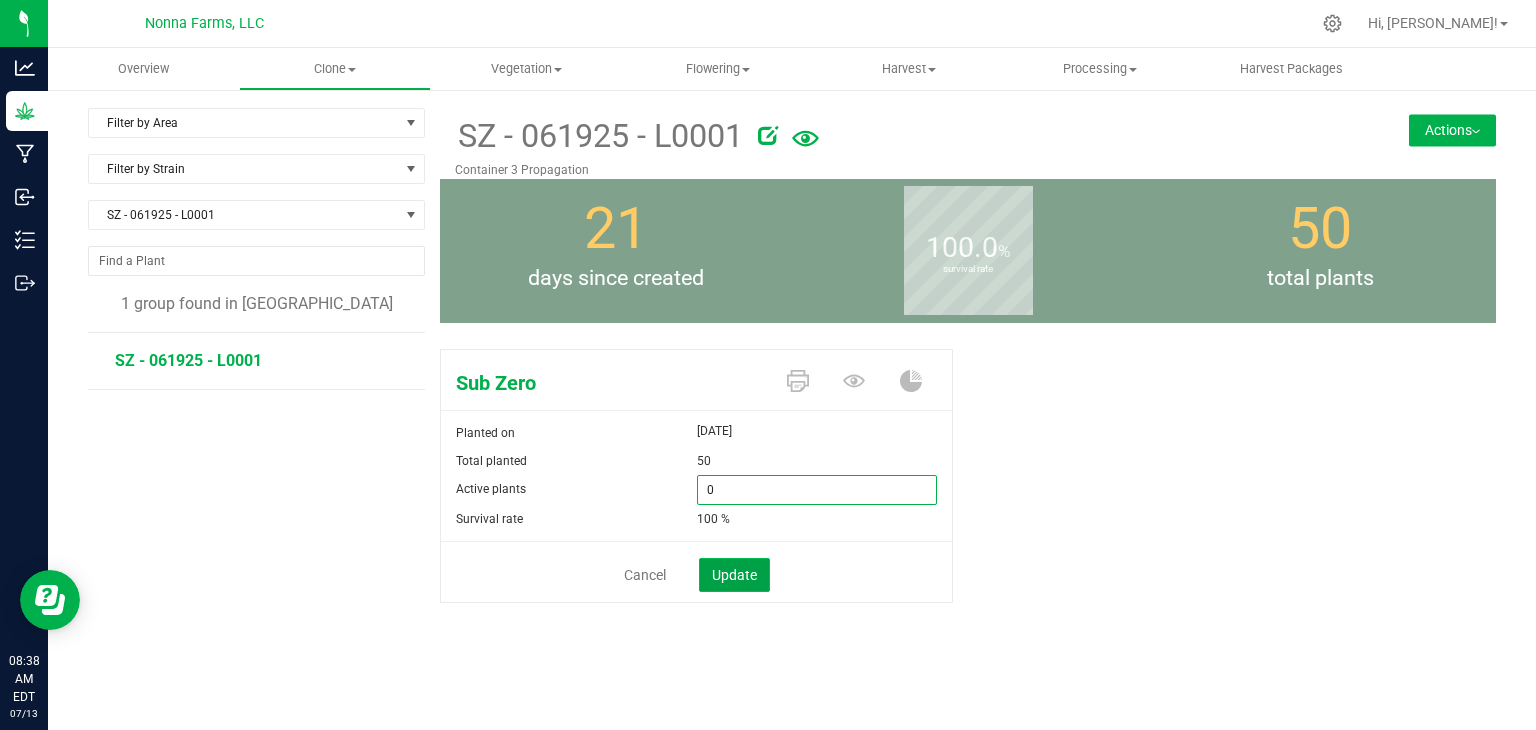 type on "0" 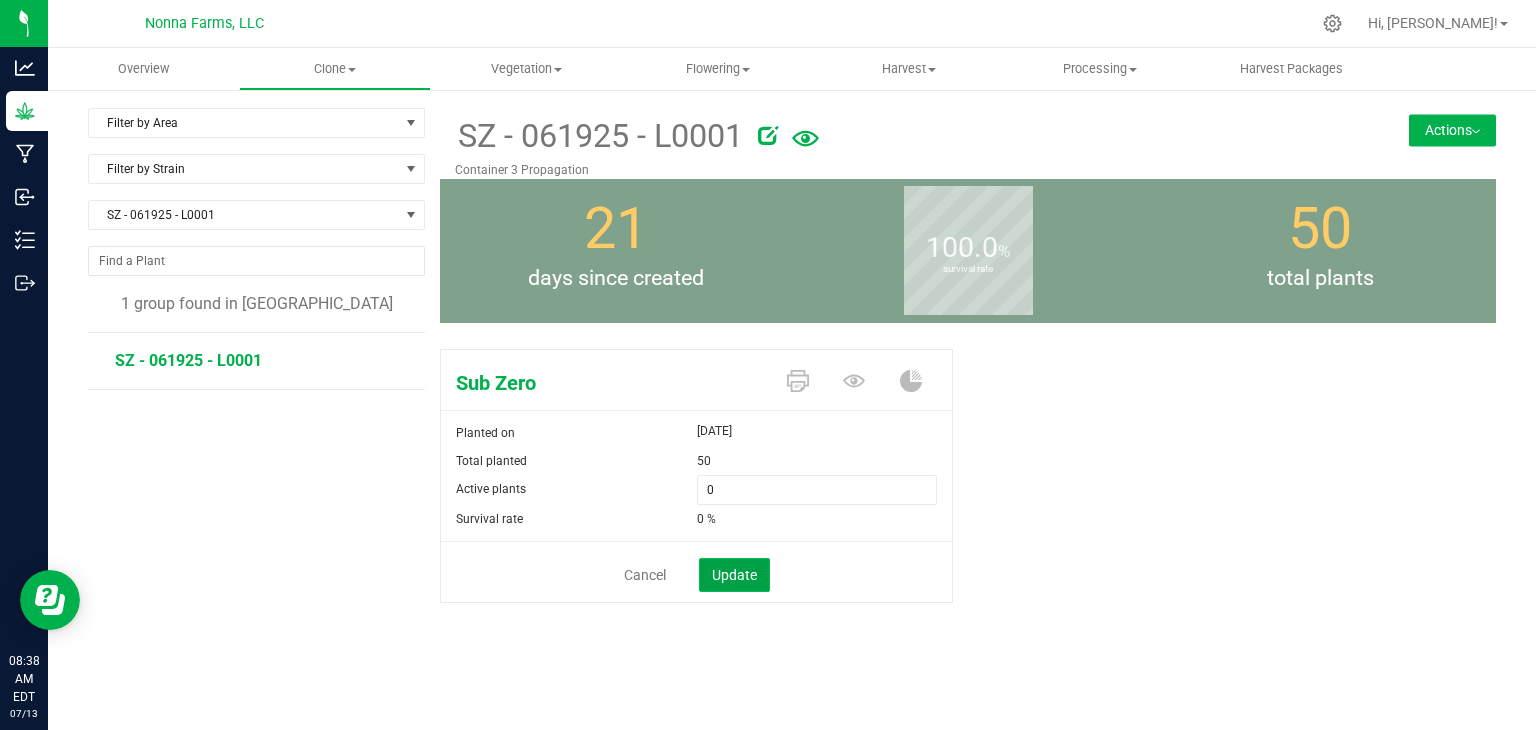 click on "Update" 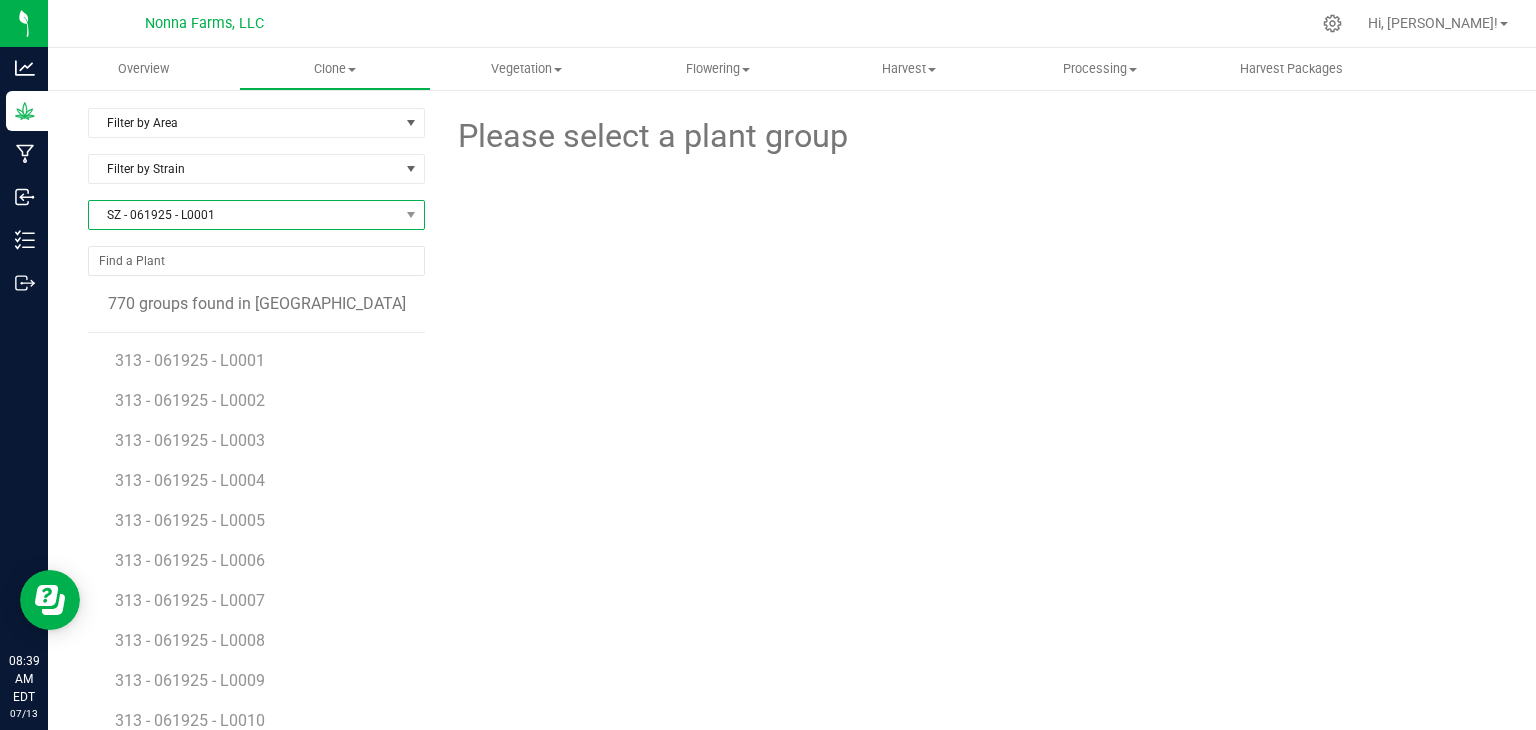 click on "SZ - 061925 - L0001" at bounding box center (244, 215) 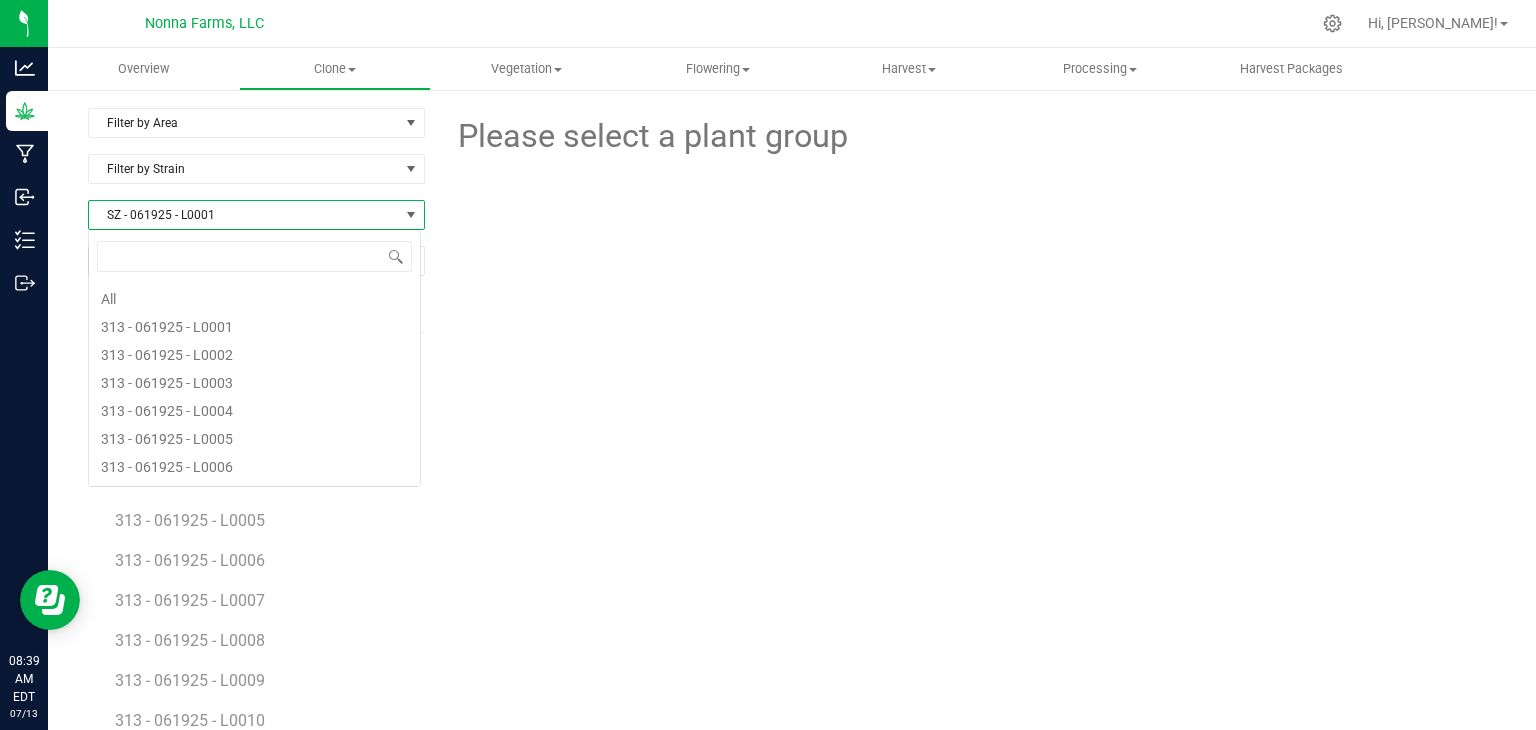 scroll, scrollTop: 20408, scrollLeft: 0, axis: vertical 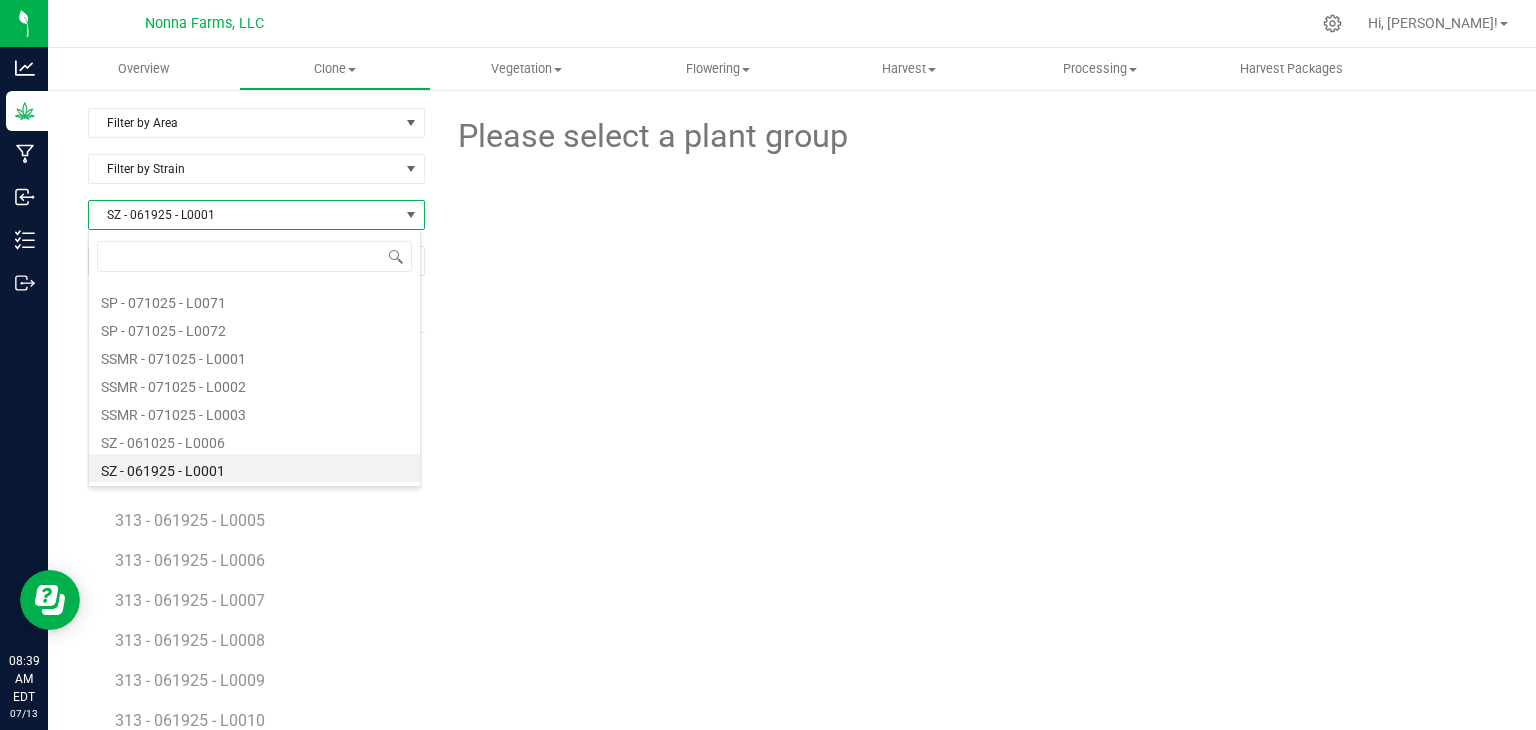 type on "SZ - 061925 - L0003" 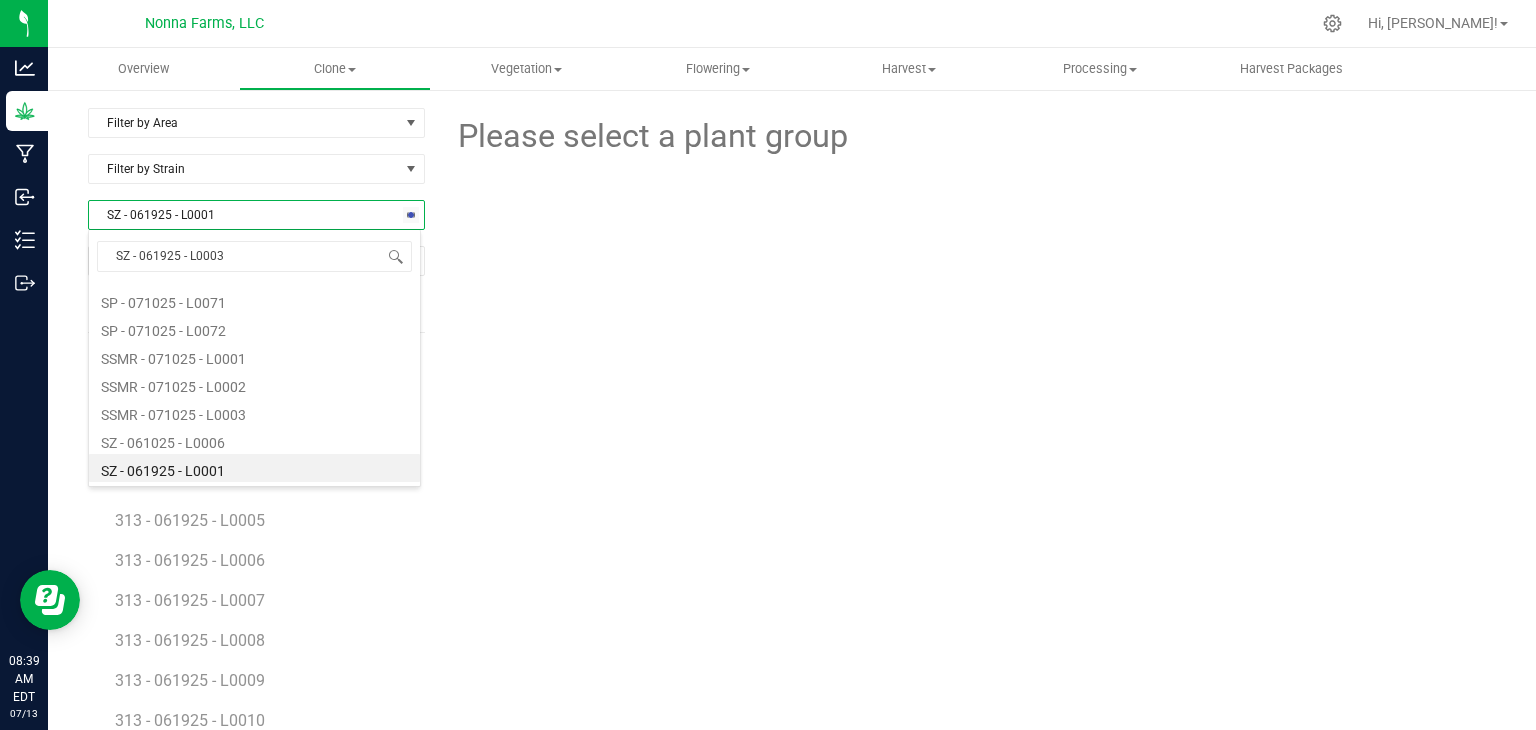 scroll, scrollTop: 0, scrollLeft: 0, axis: both 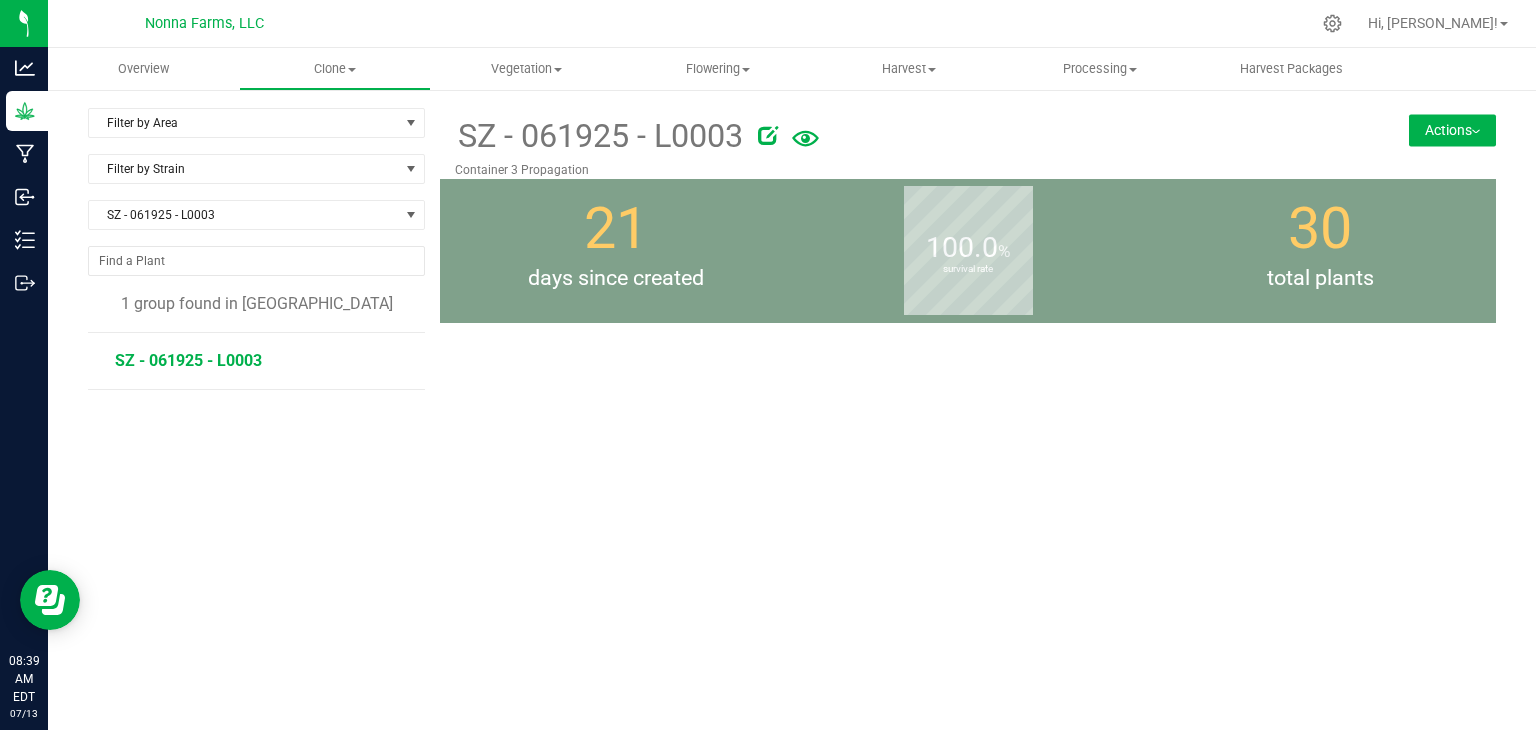 click on "SZ - 061925 - L0003" at bounding box center [188, 360] 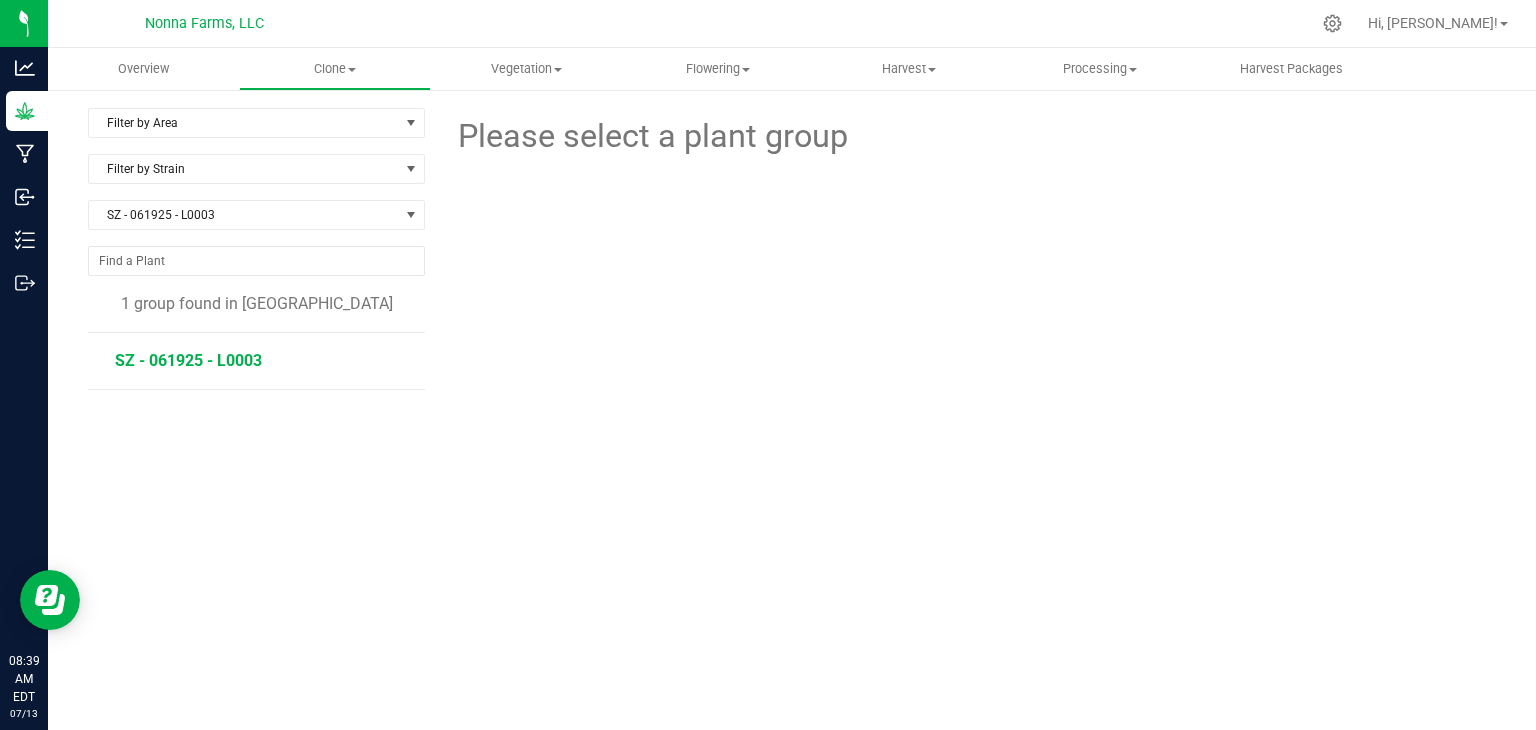 click on "SZ - 061925 - L0003" at bounding box center (188, 360) 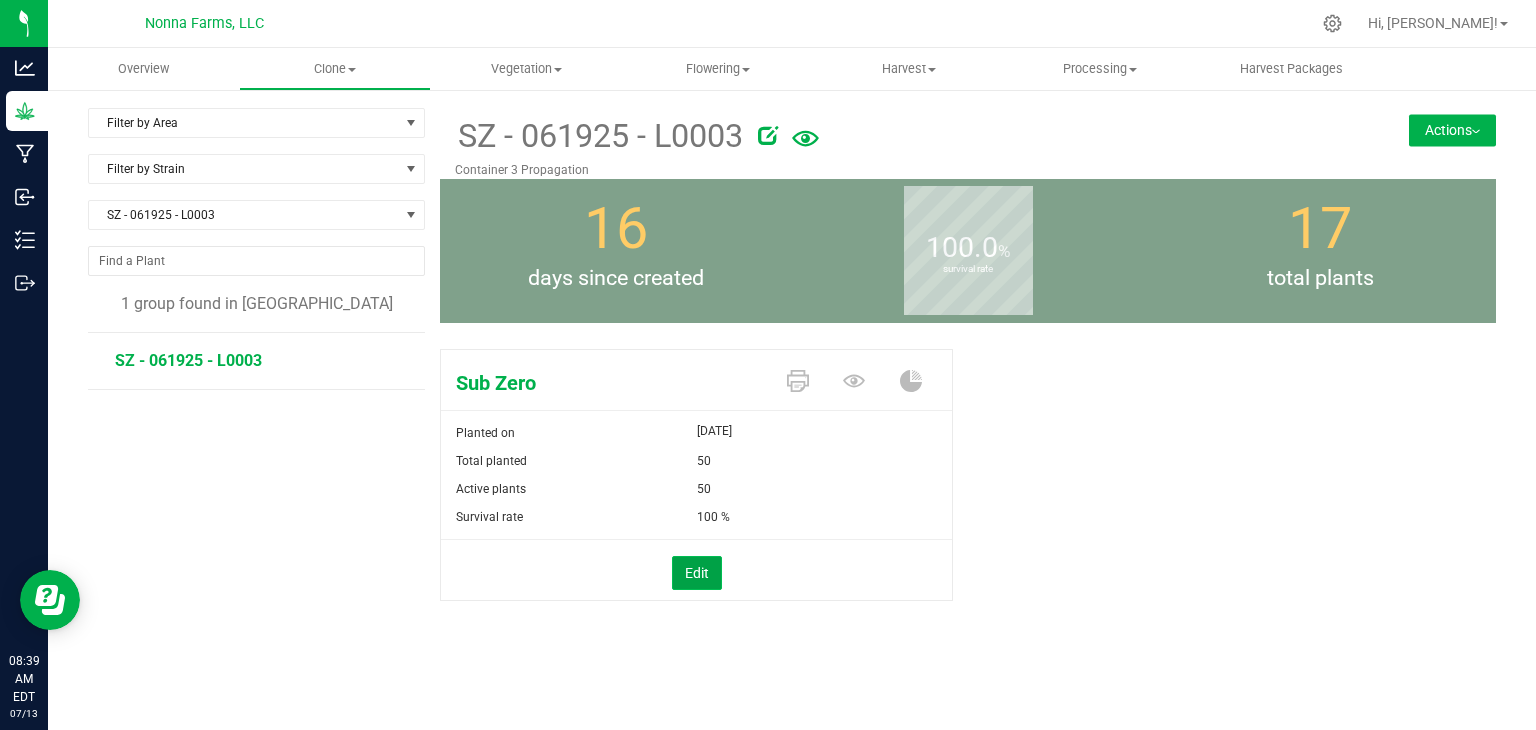 click on "Edit" at bounding box center (697, 573) 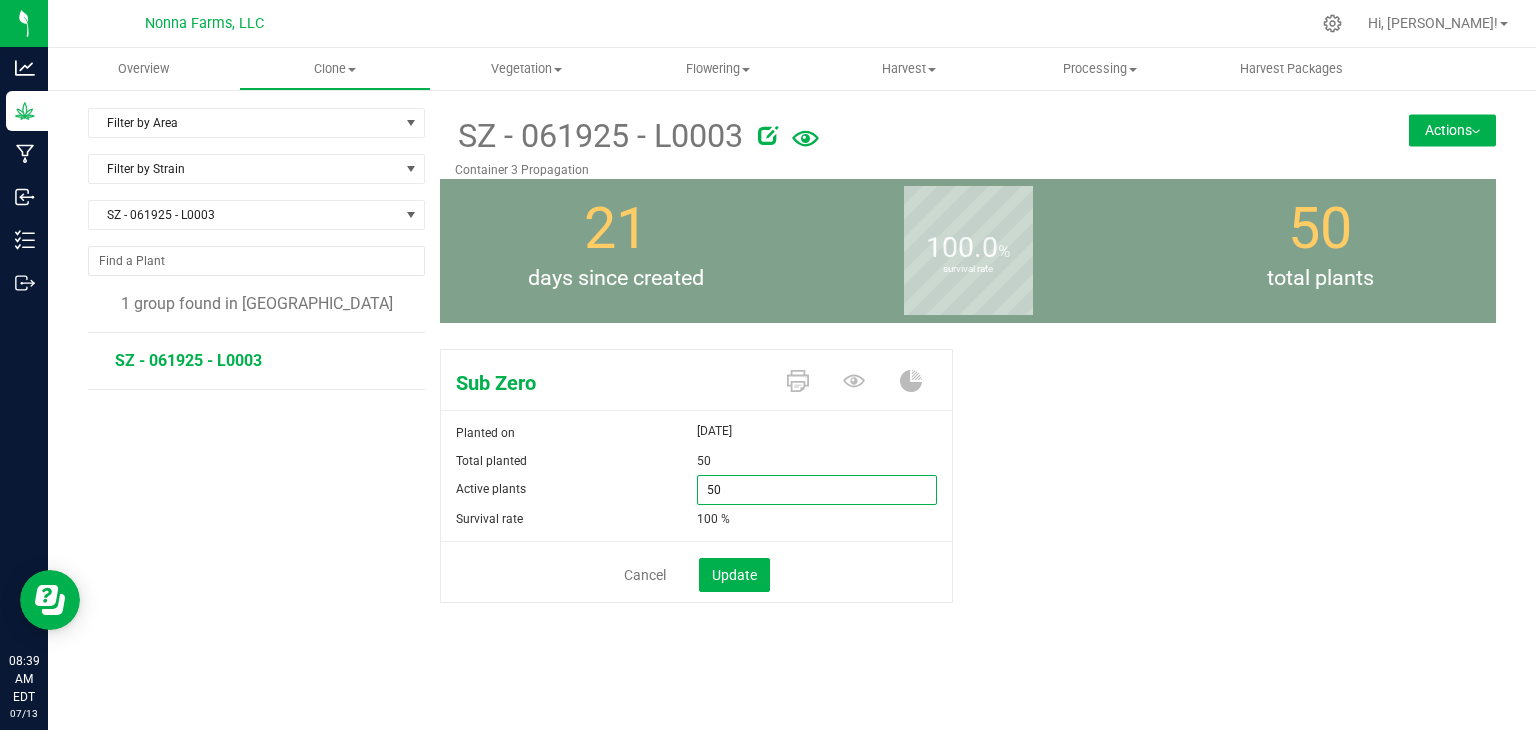 drag, startPoint x: 745, startPoint y: 496, endPoint x: 635, endPoint y: 490, distance: 110.16351 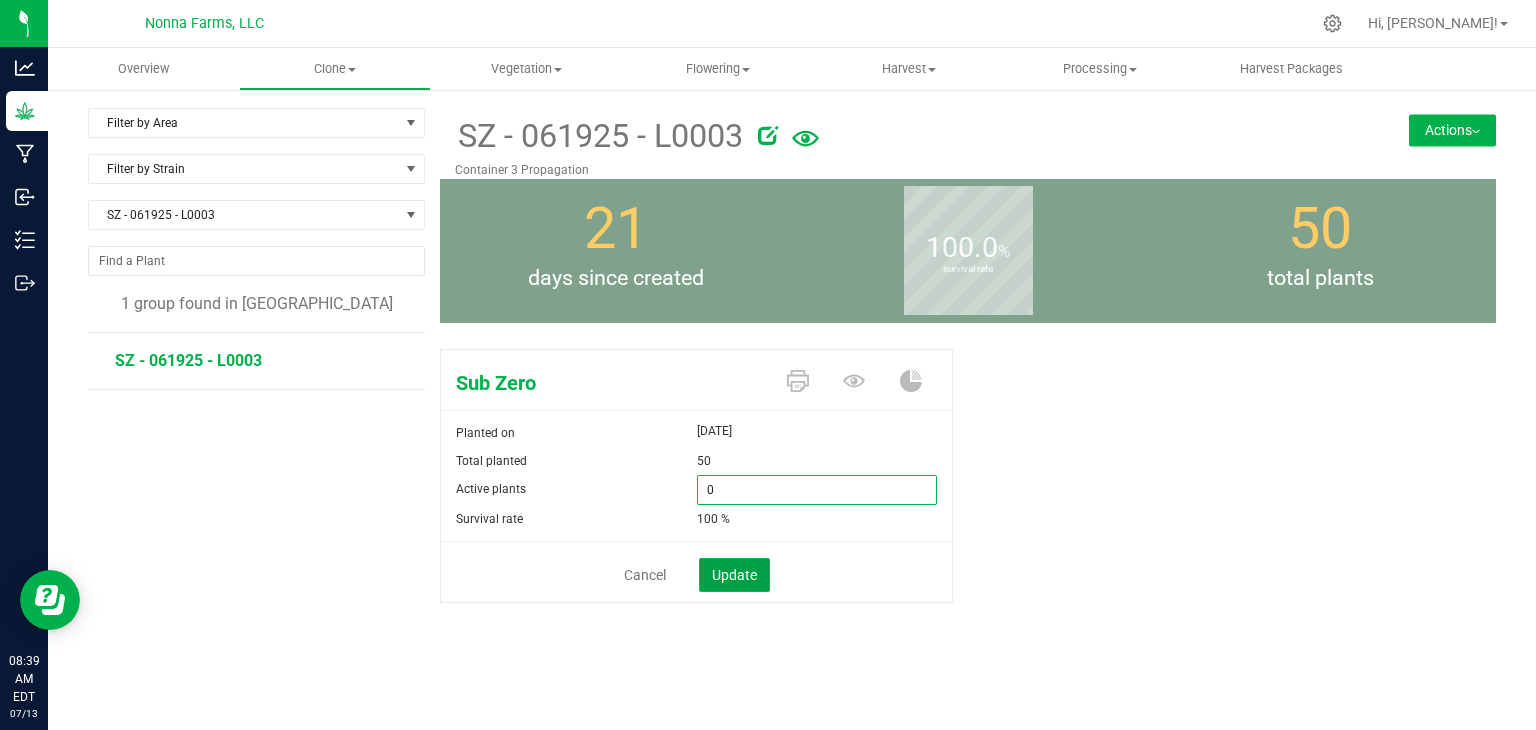 type on "0" 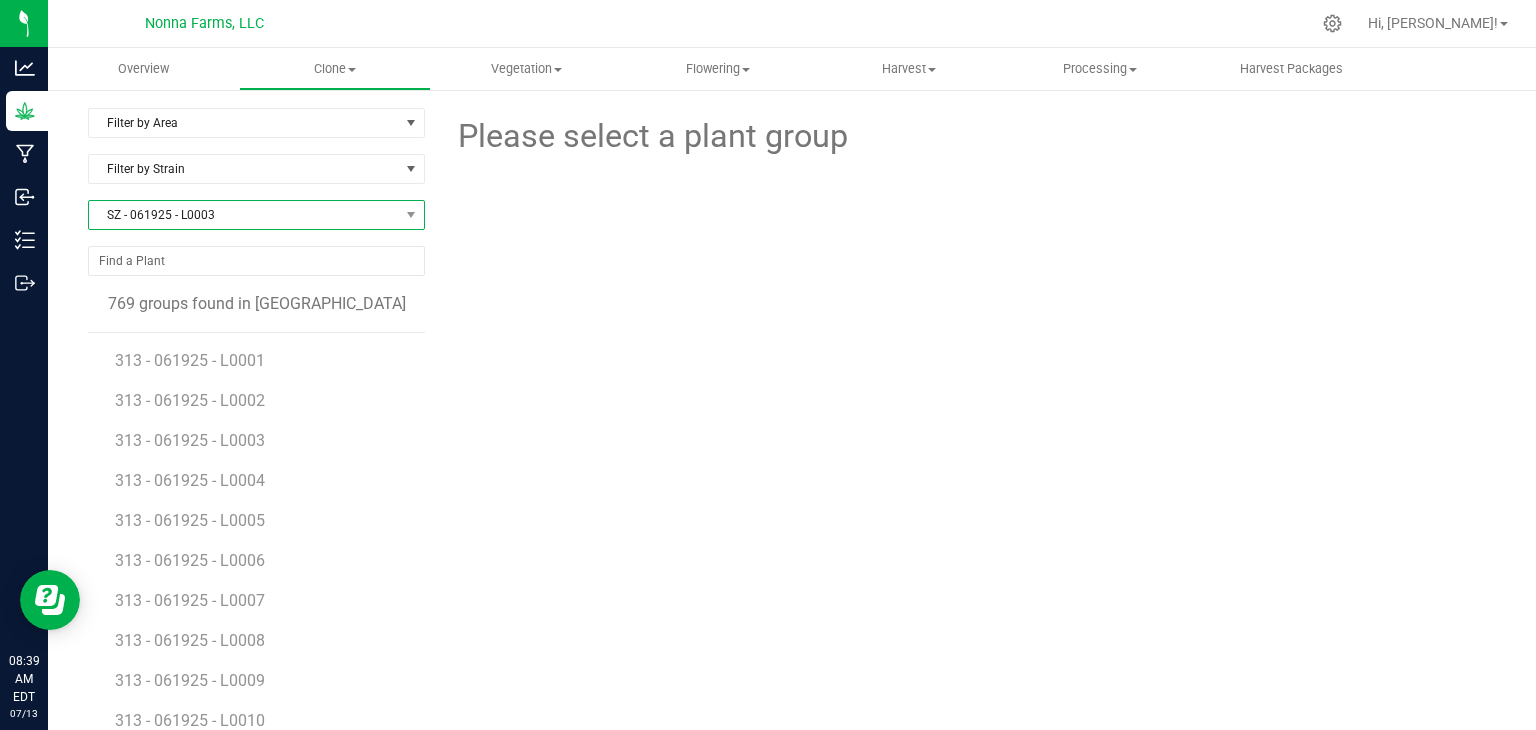 click on "SZ - 061925 - L0003" at bounding box center (244, 215) 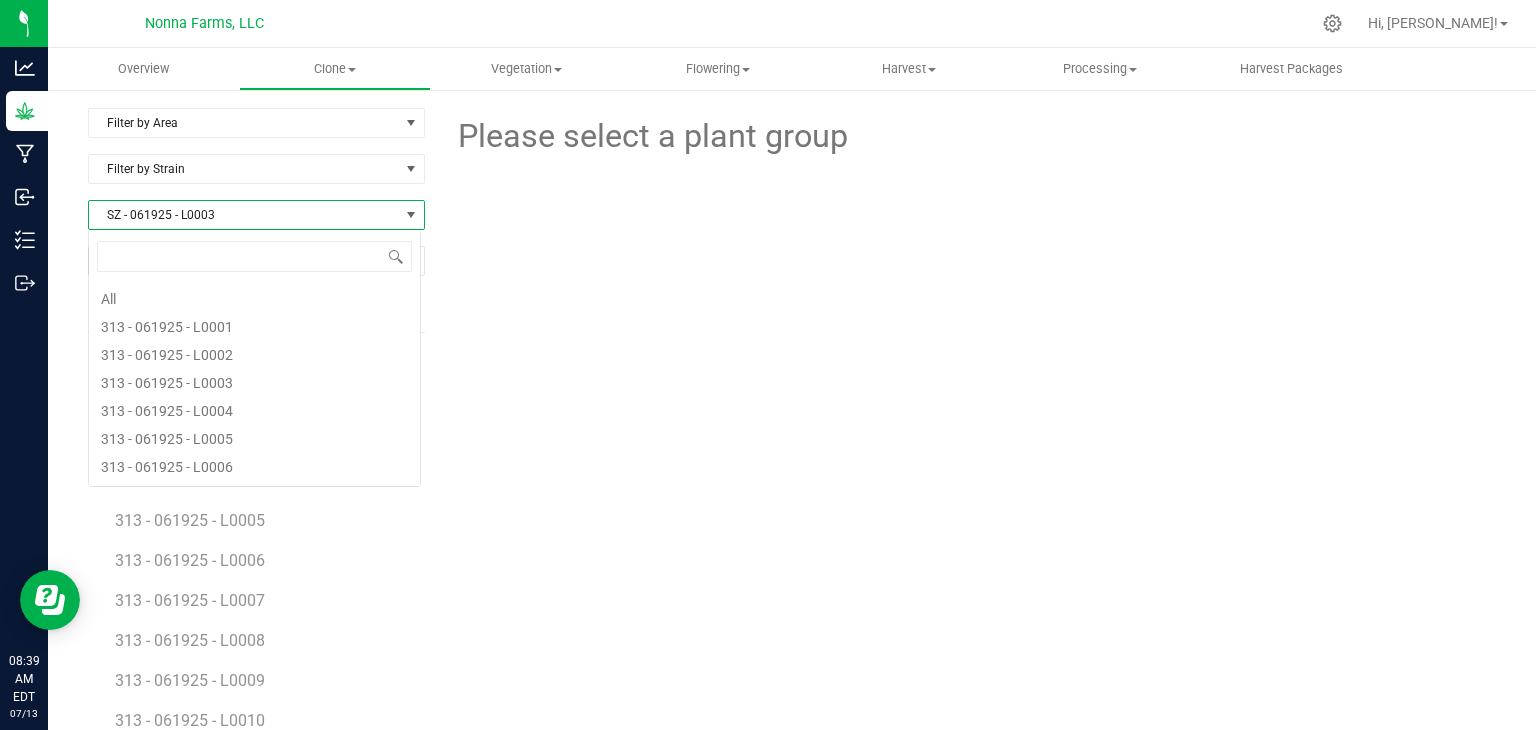 scroll, scrollTop: 99970, scrollLeft: 99666, axis: both 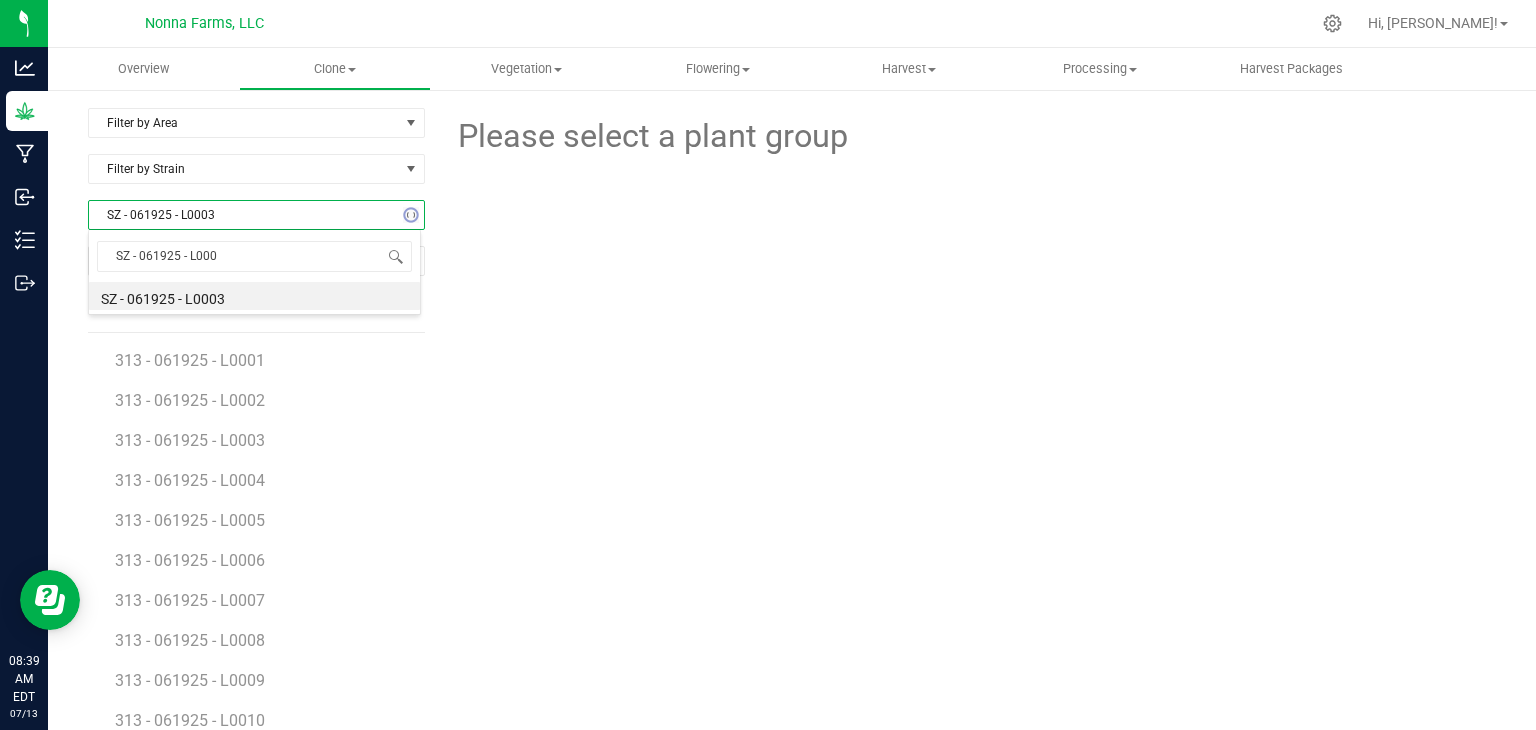 type on "SZ - 061925 - L0004" 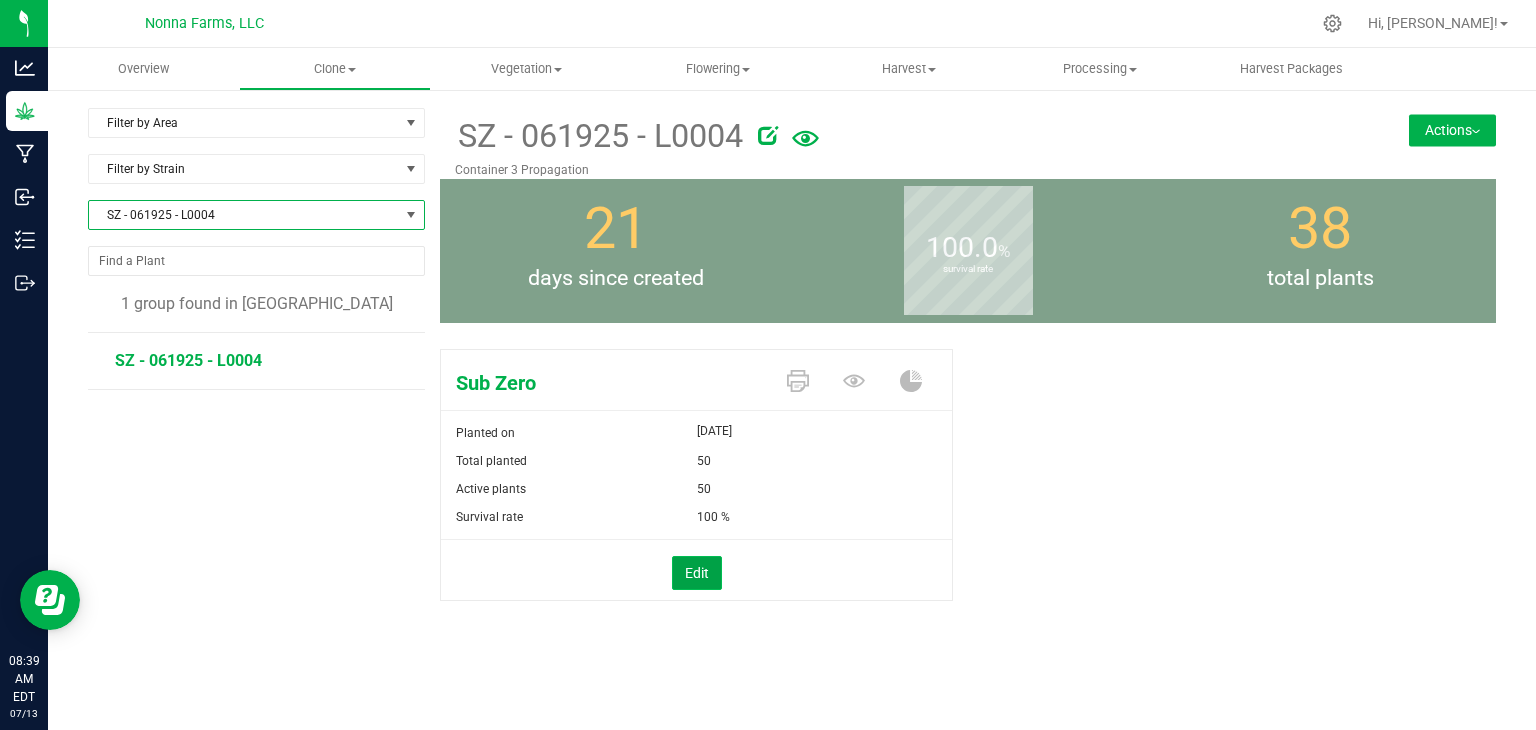 click on "Edit" at bounding box center [697, 573] 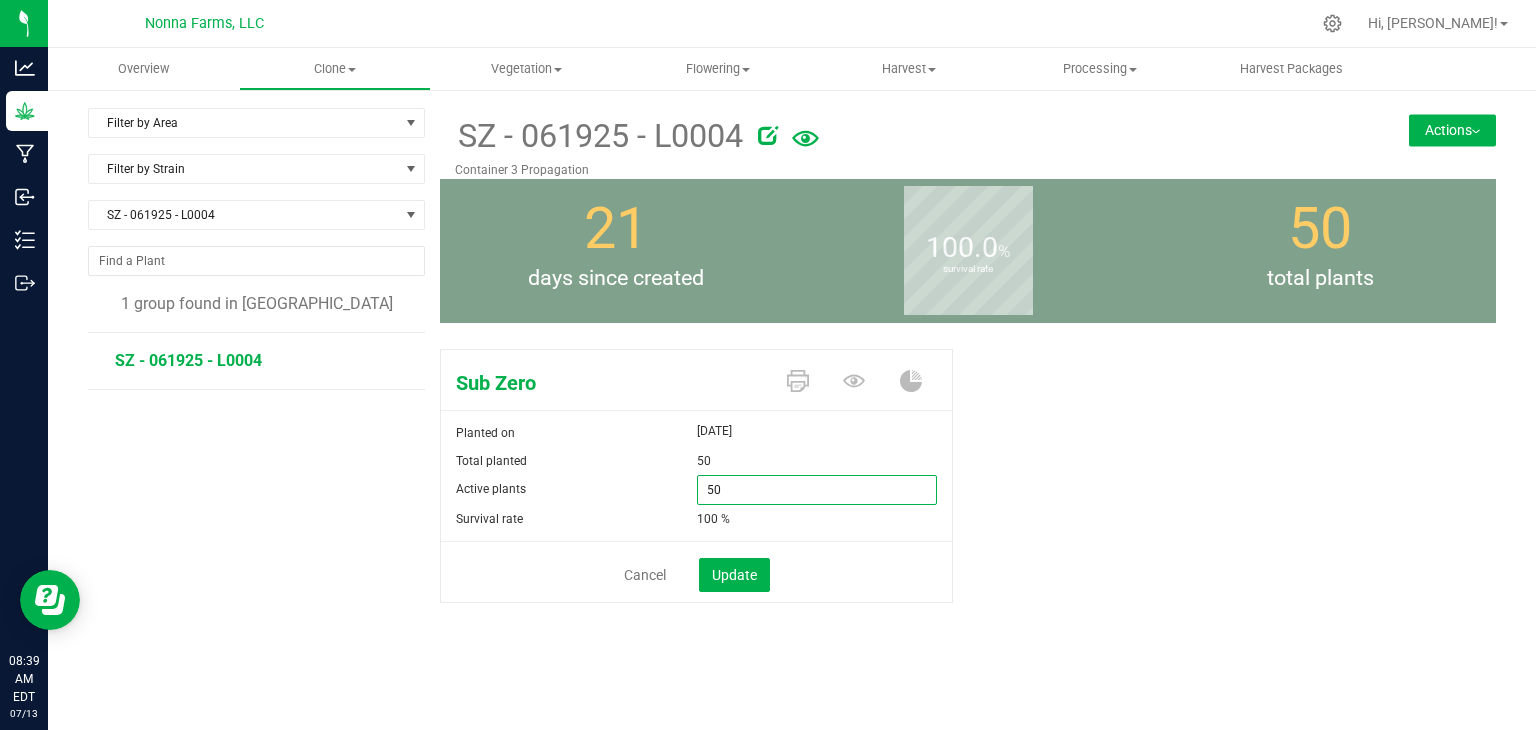 drag, startPoint x: 724, startPoint y: 483, endPoint x: 580, endPoint y: 473, distance: 144.3468 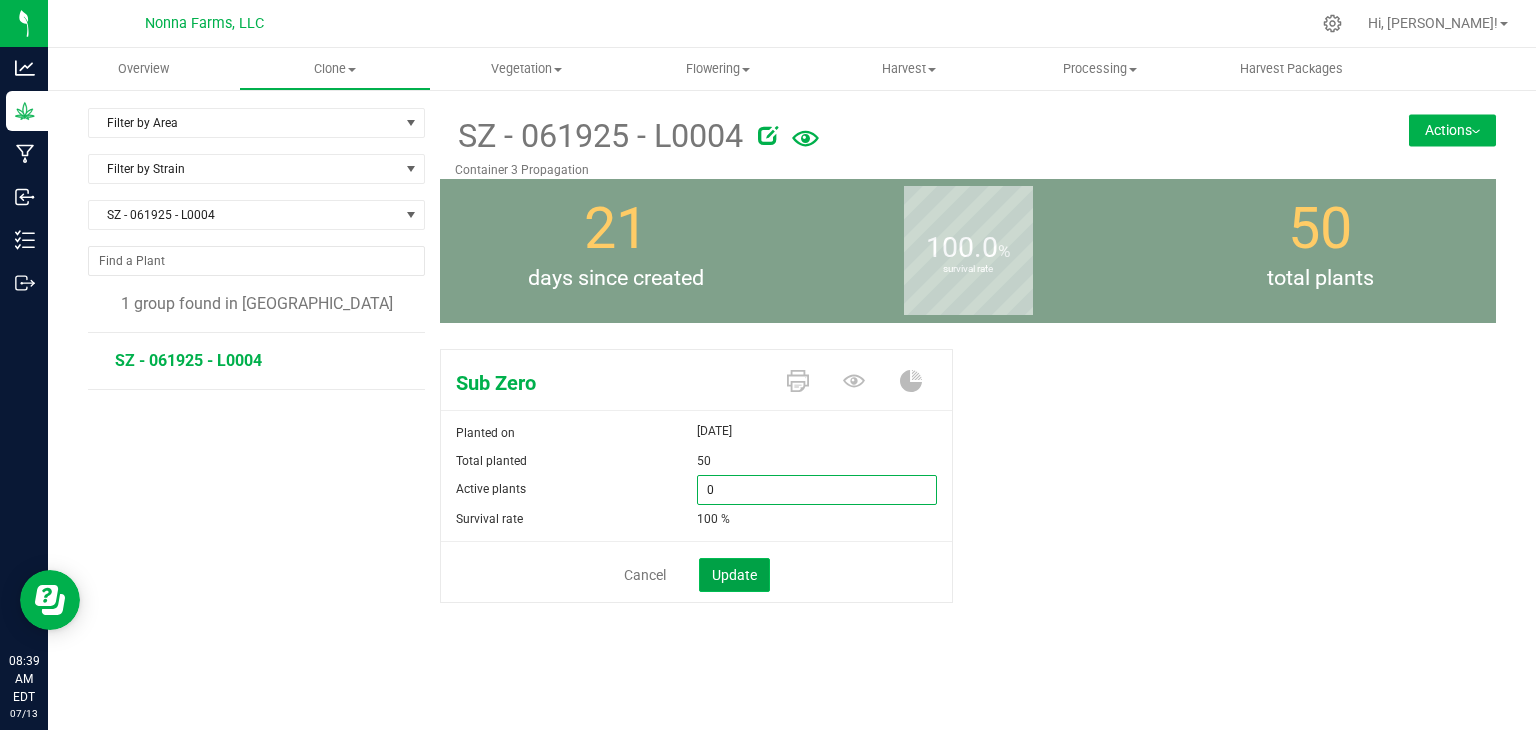 type on "0" 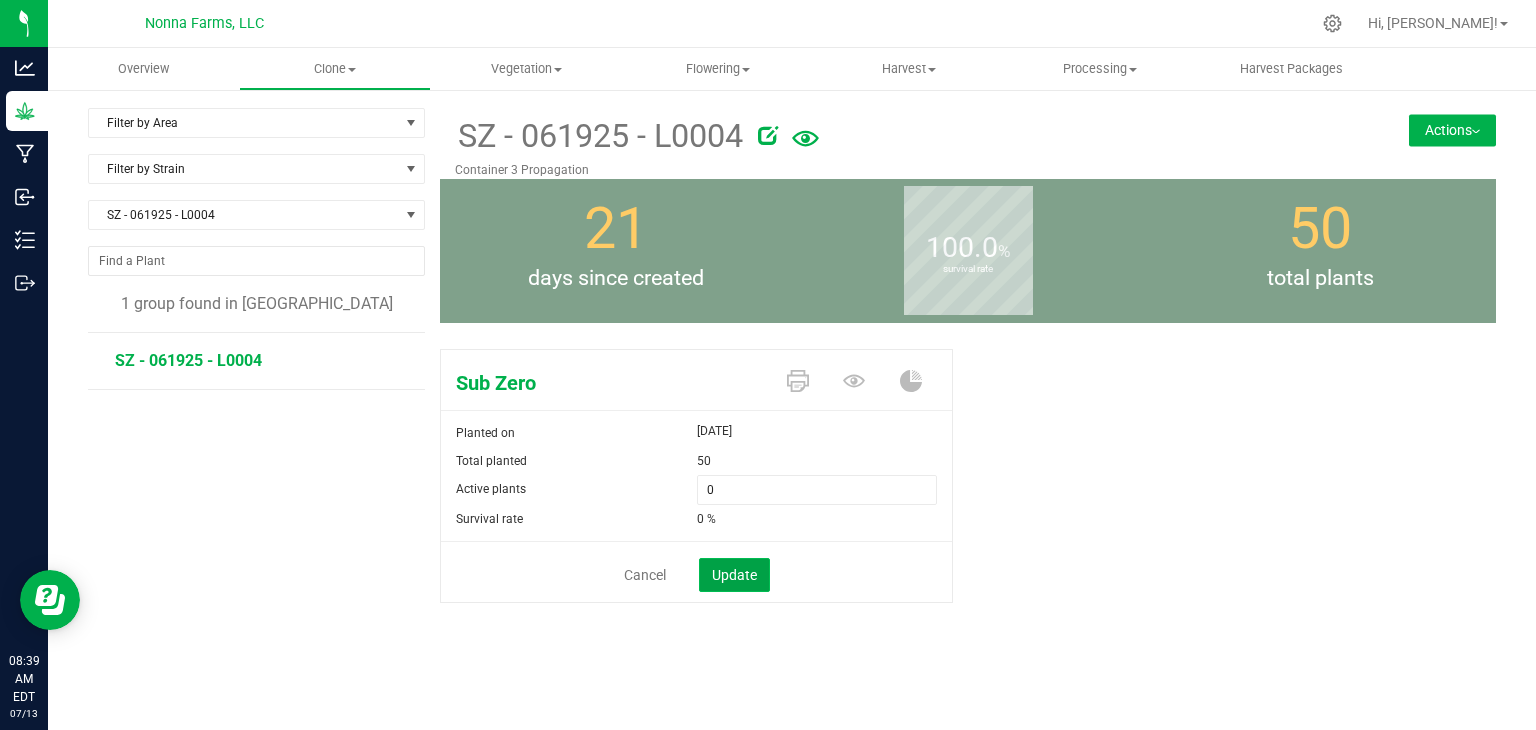 click on "Update" 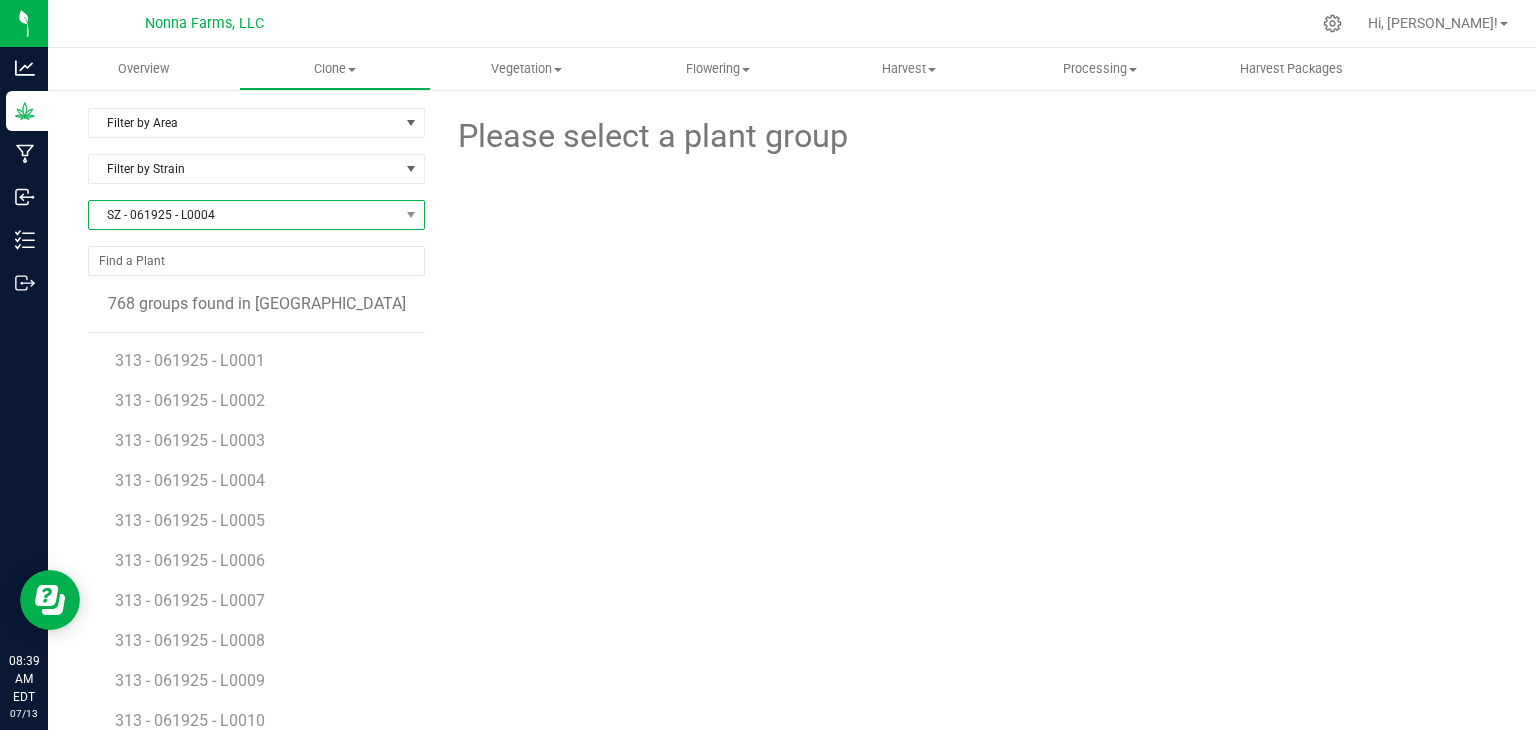 drag, startPoint x: 274, startPoint y: 212, endPoint x: 274, endPoint y: 224, distance: 12 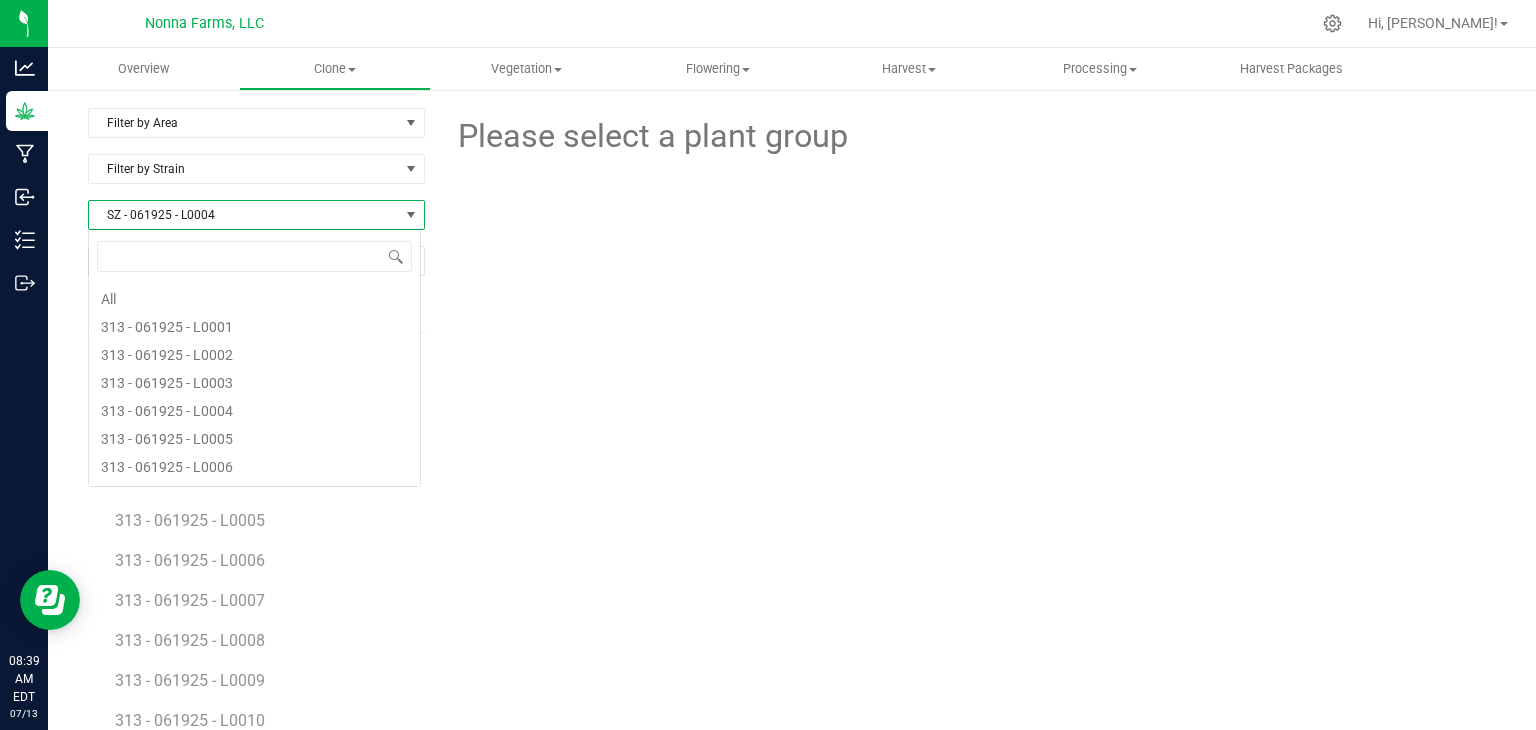 scroll, scrollTop: 99970, scrollLeft: 99666, axis: both 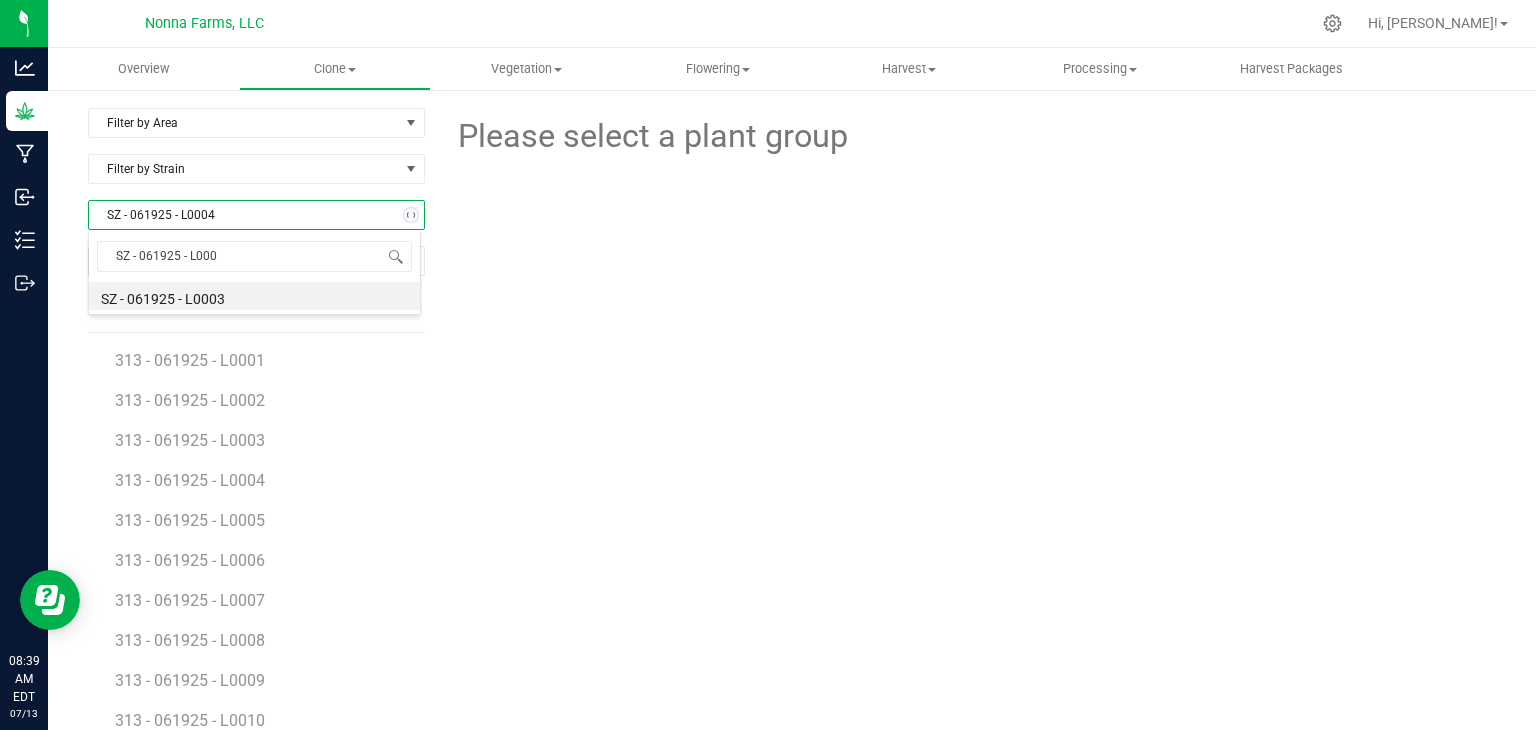 type on "SZ - 061925 - L0005" 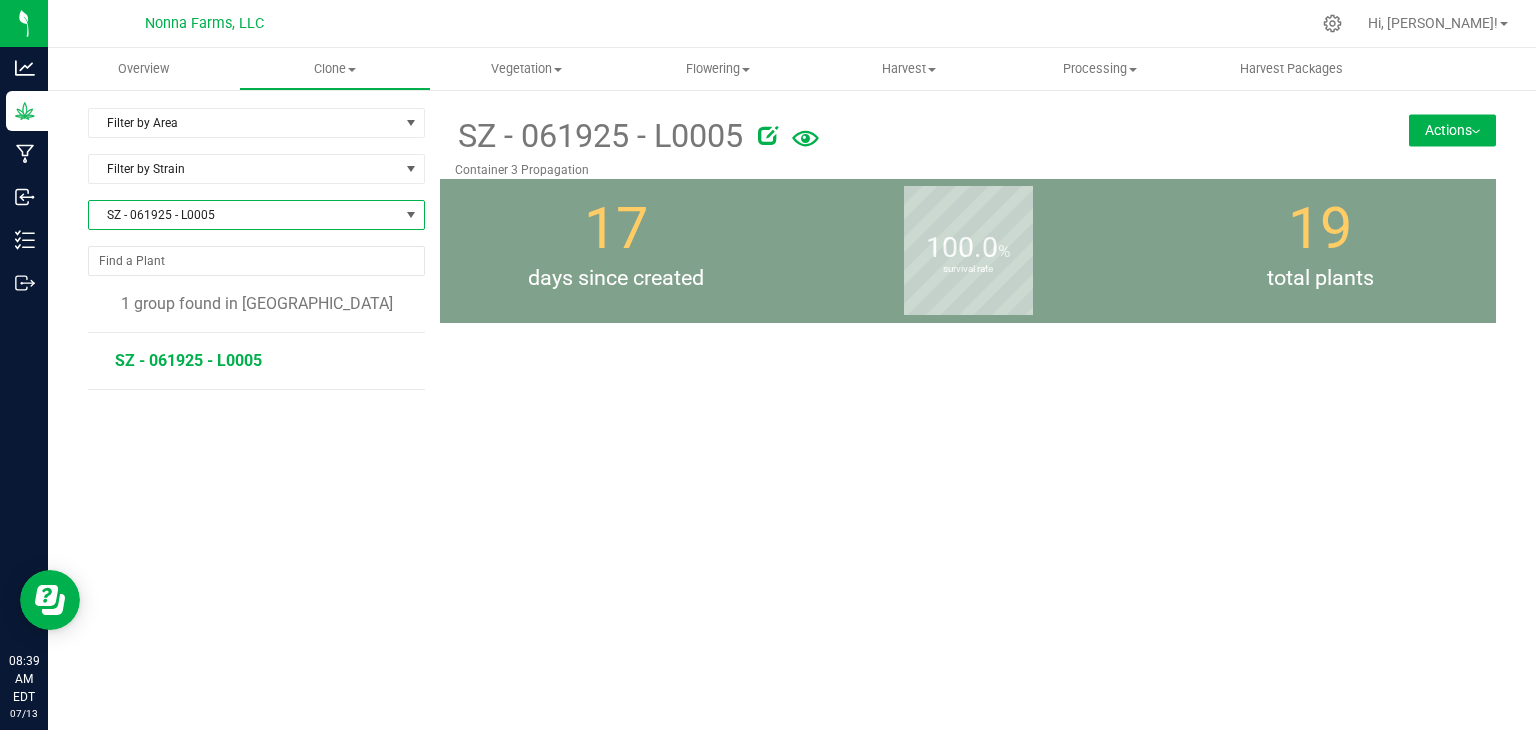 click on "SZ - 061925 - L0005" at bounding box center [188, 360] 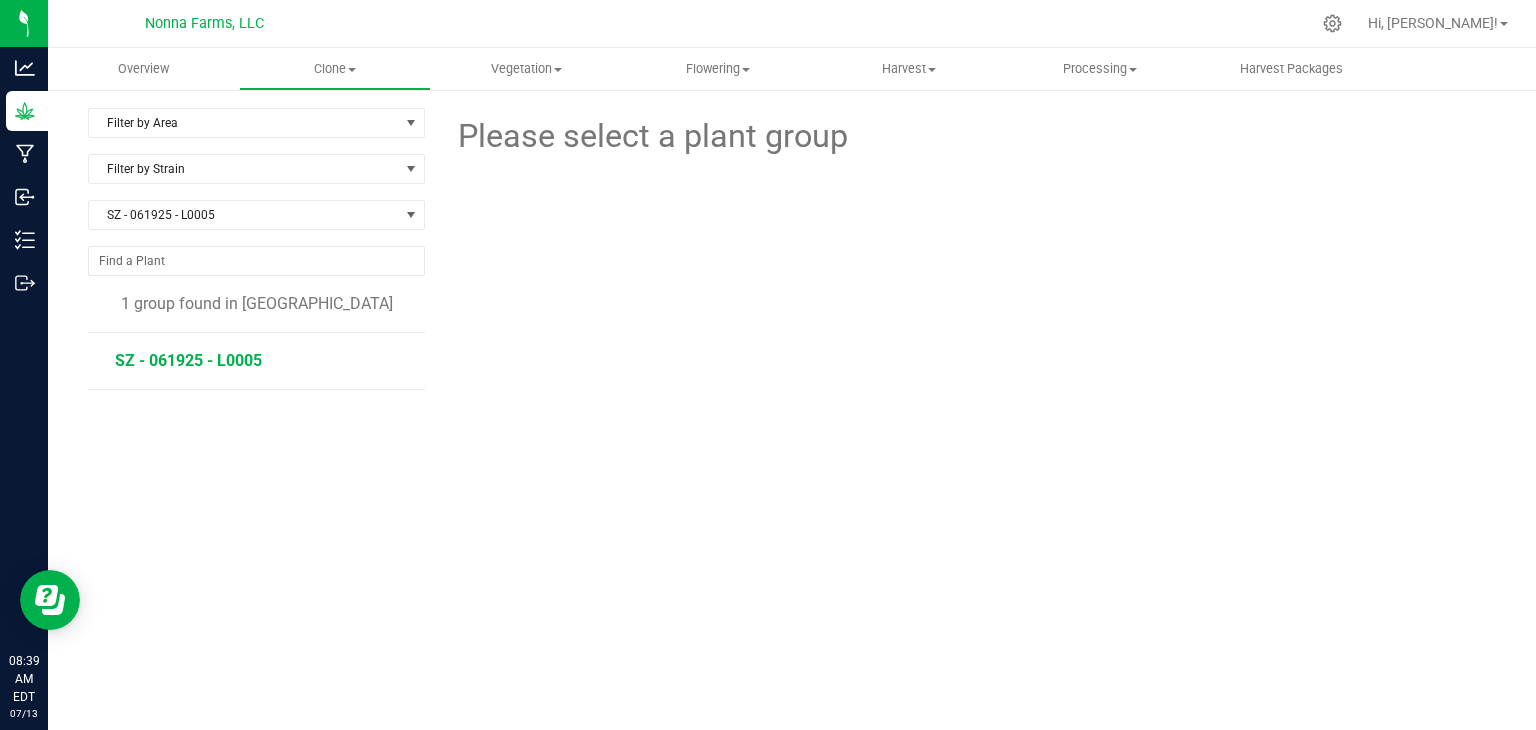 click on "SZ - 061925 - L0005" at bounding box center [188, 360] 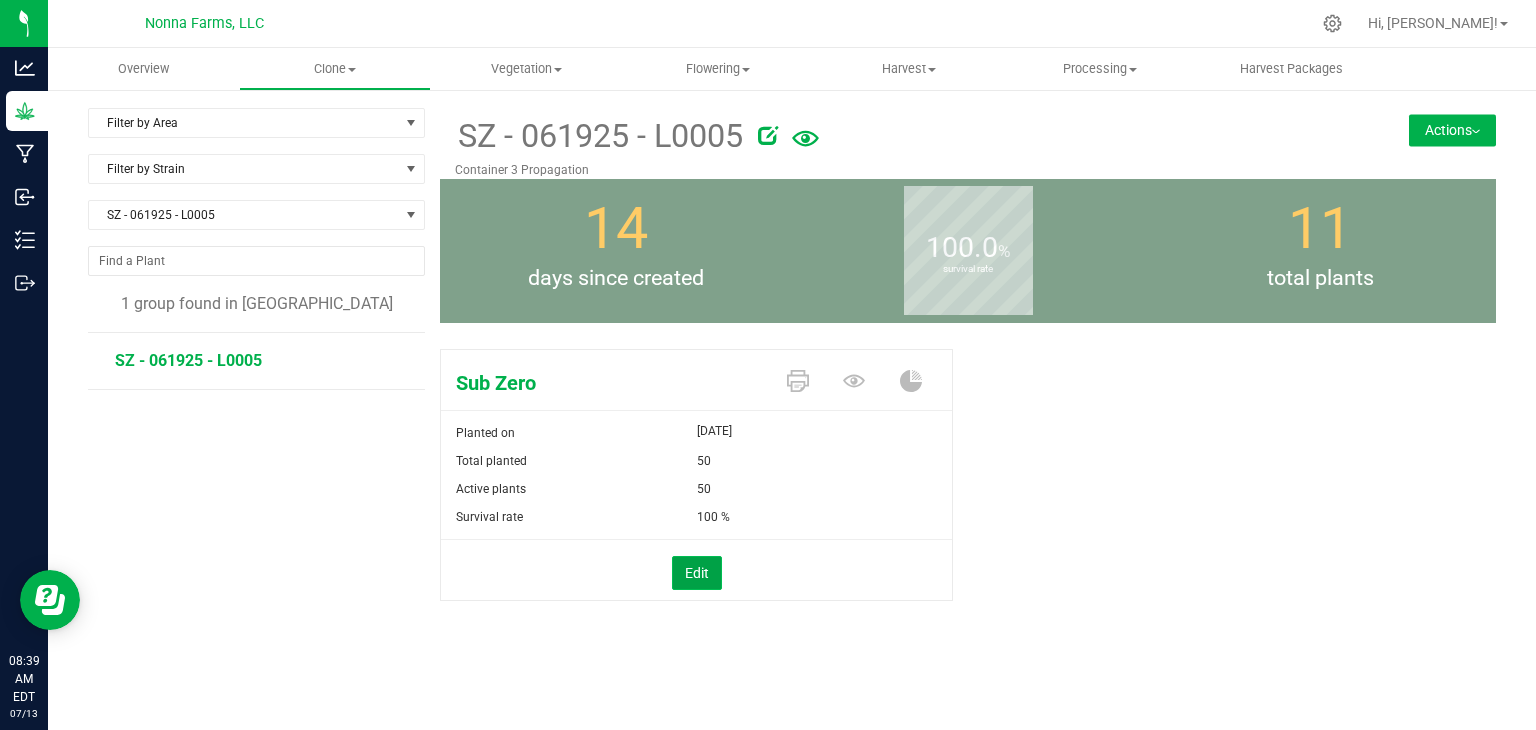 click on "Edit" at bounding box center [697, 573] 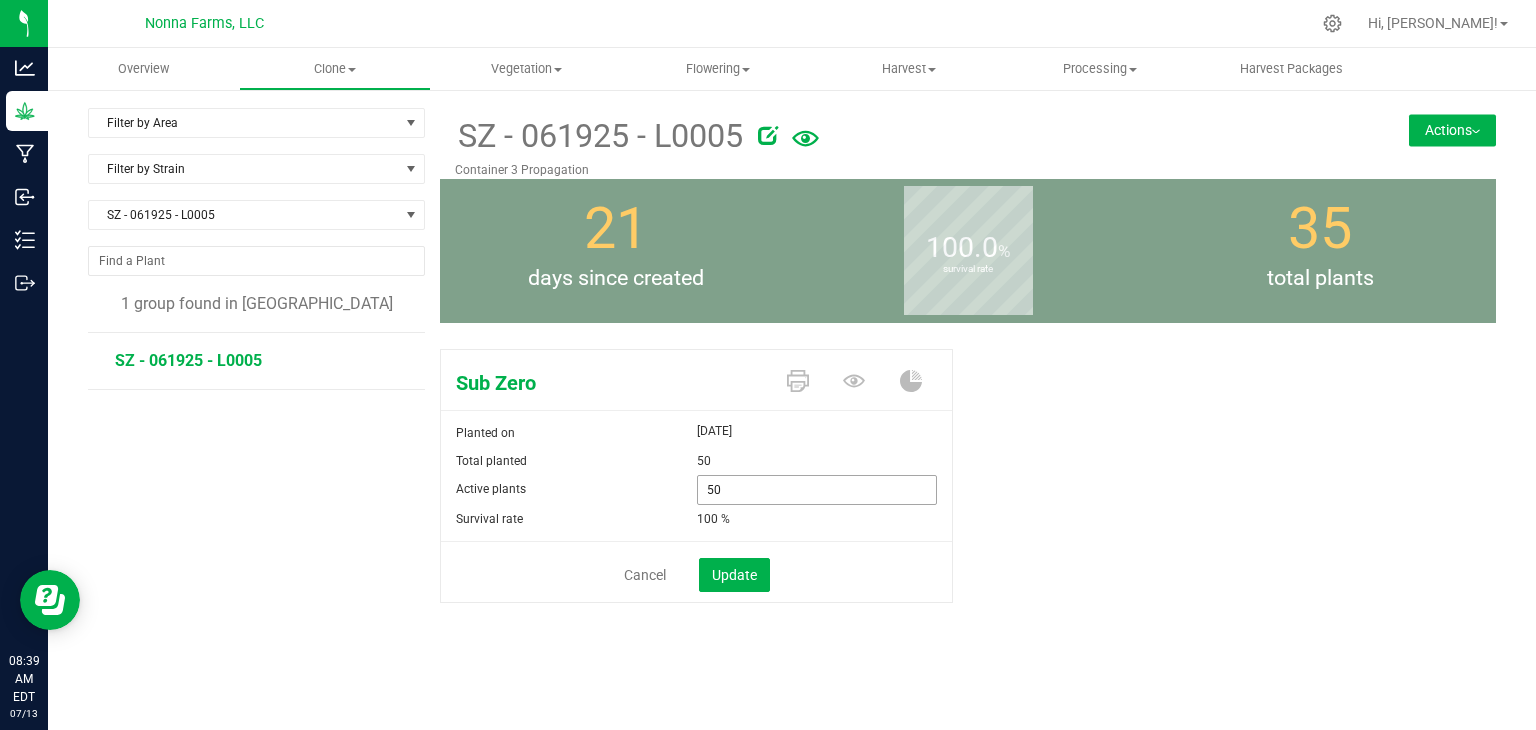 drag, startPoint x: 709, startPoint y: 494, endPoint x: 647, endPoint y: 493, distance: 62.008064 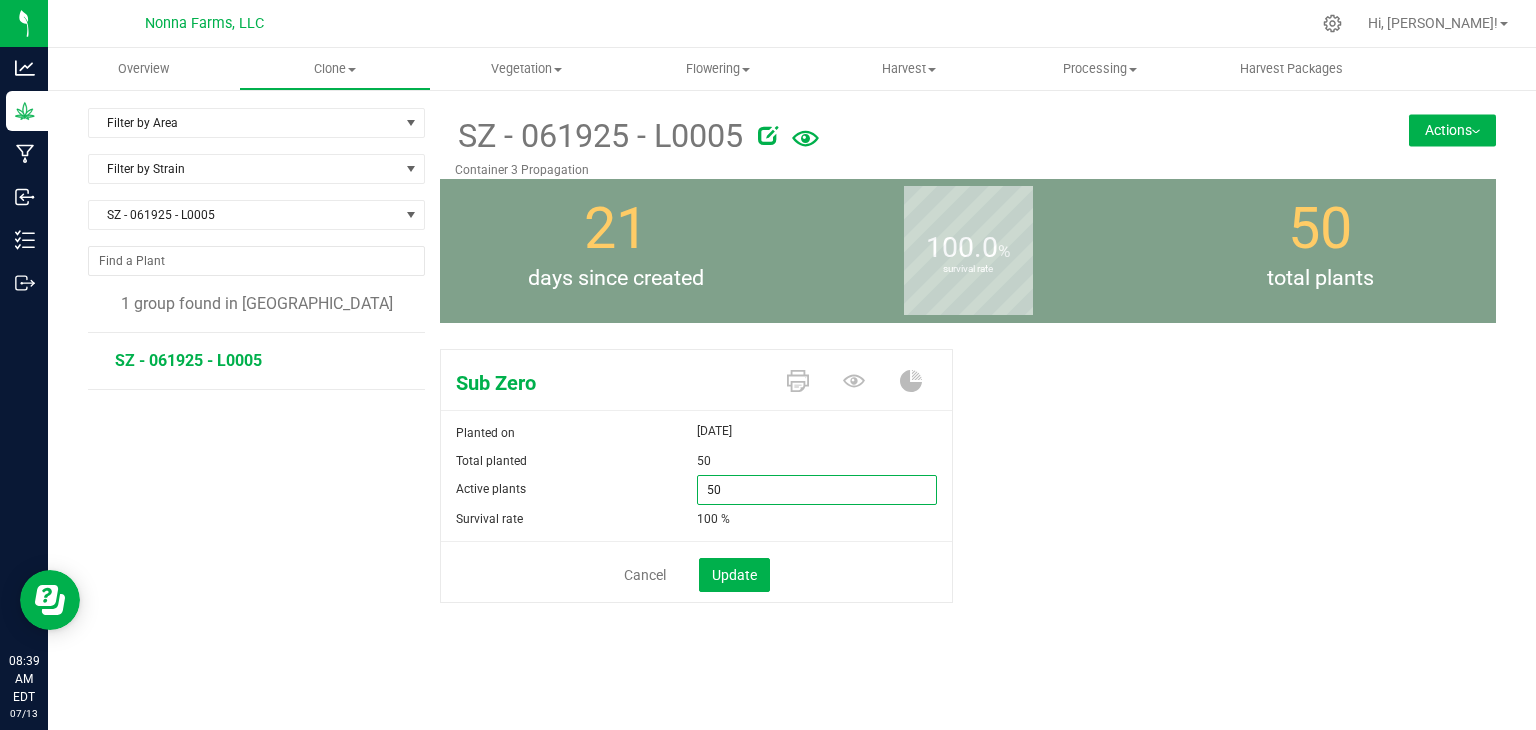 type on "0" 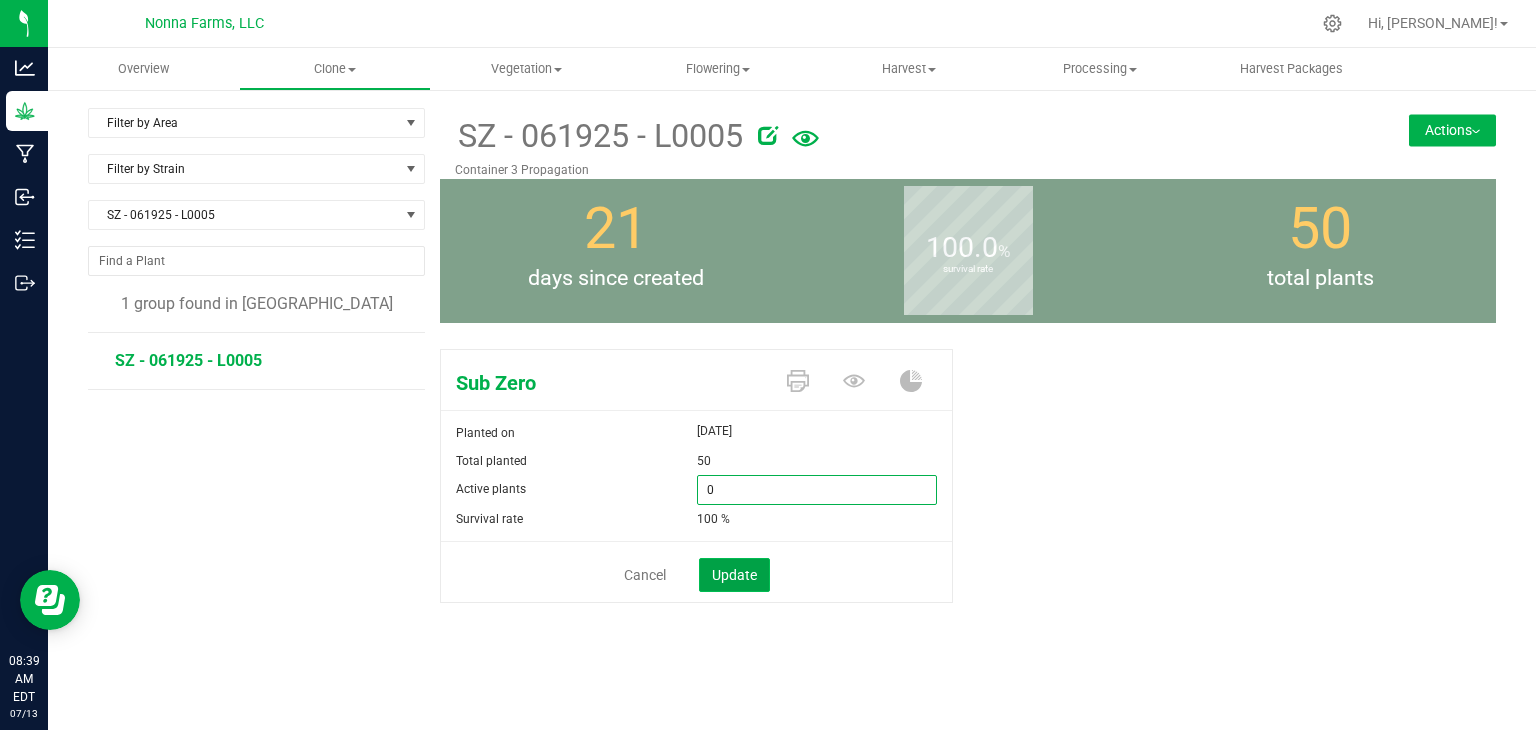 type on "0" 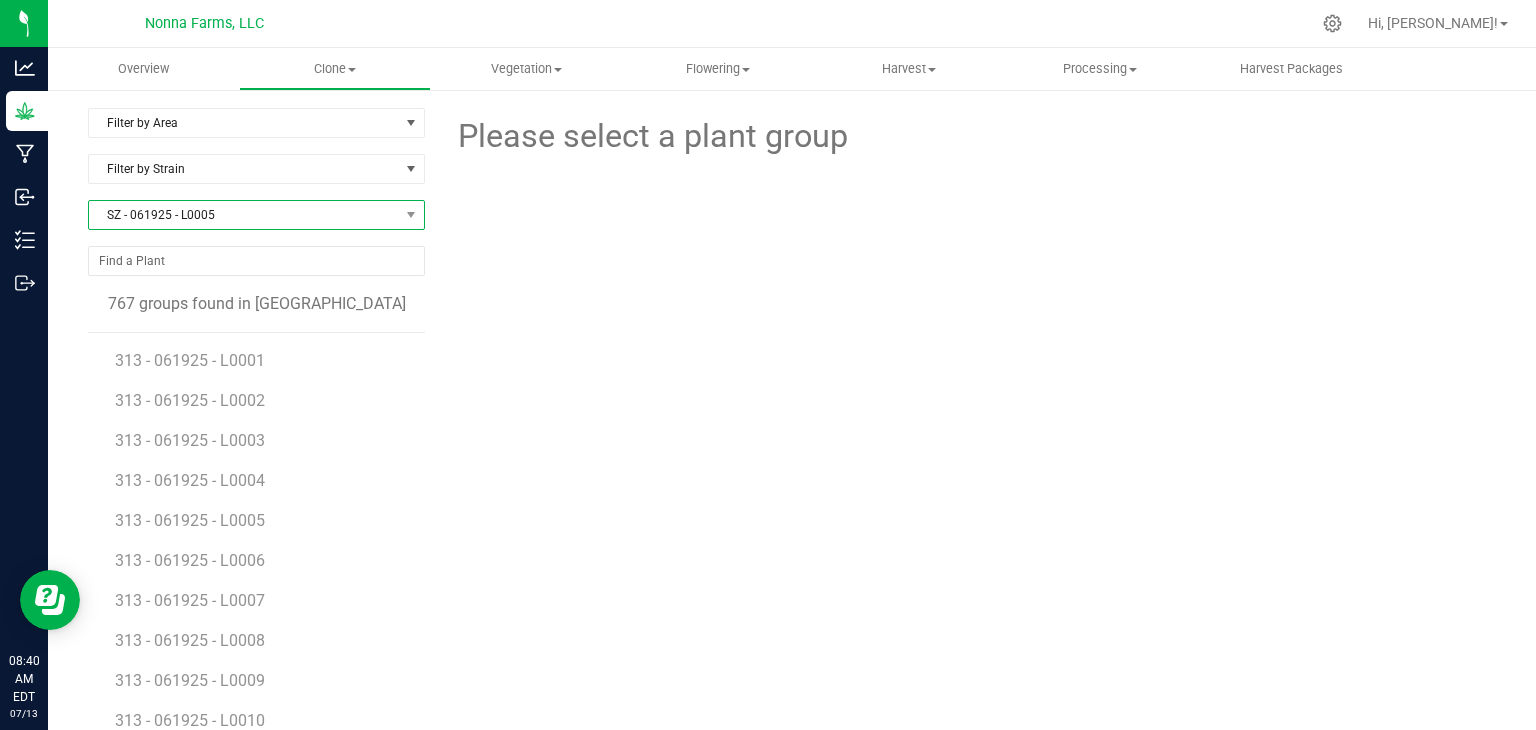 click on "SZ - 061925 - L0005" at bounding box center [244, 215] 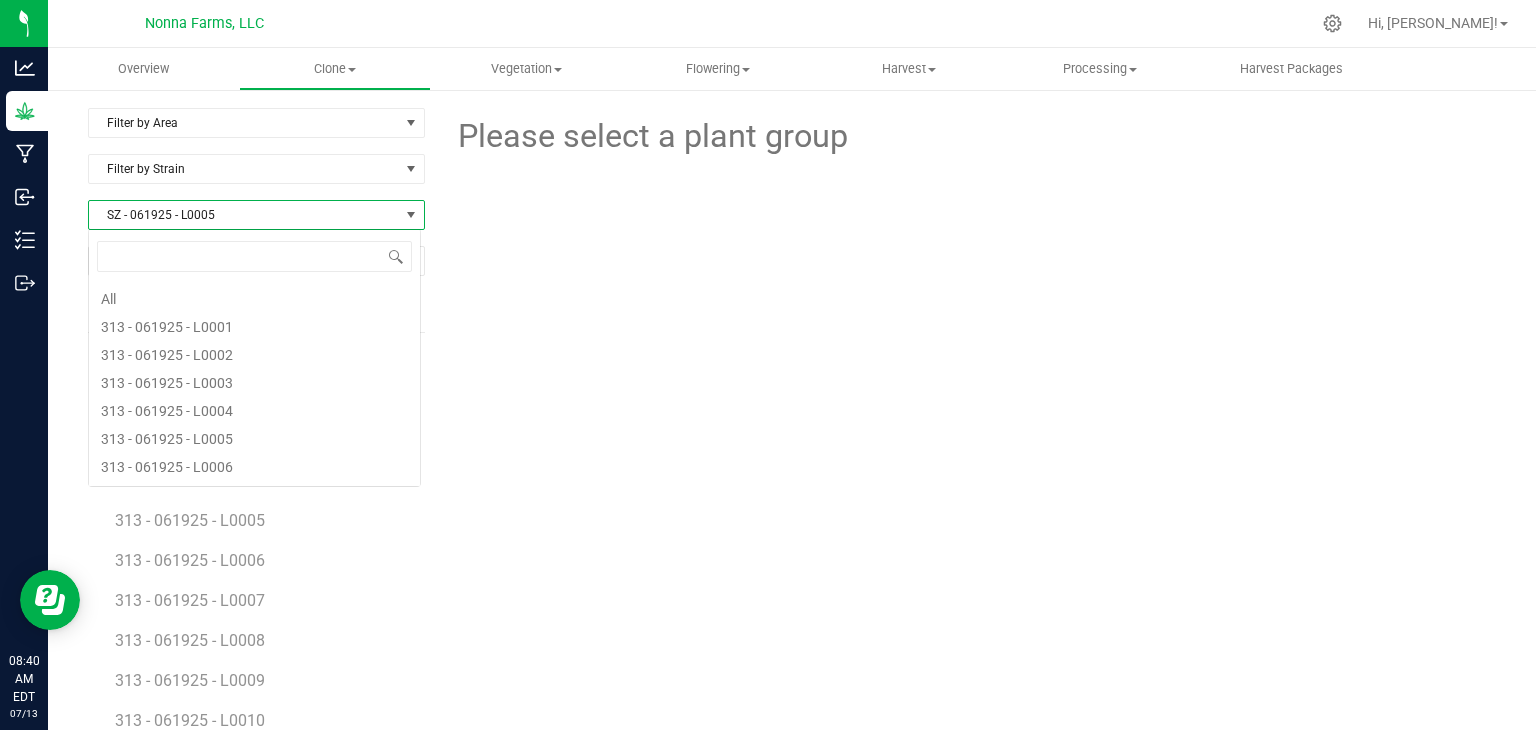 scroll, scrollTop: 20520, scrollLeft: 0, axis: vertical 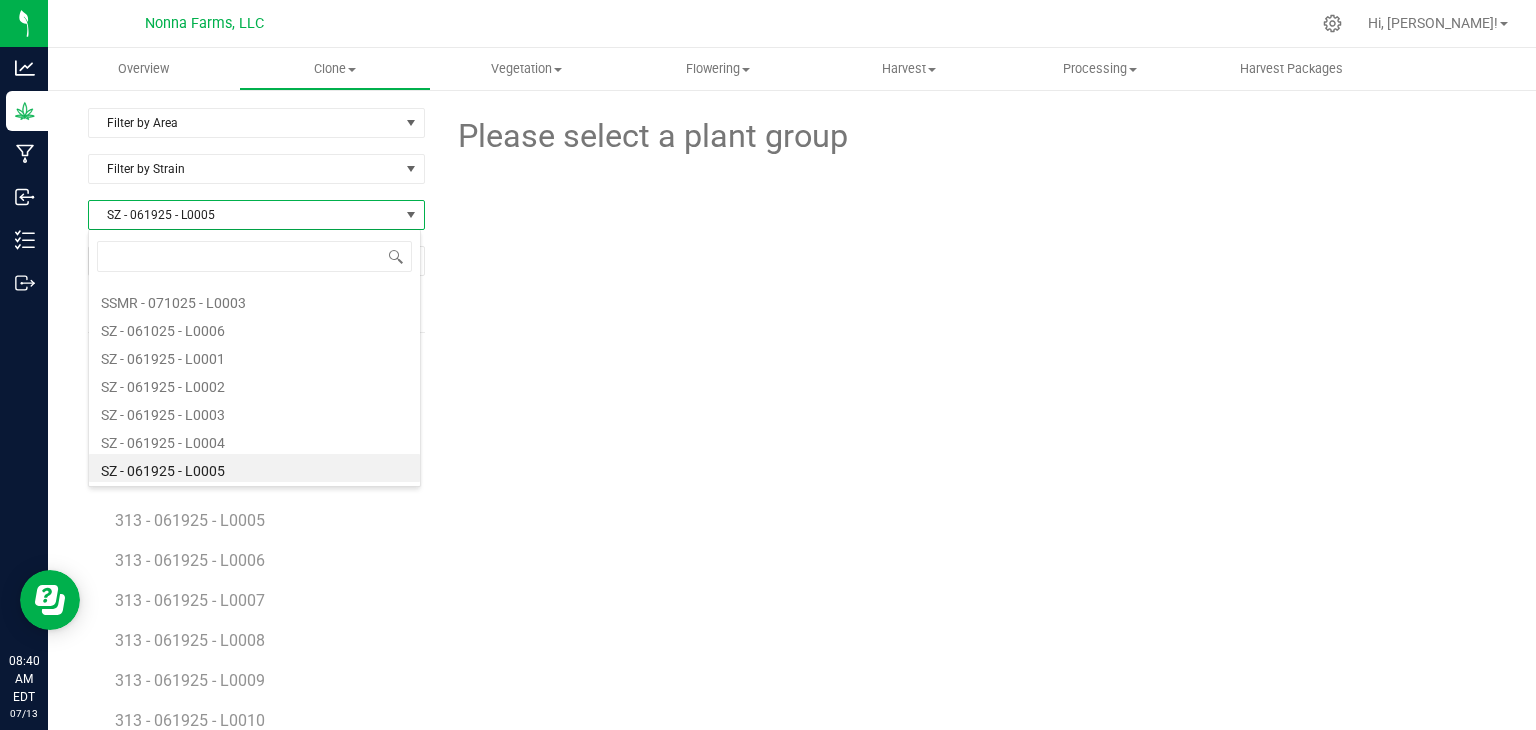 type on "SZ - 061925 - L0007" 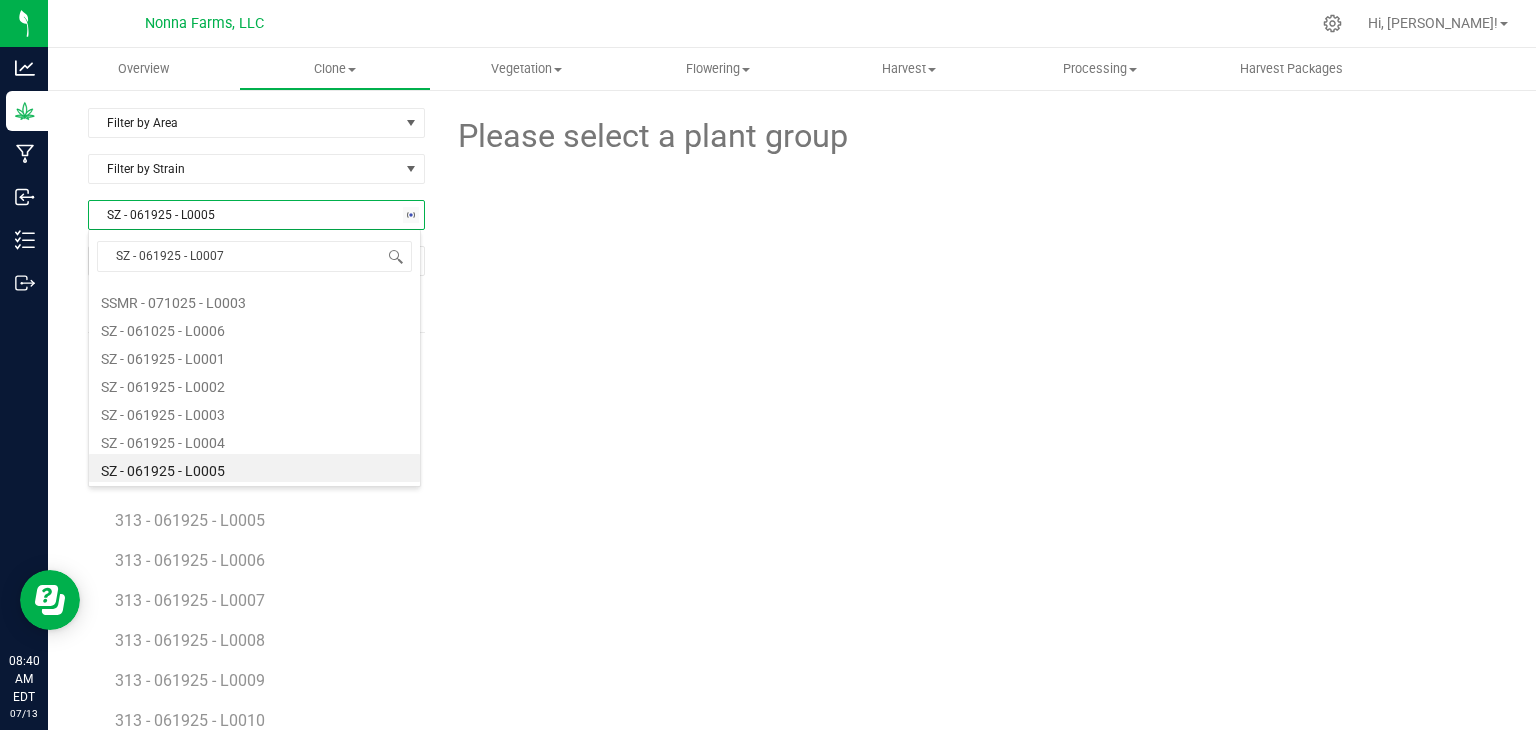 scroll, scrollTop: 0, scrollLeft: 0, axis: both 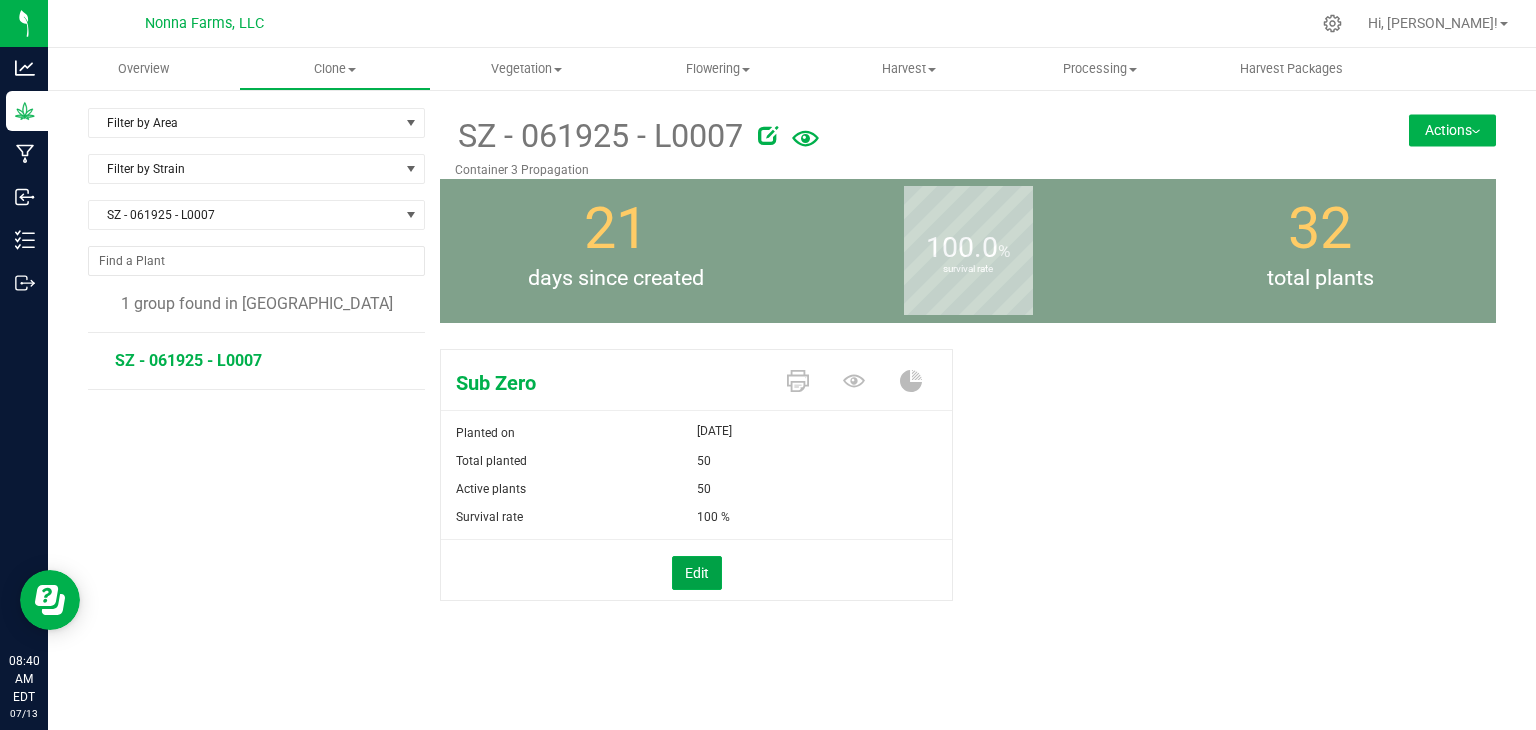drag, startPoint x: 684, startPoint y: 573, endPoint x: 733, endPoint y: 510, distance: 79.81228 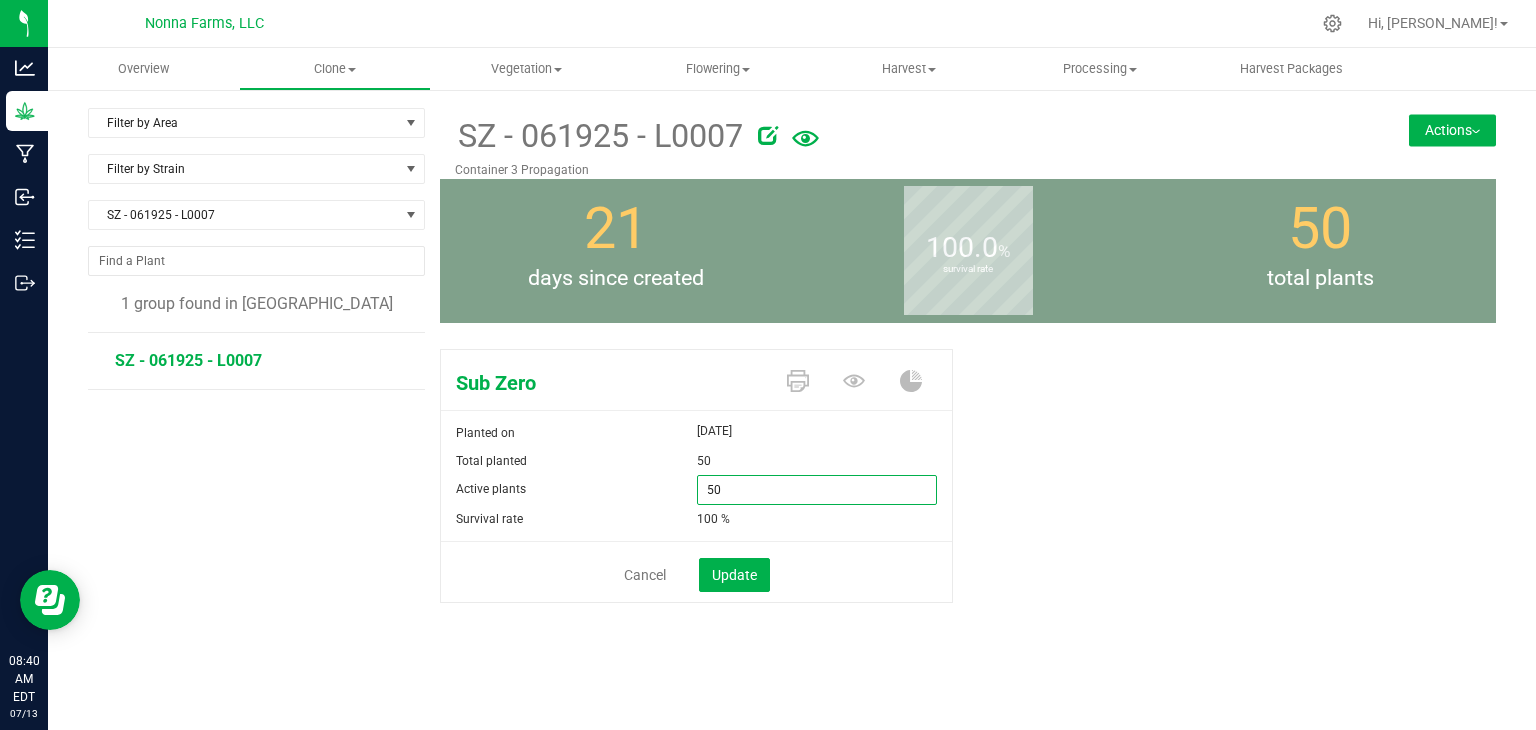 drag, startPoint x: 740, startPoint y: 485, endPoint x: 658, endPoint y: 490, distance: 82.1523 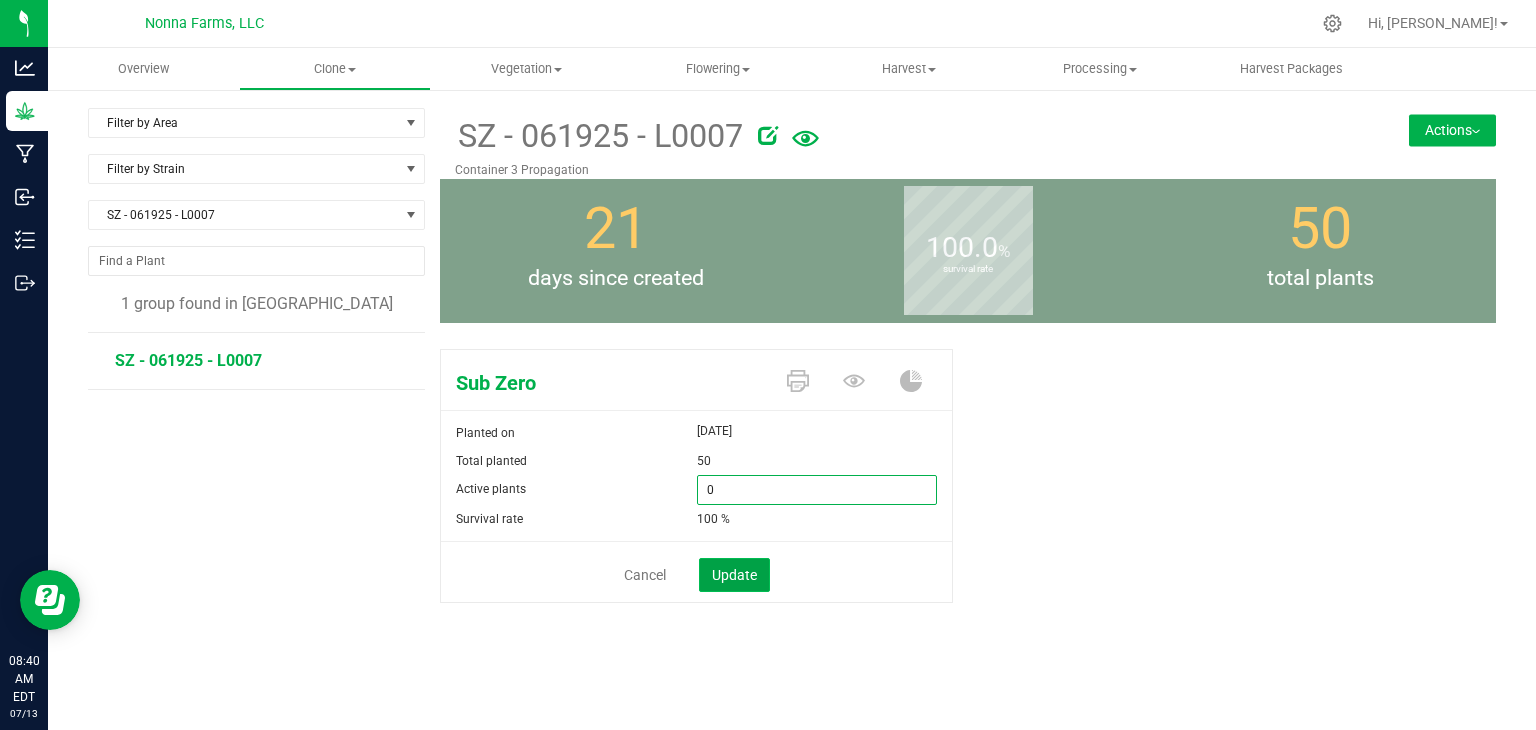 type on "0" 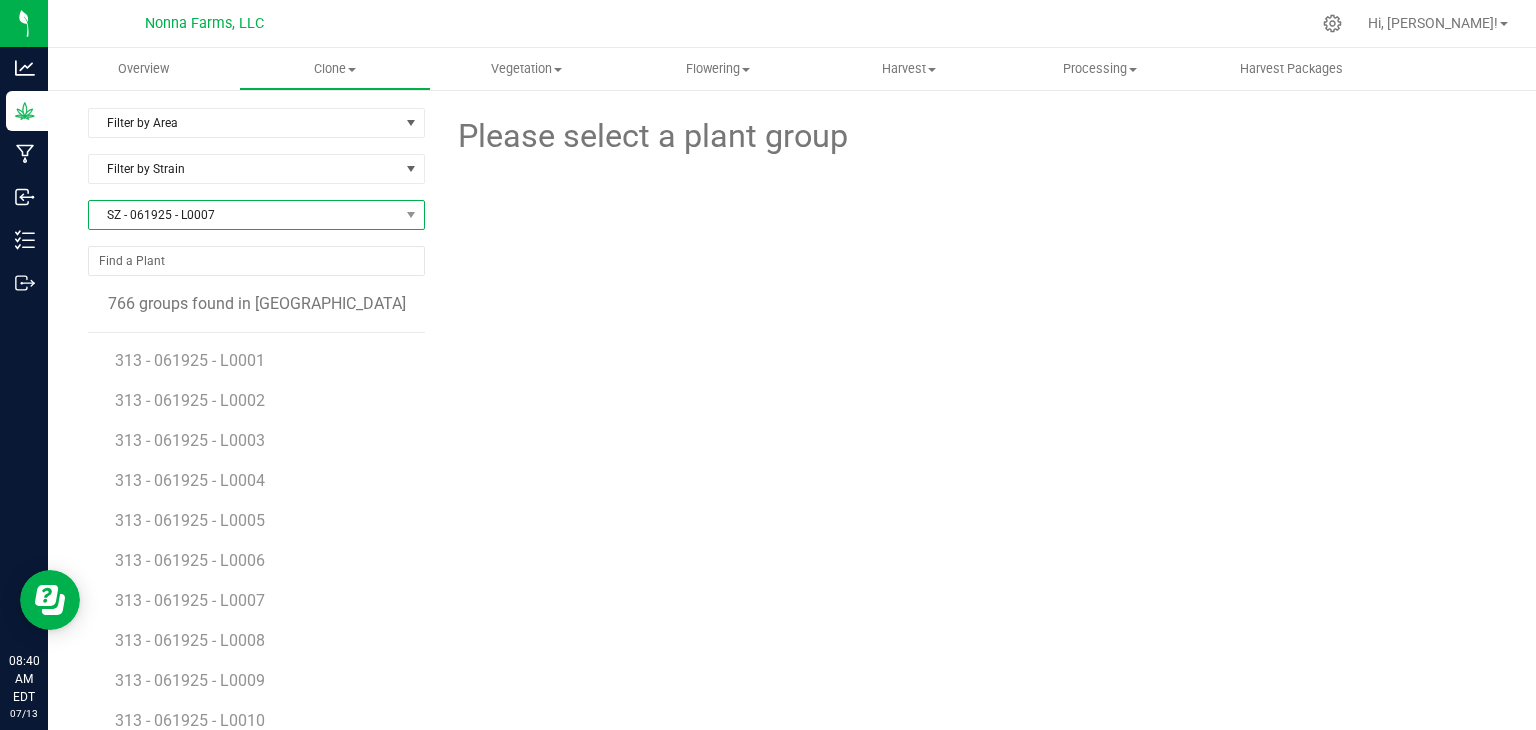 click on "SZ - 061925 - L0007" at bounding box center [244, 215] 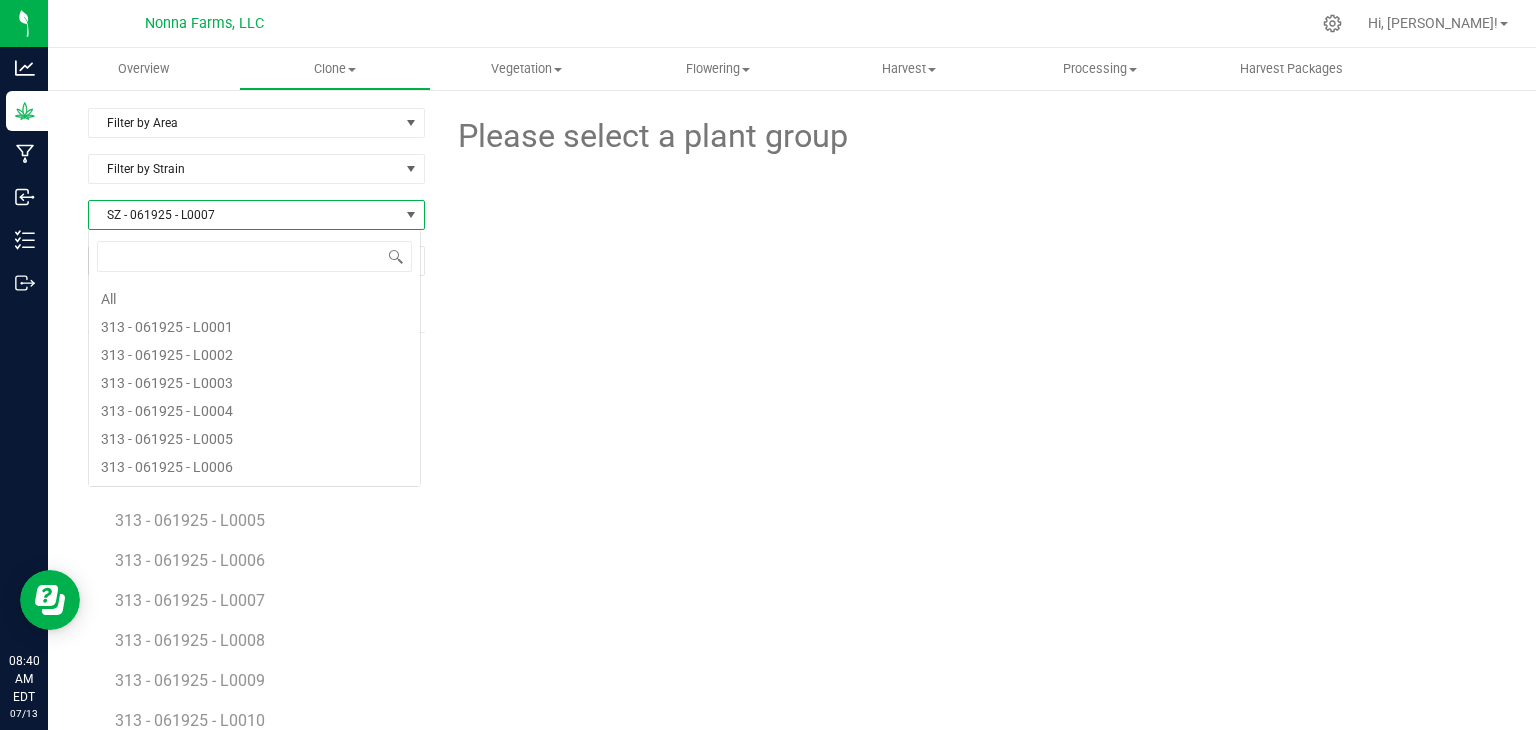 scroll, scrollTop: 20576, scrollLeft: 0, axis: vertical 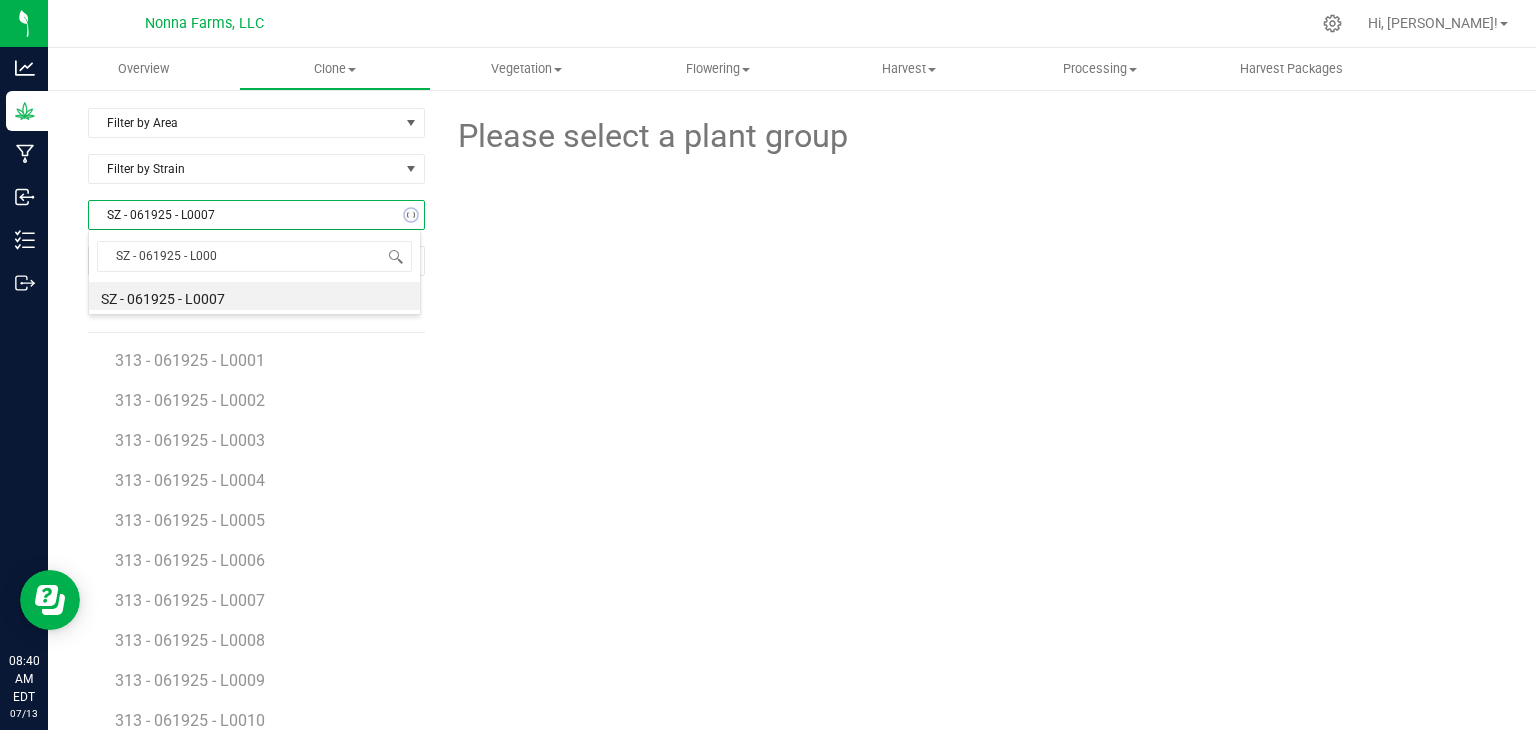 type on "SZ - 061925 - L0008" 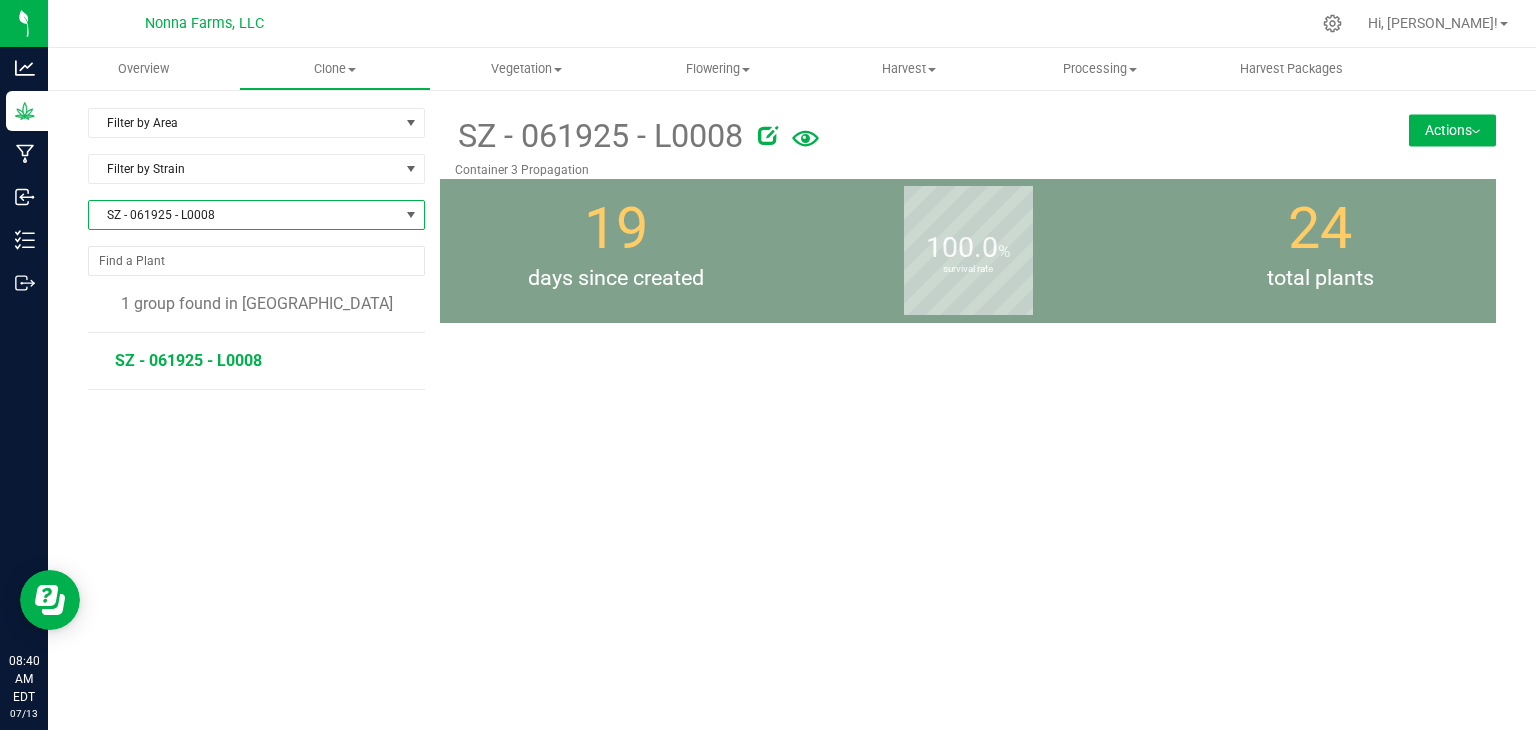 click on "SZ - 061925 - L0008" at bounding box center [188, 360] 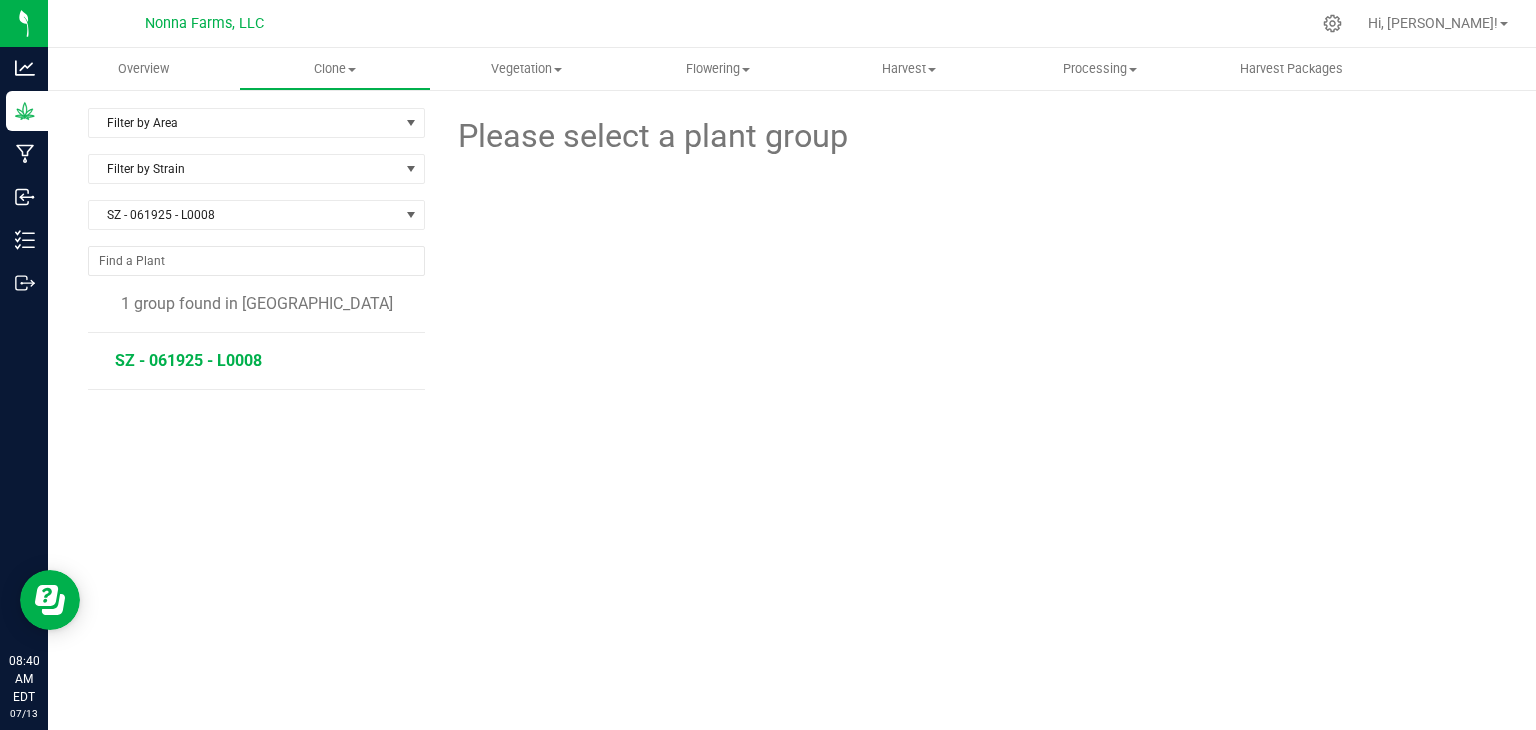 click on "SZ - 061925 - L0008" at bounding box center (188, 360) 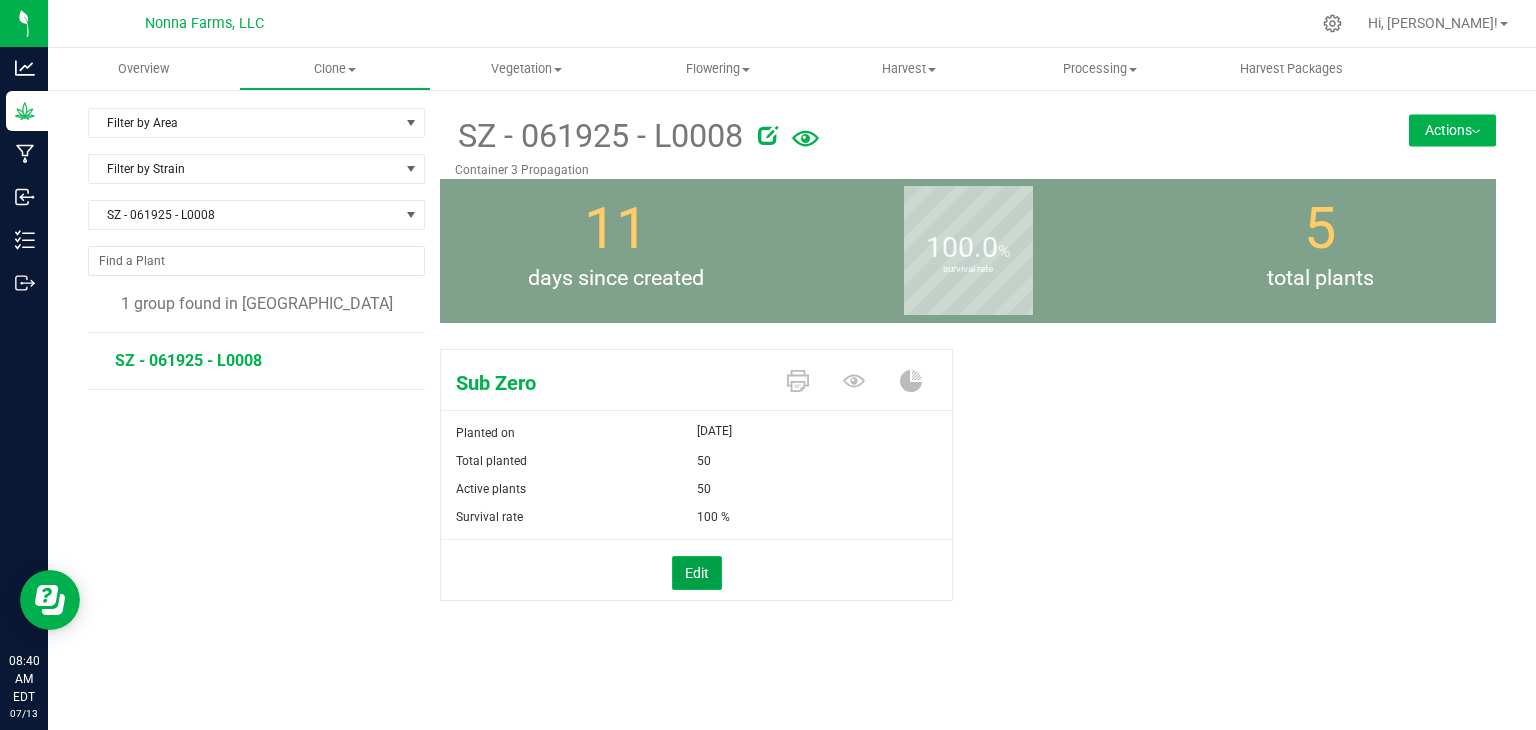 click on "Edit" at bounding box center (697, 573) 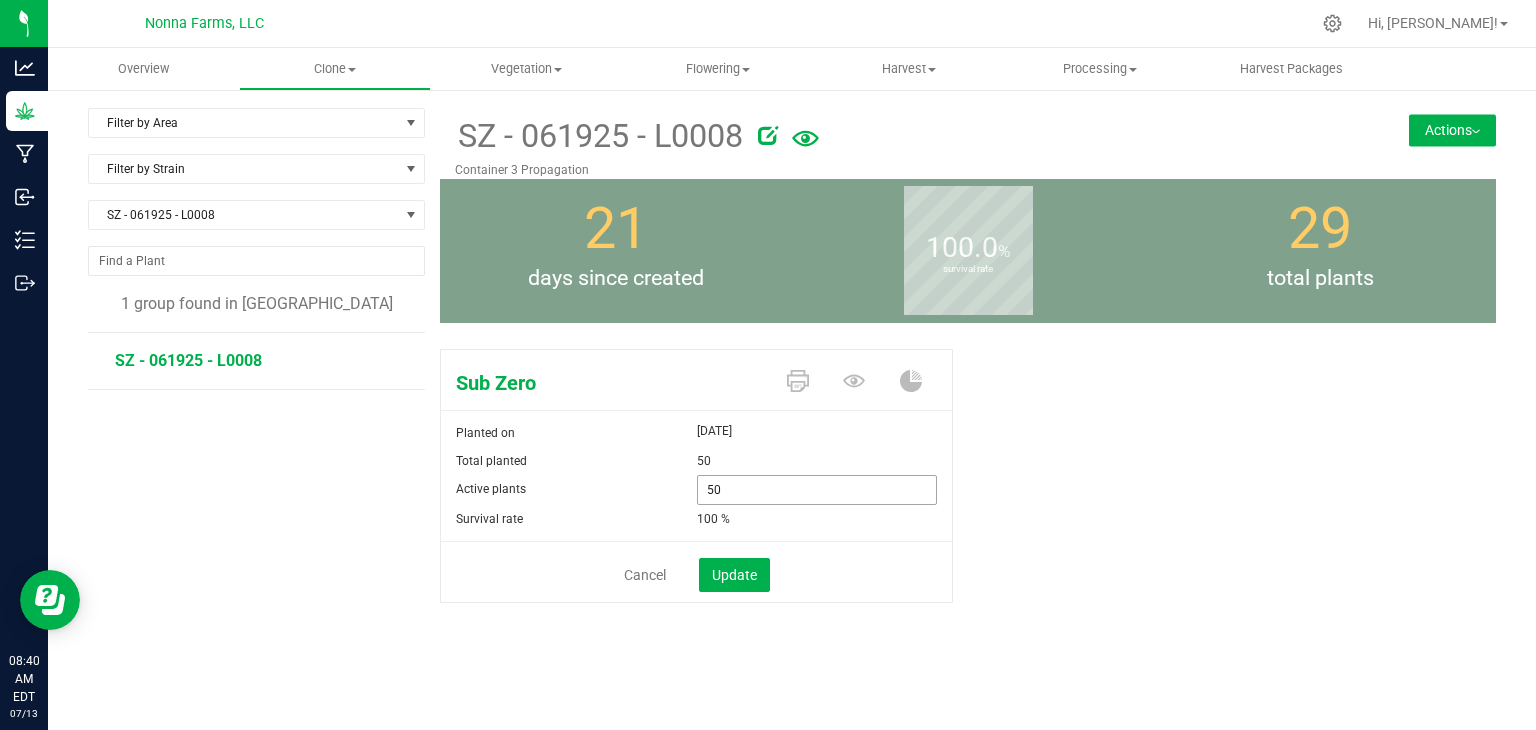 click on "Active plants
50 50" at bounding box center [696, 490] 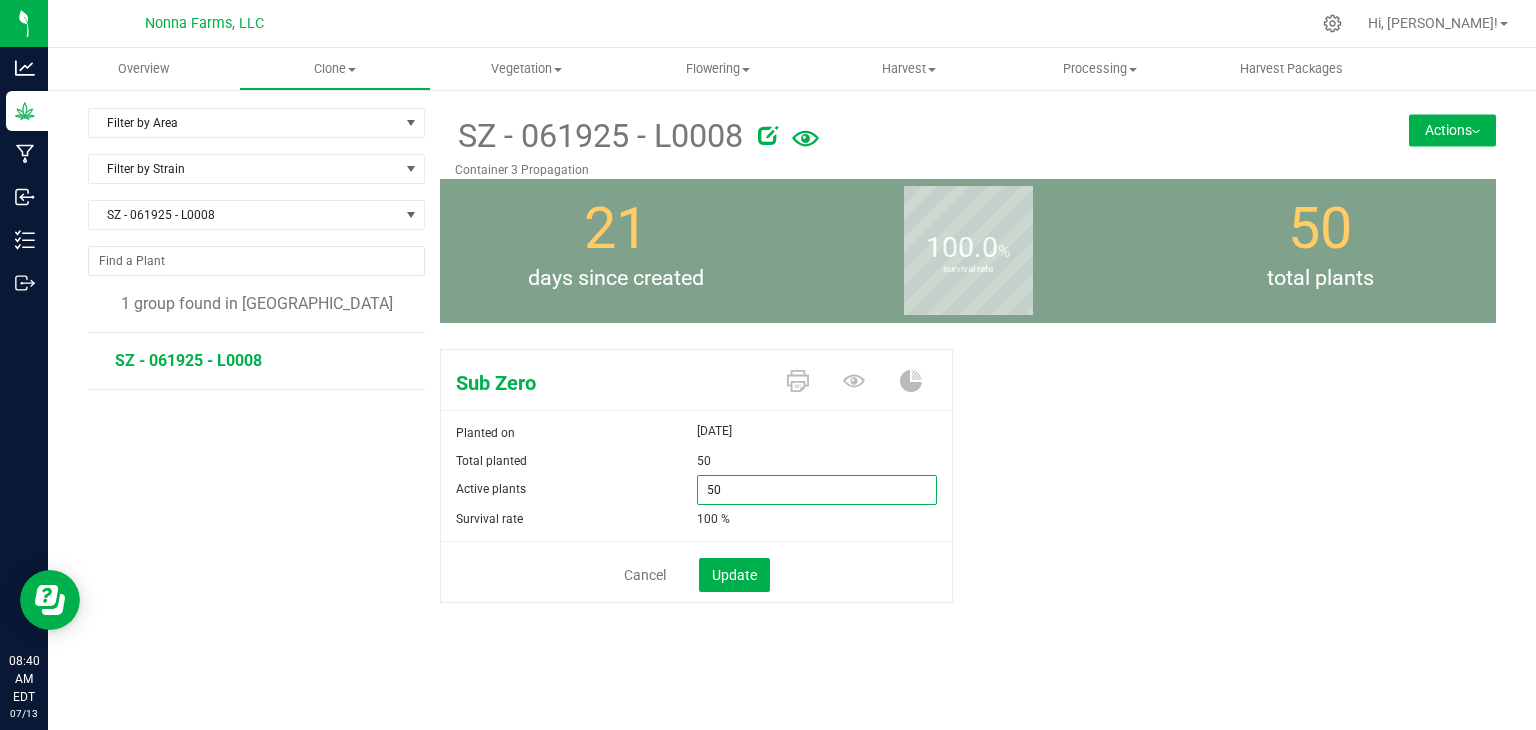 type on "0" 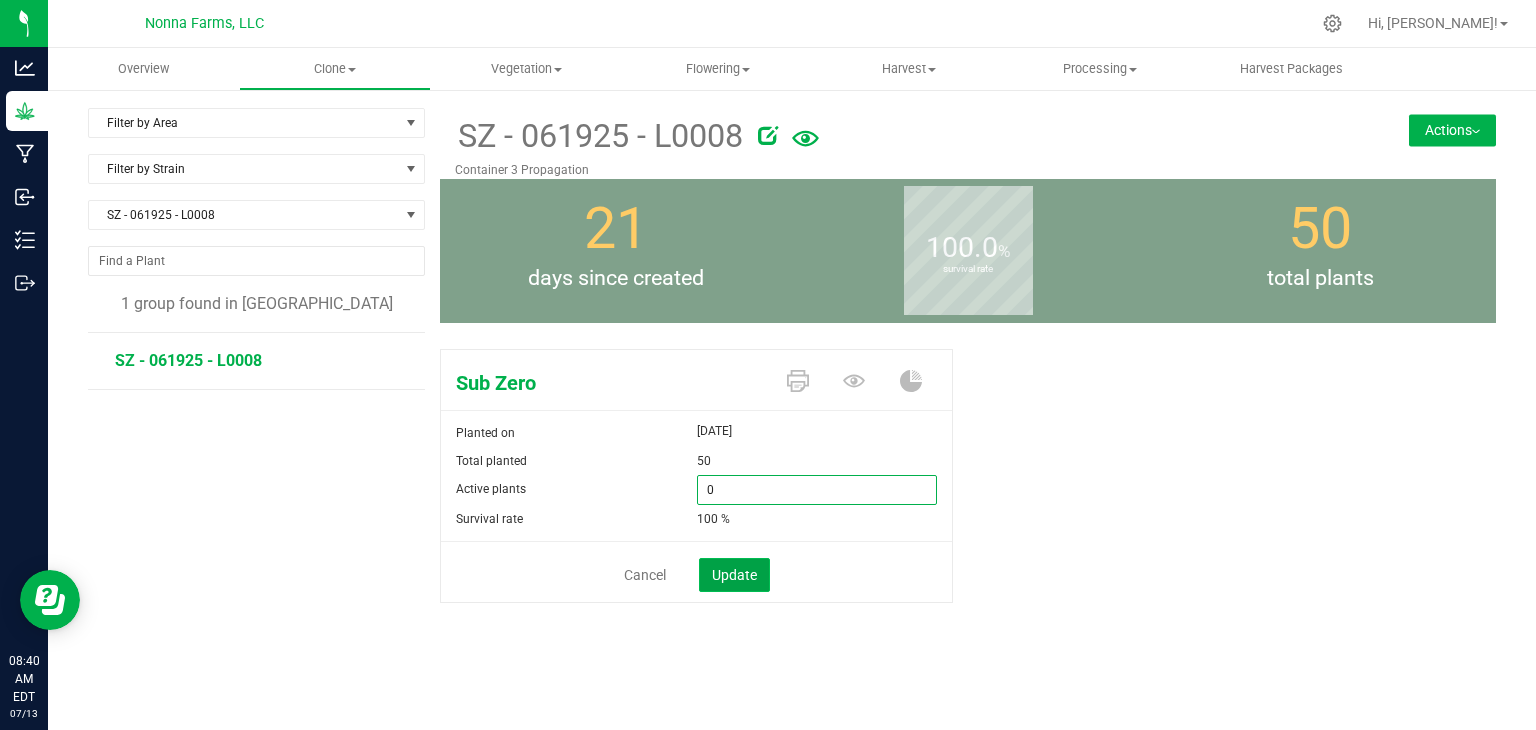 type on "0" 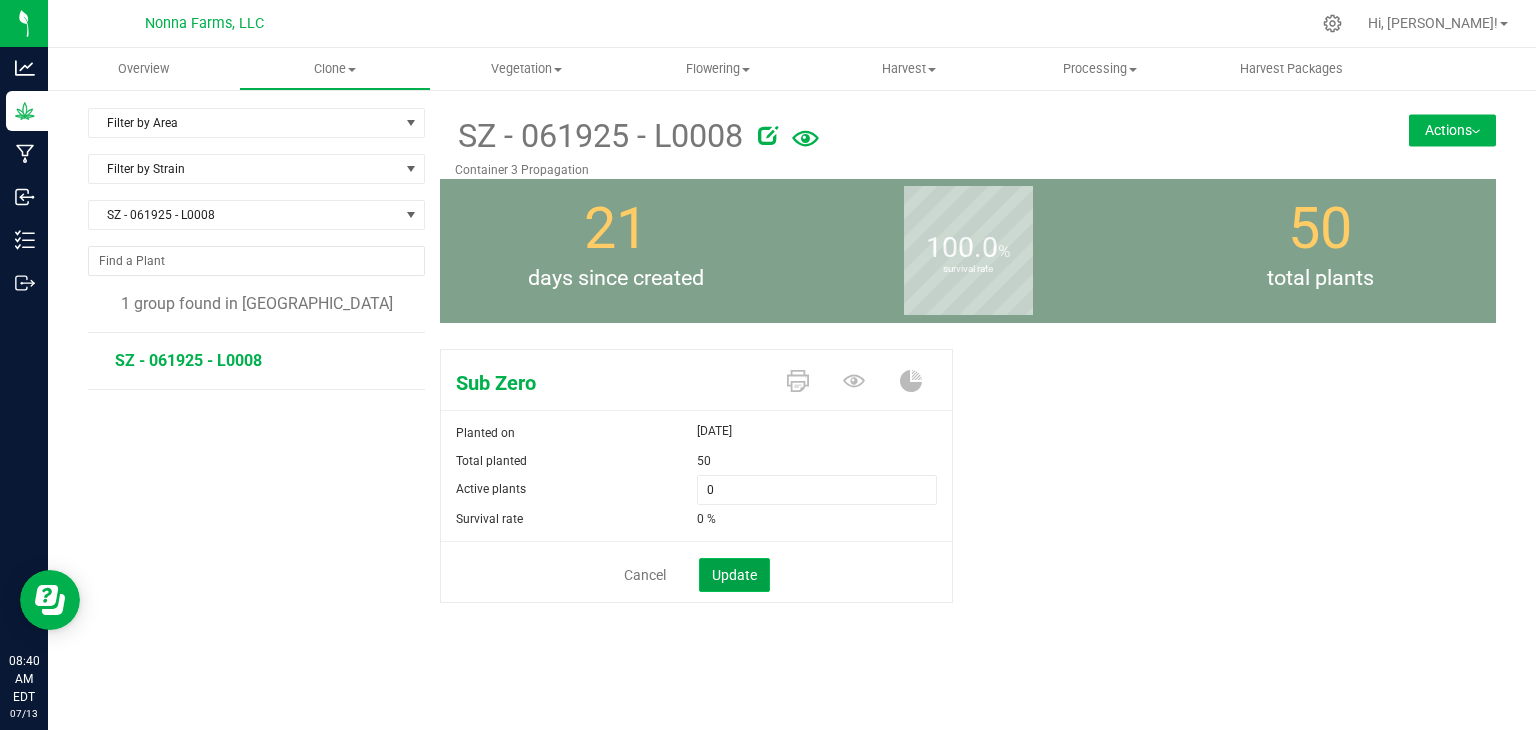 click on "Update" 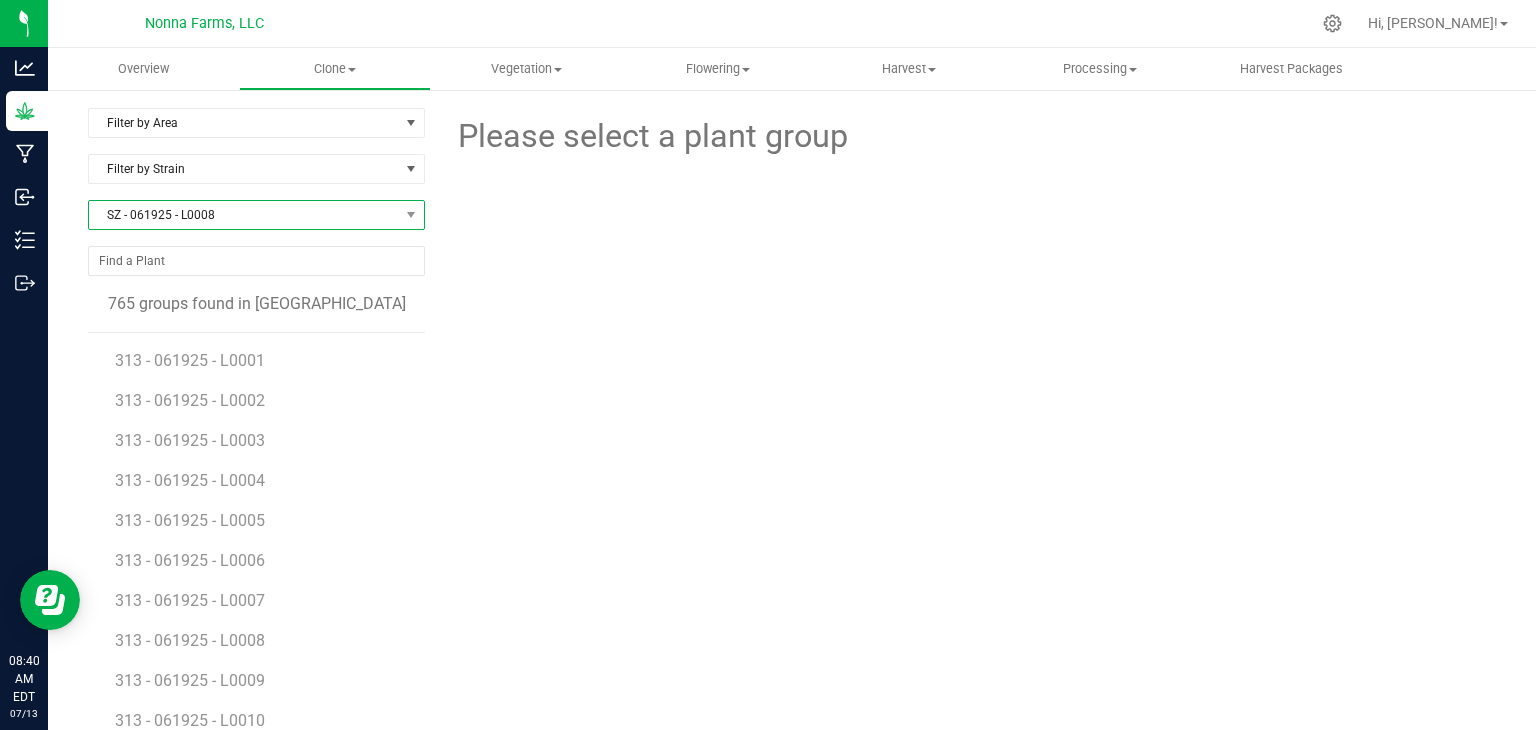 click on "SZ - 061925 - L0008" at bounding box center [244, 215] 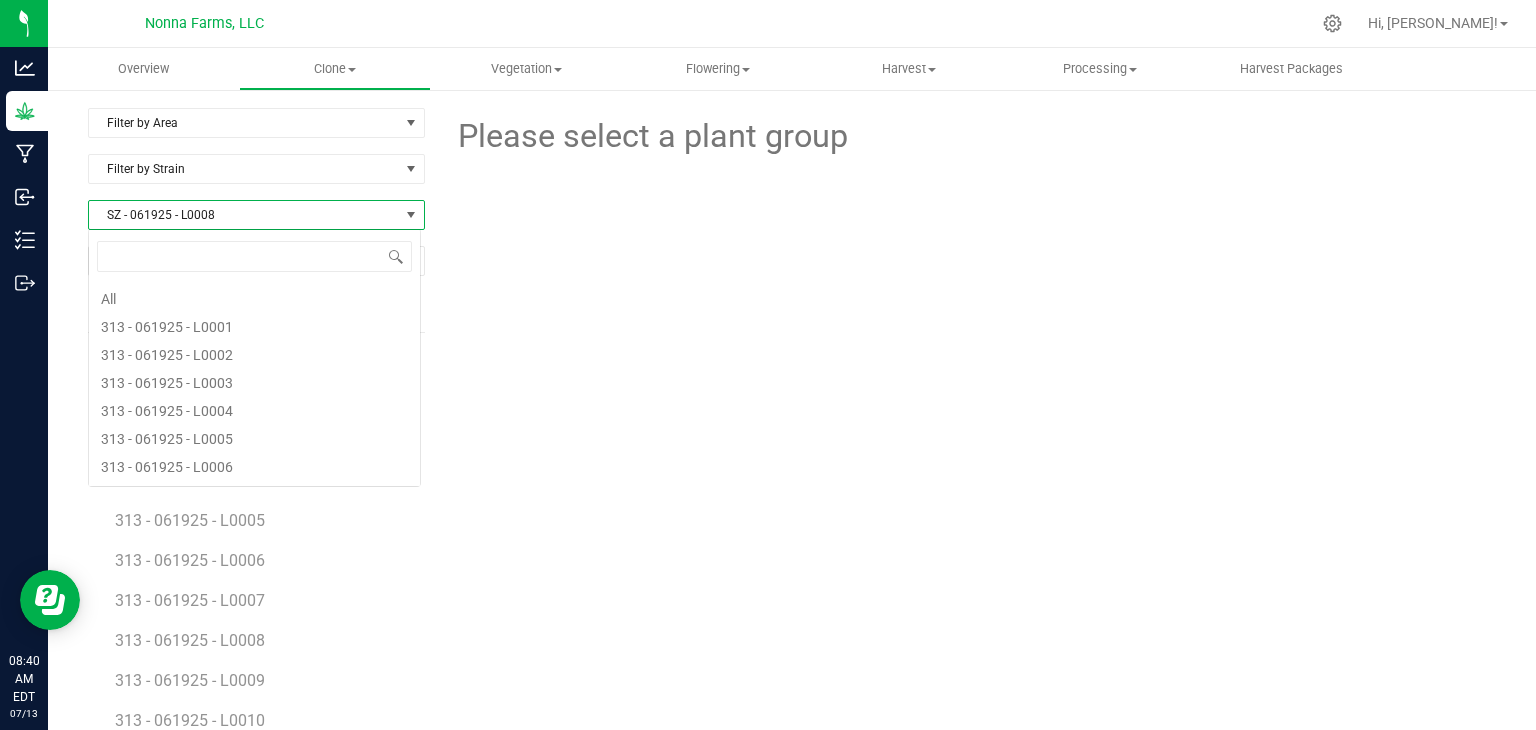 scroll, scrollTop: 20604, scrollLeft: 0, axis: vertical 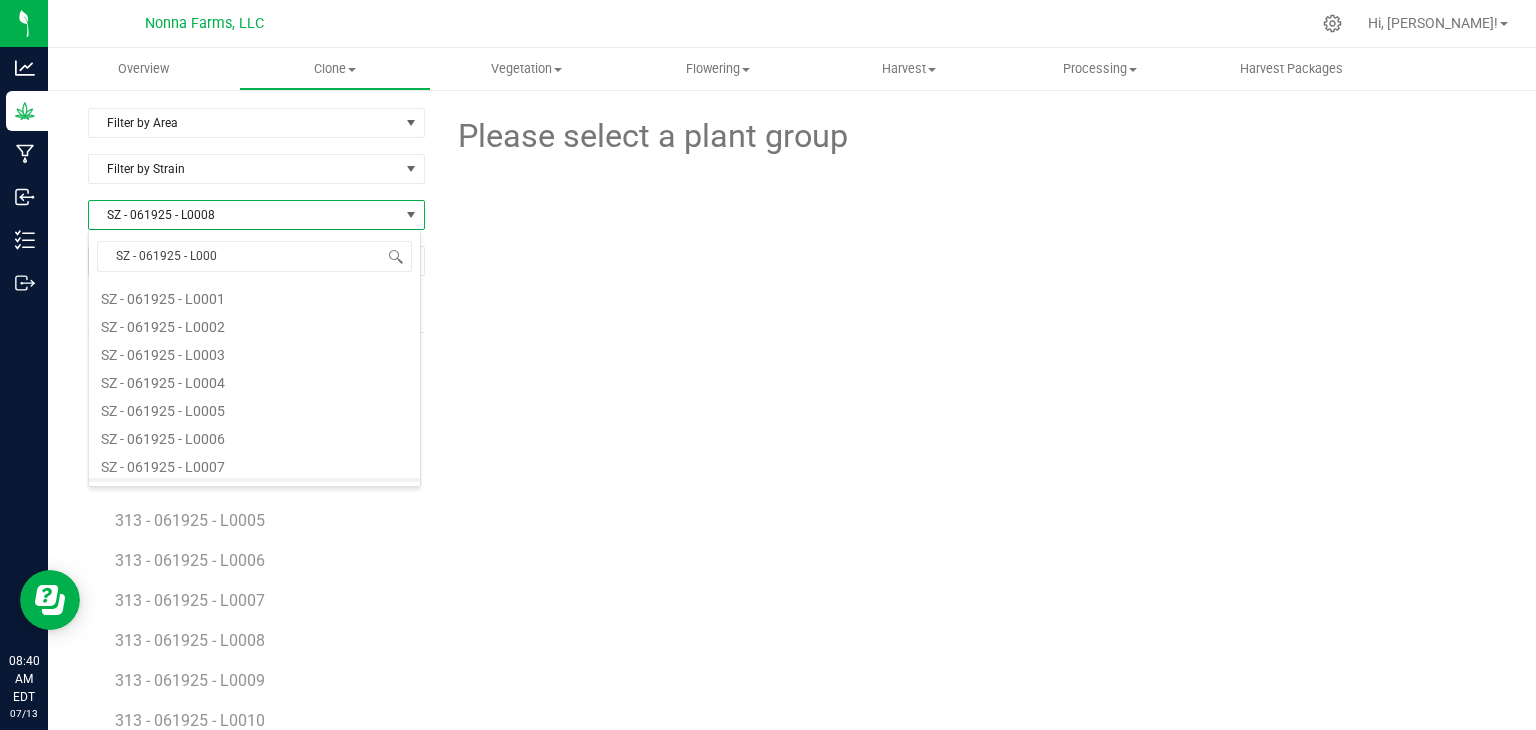 type on "SZ - 061925 - L0009" 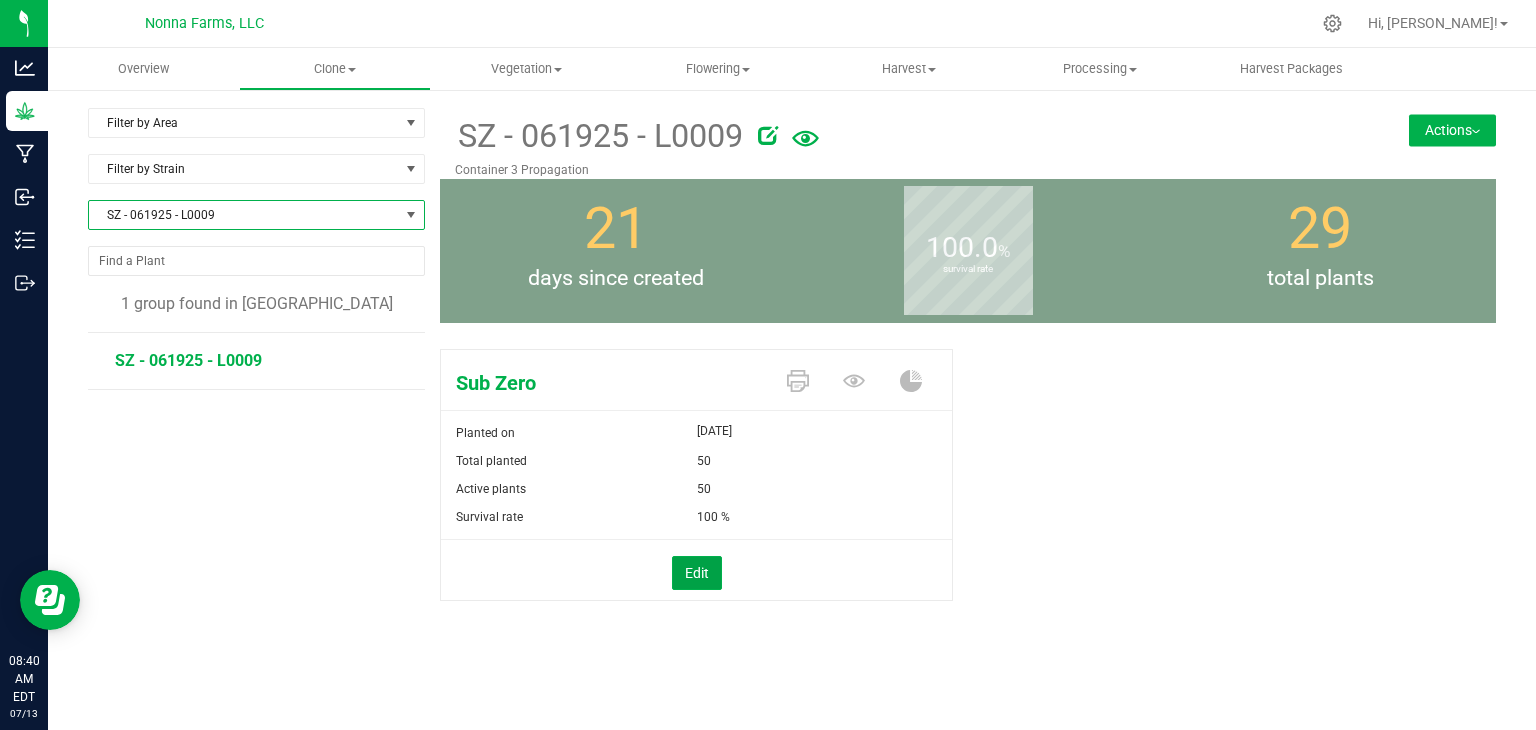 drag, startPoint x: 688, startPoint y: 567, endPoint x: 741, endPoint y: 519, distance: 71.50524 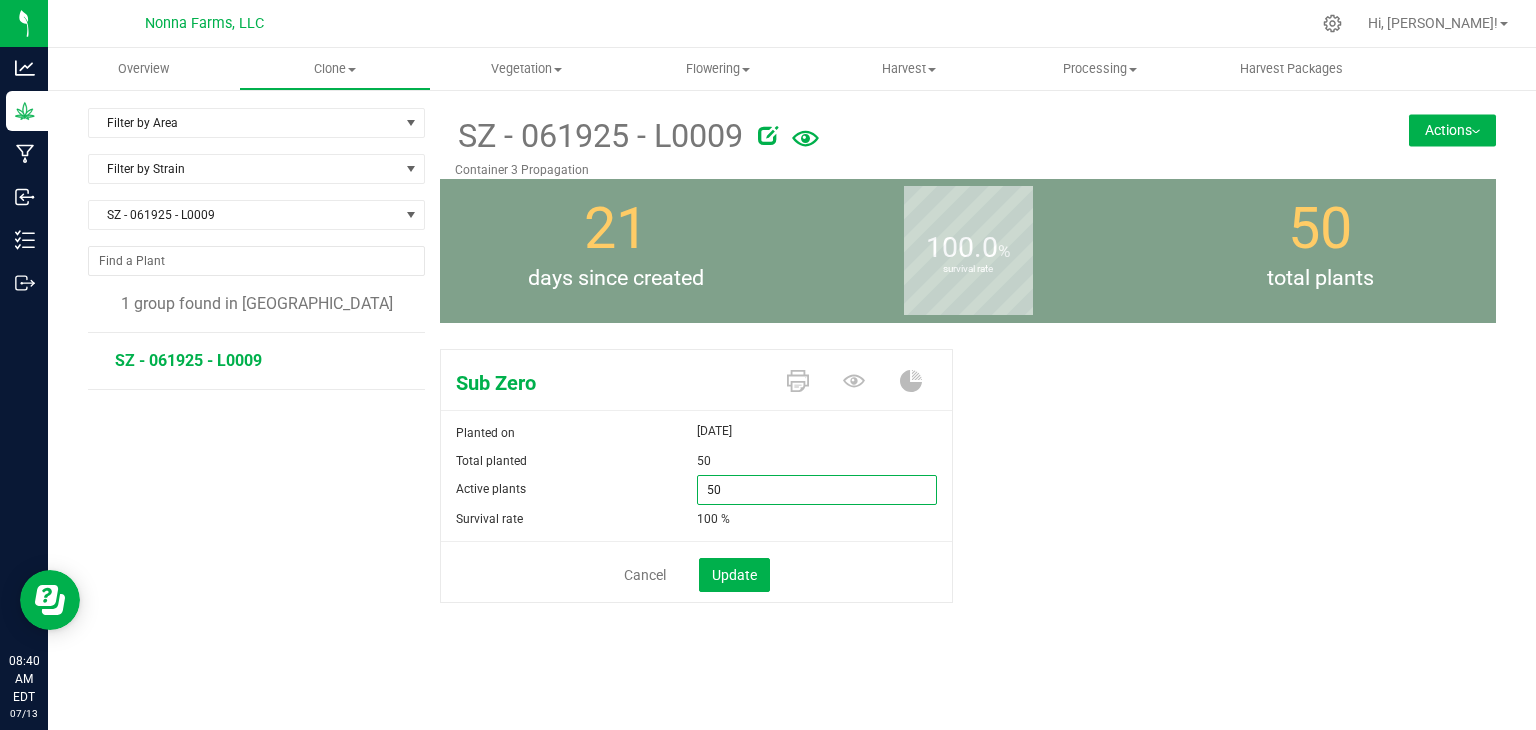 drag, startPoint x: 763, startPoint y: 476, endPoint x: 625, endPoint y: 499, distance: 139.90353 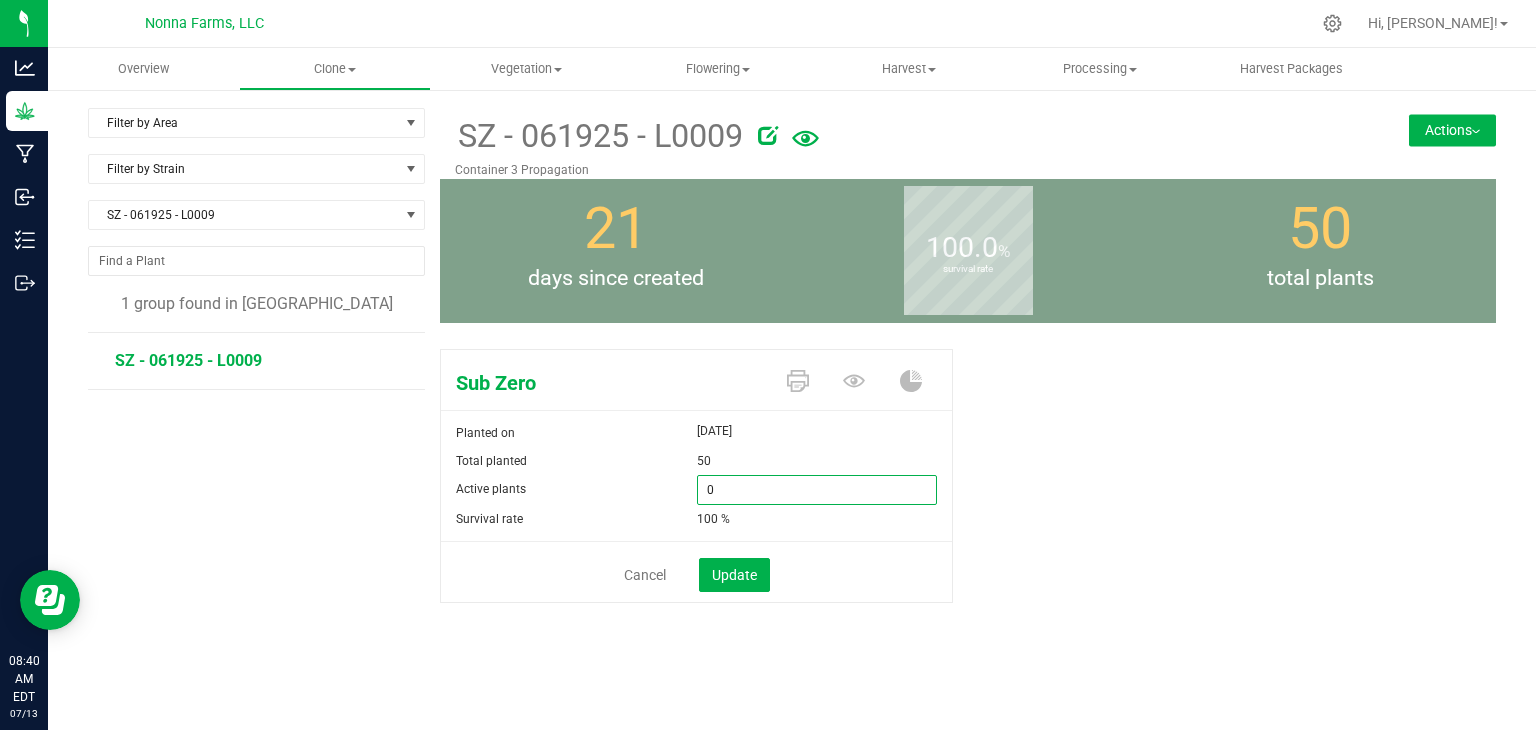 type on "0" 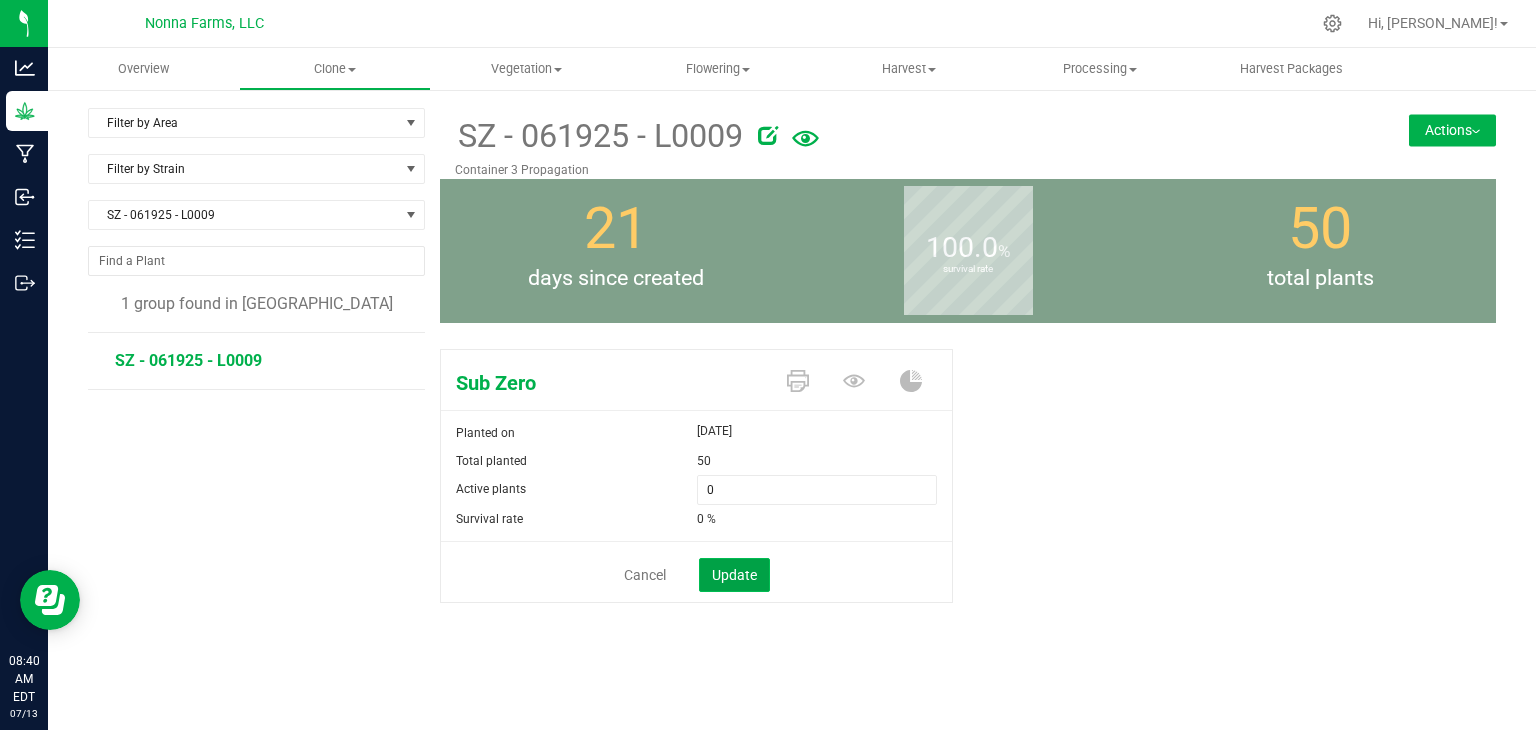 click on "Update" 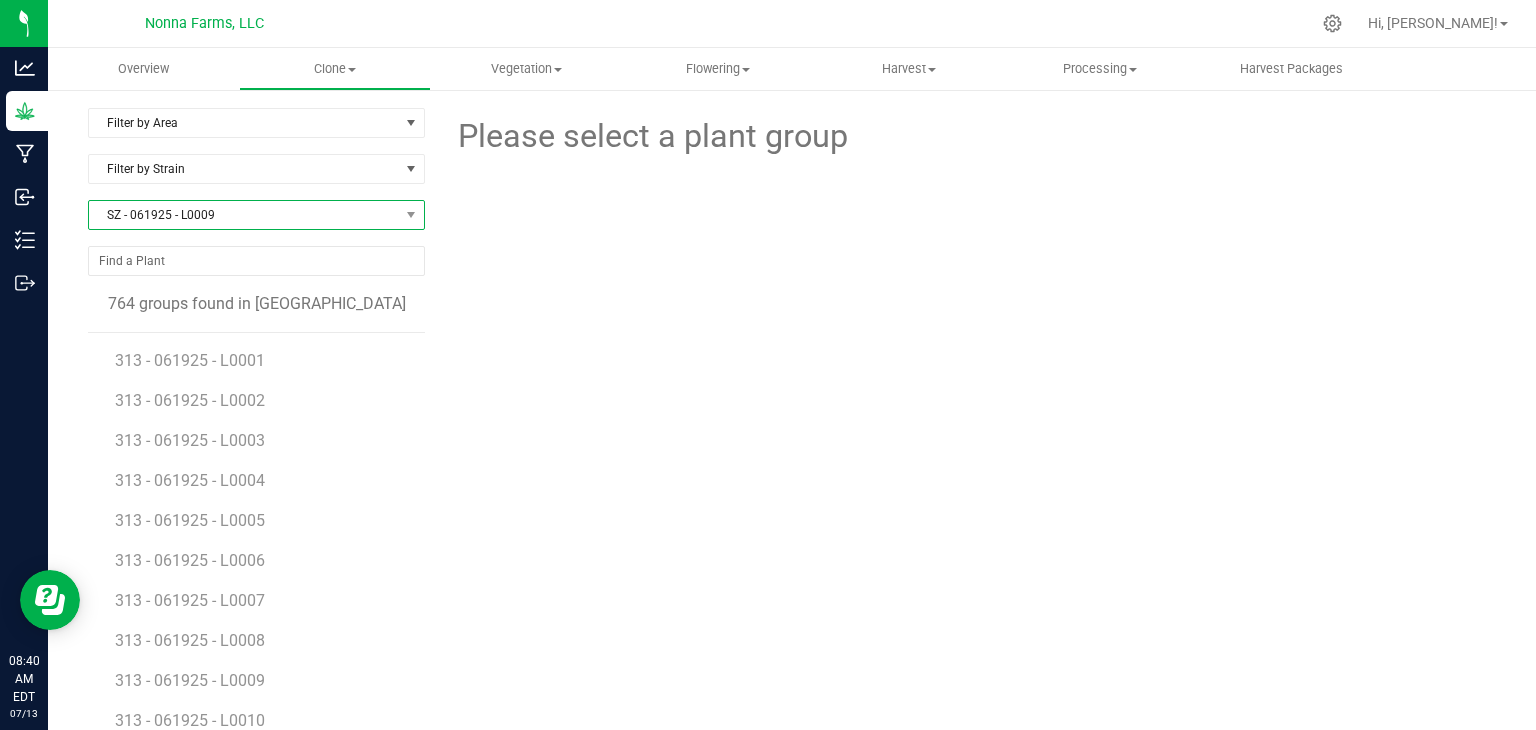 click on "SZ - 061925 - L0009" at bounding box center (244, 215) 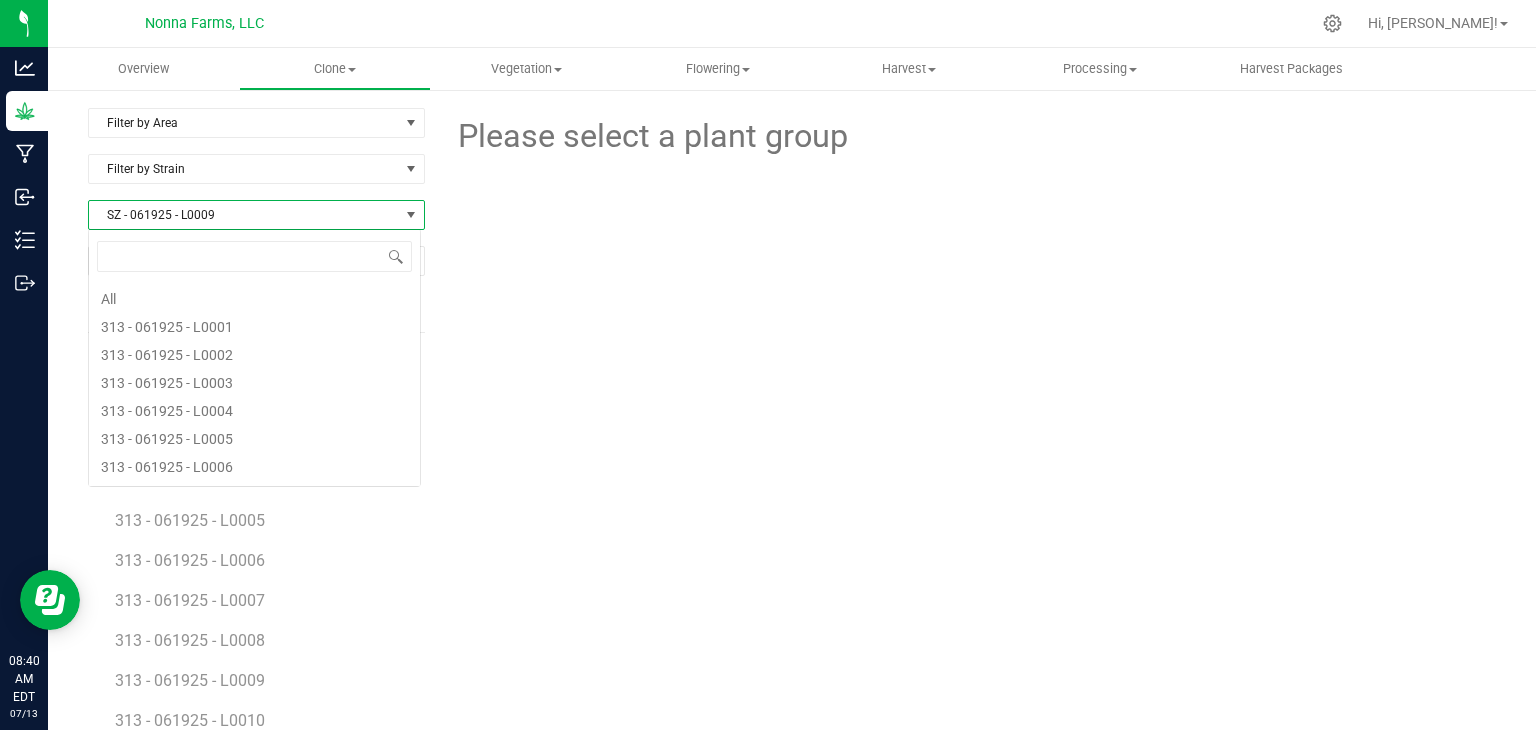 scroll, scrollTop: 99970, scrollLeft: 99666, axis: both 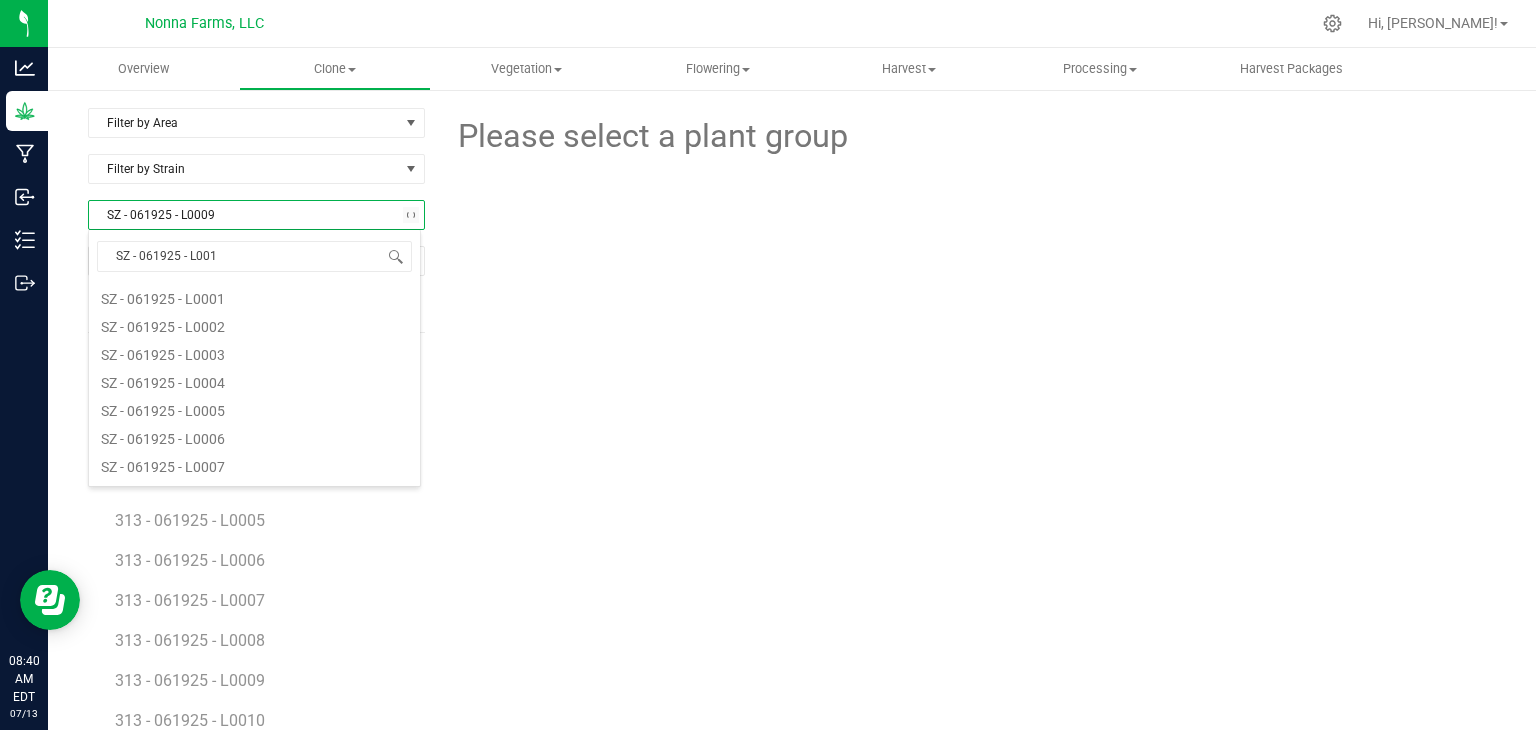 type on "SZ - 061925 - L0010" 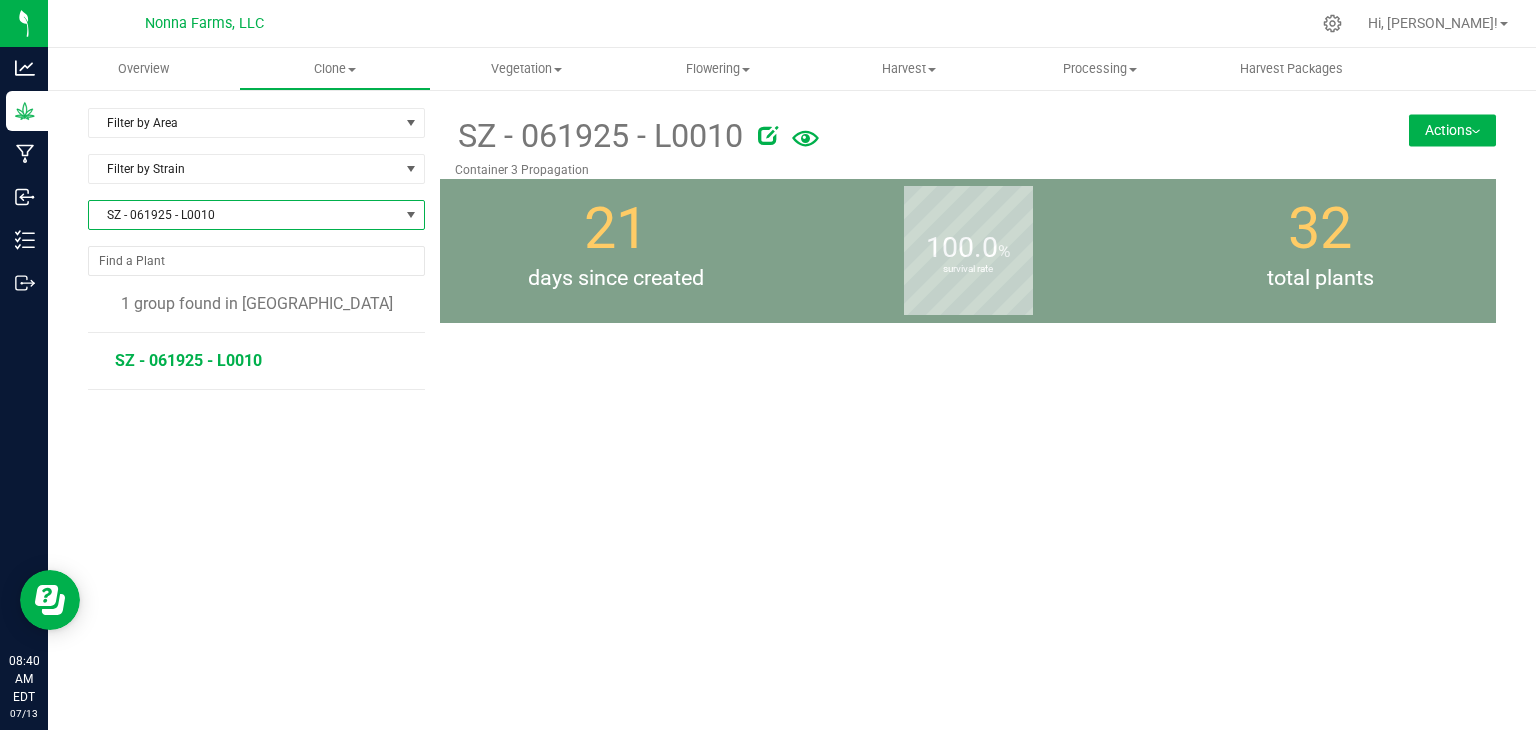 click on "SZ - 061925 - L0010" at bounding box center (188, 360) 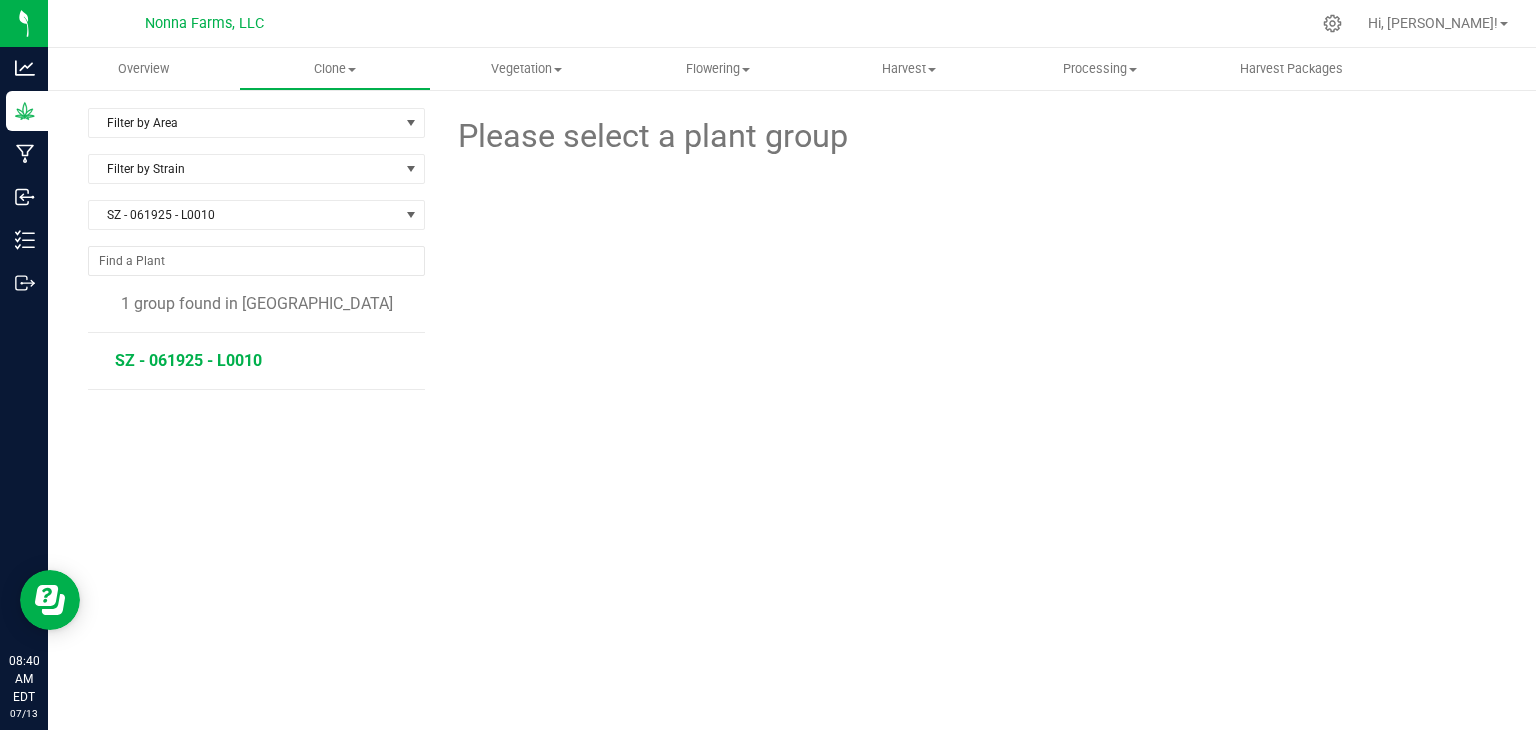 click on "SZ - 061925 - L0010" at bounding box center [188, 360] 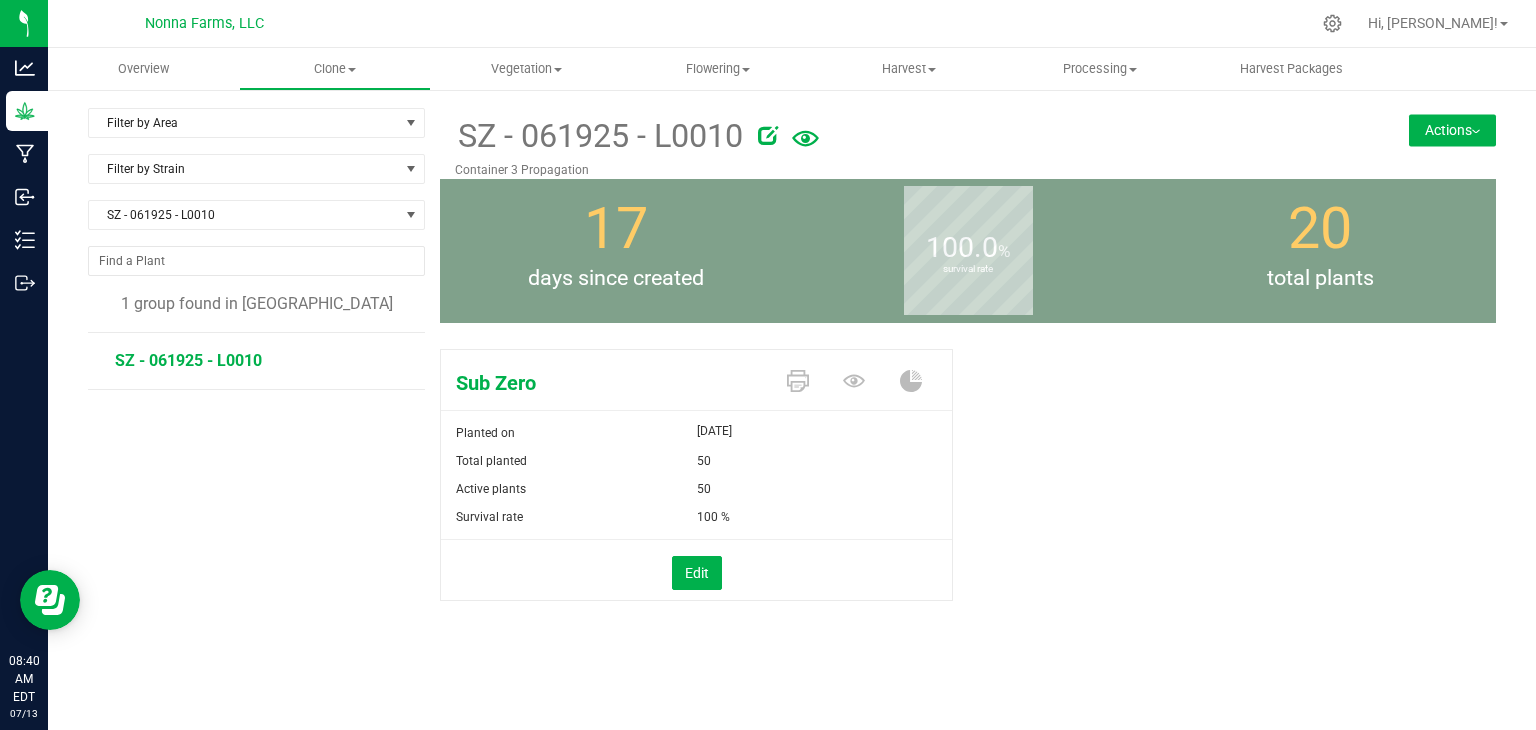 click on "Edit" at bounding box center (696, 573) 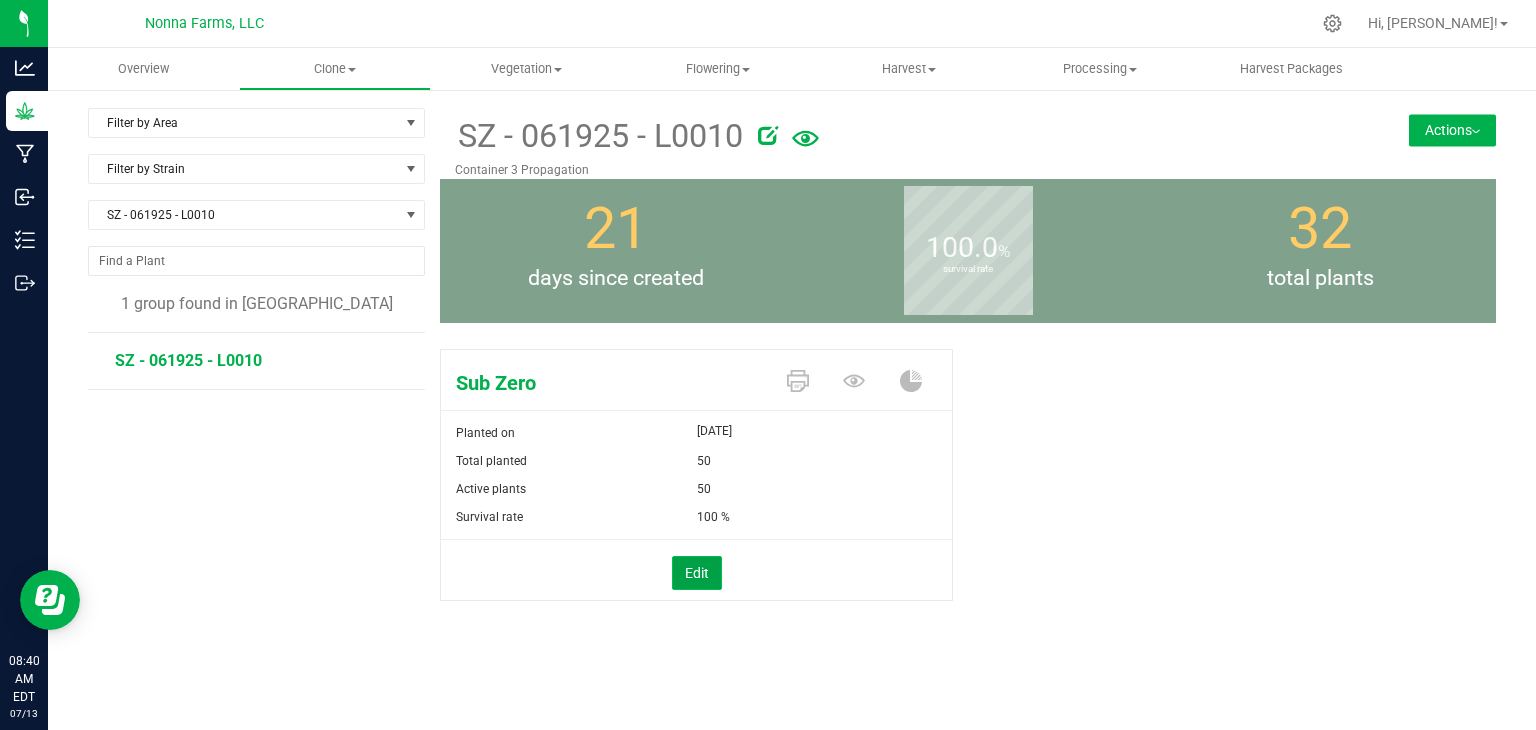 click on "Edit" at bounding box center (697, 573) 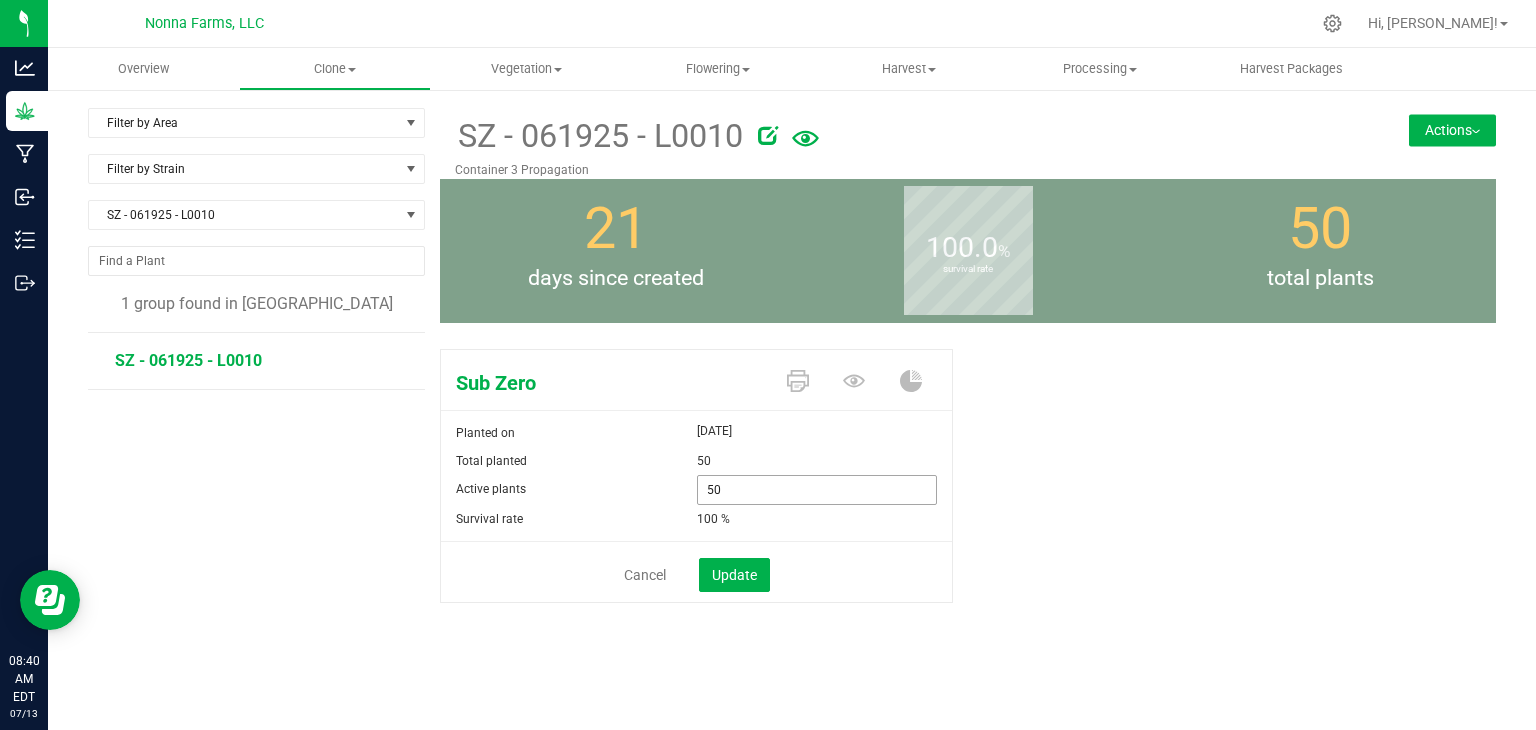drag, startPoint x: 745, startPoint y: 487, endPoint x: 581, endPoint y: 489, distance: 164.01219 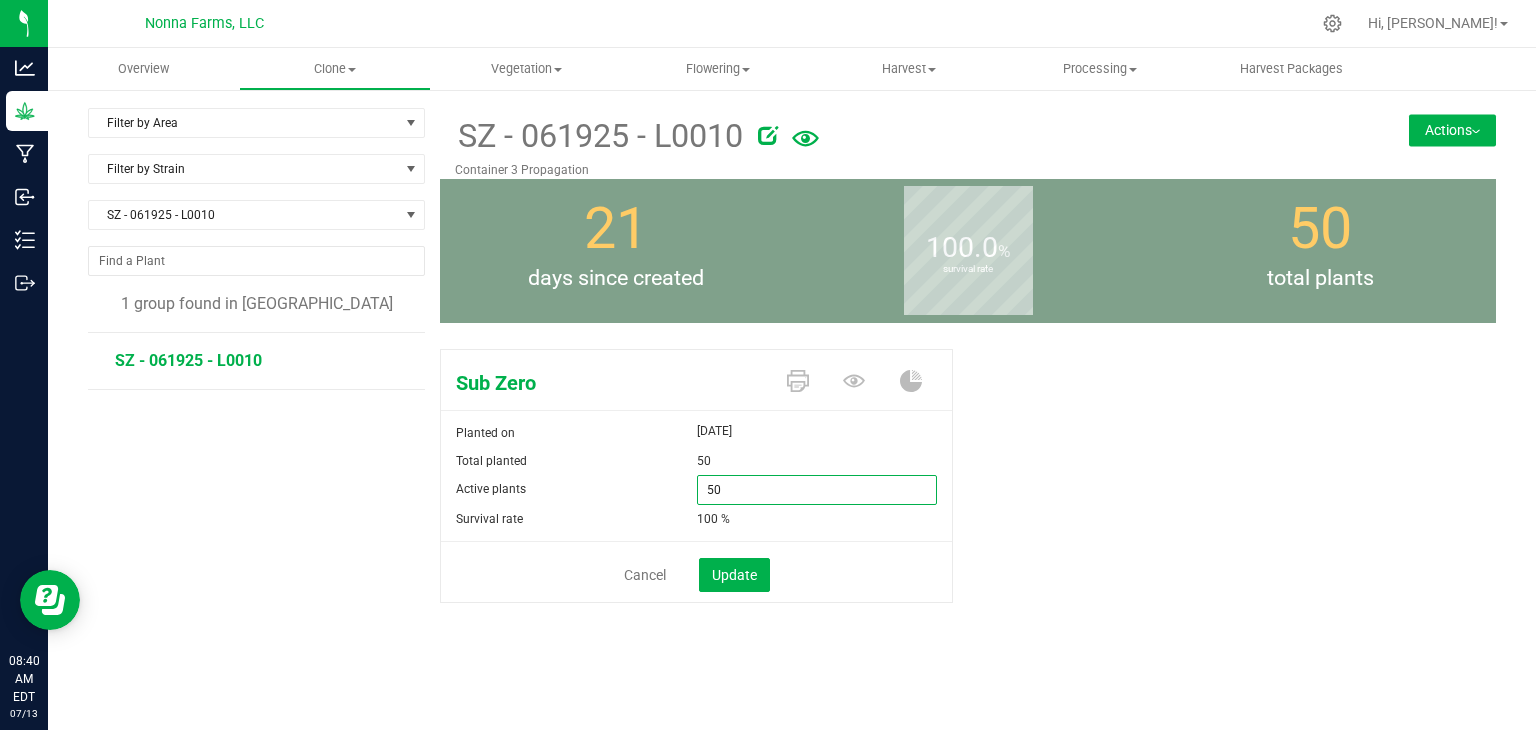 type on "0" 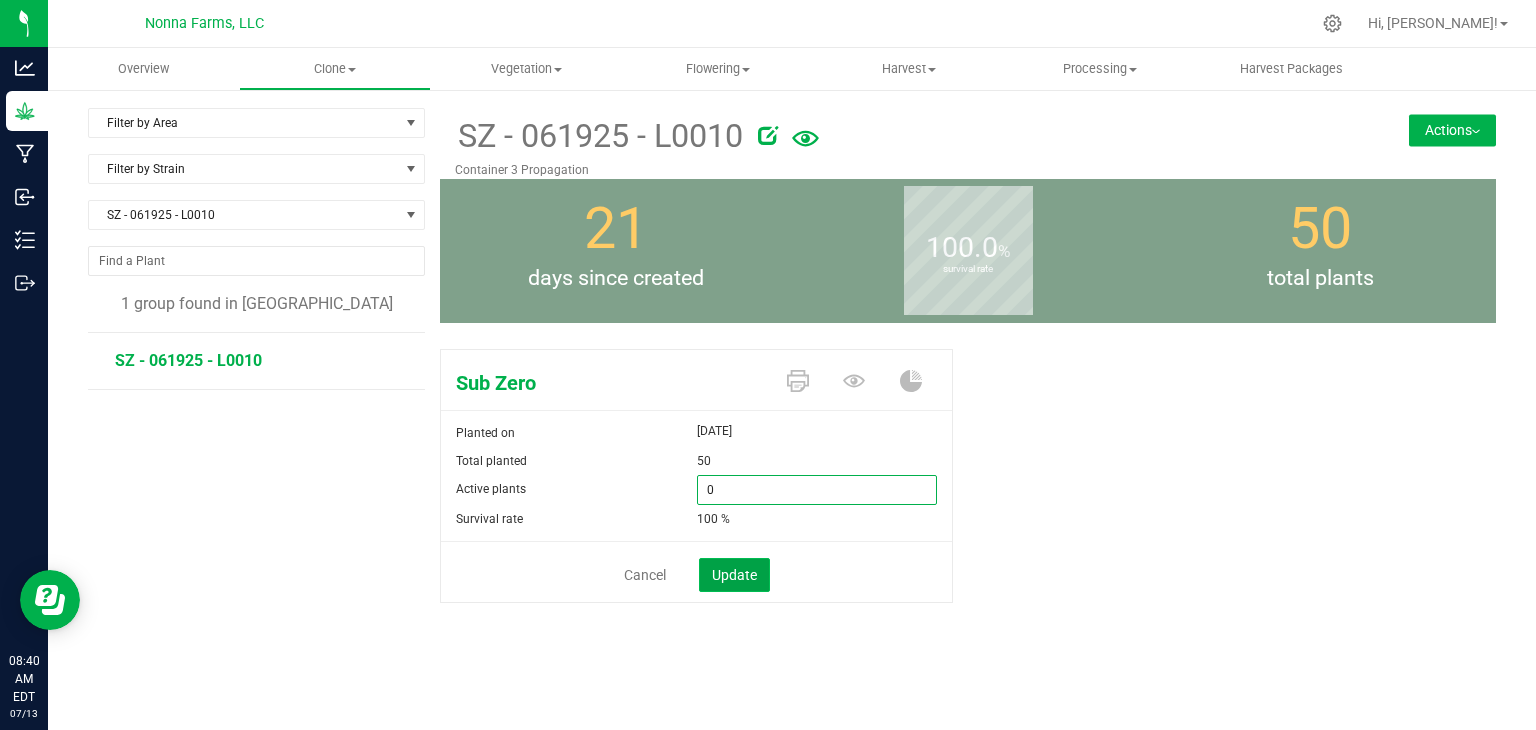 type on "0" 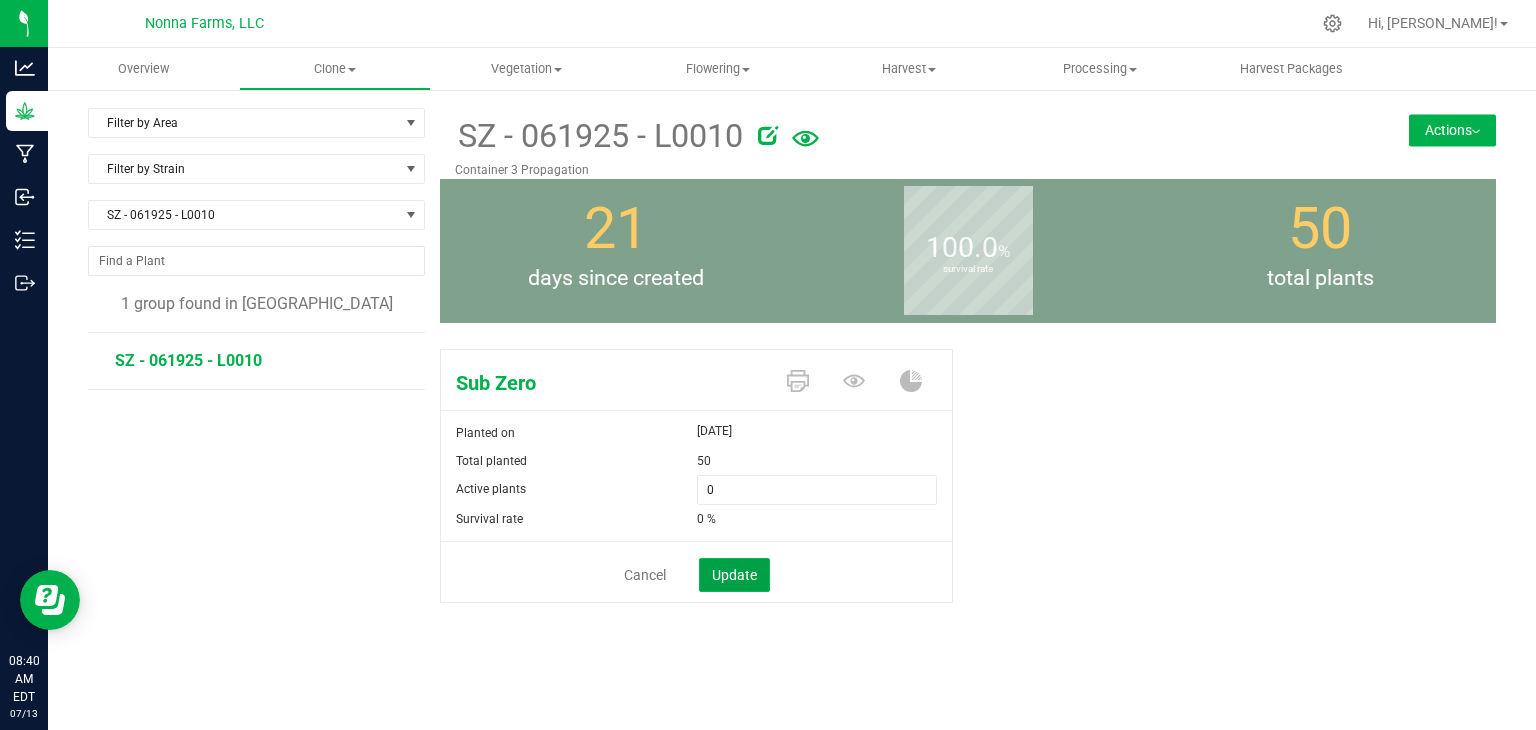 click on "Update" 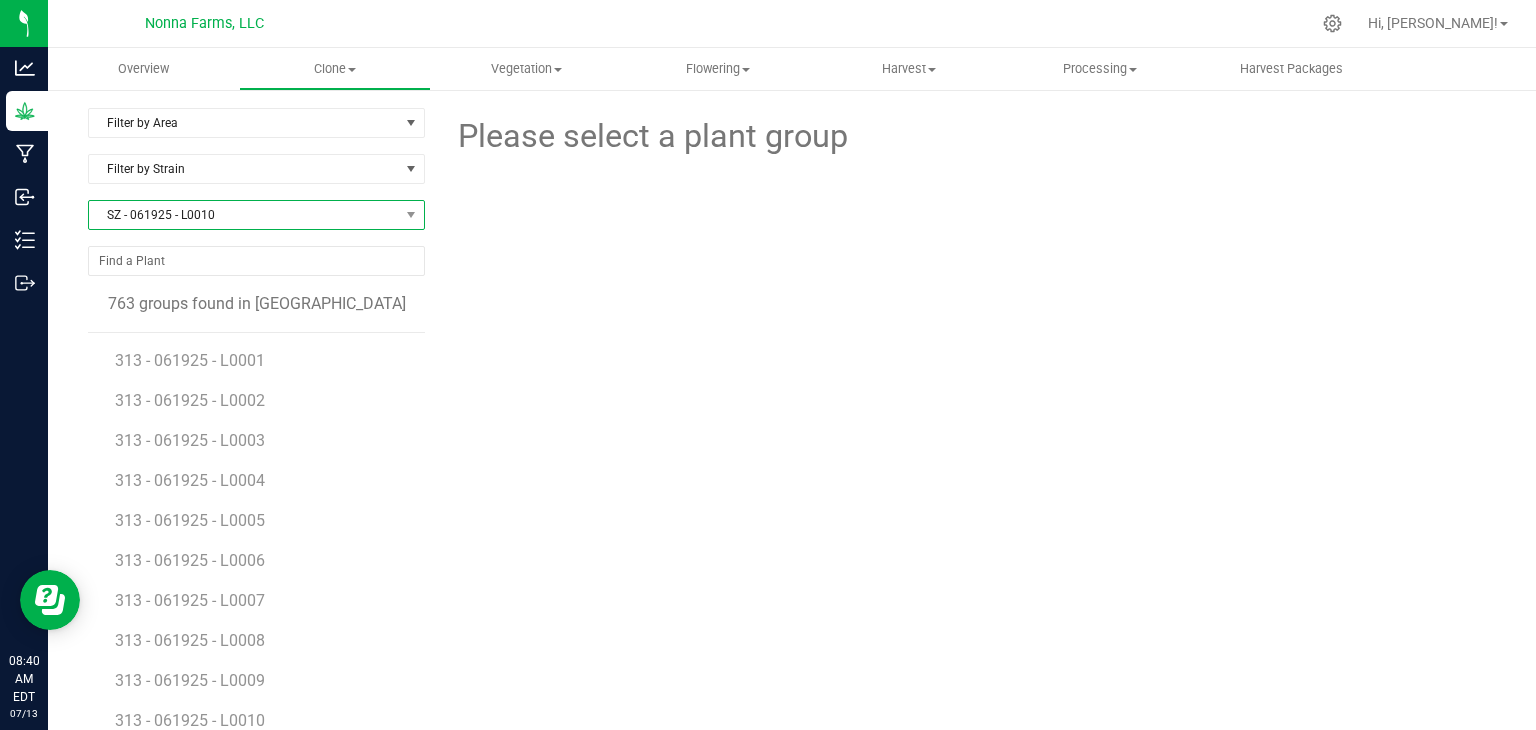 click on "SZ - 061925 - L0010" at bounding box center (244, 215) 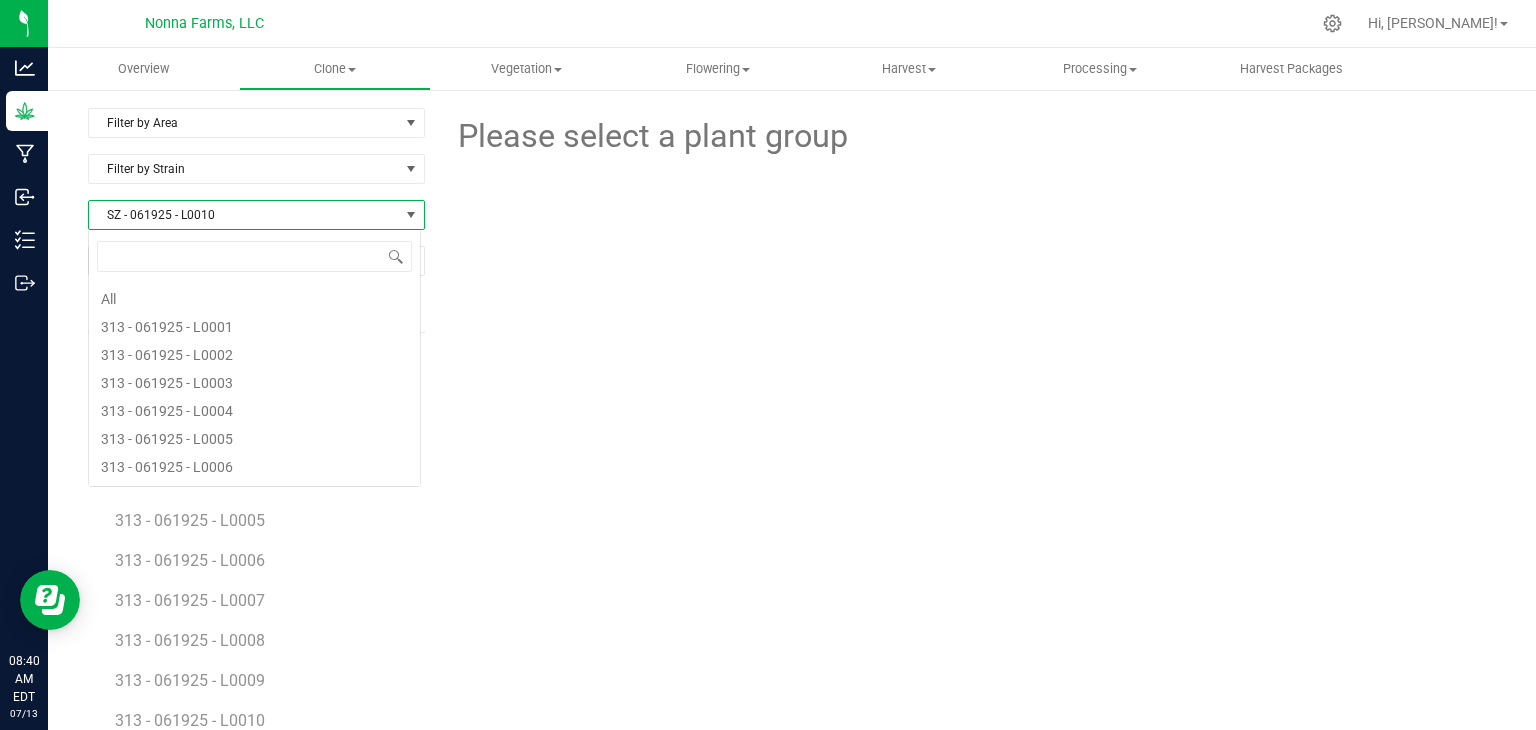 scroll, scrollTop: 99970, scrollLeft: 99666, axis: both 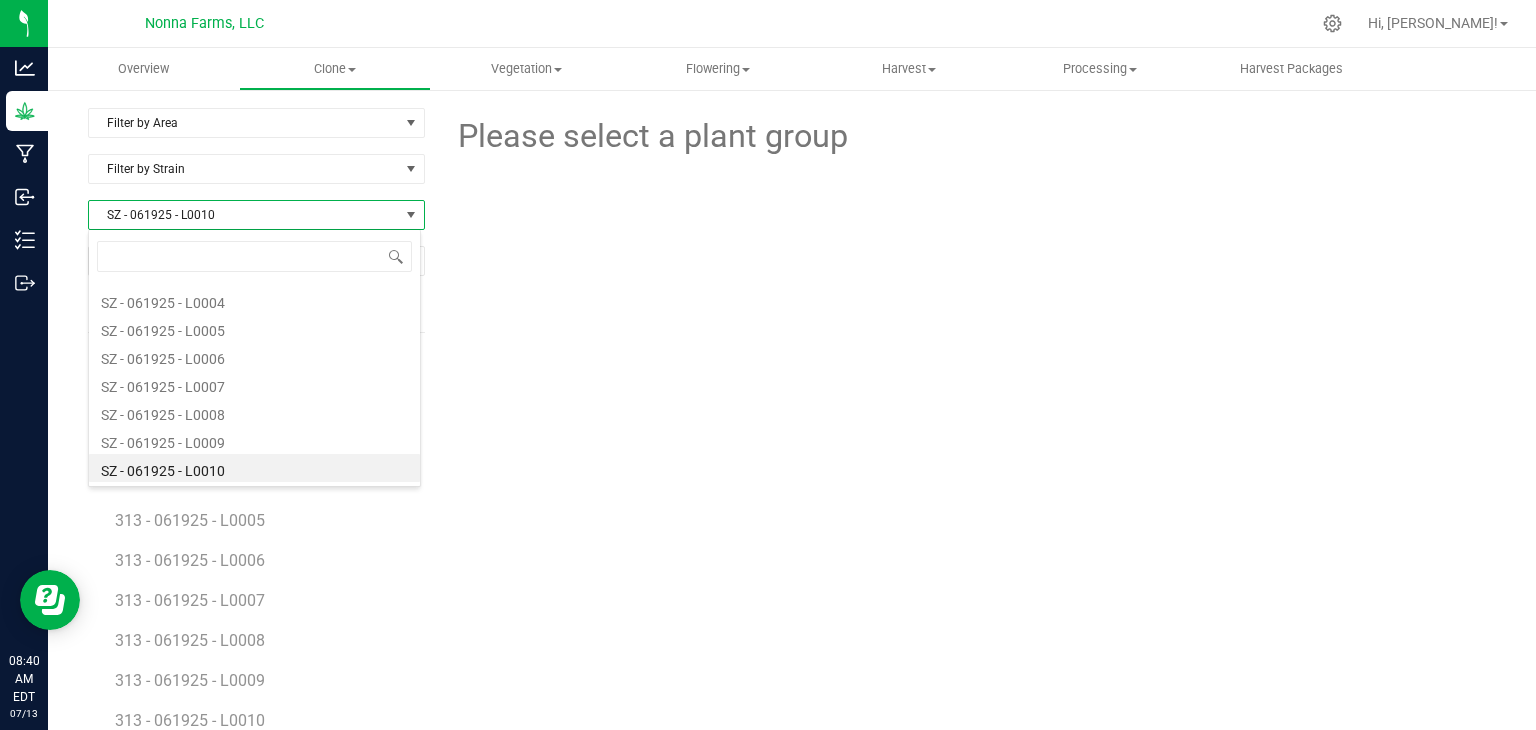 type on "SZ - 061925 - L0011" 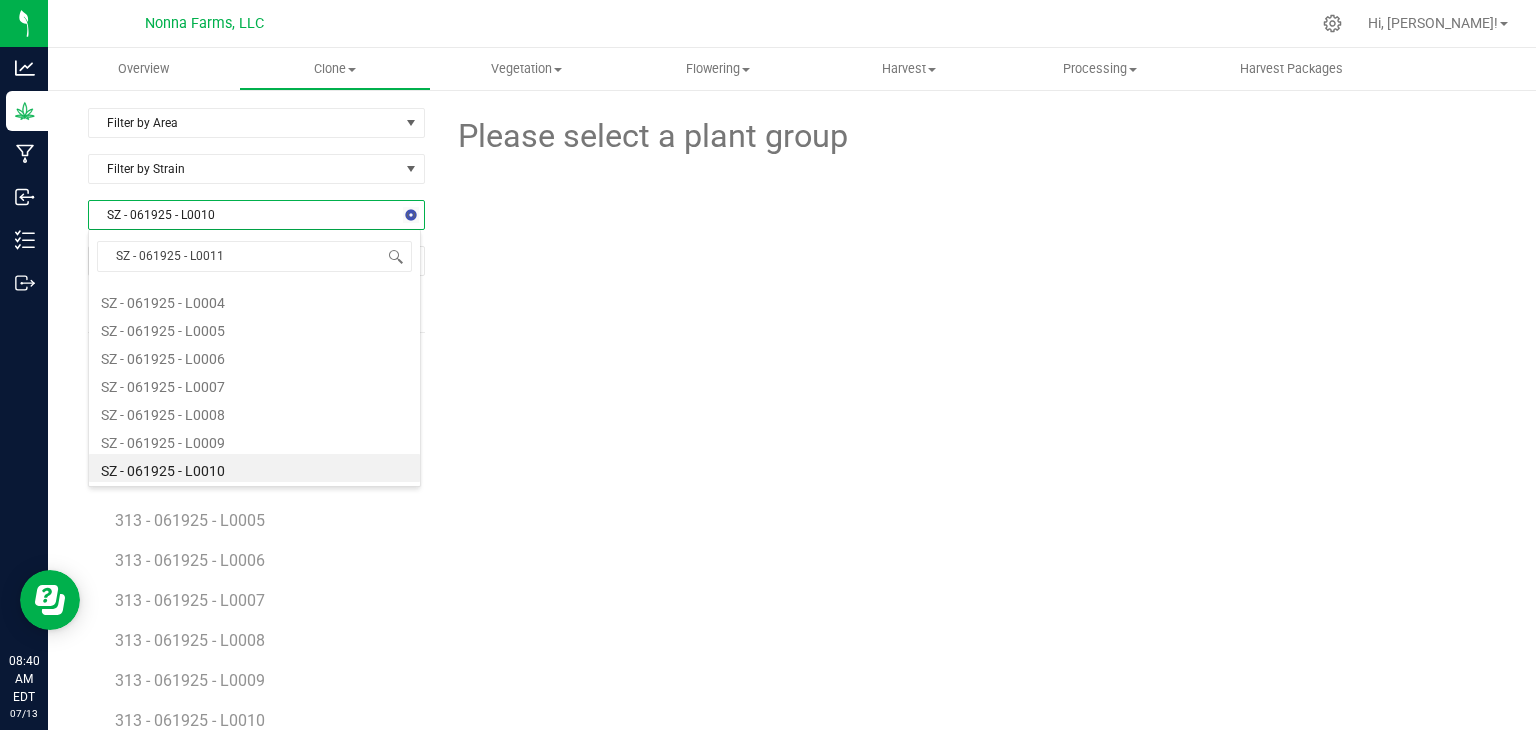 scroll, scrollTop: 0, scrollLeft: 0, axis: both 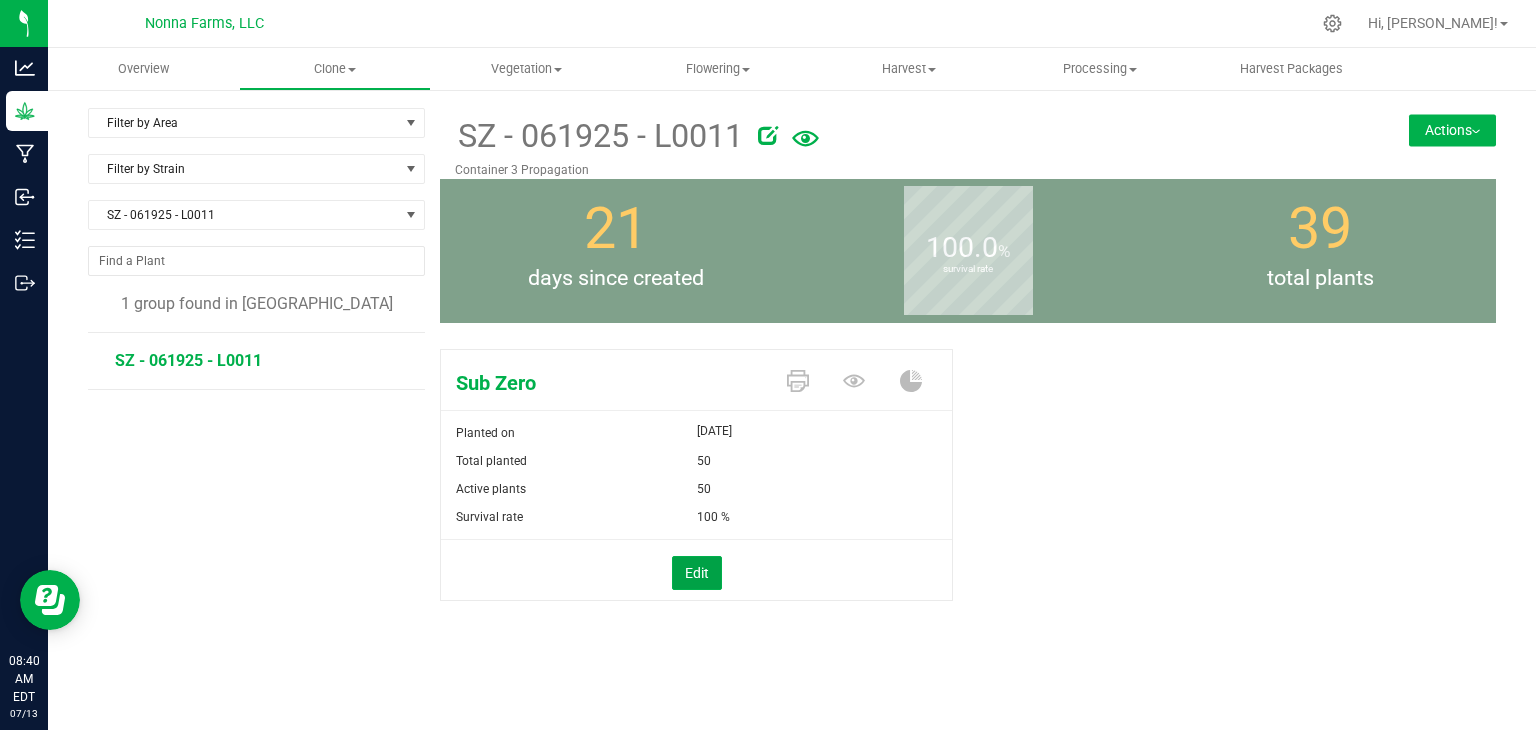 drag, startPoint x: 693, startPoint y: 580, endPoint x: 724, endPoint y: 510, distance: 76.55717 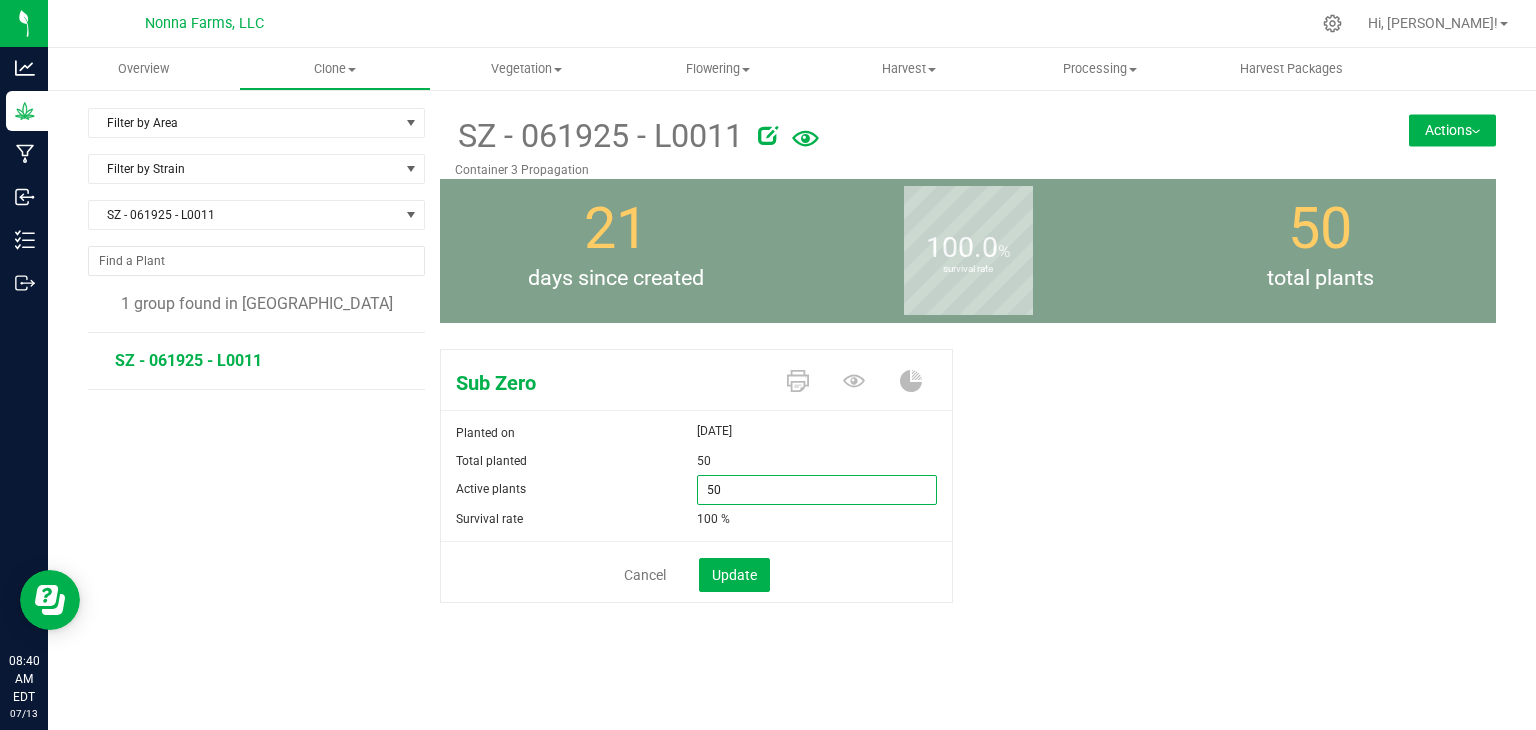 drag, startPoint x: 730, startPoint y: 490, endPoint x: 656, endPoint y: 485, distance: 74.168724 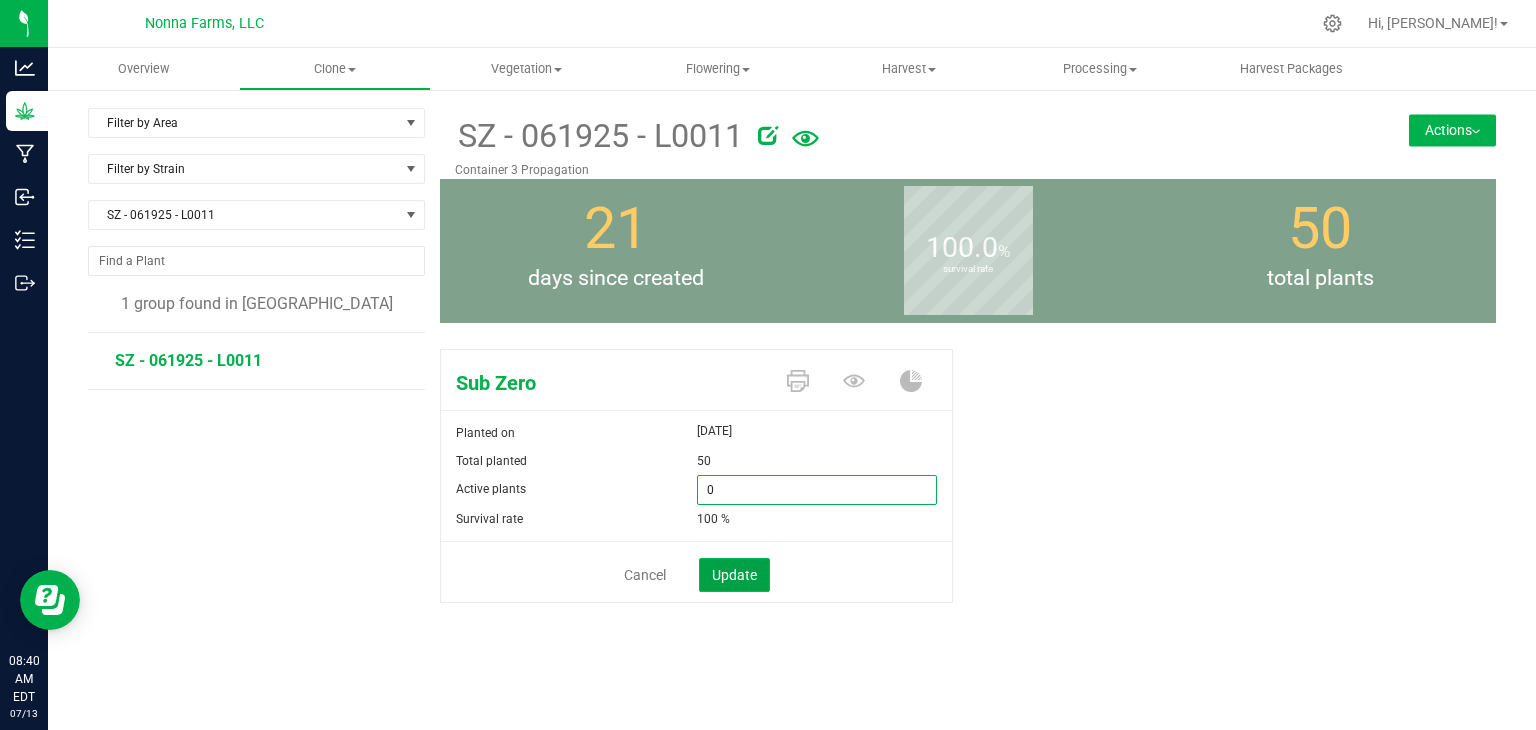 type on "0" 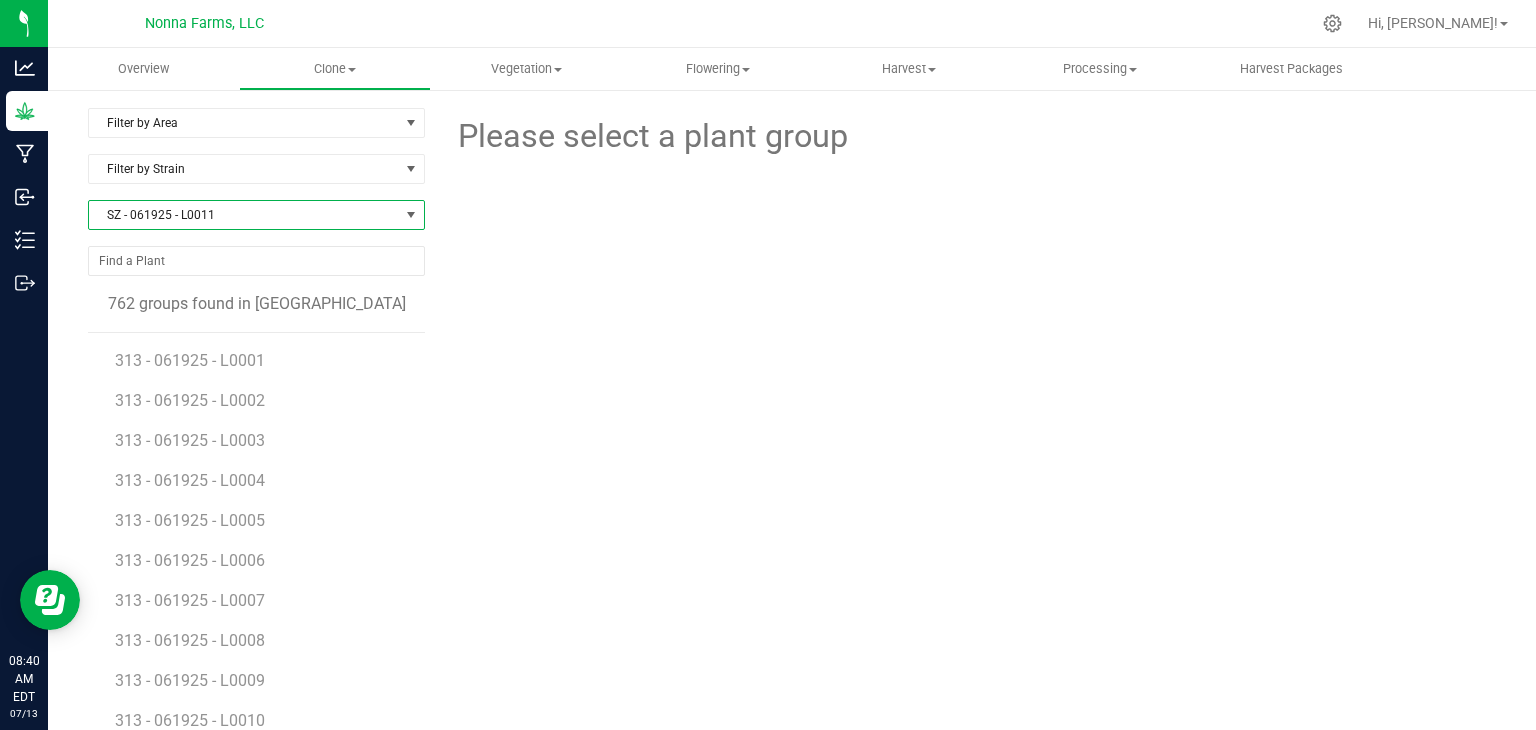 click on "SZ - 061925 - L0011" at bounding box center (244, 215) 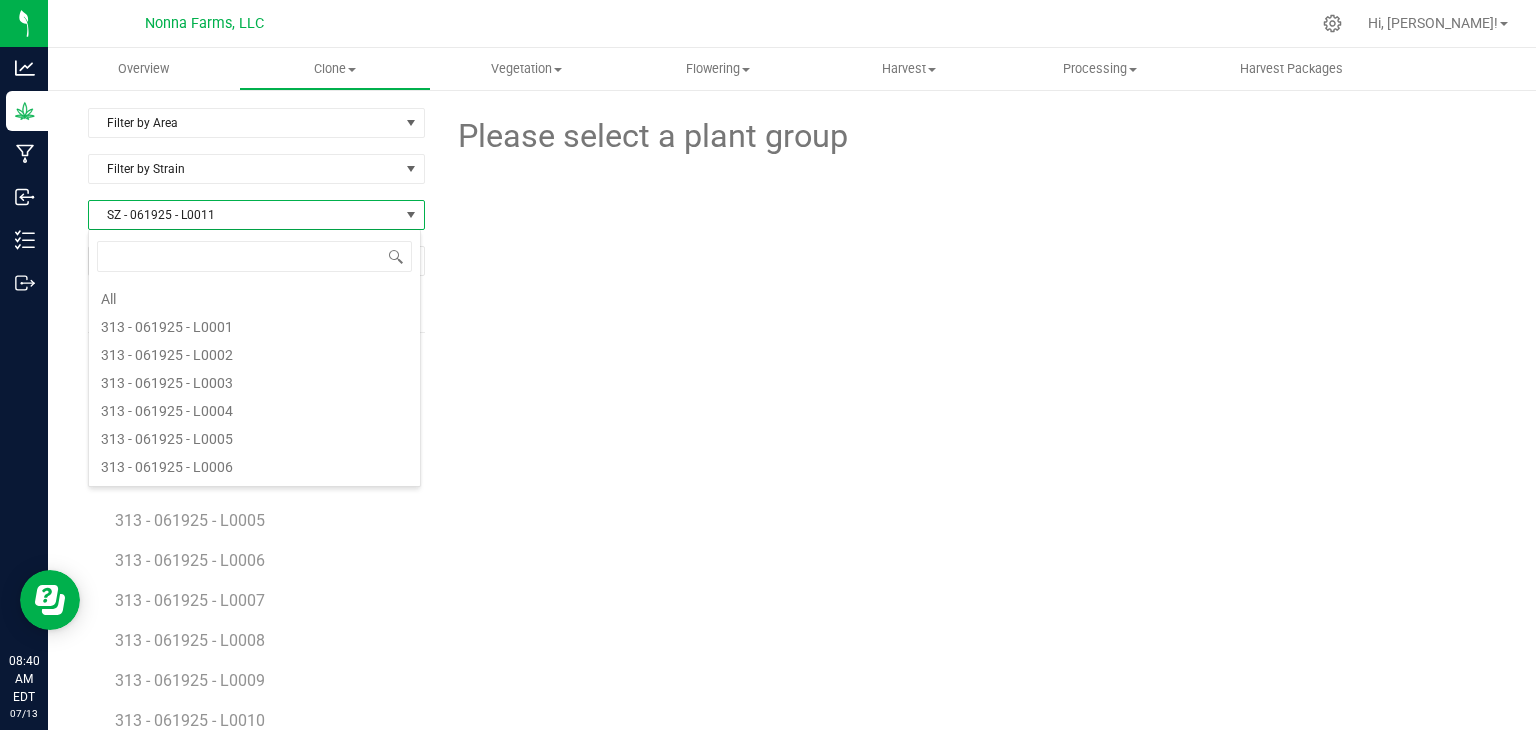 scroll, scrollTop: 20688, scrollLeft: 0, axis: vertical 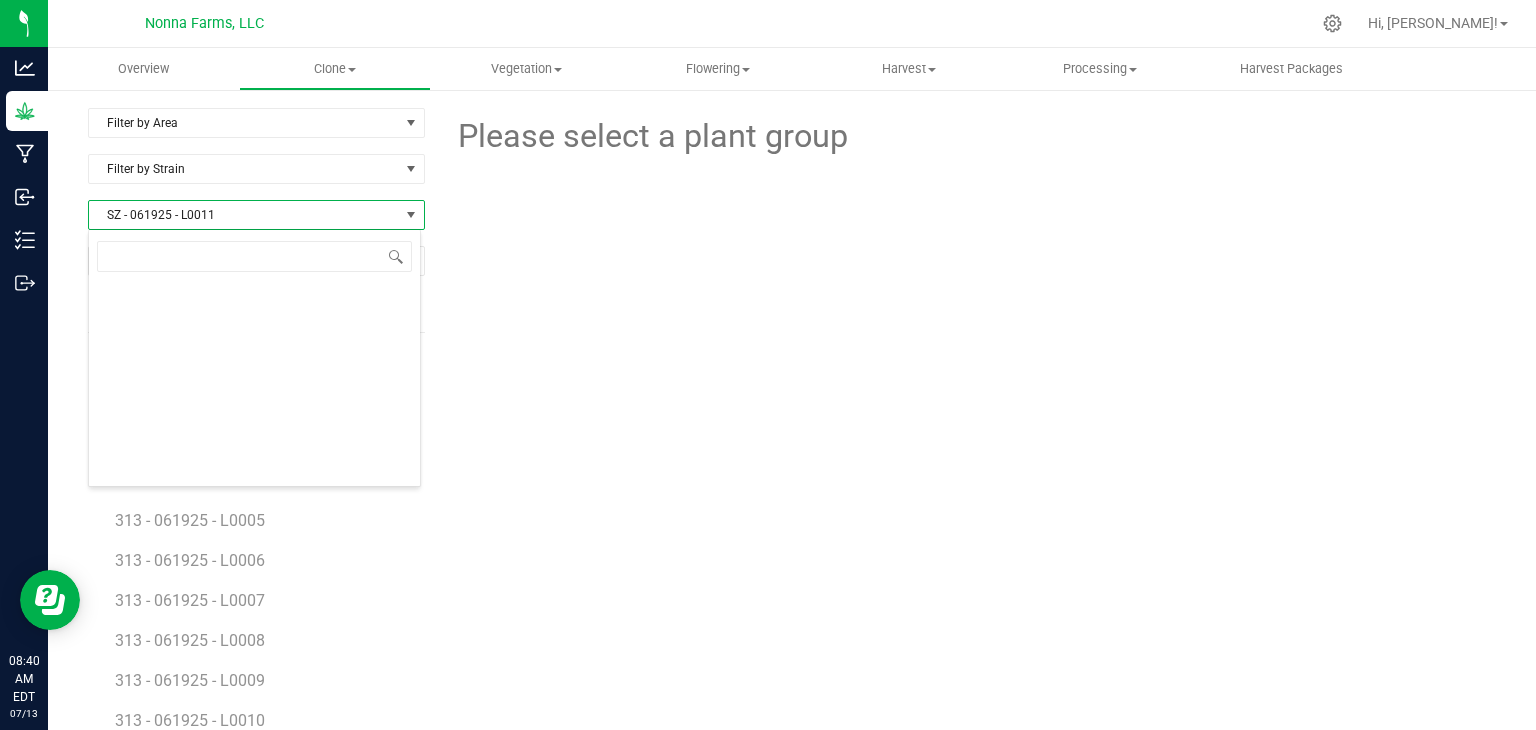 type on "SZ - 061925 - L0014" 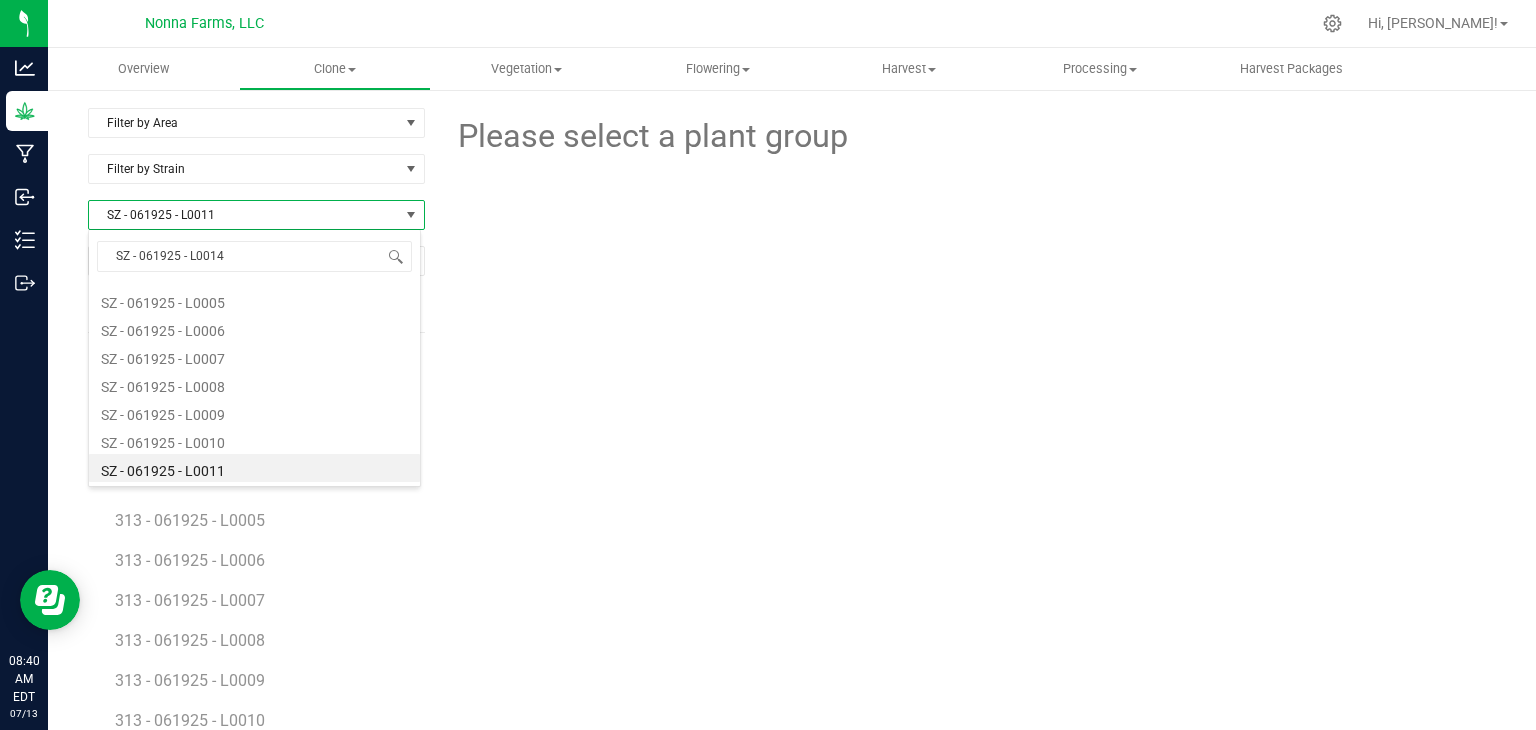 scroll, scrollTop: 0, scrollLeft: 0, axis: both 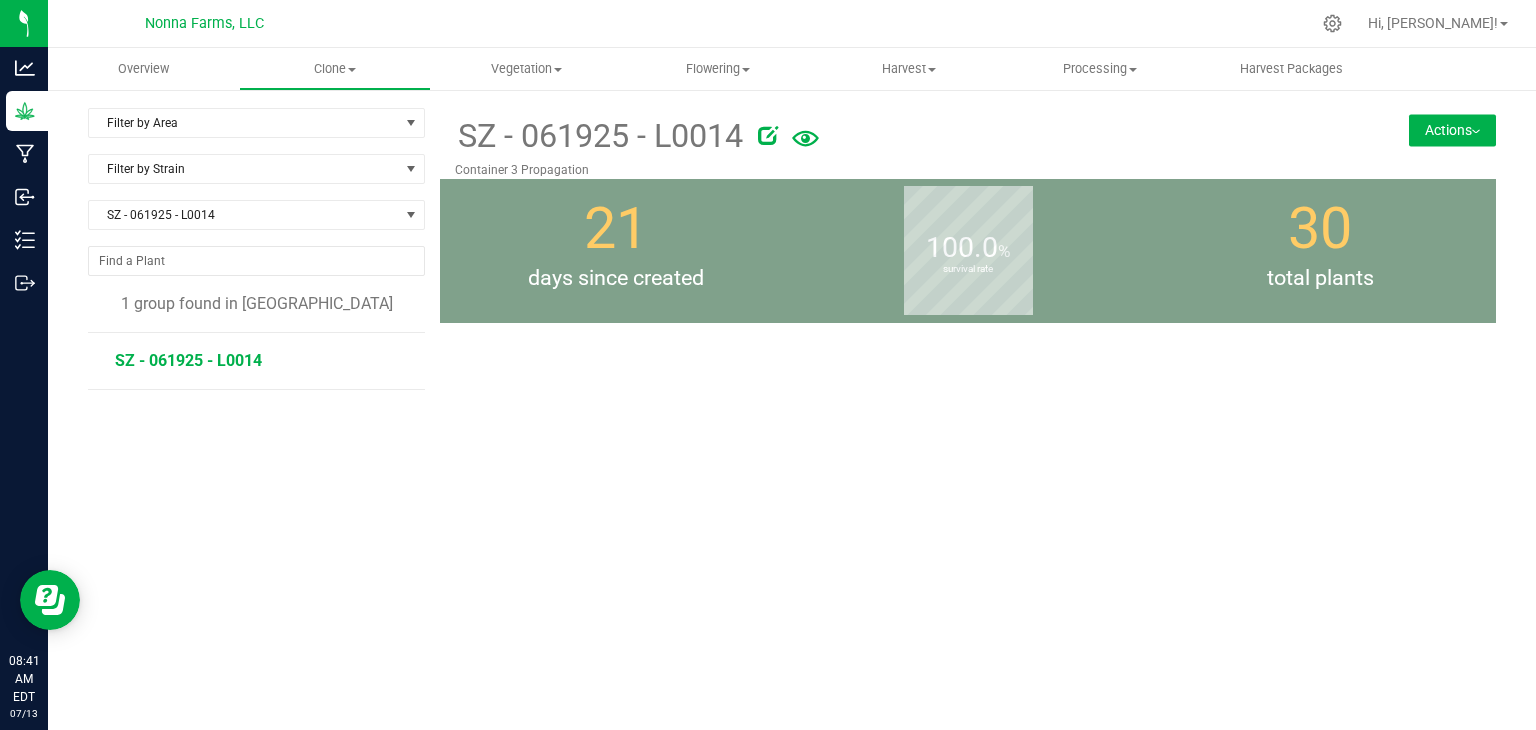 click on "SZ - 061925 - L0014" at bounding box center [188, 360] 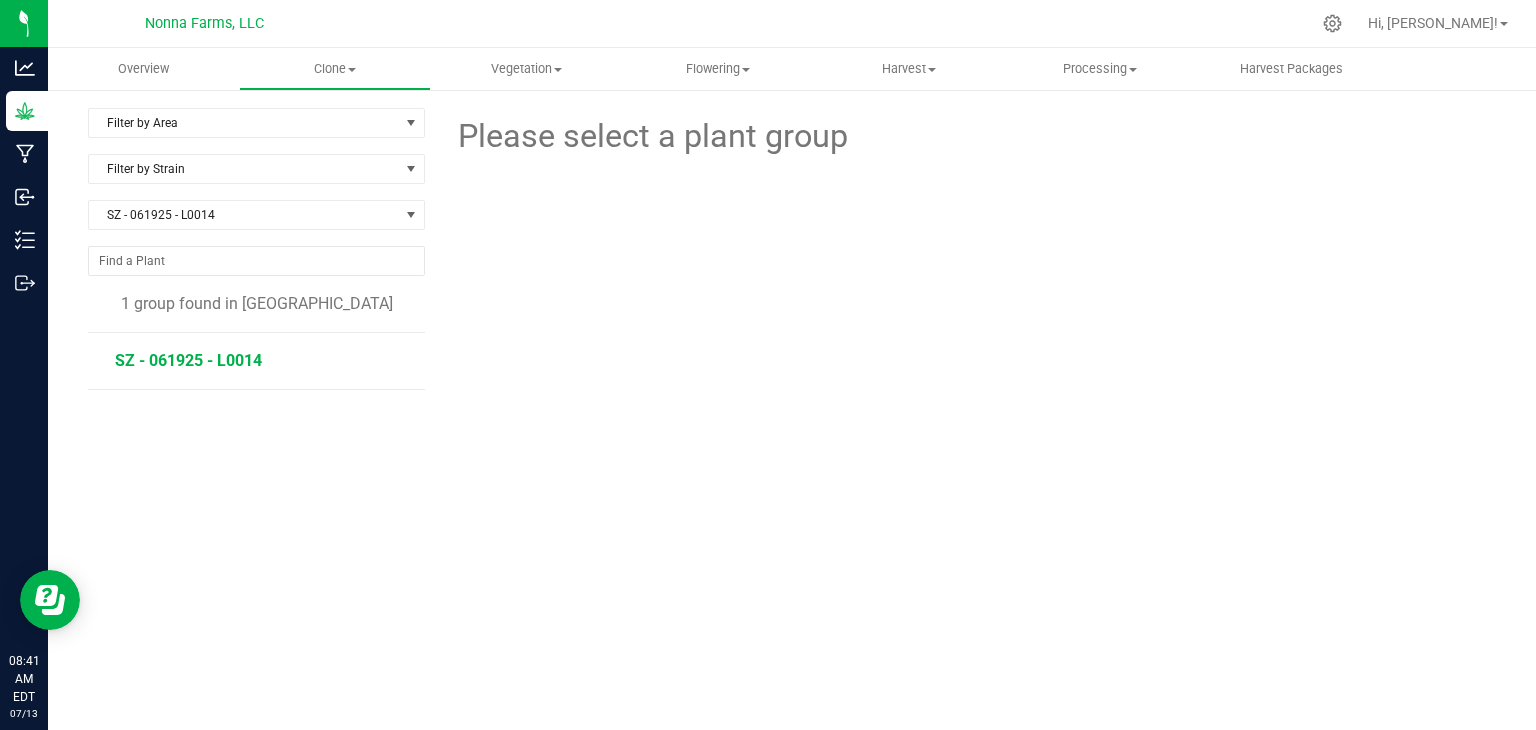 click on "SZ - 061925 - L0014" at bounding box center (188, 360) 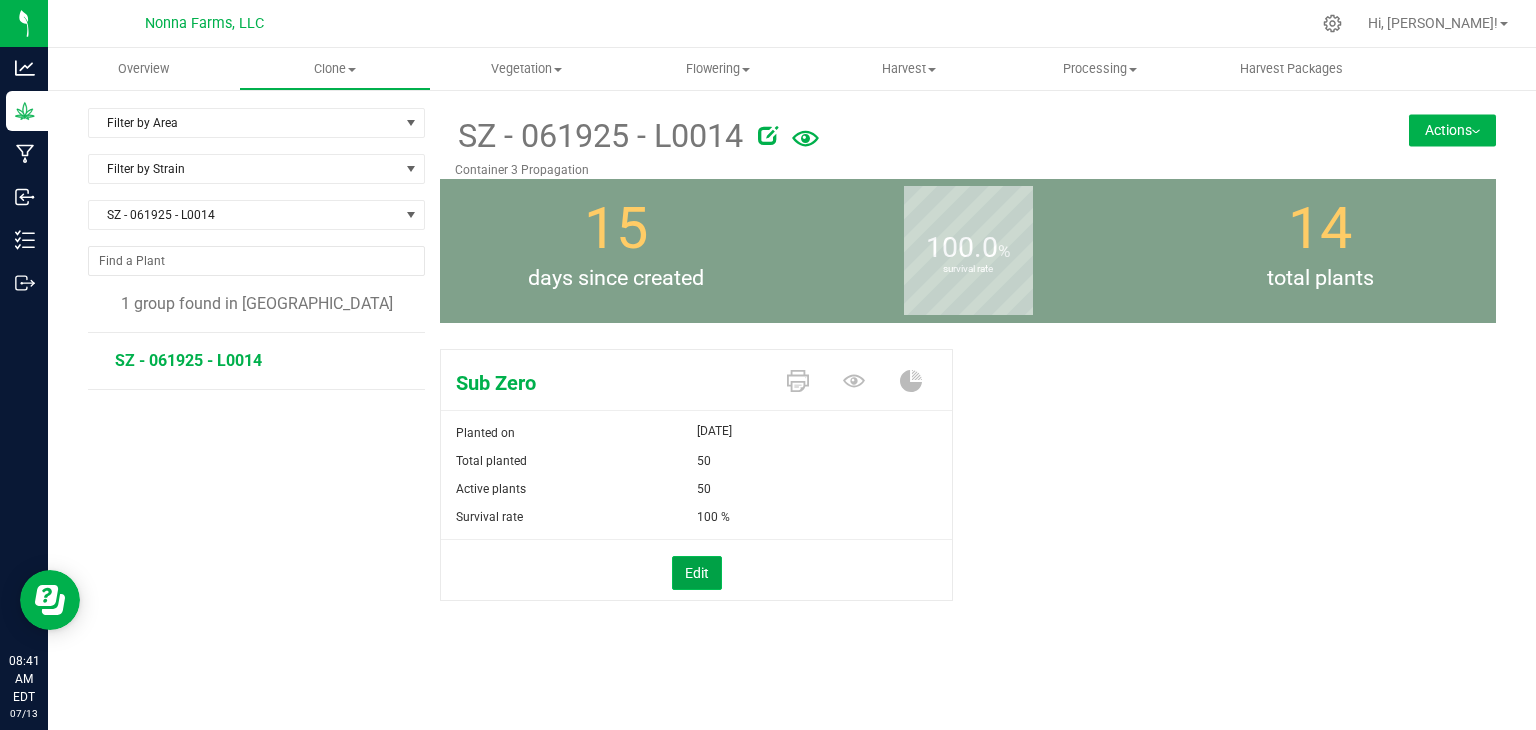 click on "Edit" at bounding box center [697, 573] 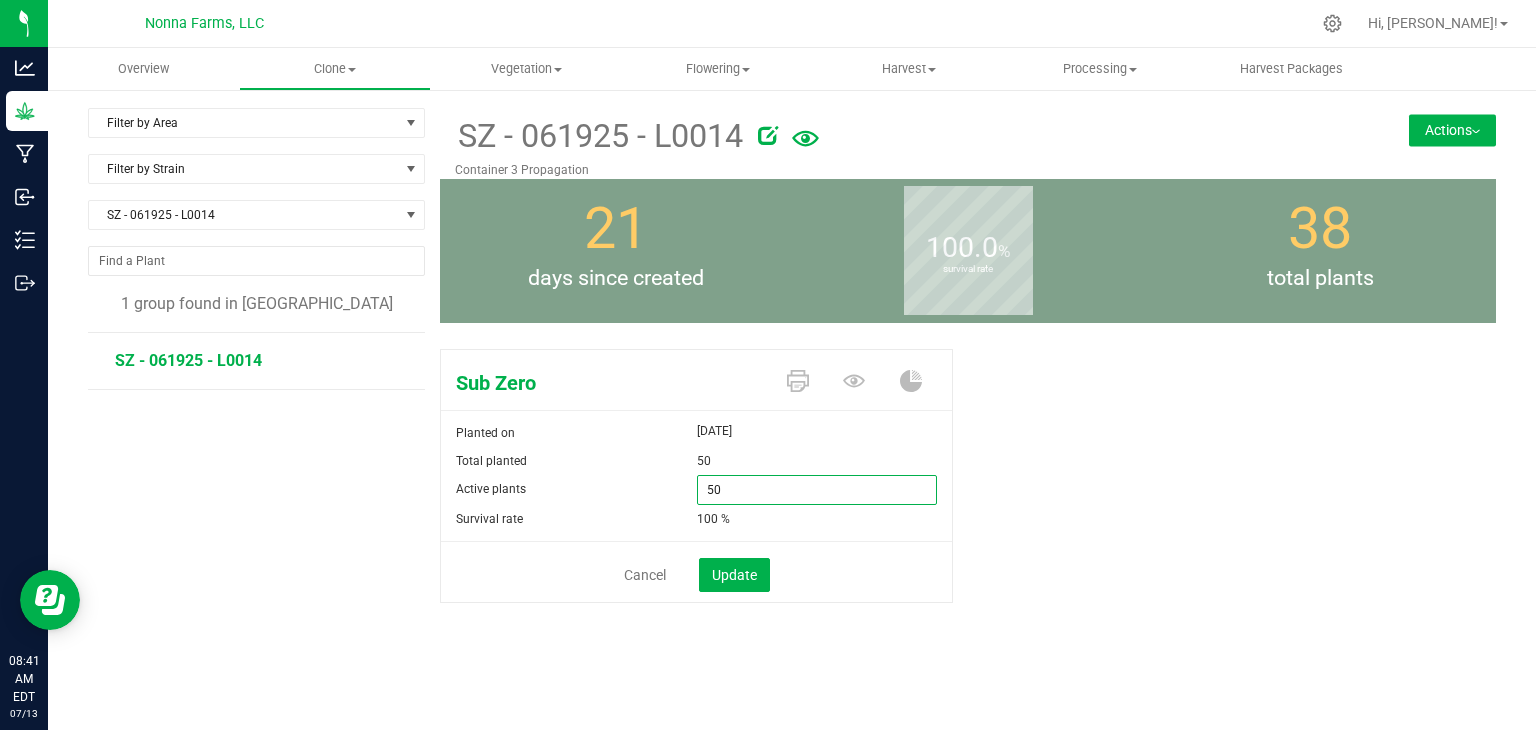 drag, startPoint x: 751, startPoint y: 512, endPoint x: 641, endPoint y: 466, distance: 119.230865 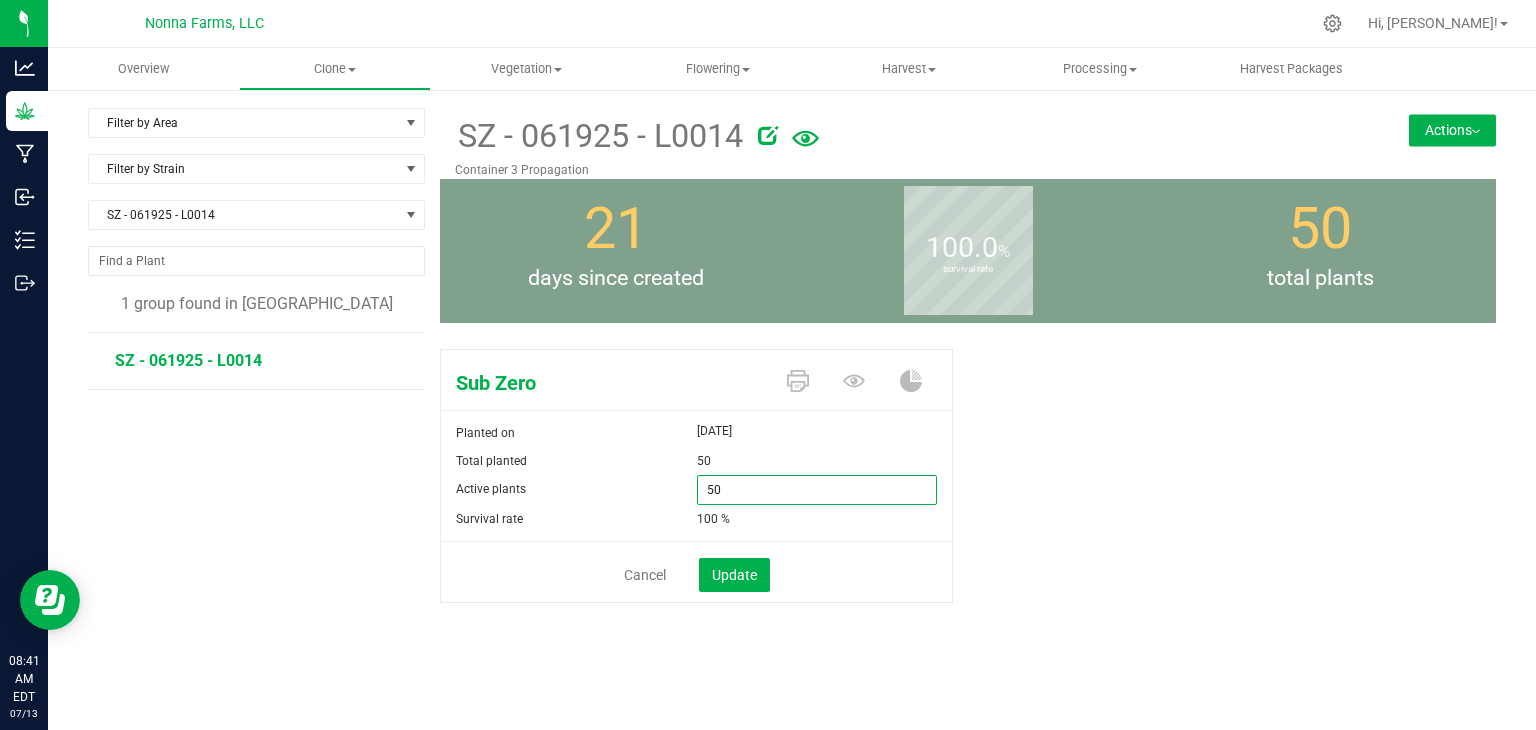 type on "0" 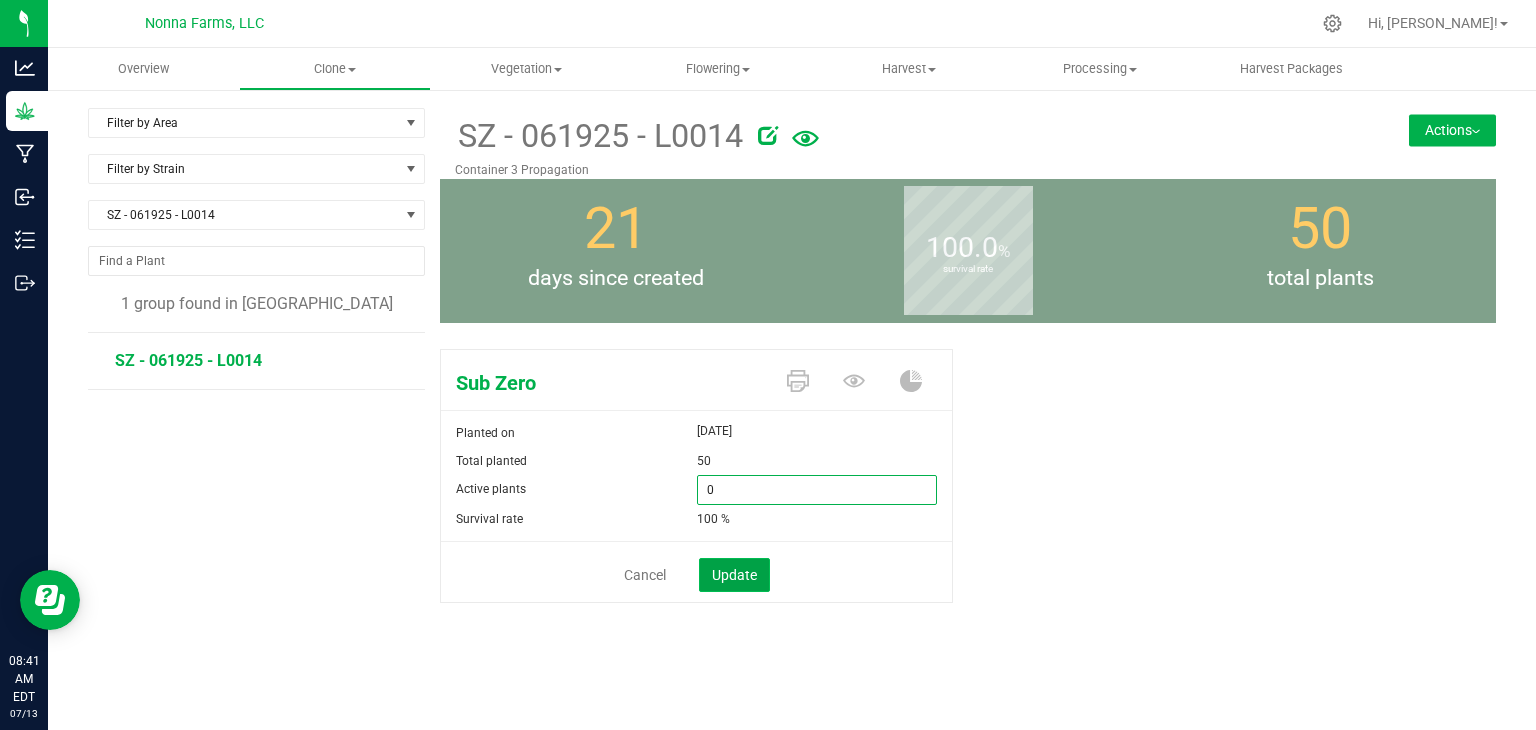 type on "0" 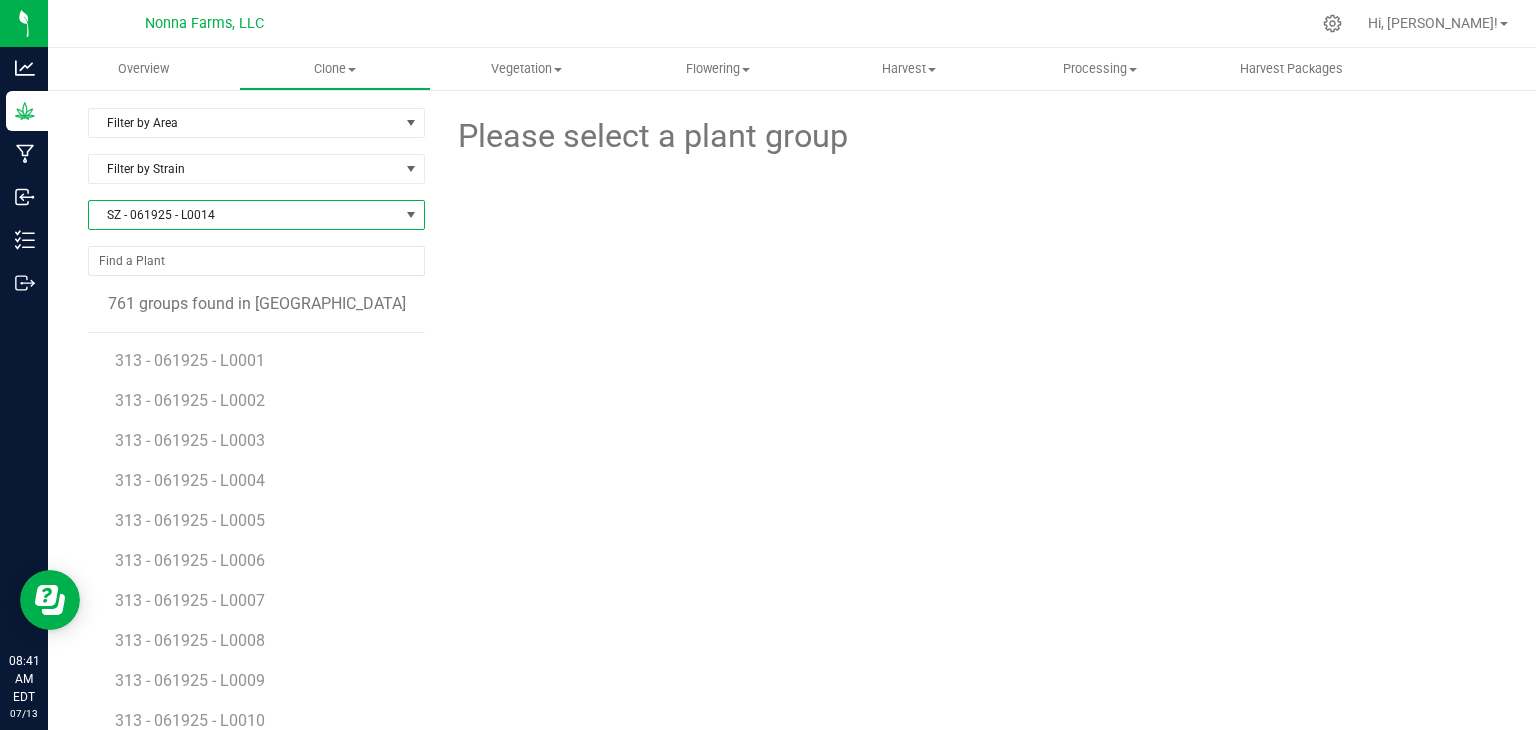 click on "SZ - 061925 - L0014" at bounding box center (244, 215) 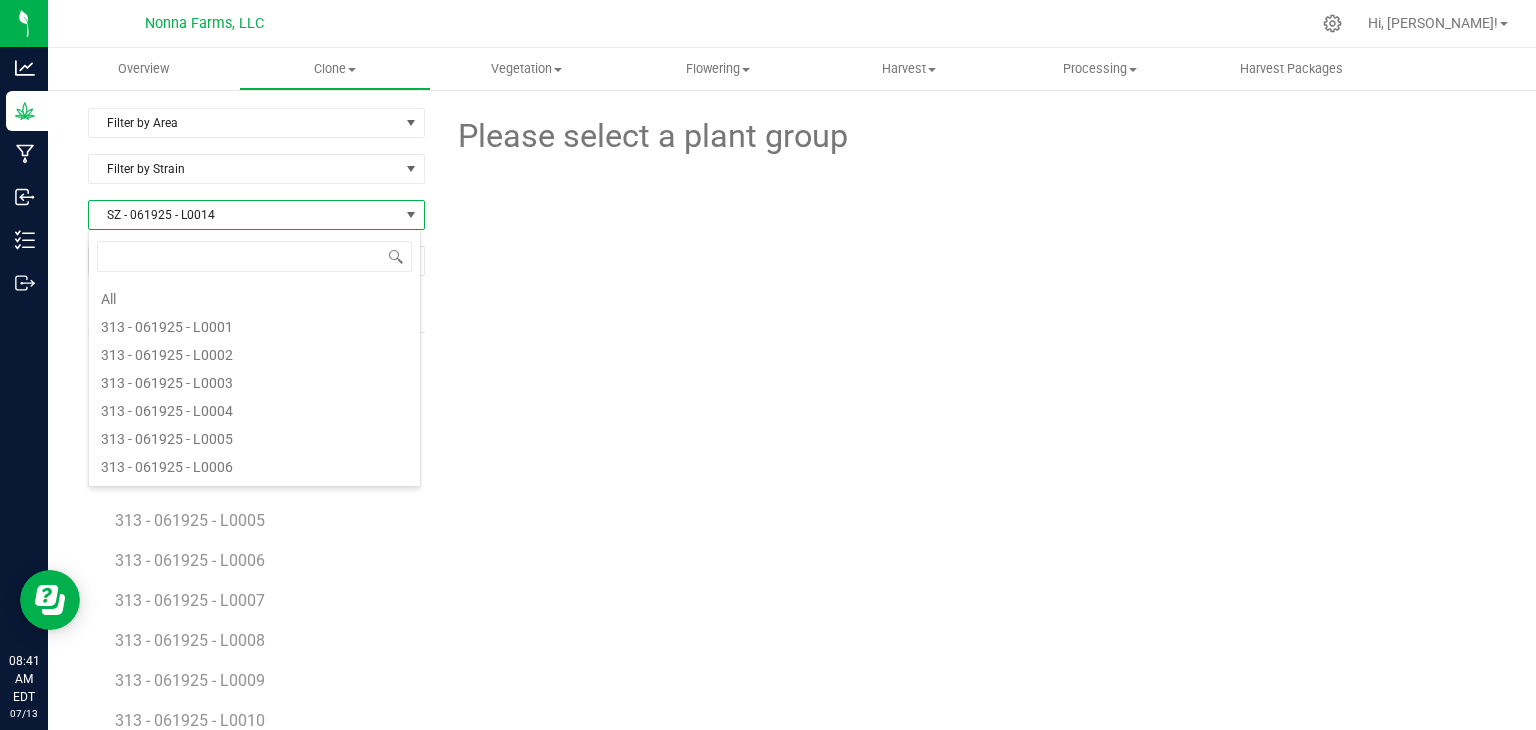 type on "SZ - 061925 - L0018" 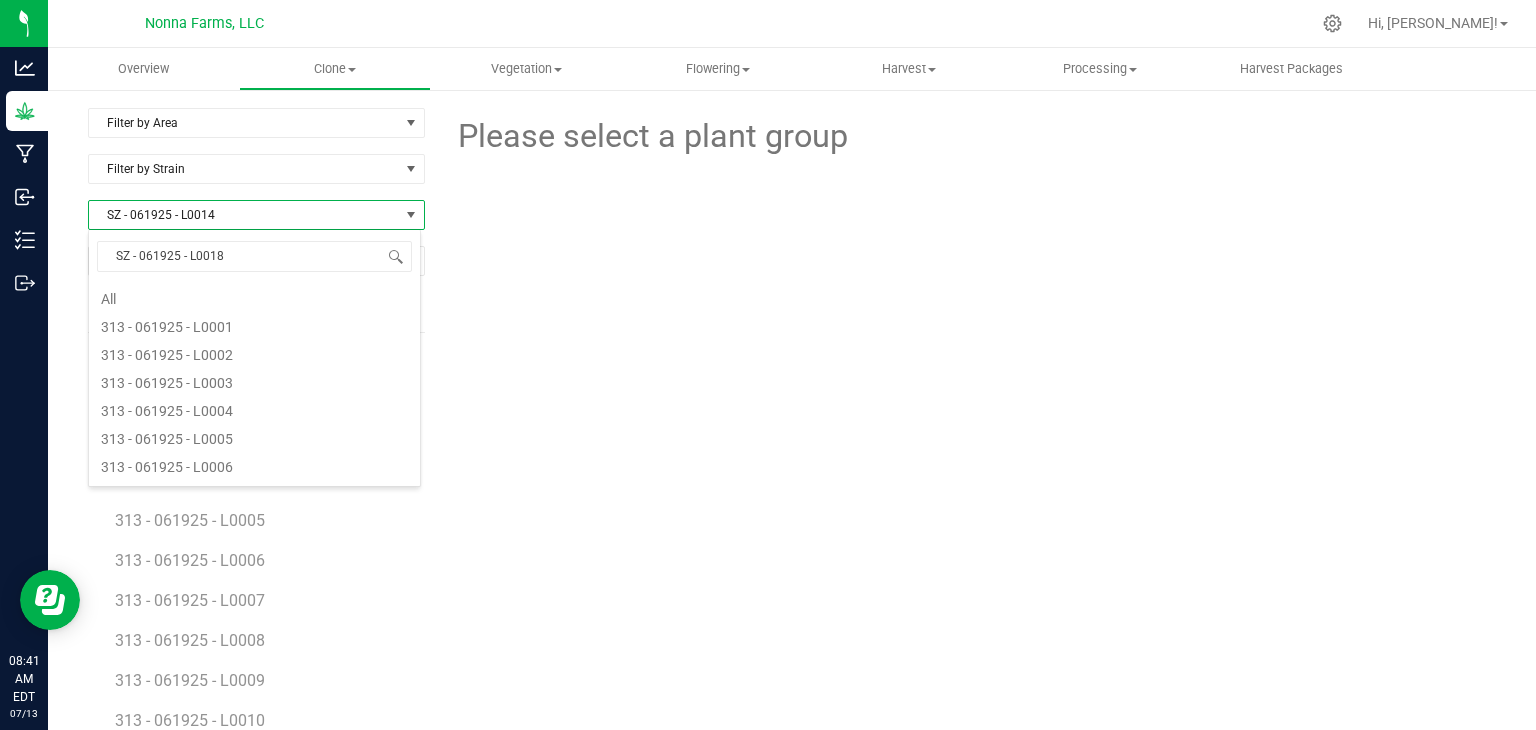 scroll, scrollTop: 20772, scrollLeft: 0, axis: vertical 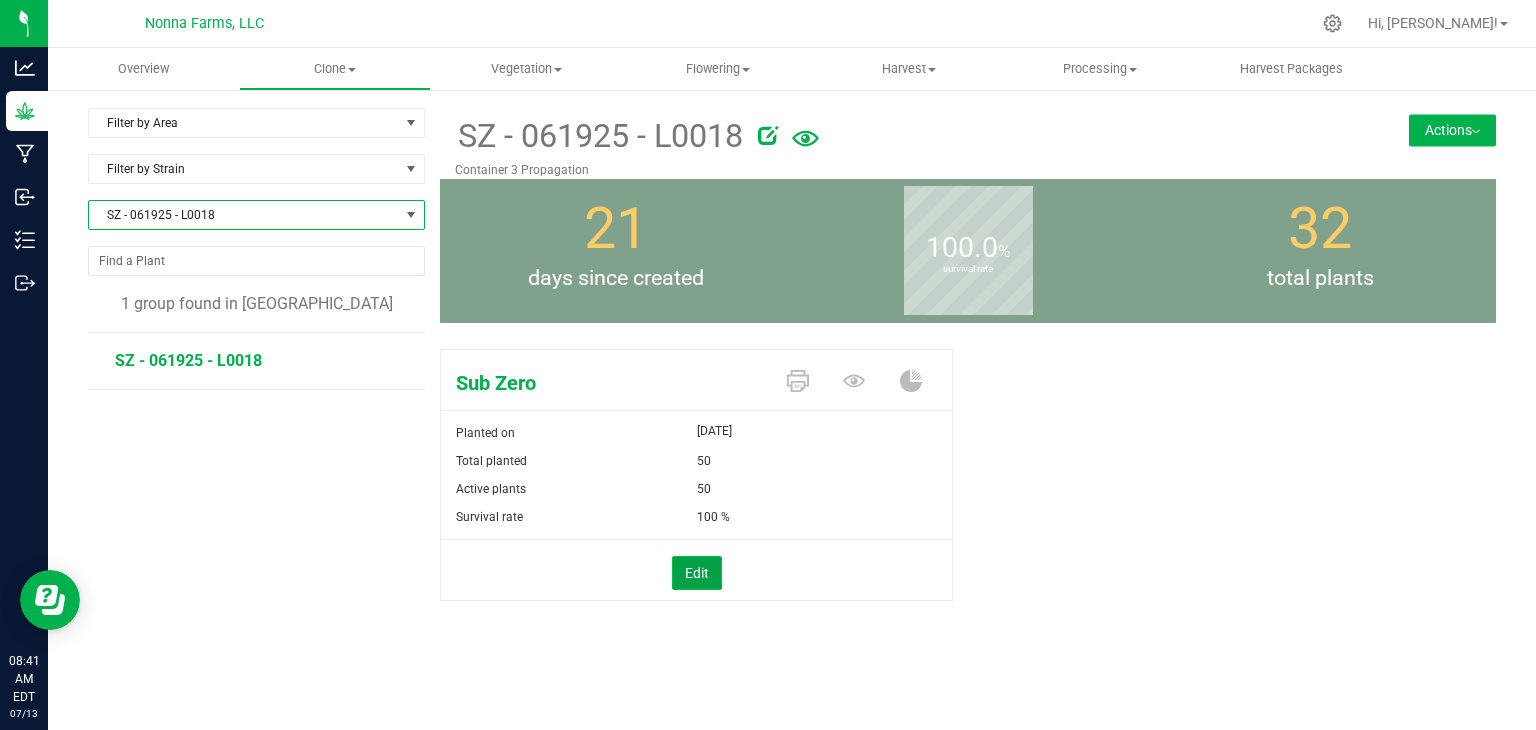click on "Edit" at bounding box center (697, 573) 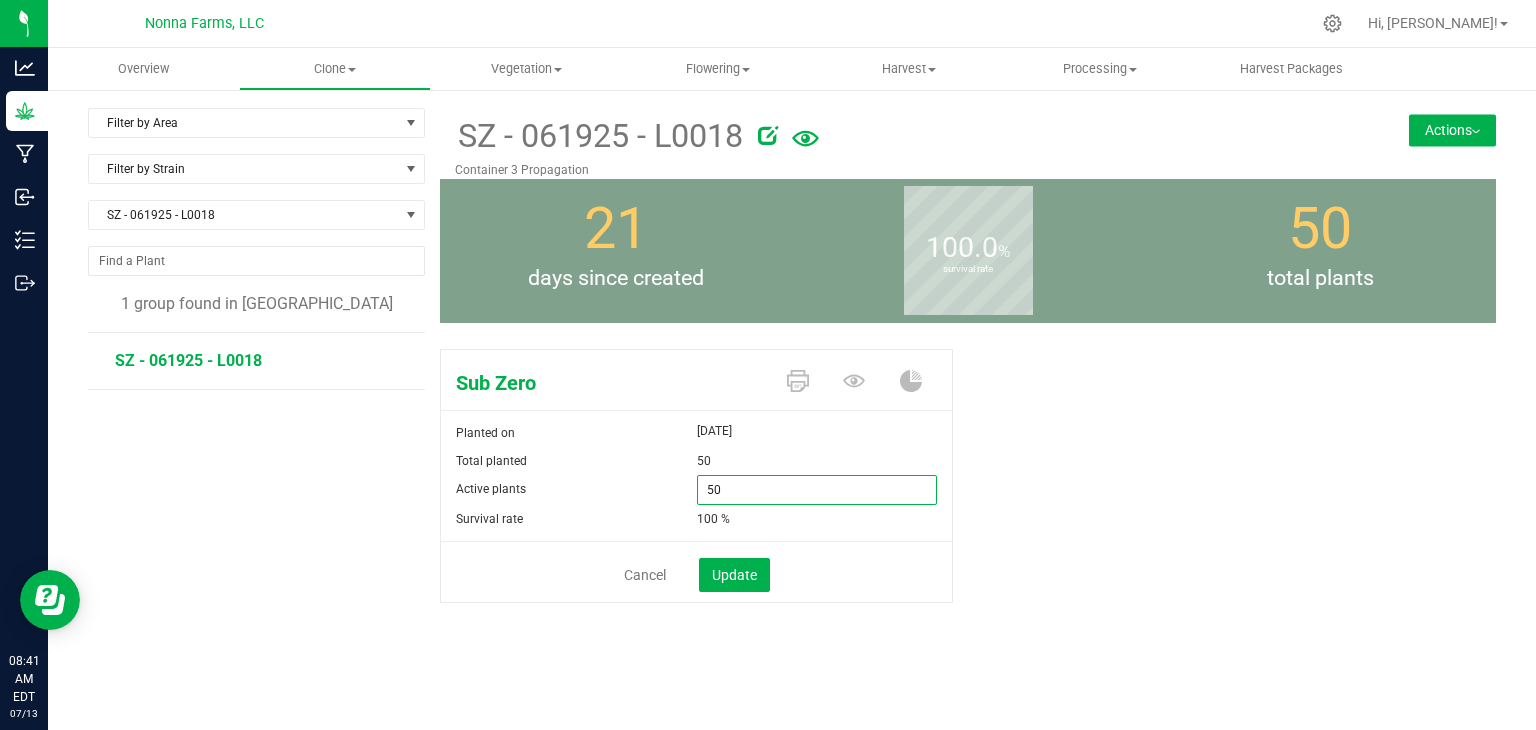 drag, startPoint x: 746, startPoint y: 489, endPoint x: 527, endPoint y: 460, distance: 220.91174 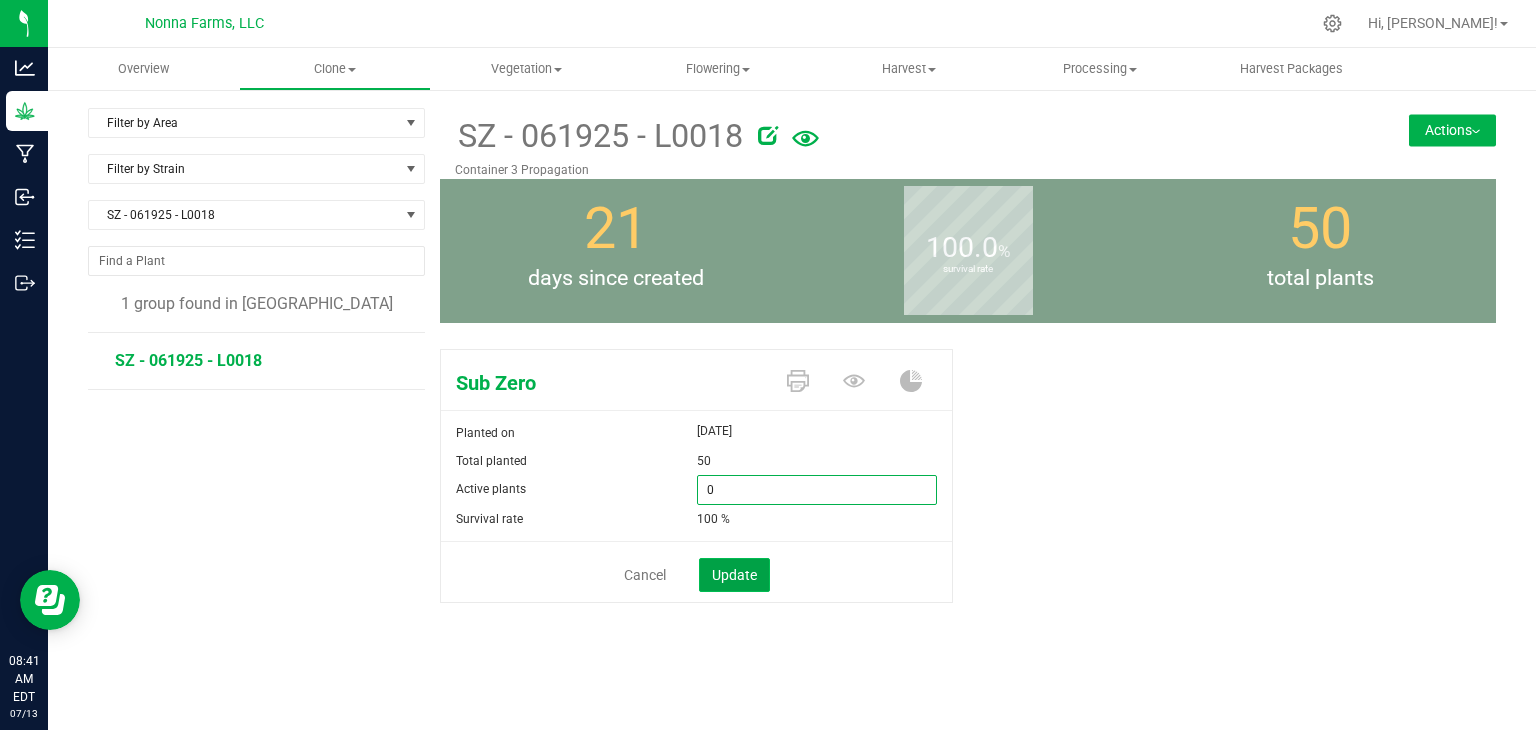 type on "0" 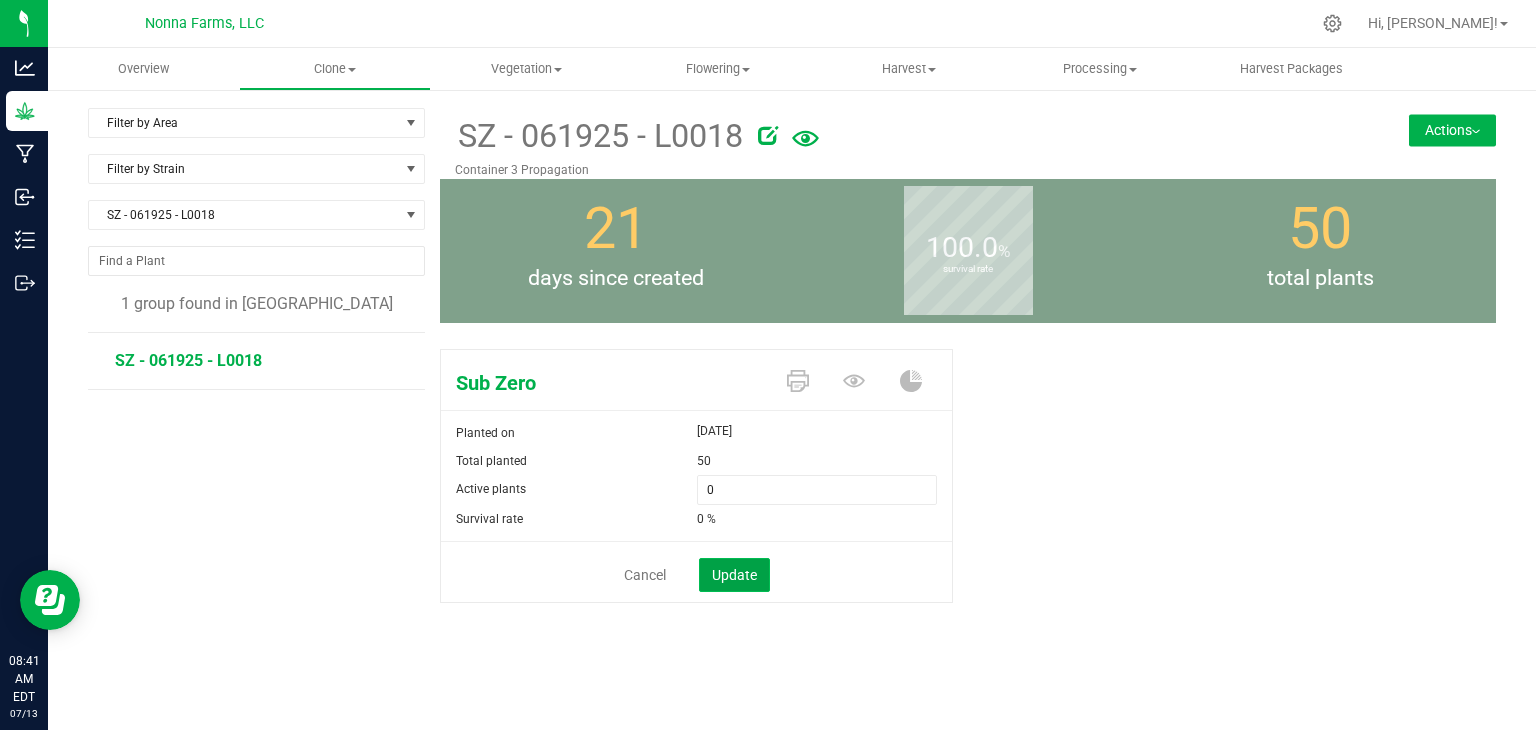 click on "Update" 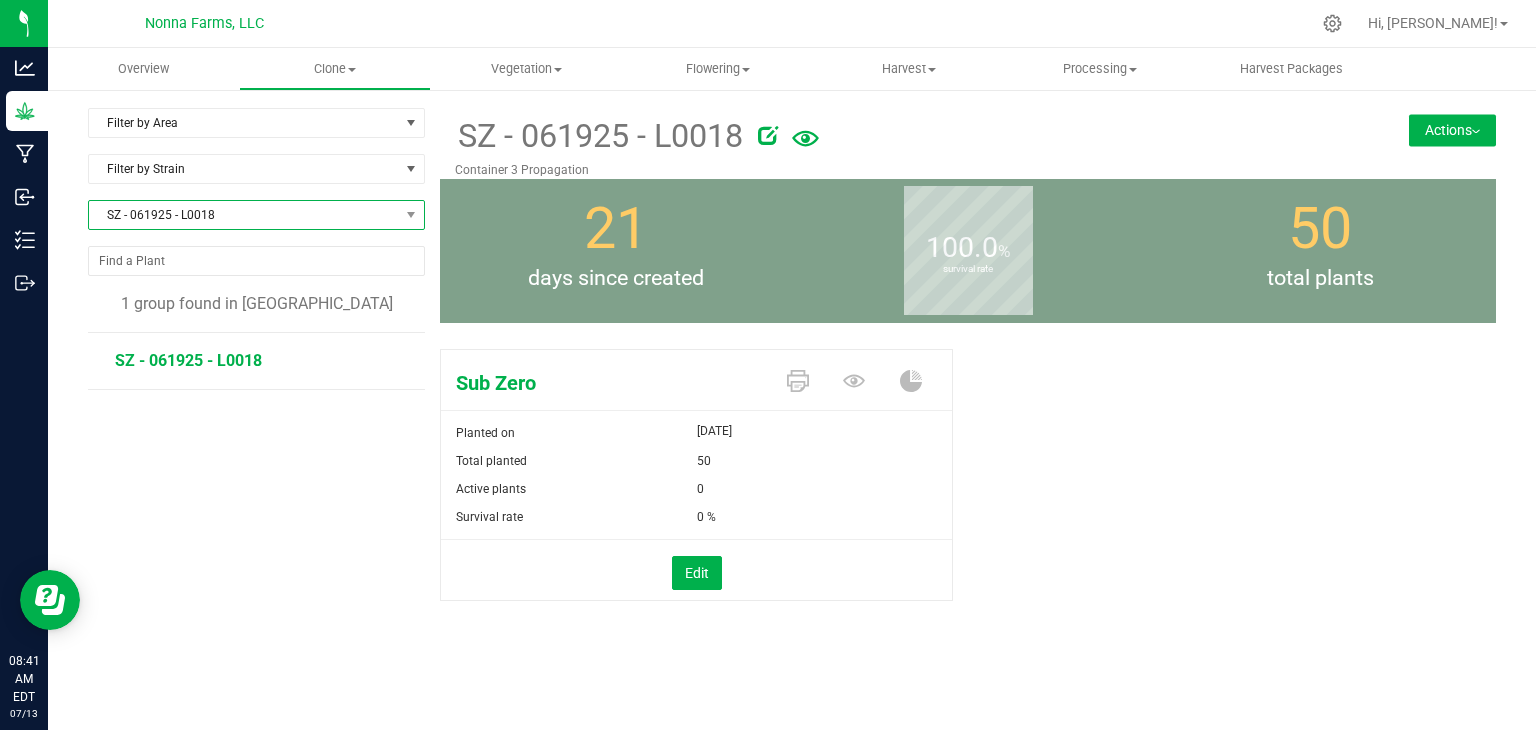 click on "SZ - 061925 - L0018" at bounding box center [244, 215] 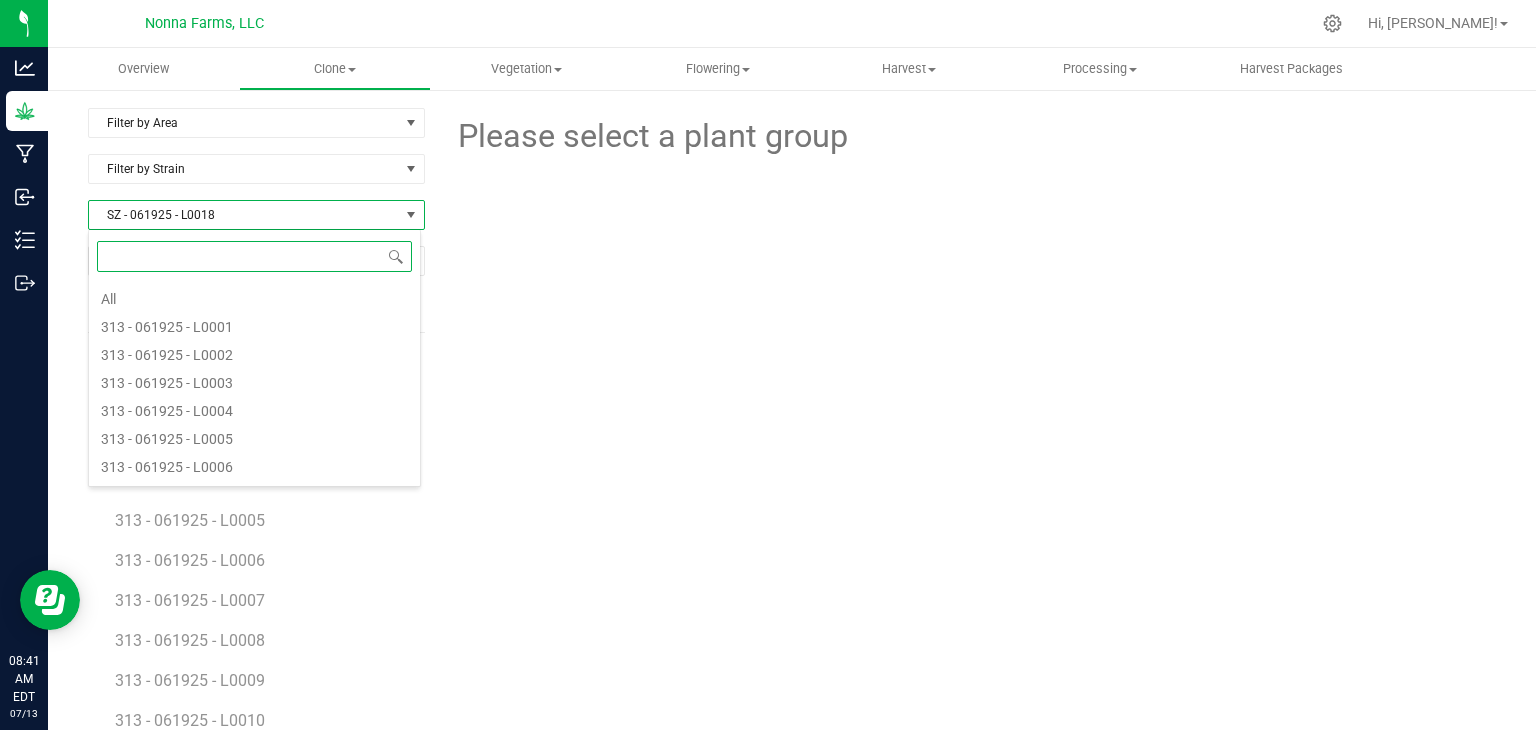 scroll, scrollTop: 99970, scrollLeft: 99666, axis: both 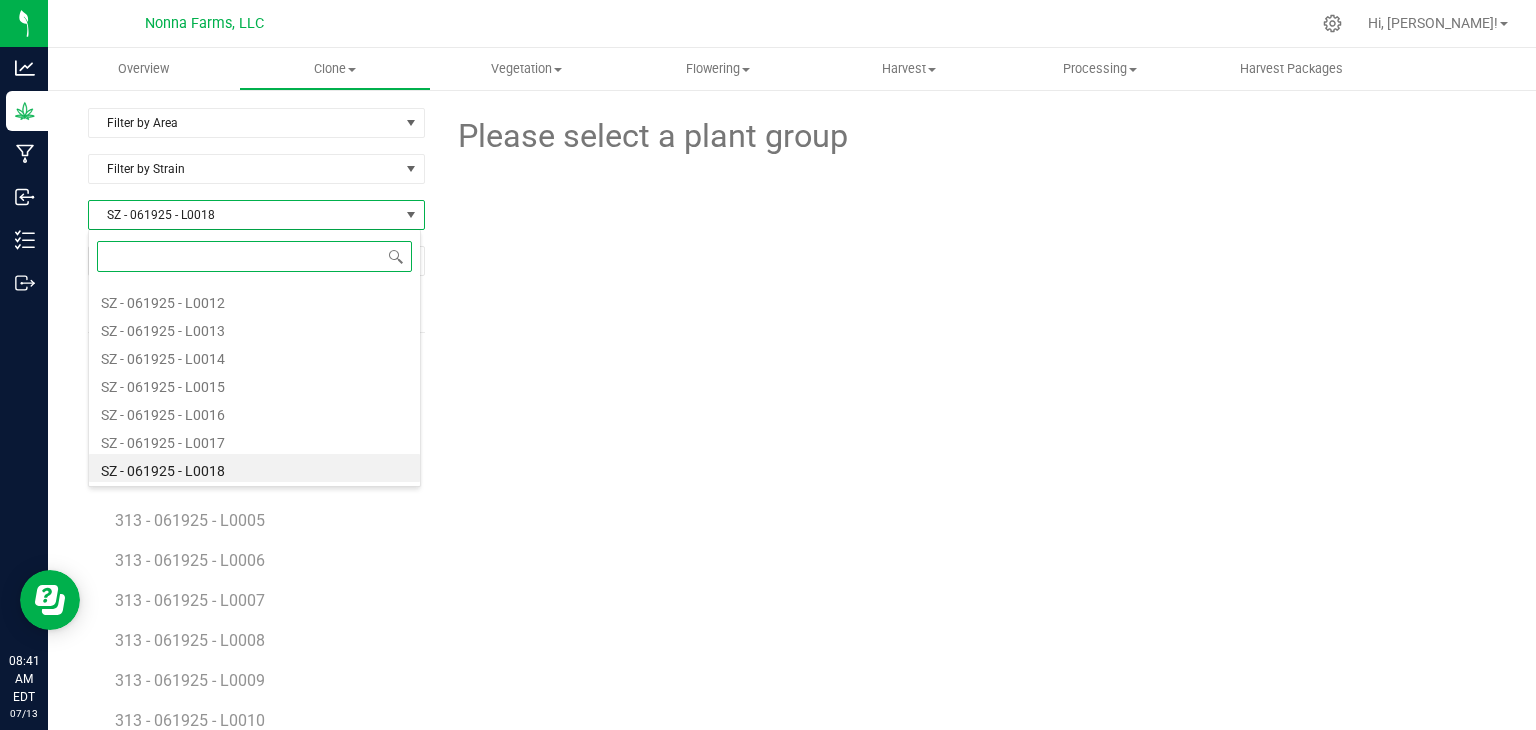 paste on "SZ - 061925 - L0018" 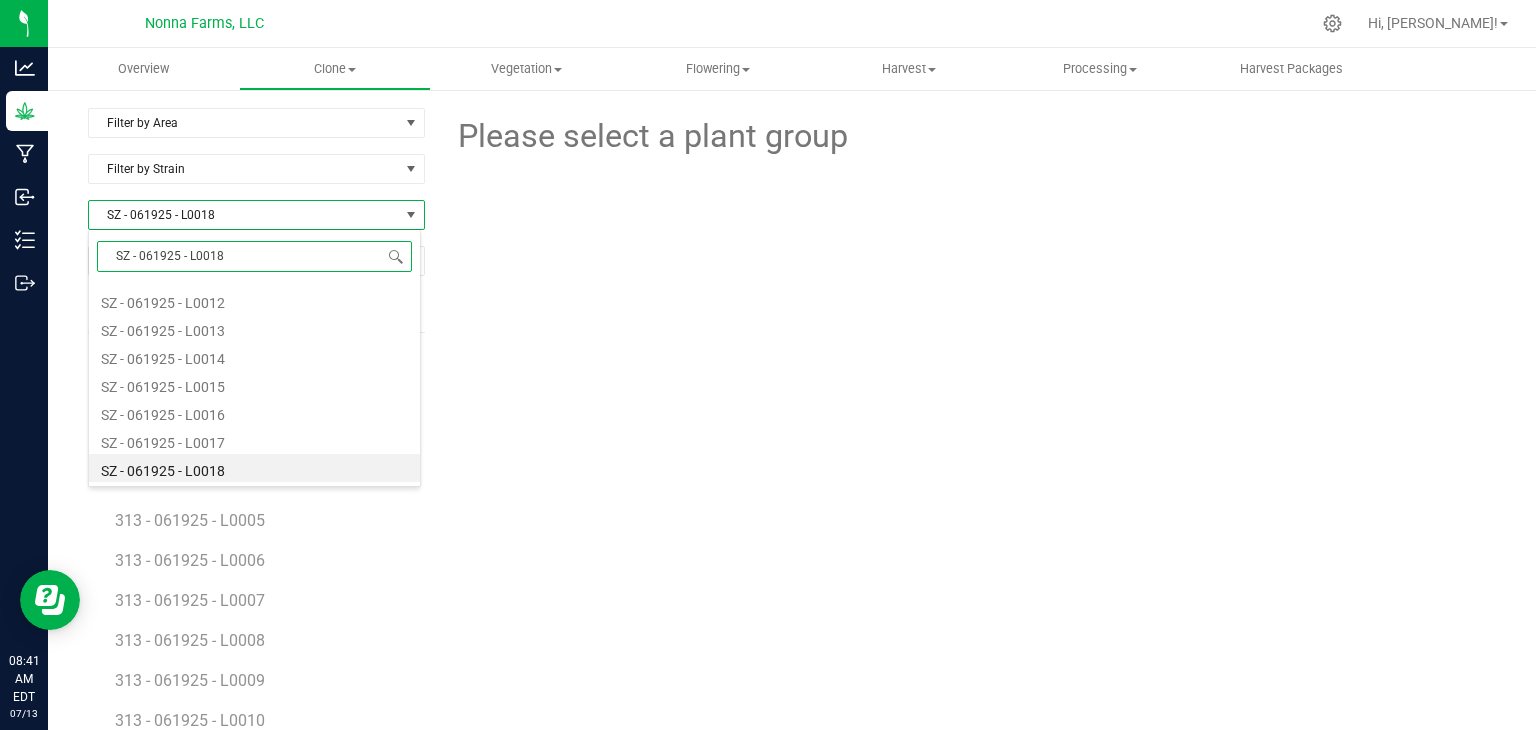 scroll, scrollTop: 0, scrollLeft: 0, axis: both 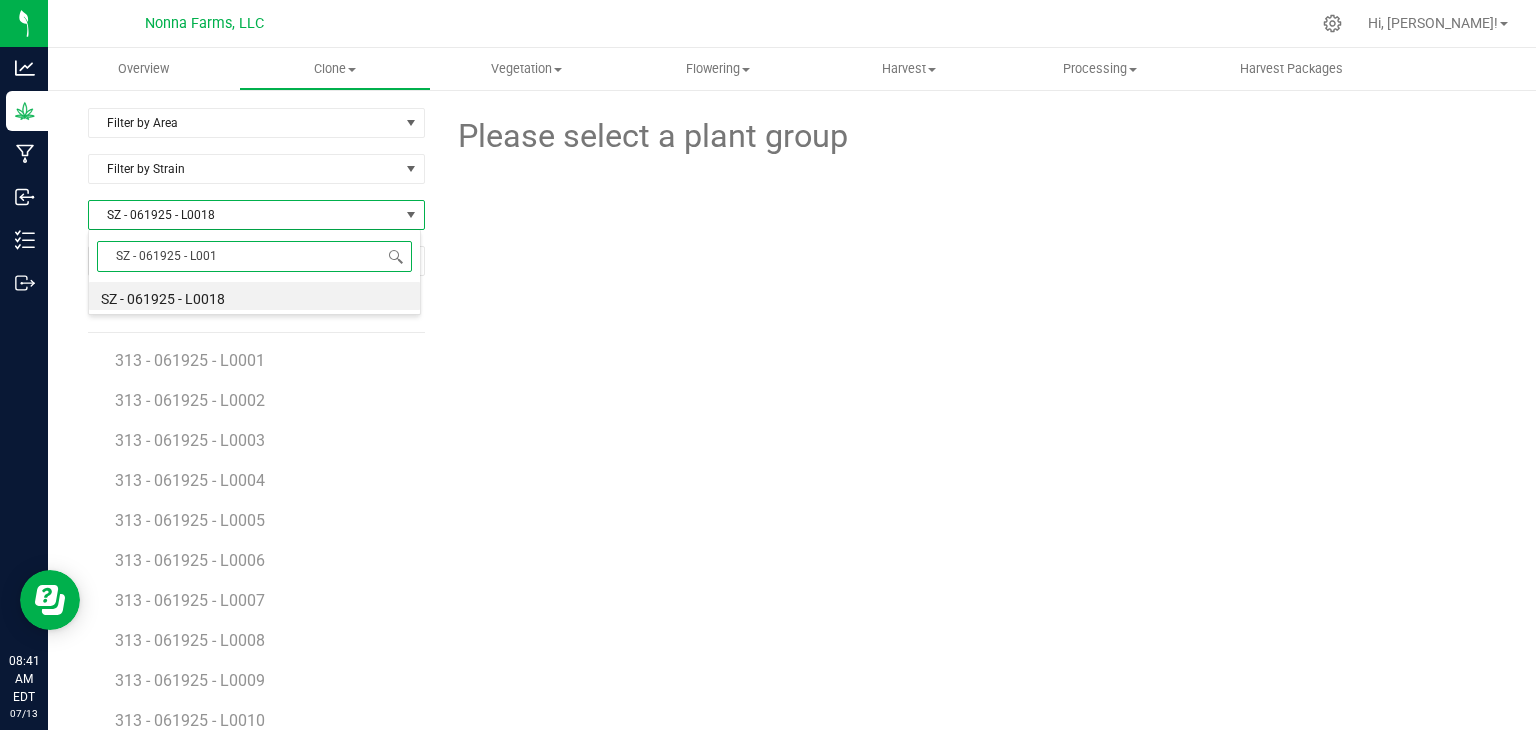 type on "SZ - 061925 - L0019" 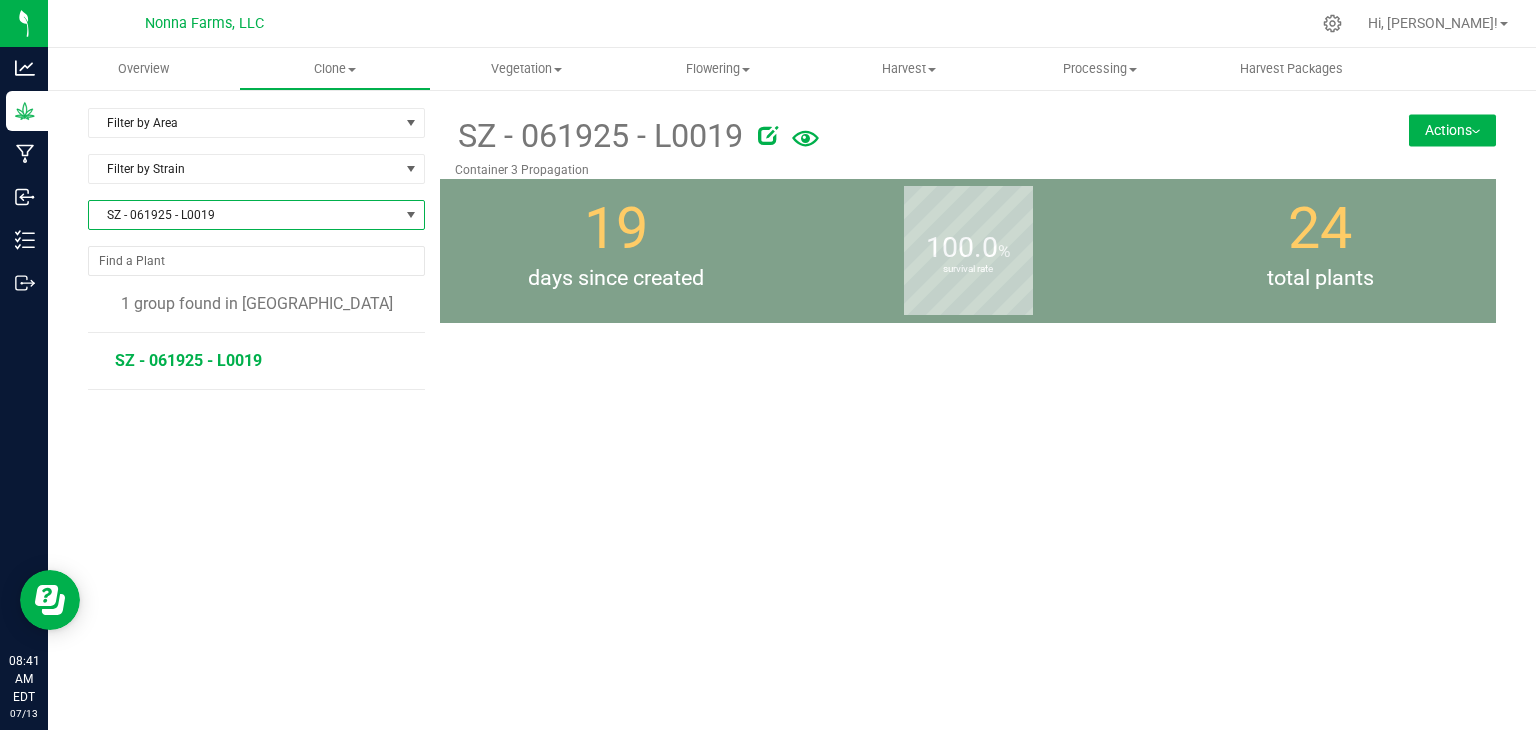 click on "SZ - 061925 - L0019" at bounding box center [188, 360] 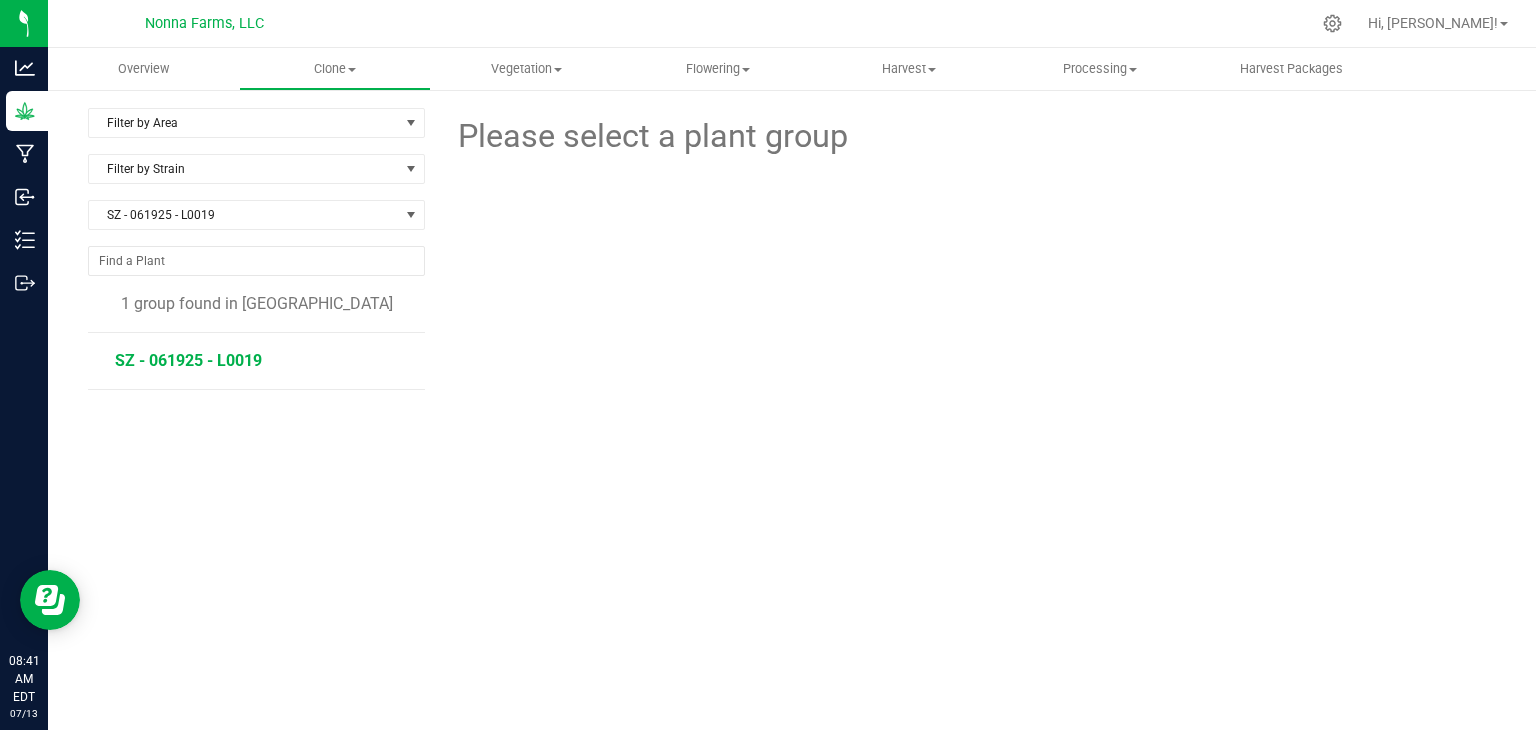 click on "SZ - 061925 - L0019" at bounding box center [188, 360] 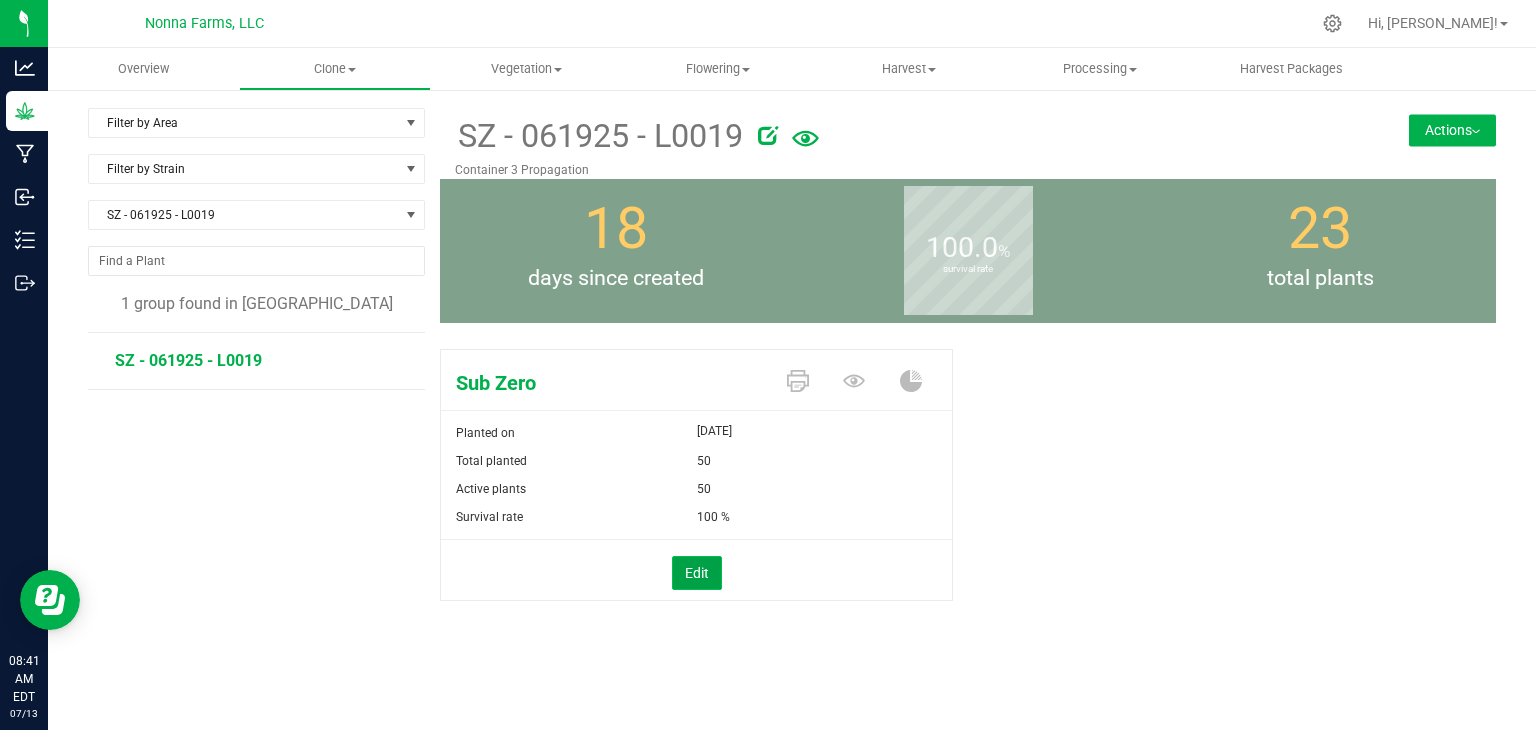 click on "Edit" at bounding box center [697, 573] 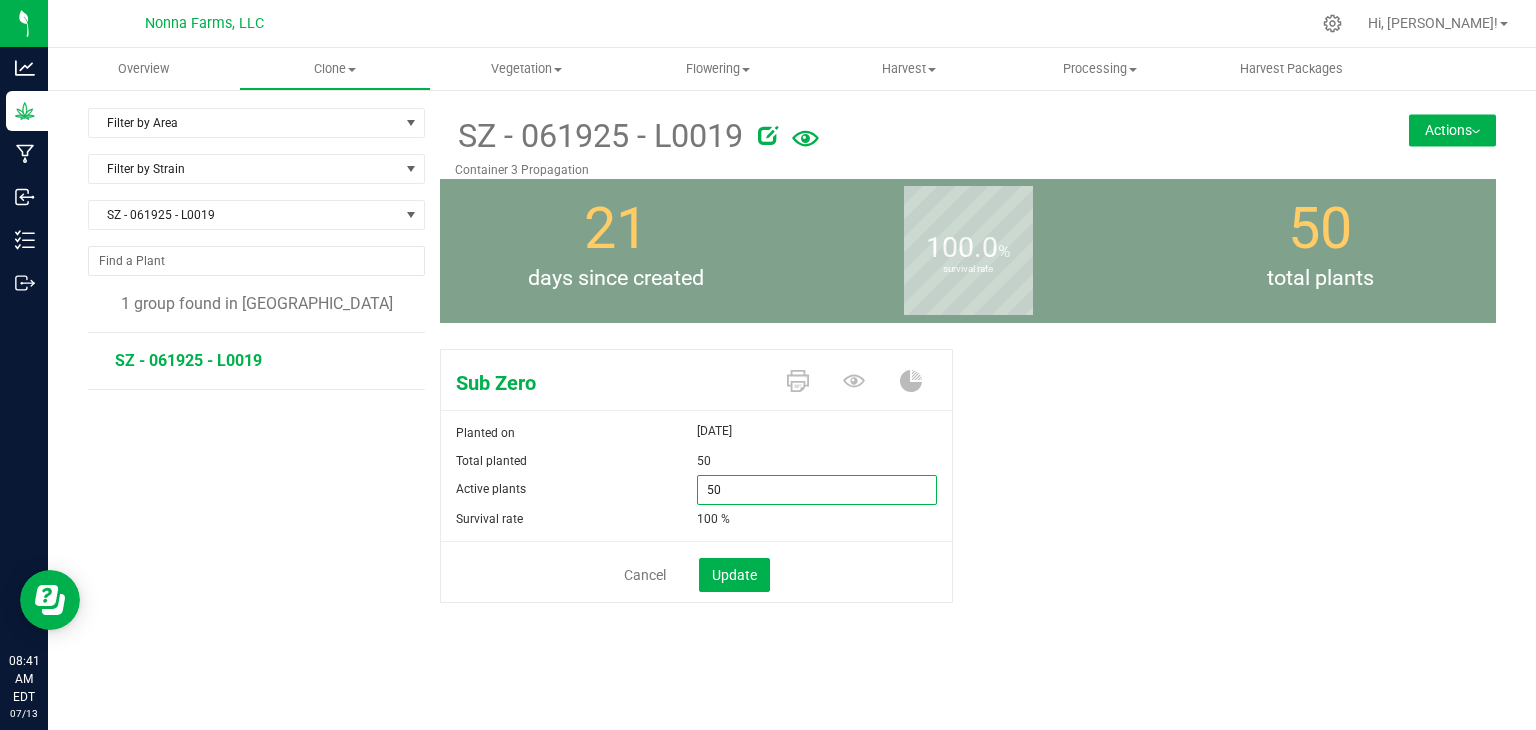 drag, startPoint x: 733, startPoint y: 486, endPoint x: 592, endPoint y: 461, distance: 143.19916 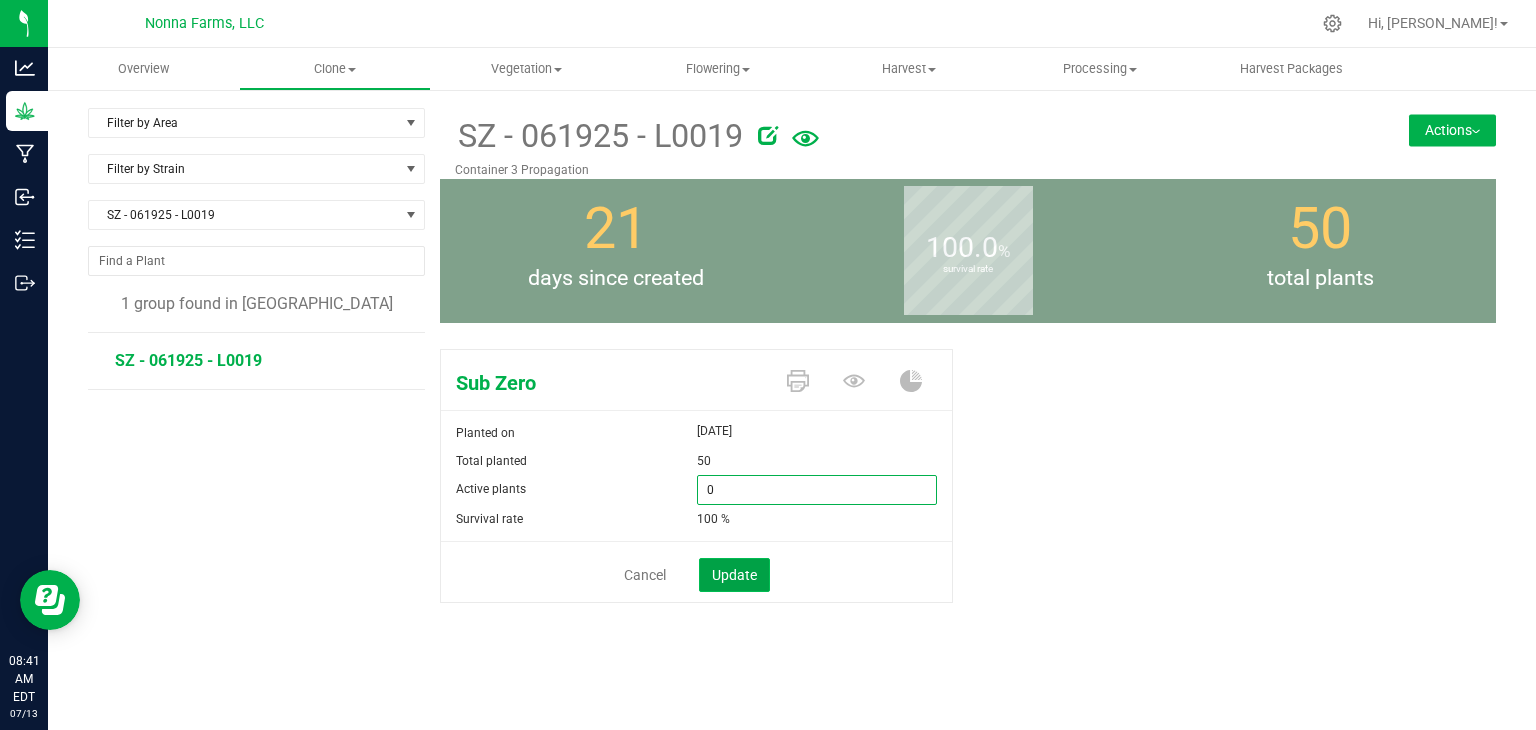 type on "0" 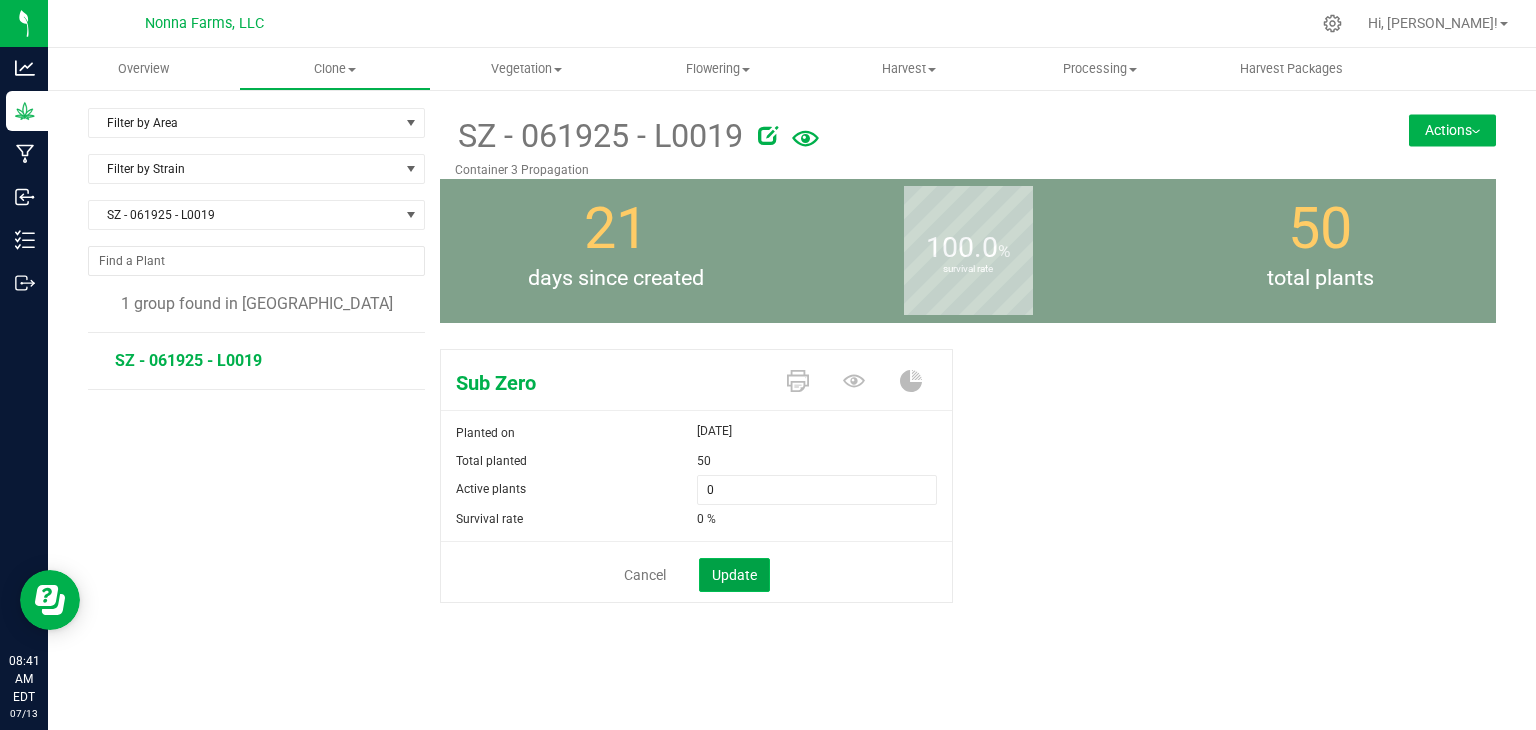 click on "Update" 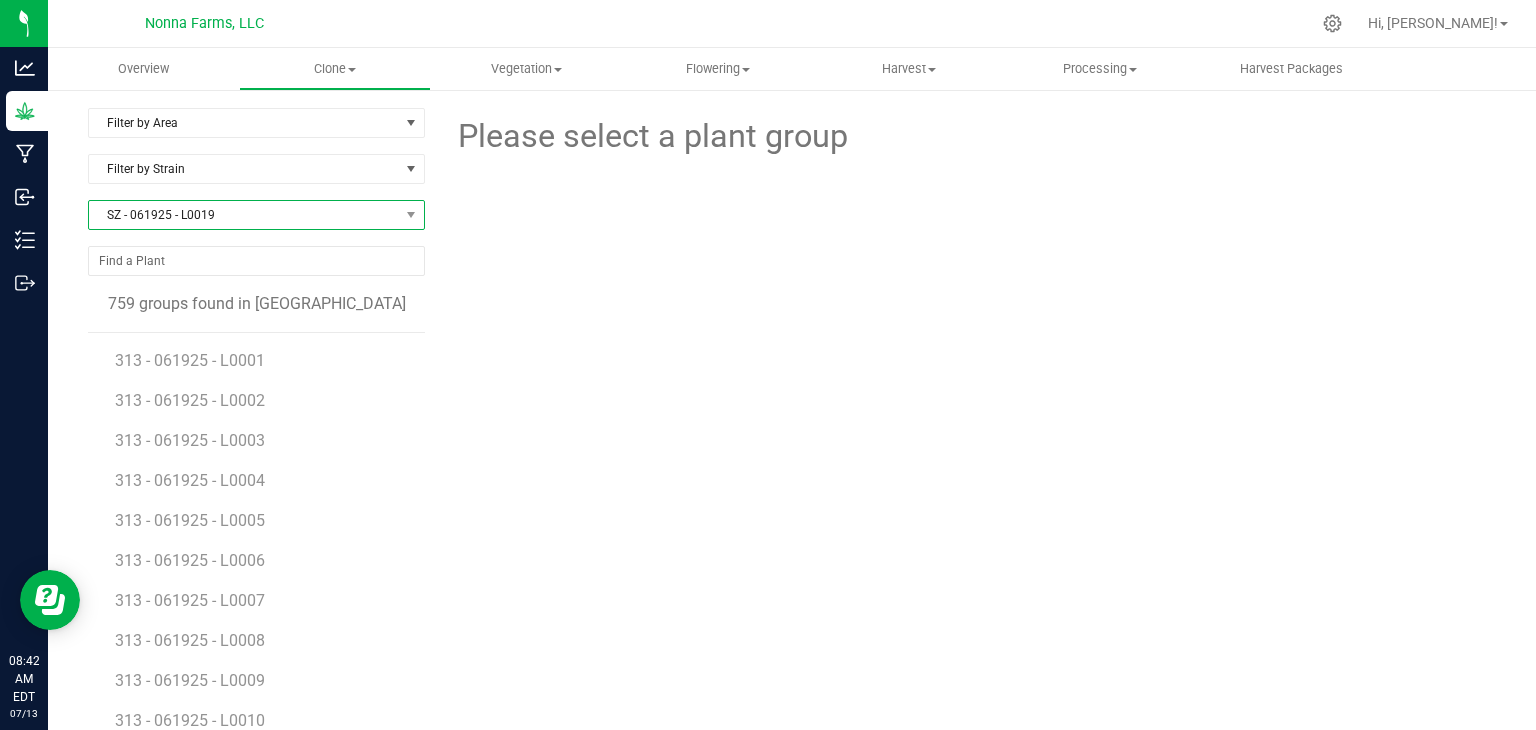 click on "SZ - 061925 - L0019" at bounding box center [244, 215] 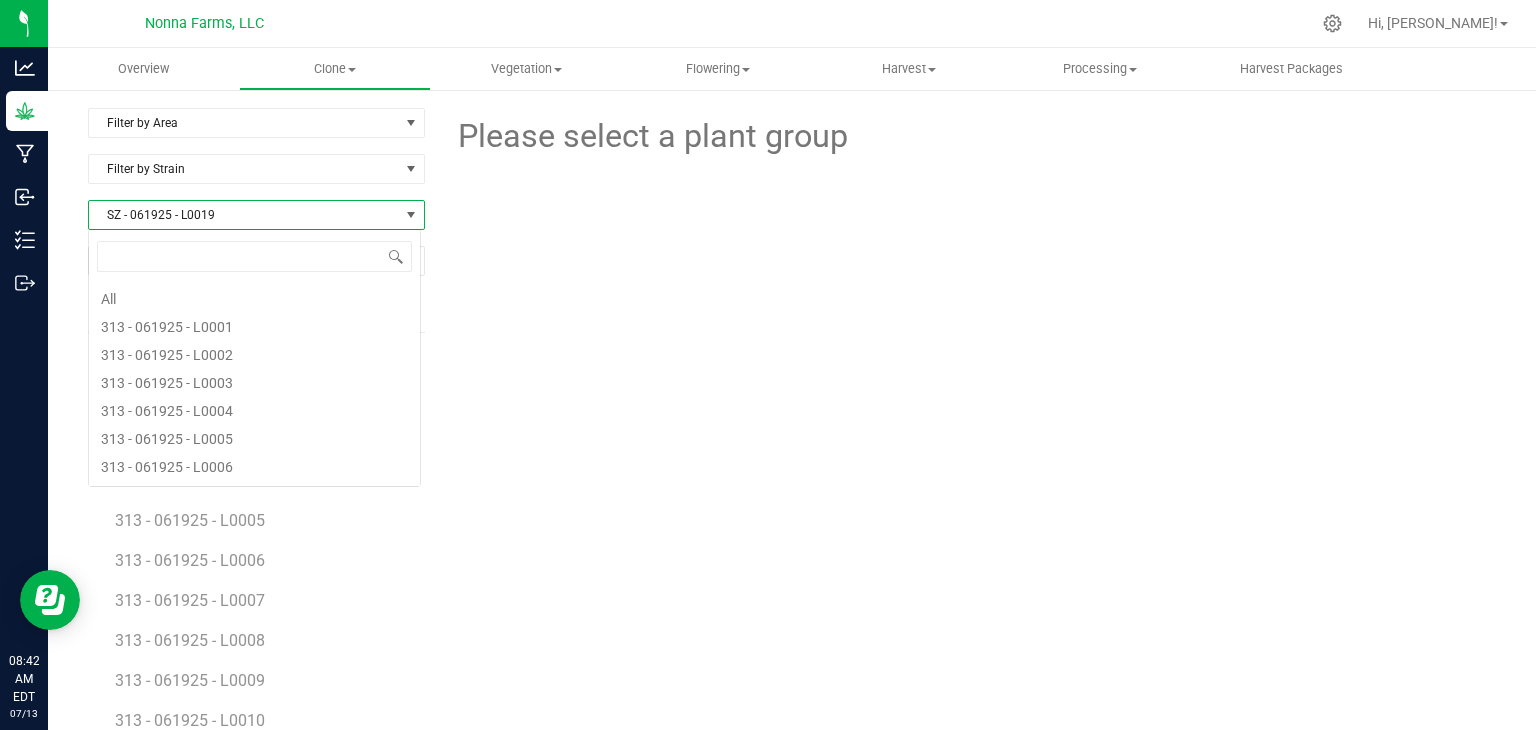 scroll, scrollTop: 20912, scrollLeft: 0, axis: vertical 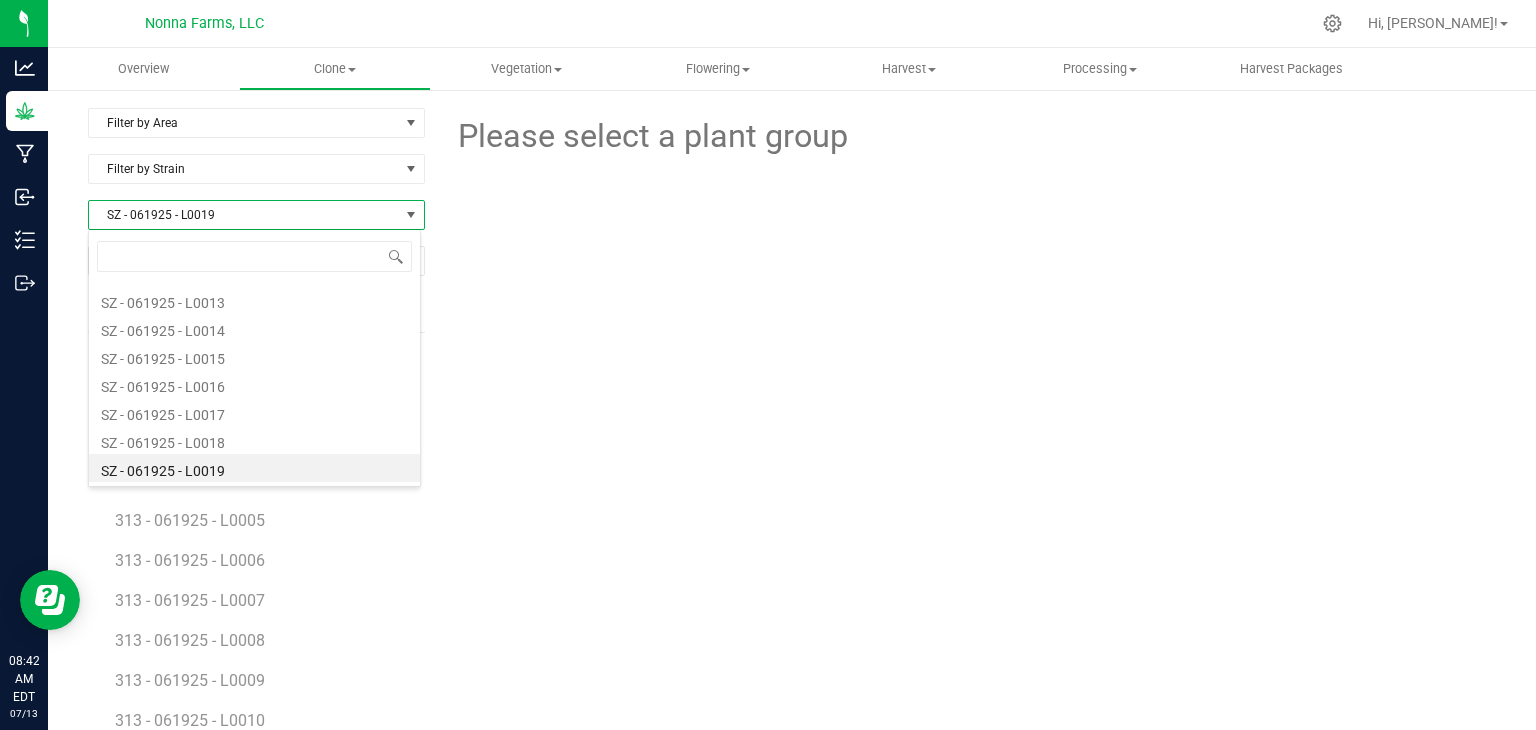 type on "SZ - 061925 - L0023" 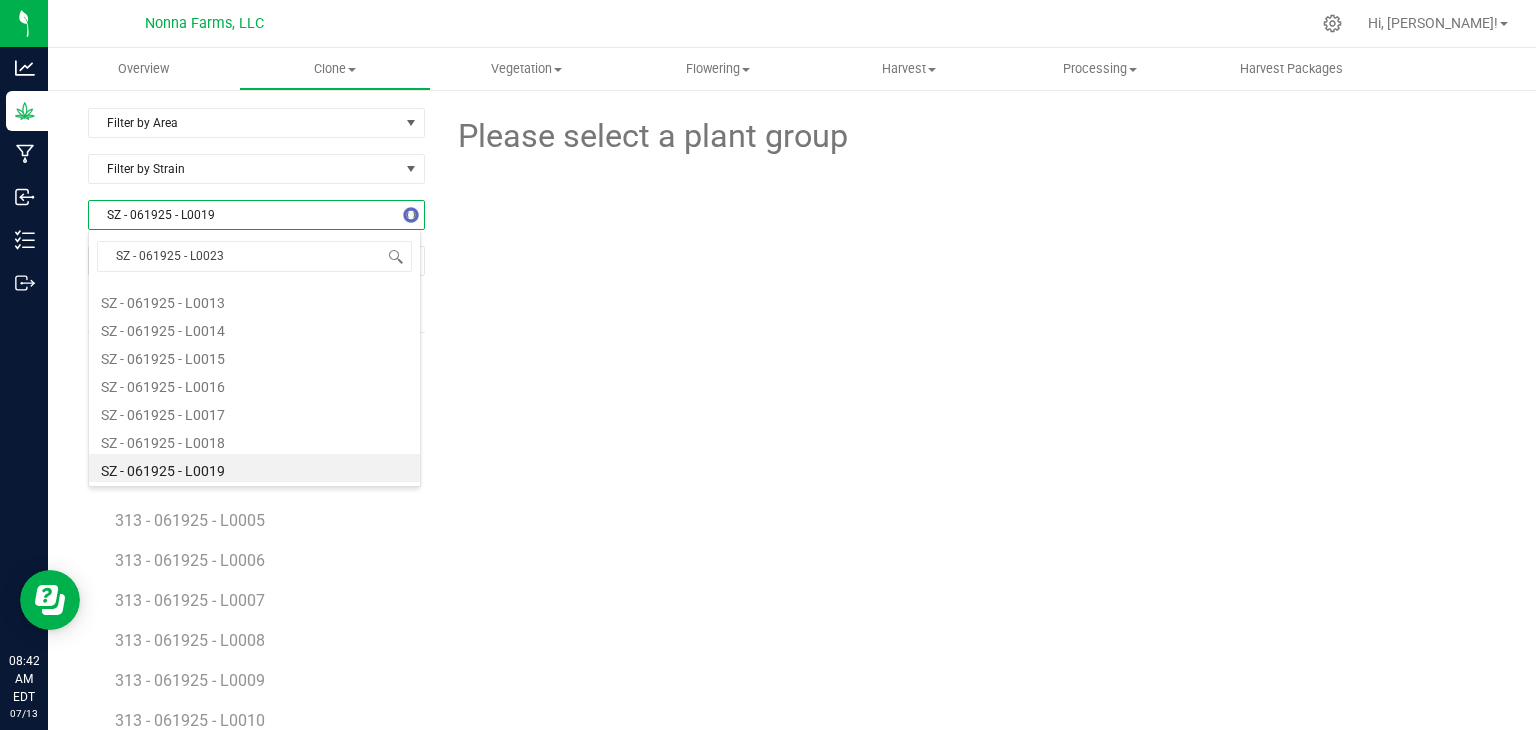 scroll, scrollTop: 0, scrollLeft: 0, axis: both 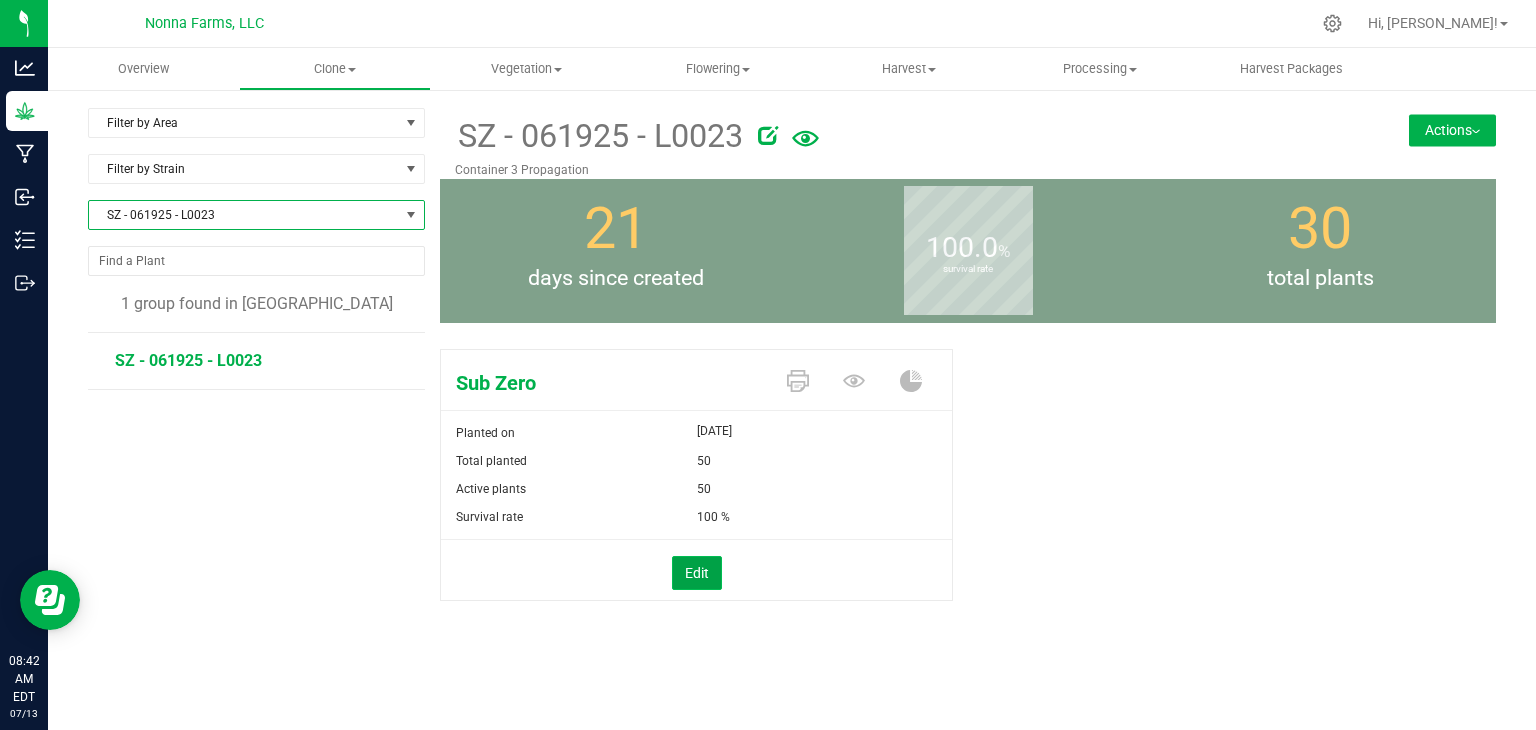 click on "Edit" at bounding box center [697, 573] 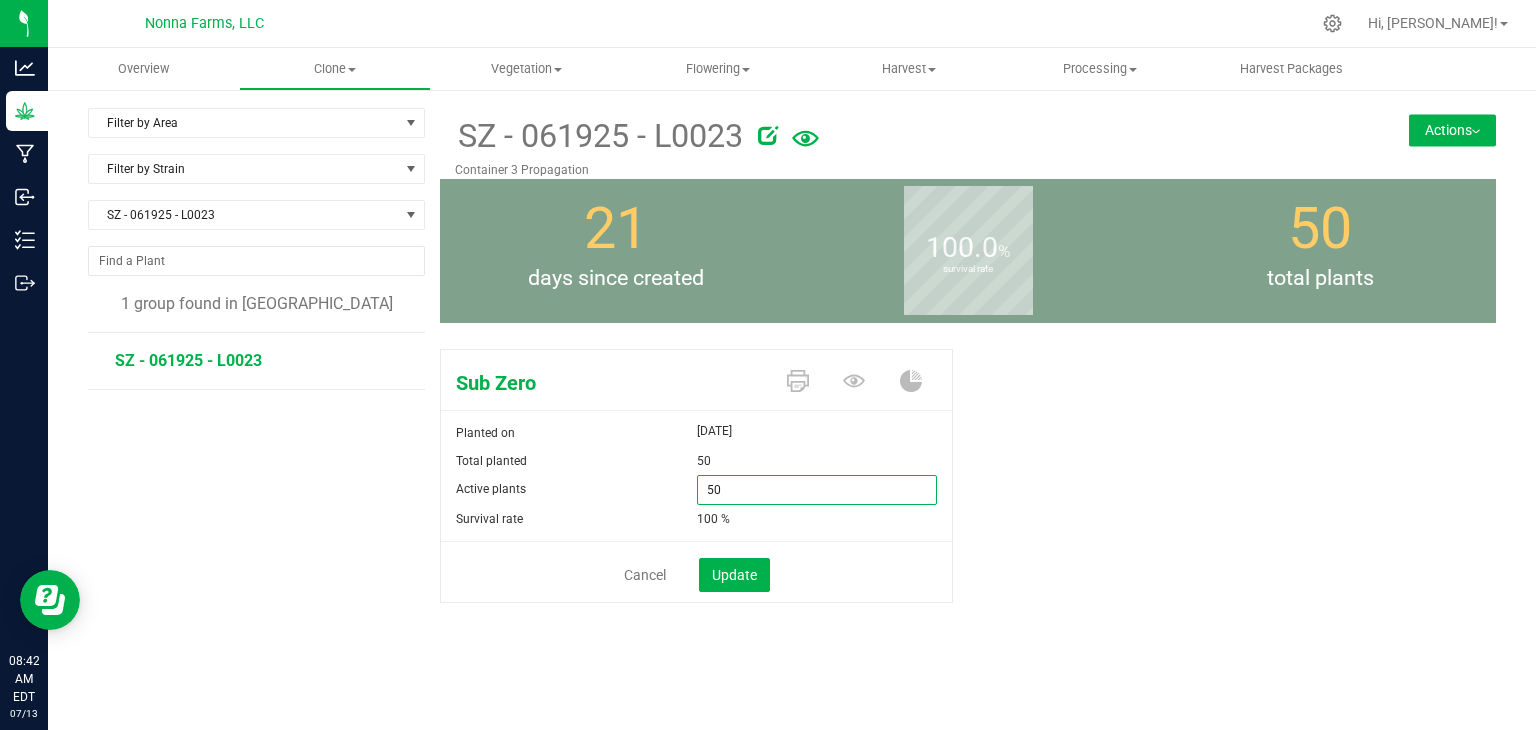 drag, startPoint x: 746, startPoint y: 487, endPoint x: 611, endPoint y: 444, distance: 141.68274 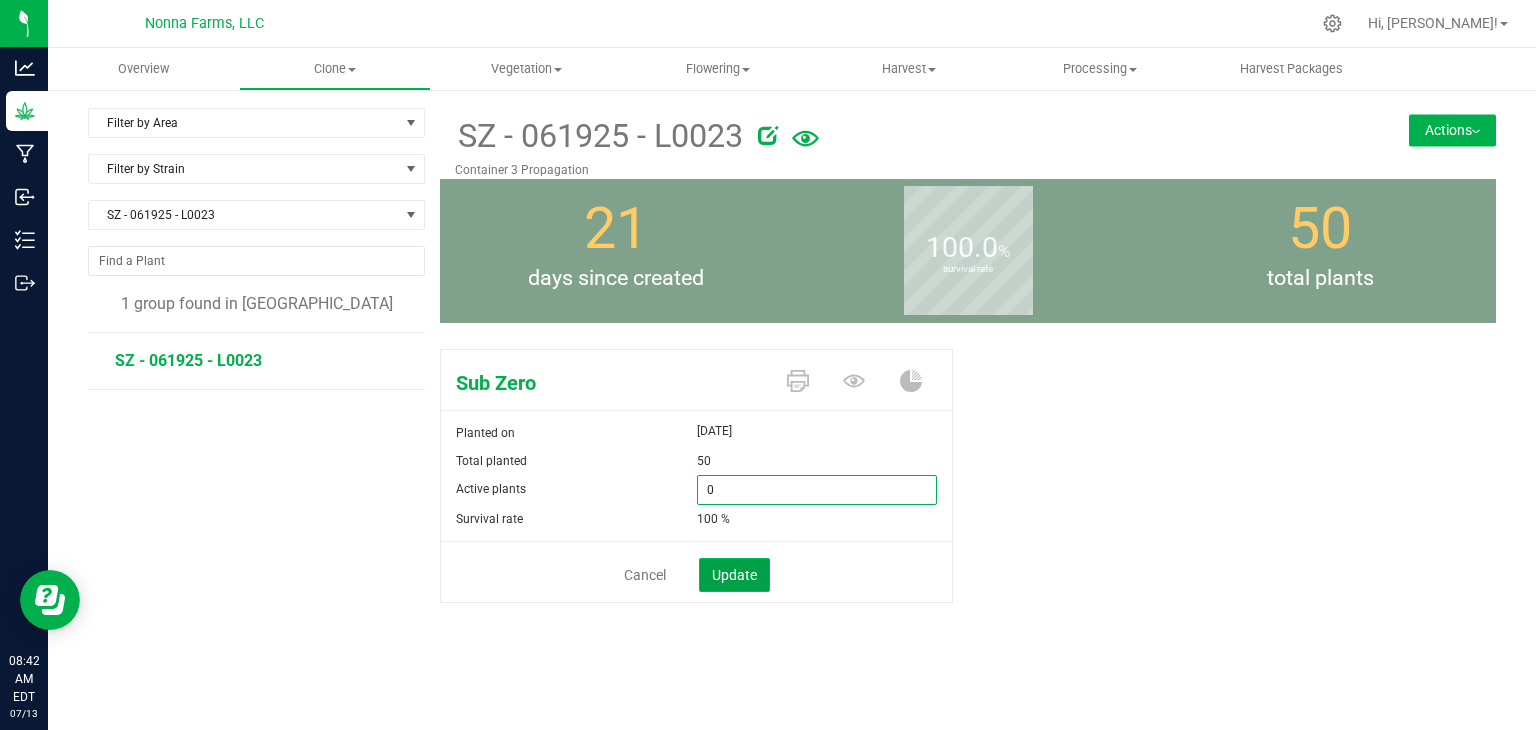 type on "0" 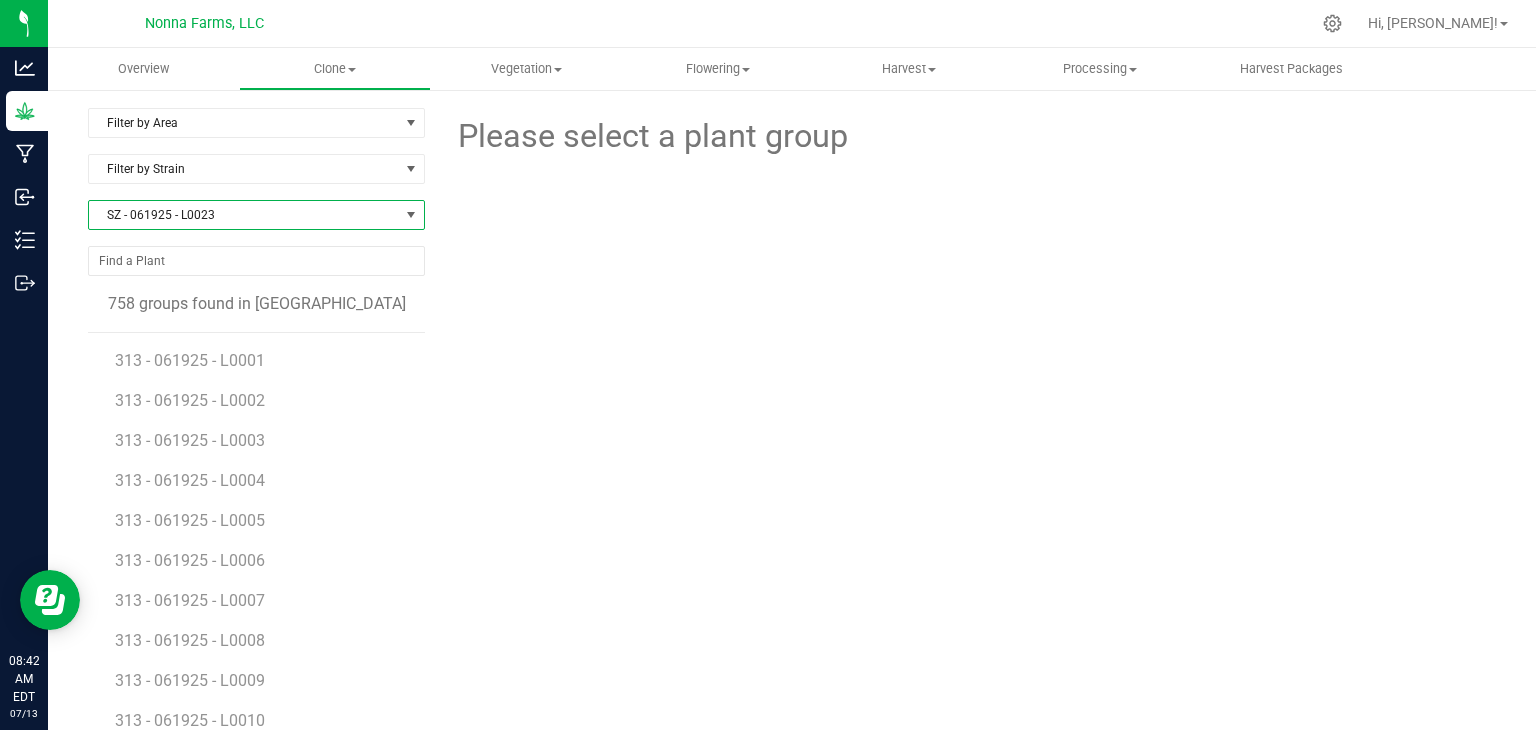 click on "SZ - 061925 - L0023" at bounding box center [244, 215] 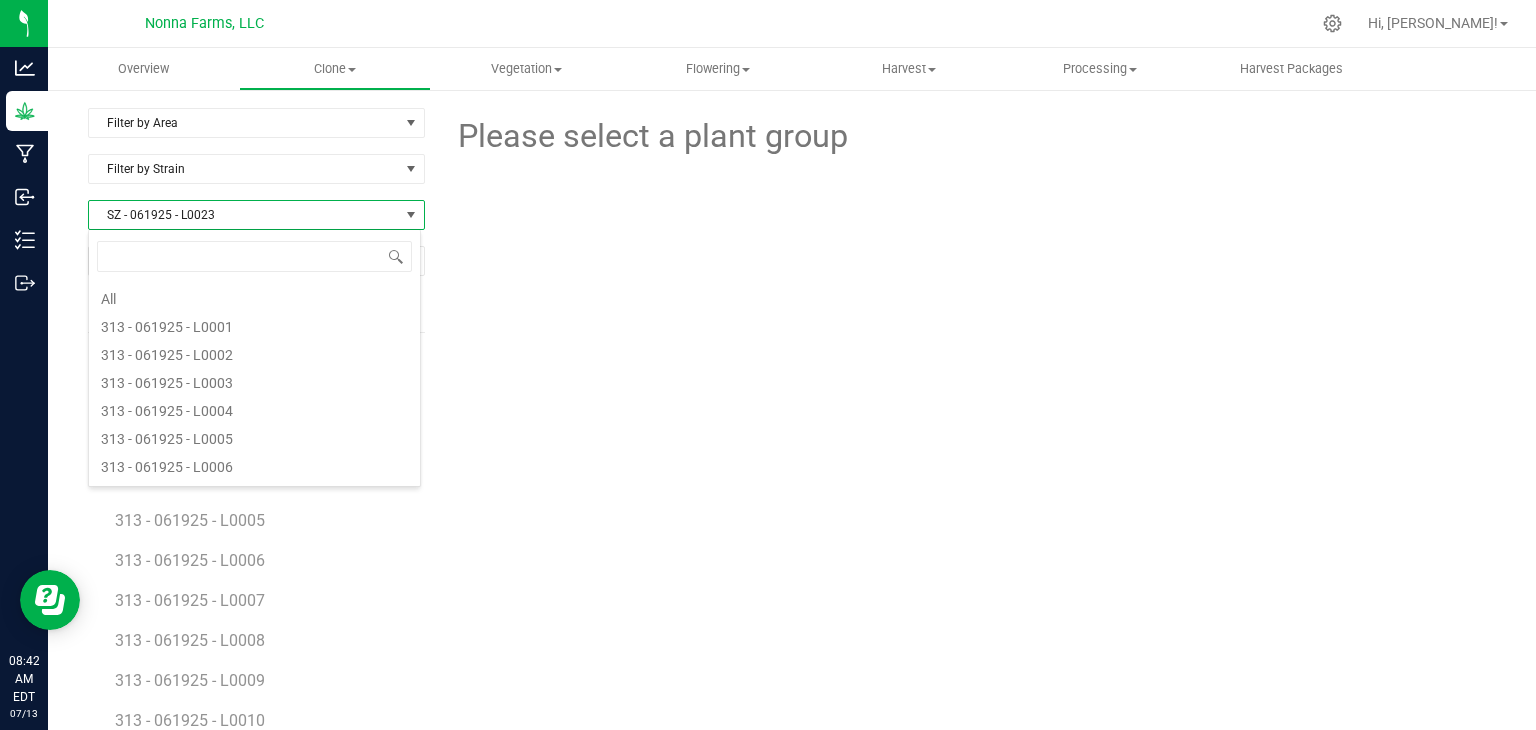 scroll, scrollTop: 21024, scrollLeft: 0, axis: vertical 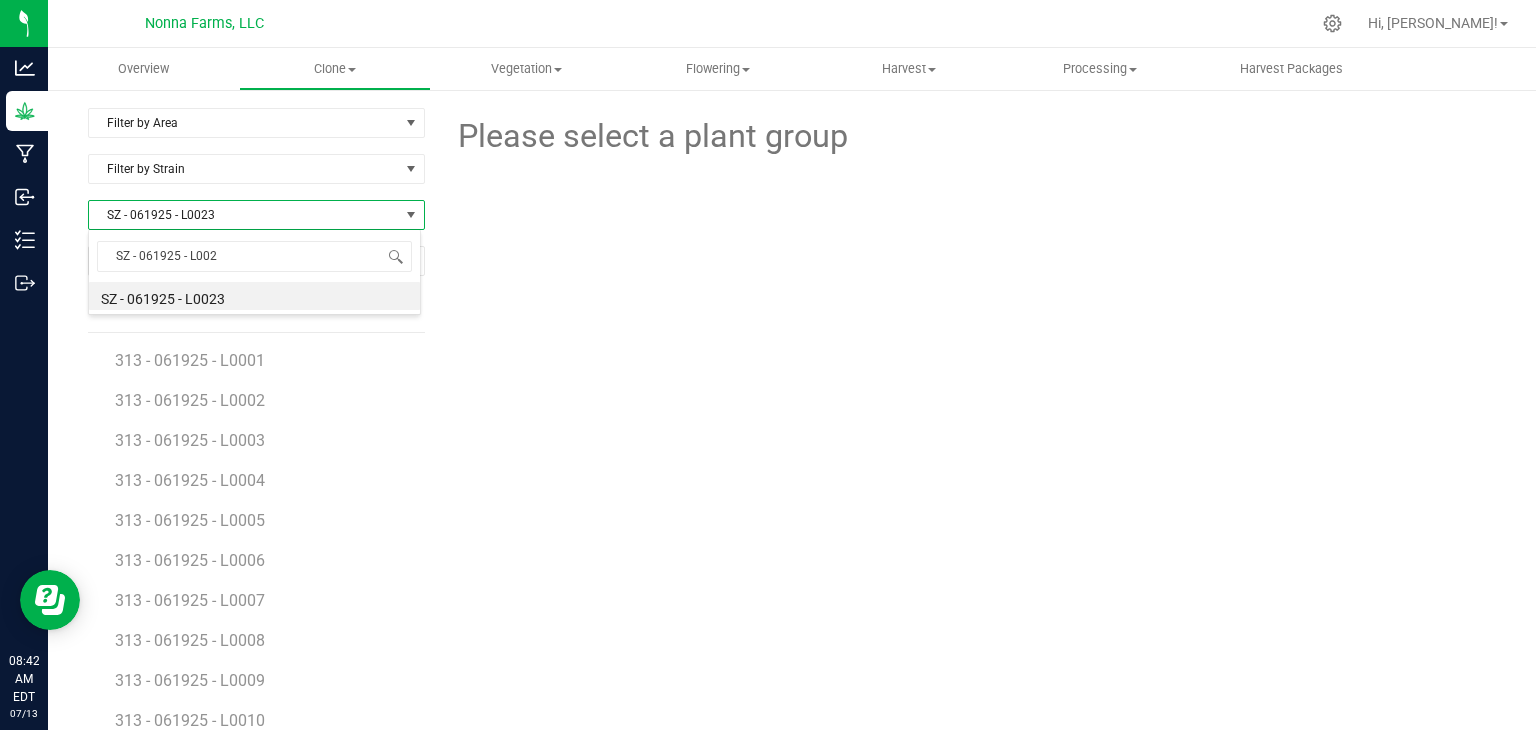 type on "SZ - 061925 - L0024" 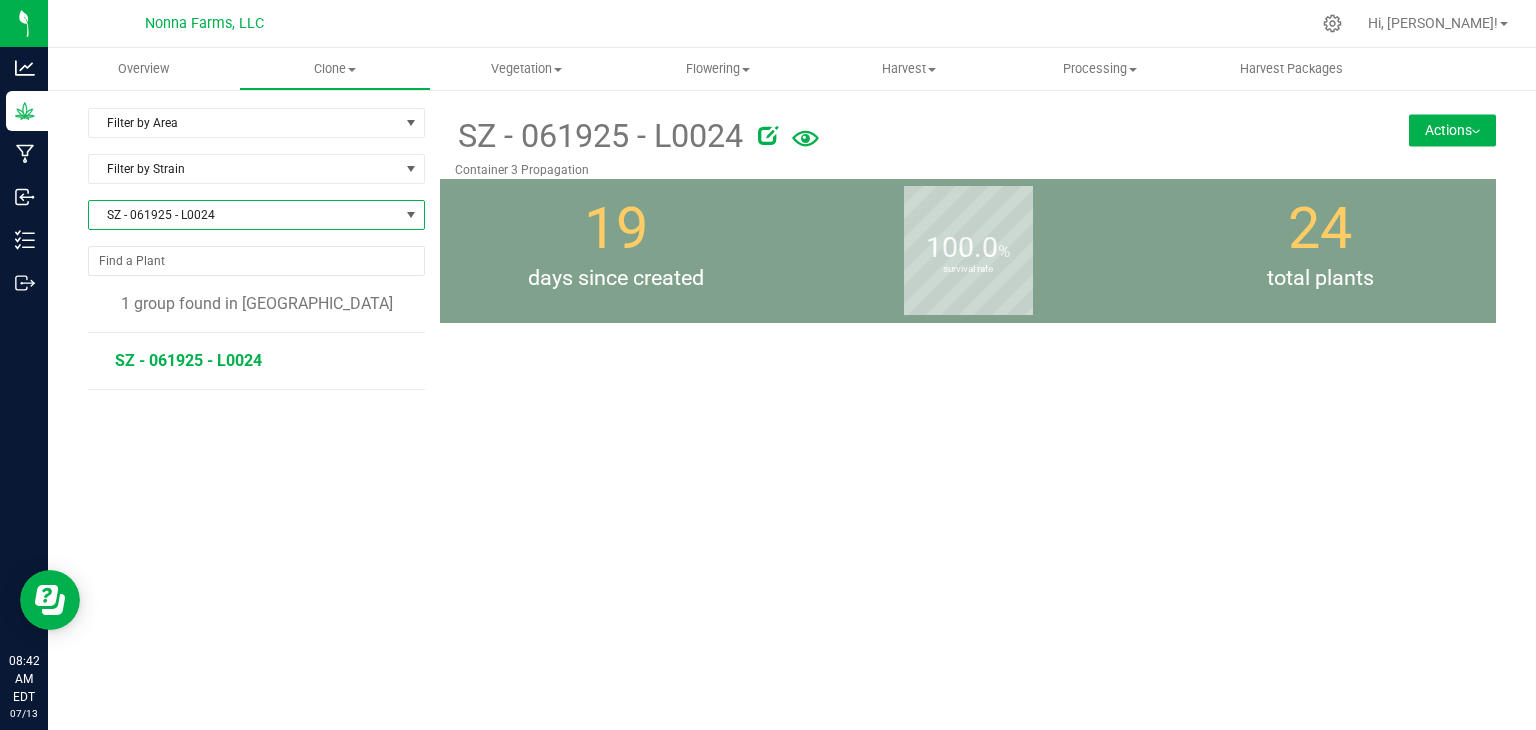 click on "SZ - 061925 - L0024" at bounding box center (244, 215) 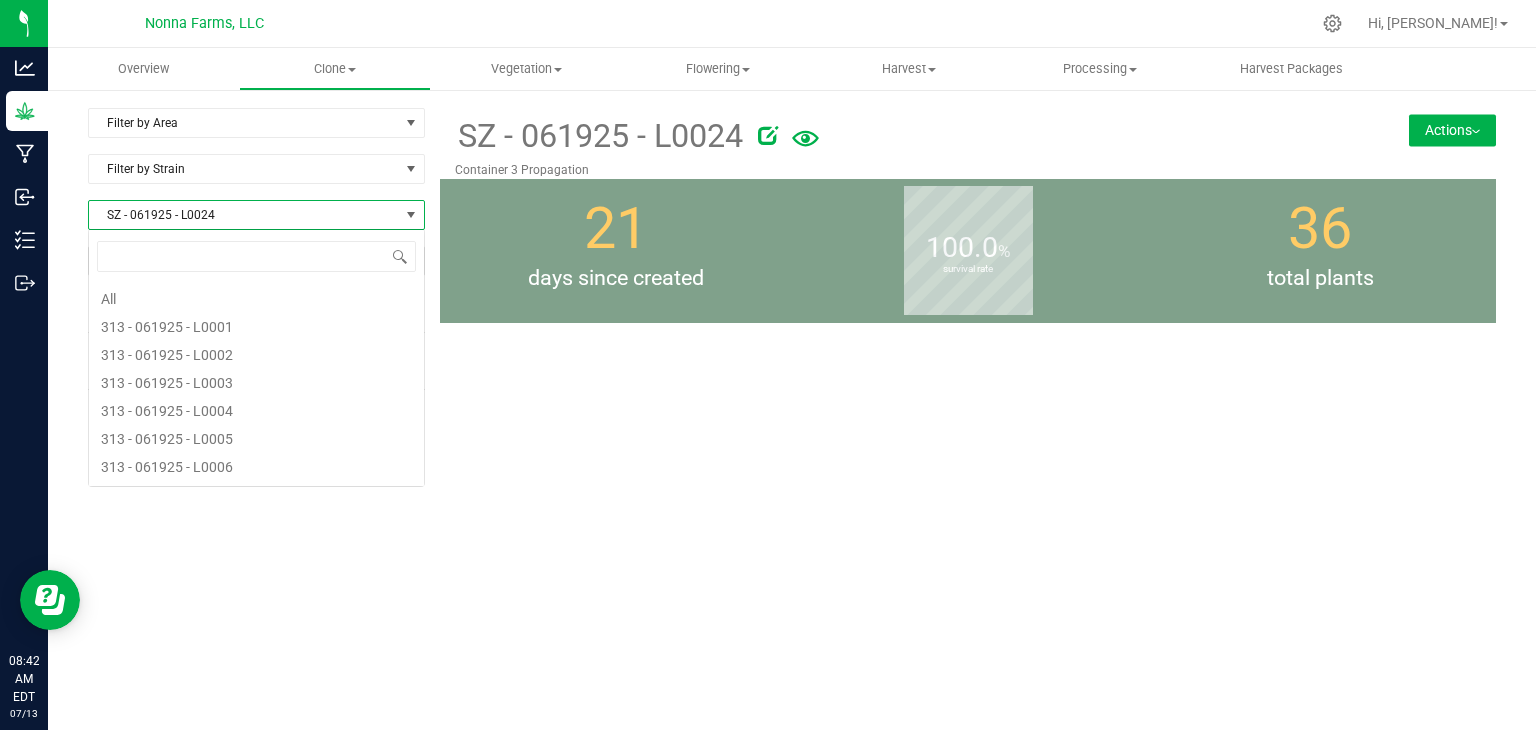 scroll, scrollTop: 99970, scrollLeft: 99663, axis: both 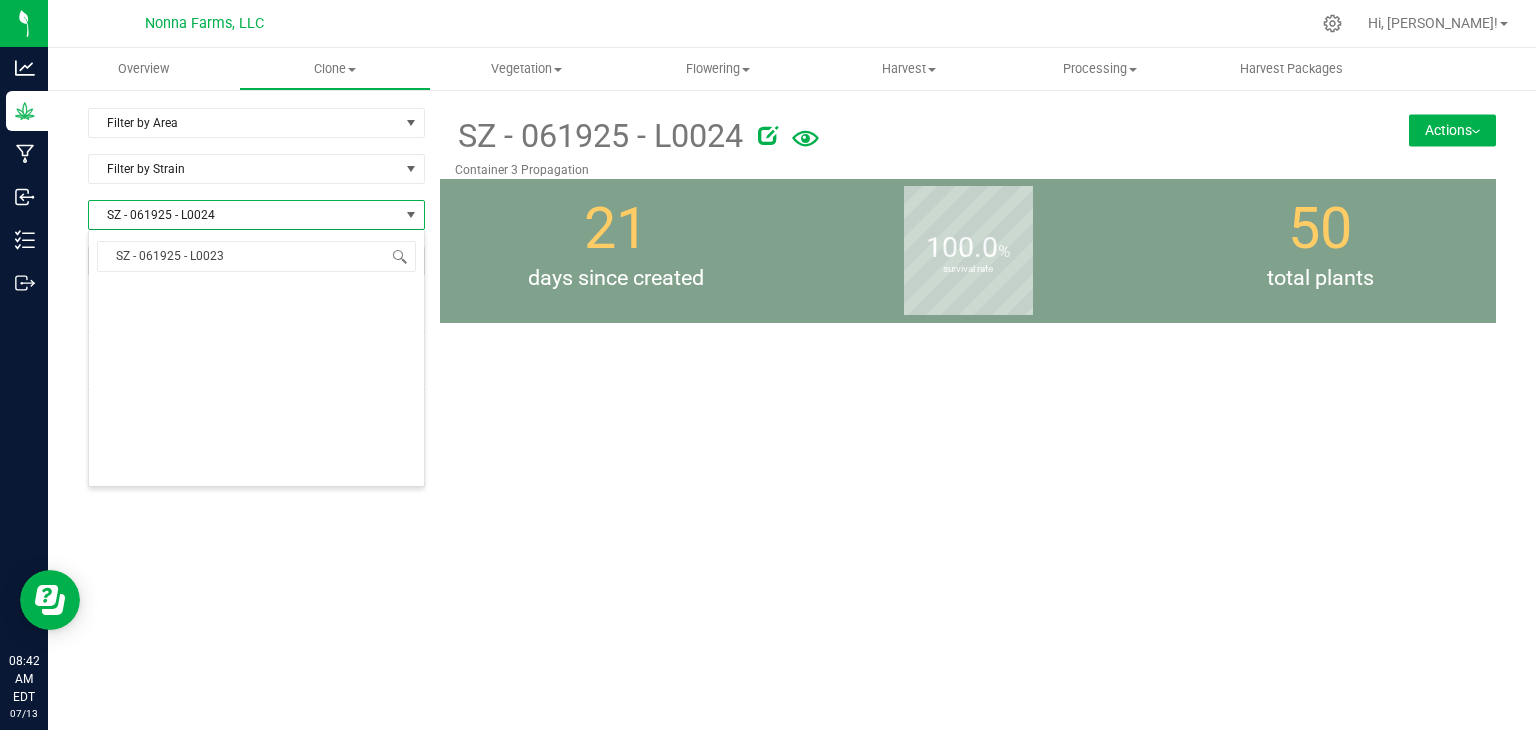 type on "SZ - 061925 - L002" 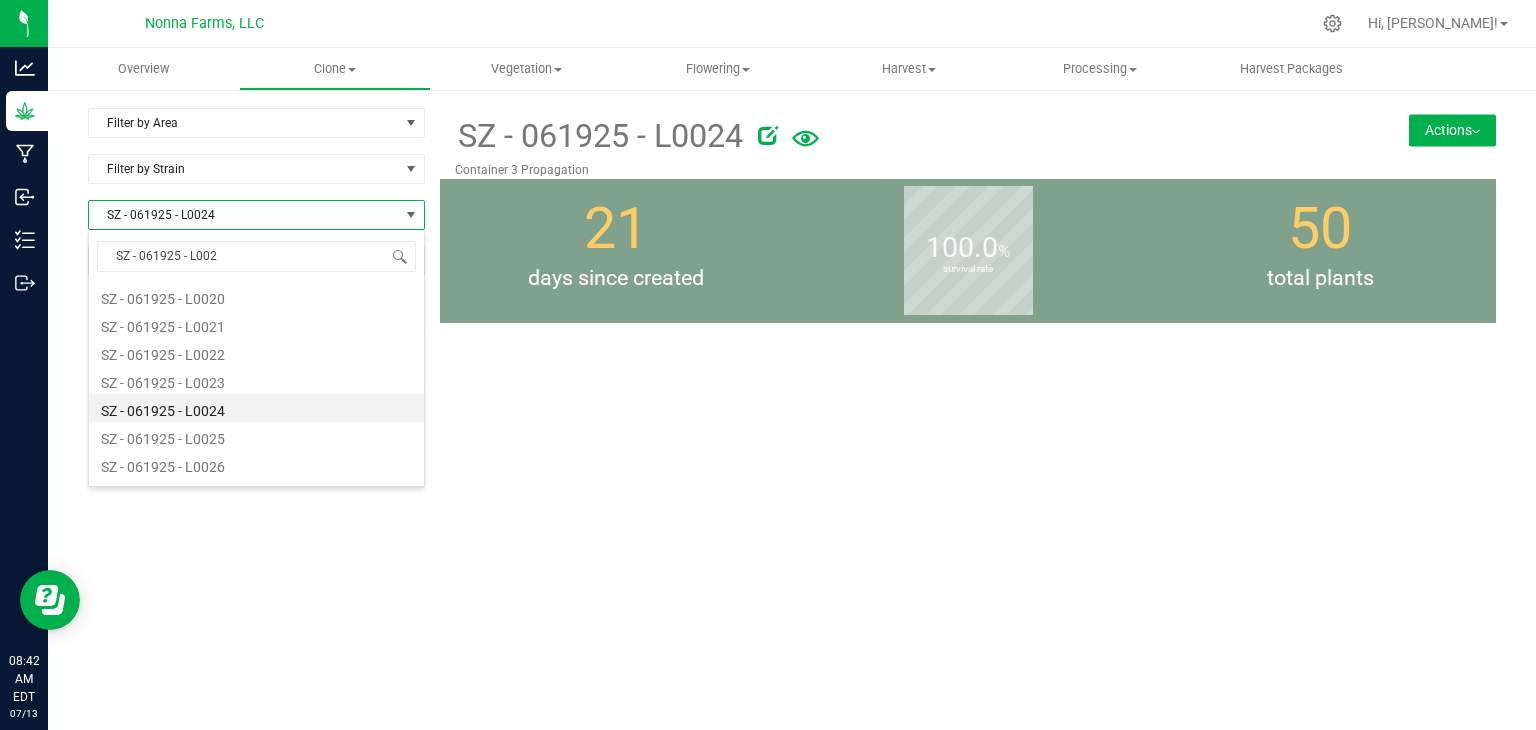 click on "SZ - 061925 - L0024
Container 3 Propagation
Actions
Move group
Split group" at bounding box center [968, 408] 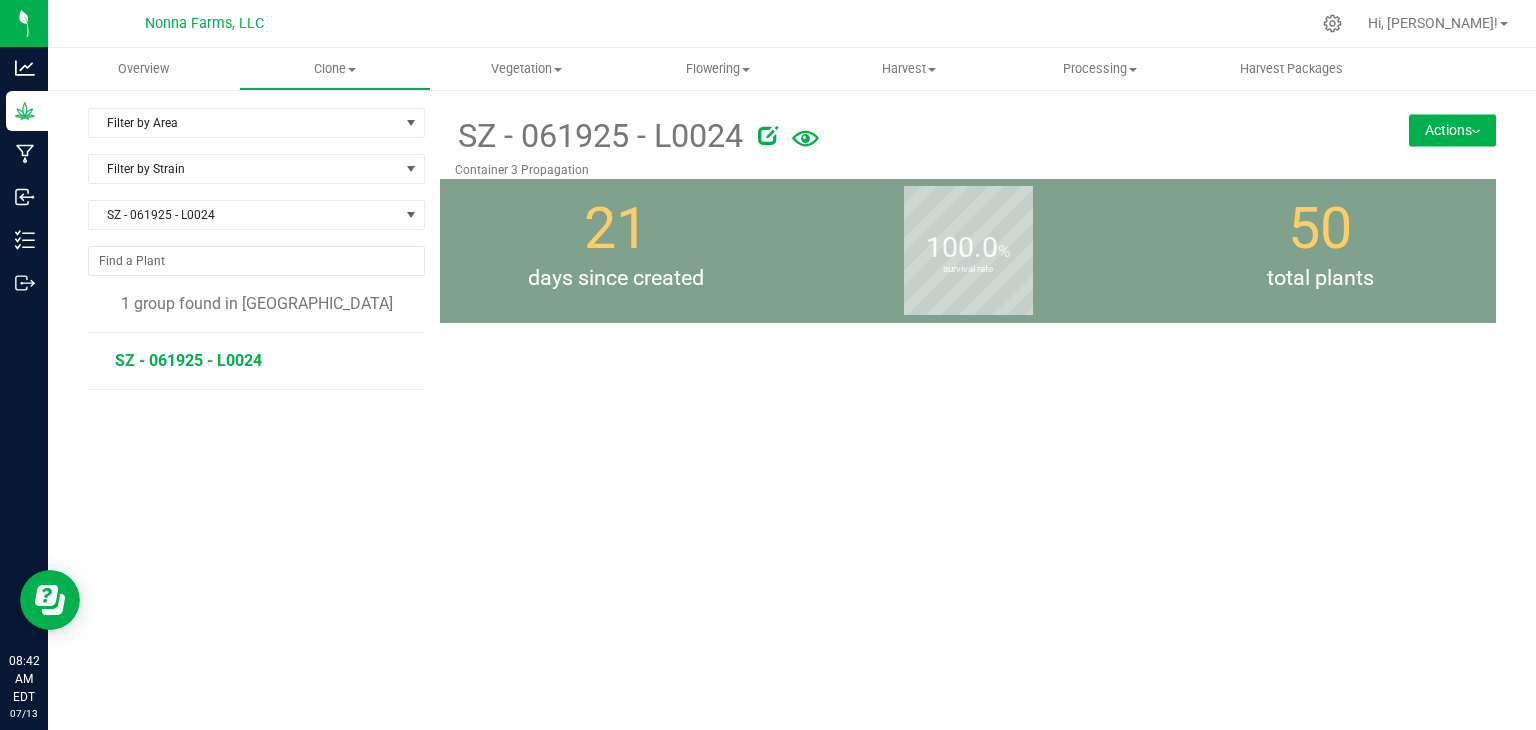 click on "SZ - 061925 - L0024" at bounding box center [188, 360] 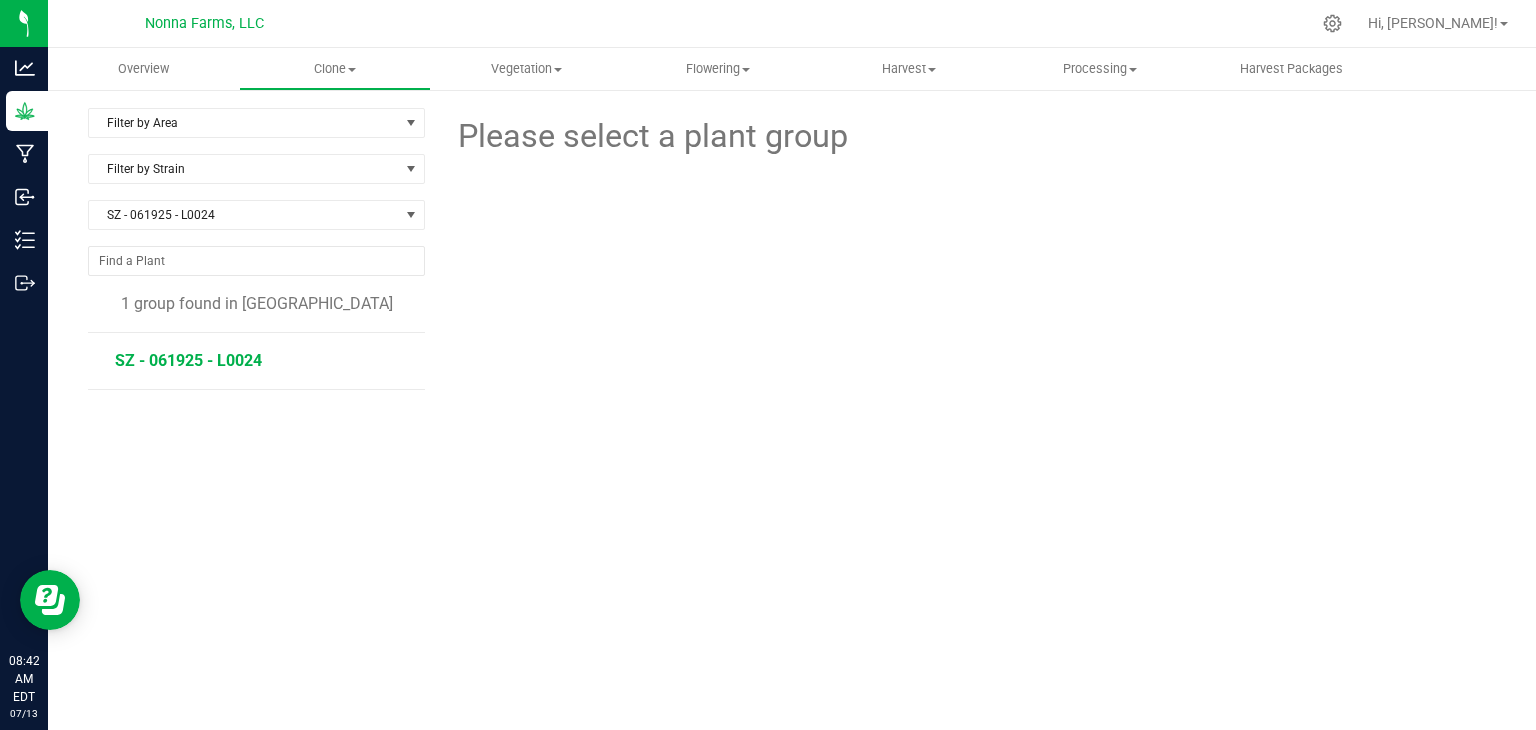 click on "SZ - 061925 - L0024" at bounding box center (188, 360) 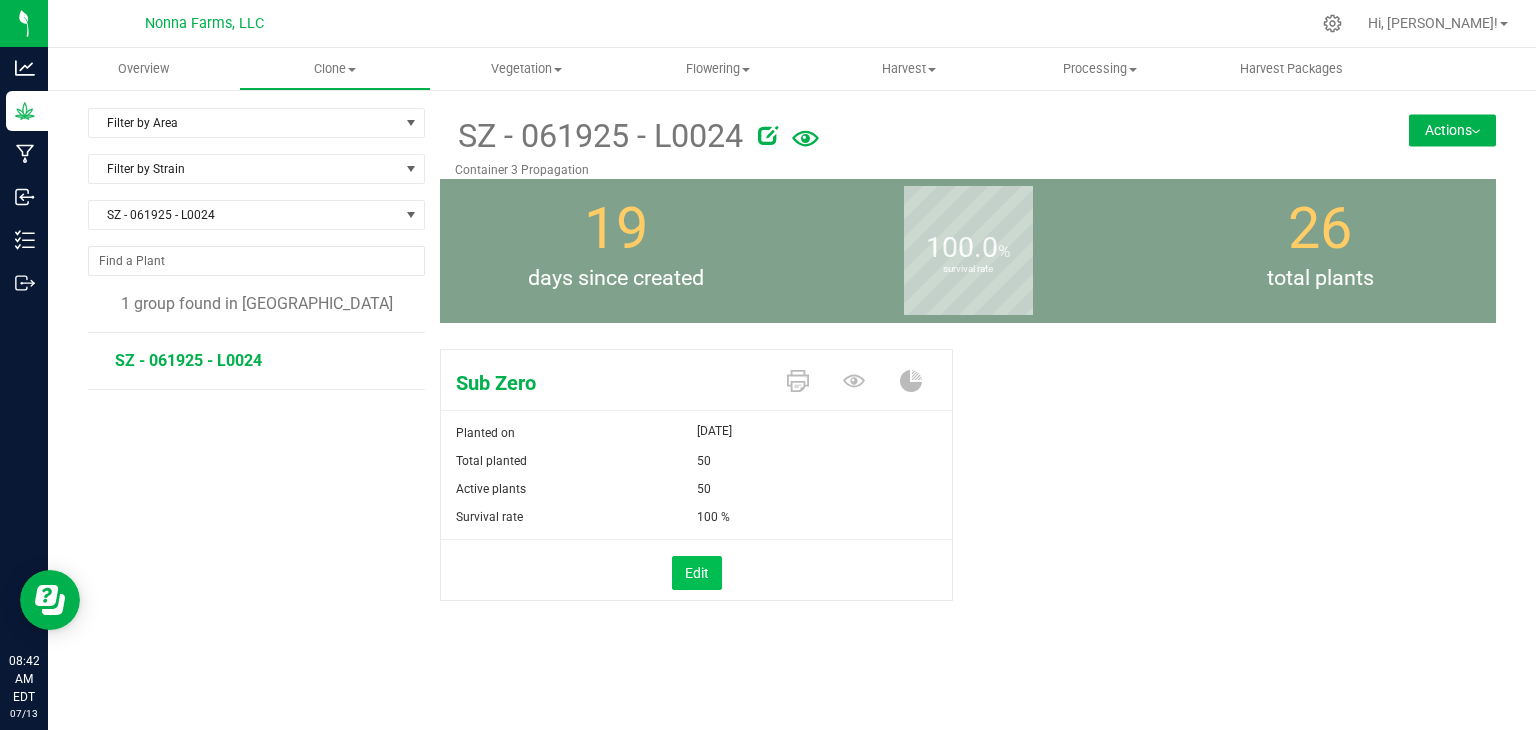 drag, startPoint x: 668, startPoint y: 552, endPoint x: 708, endPoint y: 557, distance: 40.311287 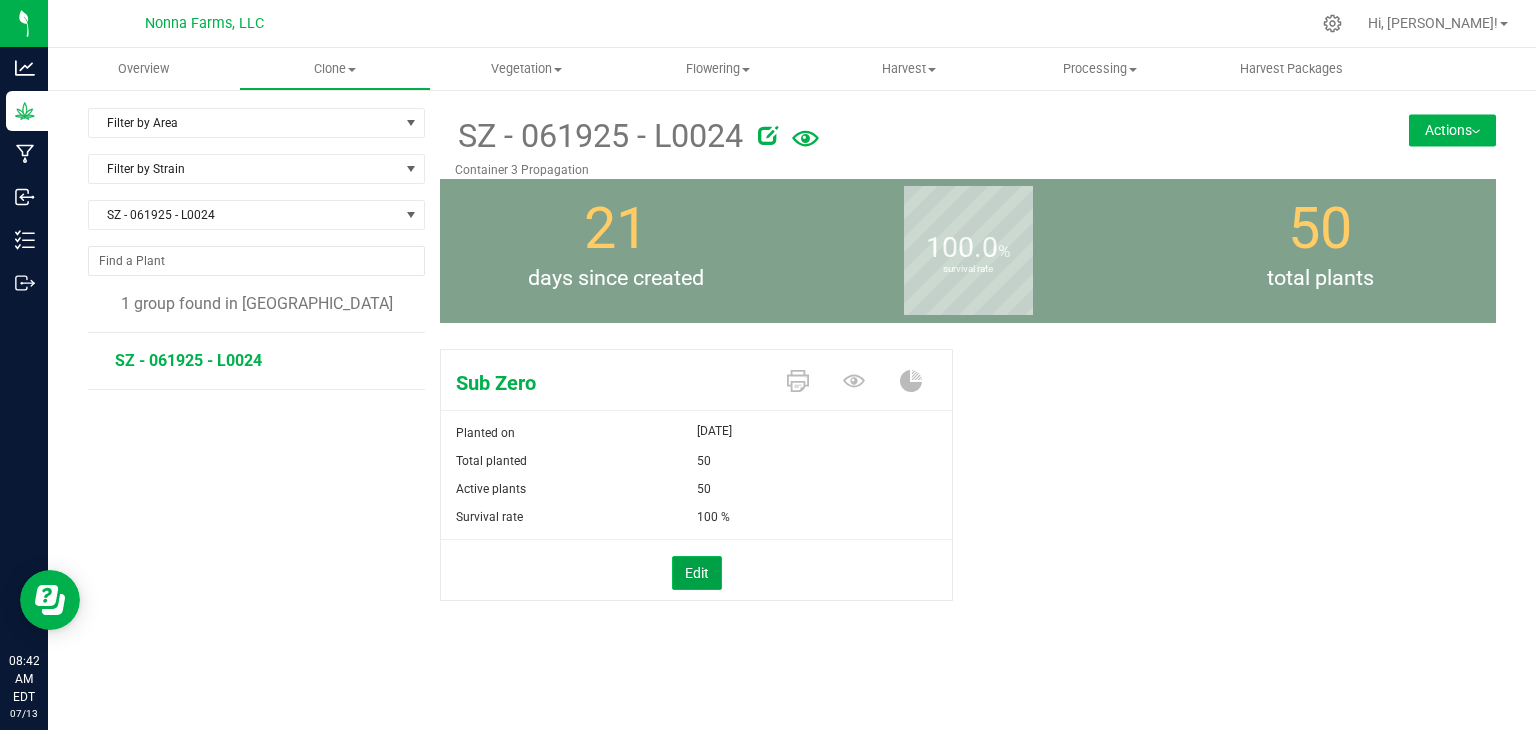 click on "Edit" at bounding box center (697, 573) 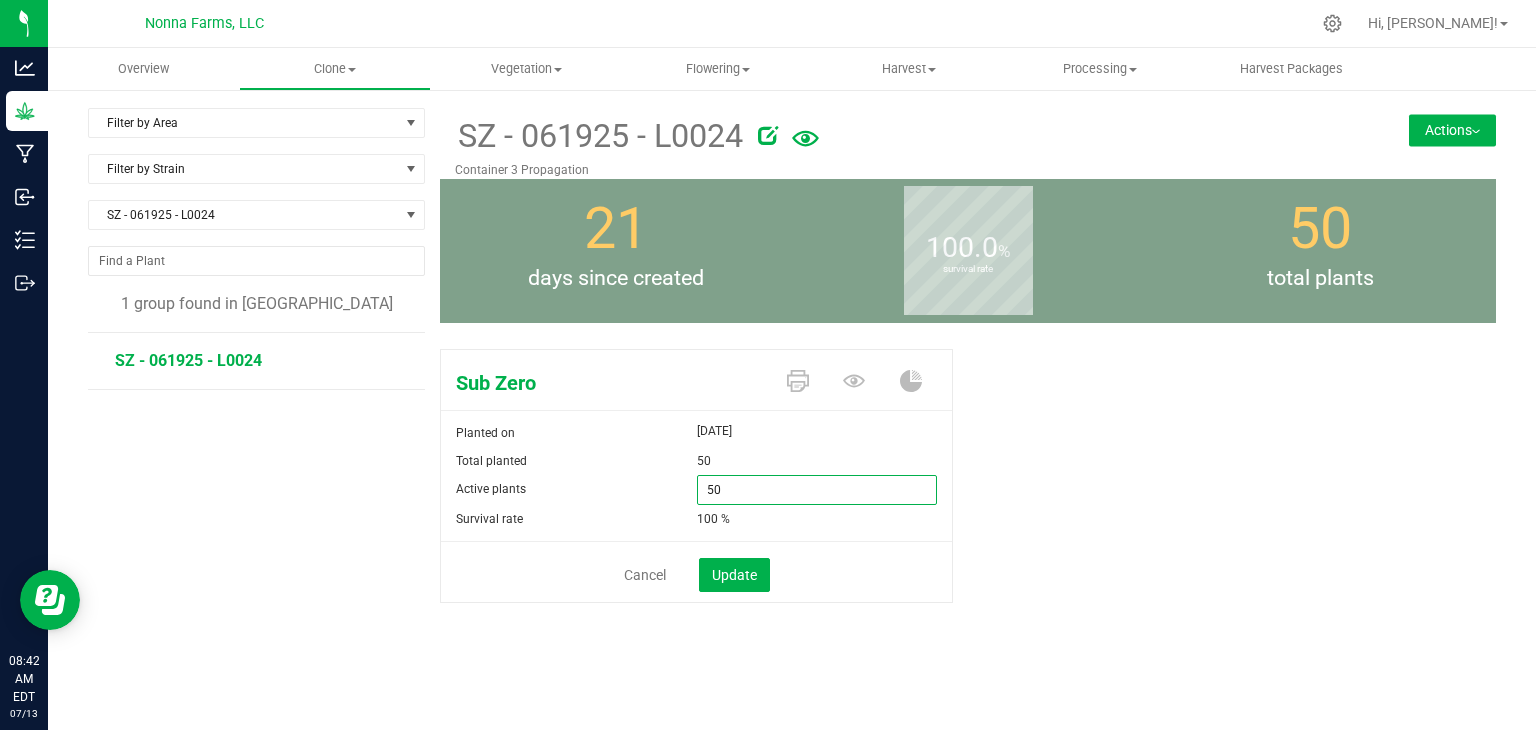 drag, startPoint x: 732, startPoint y: 481, endPoint x: 634, endPoint y: 493, distance: 98.731964 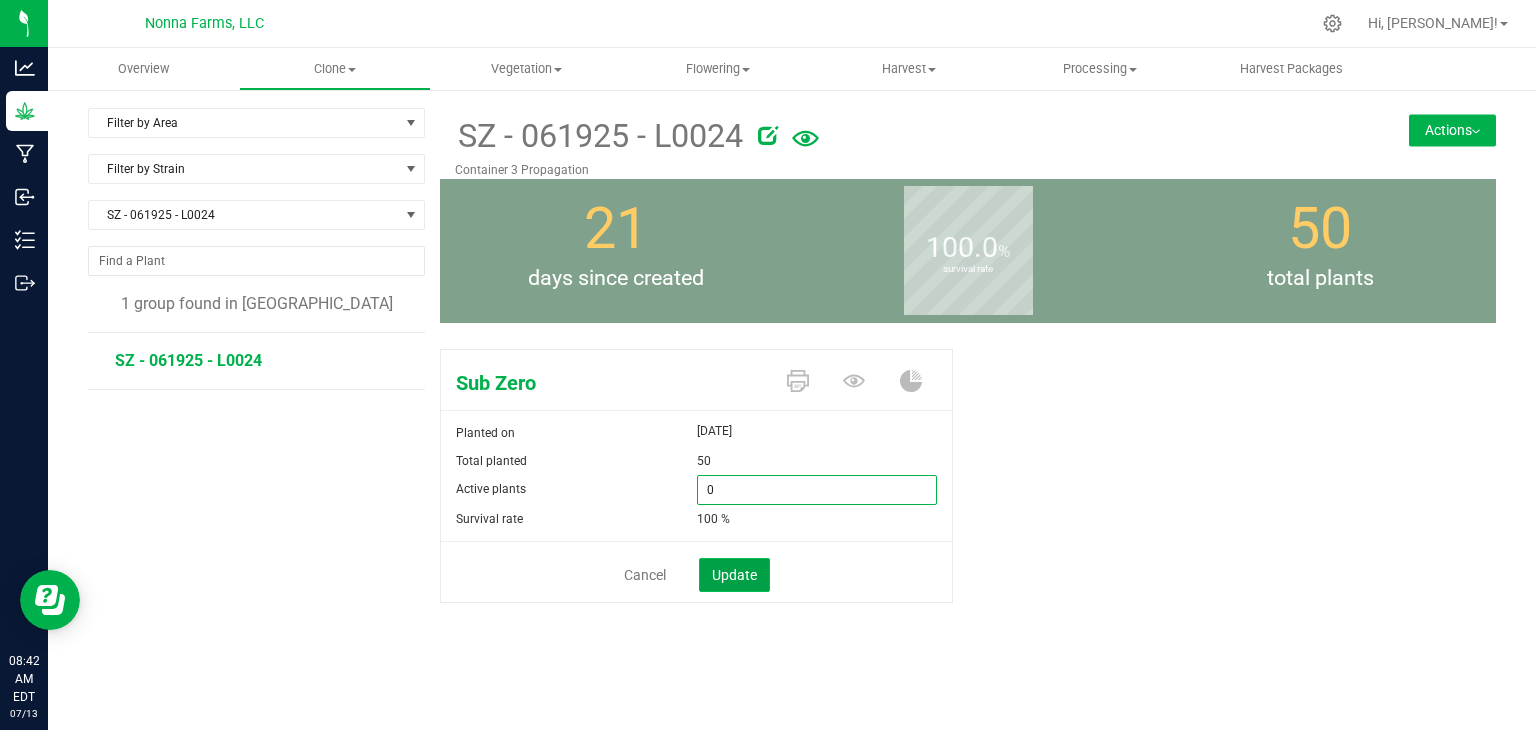 type on "0" 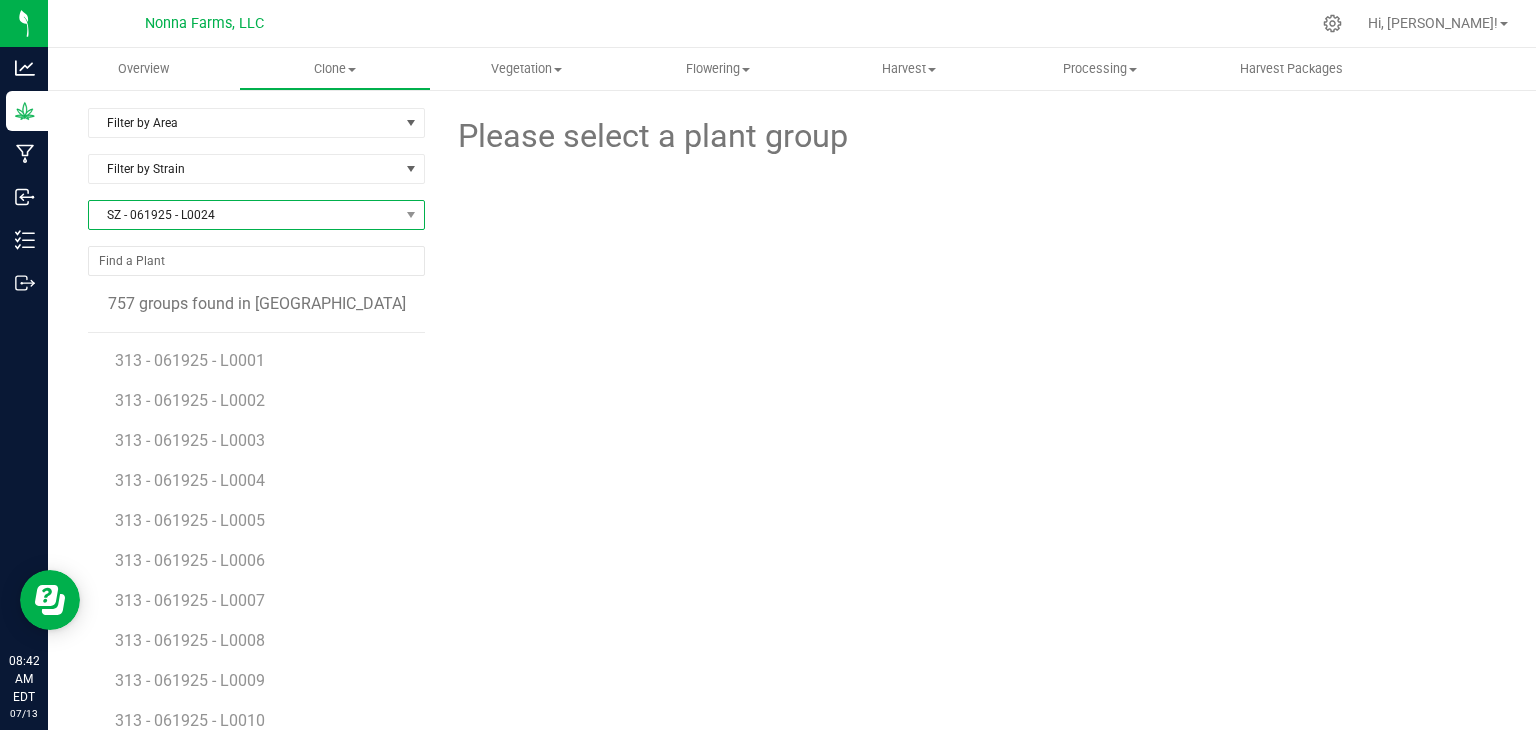 click on "SZ - 061925 - L0024" at bounding box center (244, 215) 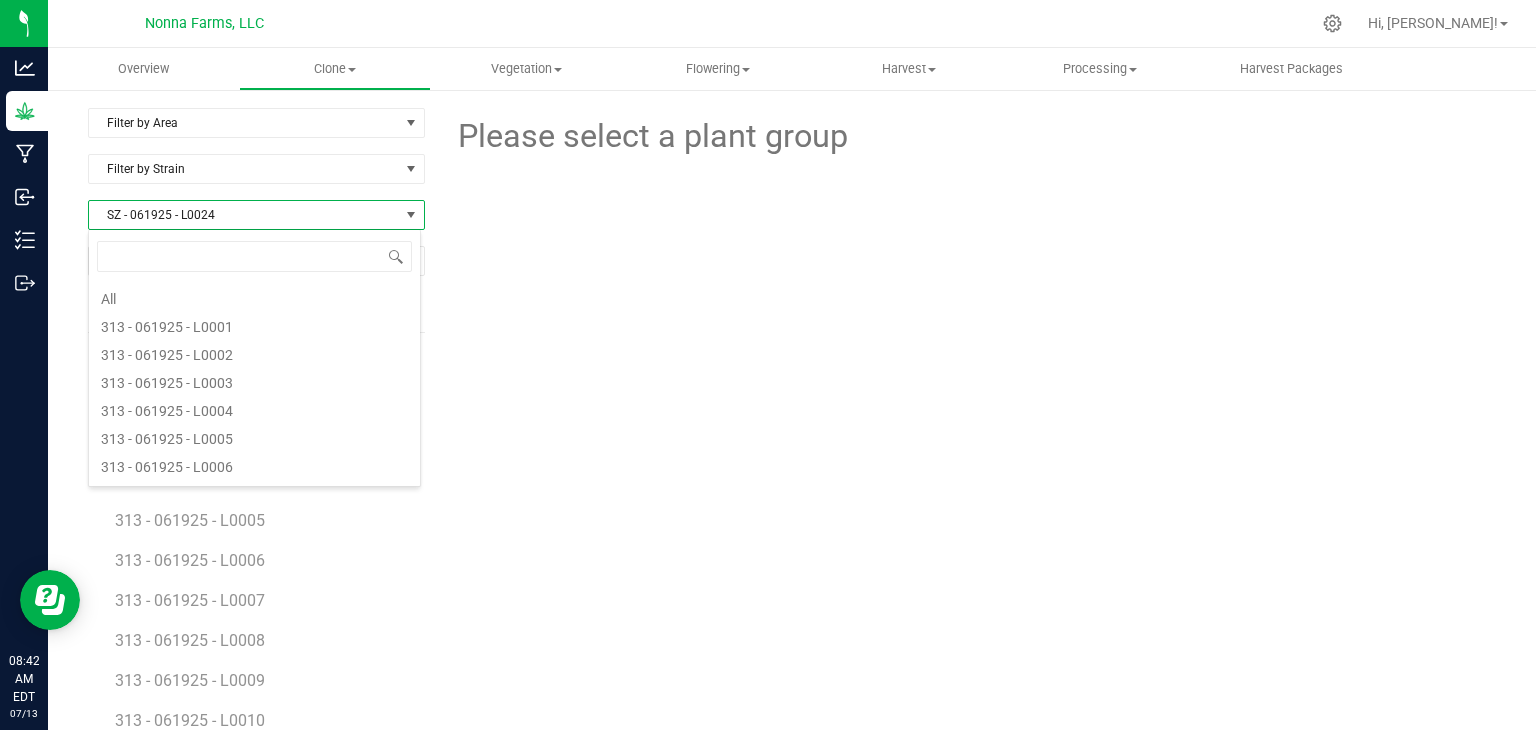 scroll, scrollTop: 21052, scrollLeft: 0, axis: vertical 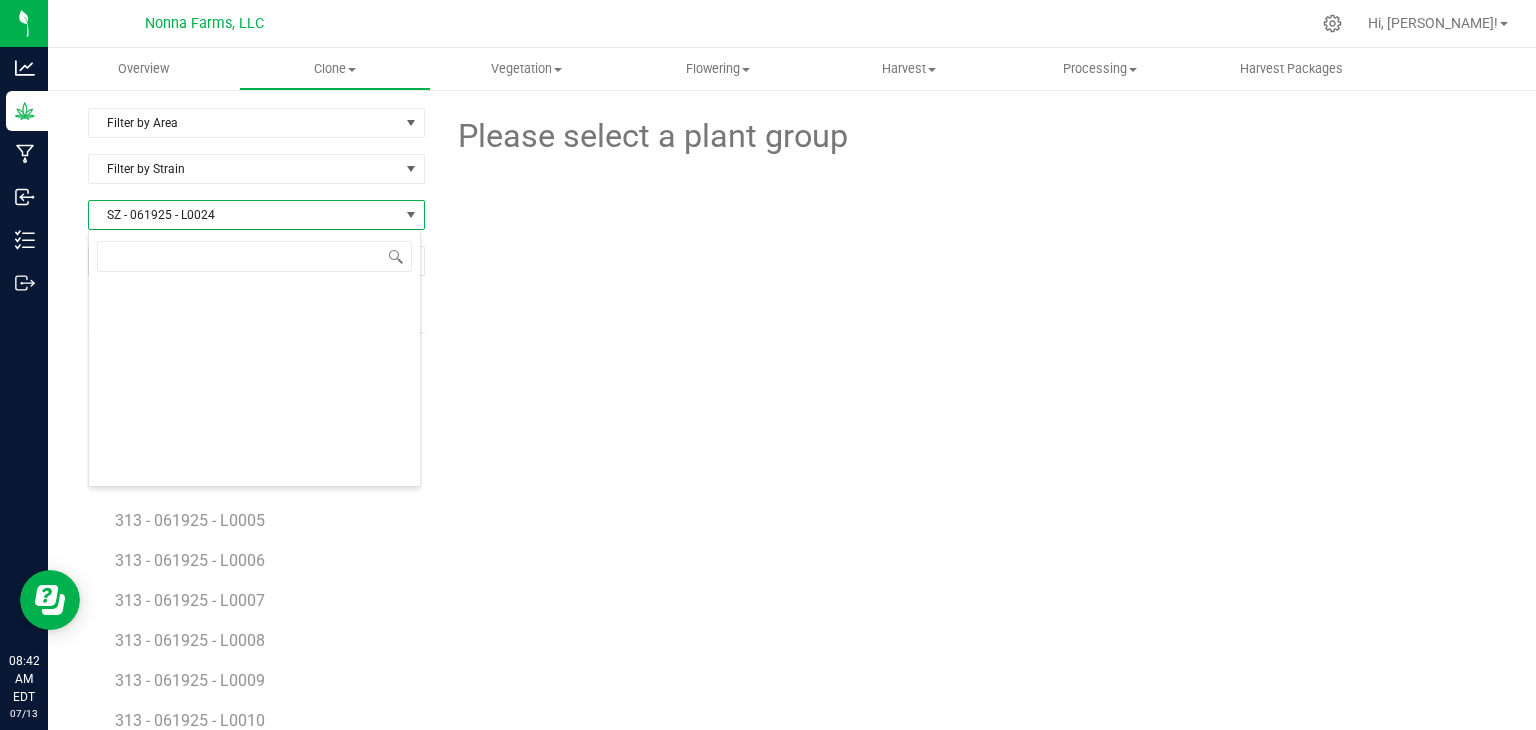 type on "SZ - 061925 - L0032" 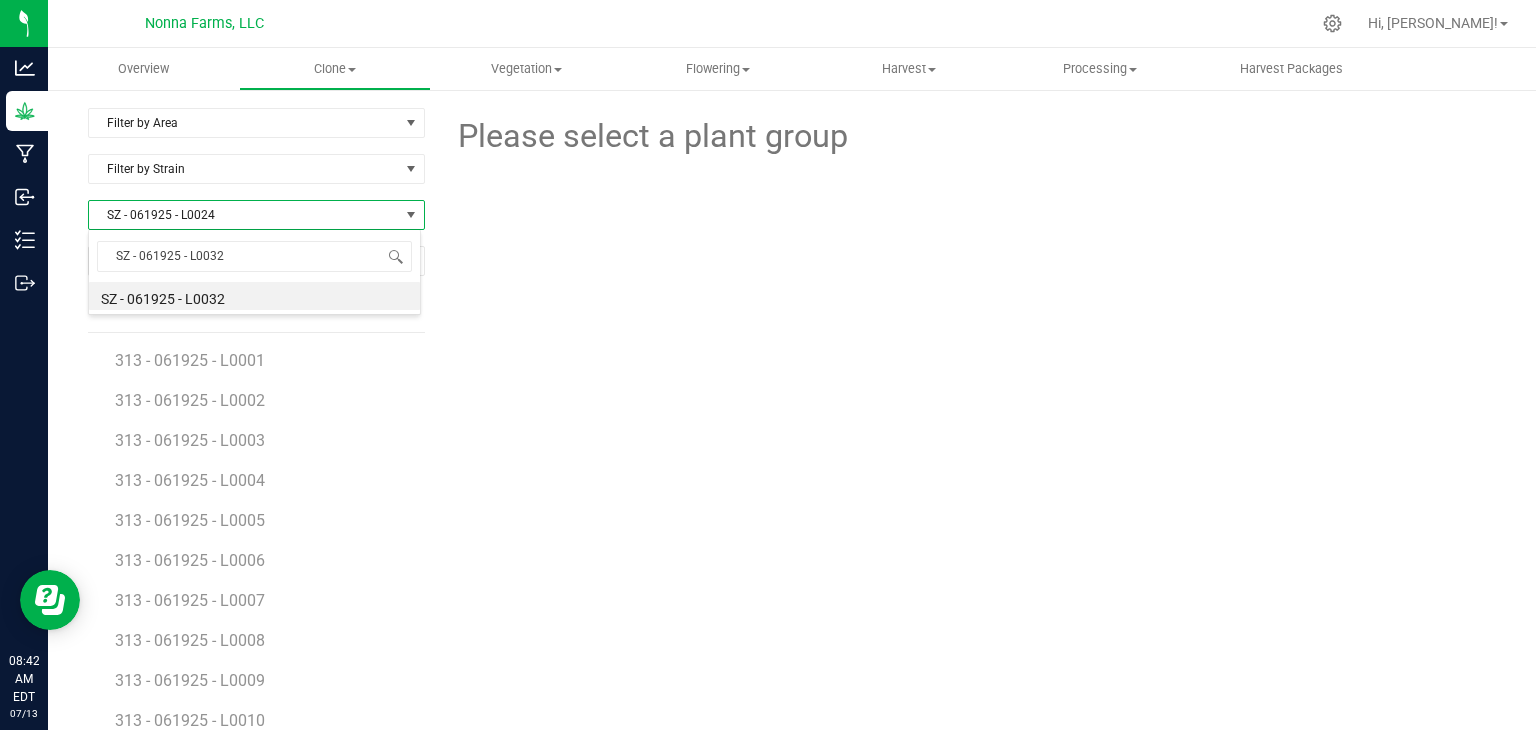 scroll, scrollTop: 0, scrollLeft: 0, axis: both 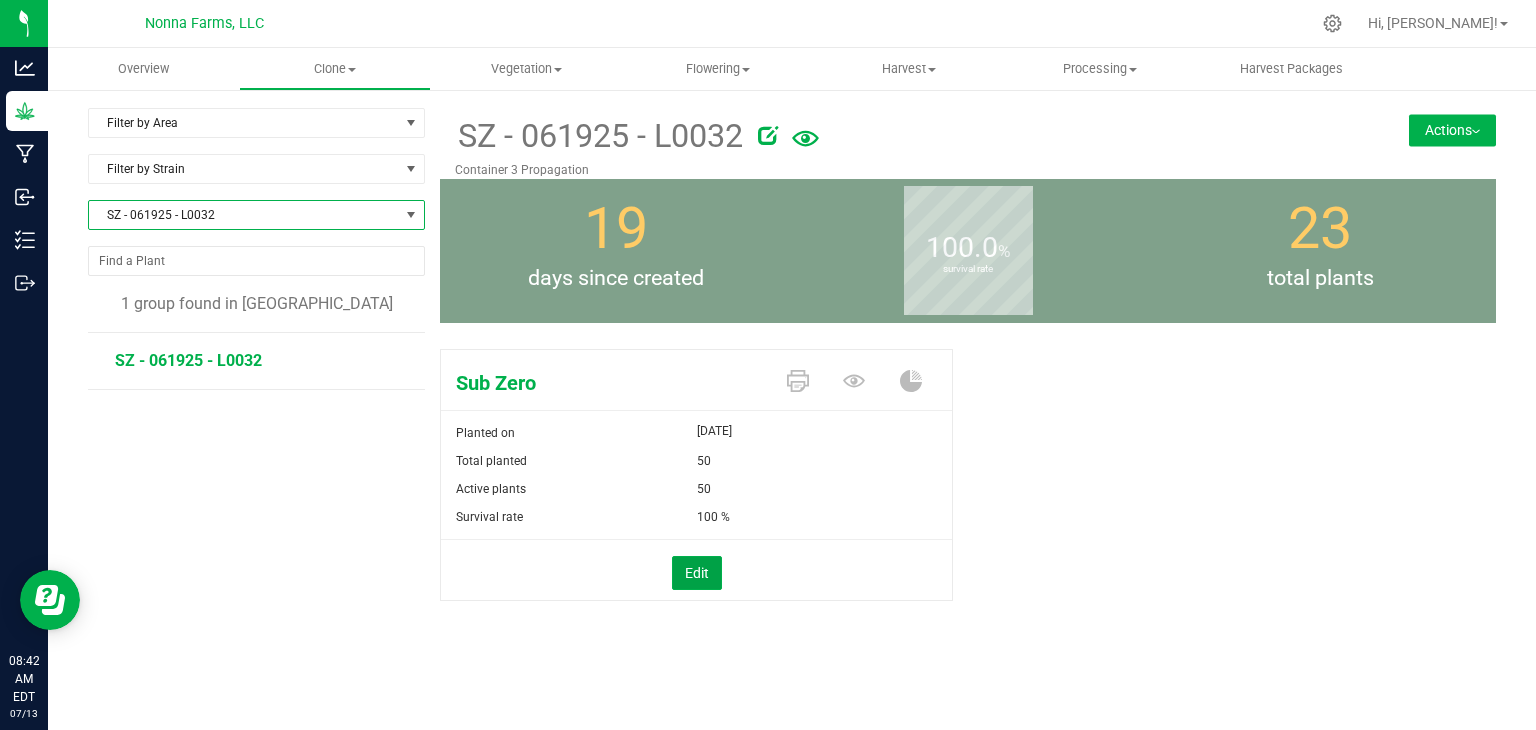 drag, startPoint x: 699, startPoint y: 582, endPoint x: 710, endPoint y: 539, distance: 44.38468 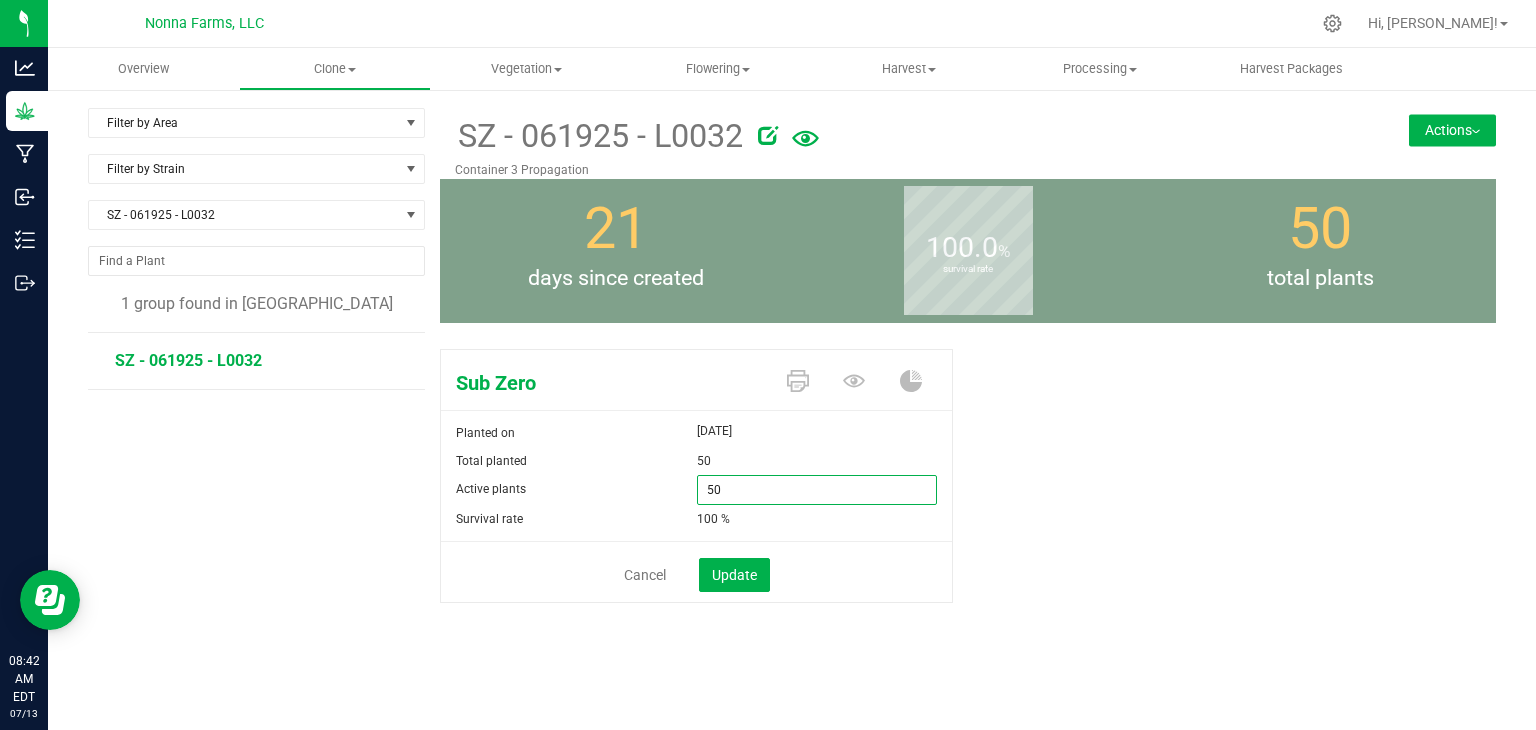 drag, startPoint x: 716, startPoint y: 498, endPoint x: 589, endPoint y: 492, distance: 127.141655 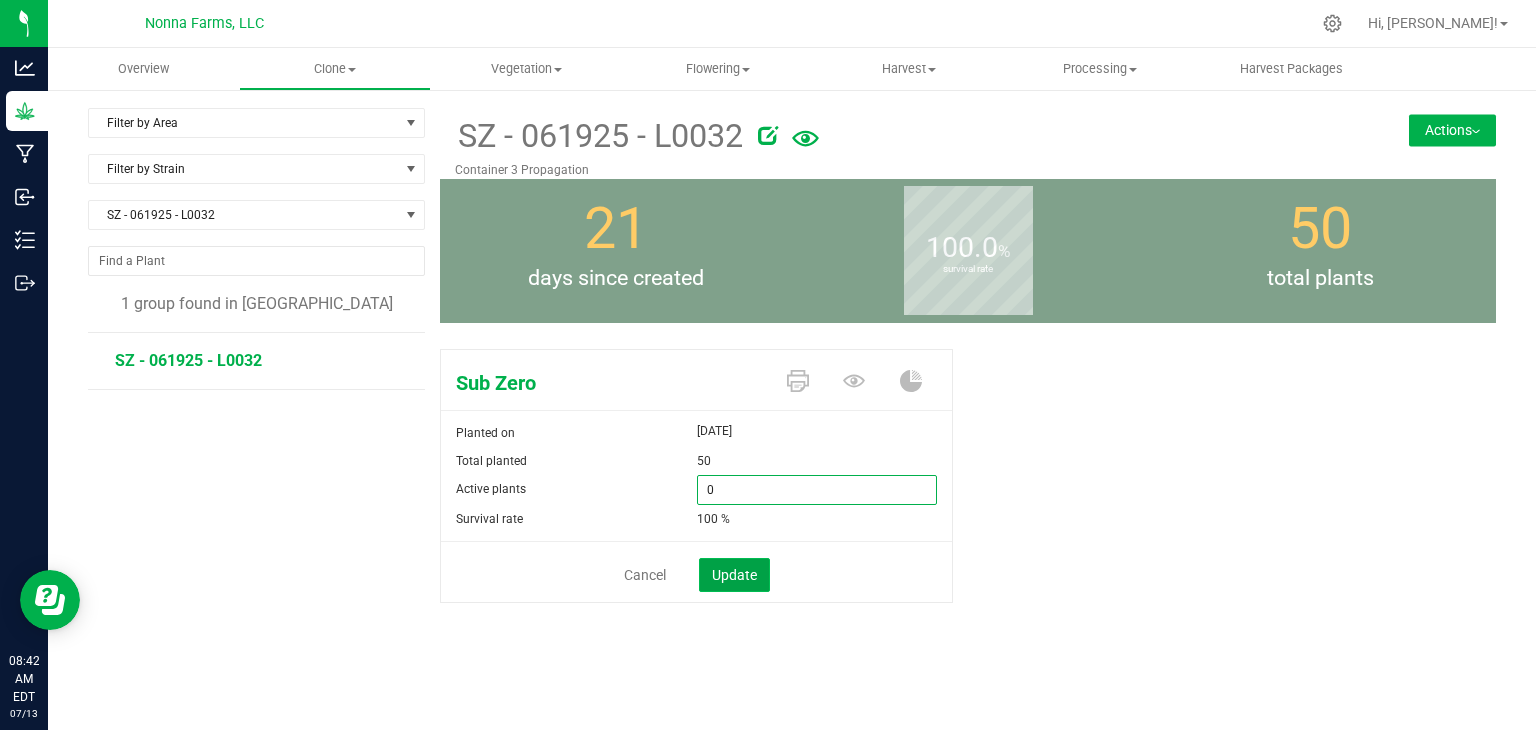 type on "0" 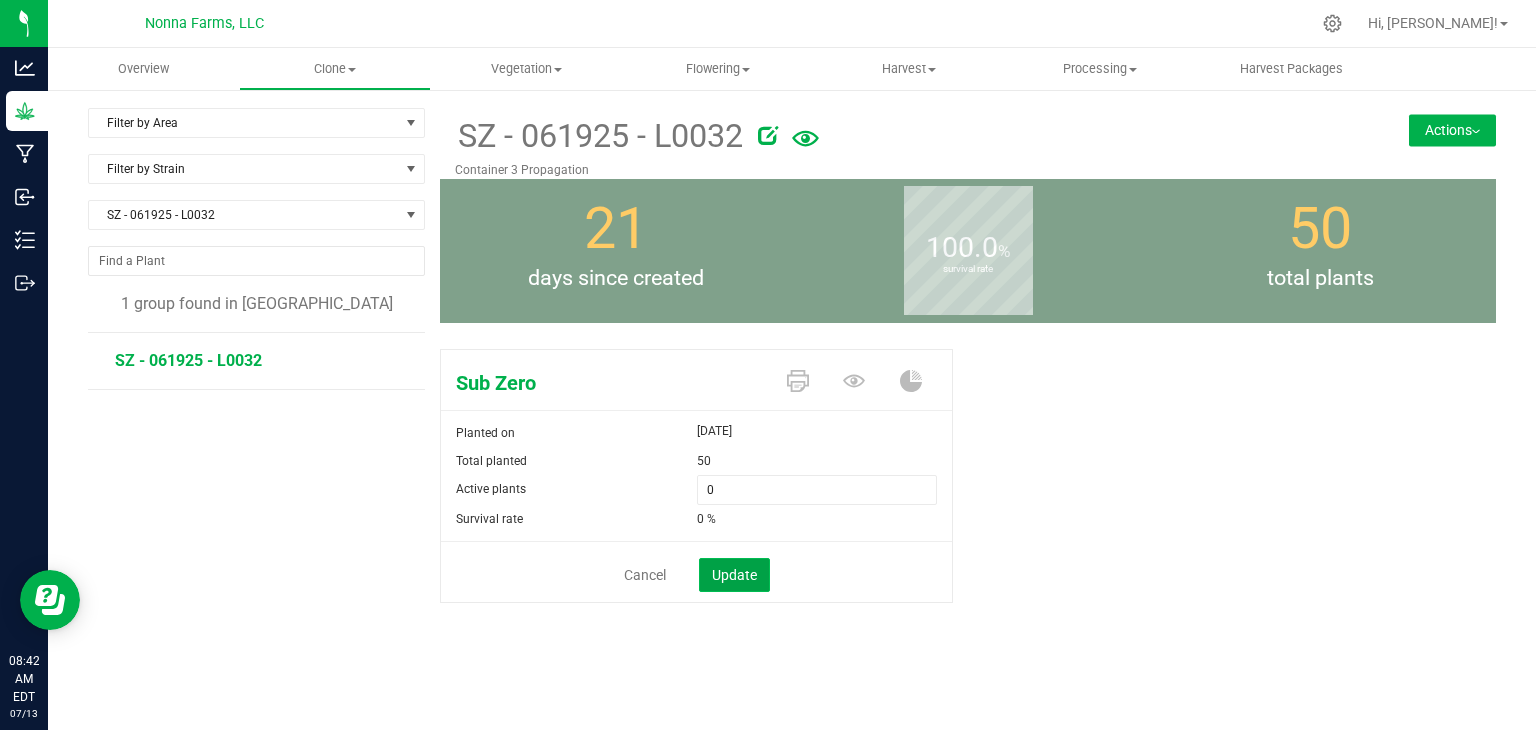 click on "Update" 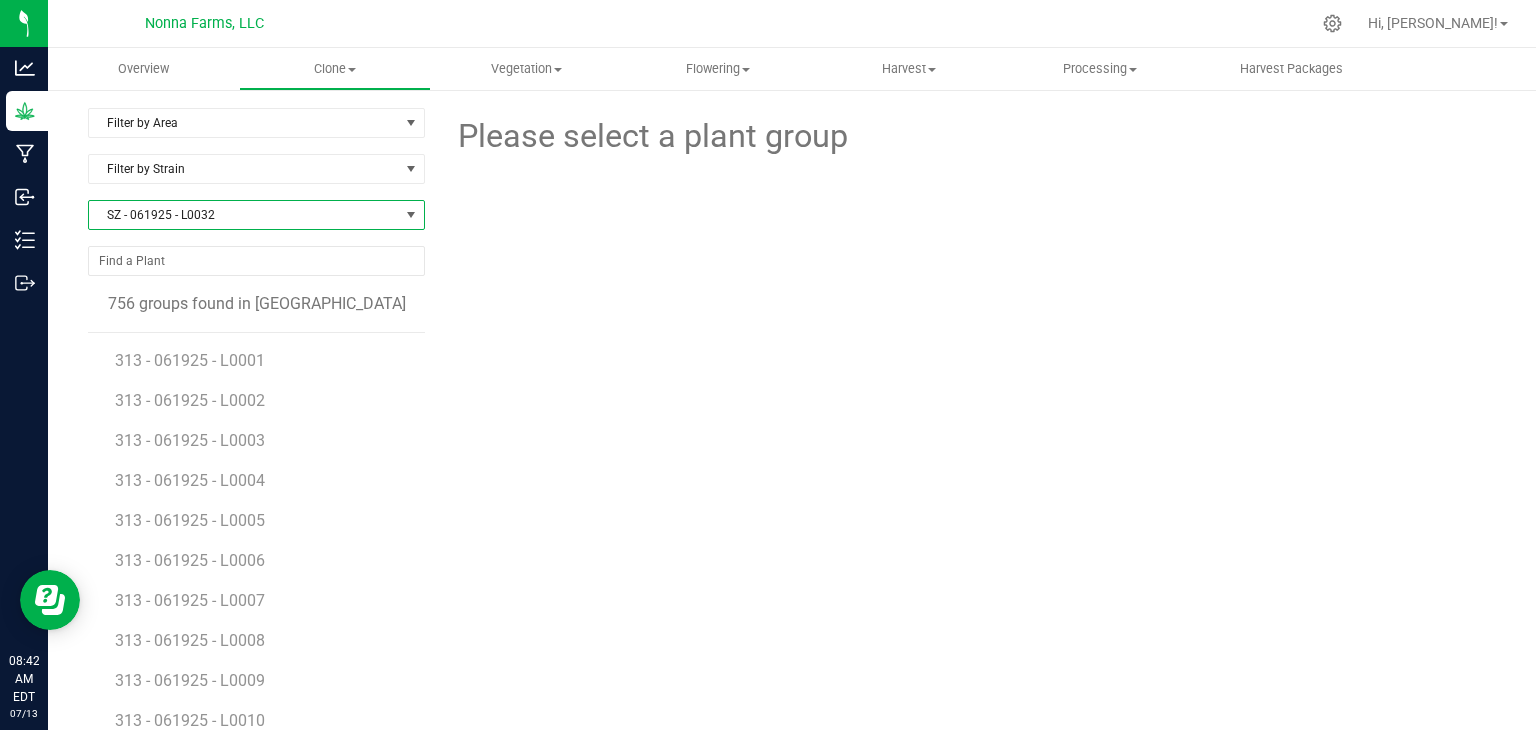 click on "SZ - 061925 - L0032" at bounding box center [244, 215] 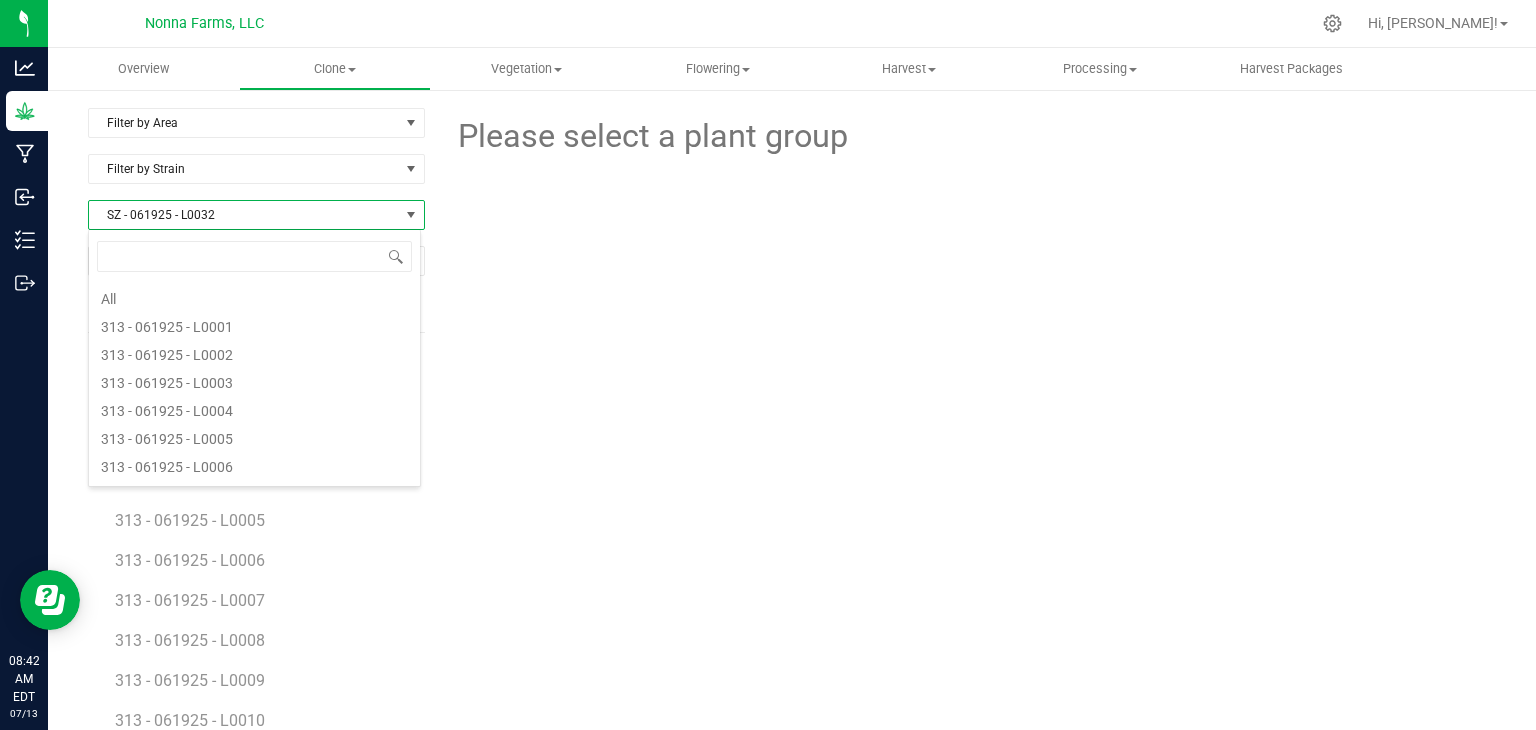 type on "SZ - 061925 - L0033" 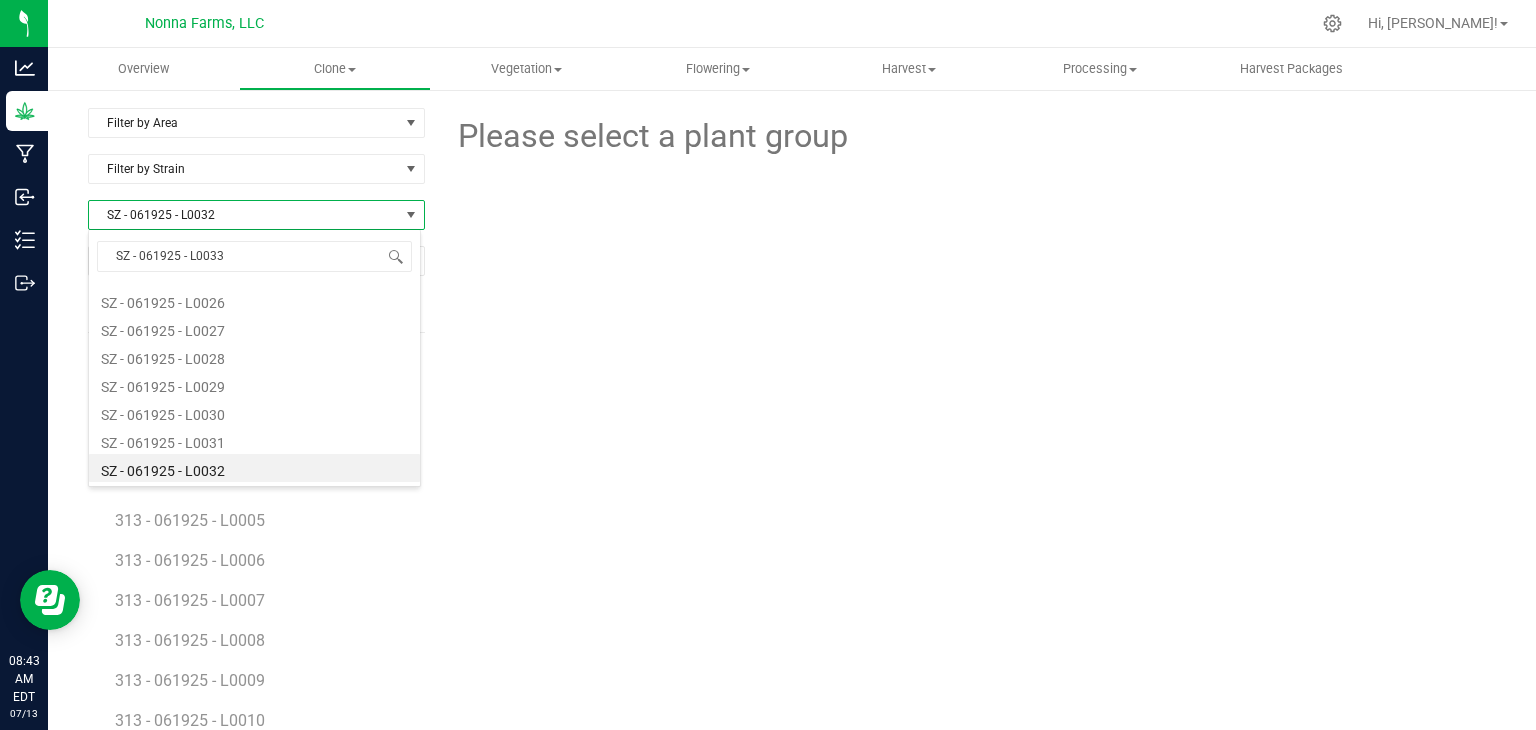 scroll, scrollTop: 0, scrollLeft: 0, axis: both 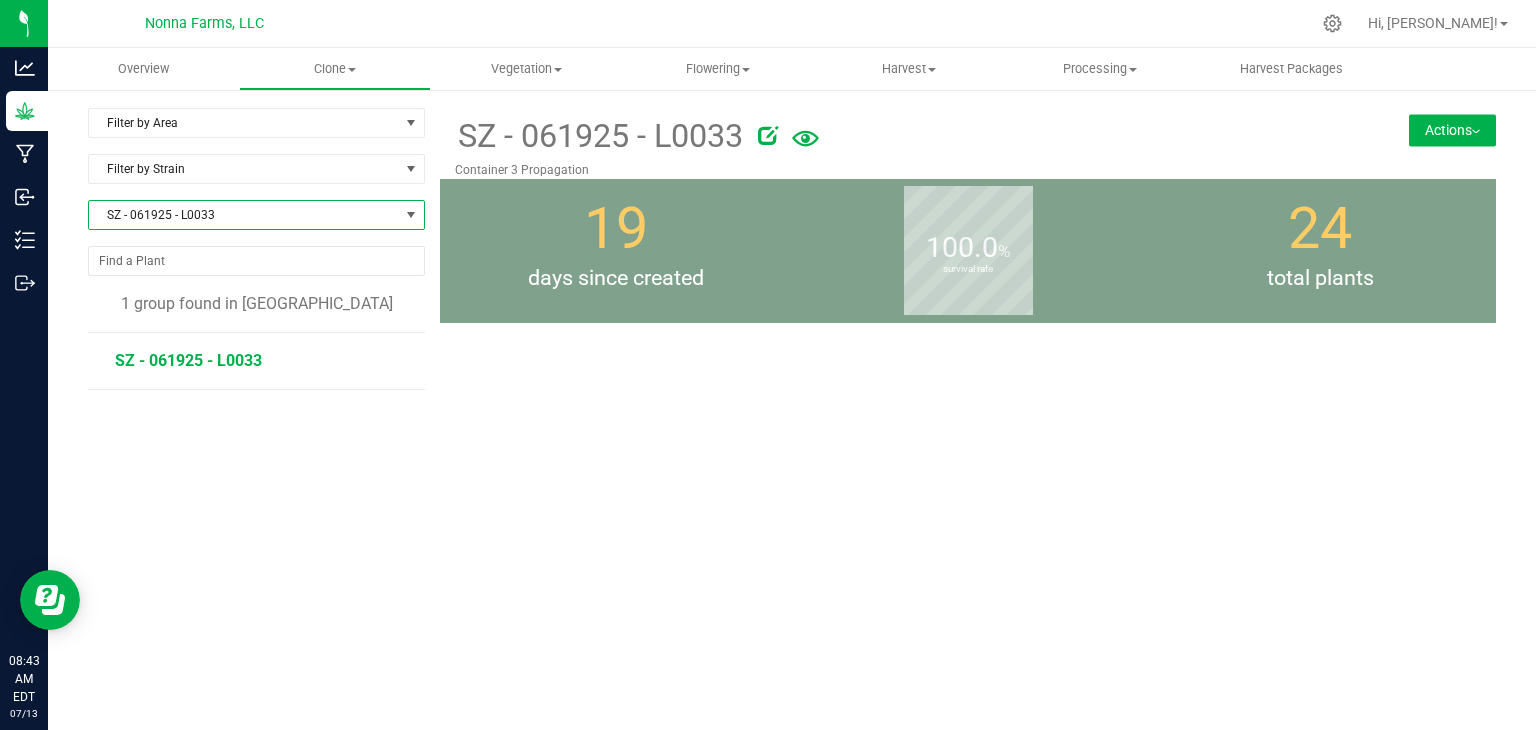 click on "SZ - 061925 - L0033" at bounding box center [188, 360] 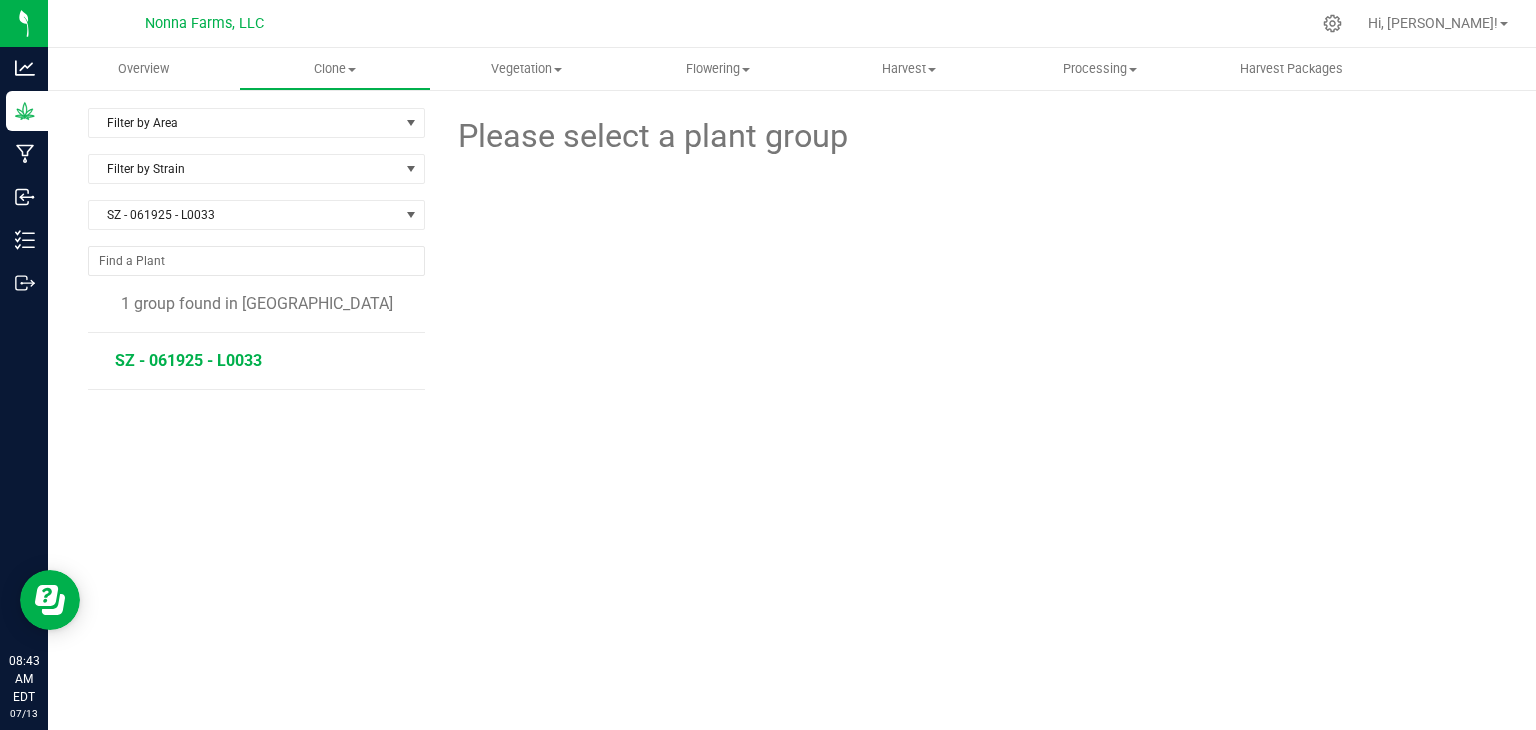 click on "SZ - 061925 - L0033" at bounding box center (188, 360) 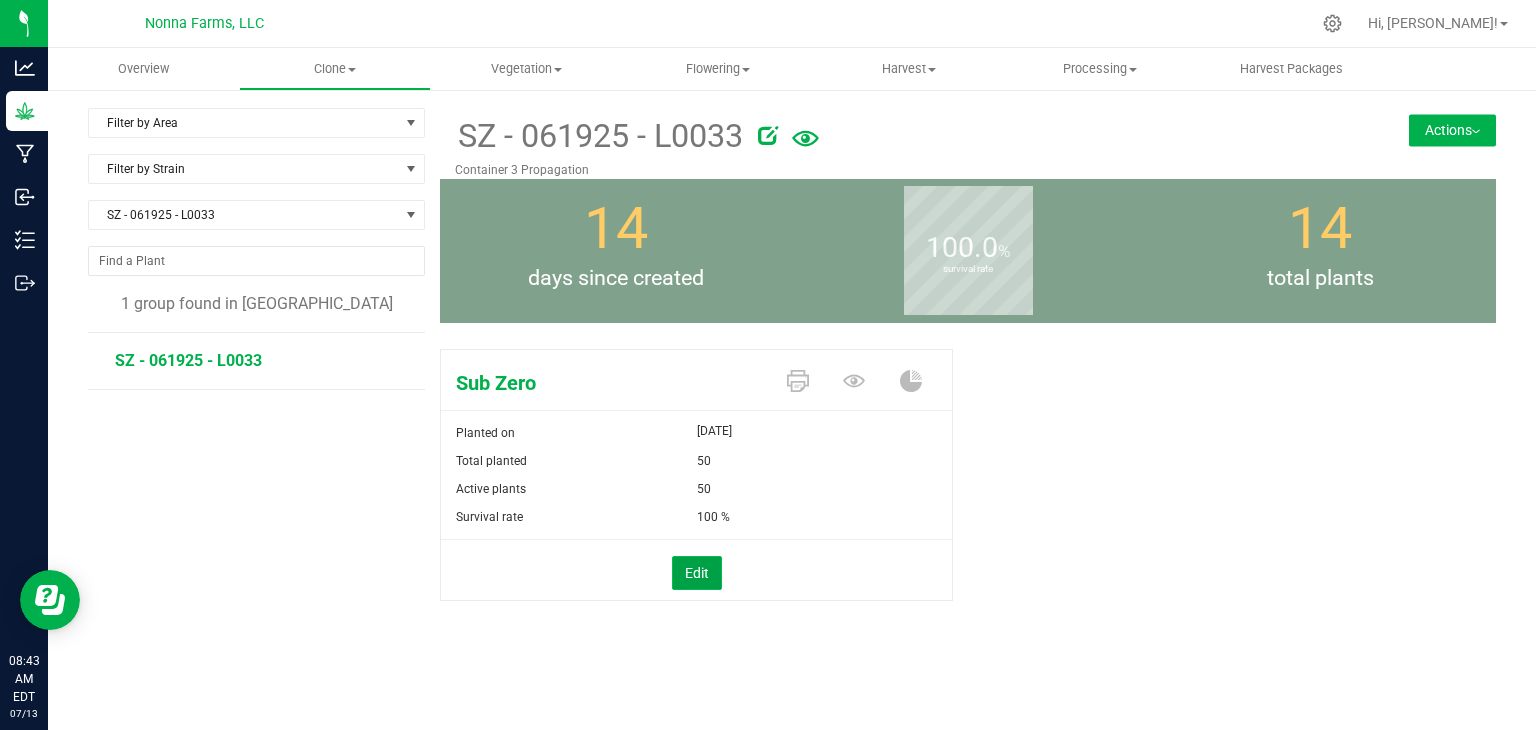 click on "Edit" at bounding box center [697, 573] 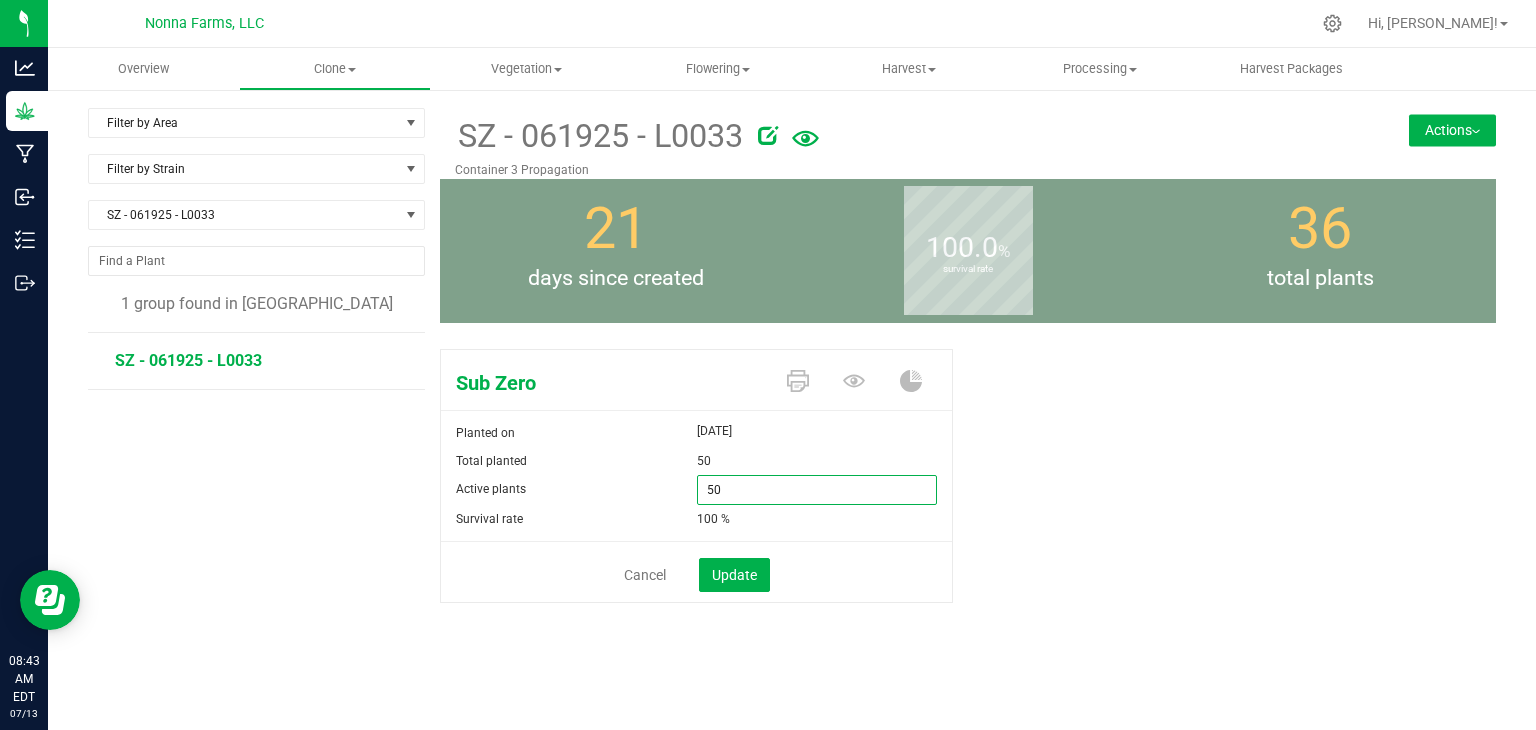 drag, startPoint x: 760, startPoint y: 493, endPoint x: 621, endPoint y: 486, distance: 139.17615 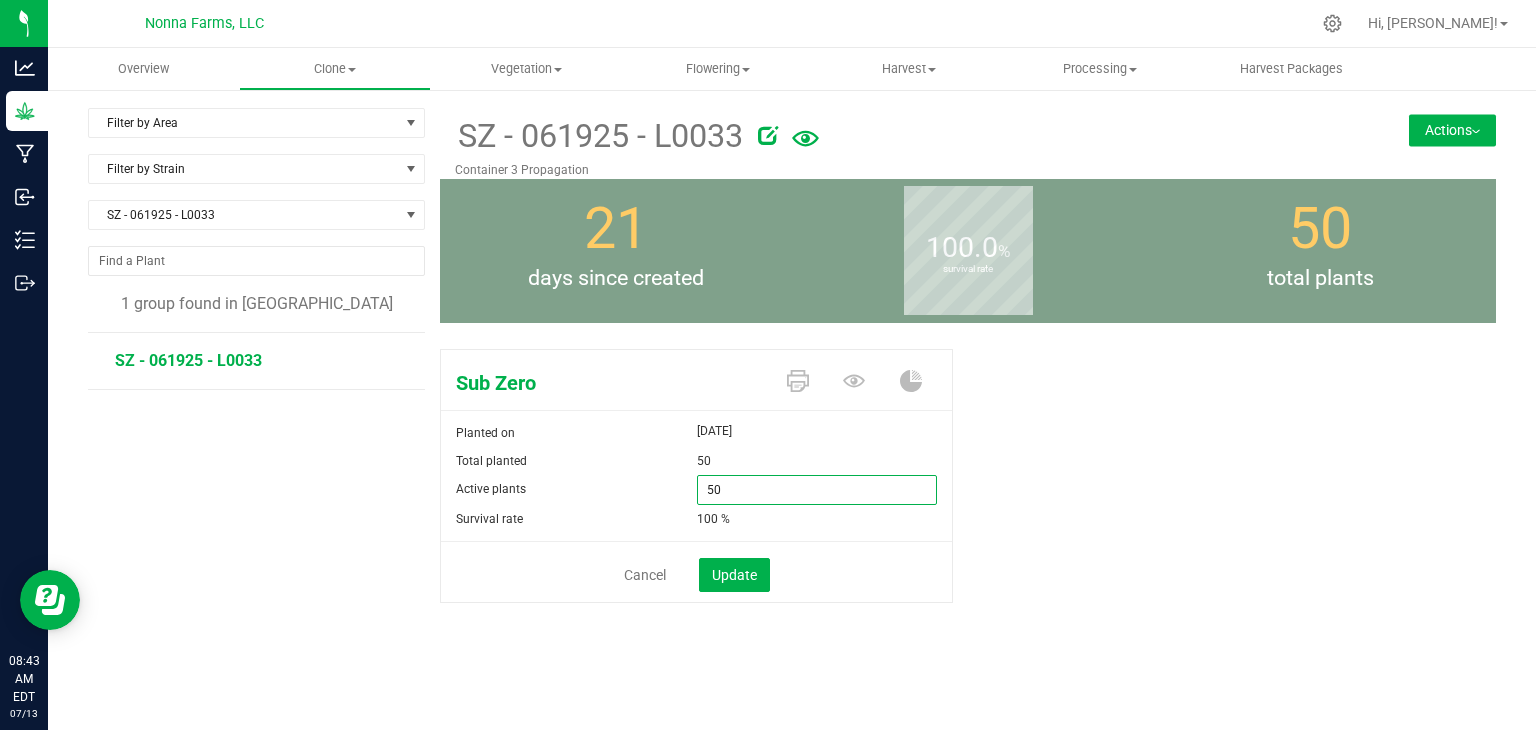 type on "0" 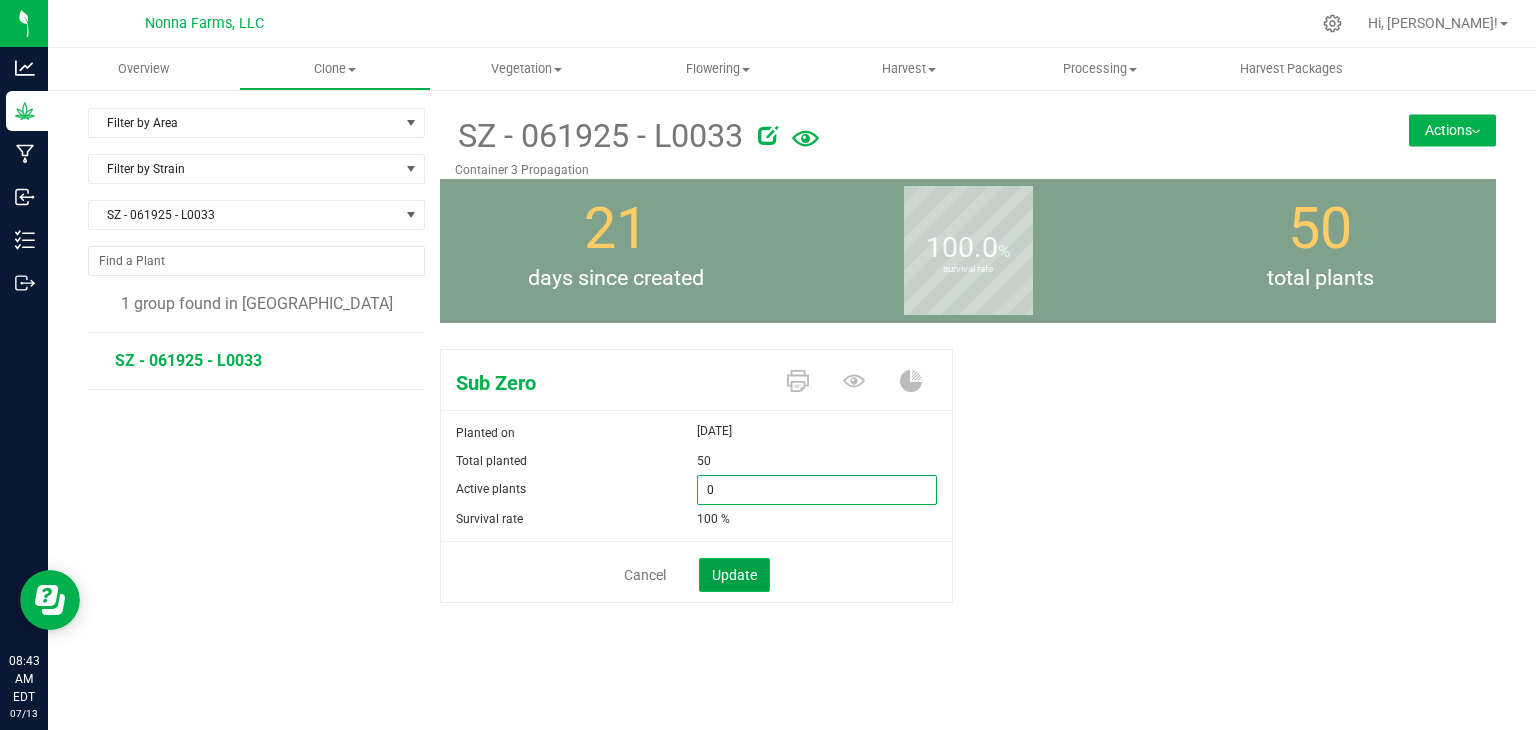 type on "0" 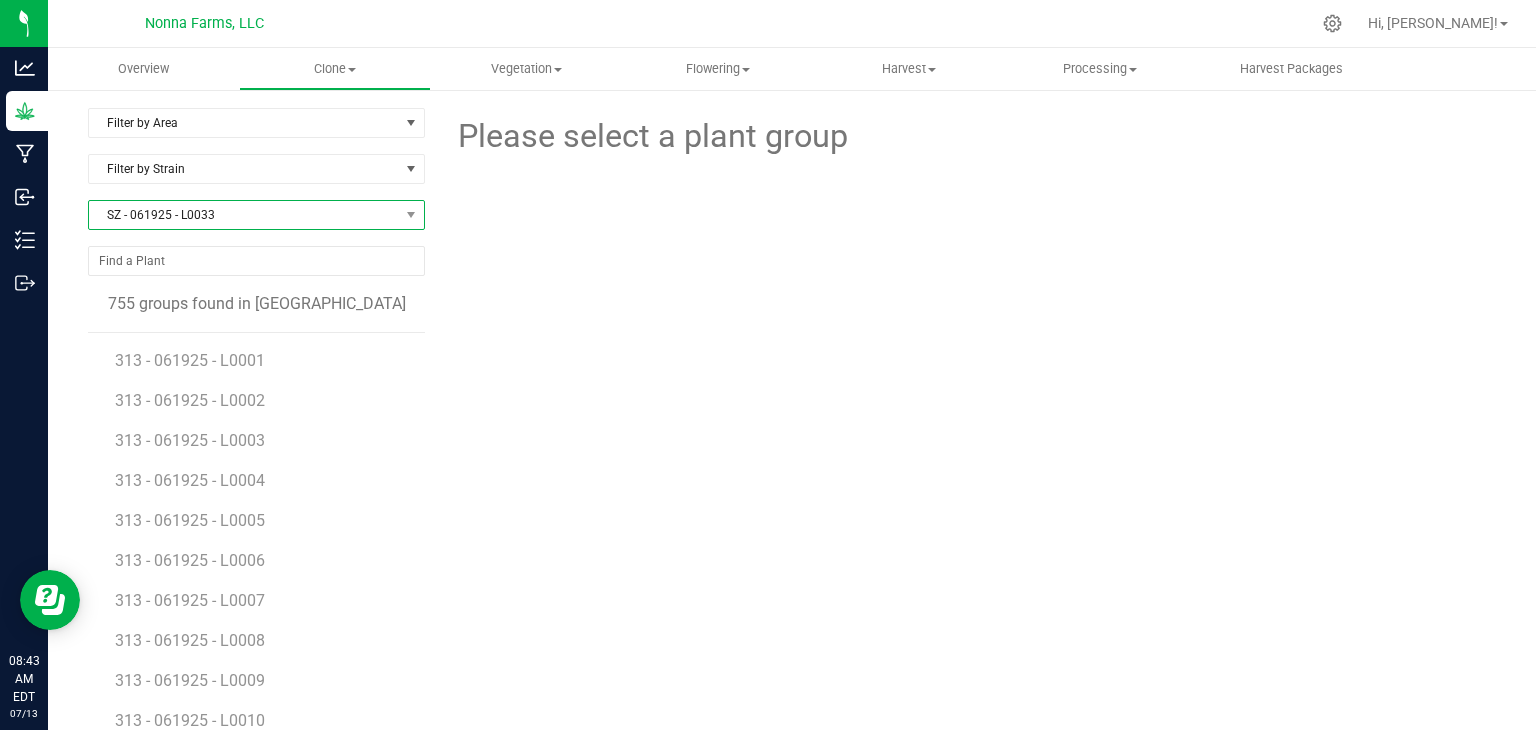 click on "SZ - 061925 - L0033" at bounding box center [244, 215] 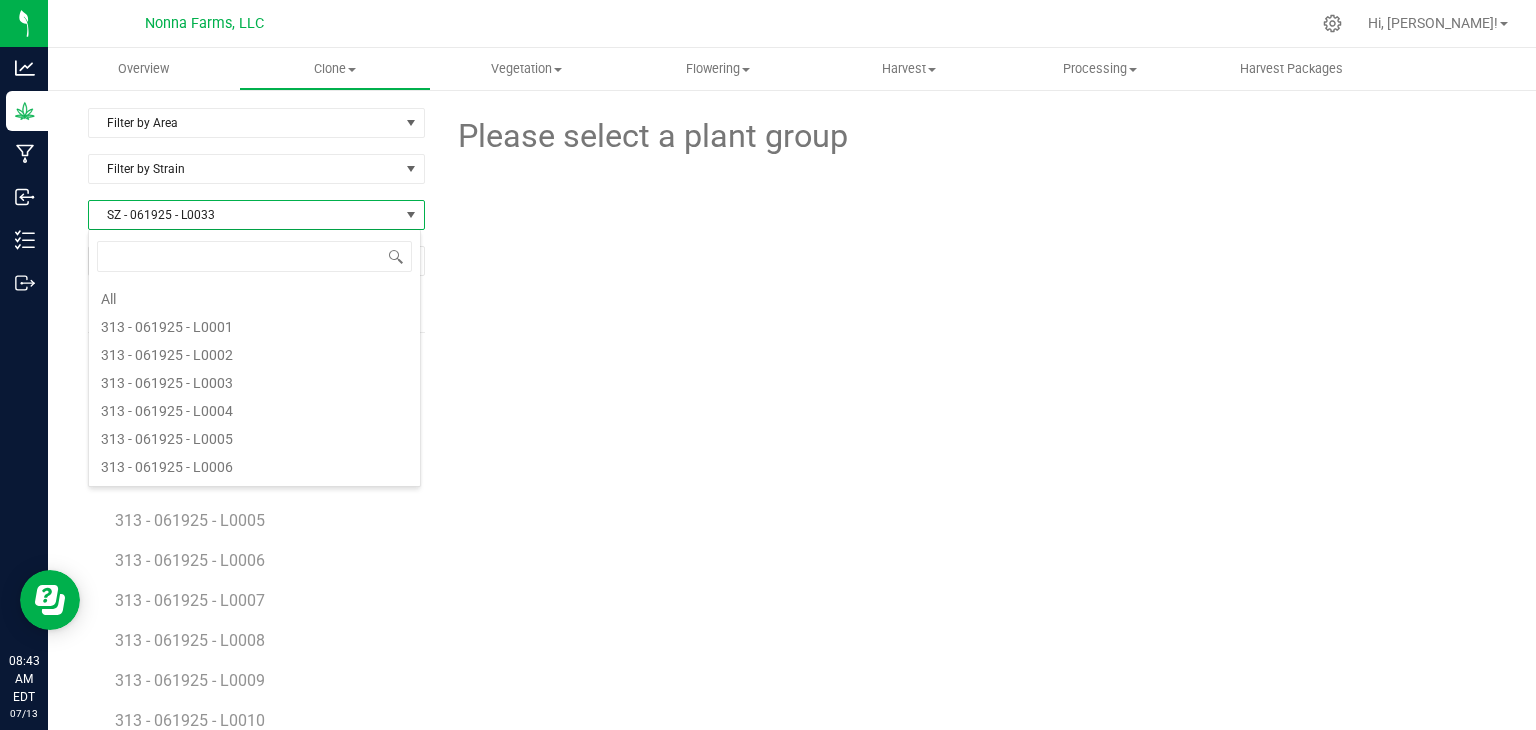 scroll, scrollTop: 21304, scrollLeft: 0, axis: vertical 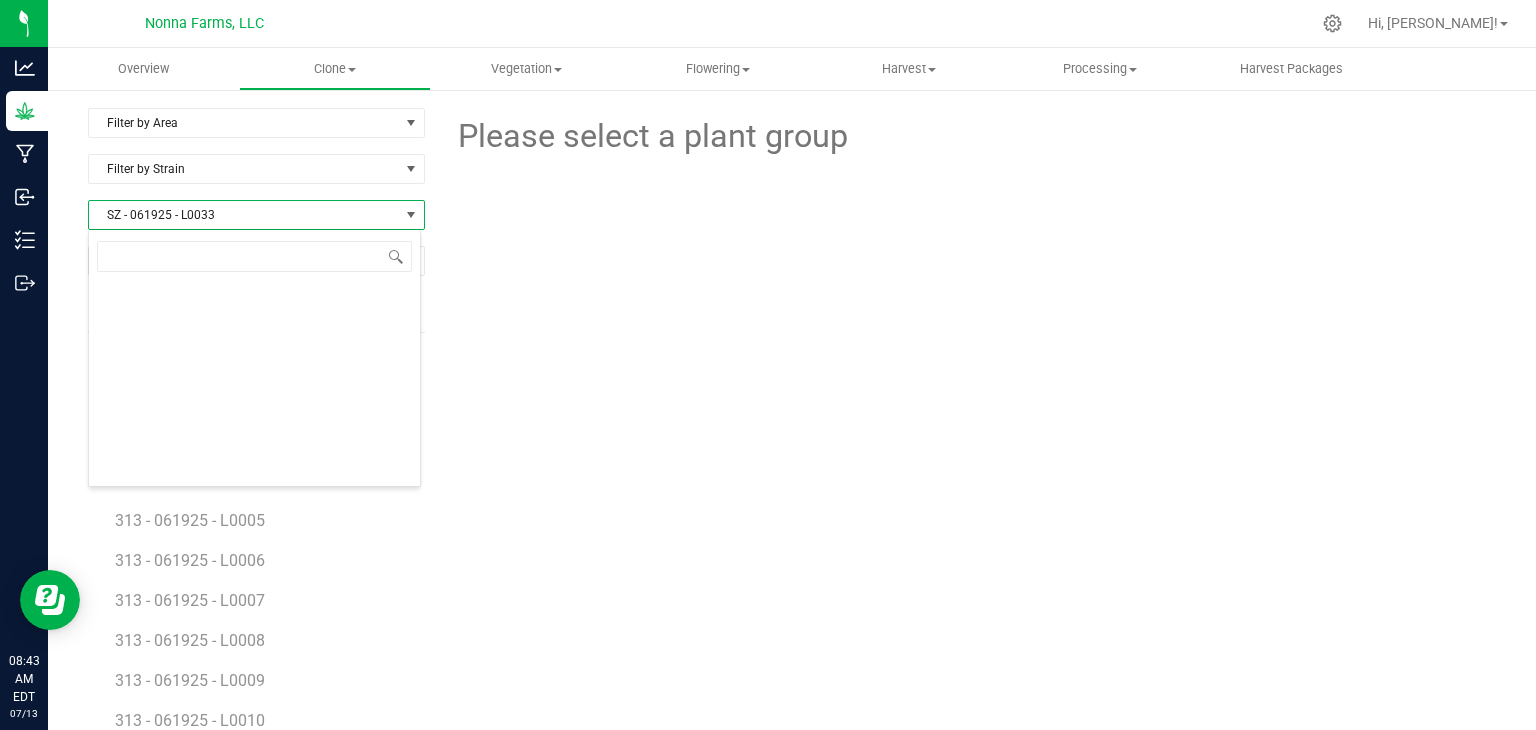 type on "SZ - 061925 - L0035" 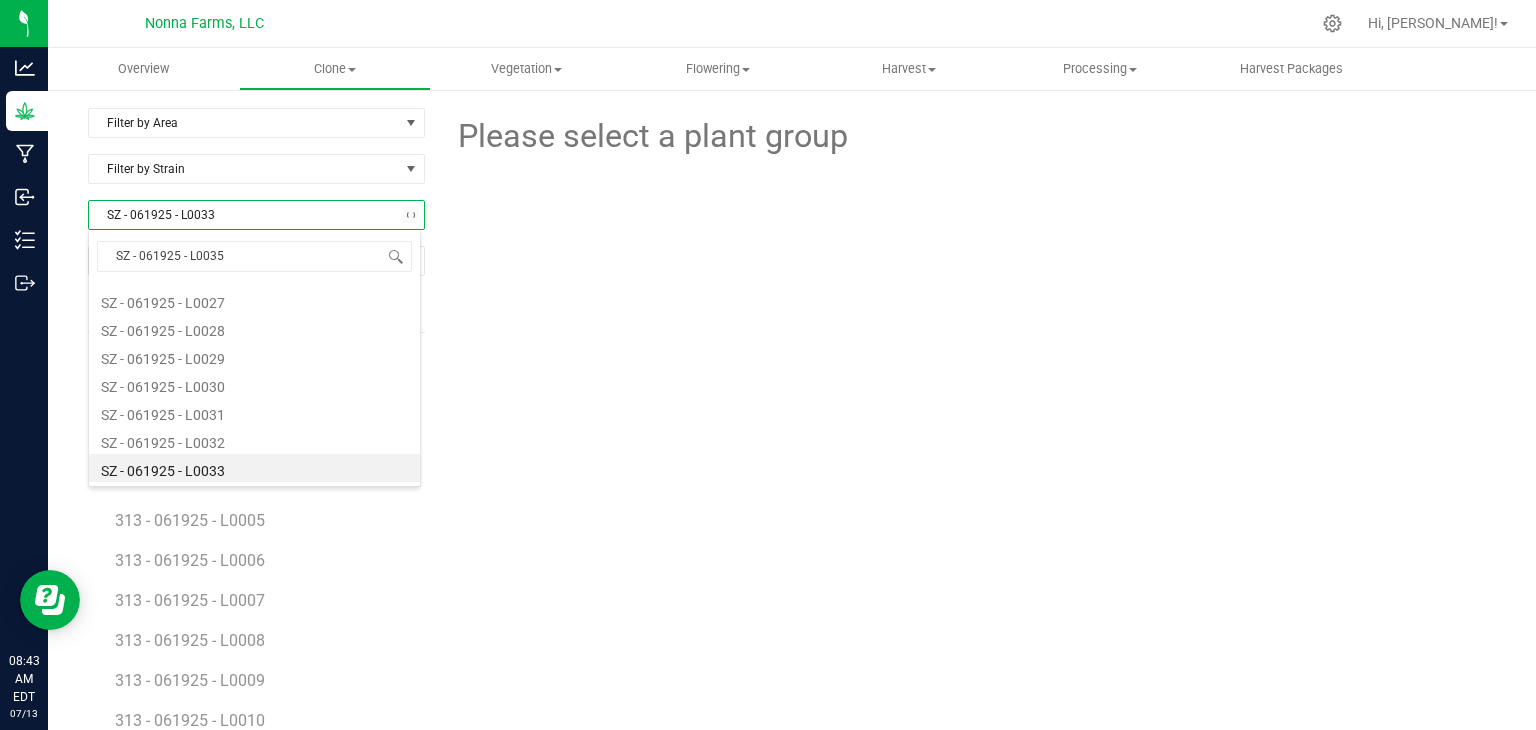 scroll, scrollTop: 0, scrollLeft: 0, axis: both 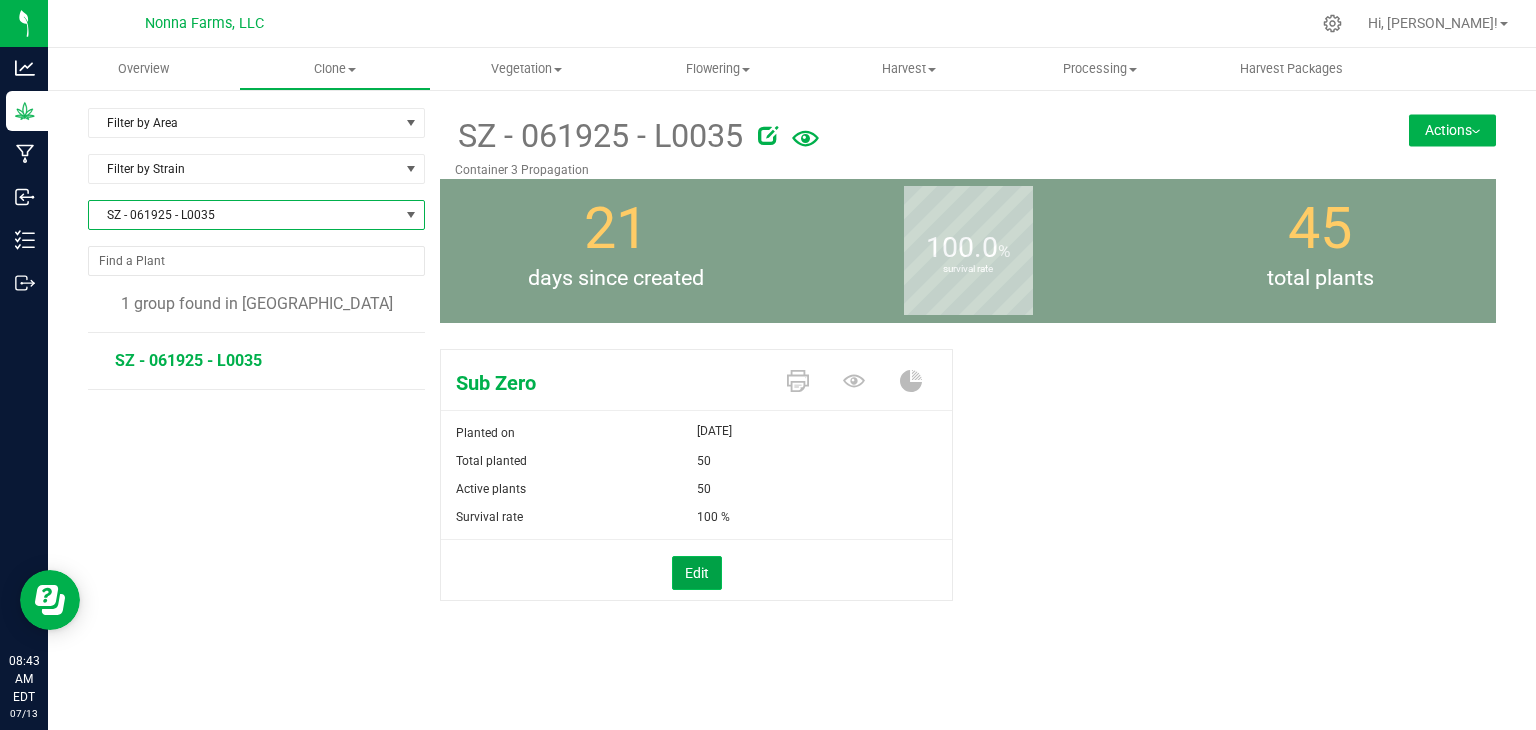 click on "Edit" at bounding box center [697, 573] 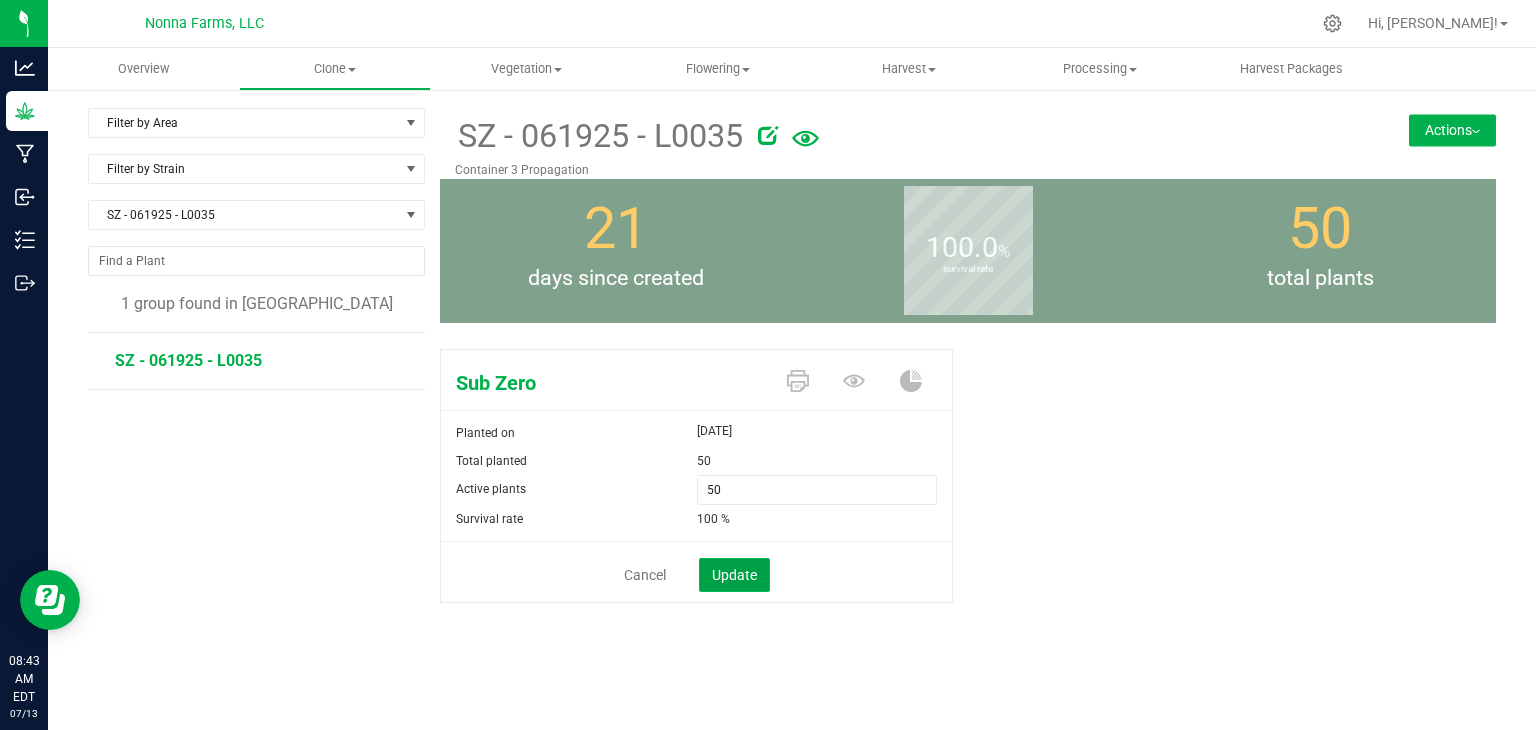 click on "Update" 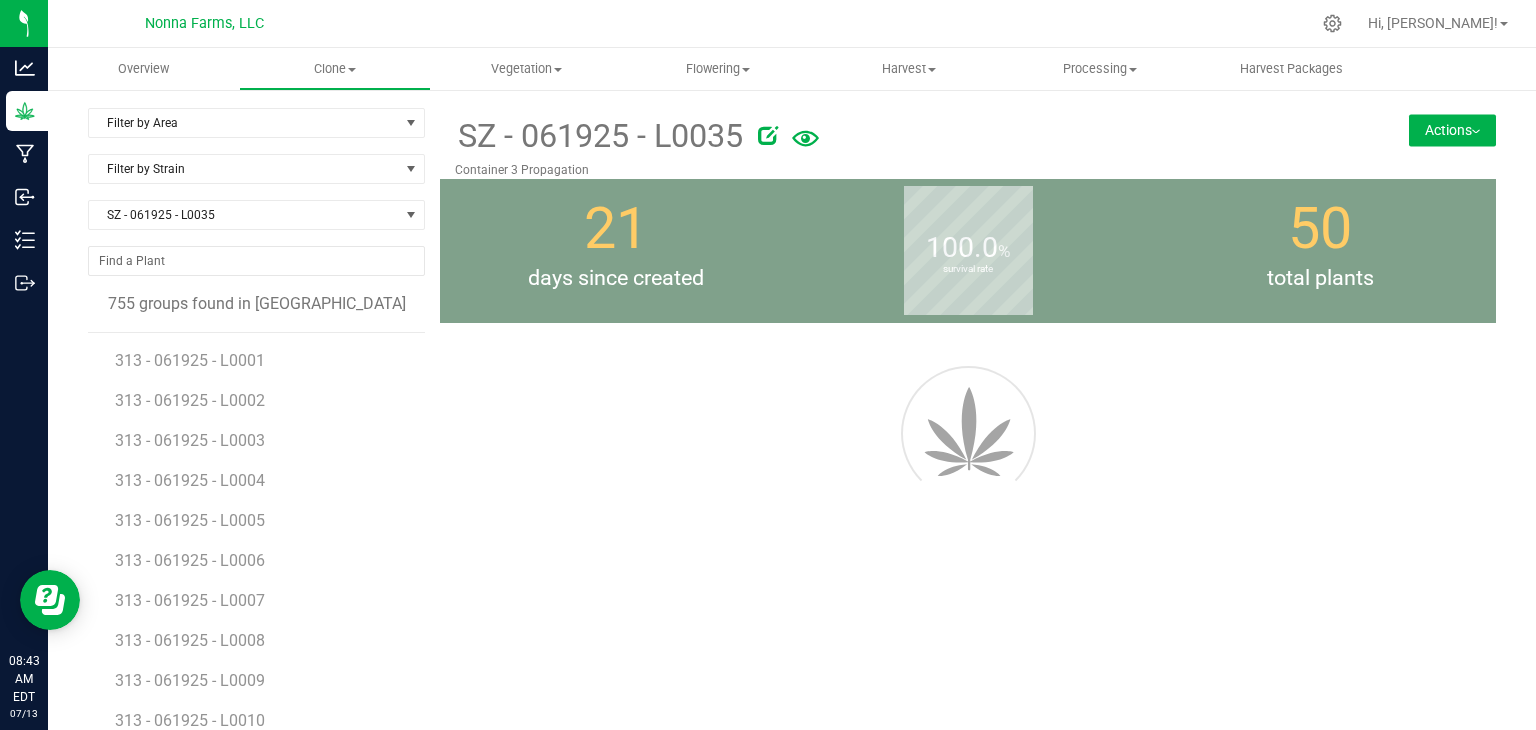 drag, startPoint x: 703, startPoint y: 573, endPoint x: 720, endPoint y: 554, distance: 25.495098 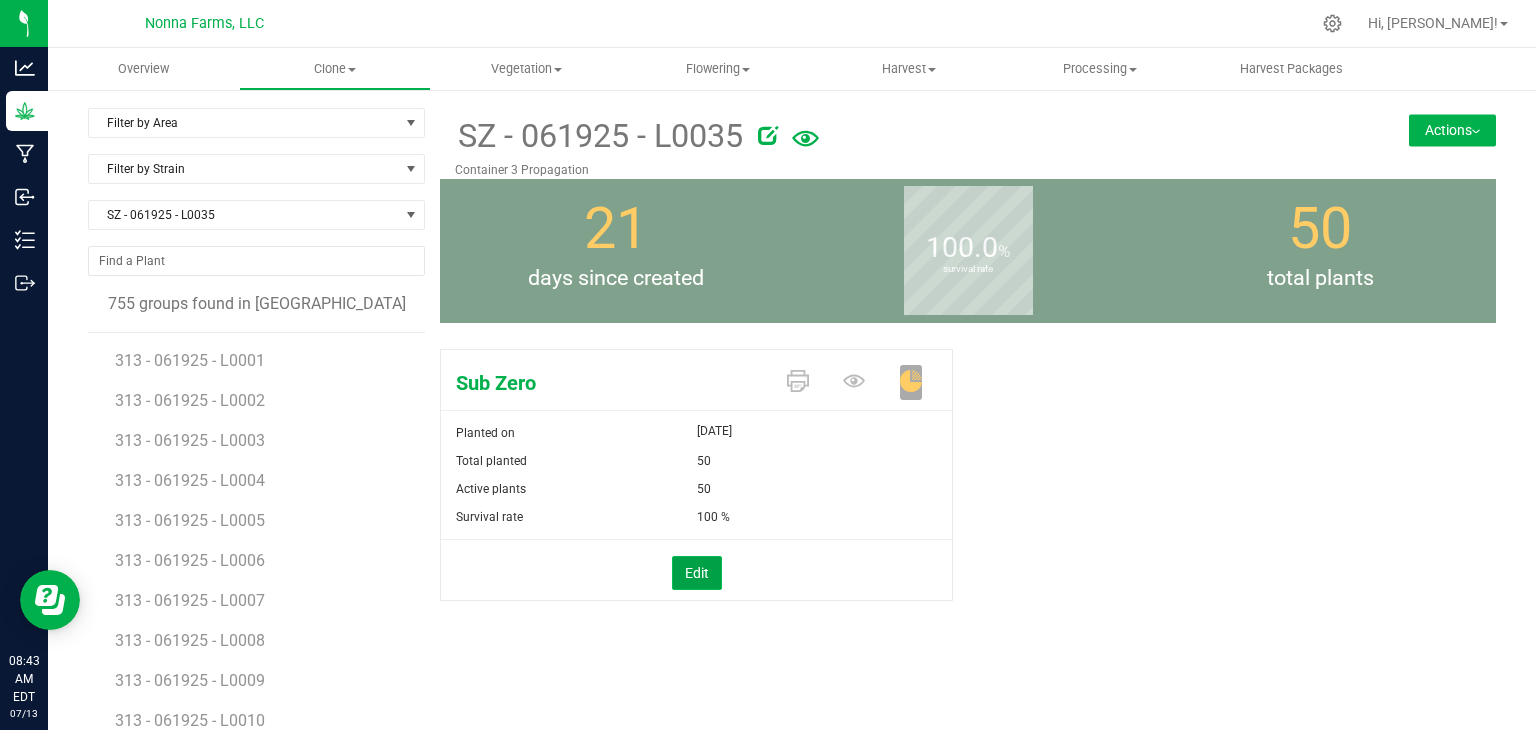 click on "Edit" at bounding box center (697, 573) 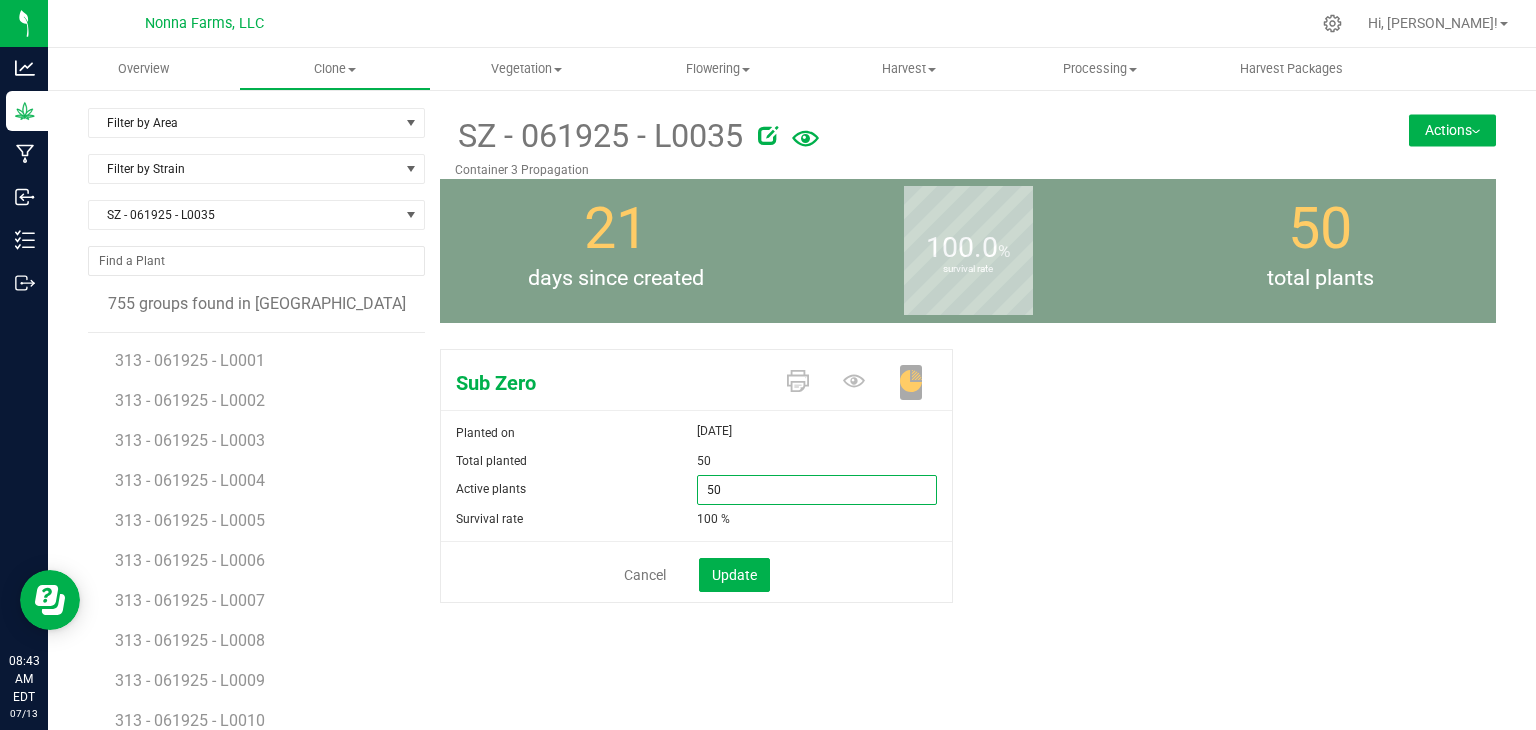 drag, startPoint x: 737, startPoint y: 485, endPoint x: 614, endPoint y: 458, distance: 125.92855 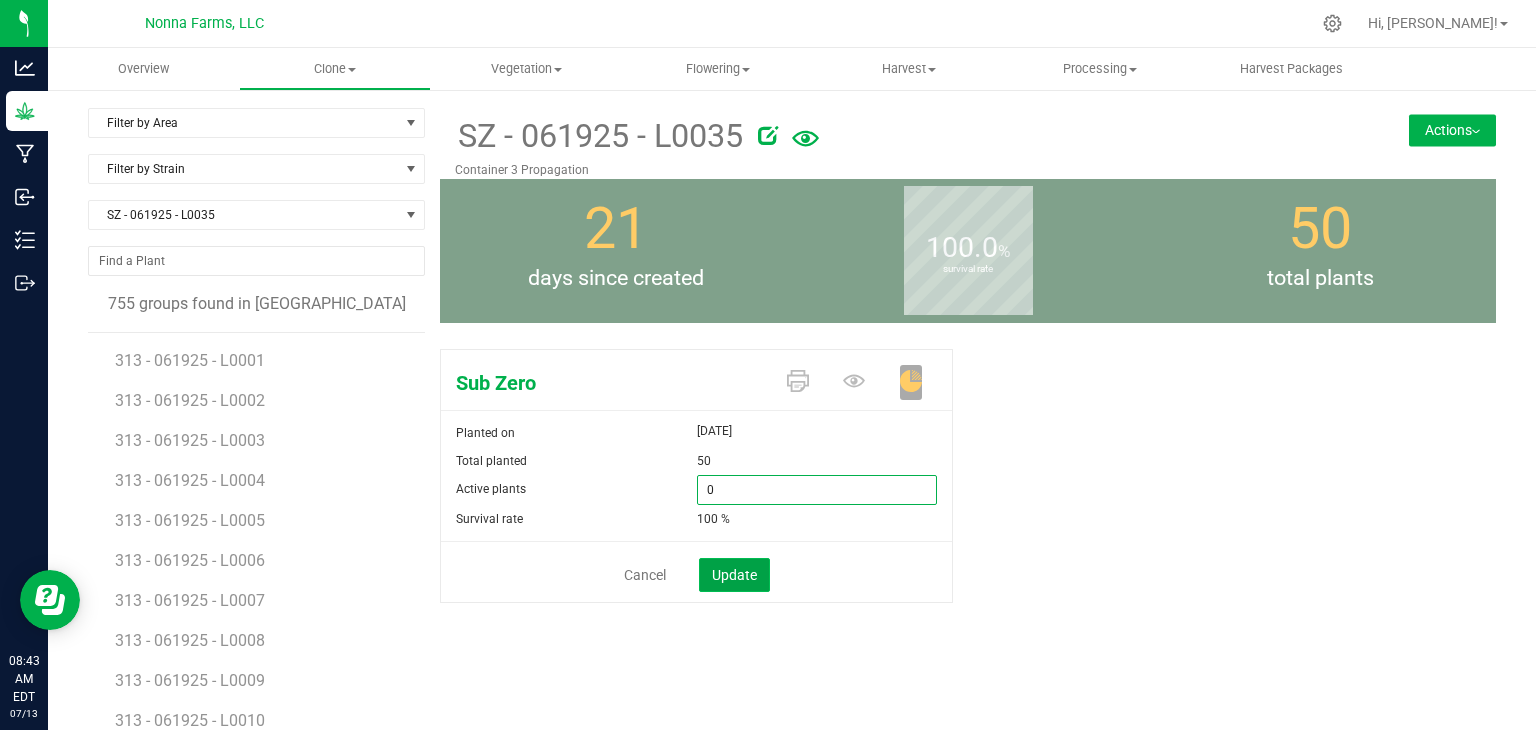type on "0" 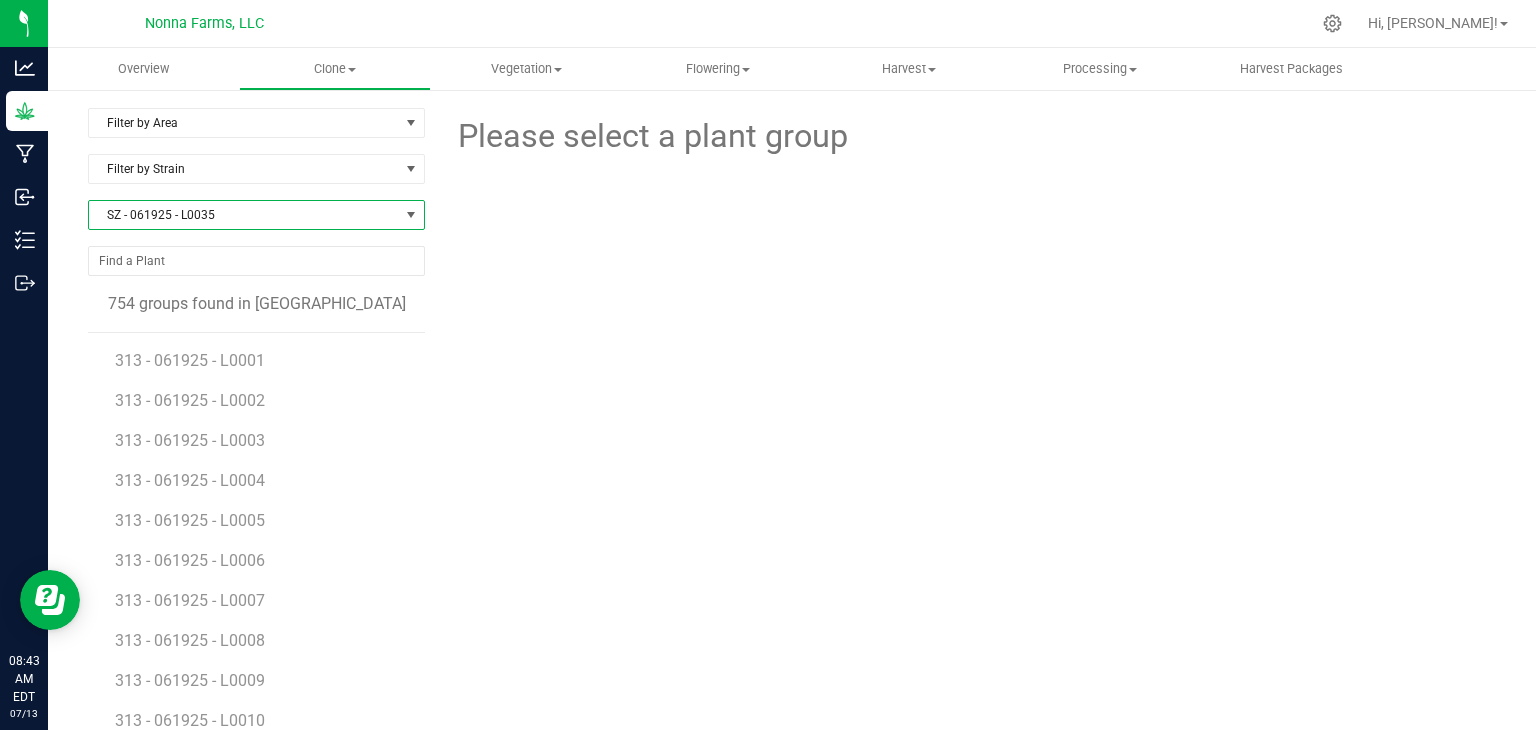 click on "SZ - 061925 - L0035" at bounding box center (244, 215) 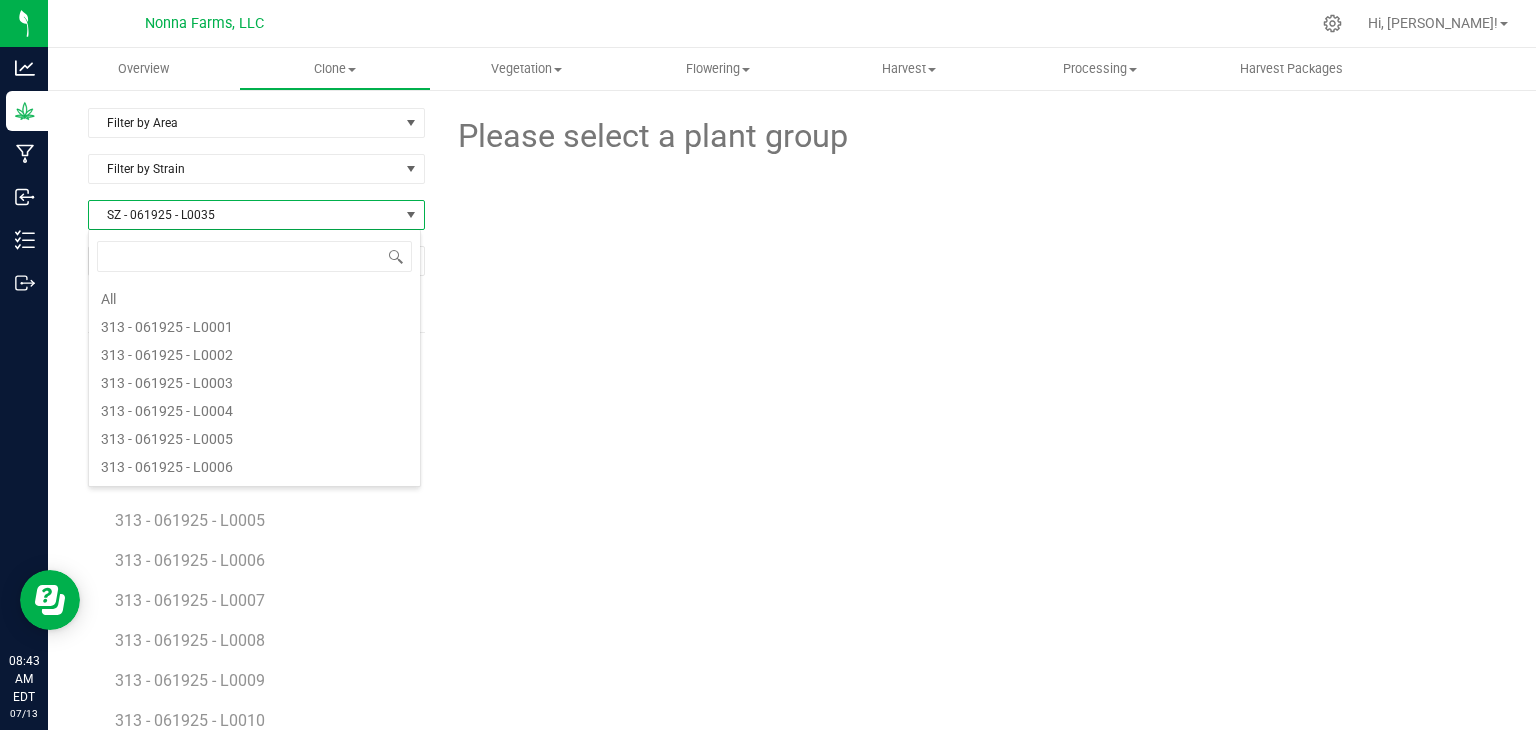 scroll, scrollTop: 21360, scrollLeft: 0, axis: vertical 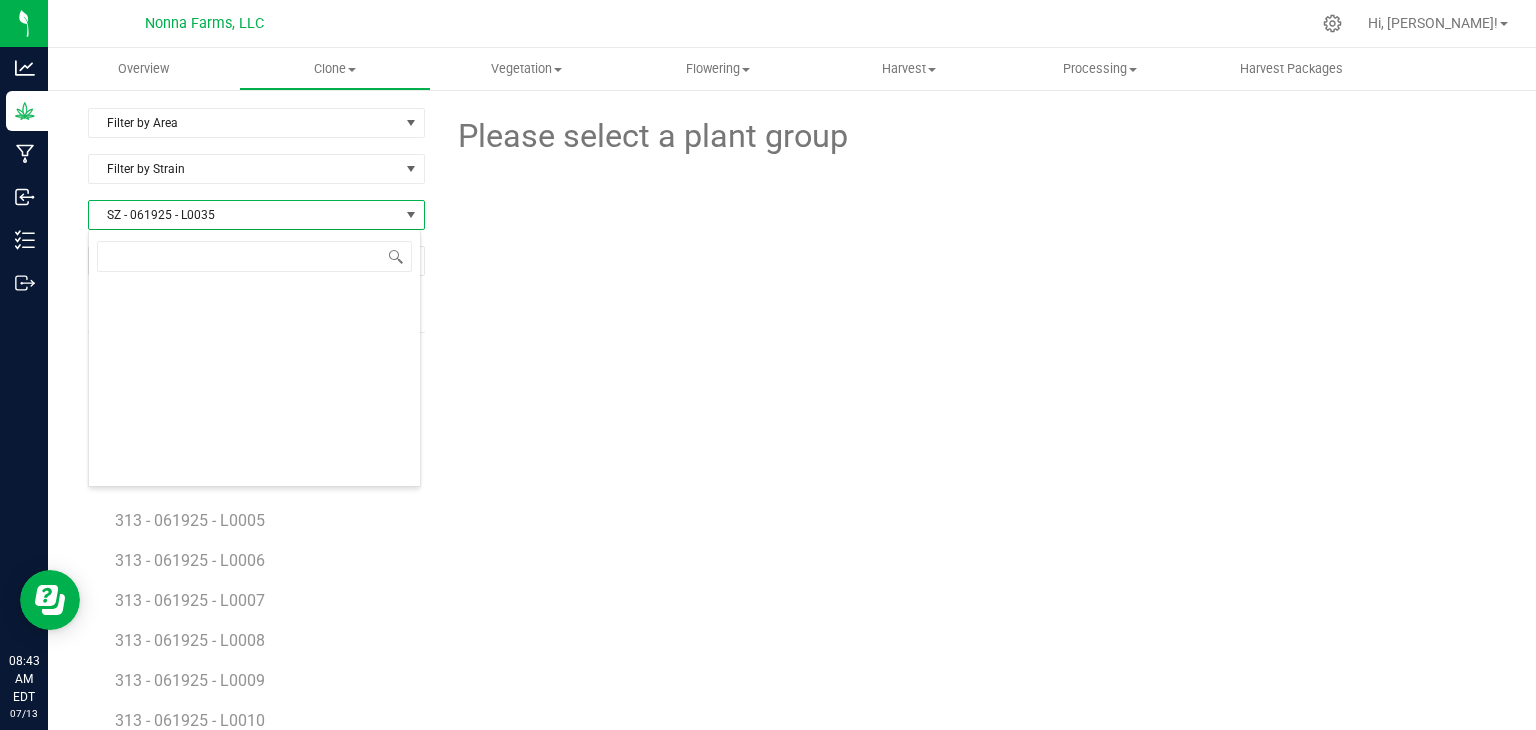 type on "SZ - 061925 - L0036" 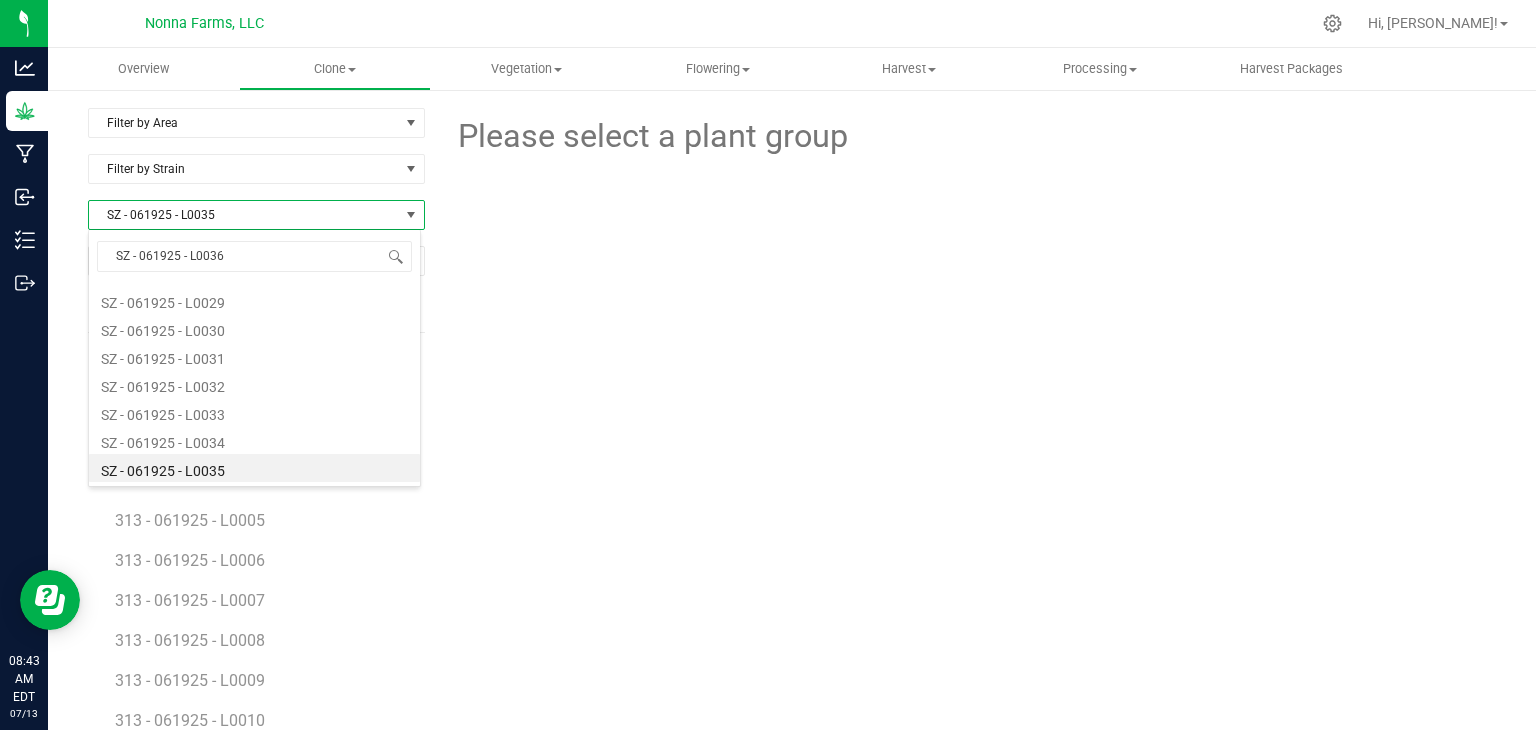 scroll, scrollTop: 0, scrollLeft: 0, axis: both 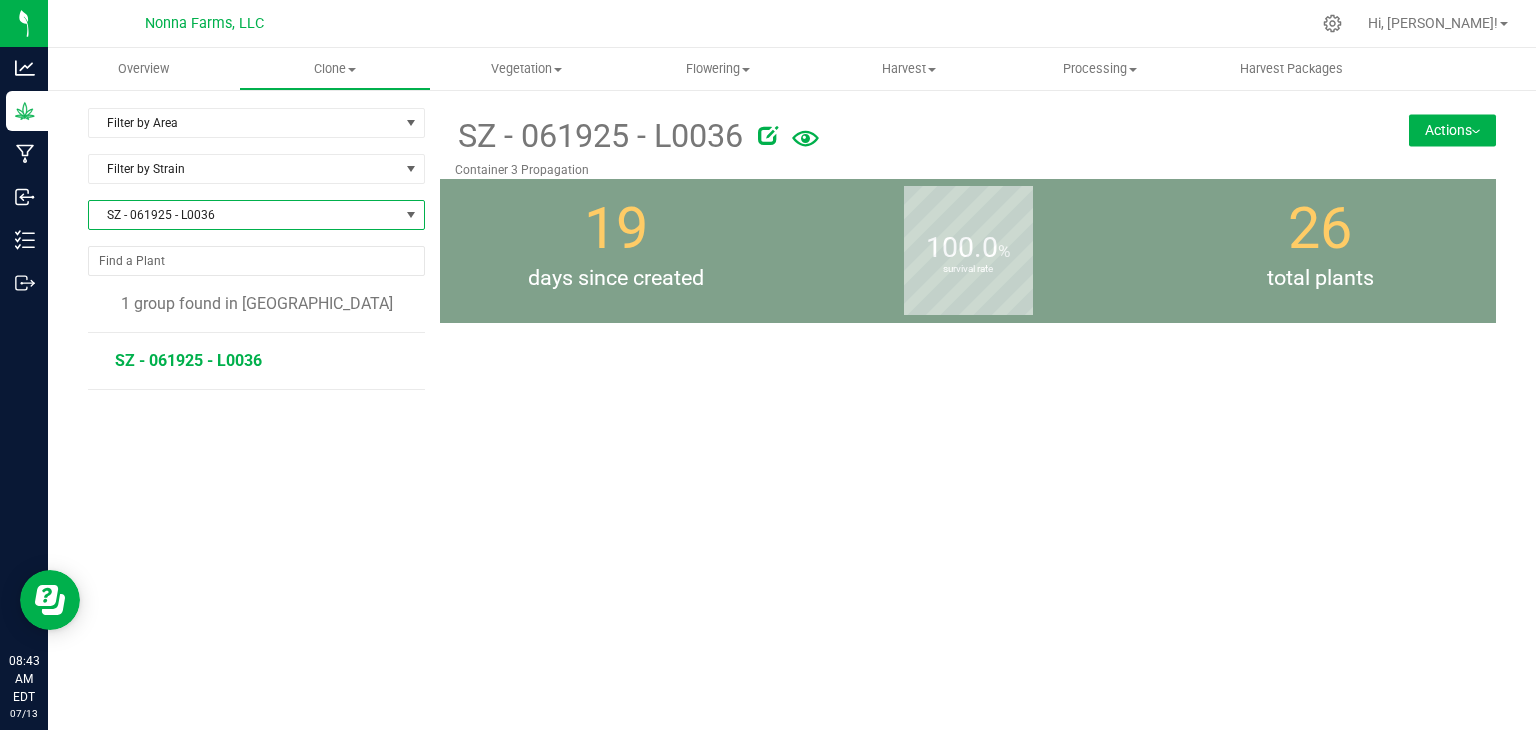 click on "SZ - 061925 - L0036" at bounding box center (188, 360) 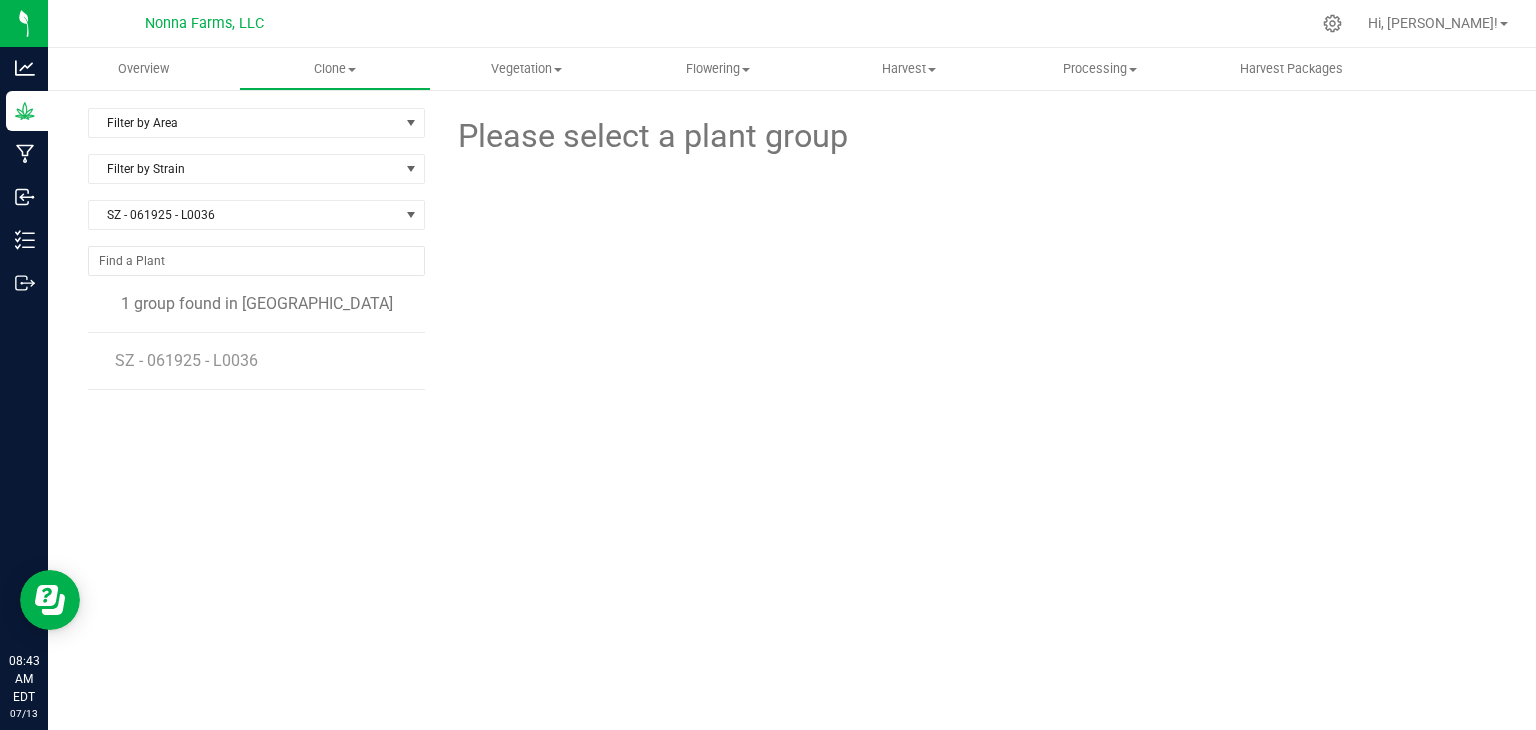 click on "SZ - 061925 - L0036" at bounding box center [263, 361] 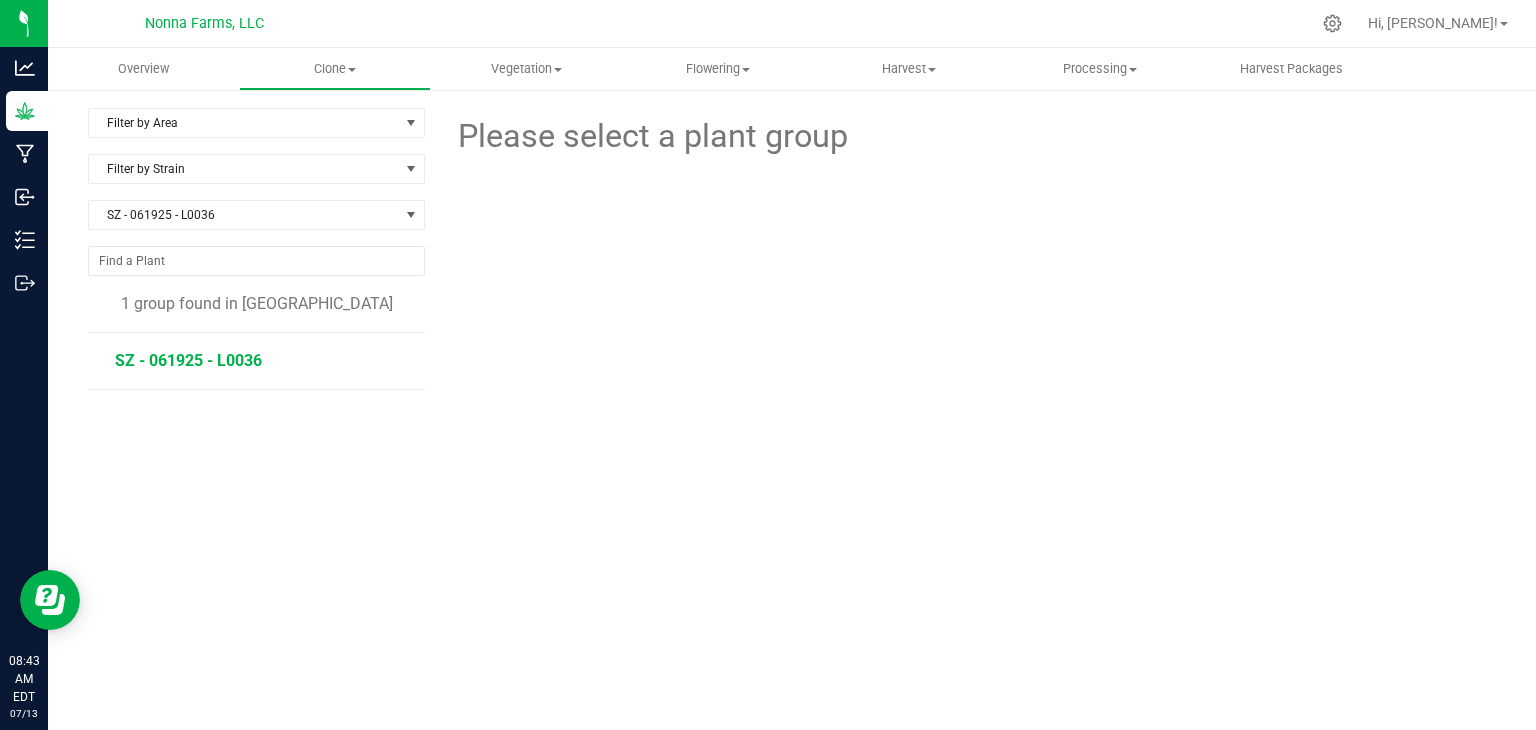 click on "SZ - 061925 - L0036" at bounding box center (188, 360) 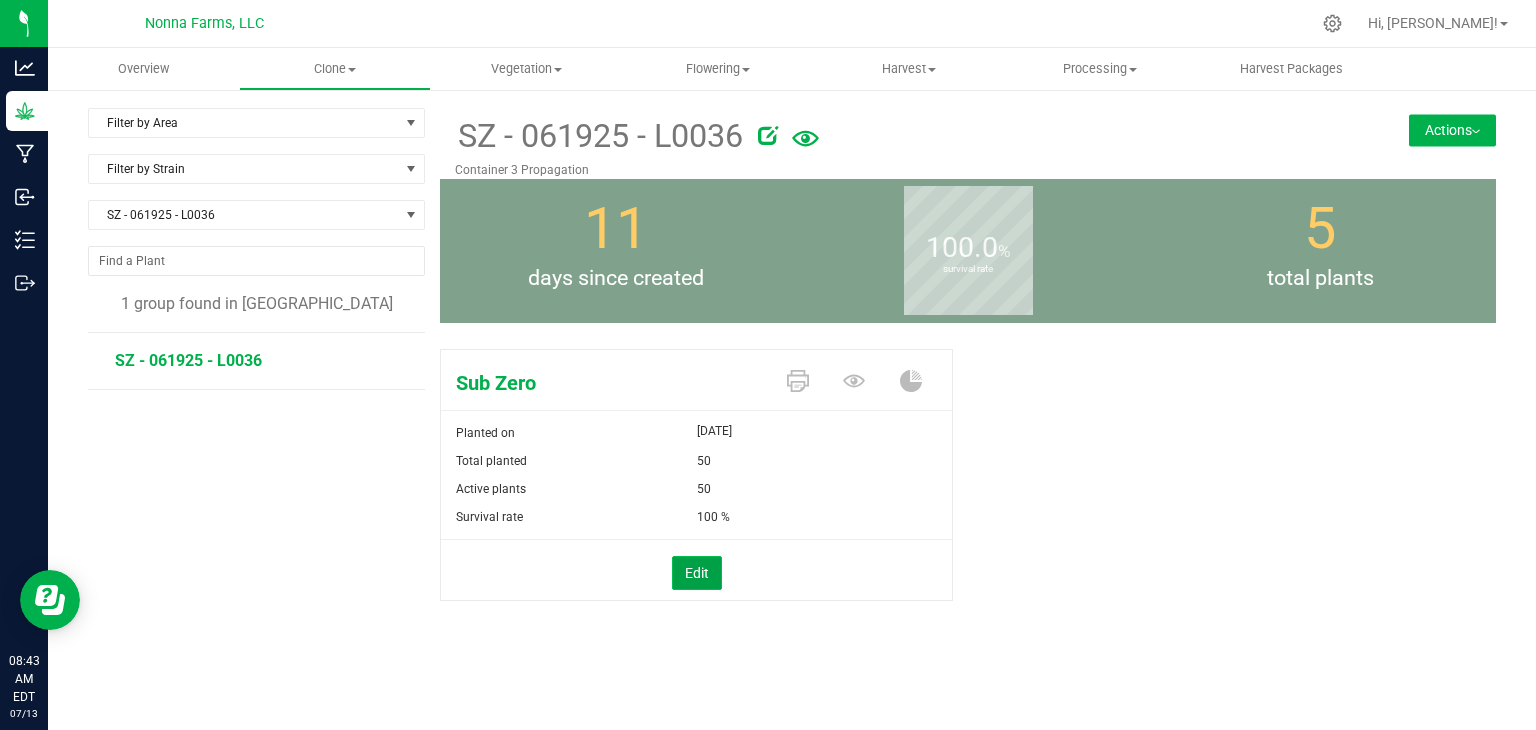 click on "Edit" at bounding box center (697, 573) 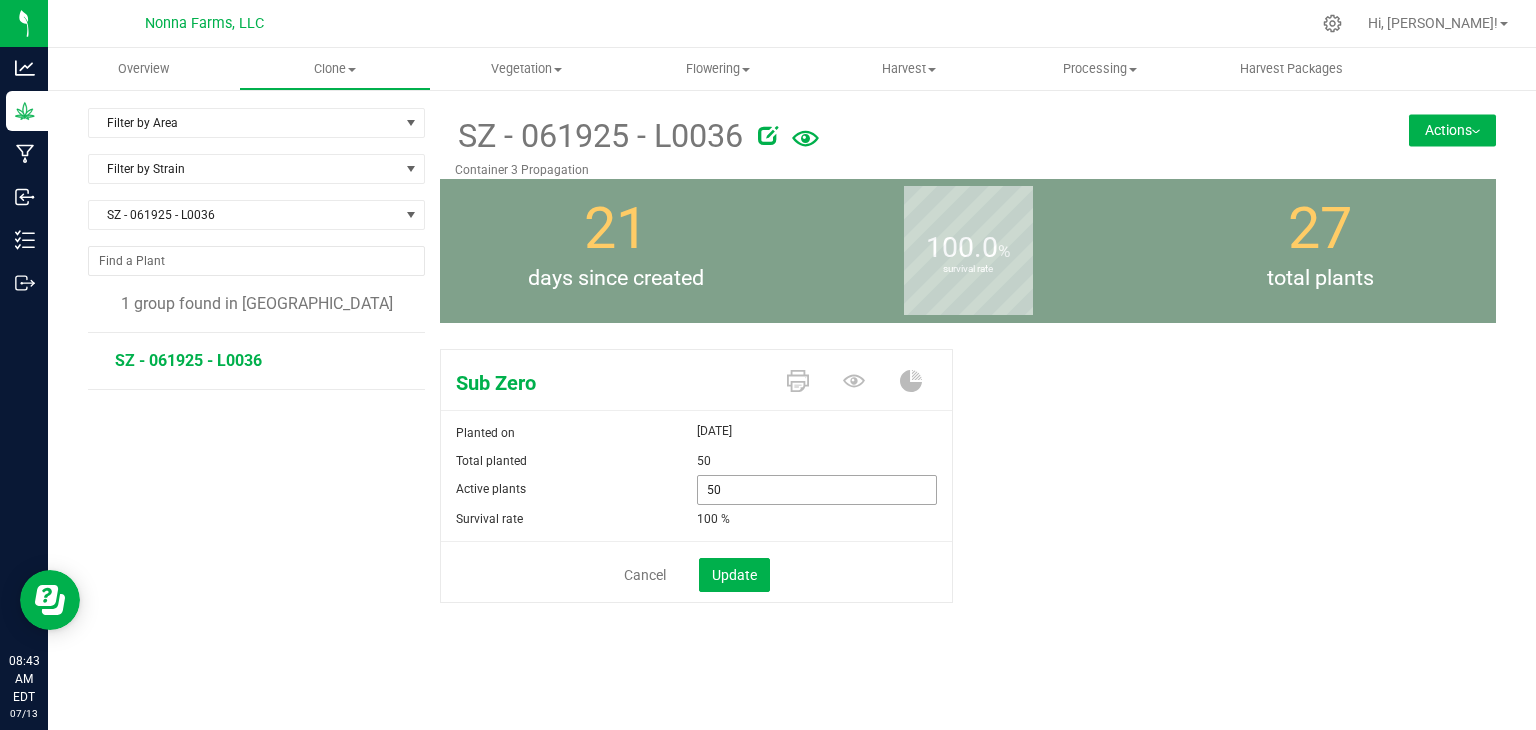 drag, startPoint x: 735, startPoint y: 494, endPoint x: 656, endPoint y: 480, distance: 80.23092 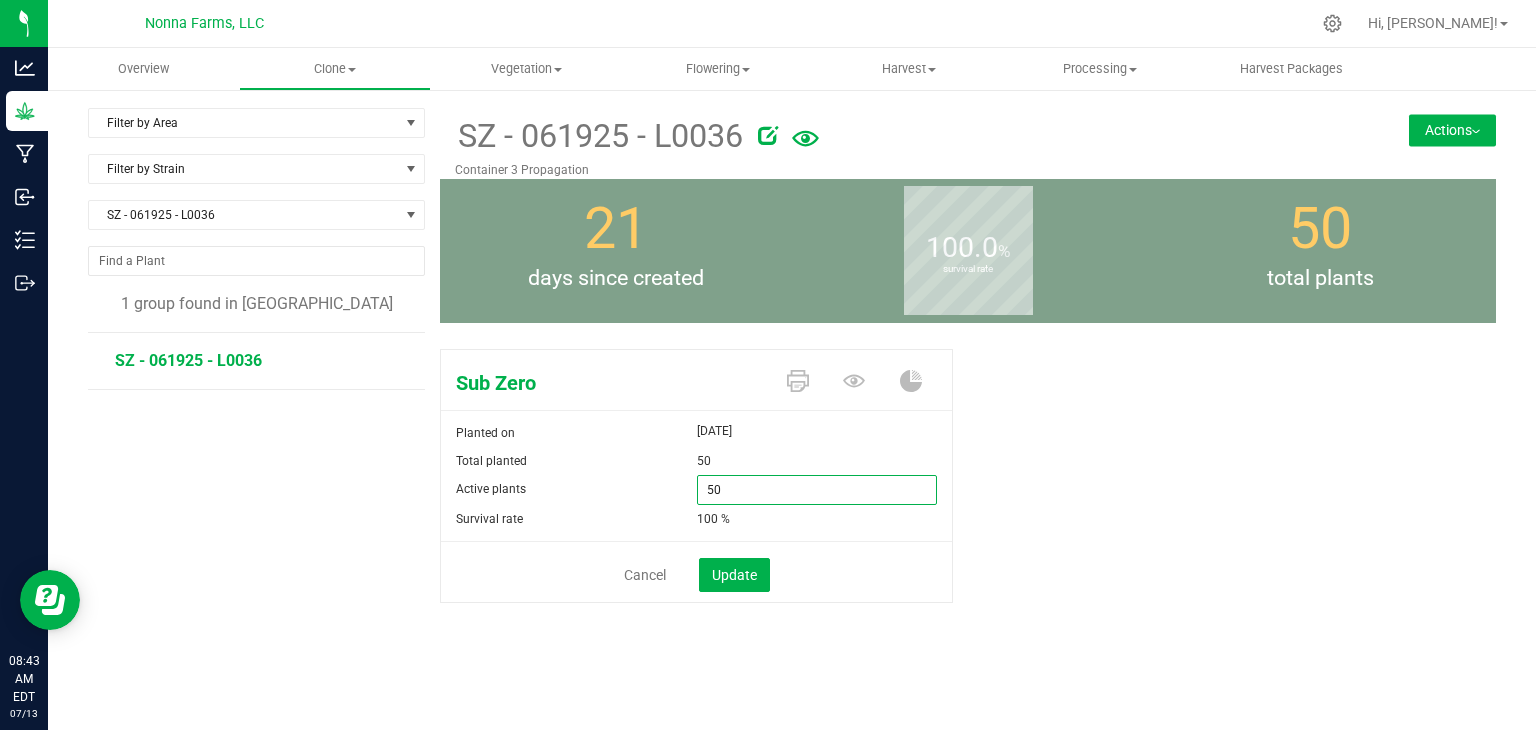 type on "0" 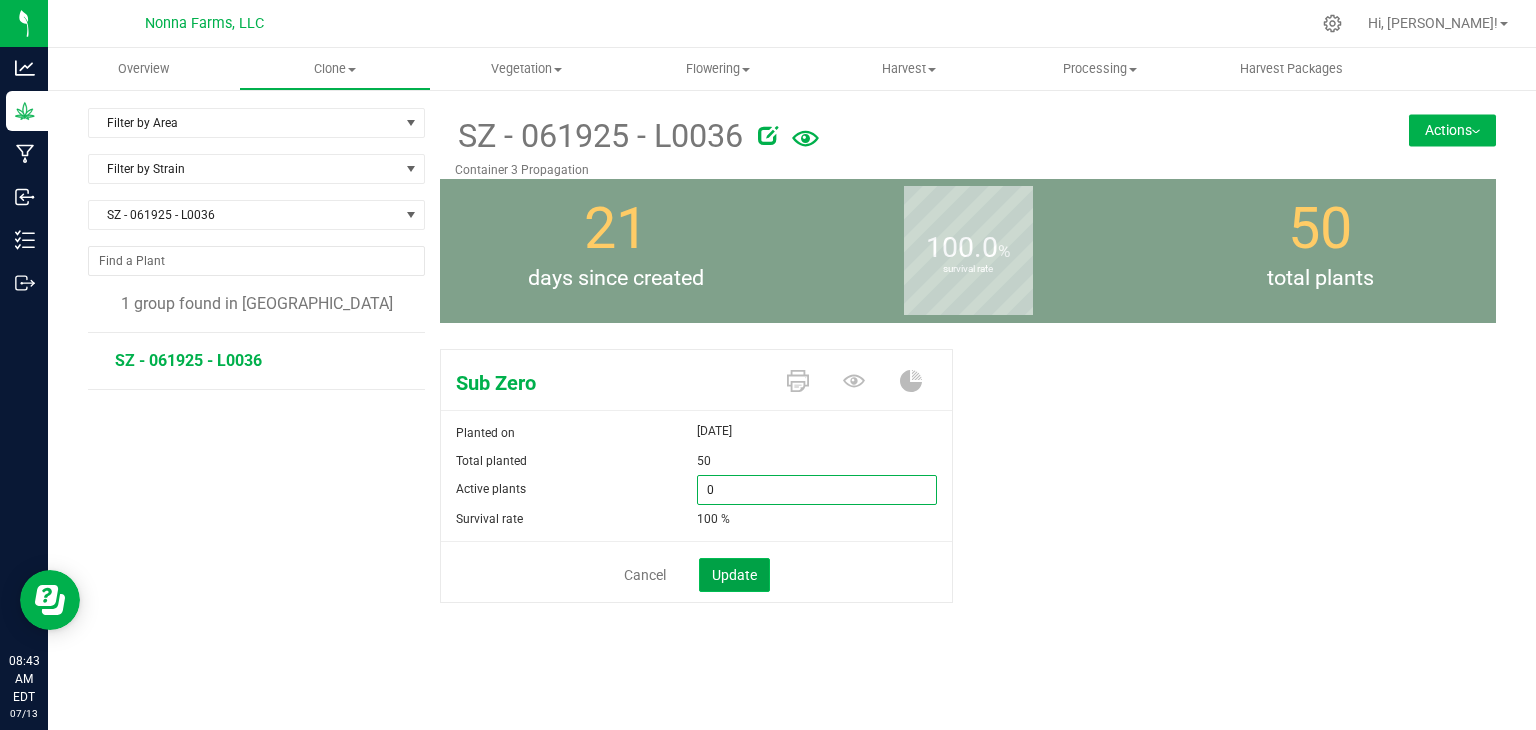 type on "0" 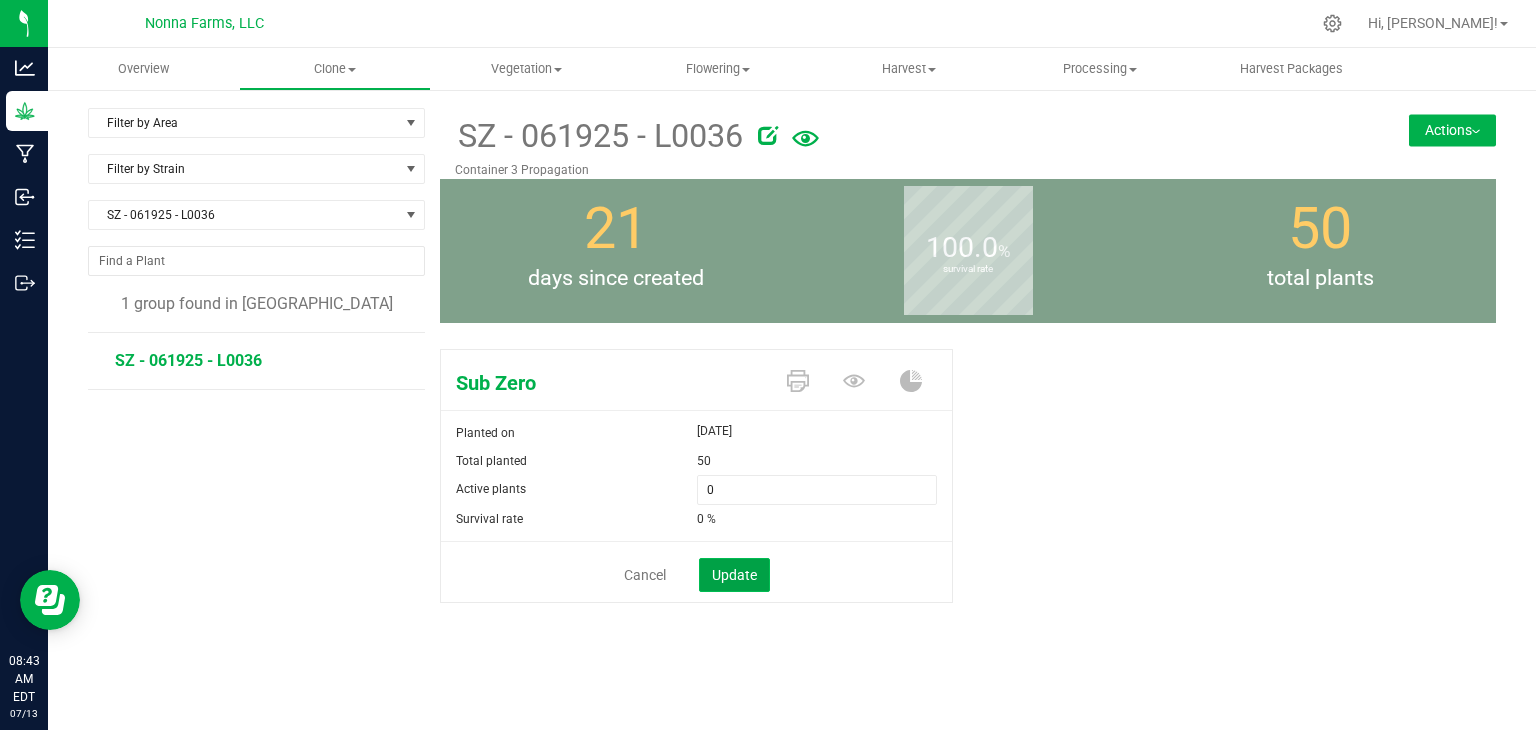 click on "Update" 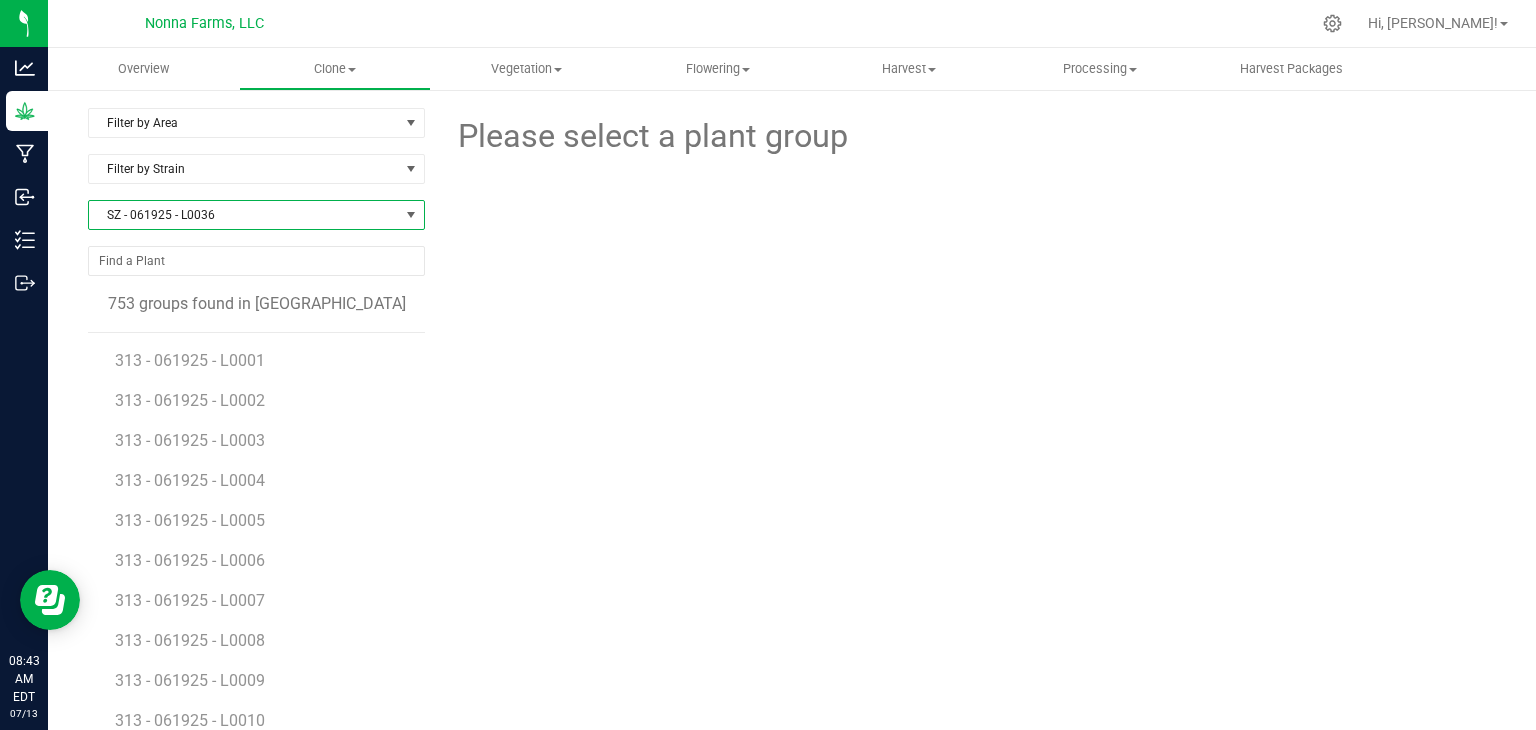 click on "SZ - 061925 - L0036" at bounding box center (244, 215) 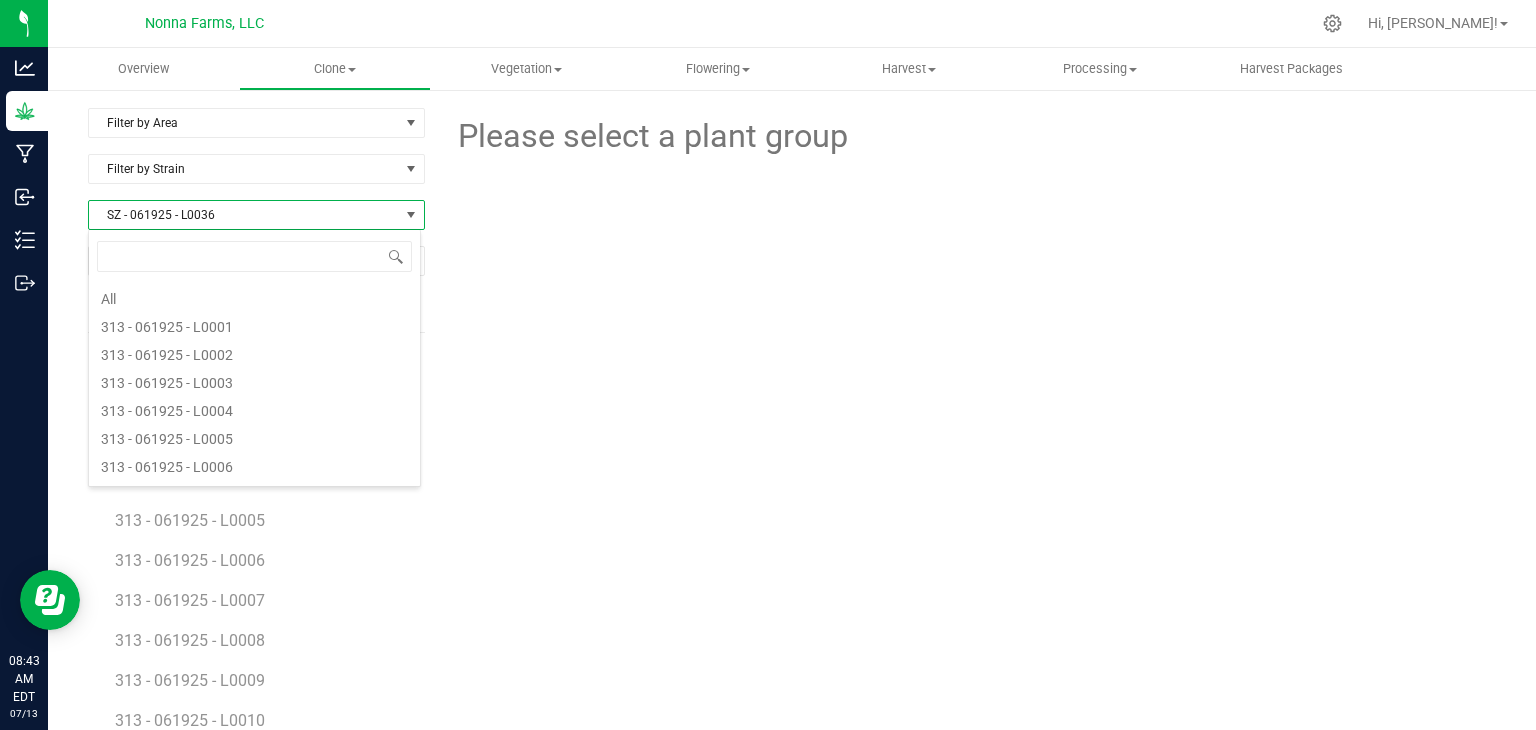 scroll, scrollTop: 21388, scrollLeft: 0, axis: vertical 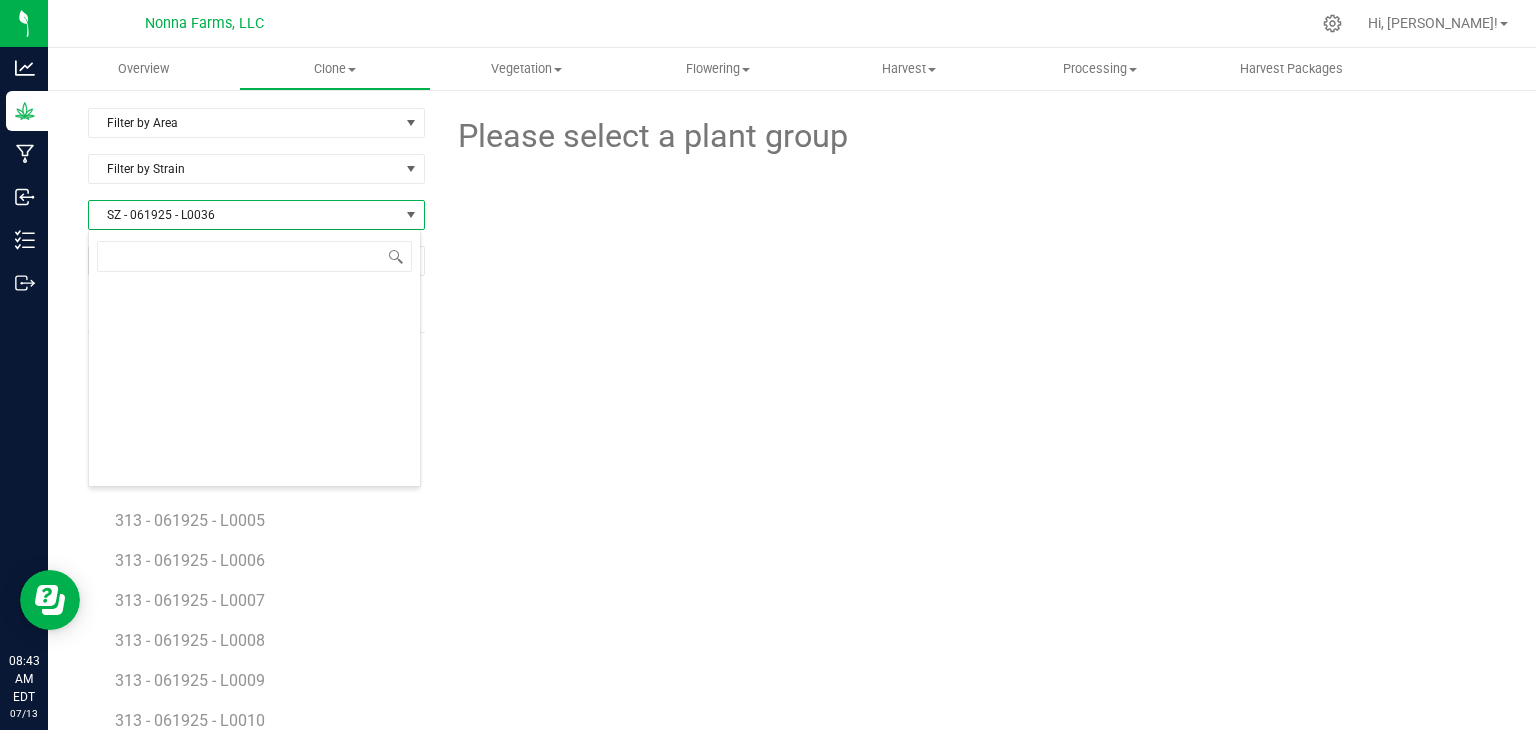 type on "313 - 061925 - L0001" 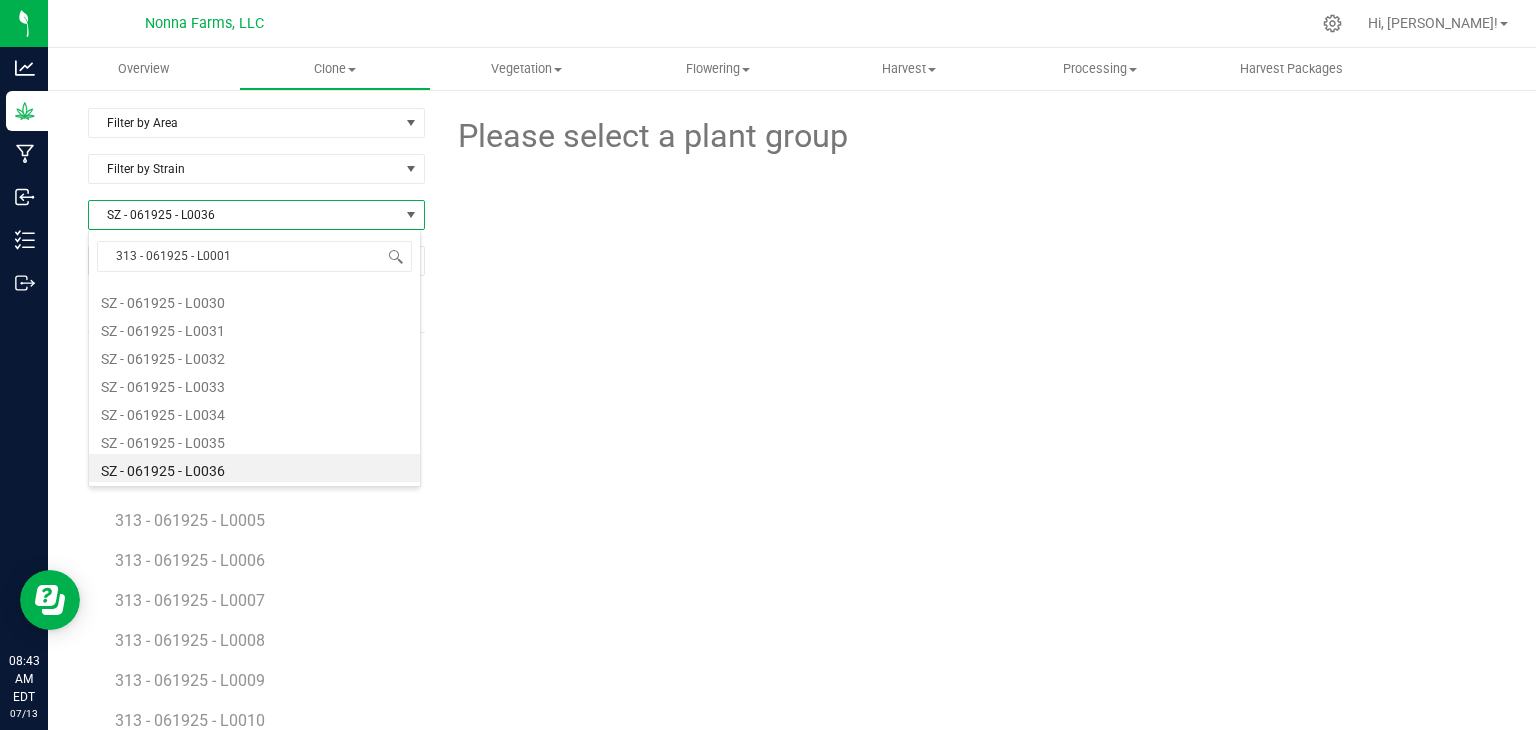scroll, scrollTop: 0, scrollLeft: 0, axis: both 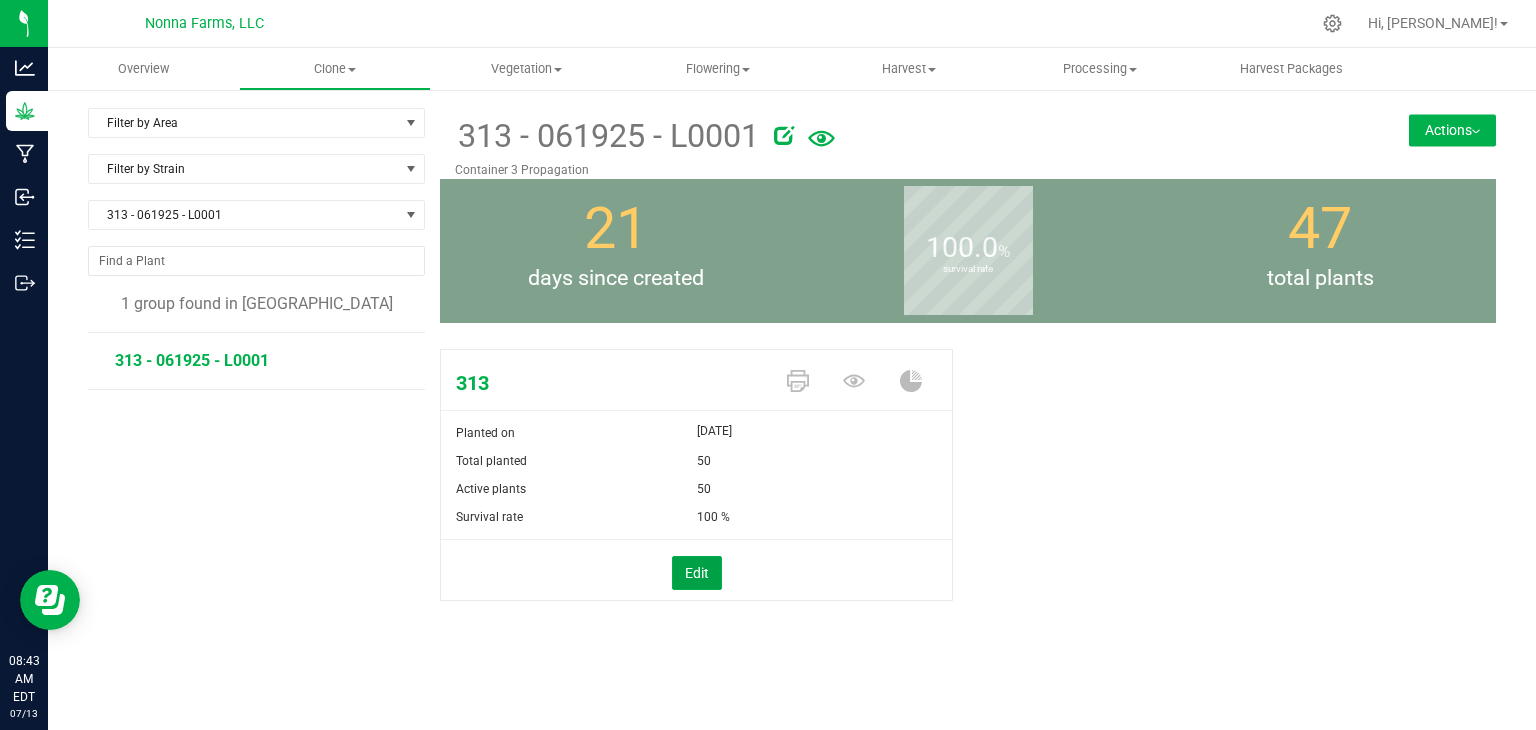drag, startPoint x: 692, startPoint y: 567, endPoint x: 752, endPoint y: 512, distance: 81.394104 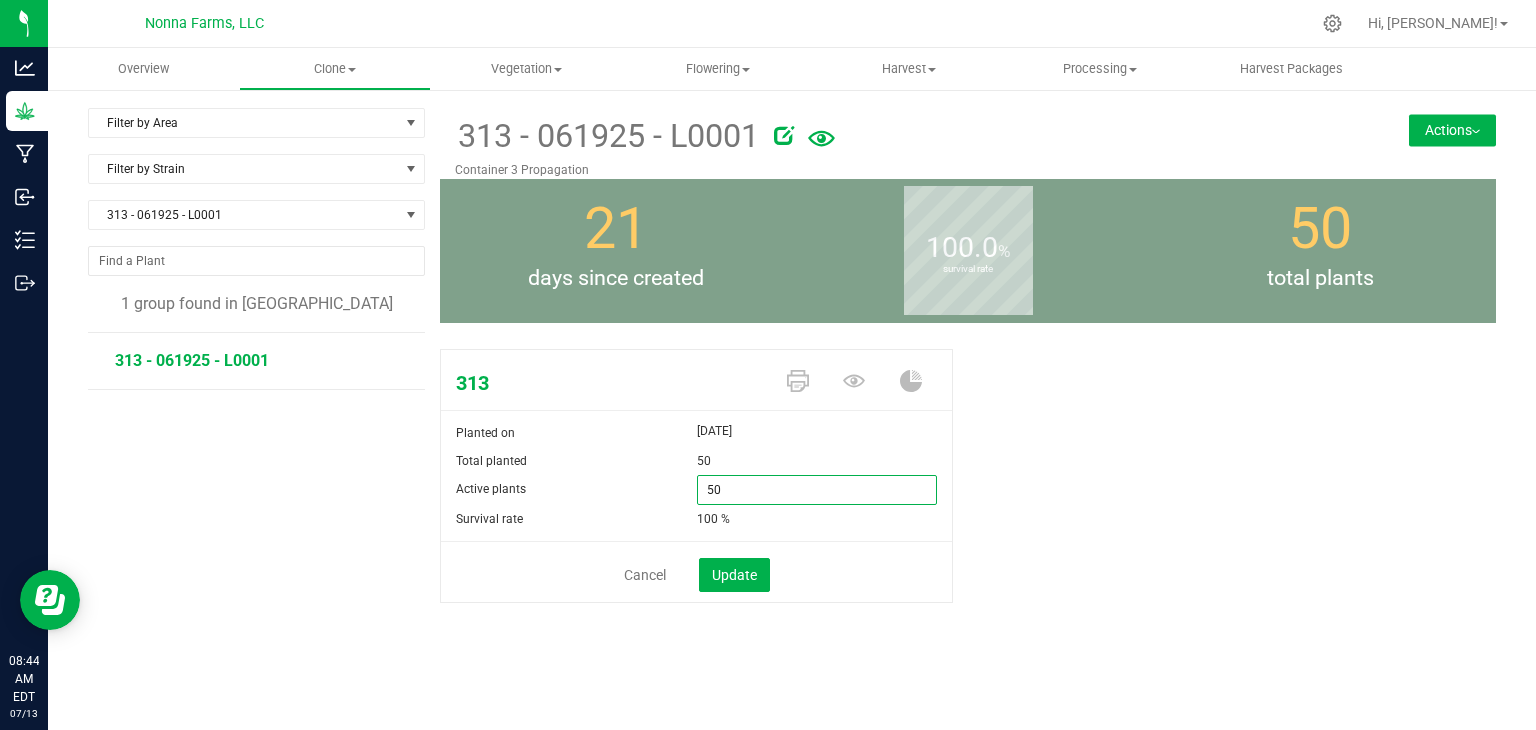 drag, startPoint x: 763, startPoint y: 484, endPoint x: 644, endPoint y: 481, distance: 119.03781 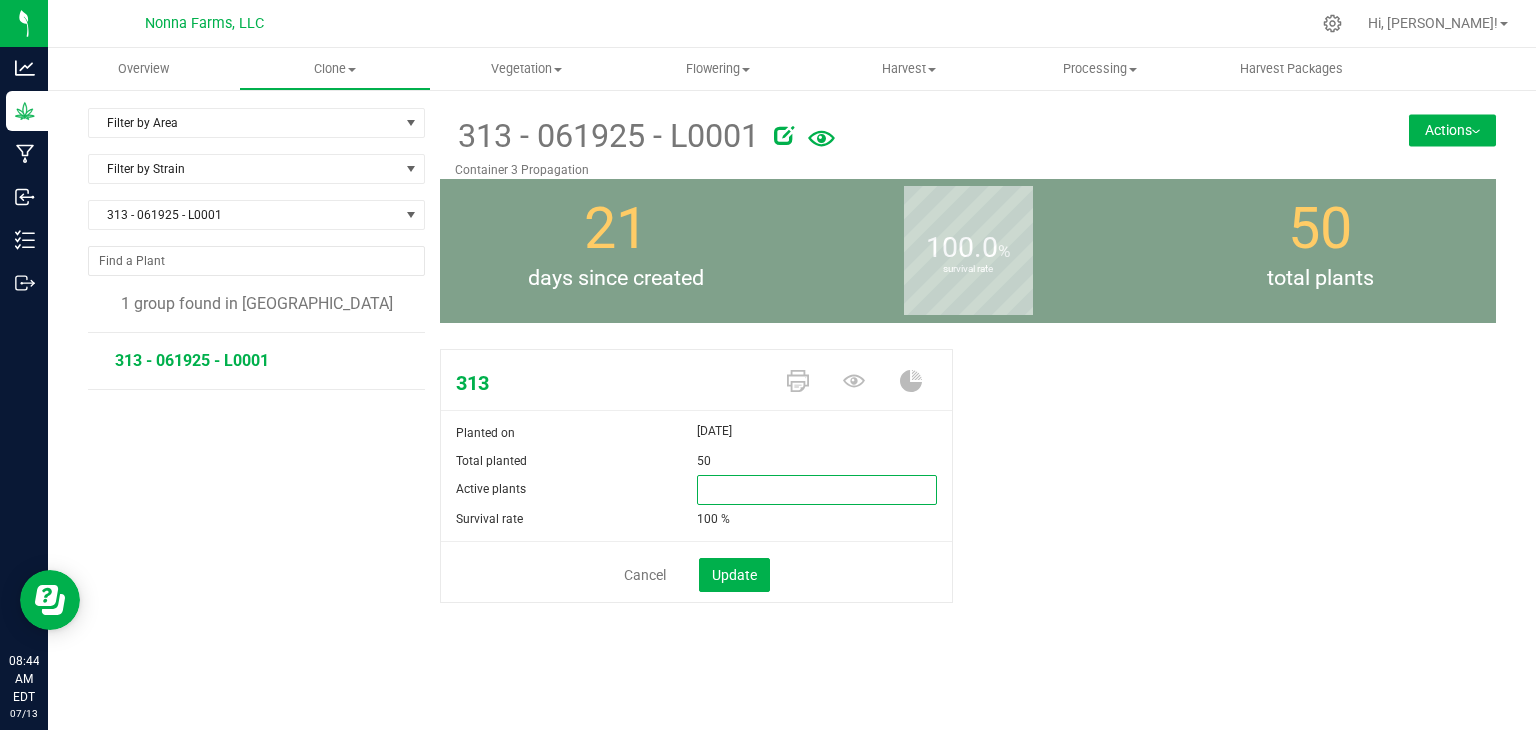 type on "0" 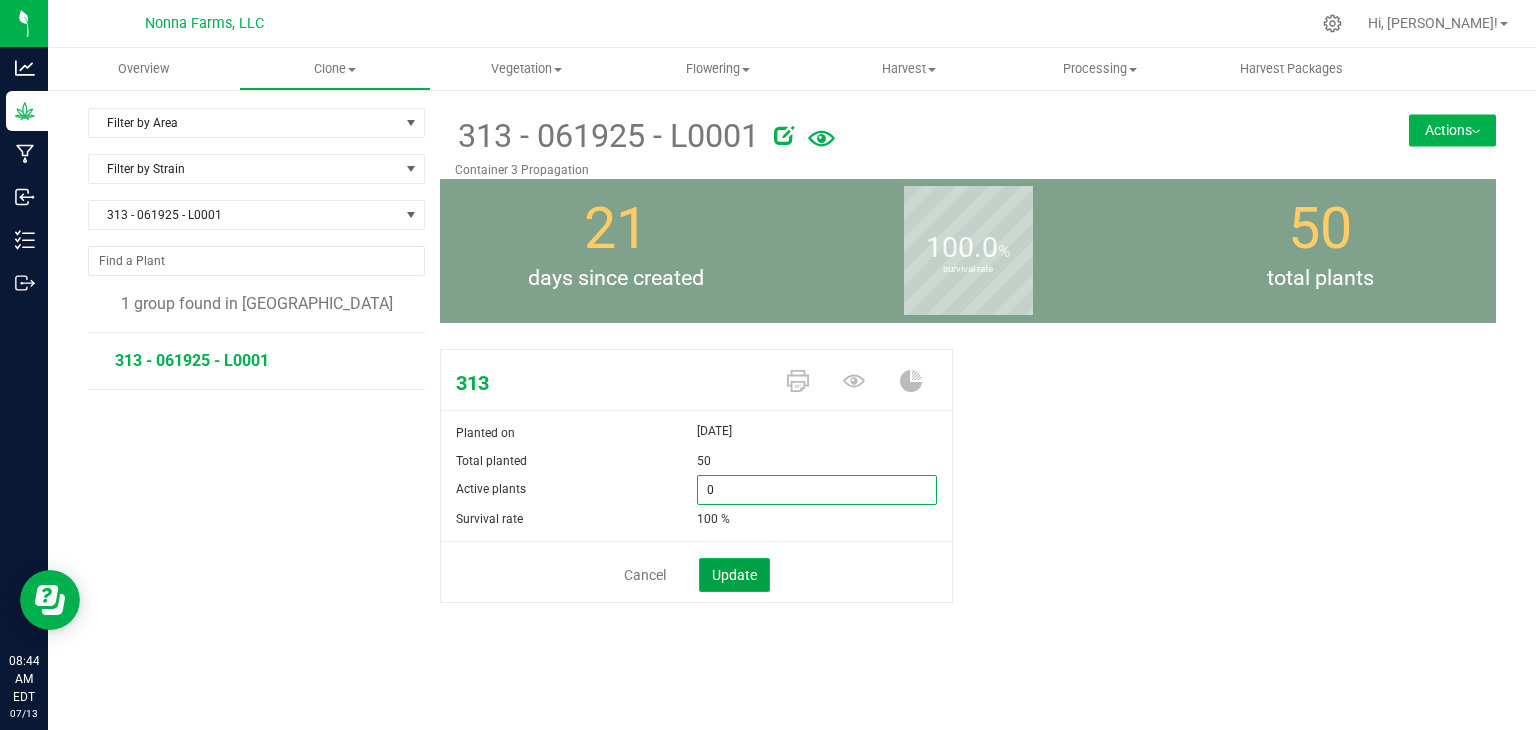 type on "0" 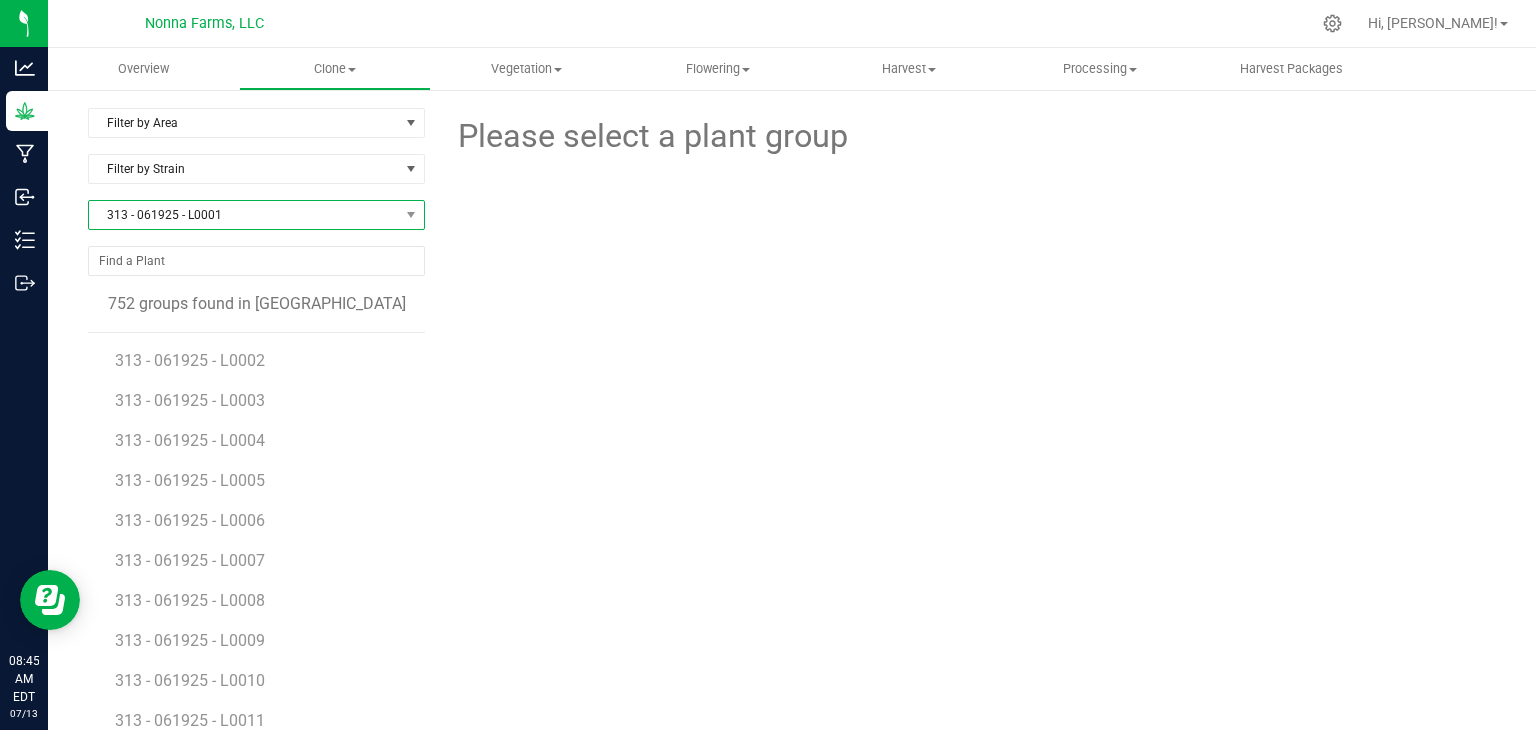click on "313 - 061925 - L0001" at bounding box center [244, 215] 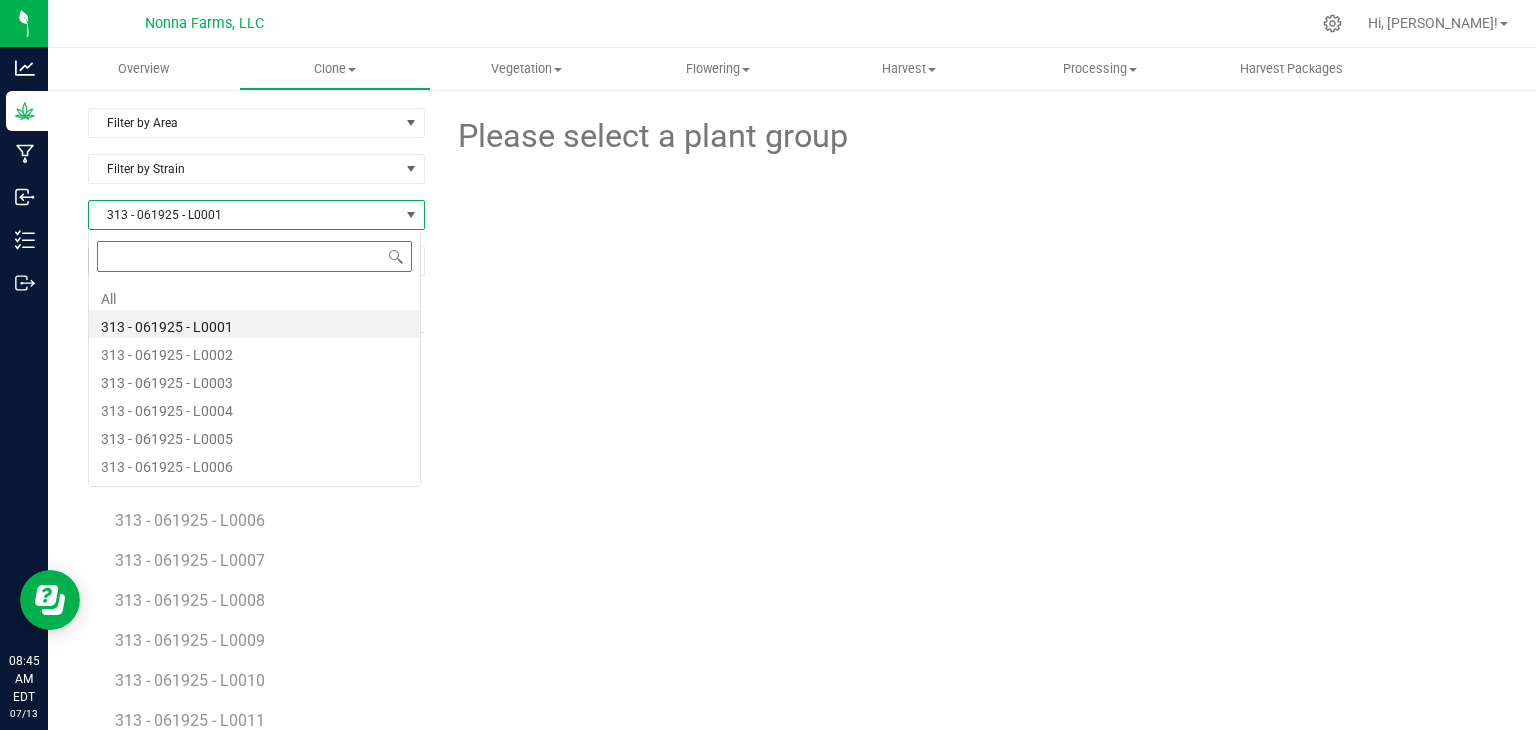 scroll, scrollTop: 99970, scrollLeft: 99666, axis: both 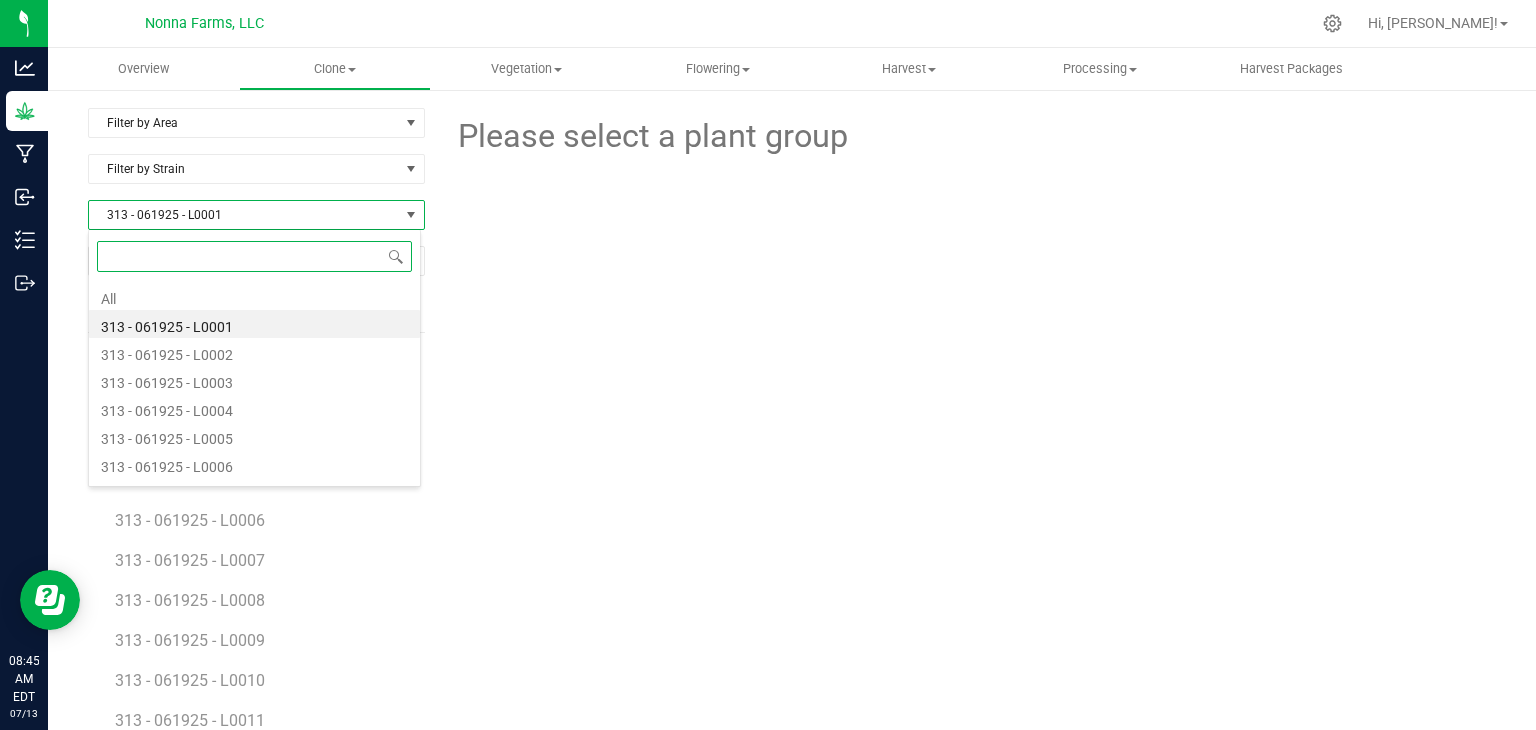 paste on "313 - 061925 - L0006" 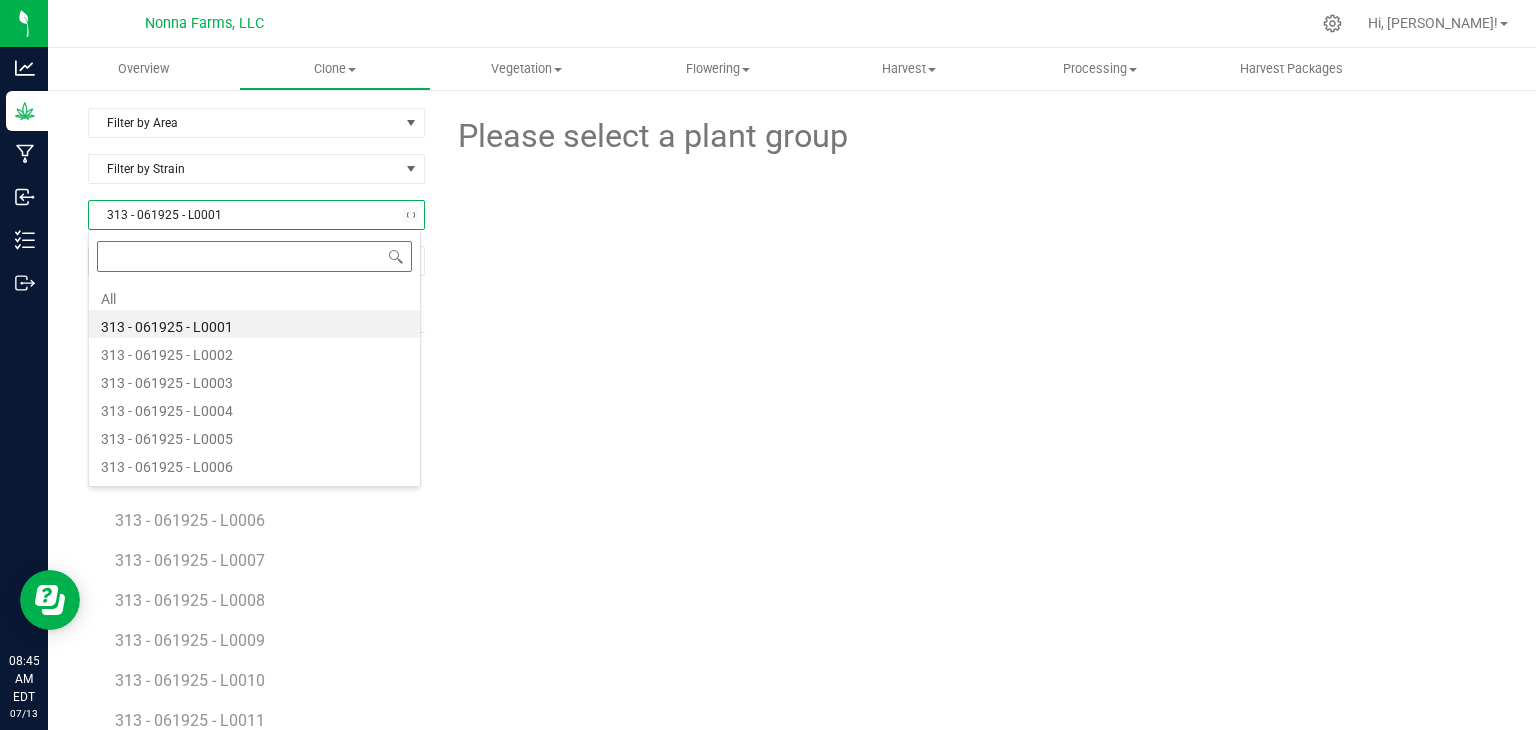 type on "313 - 061925 - L0006" 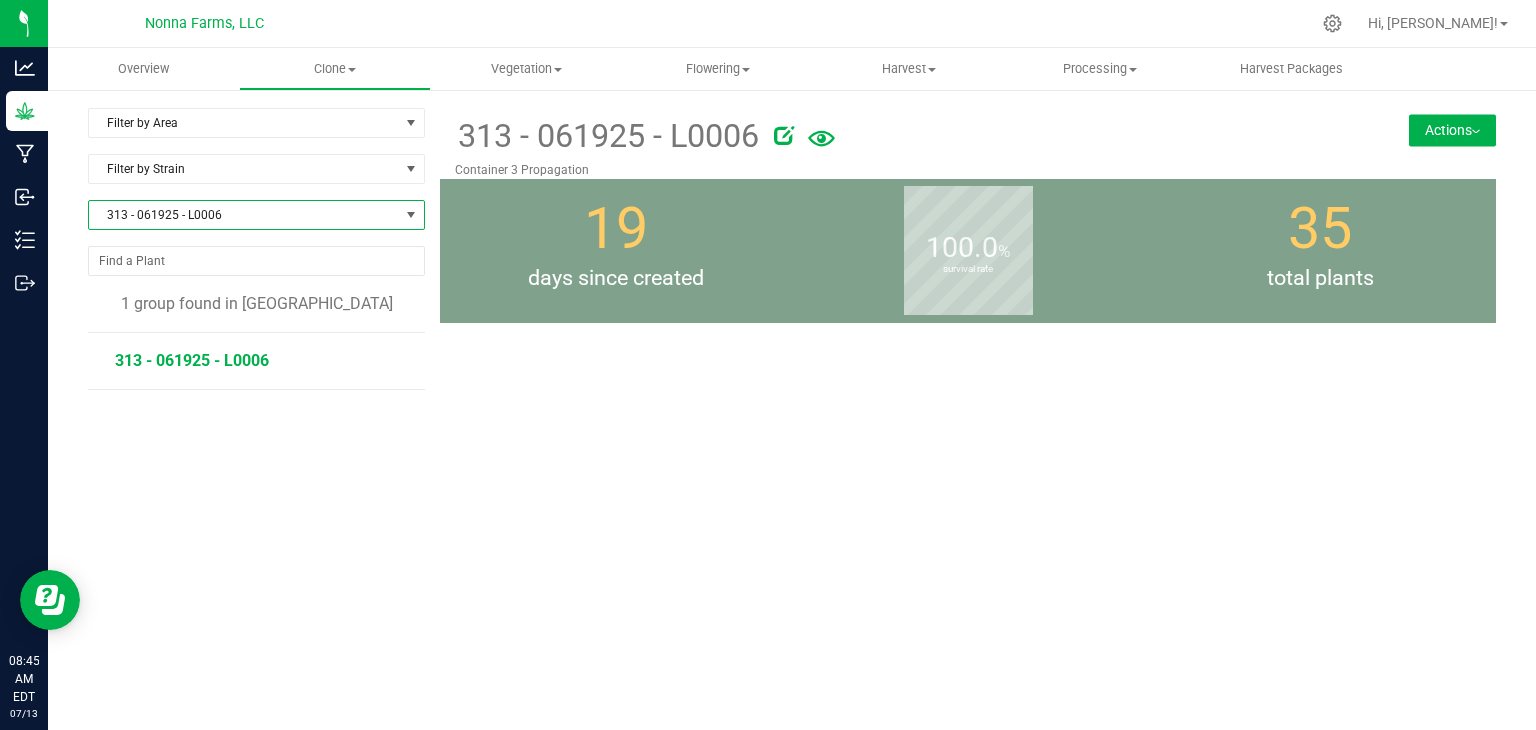 click on "313 - 061925 - L0006" at bounding box center (192, 360) 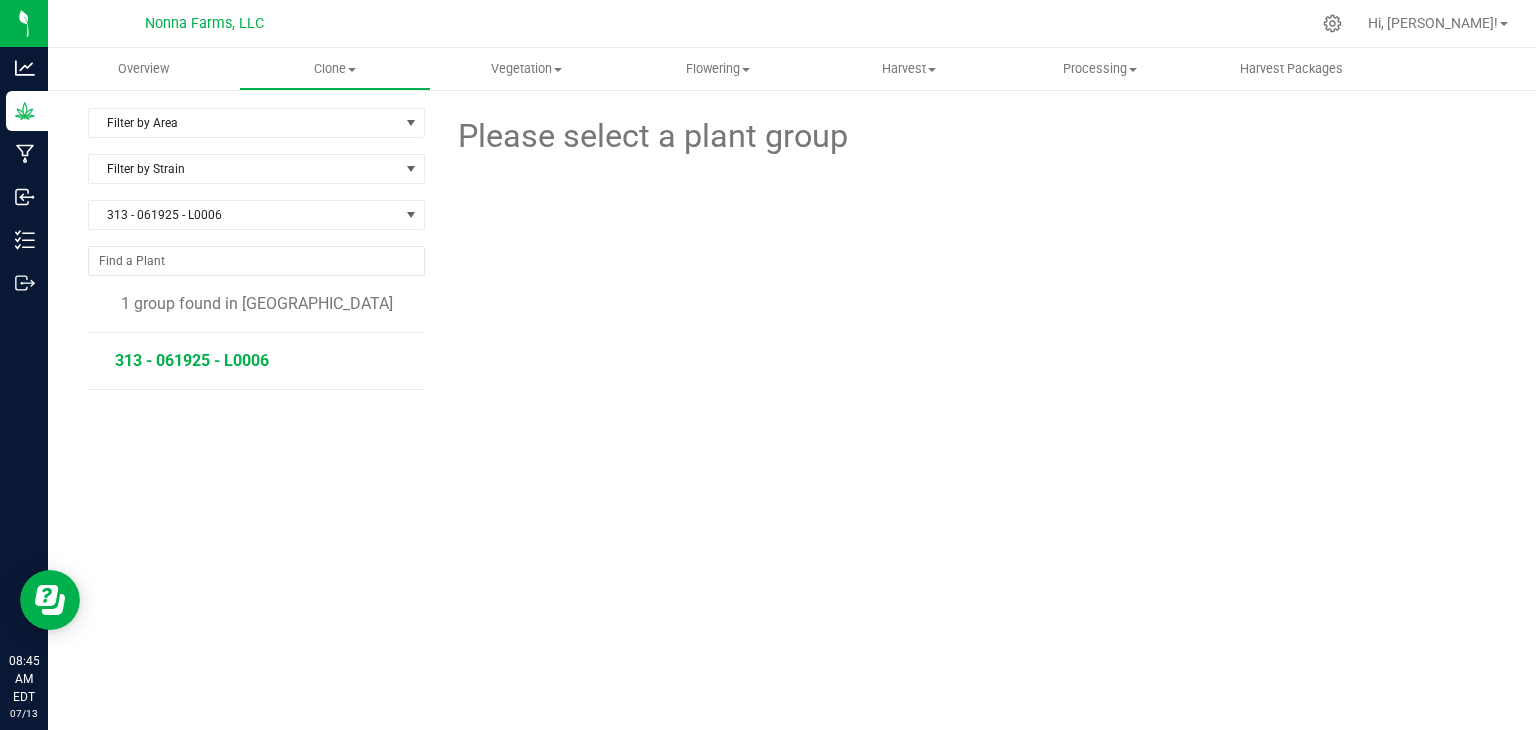 click on "313 - 061925 - L0006" at bounding box center (192, 360) 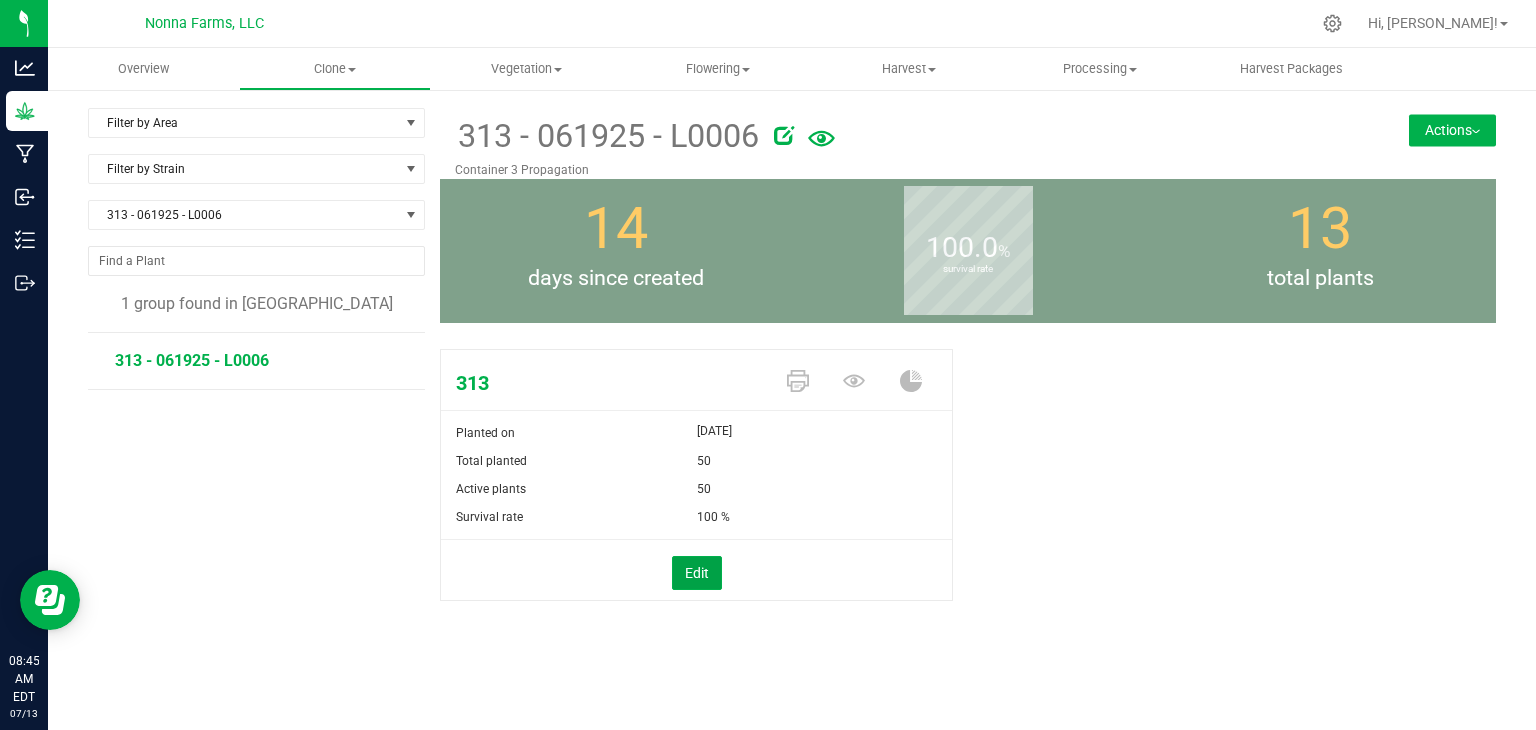drag, startPoint x: 702, startPoint y: 561, endPoint x: 724, endPoint y: 509, distance: 56.462376 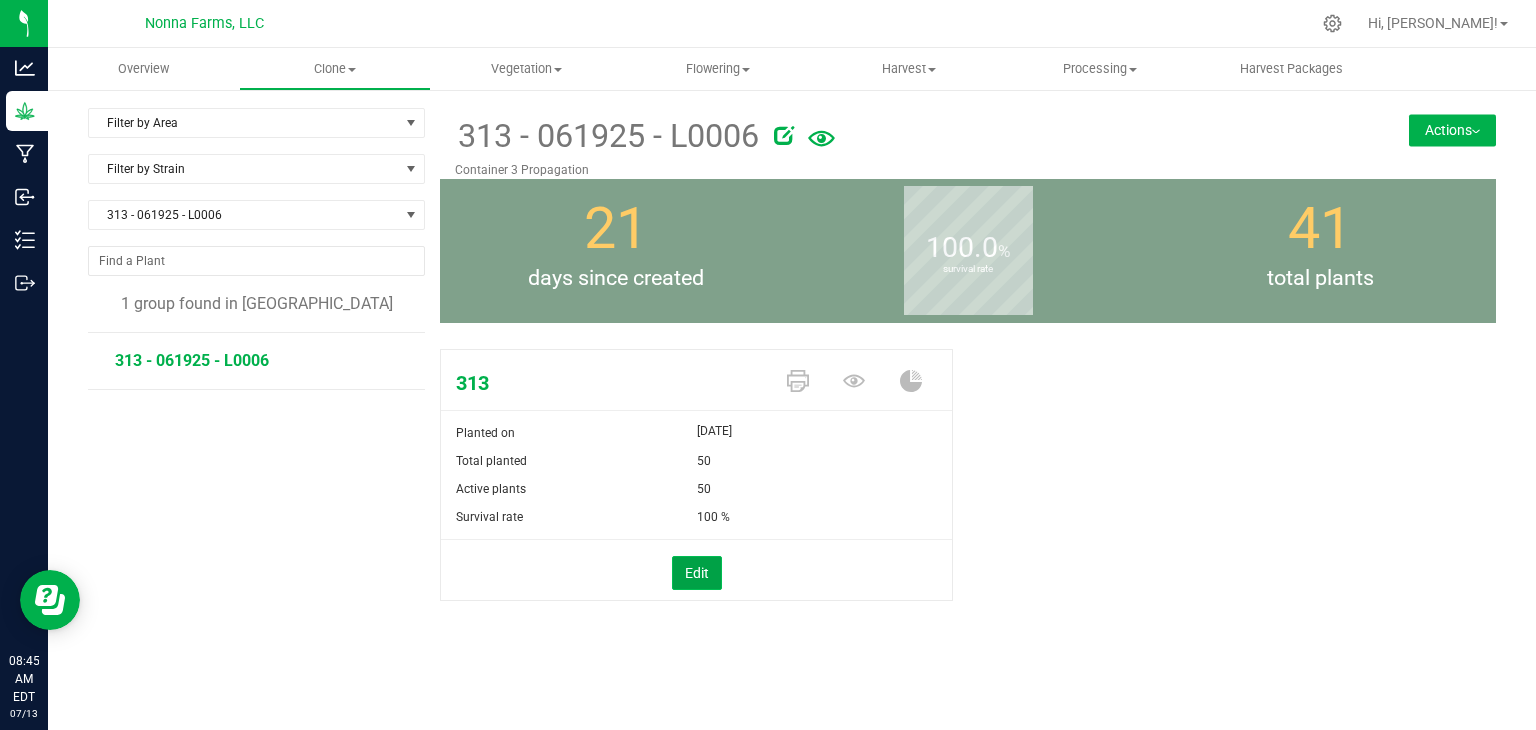 click on "Edit" at bounding box center (697, 573) 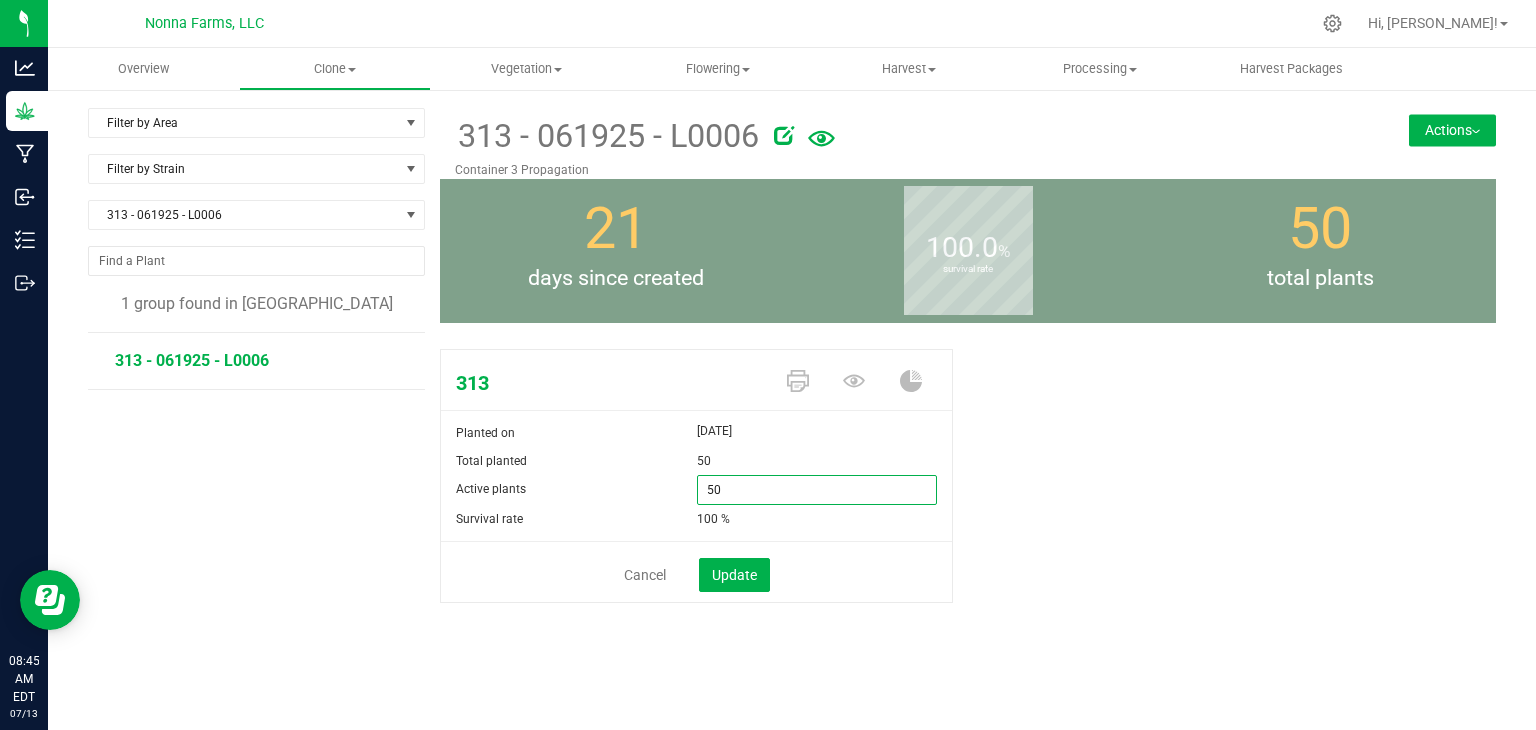 drag, startPoint x: 740, startPoint y: 490, endPoint x: 633, endPoint y: 488, distance: 107.01869 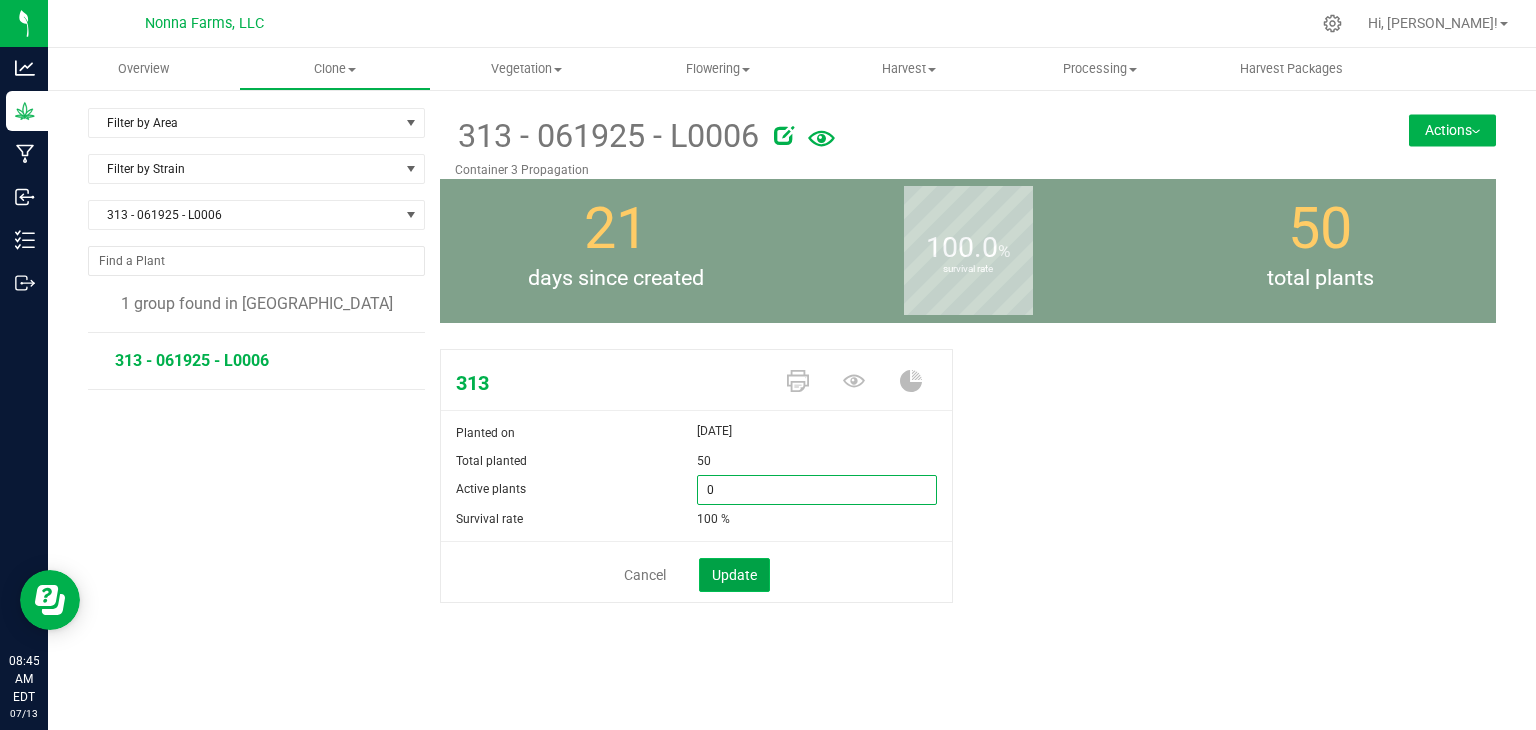 type on "0" 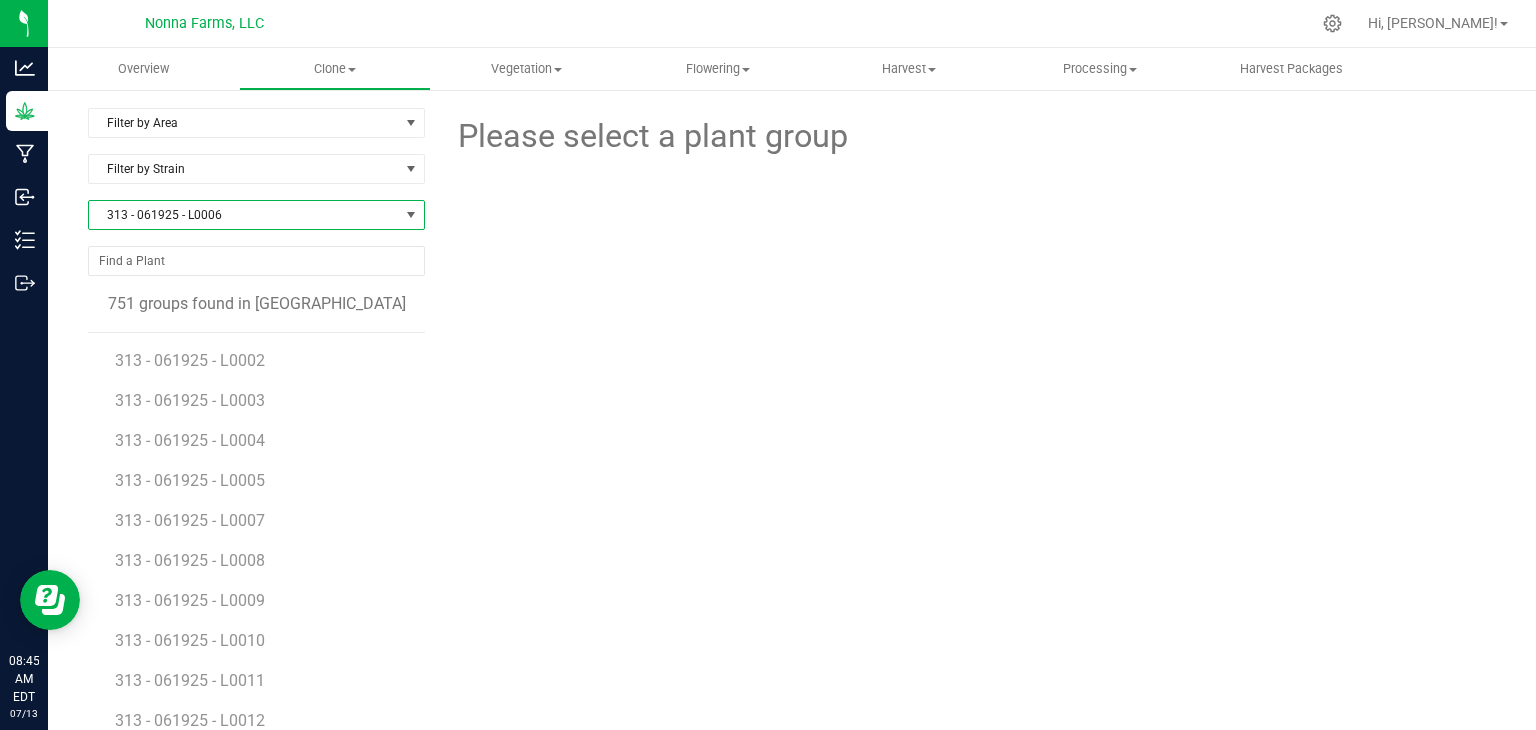 click on "313 - 061925 - L0006" at bounding box center (244, 215) 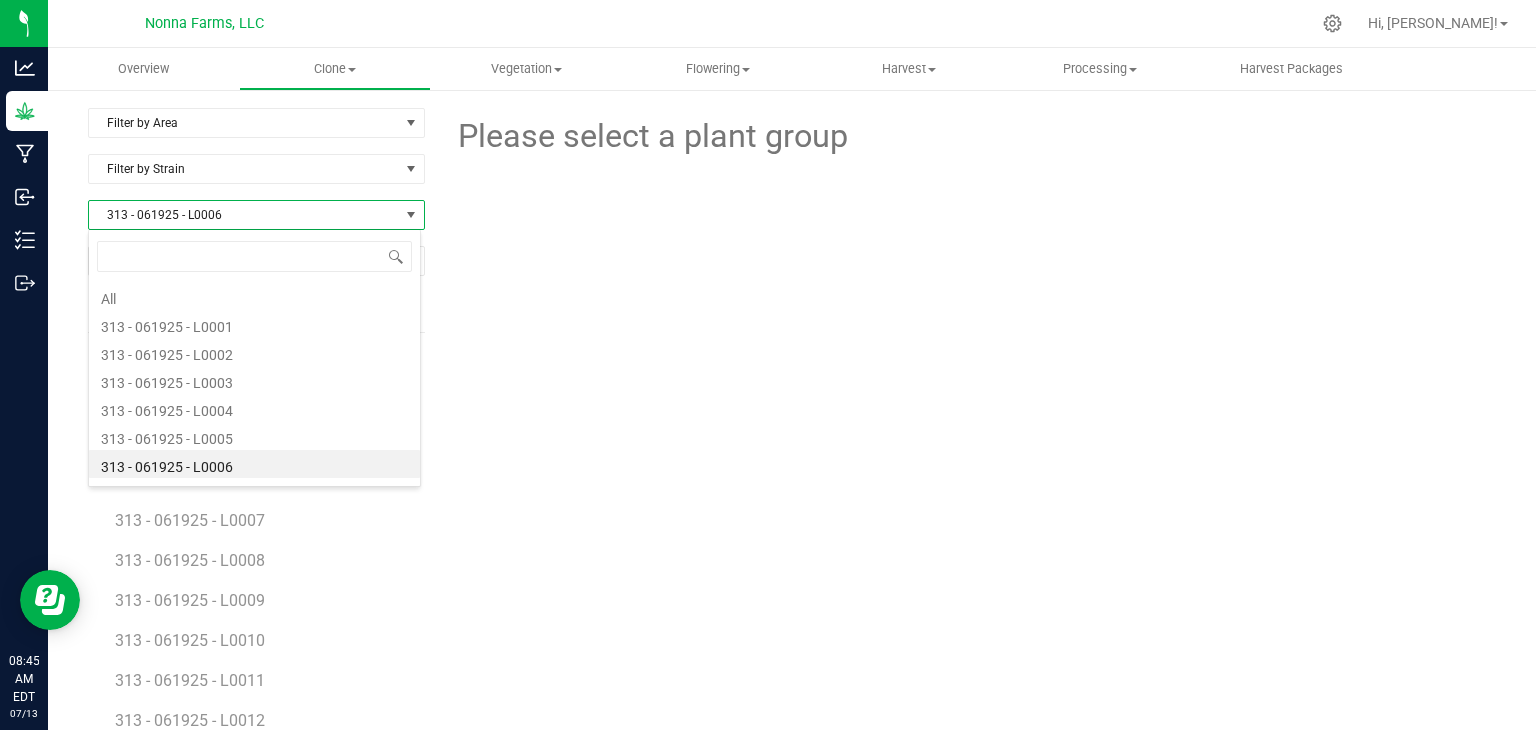 scroll, scrollTop: 99970, scrollLeft: 99666, axis: both 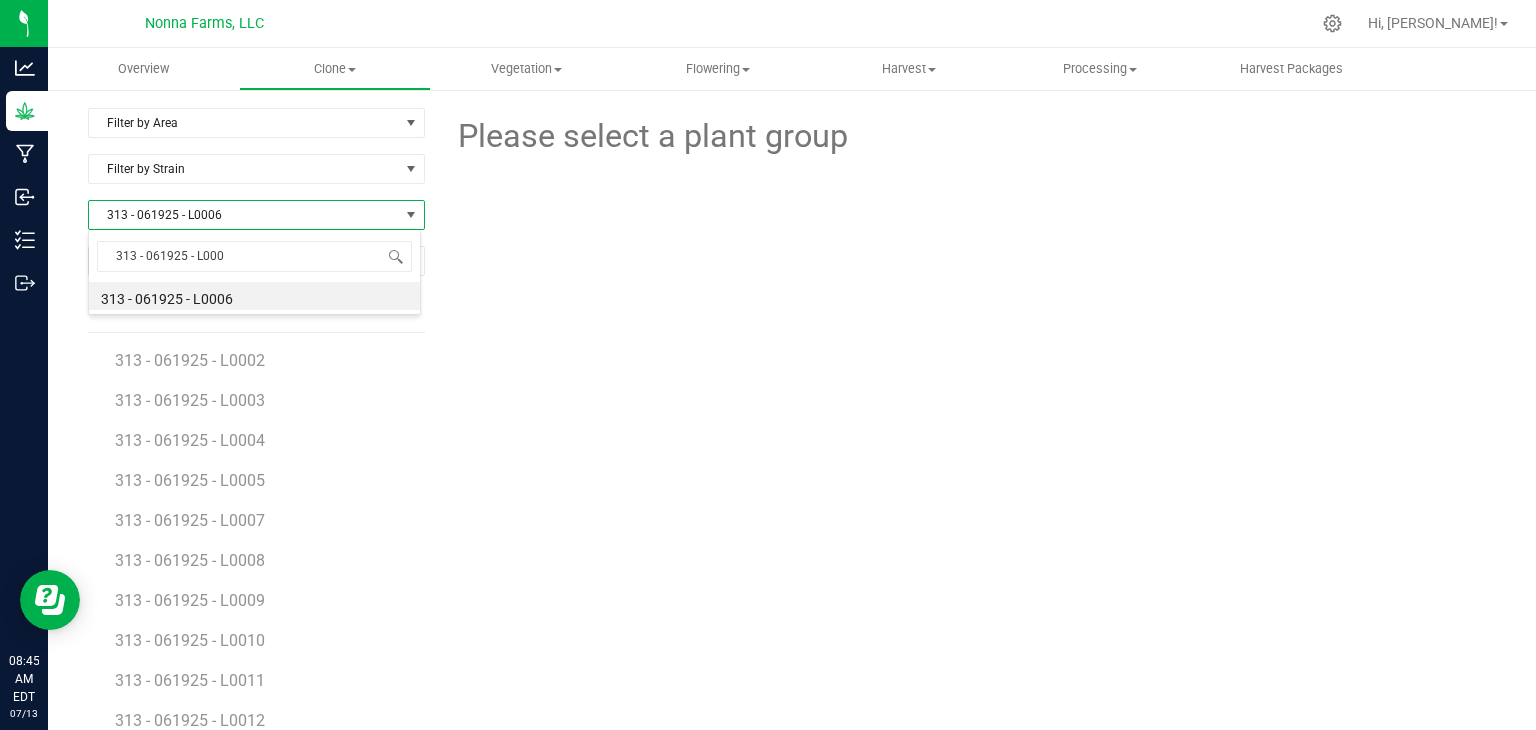 type on "313 - 061925 - L0007" 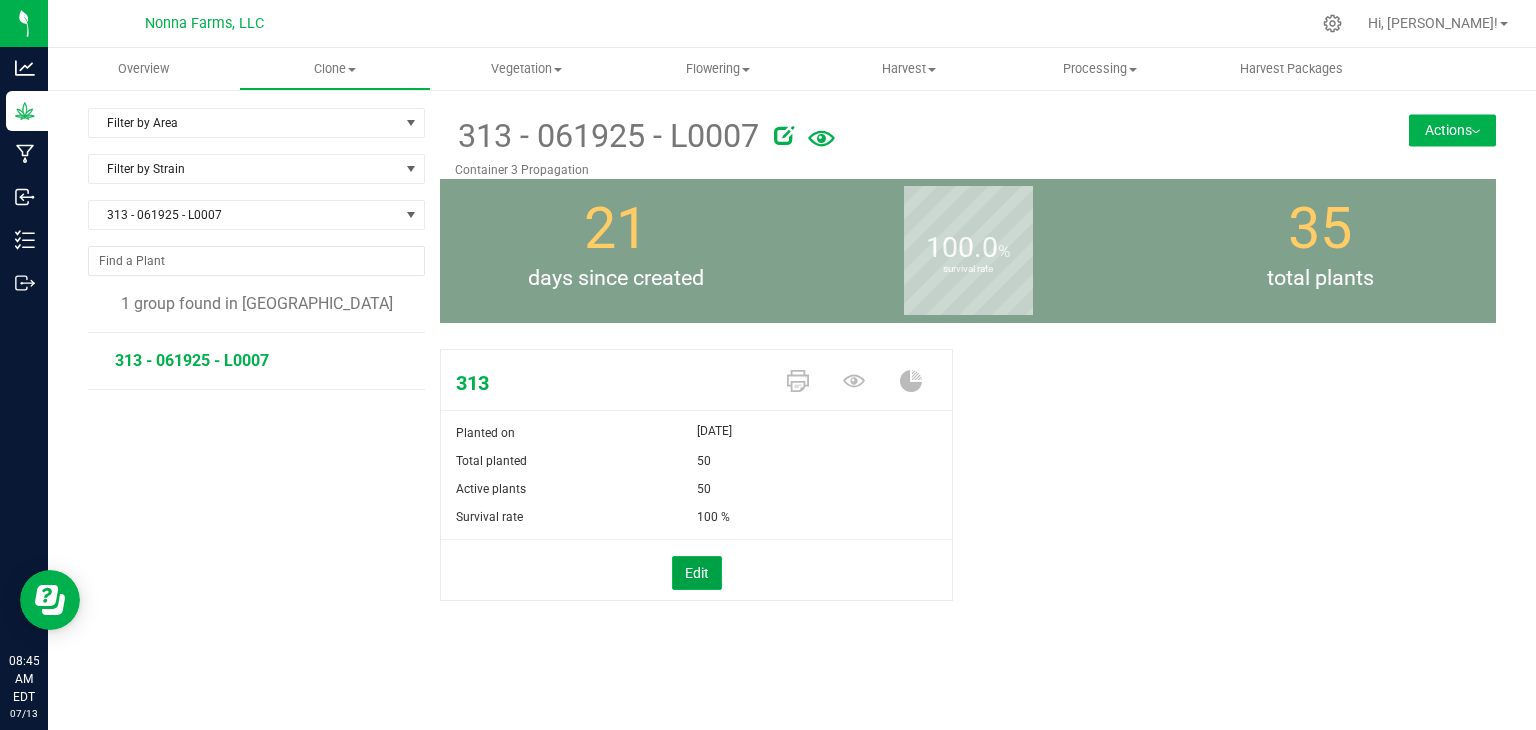 drag, startPoint x: 676, startPoint y: 569, endPoint x: 720, endPoint y: 508, distance: 75.21303 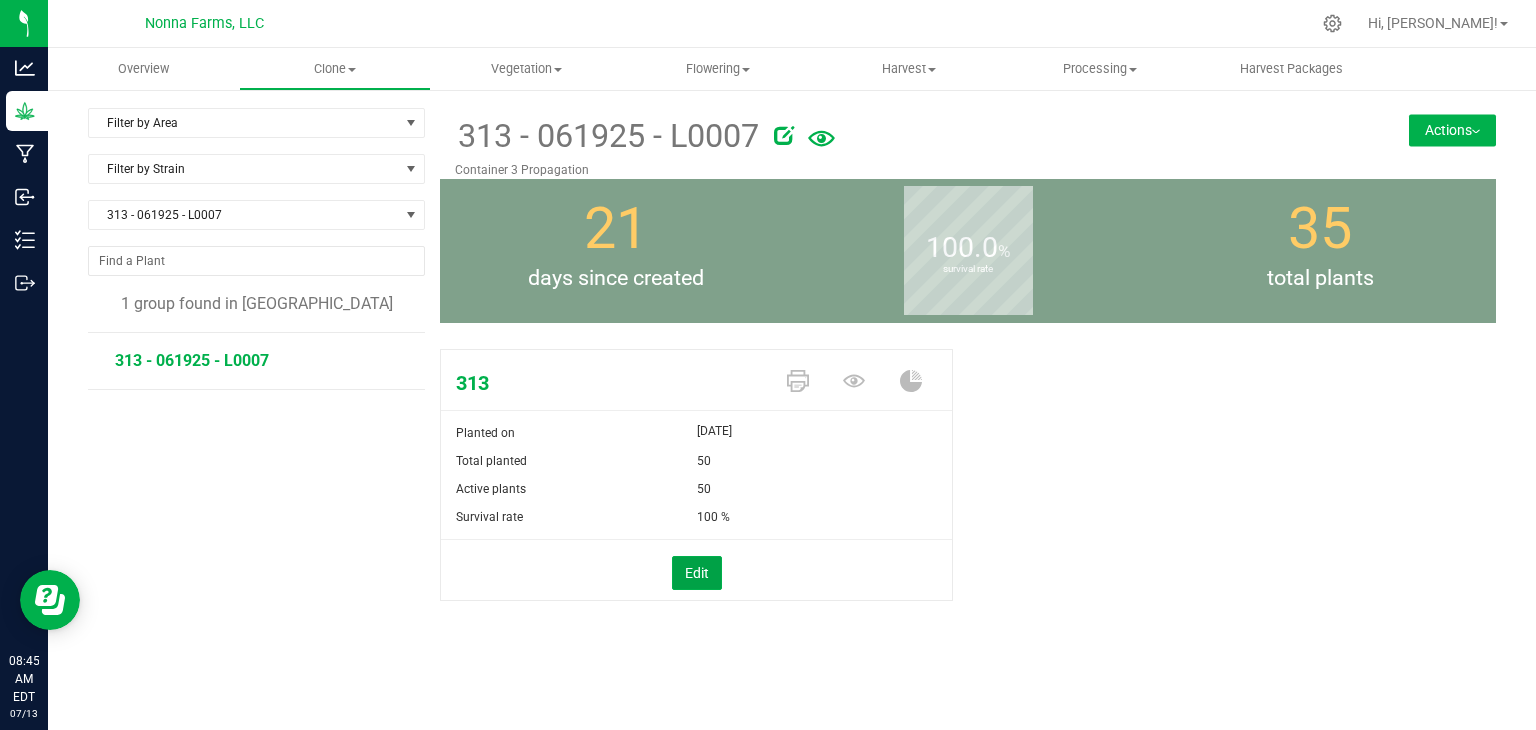 click on "Edit" at bounding box center [697, 573] 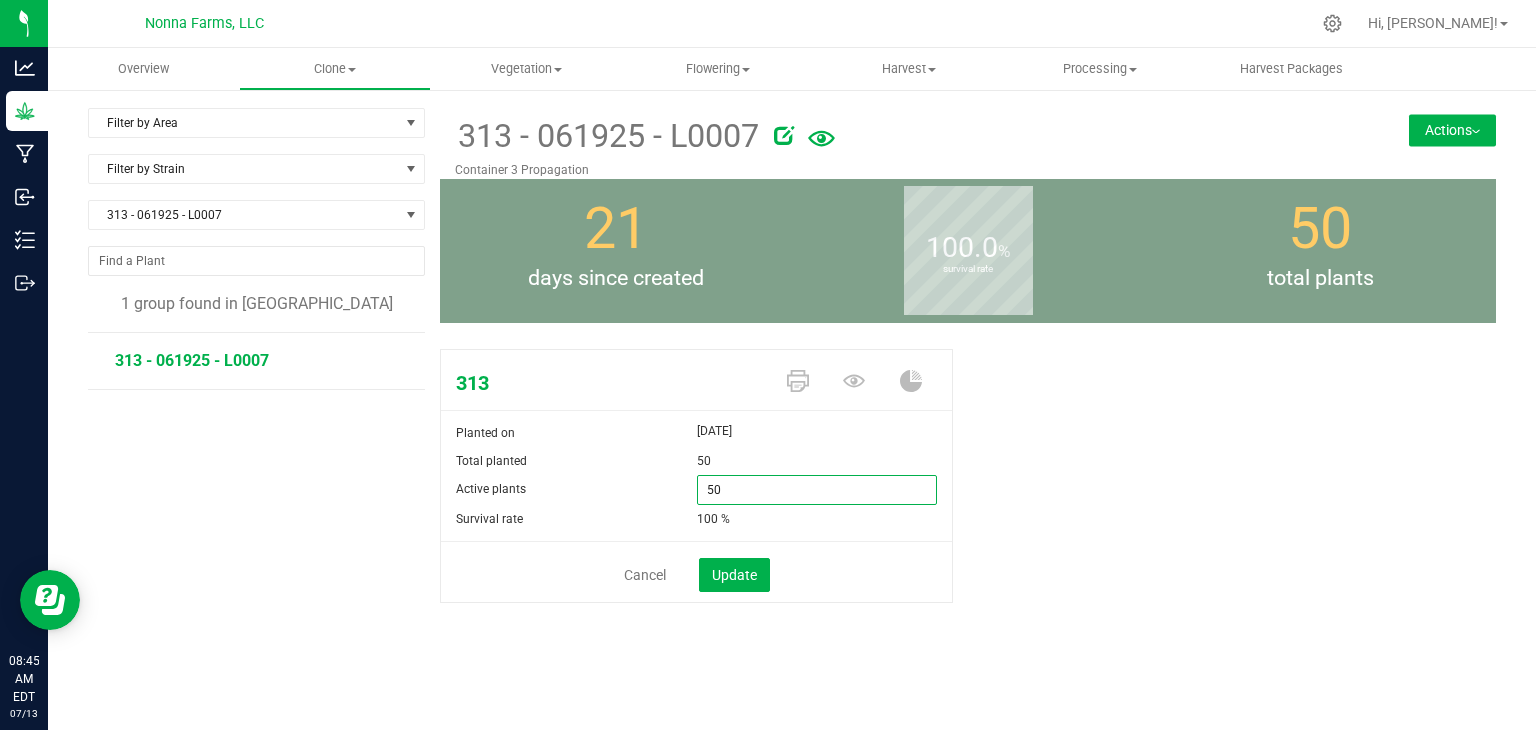drag, startPoint x: 737, startPoint y: 494, endPoint x: 613, endPoint y: 489, distance: 124.10077 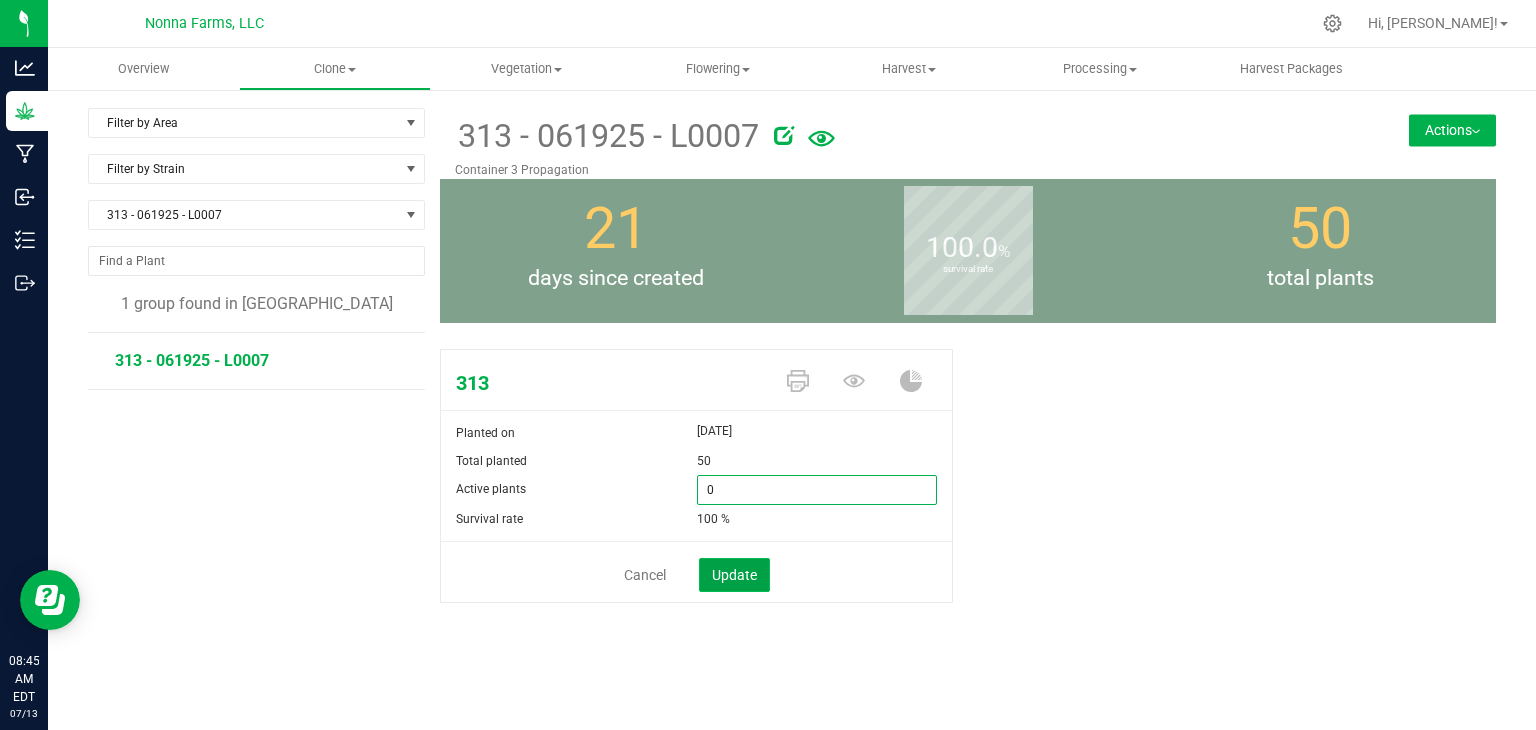 type on "0" 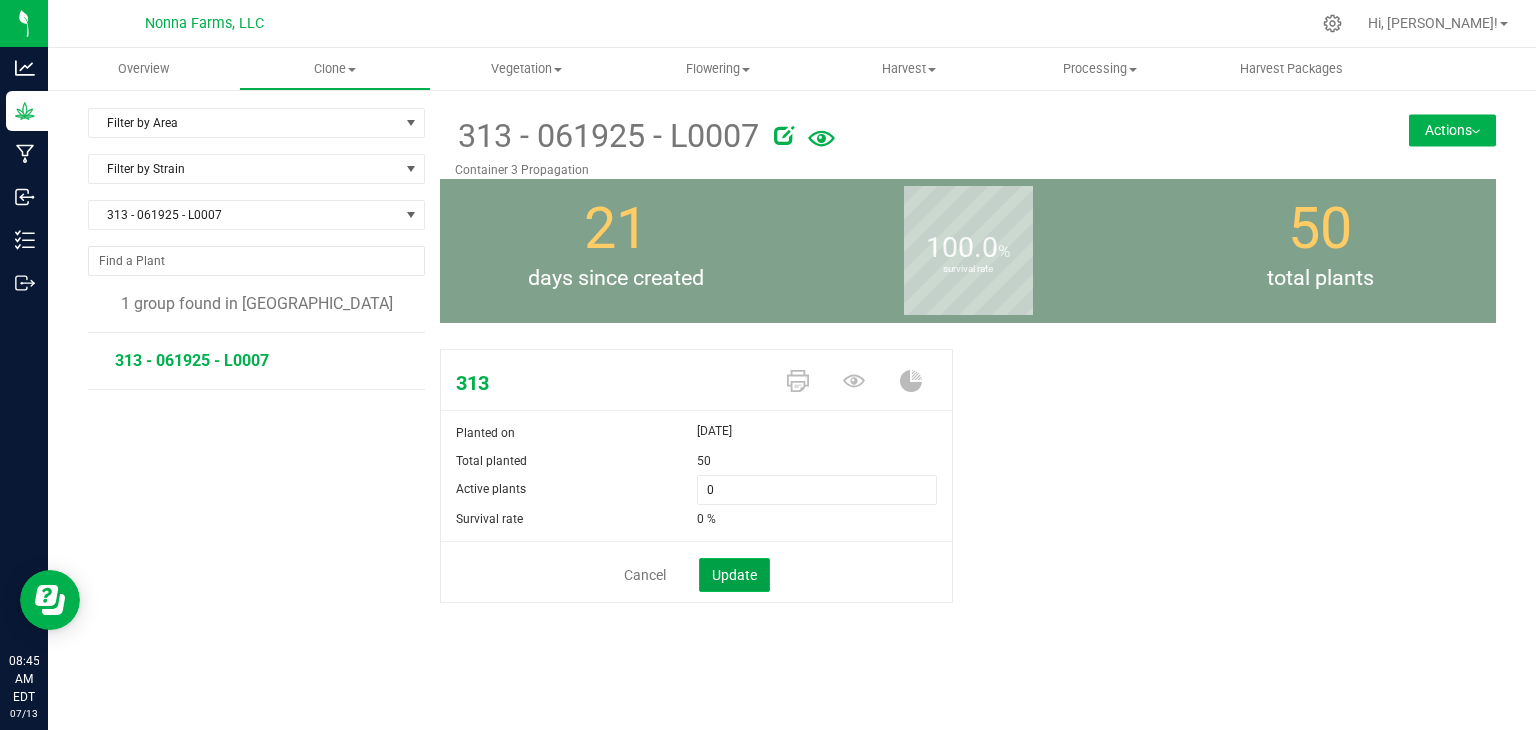 click on "Update" 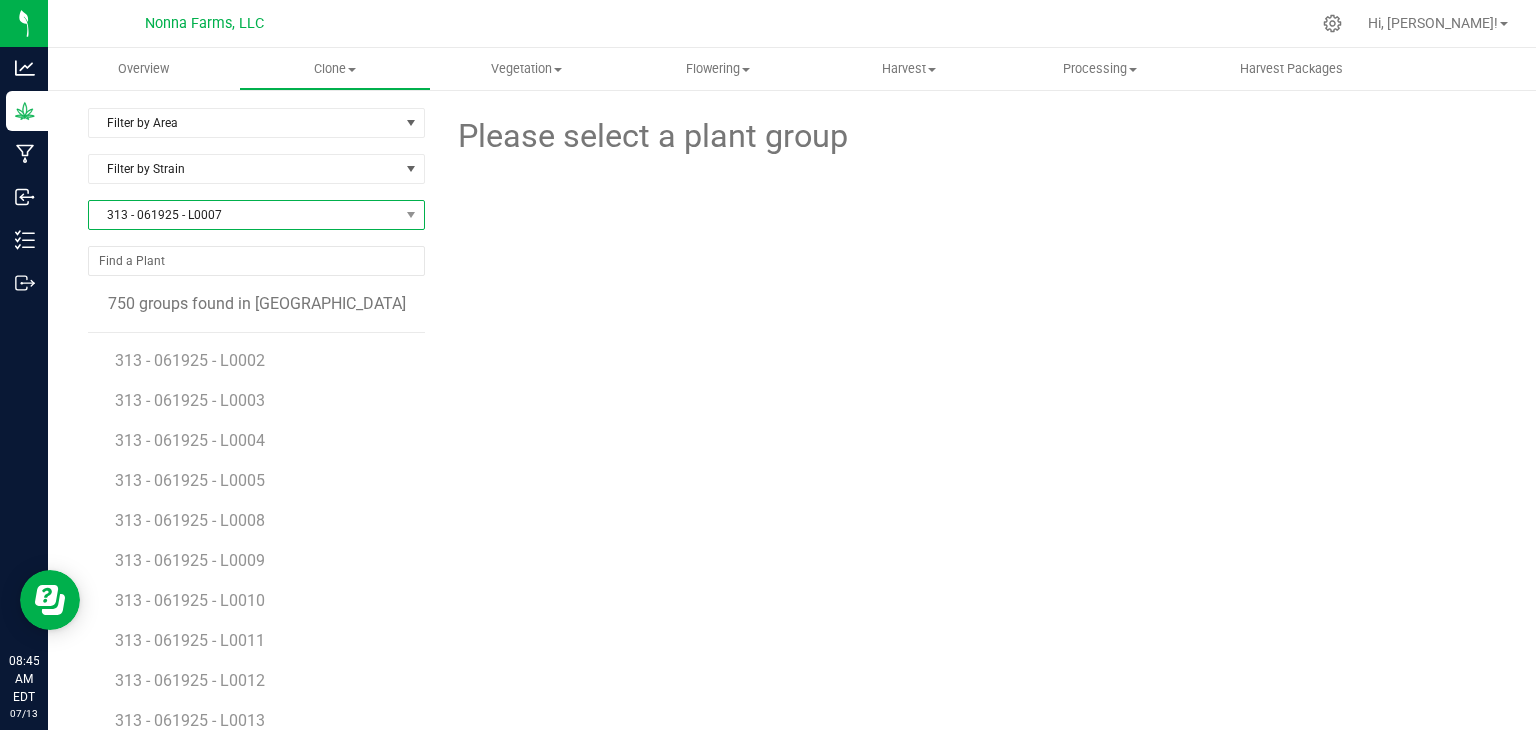 click on "313 - 061925 - L0007" at bounding box center (244, 215) 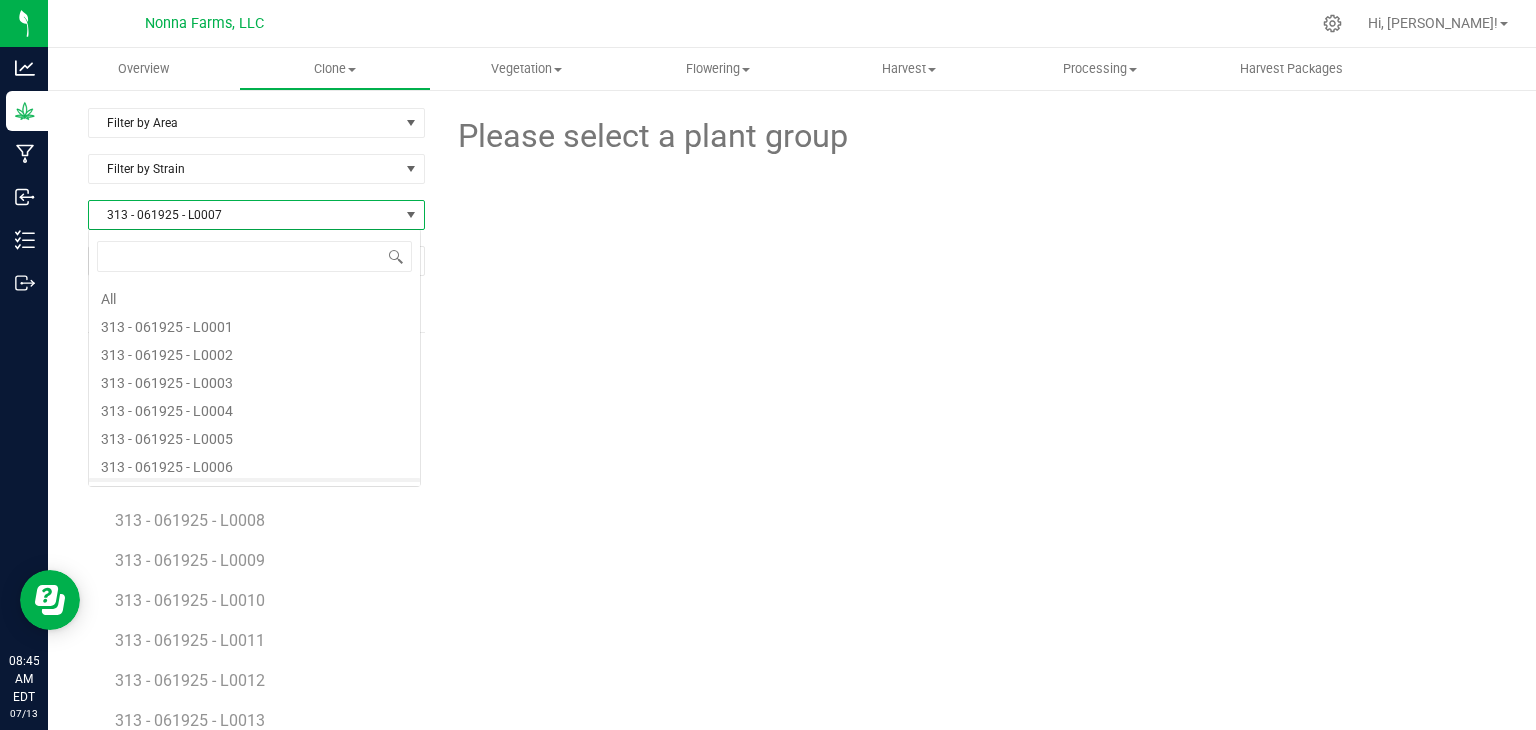 scroll, scrollTop: 99970, scrollLeft: 99666, axis: both 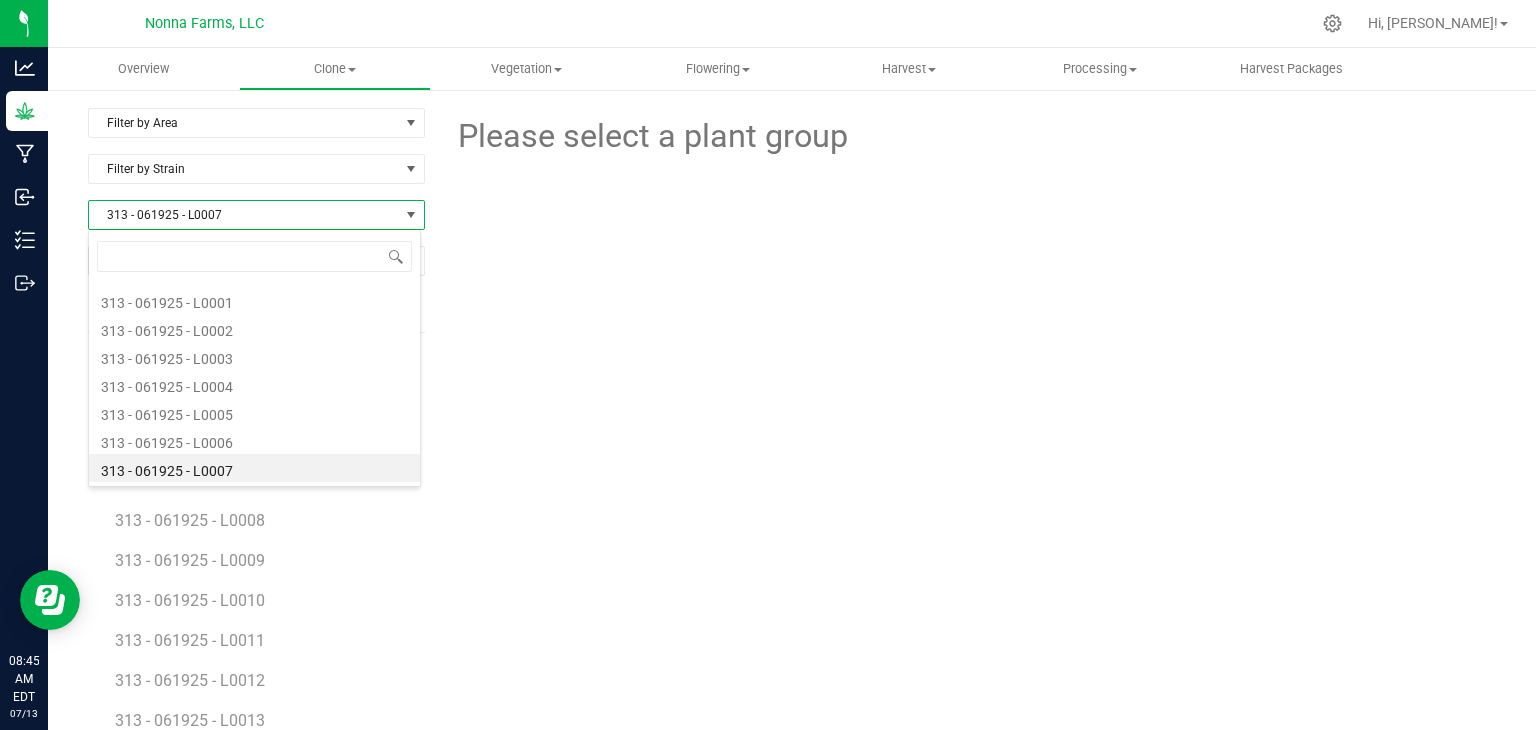type on "313 - 061925 - L0009" 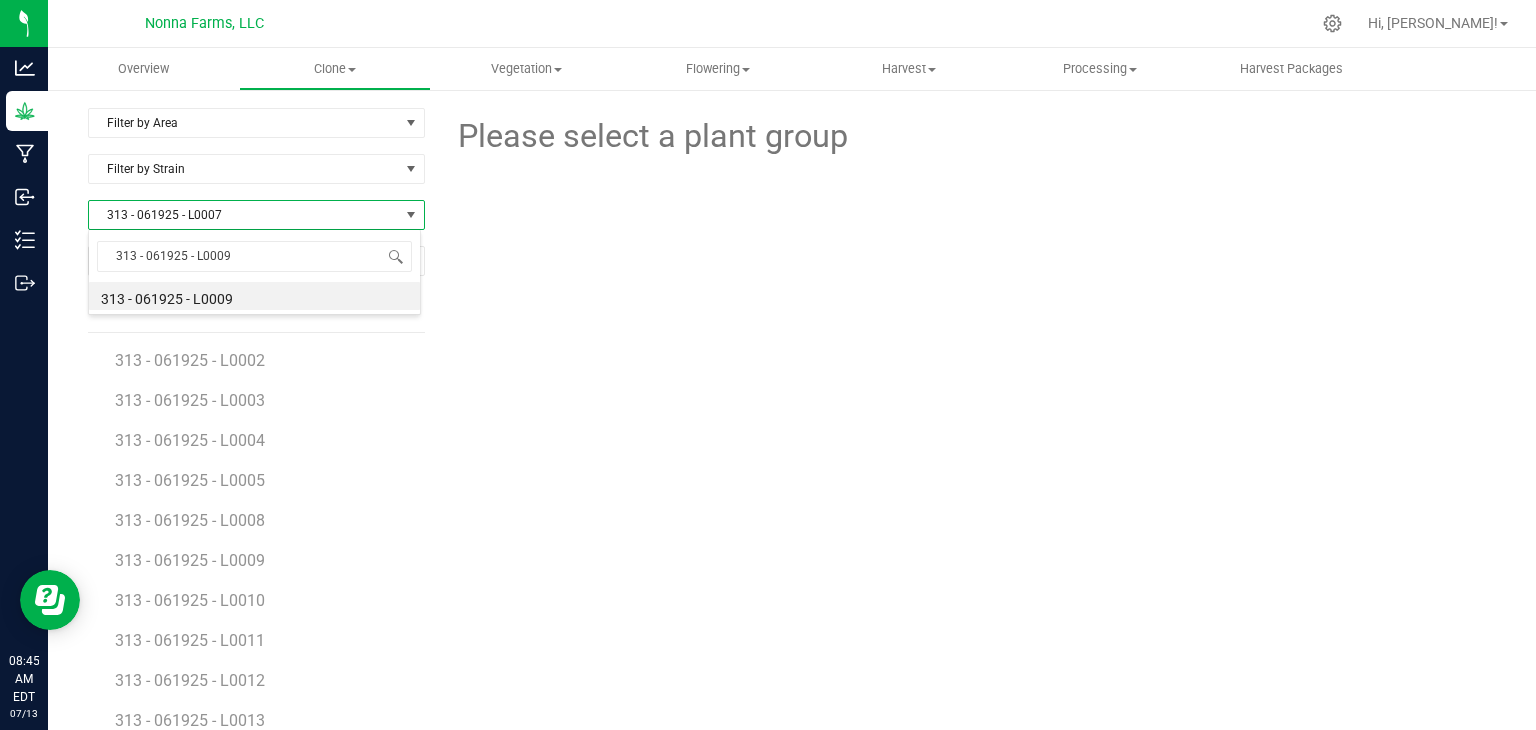 scroll, scrollTop: 0, scrollLeft: 0, axis: both 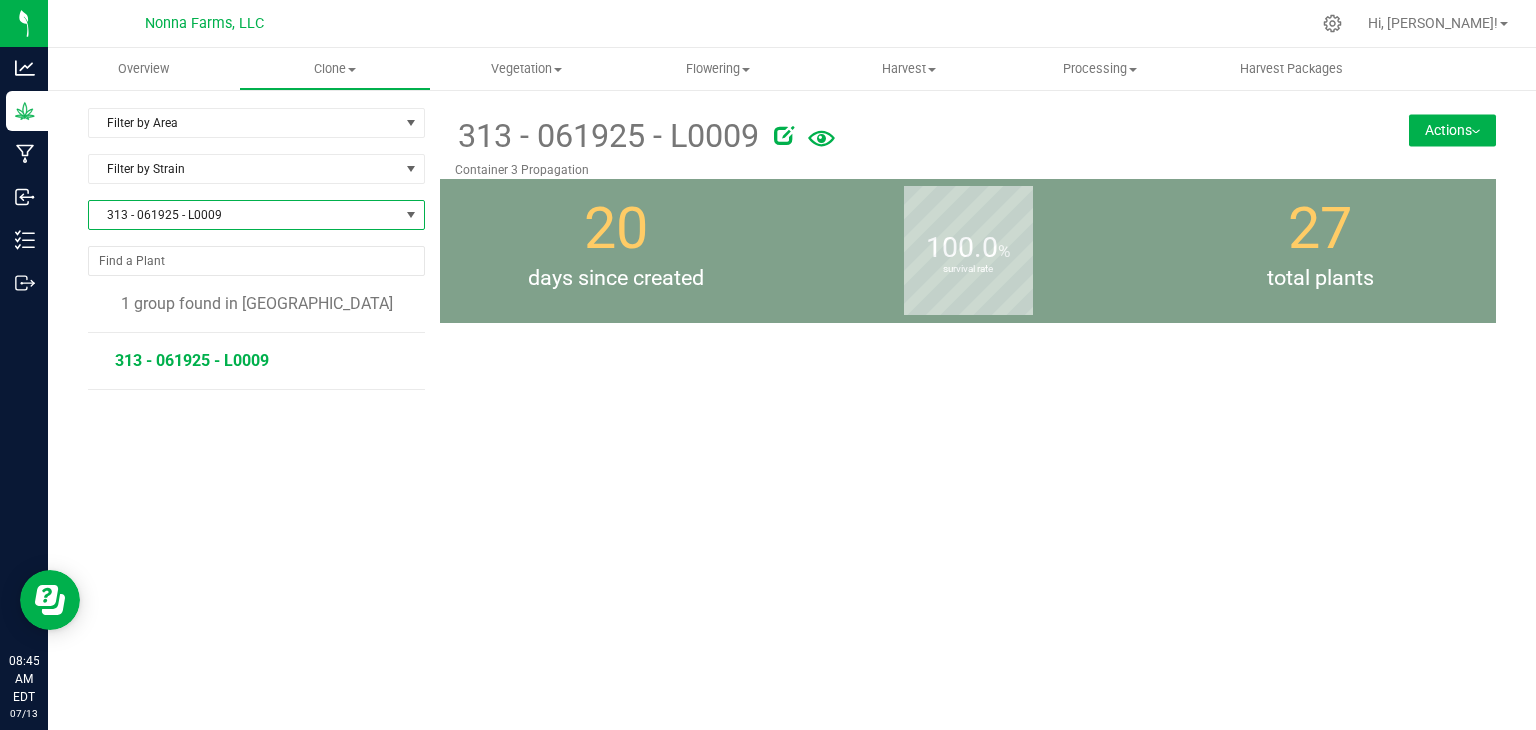 click on "313 - 061925 - L0009" at bounding box center [192, 360] 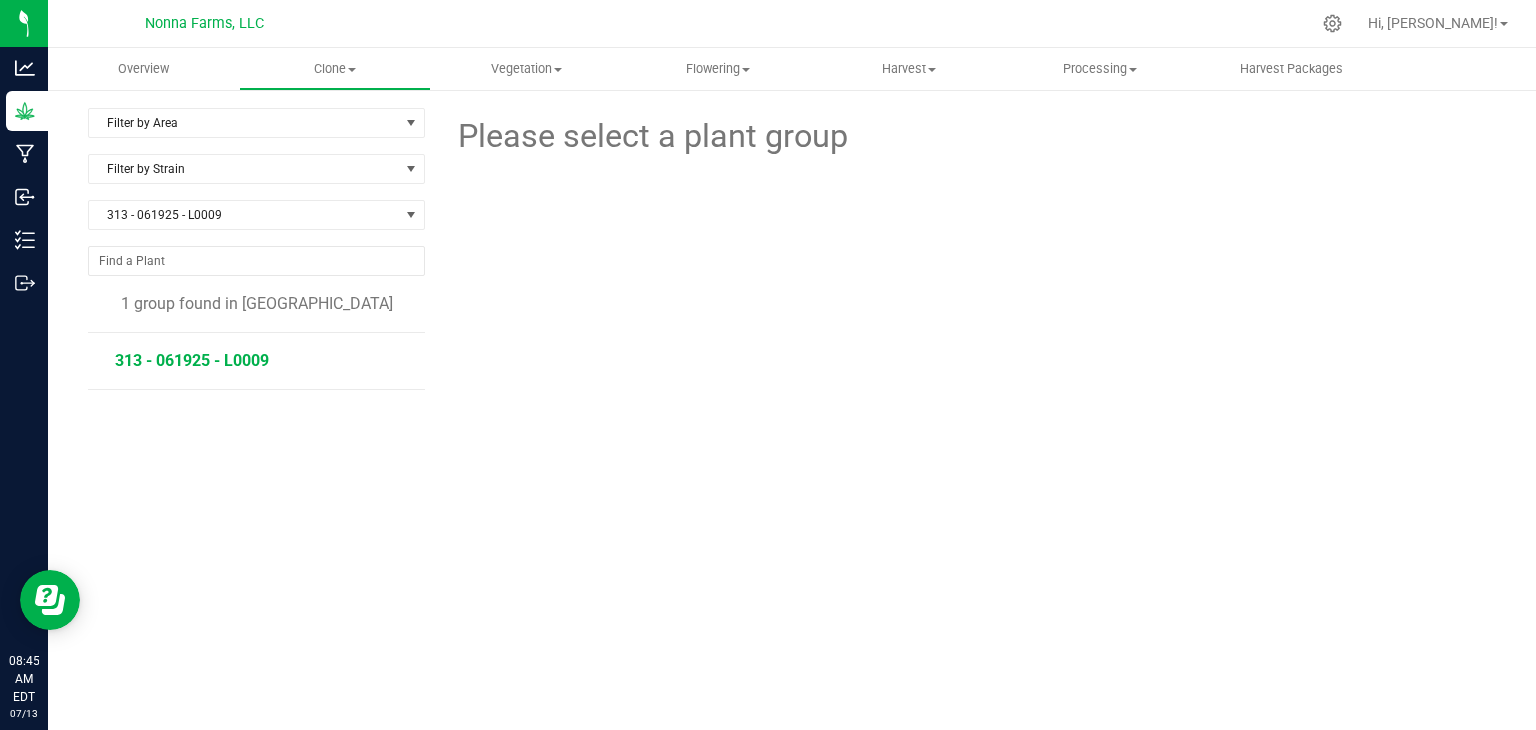 click on "313 - 061925 - L0009" at bounding box center [192, 360] 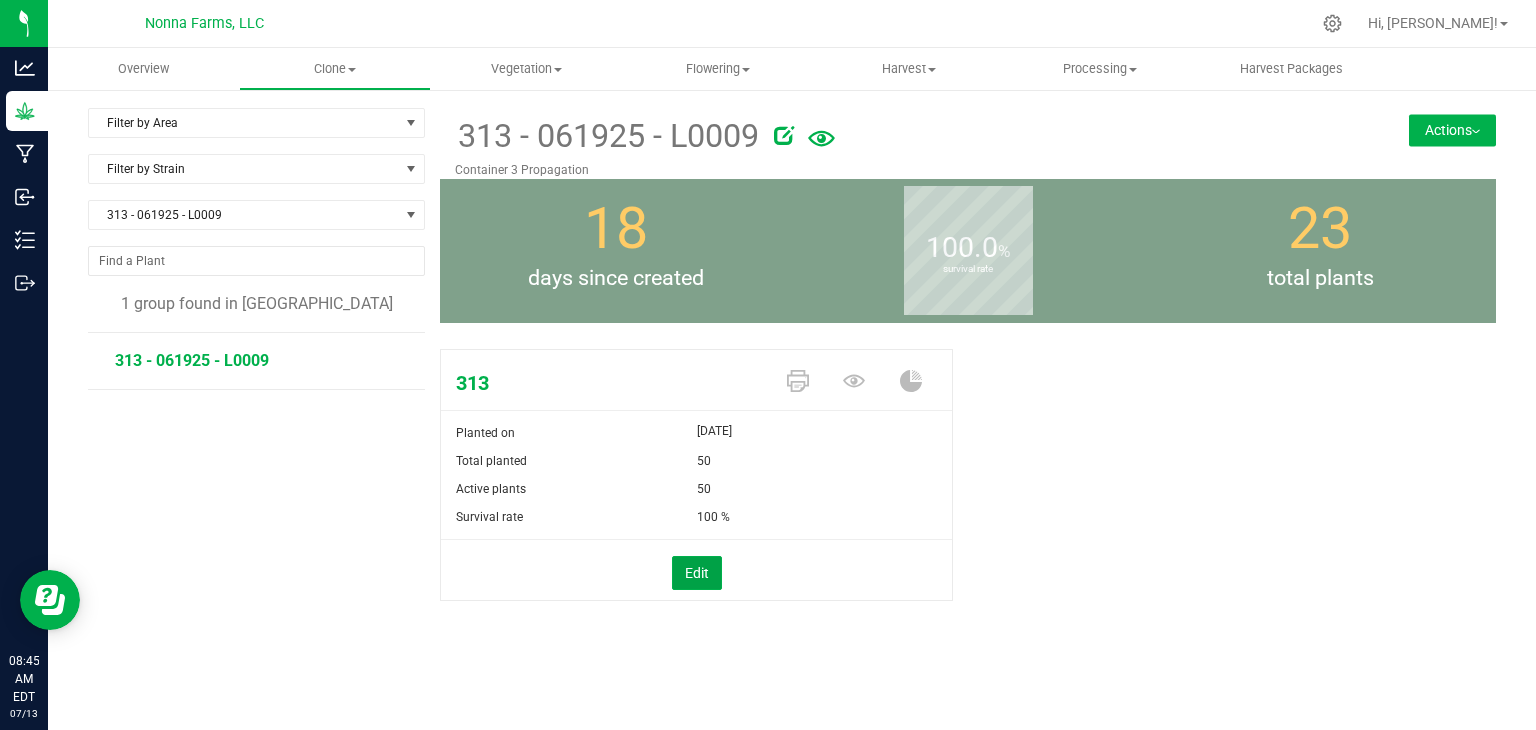 drag, startPoint x: 697, startPoint y: 561, endPoint x: 767, endPoint y: 505, distance: 89.64374 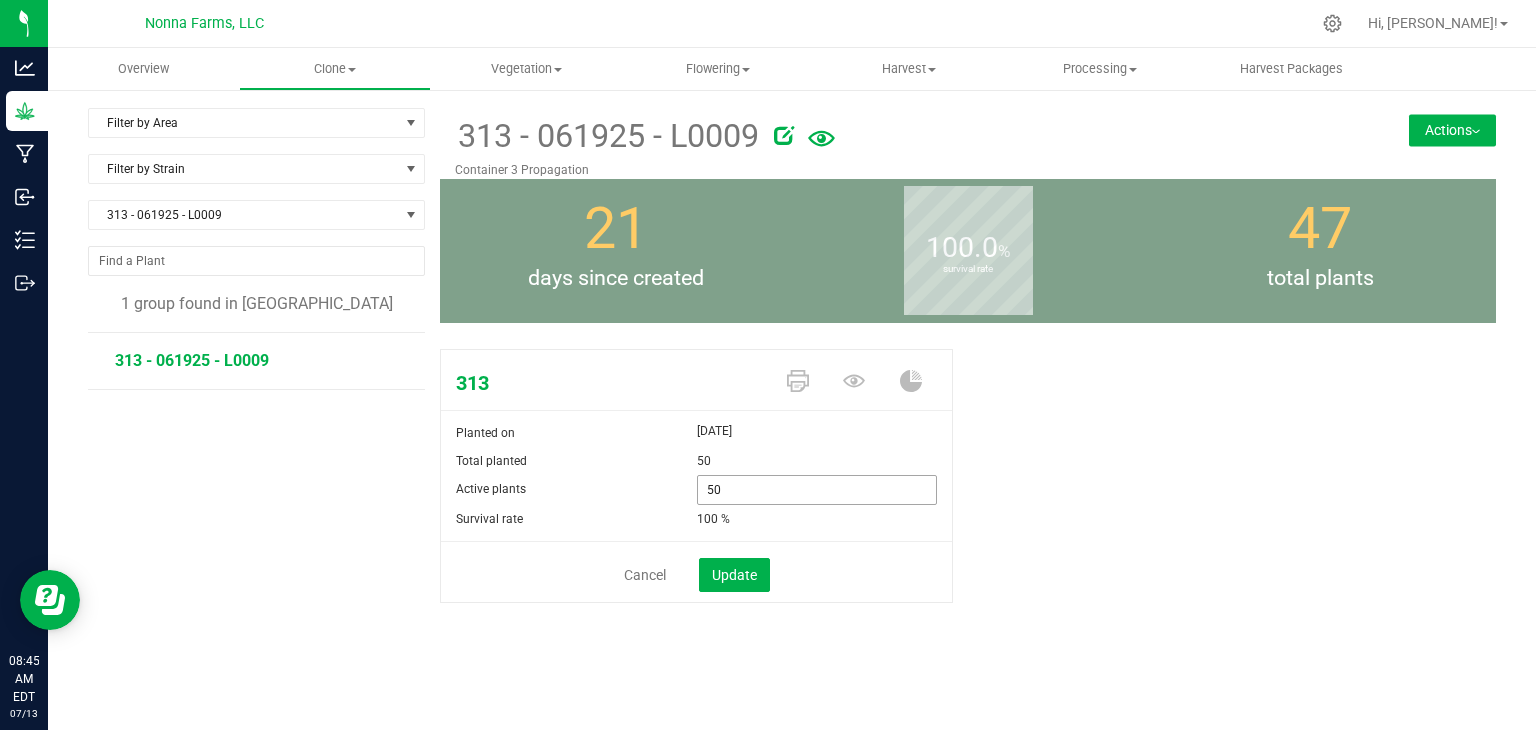 drag, startPoint x: 778, startPoint y: 485, endPoint x: 644, endPoint y: 487, distance: 134.01492 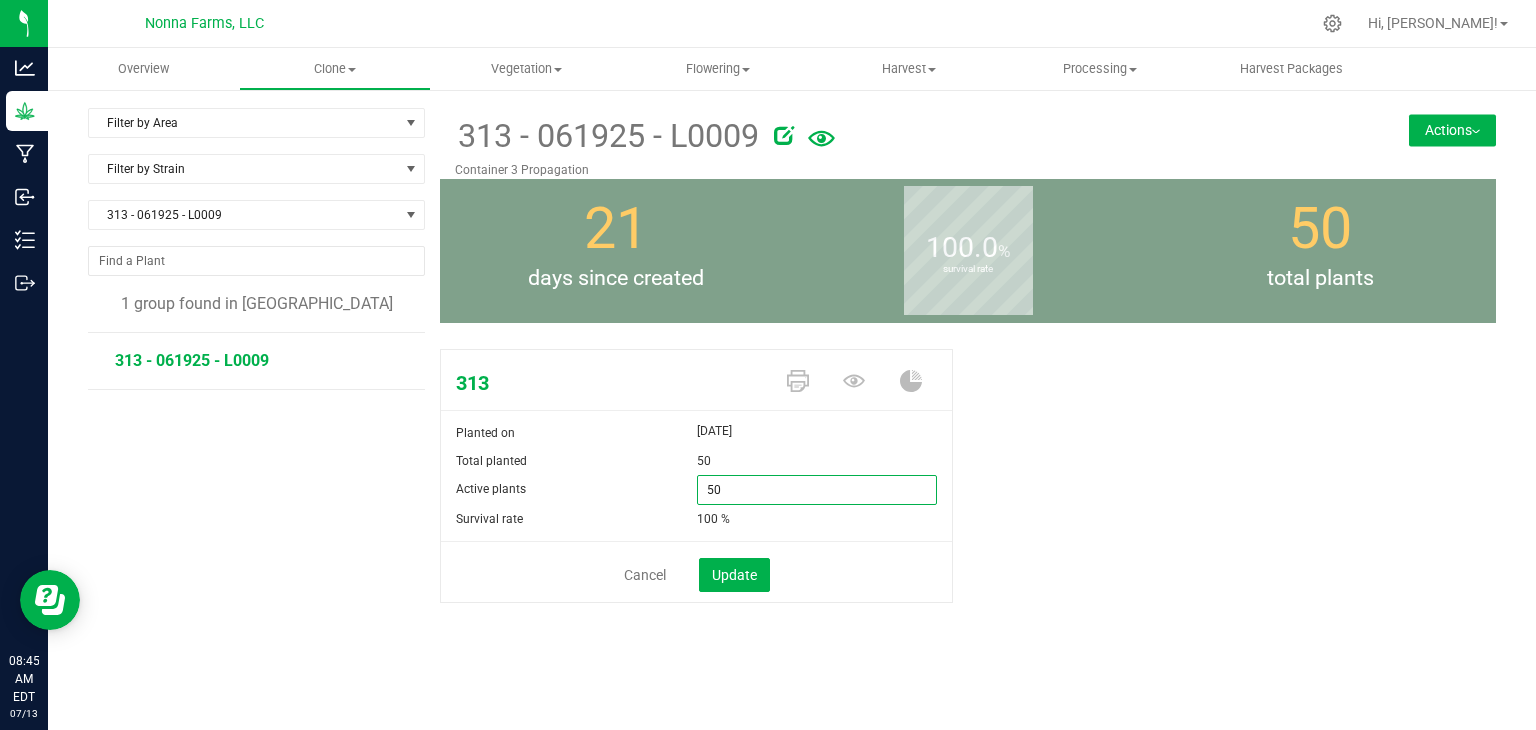 type on "0" 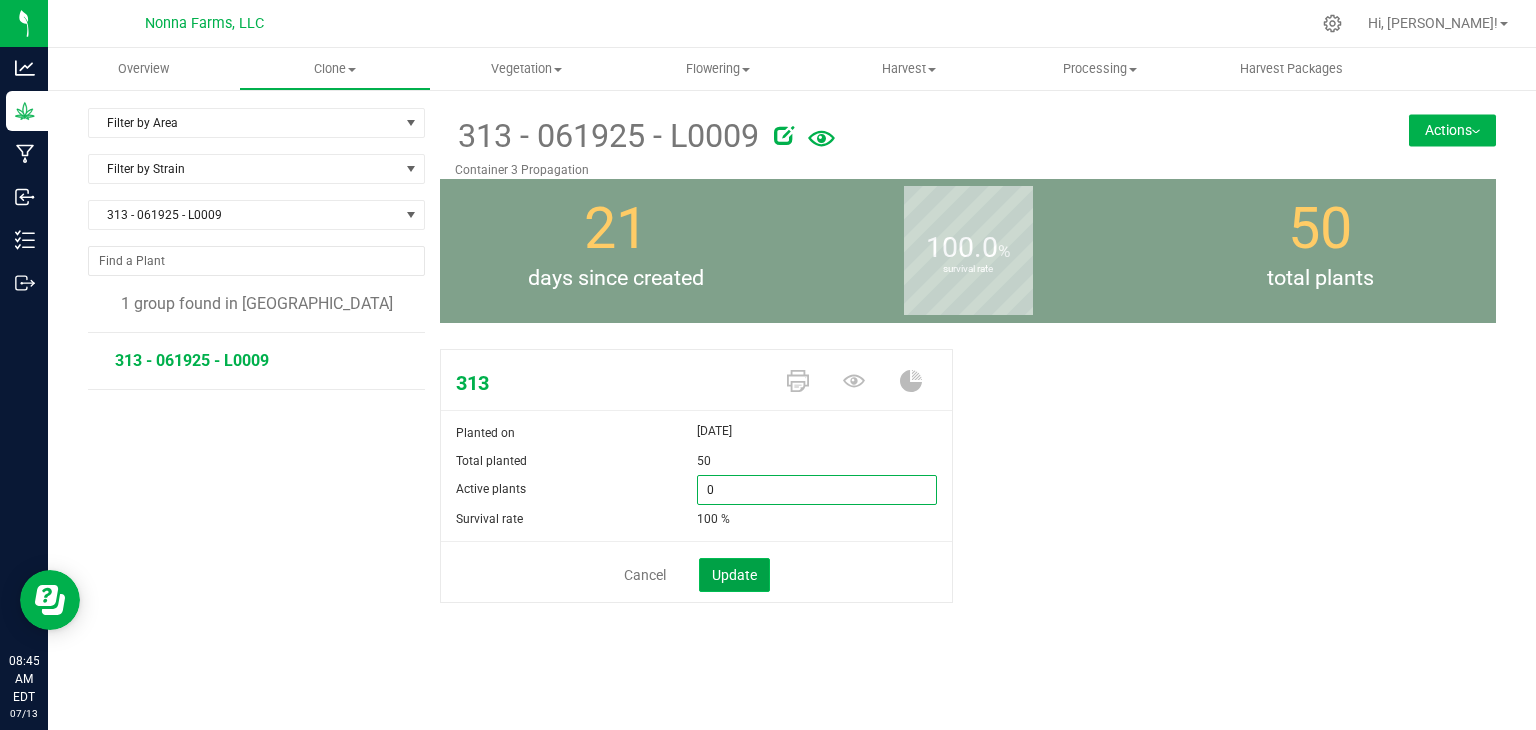 type on "0" 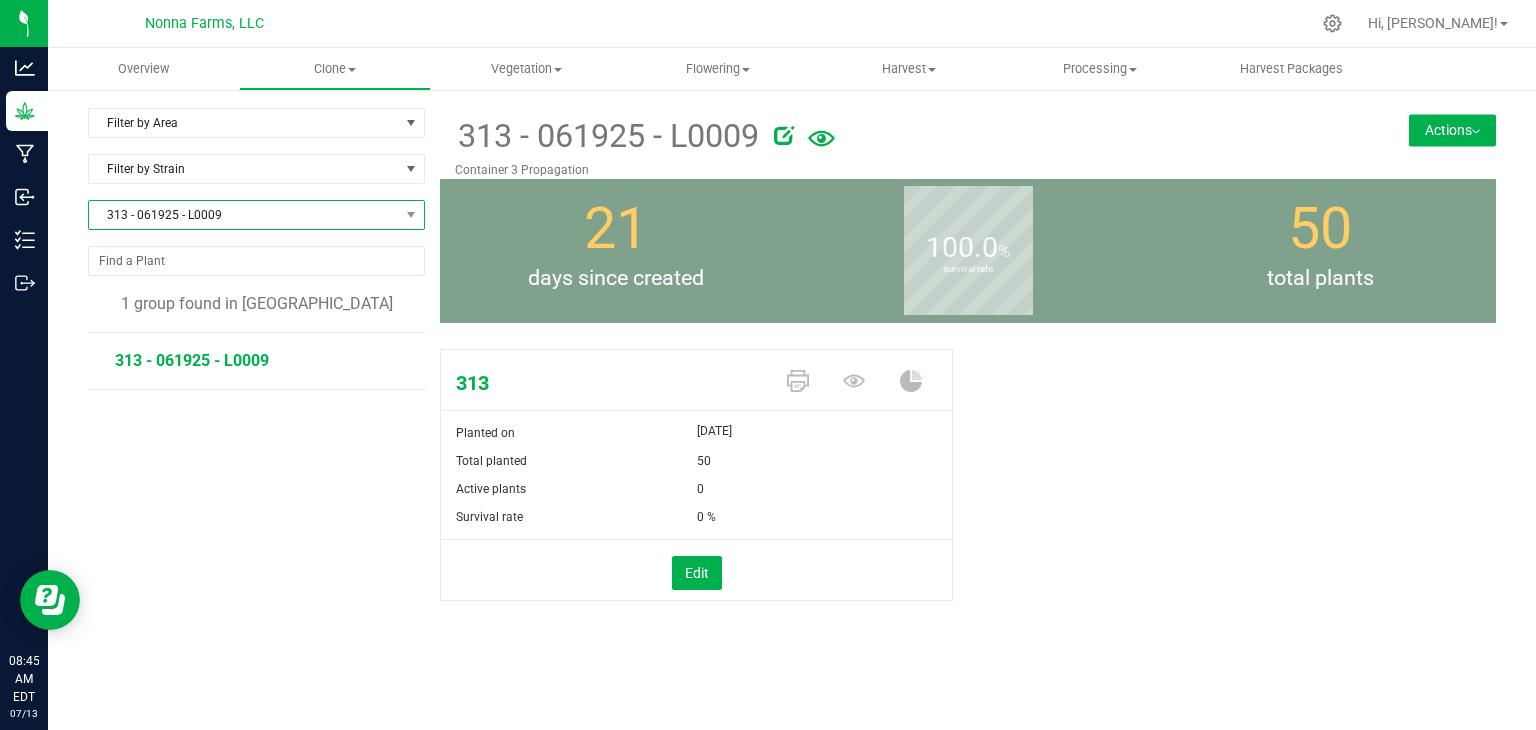 click on "313 - 061925 - L0009" at bounding box center (244, 215) 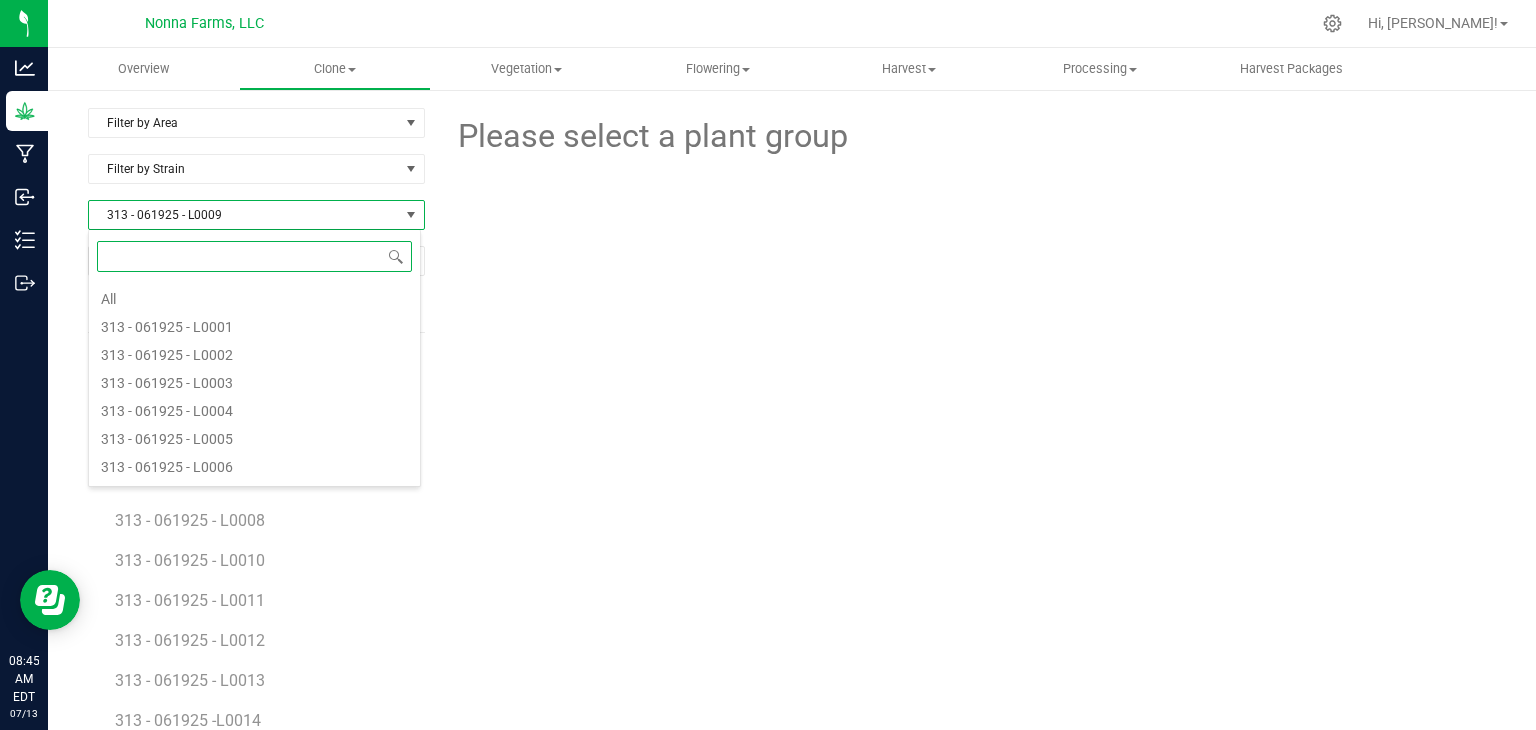 click at bounding box center (254, 256) 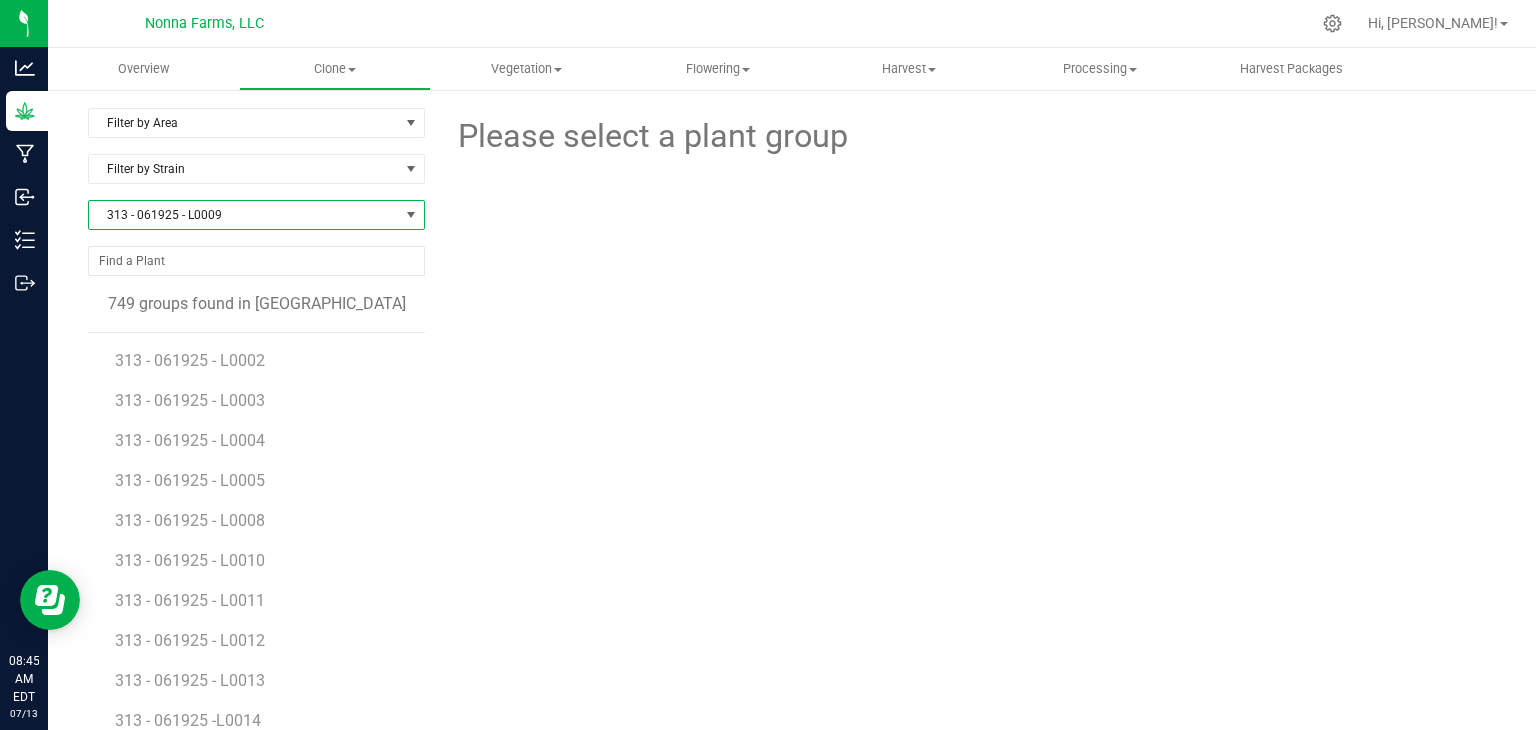 click on "313 - 061925 - L0009" at bounding box center (244, 215) 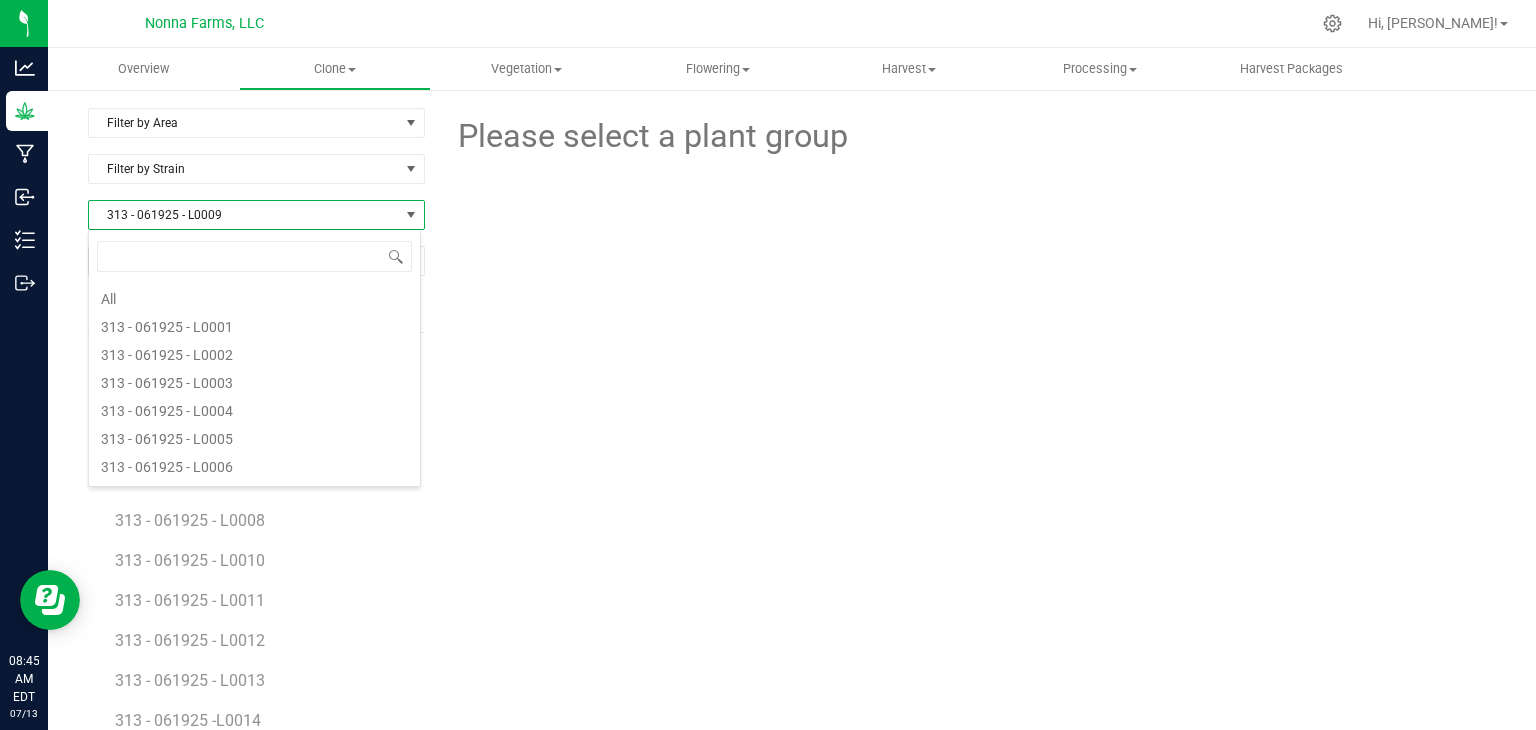scroll, scrollTop: 80, scrollLeft: 0, axis: vertical 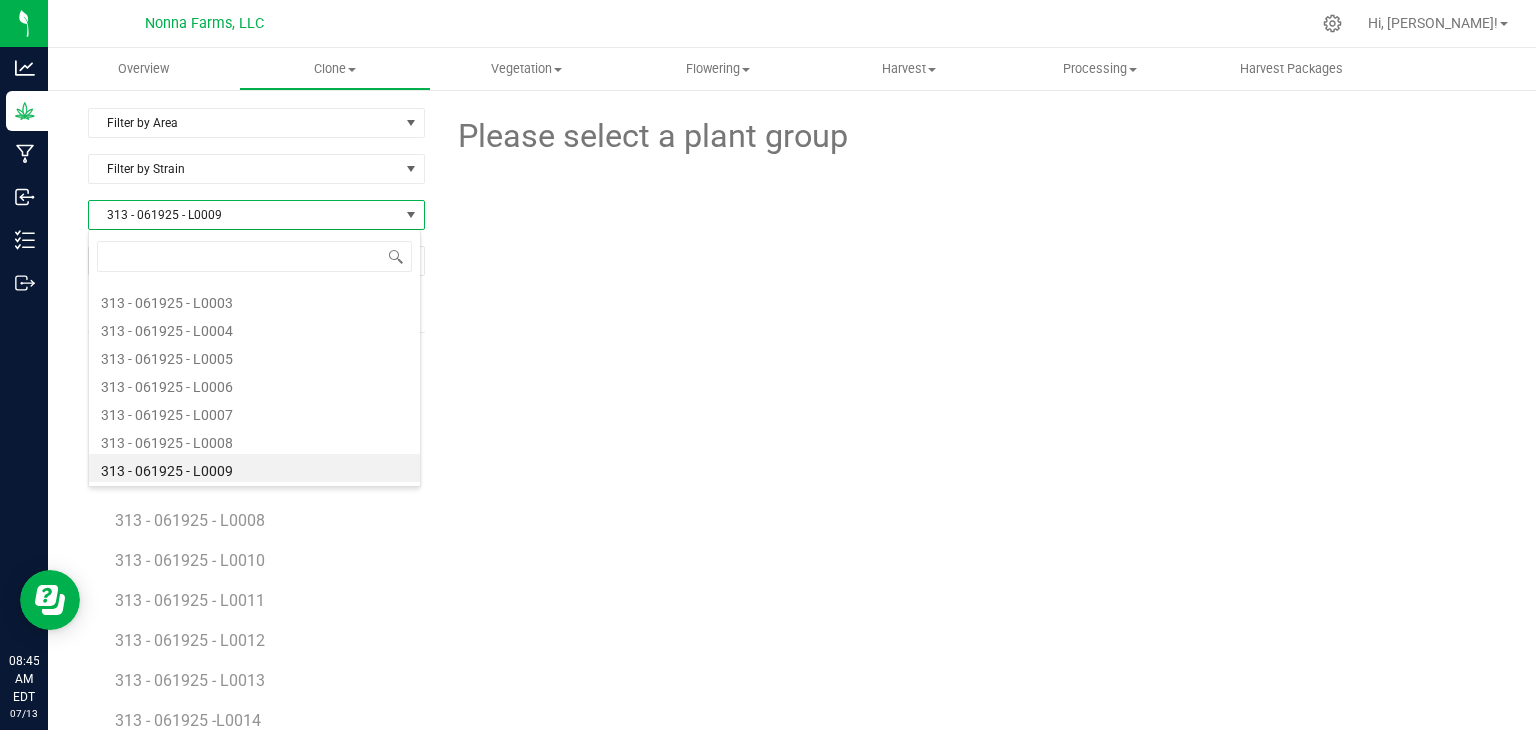 type on "313 - 061925 - L0010" 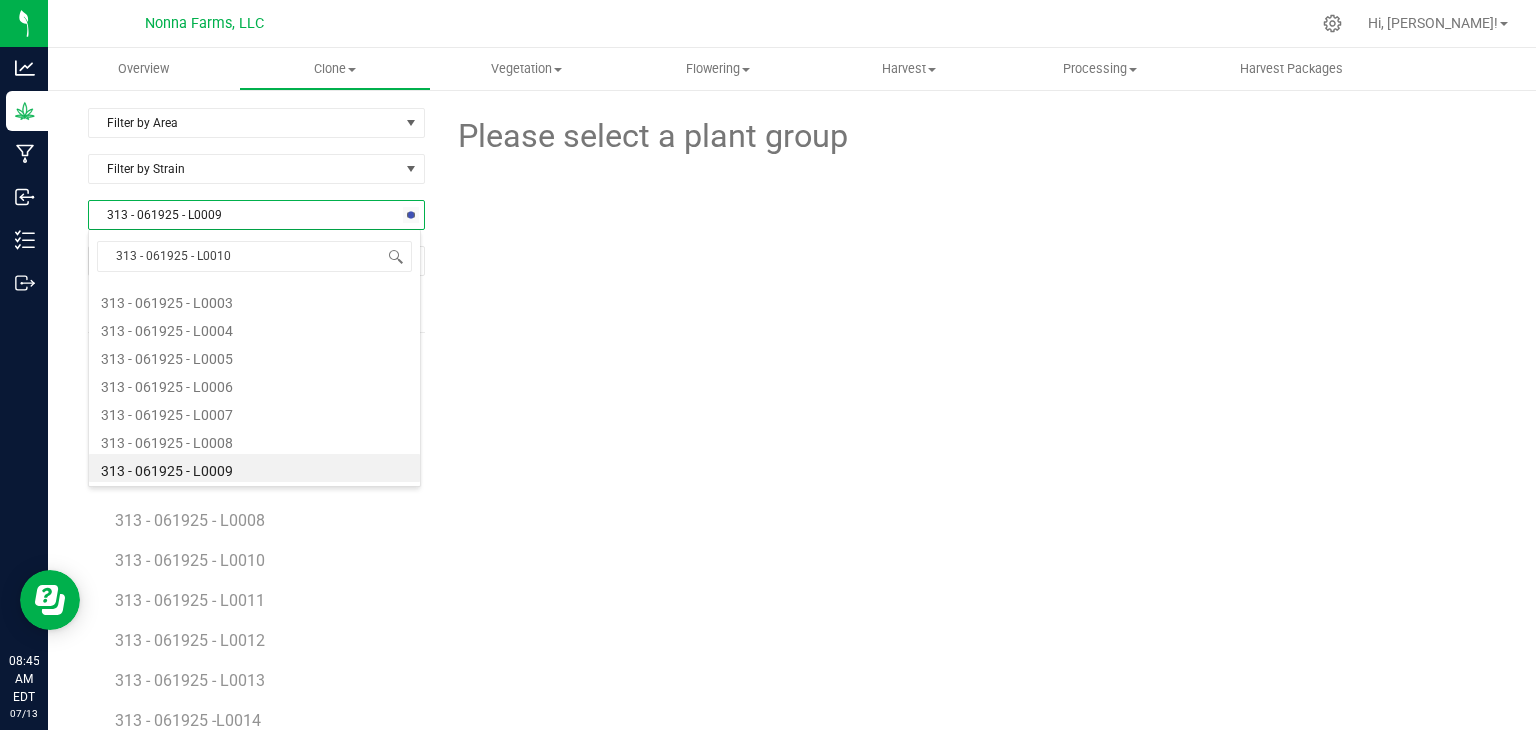 scroll, scrollTop: 0, scrollLeft: 0, axis: both 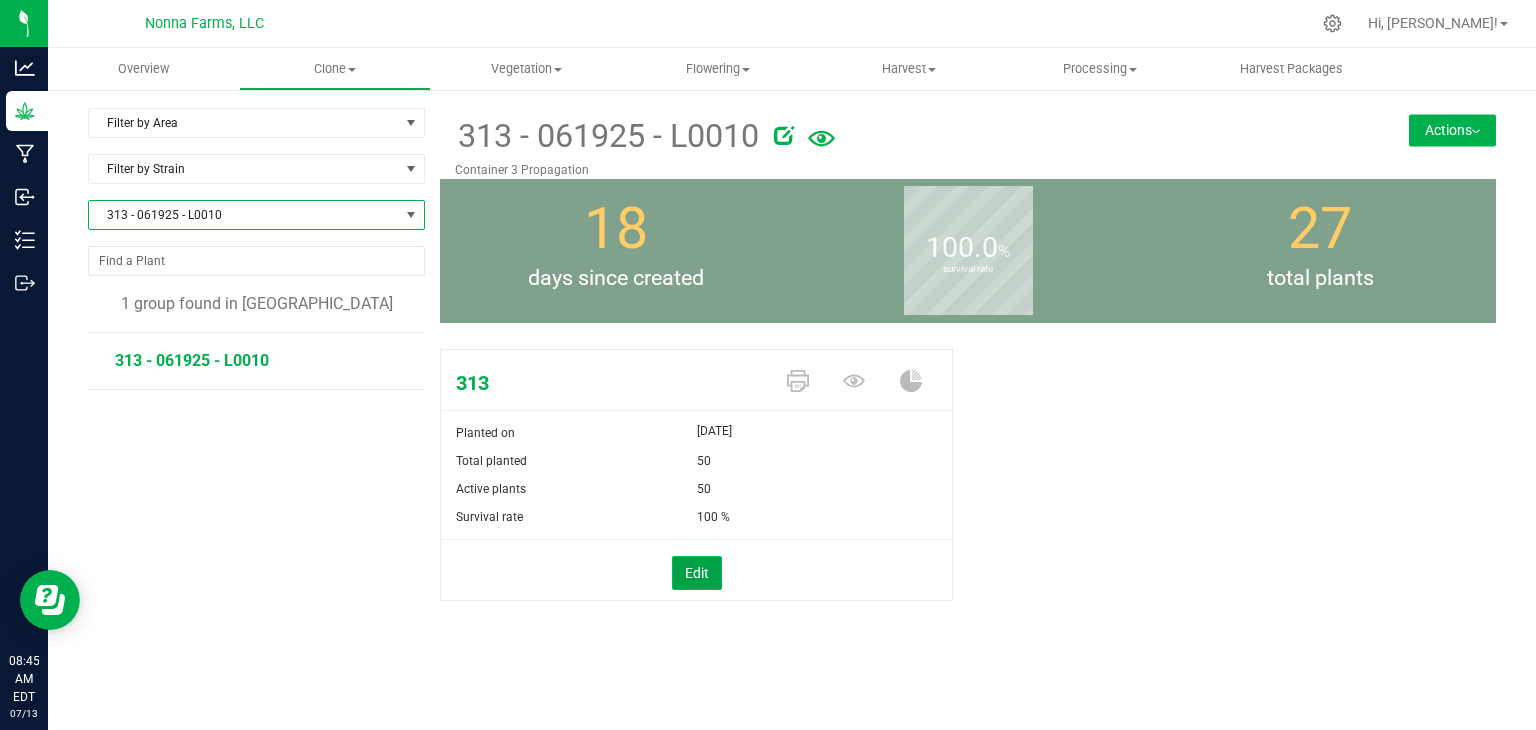 click on "Edit" at bounding box center [697, 573] 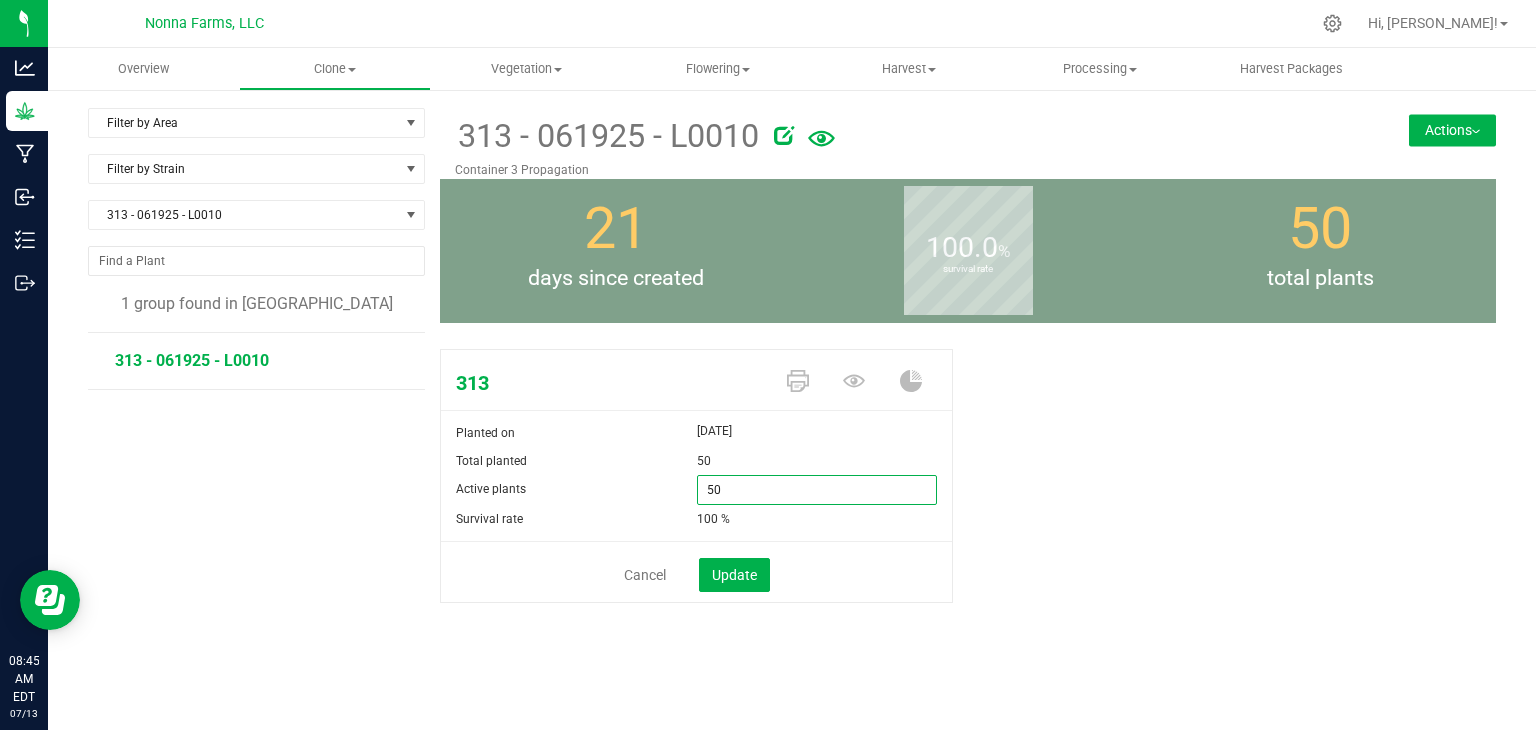 drag, startPoint x: 741, startPoint y: 485, endPoint x: 659, endPoint y: 477, distance: 82.38932 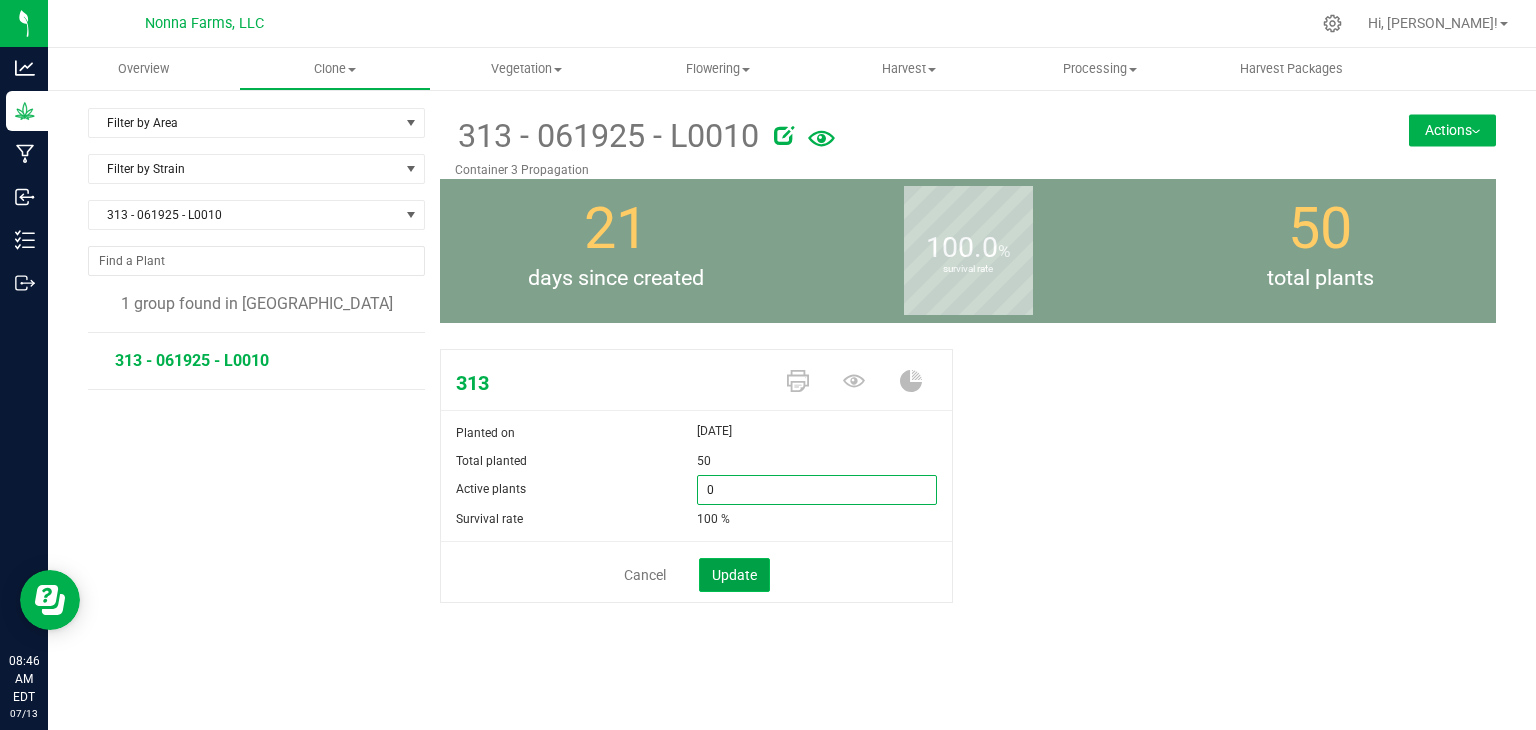 type on "0" 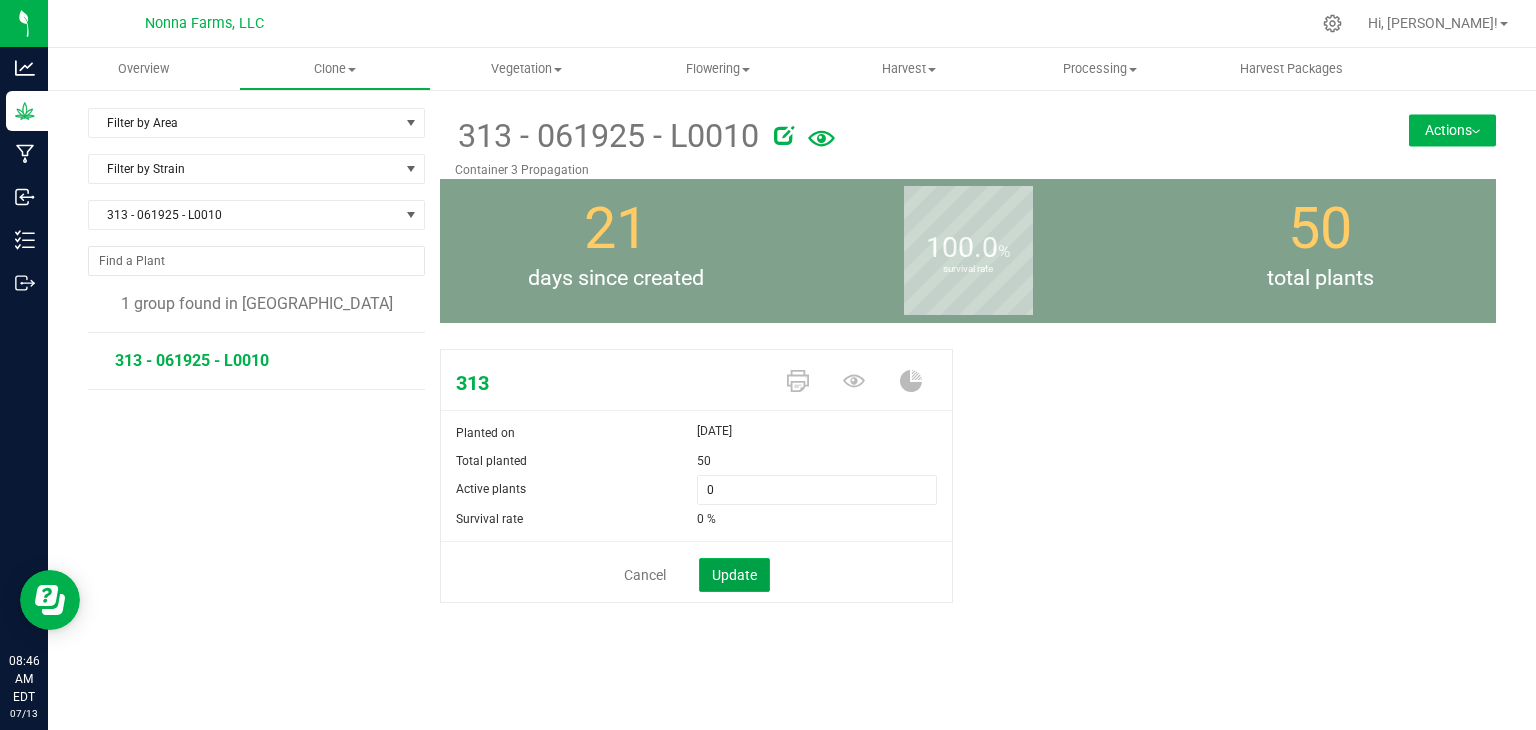 click on "Update" 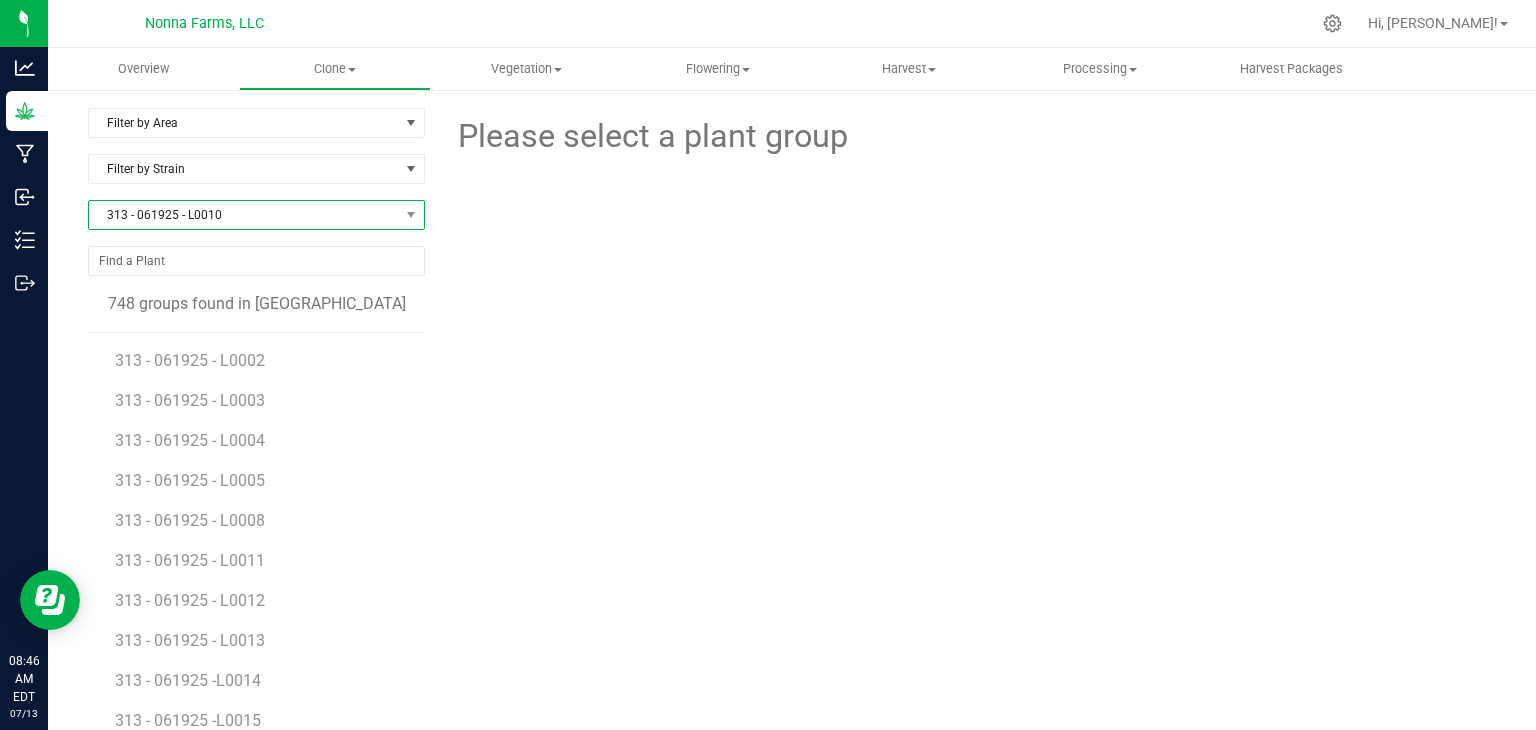 click on "313 - 061925 - L0010" at bounding box center [244, 215] 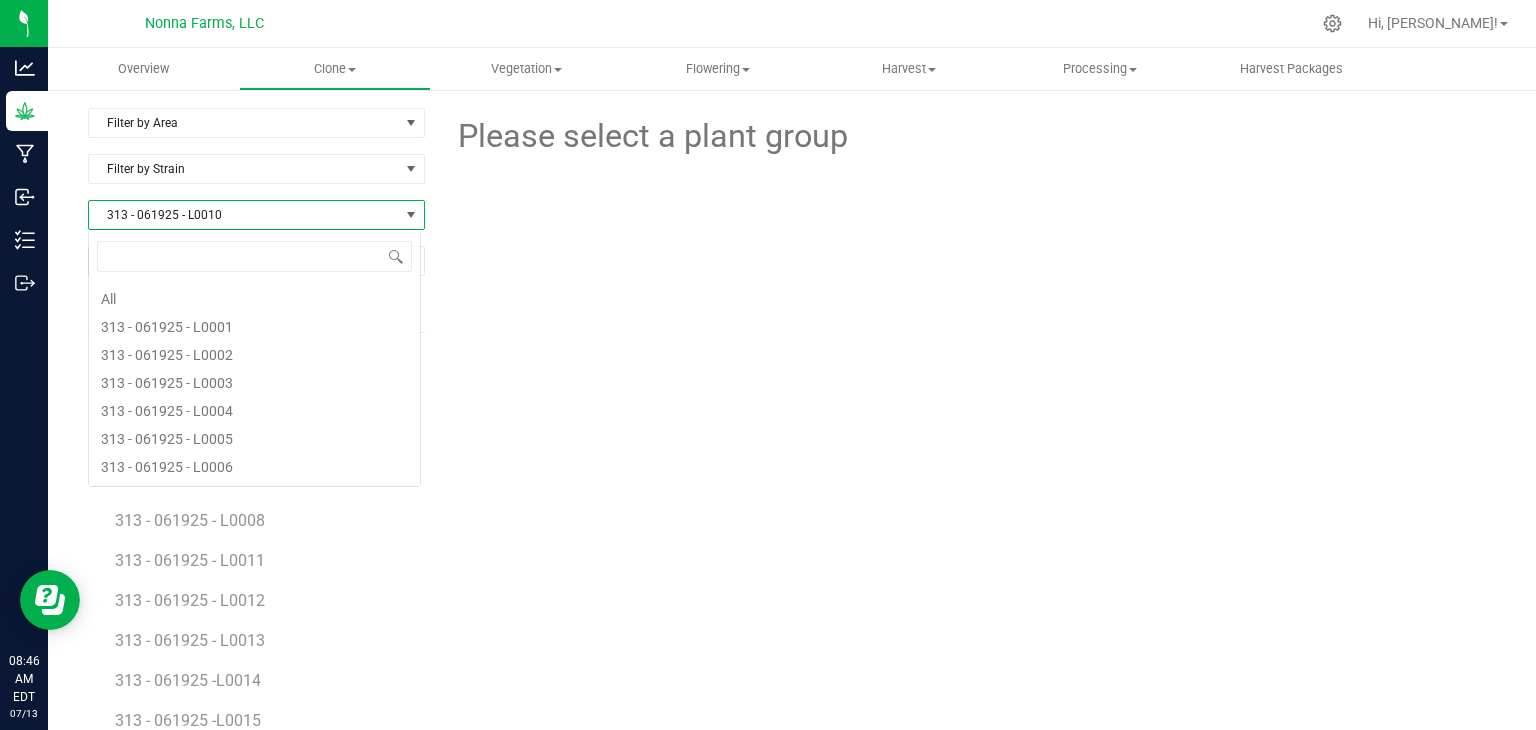 scroll, scrollTop: 99970, scrollLeft: 99666, axis: both 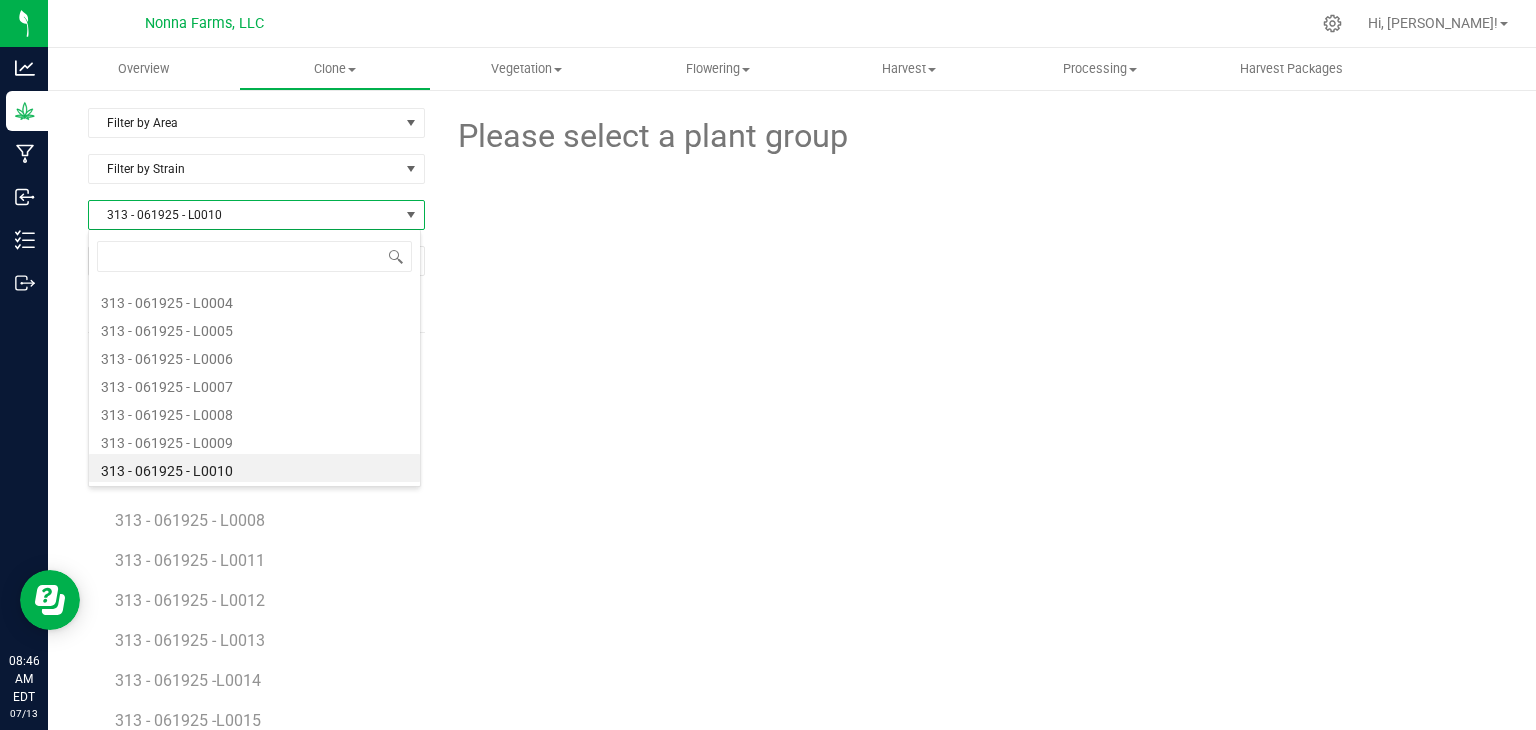 type on "313 - 061925 - L0012" 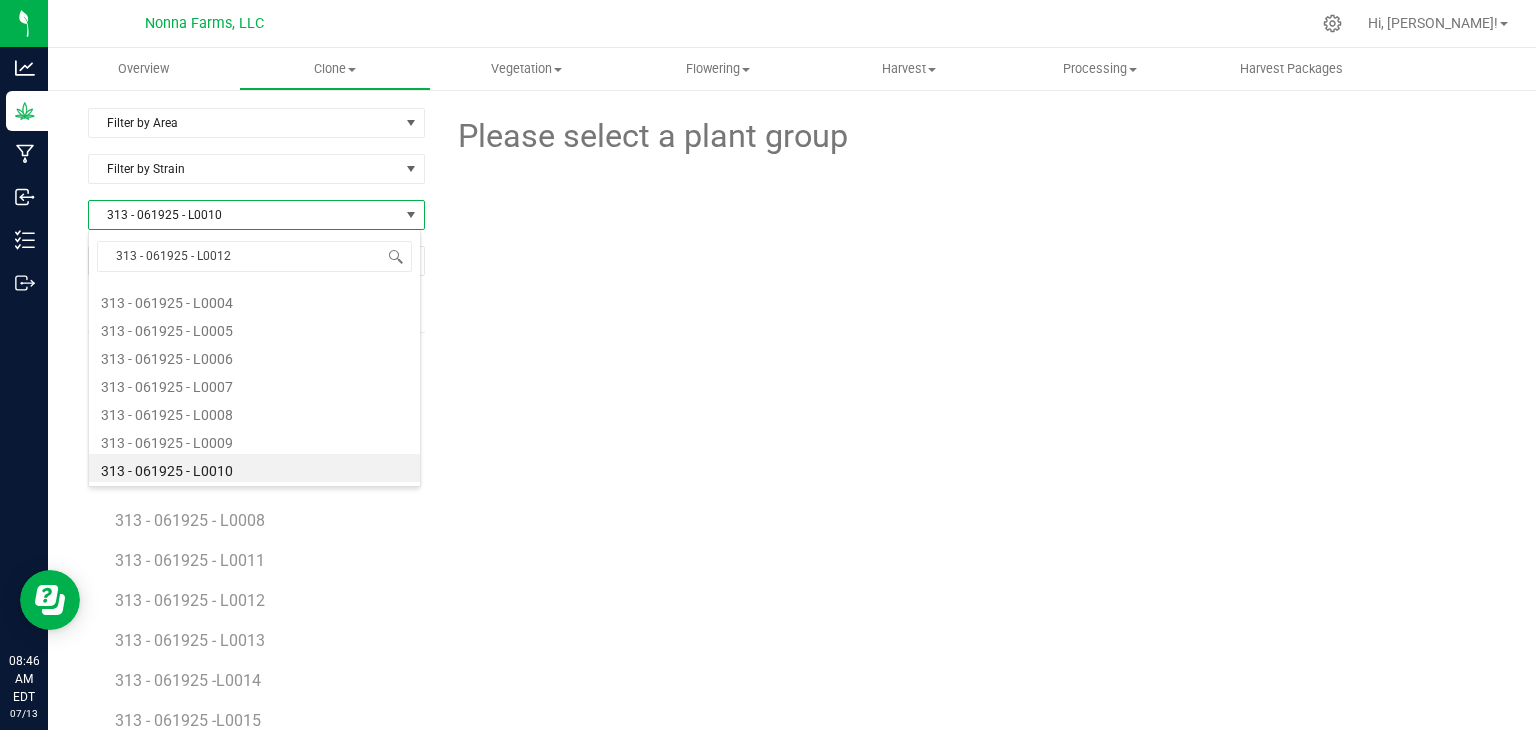 scroll, scrollTop: 0, scrollLeft: 0, axis: both 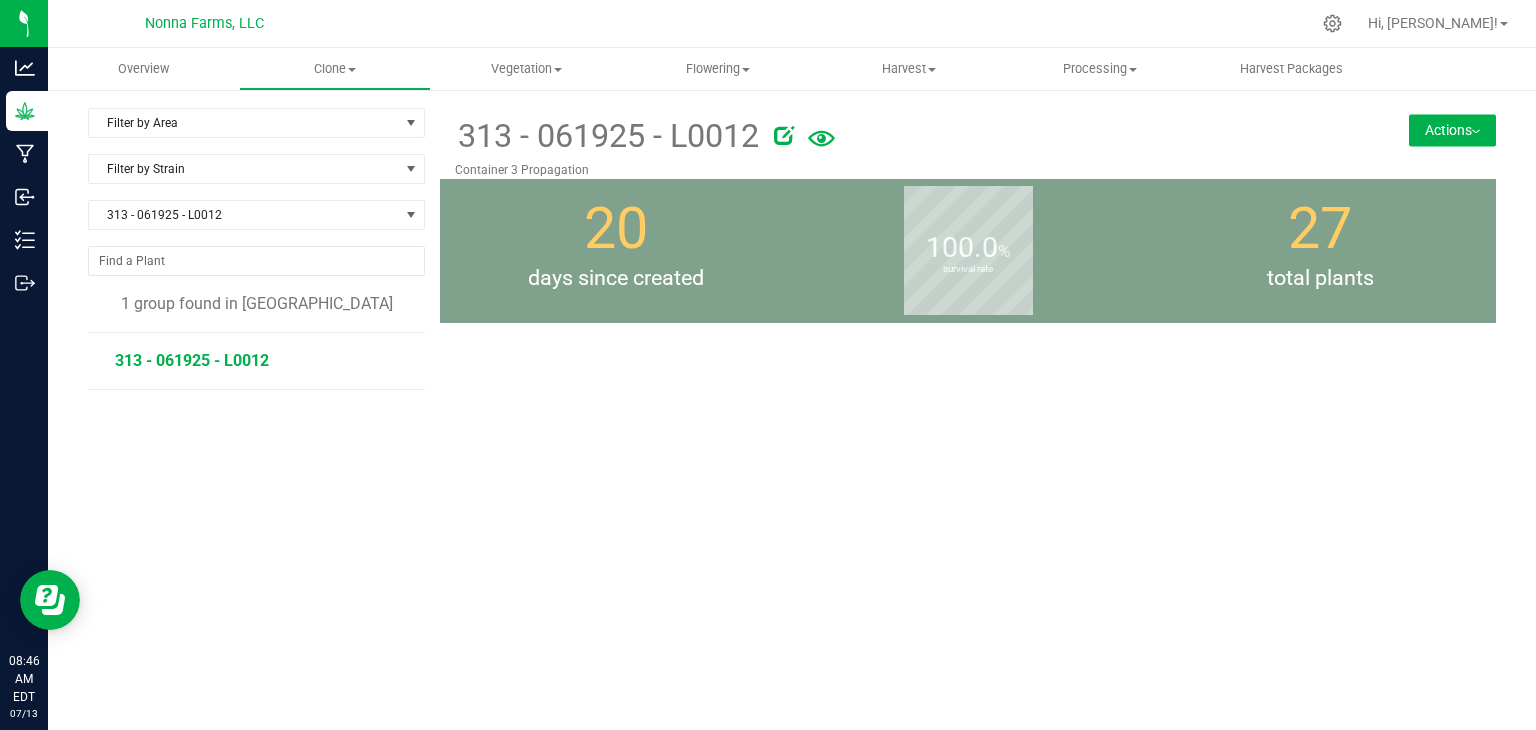 click on "313 - 061925 - L0012" at bounding box center [192, 360] 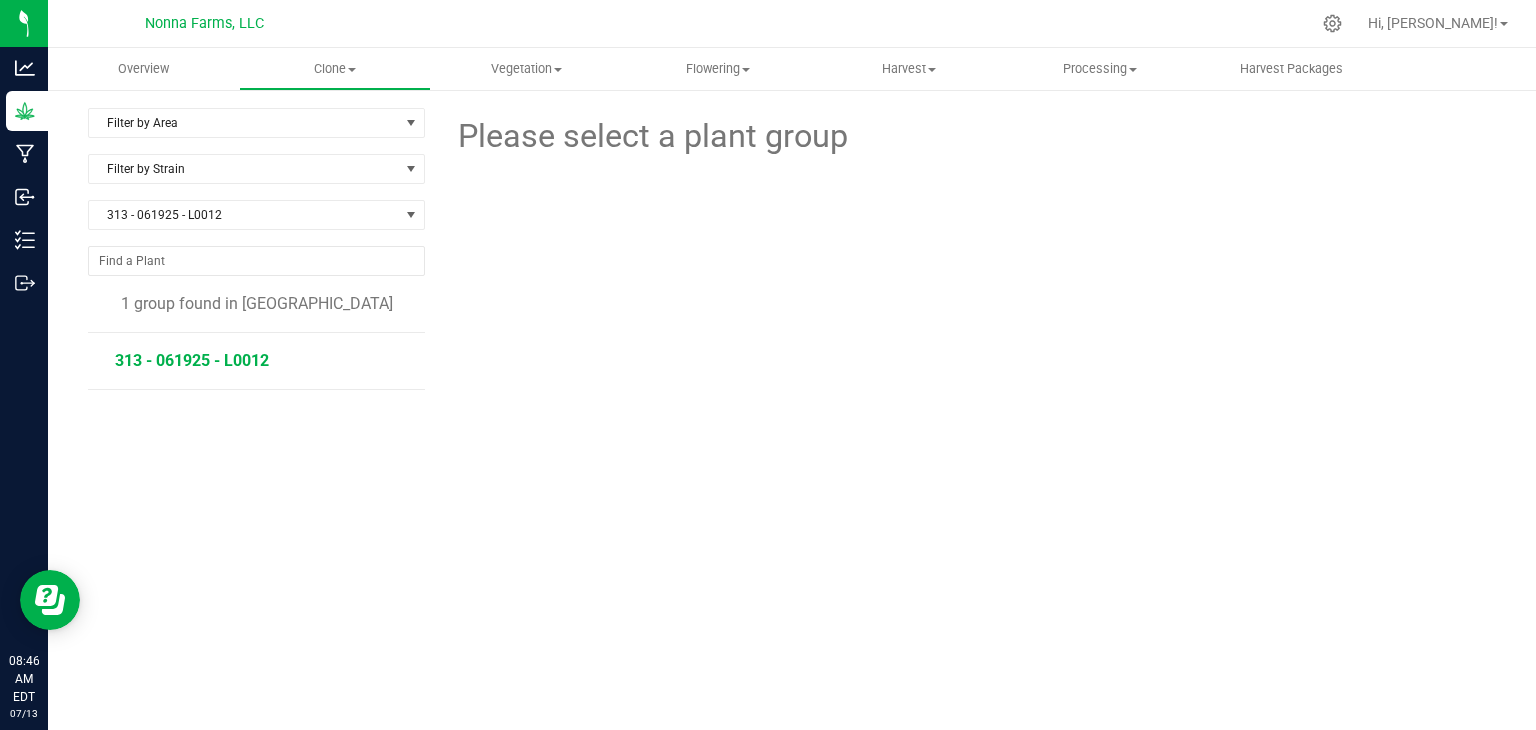 click on "313 - 061925 - L0012" at bounding box center (192, 360) 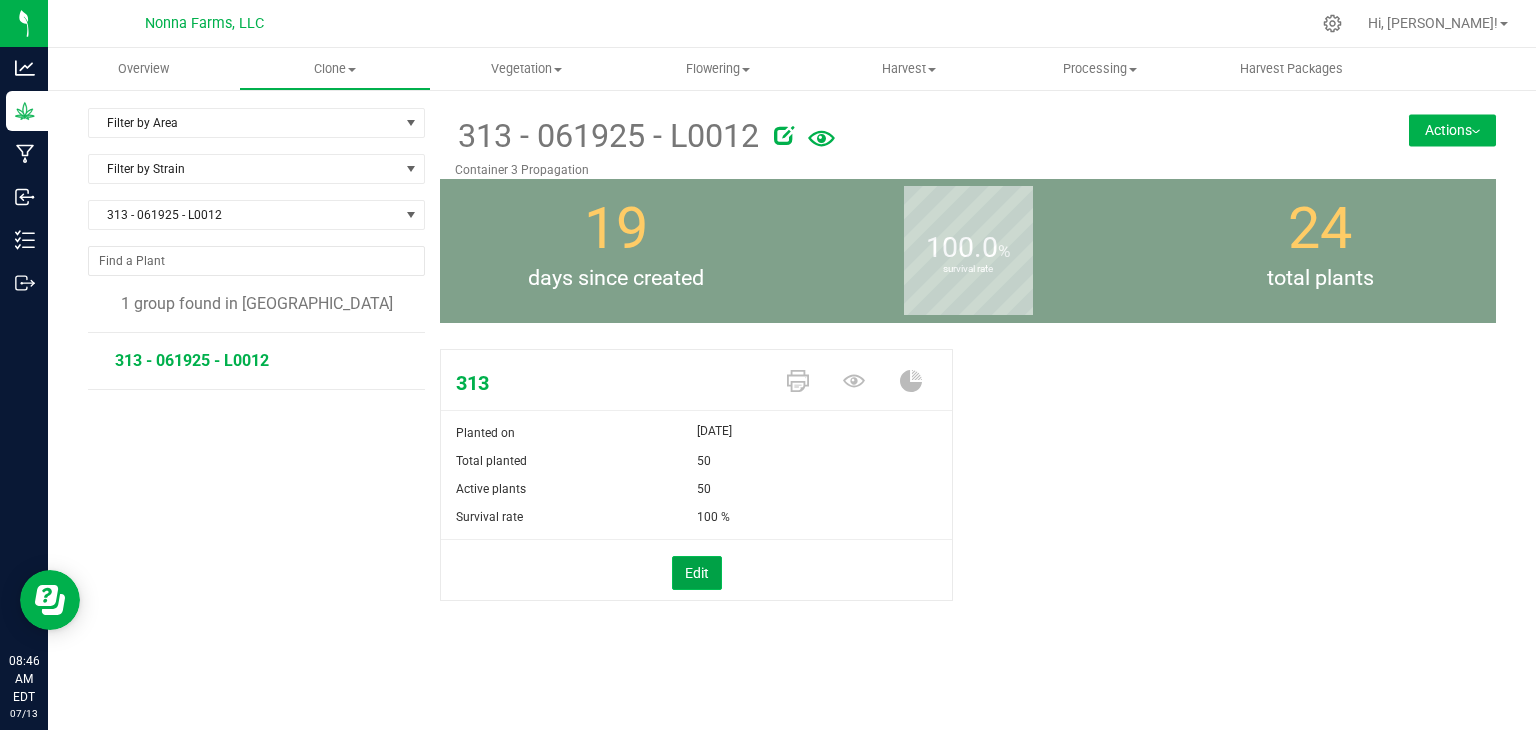 drag, startPoint x: 680, startPoint y: 571, endPoint x: 732, endPoint y: 511, distance: 79.397736 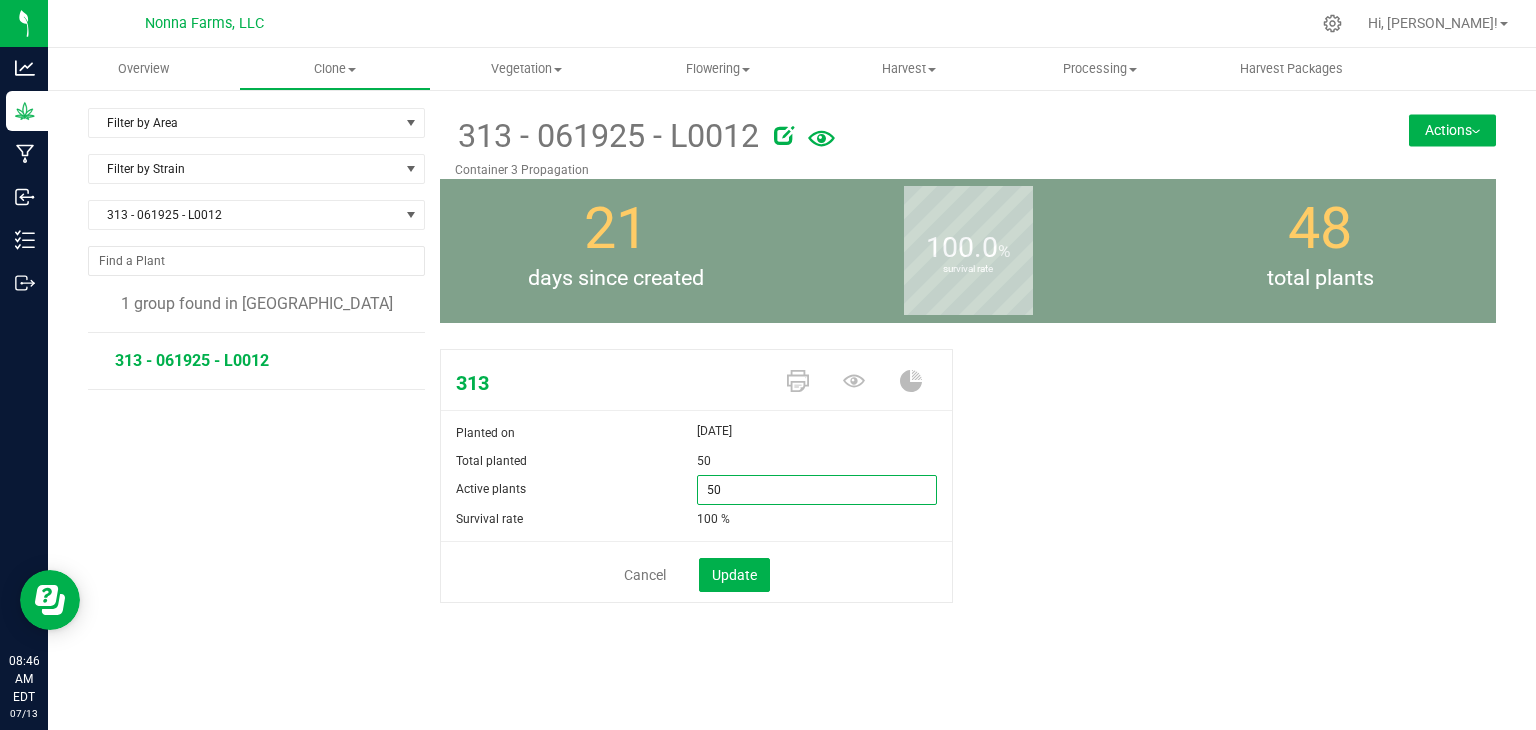 drag, startPoint x: 732, startPoint y: 511, endPoint x: 645, endPoint y: 490, distance: 89.498604 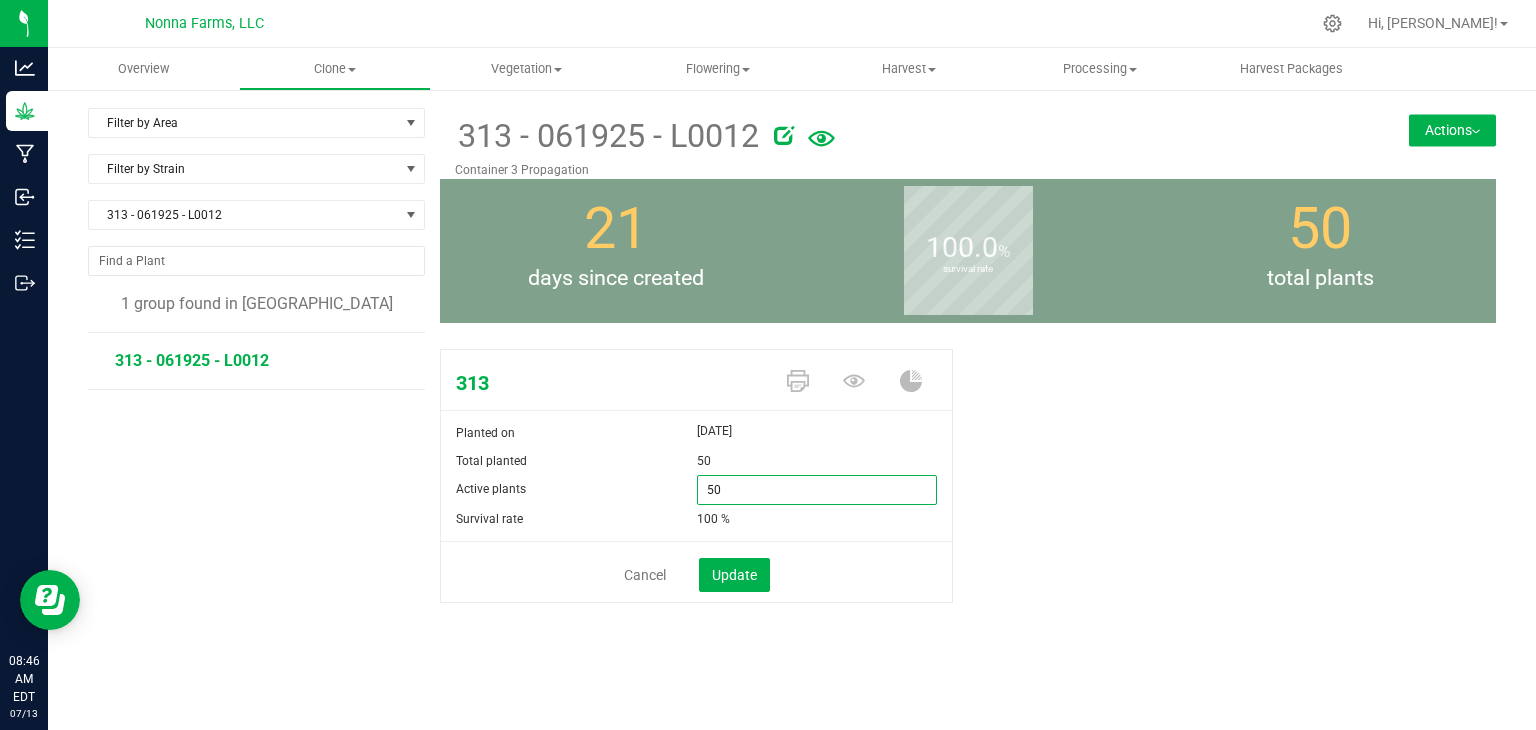 type on "0" 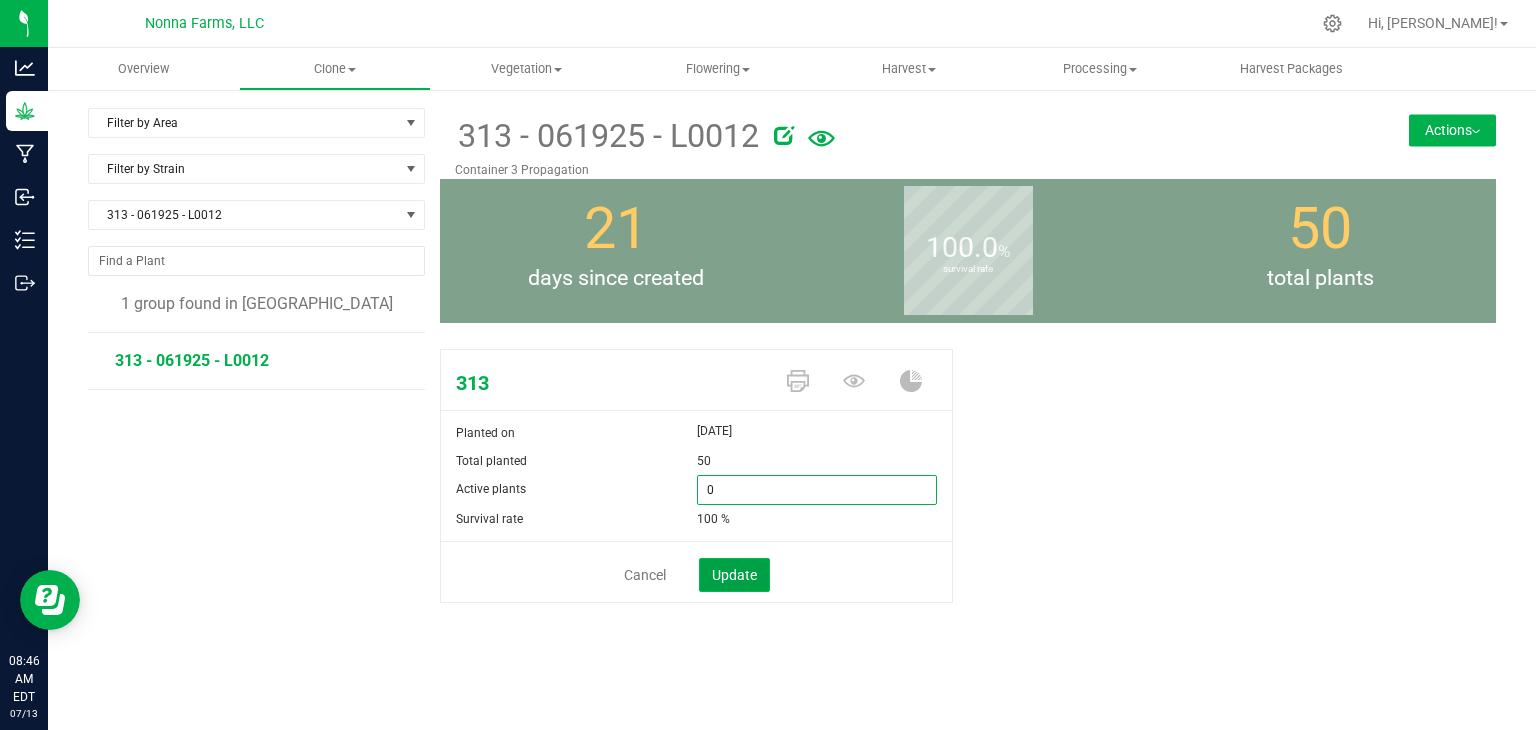 type on "0" 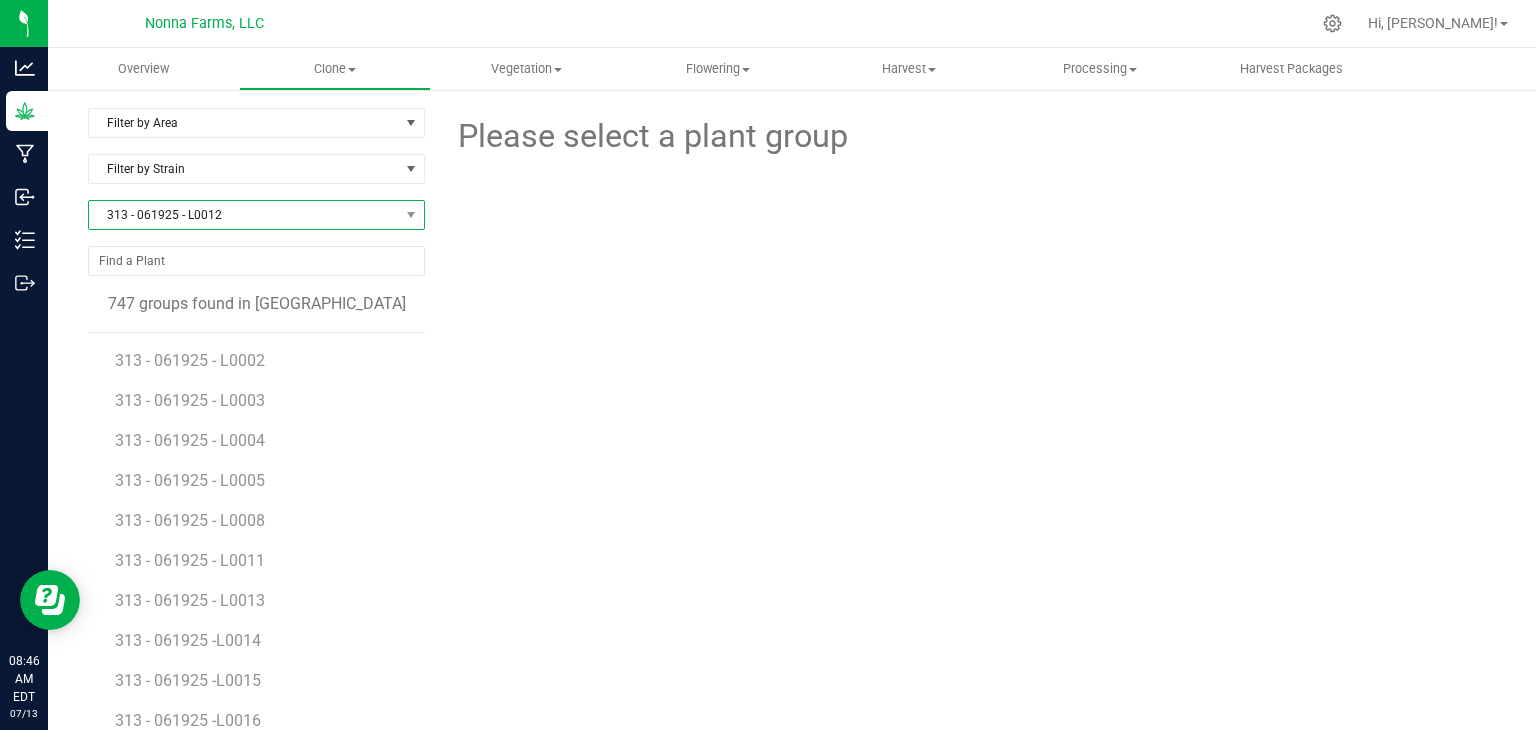 click on "313 - 061925 - L0012" at bounding box center (244, 215) 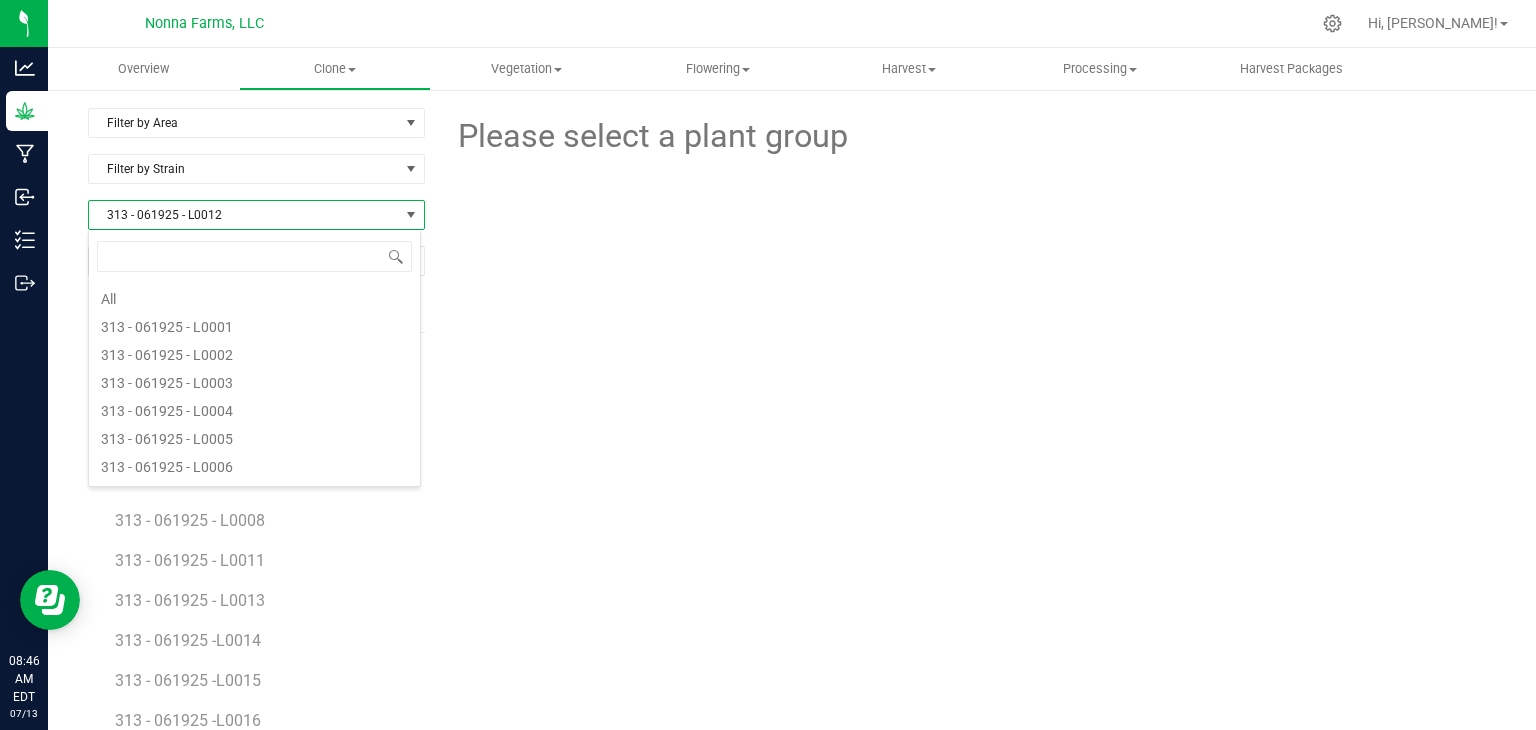 scroll, scrollTop: 164, scrollLeft: 0, axis: vertical 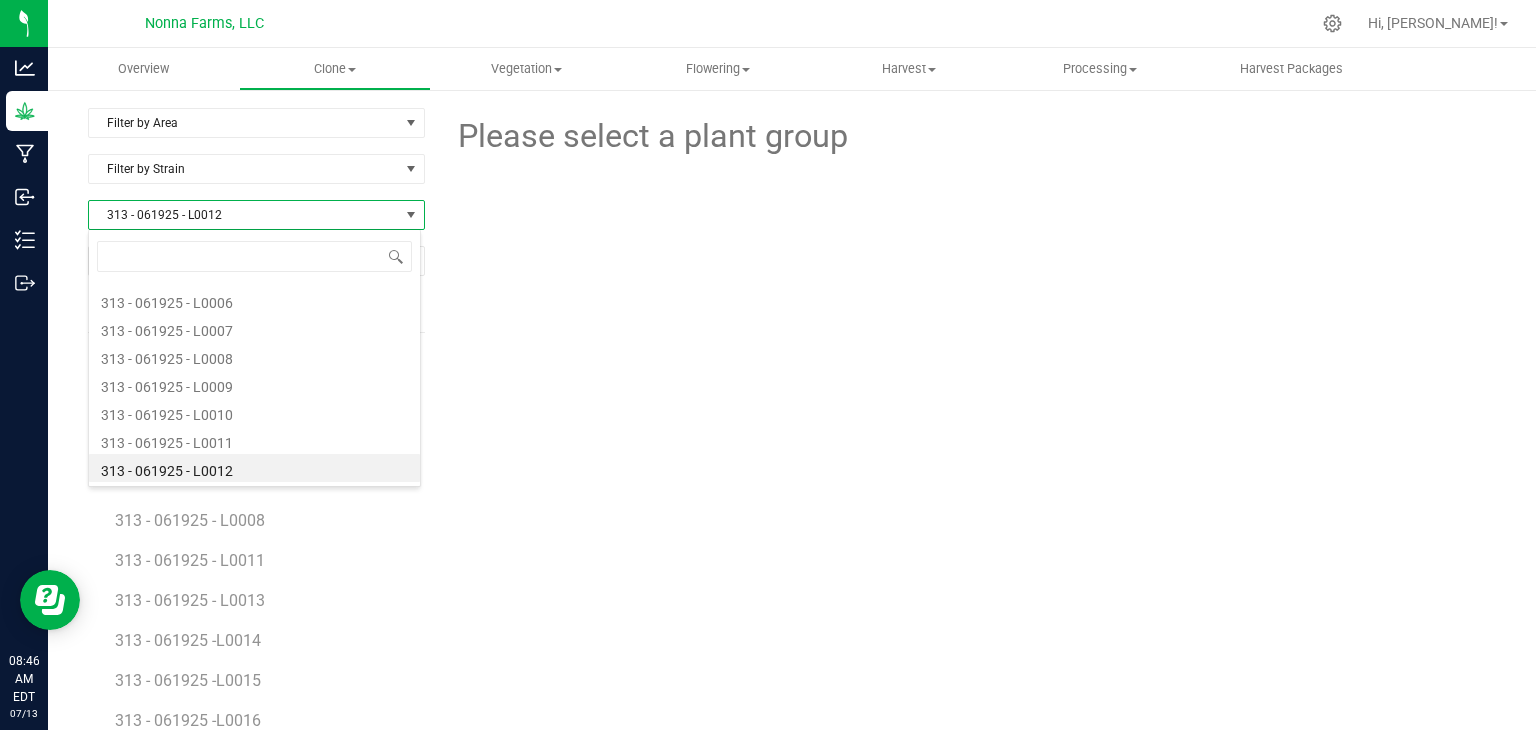 type on "313 - 061925 -L0018" 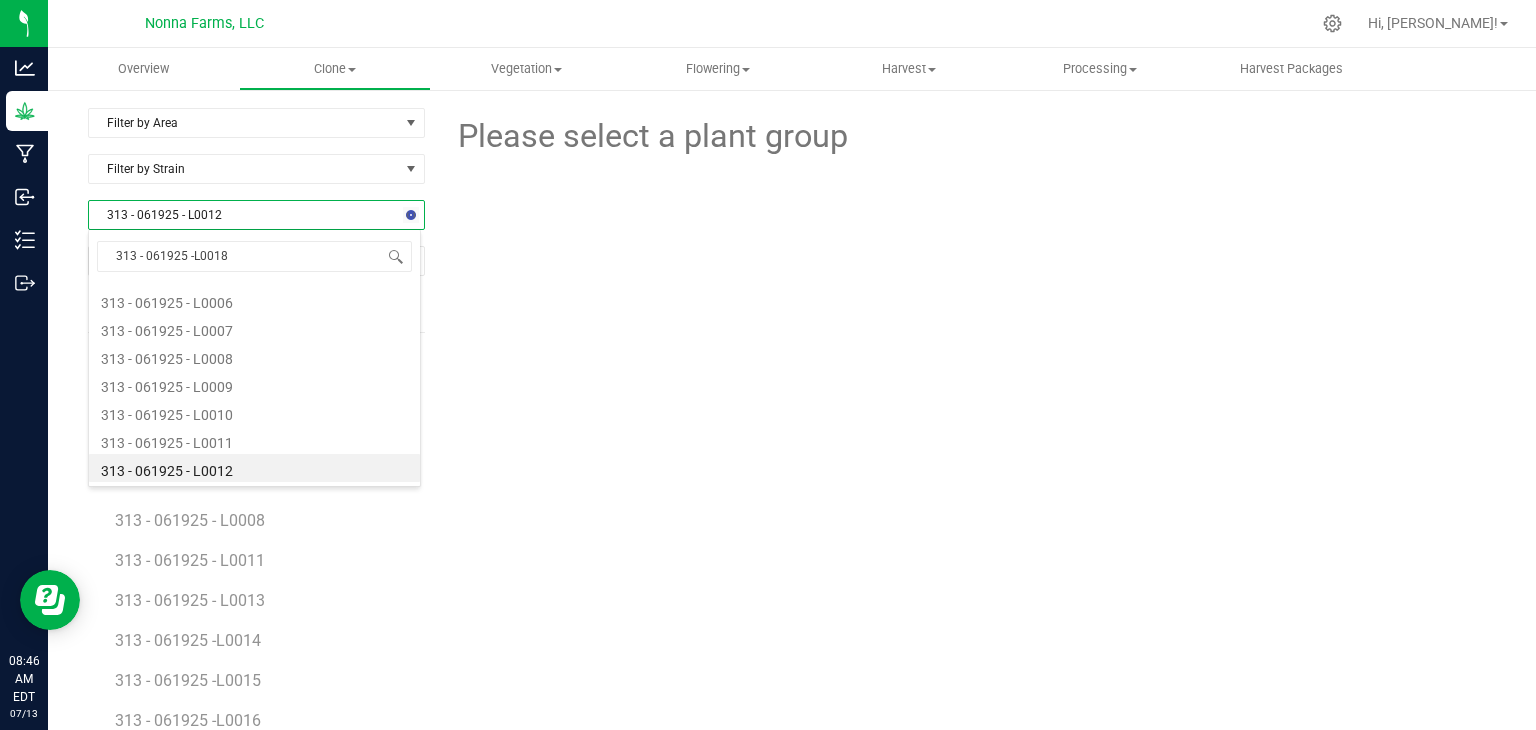 scroll, scrollTop: 0, scrollLeft: 0, axis: both 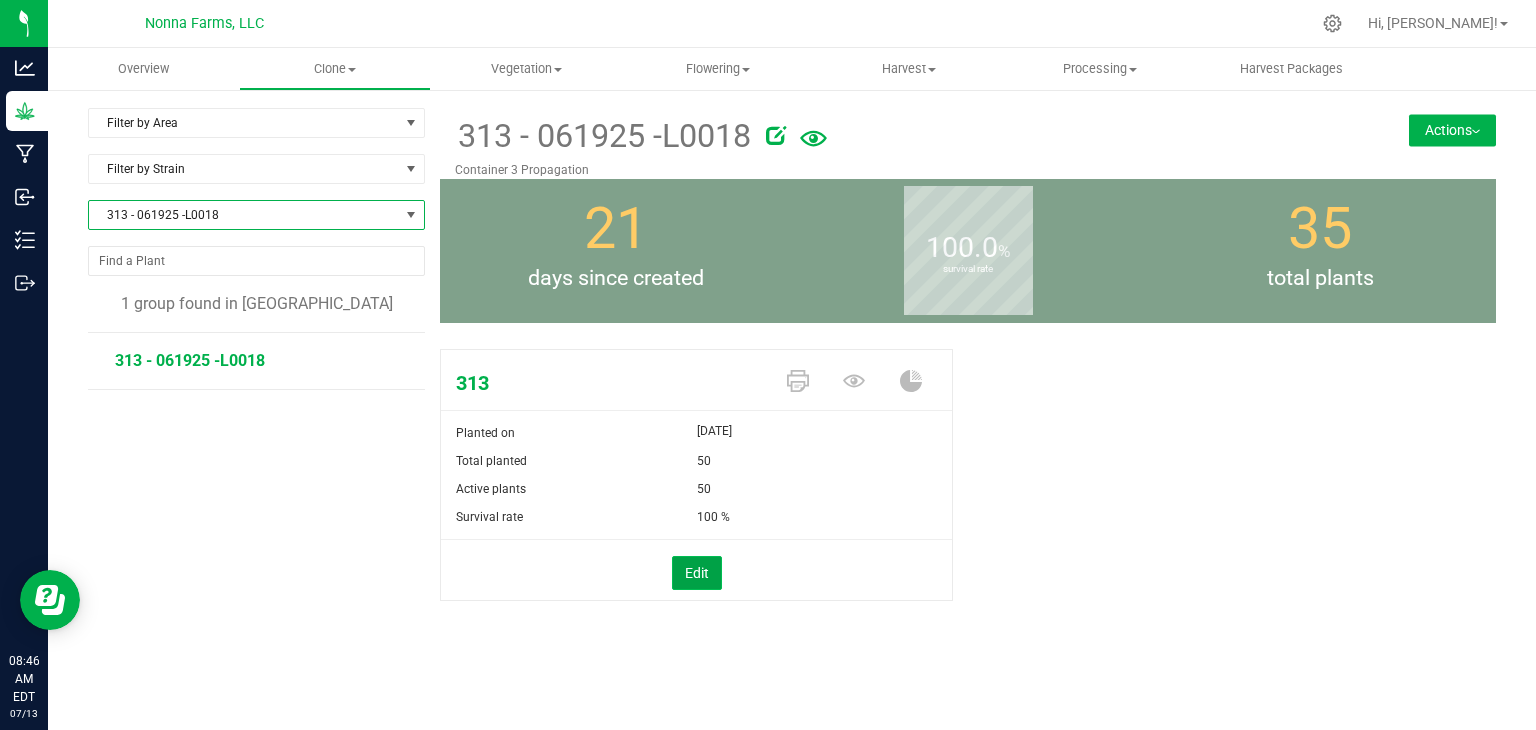 click on "Edit" at bounding box center (697, 573) 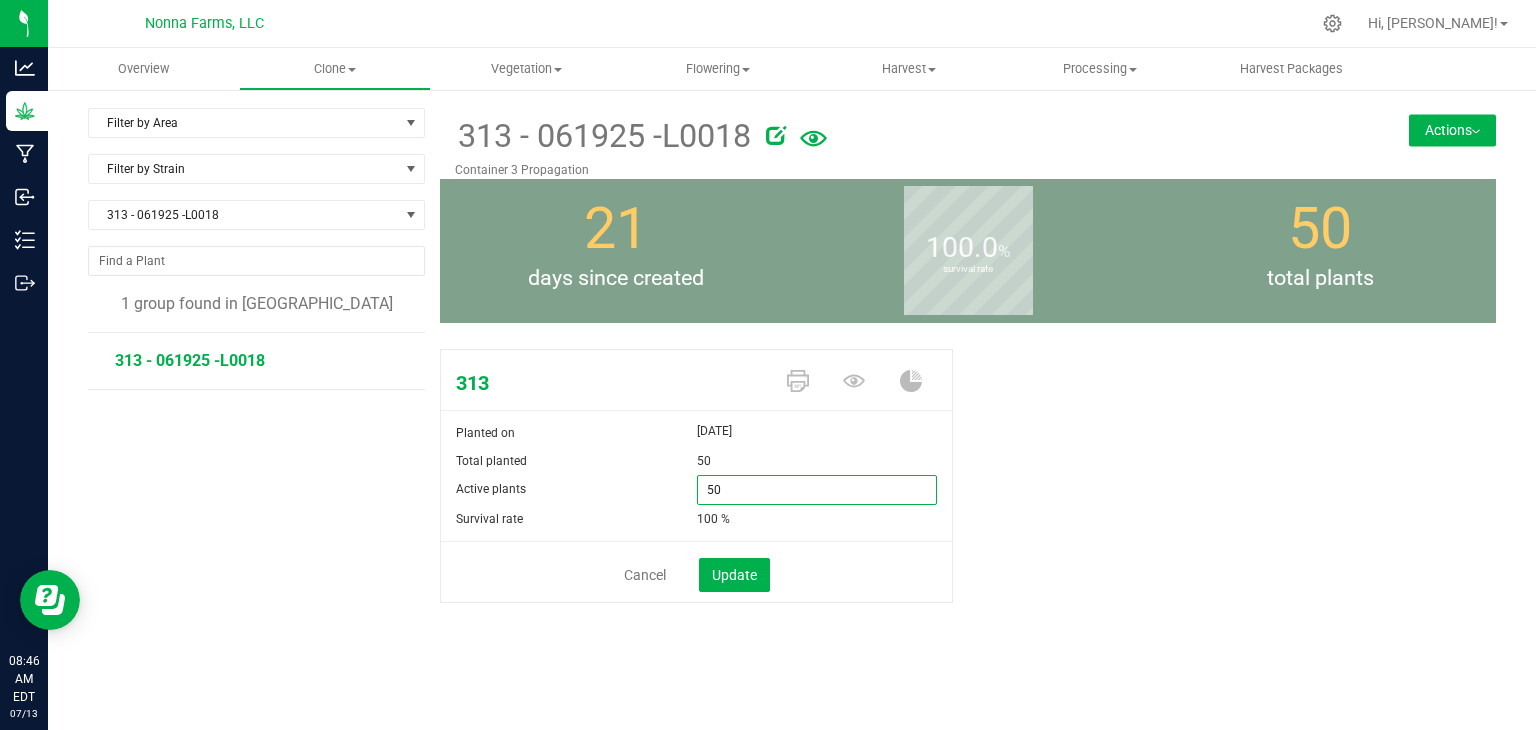 drag, startPoint x: 752, startPoint y: 490, endPoint x: 638, endPoint y: 485, distance: 114.1096 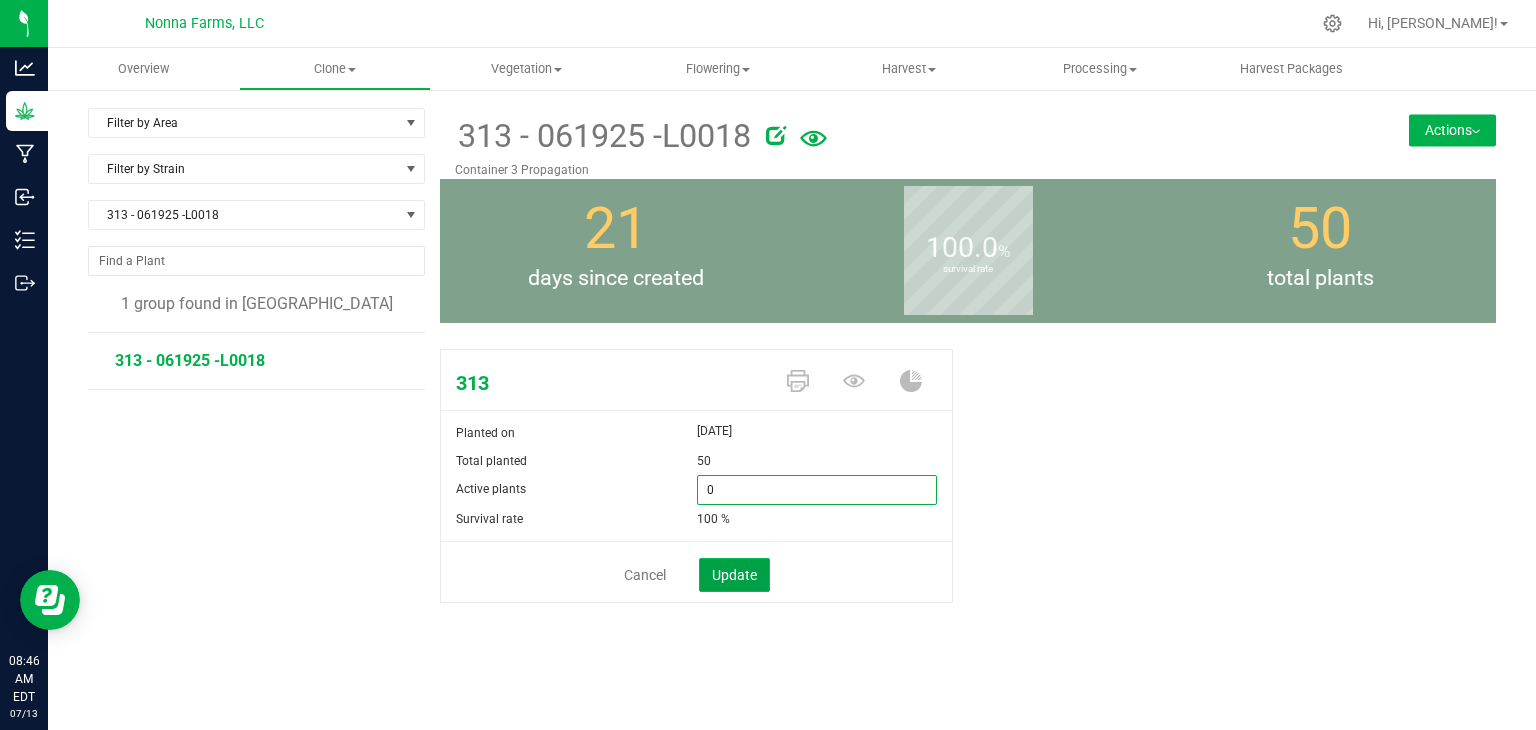 type on "0" 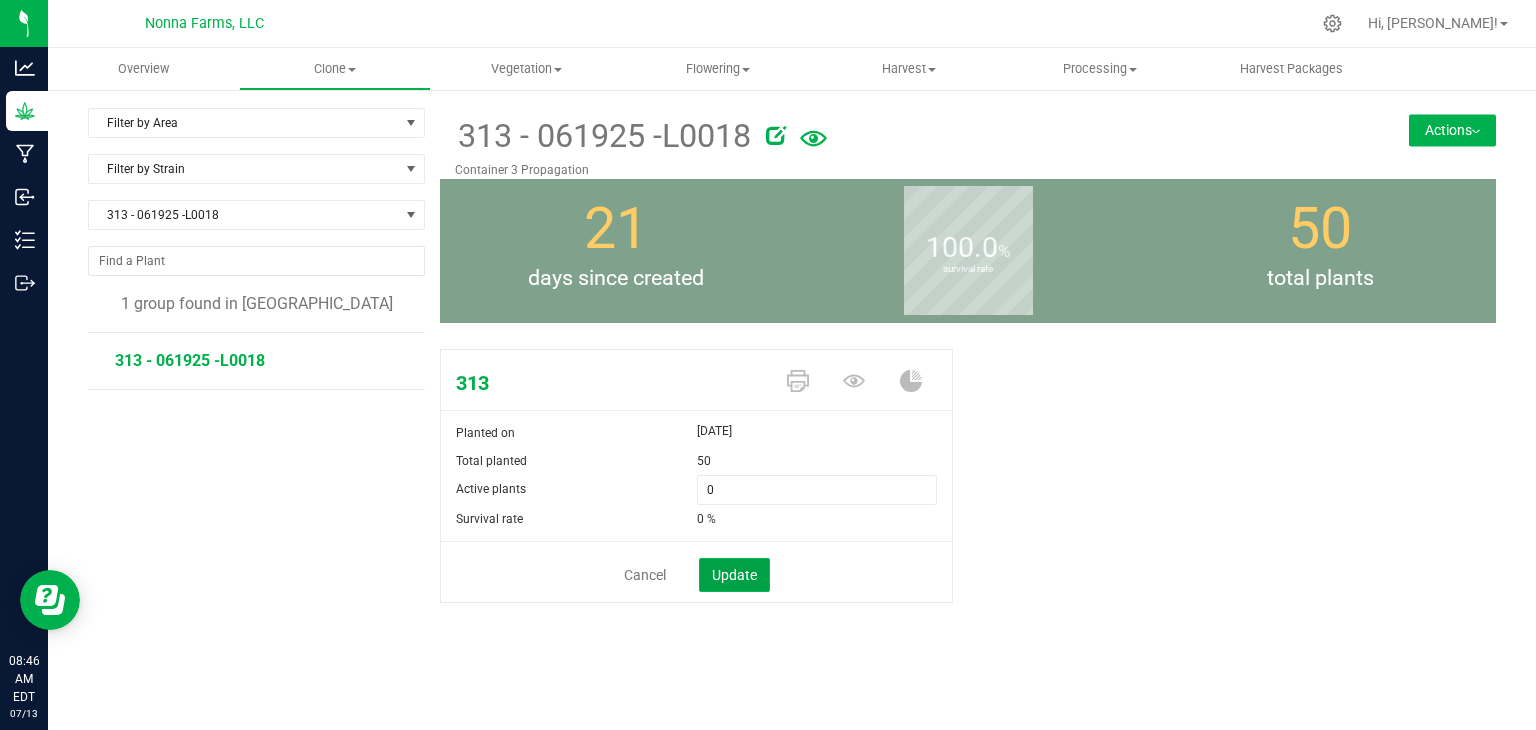 click on "Update" 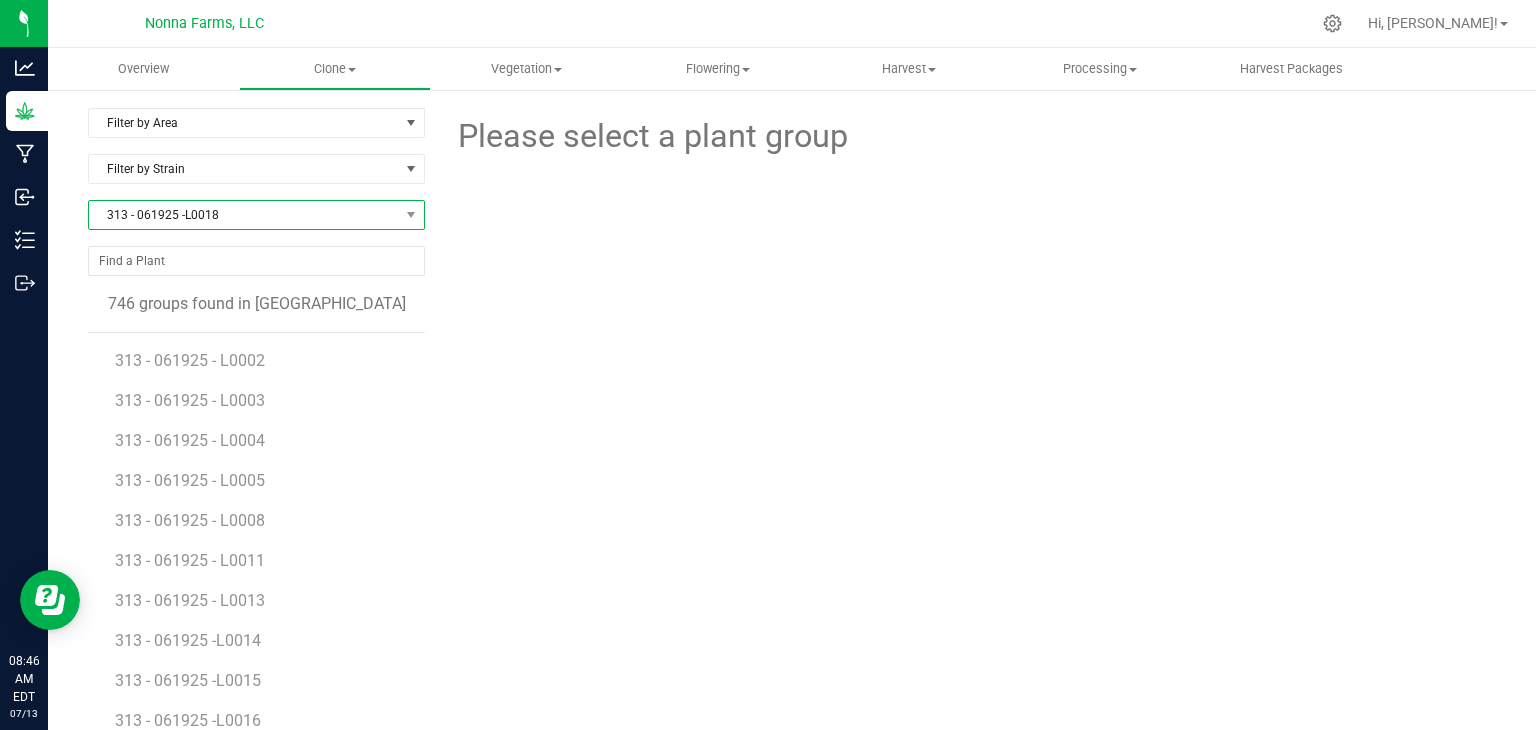 click on "313 - 061925 -L0018" at bounding box center (244, 215) 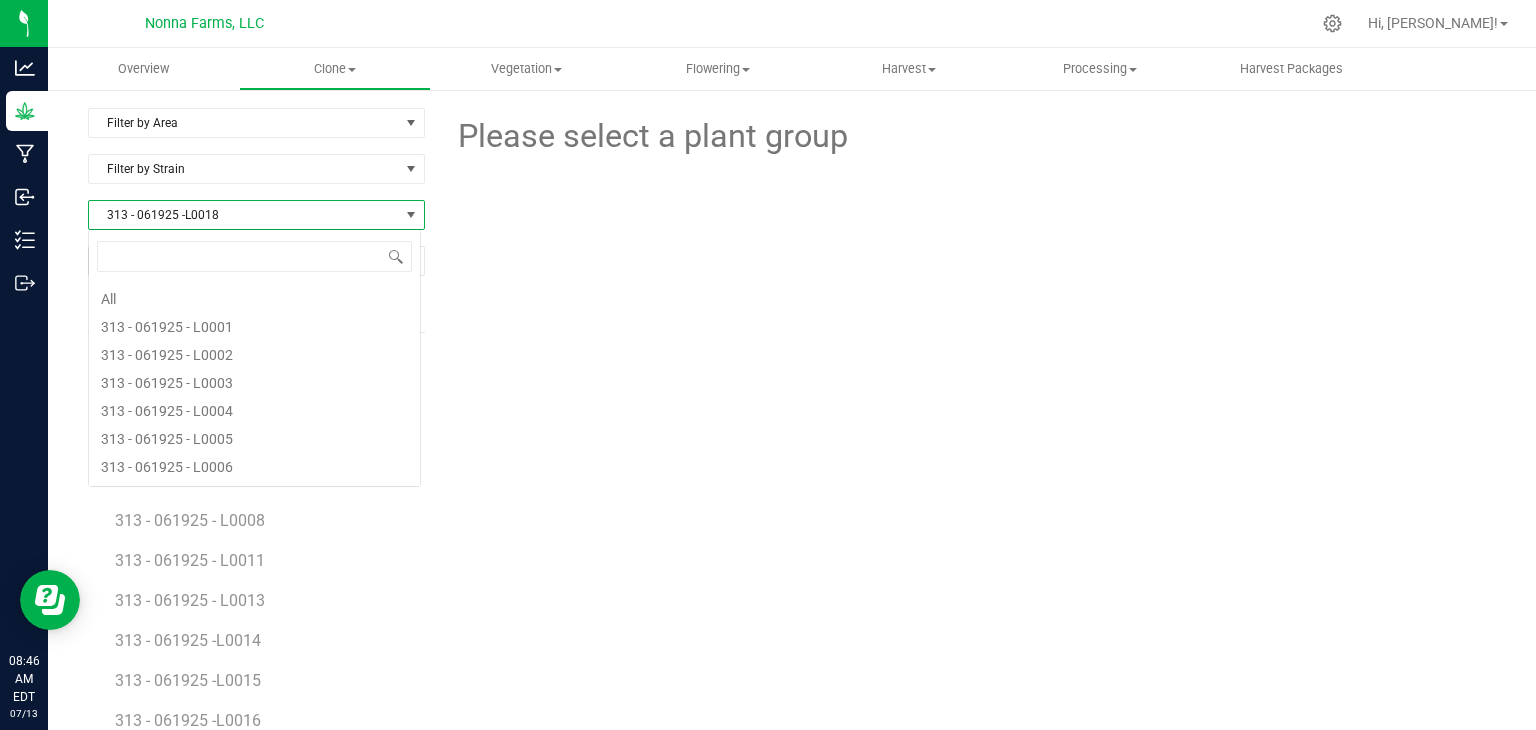 scroll, scrollTop: 332, scrollLeft: 0, axis: vertical 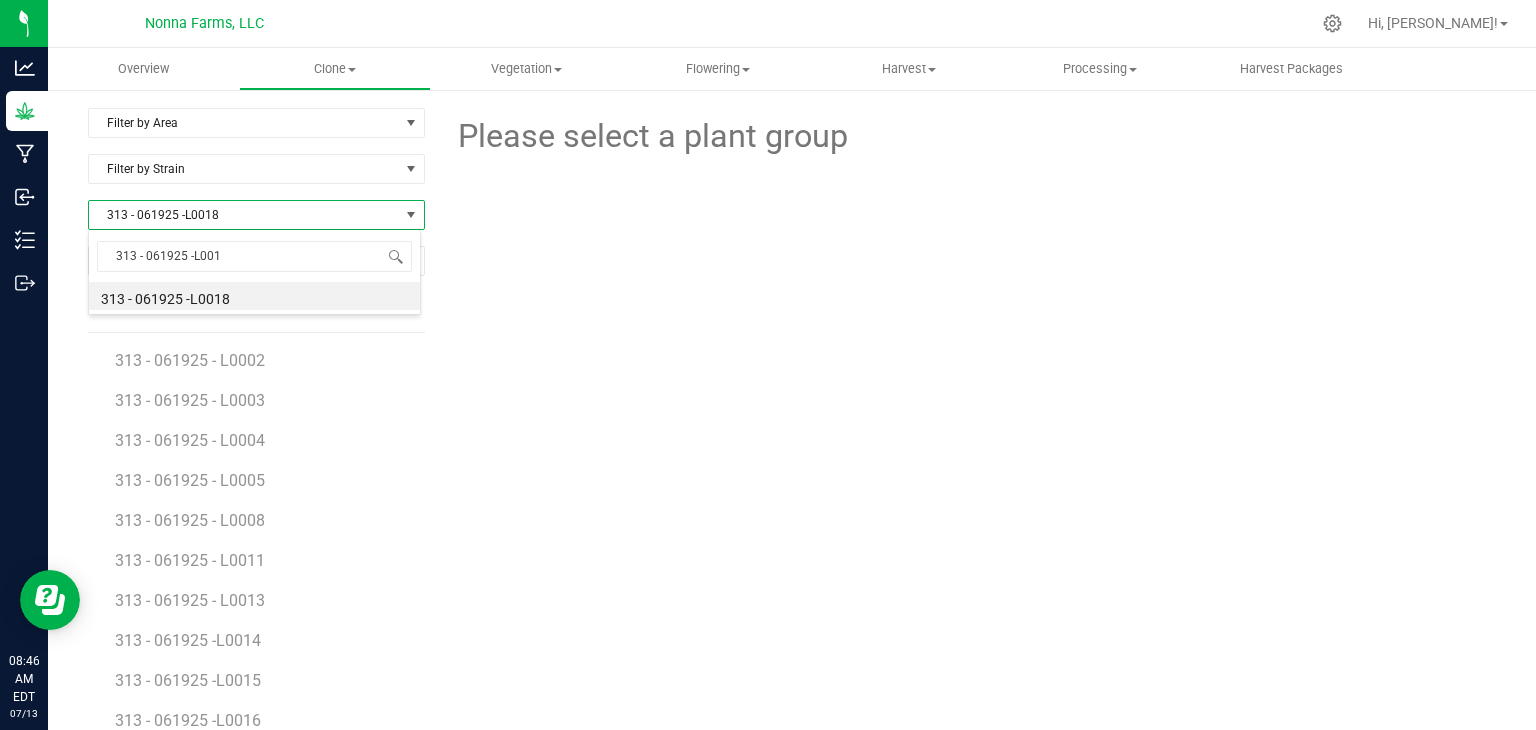 type on "313 - 061925 -L0019" 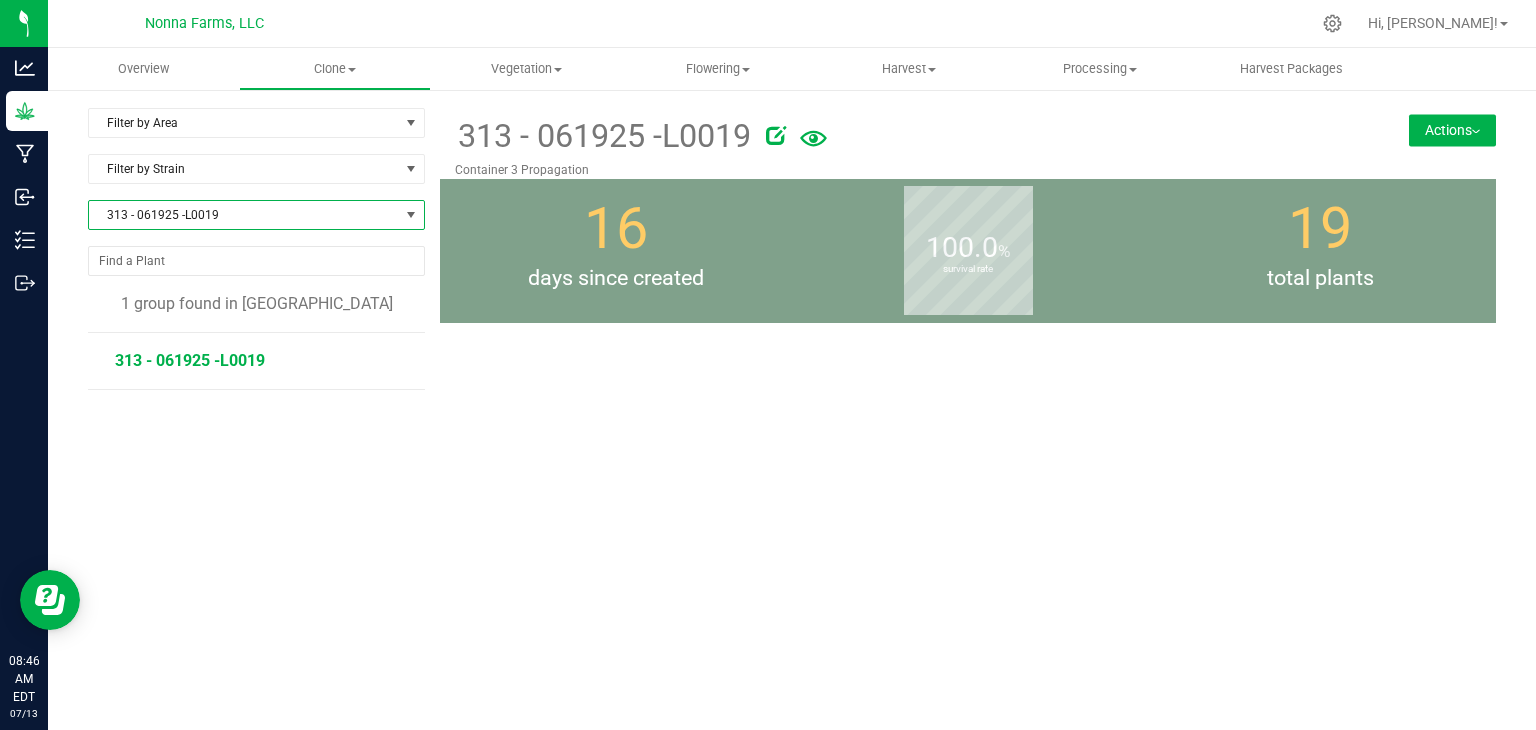 click on "313 - 061925 -L0019" at bounding box center (190, 360) 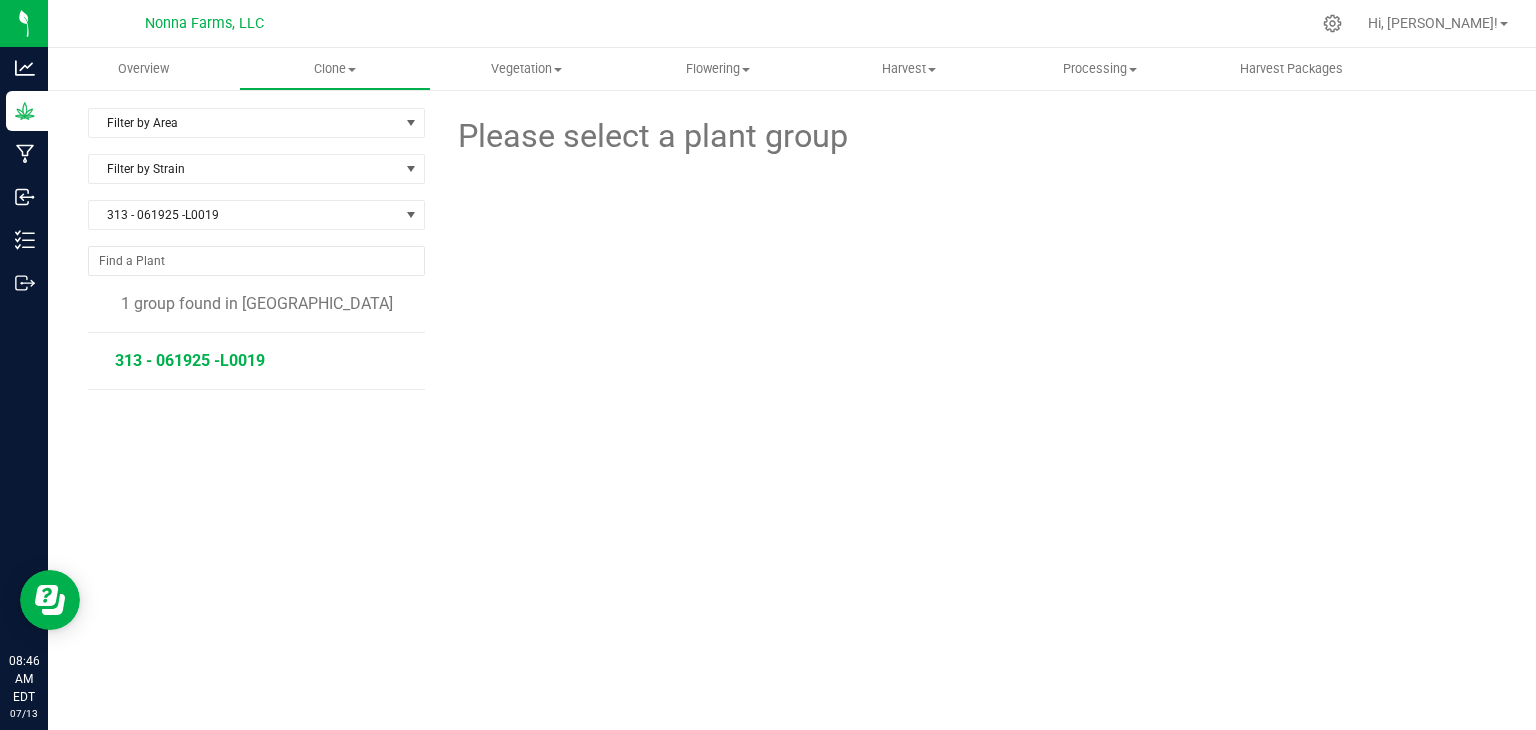 click on "313 - 061925 -L0019" at bounding box center [190, 360] 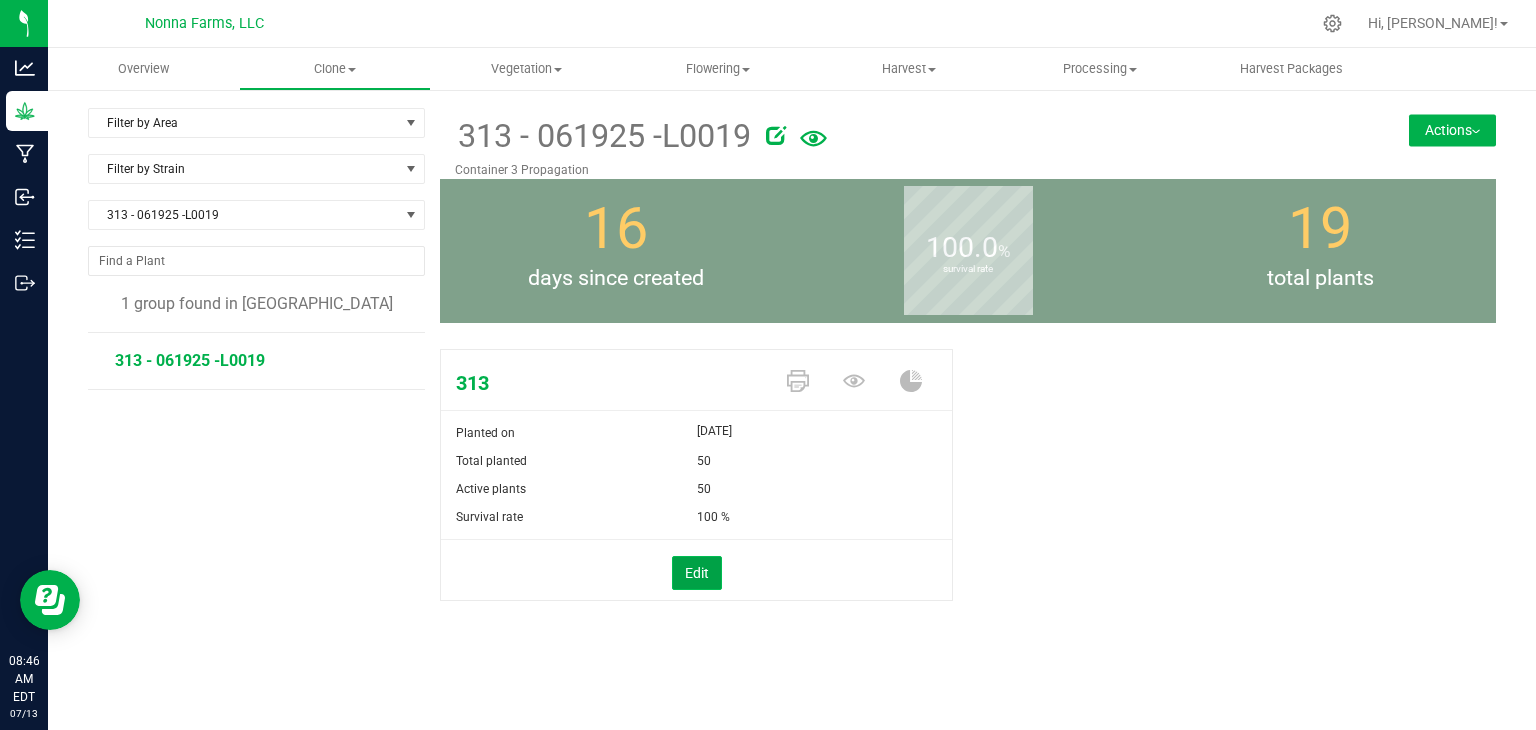 click on "Edit" at bounding box center [697, 573] 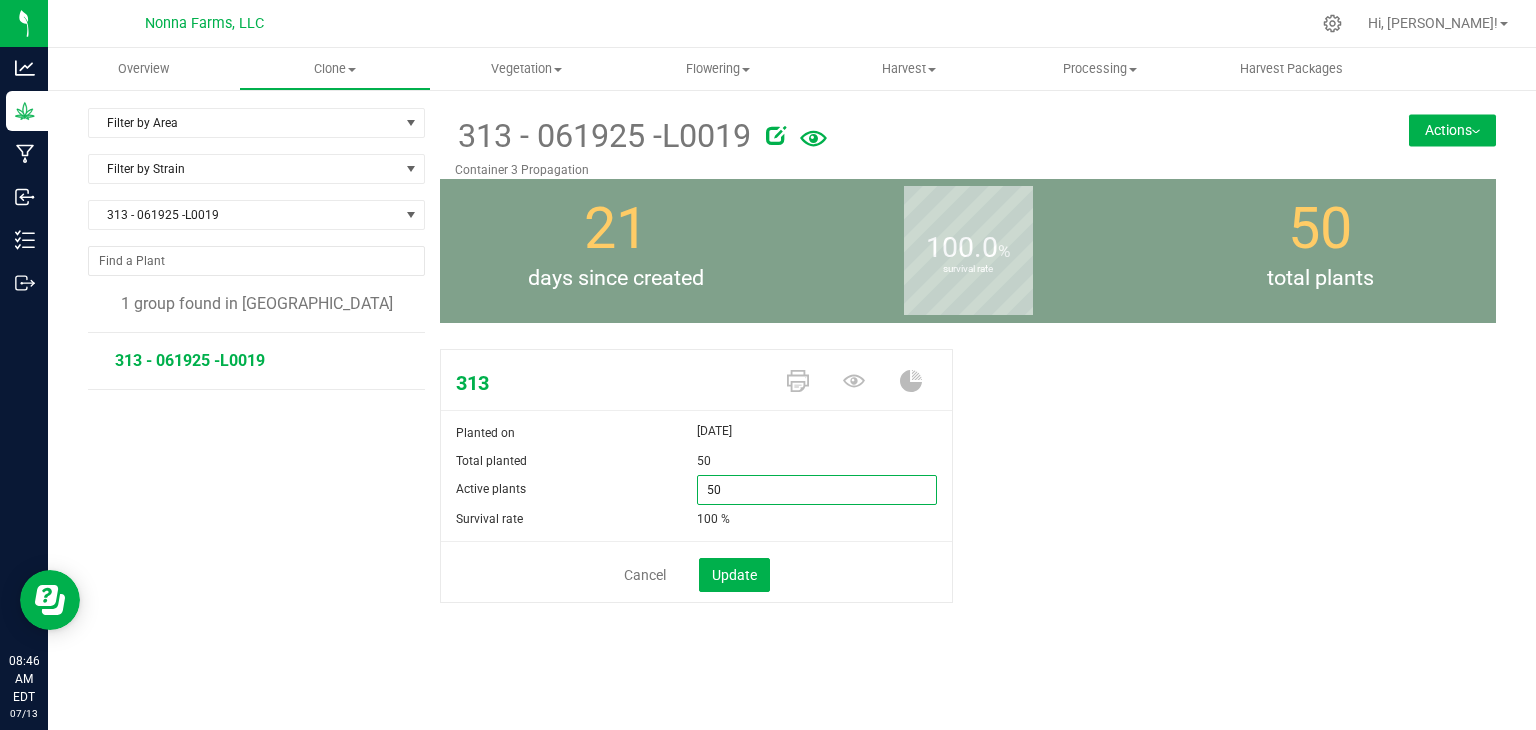 drag, startPoint x: 666, startPoint y: 495, endPoint x: 648, endPoint y: 485, distance: 20.59126 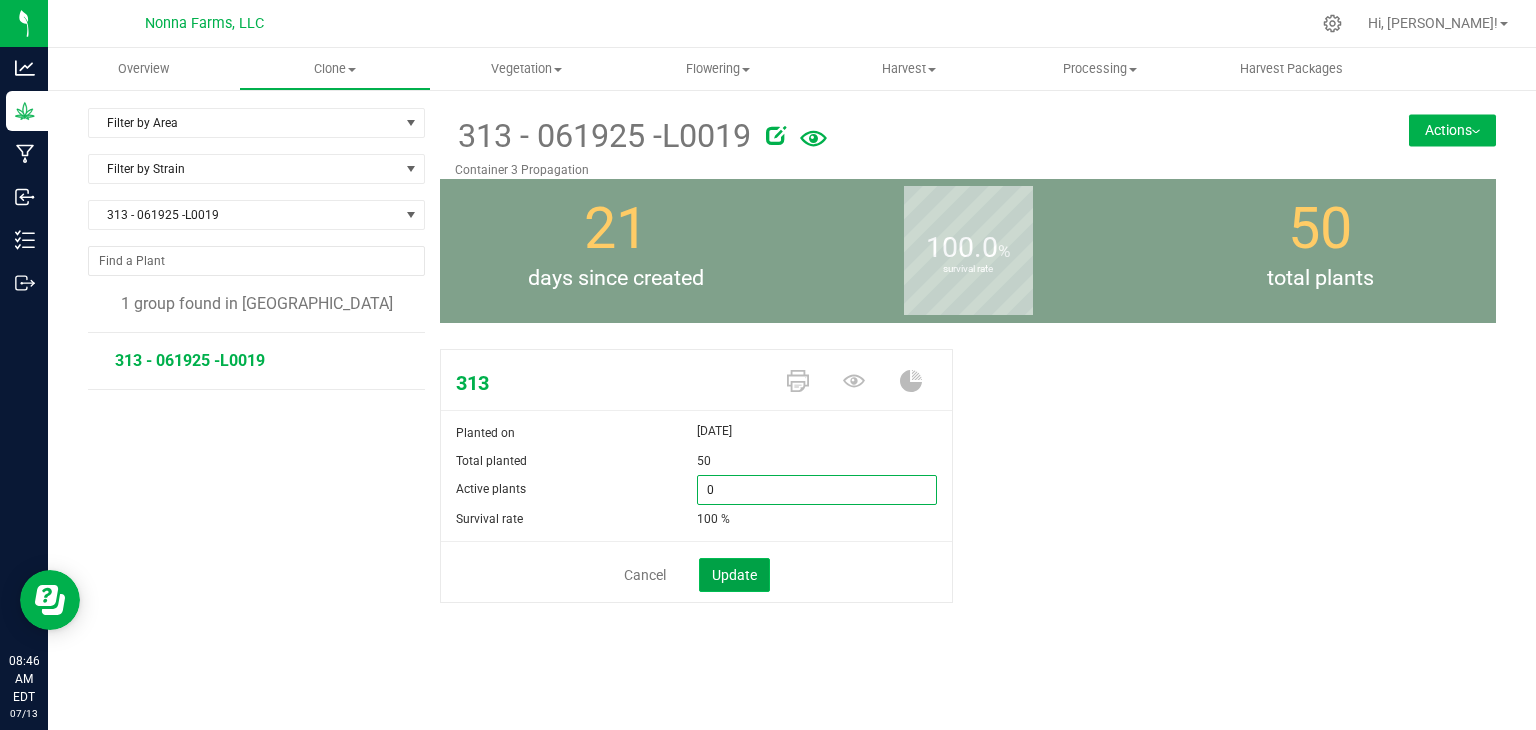 type on "0" 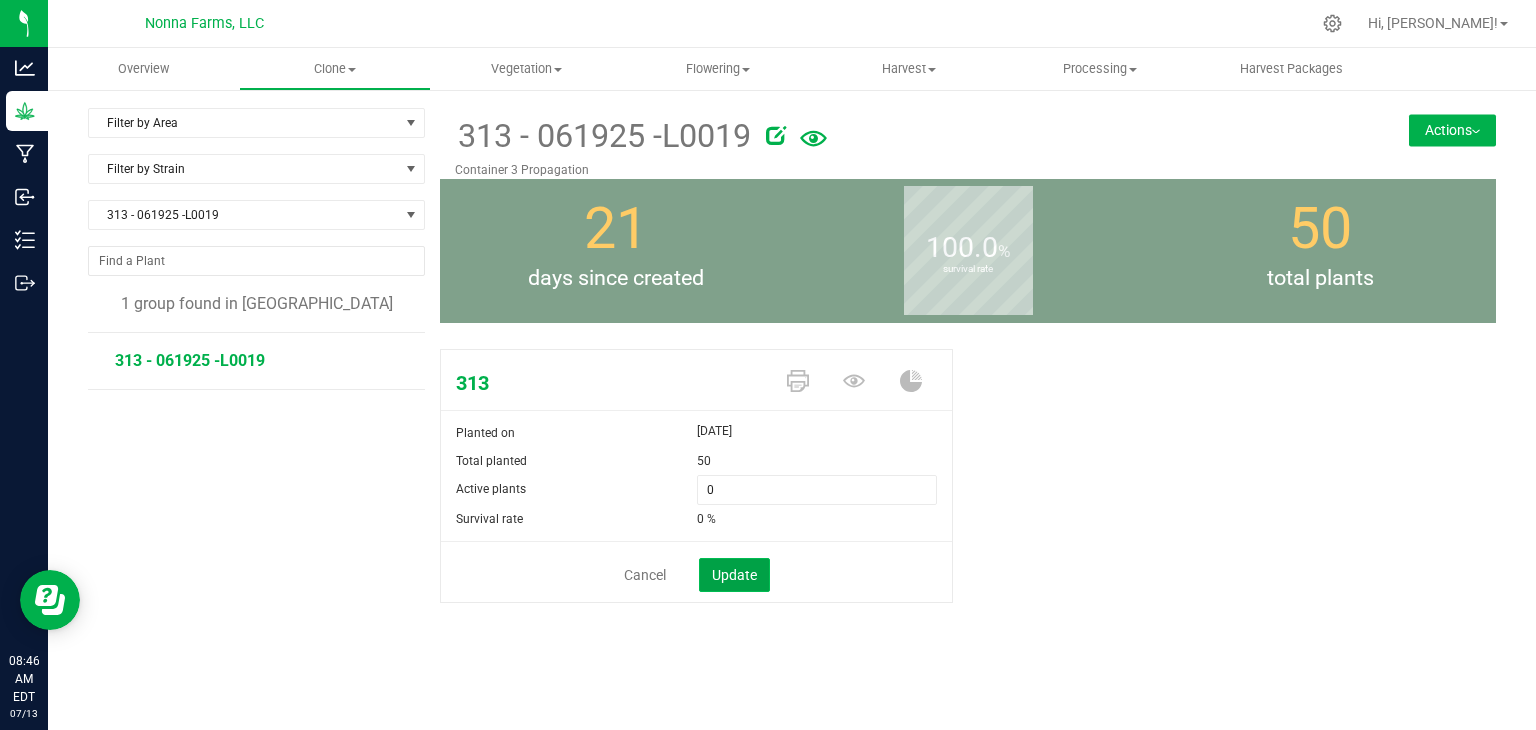 click on "Update" 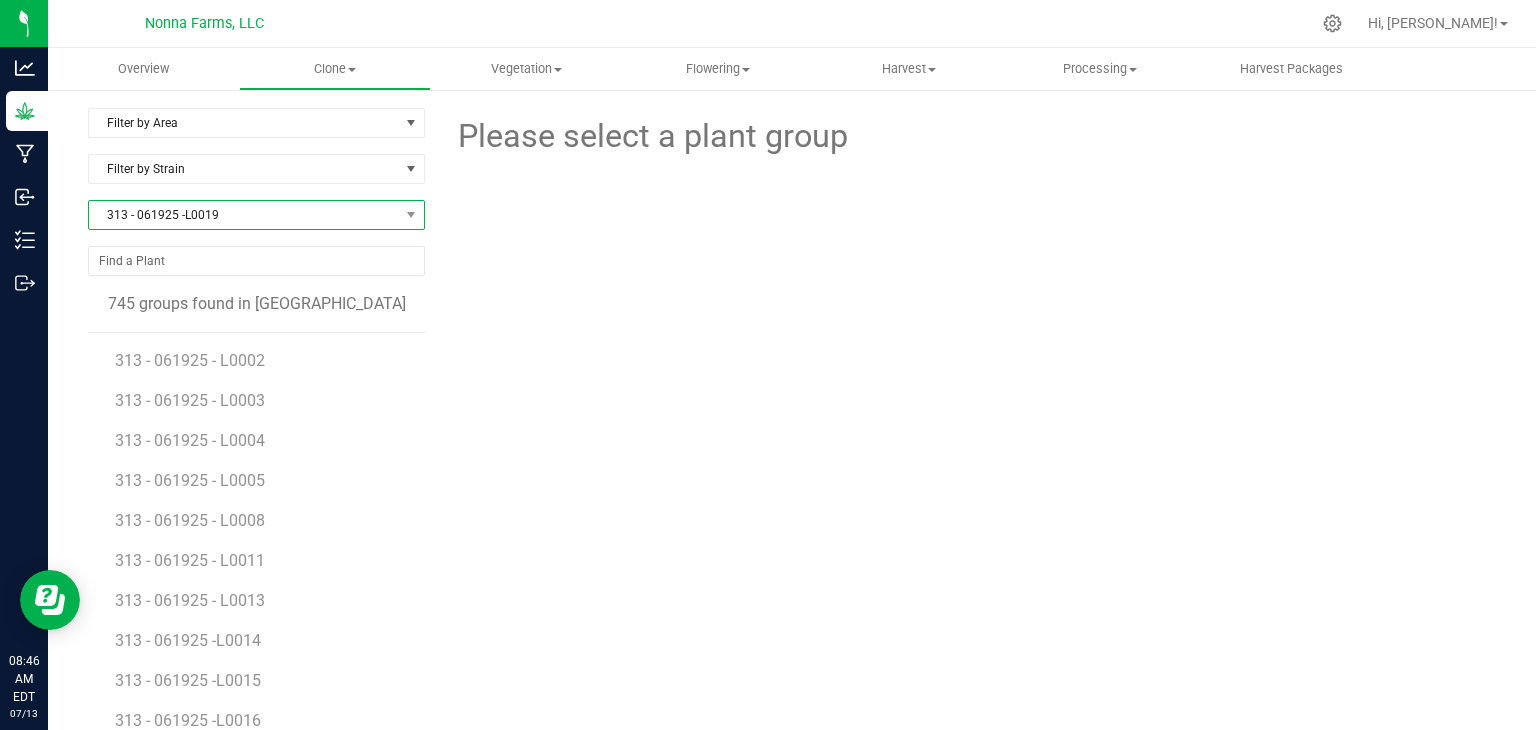 click on "313 - 061925 -L0019" at bounding box center [244, 215] 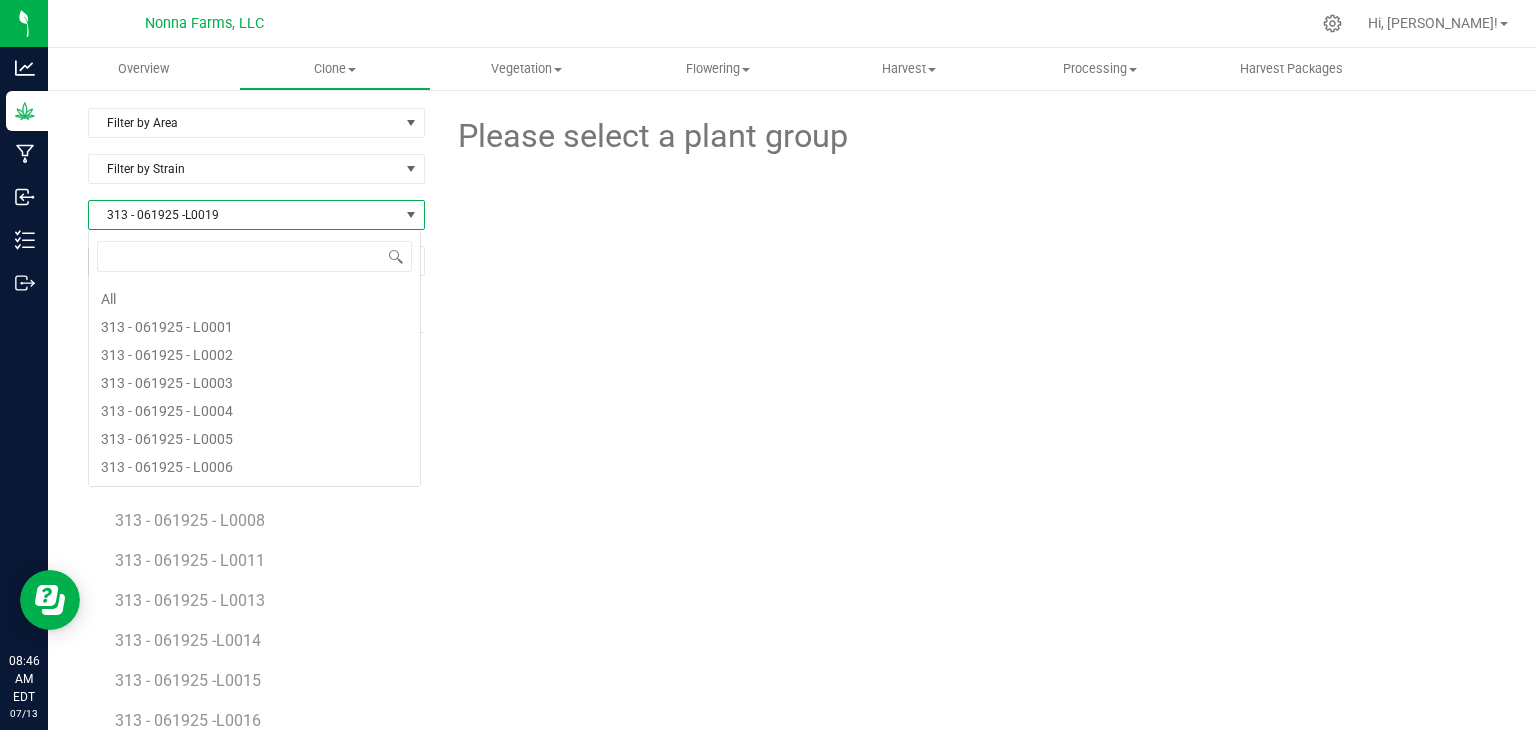 scroll, scrollTop: 360, scrollLeft: 0, axis: vertical 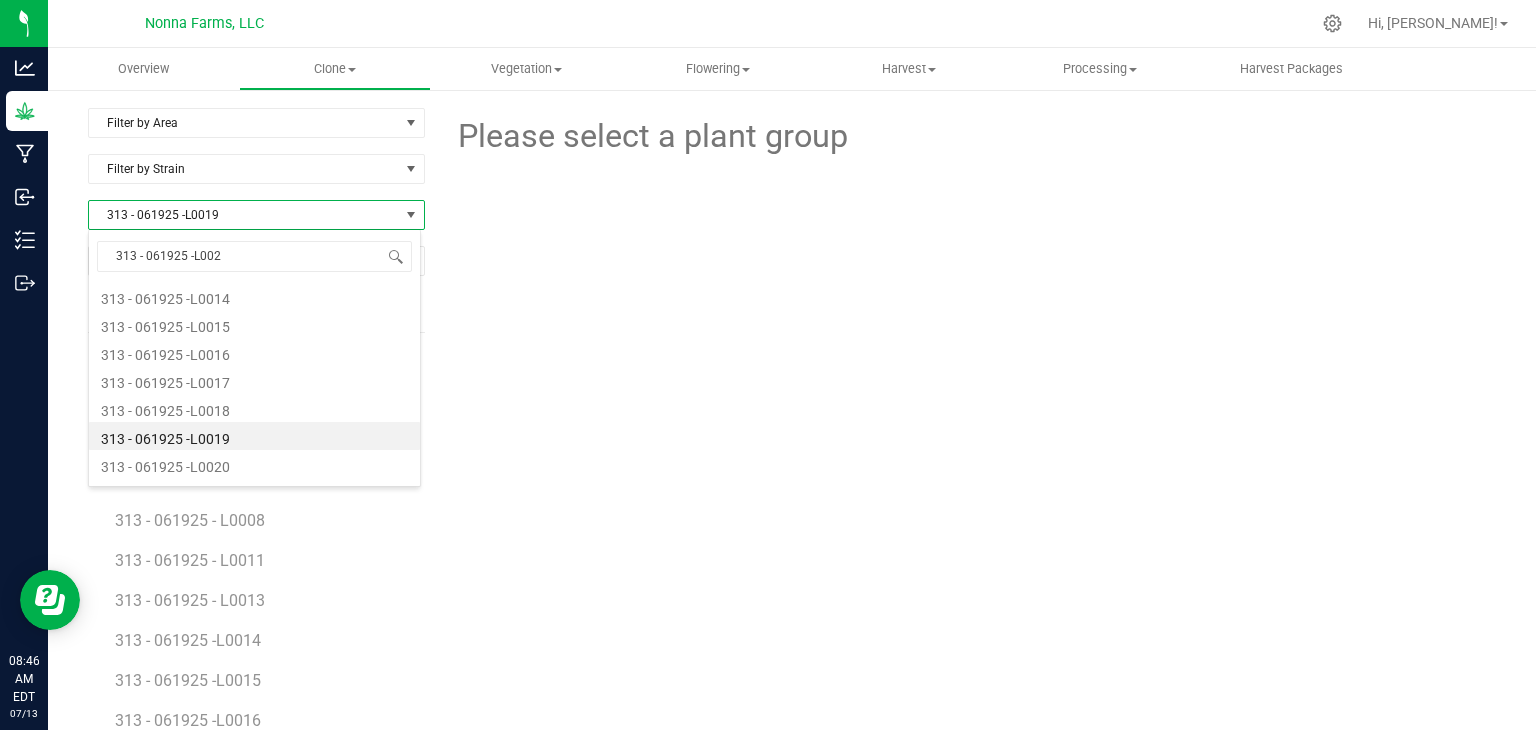 type on "313 - 061925 -L0020" 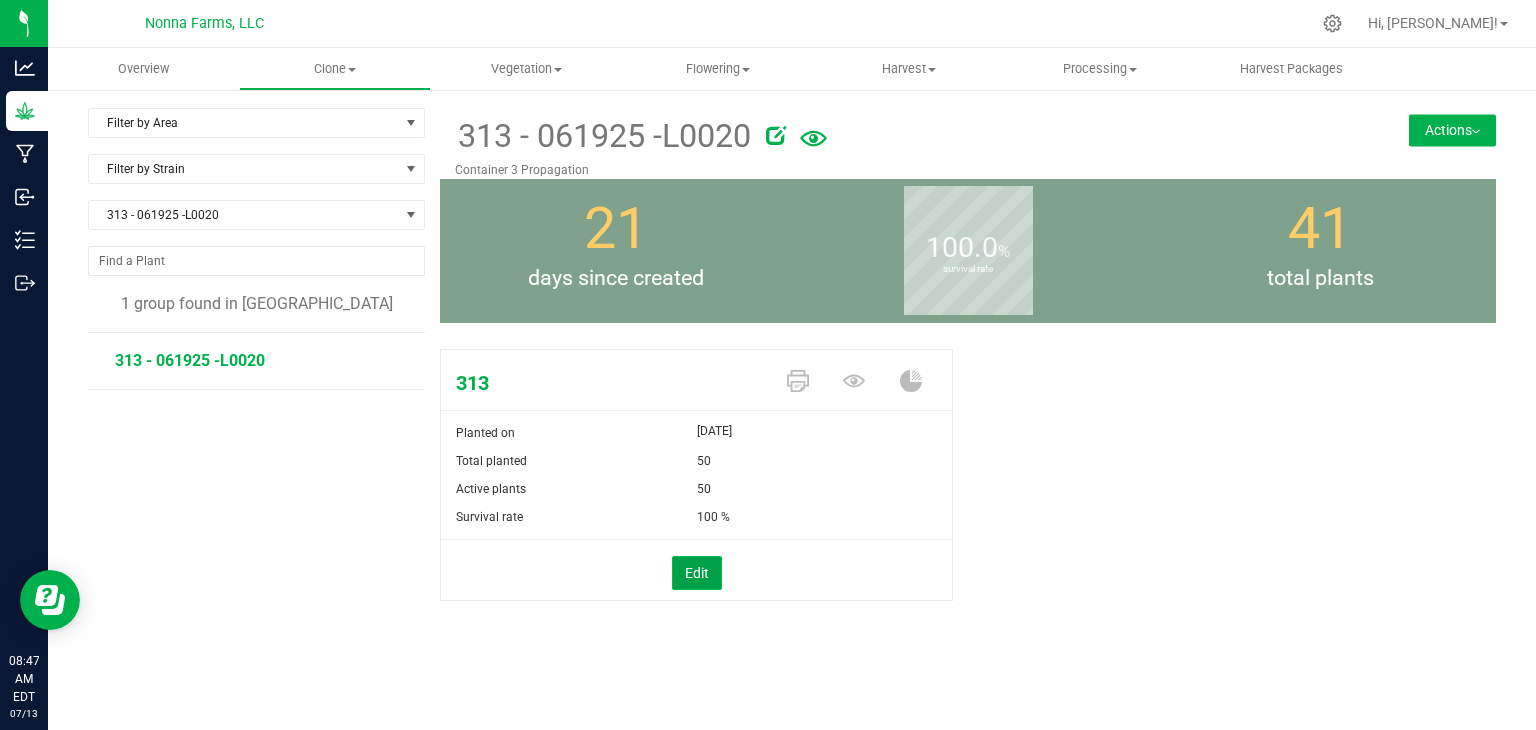 click on "Edit" at bounding box center (697, 573) 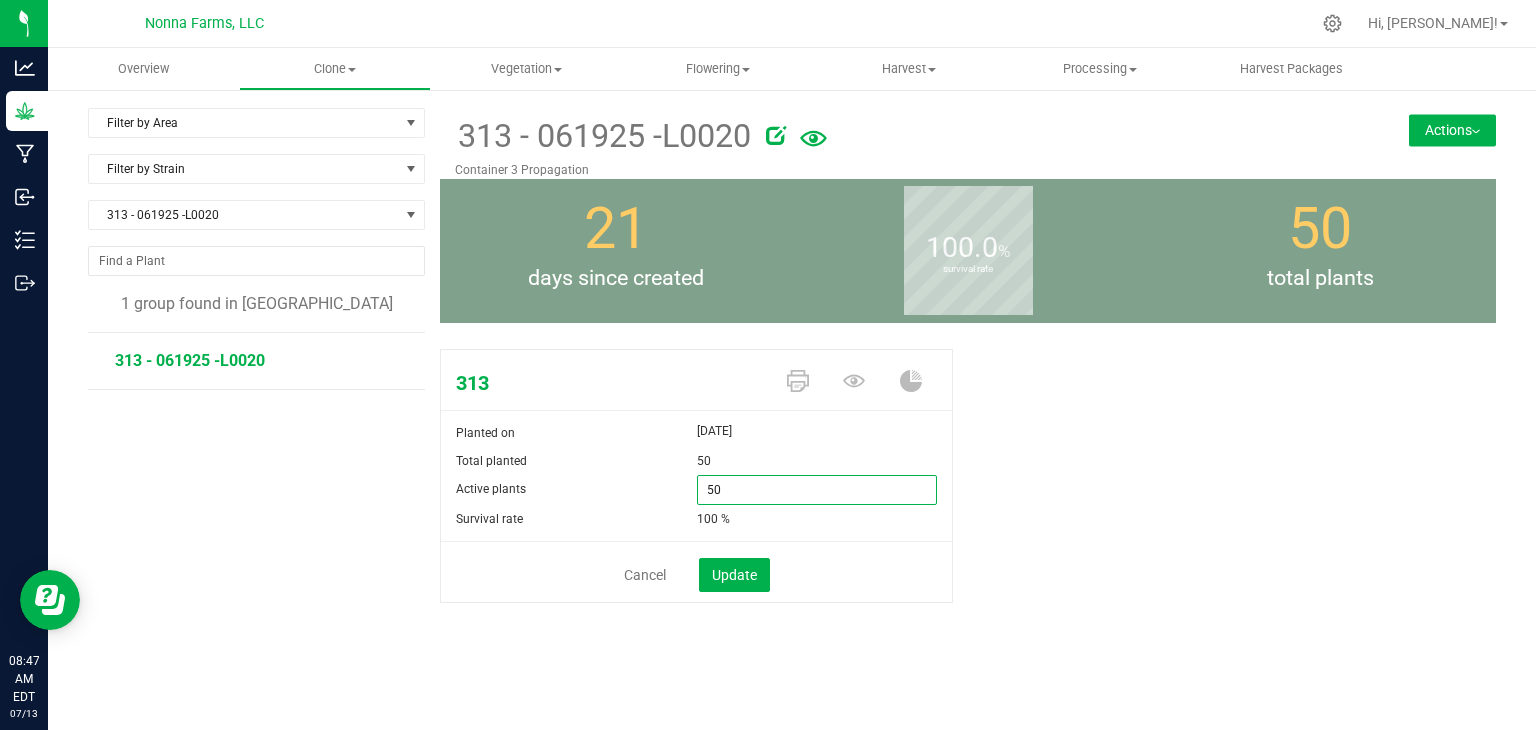 drag, startPoint x: 747, startPoint y: 488, endPoint x: 566, endPoint y: 471, distance: 181.79659 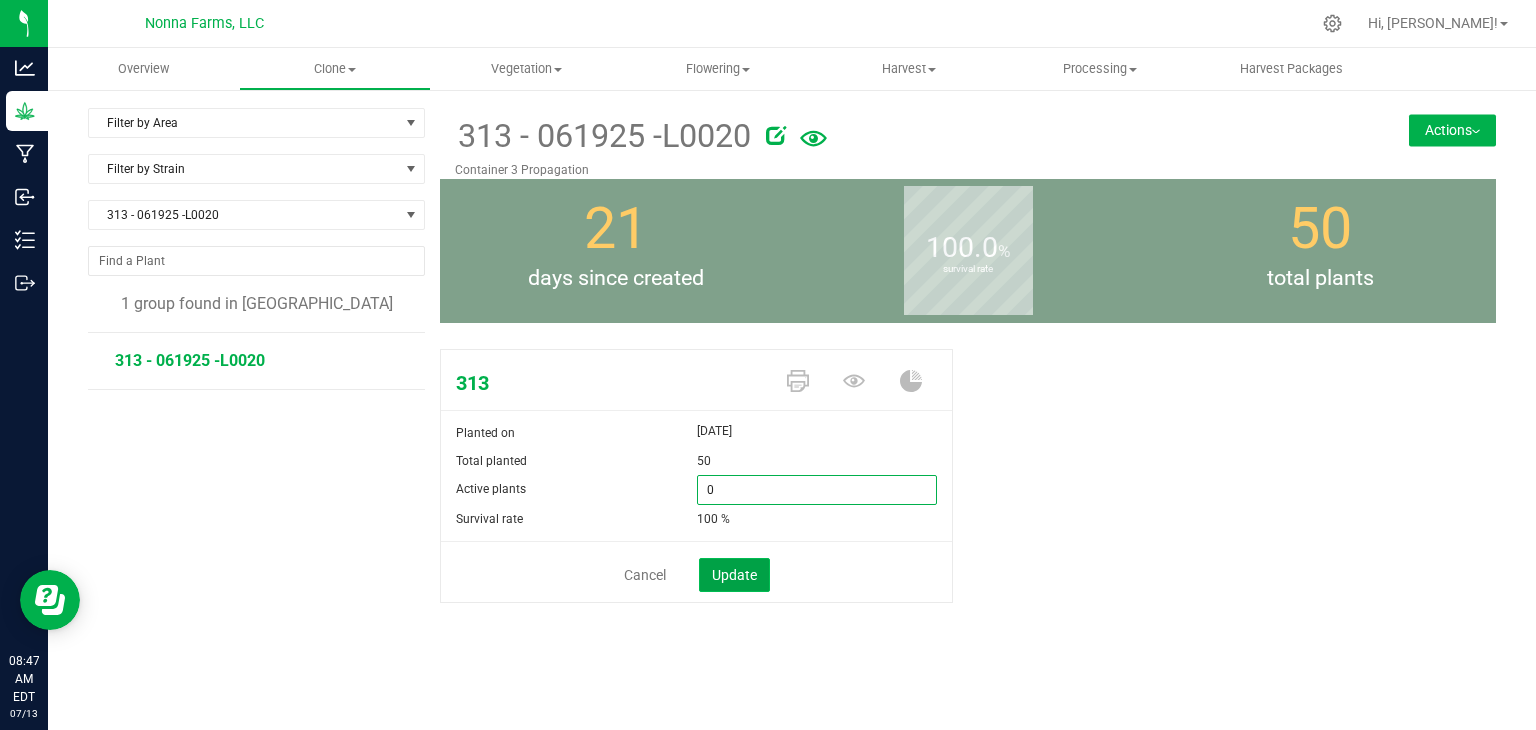 type on "0" 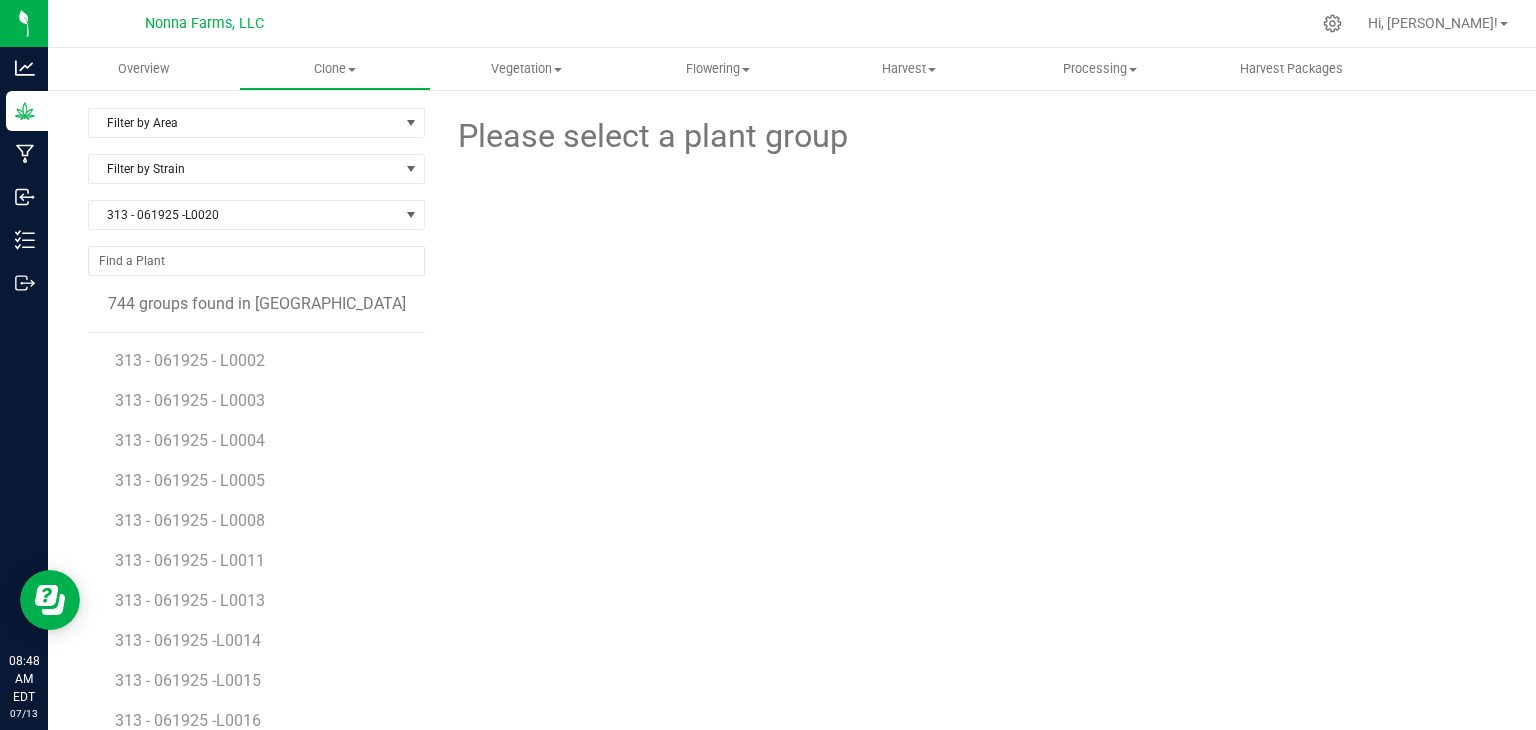 scroll, scrollTop: 0, scrollLeft: 0, axis: both 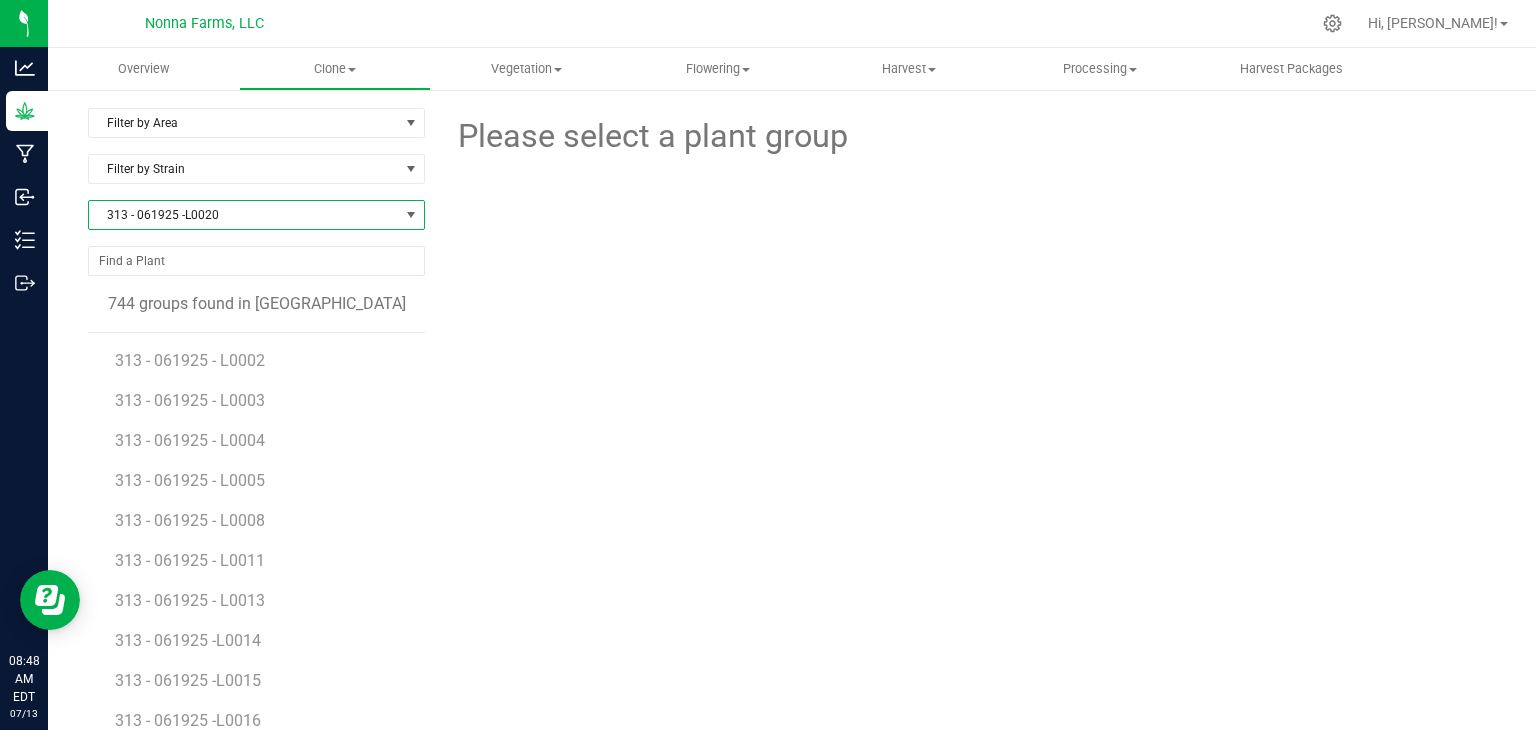 click on "313 - 061925 -L0020" at bounding box center (244, 215) 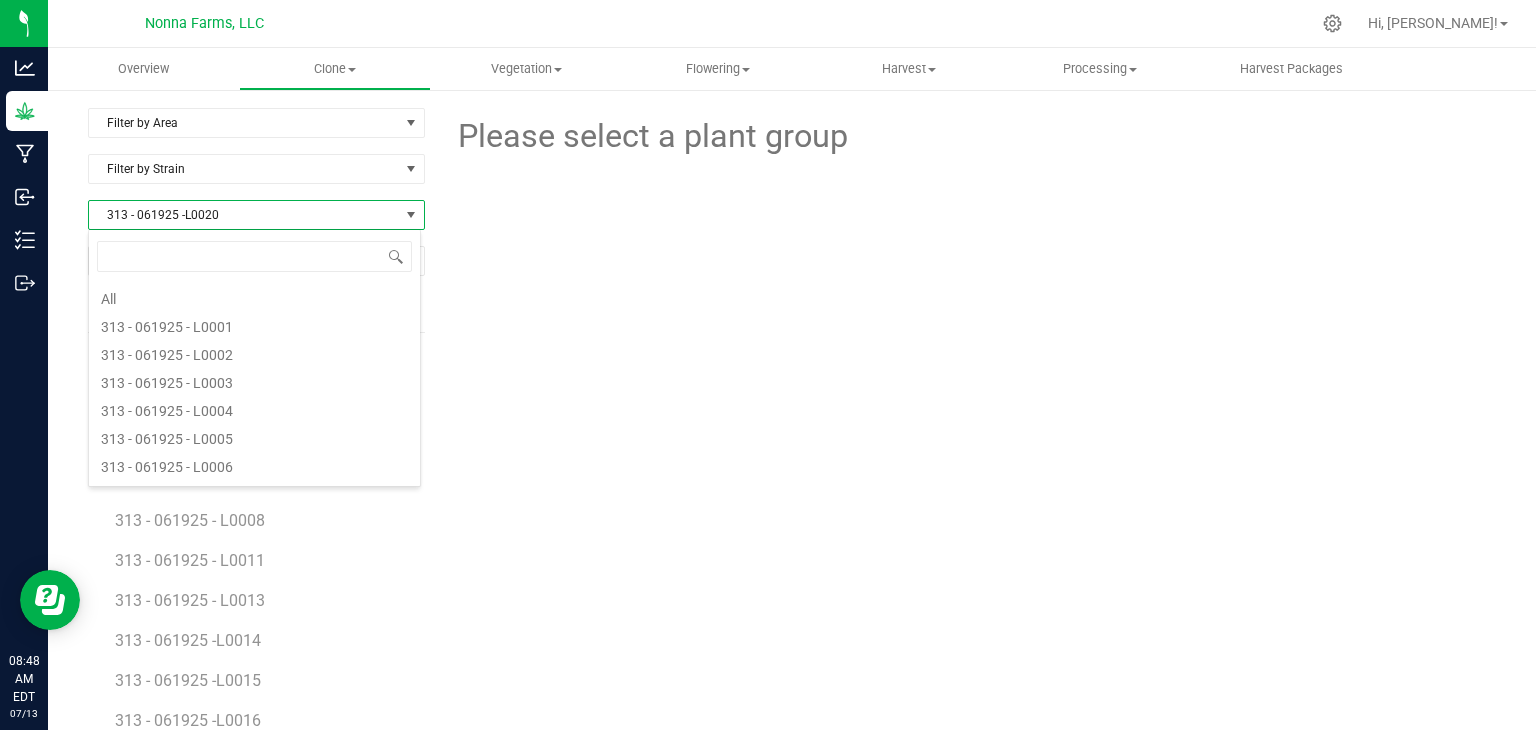 scroll, scrollTop: 388, scrollLeft: 0, axis: vertical 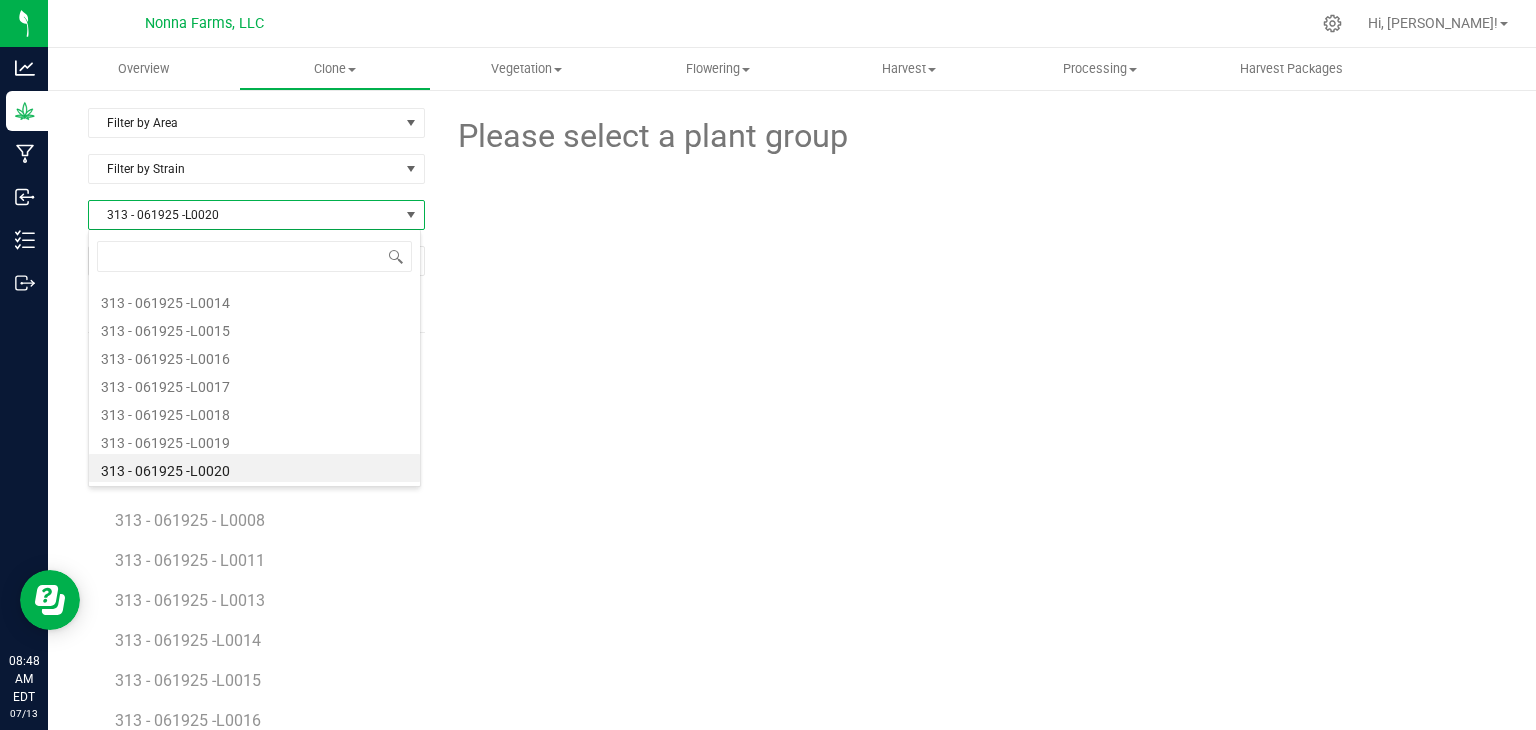 type on "313 - 061925 -L0022" 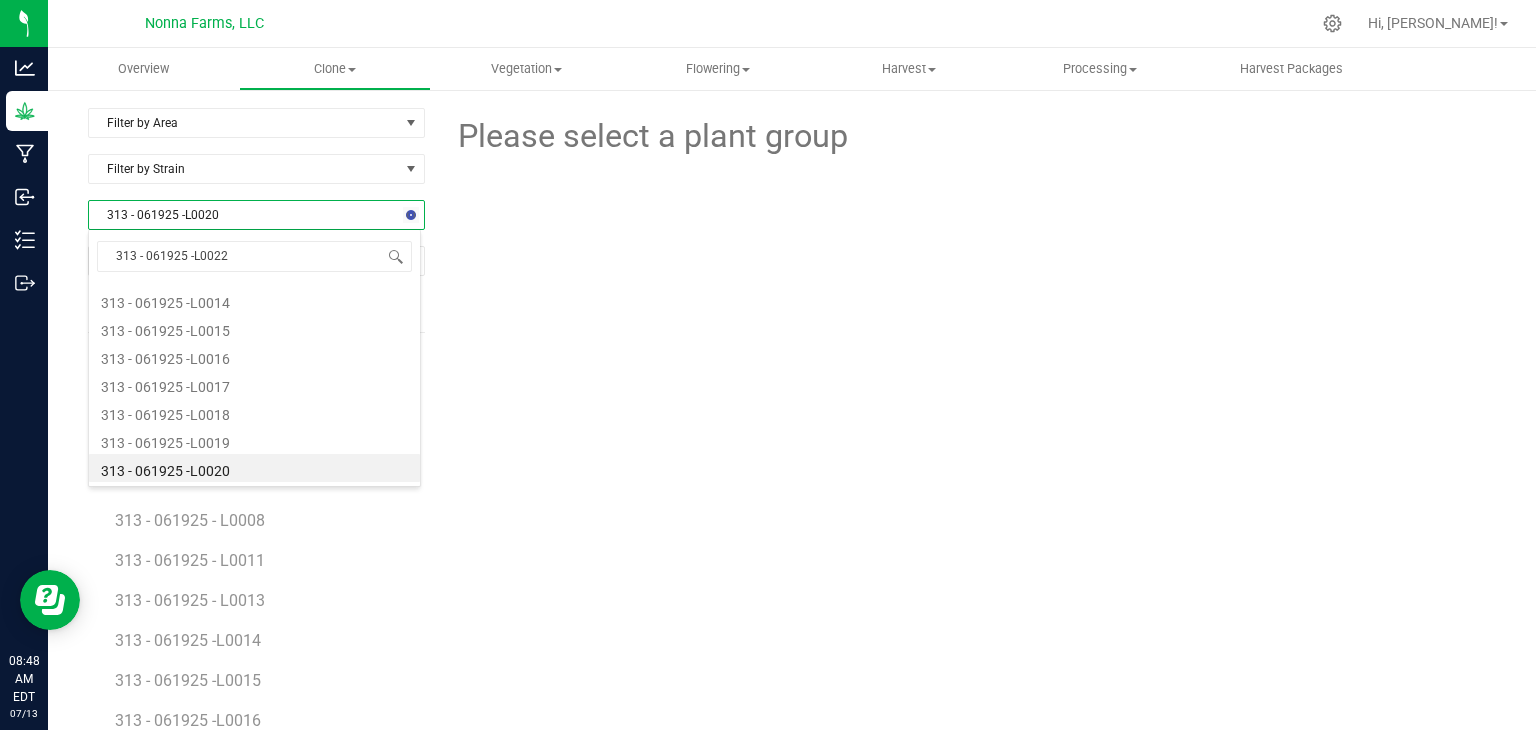 scroll, scrollTop: 0, scrollLeft: 0, axis: both 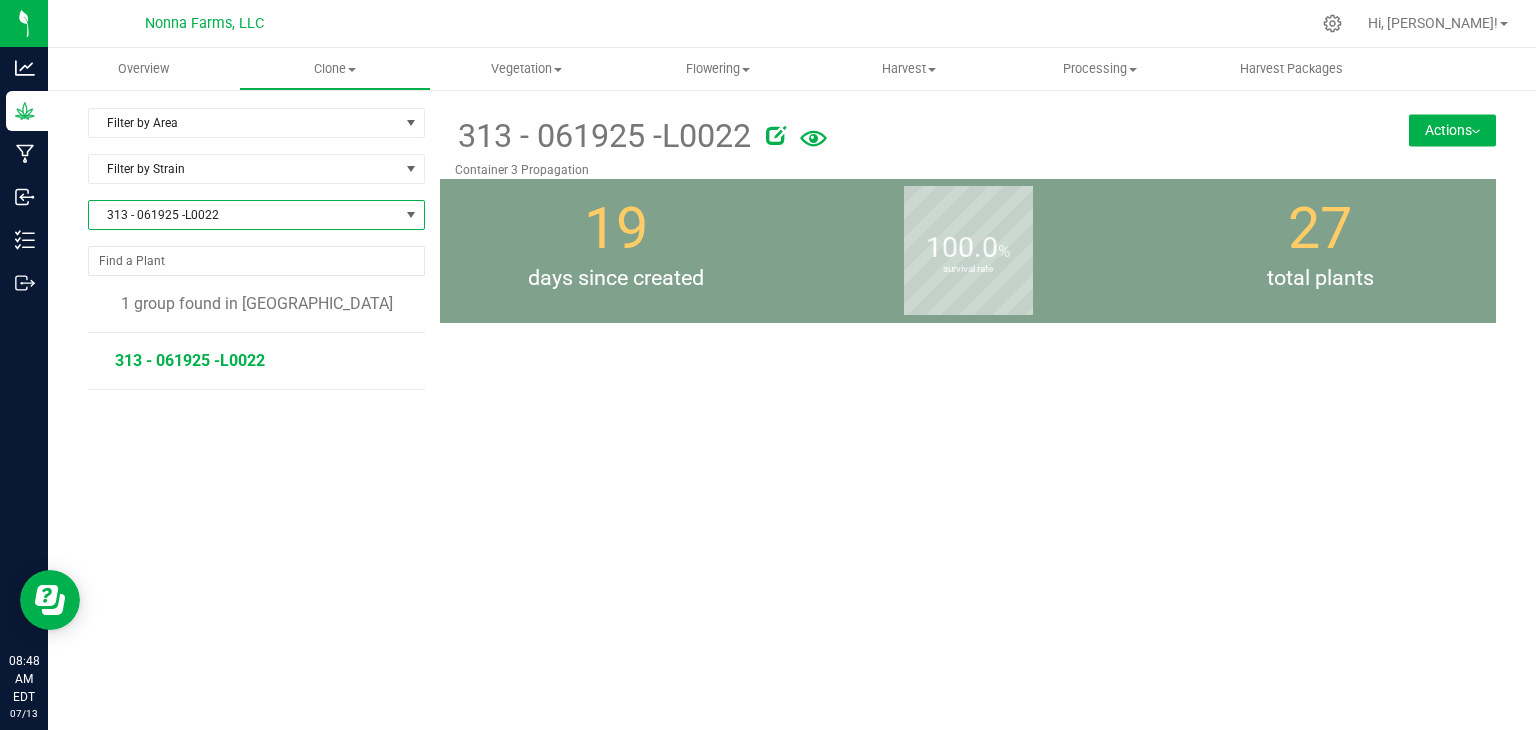 click on "313 - 061925 -L0022" at bounding box center (190, 360) 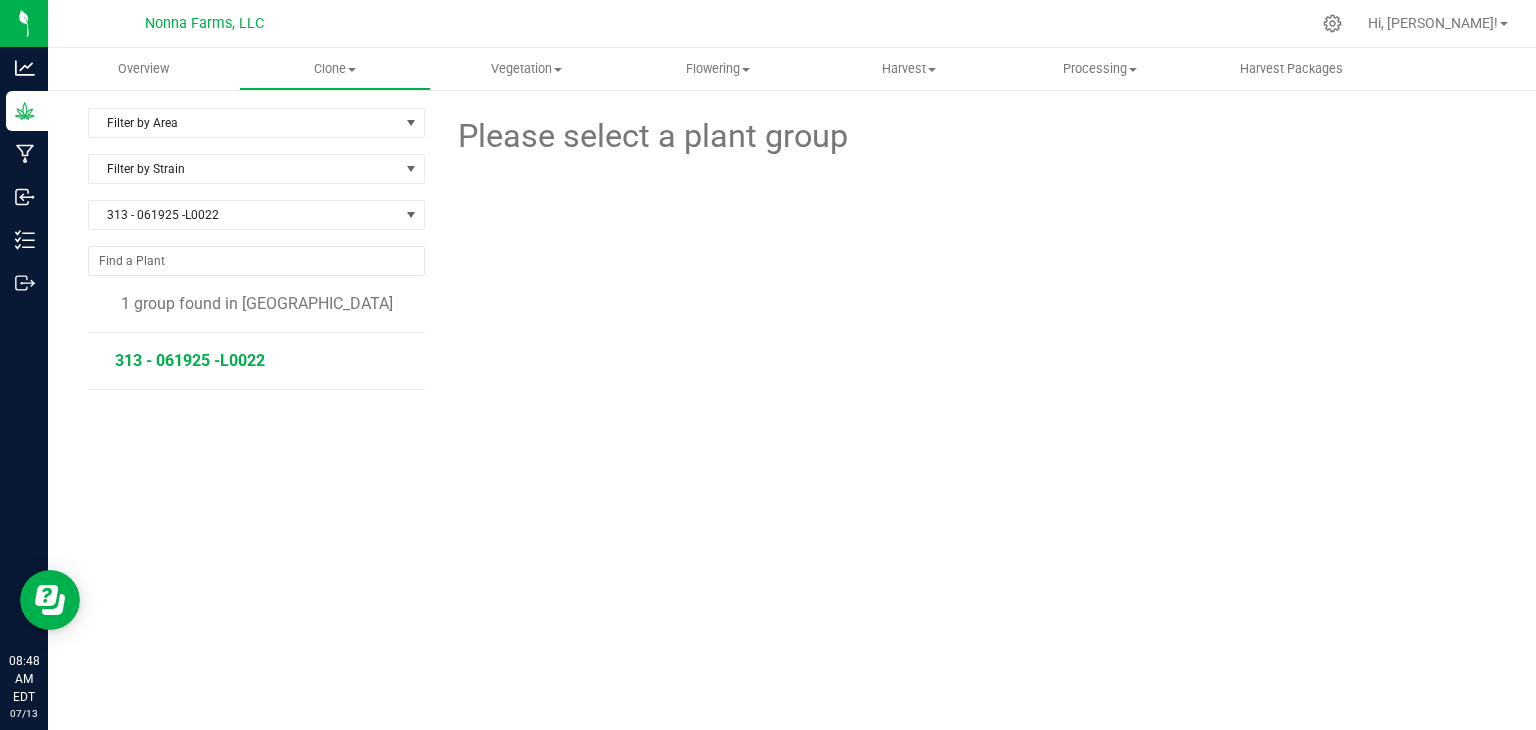 click on "313 - 061925 -L0022" at bounding box center [190, 360] 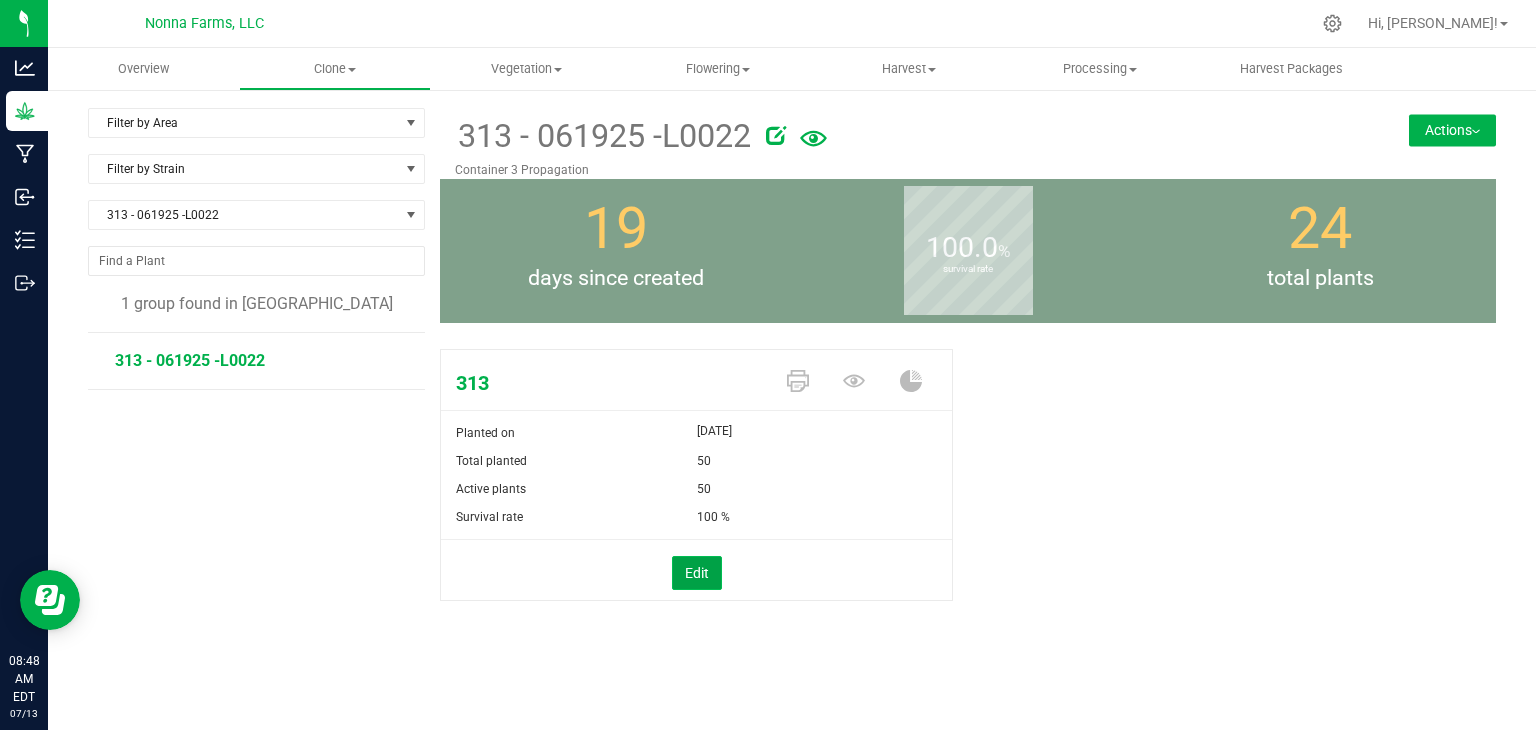 click on "Edit" at bounding box center [697, 573] 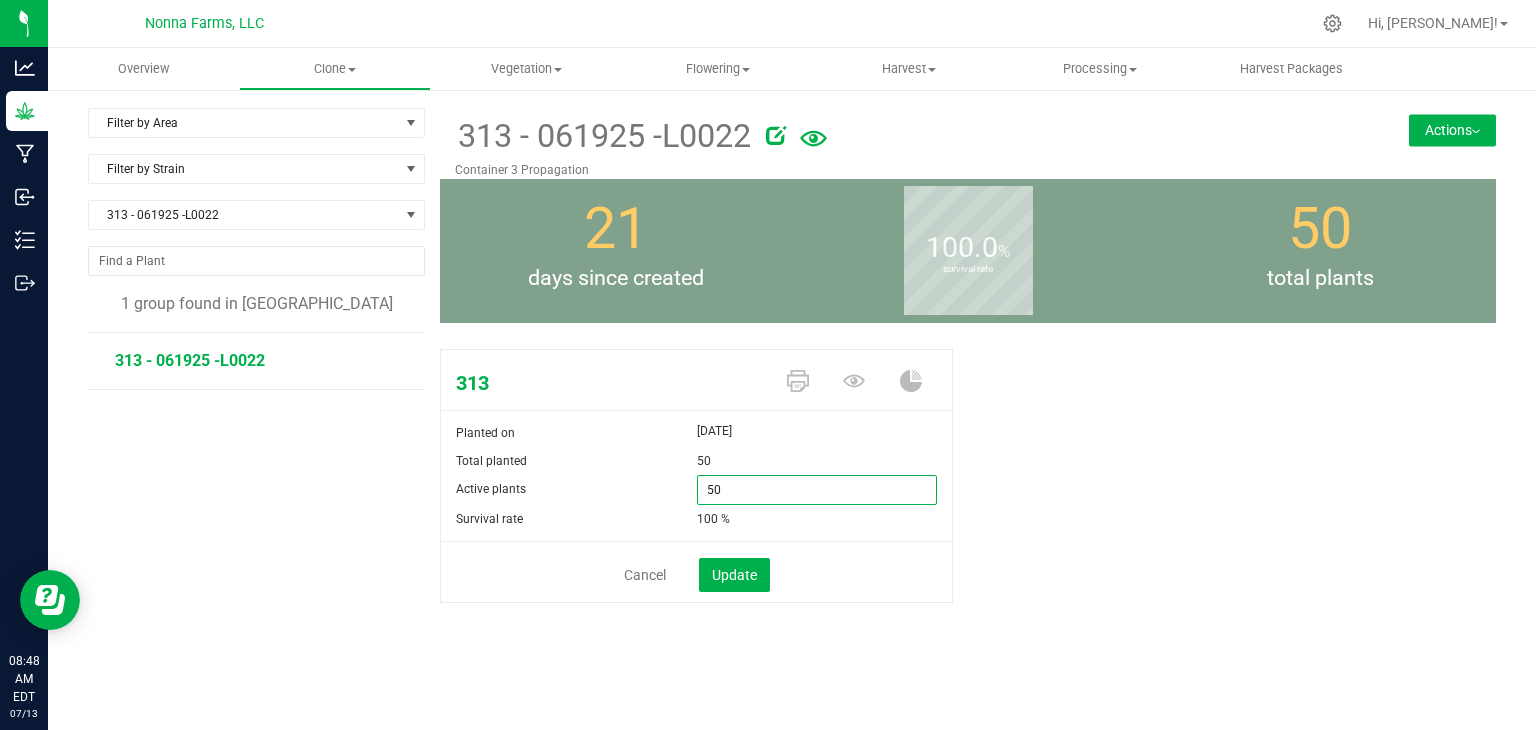 drag, startPoint x: 748, startPoint y: 488, endPoint x: 634, endPoint y: 483, distance: 114.1096 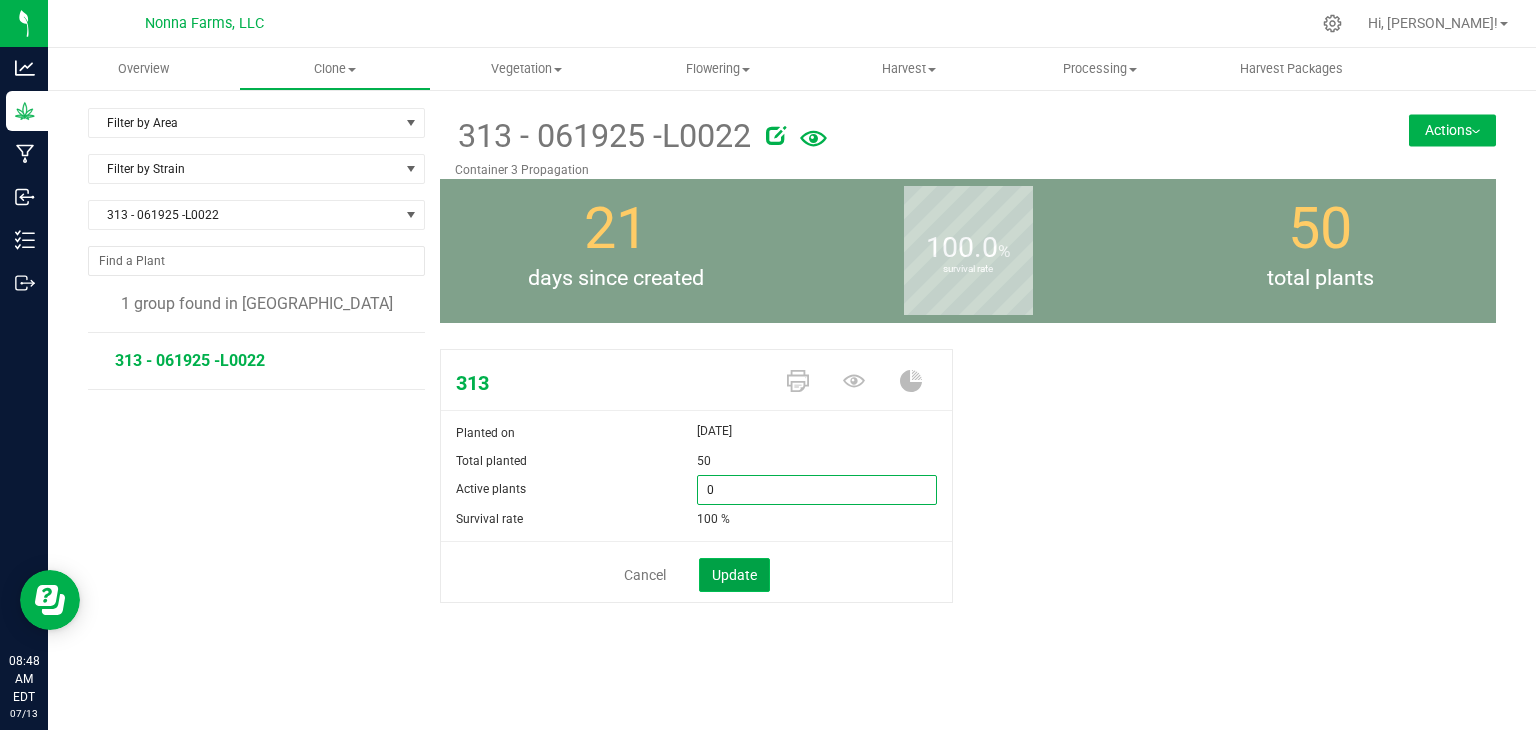 type on "0" 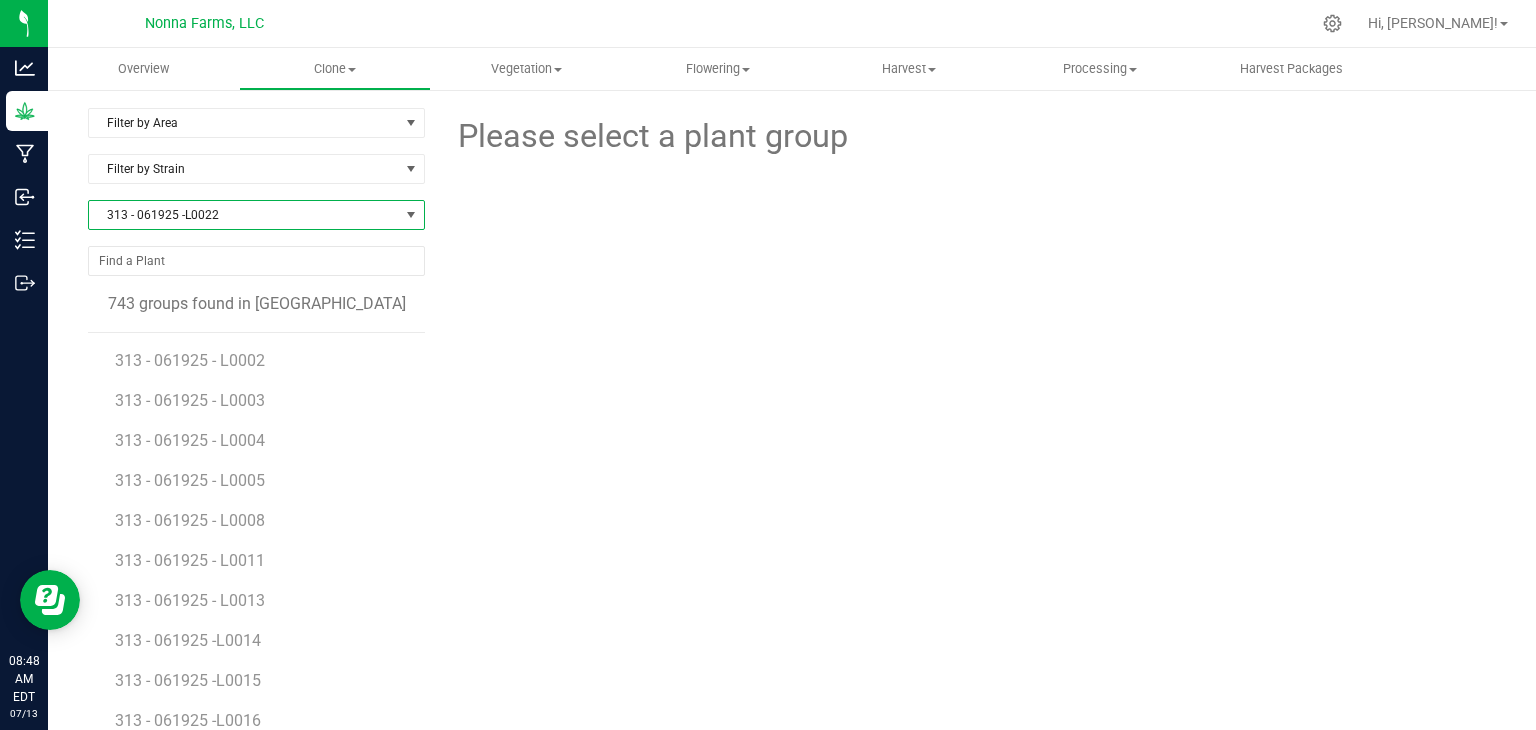 click on "313 - 061925 -L0022" at bounding box center [244, 215] 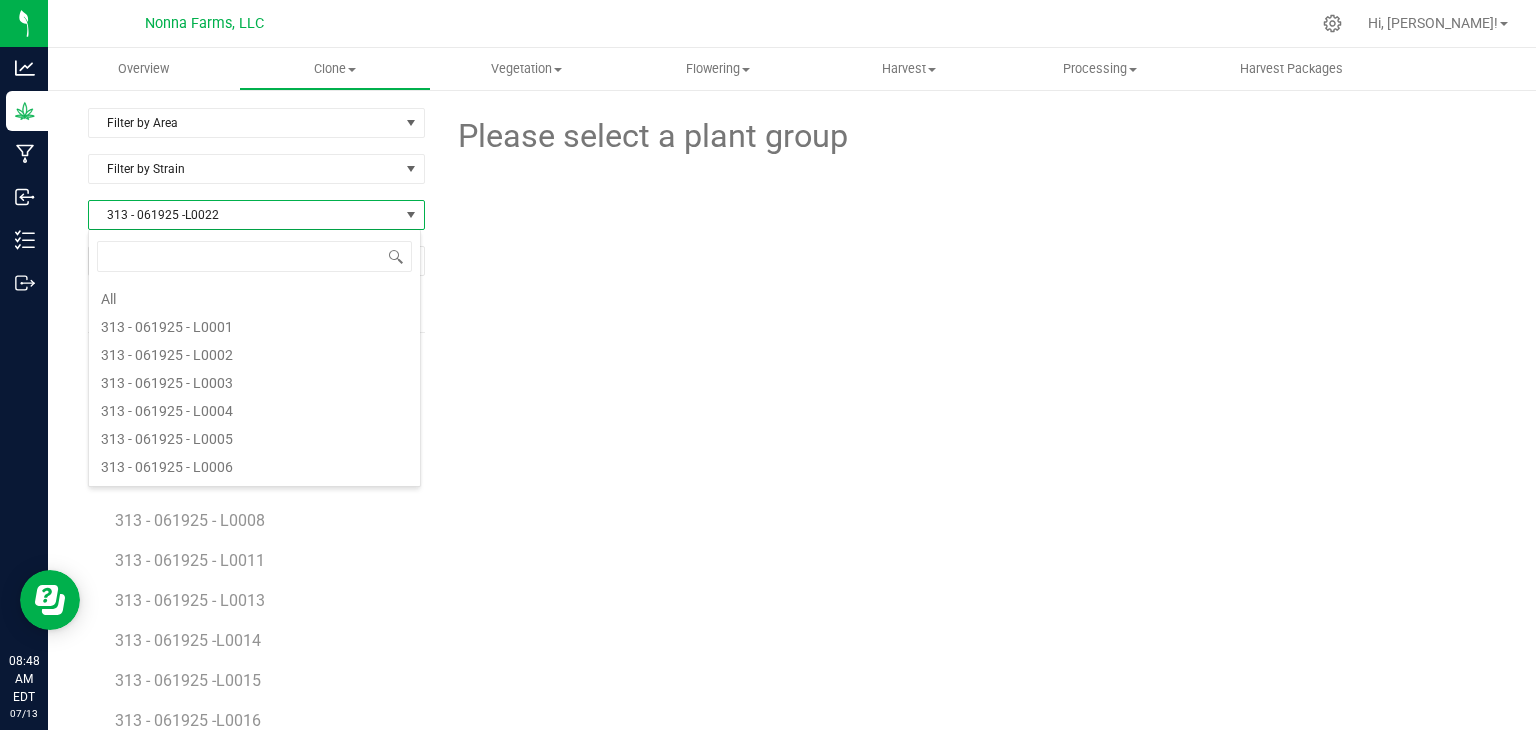 scroll, scrollTop: 444, scrollLeft: 0, axis: vertical 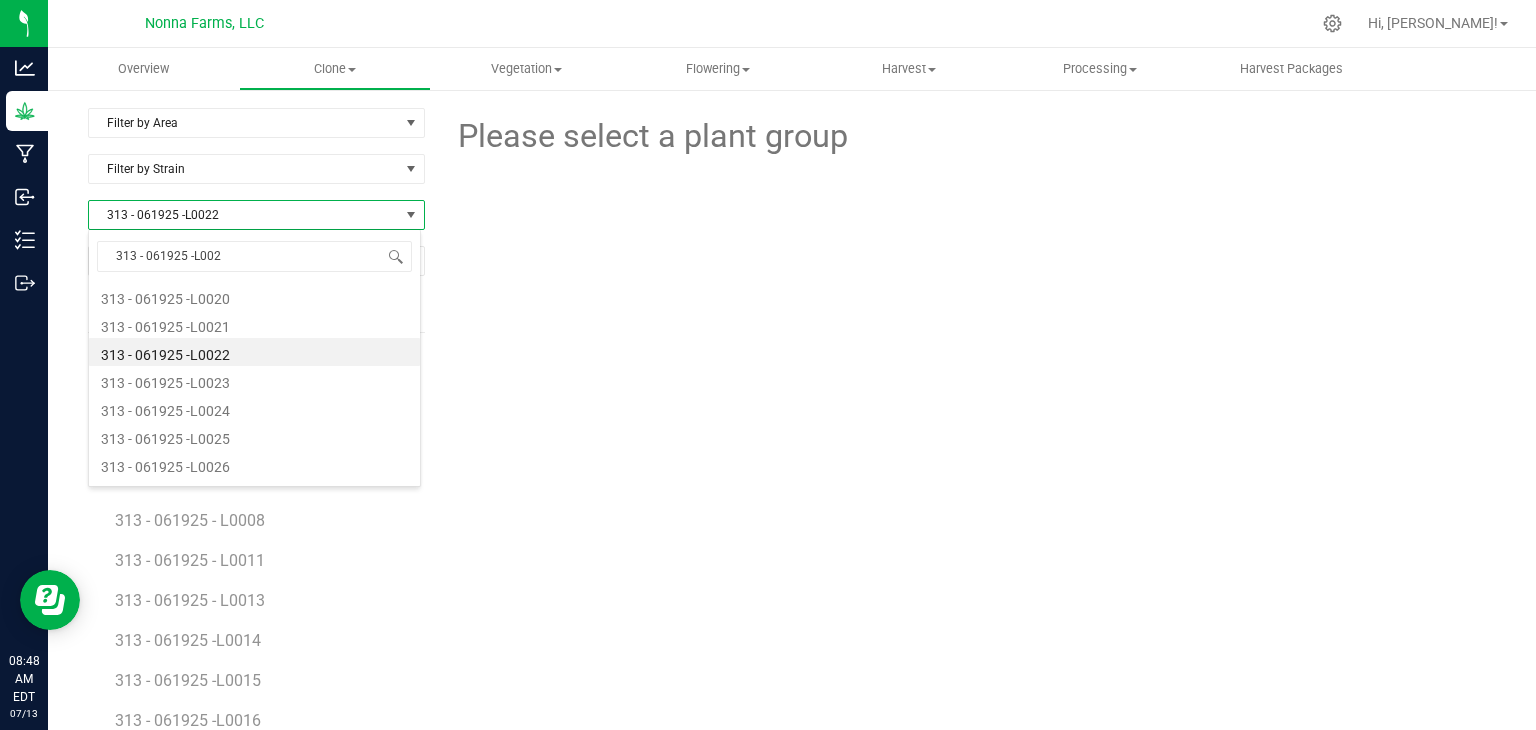 type on "313 - 061925 -L0023" 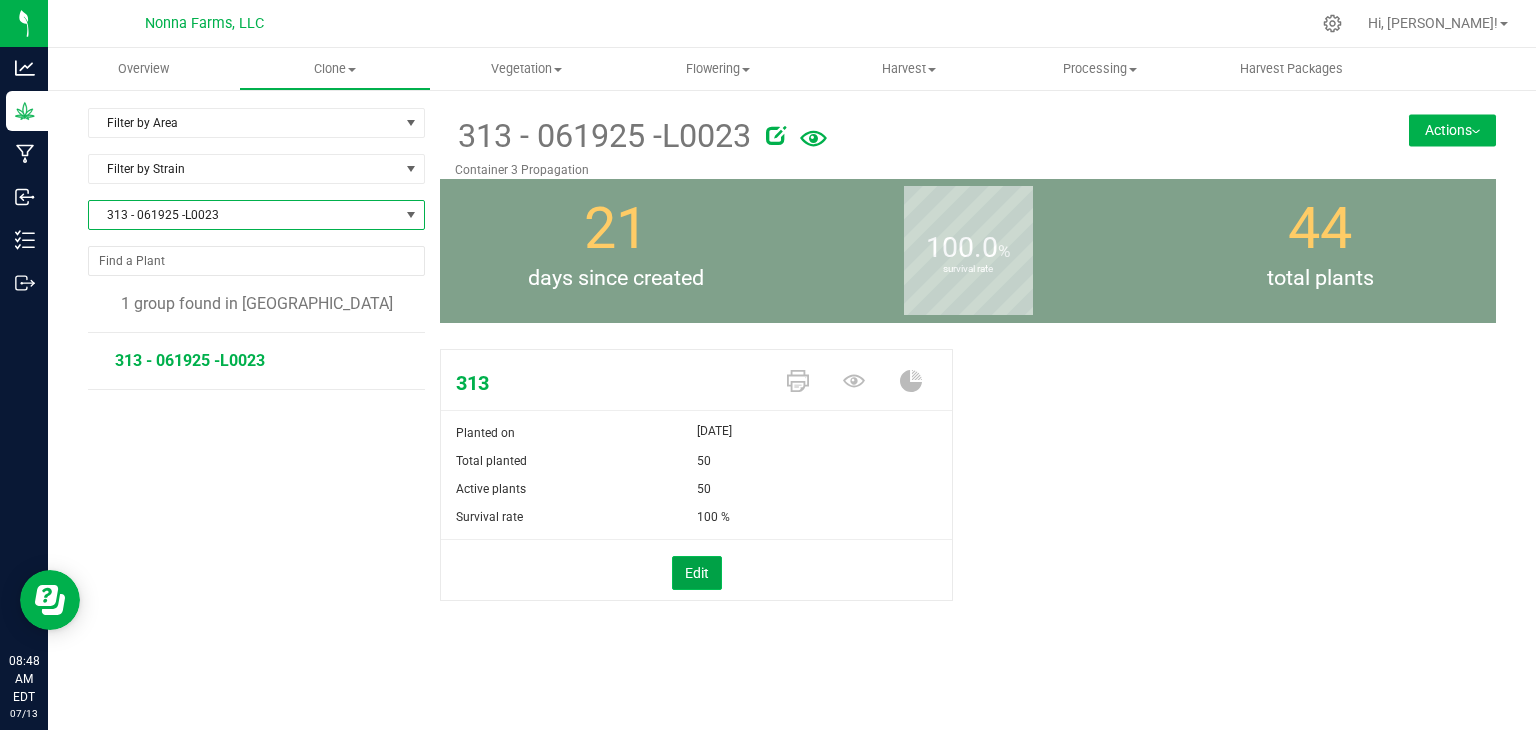 click on "Edit" at bounding box center [697, 573] 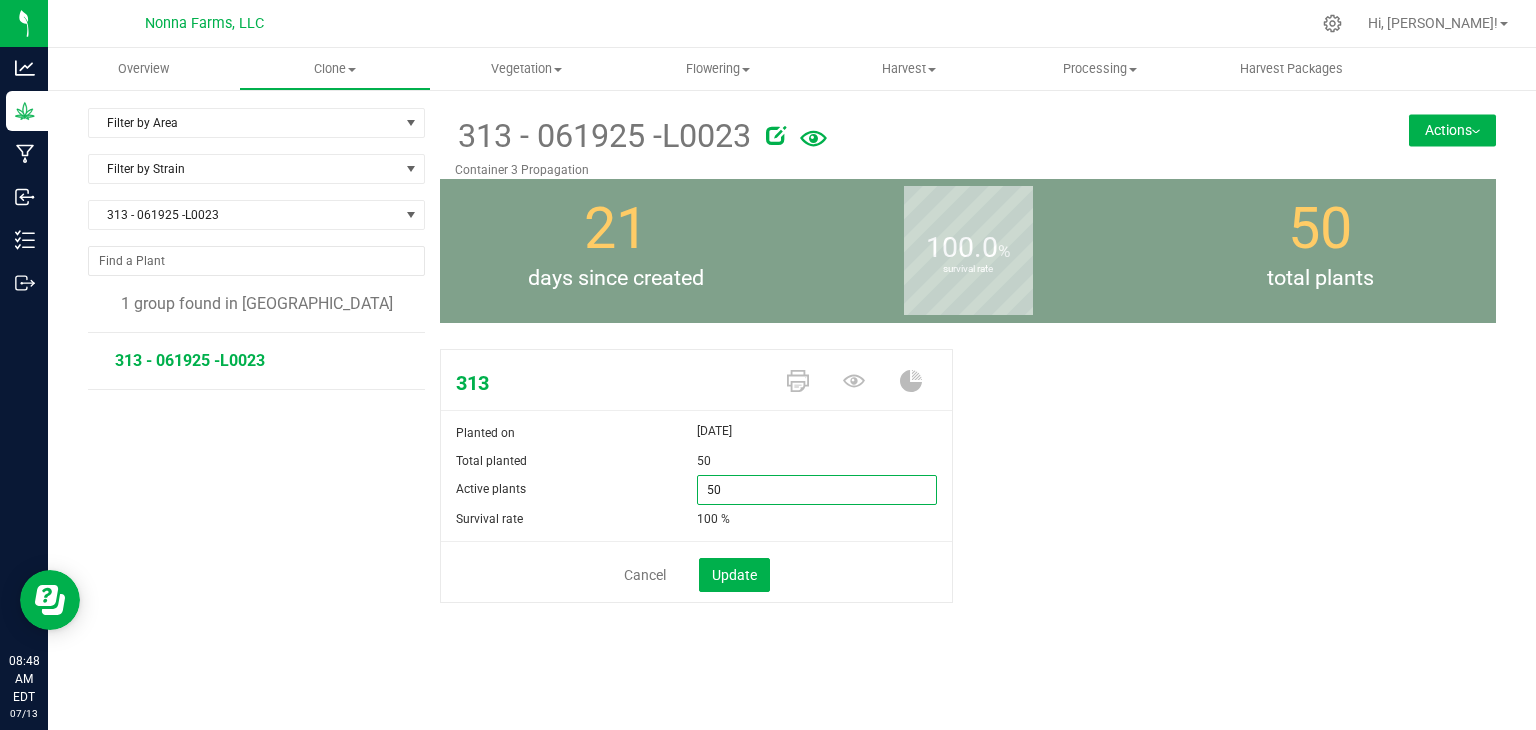 drag, startPoint x: 737, startPoint y: 489, endPoint x: 615, endPoint y: 482, distance: 122.20065 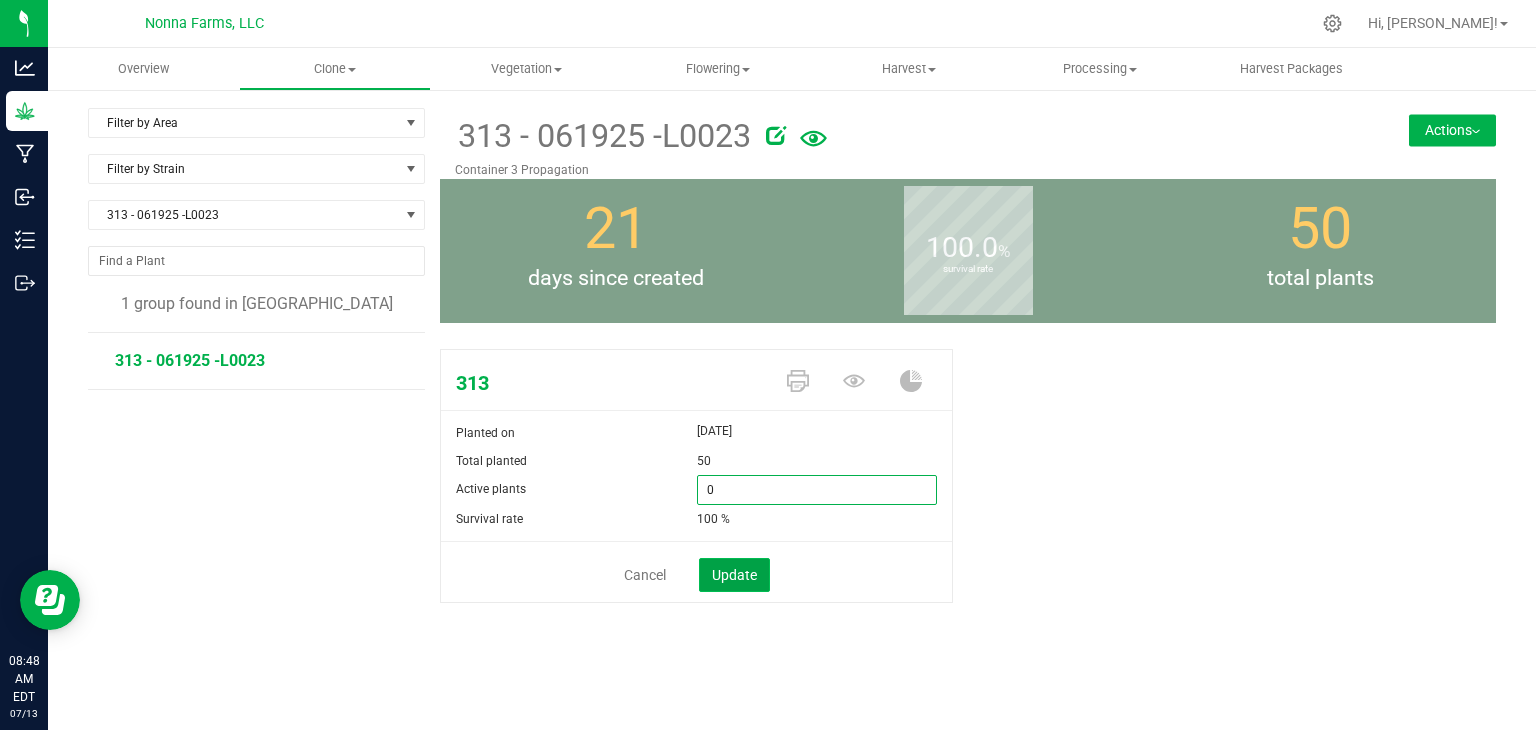 type on "0" 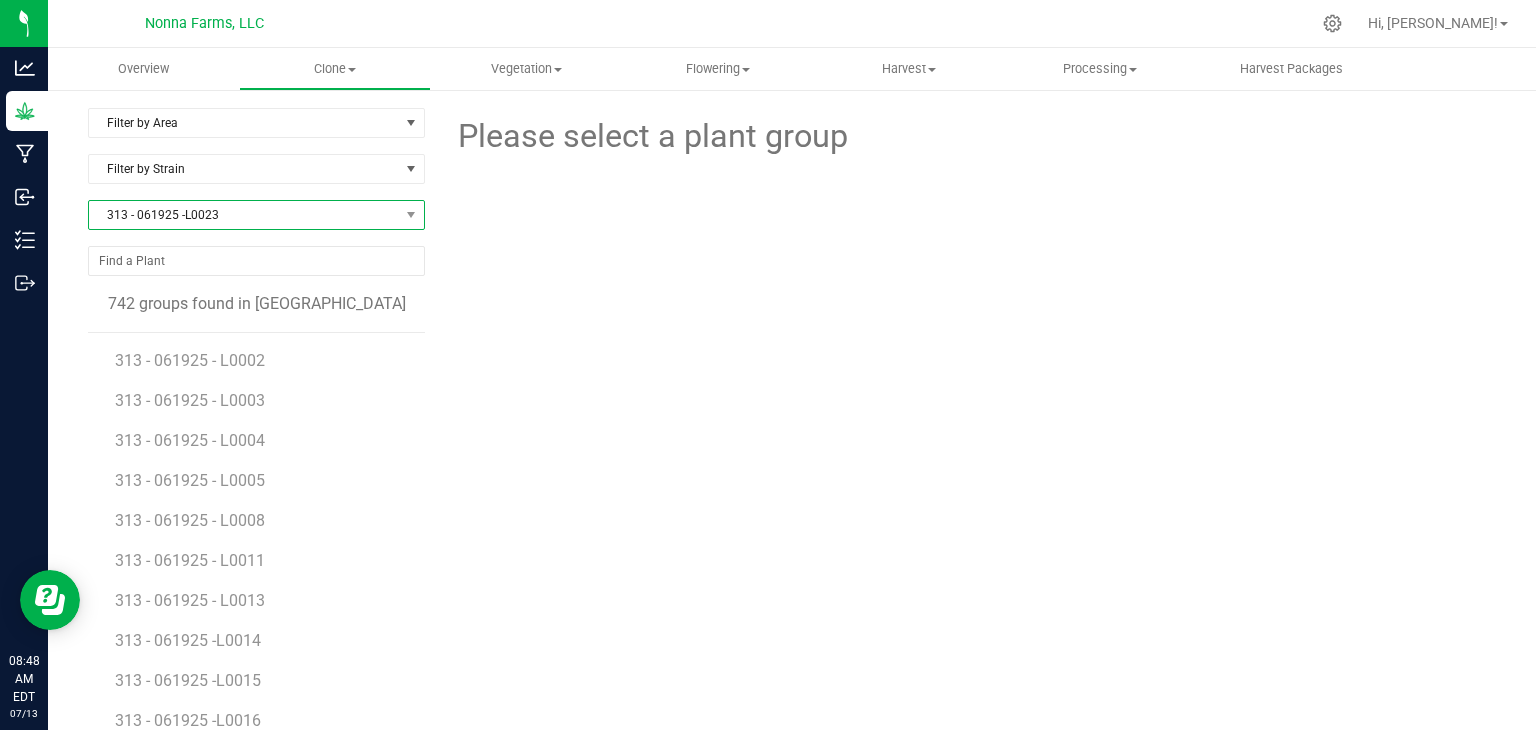 click on "313 - 061925 -L0023" at bounding box center (244, 215) 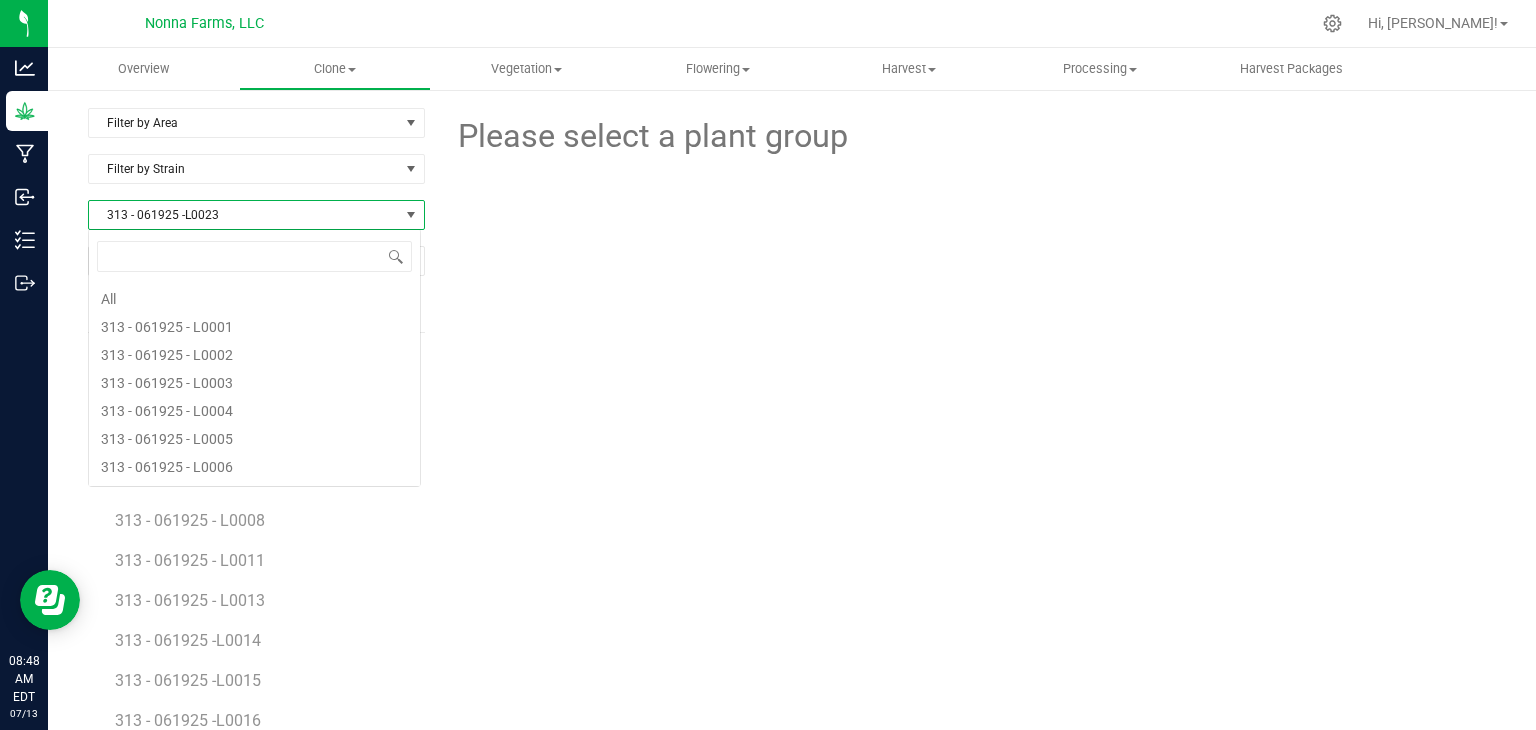 scroll, scrollTop: 99970, scrollLeft: 99666, axis: both 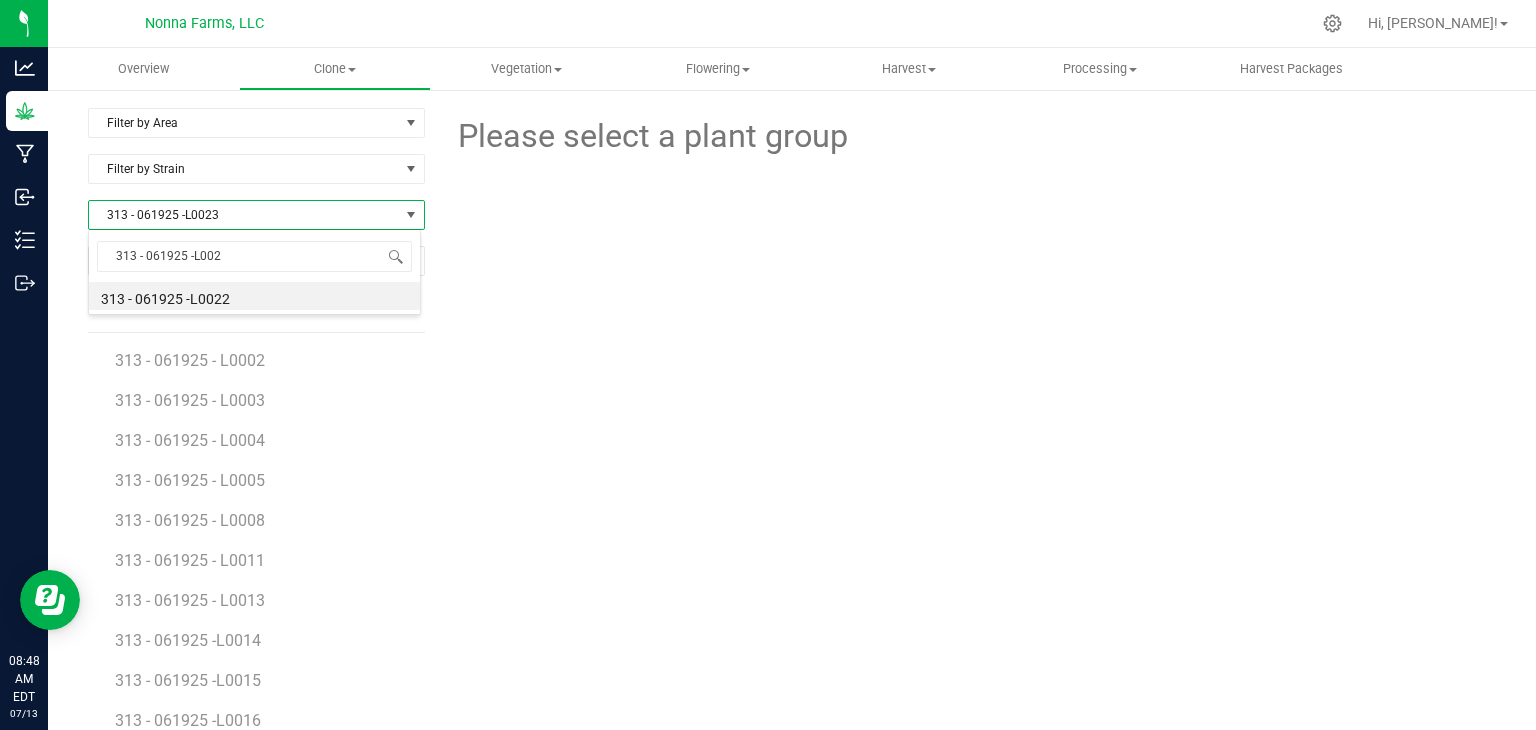 type on "313 - 061925 -L0024" 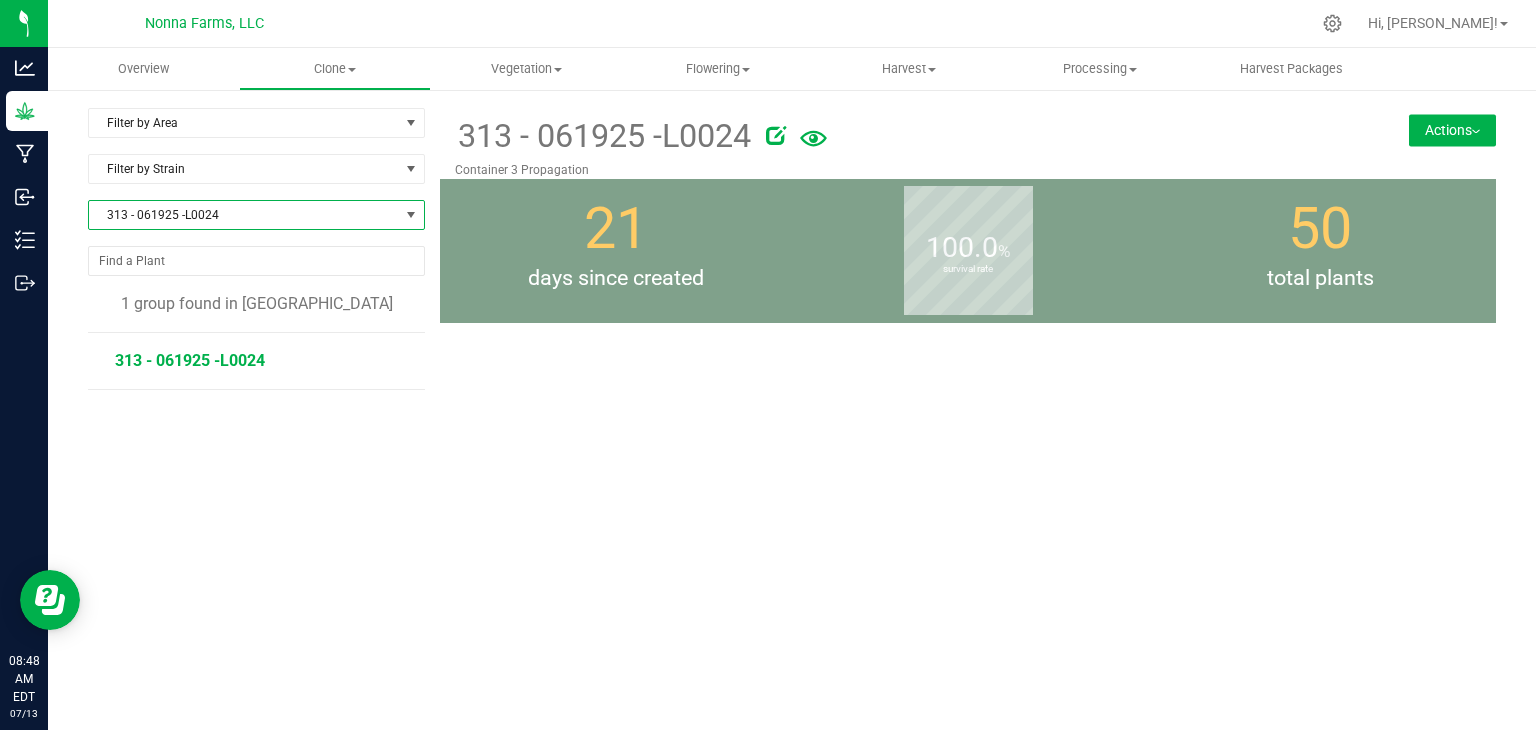 click on "313 - 061925 -L0024" at bounding box center [190, 360] 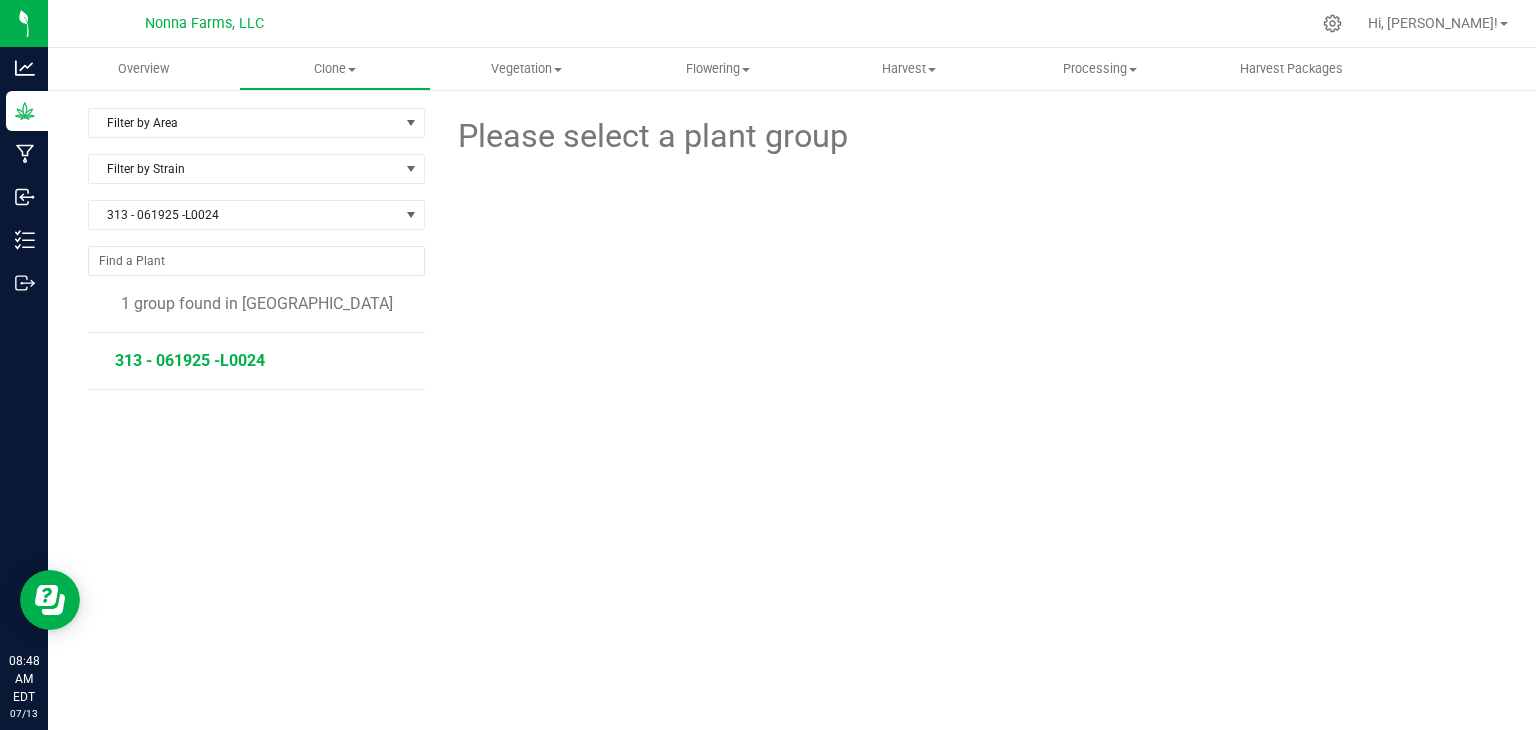 click on "313 - 061925 -L0024" at bounding box center [190, 360] 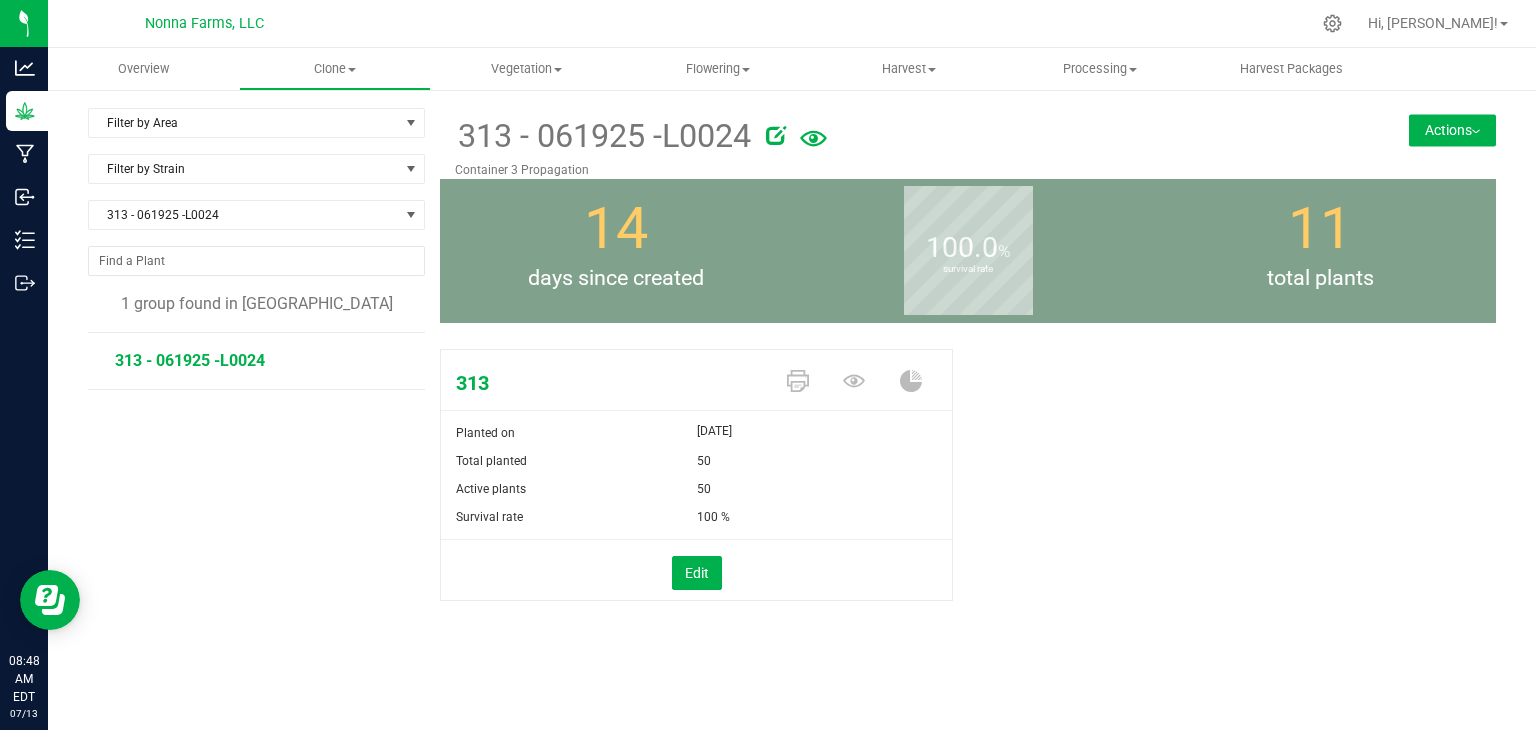 click on "Edit" at bounding box center (696, 570) 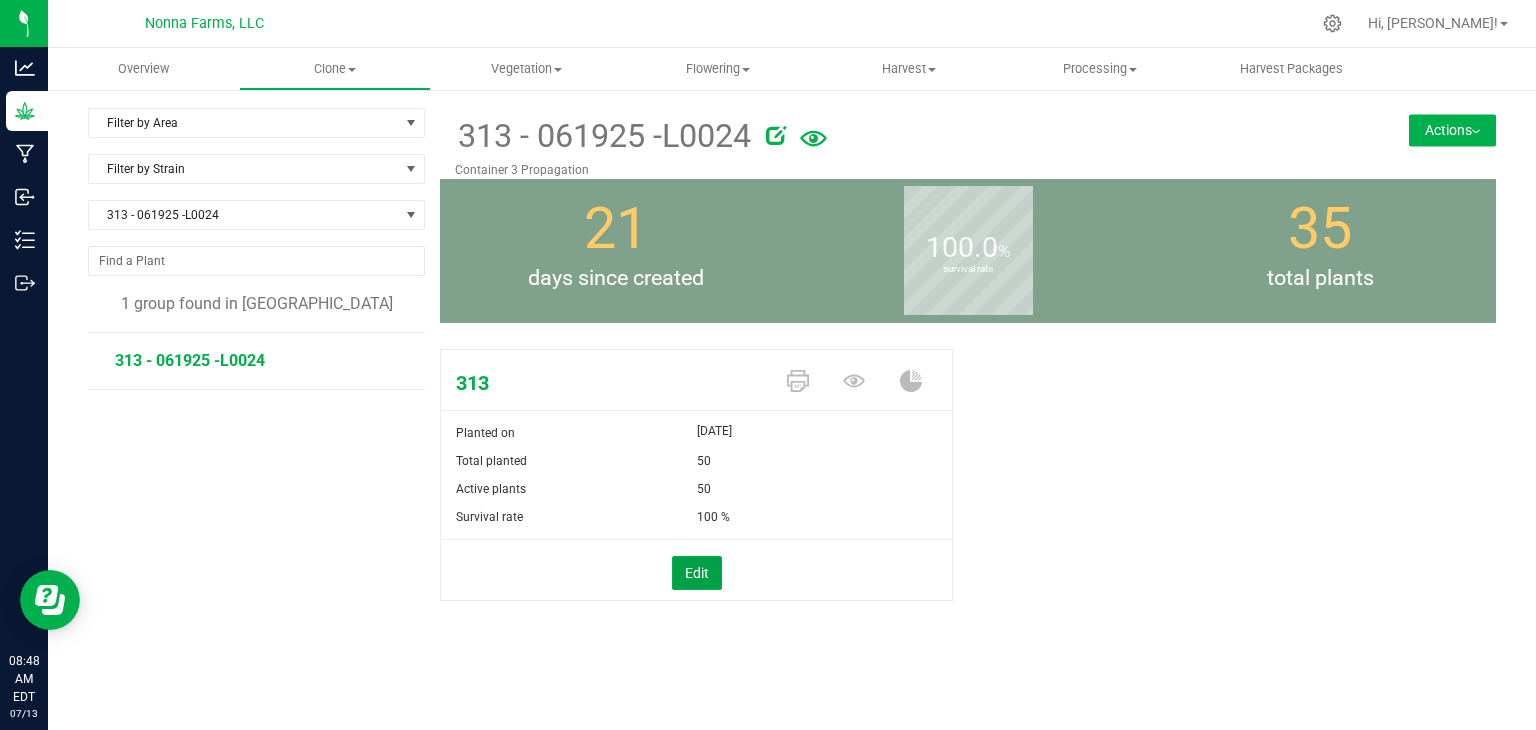 drag, startPoint x: 696, startPoint y: 562, endPoint x: 738, endPoint y: 510, distance: 66.8431 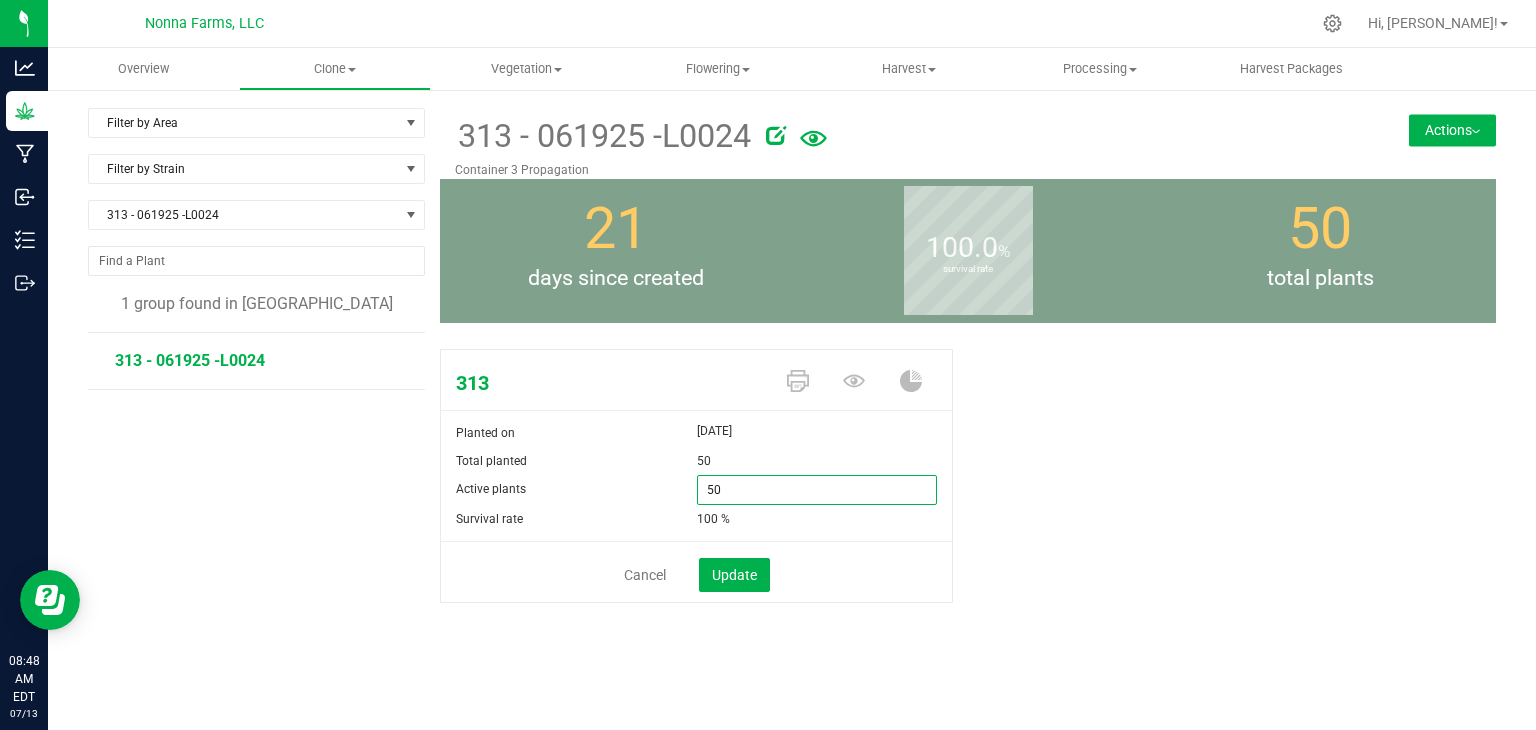 drag, startPoint x: 744, startPoint y: 499, endPoint x: 639, endPoint y: 477, distance: 107.28001 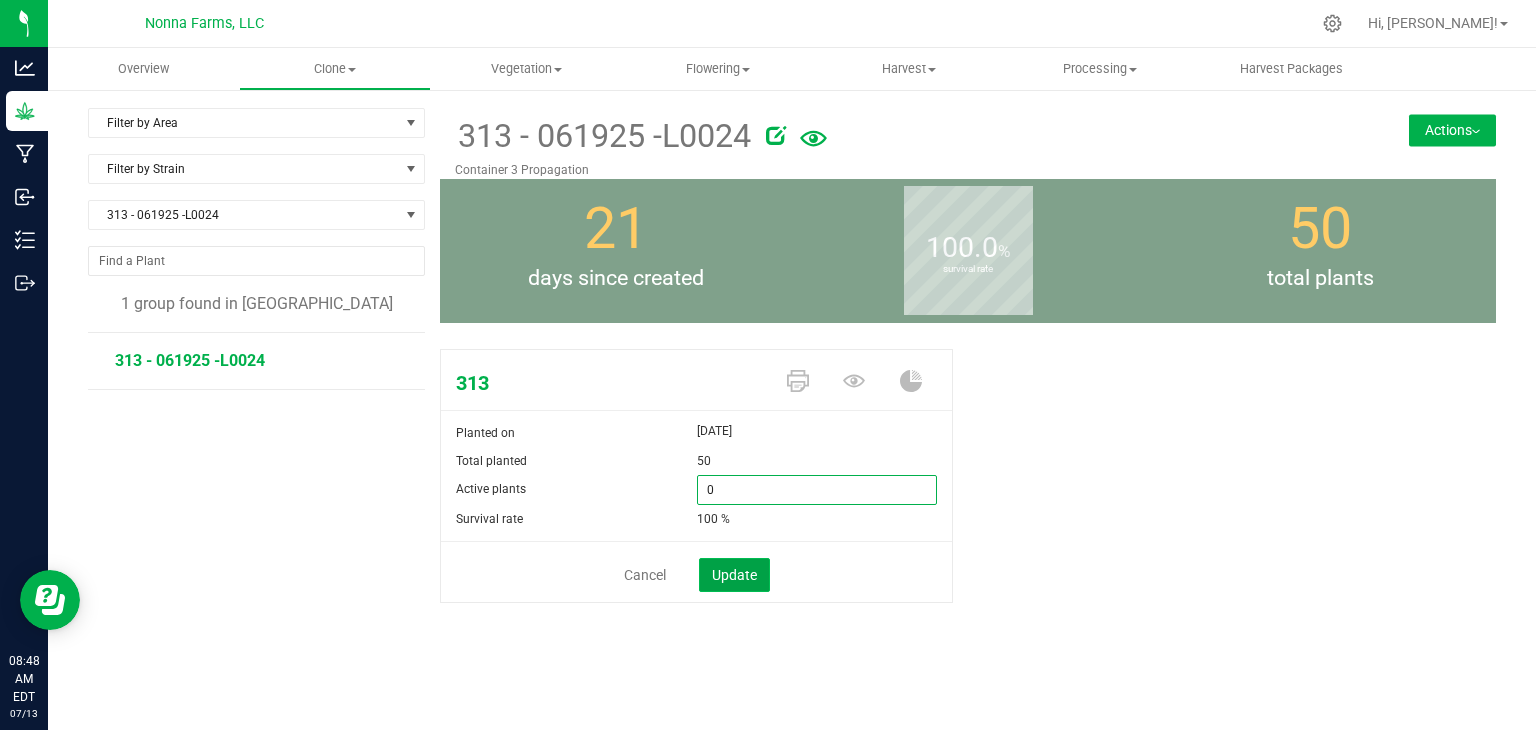 type on "0" 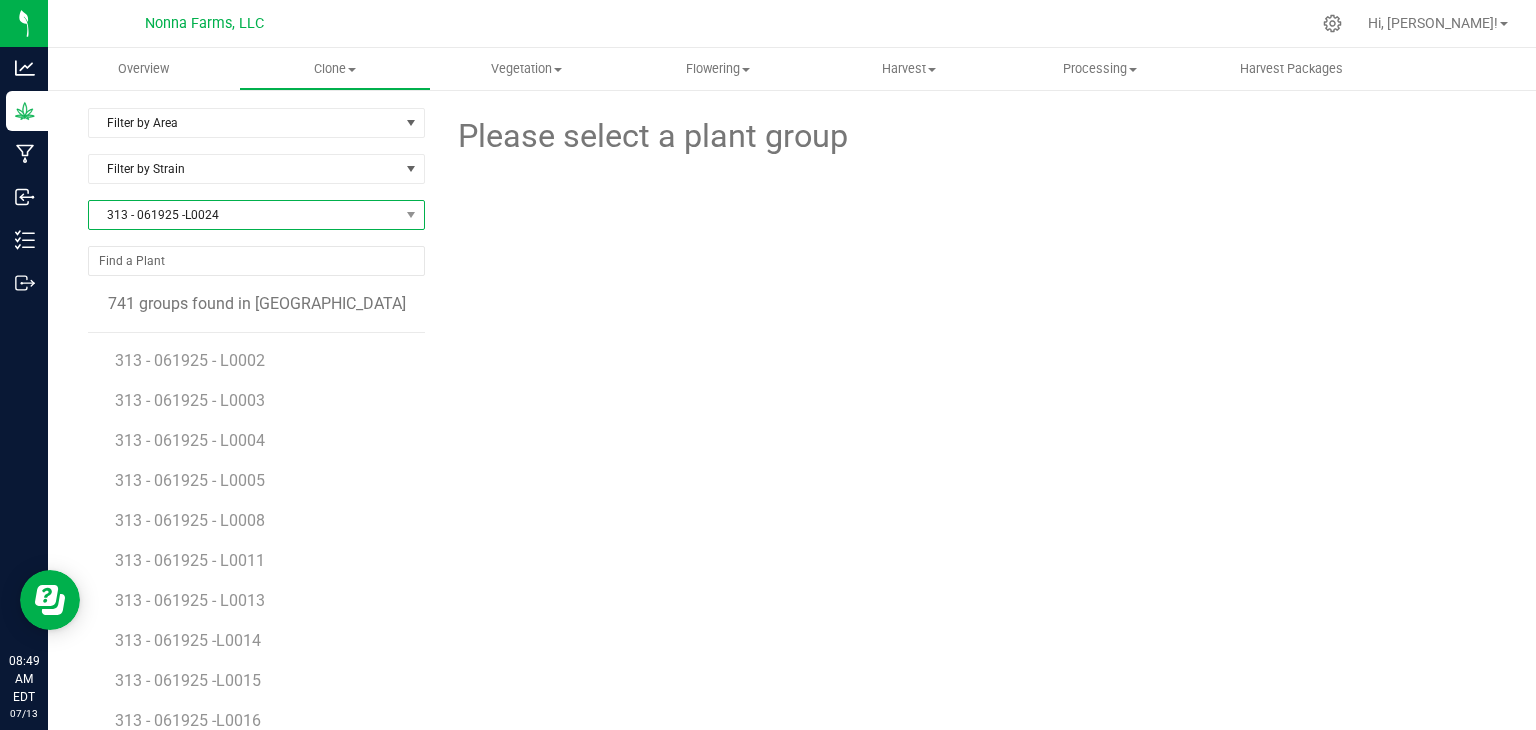 click on "313 - 061925 -L0024" at bounding box center [244, 215] 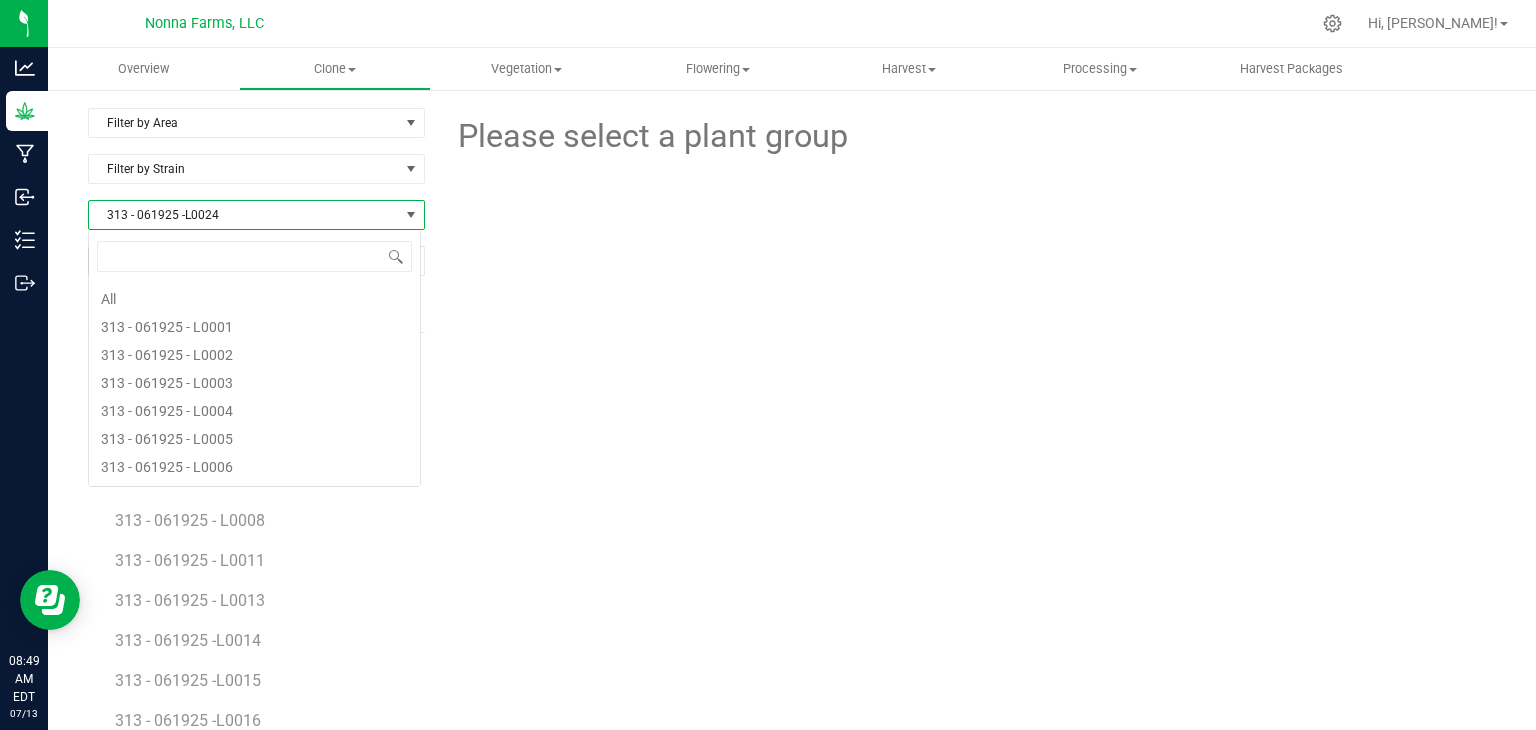 scroll, scrollTop: 500, scrollLeft: 0, axis: vertical 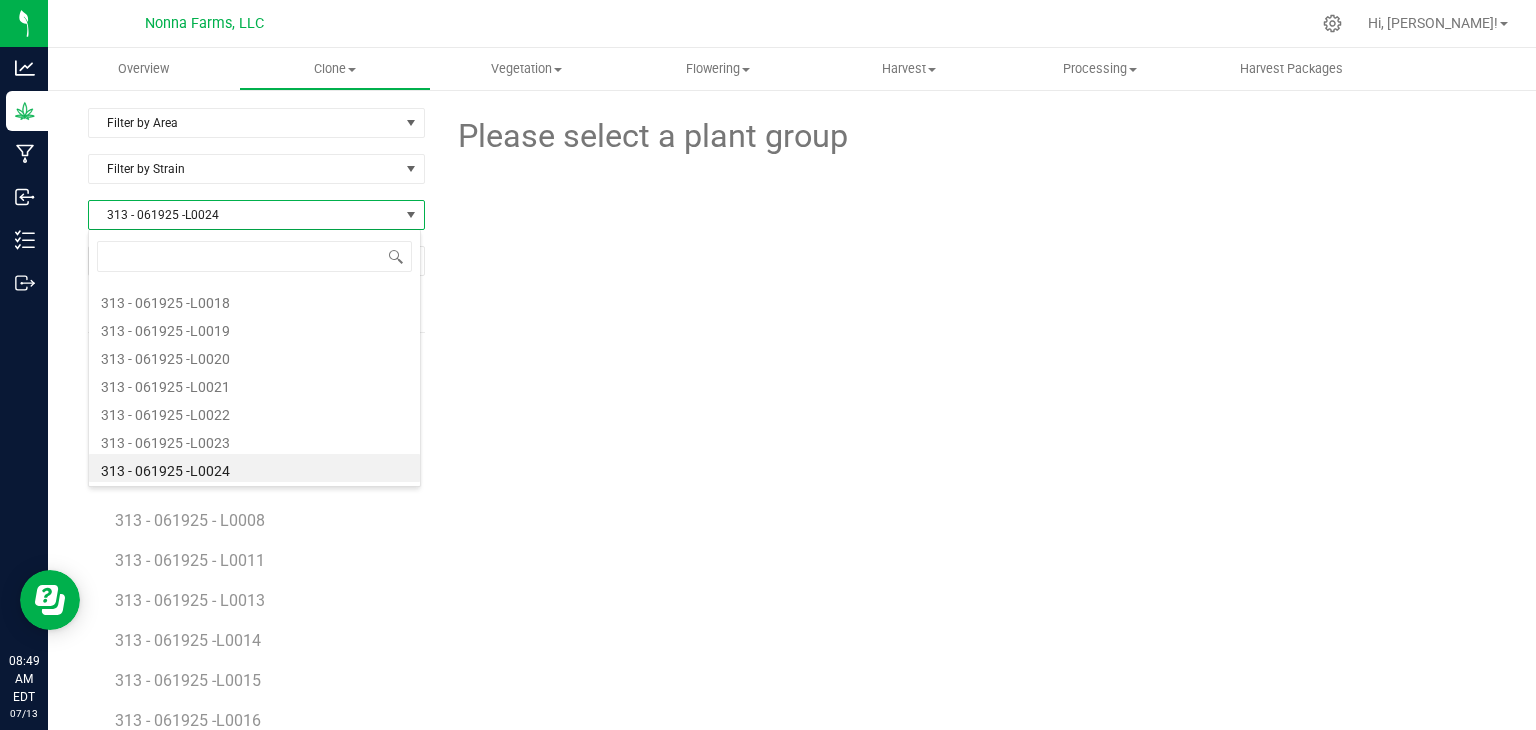 type on "313 - 061925 -L0025" 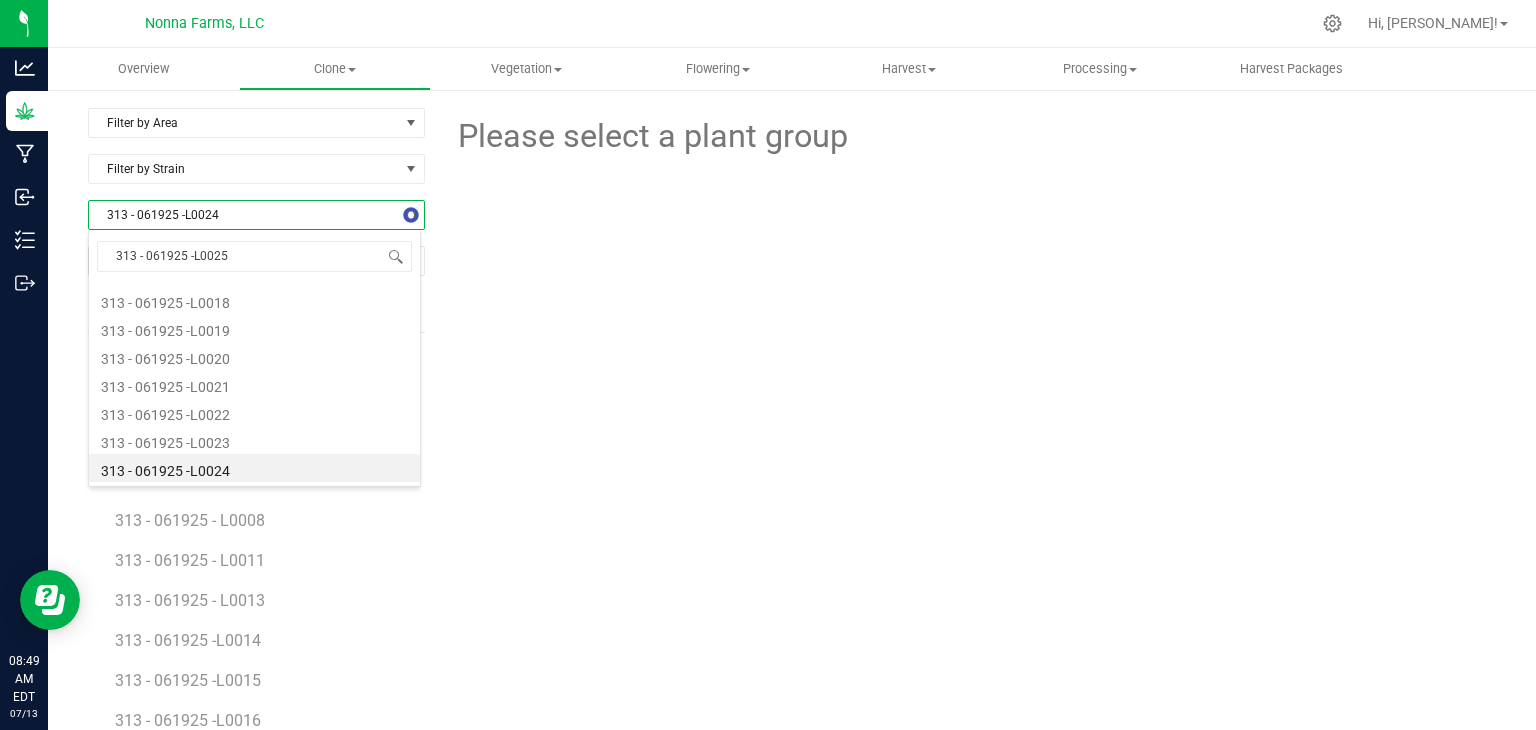 scroll, scrollTop: 0, scrollLeft: 0, axis: both 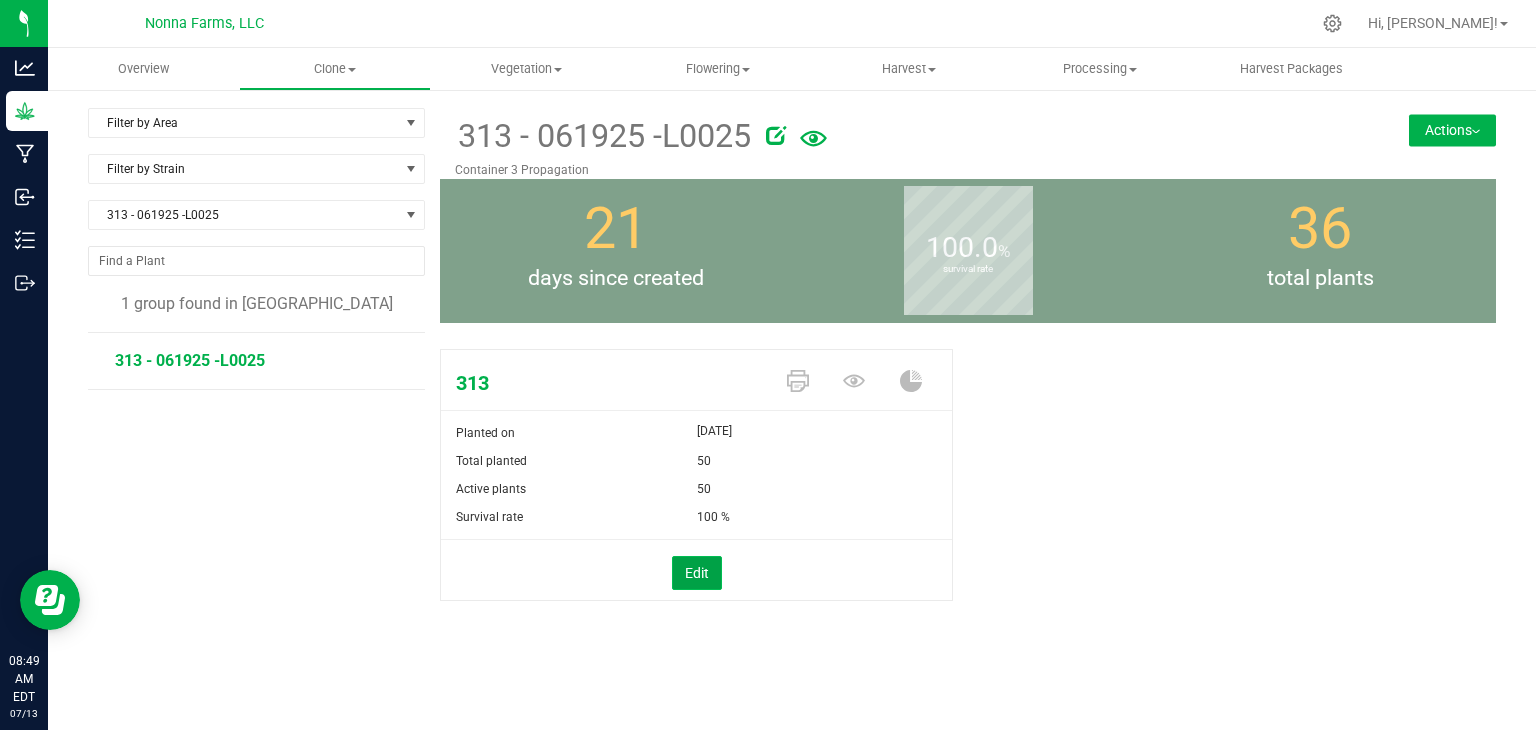 click on "Edit" at bounding box center (697, 573) 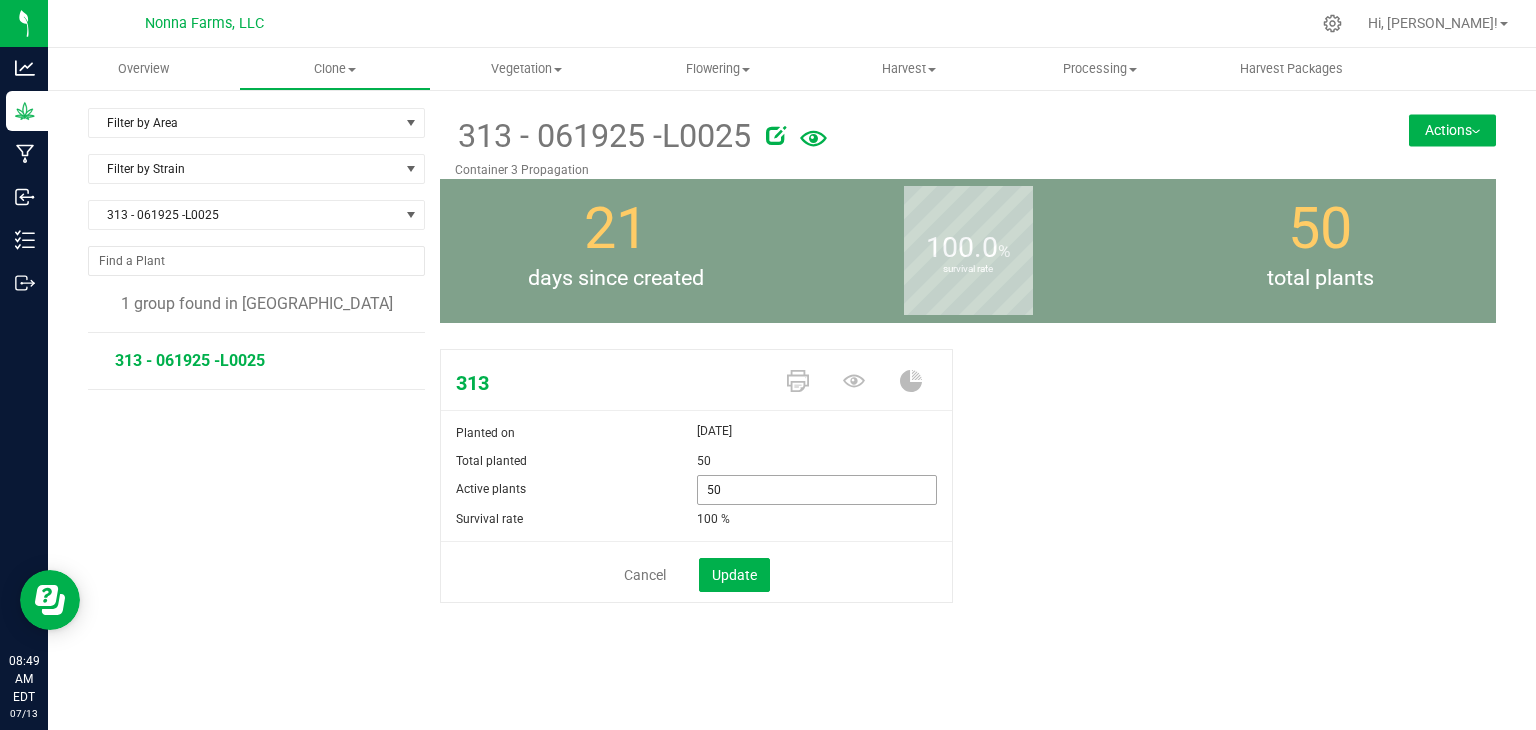 drag, startPoint x: 743, startPoint y: 483, endPoint x: 633, endPoint y: 493, distance: 110.45361 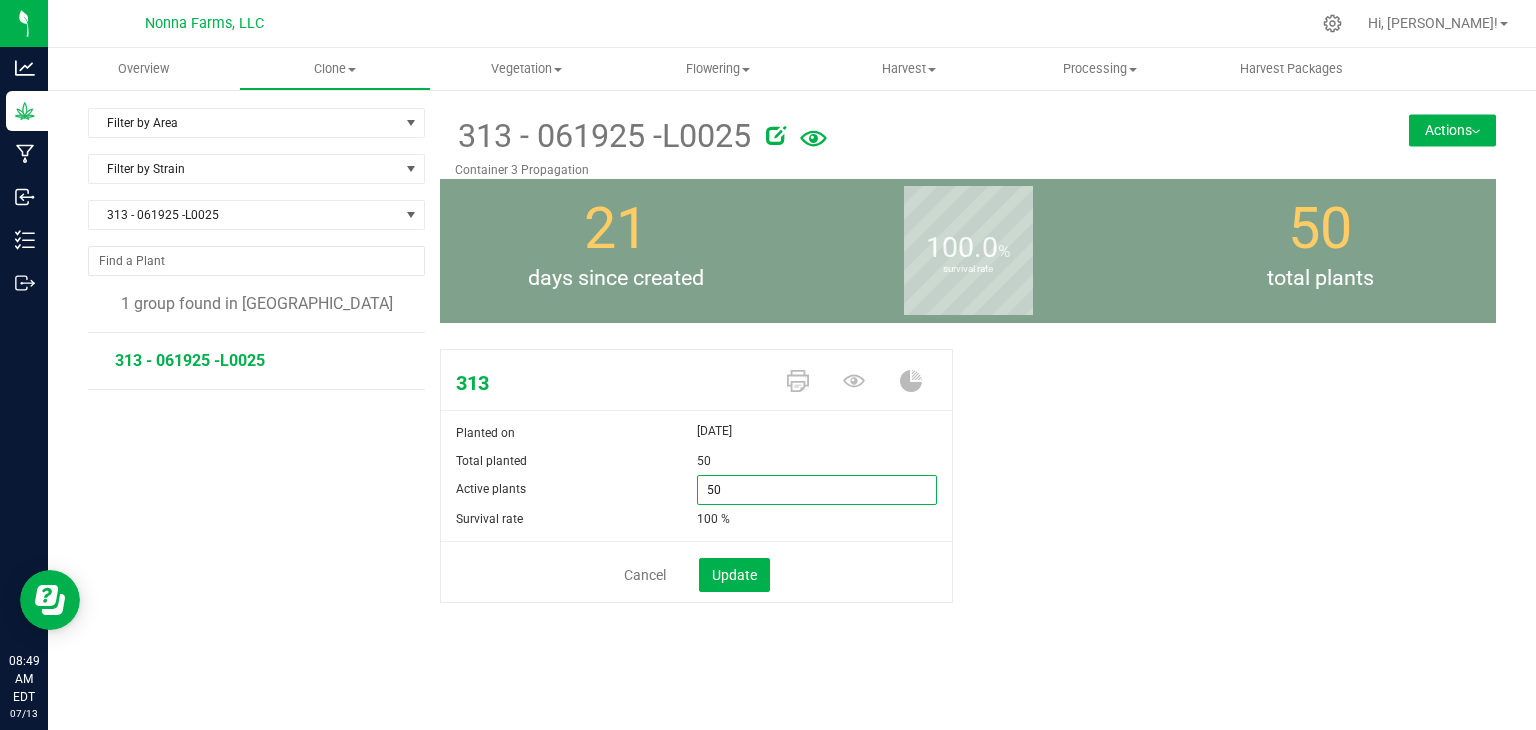 type on "0" 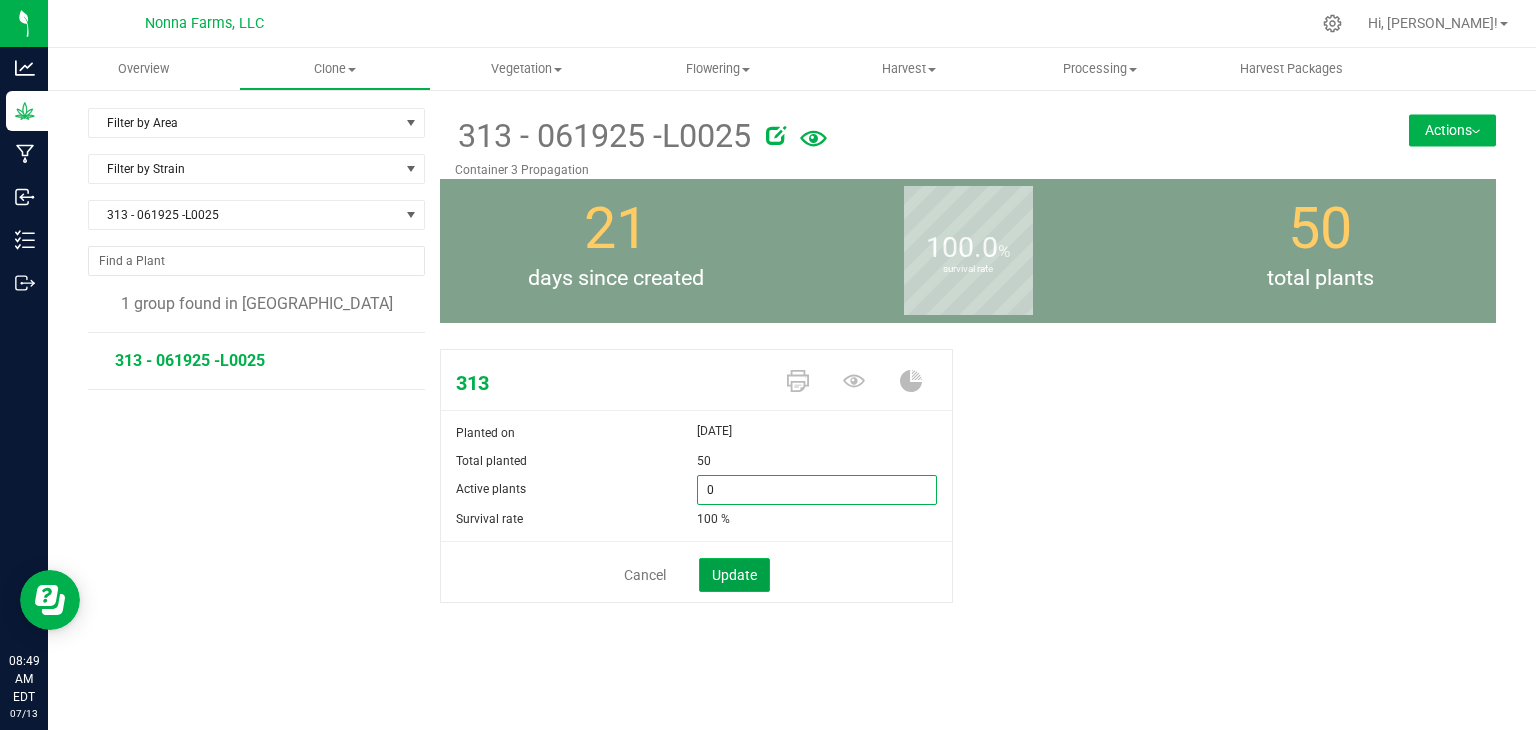 type on "0" 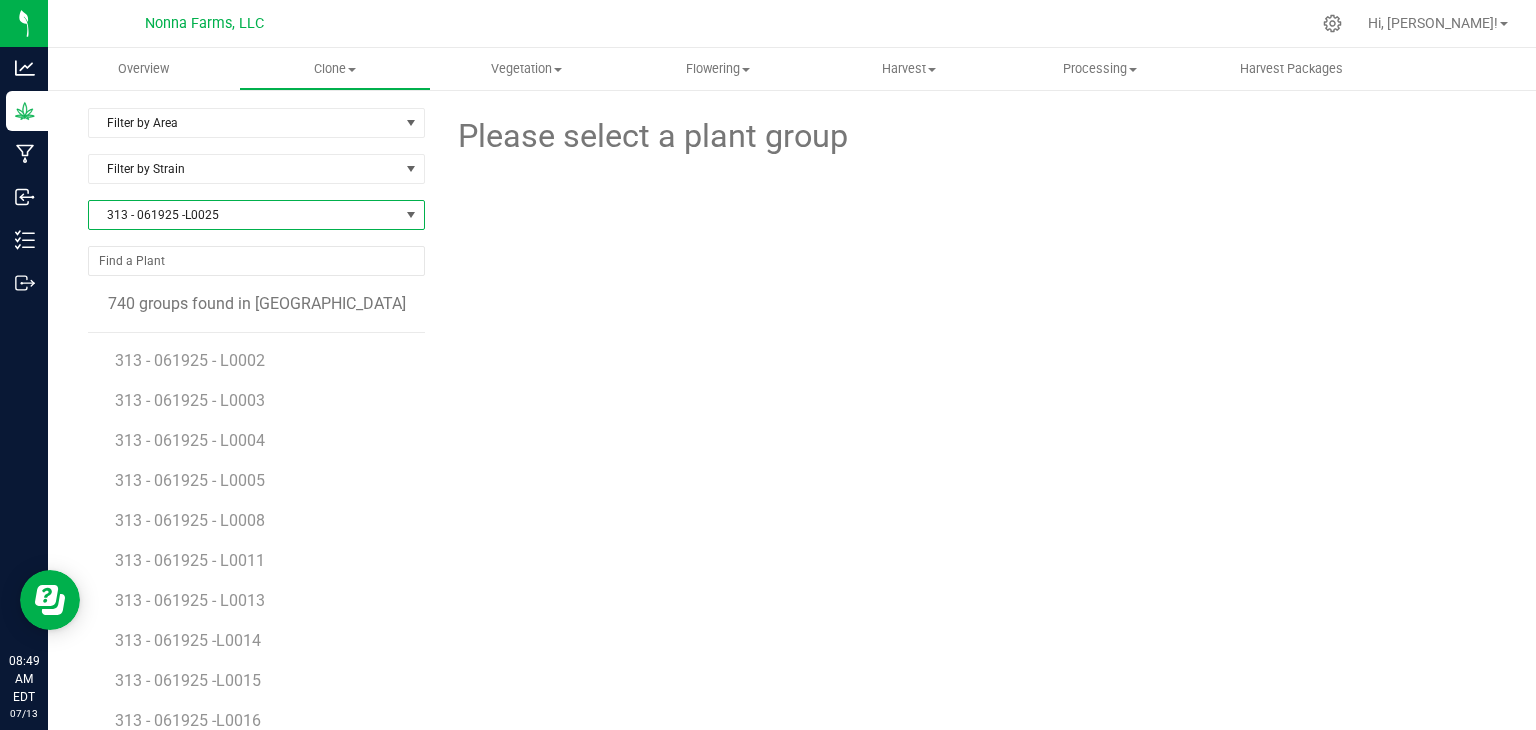 click on "313 - 061925 -L0025" at bounding box center (244, 215) 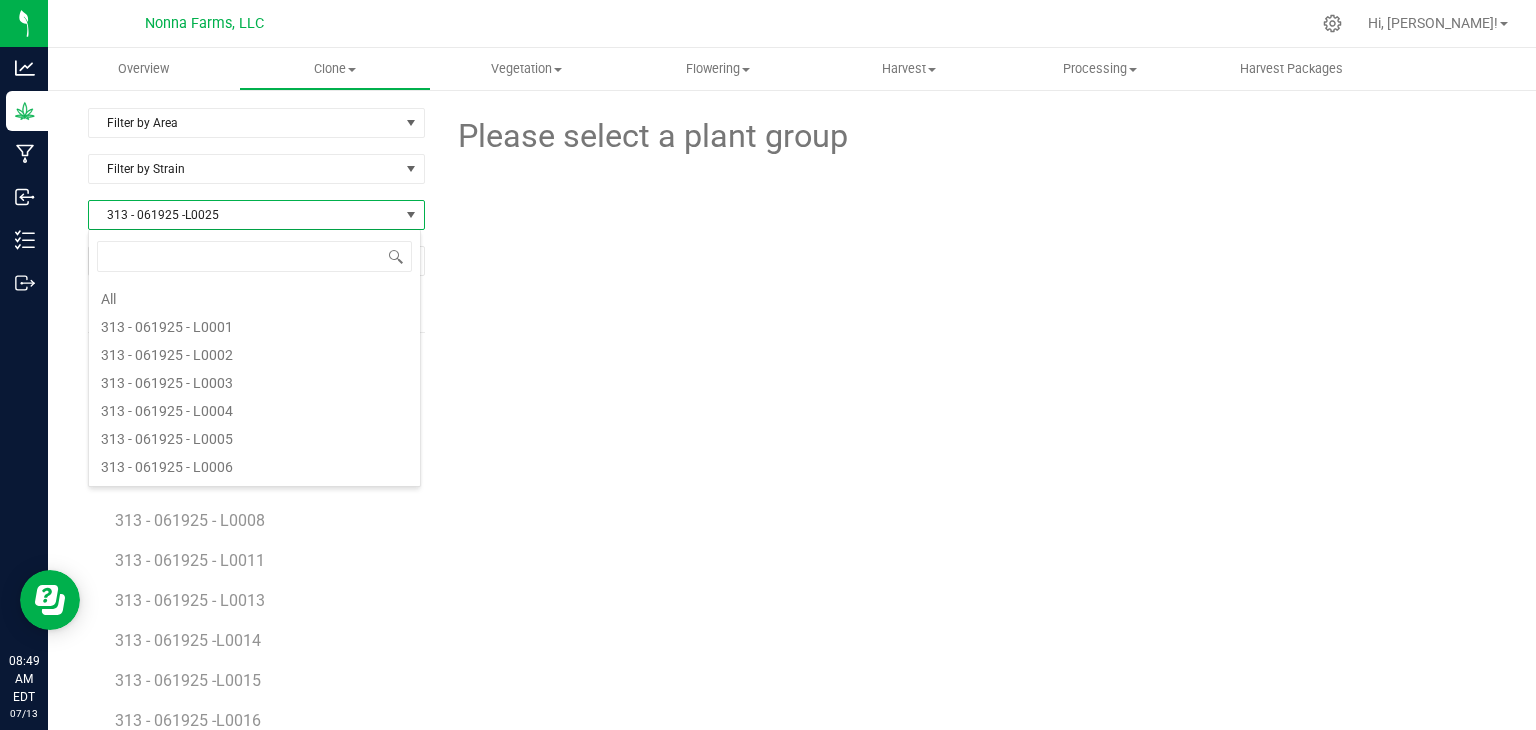 scroll, scrollTop: 528, scrollLeft: 0, axis: vertical 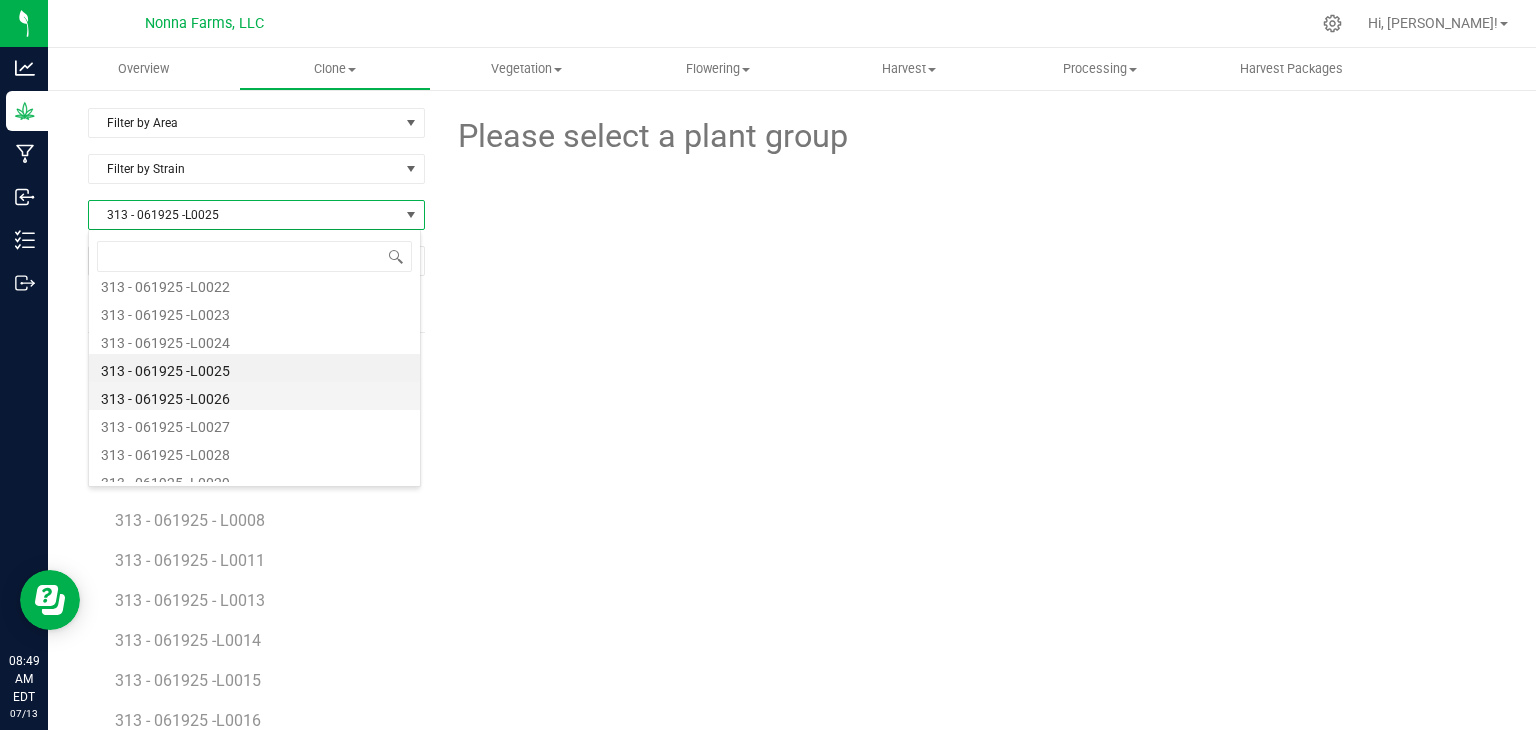 click on "313 - 061925 -L0026" at bounding box center (254, 396) 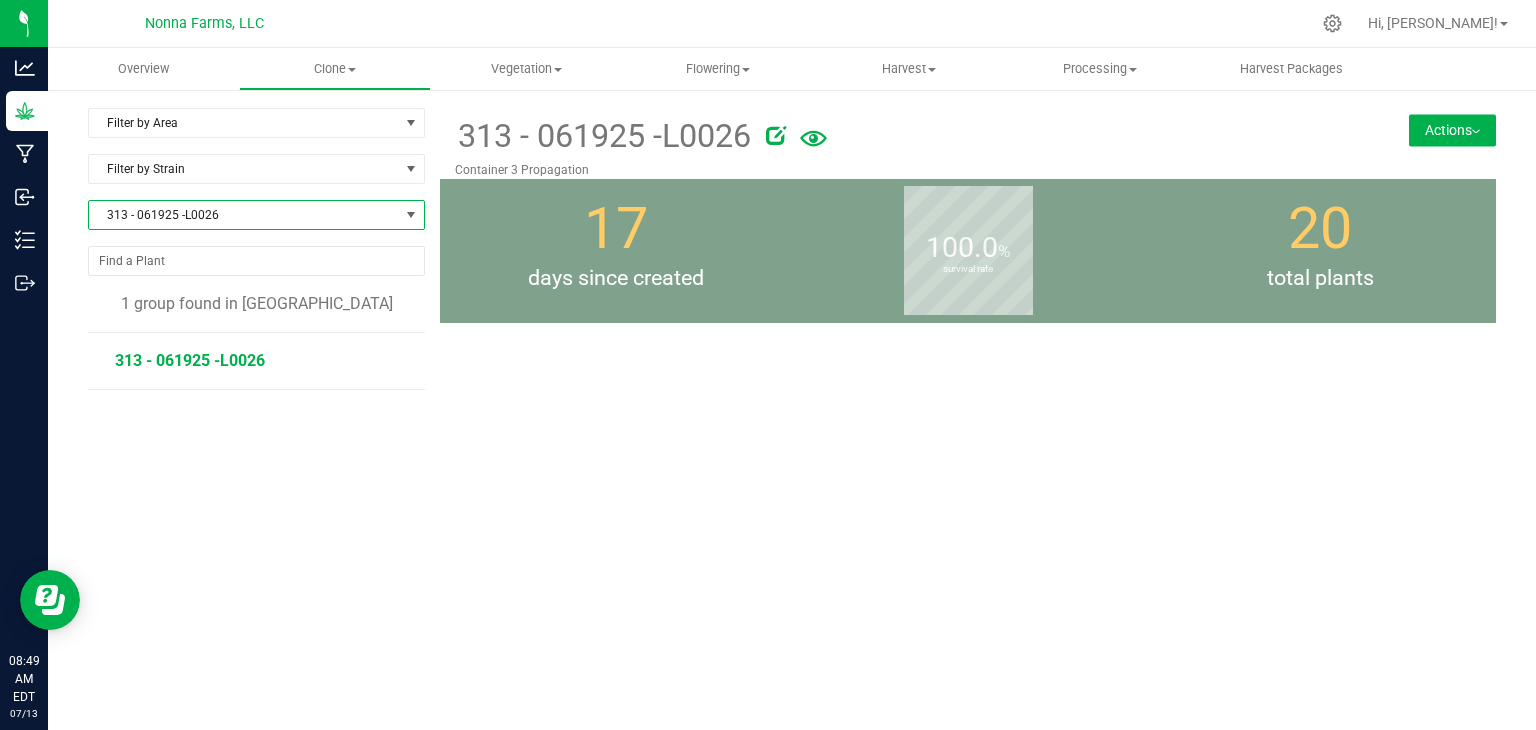 click on "313 - 061925 -L0026" at bounding box center (190, 360) 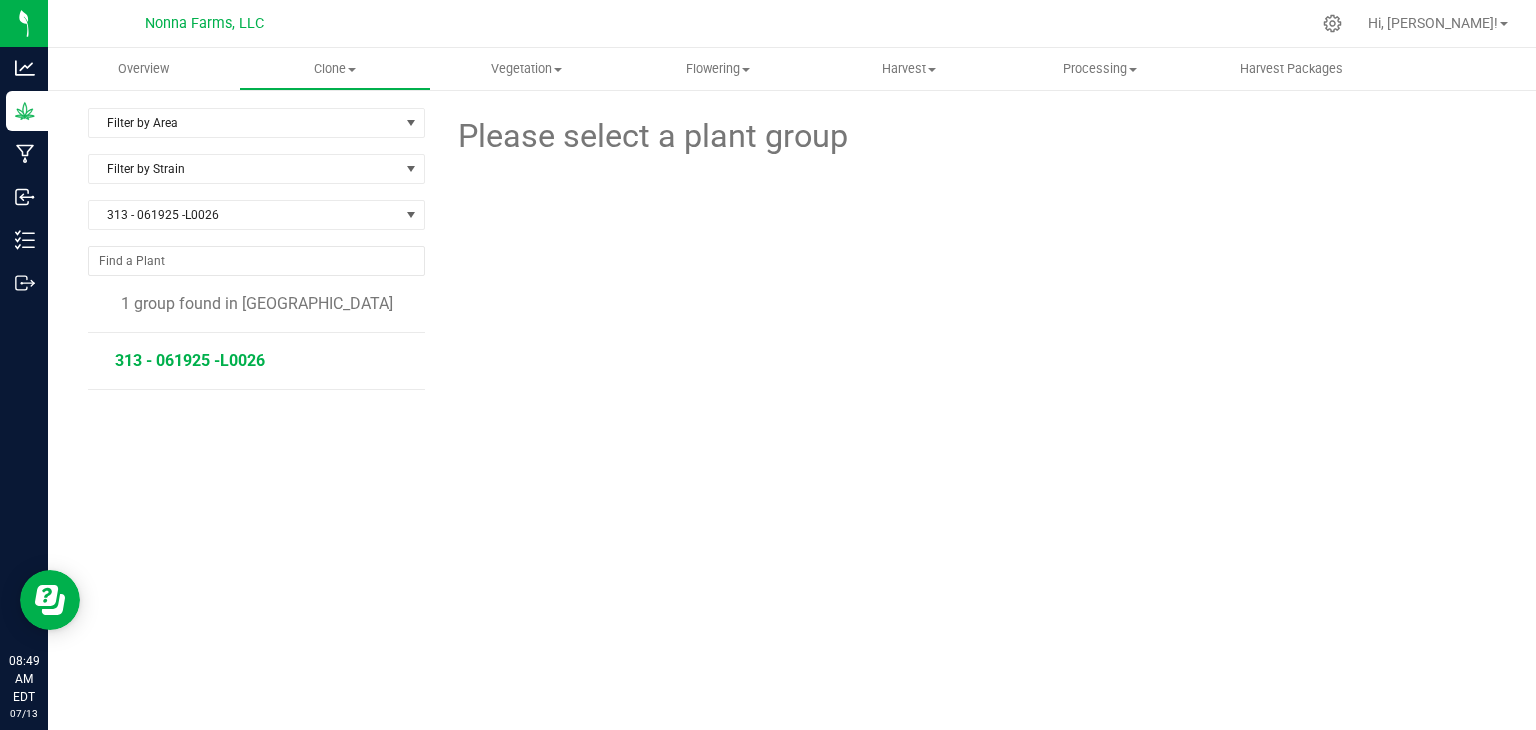 click on "313 - 061925 -L0026" at bounding box center (190, 360) 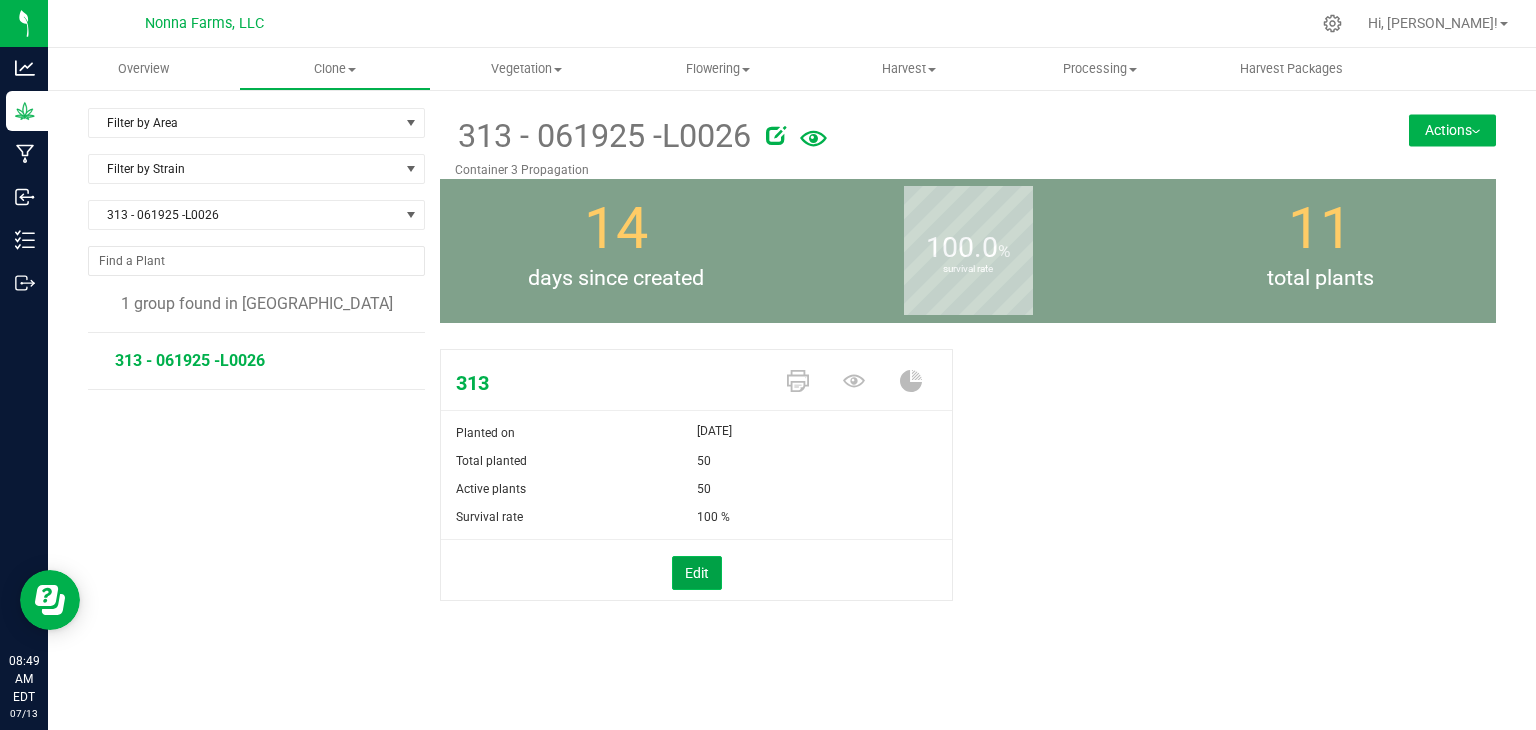 click on "Edit" at bounding box center [697, 573] 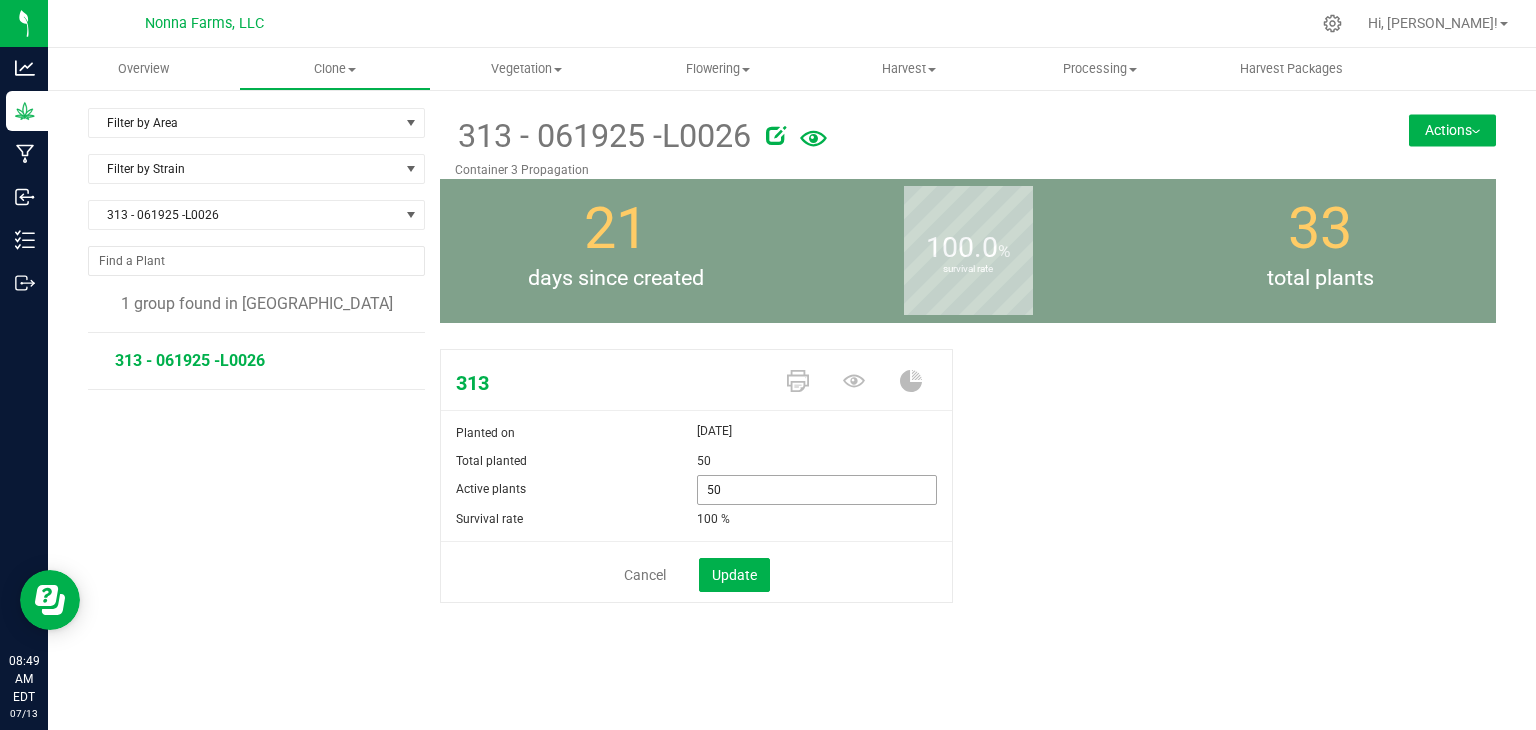 drag, startPoint x: 664, startPoint y: 479, endPoint x: 662, endPoint y: 469, distance: 10.198039 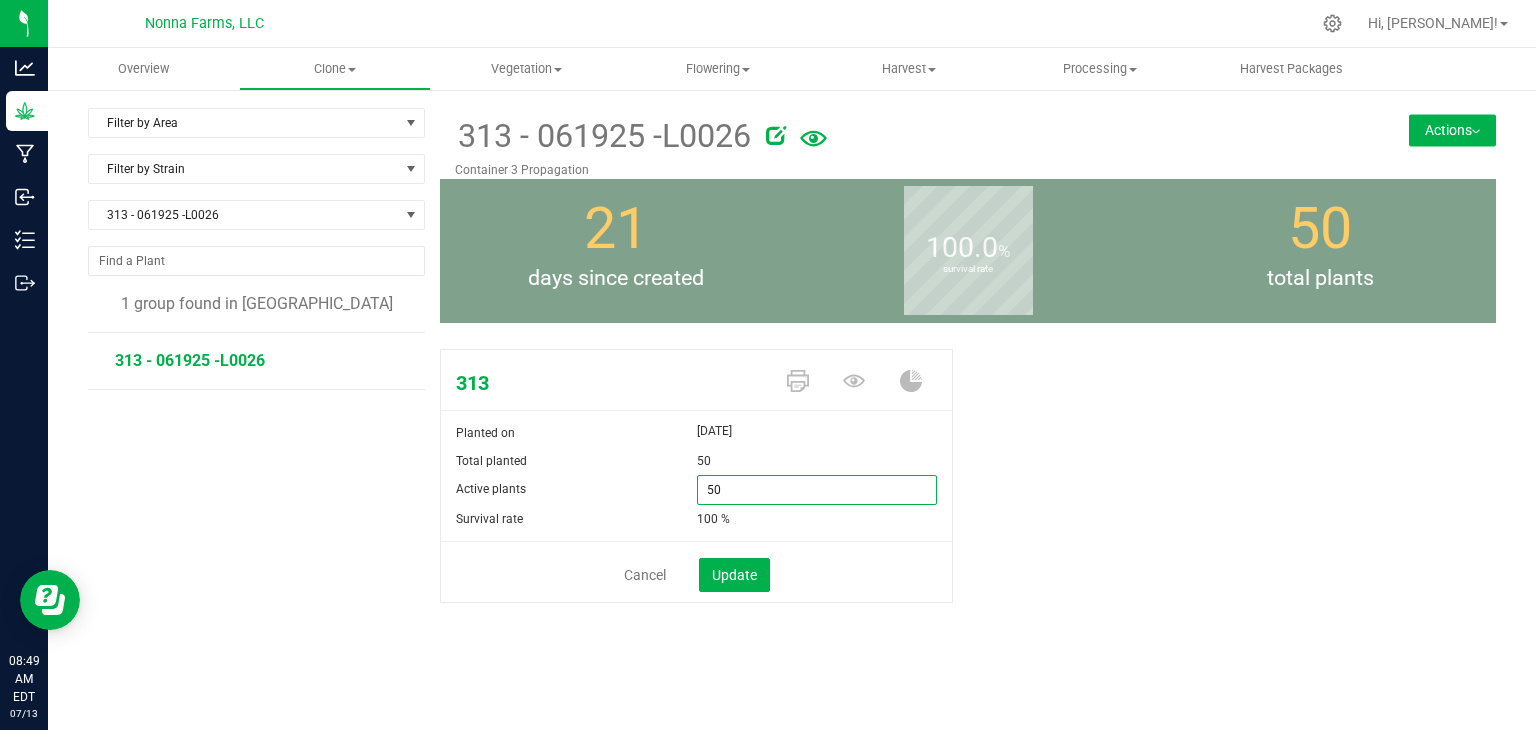 type on "0" 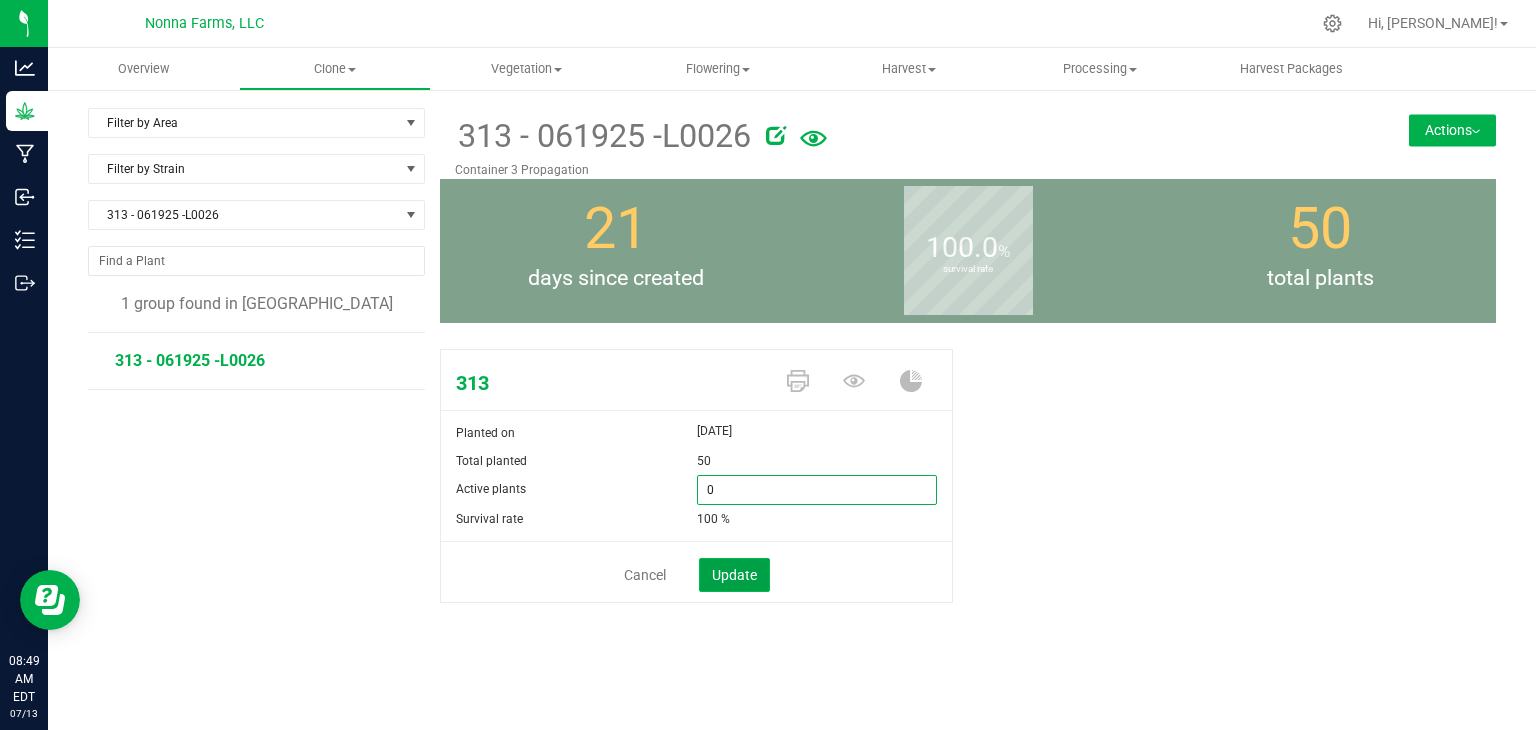 type on "0" 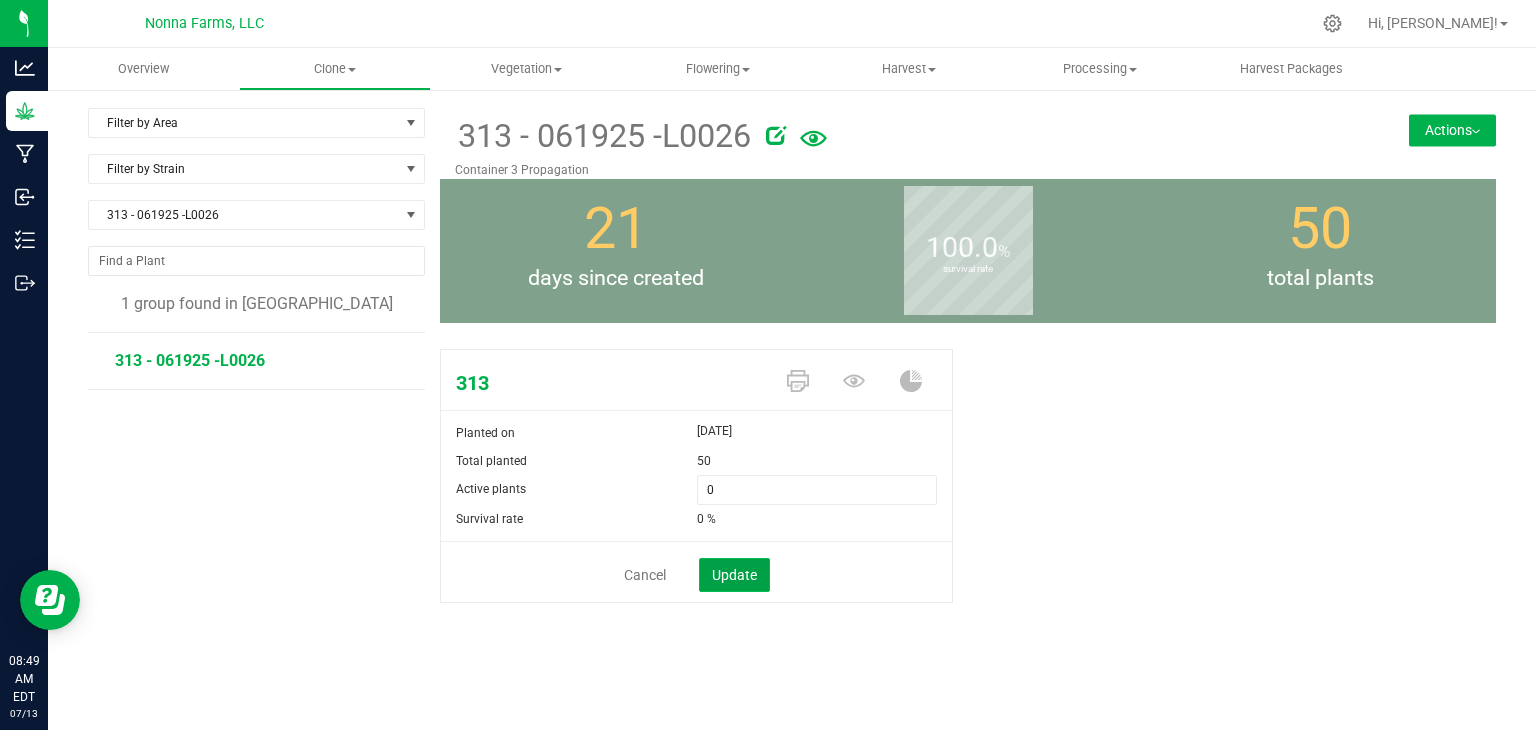 click on "Update" 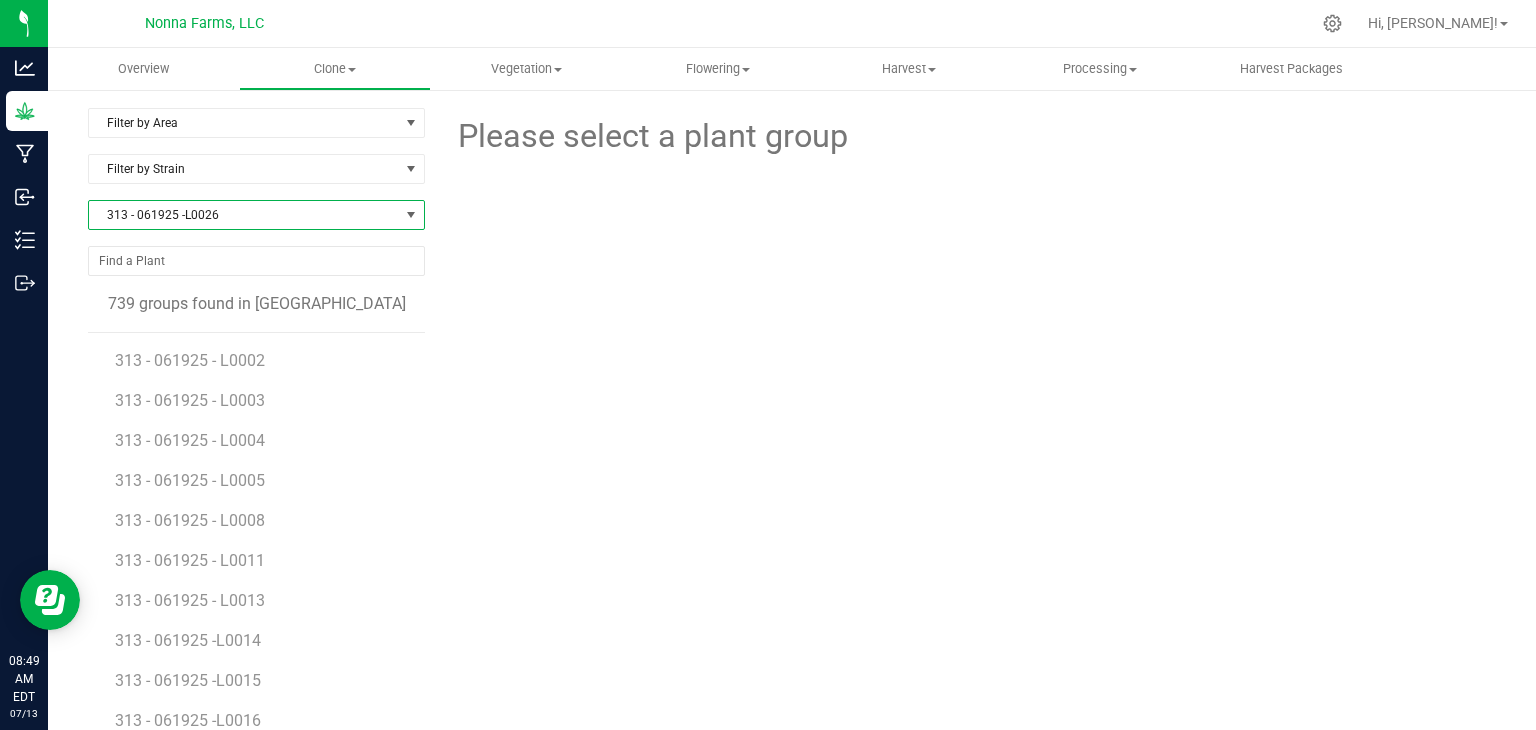 click on "313 - 061925 -L0026" at bounding box center [244, 215] 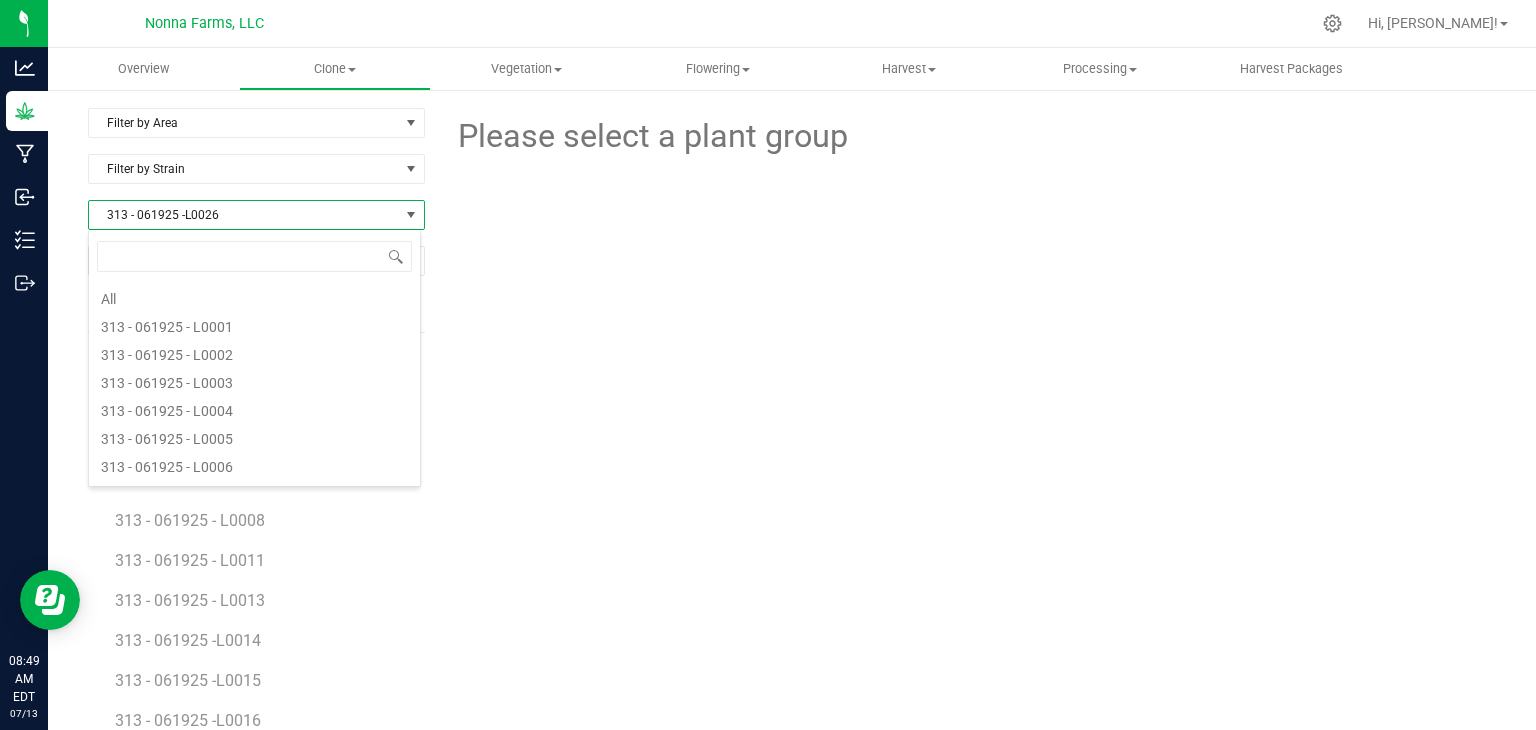 scroll, scrollTop: 556, scrollLeft: 0, axis: vertical 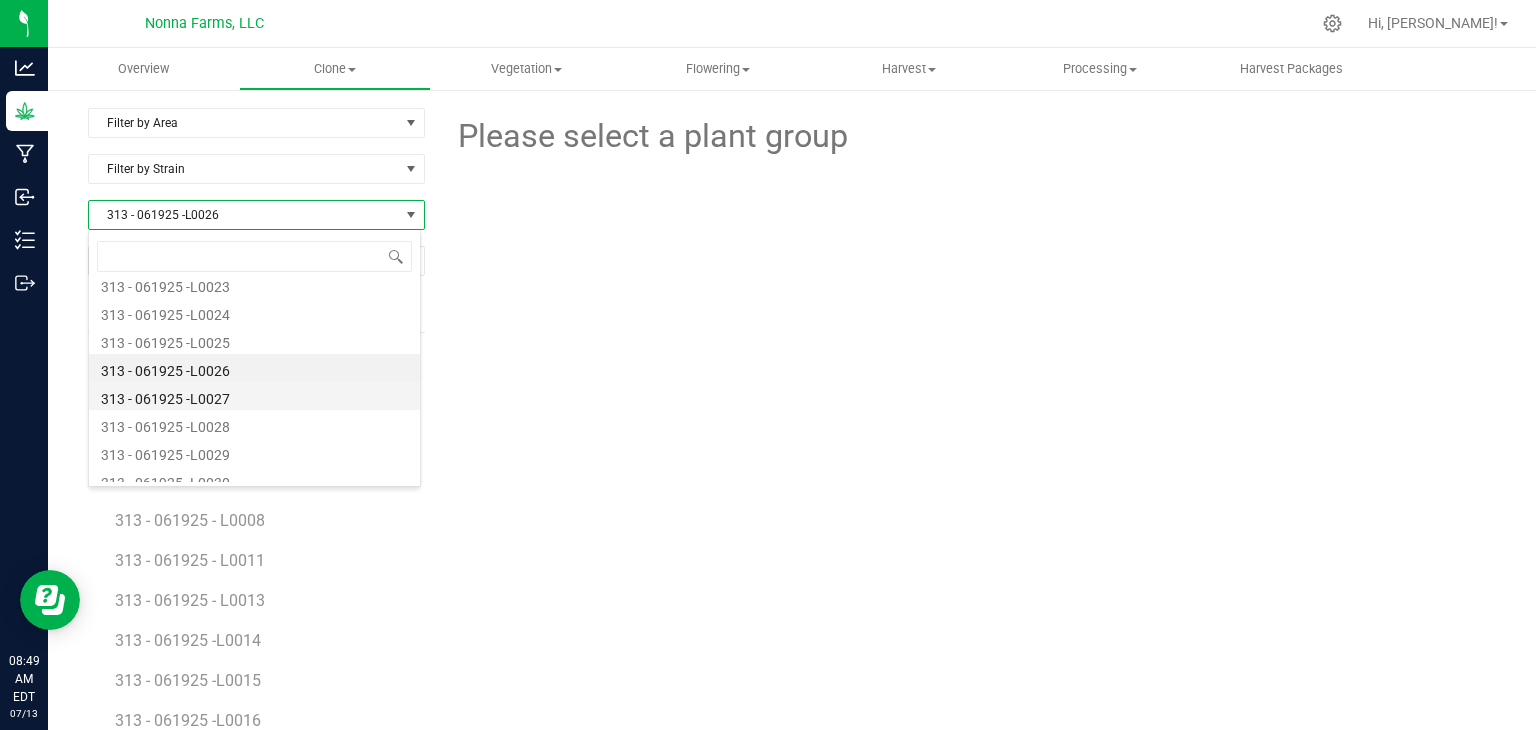 click on "313 - 061925 -L0027" at bounding box center [254, 396] 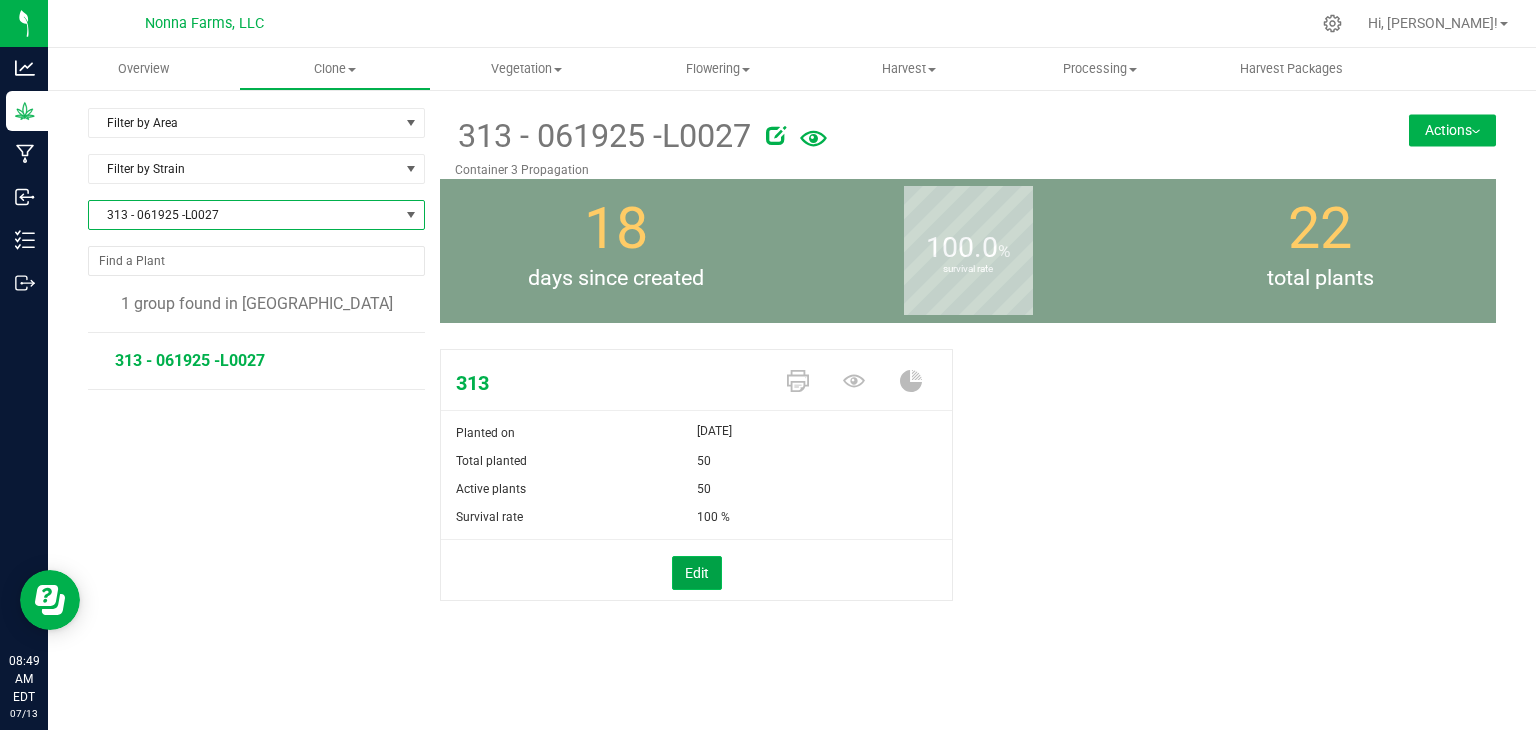 click on "Edit" at bounding box center [697, 573] 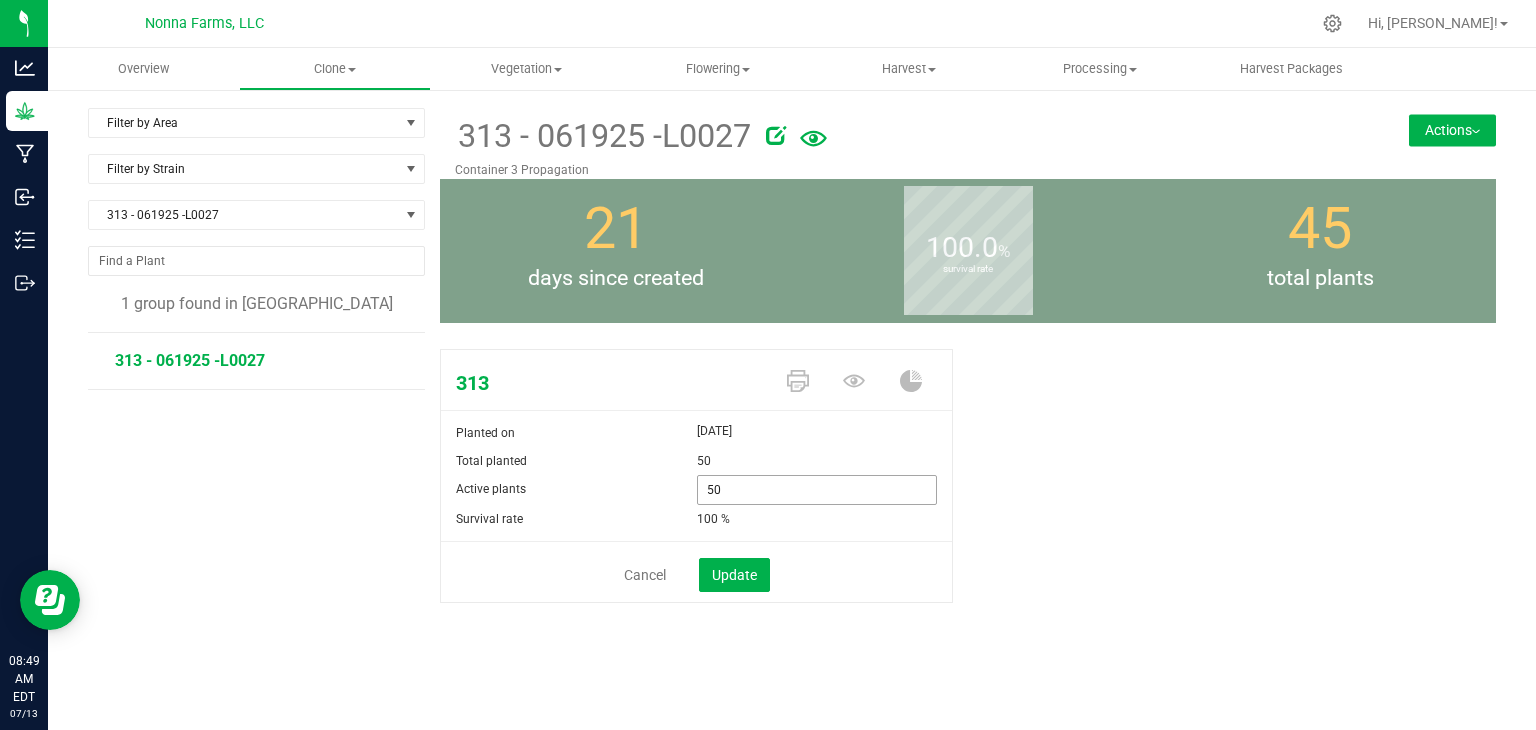 drag, startPoint x: 778, startPoint y: 481, endPoint x: 658, endPoint y: 473, distance: 120.26637 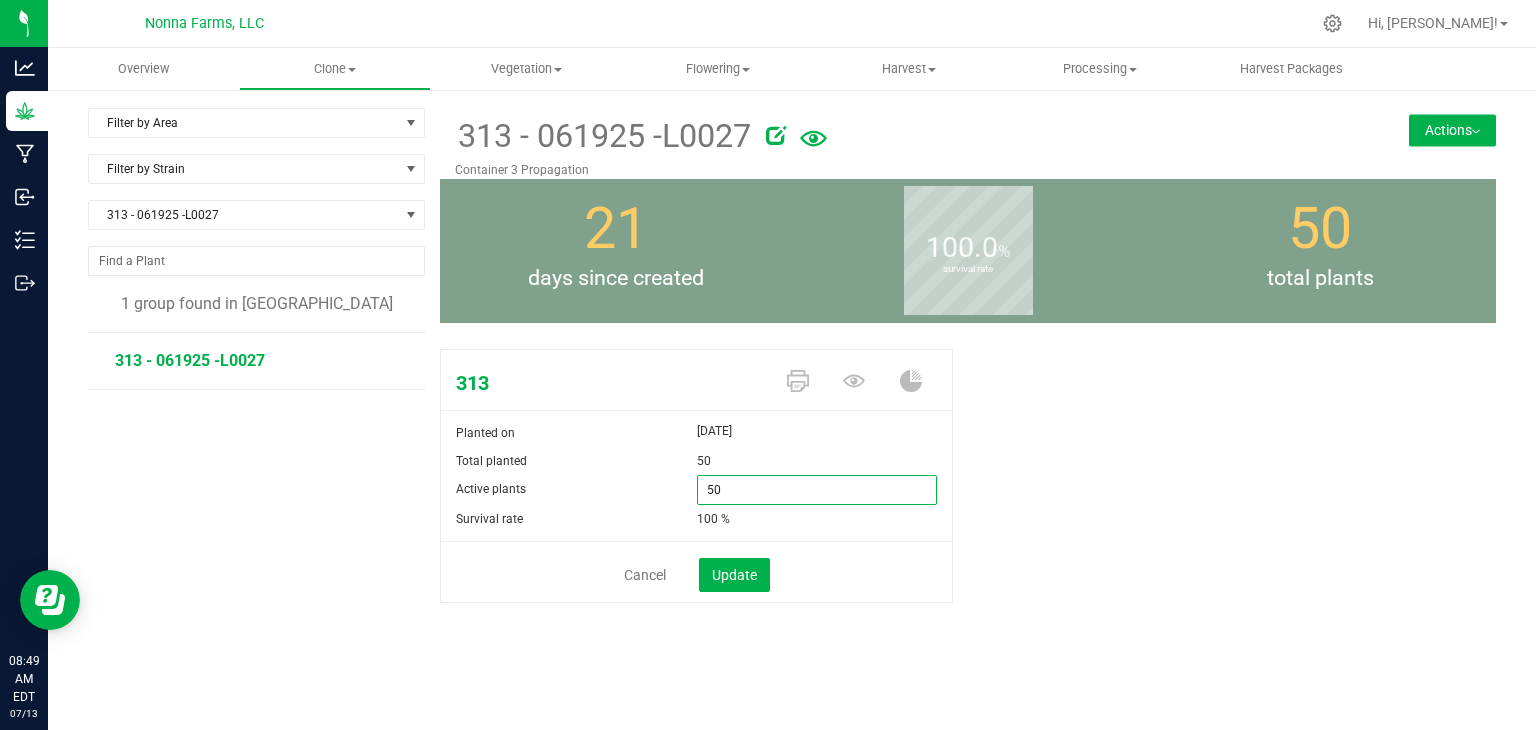 type on "0" 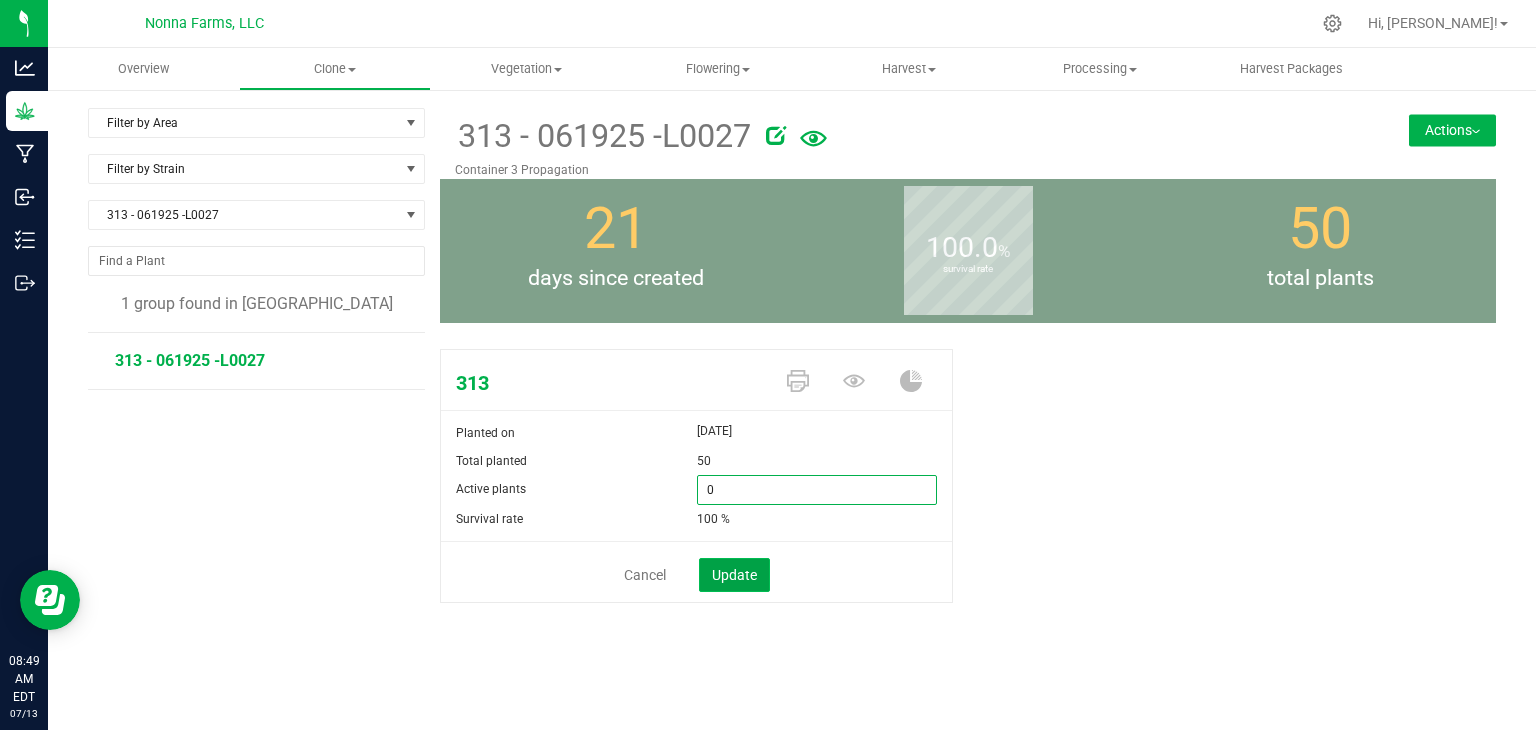 type on "0" 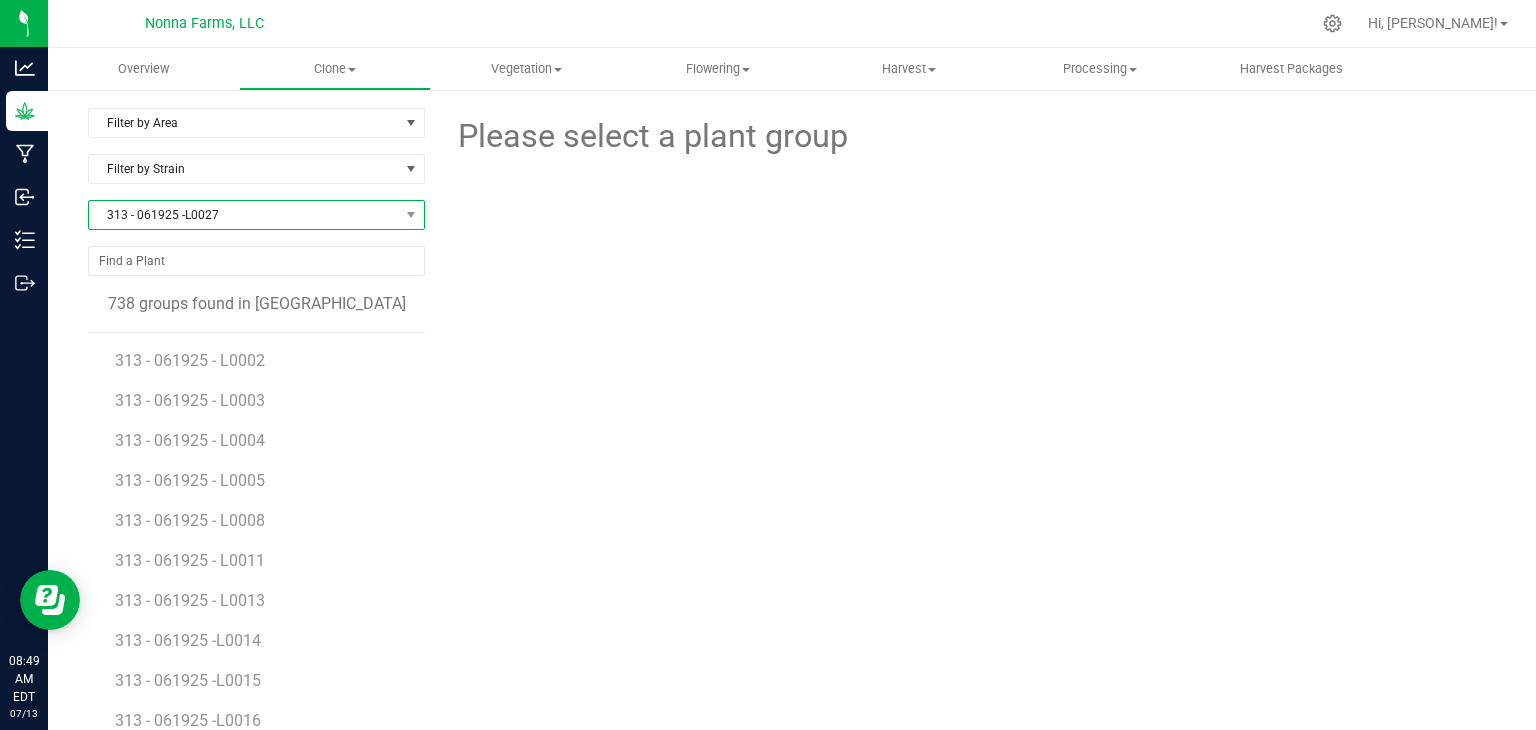 click on "313 - 061925 -L0027" at bounding box center (244, 215) 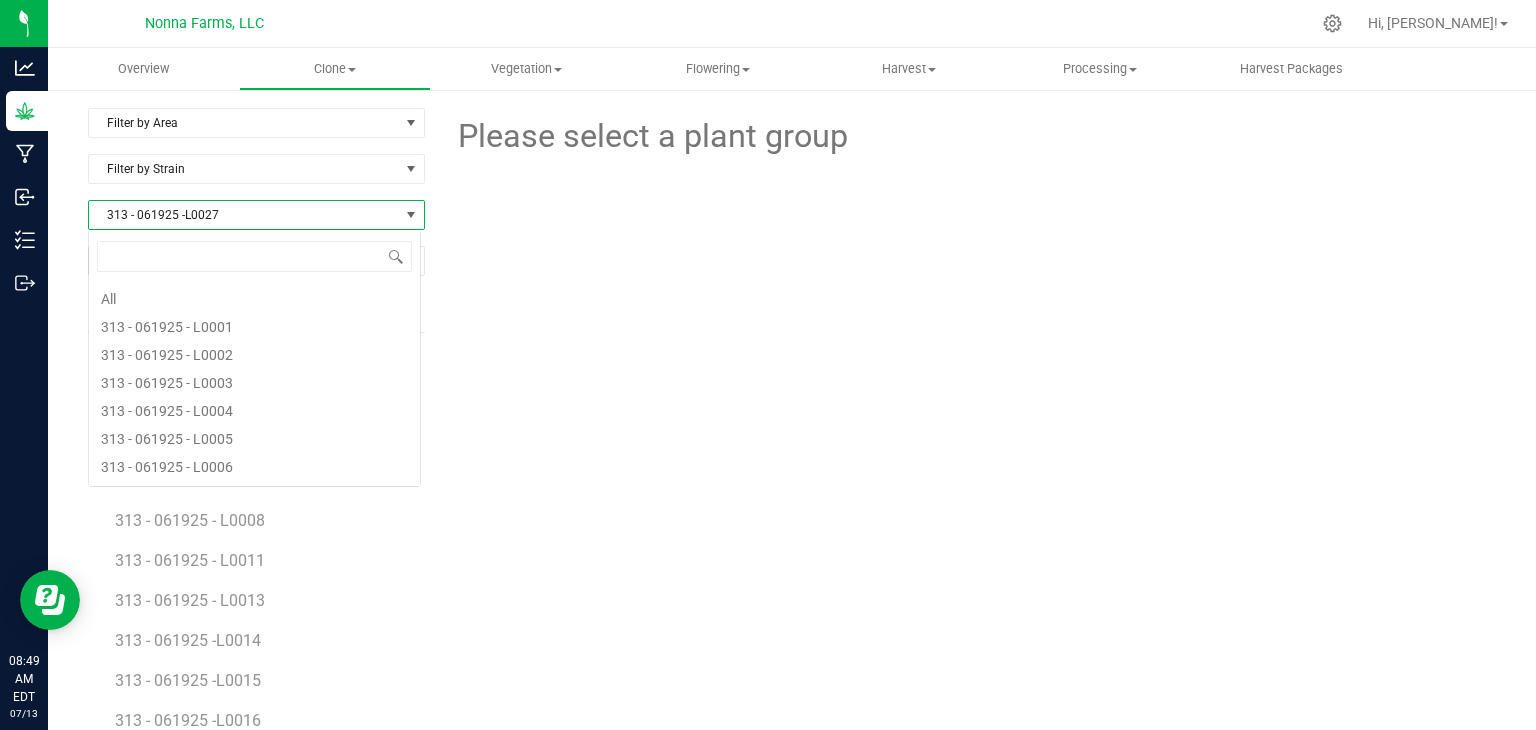 scroll, scrollTop: 99970, scrollLeft: 99666, axis: both 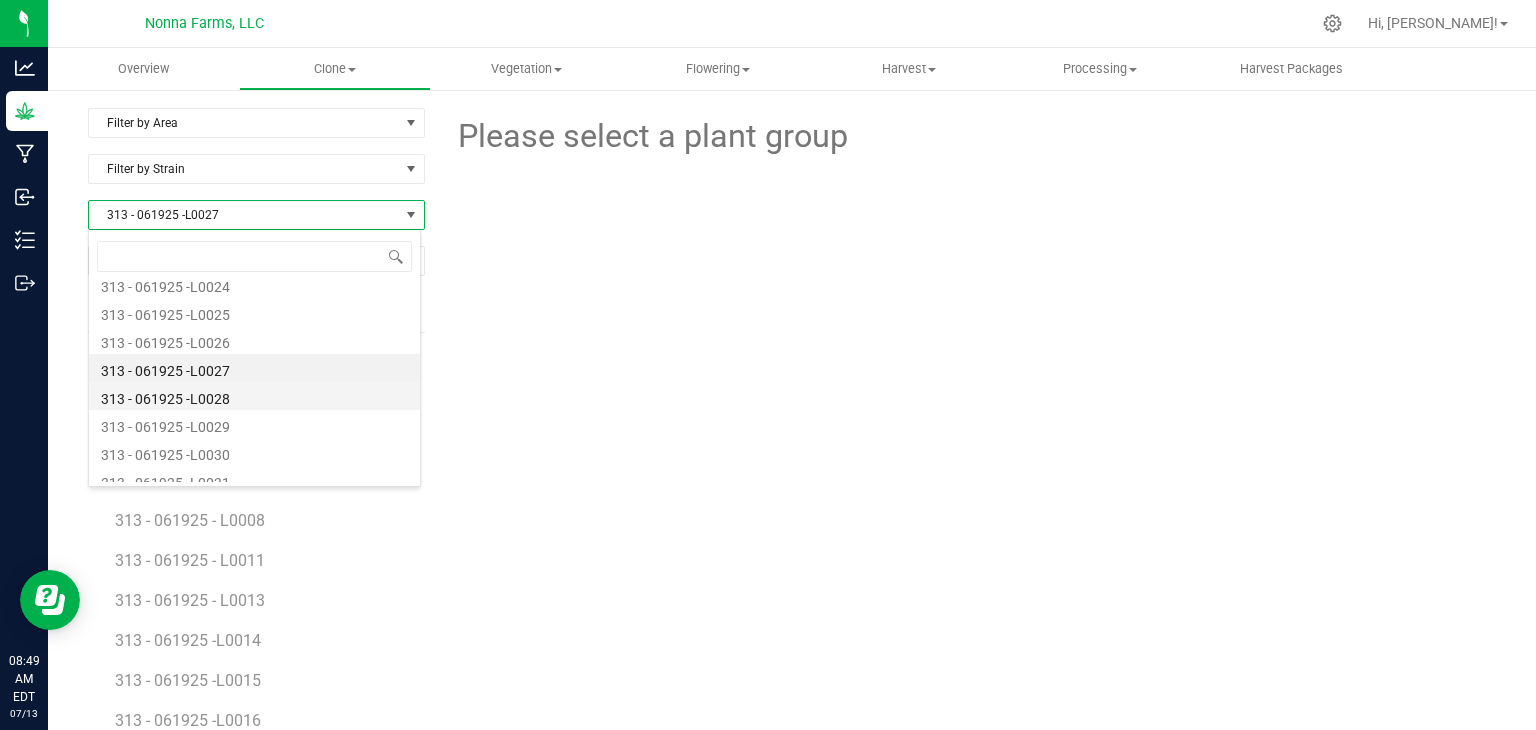 click on "313 - 061925 -L0028" at bounding box center (254, 396) 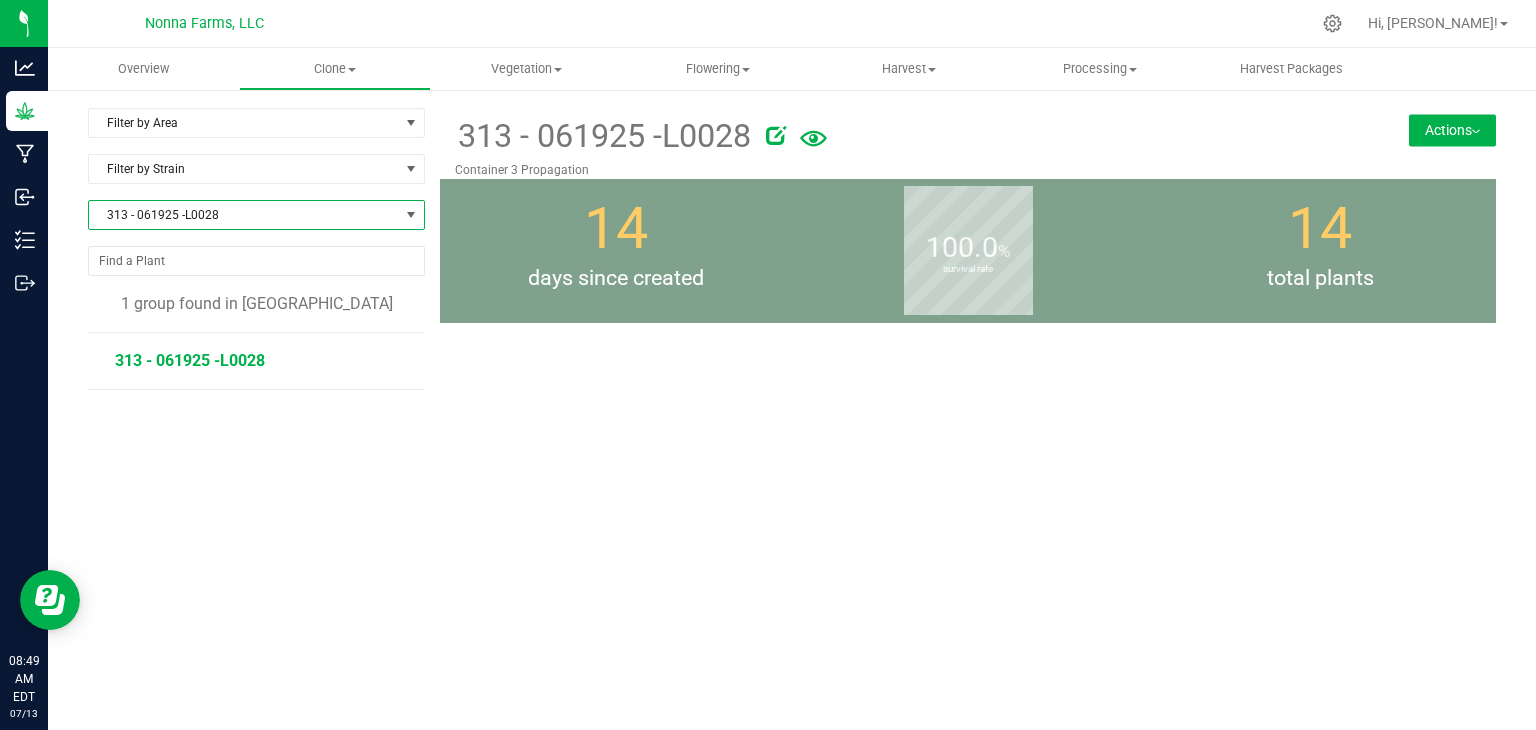 click on "313 - 061925 -L0028" at bounding box center [190, 360] 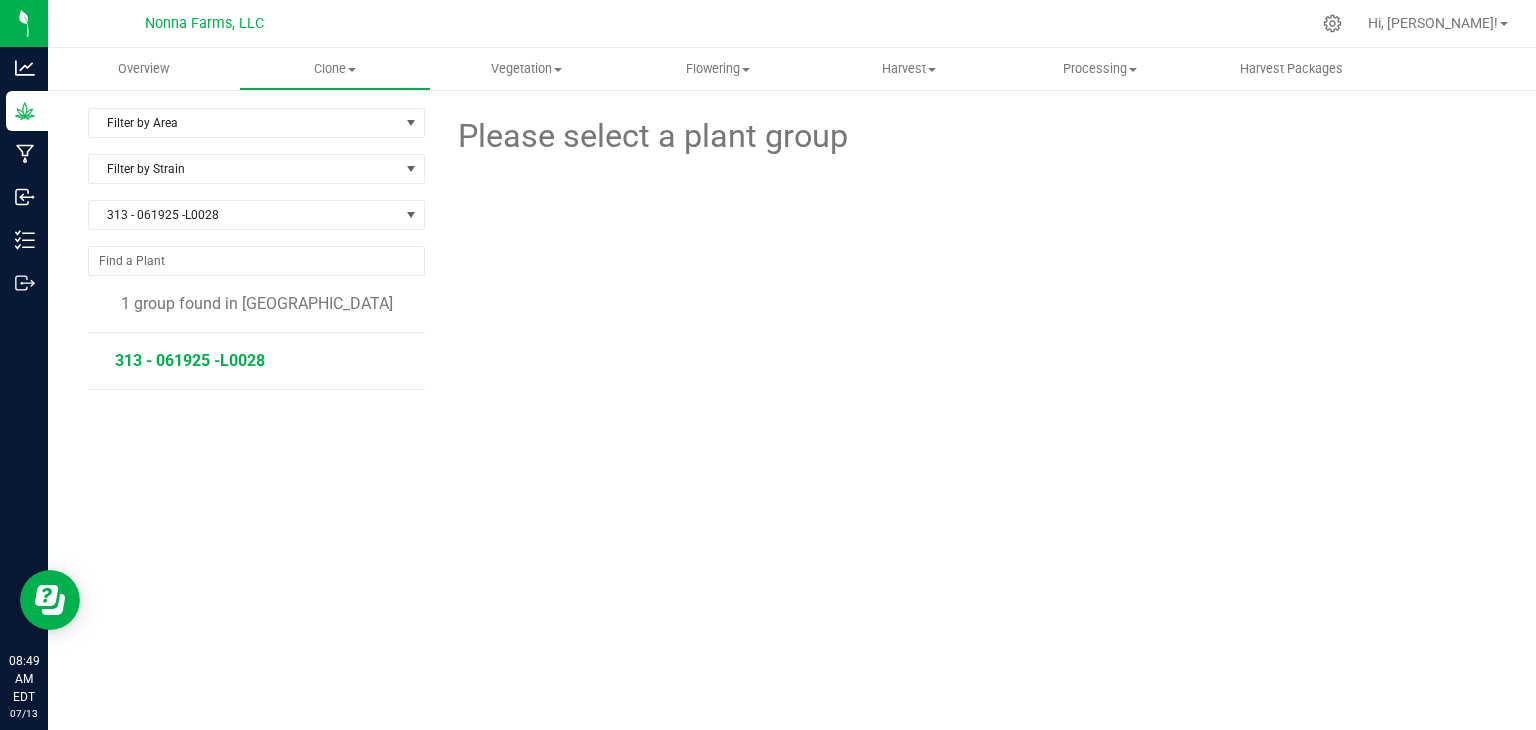 click on "313 - 061925 -L0028" at bounding box center [190, 360] 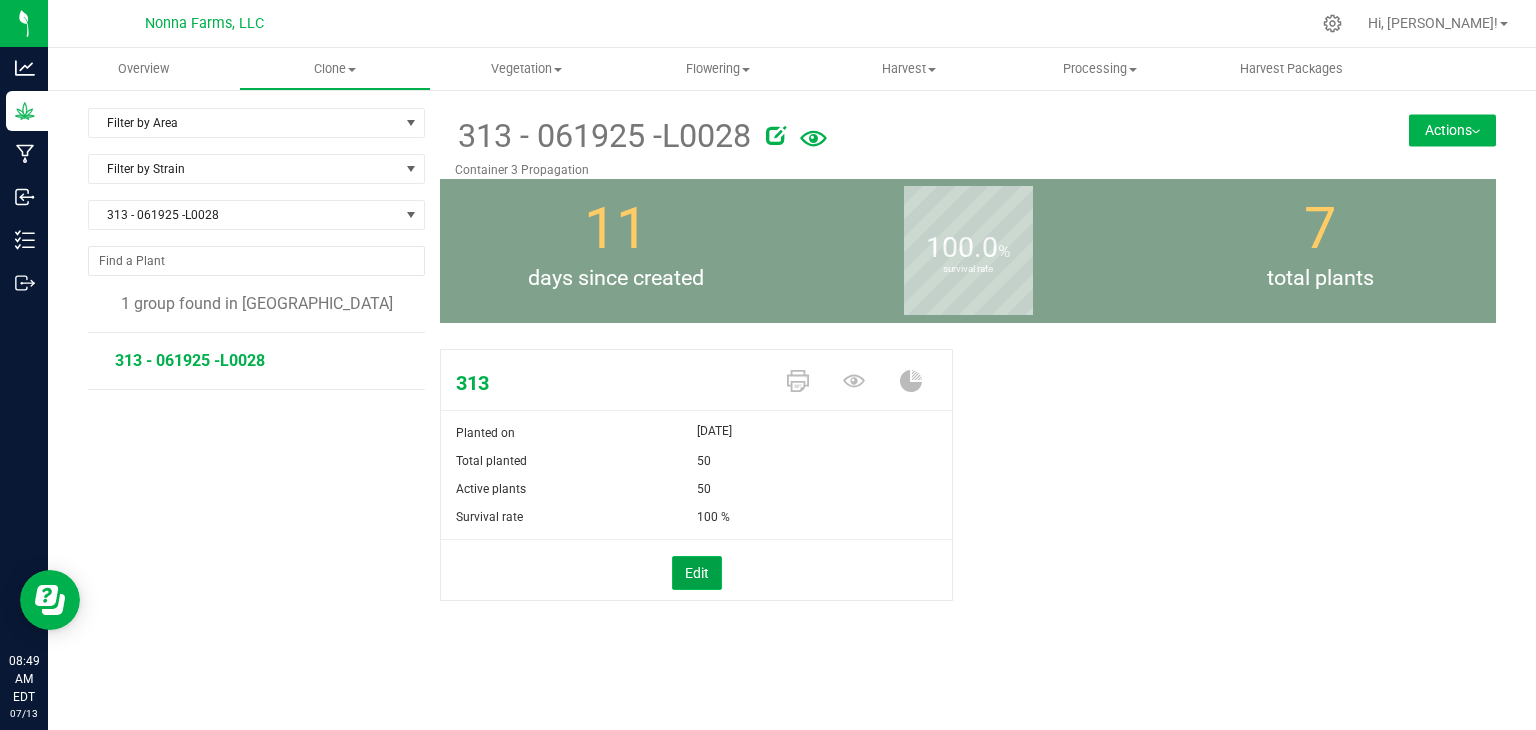 click on "Edit" at bounding box center (697, 573) 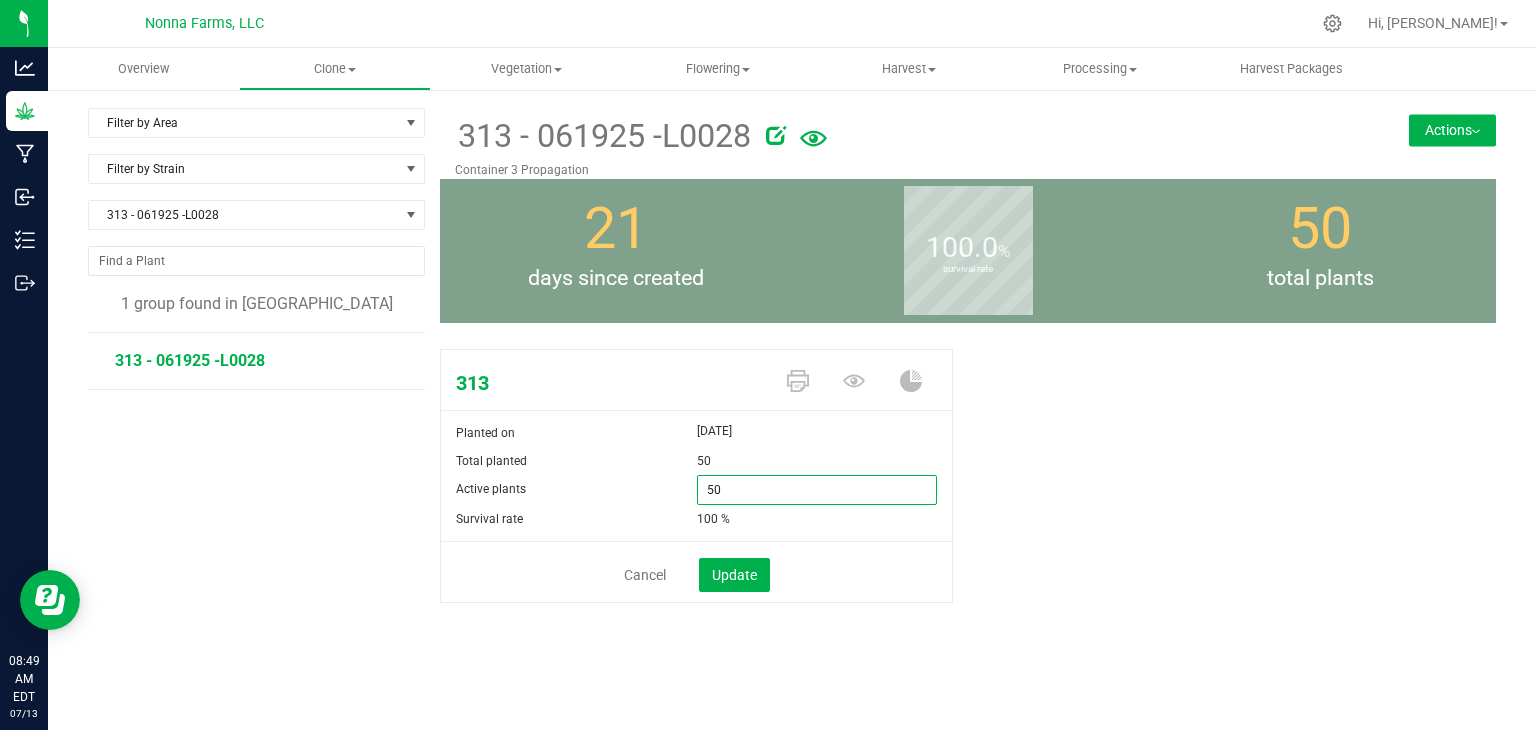 drag, startPoint x: 734, startPoint y: 489, endPoint x: 638, endPoint y: 478, distance: 96.62815 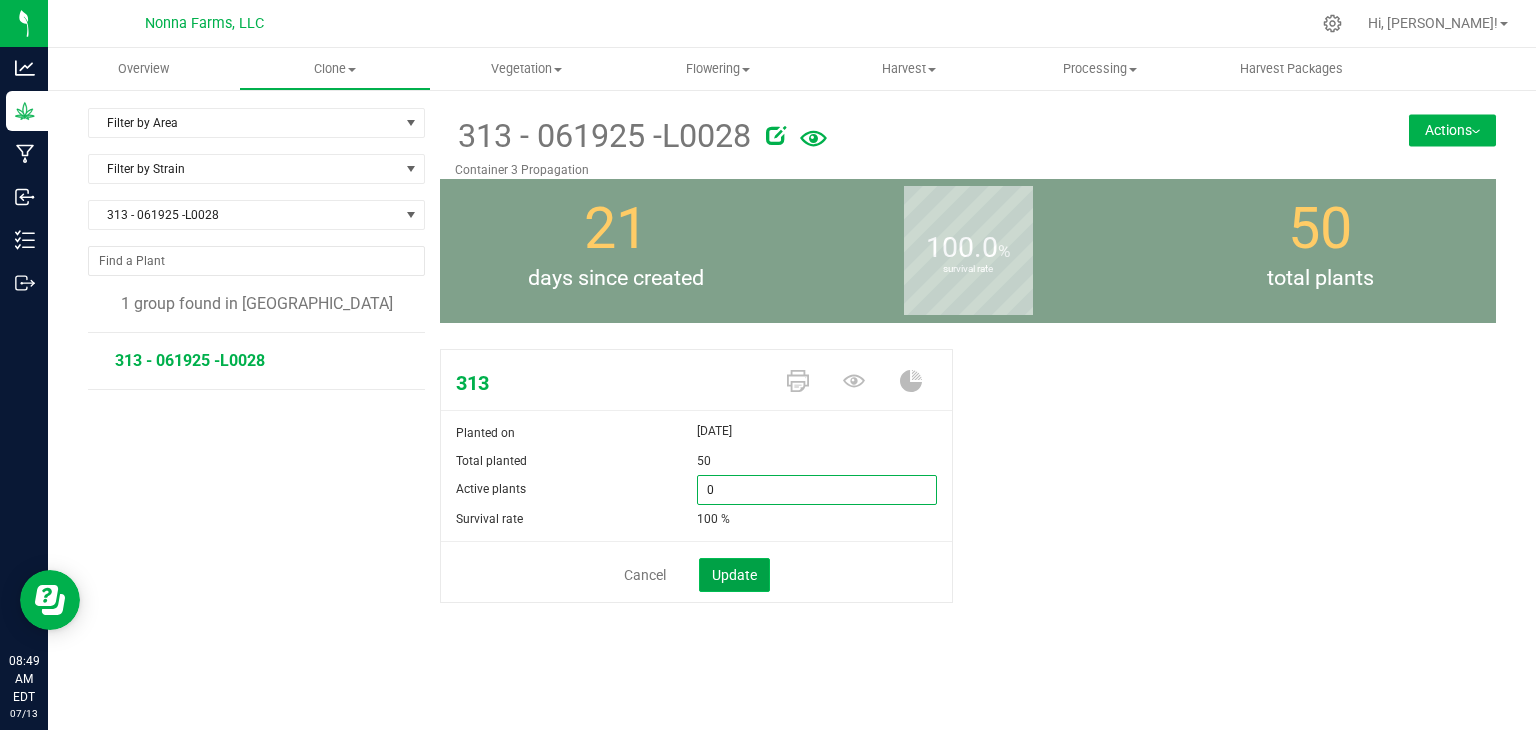 type on "0" 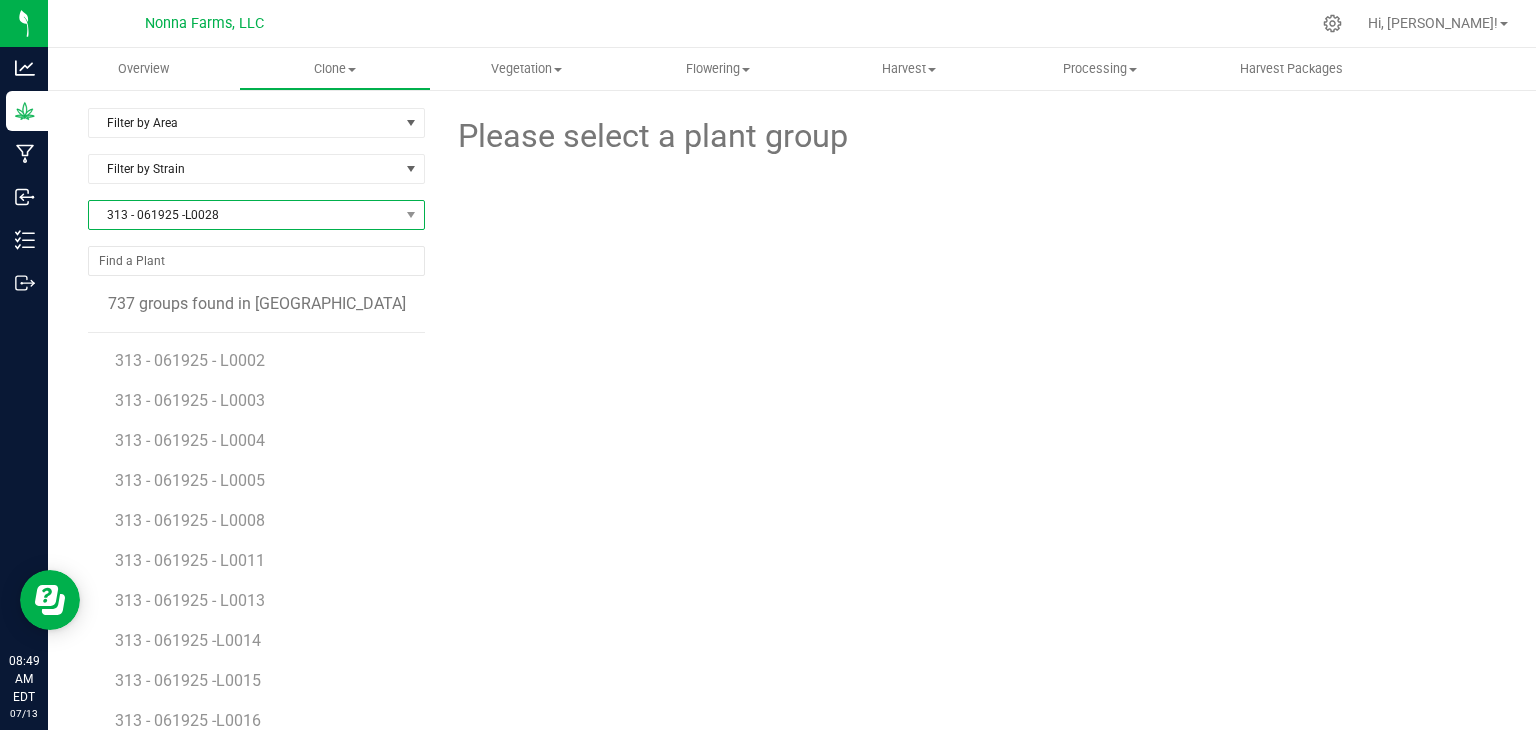 click on "313 - 061925 -L0028" at bounding box center (244, 215) 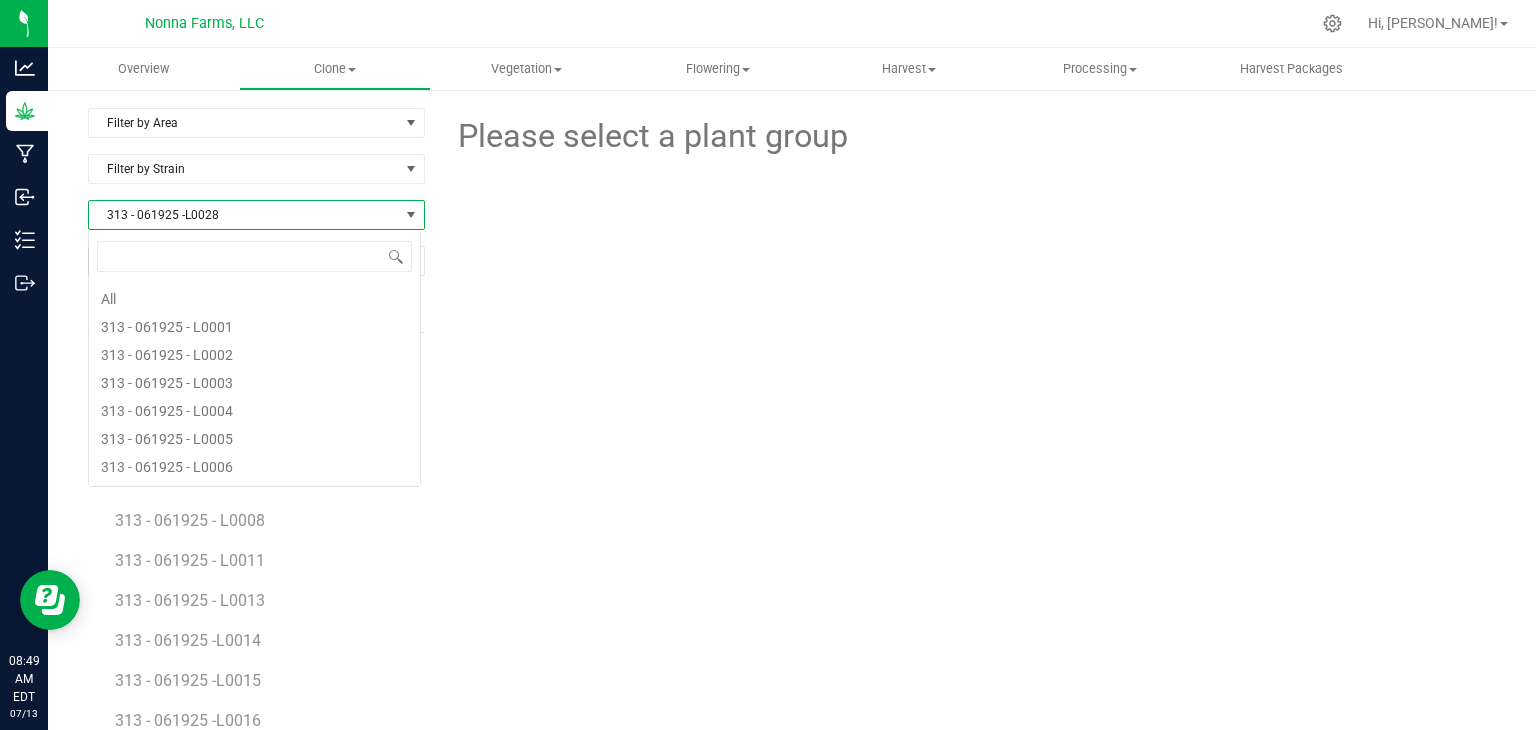 scroll, scrollTop: 99970, scrollLeft: 99666, axis: both 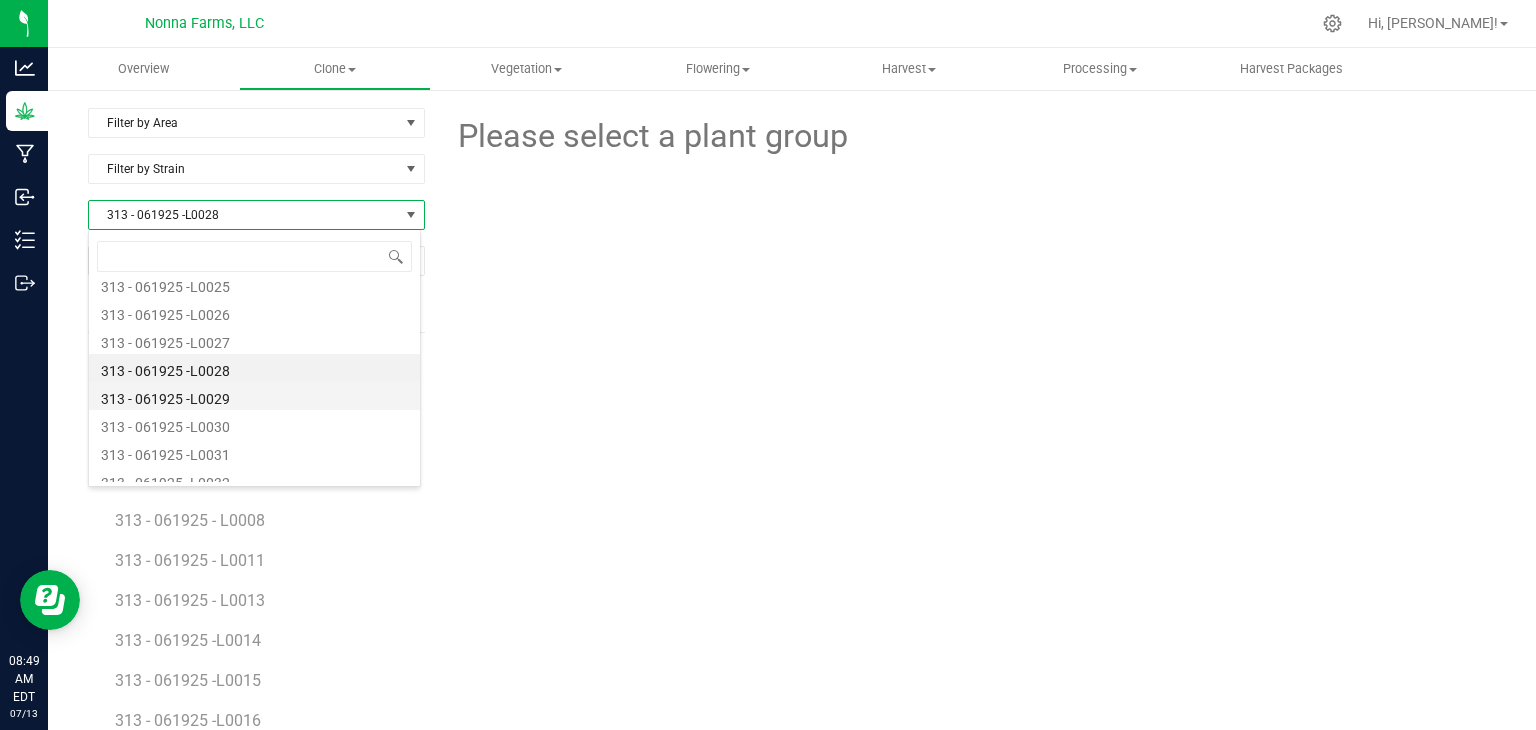 click on "313 - 061925 -L0029" at bounding box center (254, 396) 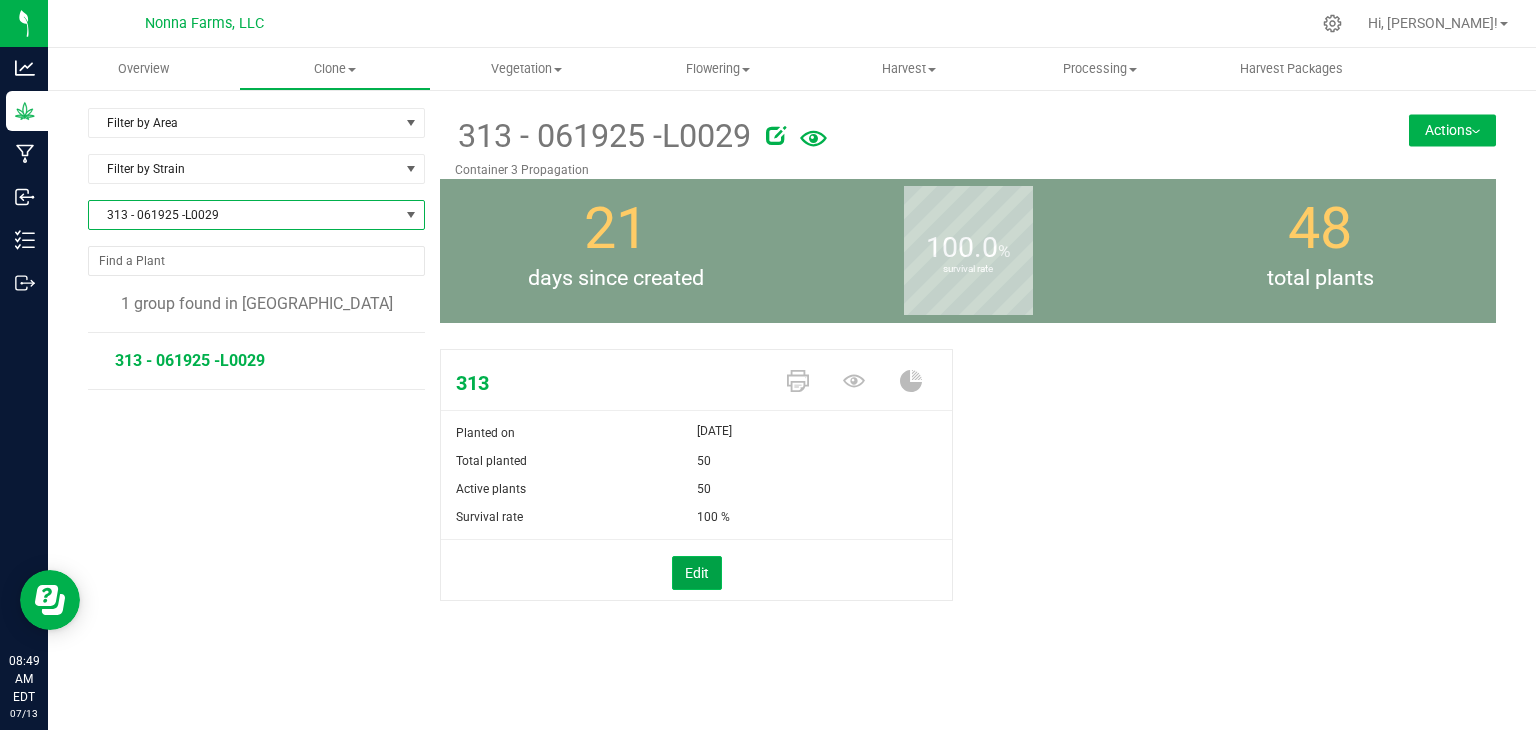 click on "Edit" at bounding box center (697, 573) 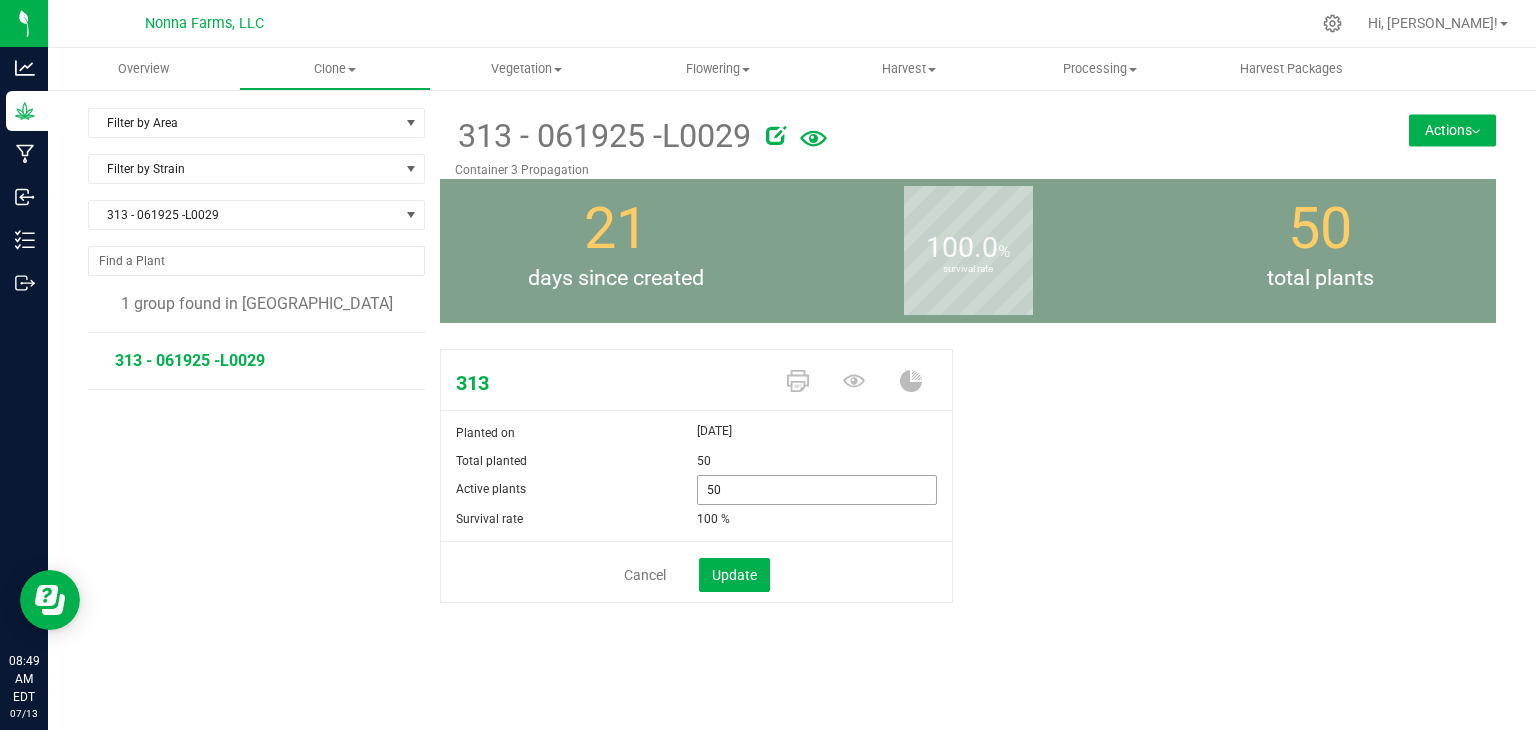 drag, startPoint x: 740, startPoint y: 497, endPoint x: 680, endPoint y: 490, distance: 60.40695 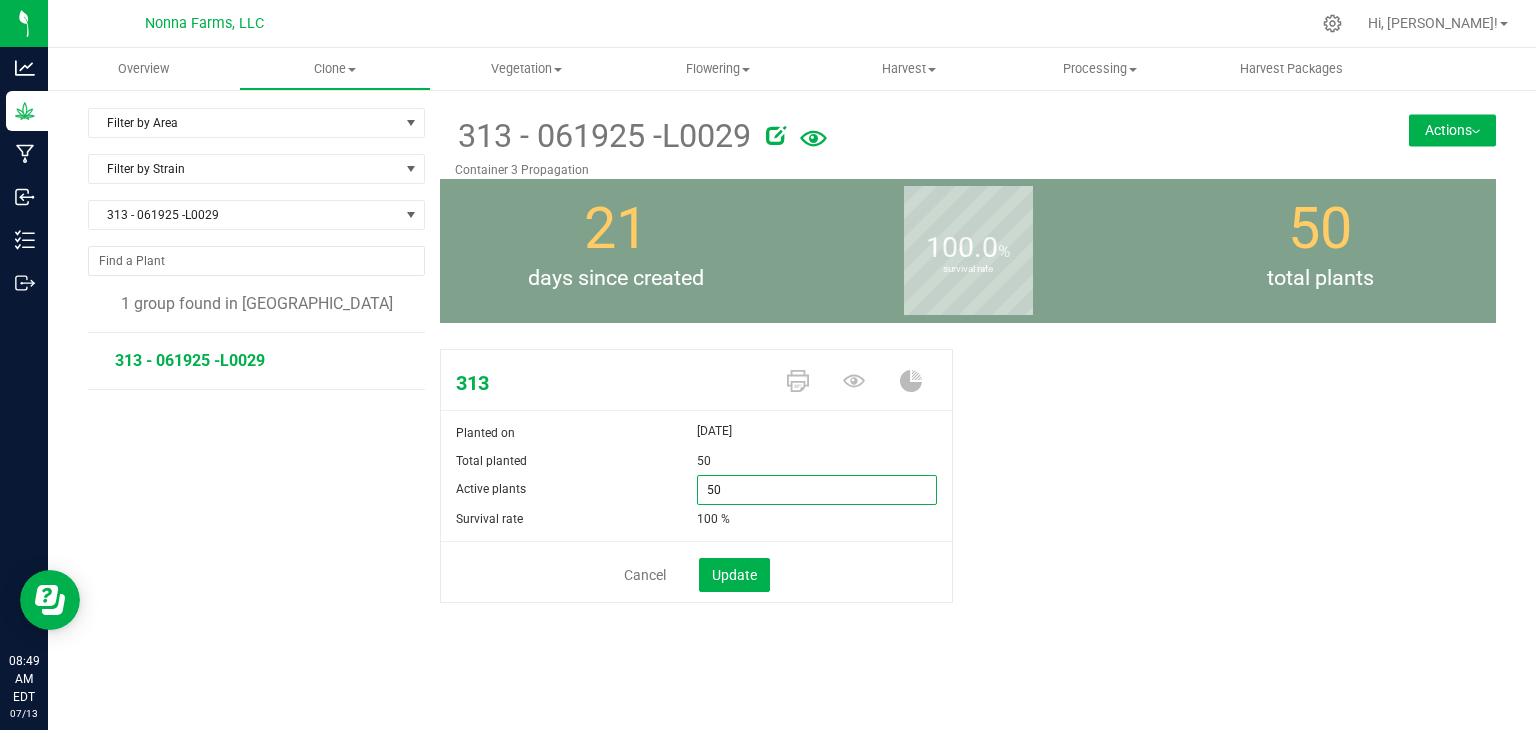 type on "0" 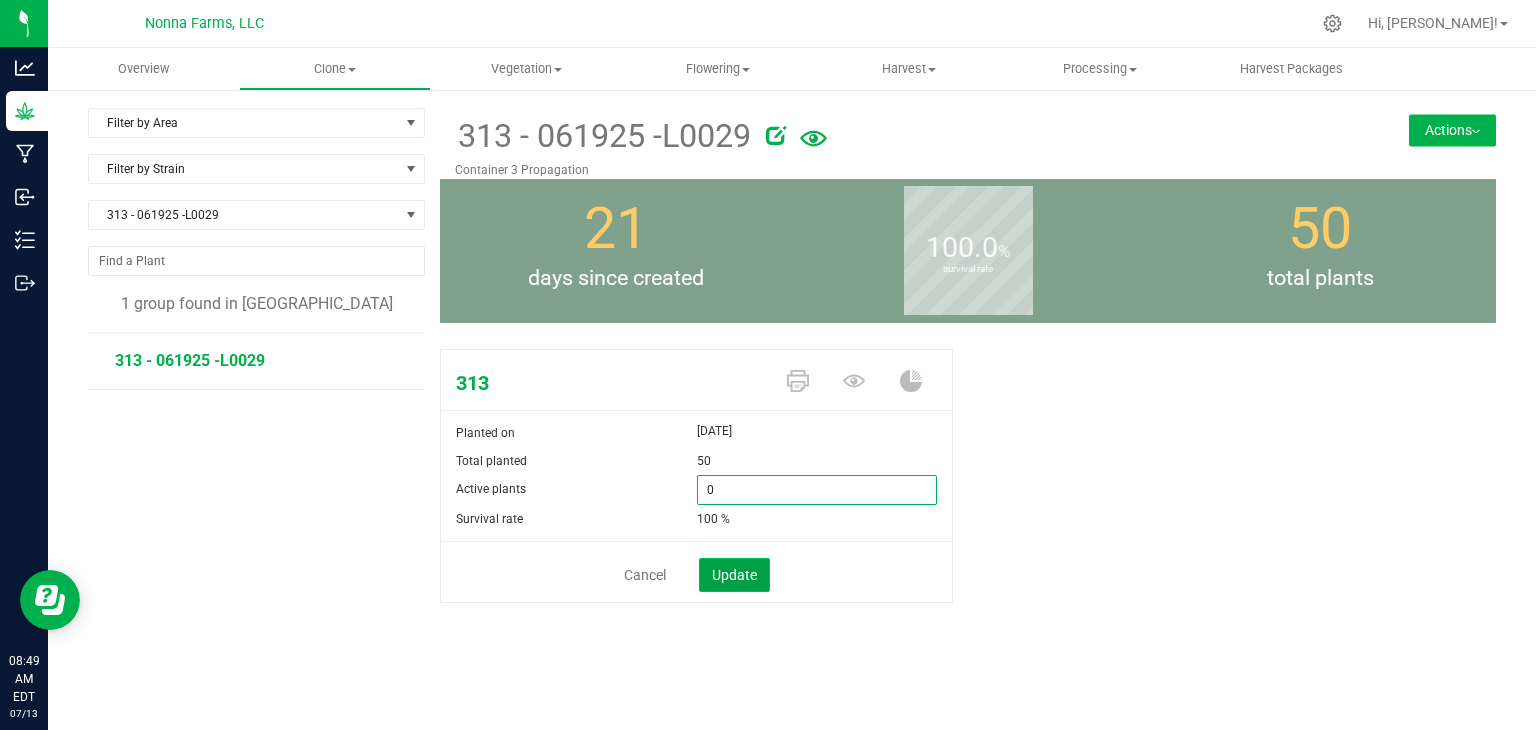 type on "0" 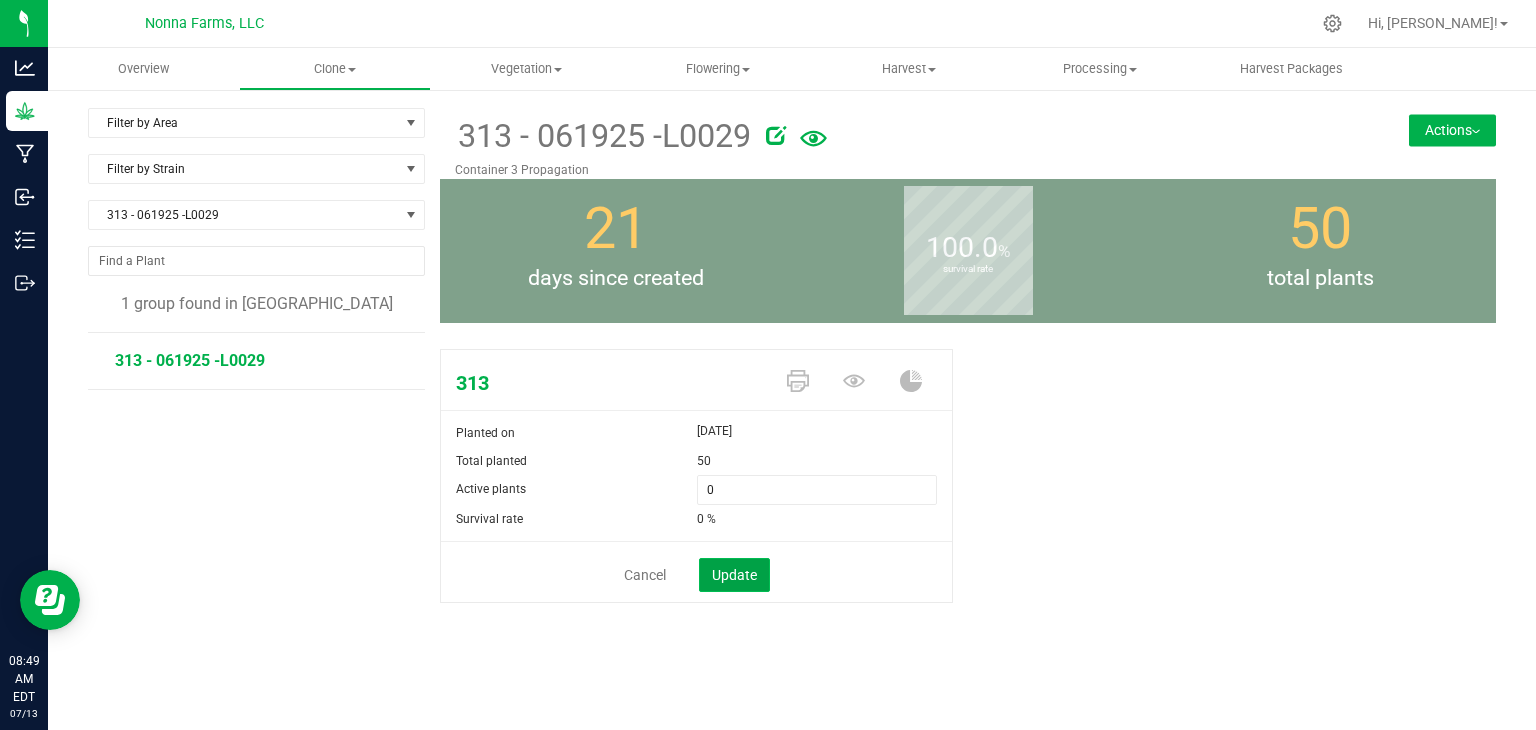 click on "Update" 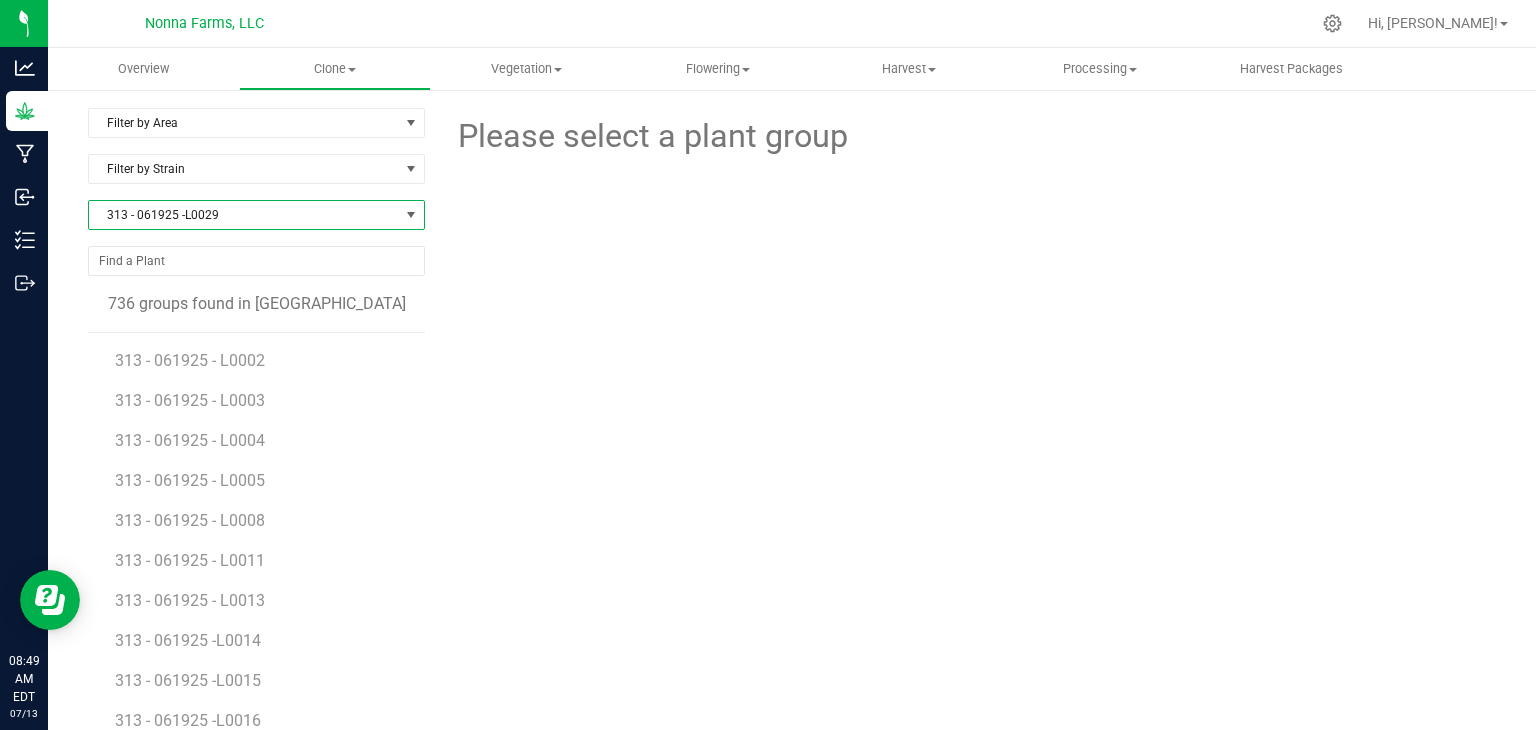 click on "313 - 061925 -L0029" at bounding box center (244, 215) 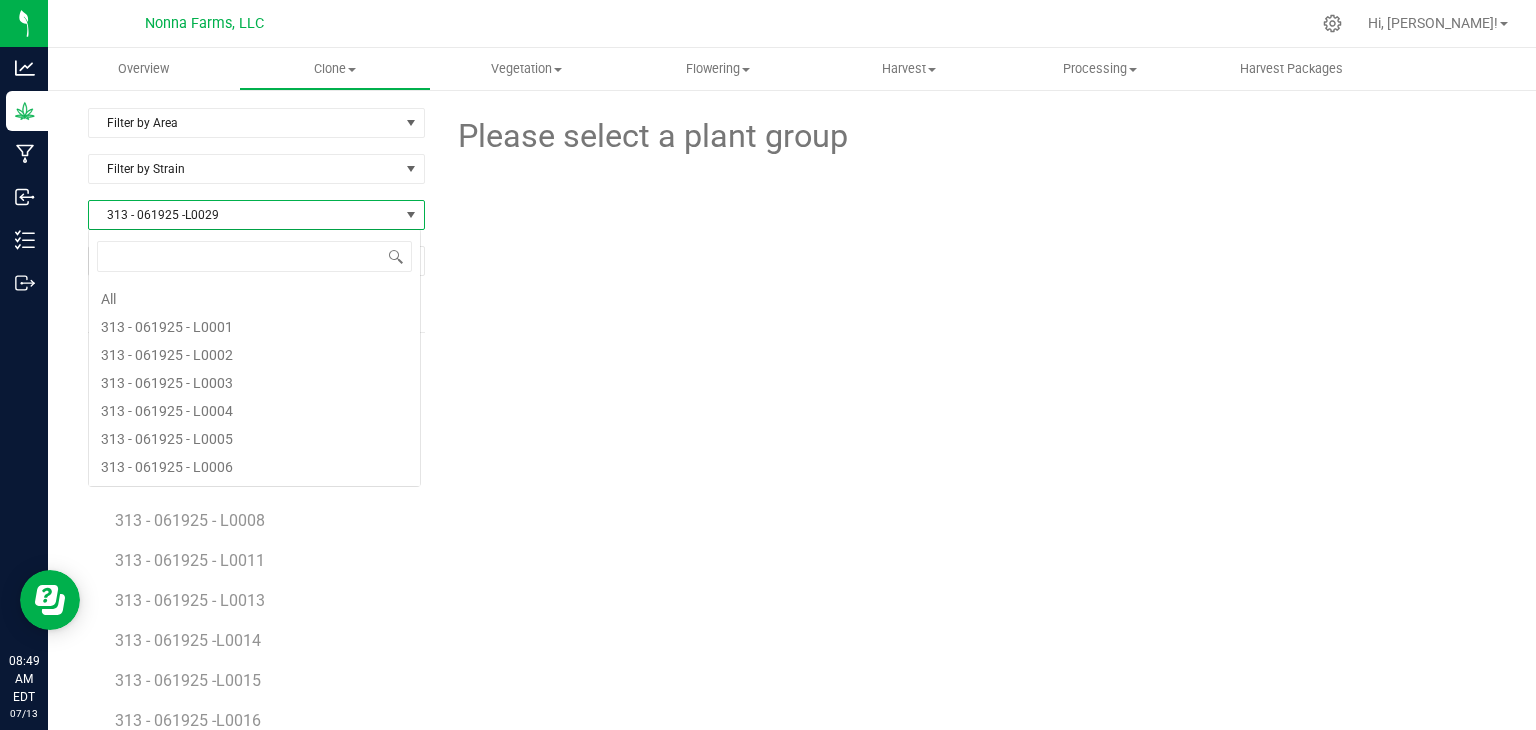 scroll, scrollTop: 640, scrollLeft: 0, axis: vertical 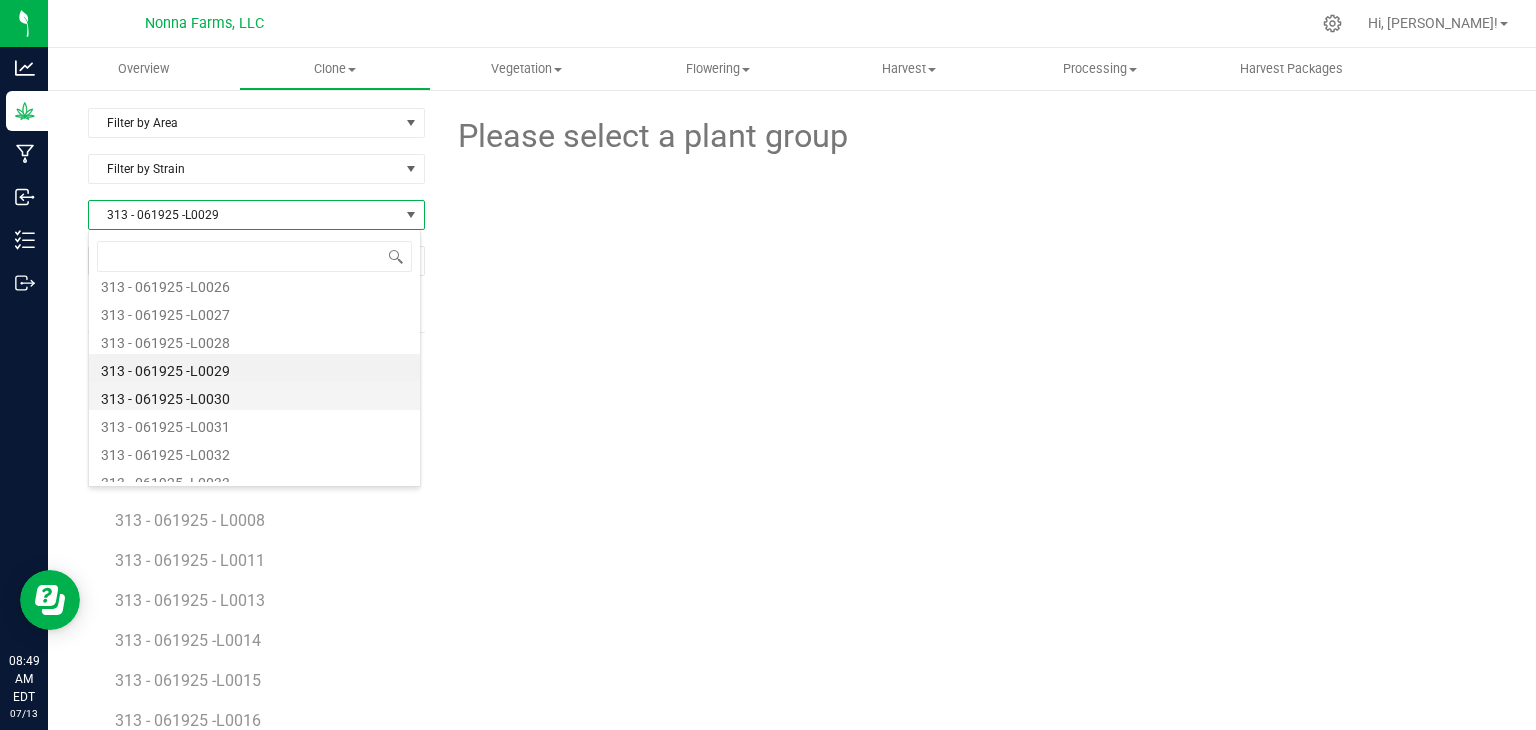 click on "313 - 061925 -L0030" at bounding box center [254, 396] 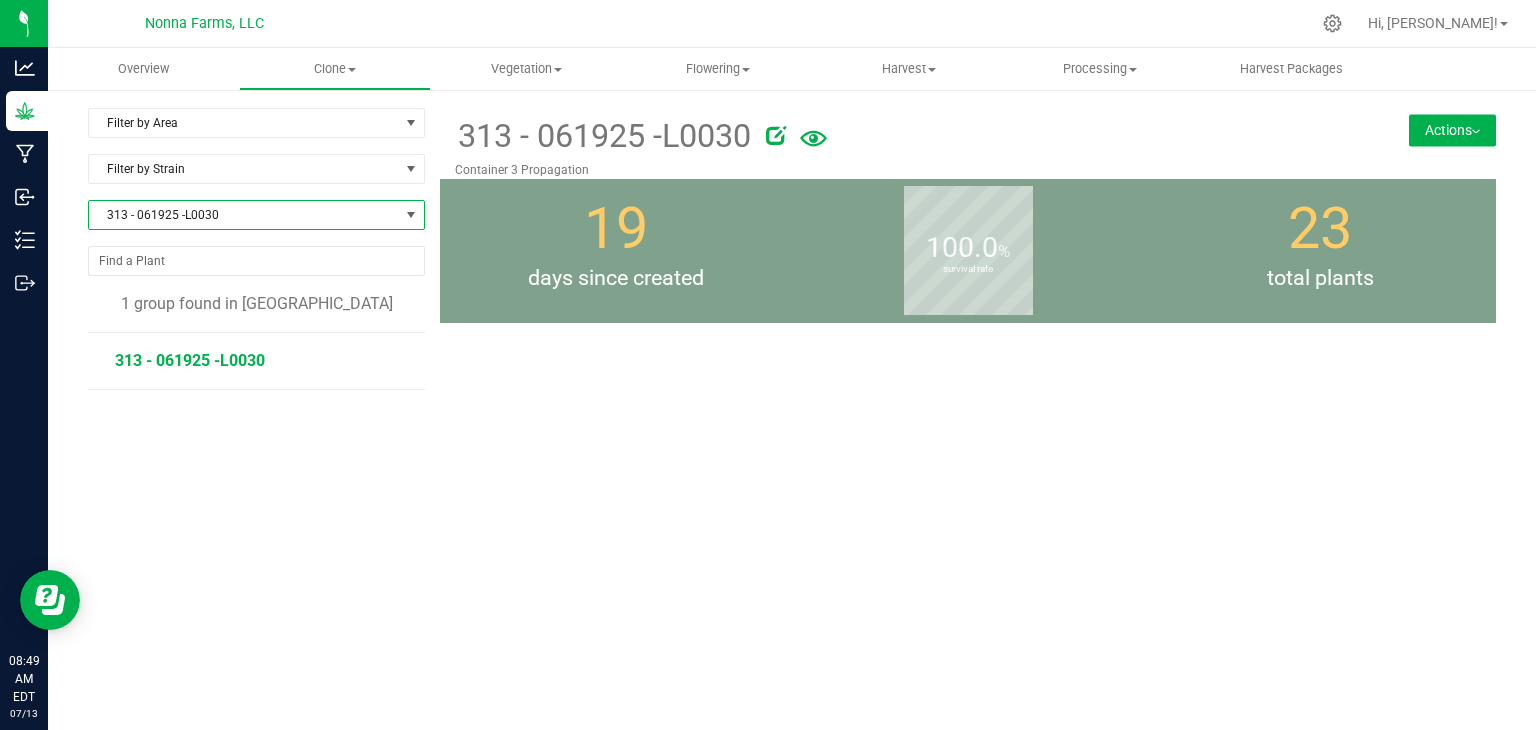 click on "313 - 061925 -L0030" at bounding box center [190, 360] 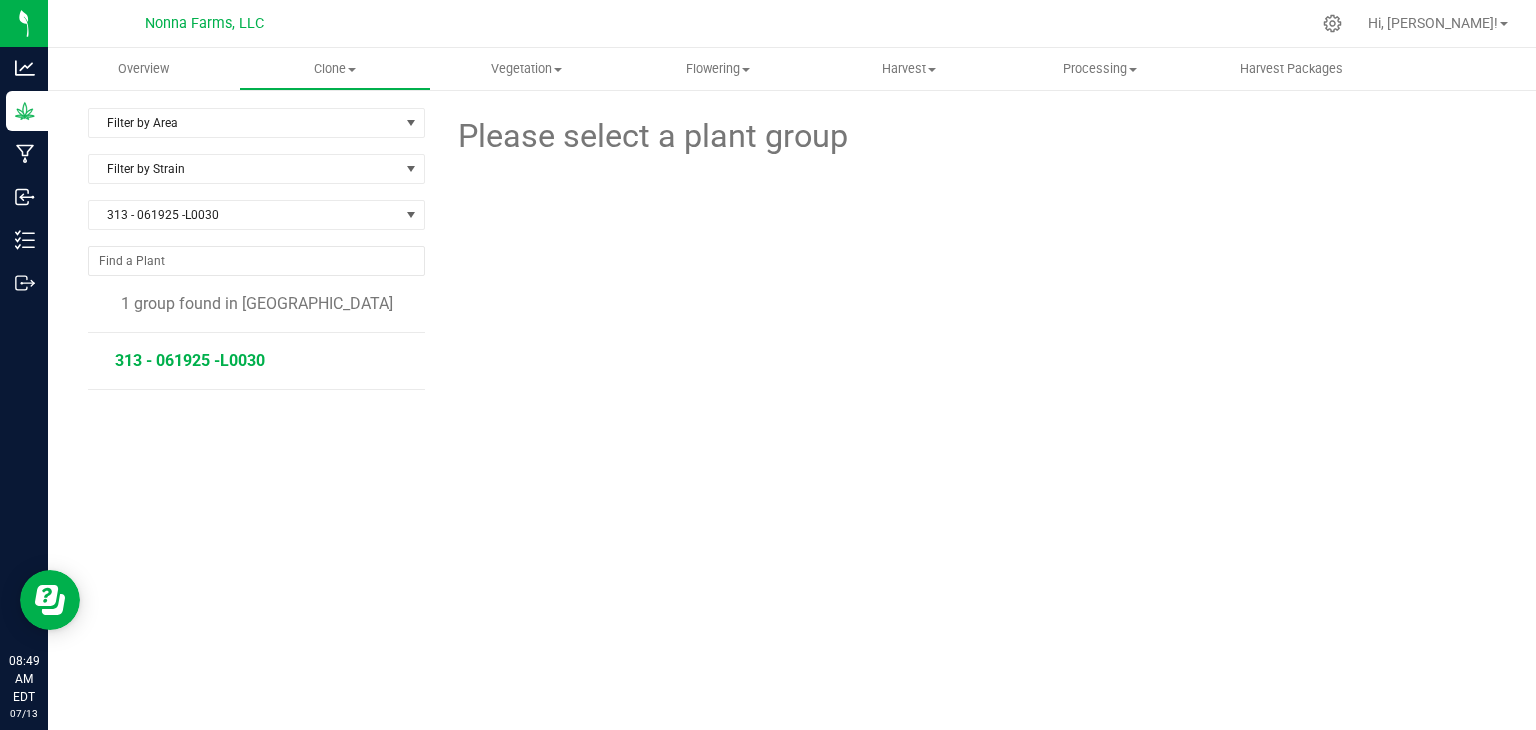 click on "313 - 061925 -L0030" at bounding box center (190, 360) 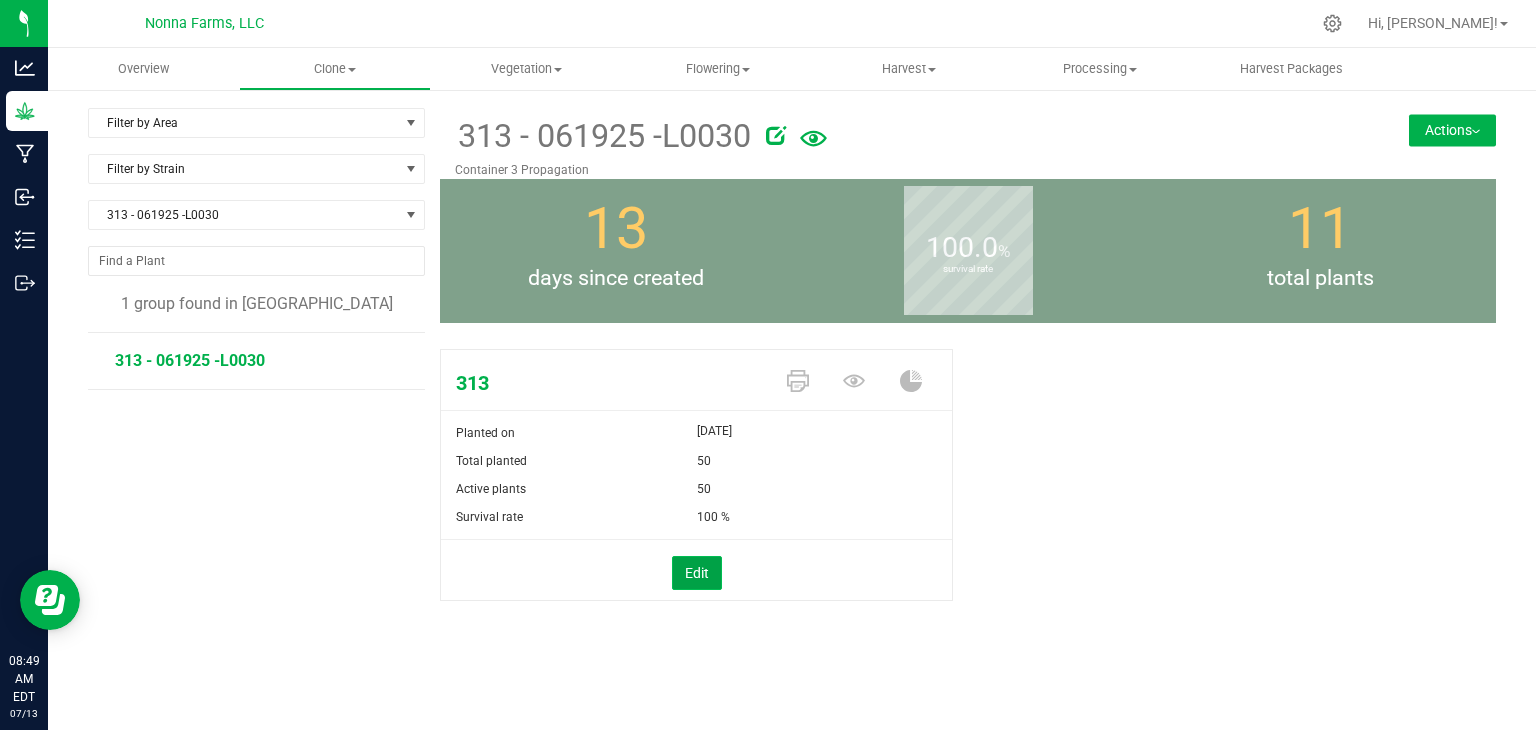 click on "Edit" at bounding box center [697, 573] 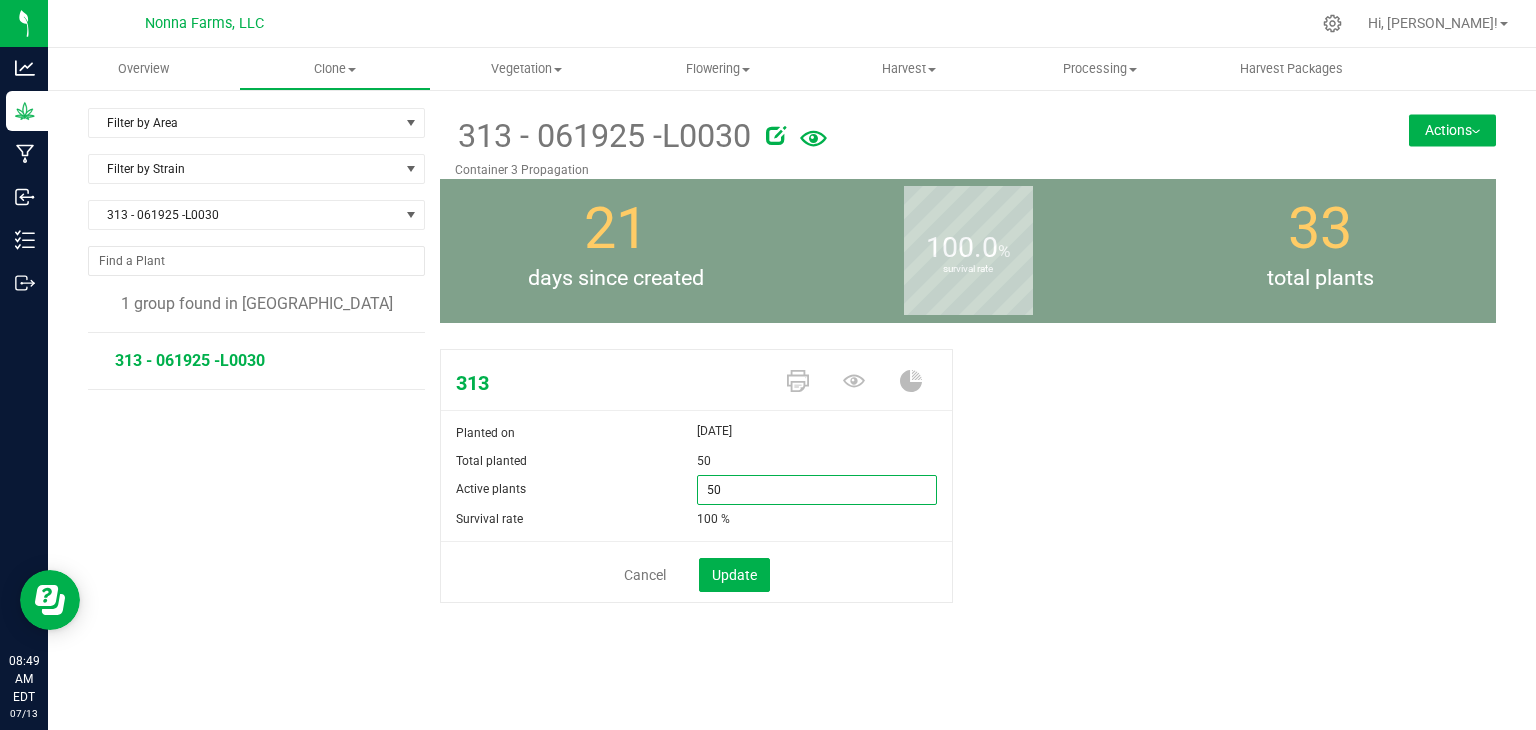 drag, startPoint x: 735, startPoint y: 503, endPoint x: 608, endPoint y: 484, distance: 128.41339 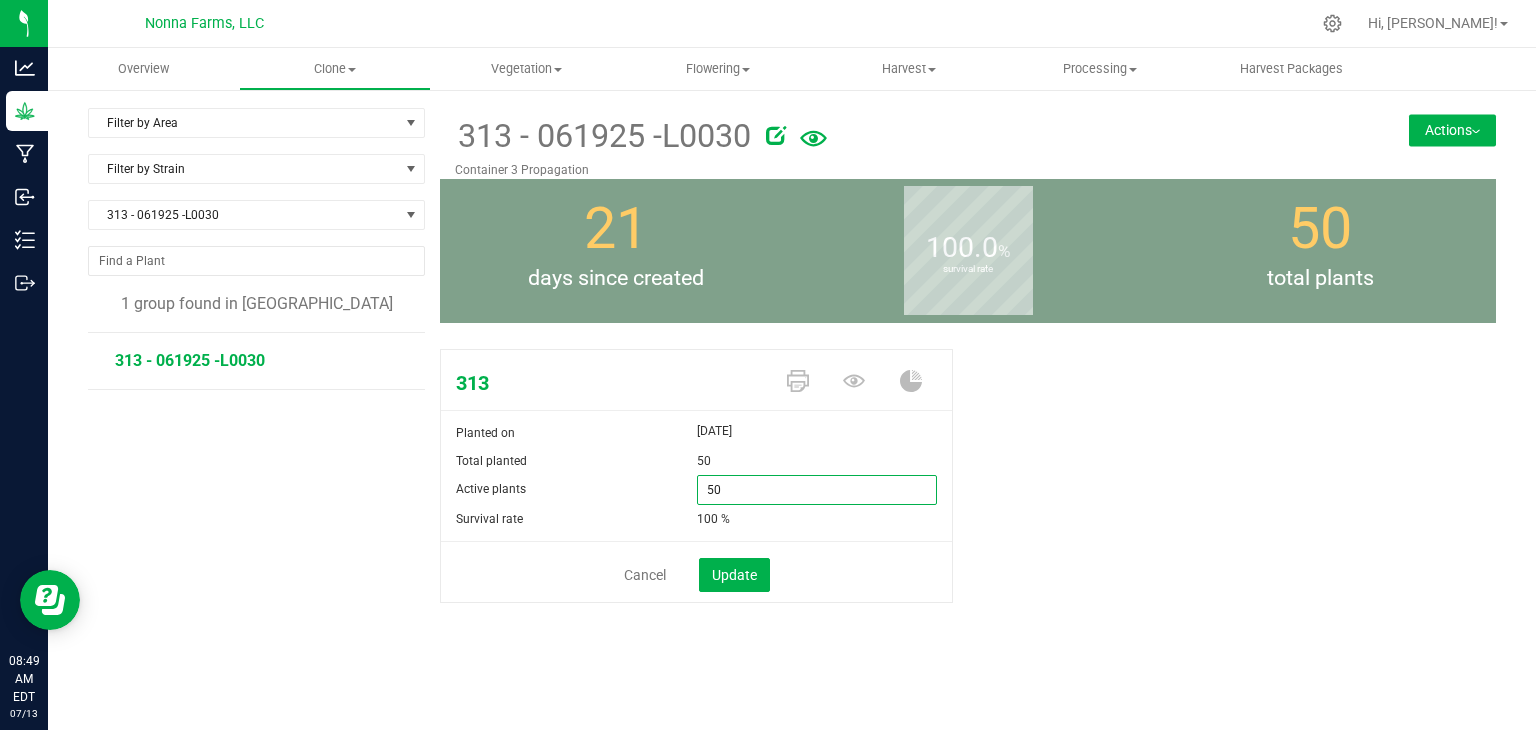 type on "0" 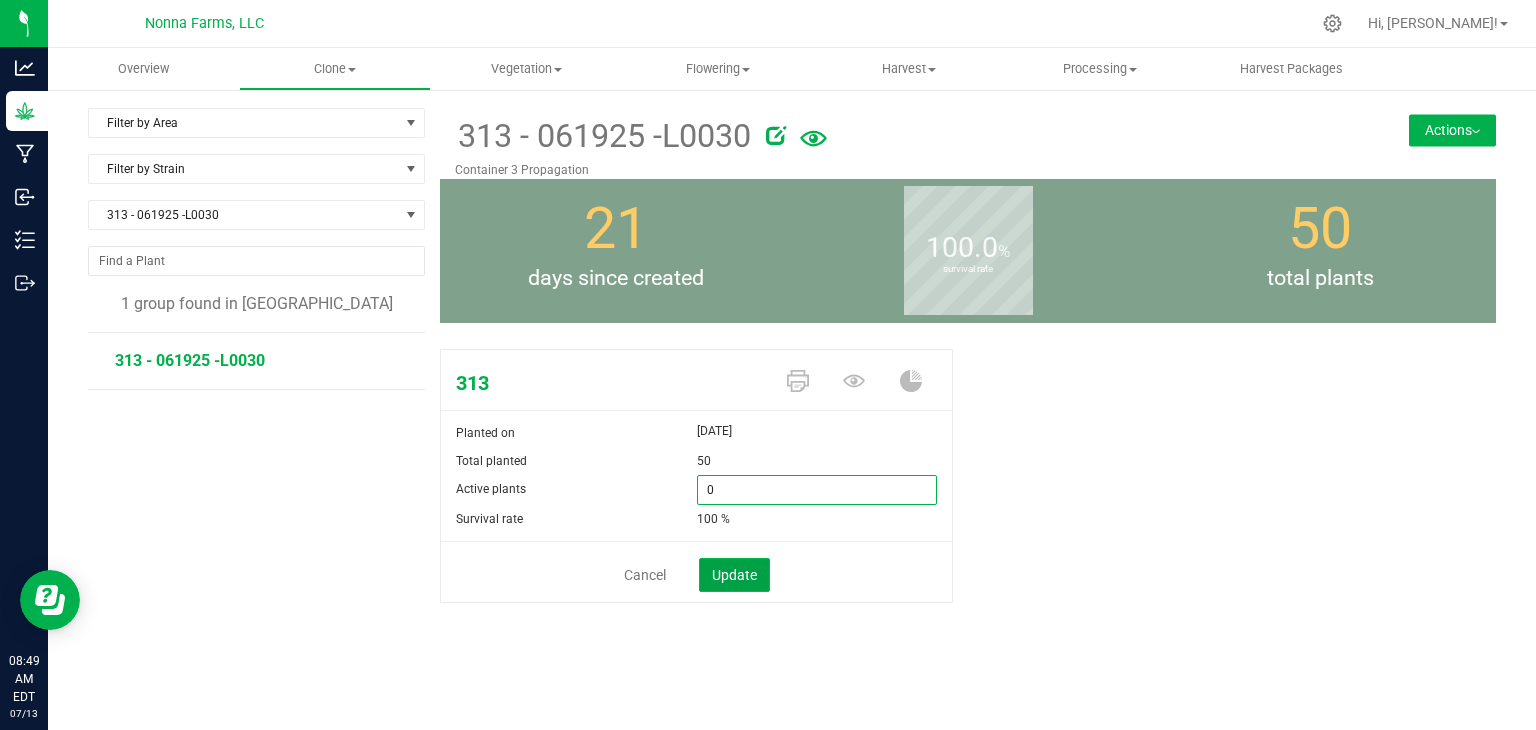 type on "0" 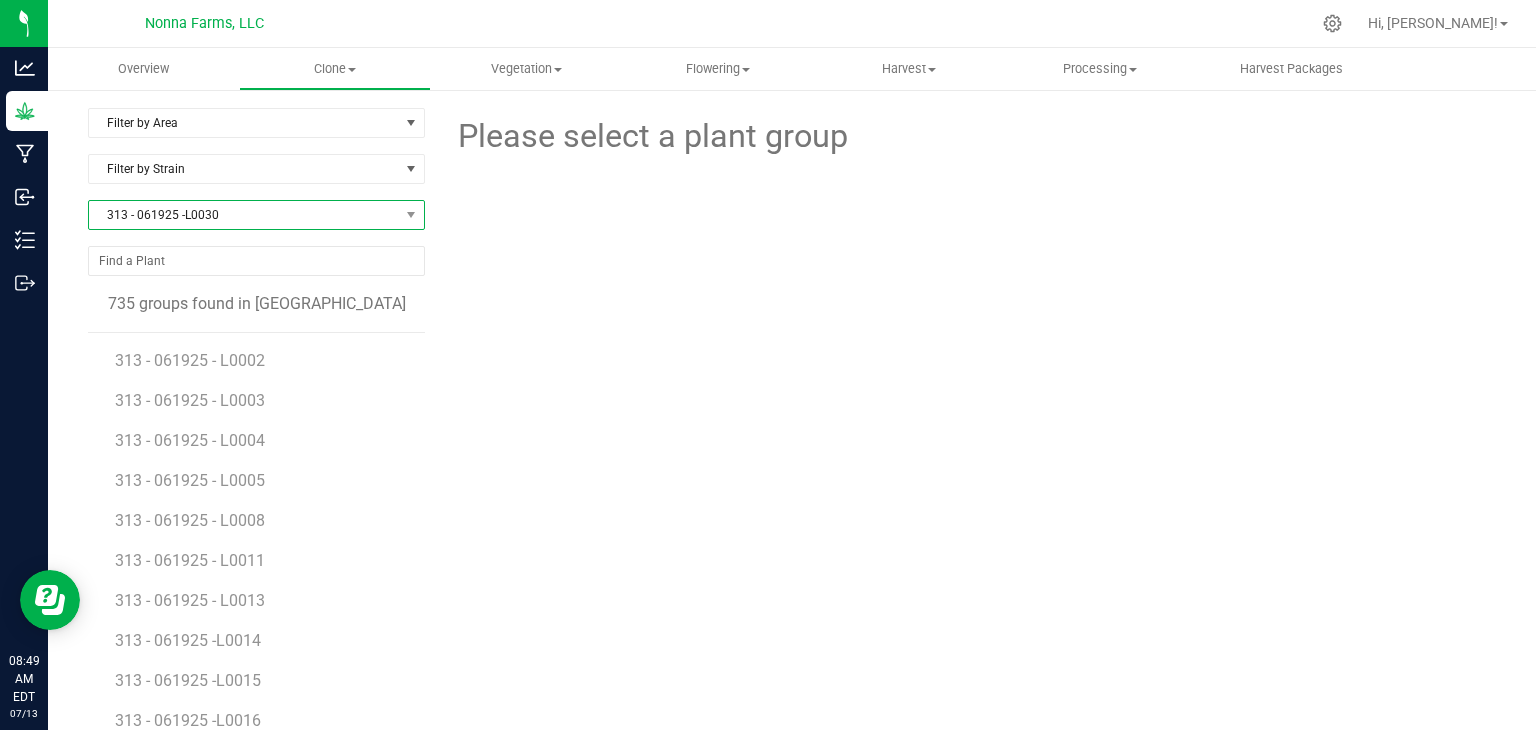 click on "313 - 061925 -L0030" at bounding box center [244, 215] 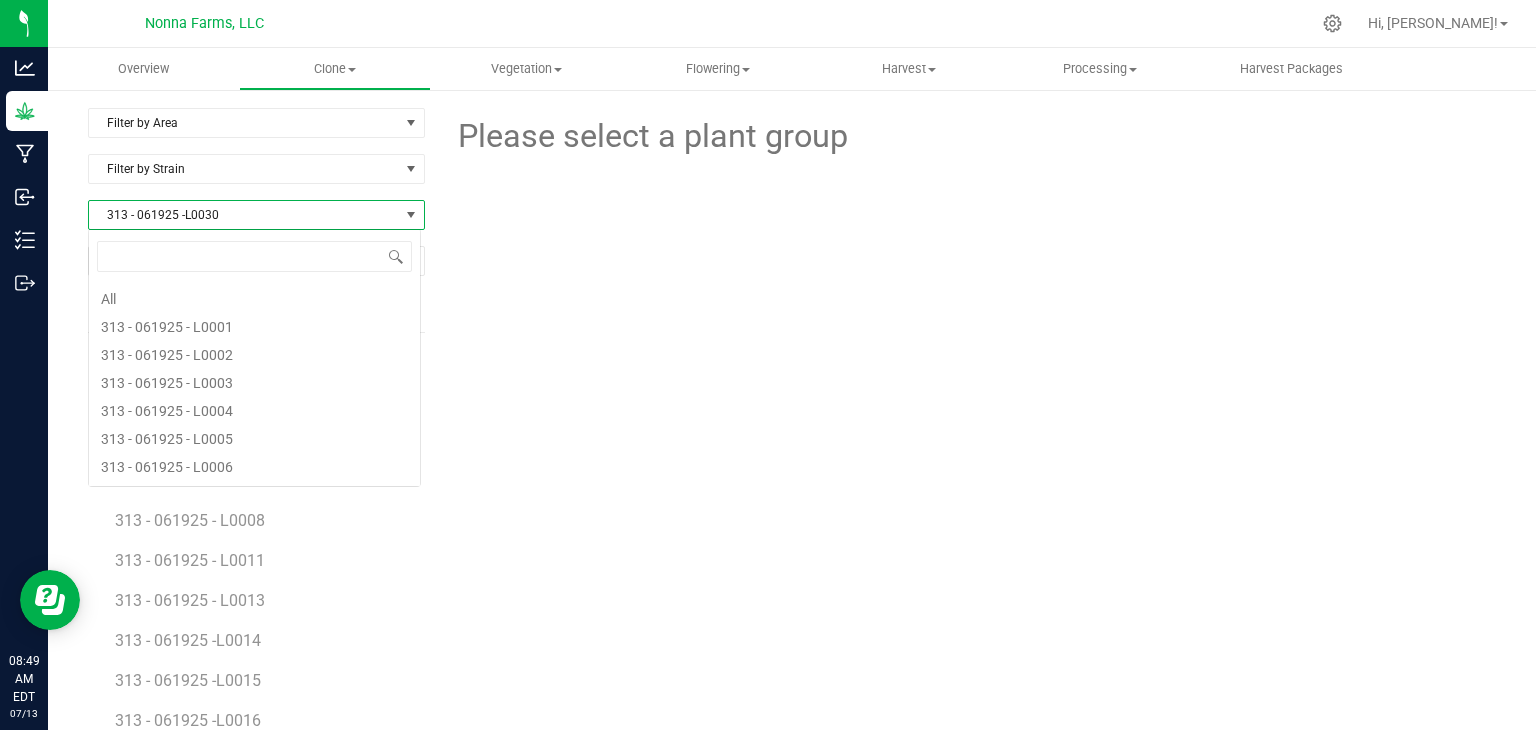 scroll, scrollTop: 668, scrollLeft: 0, axis: vertical 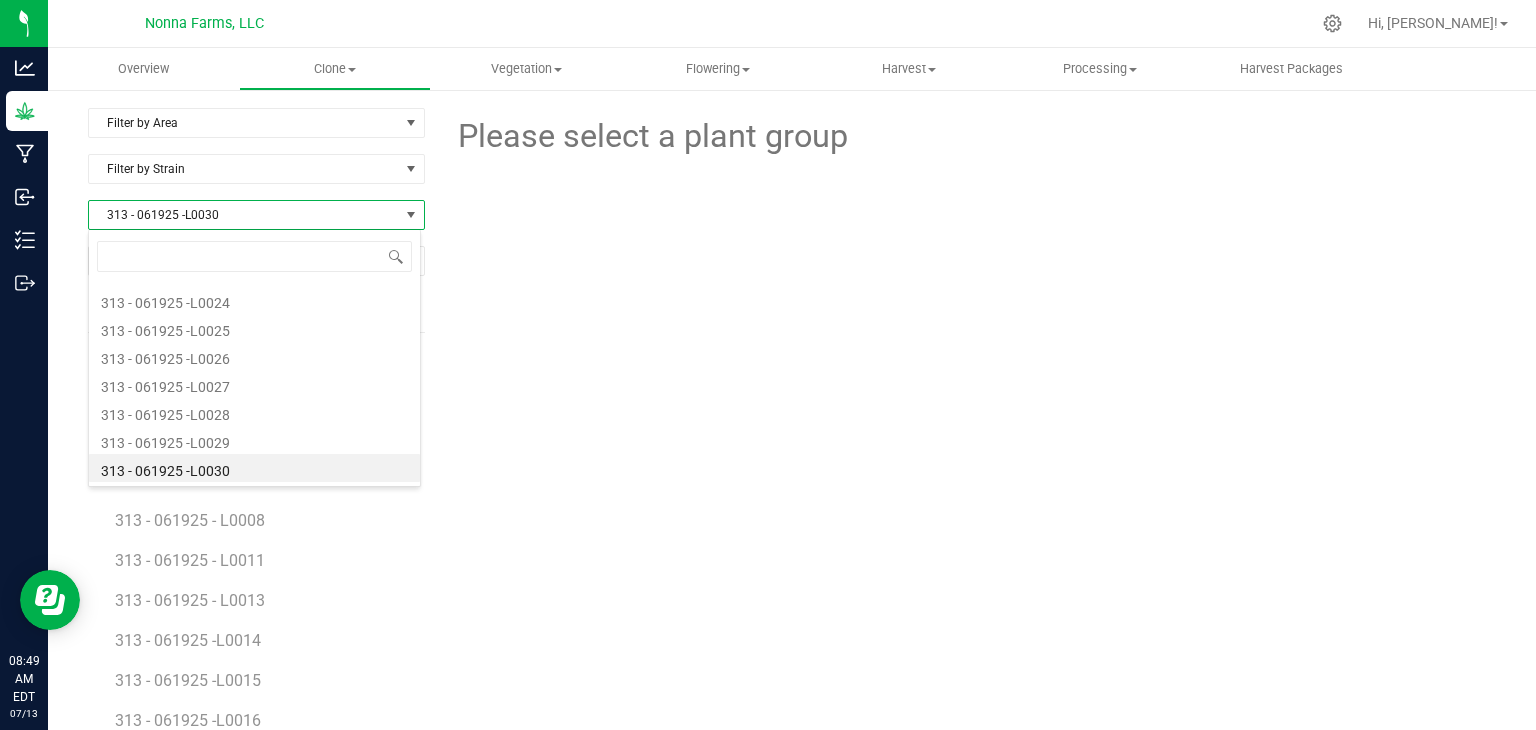 type on "313 - 061925 -L0031" 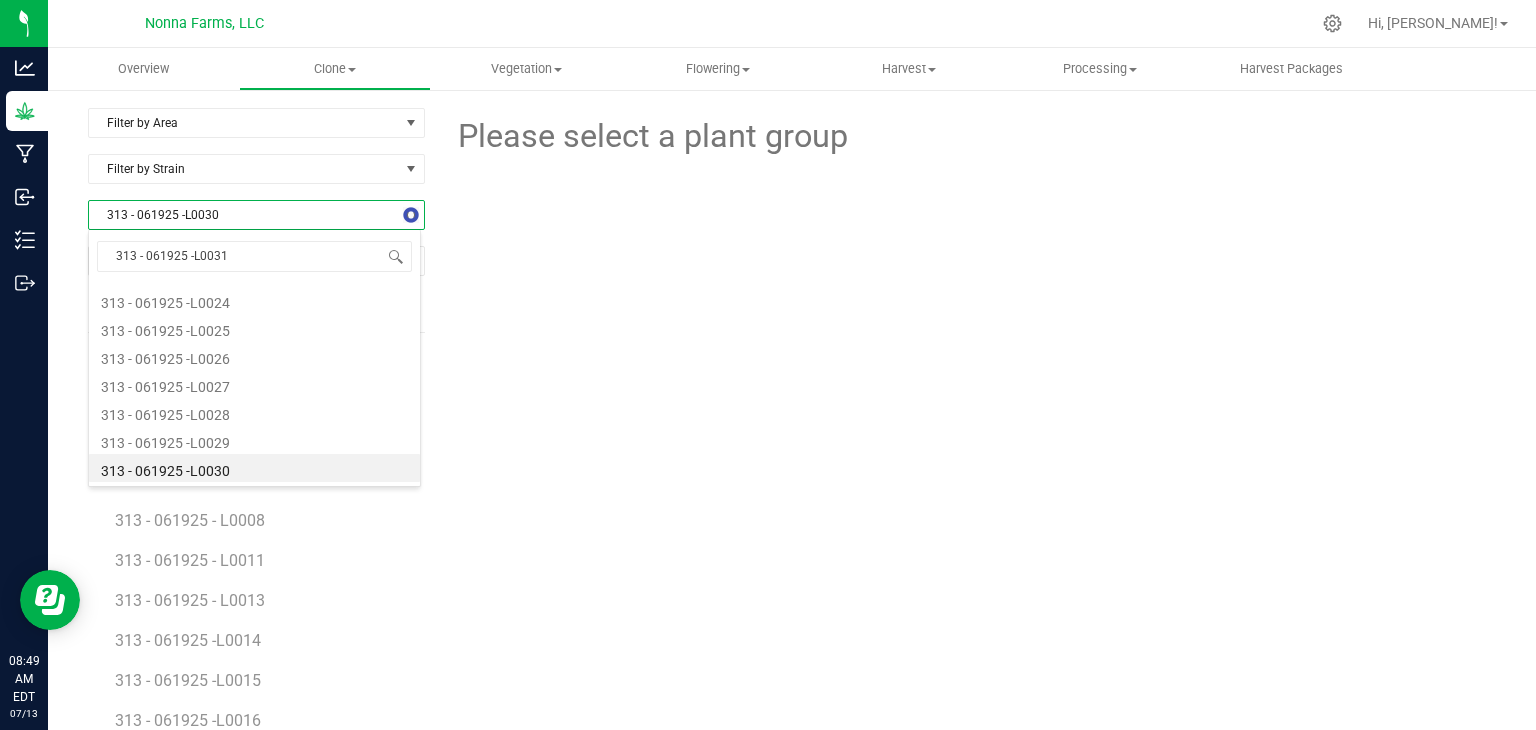scroll, scrollTop: 0, scrollLeft: 0, axis: both 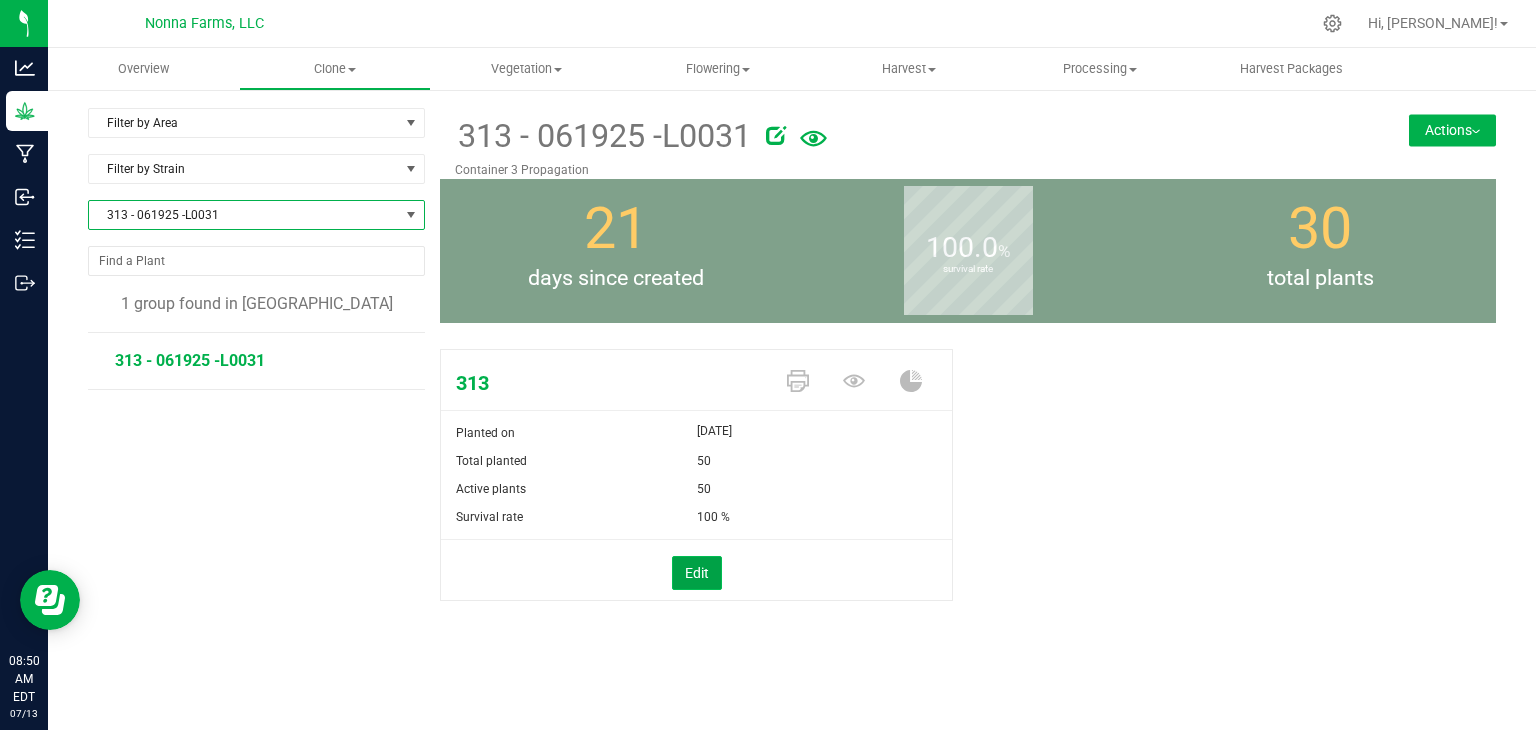 click on "Edit" at bounding box center (697, 573) 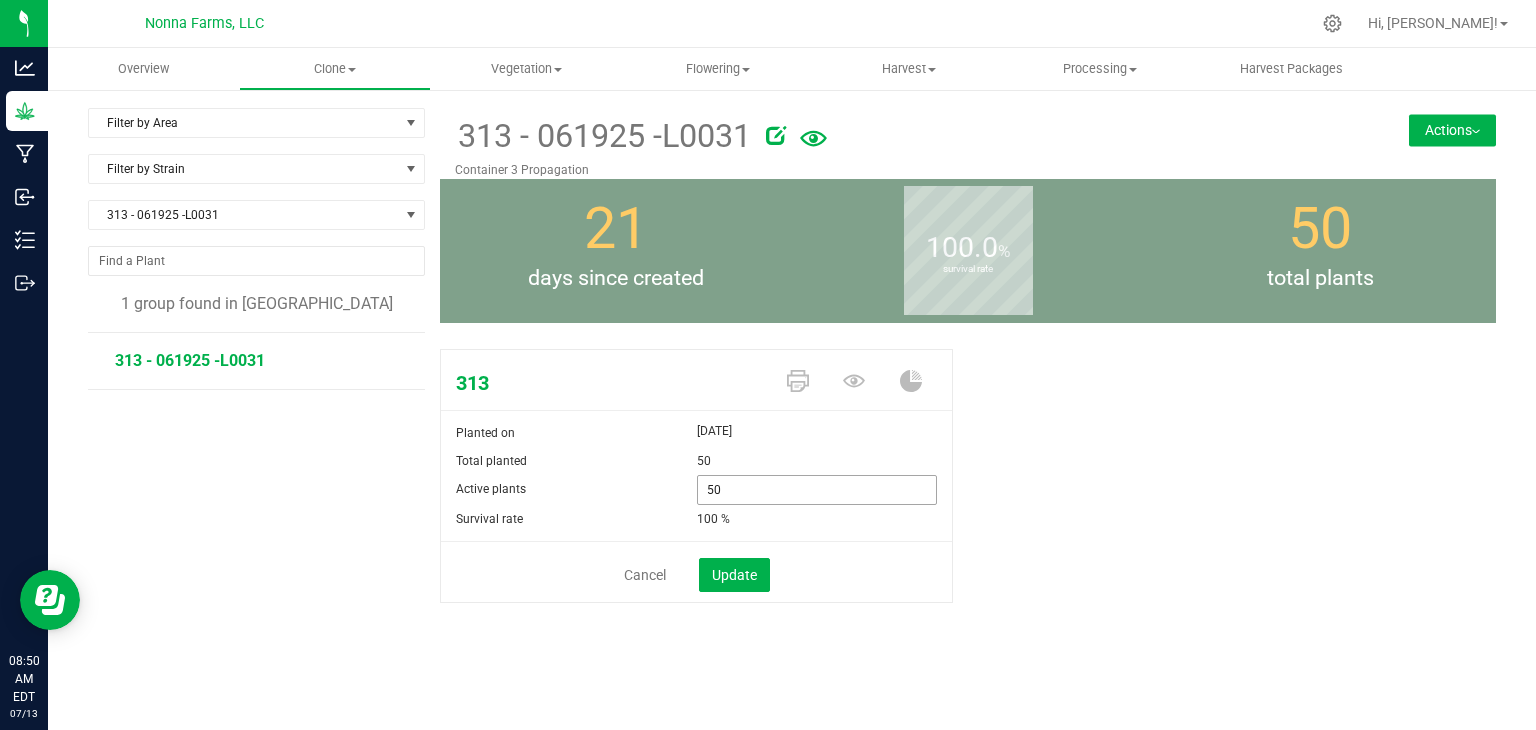 drag, startPoint x: 743, startPoint y: 490, endPoint x: 620, endPoint y: 466, distance: 125.31959 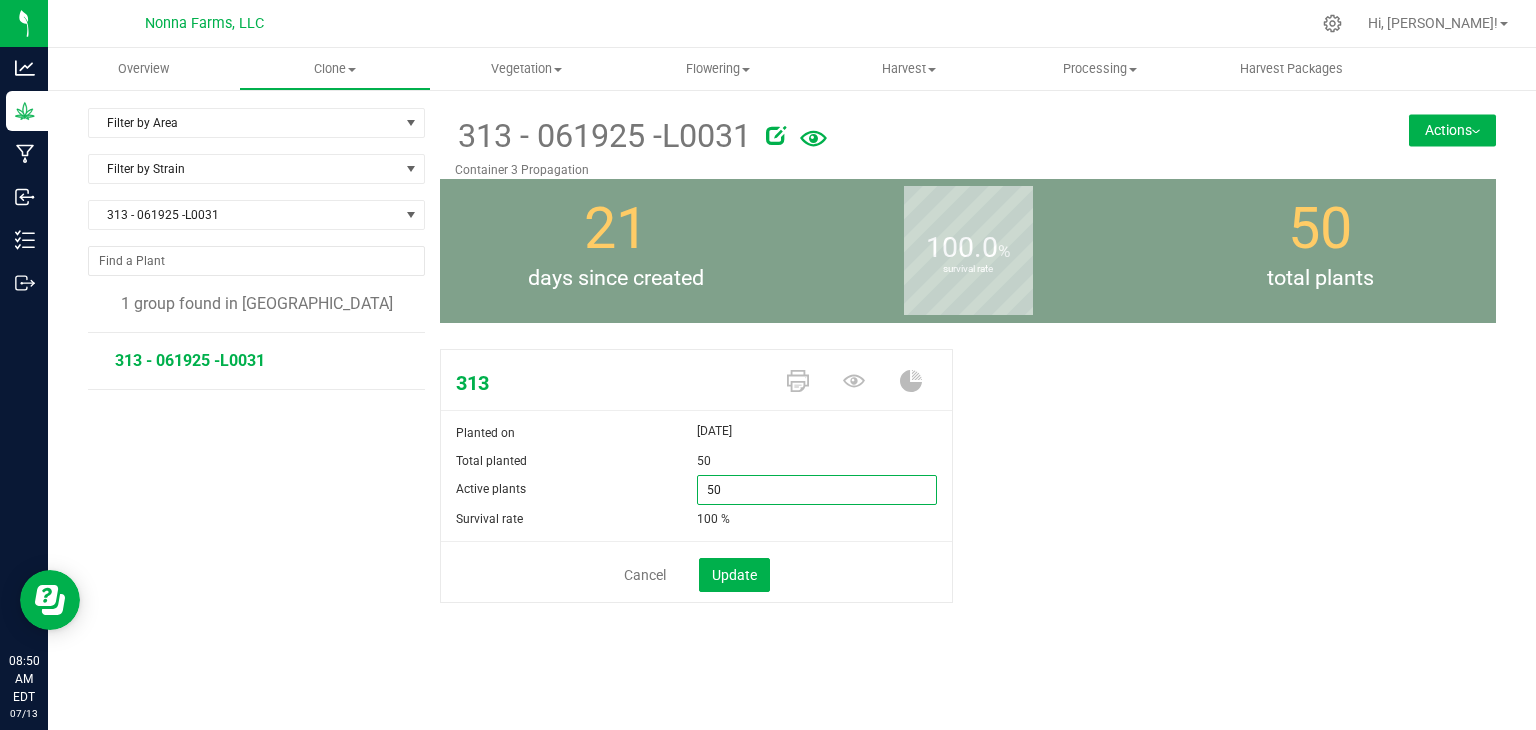 type on "0" 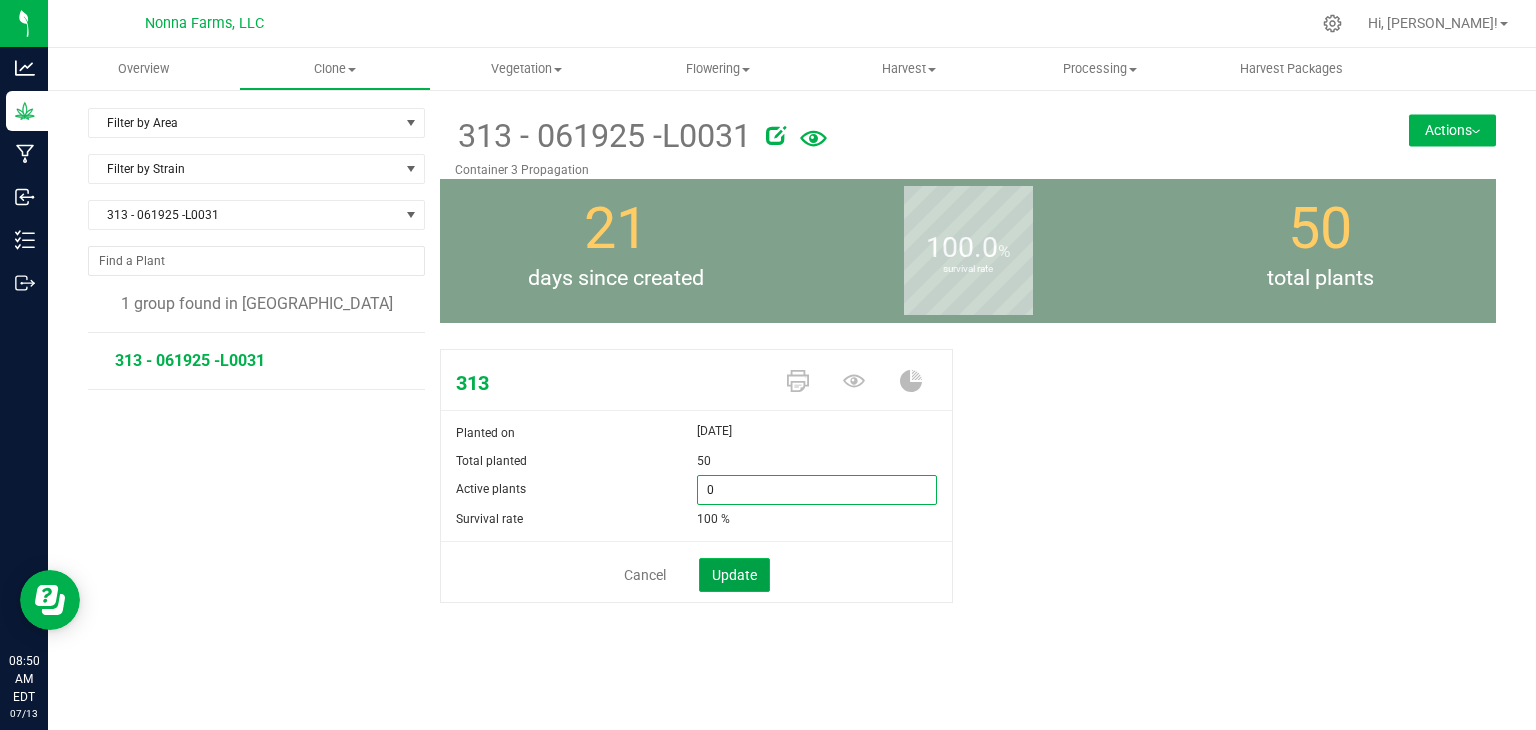 type on "0" 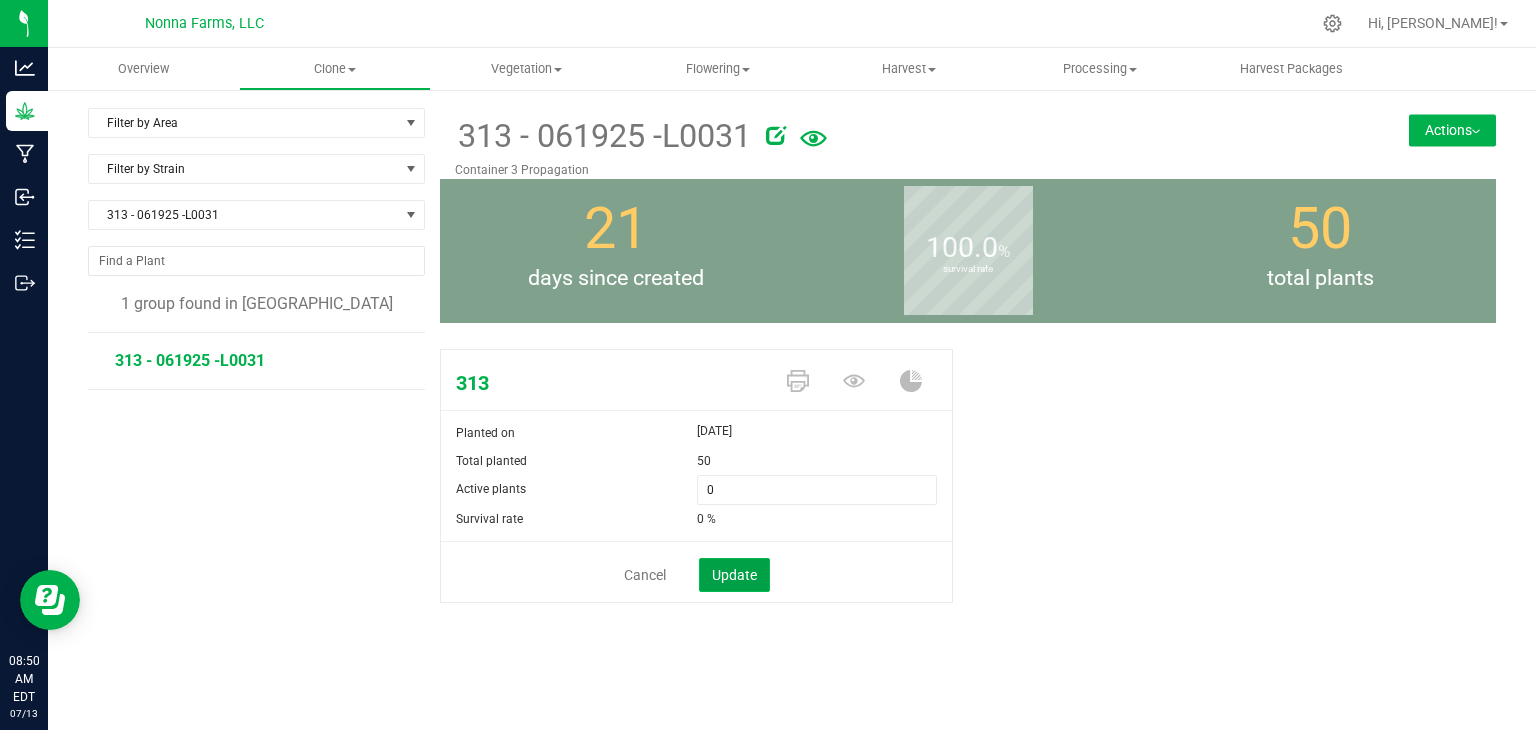click on "Update" 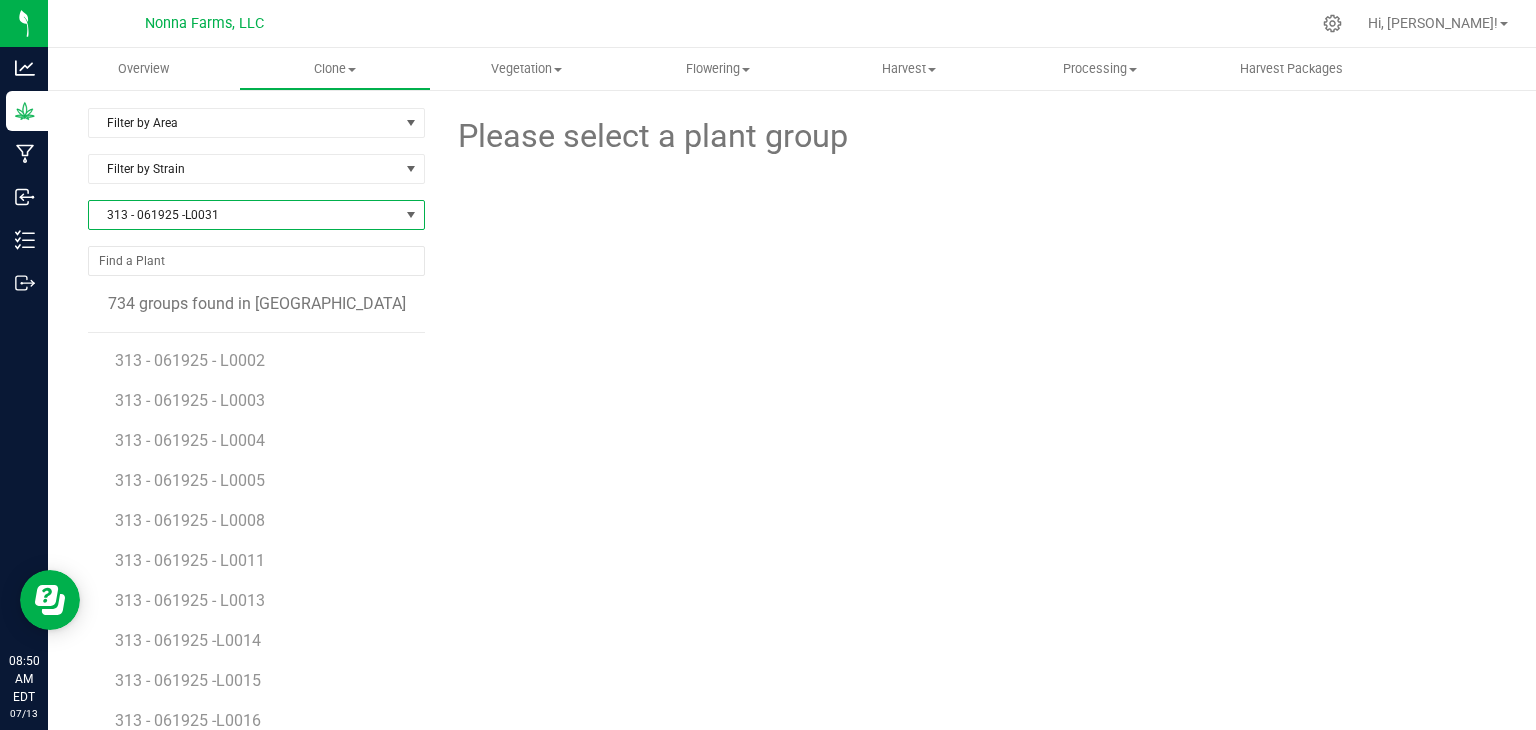 click on "313 - 061925 -L0031" at bounding box center (244, 215) 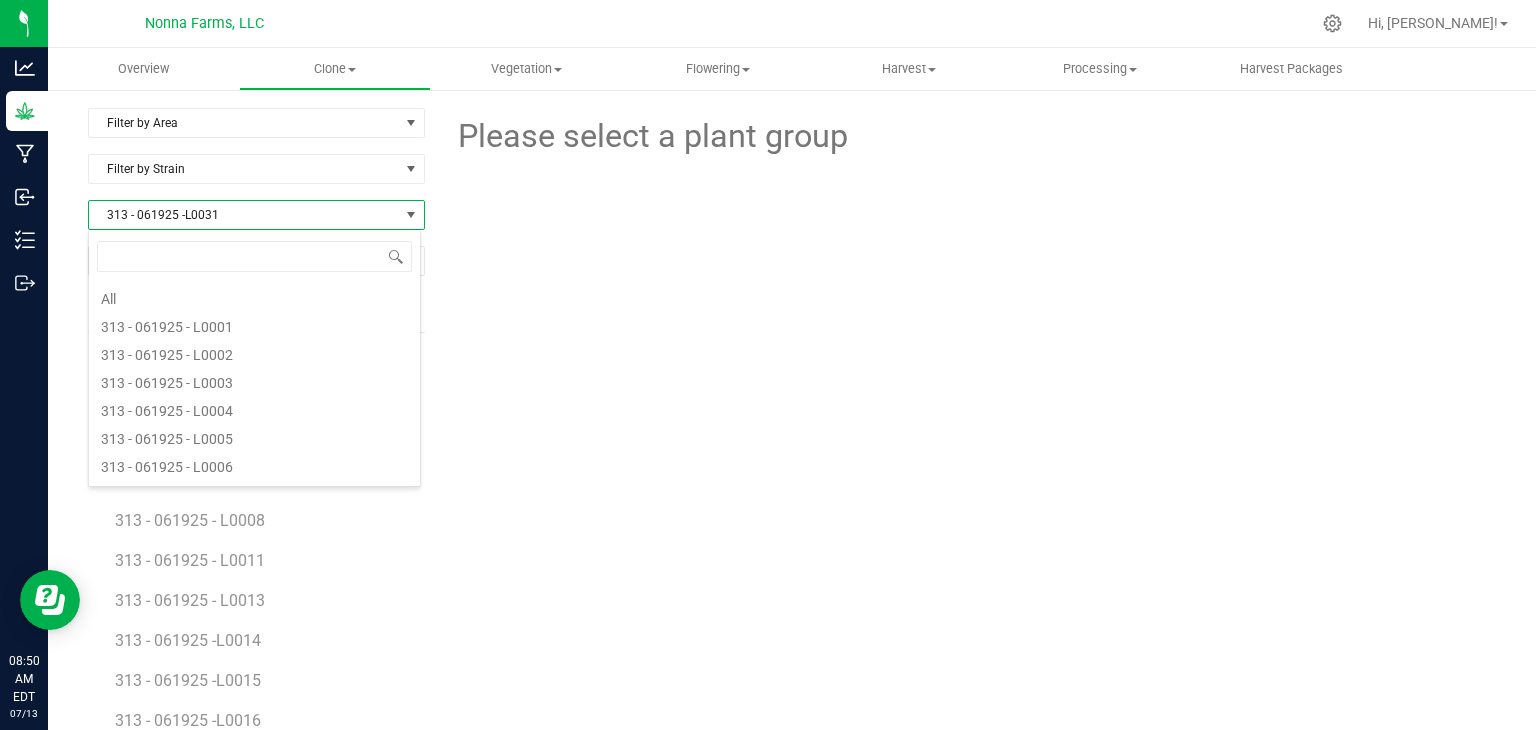 scroll, scrollTop: 696, scrollLeft: 0, axis: vertical 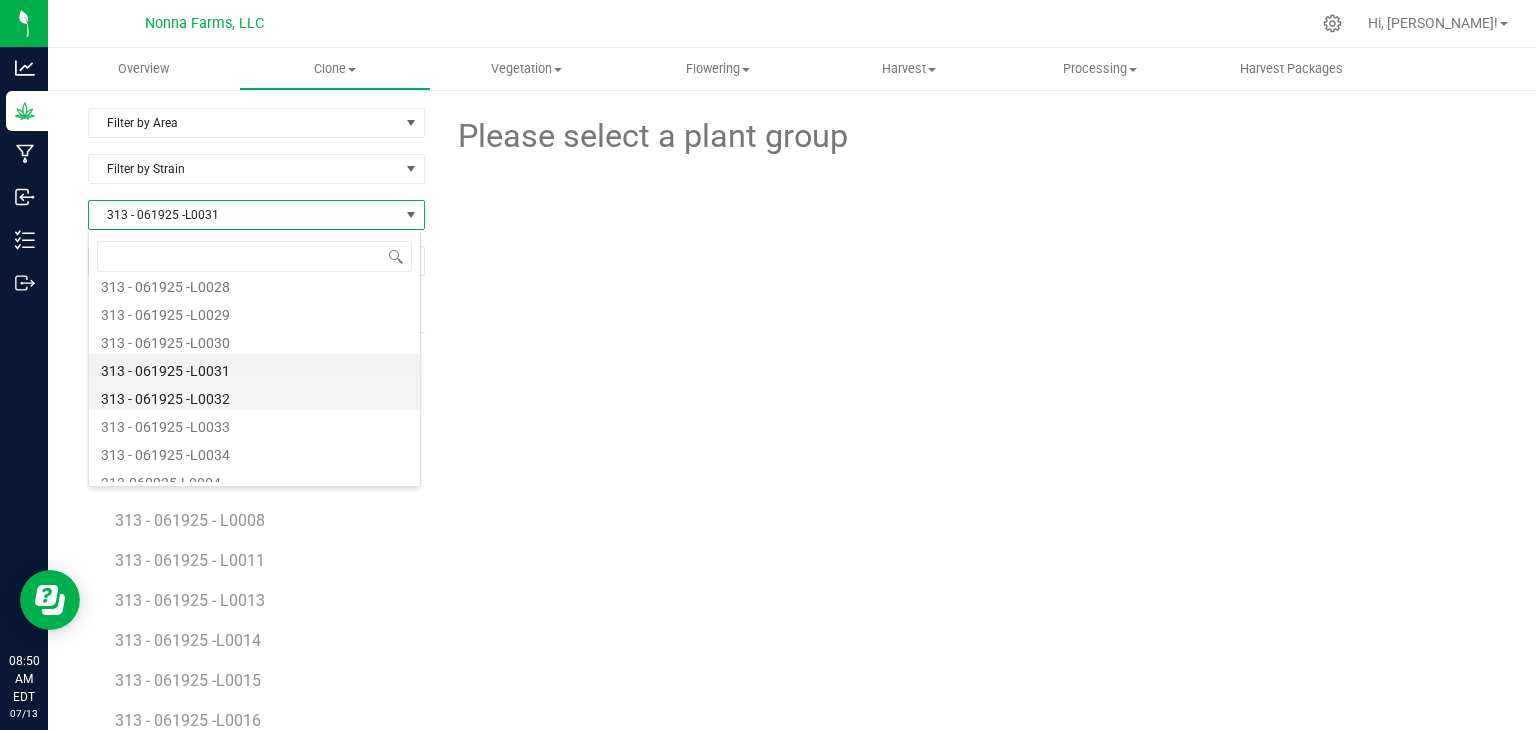 click on "313 - 061925 -L0032" at bounding box center (254, 396) 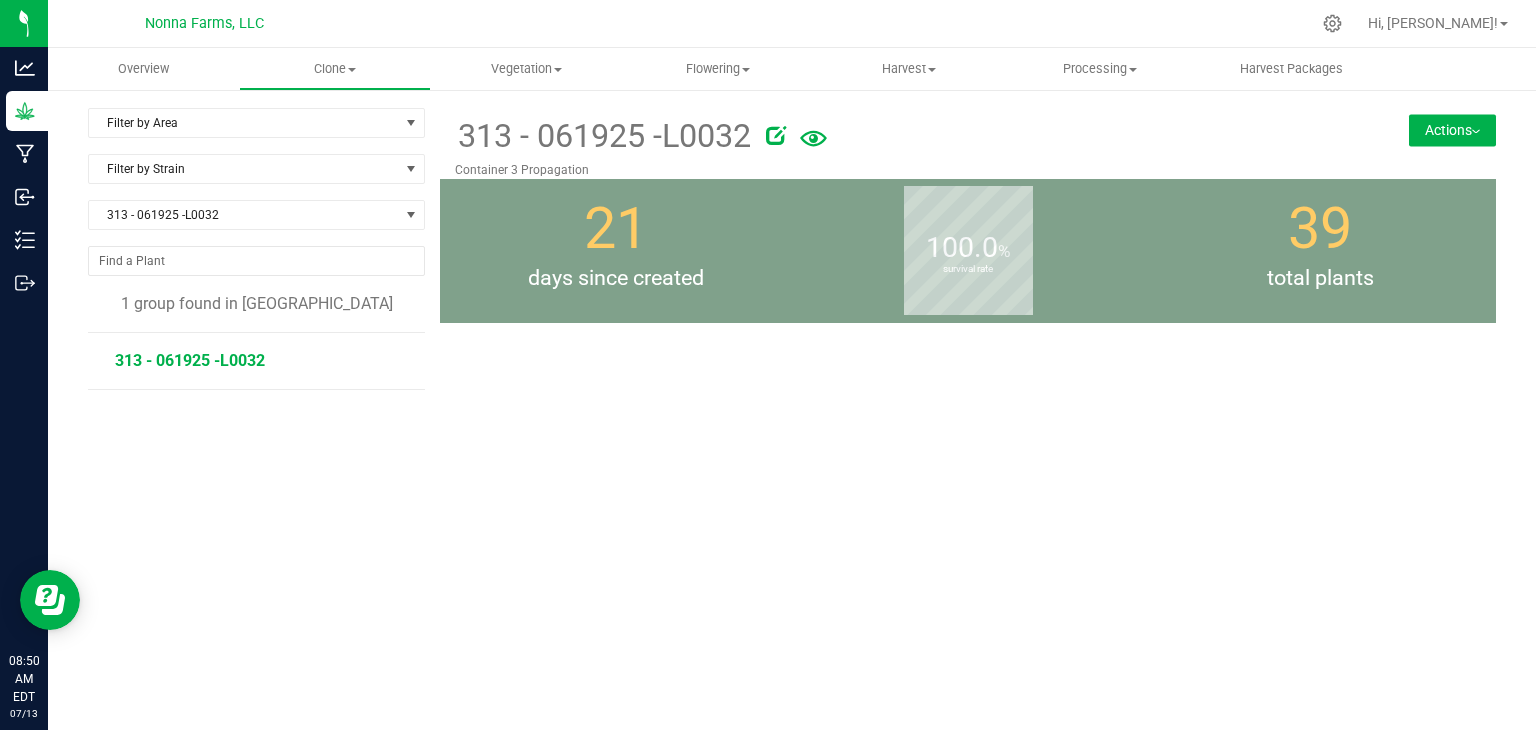 click on "313 - 061925 -L0032" at bounding box center (190, 360) 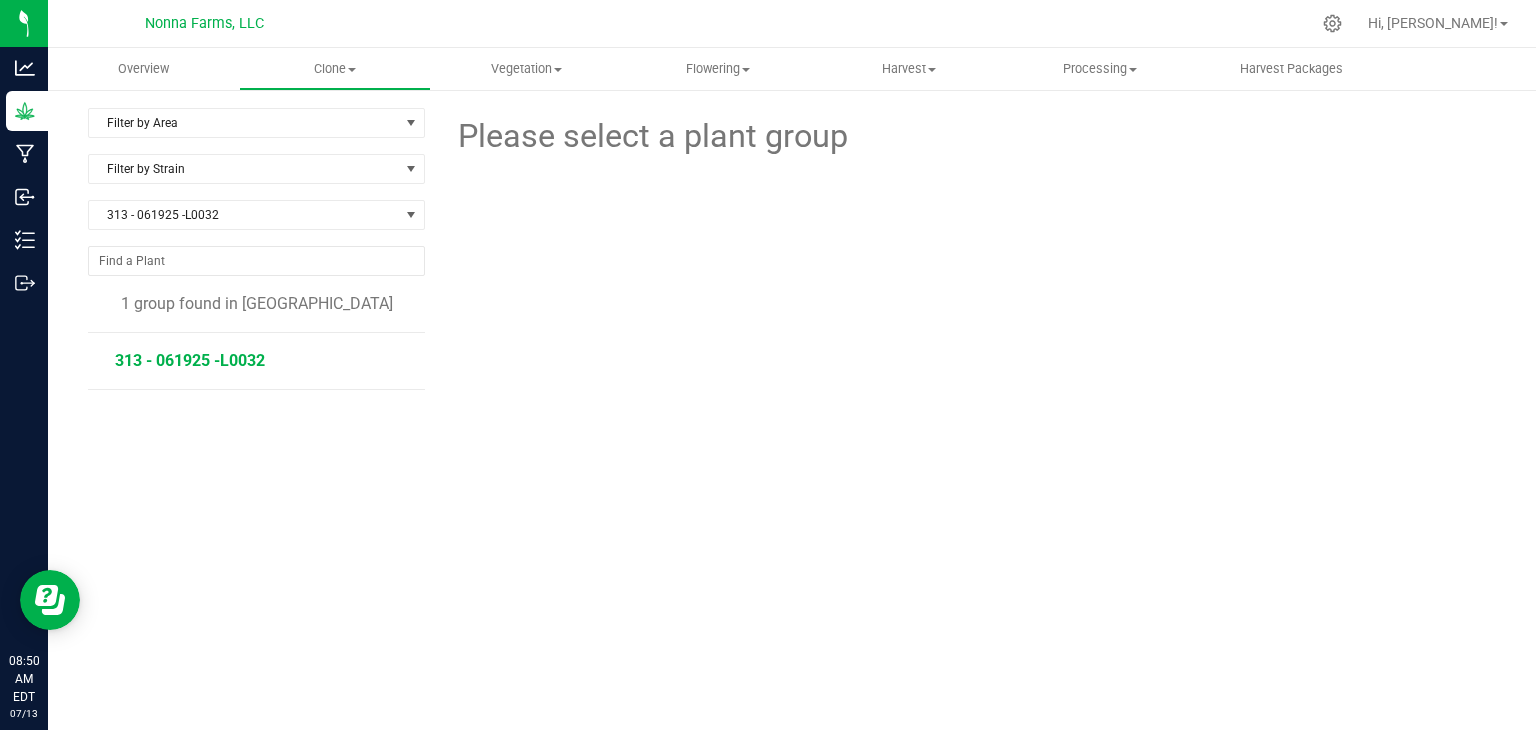 click on "313 - 061925 -L0032" at bounding box center [190, 360] 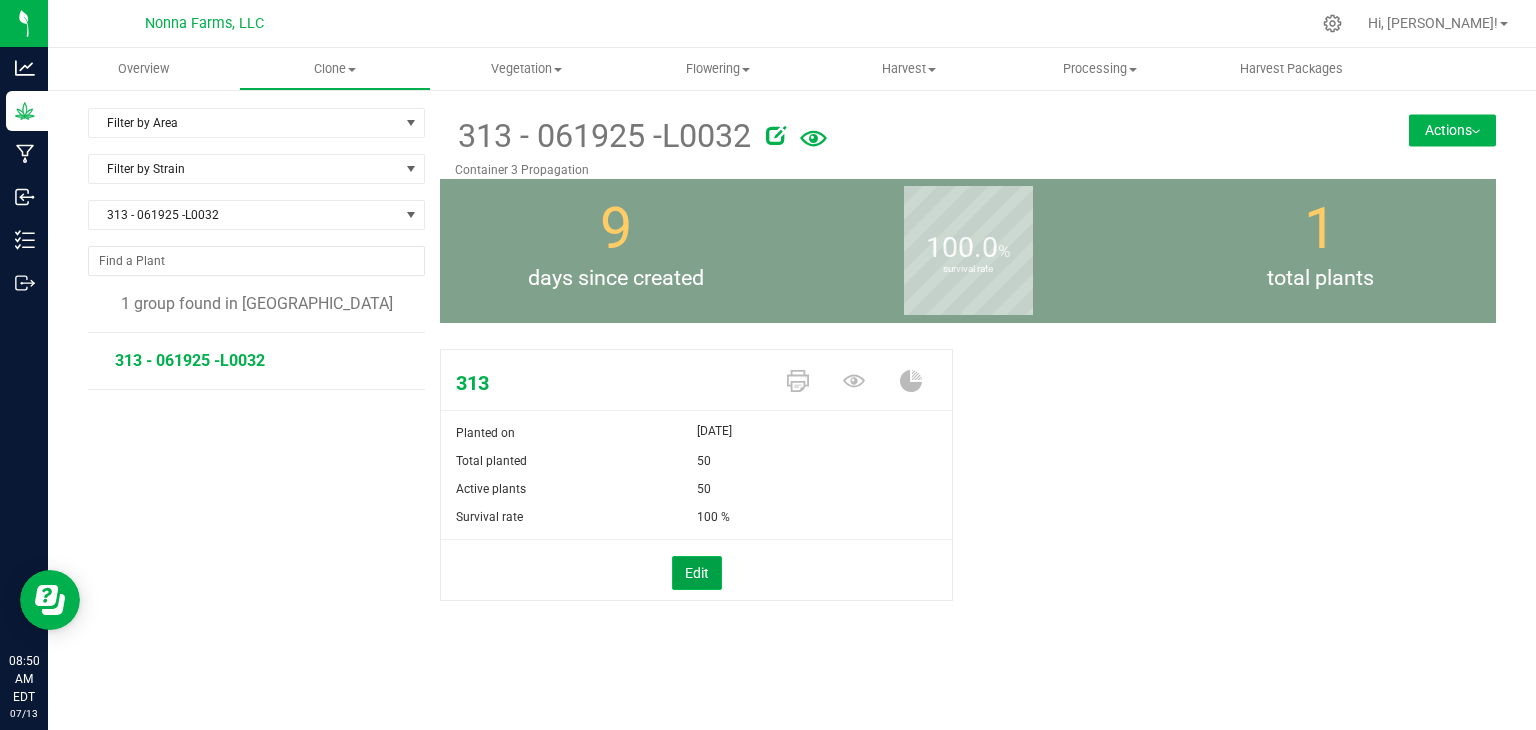 click on "Edit" at bounding box center (697, 573) 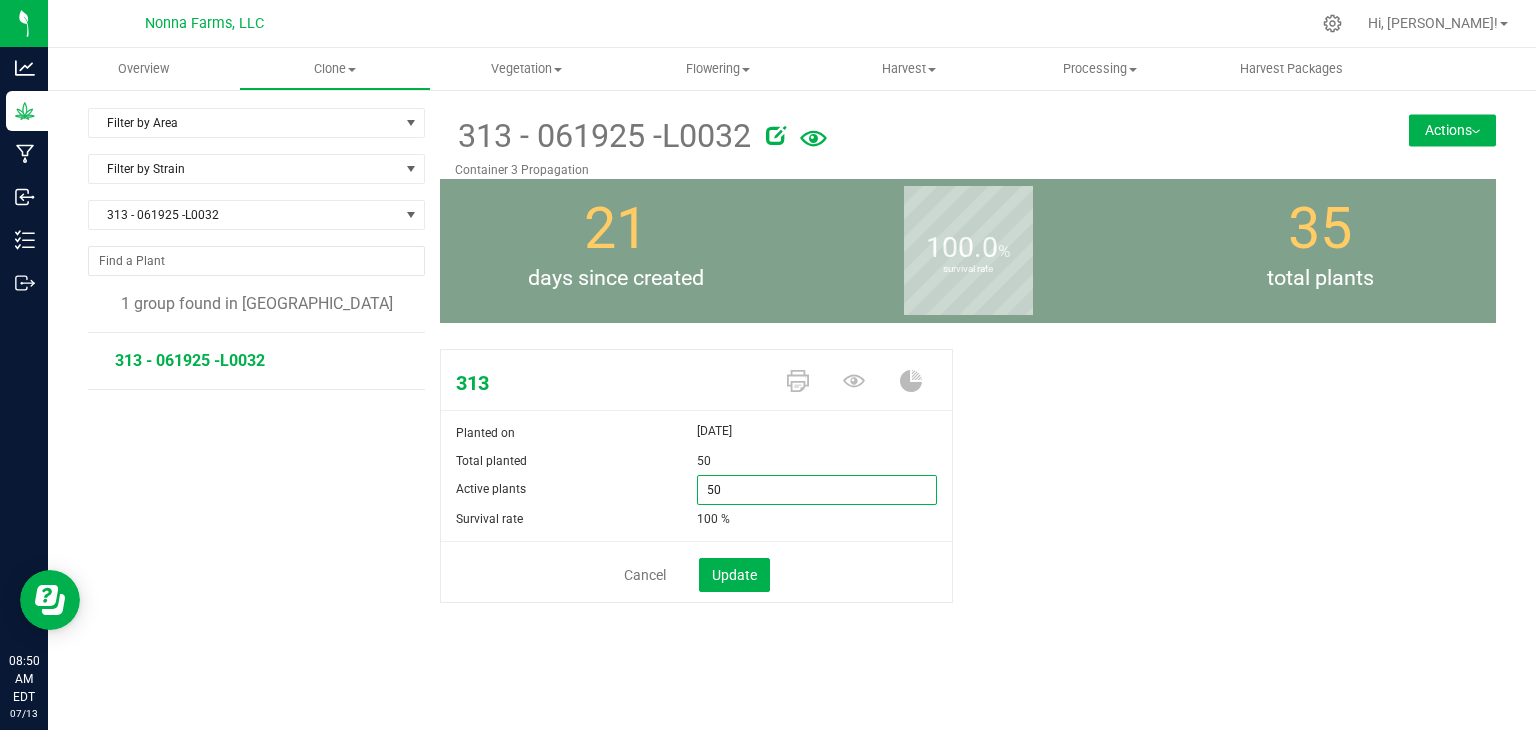 drag, startPoint x: 740, startPoint y: 487, endPoint x: 642, endPoint y: 481, distance: 98.1835 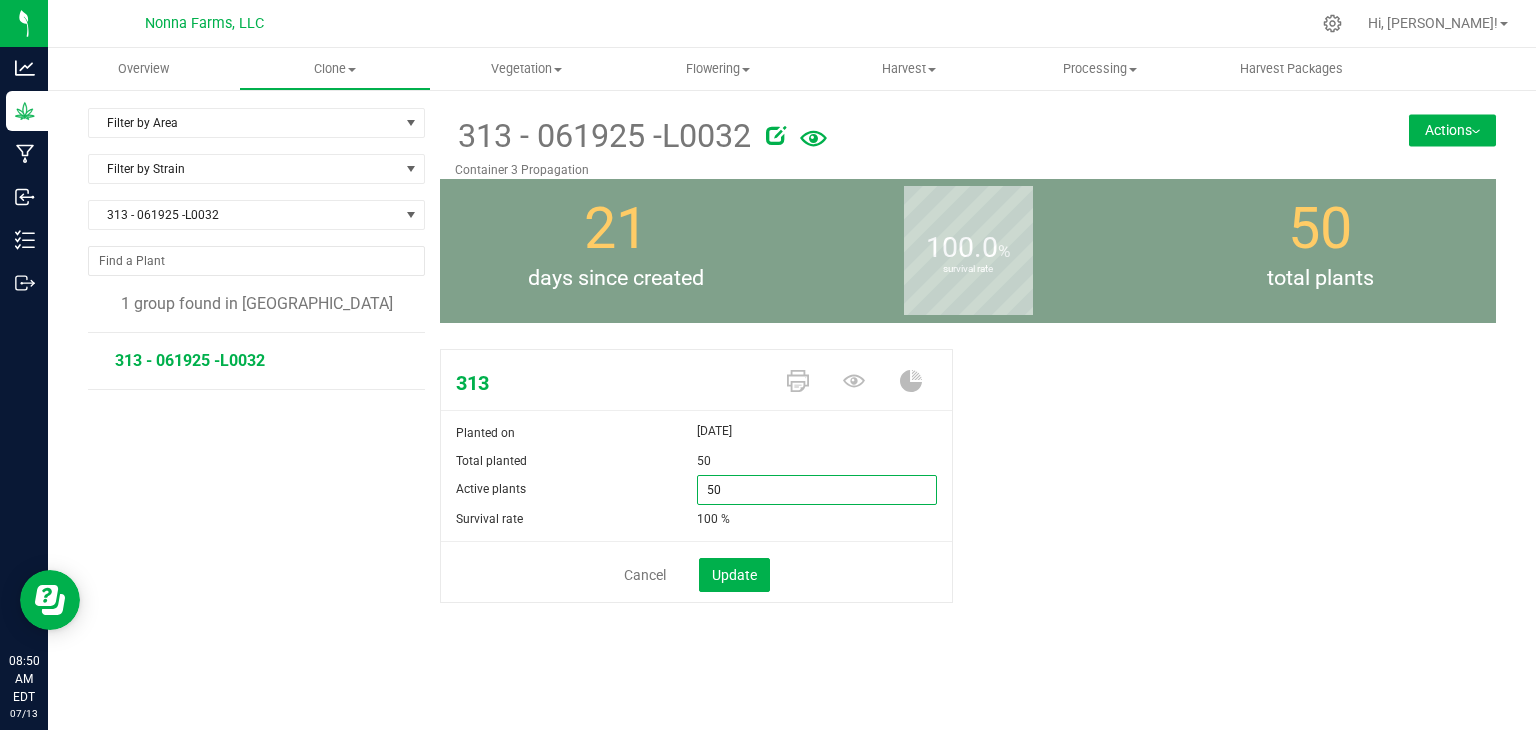 type on "0" 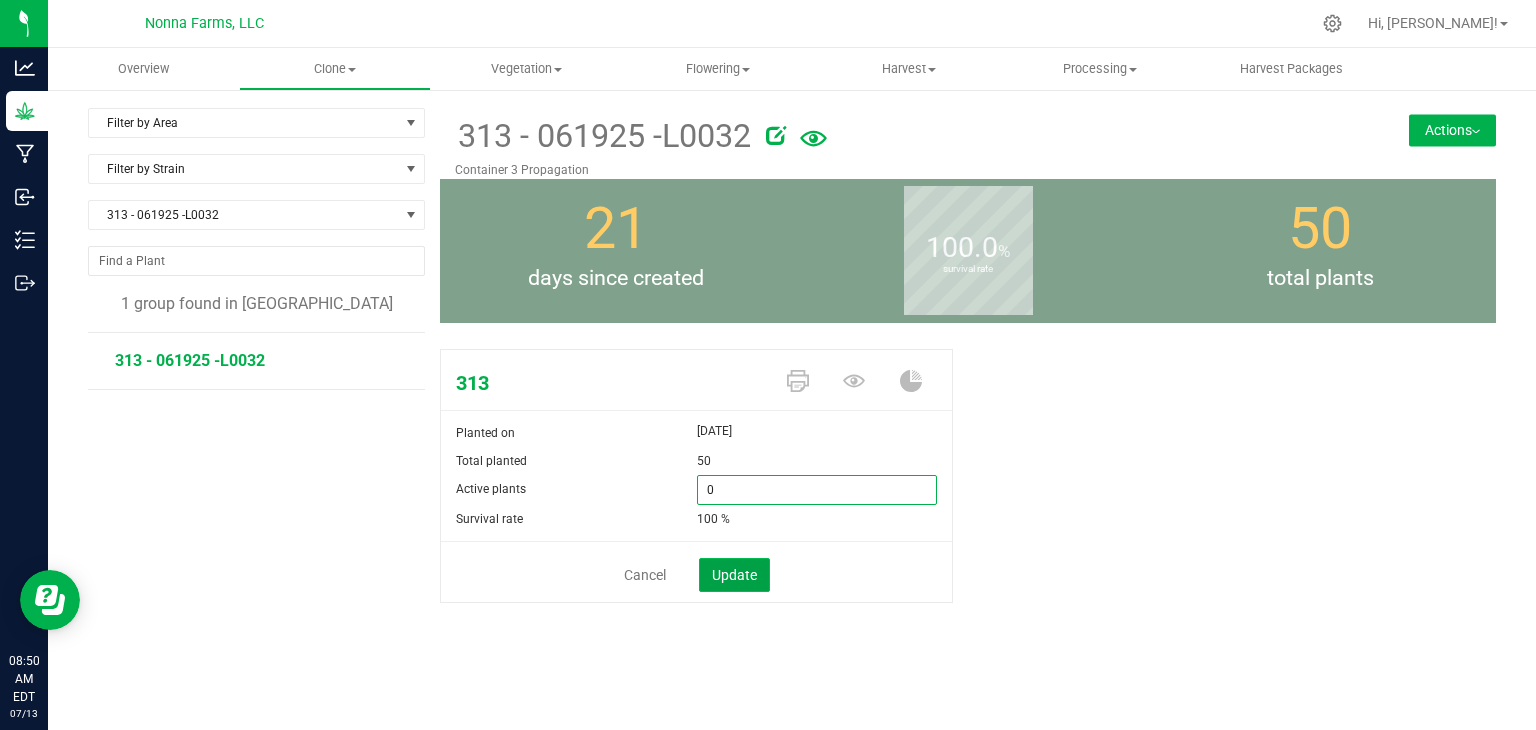 type on "0" 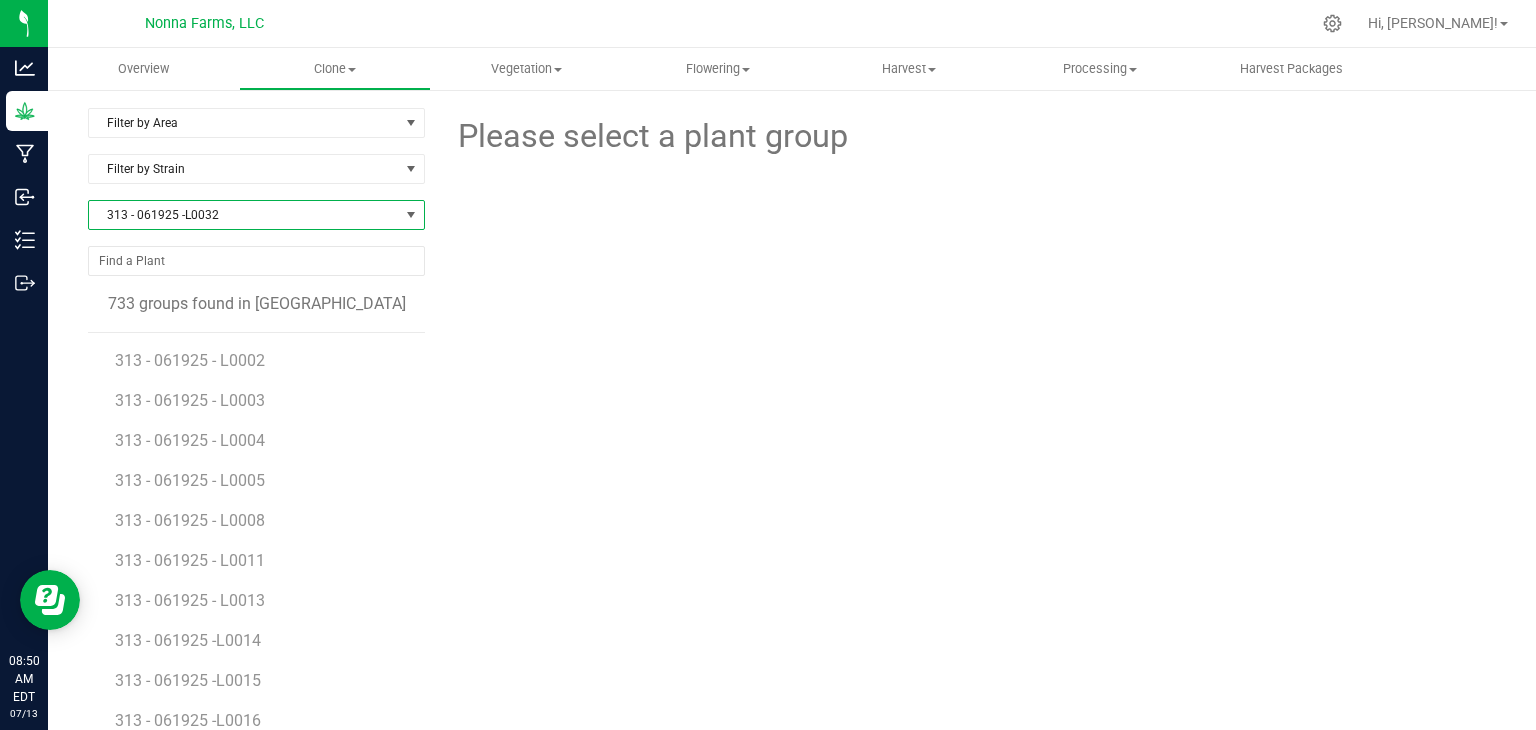 click on "313 - 061925 -L0032" at bounding box center (244, 215) 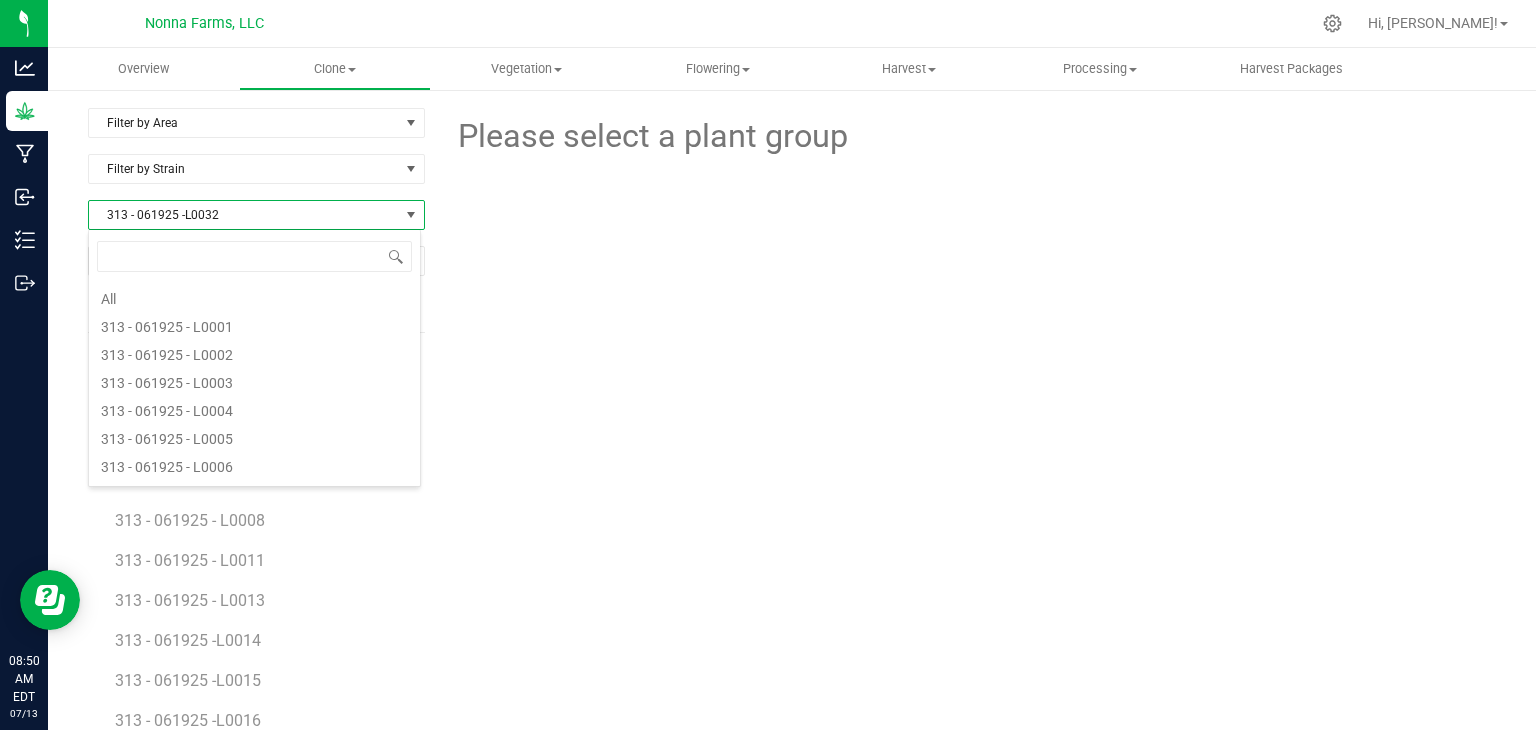 scroll, scrollTop: 724, scrollLeft: 0, axis: vertical 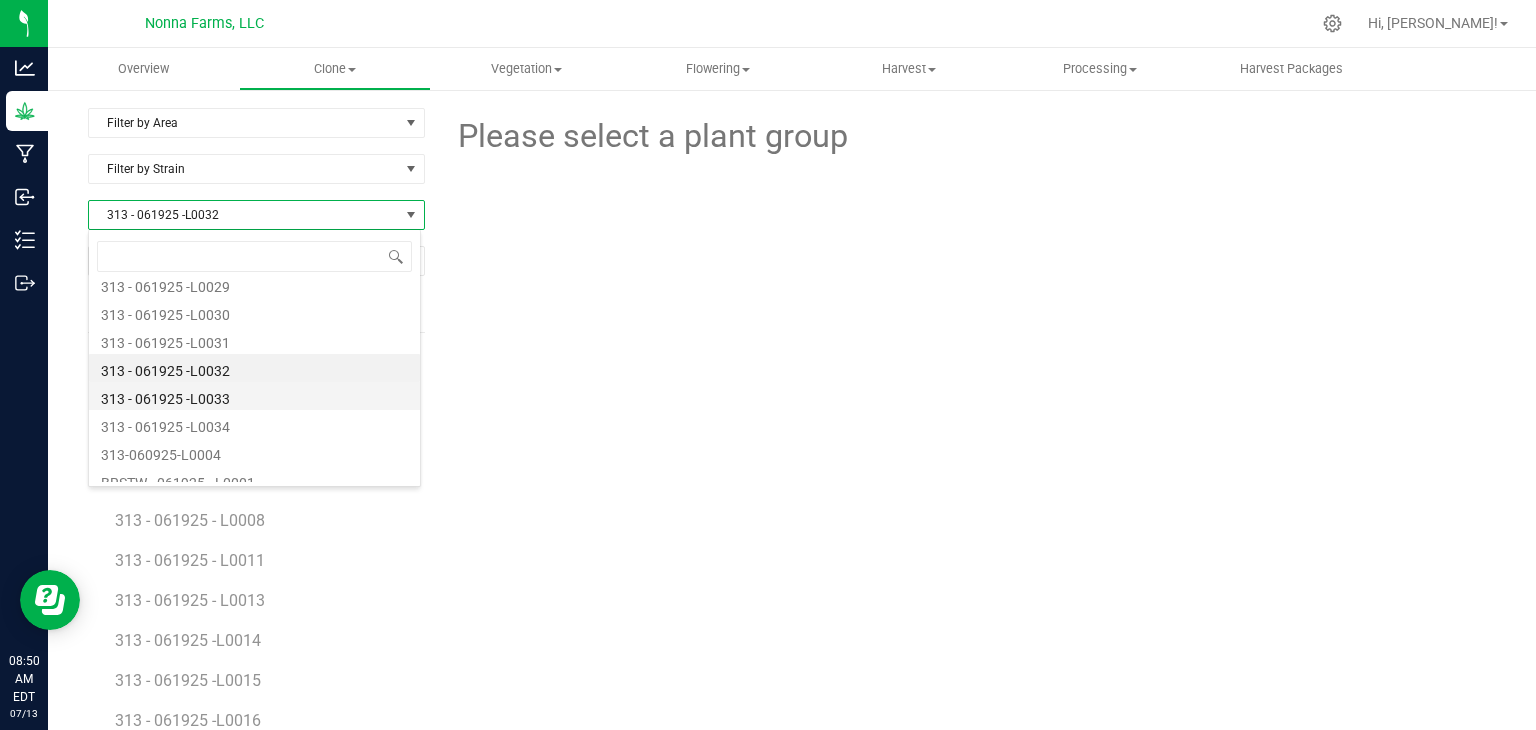 click on "313 - 061925 -L0033" at bounding box center (254, 396) 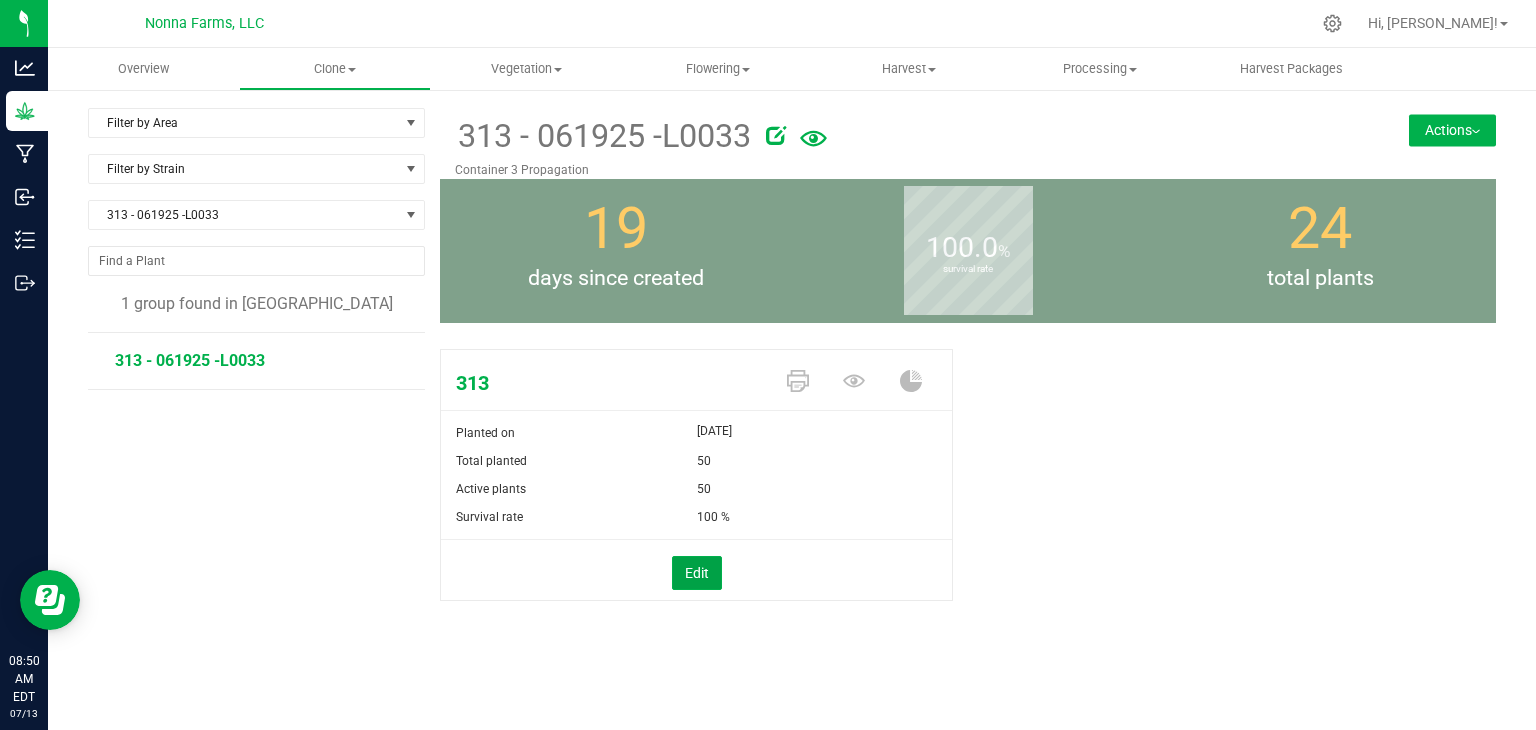 drag, startPoint x: 692, startPoint y: 575, endPoint x: 746, endPoint y: 524, distance: 74.27651 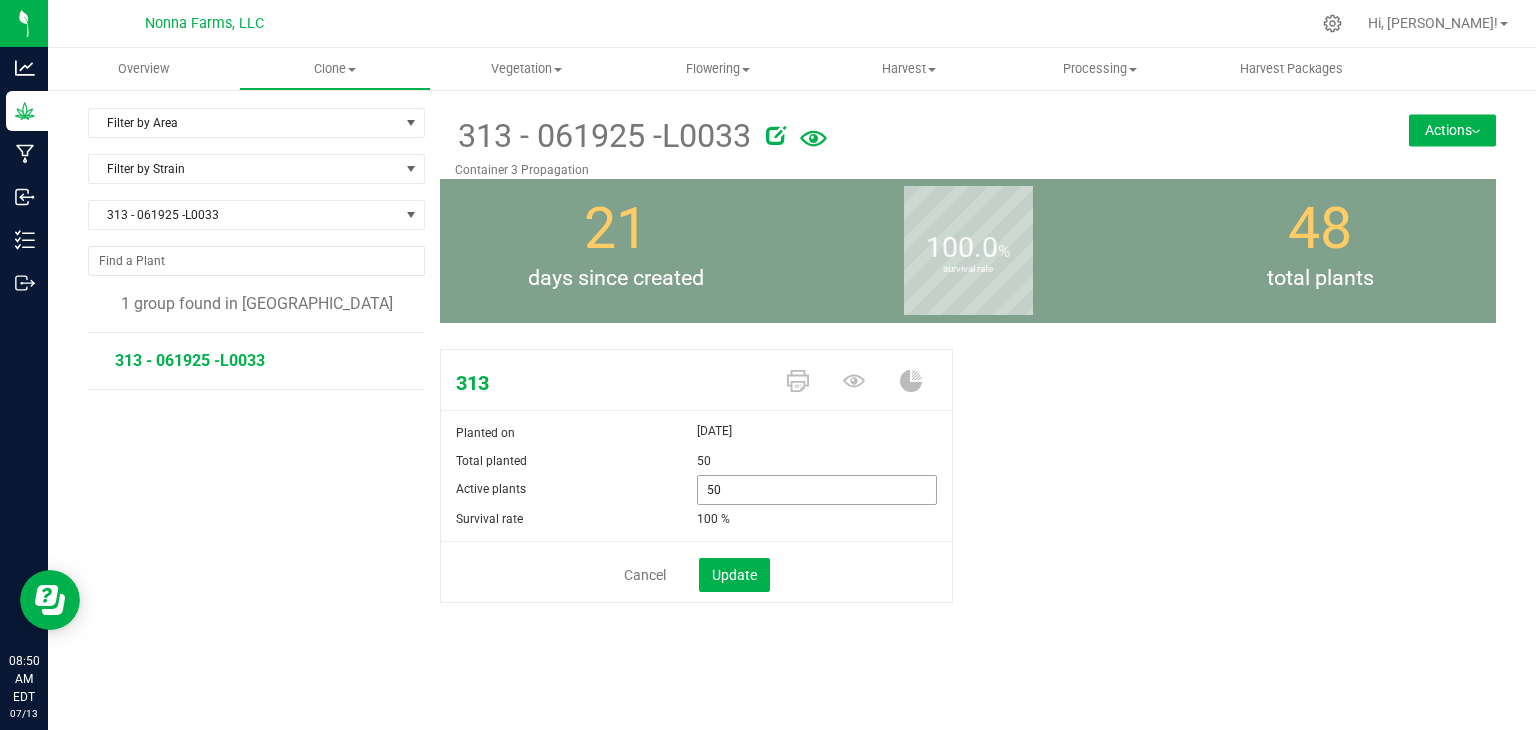 drag, startPoint x: 756, startPoint y: 493, endPoint x: 614, endPoint y: 471, distance: 143.69412 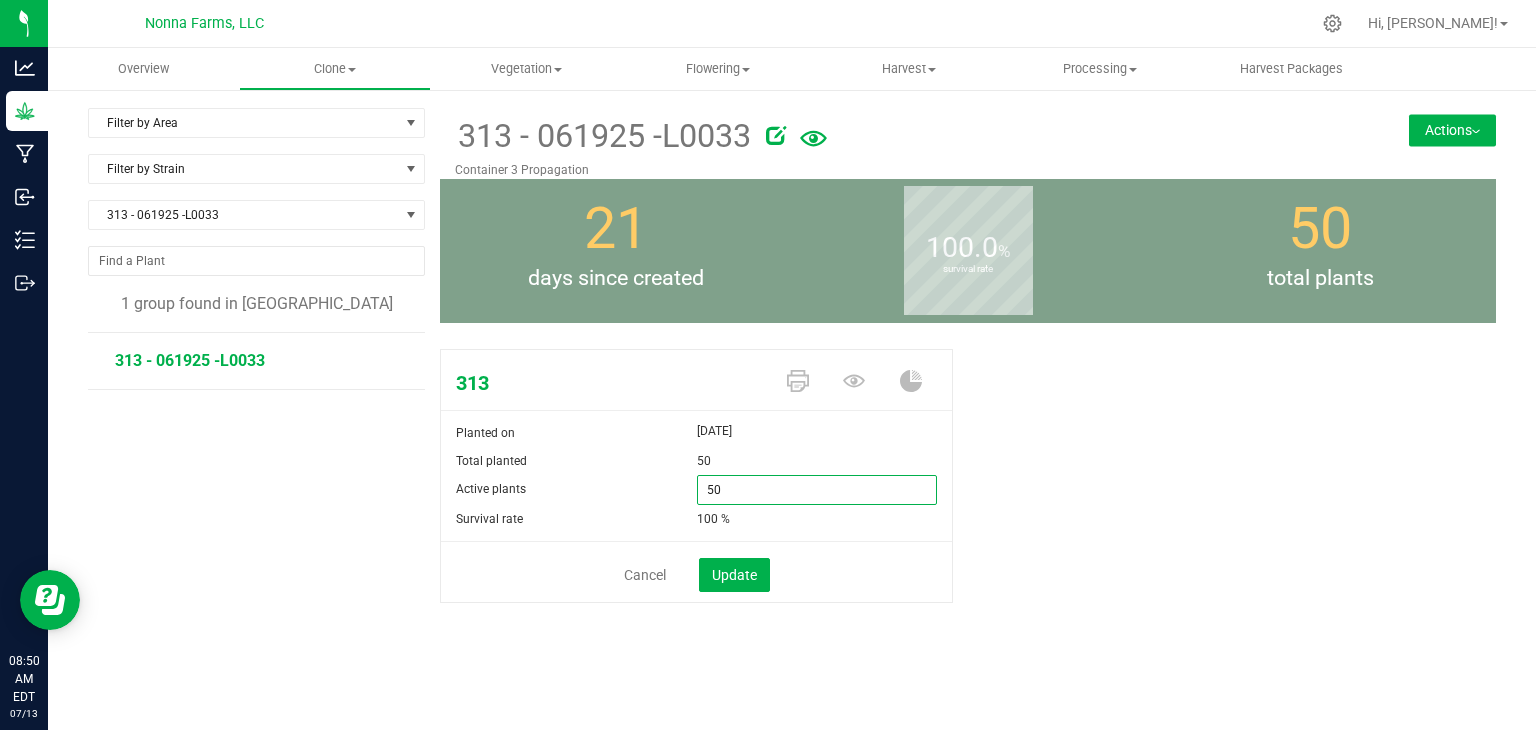 type on "0" 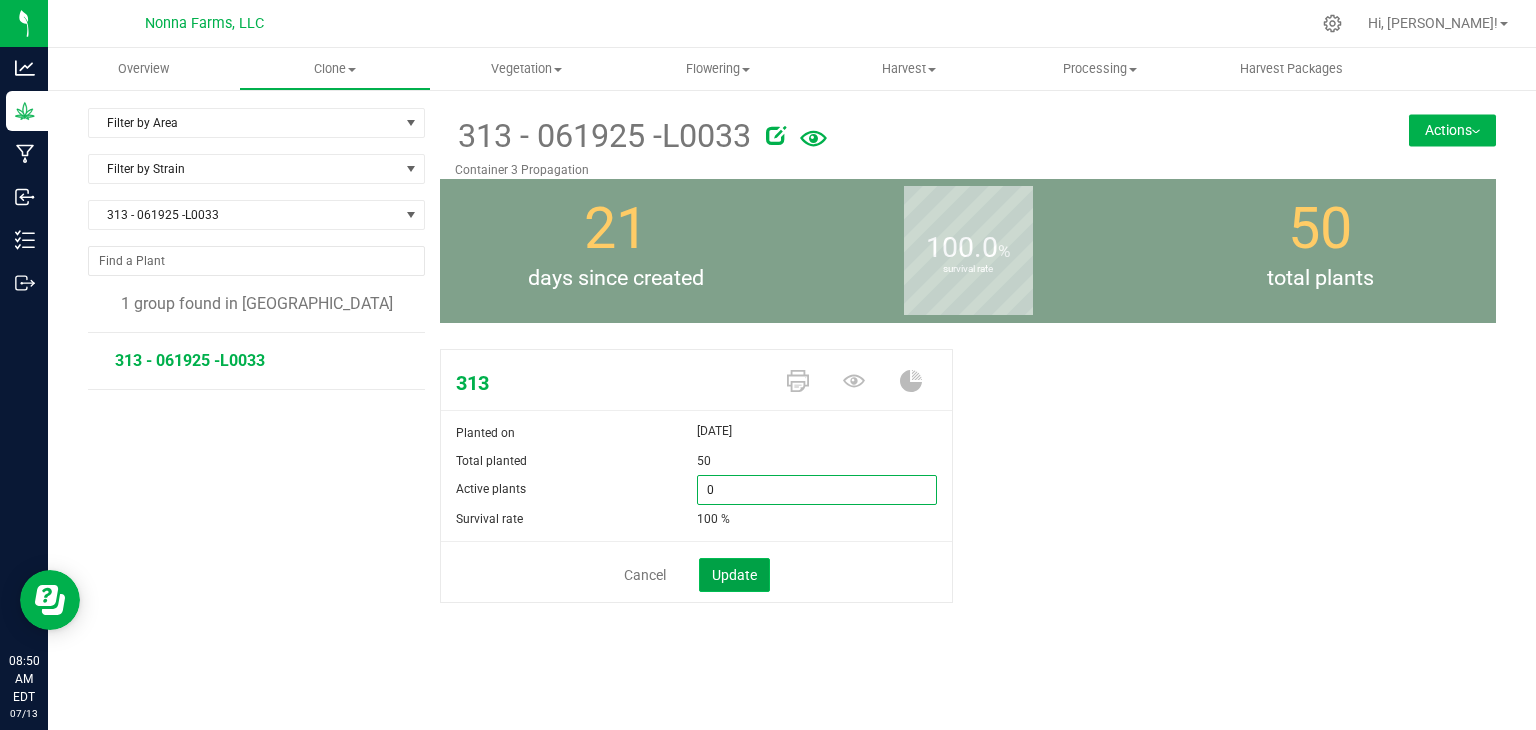 type on "0" 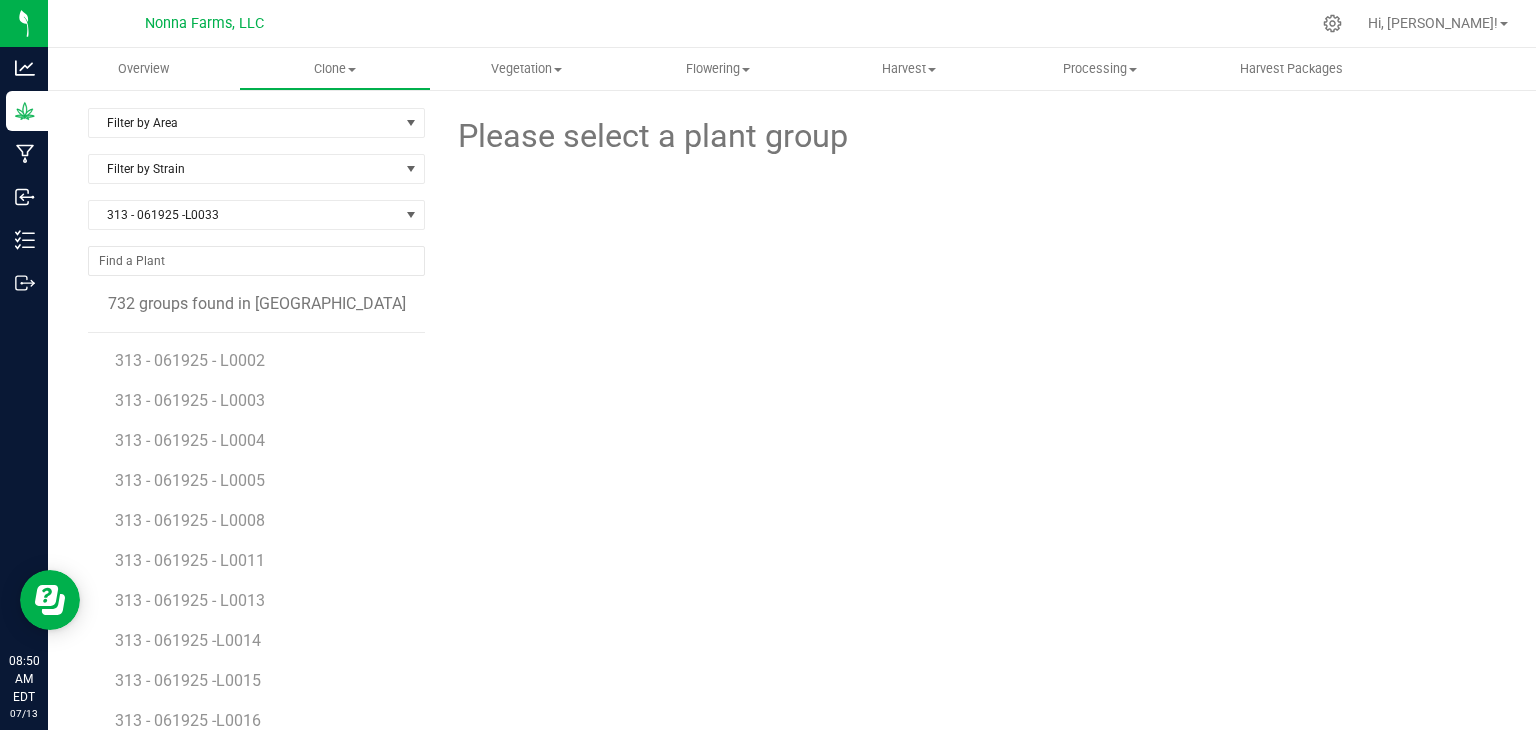 click on "Please select a plant group" at bounding box center (968, 471) 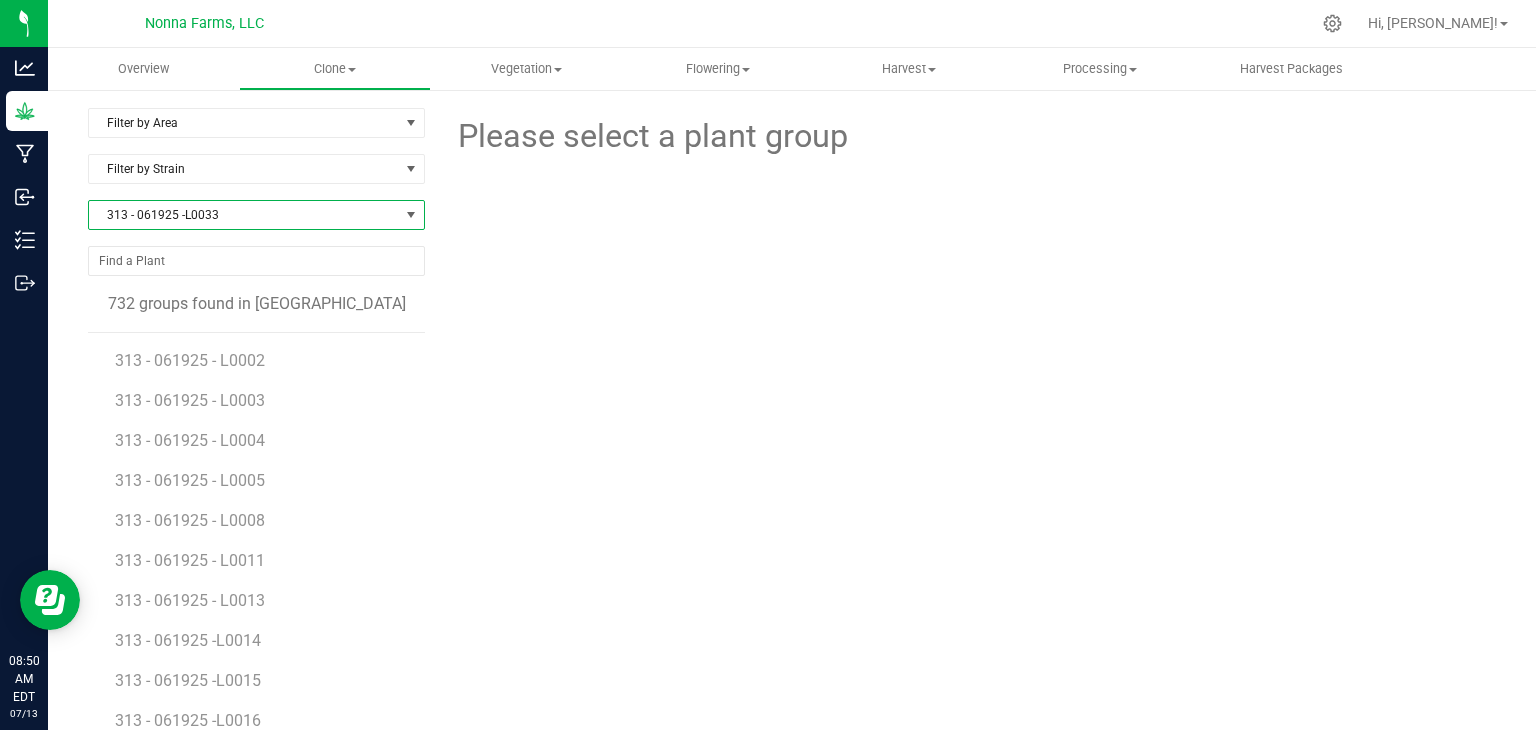 click on "313 - 061925 -L0033" at bounding box center (244, 215) 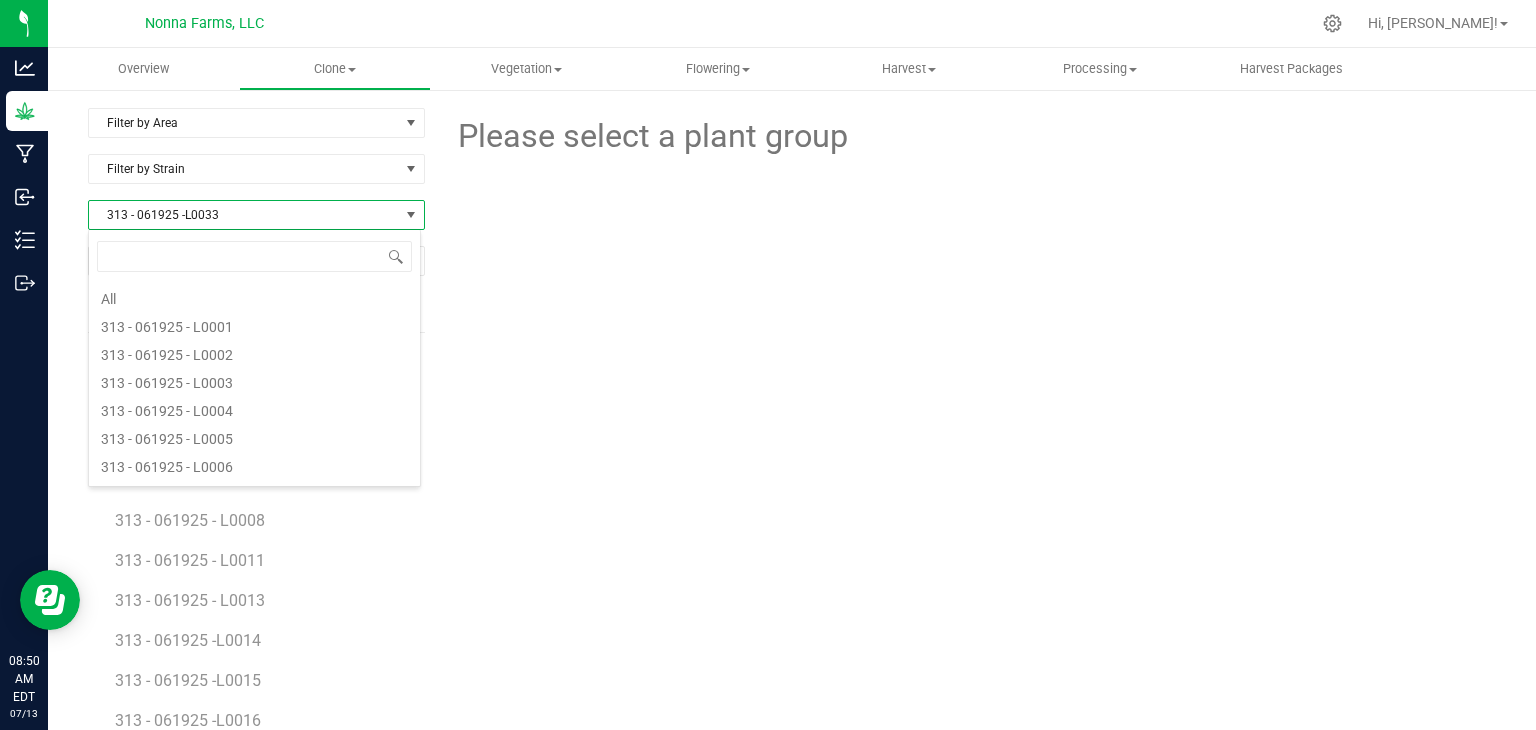 scroll, scrollTop: 752, scrollLeft: 0, axis: vertical 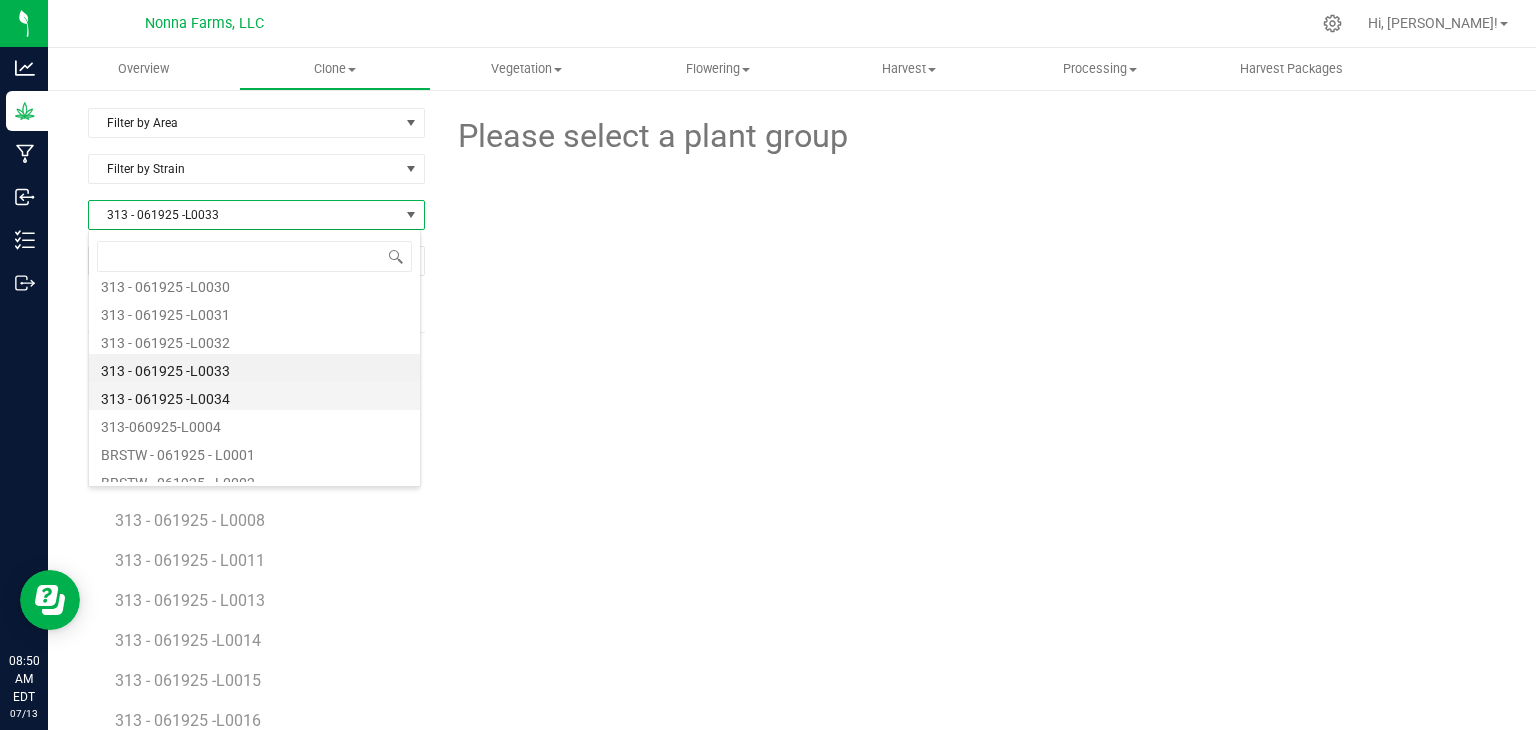 click on "313 - 061925 -L0034" at bounding box center [254, 396] 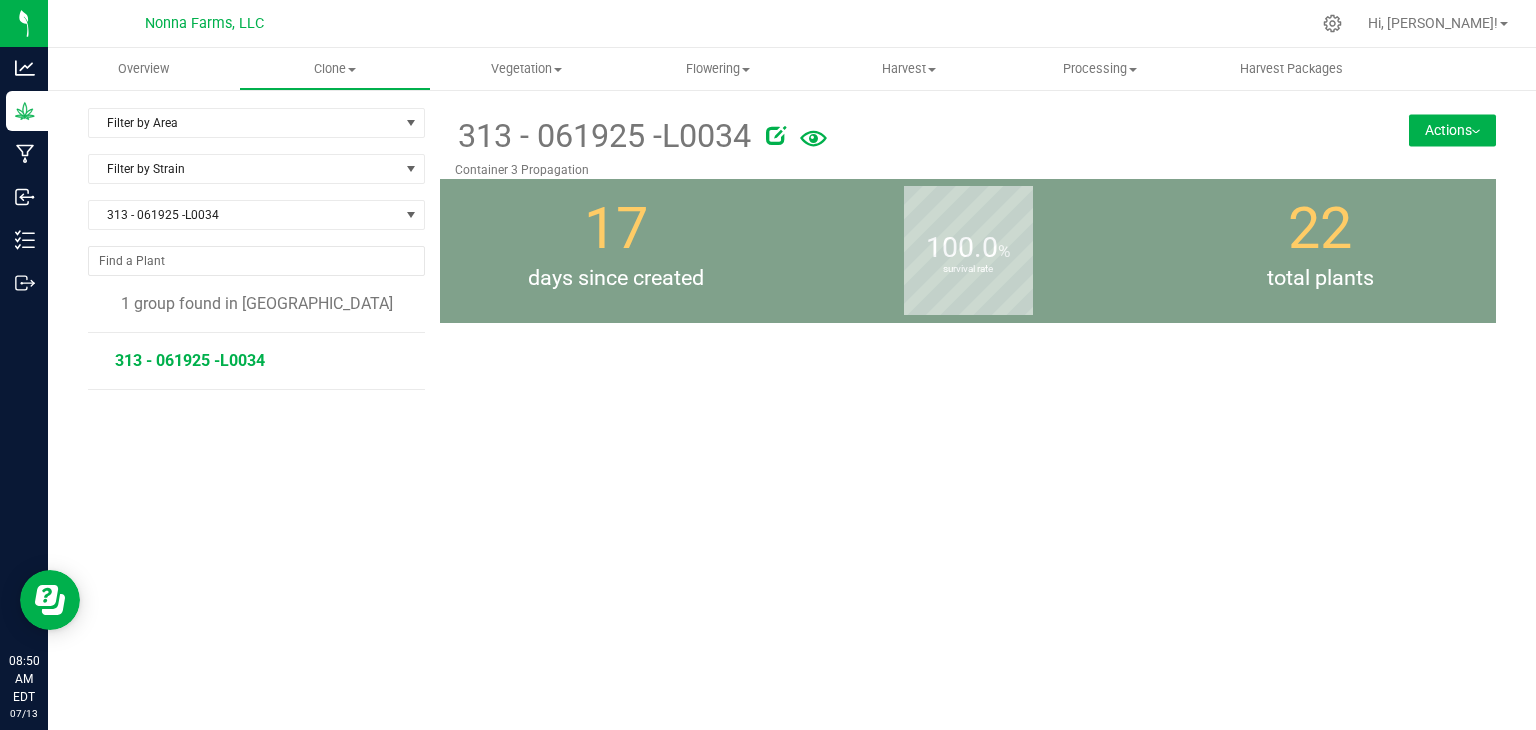 click on "313 - 061925 -L0034" at bounding box center [190, 360] 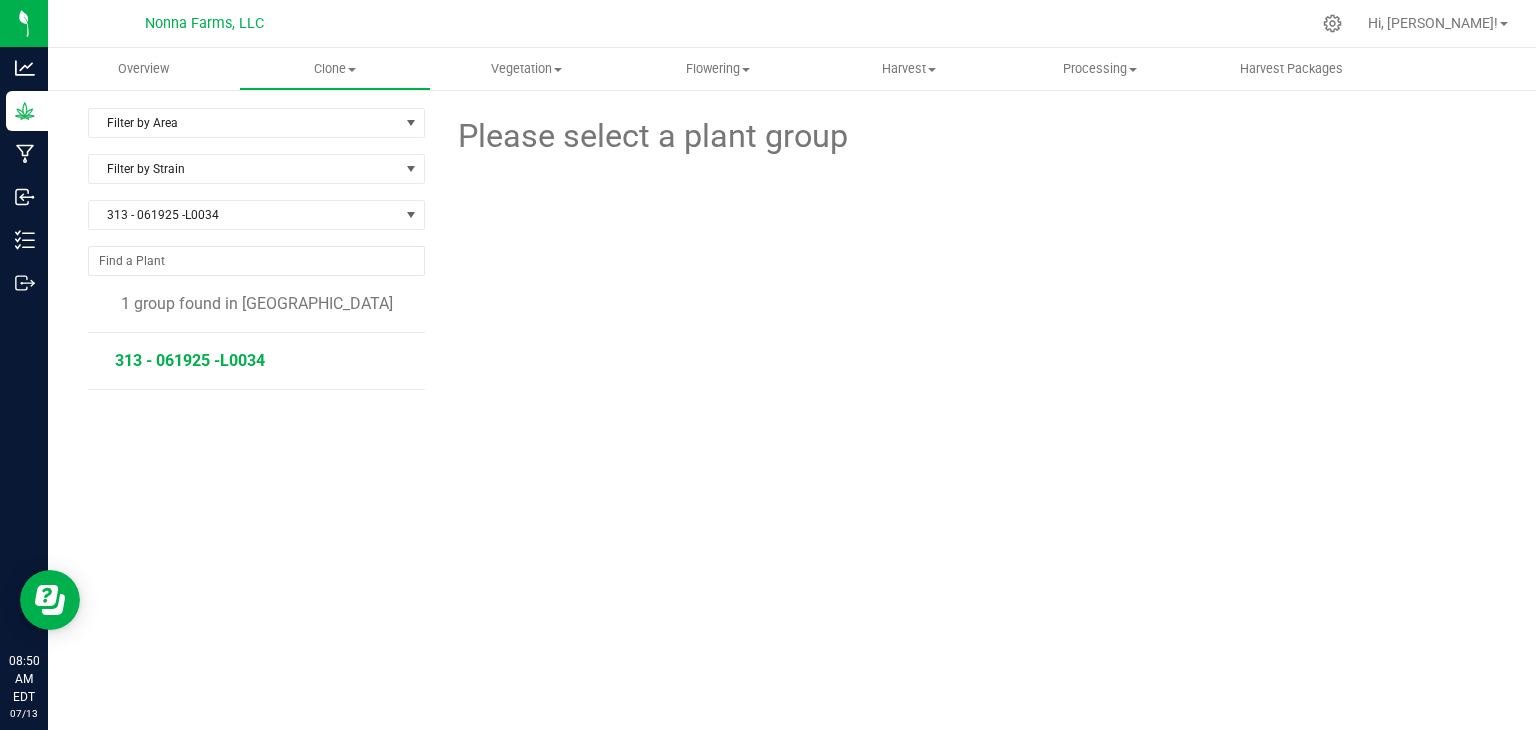 click on "313 - 061925 -L0034" at bounding box center [190, 360] 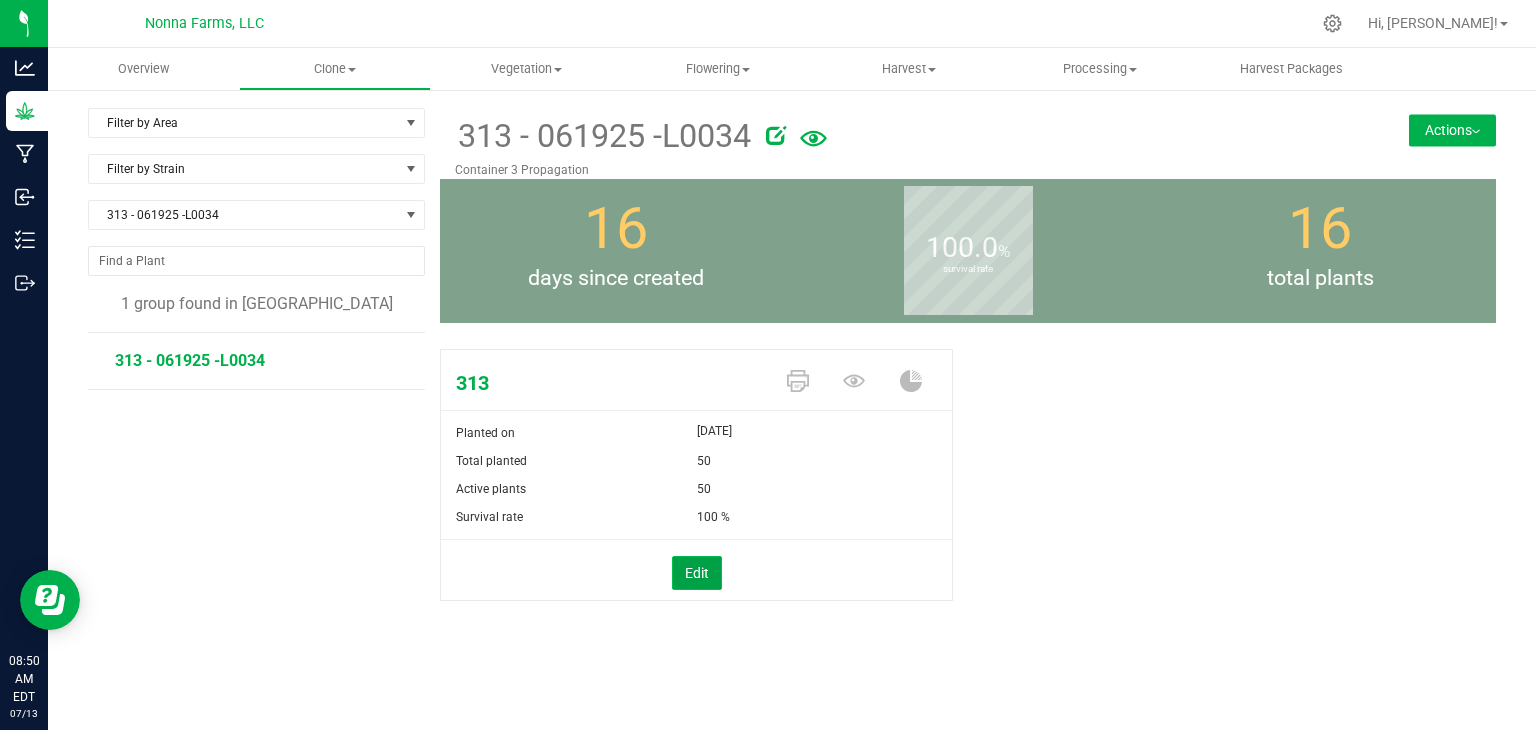 drag, startPoint x: 682, startPoint y: 563, endPoint x: 762, endPoint y: 537, distance: 84.118965 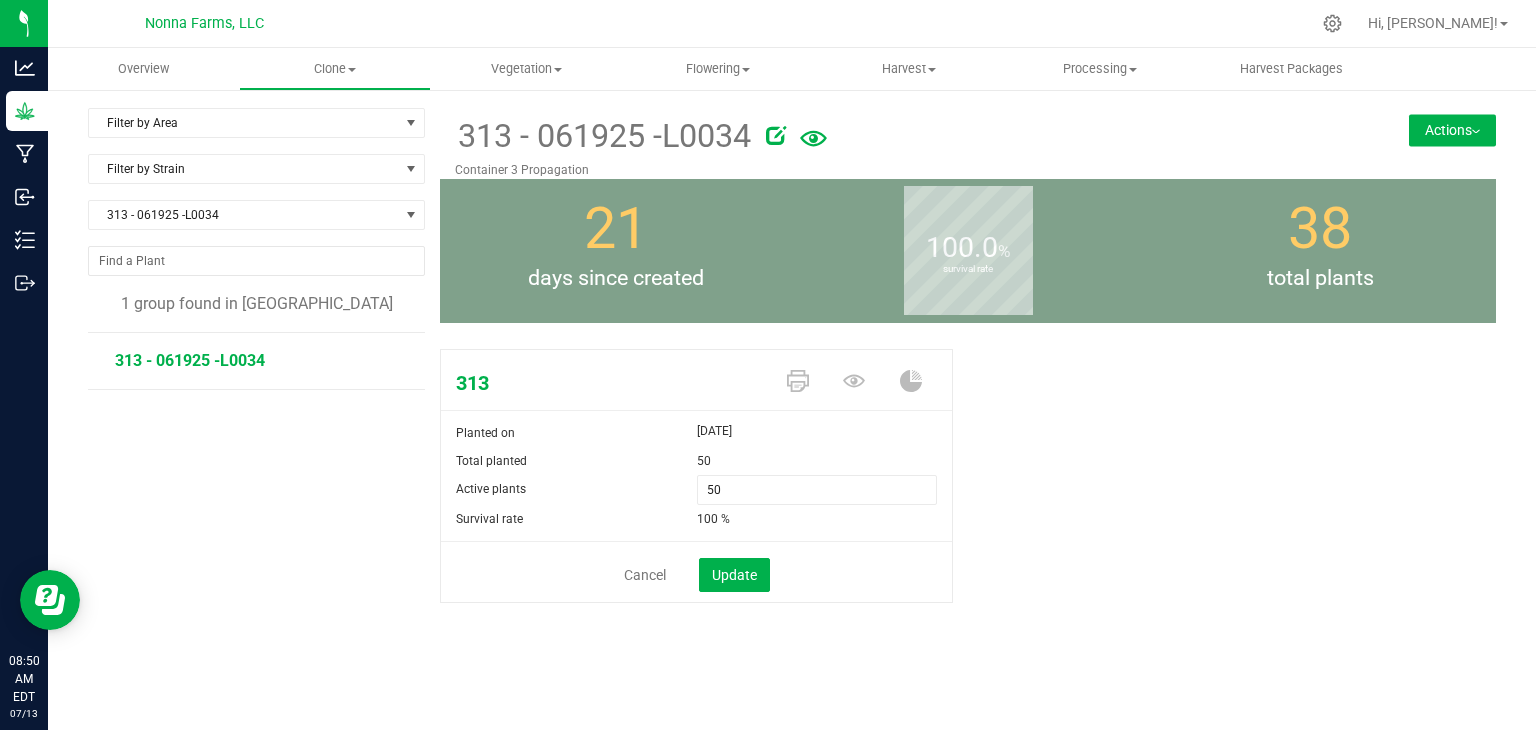 drag, startPoint x: 688, startPoint y: 491, endPoint x: 638, endPoint y: 481, distance: 50.990196 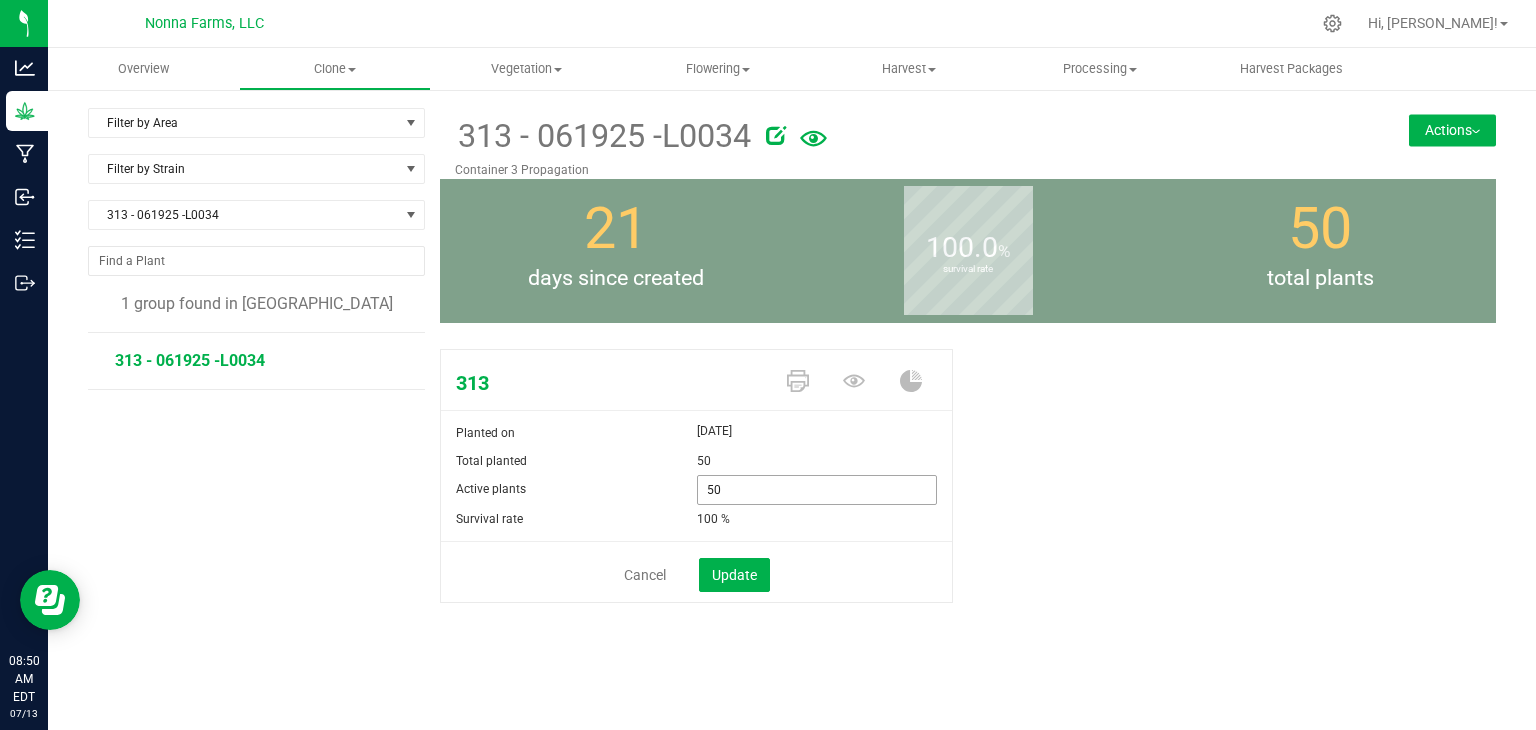 click on "50 50" at bounding box center (817, 490) 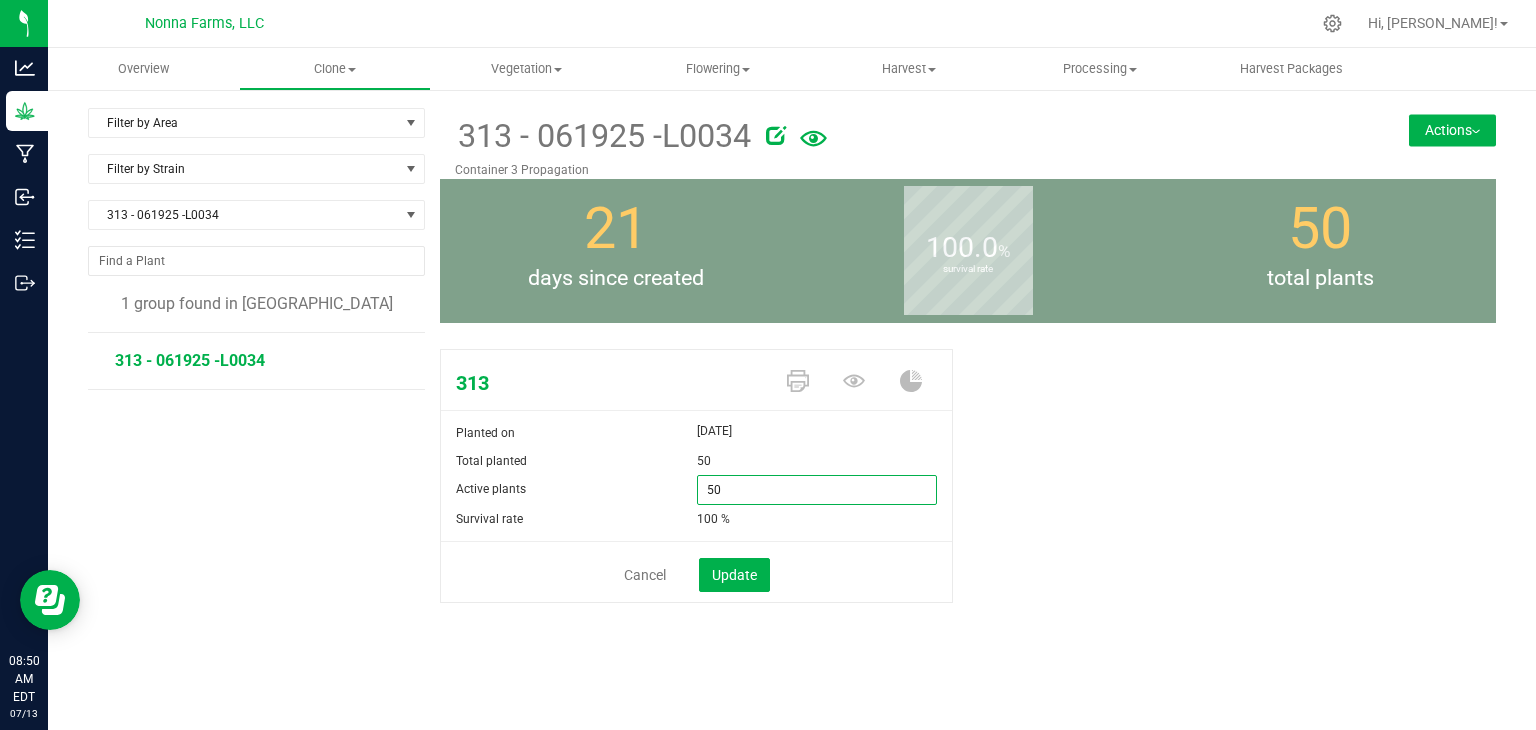 drag, startPoint x: 762, startPoint y: 487, endPoint x: 647, endPoint y: 473, distance: 115.84904 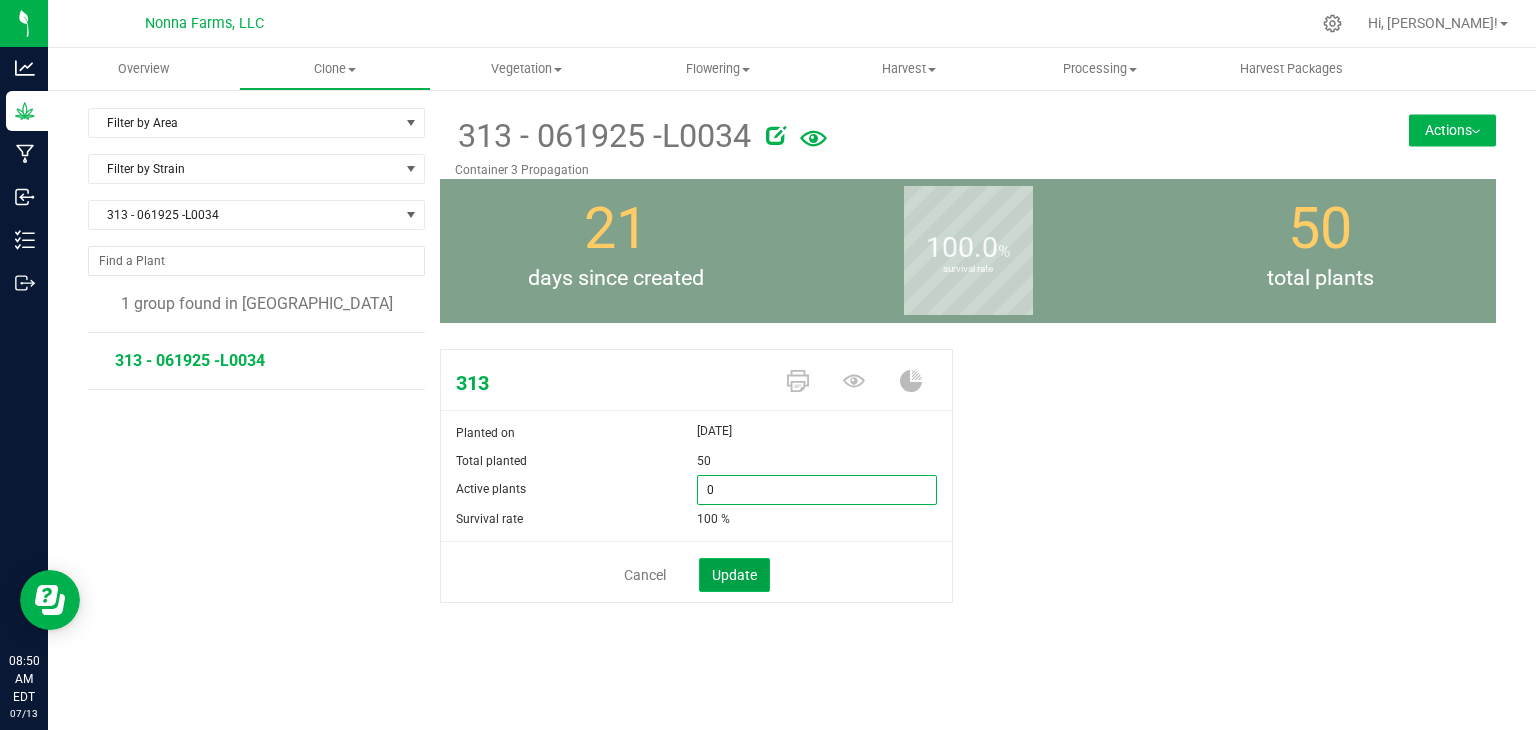 type on "0" 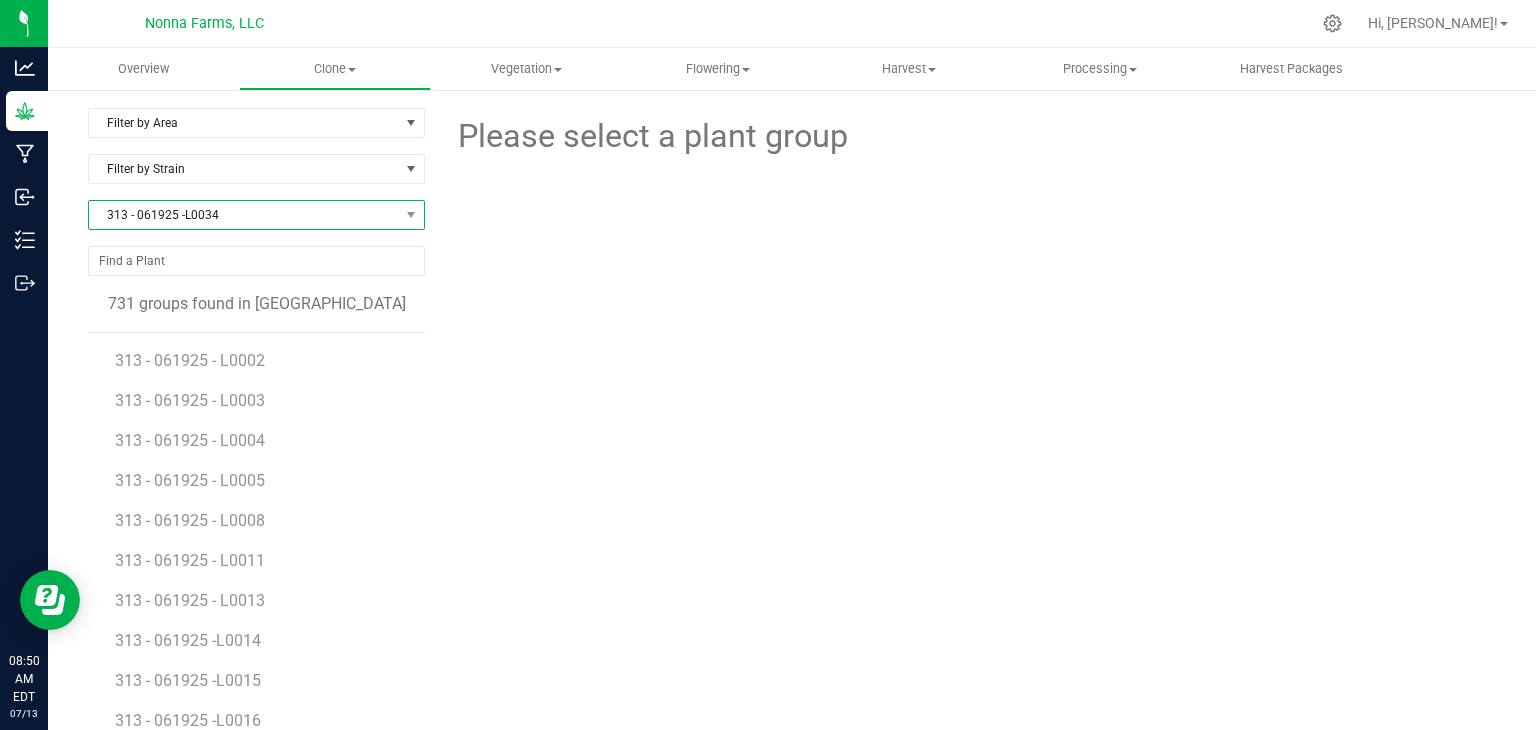 click on "313 - 061925 -L0034" at bounding box center [244, 215] 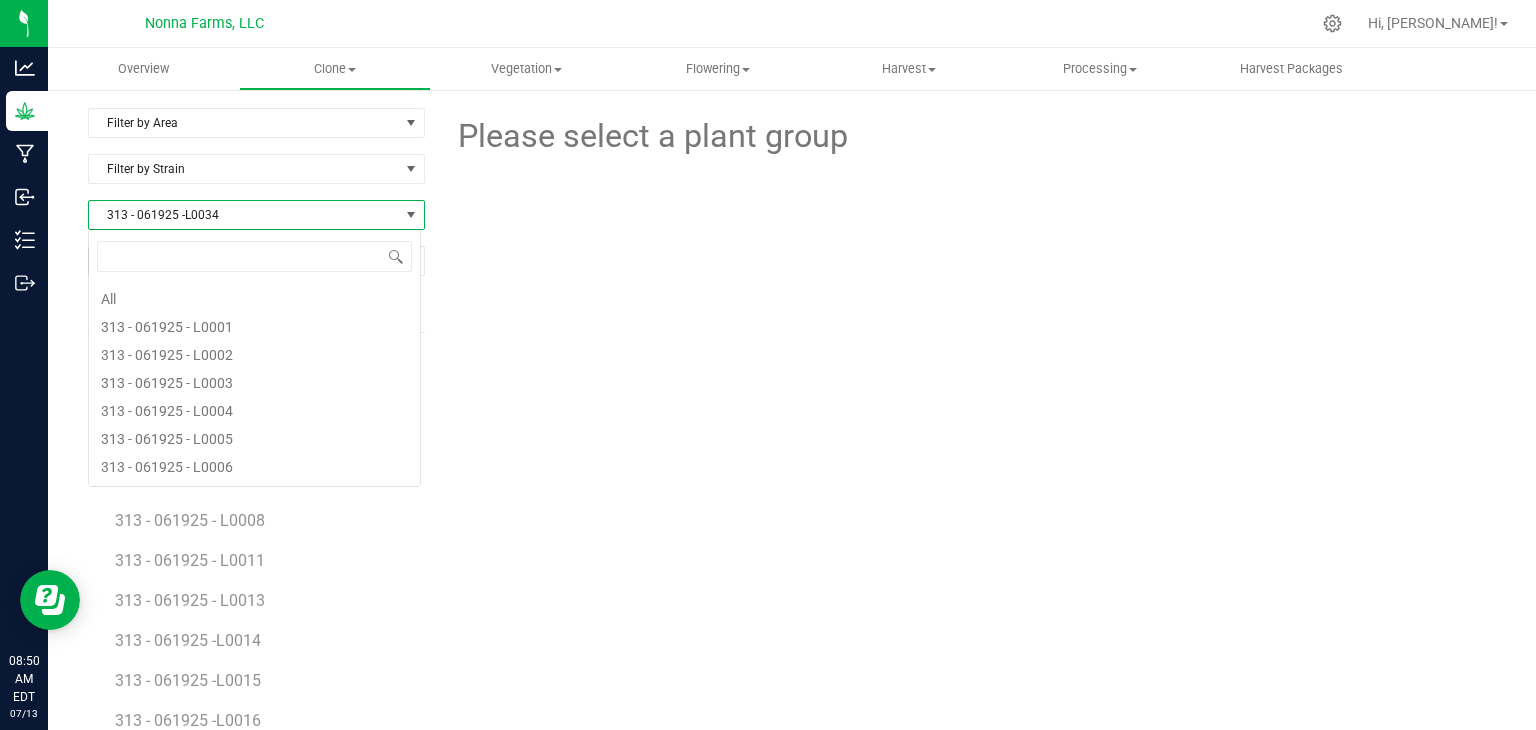scroll, scrollTop: 780, scrollLeft: 0, axis: vertical 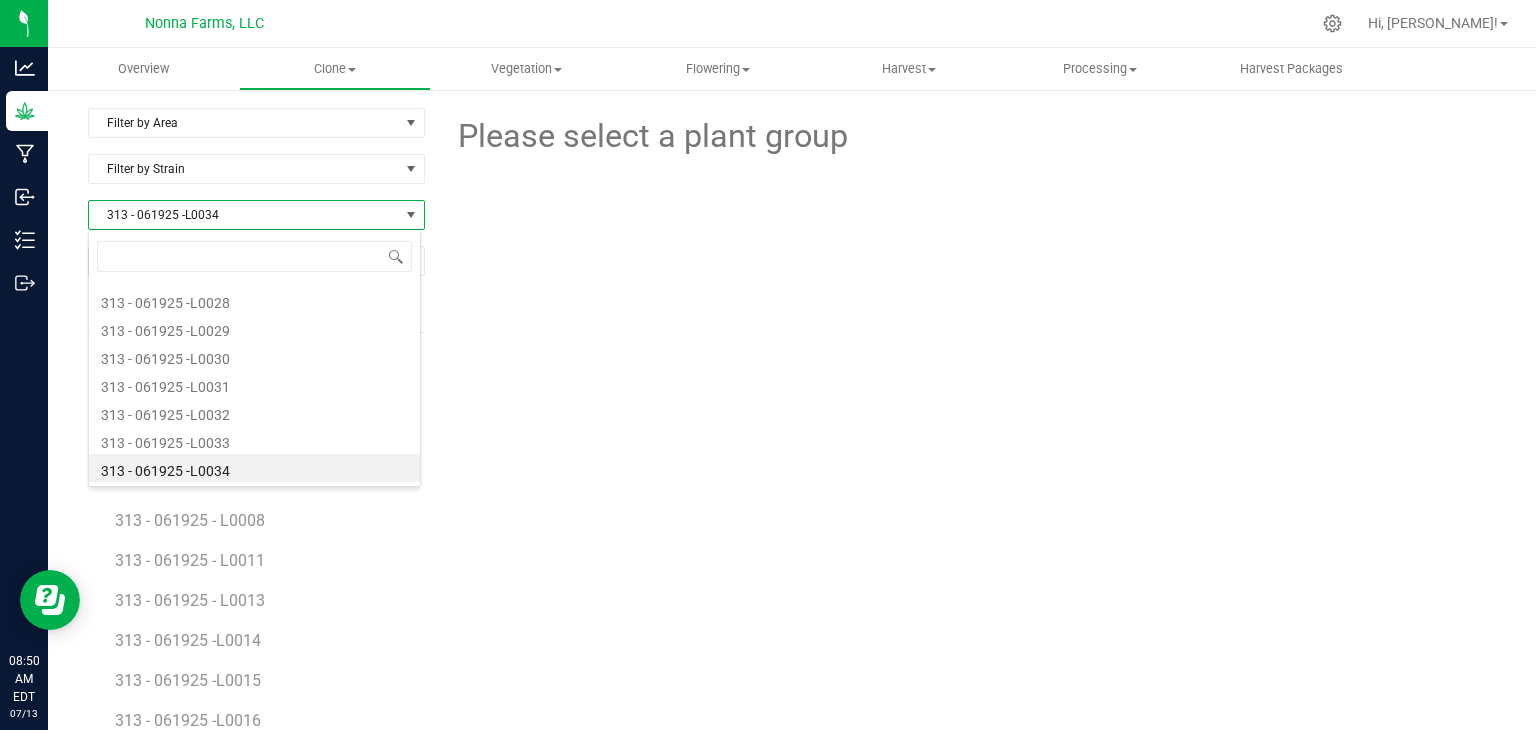 type on "BRSTW - 061925 - L0006" 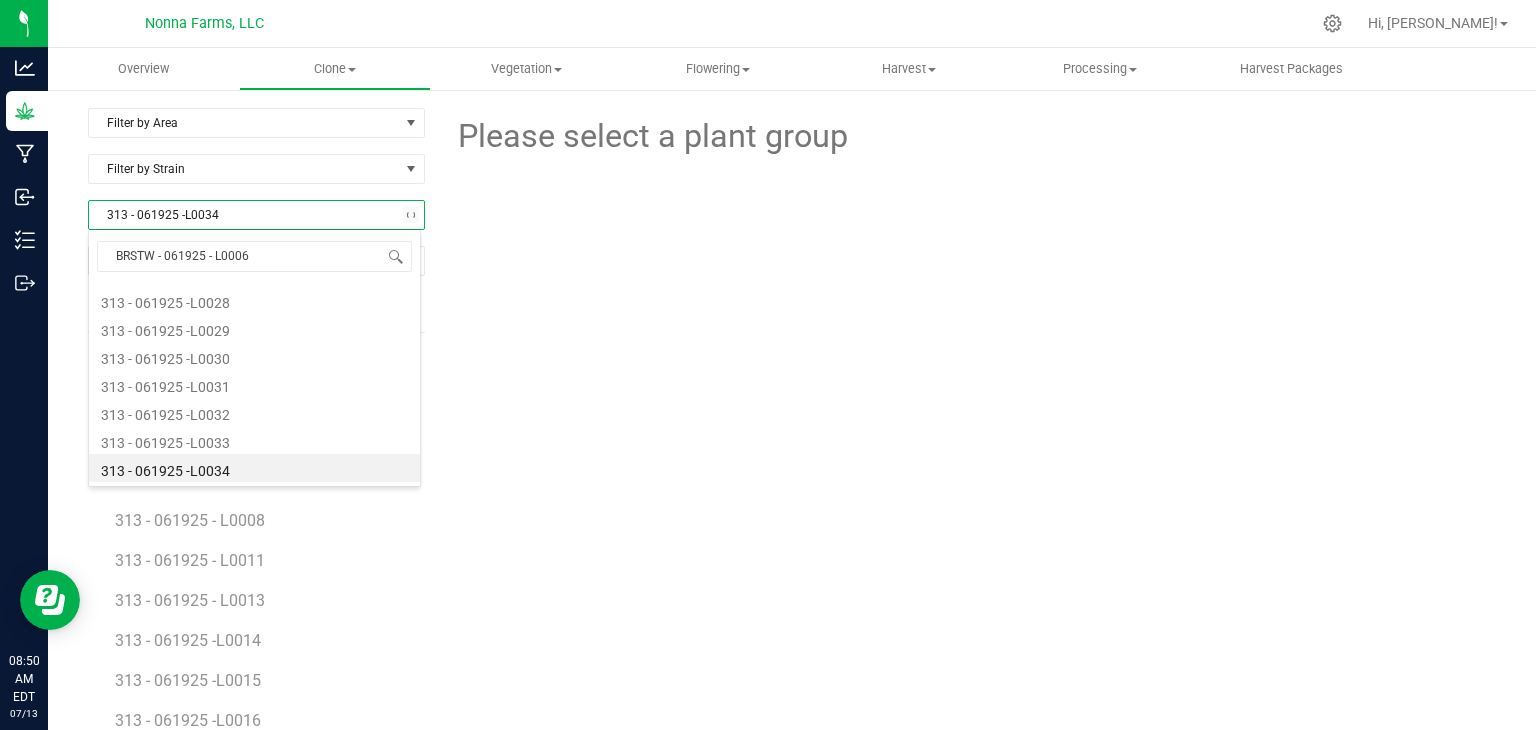 scroll, scrollTop: 0, scrollLeft: 0, axis: both 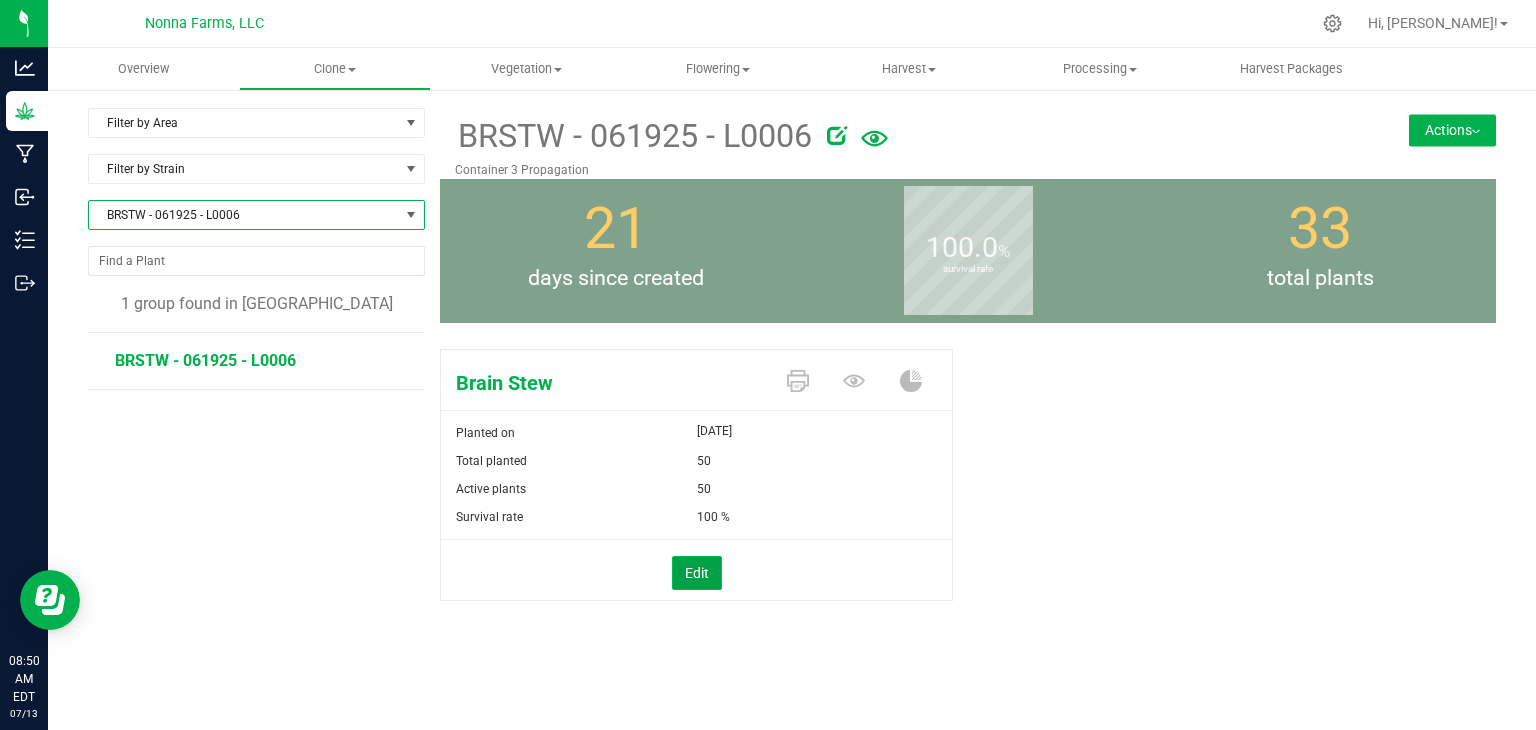 click on "Edit" at bounding box center (697, 573) 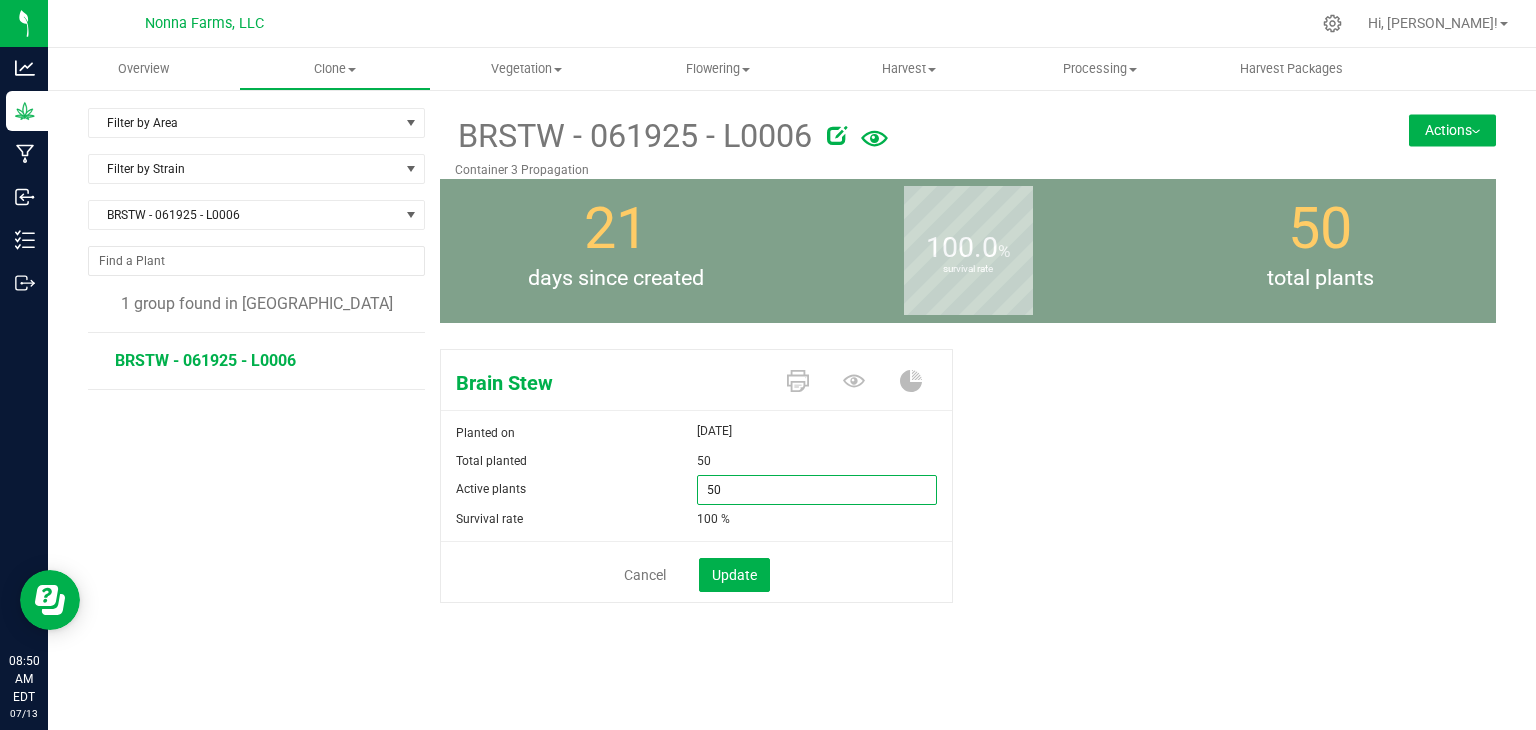 drag, startPoint x: 692, startPoint y: 493, endPoint x: 631, endPoint y: 482, distance: 61.983868 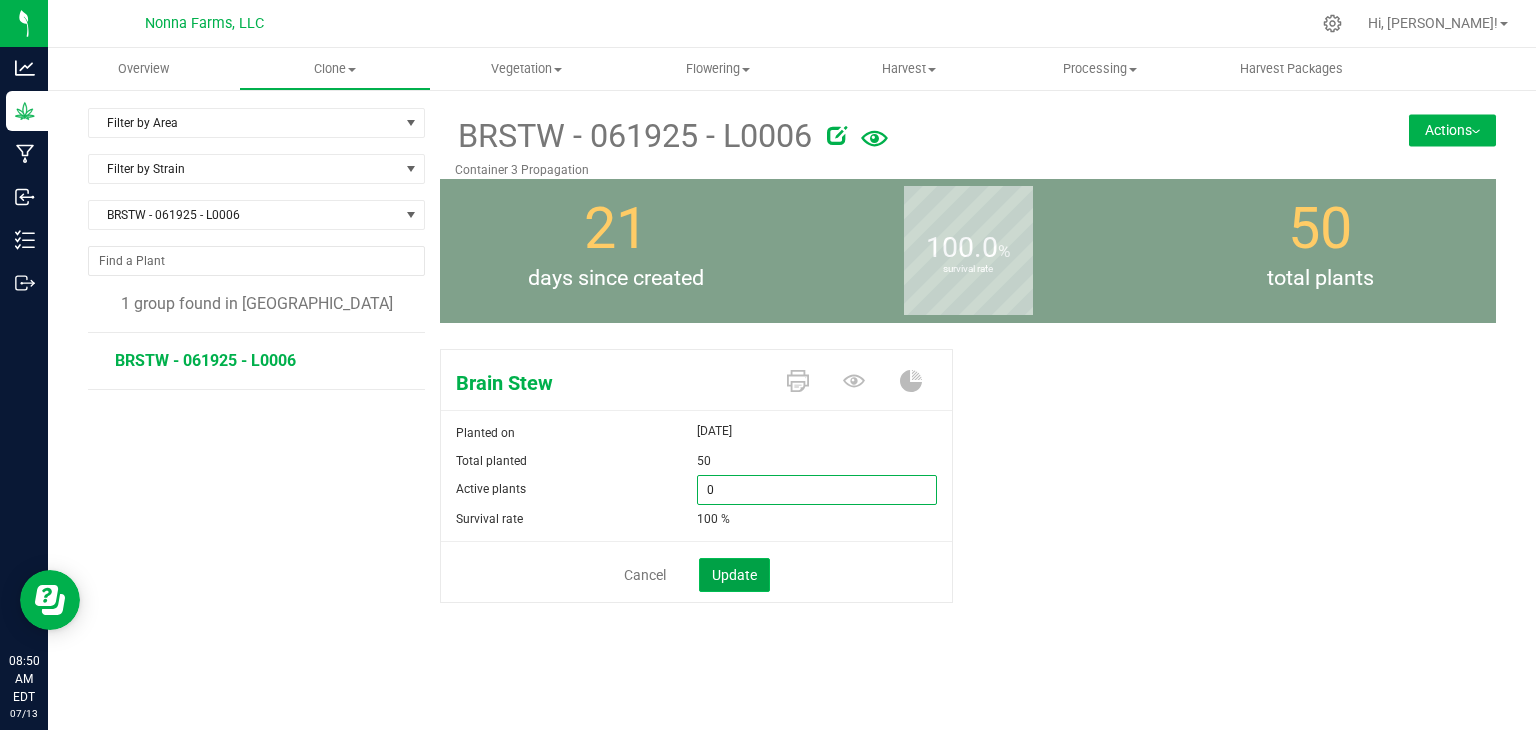 type on "0" 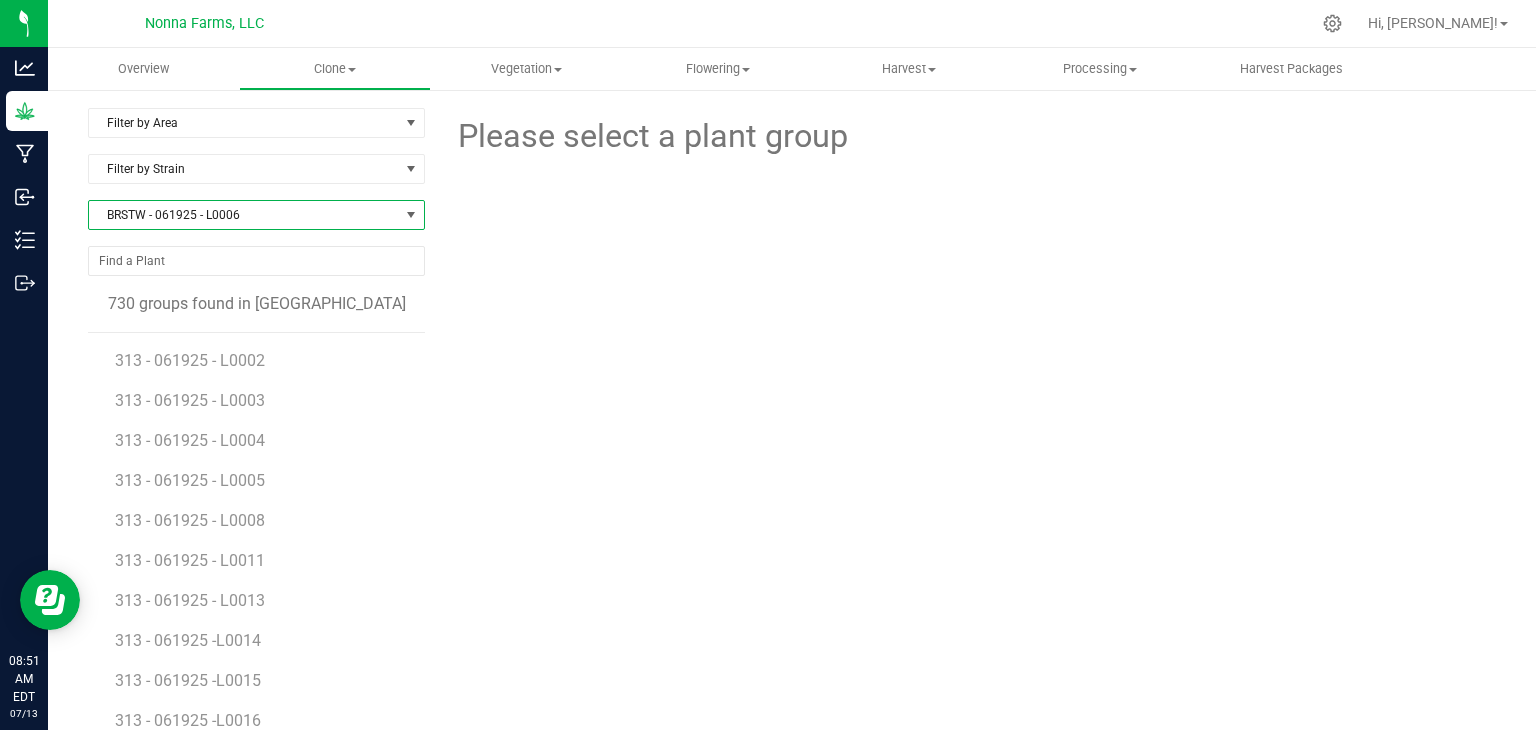 click on "BRSTW - 061925 - L0006" at bounding box center [244, 215] 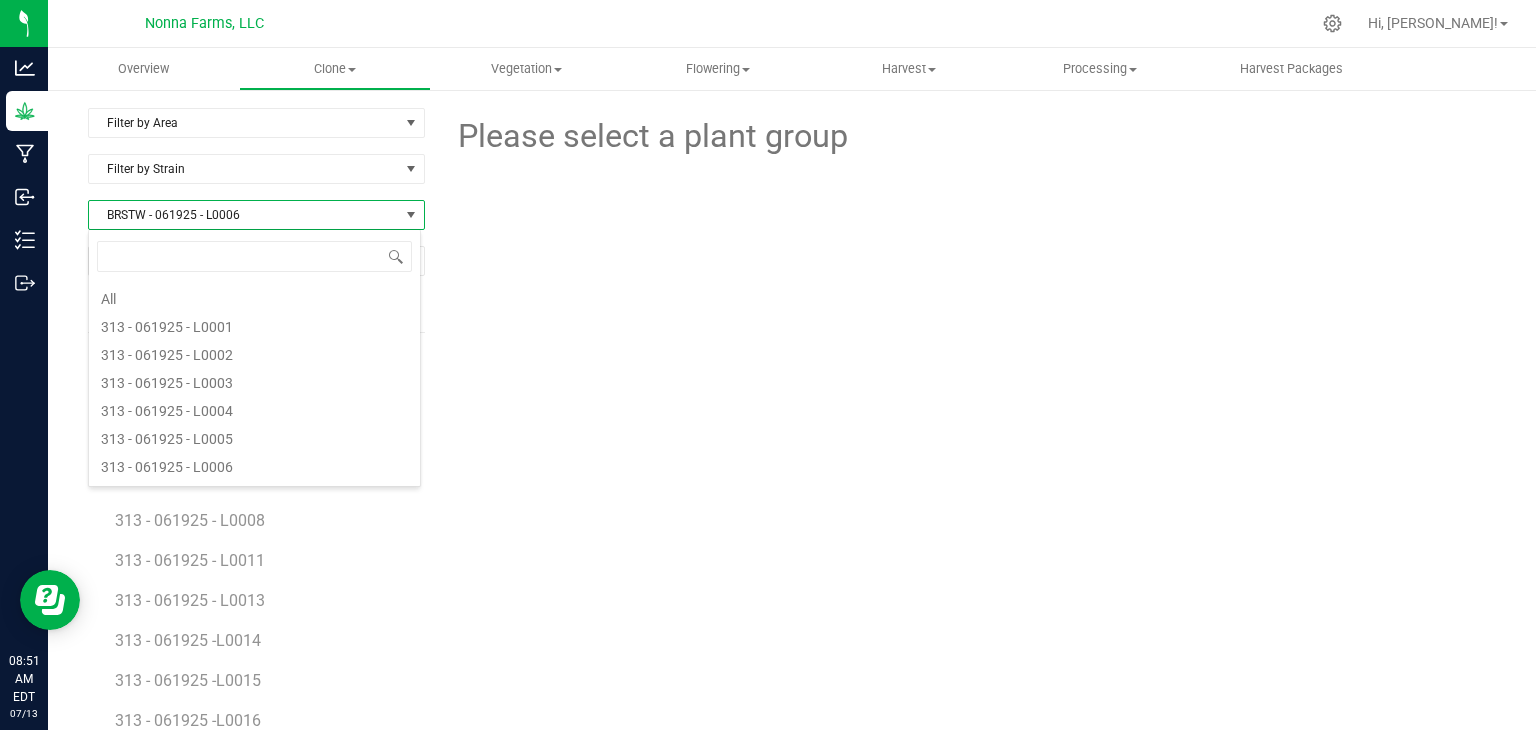 type on "BRSTW - 061925 - L0008" 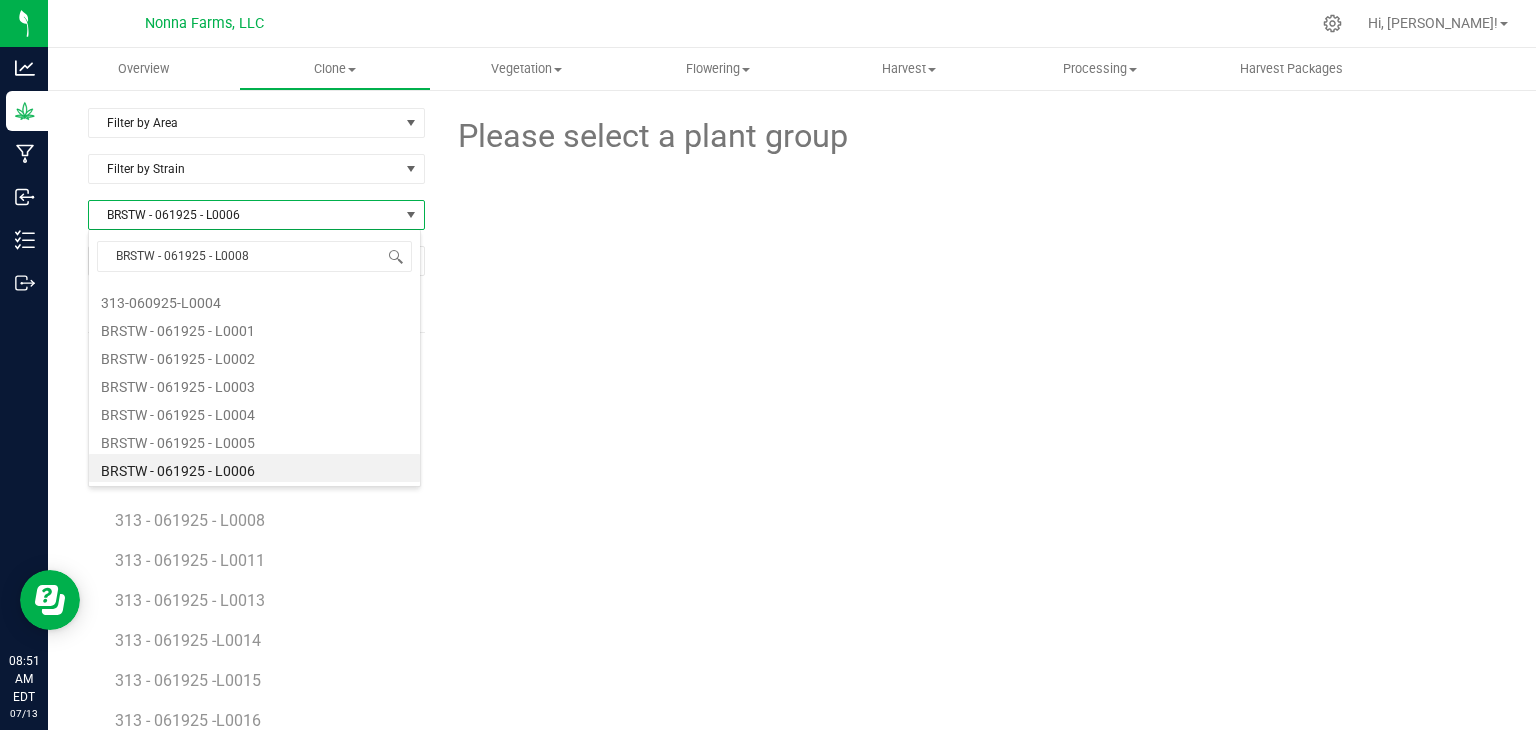scroll, scrollTop: 0, scrollLeft: 0, axis: both 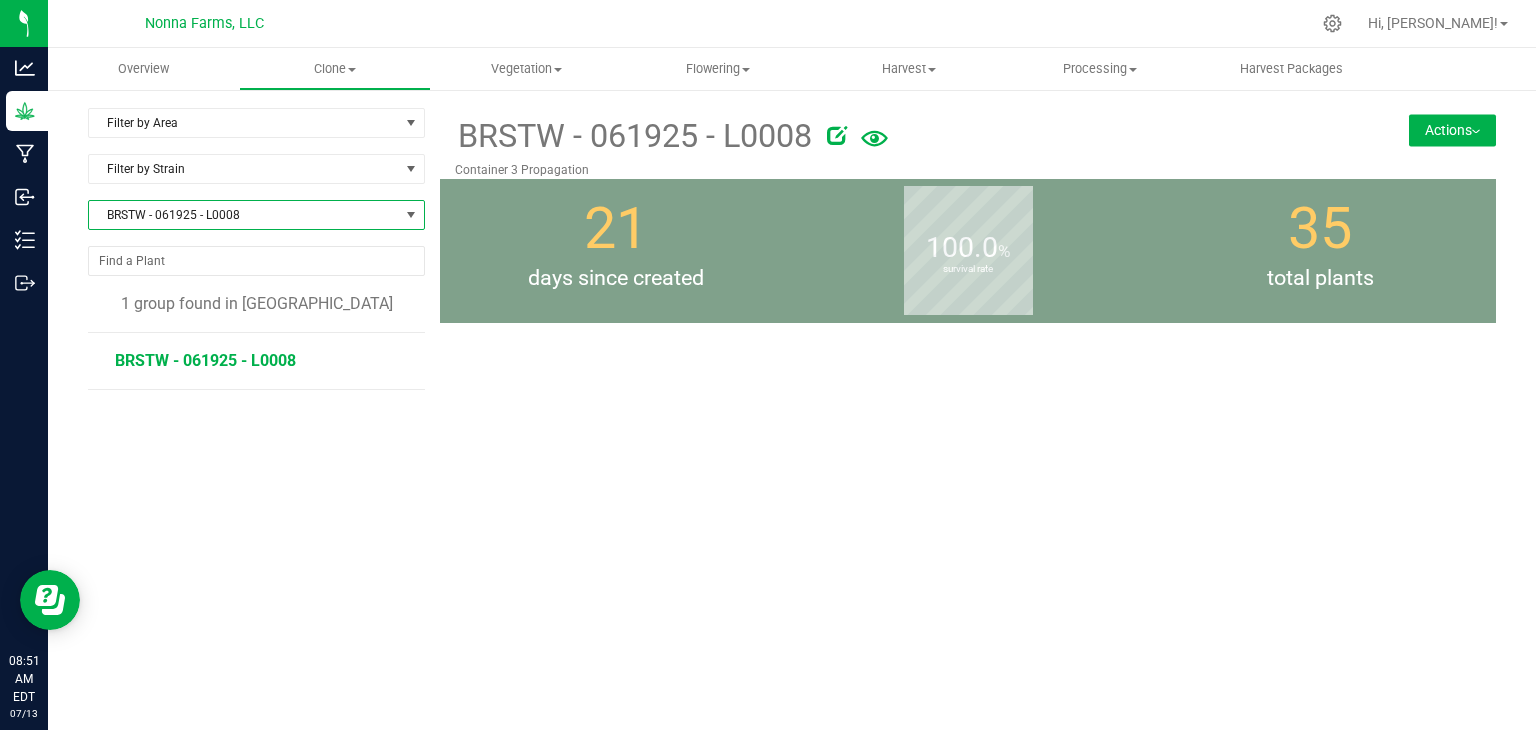 click on "BRSTW - 061925 - L0008" at bounding box center [205, 360] 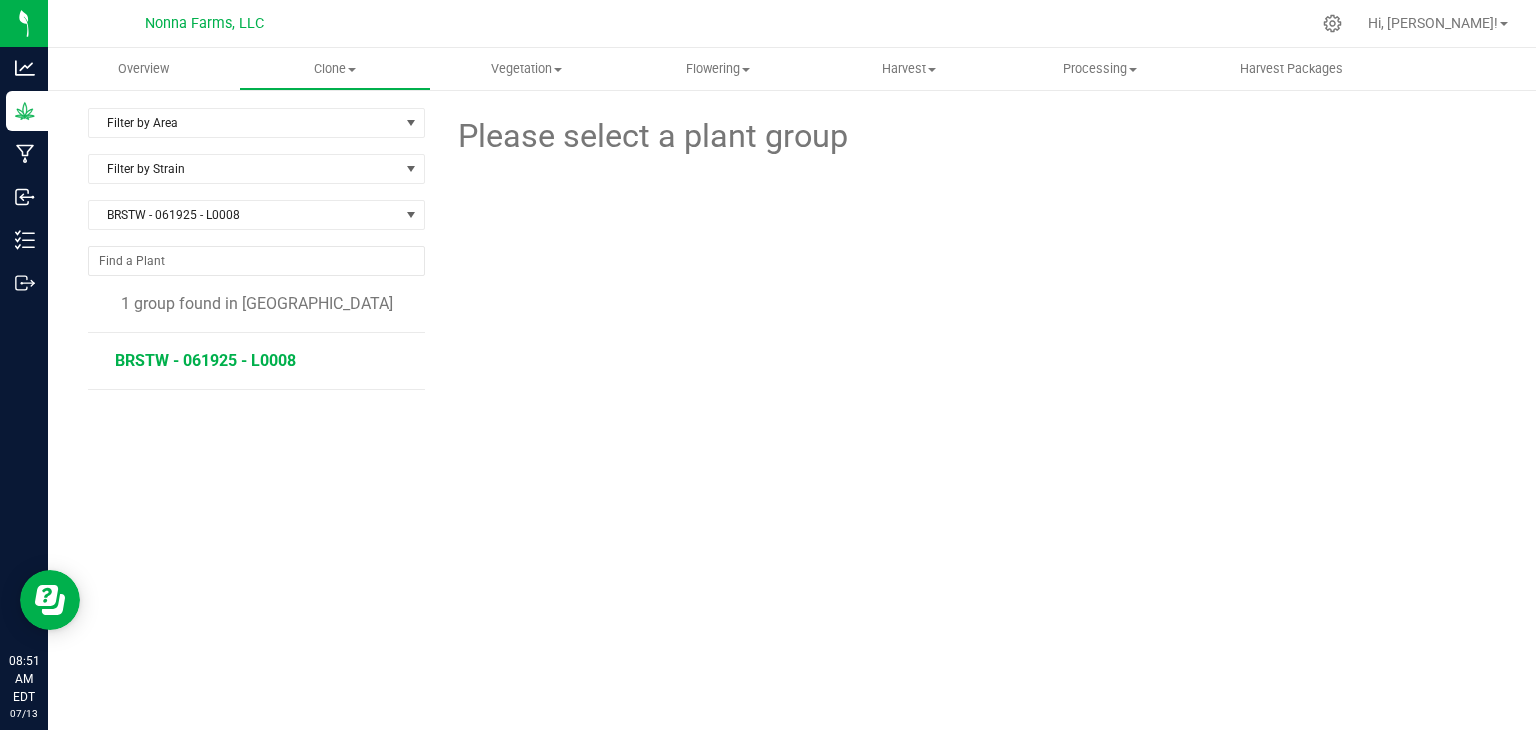 click on "BRSTW - 061925 - L0008" at bounding box center [205, 360] 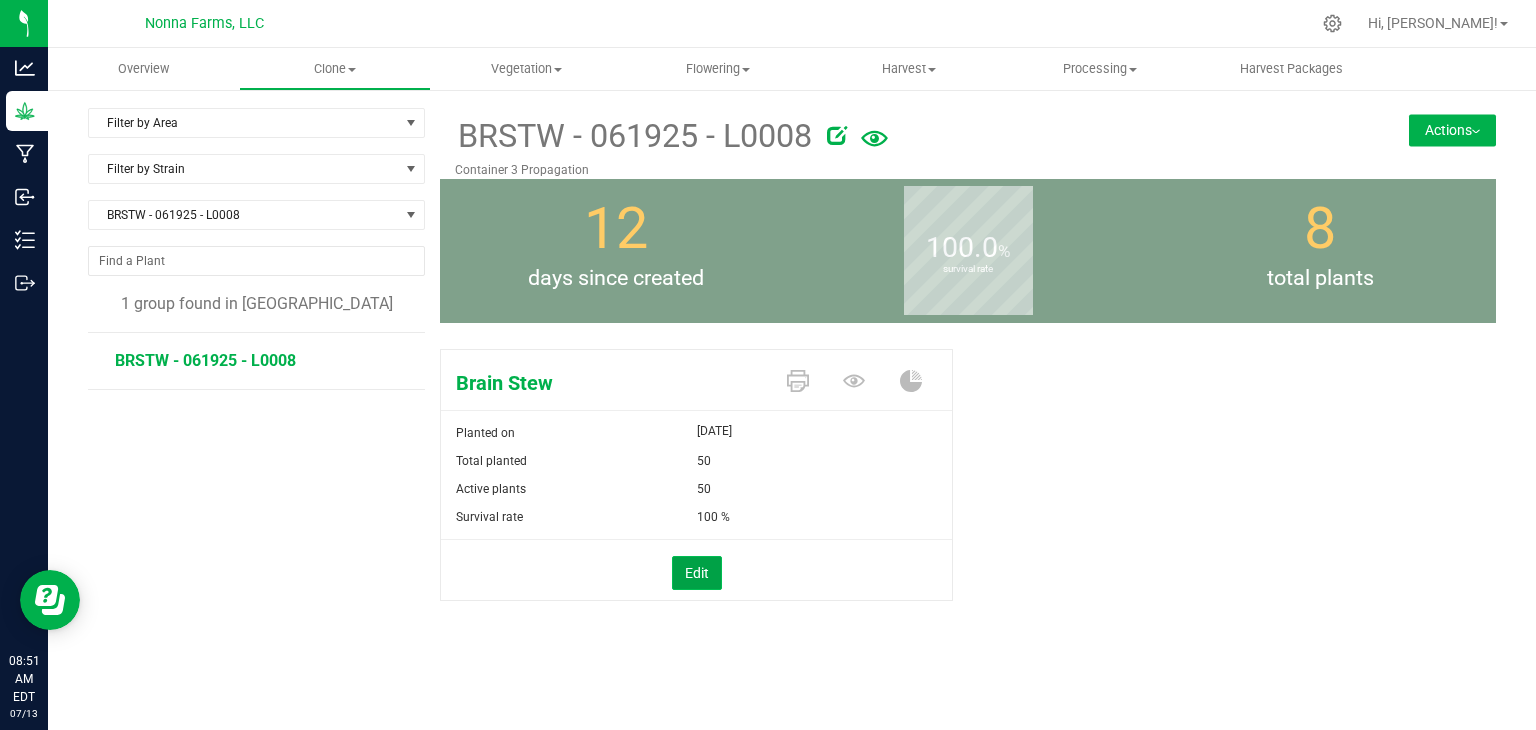 click on "Edit" at bounding box center (697, 573) 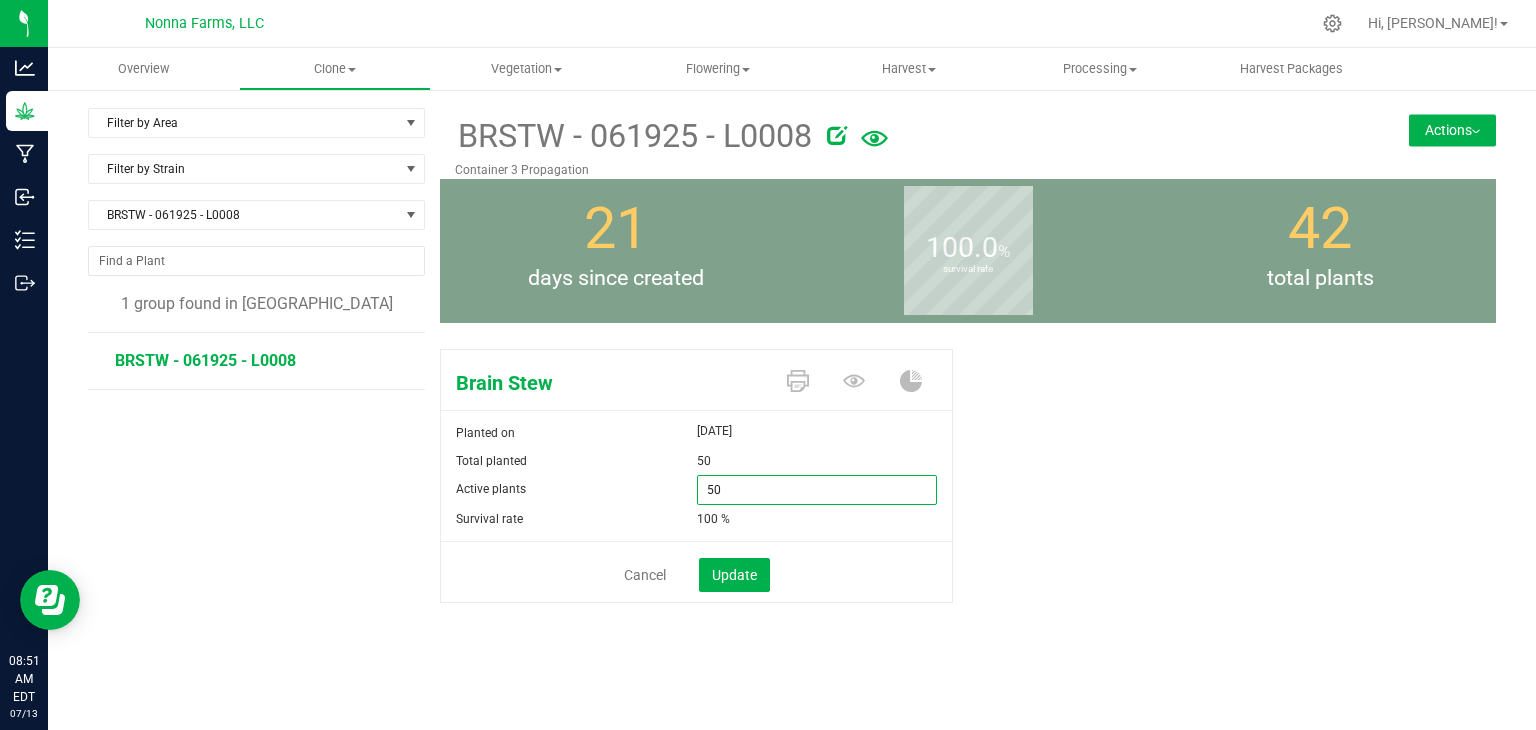 drag, startPoint x: 744, startPoint y: 477, endPoint x: 636, endPoint y: 481, distance: 108.07405 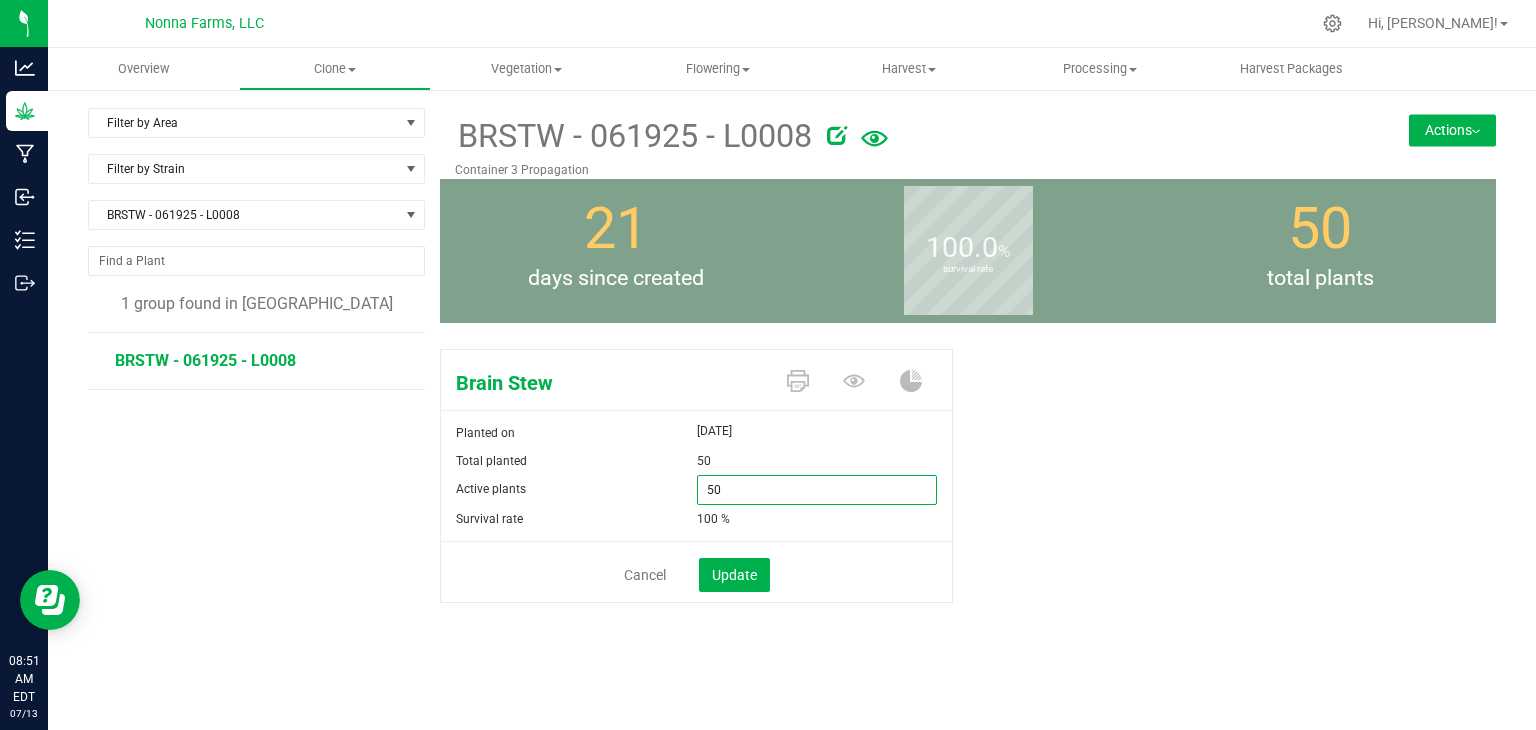 type on "0" 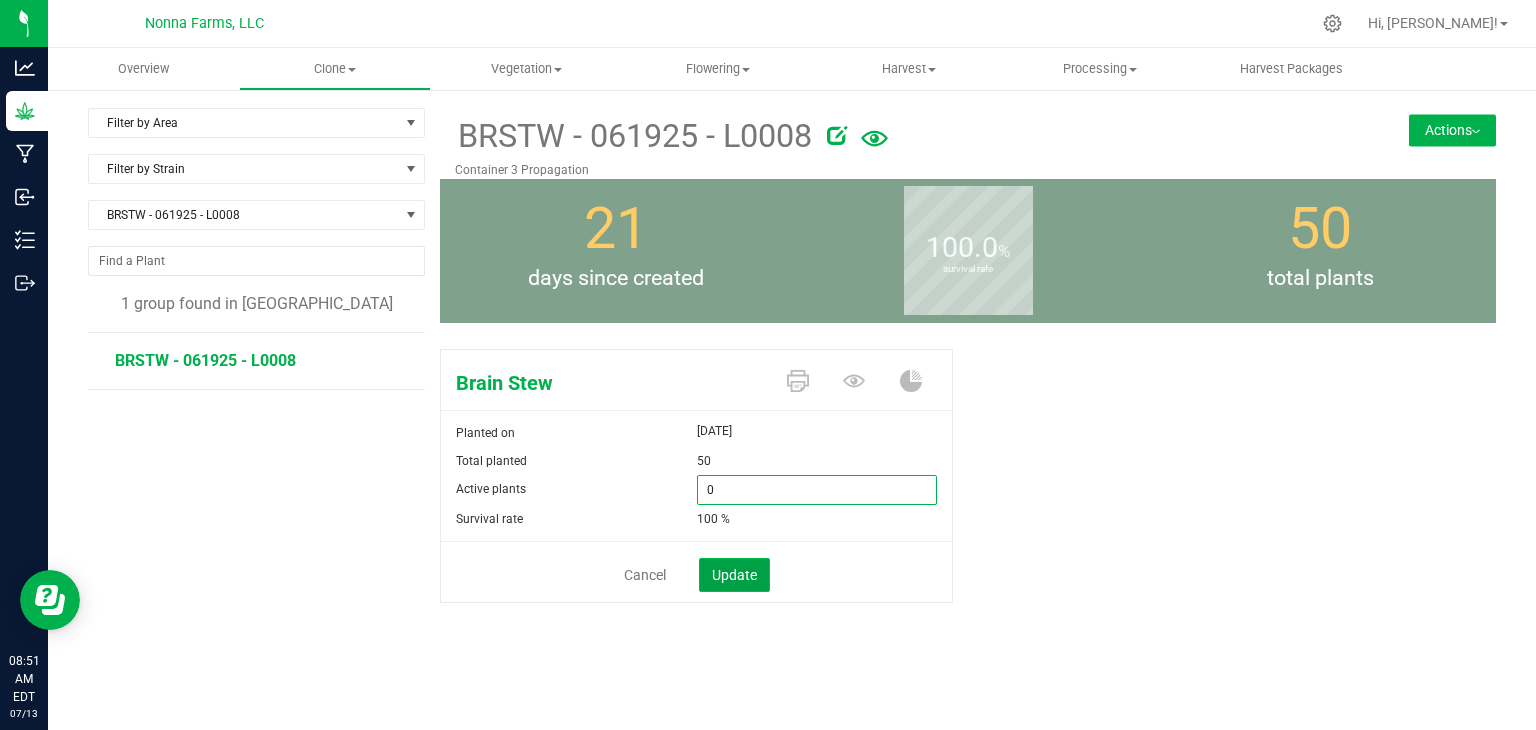 type on "0" 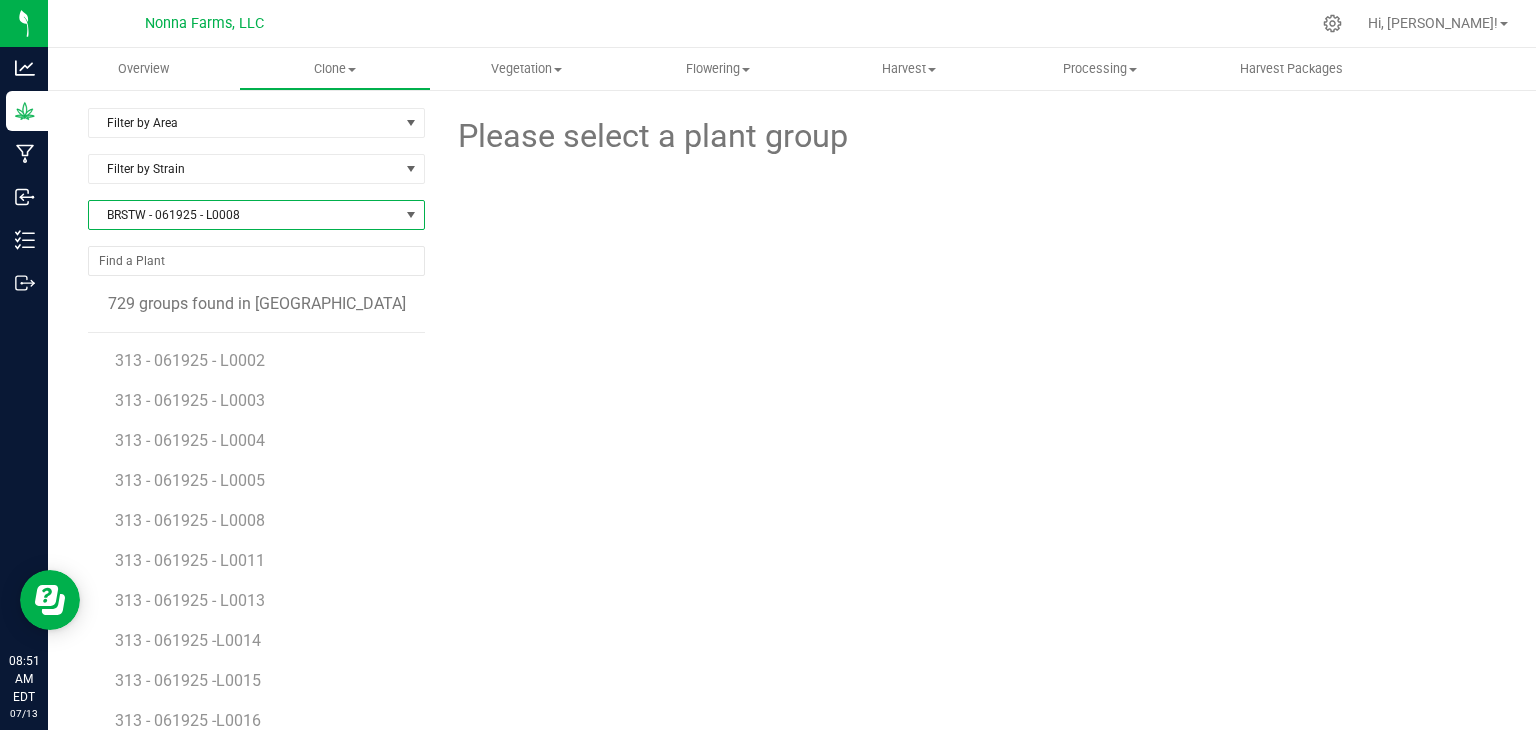 click on "BRSTW - 061925 - L0008" at bounding box center [244, 215] 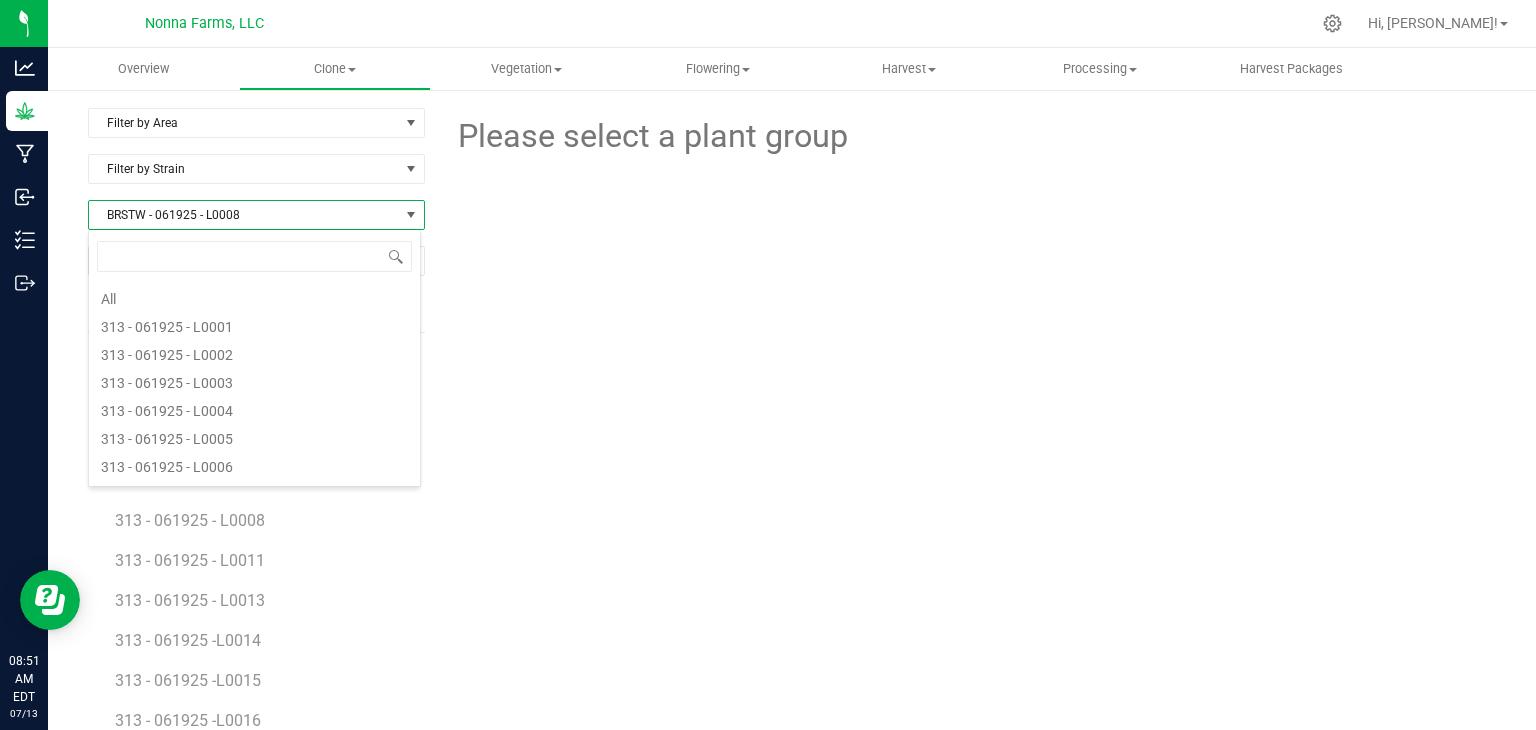 scroll, scrollTop: 1032, scrollLeft: 0, axis: vertical 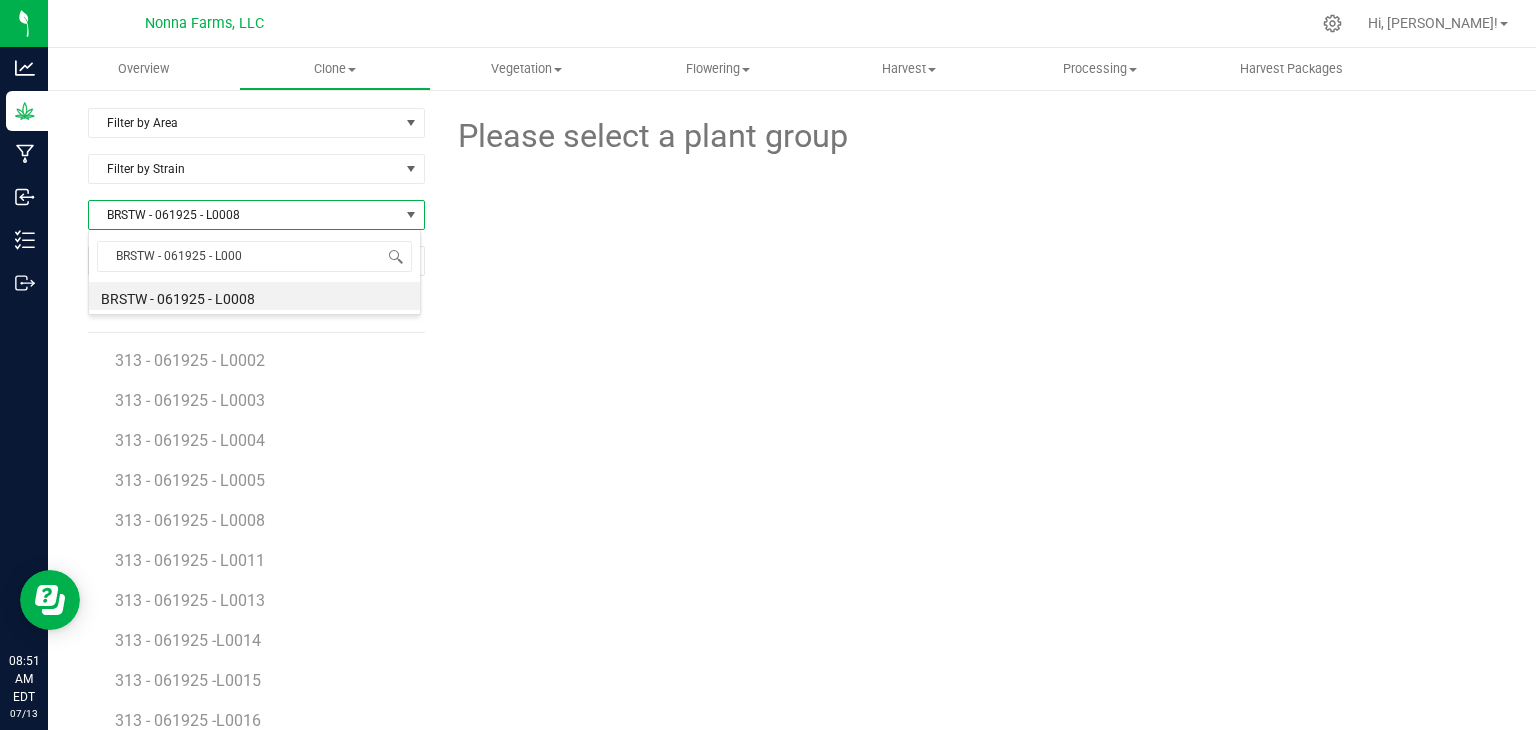 type on "BRSTW - 061925 - L0009" 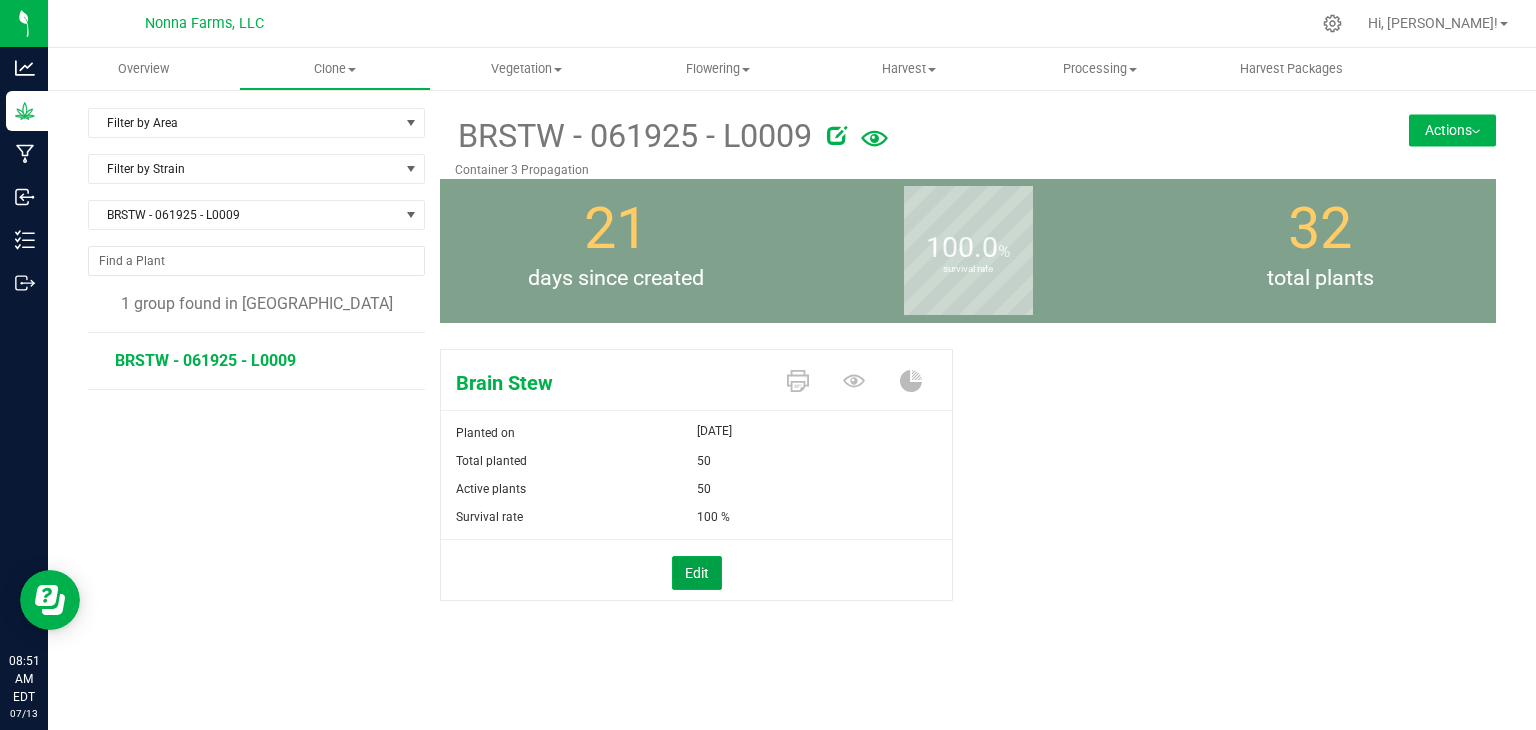 drag, startPoint x: 703, startPoint y: 576, endPoint x: 740, endPoint y: 507, distance: 78.29432 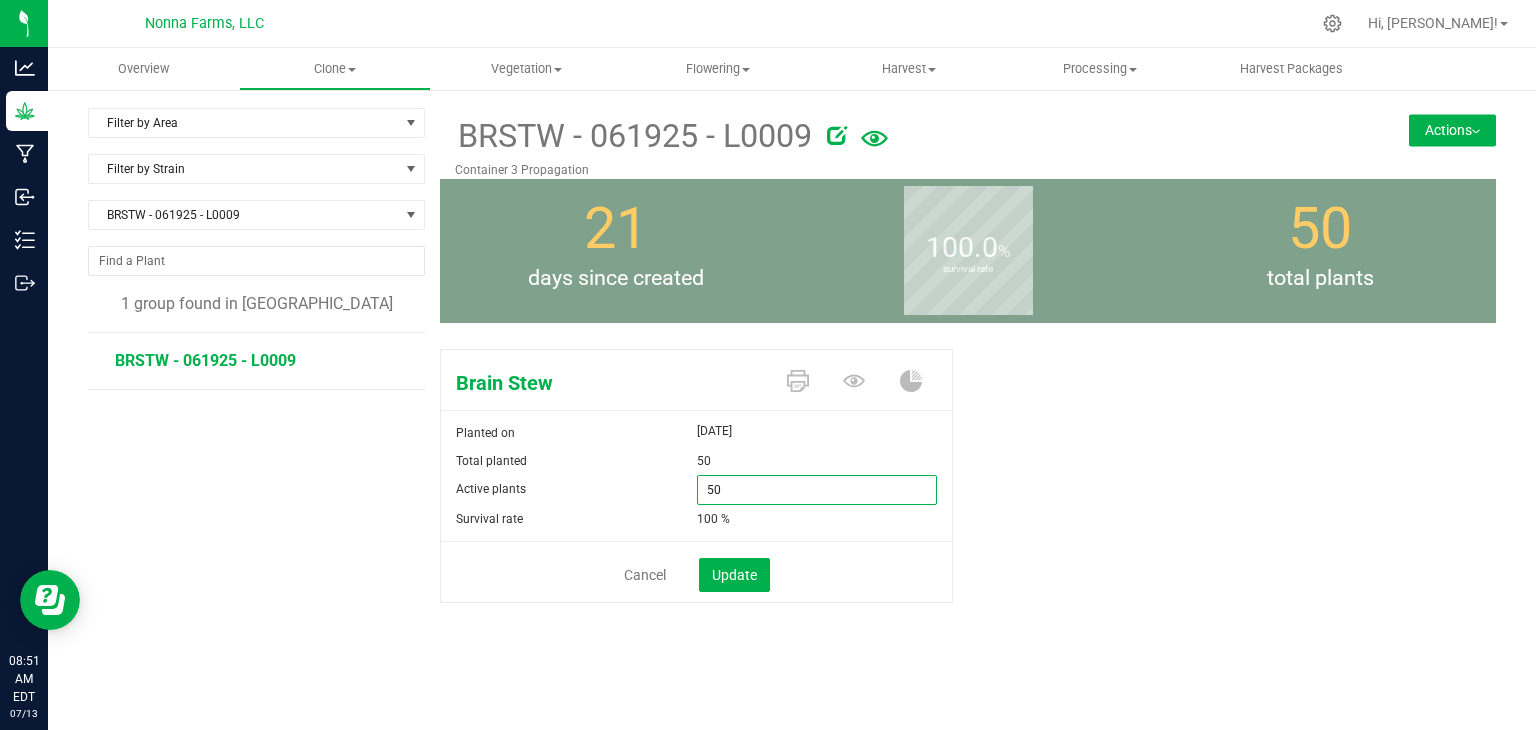 drag, startPoint x: 733, startPoint y: 491, endPoint x: 657, endPoint y: 493, distance: 76.02631 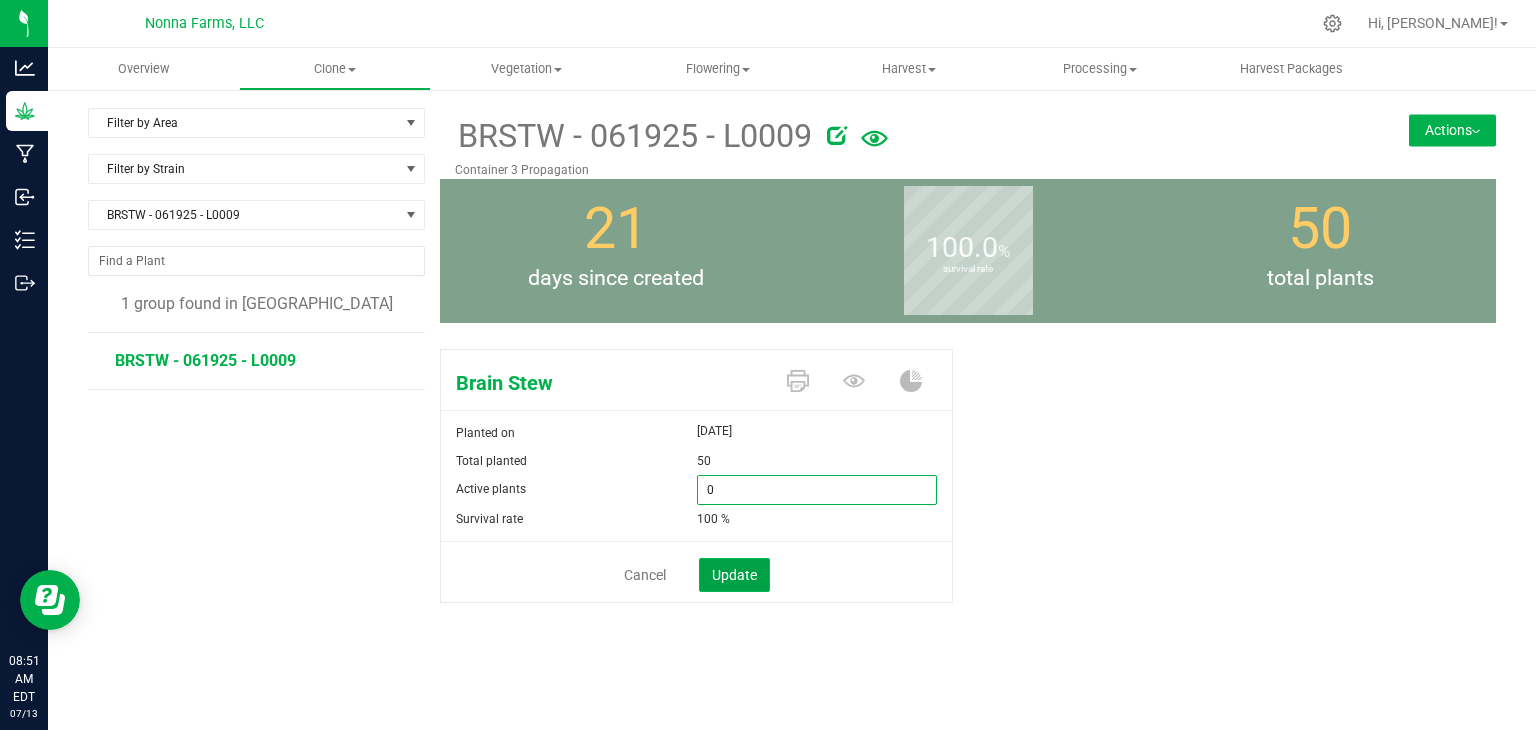 type on "0" 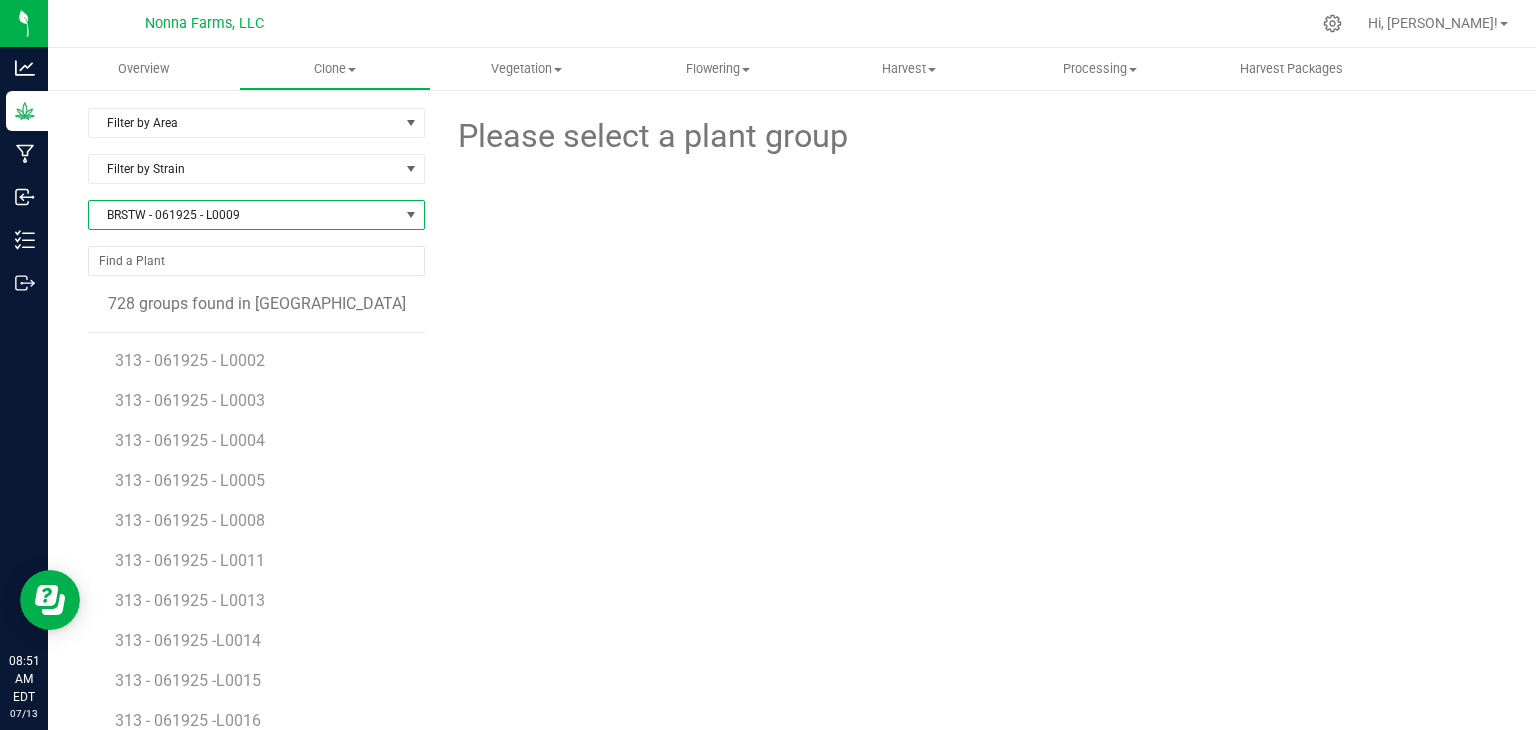click on "BRSTW - 061925 - L0009" at bounding box center [244, 215] 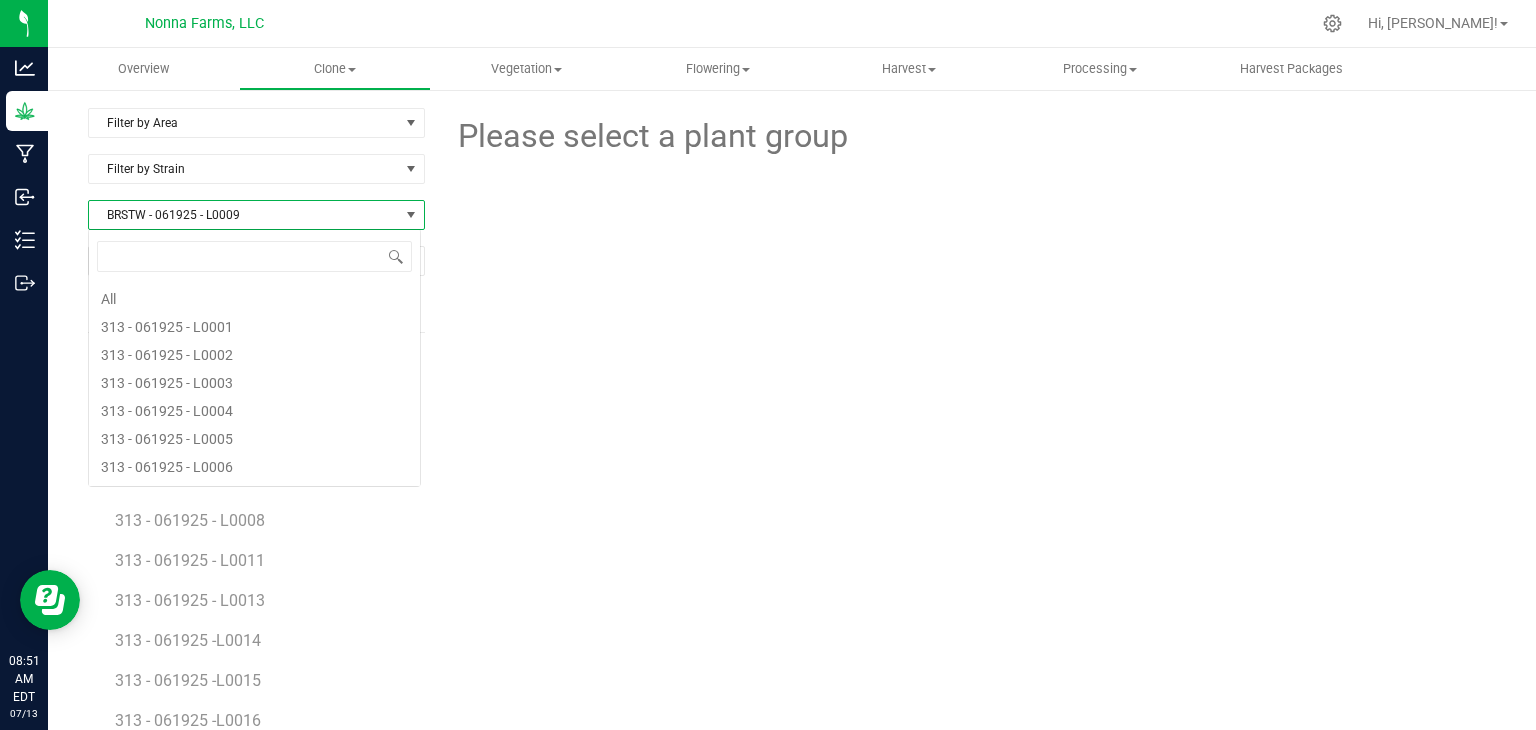 scroll, scrollTop: 1060, scrollLeft: 0, axis: vertical 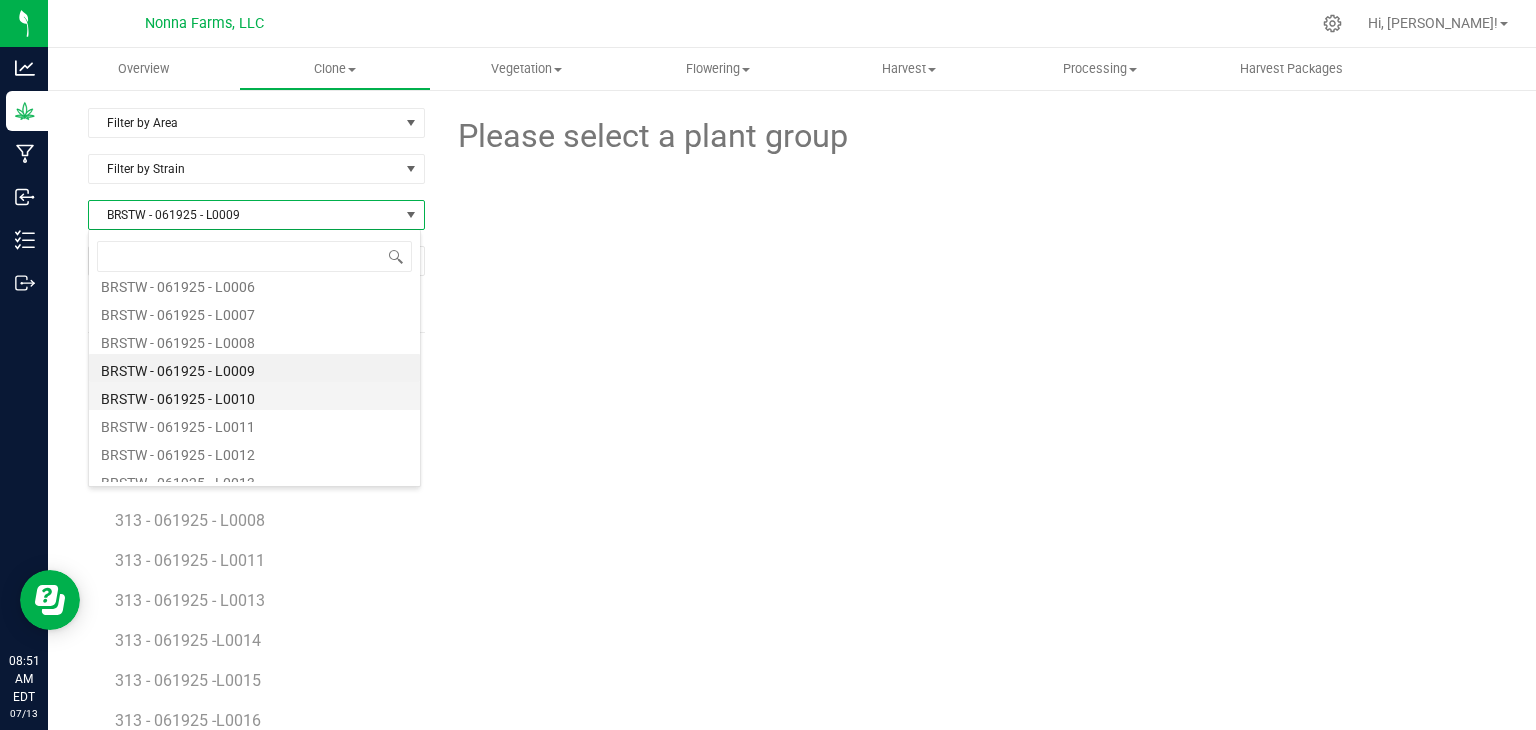 click on "BRSTW - 061925 - L0010" at bounding box center (254, 396) 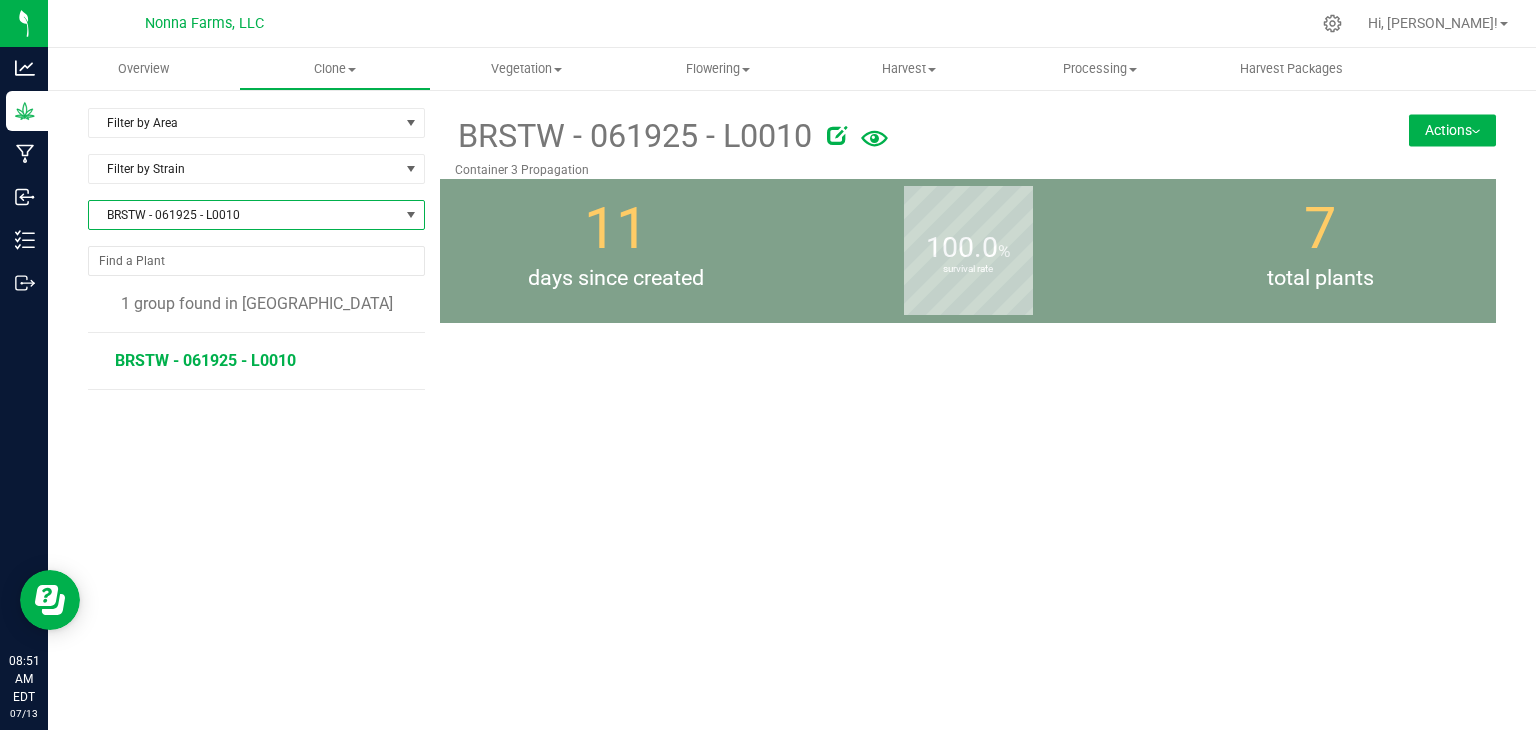 click on "BRSTW - 061925 - L0010" at bounding box center (205, 360) 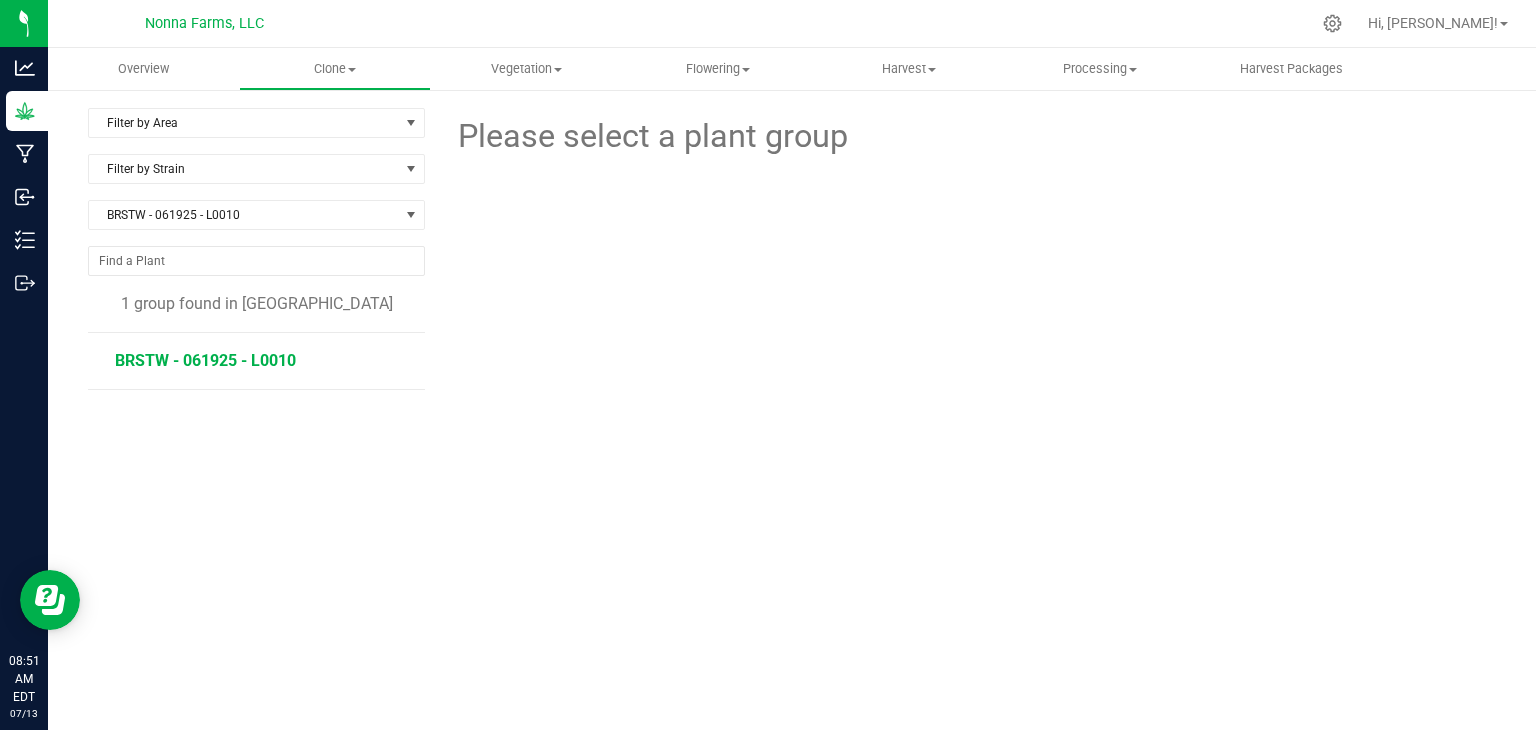 click on "BRSTW - 061925 - L0010" at bounding box center [205, 360] 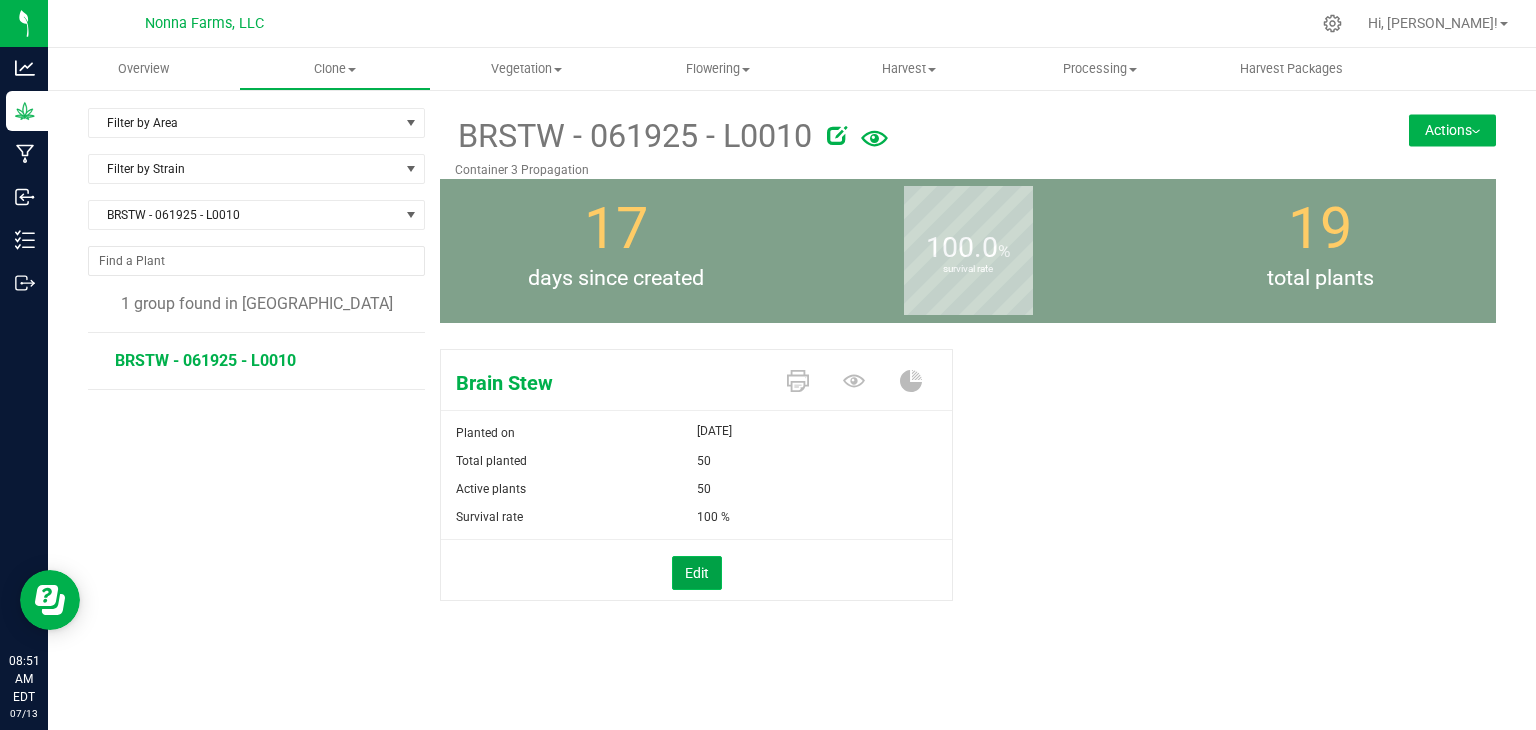 click on "Edit" at bounding box center (697, 573) 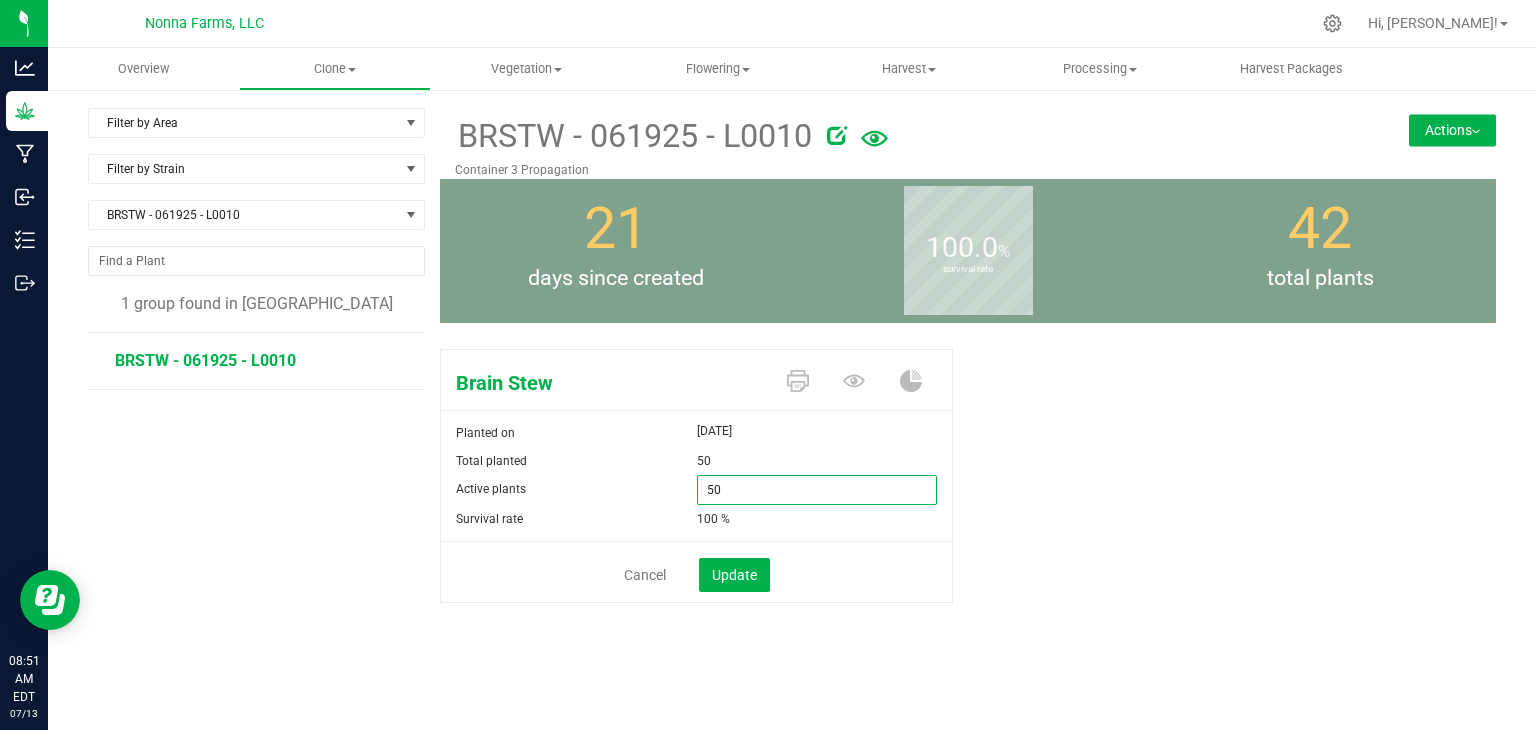 drag, startPoint x: 765, startPoint y: 489, endPoint x: 618, endPoint y: 488, distance: 147.0034 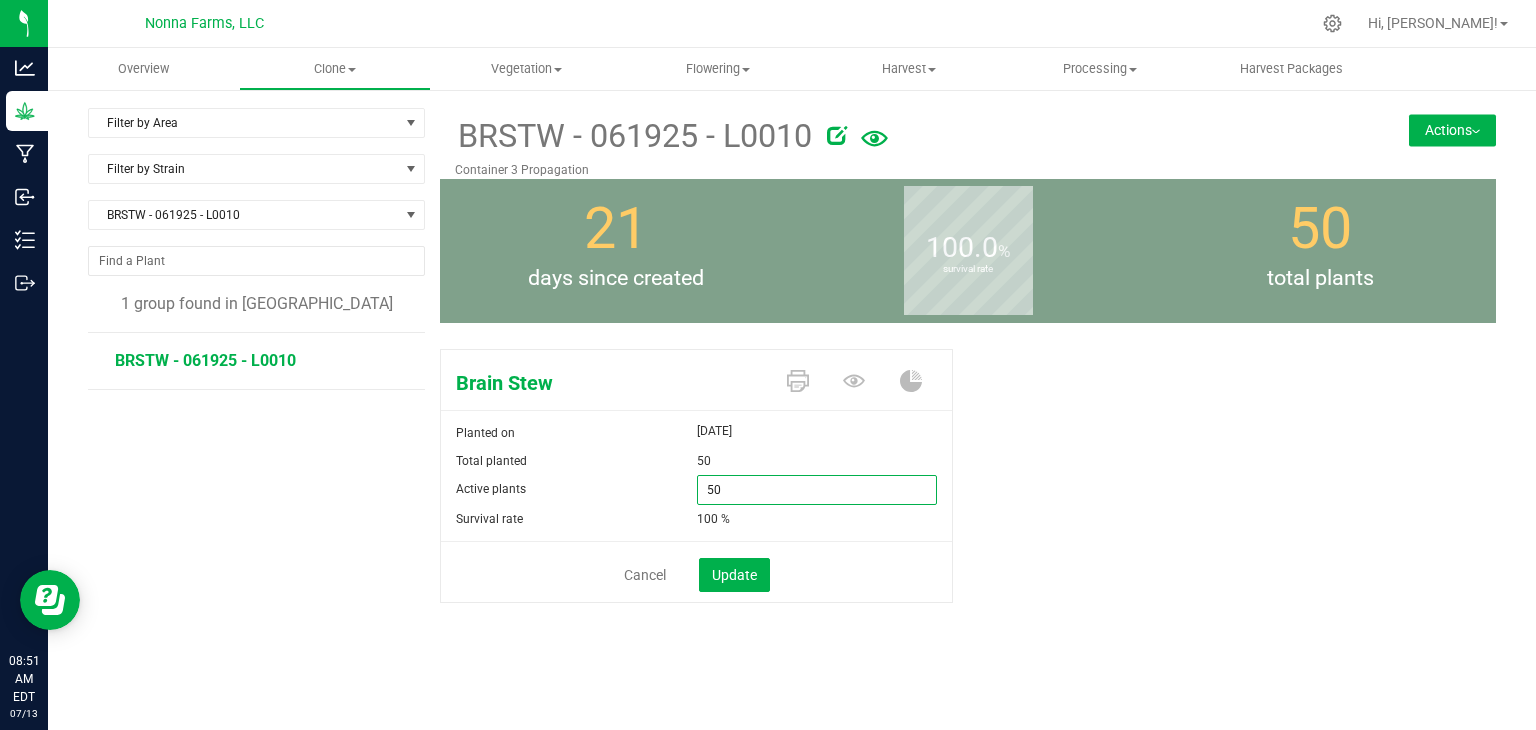 type on "0" 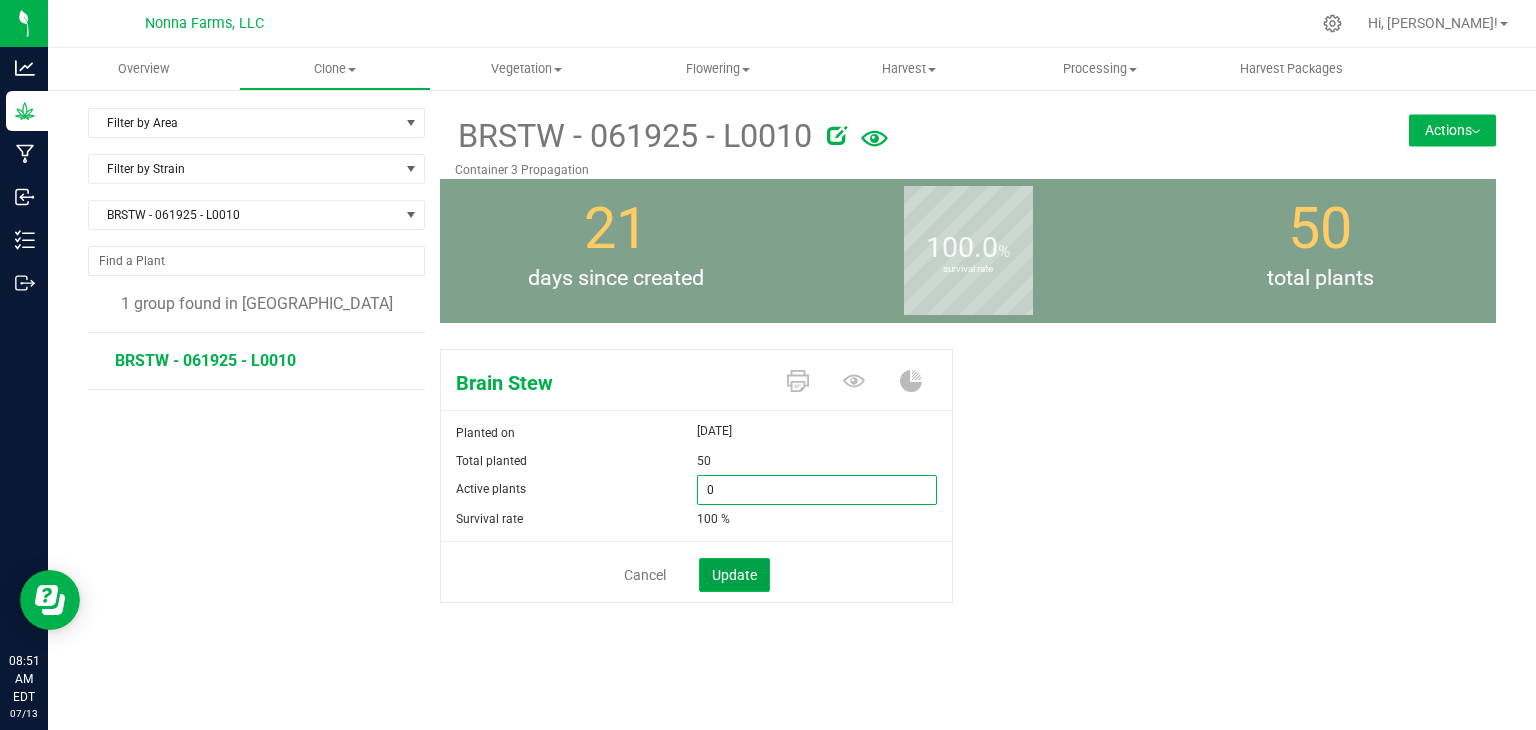 type on "0" 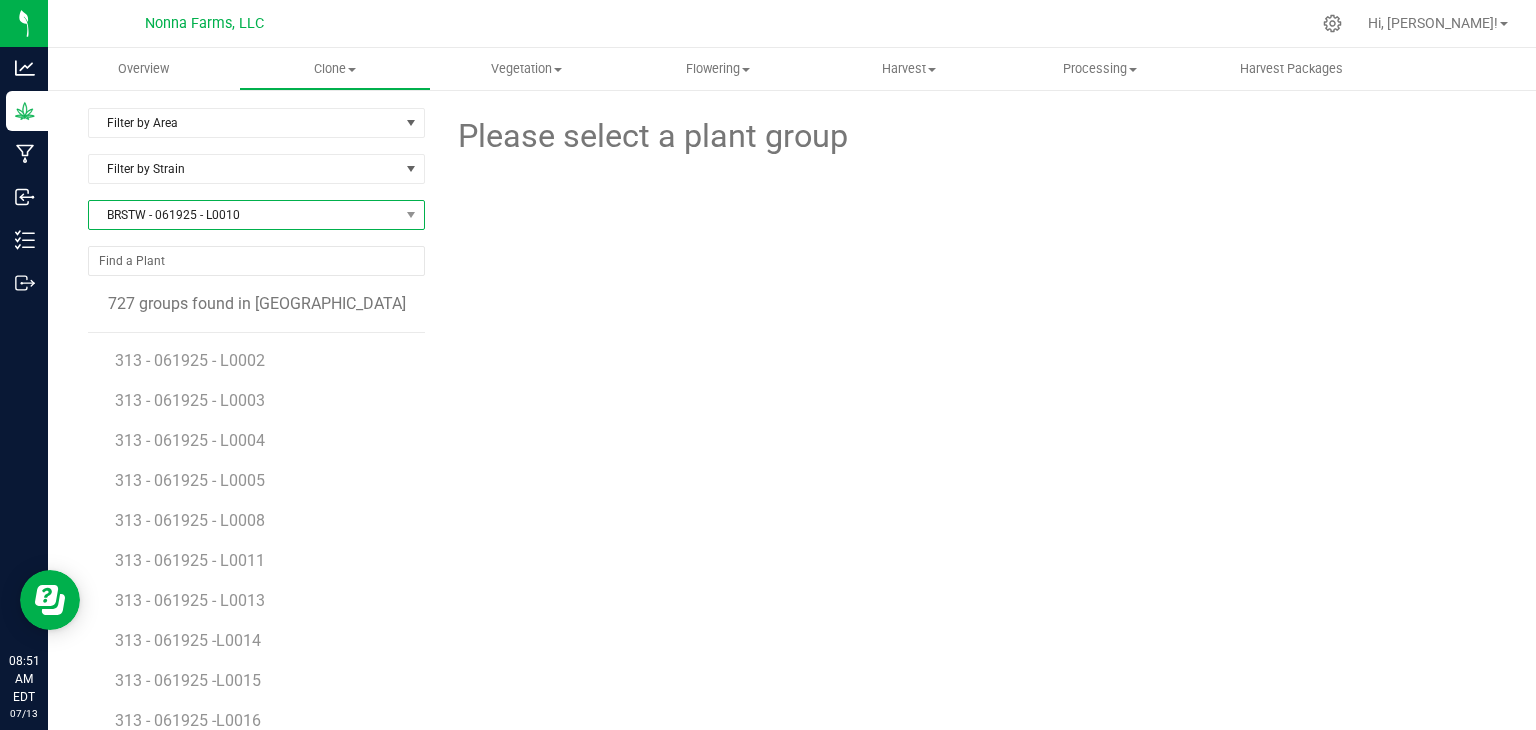 click on "BRSTW - 061925 - L0010" at bounding box center (244, 215) 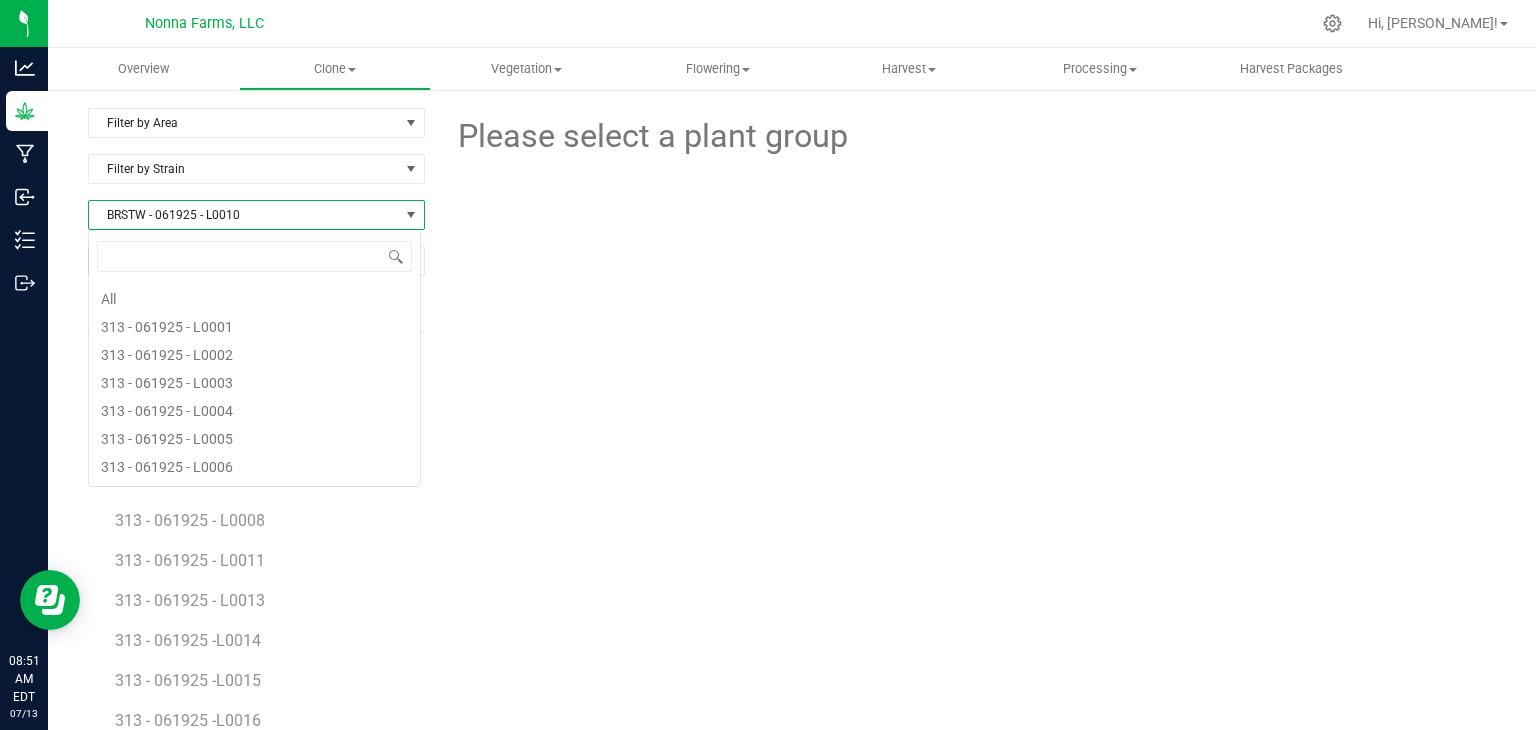 scroll, scrollTop: 1088, scrollLeft: 0, axis: vertical 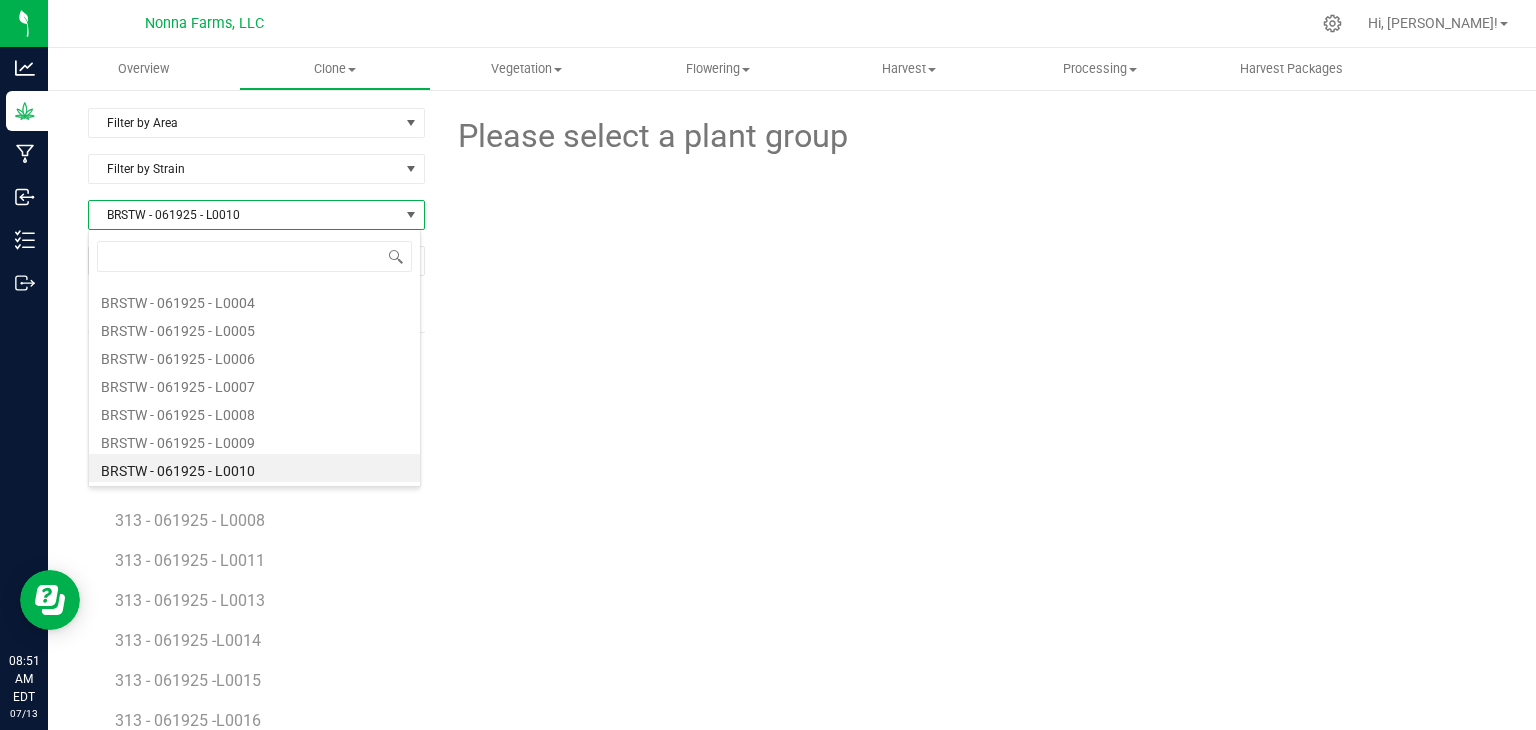 type on "BRSTW - 061925 - L0012" 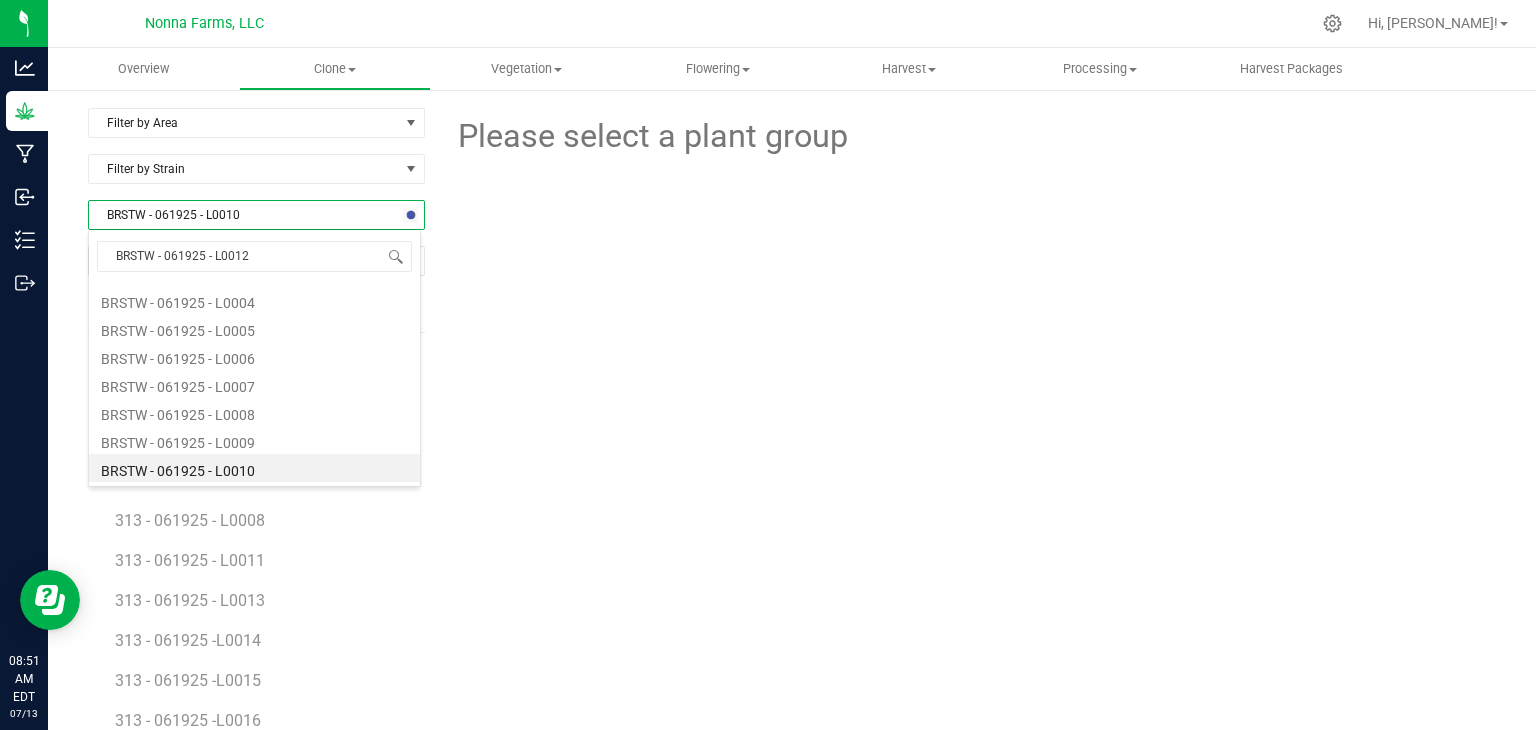 scroll, scrollTop: 0, scrollLeft: 0, axis: both 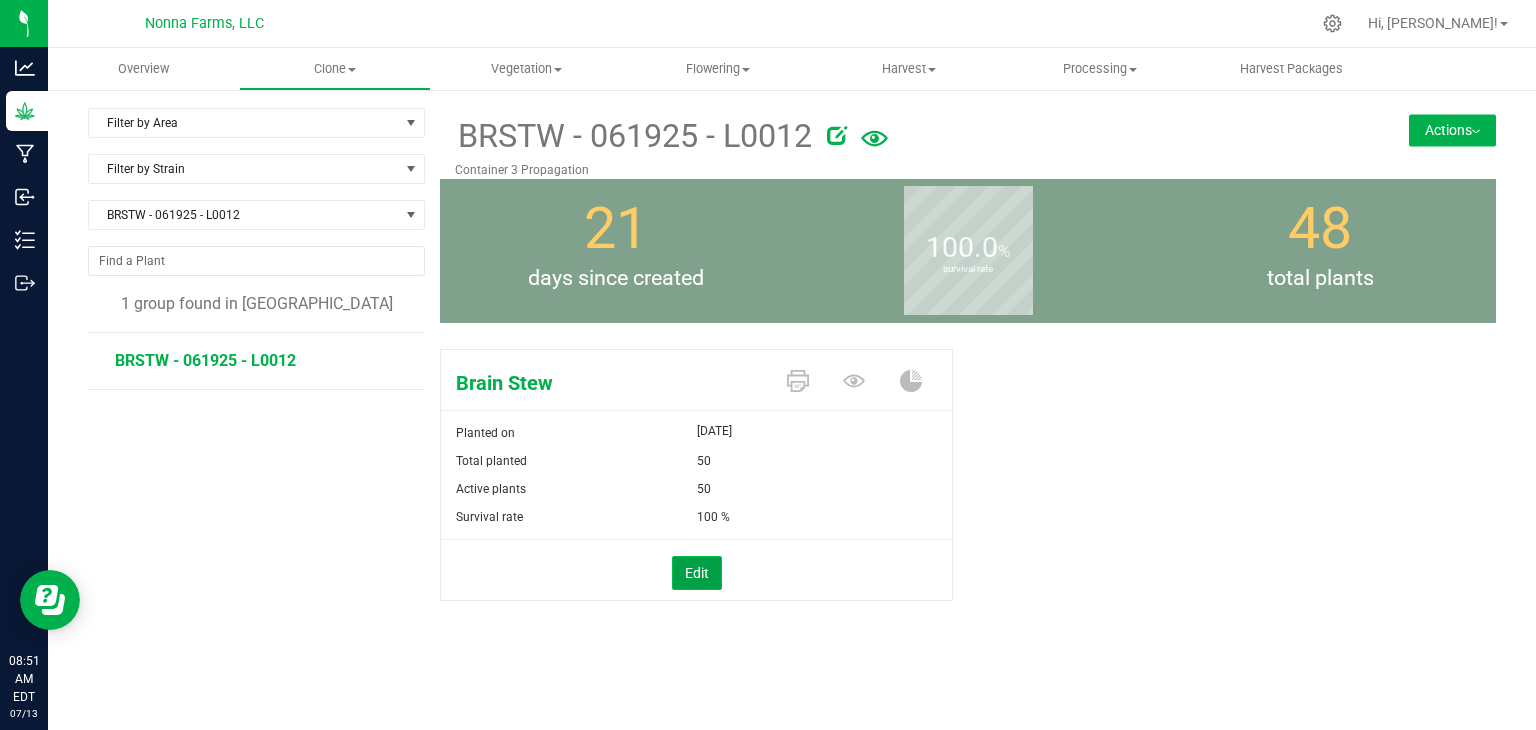 click on "Edit" at bounding box center [697, 573] 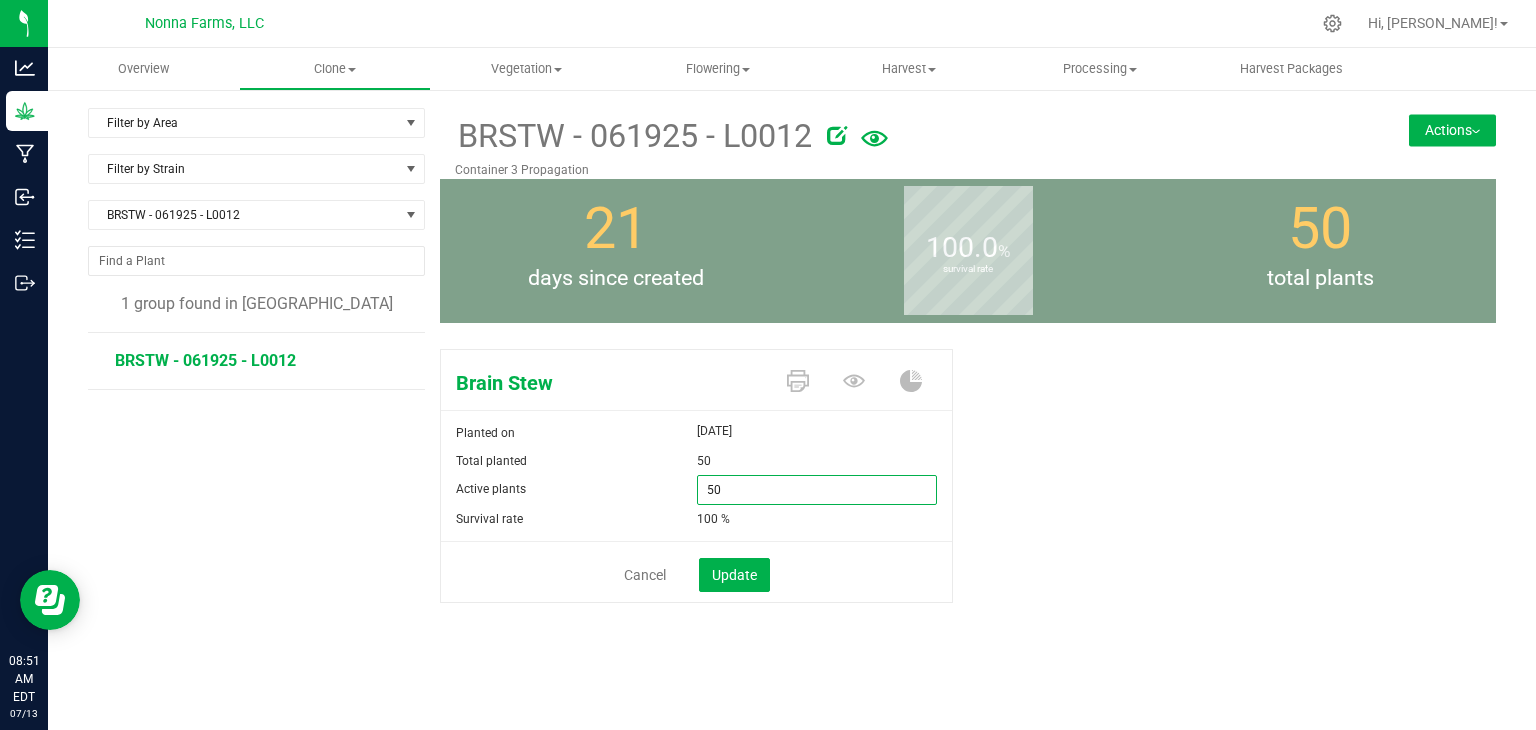 drag, startPoint x: 744, startPoint y: 492, endPoint x: 653, endPoint y: 481, distance: 91.66242 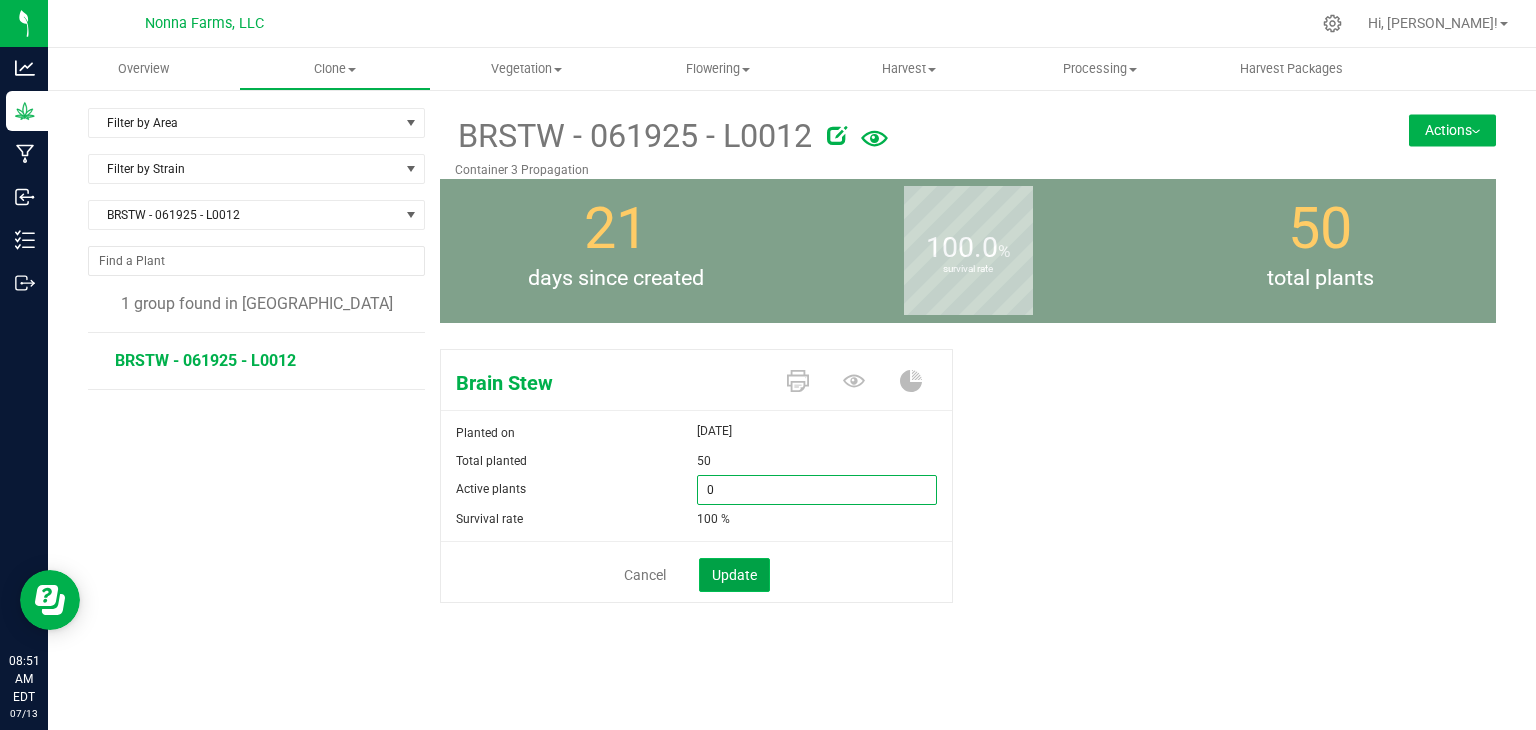type on "0" 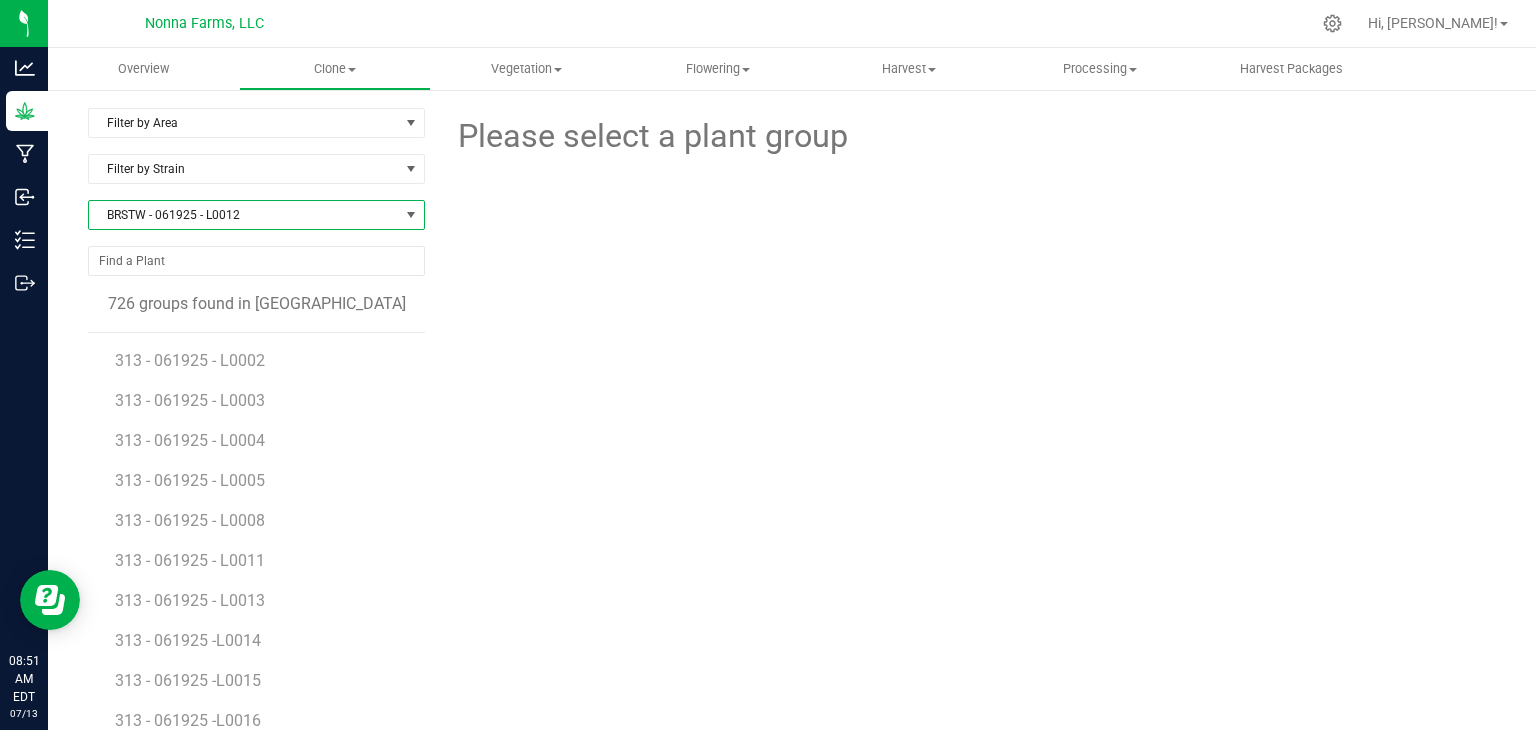 click on "BRSTW - 061925 - L0012" at bounding box center [244, 215] 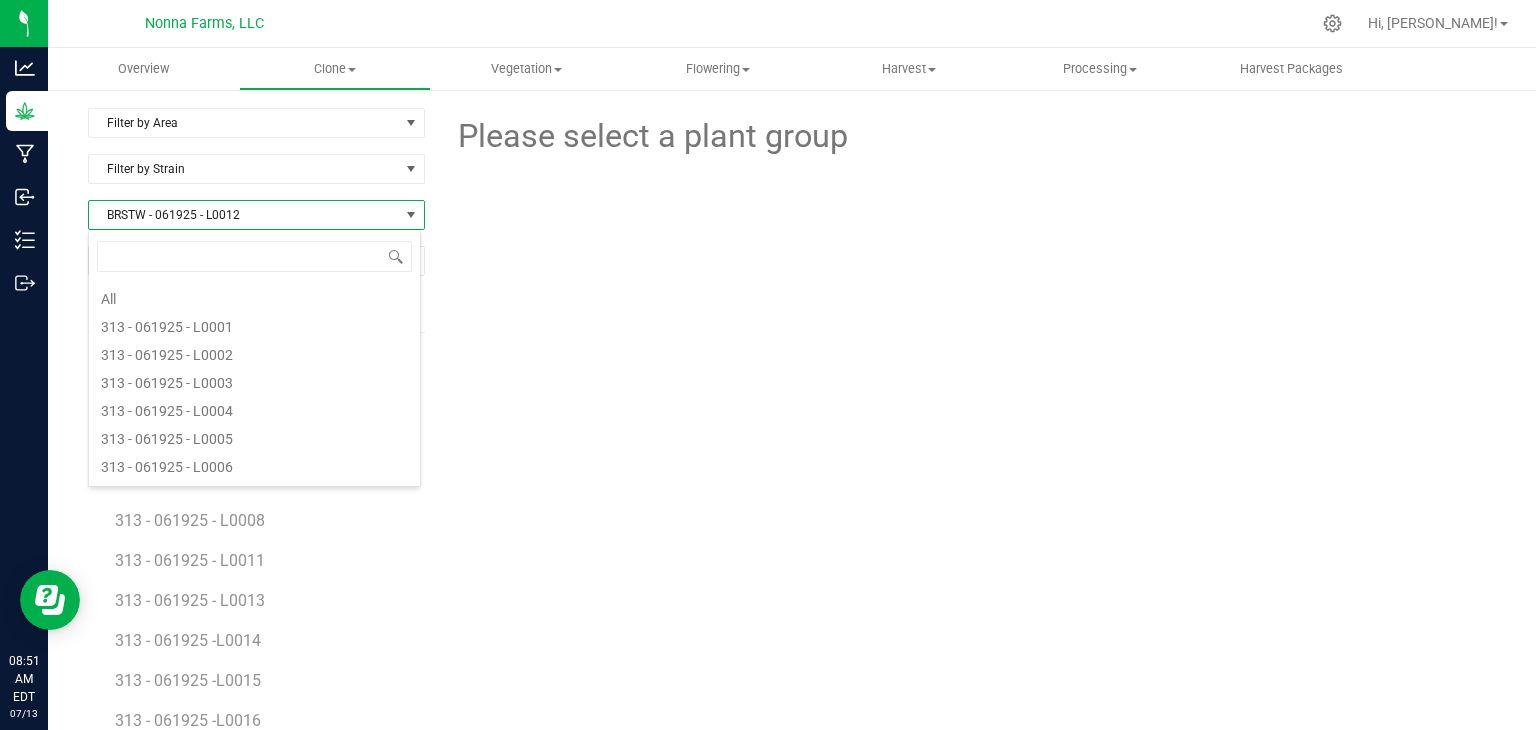 scroll, scrollTop: 1144, scrollLeft: 0, axis: vertical 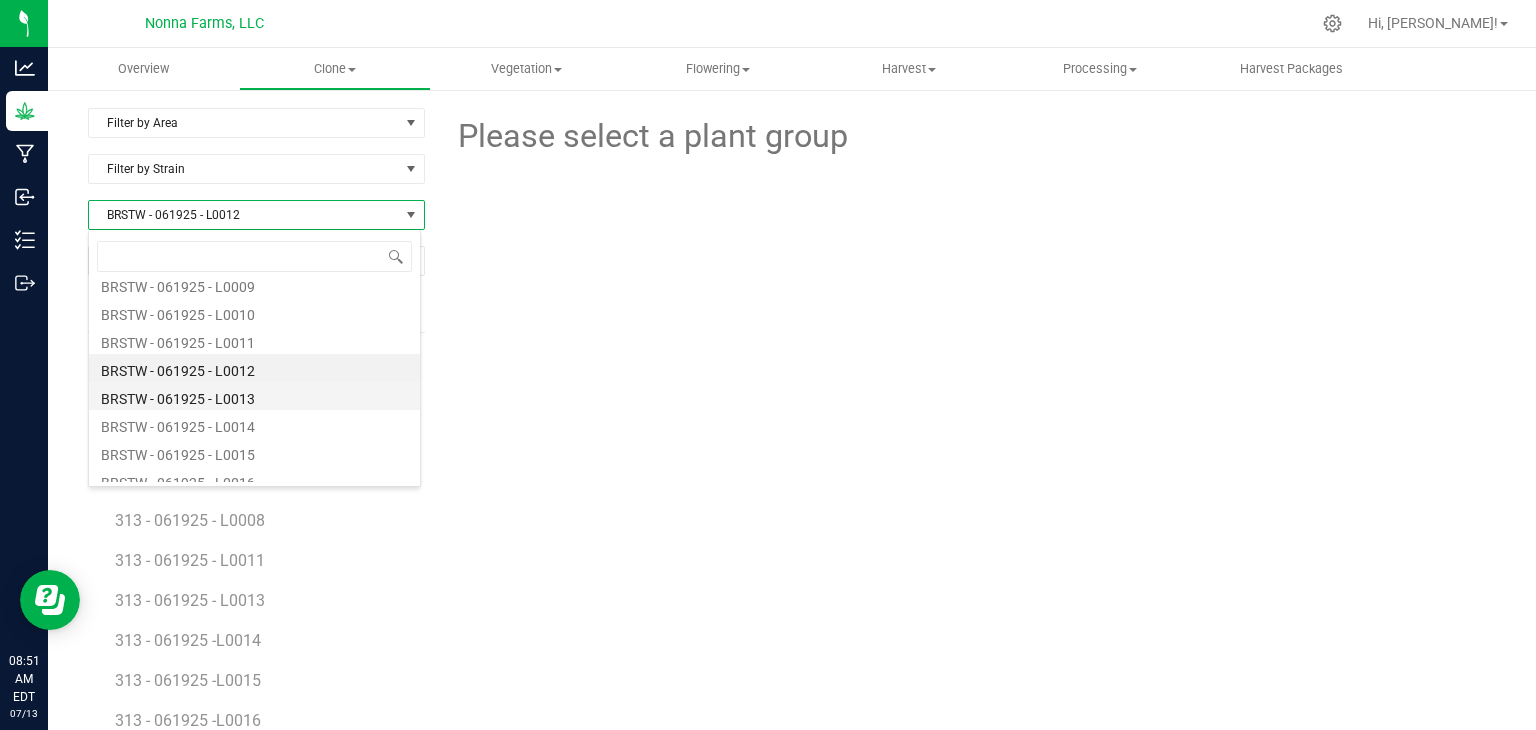 click on "BRSTW - 061925 - L0013" at bounding box center [254, 396] 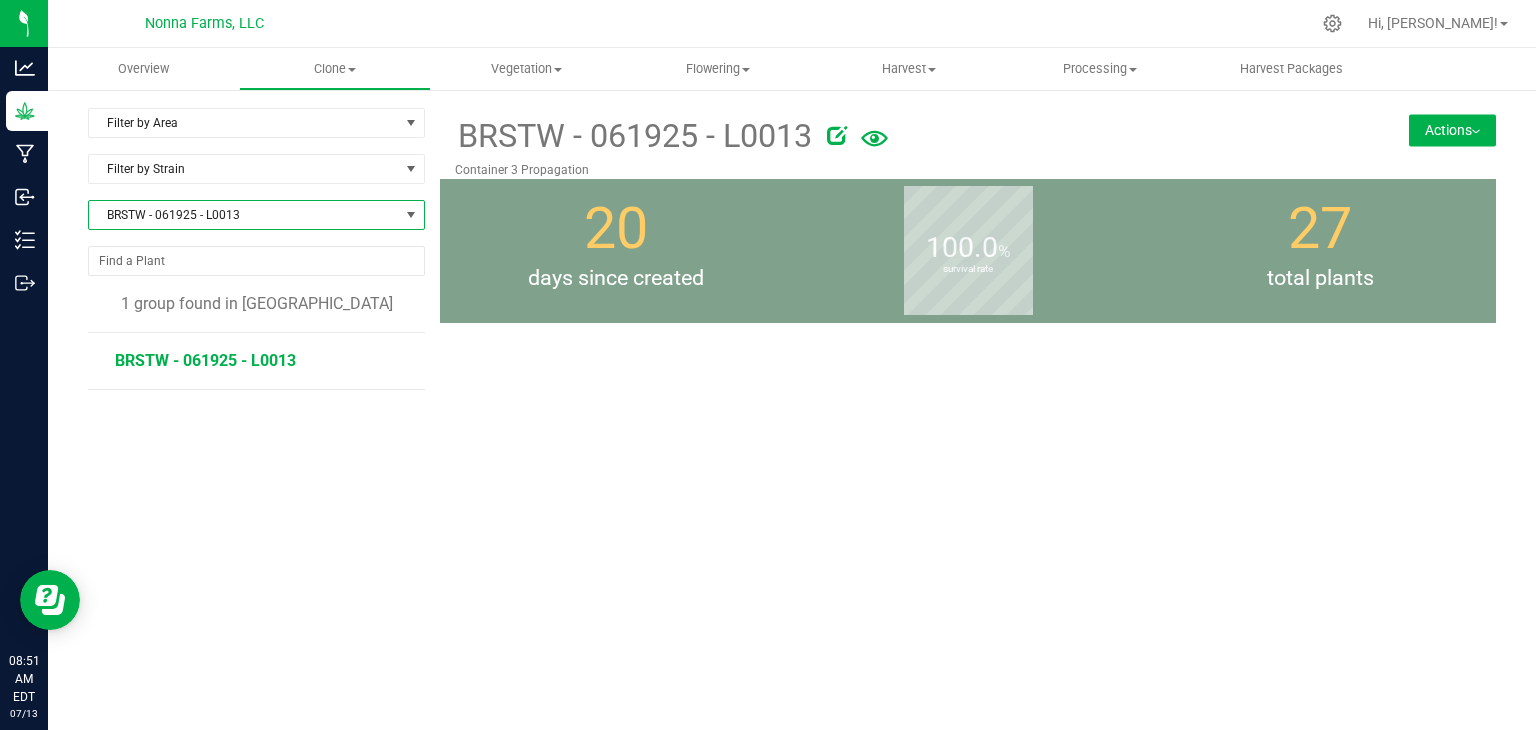 click on "BRSTW - 061925 - L0013" at bounding box center (205, 360) 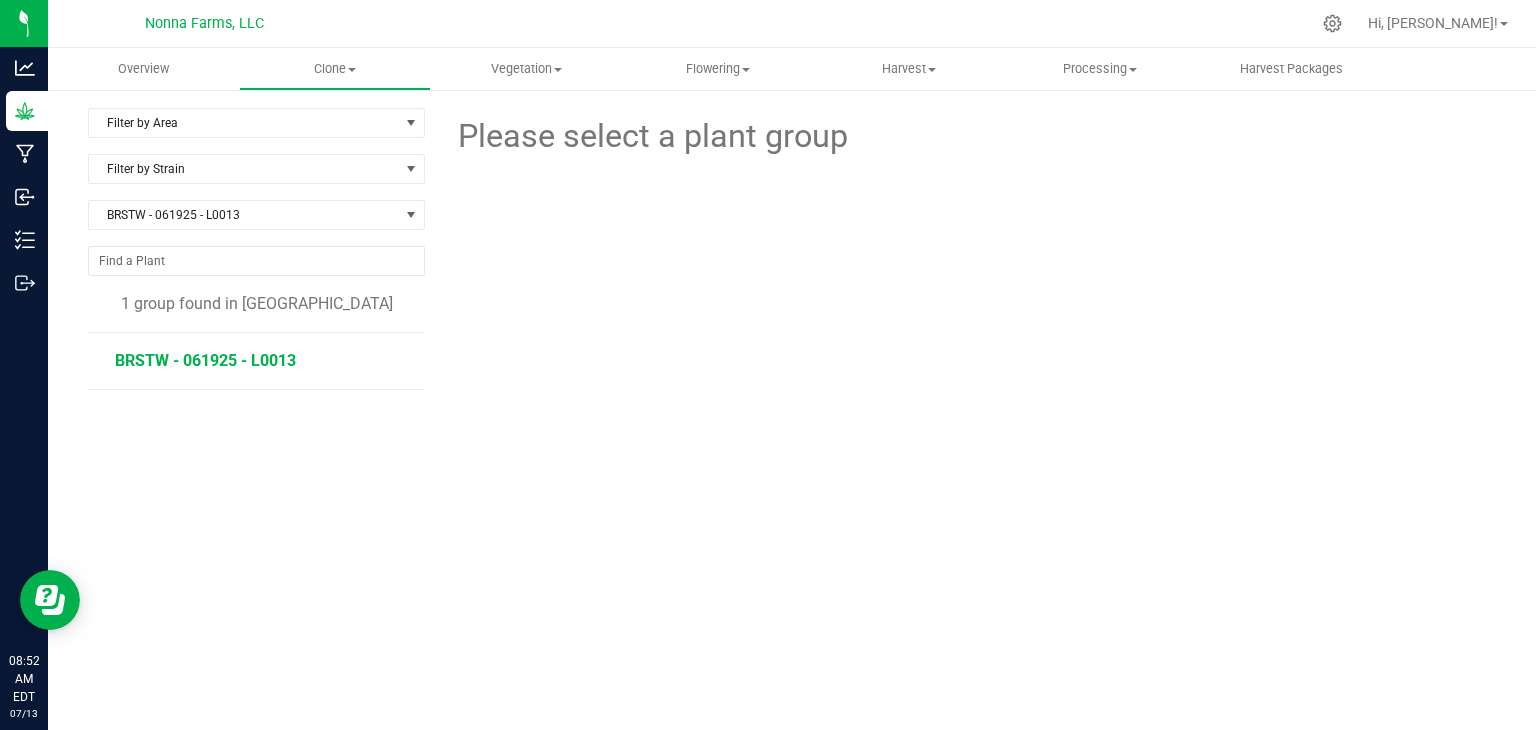 click on "BRSTW - 061925 - L0013" at bounding box center [205, 360] 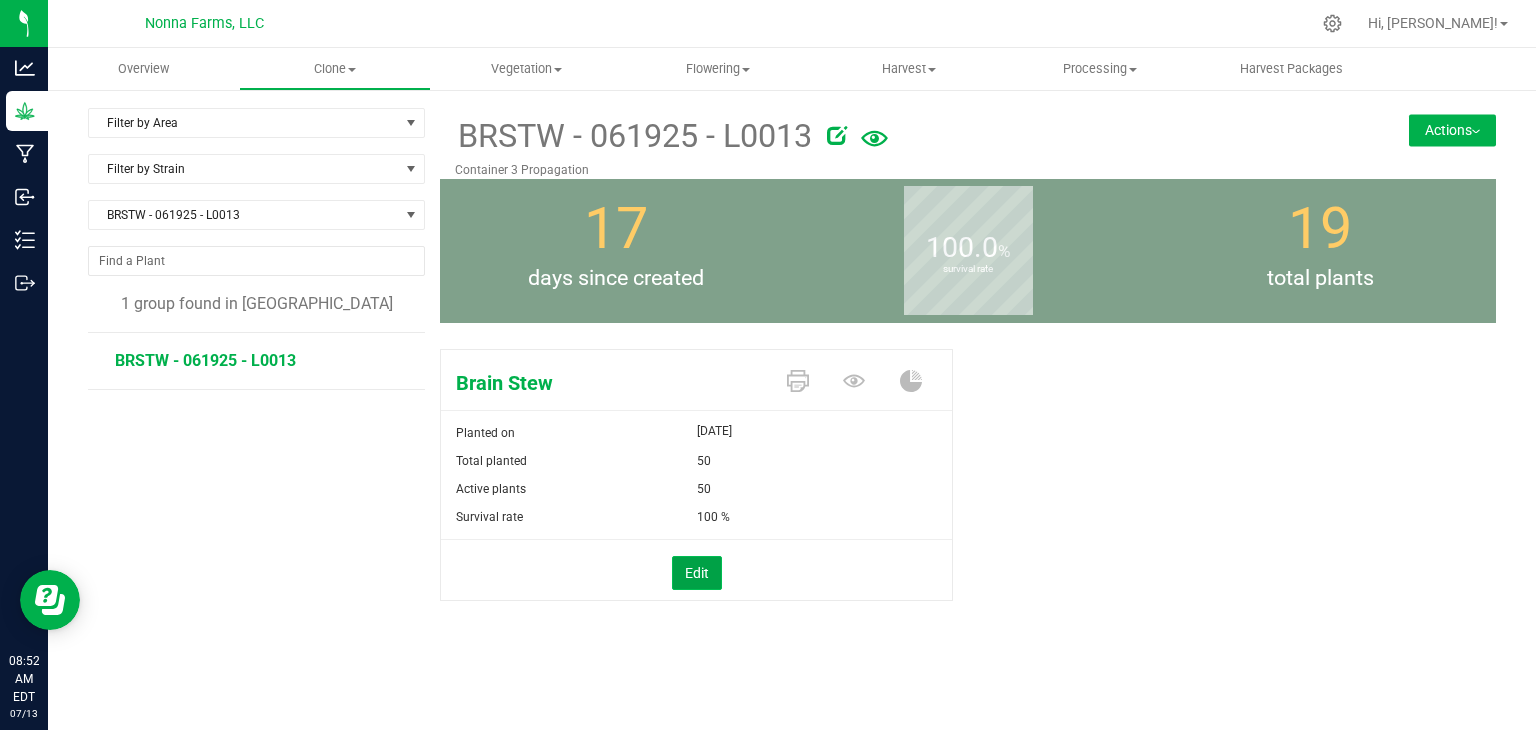 click on "Edit" at bounding box center (697, 573) 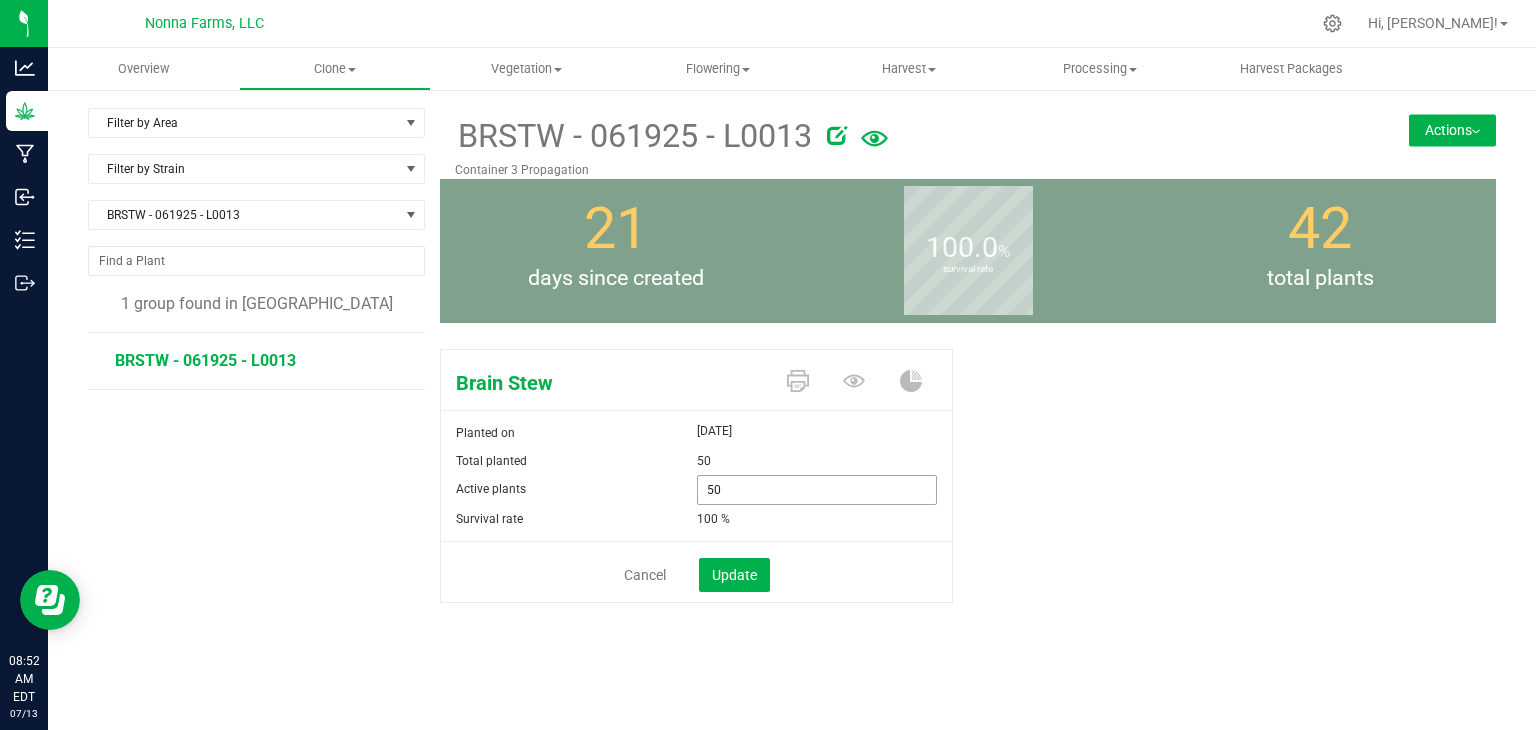 drag, startPoint x: 654, startPoint y: 473, endPoint x: 616, endPoint y: 448, distance: 45.486263 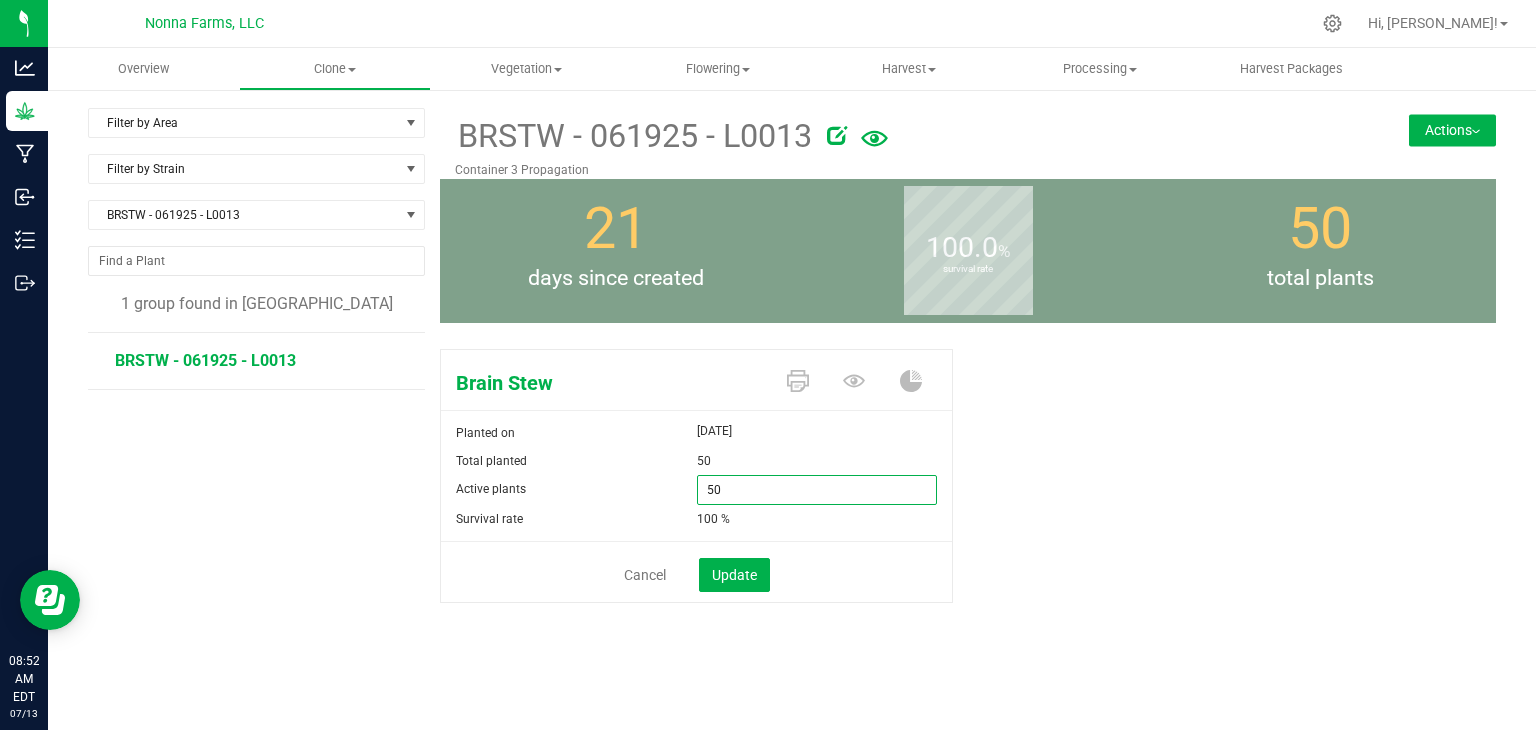 type on "0" 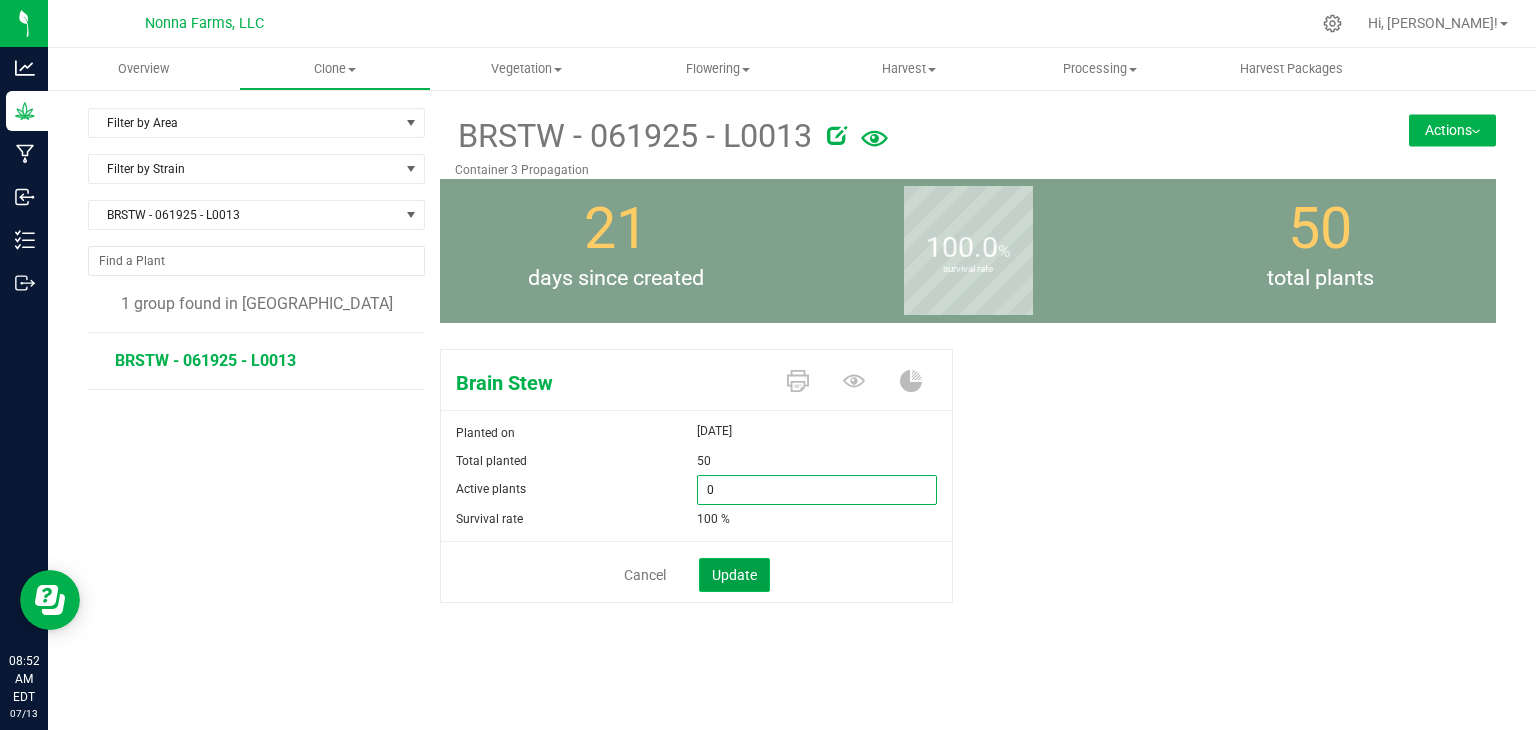 type on "0" 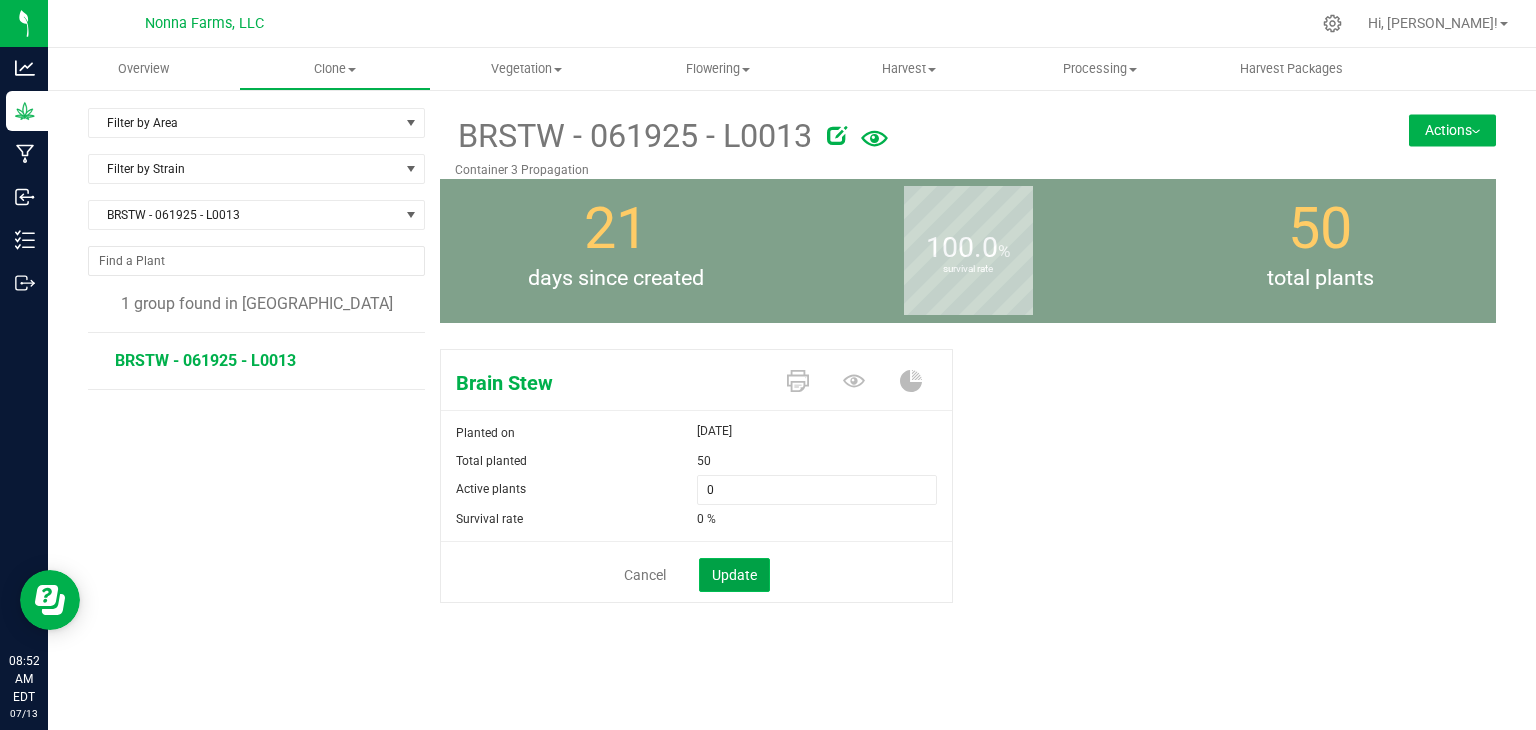 click on "Update" 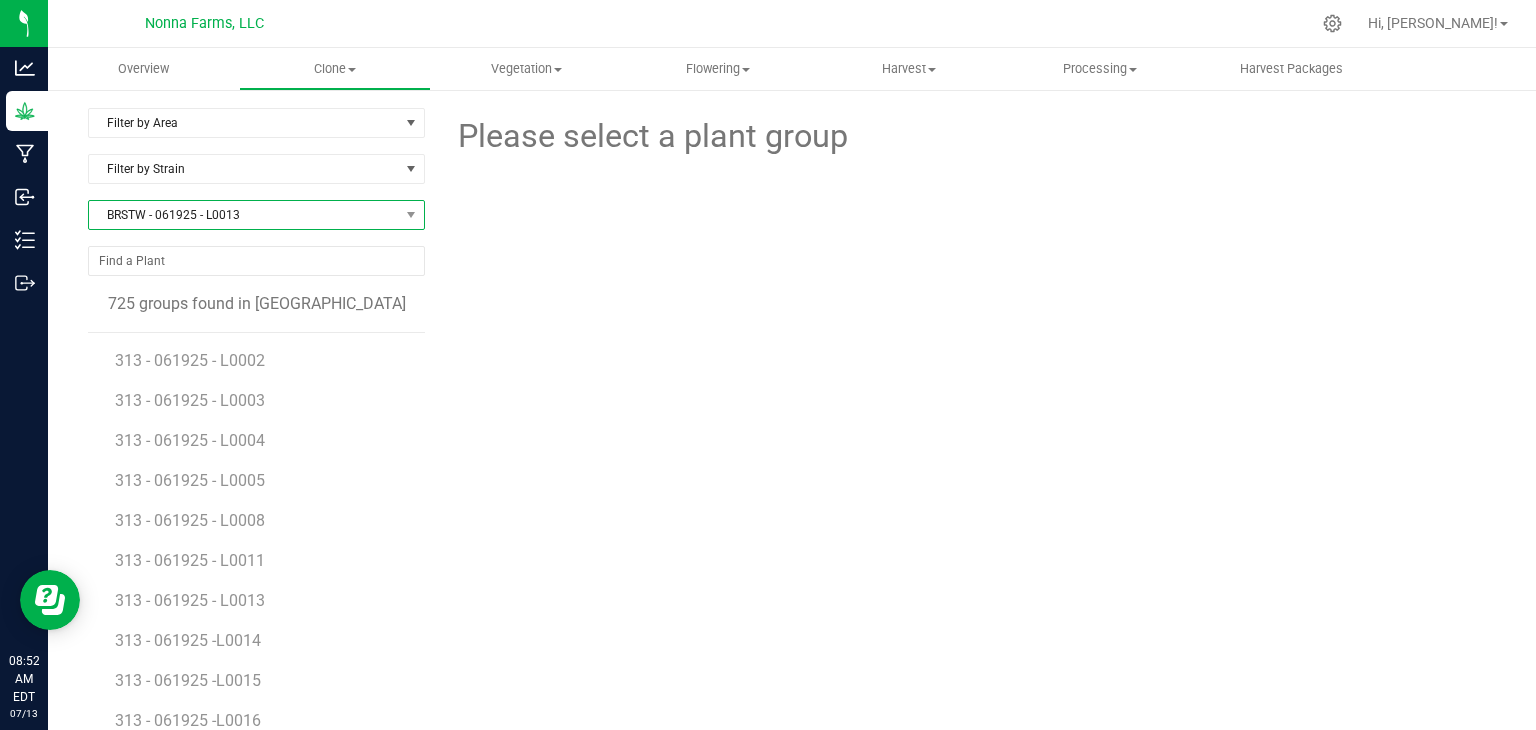 click on "BRSTW - 061925 - L0013" at bounding box center [244, 215] 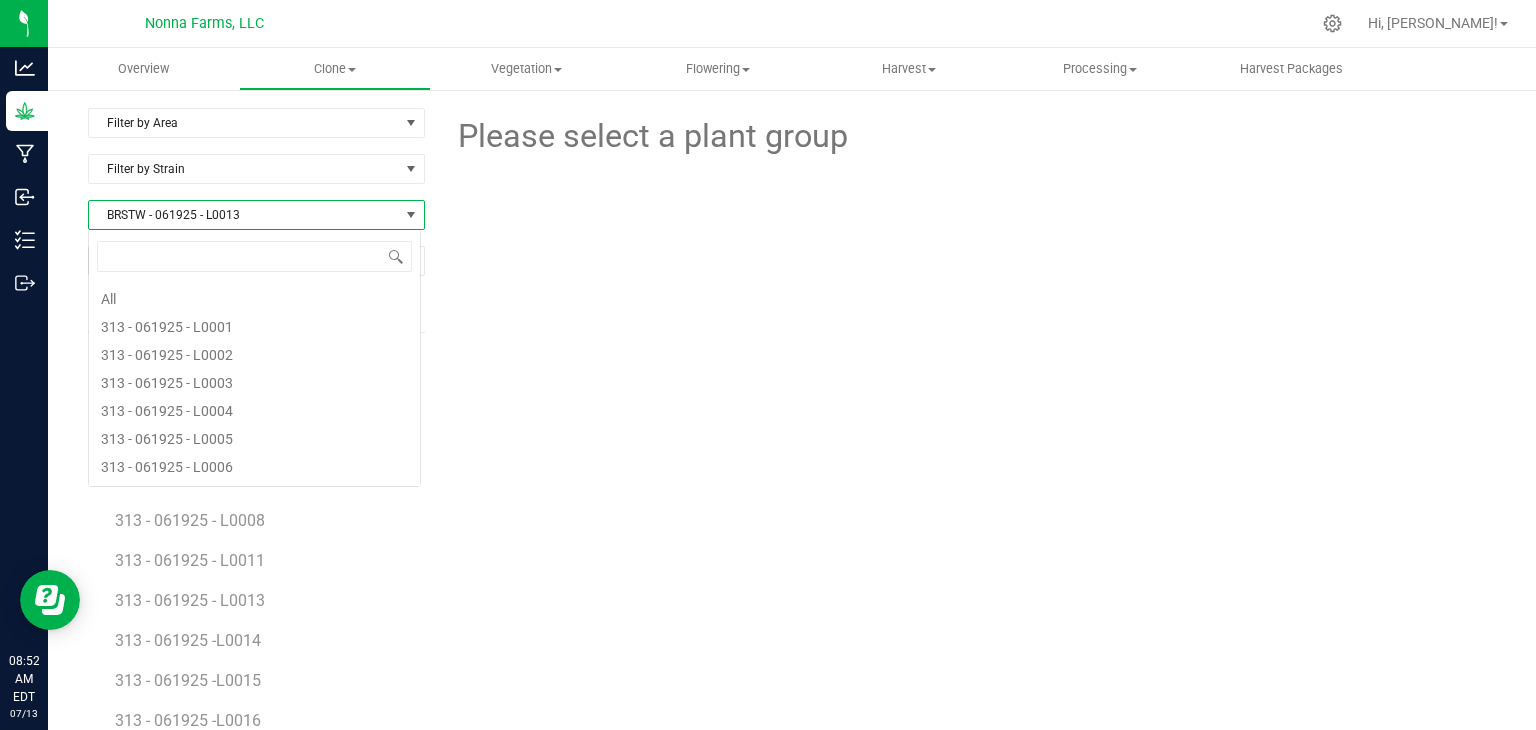 scroll, scrollTop: 1172, scrollLeft: 0, axis: vertical 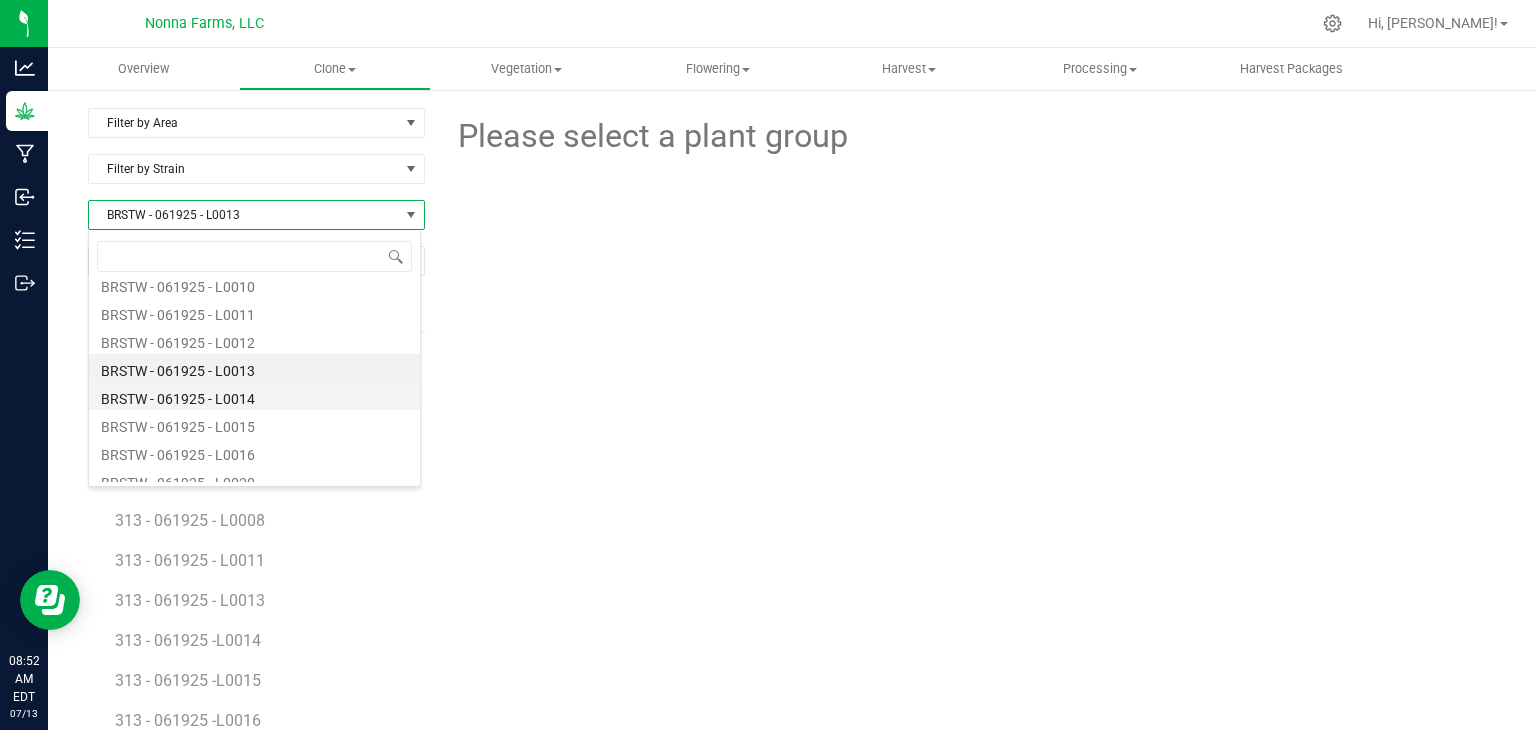 click on "BRSTW - 061925 - L0014" at bounding box center (254, 396) 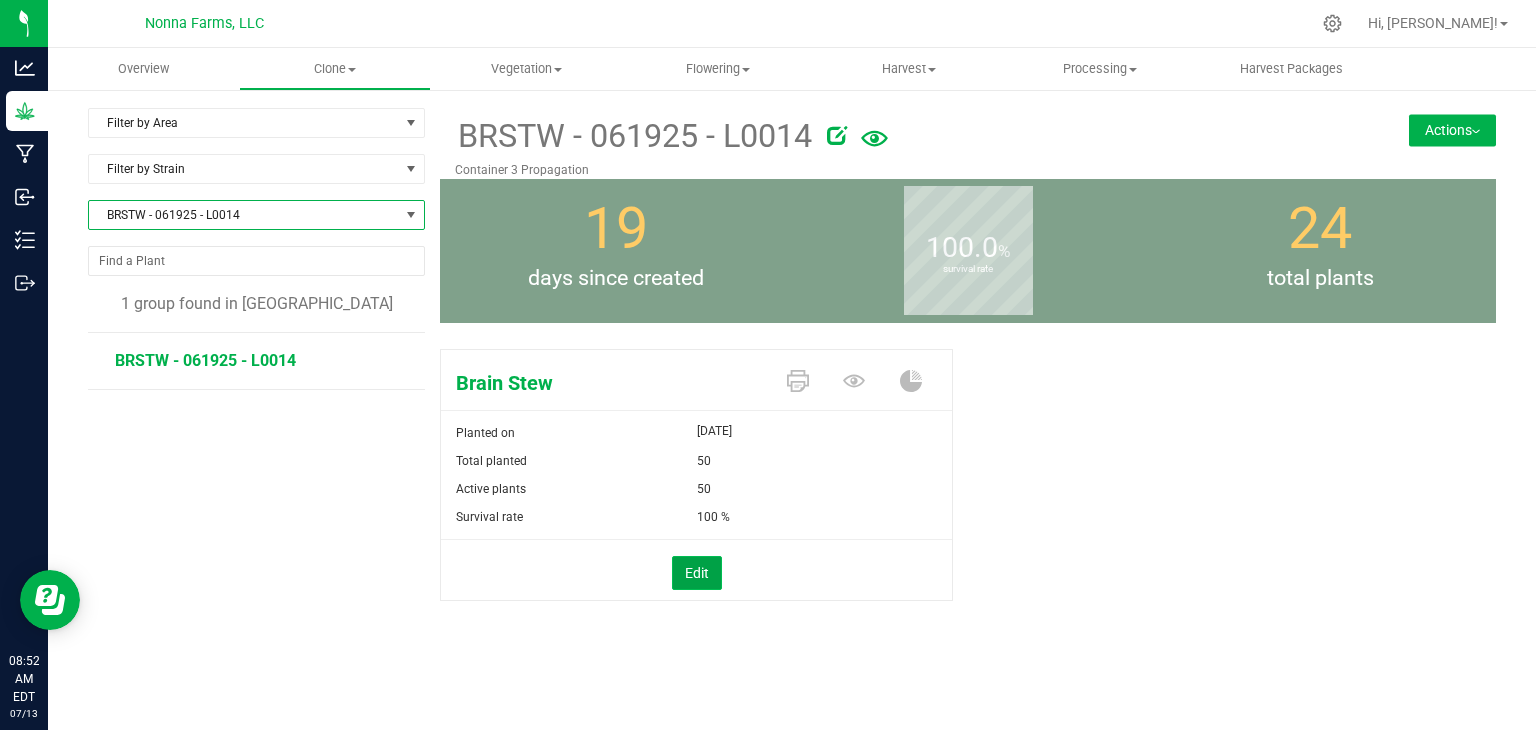 click on "Edit" at bounding box center [697, 573] 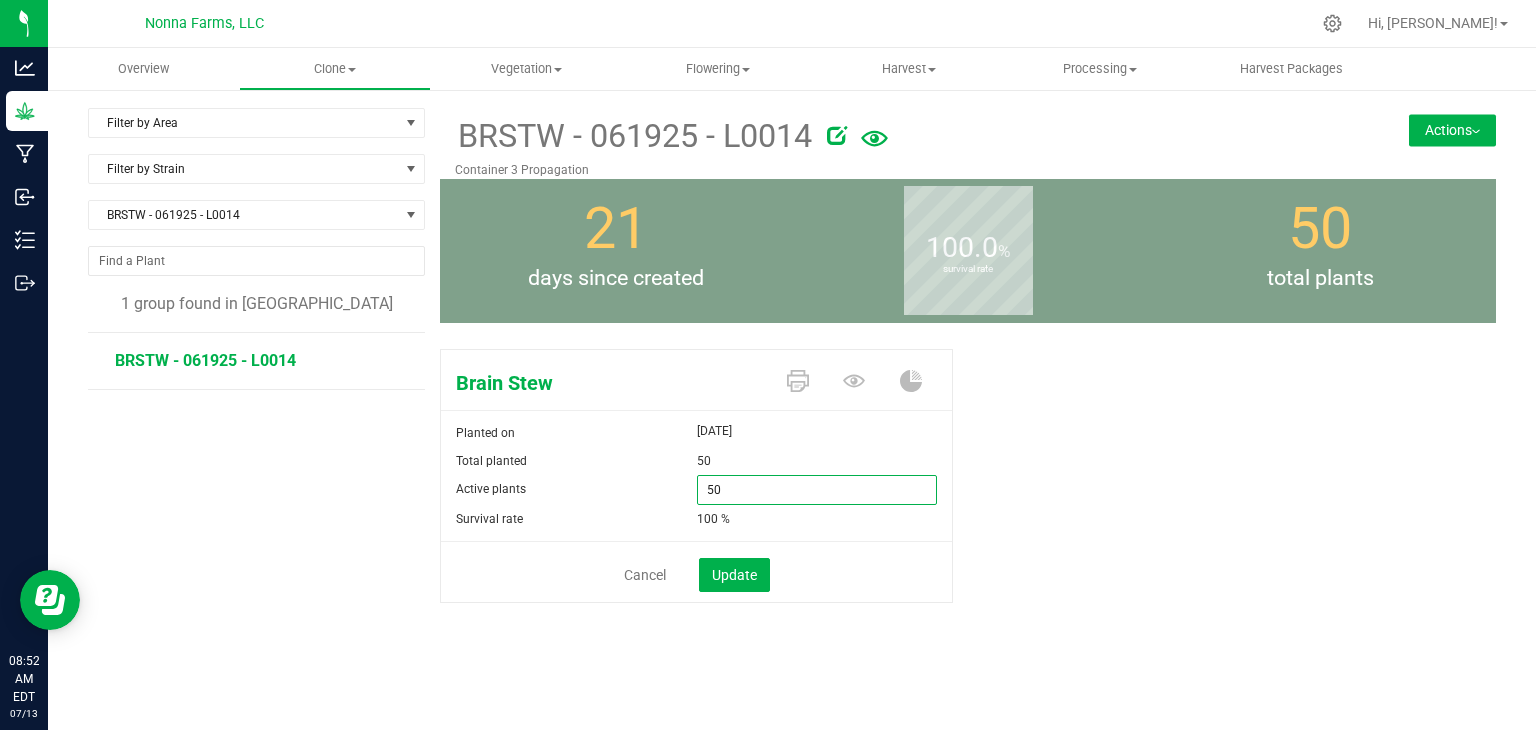 drag, startPoint x: 740, startPoint y: 492, endPoint x: 664, endPoint y: 490, distance: 76.02631 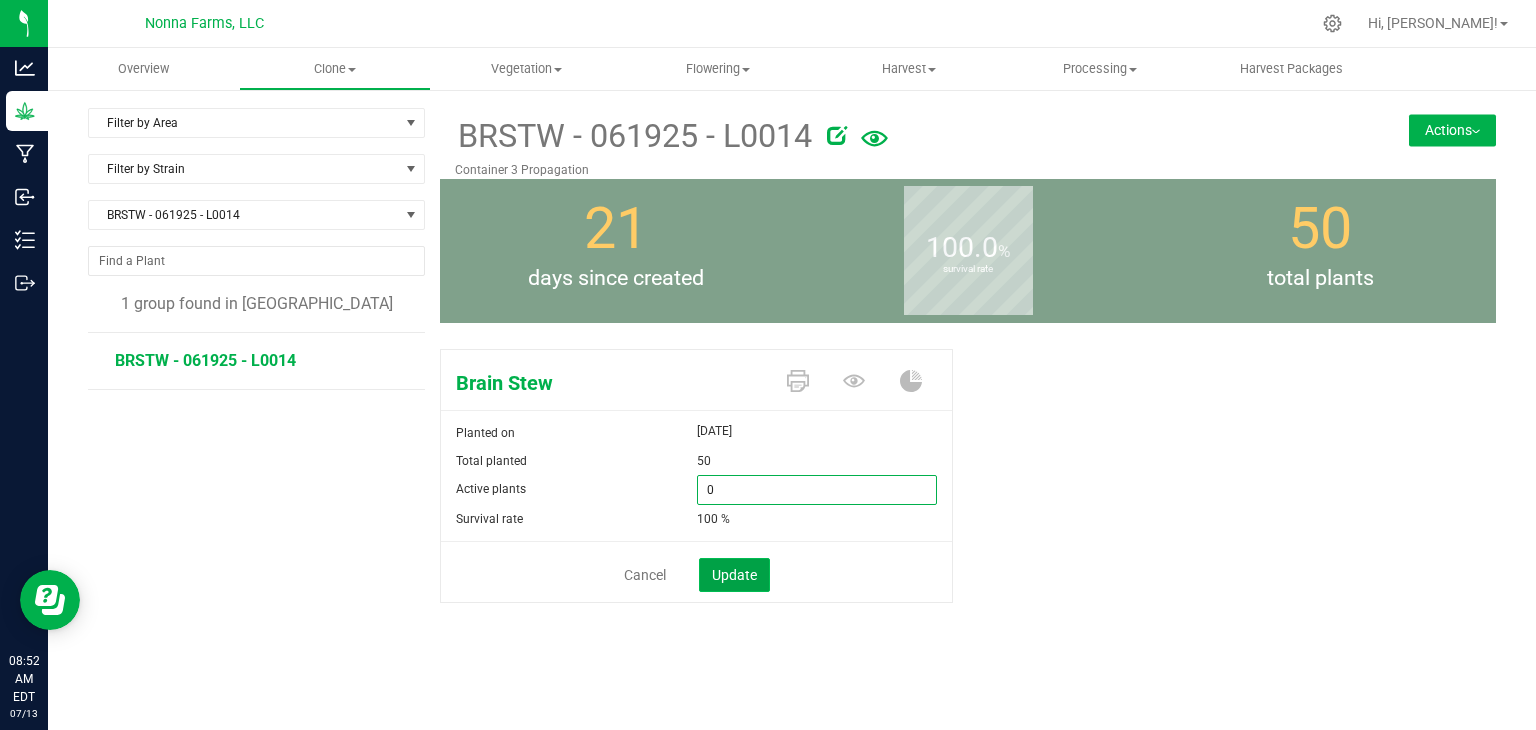 type on "0" 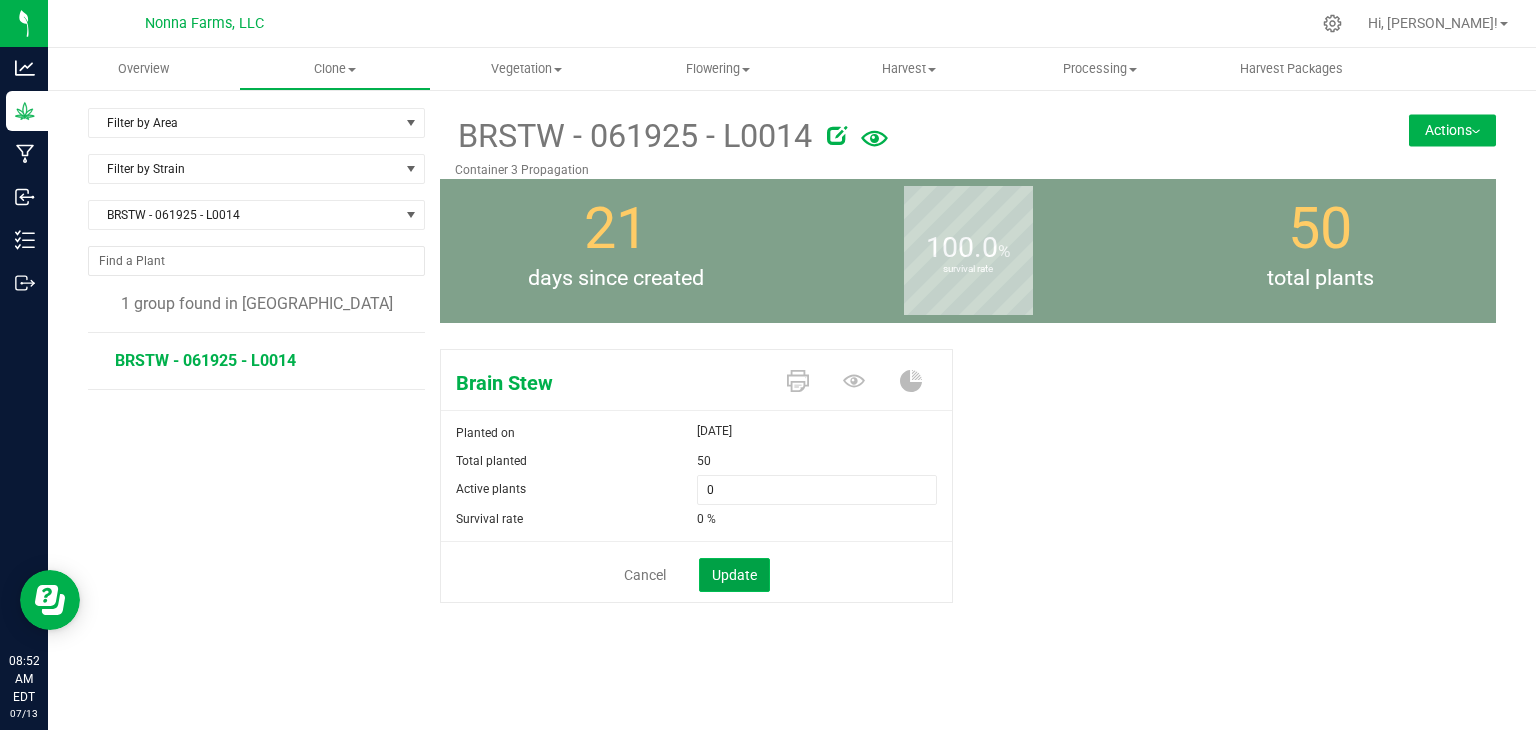 click on "Update" 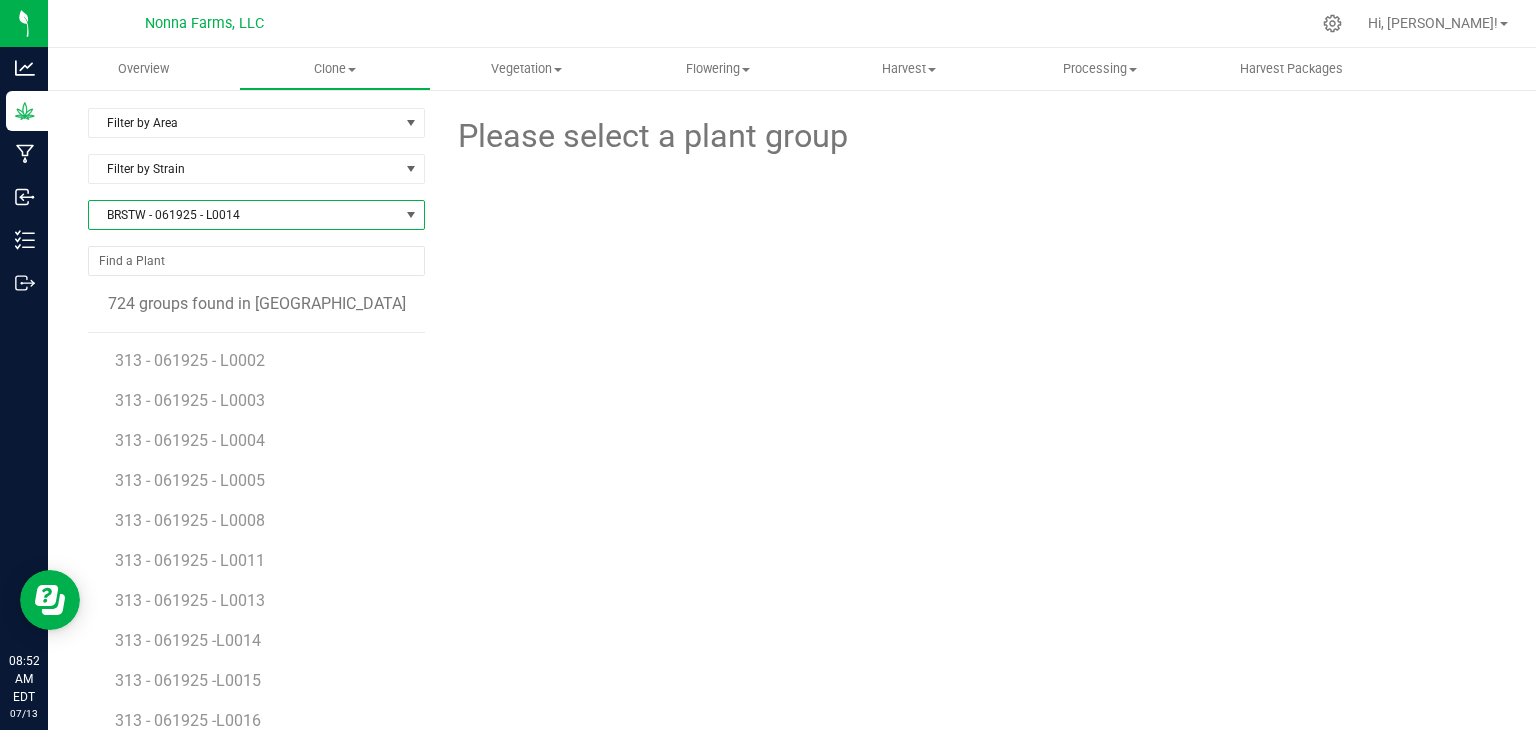 click on "BRSTW - 061925 - L0014" at bounding box center (244, 215) 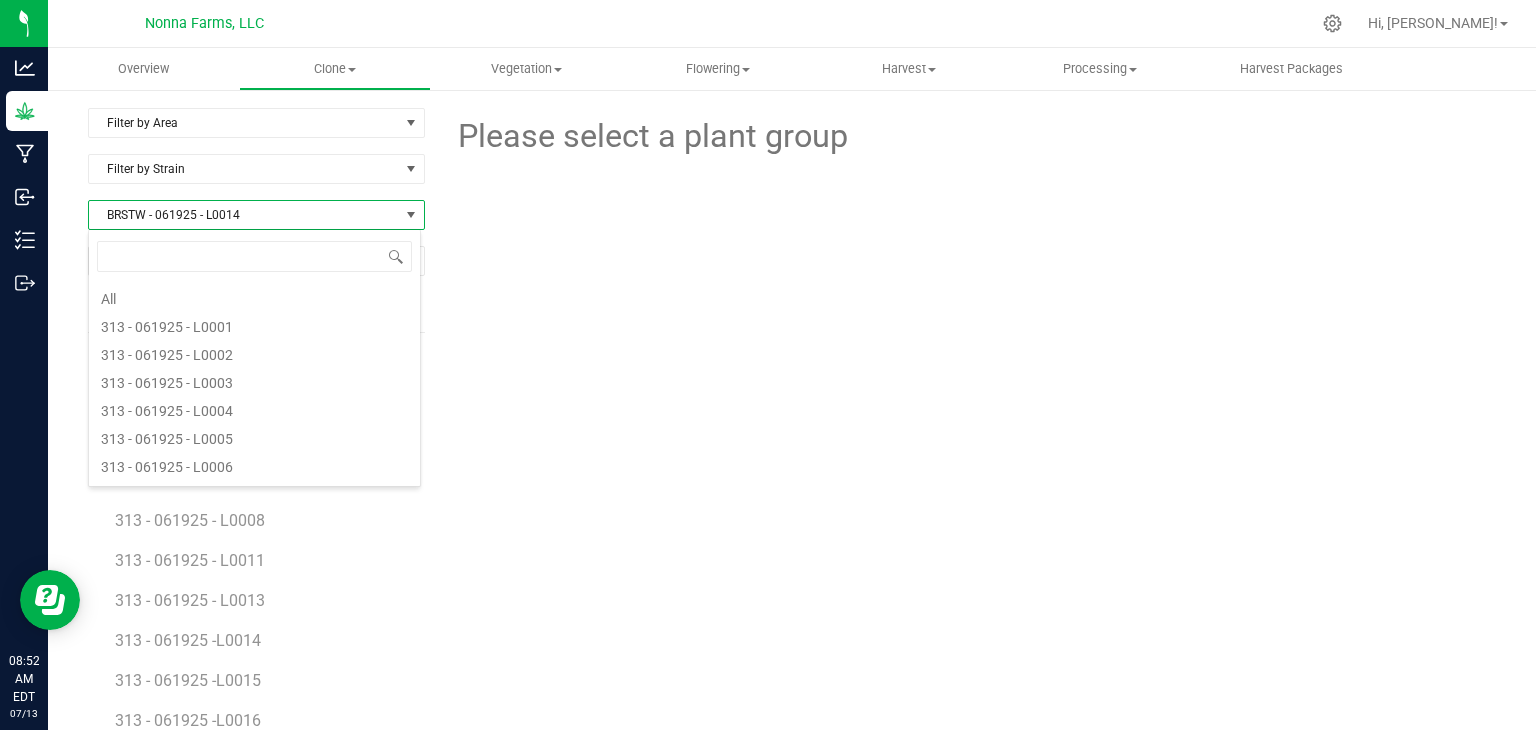 scroll, scrollTop: 1200, scrollLeft: 0, axis: vertical 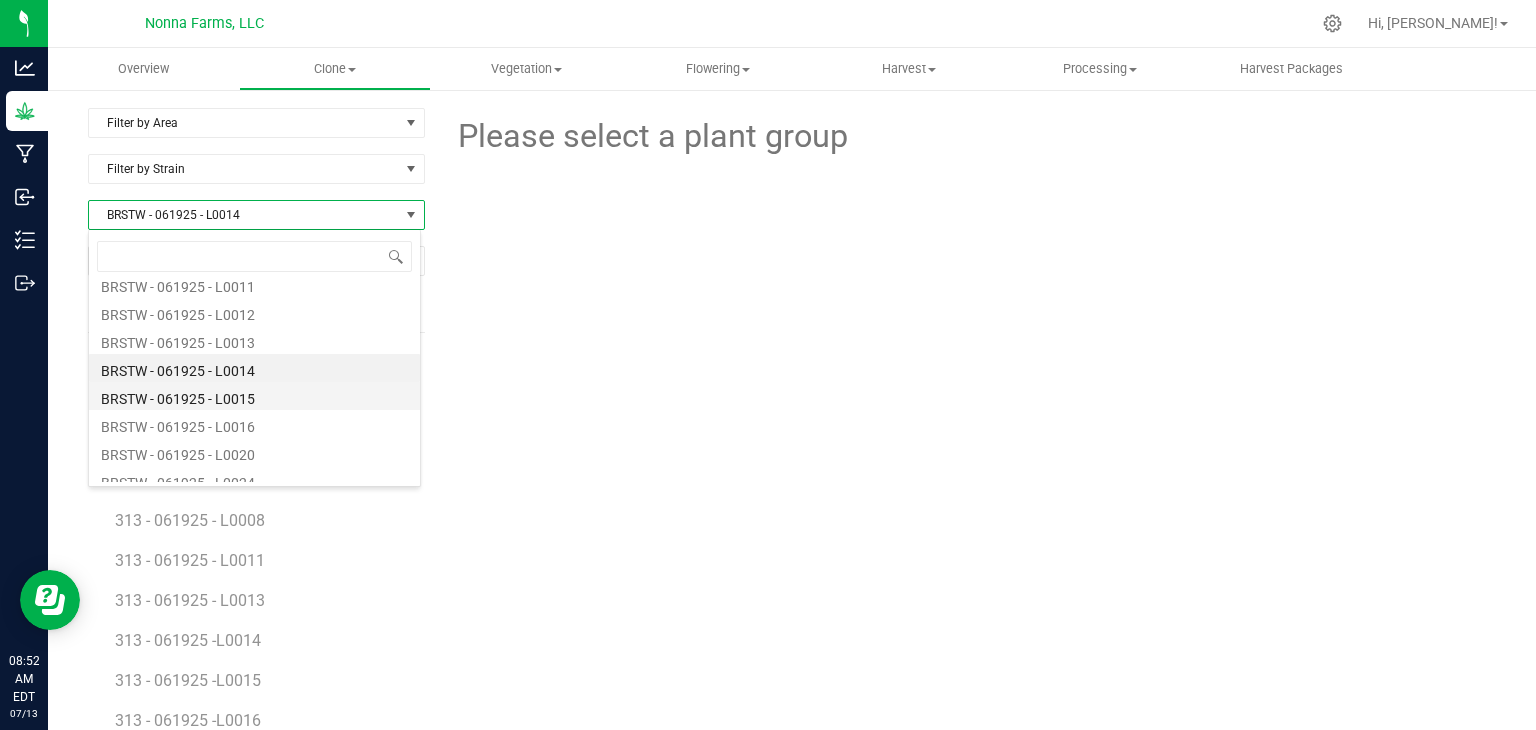 click on "BRSTW - 061925 - L0015" at bounding box center [254, 396] 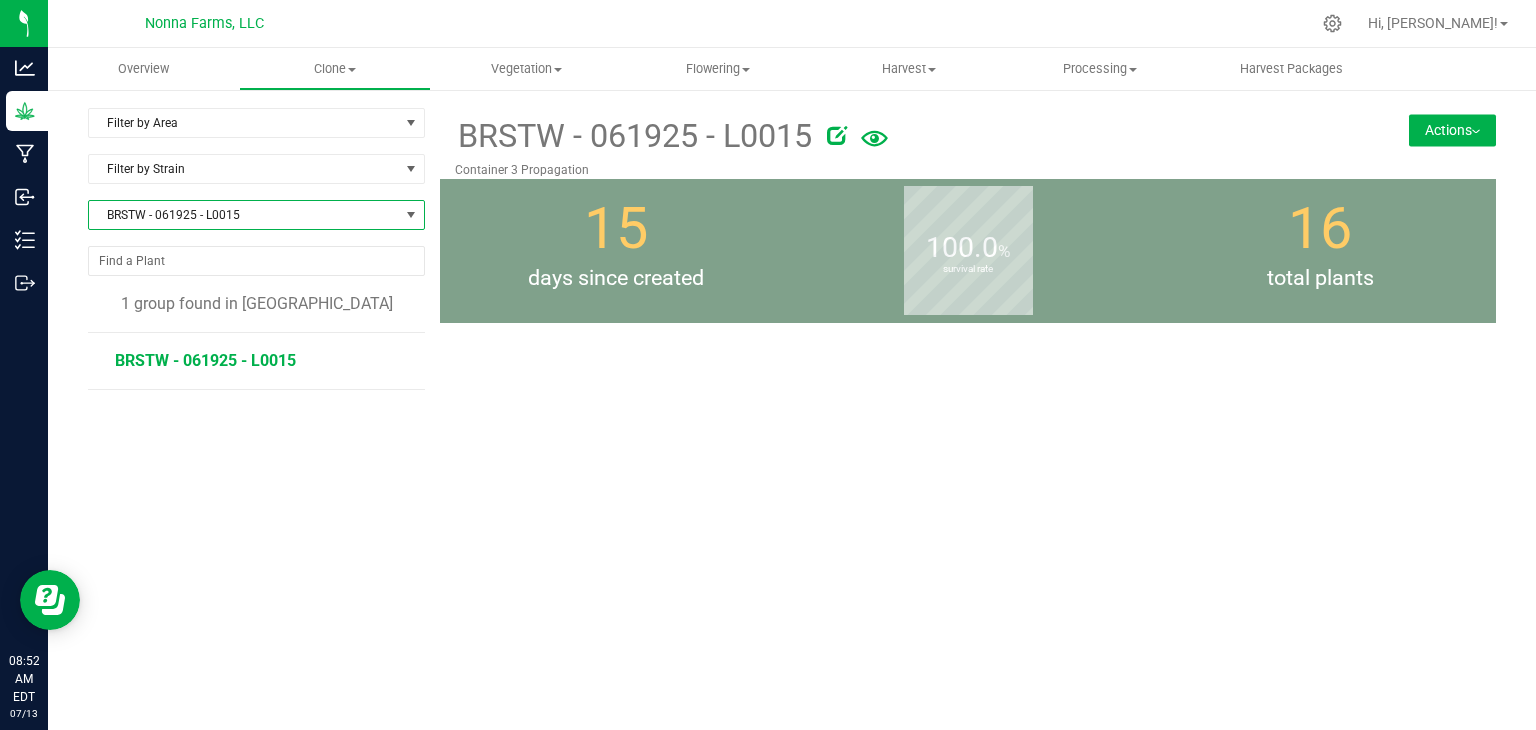 click on "BRSTW - 061925 - L0015" at bounding box center (205, 360) 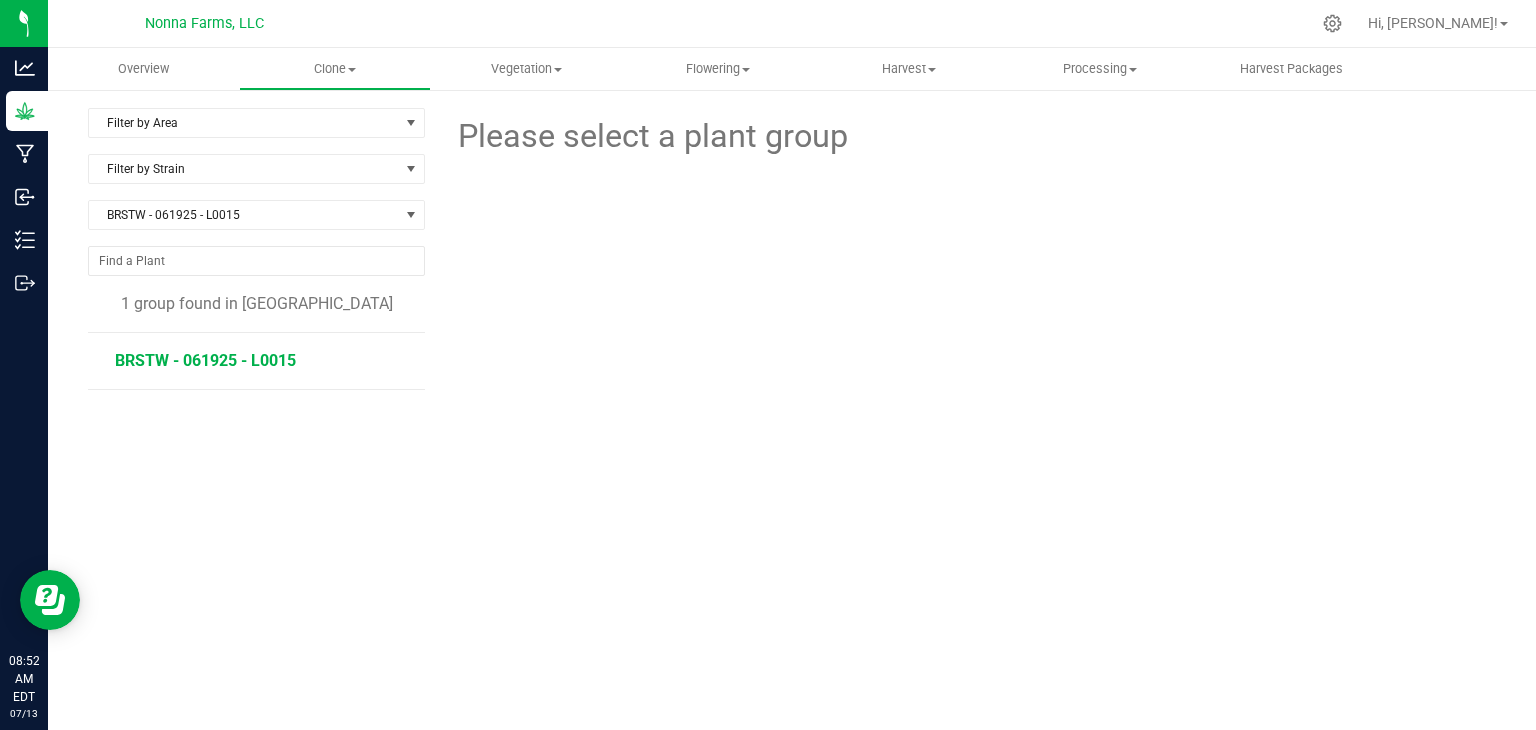 click on "BRSTW - 061925 - L0015" at bounding box center (205, 360) 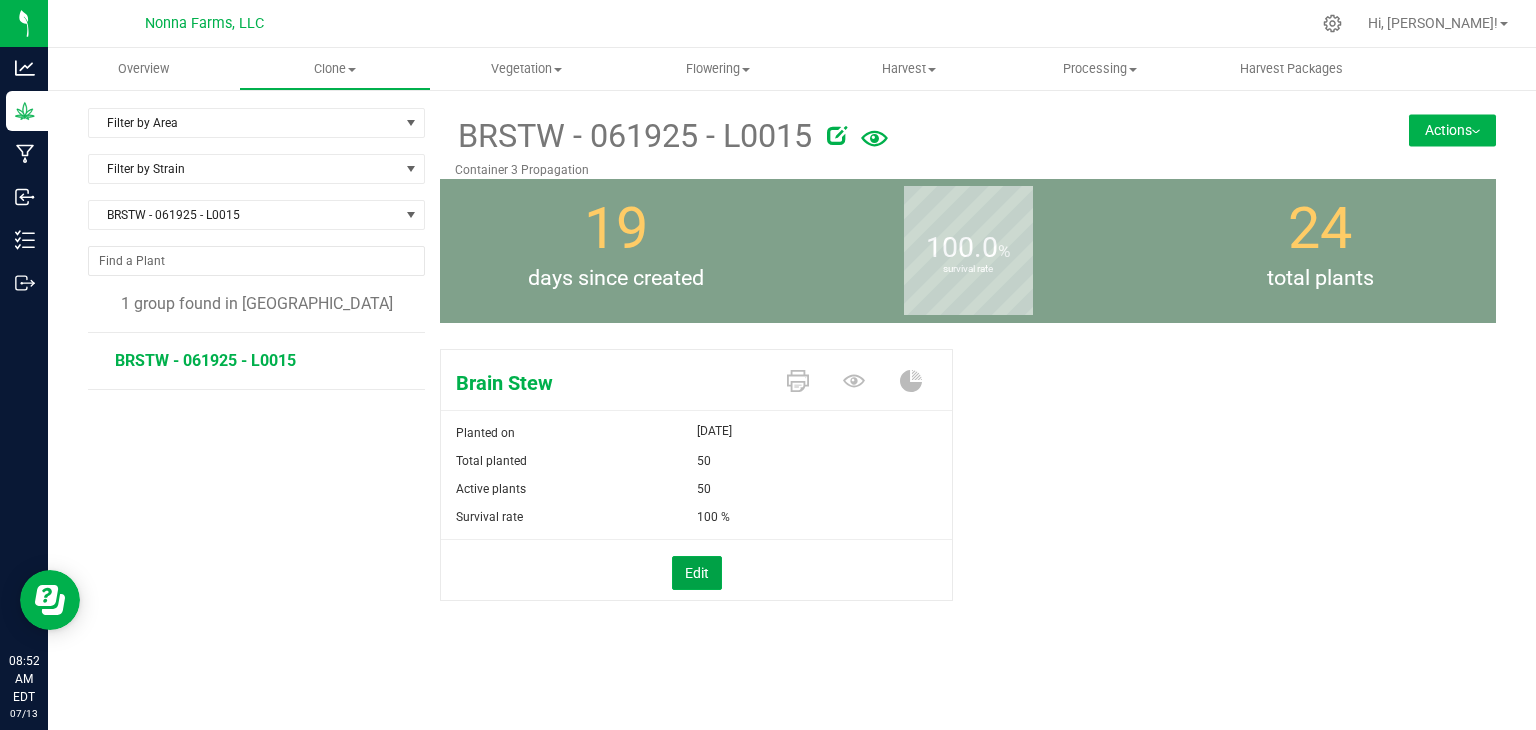 drag, startPoint x: 683, startPoint y: 557, endPoint x: 735, endPoint y: 526, distance: 60.53924 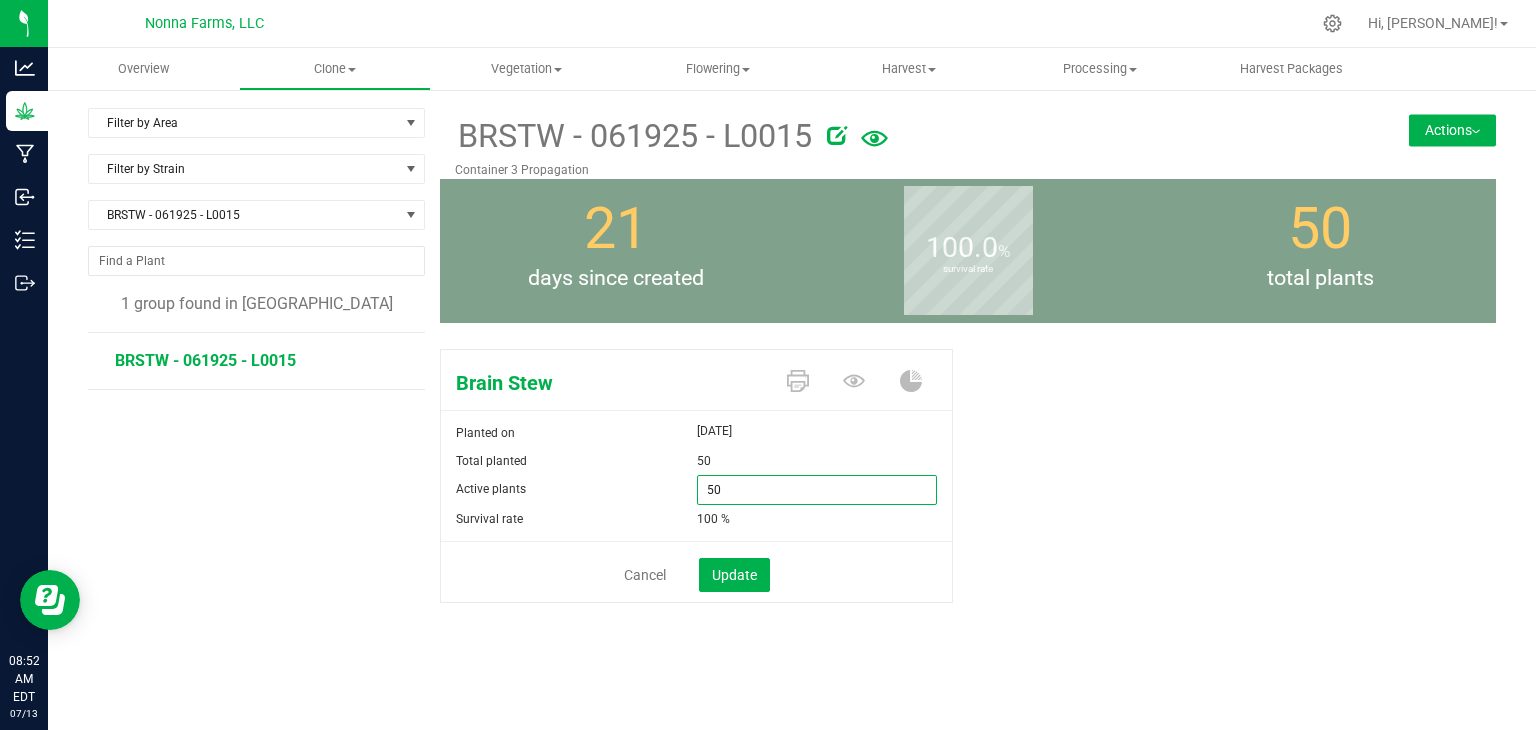drag, startPoint x: 747, startPoint y: 489, endPoint x: 669, endPoint y: 464, distance: 81.908485 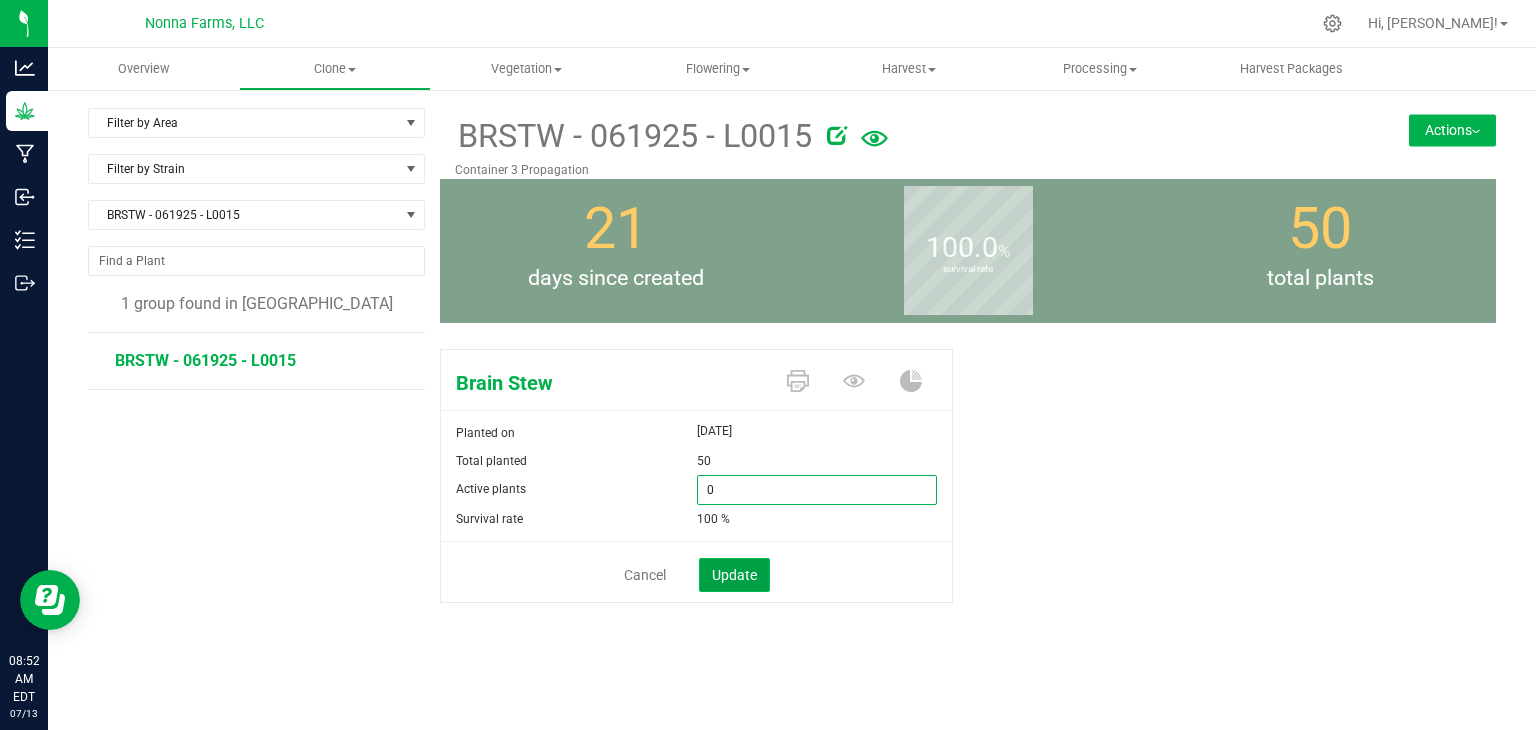 type on "0" 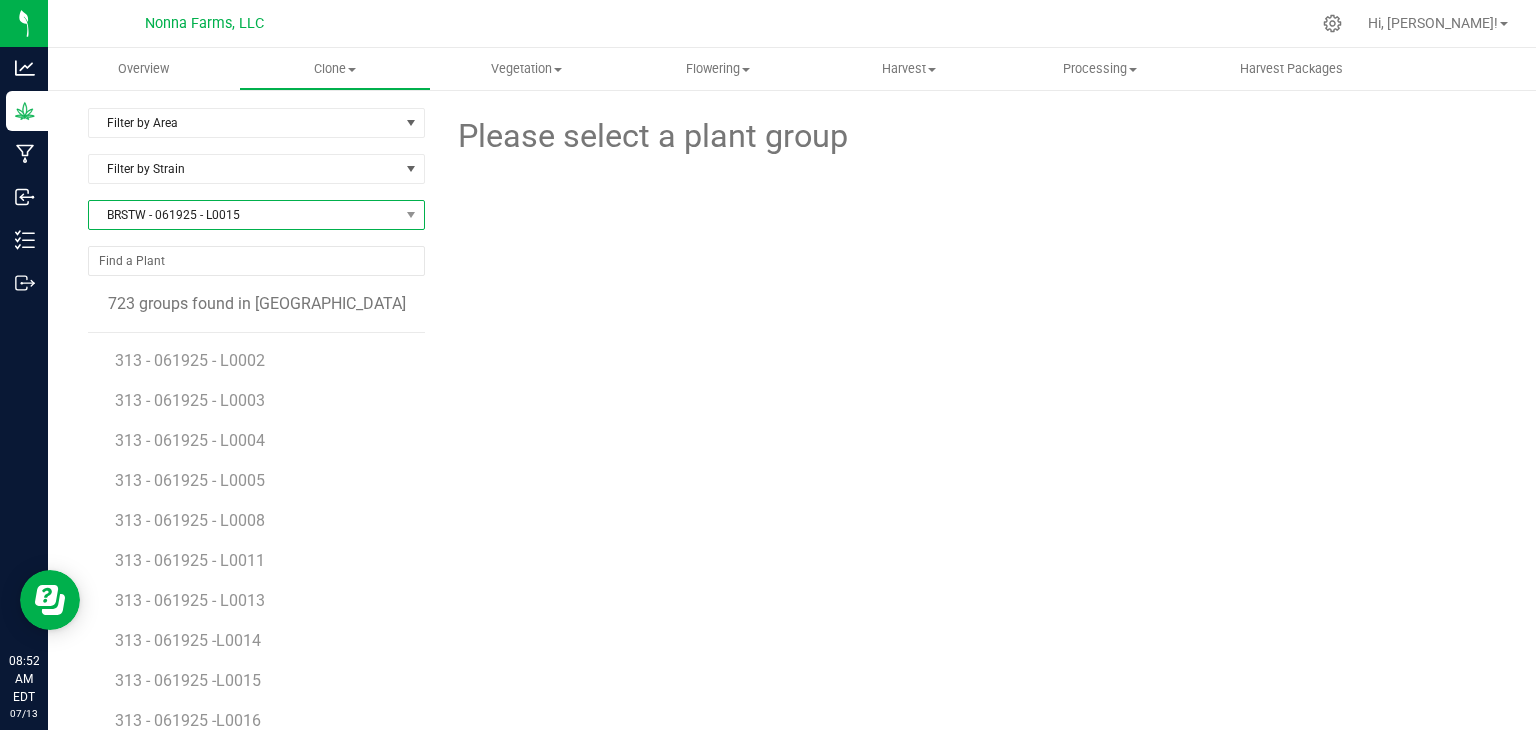 click on "BRSTW - 061925 - L0015" at bounding box center (244, 215) 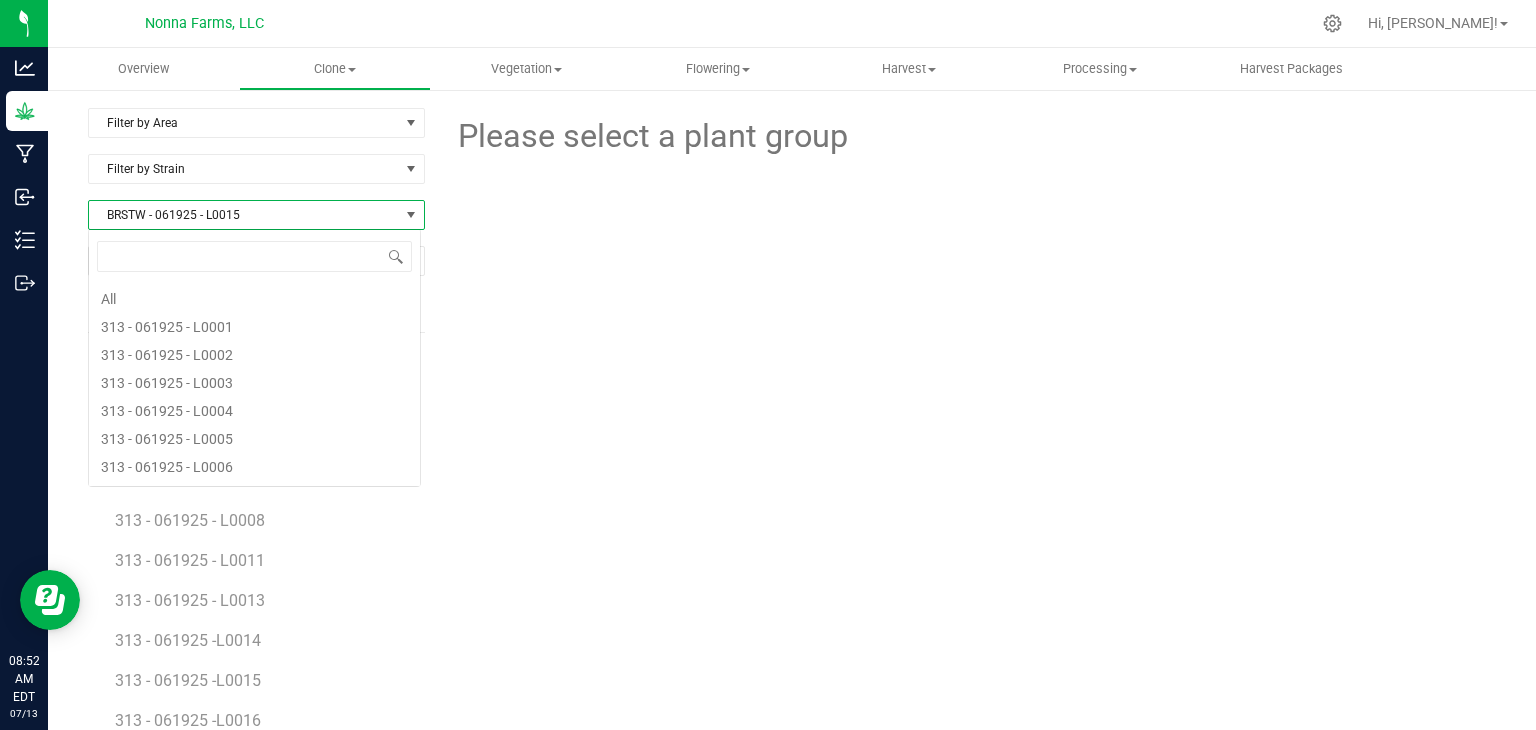 scroll, scrollTop: 99970, scrollLeft: 99666, axis: both 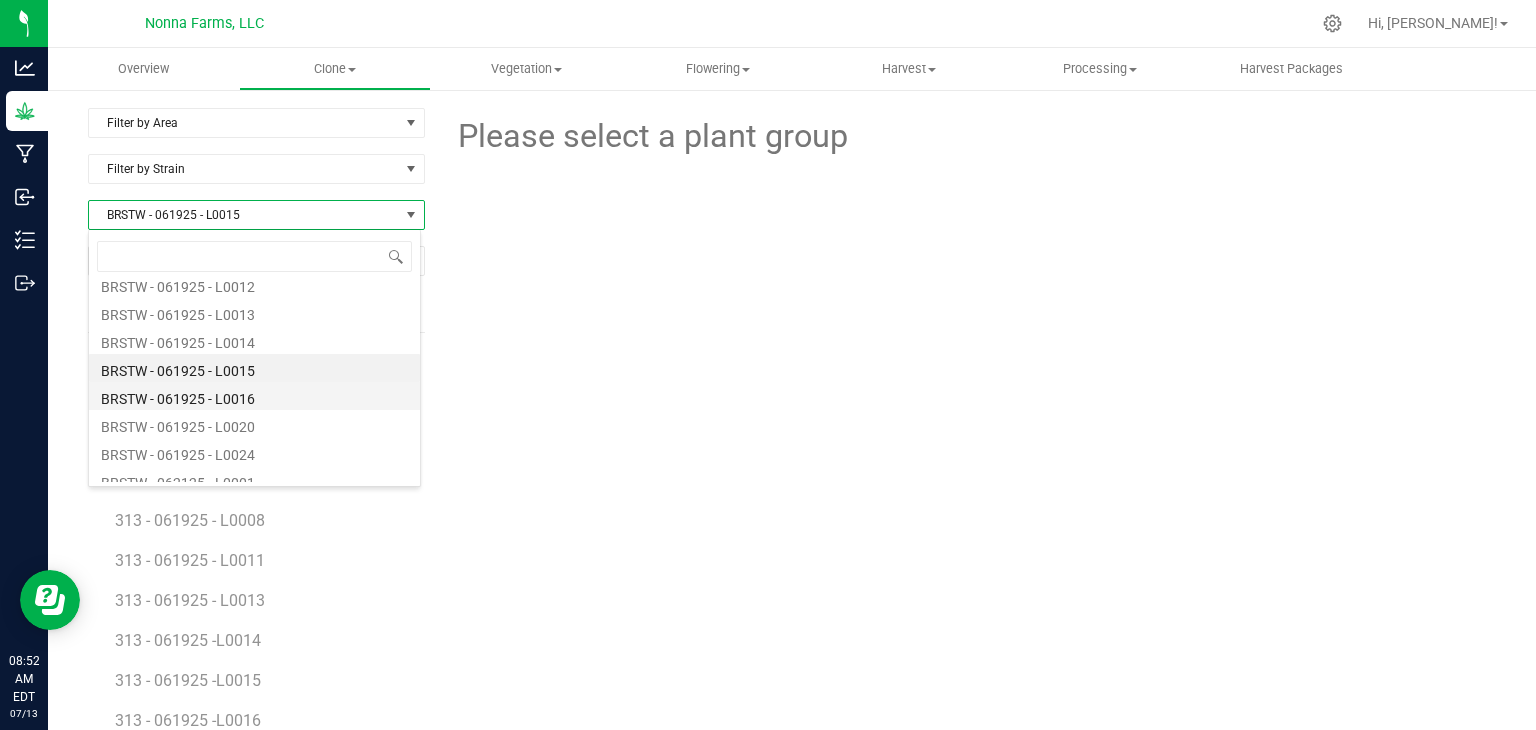 click on "BRSTW - 061925 - L0016" at bounding box center [254, 396] 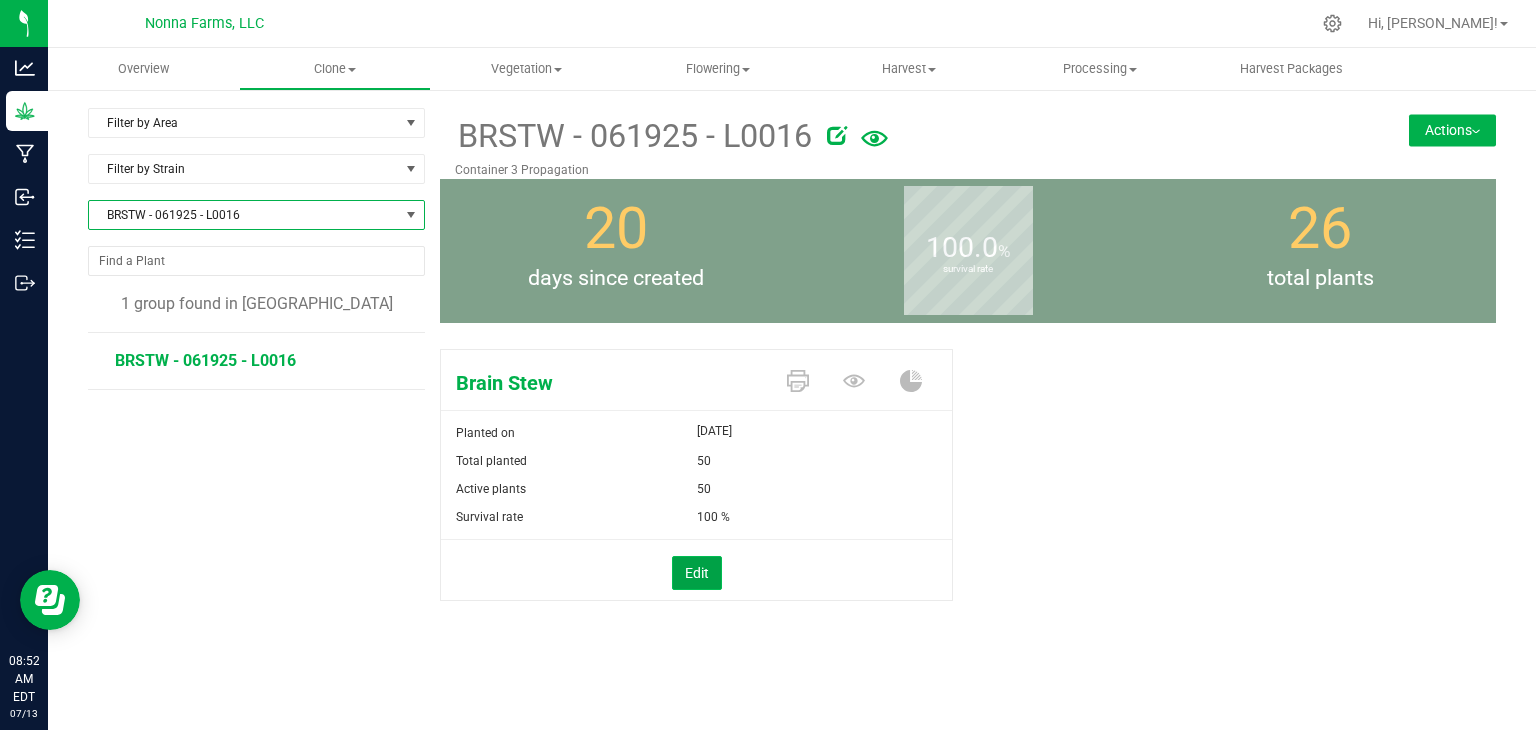 click on "Edit" at bounding box center (697, 573) 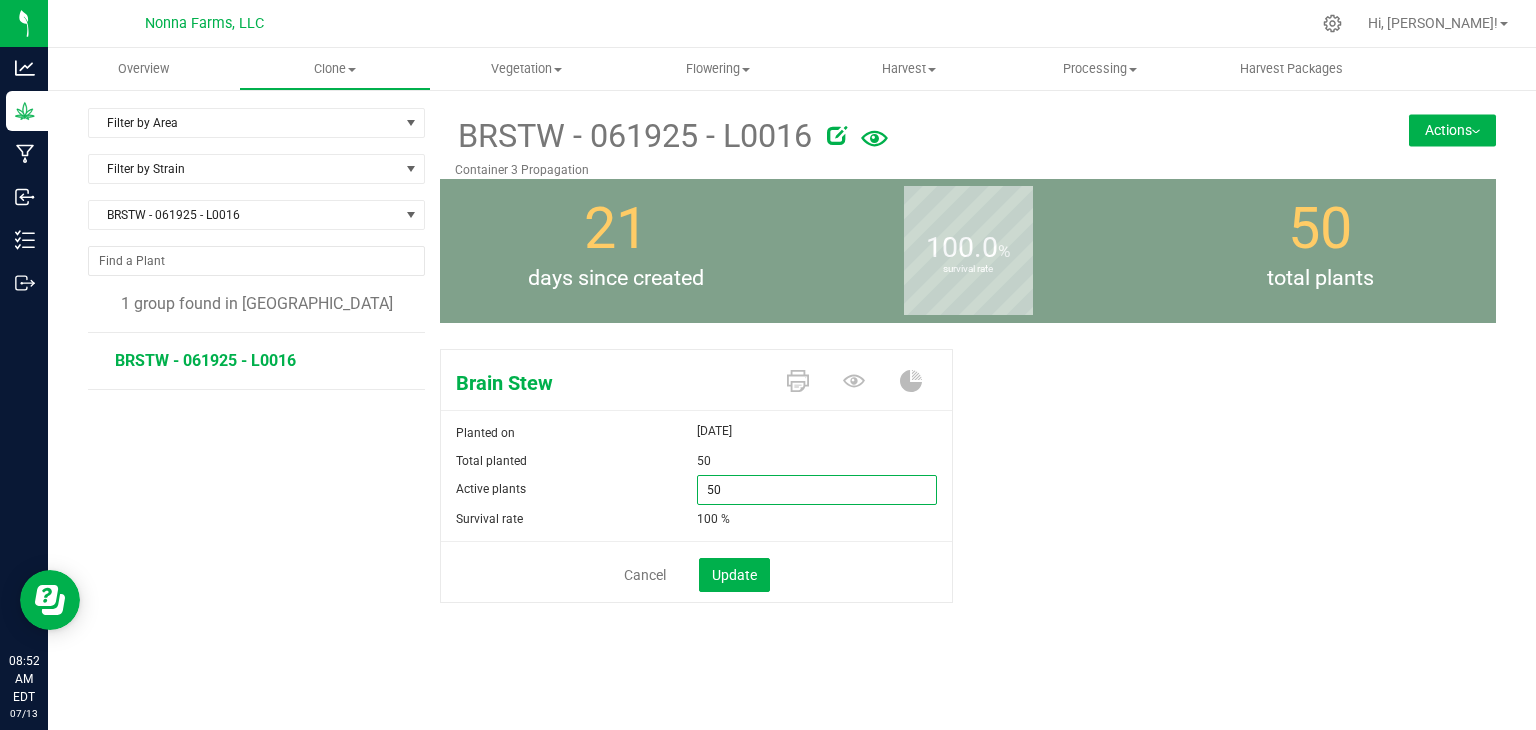 drag, startPoint x: 800, startPoint y: 493, endPoint x: 672, endPoint y: 488, distance: 128.09763 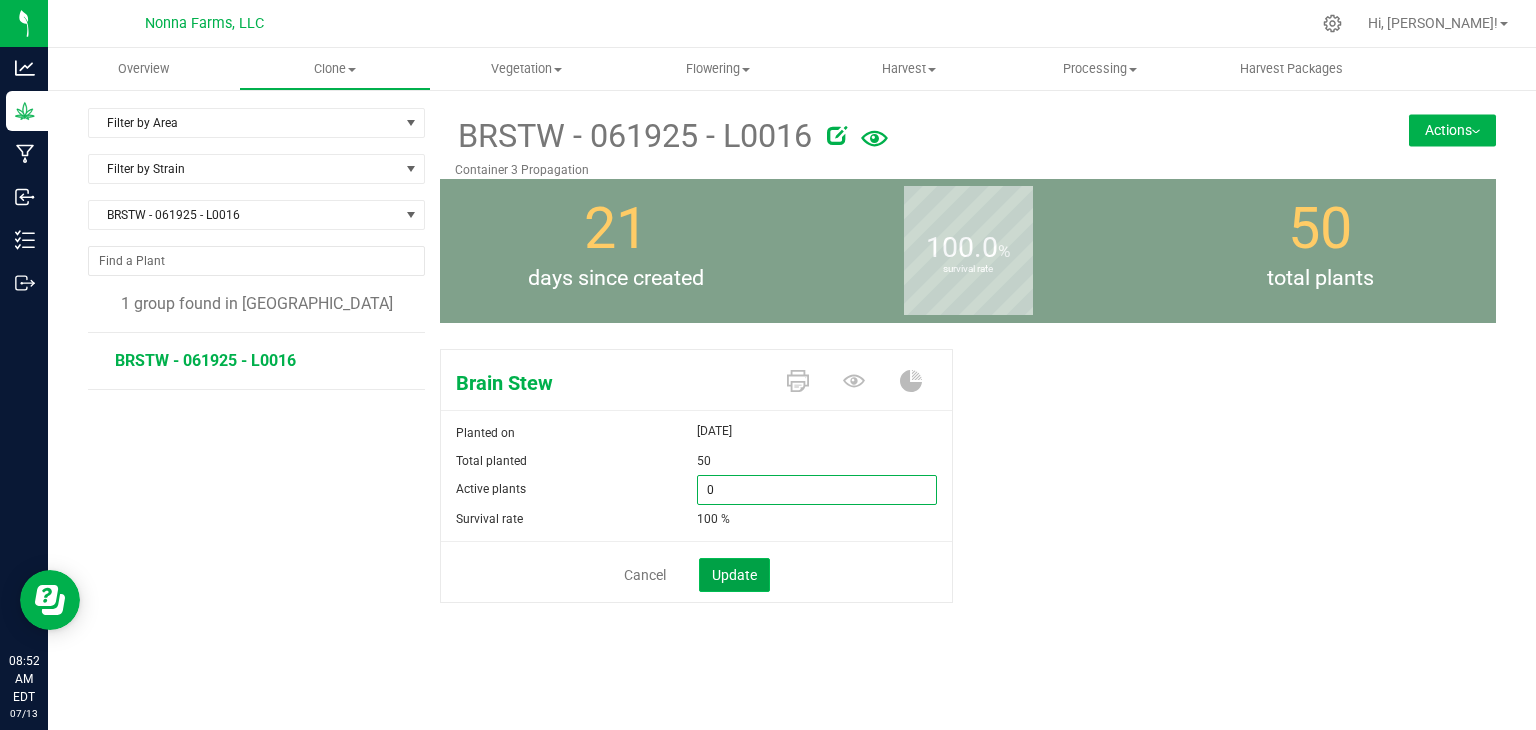 type on "0" 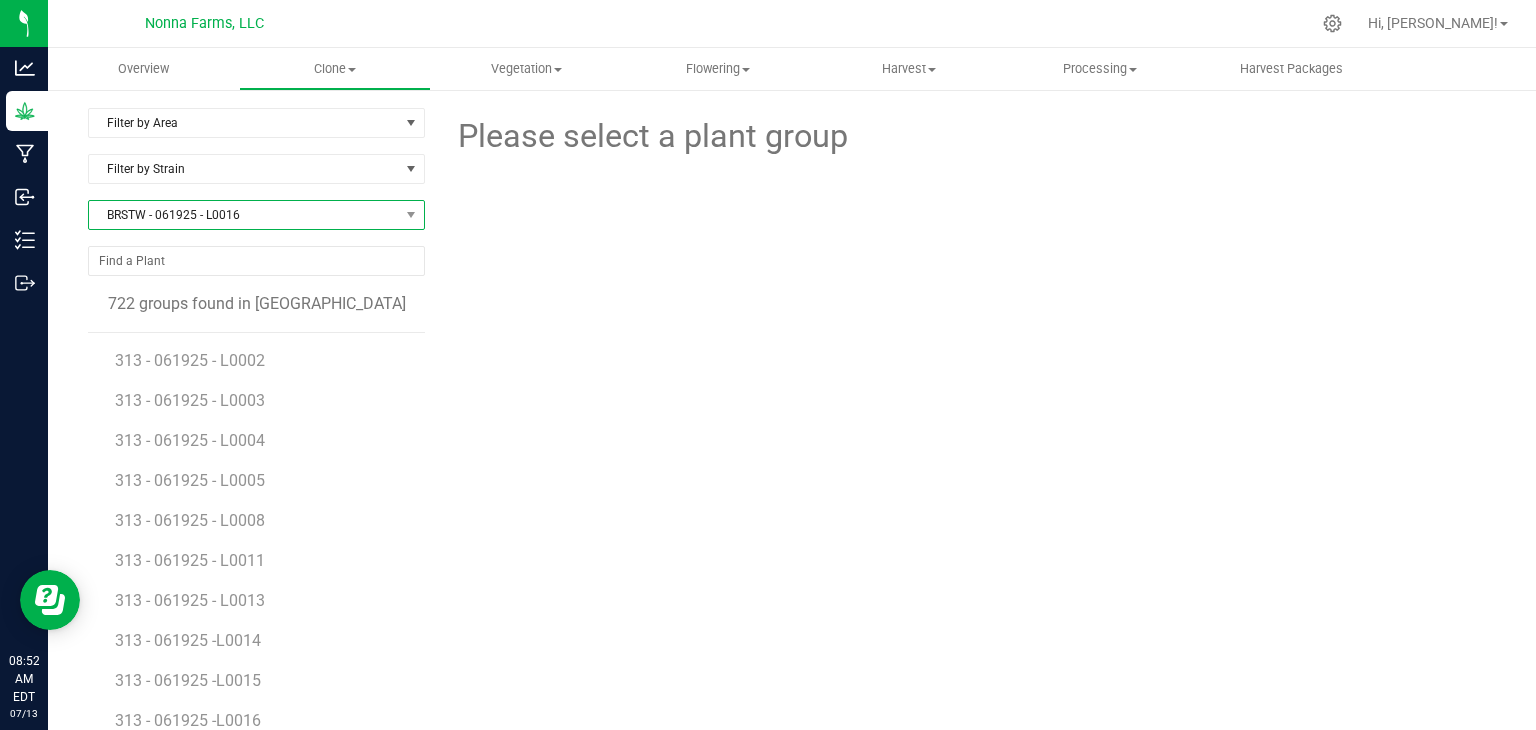 click on "BRSTW - 061925 - L0016" at bounding box center [244, 215] 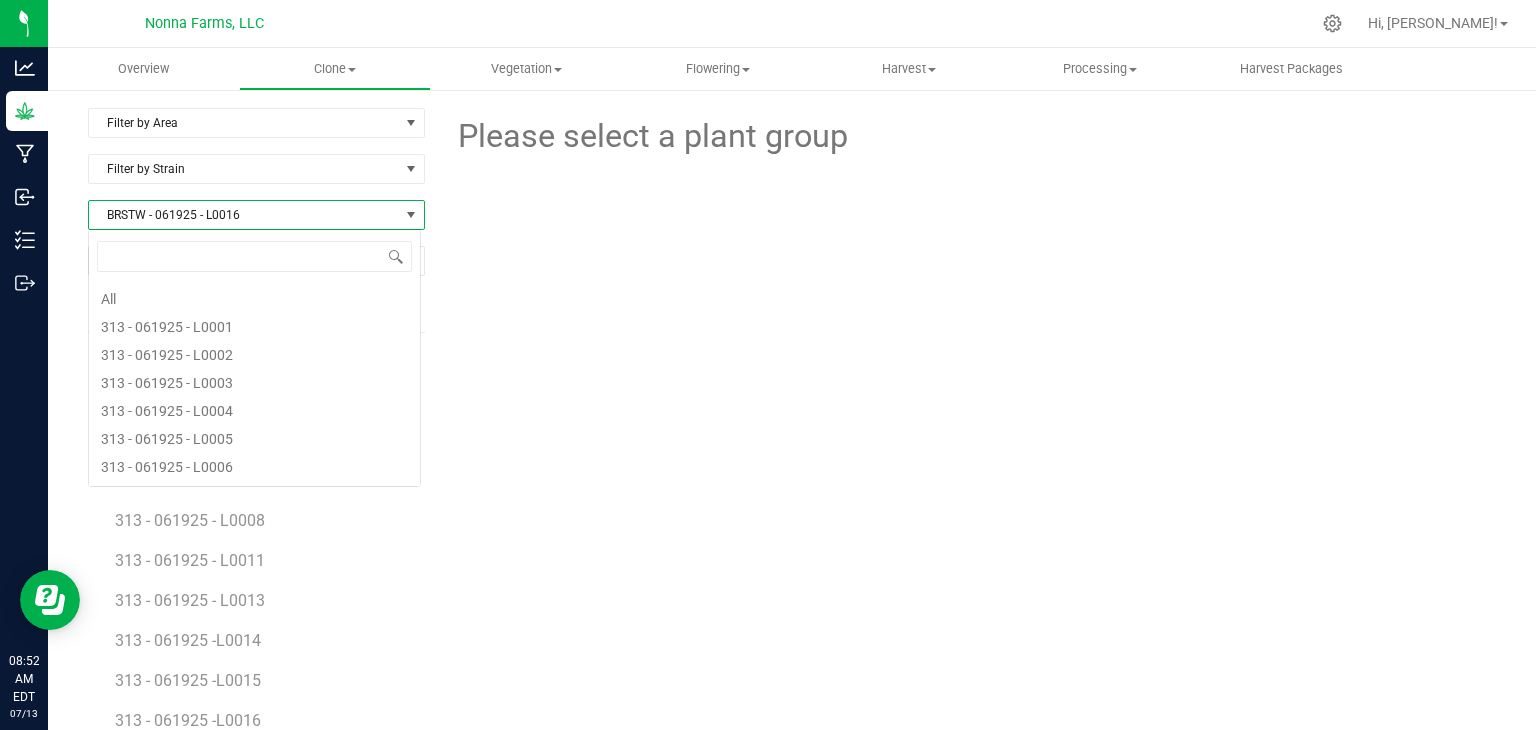 scroll, scrollTop: 99970, scrollLeft: 99666, axis: both 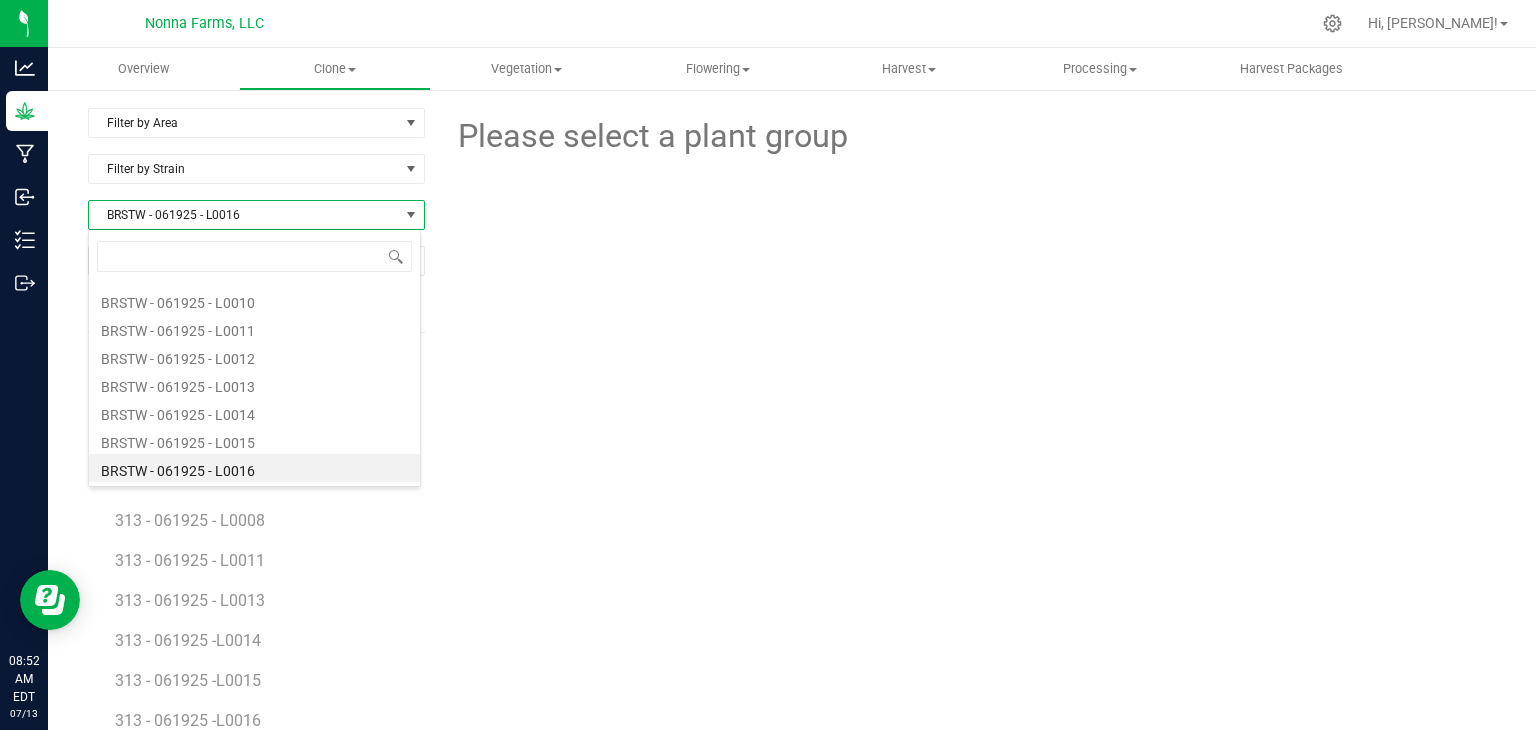 type on "ICTB - 061925 - L0001" 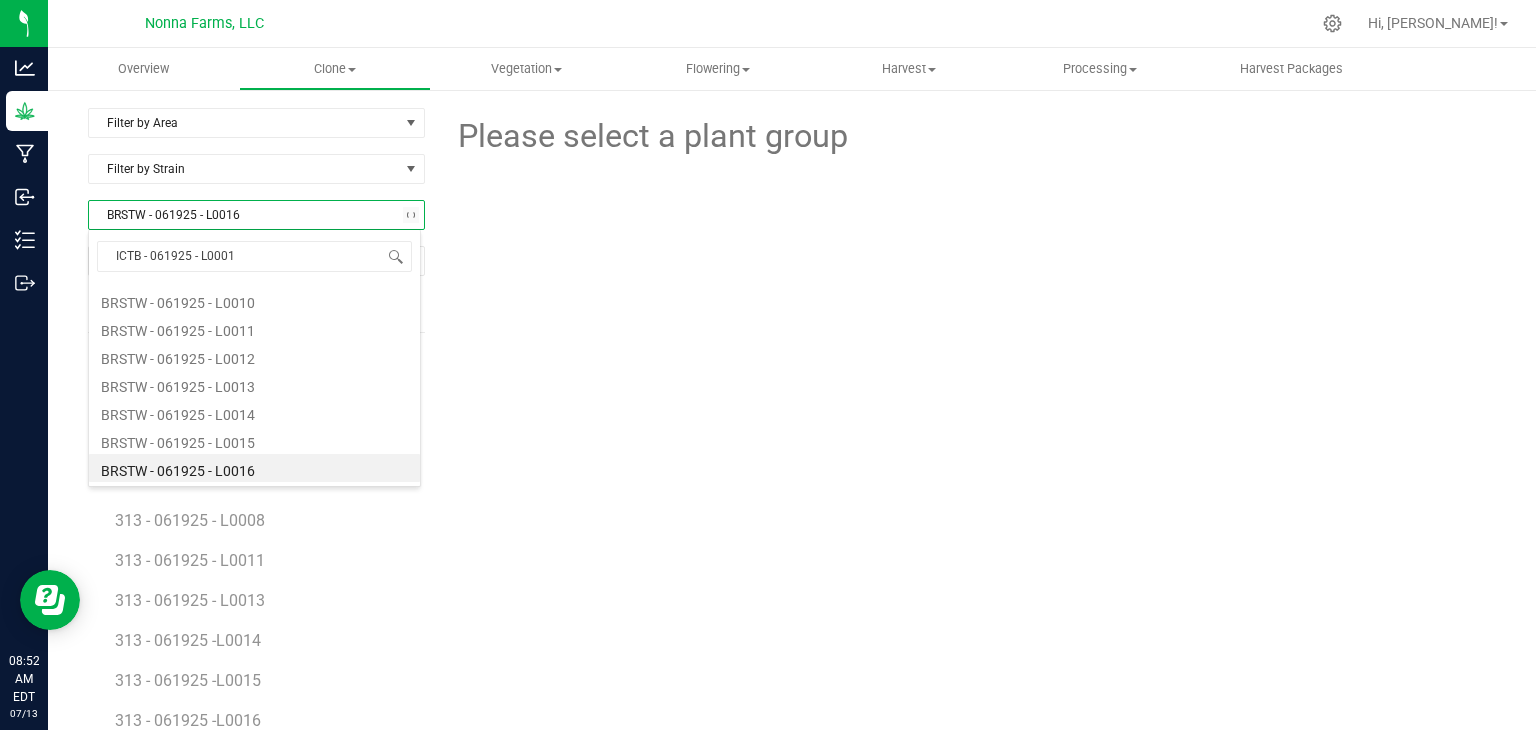 scroll, scrollTop: 0, scrollLeft: 0, axis: both 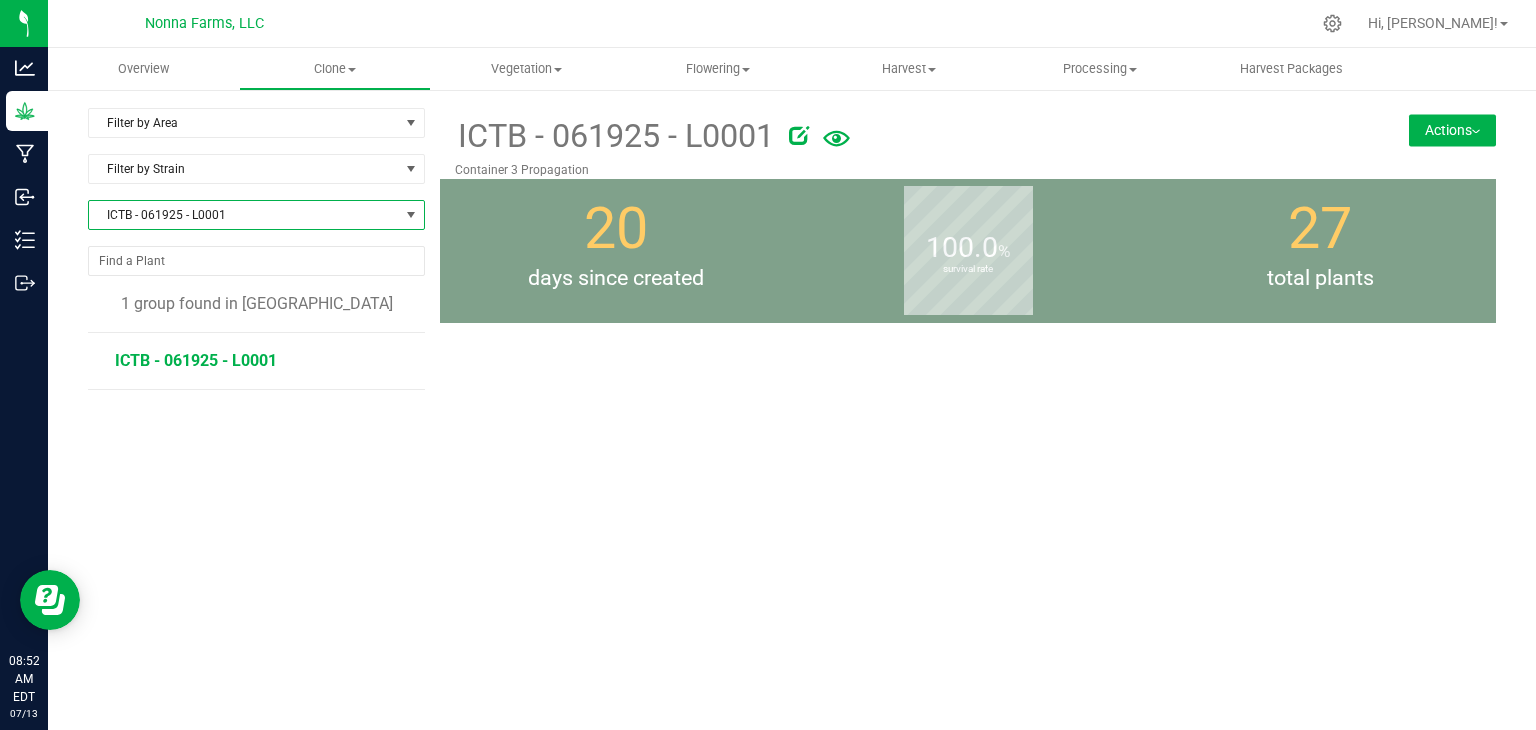 click on "ICTB - 061925 - L0001" at bounding box center [196, 360] 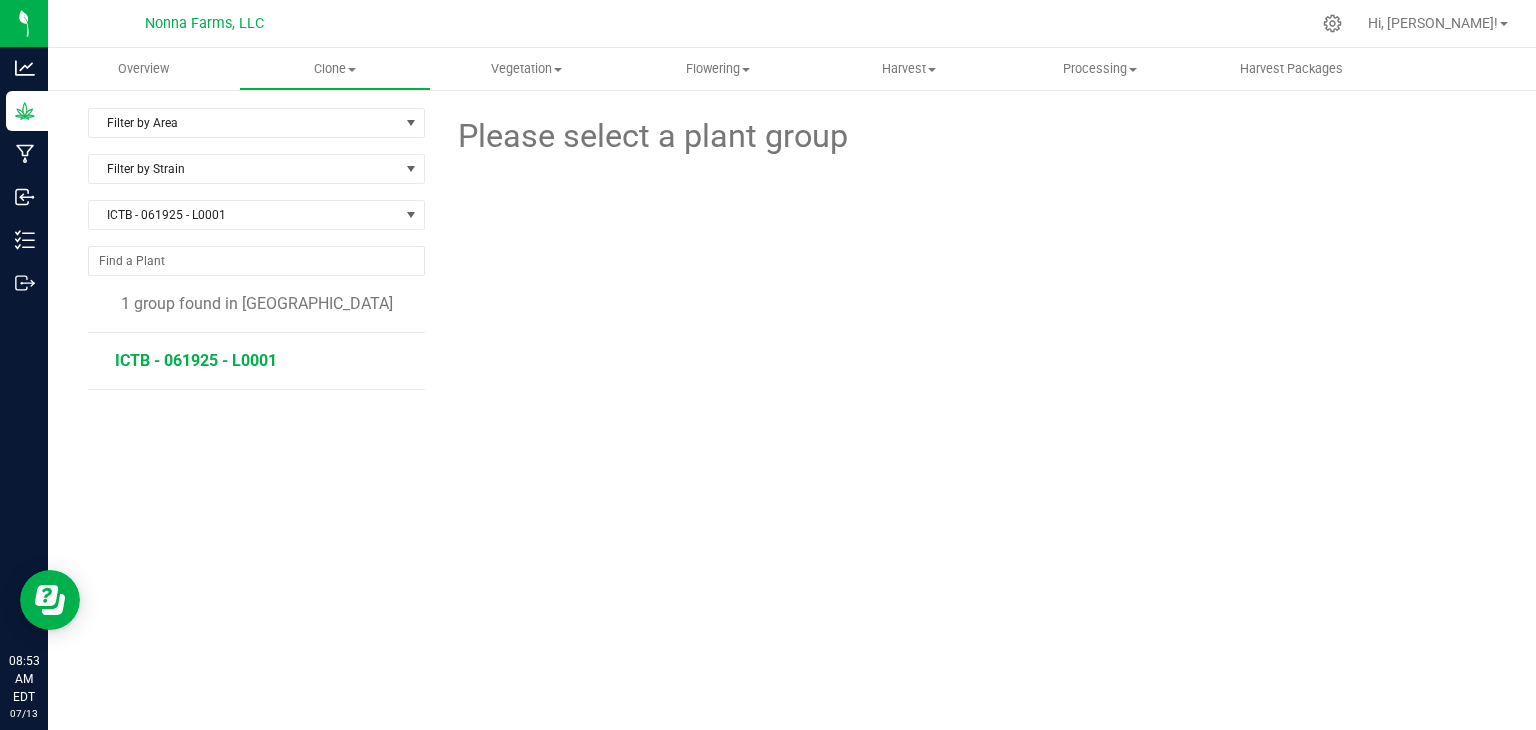 click on "ICTB - 061925 - L0001" at bounding box center (196, 360) 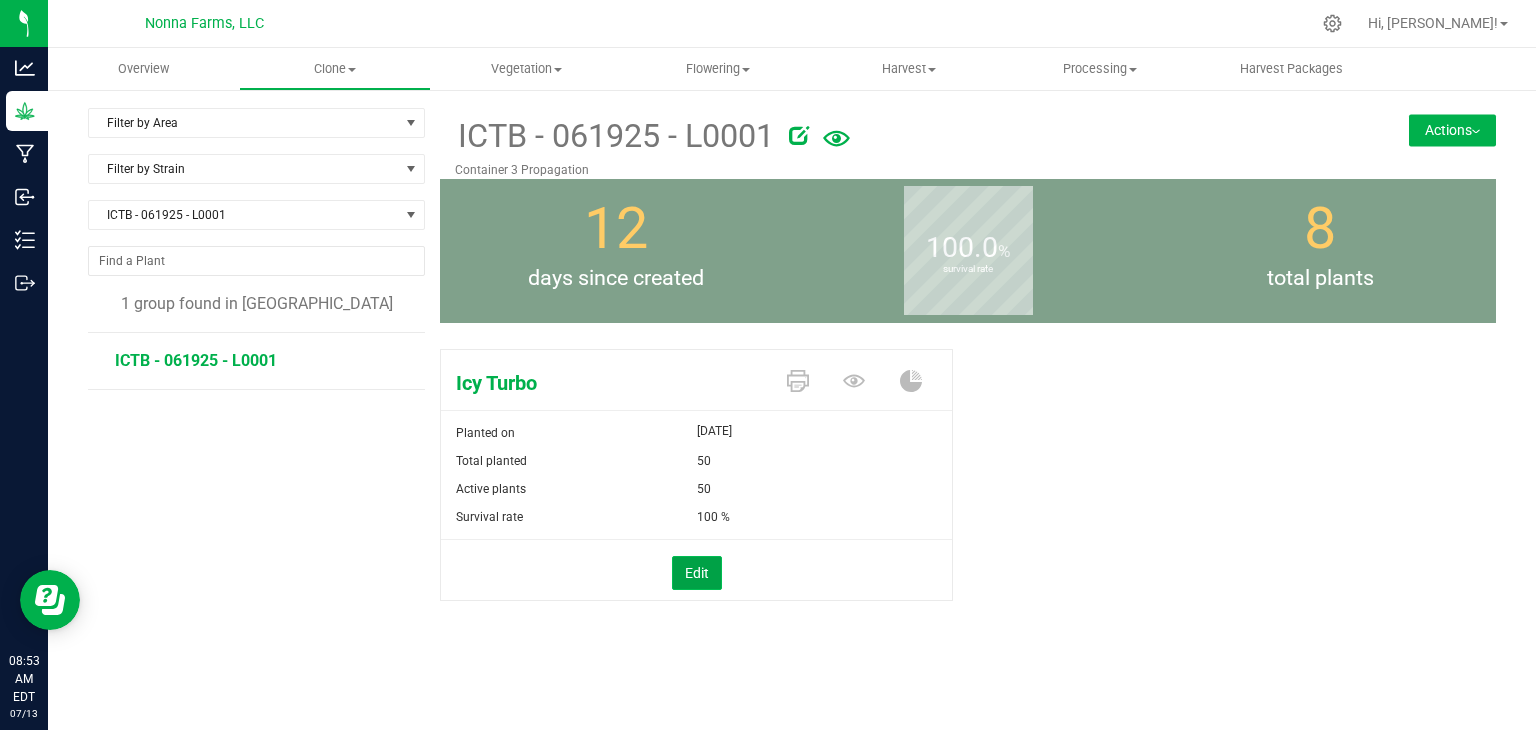 click on "Edit" at bounding box center [697, 573] 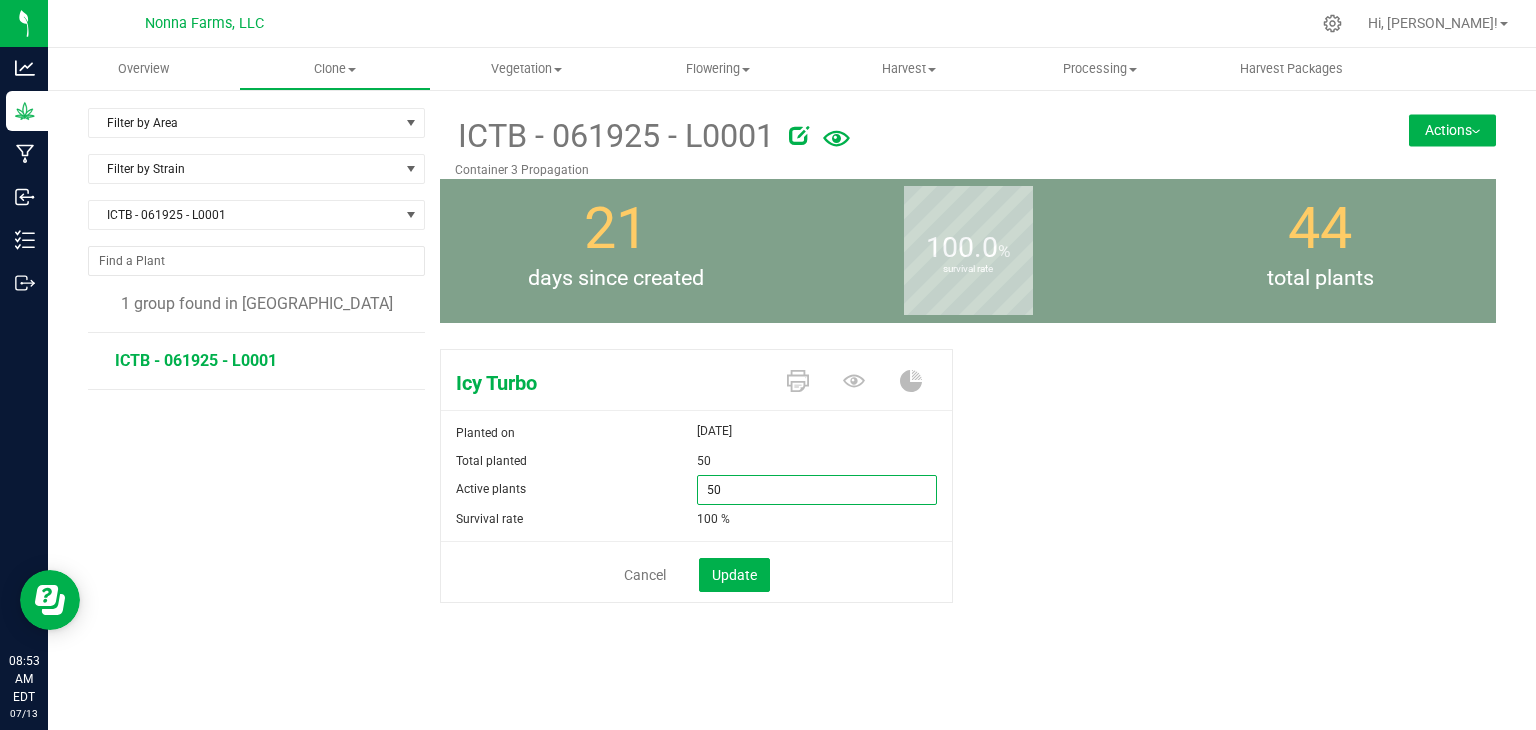 drag, startPoint x: 720, startPoint y: 486, endPoint x: 670, endPoint y: 485, distance: 50.01 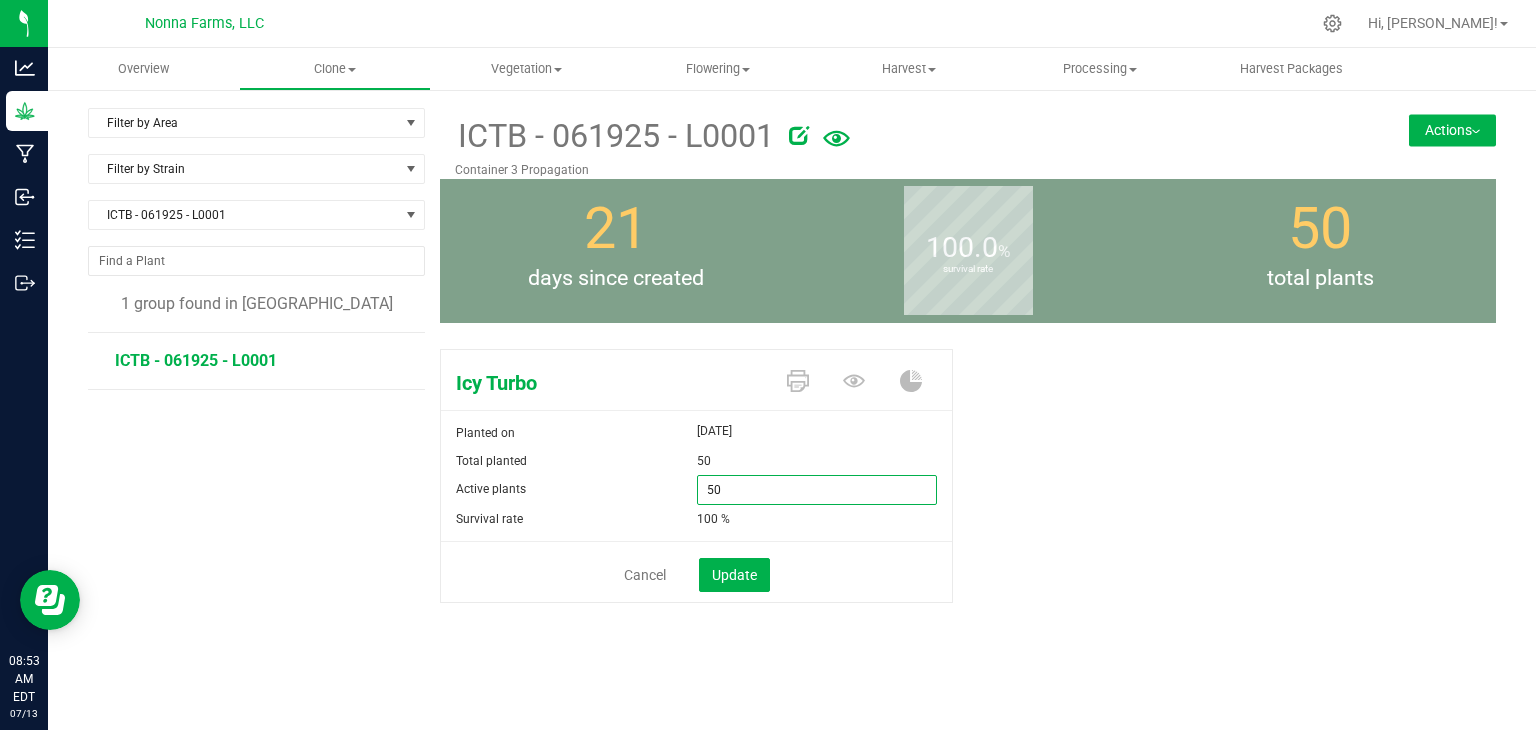 type on "0" 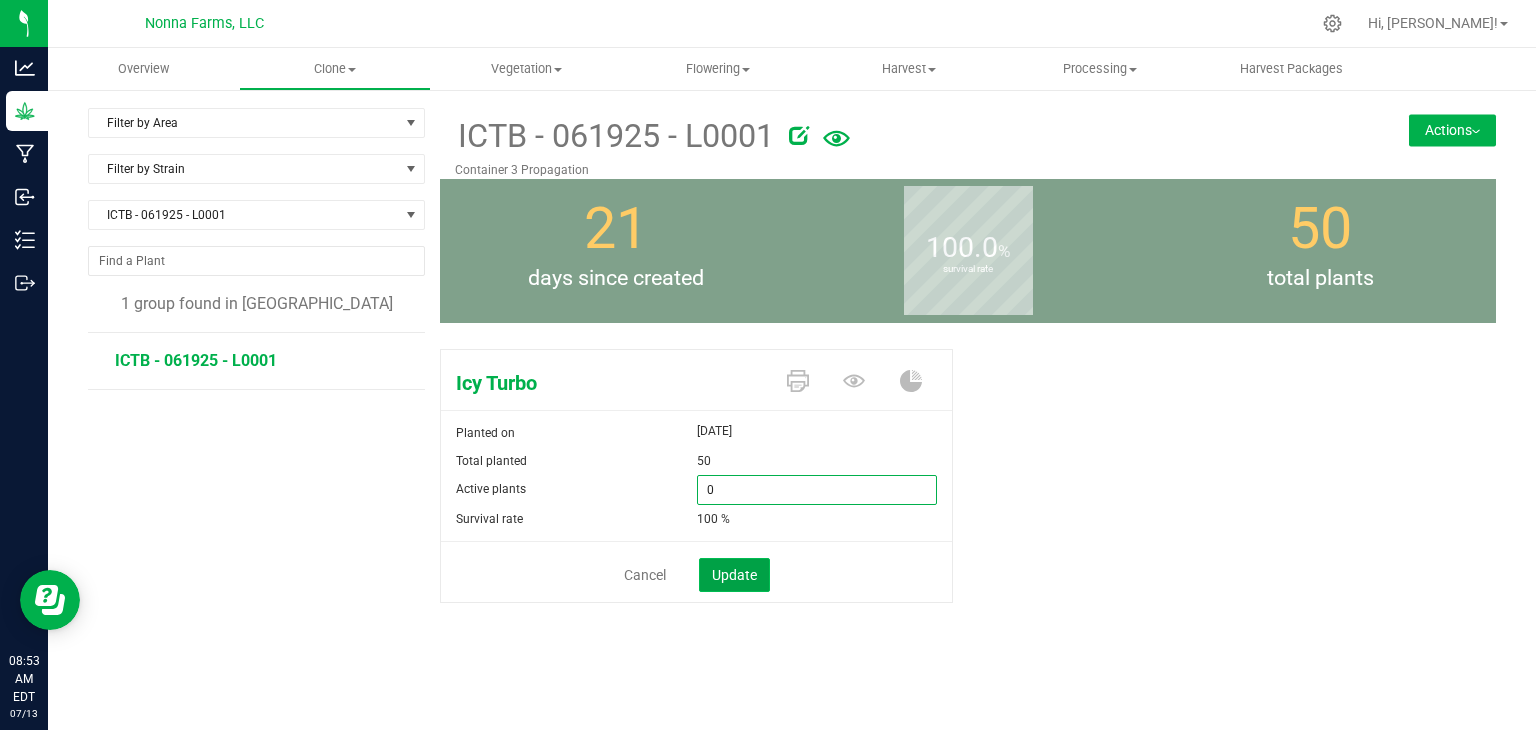 type on "0" 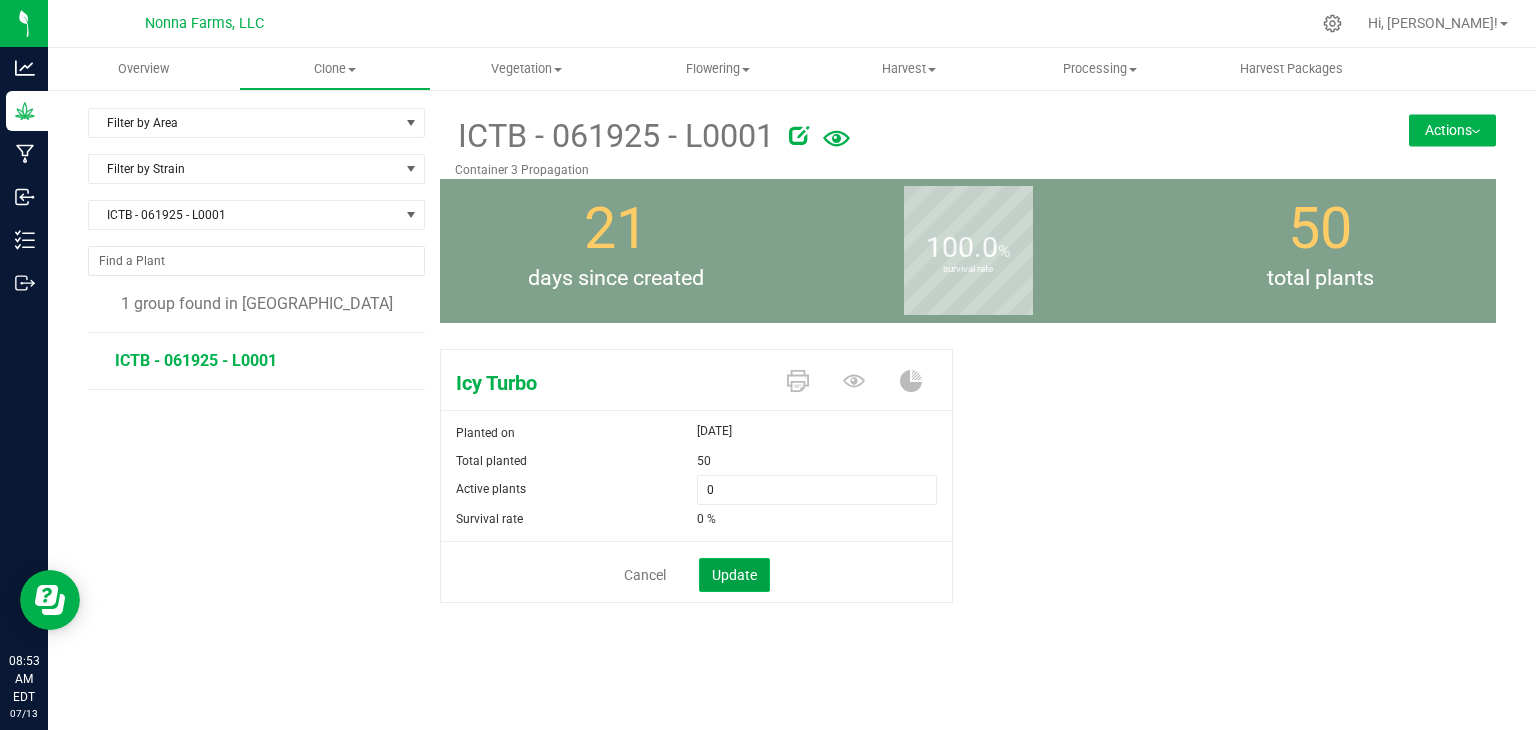 click on "Update" 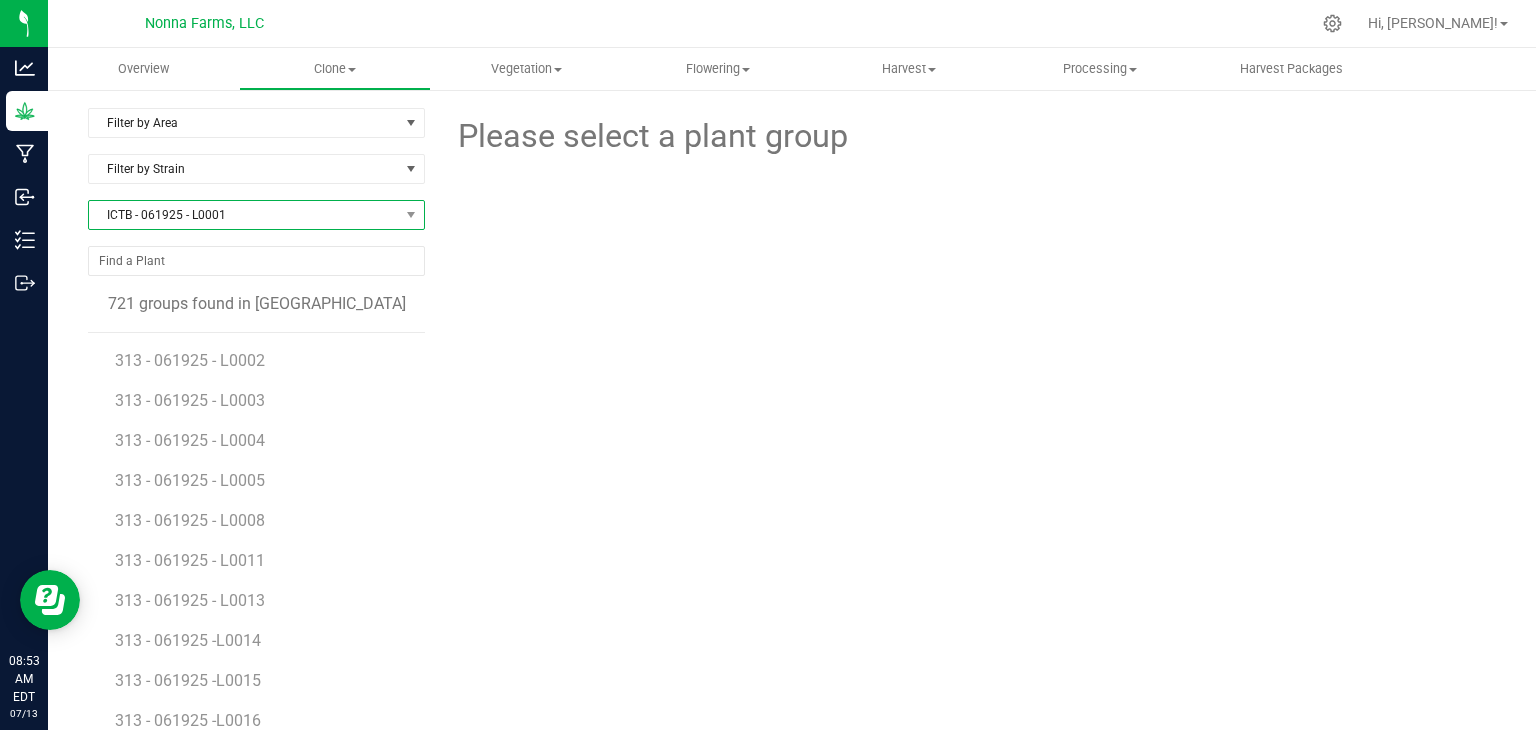 click on "ICTB - 061925 - L0001" at bounding box center (244, 215) 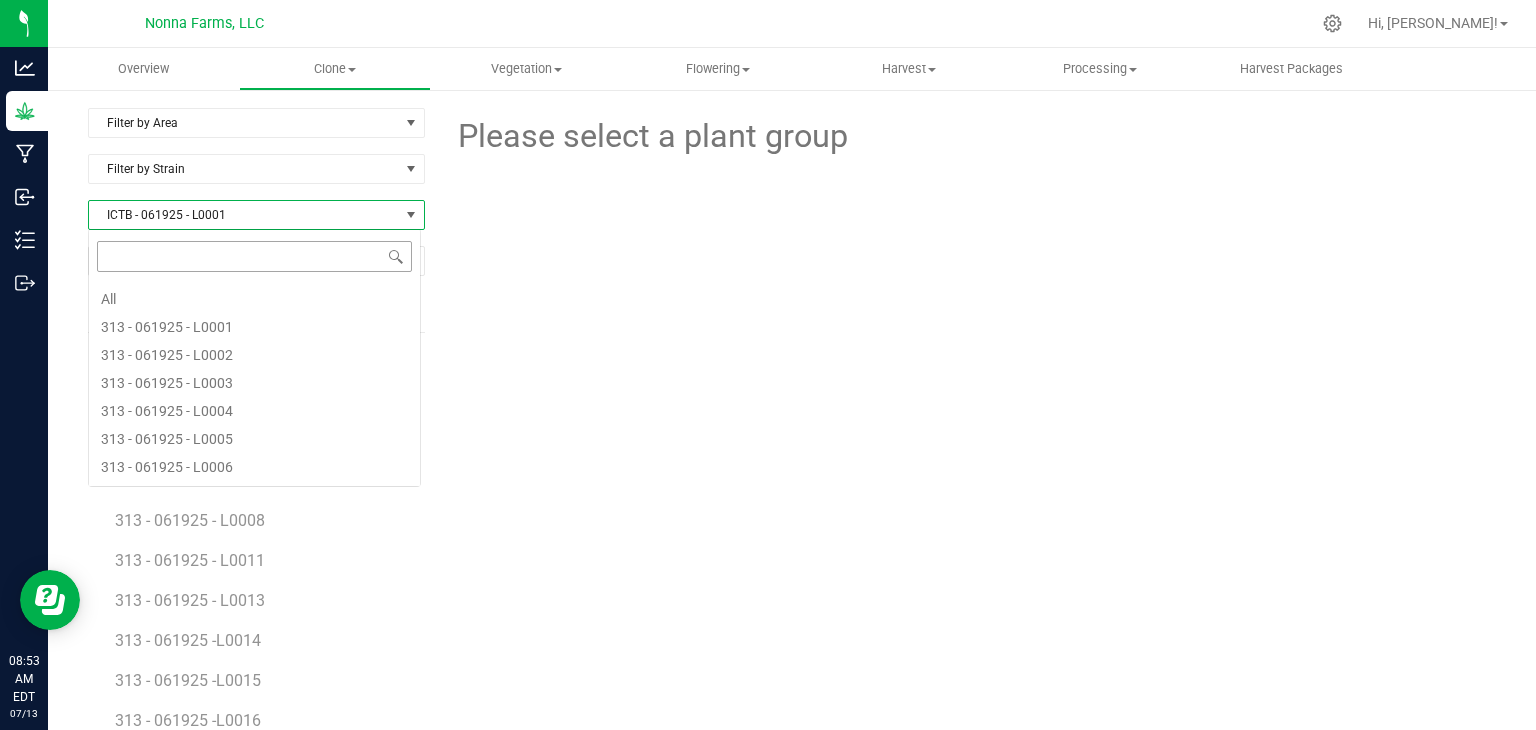 scroll, scrollTop: 99970, scrollLeft: 99666, axis: both 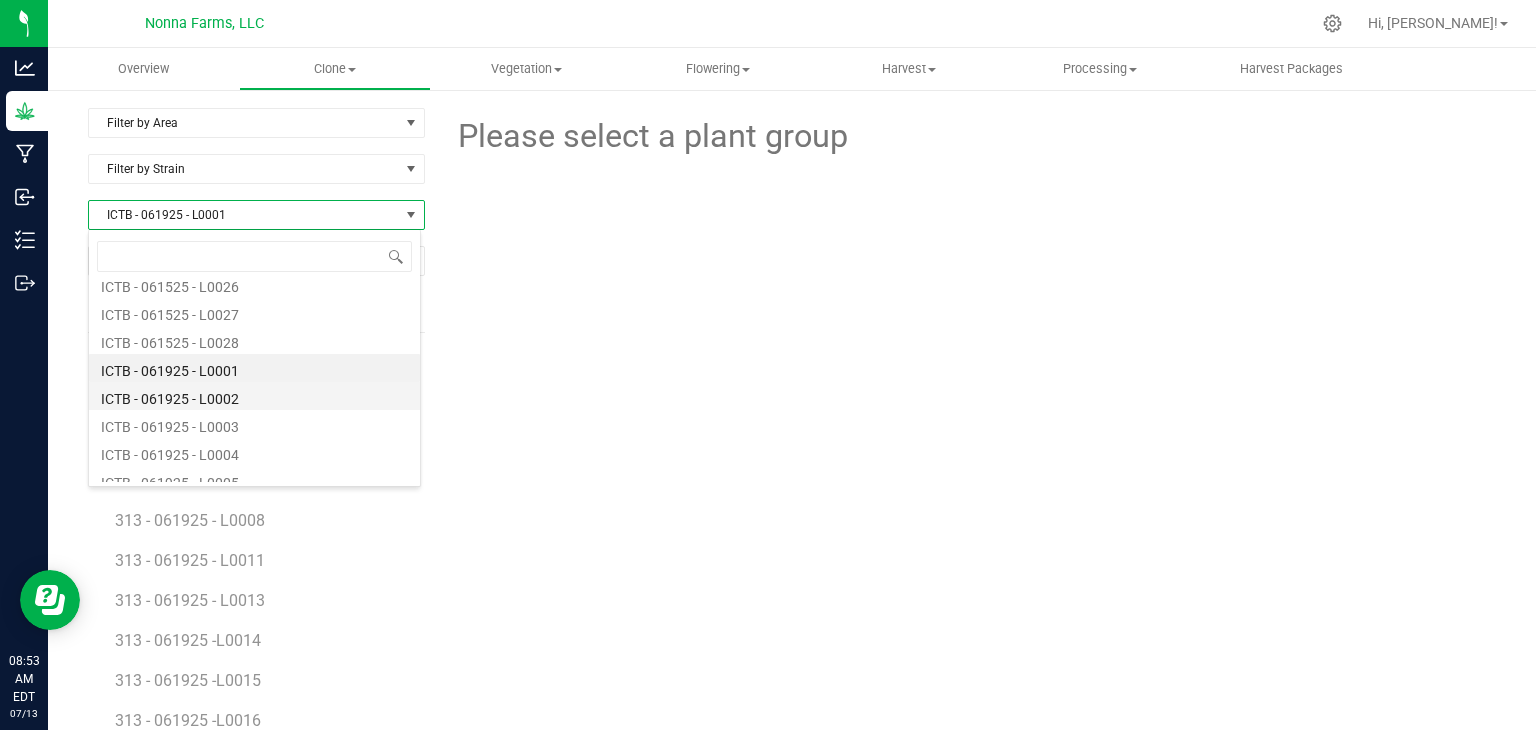 click on "ICTB - 061925 - L0002" at bounding box center [254, 396] 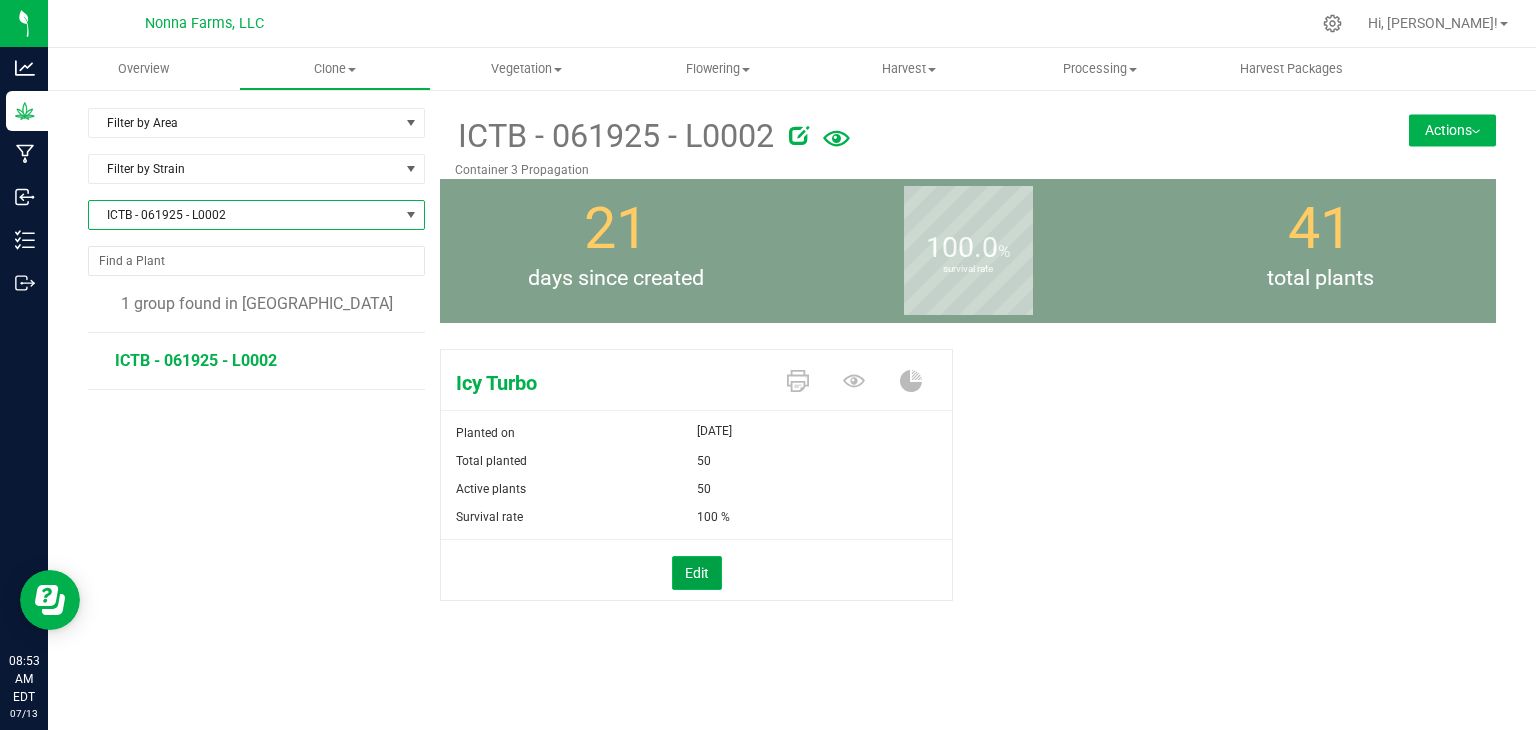 click on "Edit" at bounding box center [697, 573] 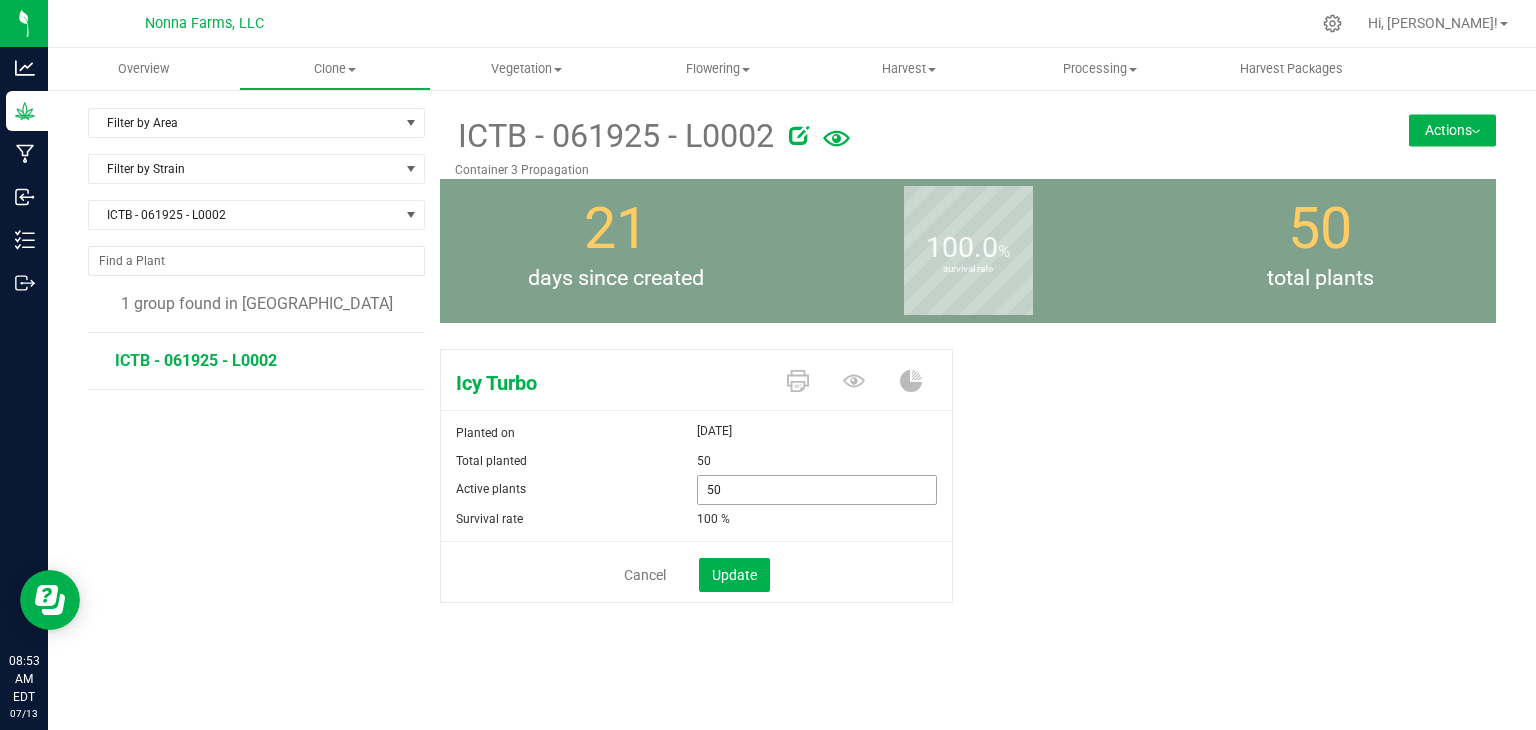 drag, startPoint x: 736, startPoint y: 476, endPoint x: 666, endPoint y: 469, distance: 70.34913 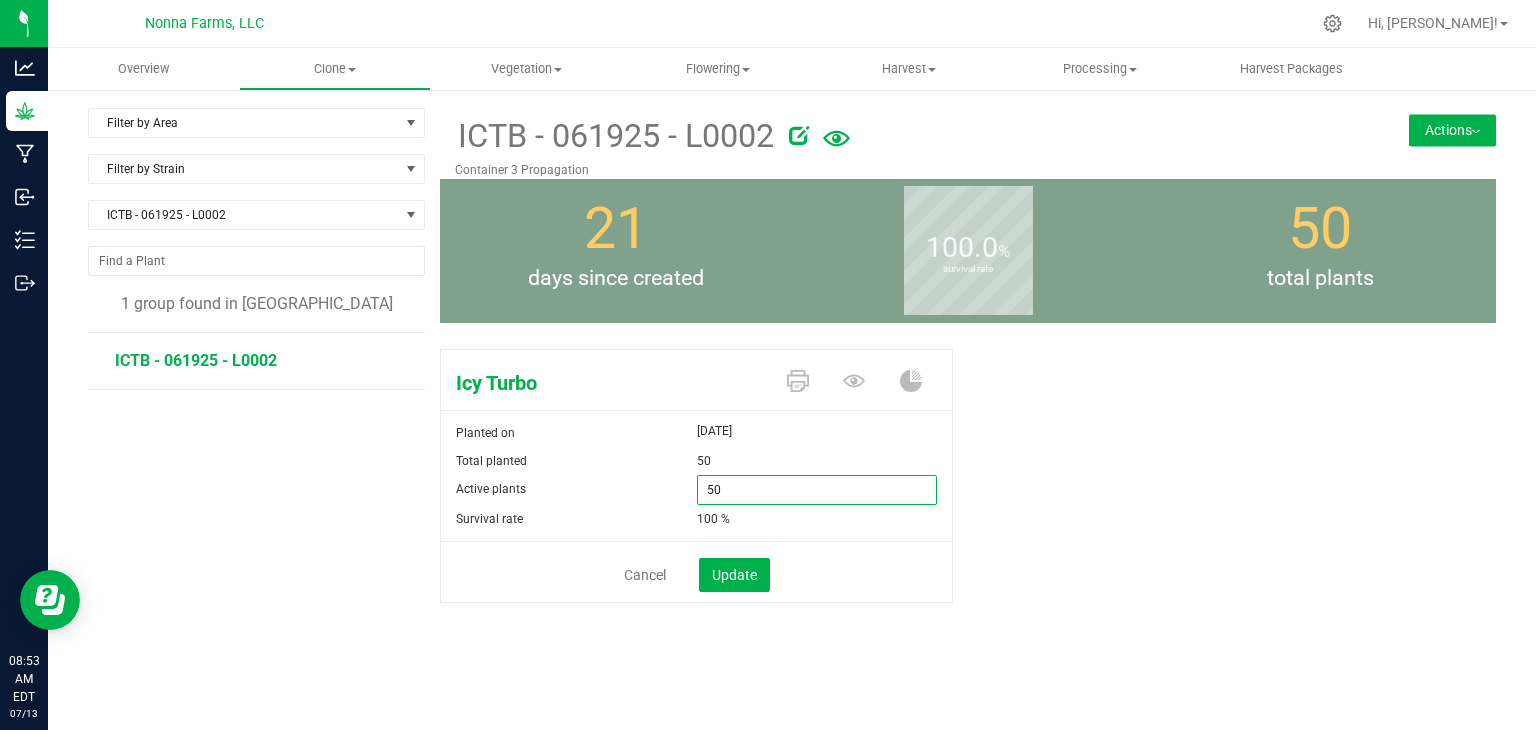 type on "0" 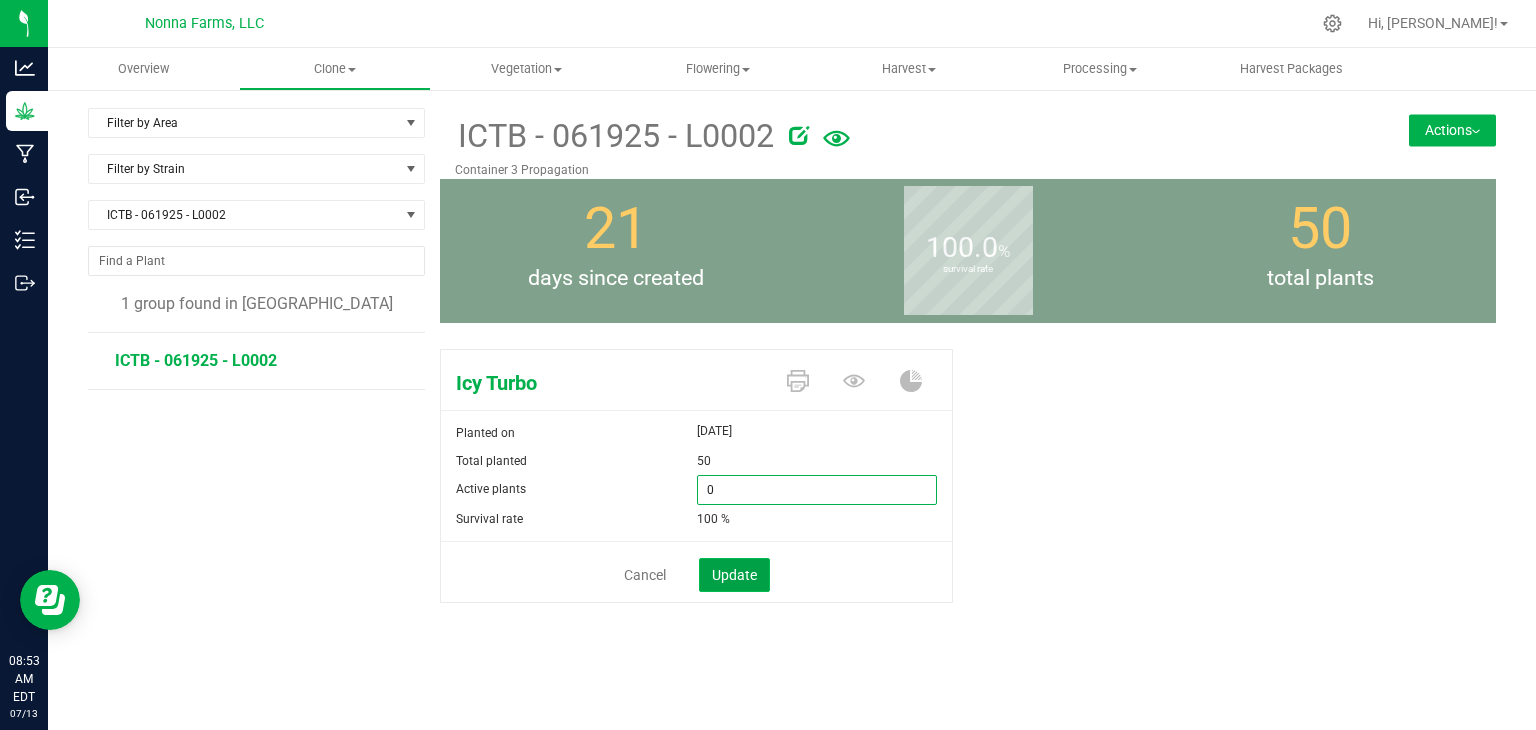 type on "0" 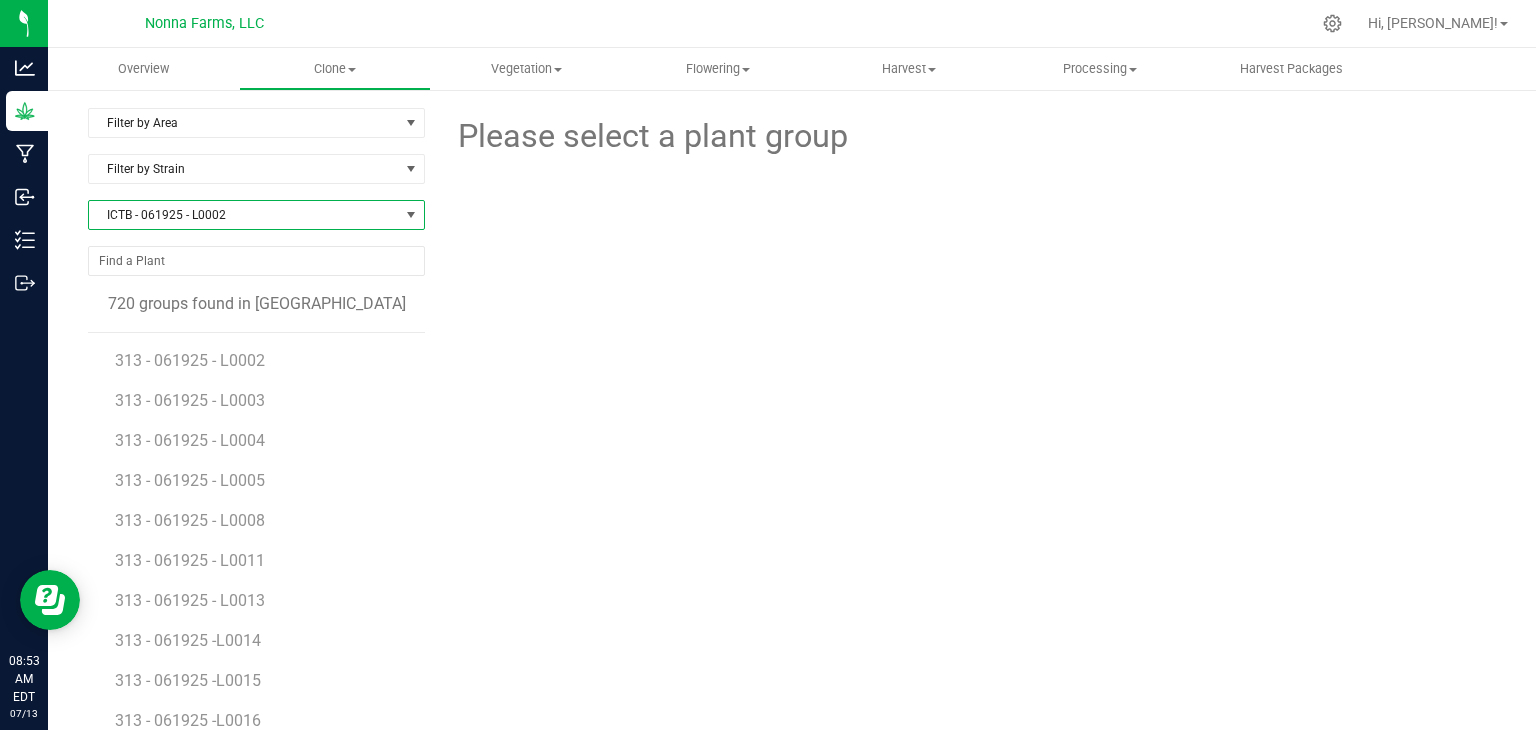 drag, startPoint x: 273, startPoint y: 213, endPoint x: 272, endPoint y: 223, distance: 10.049875 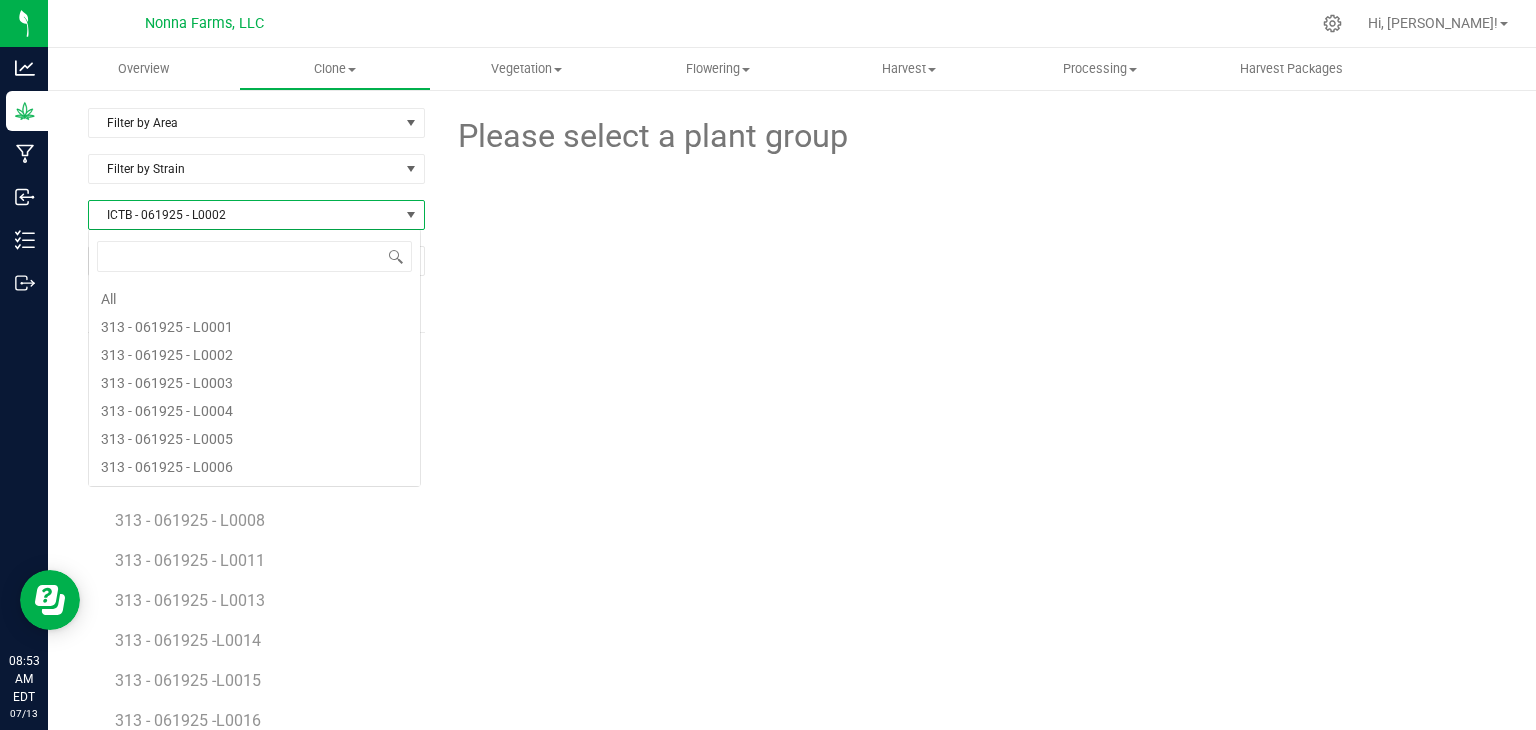 scroll, scrollTop: 2964, scrollLeft: 0, axis: vertical 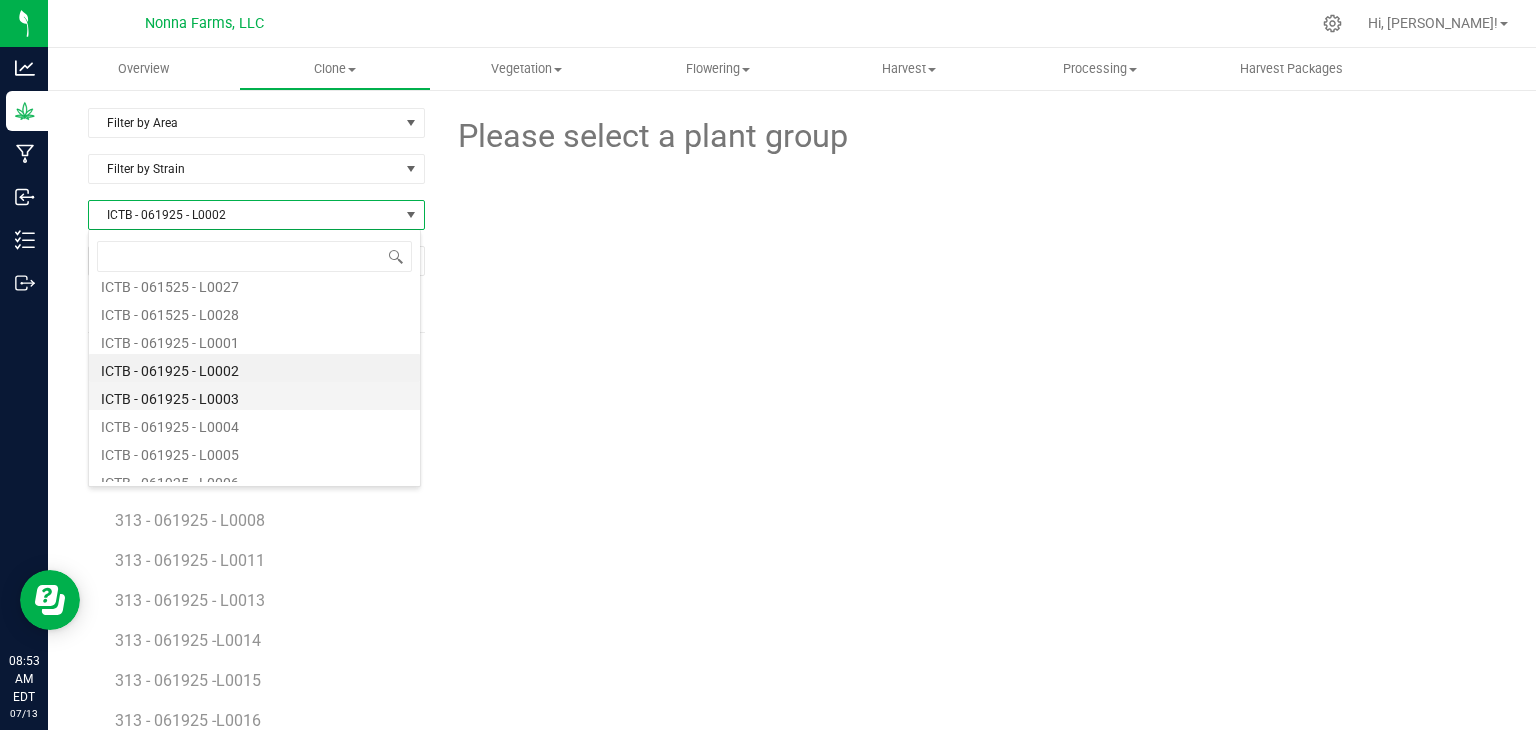 click on "ICTB - 061925 - L0003" at bounding box center (254, 396) 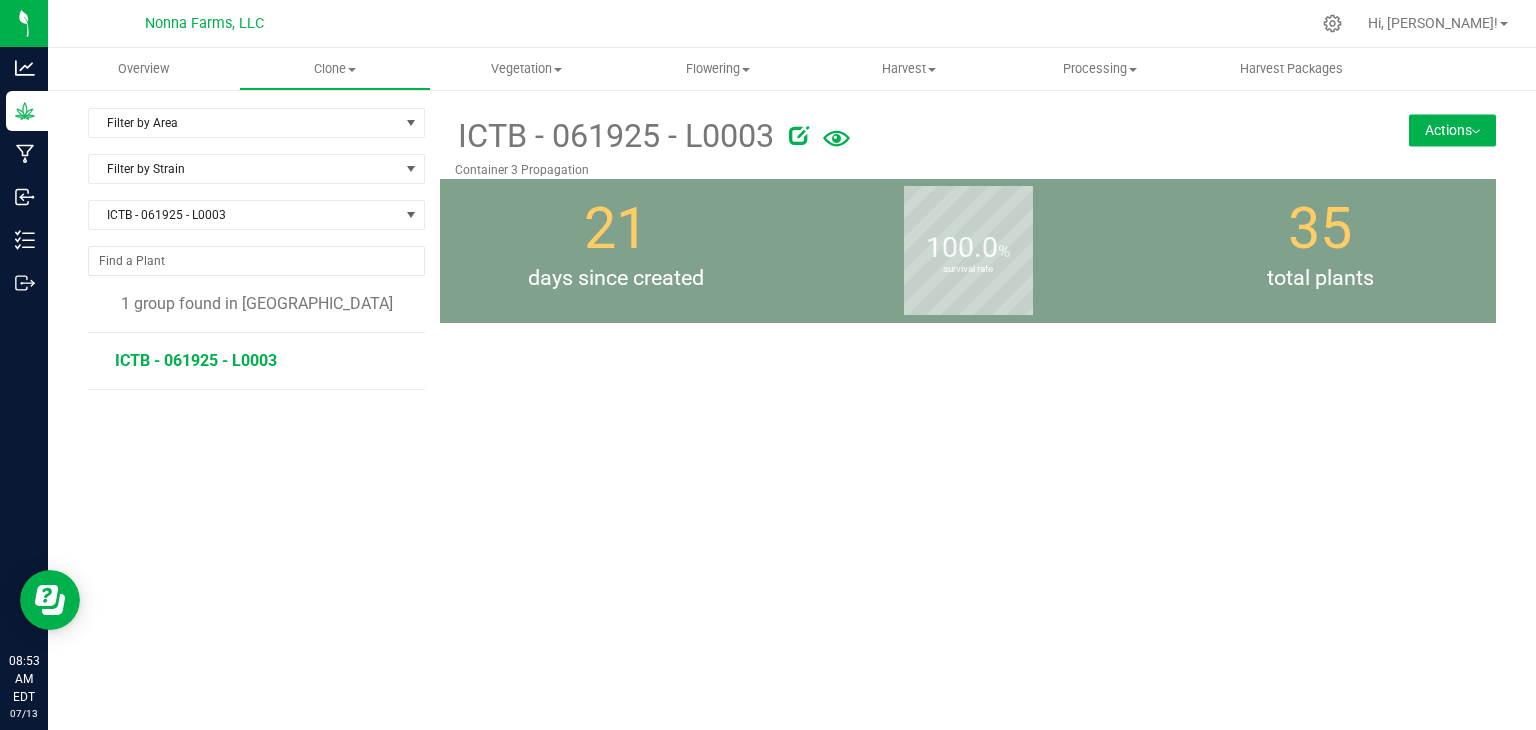 click on "ICTB - 061925 - L0003" at bounding box center [196, 360] 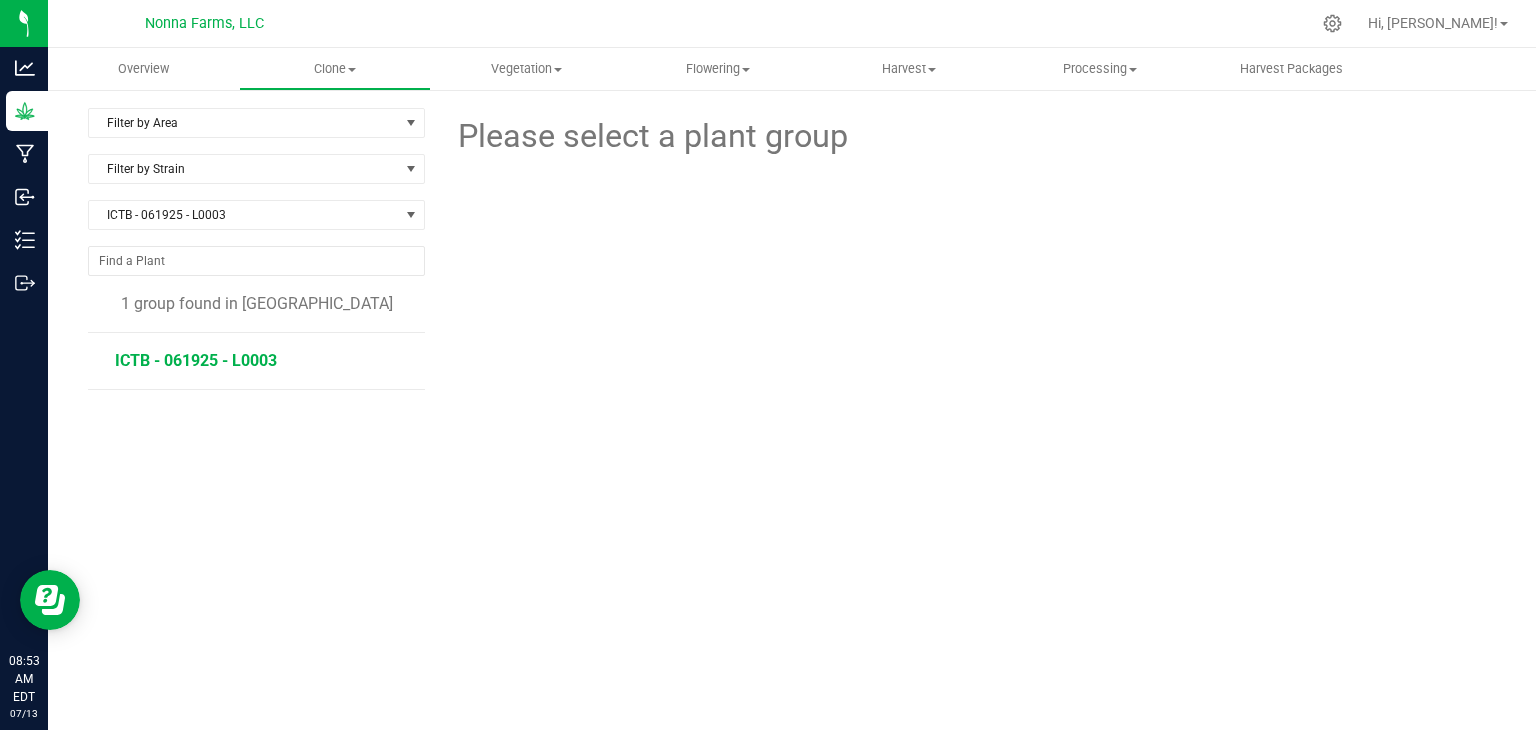 click on "ICTB - 061925 - L0003" at bounding box center [196, 360] 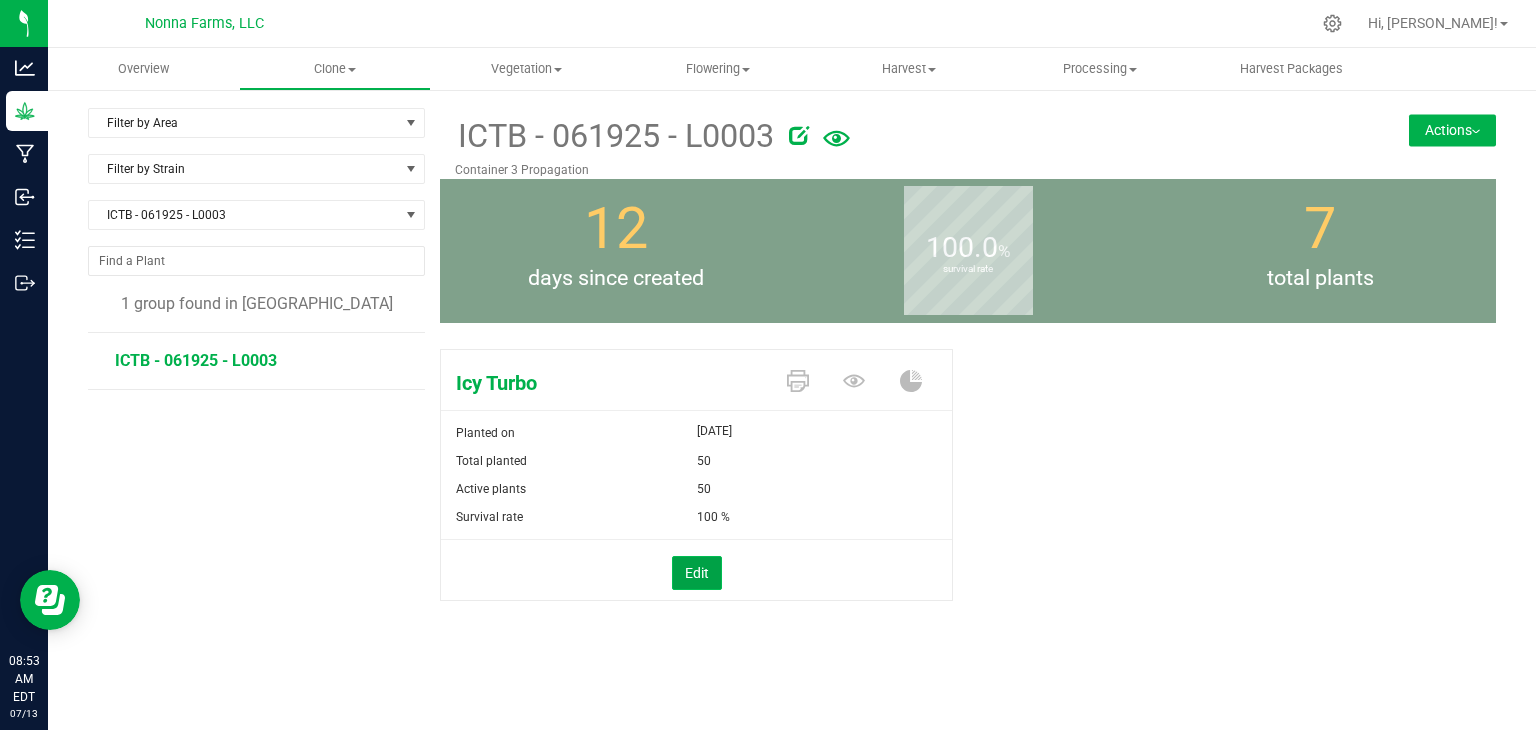 drag, startPoint x: 707, startPoint y: 578, endPoint x: 712, endPoint y: 568, distance: 11.18034 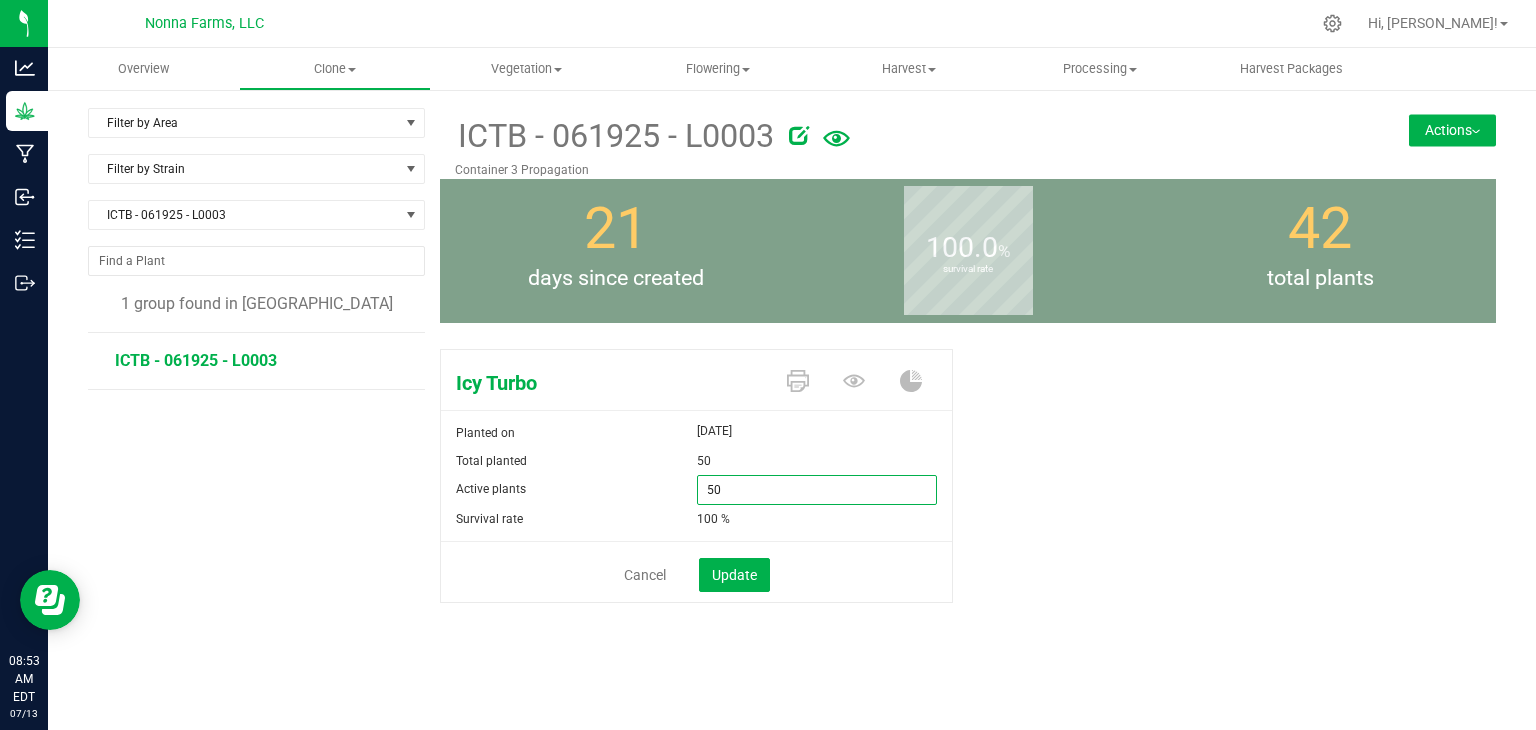 drag, startPoint x: 724, startPoint y: 489, endPoint x: 556, endPoint y: 455, distance: 171.40594 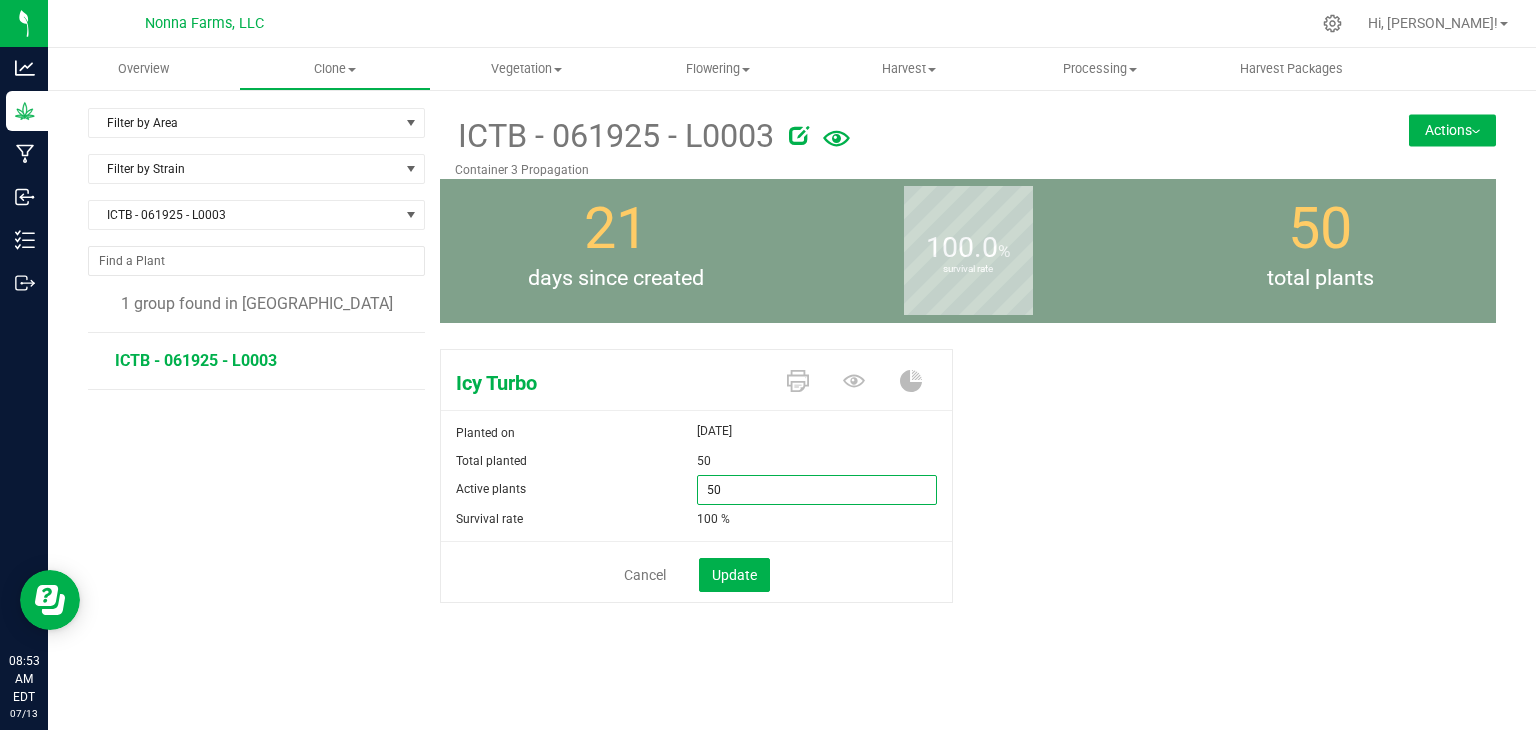 type on "0" 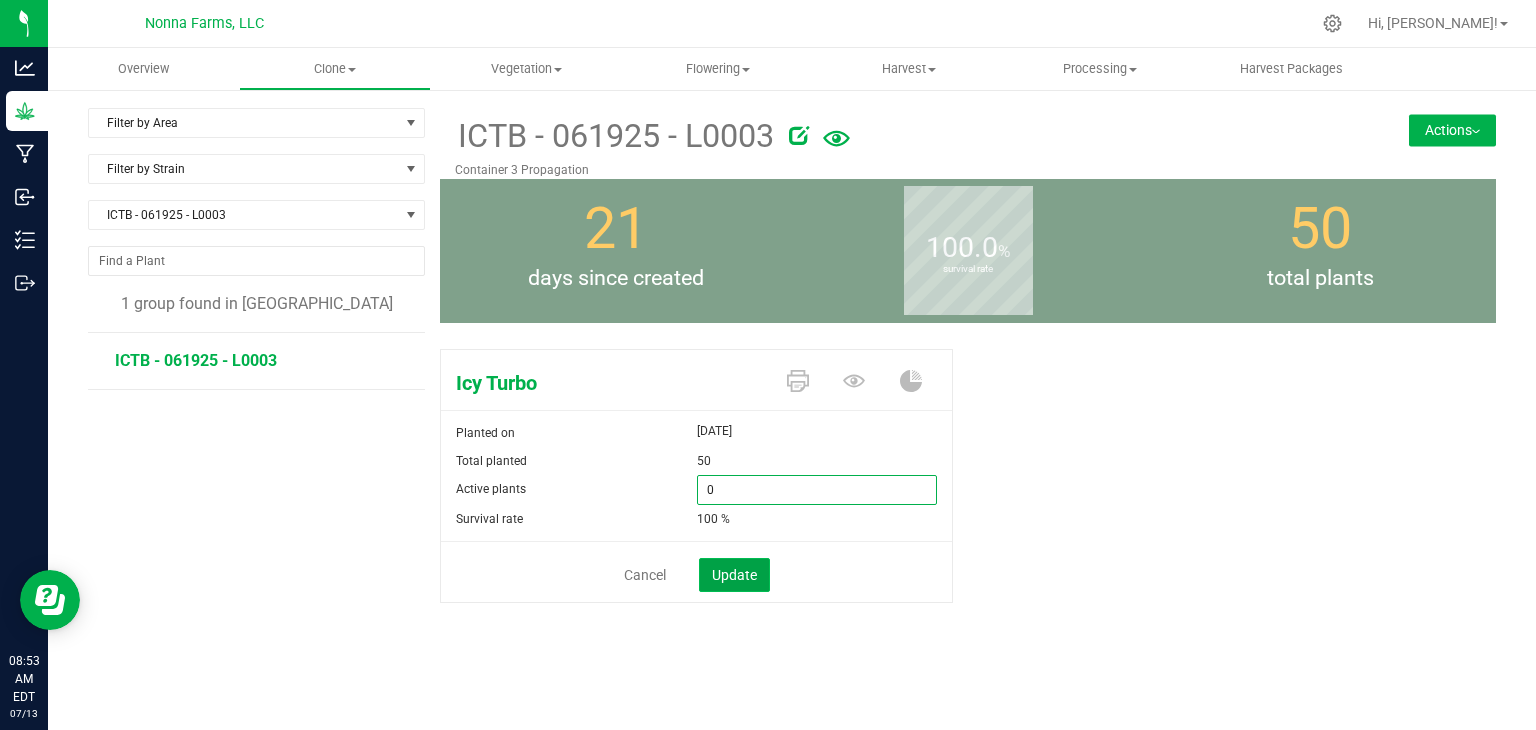 type on "0" 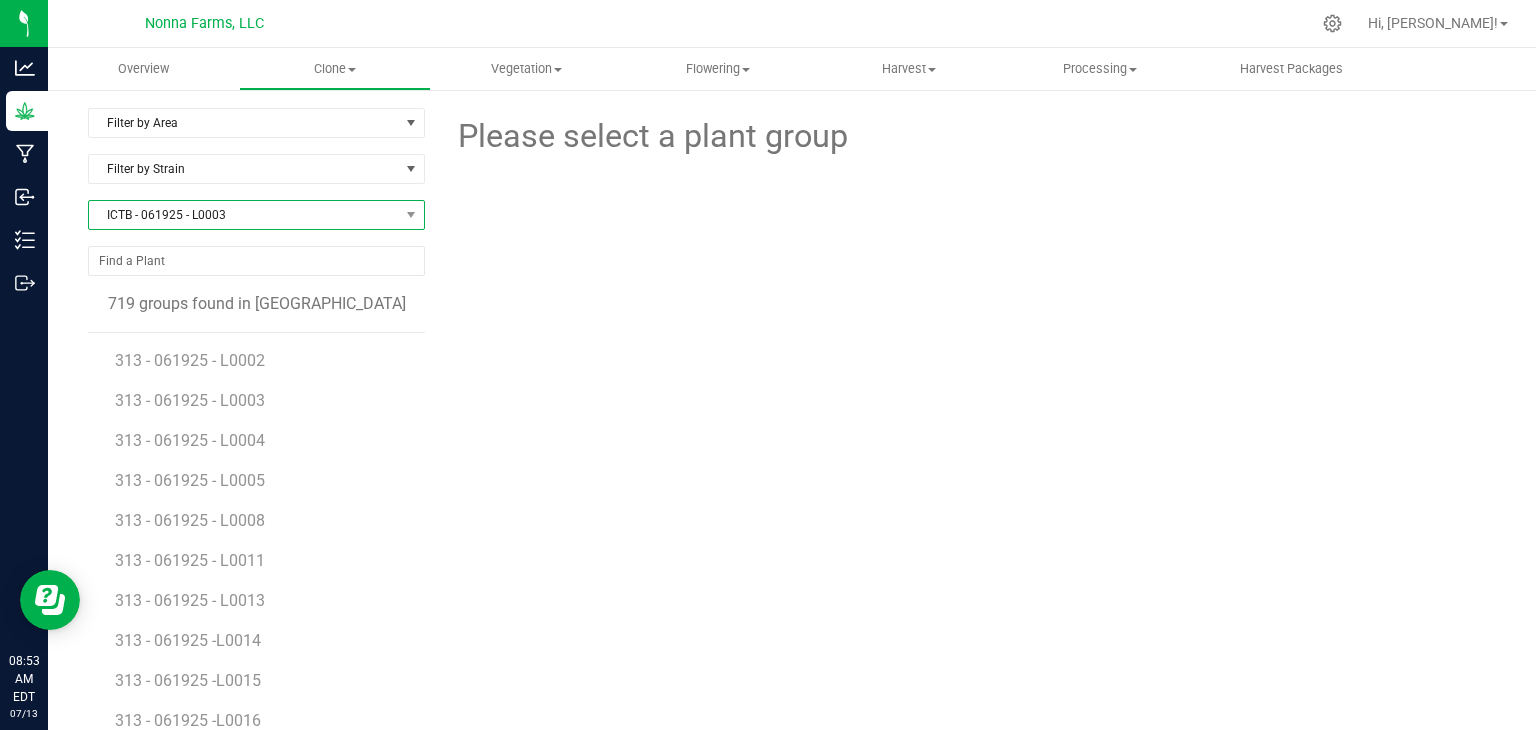 click on "ICTB - 061925 - L0003" at bounding box center (244, 215) 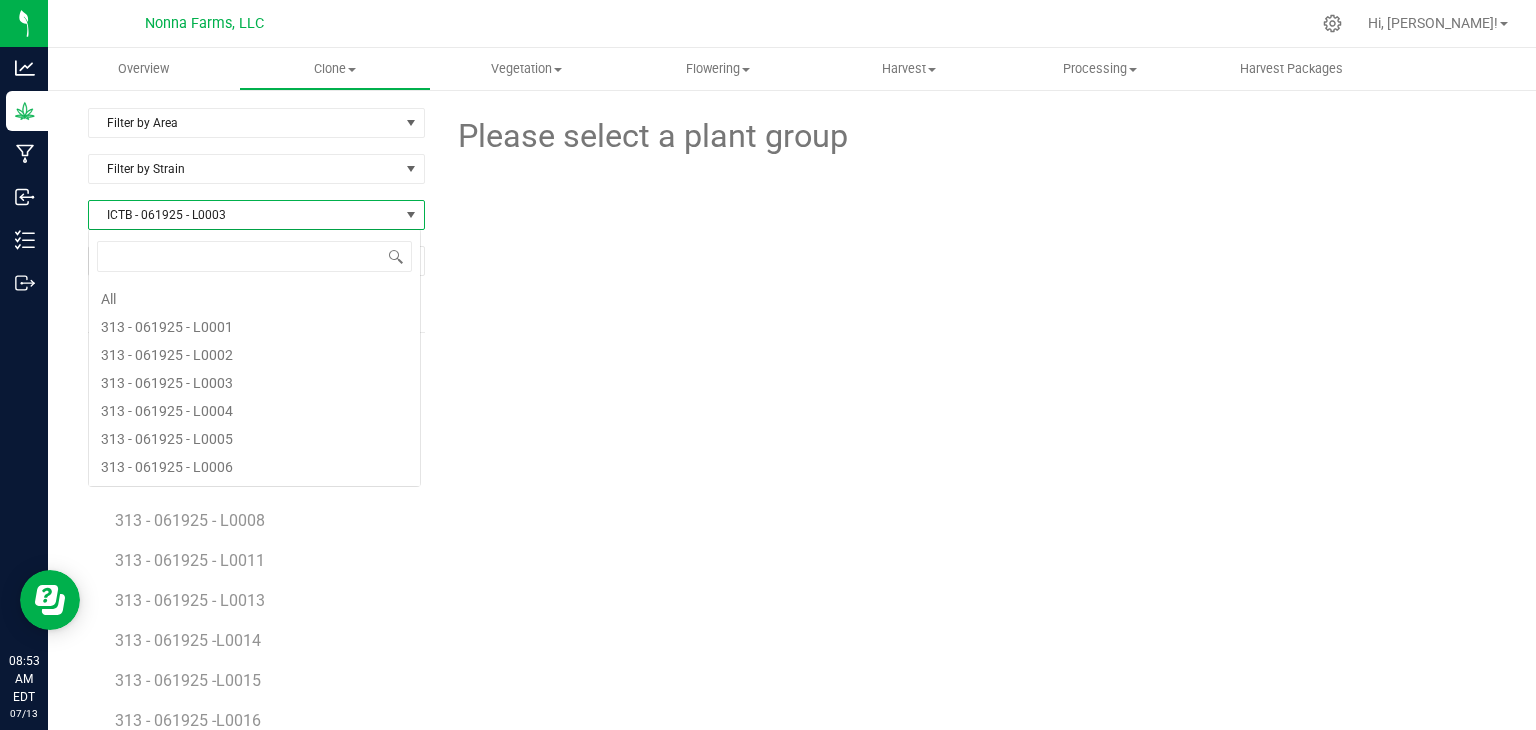 scroll, scrollTop: 99970, scrollLeft: 99666, axis: both 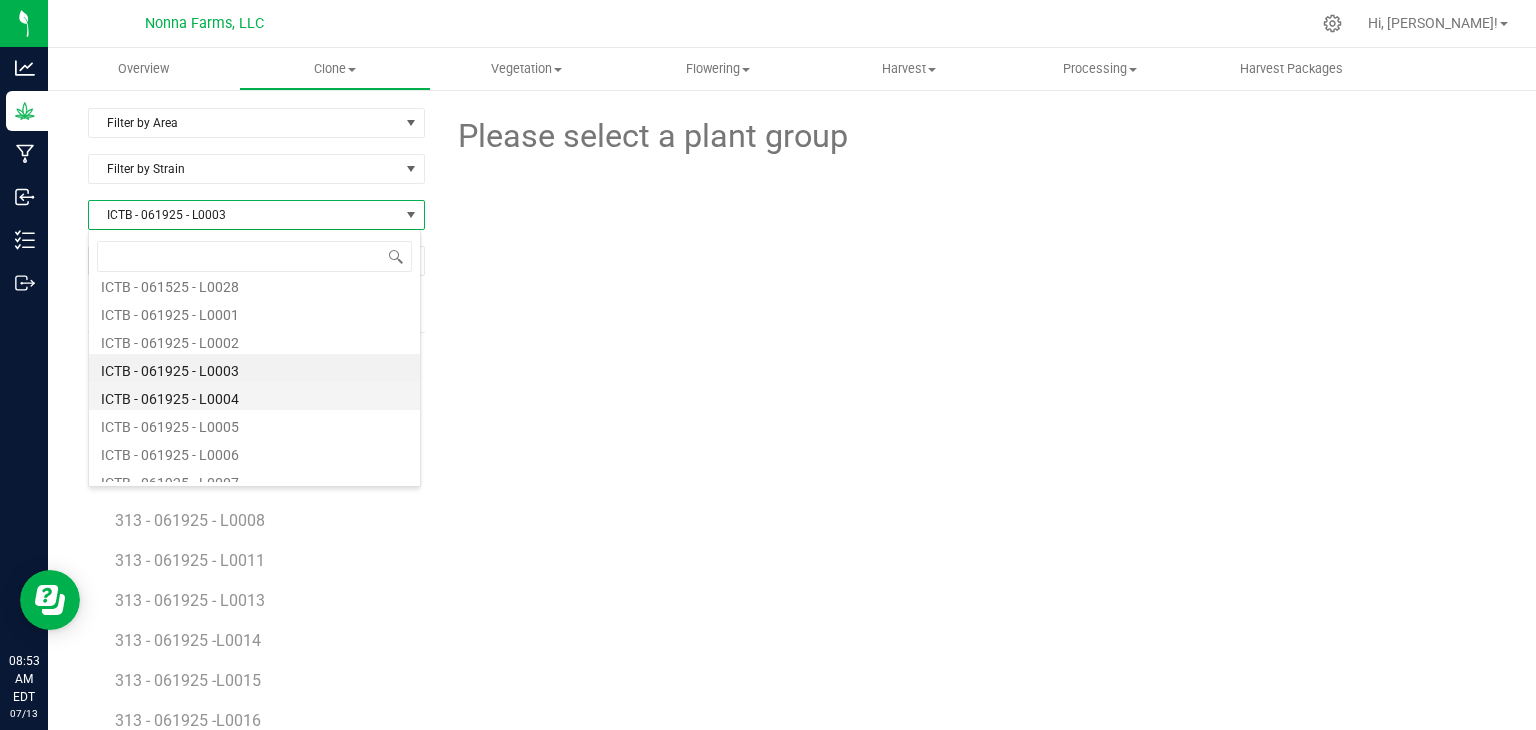 click on "ICTB - 061925 - L0004" at bounding box center (254, 396) 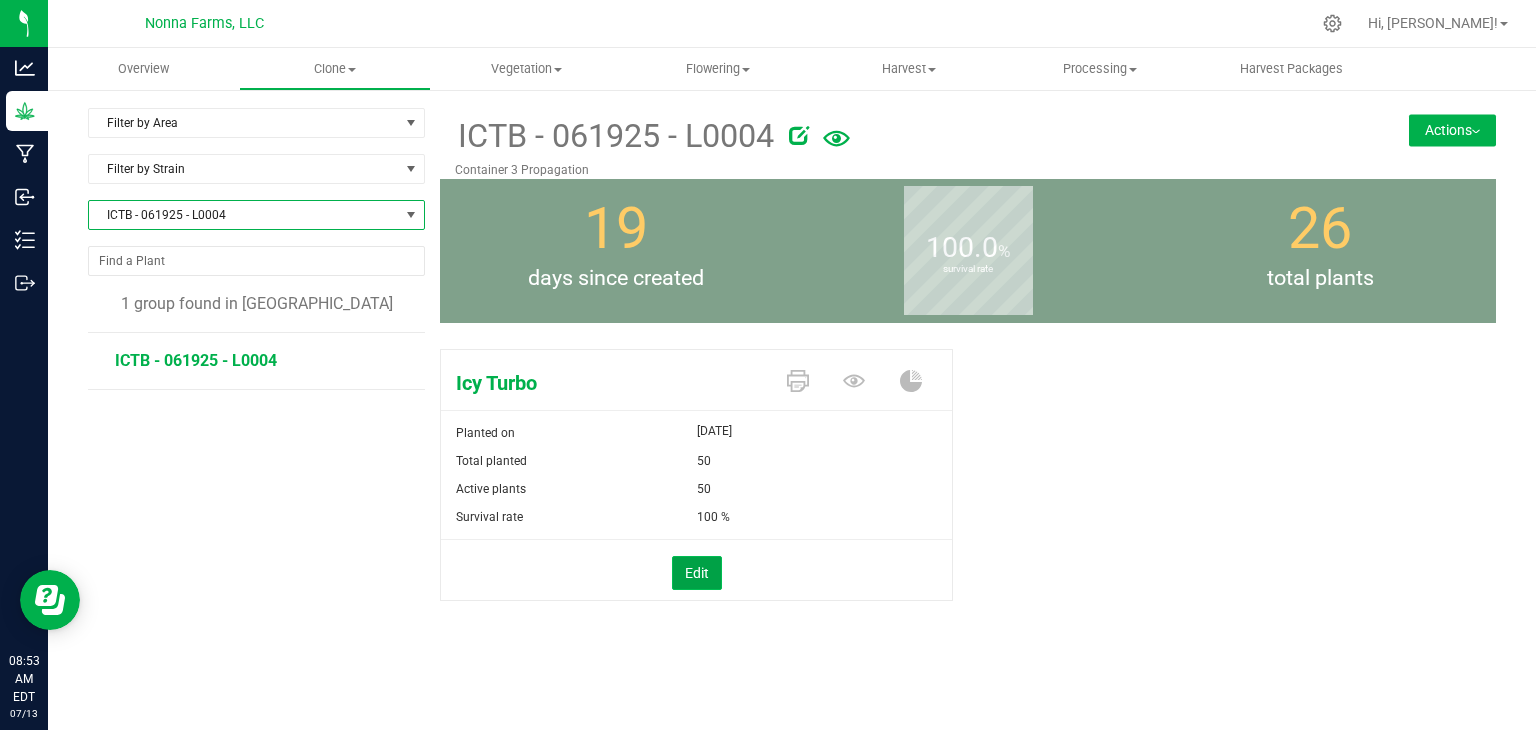 click on "Edit" at bounding box center [697, 573] 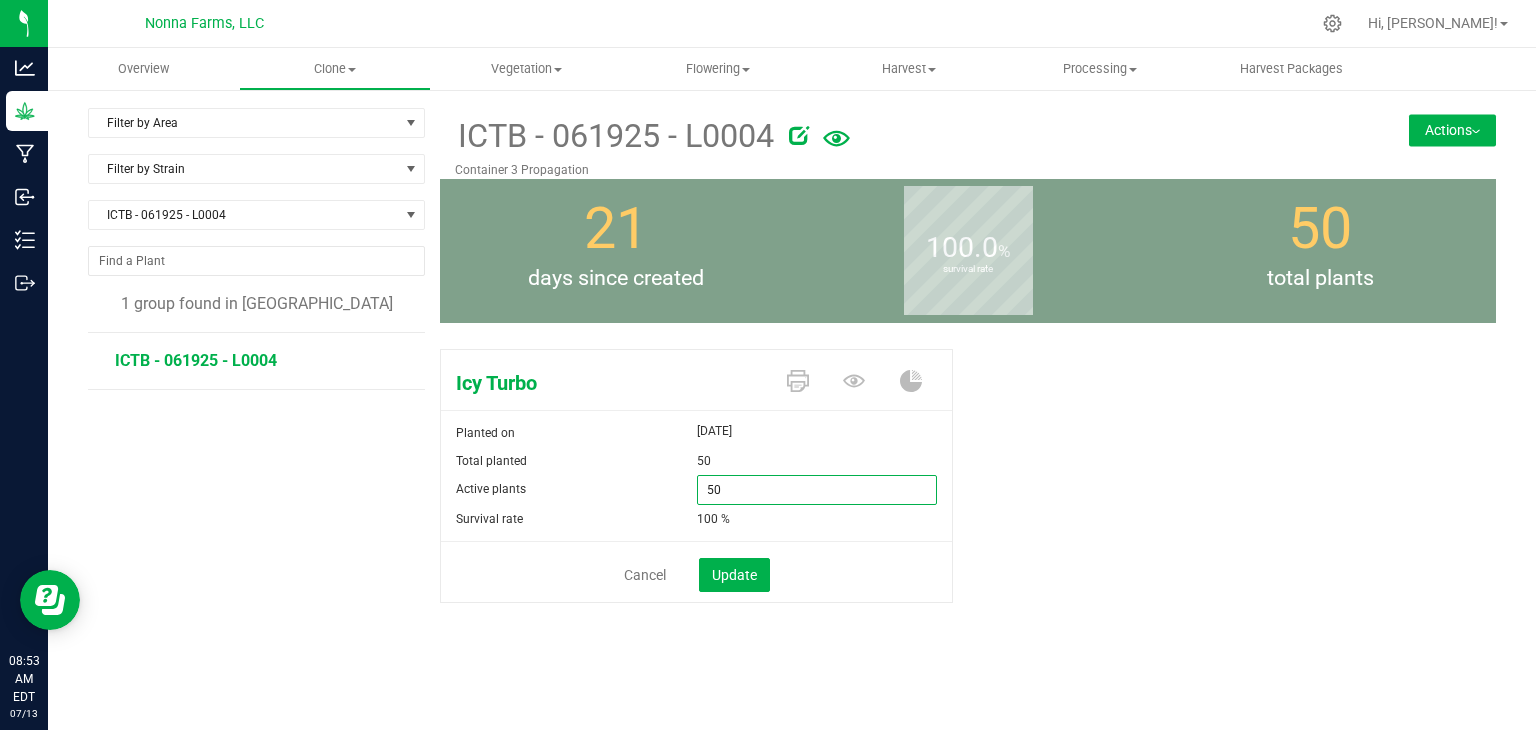 drag, startPoint x: 758, startPoint y: 497, endPoint x: 608, endPoint y: 481, distance: 150.85092 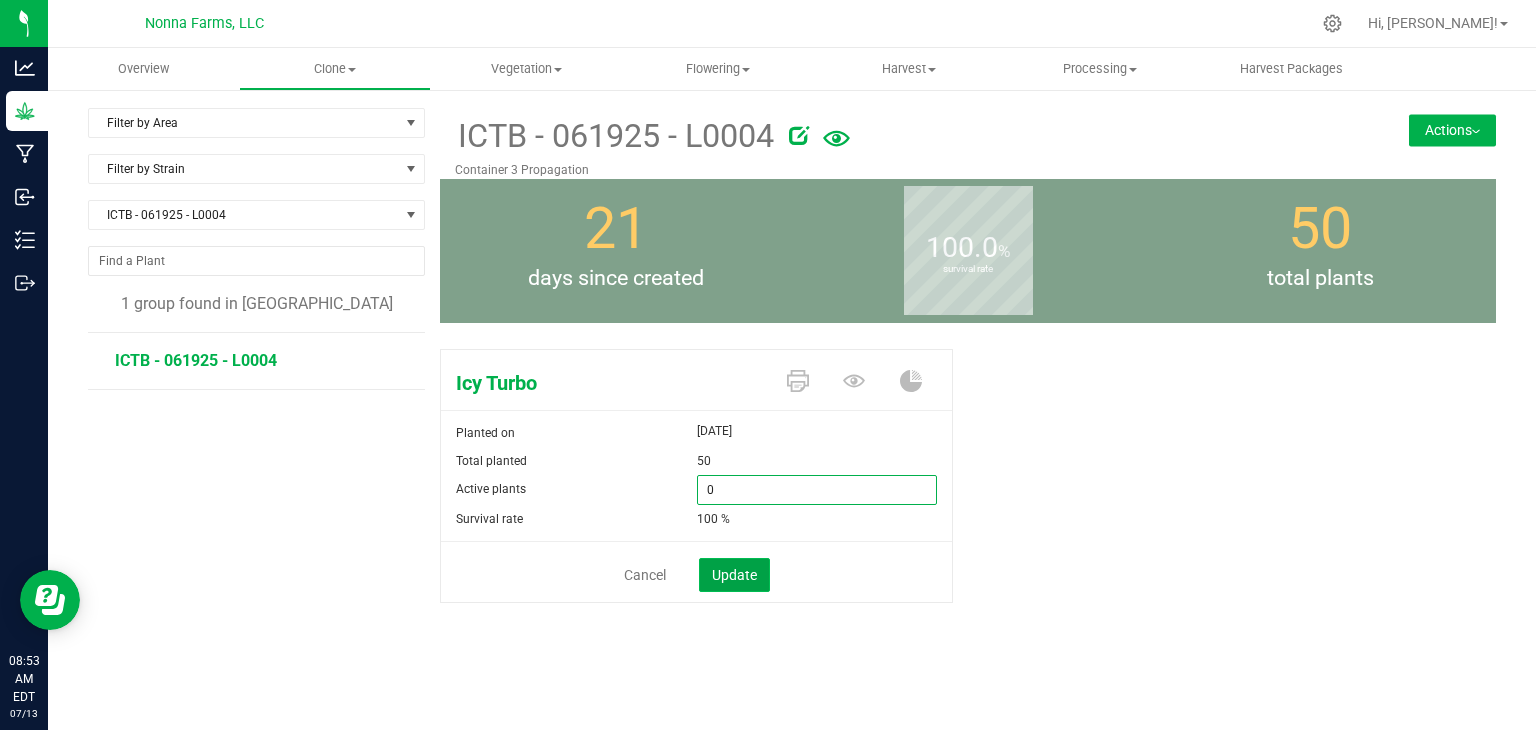 type on "0" 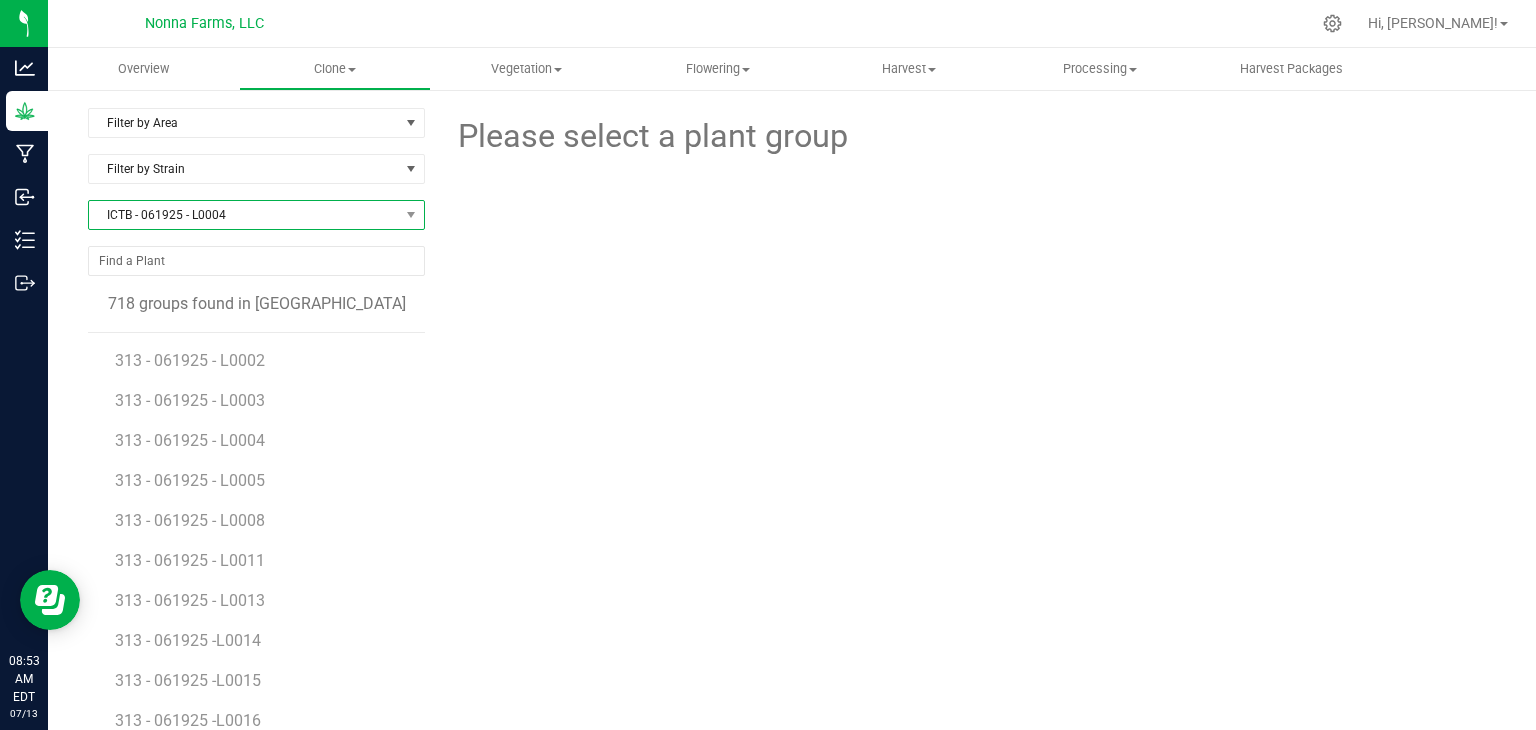 click on "ICTB - 061925 - L0004" at bounding box center (244, 215) 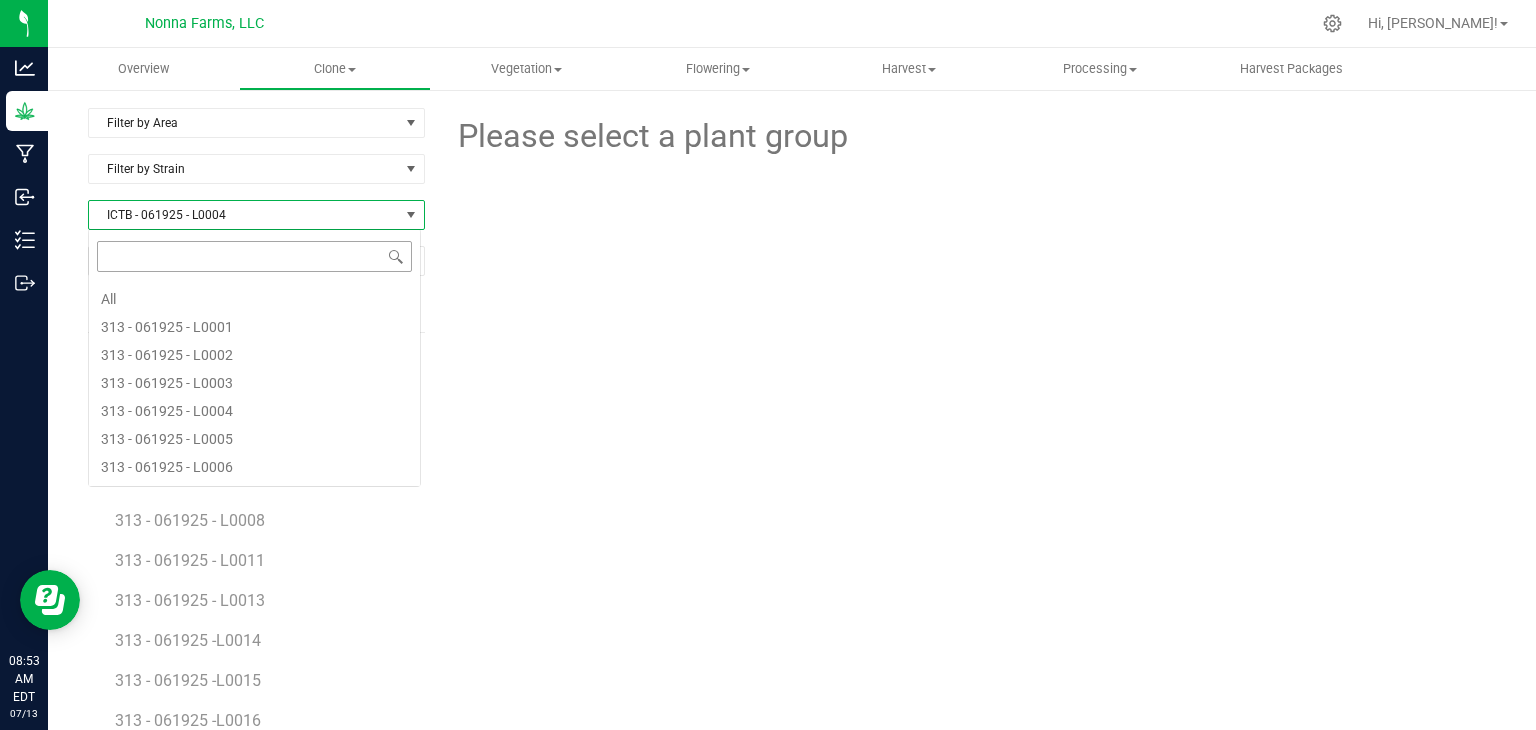 scroll, scrollTop: 3020, scrollLeft: 0, axis: vertical 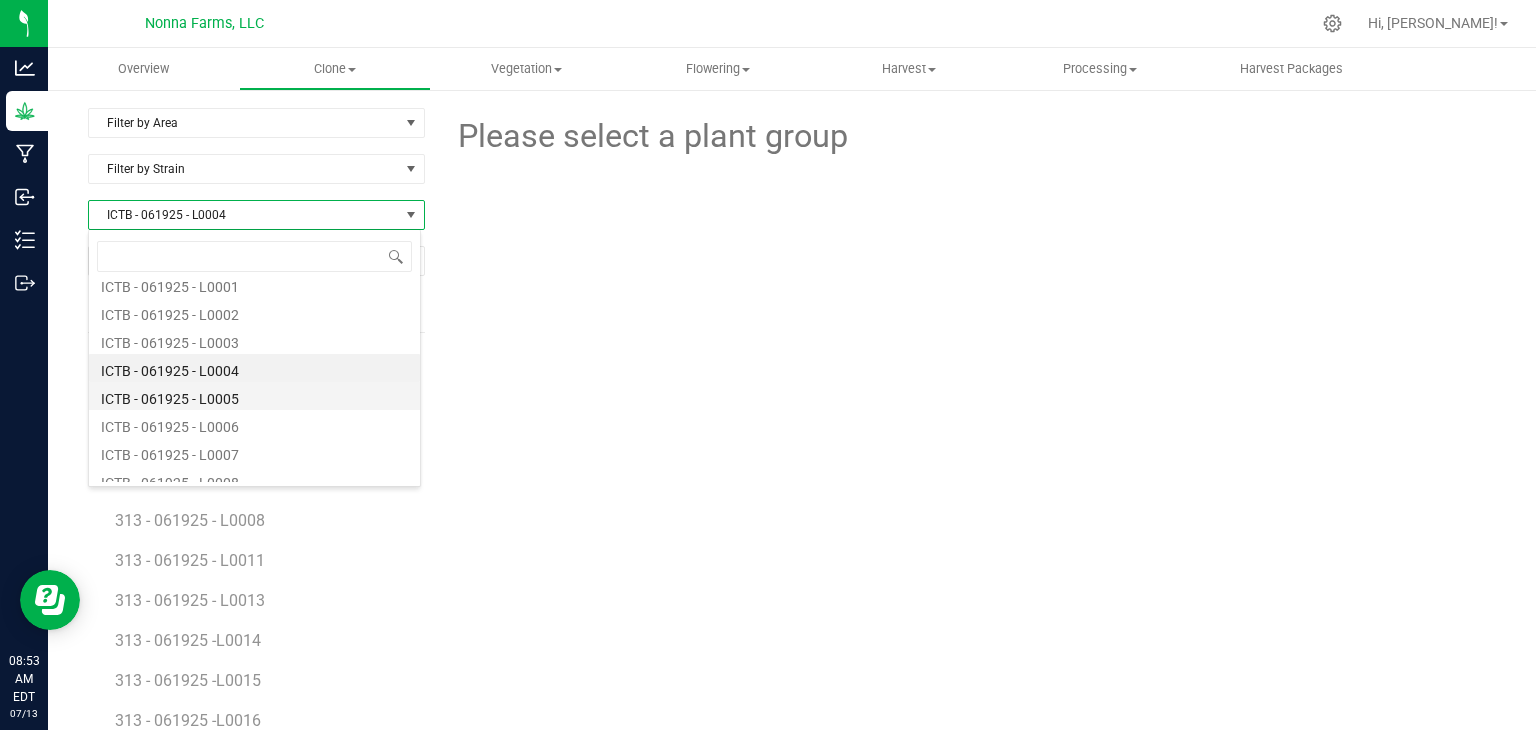 click on "ICTB - 061925 - L0005" at bounding box center (254, 396) 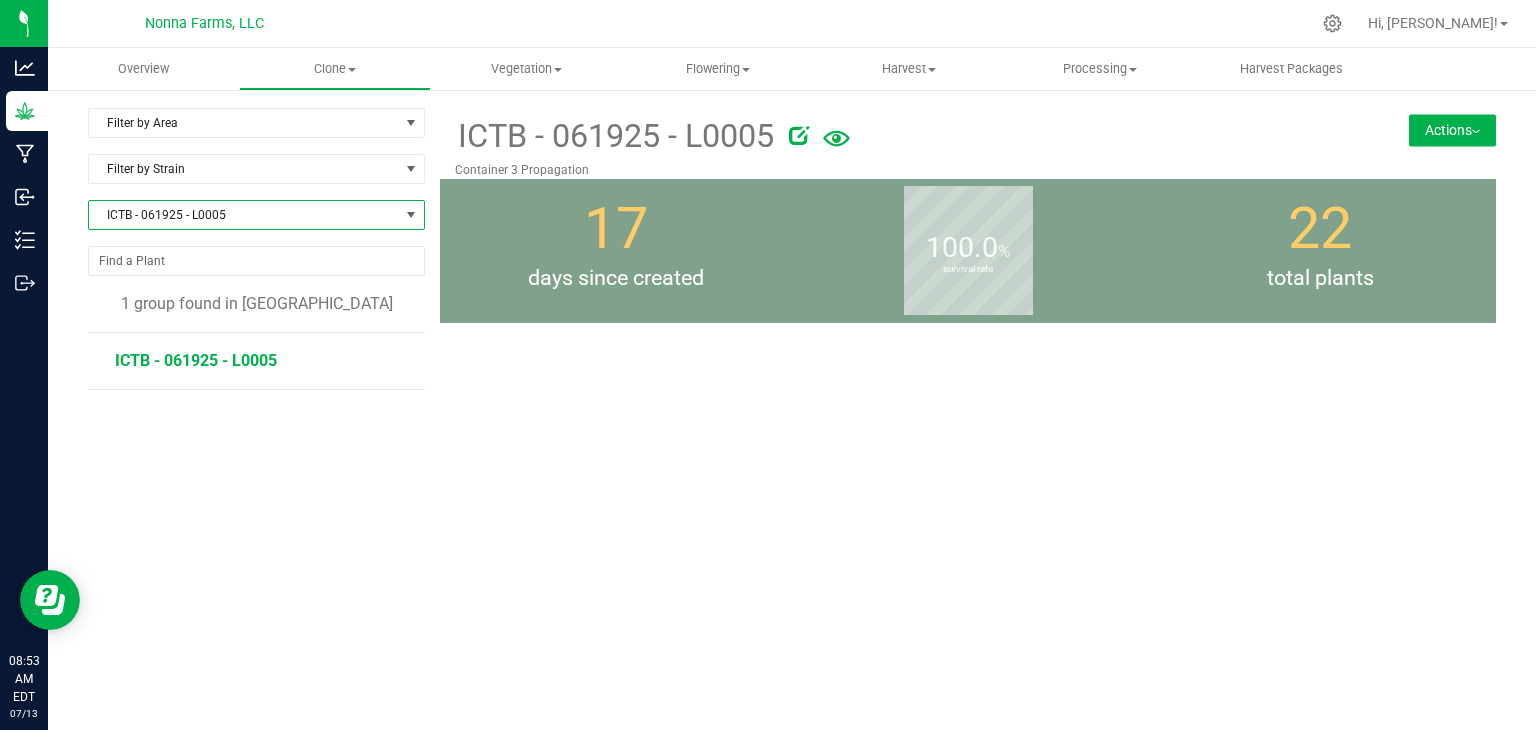 click on "ICTB - 061925 - L0005" at bounding box center (196, 360) 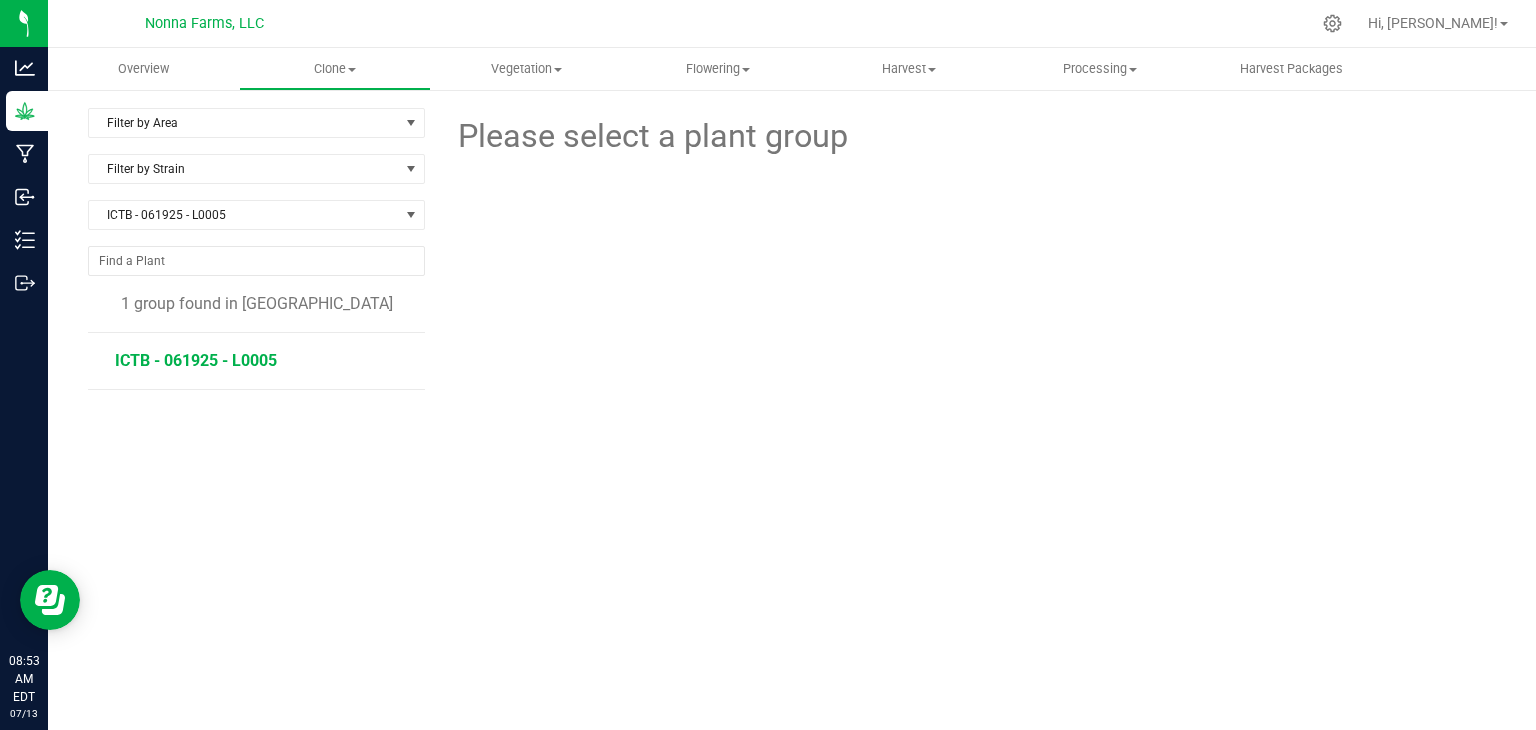 click on "ICTB - 061925 - L0005" at bounding box center (196, 360) 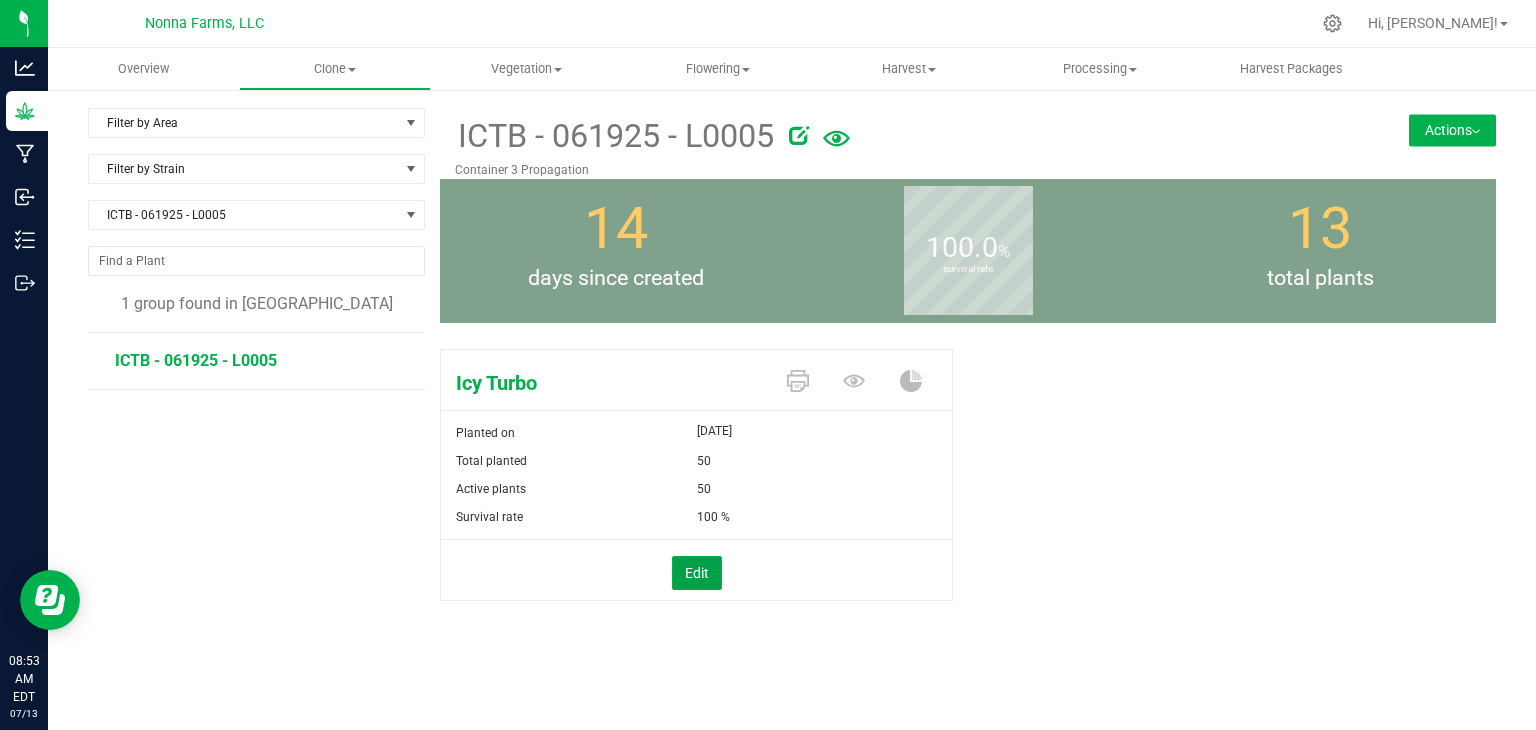 drag, startPoint x: 688, startPoint y: 562, endPoint x: 726, endPoint y: 516, distance: 59.665737 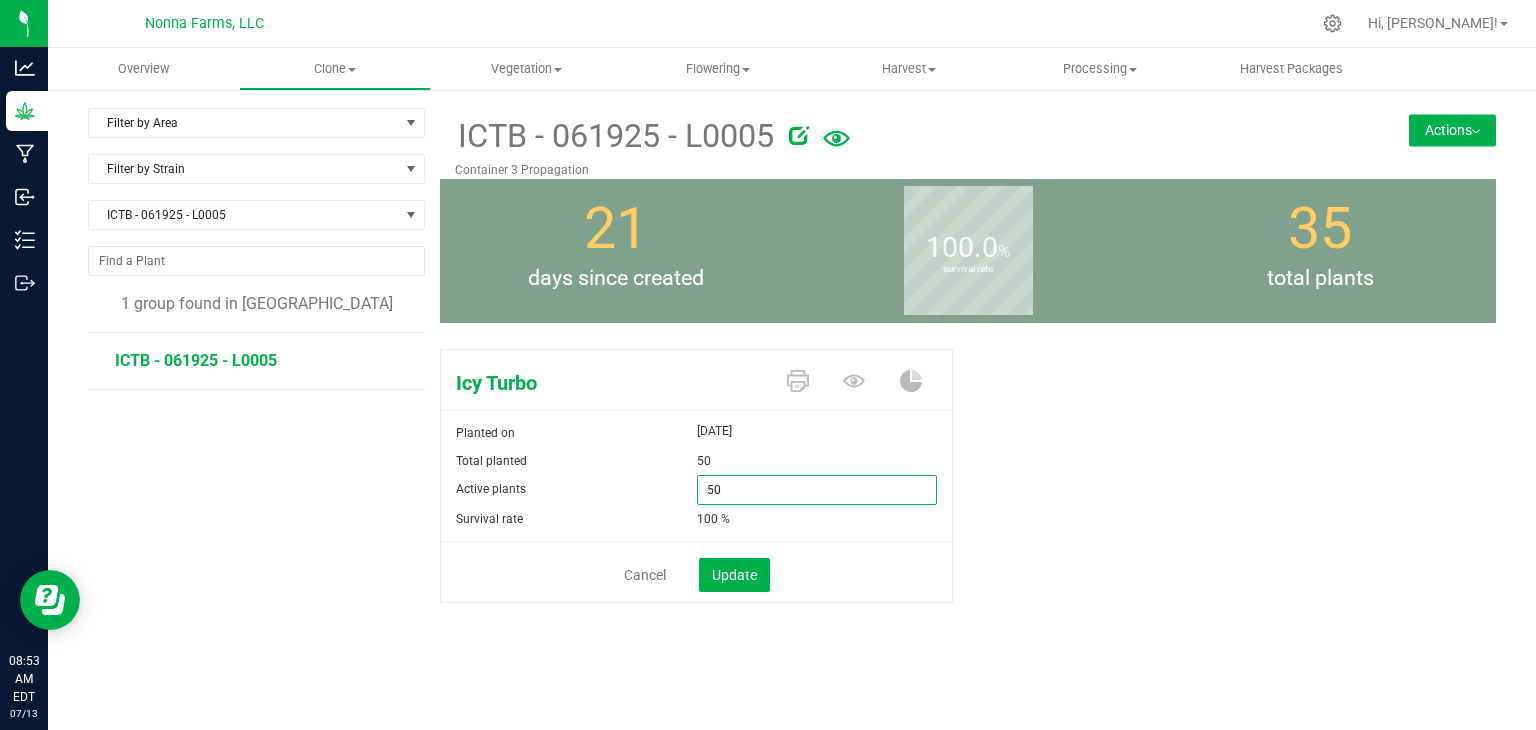 drag, startPoint x: 732, startPoint y: 490, endPoint x: 592, endPoint y: 477, distance: 140.60228 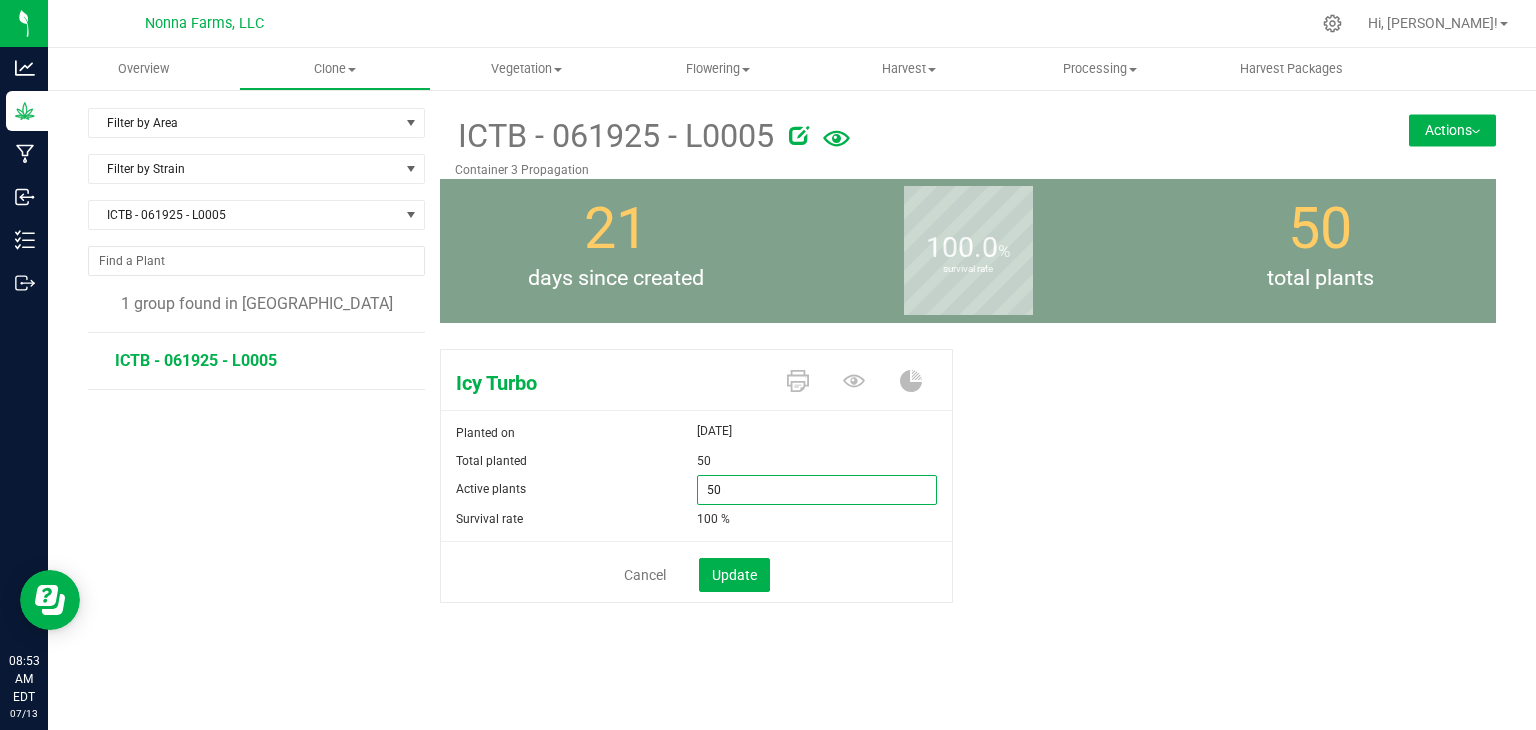 type on "0" 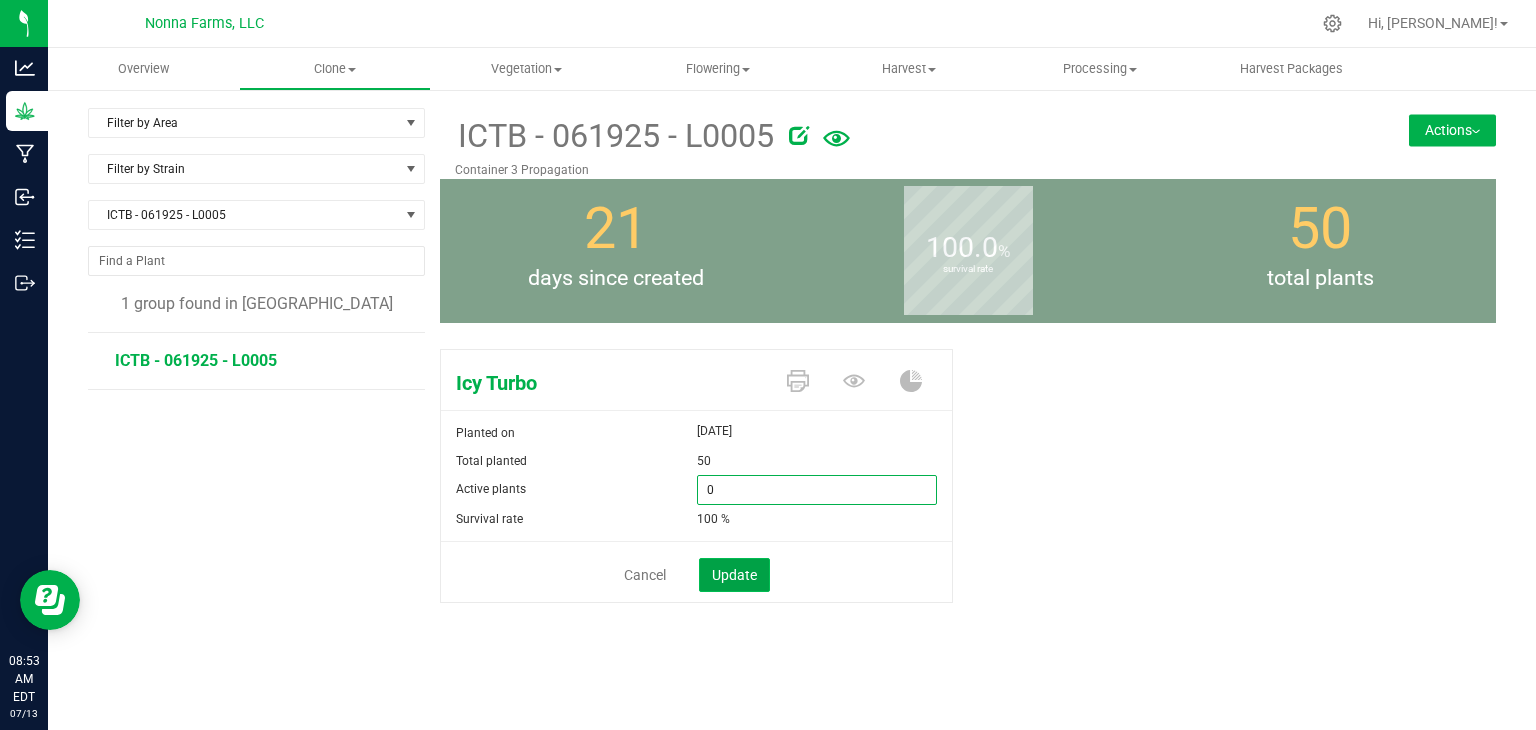 type on "0" 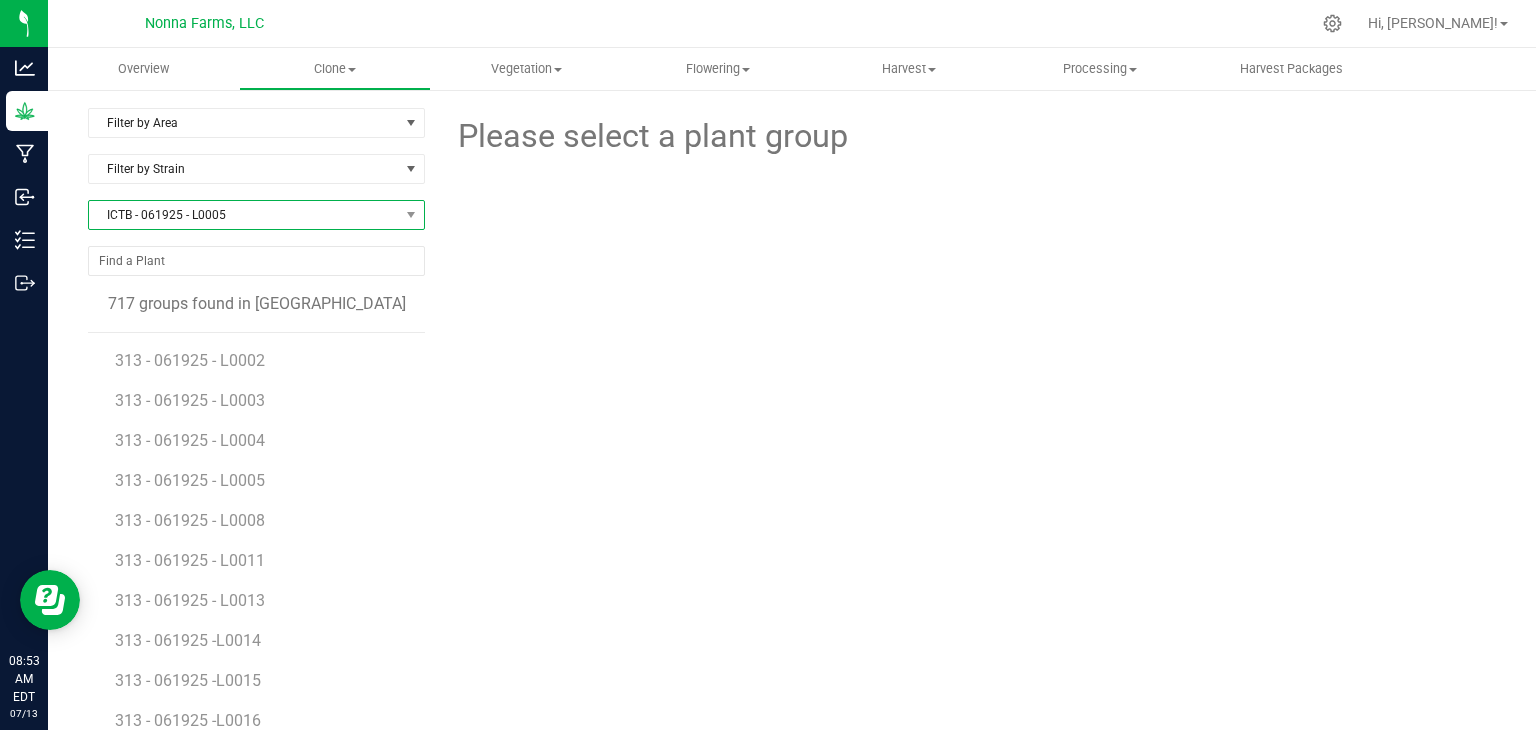 click on "ICTB - 061925 - L0005" at bounding box center [244, 215] 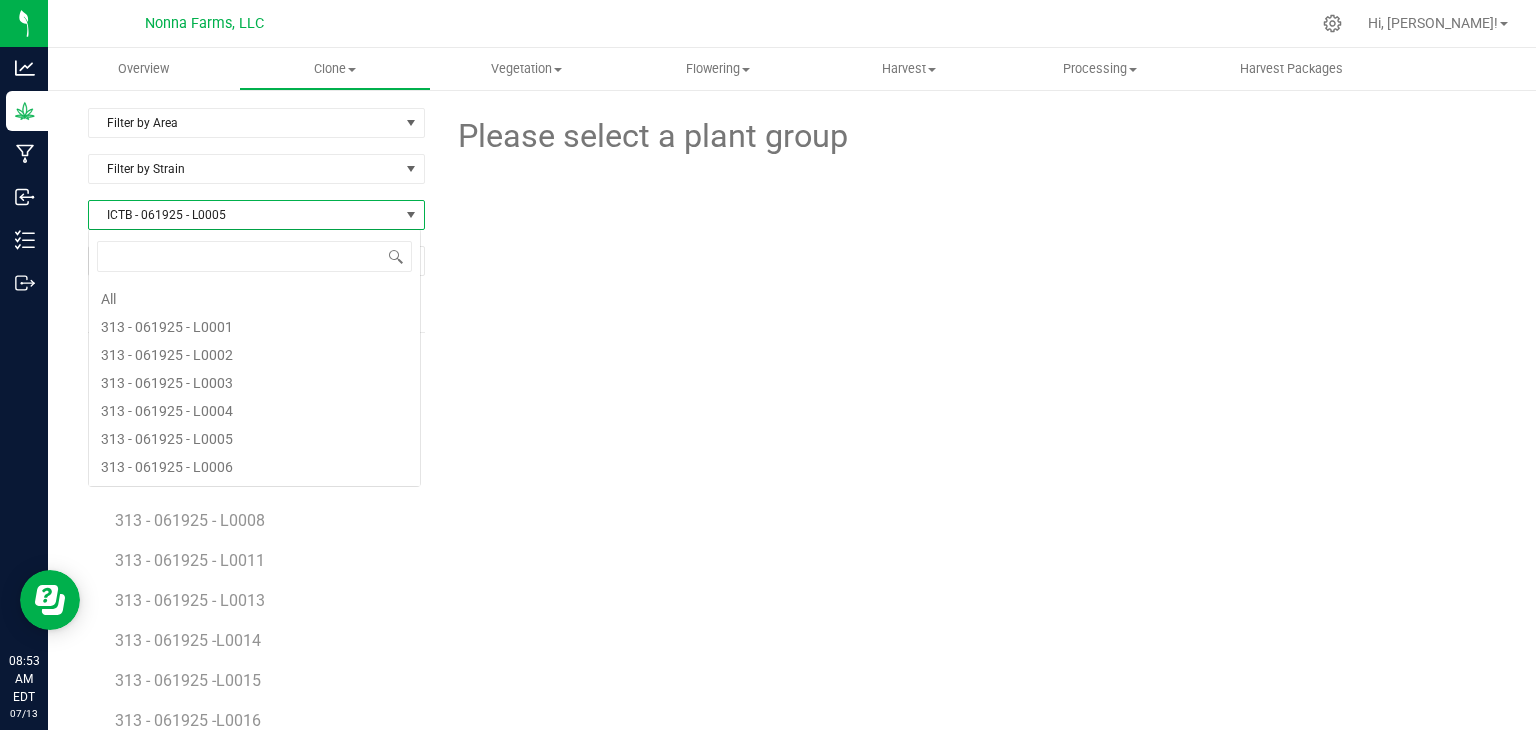 scroll, scrollTop: 99970, scrollLeft: 99666, axis: both 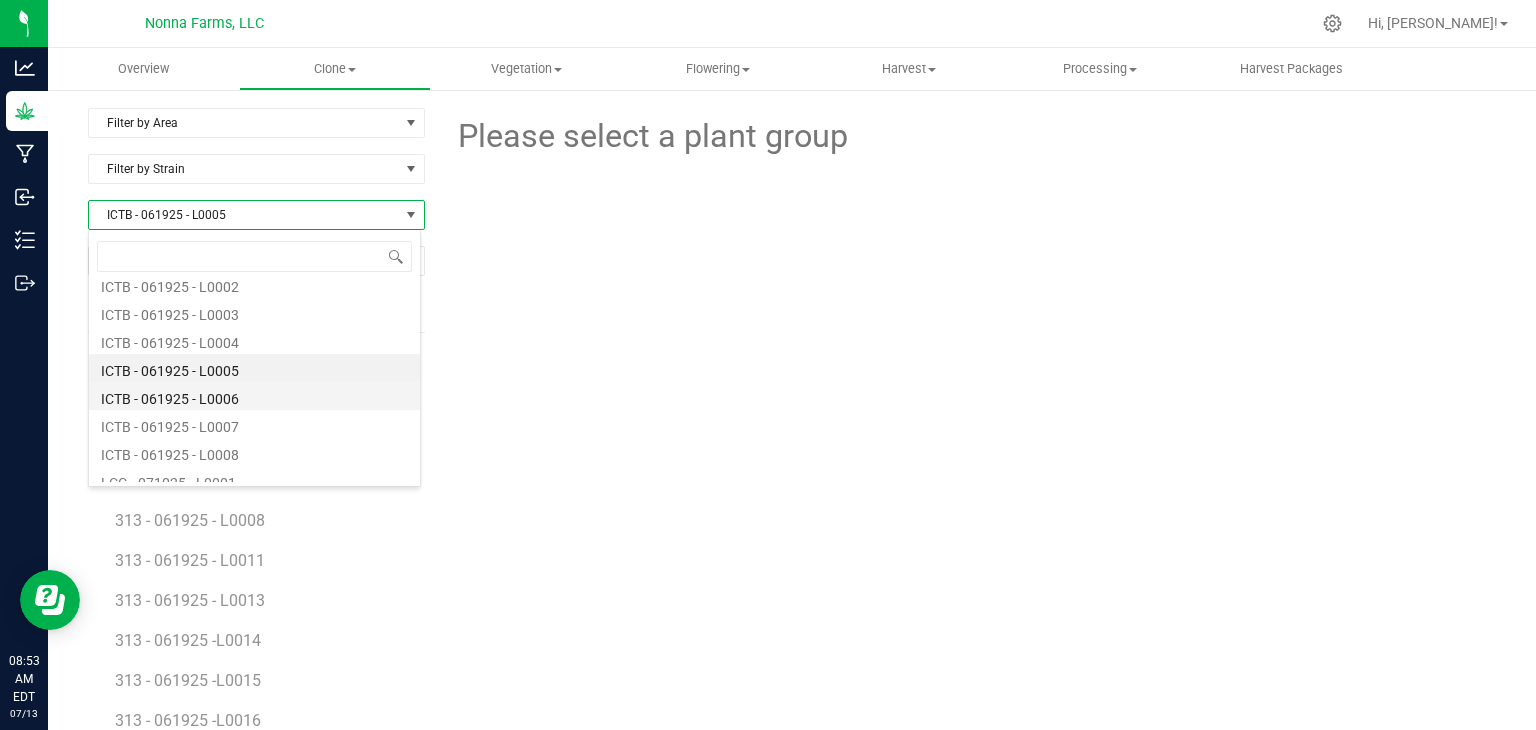 click on "ICTB - 061925 - L0006" at bounding box center [254, 396] 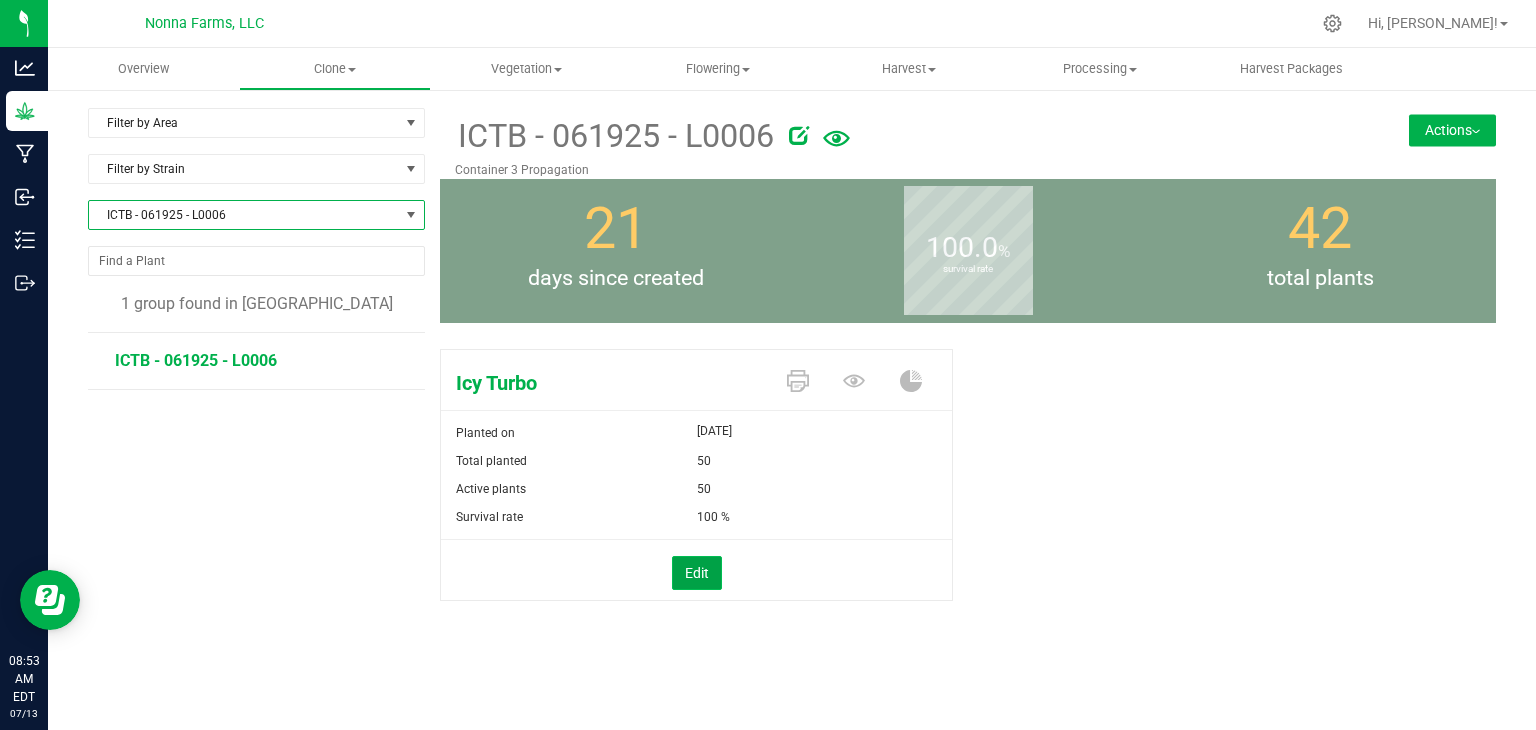 click on "Edit" at bounding box center (697, 573) 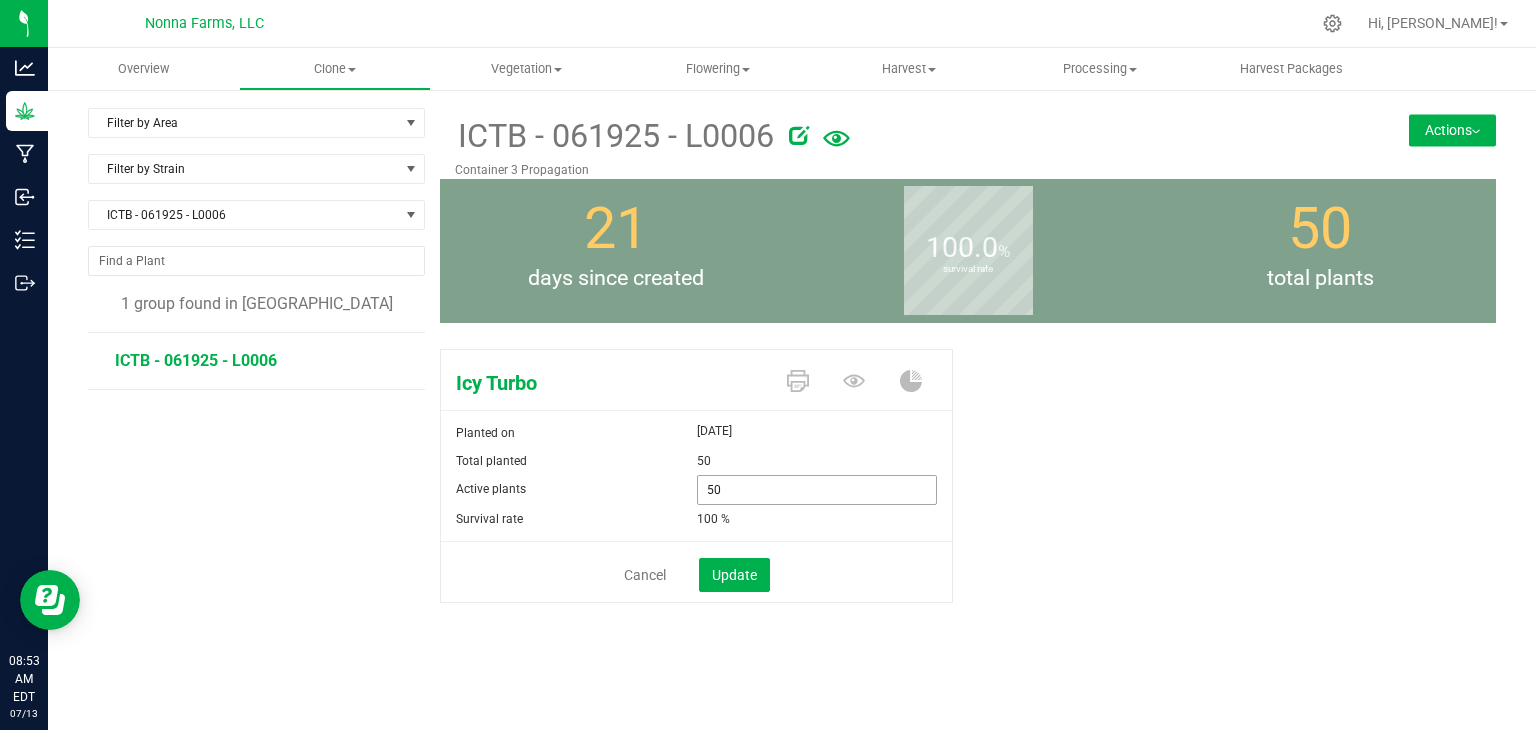 drag, startPoint x: 778, startPoint y: 488, endPoint x: 689, endPoint y: 492, distance: 89.08984 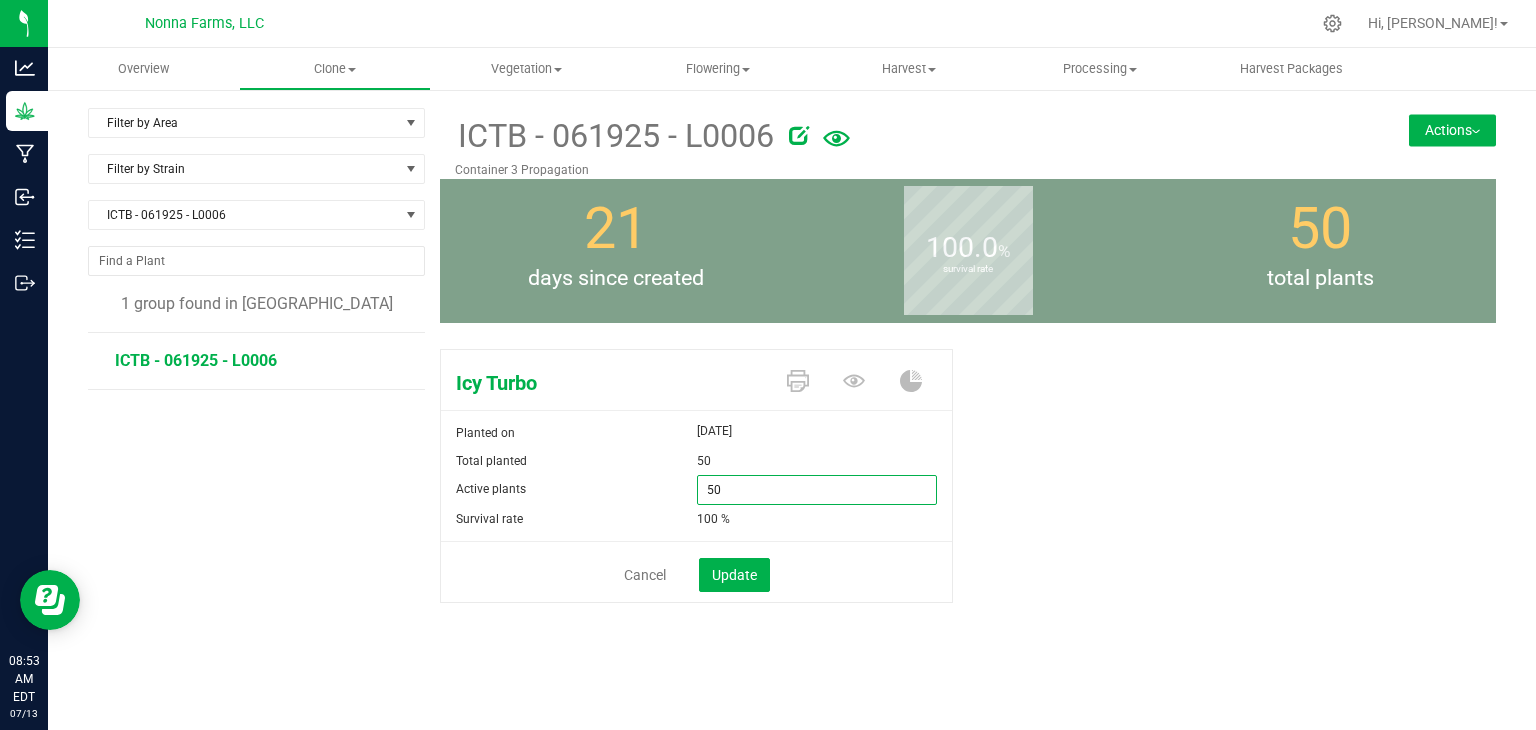 type on "0" 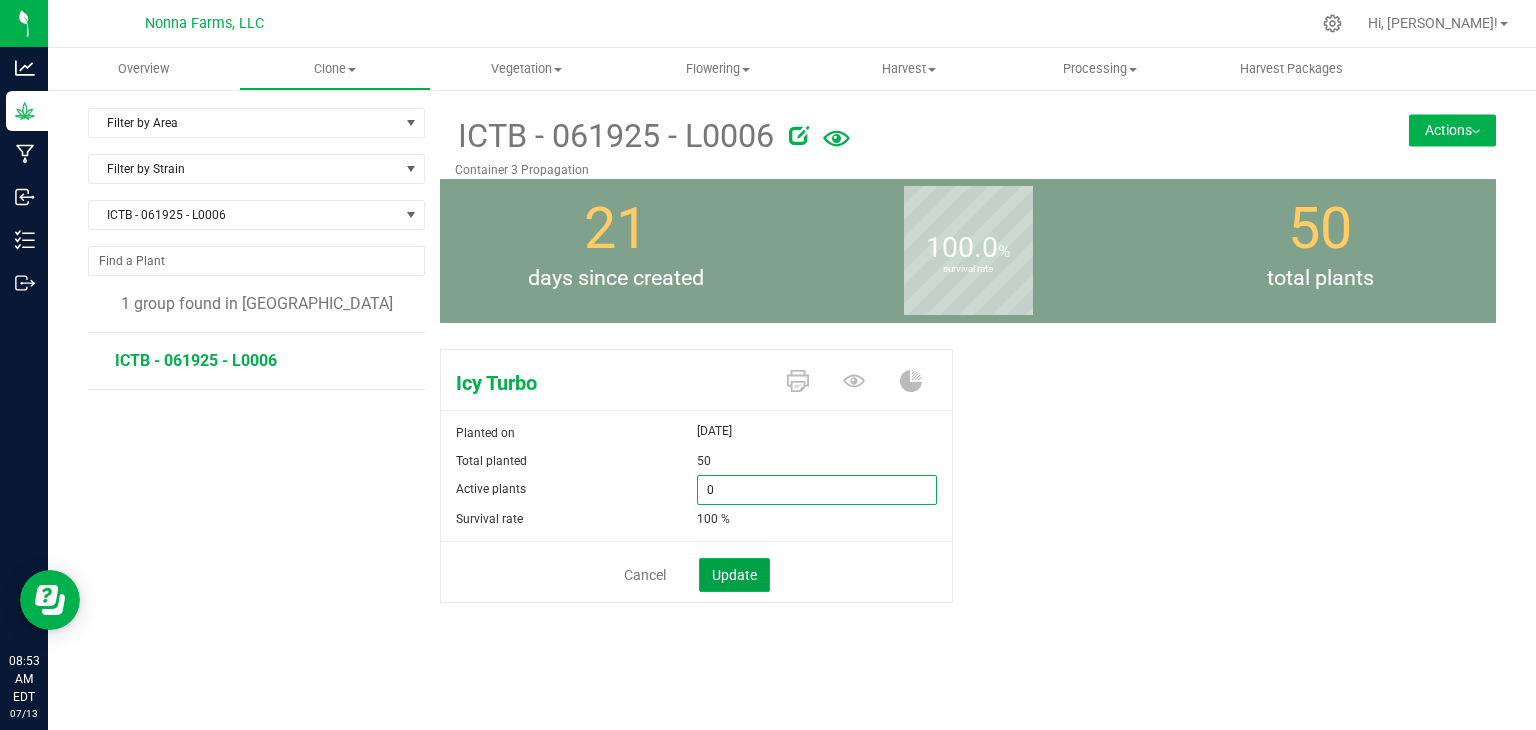 type on "0" 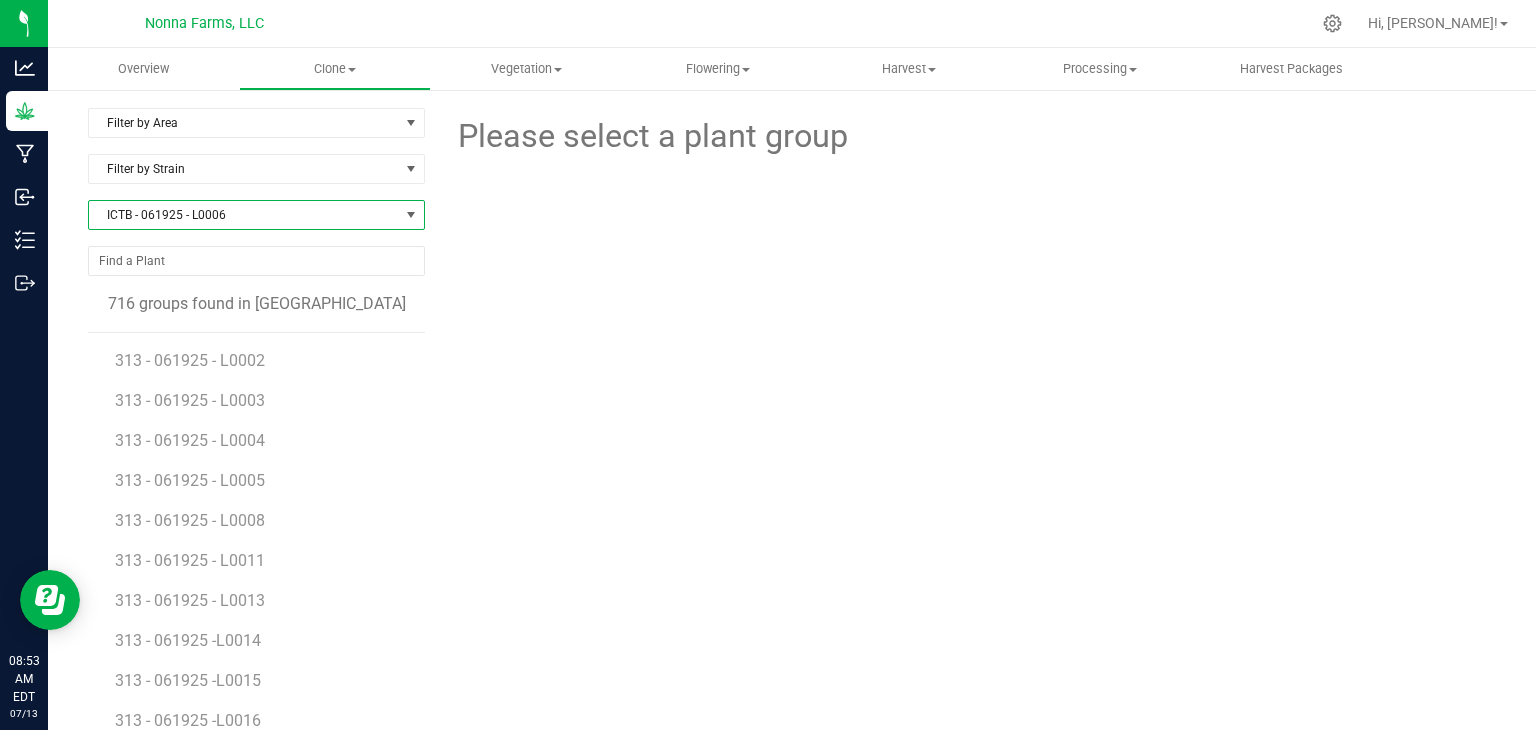 click on "ICTB - 061925 - L0006" at bounding box center [244, 215] 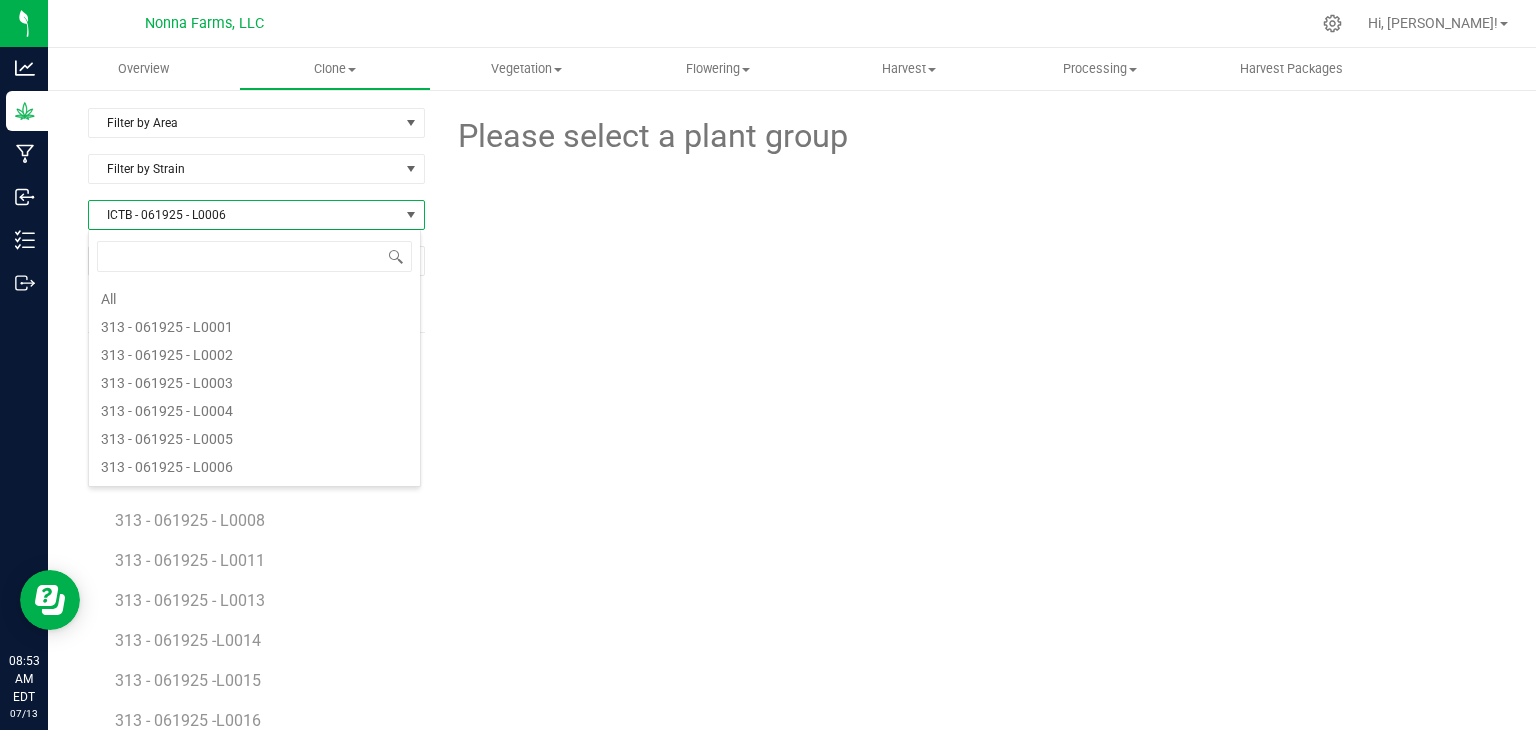 scroll, scrollTop: 3076, scrollLeft: 0, axis: vertical 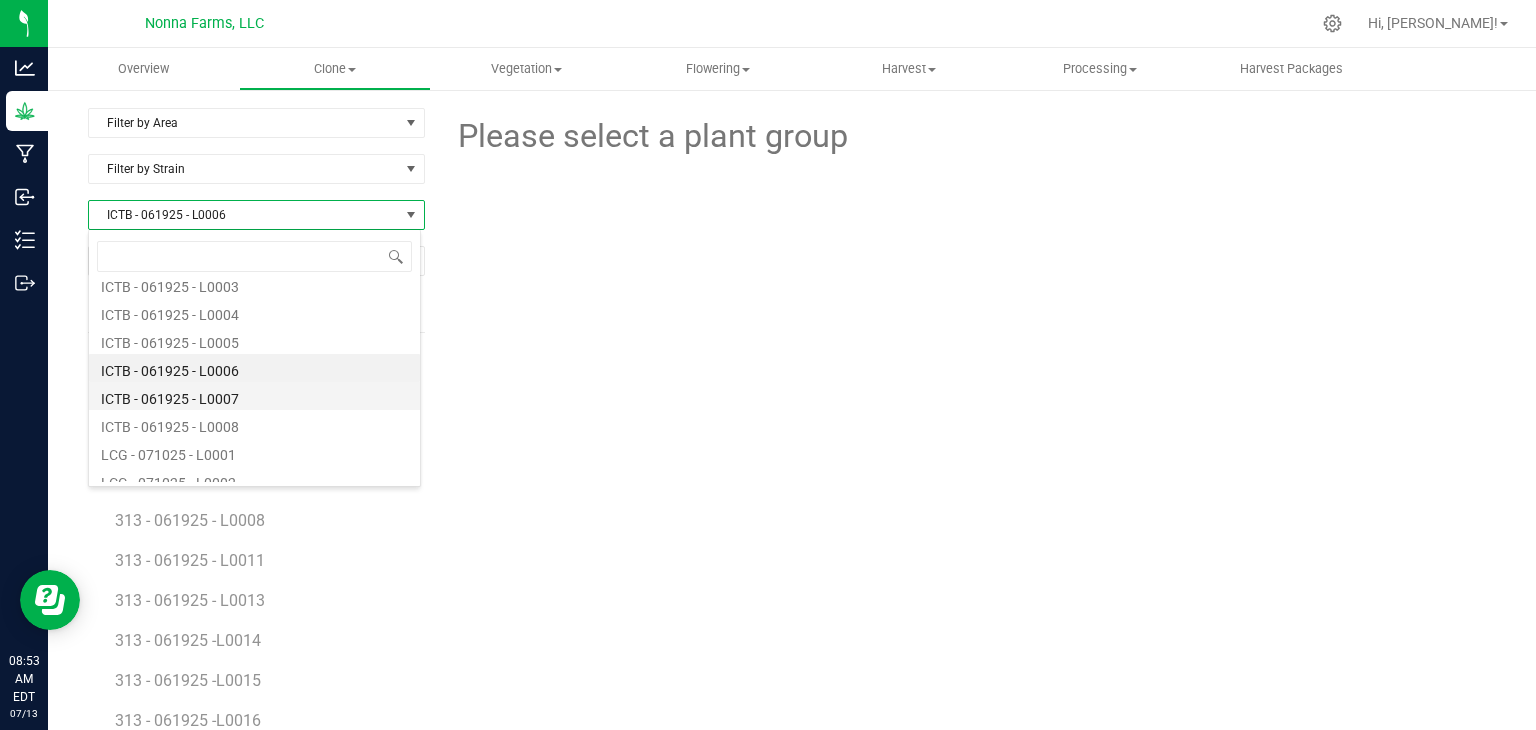 click on "ICTB - 061925 - L0007" at bounding box center [254, 396] 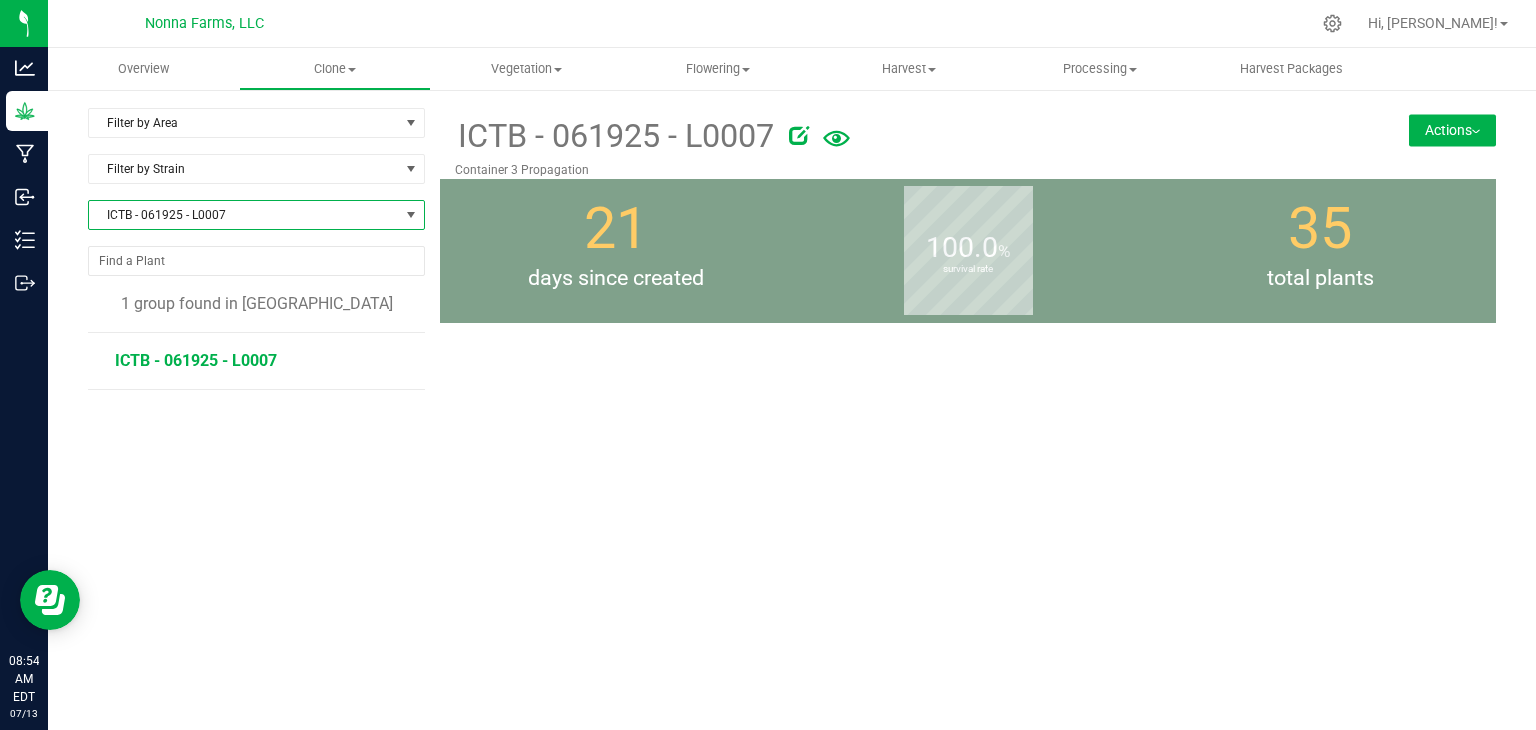 click on "ICTB - 061925 - L0007" at bounding box center [196, 360] 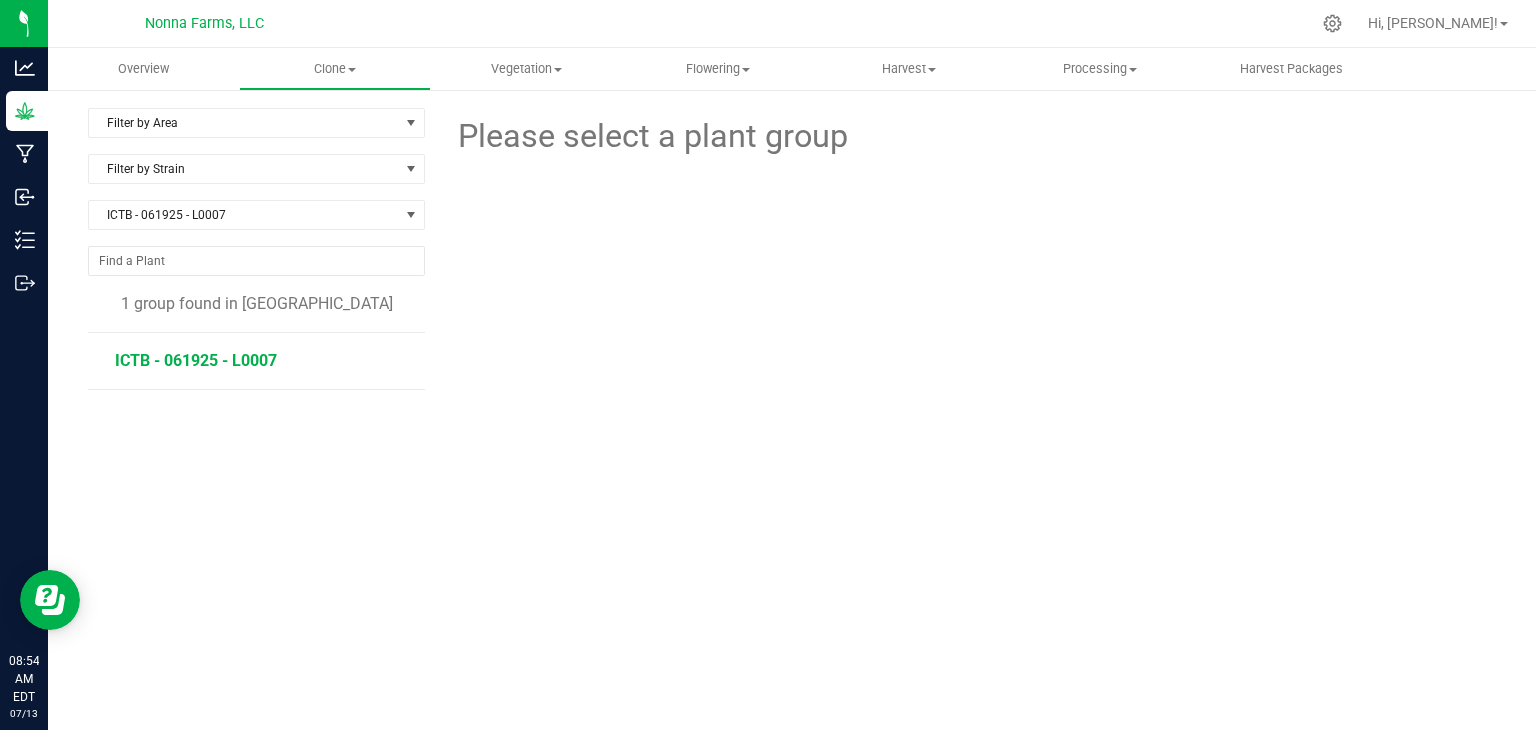 click on "ICTB - 061925 - L0007" at bounding box center [196, 360] 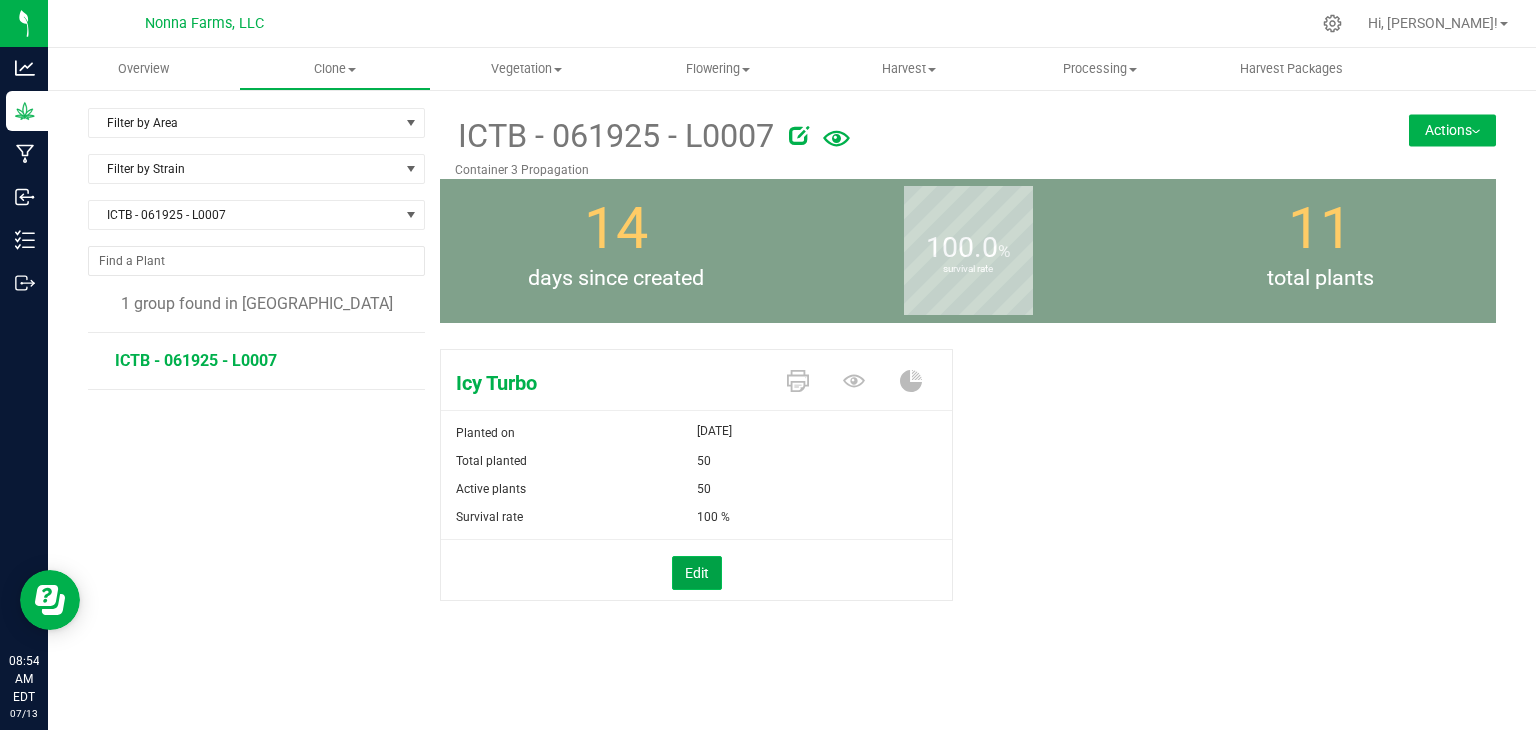 click on "Edit" at bounding box center [697, 573] 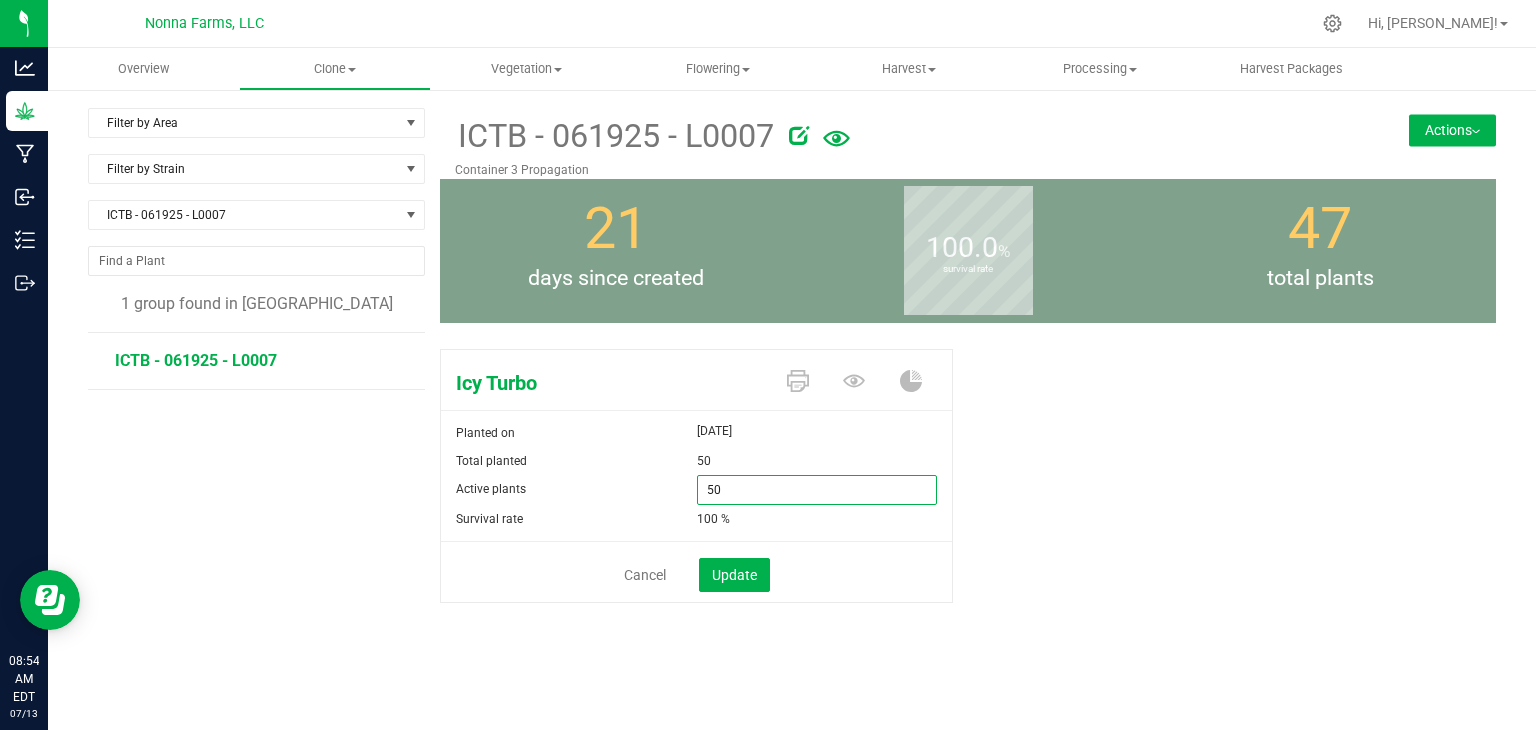 drag, startPoint x: 692, startPoint y: 491, endPoint x: 668, endPoint y: 477, distance: 27.784887 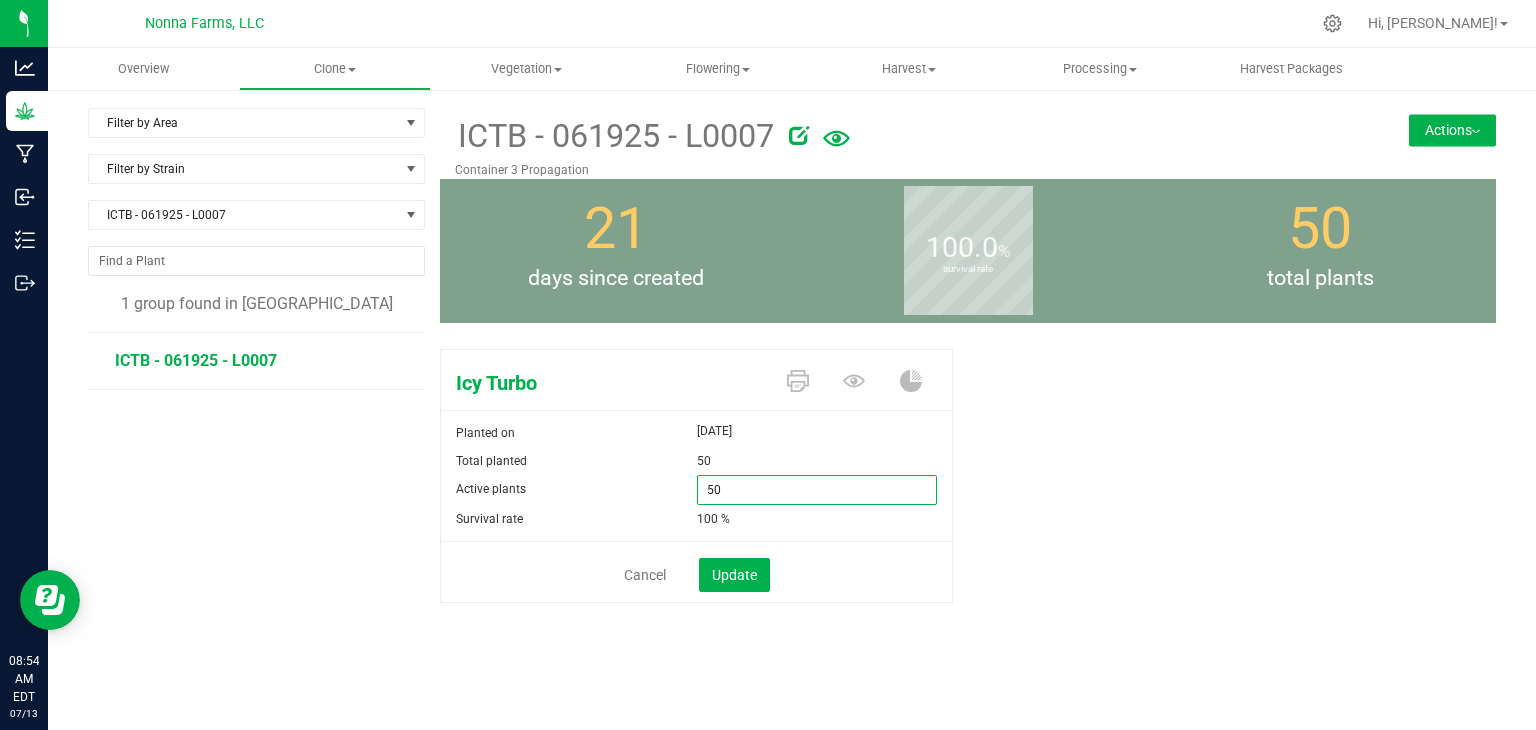 type on "0" 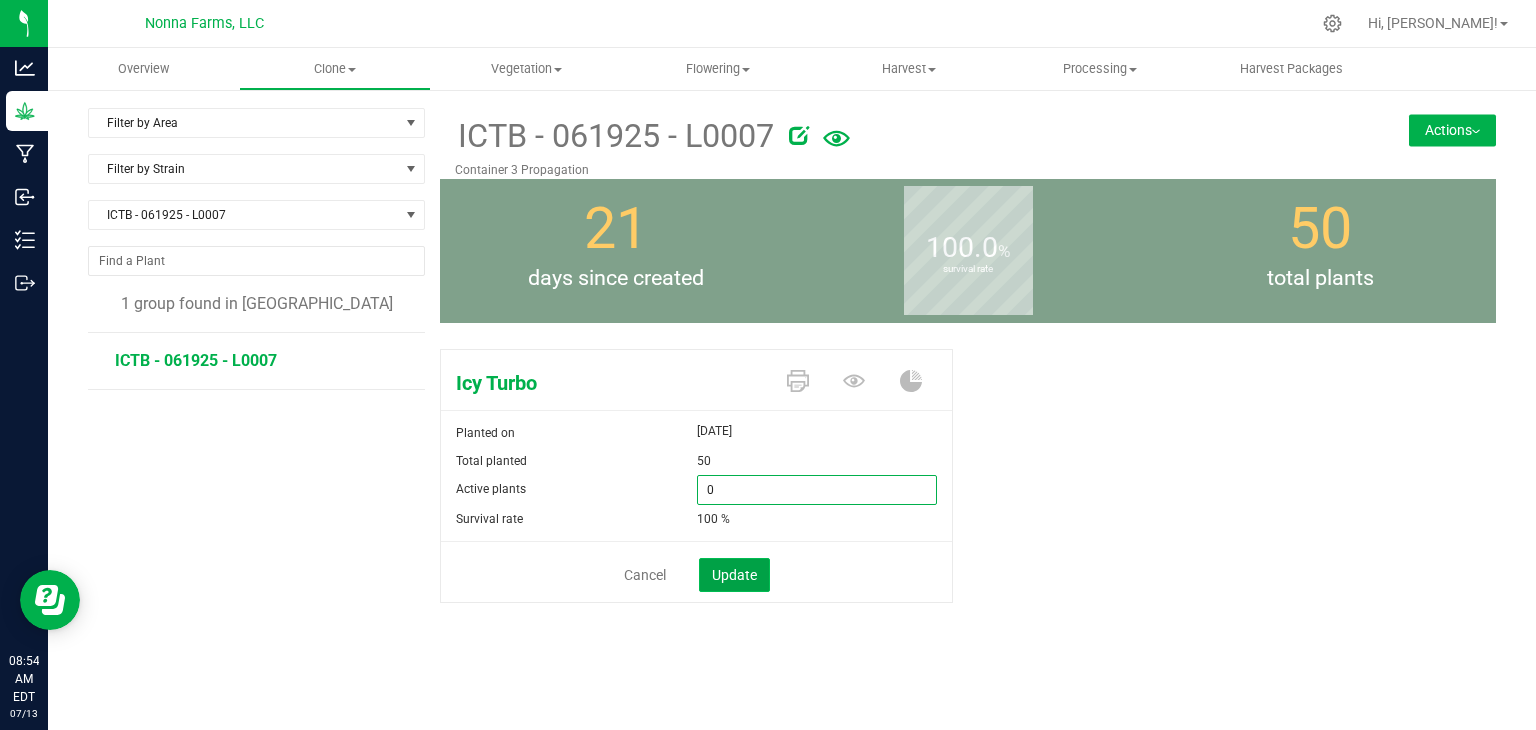 type on "0" 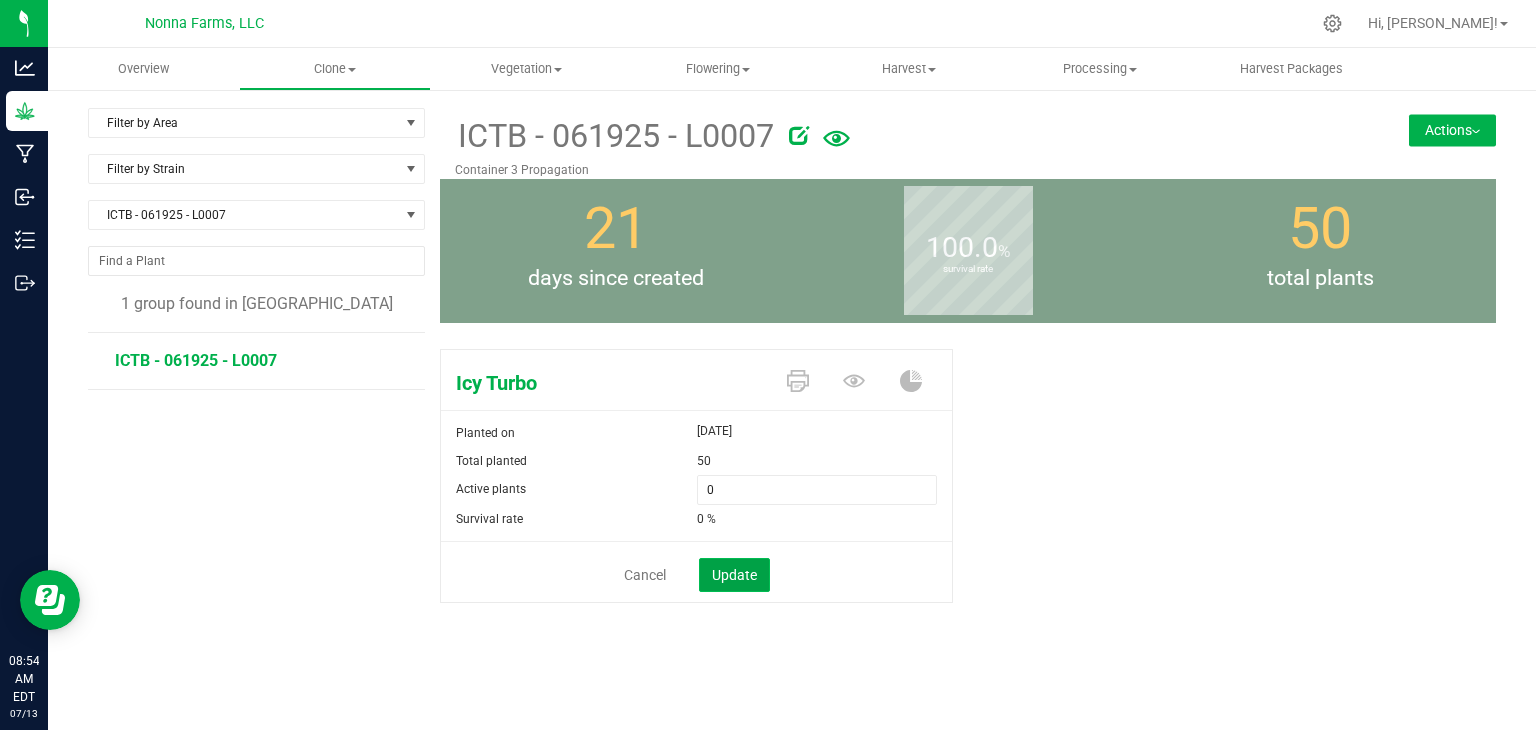 click on "Update" 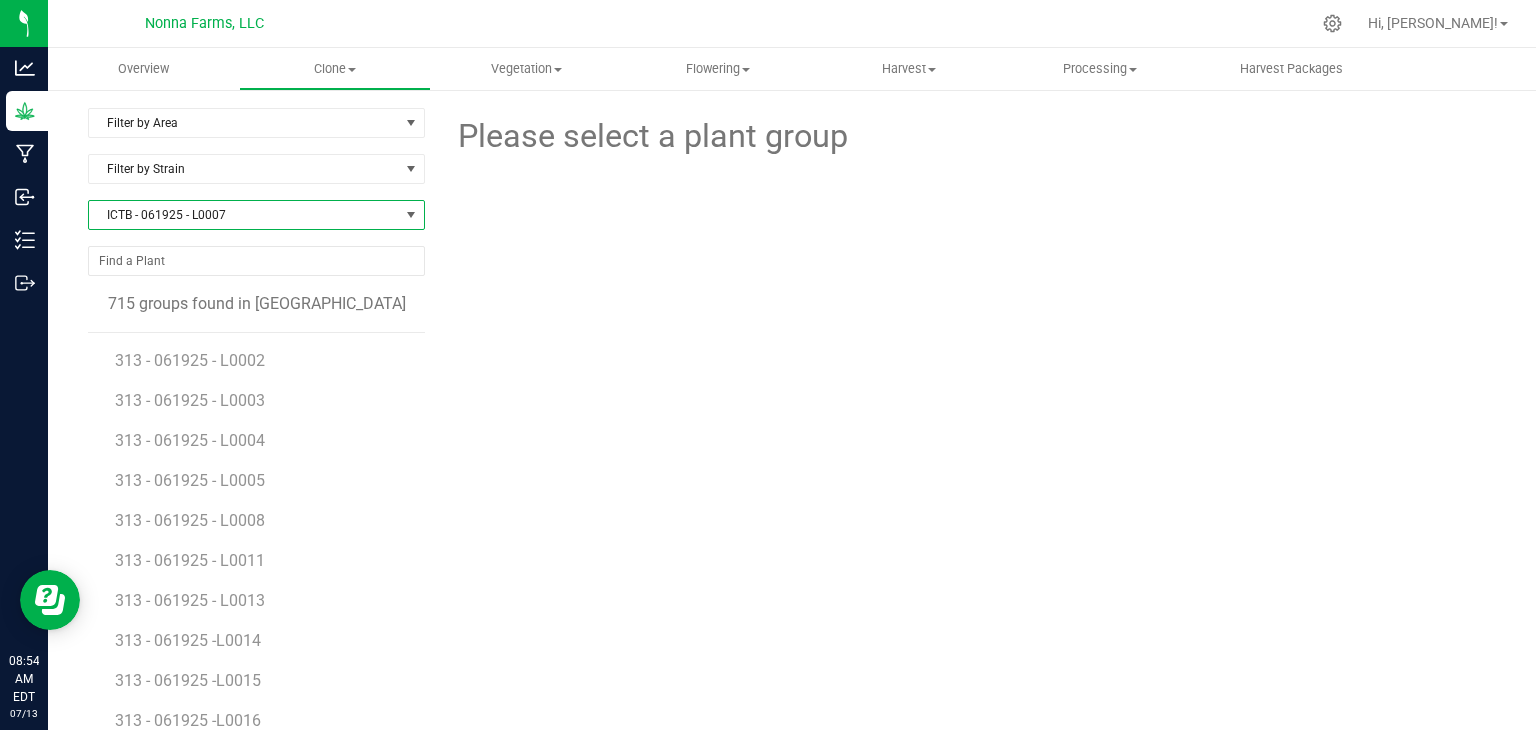 click on "ICTB - 061925 - L0007" at bounding box center (244, 215) 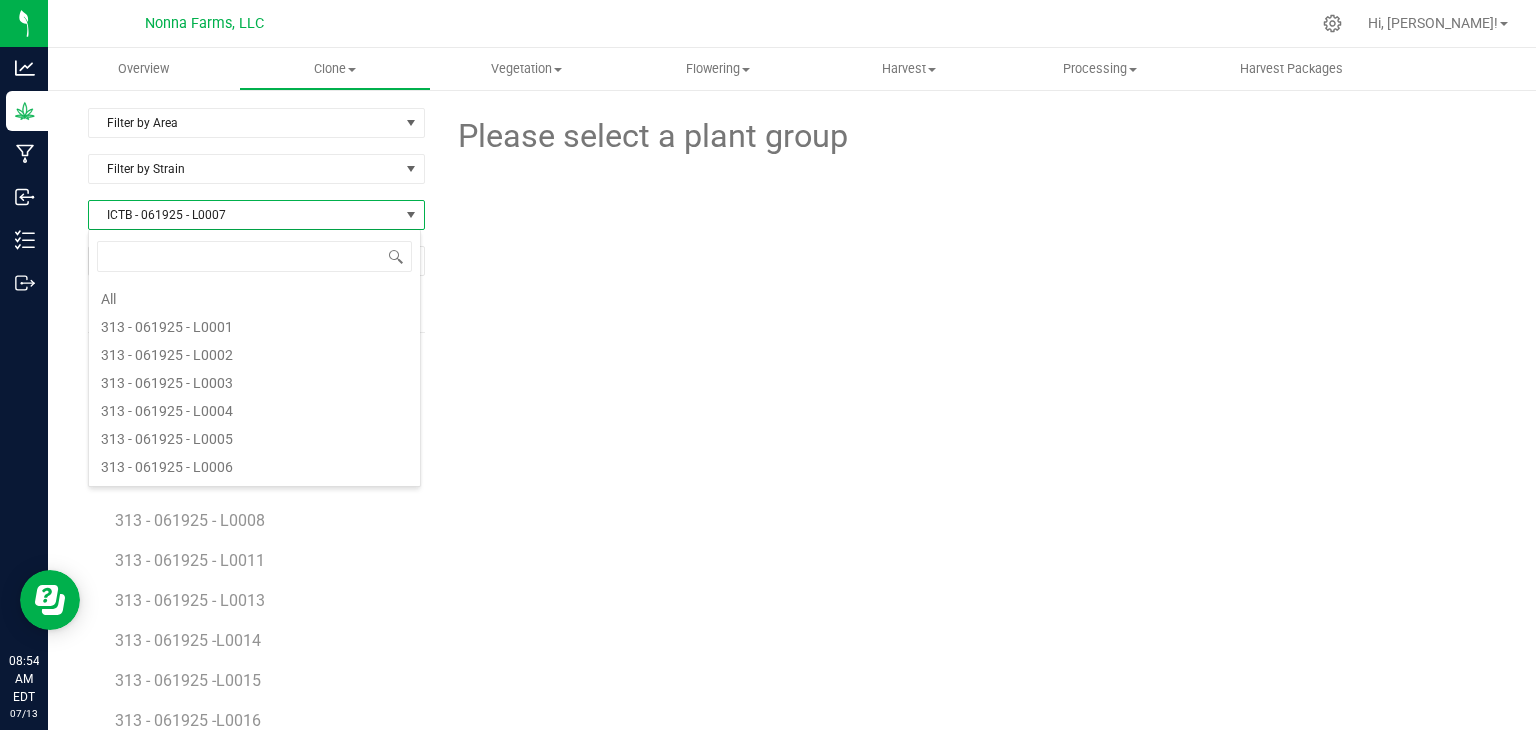 scroll, scrollTop: 3104, scrollLeft: 0, axis: vertical 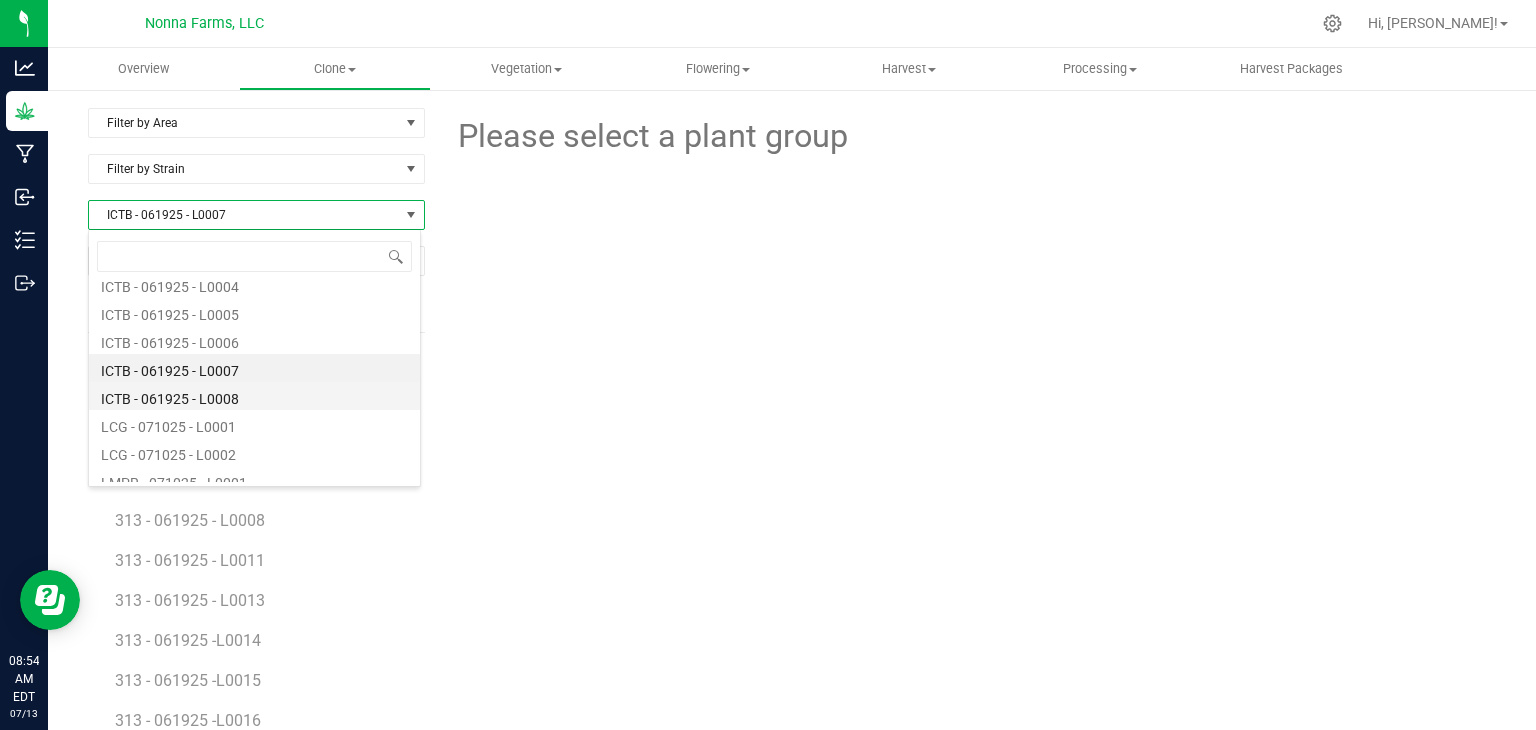 click on "ICTB - 061925 - L0008" at bounding box center [254, 396] 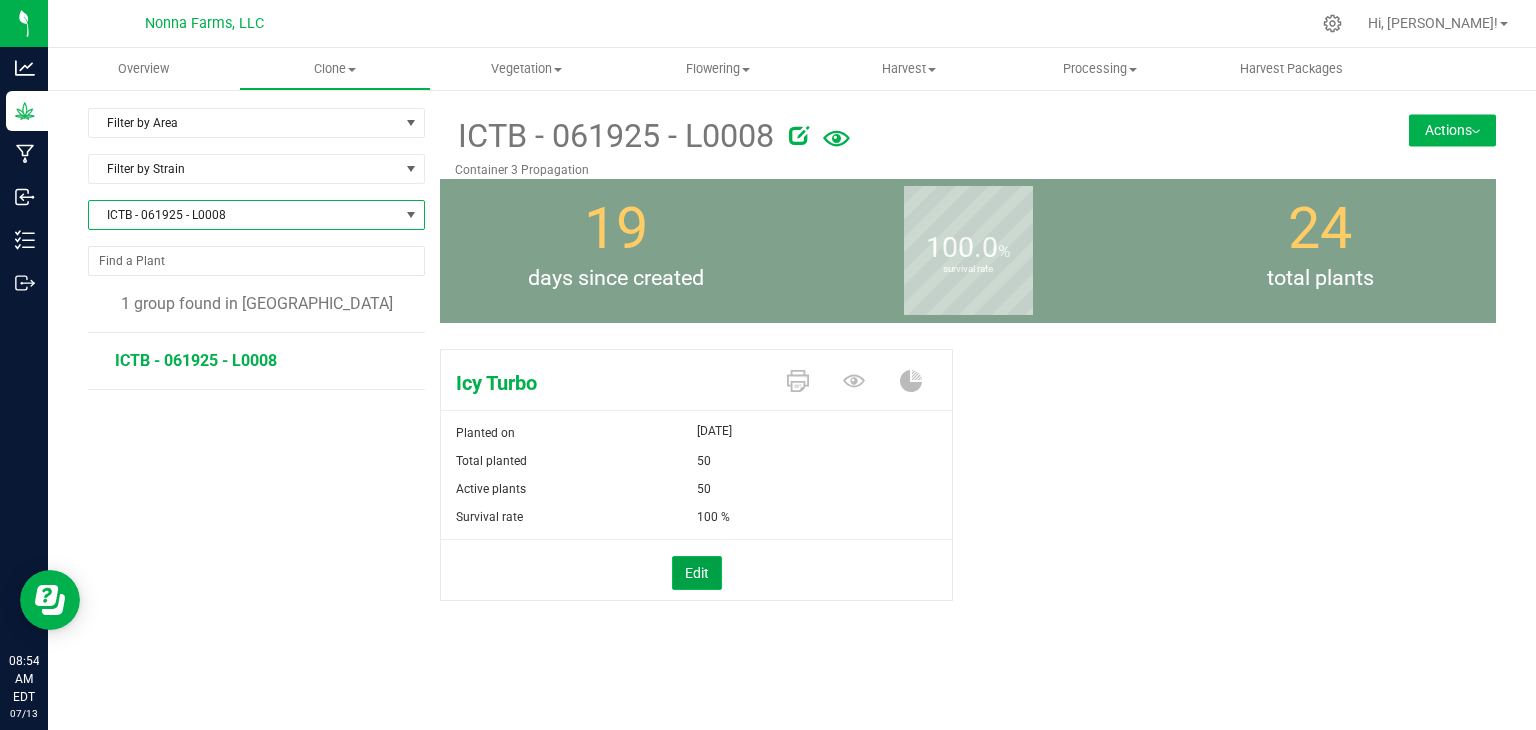 click on "Edit" at bounding box center [697, 573] 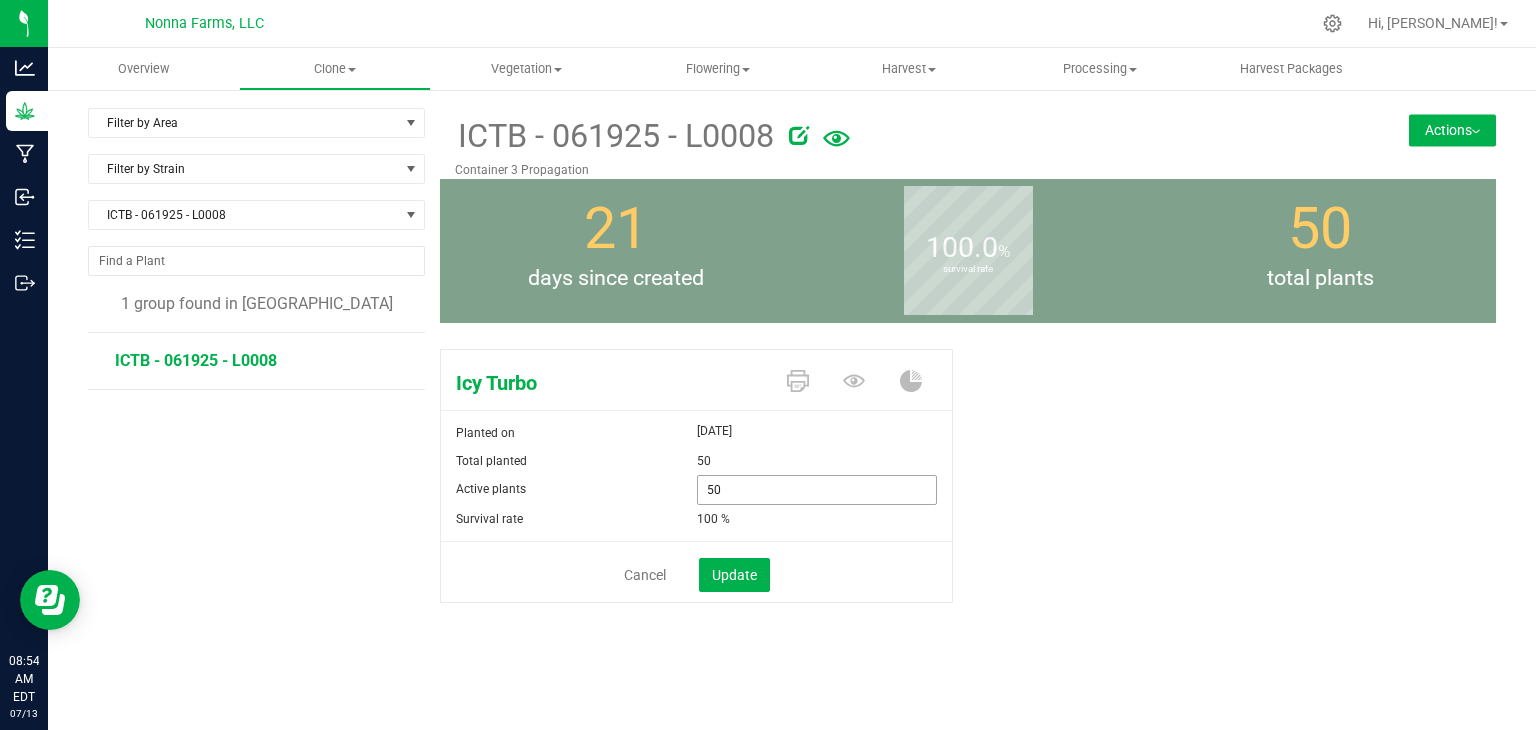 drag, startPoint x: 676, startPoint y: 487, endPoint x: 523, endPoint y: 486, distance: 153.00327 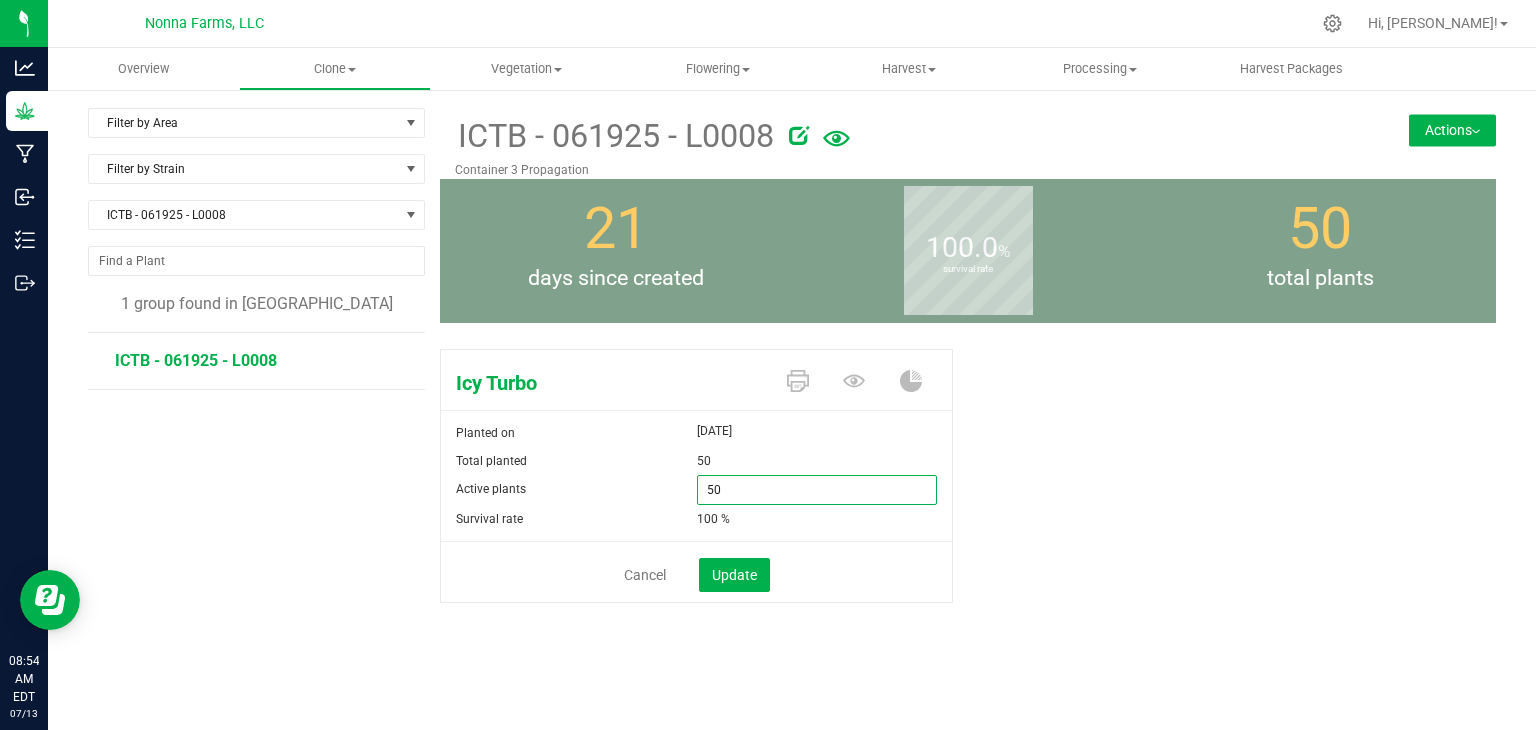 type on "0" 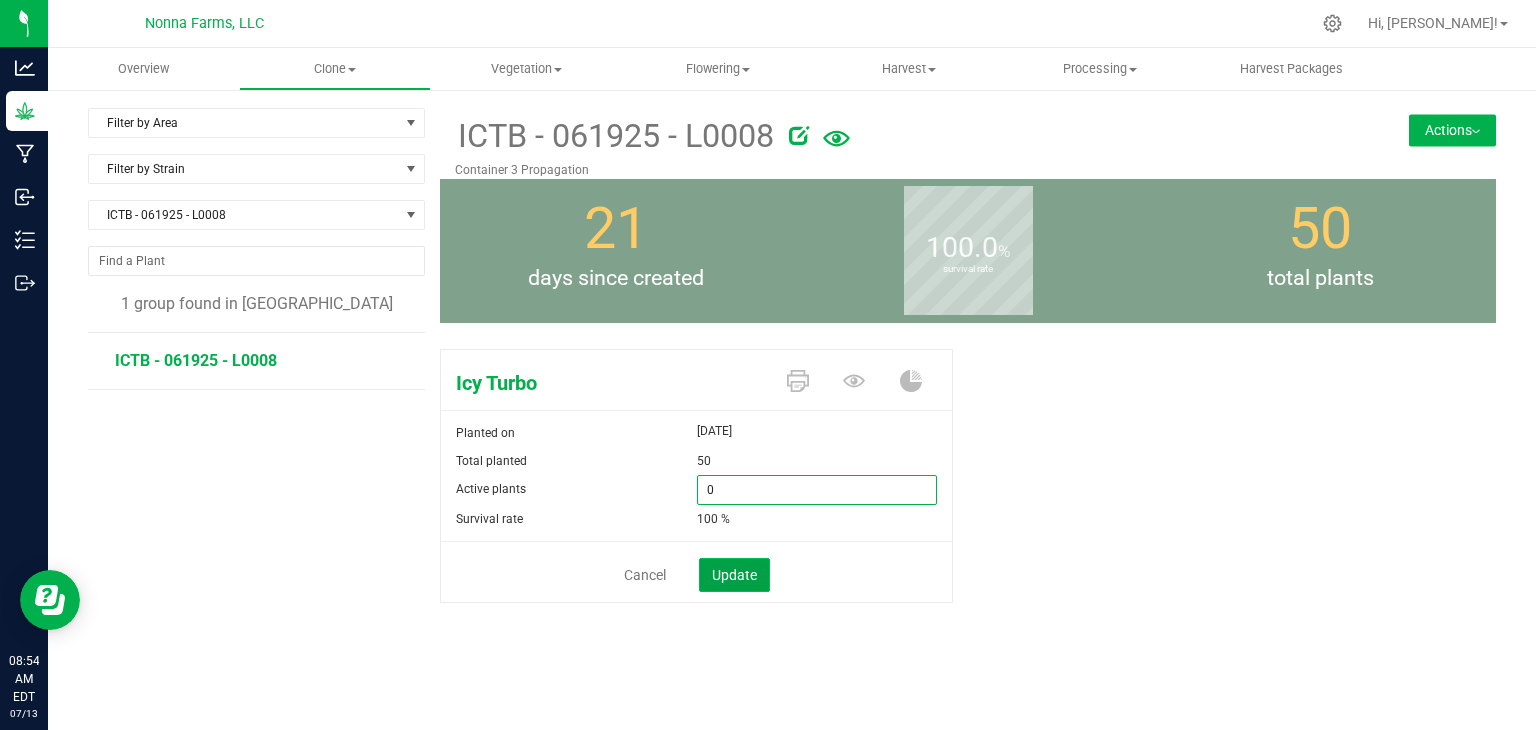 type on "0" 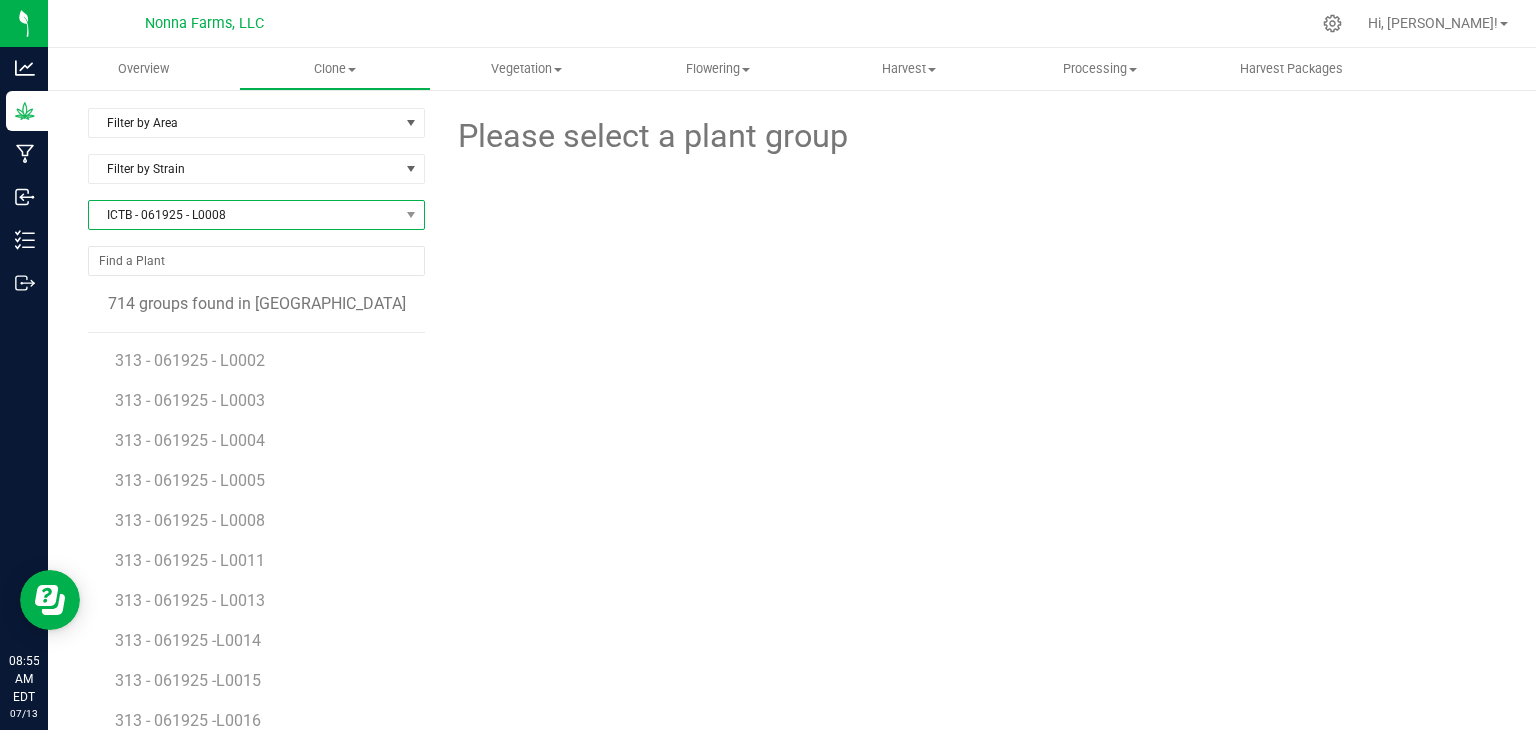 click on "ICTB - 061925 - L0008" at bounding box center [244, 215] 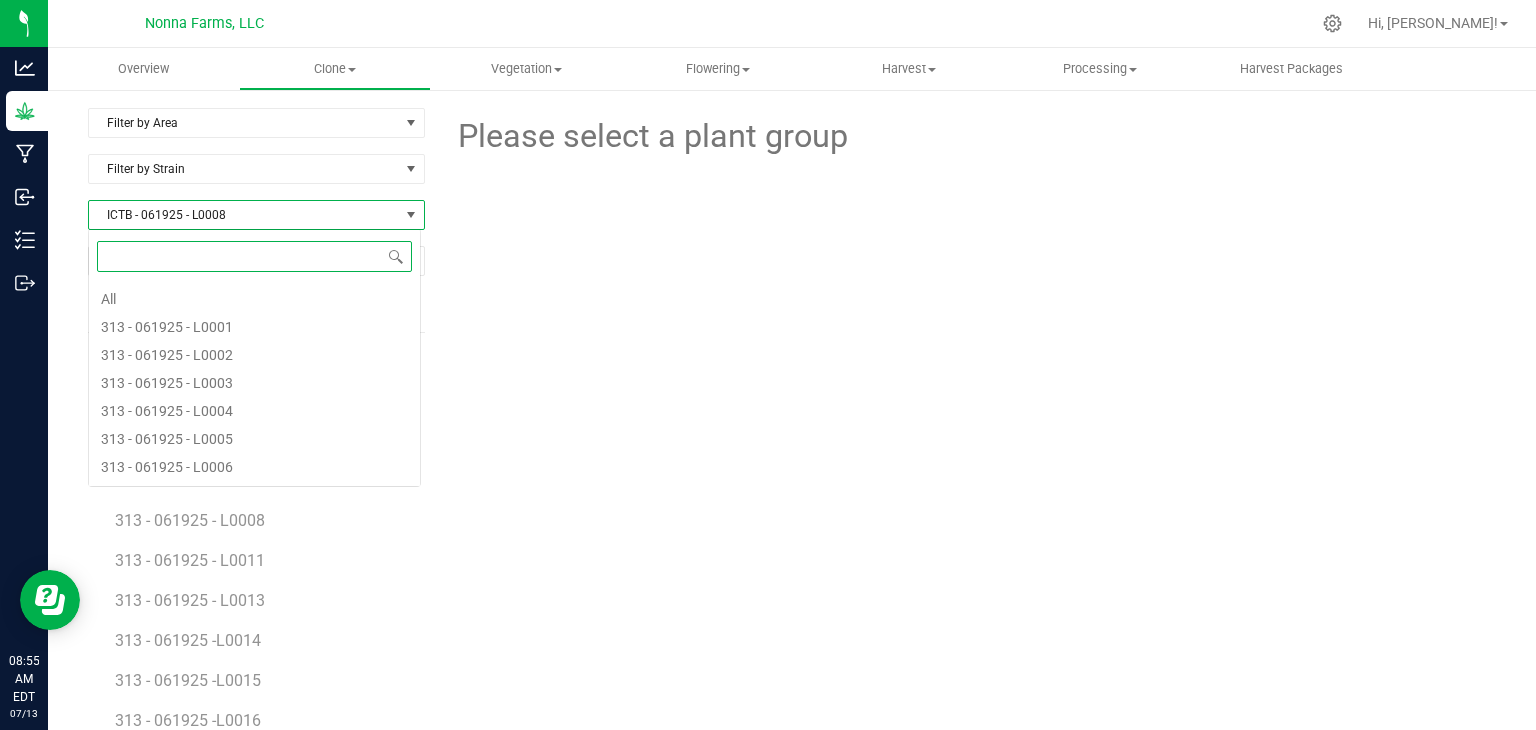 scroll, scrollTop: 99970, scrollLeft: 99666, axis: both 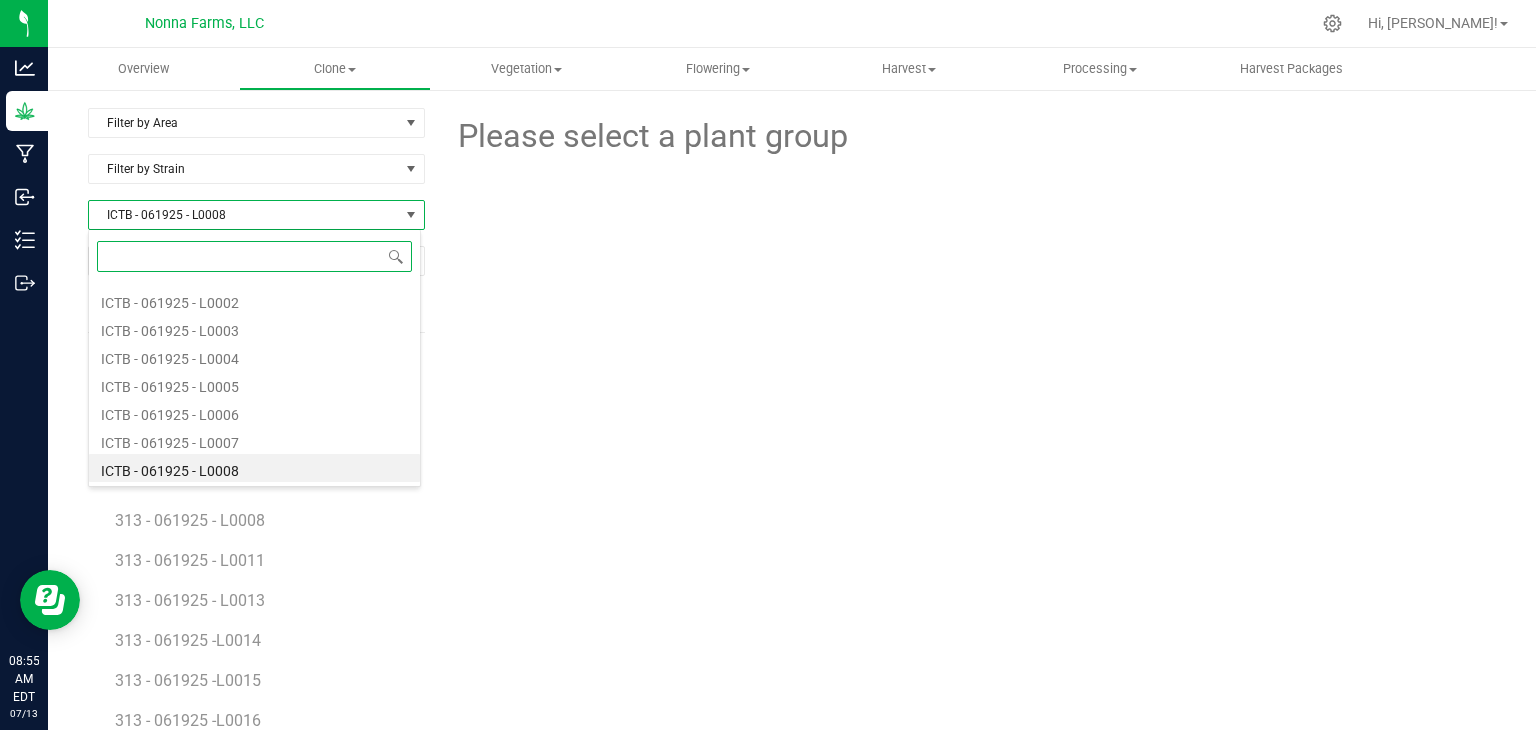 paste on "LPC - 062125 - L0007" 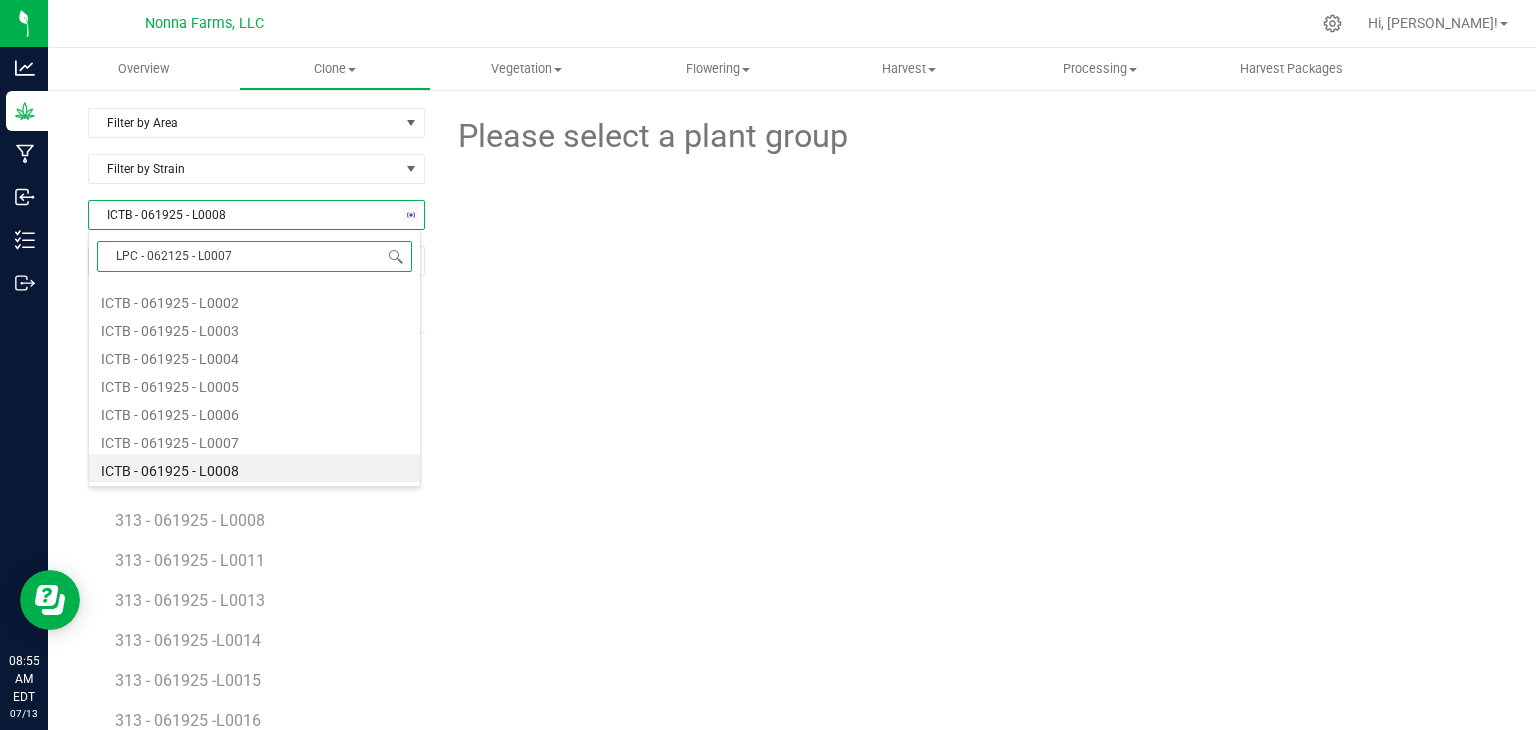 scroll, scrollTop: 0, scrollLeft: 0, axis: both 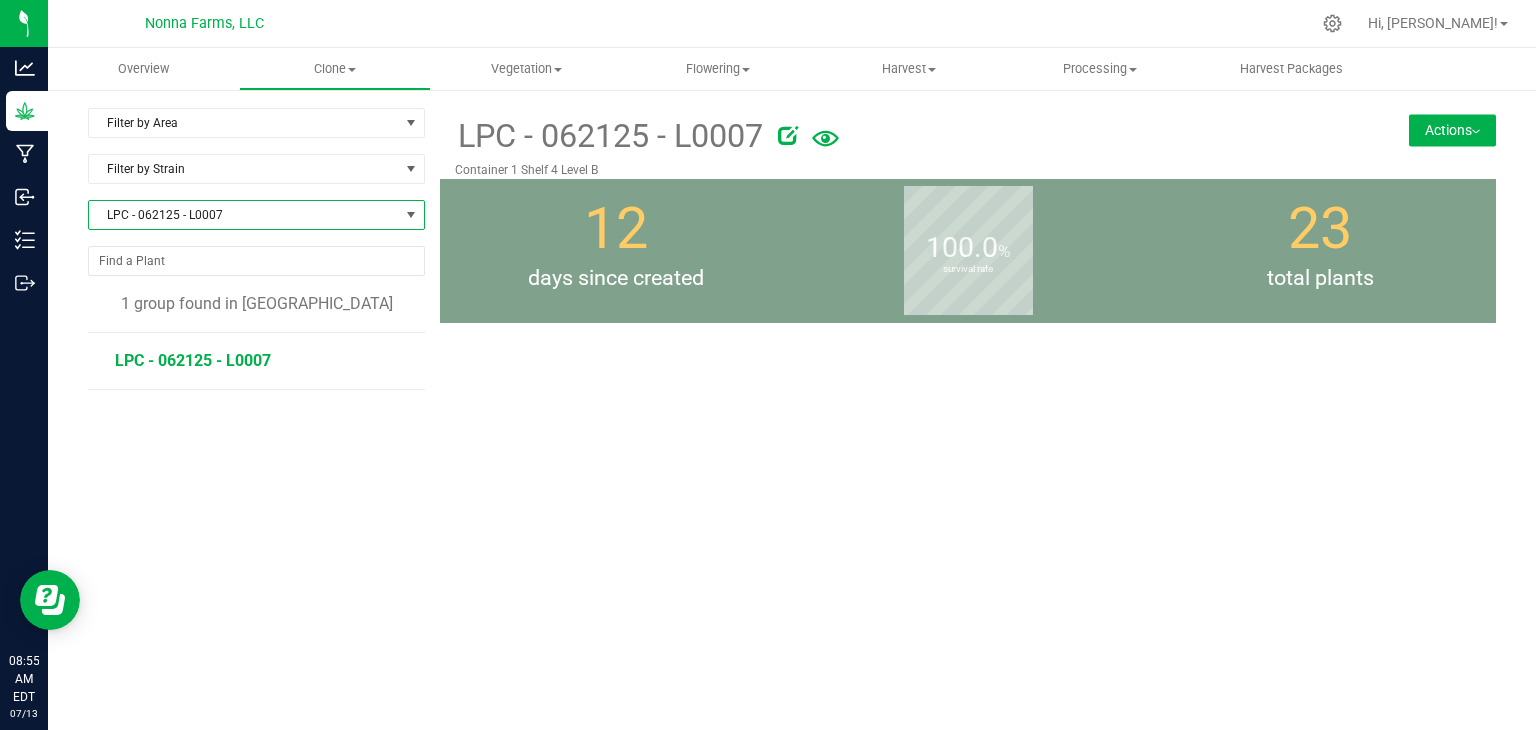 click on "LPC - 062125 - L0007" at bounding box center (193, 360) 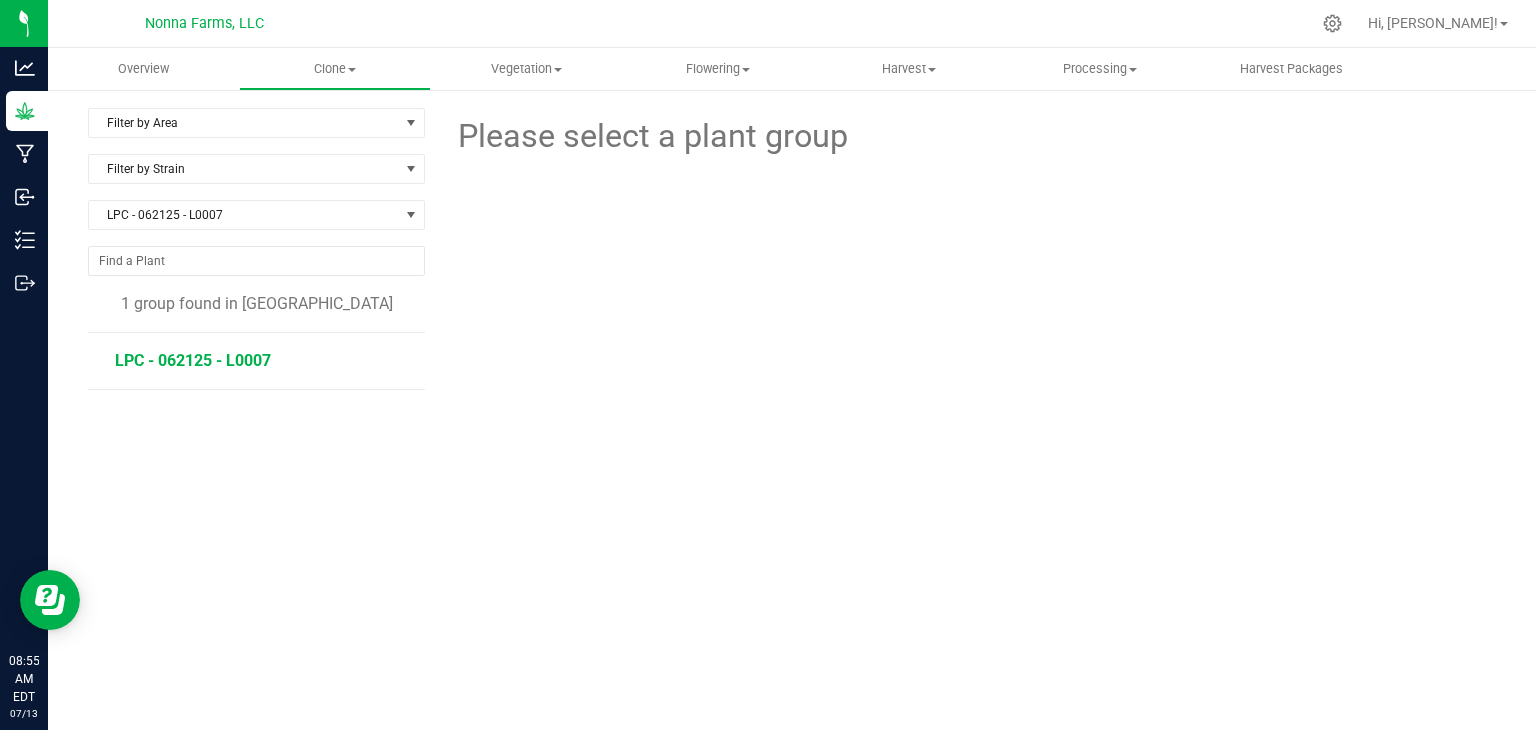 click on "LPC - 062125 - L0007" at bounding box center [193, 360] 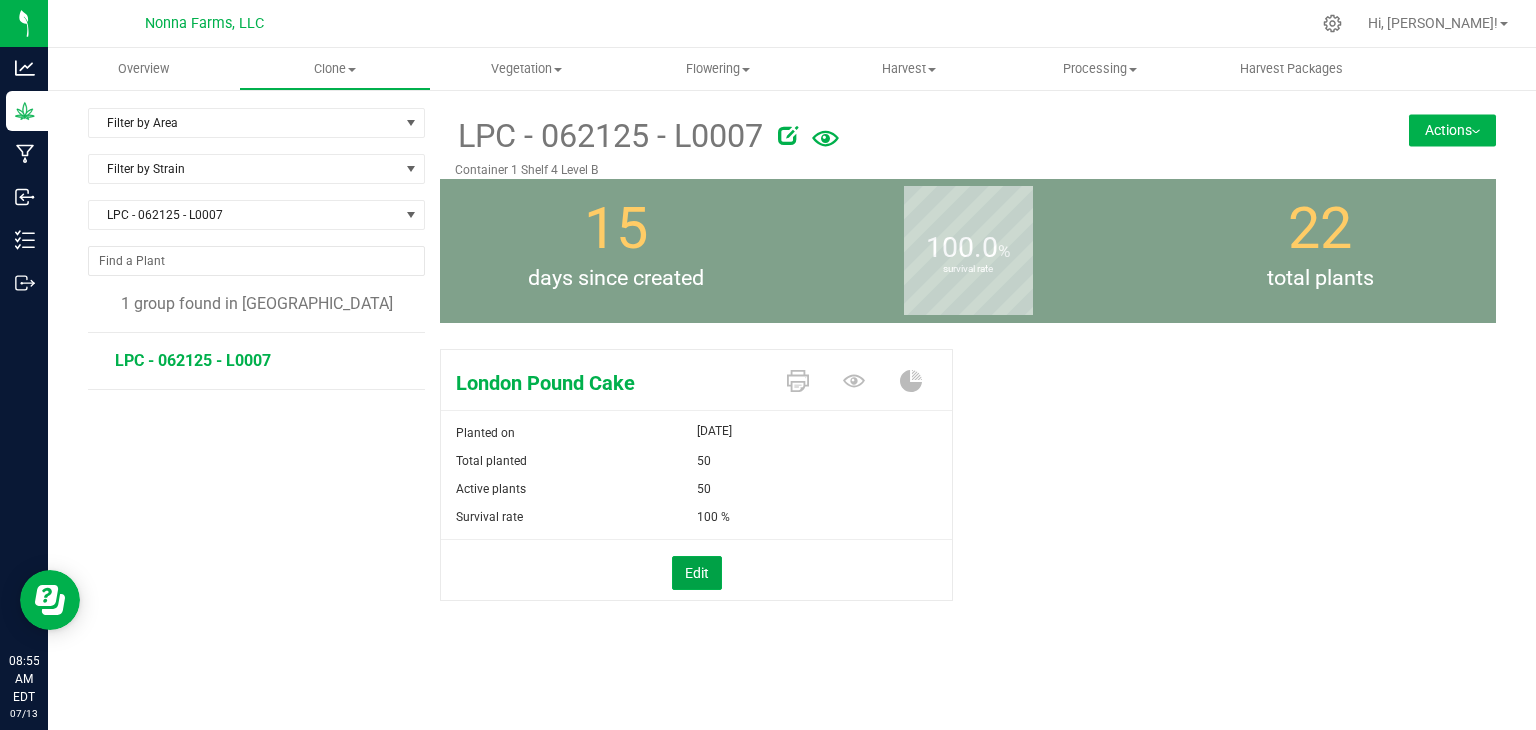 click on "Edit" at bounding box center [697, 573] 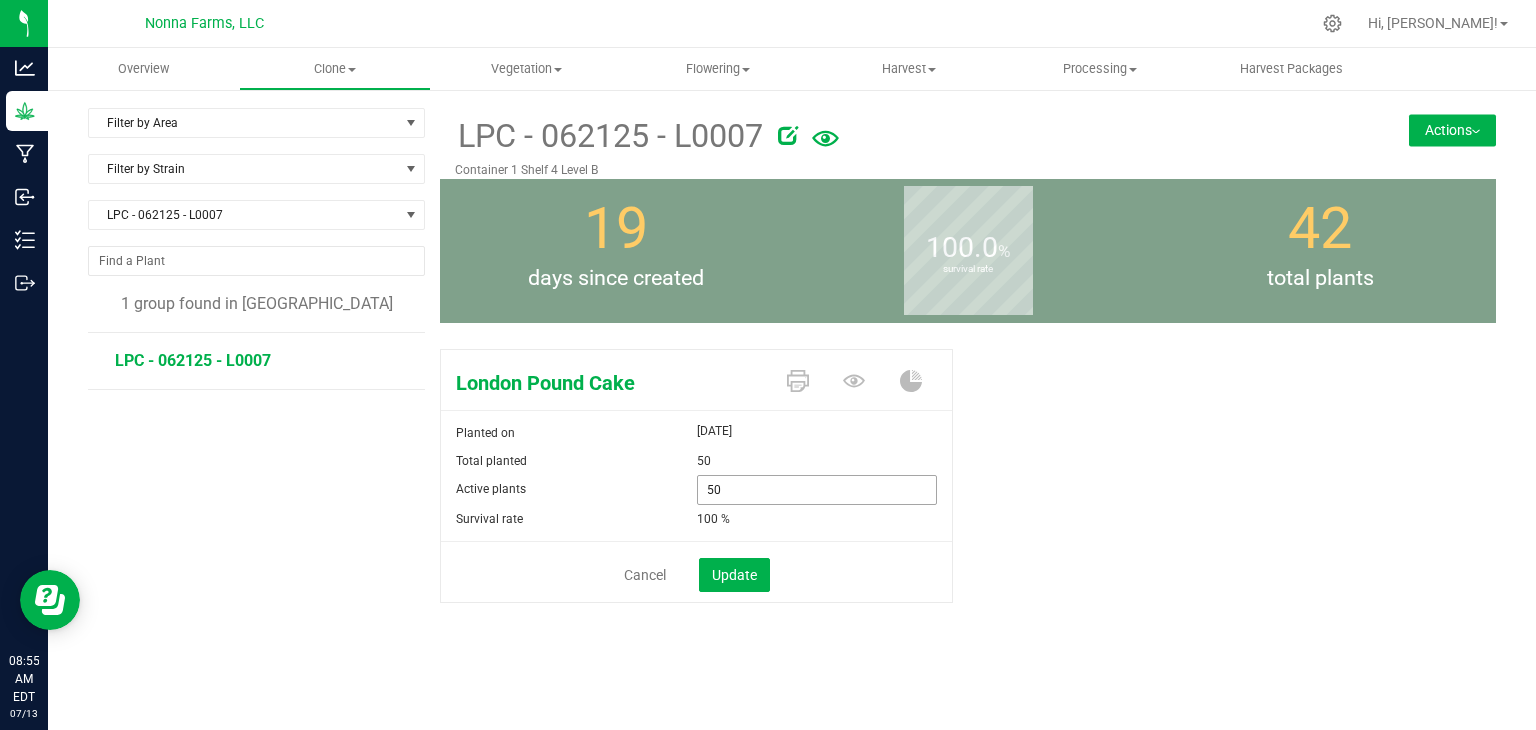 drag, startPoint x: 741, startPoint y: 489, endPoint x: 604, endPoint y: 489, distance: 137 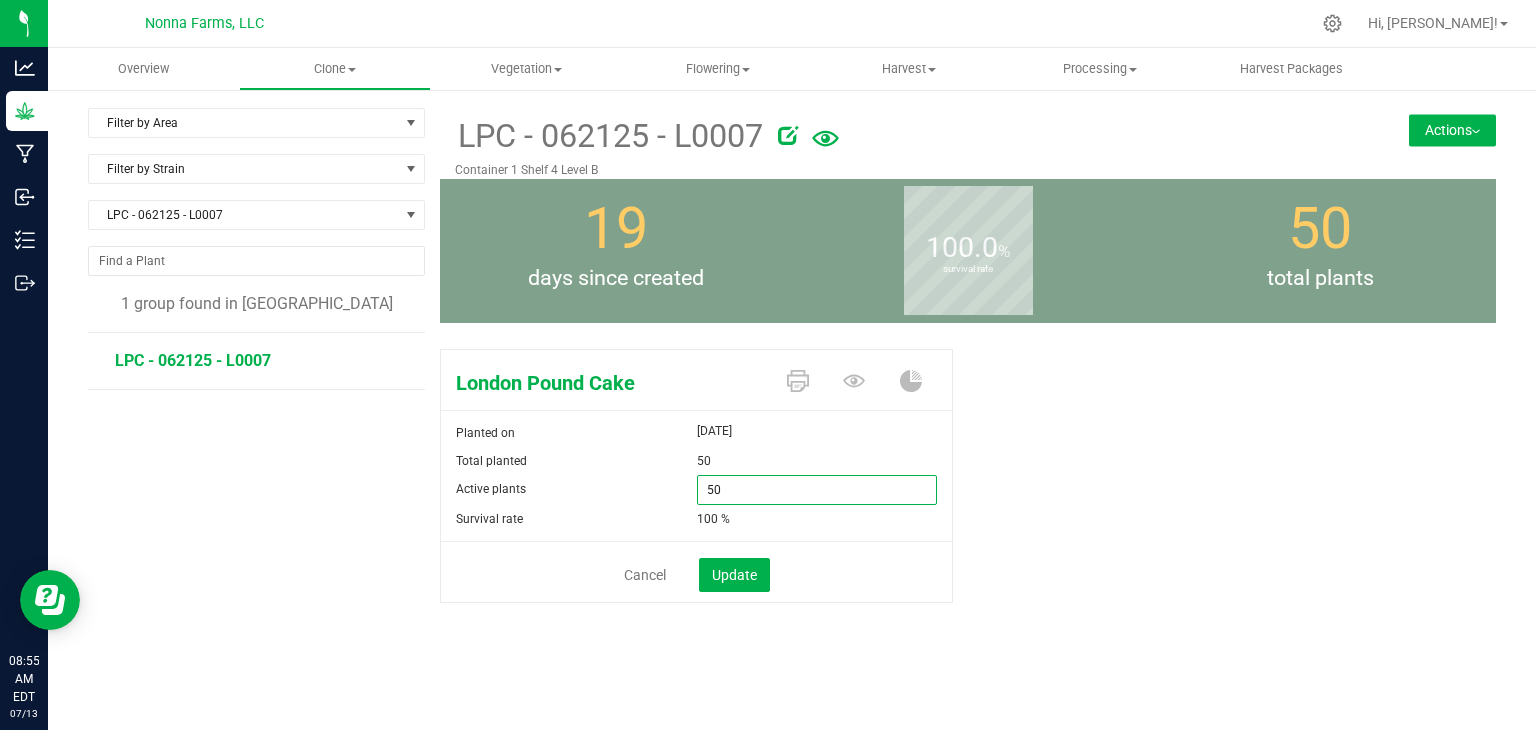 type on "0" 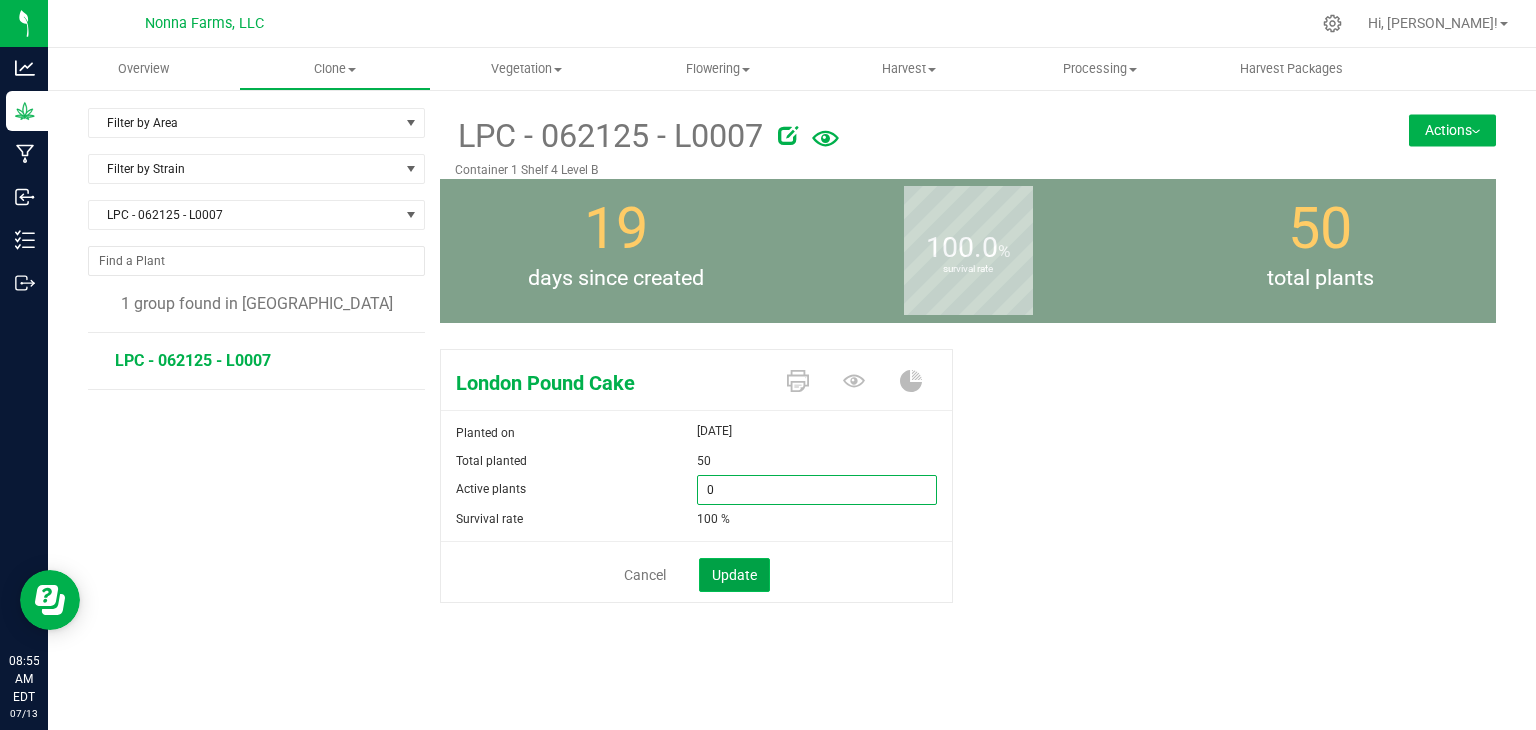 type on "0" 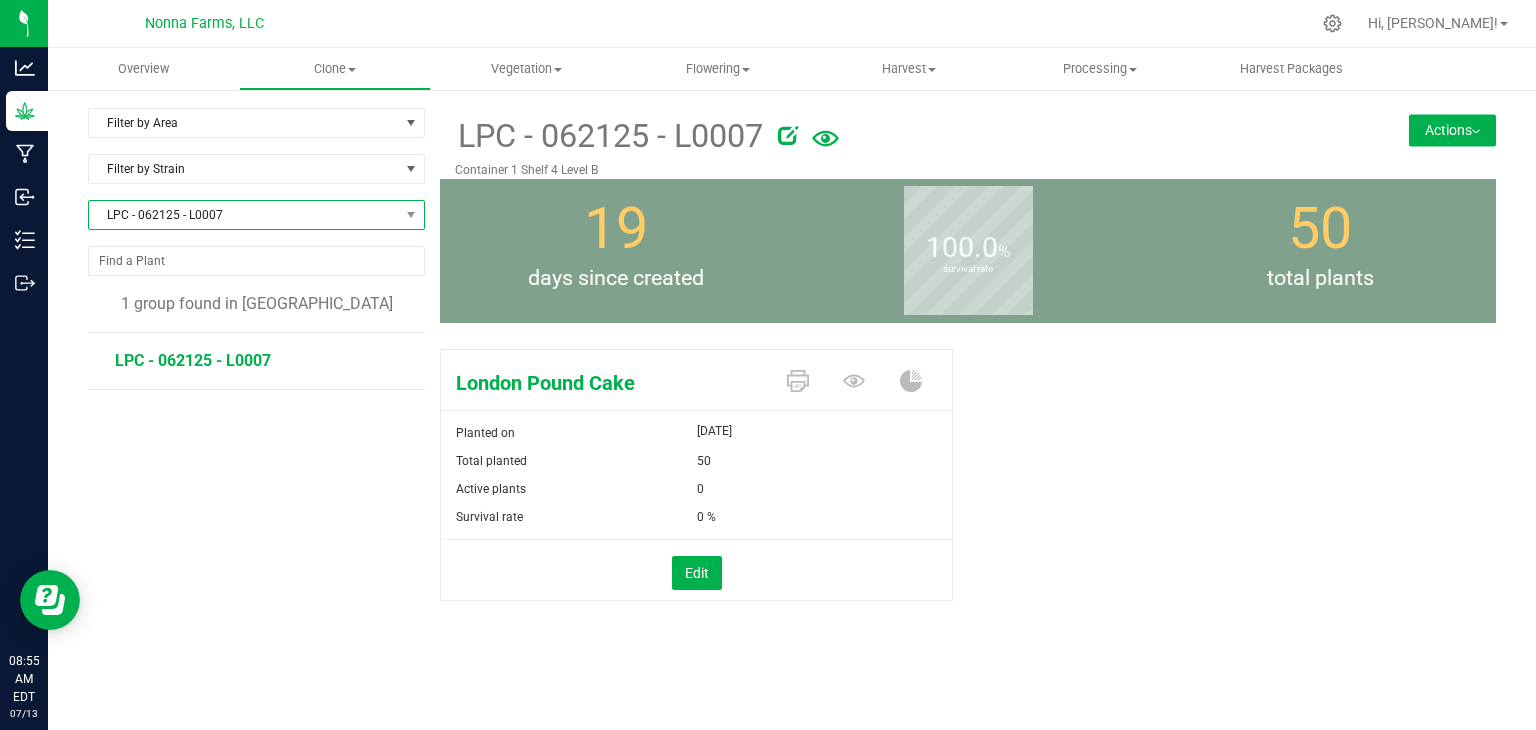click on "LPC - 062125 - L0007" at bounding box center (244, 215) 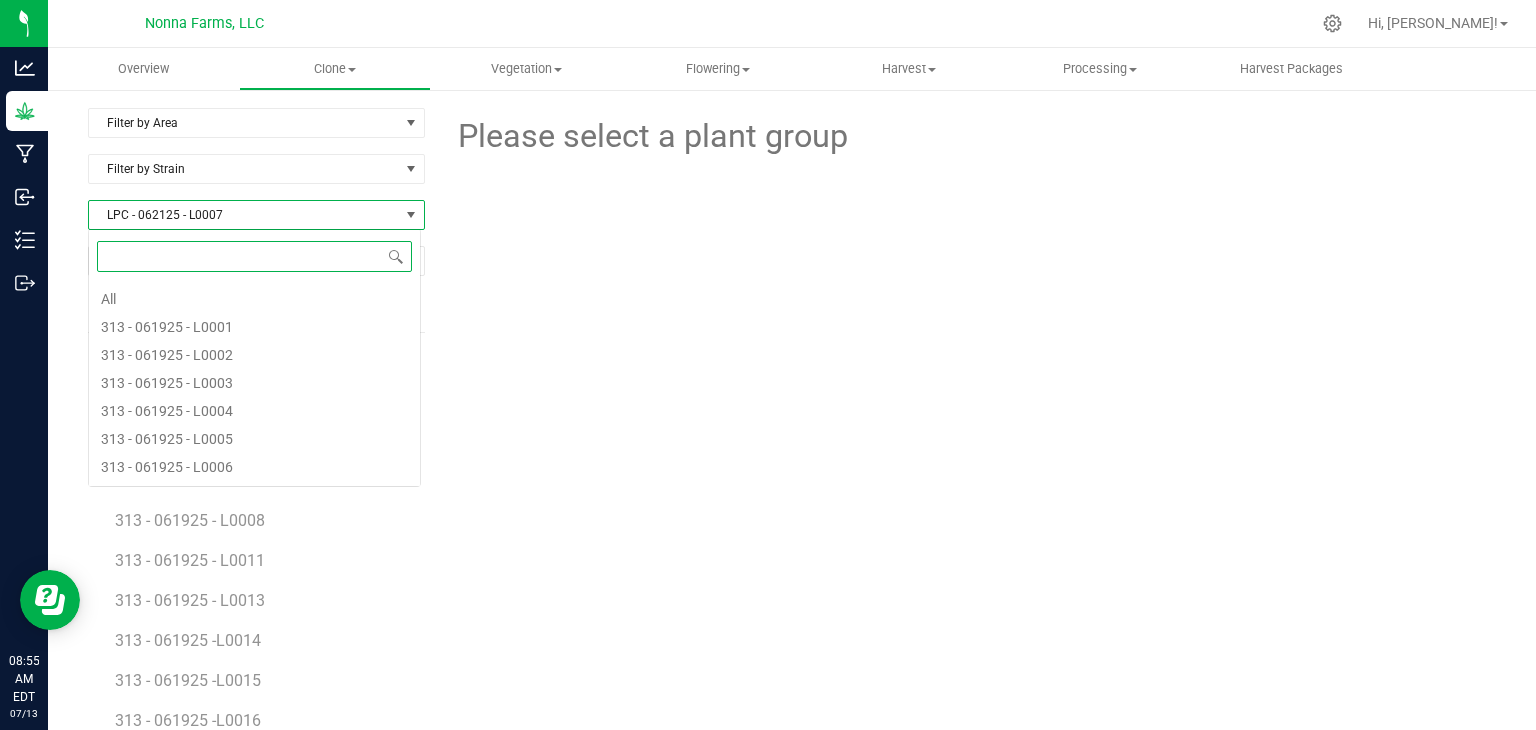 scroll, scrollTop: 99970, scrollLeft: 99666, axis: both 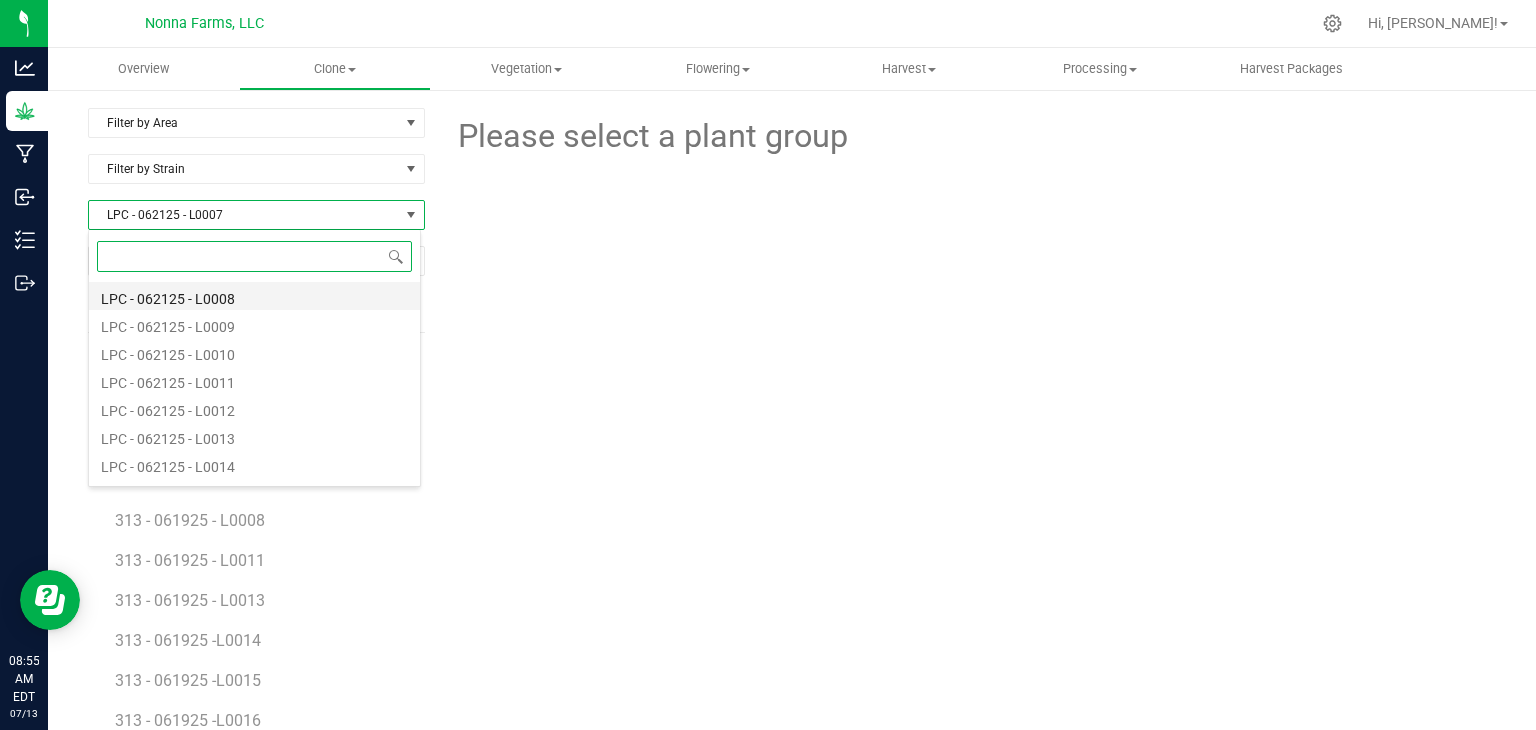 click on "LPC - 062125 - L0008" at bounding box center (254, 296) 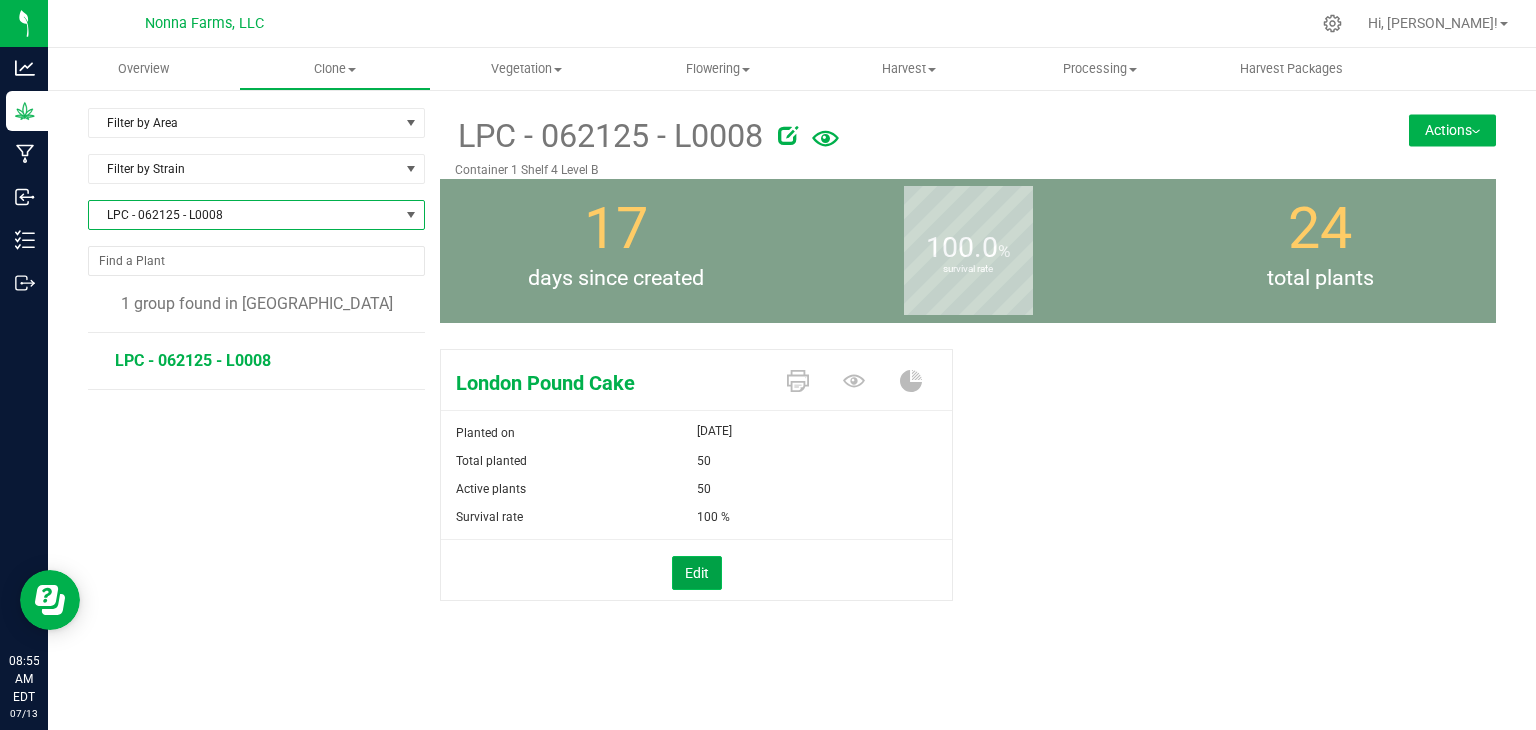 click on "Edit" at bounding box center (697, 573) 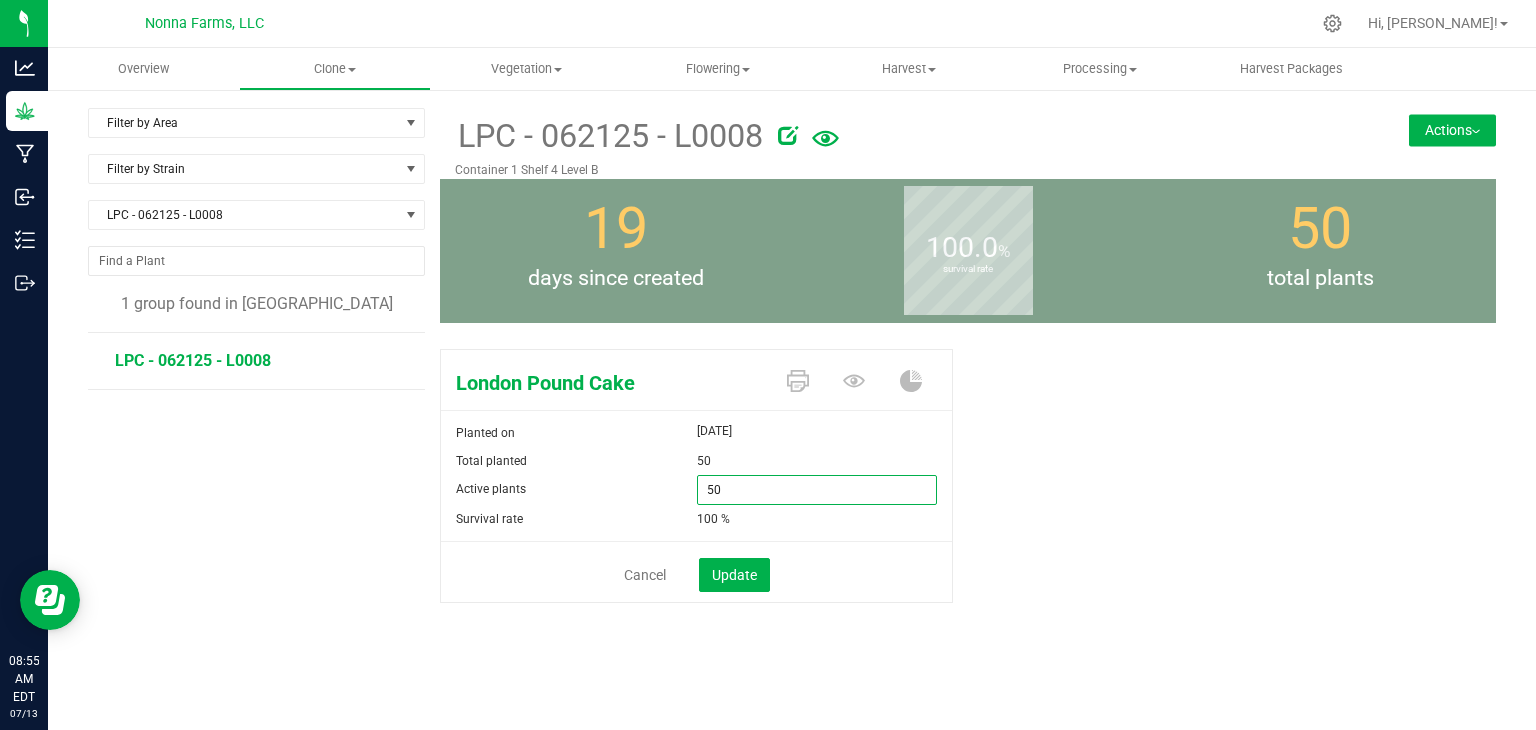 drag, startPoint x: 742, startPoint y: 490, endPoint x: 514, endPoint y: 484, distance: 228.07893 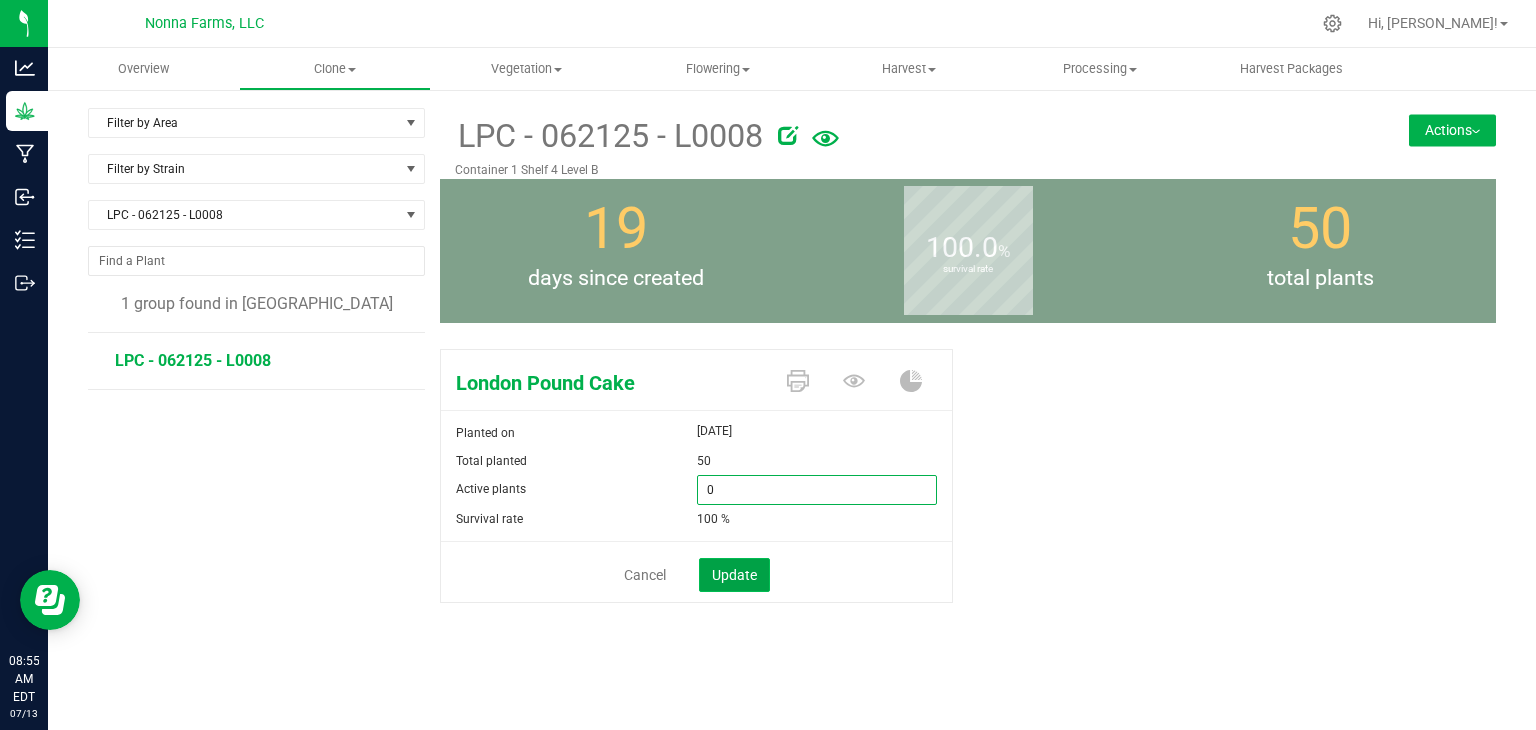 type on "0" 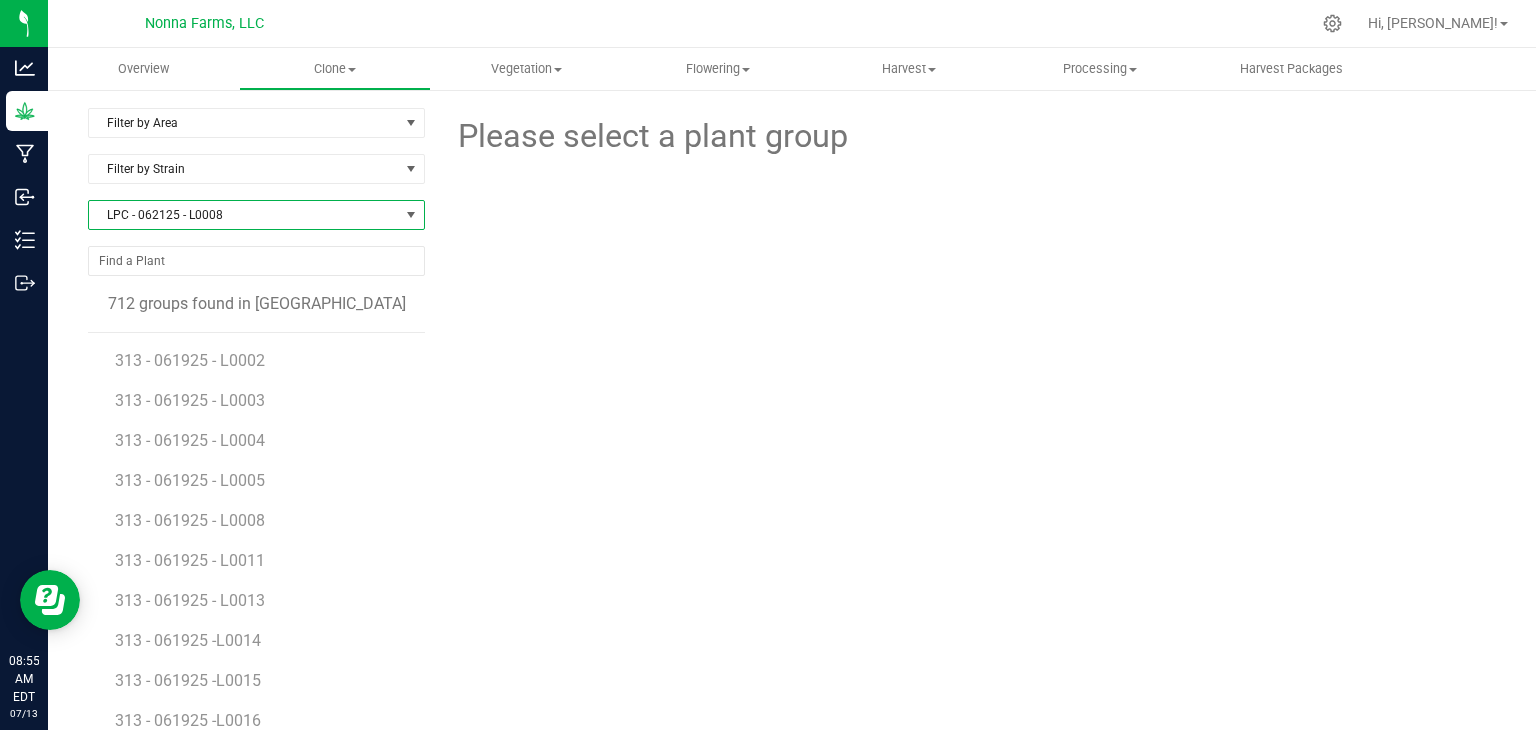 click on "LPC - 062125 - L0008" at bounding box center (244, 215) 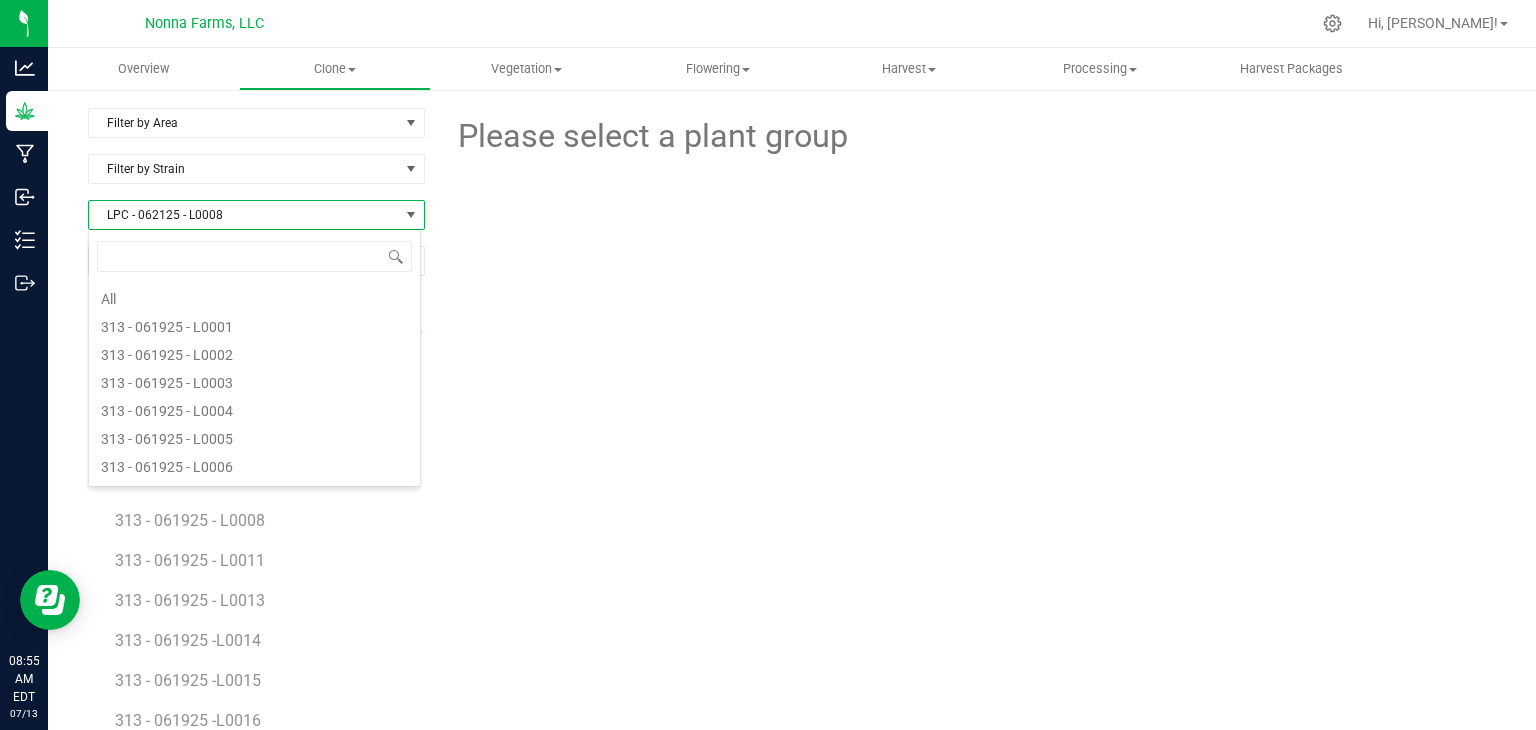 scroll, scrollTop: 4420, scrollLeft: 0, axis: vertical 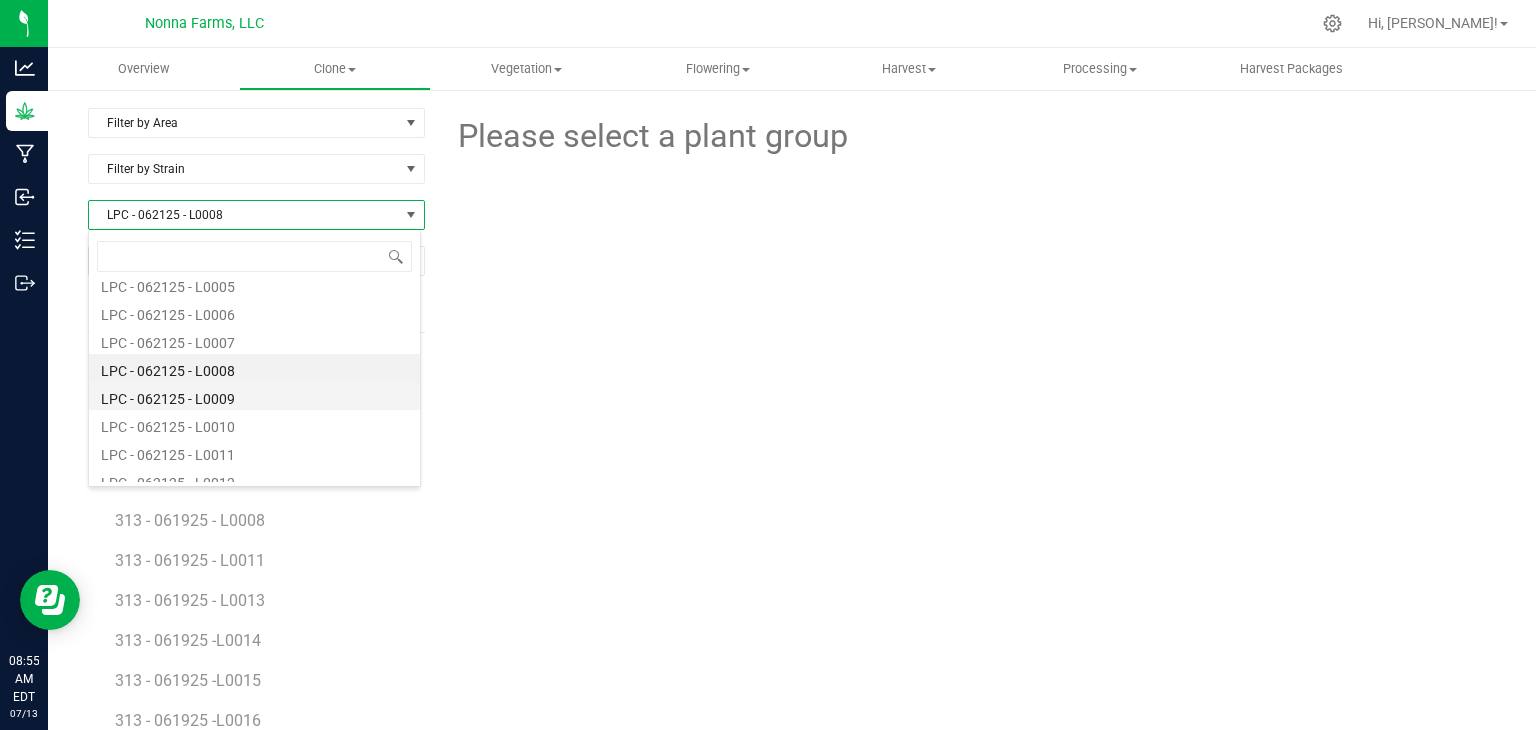 click on "LPC - 062125 - L0009" at bounding box center [254, 396] 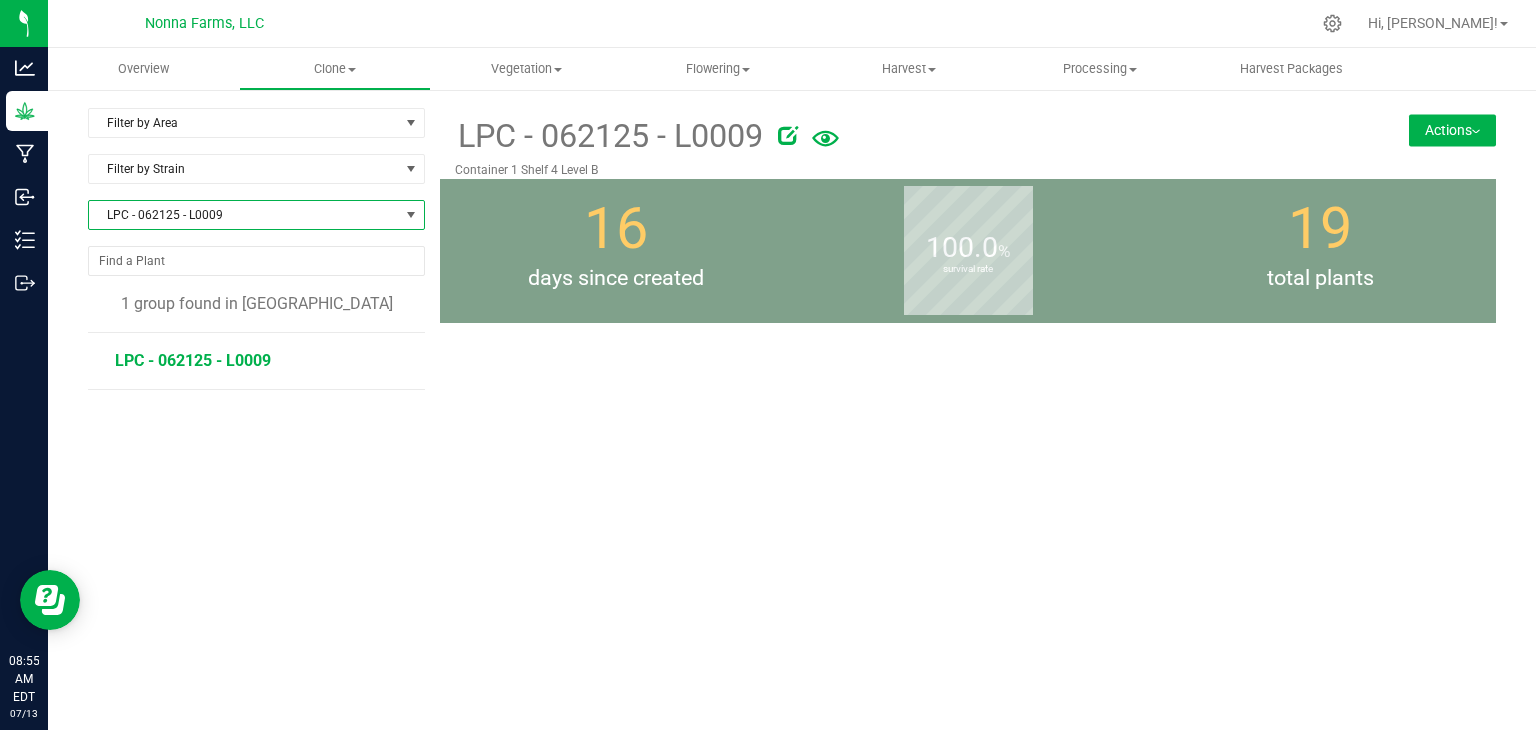 click on "LPC - 062125 - L0009" at bounding box center (193, 360) 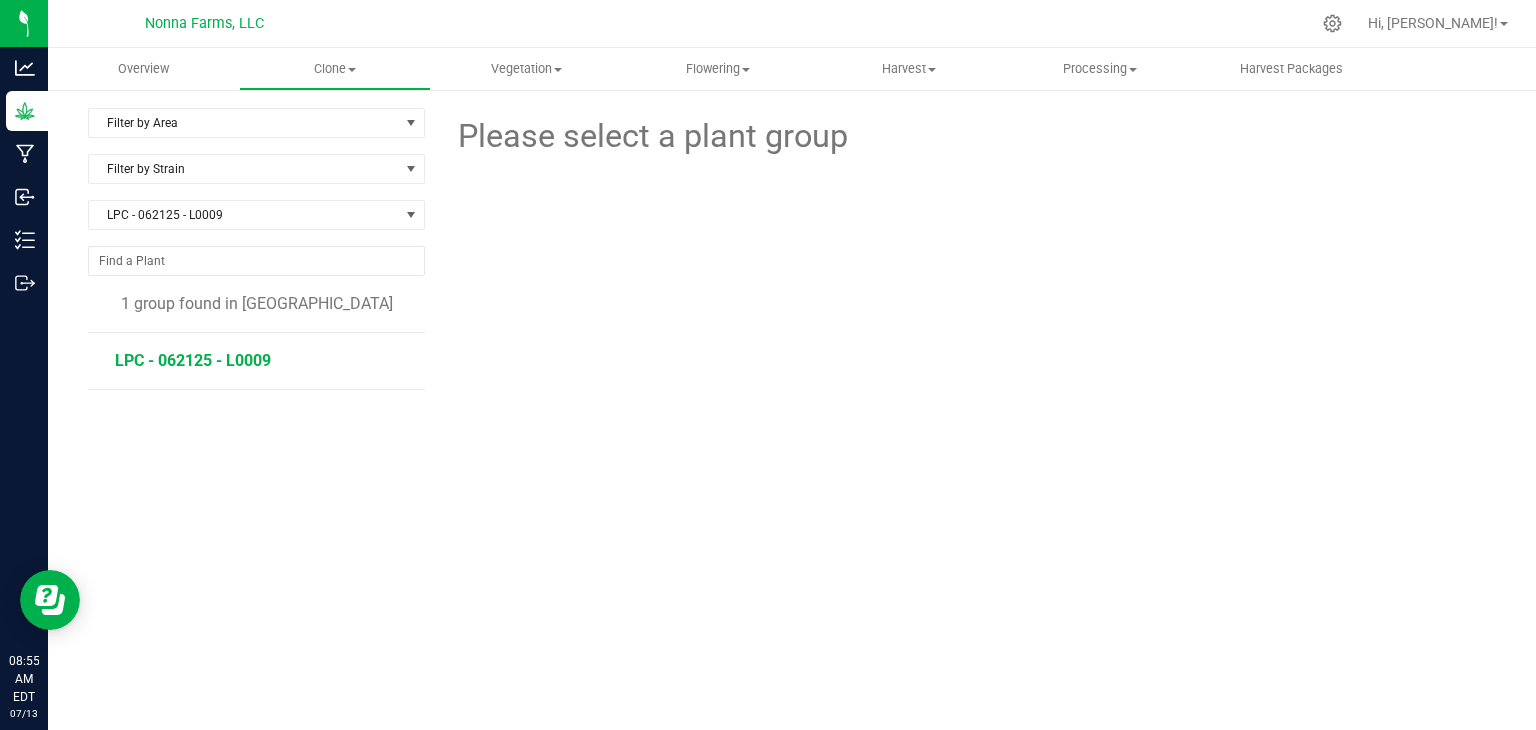 click on "LPC - 062125 - L0009" at bounding box center [193, 360] 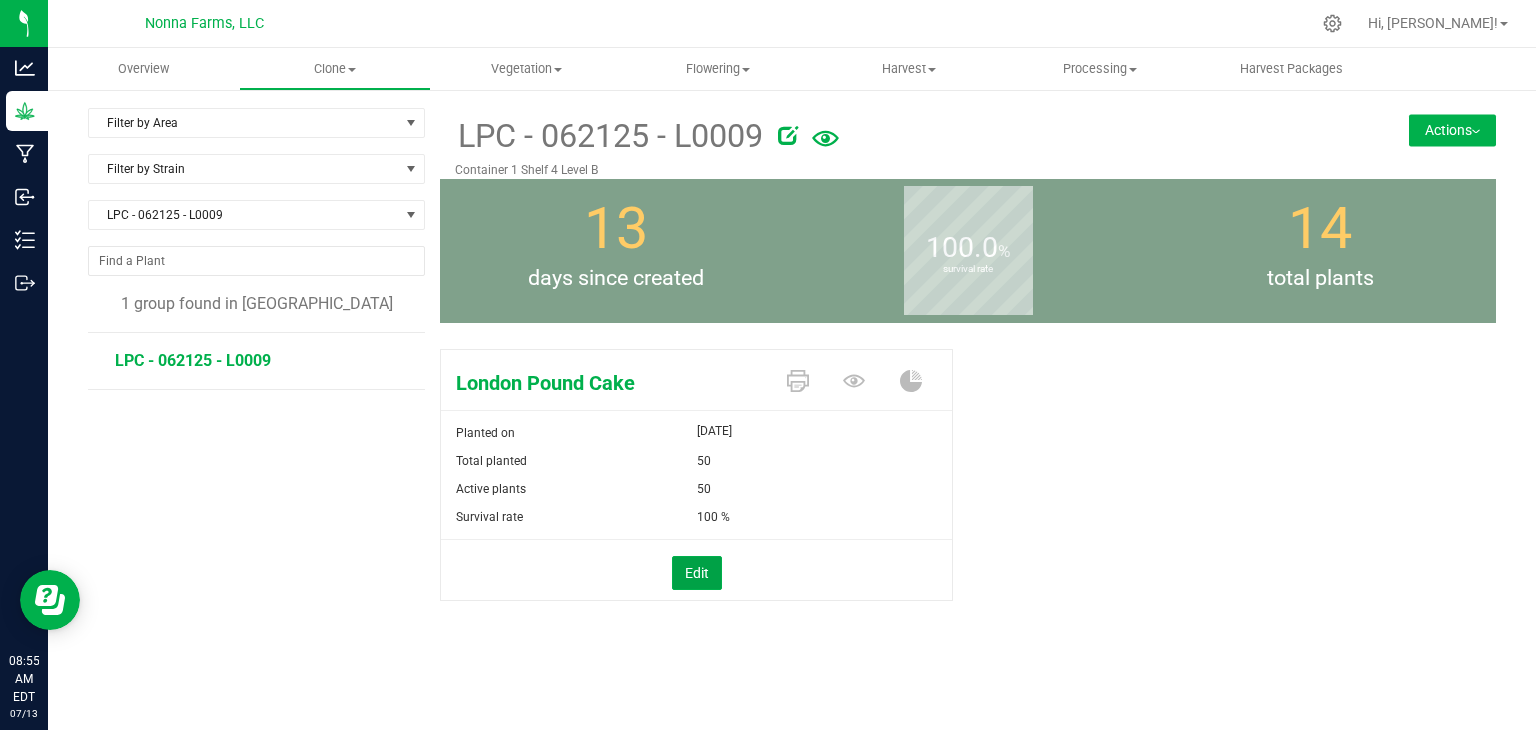 drag, startPoint x: 697, startPoint y: 567, endPoint x: 734, endPoint y: 506, distance: 71.34424 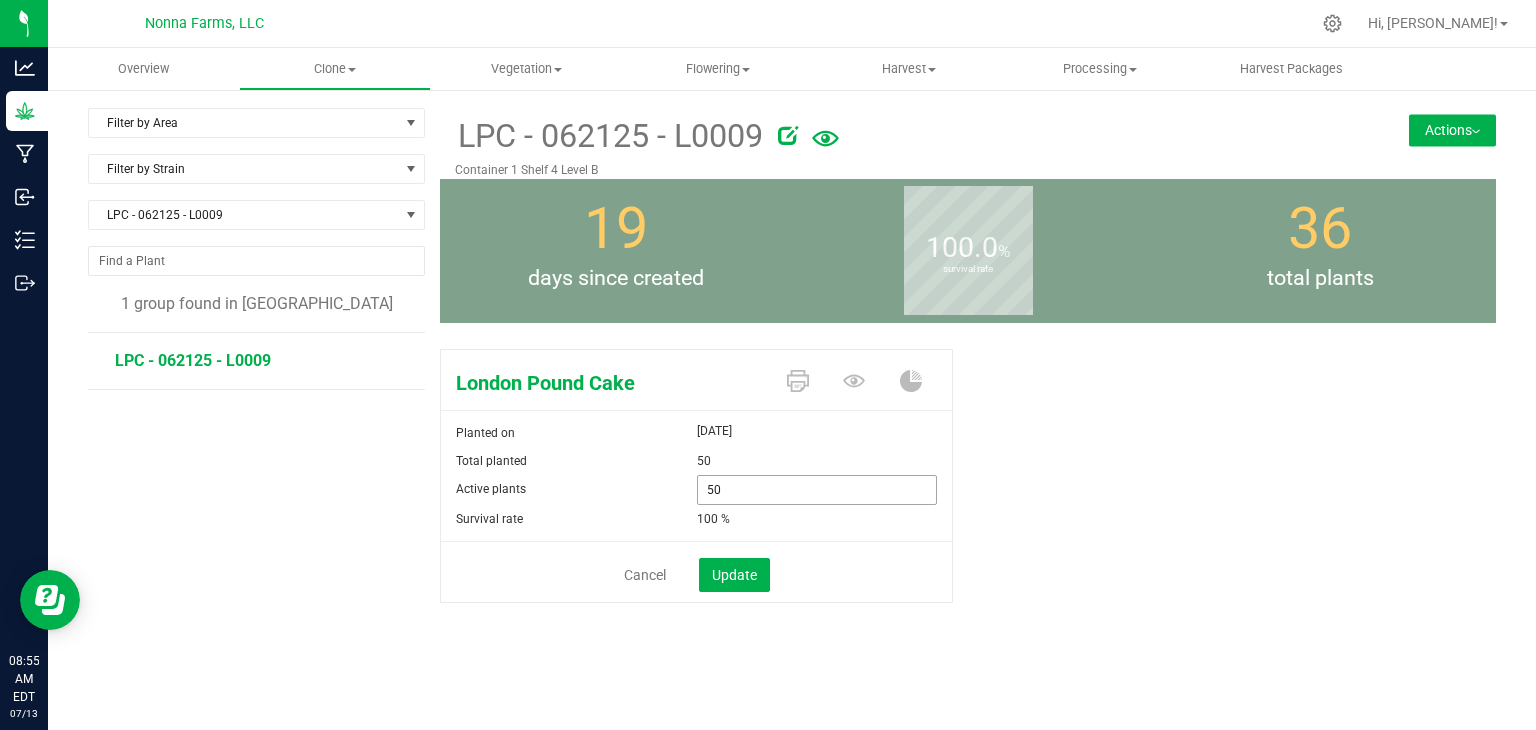 drag, startPoint x: 739, startPoint y: 492, endPoint x: 623, endPoint y: 491, distance: 116.00431 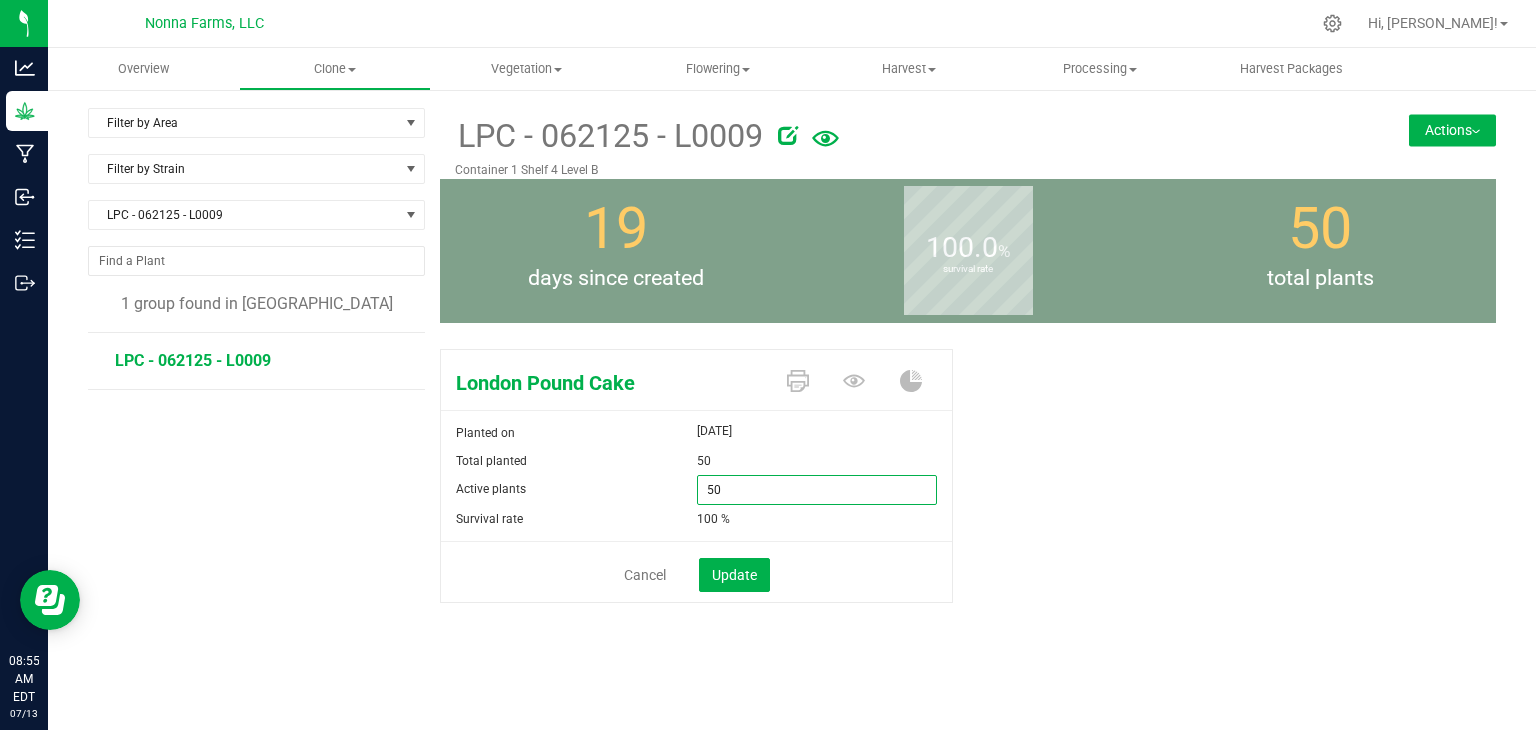 type on "0" 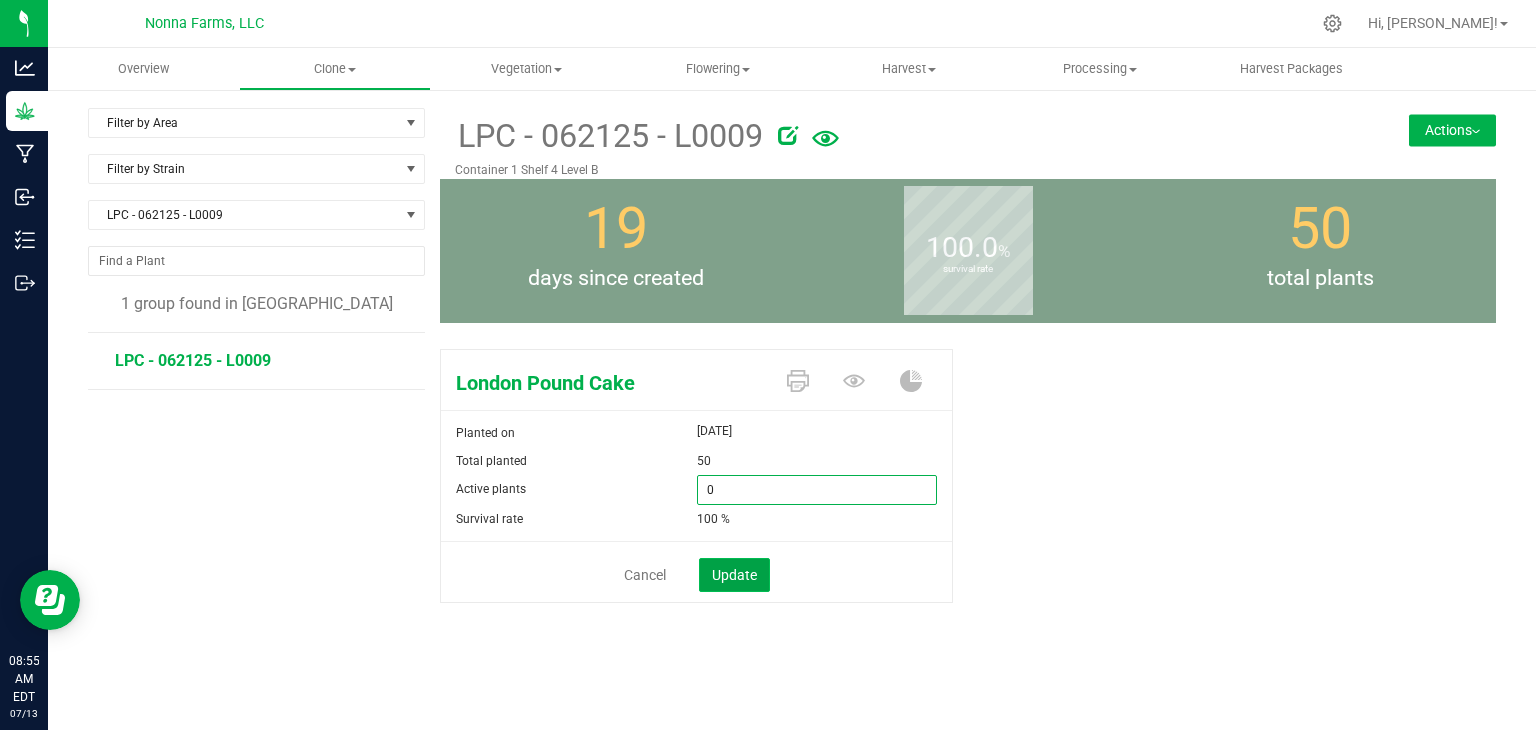 type on "0" 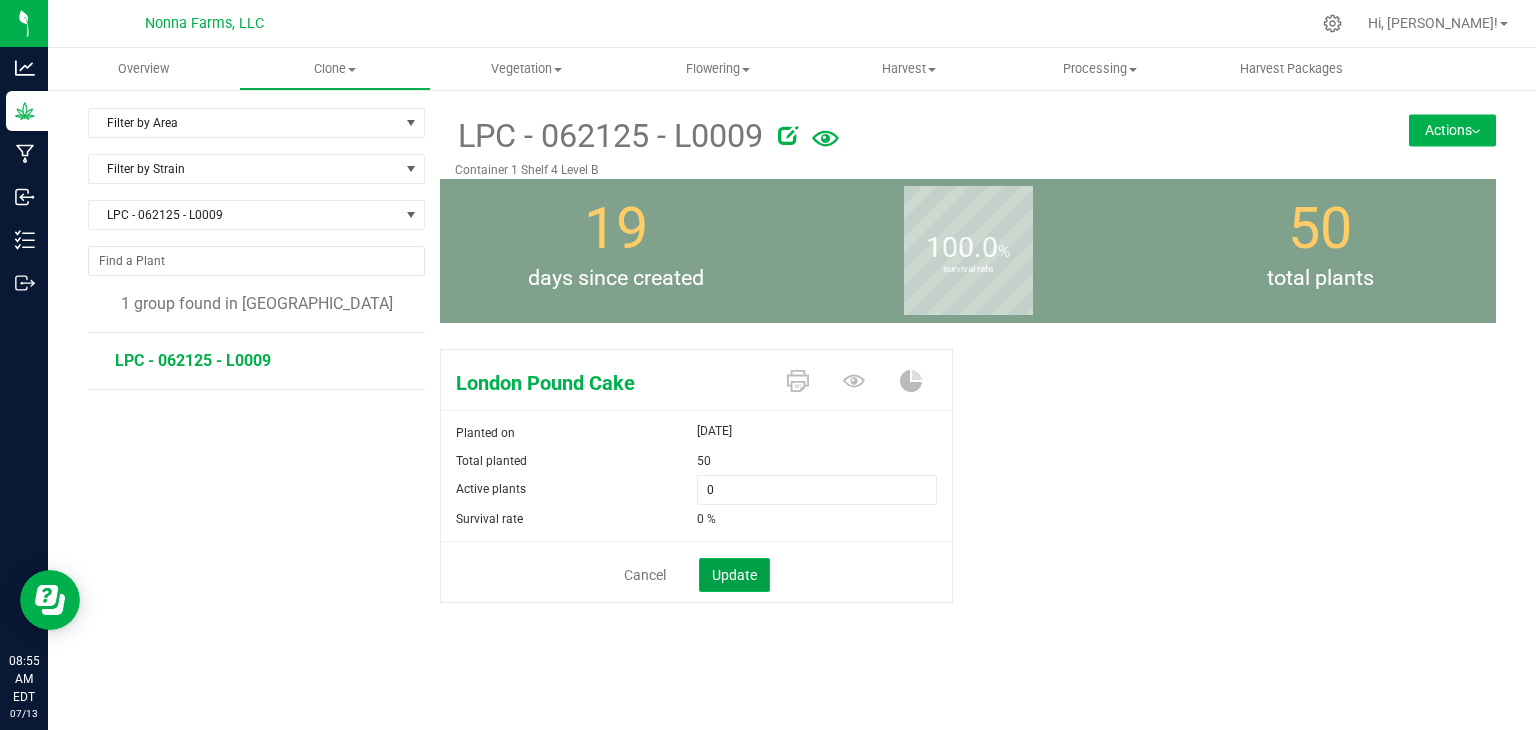 click on "Update" 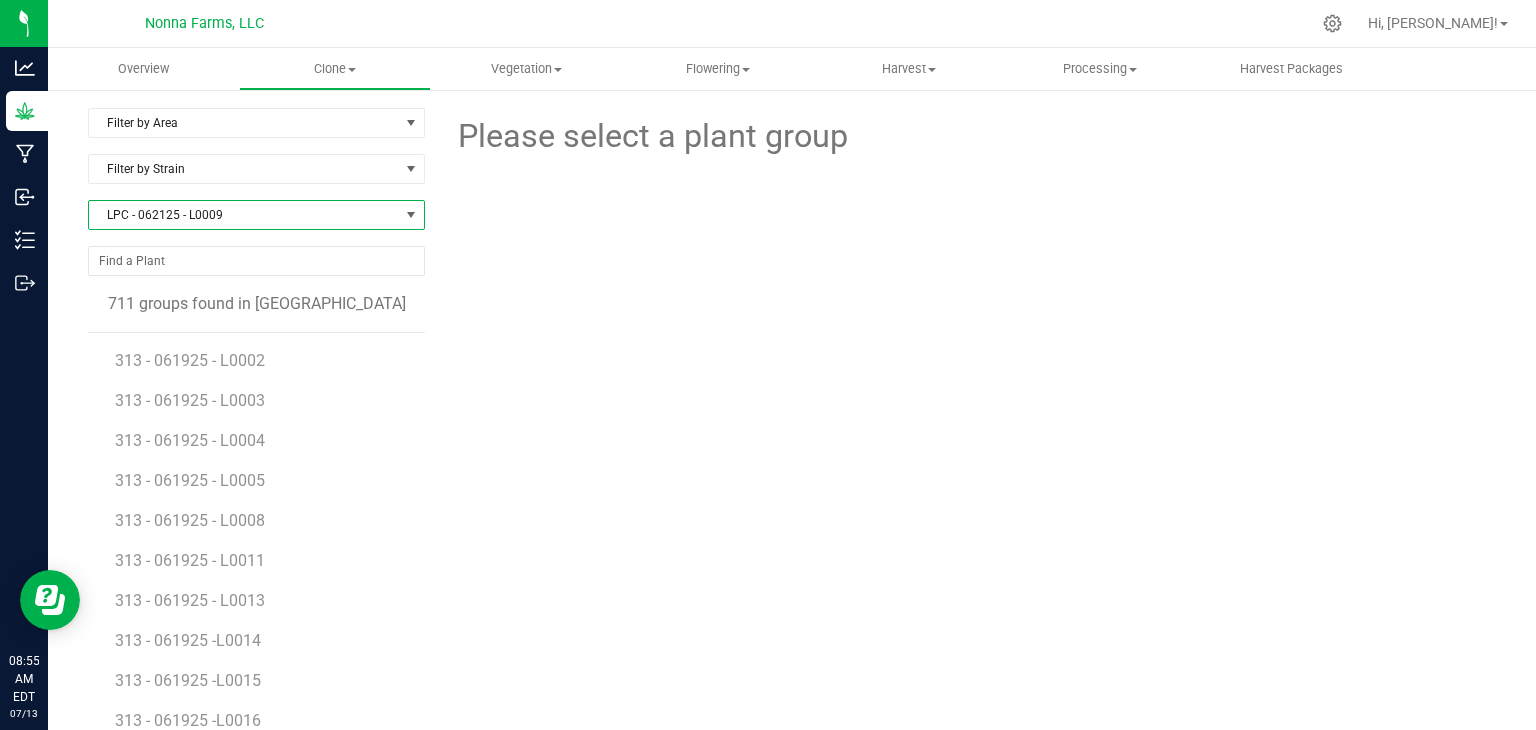 click on "LPC - 062125 - L0009" at bounding box center (244, 215) 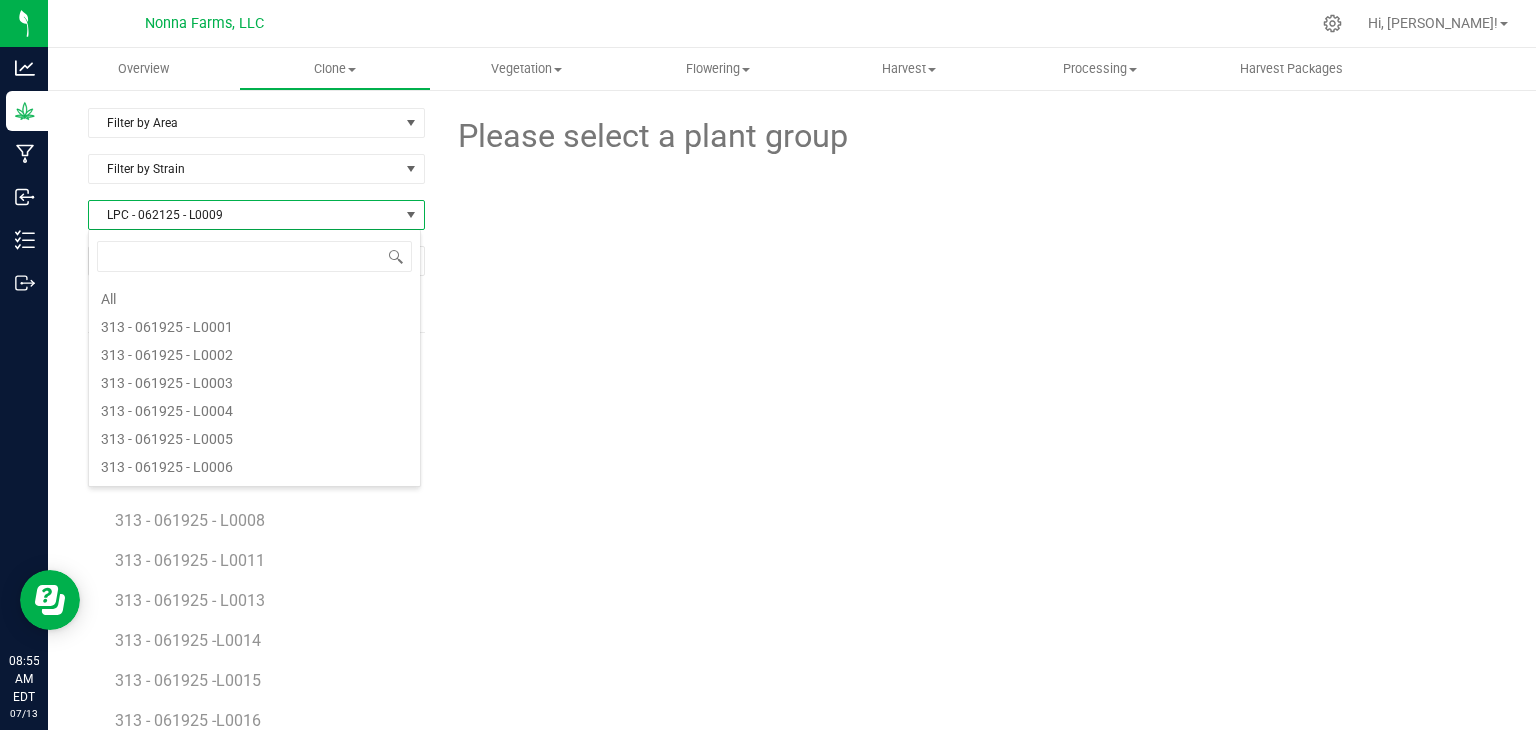 scroll, scrollTop: 4448, scrollLeft: 0, axis: vertical 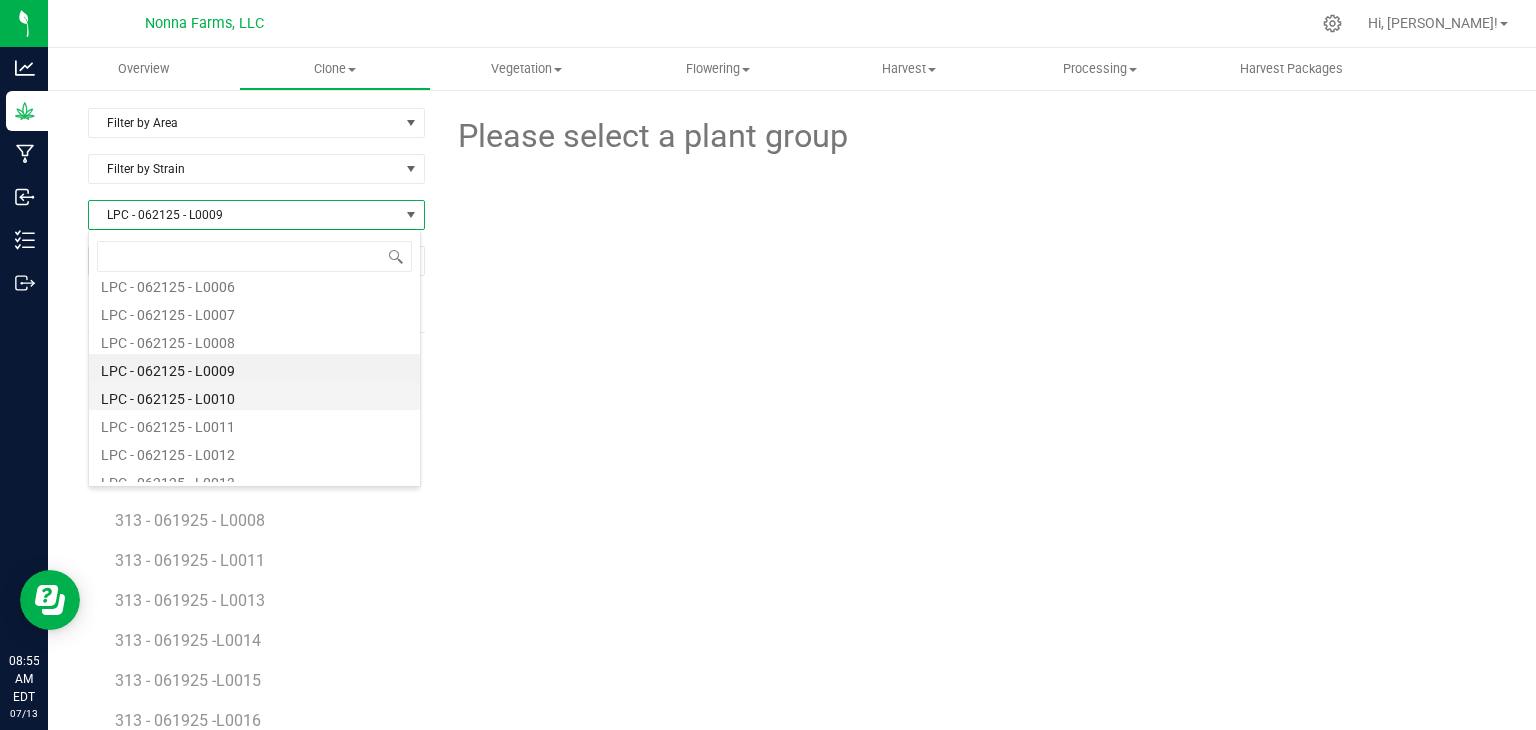 click on "LPC - 062125 - L0010" at bounding box center (254, 396) 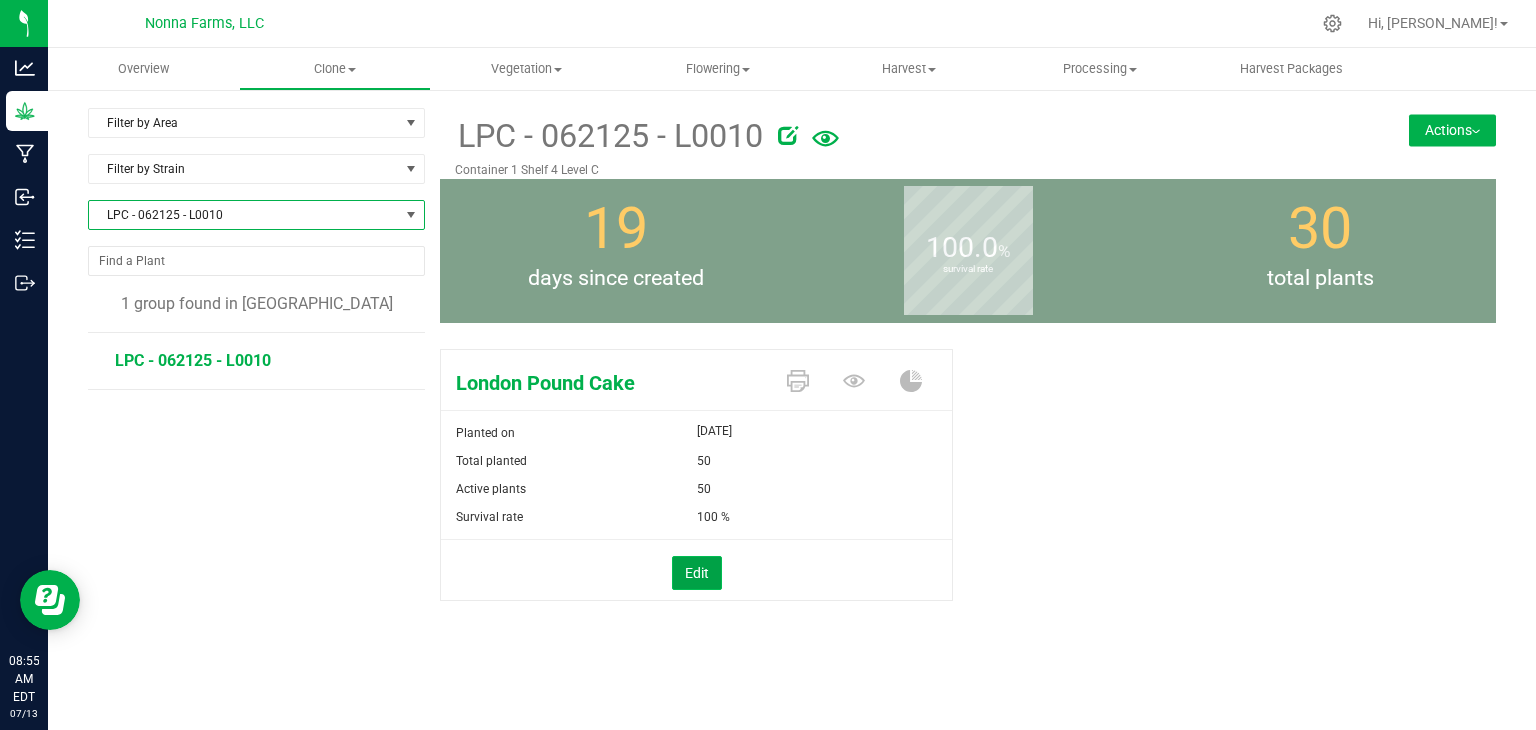 click on "Edit" at bounding box center (697, 573) 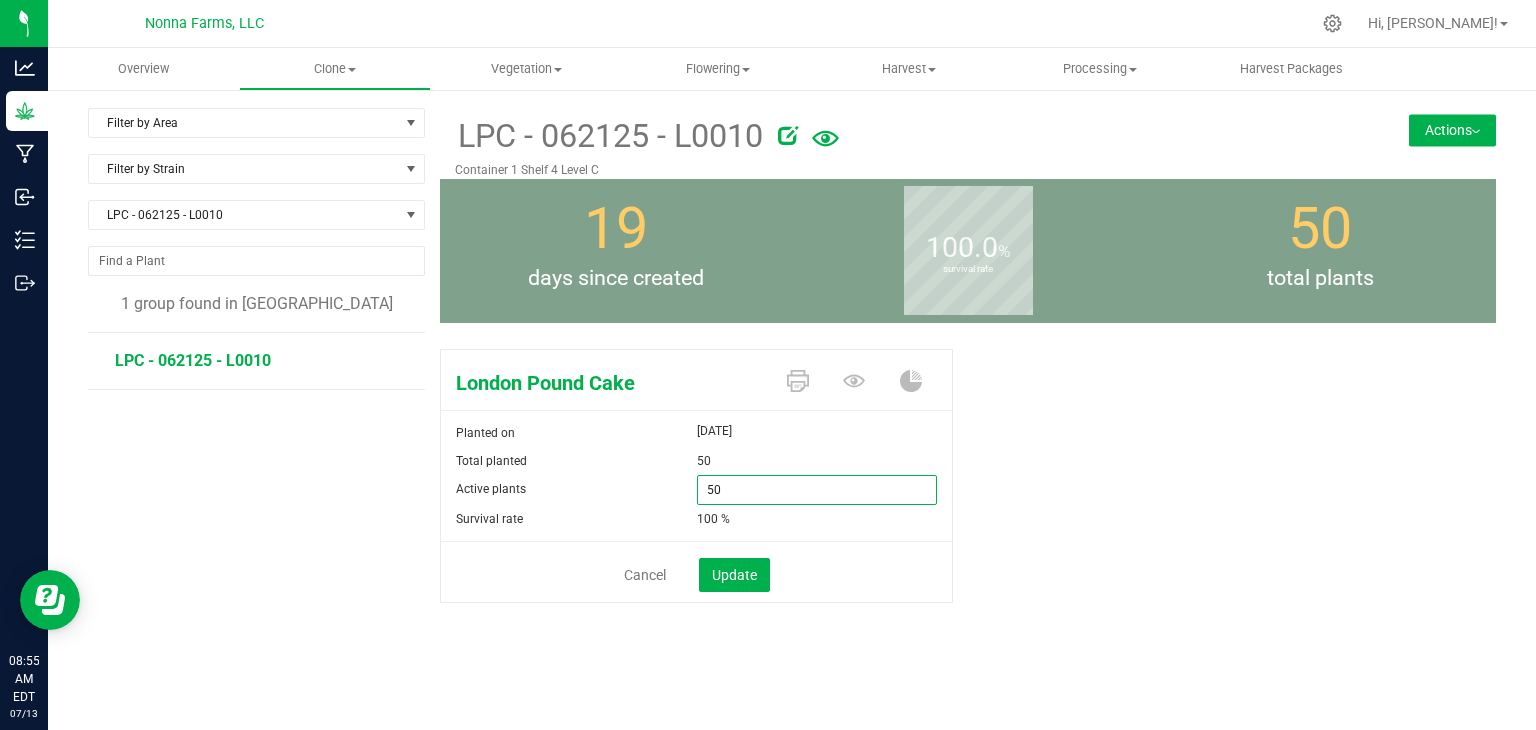 drag, startPoint x: 607, startPoint y: 491, endPoint x: 579, endPoint y: 483, distance: 29.12044 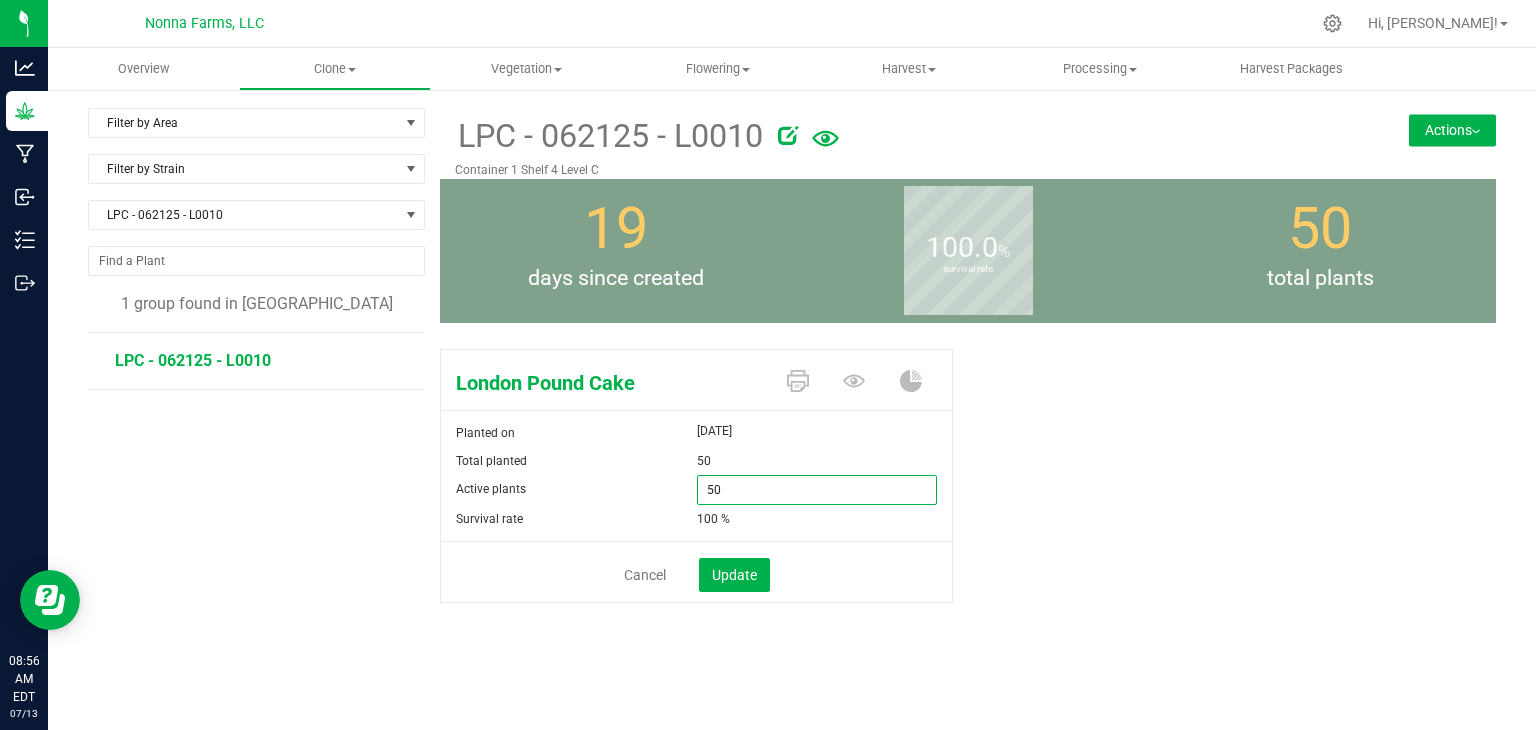 type on "0" 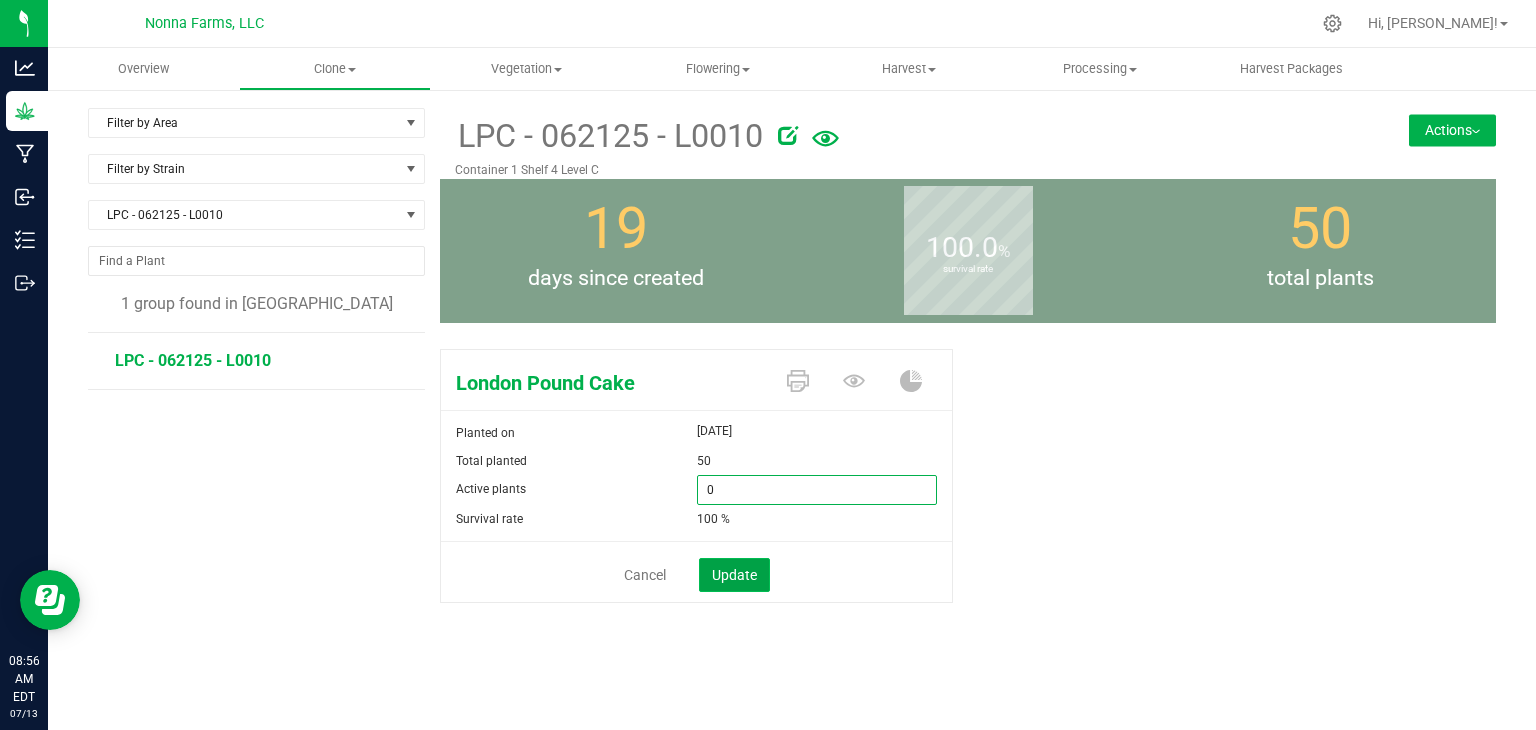 type on "0" 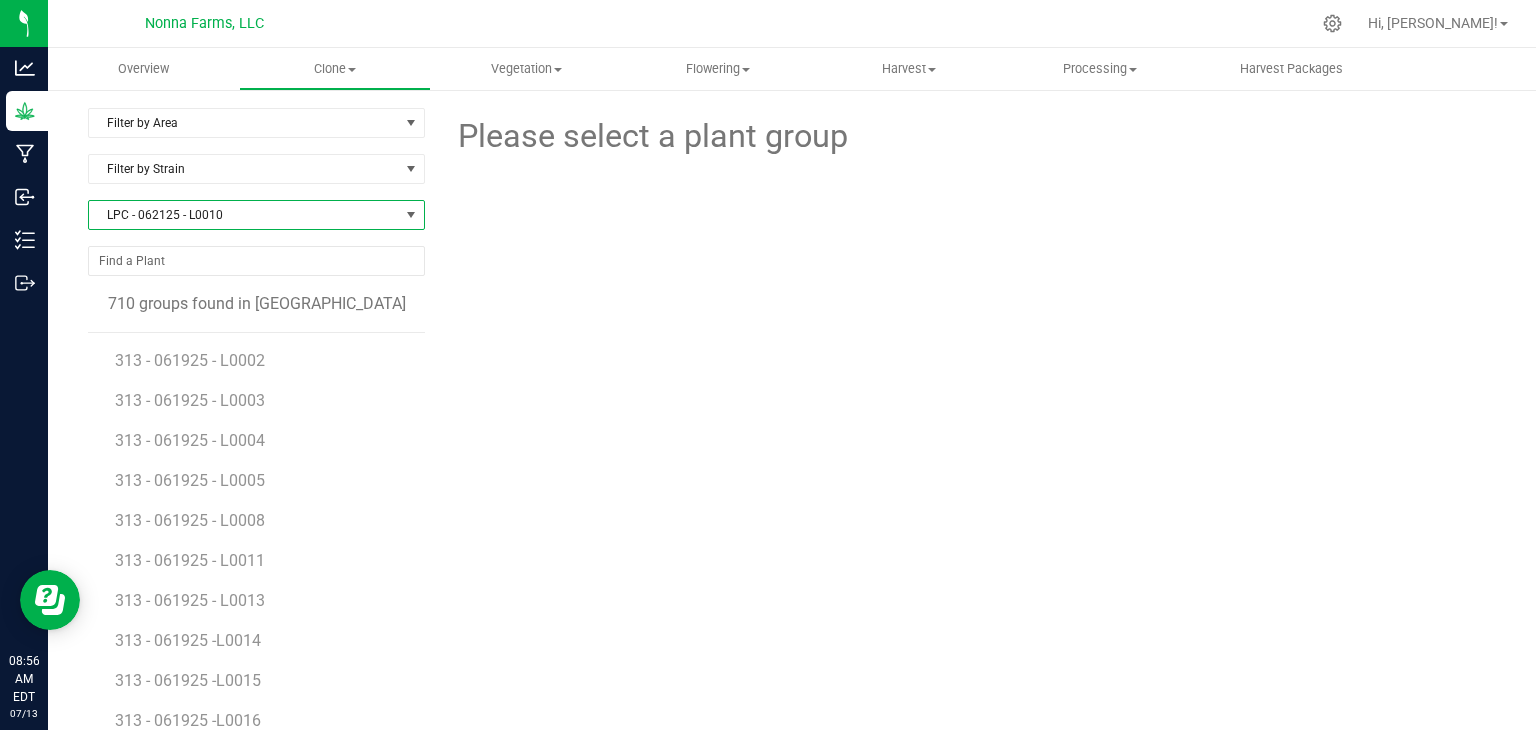 click on "LPC - 062125 - L0010" at bounding box center [244, 215] 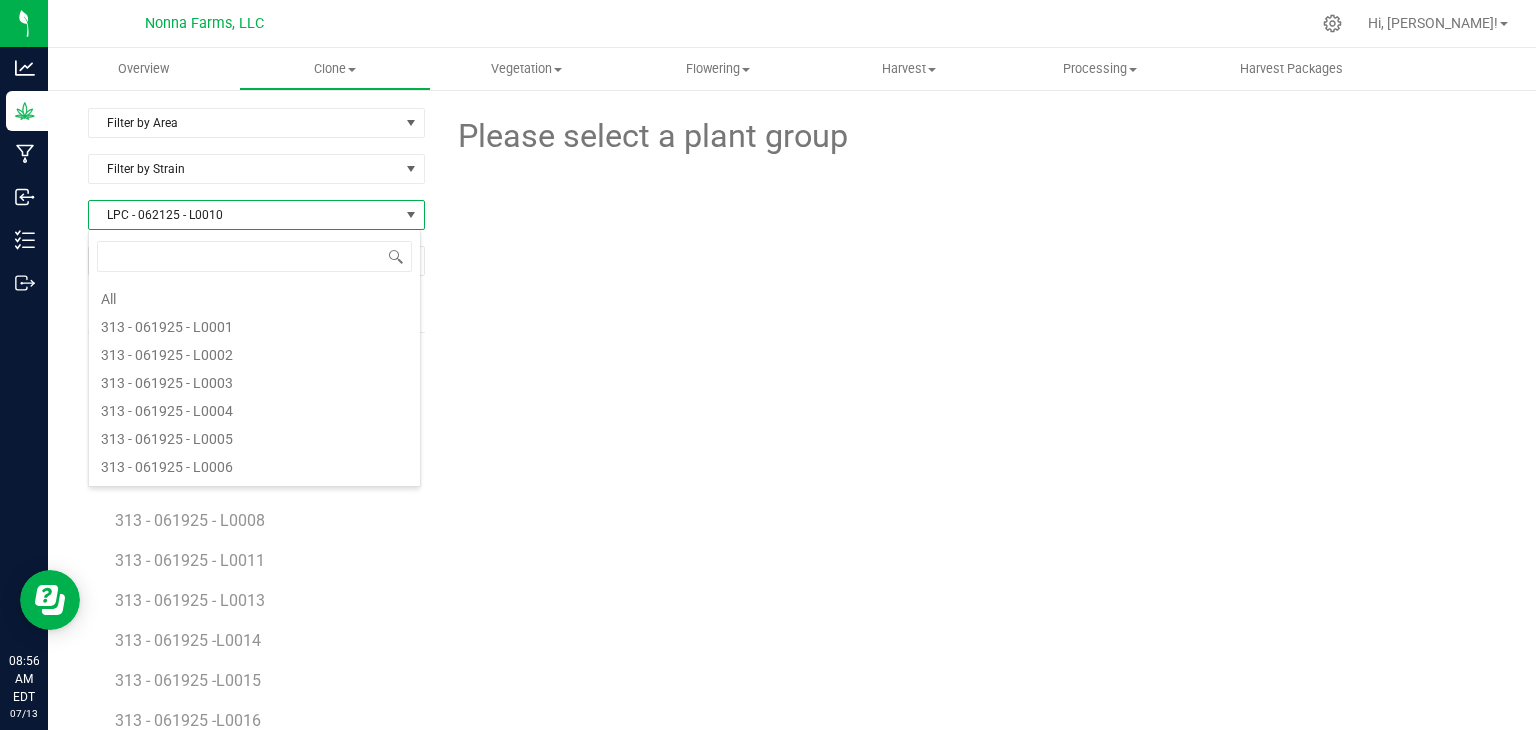 scroll, scrollTop: 4476, scrollLeft: 0, axis: vertical 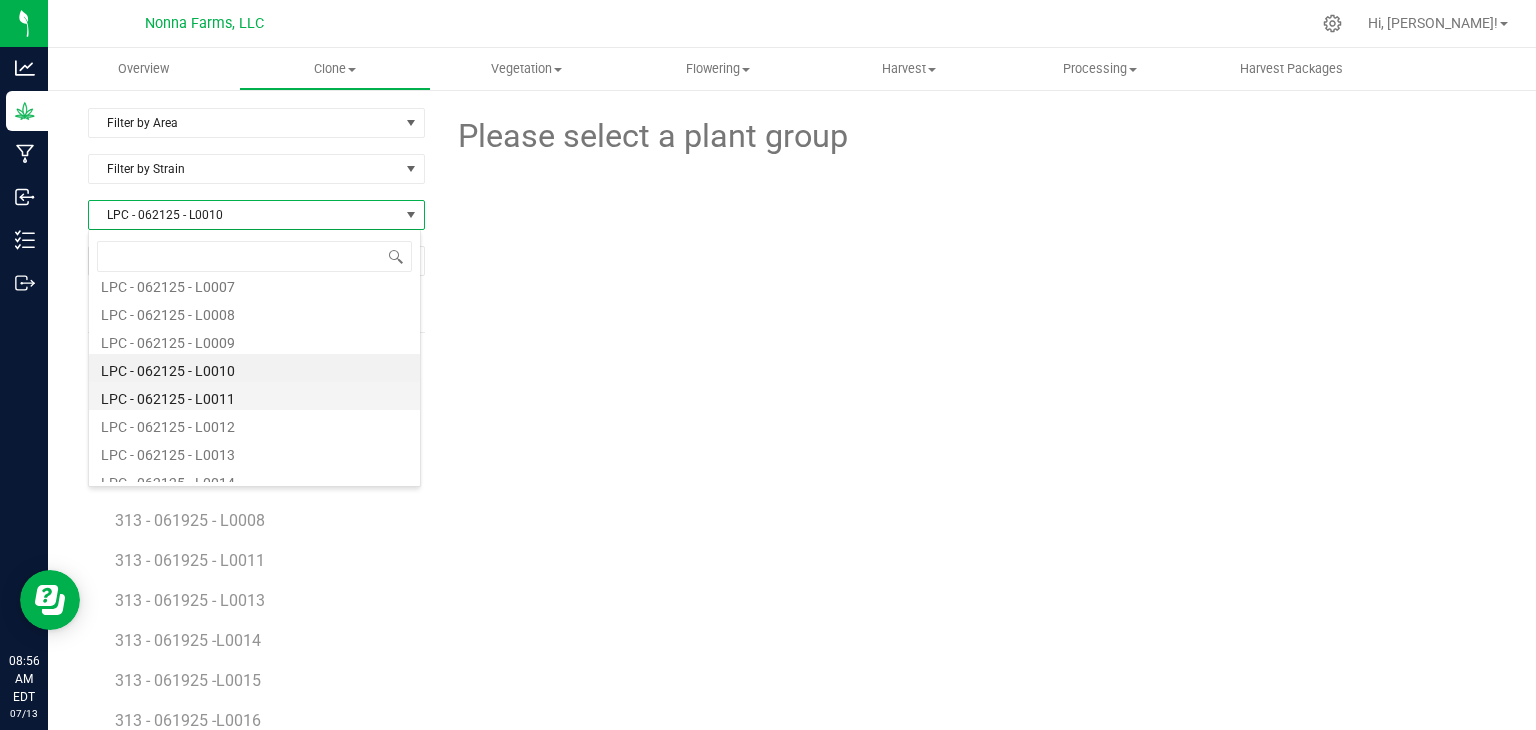 click on "LPC - 062125 - L0011" at bounding box center [254, 396] 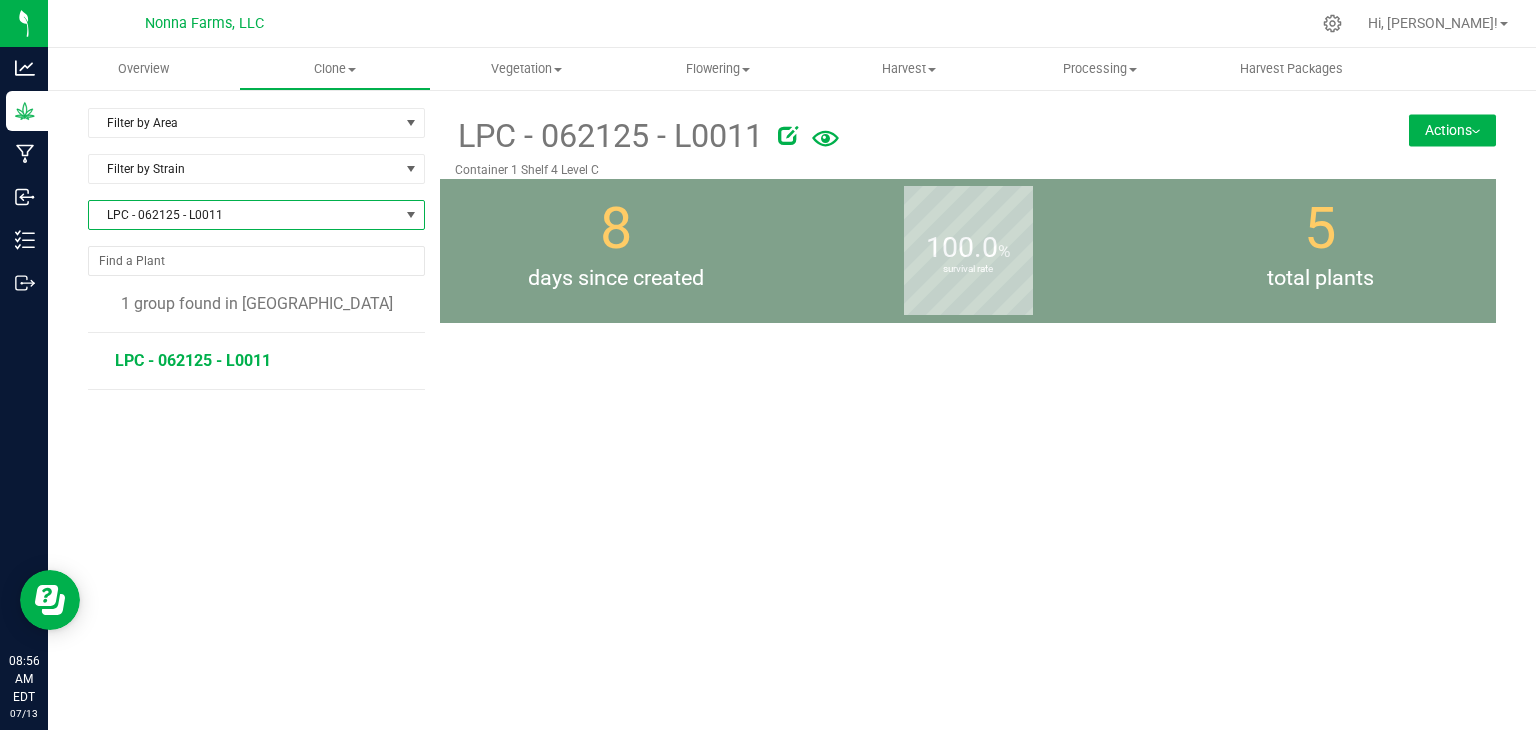 click on "LPC - 062125 - L0011" at bounding box center (193, 360) 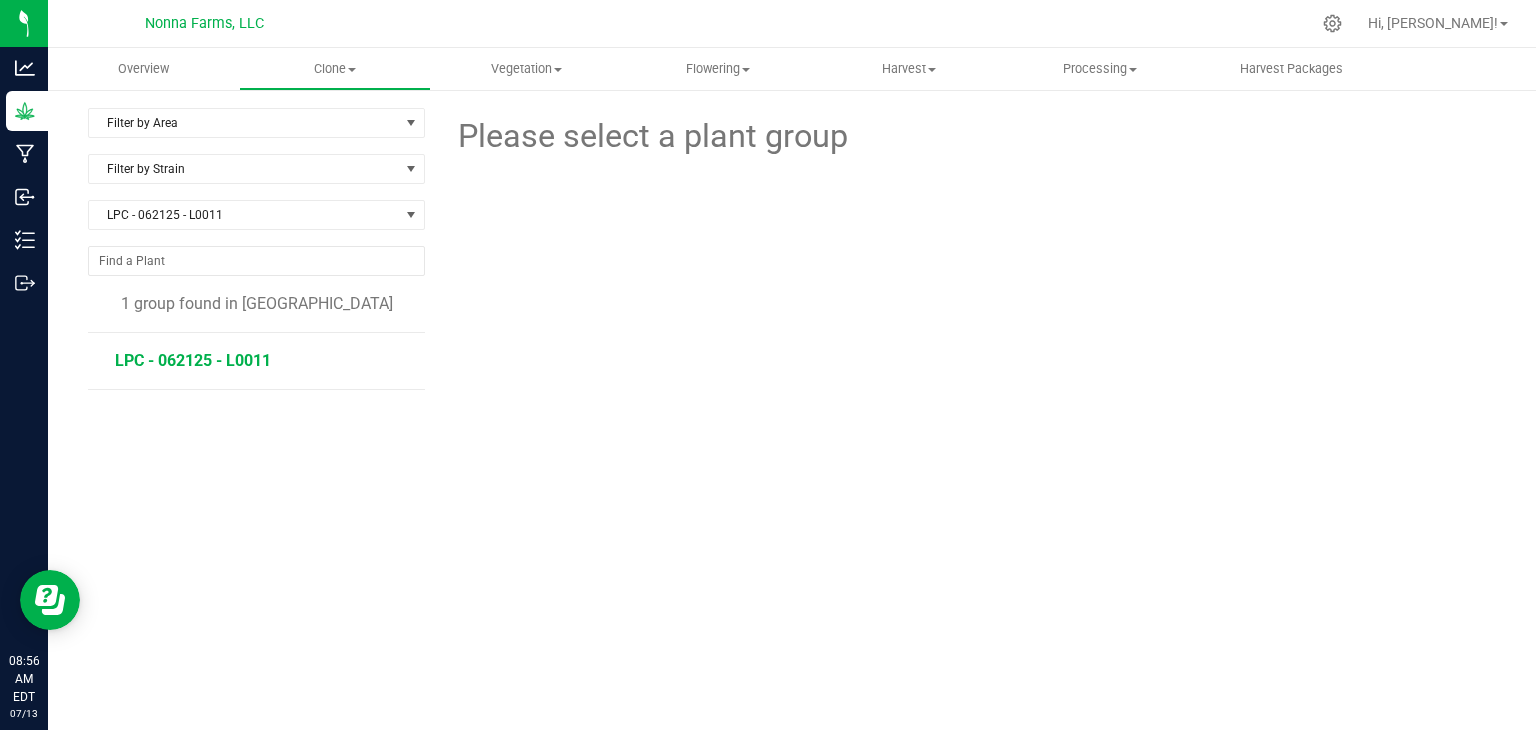 click on "LPC - 062125 - L0011" at bounding box center [193, 360] 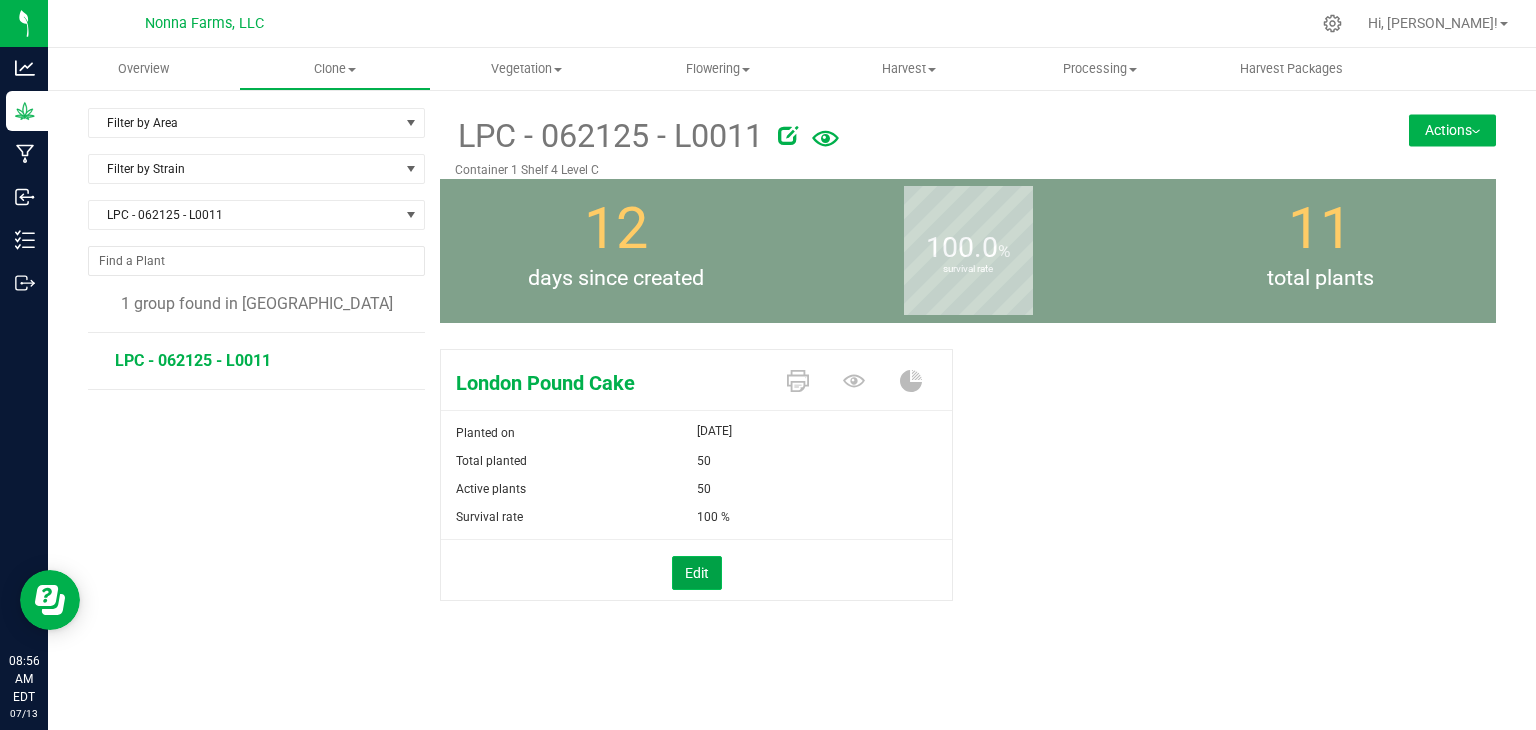 click on "Edit" at bounding box center [697, 573] 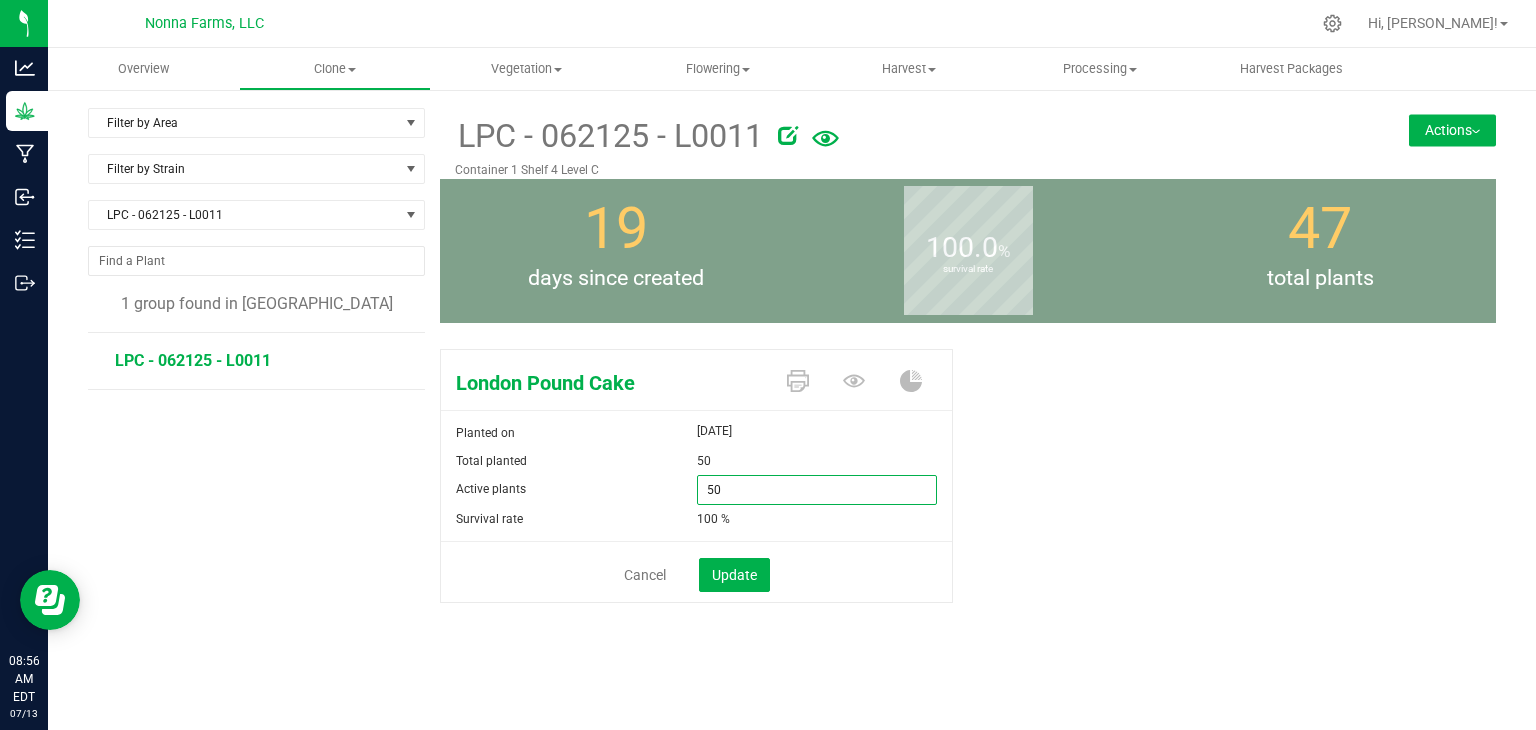 drag, startPoint x: 764, startPoint y: 490, endPoint x: 556, endPoint y: 426, distance: 217.62354 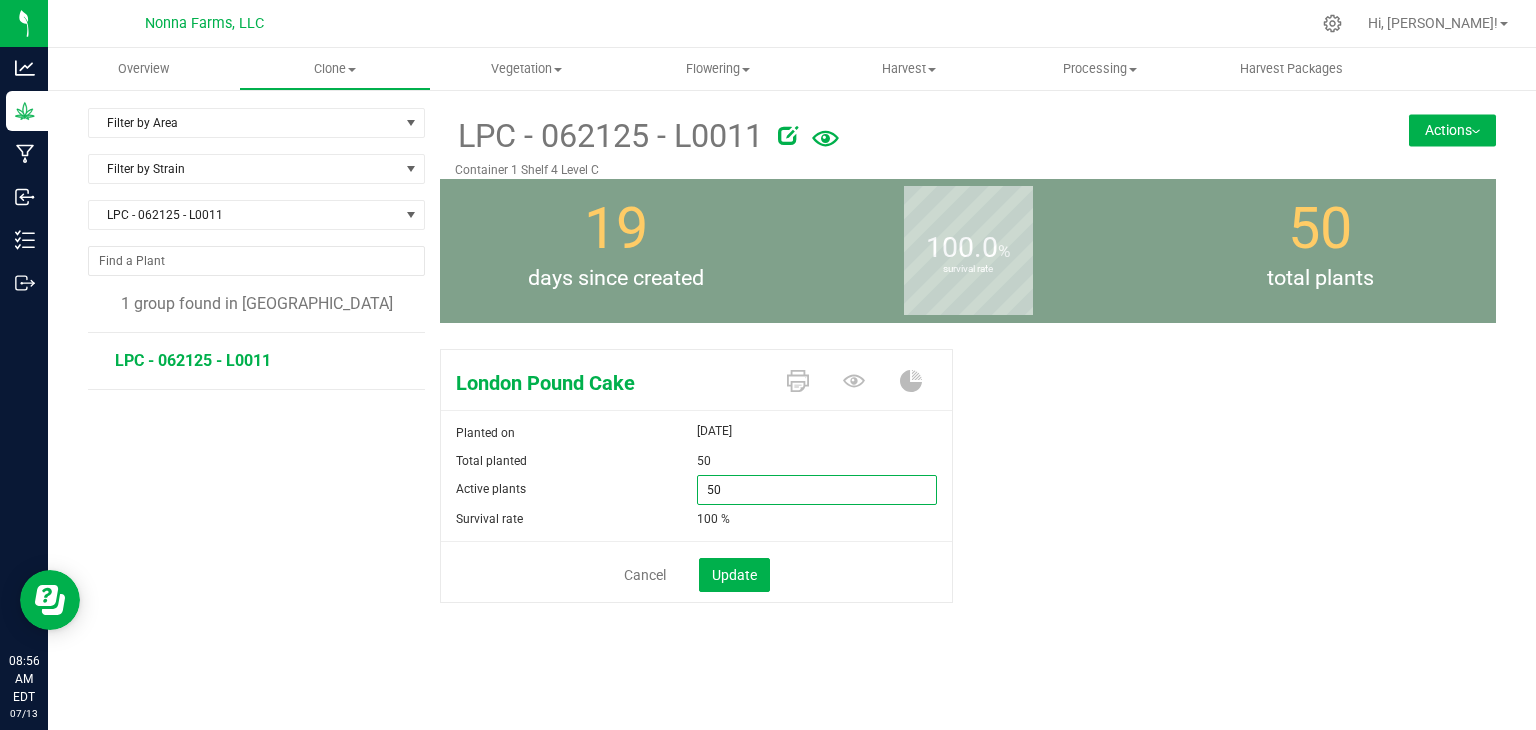 type on "0" 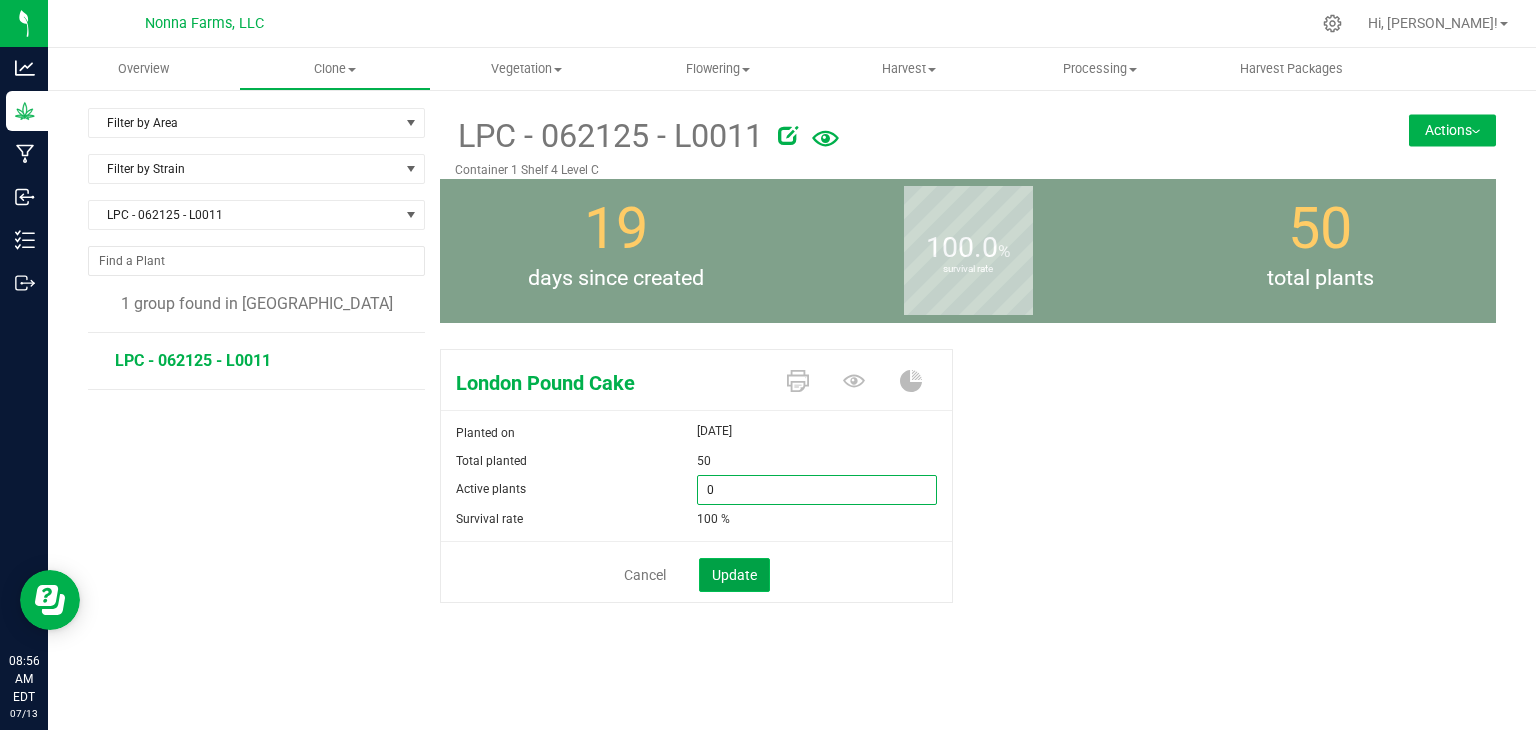 type on "0" 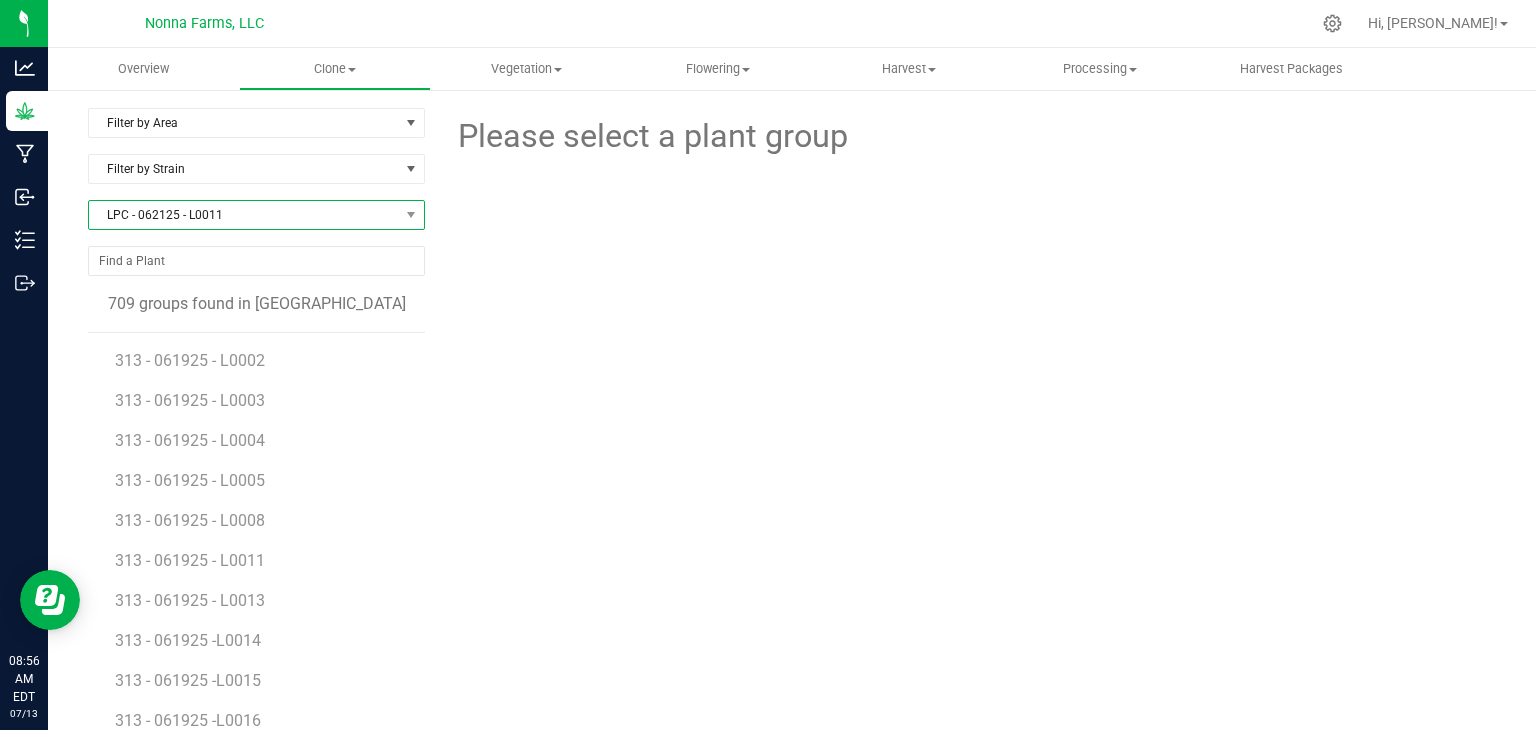 click on "LPC - 062125 - L0011" at bounding box center [244, 215] 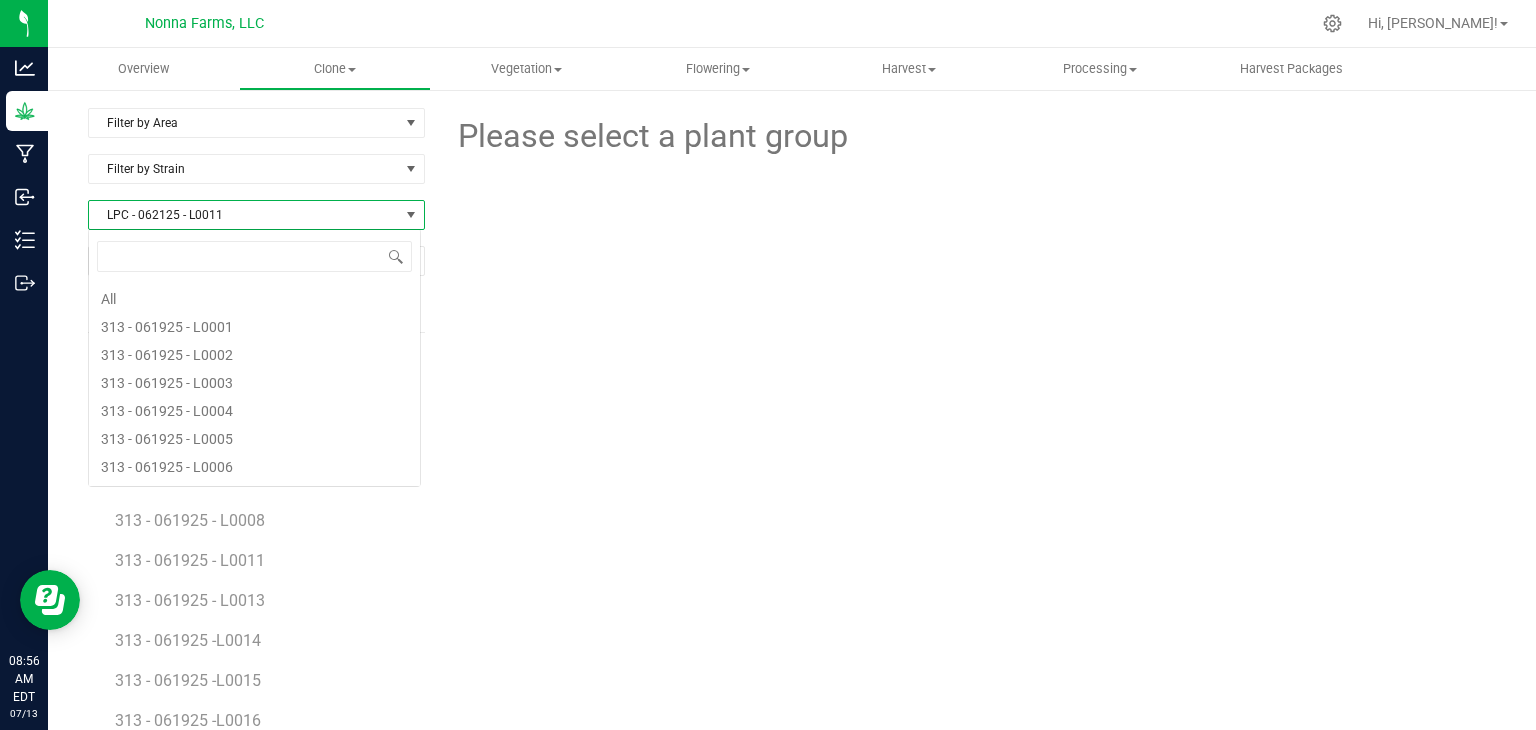 scroll, scrollTop: 99970, scrollLeft: 99666, axis: both 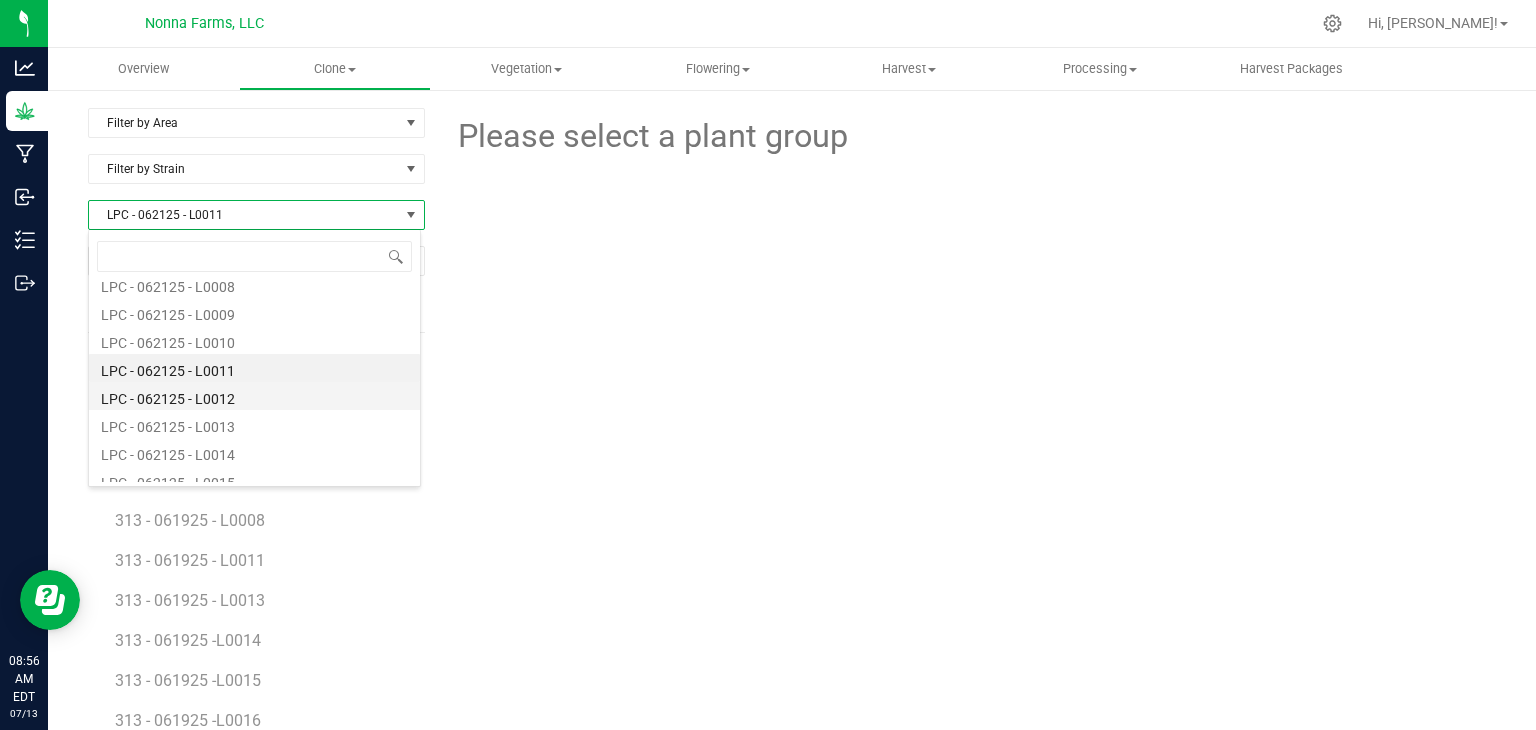 click on "LPC - 062125 - L0012" at bounding box center [254, 396] 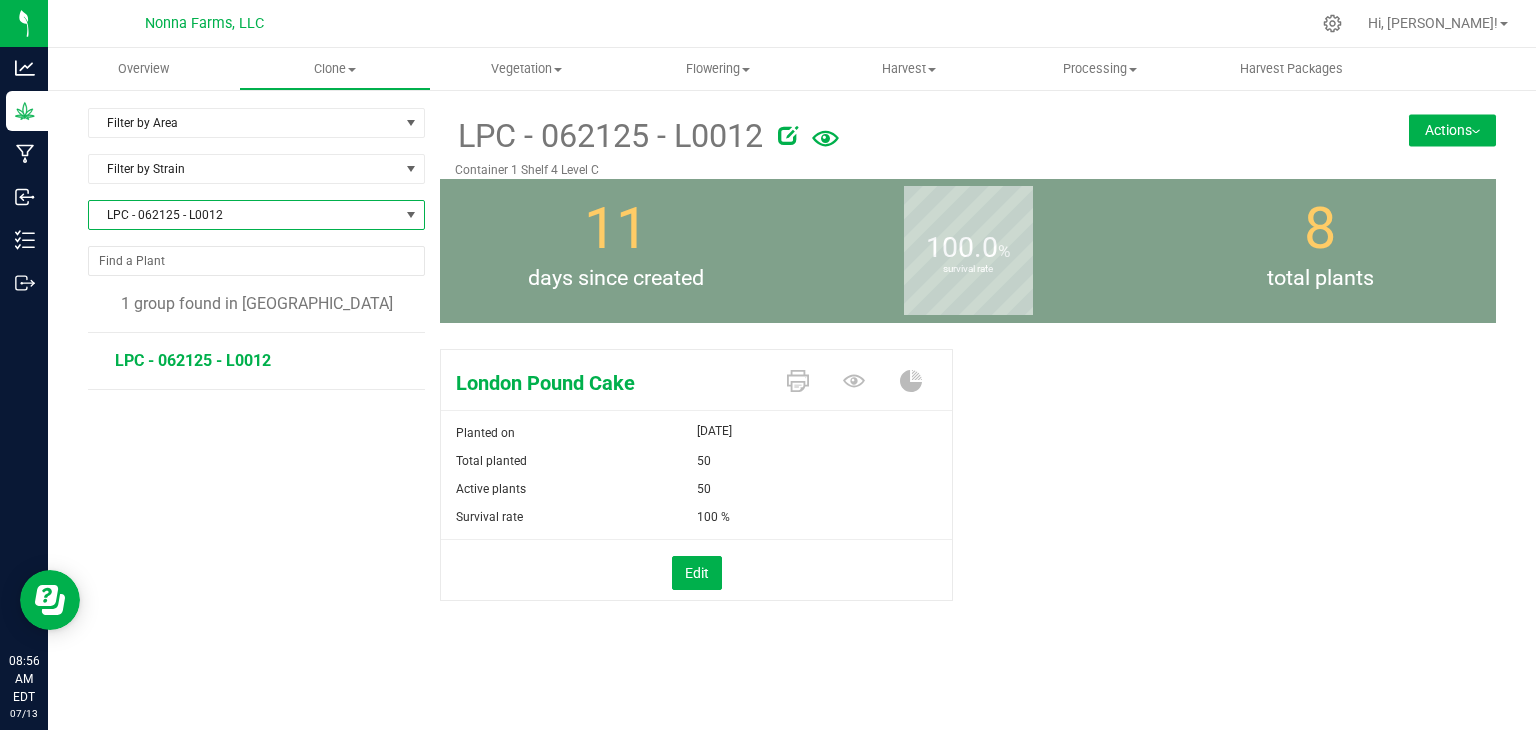 click on "LPC - 062125 - L0012" at bounding box center (193, 360) 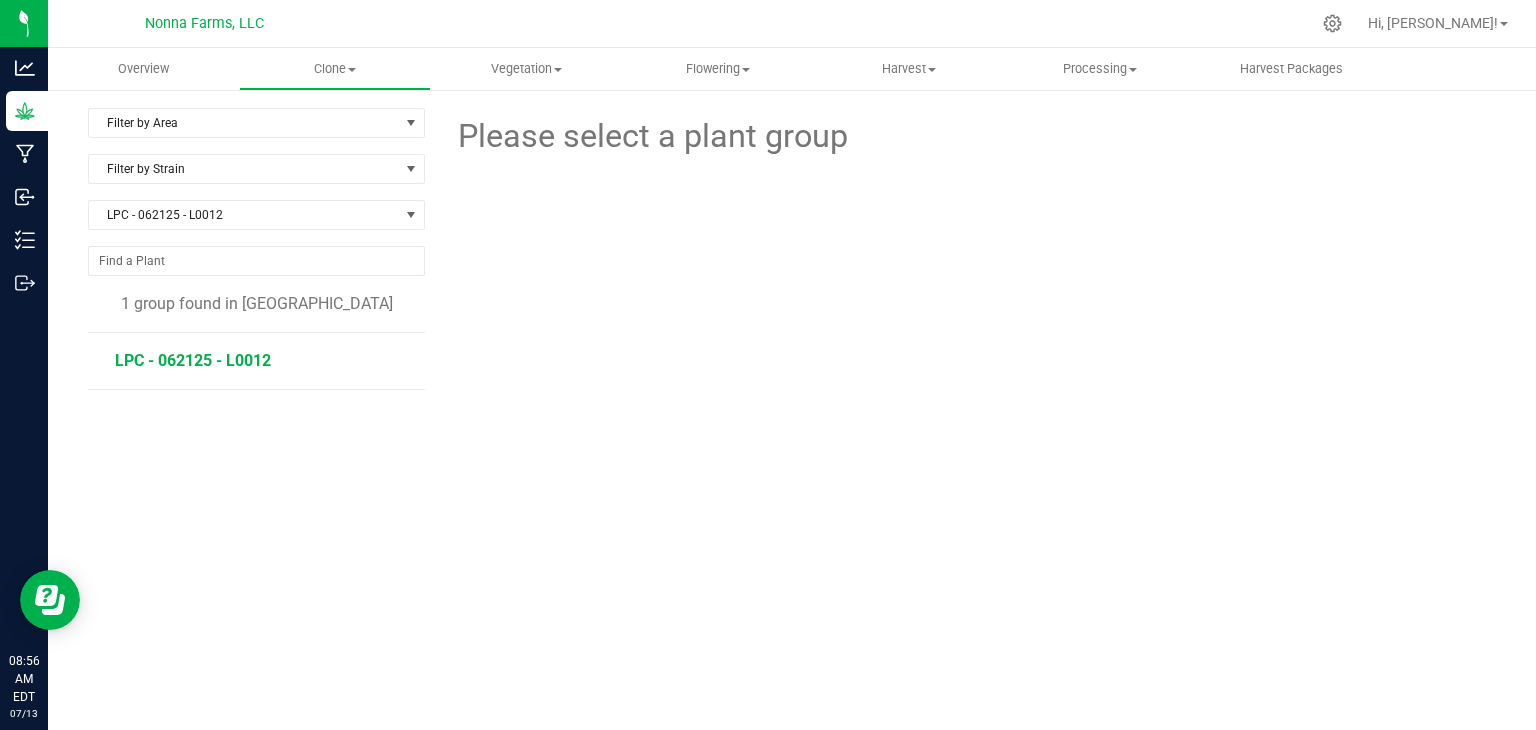 drag, startPoint x: 207, startPoint y: 350, endPoint x: 228, endPoint y: 353, distance: 21.213203 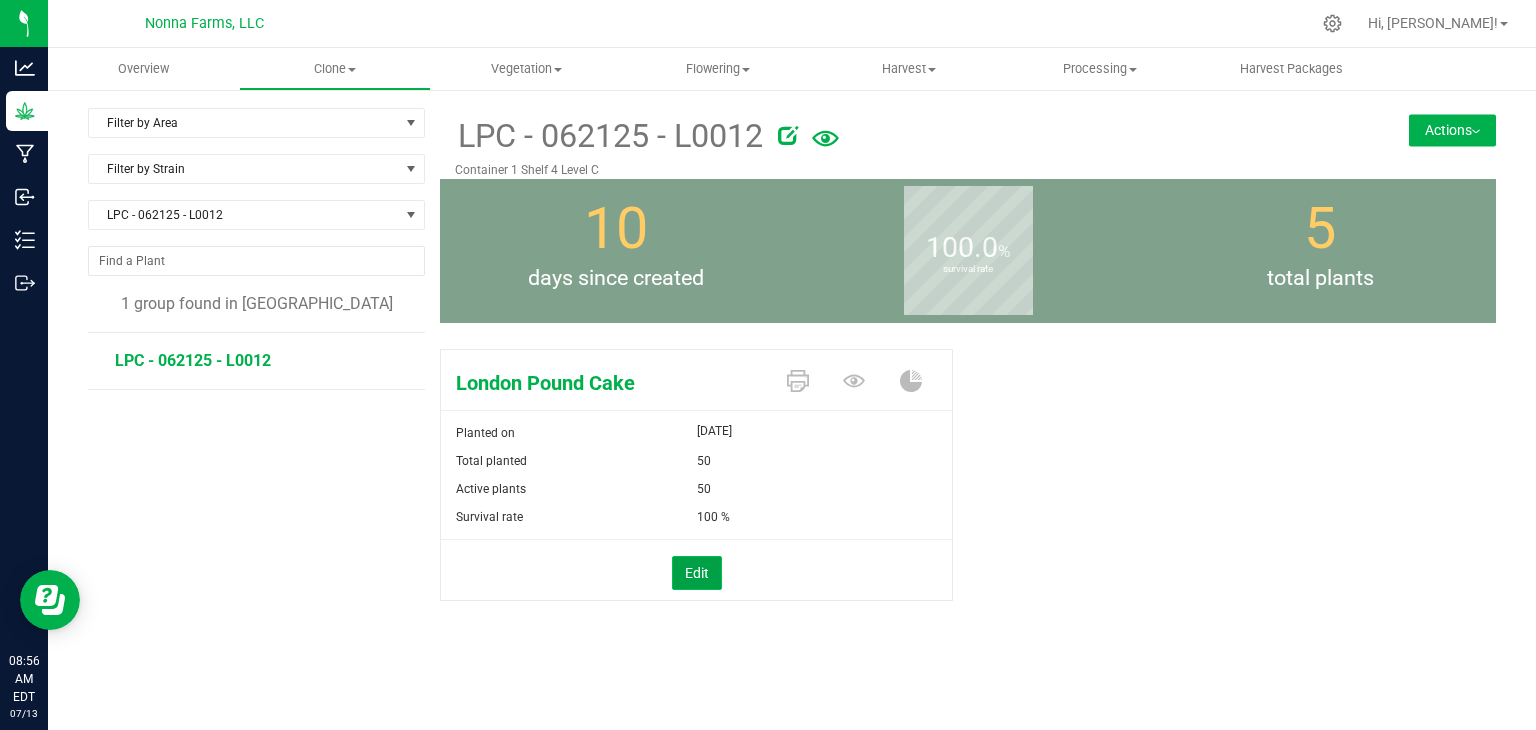 drag, startPoint x: 696, startPoint y: 570, endPoint x: 703, endPoint y: 560, distance: 12.206555 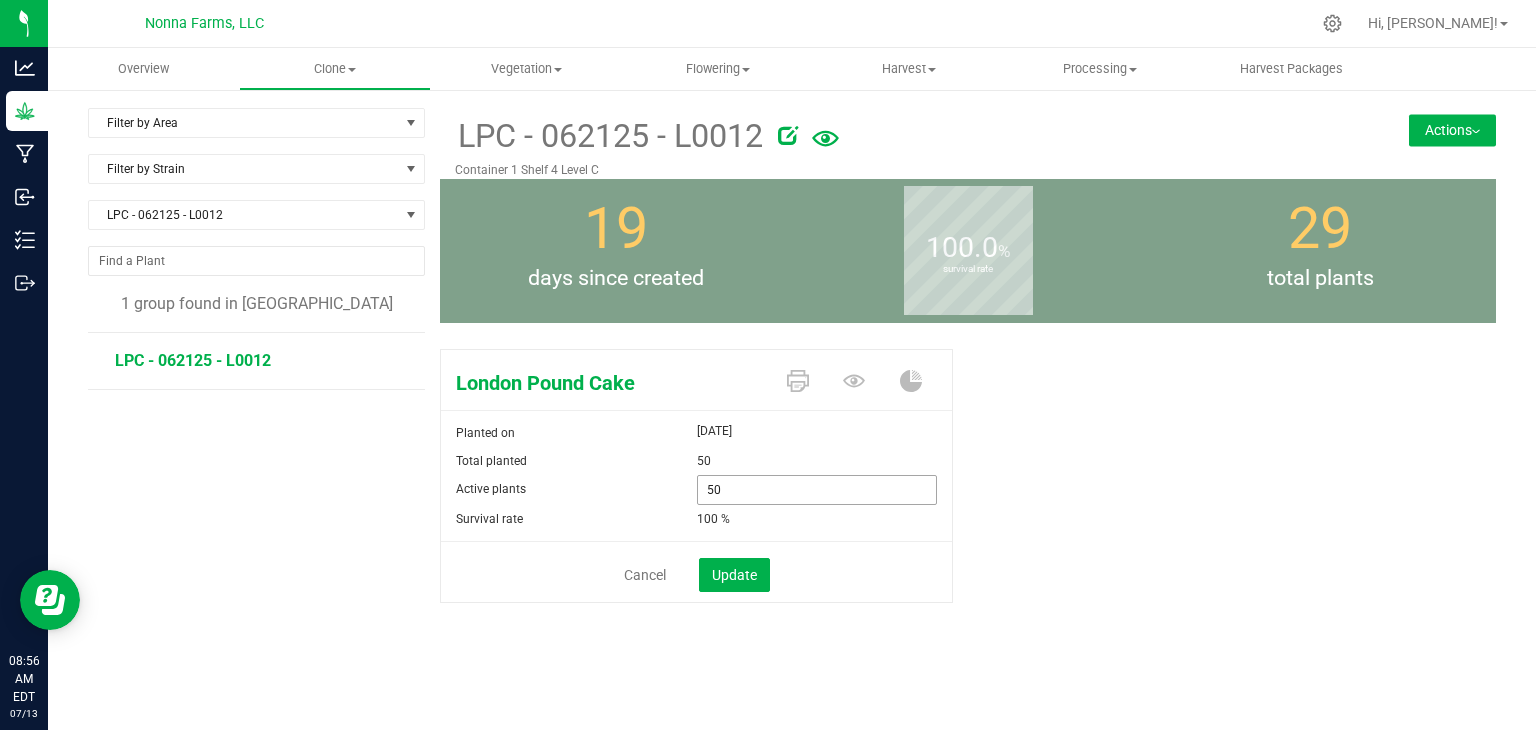 drag, startPoint x: 671, startPoint y: 478, endPoint x: 666, endPoint y: 469, distance: 10.29563 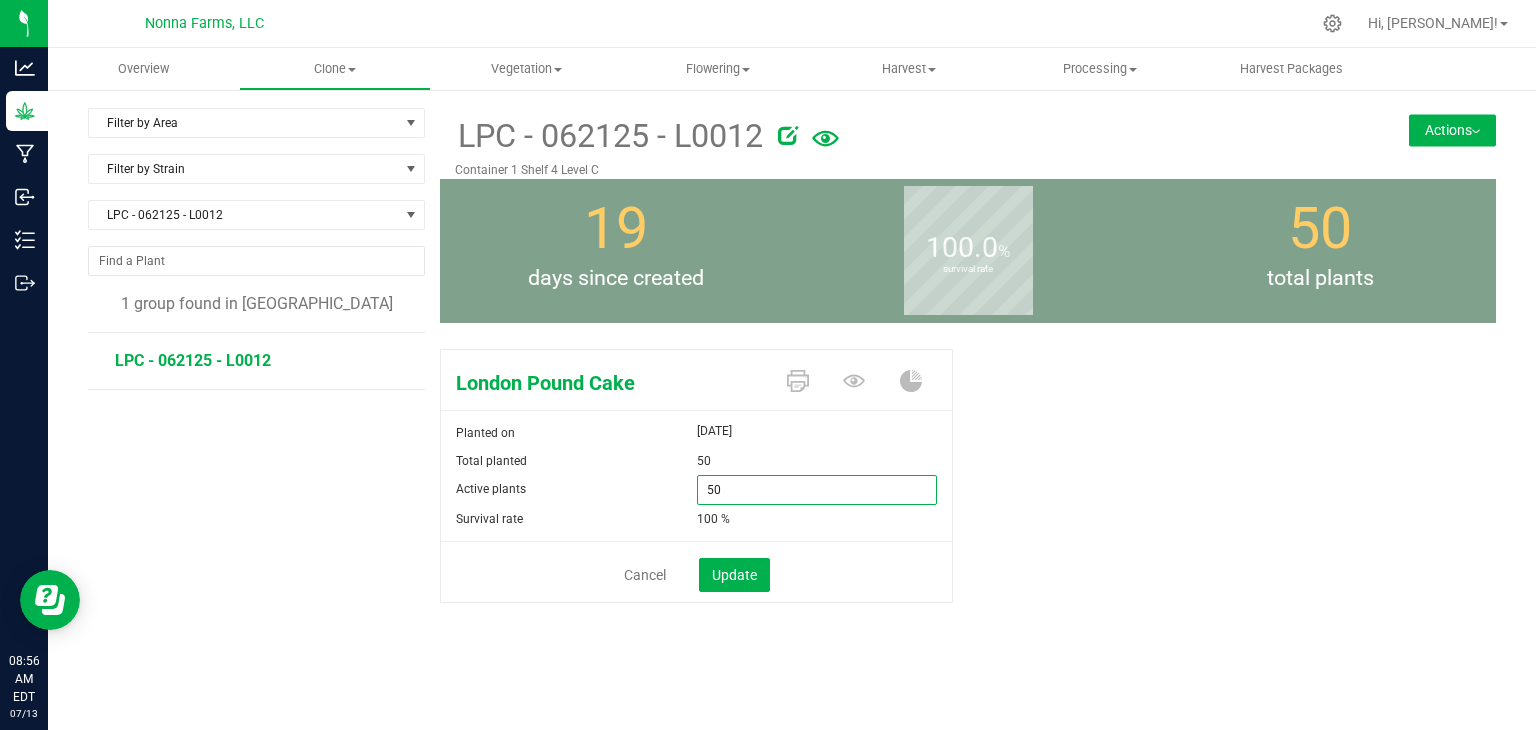 type on "0" 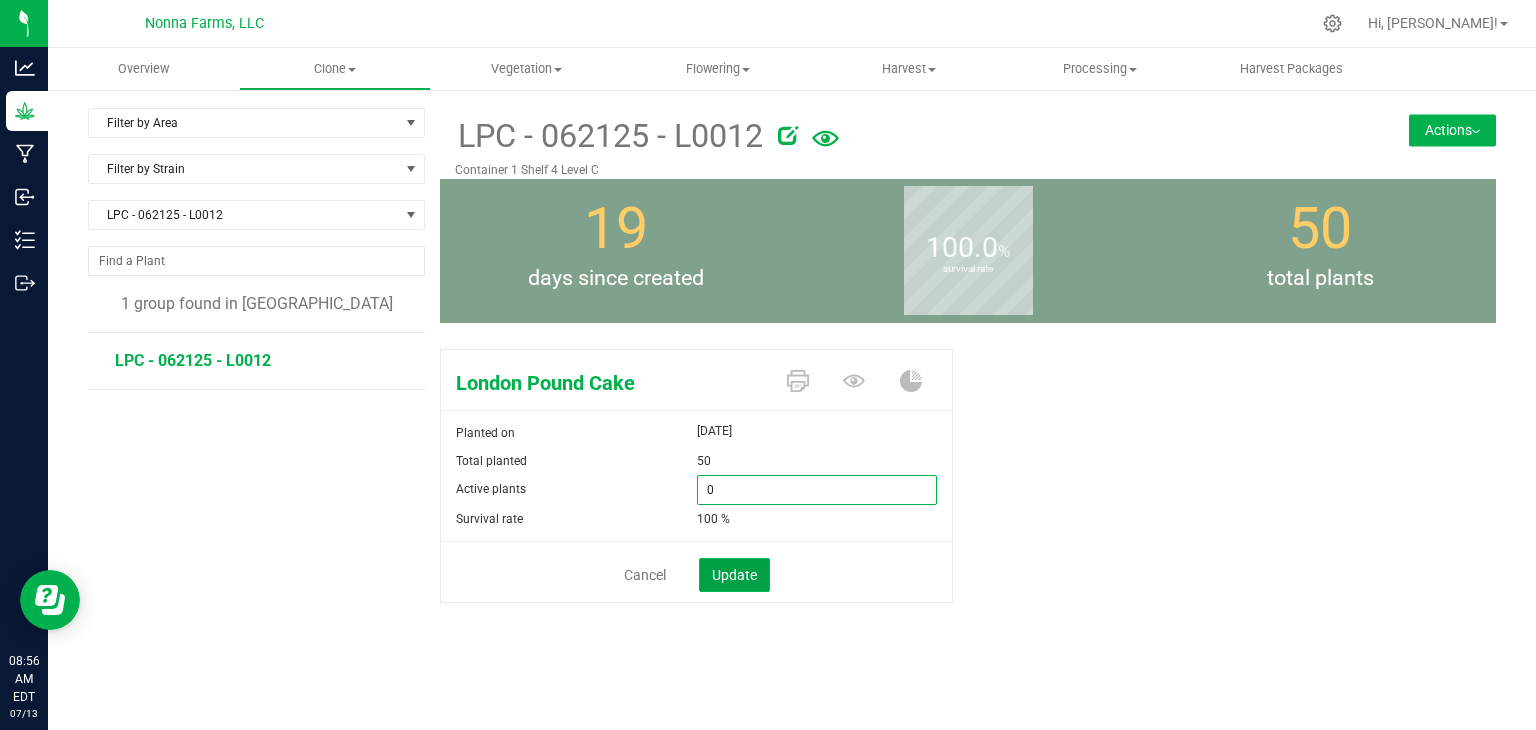 type on "0" 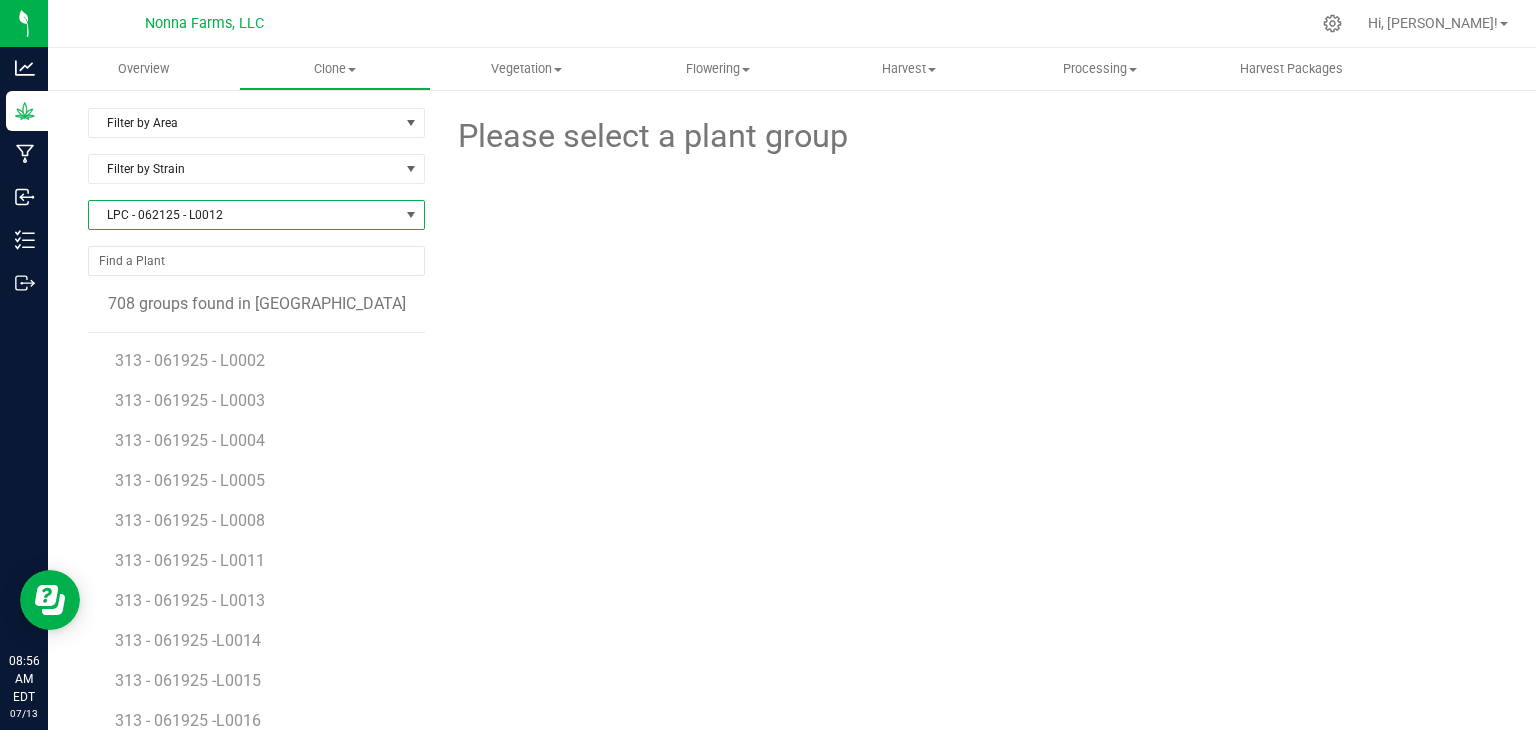 click on "LPC - 062125 - L0012" at bounding box center [244, 215] 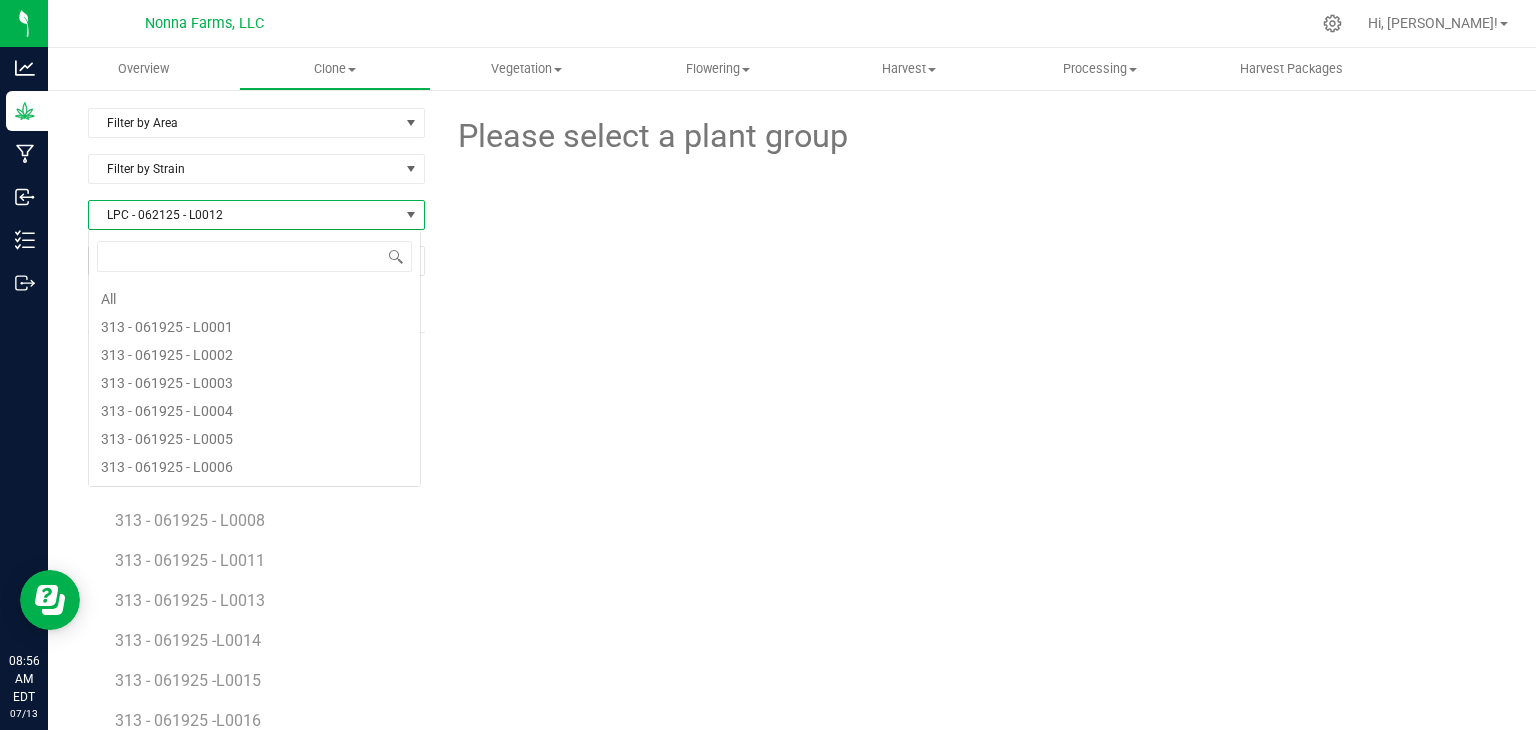 scroll, scrollTop: 4532, scrollLeft: 0, axis: vertical 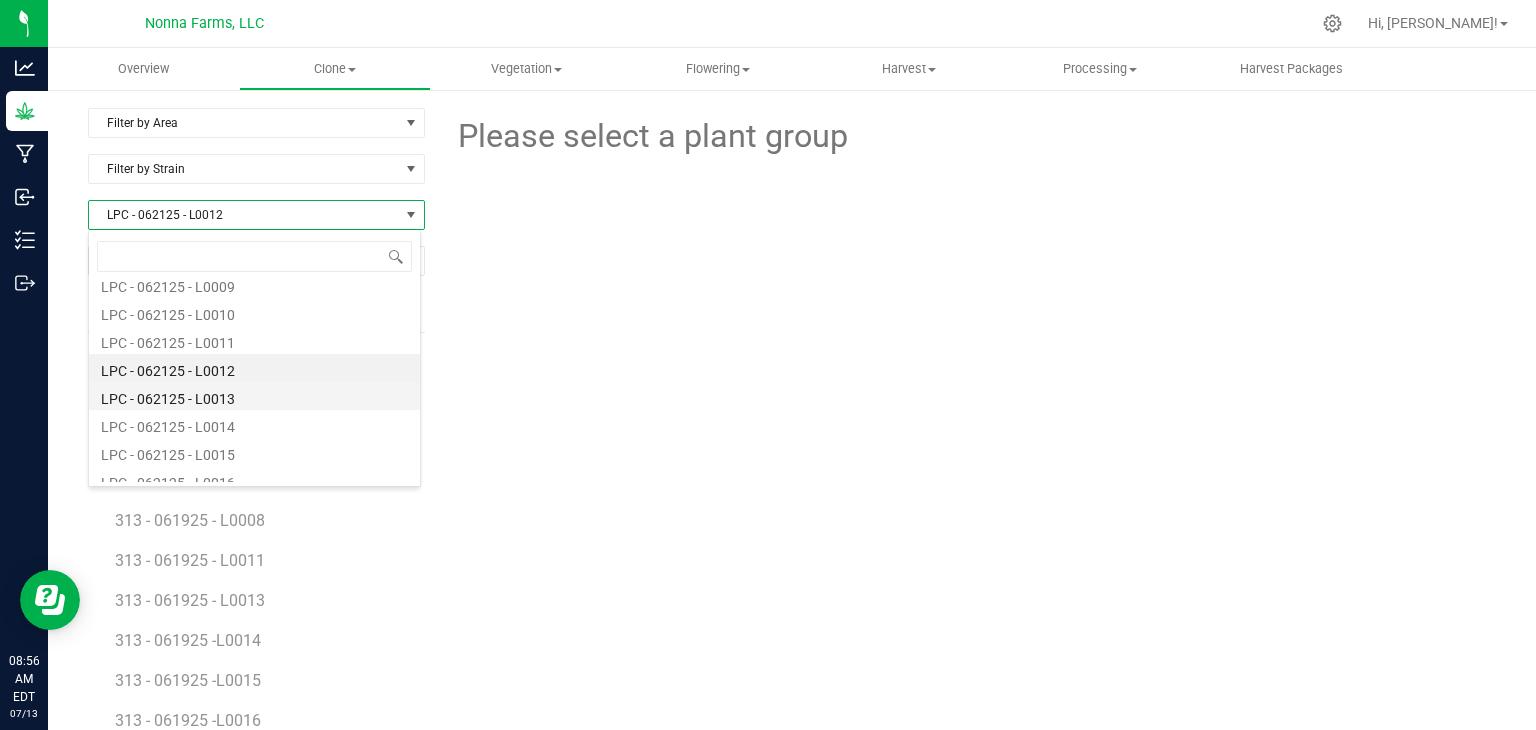 click on "LPC - 062125 - L0013" at bounding box center (254, 396) 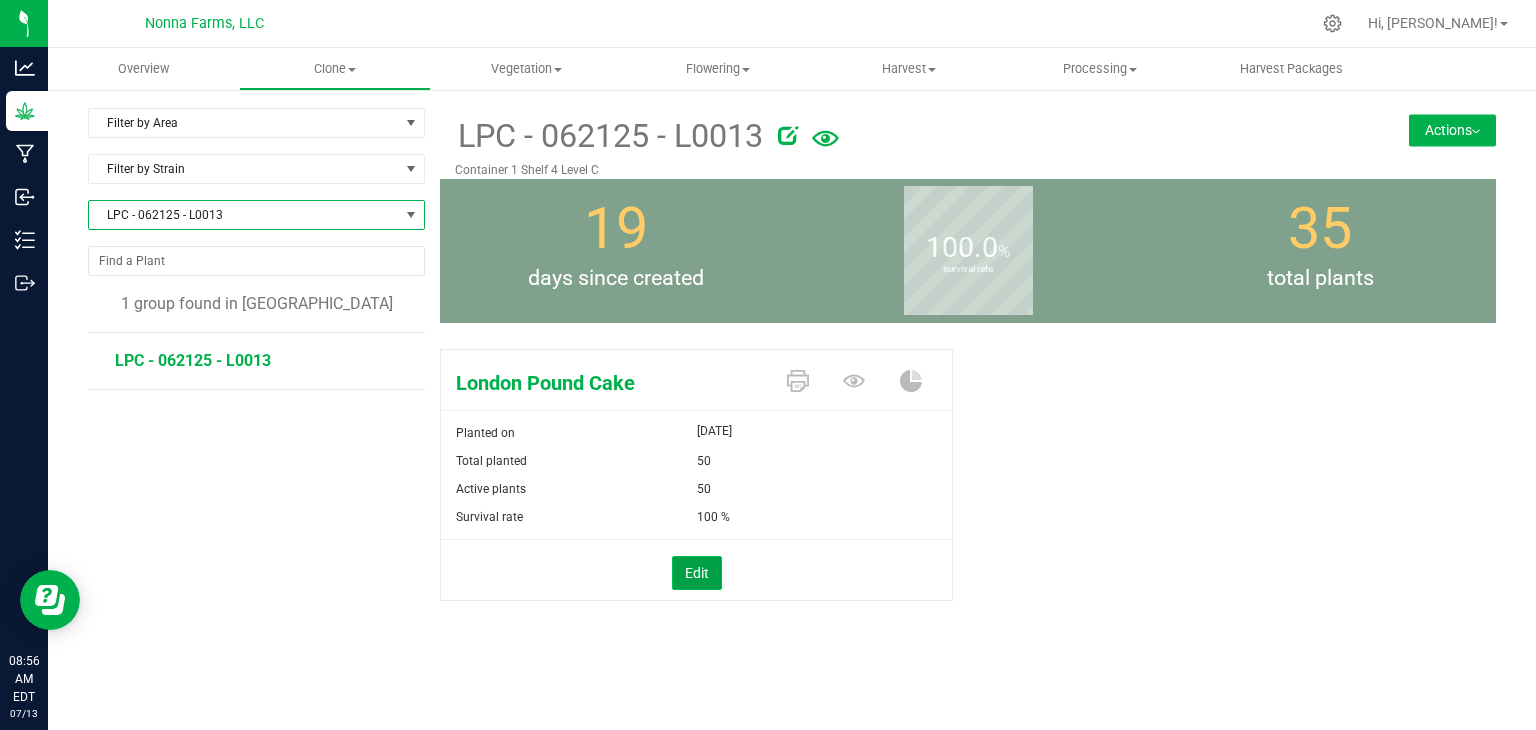 click on "Edit" at bounding box center (697, 573) 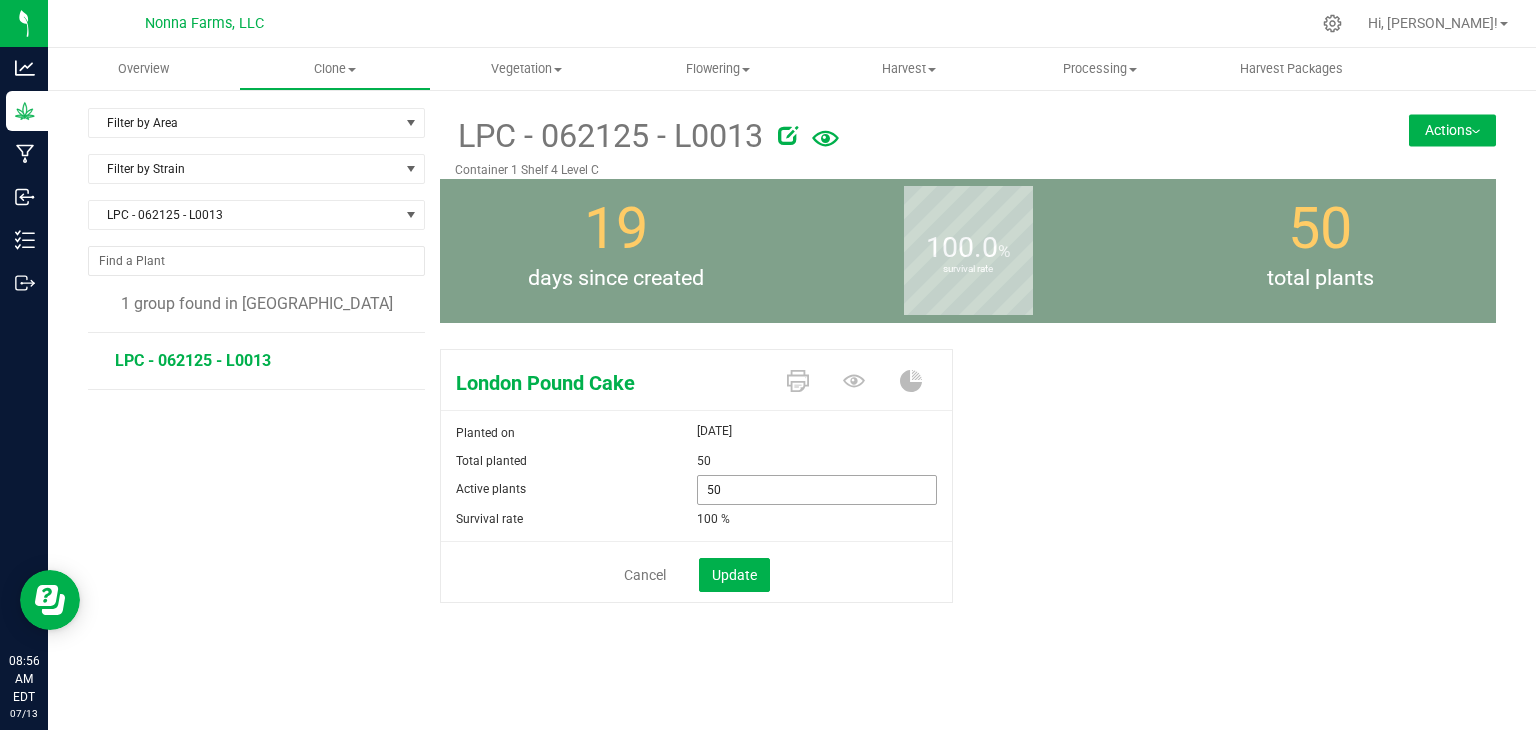 drag, startPoint x: 755, startPoint y: 491, endPoint x: 632, endPoint y: 475, distance: 124.036285 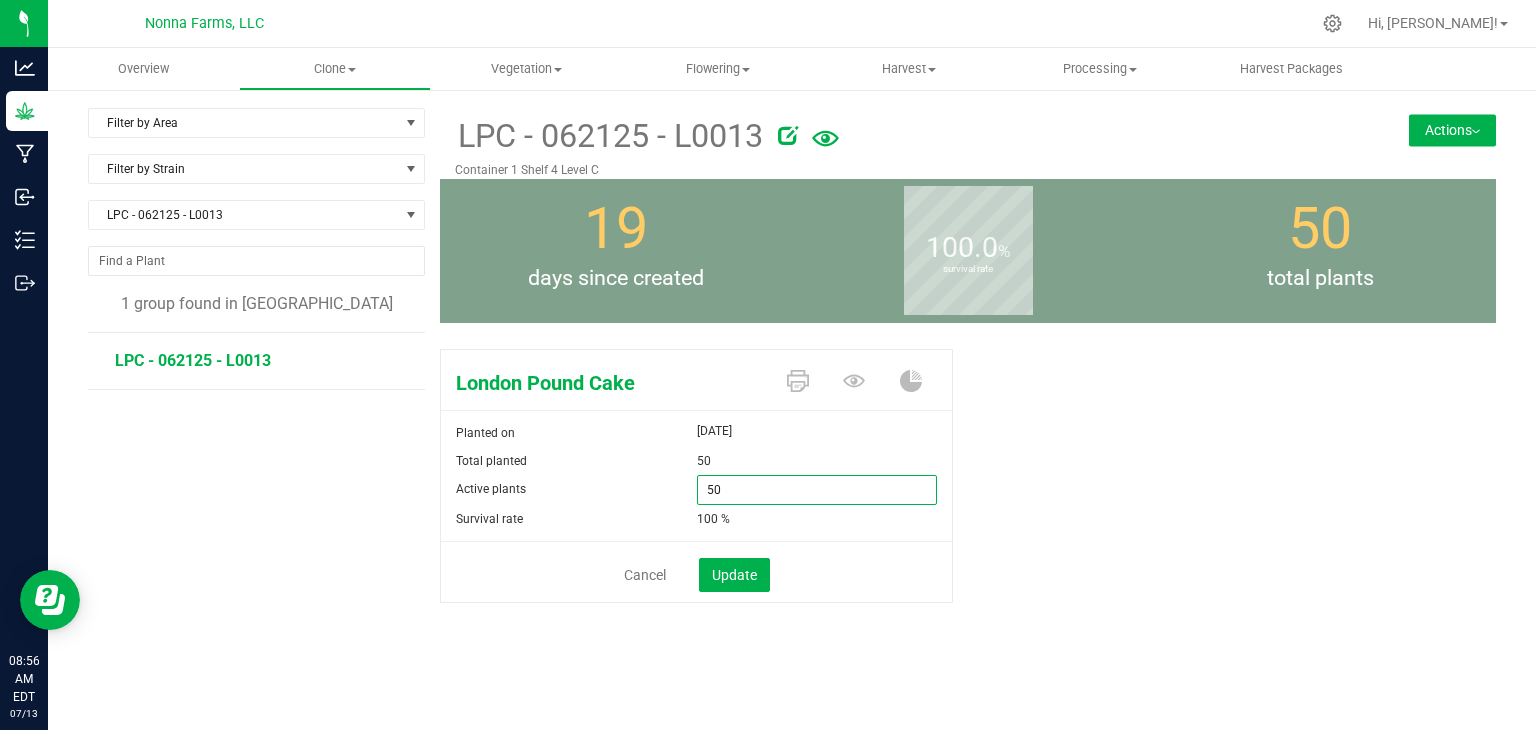 type on "0" 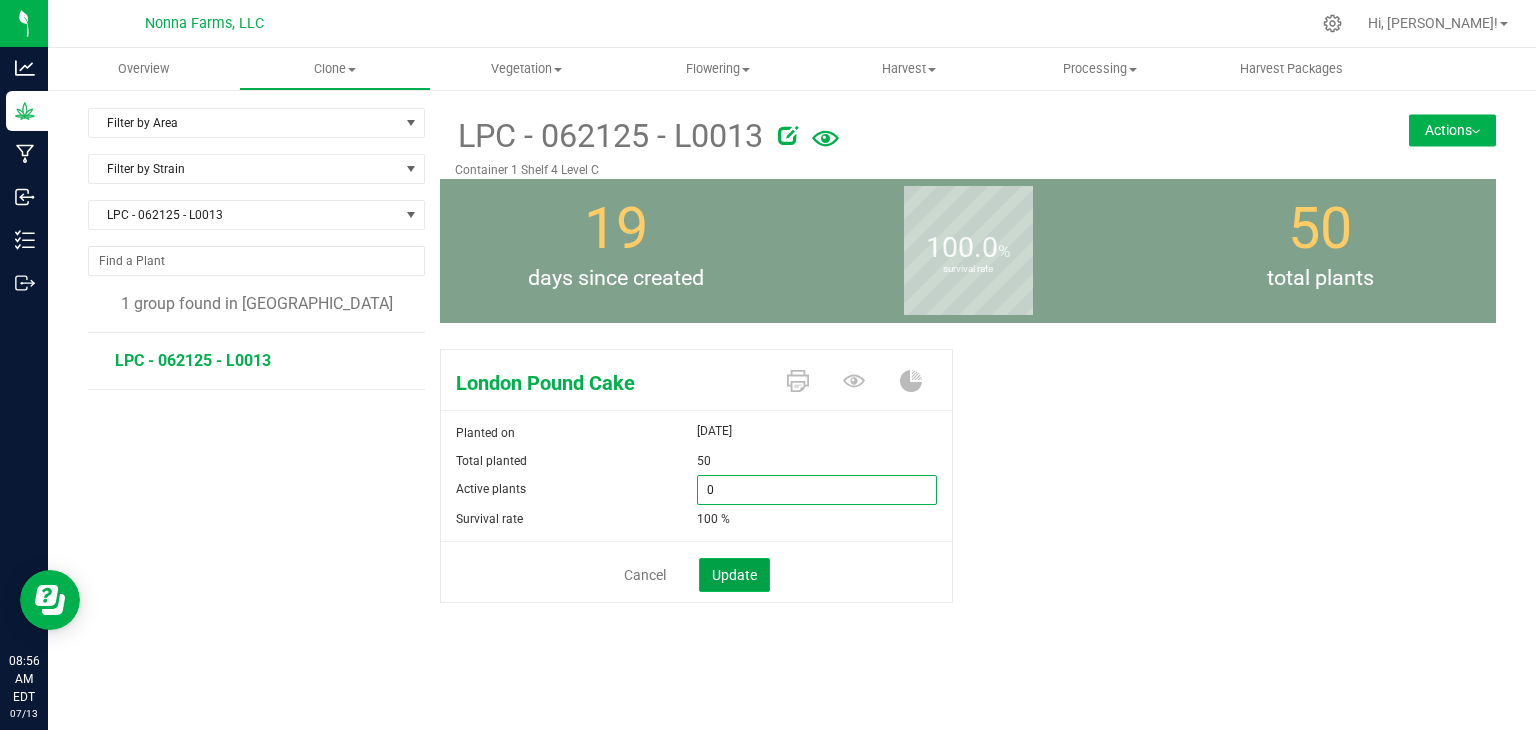 type on "0" 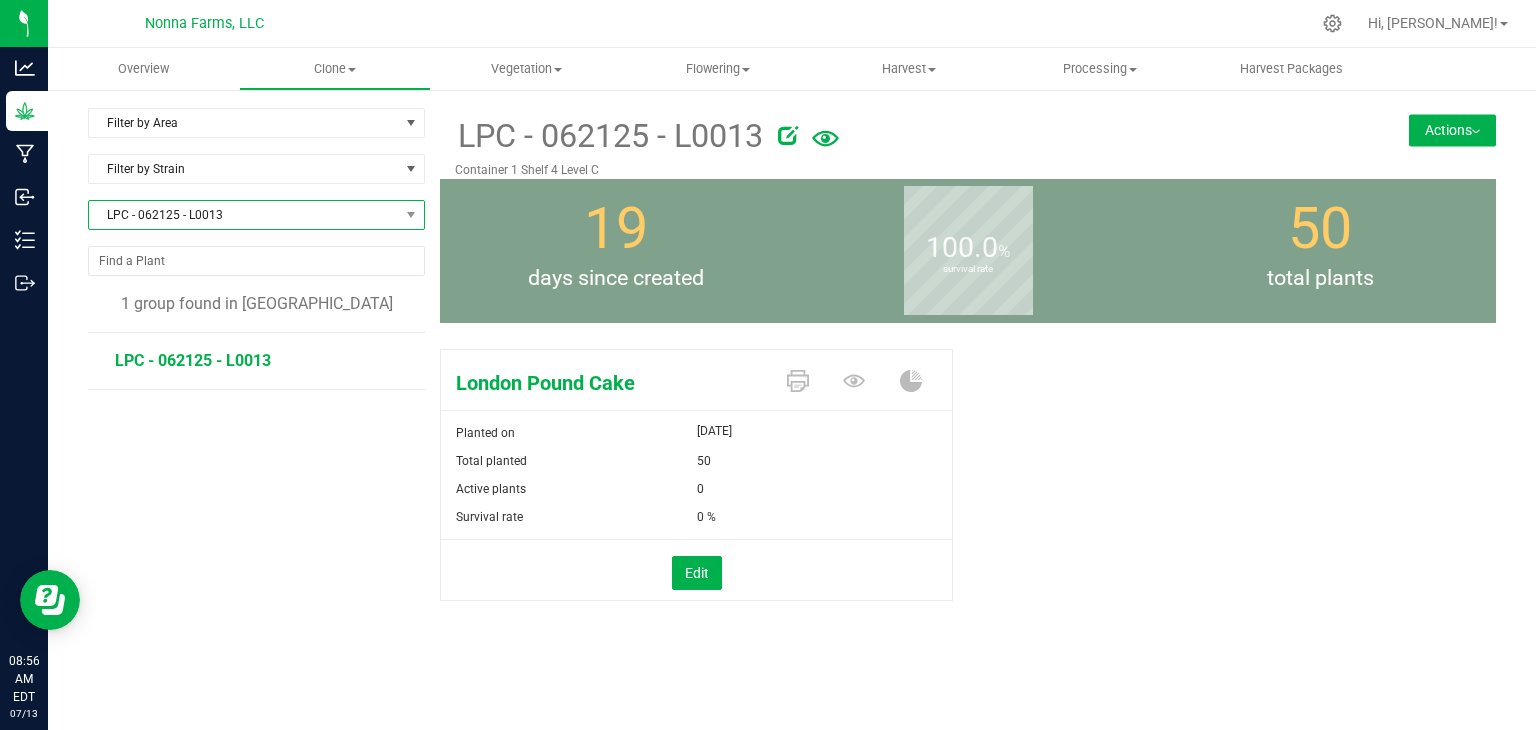 click on "LPC - 062125 - L0013" at bounding box center [244, 215] 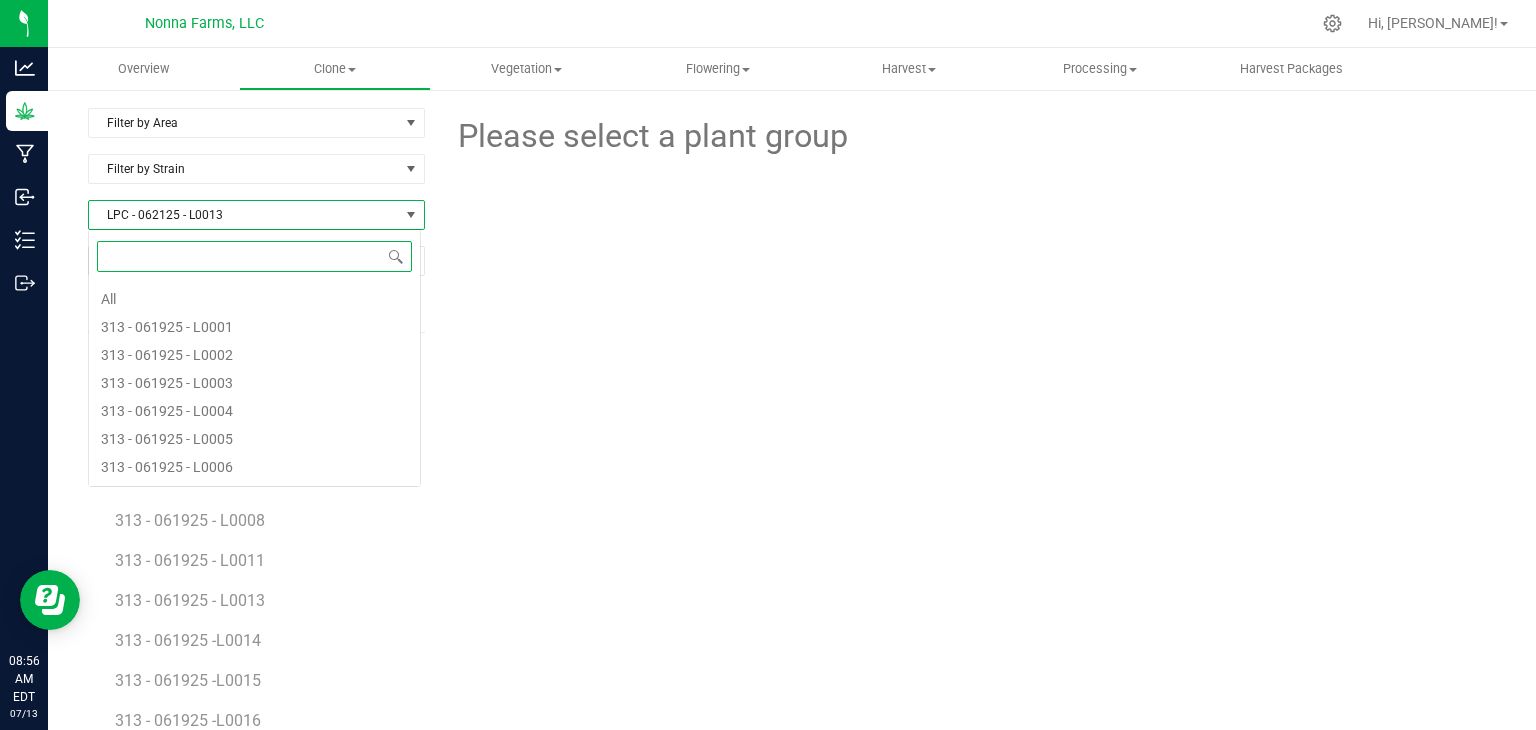scroll, scrollTop: 99970, scrollLeft: 99666, axis: both 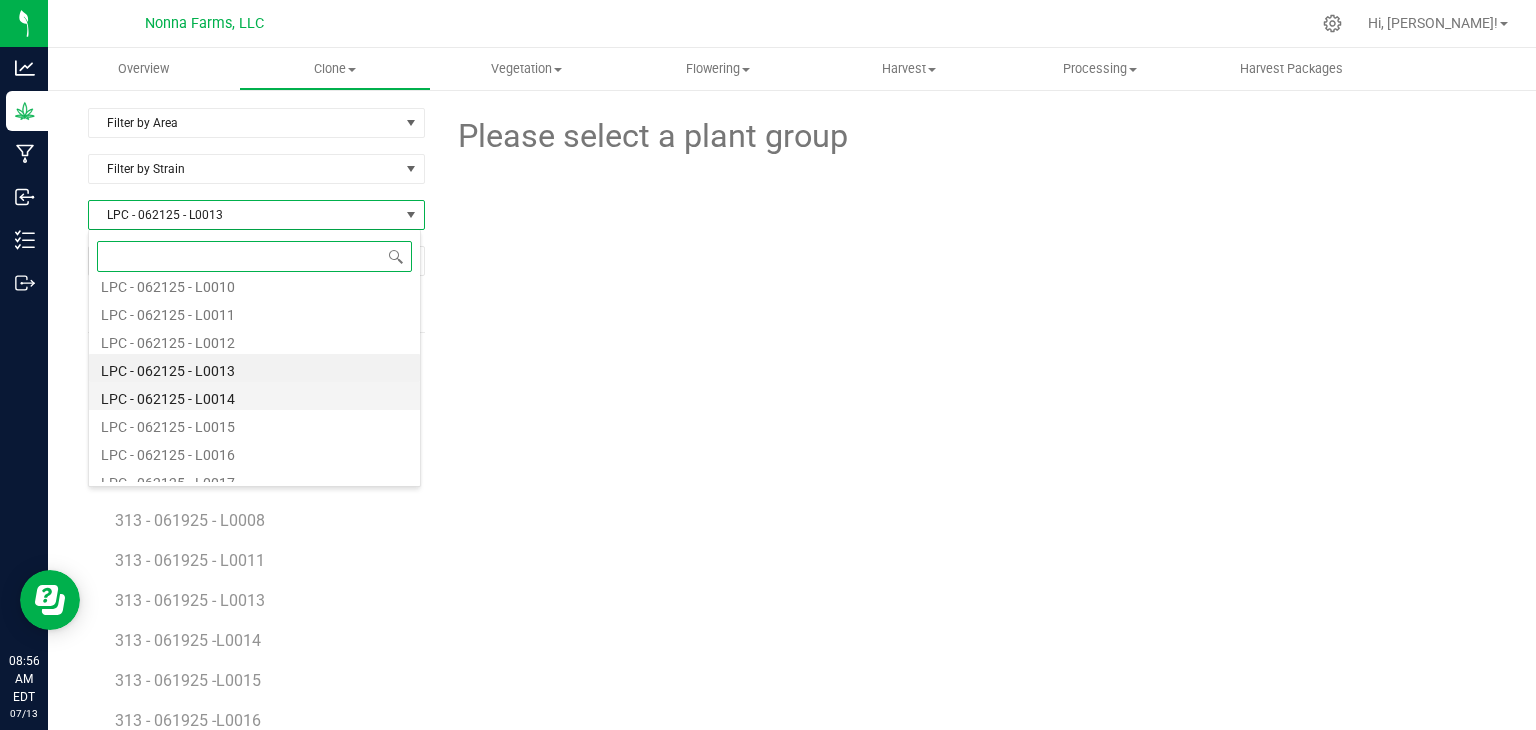 click on "LPC - 062125 - L0014" at bounding box center (254, 396) 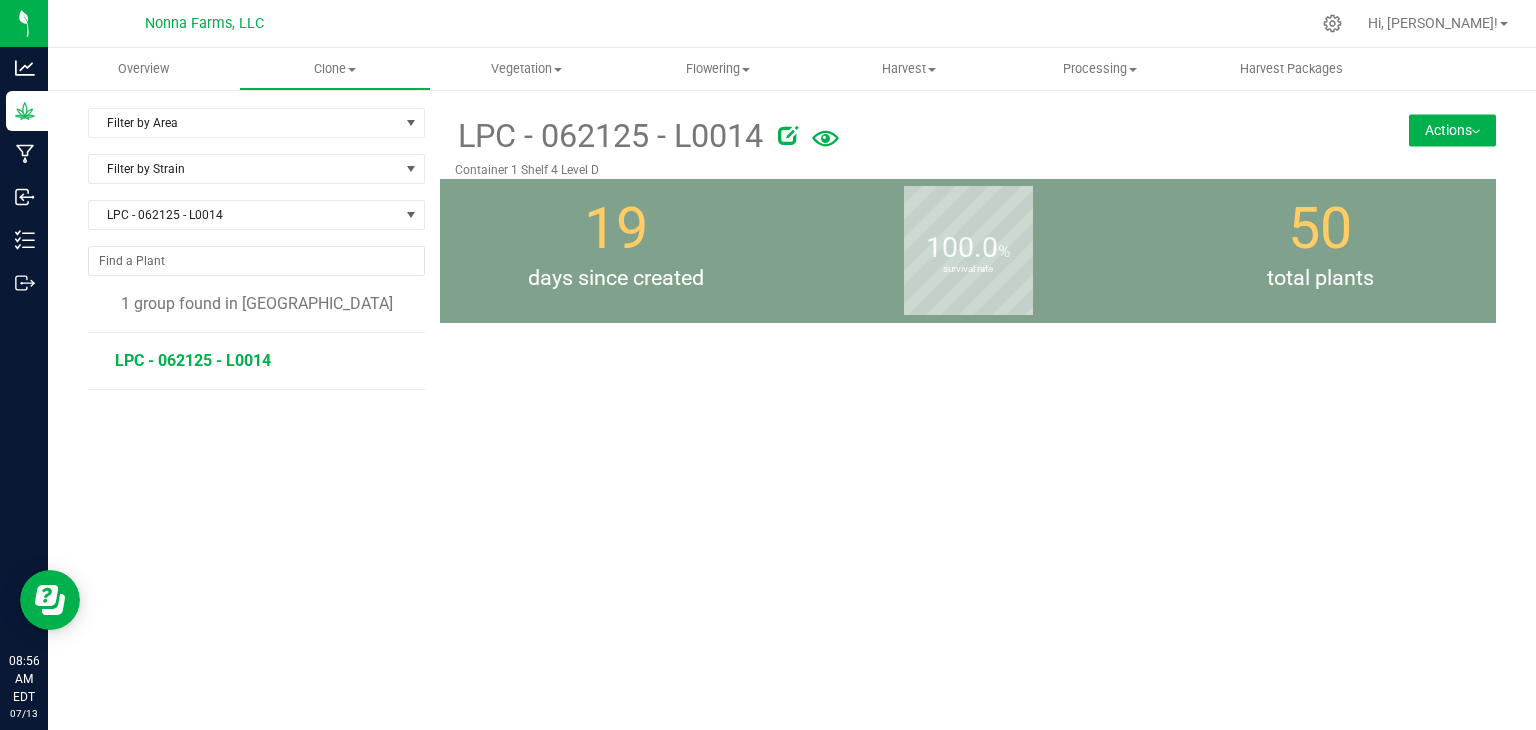 click on "LPC - 062125 - L0014" at bounding box center [193, 360] 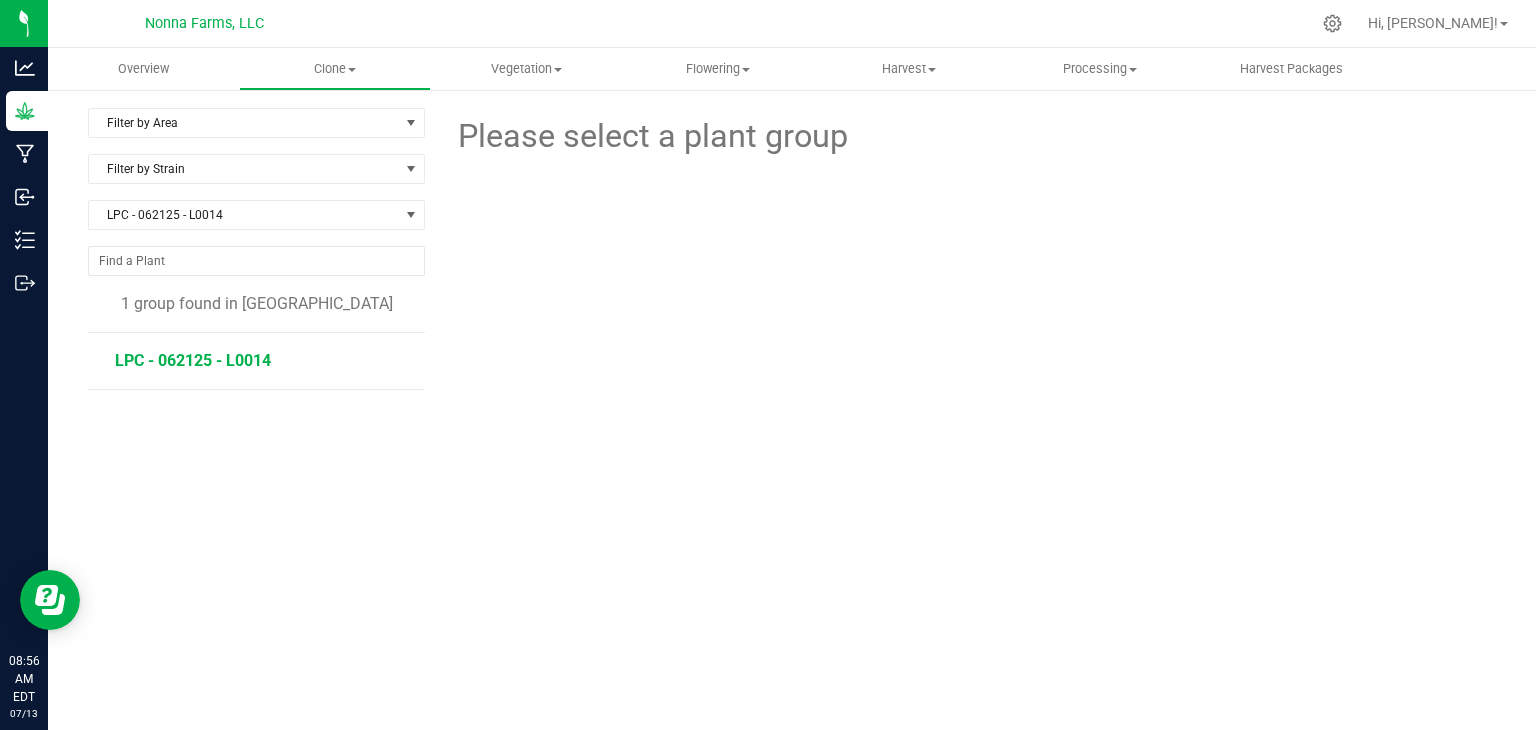 click on "LPC - 062125 - L0014" at bounding box center (193, 360) 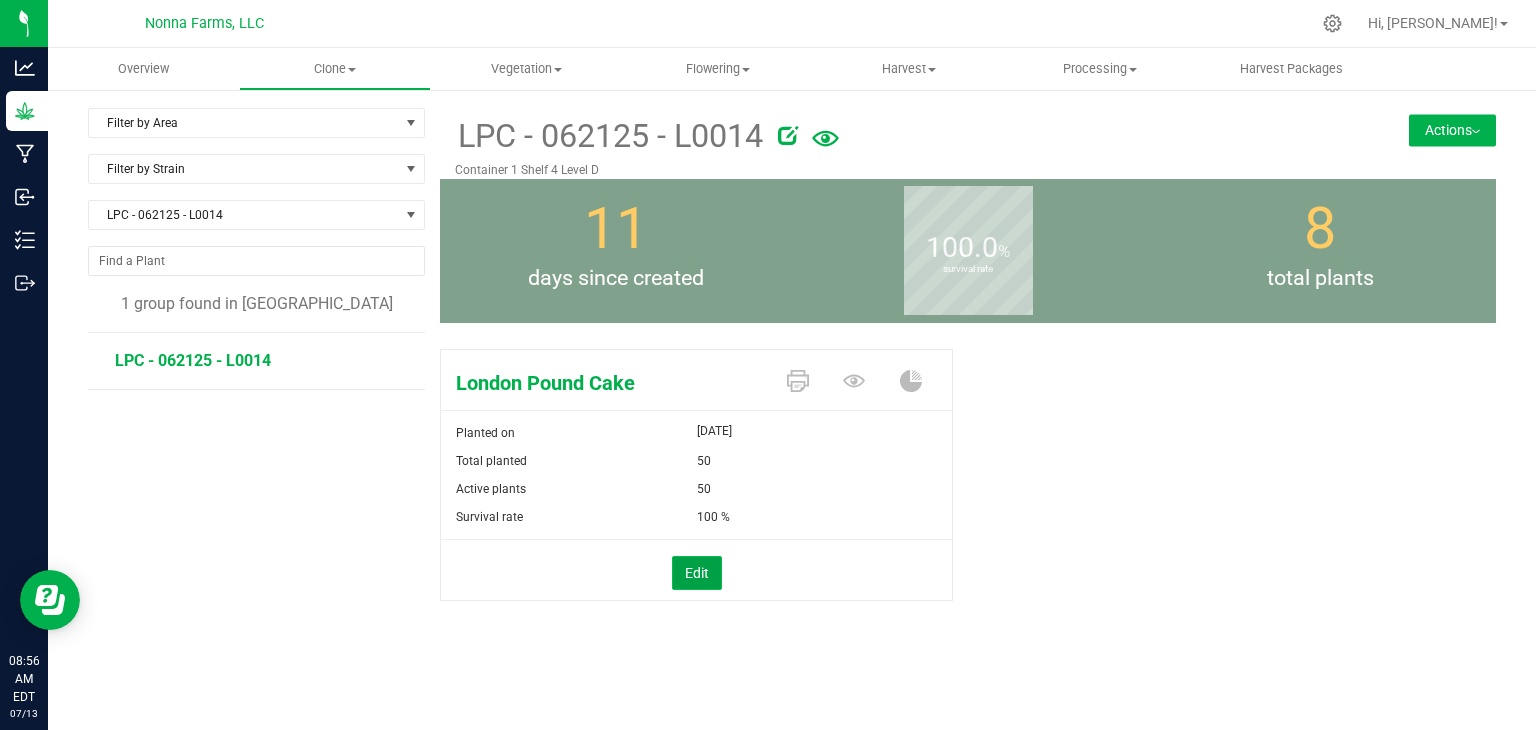 drag, startPoint x: 708, startPoint y: 569, endPoint x: 712, endPoint y: 558, distance: 11.7046995 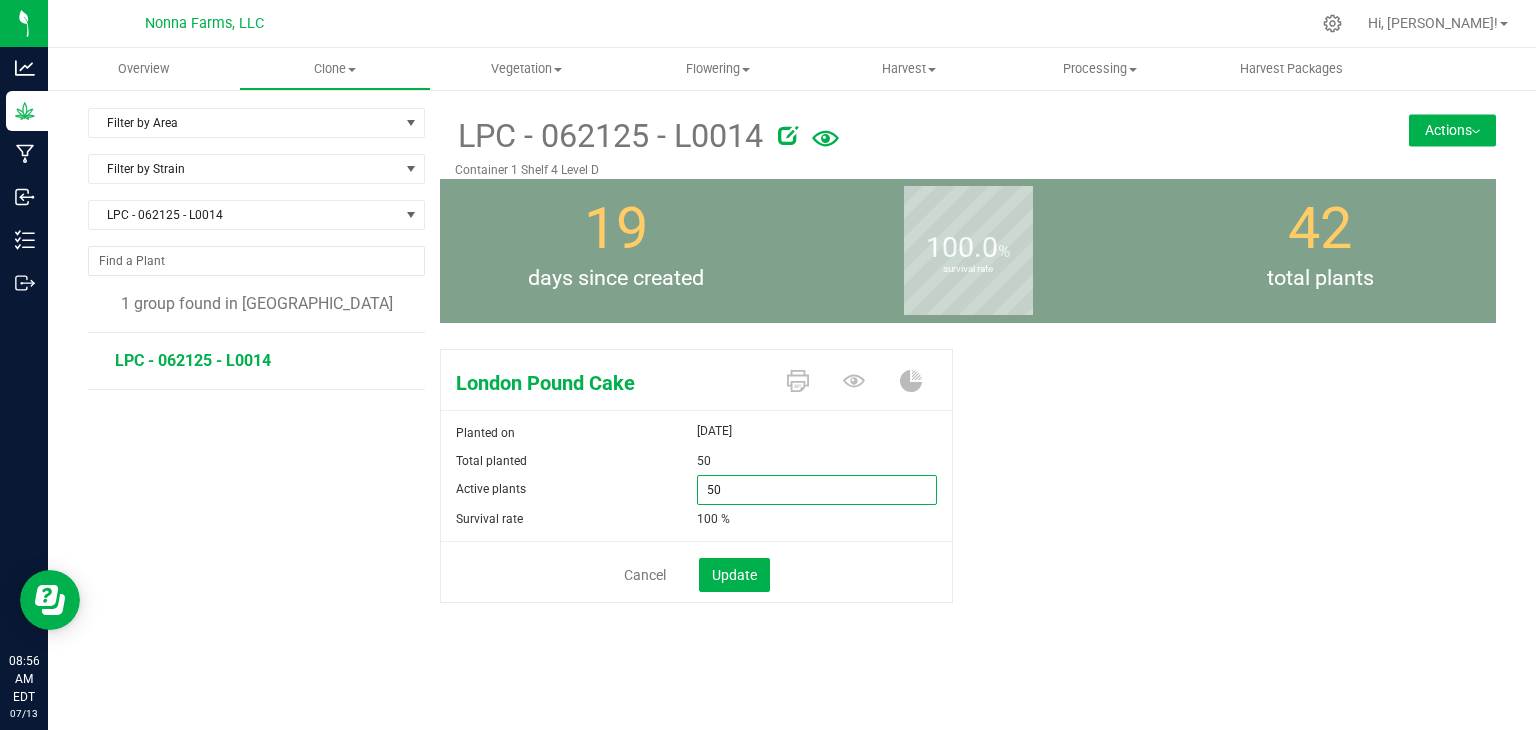drag, startPoint x: 749, startPoint y: 491, endPoint x: 697, endPoint y: 493, distance: 52.03845 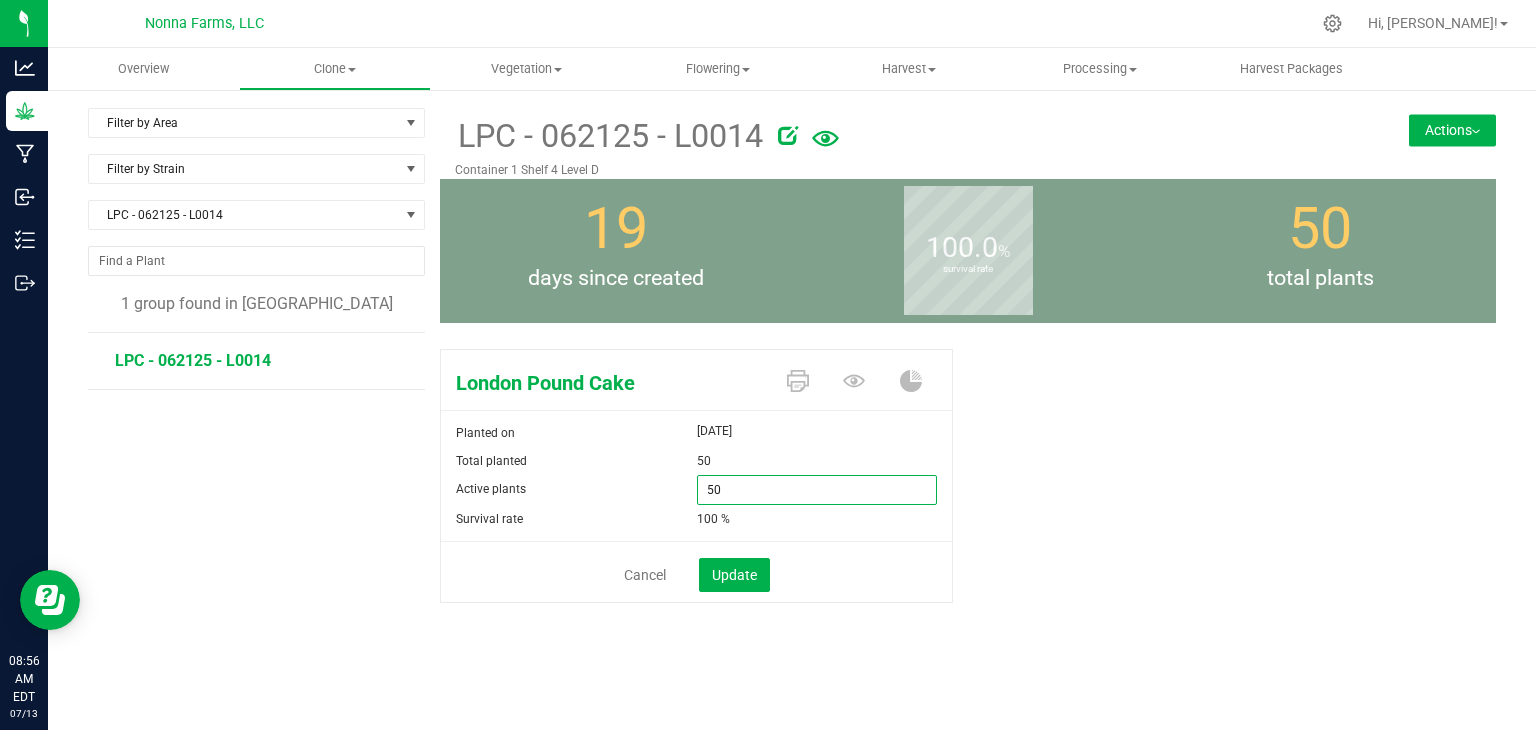 type on "0" 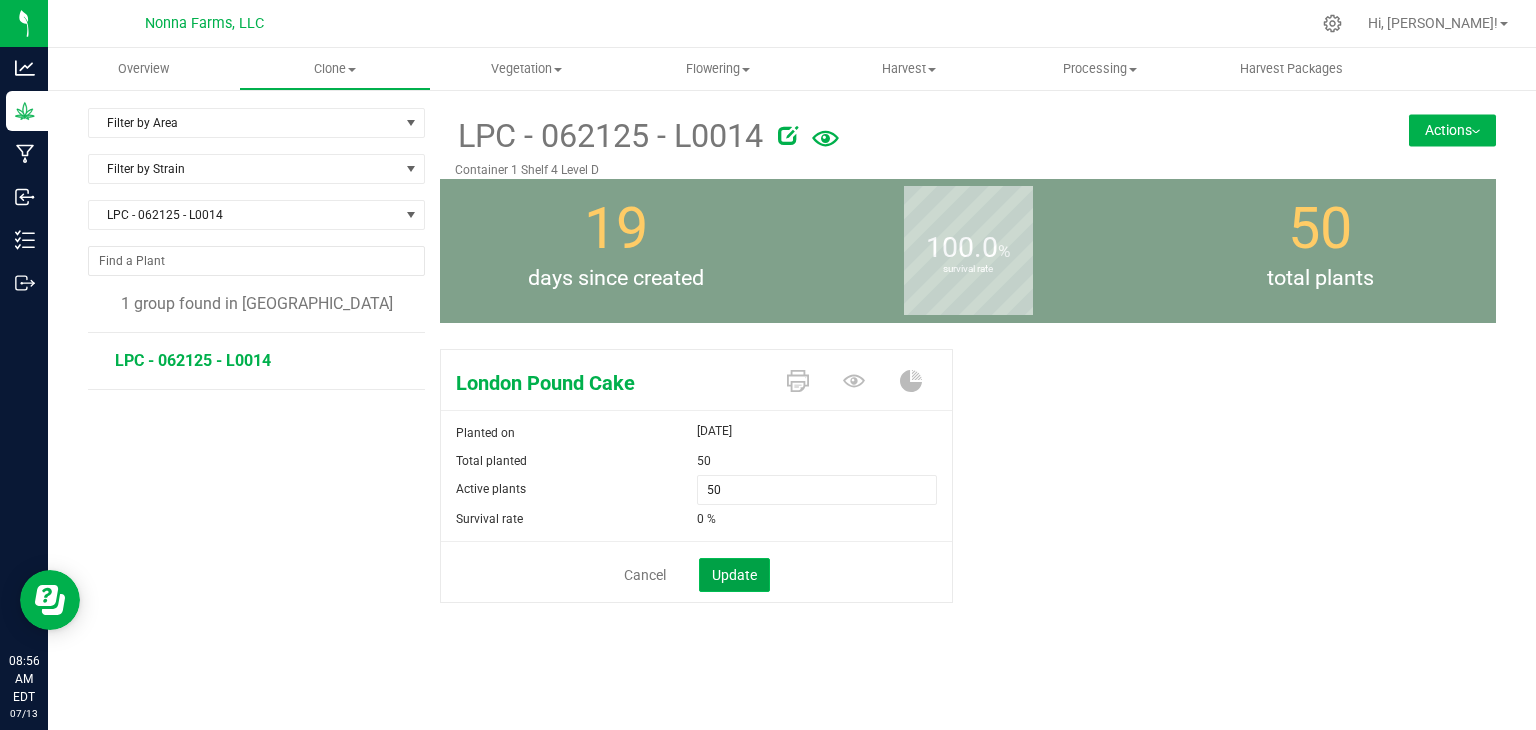type on "0" 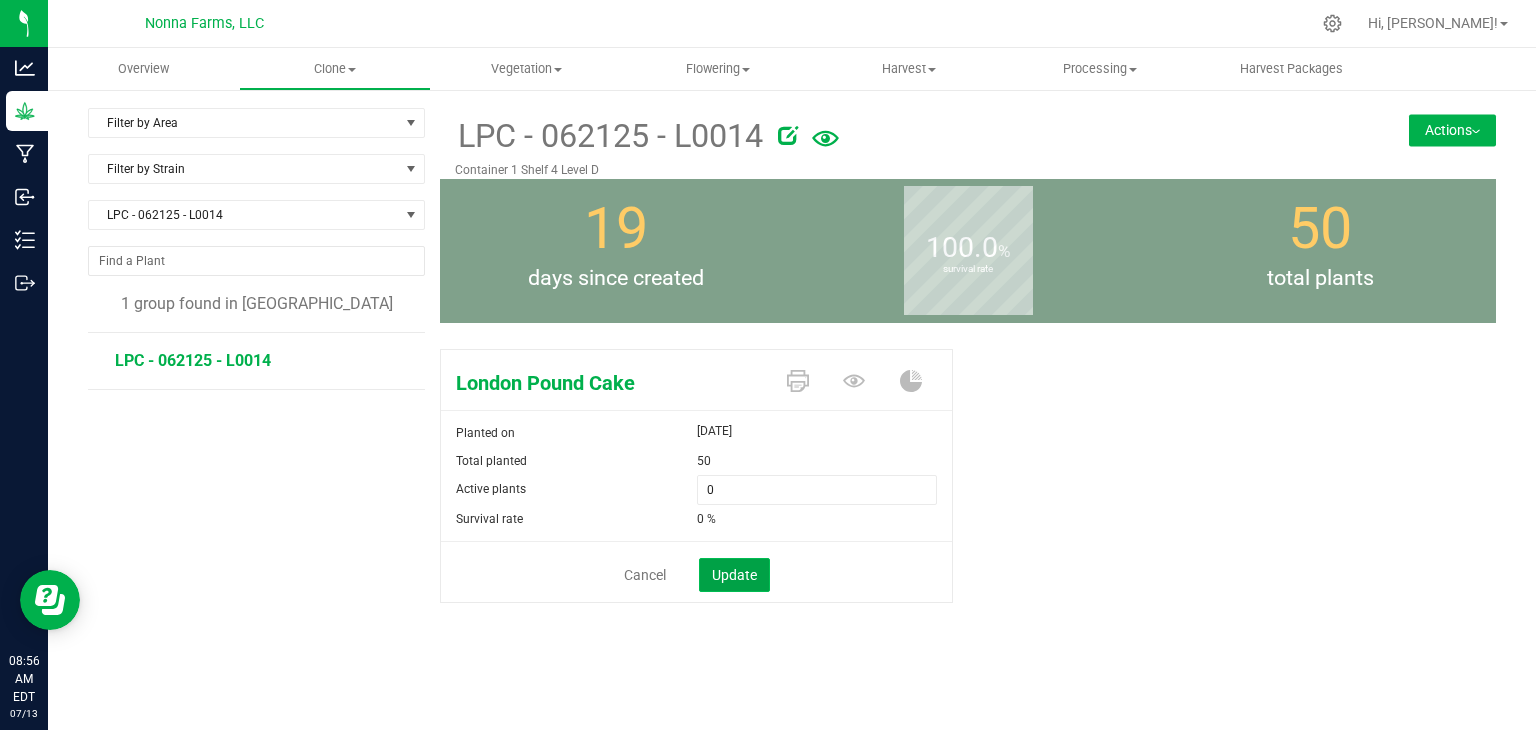 click on "Update" 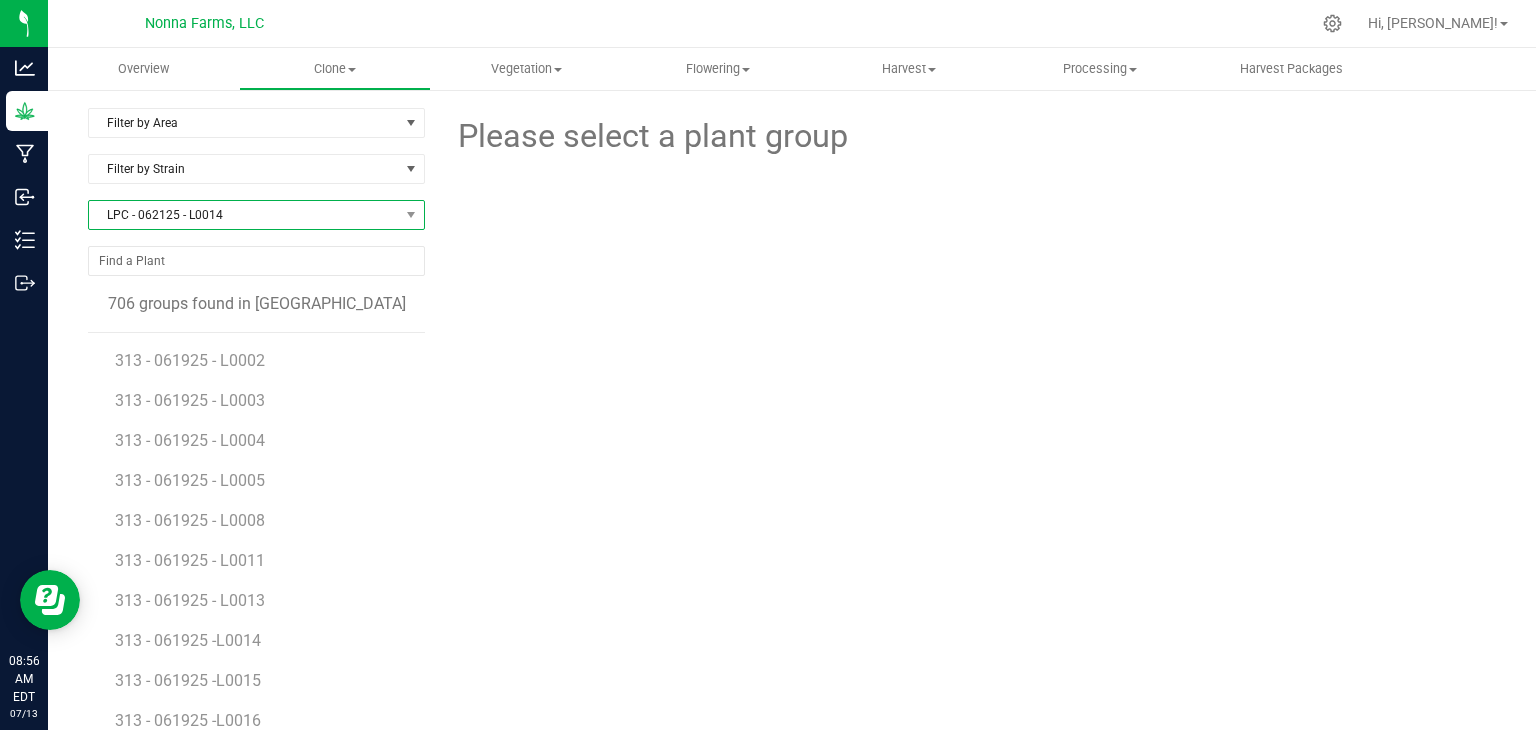 click on "LPC - 062125 - L0014" at bounding box center (244, 215) 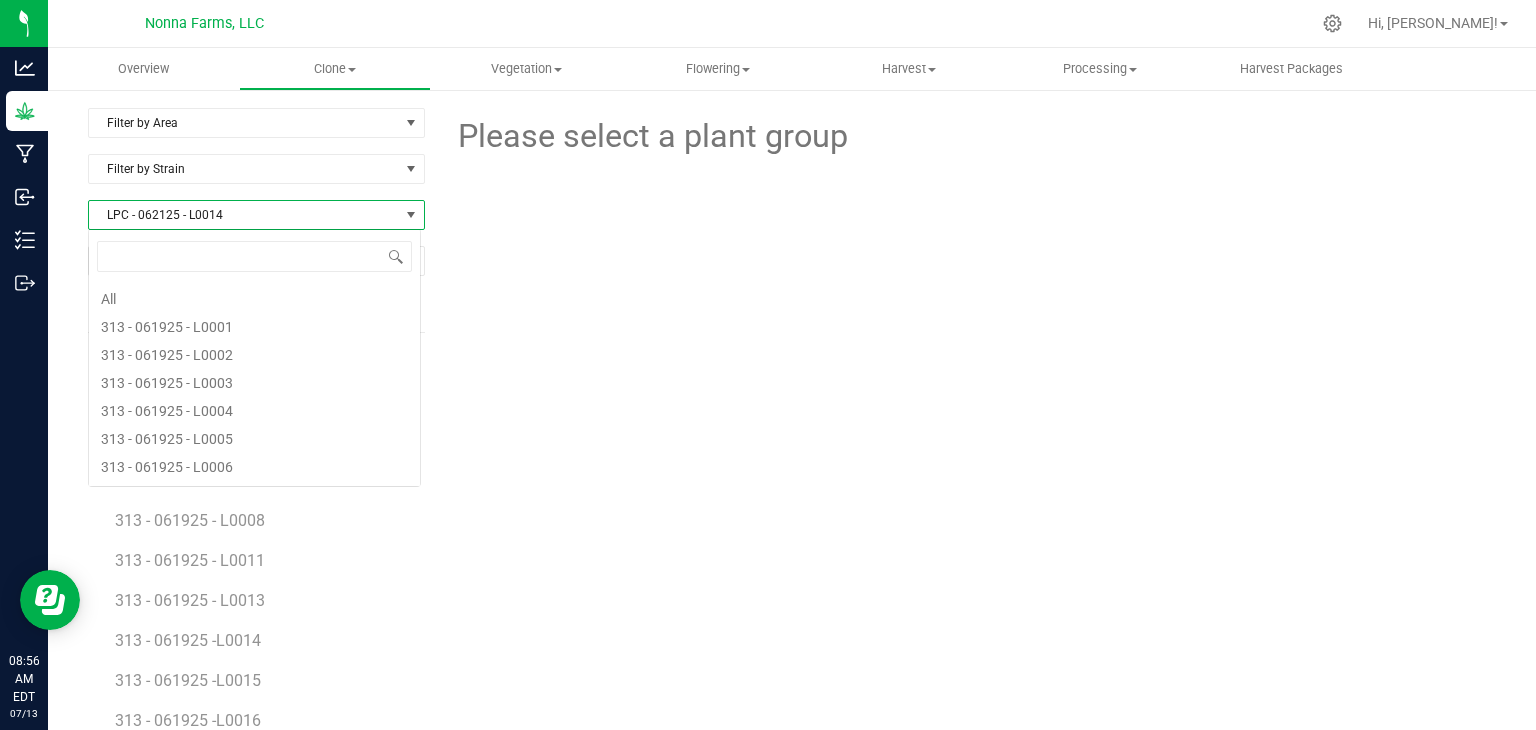 scroll, scrollTop: 4588, scrollLeft: 0, axis: vertical 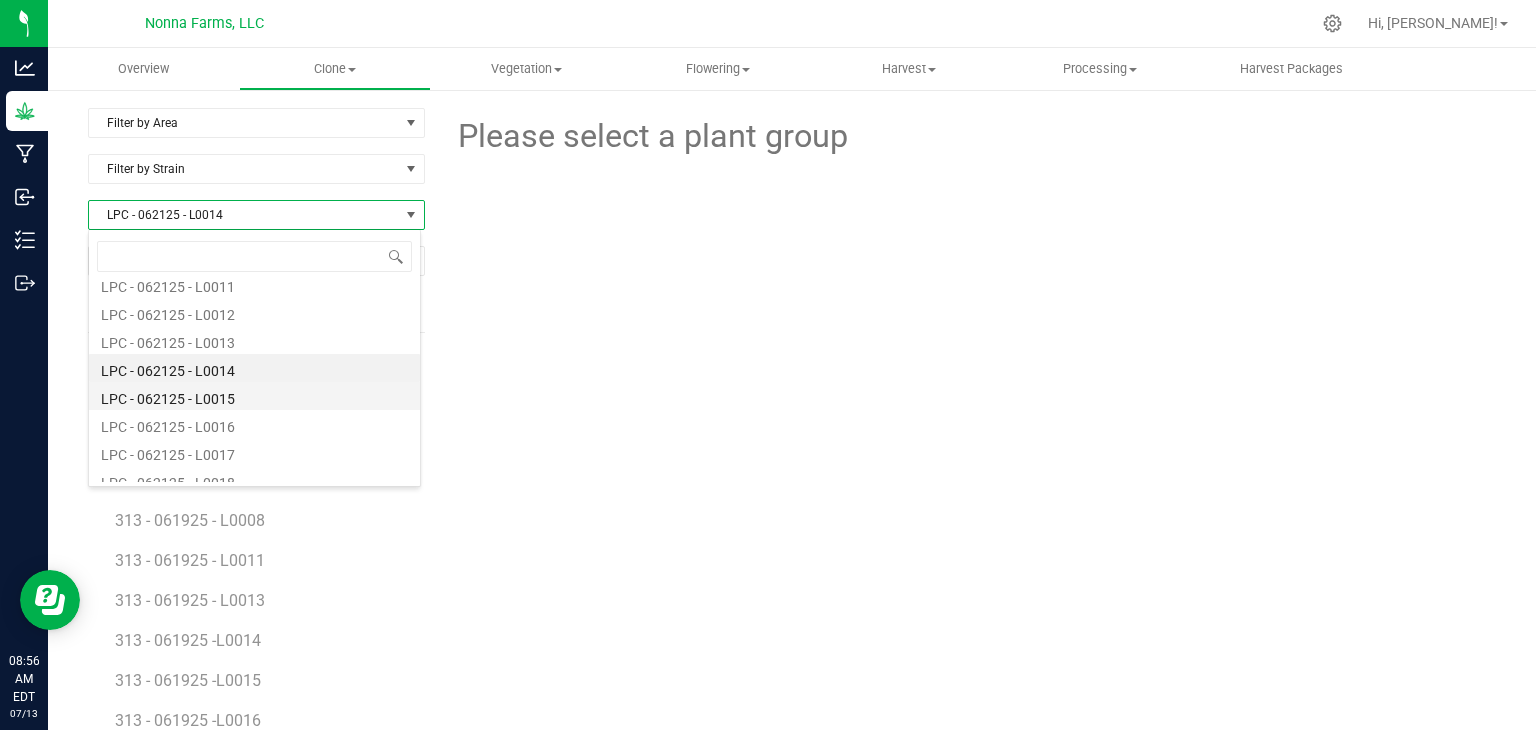 click on "LPC - 062125 - L0015" at bounding box center [254, 396] 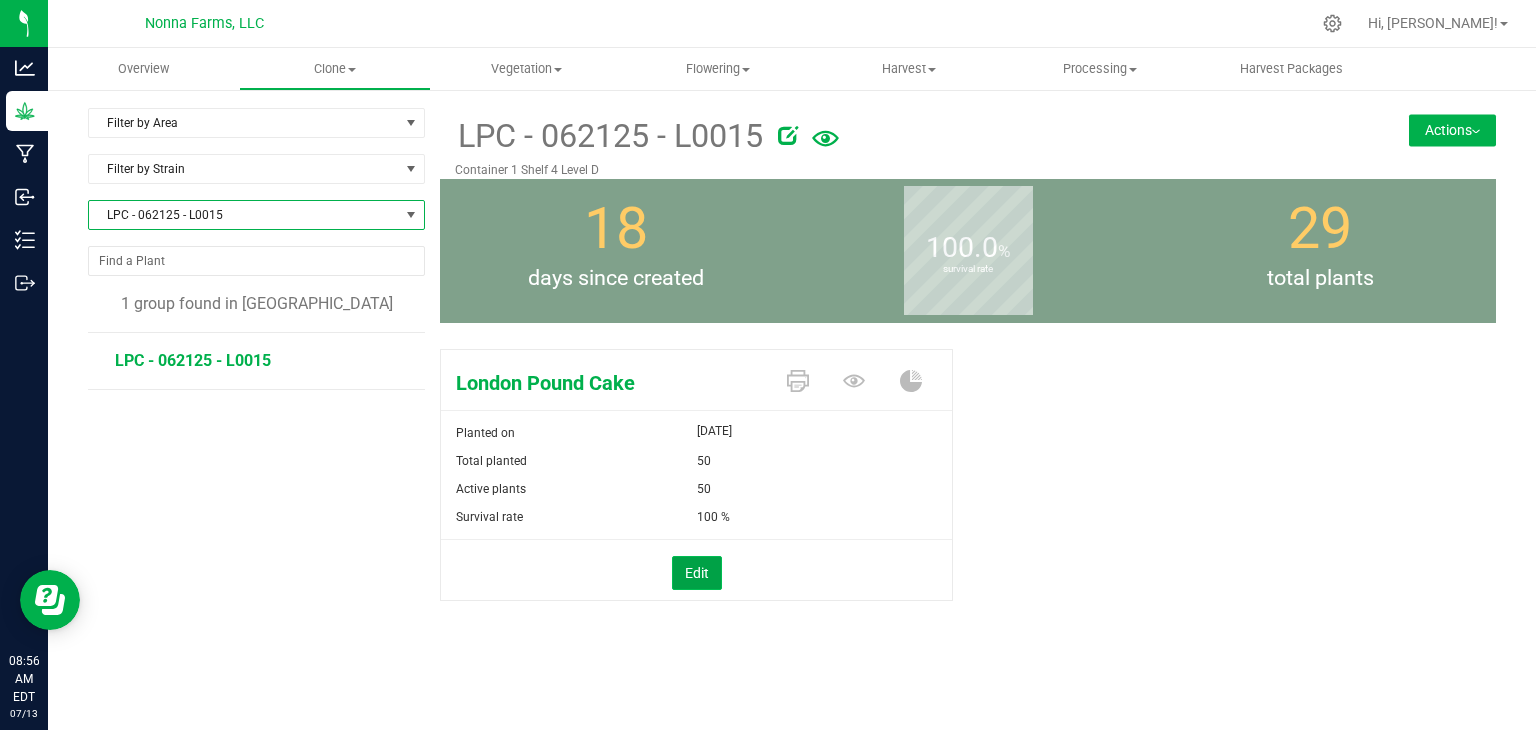 click on "Edit" at bounding box center [697, 573] 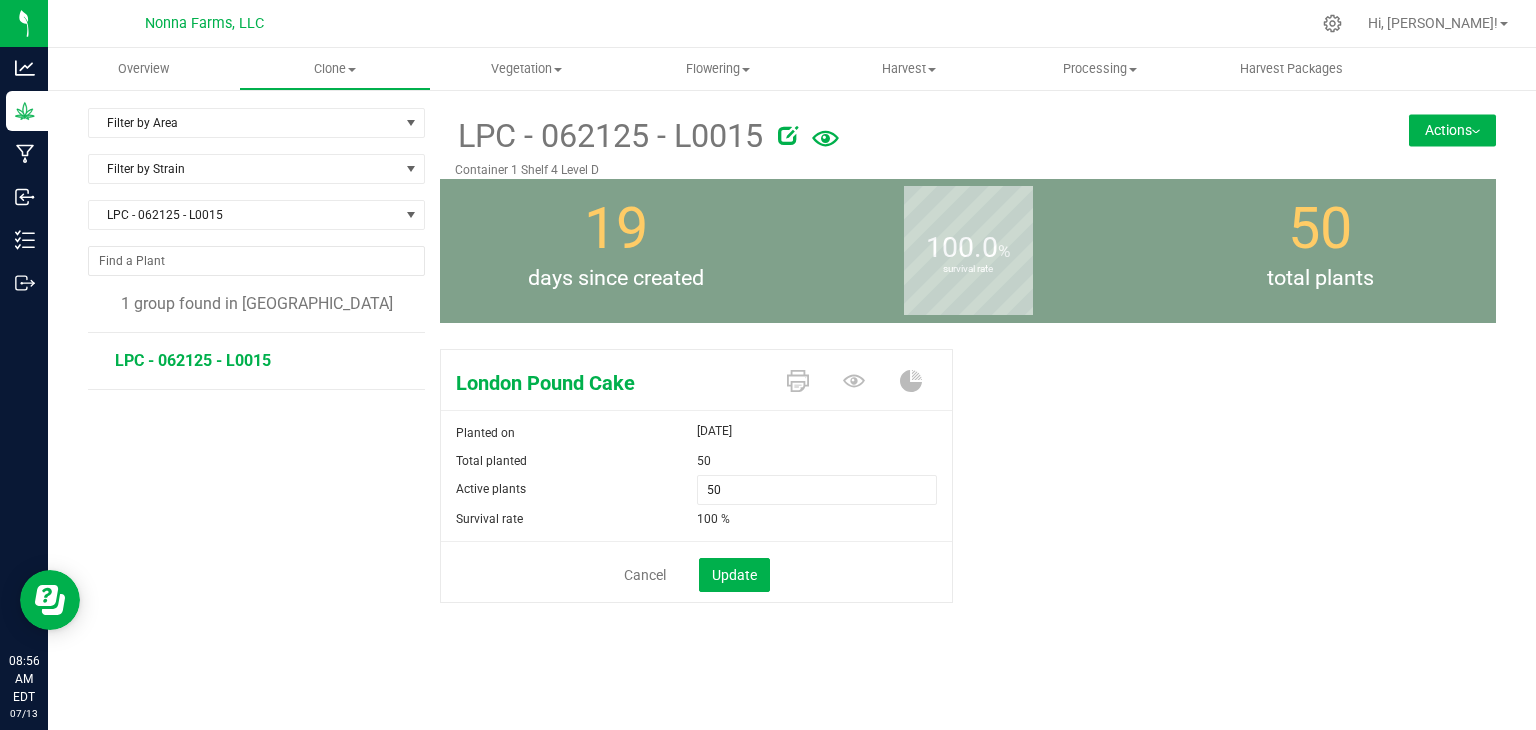 drag, startPoint x: 786, startPoint y: 505, endPoint x: 641, endPoint y: 477, distance: 147.67871 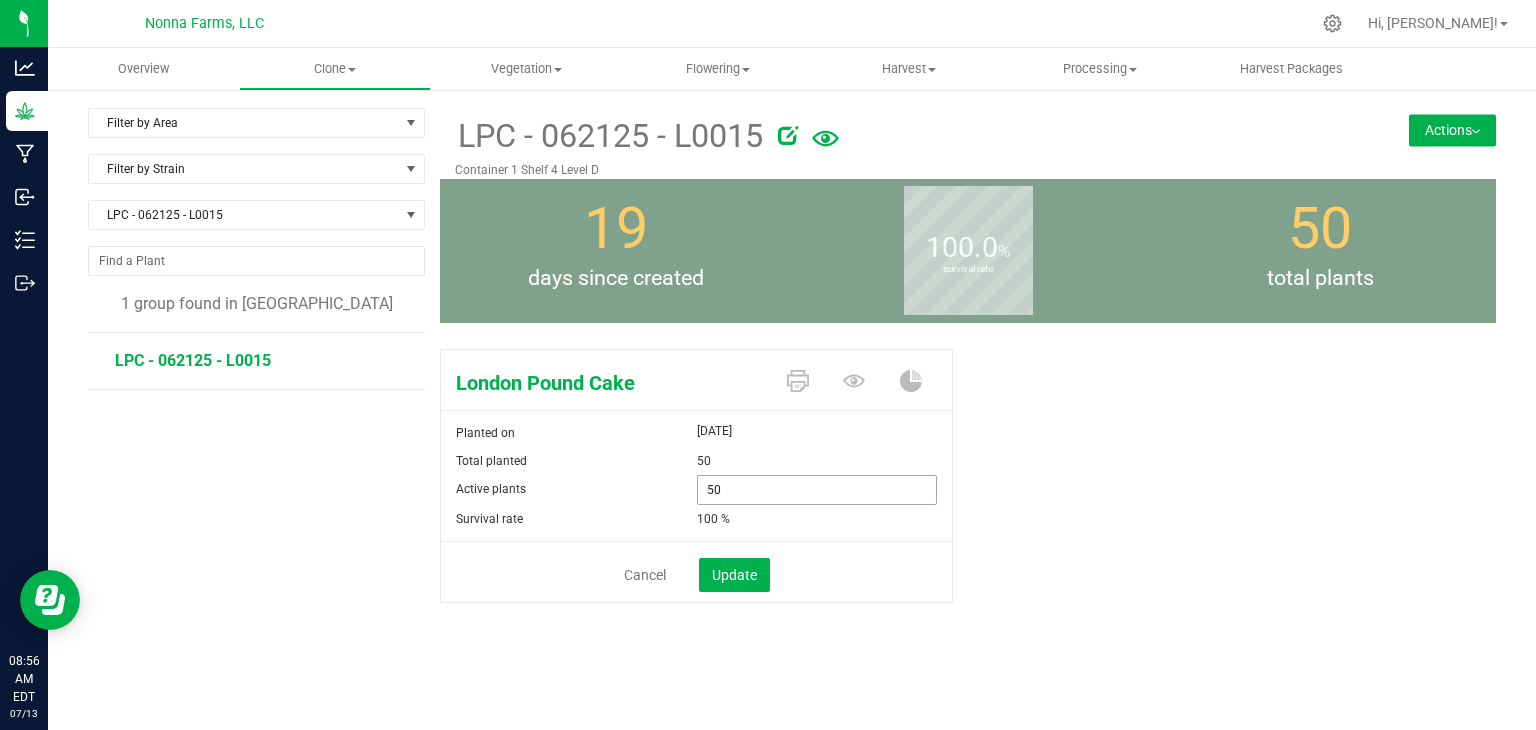 click on "50 50" at bounding box center (817, 490) 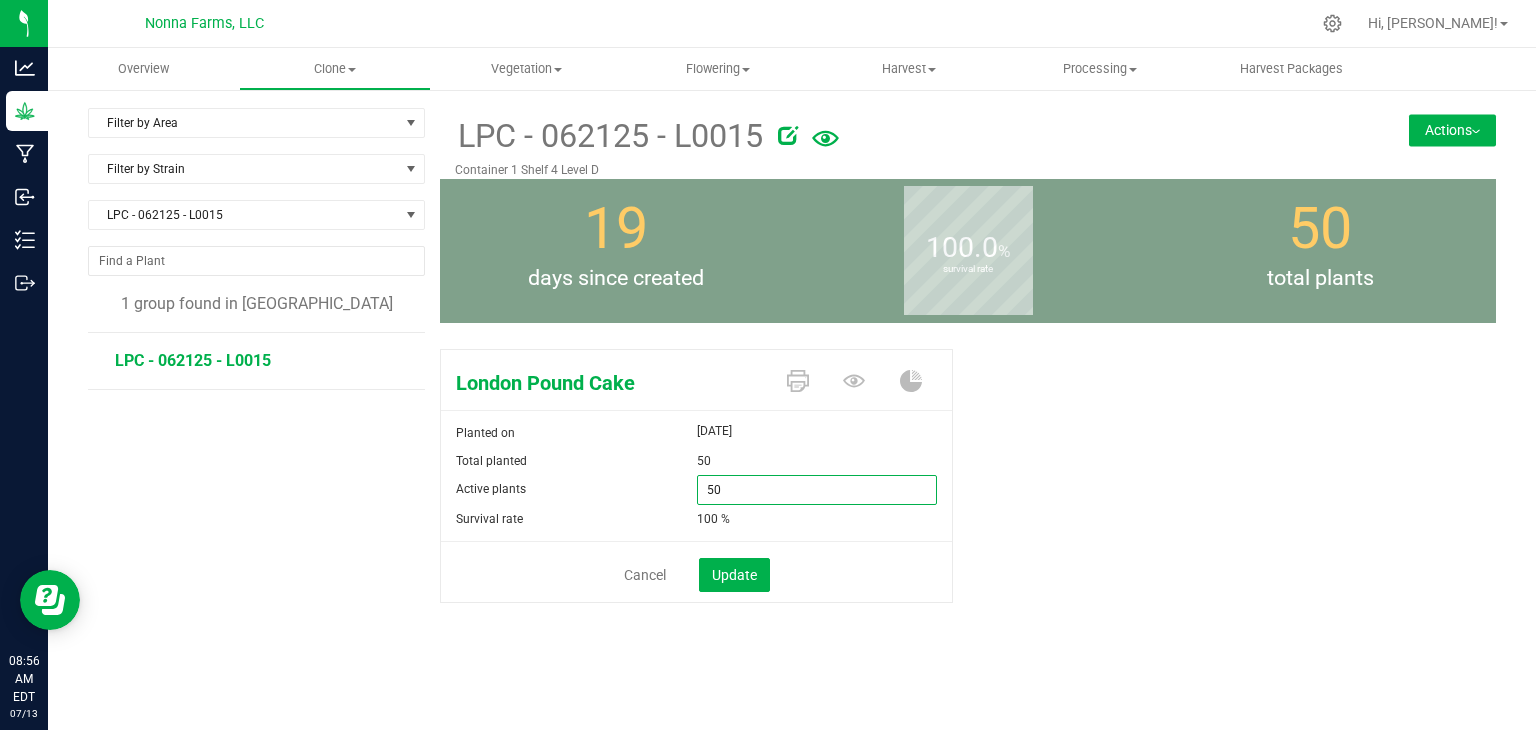 drag, startPoint x: 770, startPoint y: 483, endPoint x: 620, endPoint y: 483, distance: 150 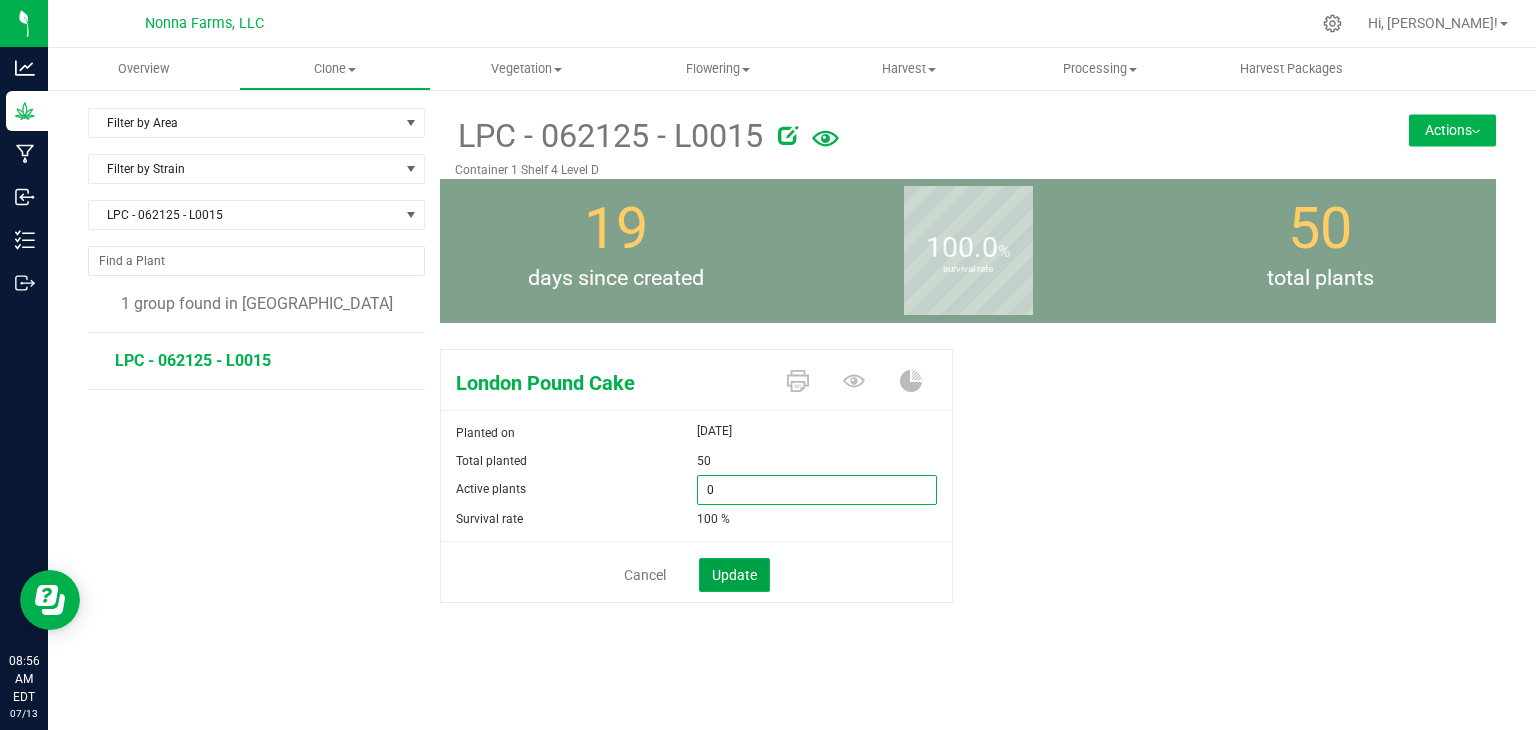 type on "0" 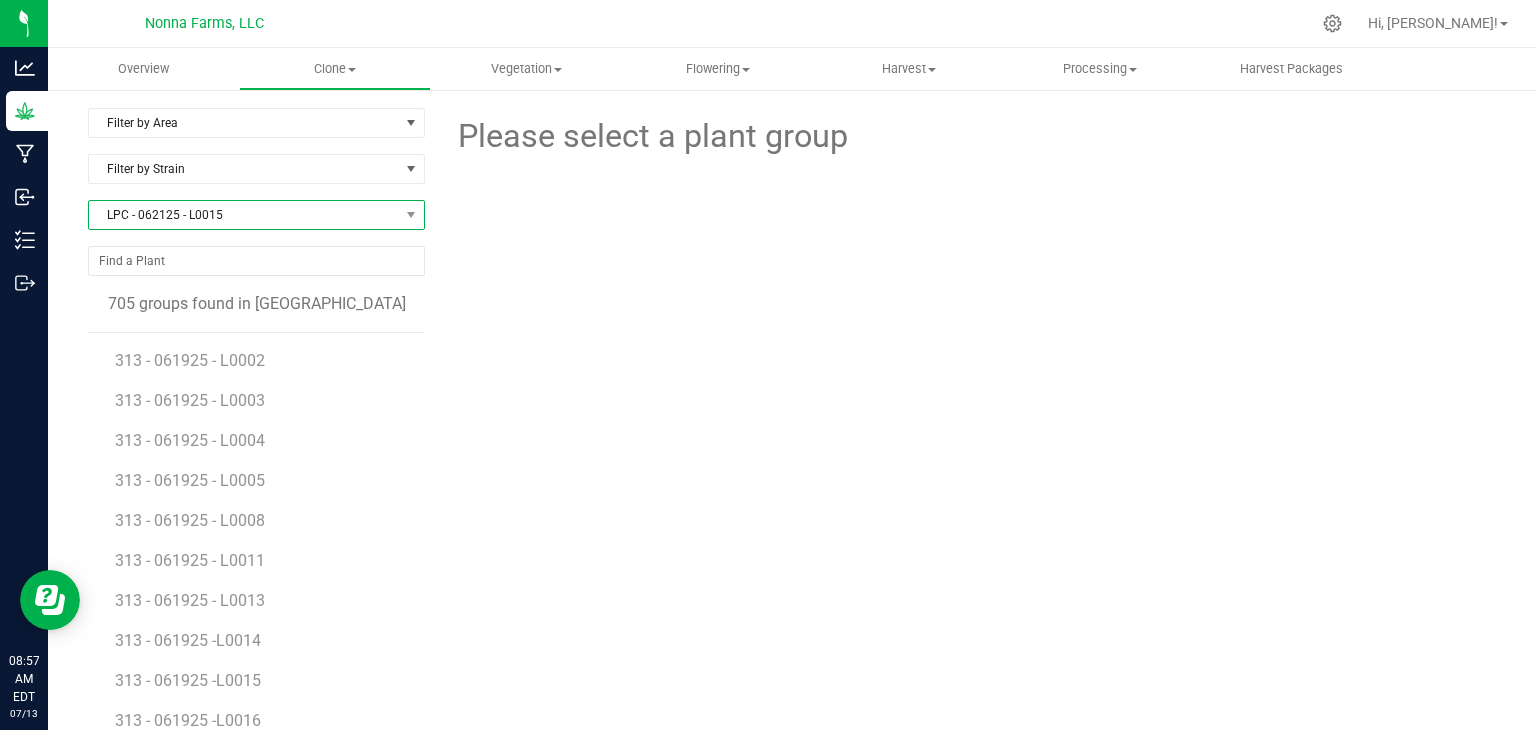 click on "LPC - 062125 - L0015" at bounding box center (244, 215) 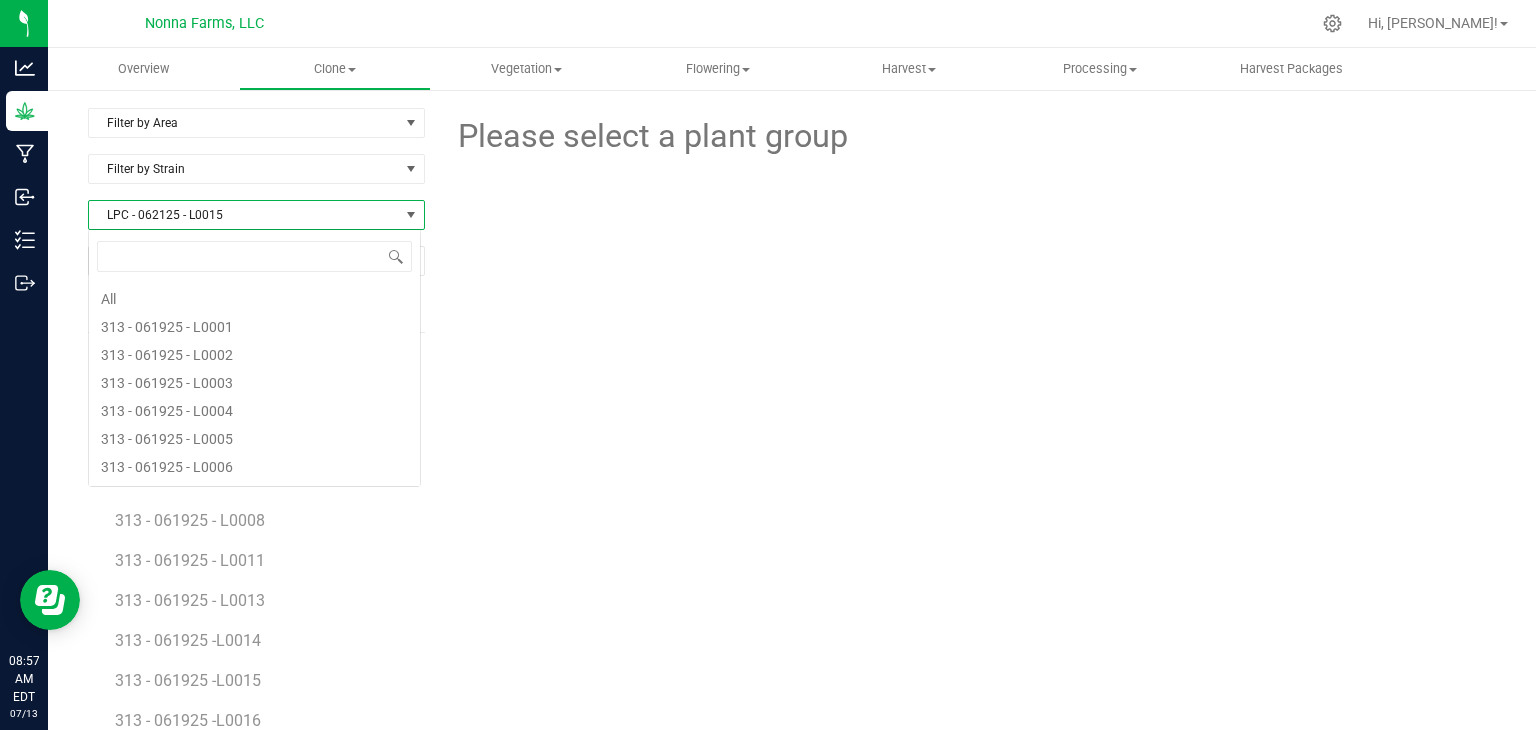 scroll, scrollTop: 4616, scrollLeft: 0, axis: vertical 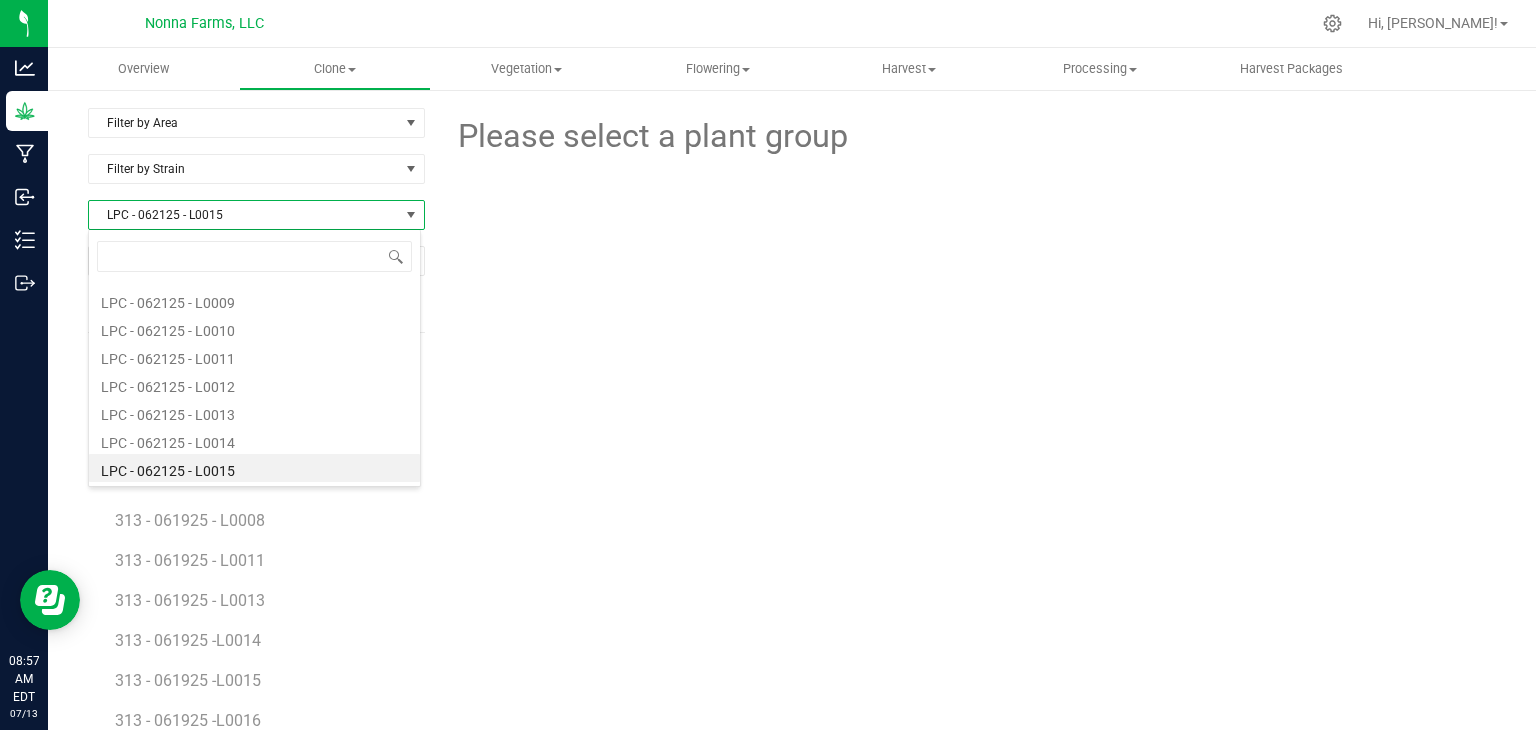 type on "LPC - 062125 - L0016" 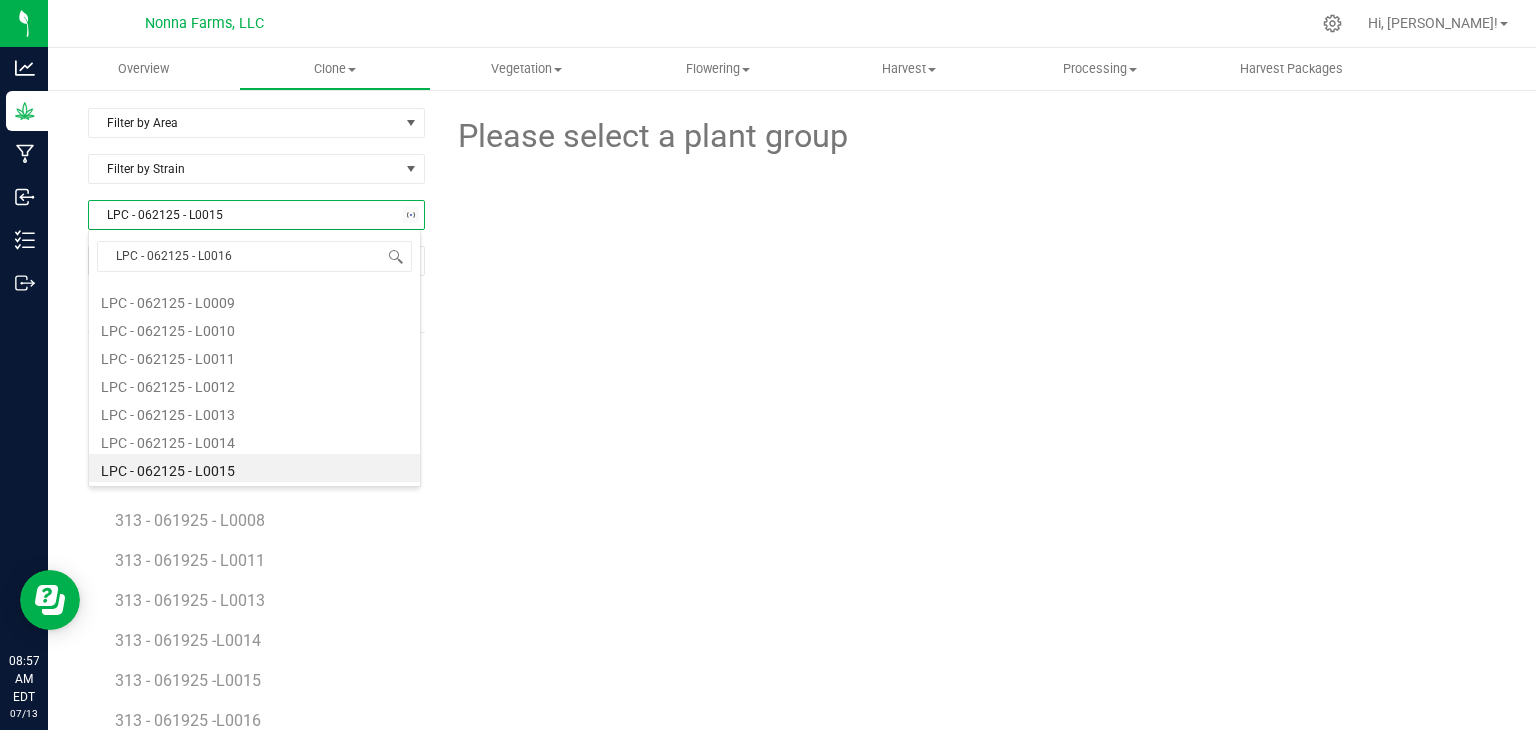scroll, scrollTop: 0, scrollLeft: 0, axis: both 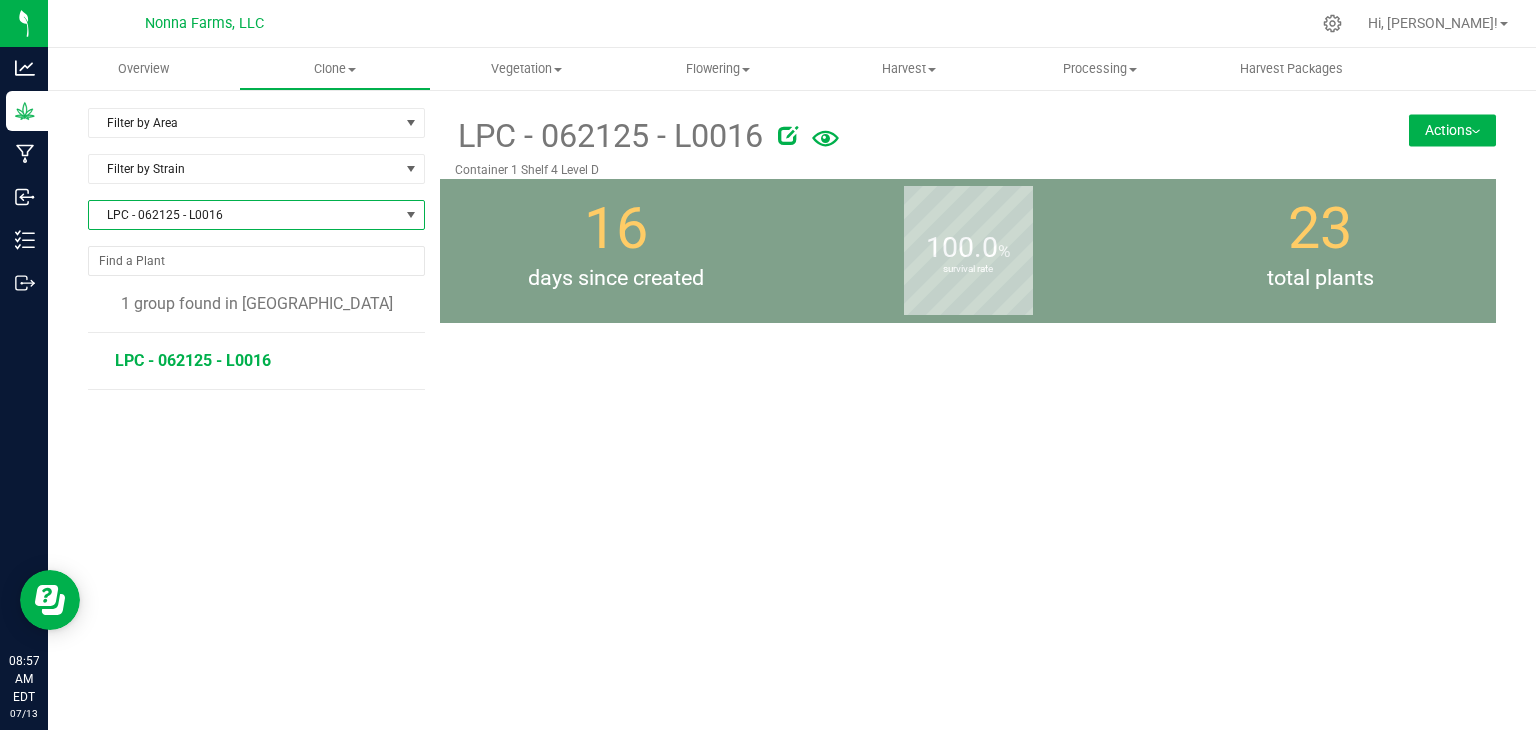 click on "LPC - 062125 - L0016" at bounding box center (263, 361) 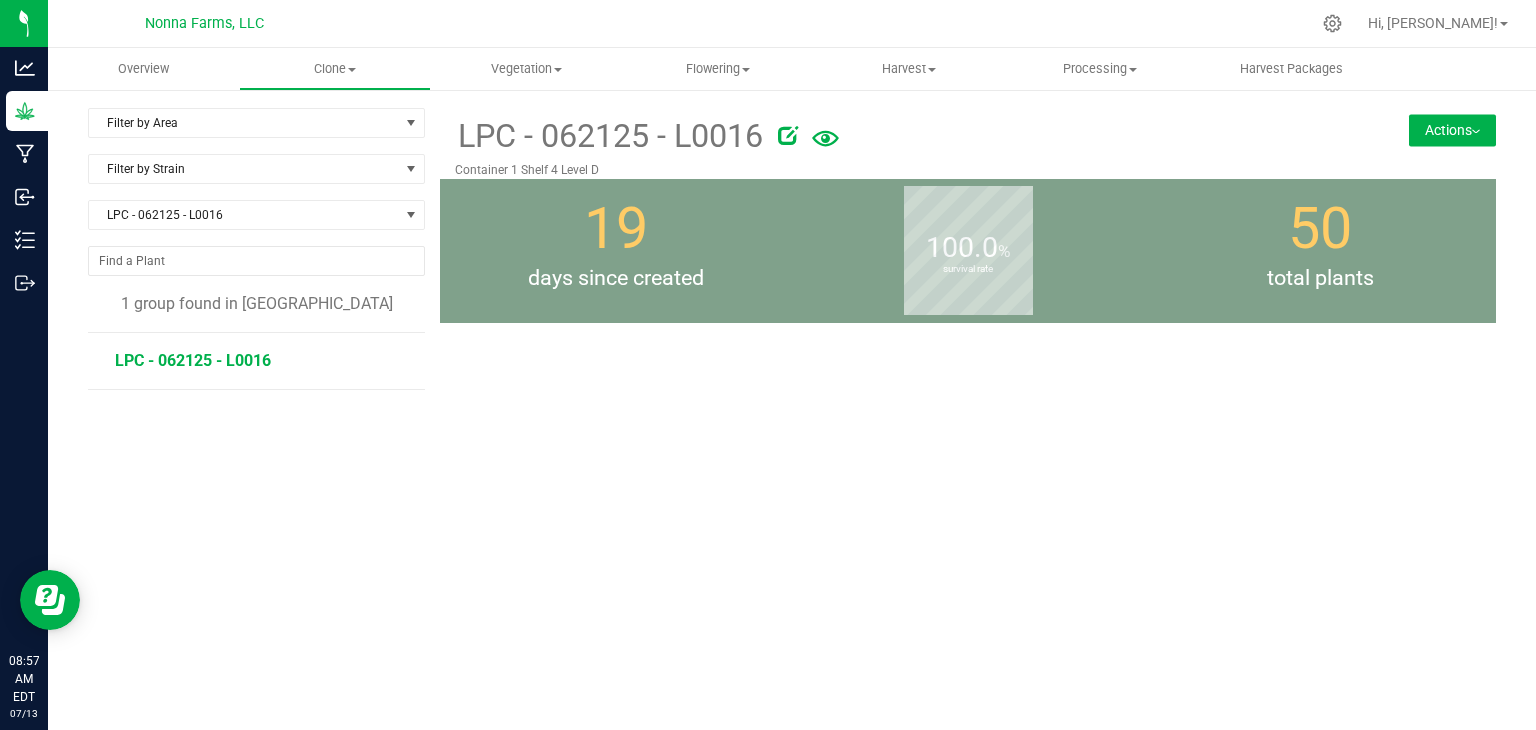 click on "LPC - 062125 - L0016" at bounding box center [263, 361] 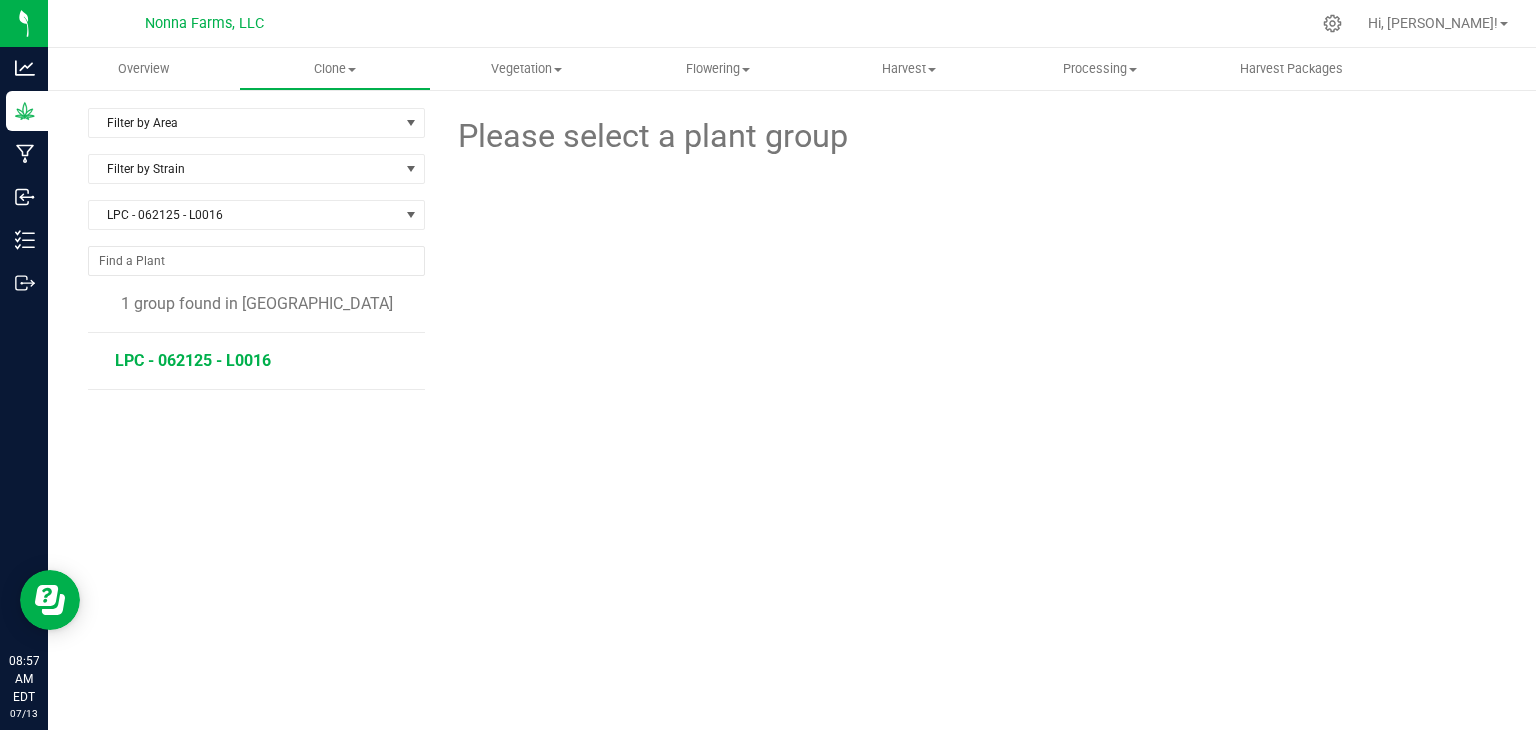 click on "LPC - 062125 - L0016" at bounding box center (193, 360) 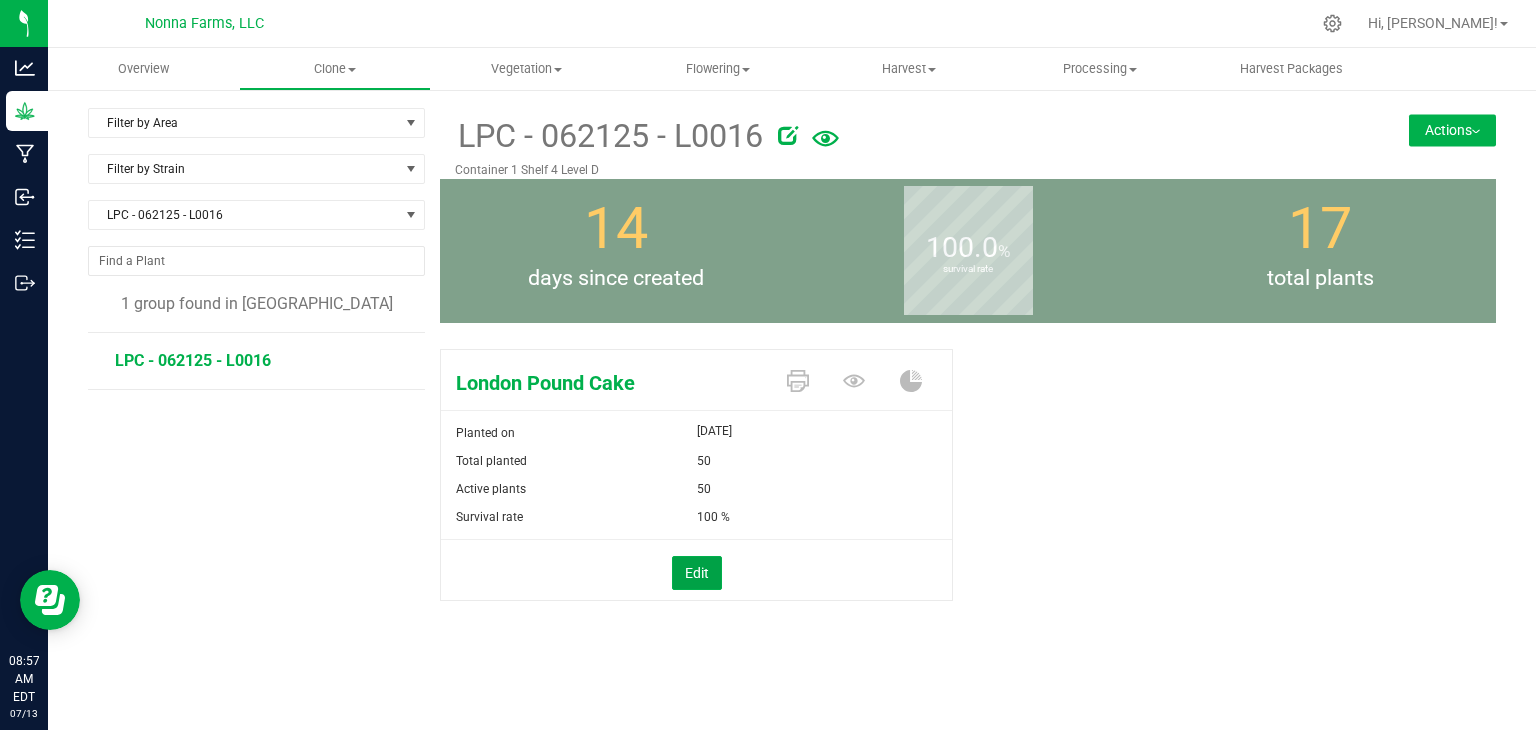 drag, startPoint x: 685, startPoint y: 566, endPoint x: 724, endPoint y: 511, distance: 67.424034 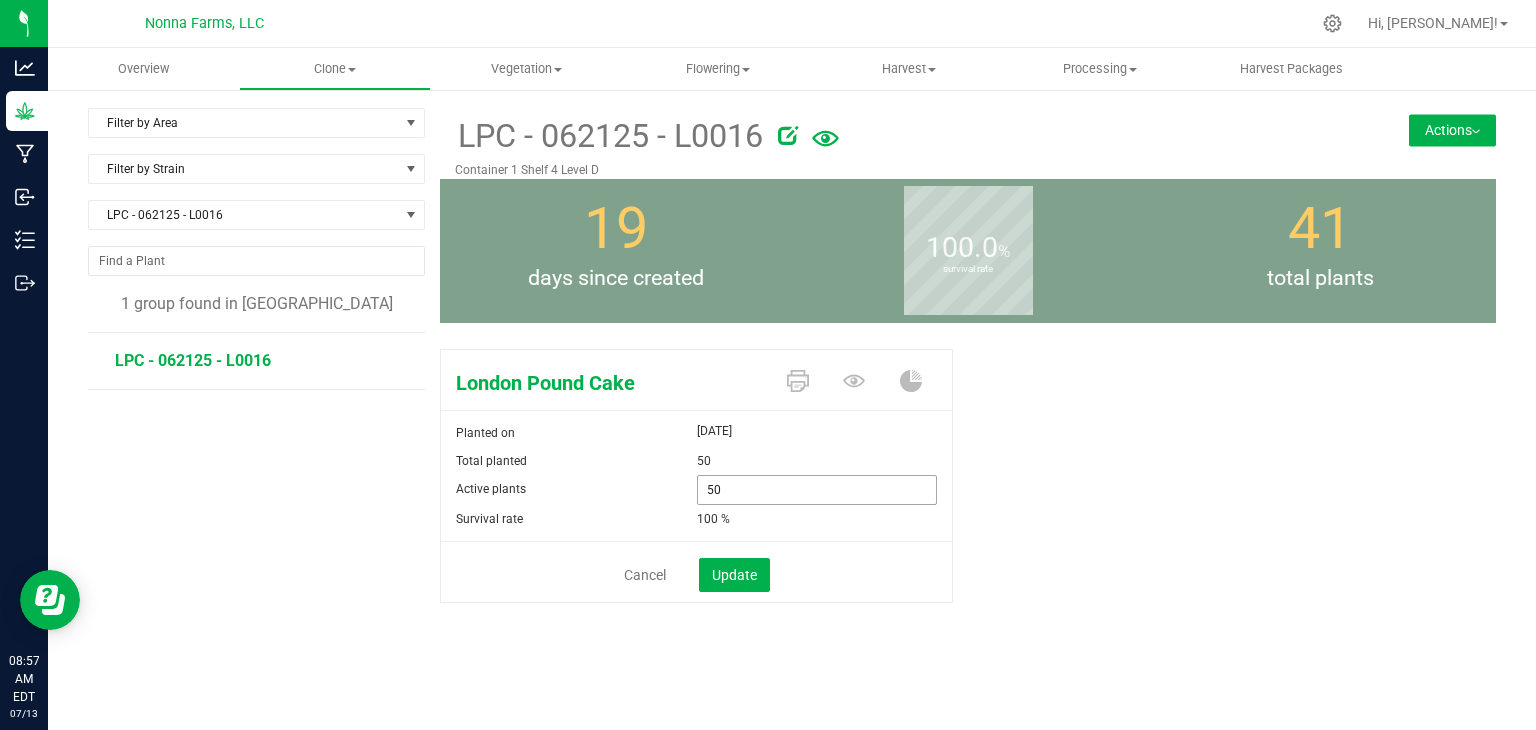 drag, startPoint x: 736, startPoint y: 473, endPoint x: 645, endPoint y: 486, distance: 91.92388 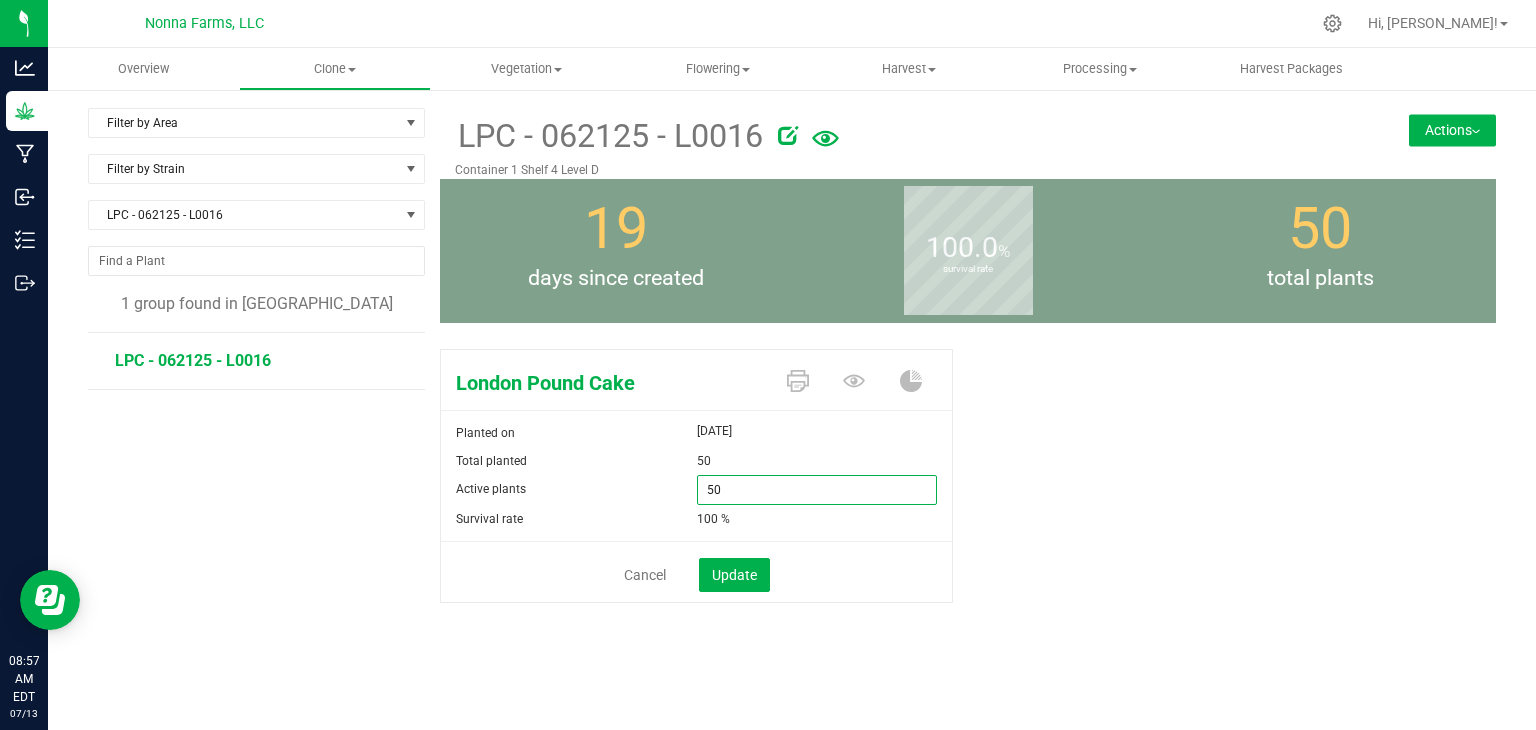 drag, startPoint x: 740, startPoint y: 483, endPoint x: 654, endPoint y: 480, distance: 86.05231 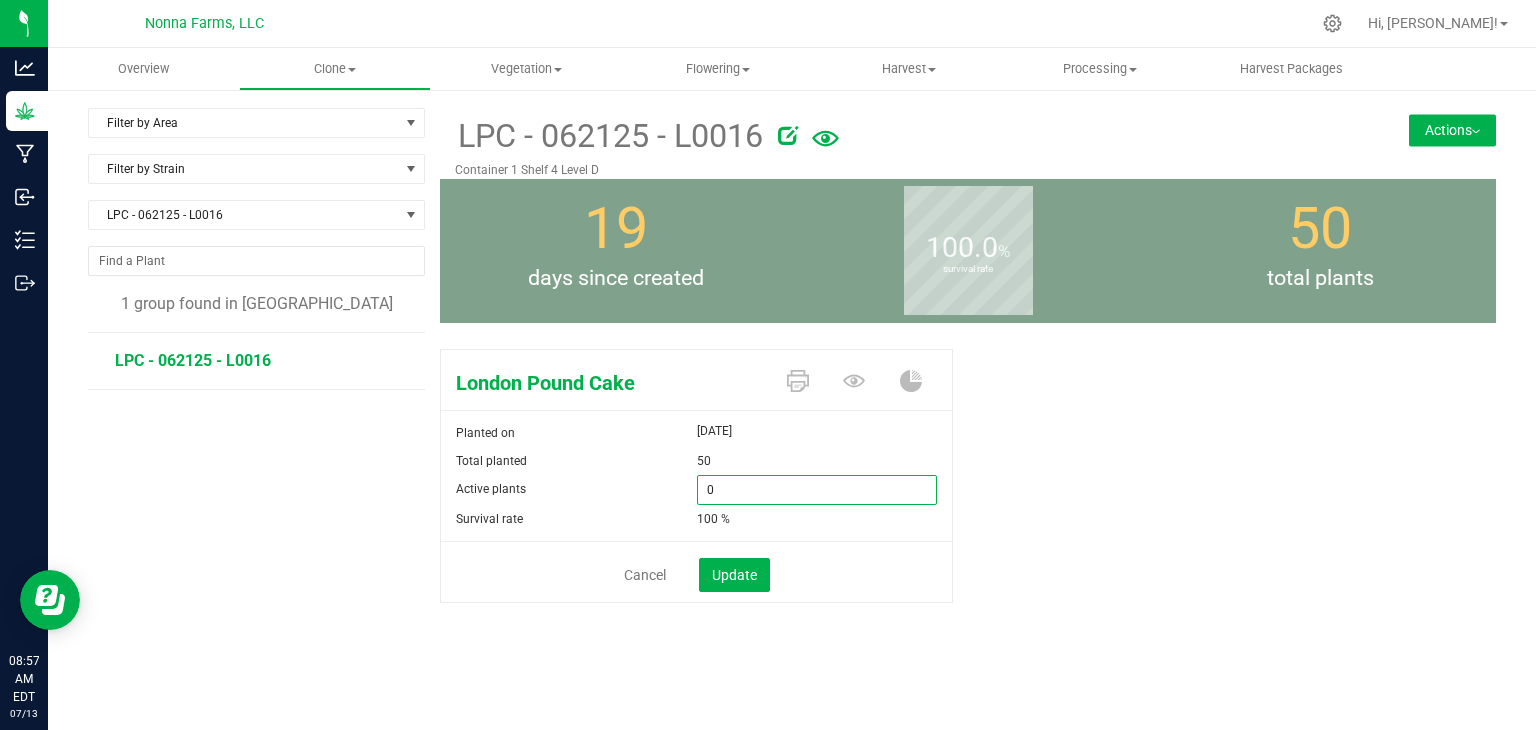 type on "0" 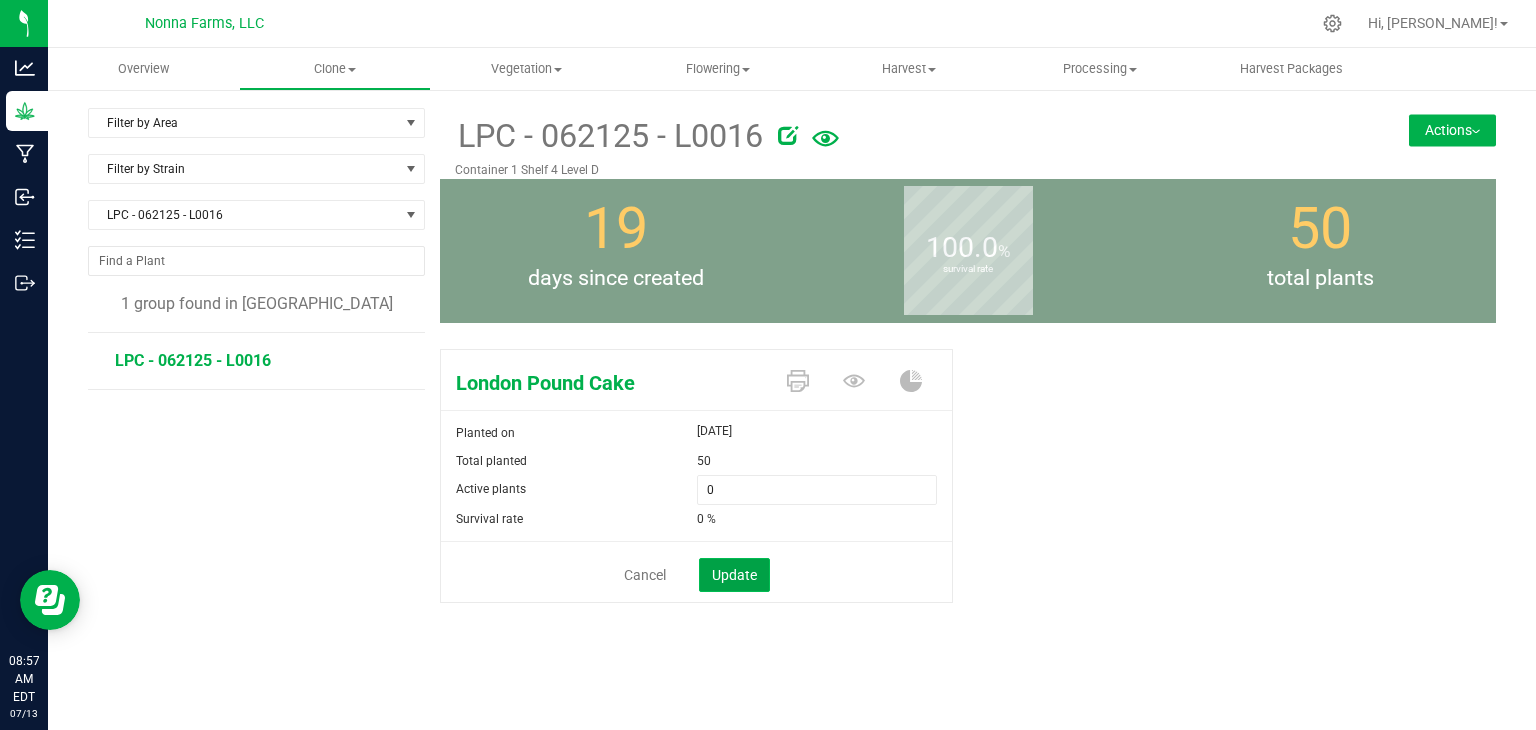 click on "Update" 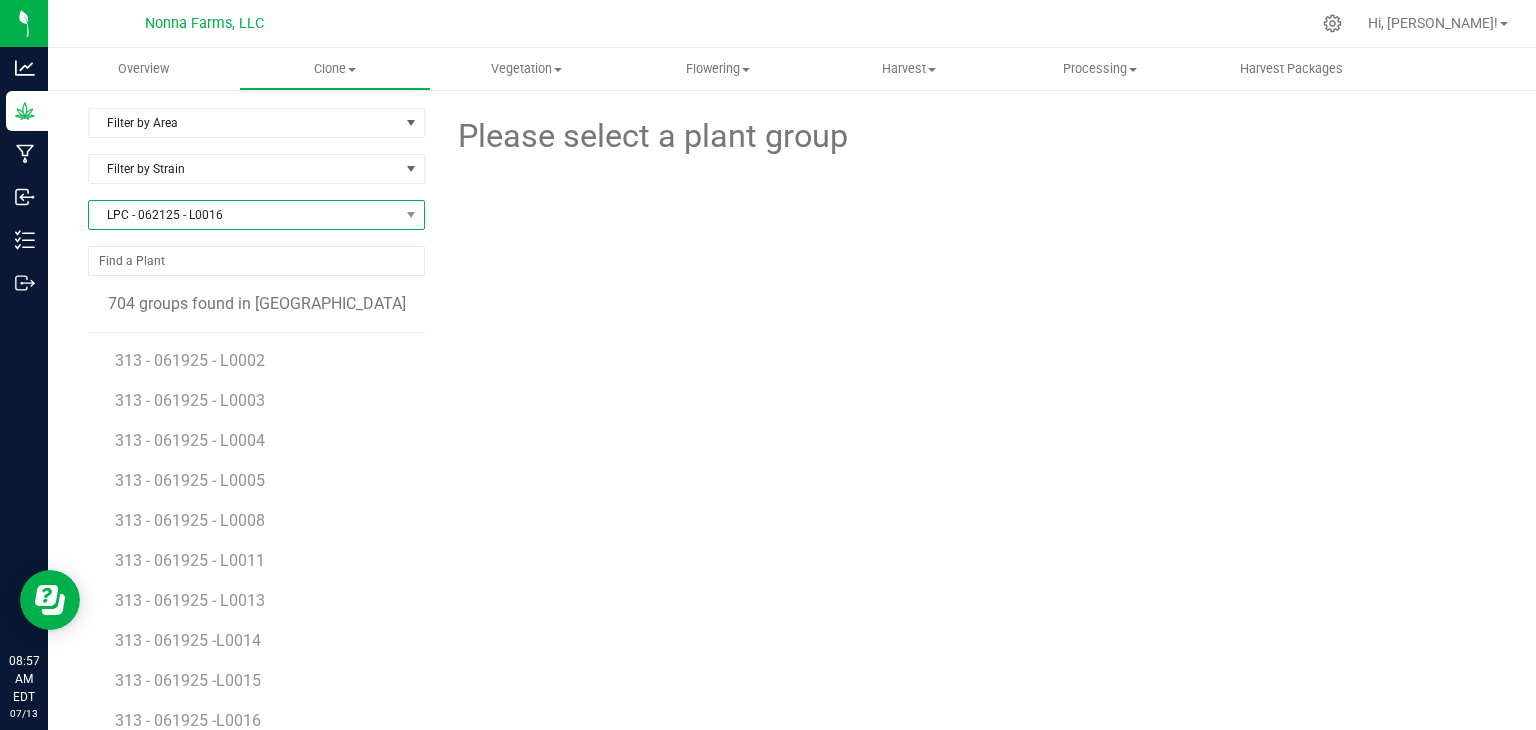 click on "LPC - 062125 - L0016" at bounding box center (244, 215) 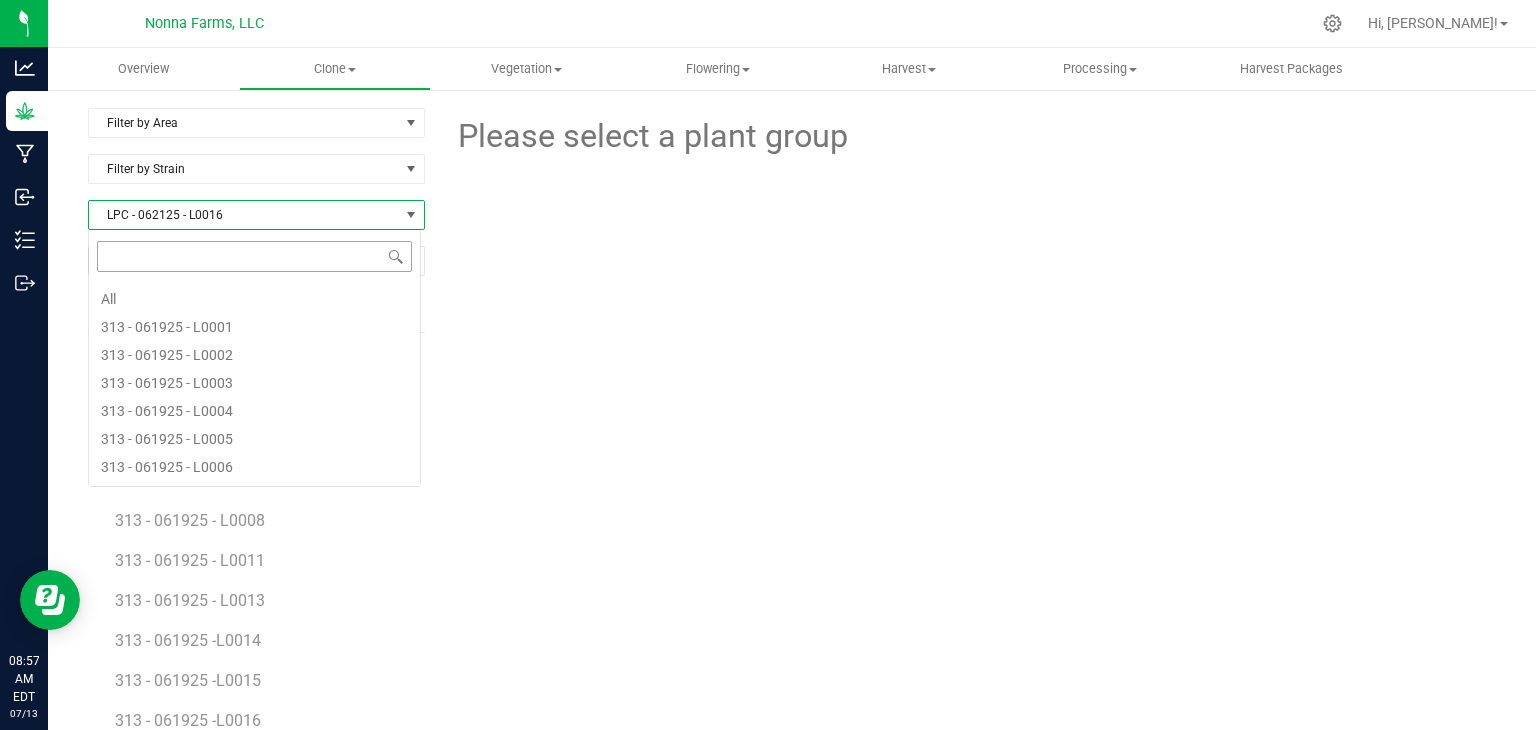 scroll, scrollTop: 4644, scrollLeft: 0, axis: vertical 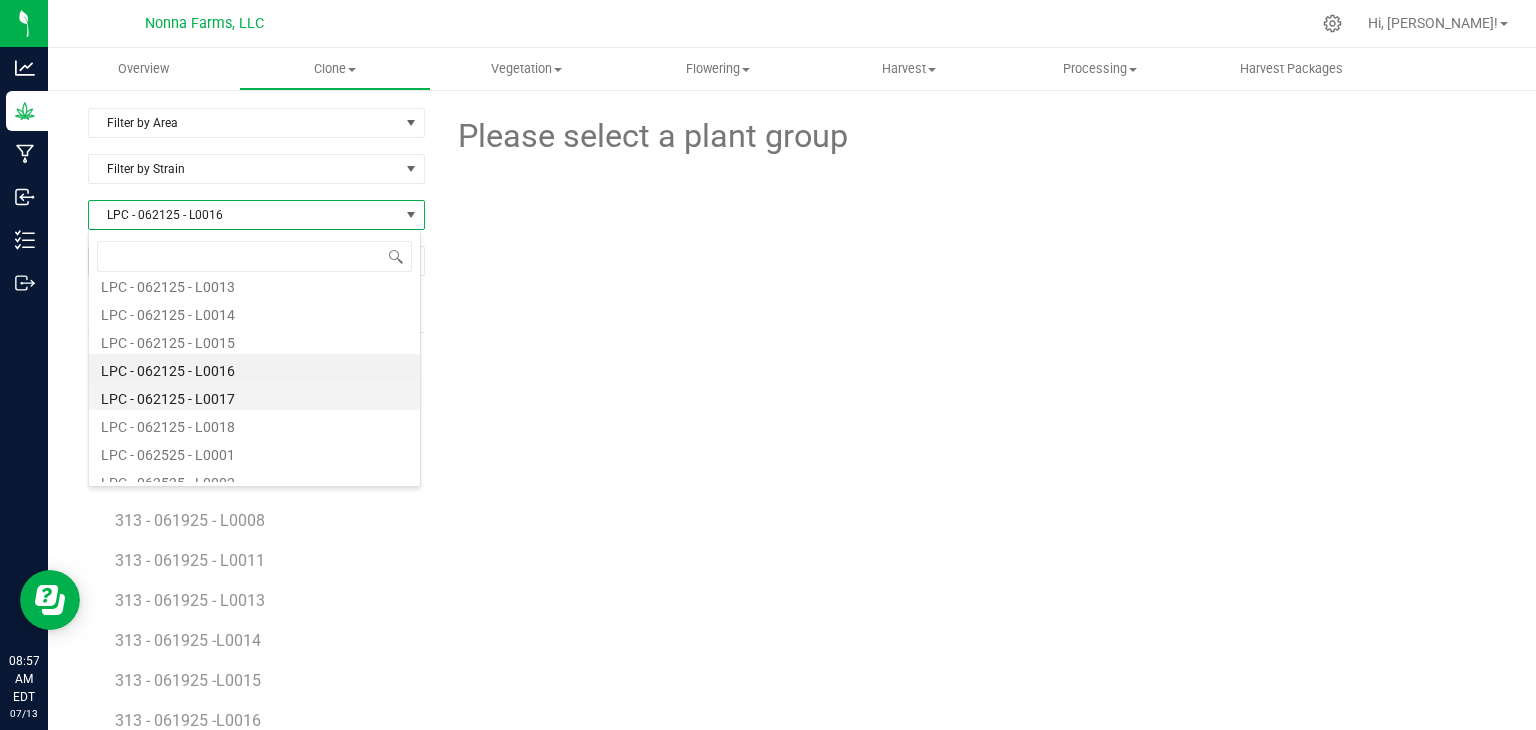 click on "LPC - 062125 - L0017" at bounding box center (254, 396) 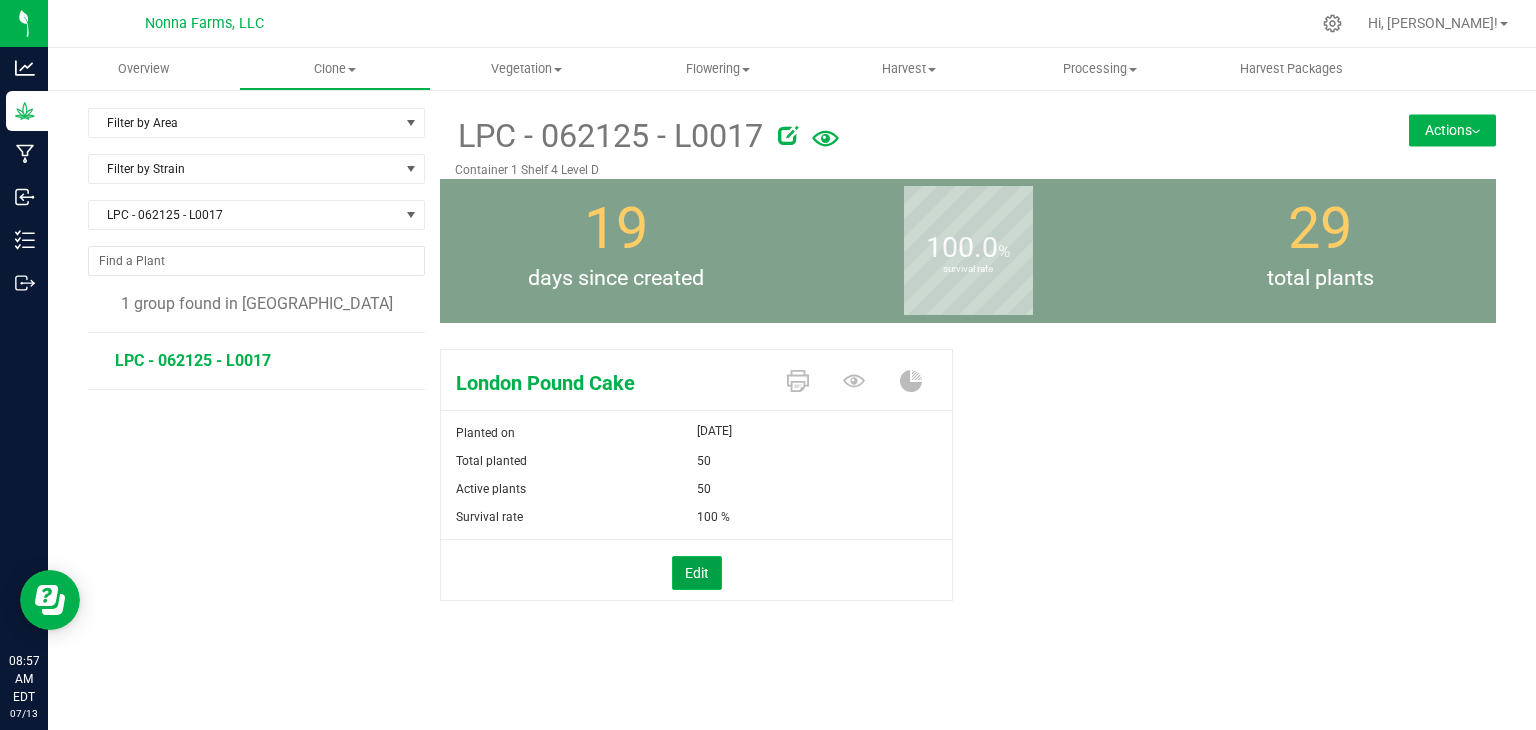 click on "Edit" at bounding box center [697, 573] 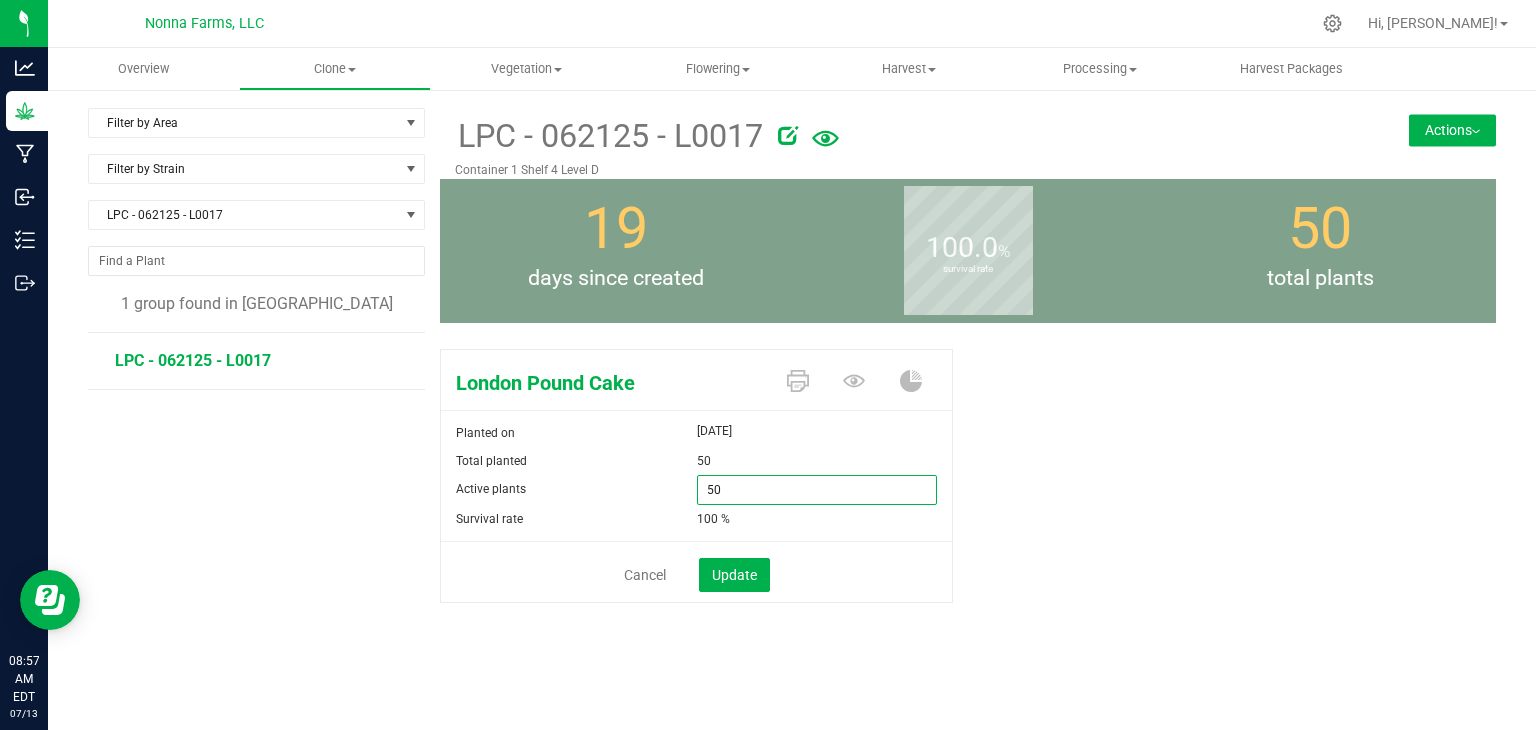 drag, startPoint x: 740, startPoint y: 496, endPoint x: 657, endPoint y: 487, distance: 83.48653 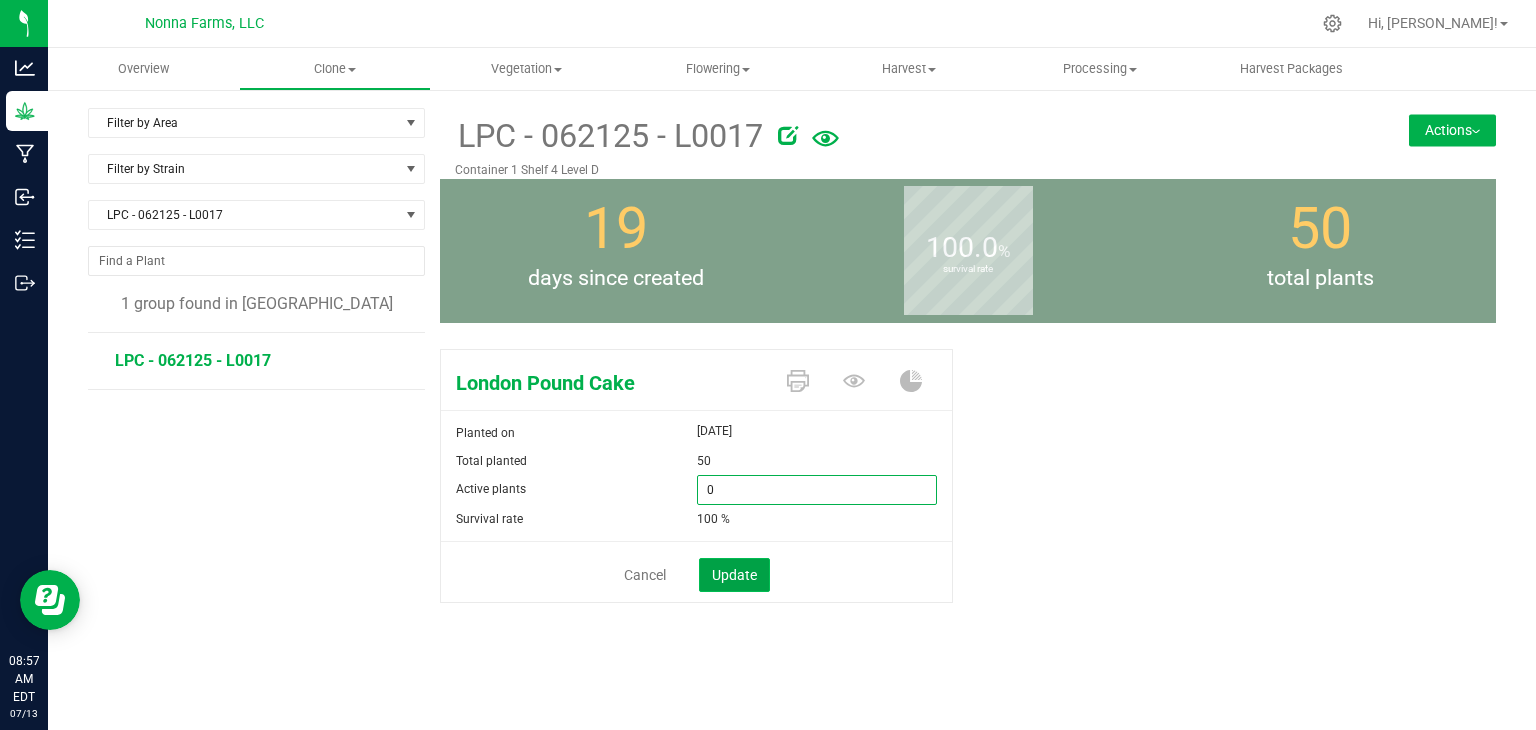 type on "0" 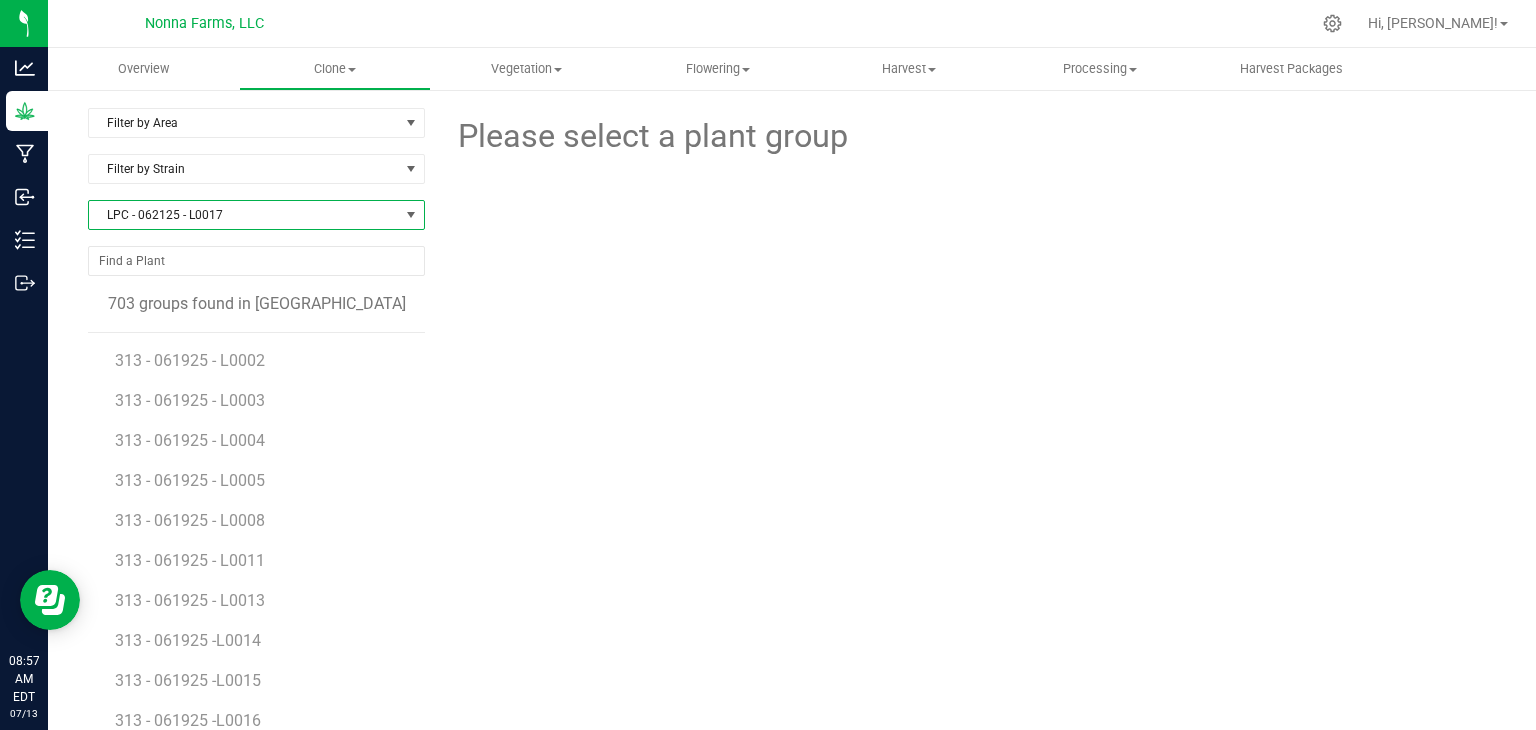 click on "LPC - 062125 - L0017" at bounding box center [244, 215] 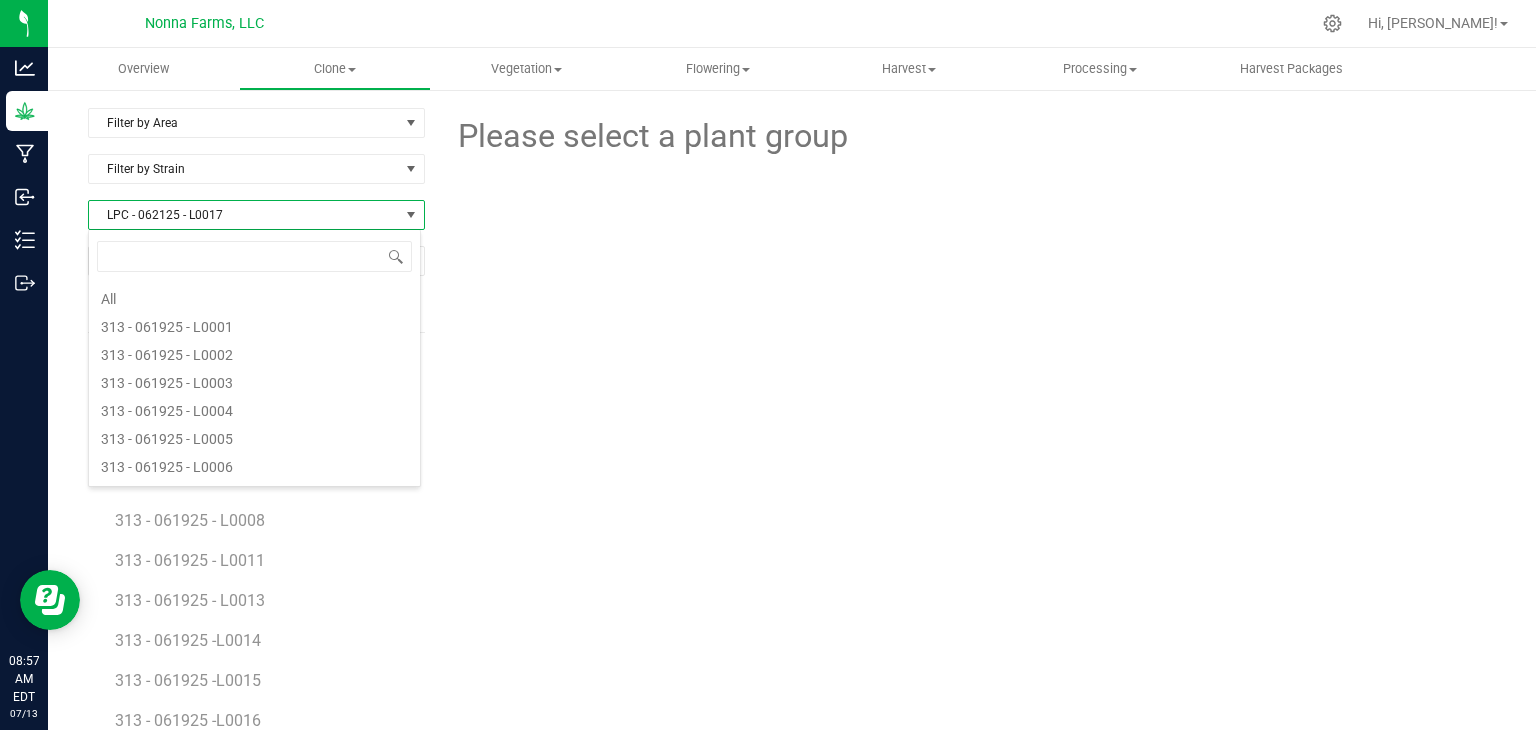 scroll, scrollTop: 4672, scrollLeft: 0, axis: vertical 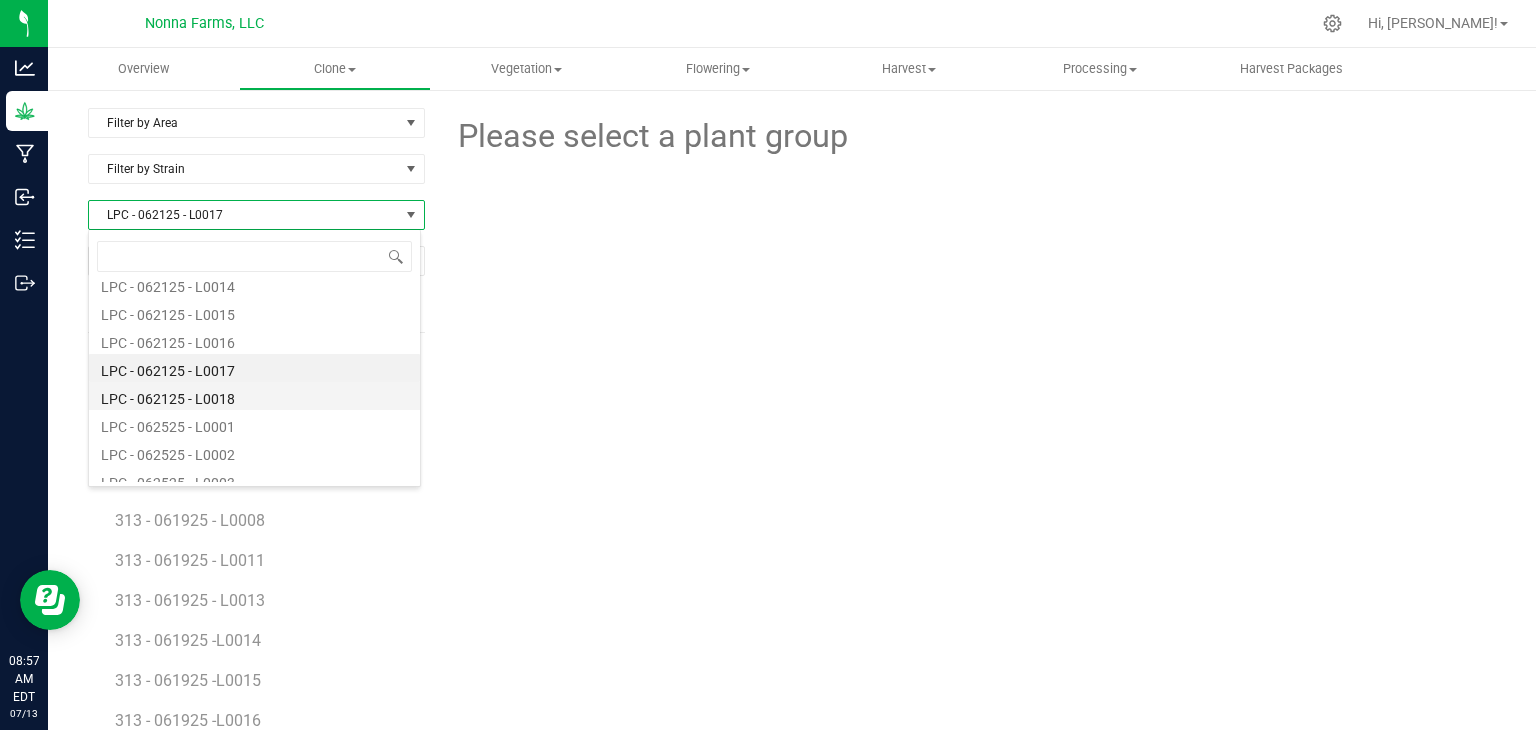 click on "LPC - 062125 - L0018" at bounding box center [254, 396] 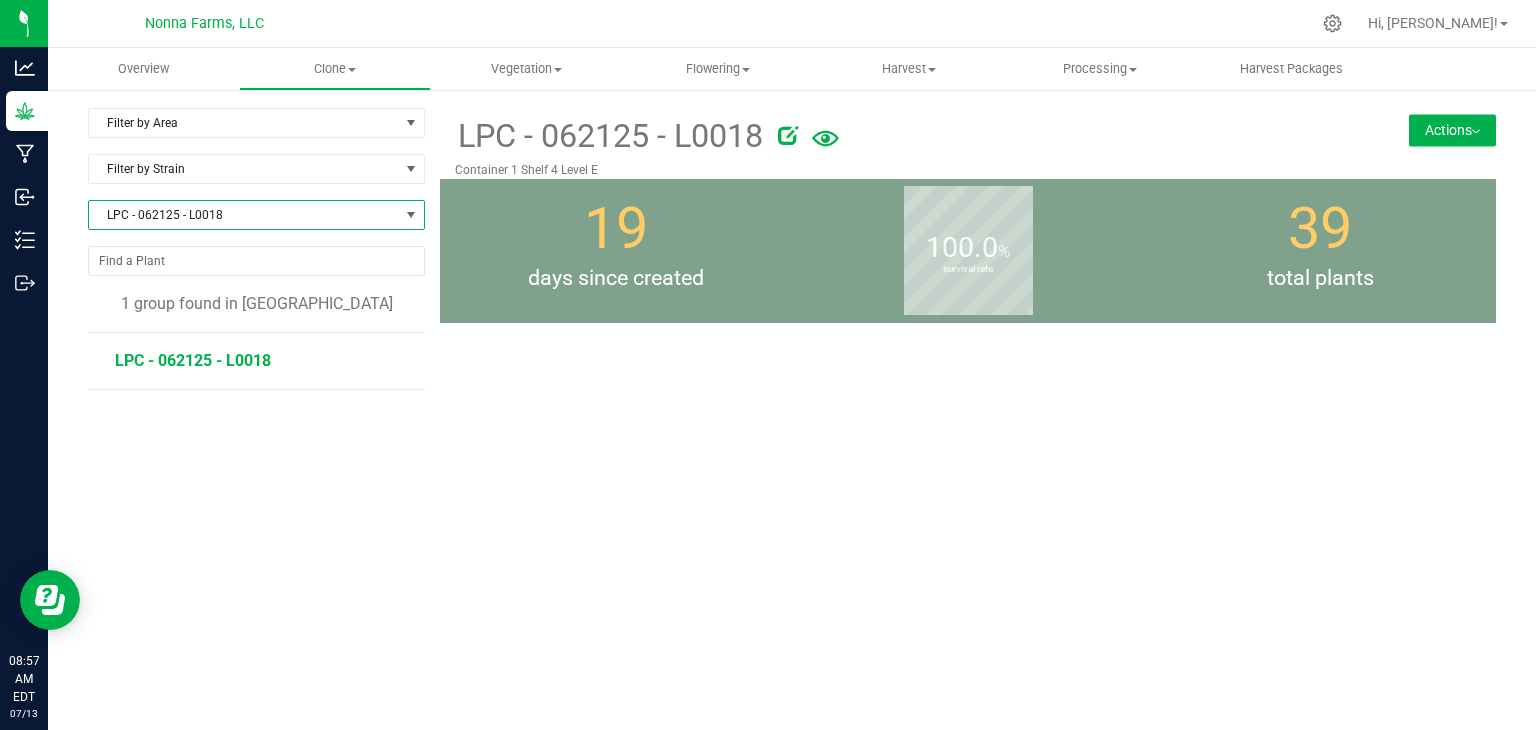 click on "LPC - 062125 - L0018" at bounding box center (193, 360) 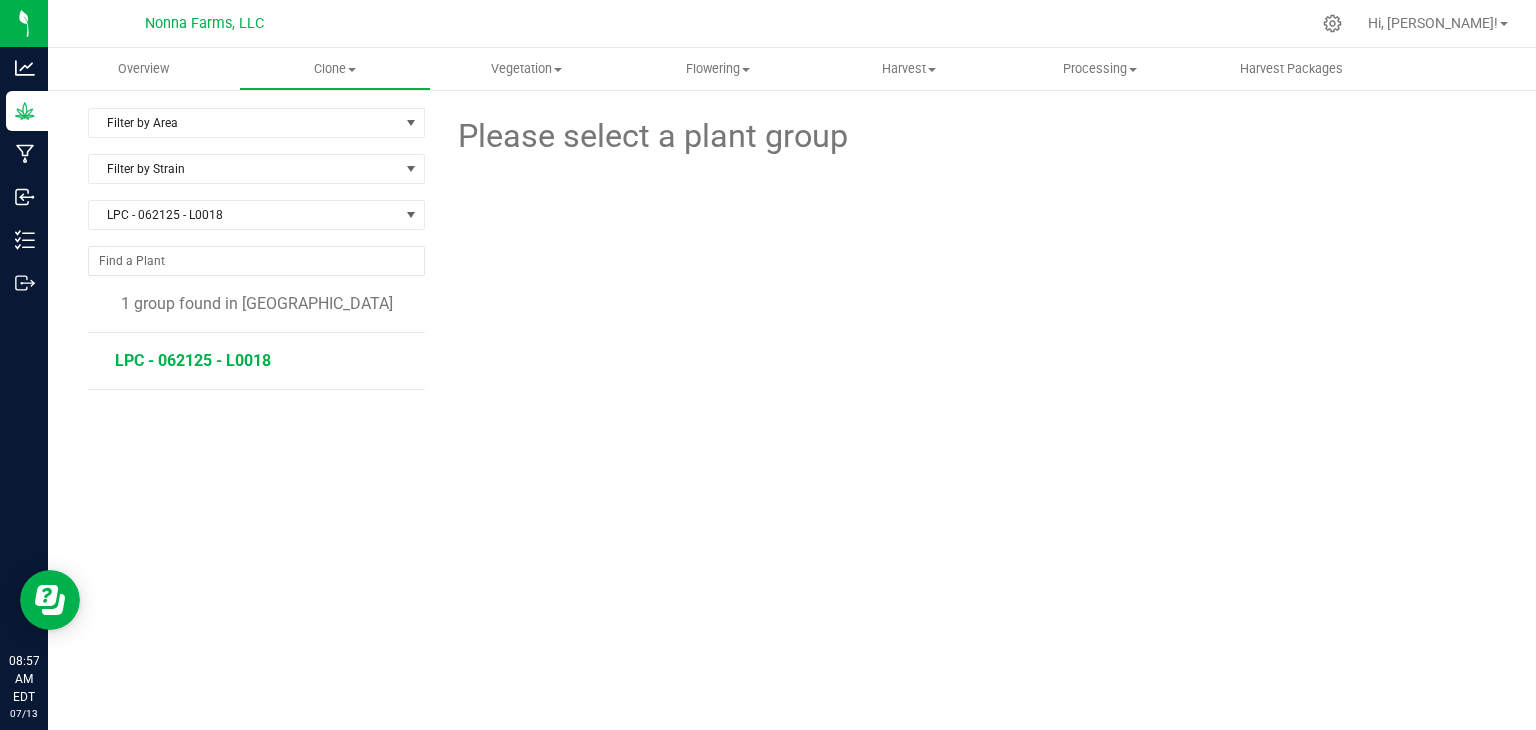 click on "LPC - 062125 - L0018" at bounding box center (193, 360) 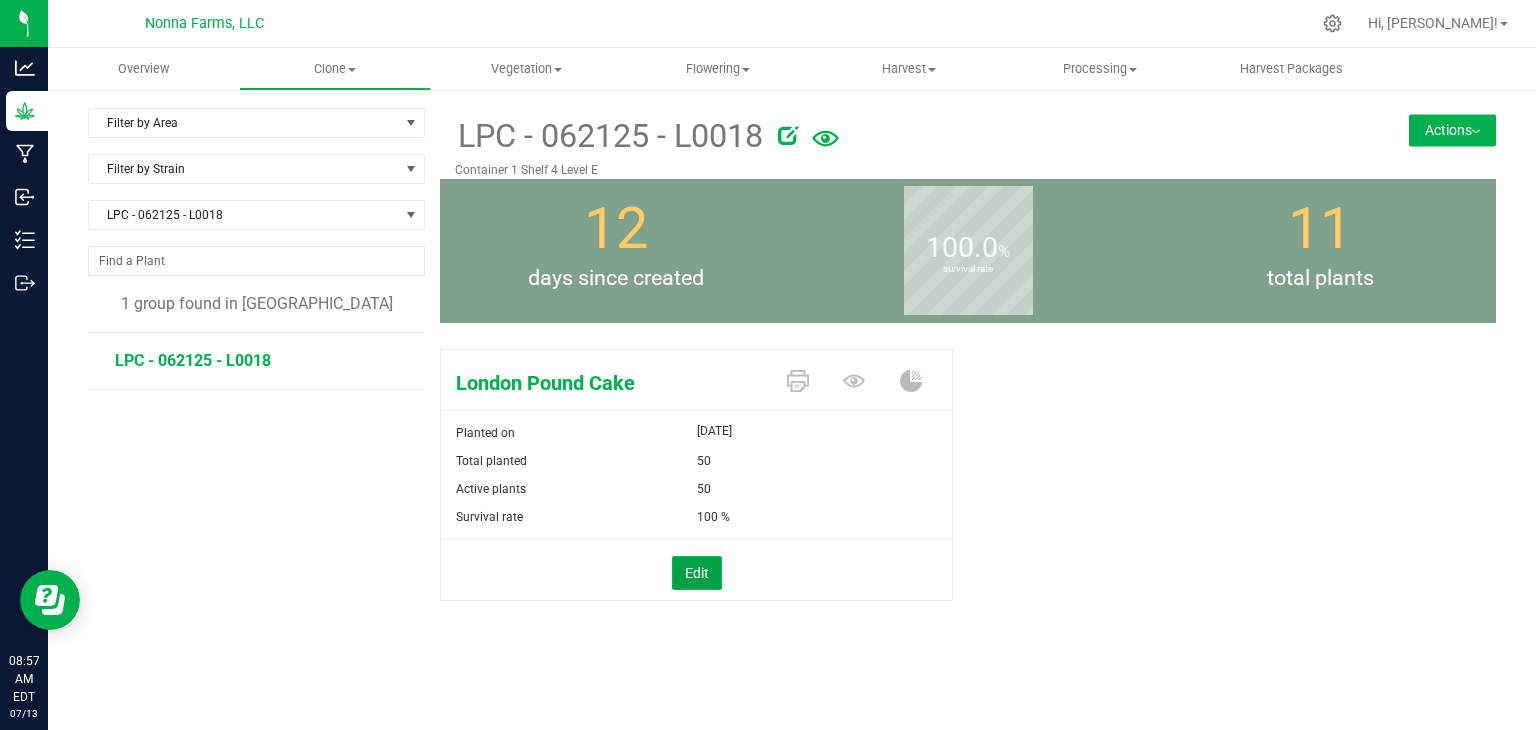 click on "Edit" at bounding box center (697, 573) 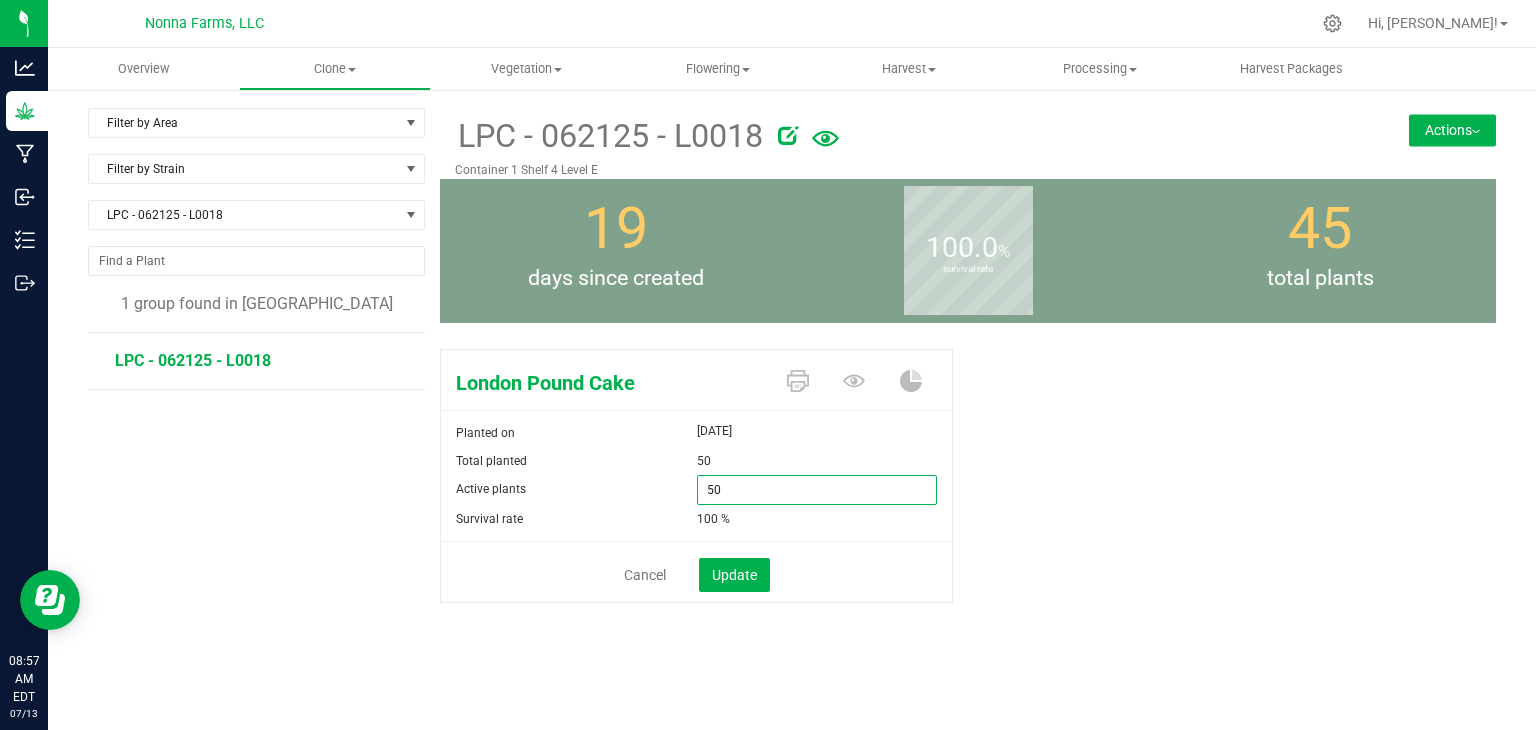drag, startPoint x: 735, startPoint y: 488, endPoint x: 645, endPoint y: 473, distance: 91.24144 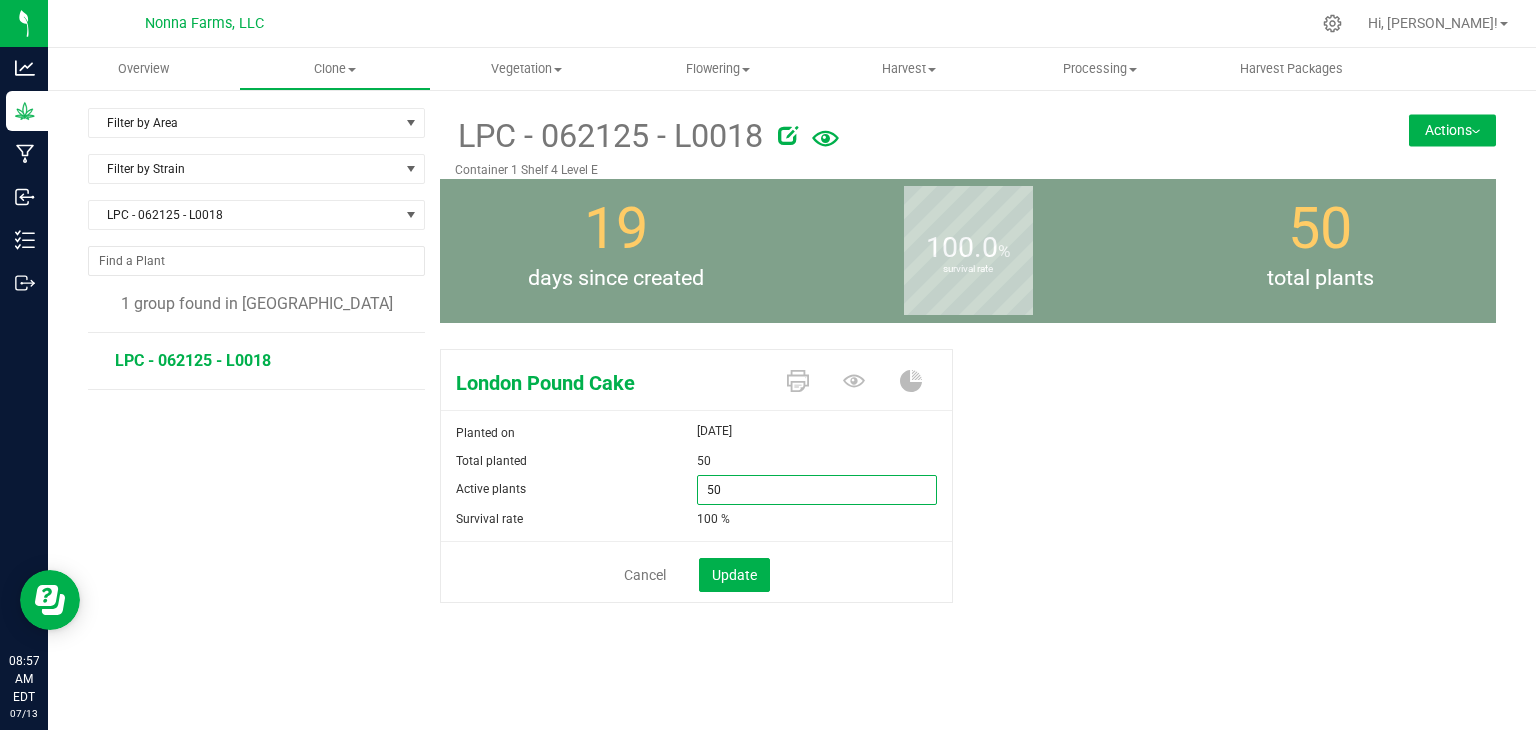 type on "0" 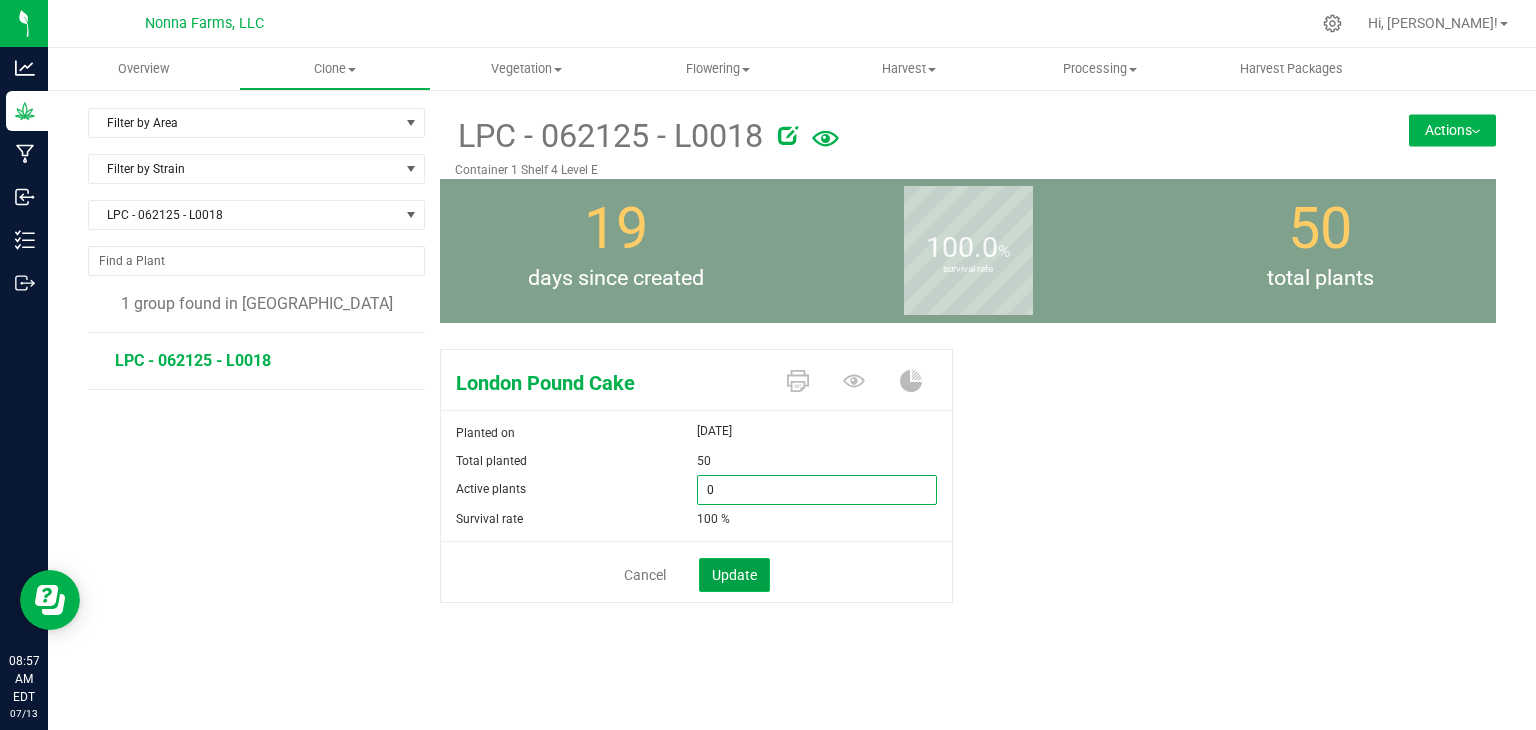 type on "0" 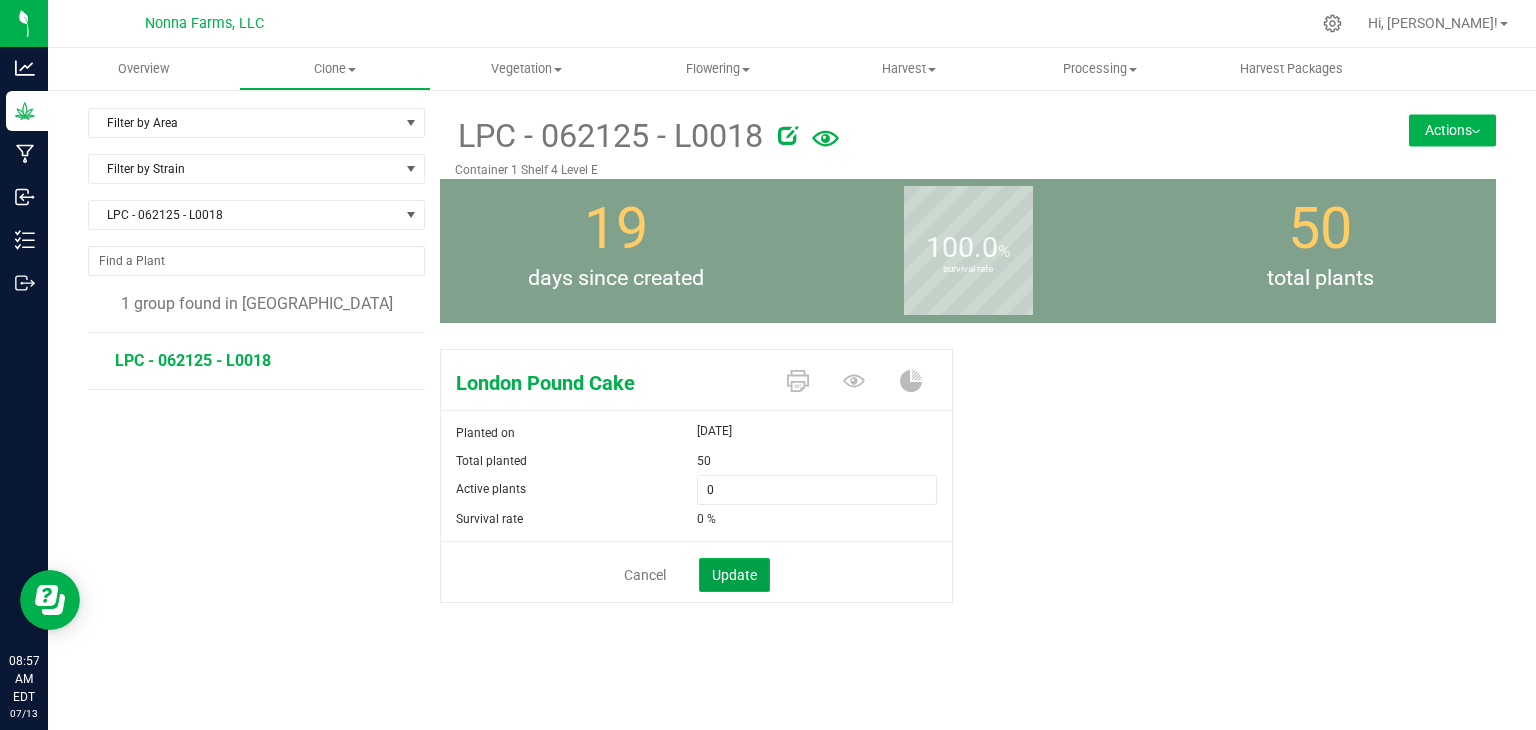 click on "Update" 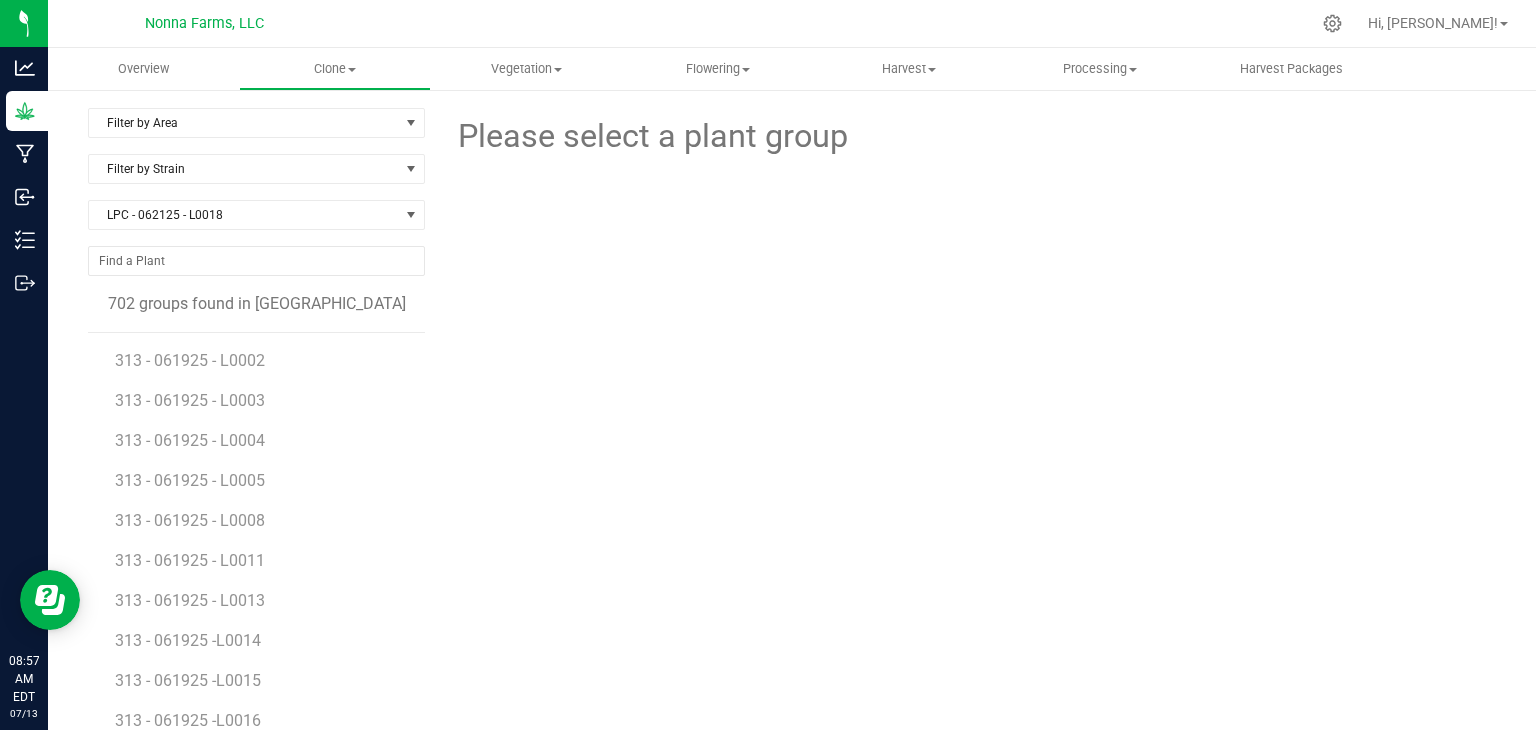 scroll, scrollTop: 0, scrollLeft: 0, axis: both 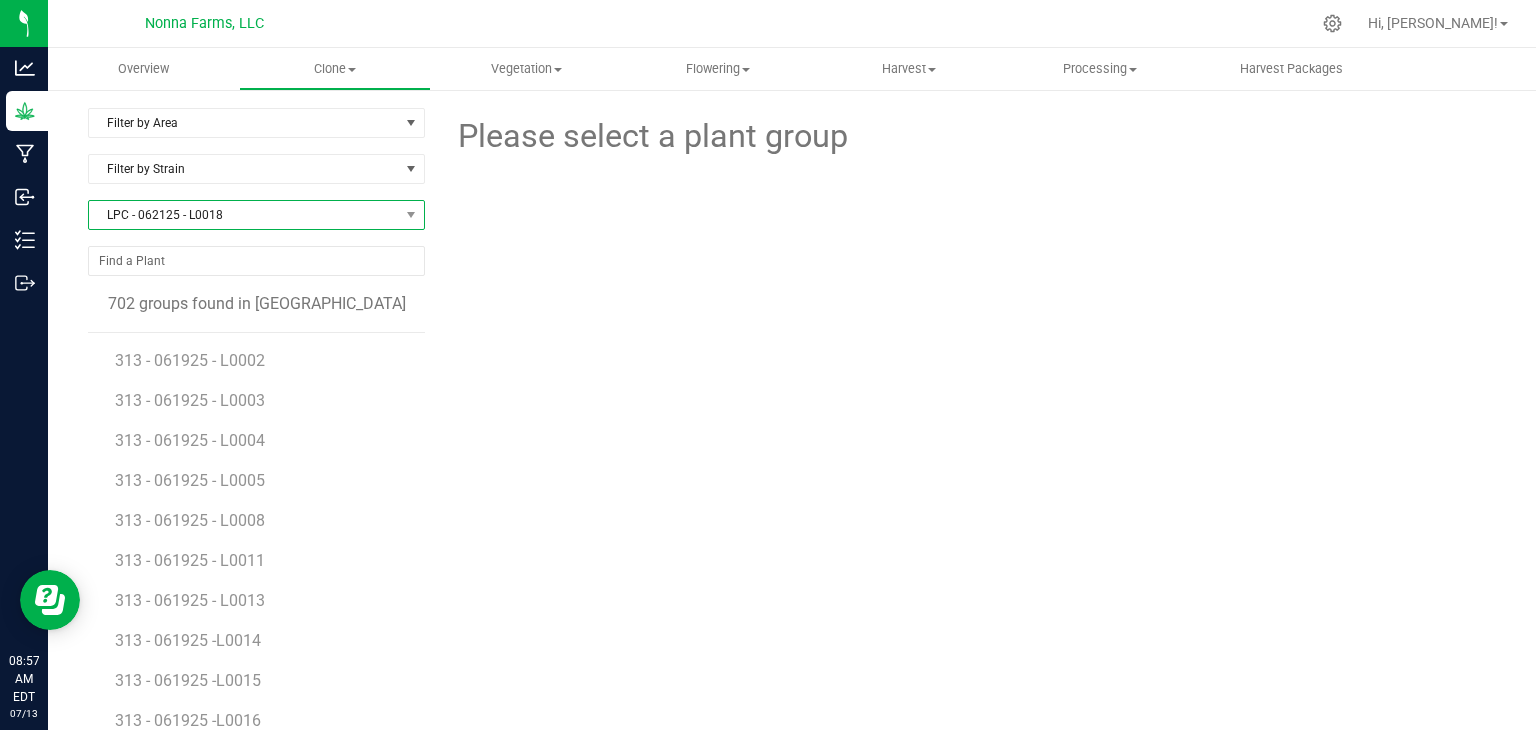 click on "LPC - 062125 - L0018" at bounding box center (244, 215) 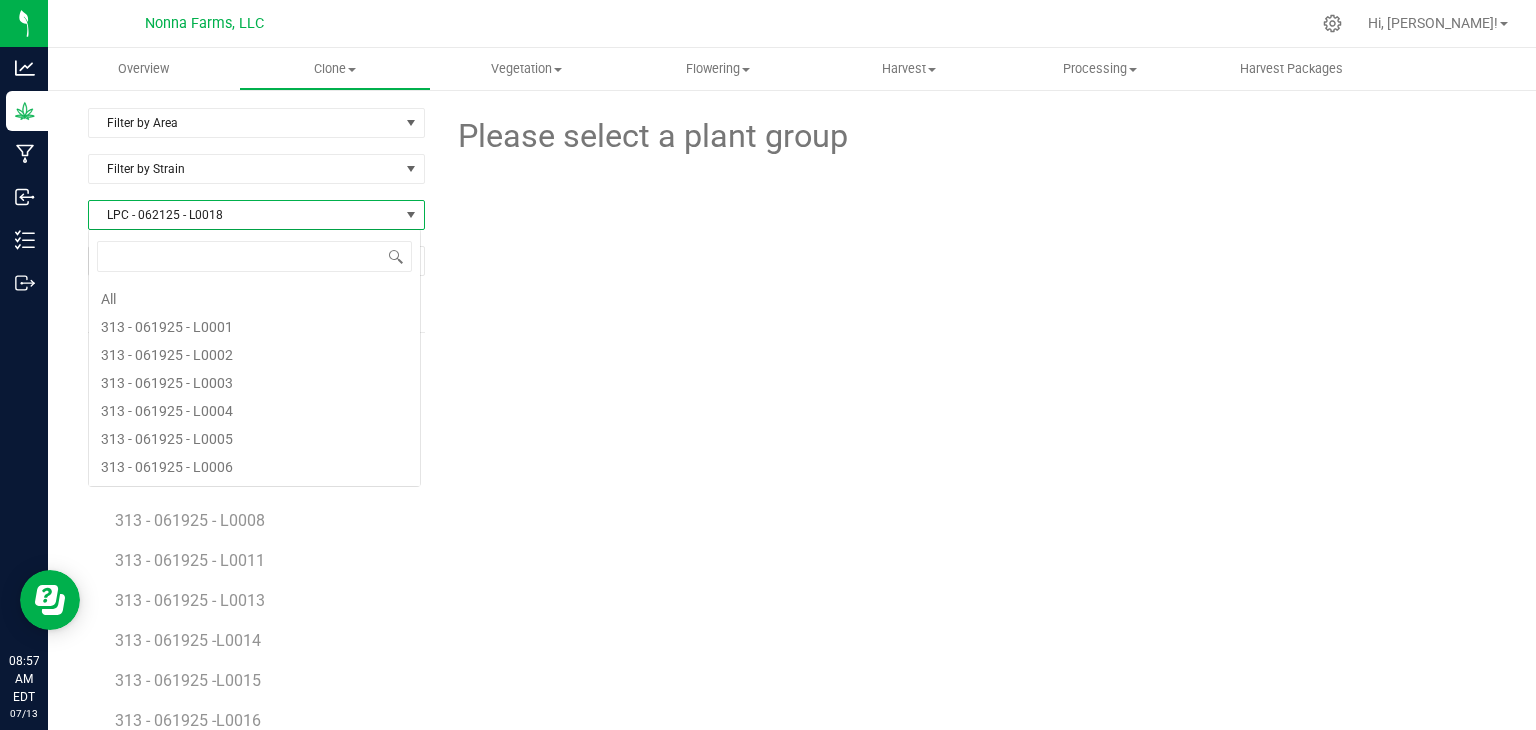 scroll, scrollTop: 99970, scrollLeft: 99666, axis: both 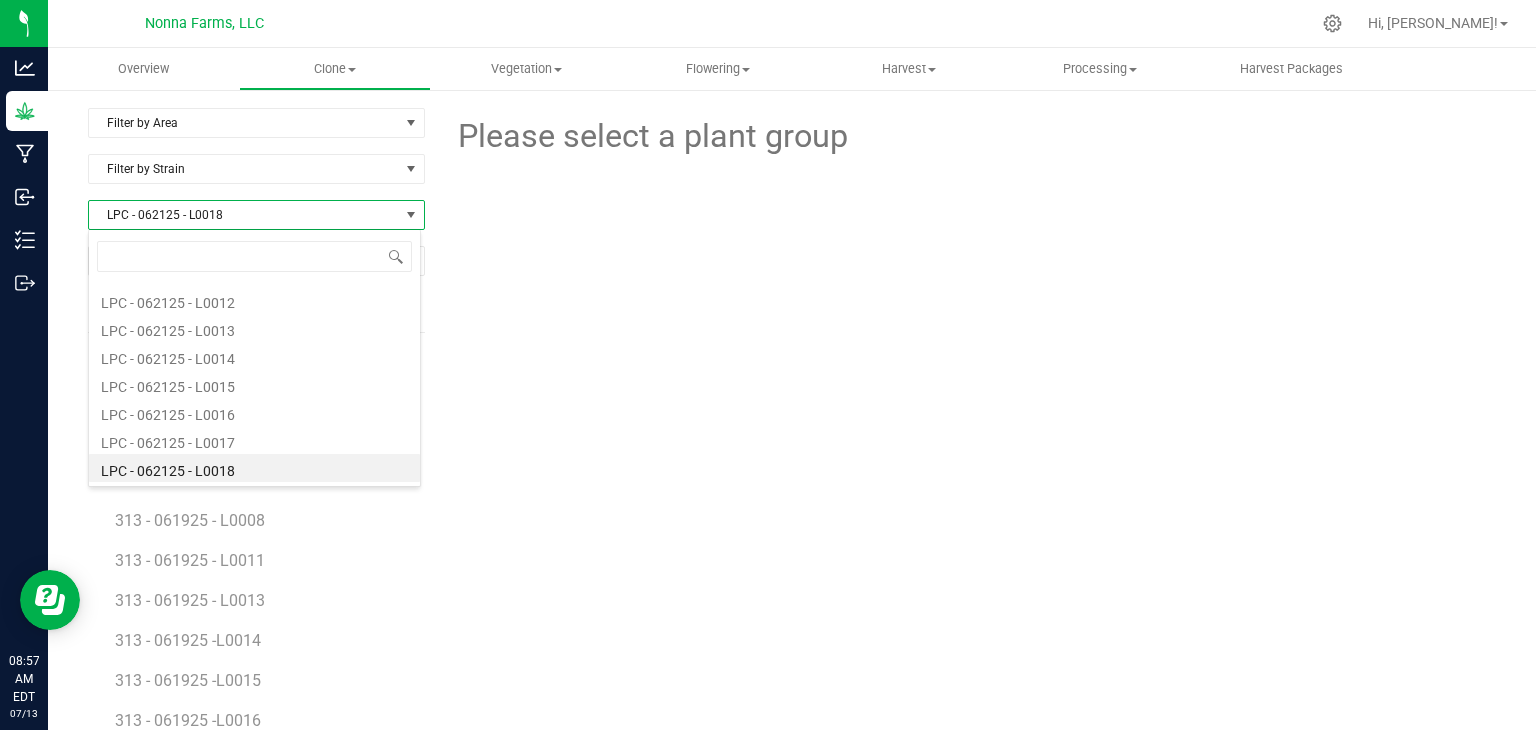 type on "SP - 062125 - L0006" 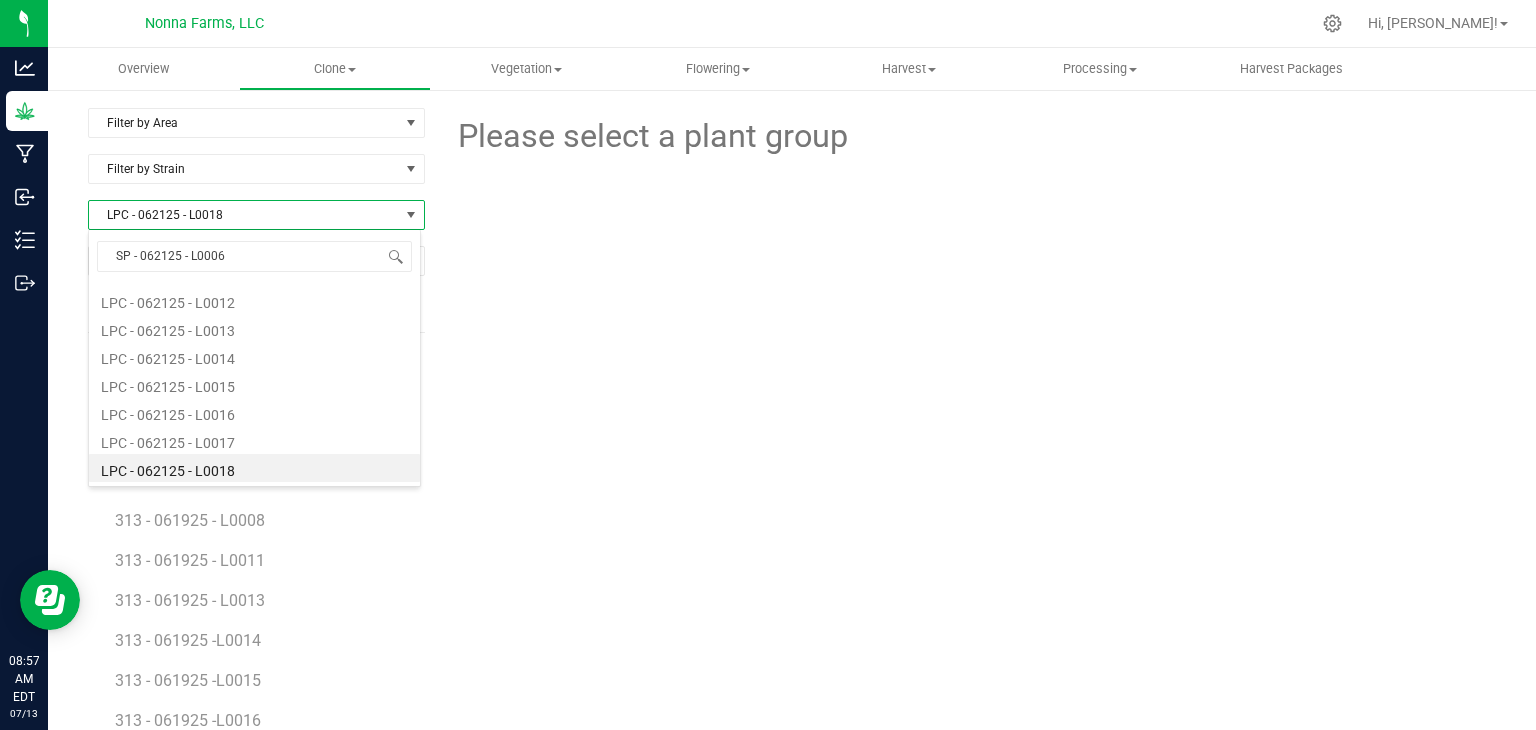scroll, scrollTop: 0, scrollLeft: 0, axis: both 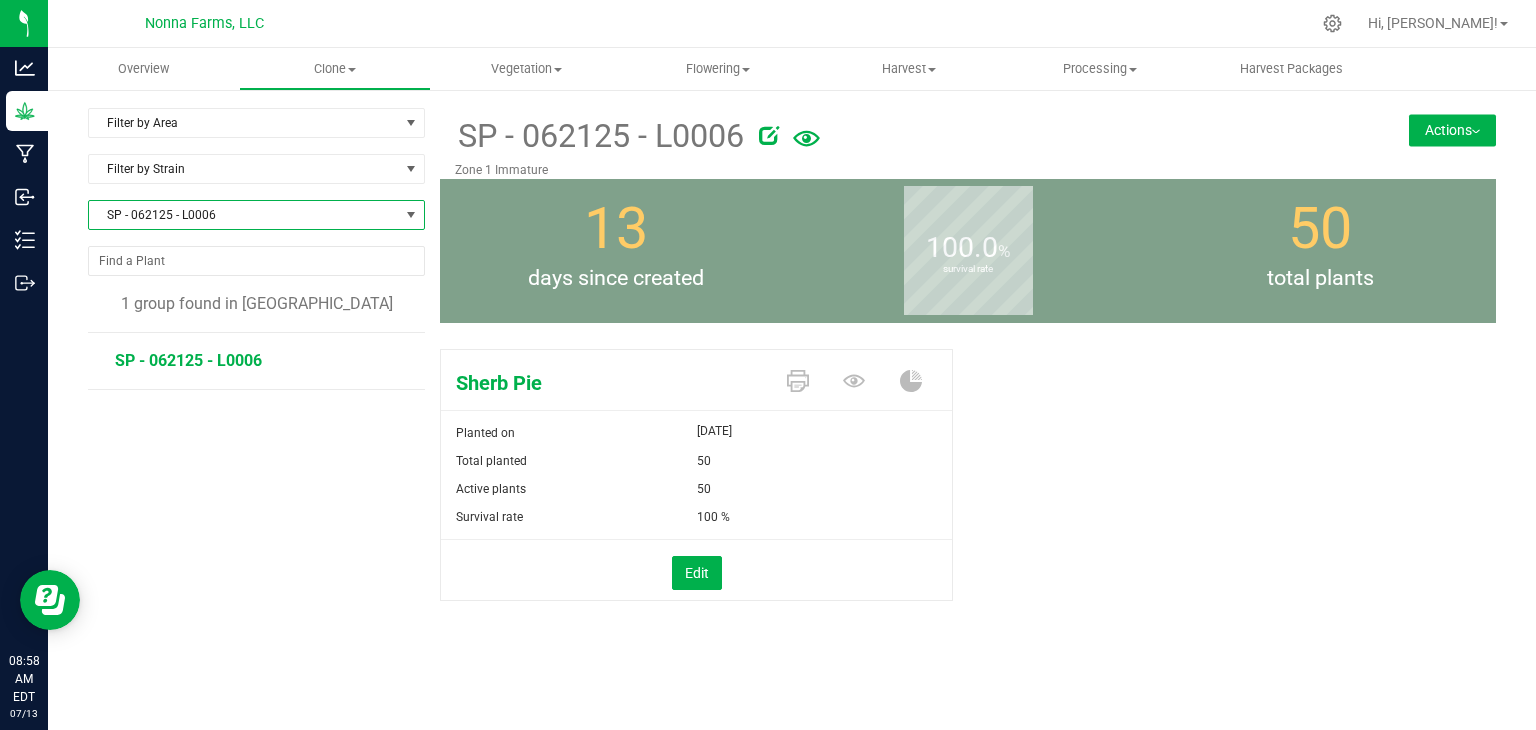 click on "SP - 062125 - L0006" at bounding box center (244, 215) 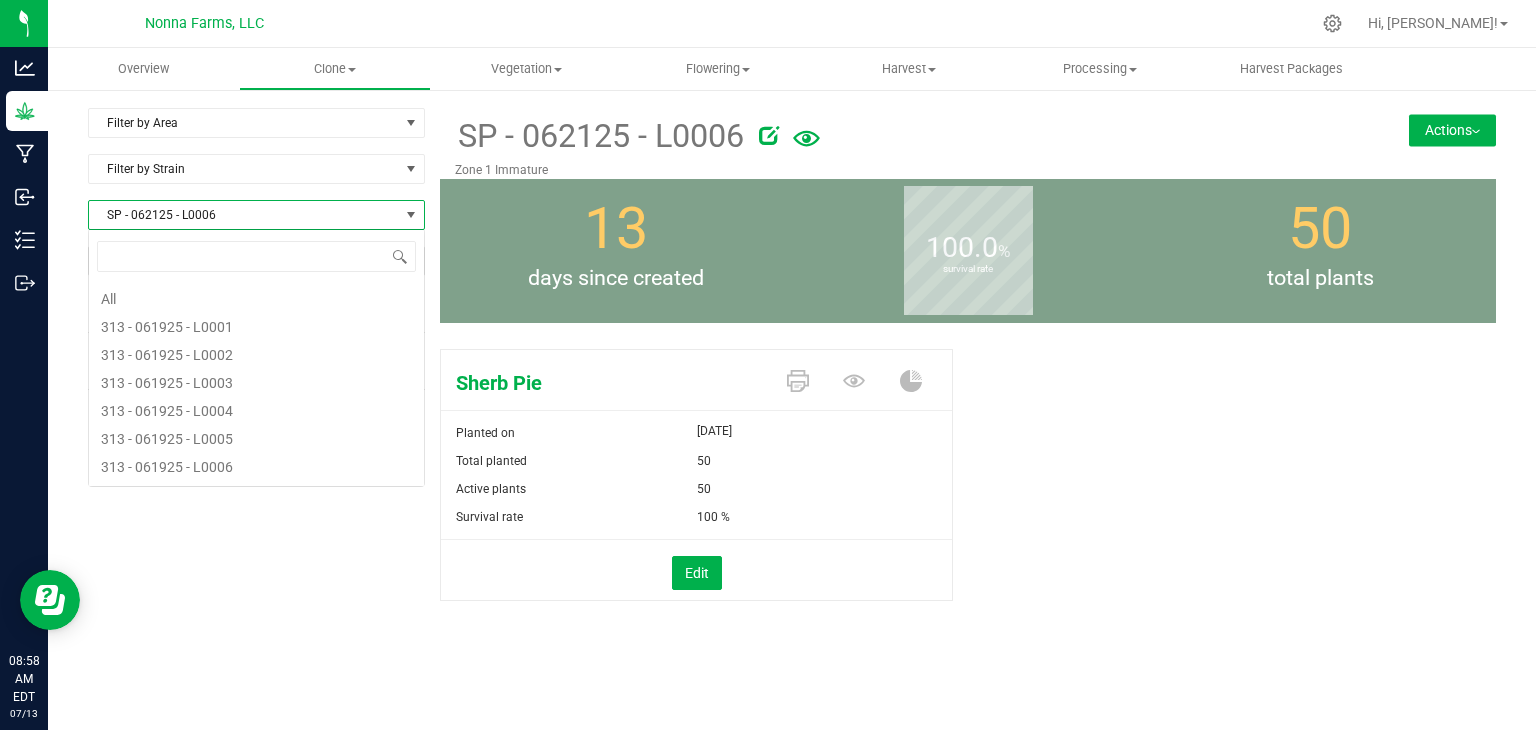 scroll, scrollTop: 11840, scrollLeft: 0, axis: vertical 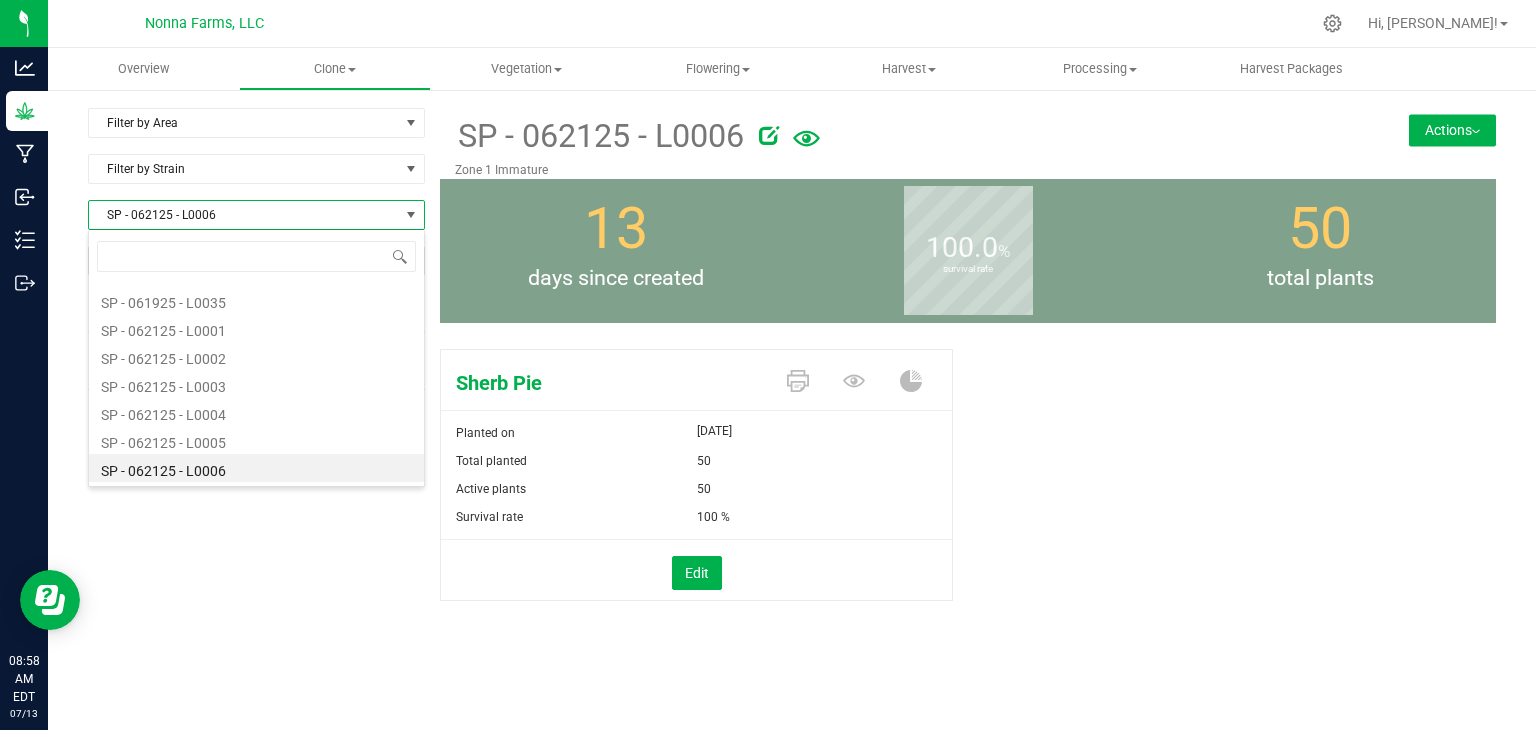 type on "TS - 062125 - L0005" 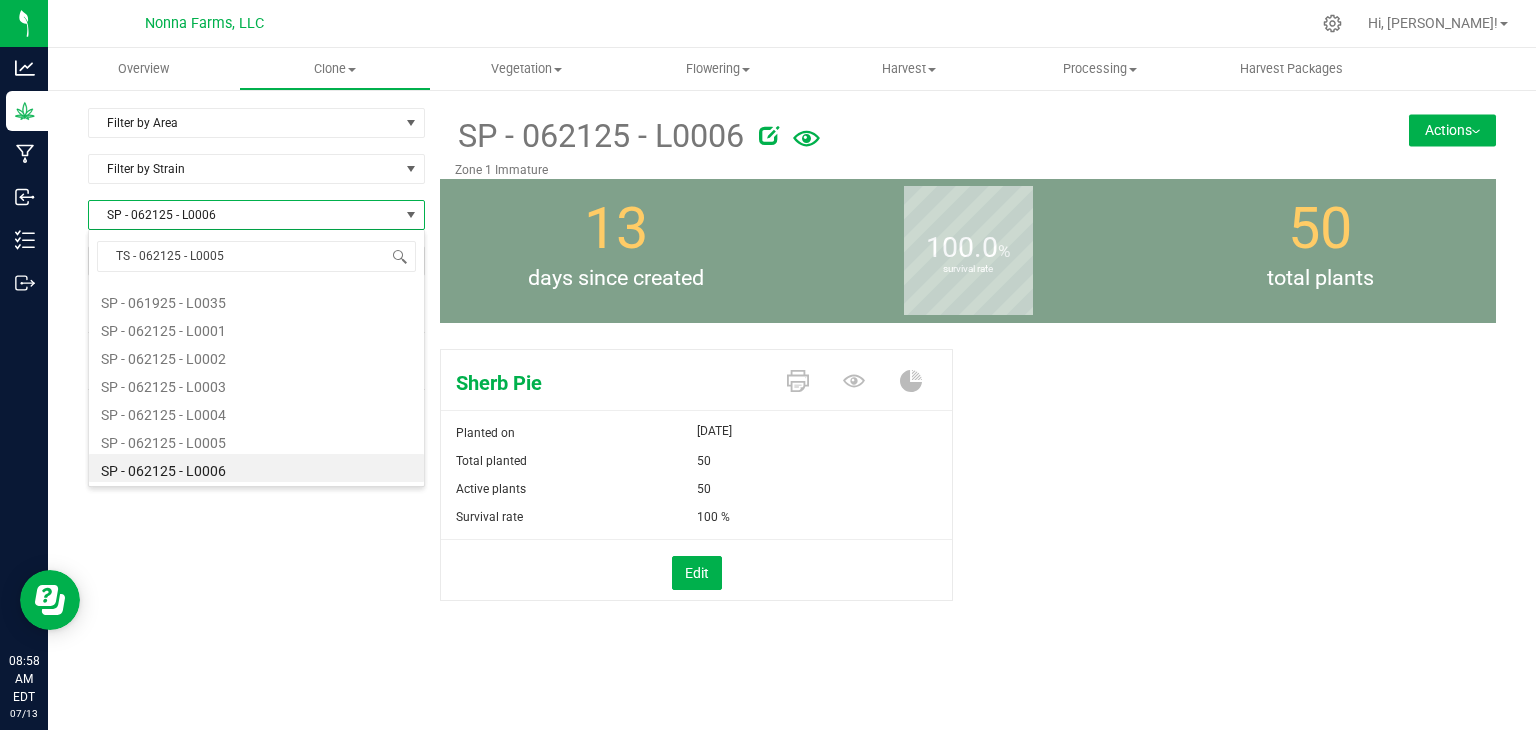 scroll, scrollTop: 0, scrollLeft: 0, axis: both 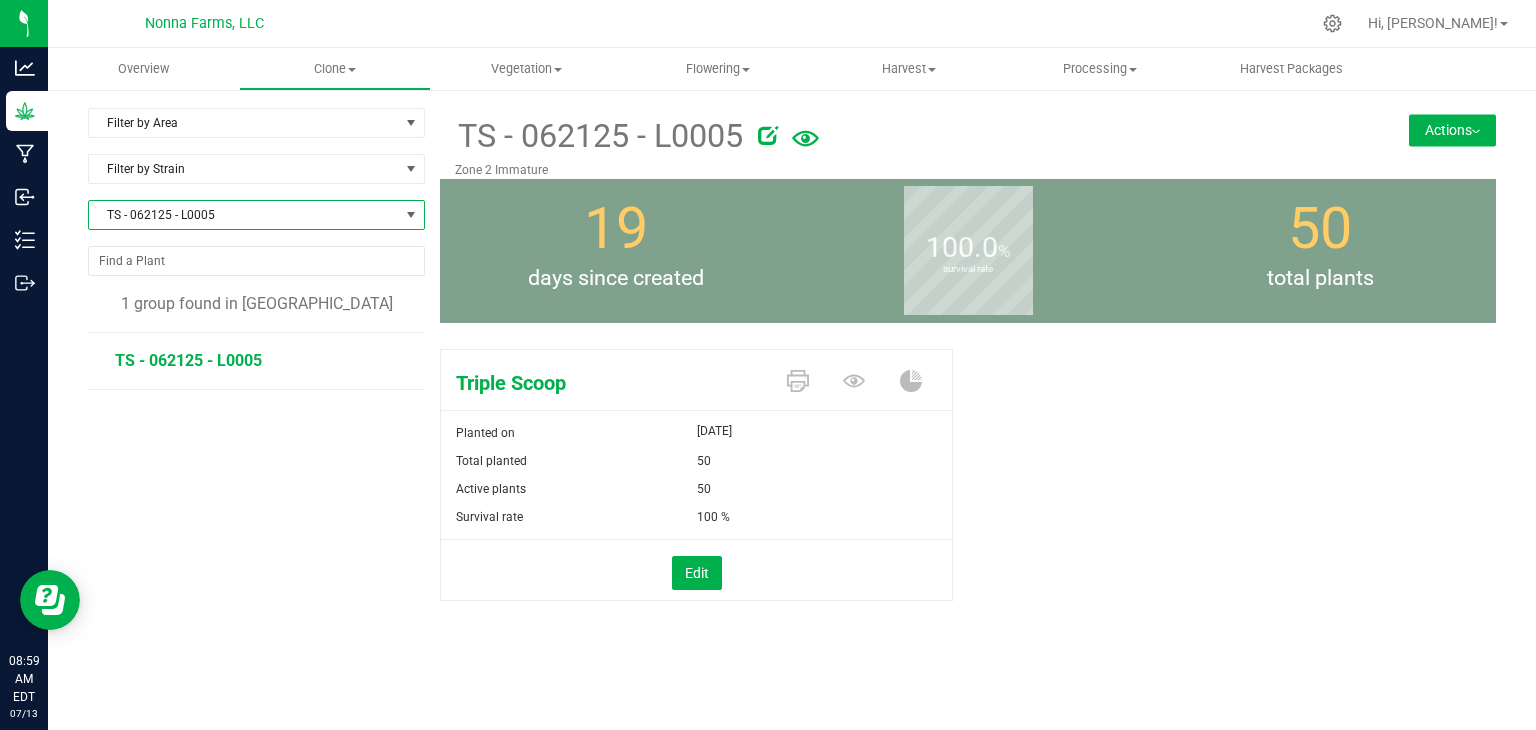 click on "TS - 062125 - L0005" at bounding box center (244, 215) 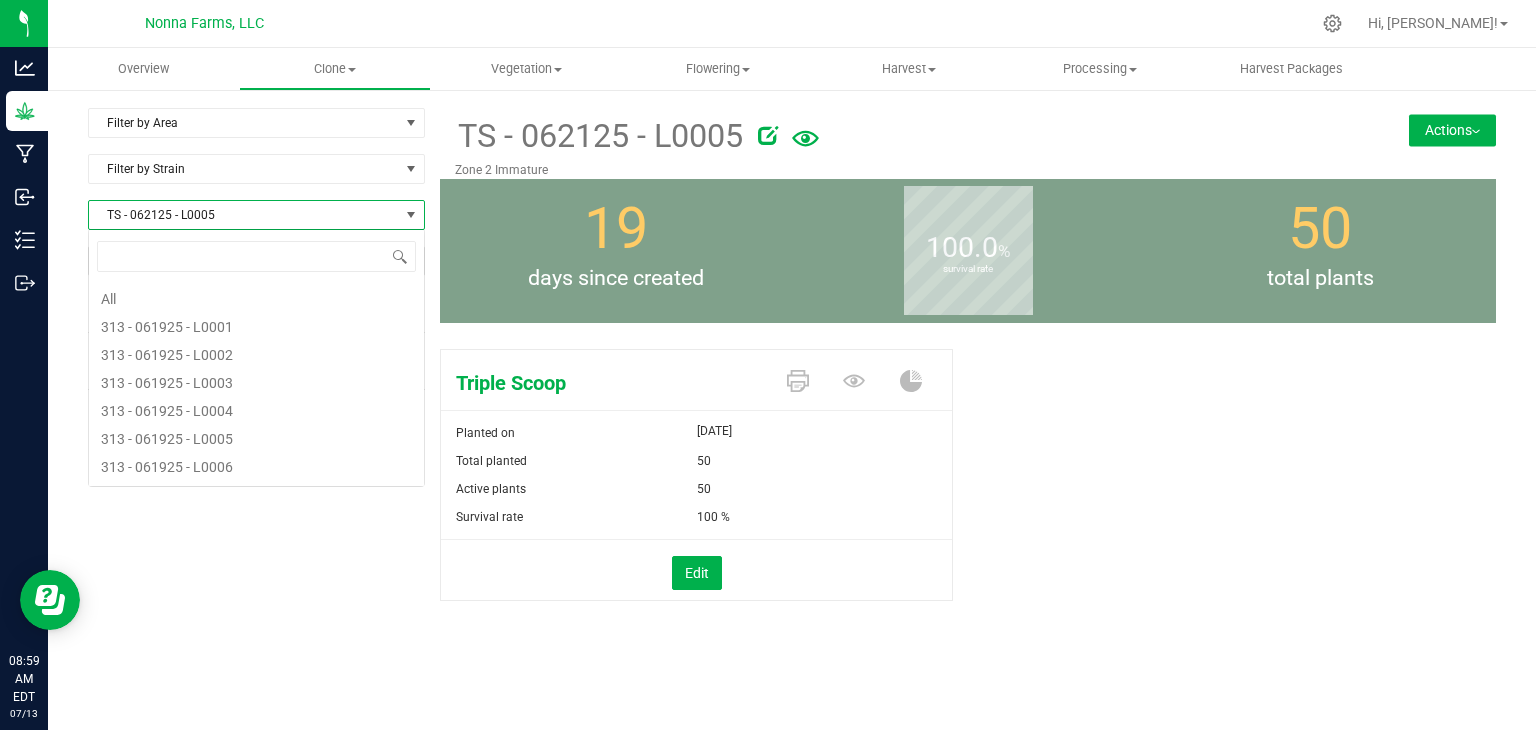 scroll, scrollTop: 99970, scrollLeft: 99663, axis: both 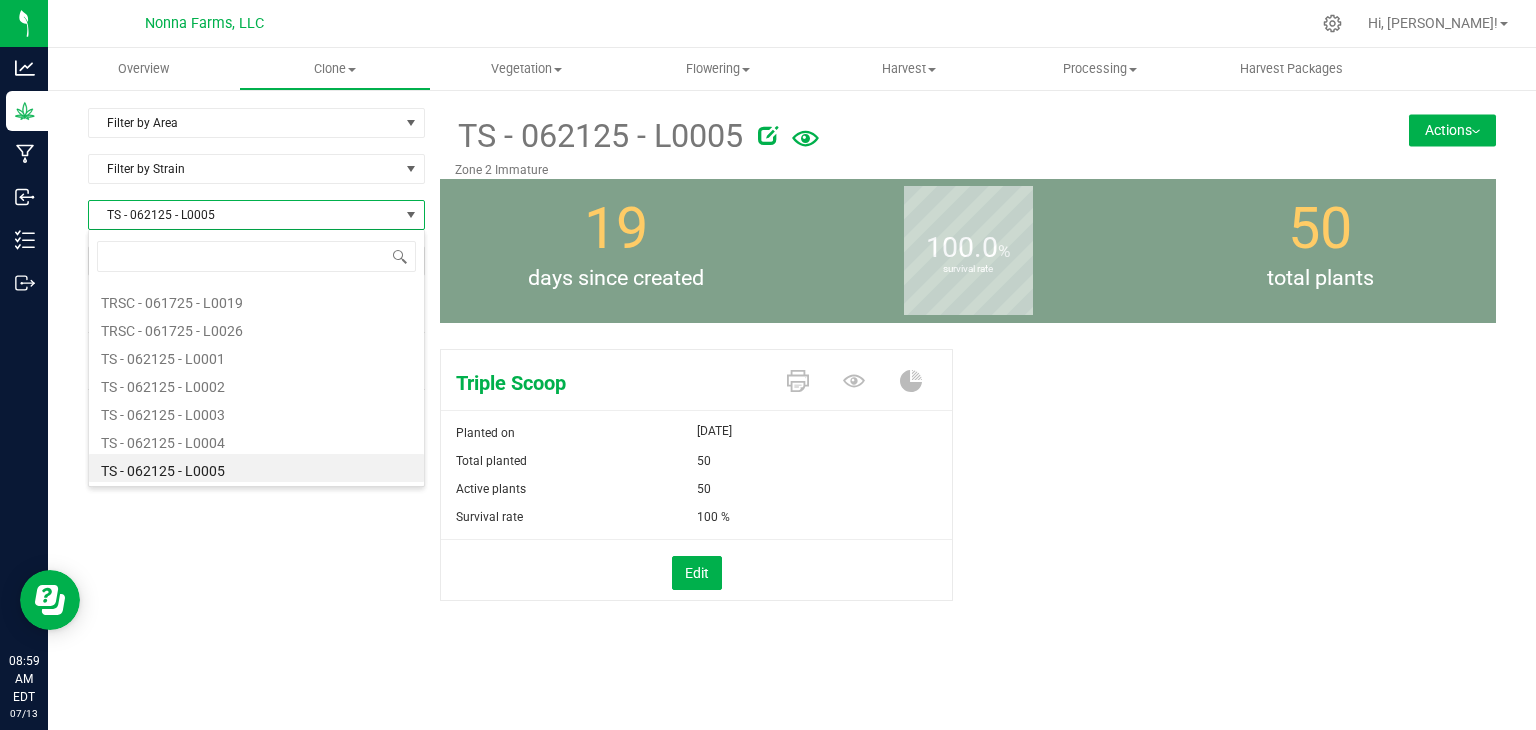type on "THBD - 062125 - L0008" 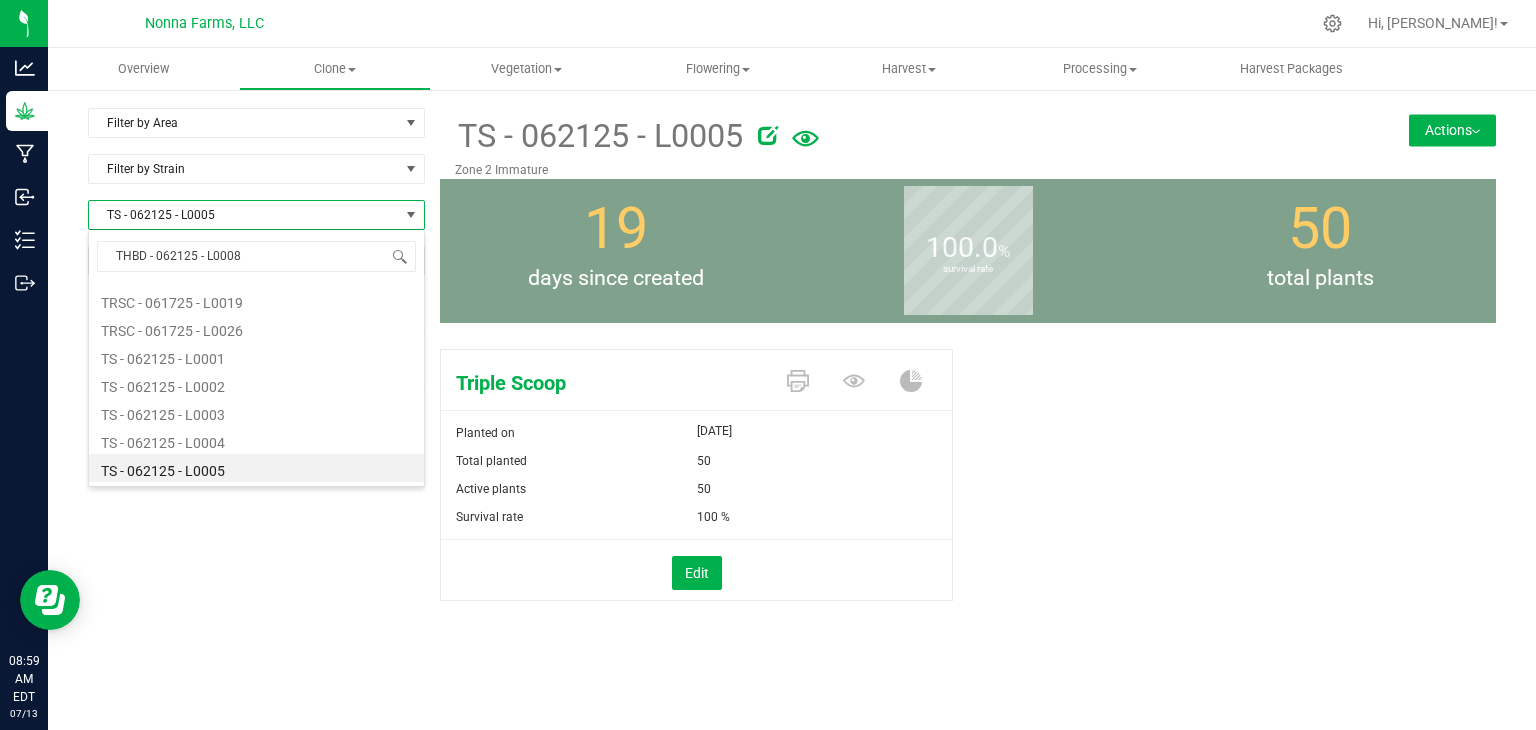 scroll, scrollTop: 0, scrollLeft: 0, axis: both 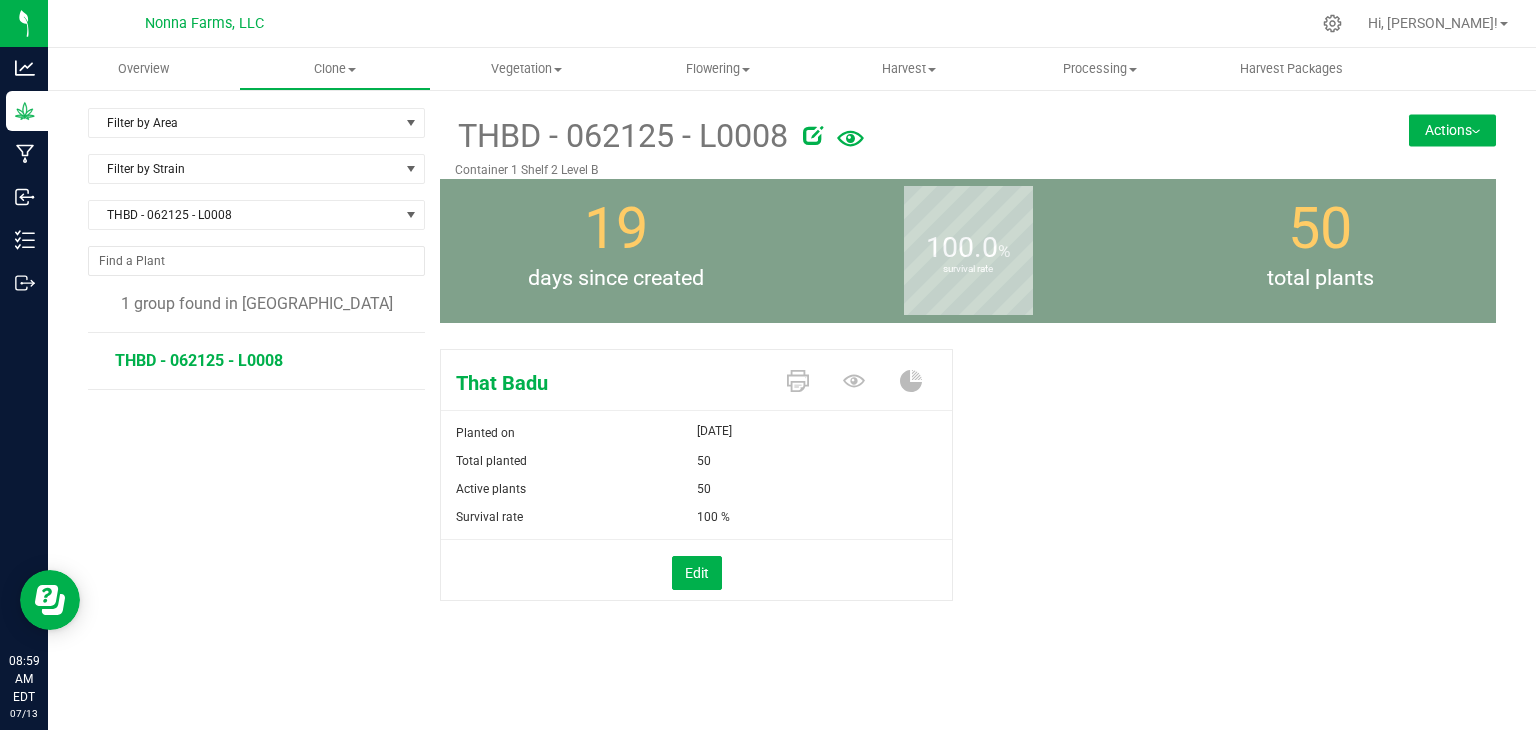 click on "Actions" at bounding box center [1452, 130] 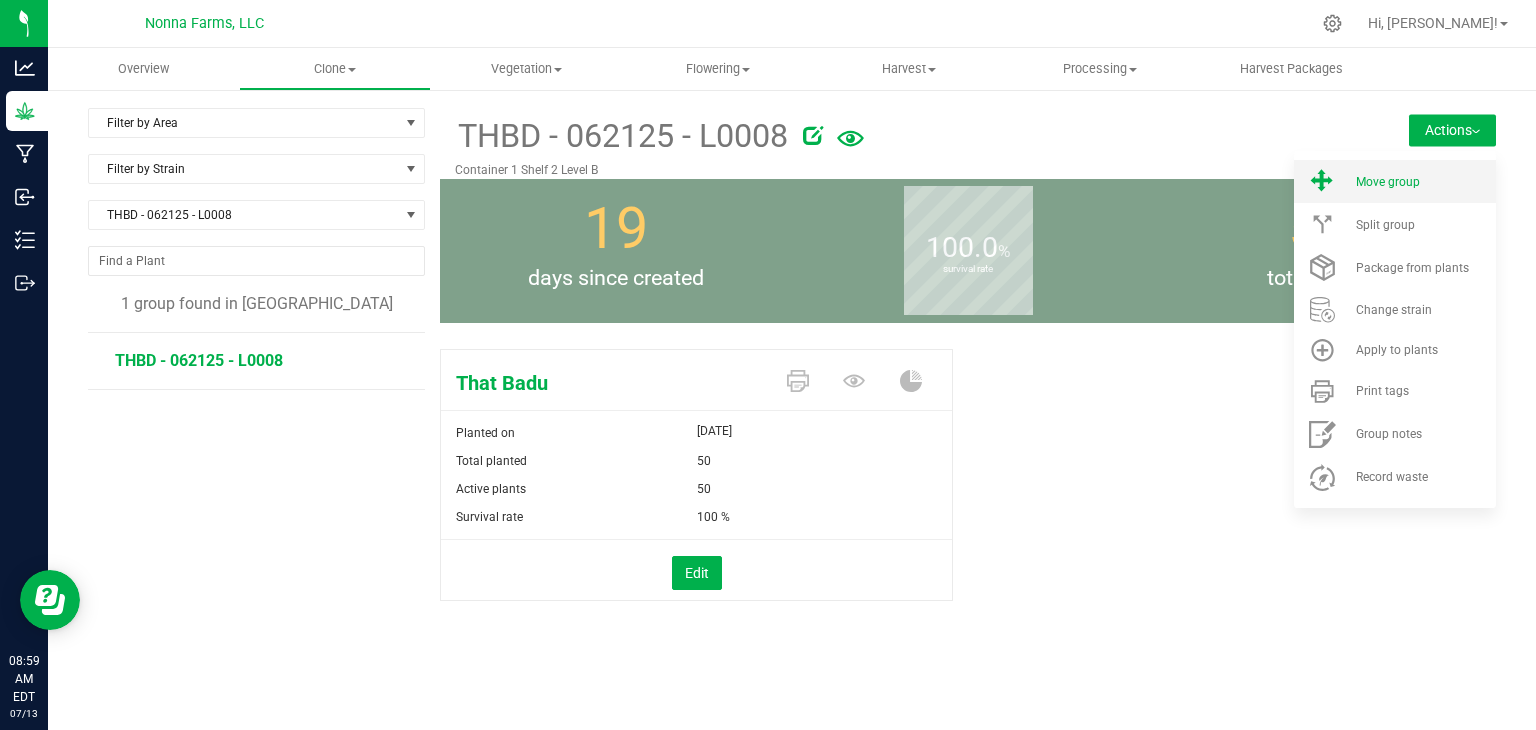 click on "Move group" at bounding box center [1395, 181] 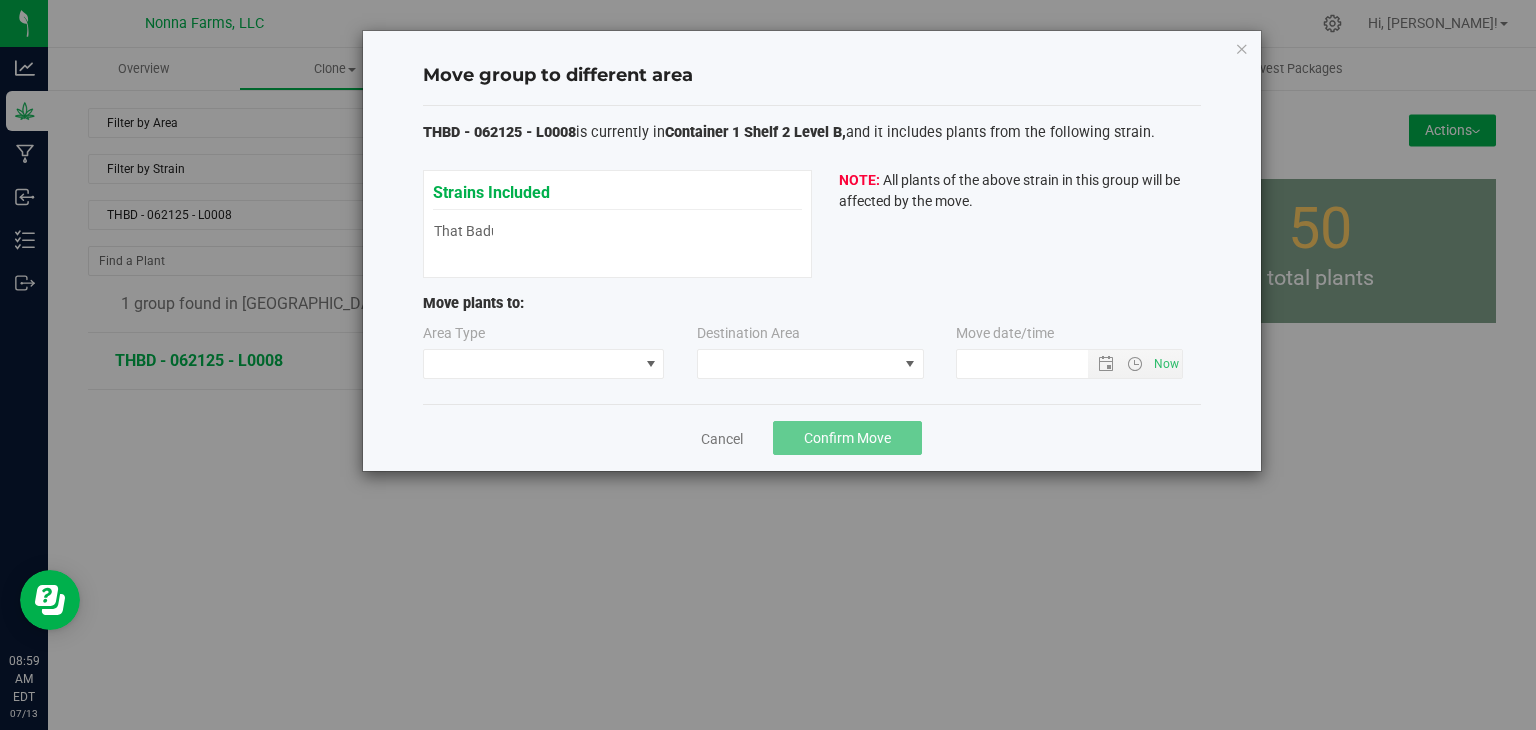 type on "7/13/2025 8:59 AM" 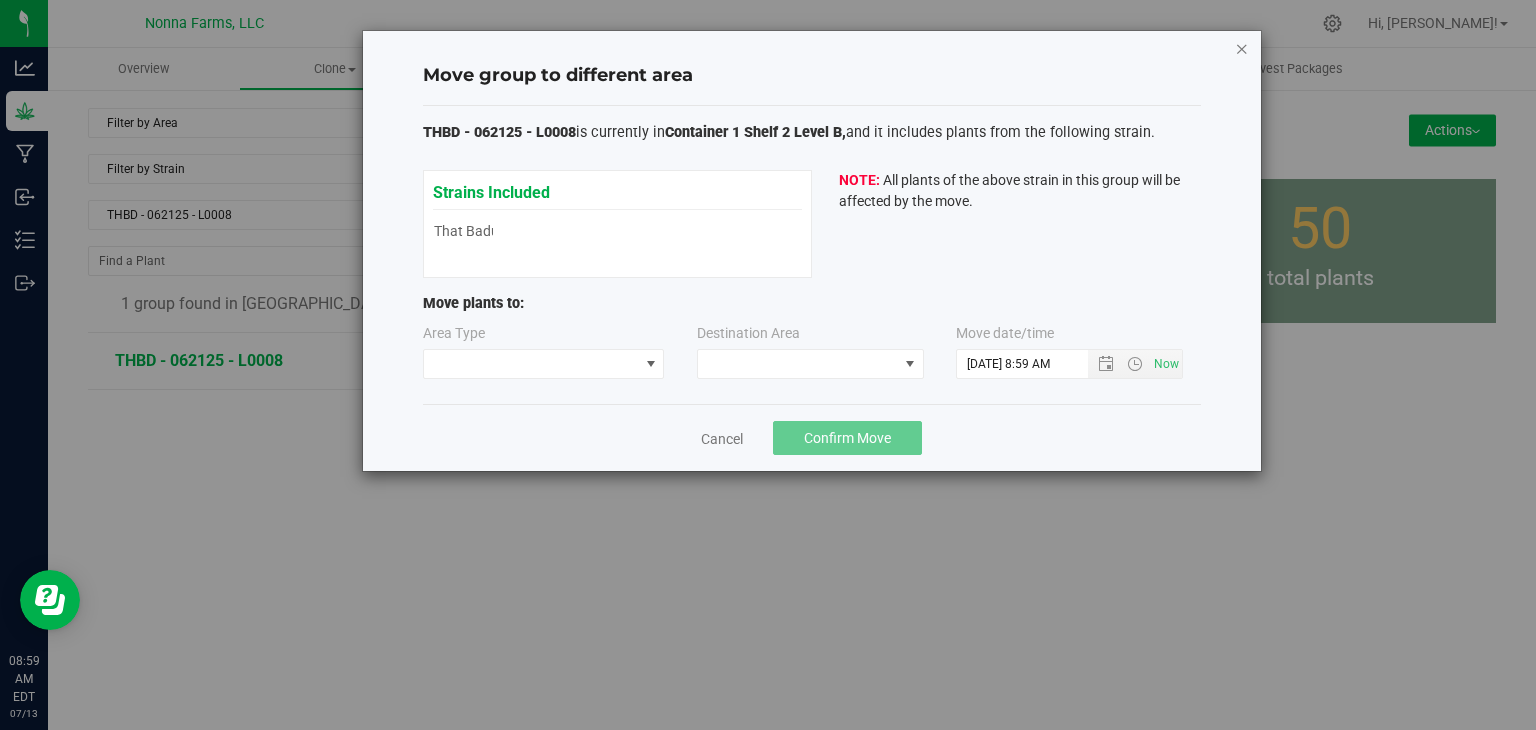 click at bounding box center [1242, 48] 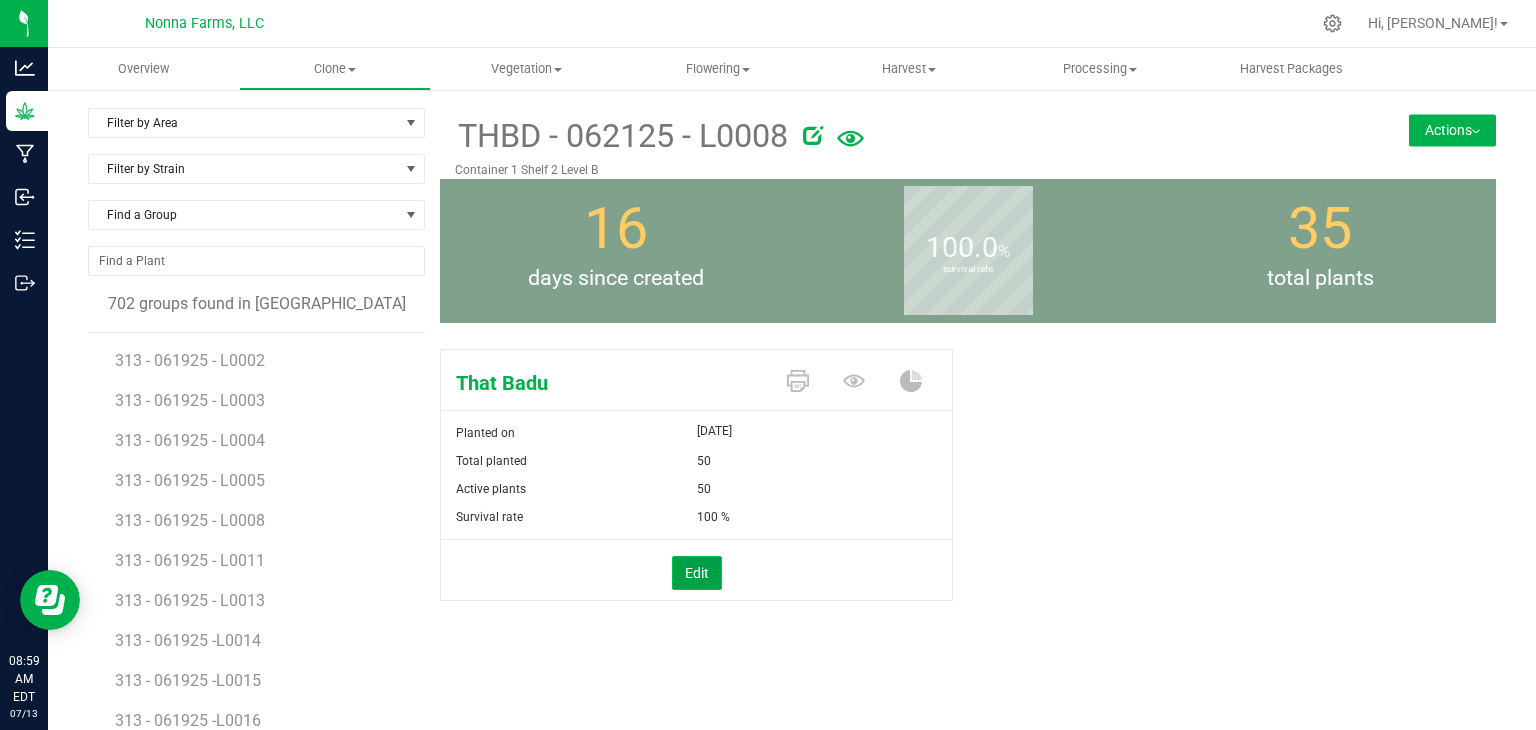 click on "Edit" at bounding box center [697, 573] 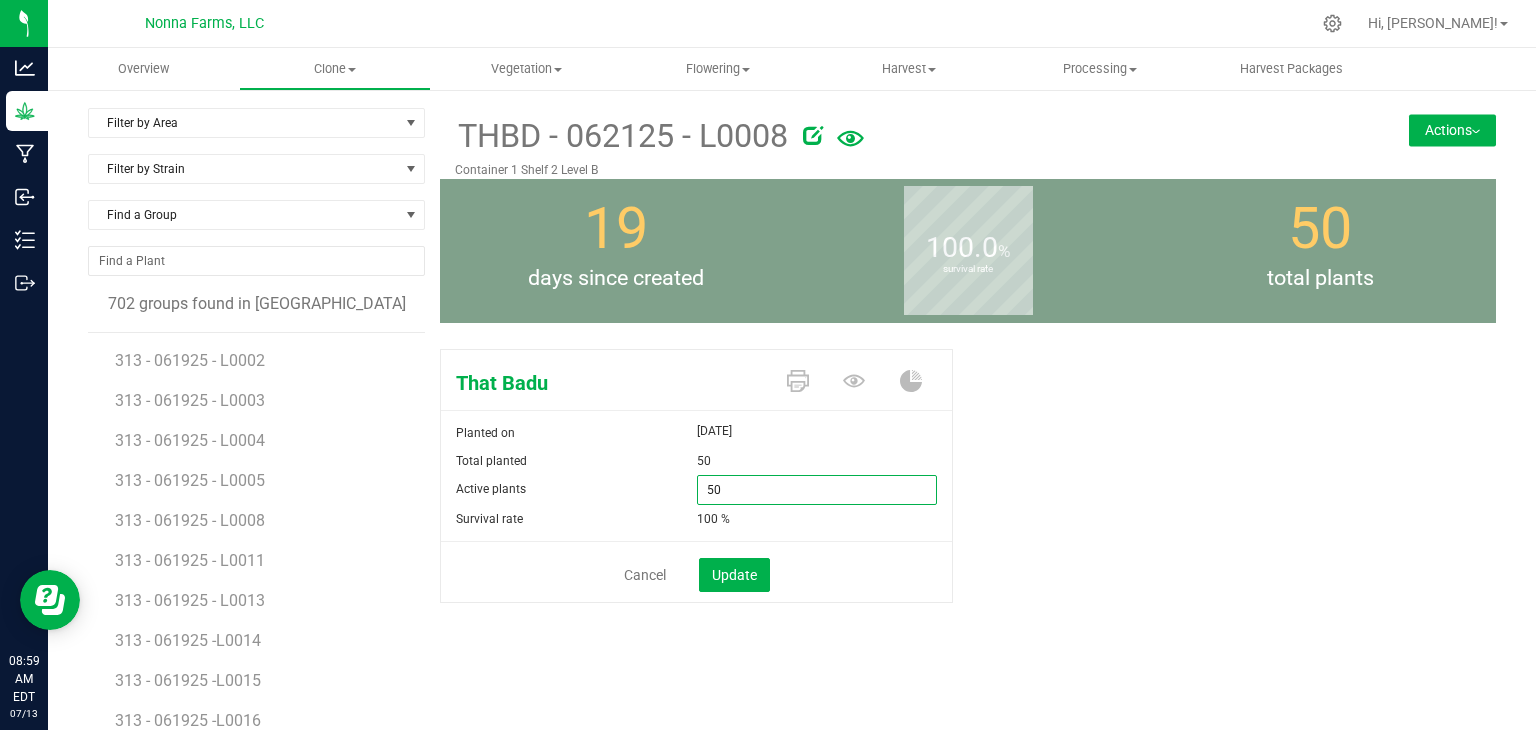 drag, startPoint x: 727, startPoint y: 489, endPoint x: 640, endPoint y: 445, distance: 97.49359 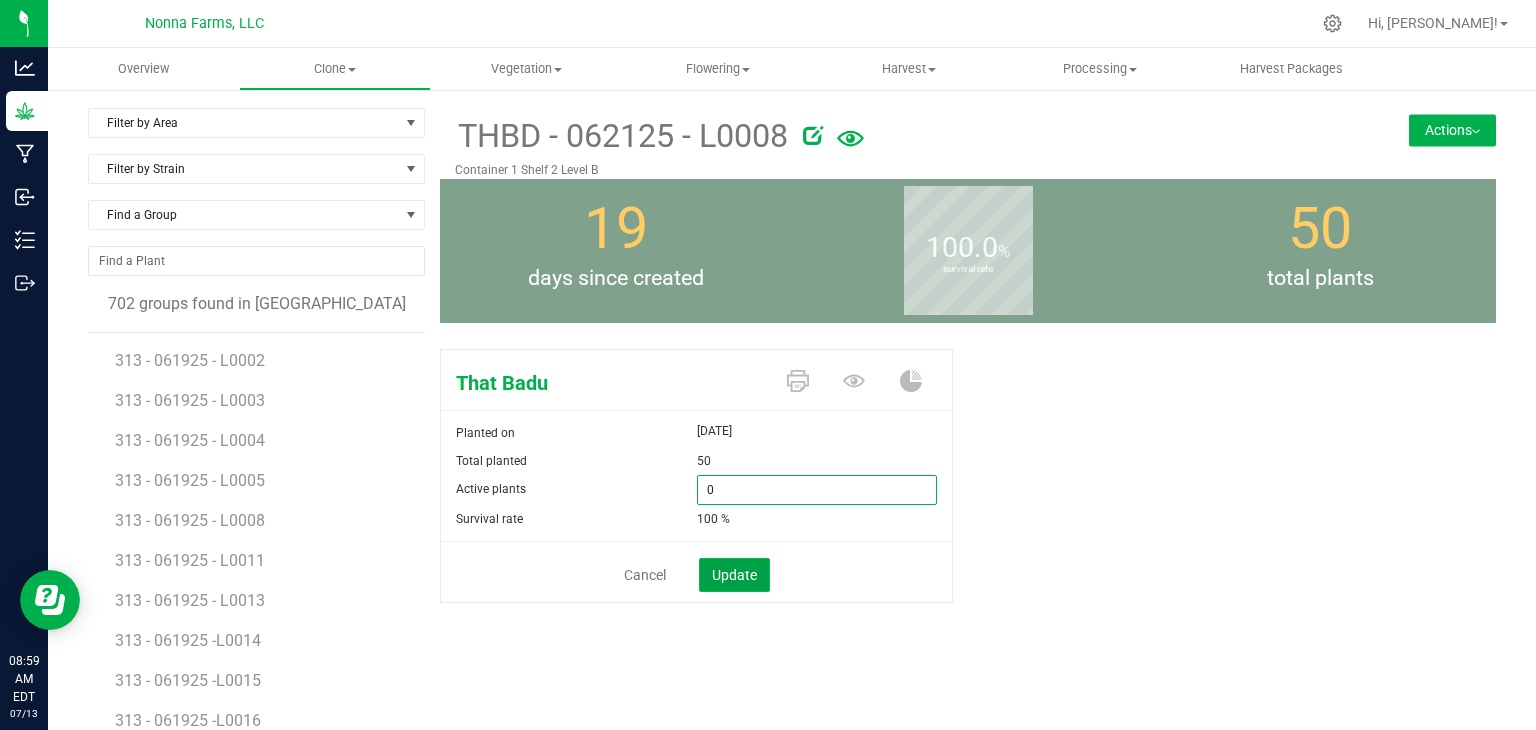 type on "0" 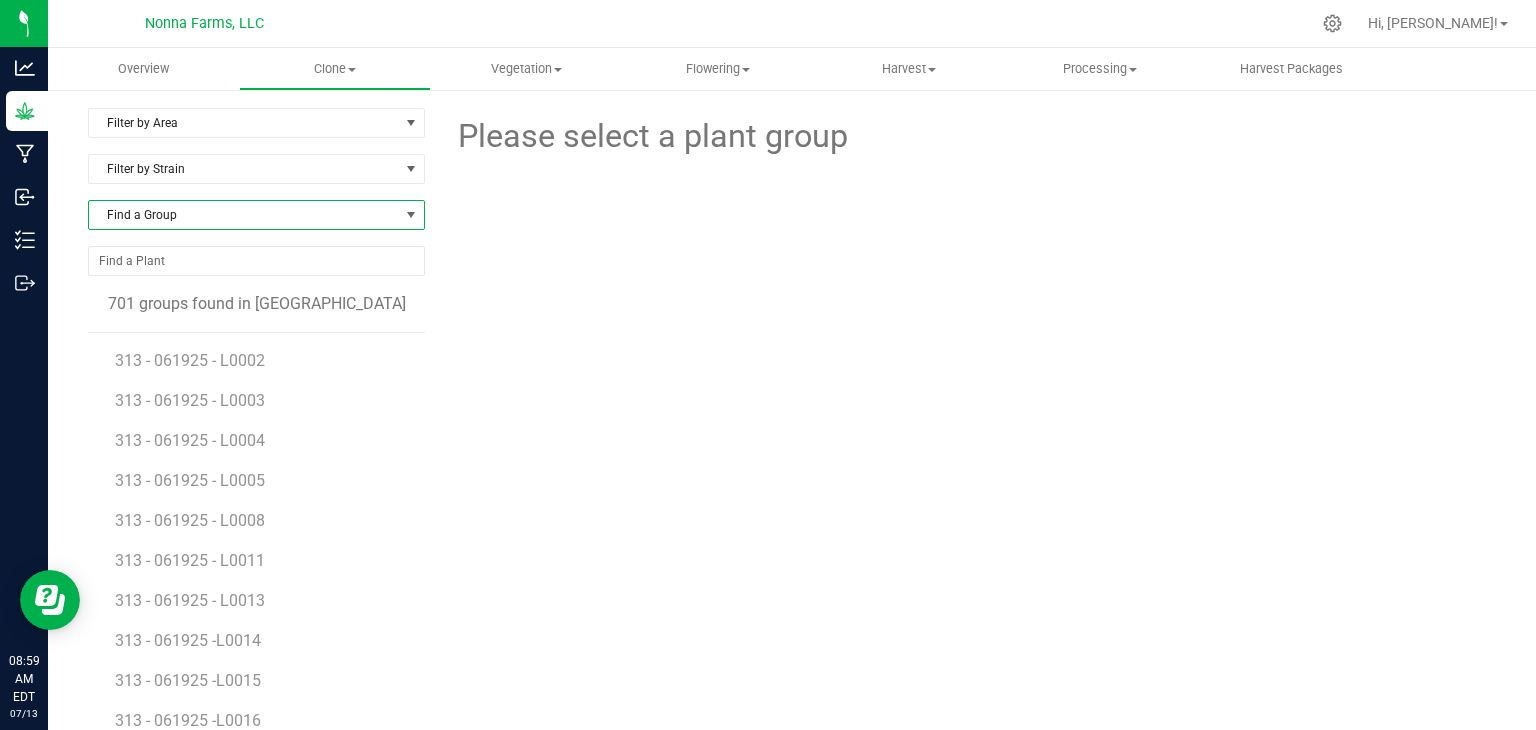 click on "Find a Group" at bounding box center (244, 215) 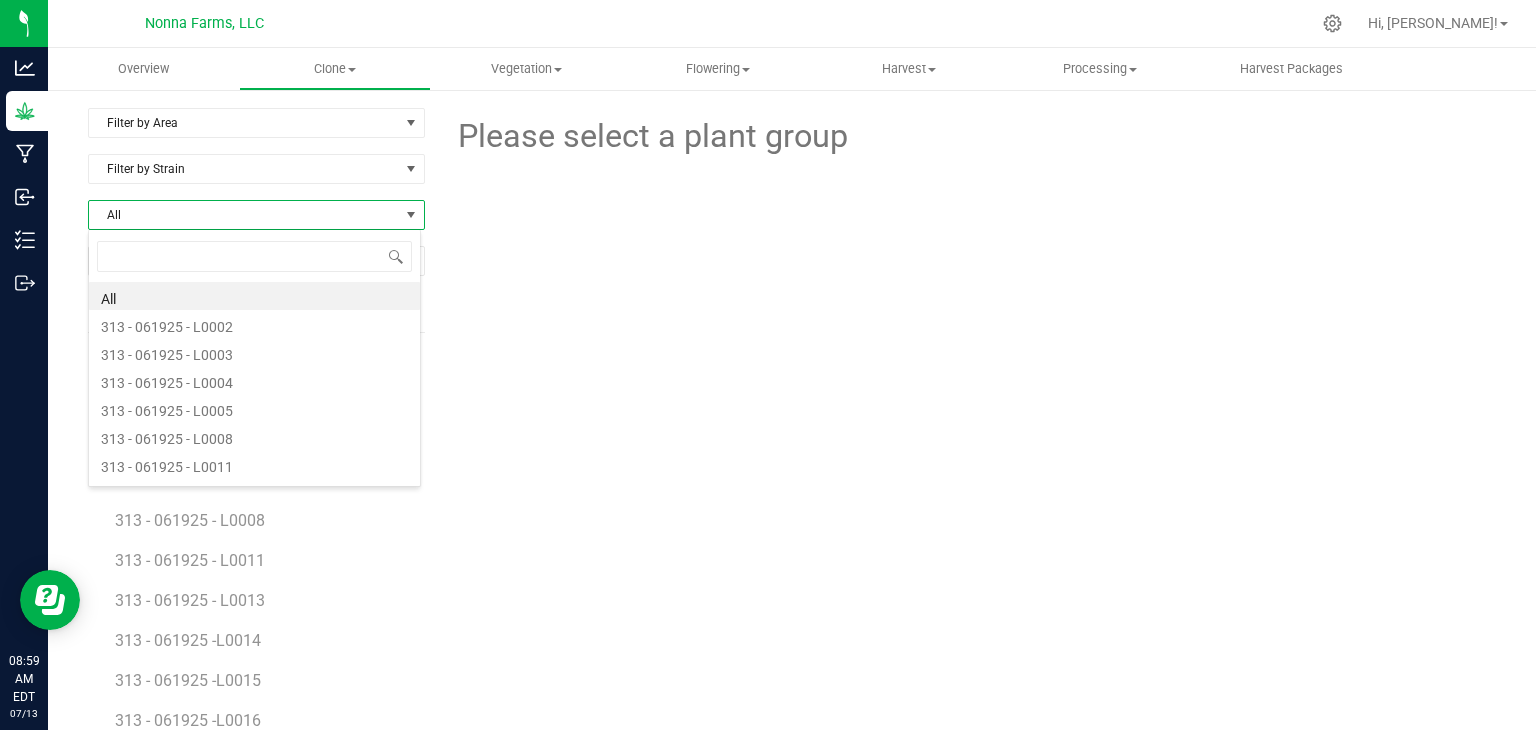 scroll, scrollTop: 99970, scrollLeft: 99666, axis: both 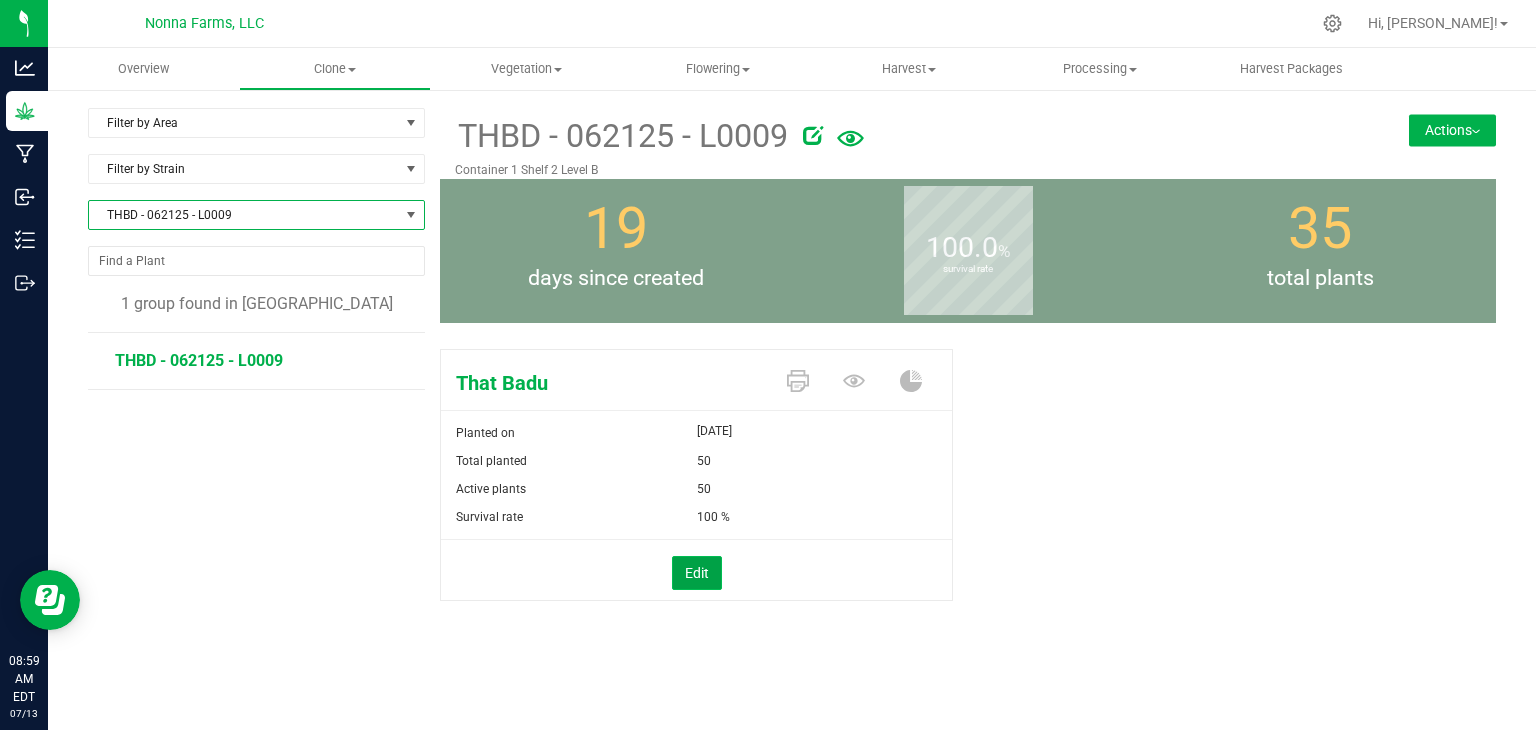 click on "Edit" at bounding box center [697, 573] 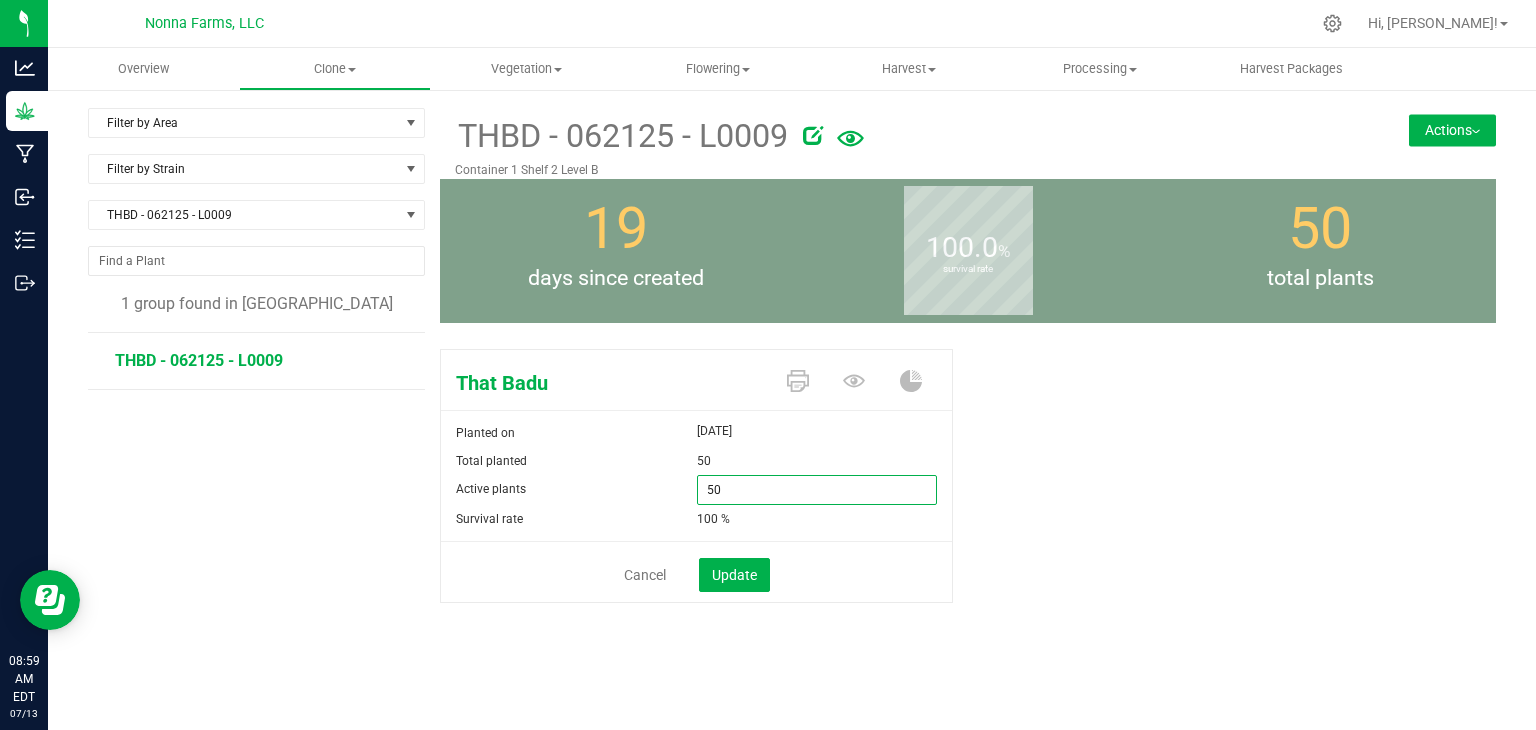 drag, startPoint x: 688, startPoint y: 487, endPoint x: 668, endPoint y: 487, distance: 20 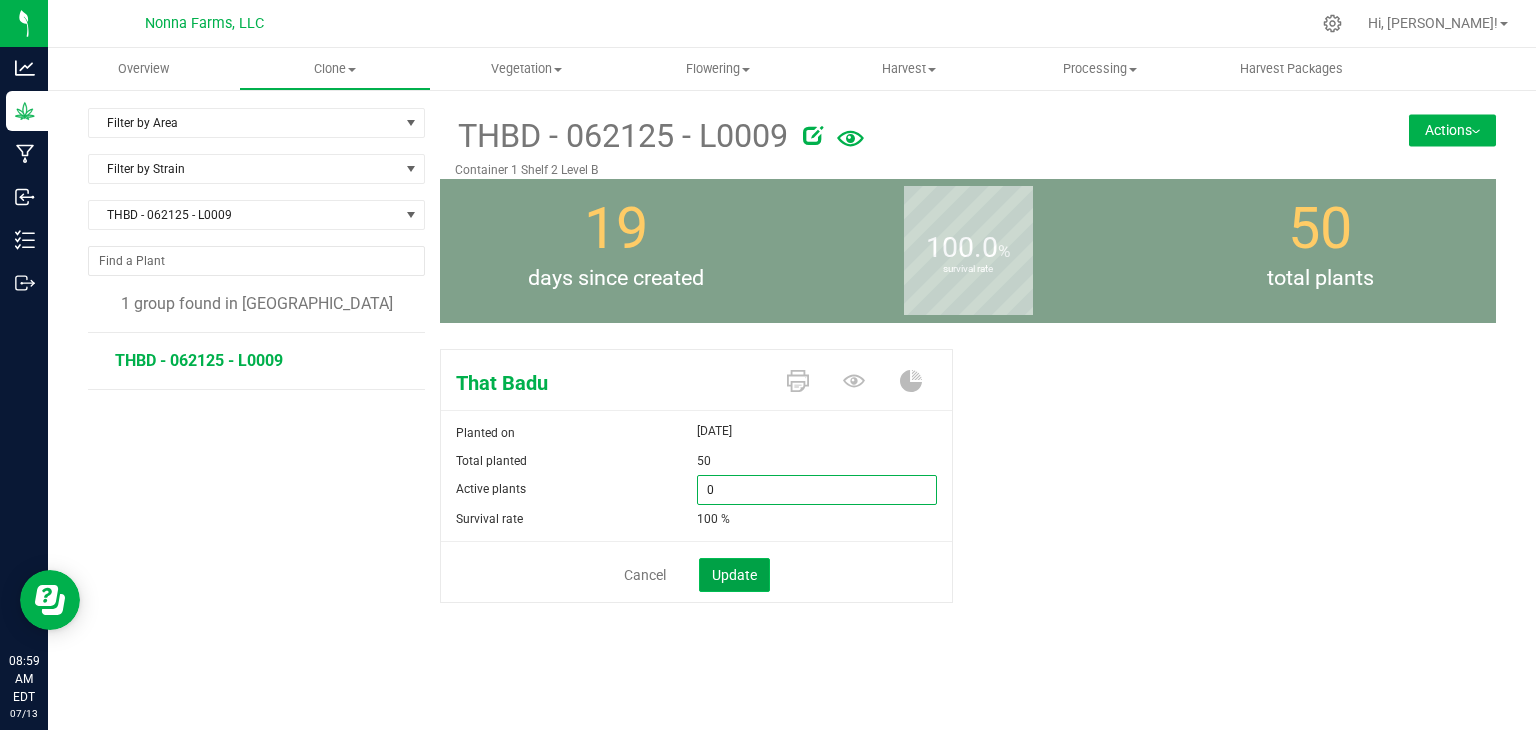 type on "0" 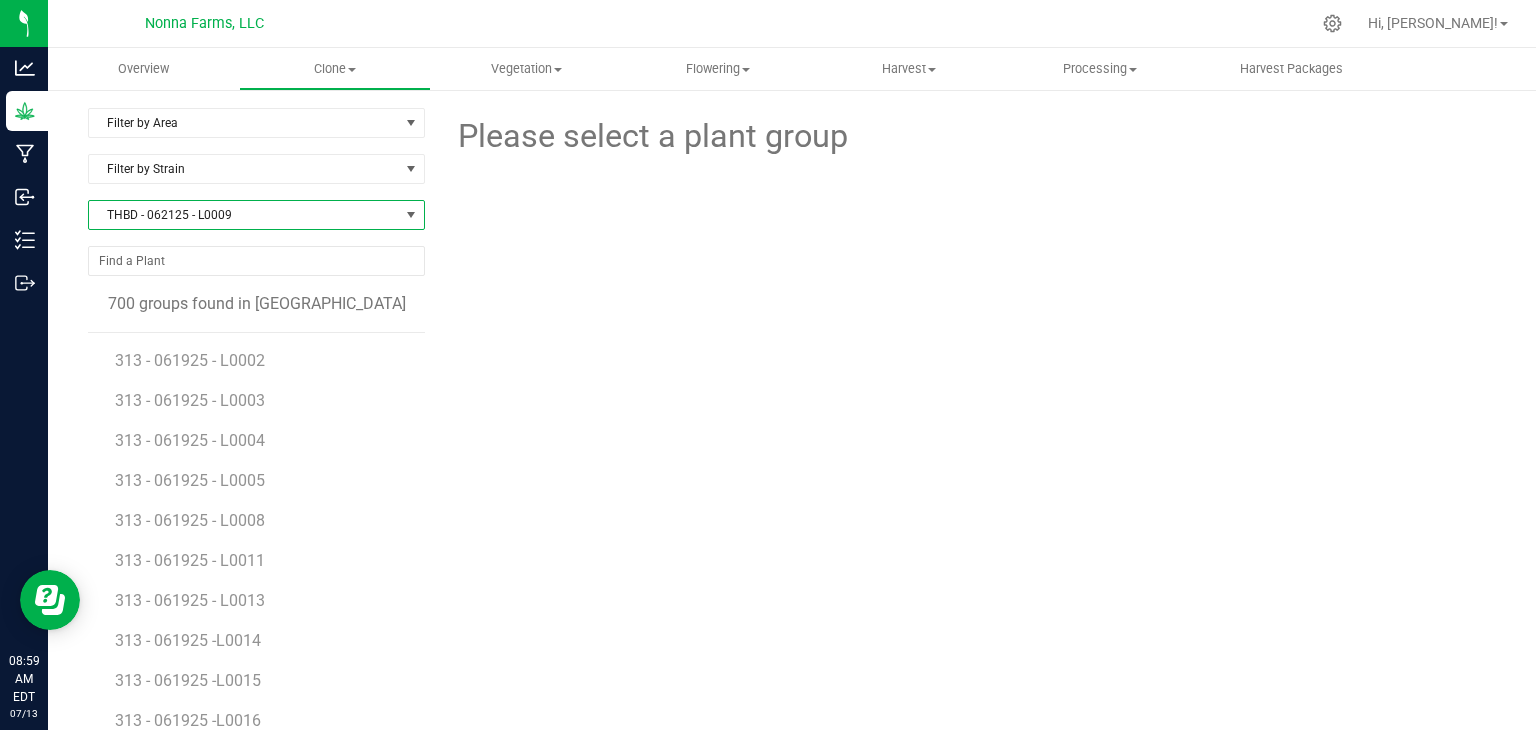 click on "THBD - 062125 - L0009" at bounding box center [244, 215] 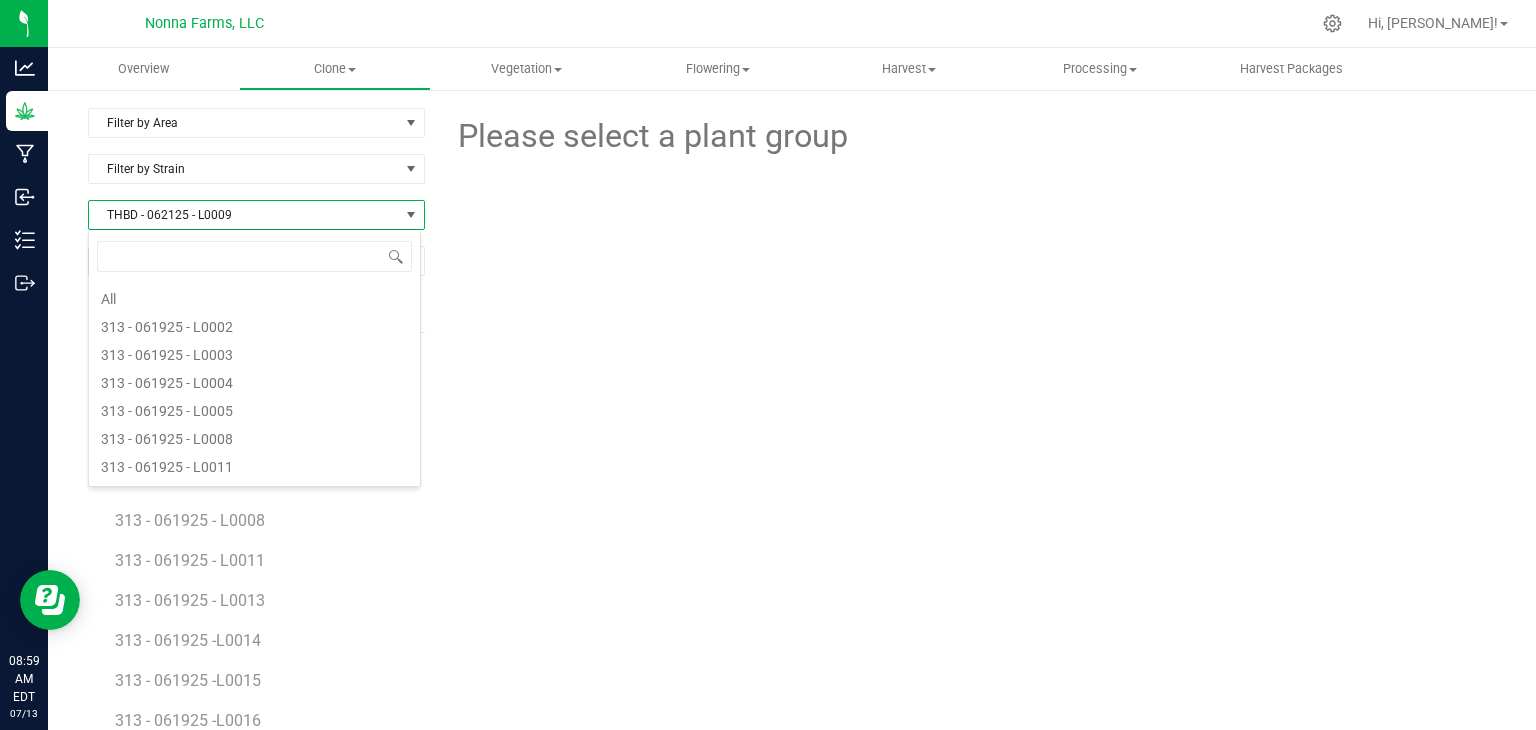 scroll, scrollTop: 18868, scrollLeft: 0, axis: vertical 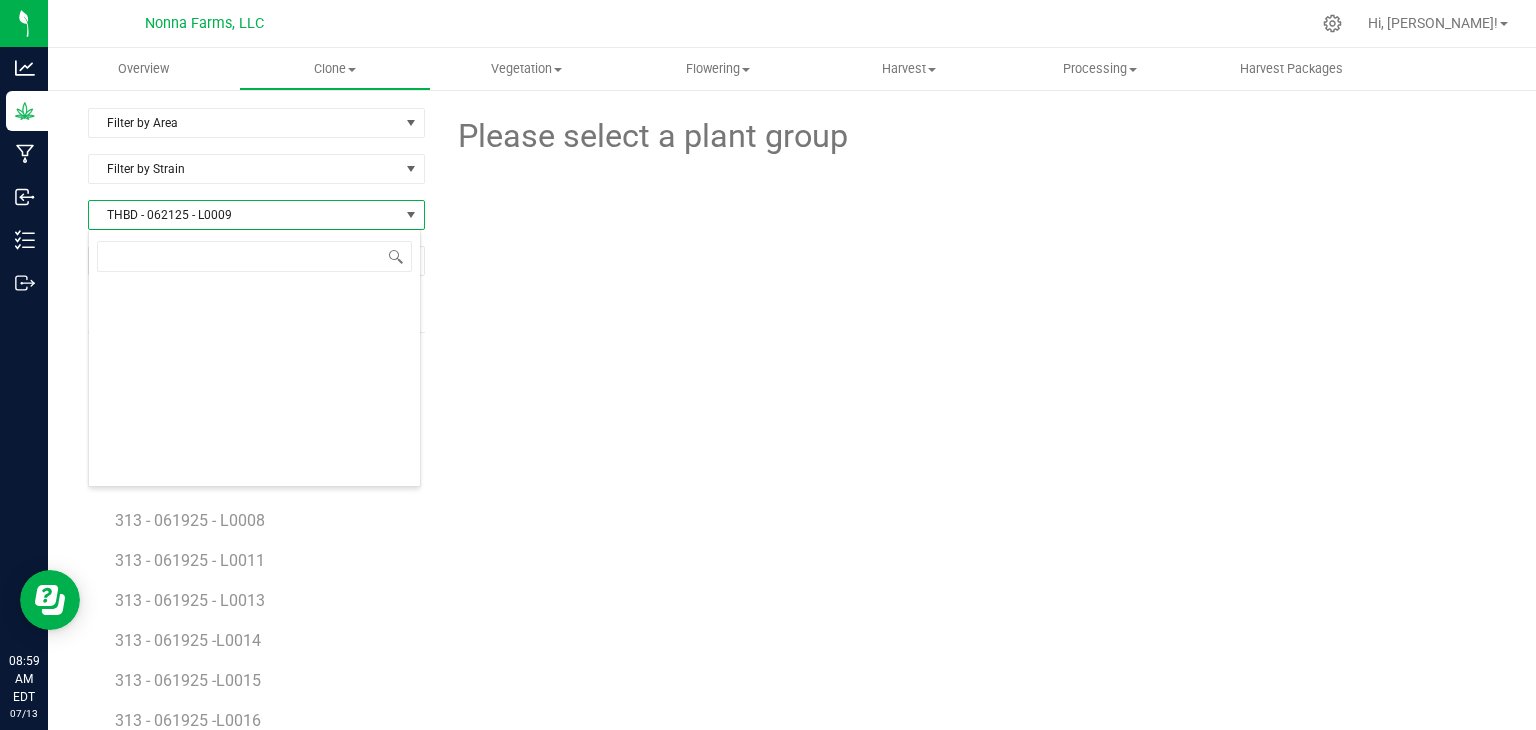 type on "THBD - 062125 - L0010" 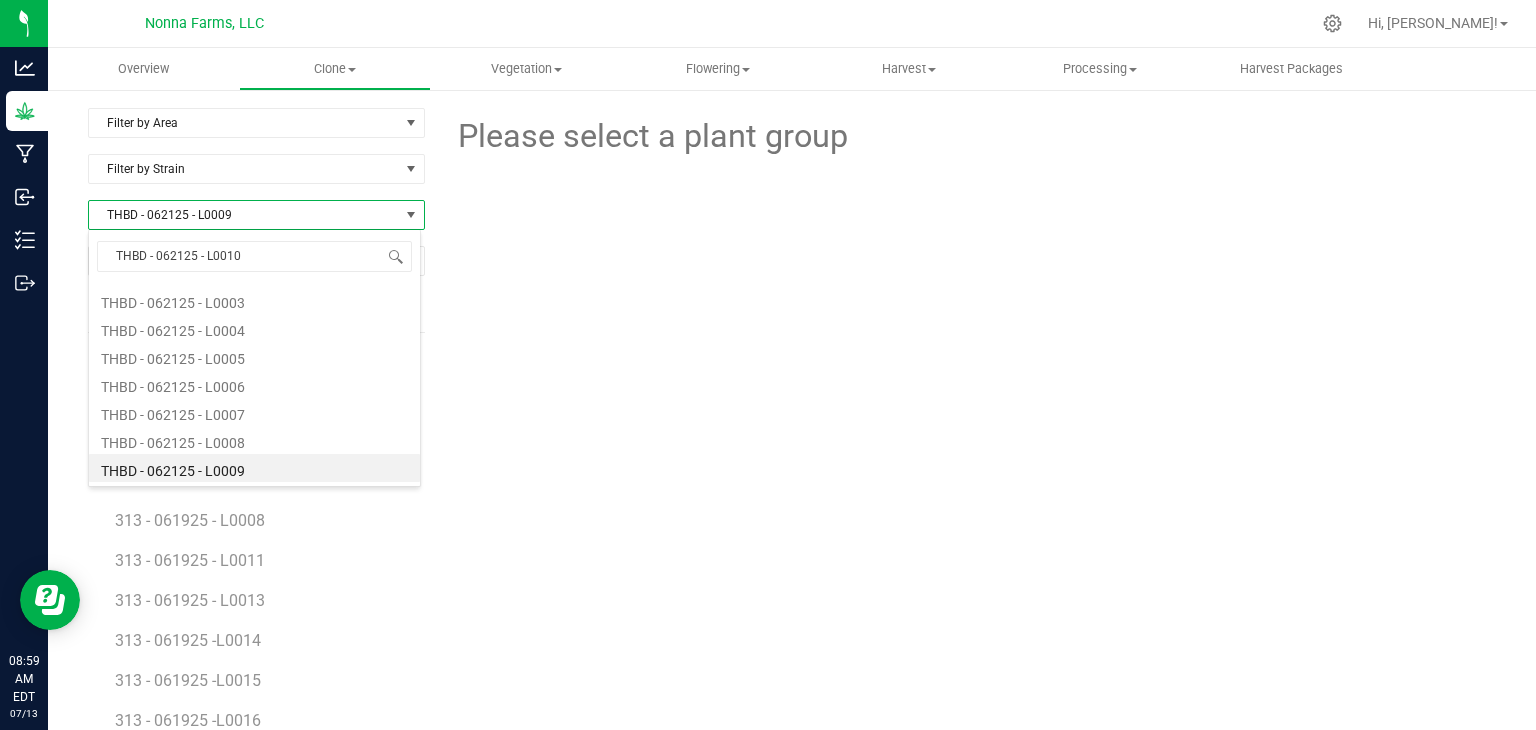 scroll, scrollTop: 0, scrollLeft: 0, axis: both 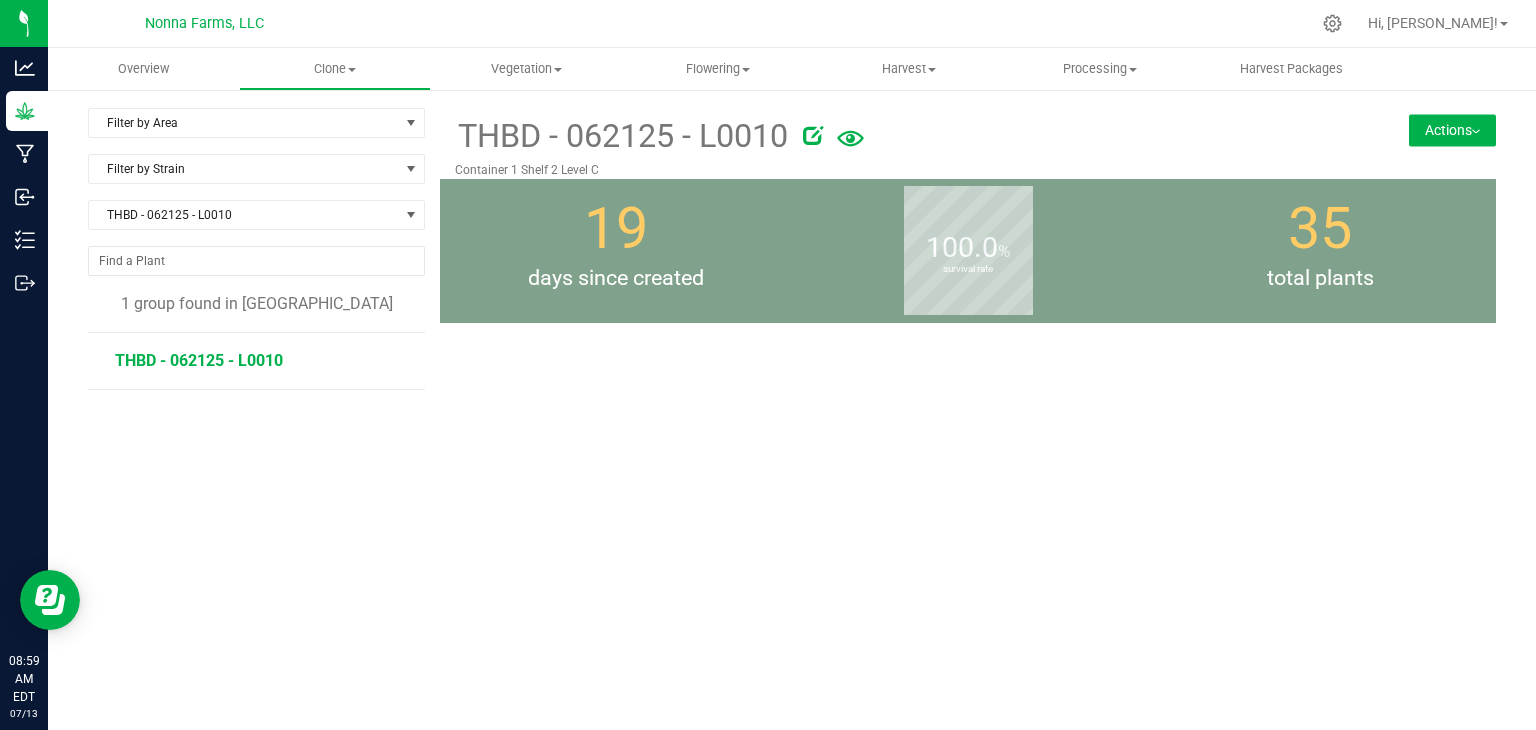 click on "THBD - 062125 - L0010" at bounding box center [199, 360] 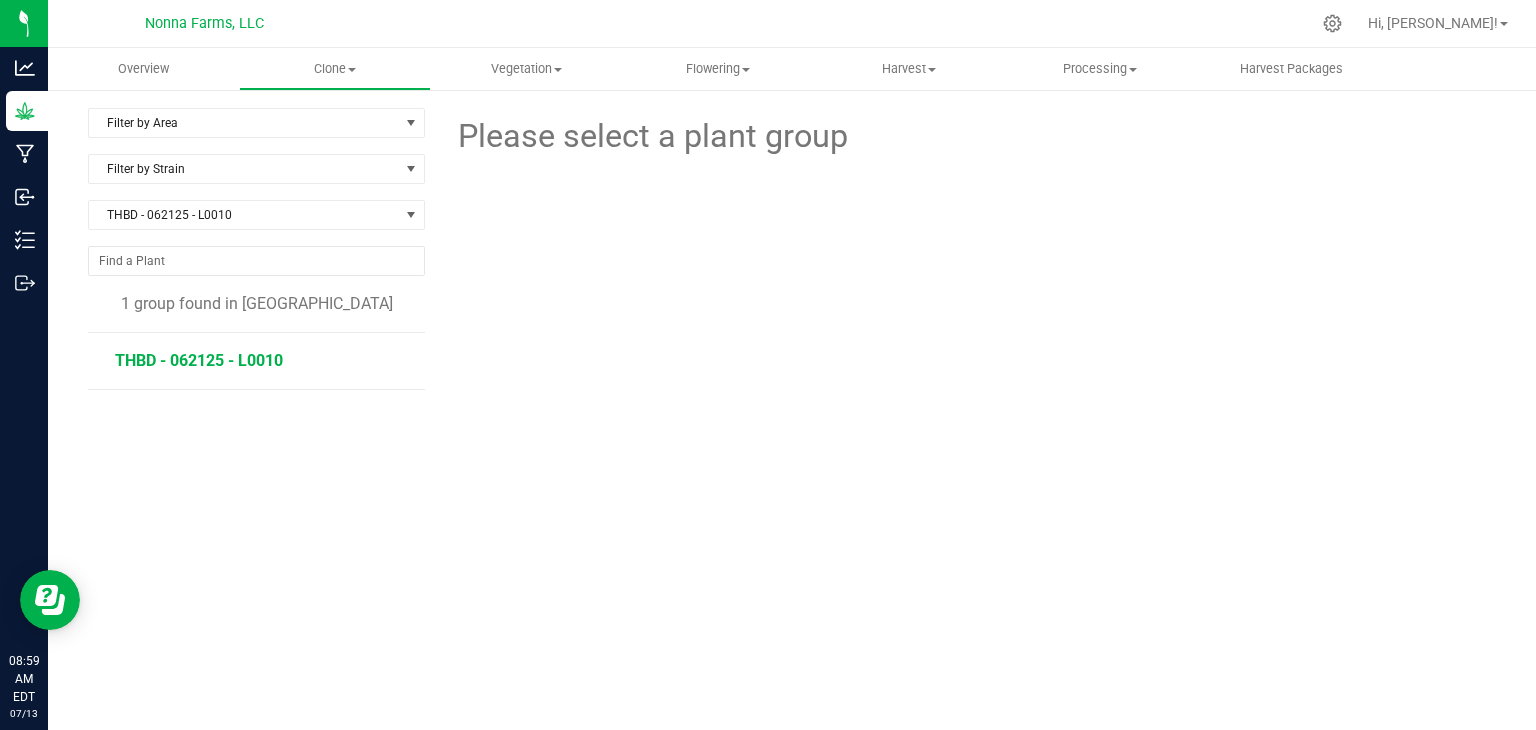 click on "THBD - 062125 - L0010" at bounding box center [199, 360] 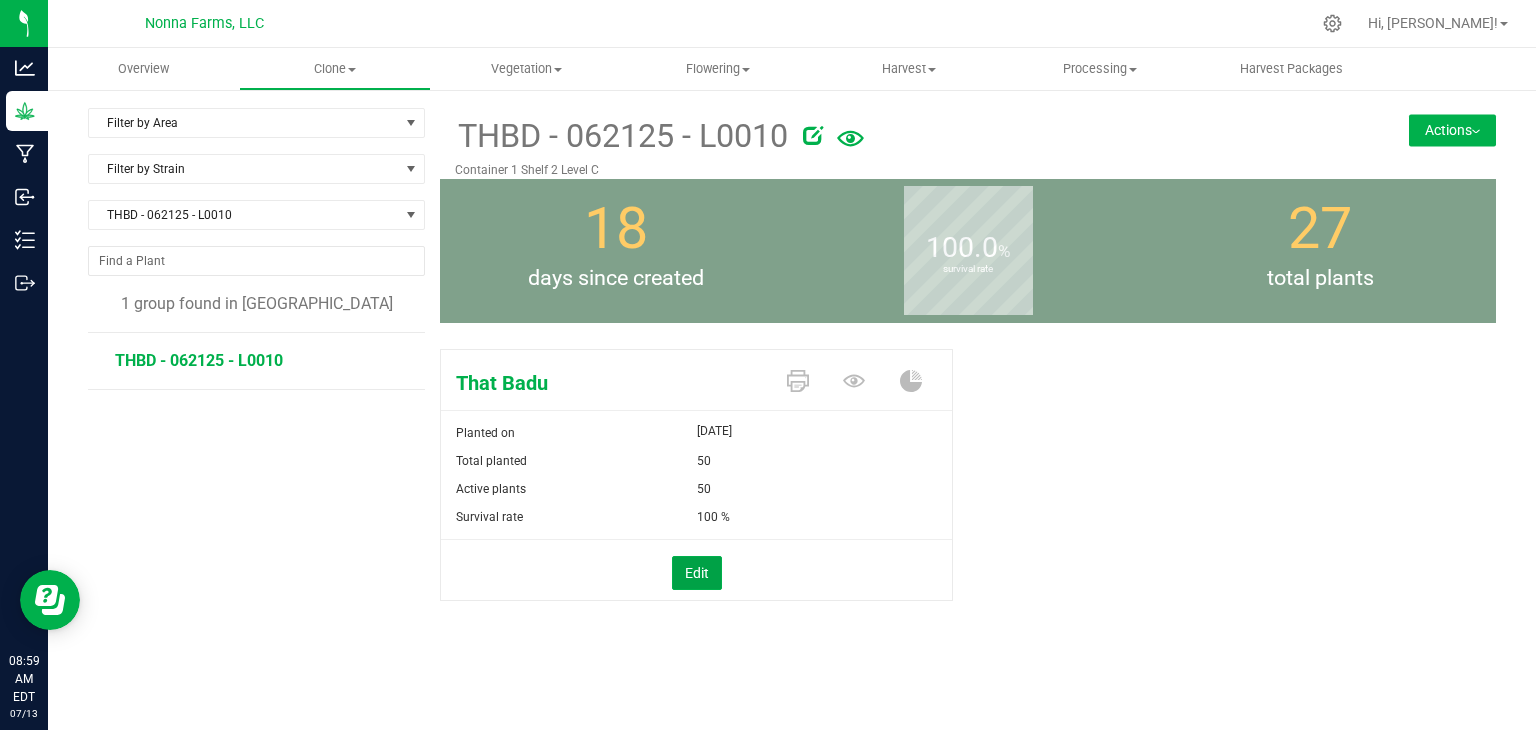 drag, startPoint x: 696, startPoint y: 577, endPoint x: 747, endPoint y: 517, distance: 78.74643 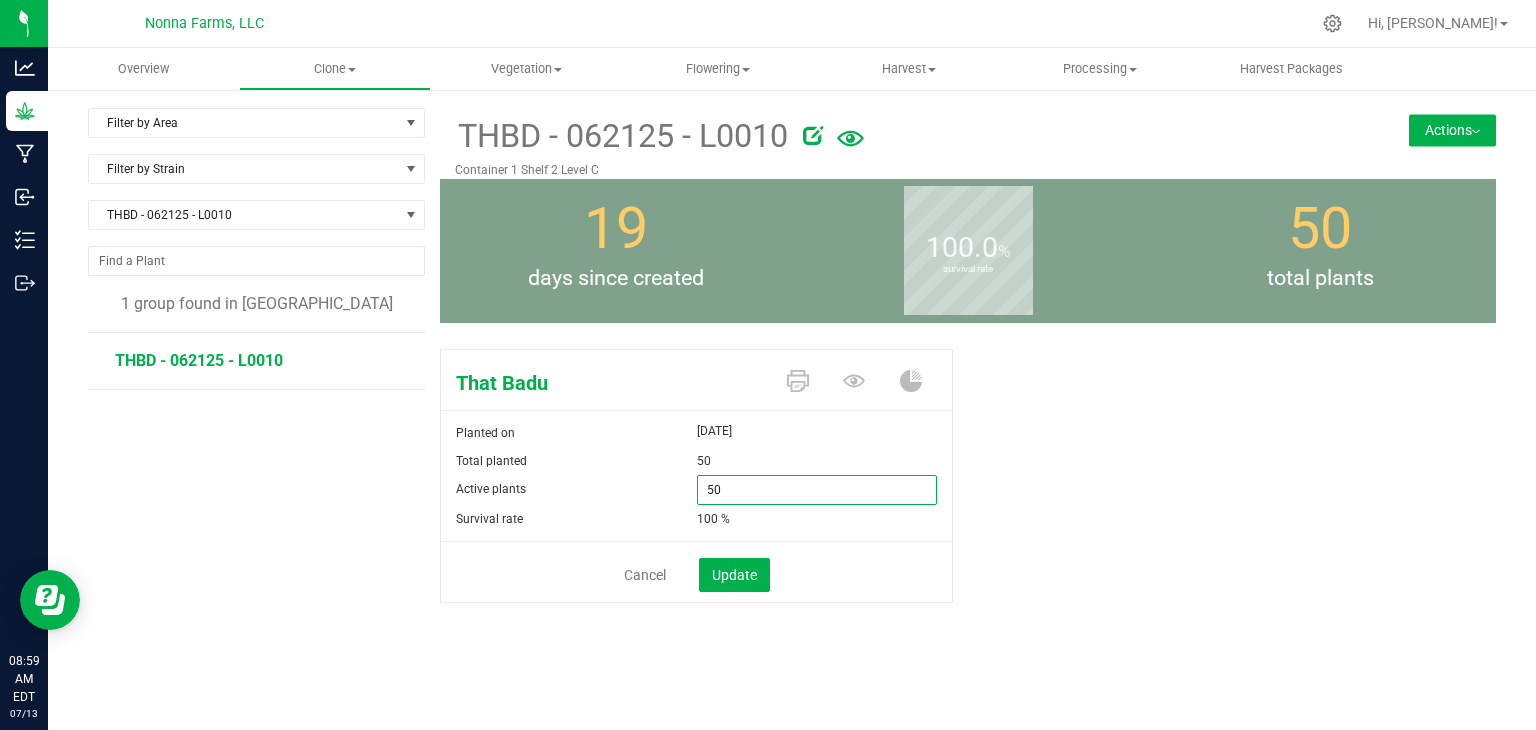 drag, startPoint x: 698, startPoint y: 490, endPoint x: 632, endPoint y: 485, distance: 66.189125 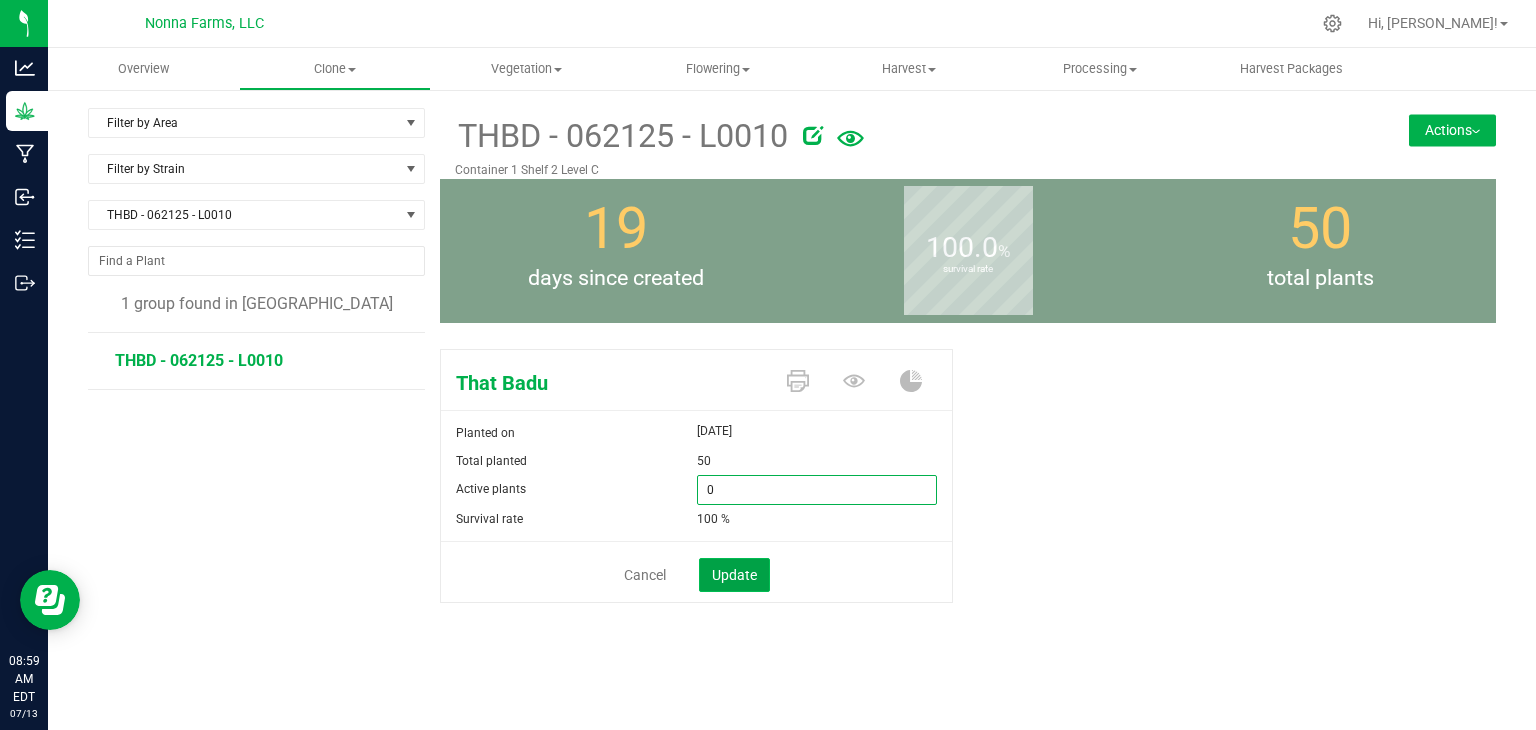 type on "0" 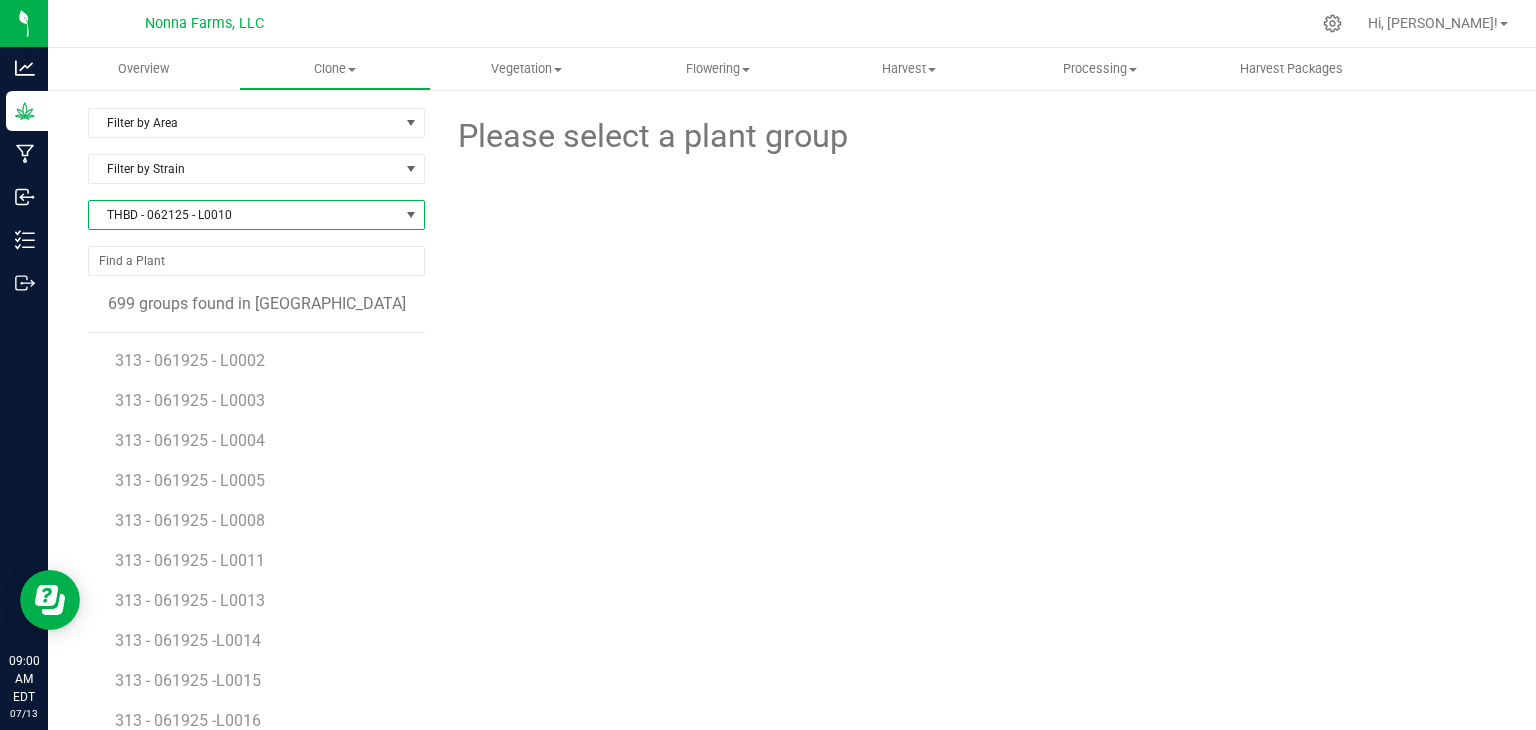 click on "THBD - 062125 - L0010" at bounding box center [244, 215] 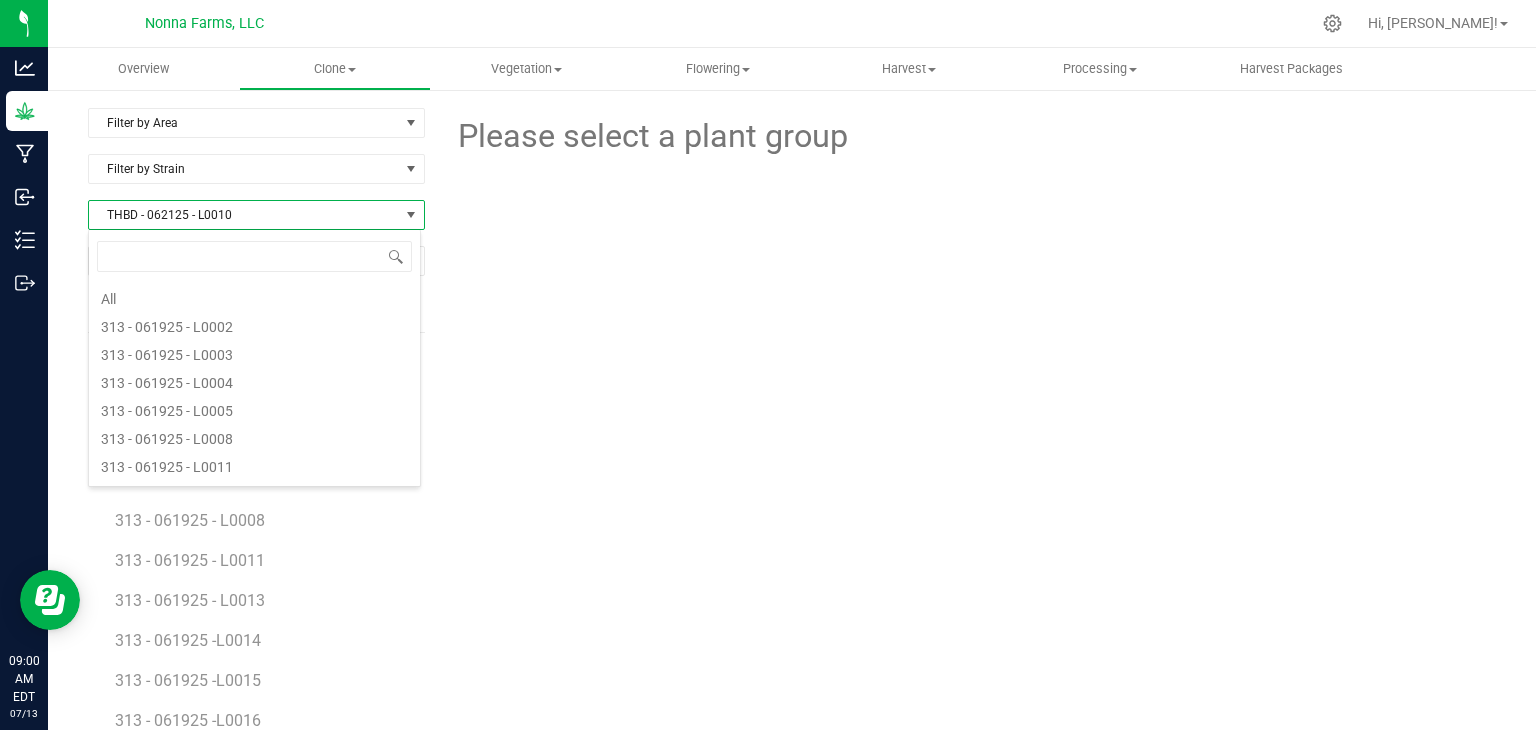 scroll, scrollTop: 18896, scrollLeft: 0, axis: vertical 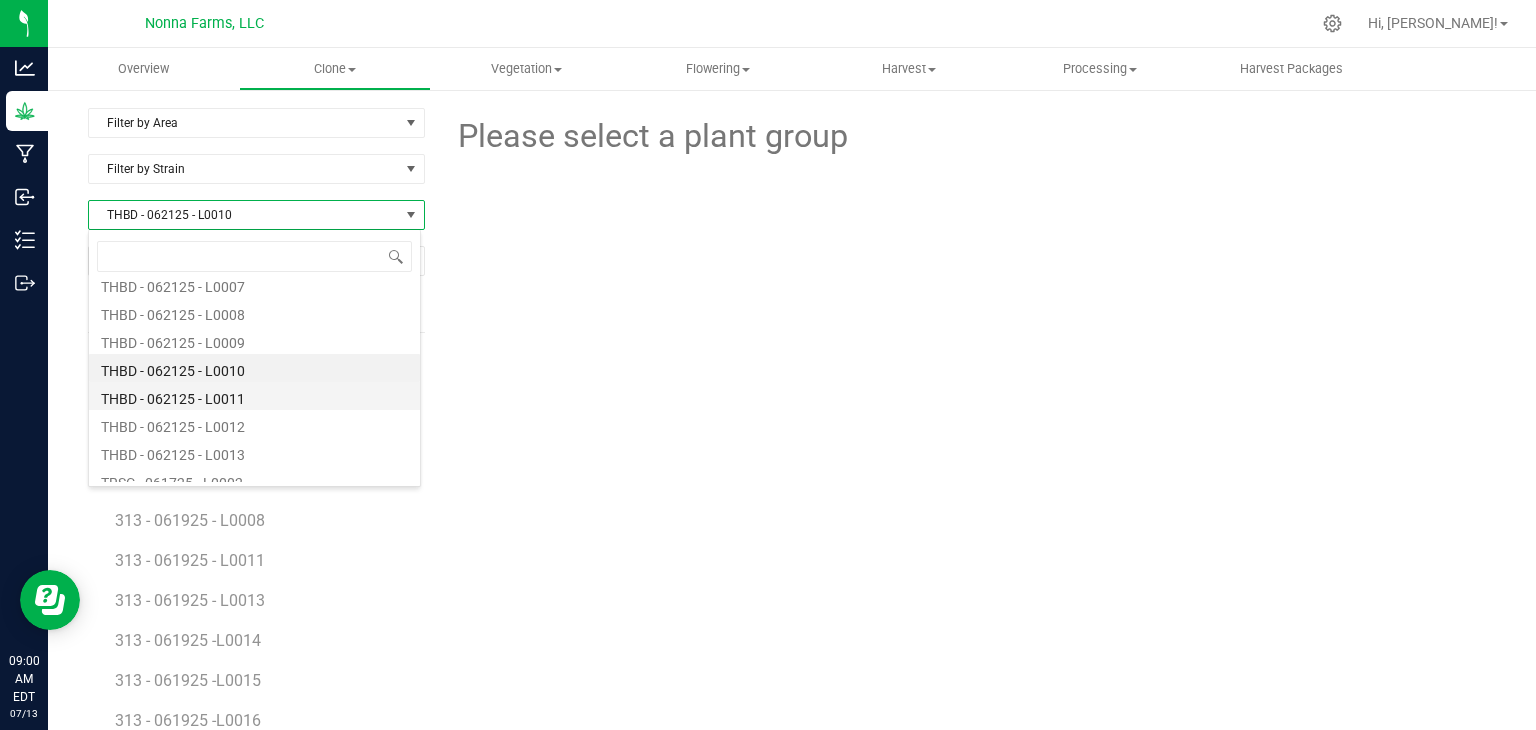 click on "THBD - 062125 - L0011" at bounding box center (254, 396) 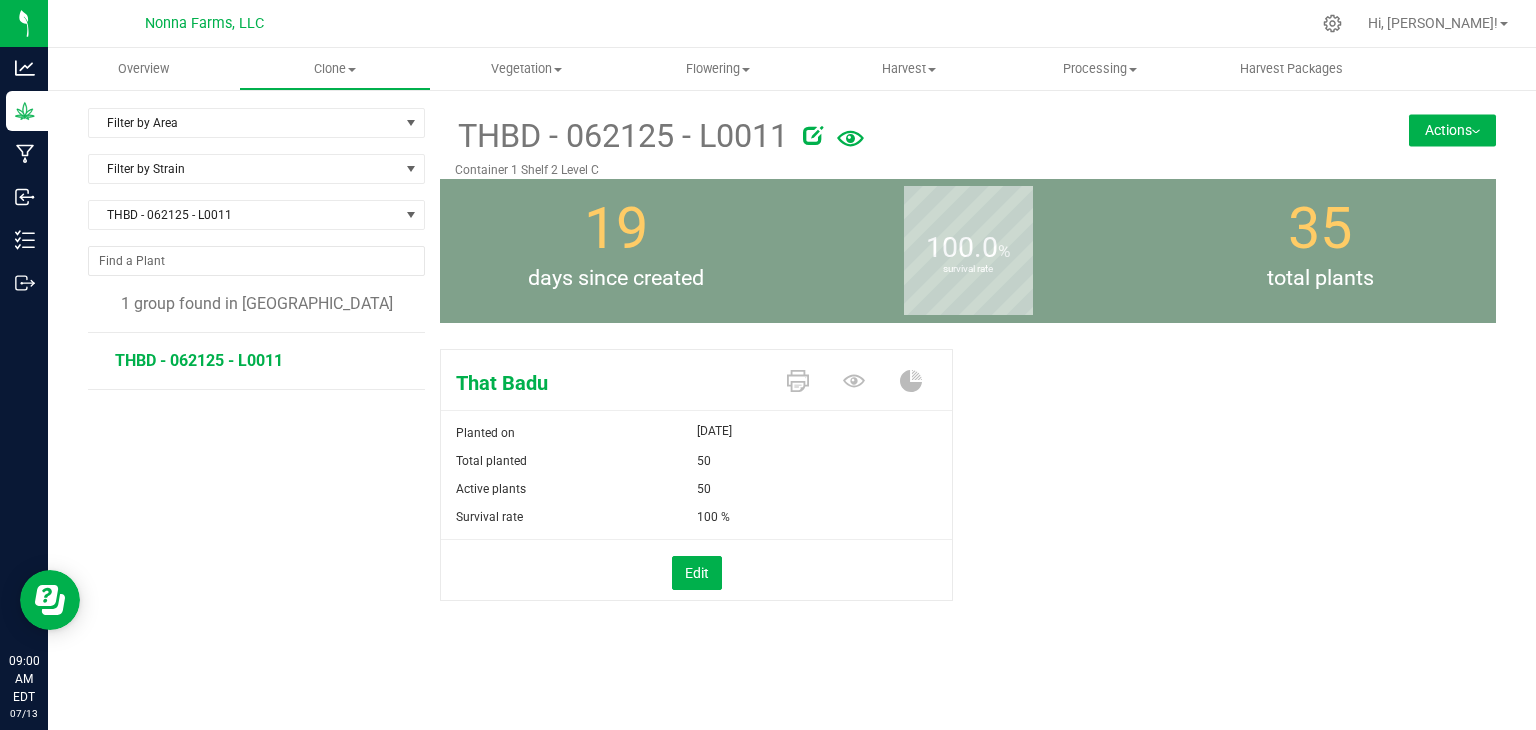 click on "Edit" at bounding box center [696, 570] 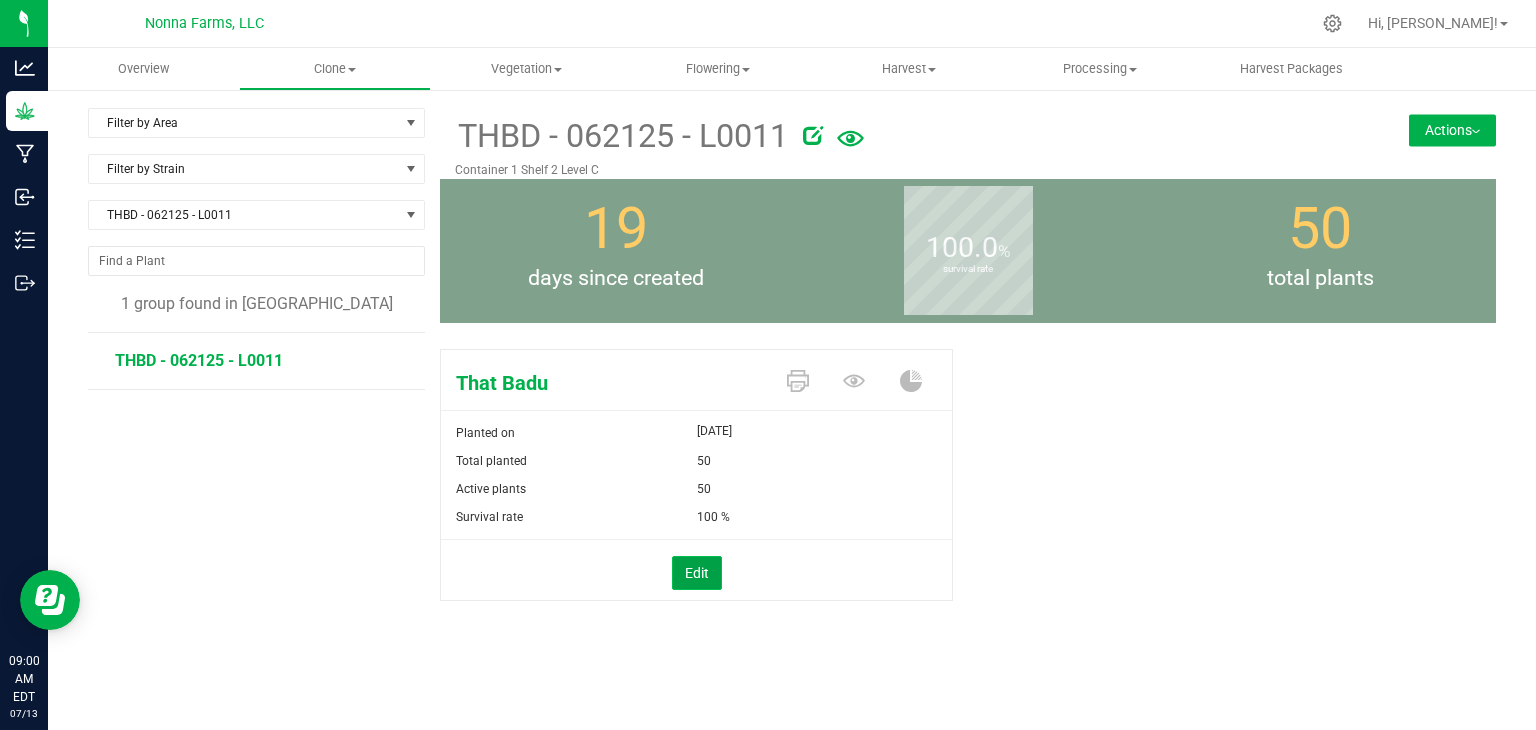 click on "Edit" at bounding box center (697, 573) 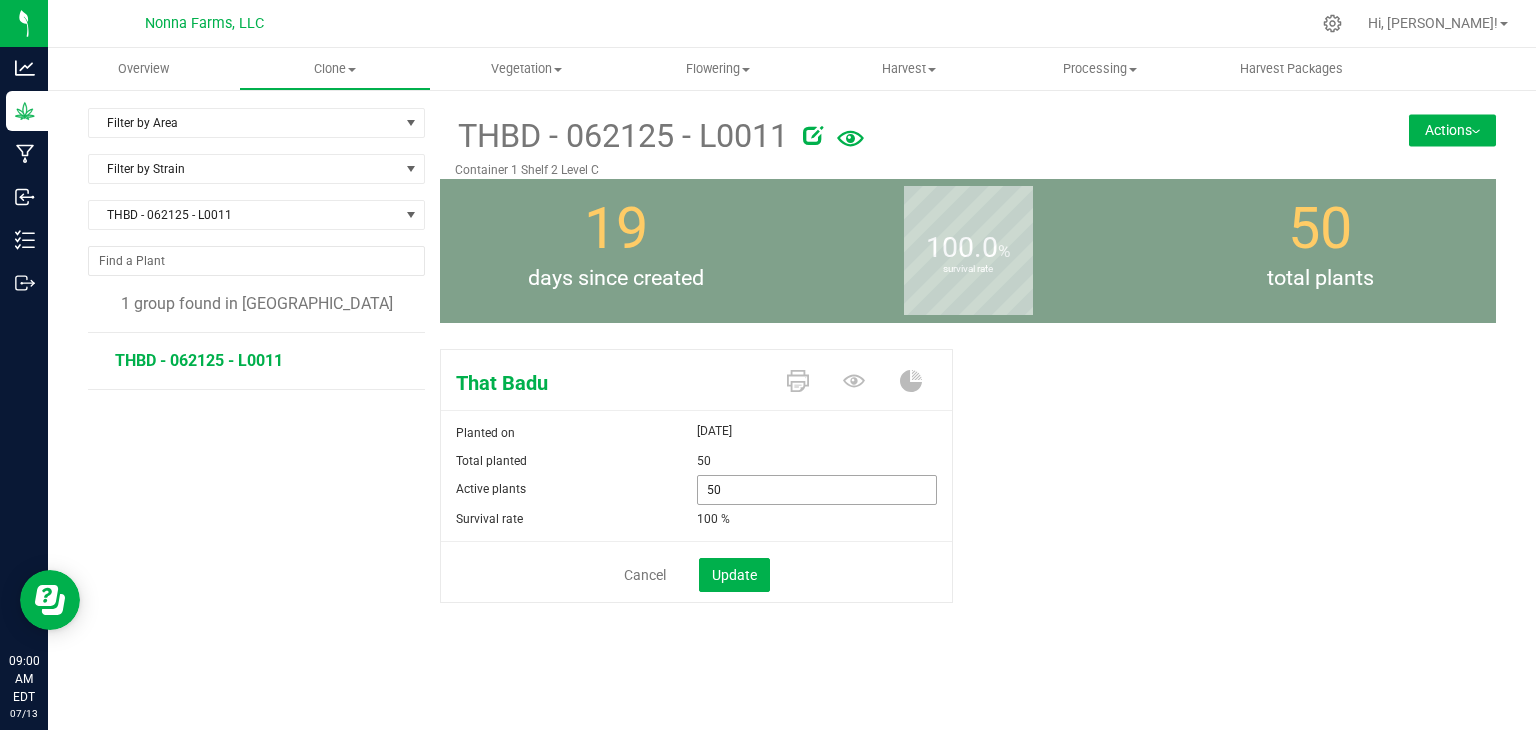 drag, startPoint x: 740, startPoint y: 485, endPoint x: 694, endPoint y: 485, distance: 46 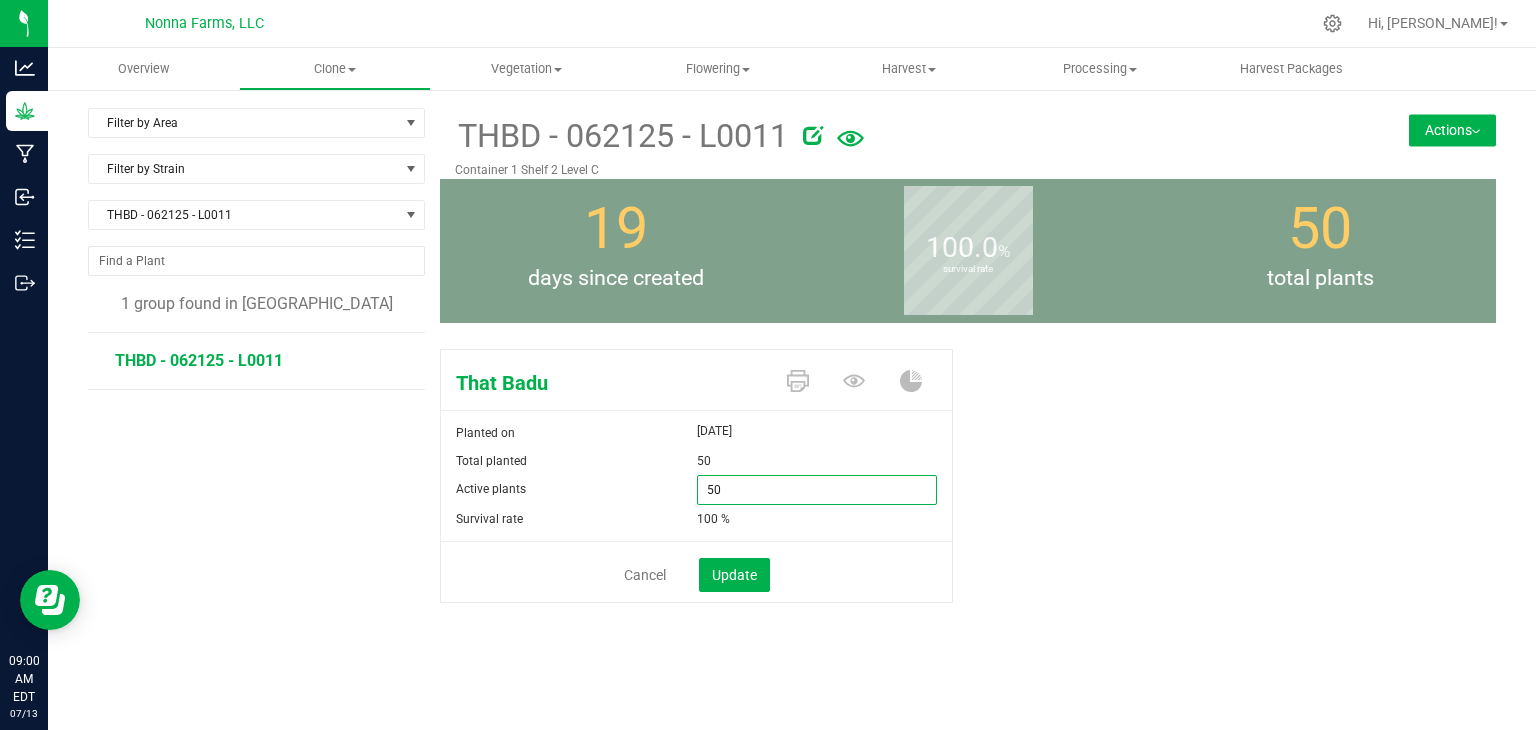 type on "0" 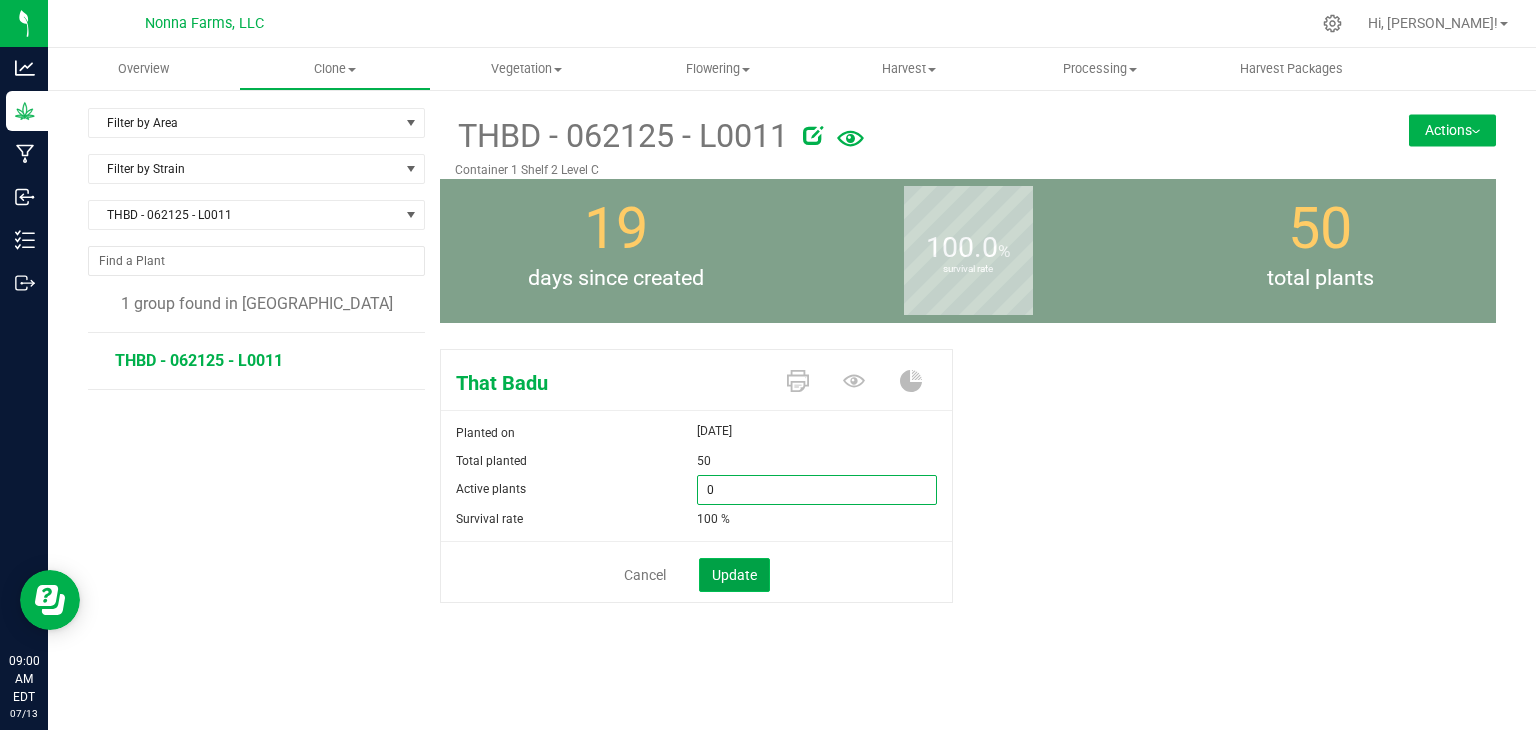 type on "0" 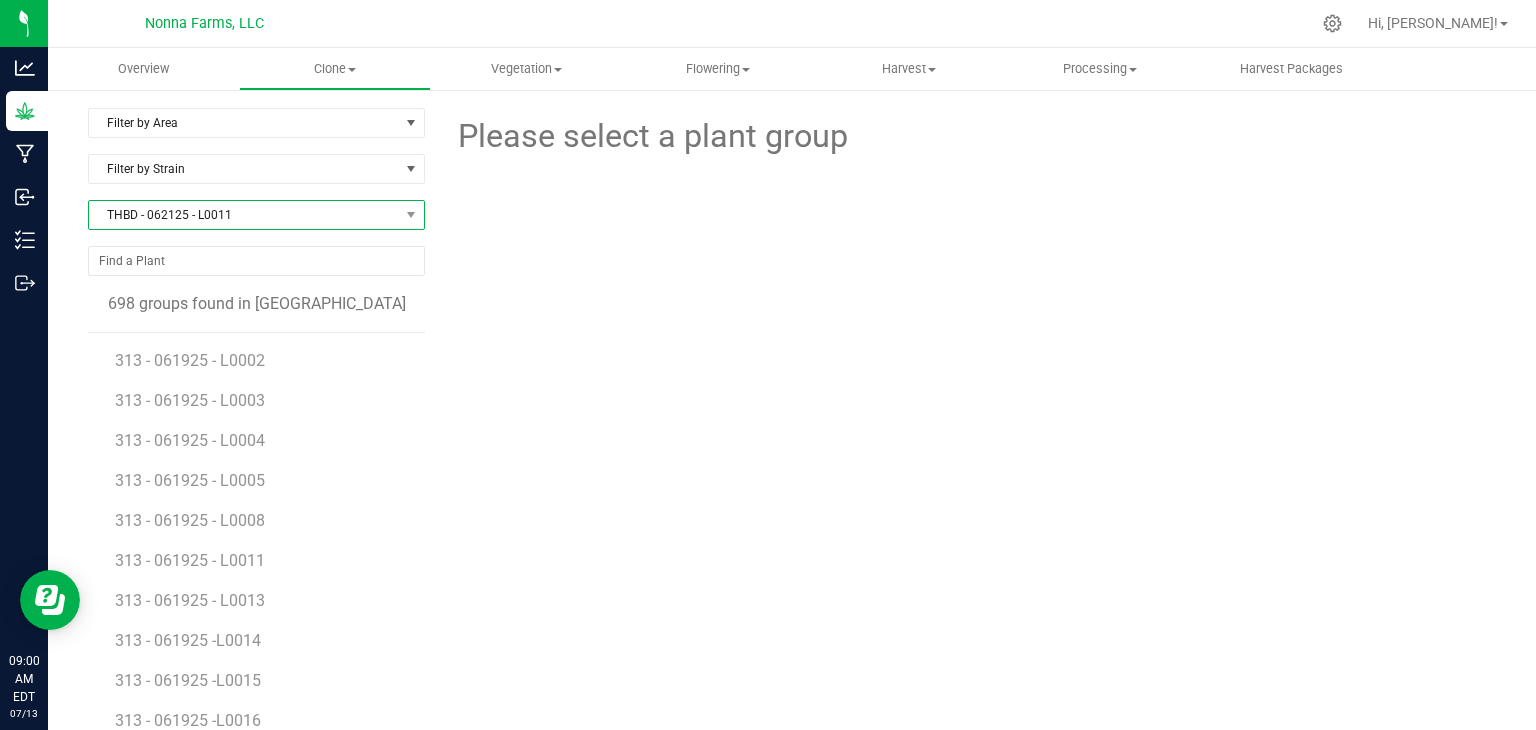 drag, startPoint x: 290, startPoint y: 204, endPoint x: 290, endPoint y: 217, distance: 13 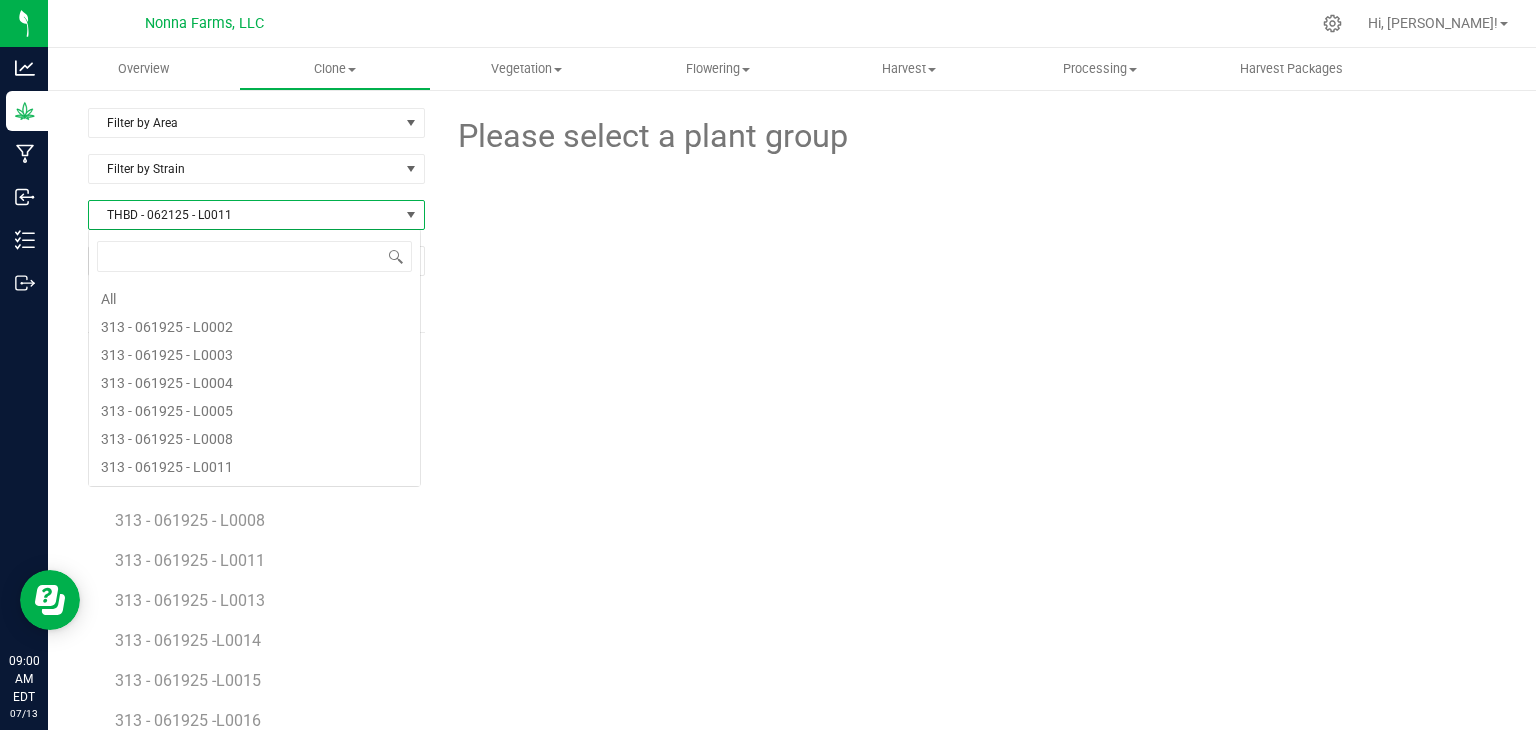 scroll, scrollTop: 18924, scrollLeft: 0, axis: vertical 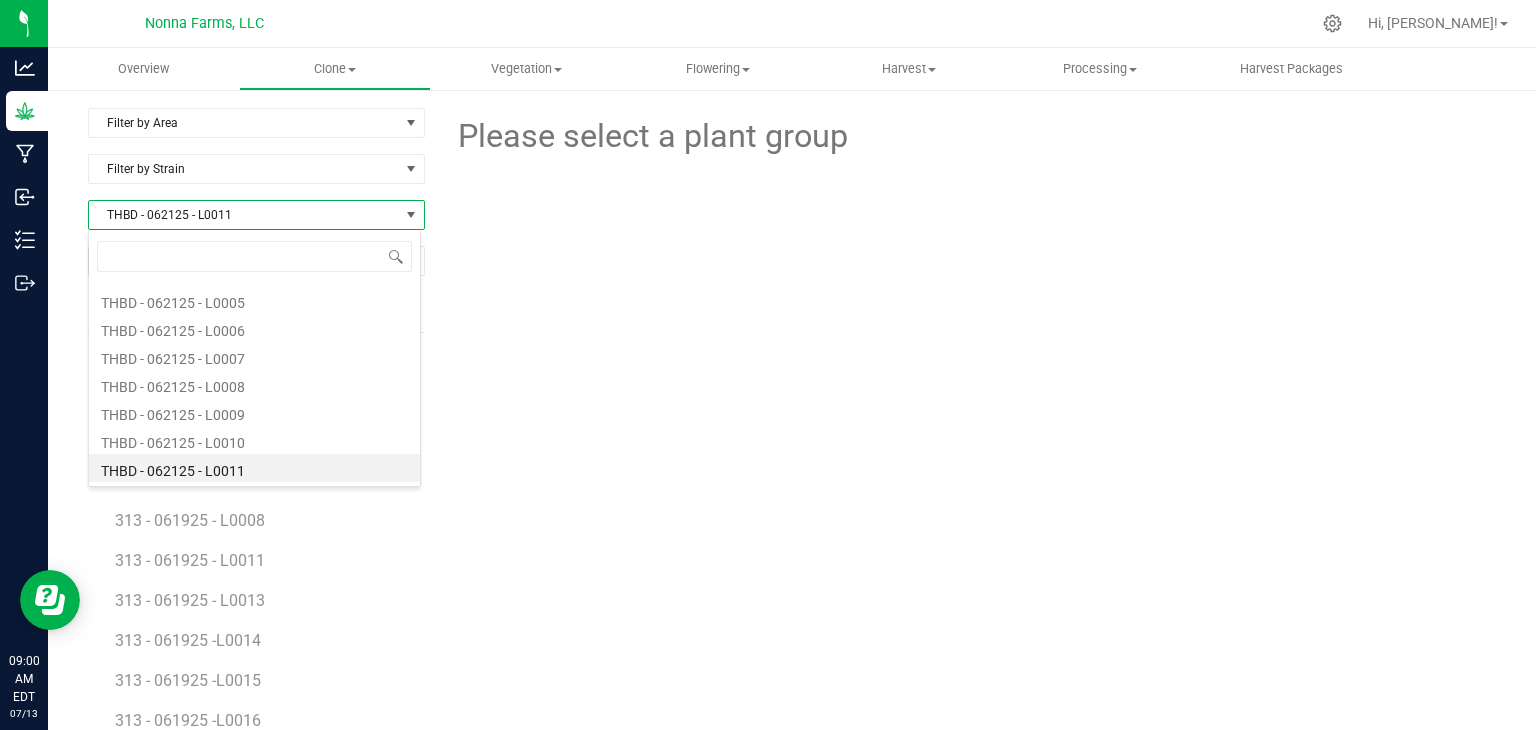 type on "THBD - 062125 - L0011" 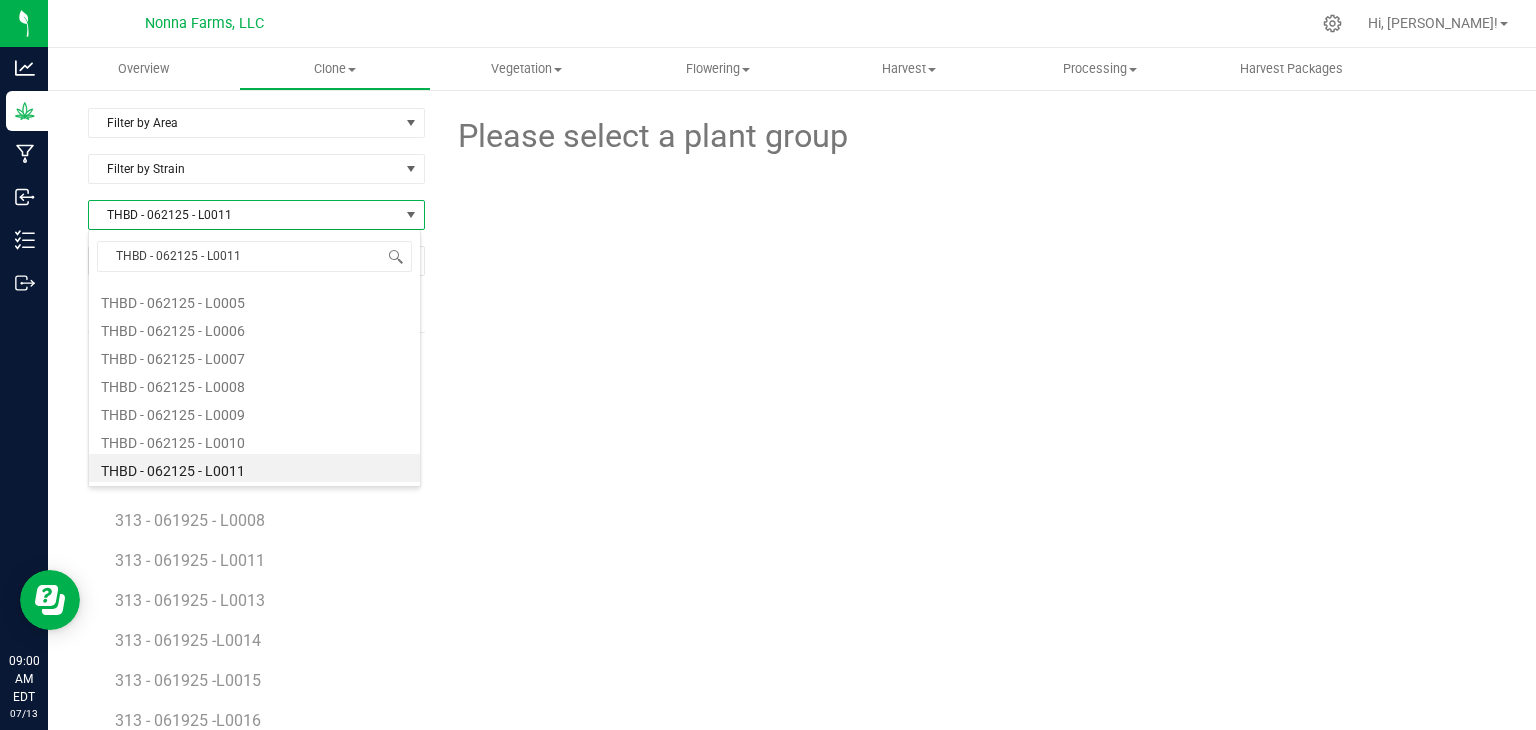 scroll, scrollTop: 0, scrollLeft: 0, axis: both 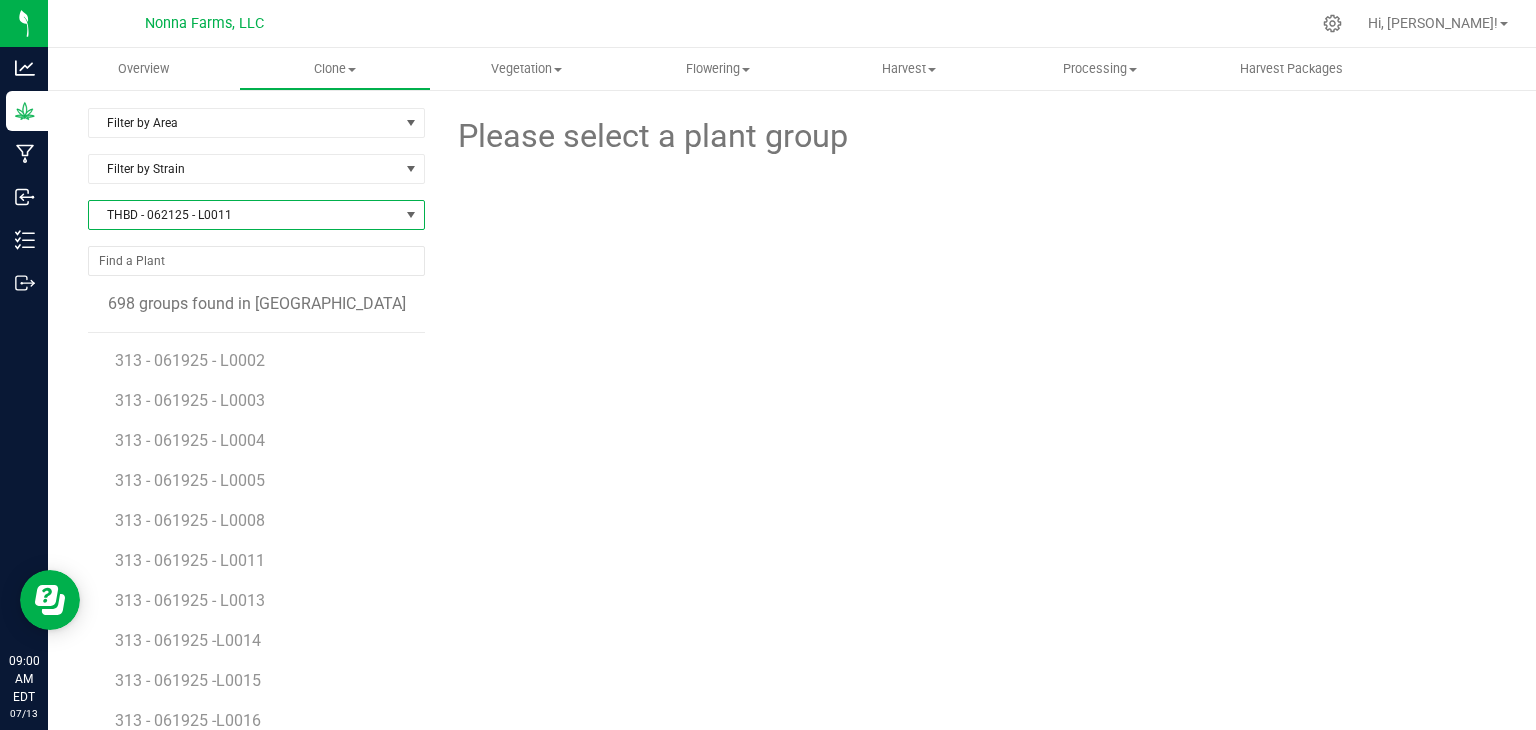 click on "THBD - 062125 - L0011" at bounding box center [244, 215] 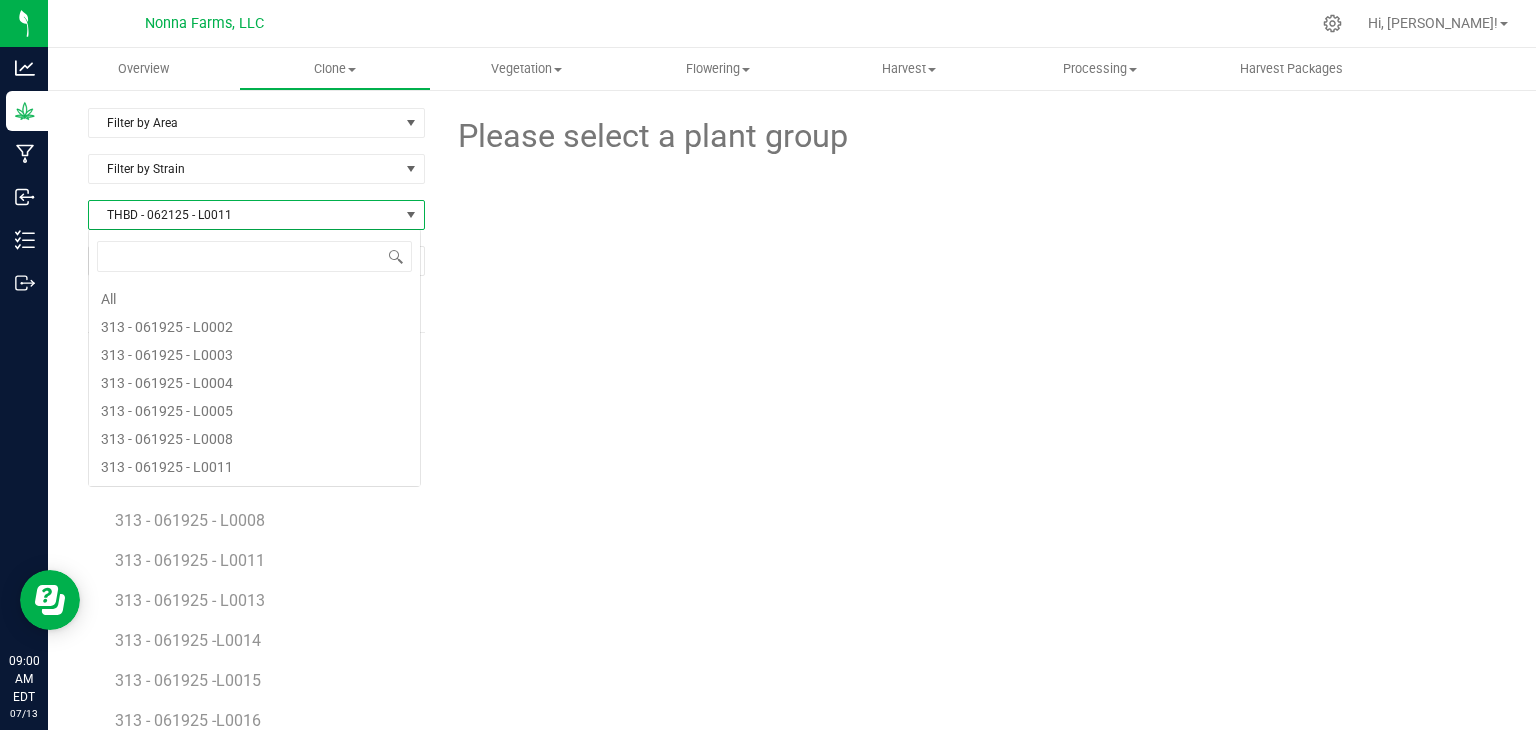 scroll, scrollTop: 18924, scrollLeft: 0, axis: vertical 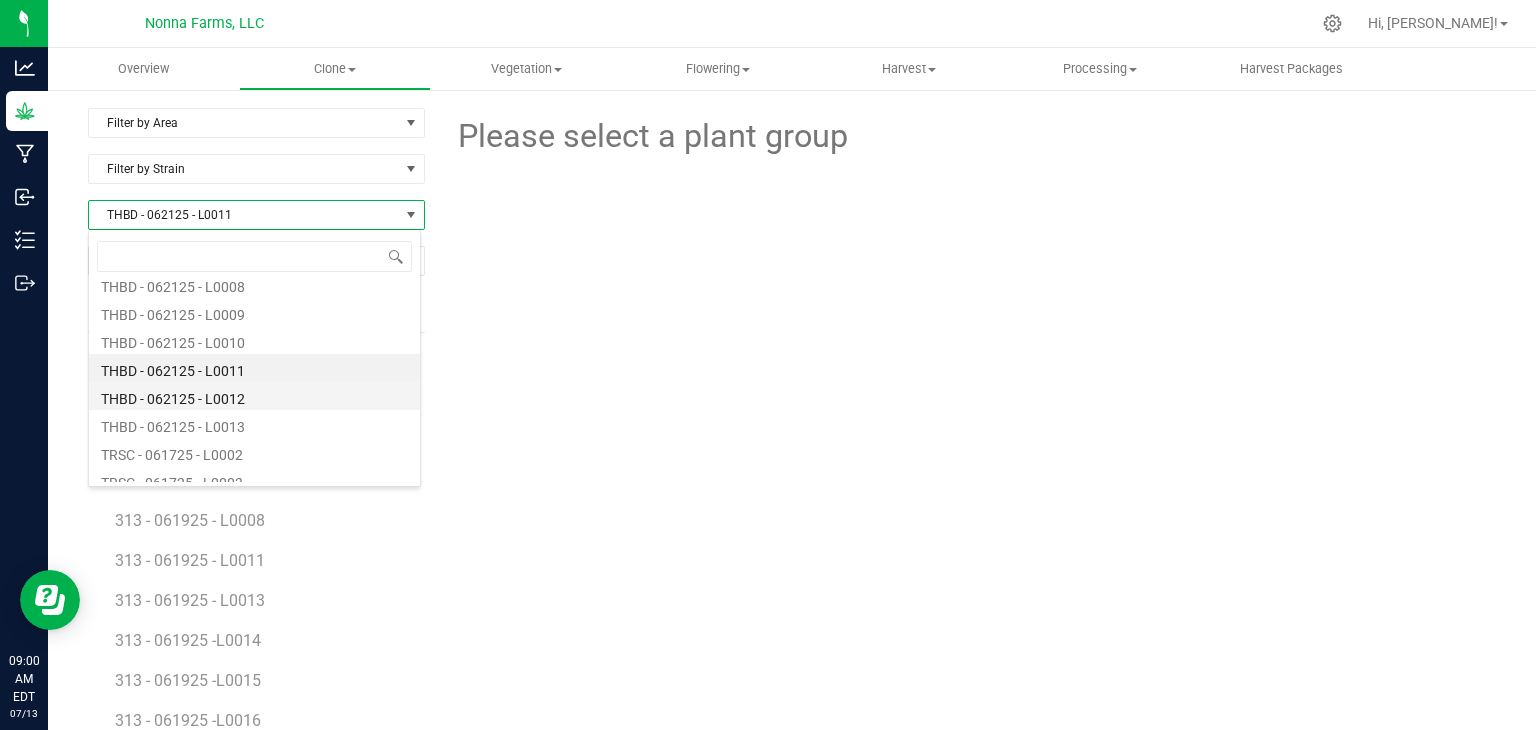 click on "THBD - 062125 - L0012" at bounding box center (254, 396) 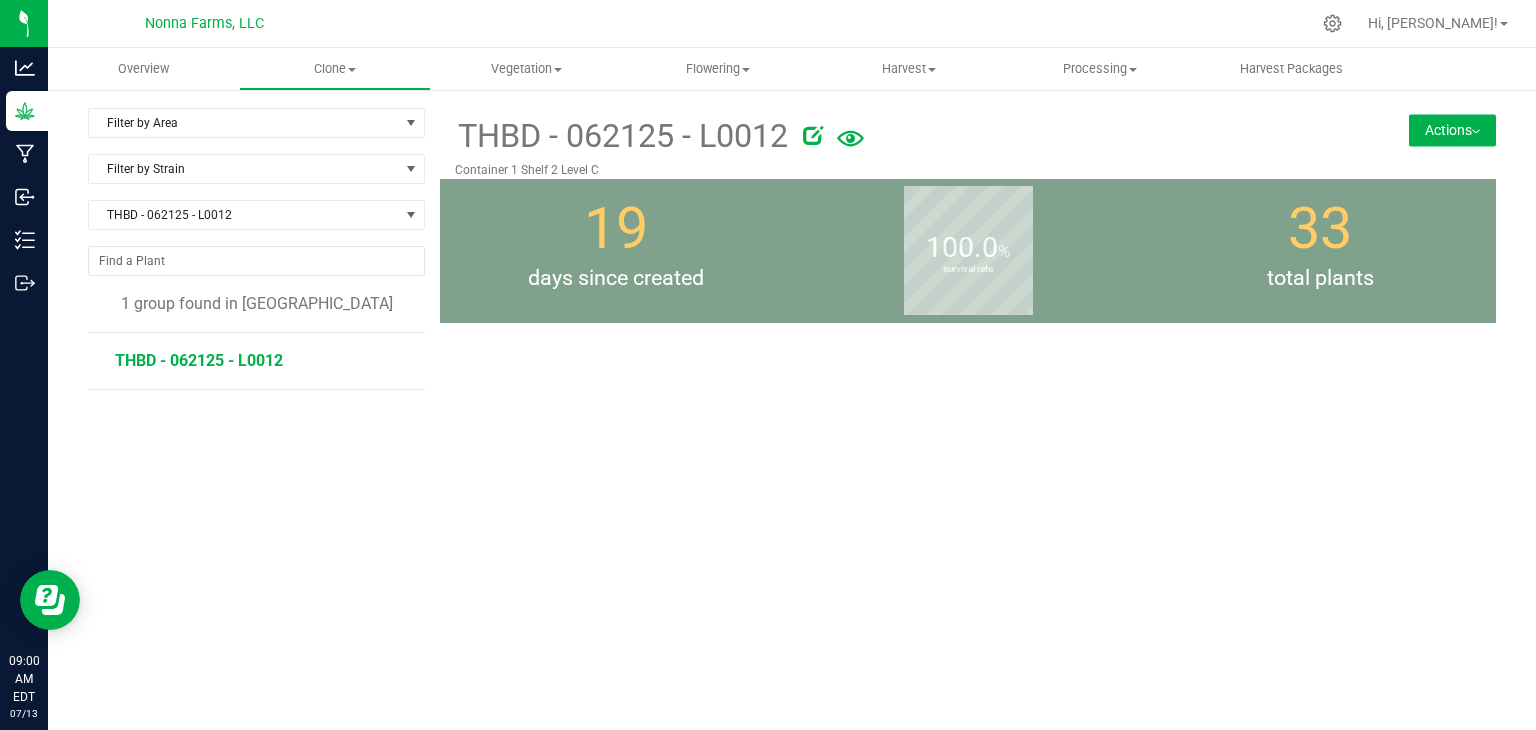 click on "THBD - 062125 - L0012" at bounding box center (263, 361) 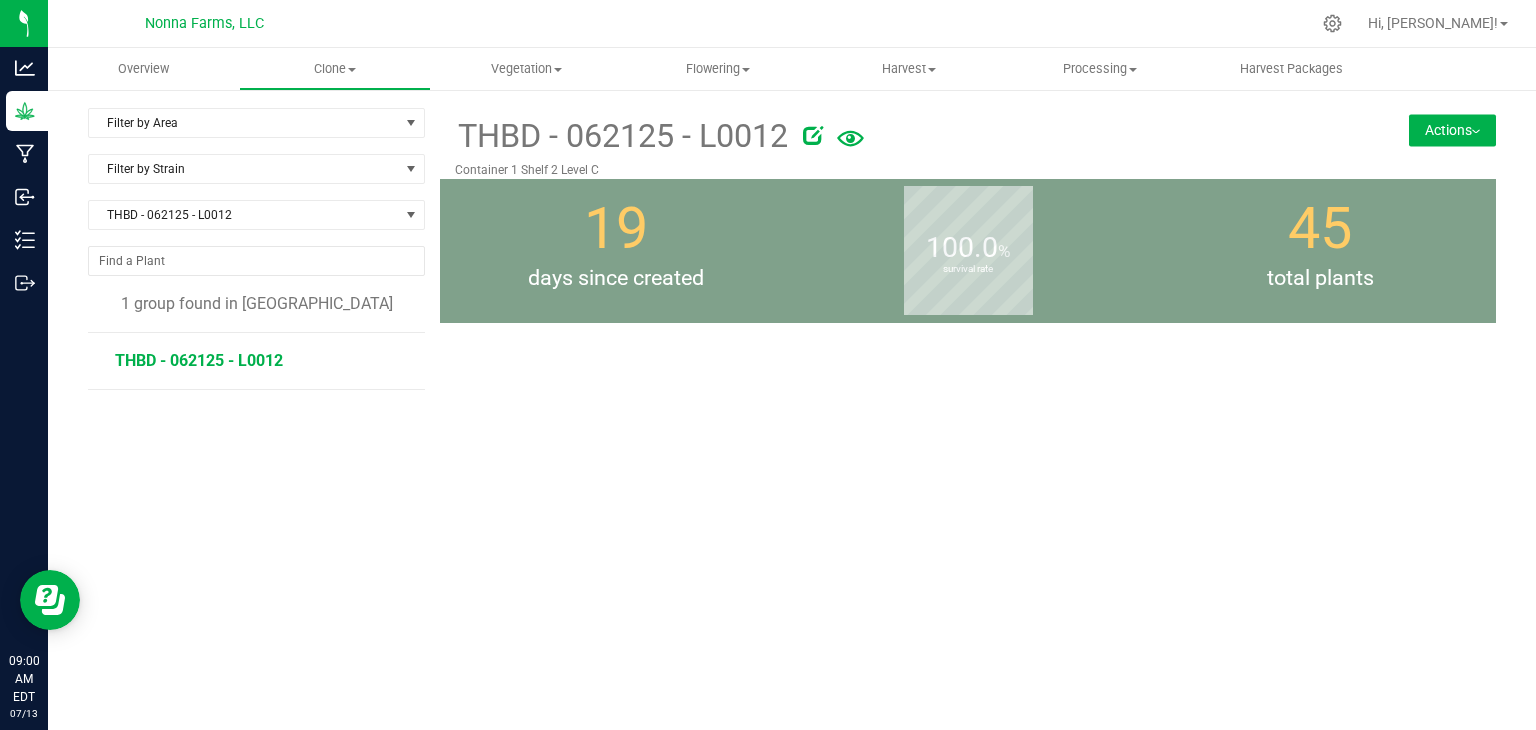 click on "THBD - 062125 - L0012" at bounding box center (199, 360) 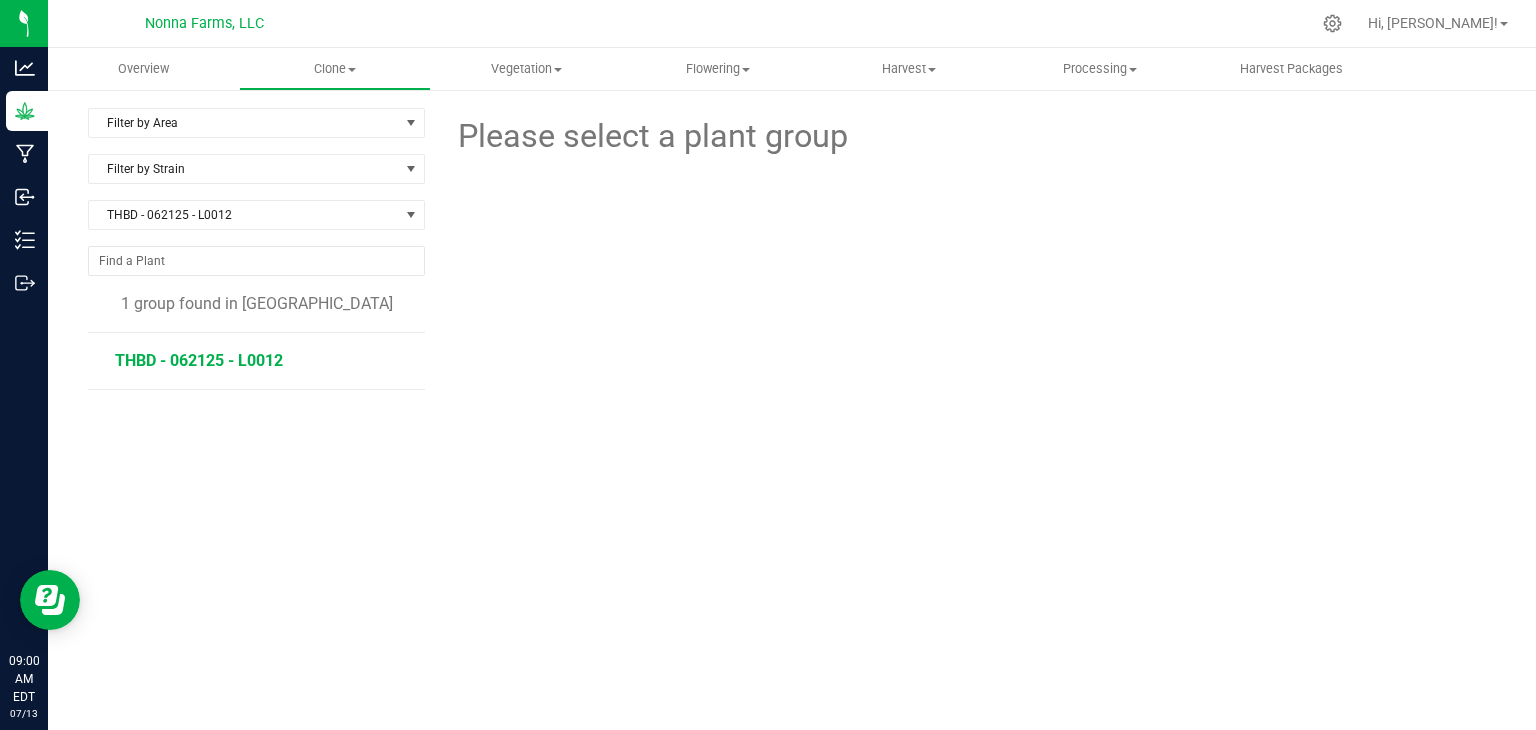 click on "THBD - 062125 - L0012" at bounding box center [199, 360] 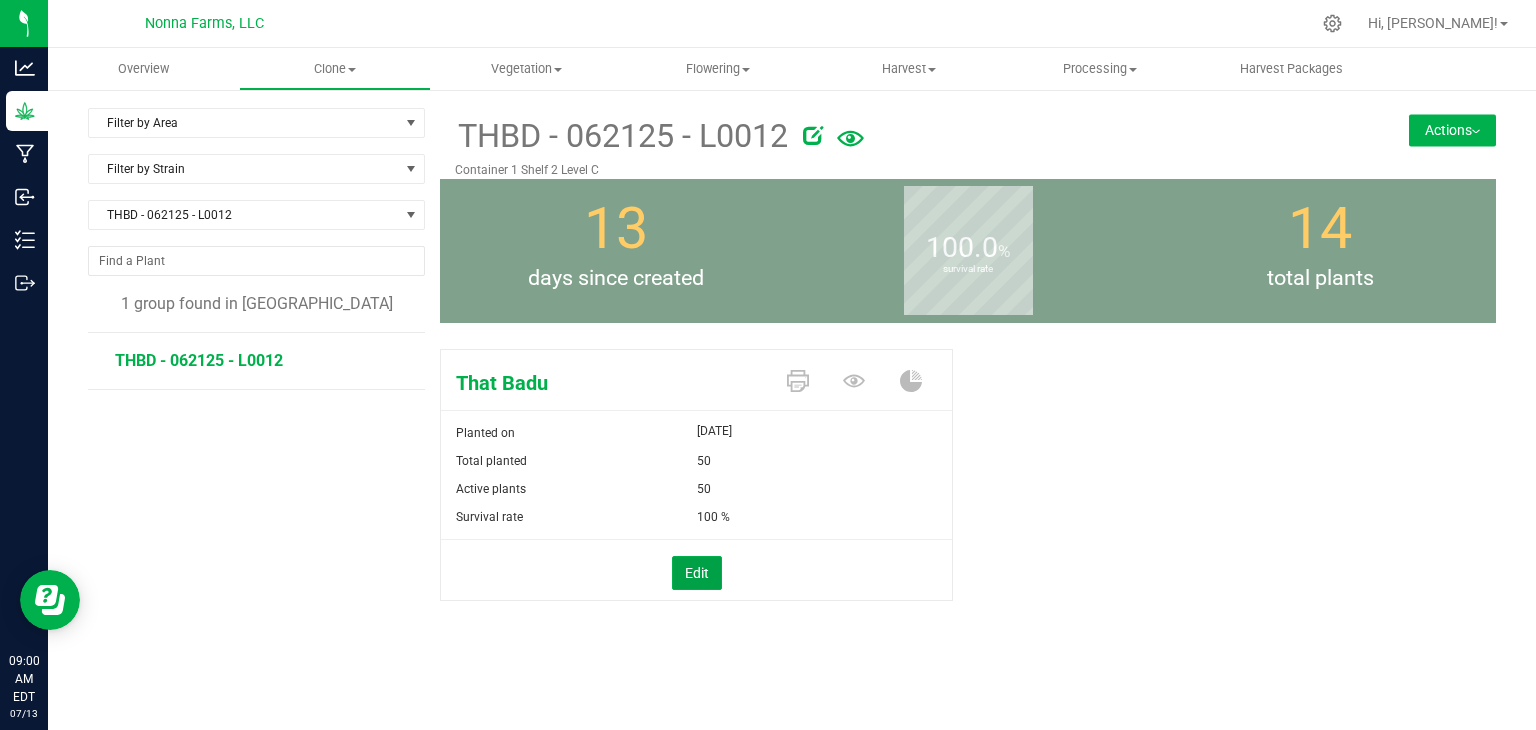 drag, startPoint x: 701, startPoint y: 565, endPoint x: 732, endPoint y: 500, distance: 72.013885 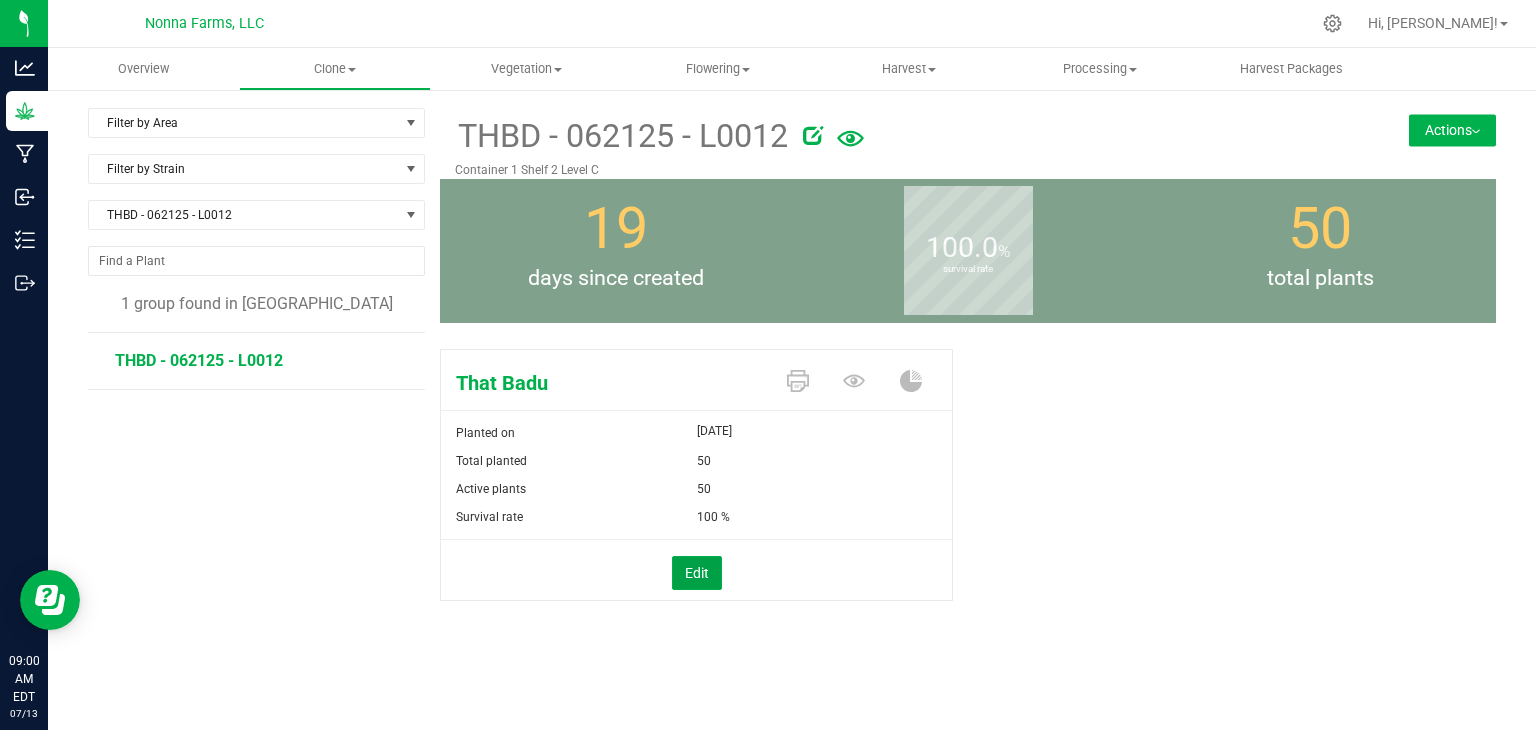 drag, startPoint x: 706, startPoint y: 561, endPoint x: 740, endPoint y: 508, distance: 62.968246 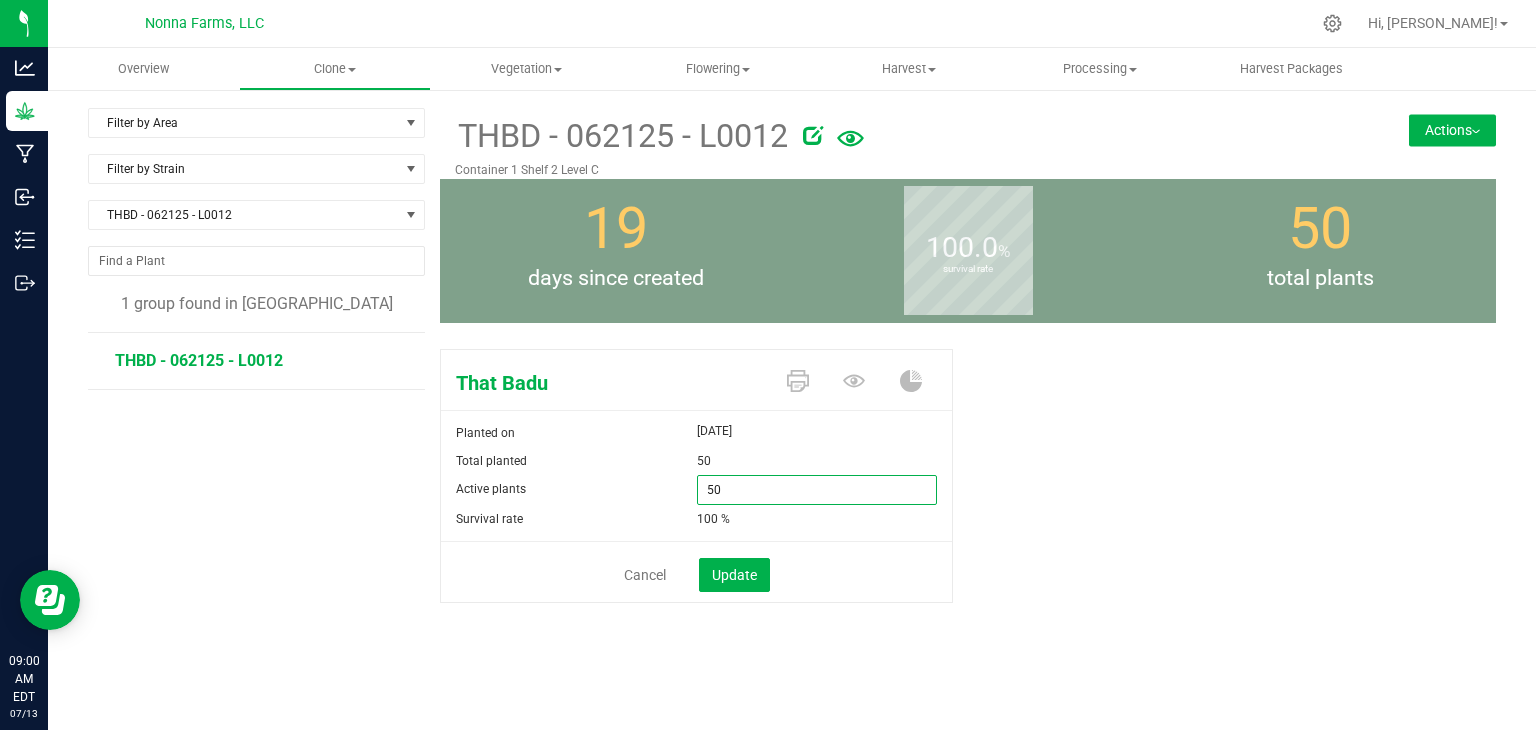 drag, startPoint x: 742, startPoint y: 495, endPoint x: 618, endPoint y: 477, distance: 125.299644 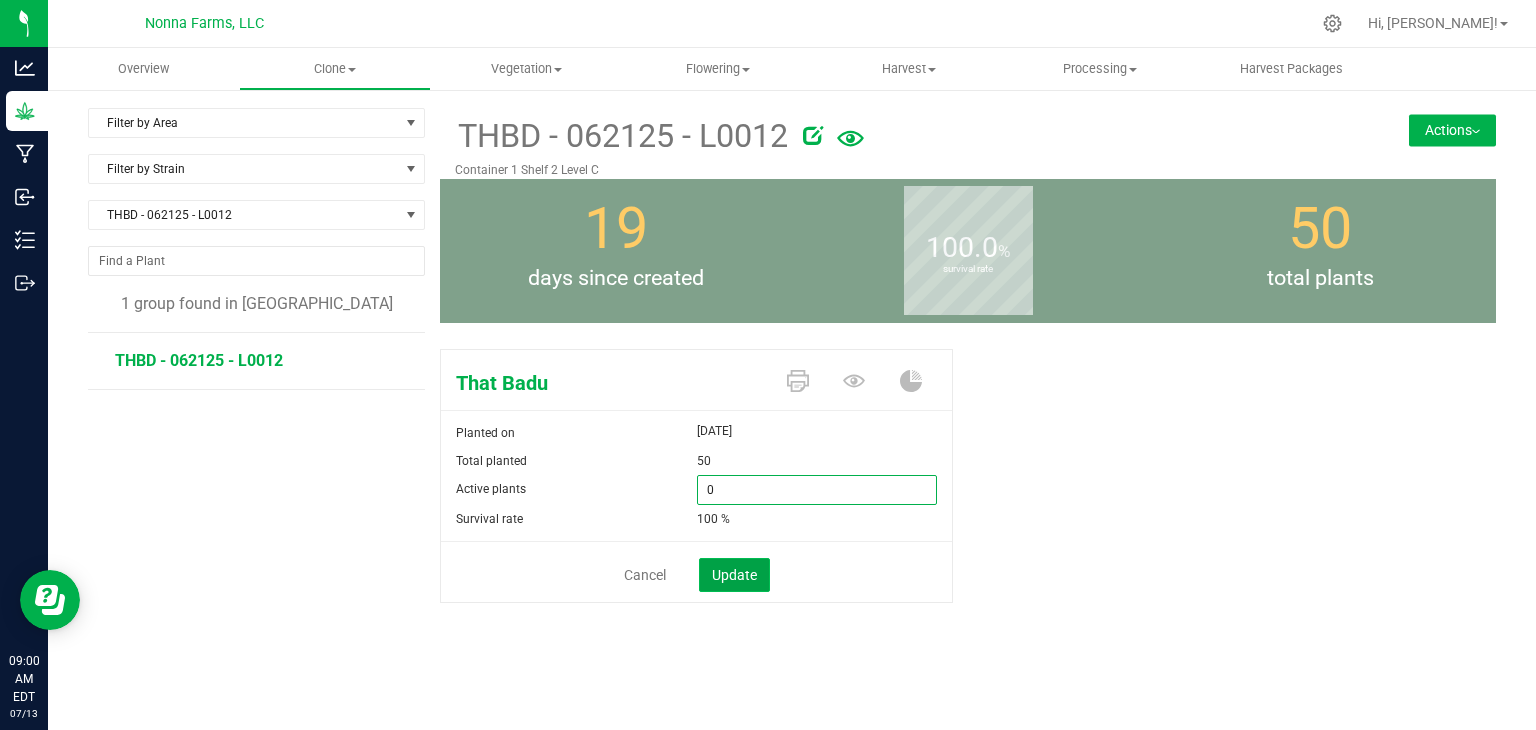 type on "0" 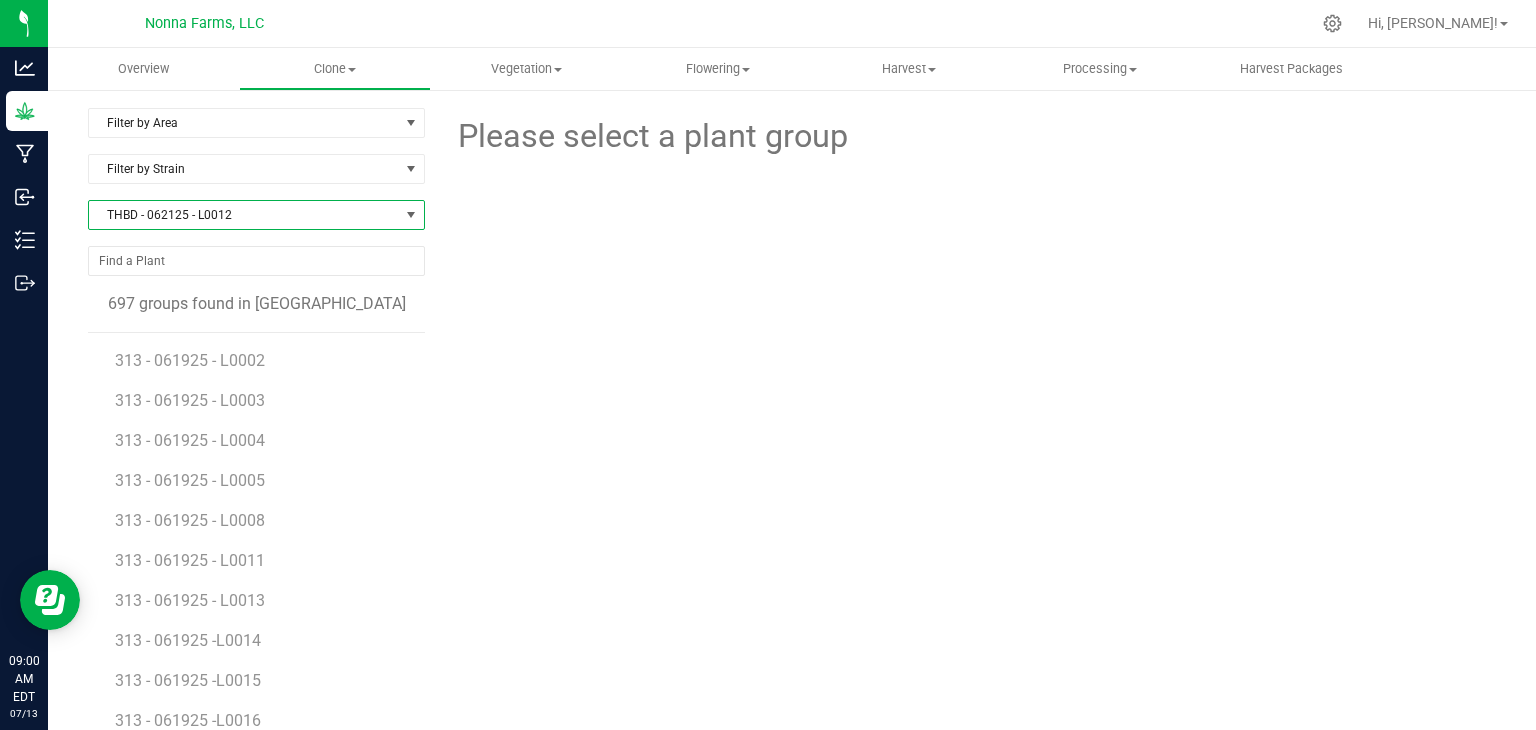 click on "THBD - 062125 - L0012" at bounding box center (244, 215) 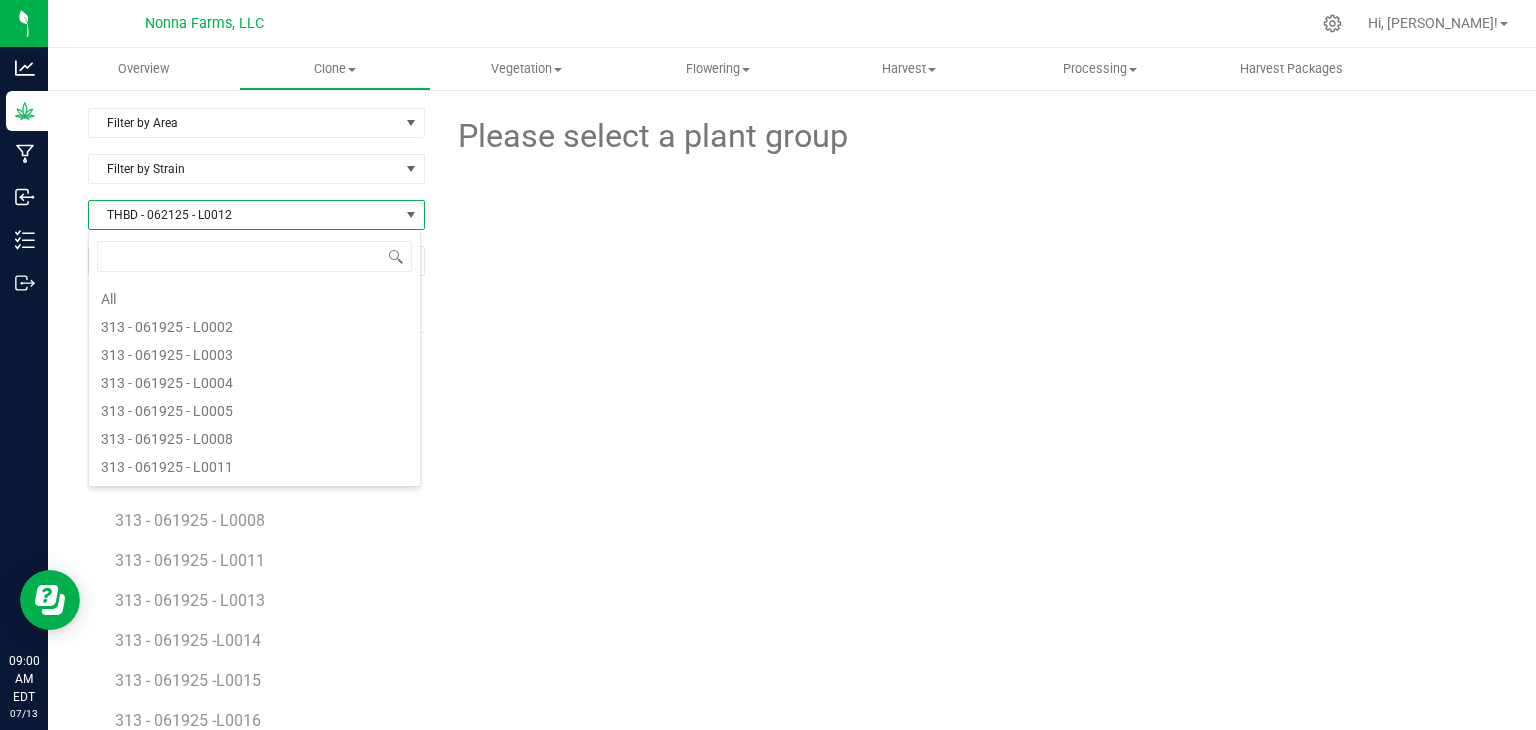 scroll, scrollTop: 18952, scrollLeft: 0, axis: vertical 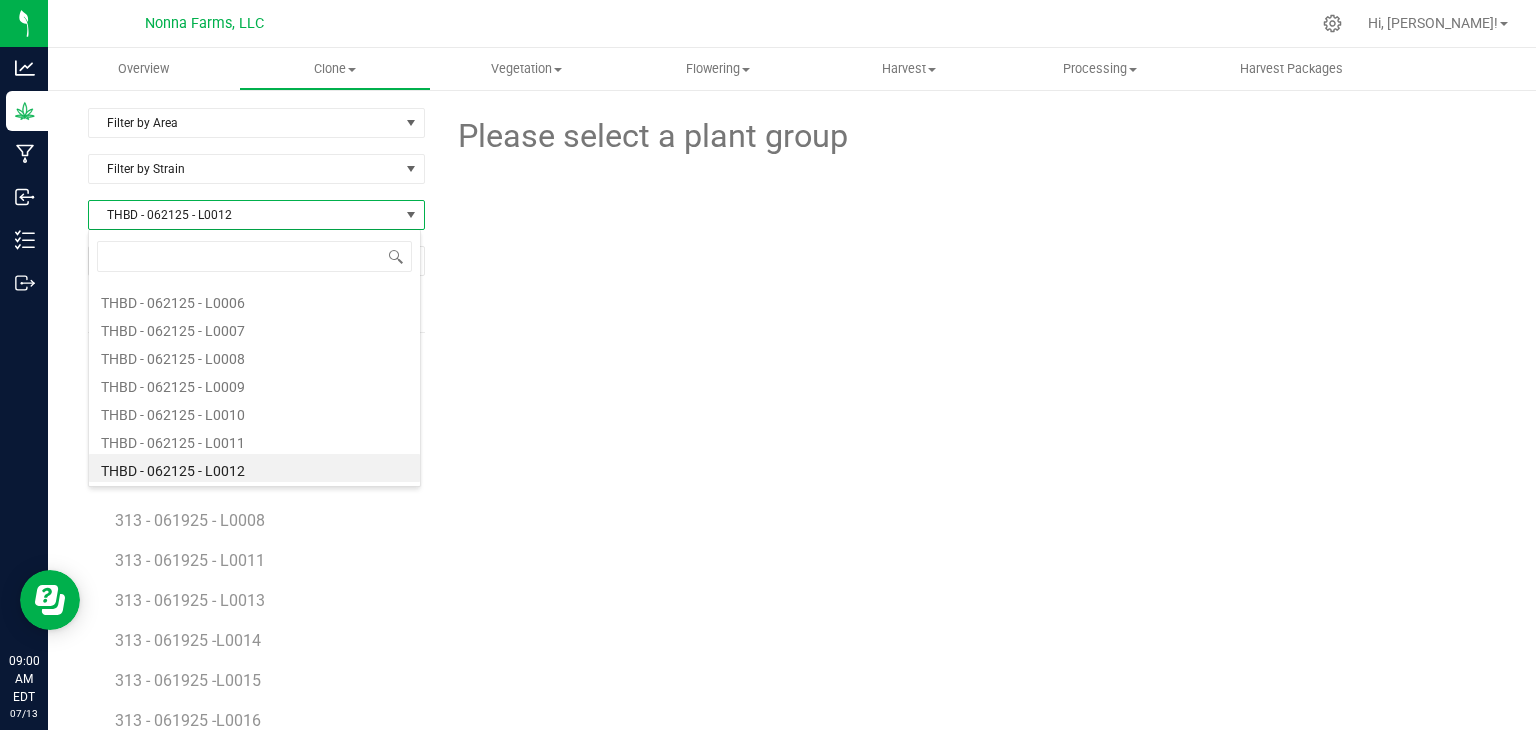 type on "THBD - 062125 - L0013" 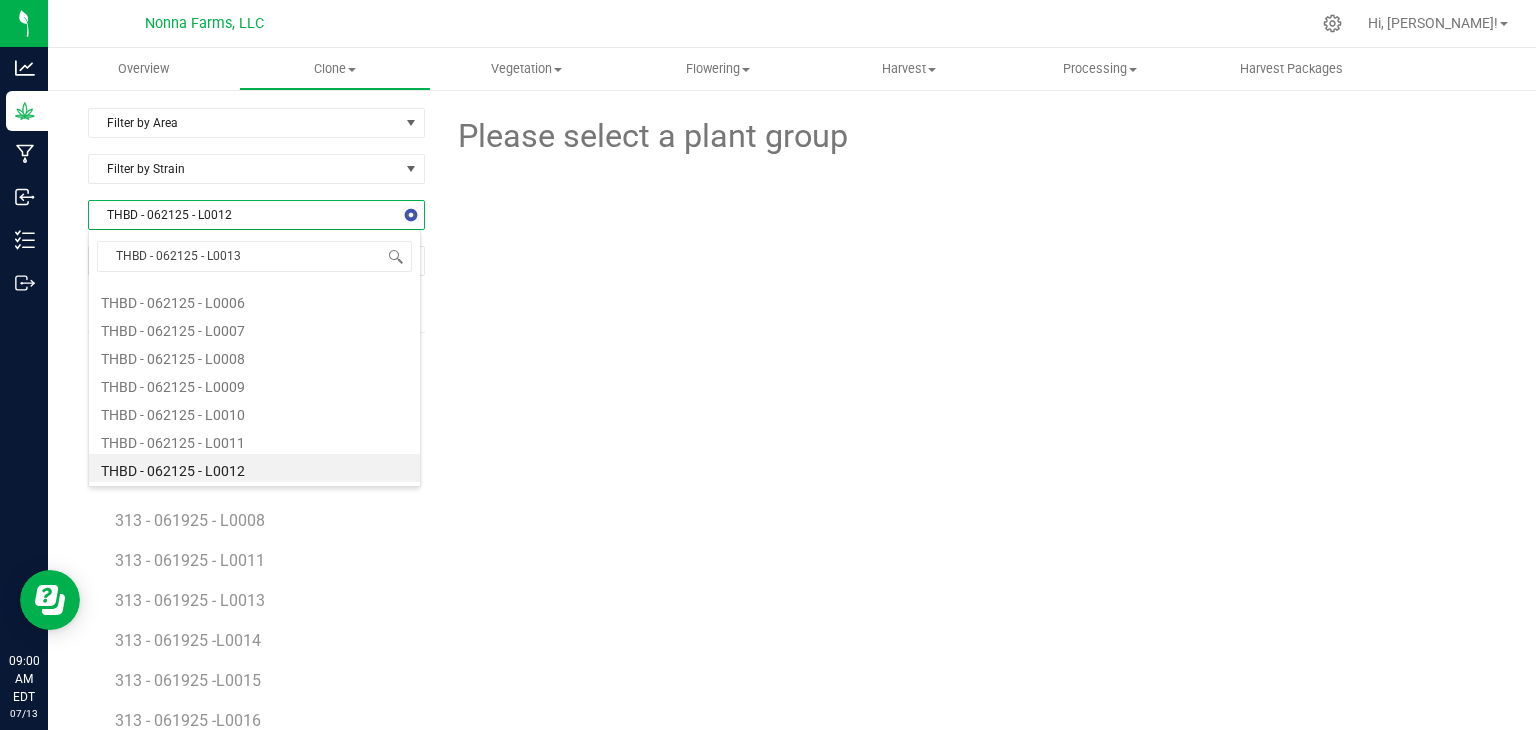 scroll, scrollTop: 0, scrollLeft: 0, axis: both 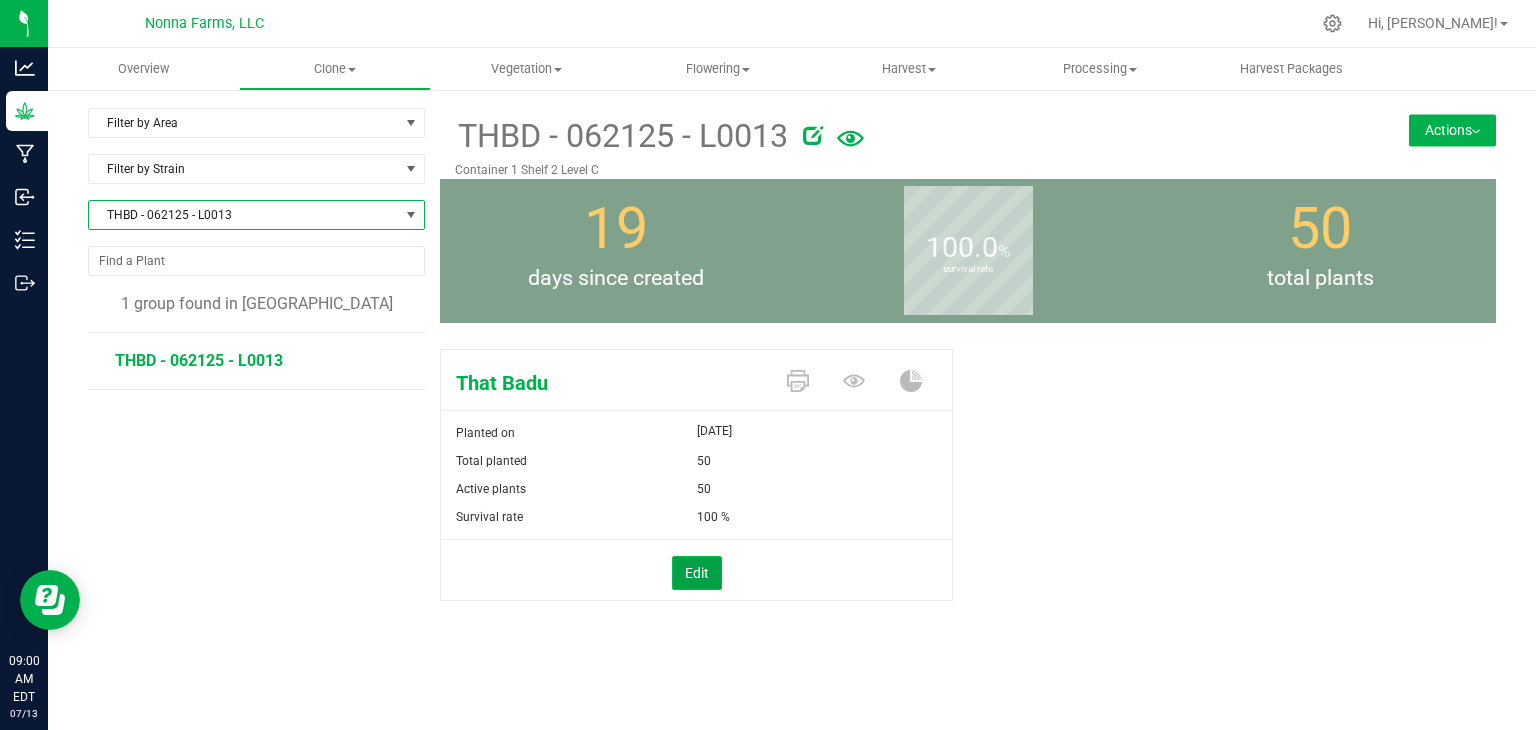 click on "Edit" at bounding box center [697, 573] 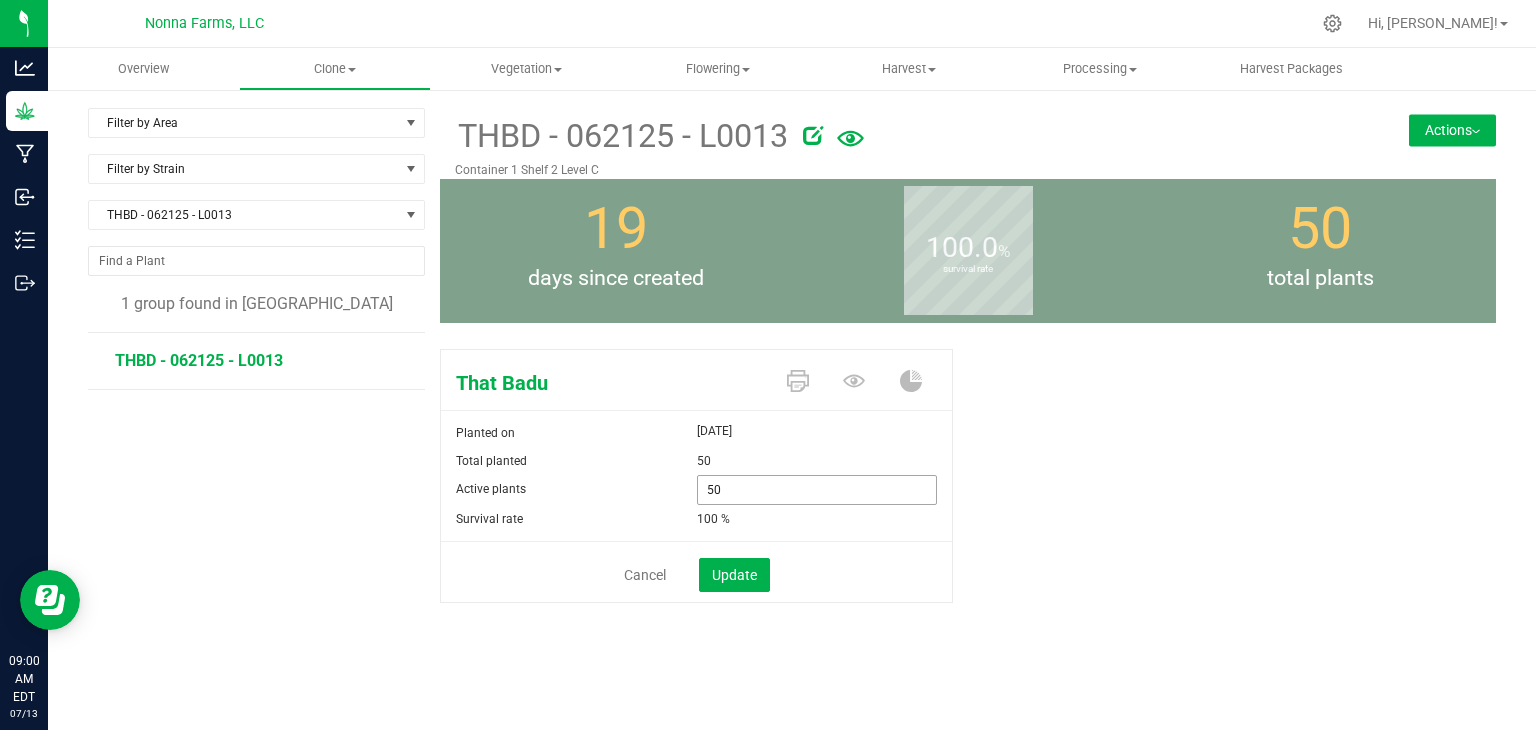 drag, startPoint x: 748, startPoint y: 480, endPoint x: 655, endPoint y: 485, distance: 93.13431 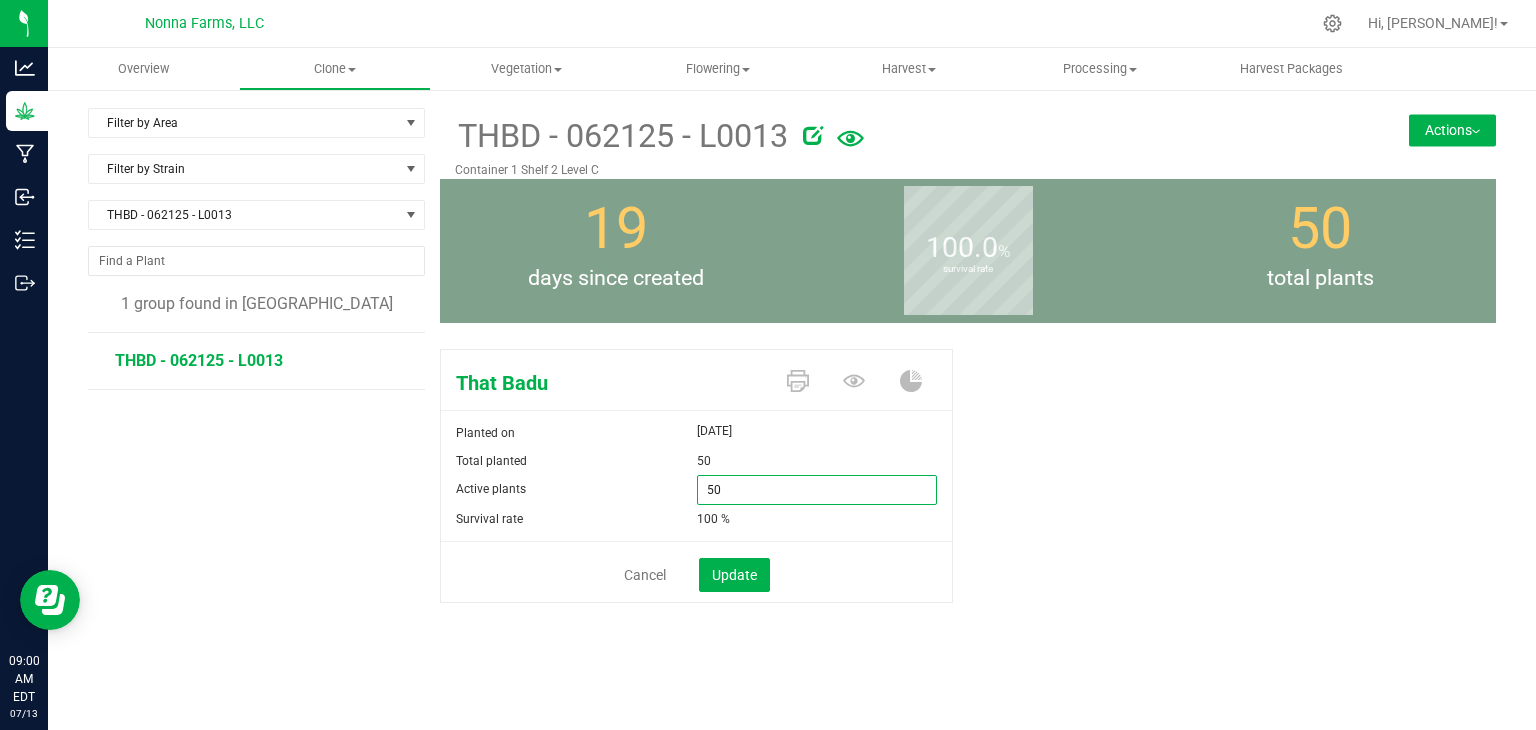 type on "0" 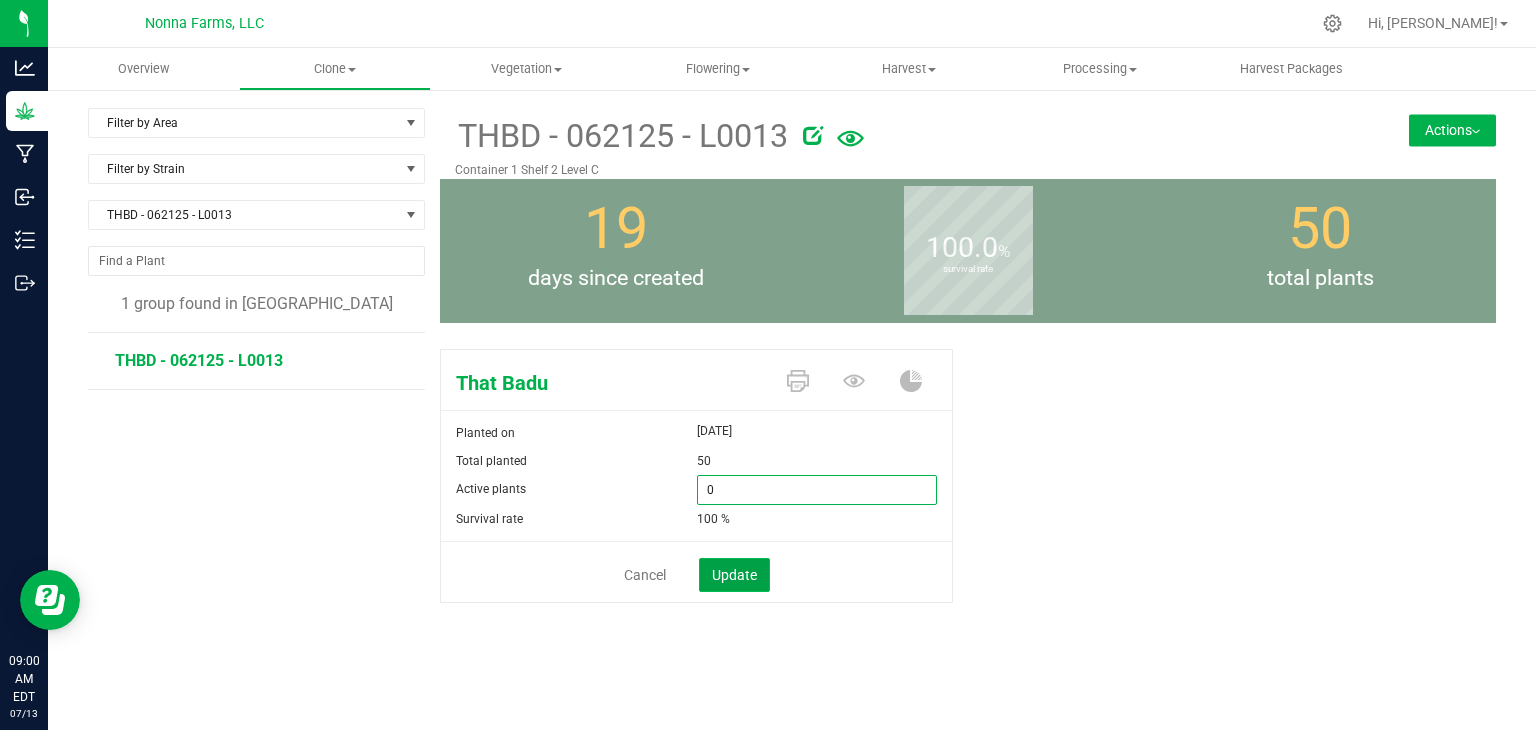 type on "0" 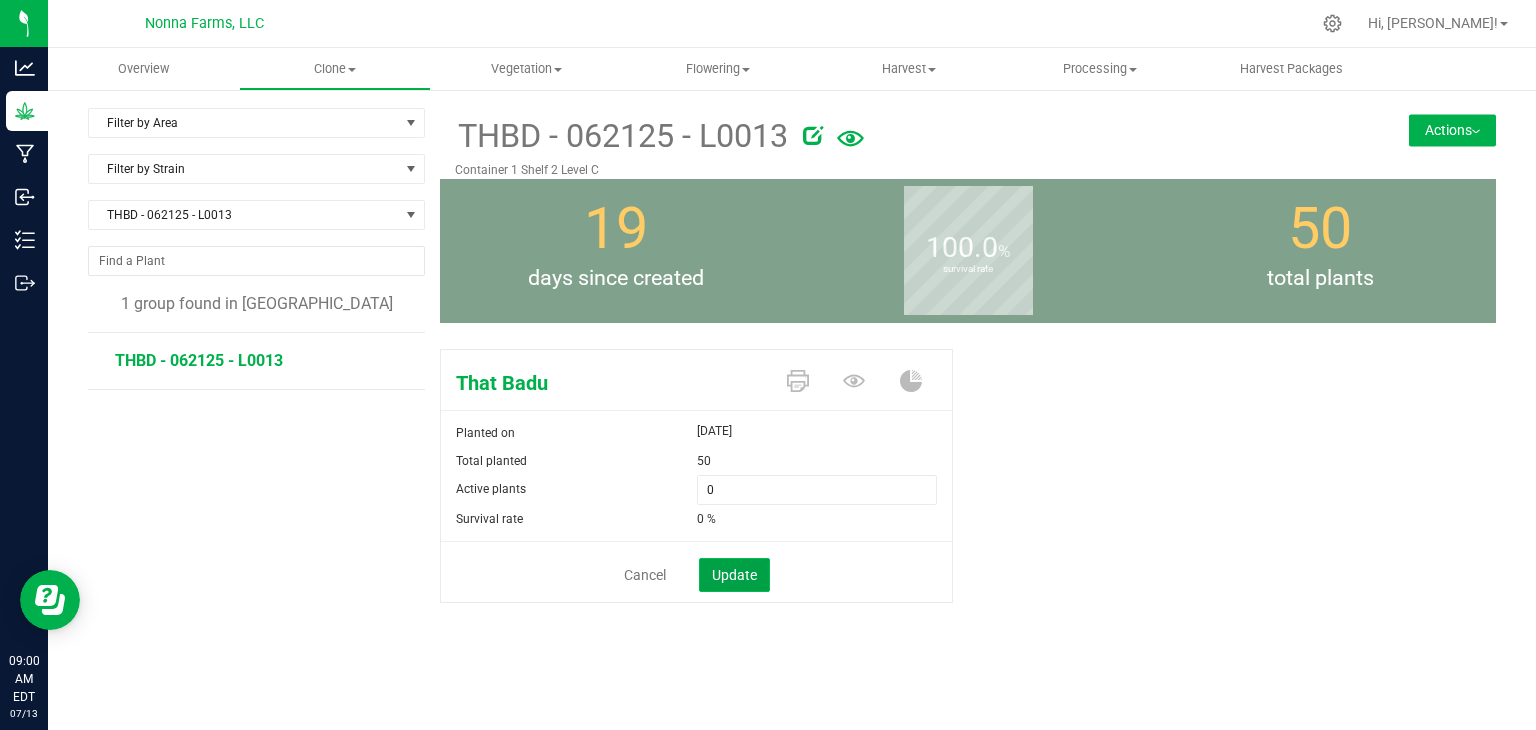 click on "Update" 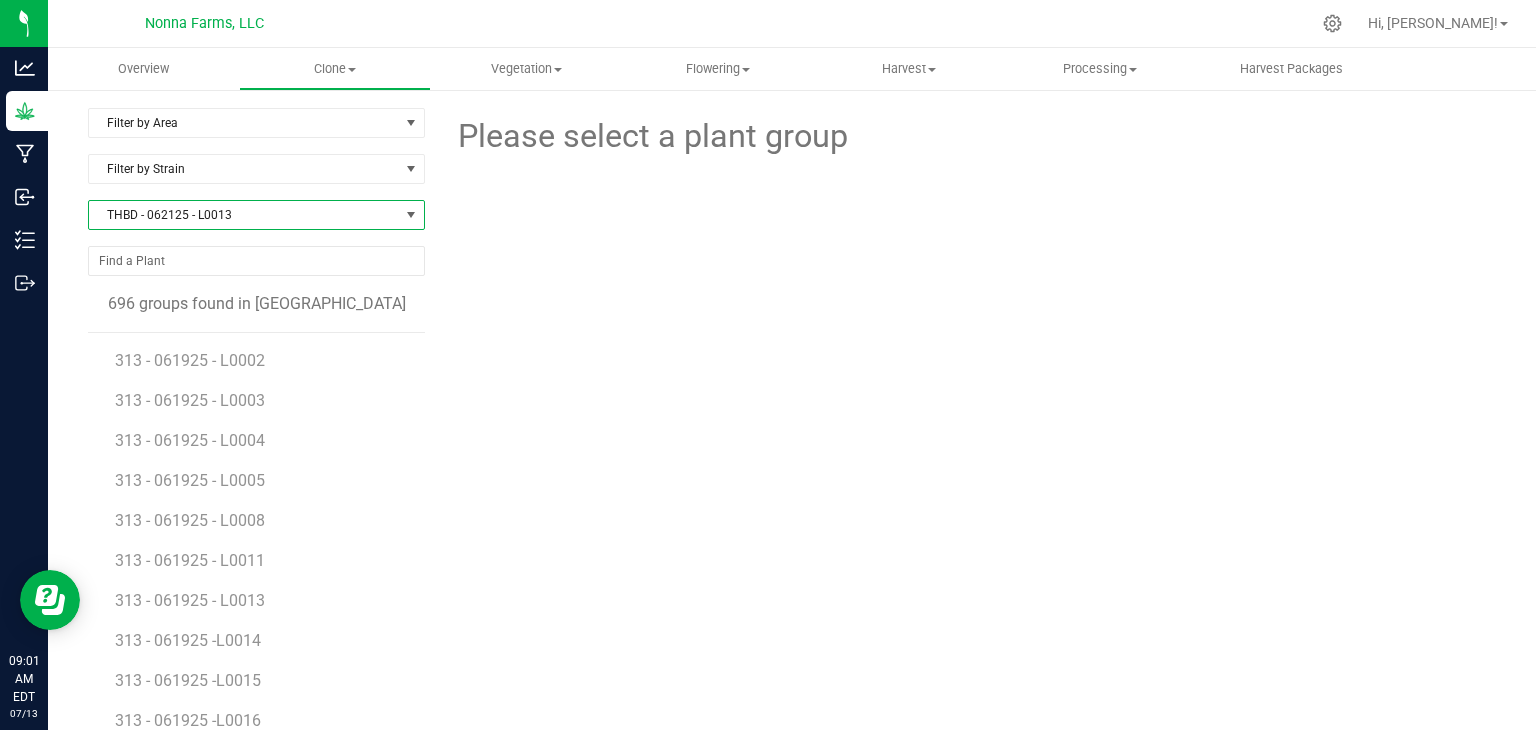 click on "THBD - 062125 - L0013" at bounding box center [244, 215] 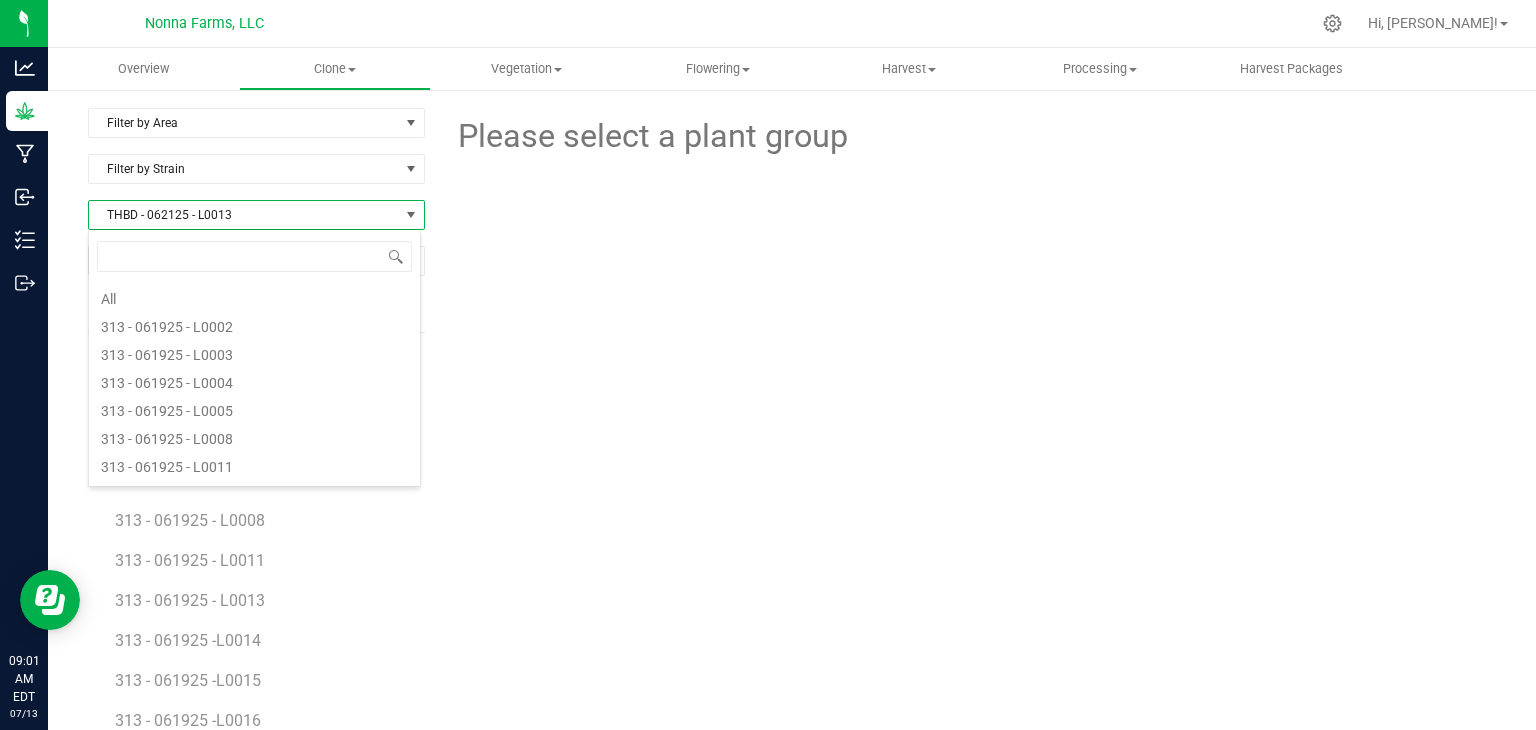 scroll, scrollTop: 18980, scrollLeft: 0, axis: vertical 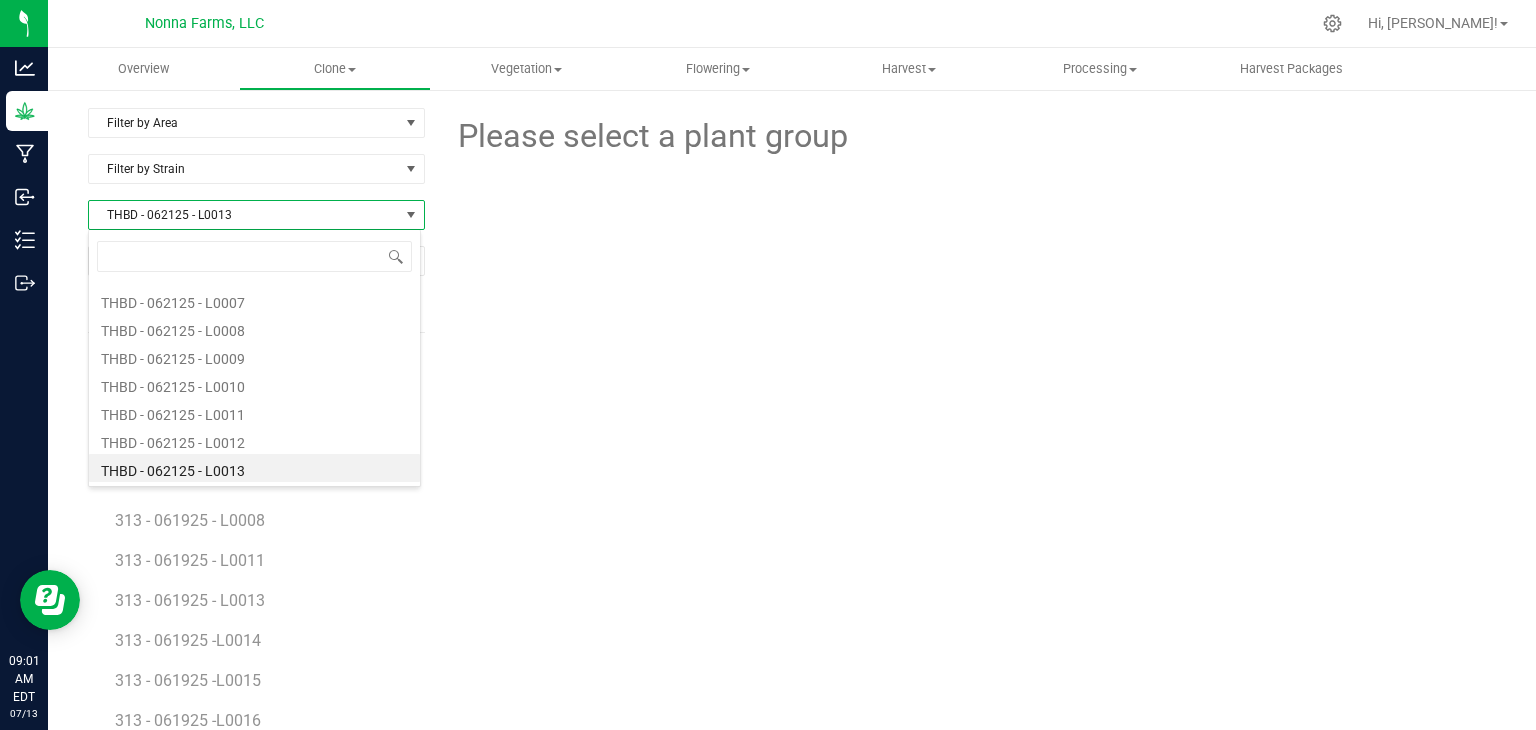 type on "RNTZ - 062125 - L0009" 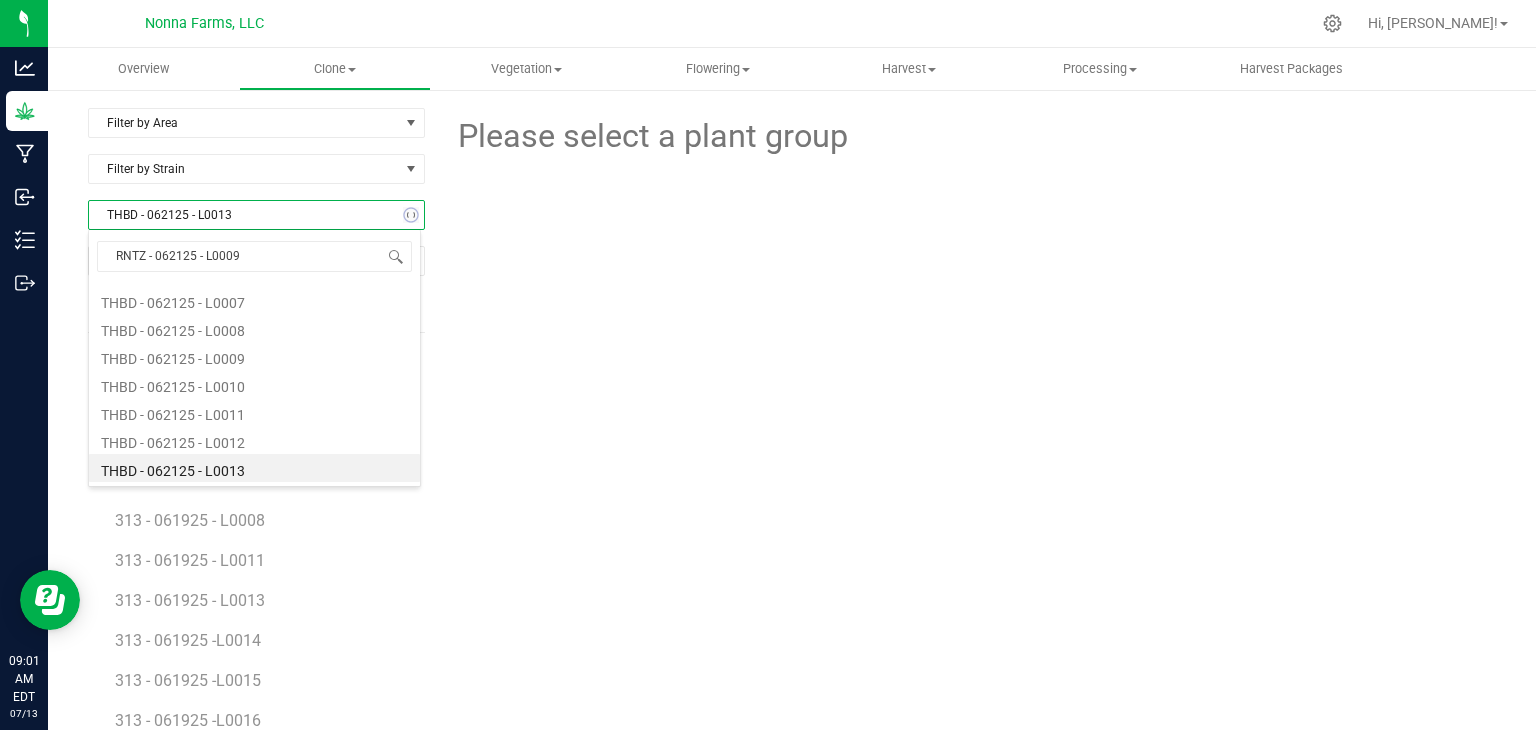 scroll, scrollTop: 0, scrollLeft: 0, axis: both 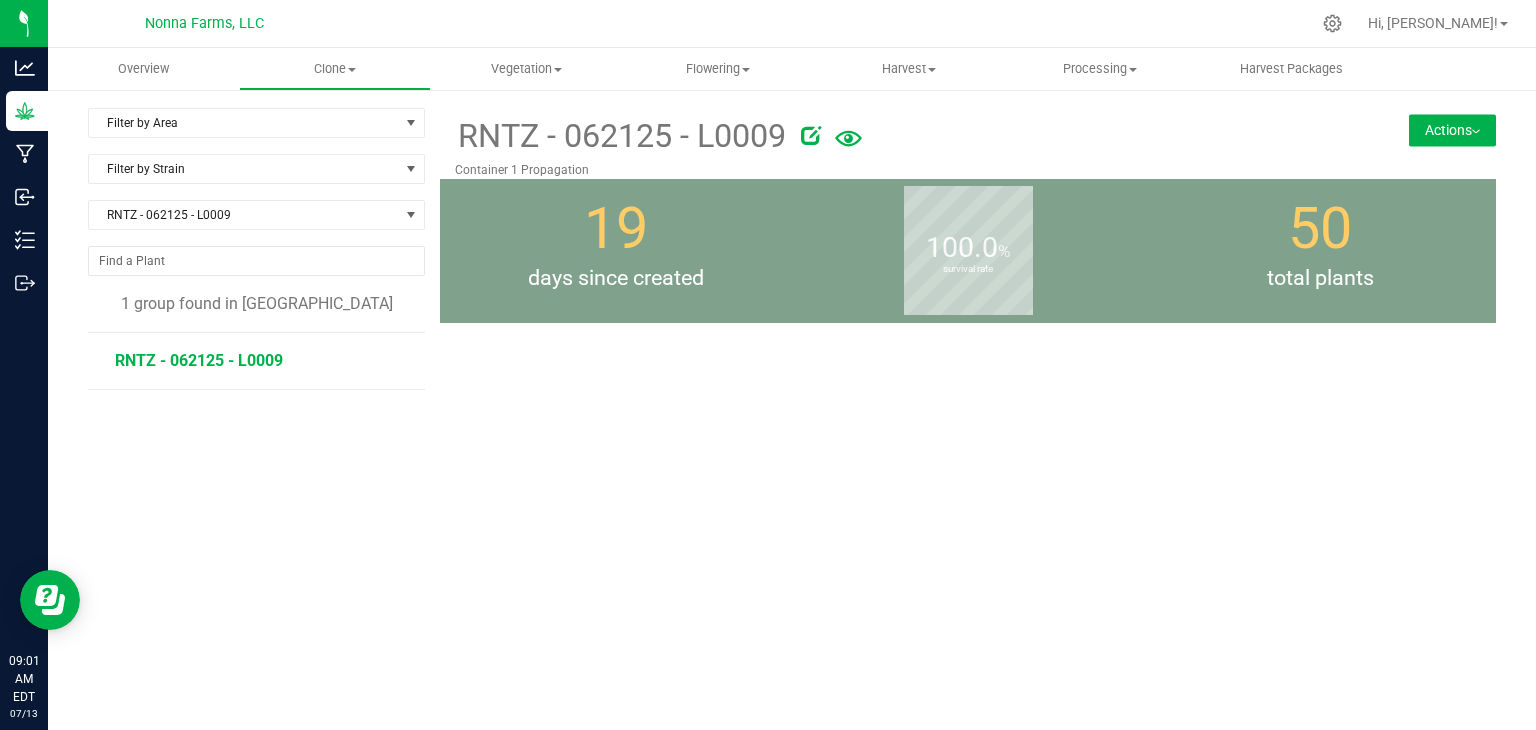 click on "RNTZ - 062125 - L0009" at bounding box center [199, 360] 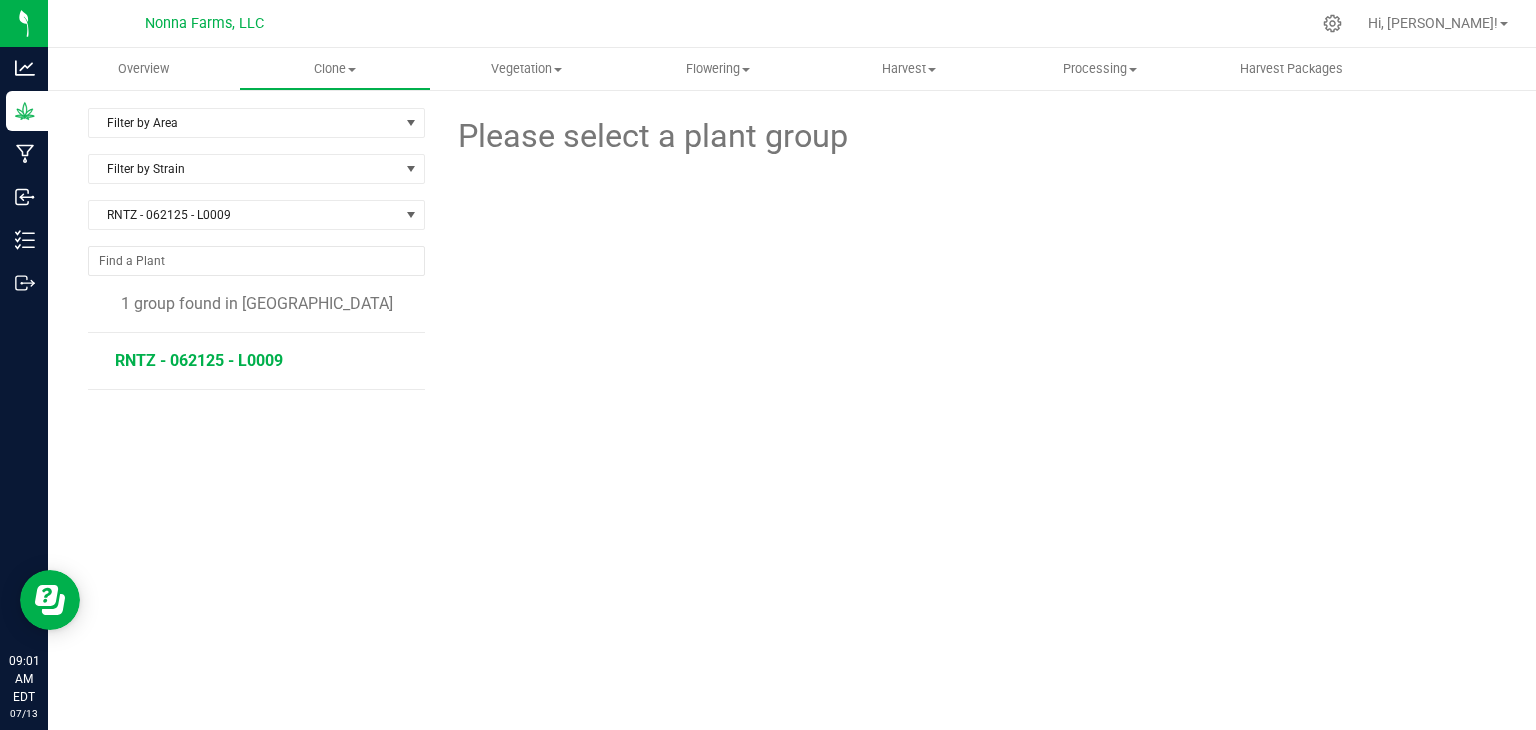 click on "RNTZ - 062125 - L0009" at bounding box center (199, 360) 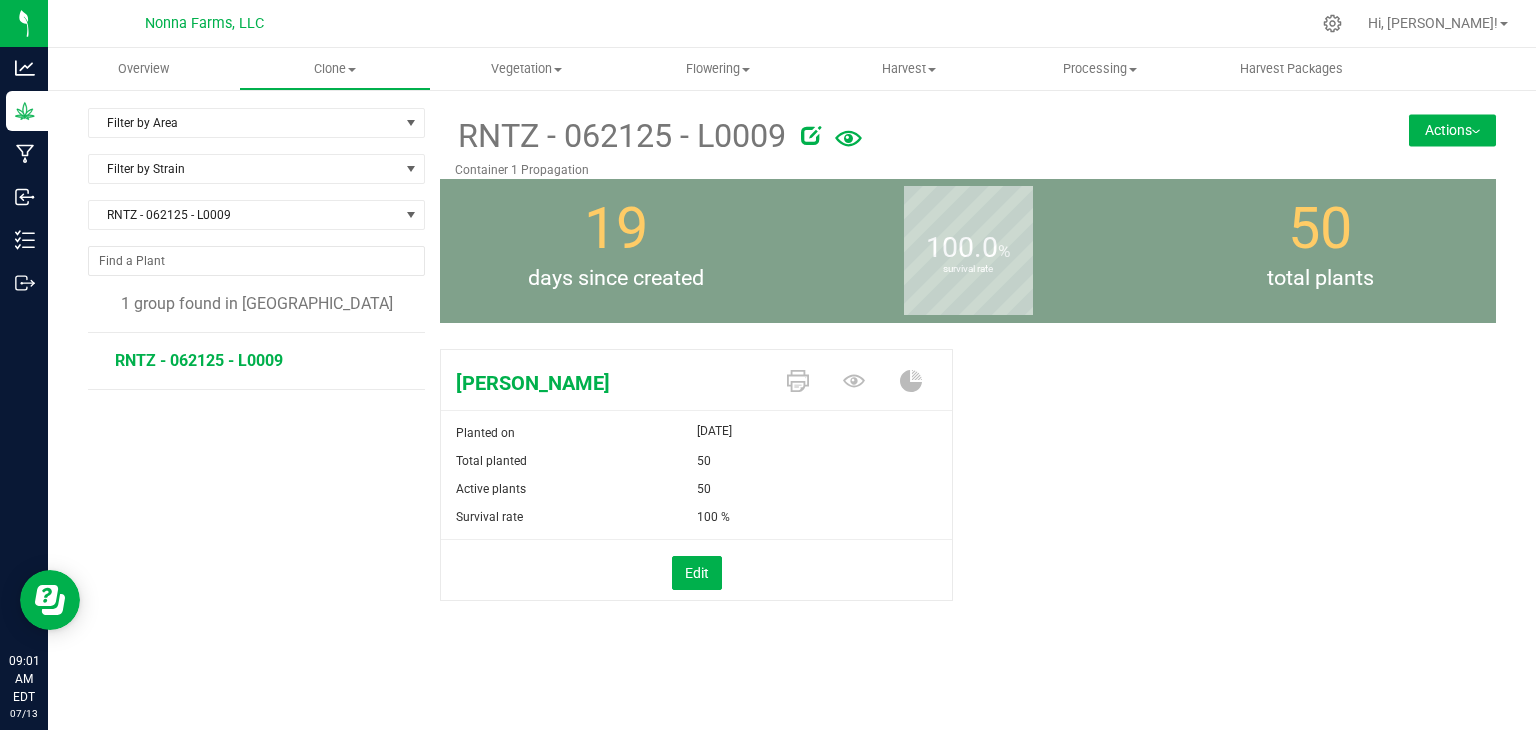 click on "Actions" at bounding box center (1452, 130) 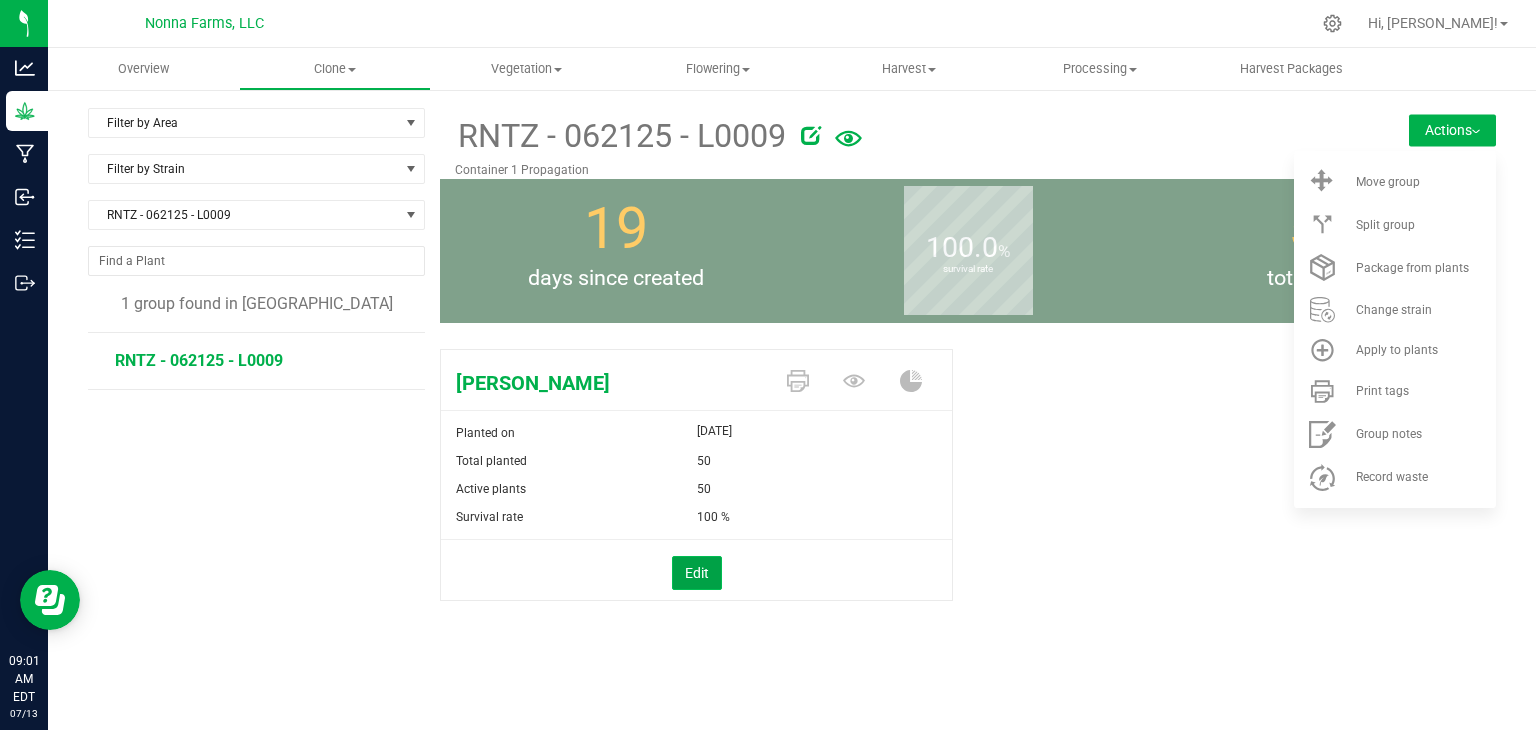 click on "Edit" at bounding box center (697, 573) 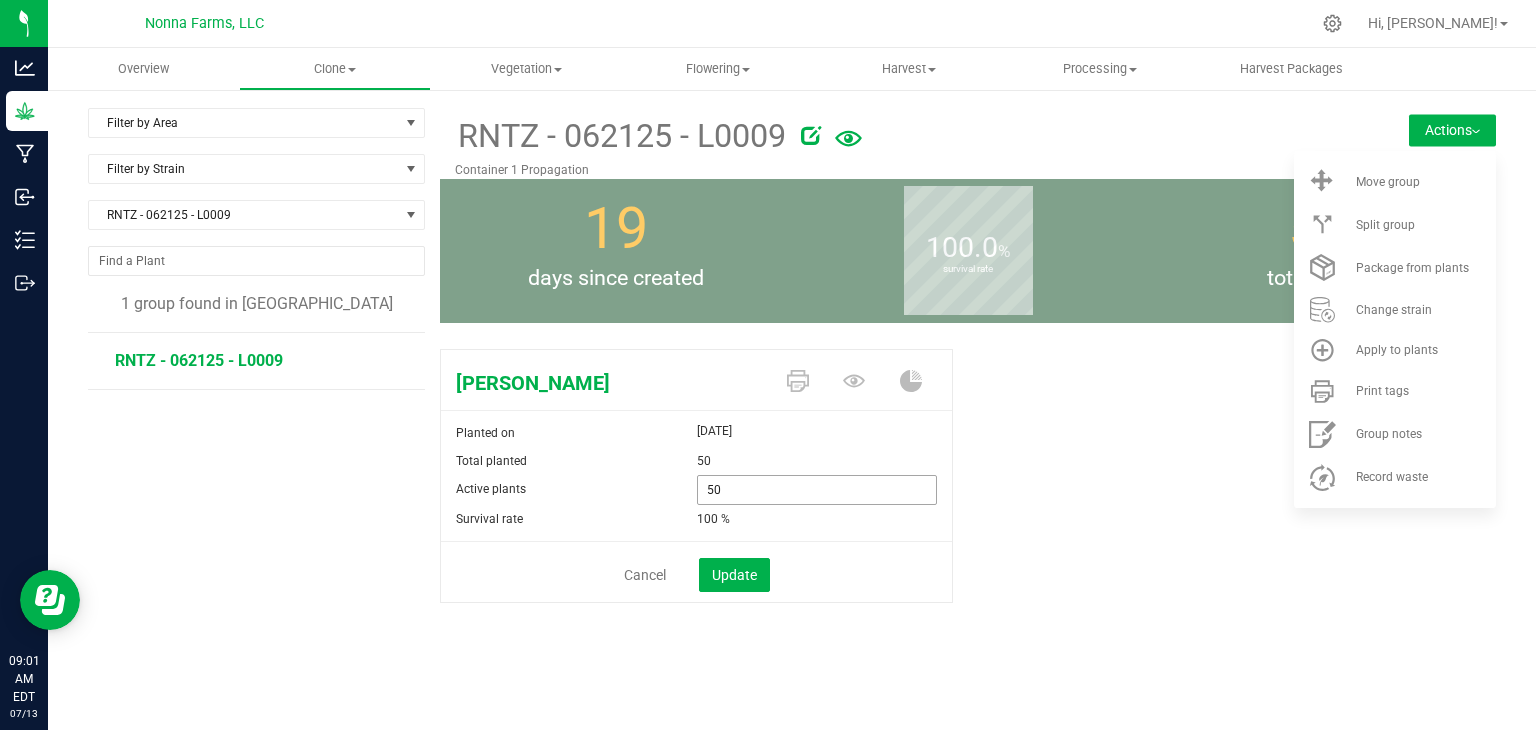 drag, startPoint x: 744, startPoint y: 484, endPoint x: 613, endPoint y: 495, distance: 131.46101 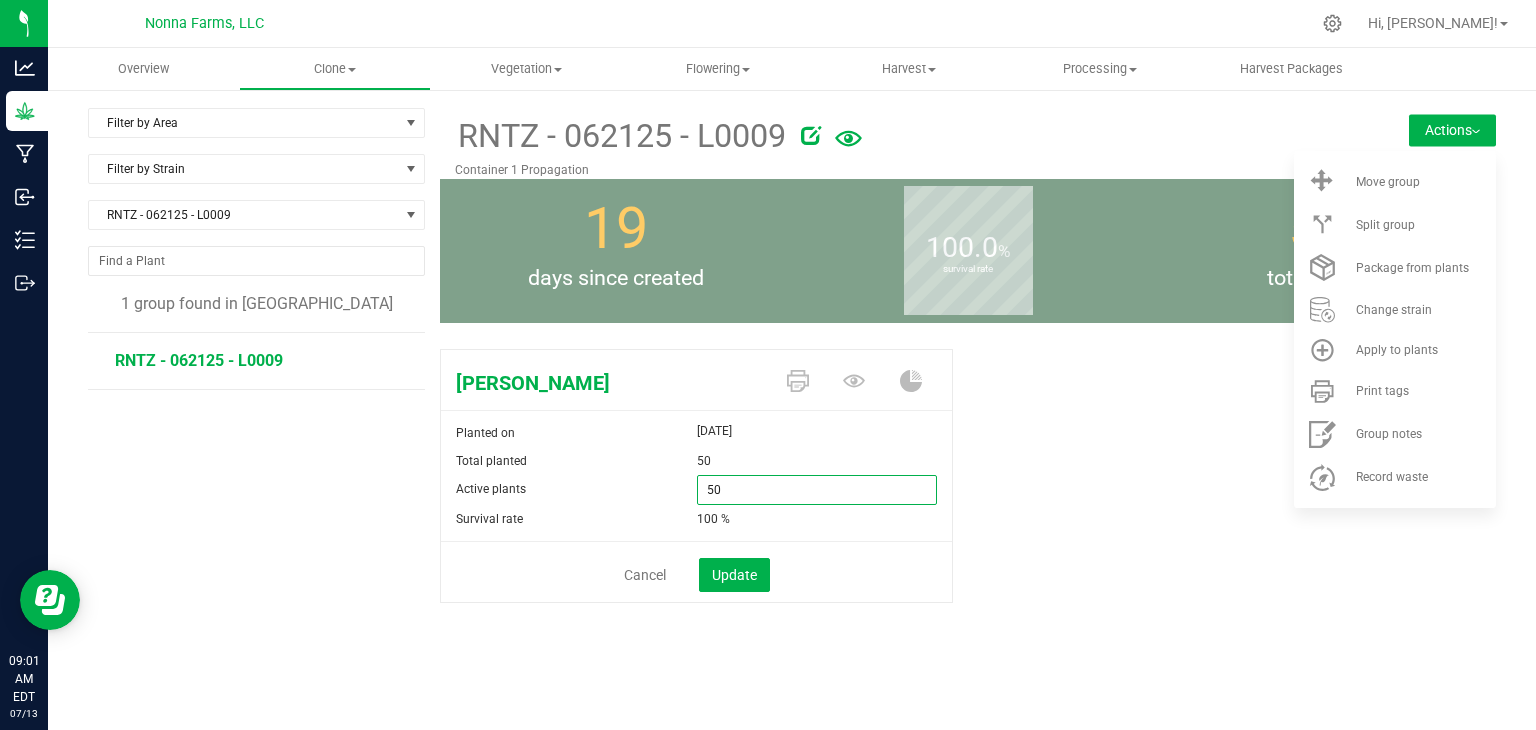 type on "0" 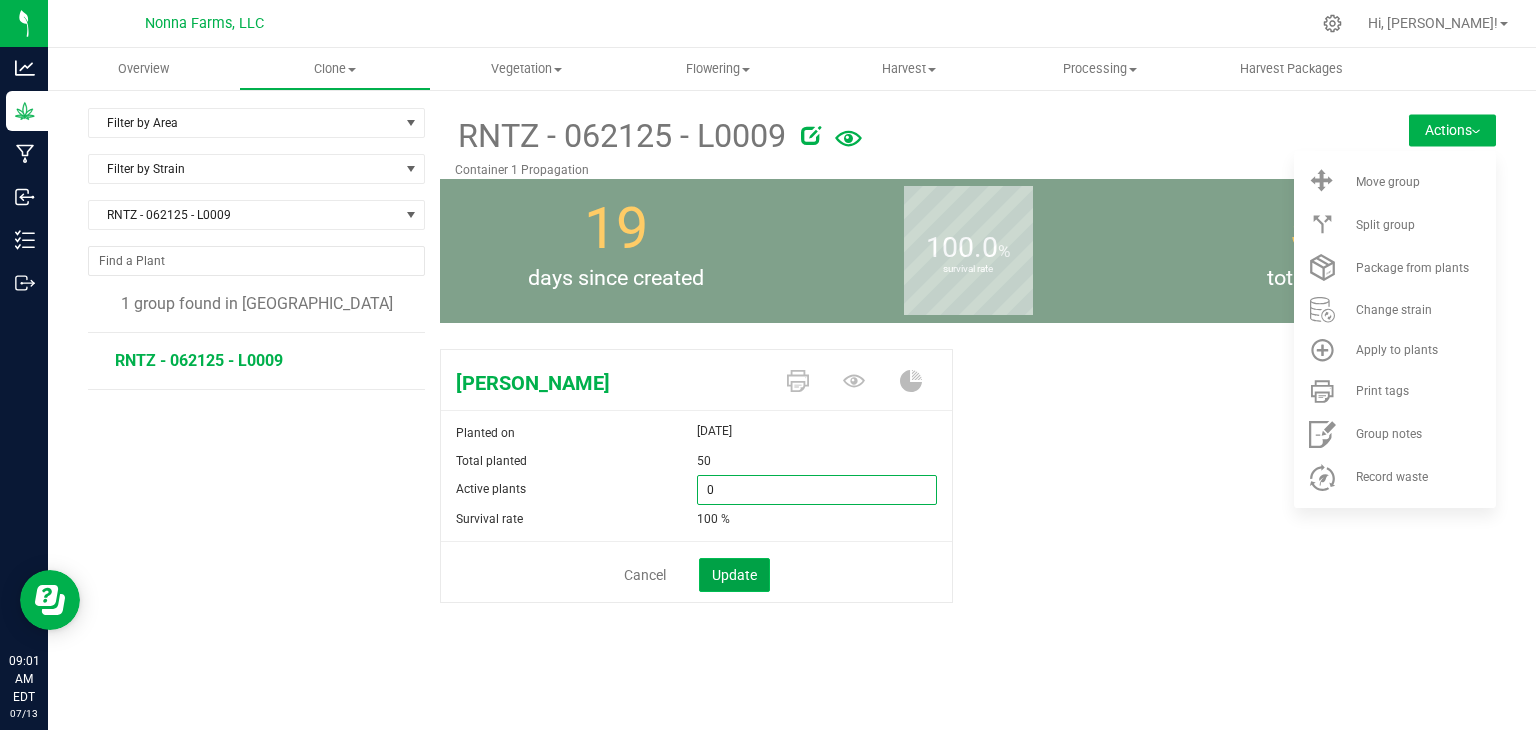 type on "0" 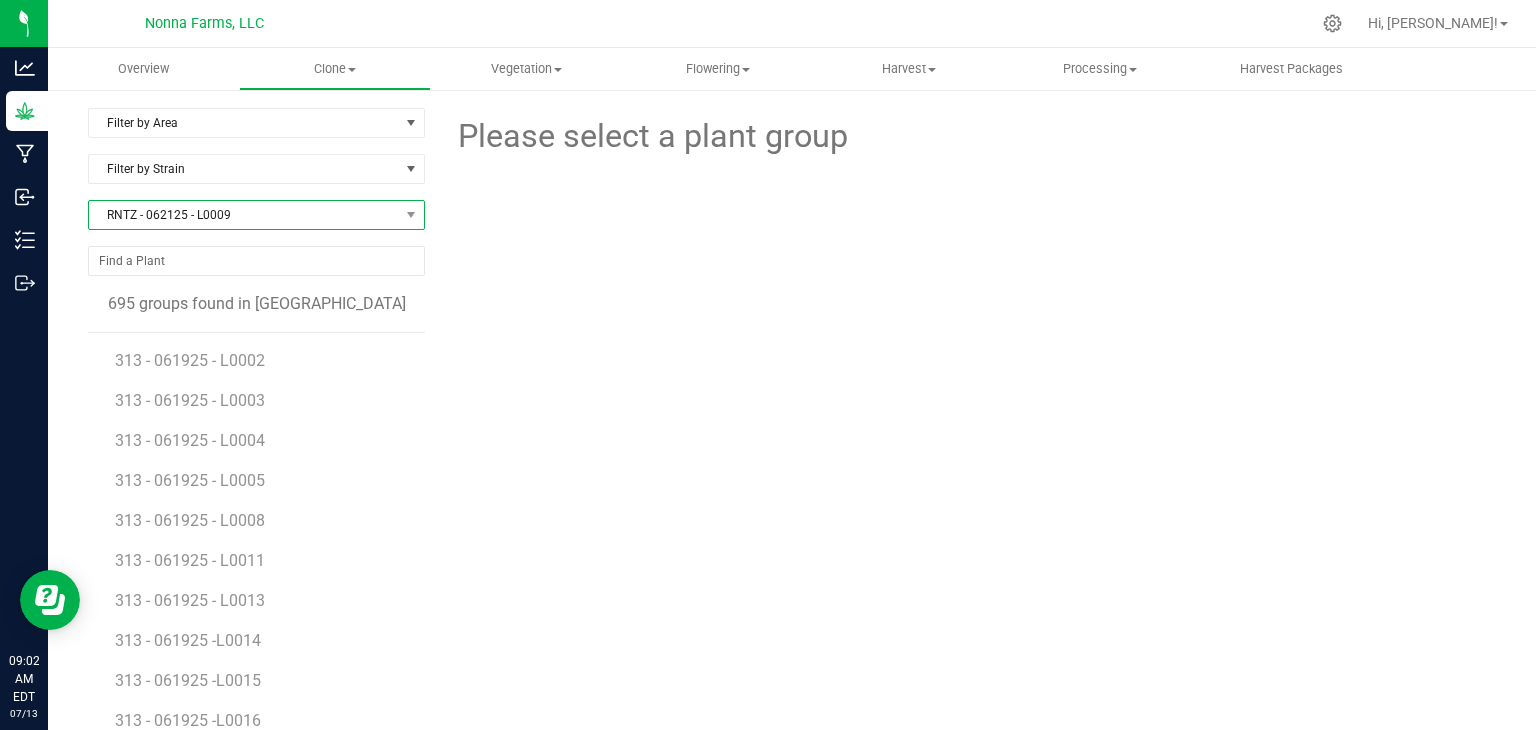 click on "RNTZ - 062125 - L0009" at bounding box center (244, 215) 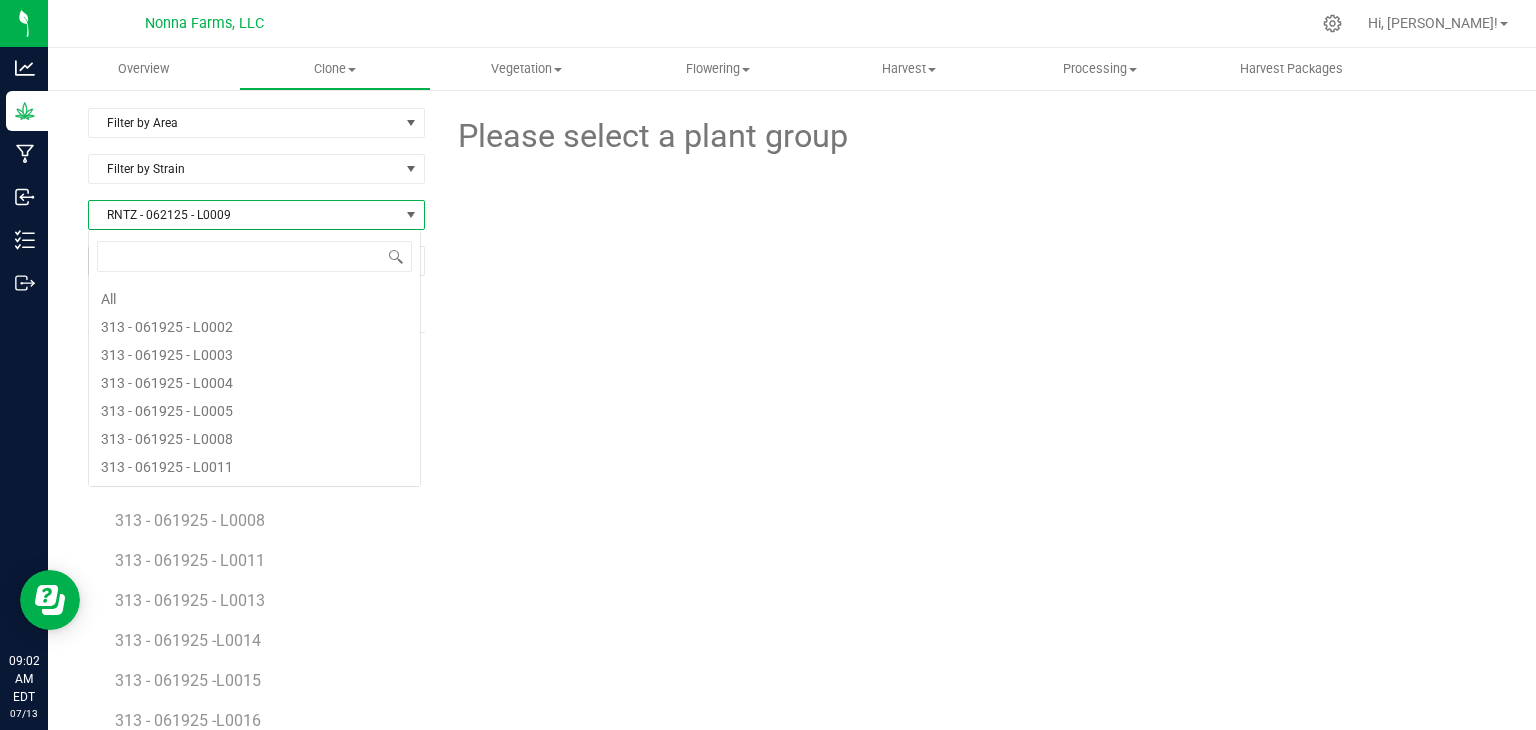 scroll, scrollTop: 99970, scrollLeft: 99666, axis: both 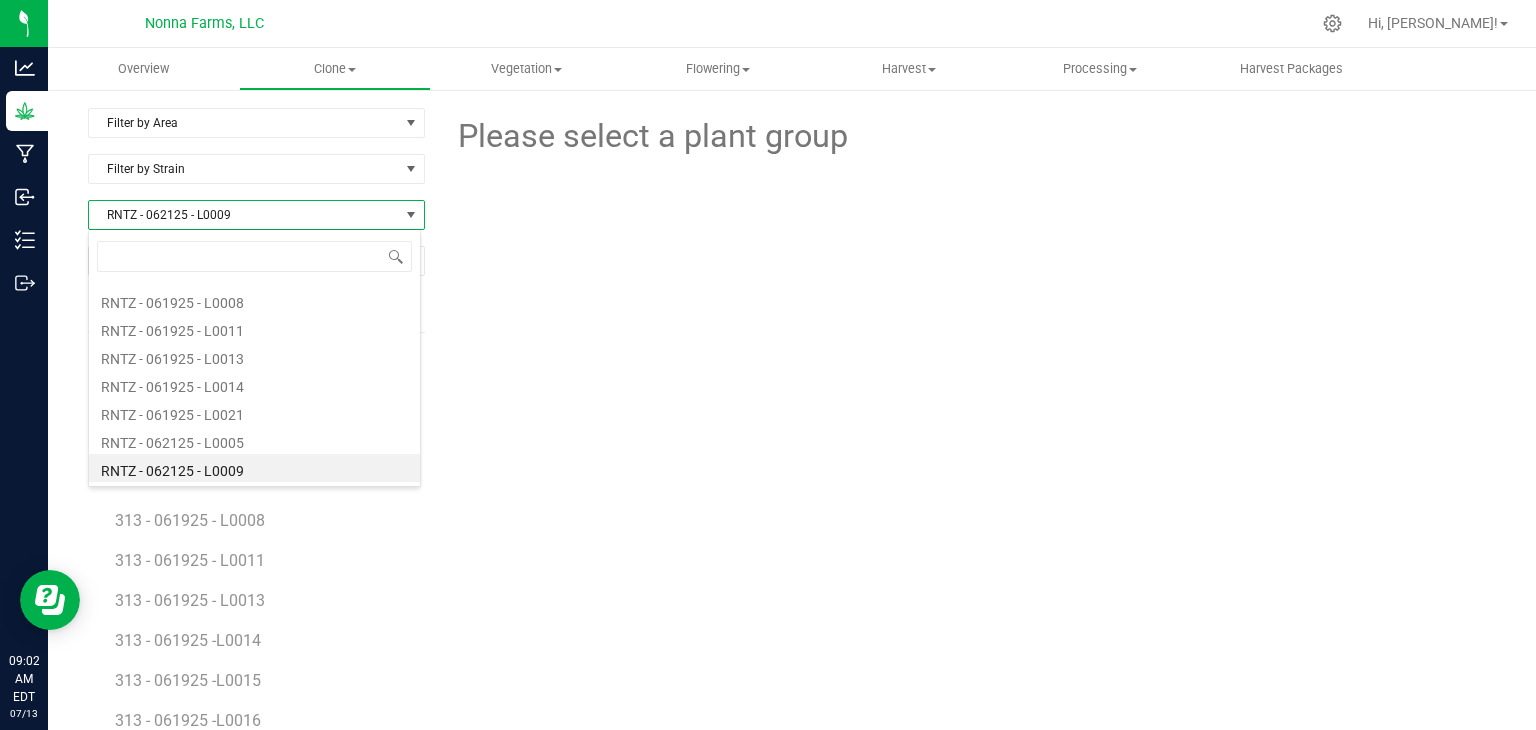 type on "RNTZ - 062125 - L0080" 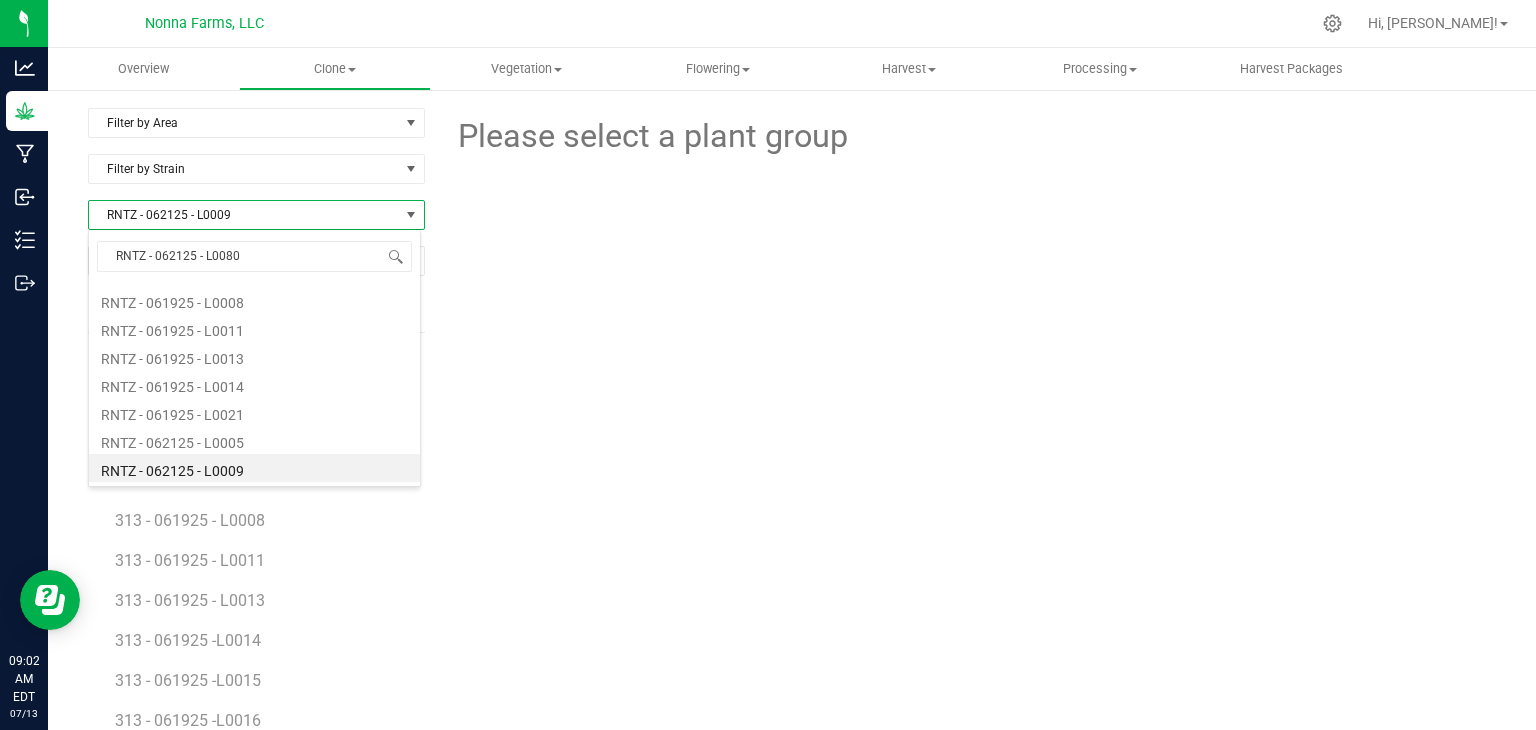 scroll, scrollTop: 0, scrollLeft: 0, axis: both 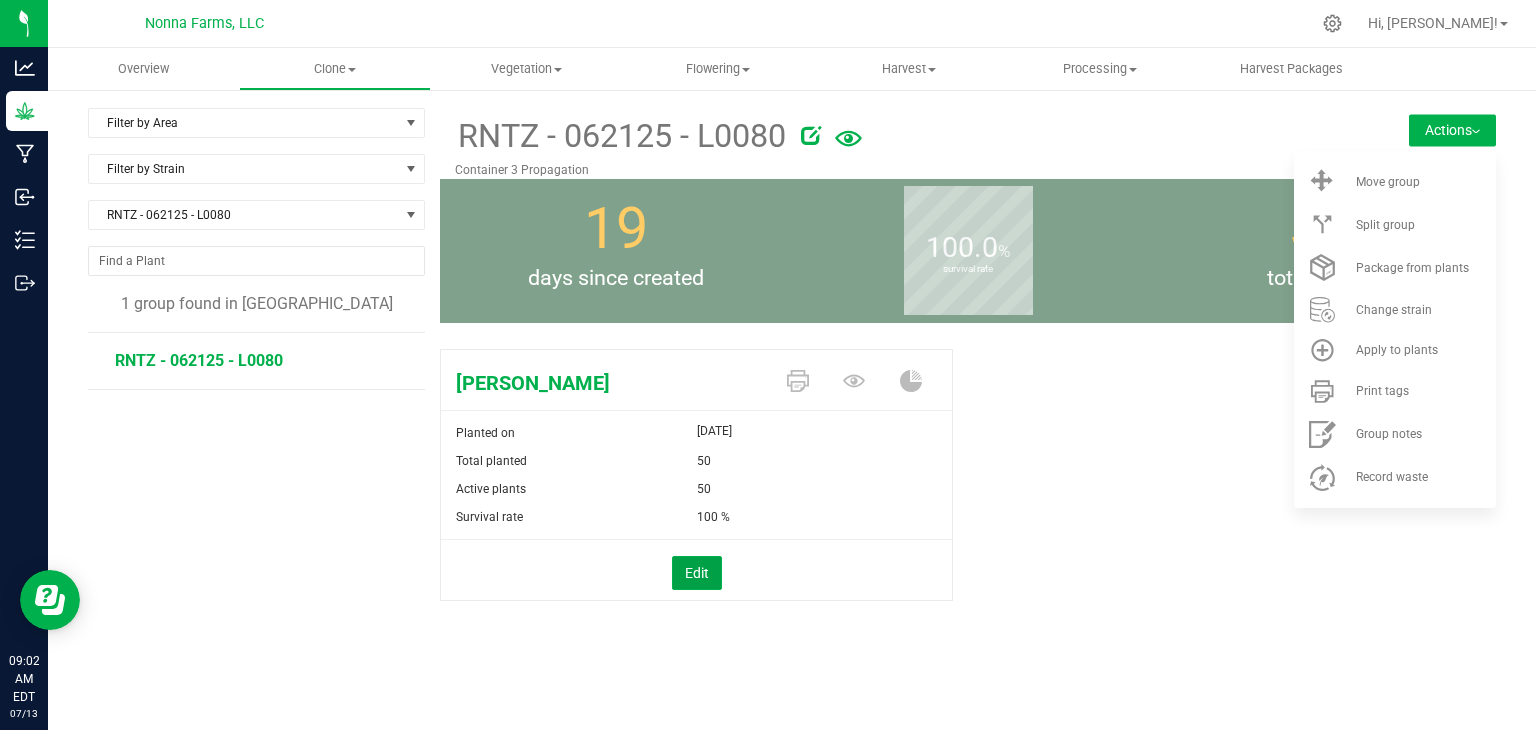 drag, startPoint x: 701, startPoint y: 584, endPoint x: 744, endPoint y: 505, distance: 89.94443 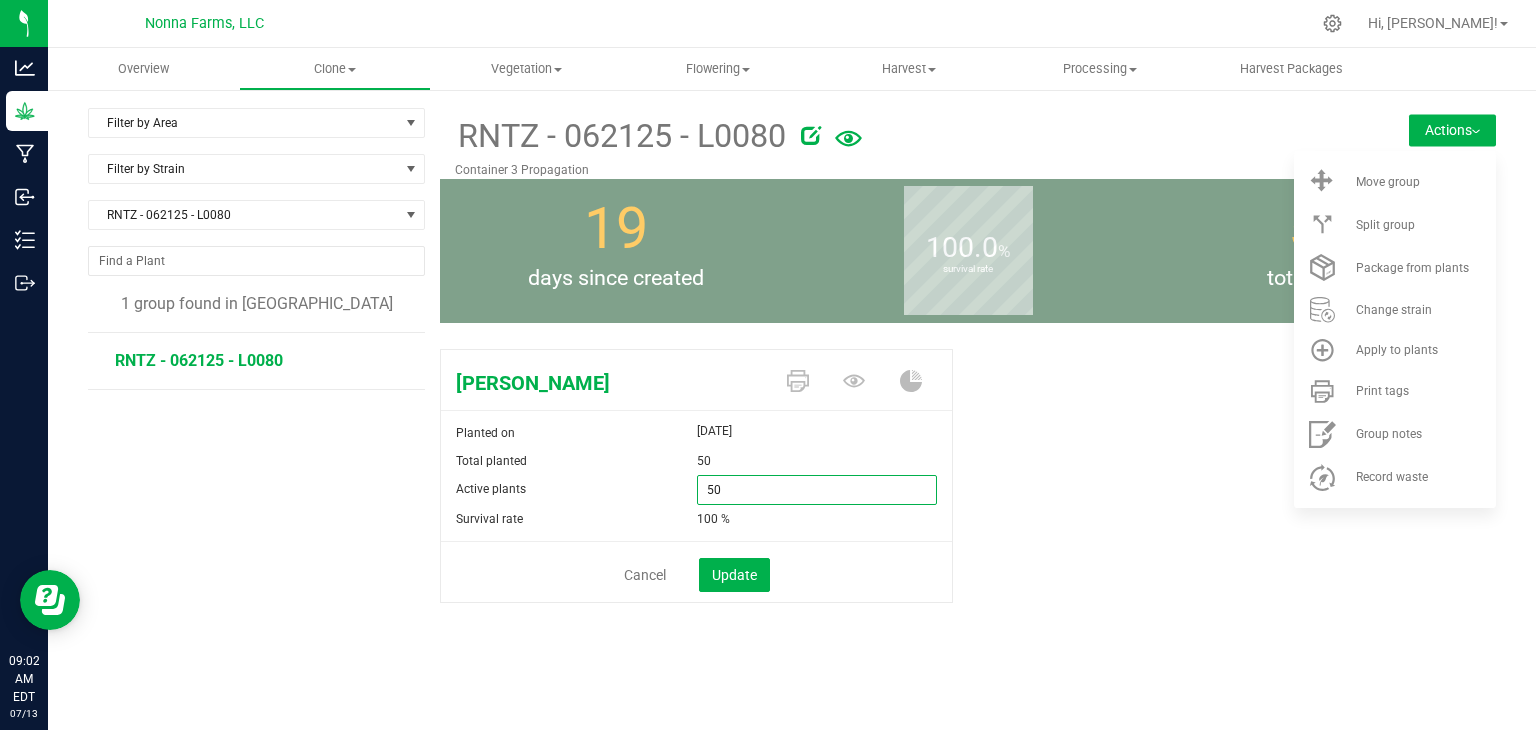 drag, startPoint x: 754, startPoint y: 486, endPoint x: 579, endPoint y: 453, distance: 178.08424 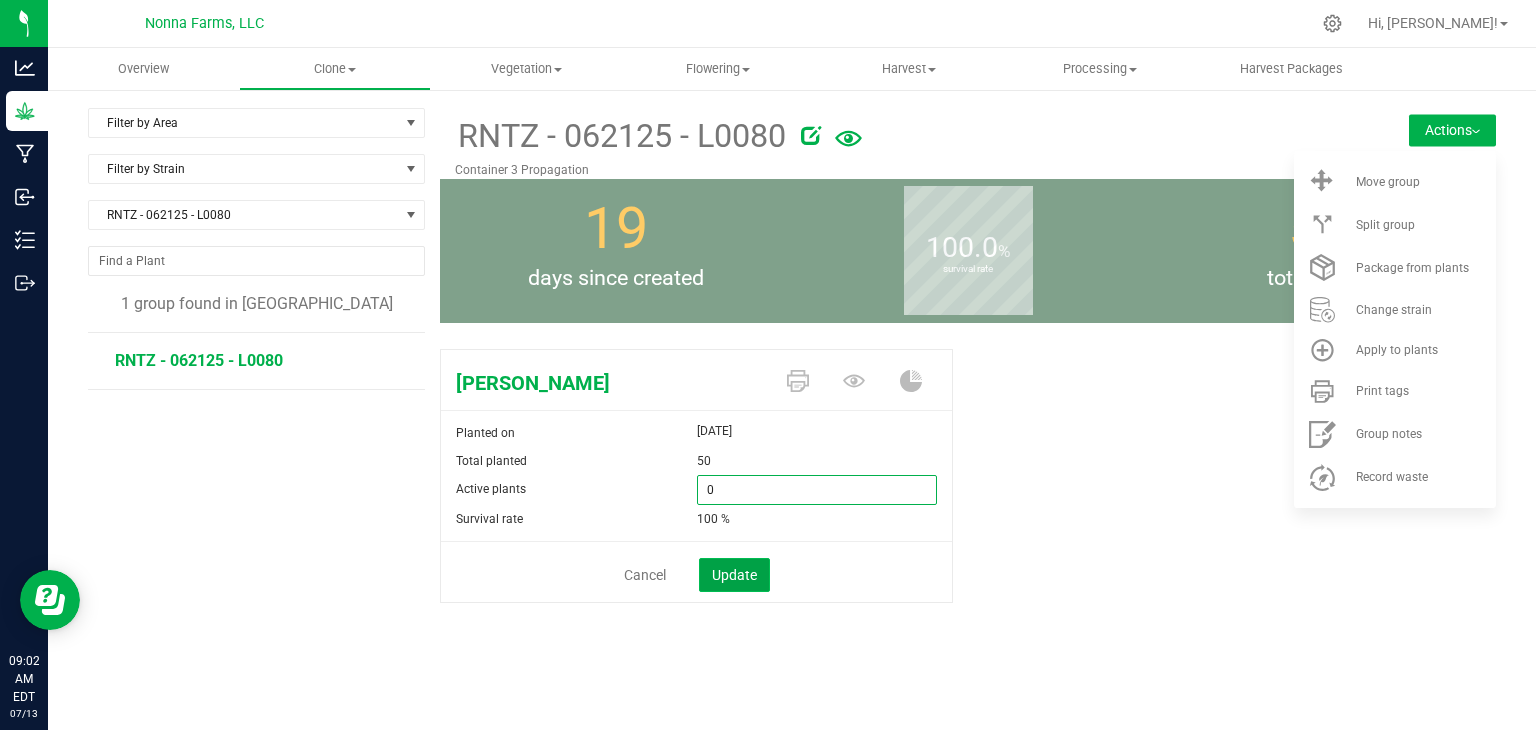 type on "0" 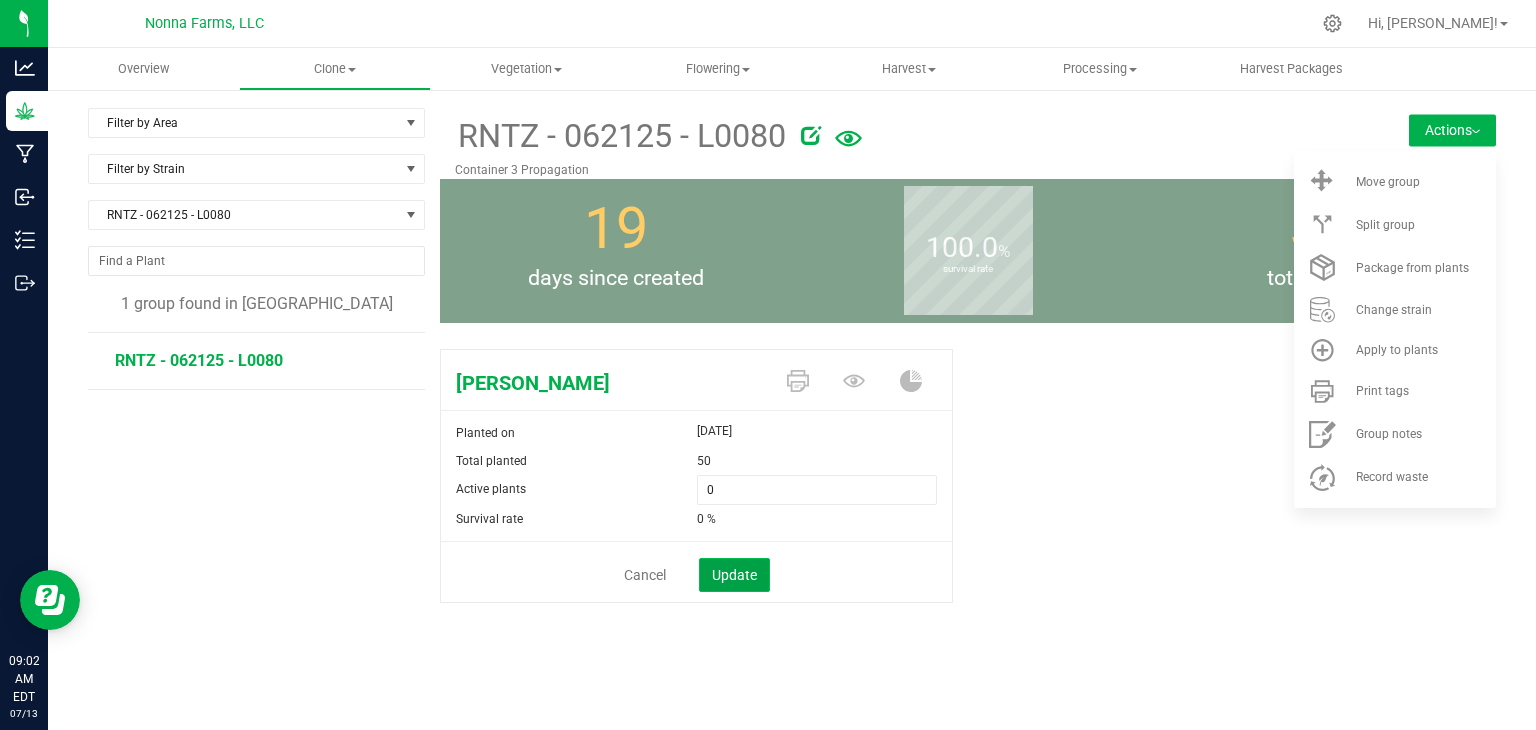 click on "Update" 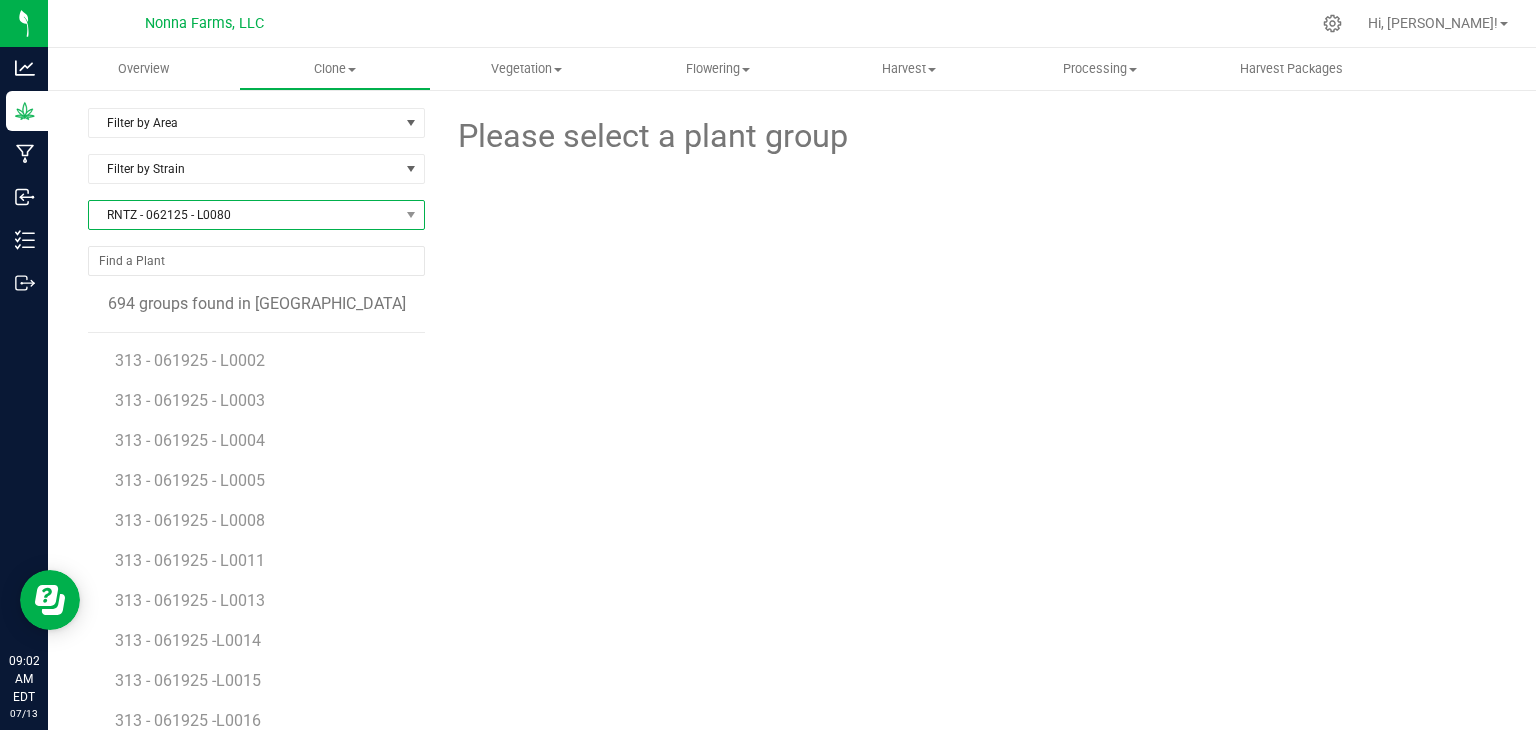 click on "RNTZ - 062125 - L0080" at bounding box center (244, 215) 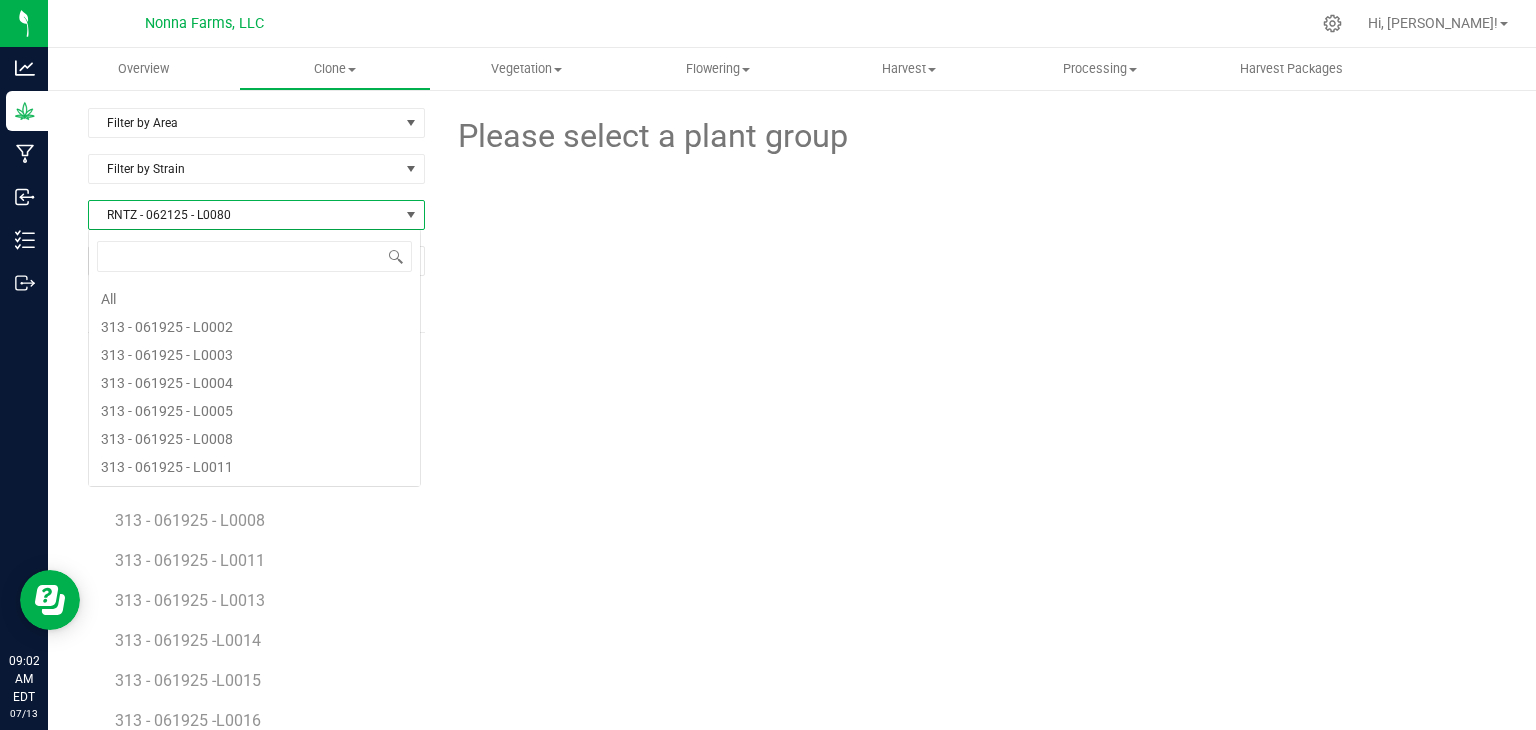 scroll, scrollTop: 99970, scrollLeft: 99666, axis: both 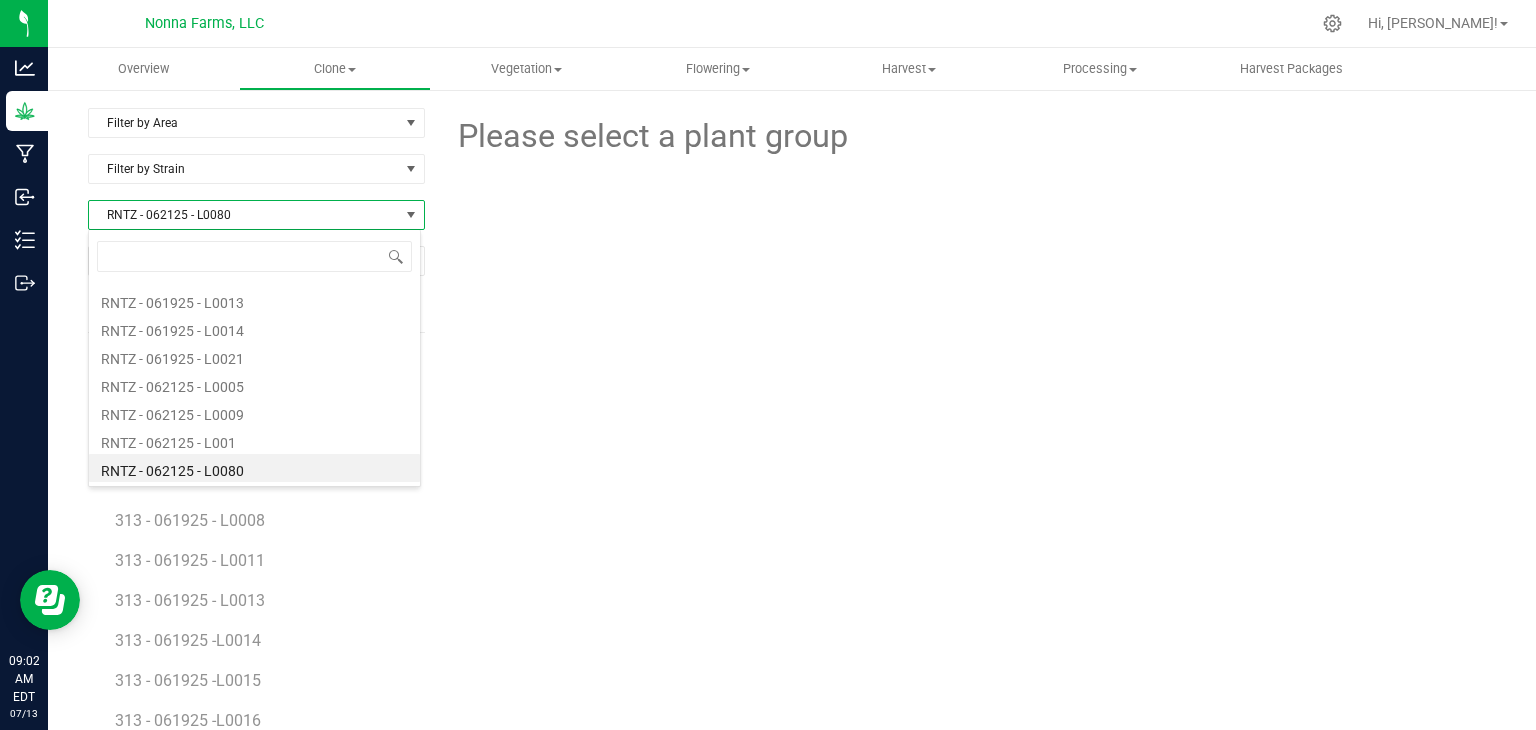 type on "RNTZ - 062525 - L020" 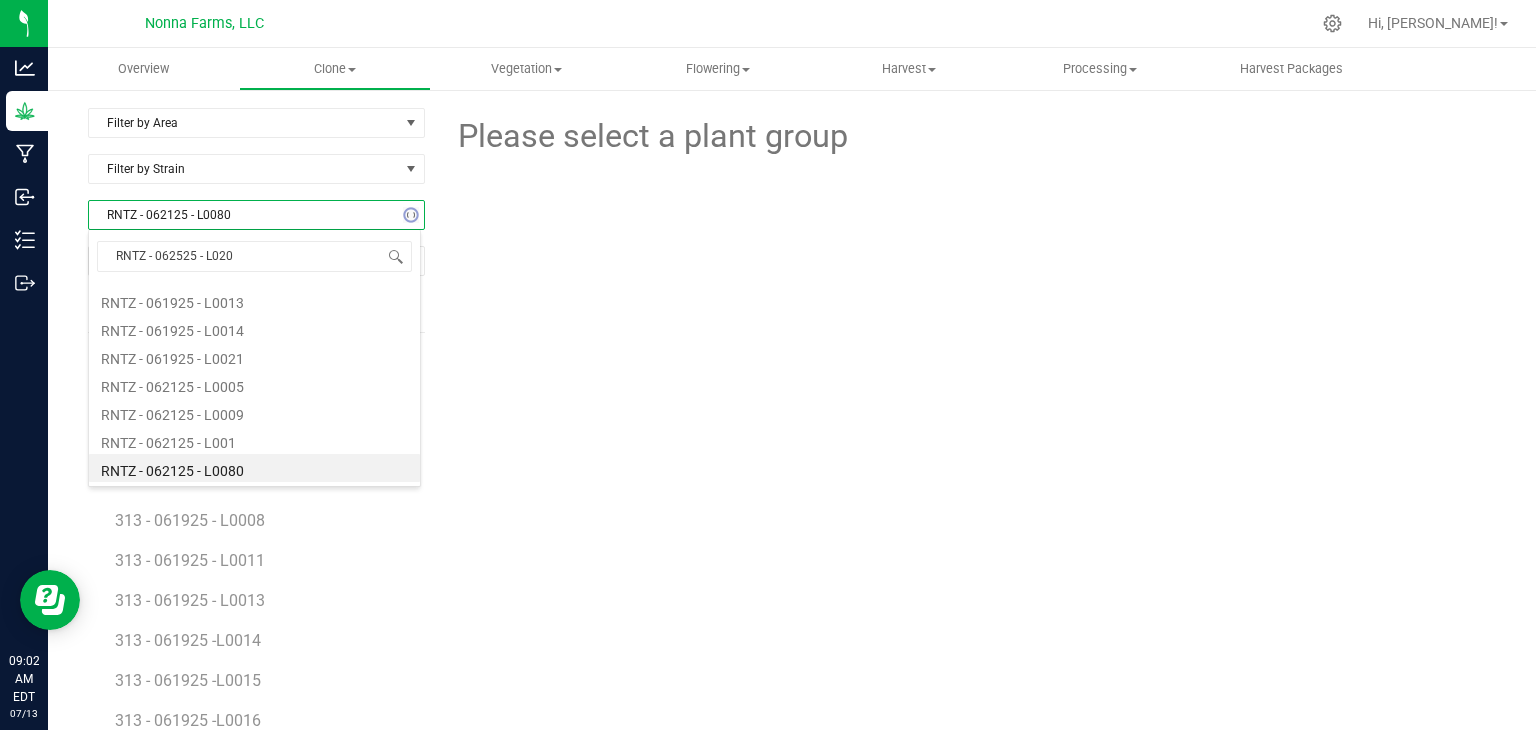 scroll, scrollTop: 0, scrollLeft: 0, axis: both 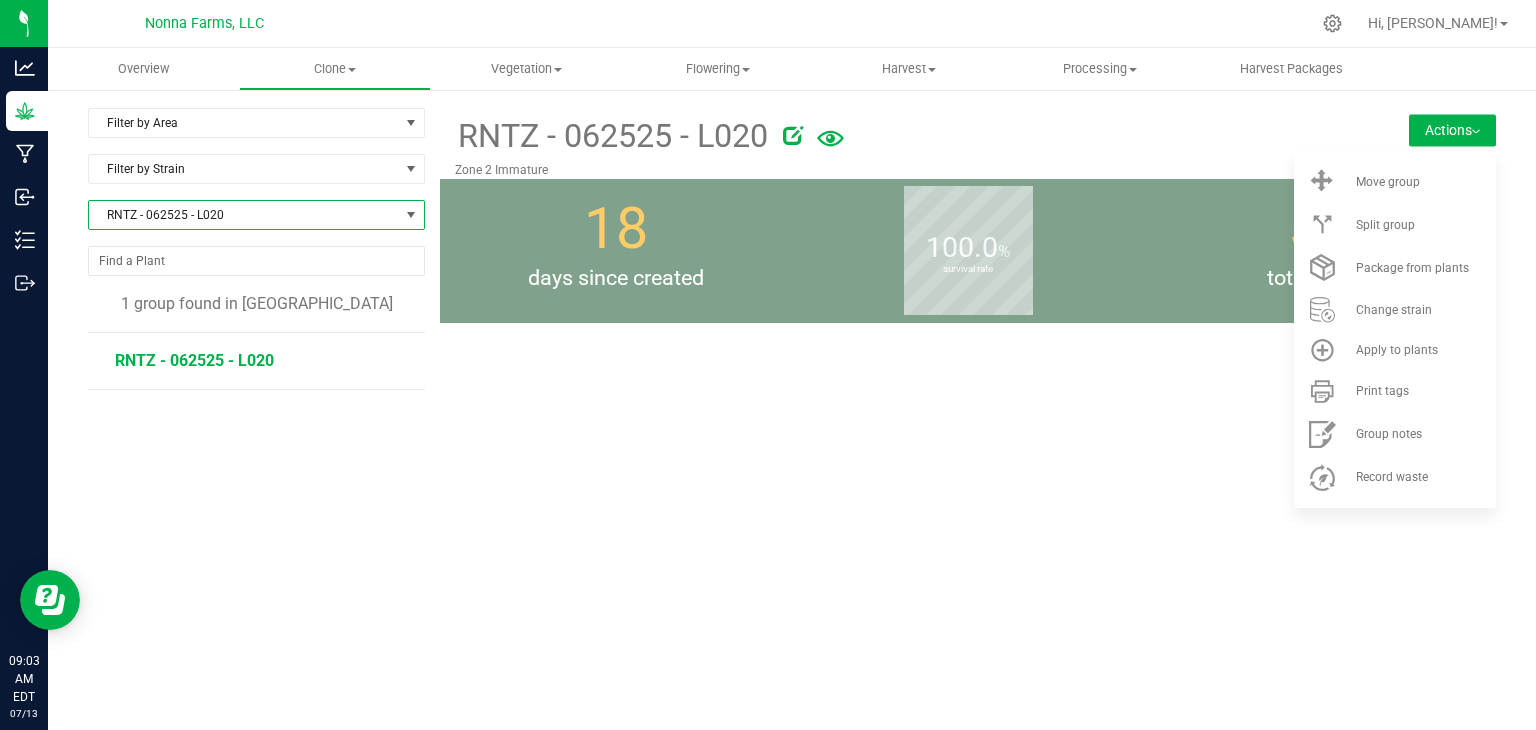 click on "RNTZ - 062525 - L020" at bounding box center [244, 215] 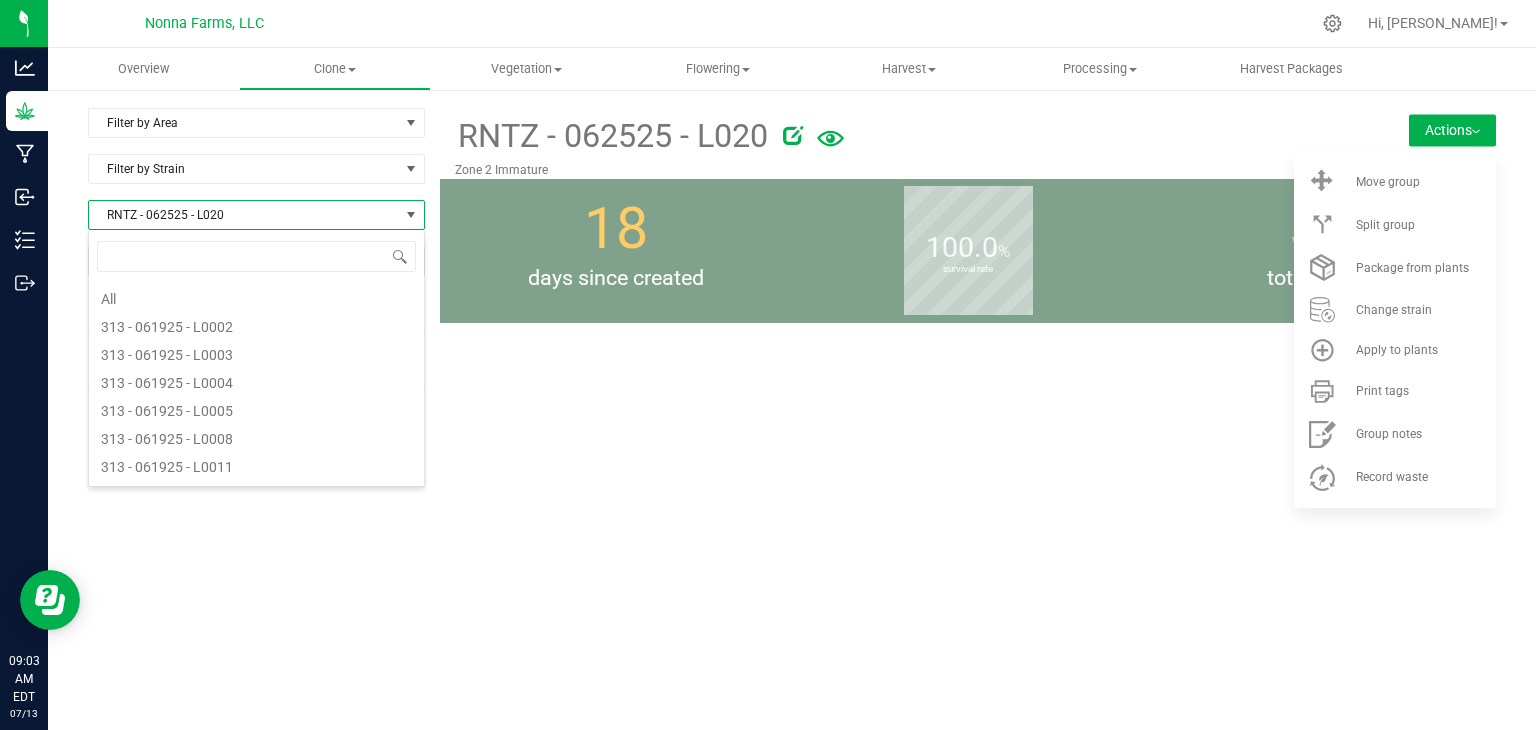scroll, scrollTop: 4224, scrollLeft: 0, axis: vertical 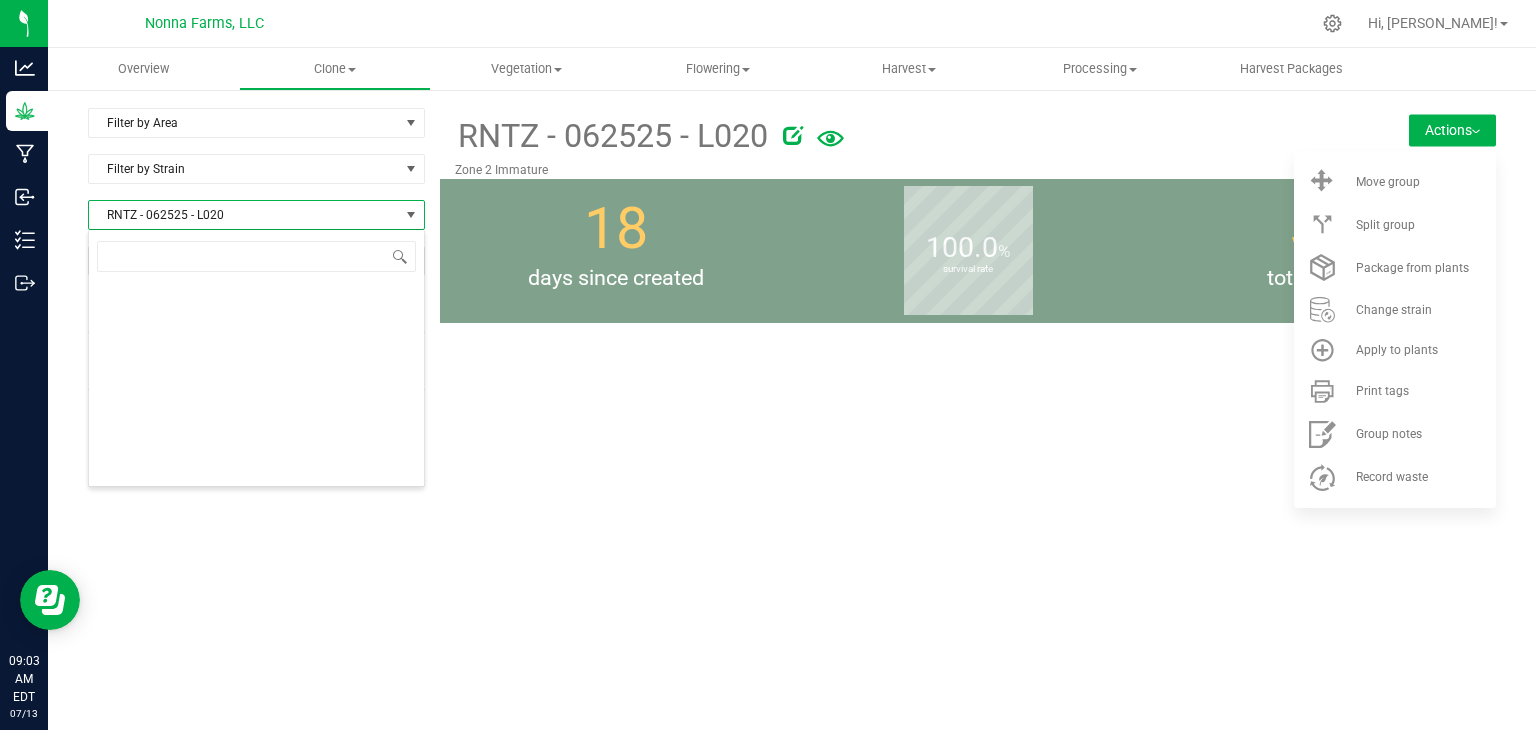 type on "LPC - 062525 - L0006" 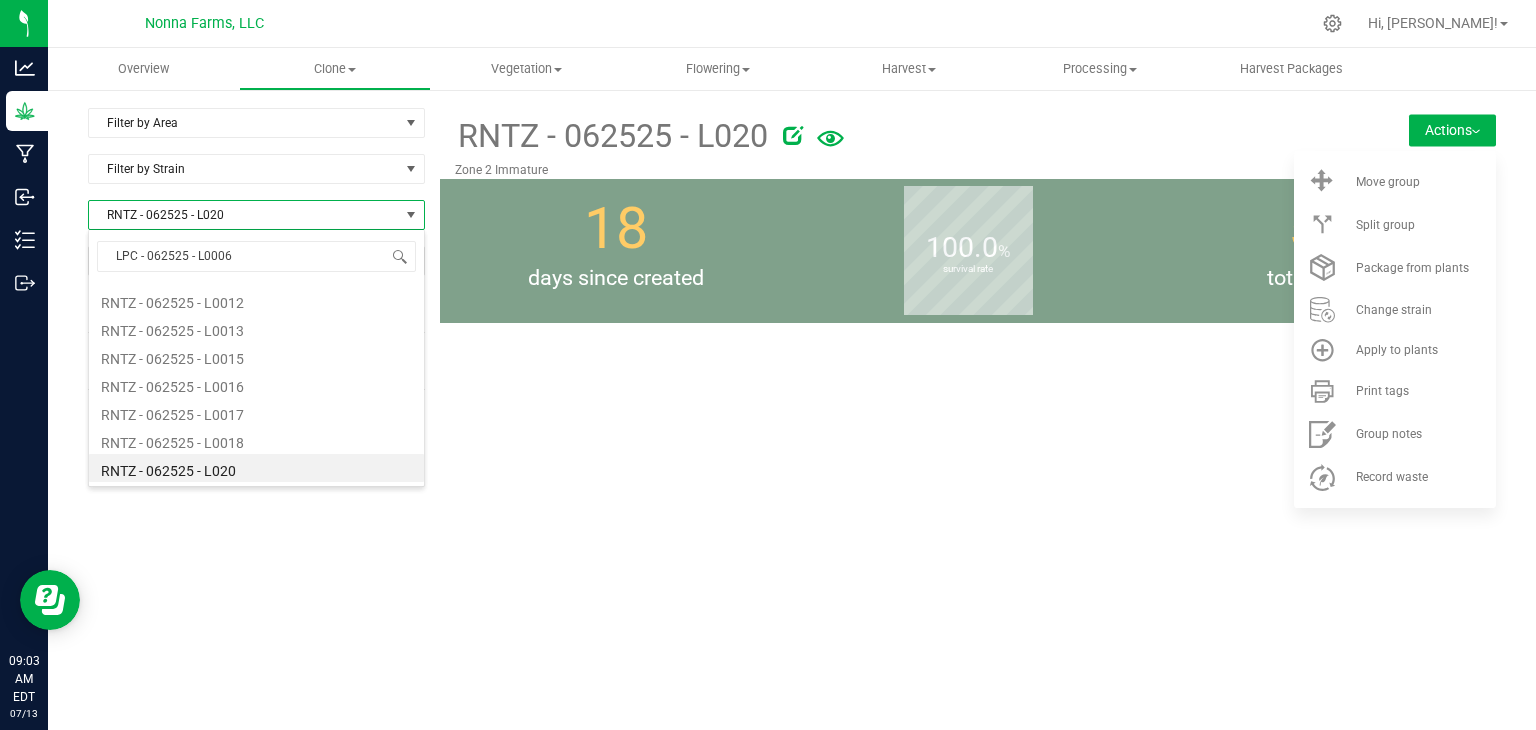 scroll, scrollTop: 0, scrollLeft: 0, axis: both 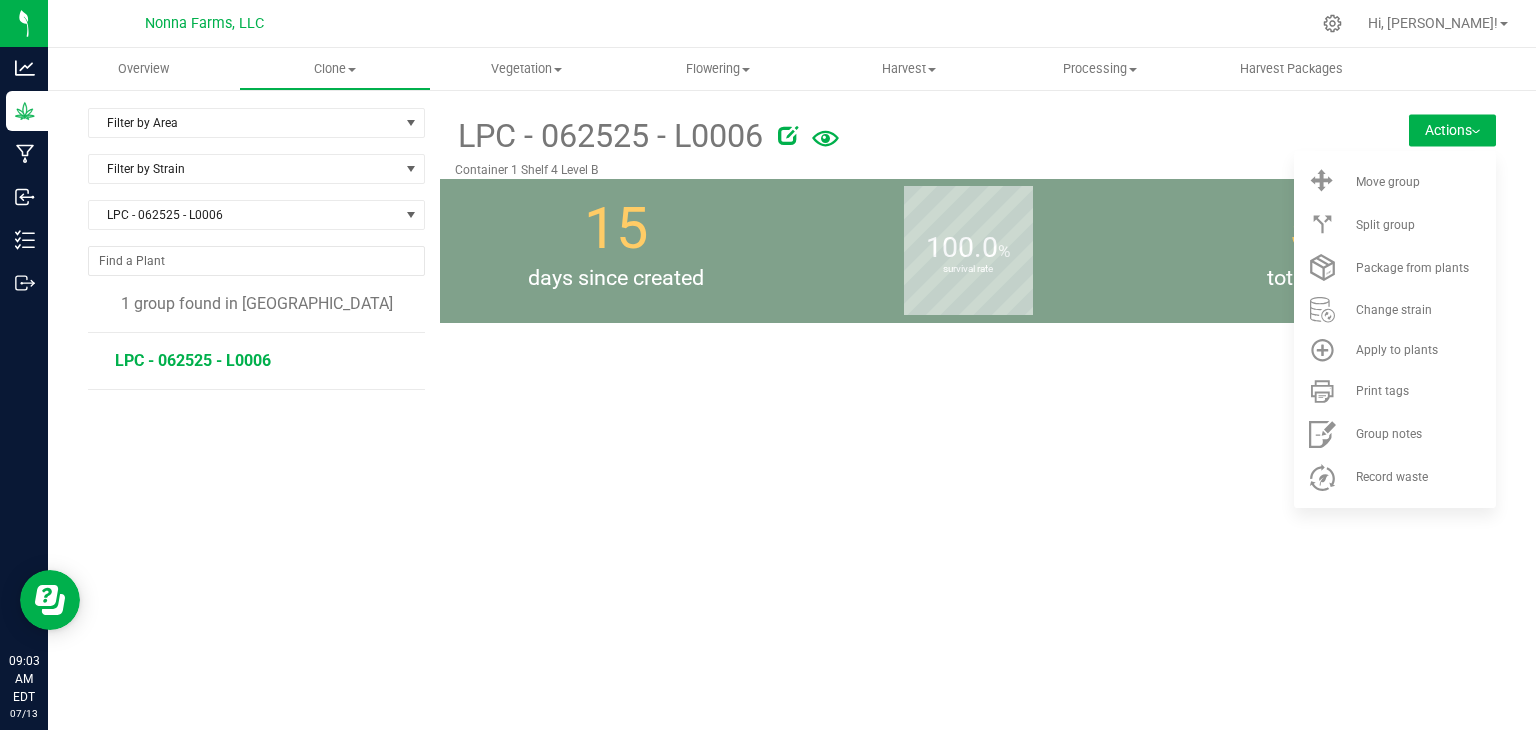 click on "LPC - 062525 - L0006" at bounding box center (193, 360) 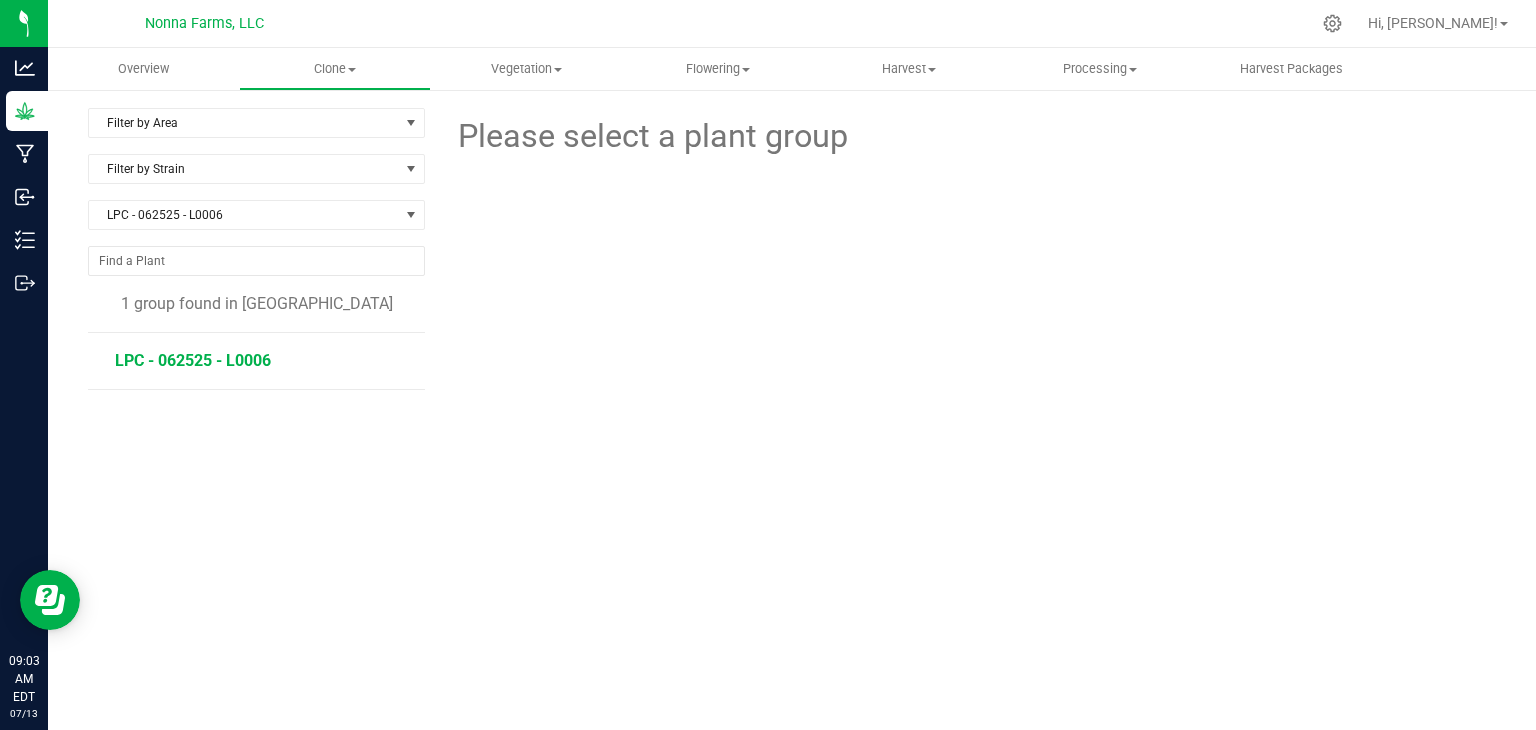 click on "LPC - 062525 - L0006" at bounding box center (263, 361) 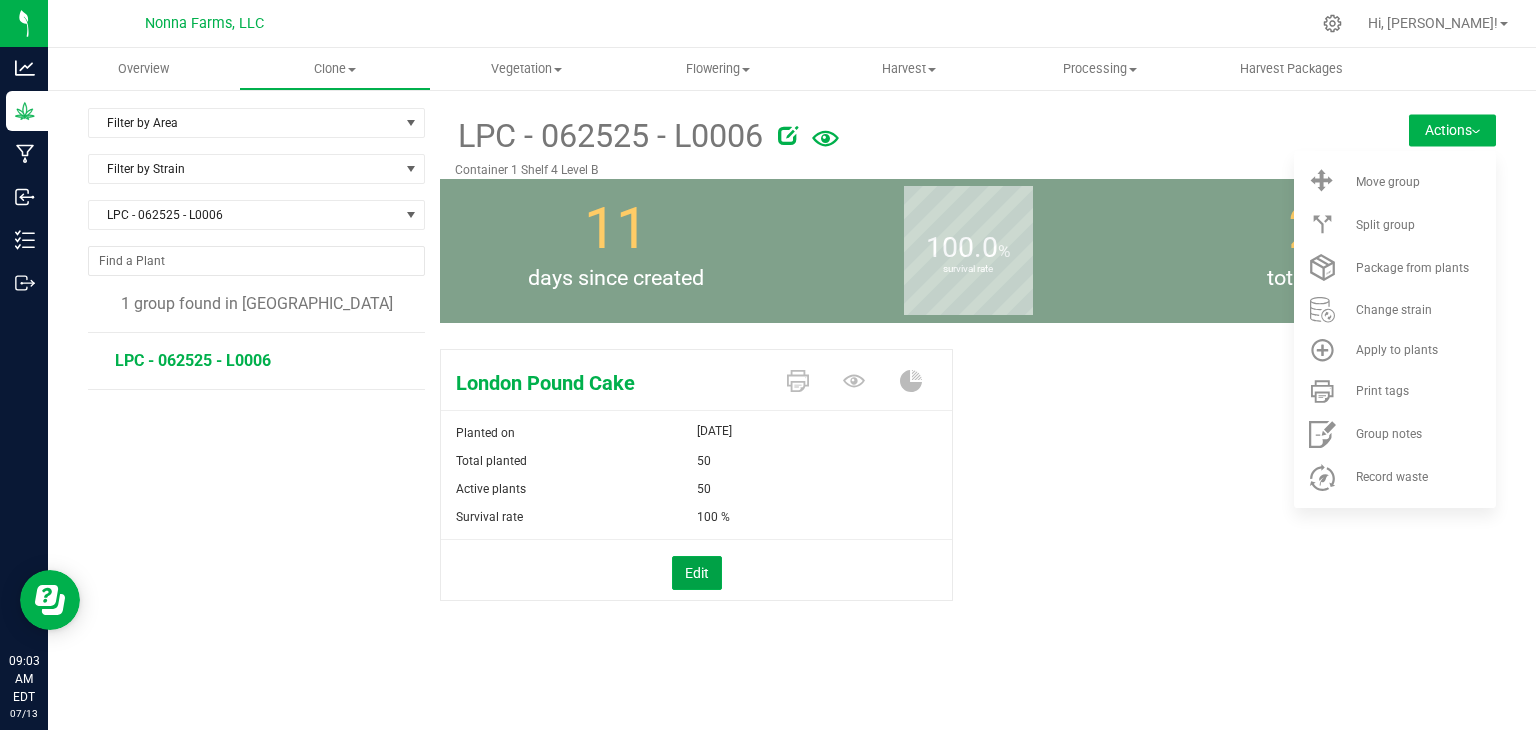 drag, startPoint x: 708, startPoint y: 572, endPoint x: 734, endPoint y: 512, distance: 65.39113 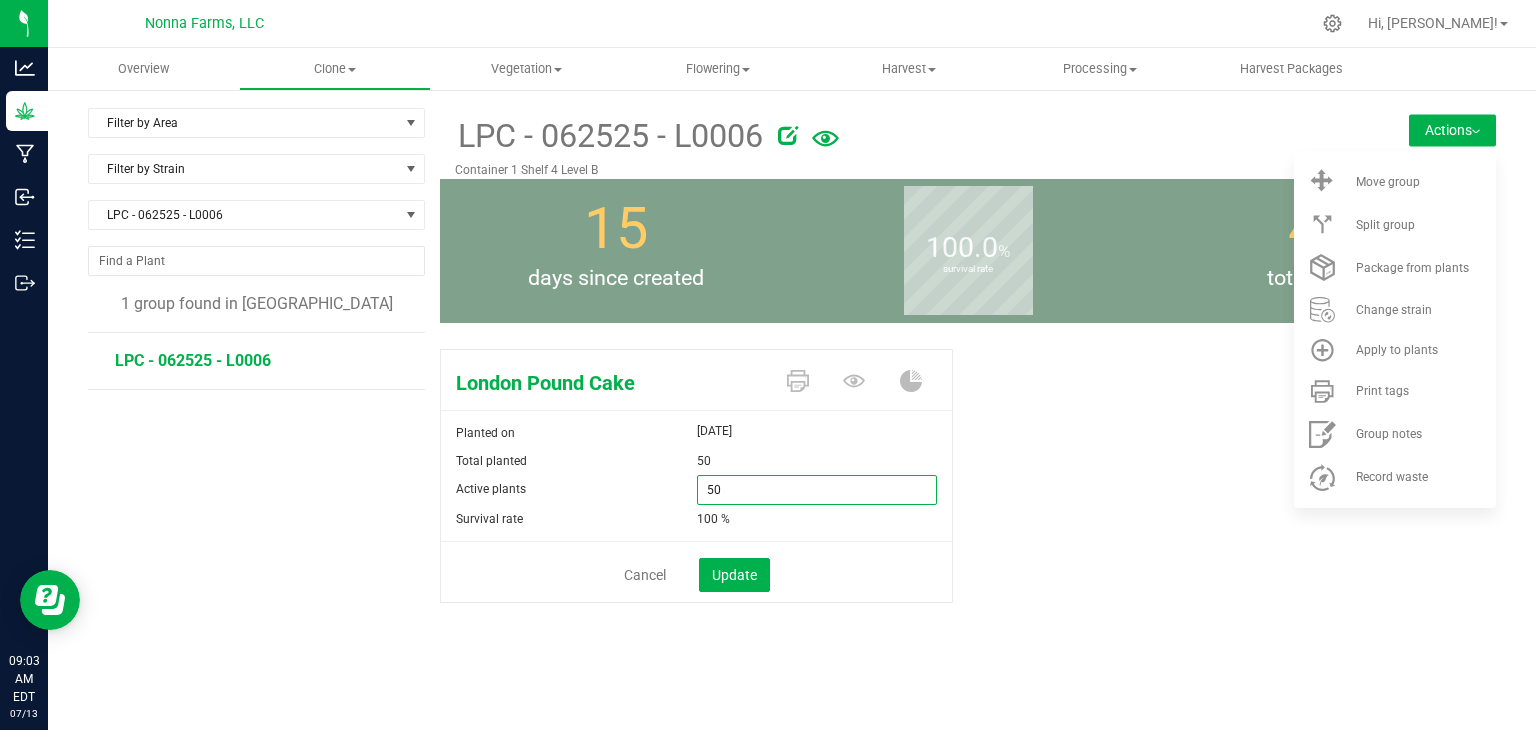 drag, startPoint x: 736, startPoint y: 494, endPoint x: 684, endPoint y: 482, distance: 53.366657 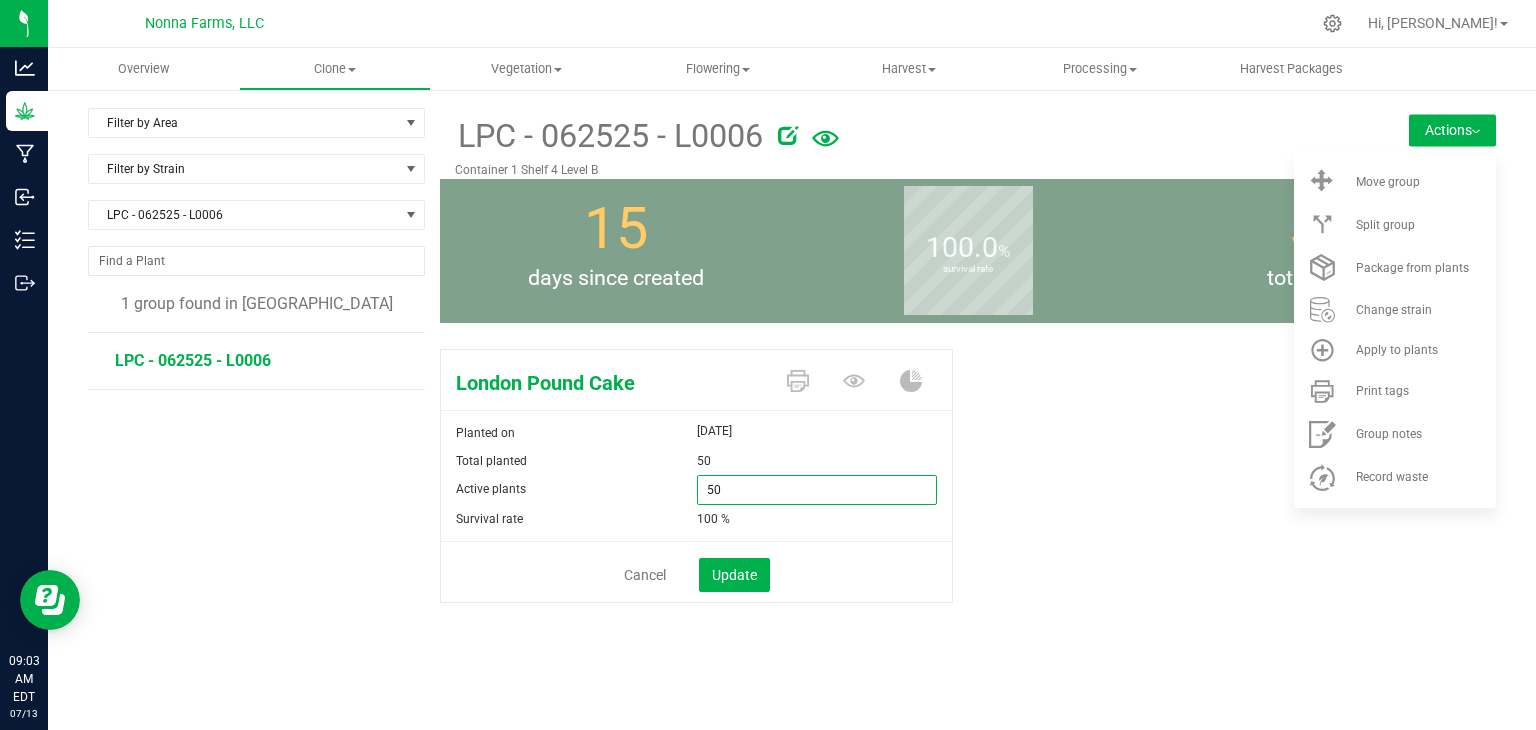 type on "0" 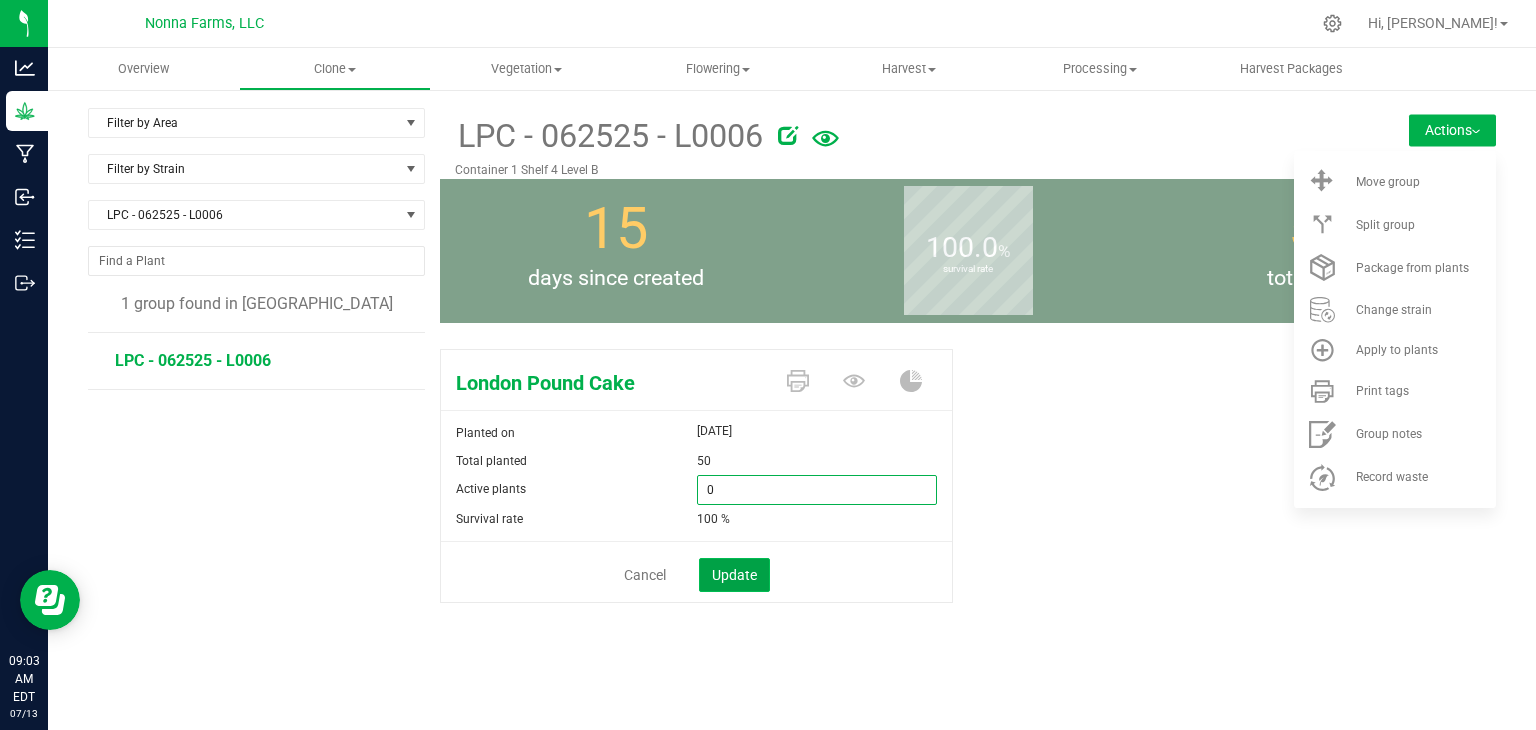 type on "0" 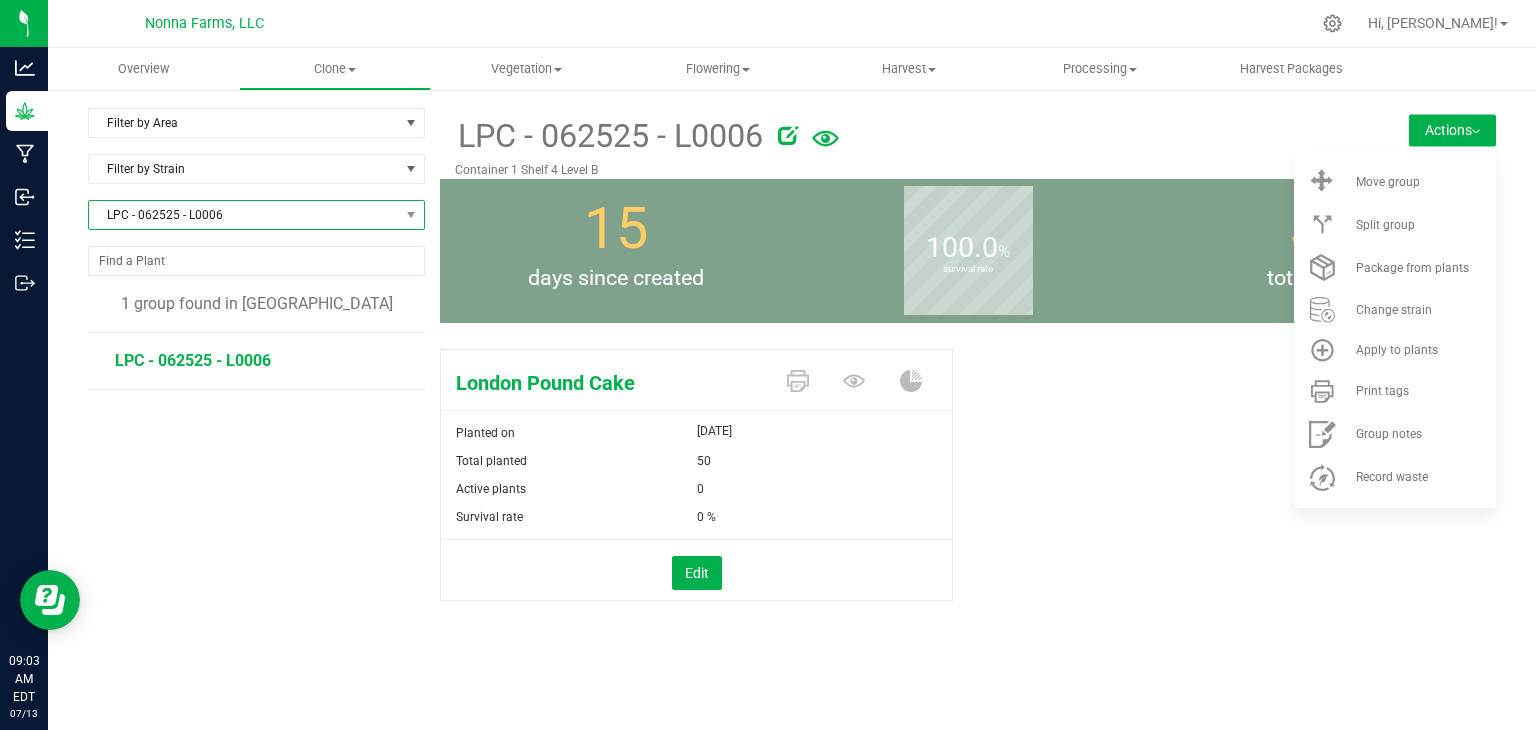 click on "LPC - 062525 - L0006" at bounding box center [244, 215] 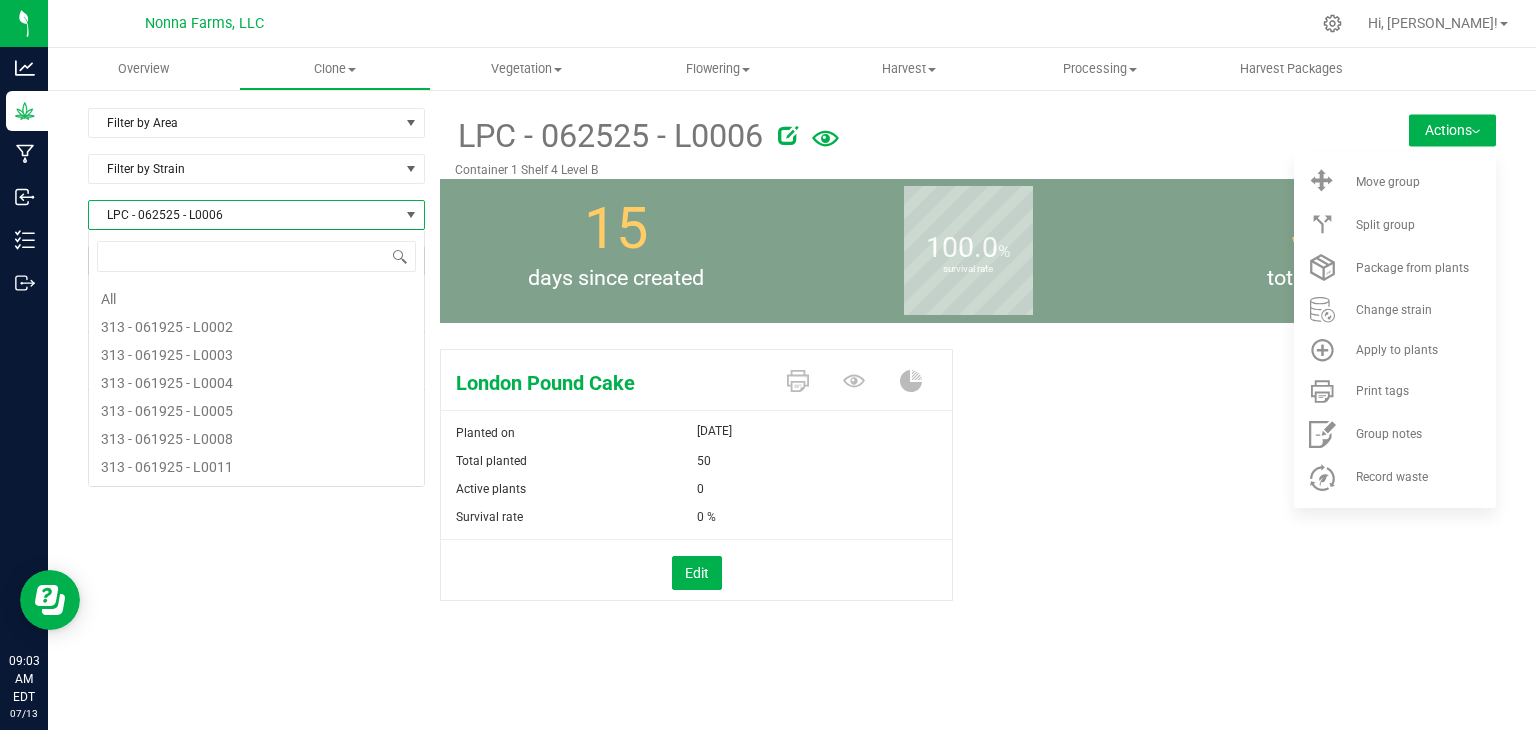 scroll, scrollTop: 99970, scrollLeft: 99663, axis: both 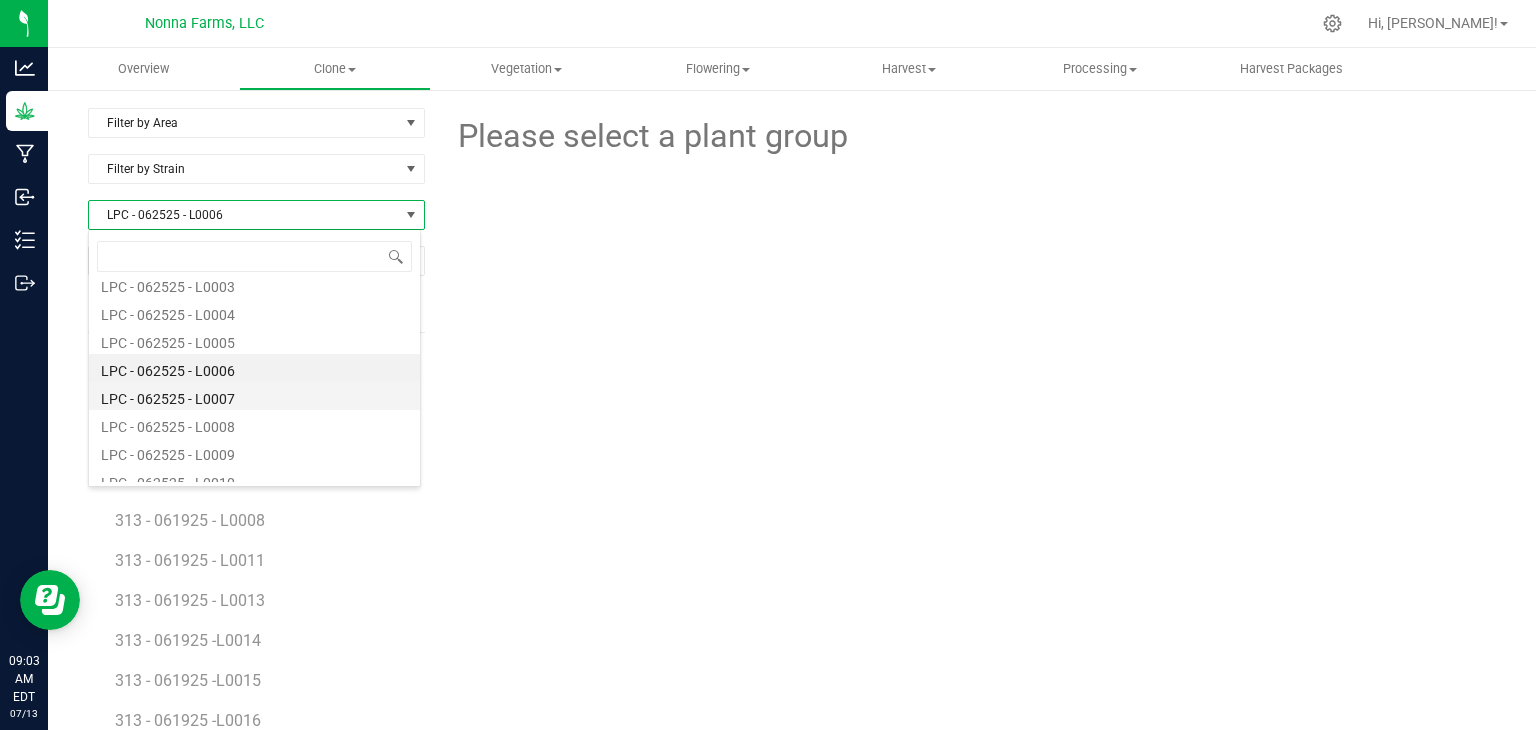 click on "LPC - 062525 - L0007" at bounding box center [254, 396] 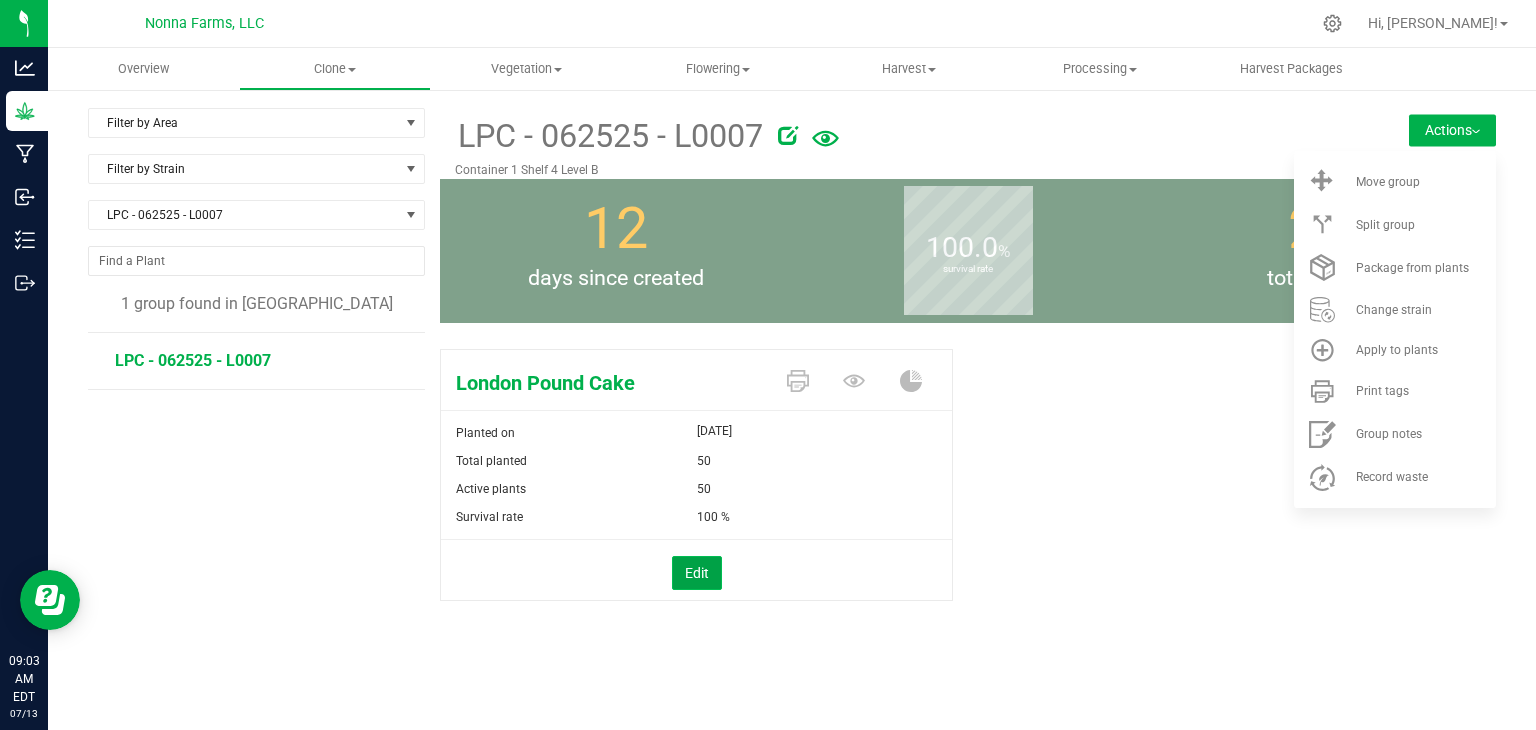 drag, startPoint x: 705, startPoint y: 573, endPoint x: 747, endPoint y: 519, distance: 68.41052 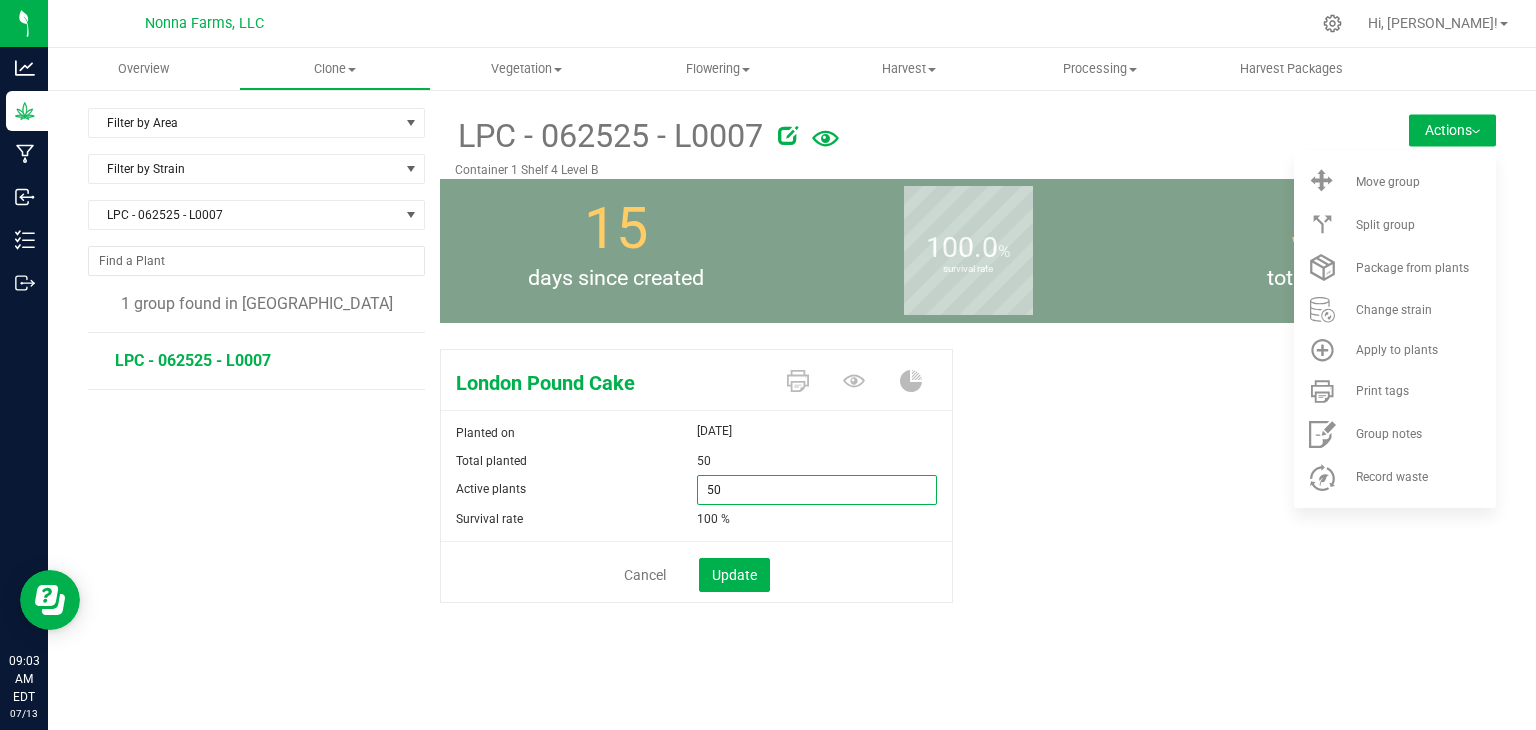drag, startPoint x: 756, startPoint y: 493, endPoint x: 652, endPoint y: 470, distance: 106.51291 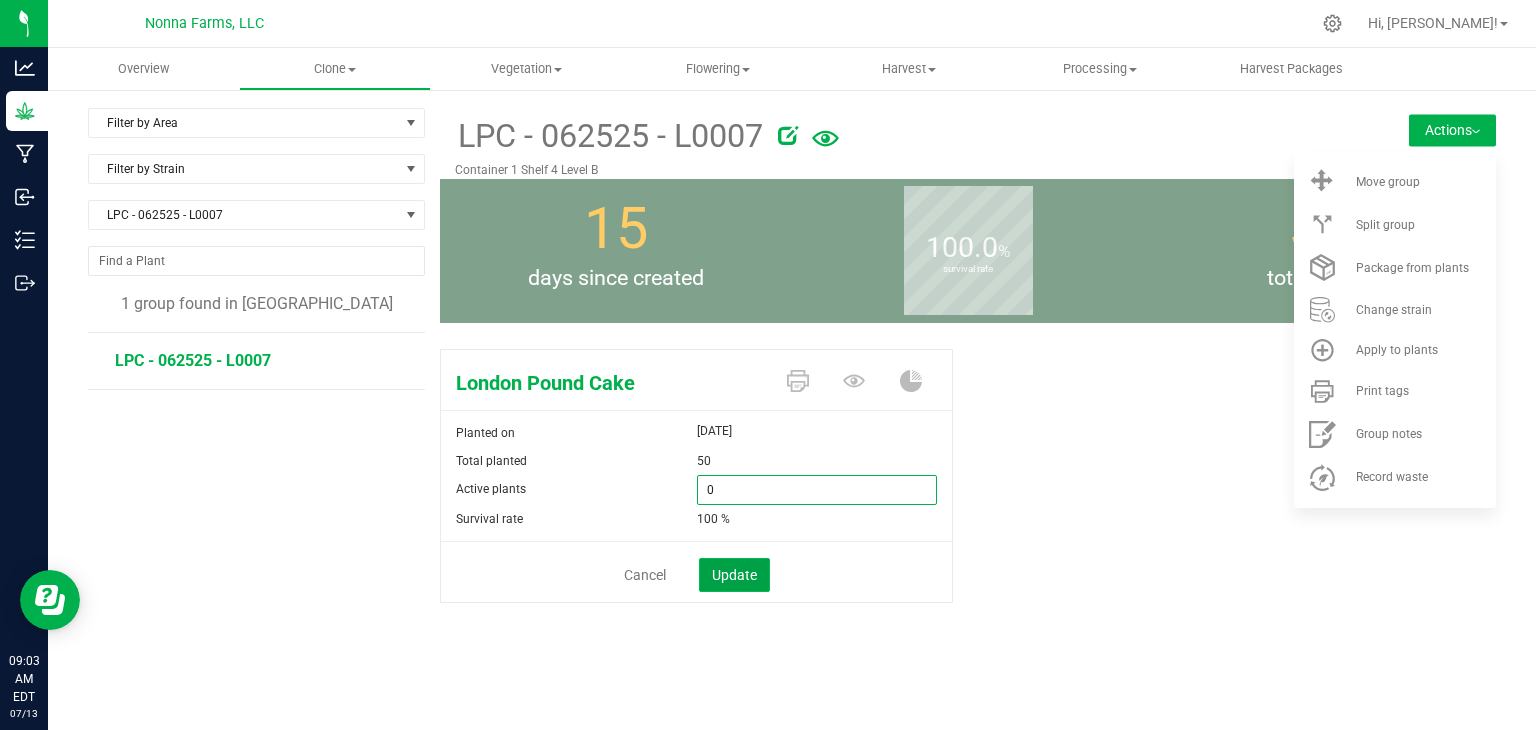 type on "0" 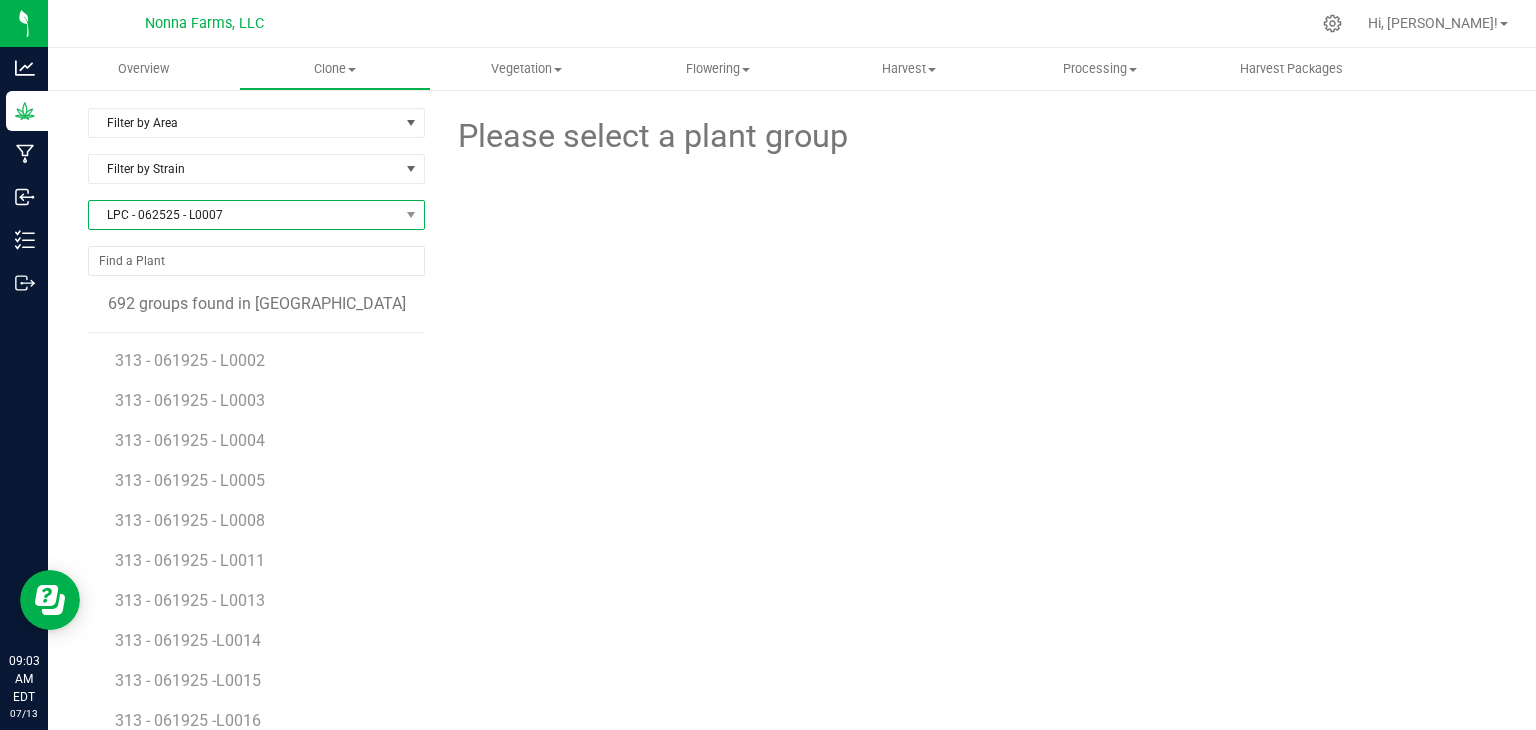 click on "LPC - 062525 - L0007" at bounding box center (244, 215) 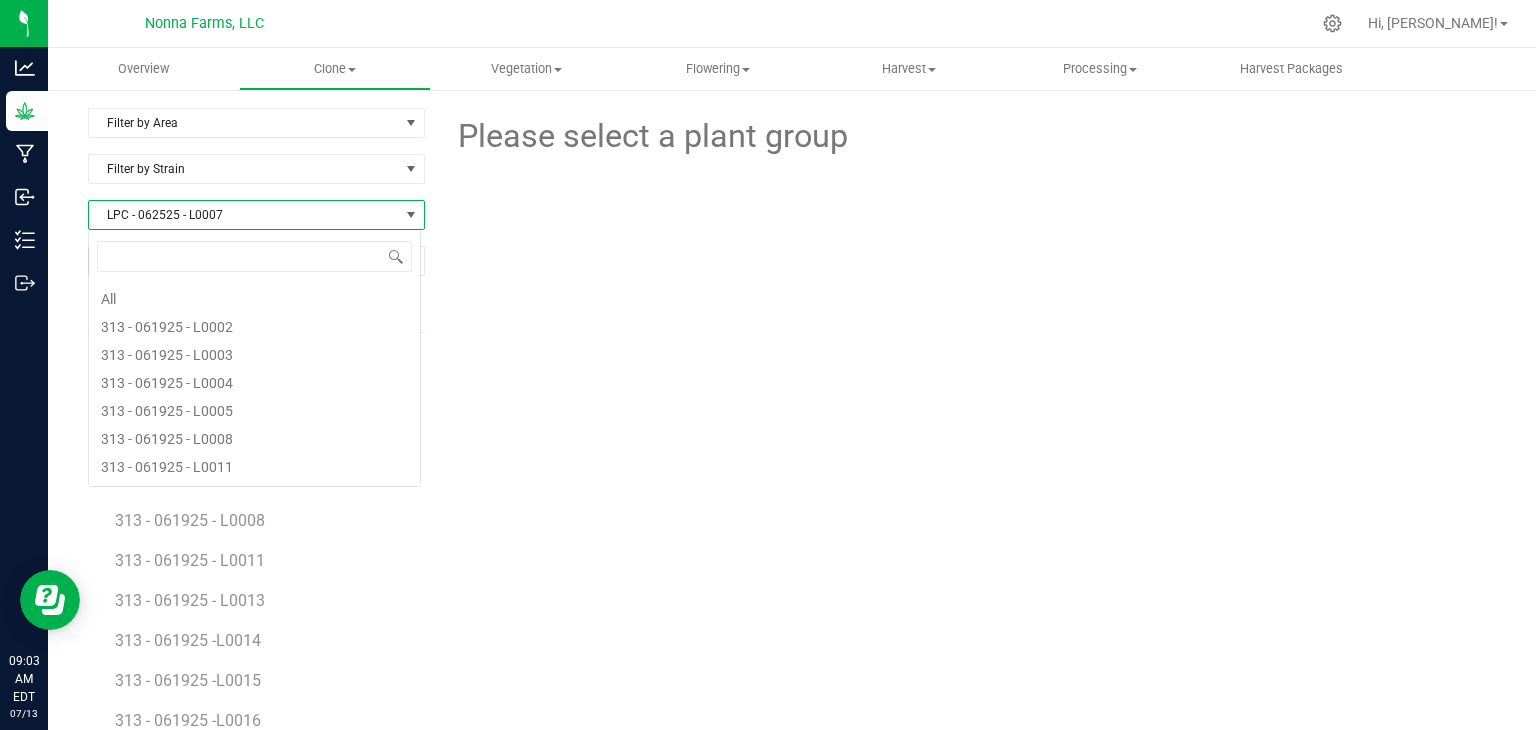 scroll, scrollTop: 99970, scrollLeft: 99666, axis: both 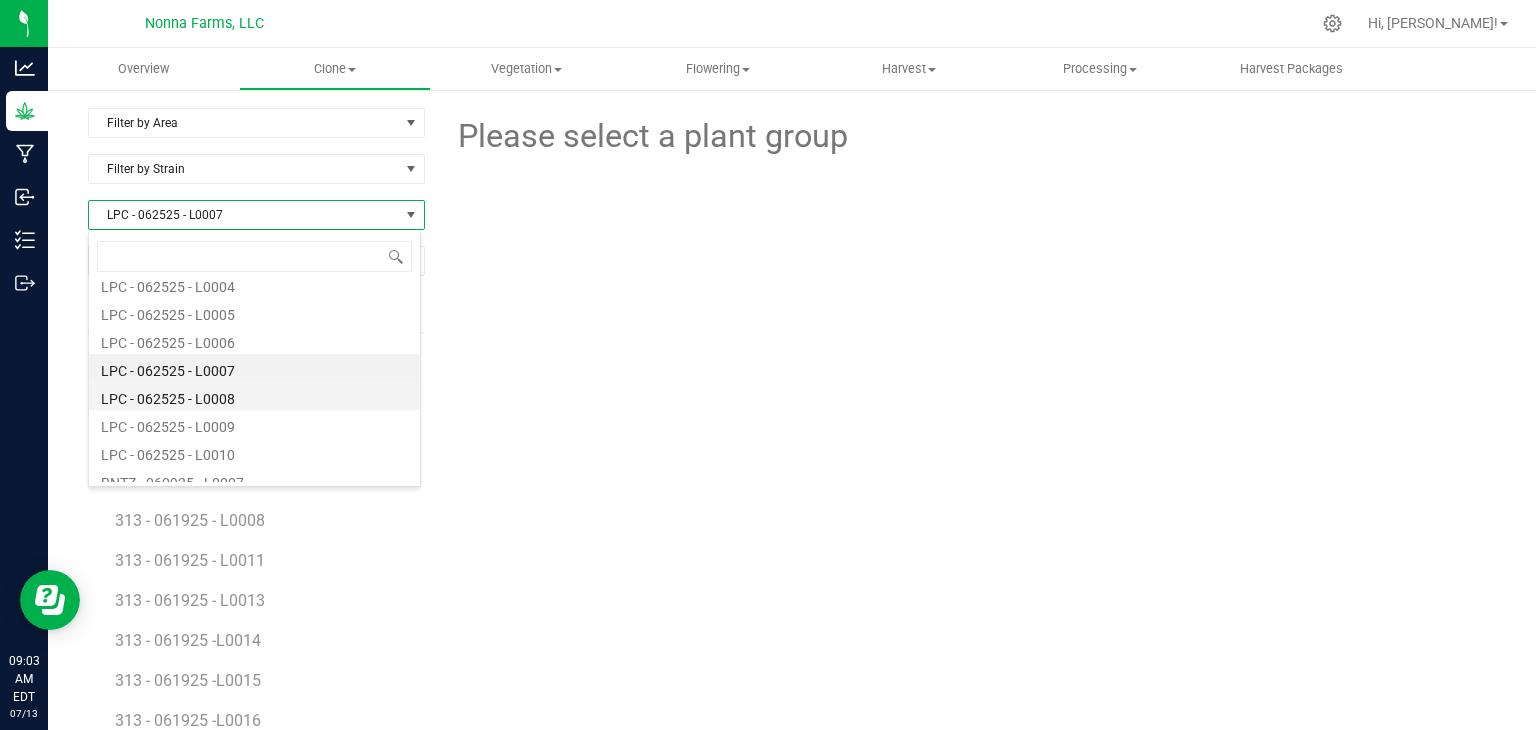 click on "LPC - 062525 - L0008" at bounding box center (254, 396) 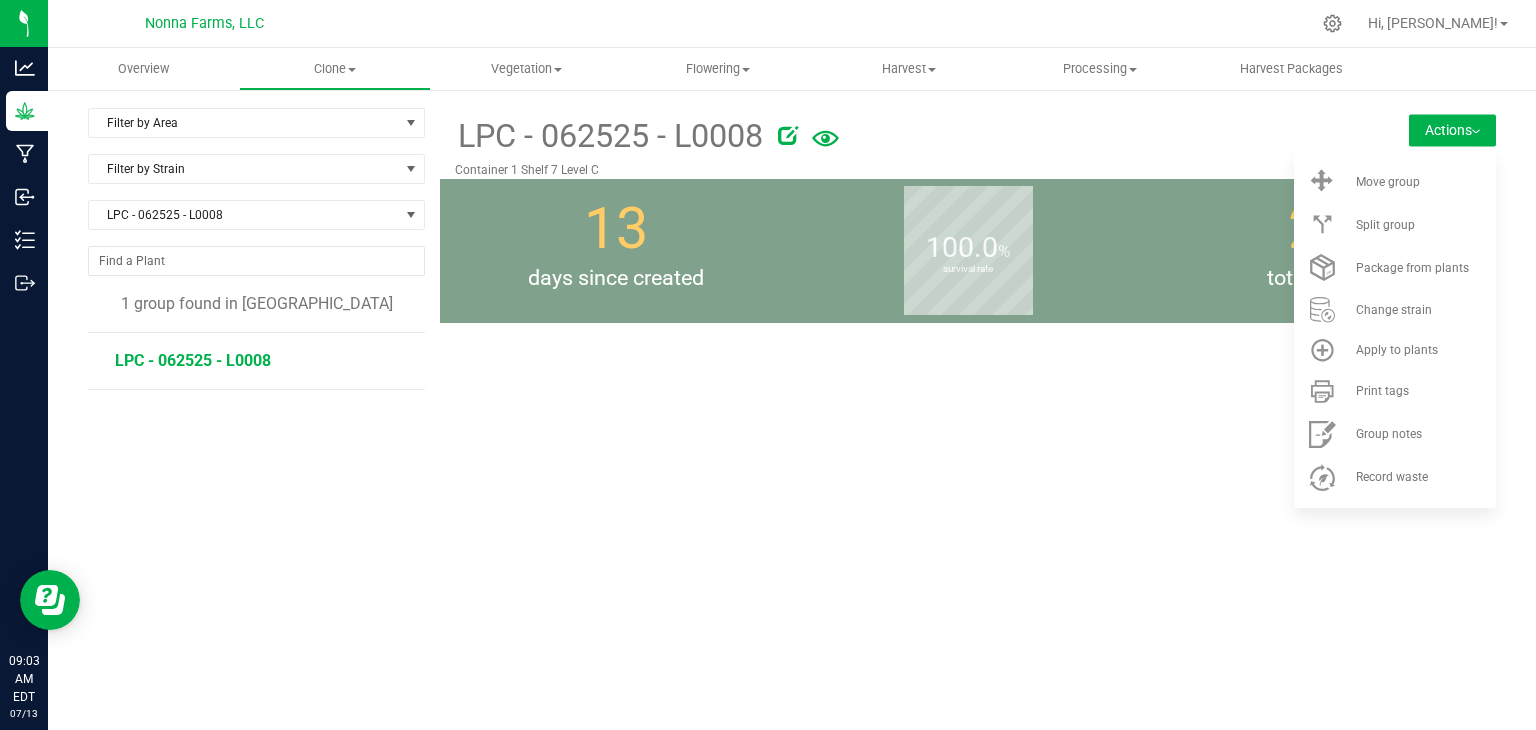 click on "LPC - 062525 - L0008" at bounding box center (193, 360) 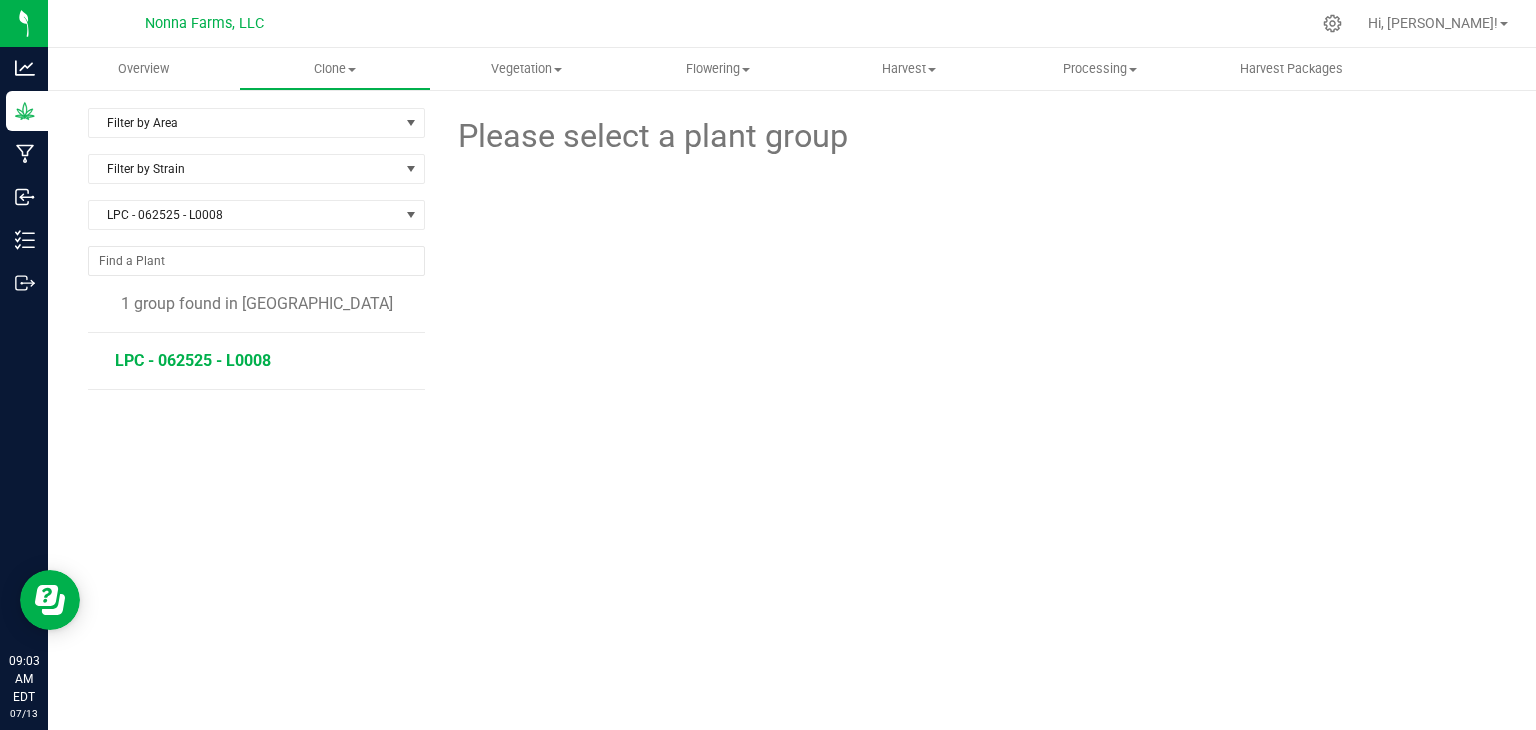 click on "LPC - 062525 - L0008" at bounding box center (193, 360) 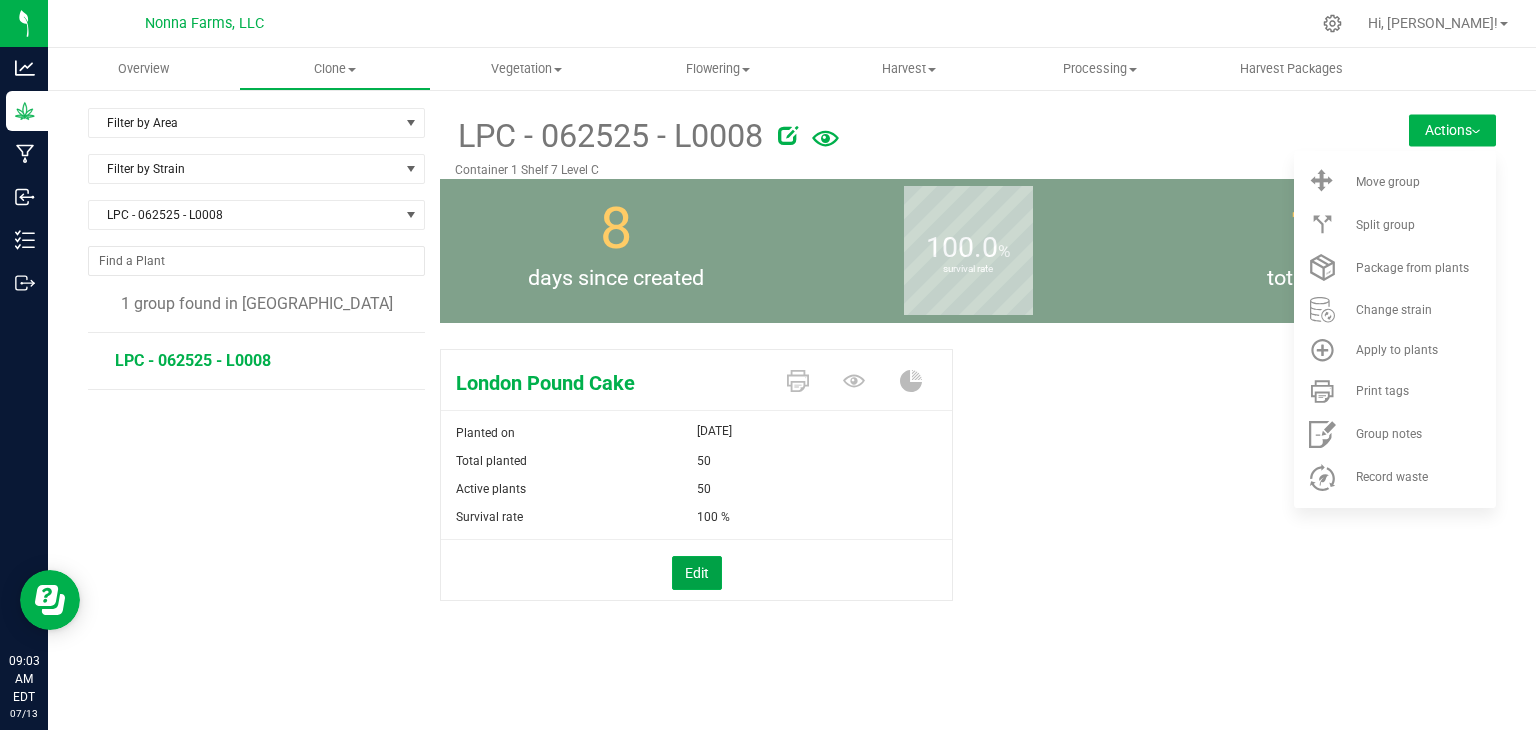 drag, startPoint x: 686, startPoint y: 573, endPoint x: 737, endPoint y: 517, distance: 75.74299 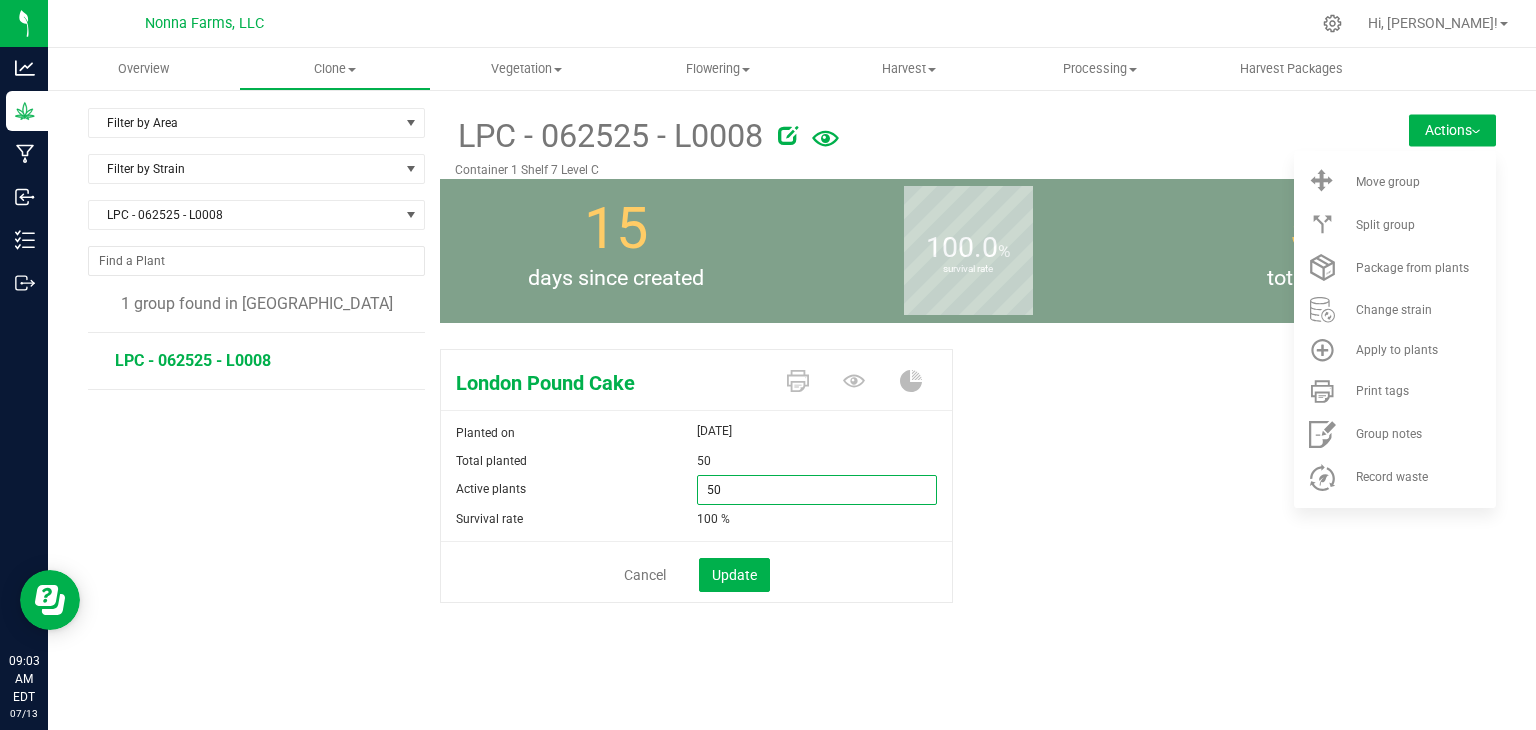 drag, startPoint x: 747, startPoint y: 492, endPoint x: 633, endPoint y: 471, distance: 115.918076 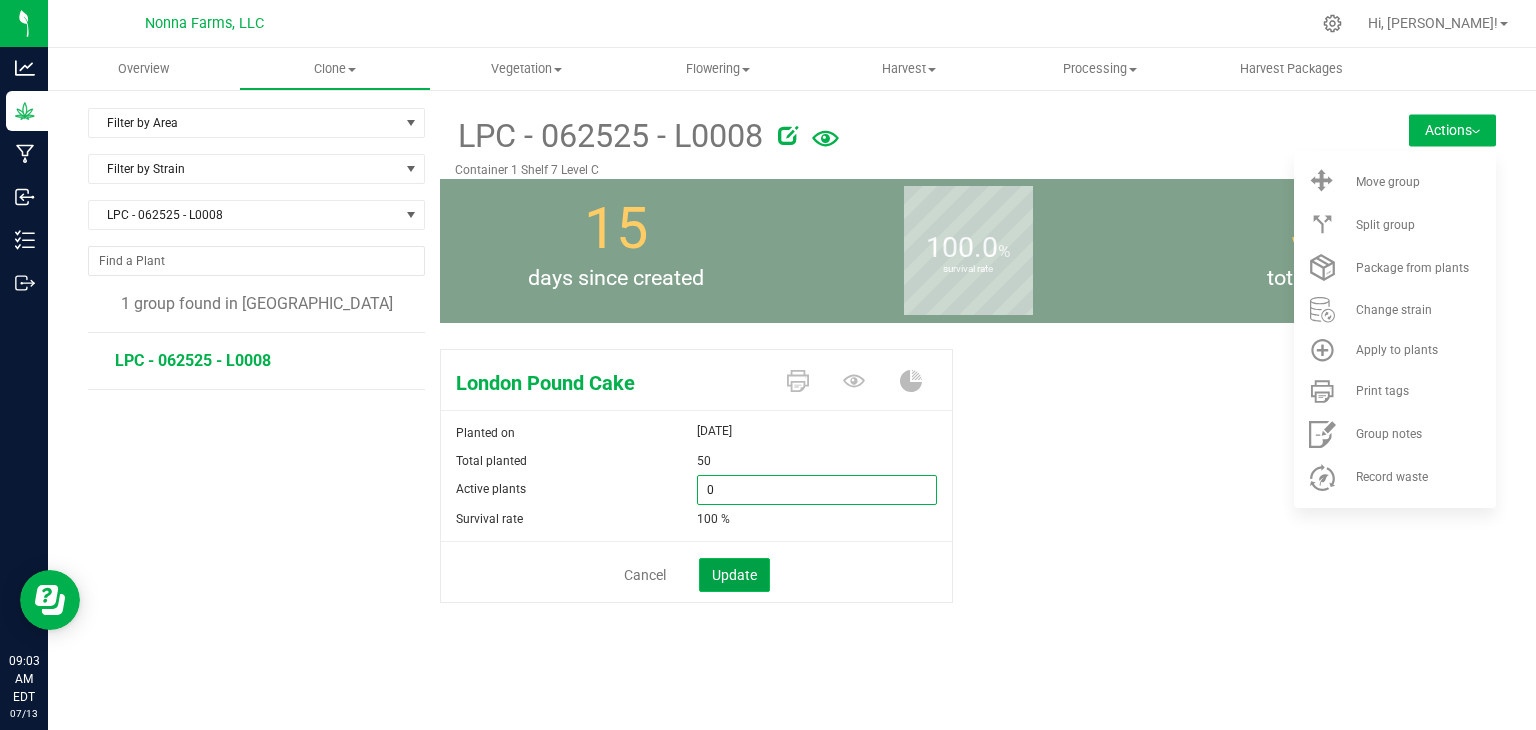 type on "0" 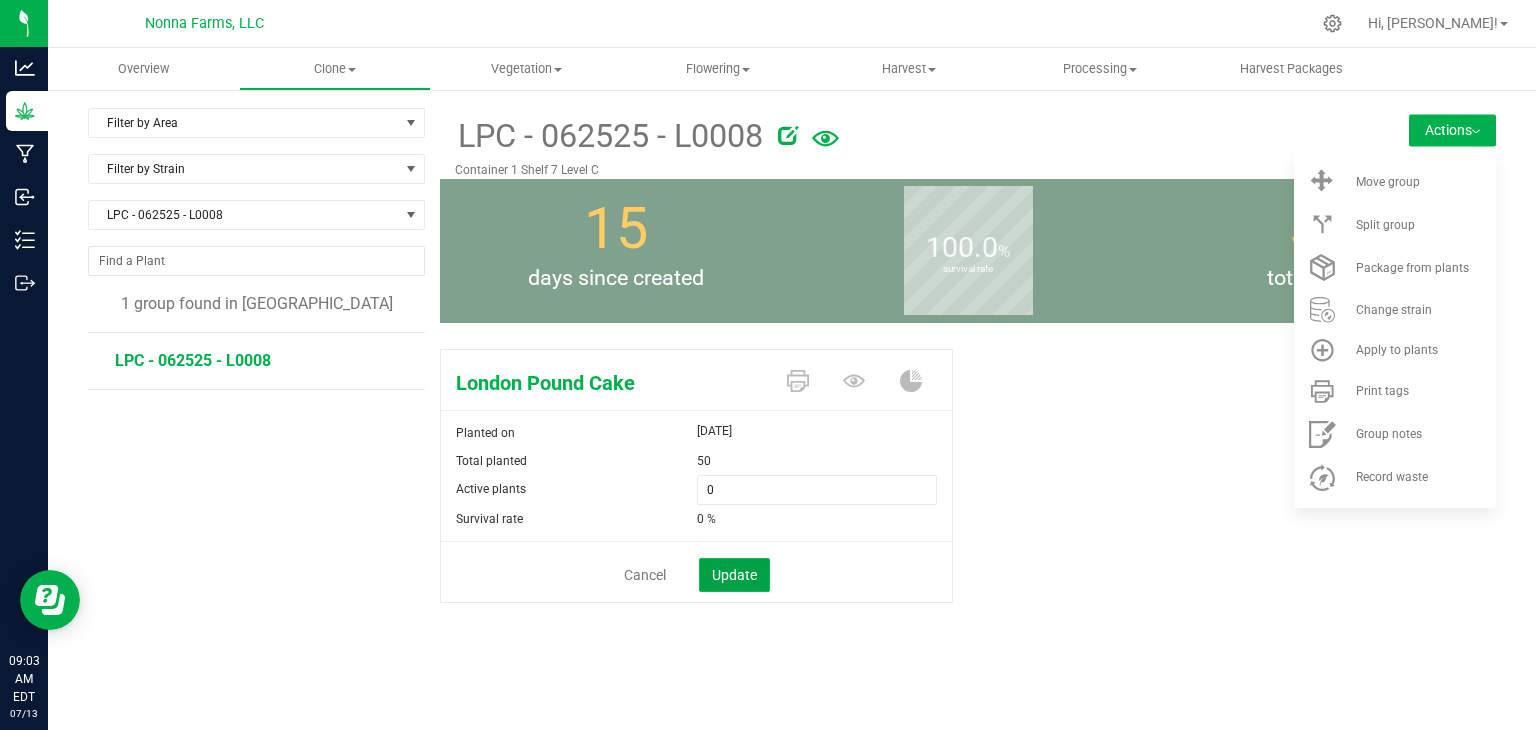 click on "Update" 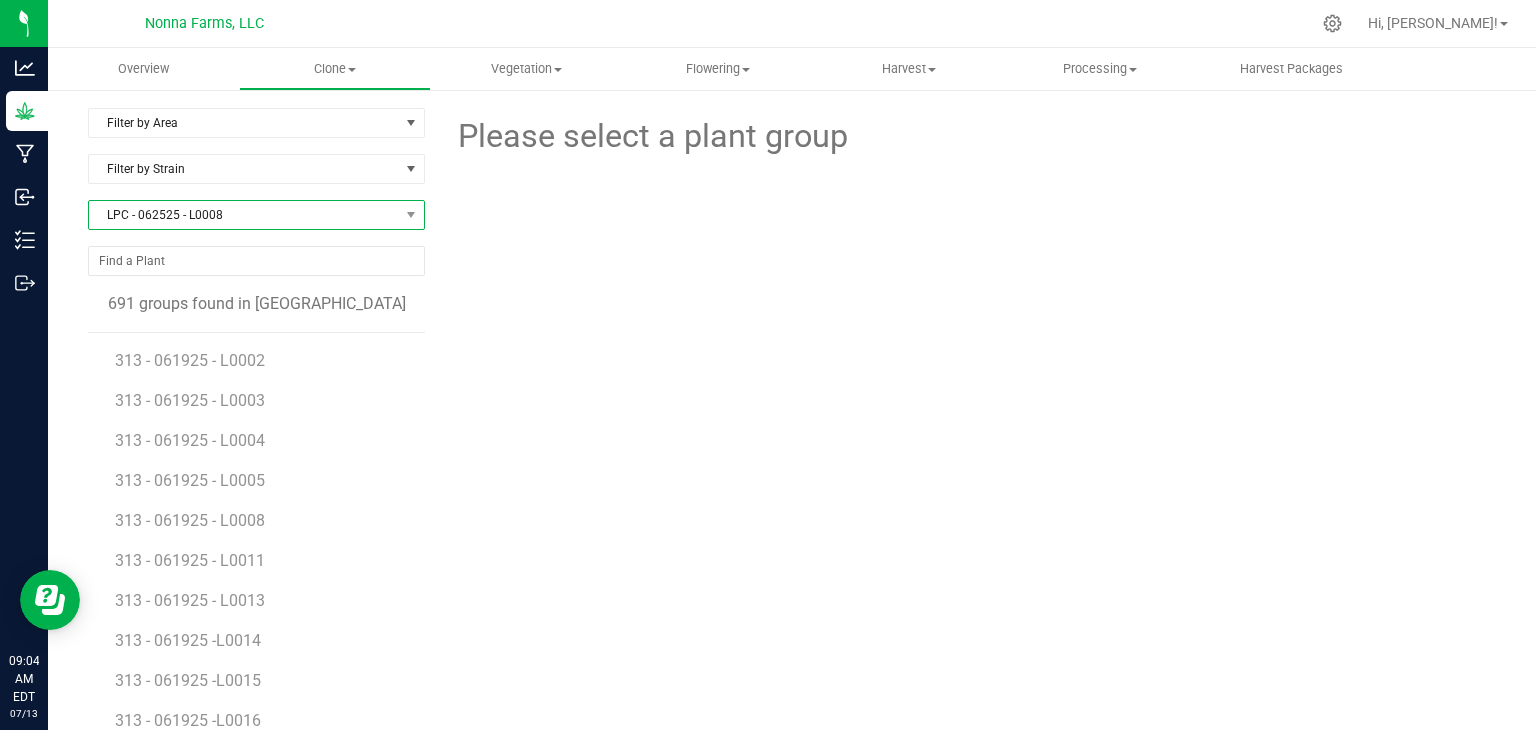 click on "LPC - 062525 - L0008" at bounding box center (244, 215) 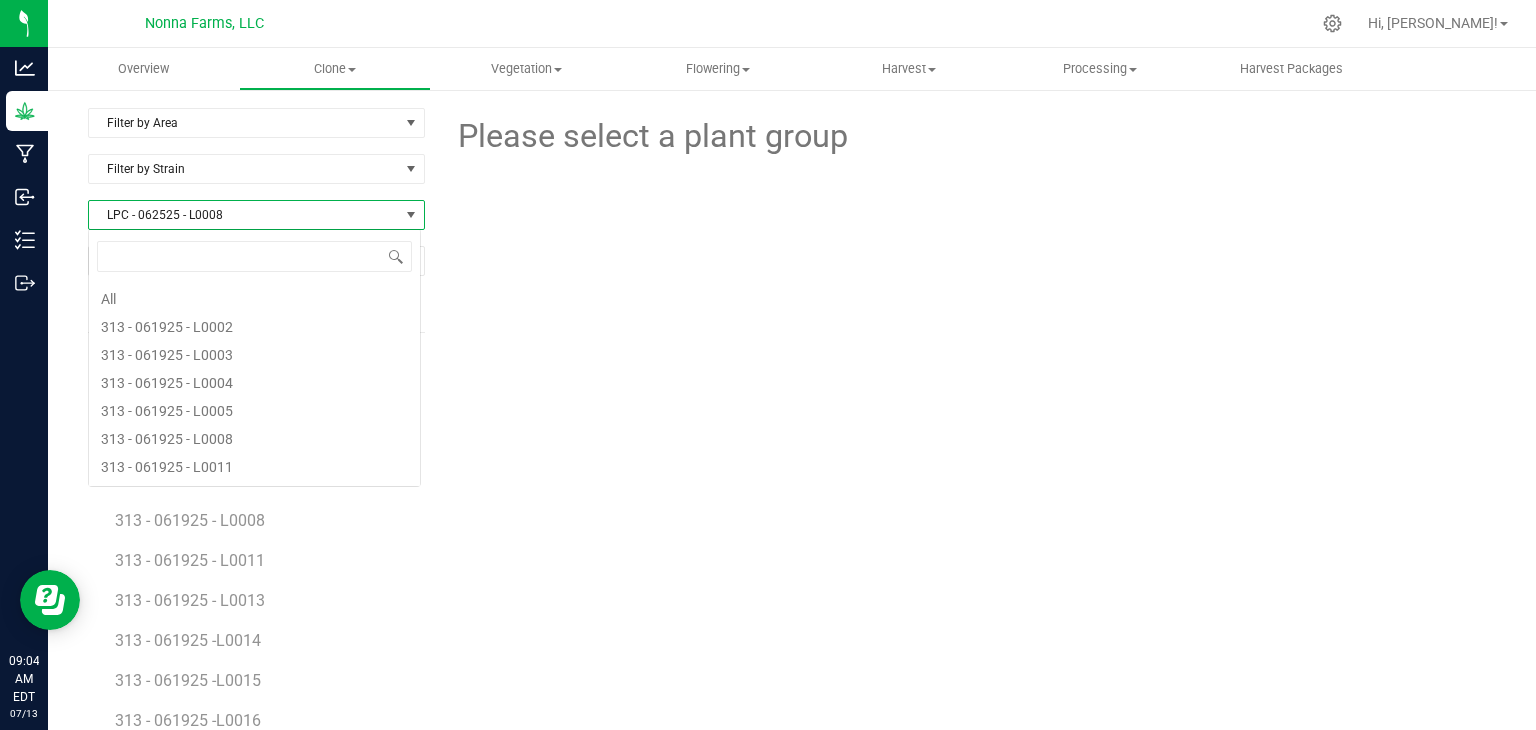 scroll, scrollTop: 2656, scrollLeft: 0, axis: vertical 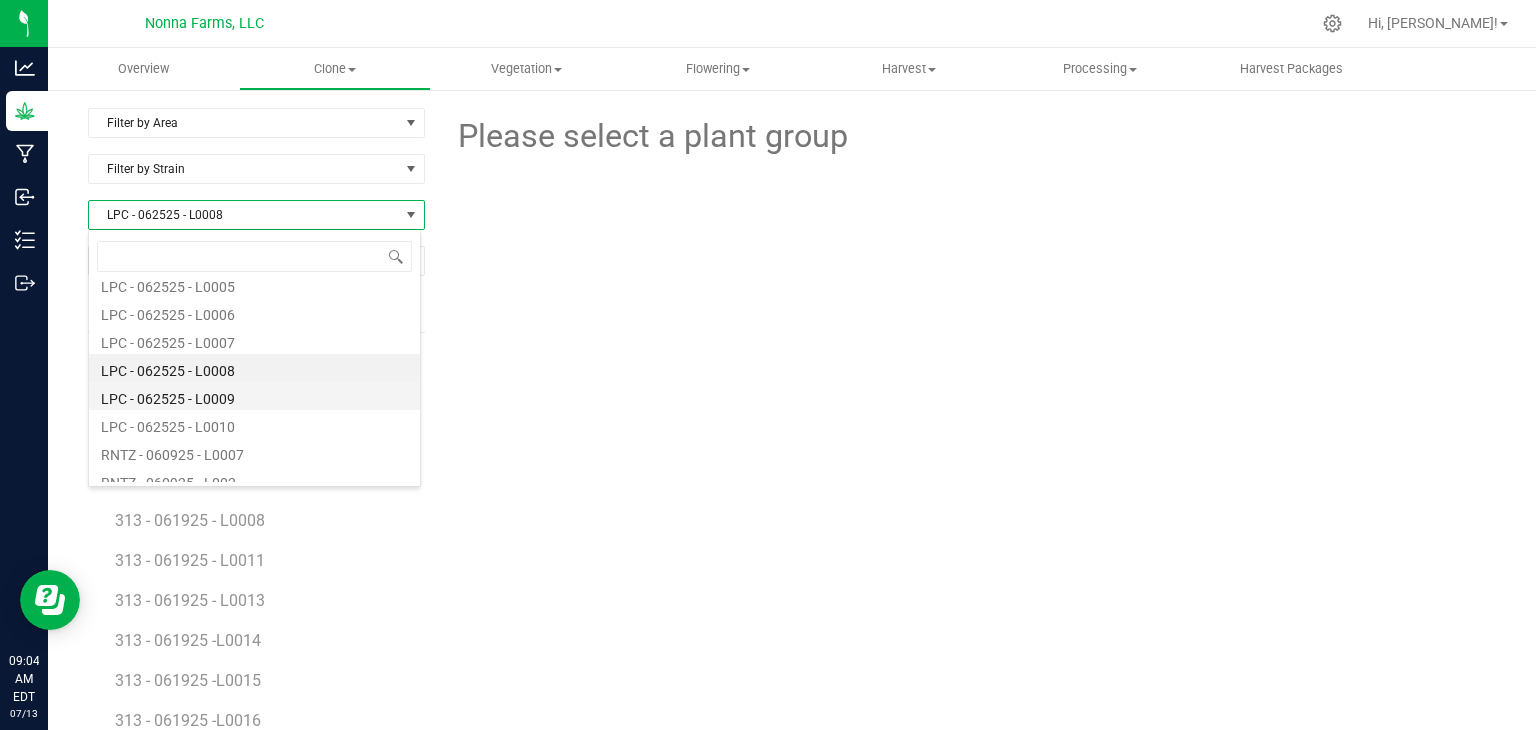 click on "LPC - 062525 - L0009" at bounding box center (254, 396) 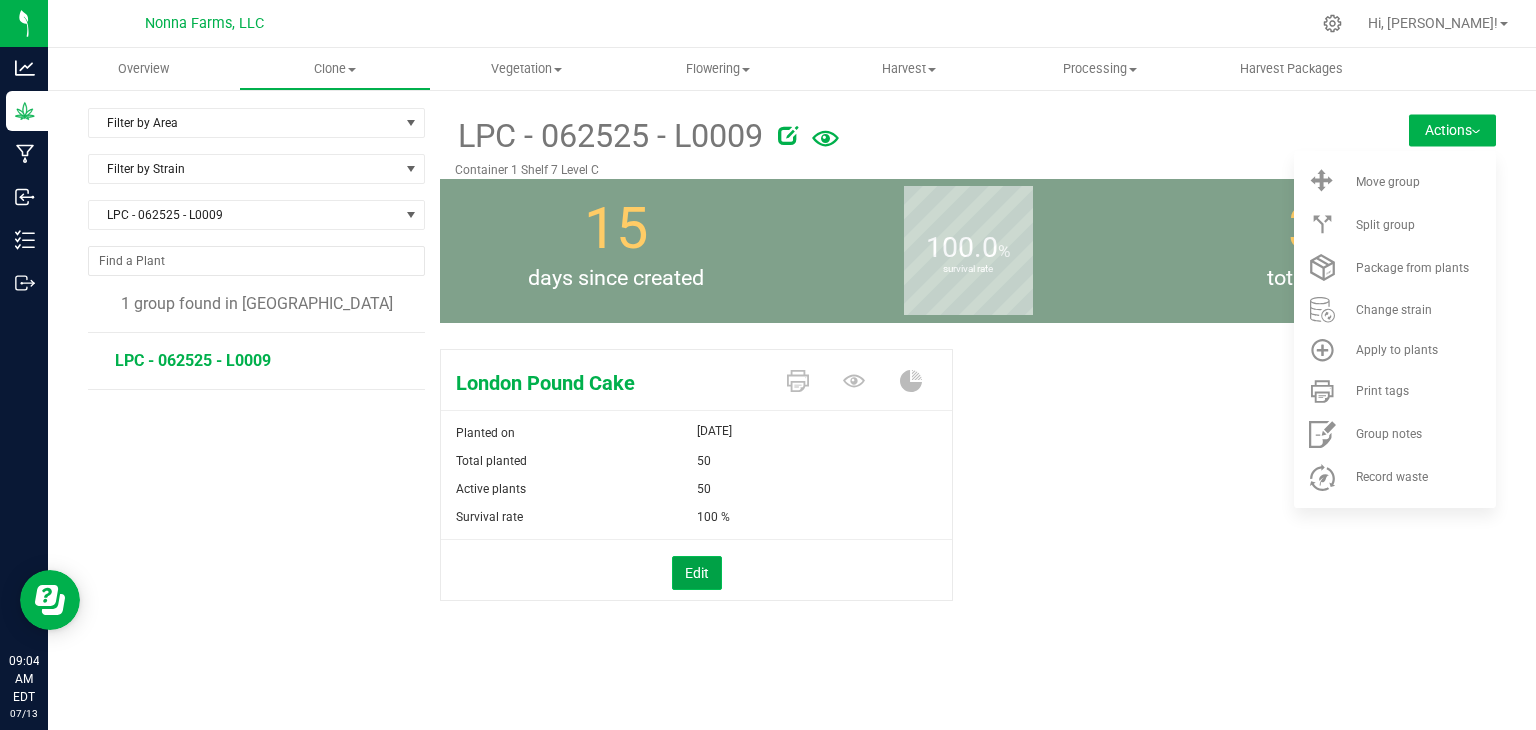 click on "Edit" at bounding box center [697, 573] 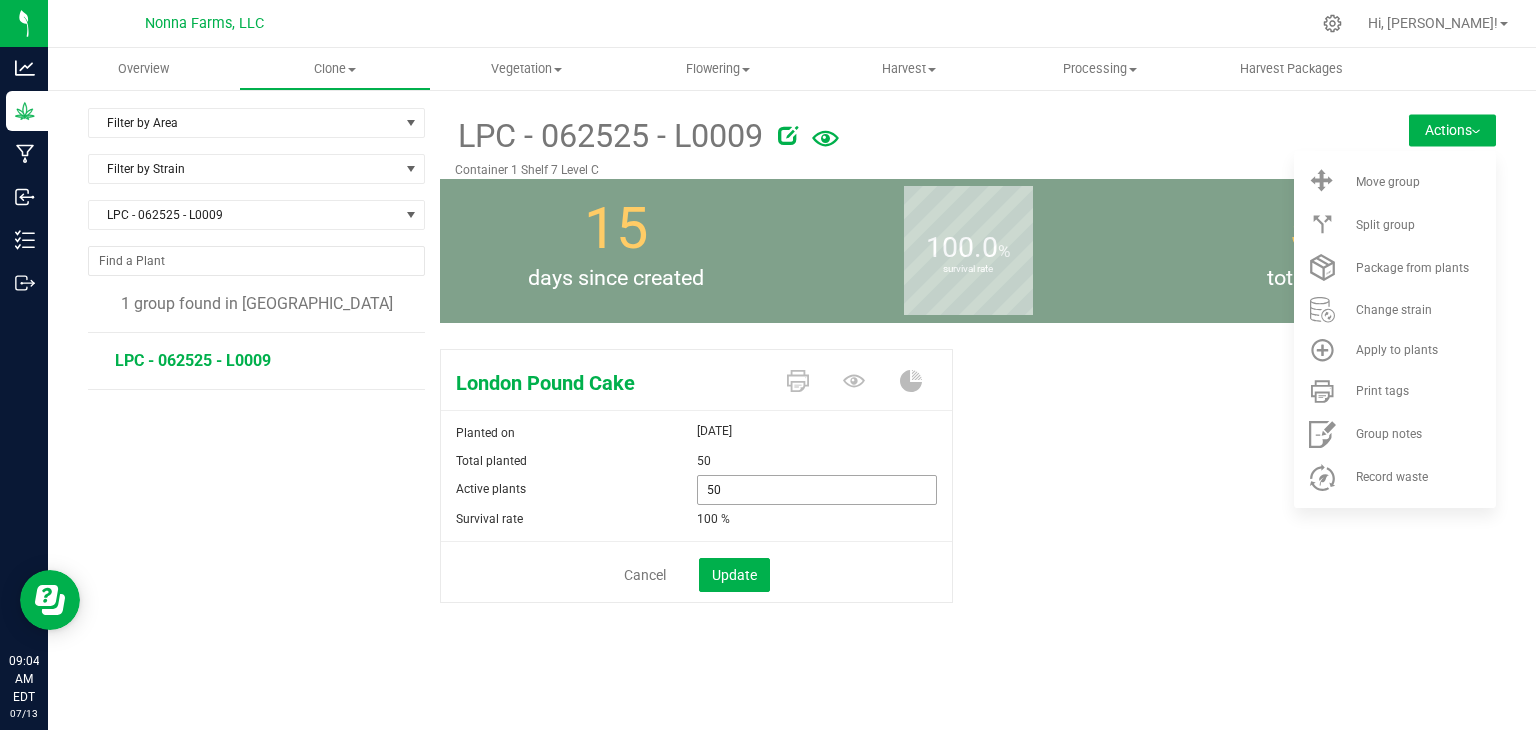 drag, startPoint x: 760, startPoint y: 488, endPoint x: 638, endPoint y: 483, distance: 122.10242 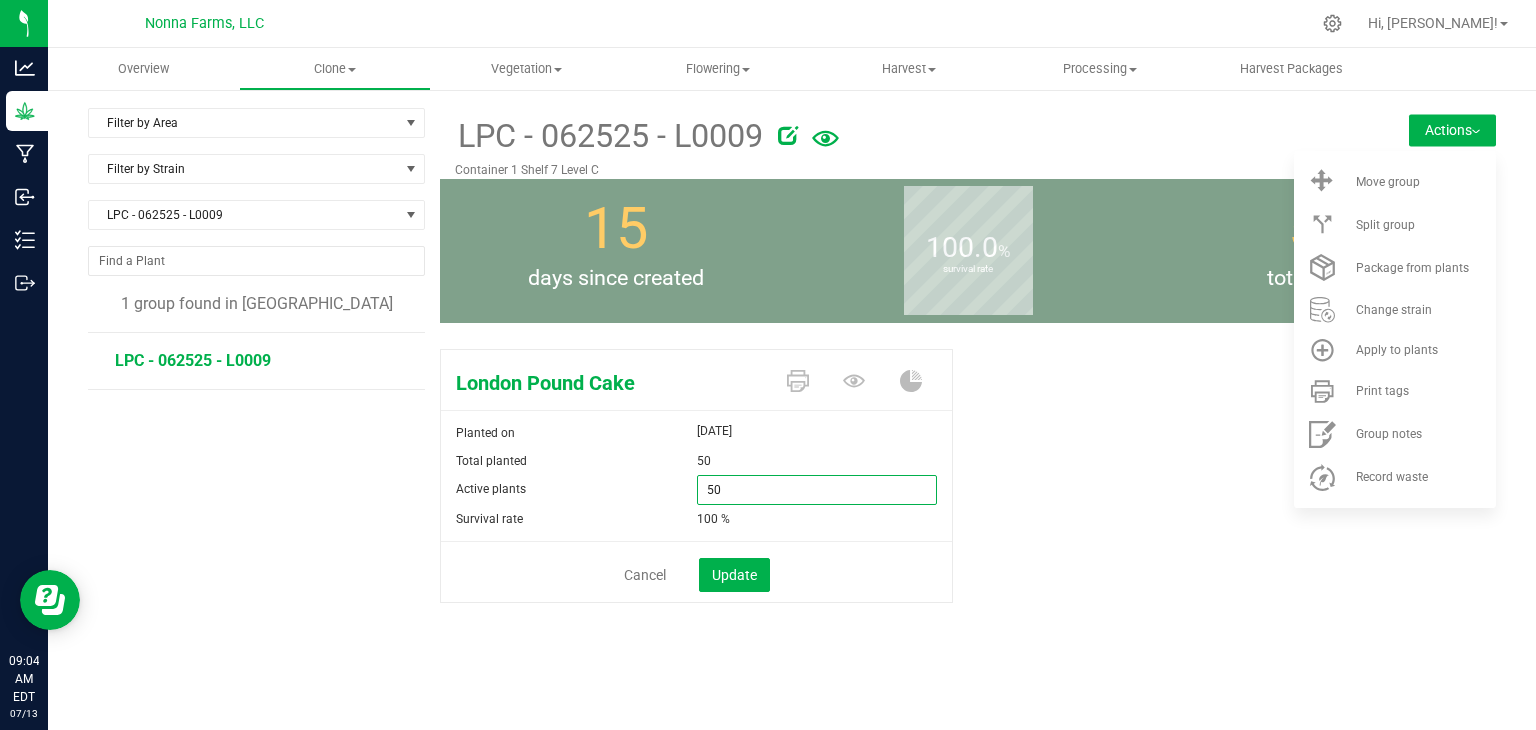 type on "0" 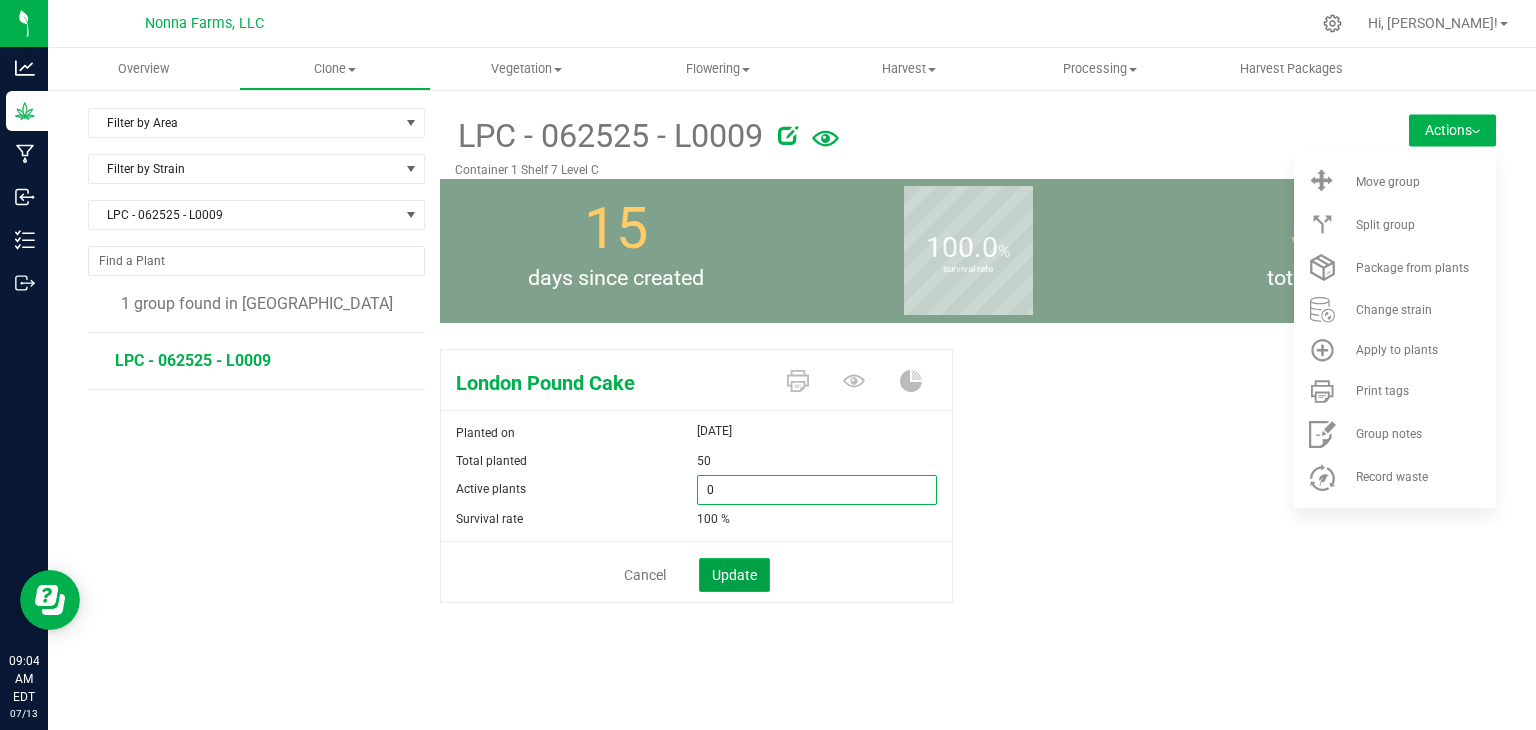 type on "0" 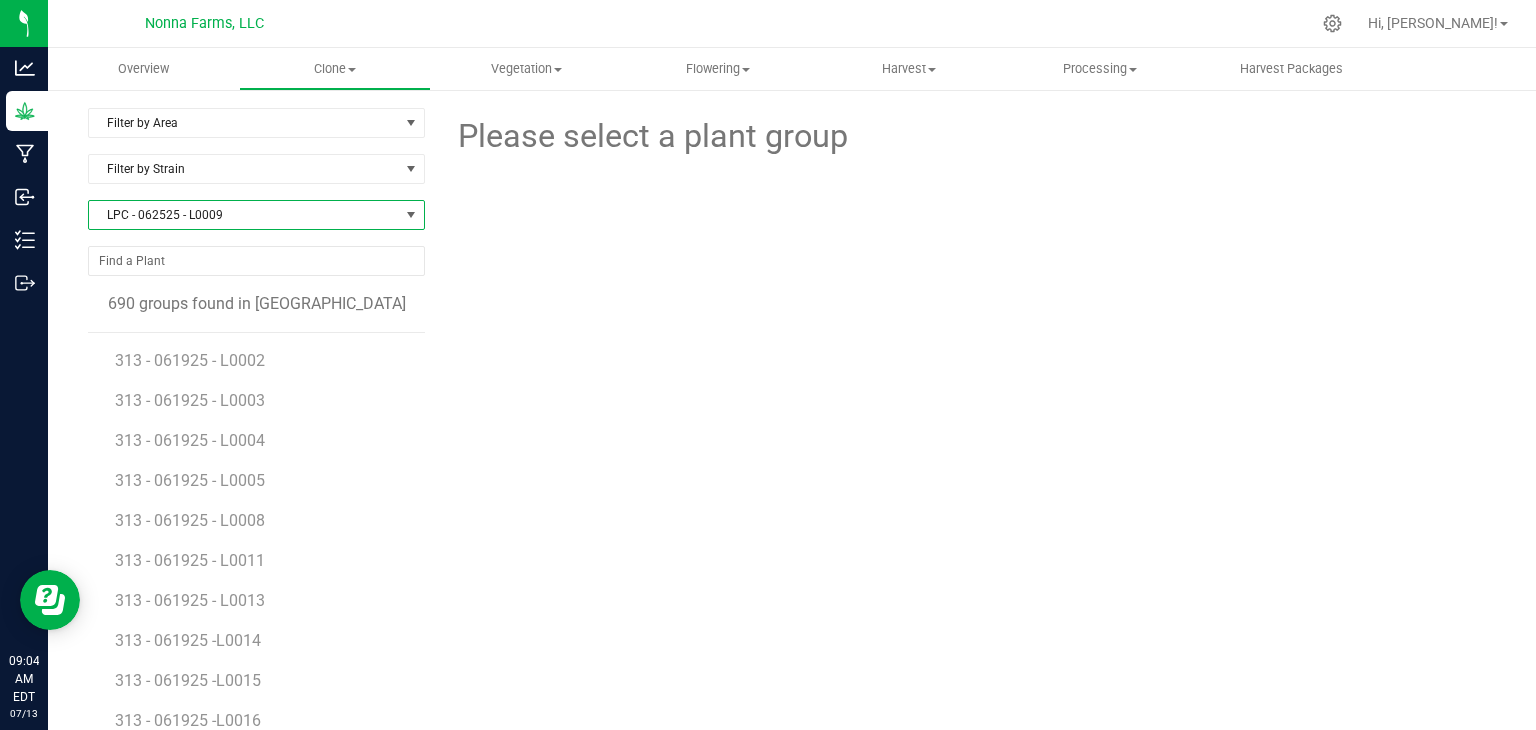click on "LPC - 062525 - L0009" at bounding box center (244, 215) 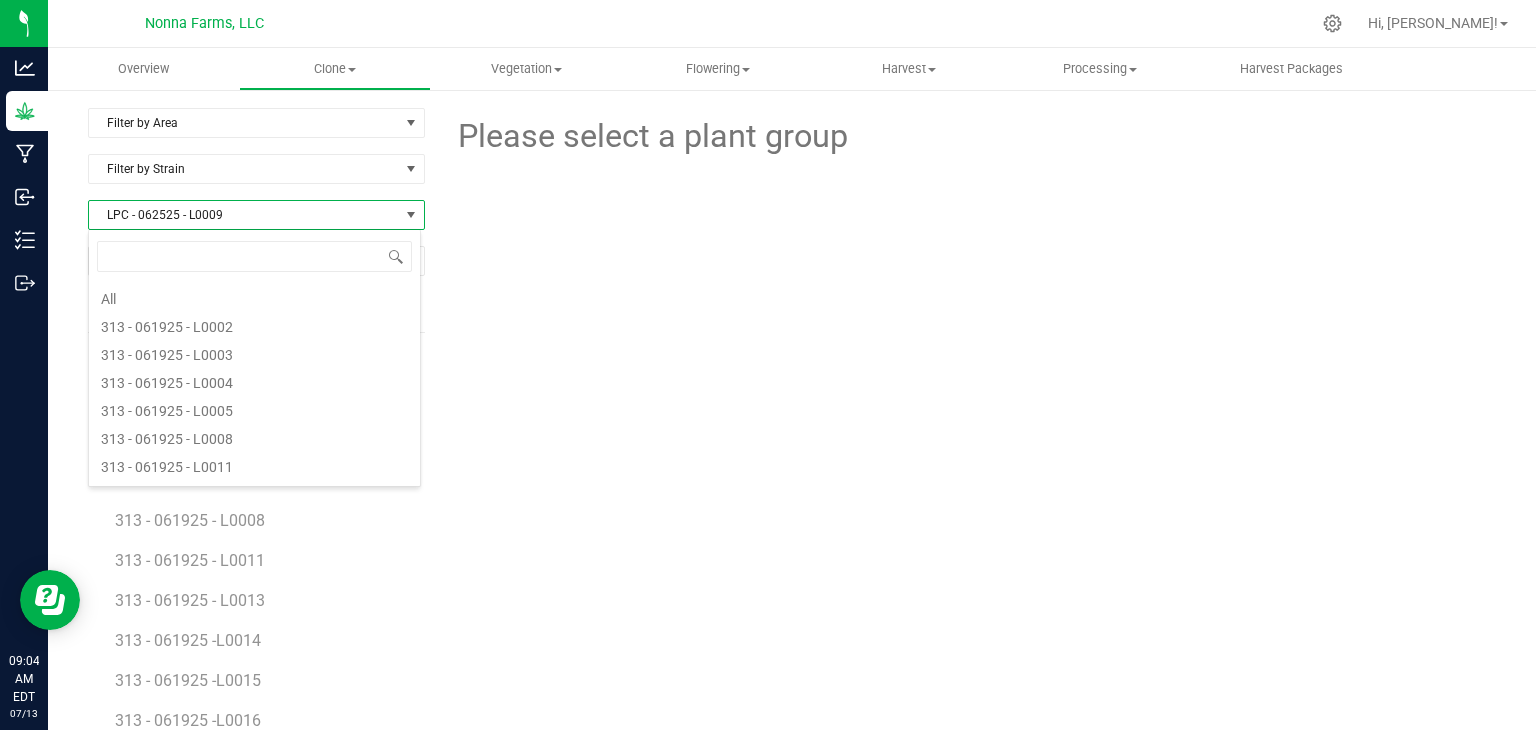 scroll, scrollTop: 2684, scrollLeft: 0, axis: vertical 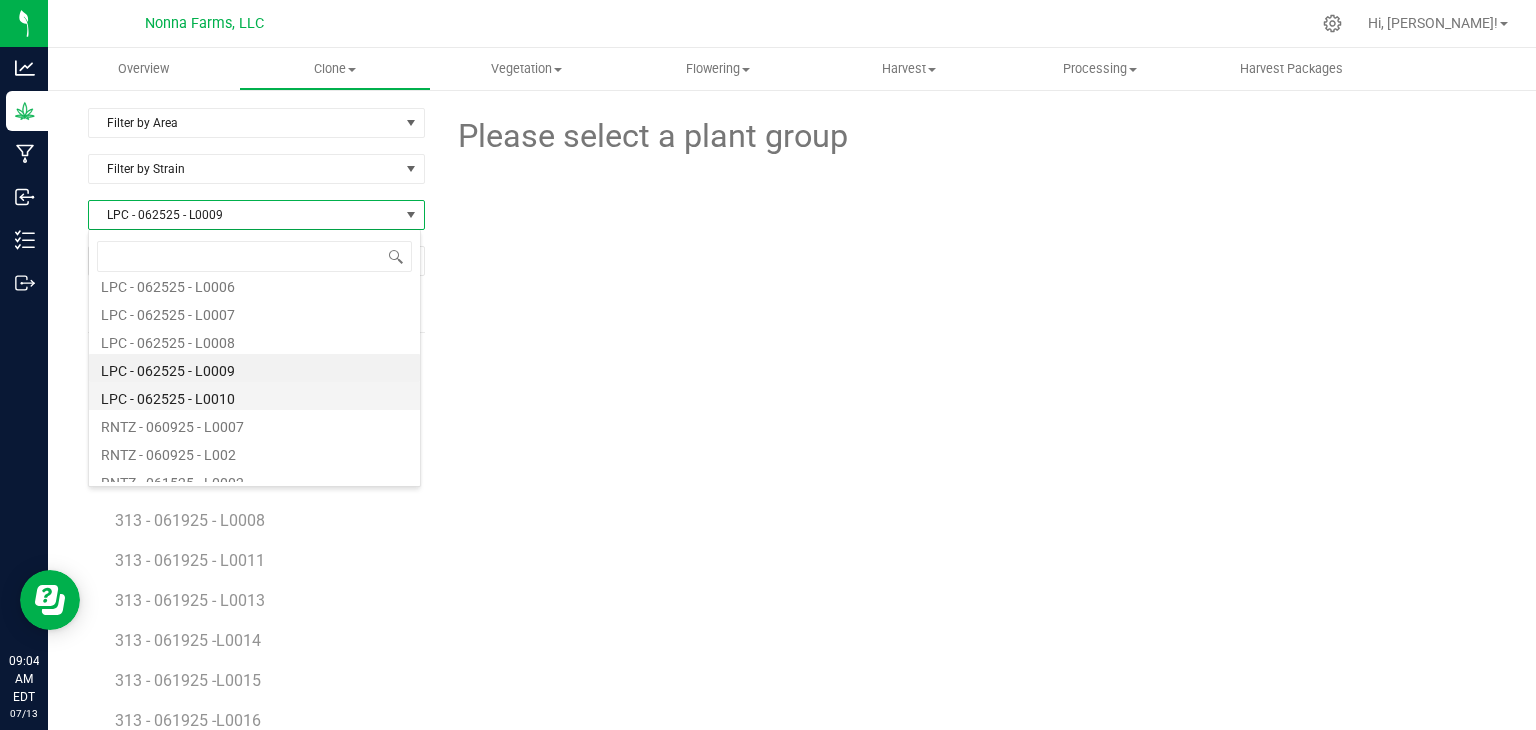 click on "LPC - 062525 - L0010" at bounding box center [254, 396] 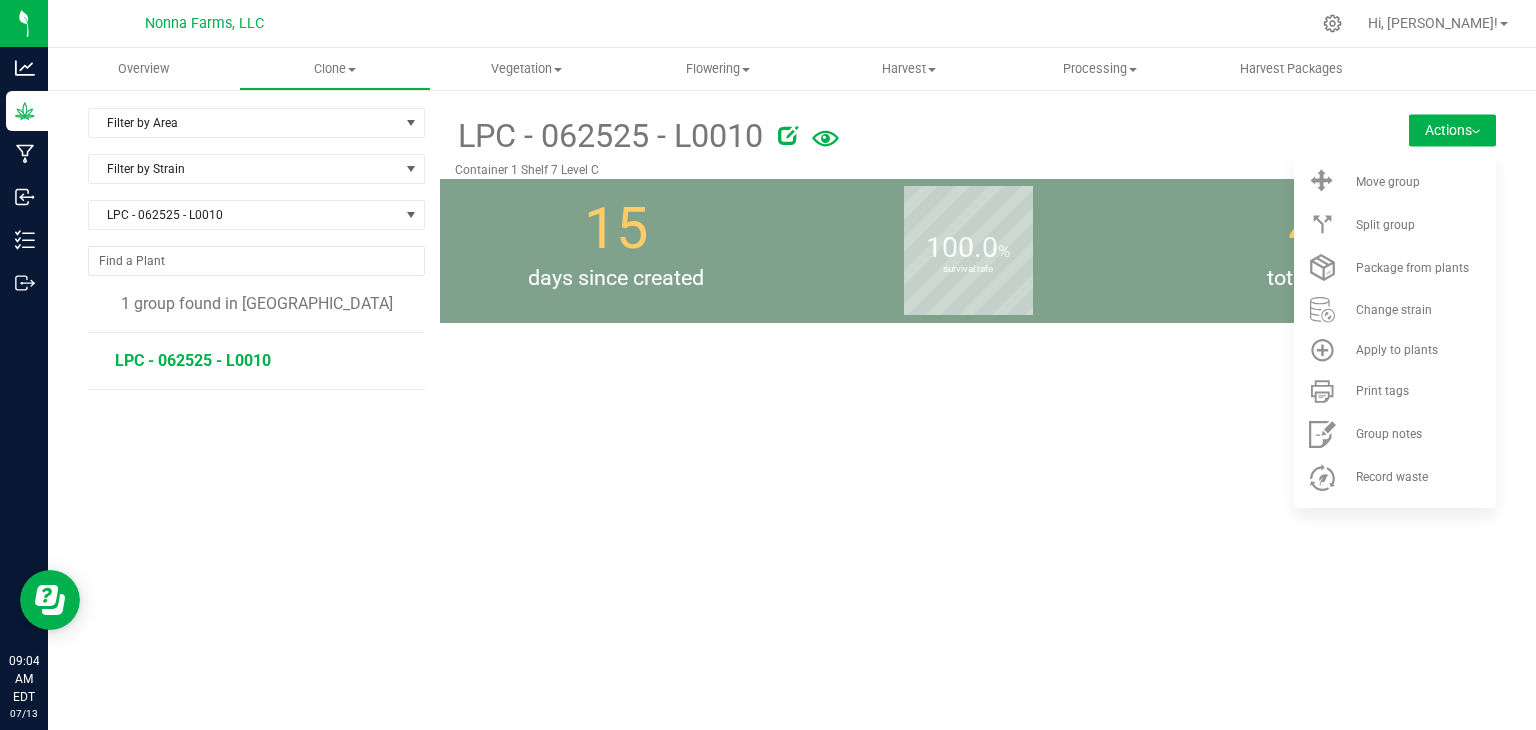 click on "LPC - 062525 - L0010" at bounding box center (193, 360) 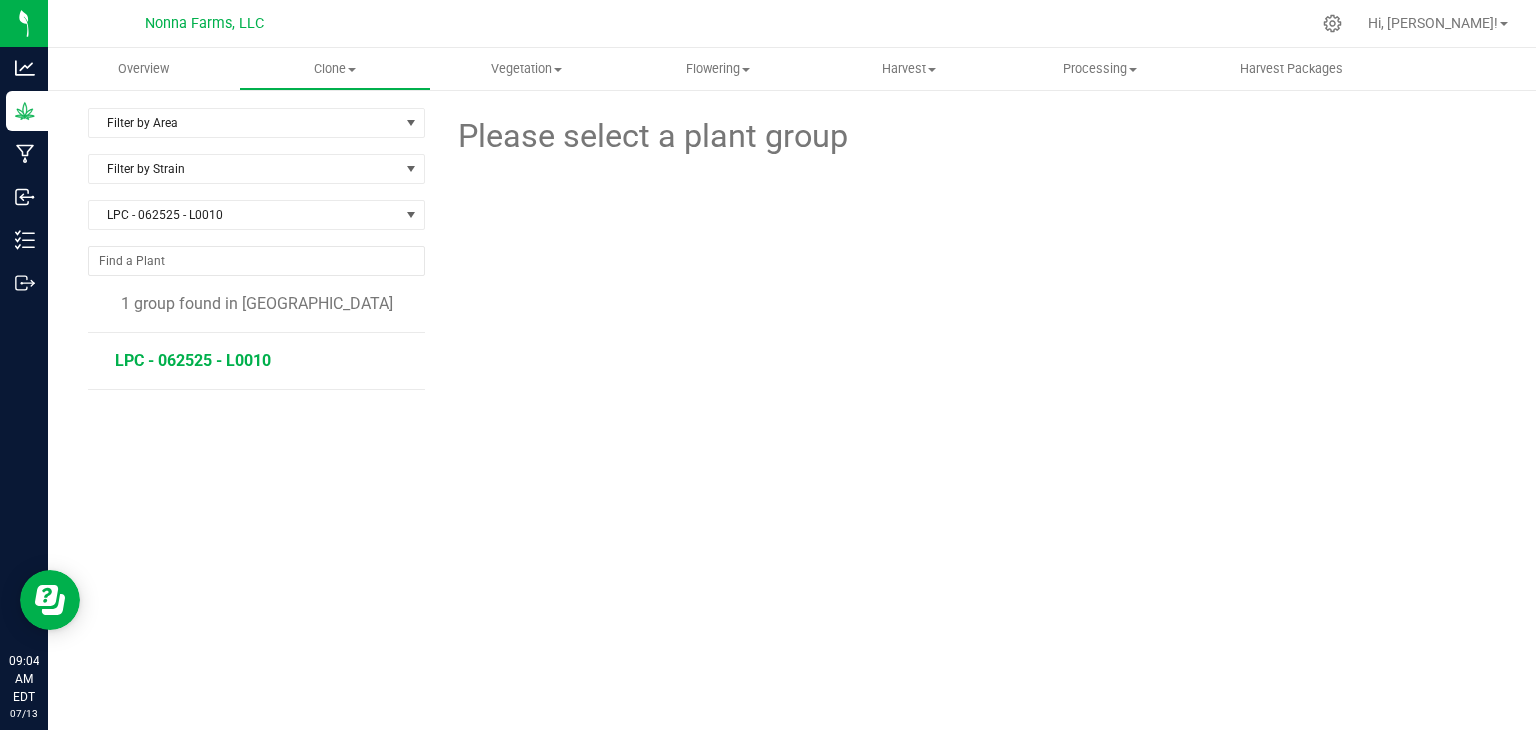 click on "LPC - 062525 - L0010" at bounding box center [193, 360] 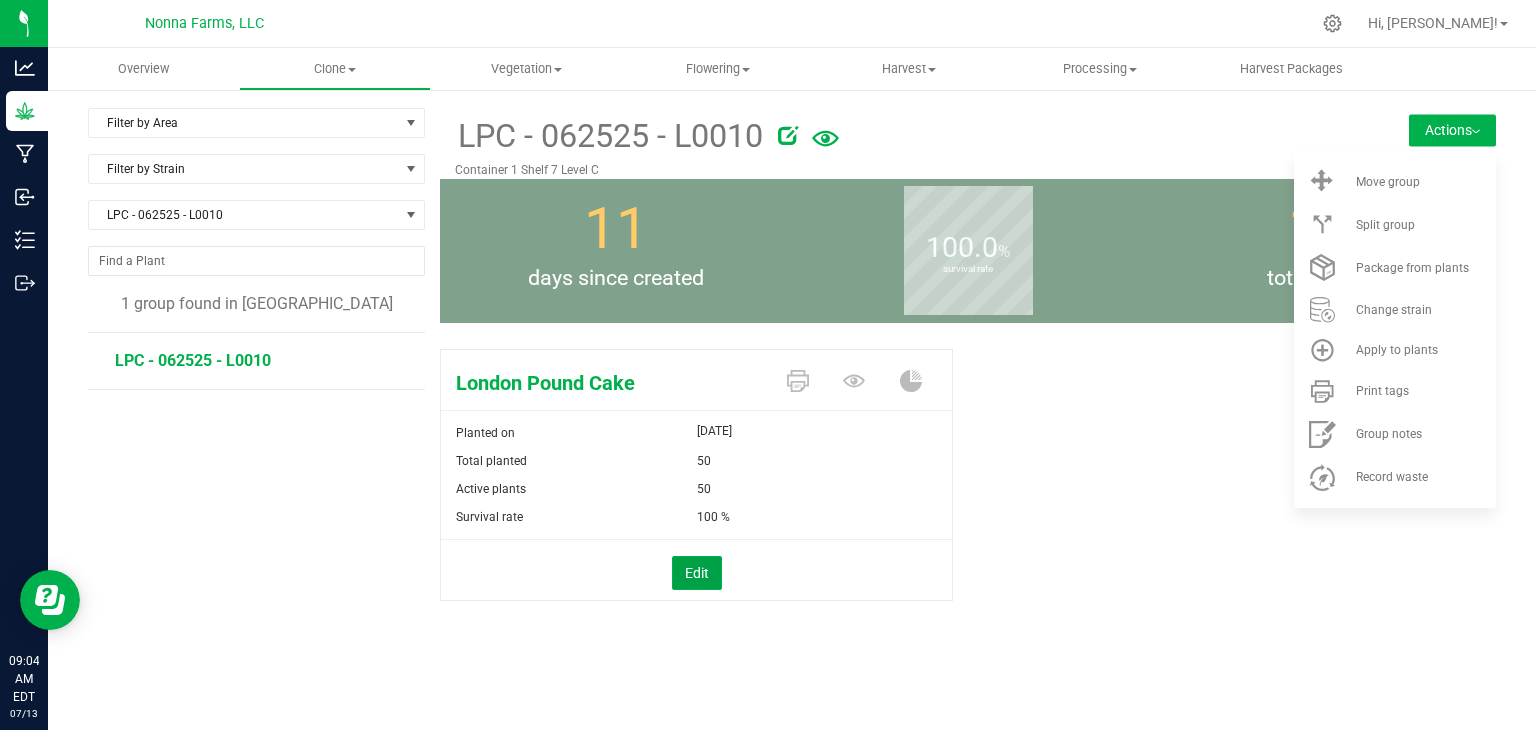 drag, startPoint x: 681, startPoint y: 556, endPoint x: 738, endPoint y: 523, distance: 65.863495 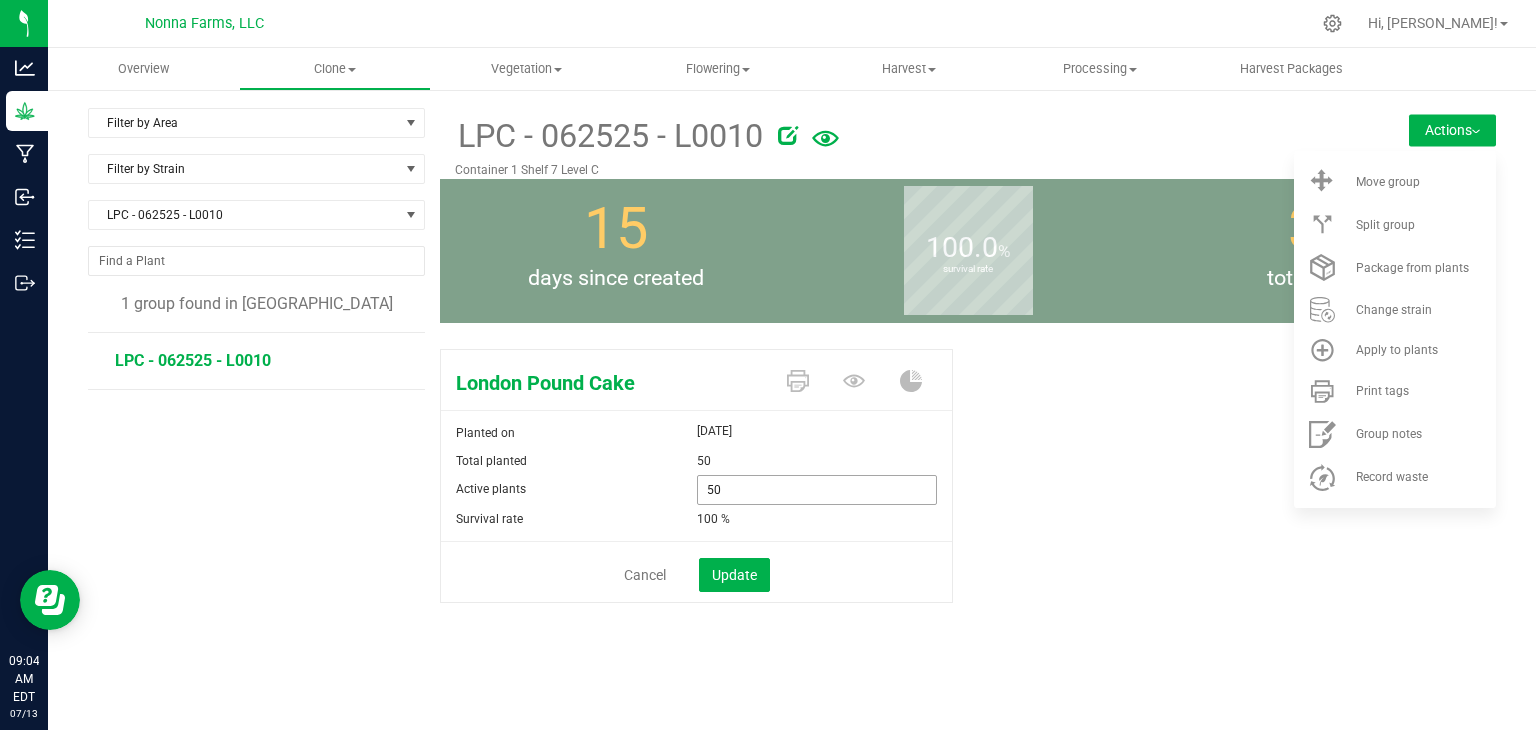 drag, startPoint x: 728, startPoint y: 484, endPoint x: 652, endPoint y: 471, distance: 77.10383 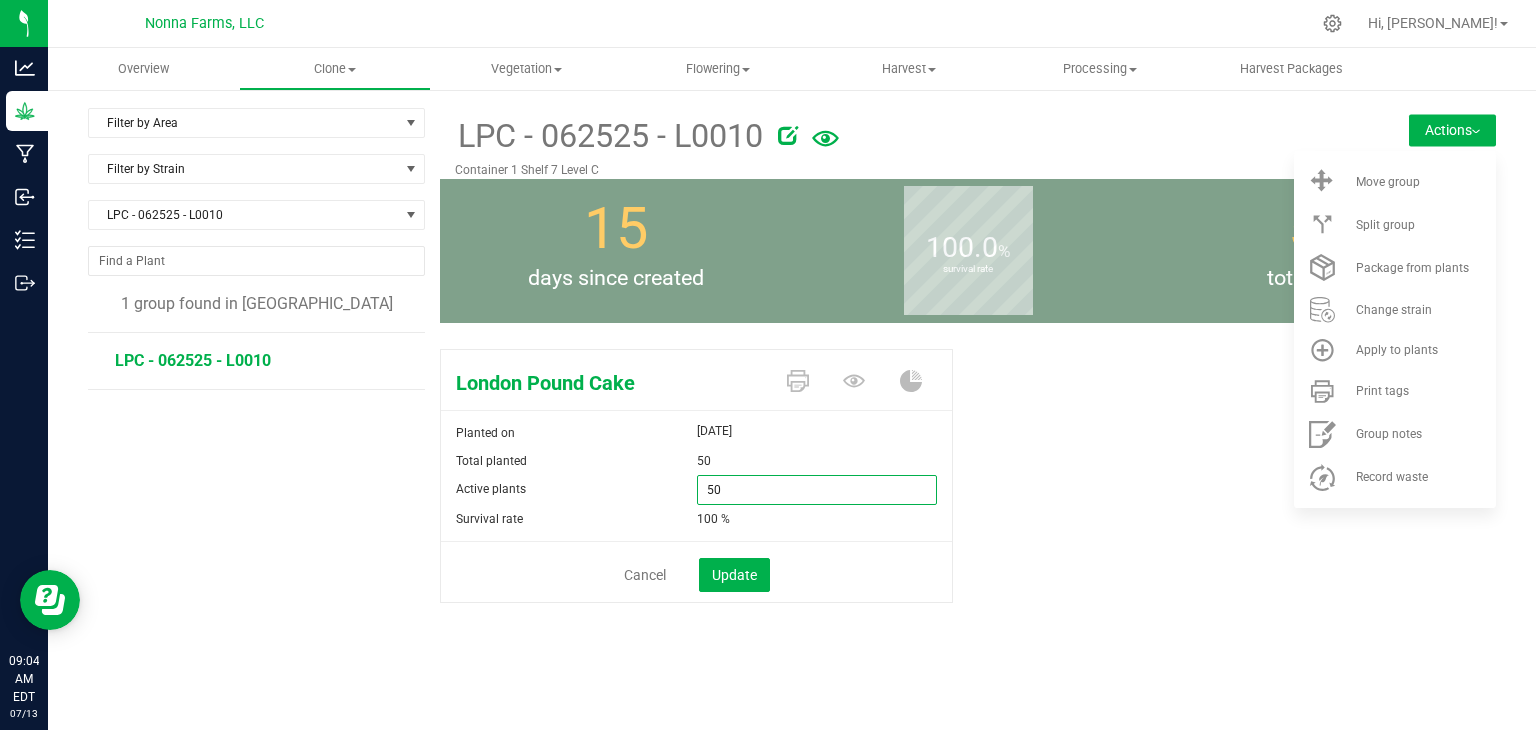 type on "0" 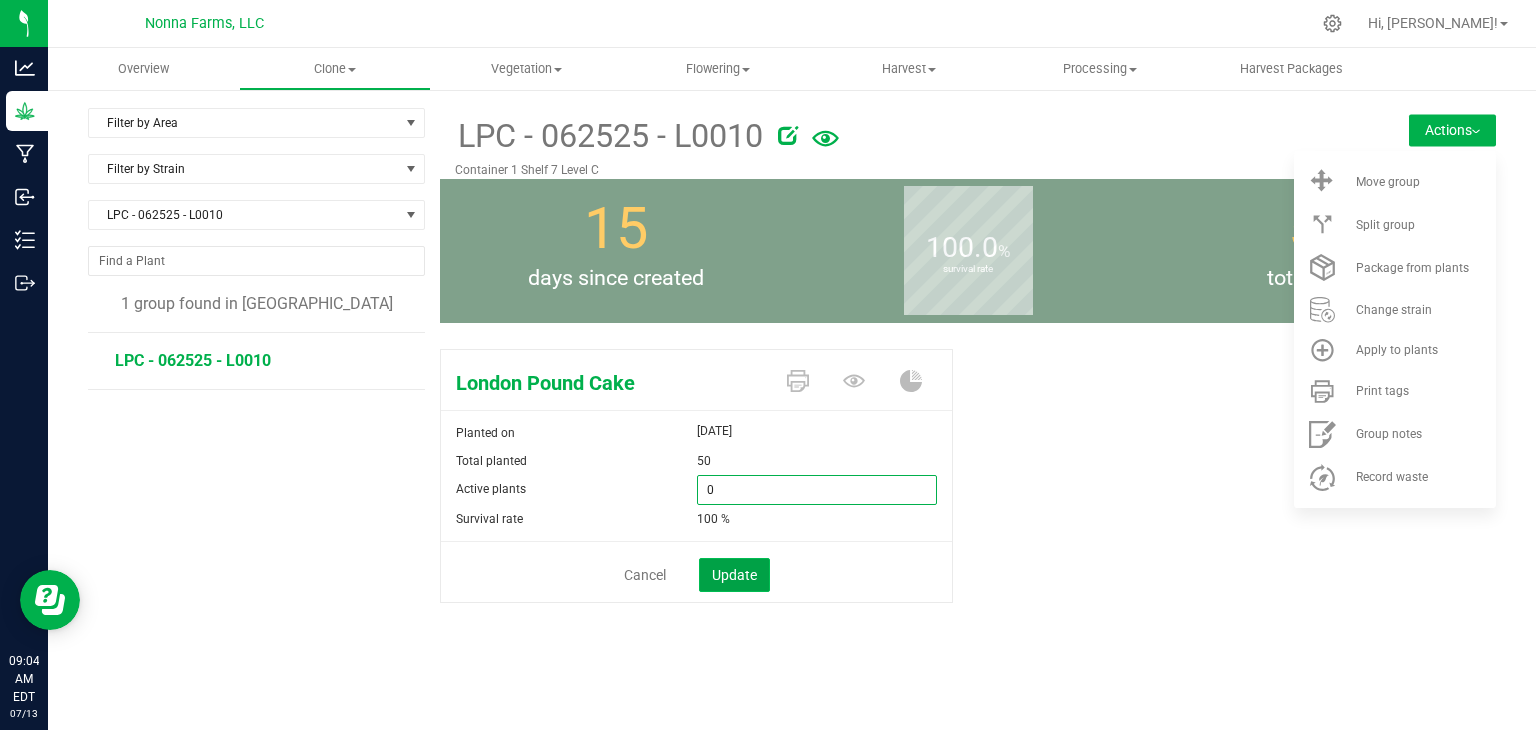 type on "0" 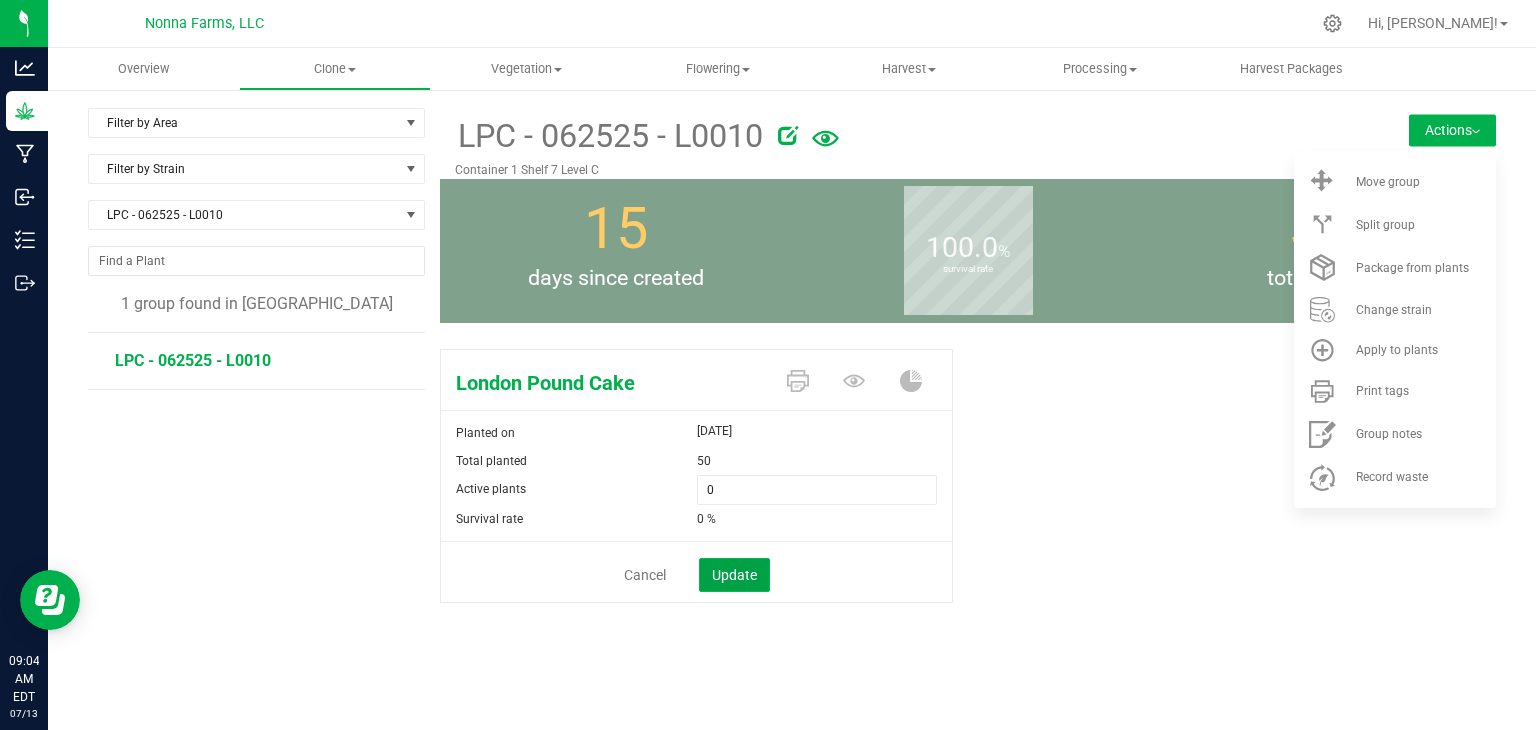 click on "Update" 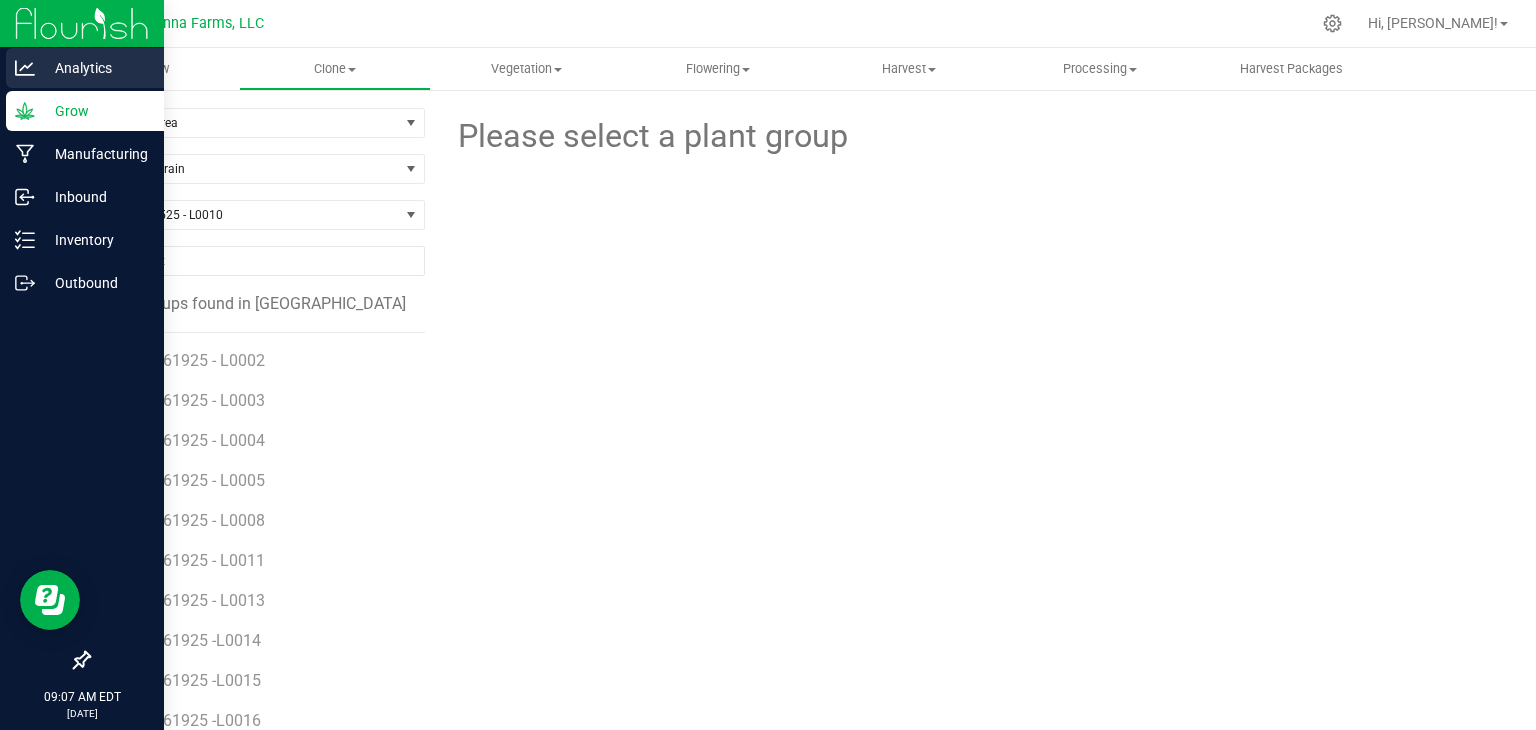 click on "Analytics" at bounding box center (95, 68) 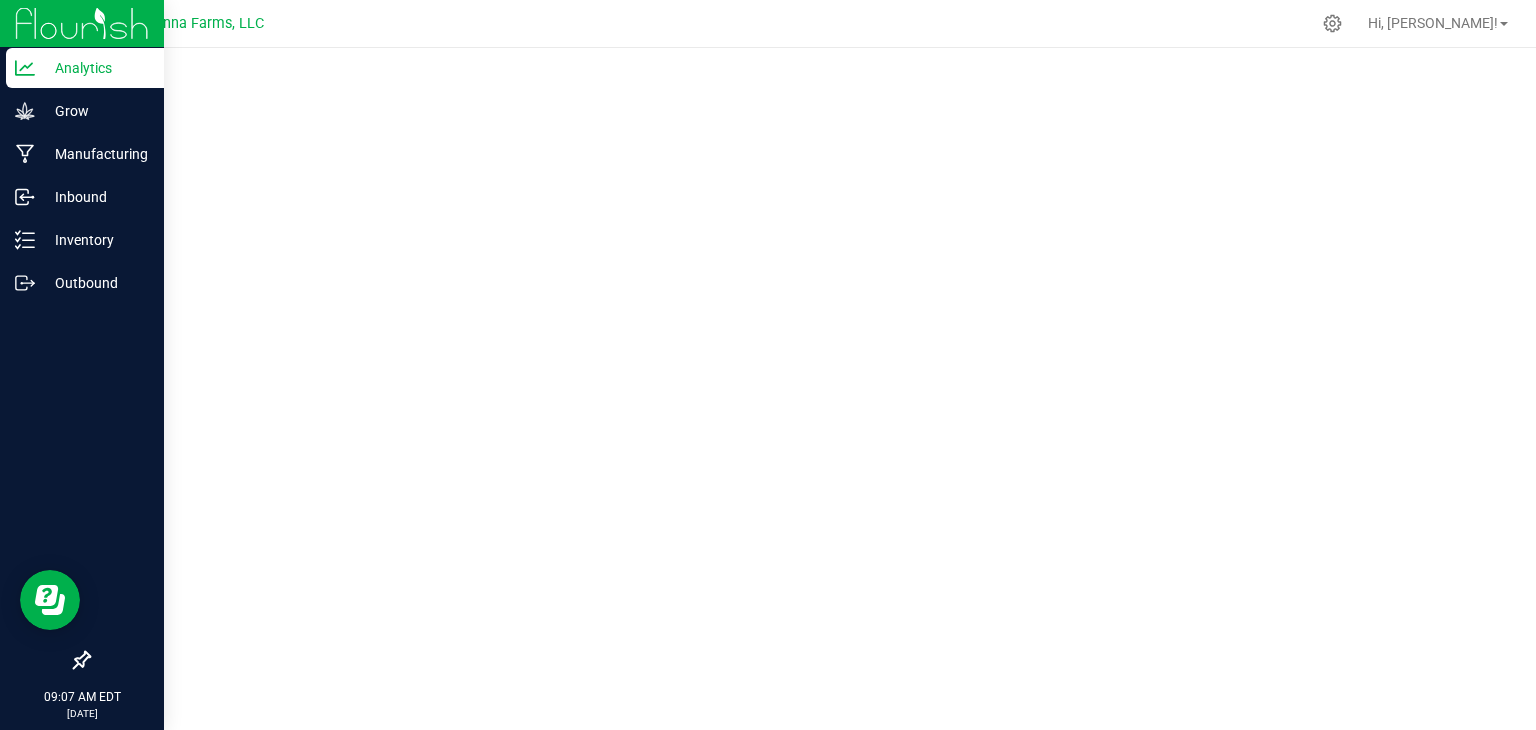click at bounding box center [82, 23] 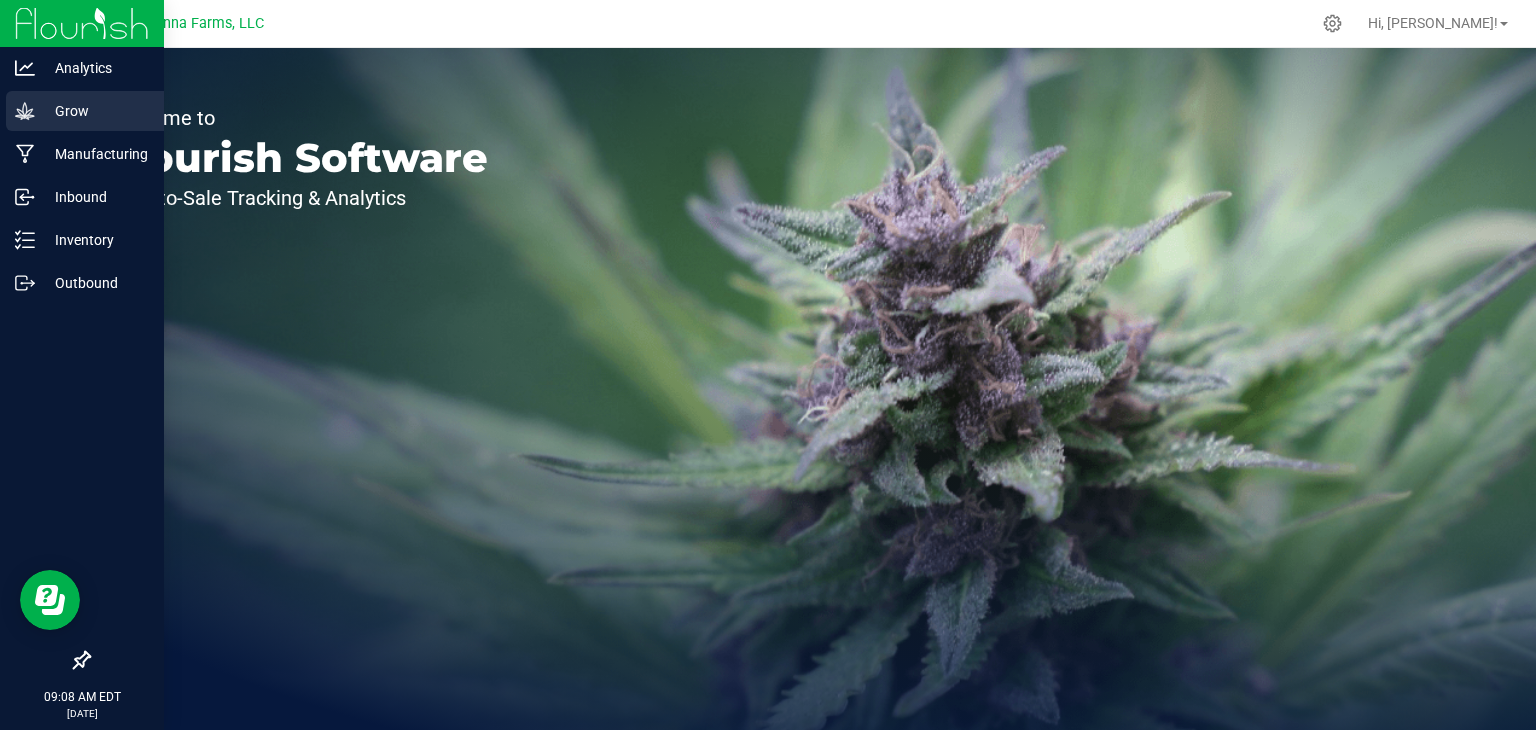 click on "Grow" at bounding box center (95, 111) 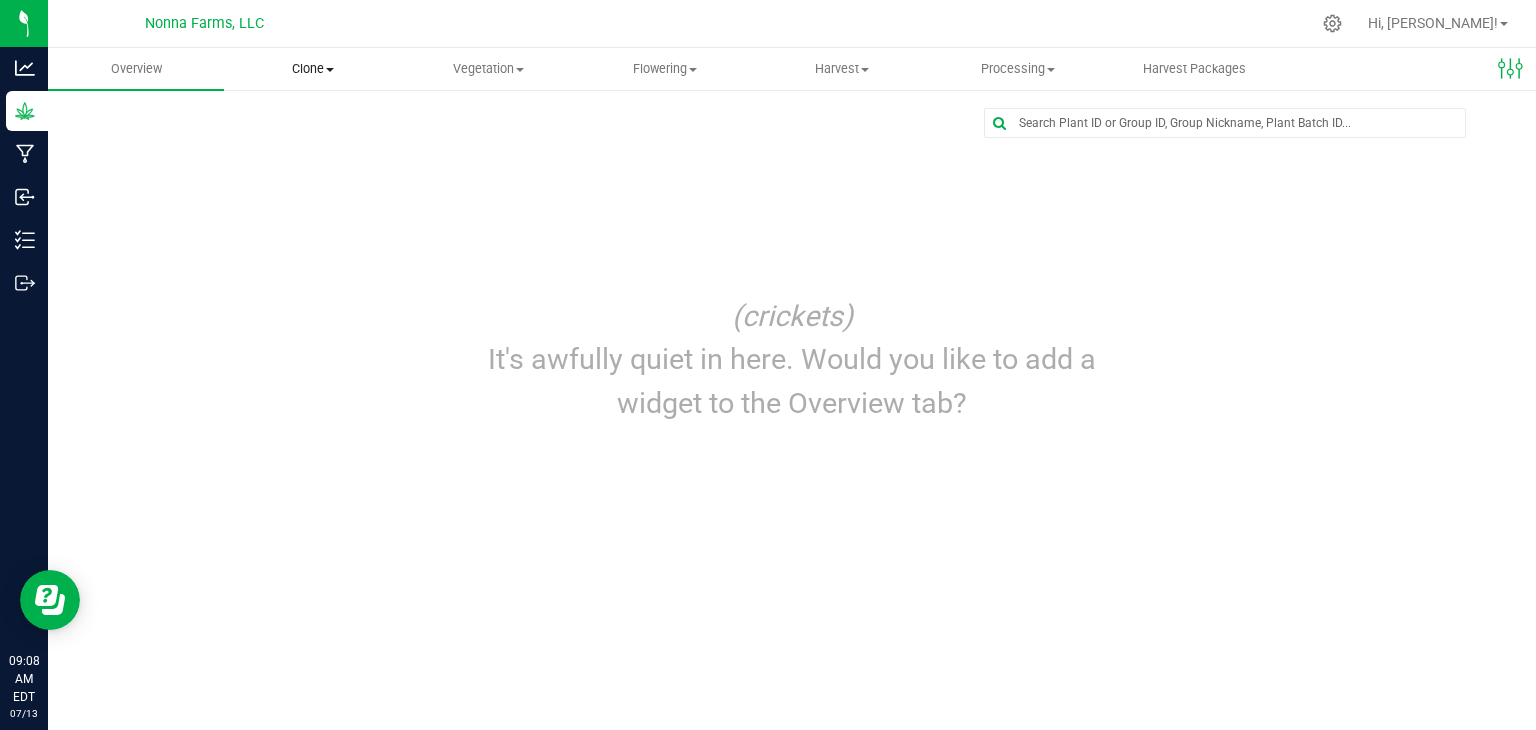click on "Clone" at bounding box center [312, 69] 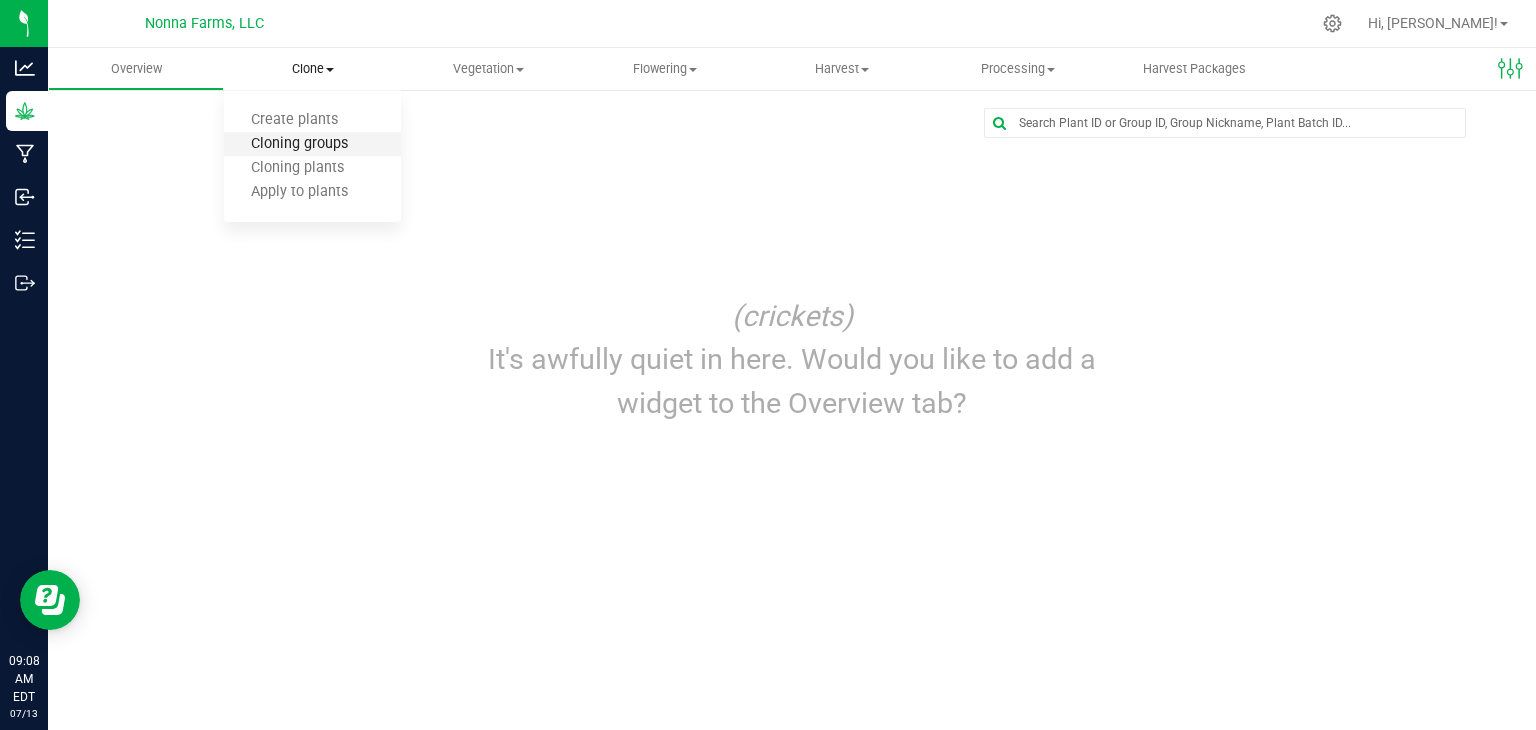 click on "Cloning groups" at bounding box center (299, 144) 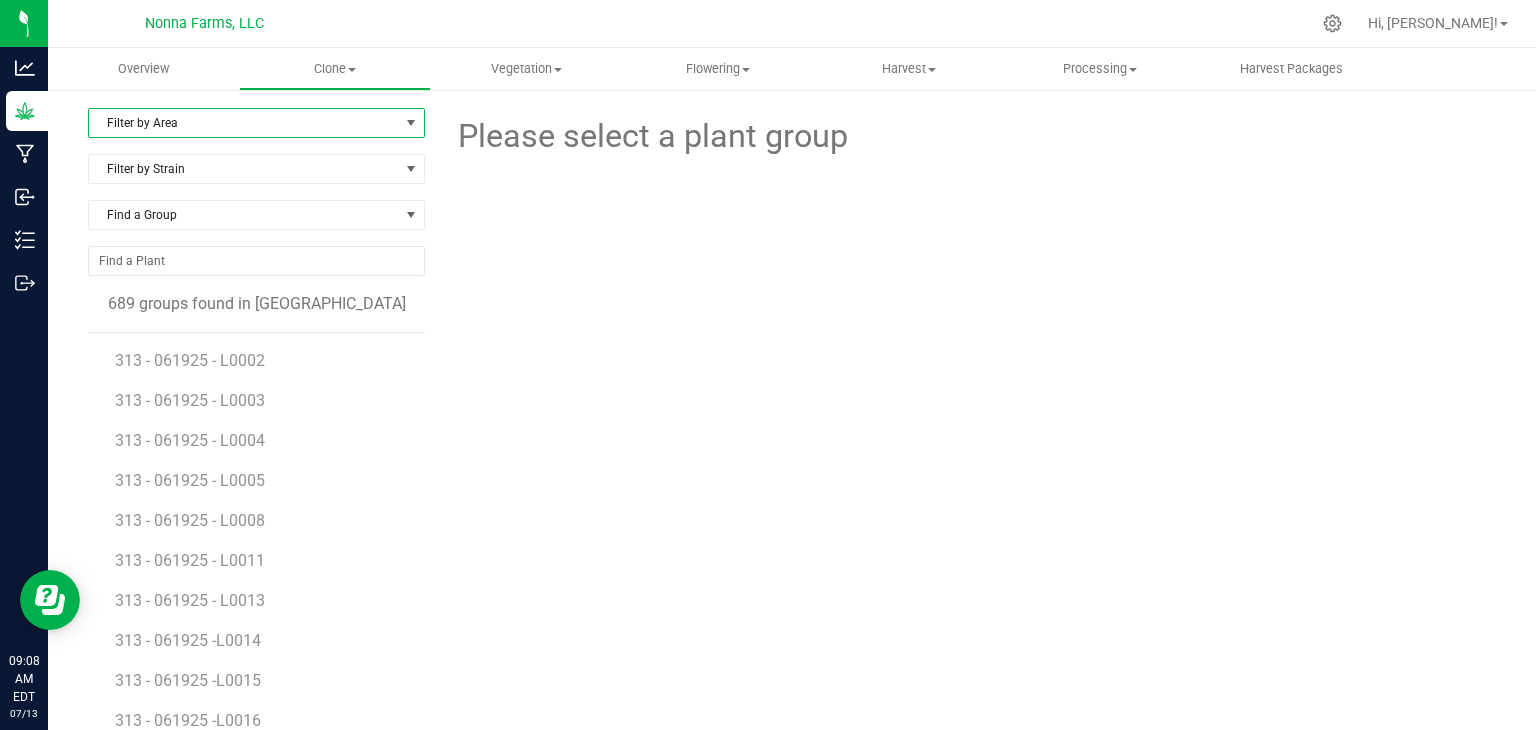 click on "Filter by Area" at bounding box center (244, 123) 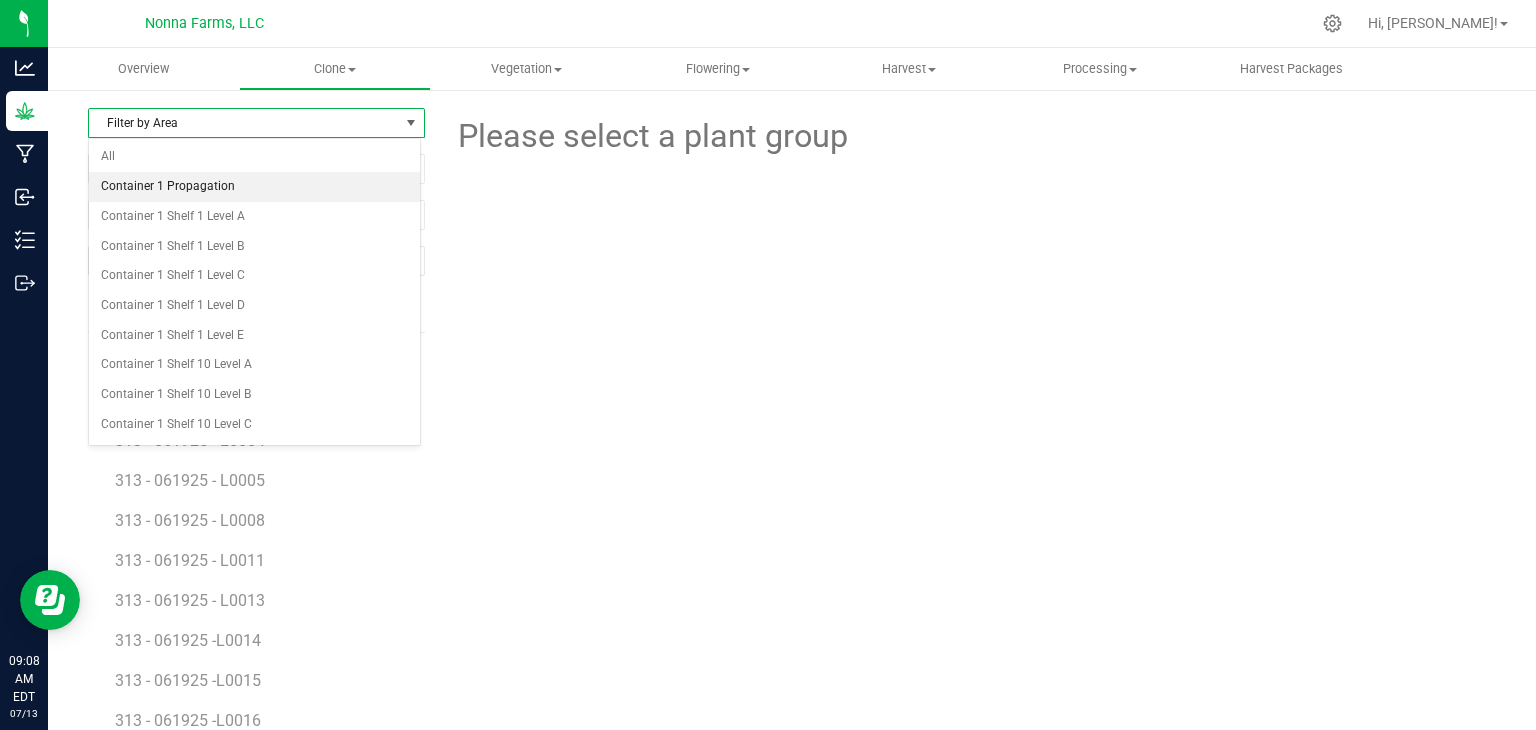 click on "Container 1 Propagation" at bounding box center [254, 187] 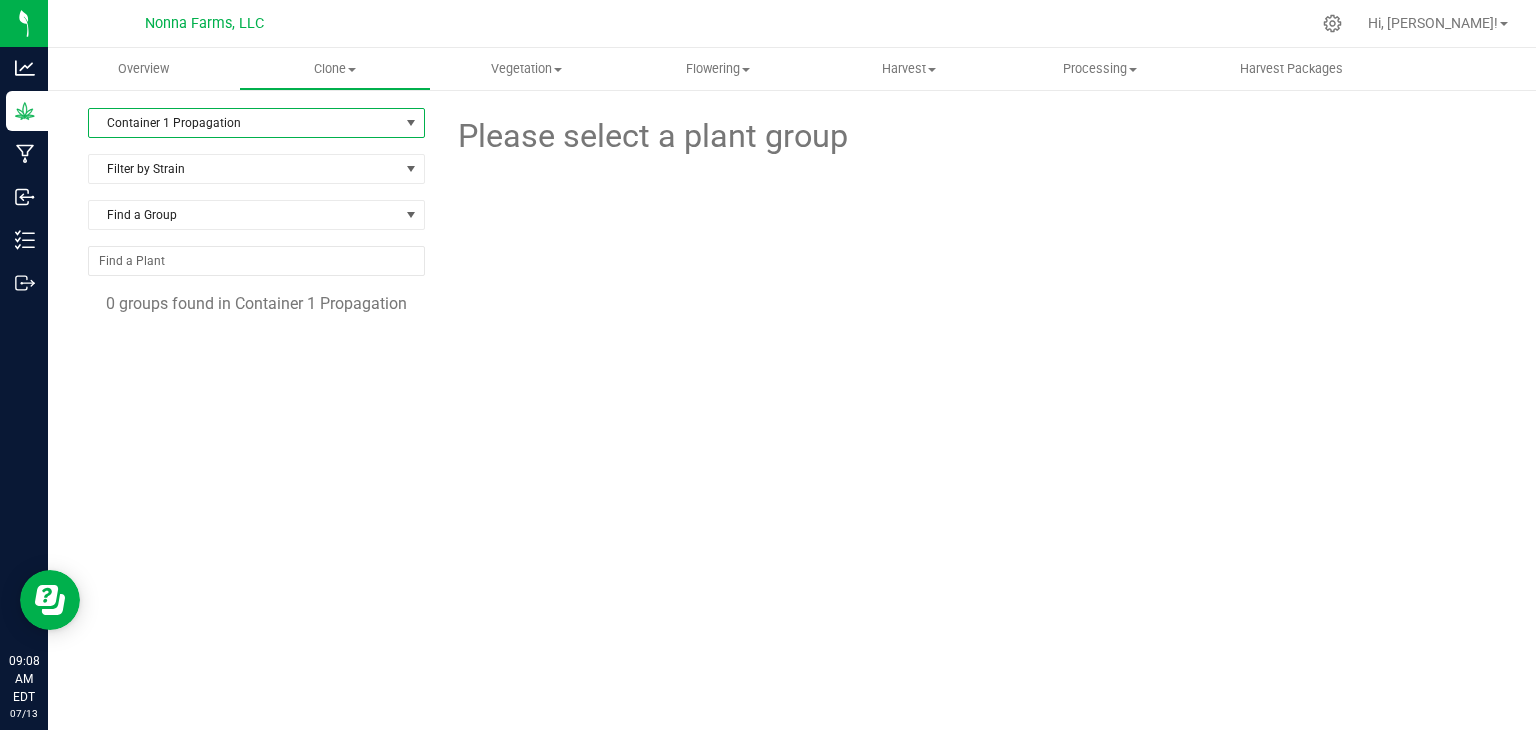 click on "Container 1 Propagation" at bounding box center [244, 123] 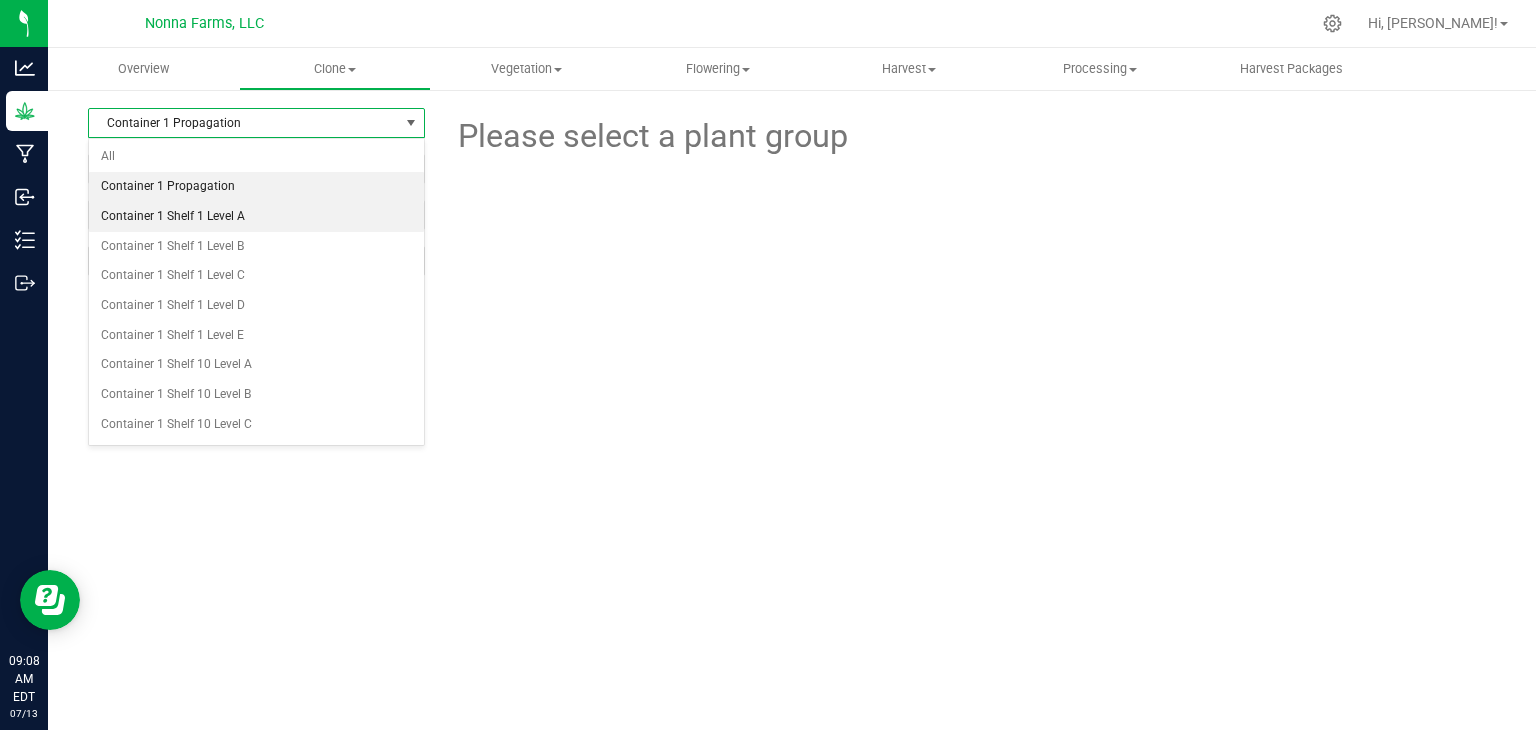 click on "Container 1 Shelf 1 Level A" at bounding box center (256, 217) 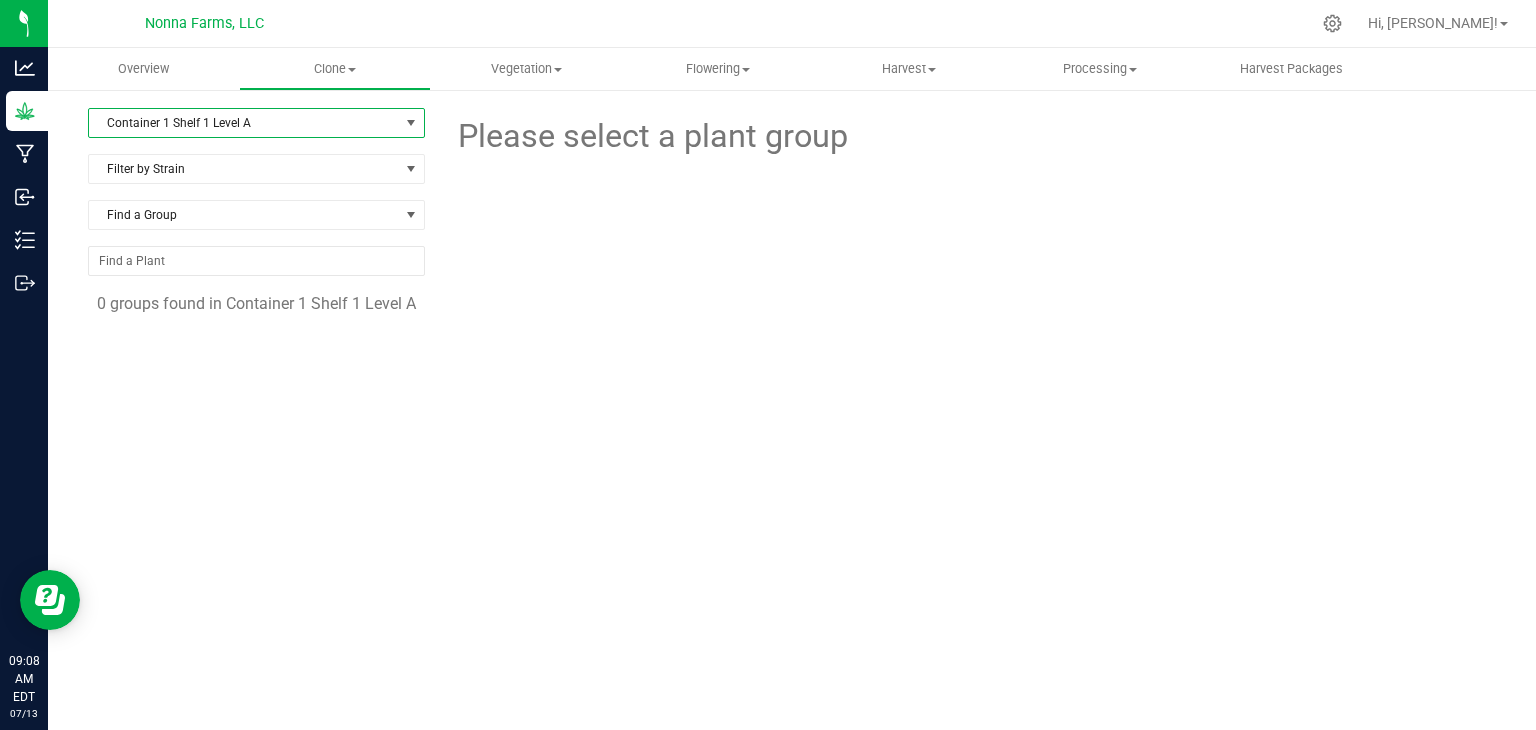 click on "Container 1 Shelf 1 Level A" at bounding box center (244, 123) 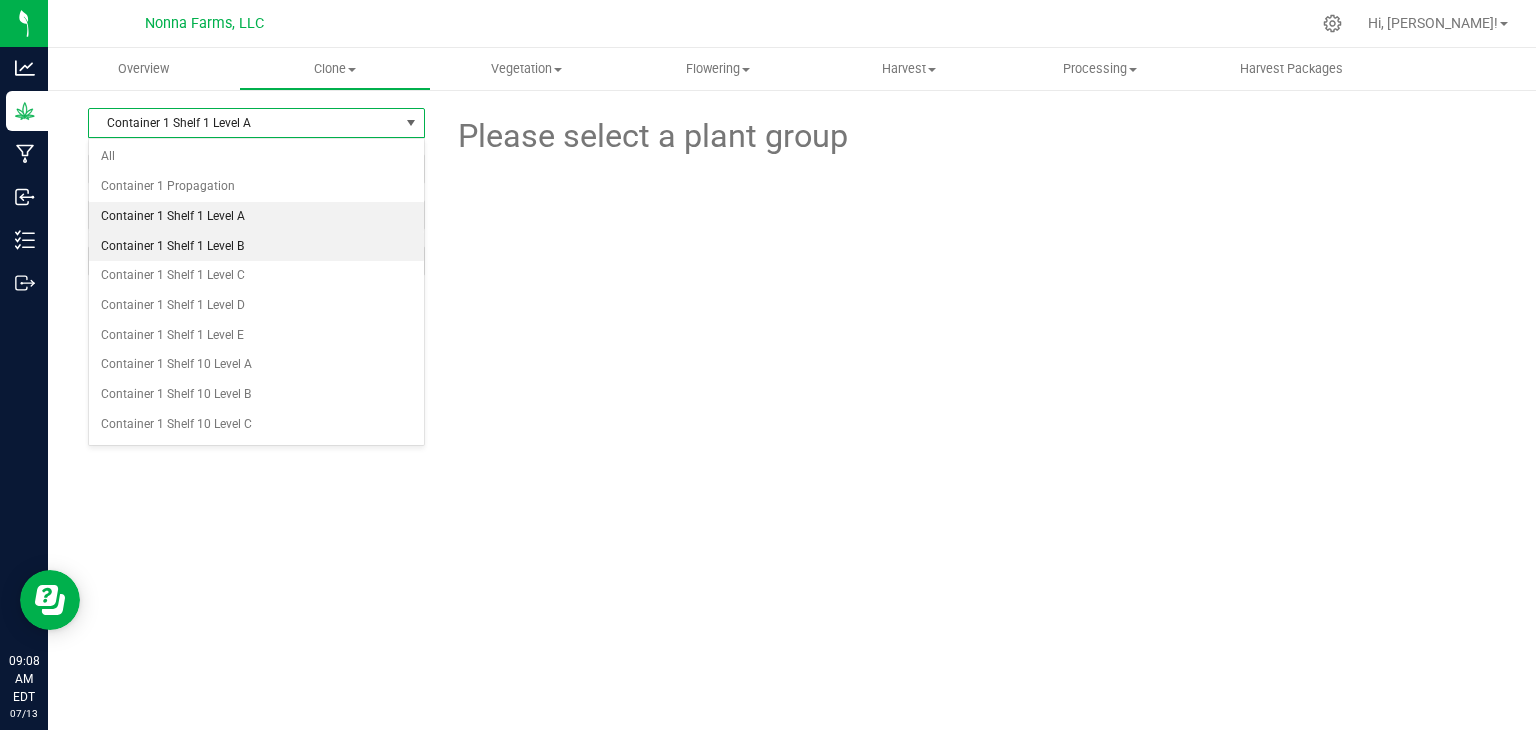 click on "Container 1 Shelf 1 Level B" at bounding box center (256, 247) 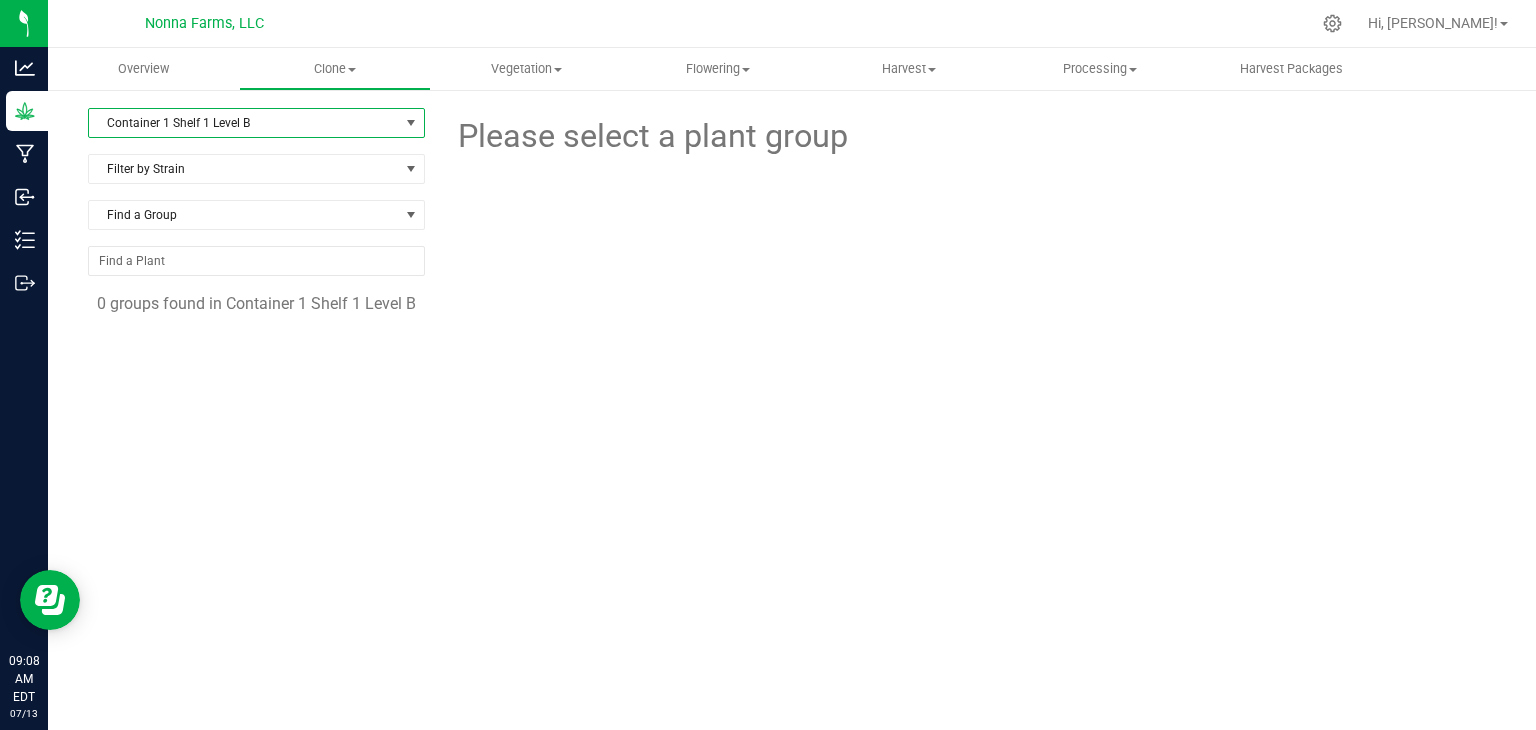 click on "Container 1 Shelf 1 Level B" at bounding box center [244, 123] 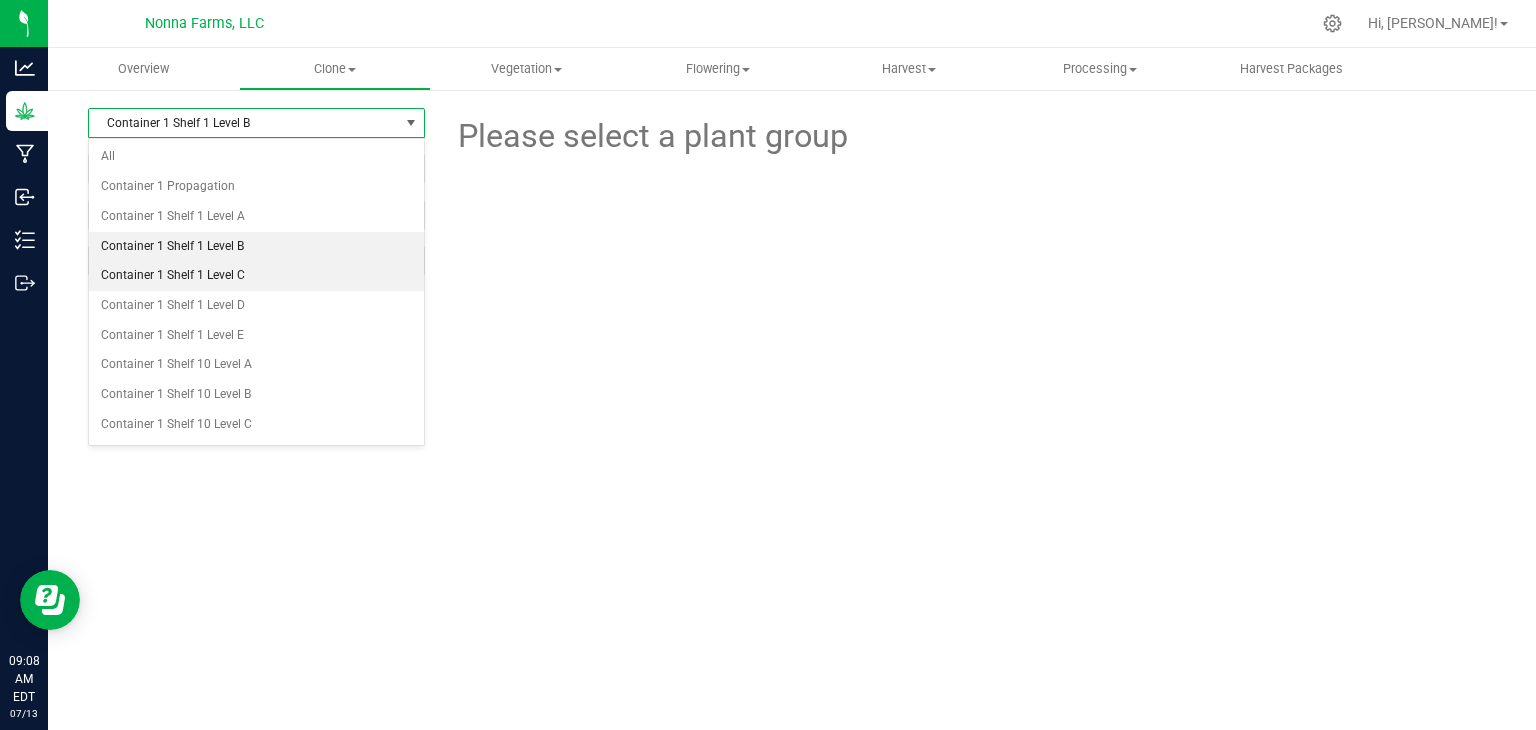 click on "Container 1 Shelf 1 Level C" at bounding box center [256, 276] 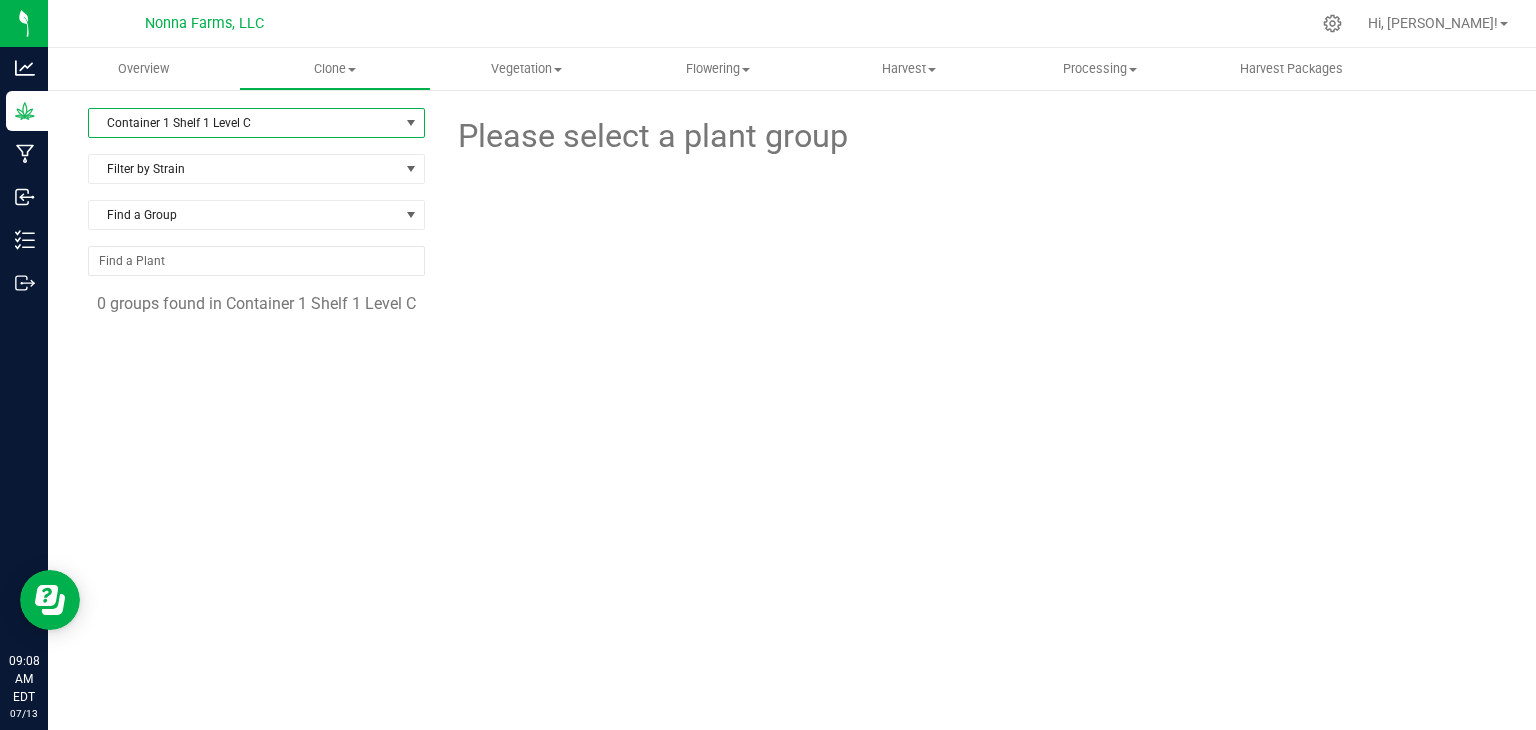 click on "Container 1 Shelf 1 Level C" at bounding box center (244, 123) 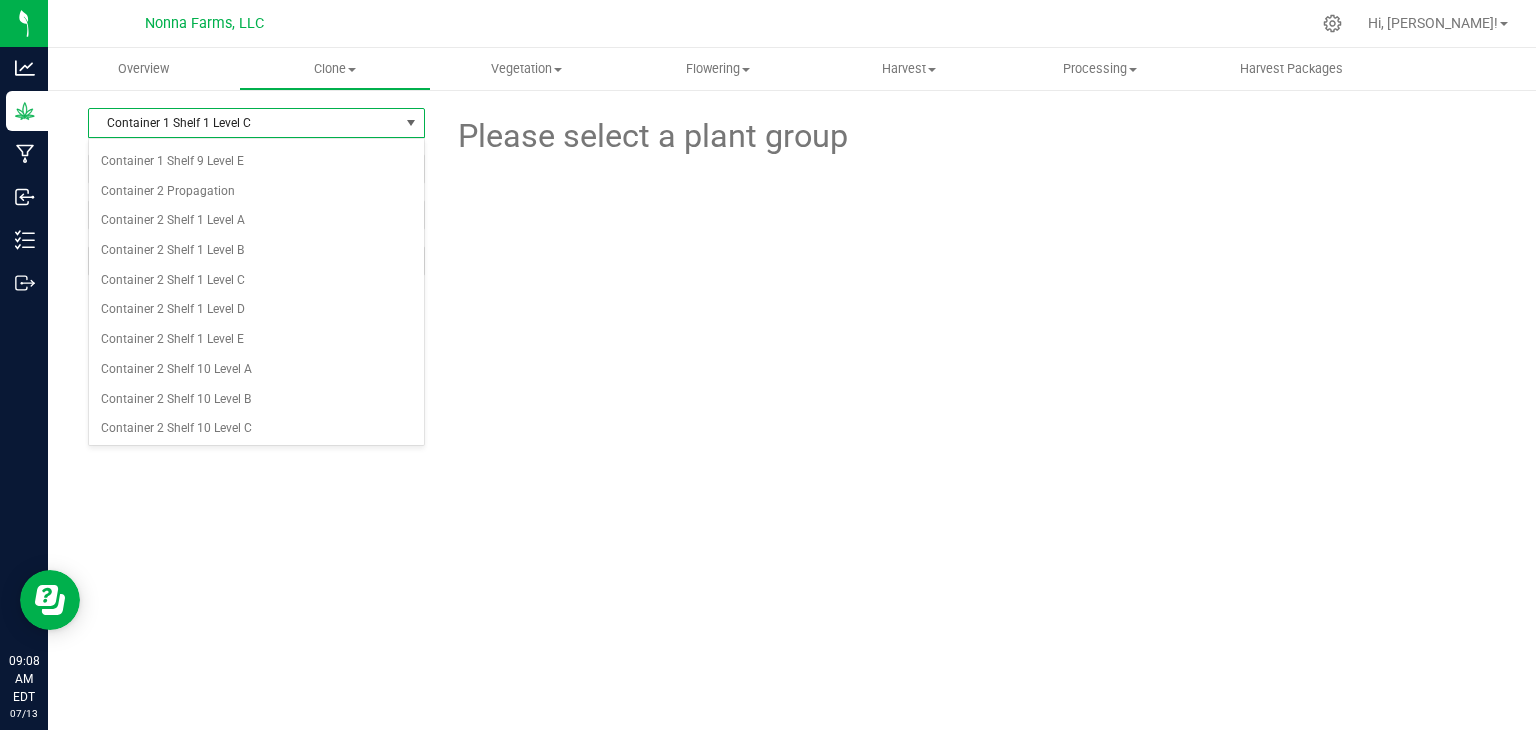 scroll, scrollTop: 2700, scrollLeft: 0, axis: vertical 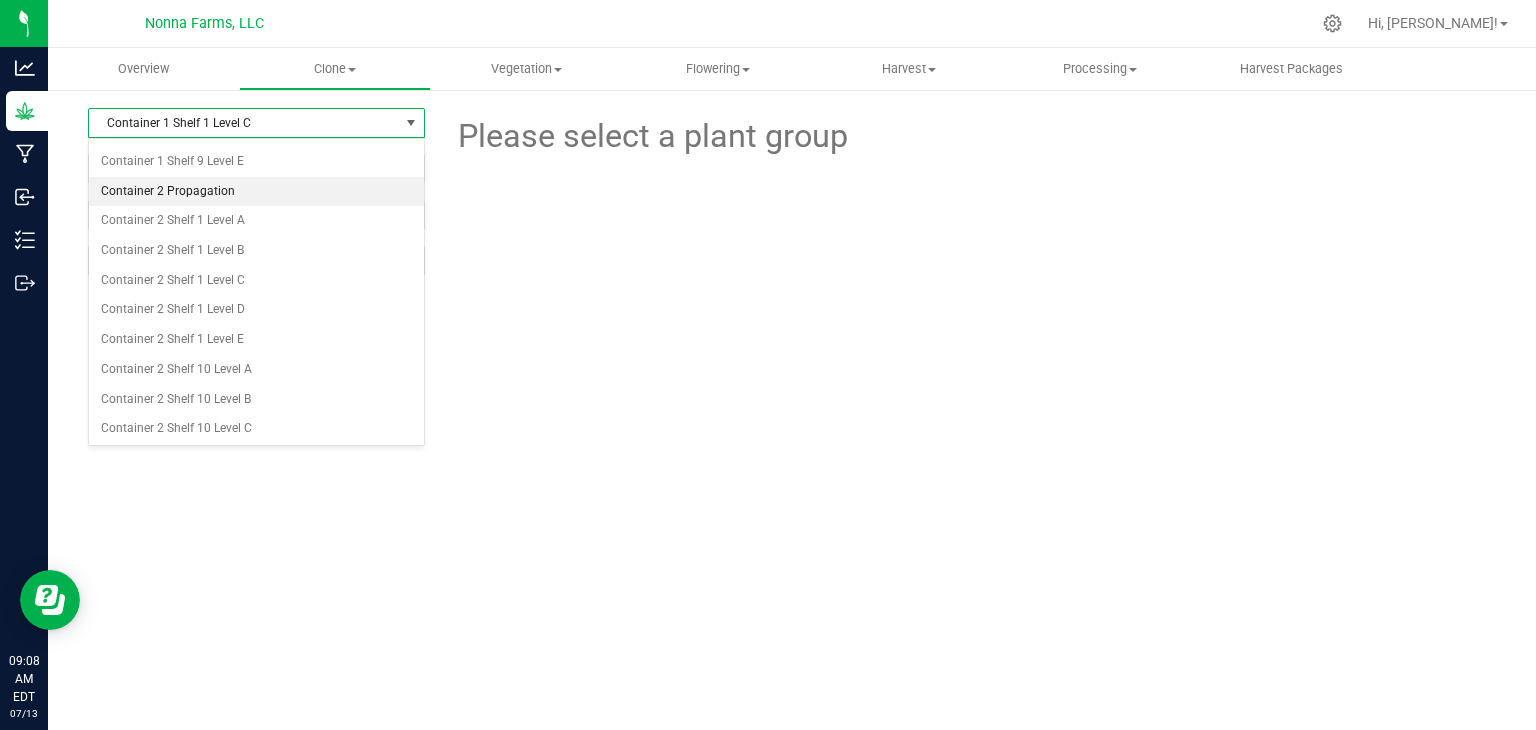 click on "Container 2 Propagation" at bounding box center [256, 192] 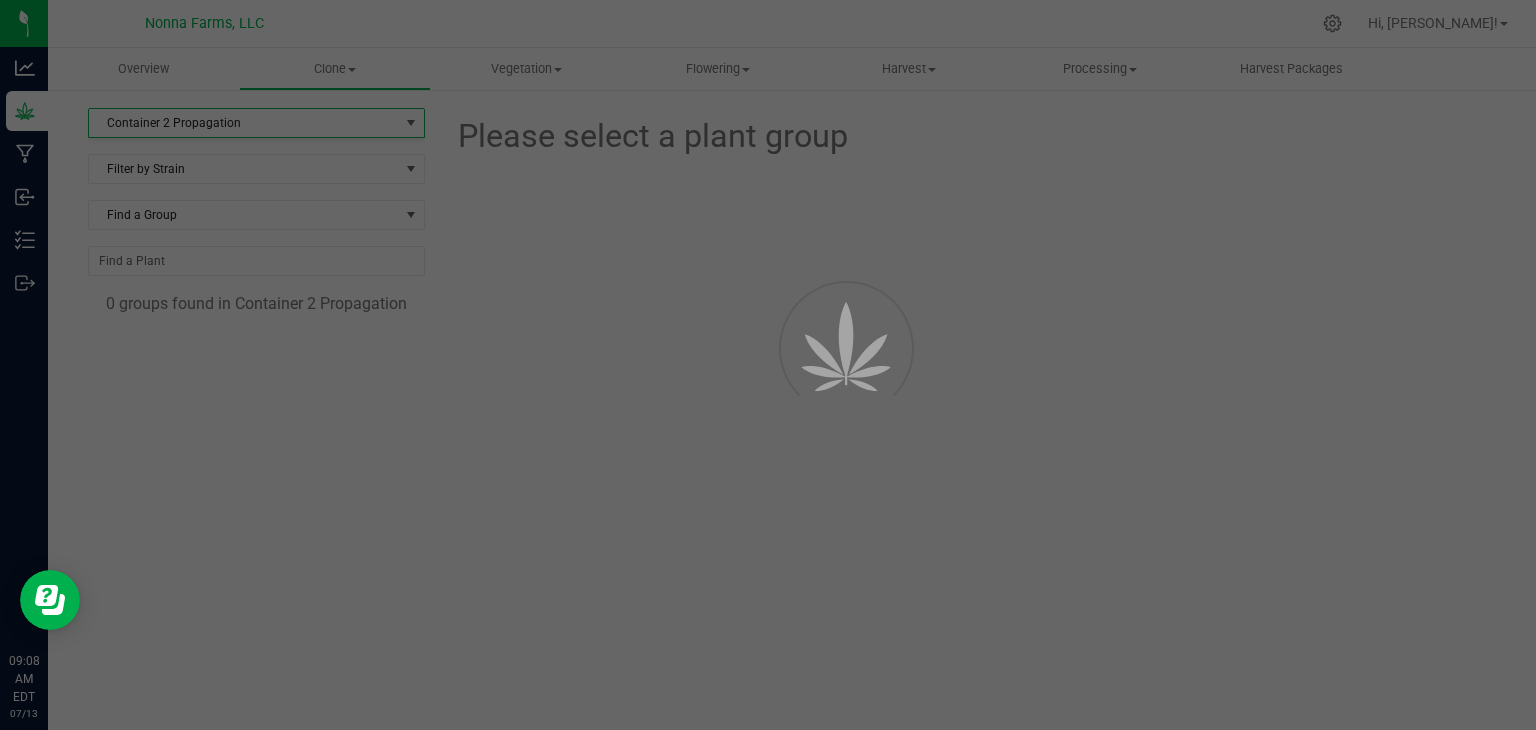 scroll, scrollTop: 0, scrollLeft: 0, axis: both 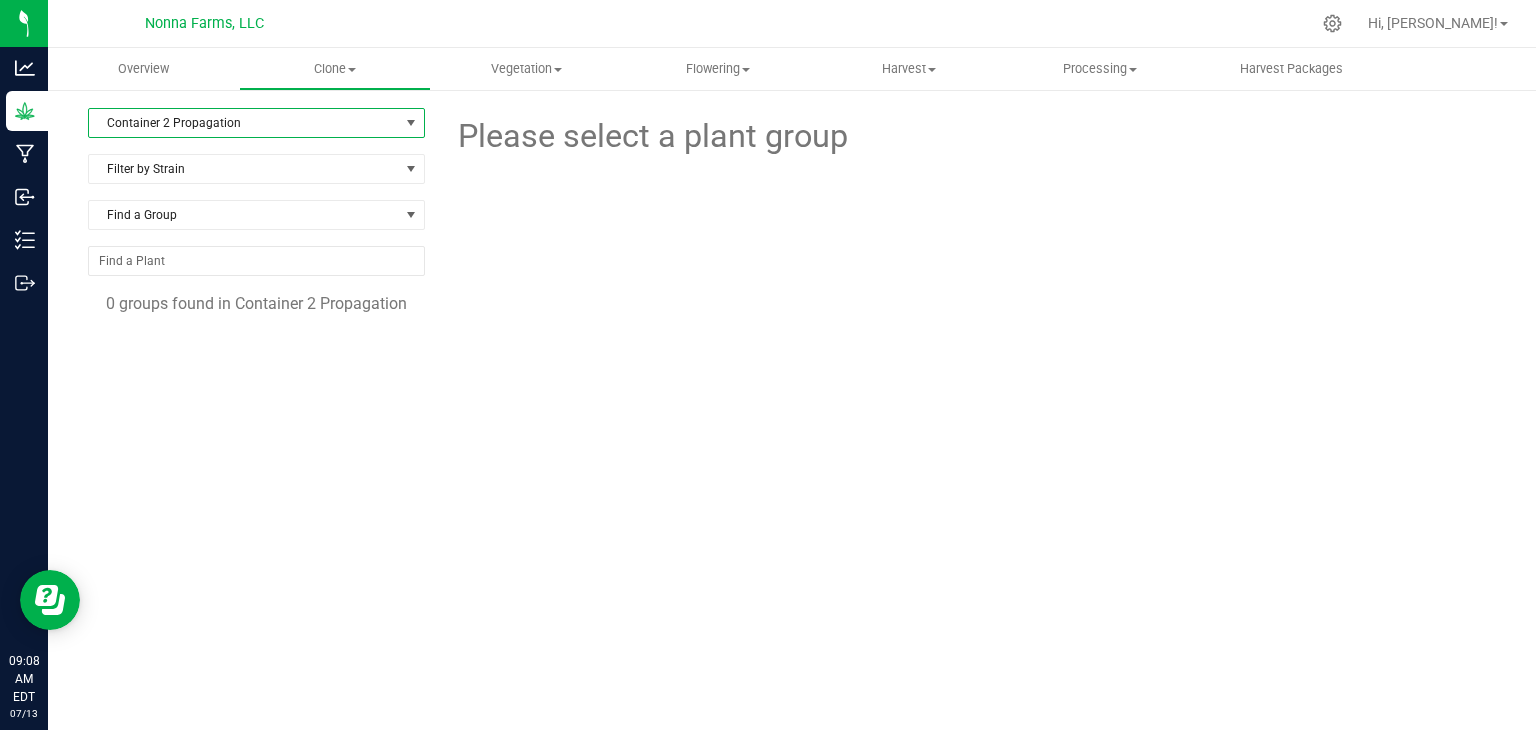 click on "Container 2 Propagation" at bounding box center (244, 123) 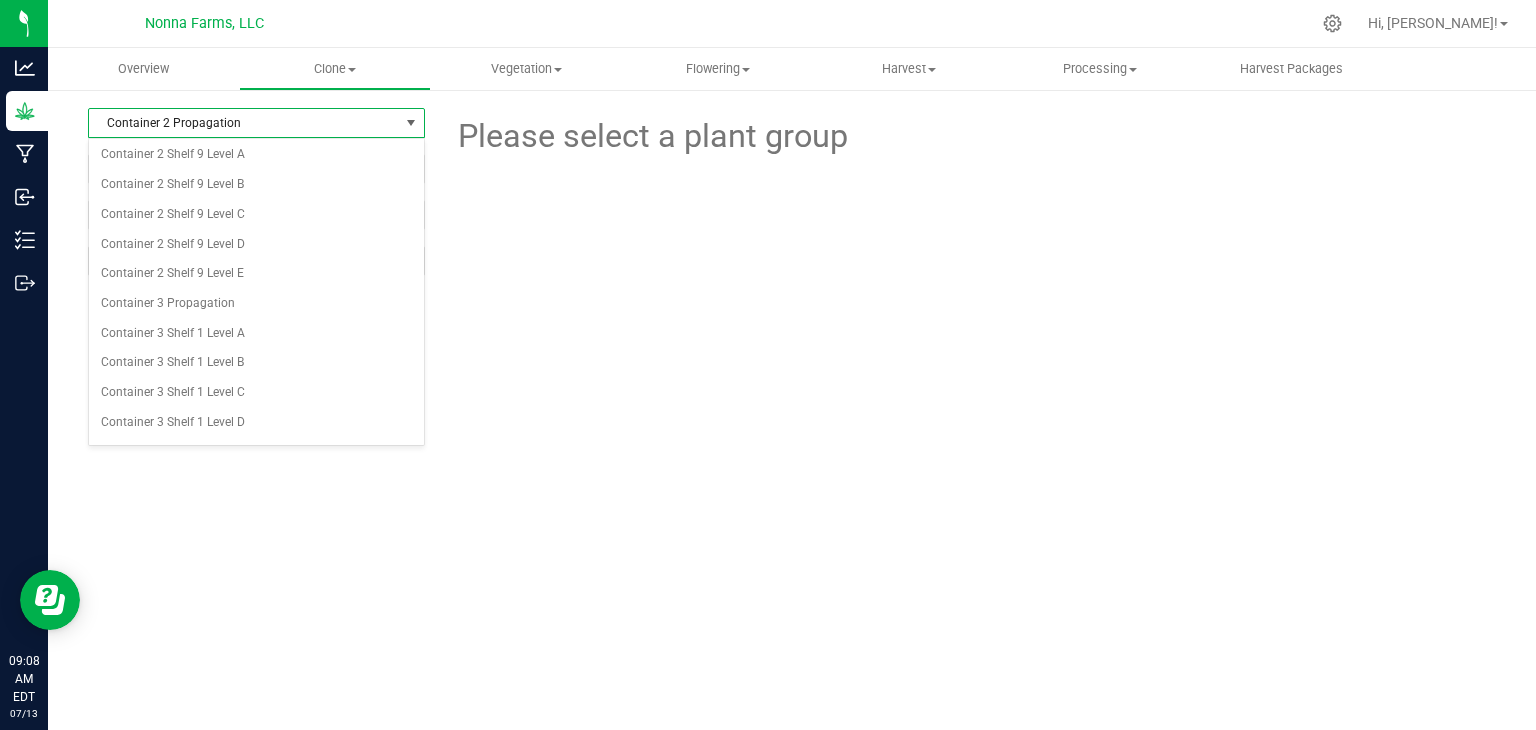scroll, scrollTop: 5296, scrollLeft: 0, axis: vertical 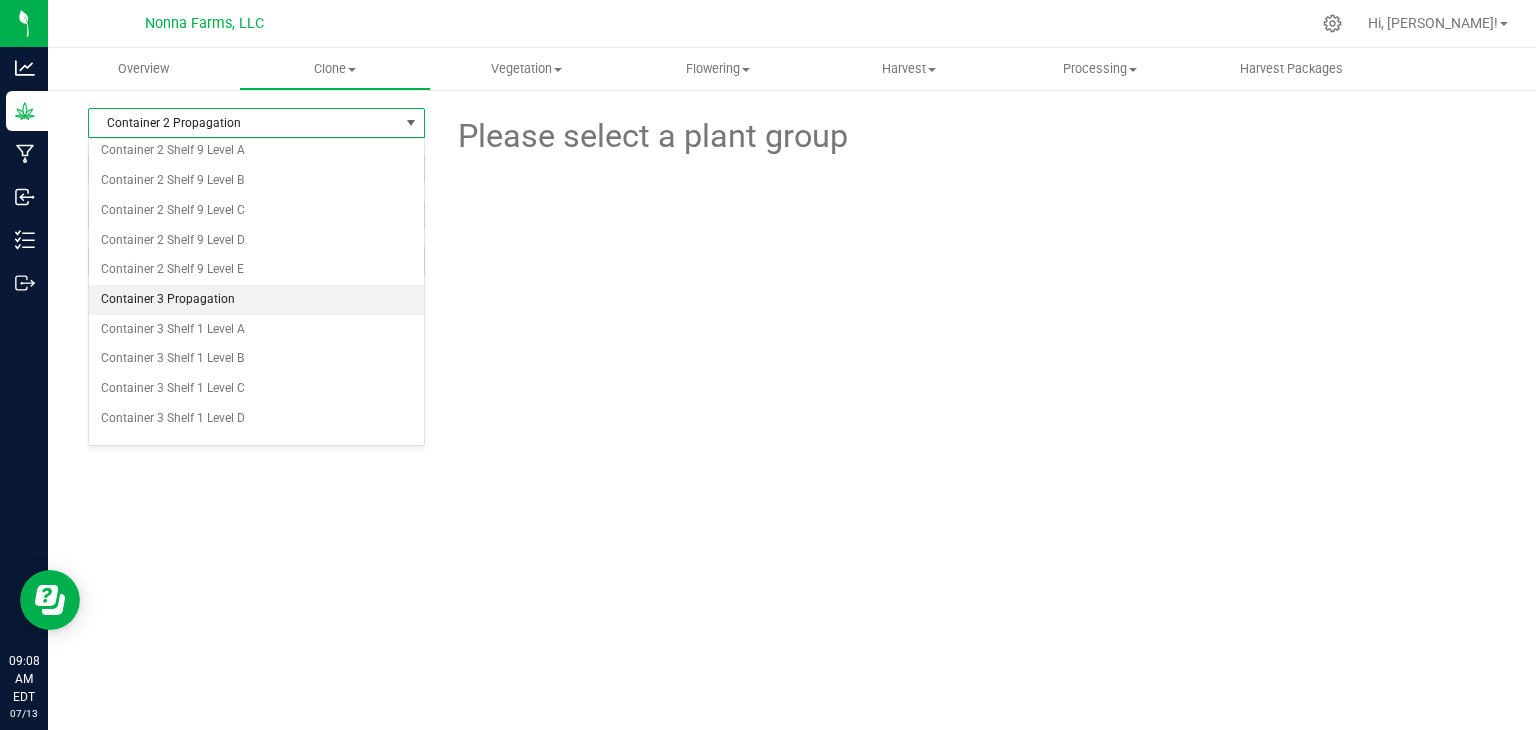 click on "Container 3 Propagation" at bounding box center [256, 300] 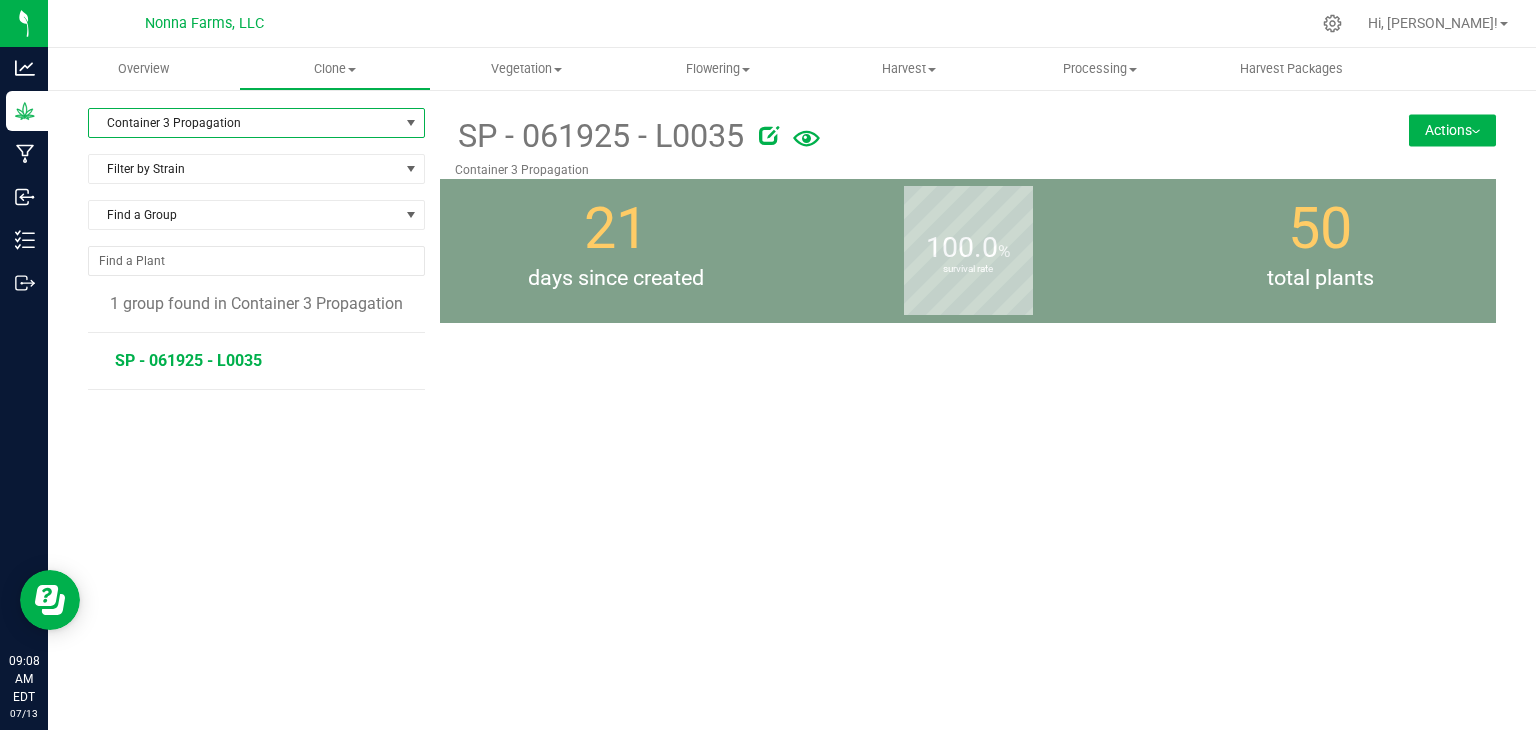 click on "SP - 061925 - L0035" at bounding box center [188, 360] 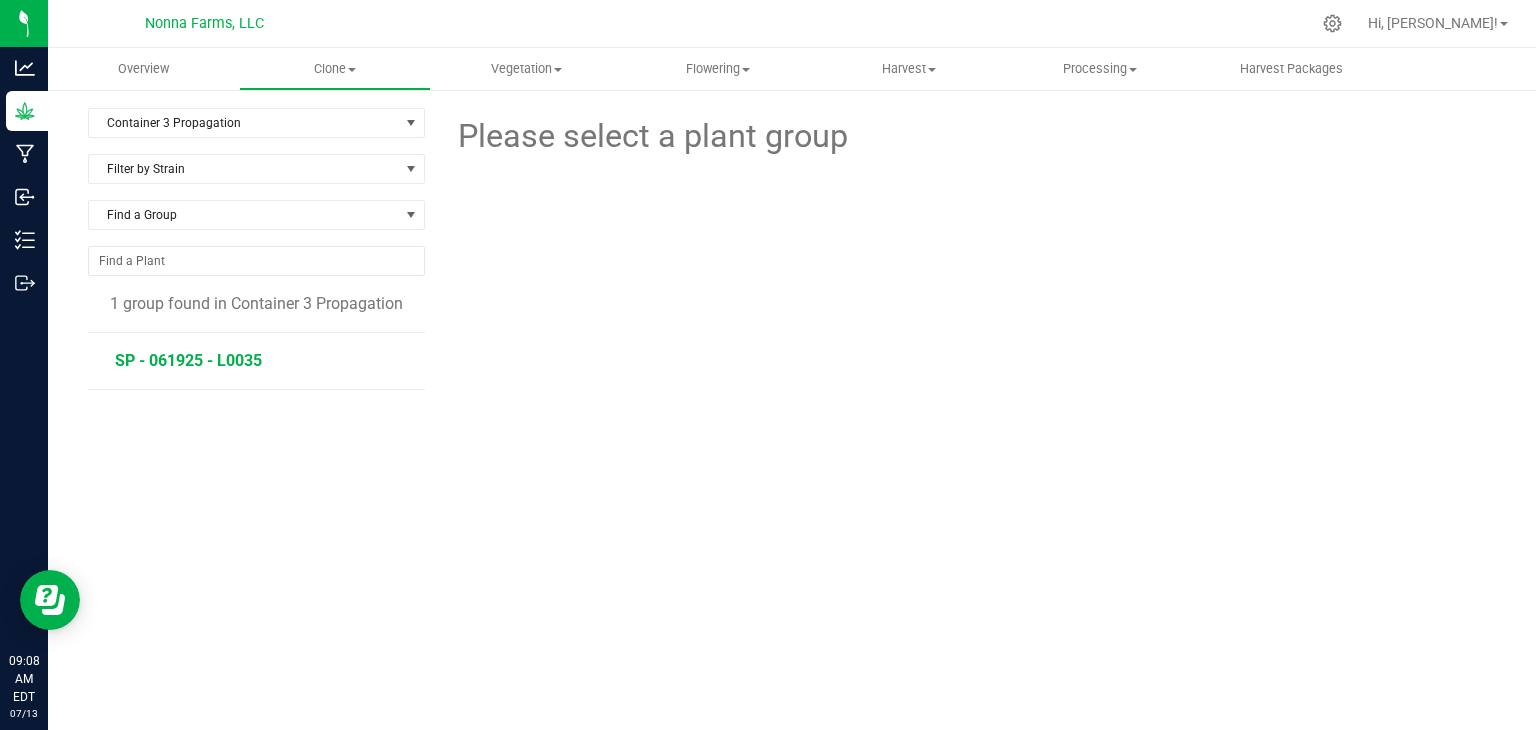 click on "SP - 061925 - L0035" at bounding box center (188, 360) 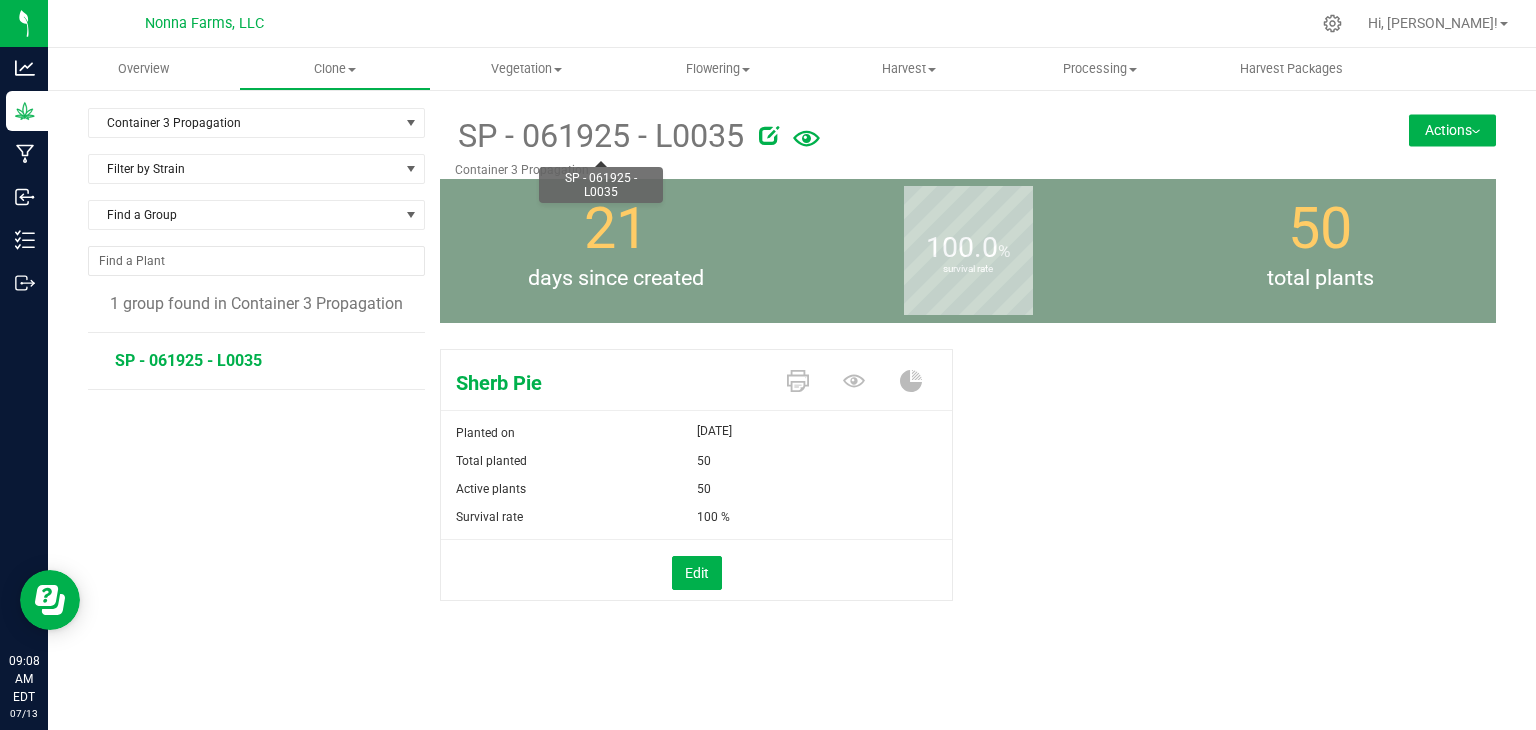 drag, startPoint x: 744, startPoint y: 141, endPoint x: 466, endPoint y: 133, distance: 278.11508 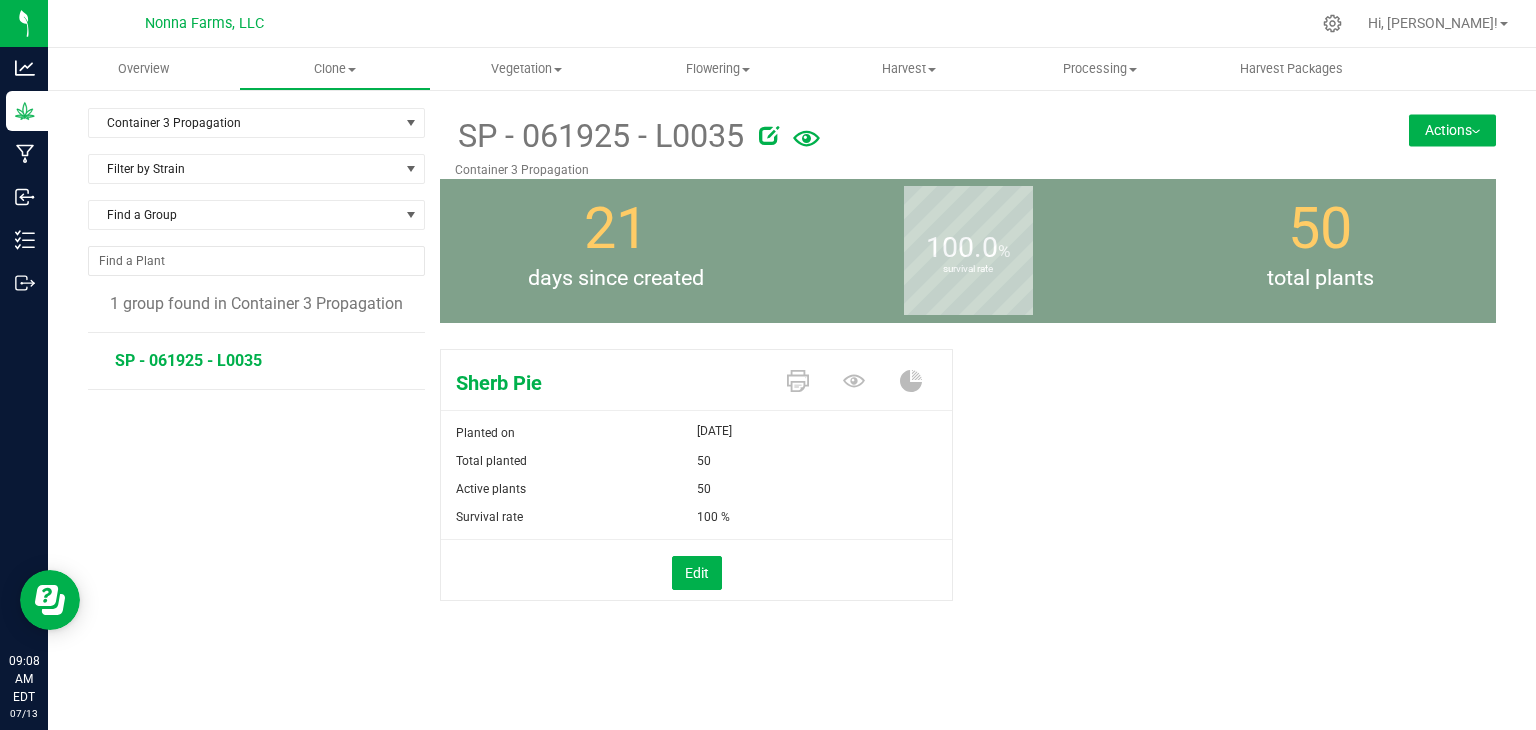 copy on "SP - 061925 - L0035" 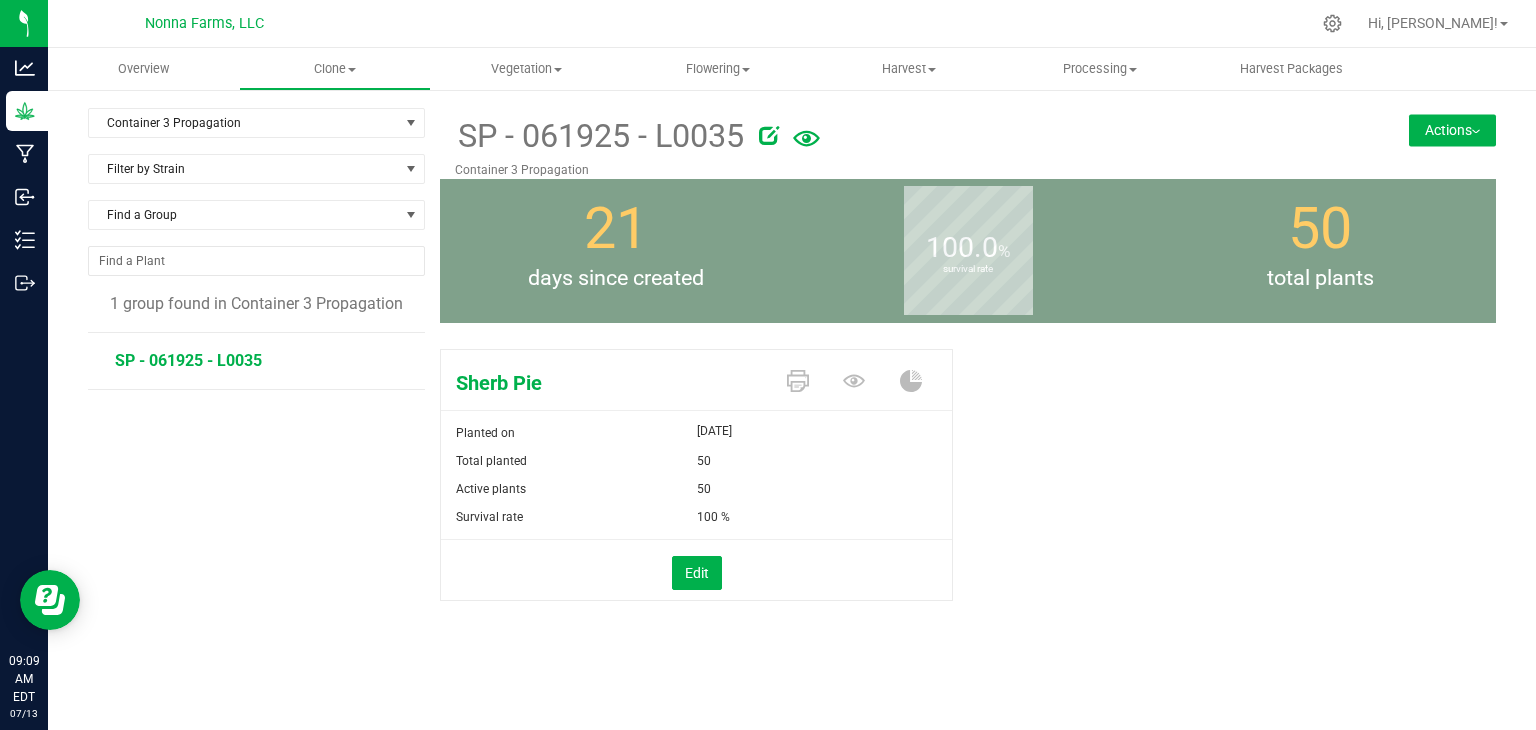 click on "Actions" at bounding box center (1452, 130) 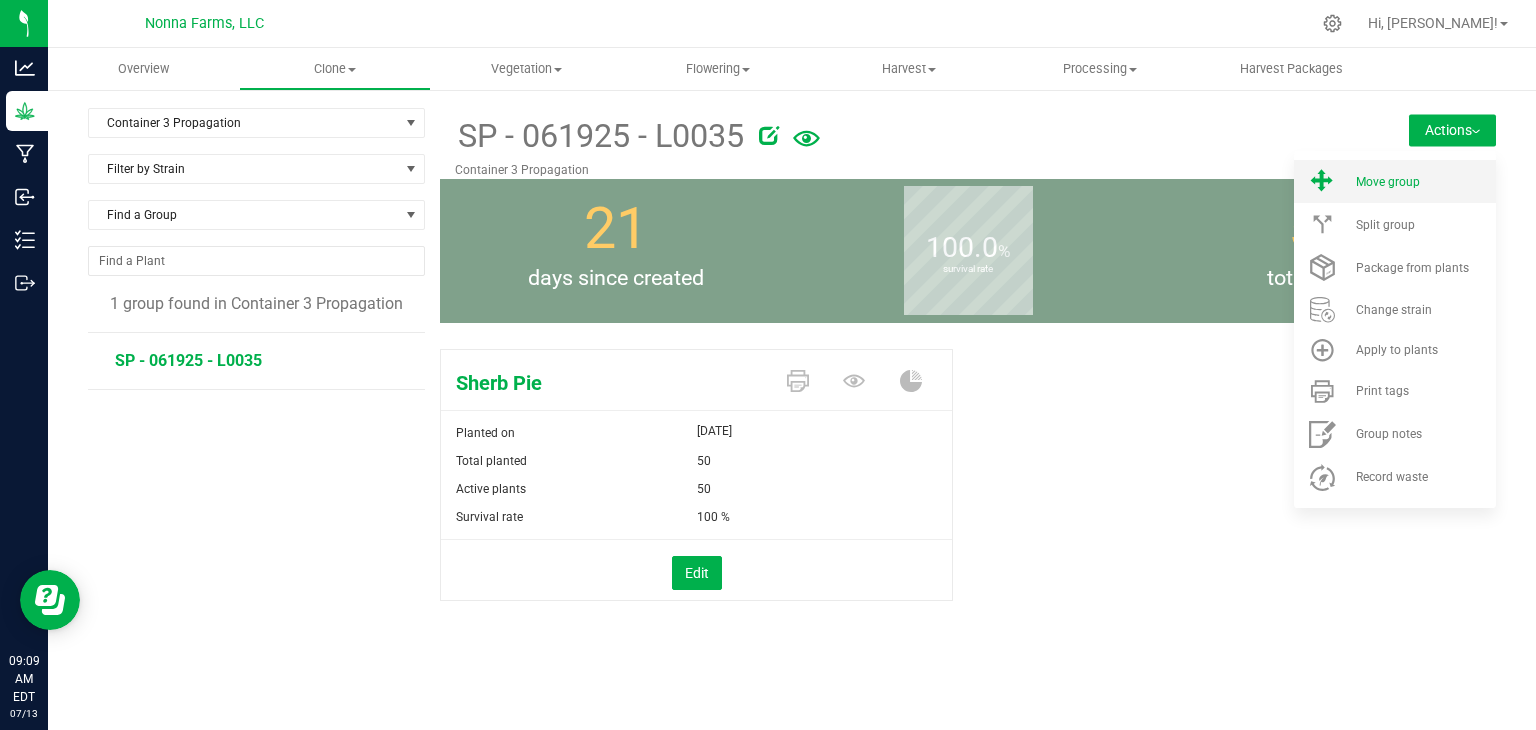 click on "Move group" at bounding box center (1424, 182) 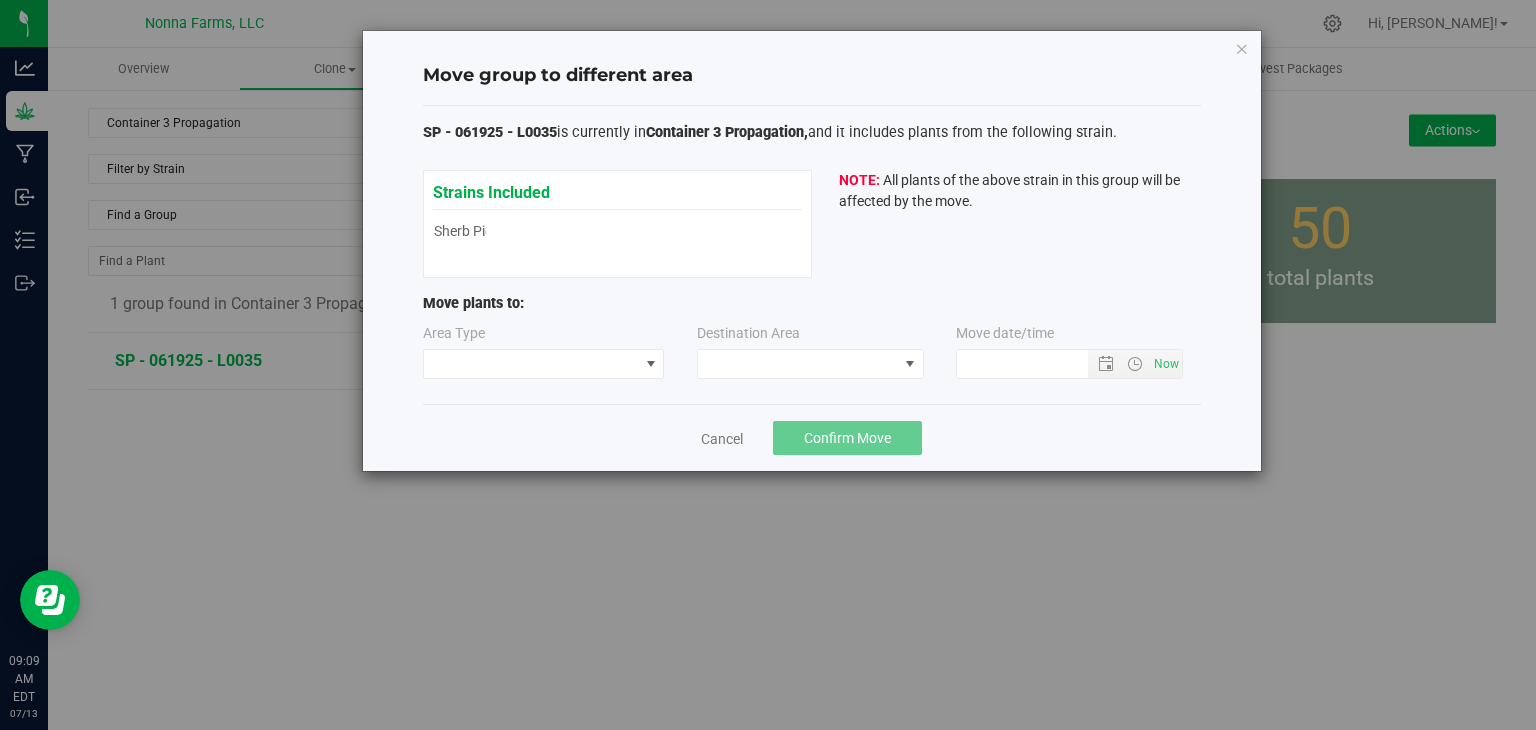 type on "7/13/2025 9:09 AM" 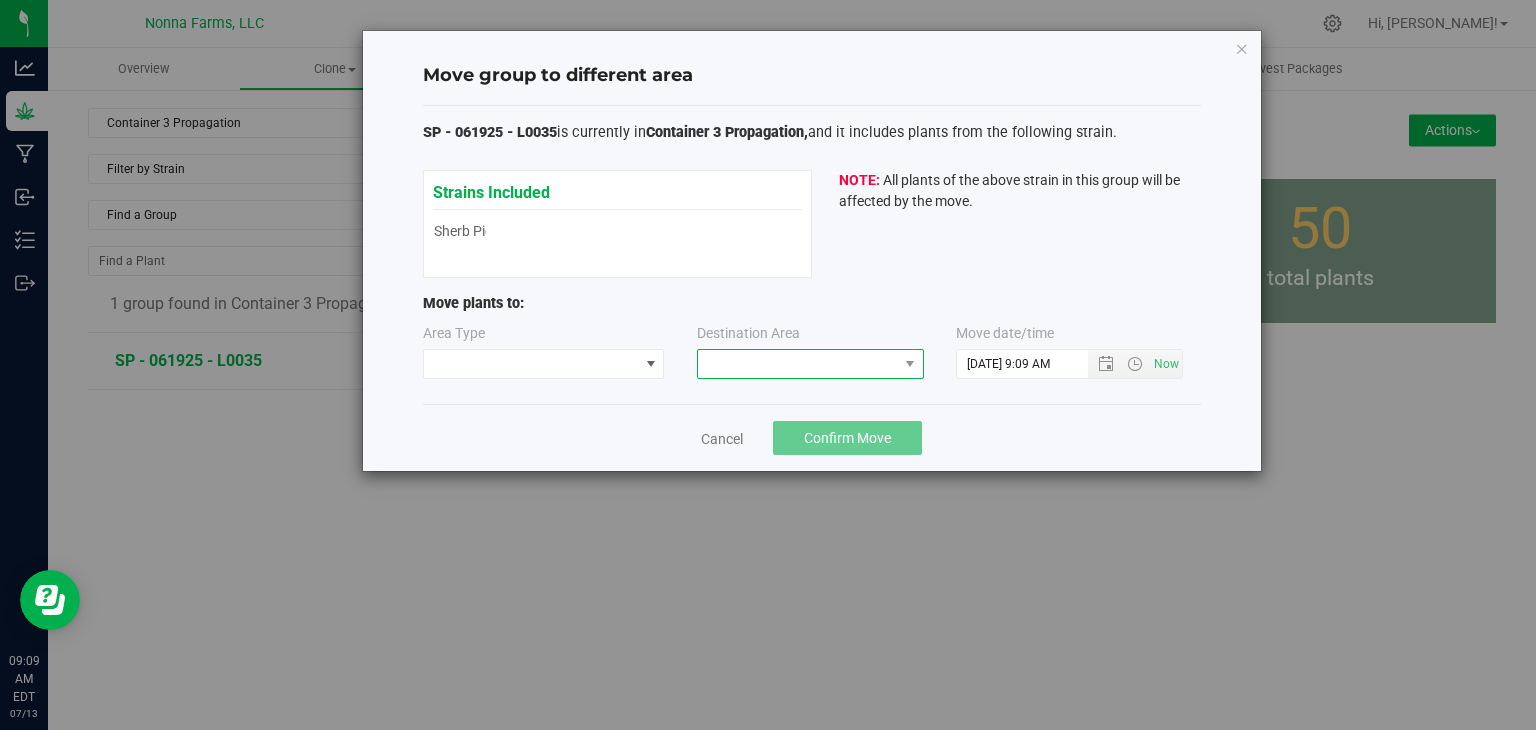 click at bounding box center [798, 364] 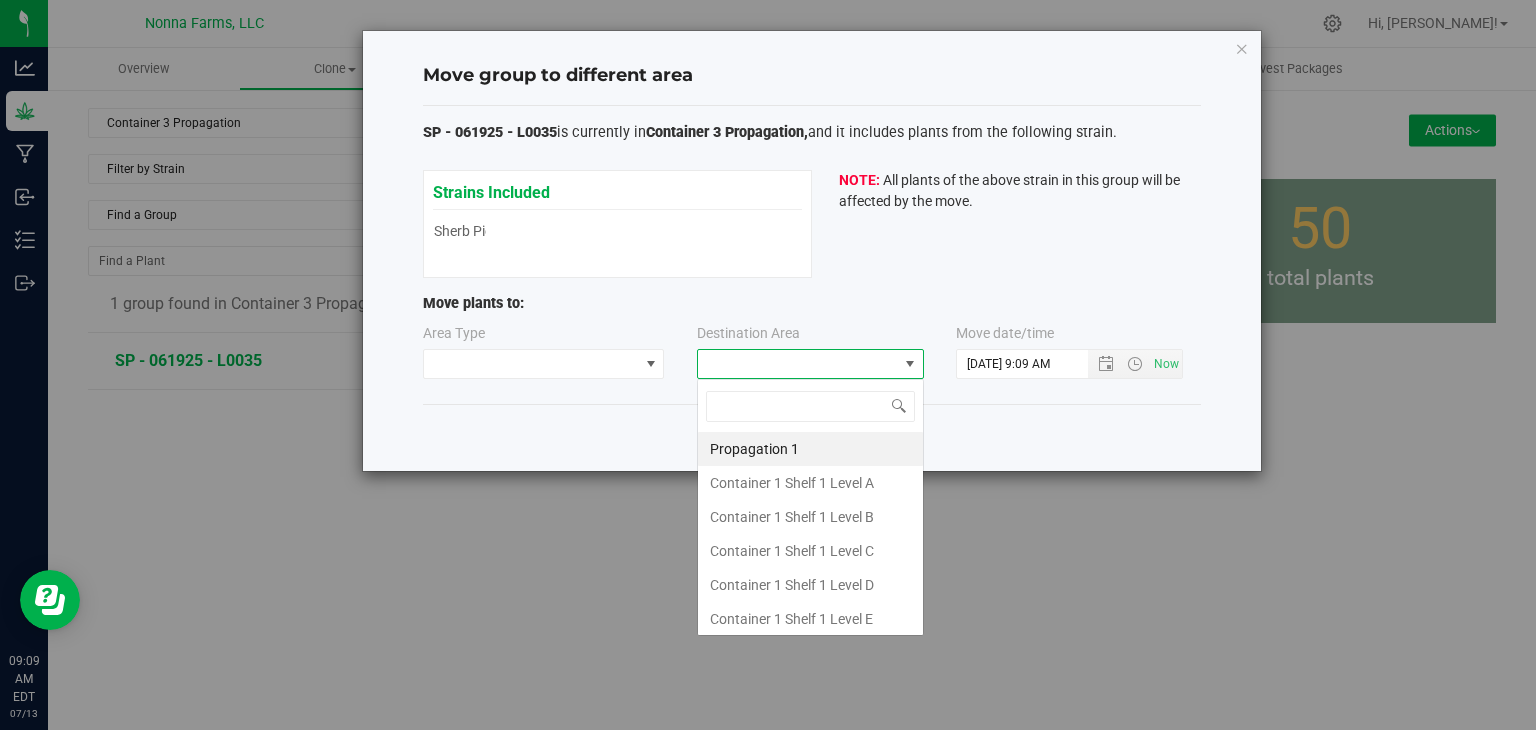 scroll, scrollTop: 99970, scrollLeft: 99772, axis: both 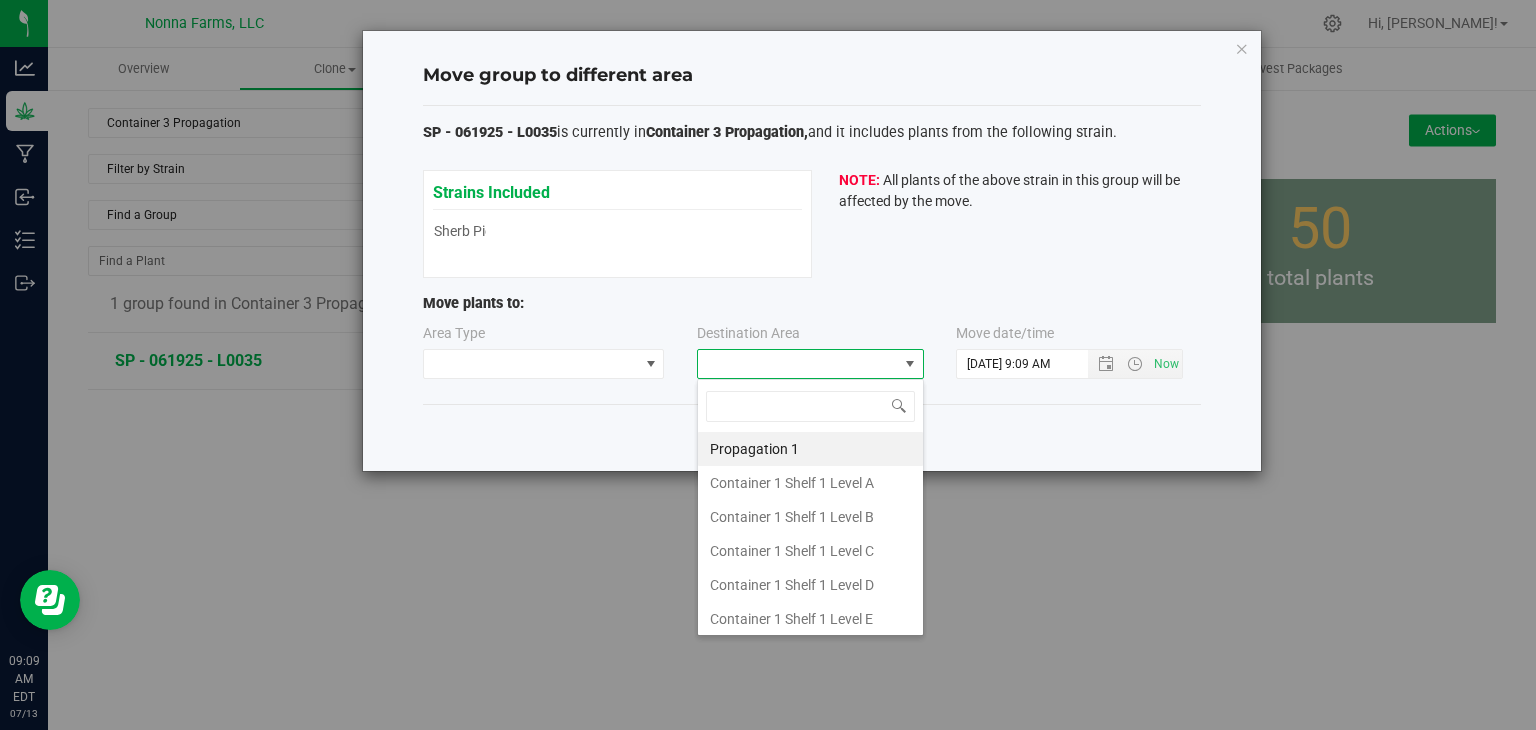type on "z" 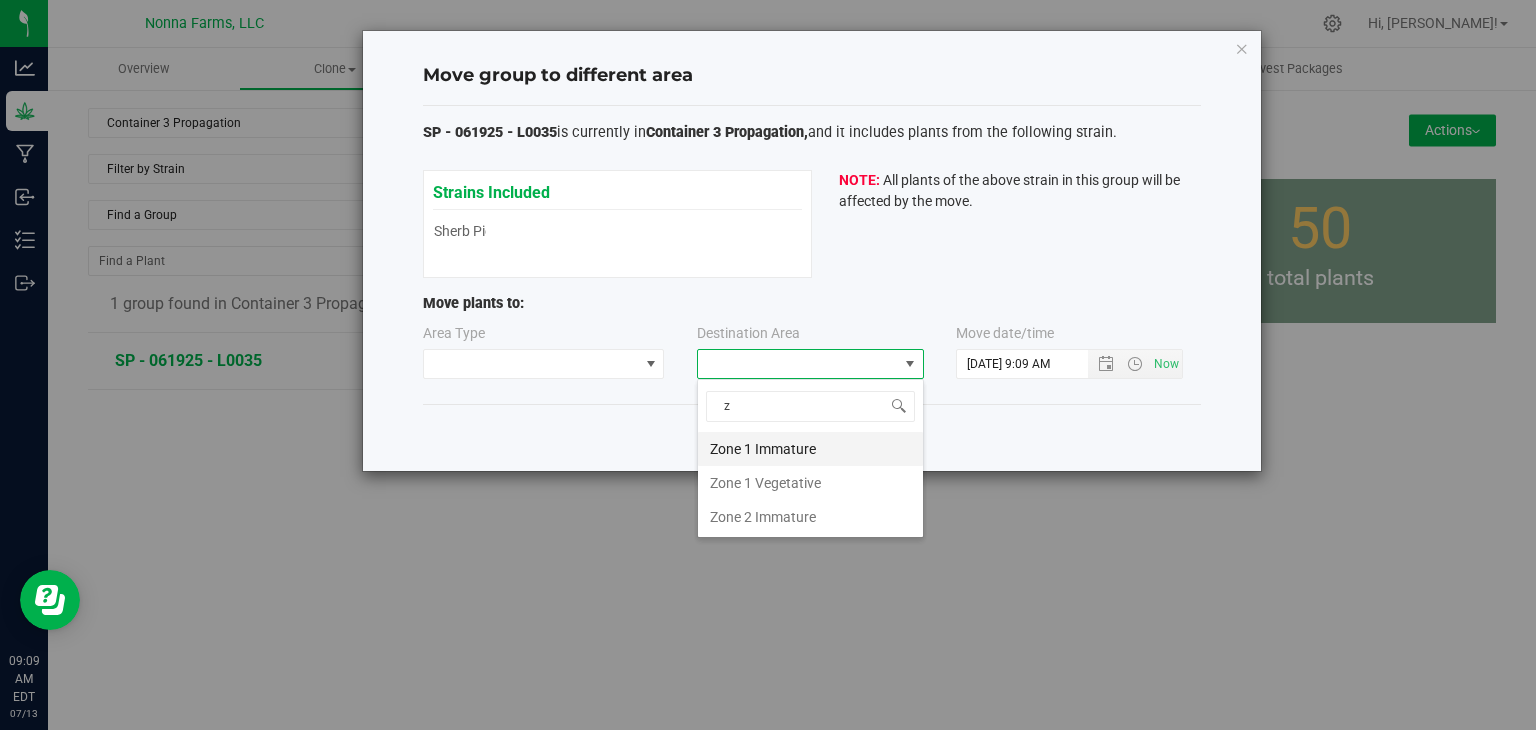 click on "Zone 1 Immature" at bounding box center (810, 449) 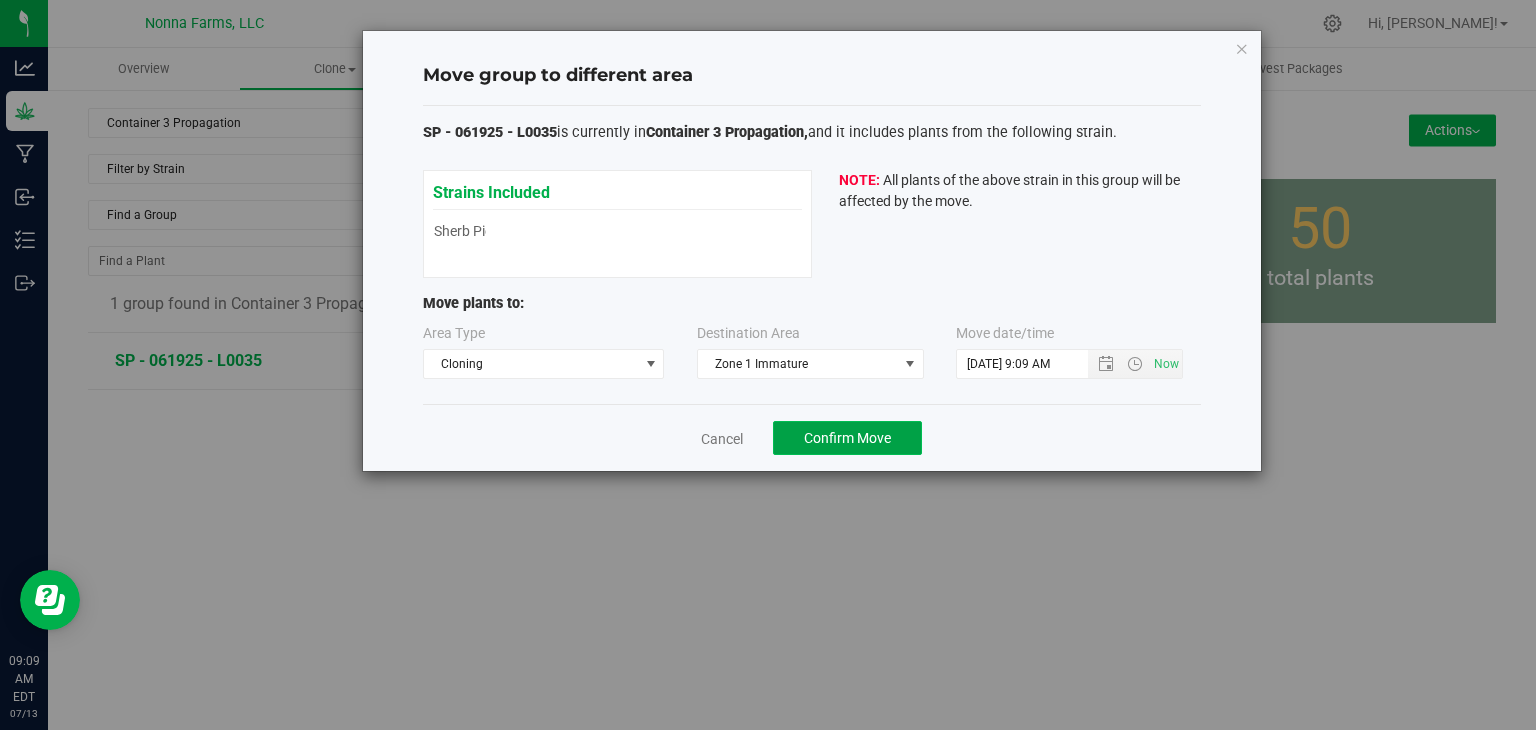 click on "Confirm Move" 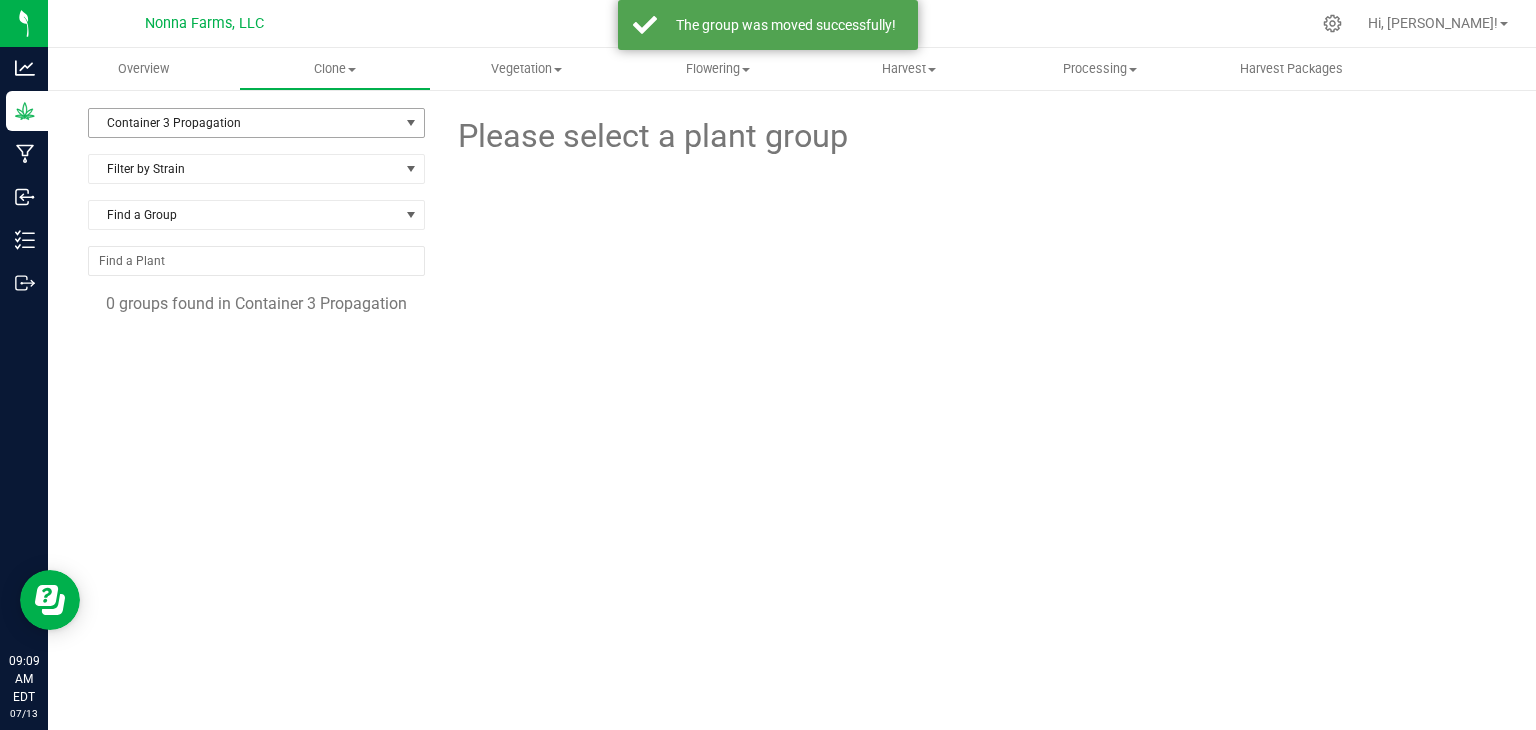 click on "Container 3 Propagation" at bounding box center (244, 123) 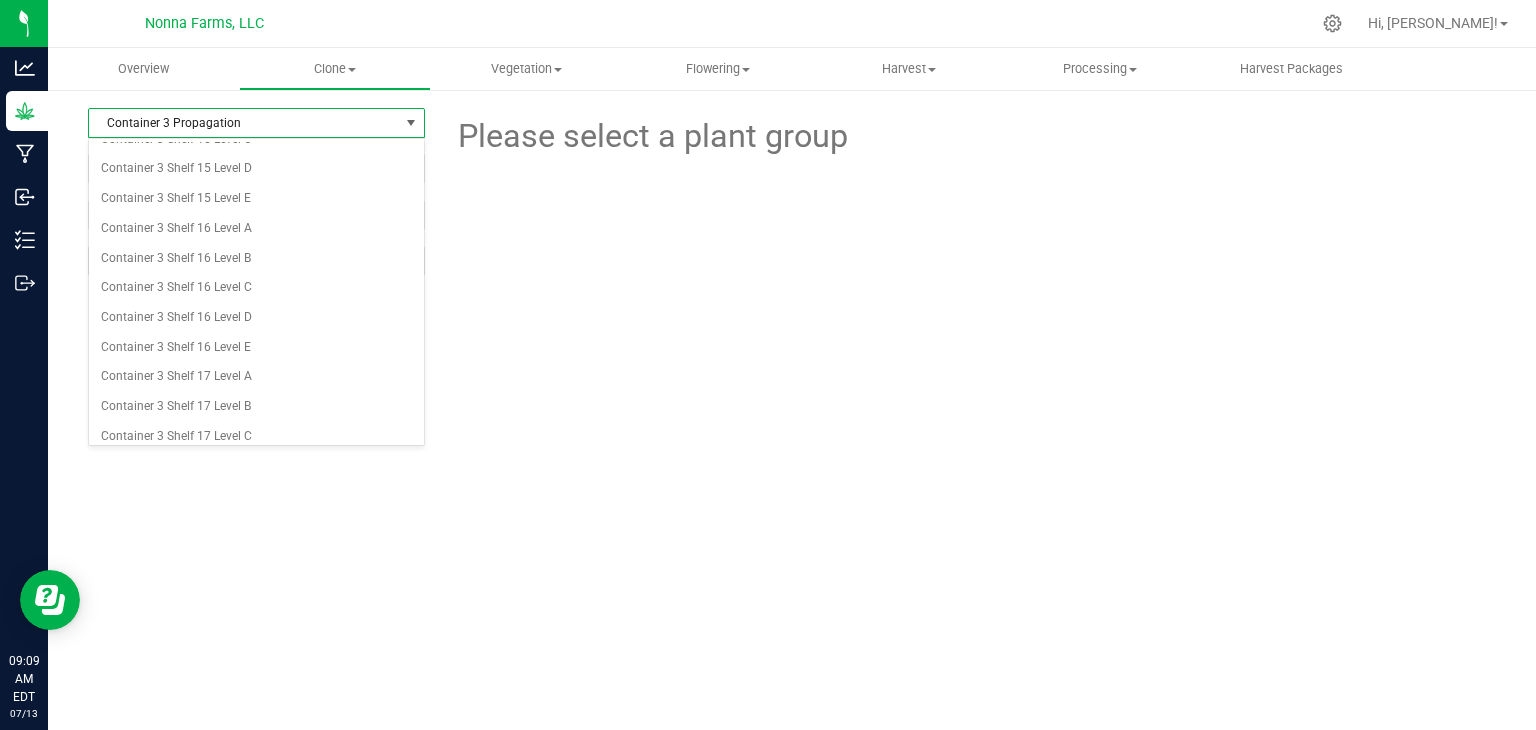 scroll, scrollTop: 7878, scrollLeft: 0, axis: vertical 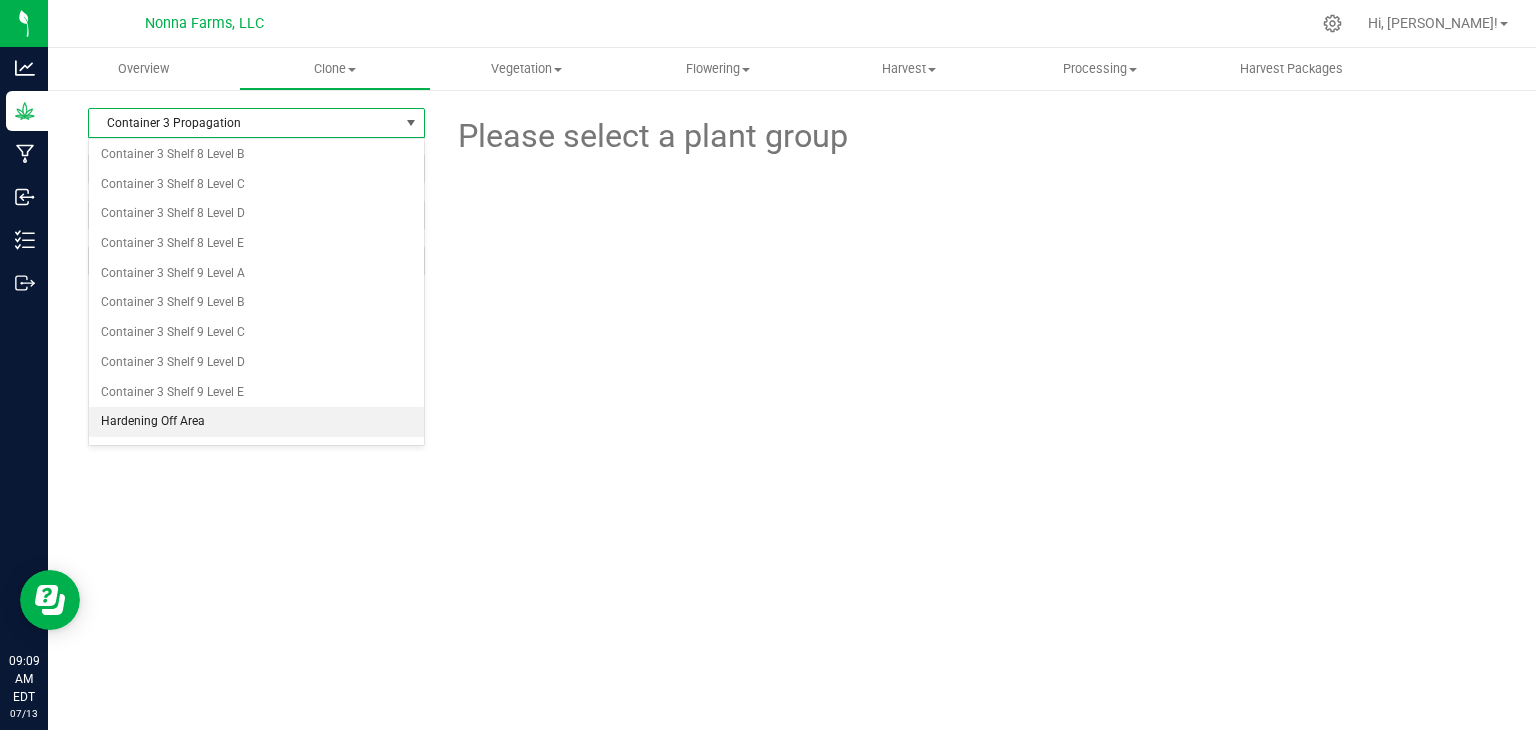 click on "Hardening Off Area" at bounding box center (256, 422) 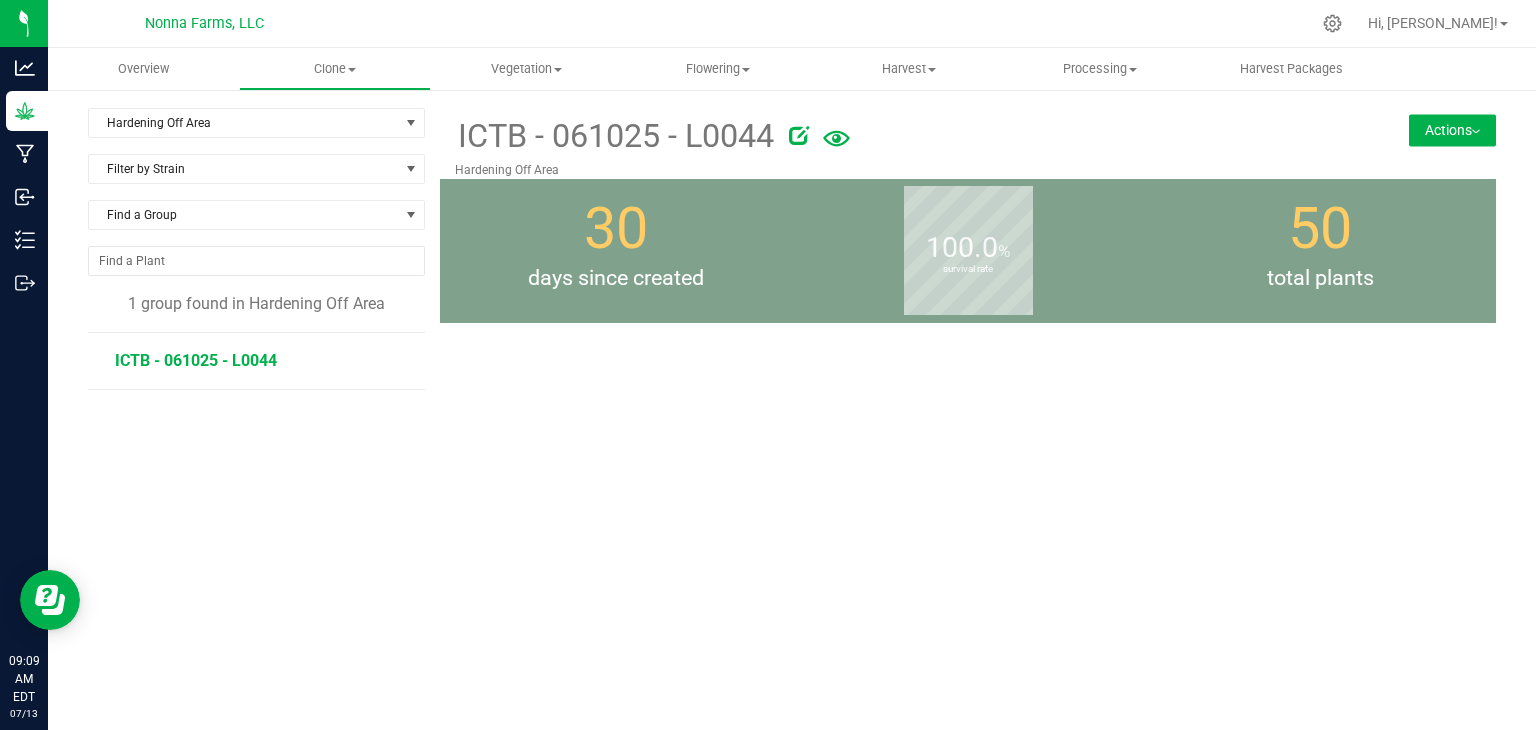 click on "ICTB - 061025 - L0044" at bounding box center (196, 360) 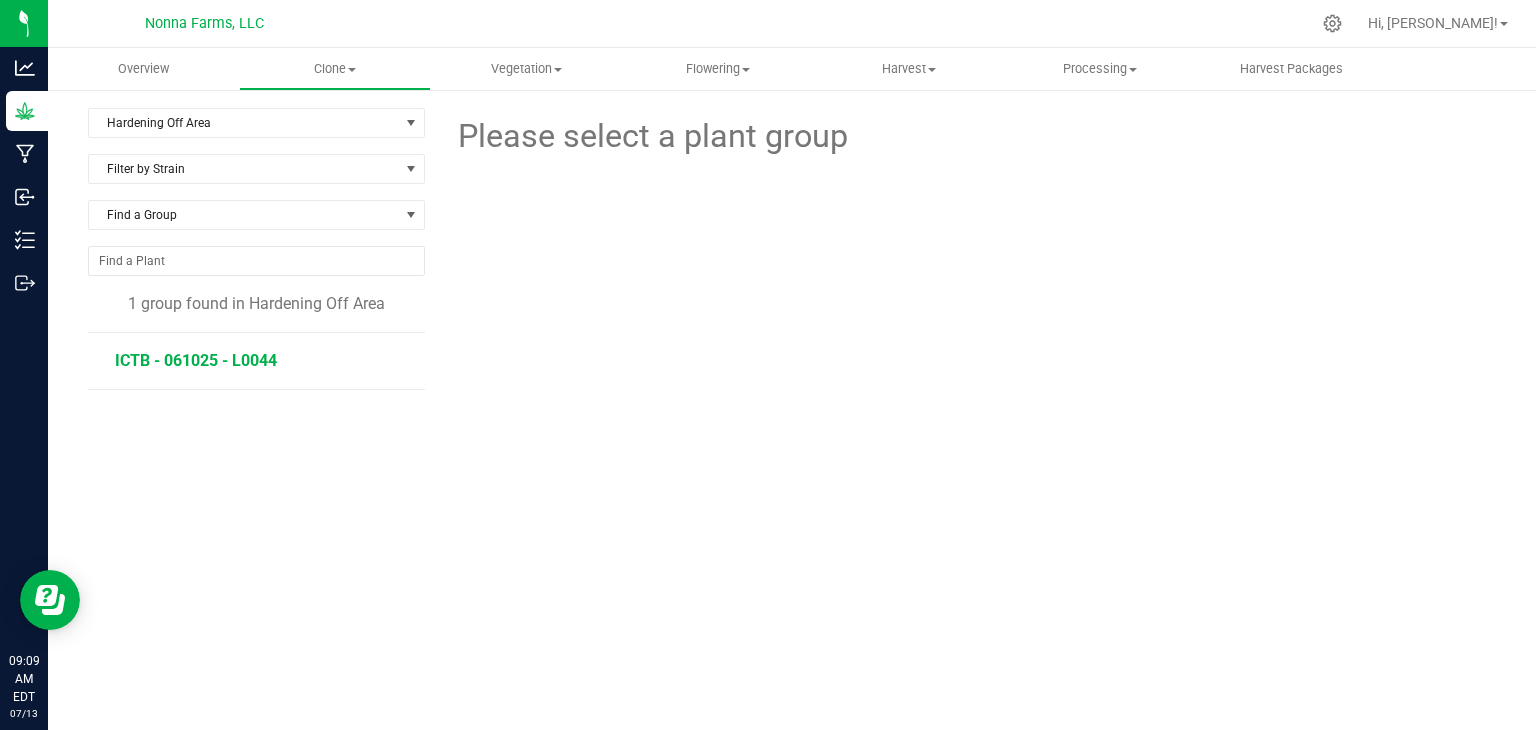 click on "ICTB - 061025 - L0044" at bounding box center [196, 360] 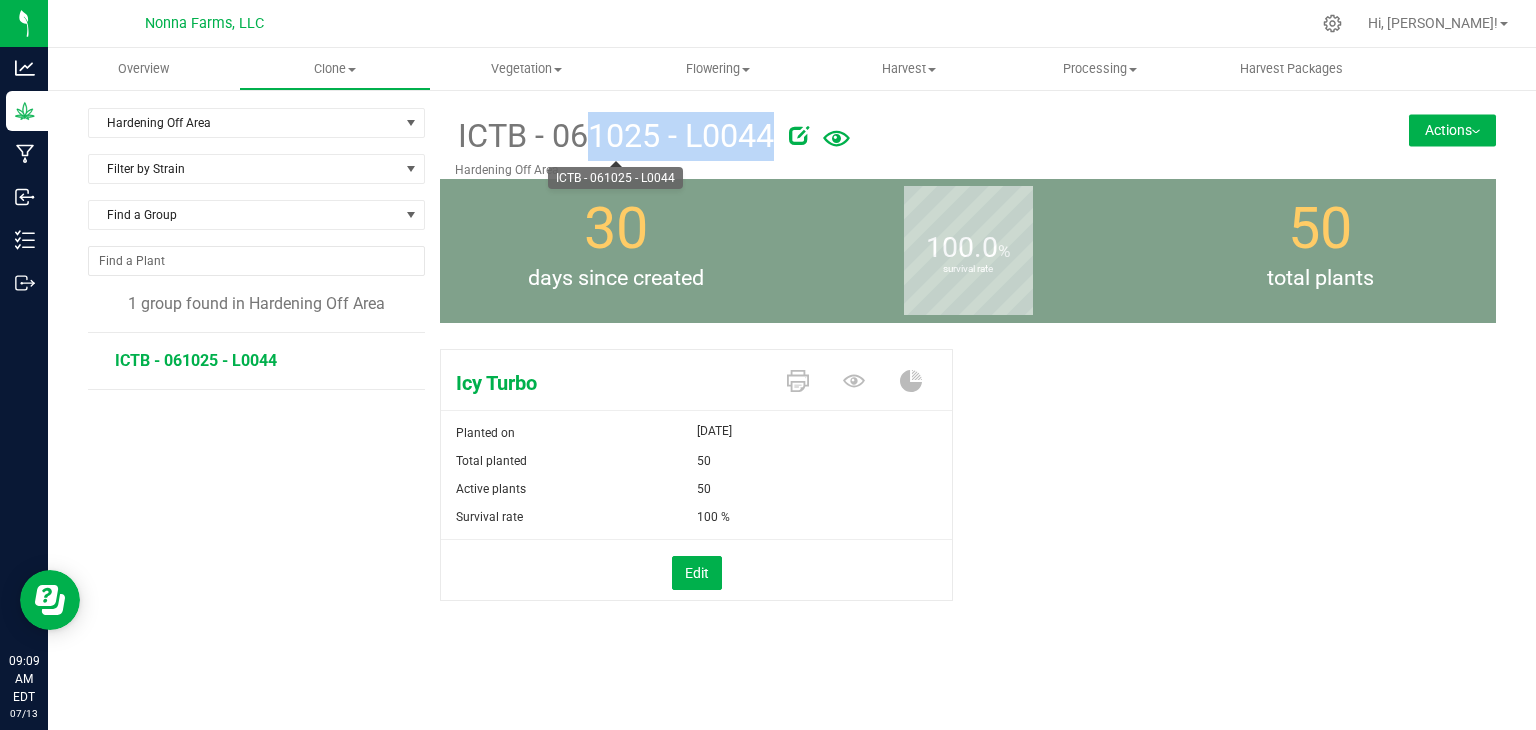 drag, startPoint x: 776, startPoint y: 139, endPoint x: 460, endPoint y: 126, distance: 316.2673 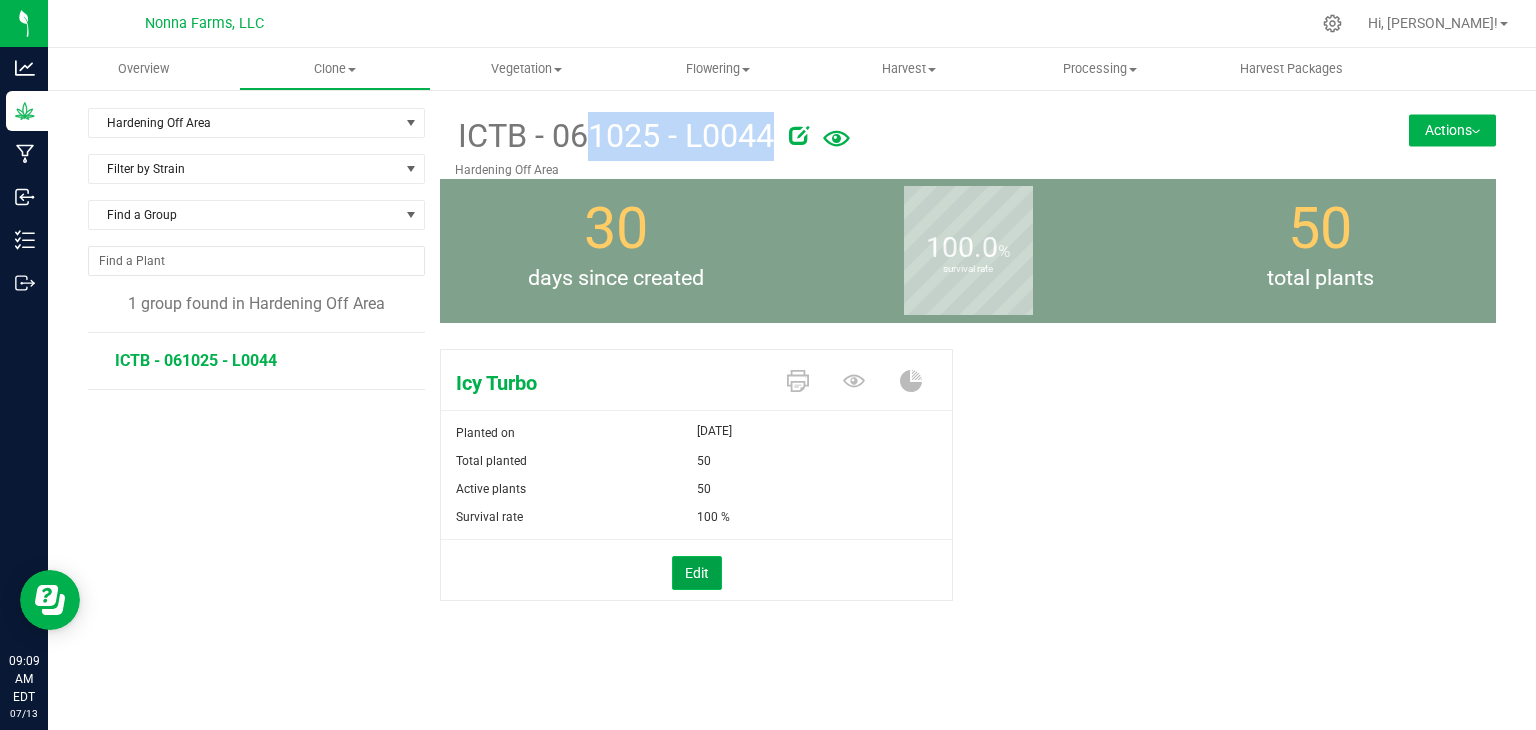 click on "Edit" at bounding box center [697, 573] 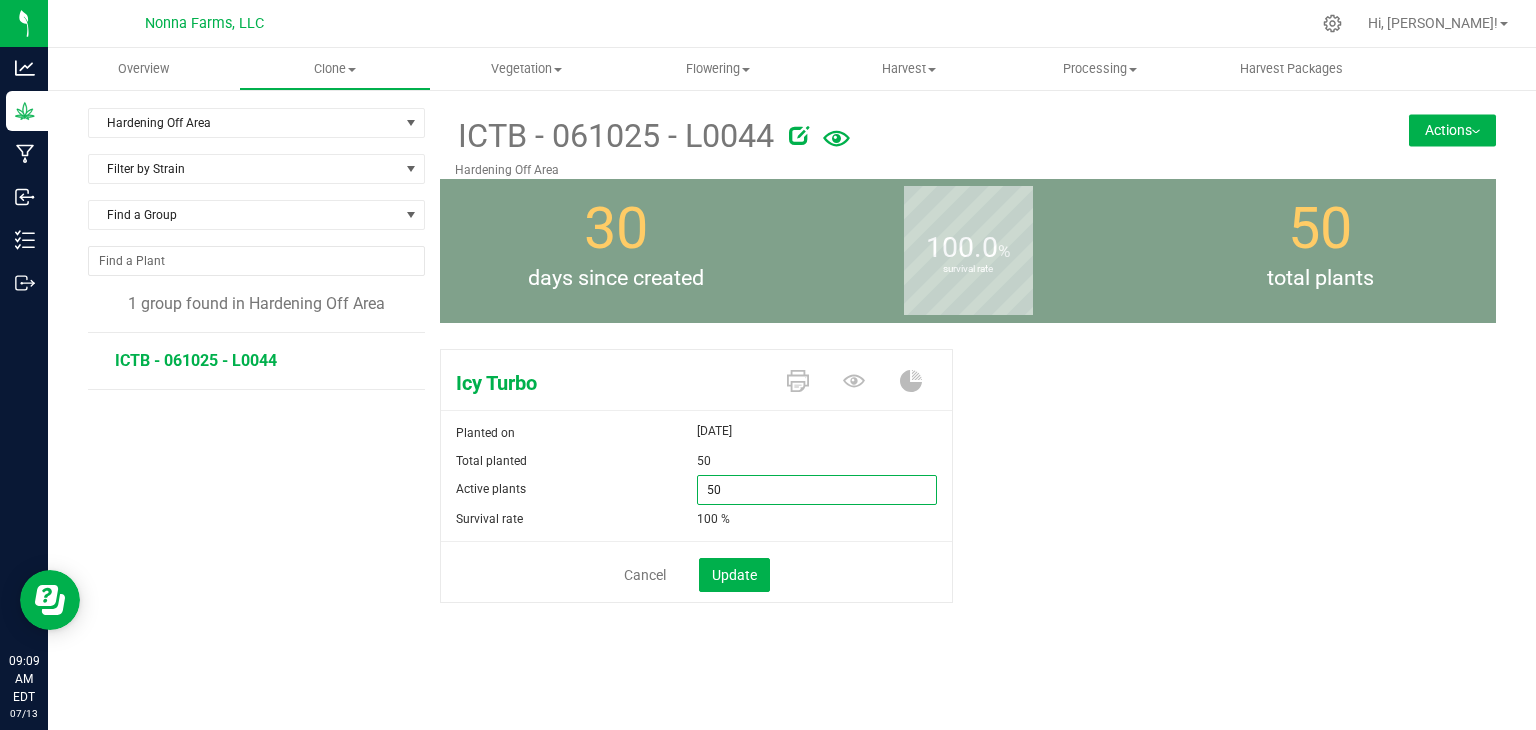 drag, startPoint x: 696, startPoint y: 485, endPoint x: 657, endPoint y: 475, distance: 40.261642 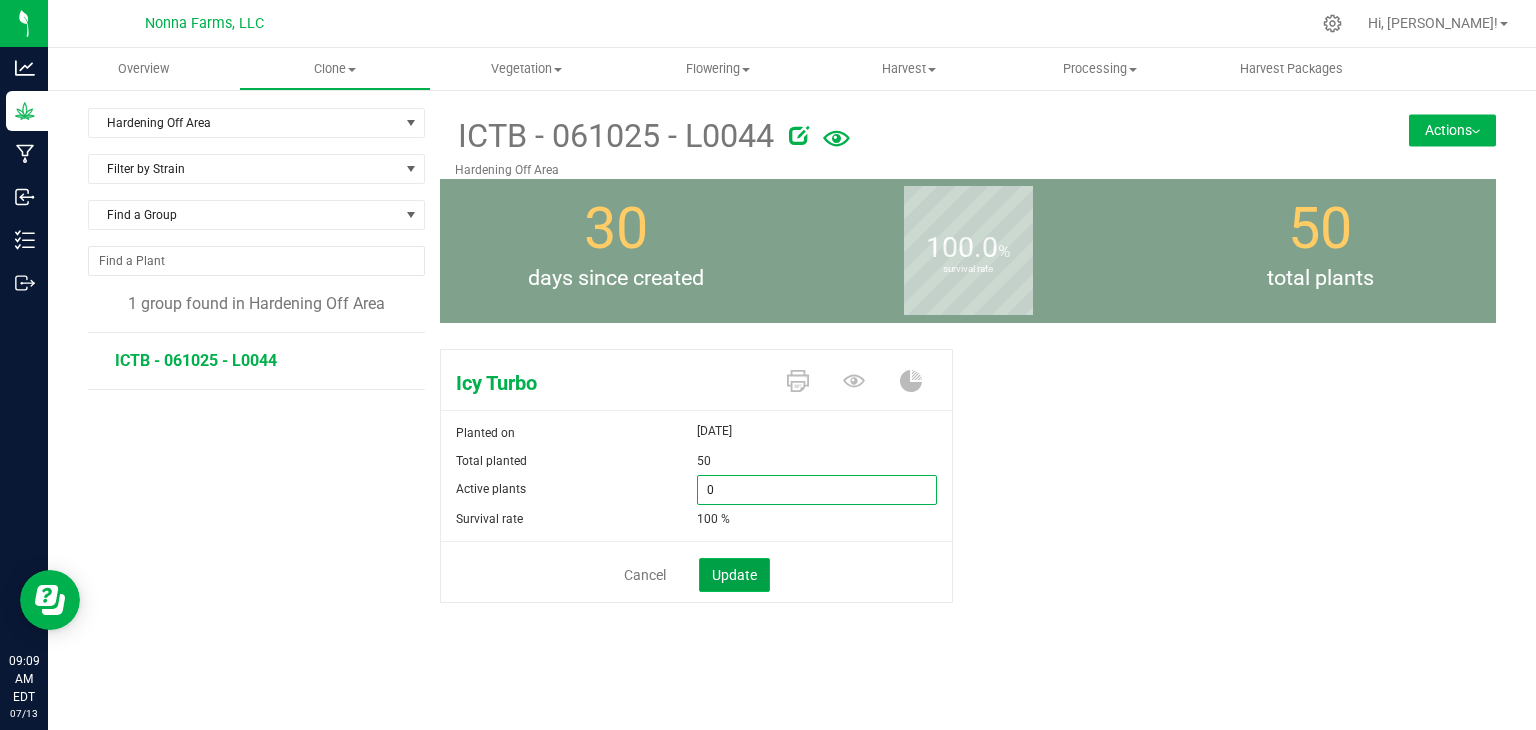 click on "Update" 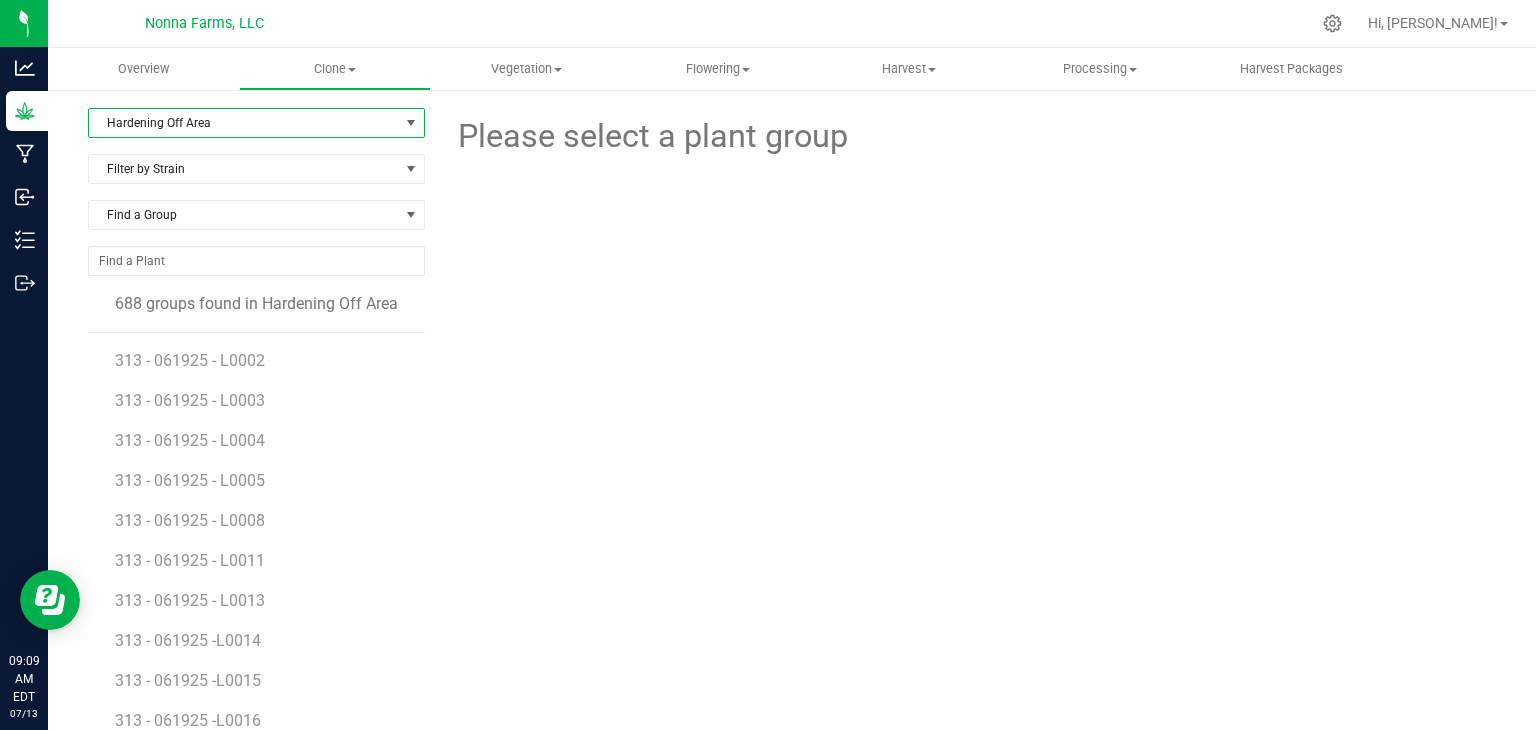 click on "Hardening Off Area" at bounding box center (244, 123) 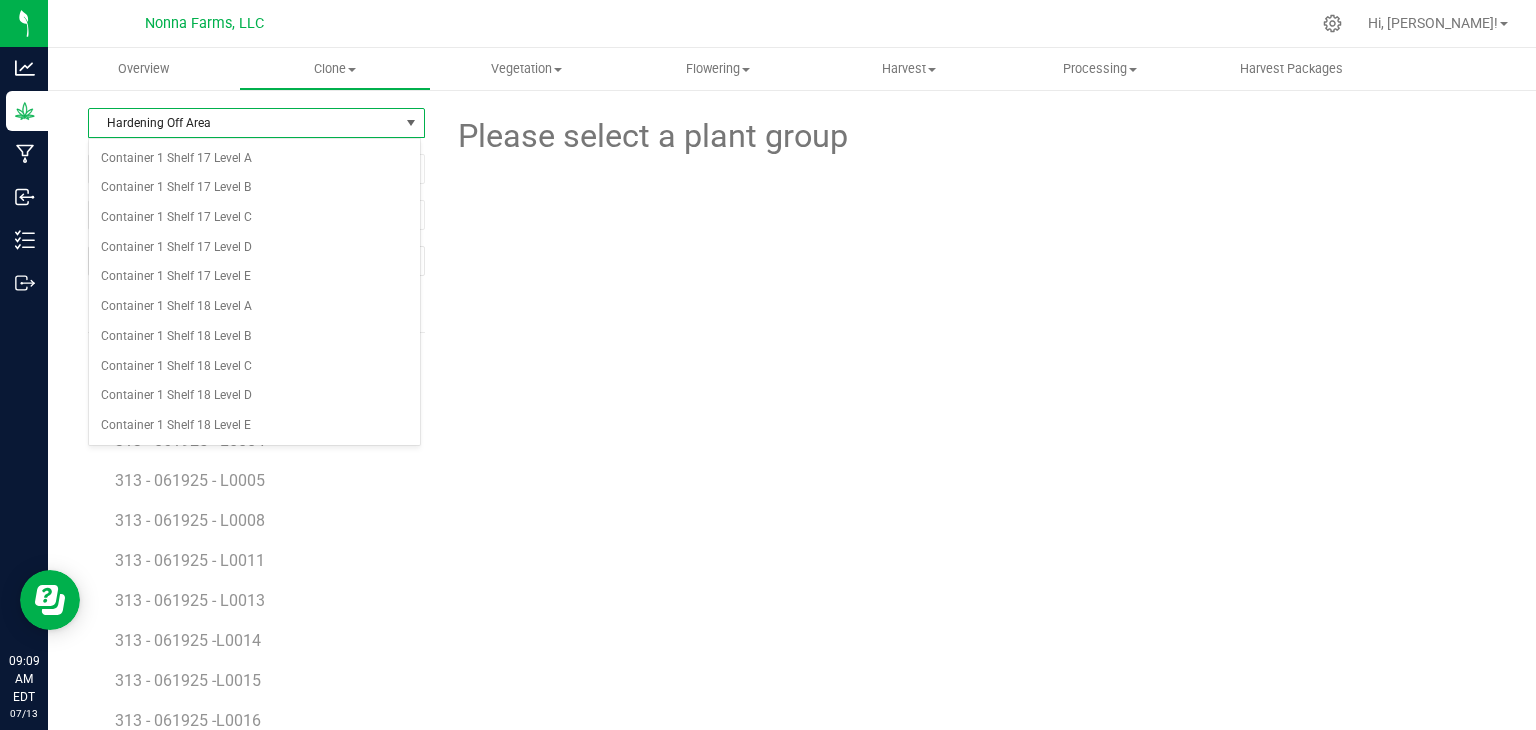 scroll, scrollTop: 0, scrollLeft: 0, axis: both 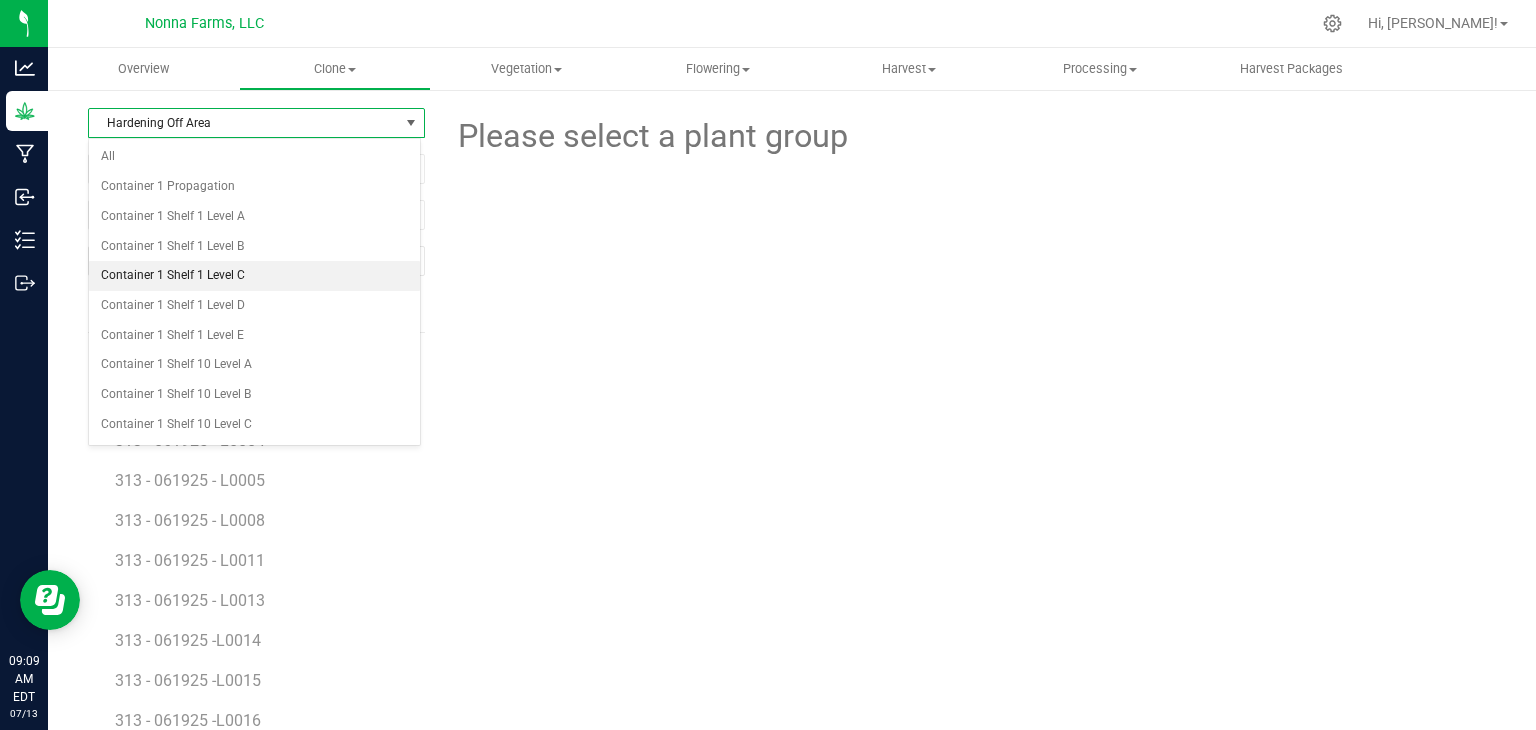 click on "Container 1 Shelf 1 Level C" at bounding box center (254, 276) 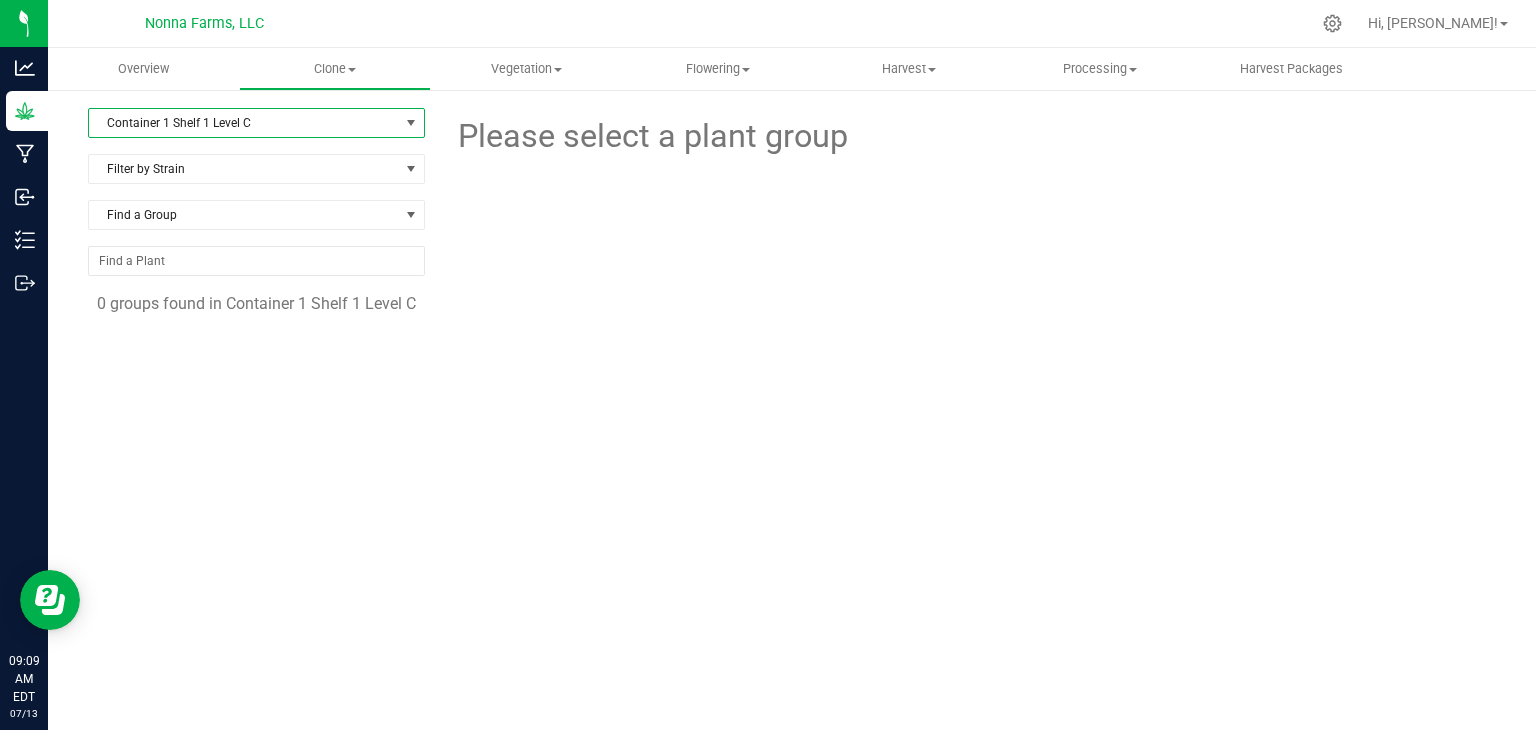 click on "Container 1 Shelf 1 Level C" at bounding box center [244, 123] 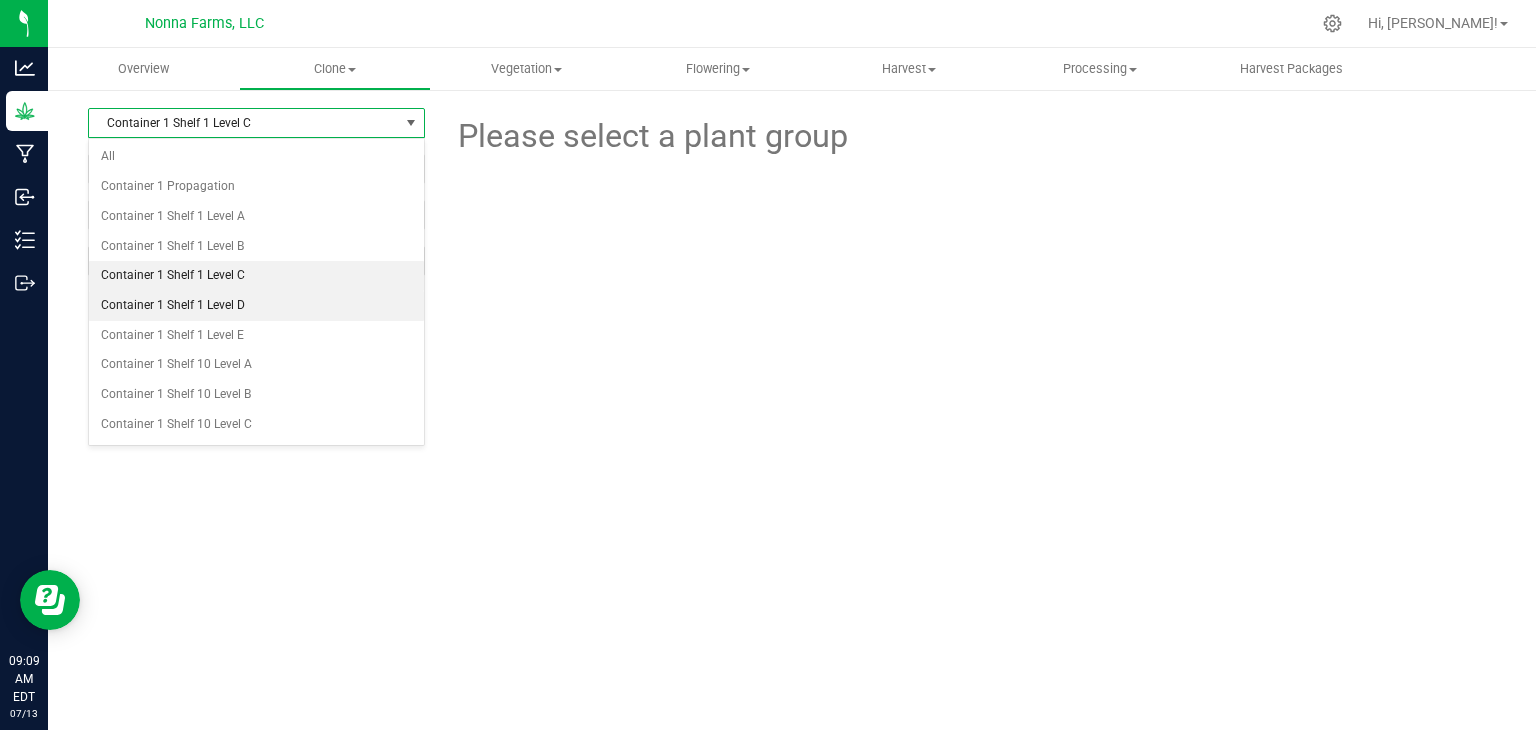 click on "Container 1 Shelf 1 Level D" at bounding box center [256, 306] 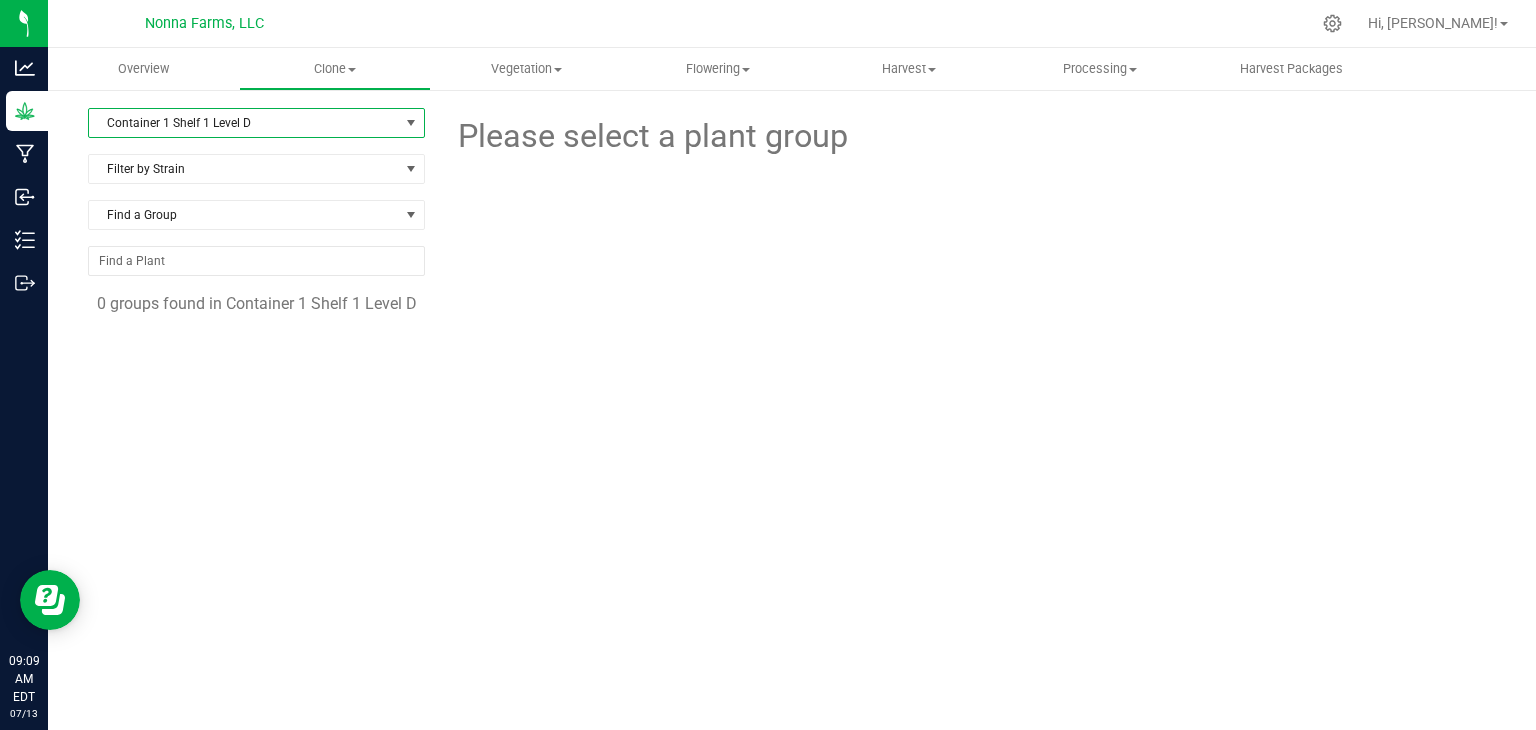 click on "Container 1 Shelf 1 Level D" at bounding box center (244, 123) 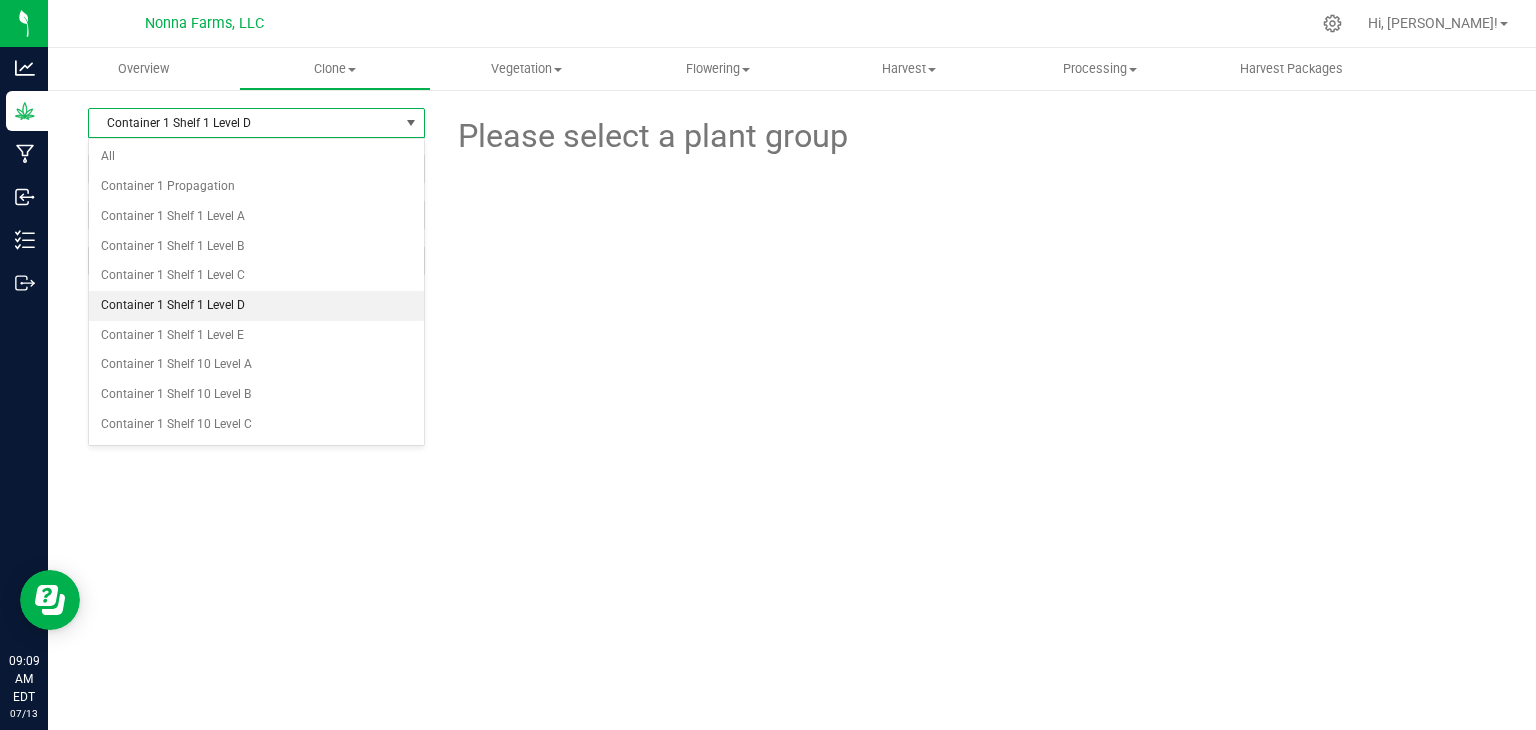 click on "Container 1 Shelf 1 Level D" at bounding box center [244, 123] 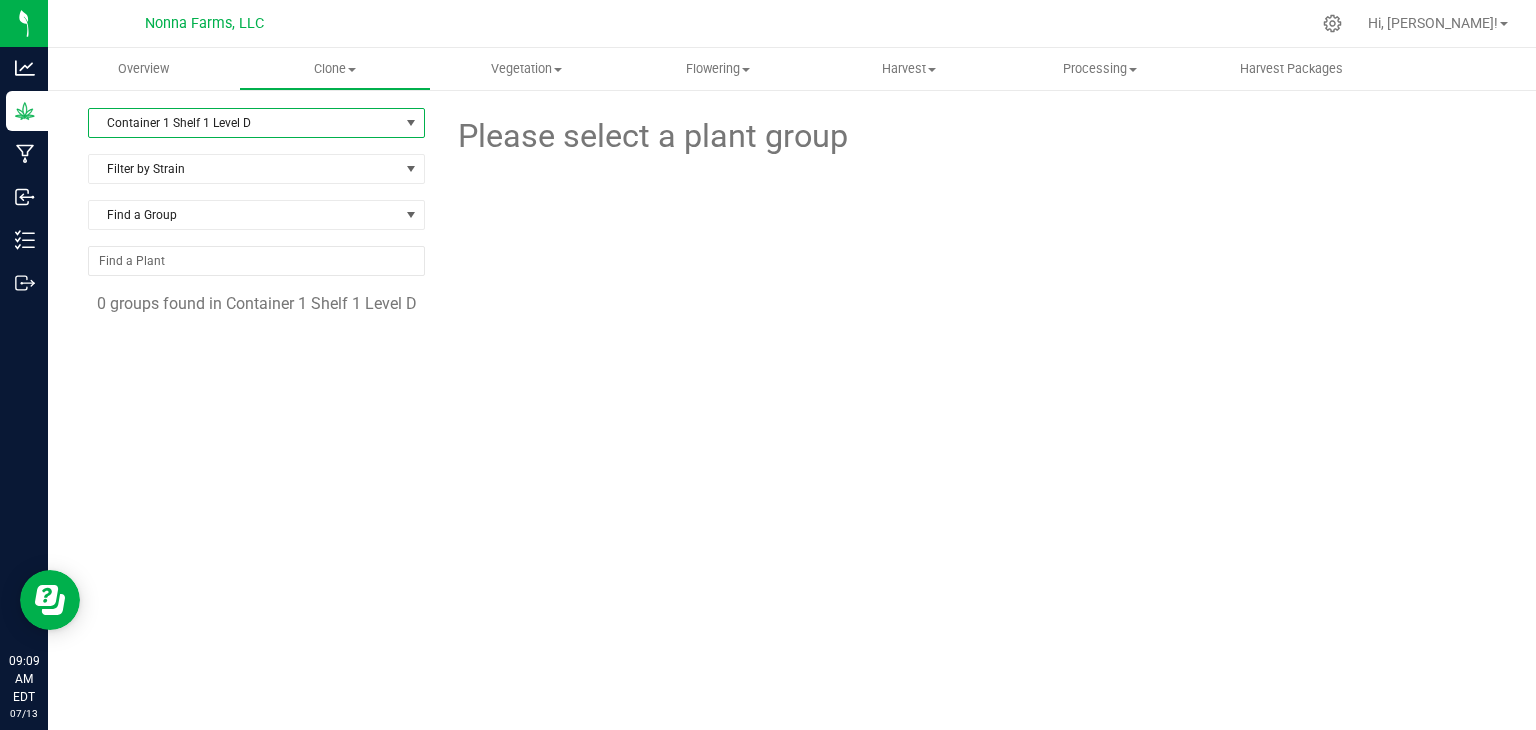 click on "Container 1 Shelf 1 Level D" at bounding box center [244, 123] 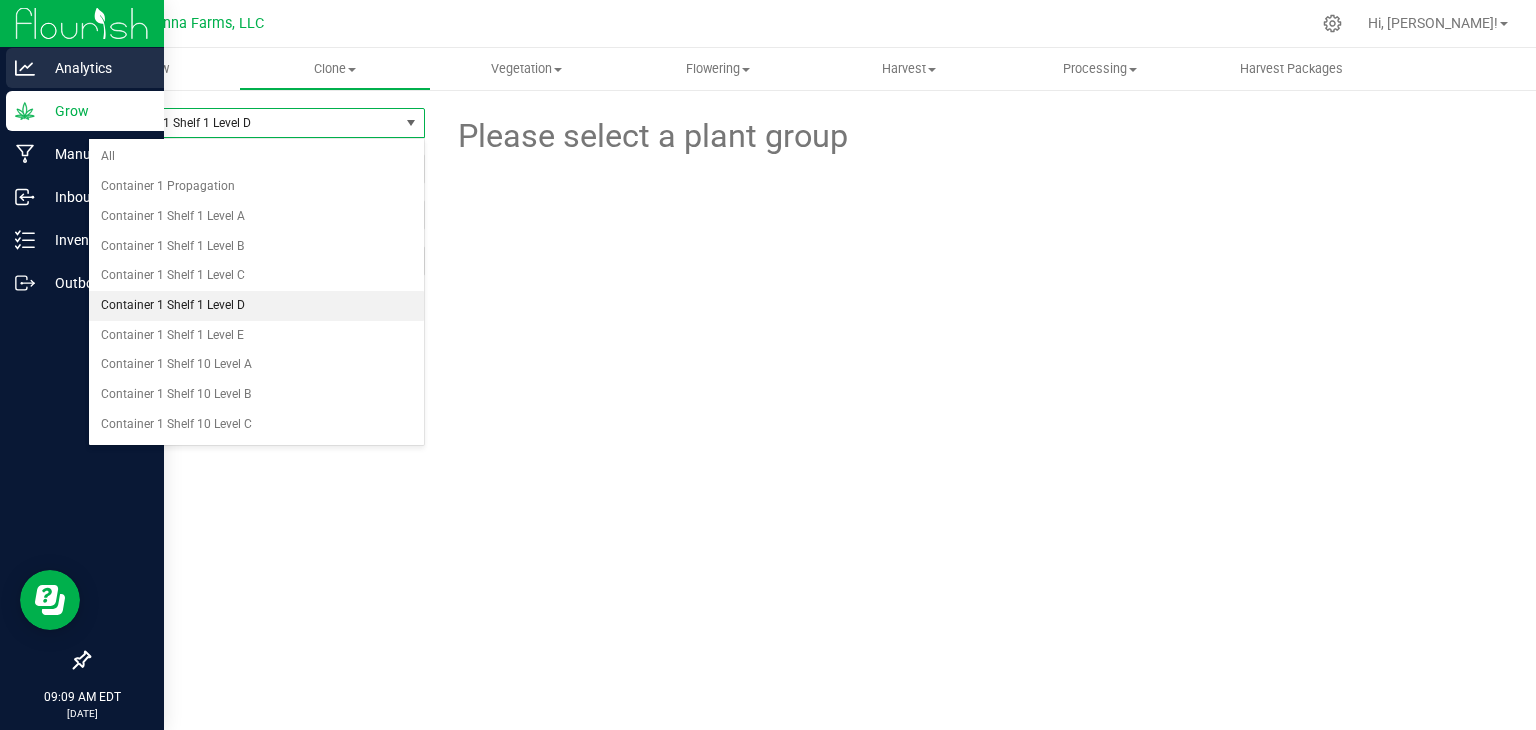 click 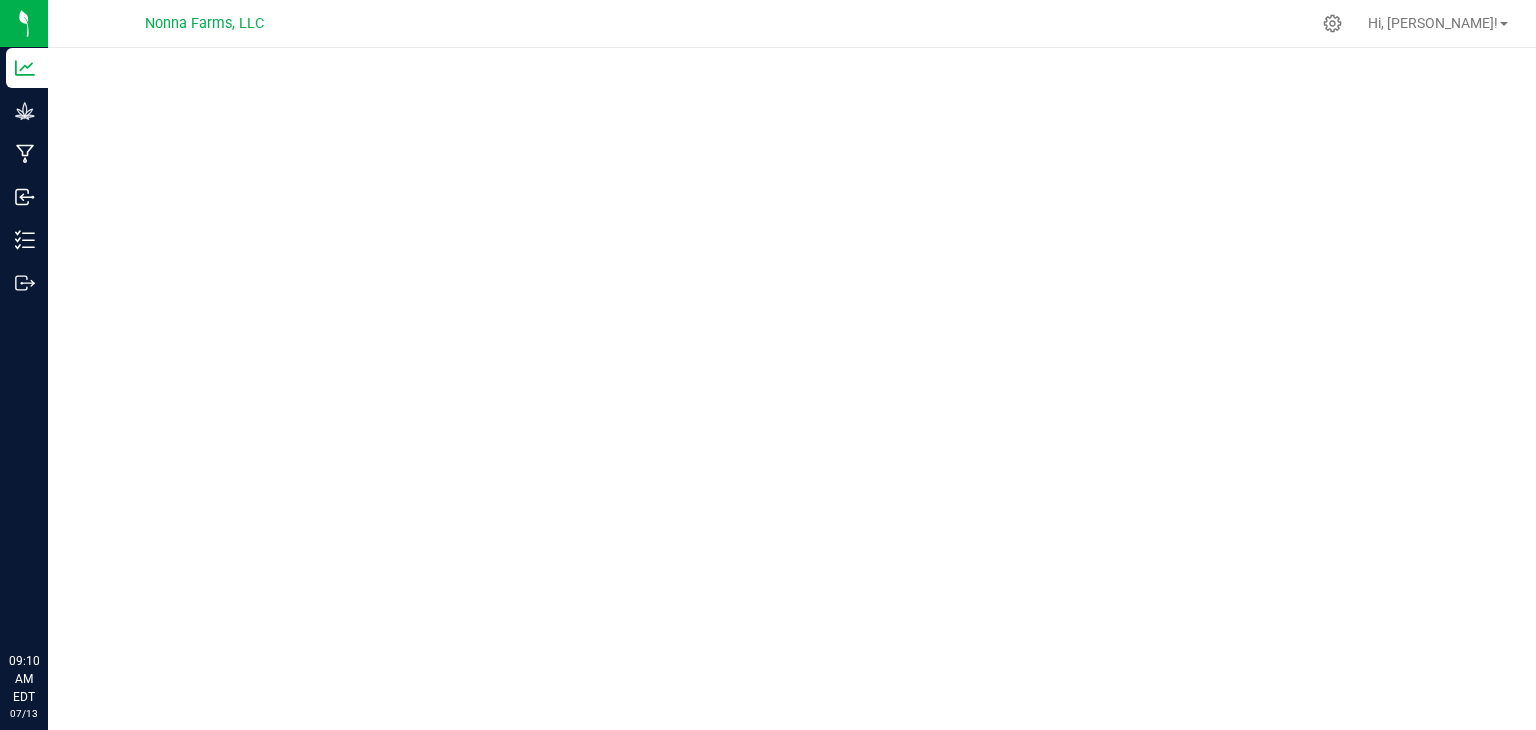 scroll, scrollTop: 0, scrollLeft: 0, axis: both 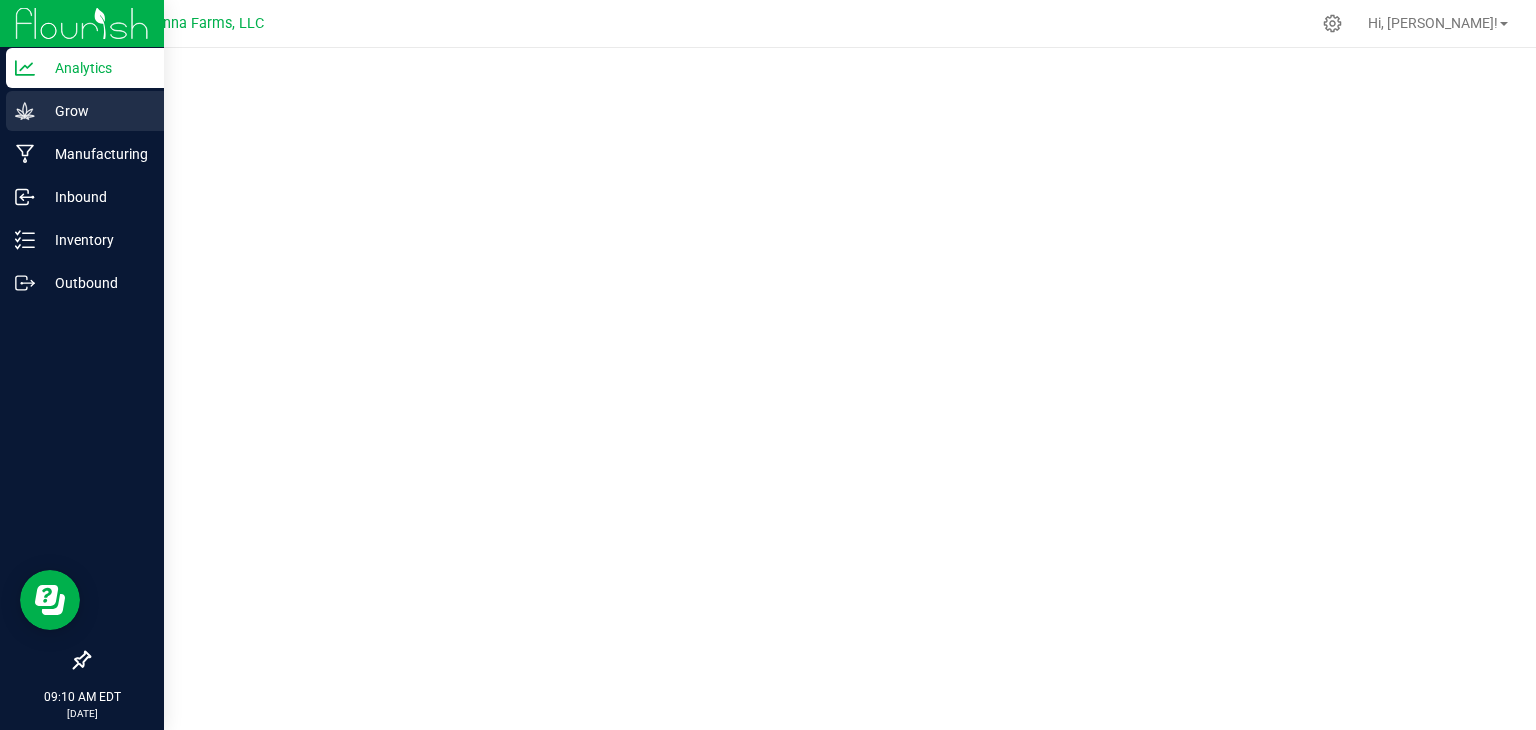 click 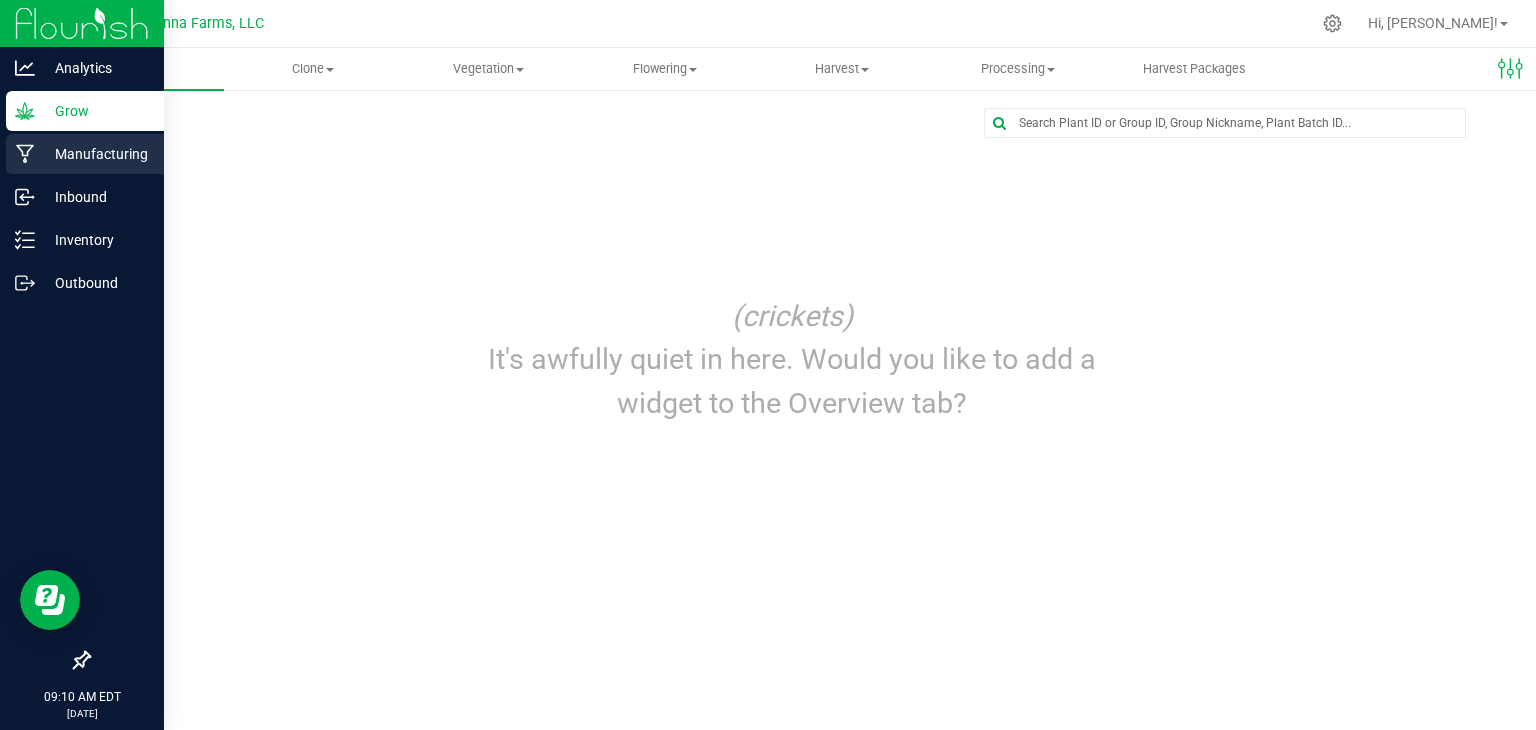 click on "Manufacturing" at bounding box center [85, 154] 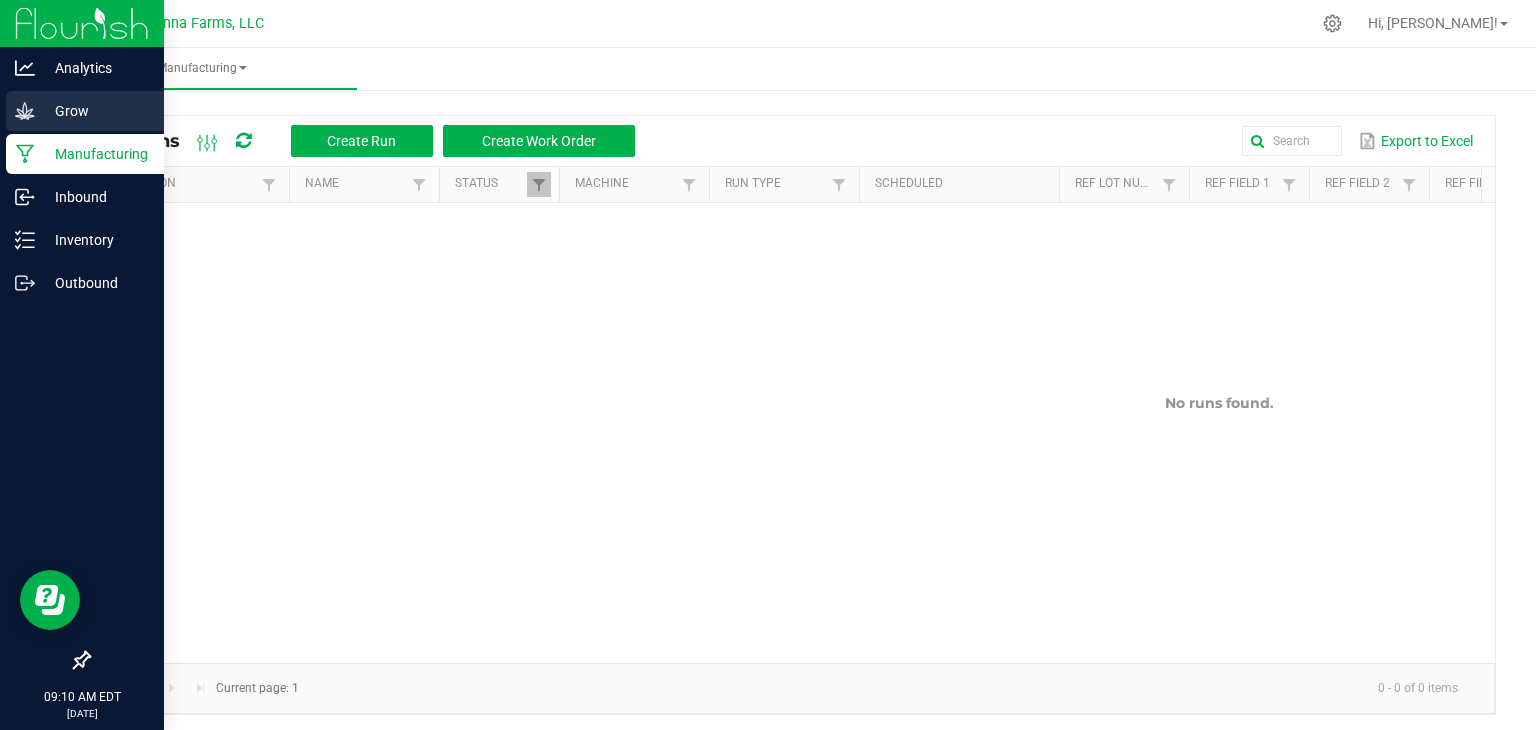 click on "Grow" at bounding box center [95, 111] 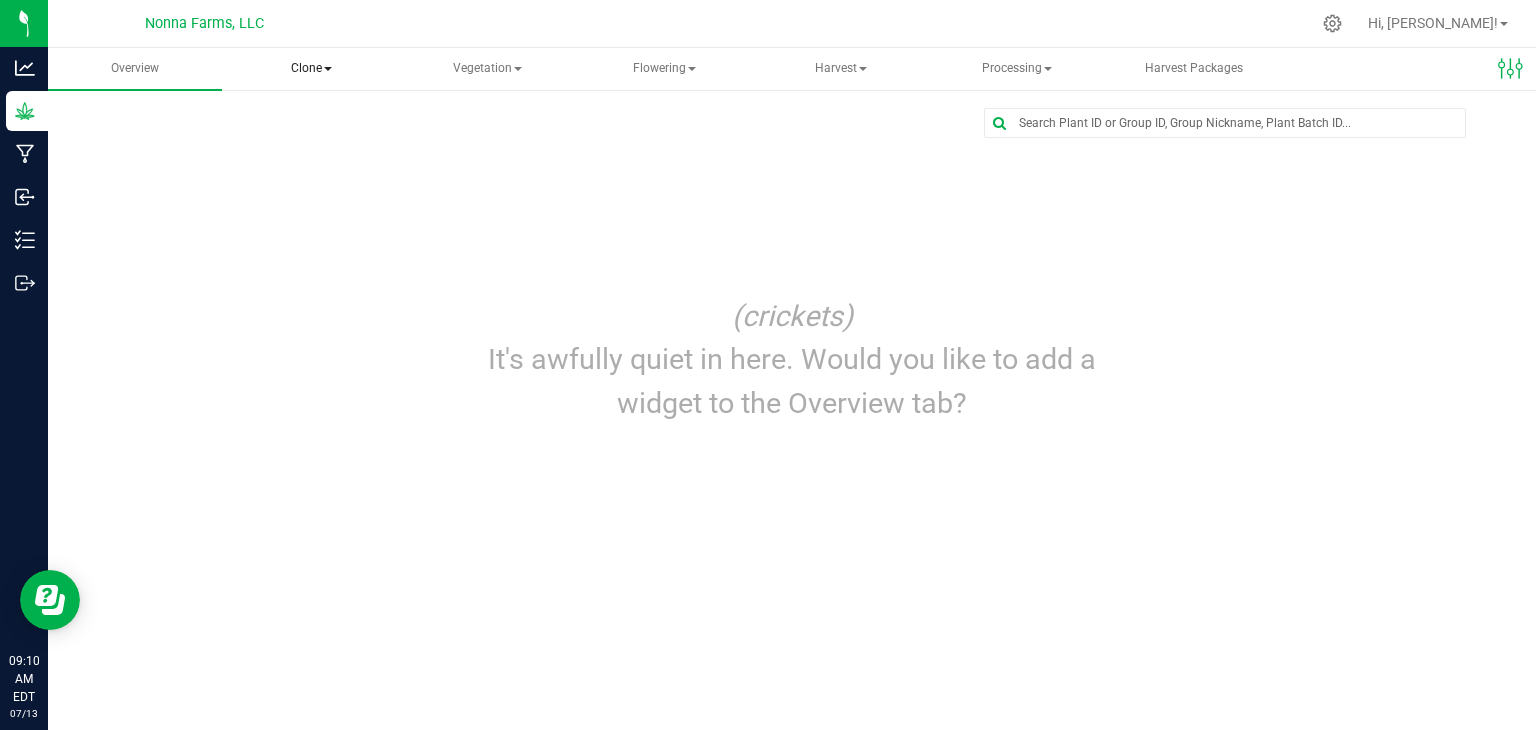 click at bounding box center (328, 69) 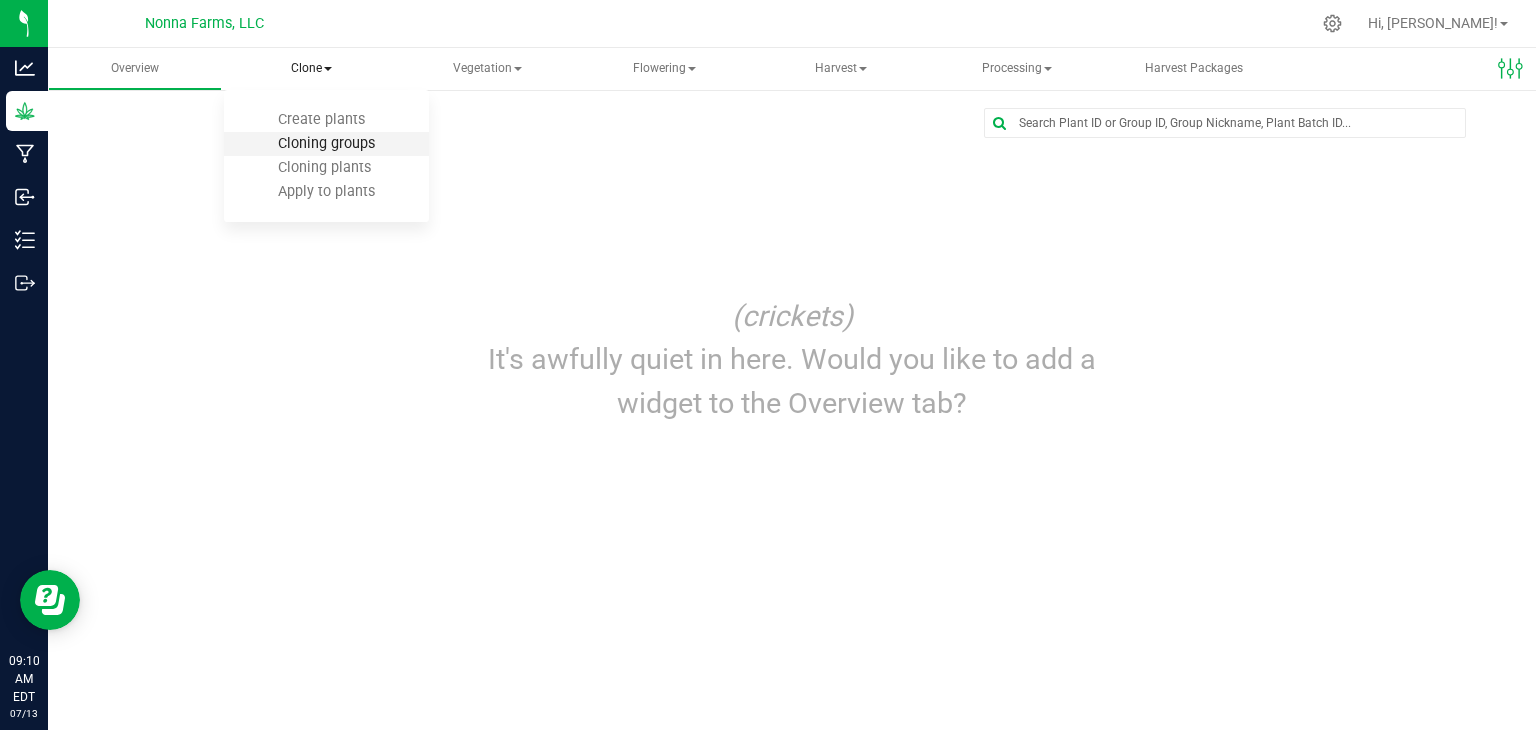 click on "Cloning groups" at bounding box center [326, 143] 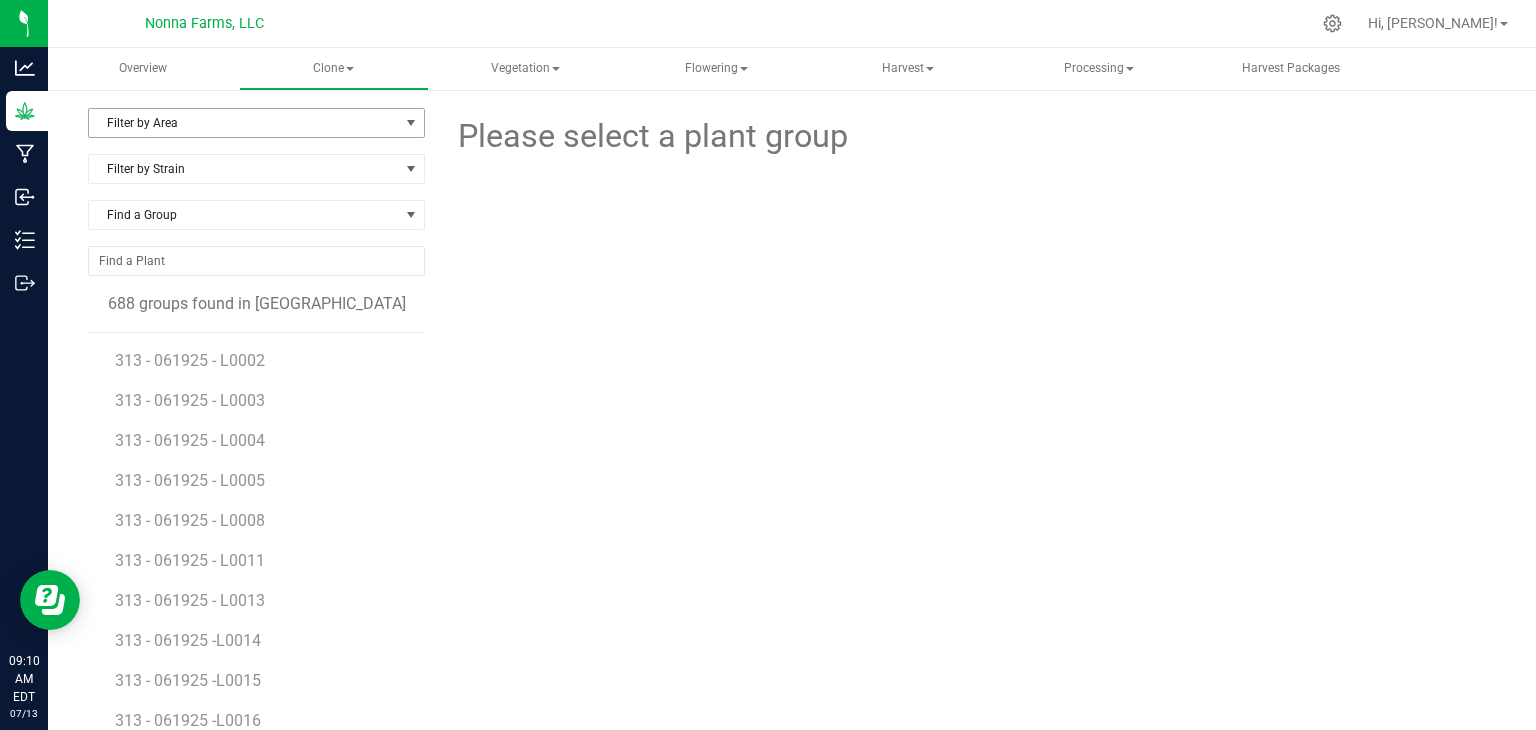 click on "Filter by Area" at bounding box center (244, 123) 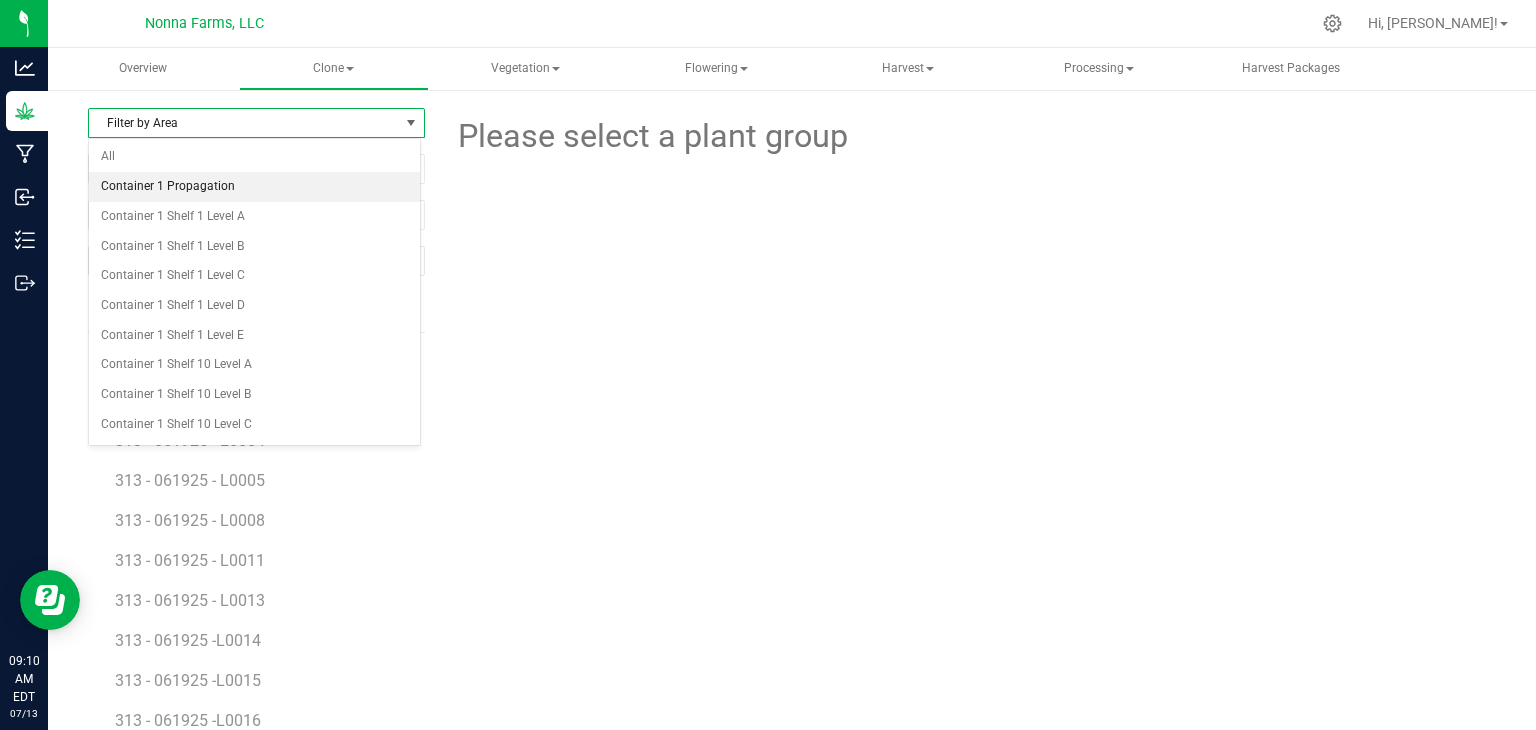 click on "Container 1 Propagation" at bounding box center (254, 187) 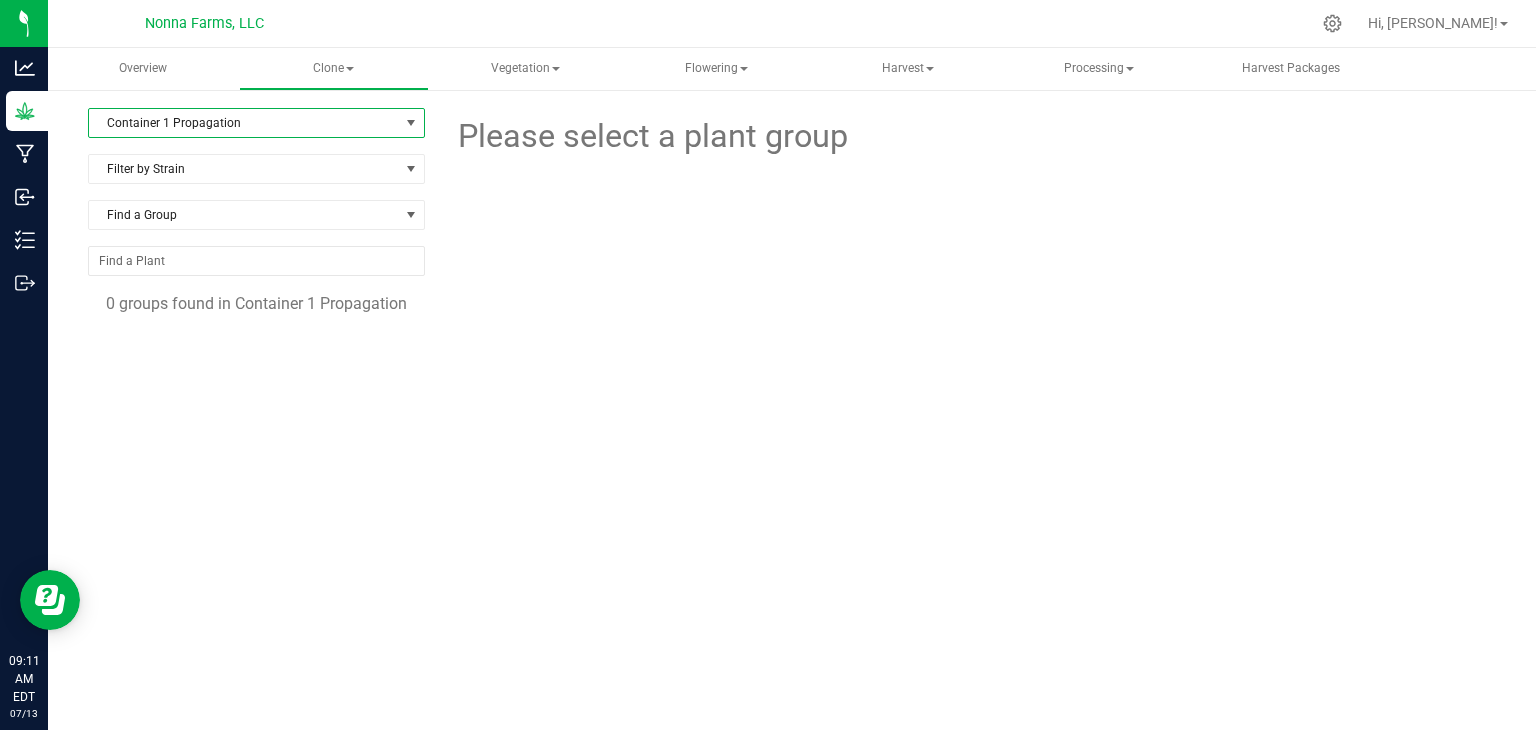 click on "Container 1 Propagation" at bounding box center [244, 123] 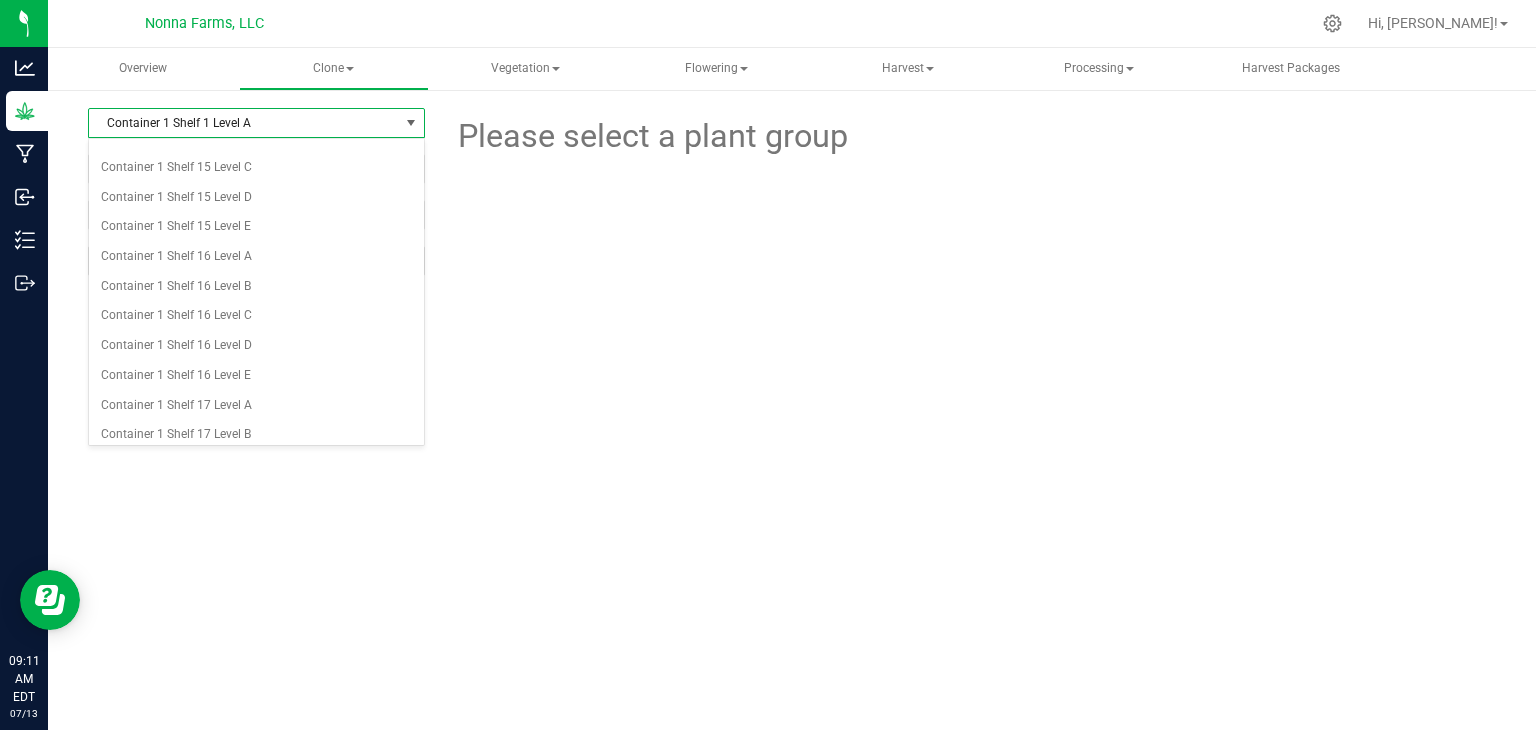 scroll, scrollTop: 1100, scrollLeft: 0, axis: vertical 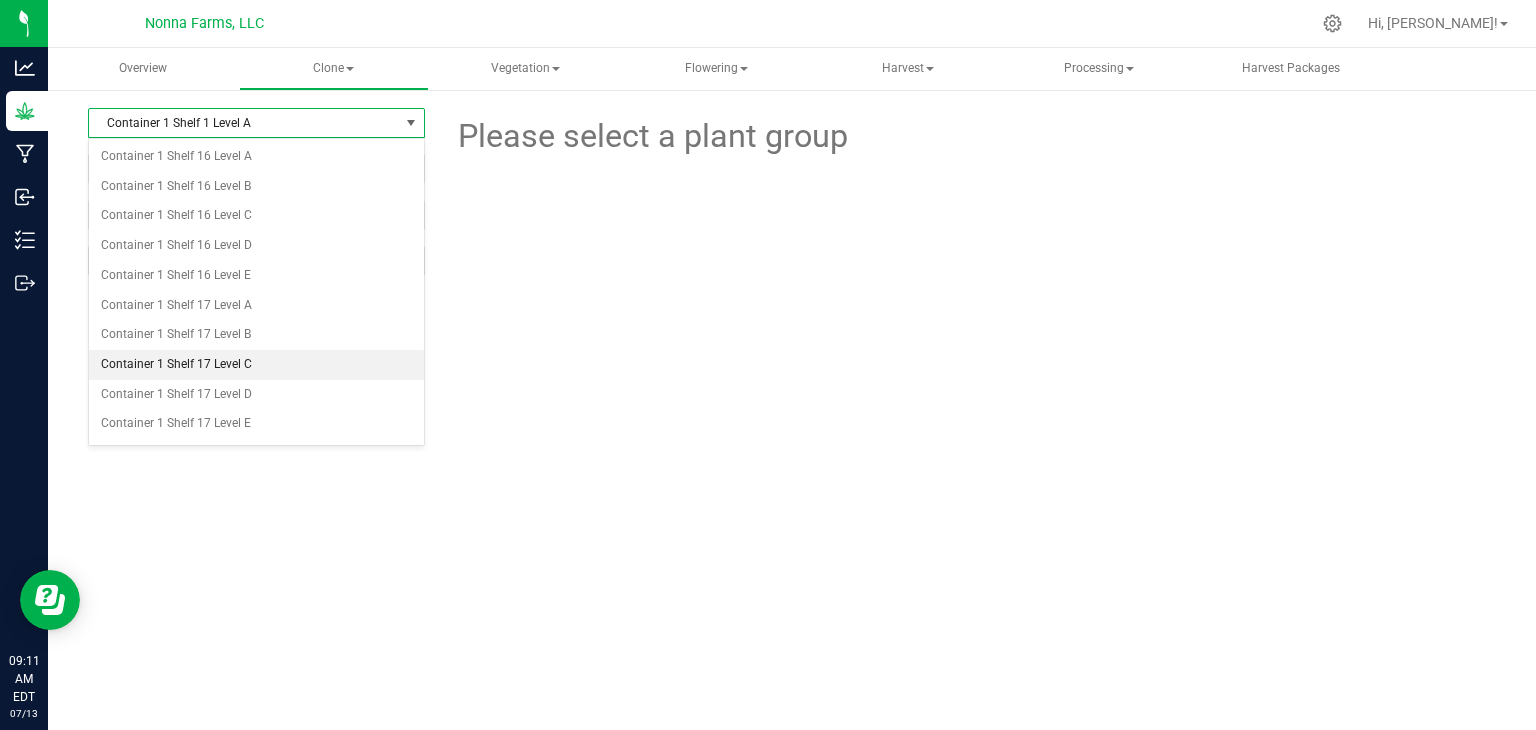 click on "Container 1 Shelf 17 Level C" at bounding box center (256, 365) 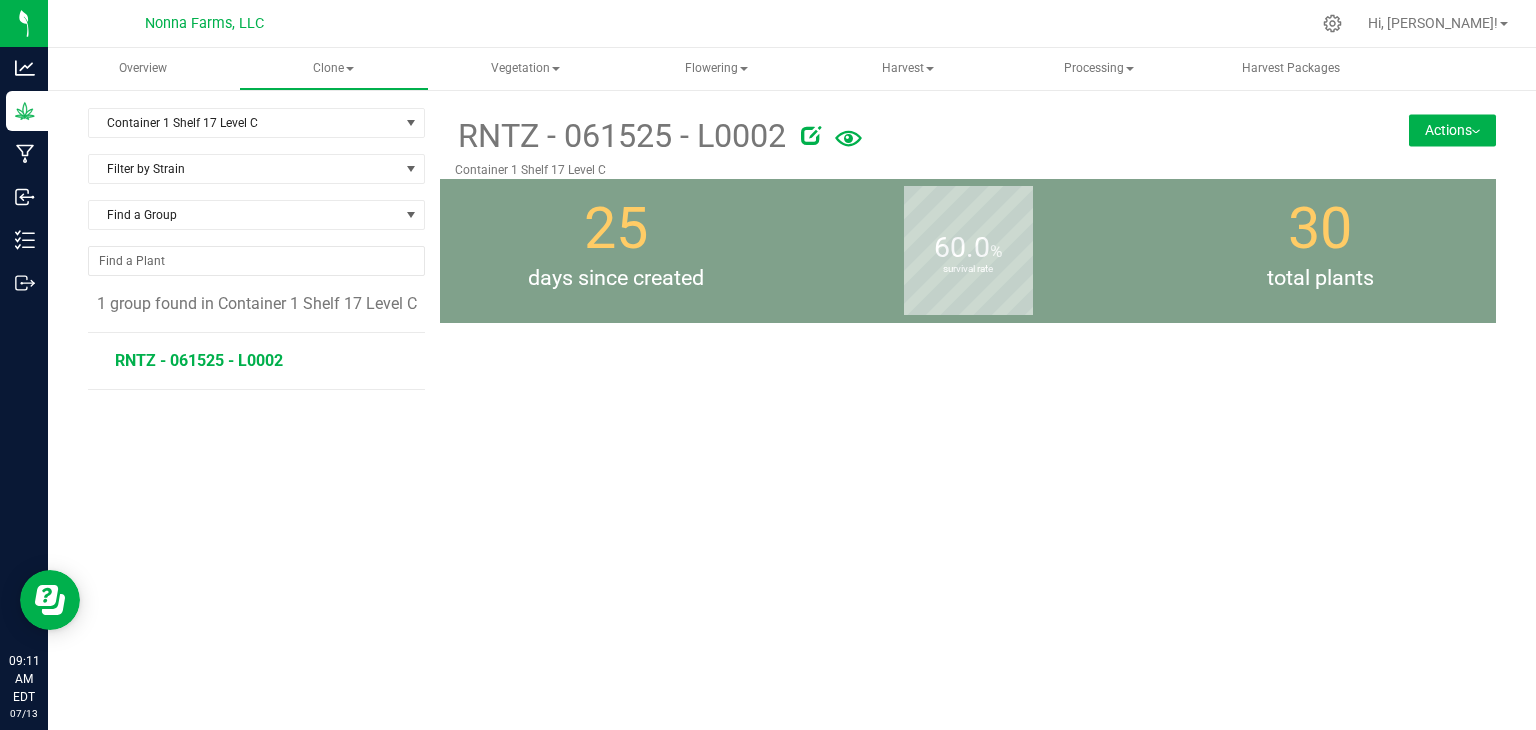 click on "RNTZ - 061525 - L0002" at bounding box center [199, 360] 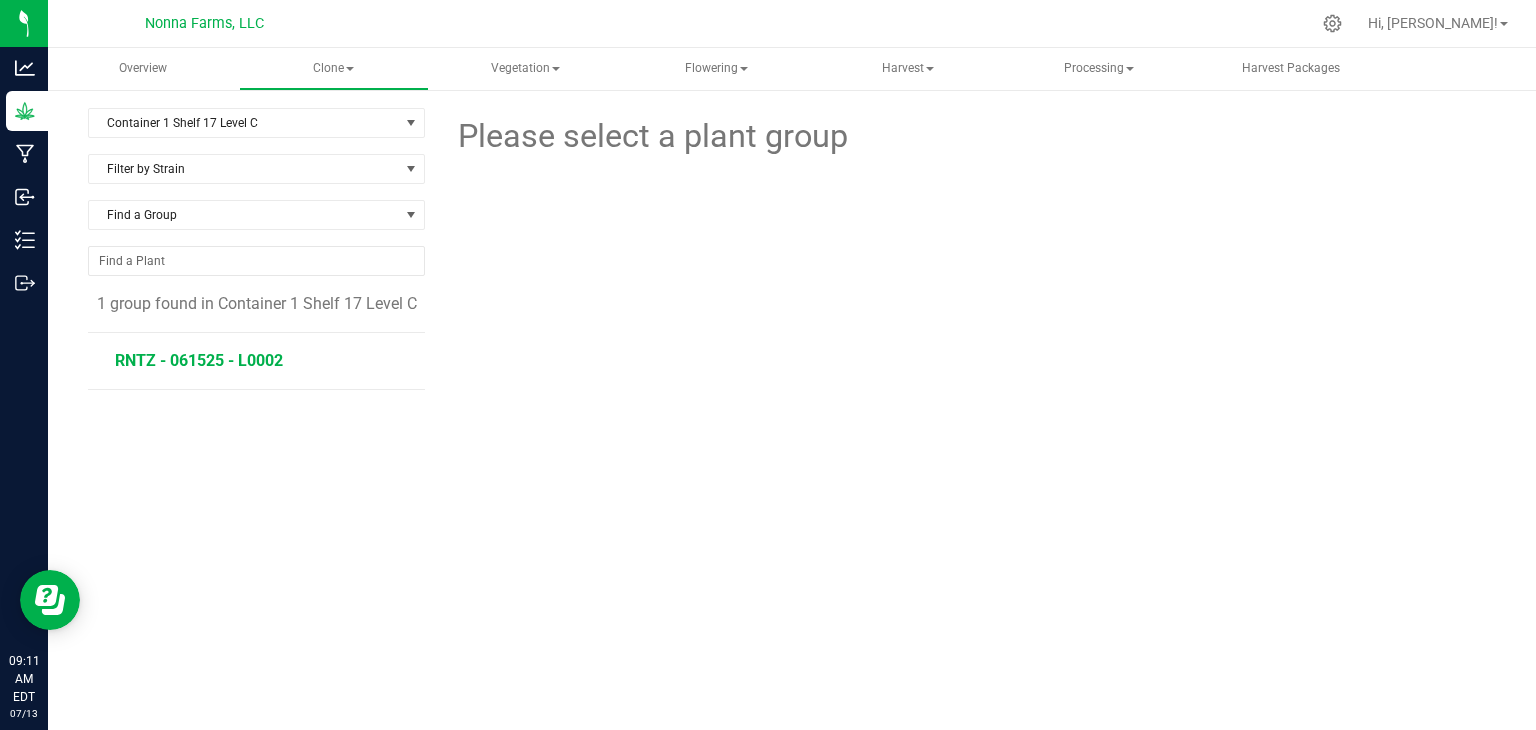 click on "RNTZ - 061525 - L0002" at bounding box center (199, 360) 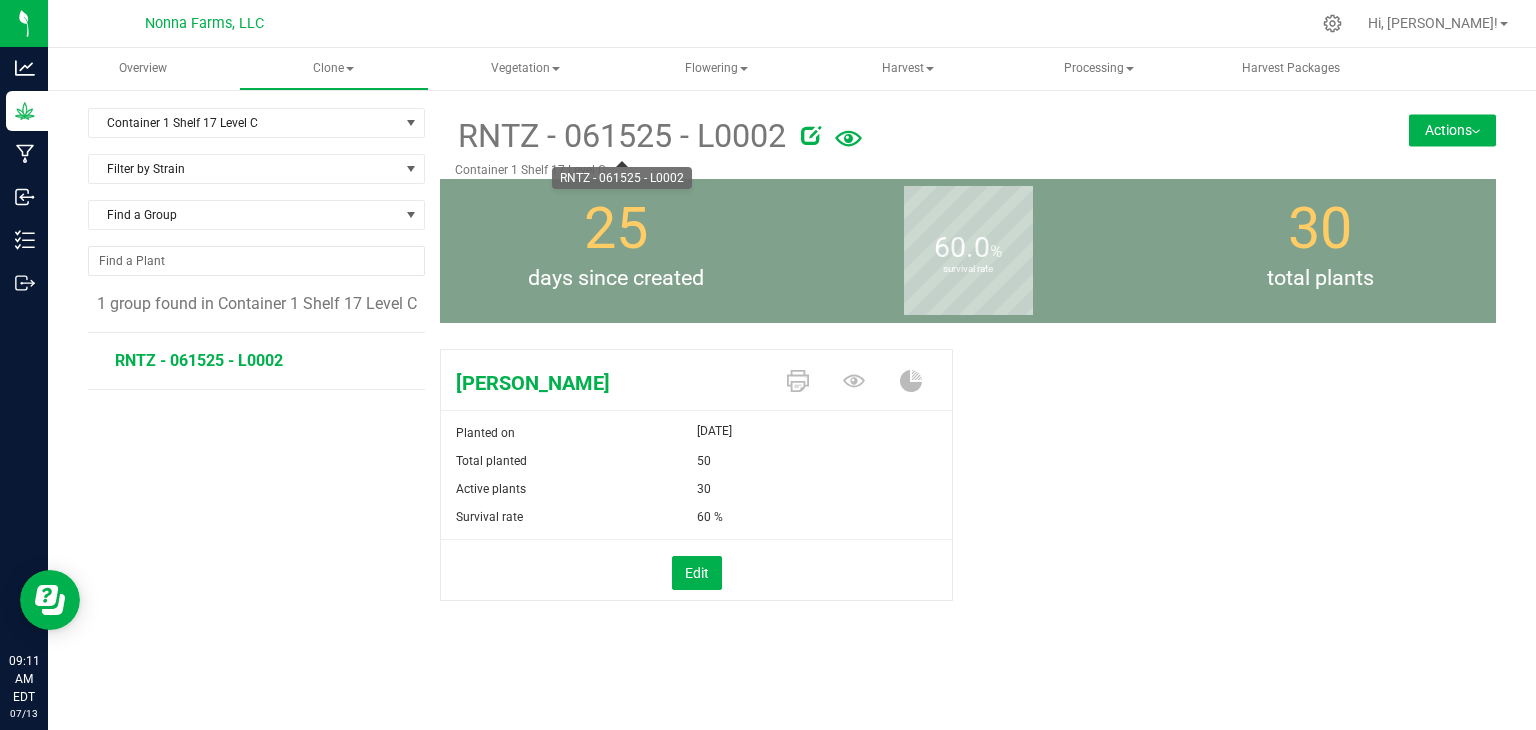 drag, startPoint x: 787, startPoint y: 137, endPoint x: 458, endPoint y: 127, distance: 329.15195 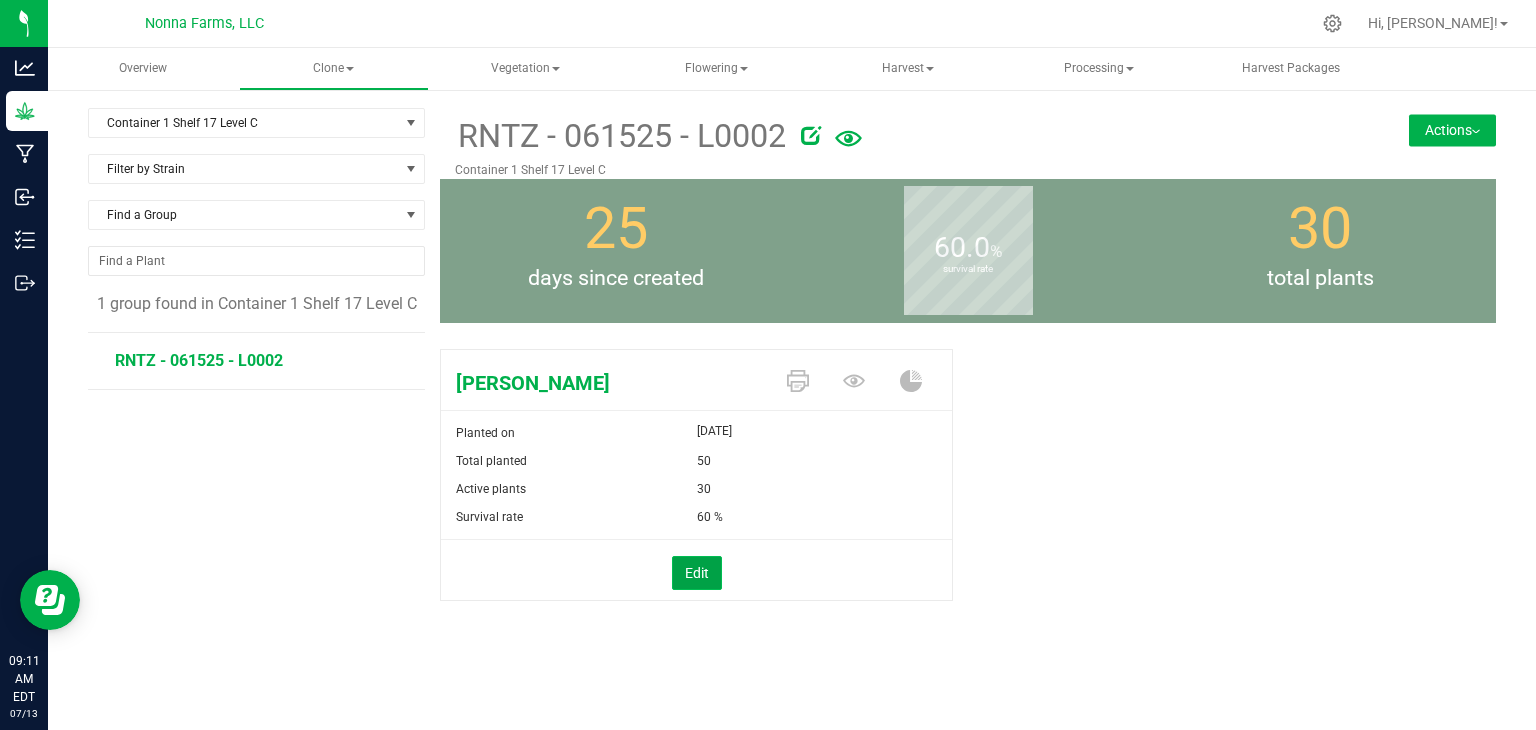 click on "Edit" at bounding box center [697, 573] 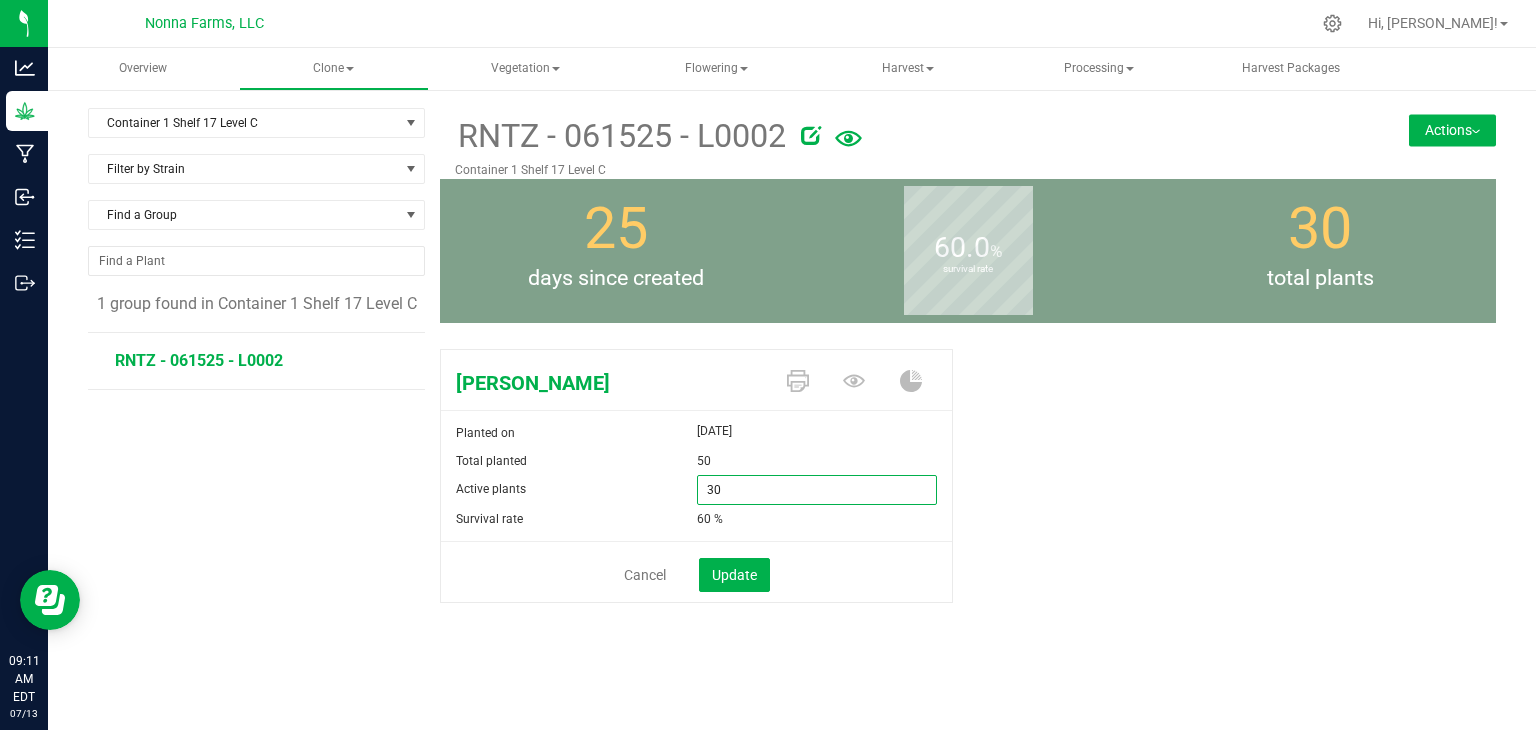 drag, startPoint x: 751, startPoint y: 491, endPoint x: 672, endPoint y: 481, distance: 79.630394 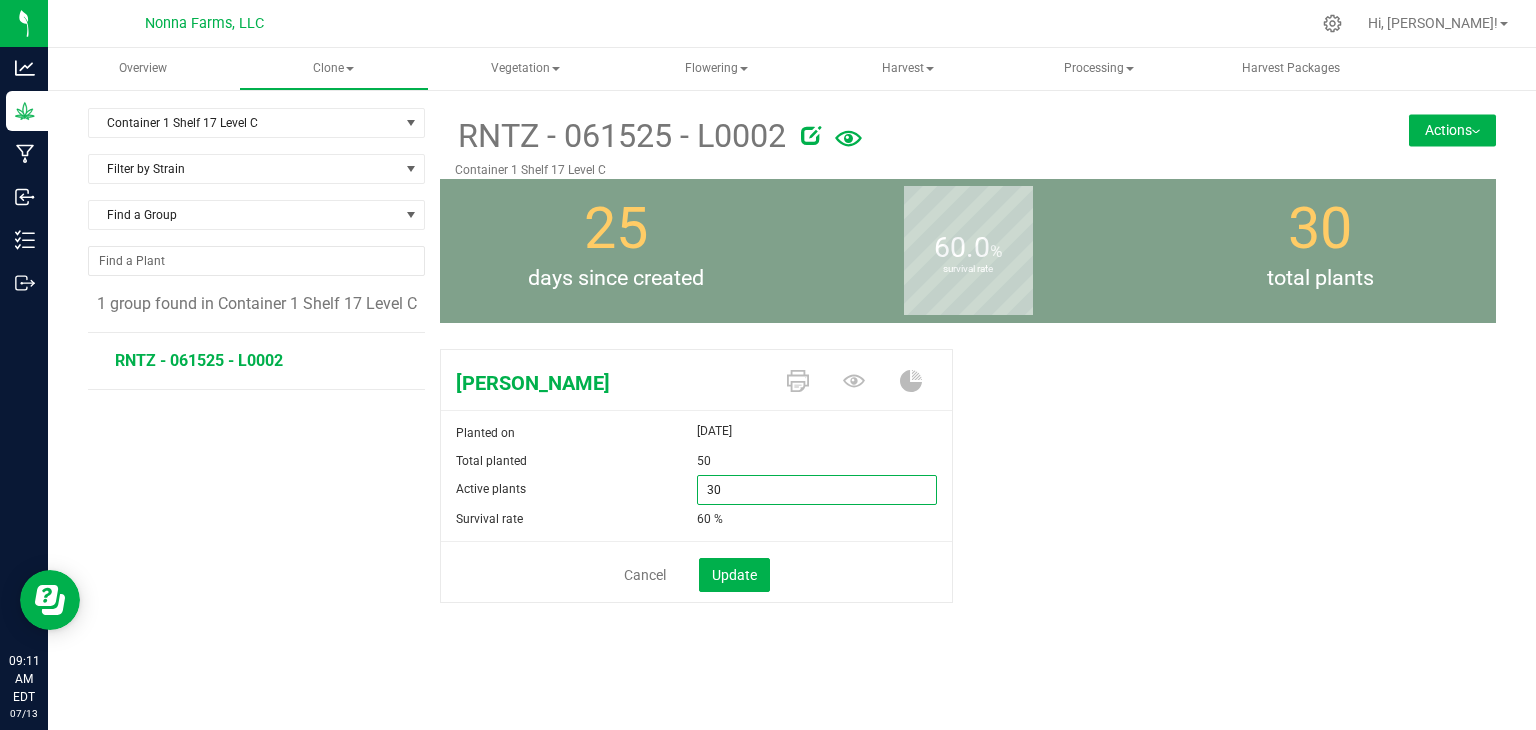 type on "0" 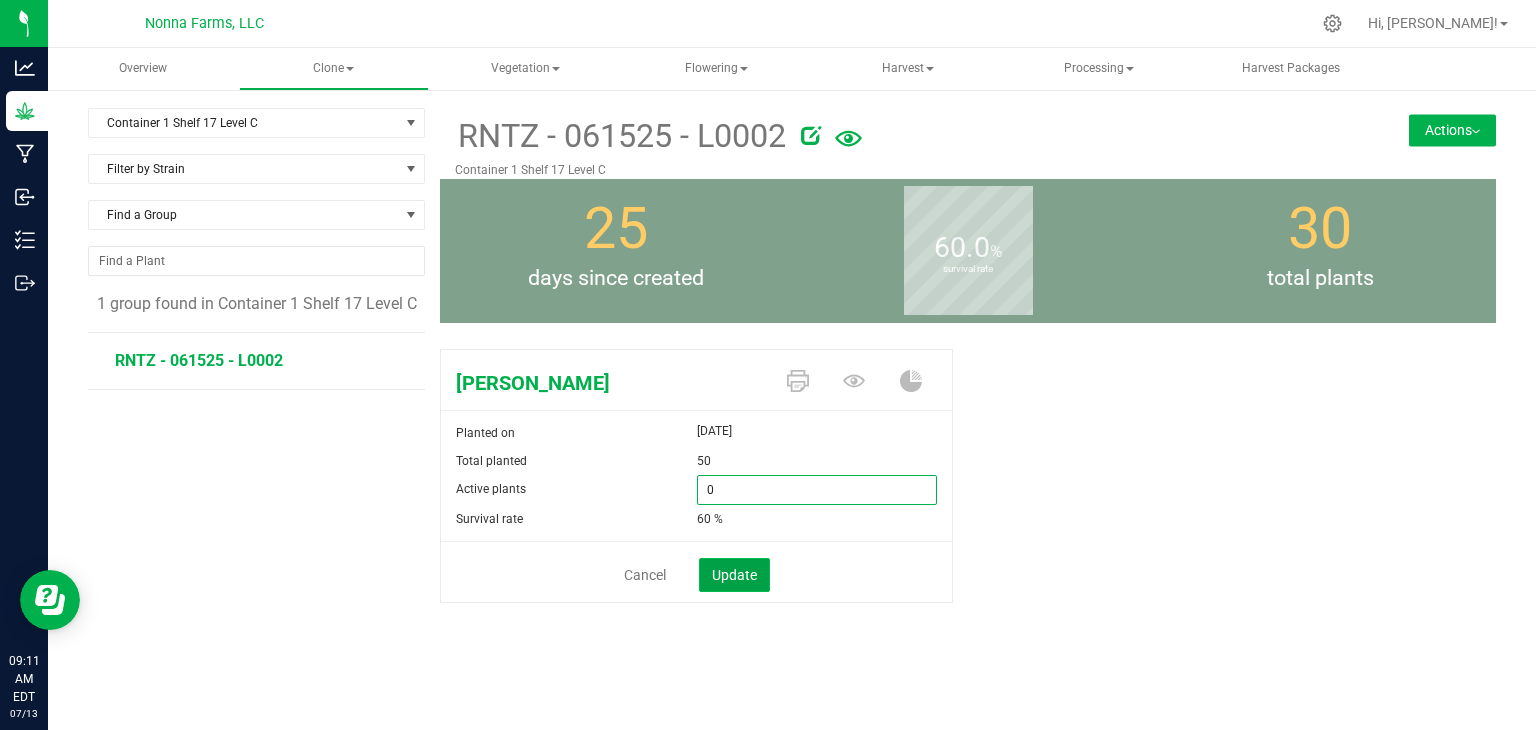 type on "0" 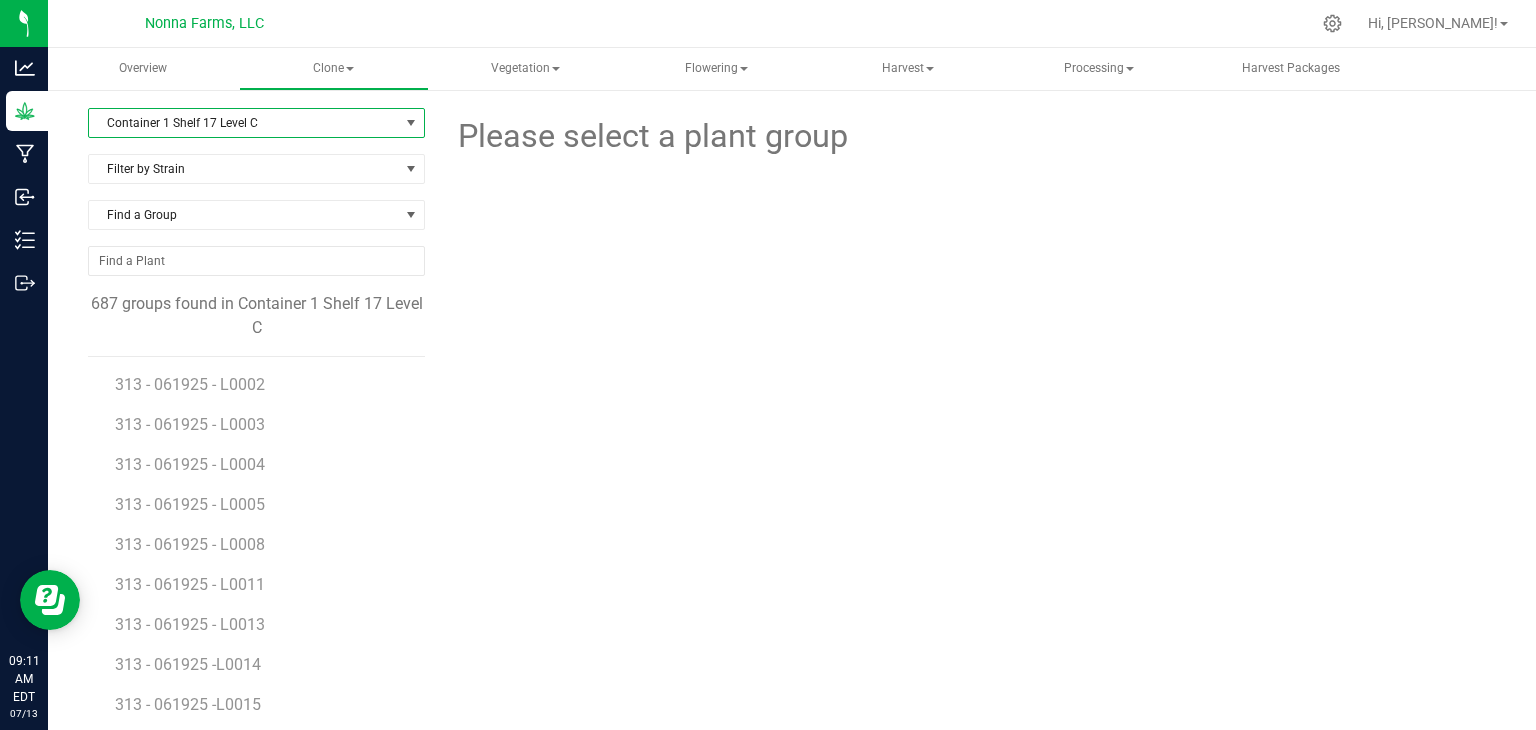 click on "Container 1 Shelf 17 Level C" at bounding box center [244, 123] 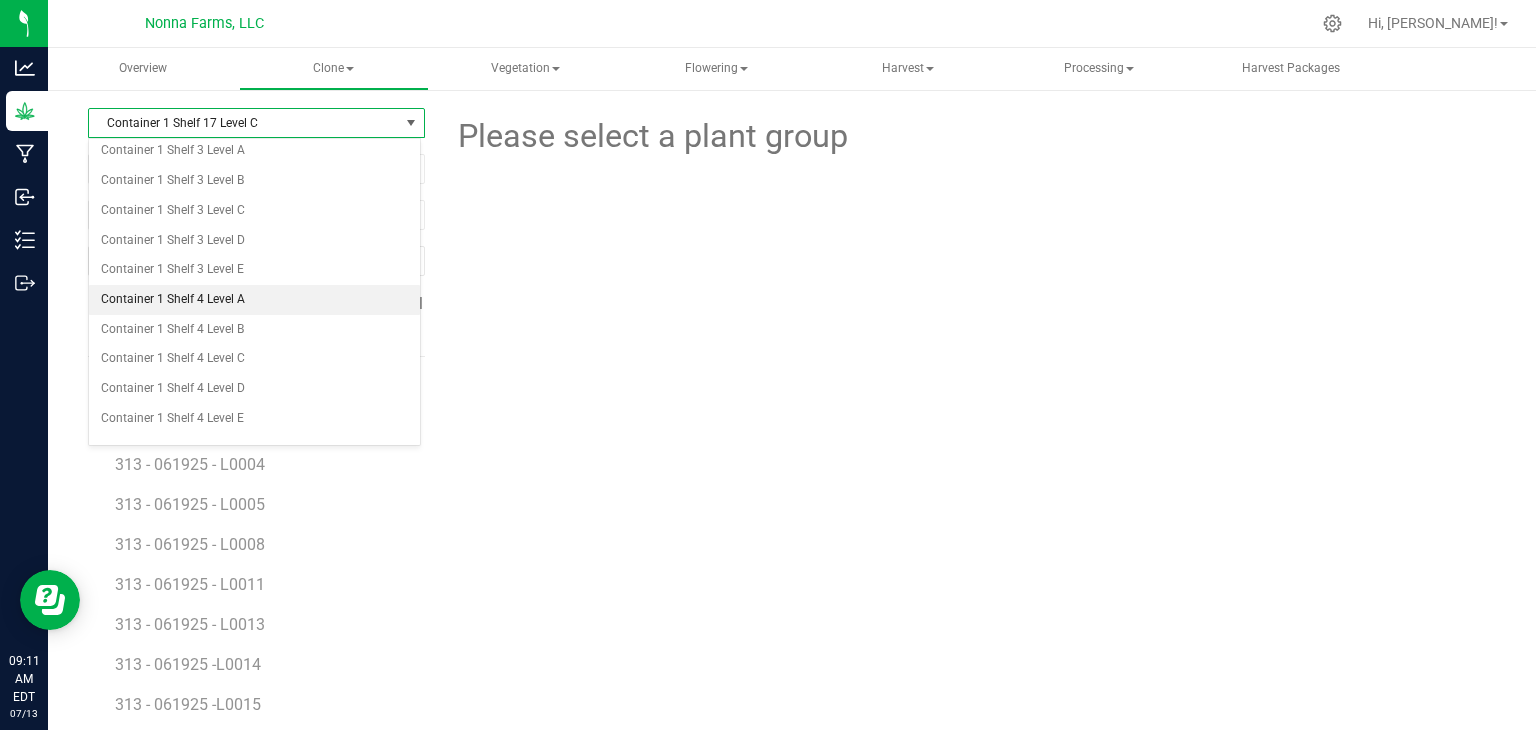 scroll, scrollTop: 1800, scrollLeft: 0, axis: vertical 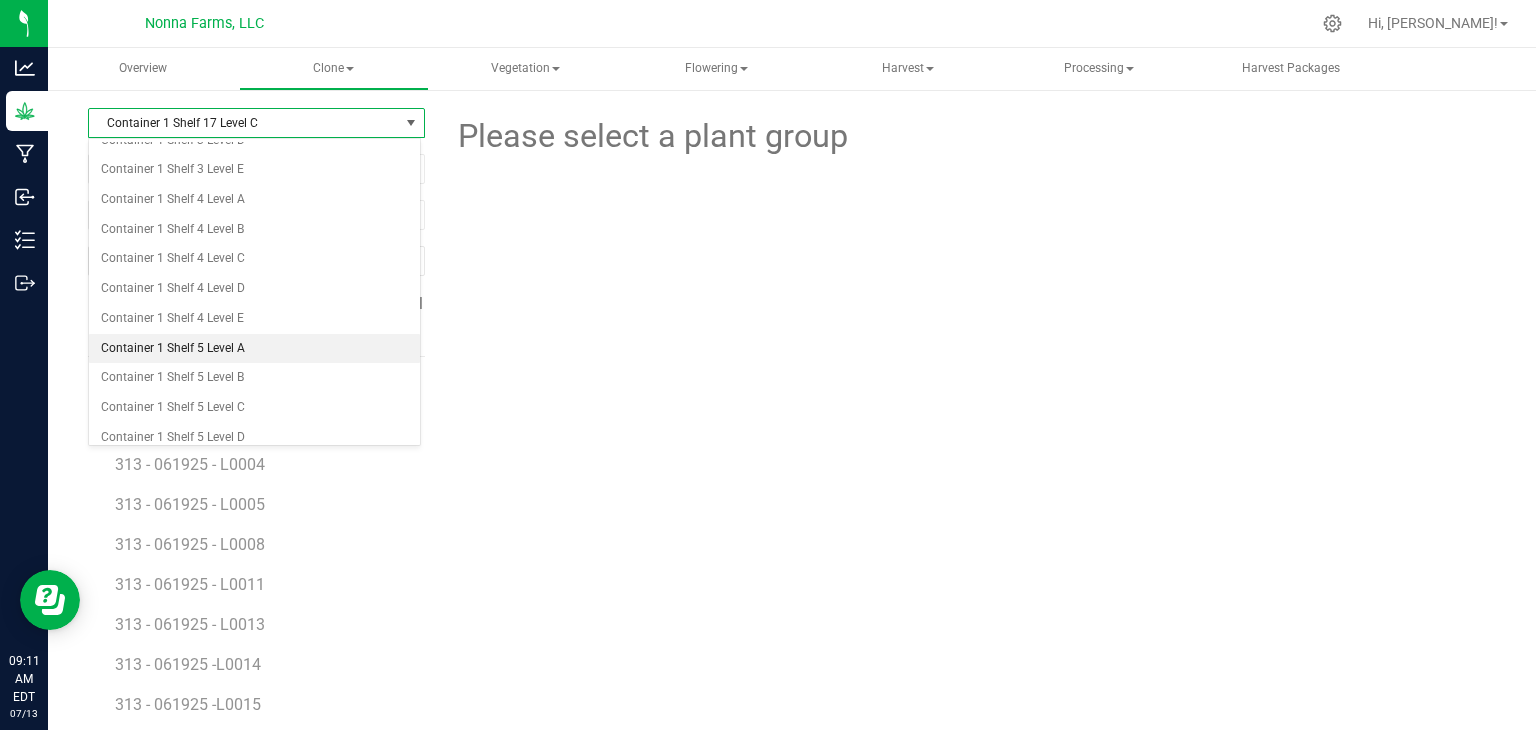 click on "Container 1 Shelf 5 Level A" at bounding box center (254, 349) 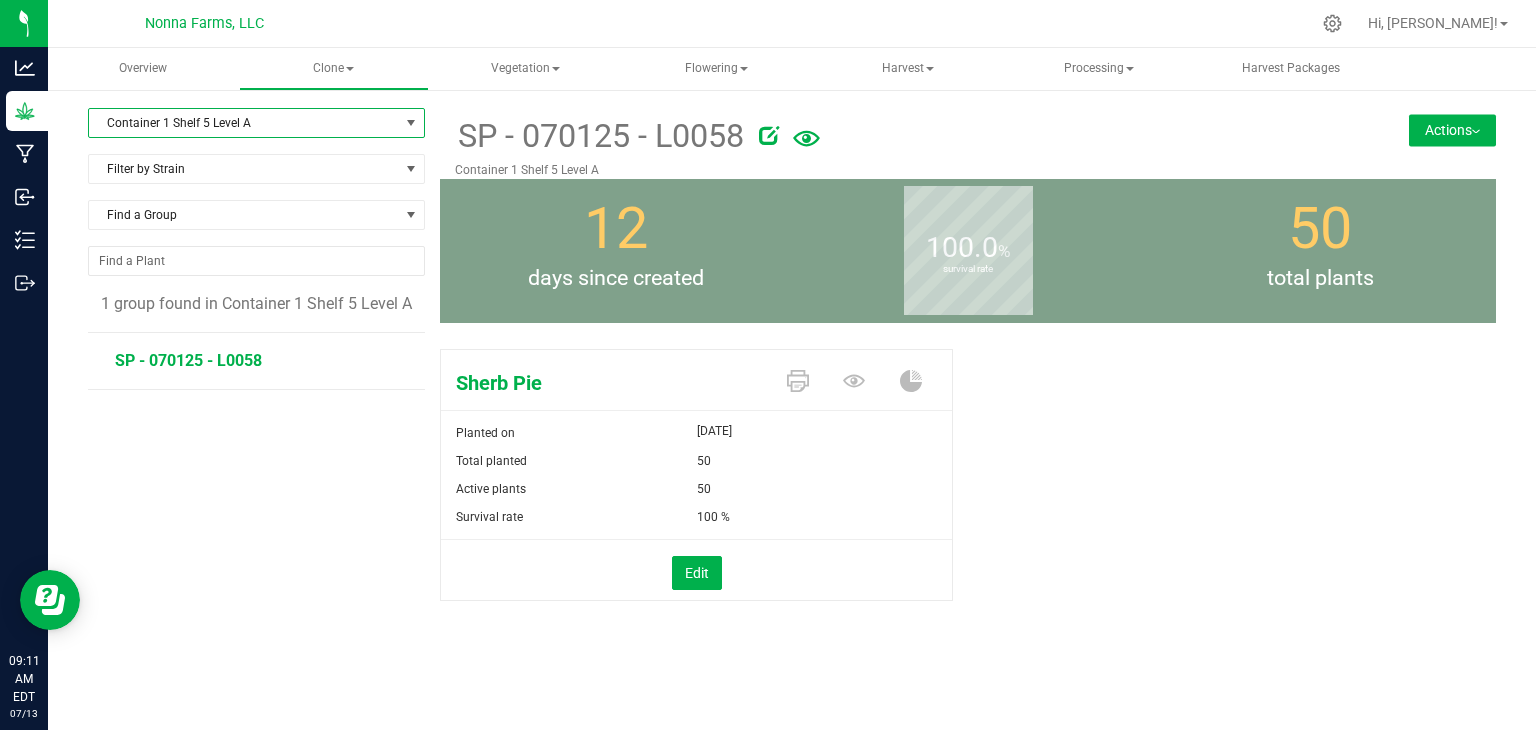 click on "Container 1 Shelf 5 Level A" at bounding box center [244, 123] 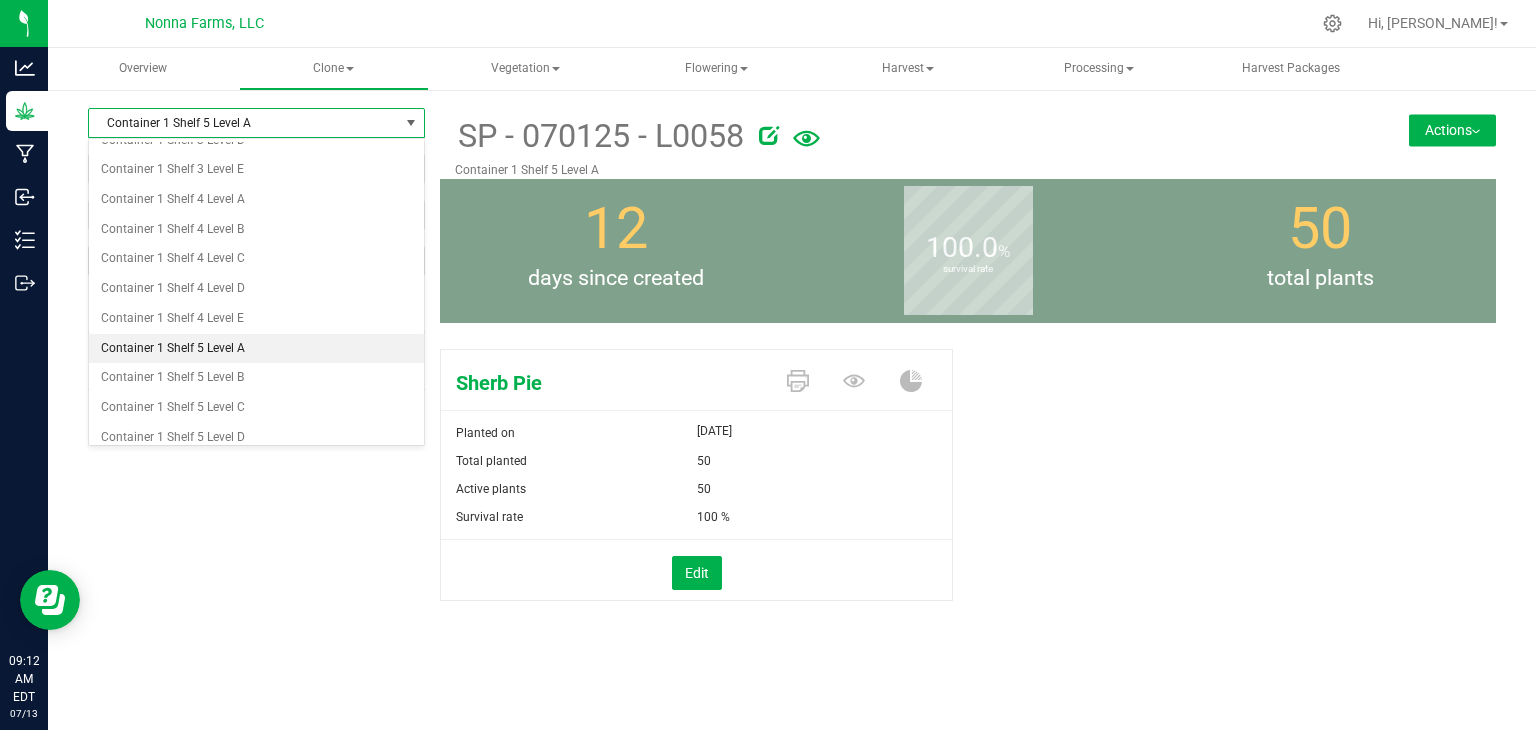 scroll, scrollTop: 1900, scrollLeft: 0, axis: vertical 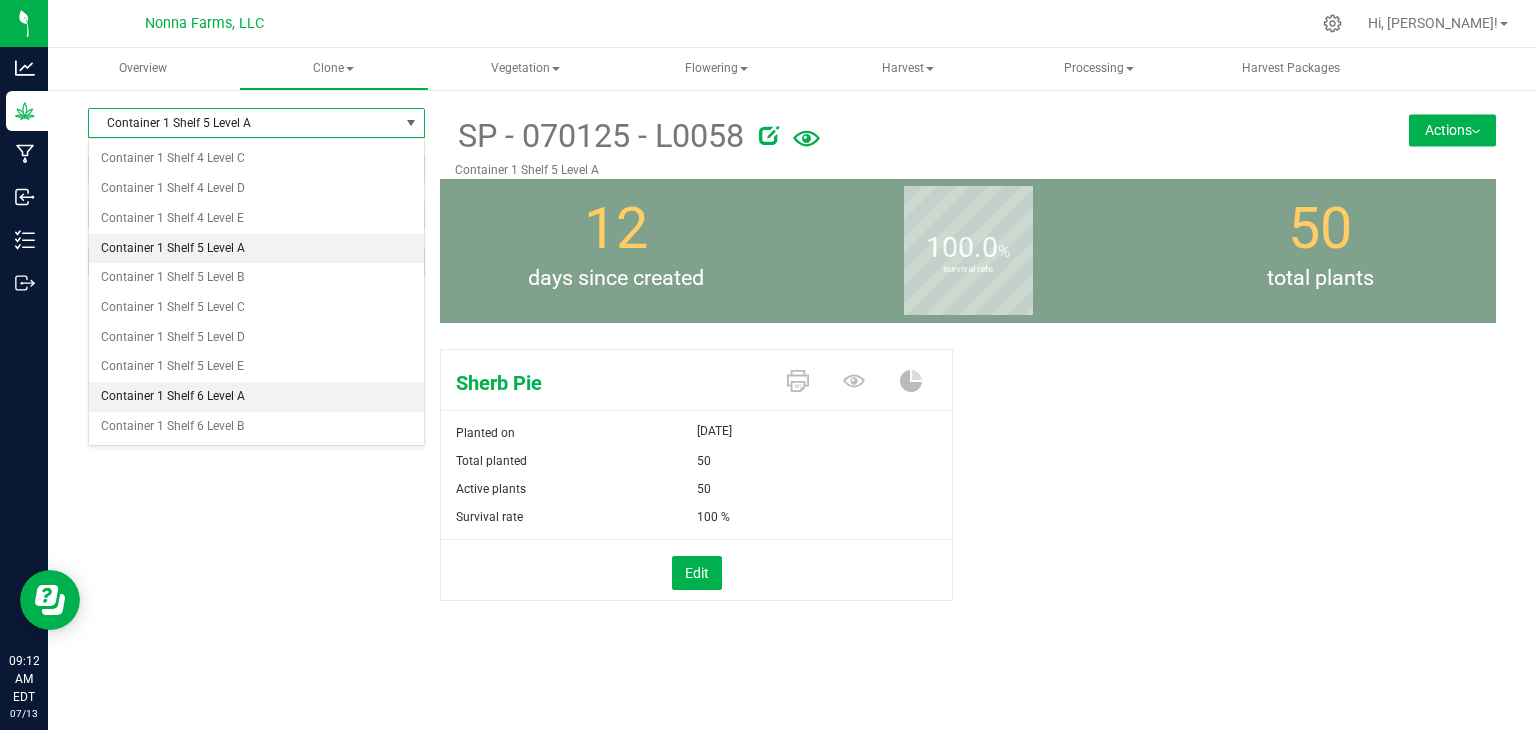 click on "Container 1 Shelf 6 Level A" at bounding box center (256, 397) 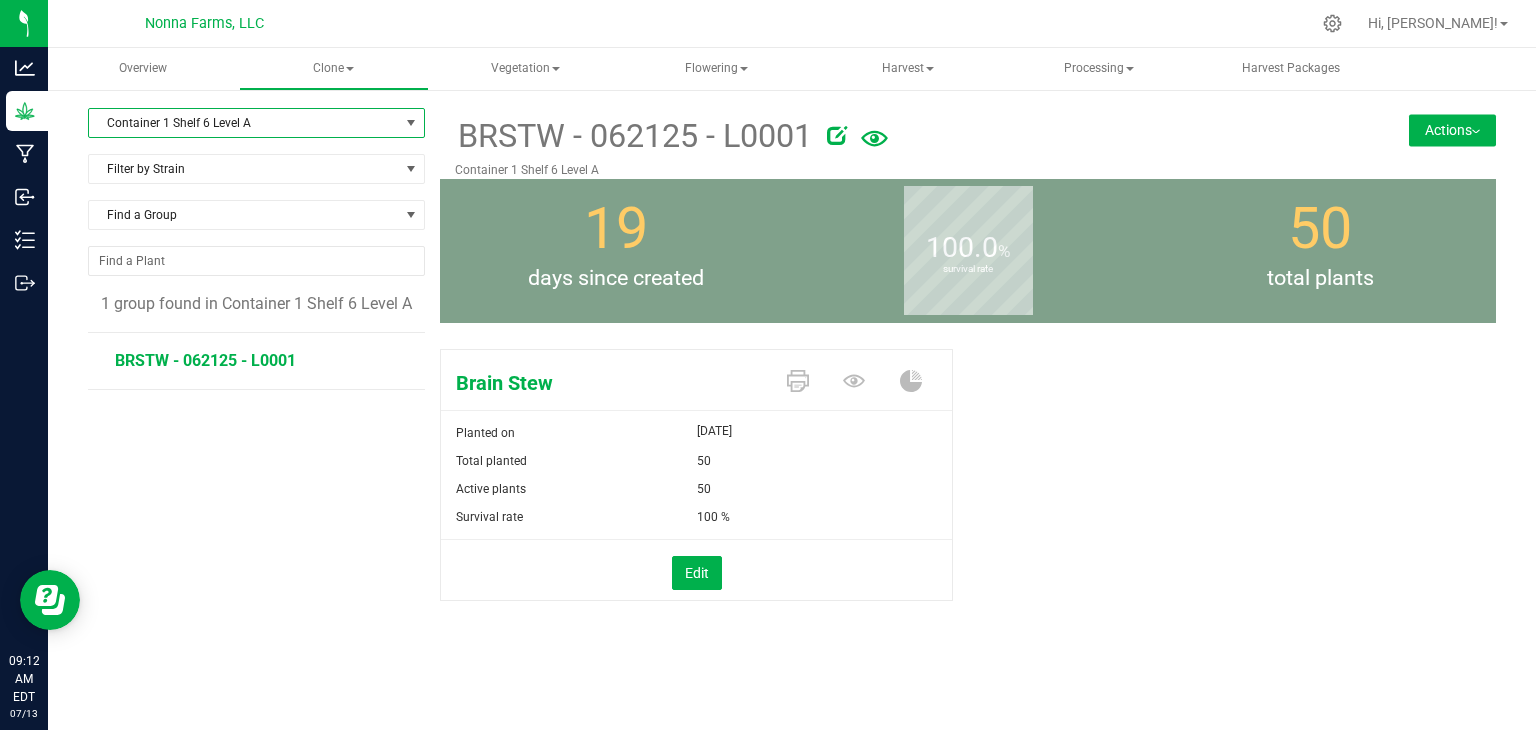 click on "BRSTW - 062125 - L0001" at bounding box center (205, 360) 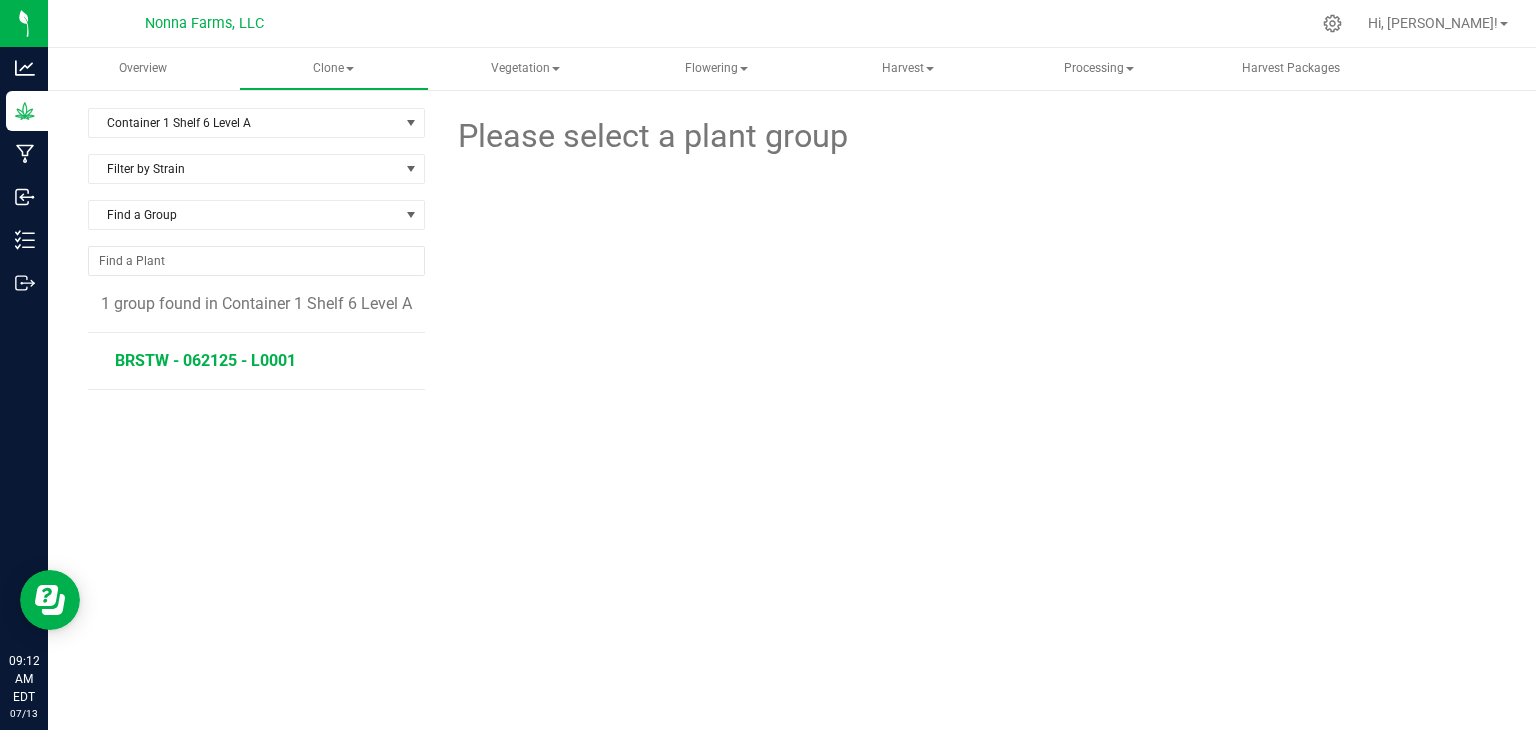 click on "BRSTW - 062125 - L0001" at bounding box center (205, 360) 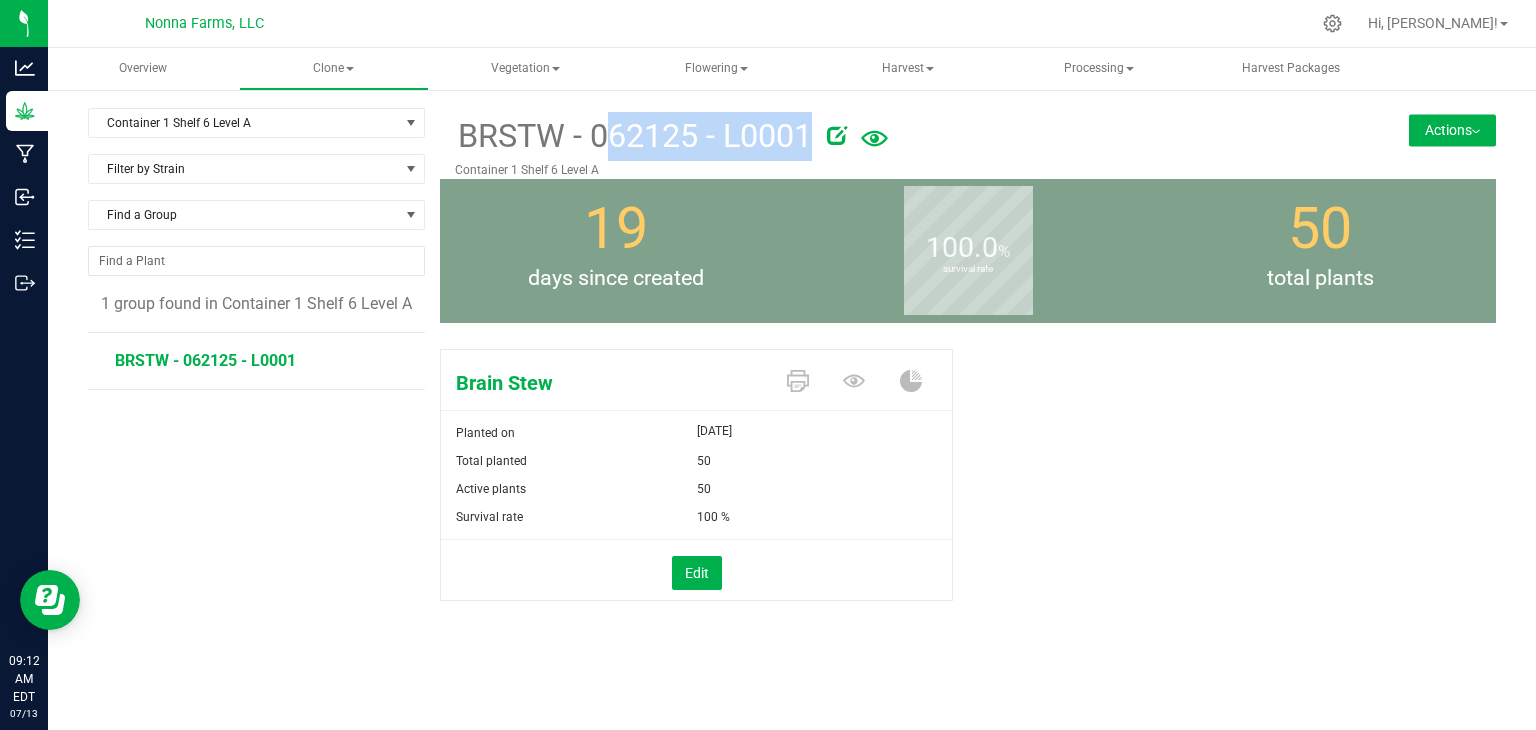 drag, startPoint x: 817, startPoint y: 136, endPoint x: 464, endPoint y: 133, distance: 353.01276 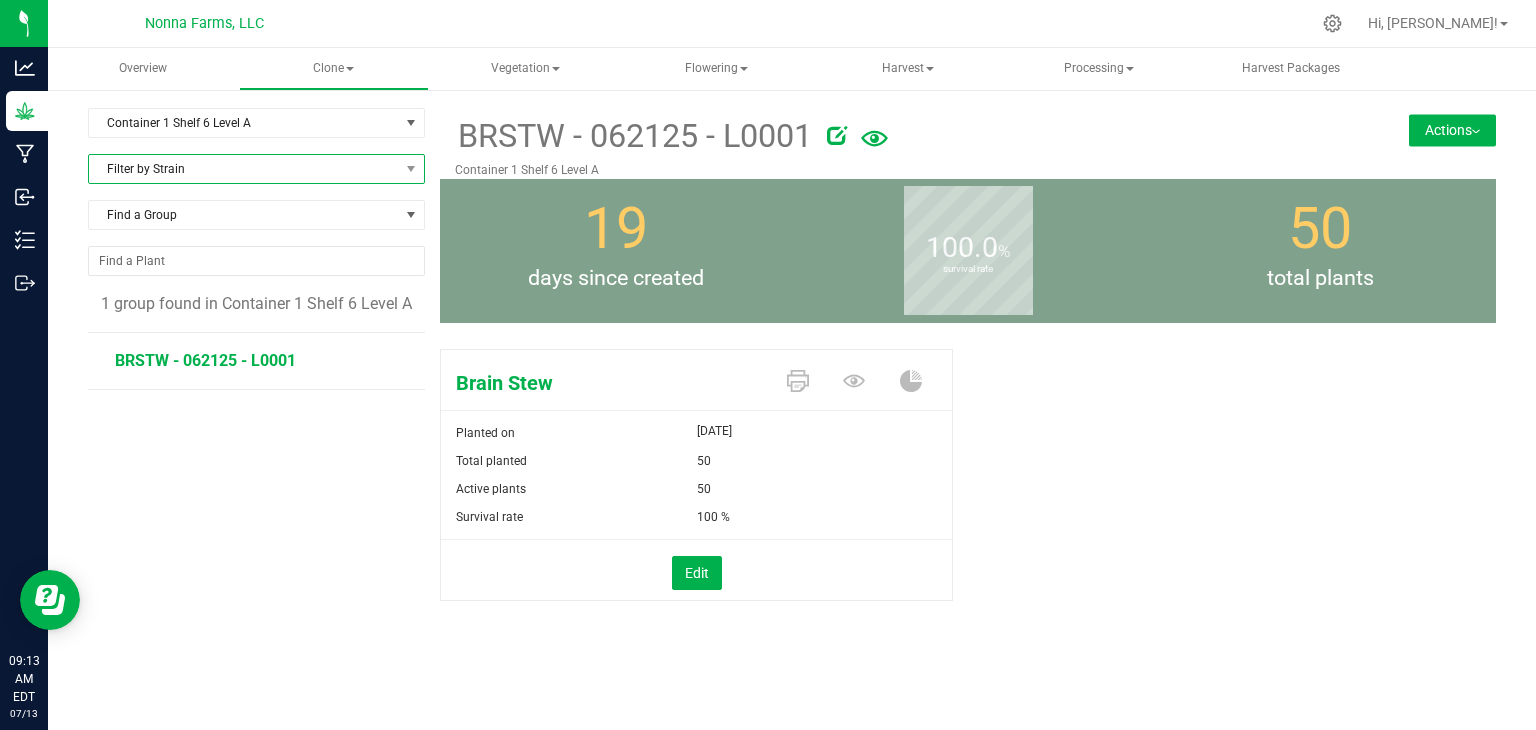 click on "Filter by Strain" at bounding box center [244, 169] 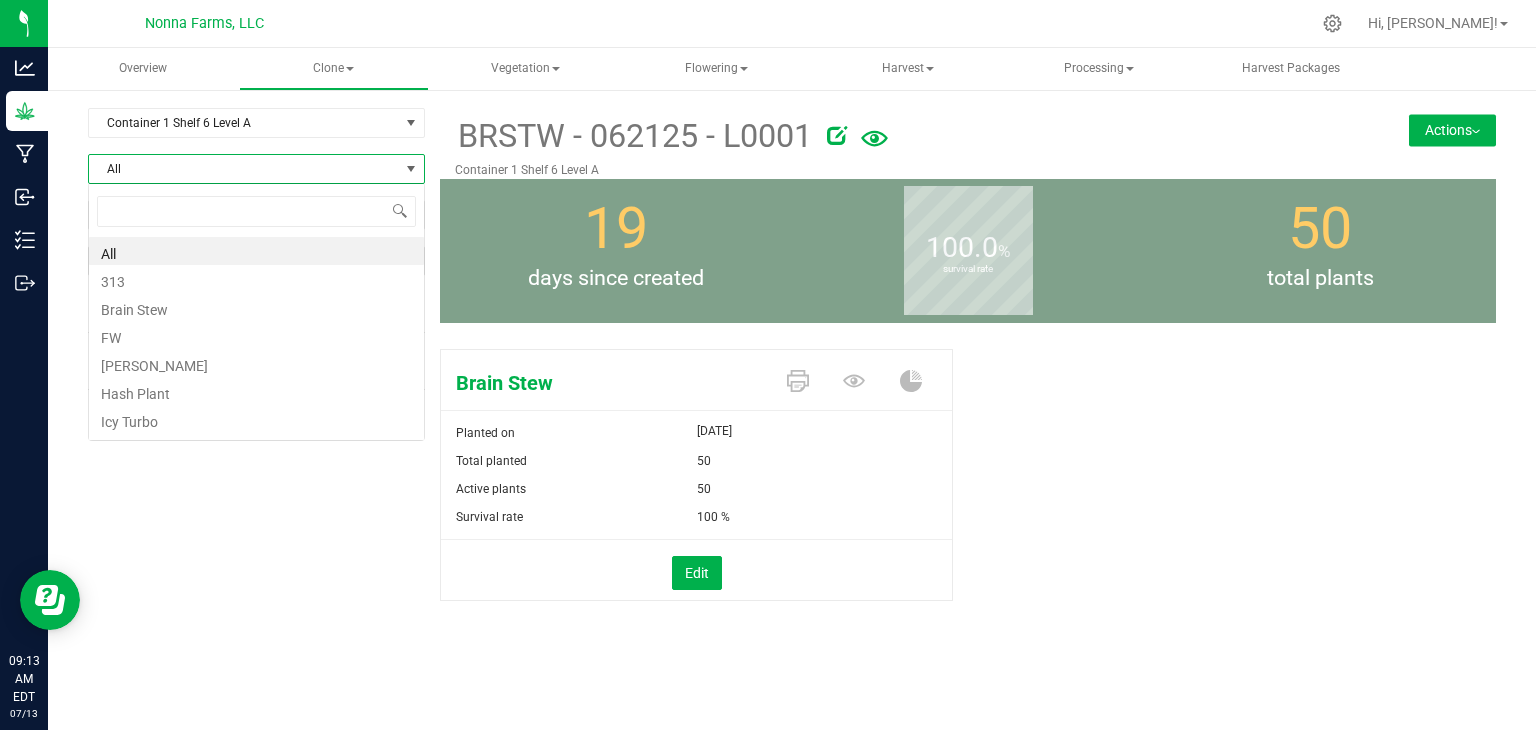 scroll, scrollTop: 99970, scrollLeft: 99663, axis: both 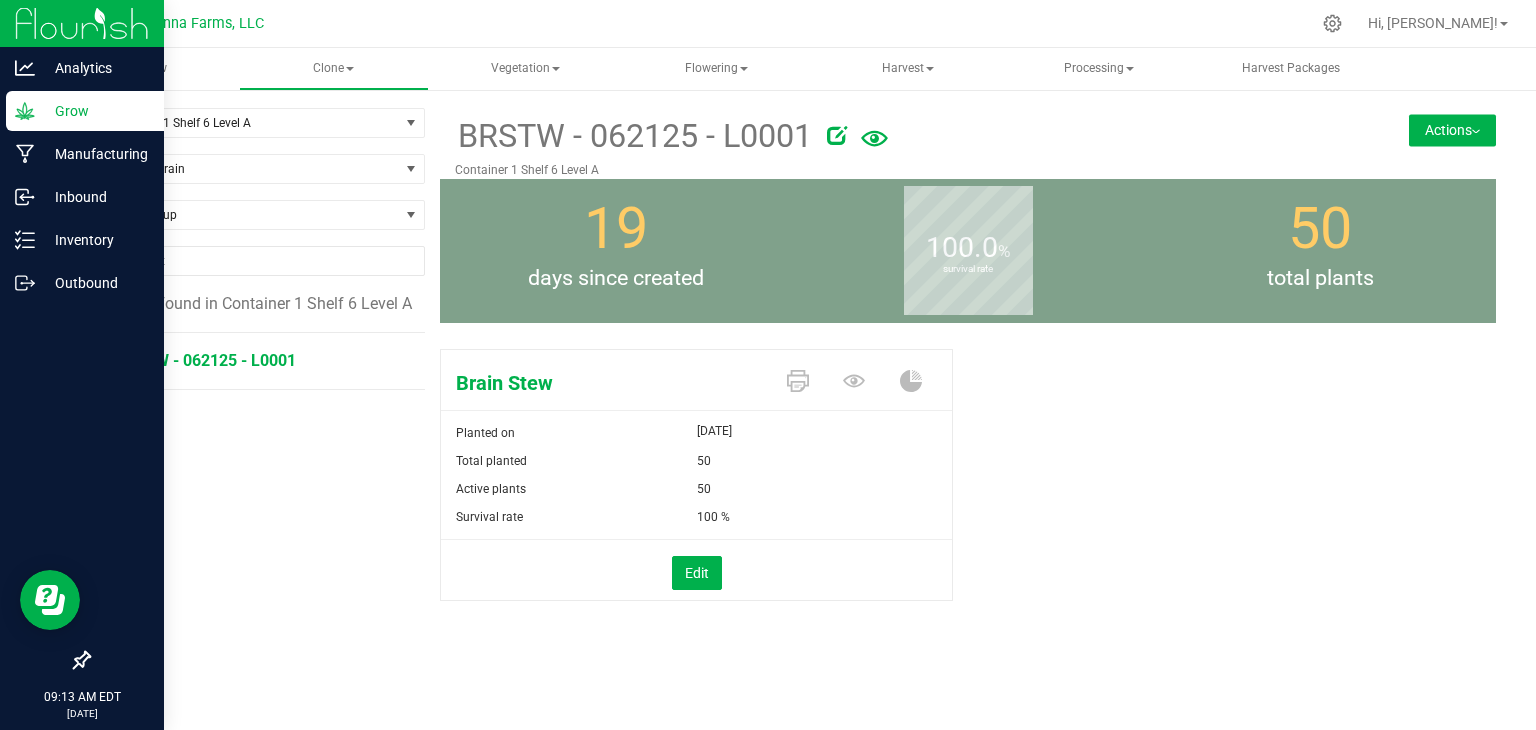 click on "Grow" at bounding box center (95, 111) 